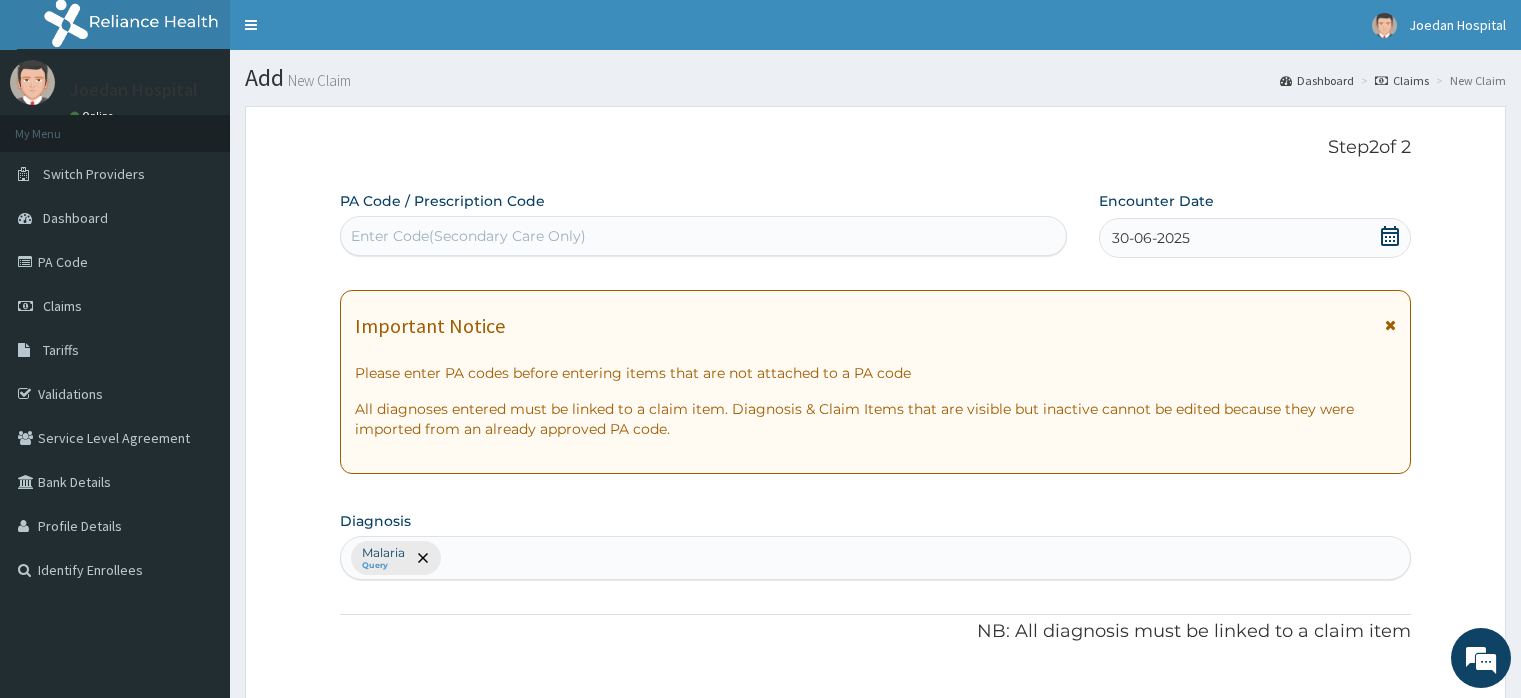 scroll, scrollTop: 646, scrollLeft: 0, axis: vertical 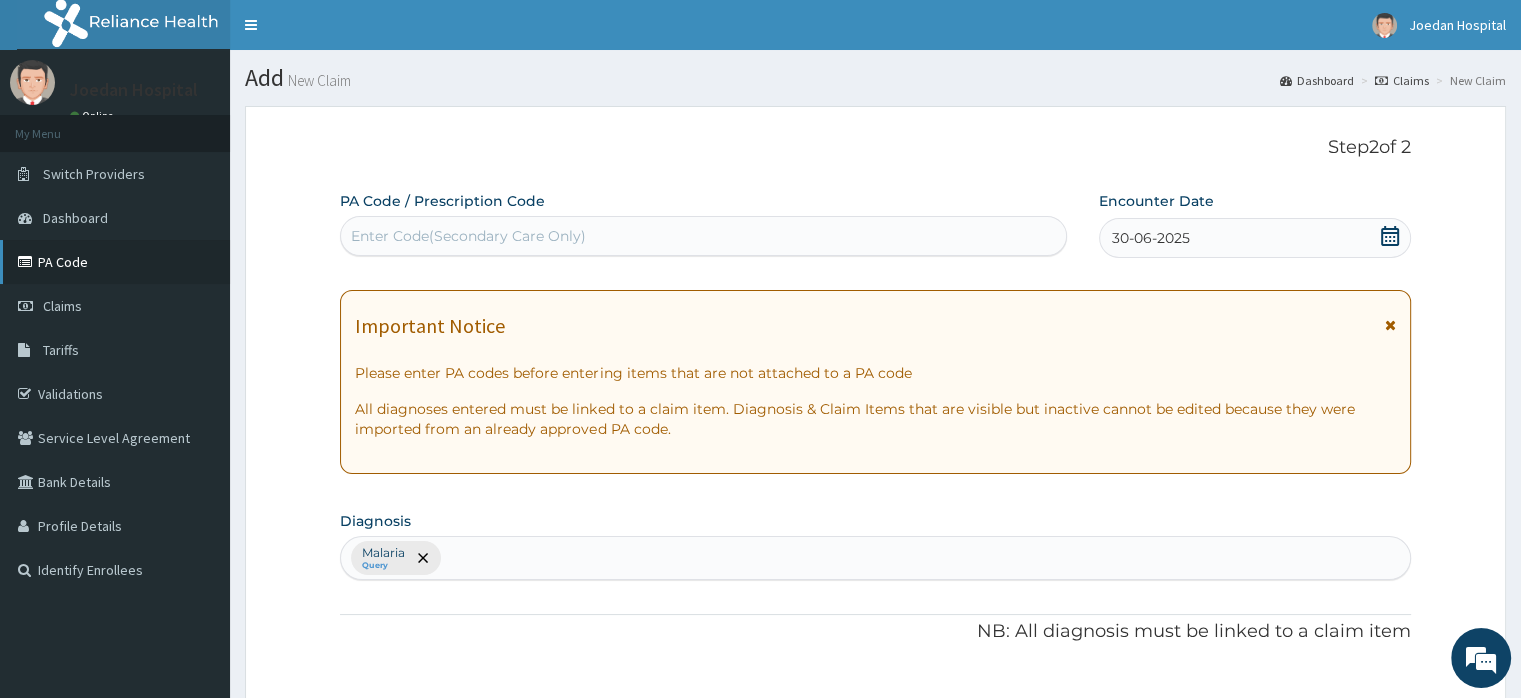 click on "PA Code" at bounding box center (115, 262) 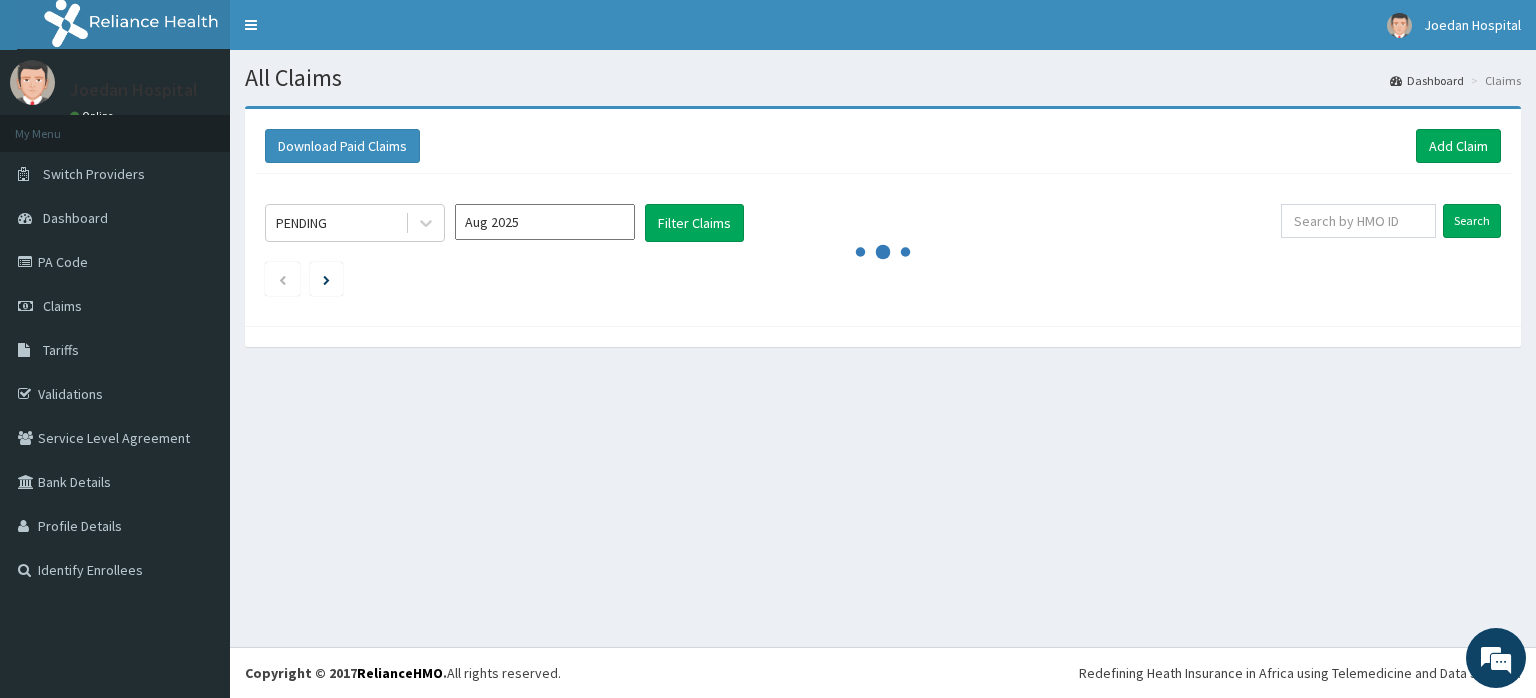 scroll, scrollTop: 0, scrollLeft: 0, axis: both 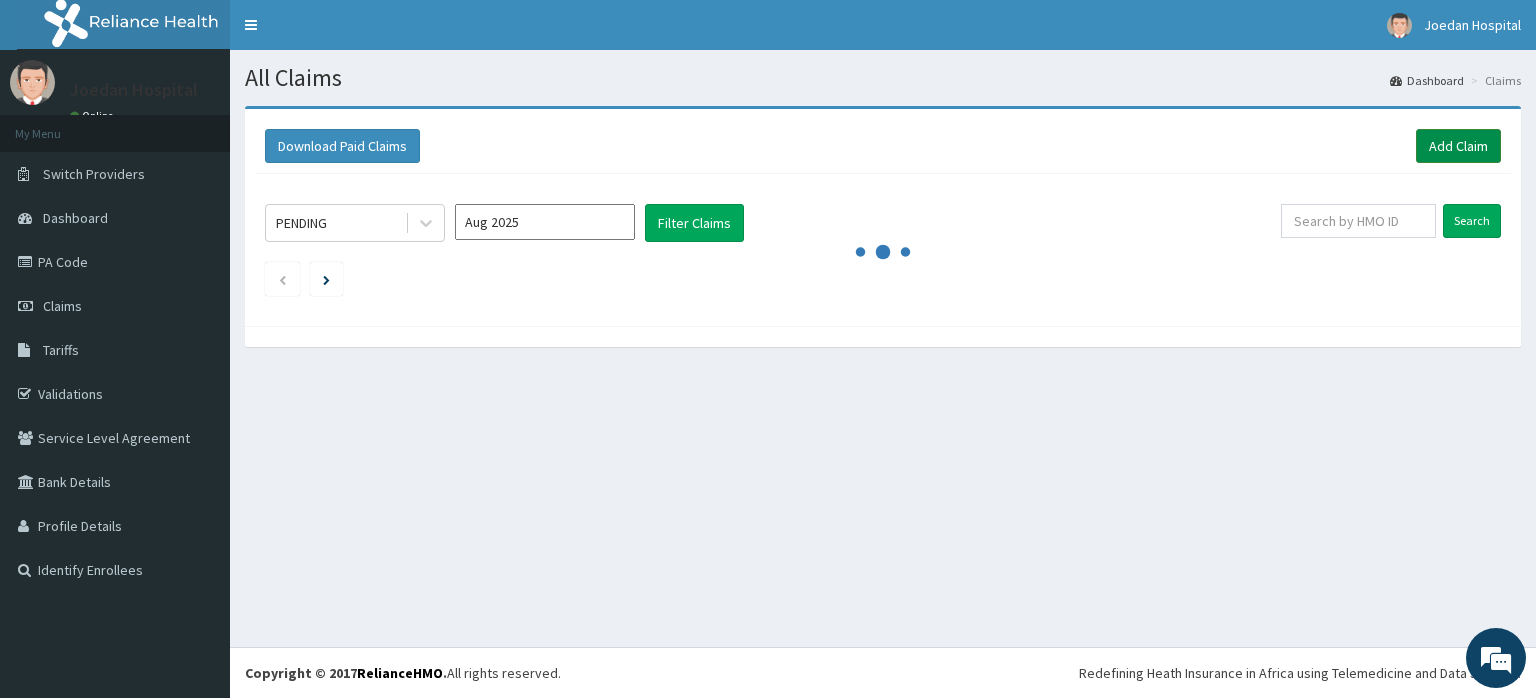 click on "Add Claim" at bounding box center (1458, 146) 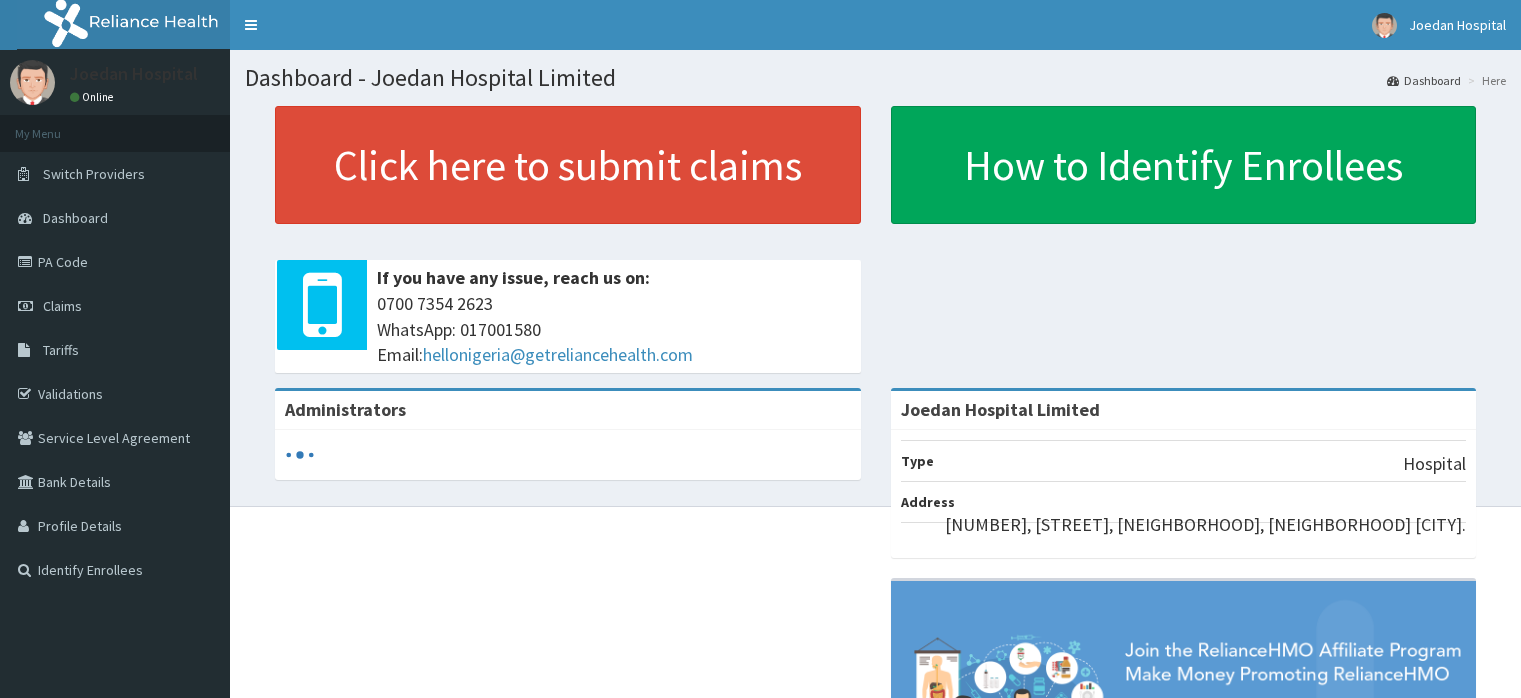 scroll, scrollTop: 0, scrollLeft: 0, axis: both 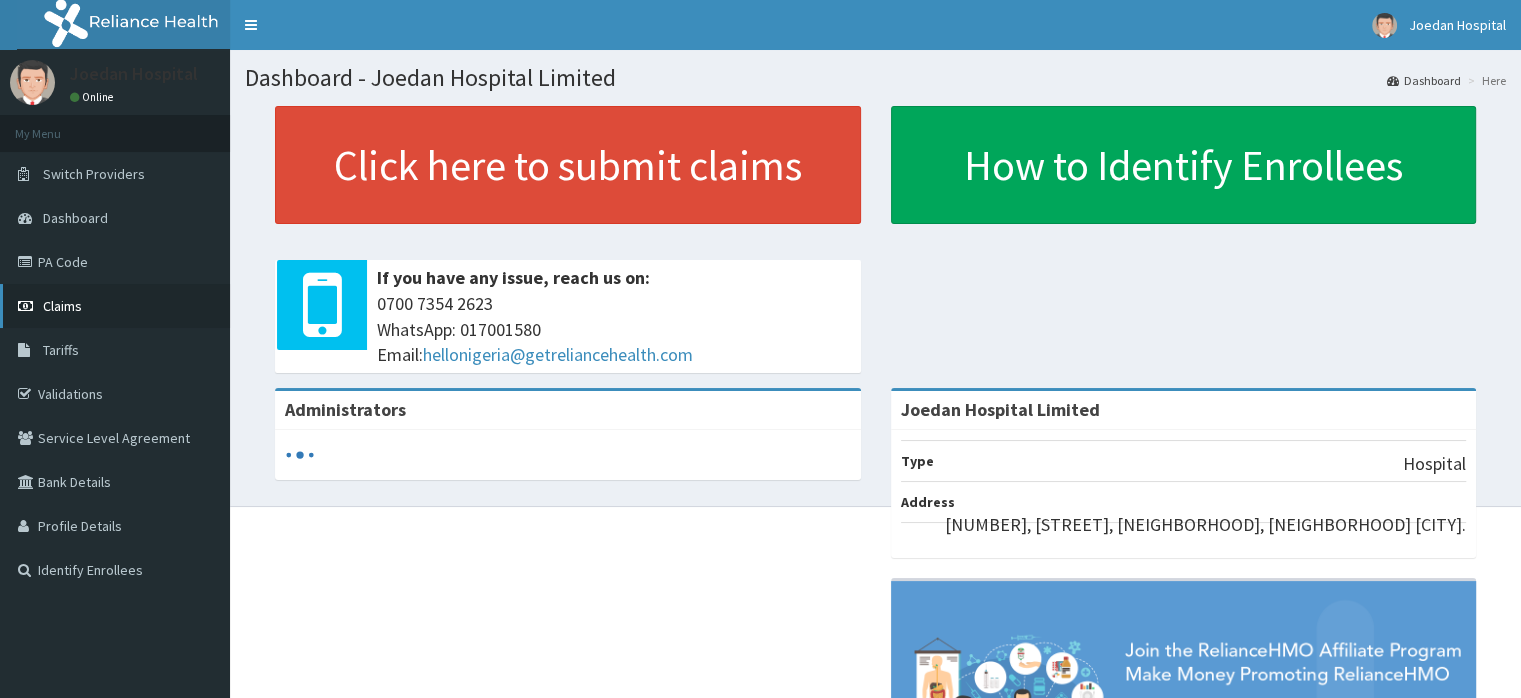 click on "Claims" at bounding box center [115, 306] 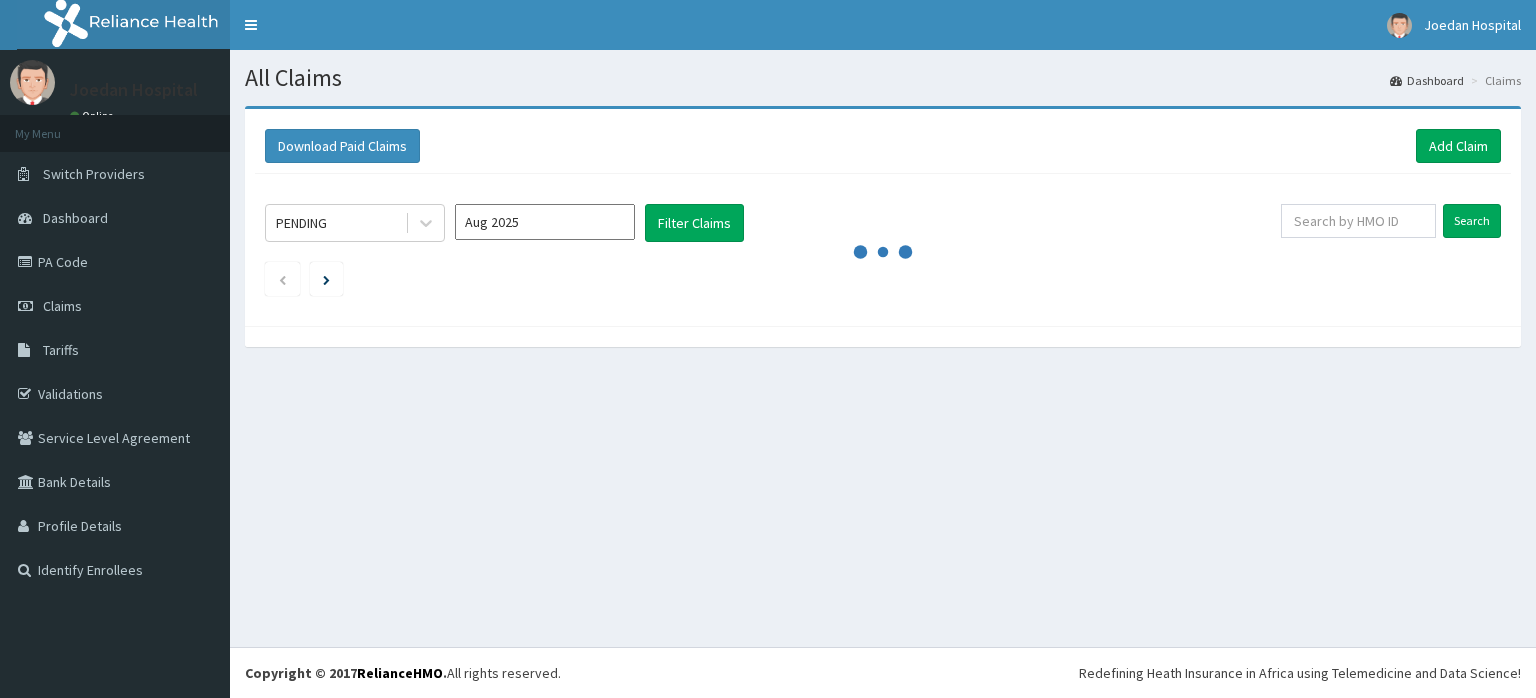scroll, scrollTop: 0, scrollLeft: 0, axis: both 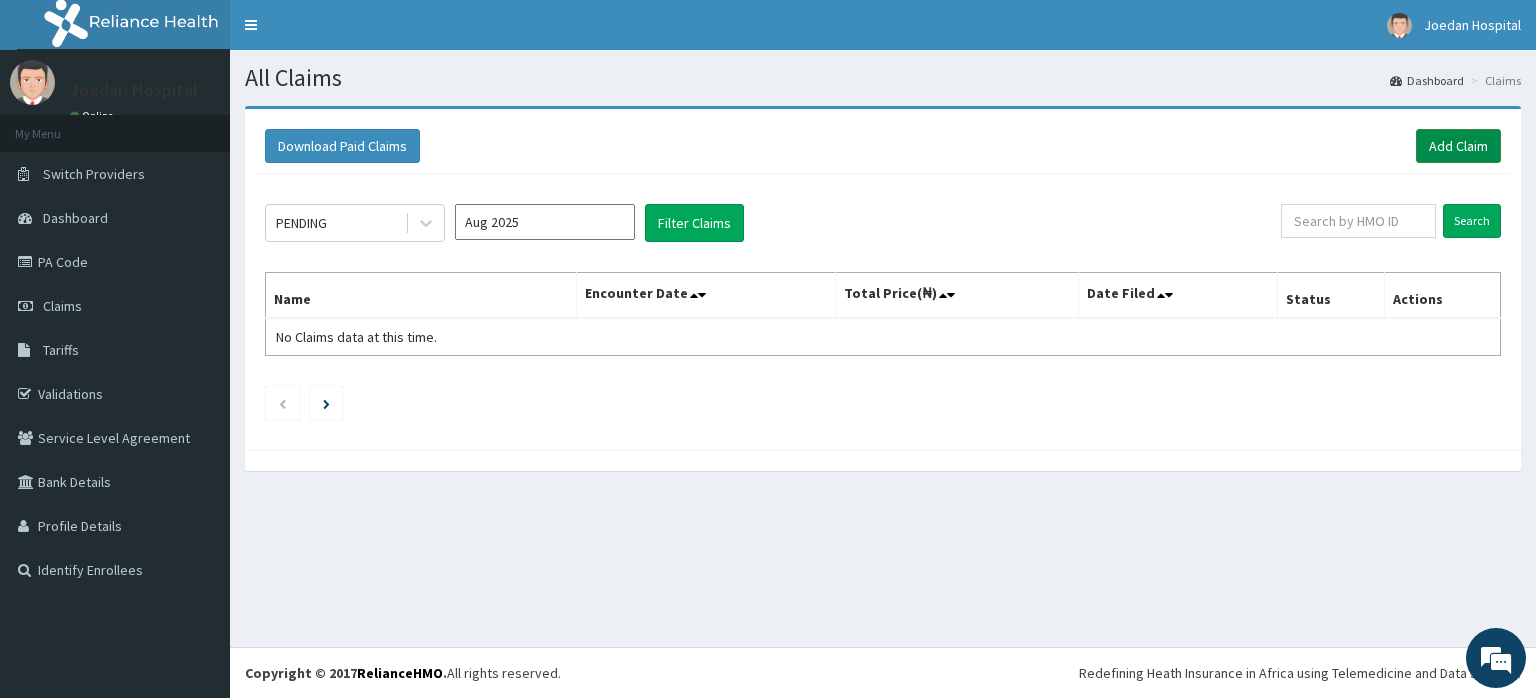 click on "Add Claim" at bounding box center (1458, 146) 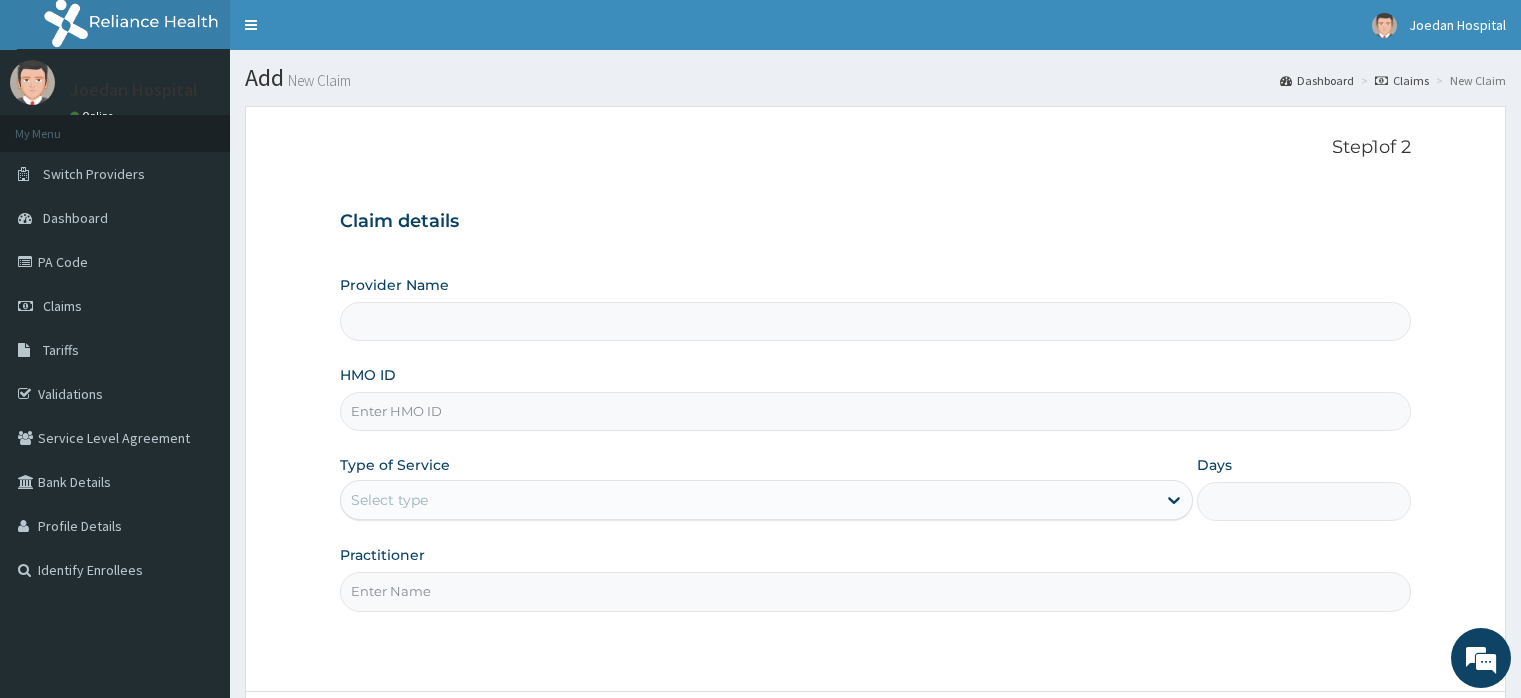scroll, scrollTop: 0, scrollLeft: 0, axis: both 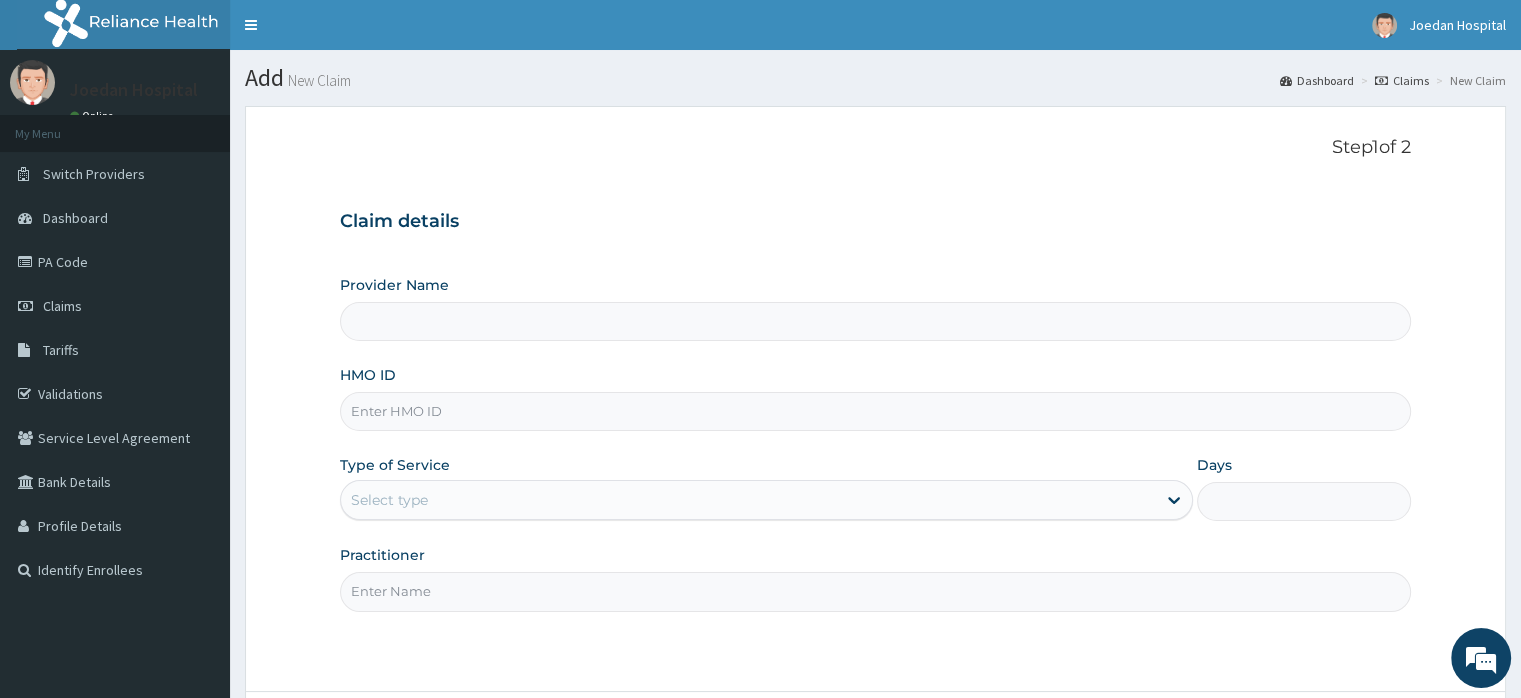 type on "Joedan Hospital Limited" 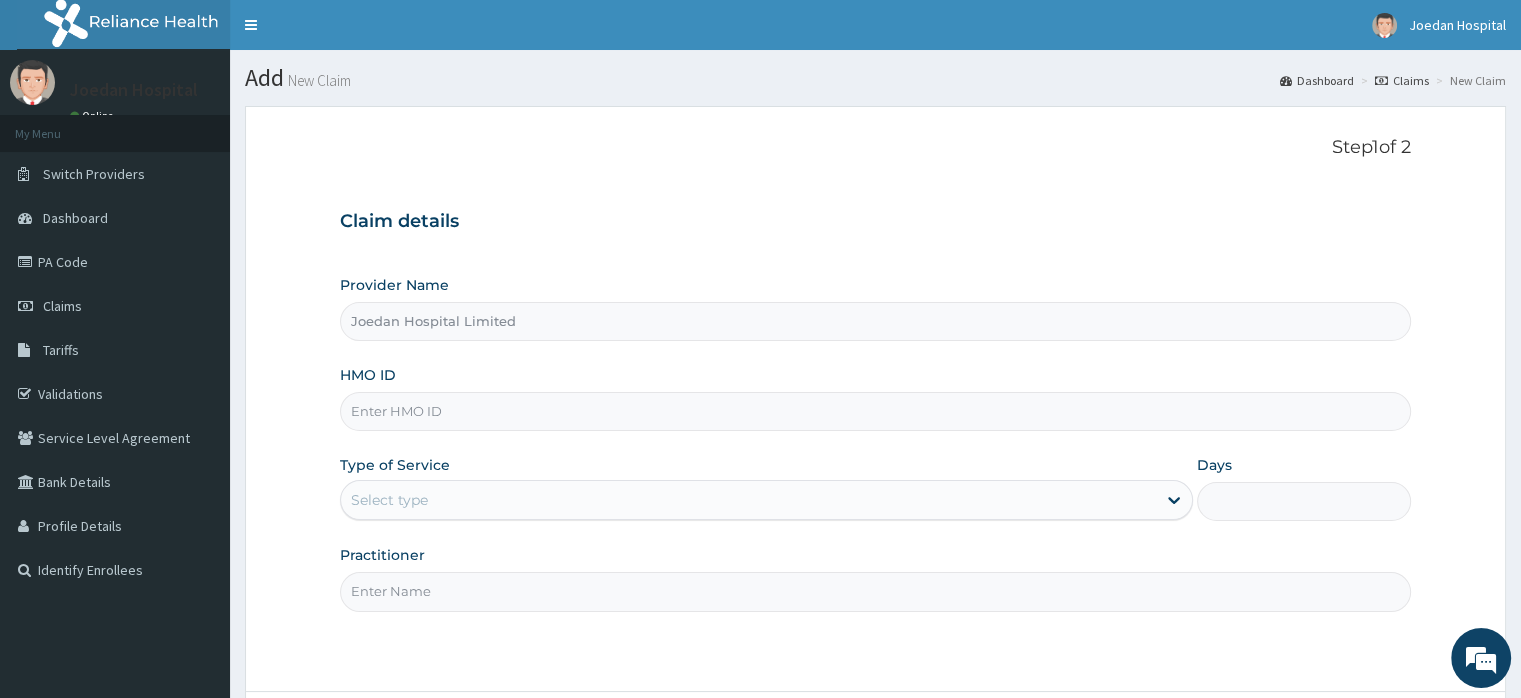 click on "HMO ID" at bounding box center [875, 411] 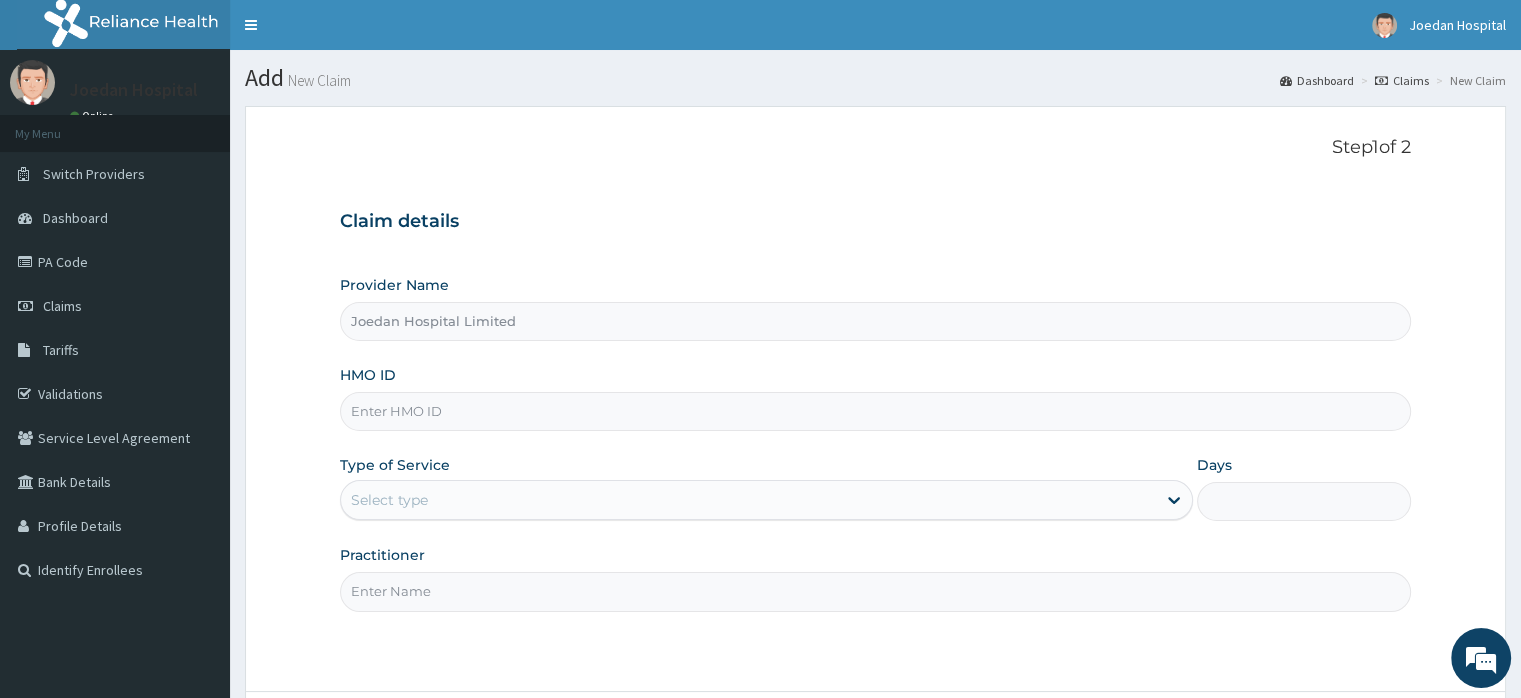 paste on "HIA/11376/A" 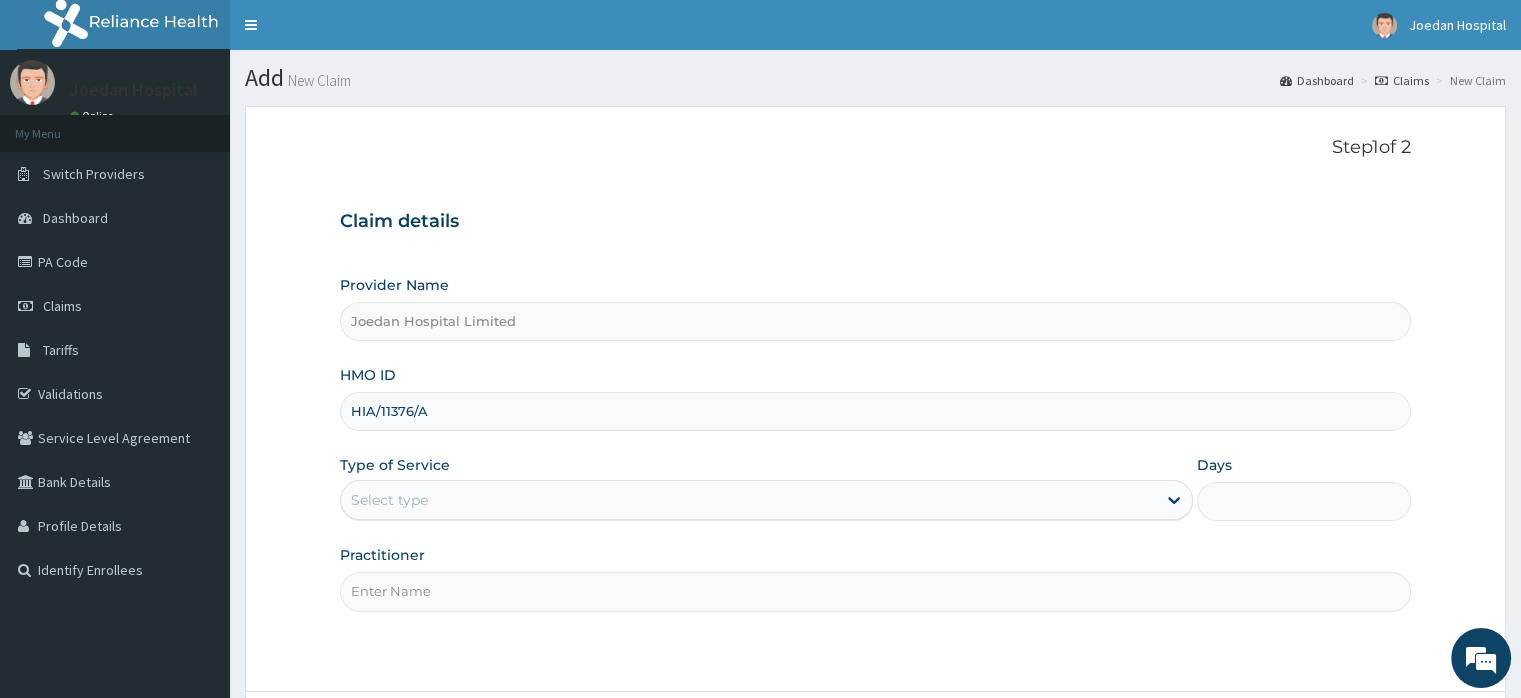 type on "HIA/11376/A" 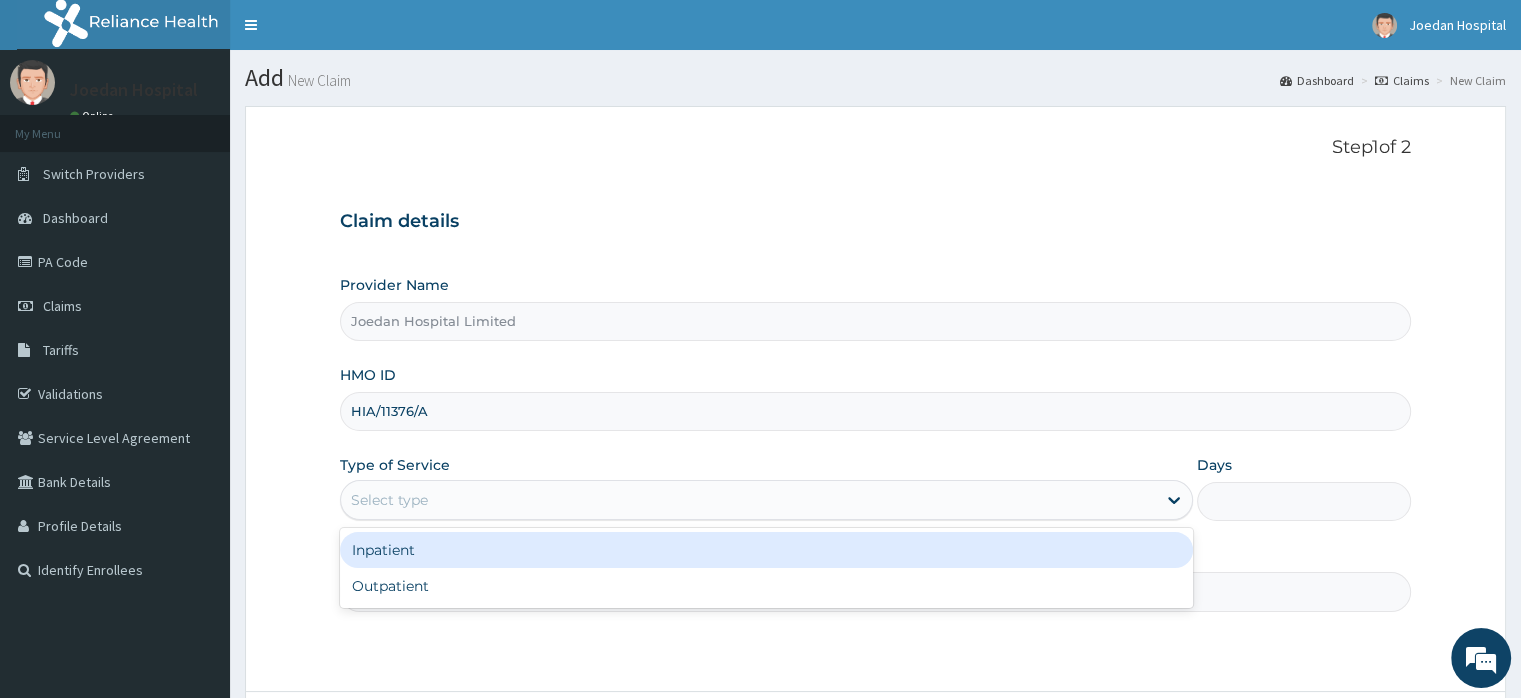 click on "Select type" at bounding box center [748, 500] 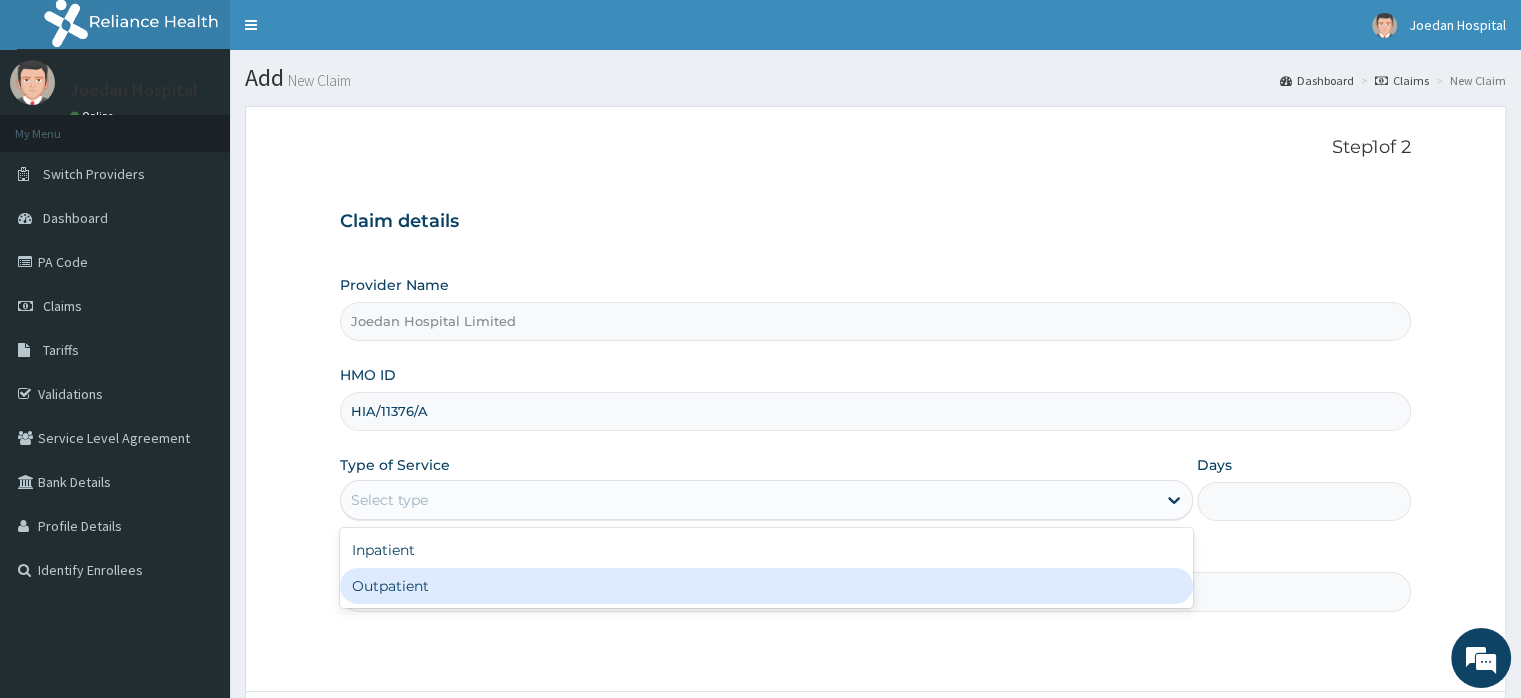 click on "Outpatient" at bounding box center [766, 586] 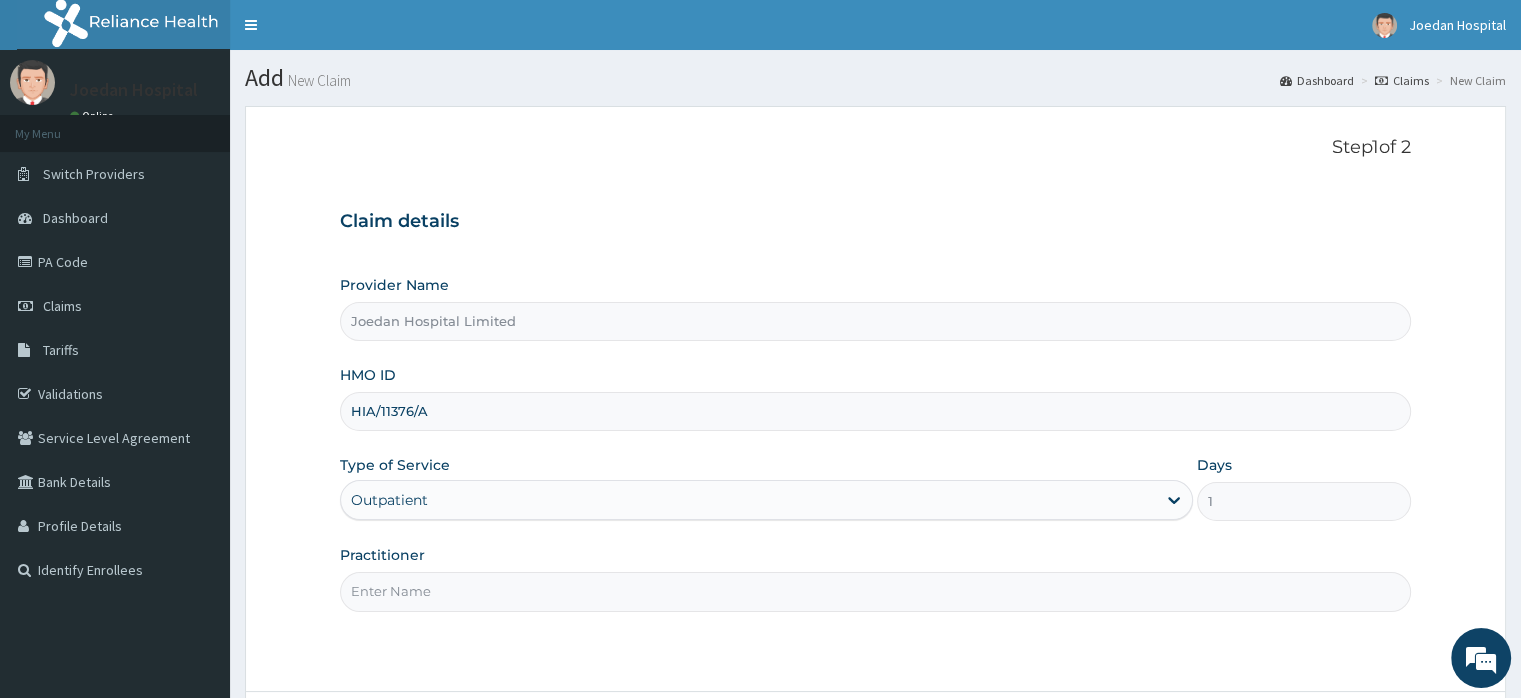 click on "Practitioner" at bounding box center (875, 591) 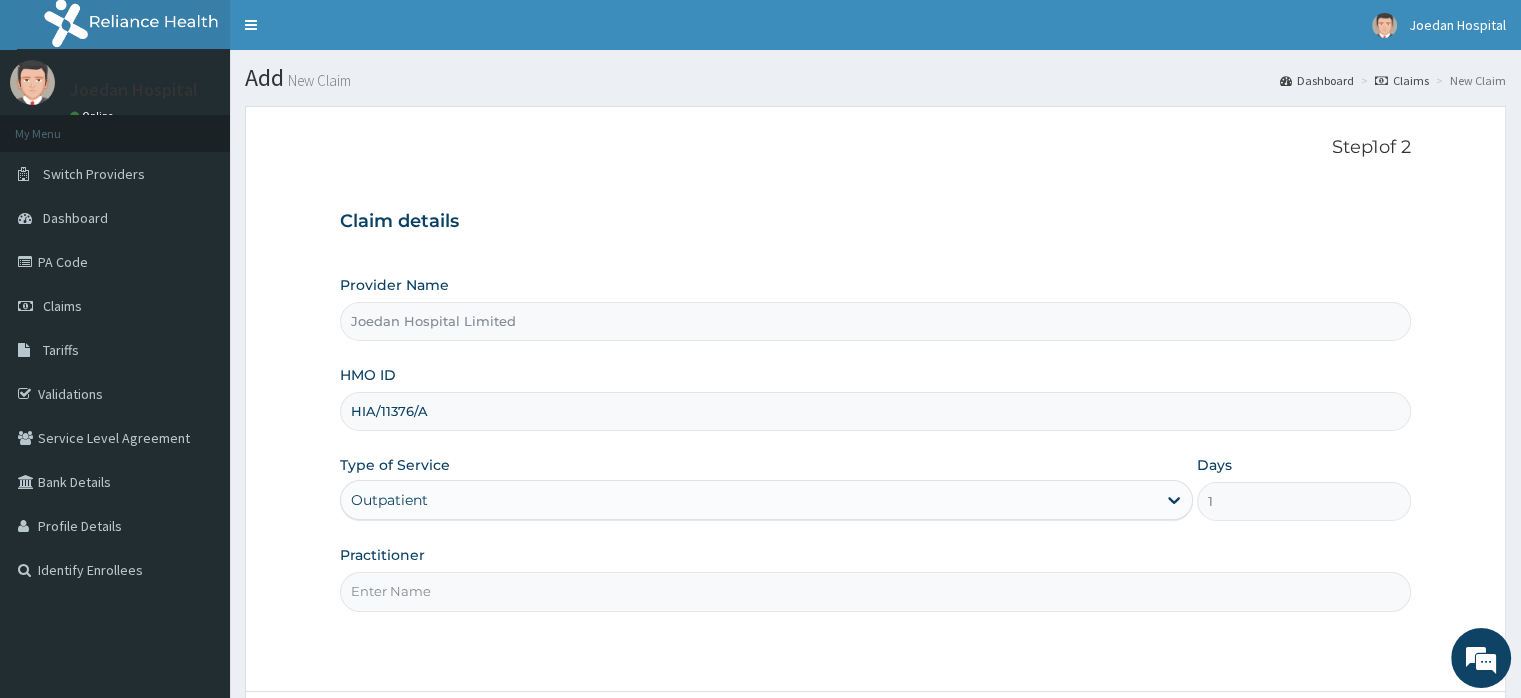 scroll, scrollTop: 0, scrollLeft: 0, axis: both 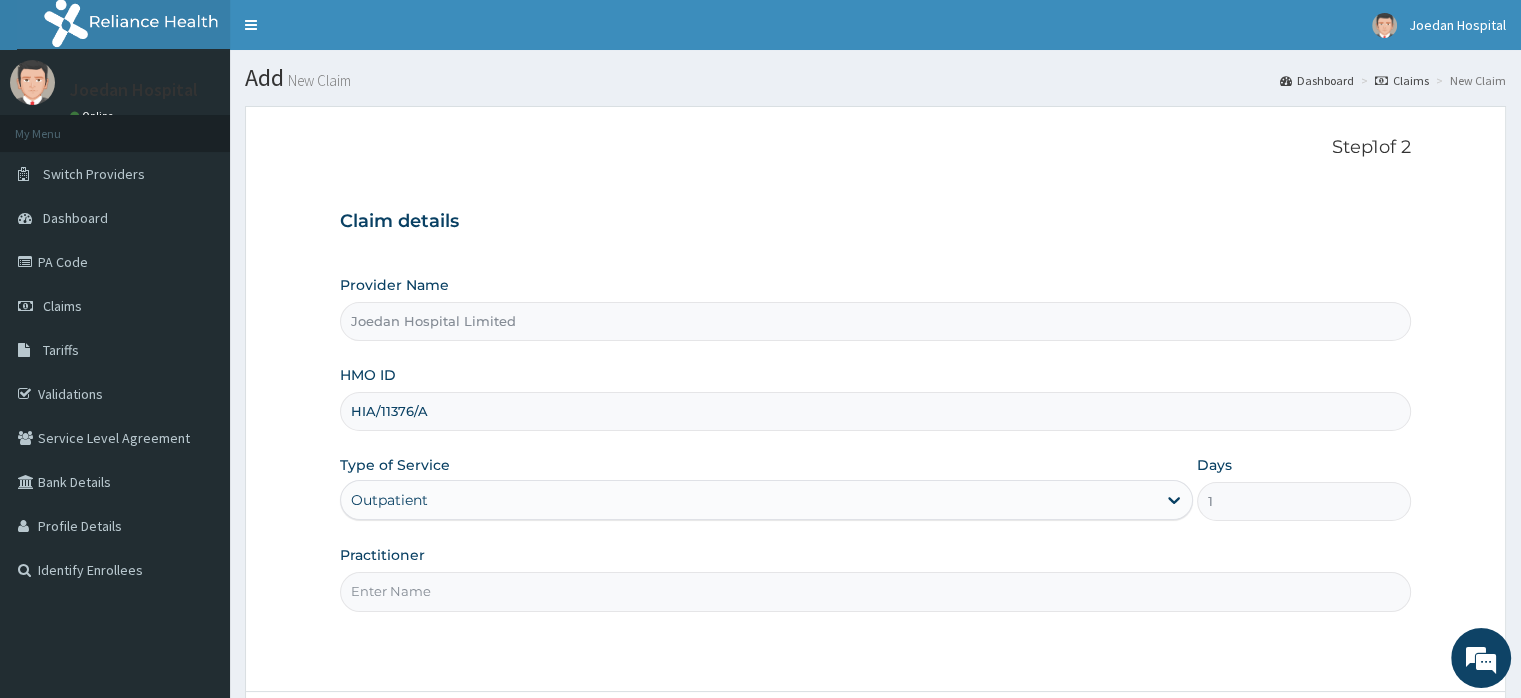 type on "Dr [NAME] [NAME]" 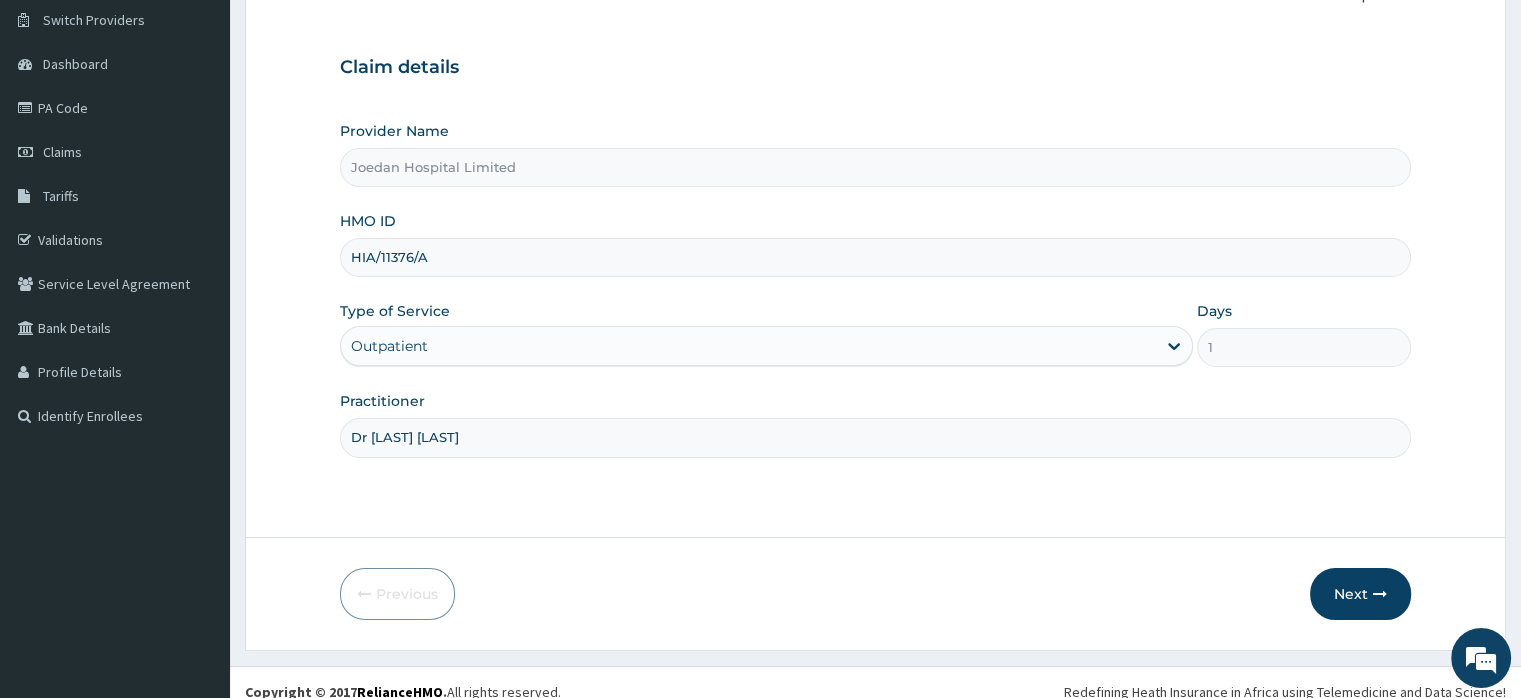 scroll, scrollTop: 172, scrollLeft: 0, axis: vertical 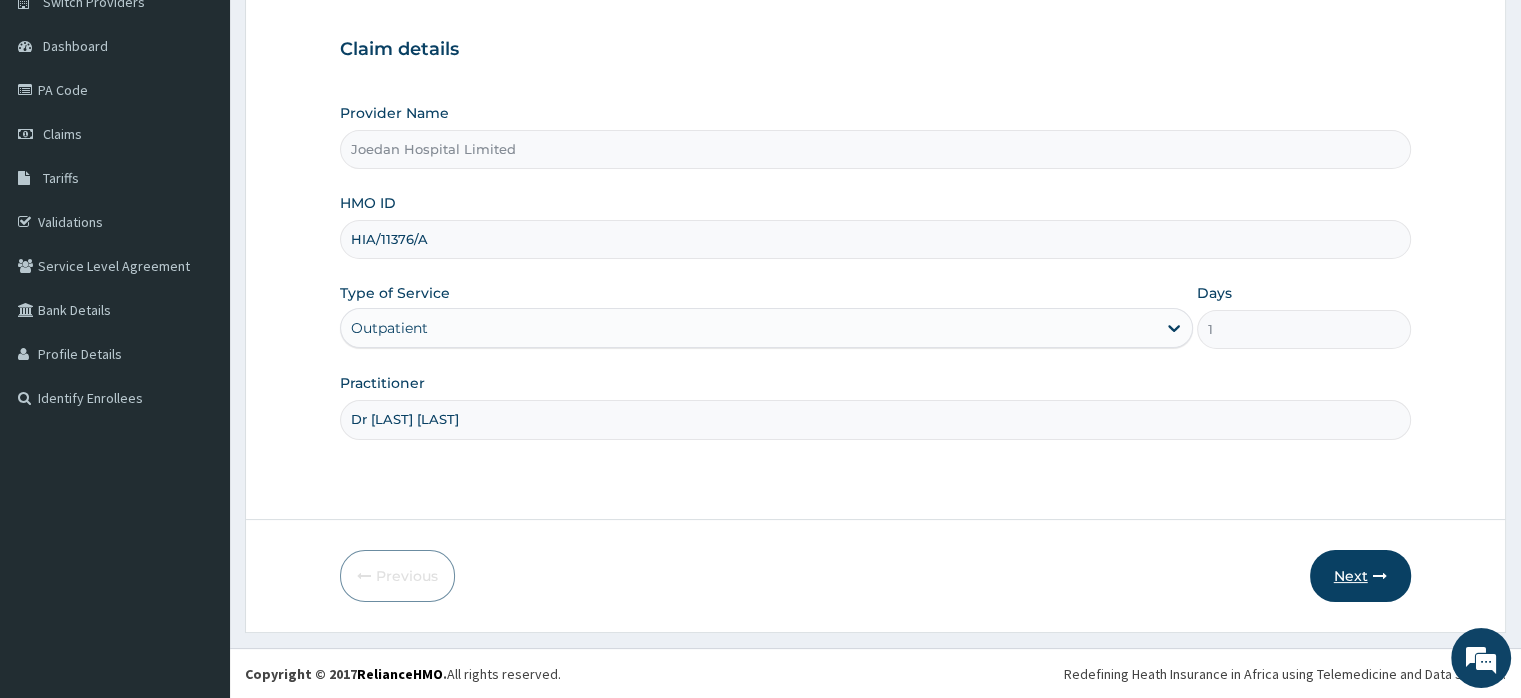 click on "Next" at bounding box center [1360, 576] 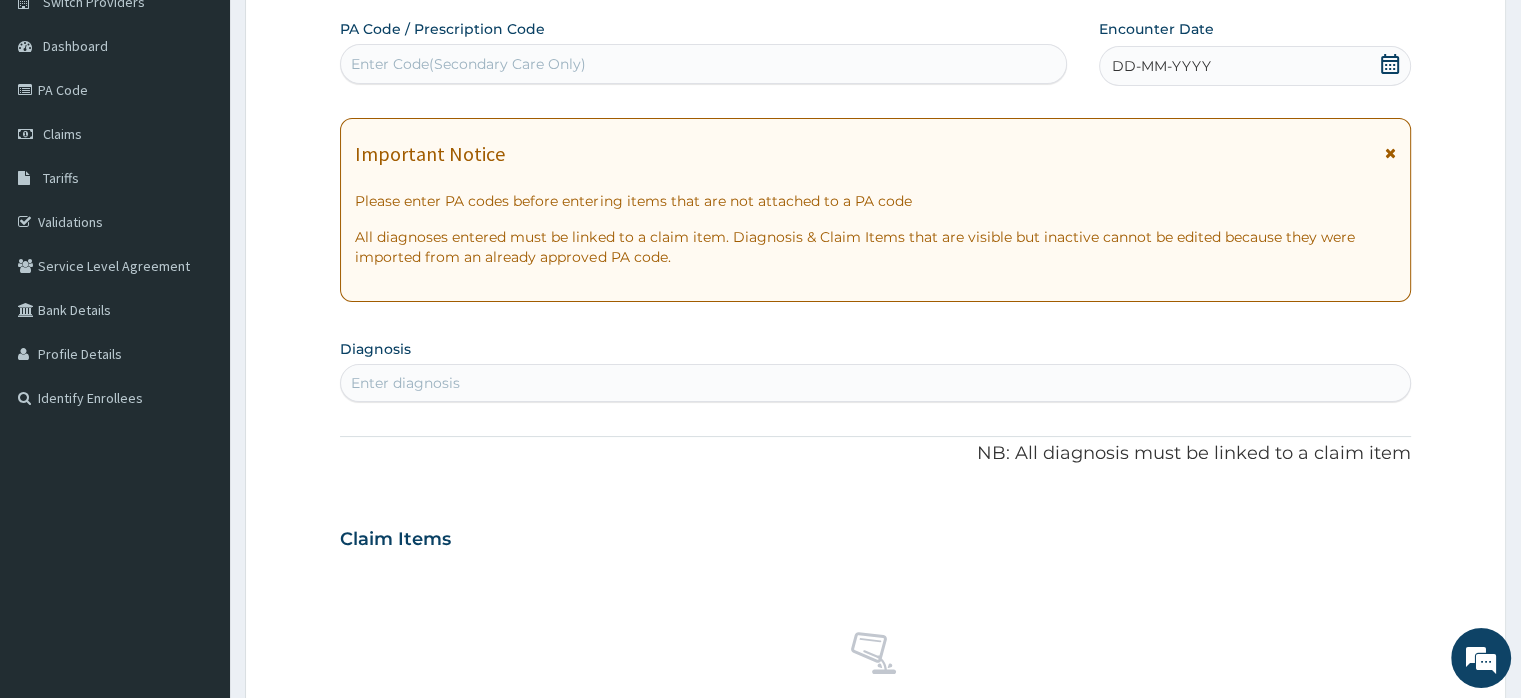 click on "DD-MM-YYYY" at bounding box center (1254, 66) 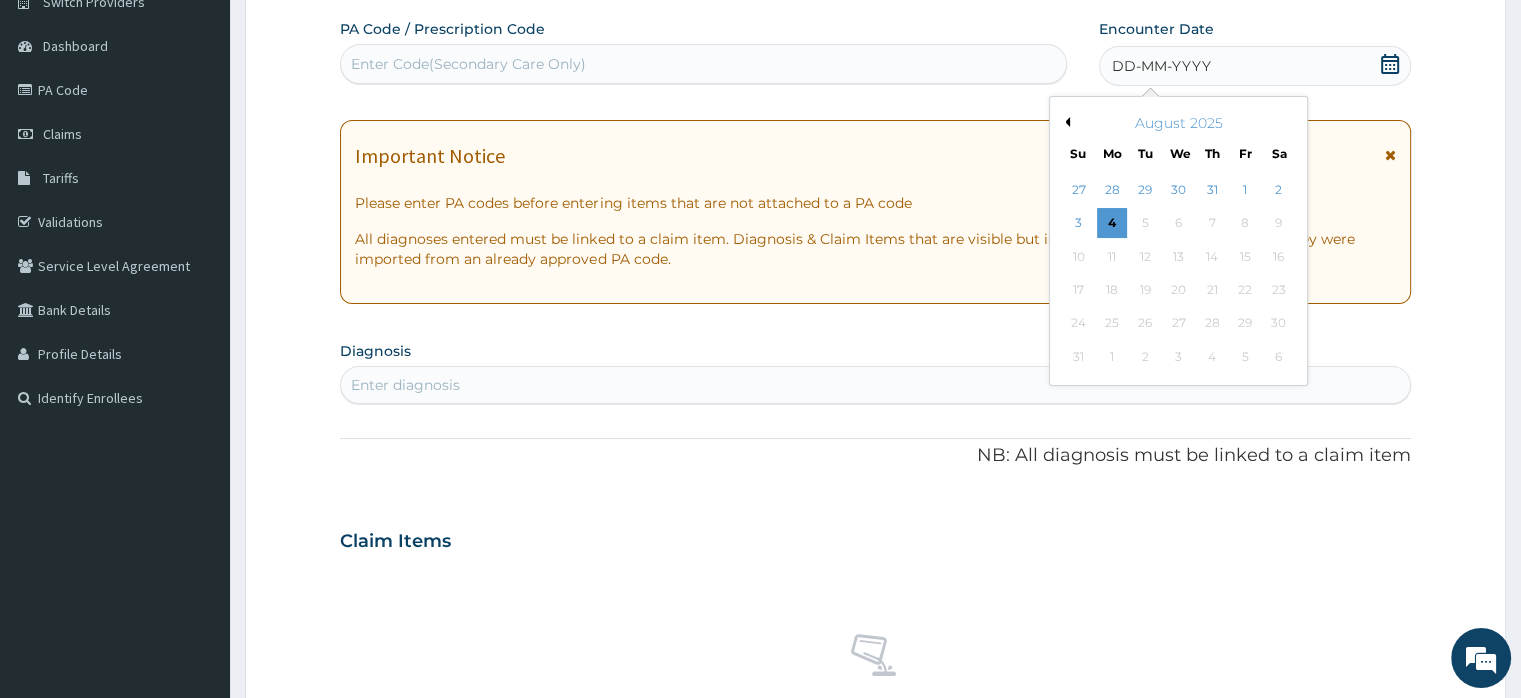 click on "Previous Month" at bounding box center (1065, 122) 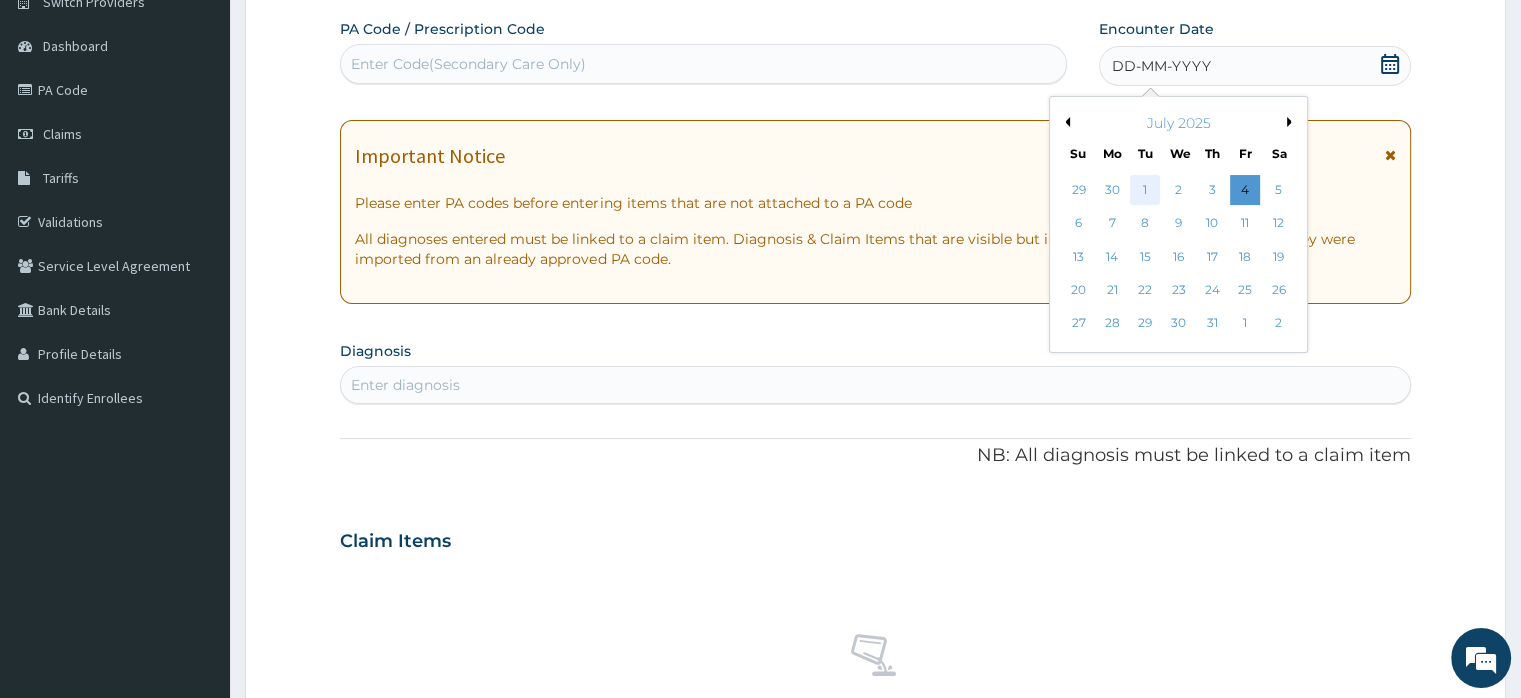 click on "1" at bounding box center (1145, 190) 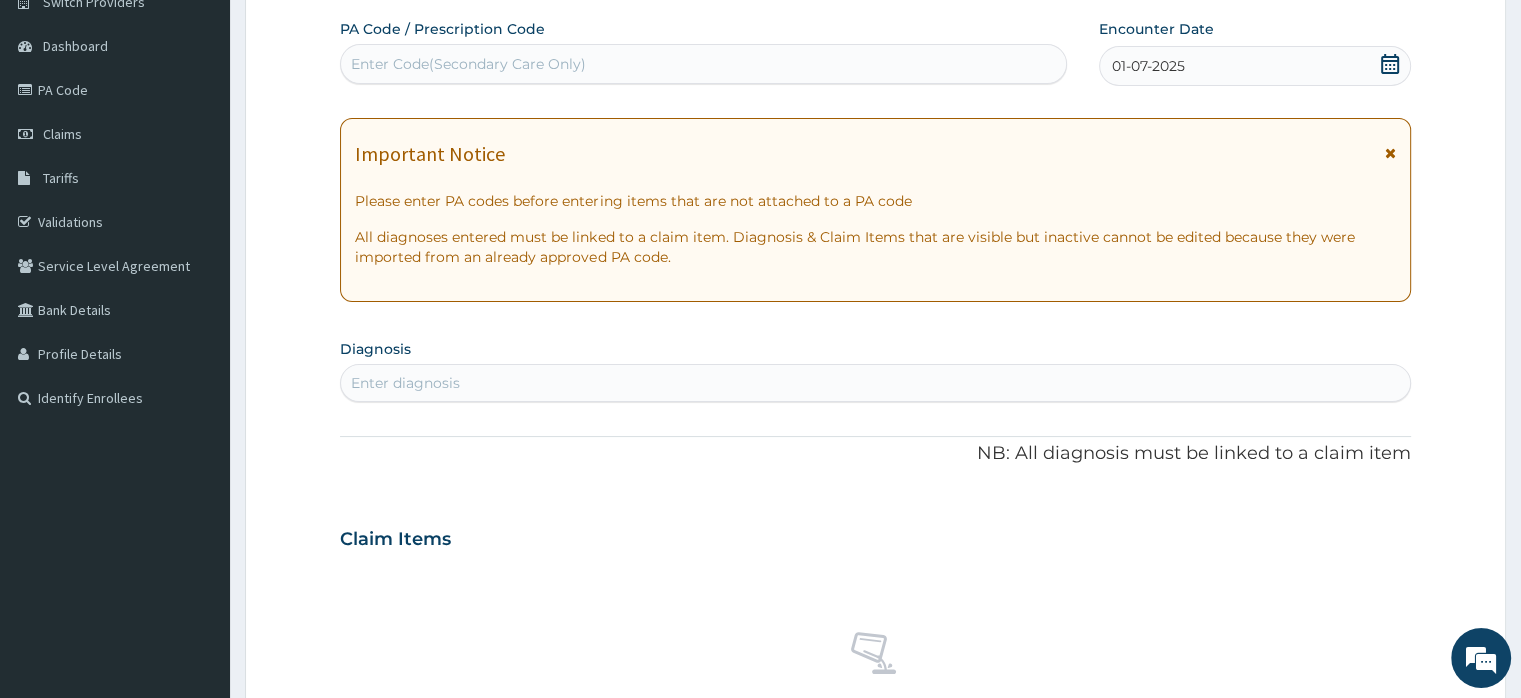 click on "Enter diagnosis" at bounding box center [875, 383] 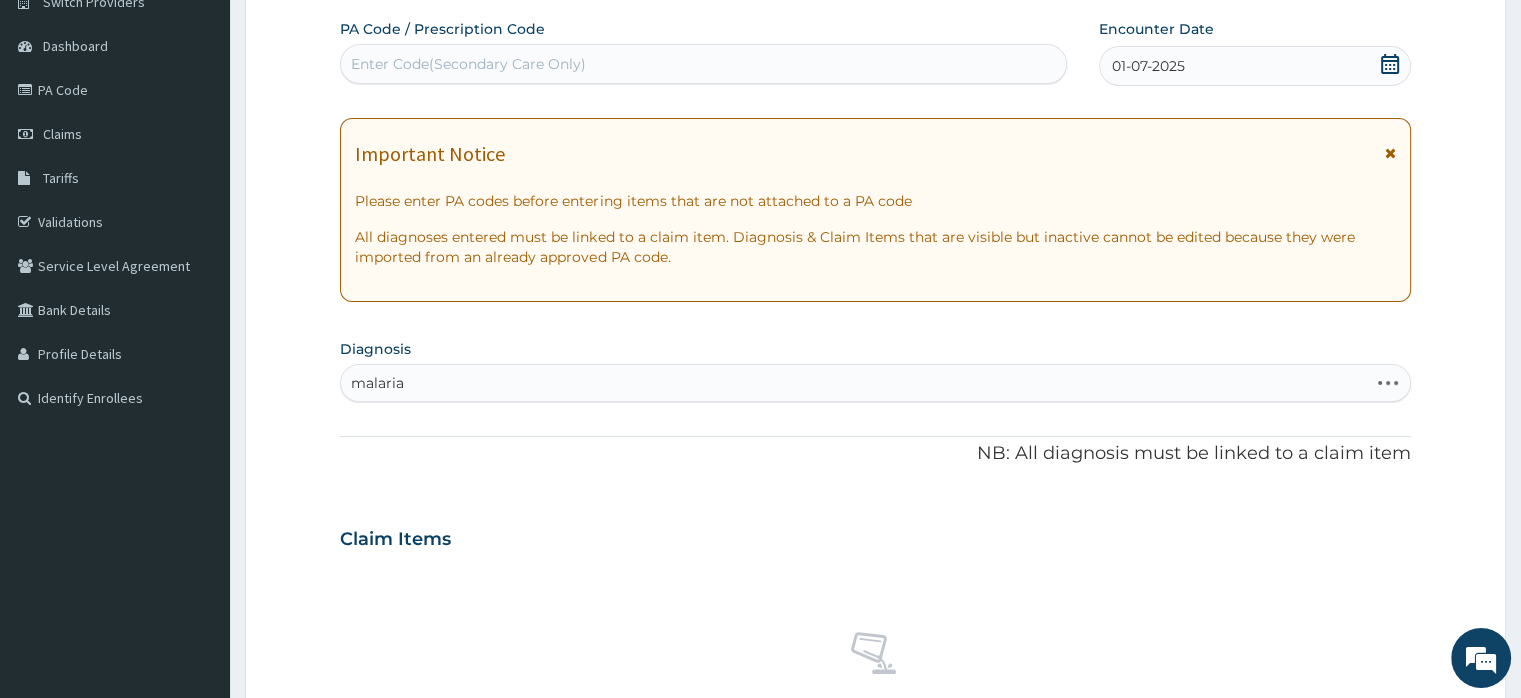type on "malaria" 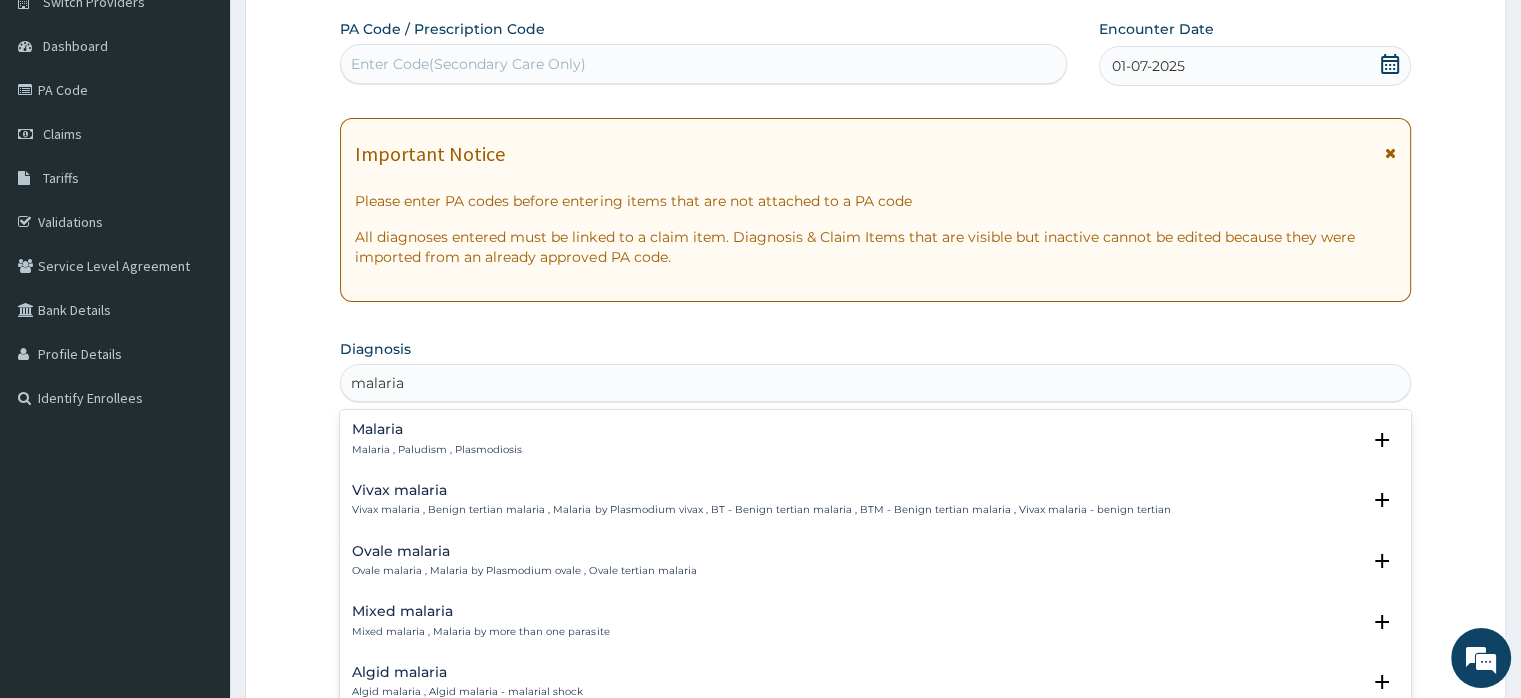 click on "Malaria" at bounding box center [437, 429] 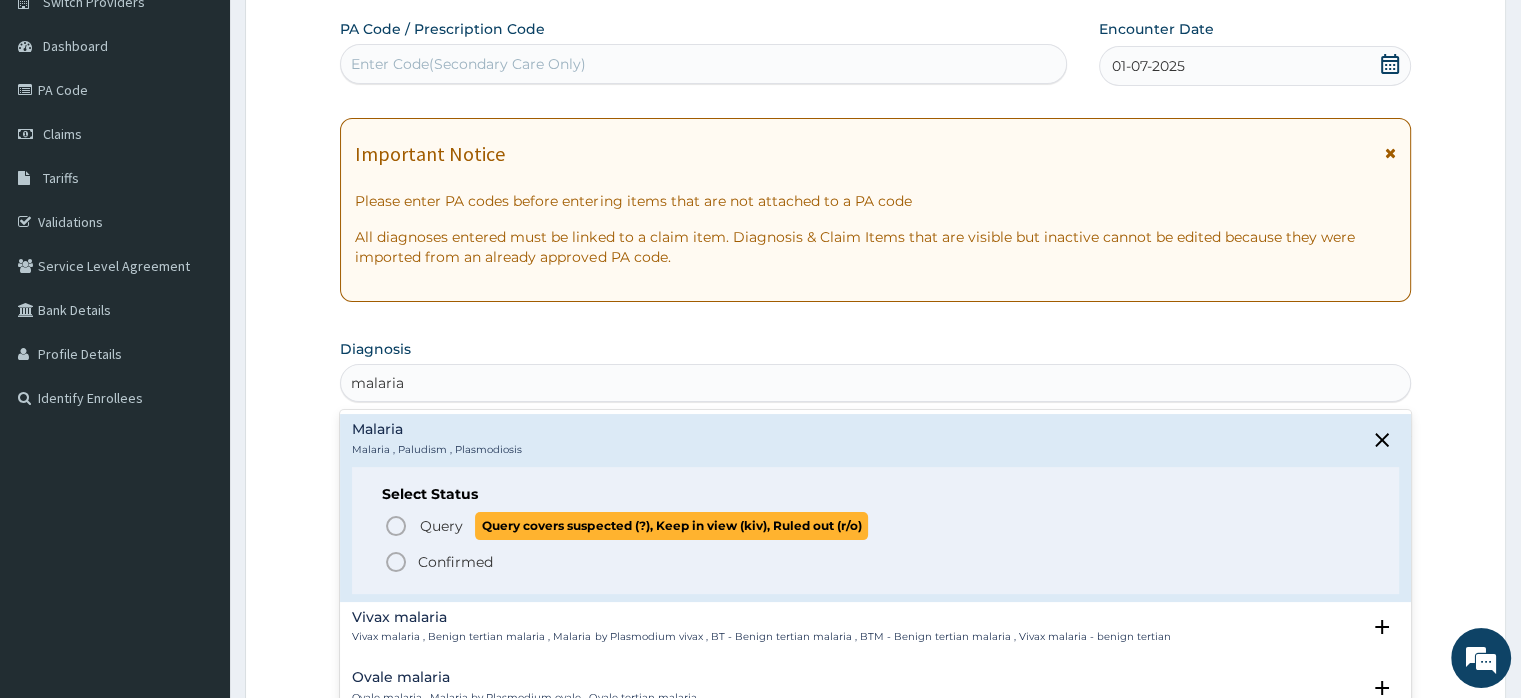 click 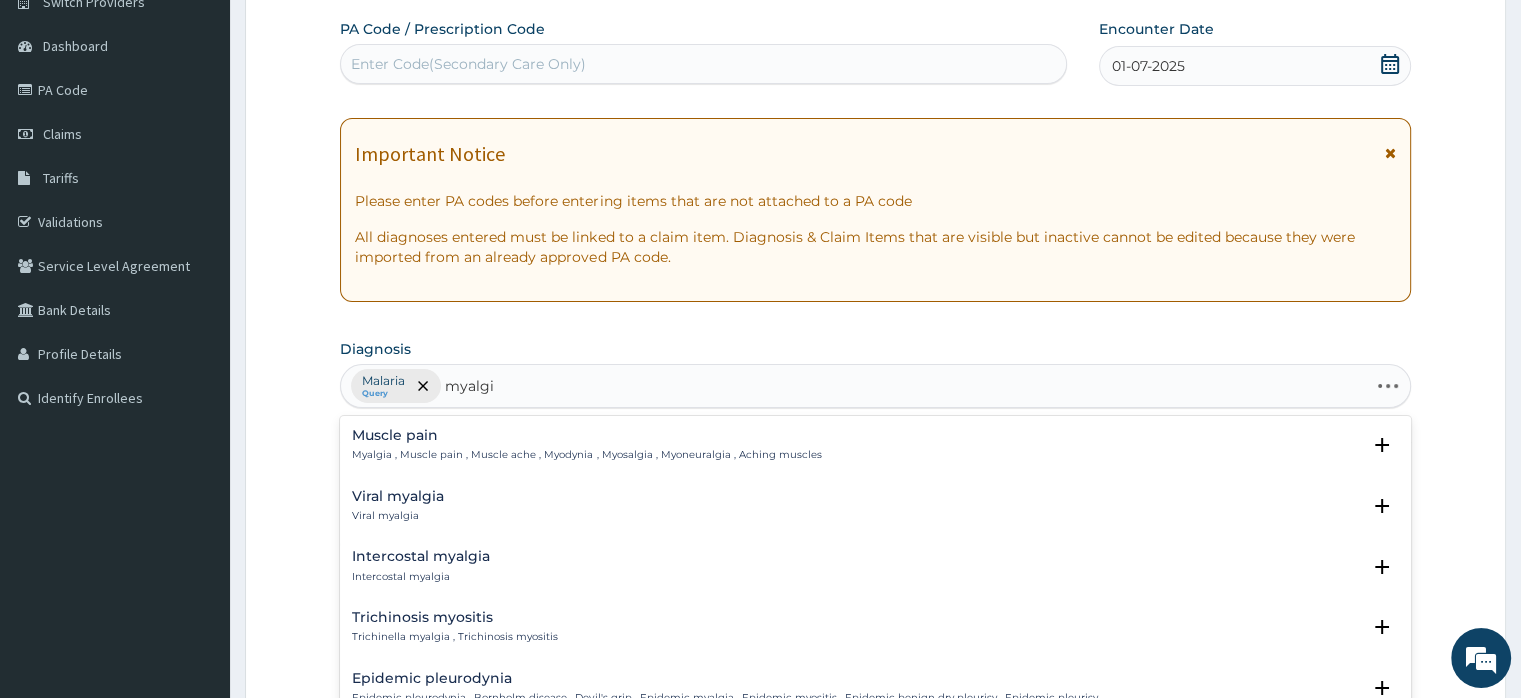 type on "myalgia" 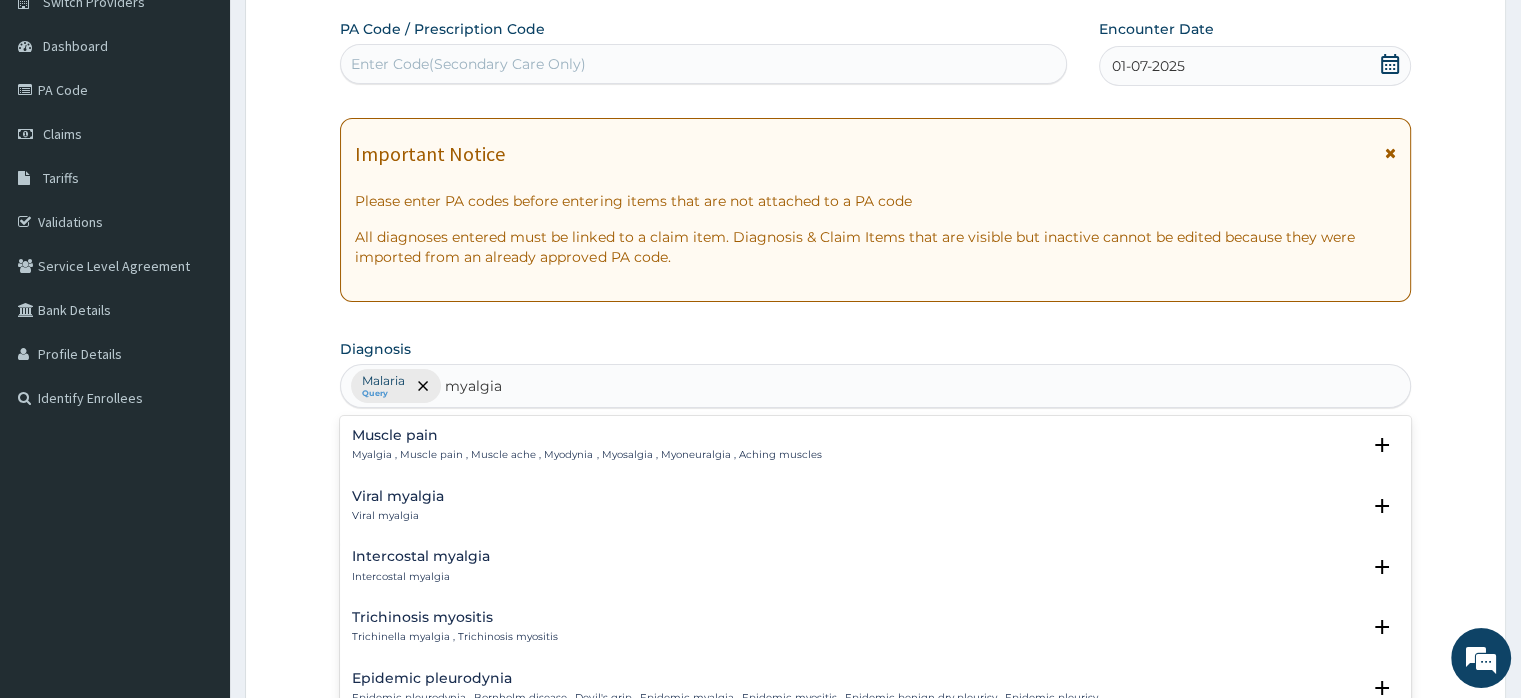 click on "Muscle pain" at bounding box center [586, 435] 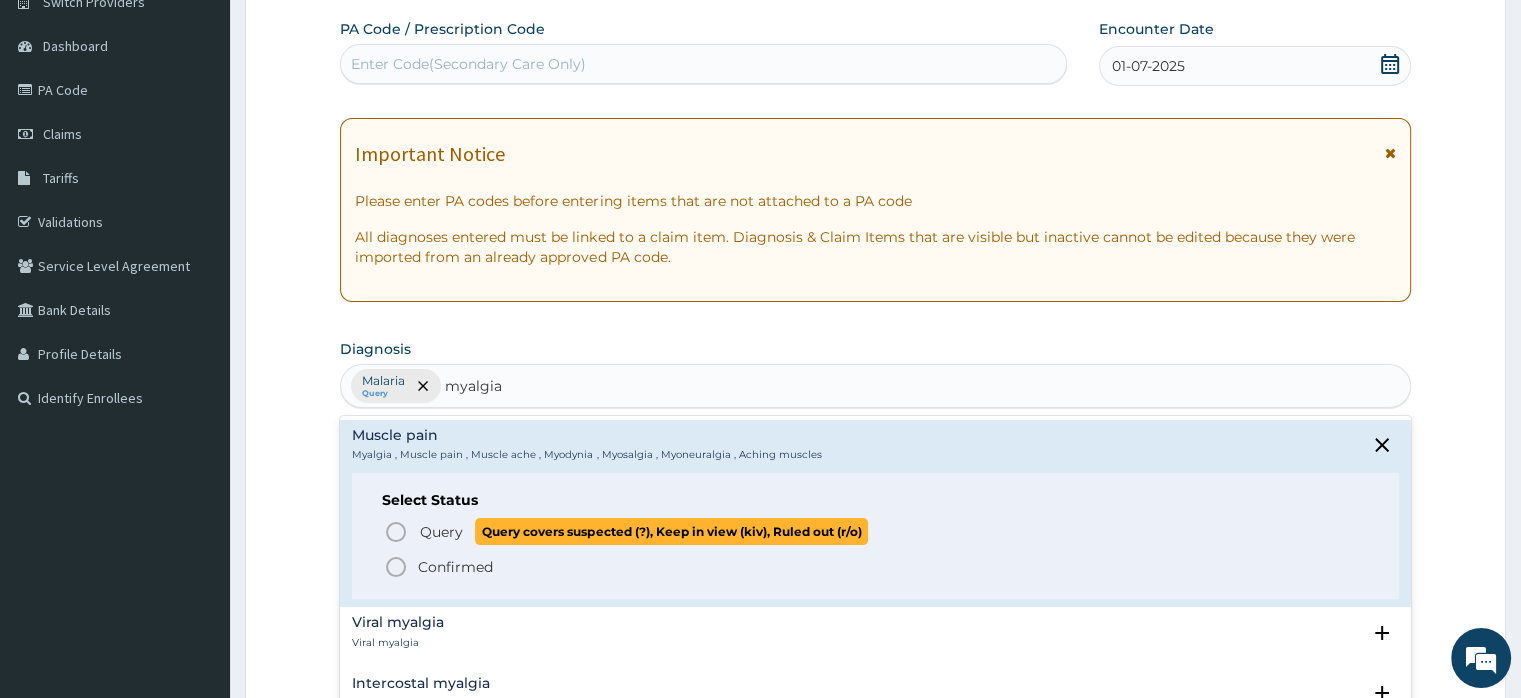 click 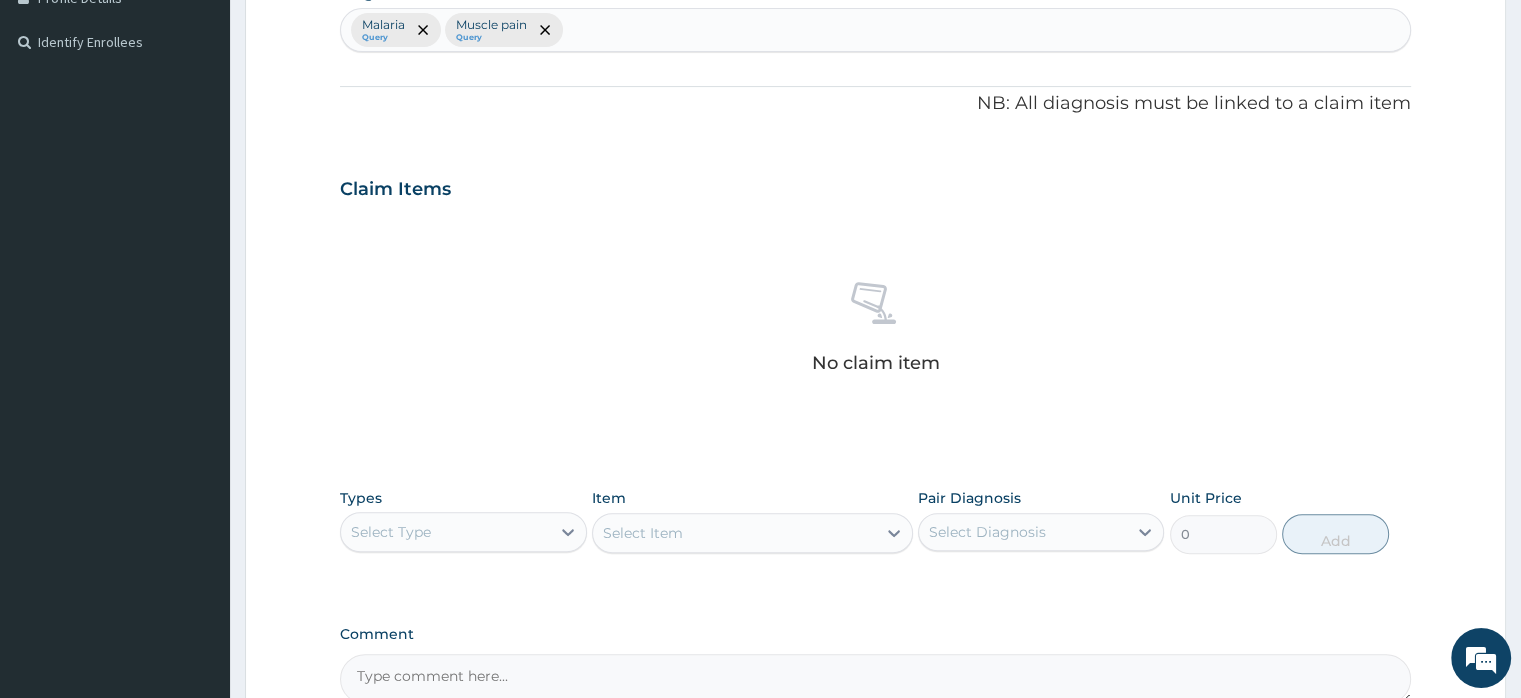 scroll, scrollTop: 625, scrollLeft: 0, axis: vertical 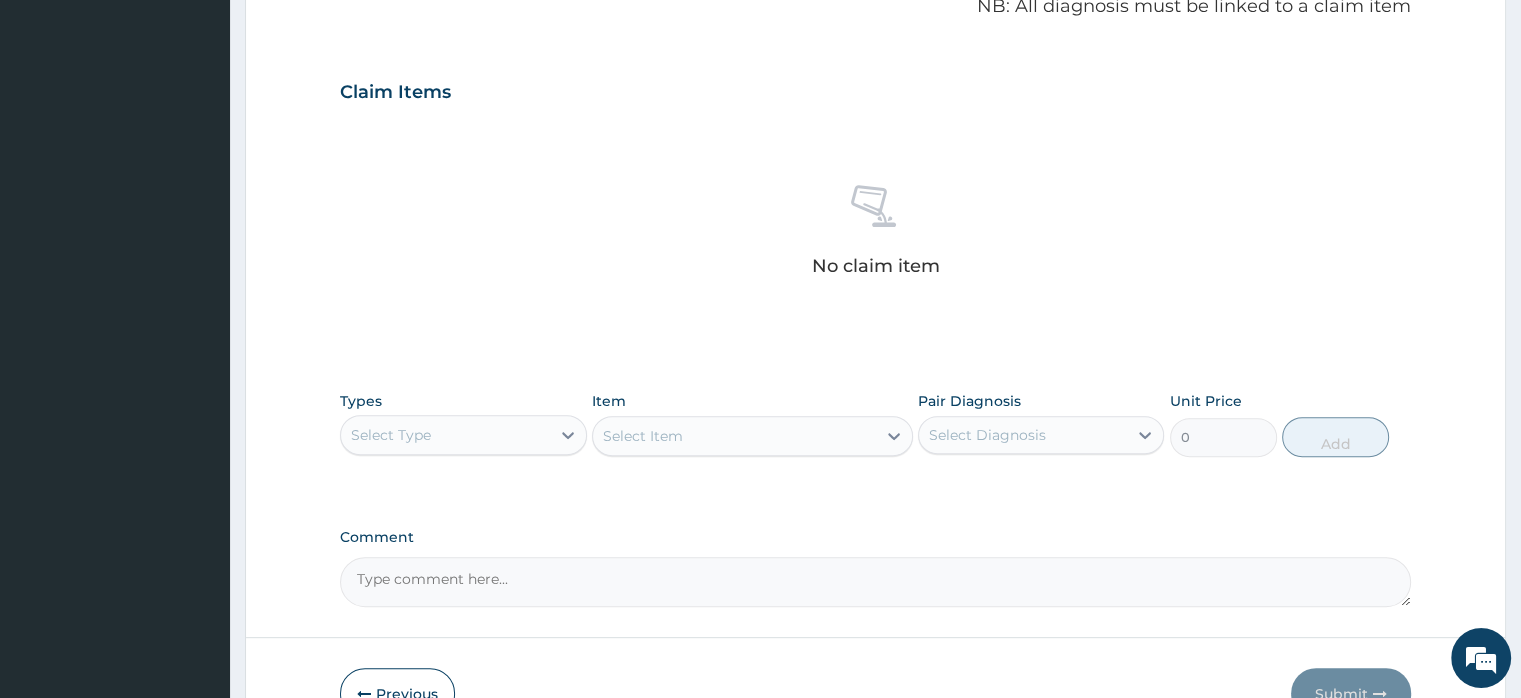 click on "Select Type" at bounding box center (445, 435) 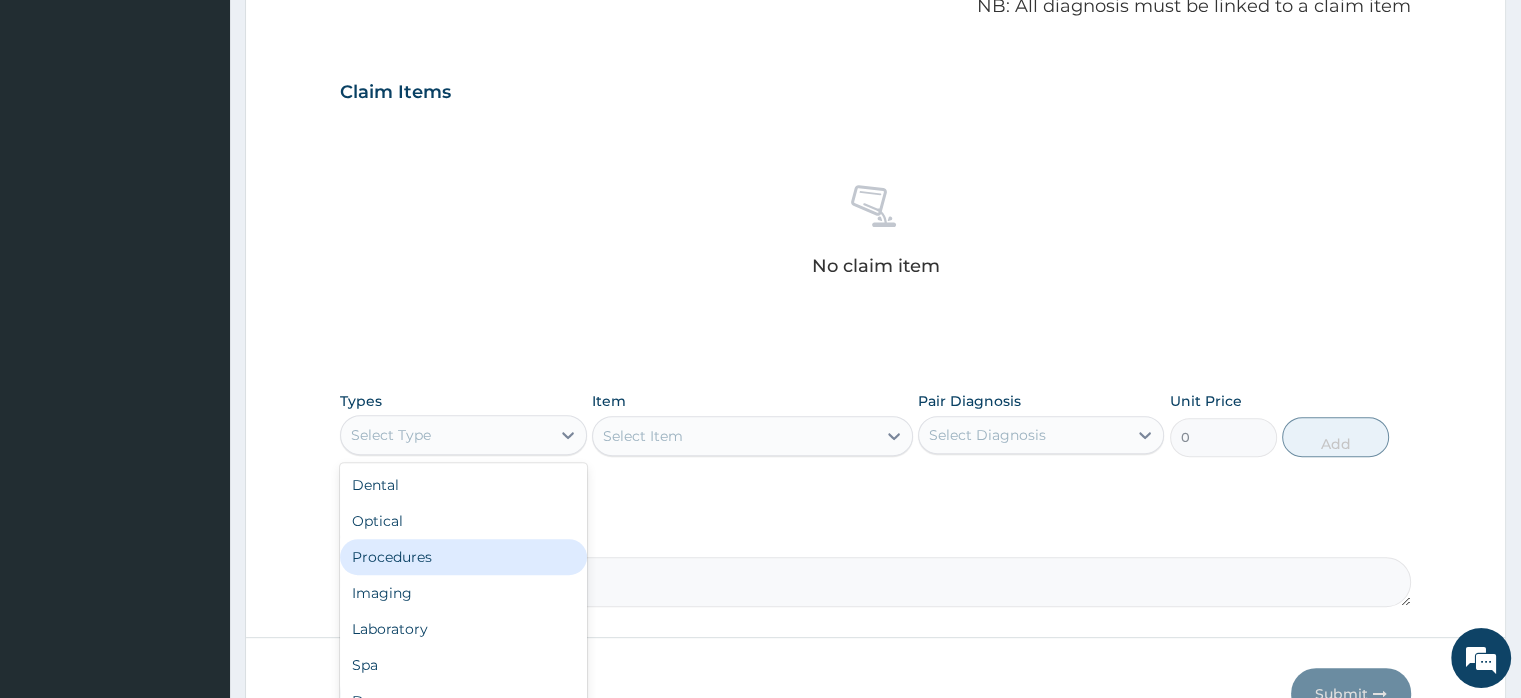 click on "Procedures" at bounding box center (463, 557) 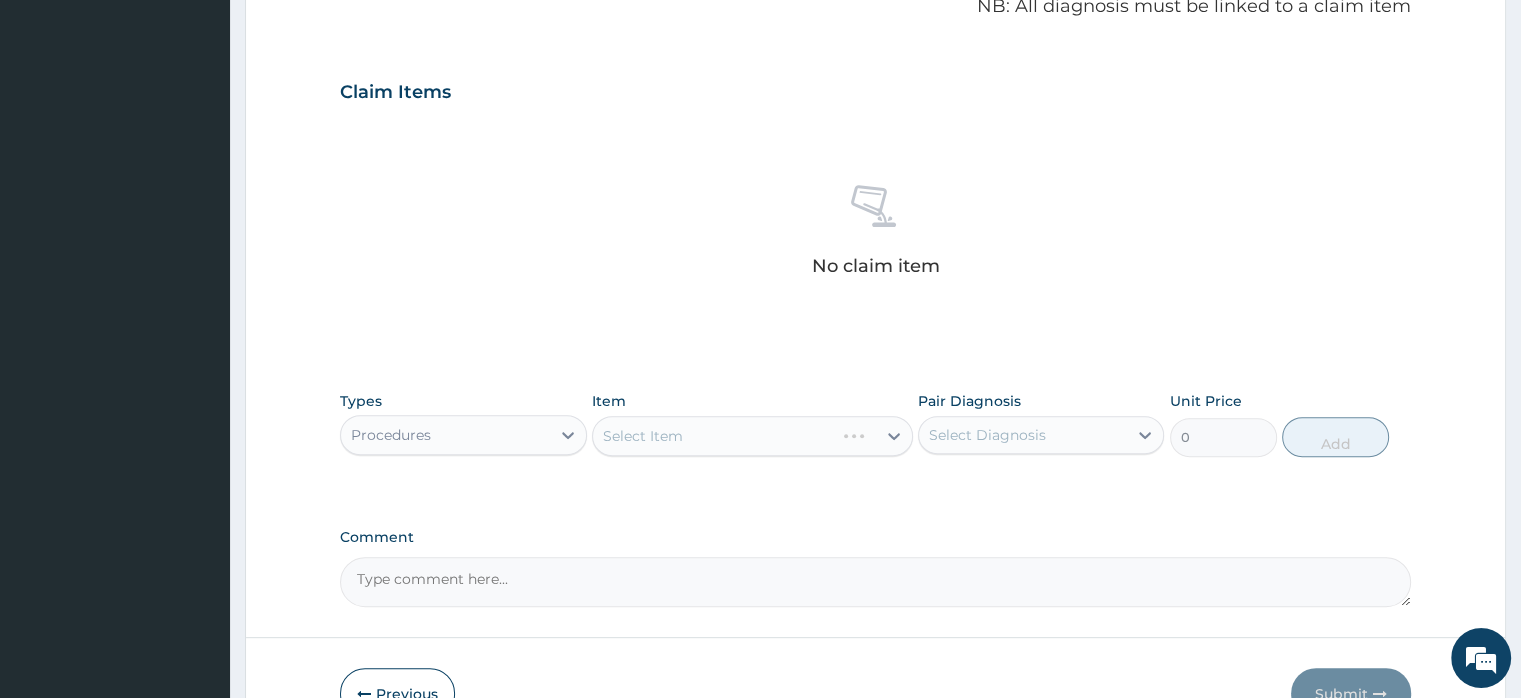 click on "Select Item" at bounding box center (752, 436) 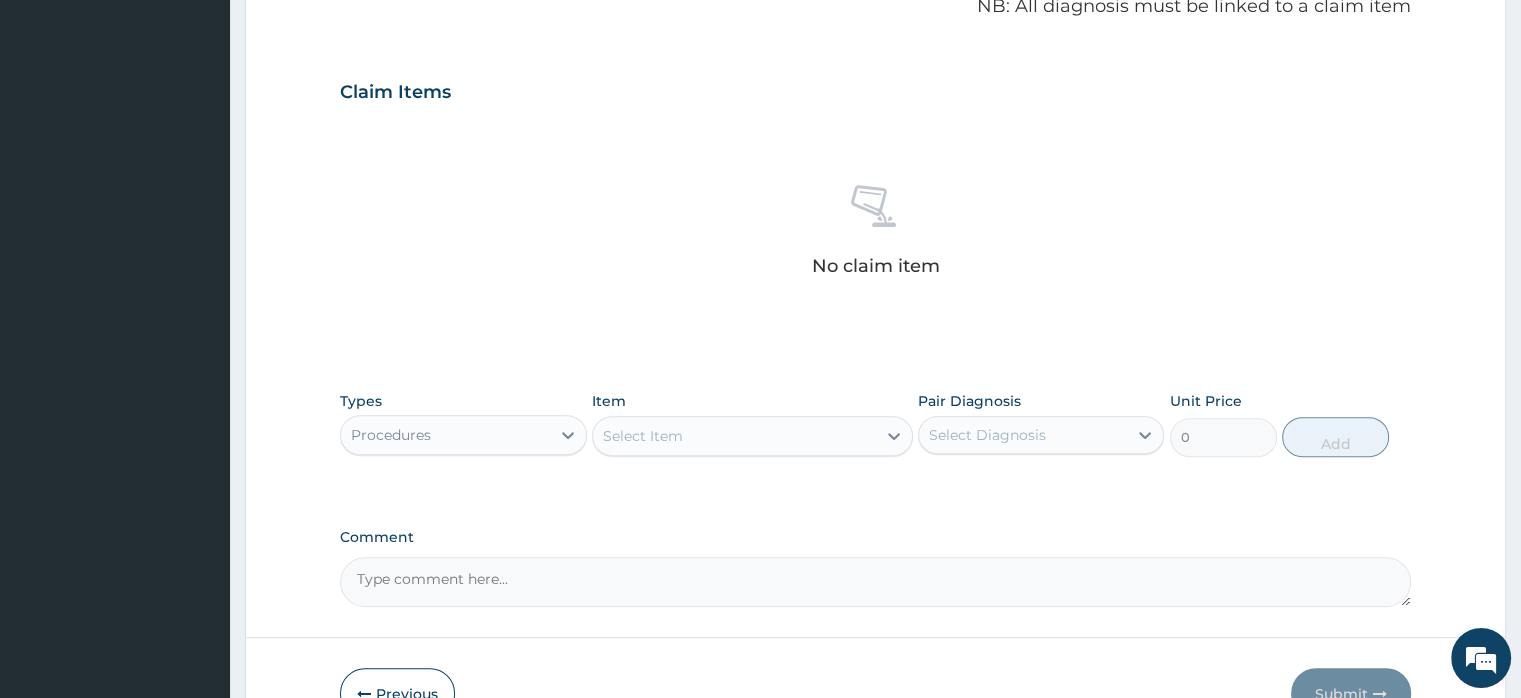 click on "Select Item" at bounding box center (734, 436) 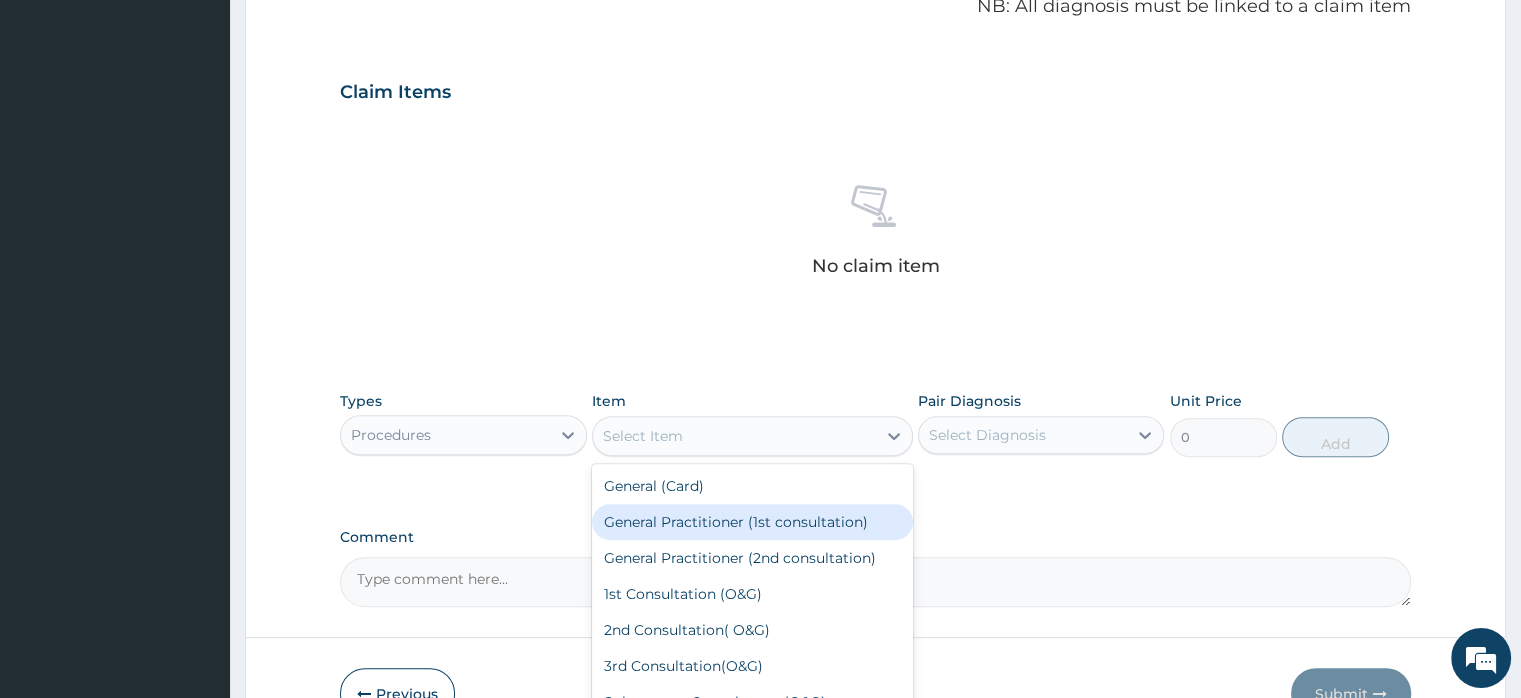 click on "General Practitioner (1st consultation)" at bounding box center [752, 522] 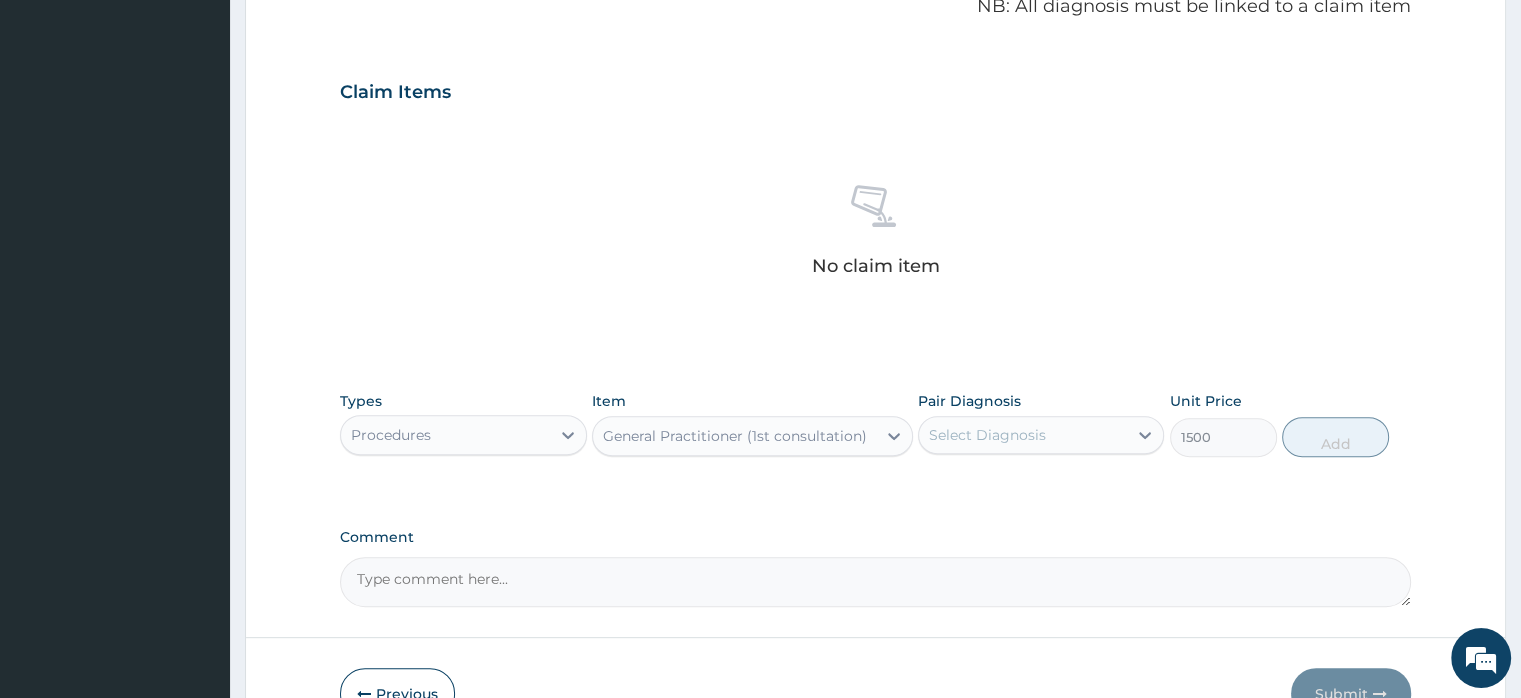 click on "Select Diagnosis" at bounding box center [987, 435] 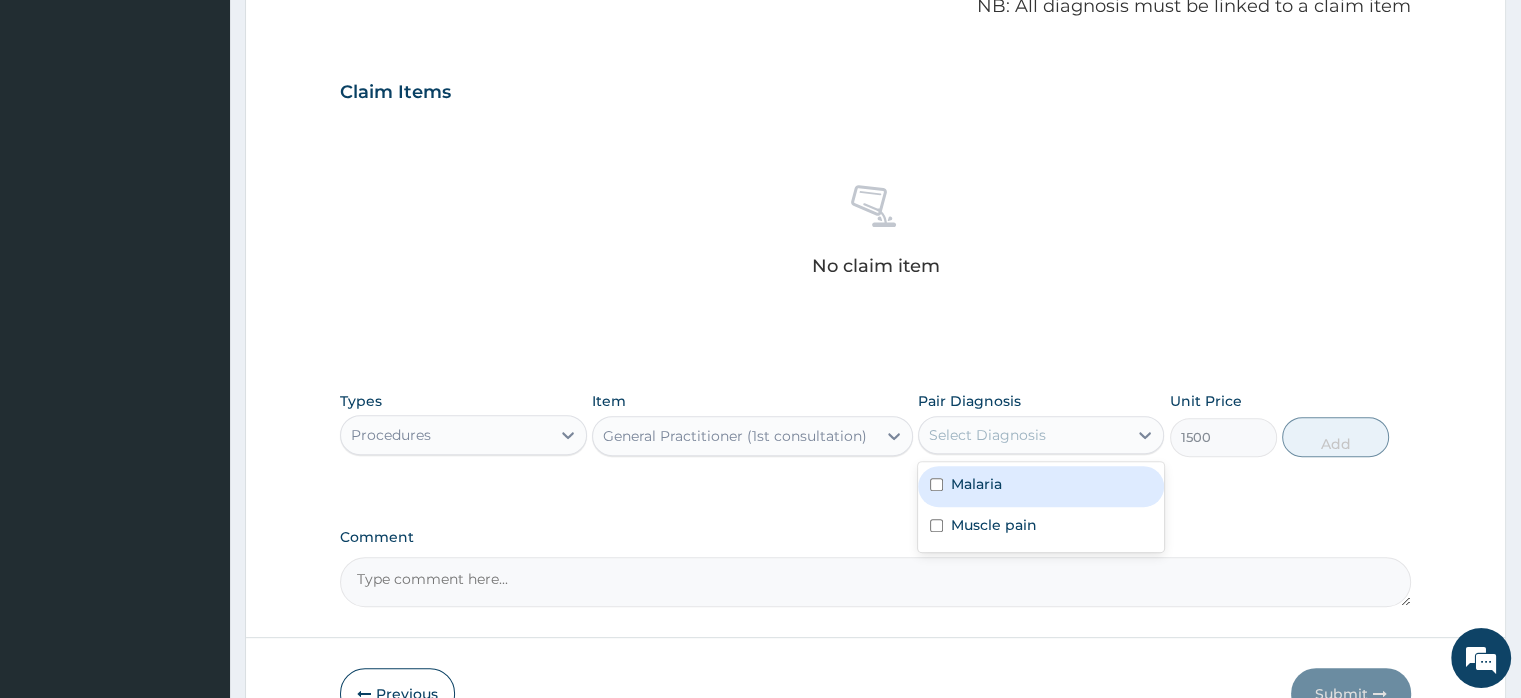 click on "Malaria" at bounding box center [976, 484] 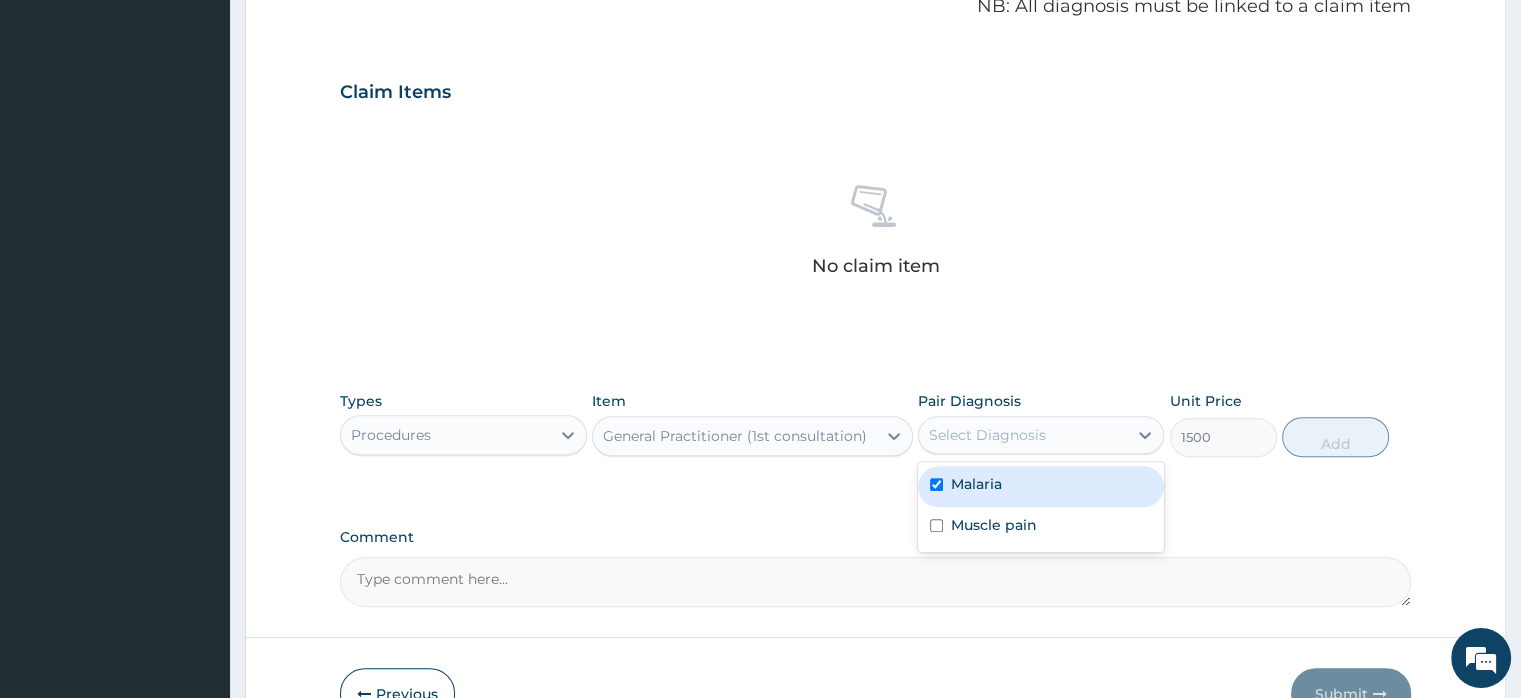 checkbox on "true" 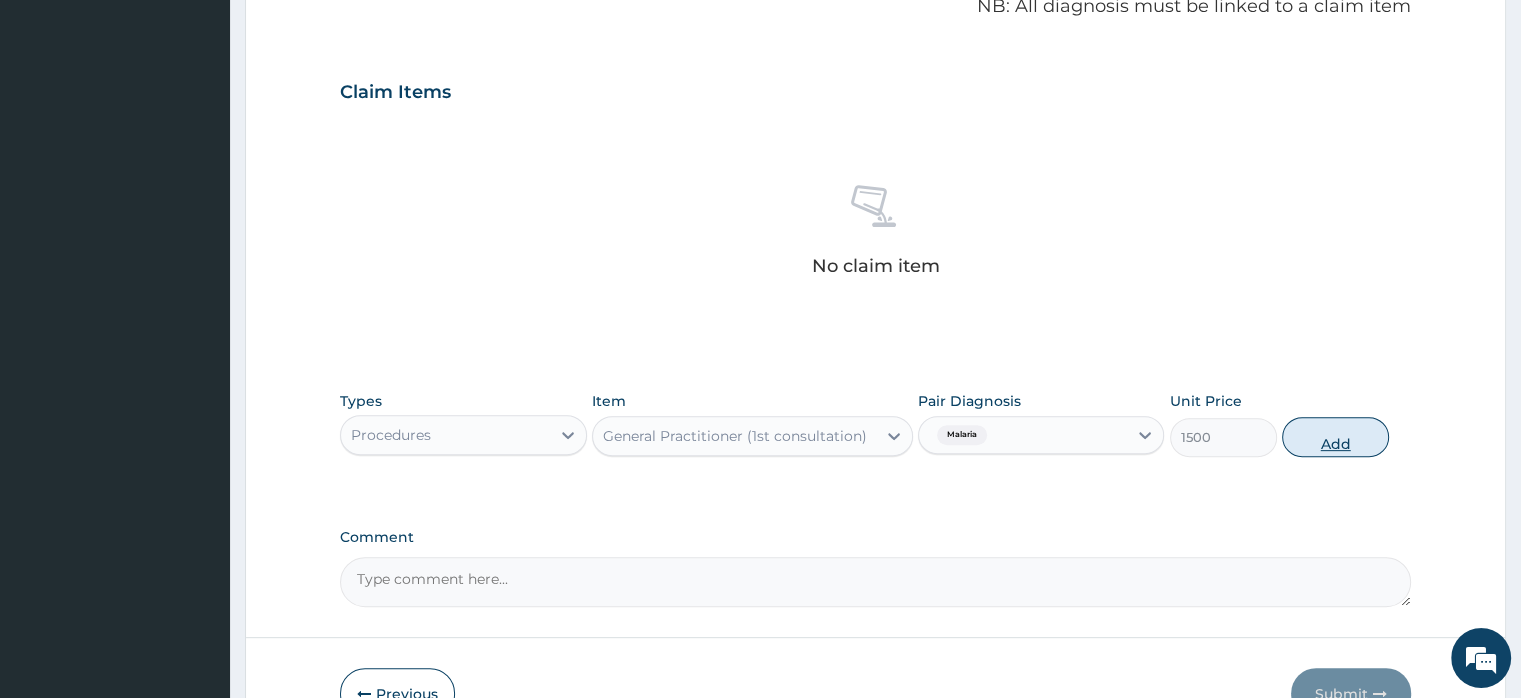 click on "Add" at bounding box center [1335, 437] 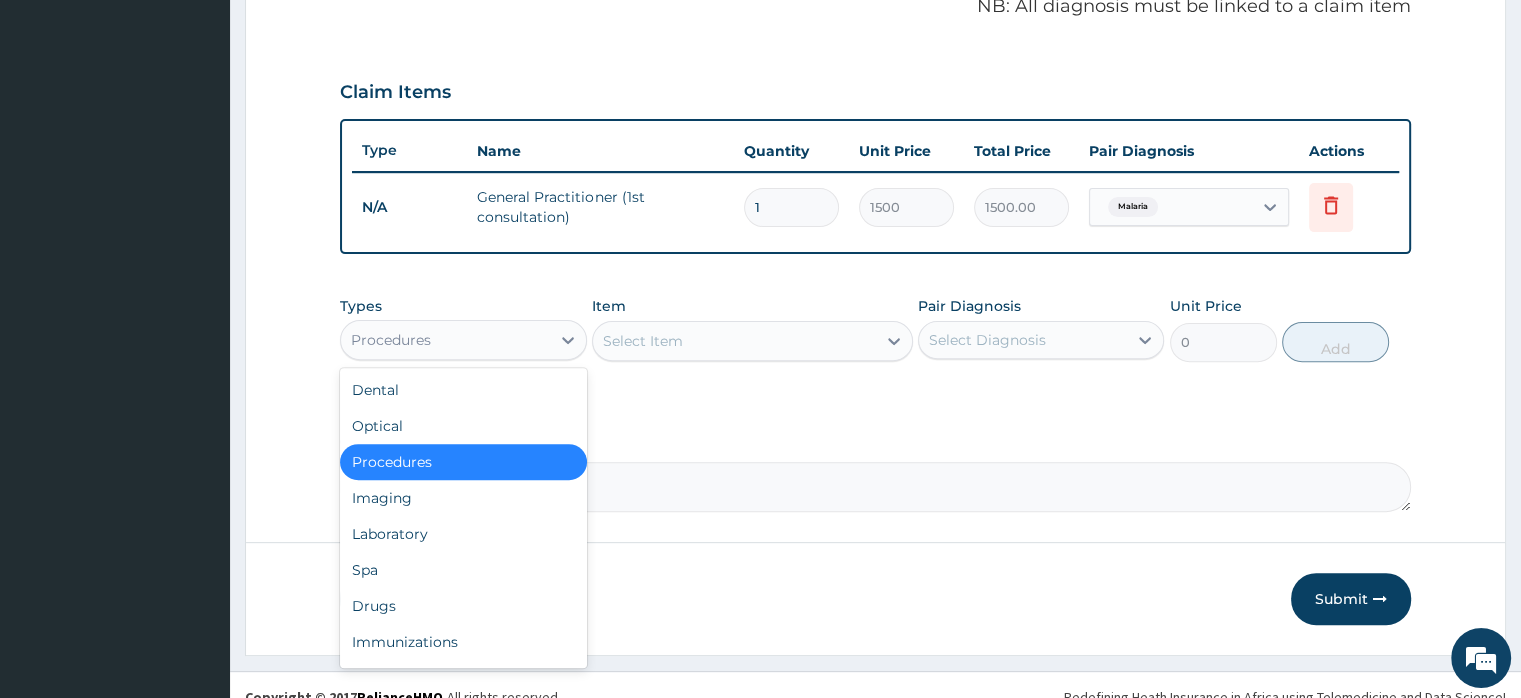 click on "Procedures" at bounding box center (391, 340) 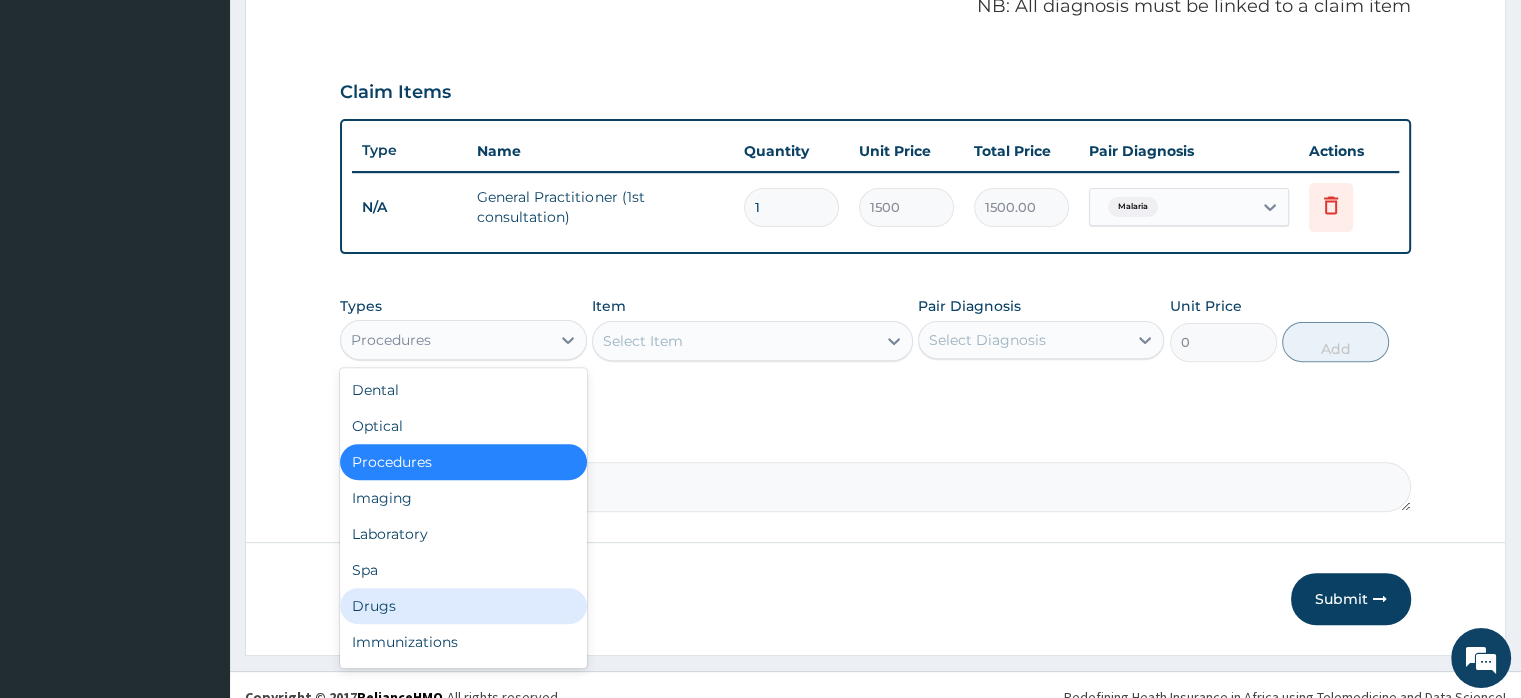click on "Drugs" at bounding box center [463, 606] 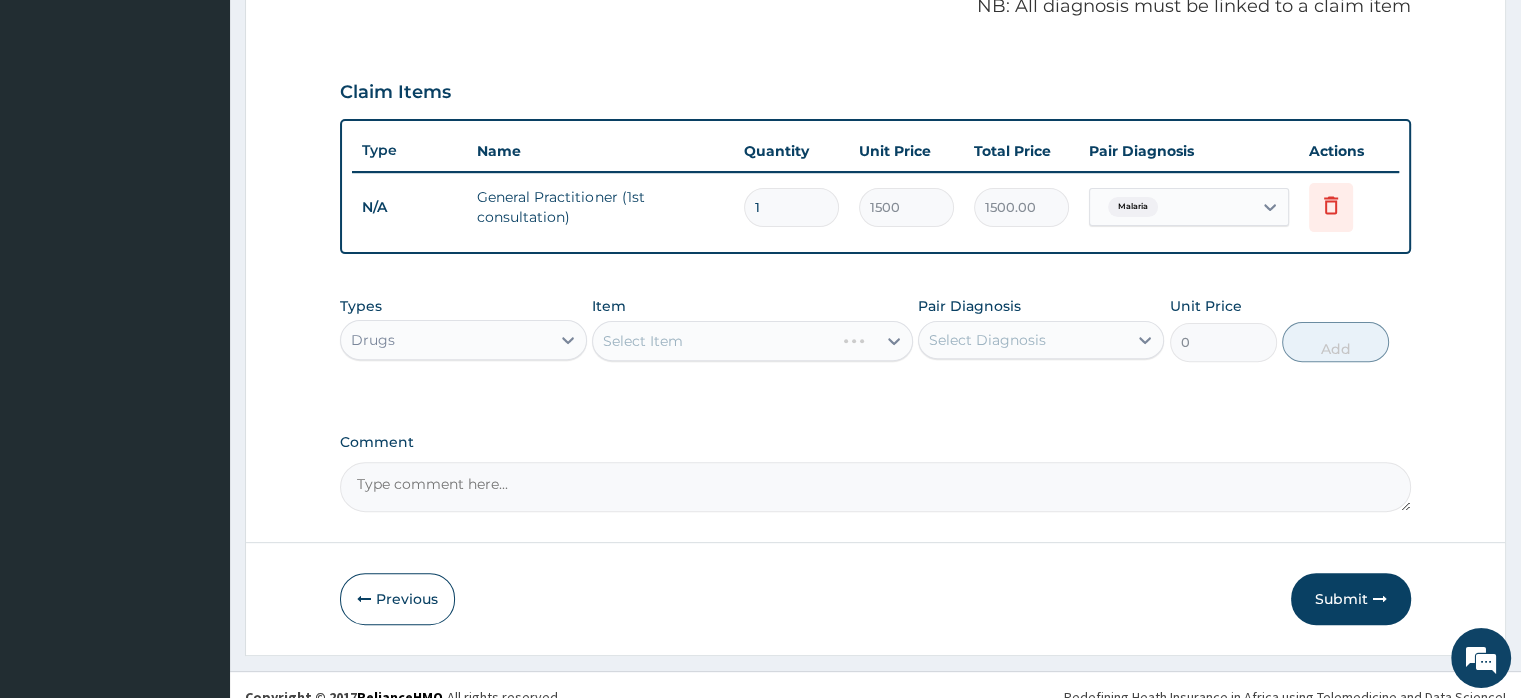 click on "Select Item" at bounding box center (752, 341) 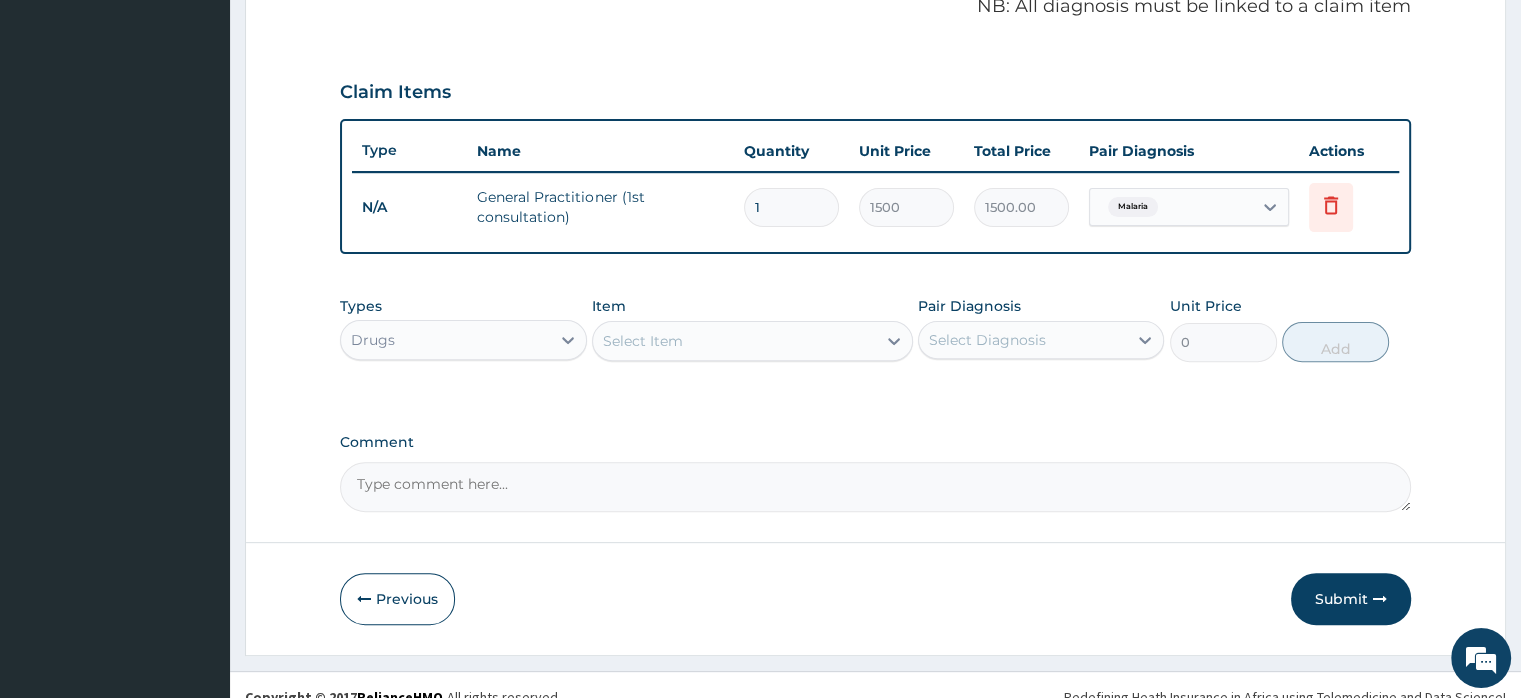 click on "Select Item" at bounding box center (643, 341) 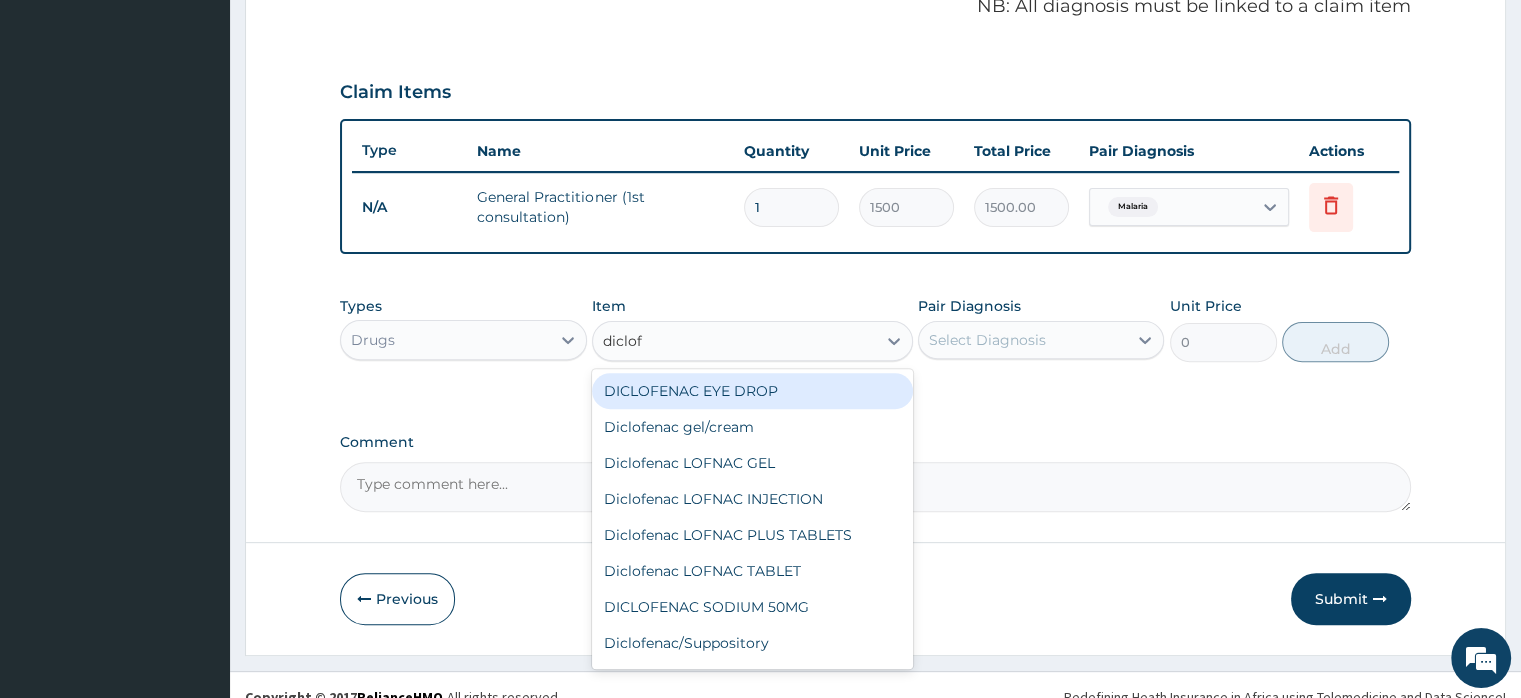 type on "diclofe" 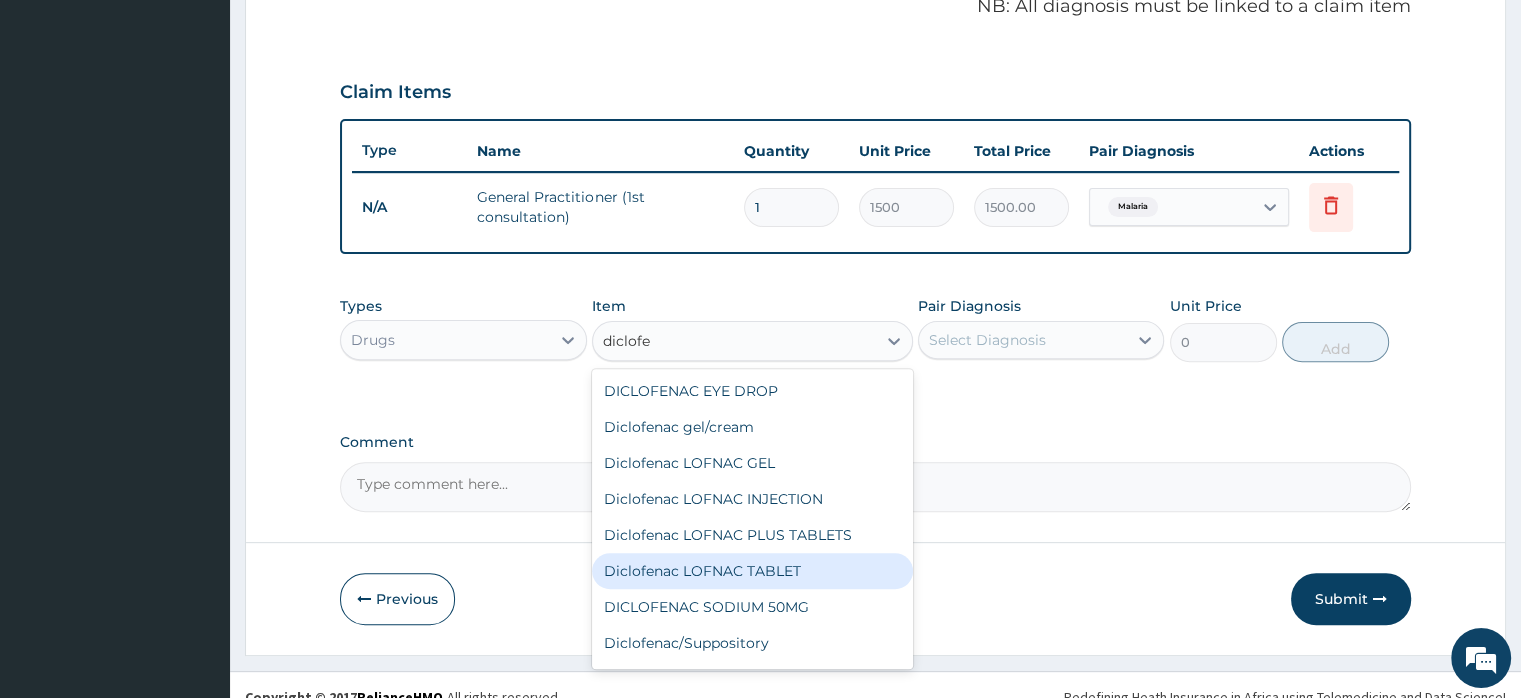 click on "Diclofenac LOFNAC TABLET" at bounding box center (752, 571) 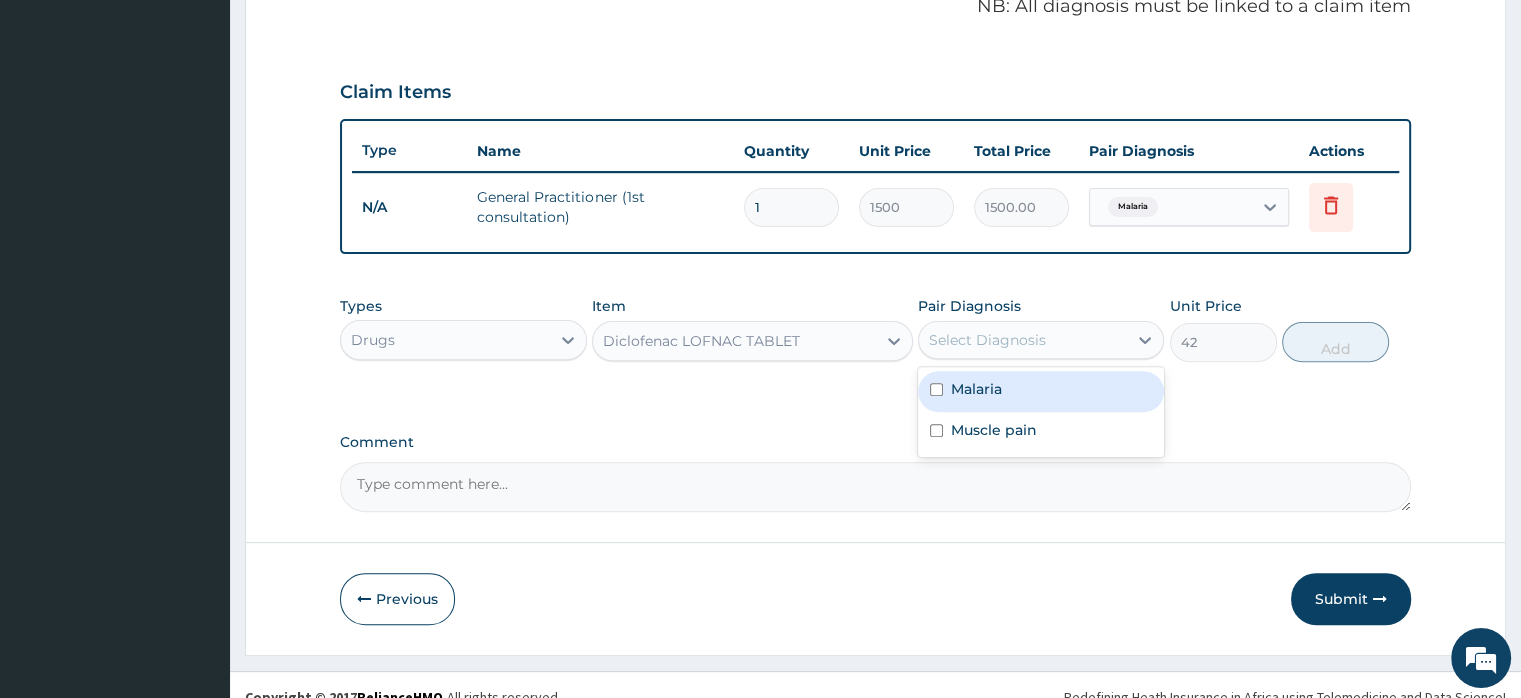 click on "Select Diagnosis" at bounding box center [987, 340] 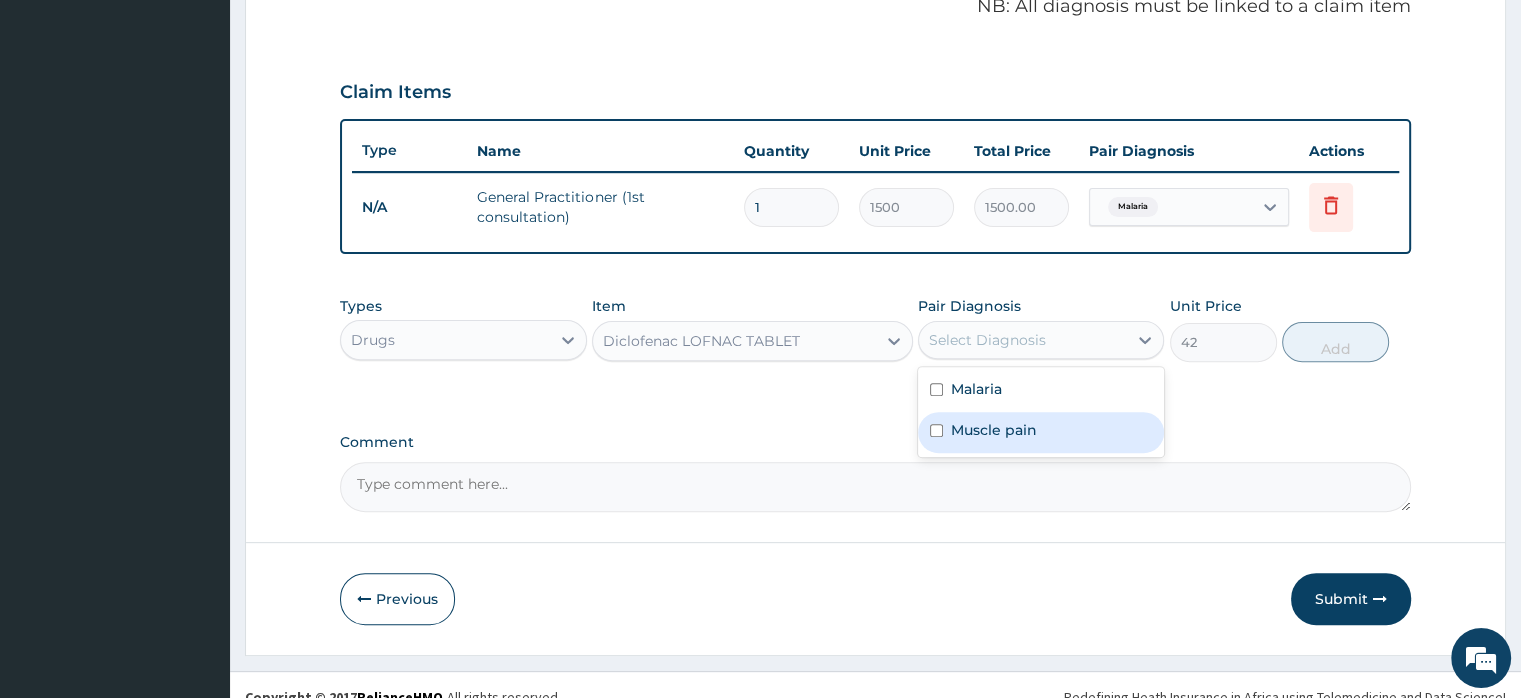 click on "Muscle pain" at bounding box center [994, 430] 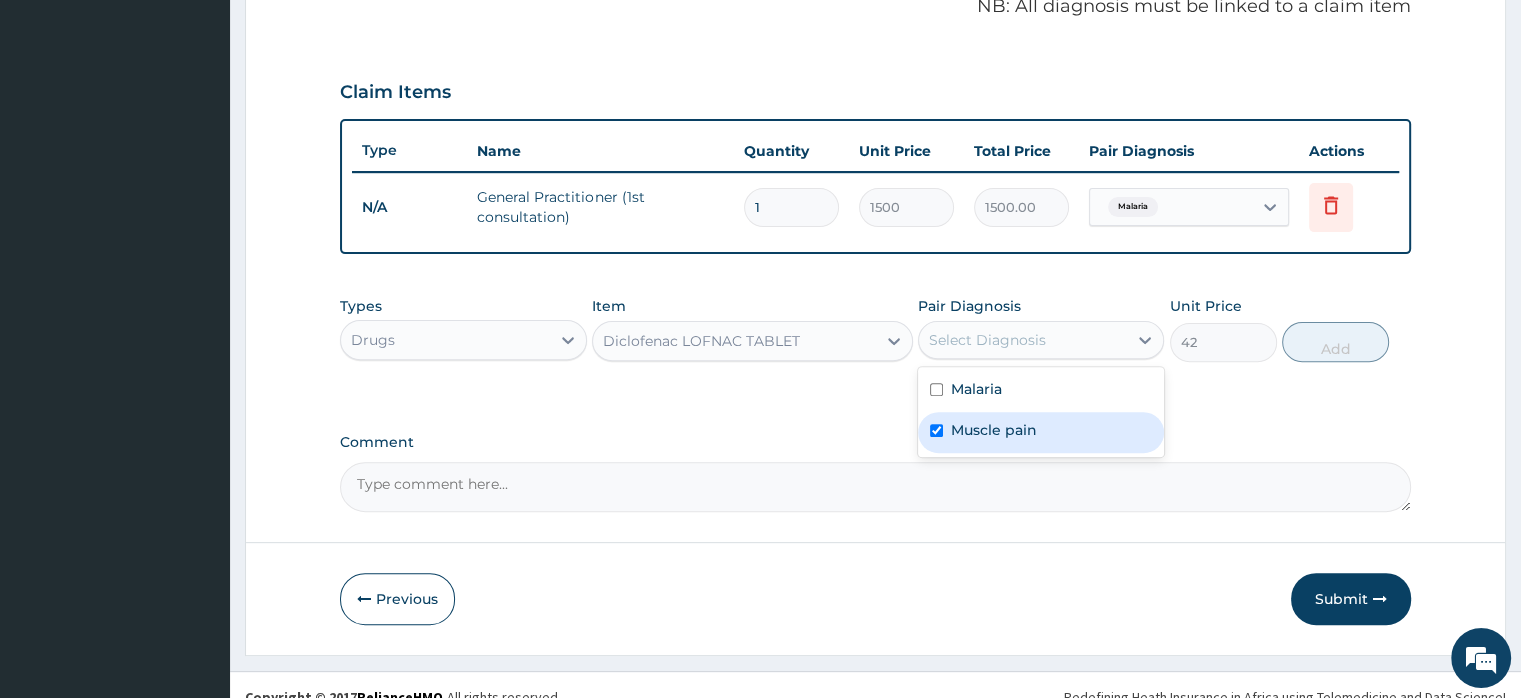 checkbox on "true" 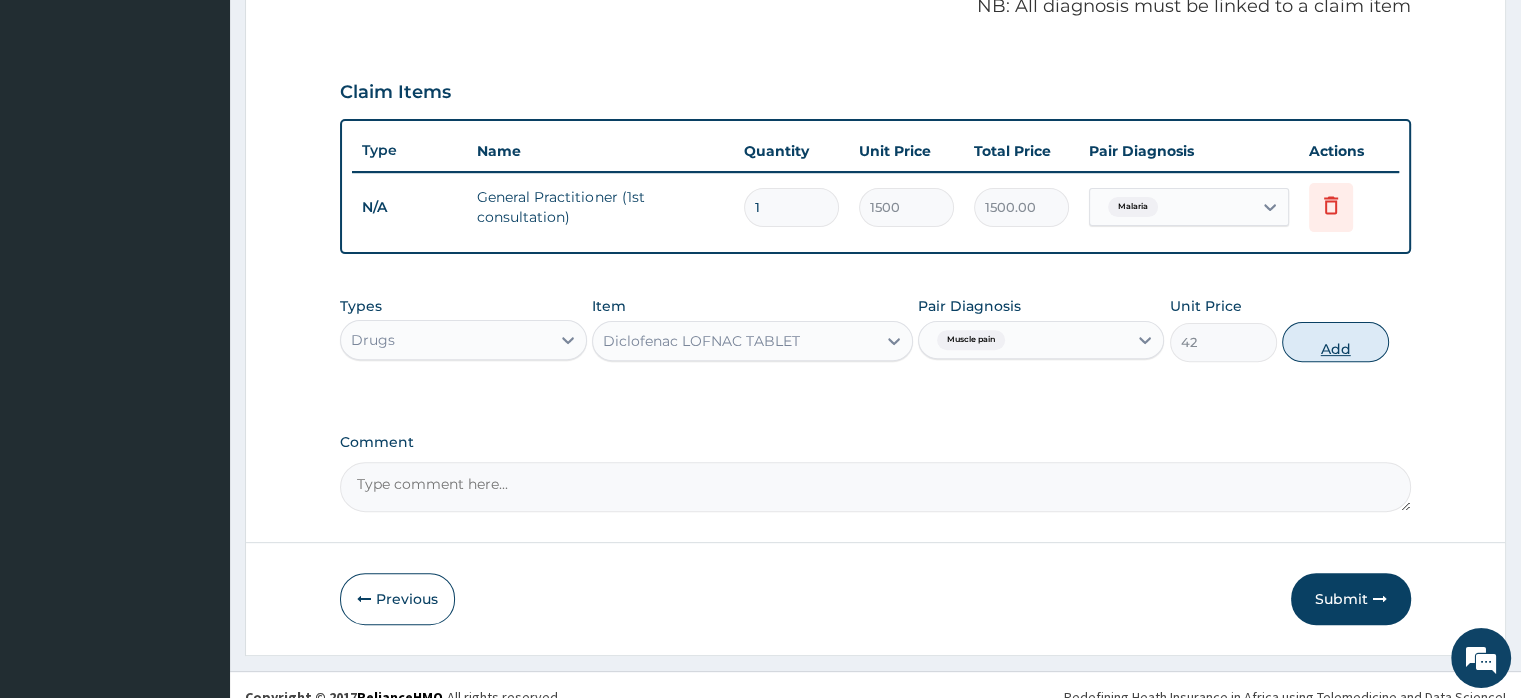 click on "Add" at bounding box center [1335, 342] 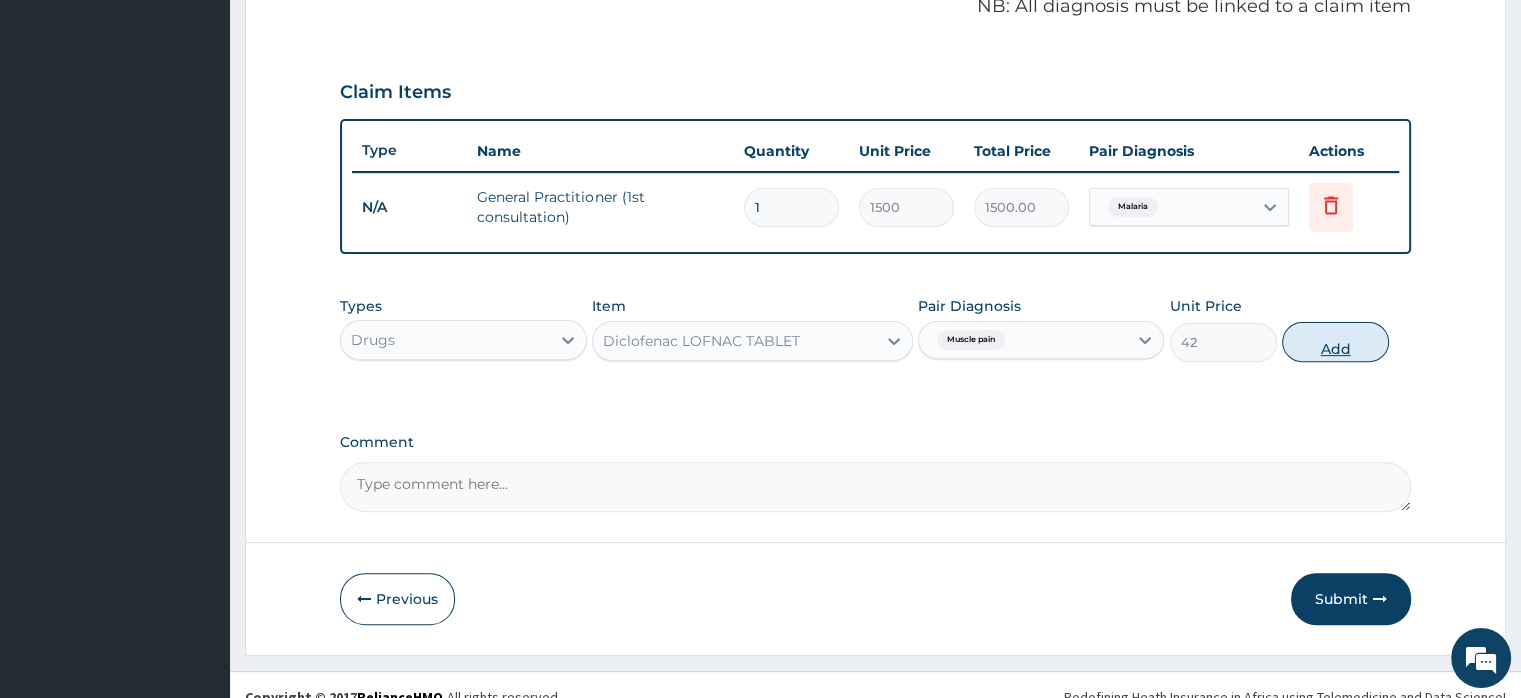 type on "0" 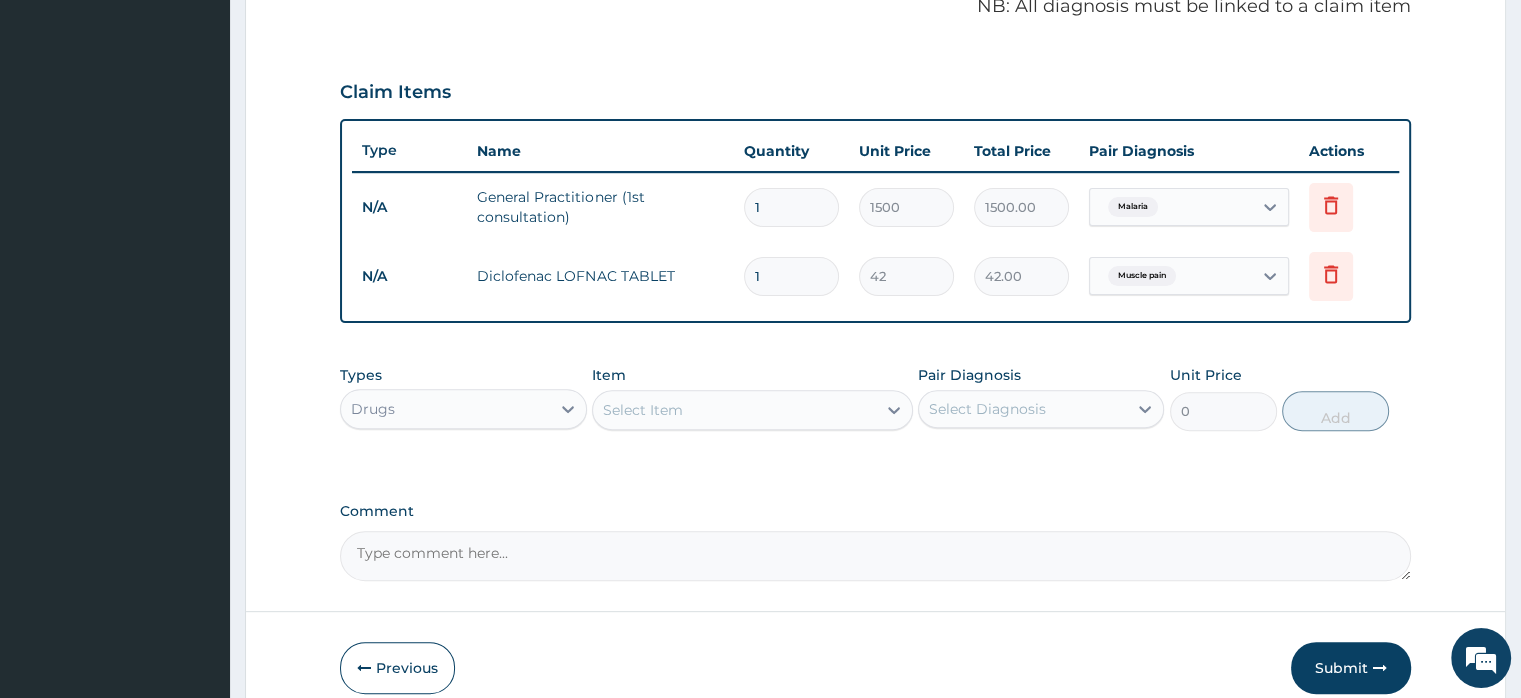 click on "Select Item" at bounding box center [643, 410] 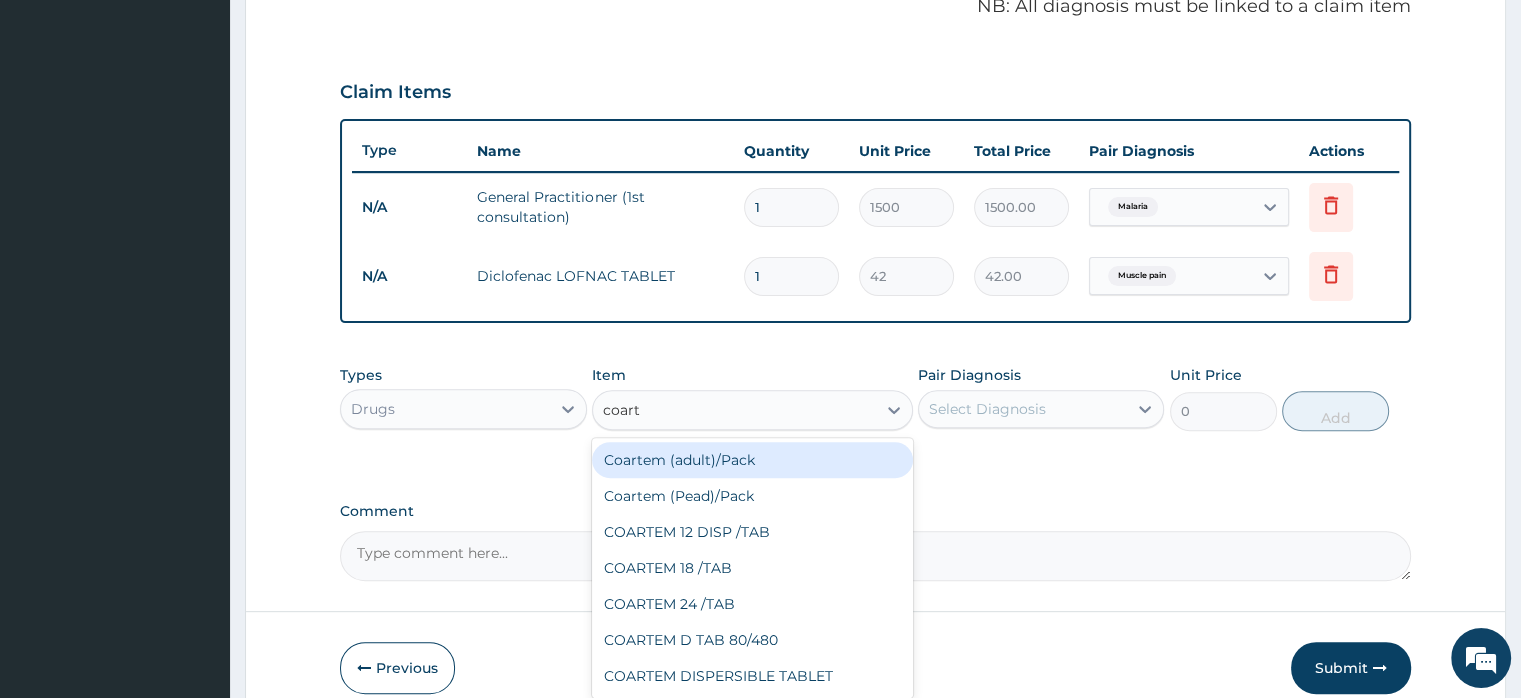 type on "coarte" 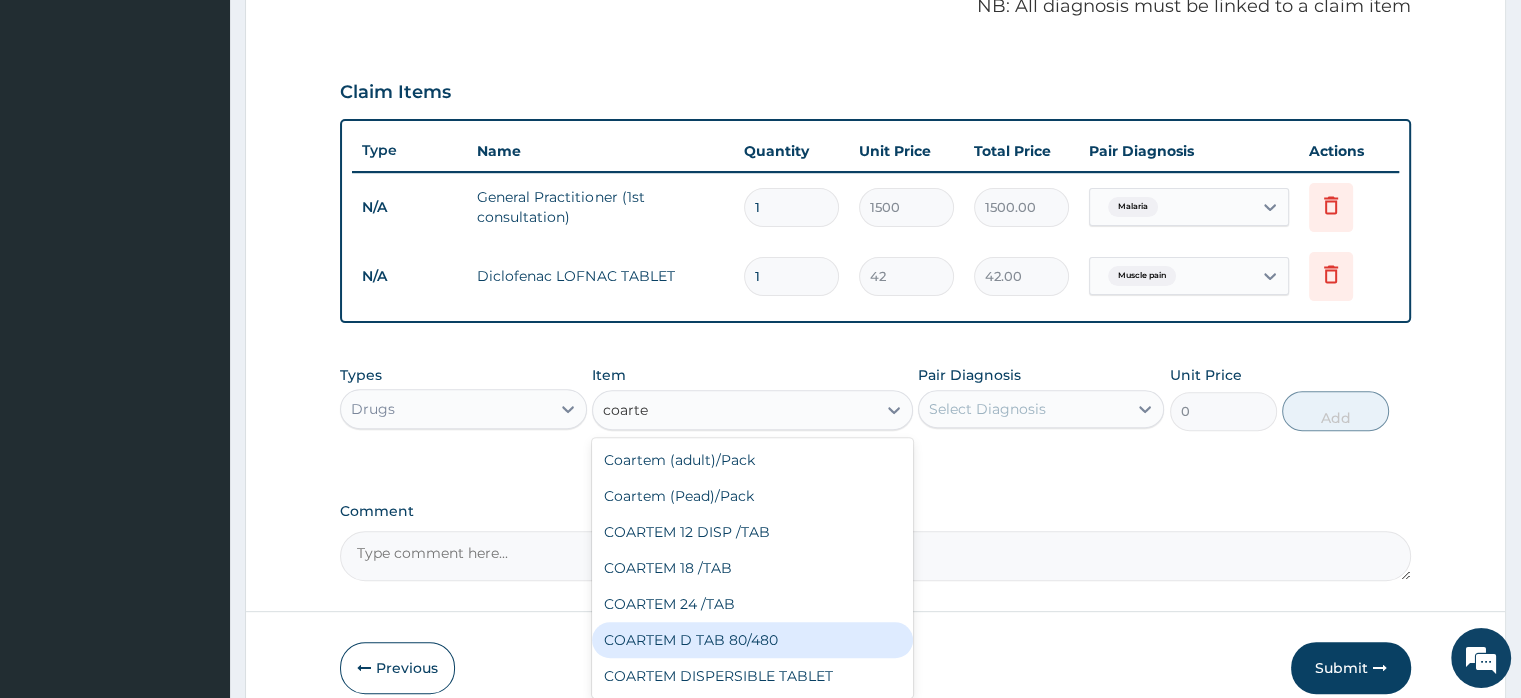 click on "COARTEM D TAB 80/480" at bounding box center (752, 640) 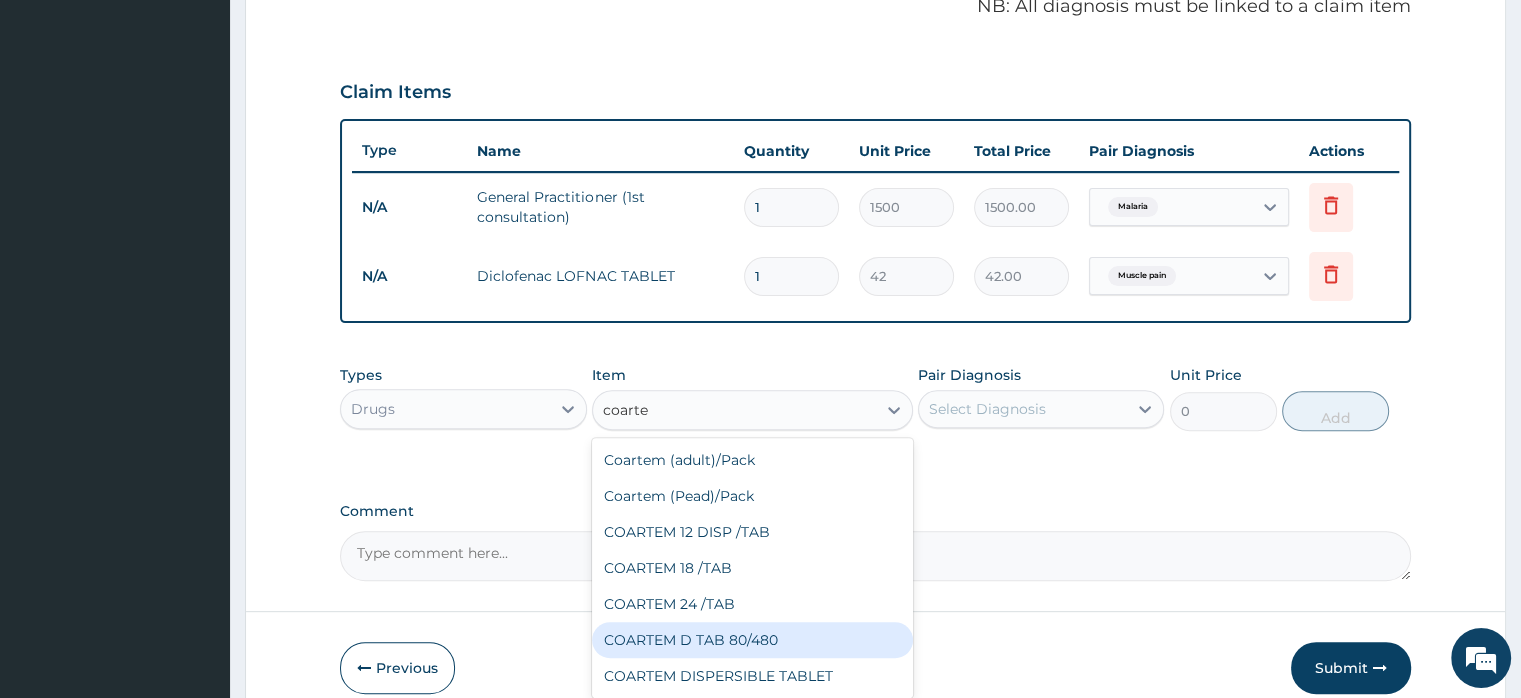 type 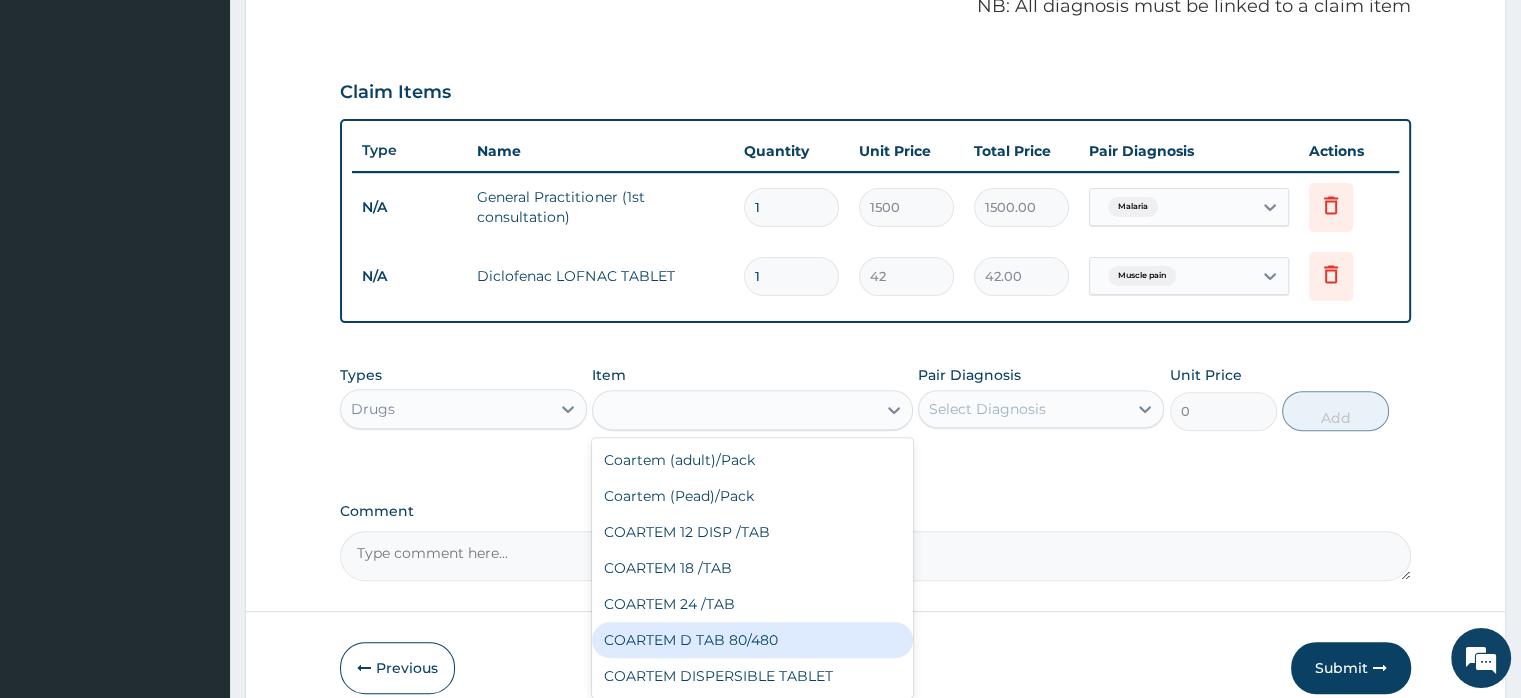 type on "866.25" 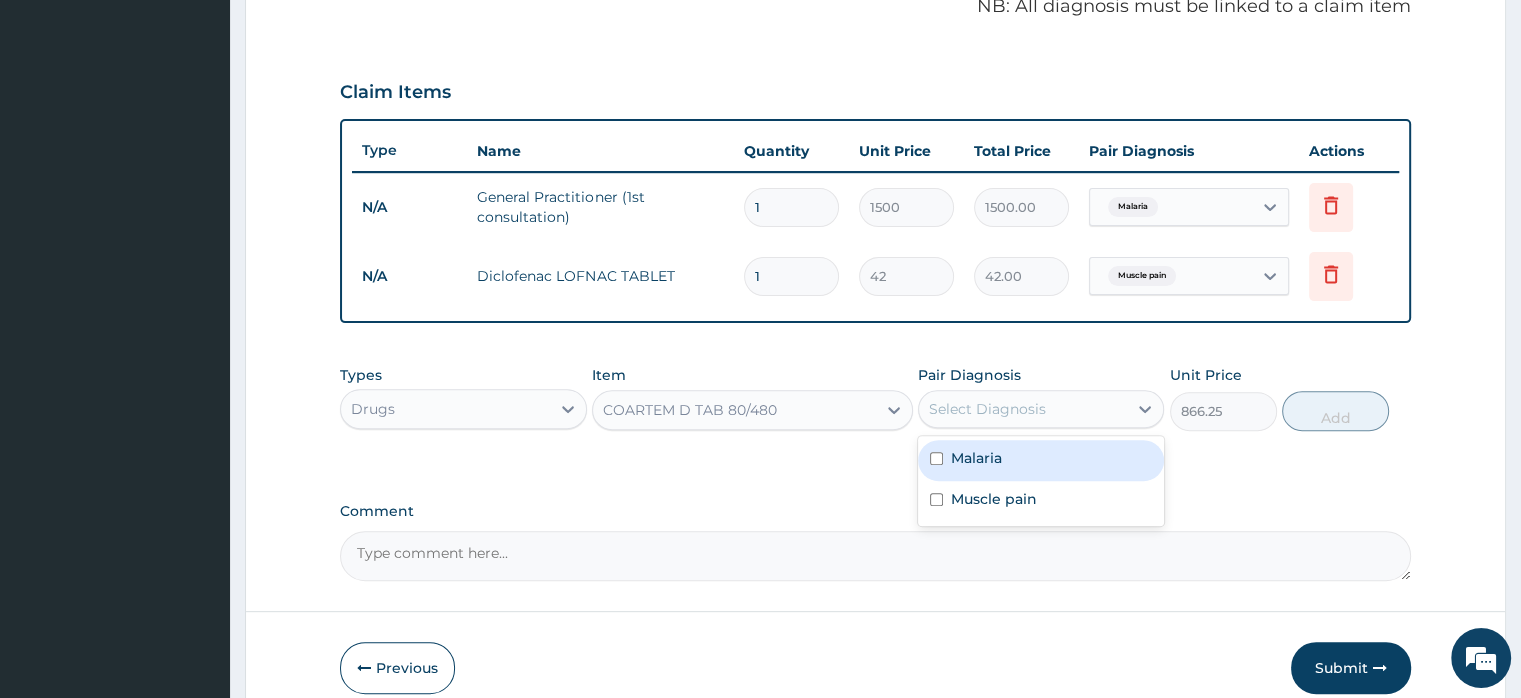 click on "Select Diagnosis" at bounding box center [987, 409] 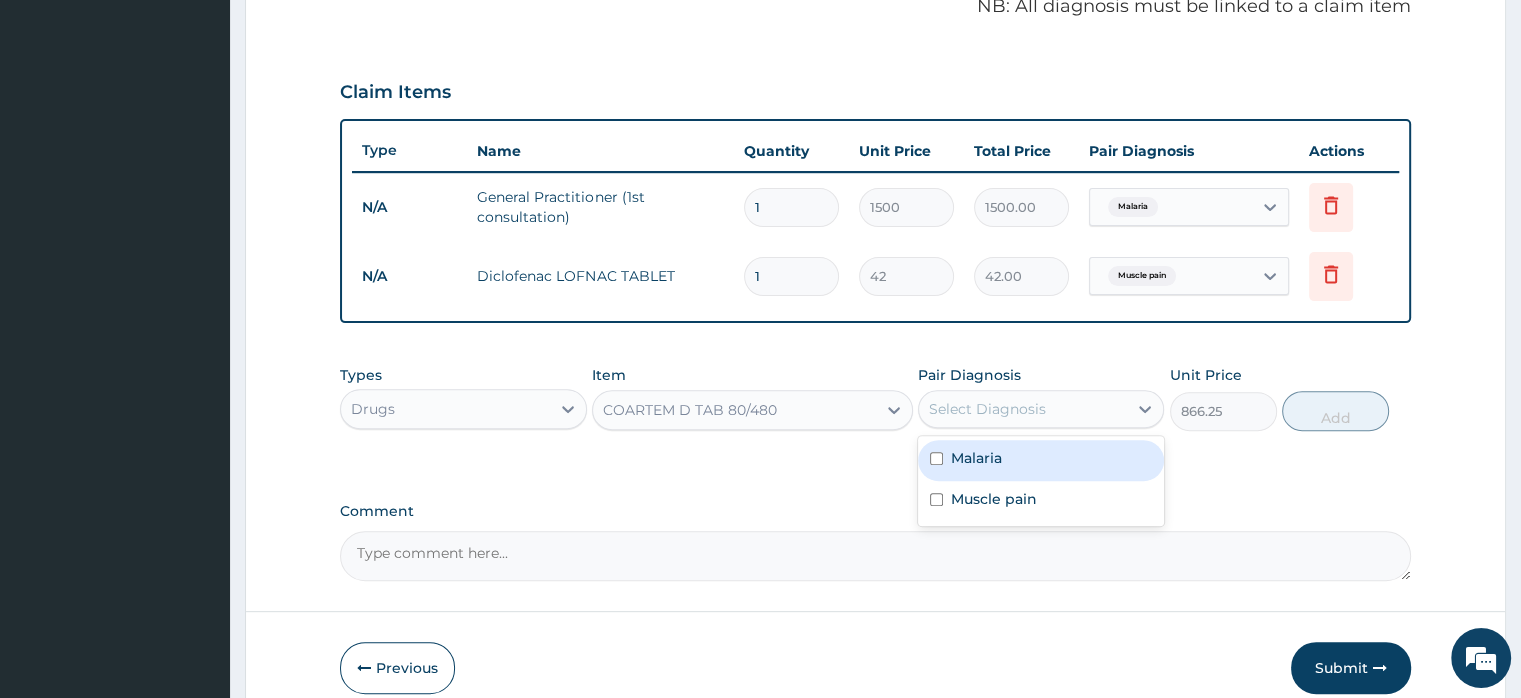 click on "Malaria" at bounding box center [976, 458] 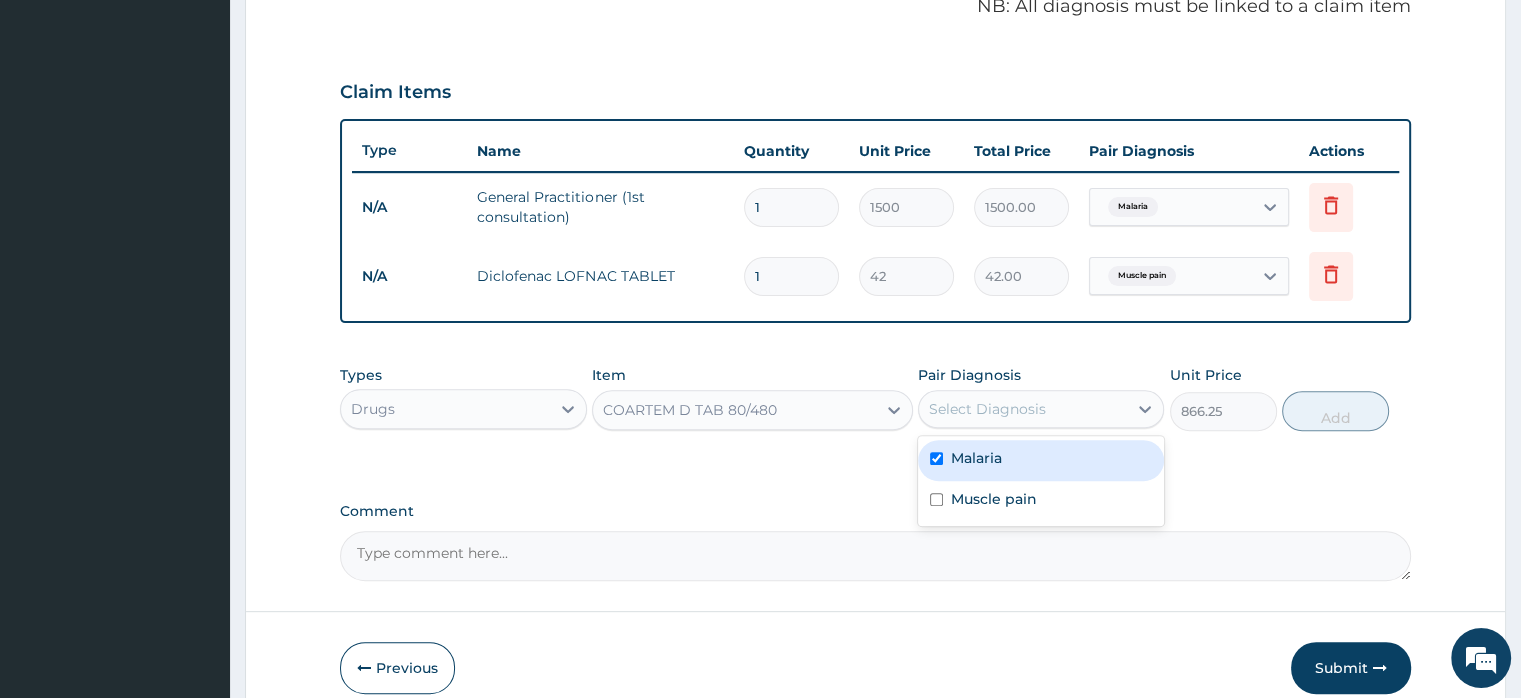 checkbox on "true" 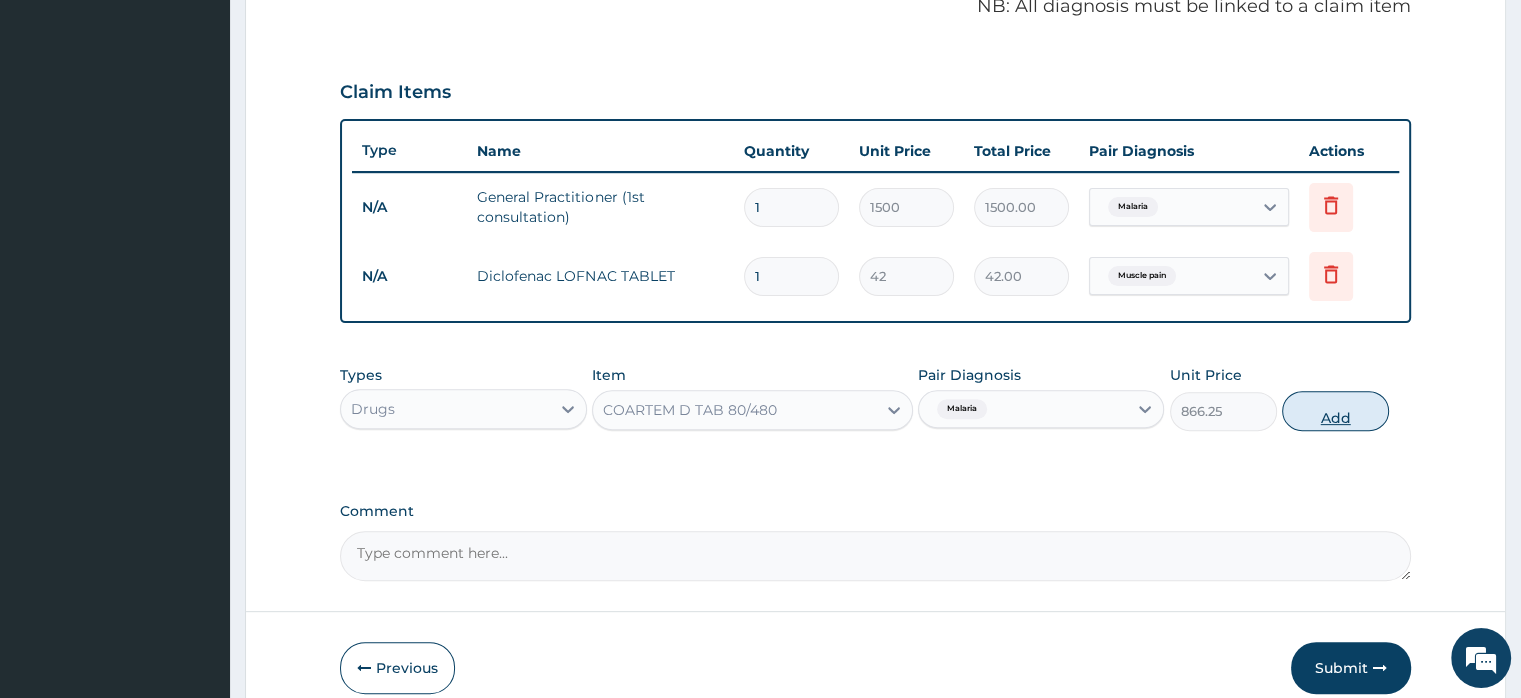 click on "Add" at bounding box center (1335, 411) 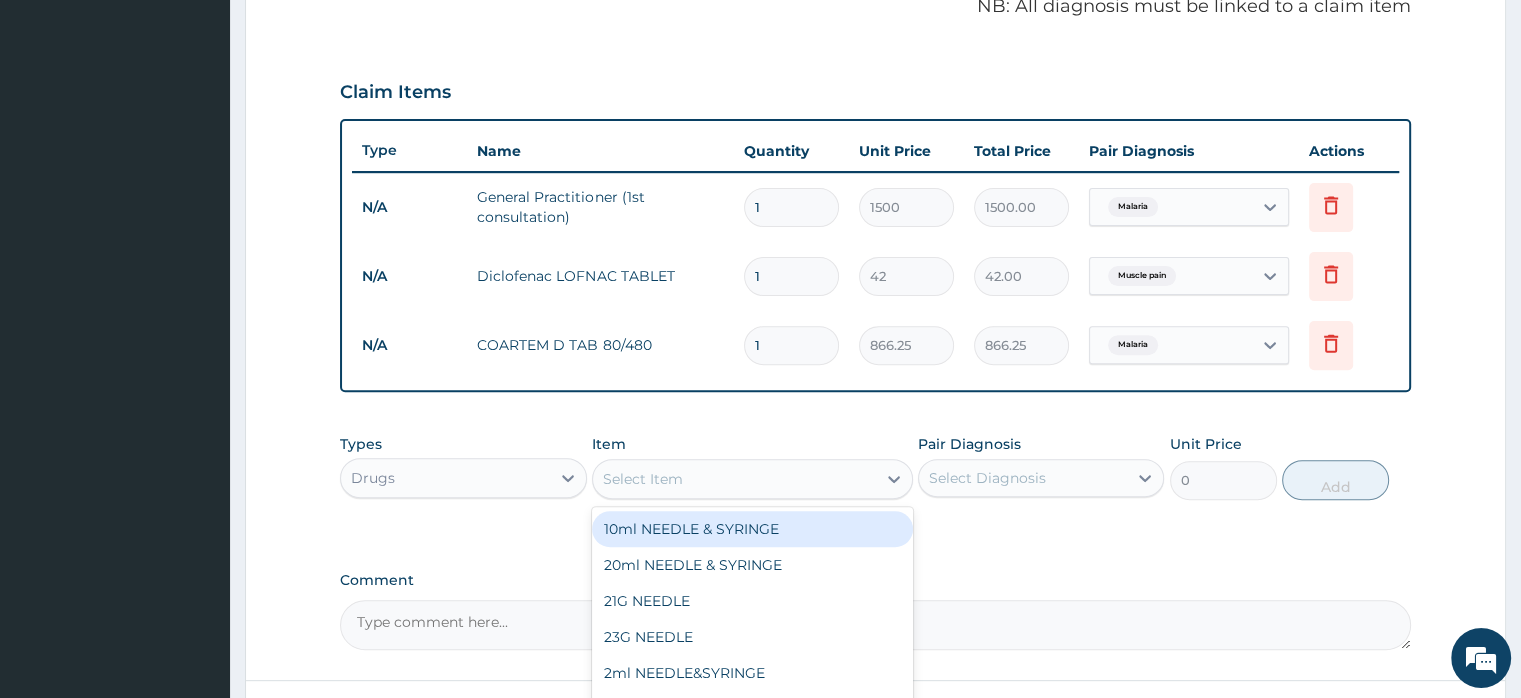 click on "Select Item" at bounding box center [643, 479] 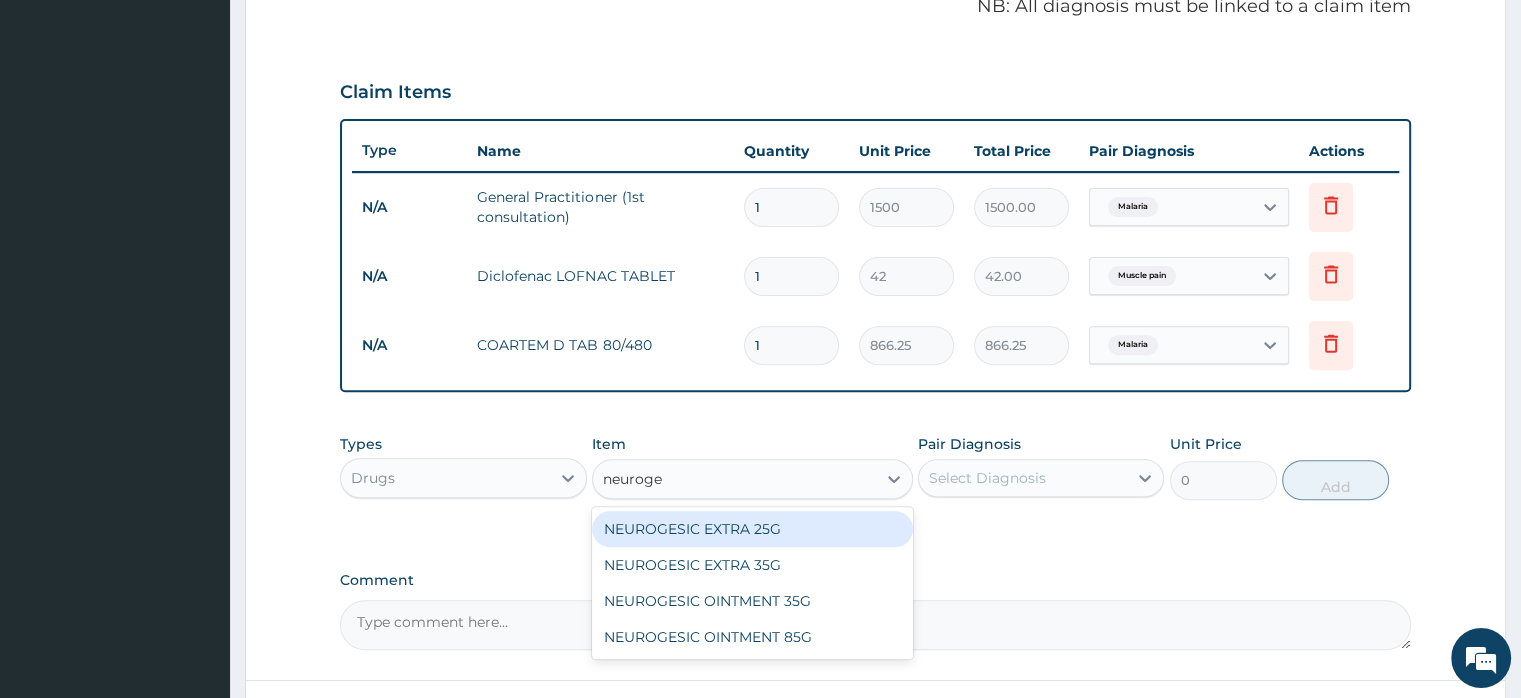type on "neuroges" 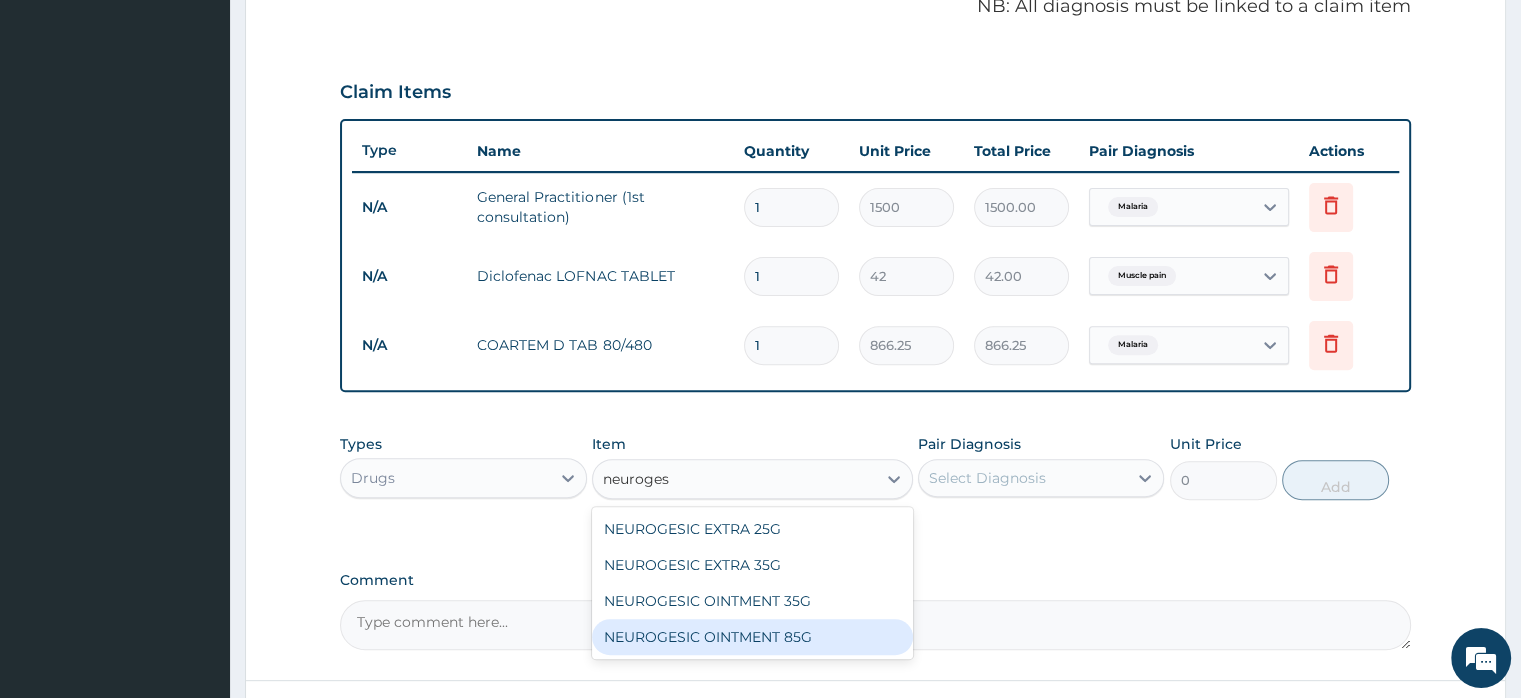 click on "NEUROGESIC OINTMENT 85G" at bounding box center (752, 637) 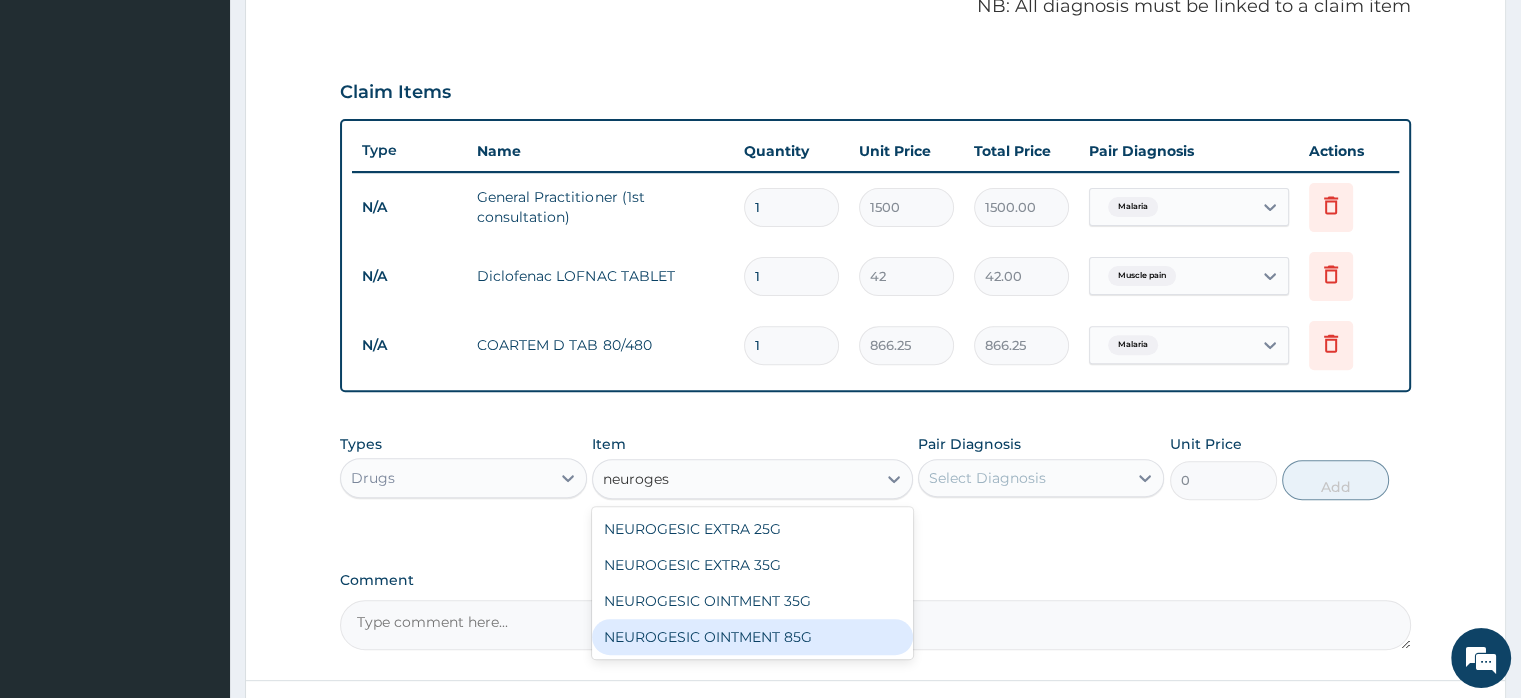 type 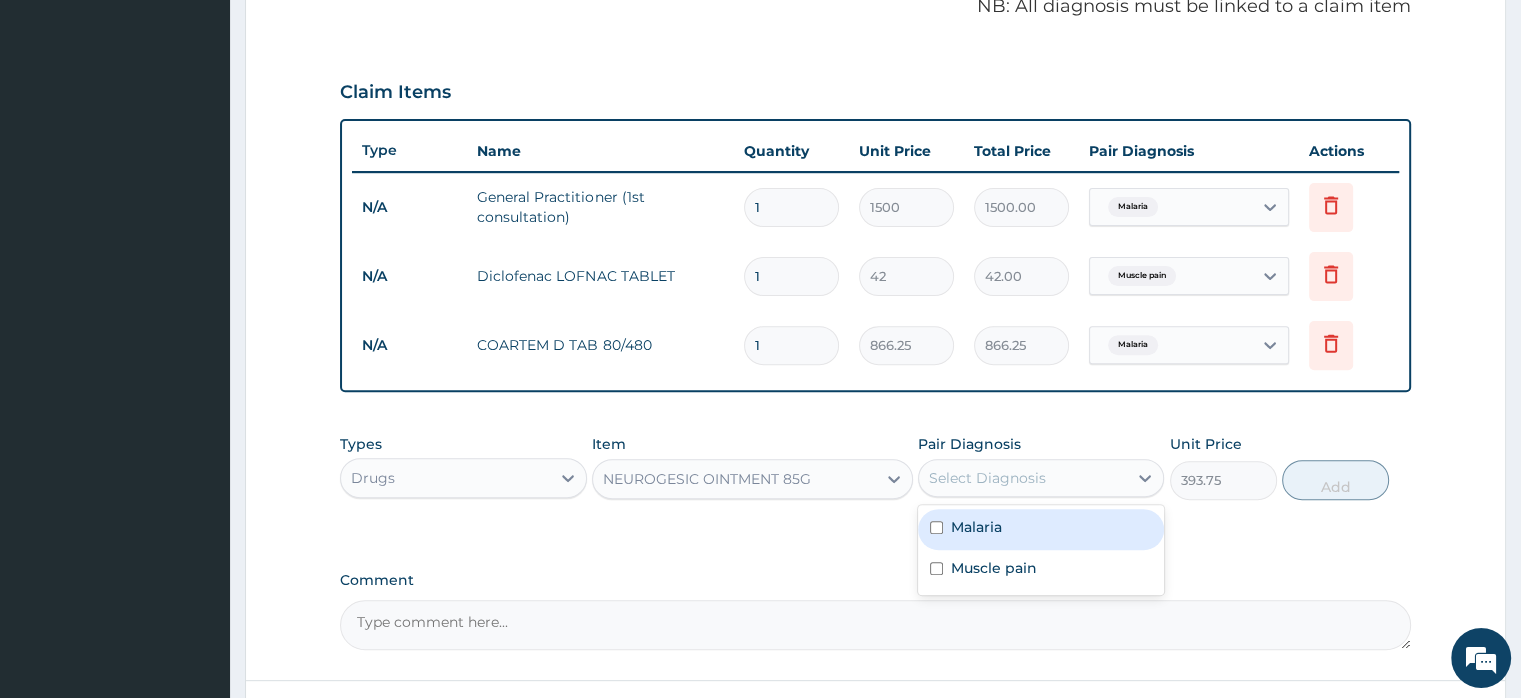 click on "Select Diagnosis" at bounding box center (987, 478) 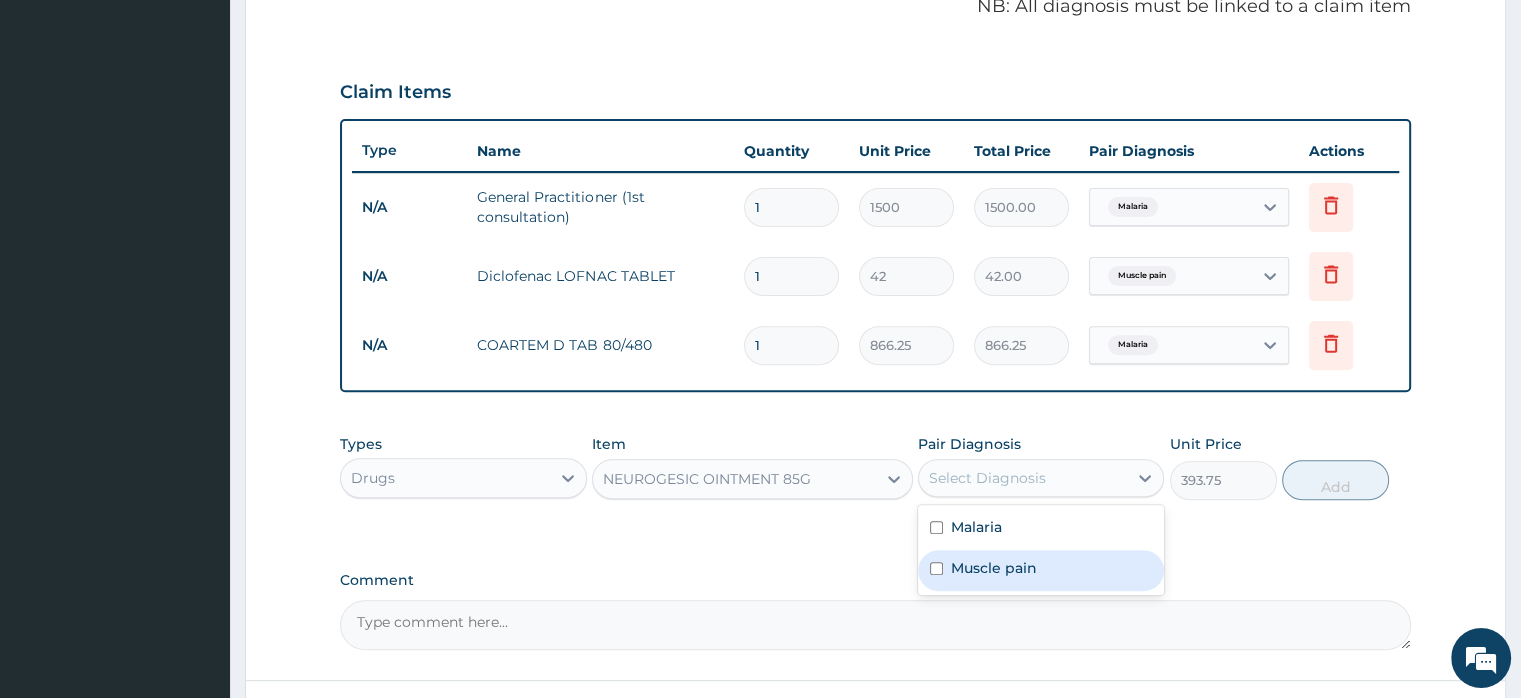 click on "Muscle pain" at bounding box center [994, 568] 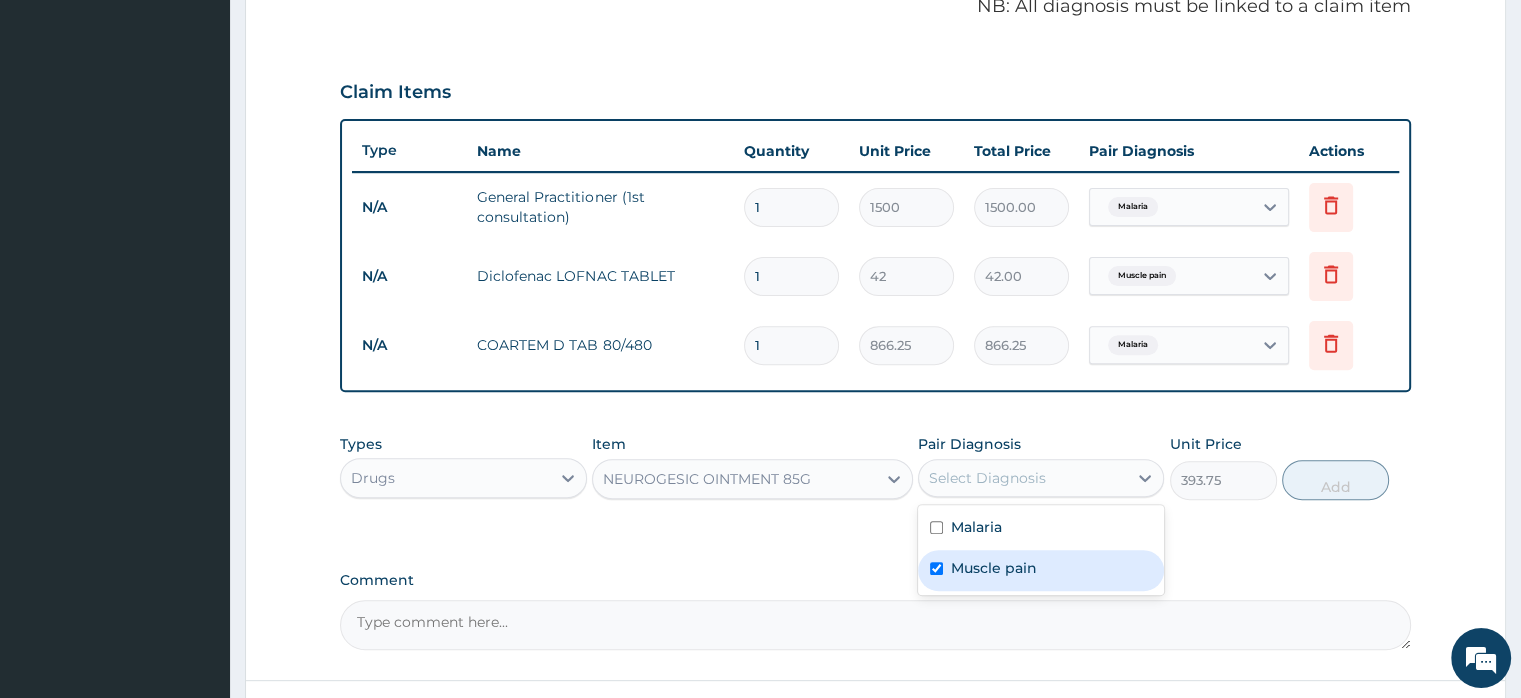 checkbox on "true" 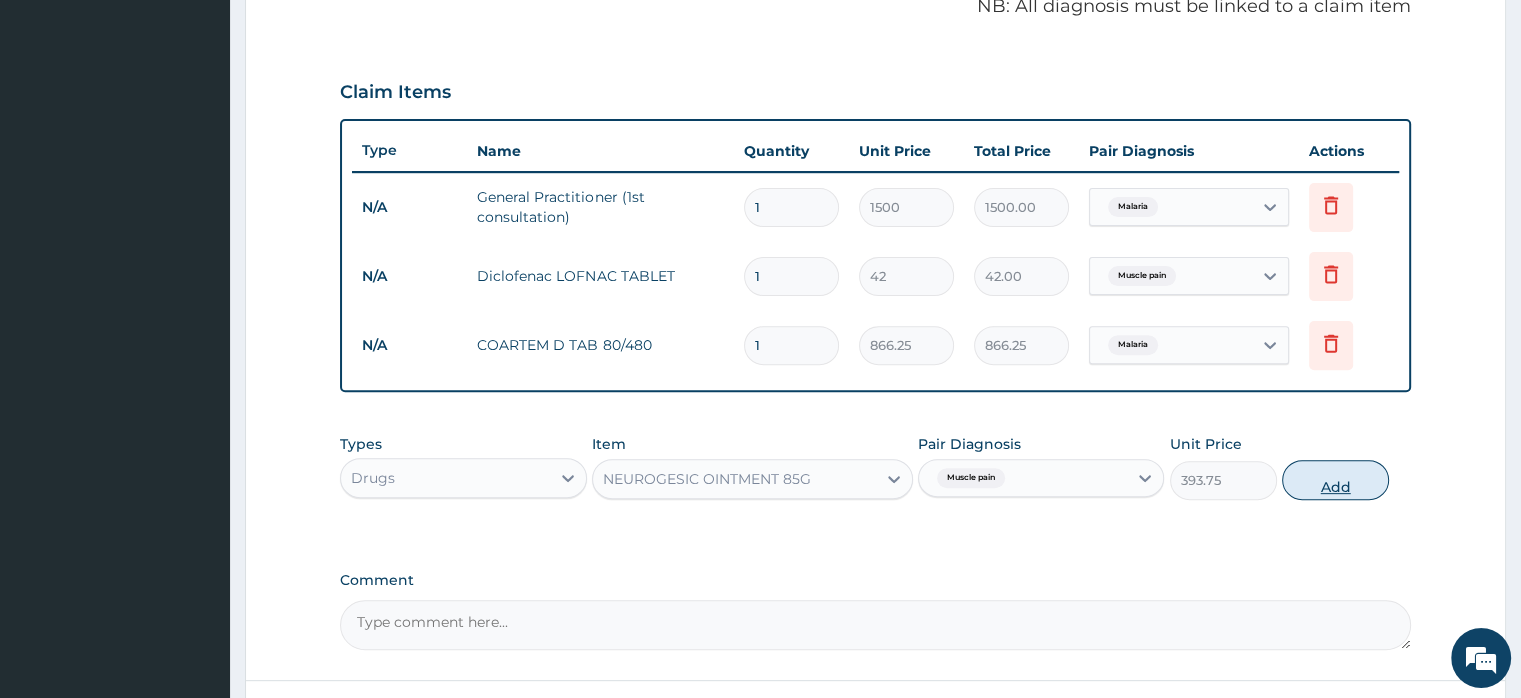 click on "Add" at bounding box center (1335, 480) 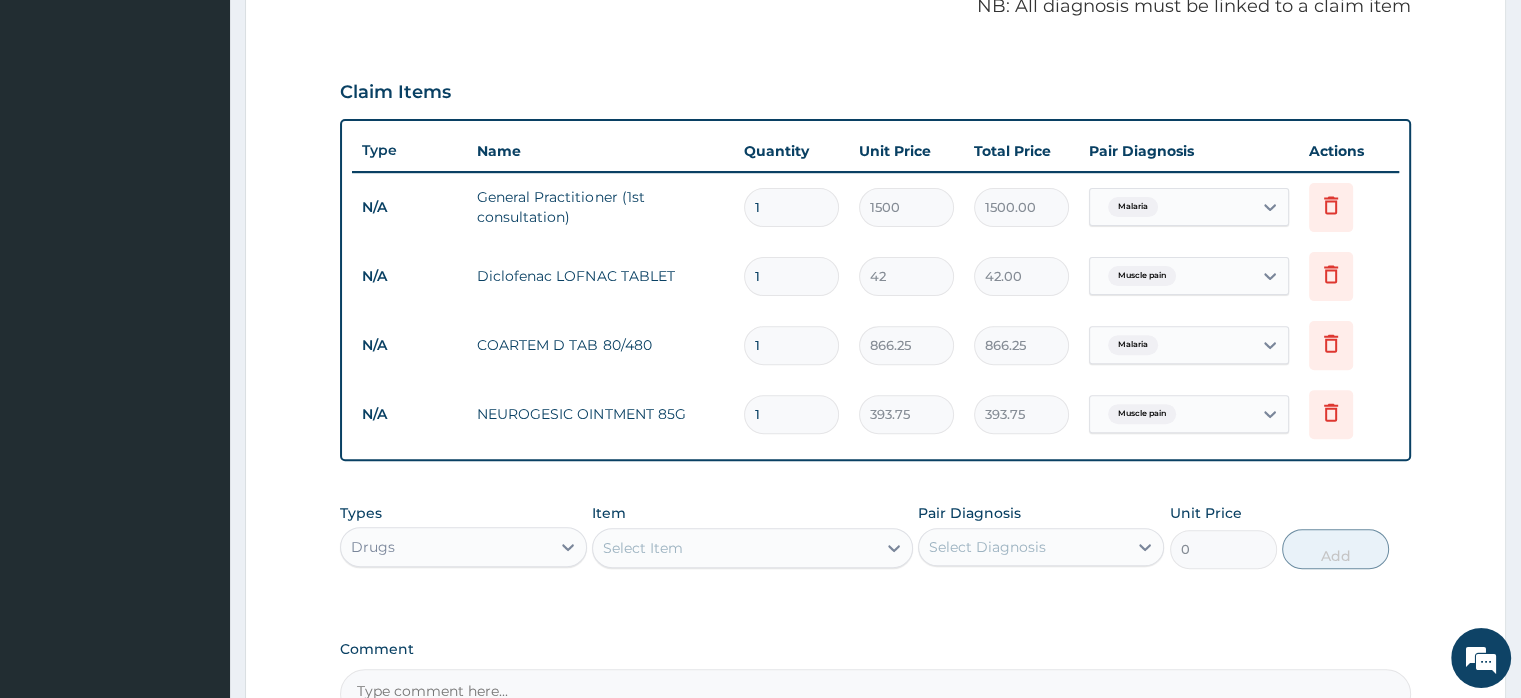 click on "Select Item" at bounding box center (643, 548) 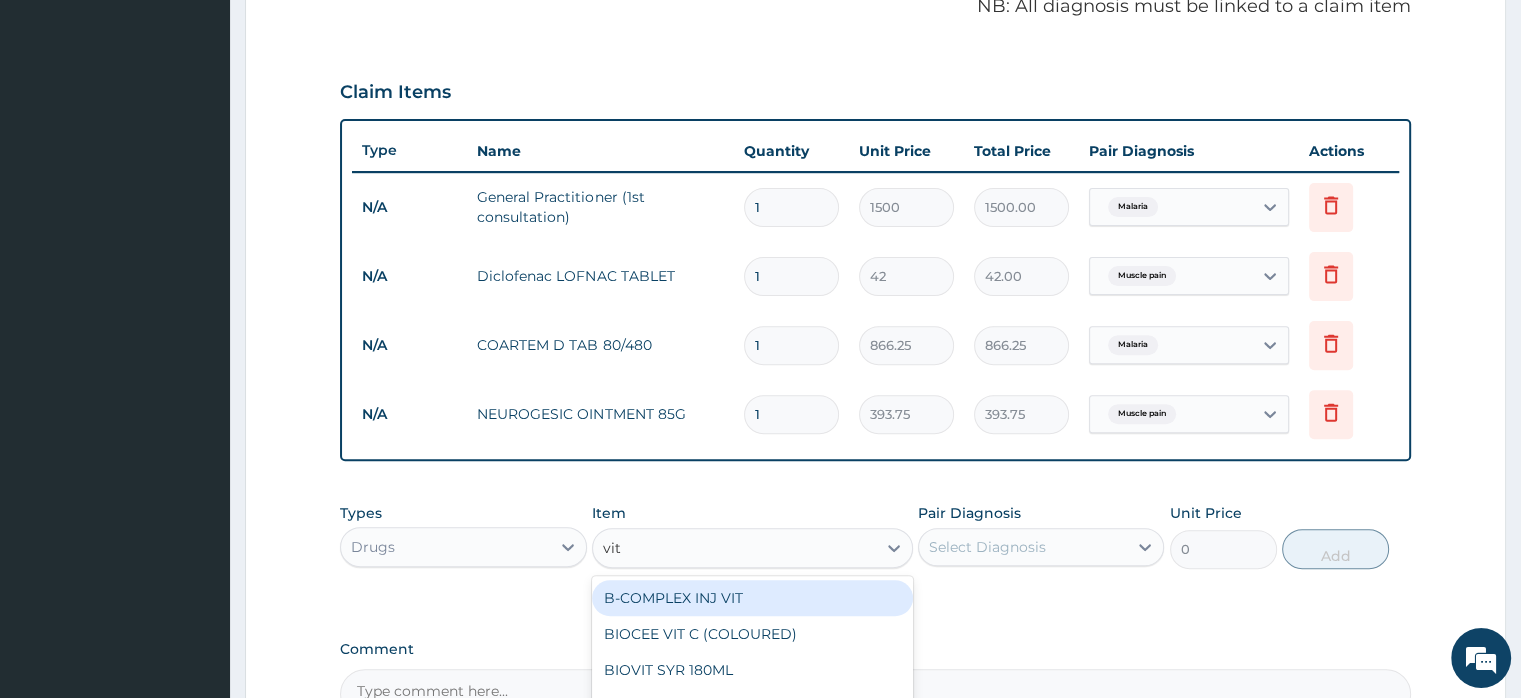 type on "vit b" 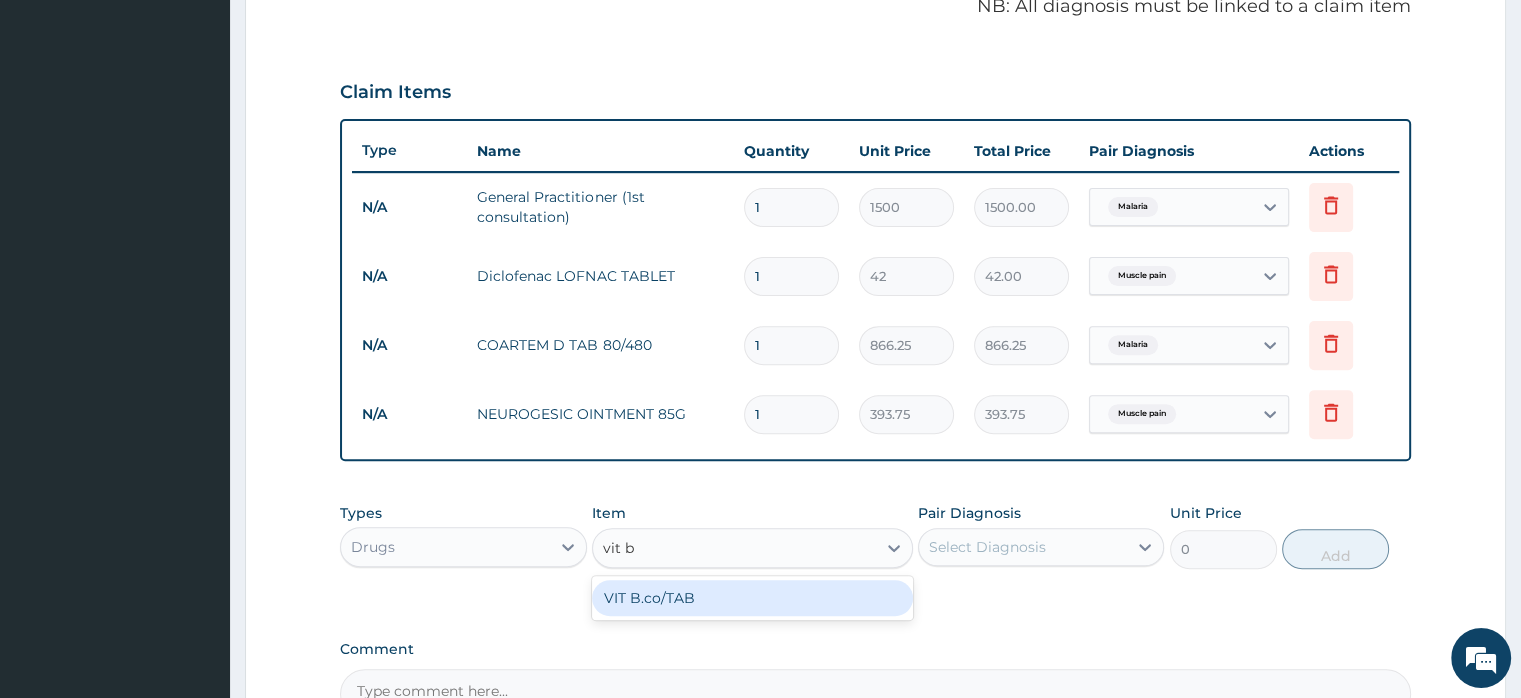 click on "VIT B.co/TAB" at bounding box center (752, 598) 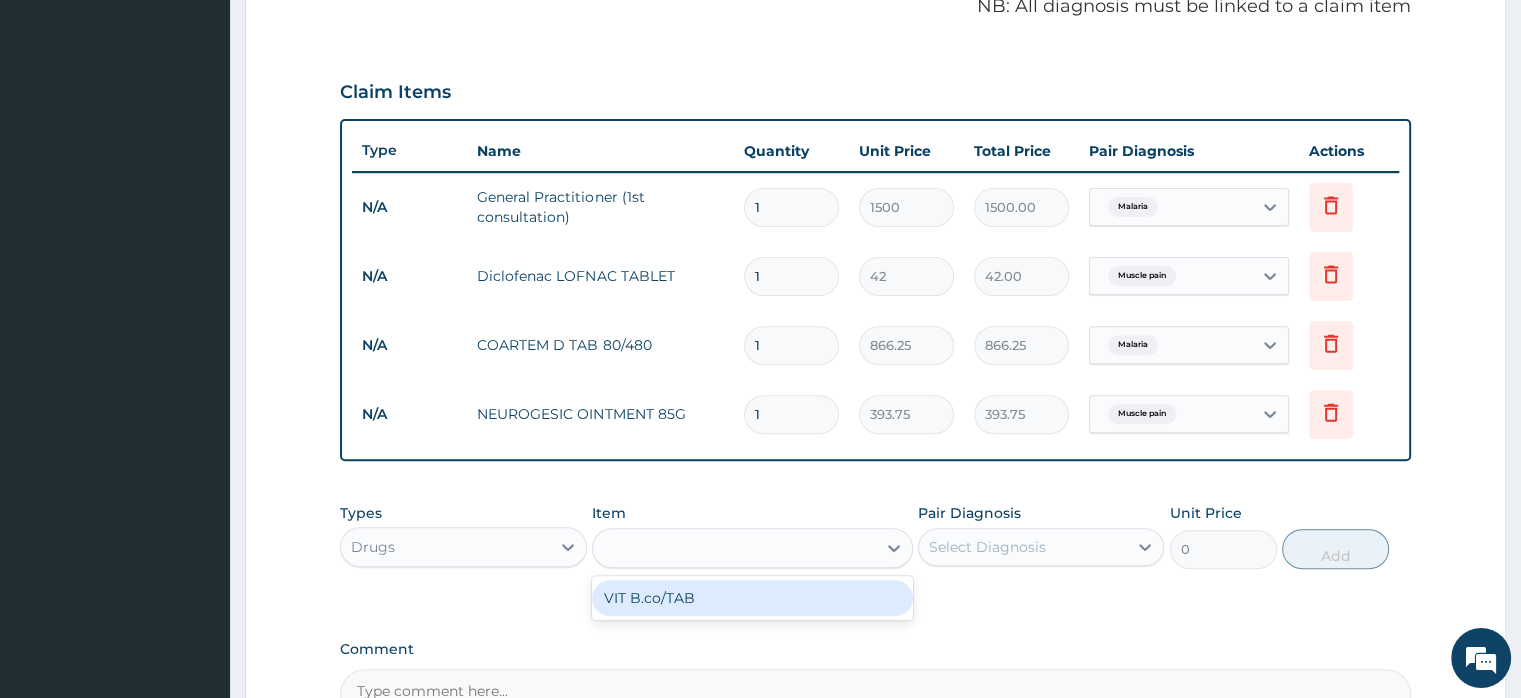 type on "13.12" 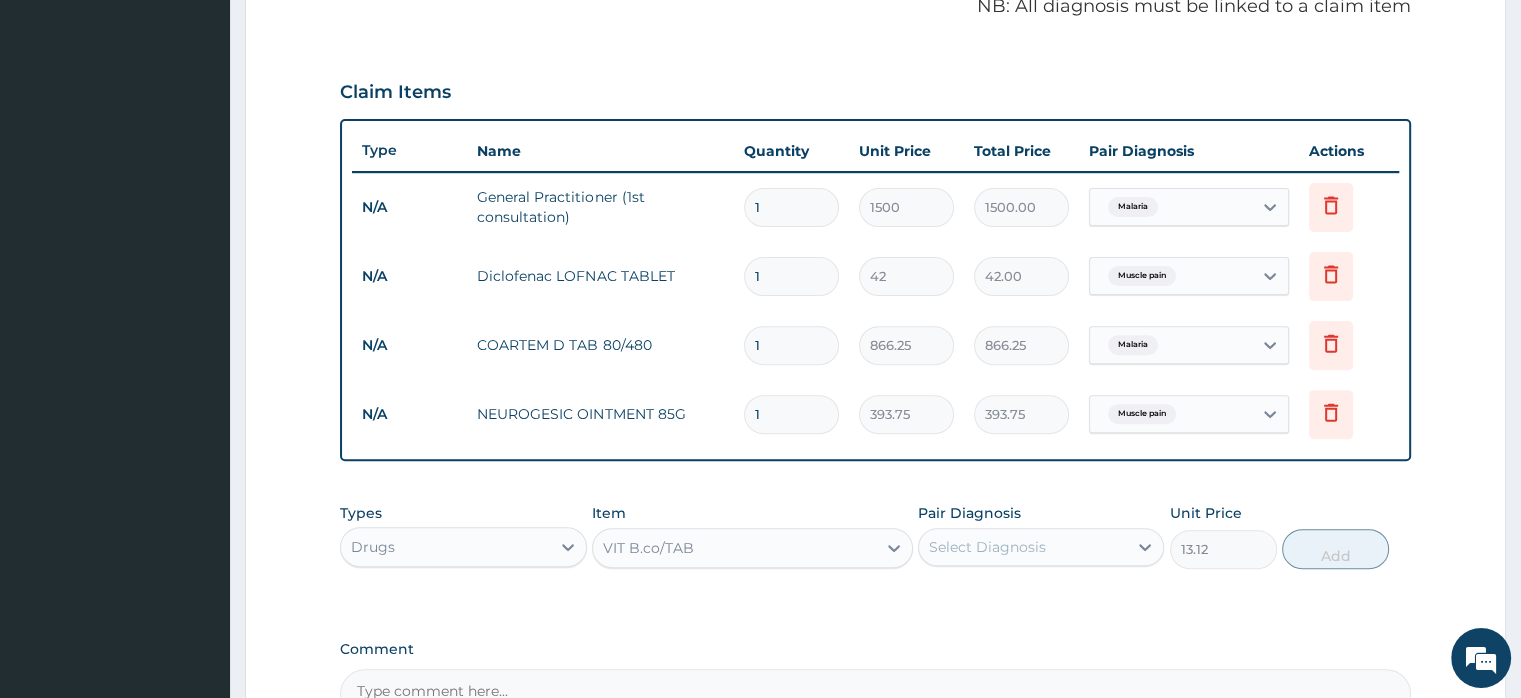 click on "Select Diagnosis" at bounding box center (987, 547) 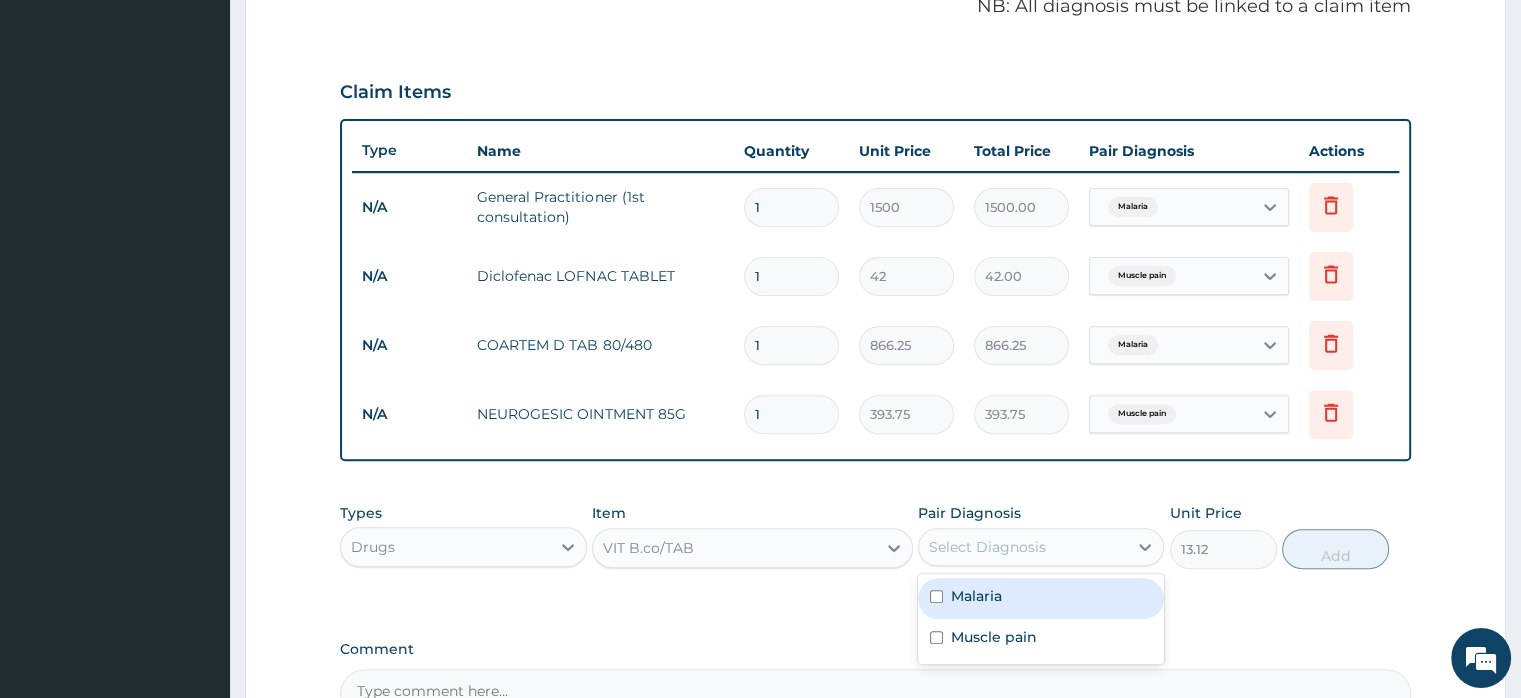 click on "Malaria" at bounding box center [976, 596] 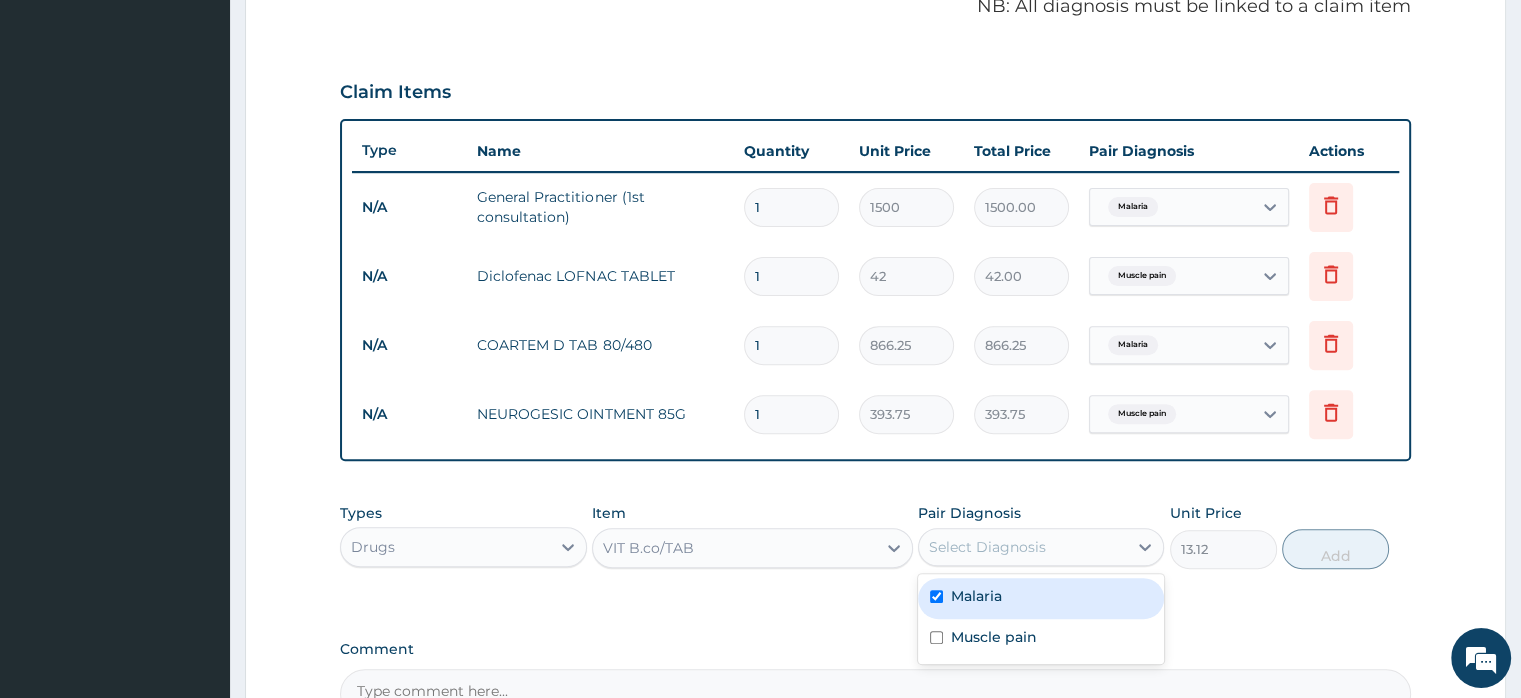 checkbox on "true" 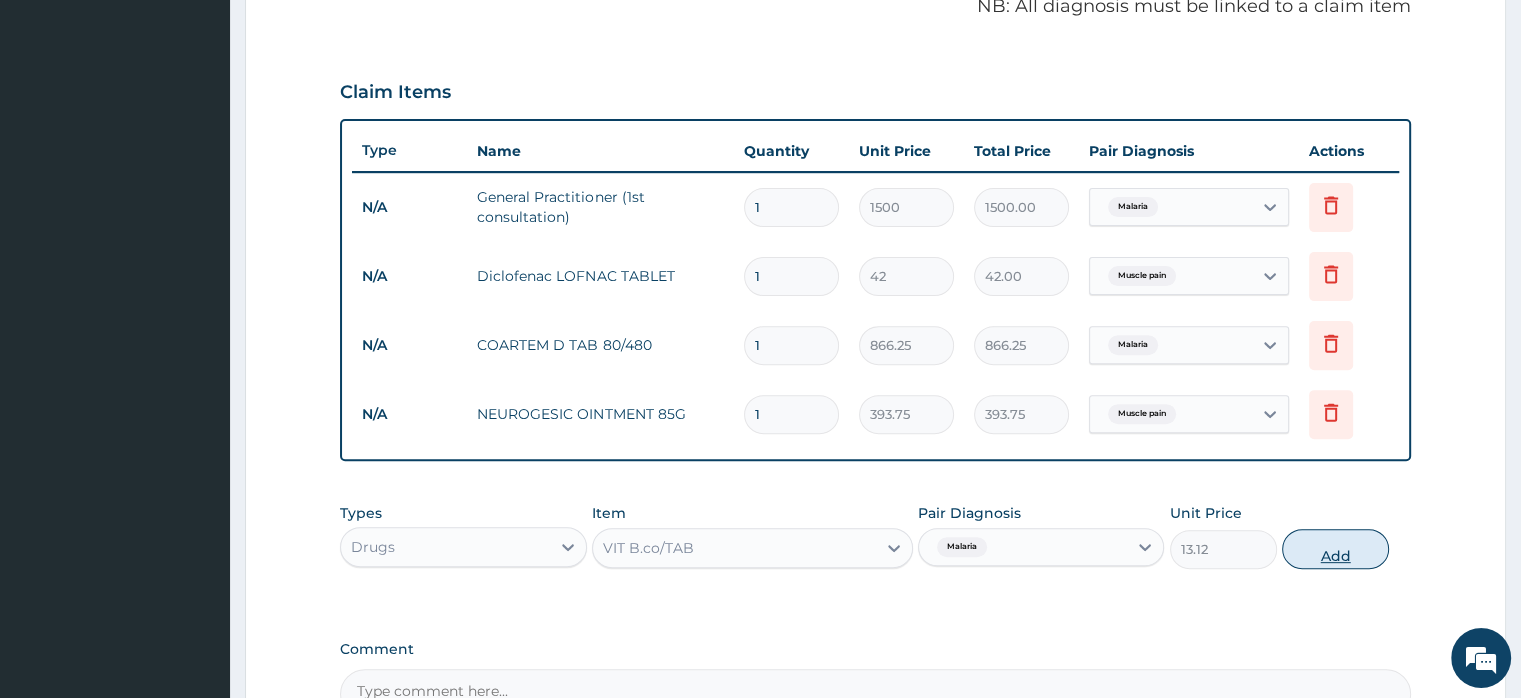 click on "Add" at bounding box center (1335, 549) 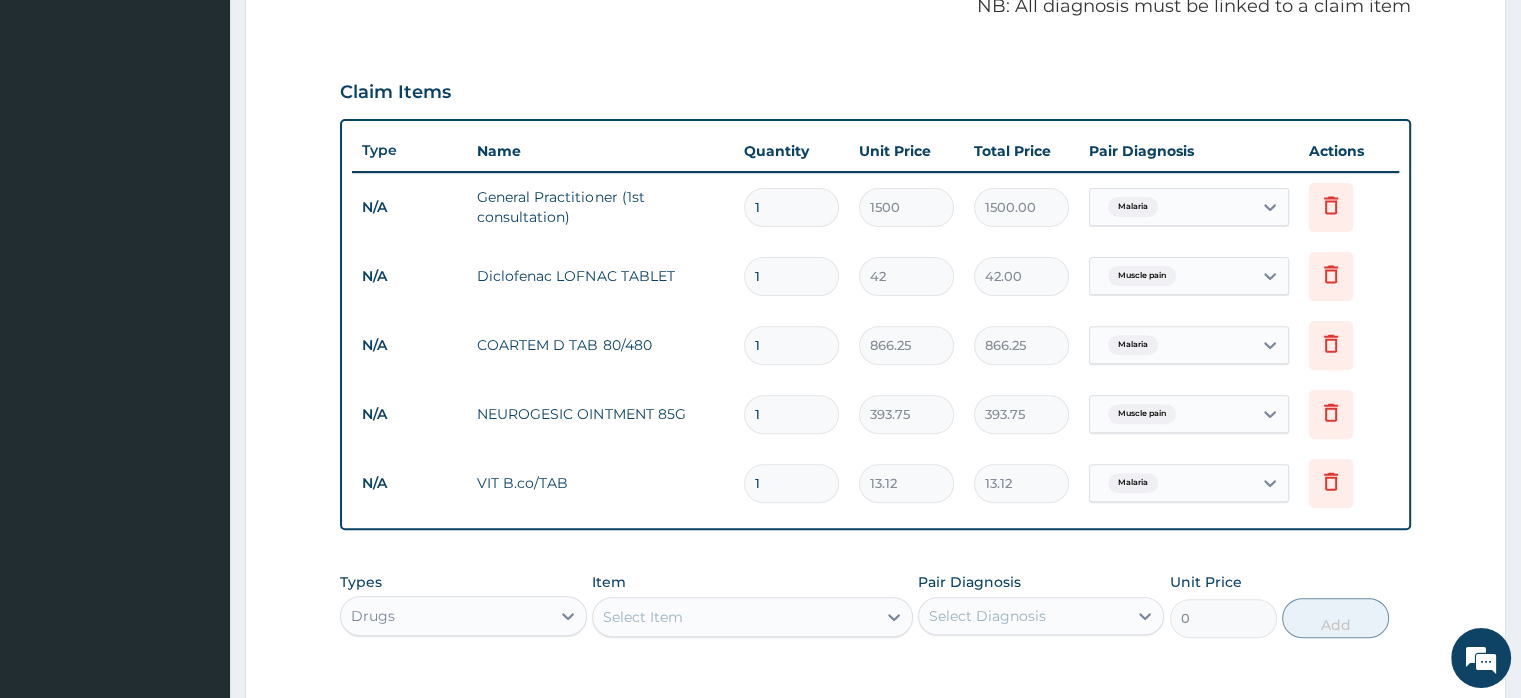 type on "15" 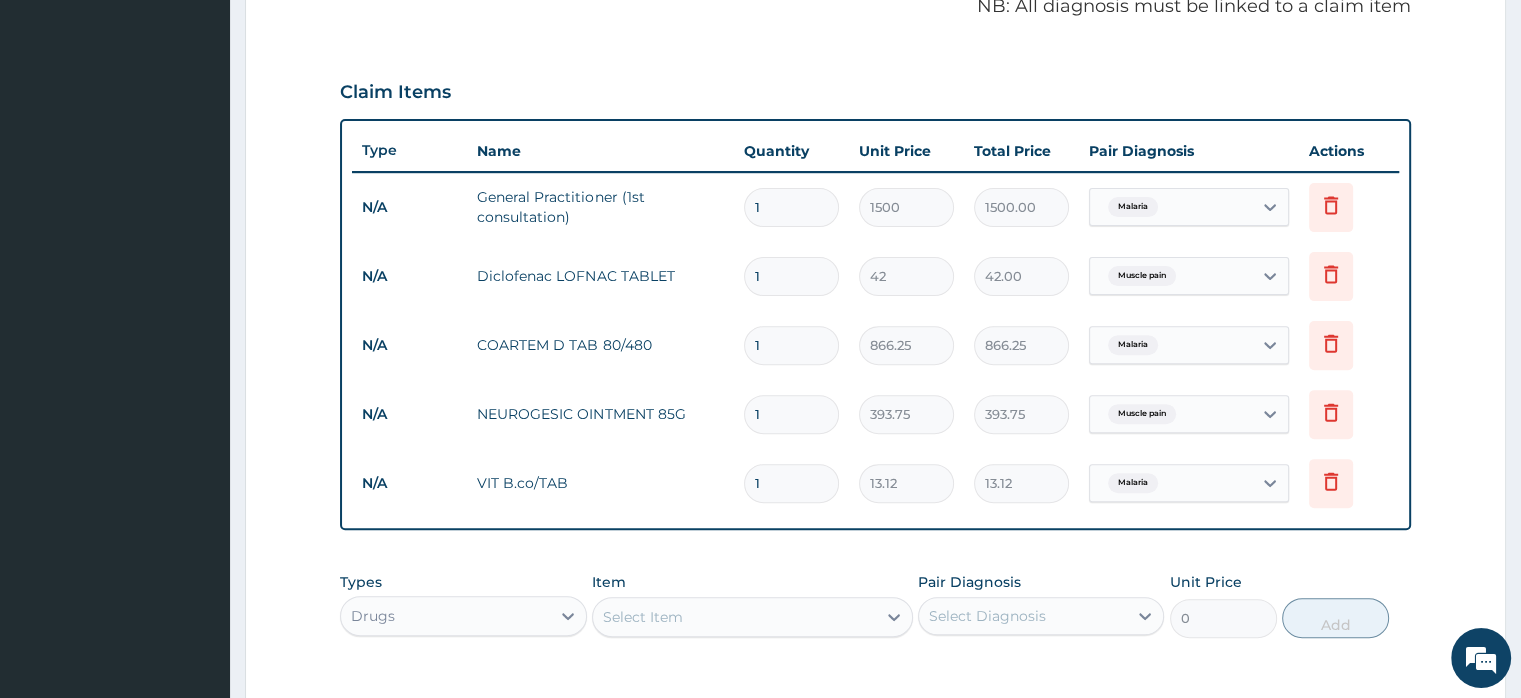 type on "196.80" 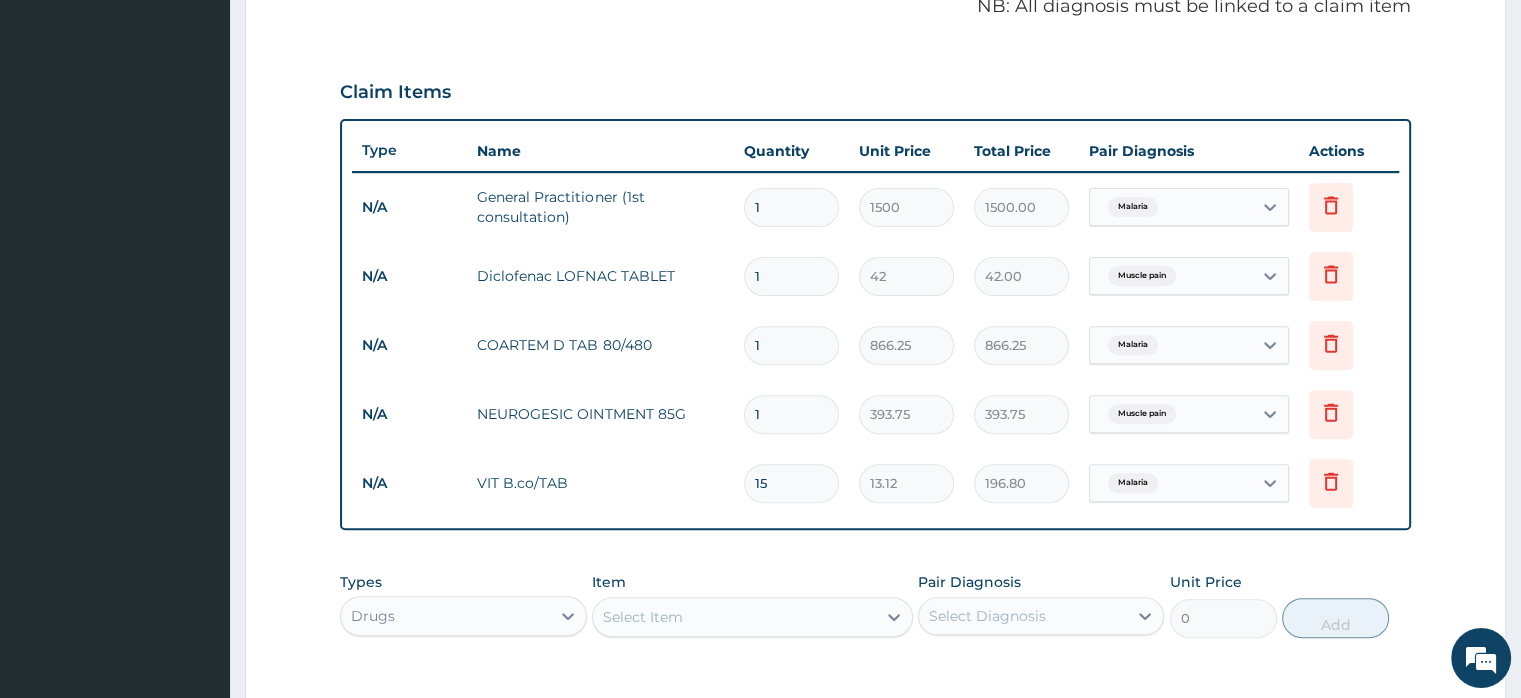 type on "15" 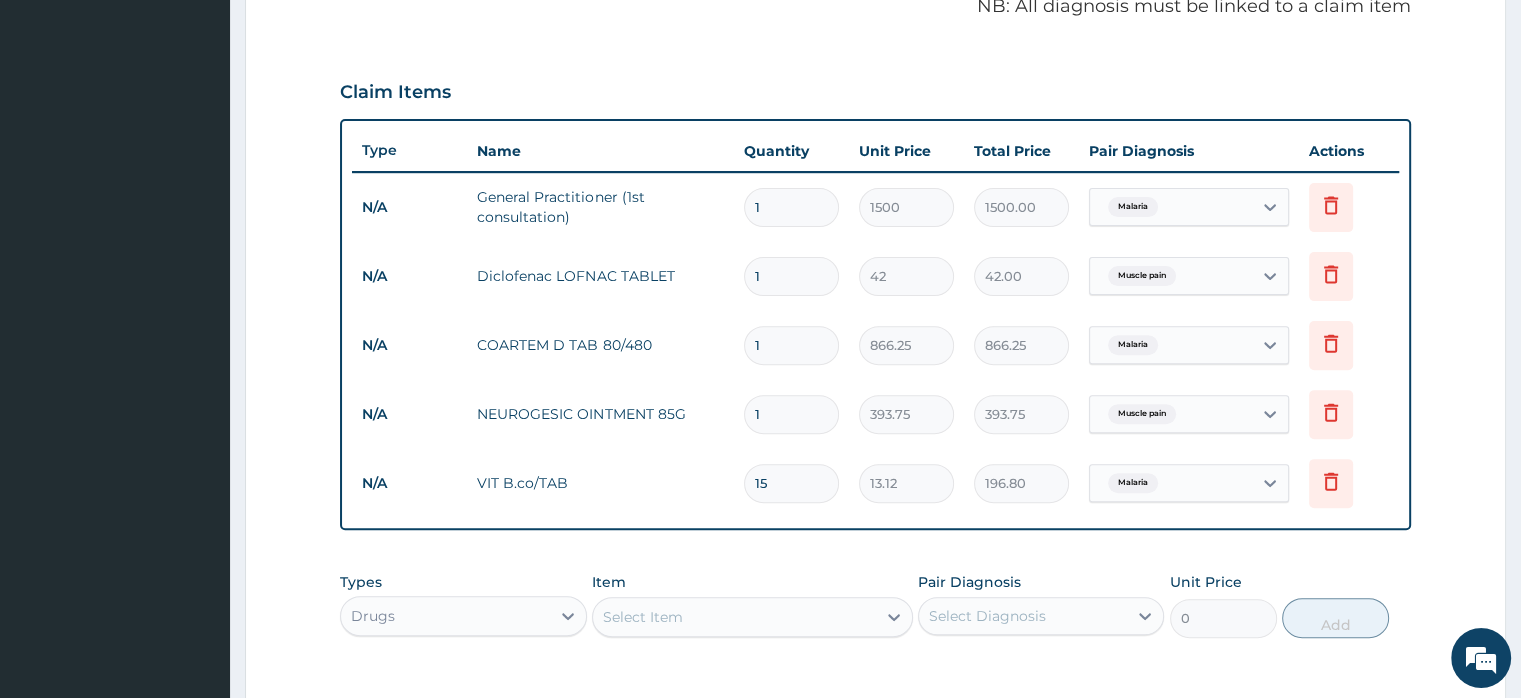 type on "10" 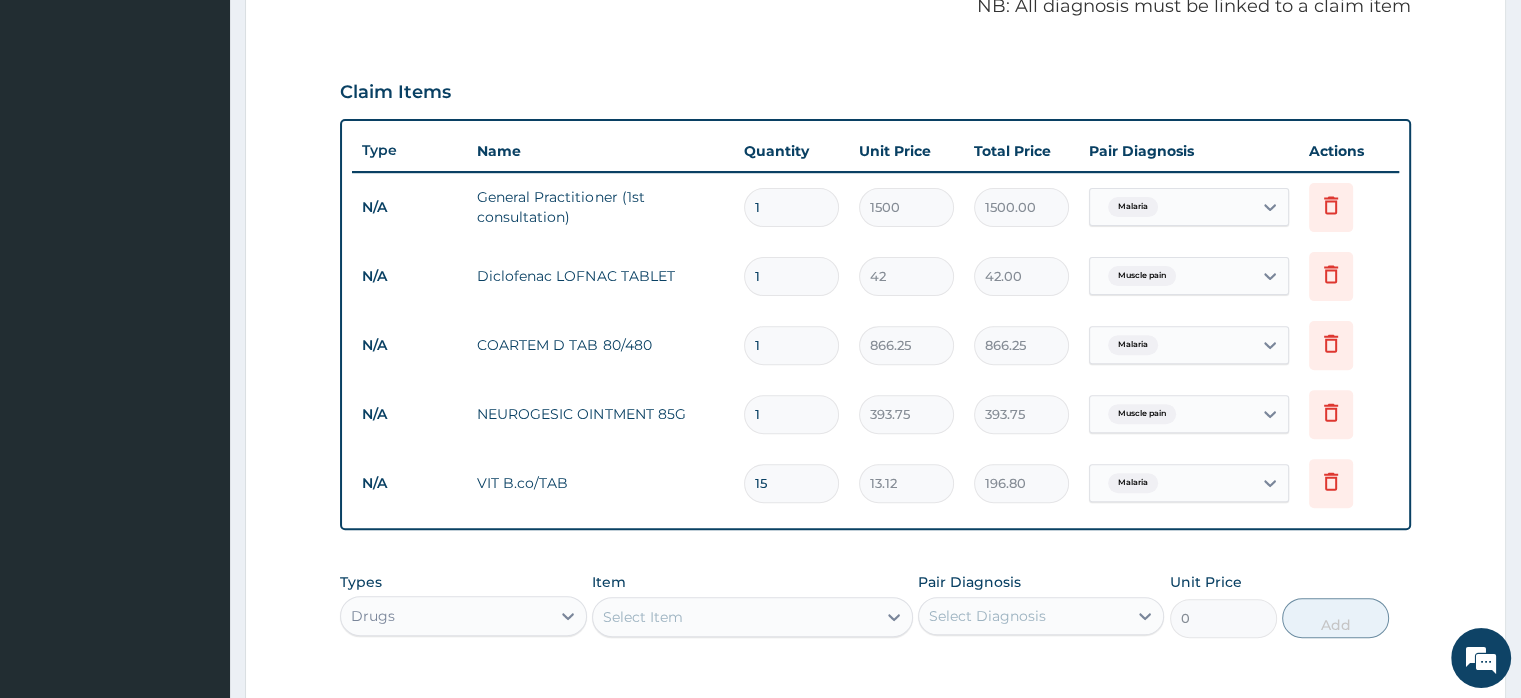 type on "420.00" 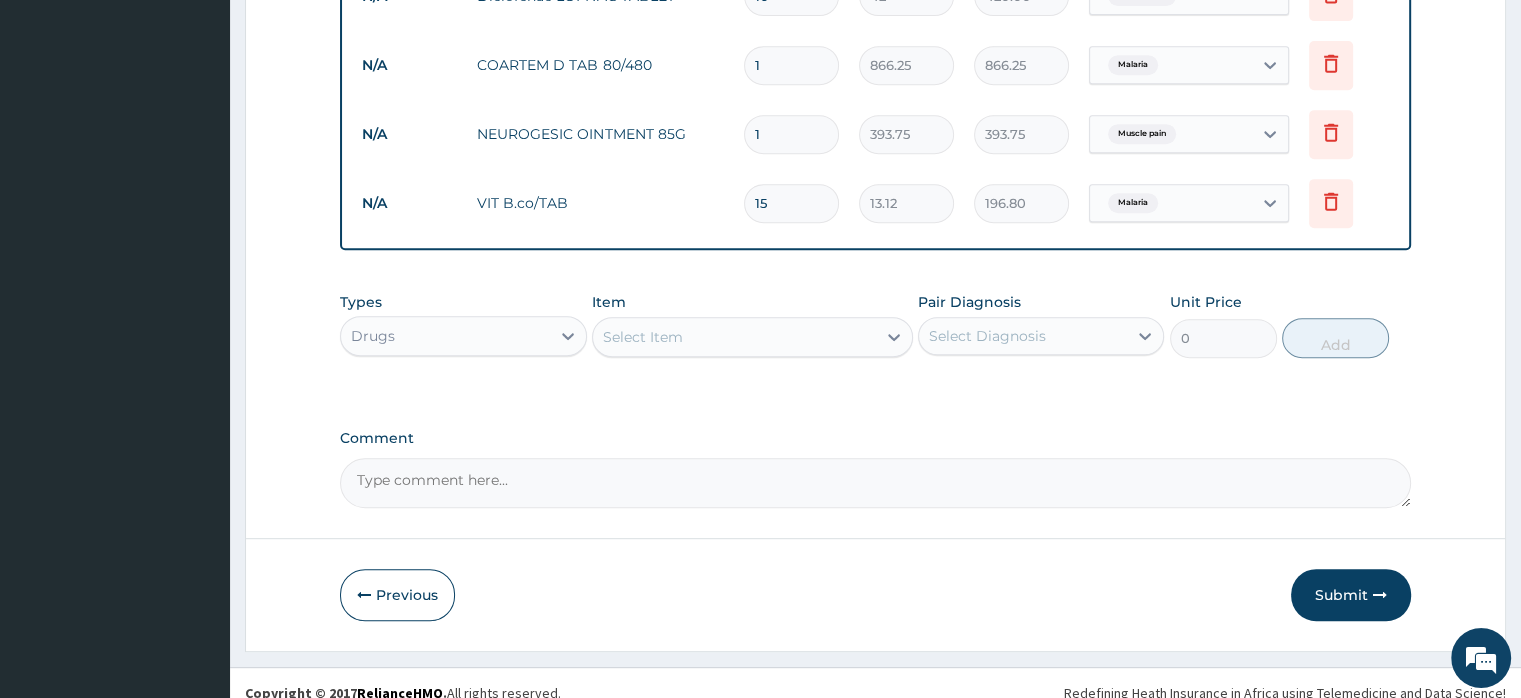 scroll, scrollTop: 921, scrollLeft: 0, axis: vertical 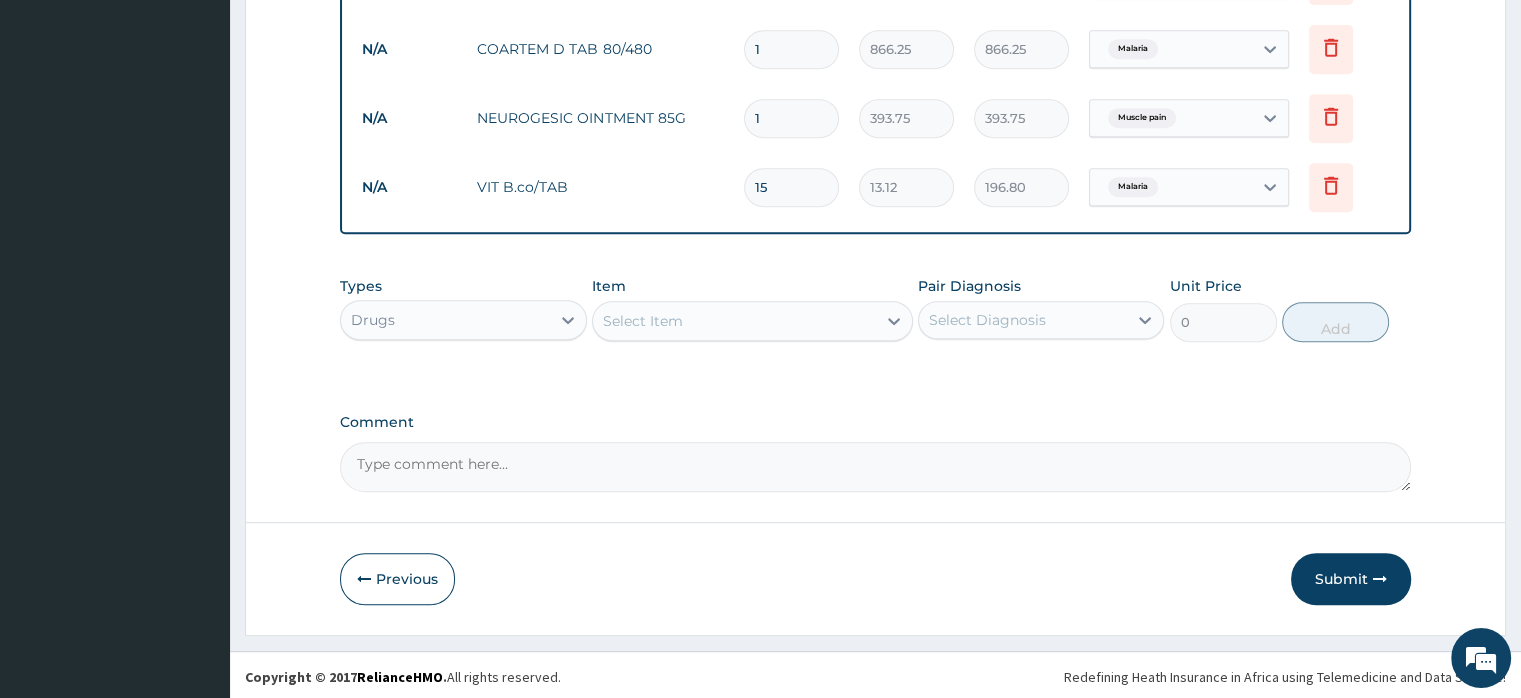 type on "10" 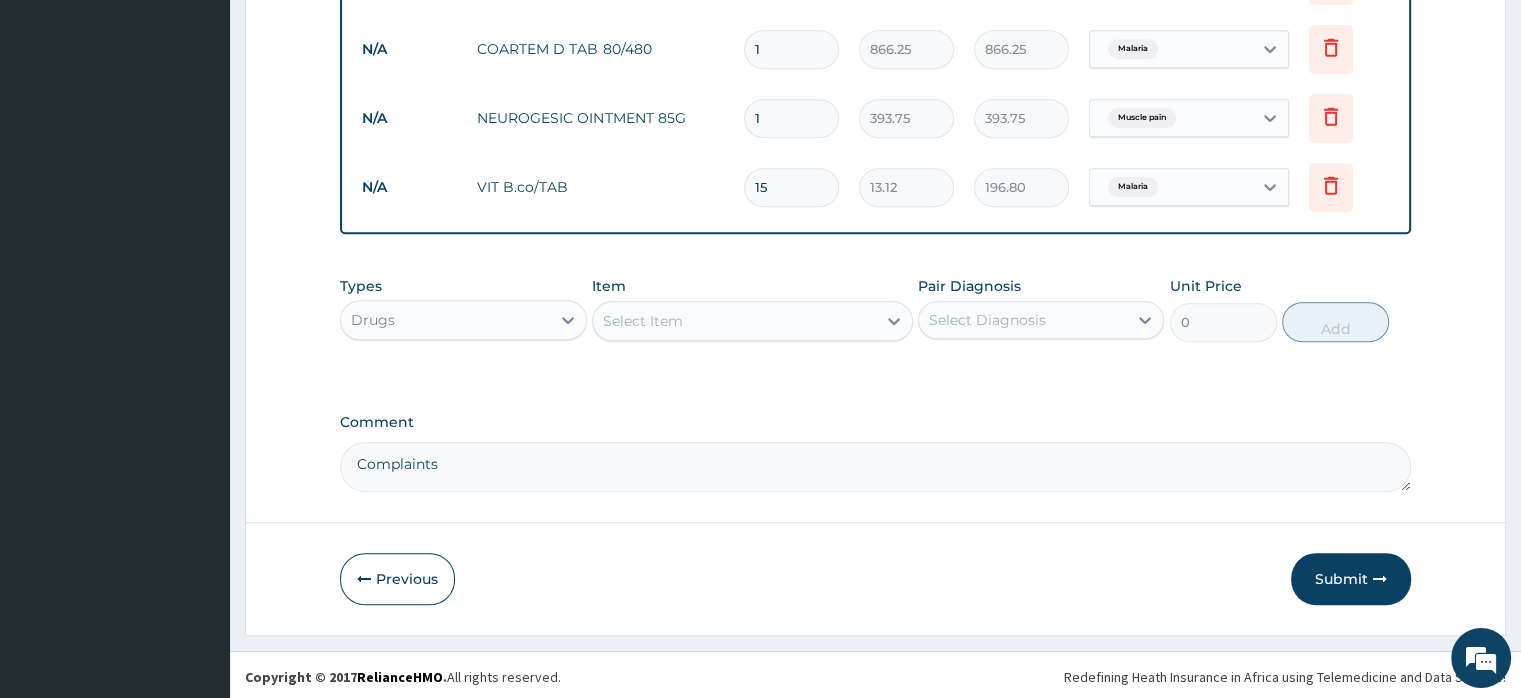 paste on "Body weakness x 2/7 and Generalized body pain x 2/7." 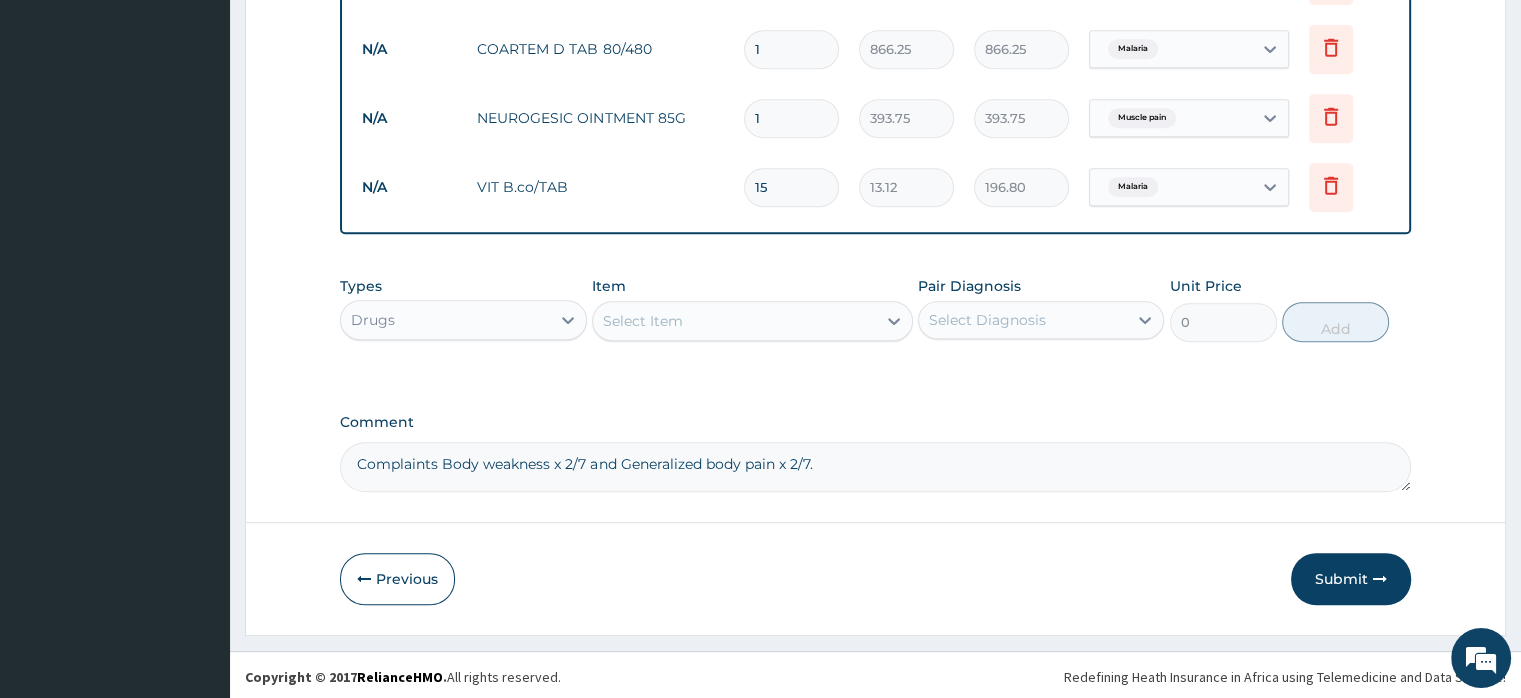 click on "Complaints Body weakness x 2/7 and Generalized body pain x 2/7." at bounding box center [875, 467] 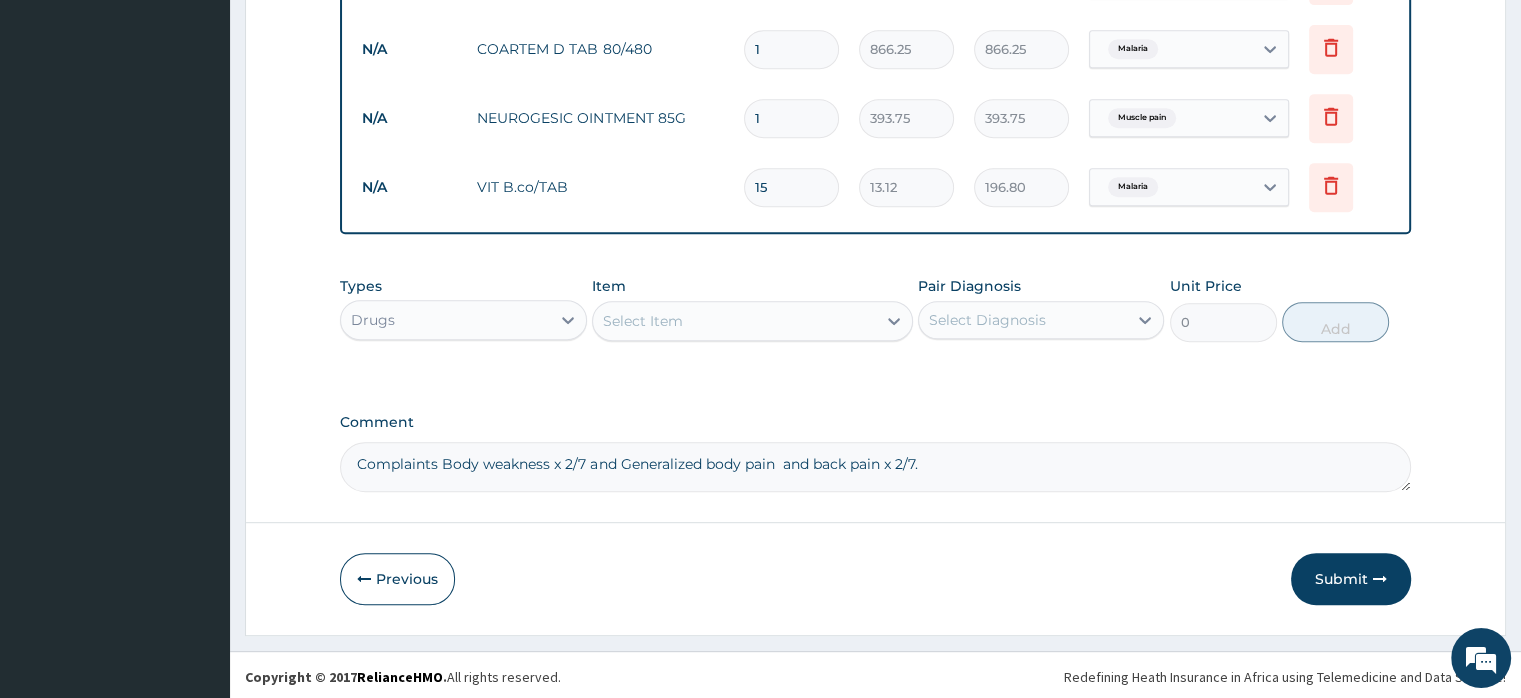 click on "Complaints Body weakness x 2/7 and Generalized body pain  and back pain x 2/7." at bounding box center [875, 467] 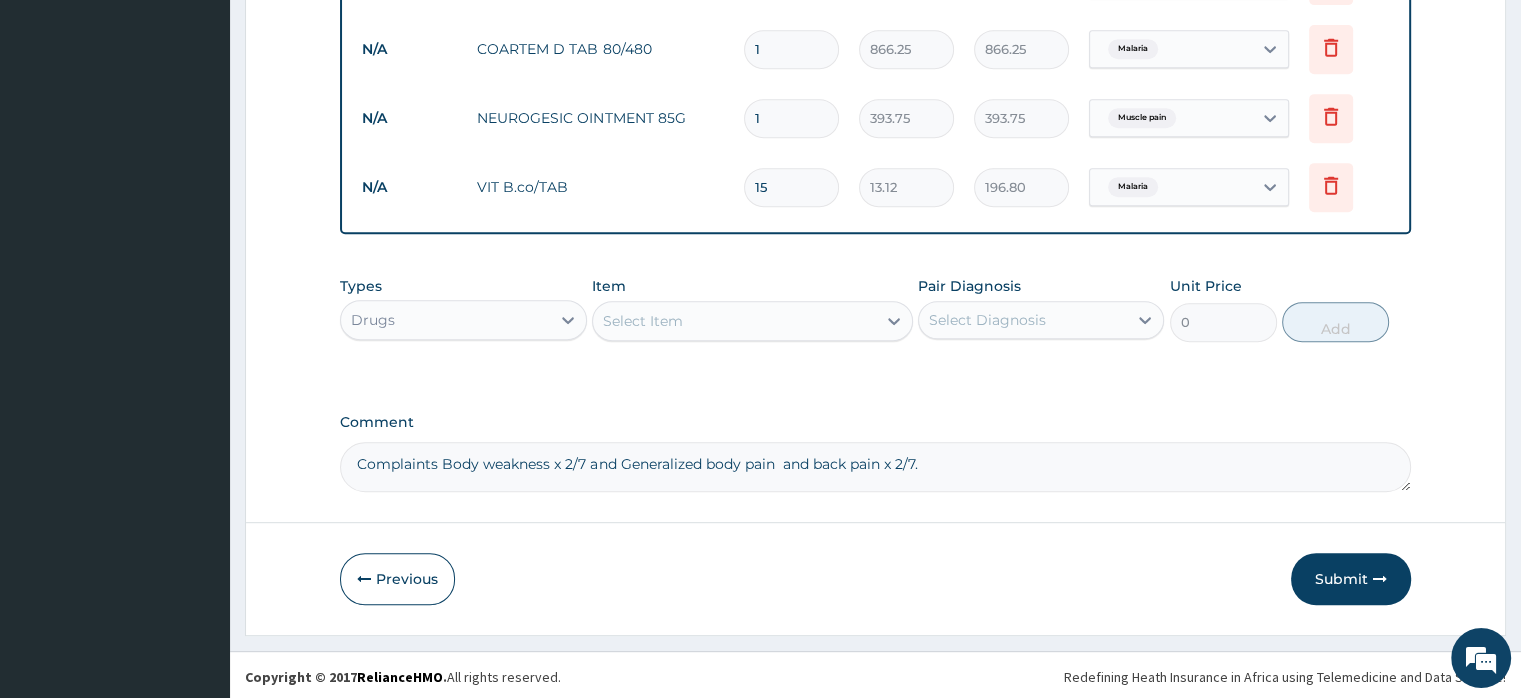 paste on "Seen wt c/o of GBP, weakness of 2 days duration, not HTNsive or DM, nil fever, nil loss of apptite....However feels unwell." 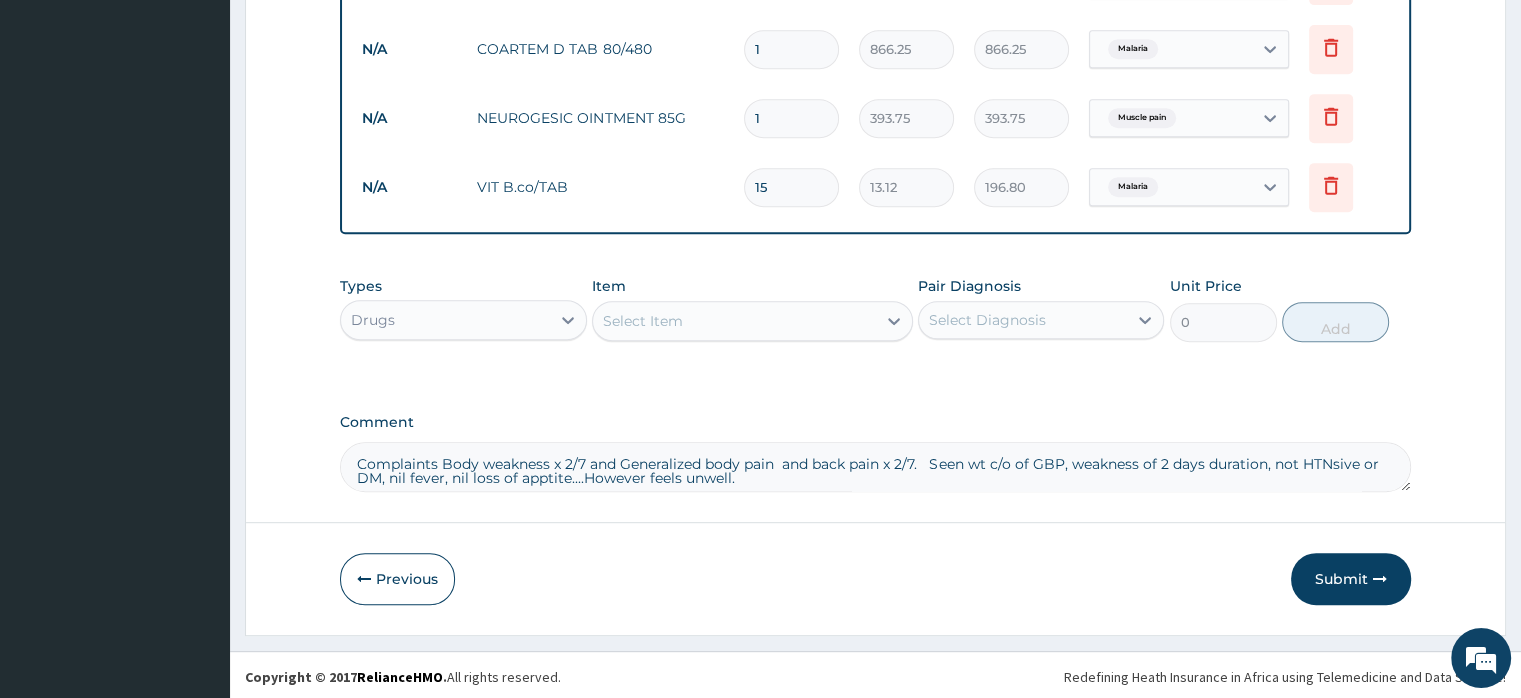 drag, startPoint x: 1031, startPoint y: 451, endPoint x: 980, endPoint y: 463, distance: 52.392746 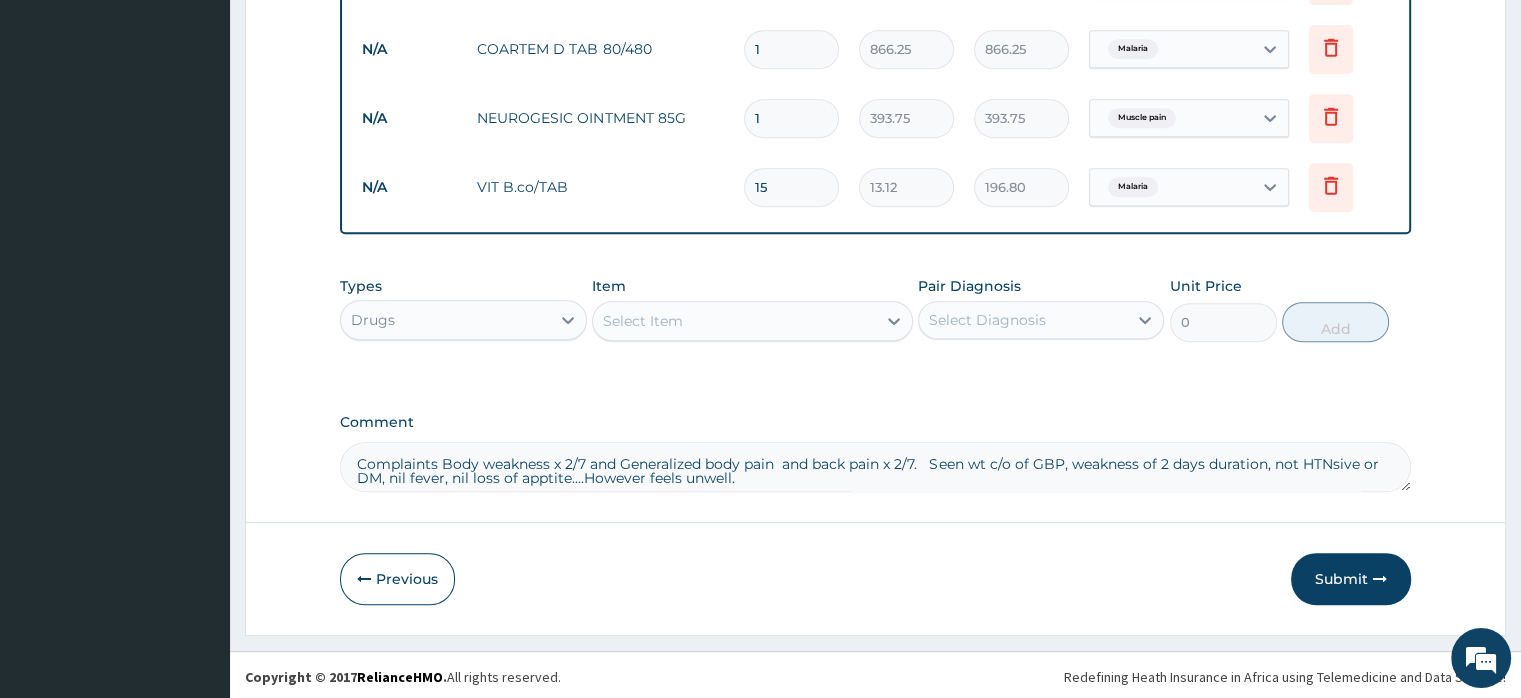 click on "Complaints Body weakness x 2/7 and Generalized body pain  and back pain x 2/7.   Seen wt c/o of GBP, weakness of 2 days duration, not HTNsive or DM, nil fever, nil loss of apptite....However feels unwell." at bounding box center [875, 467] 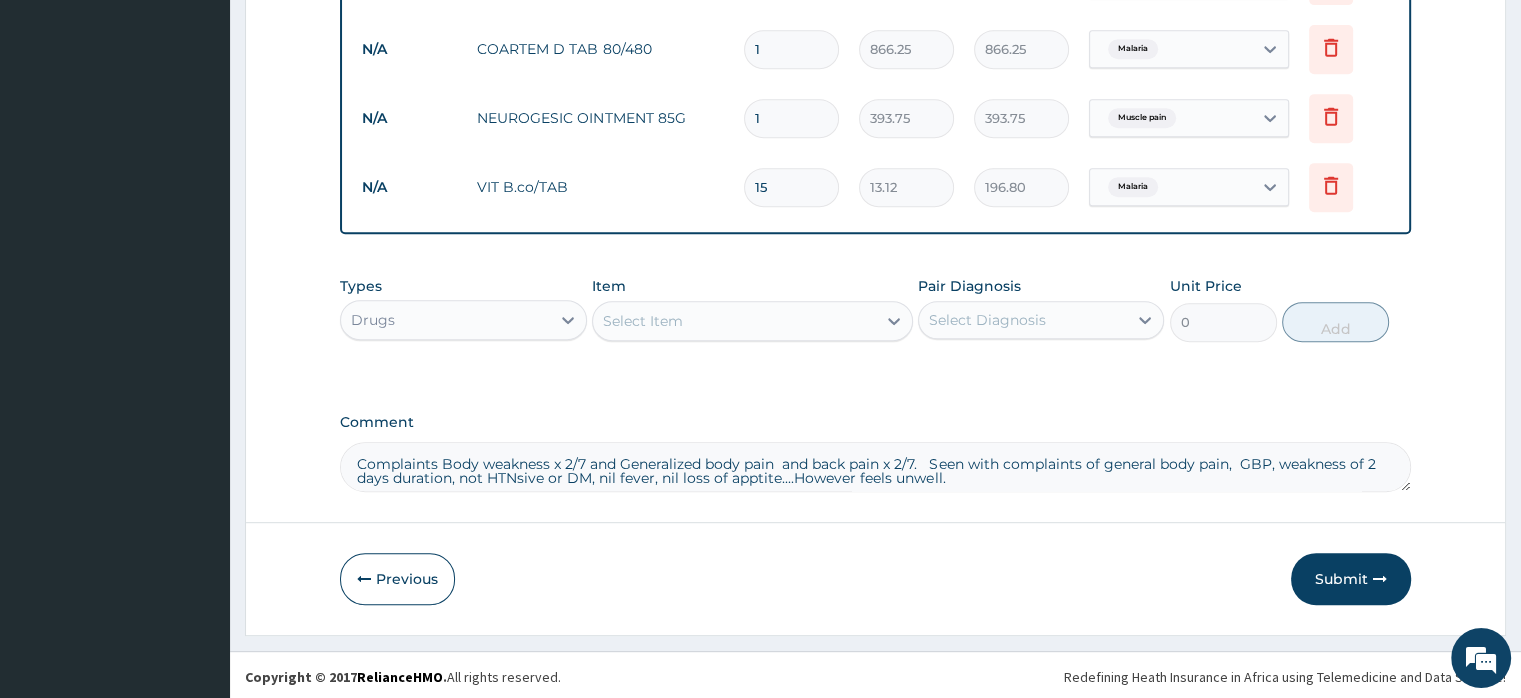 drag, startPoint x: 1281, startPoint y: 460, endPoint x: 1246, endPoint y: 465, distance: 35.35534 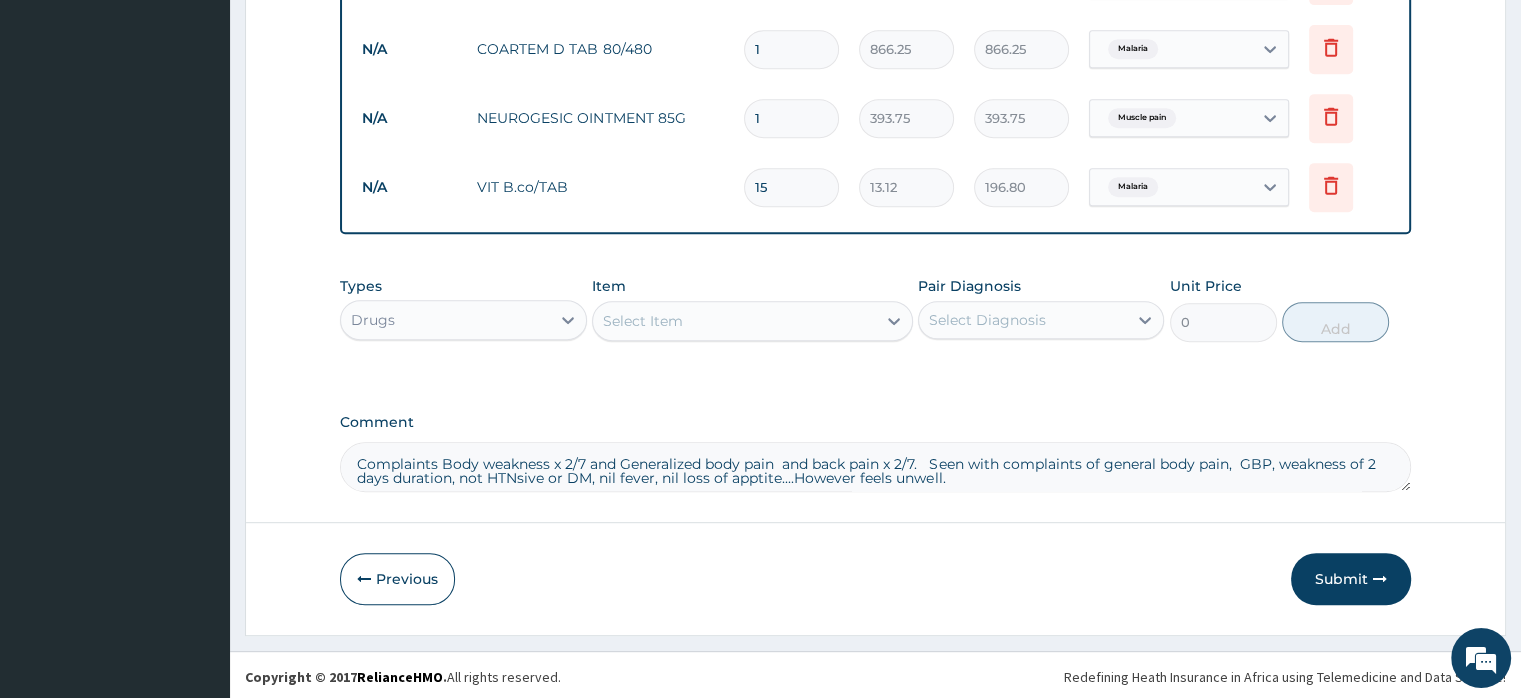 click on "Complaints Body weakness x 2/7 and Generalized body pain  and back pain x 2/7.   Seen with complaints of general body pain,  GBP, weakness of 2 days duration, not HTNsive or DM, nil fever, nil loss of apptite....However feels unwell." at bounding box center [875, 467] 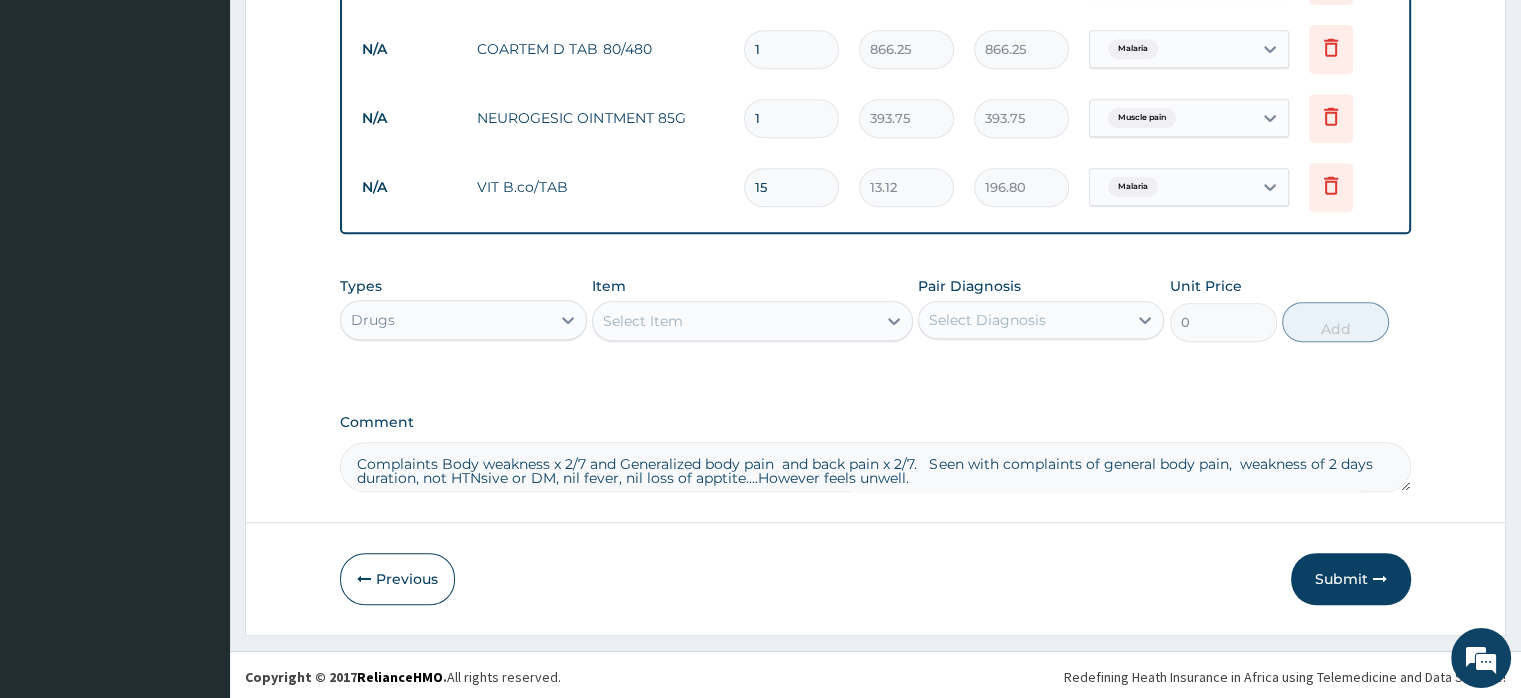 scroll, scrollTop: 8, scrollLeft: 0, axis: vertical 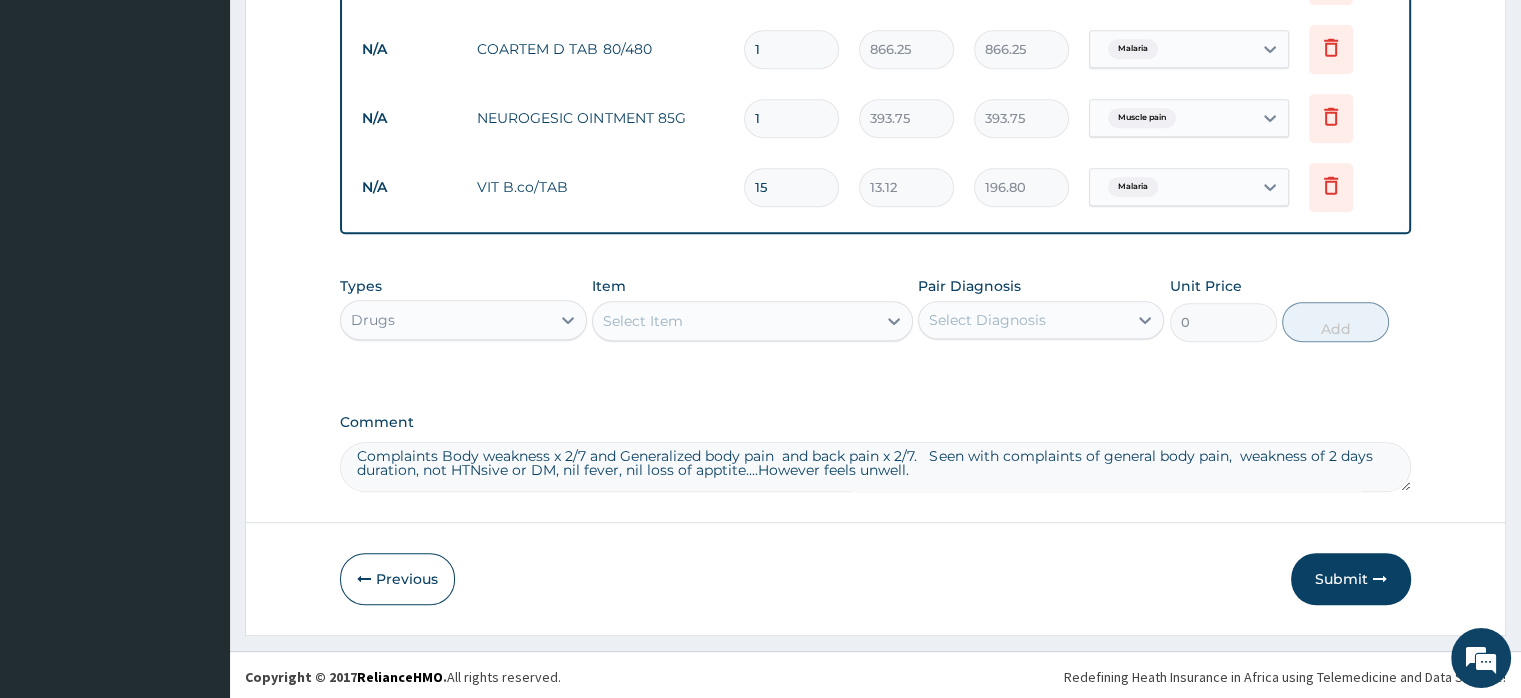 drag, startPoint x: 481, startPoint y: 469, endPoint x: 454, endPoint y: 475, distance: 27.658634 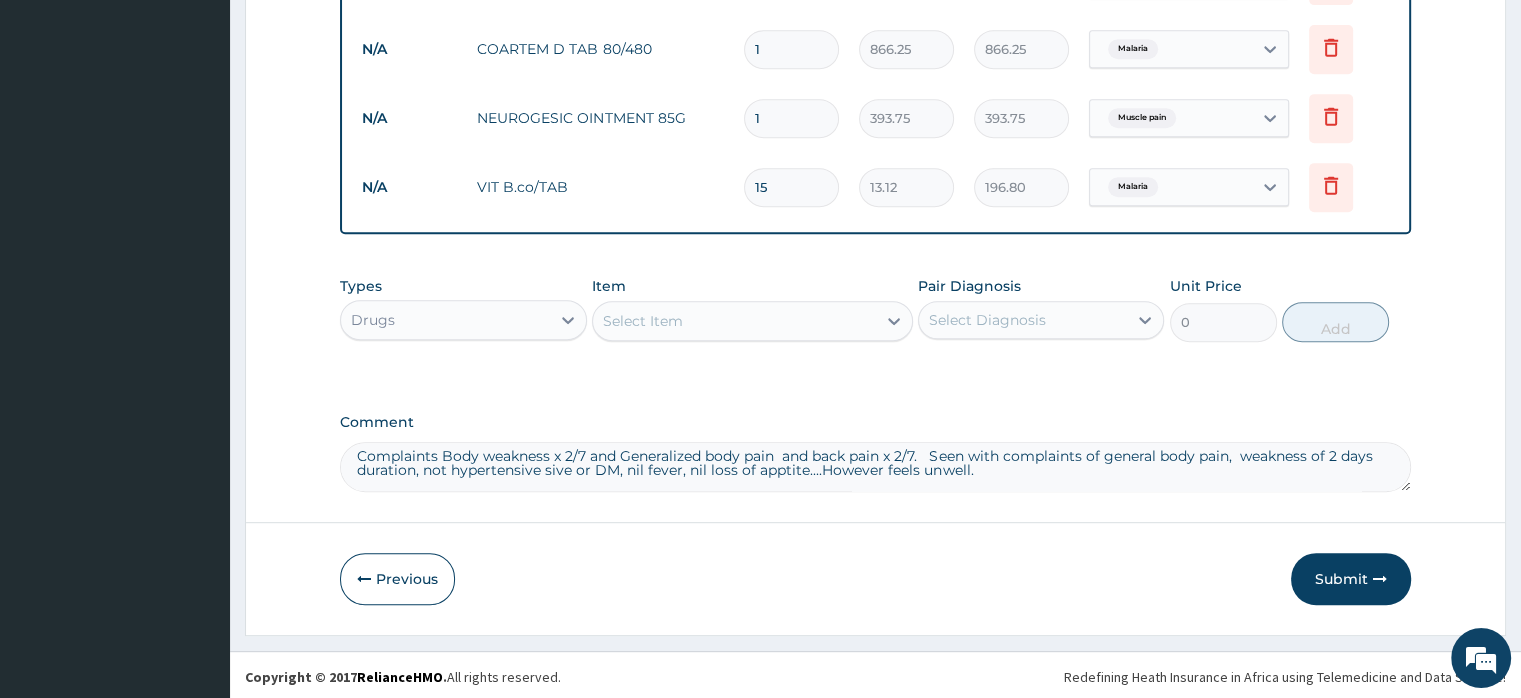 drag, startPoint x: 573, startPoint y: 468, endPoint x: 544, endPoint y: 470, distance: 29.068884 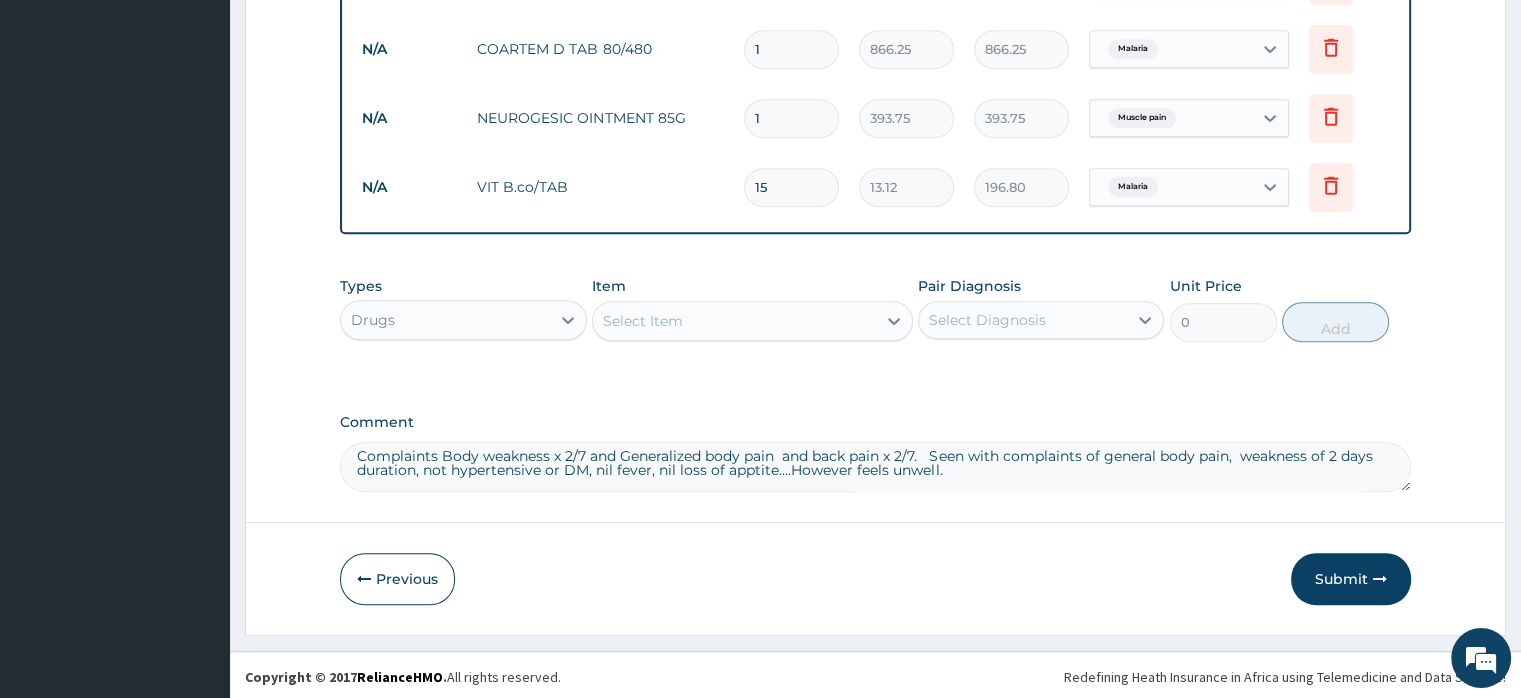 drag, startPoint x: 740, startPoint y: 473, endPoint x: 797, endPoint y: 624, distance: 161.40013 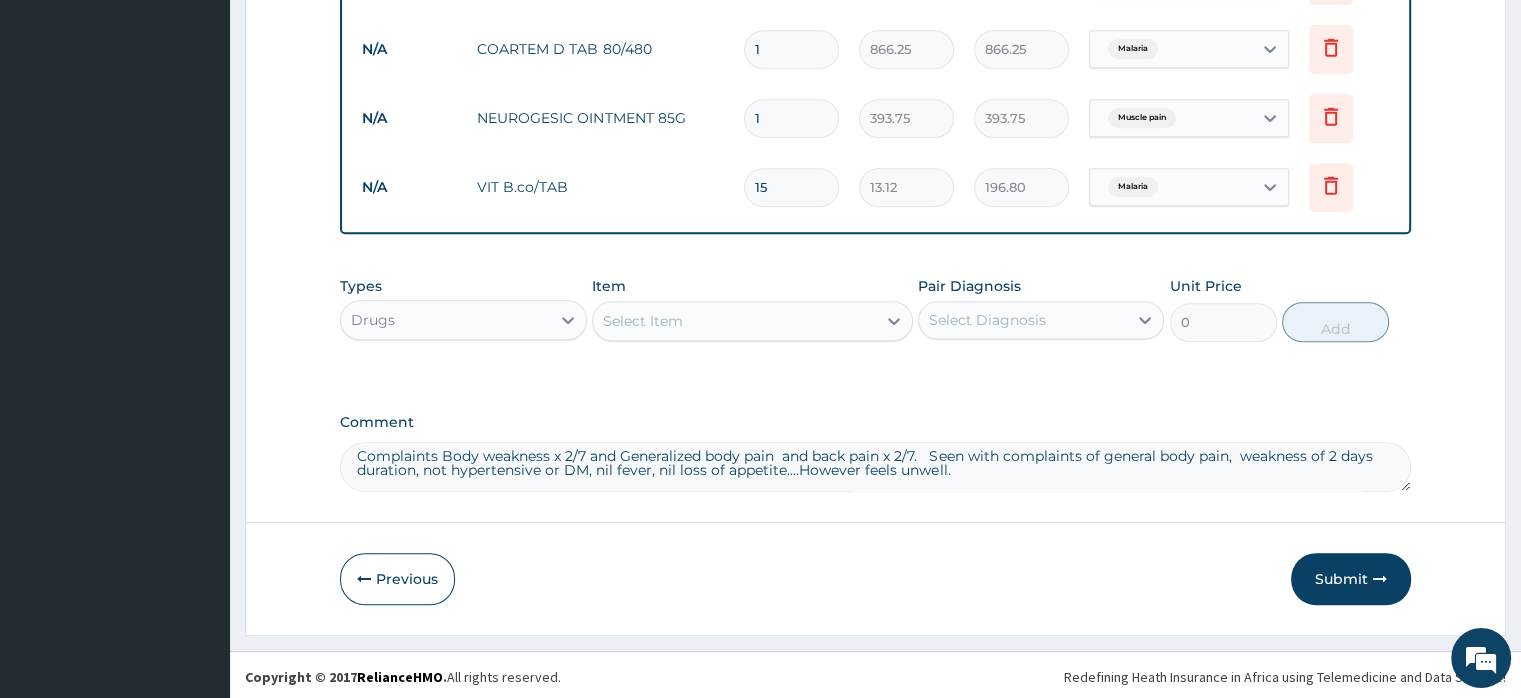 type on "Complaints Body weakness x 2/7 and Generalized body pain  and back pain x 2/7.   Seen with complaints of general body pain,  weakness of 2 days duration, not hypertensive or DM, nil fever, nil loss of appetite....However feels unwell." 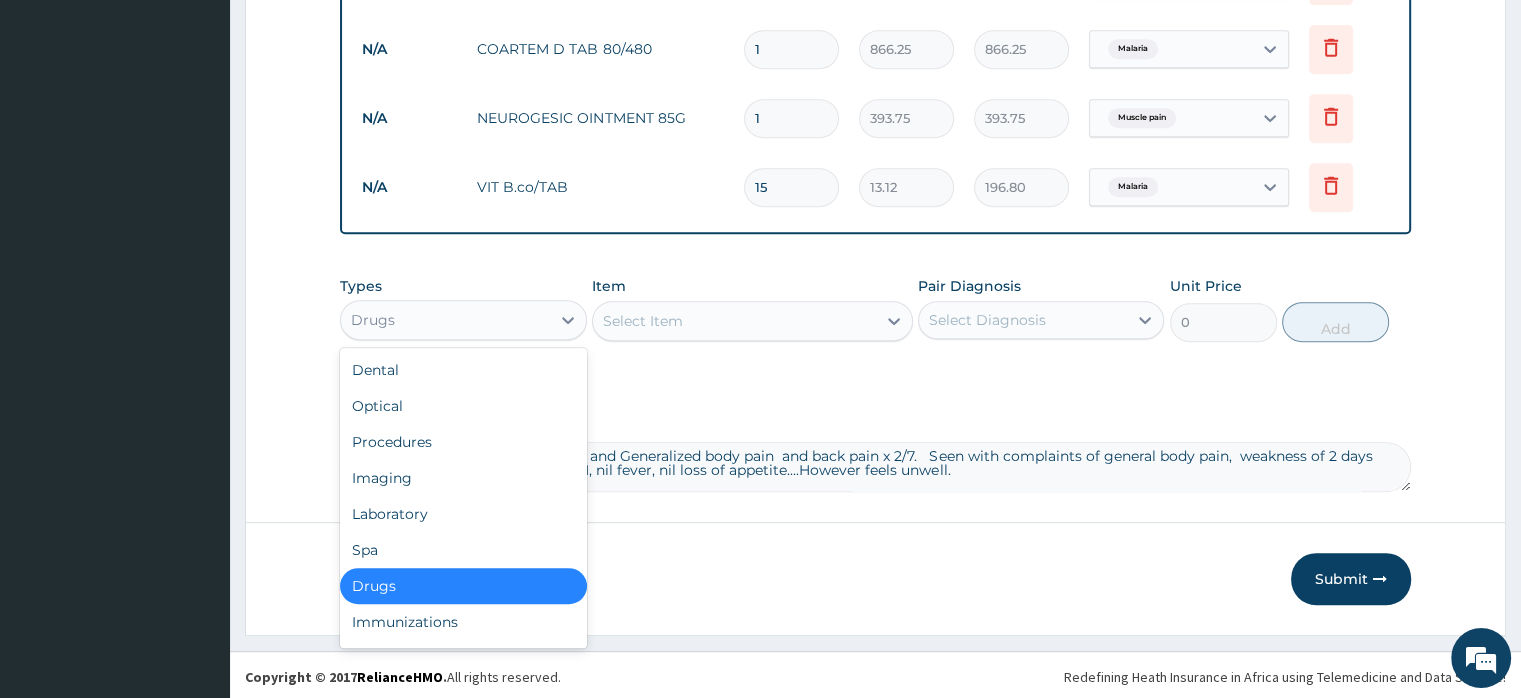click on "Drugs" at bounding box center (445, 320) 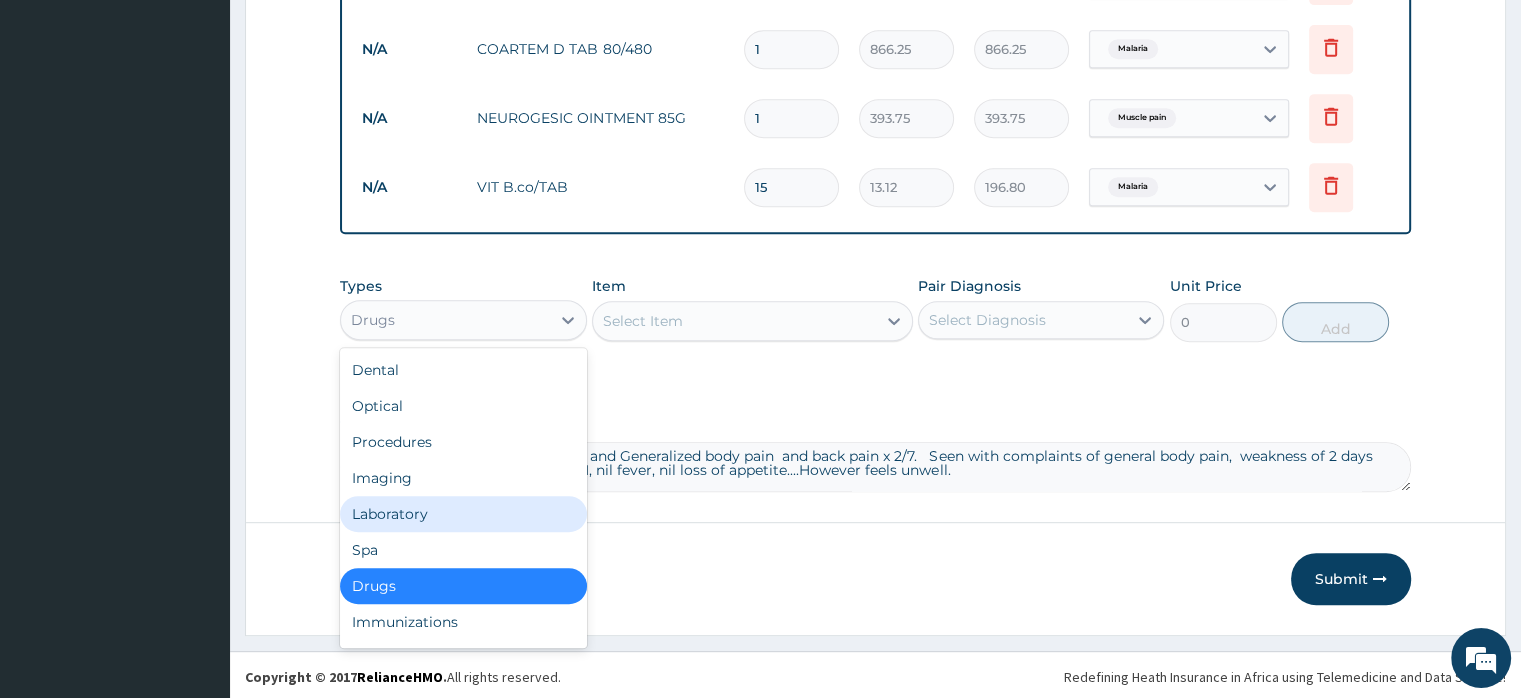 click on "Laboratory" at bounding box center [463, 514] 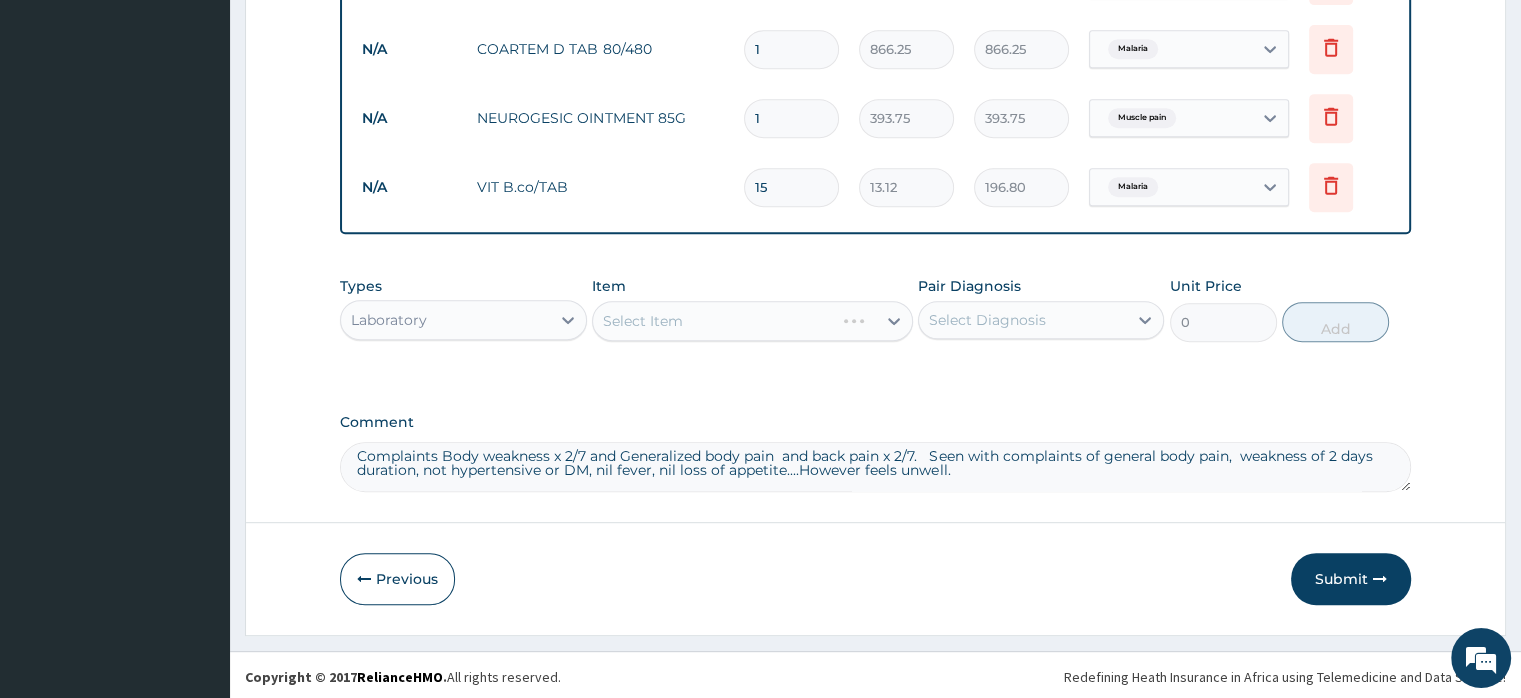 click on "Select Item" at bounding box center (752, 321) 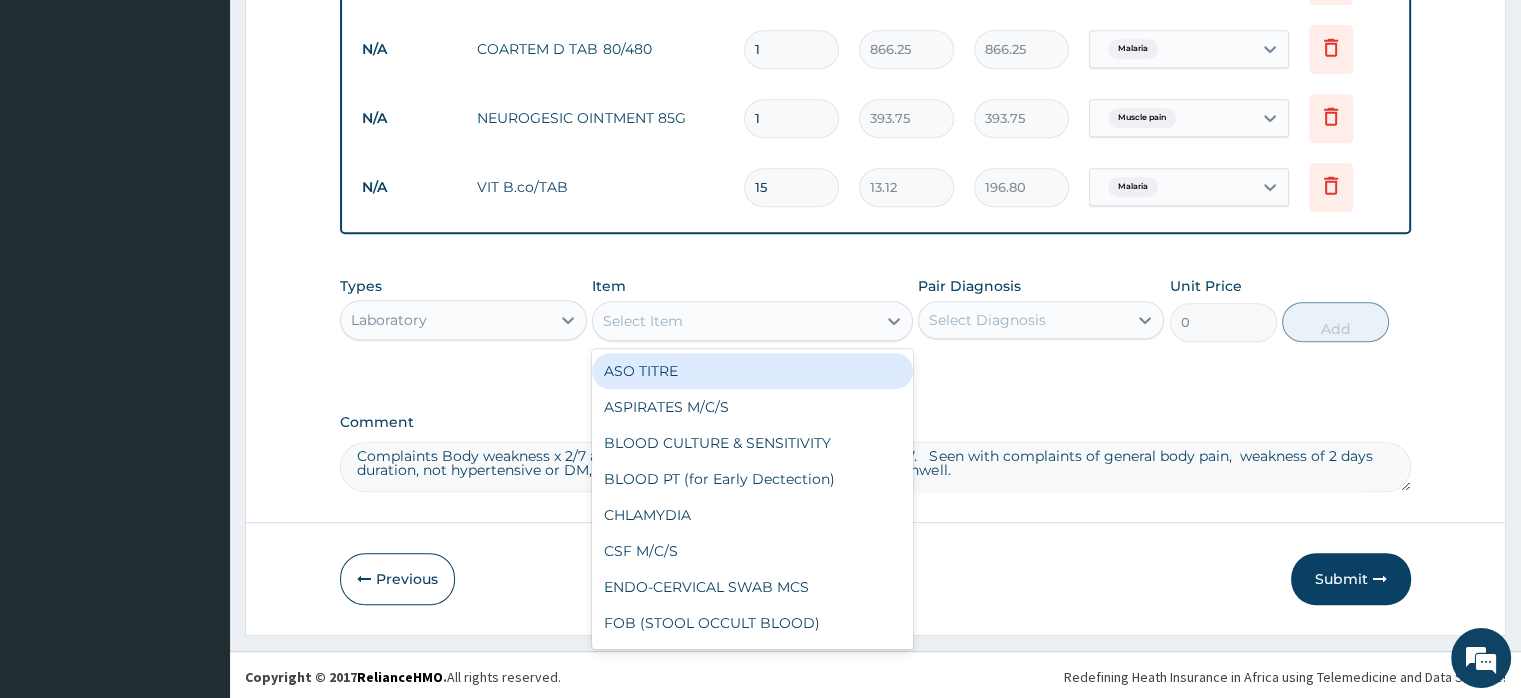 click on "Select Item" at bounding box center (643, 321) 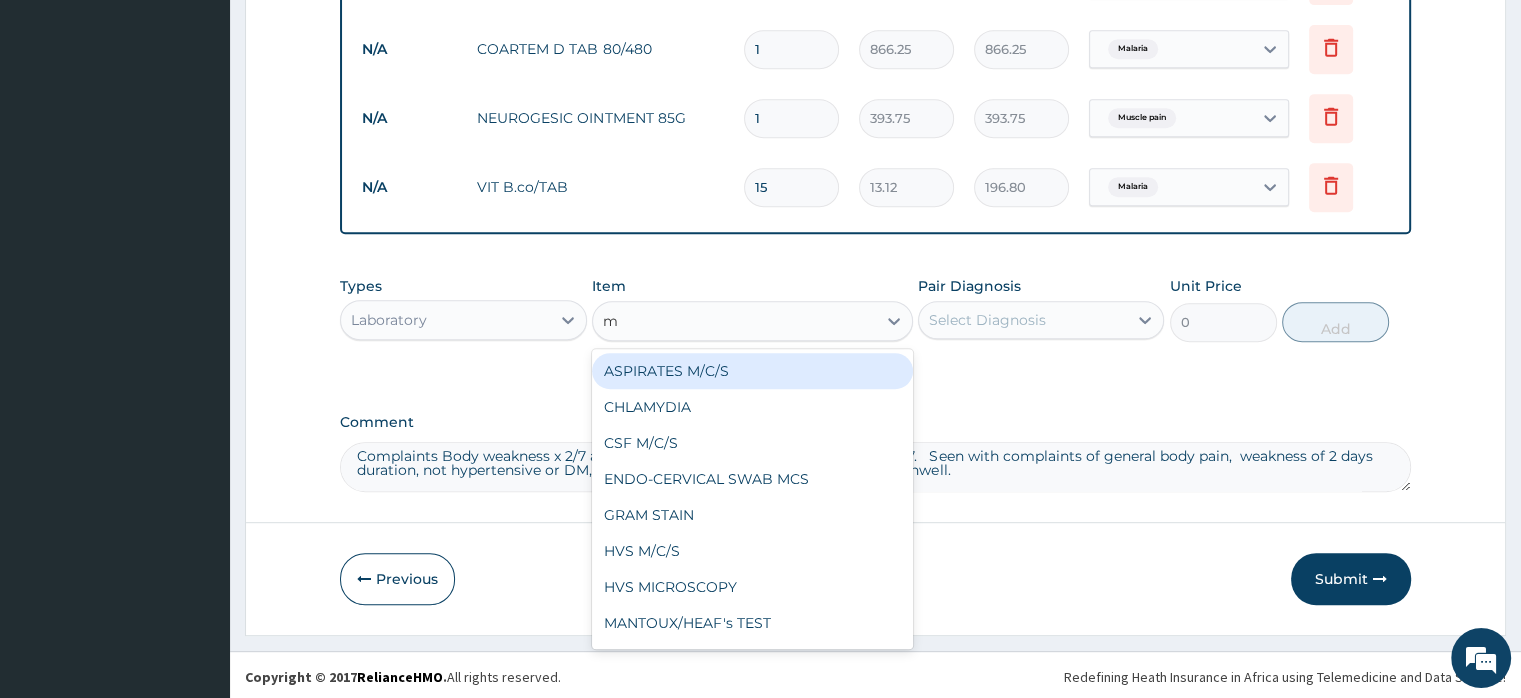 type on "mp" 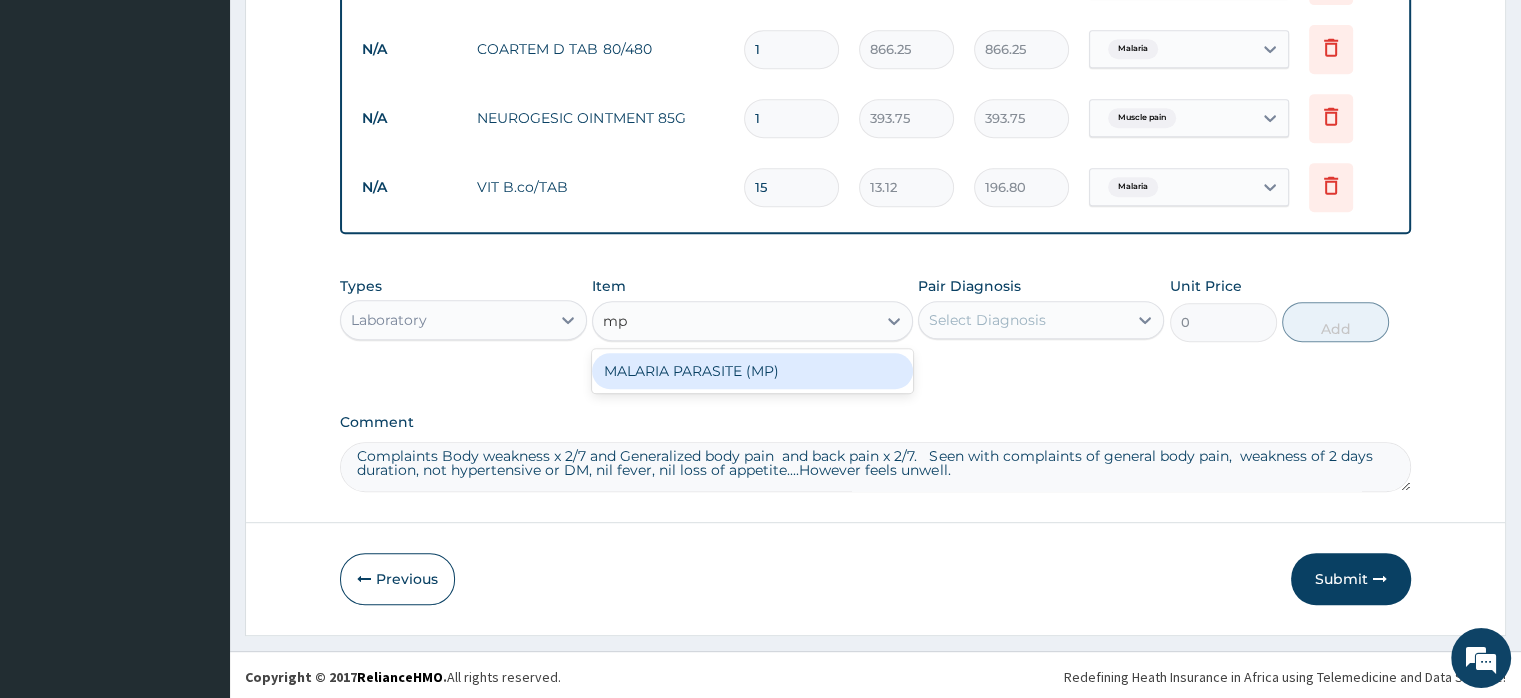 click on "MALARIA PARASITE (MP)" at bounding box center [752, 371] 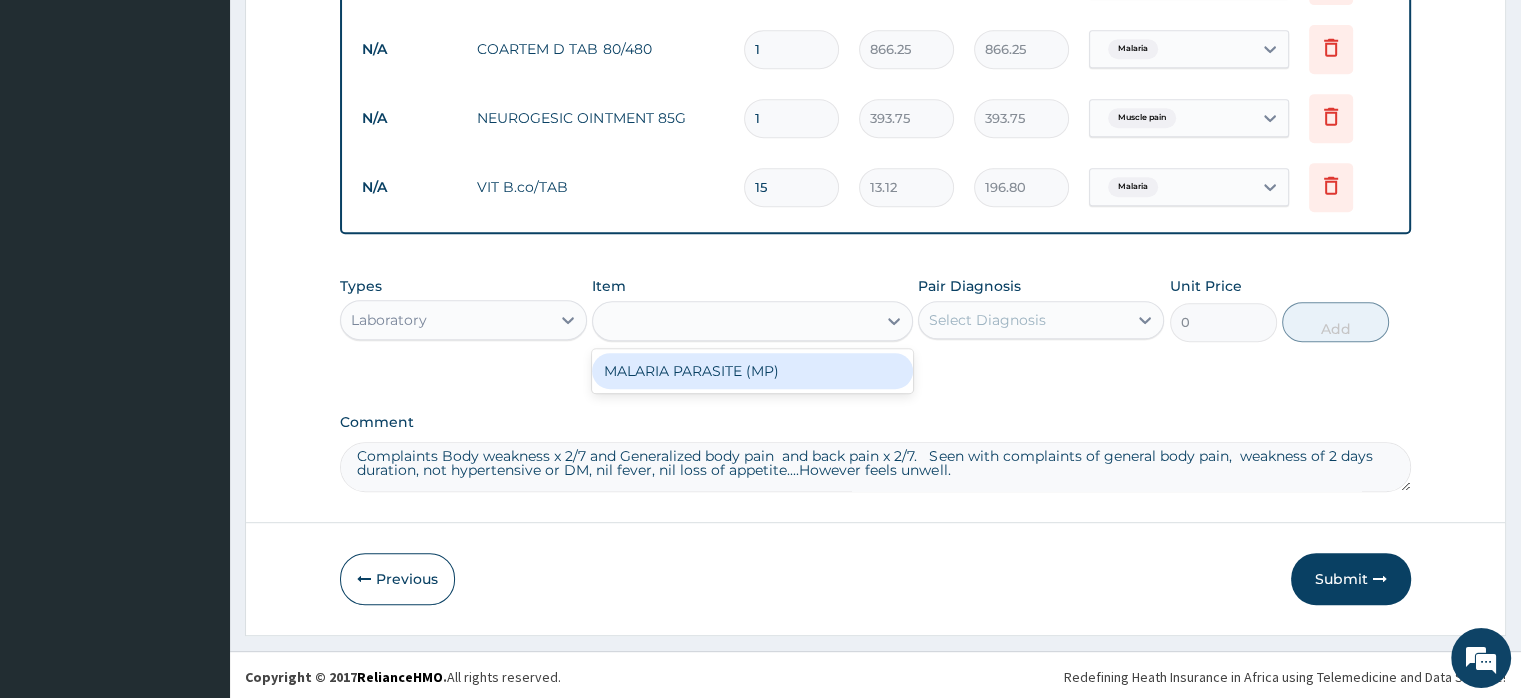 type on "560" 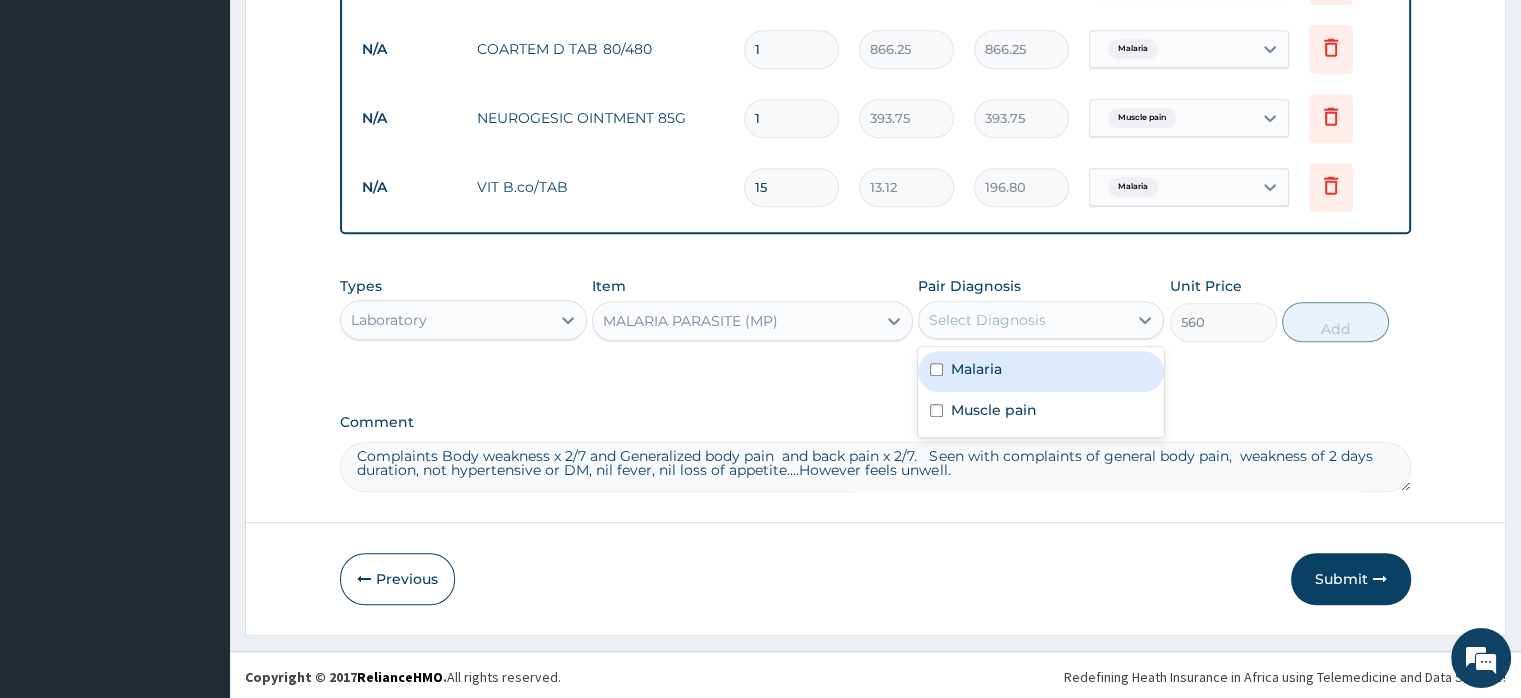 click on "Select Diagnosis" at bounding box center (987, 320) 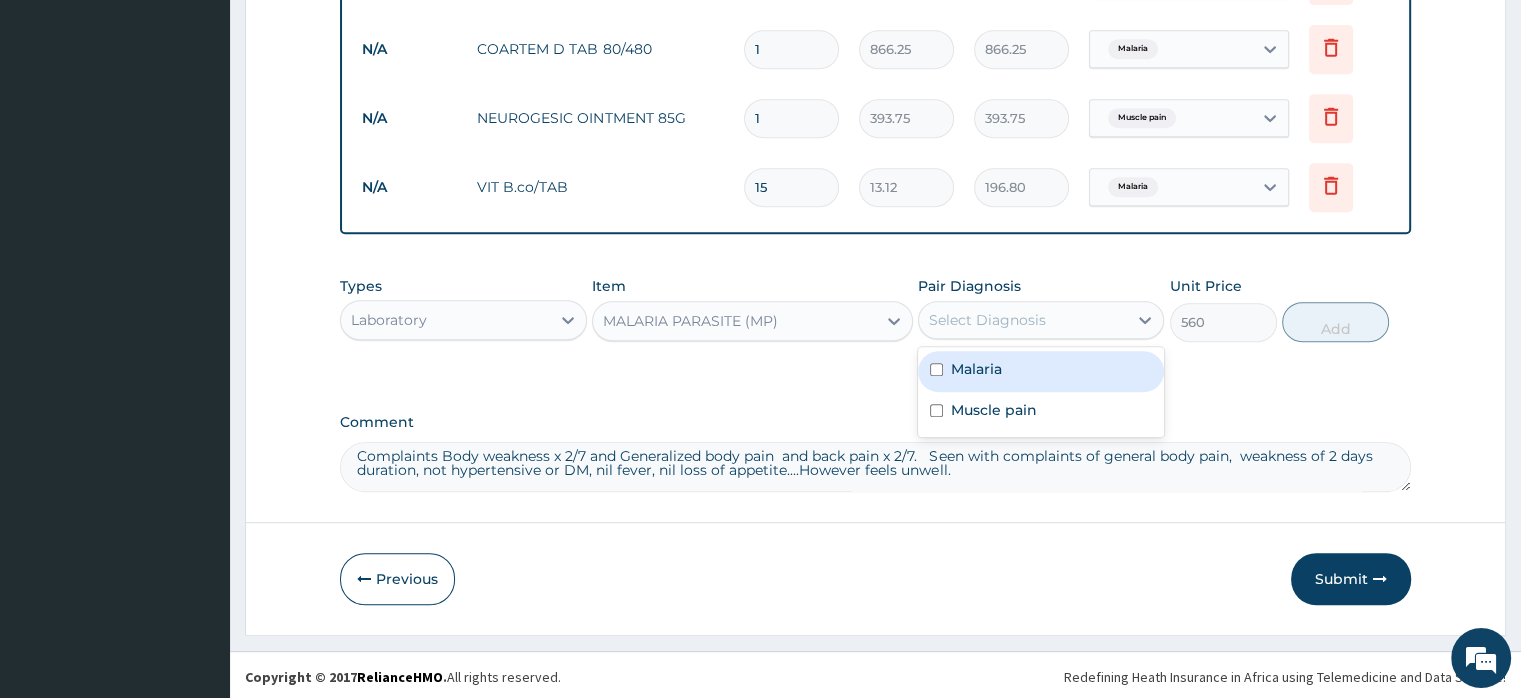 click on "Malaria" at bounding box center [976, 369] 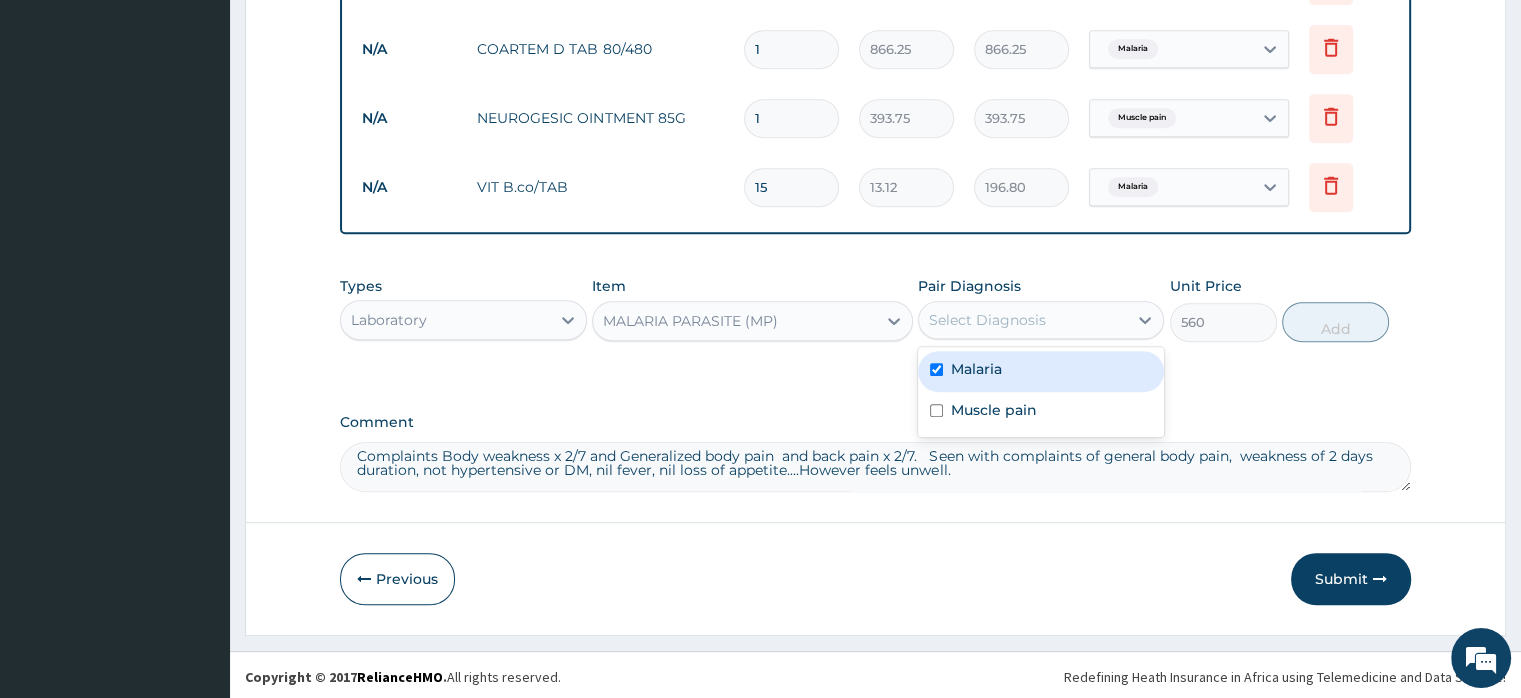 checkbox on "true" 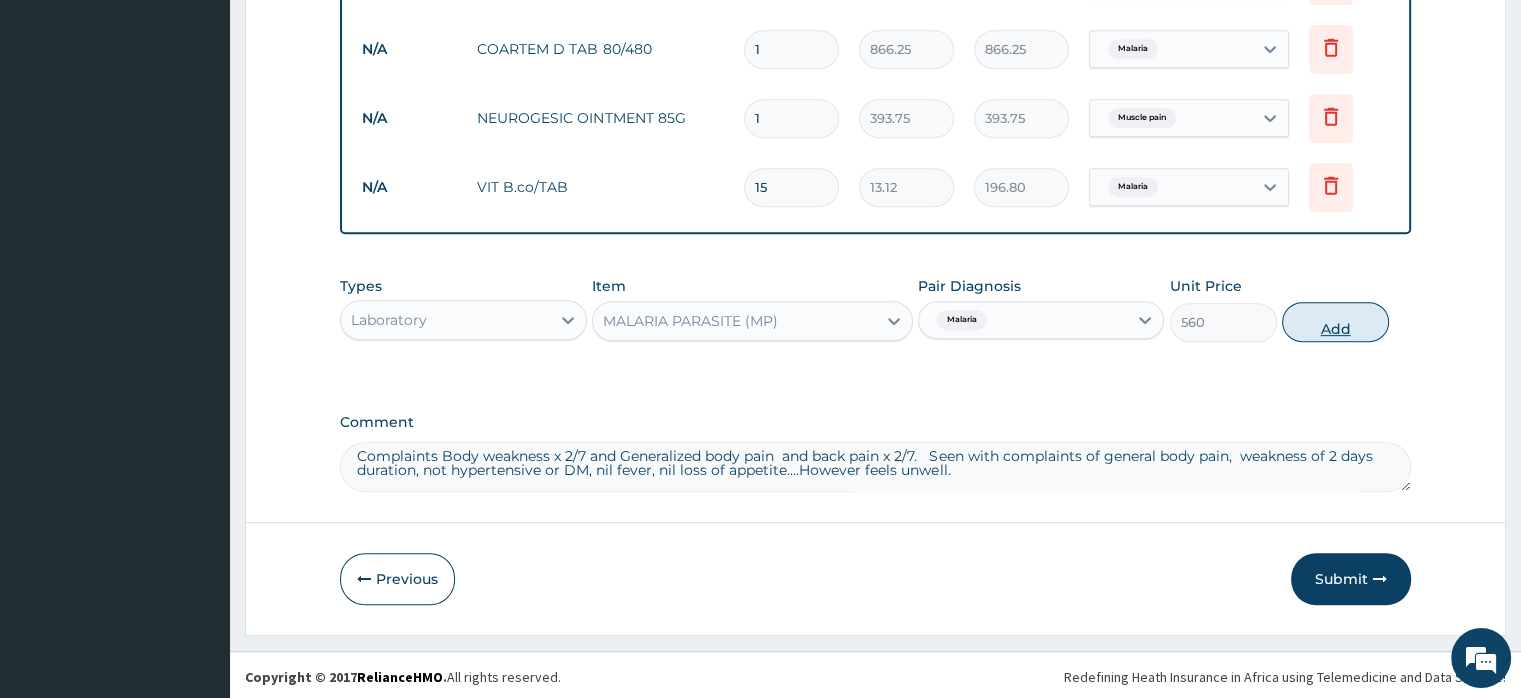 click on "Add" at bounding box center [1335, 322] 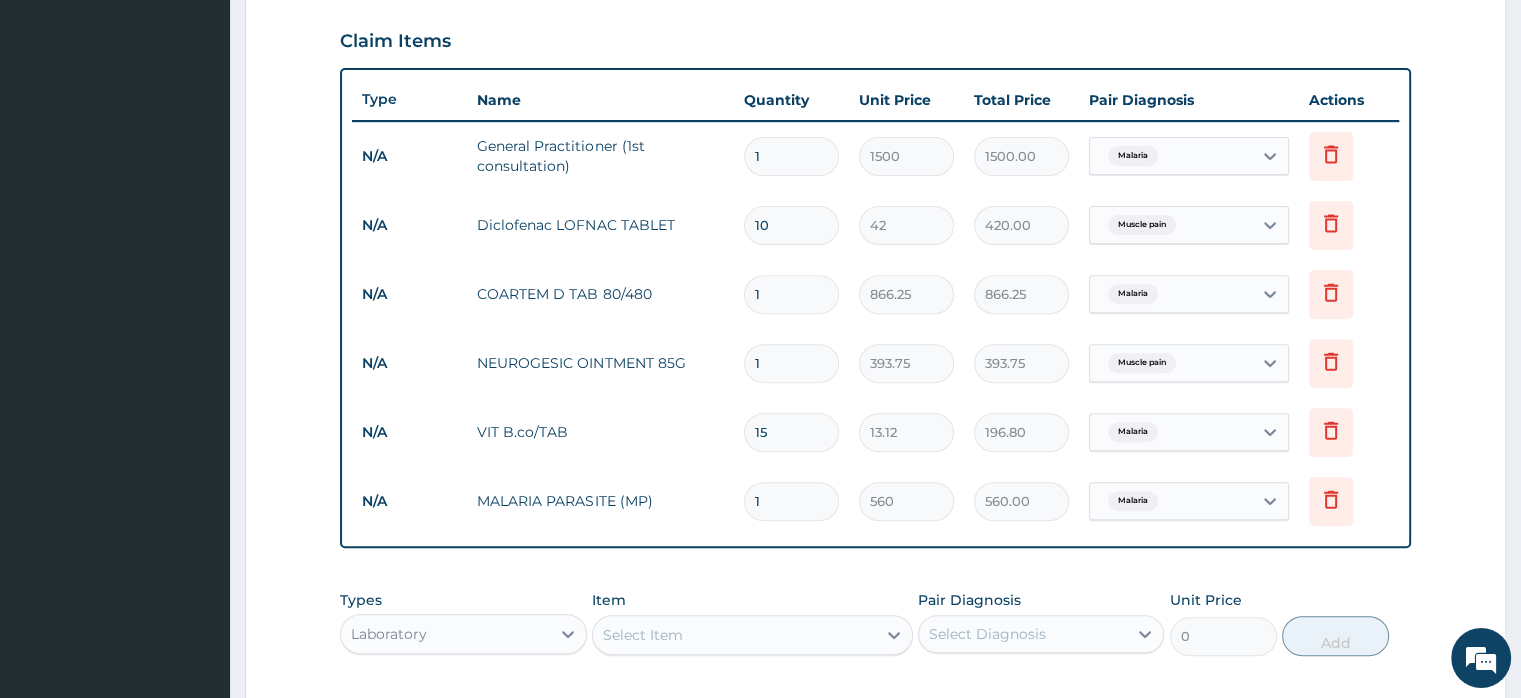 scroll, scrollTop: 672, scrollLeft: 0, axis: vertical 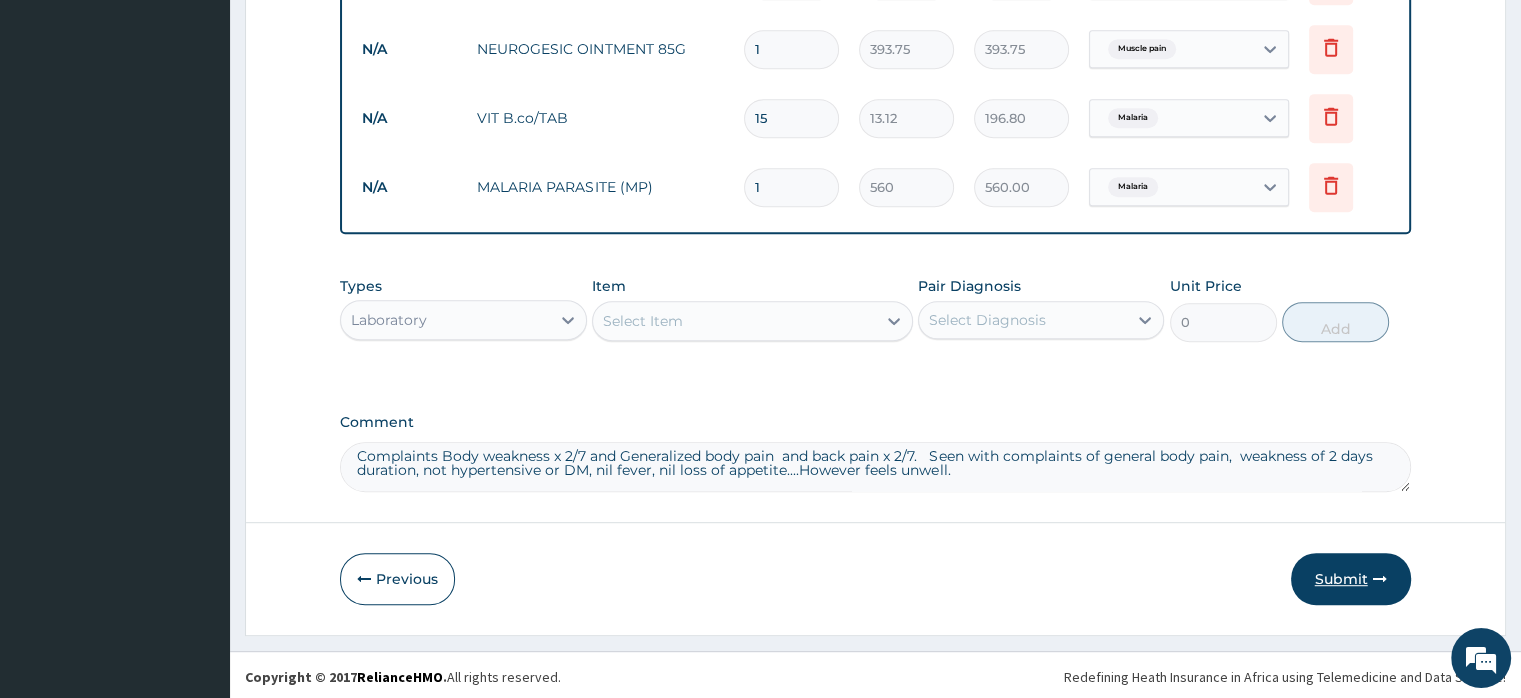 click on "Submit" at bounding box center [1351, 579] 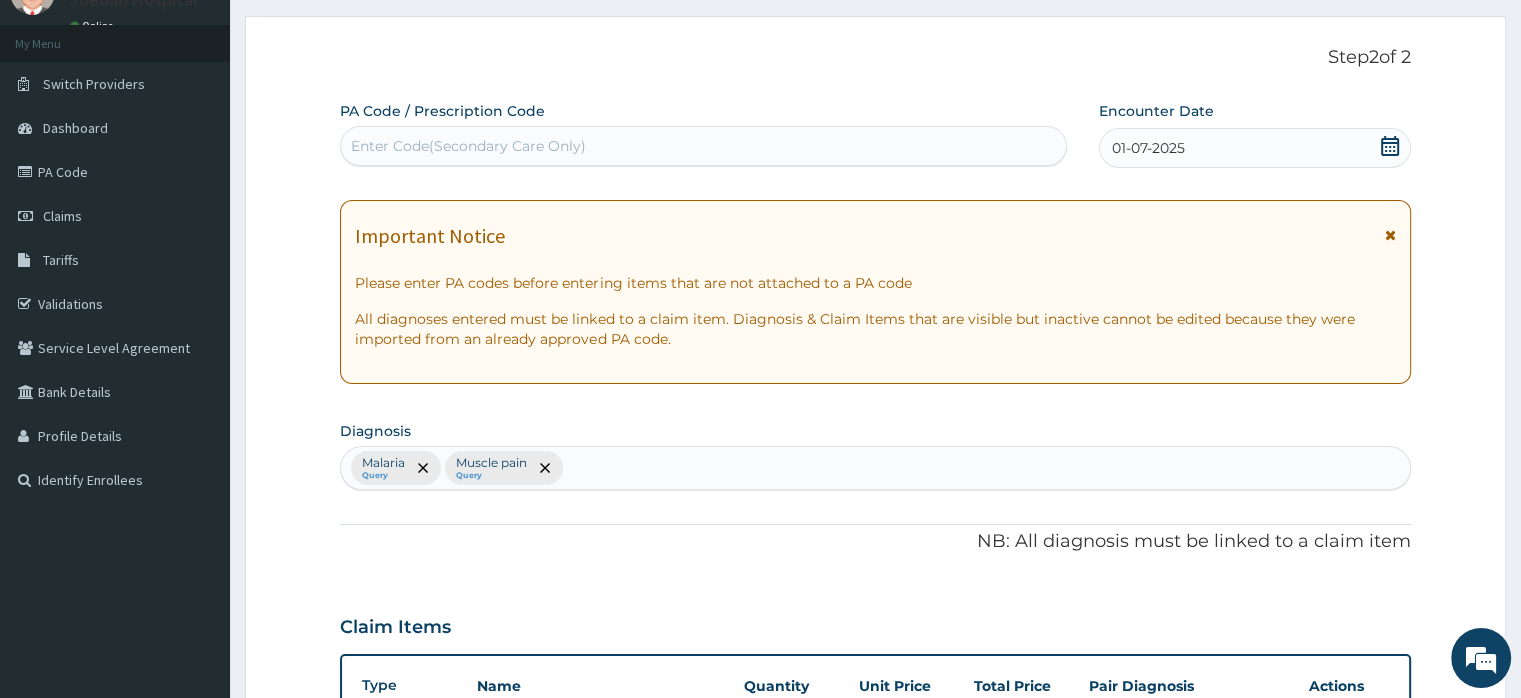 scroll, scrollTop: 161, scrollLeft: 0, axis: vertical 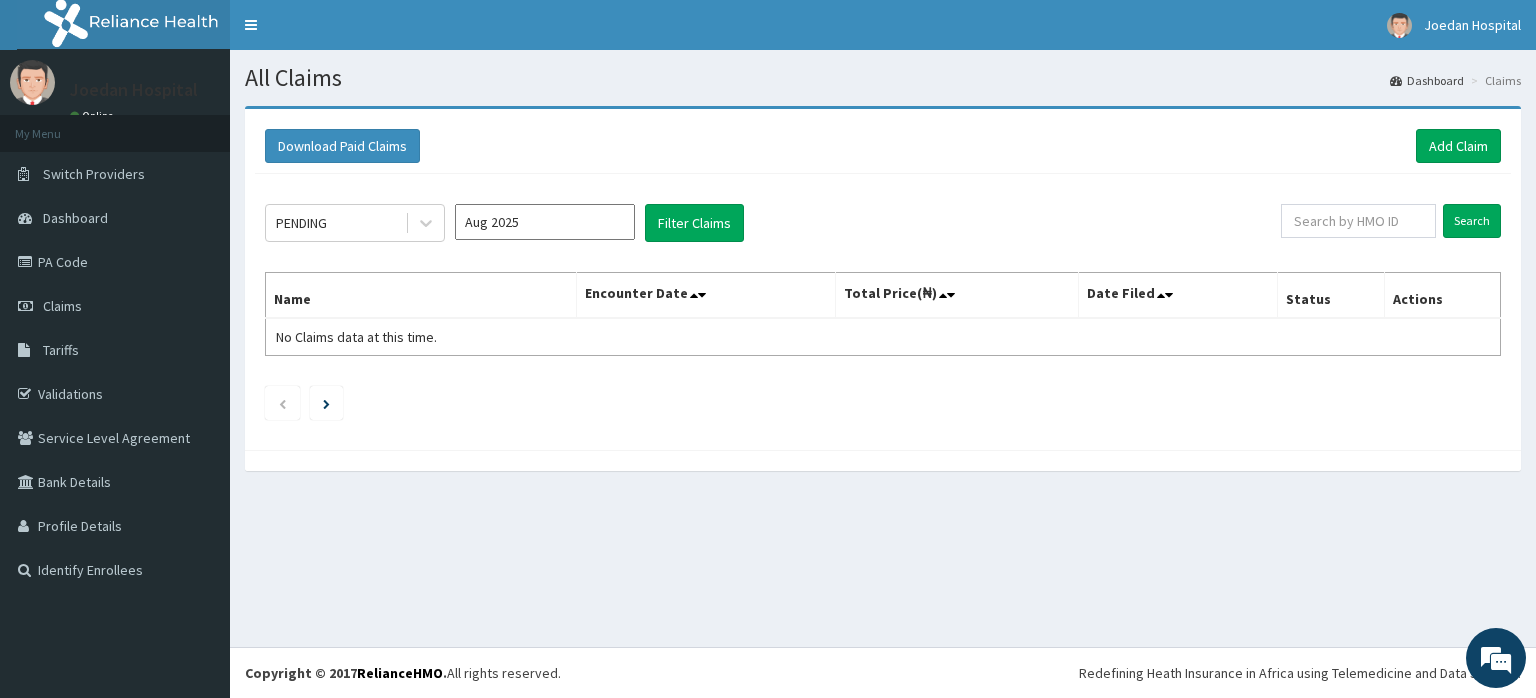 click on "Aug 2025" at bounding box center (545, 222) 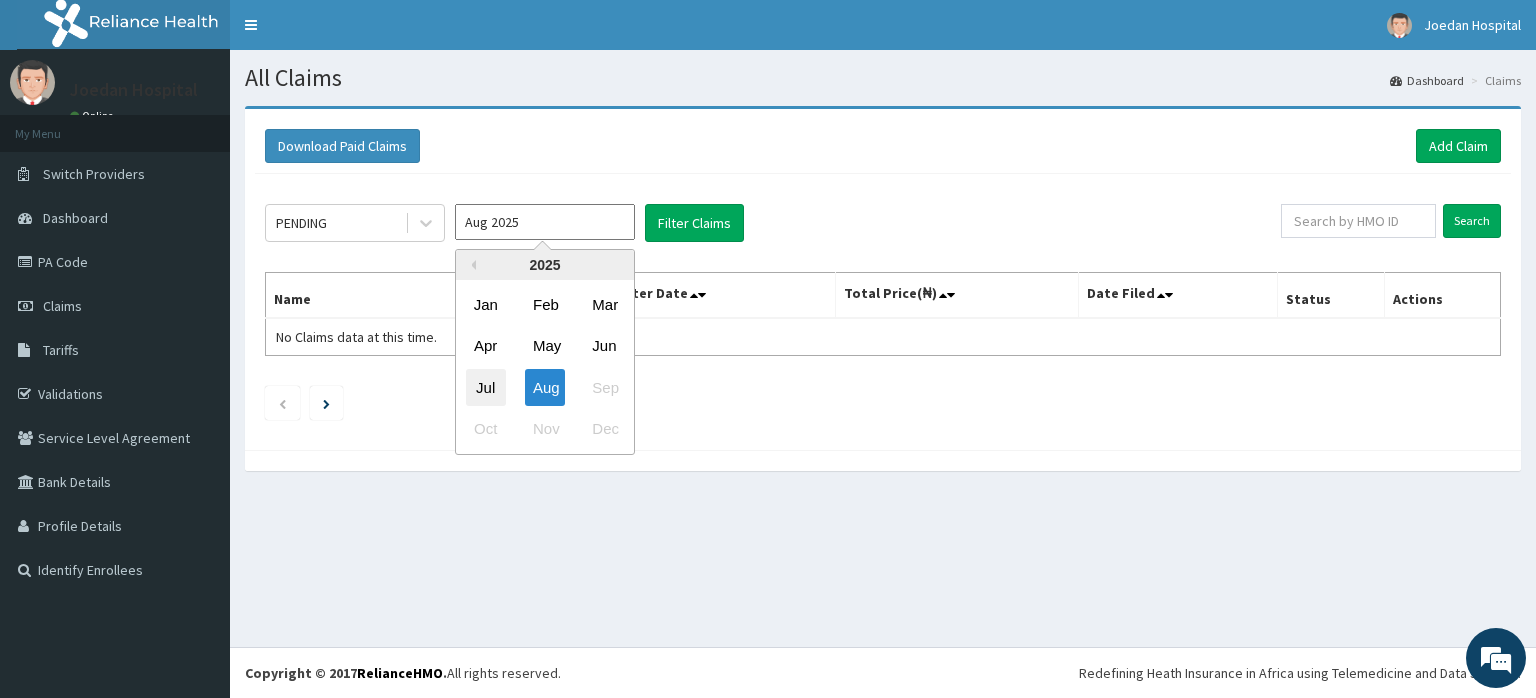 scroll, scrollTop: 0, scrollLeft: 0, axis: both 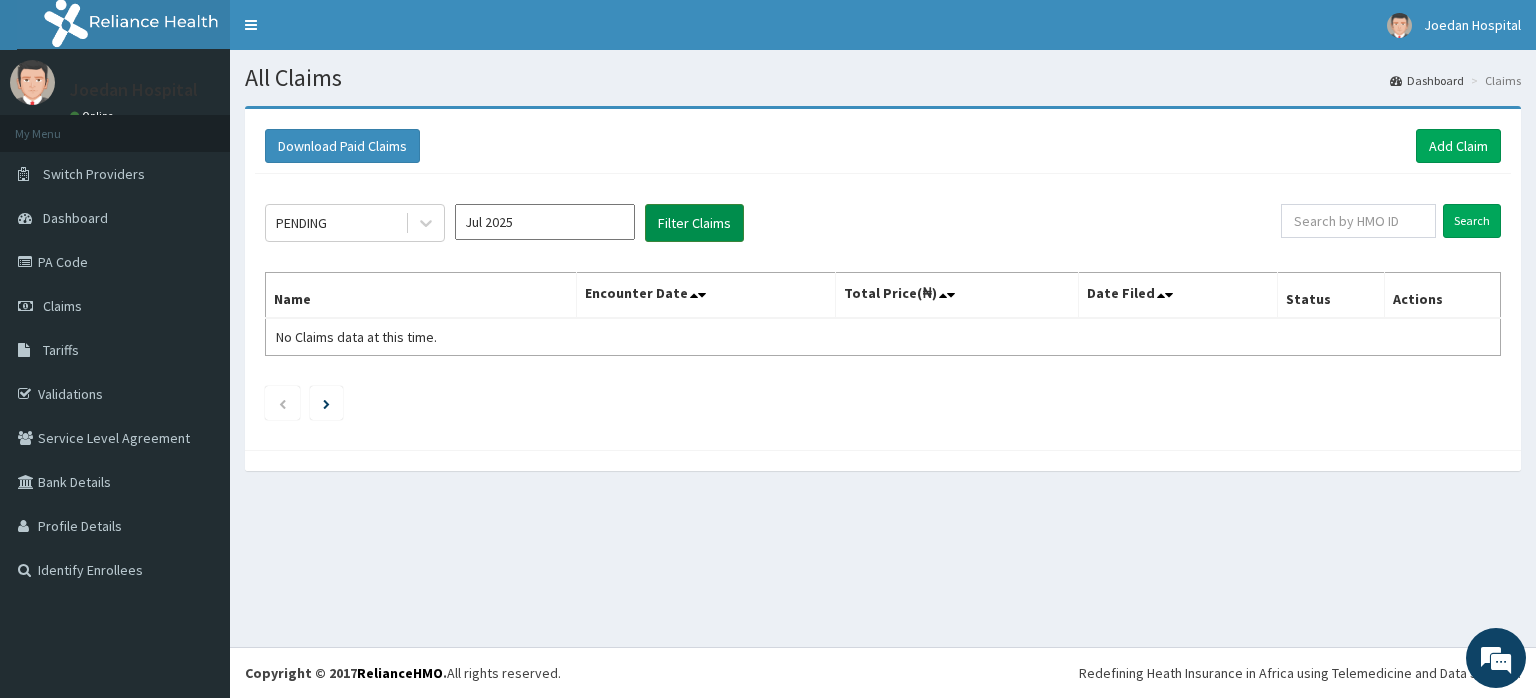 click on "Filter Claims" at bounding box center [694, 223] 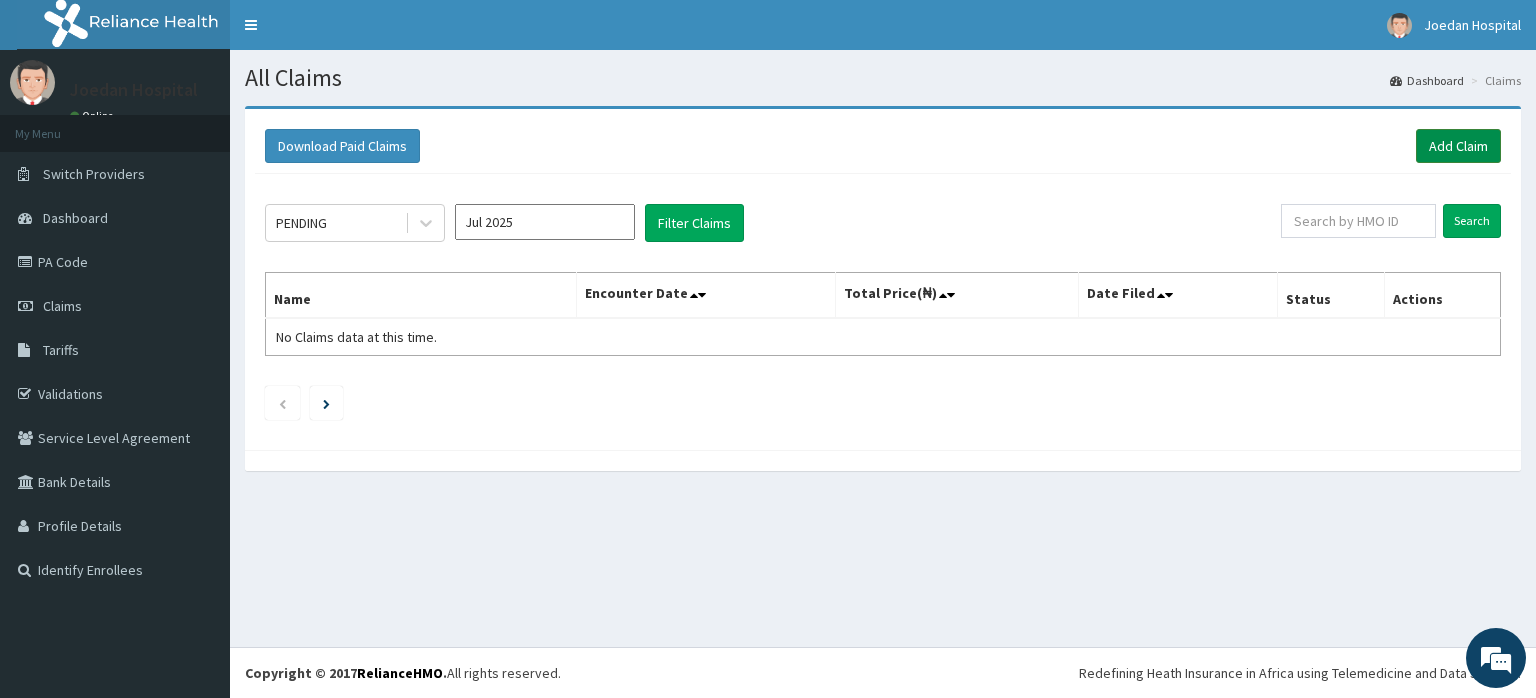 click on "Add Claim" at bounding box center (1458, 146) 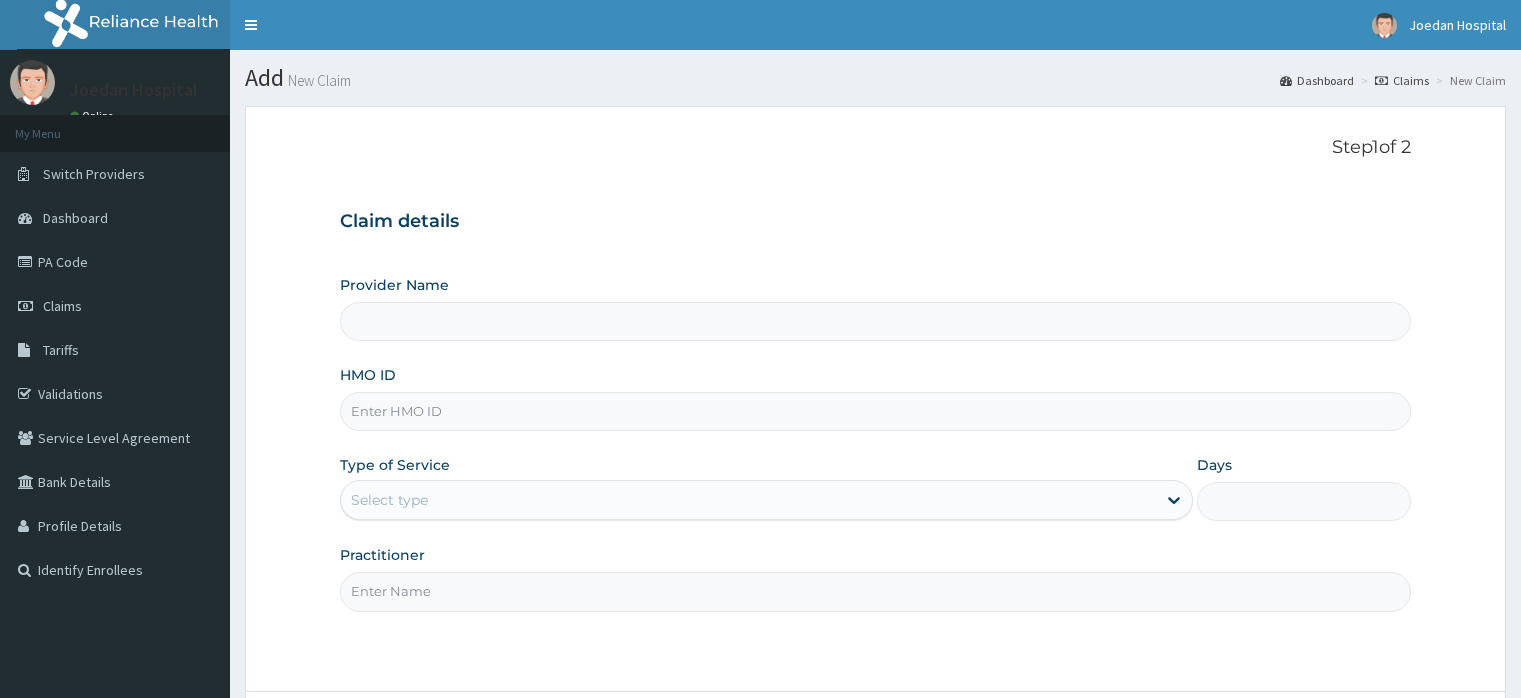 scroll, scrollTop: 0, scrollLeft: 0, axis: both 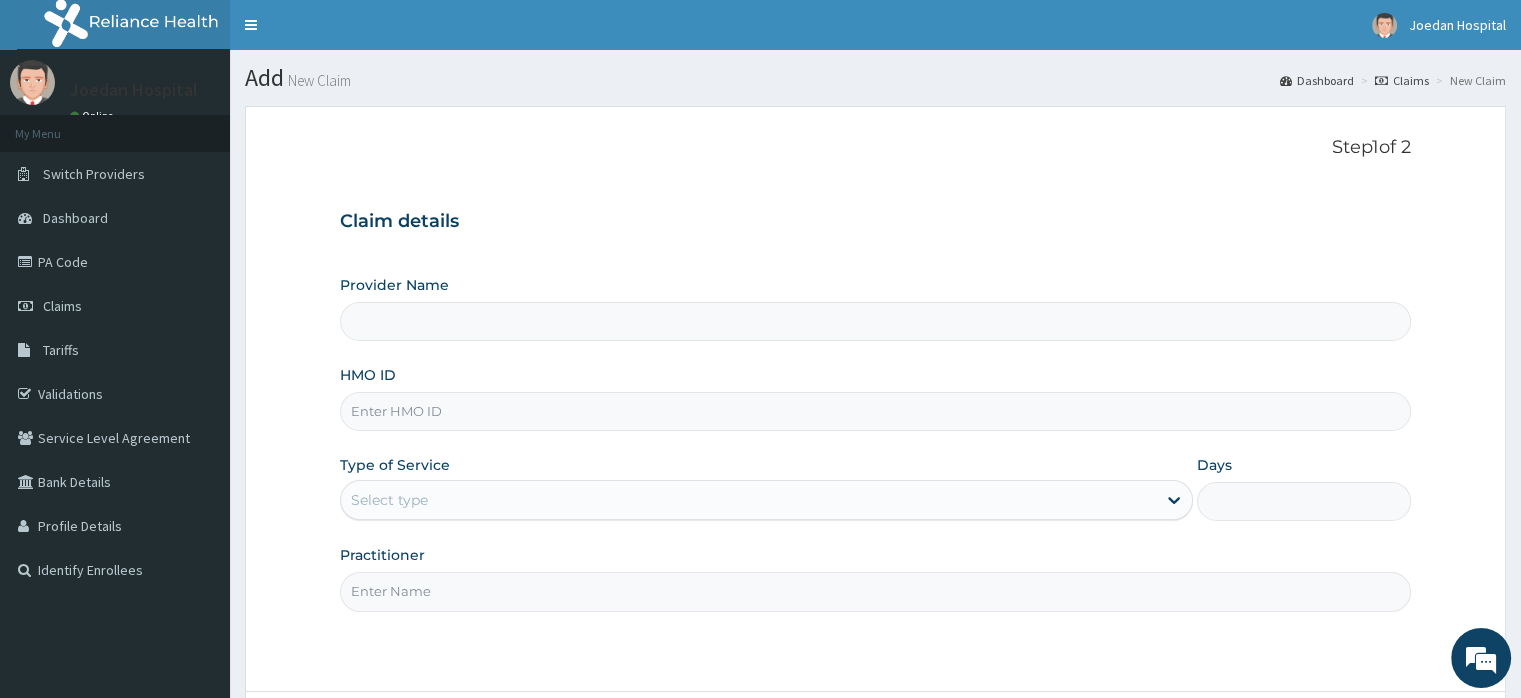 click on "HMO ID" at bounding box center [875, 411] 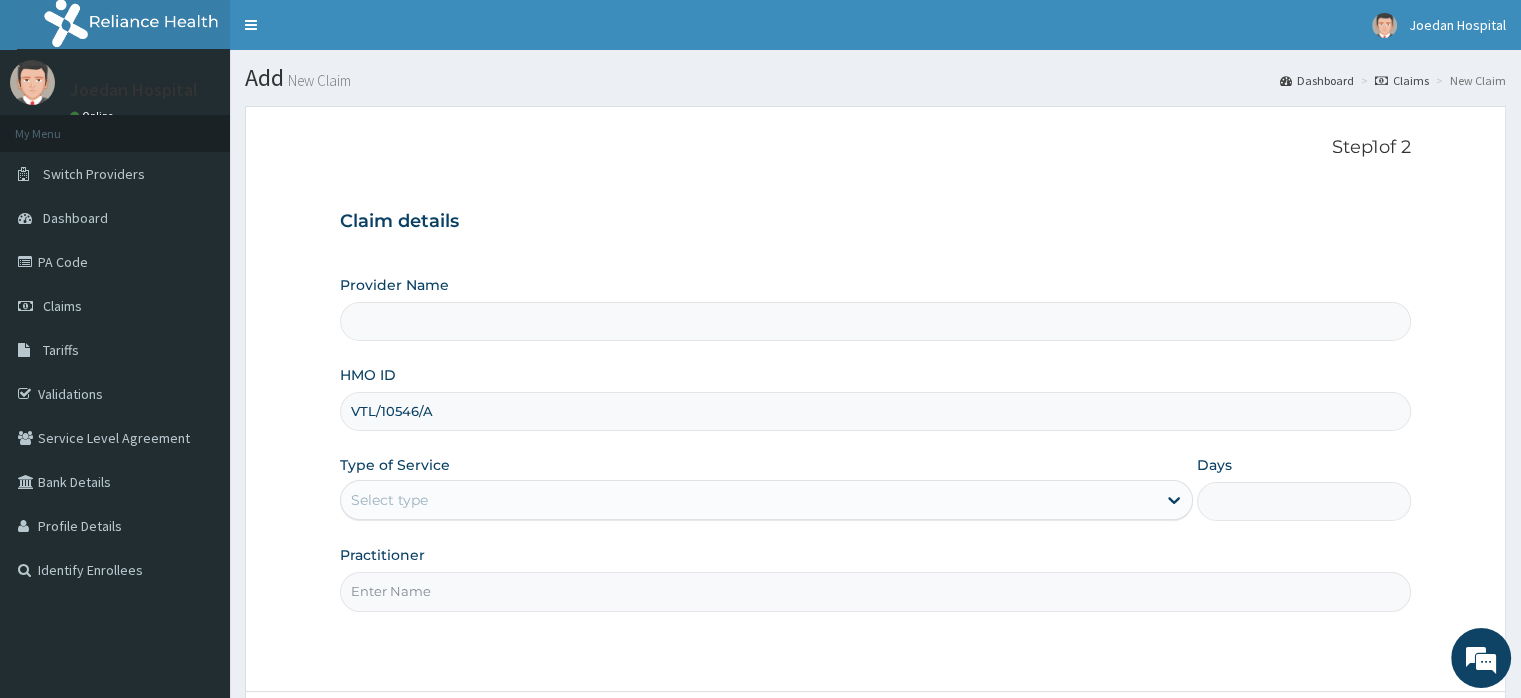 type on "VTL/10546/A" 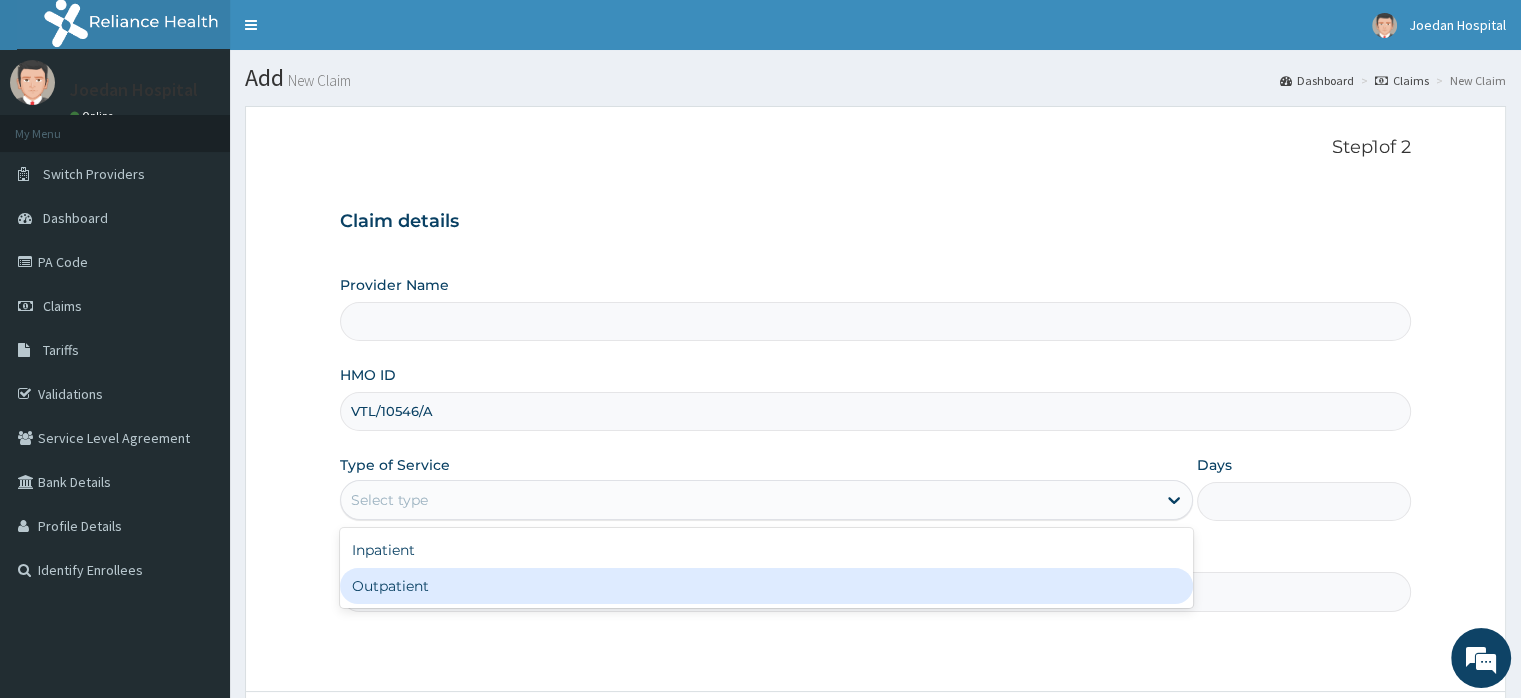 click on "Outpatient" at bounding box center [766, 586] 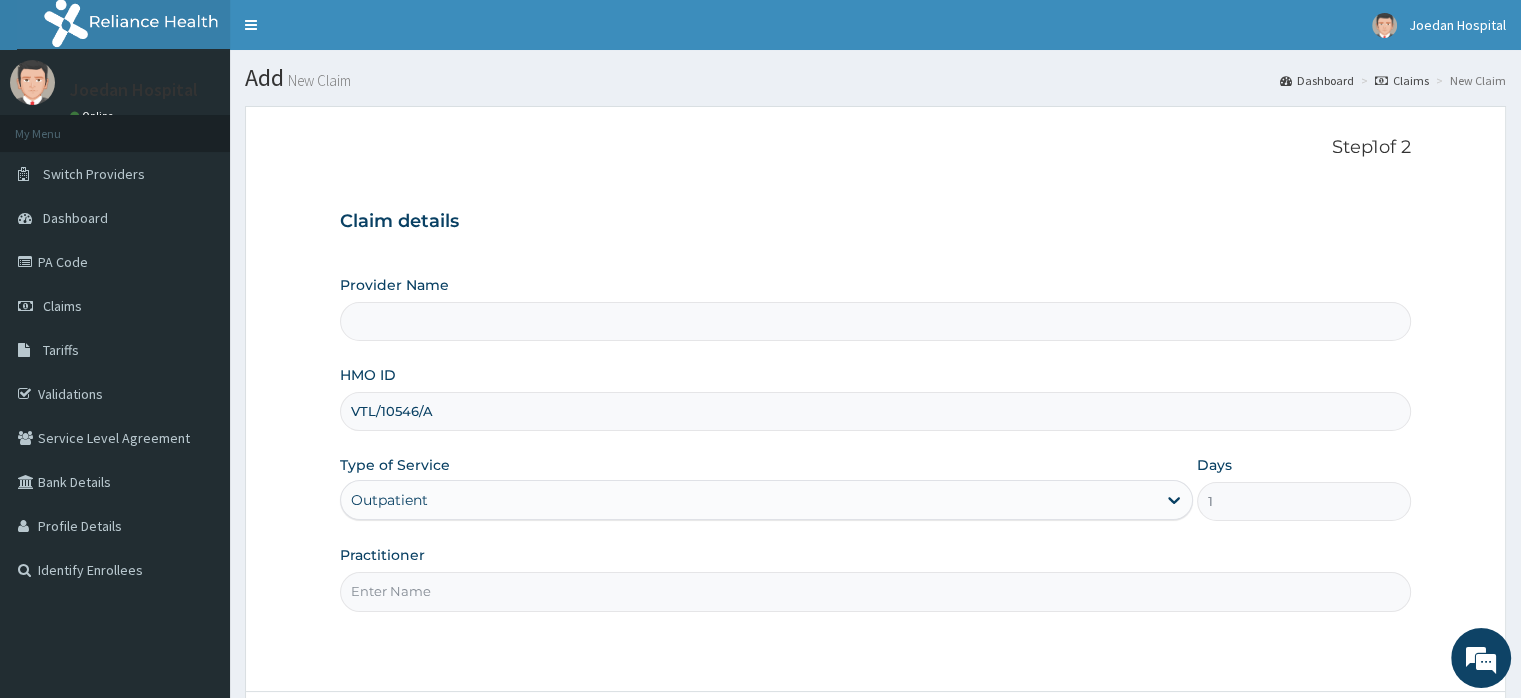 click on "Practitioner" at bounding box center [875, 591] 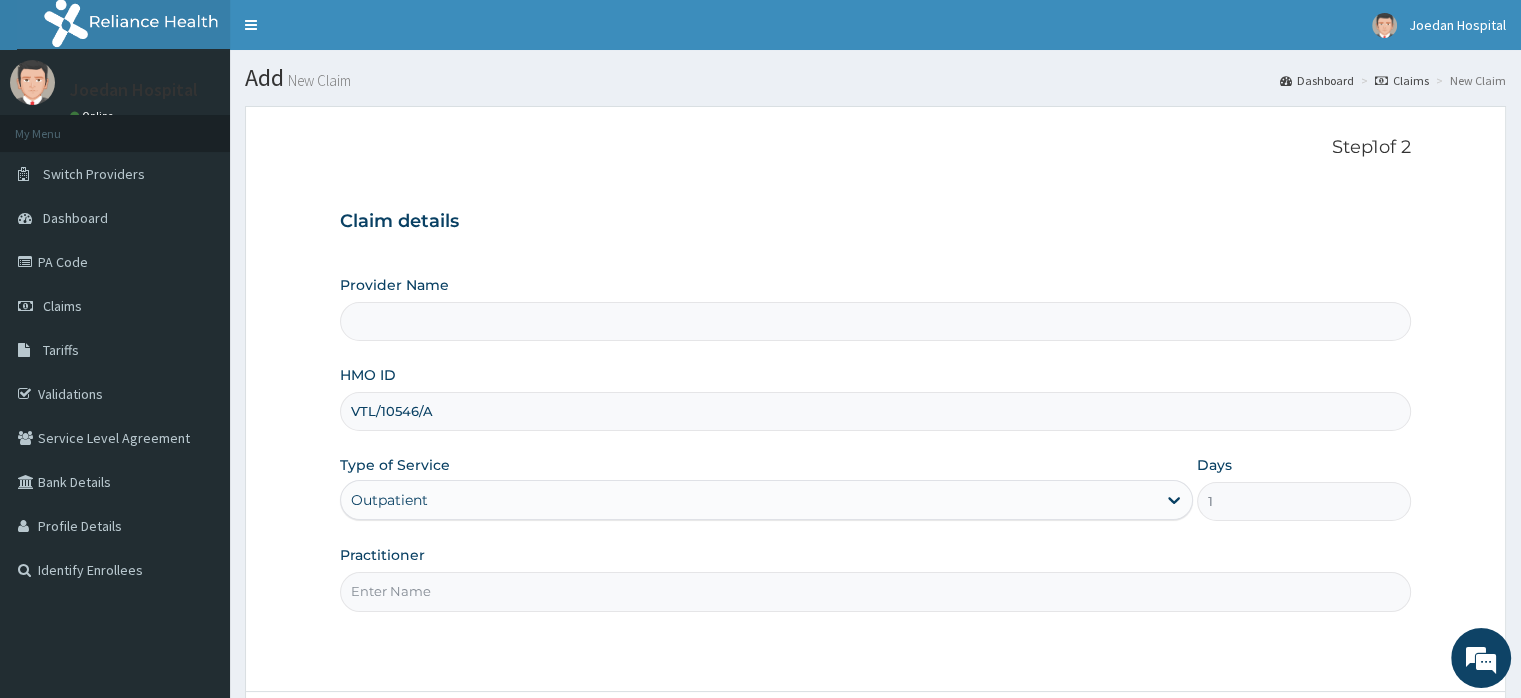 type on "Dr [NAME] [NAME]" 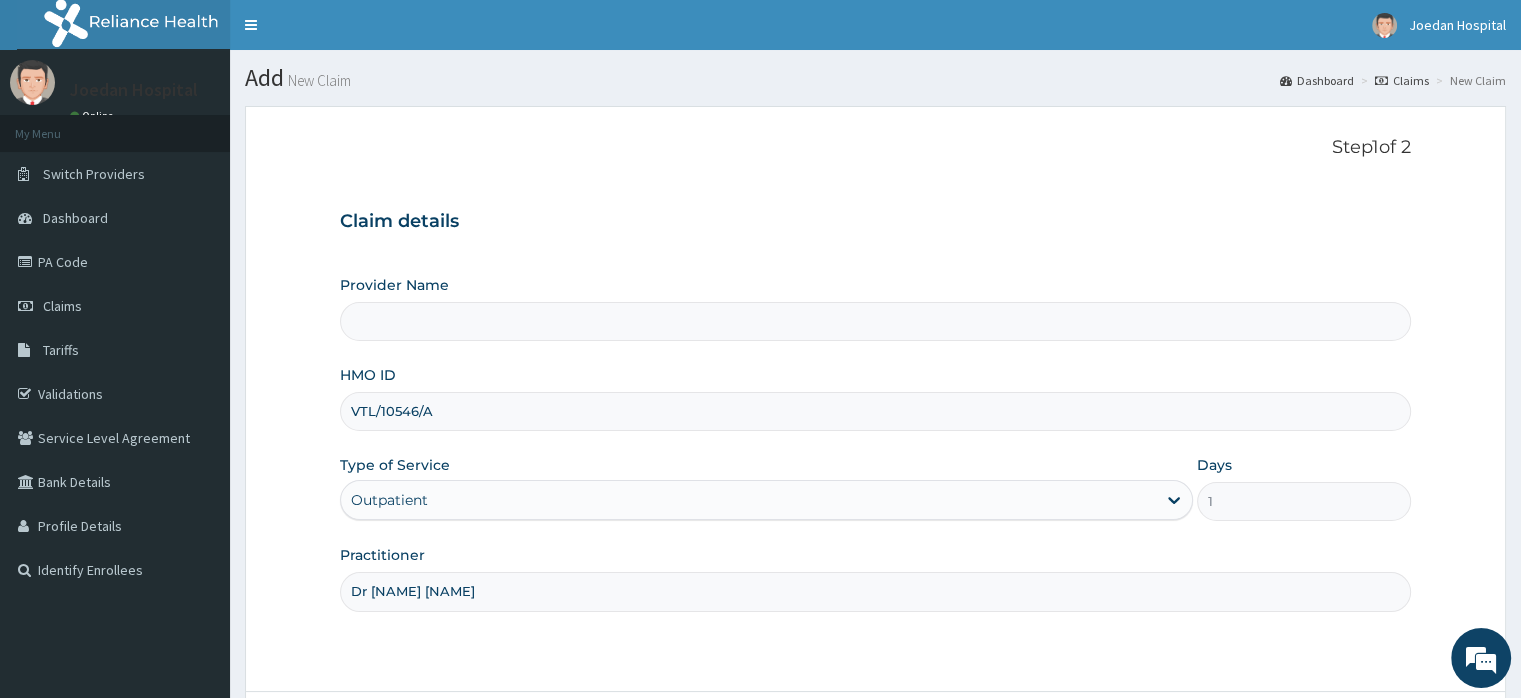 type on "Joedan Hospital Limited" 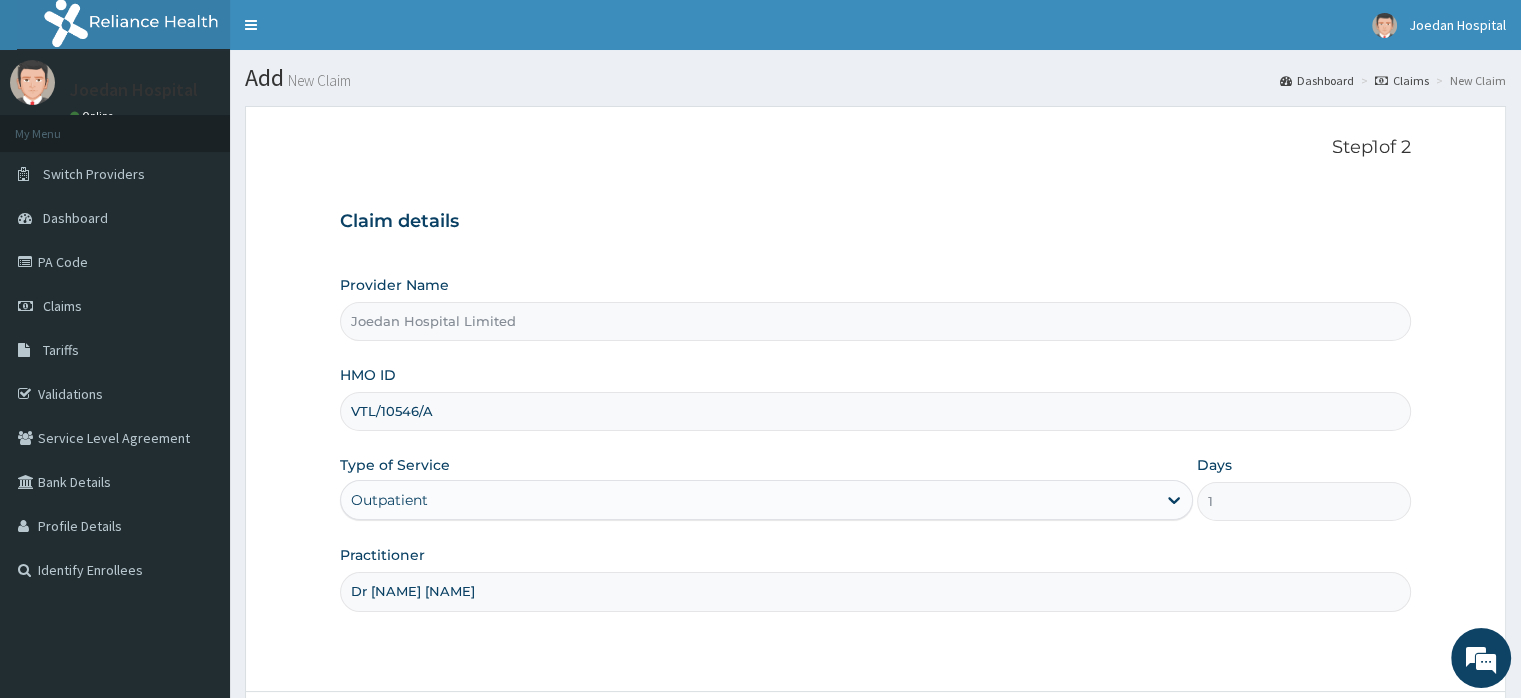 scroll, scrollTop: 172, scrollLeft: 0, axis: vertical 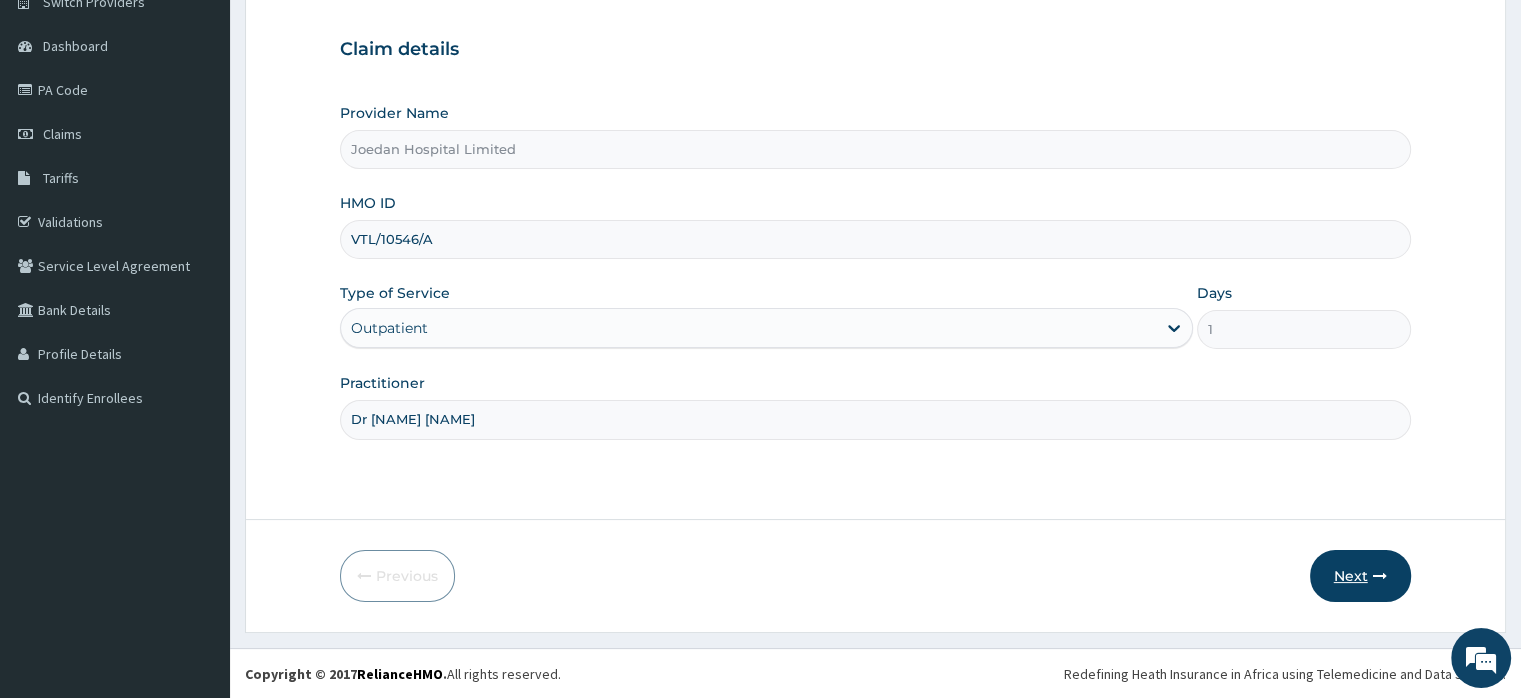 click on "Next" at bounding box center [1360, 576] 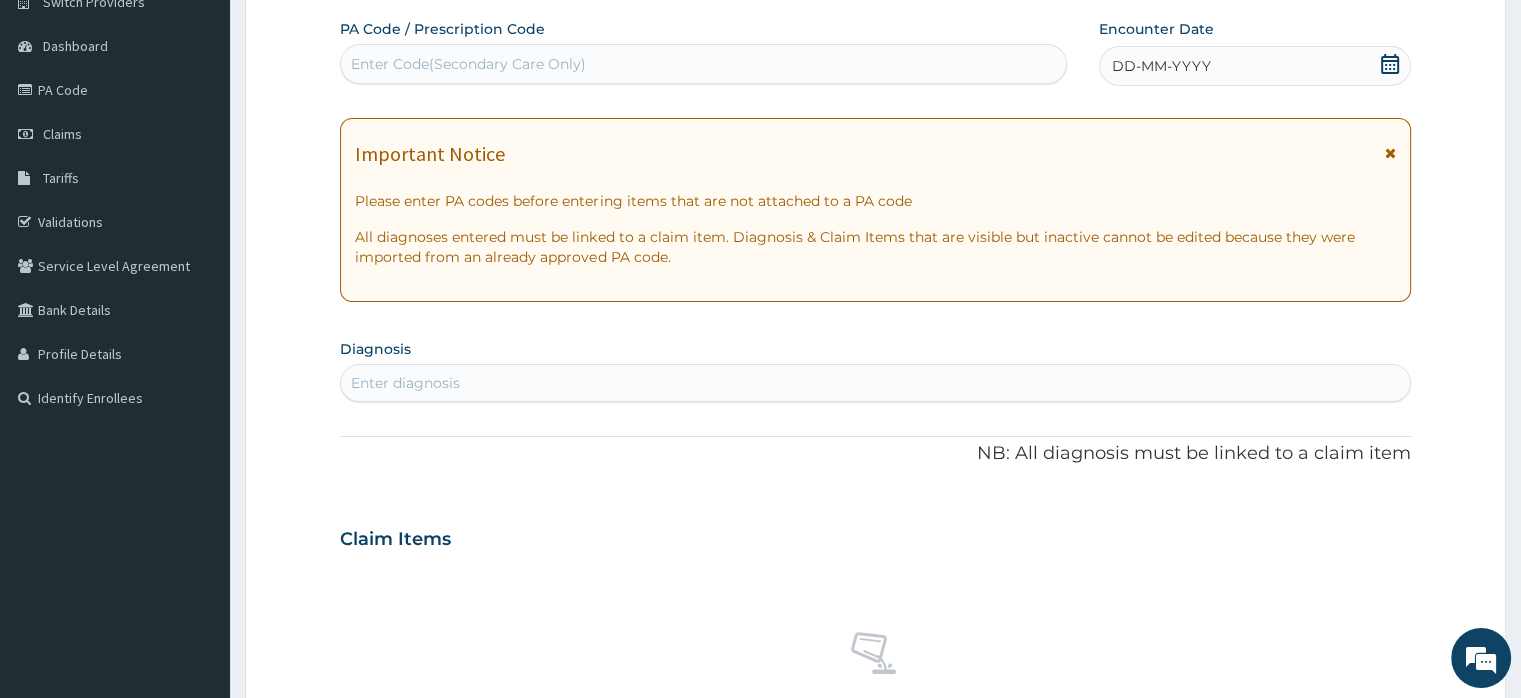 click on "DD-MM-YYYY" at bounding box center [1161, 66] 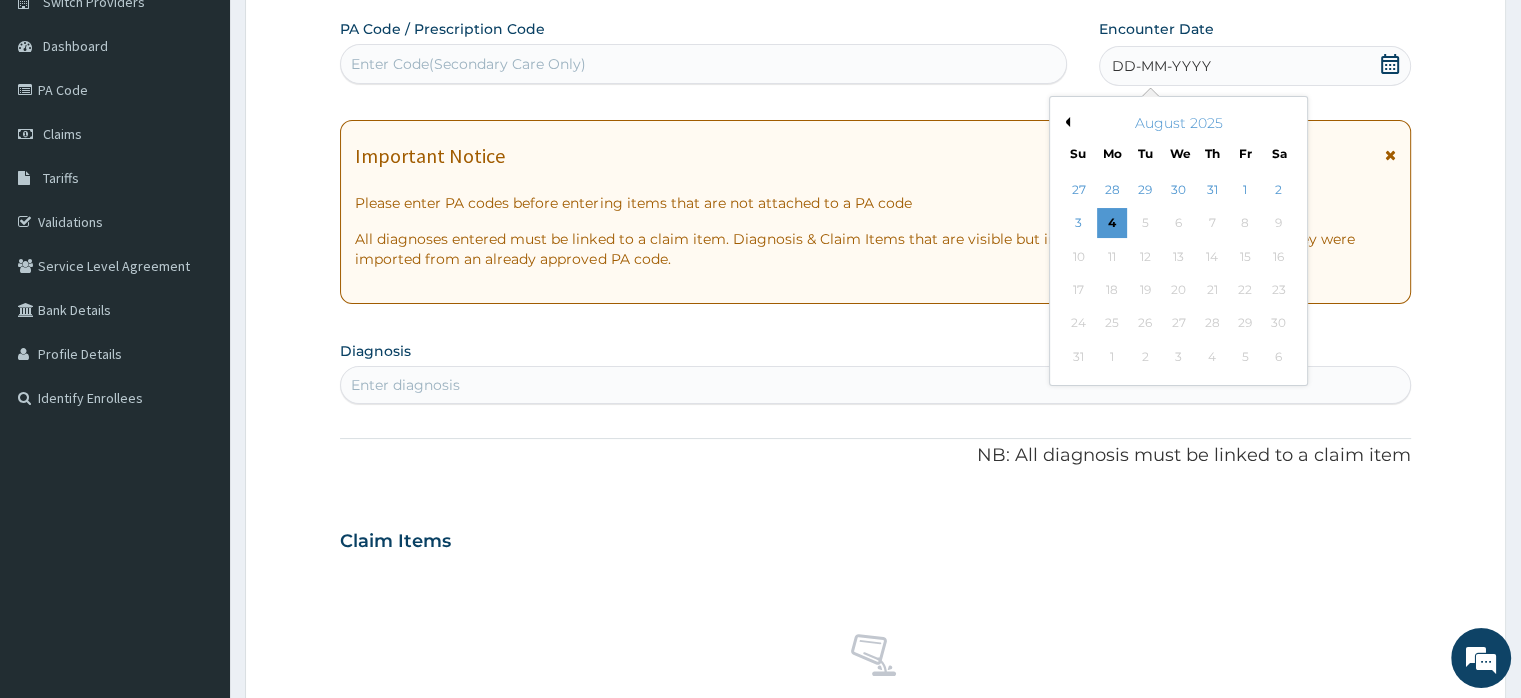 click on "Previous Month" at bounding box center [1065, 122] 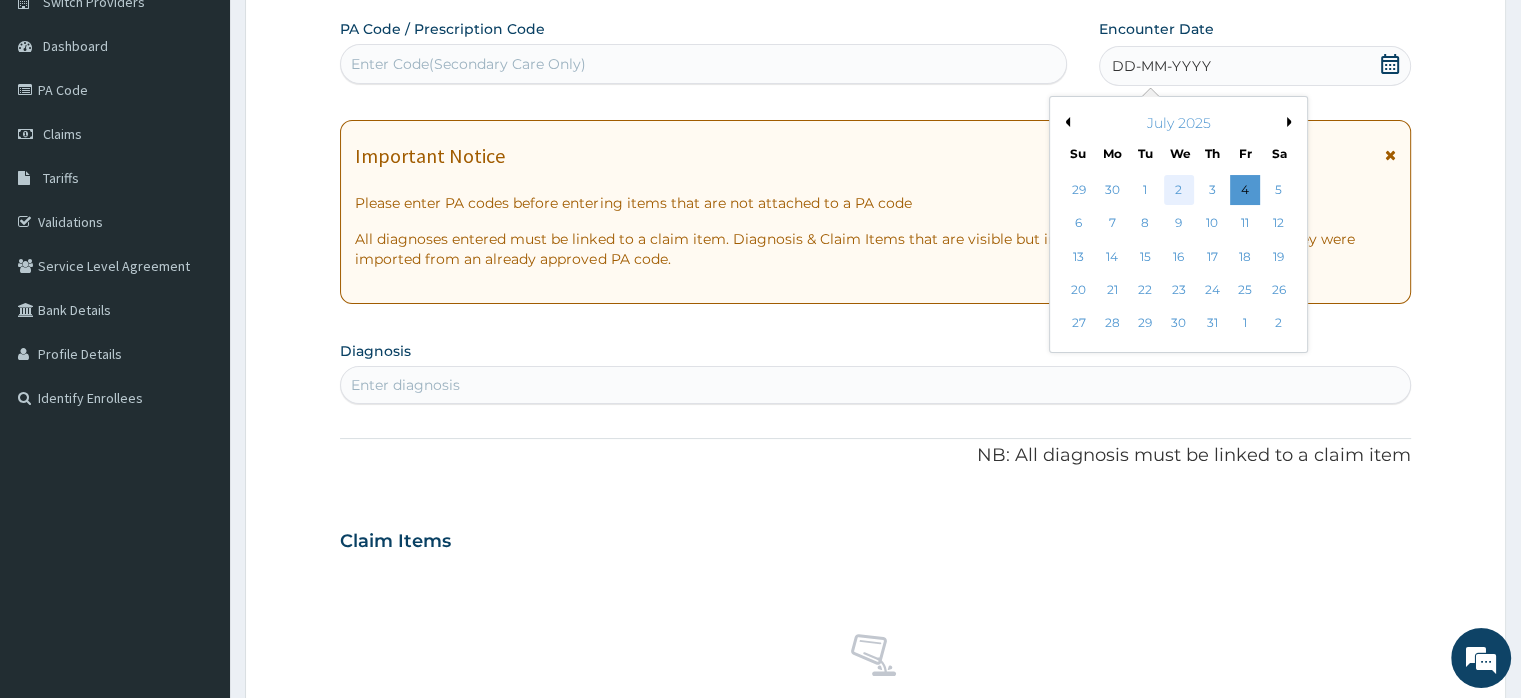 click on "2" at bounding box center (1179, 190) 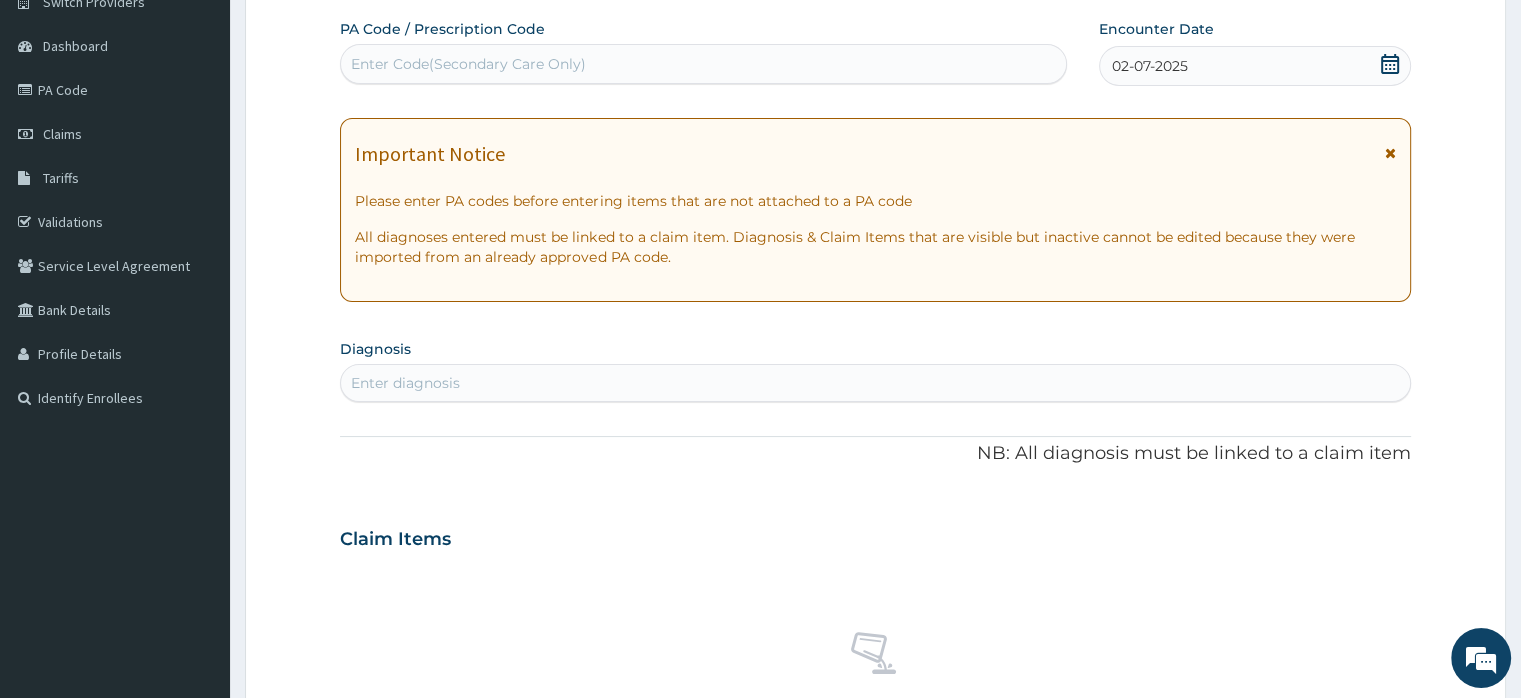 click on "Enter diagnosis" at bounding box center (405, 383) 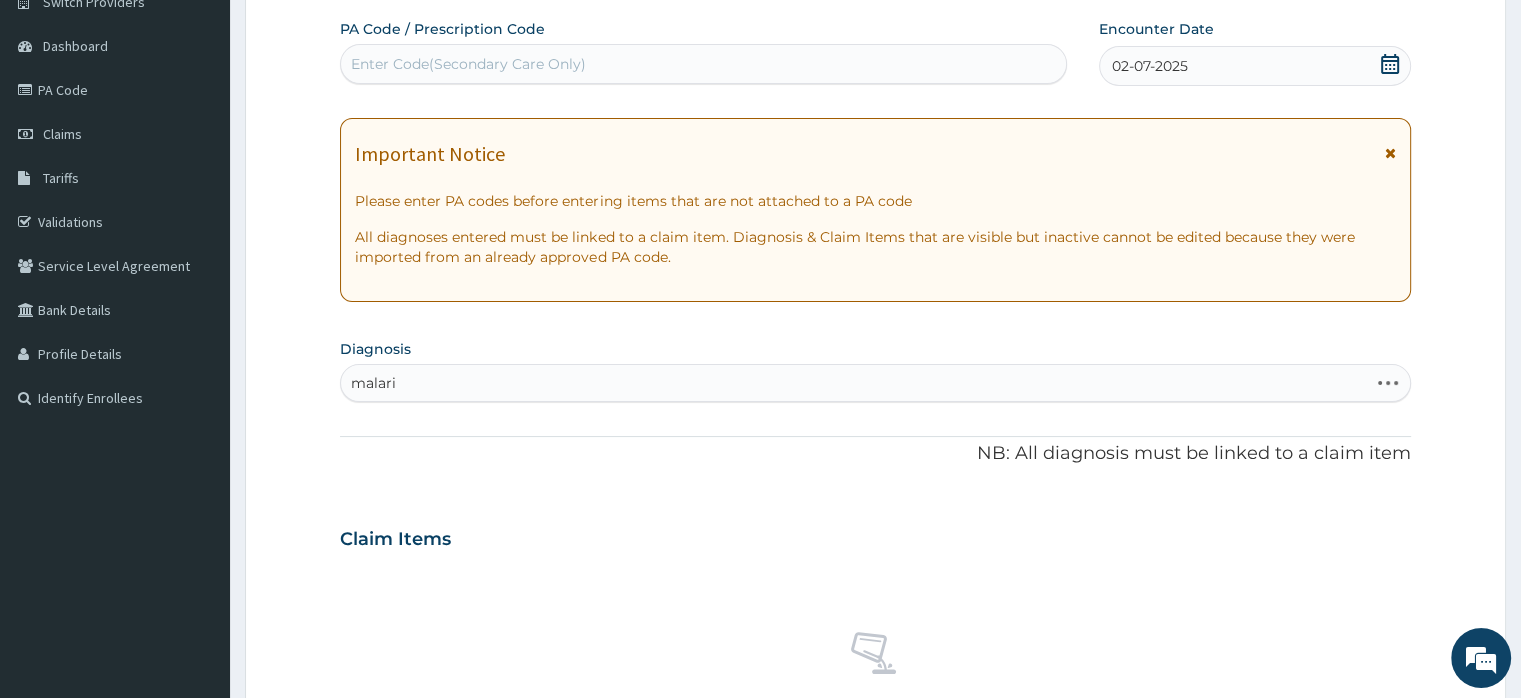 type on "malaria" 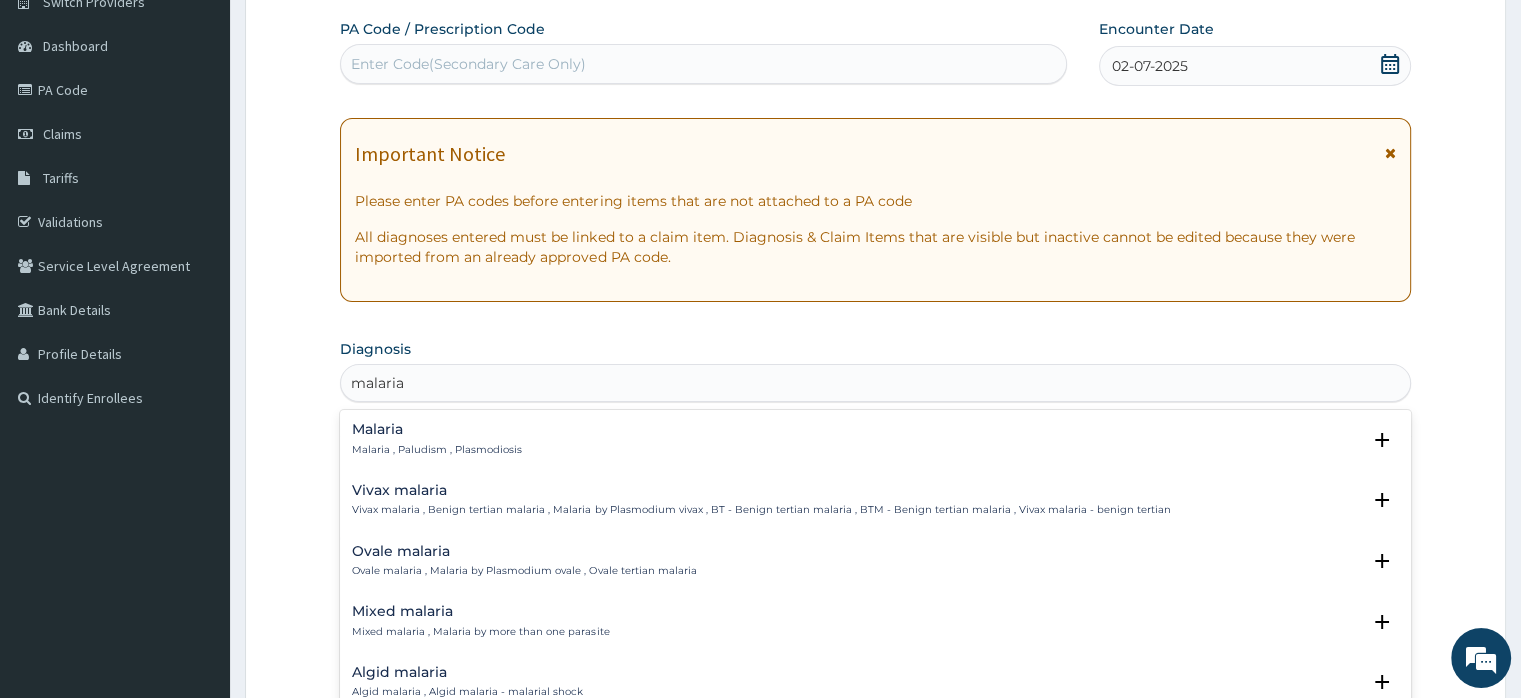 click on "Malaria" at bounding box center [437, 429] 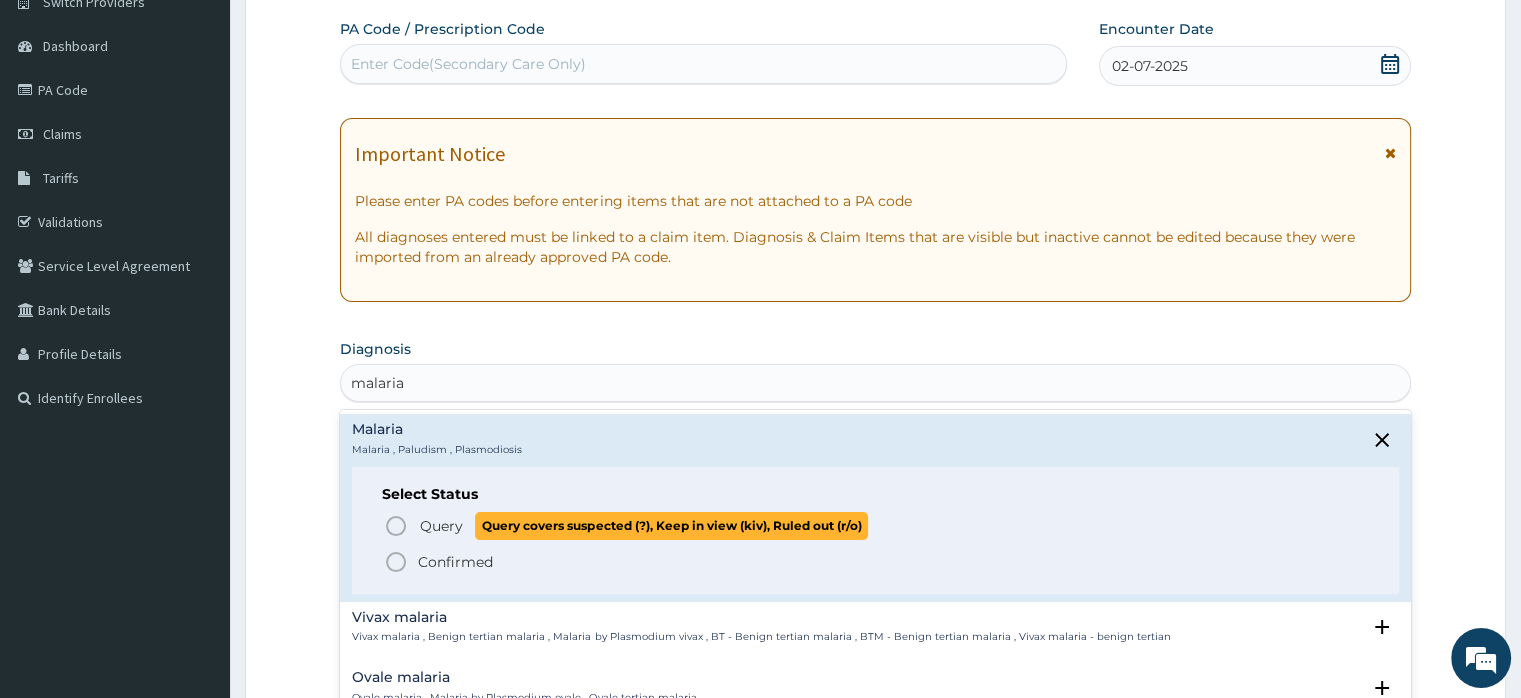 click 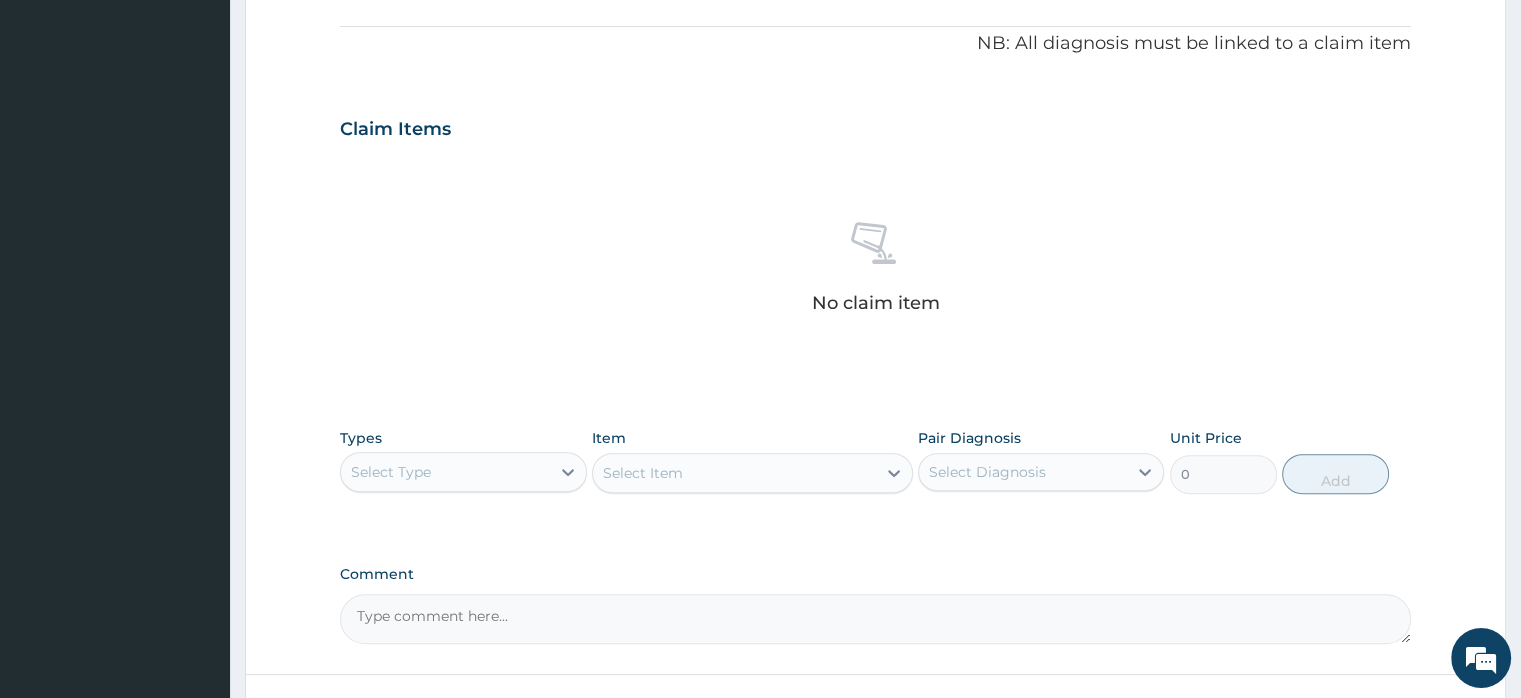 scroll, scrollTop: 660, scrollLeft: 0, axis: vertical 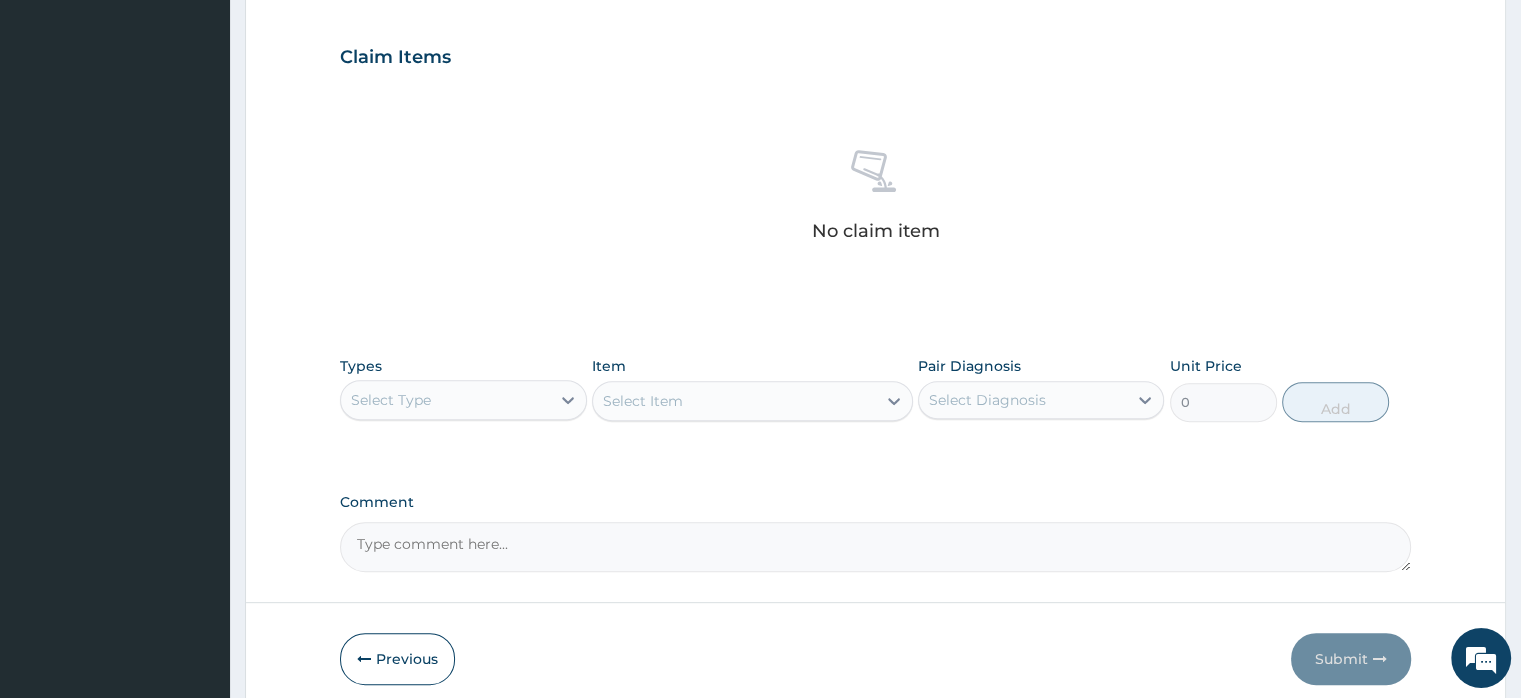 click on "Select Type" at bounding box center (445, 400) 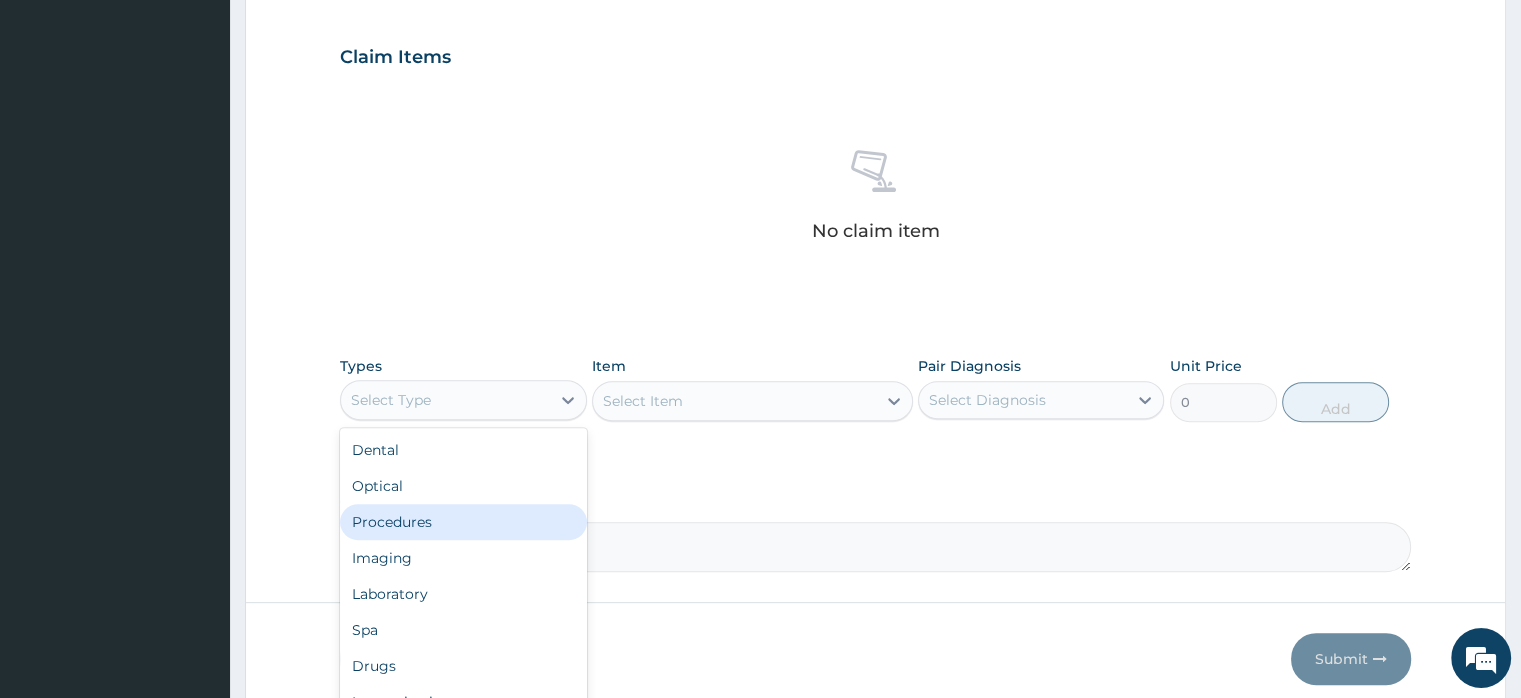 click on "Procedures" at bounding box center (463, 522) 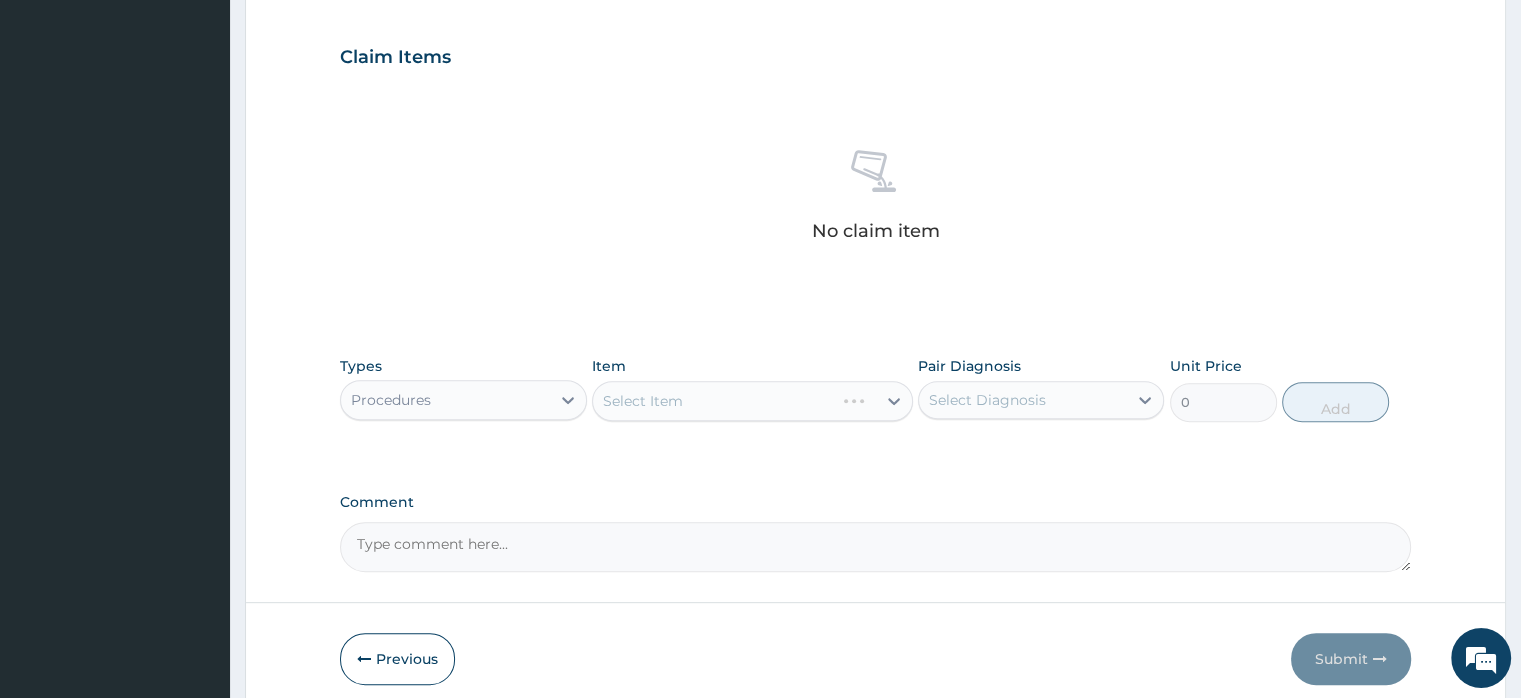 click on "Select Item" at bounding box center [752, 401] 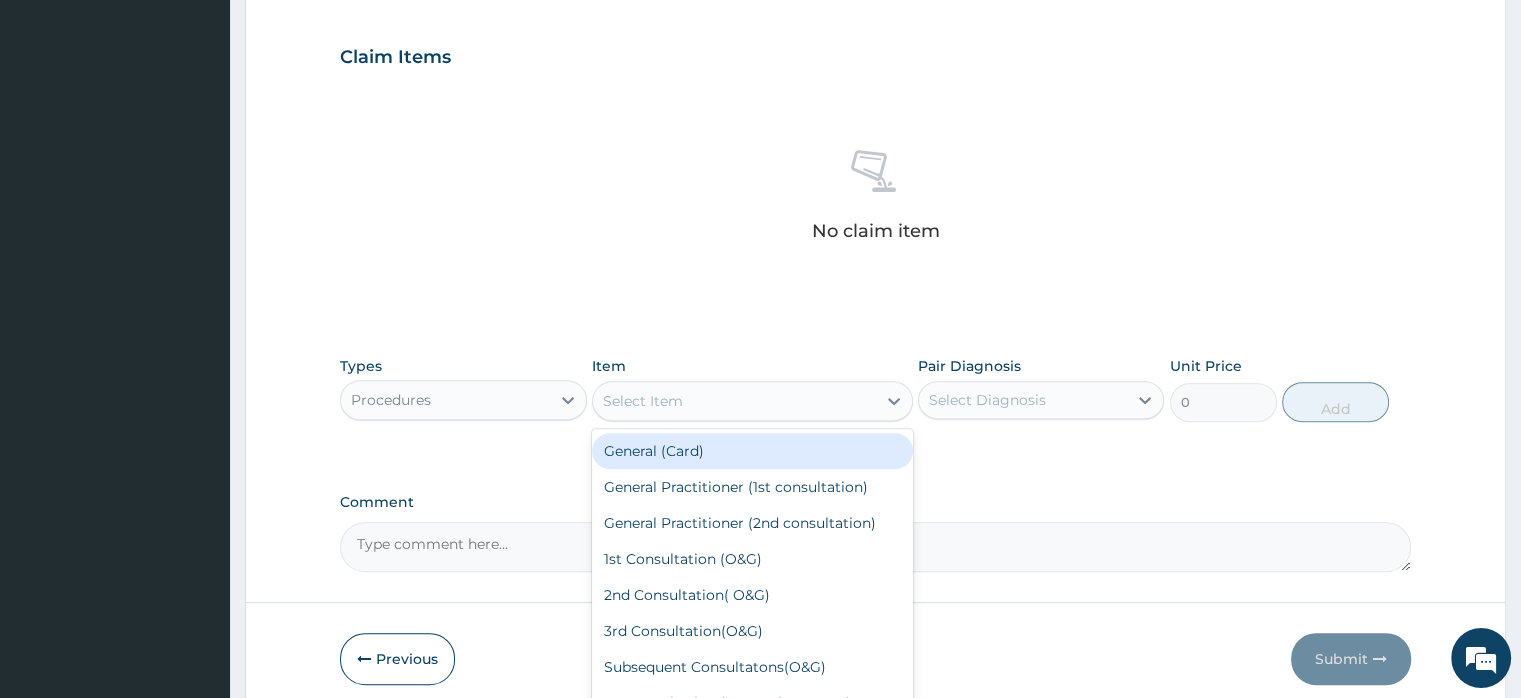 click on "Select Item" at bounding box center (643, 401) 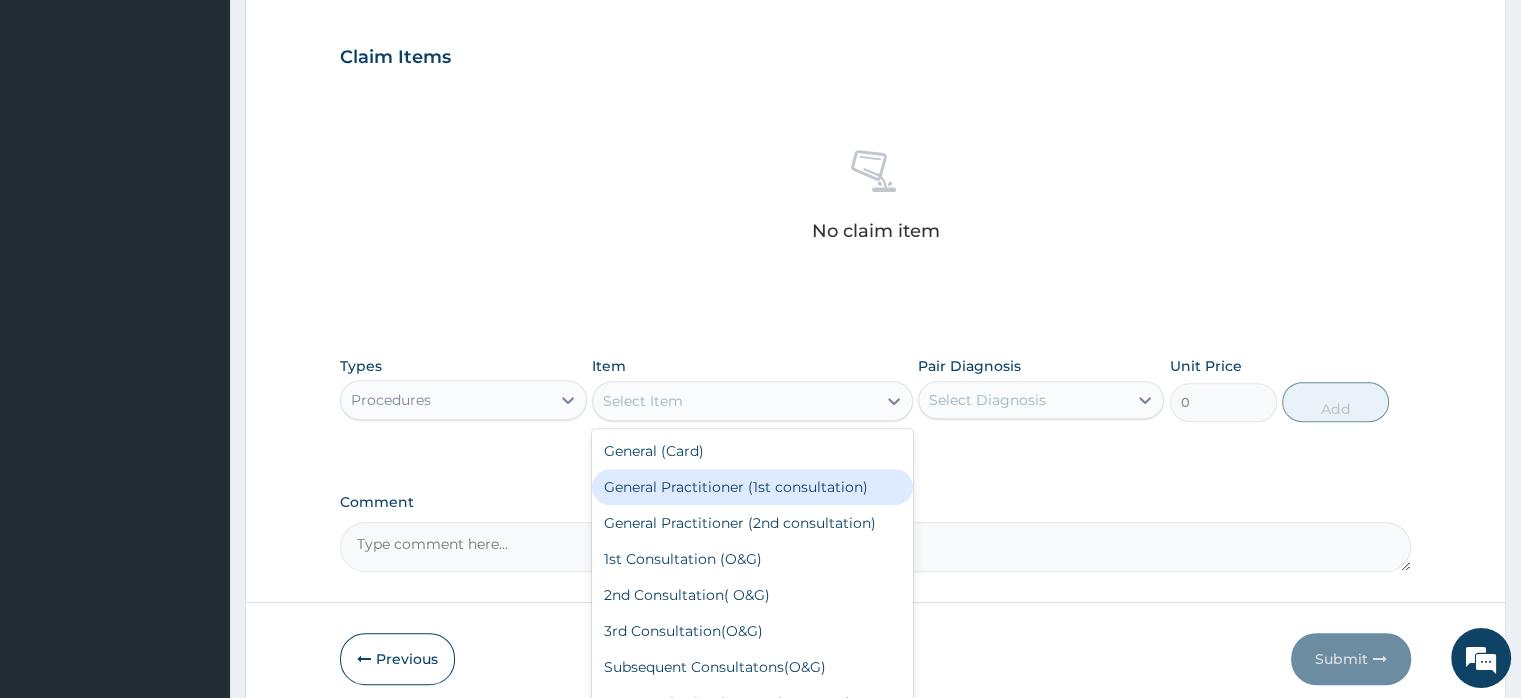 click on "General Practitioner (1st consultation)" at bounding box center (752, 487) 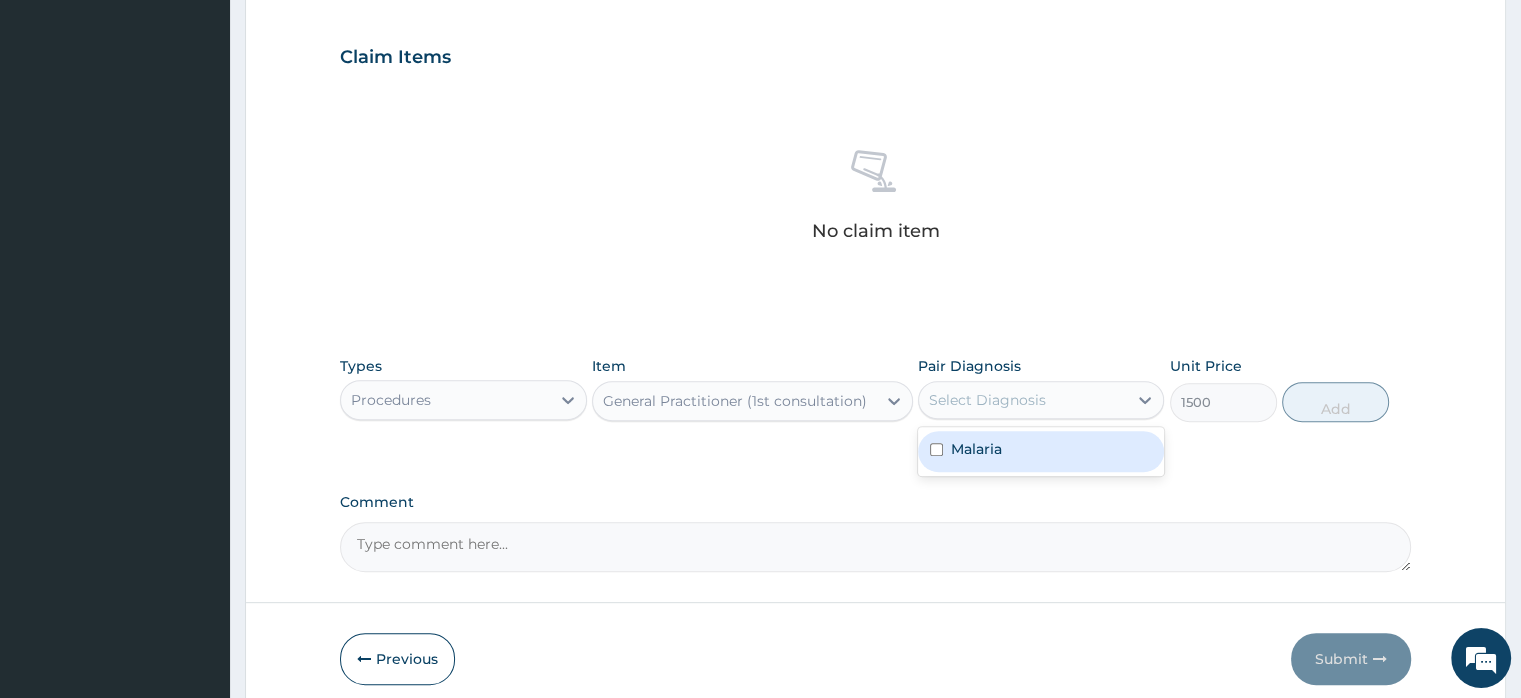 click on "Select Diagnosis" at bounding box center [987, 400] 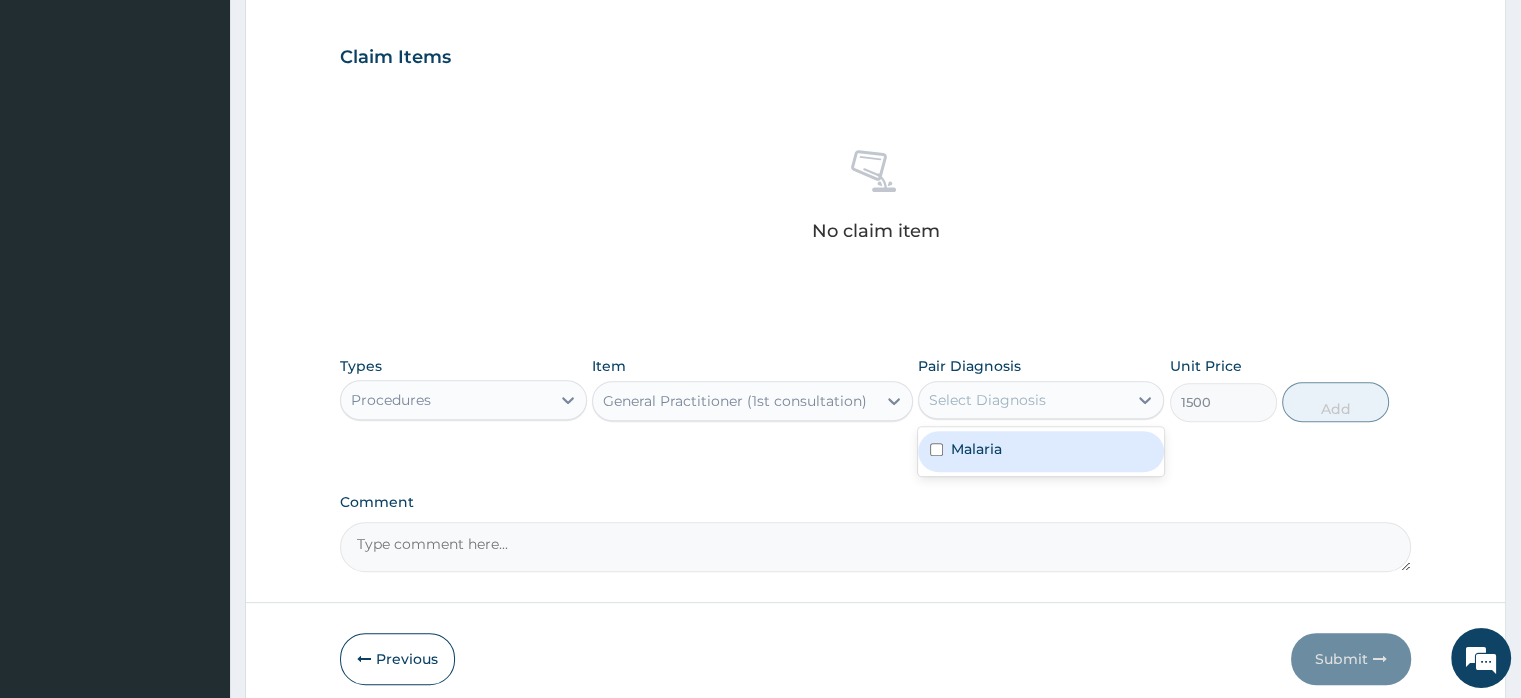 click at bounding box center (936, 449) 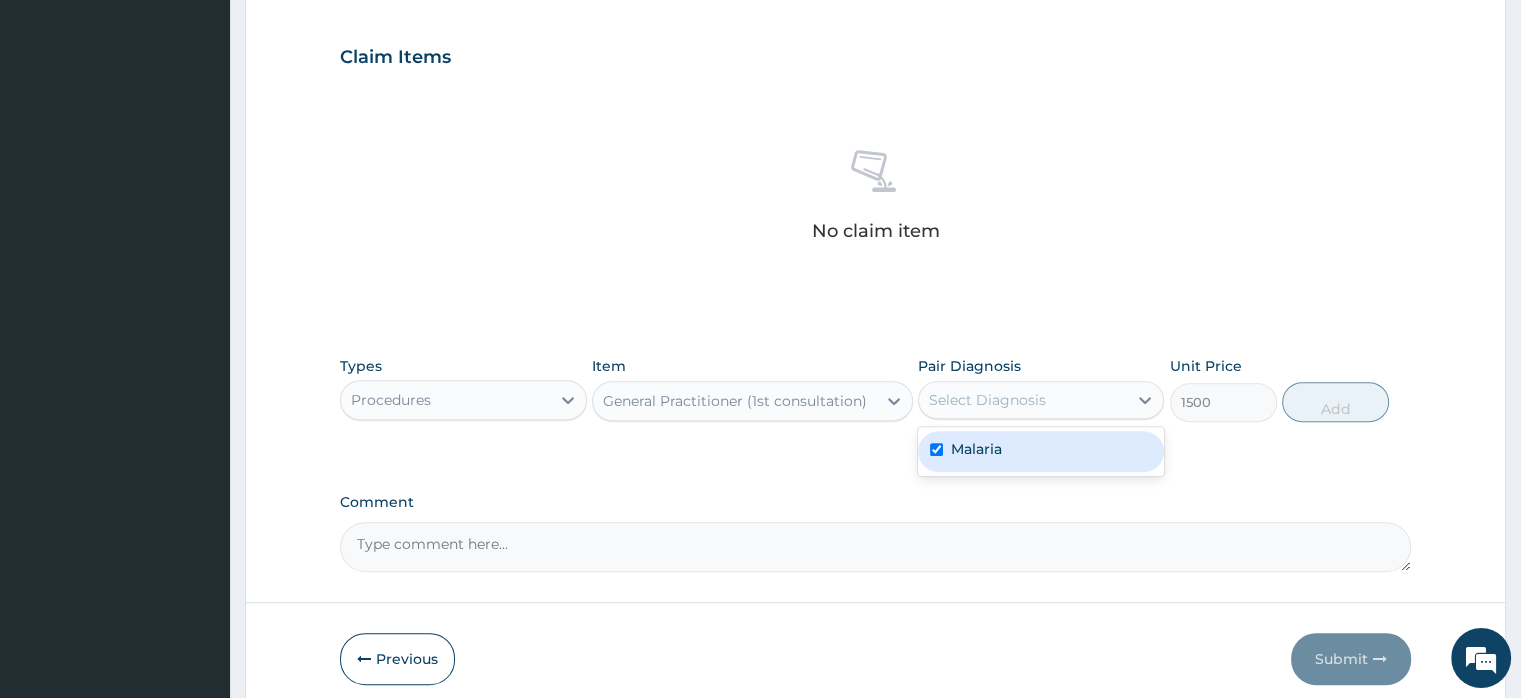 checkbox on "true" 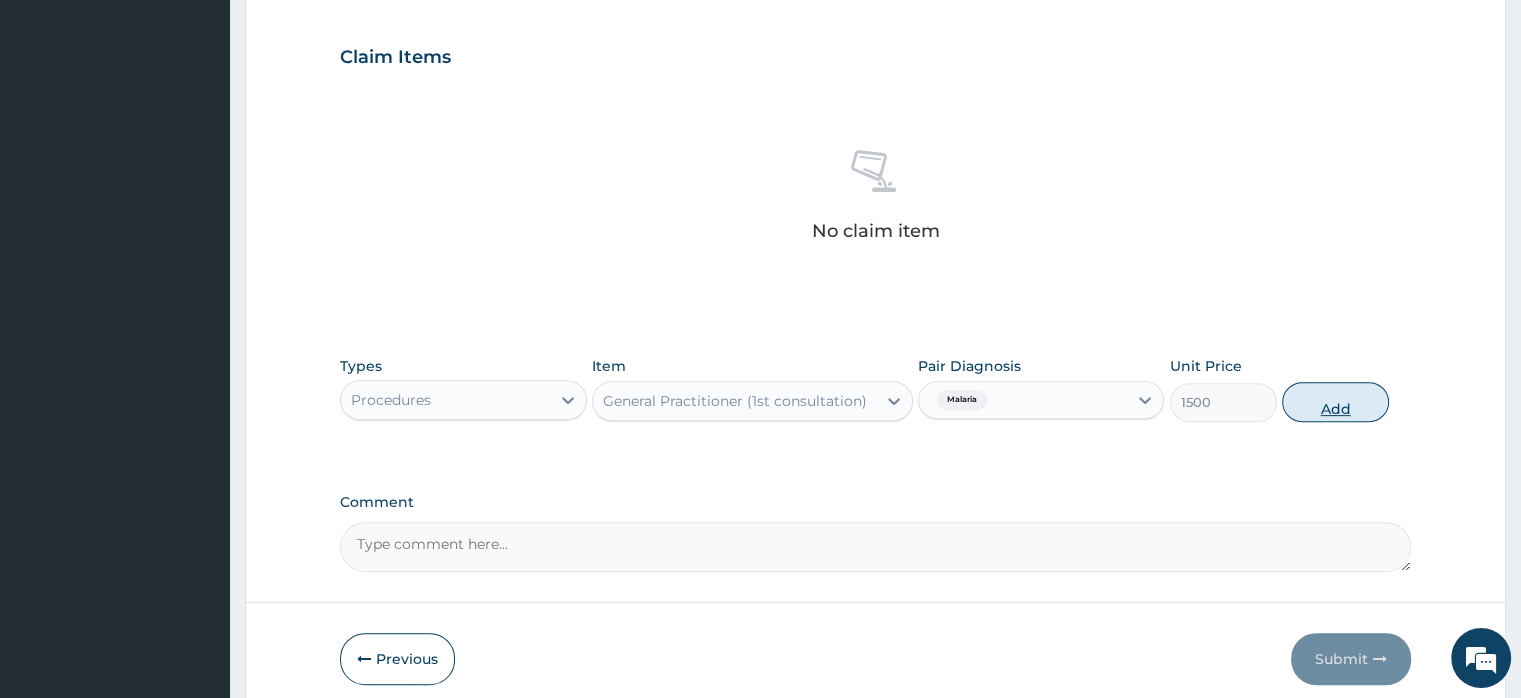 click on "Add" at bounding box center [1335, 402] 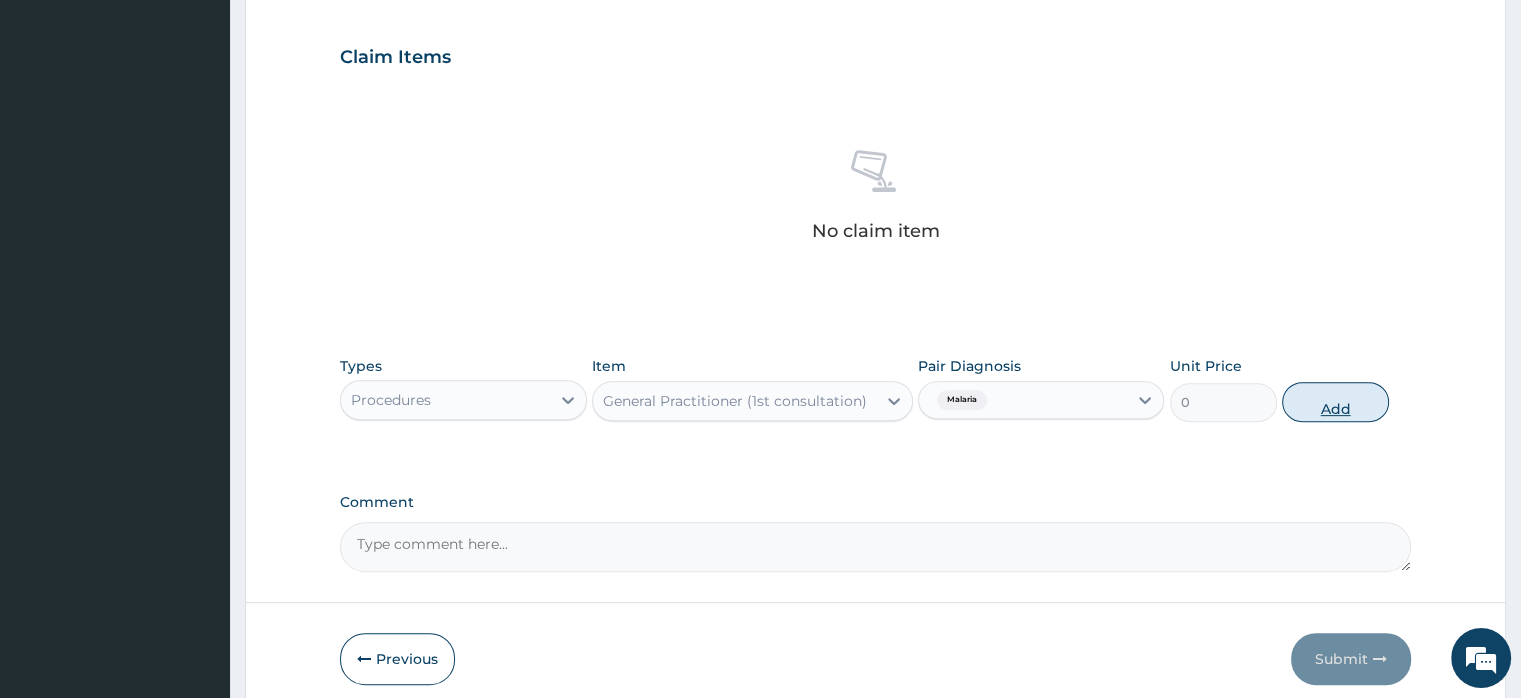 scroll, scrollTop: 646, scrollLeft: 0, axis: vertical 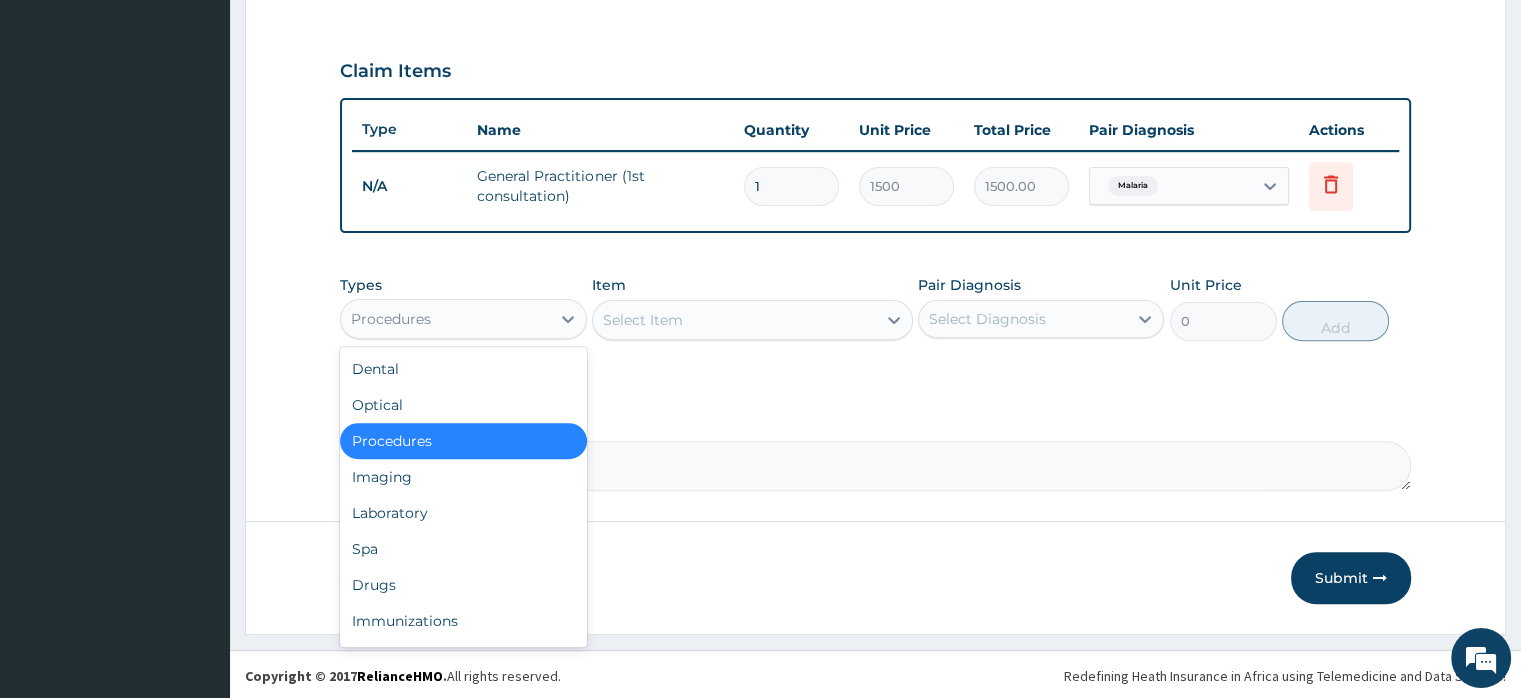 click on "Procedures" at bounding box center [445, 319] 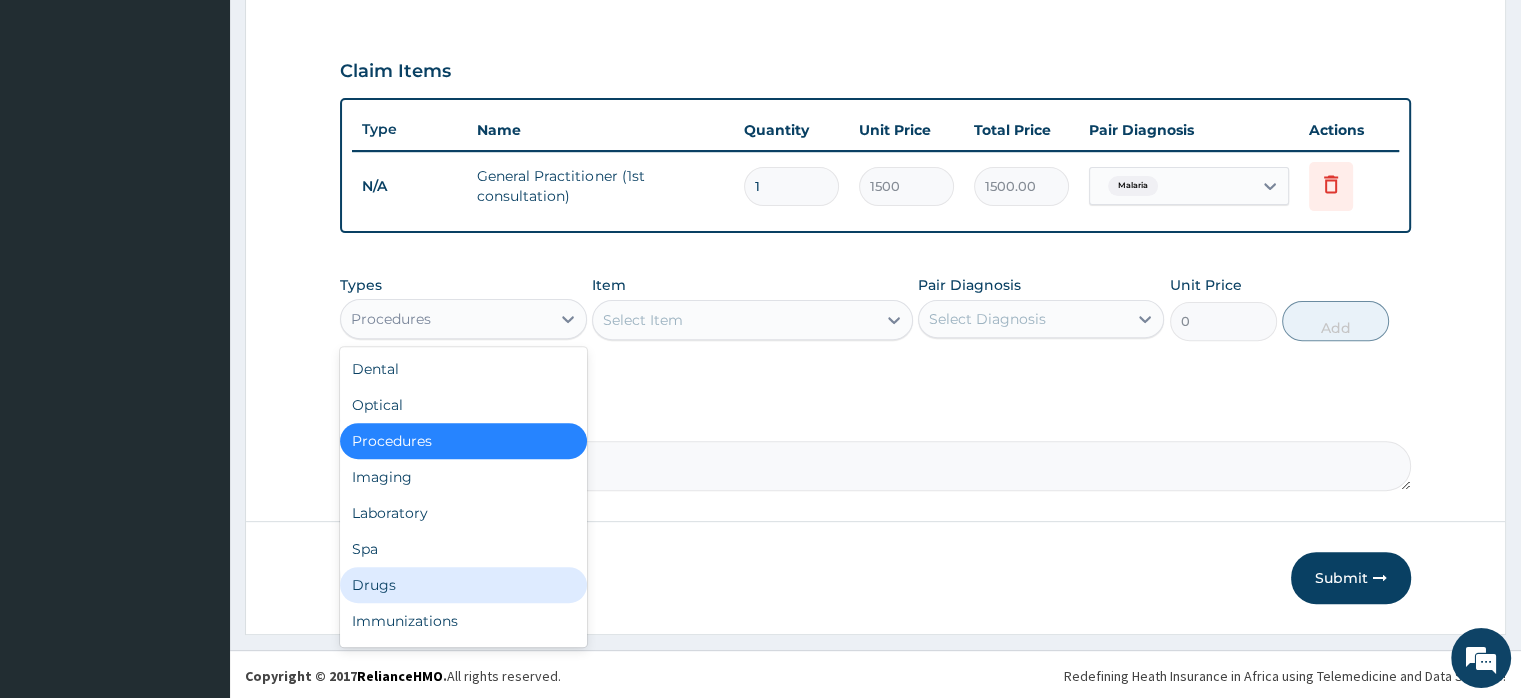 click on "Drugs" at bounding box center (463, 585) 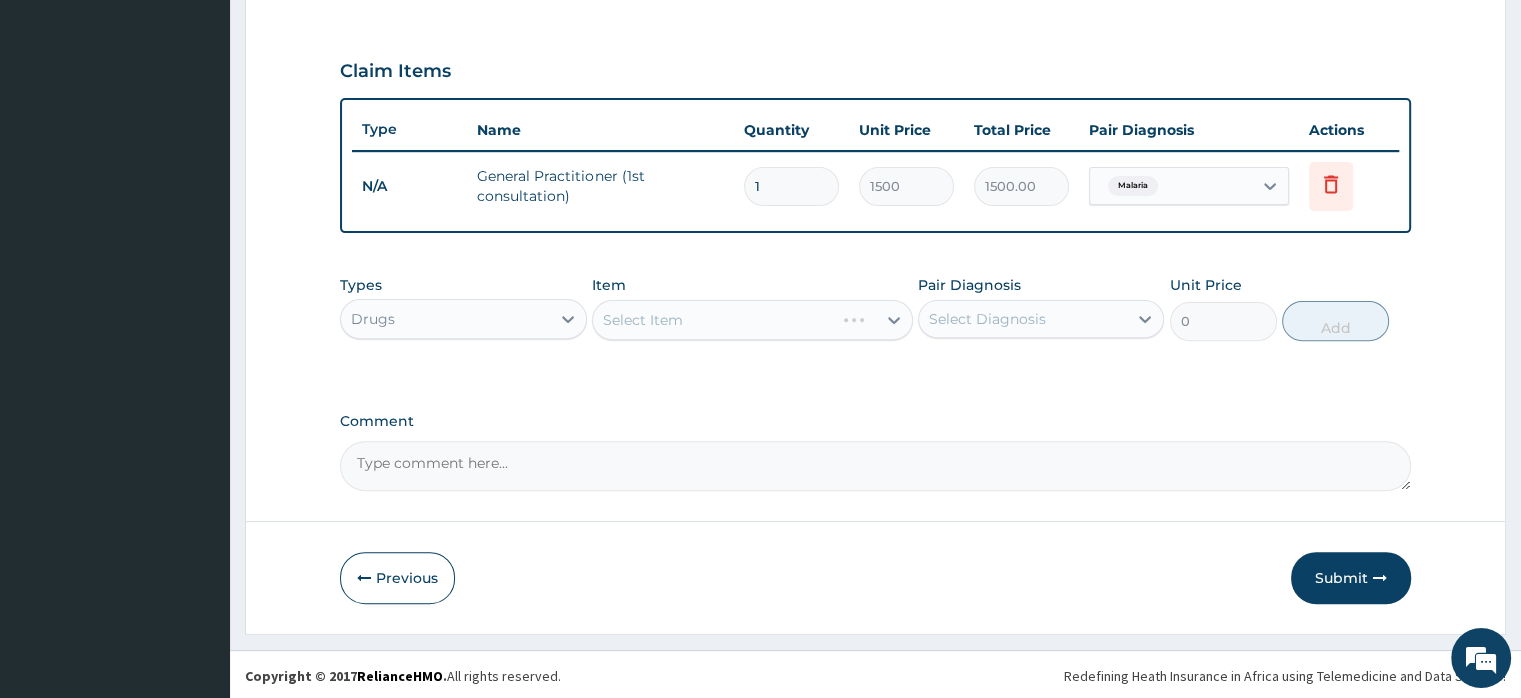 click on "Select Item" at bounding box center (752, 320) 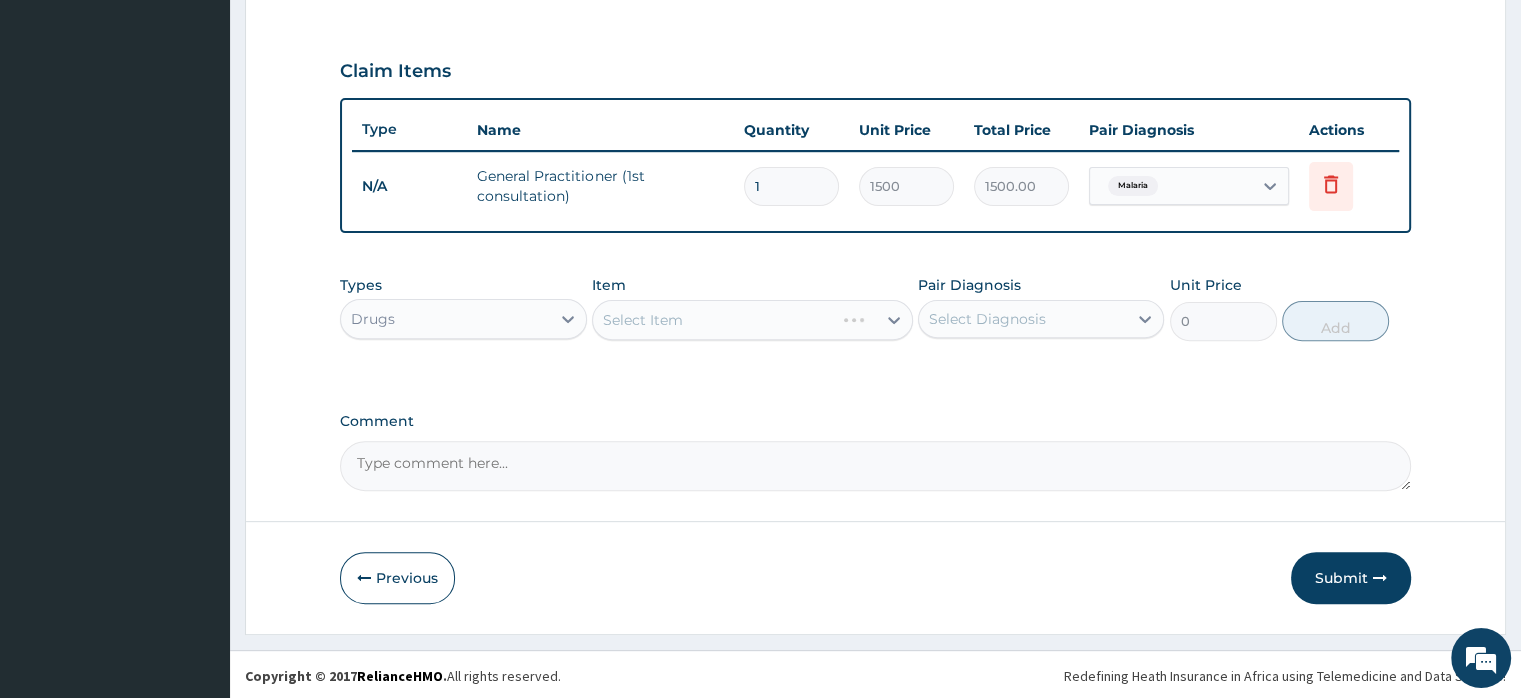 click on "Select Item" at bounding box center (752, 320) 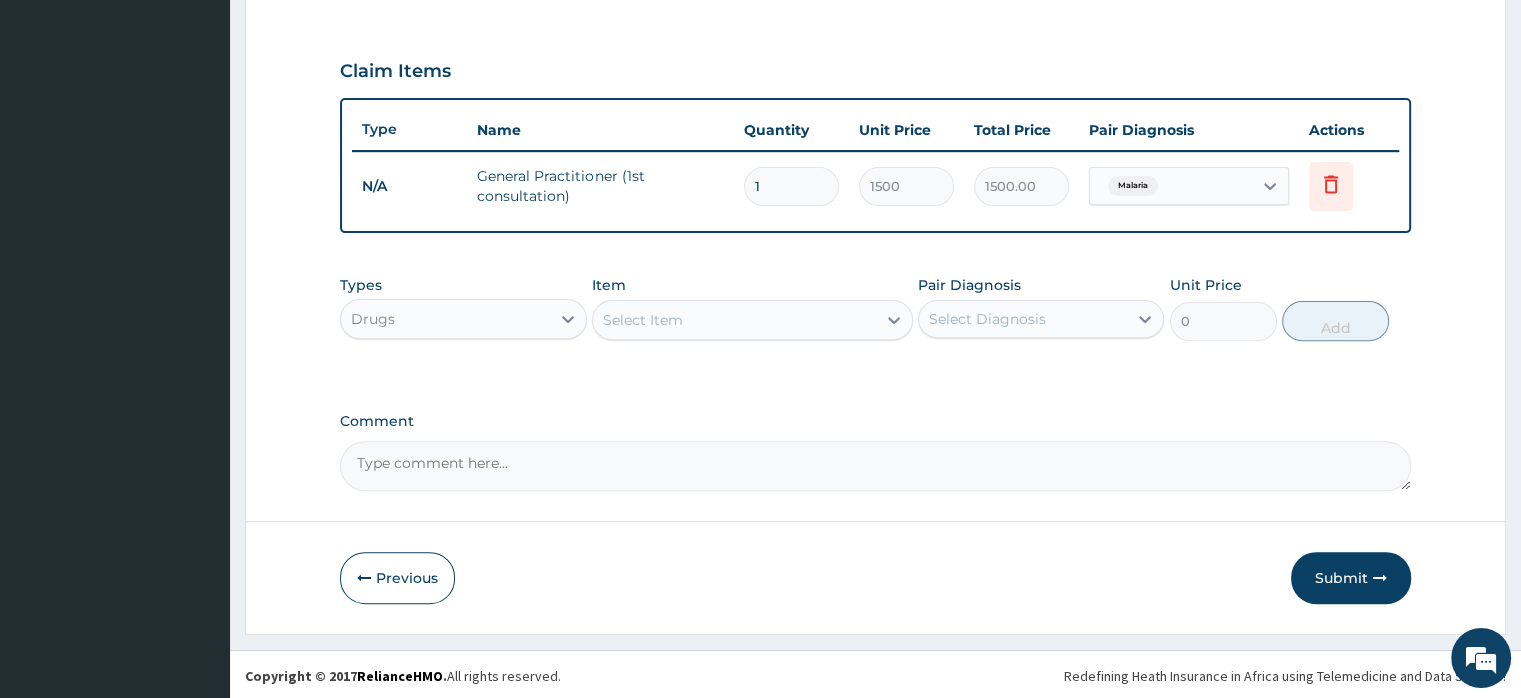 click on "Select Item" at bounding box center [643, 320] 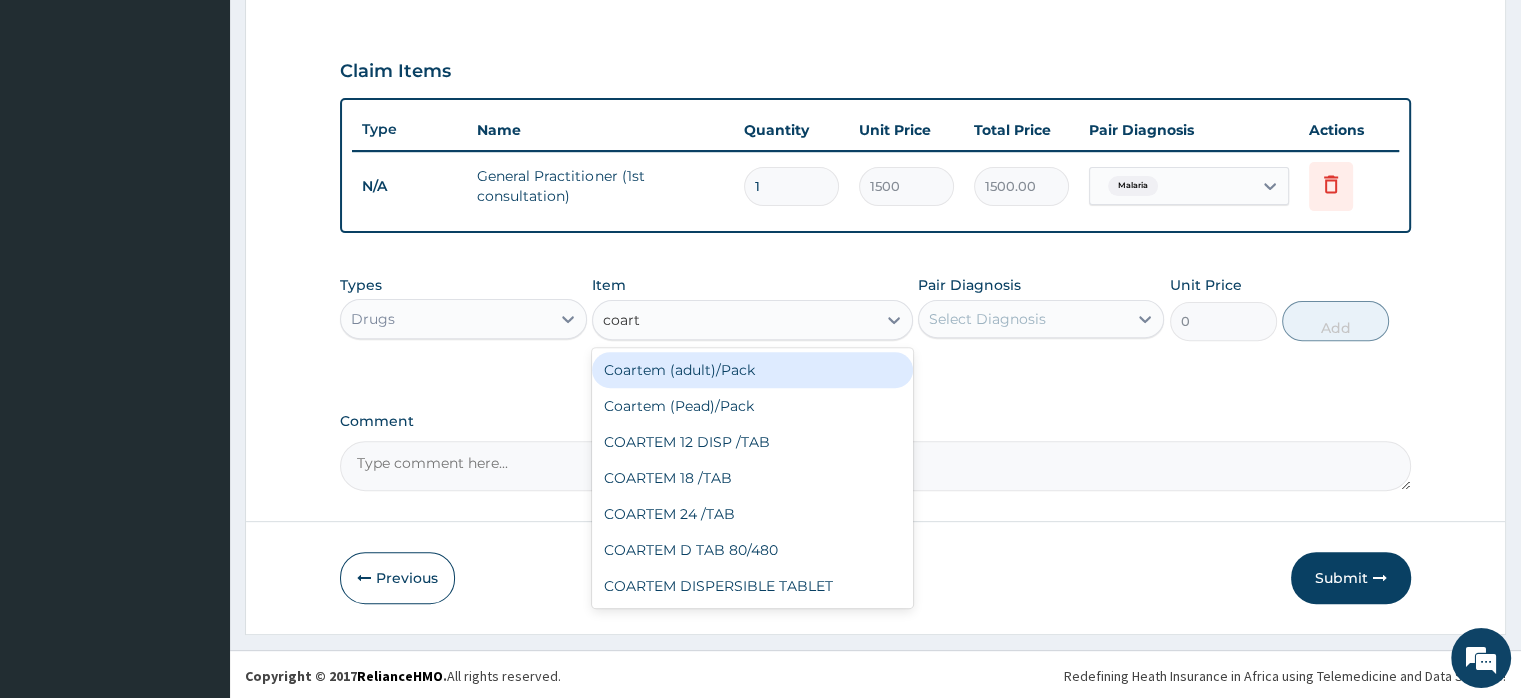 type on "coarte" 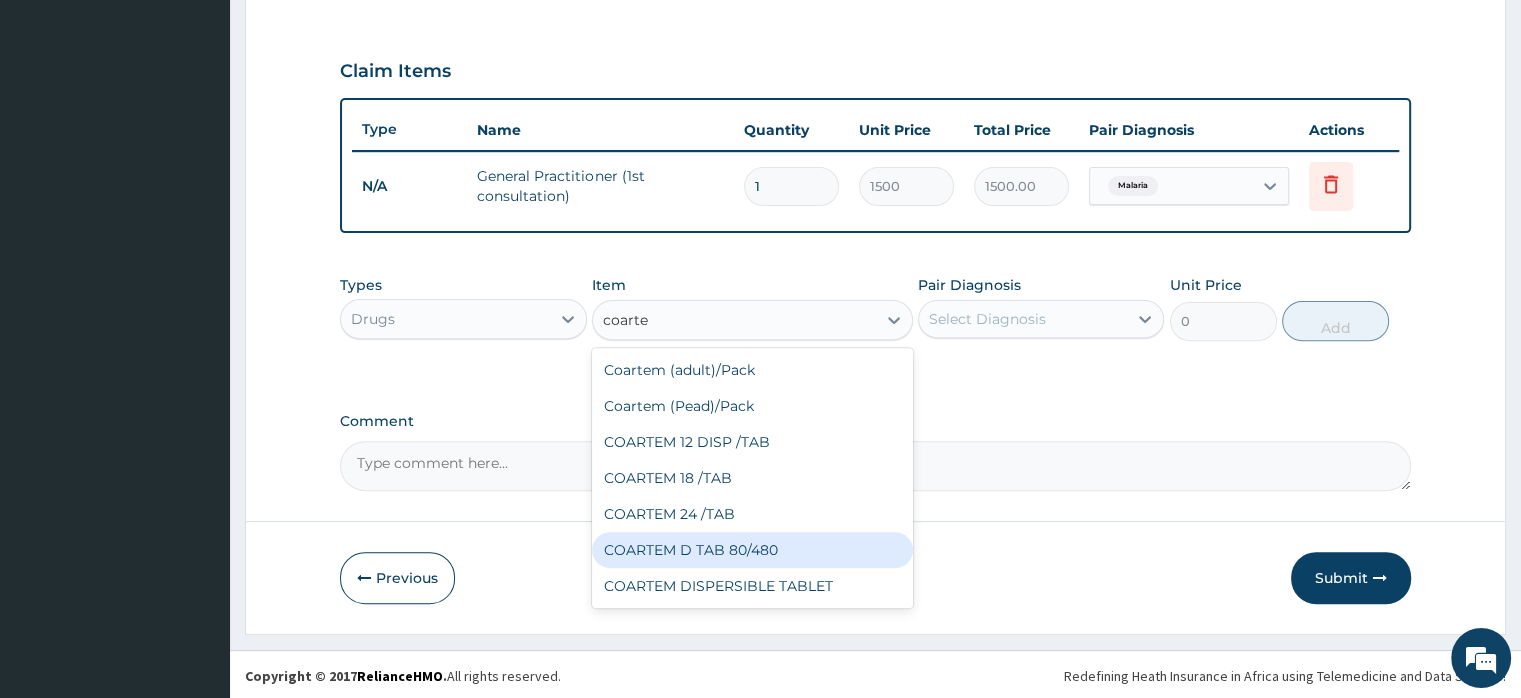 click on "COARTEM D TAB 80/480" at bounding box center [752, 550] 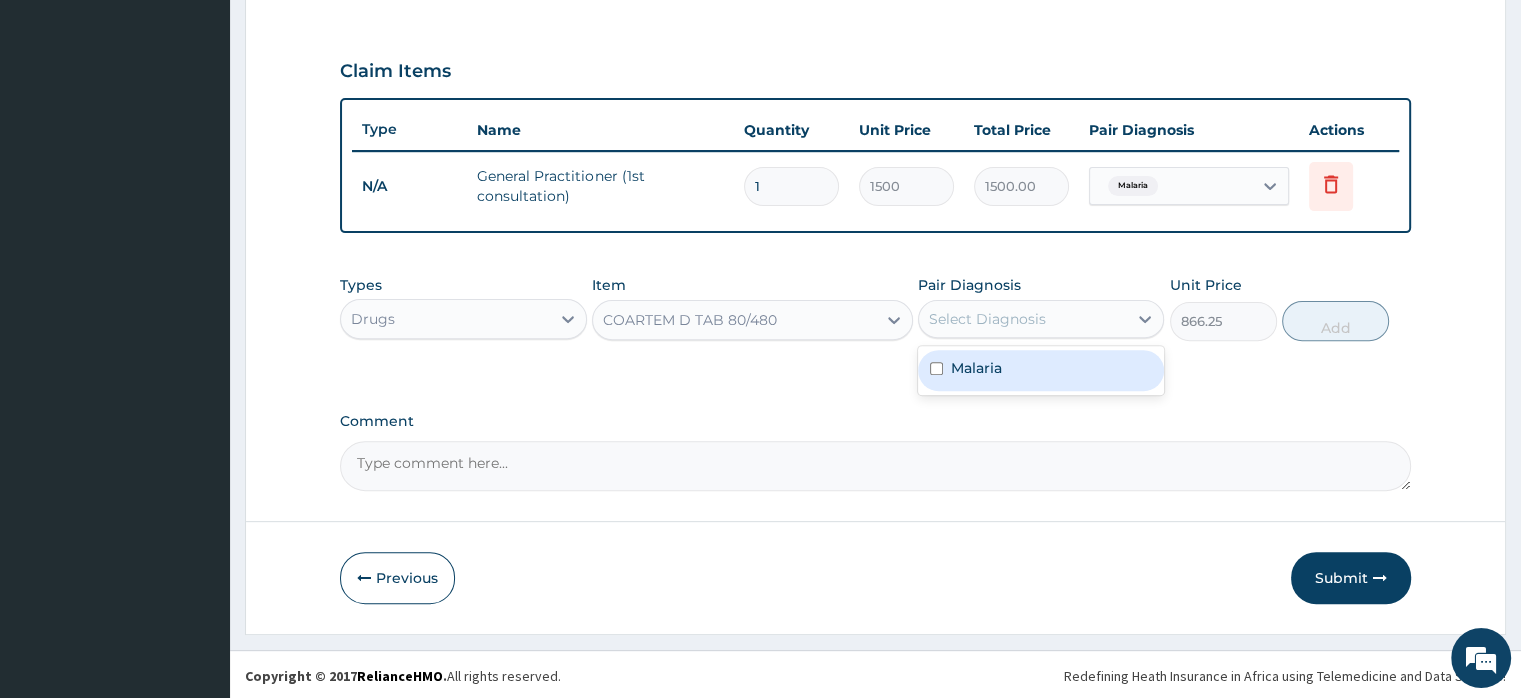 click on "Select Diagnosis" at bounding box center (987, 319) 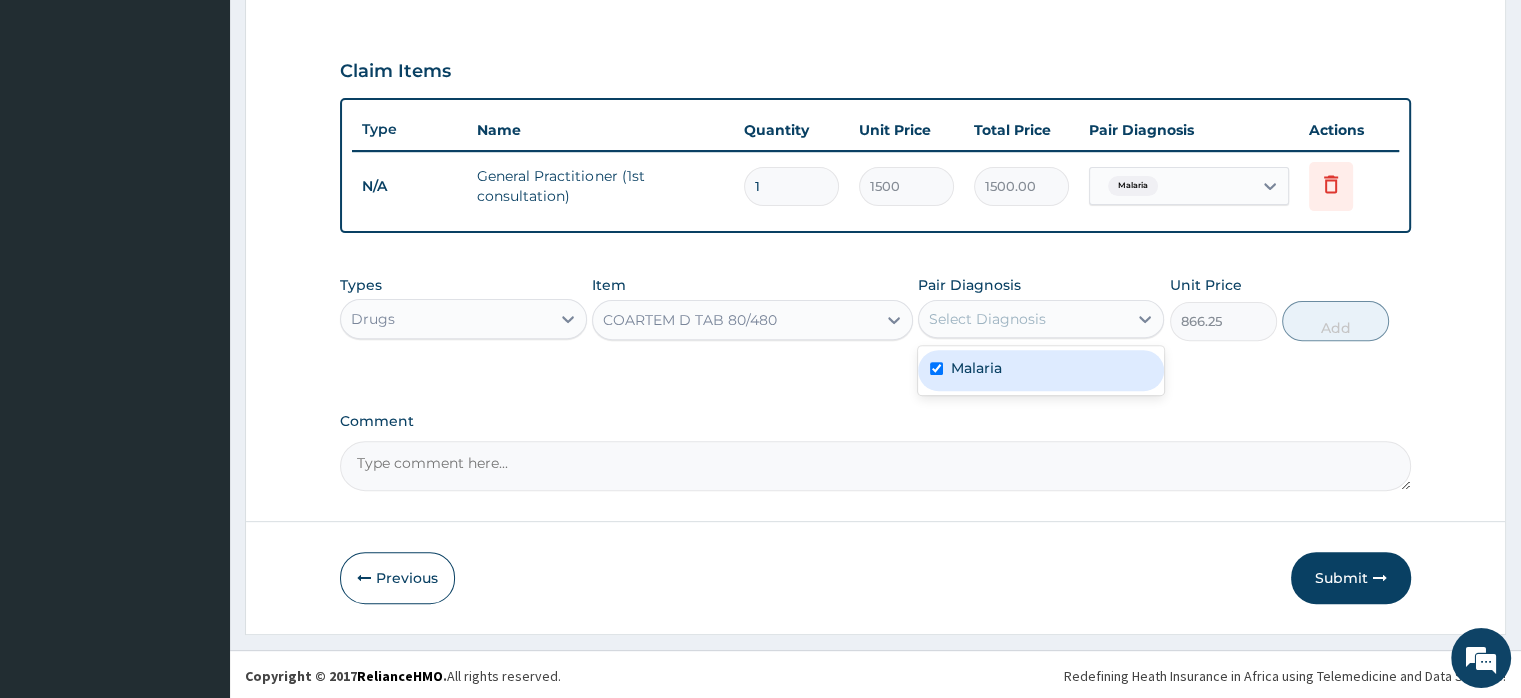 checkbox on "true" 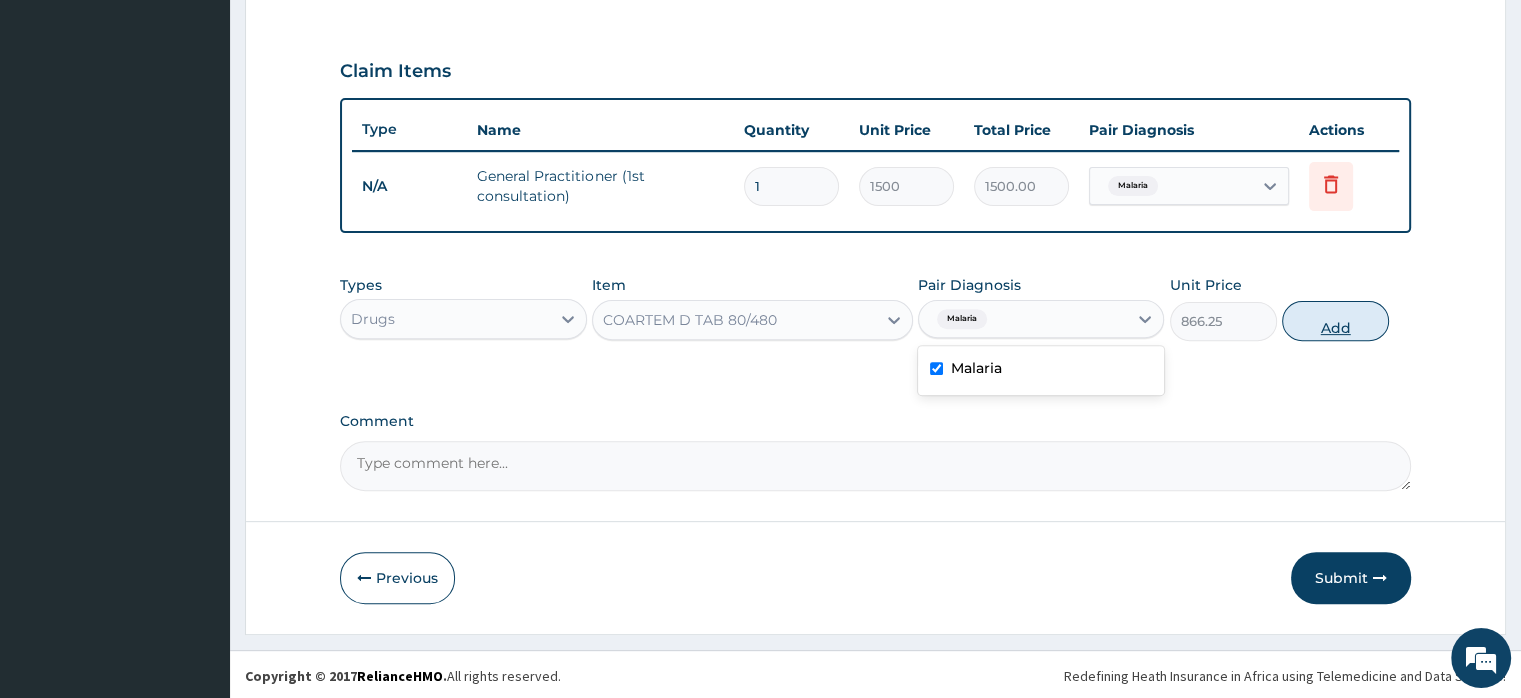 click on "Add" at bounding box center (1335, 321) 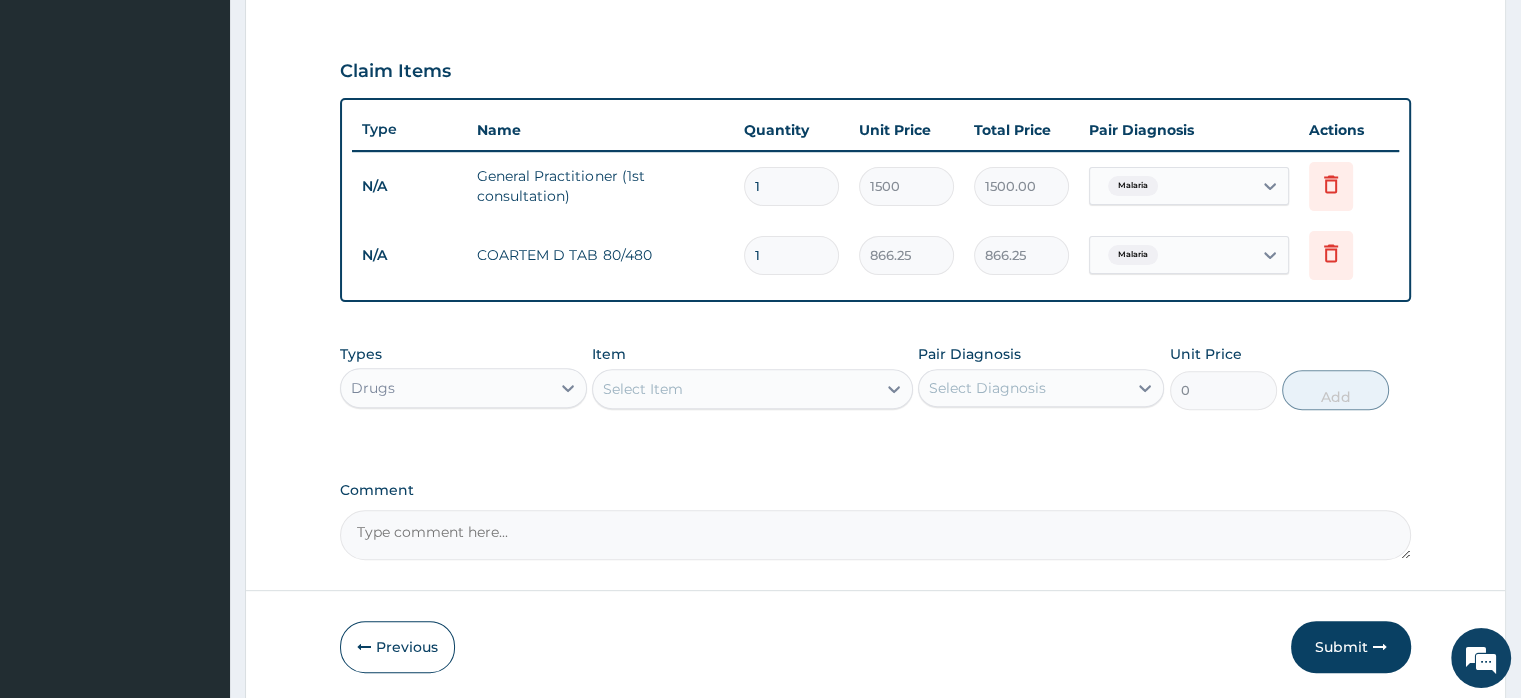 click on "Select Item" at bounding box center [643, 389] 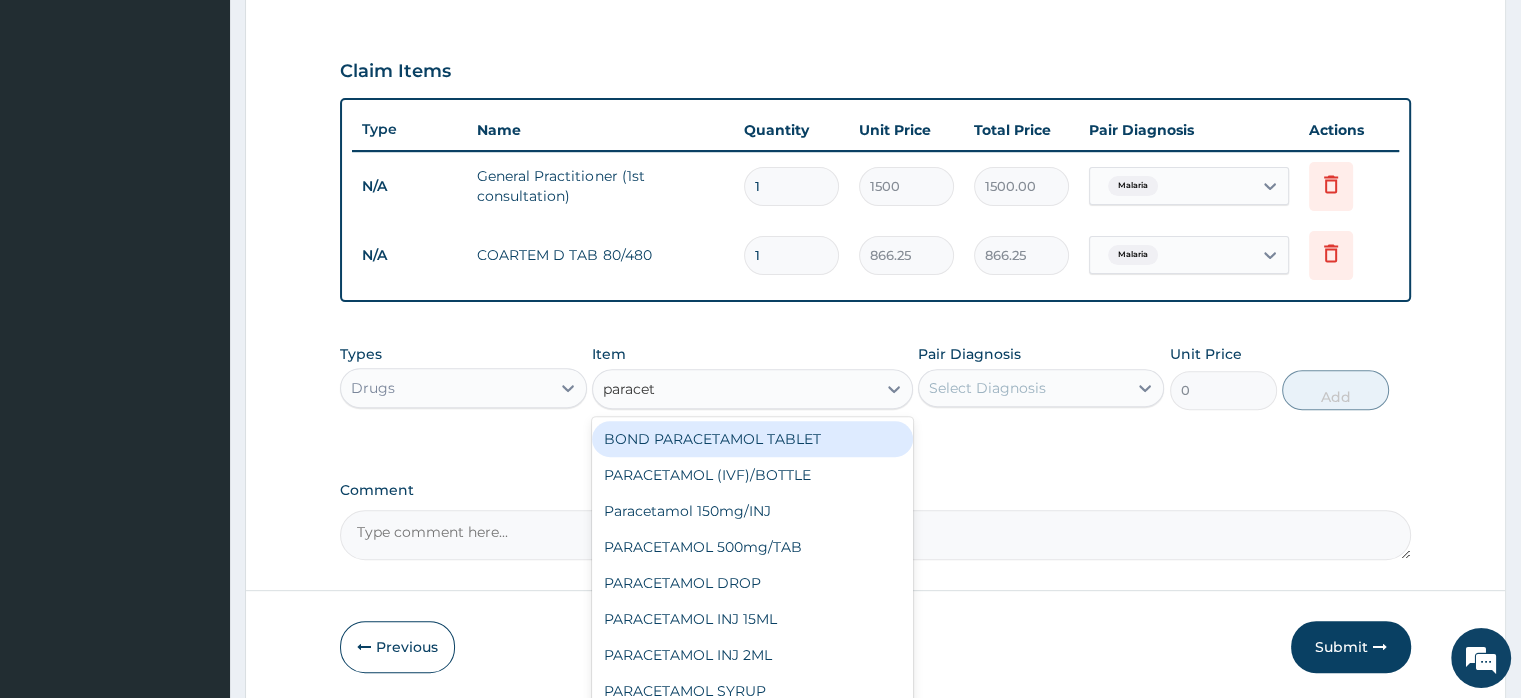 type on "paraceta" 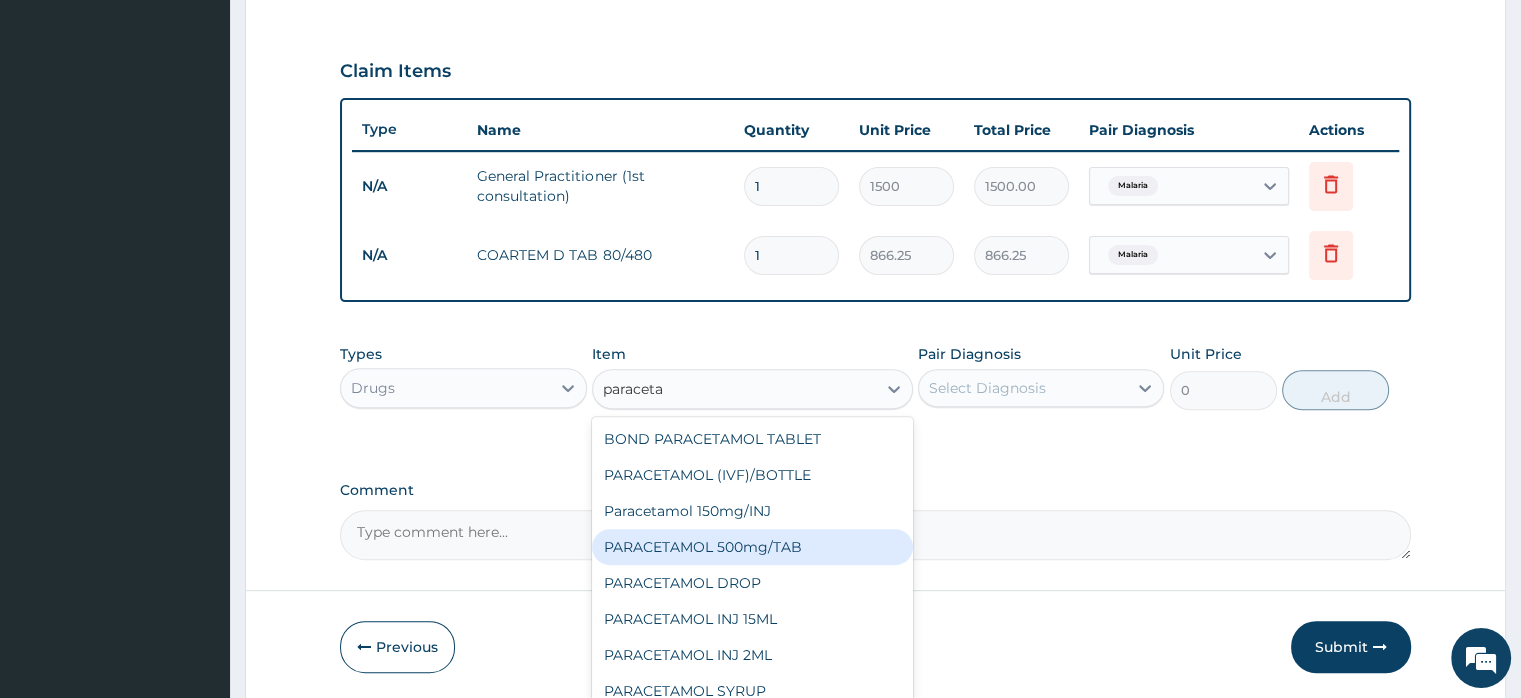 click on "PARACETAMOL 500mg/TAB" at bounding box center [752, 547] 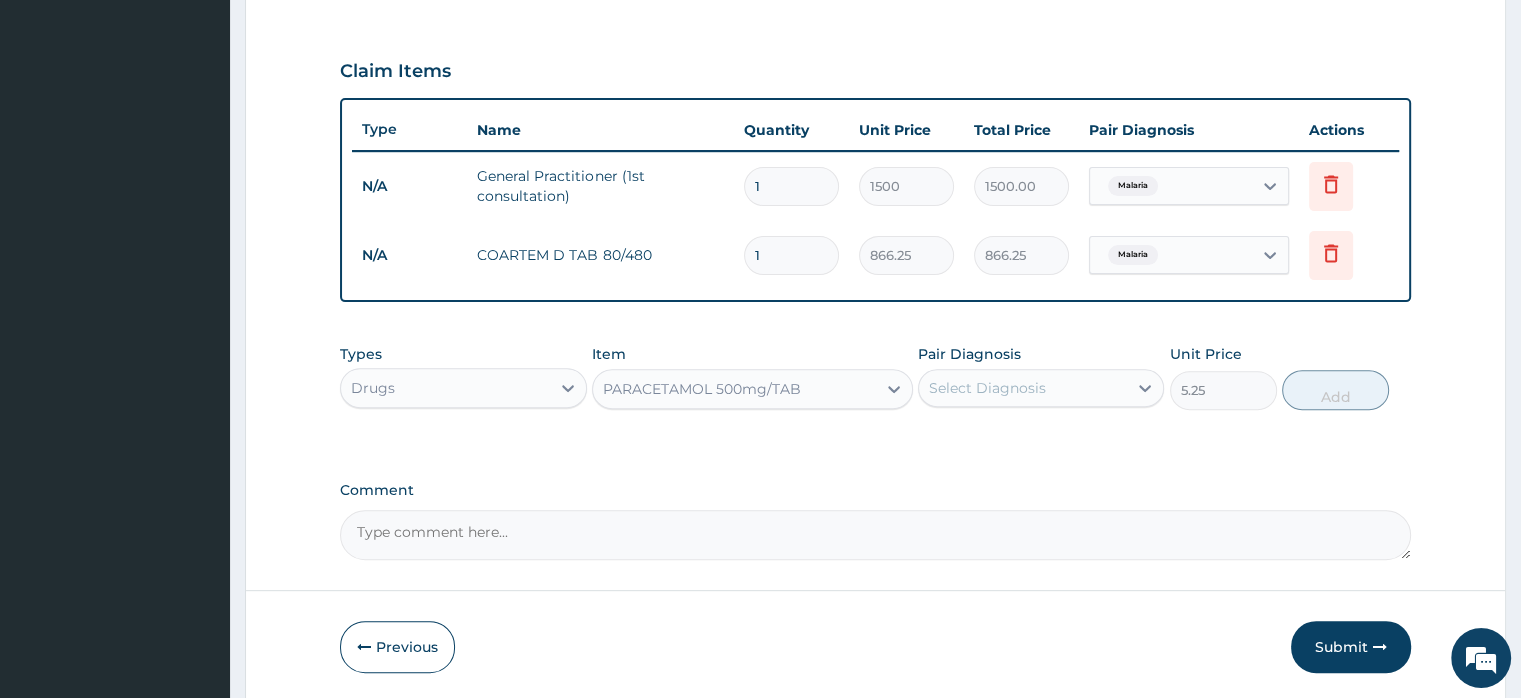 click on "Select Diagnosis" at bounding box center [987, 388] 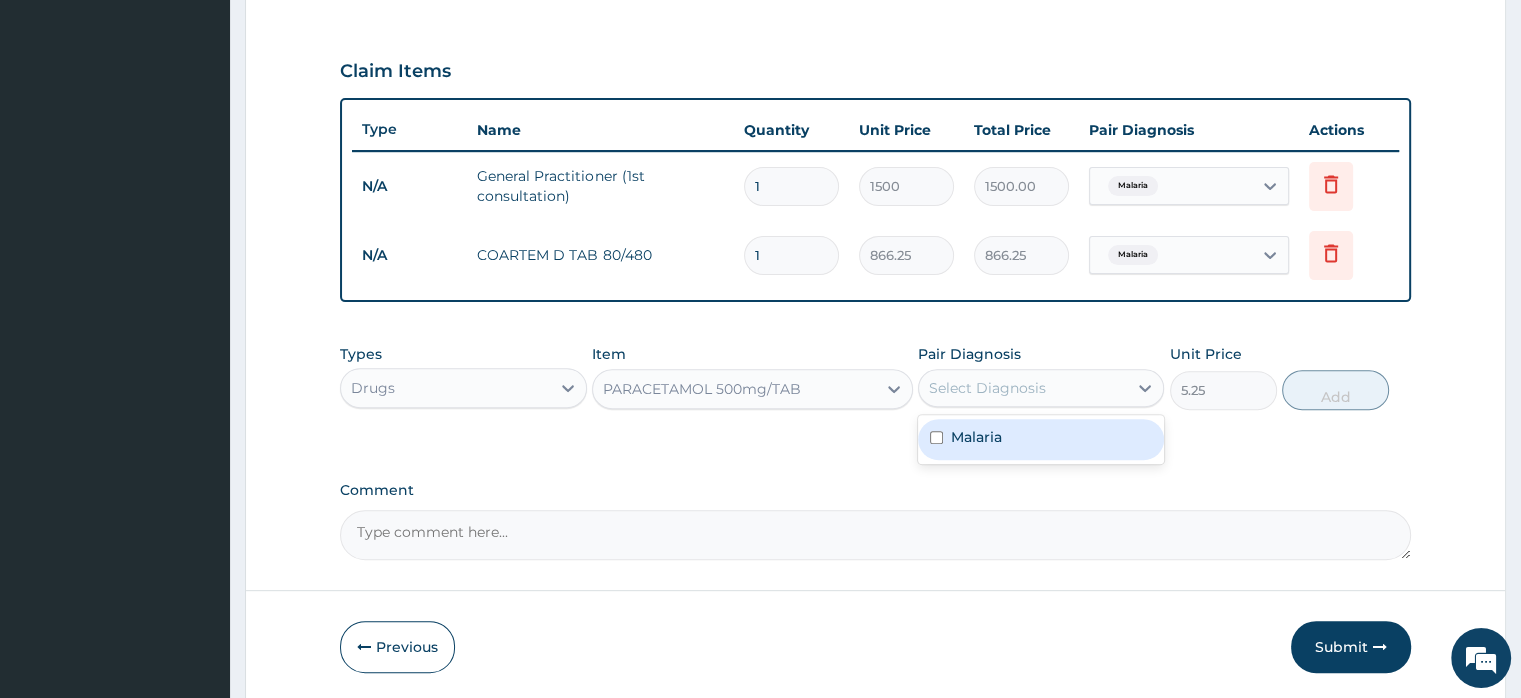 click on "Malaria" at bounding box center [976, 437] 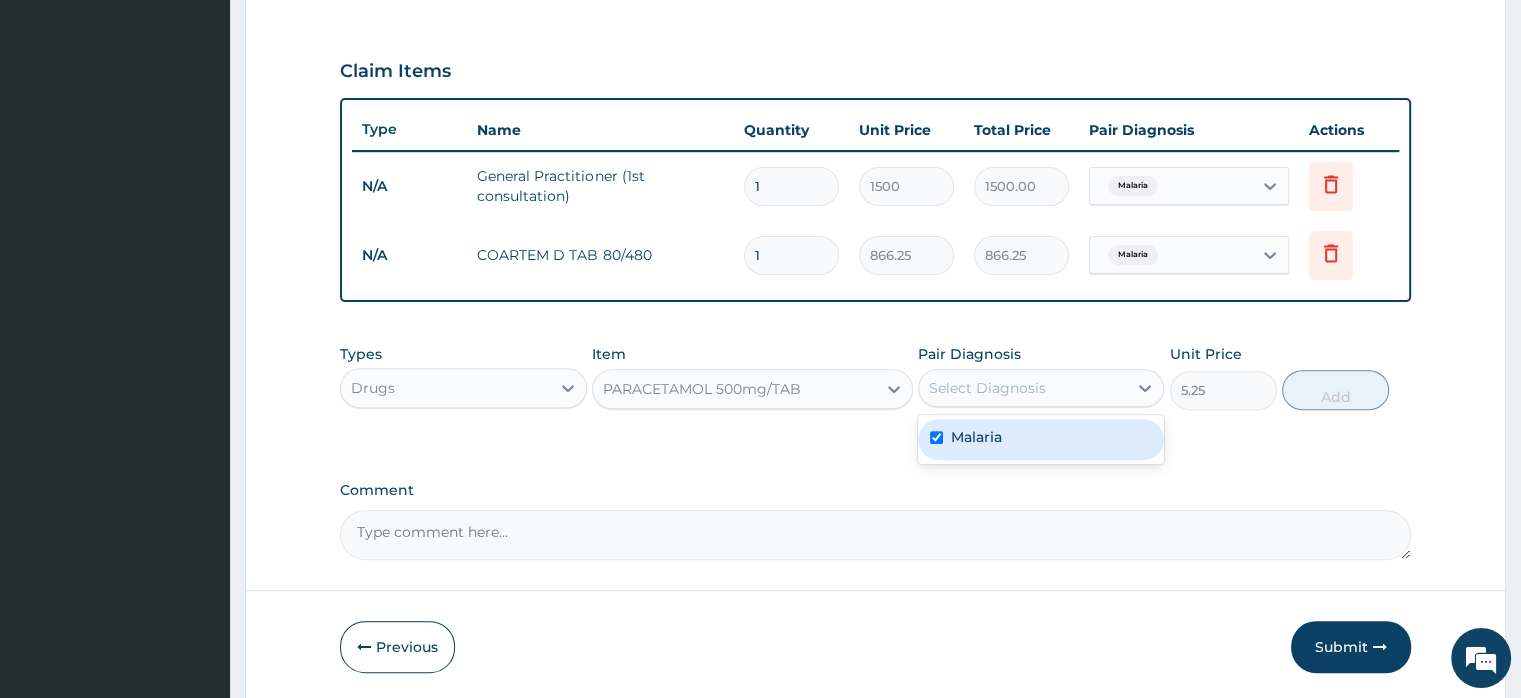checkbox on "true" 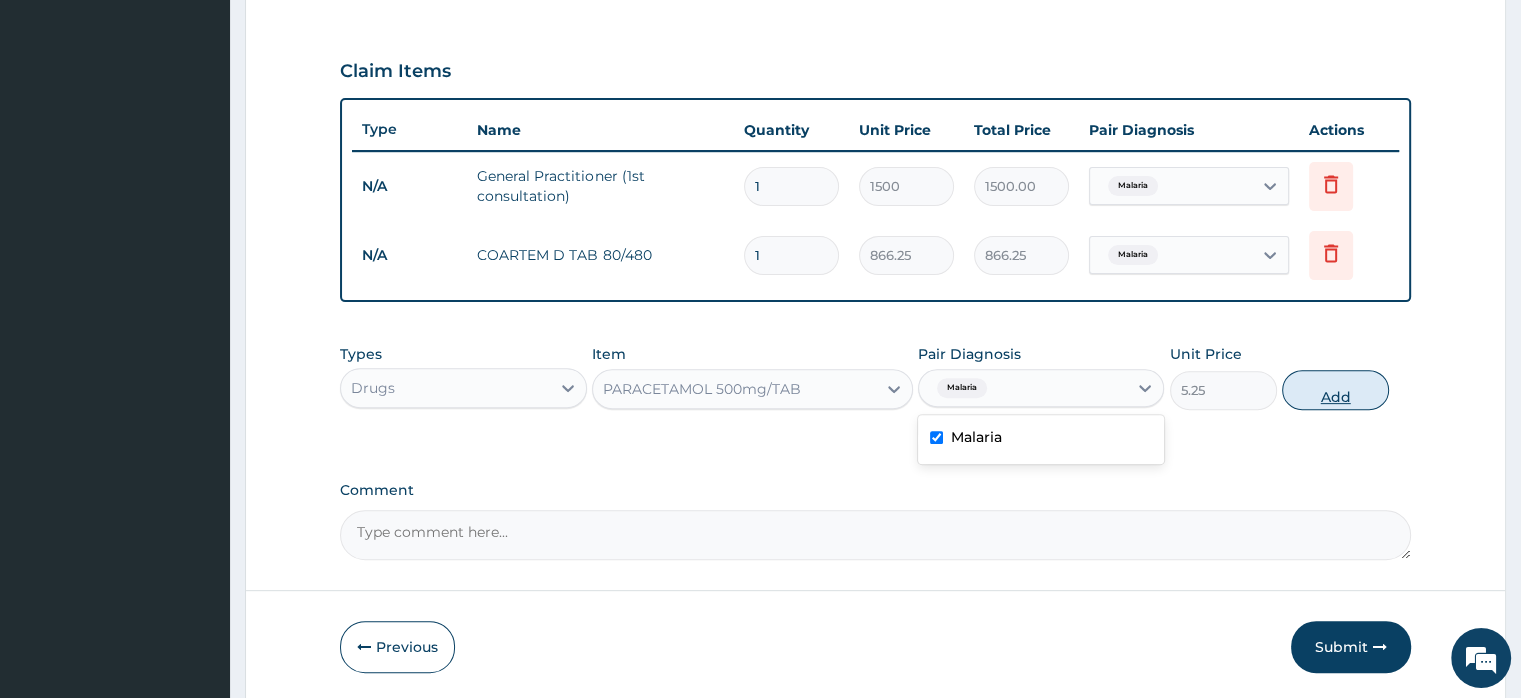 click on "Add" at bounding box center [1335, 390] 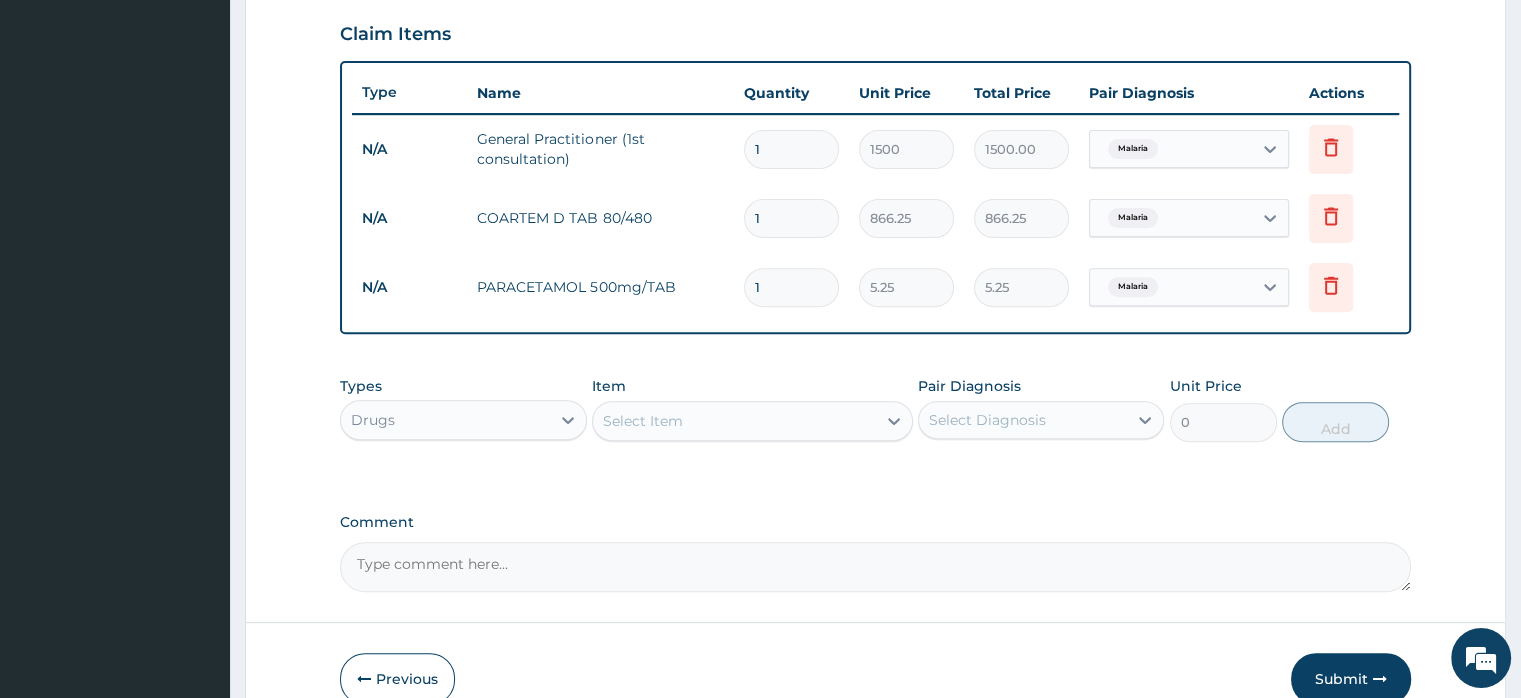 scroll, scrollTop: 784, scrollLeft: 0, axis: vertical 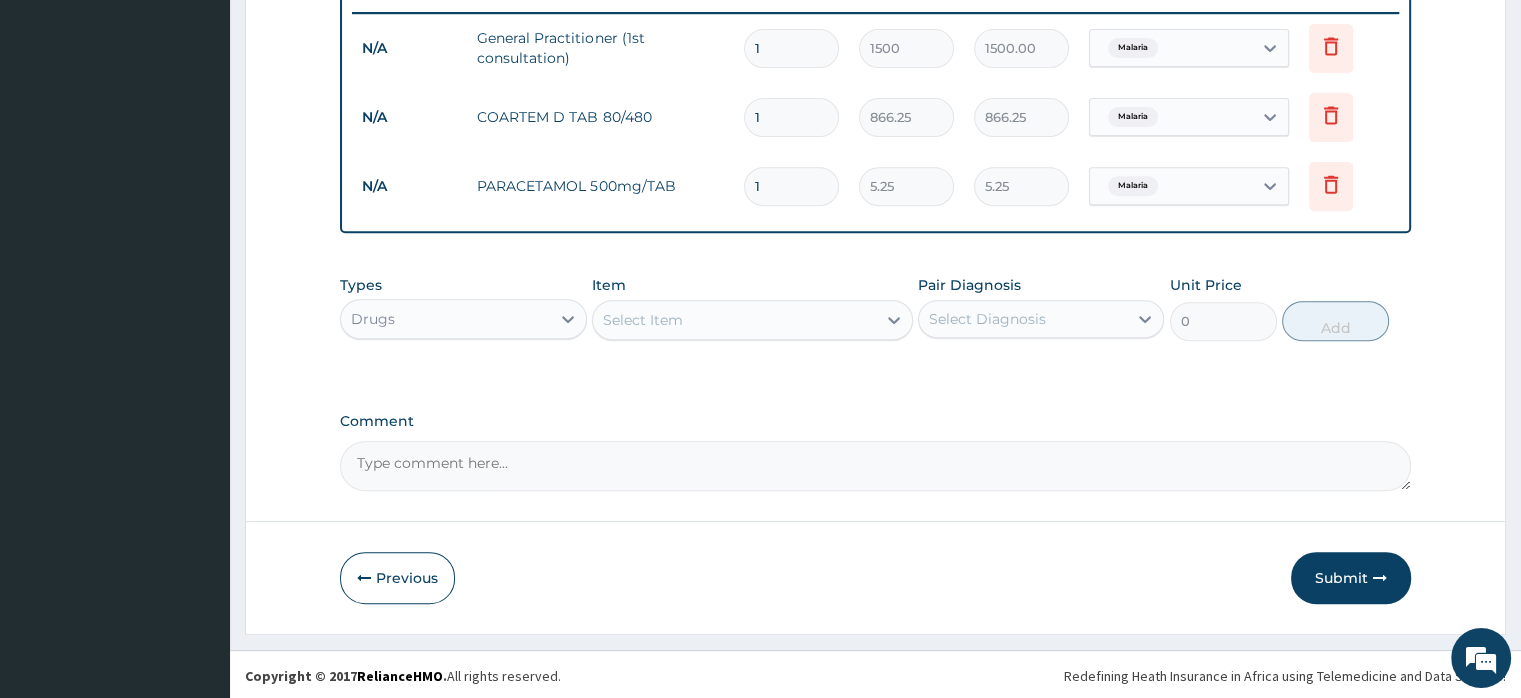 click on "Comment" at bounding box center (875, 466) 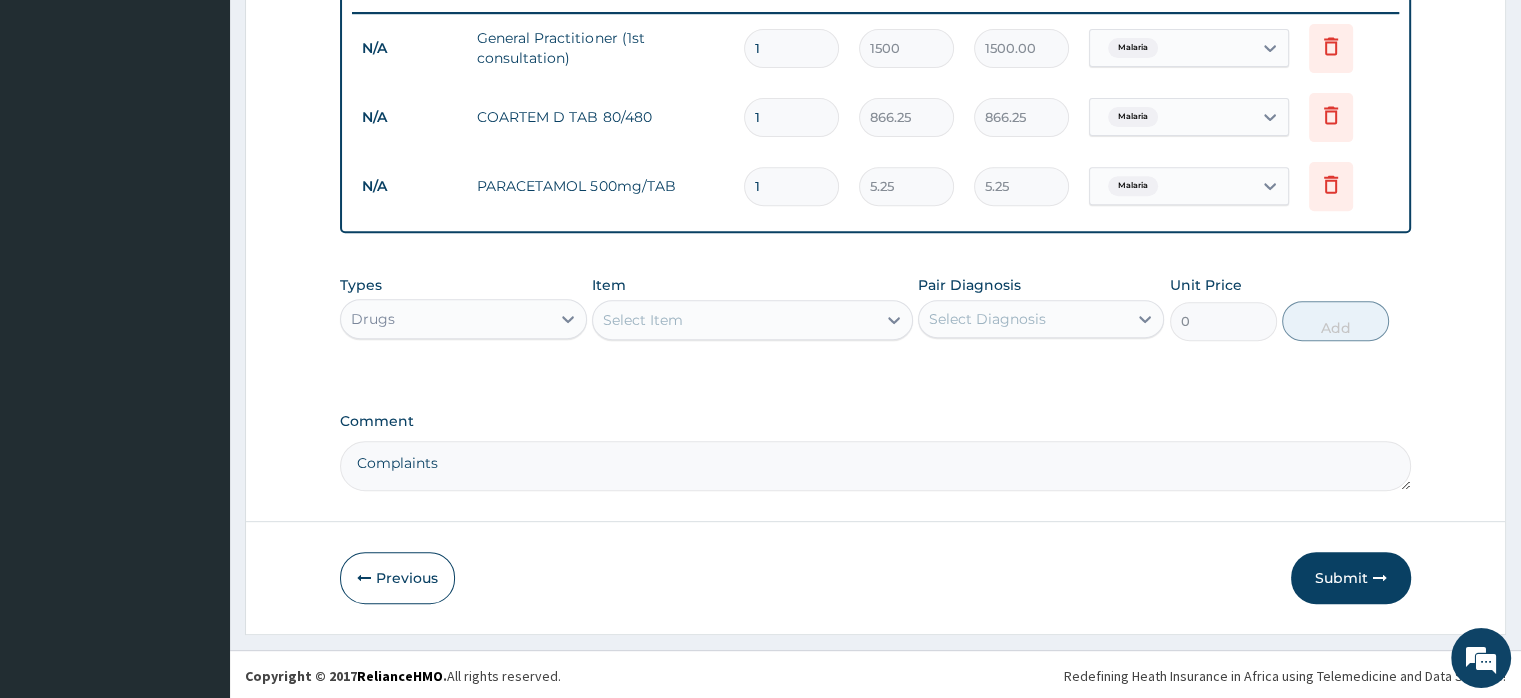 paste on "Weakness, cold x 2 days" 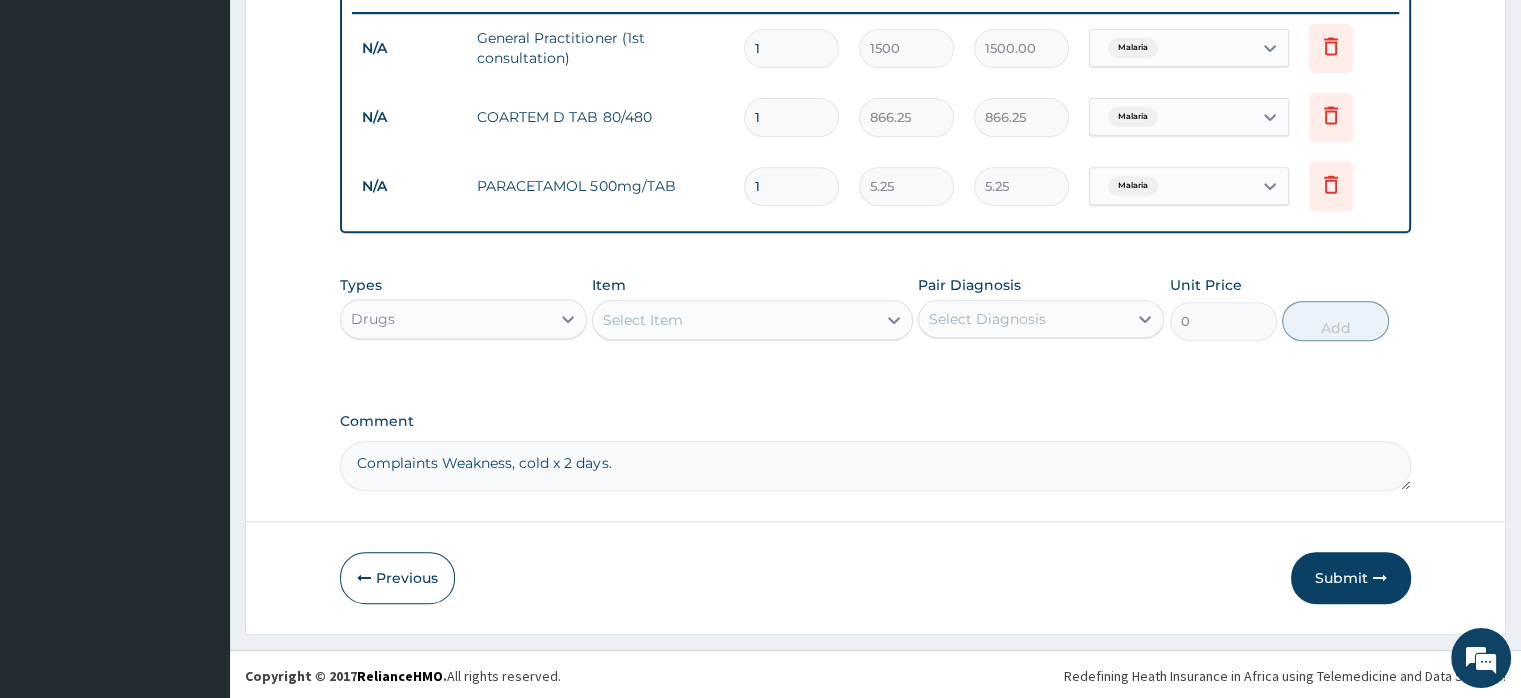 paste on "Patient presented wt c/o weakness and undue cokld, no headache or other symptoms...On exam nil of note." 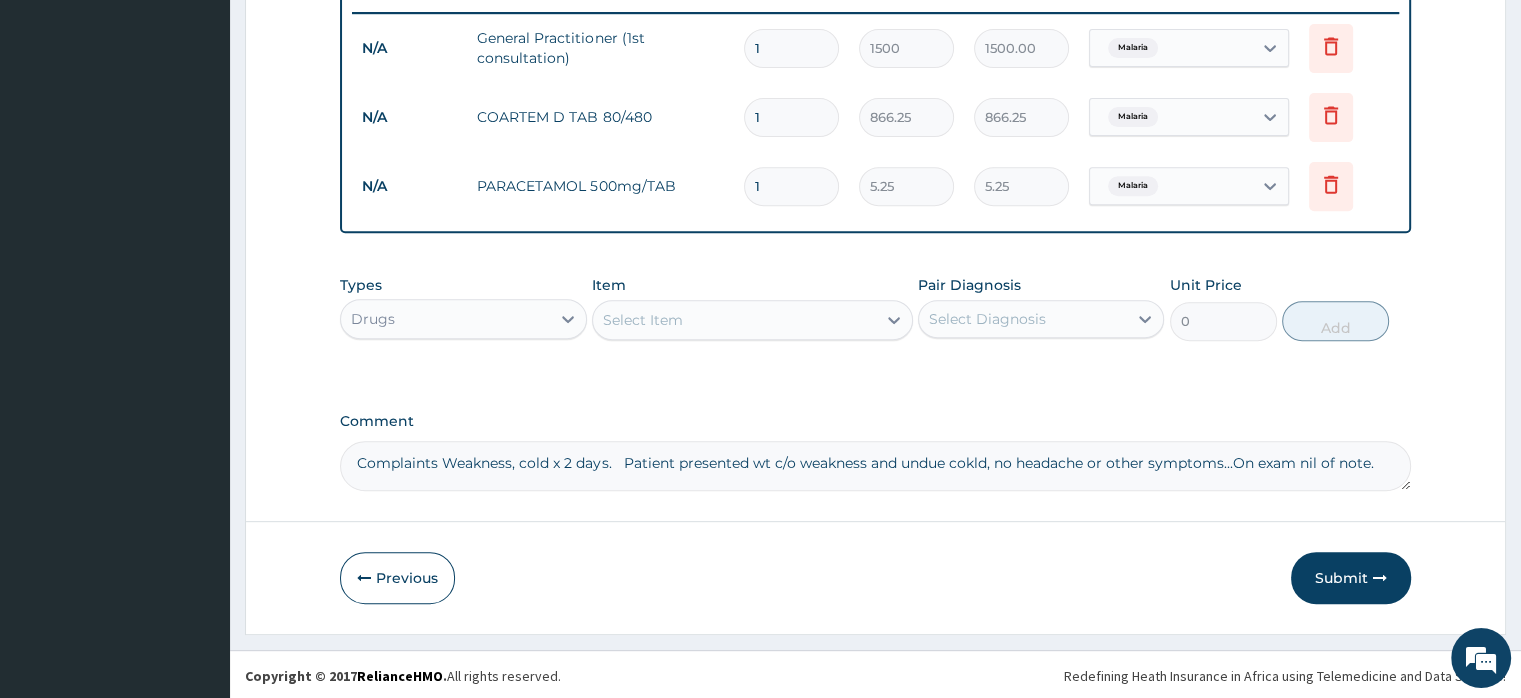 drag, startPoint x: 792, startPoint y: 460, endPoint x: 764, endPoint y: 469, distance: 29.410883 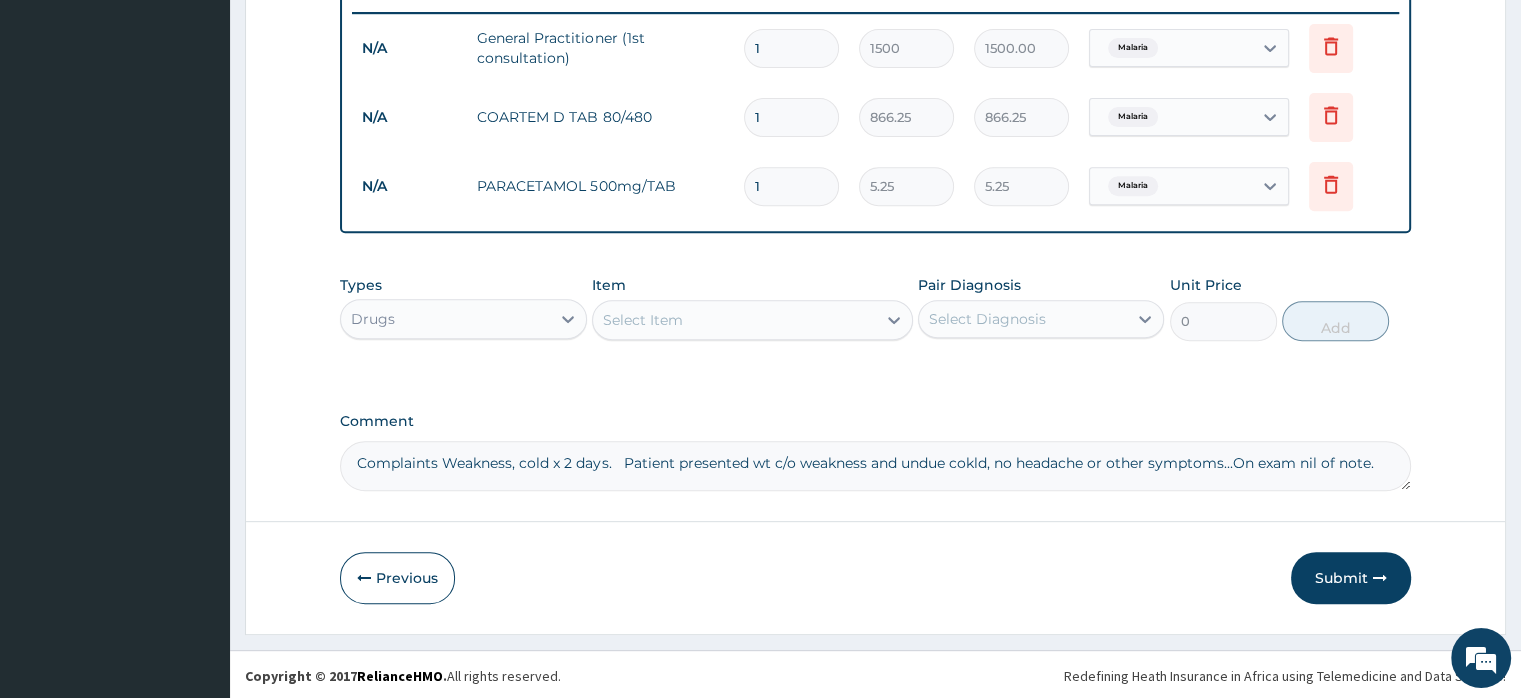 click on "Complaints Weakness, cold x 2 days.   Patient presented wt c/o weakness and undue cokld, no headache or other symptoms...On exam nil of note." at bounding box center (875, 466) 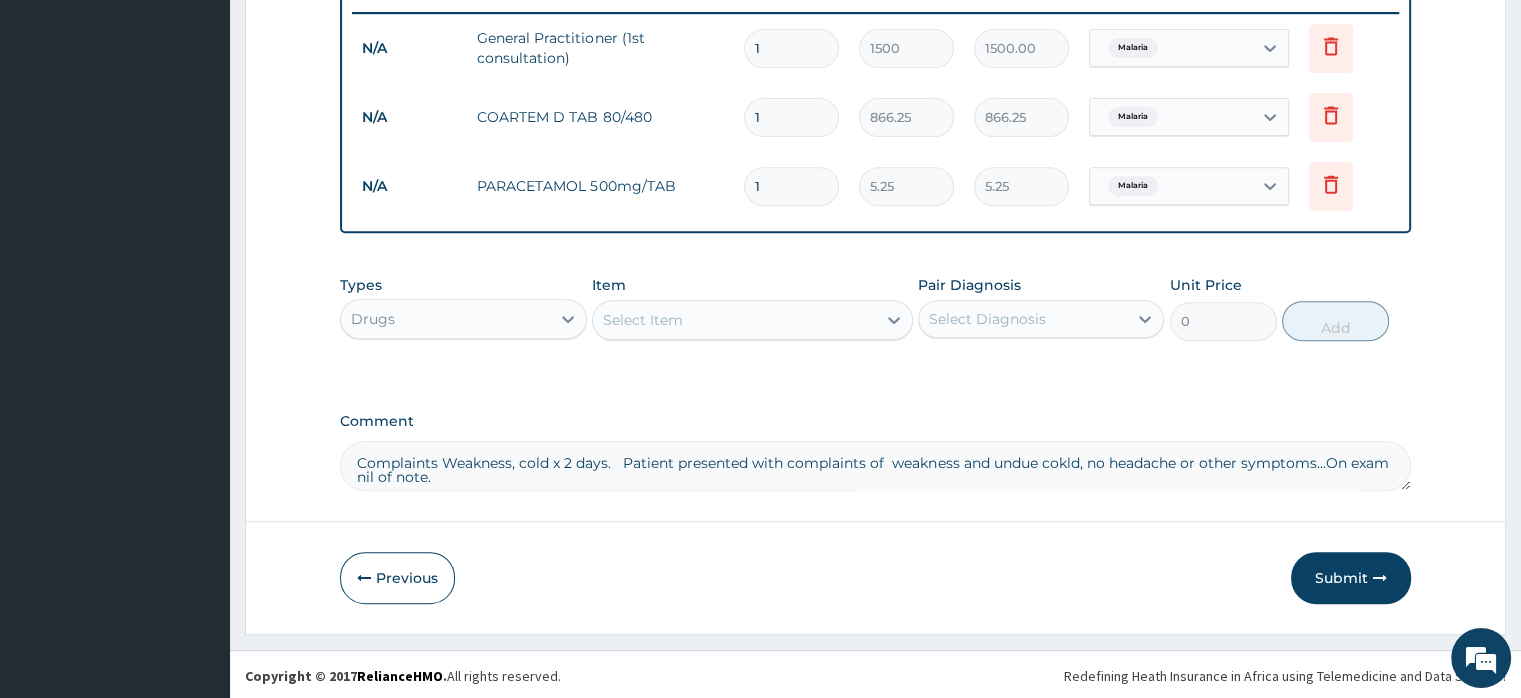 drag, startPoint x: 1065, startPoint y: 455, endPoint x: 1060, endPoint y: 465, distance: 11.18034 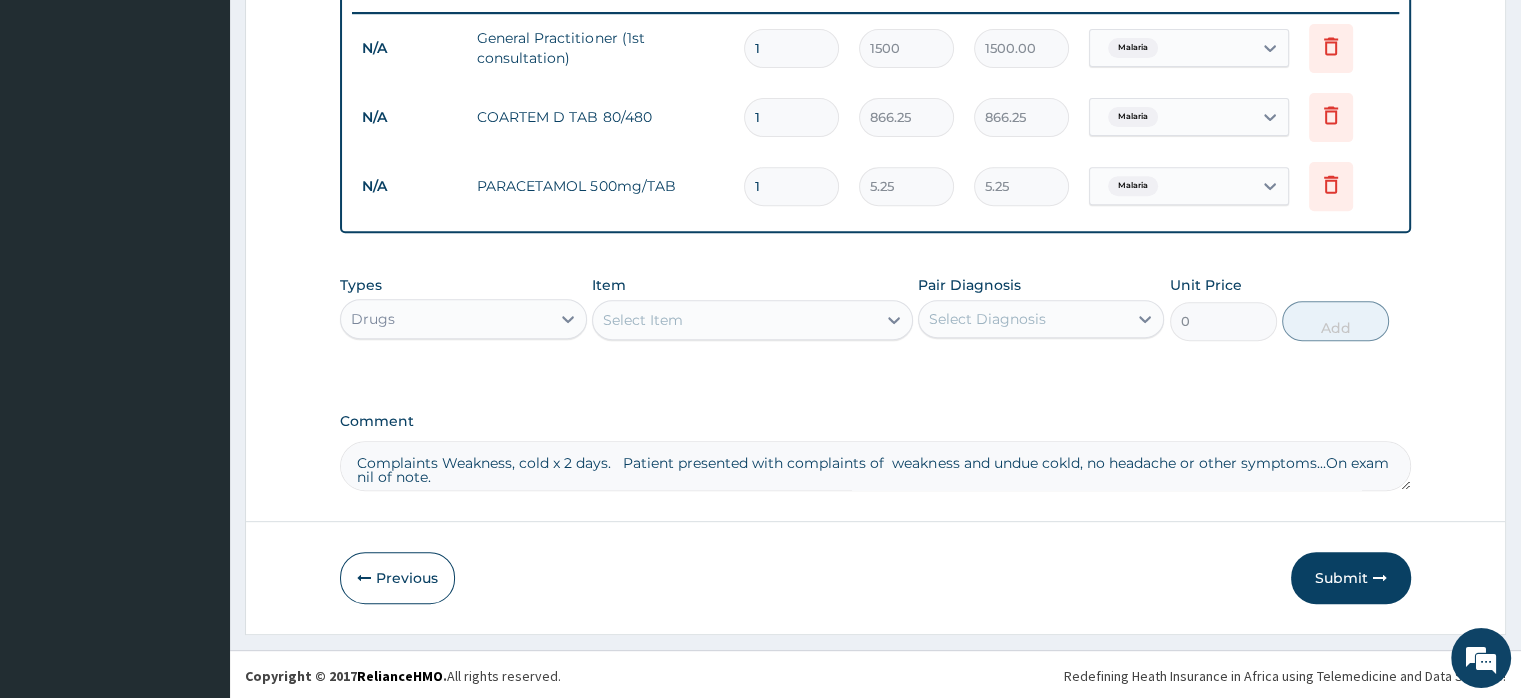 click on "Complaints Weakness, cold x 2 days.   Patient presented with complaints of  weakness and undue cokld, no headache or other symptoms...On exam nil of note." at bounding box center [875, 466] 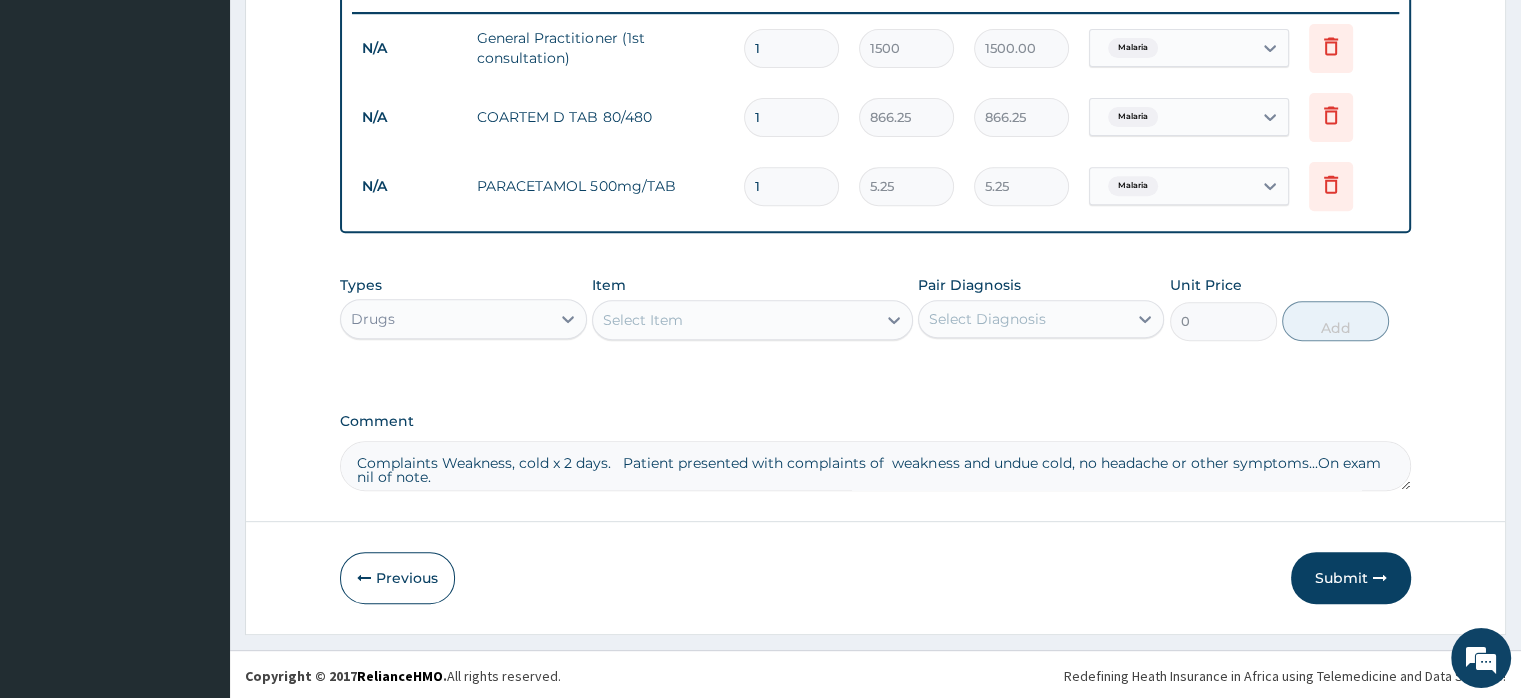 click on "Complaints Weakness, cold x 2 days.   Patient presented with complaints of  weakness and undue cold, no headache or other symptoms...On exam nil of note." at bounding box center (875, 466) 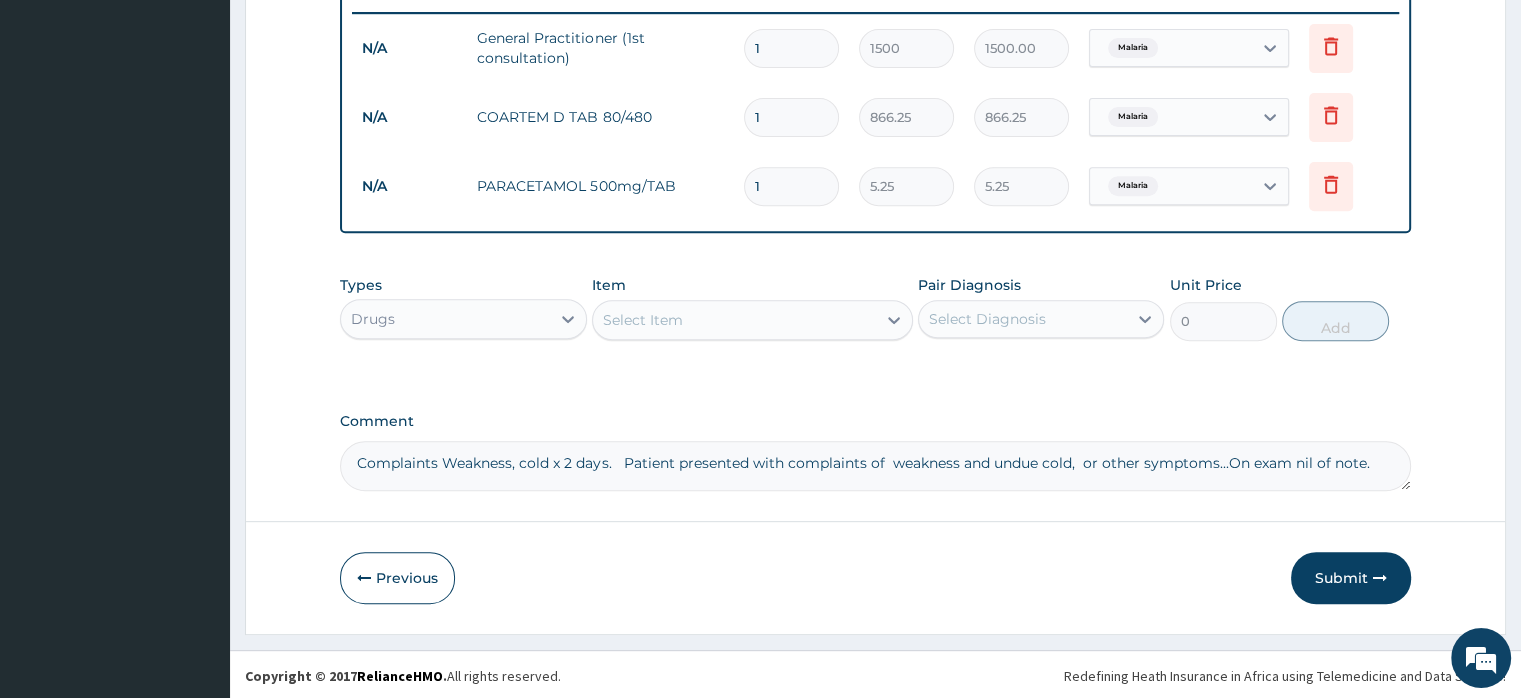 drag, startPoint x: 1215, startPoint y: 461, endPoint x: 1072, endPoint y: 481, distance: 144.39183 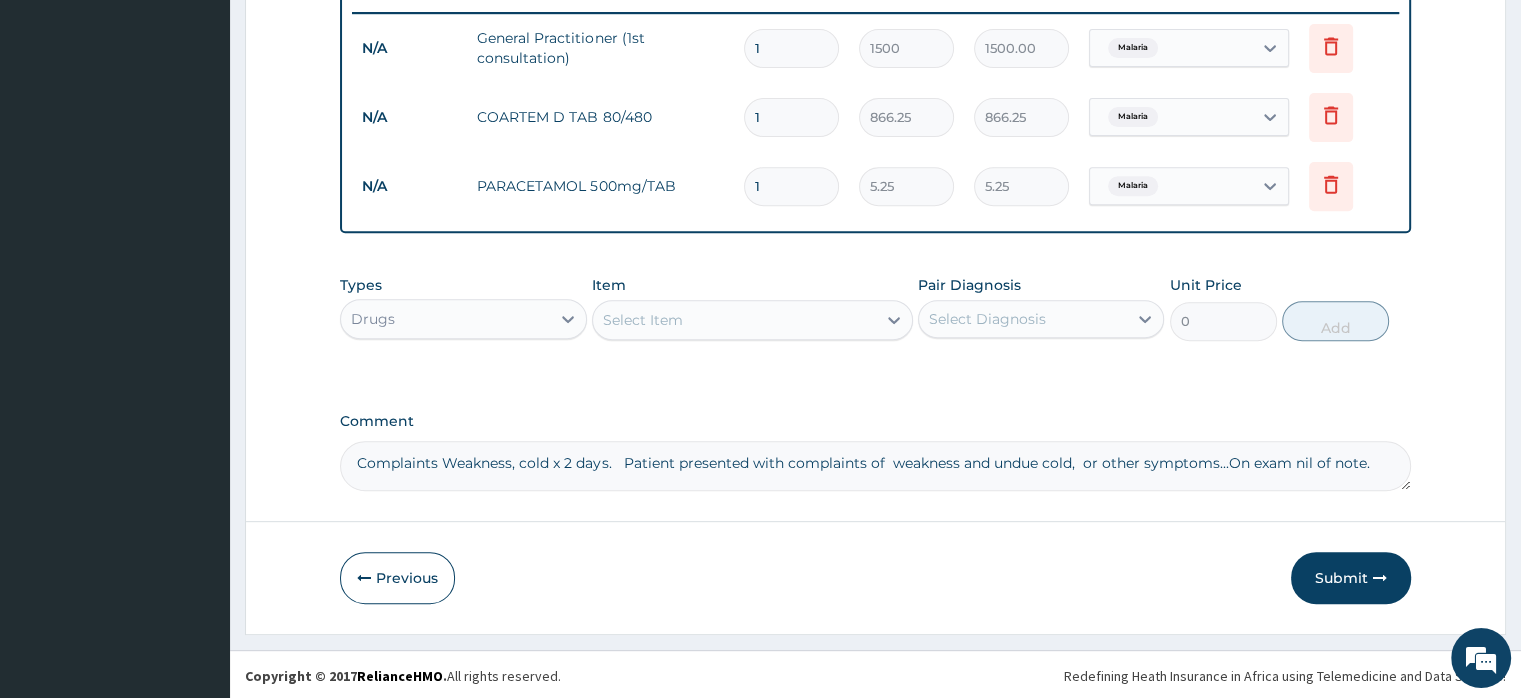 click on "Complaints Weakness, cold x 2 days.   Patient presented with complaints of  weakness and undue cold,  or other symptoms...On exam nil of note." at bounding box center (875, 466) 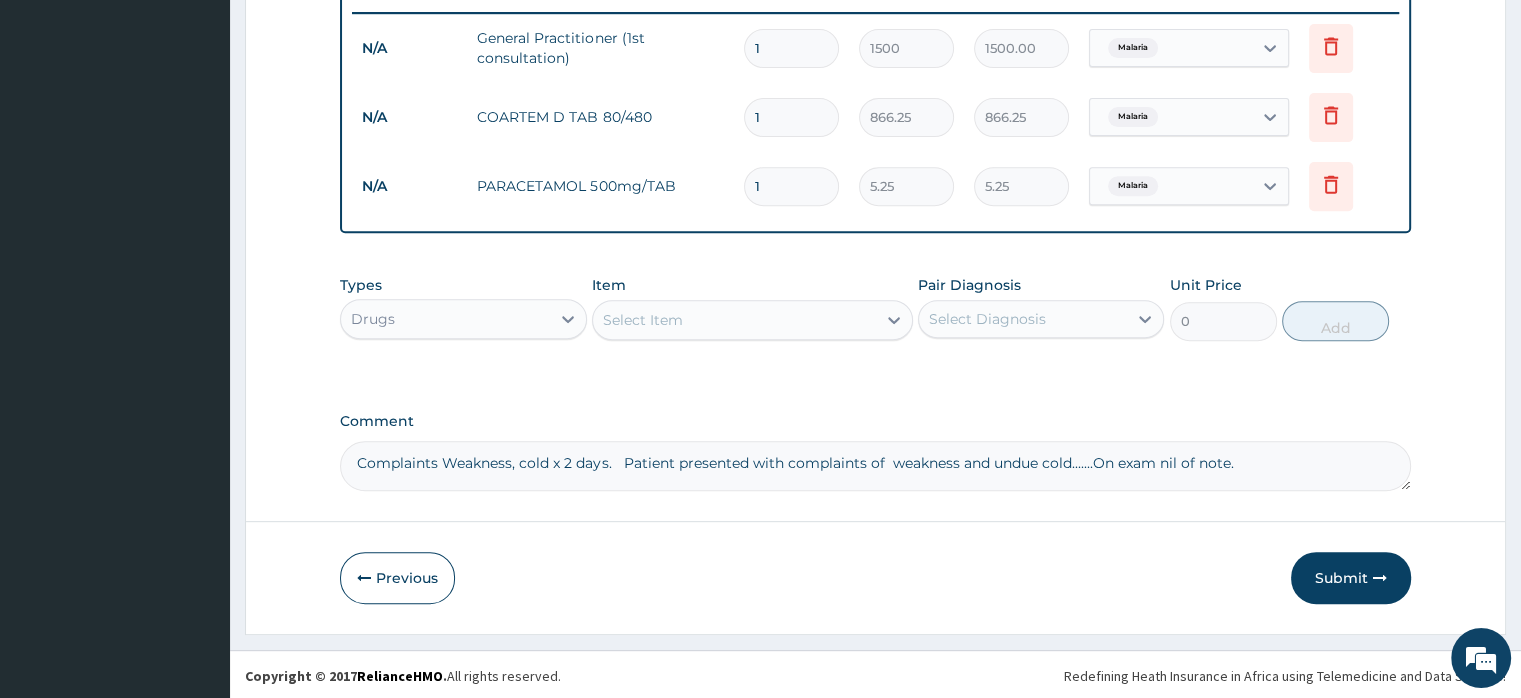 click on "Complaints Weakness, cold x 2 days.   Patient presented with complaints of  weakness and undue cold.......On exam nil of note." at bounding box center [875, 466] 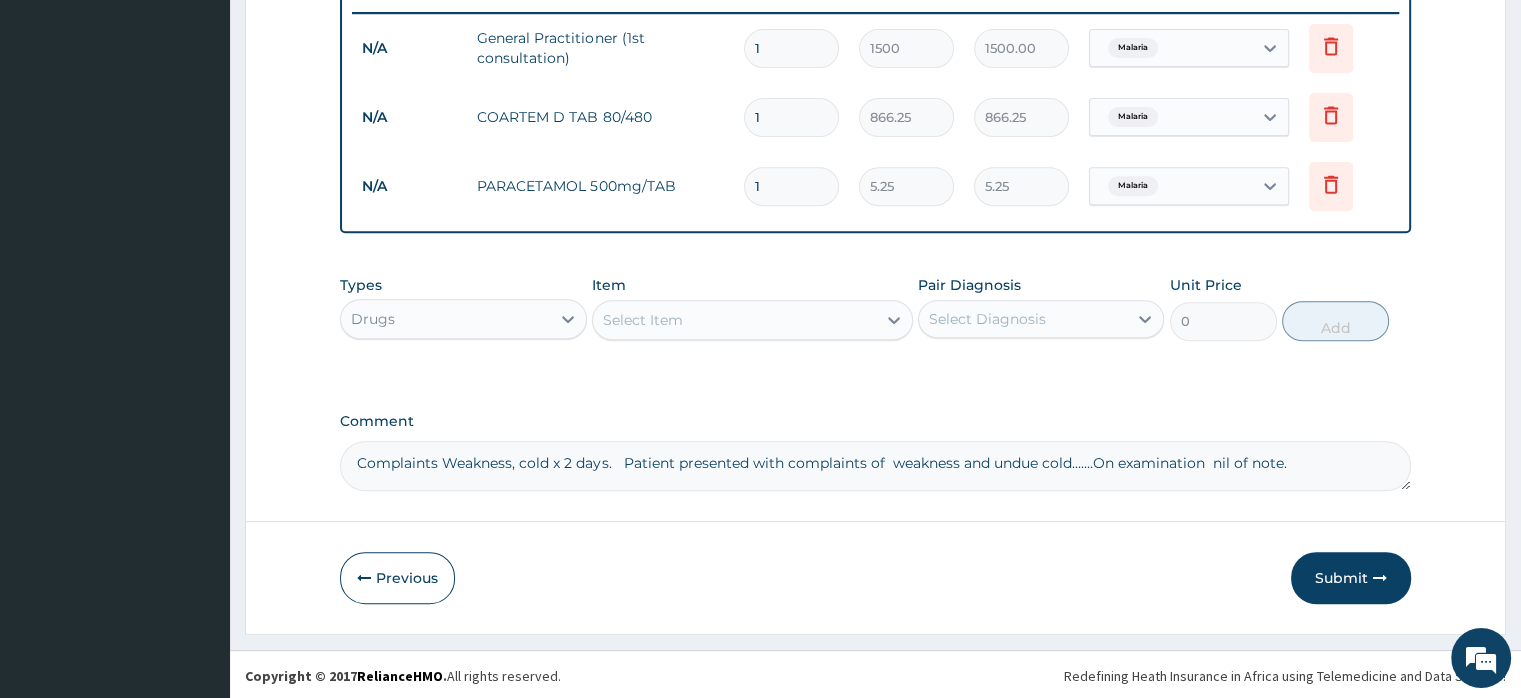 click on "Complaints Weakness, cold x 2 days.   Patient presented with complaints of  weakness and undue cold.......On examination  nil of note." at bounding box center (875, 466) 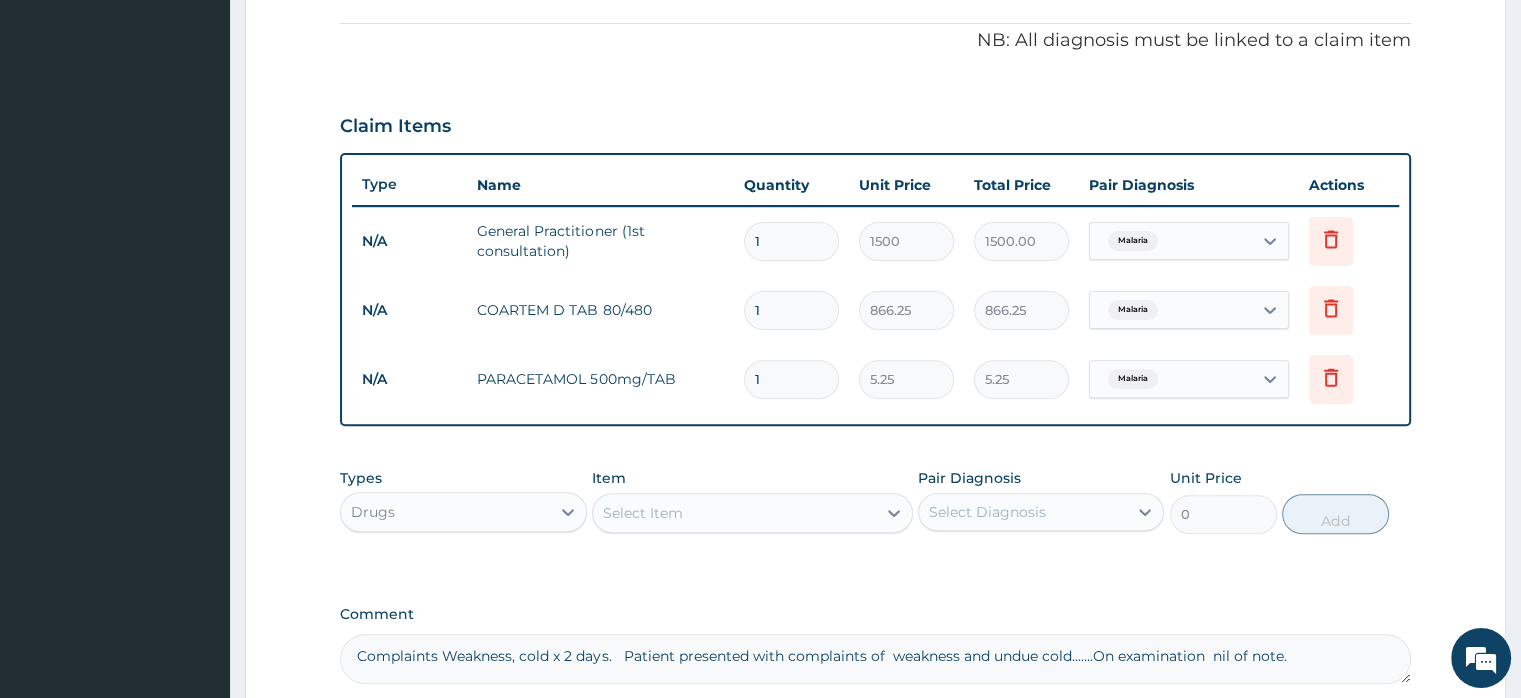 scroll, scrollTop: 563, scrollLeft: 0, axis: vertical 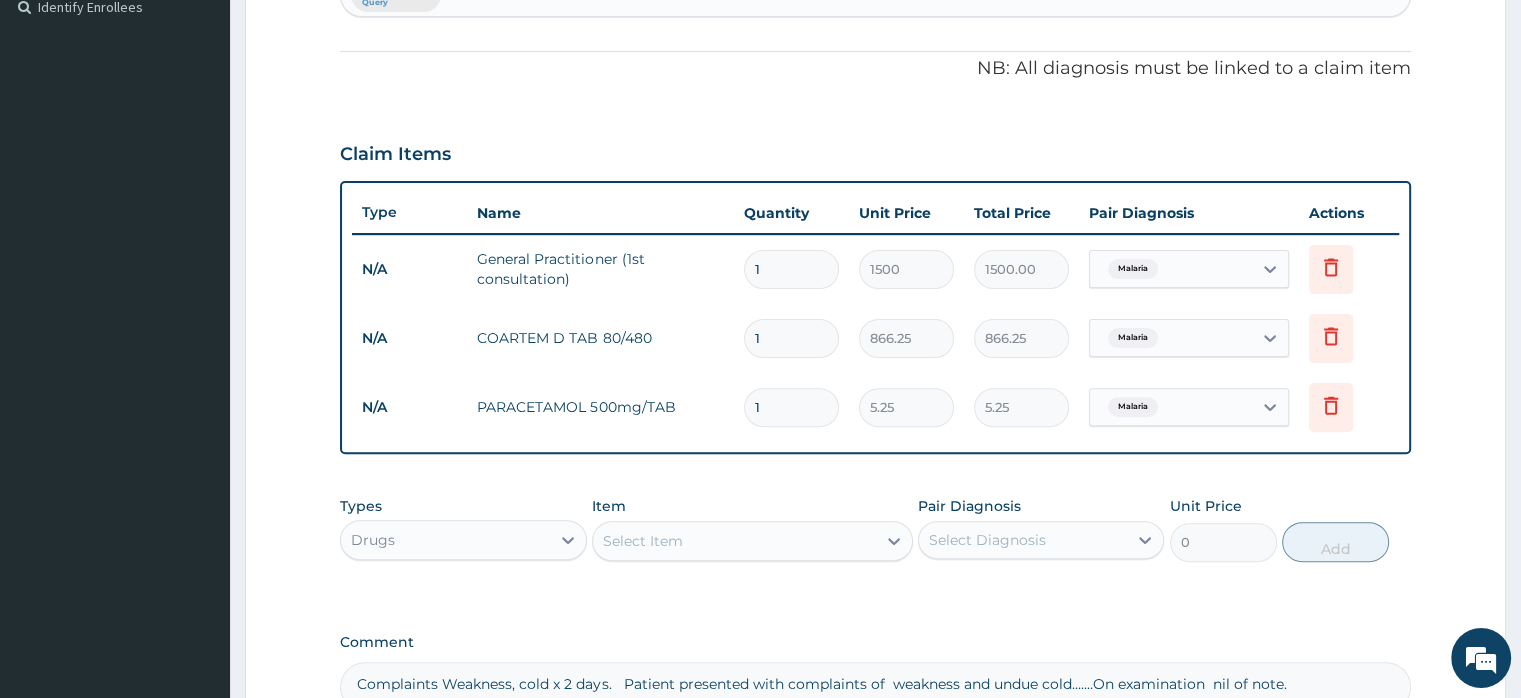 type on "Complaints Weakness, cold x 2 days.   Patient presented with complaints of  weakness and undue cold.......On examination  nil of note." 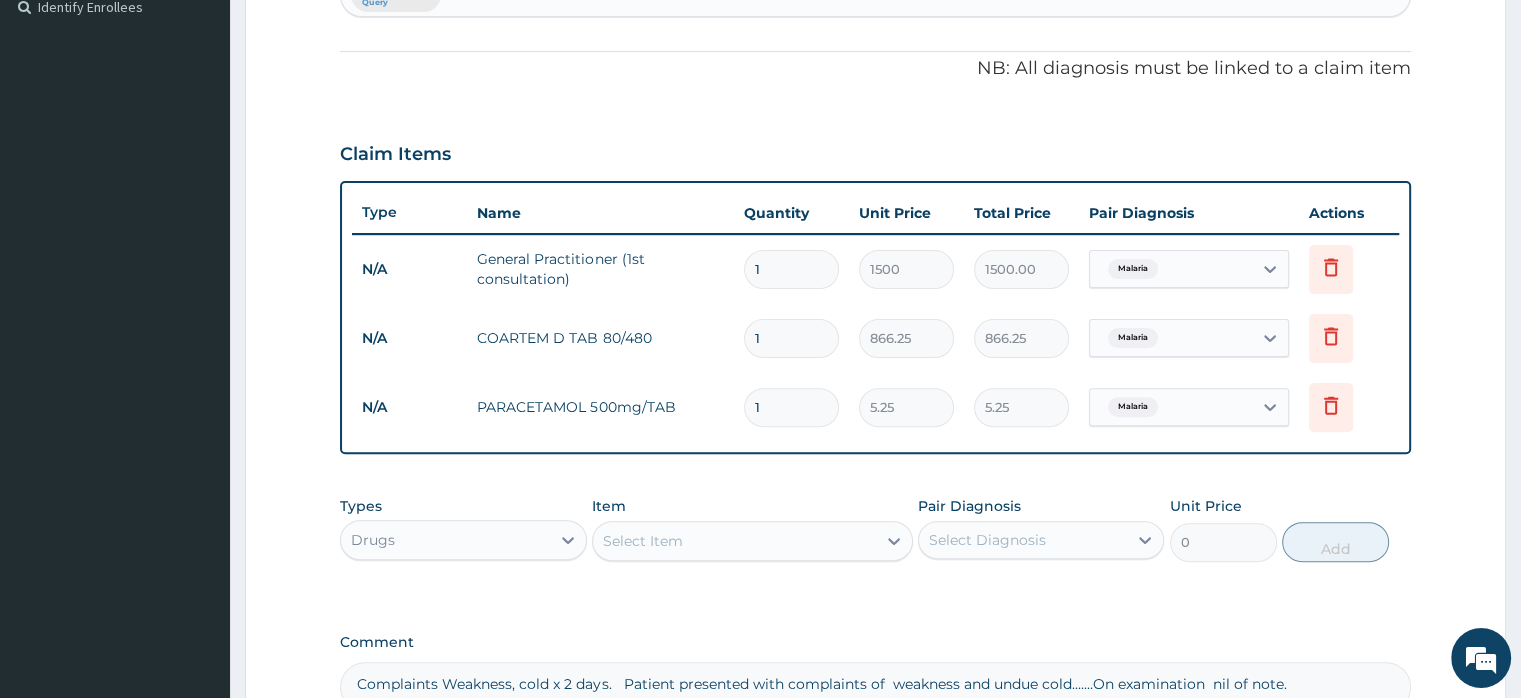 type on "18" 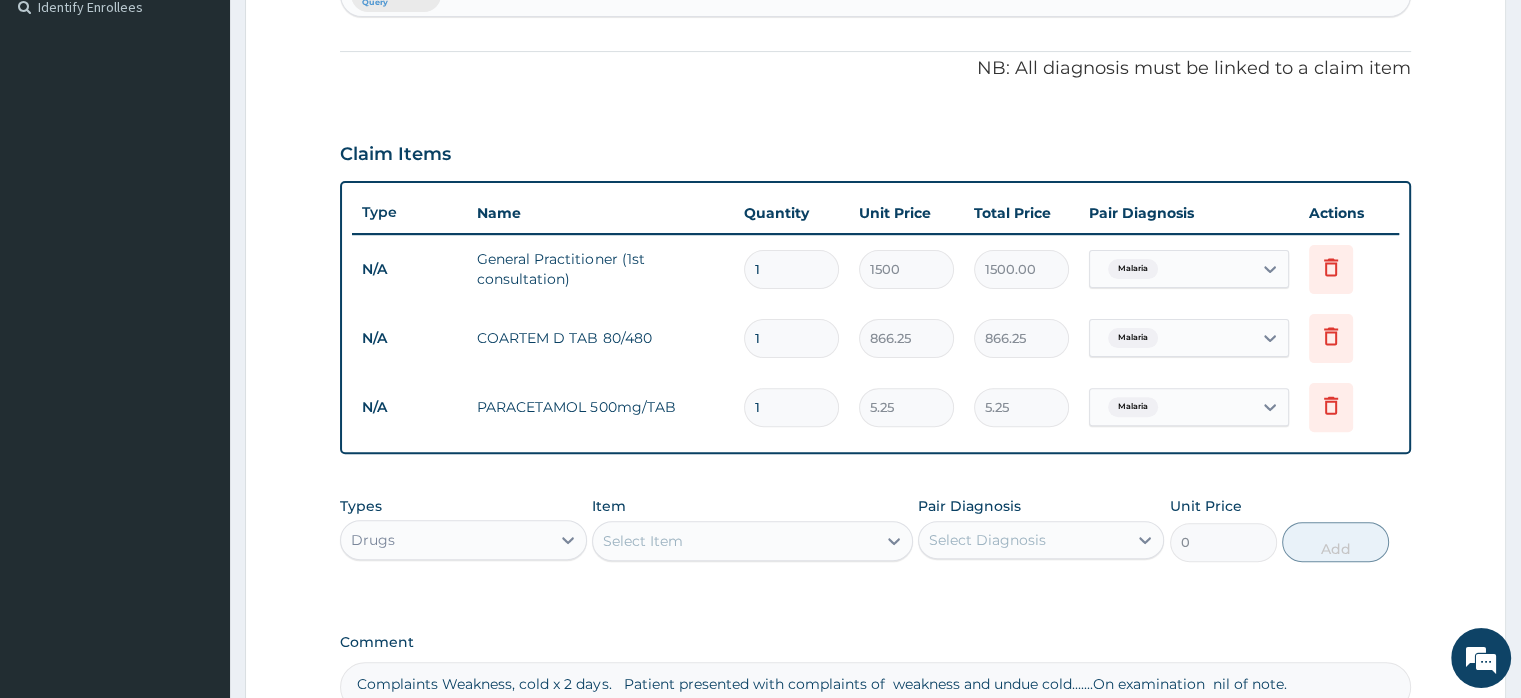 type on "94.50" 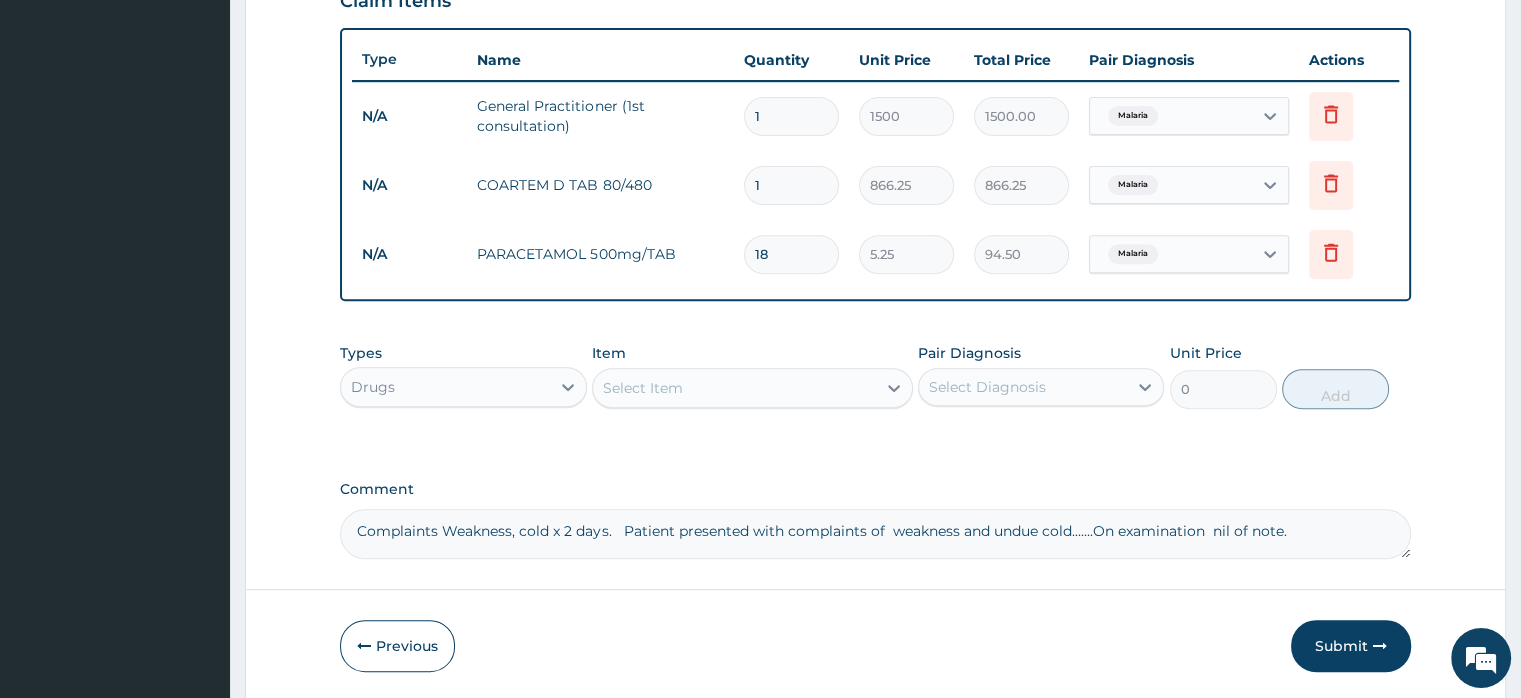 scroll, scrollTop: 784, scrollLeft: 0, axis: vertical 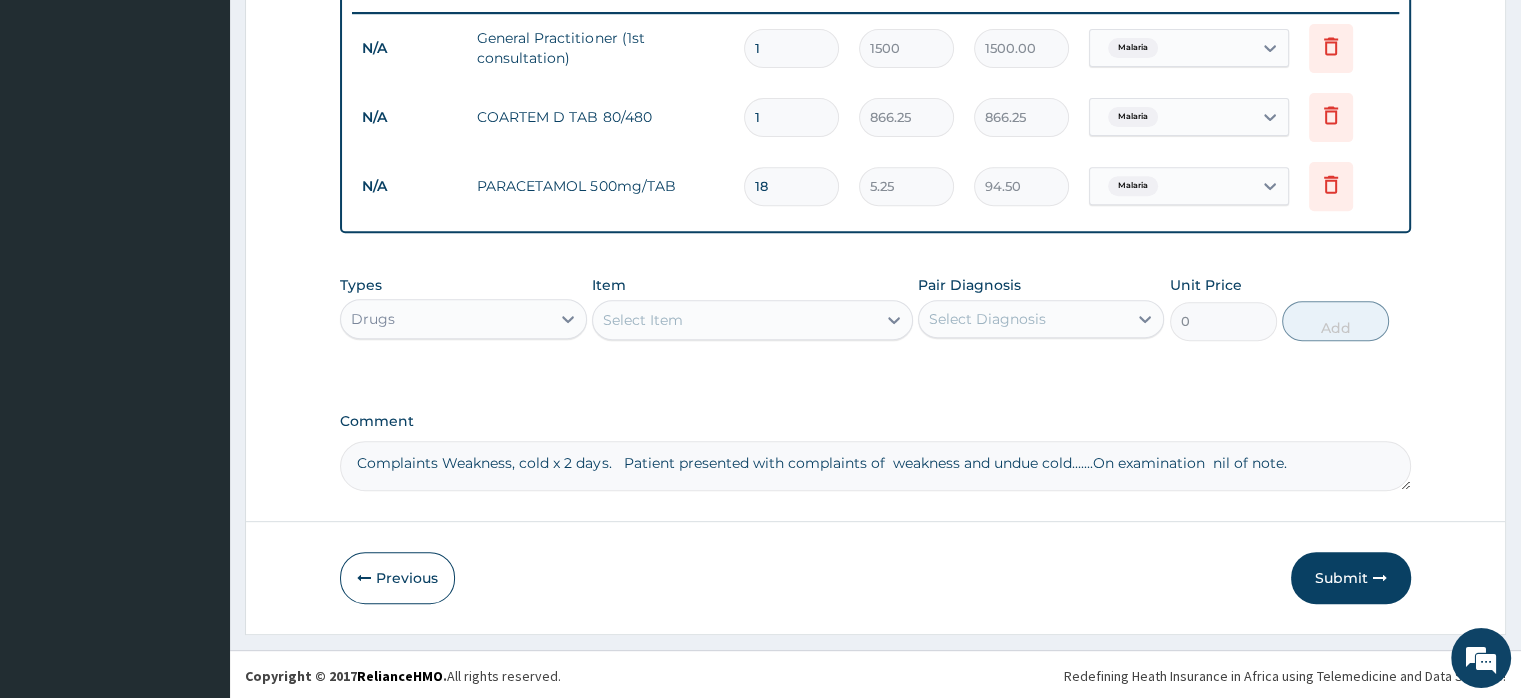 type on "18" 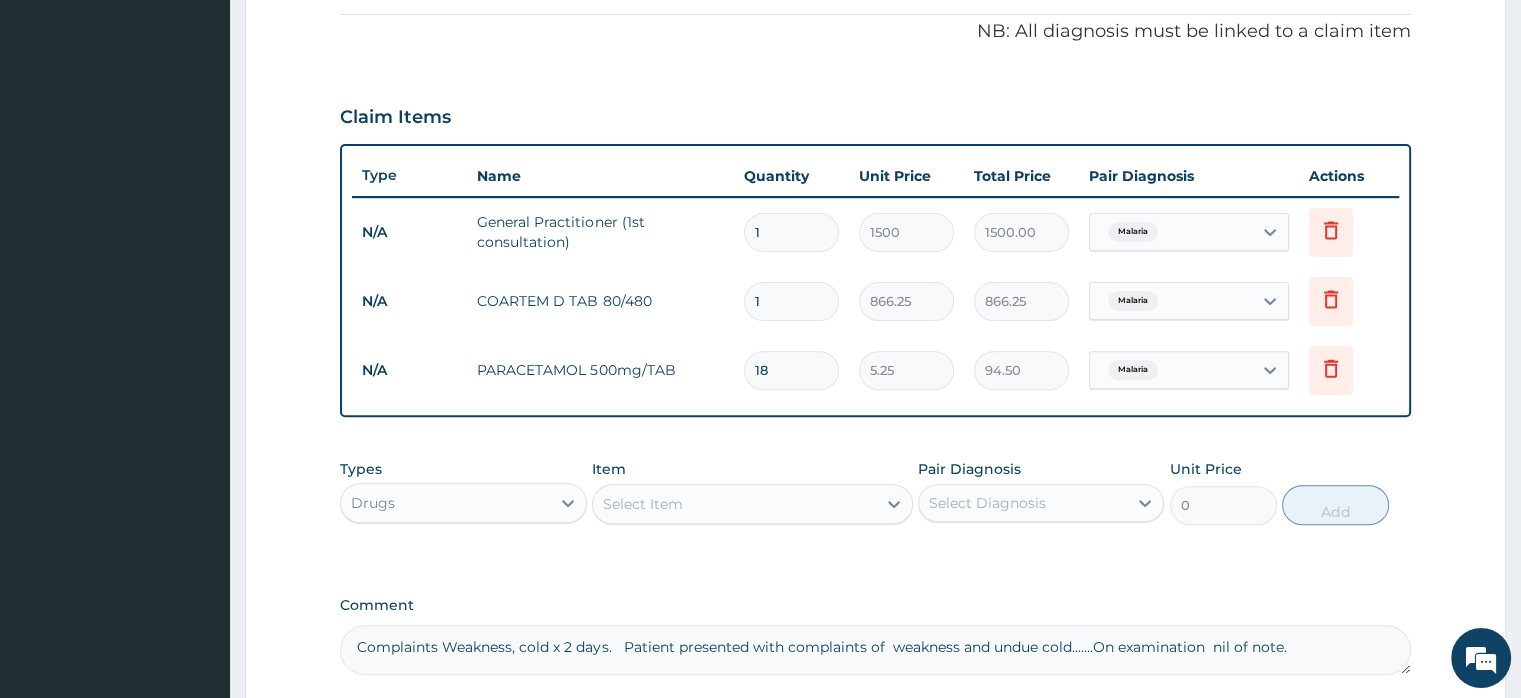 scroll, scrollTop: 700, scrollLeft: 0, axis: vertical 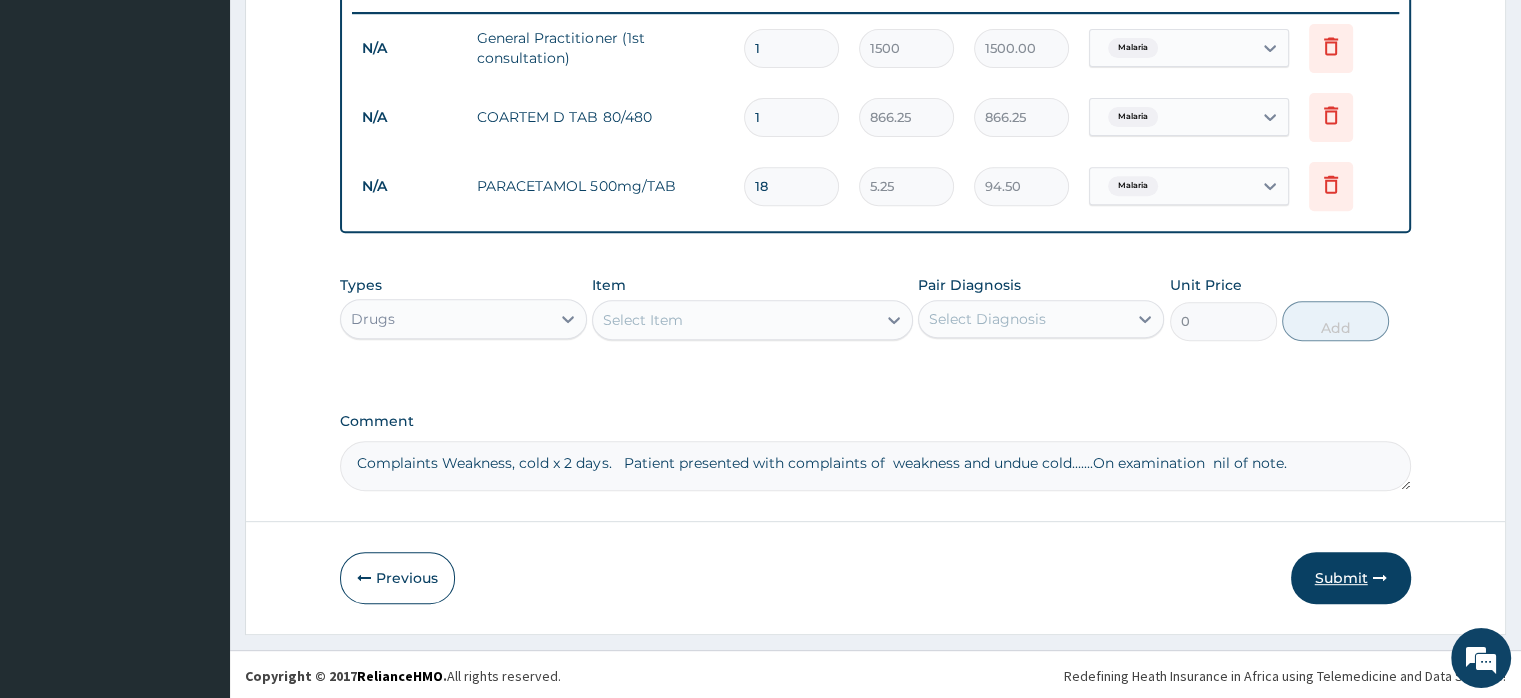 click on "Submit" at bounding box center (1351, 578) 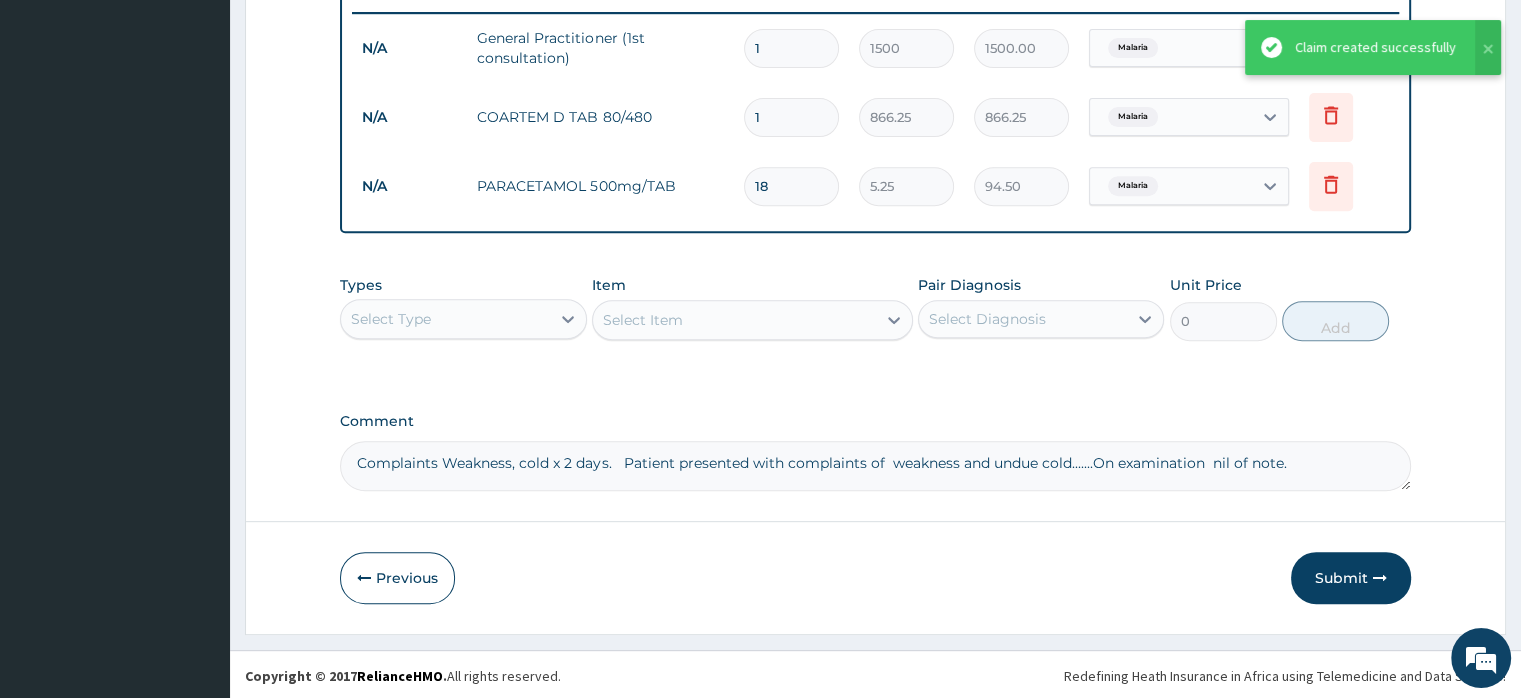 scroll, scrollTop: 484, scrollLeft: 0, axis: vertical 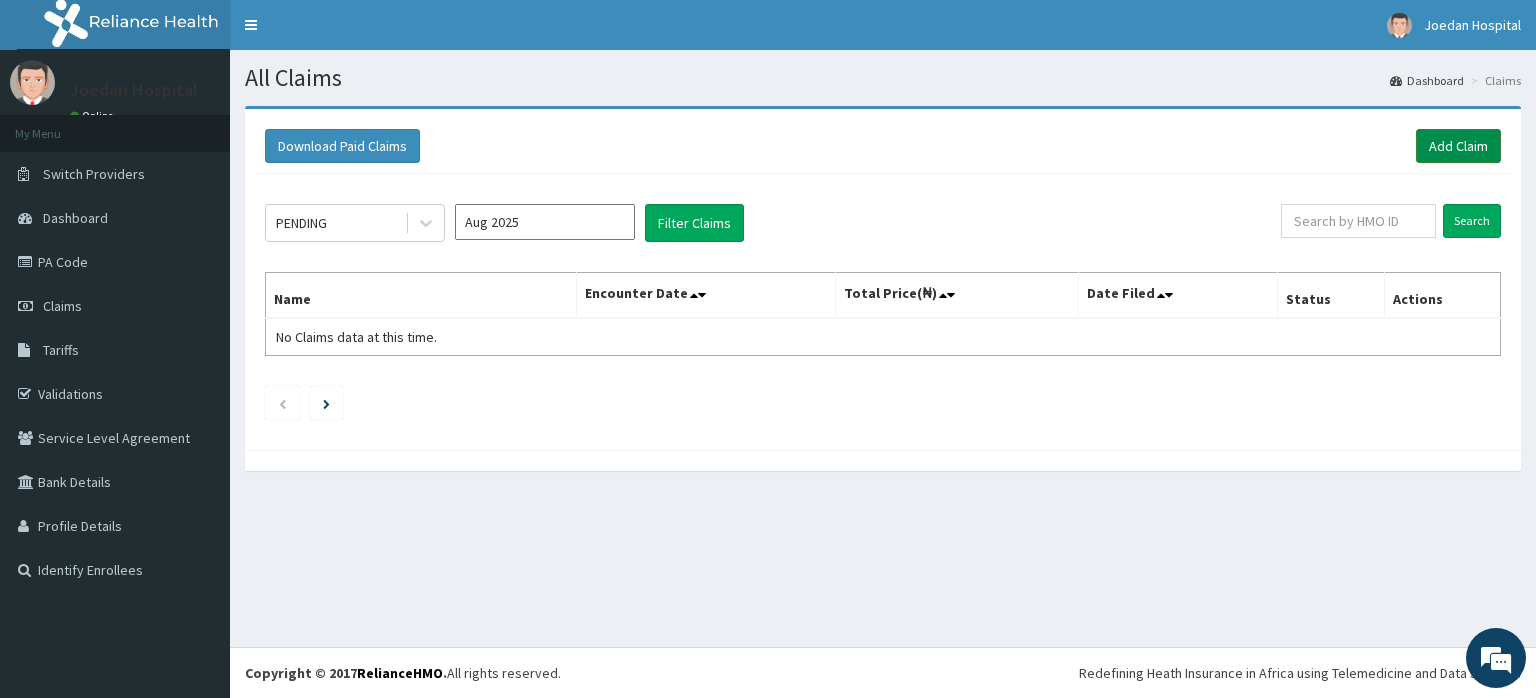 click on "Add Claim" at bounding box center (1458, 146) 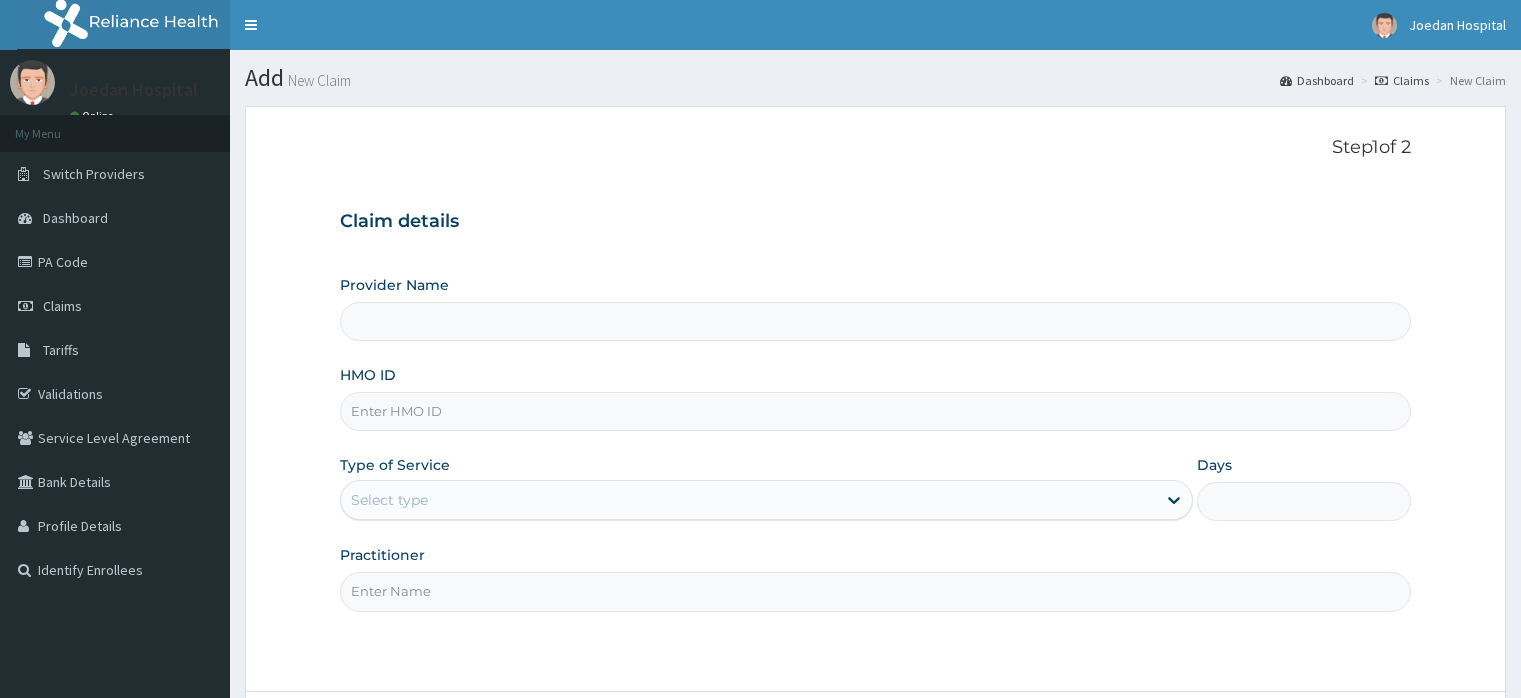 scroll, scrollTop: 0, scrollLeft: 0, axis: both 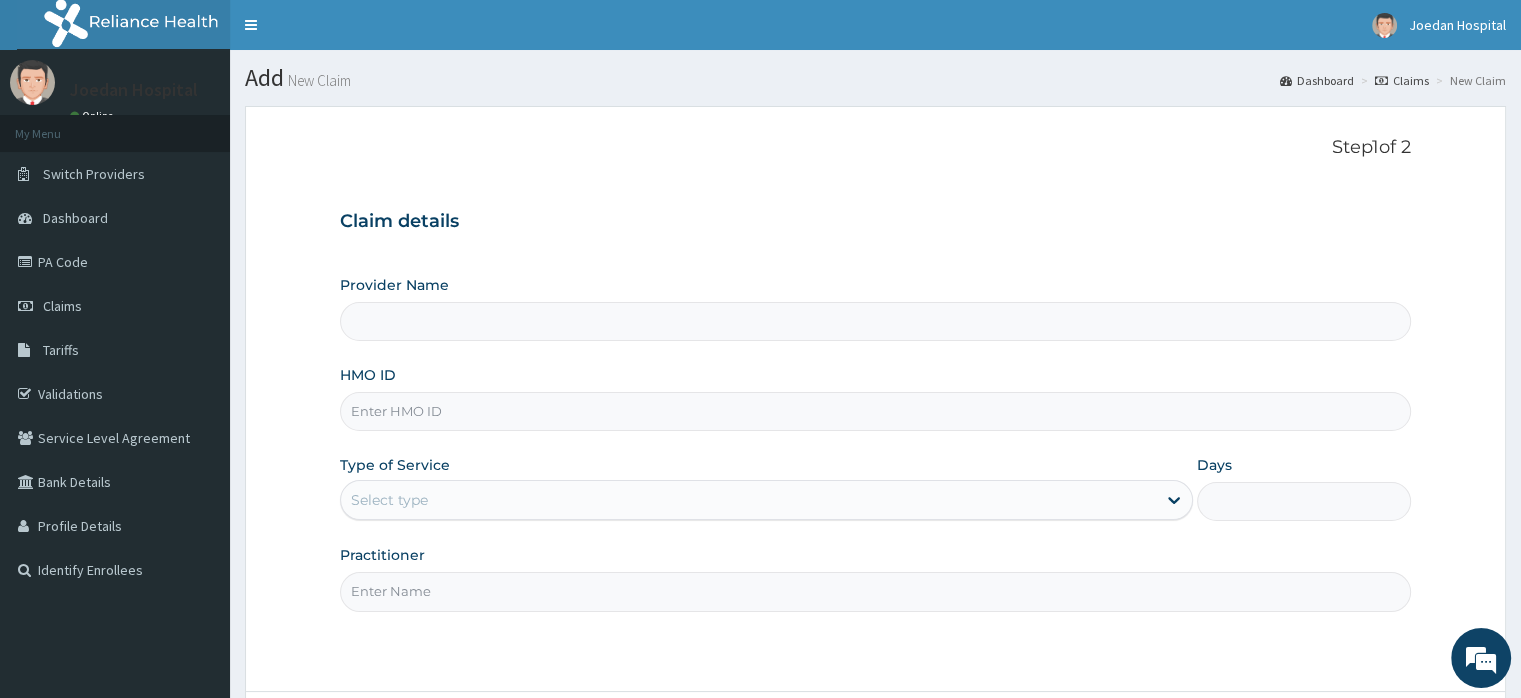 type on "Joedan Hospital Limited" 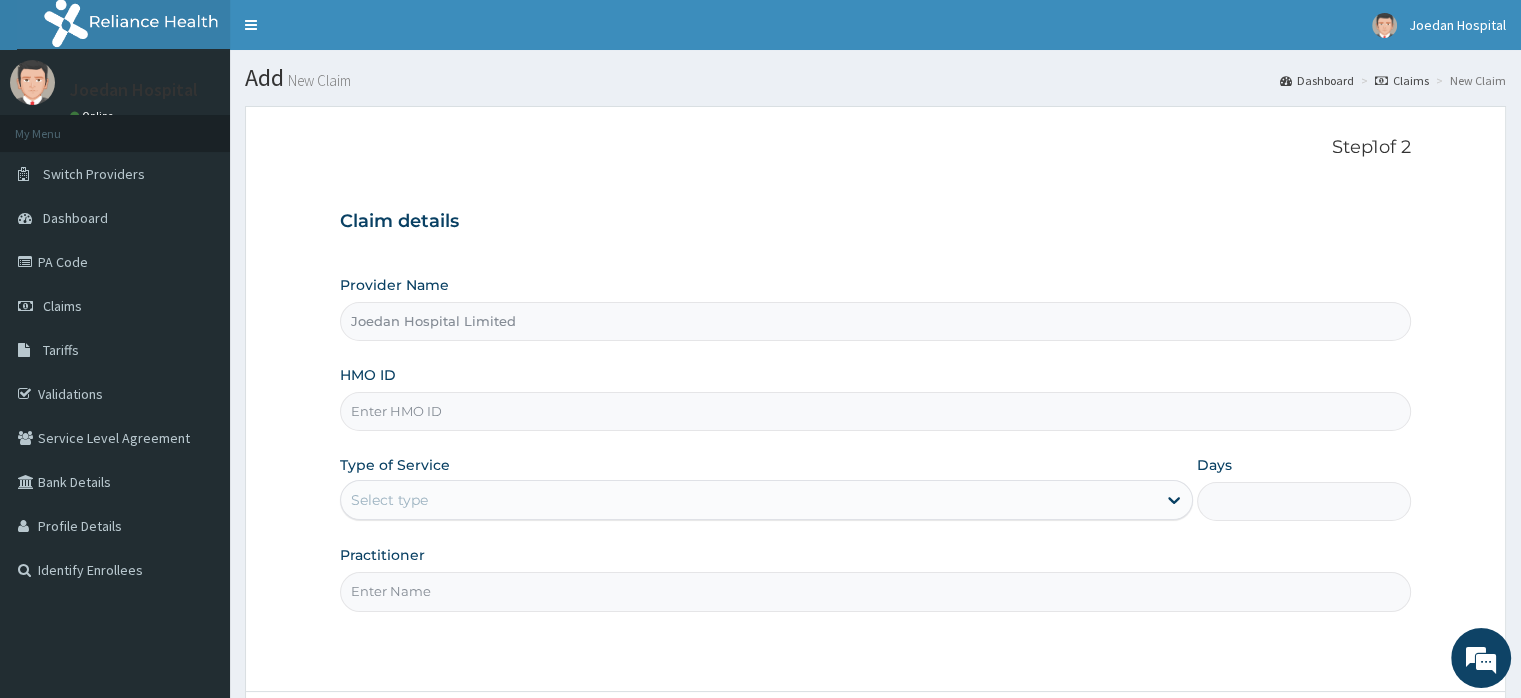 scroll, scrollTop: 0, scrollLeft: 0, axis: both 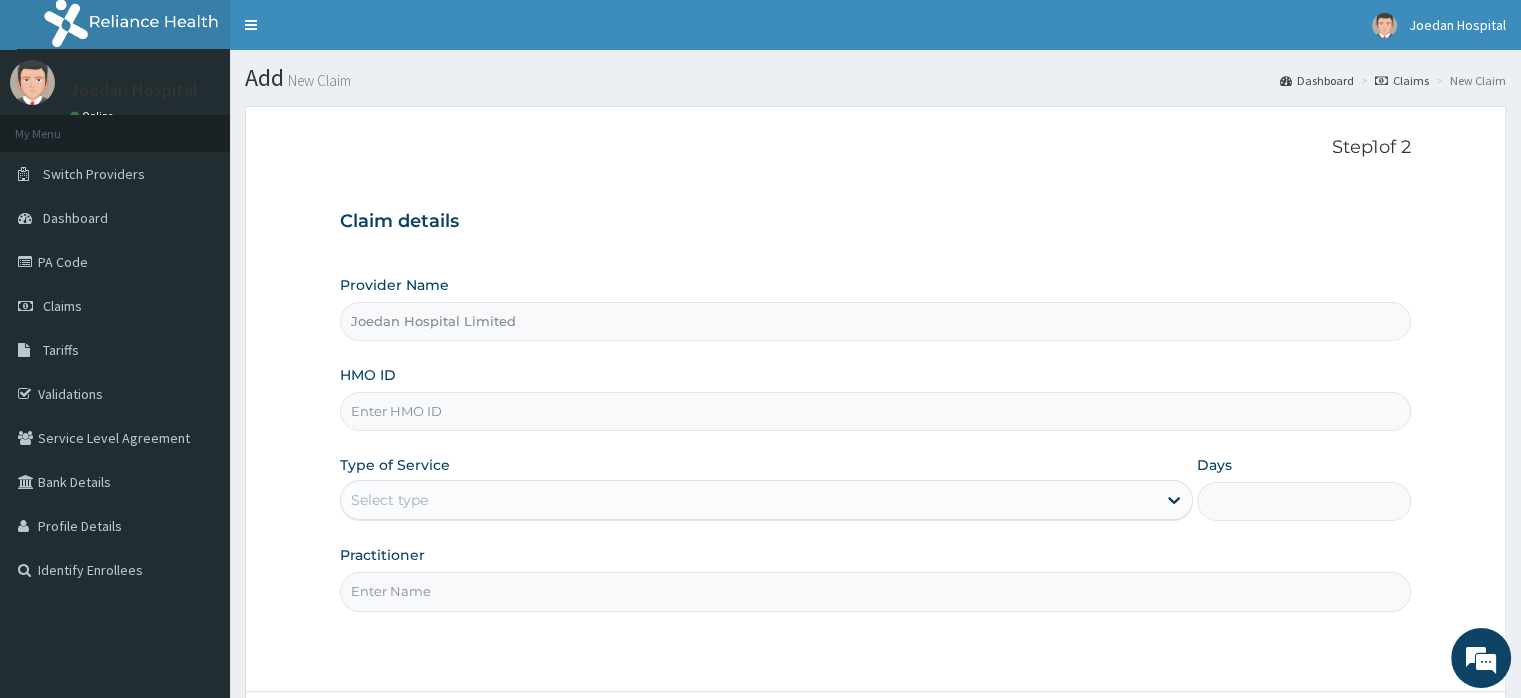 click on "HMO ID" at bounding box center (875, 411) 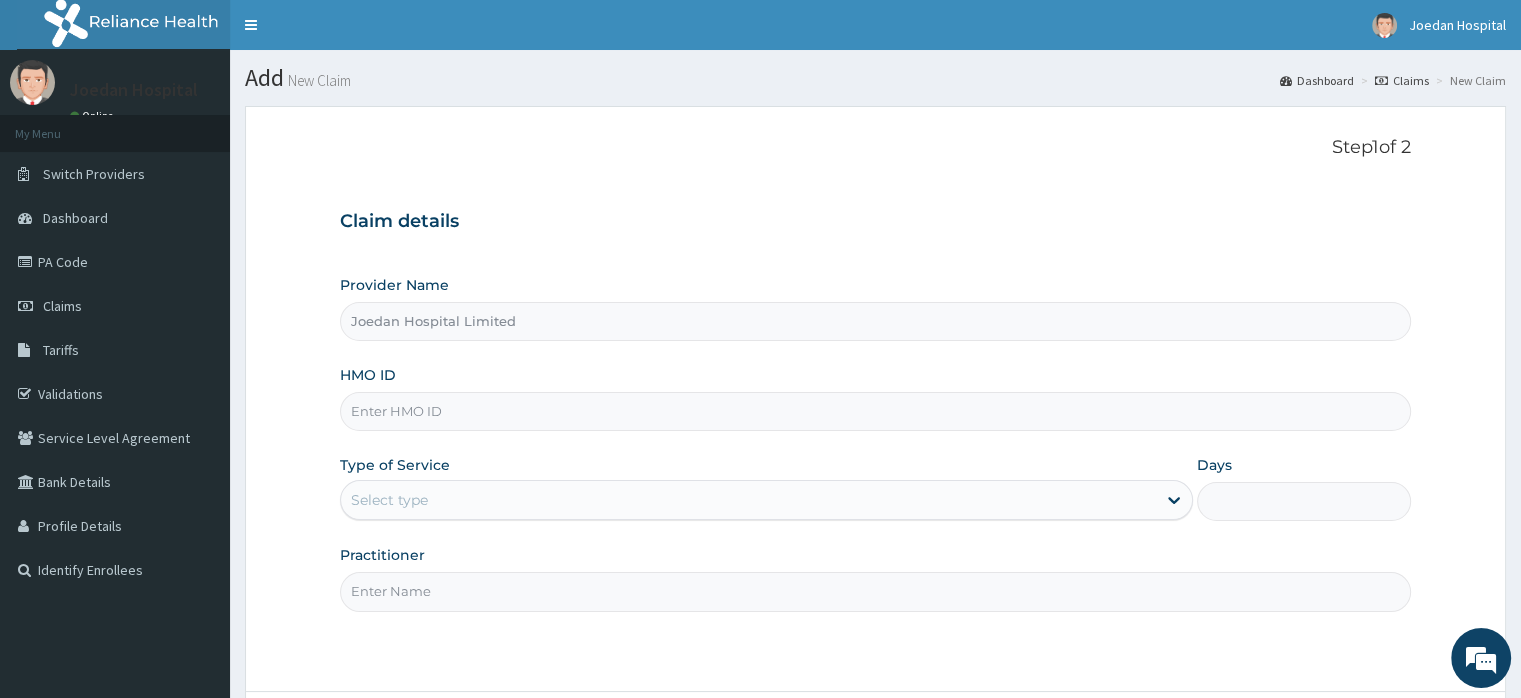 paste on "HIA/10236/B" 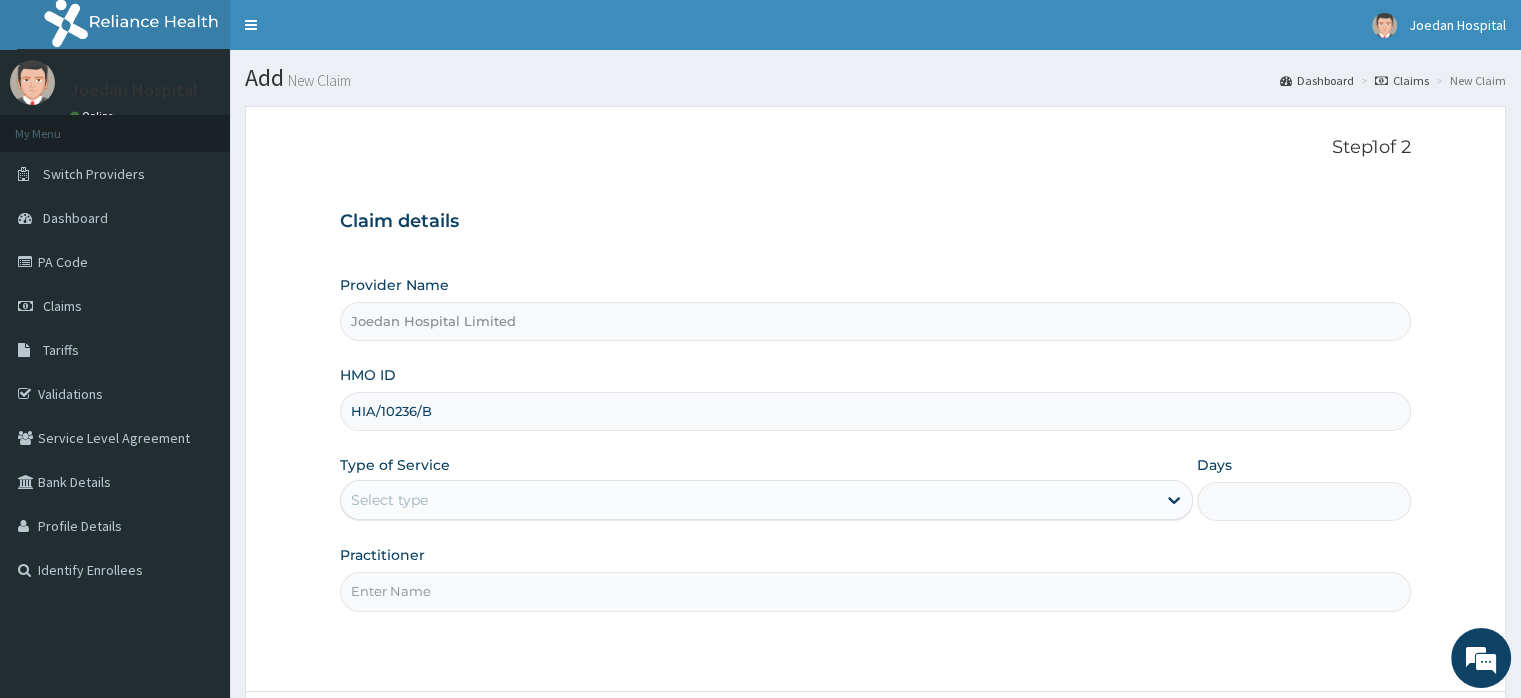 type on "HIA/10236/B" 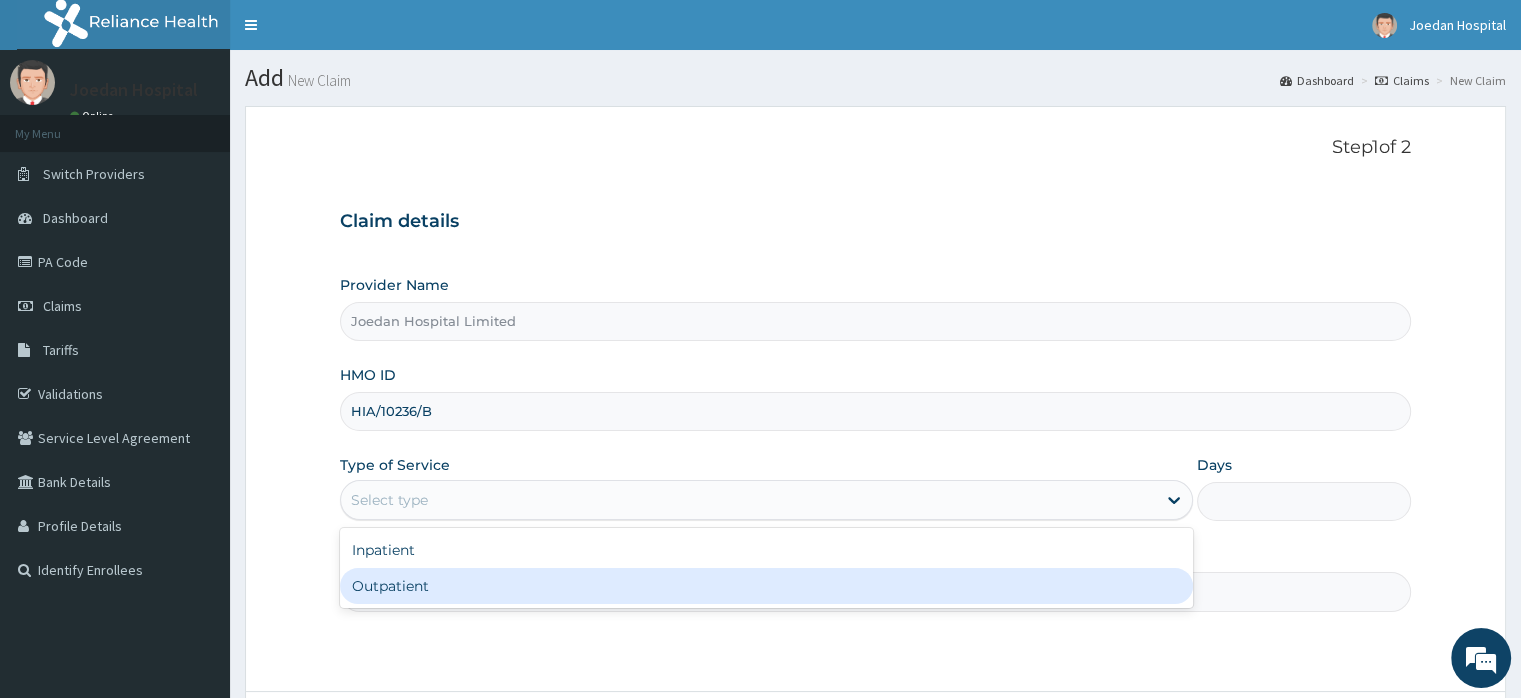 click on "Outpatient" at bounding box center (766, 586) 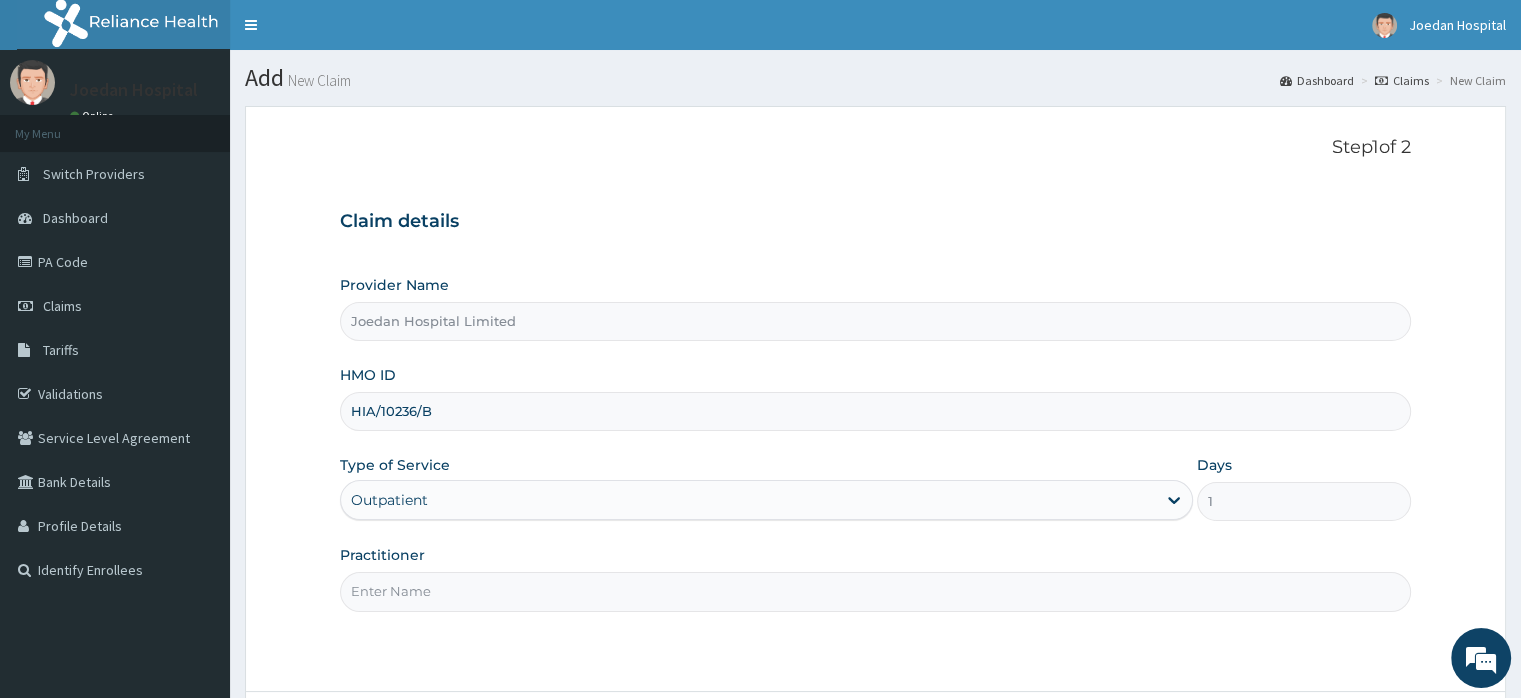 click on "Practitioner" at bounding box center [875, 591] 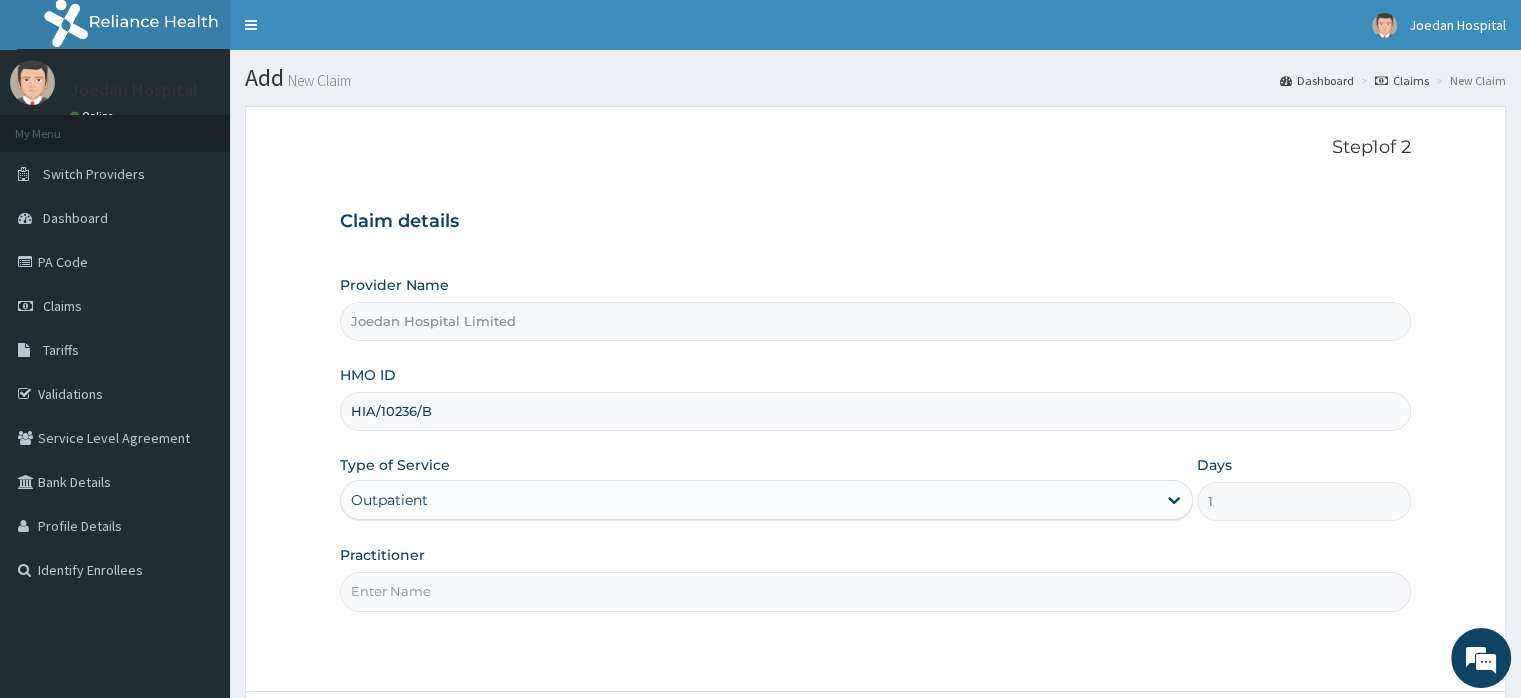type on "Dr Ibegbu  Chukwuemeka" 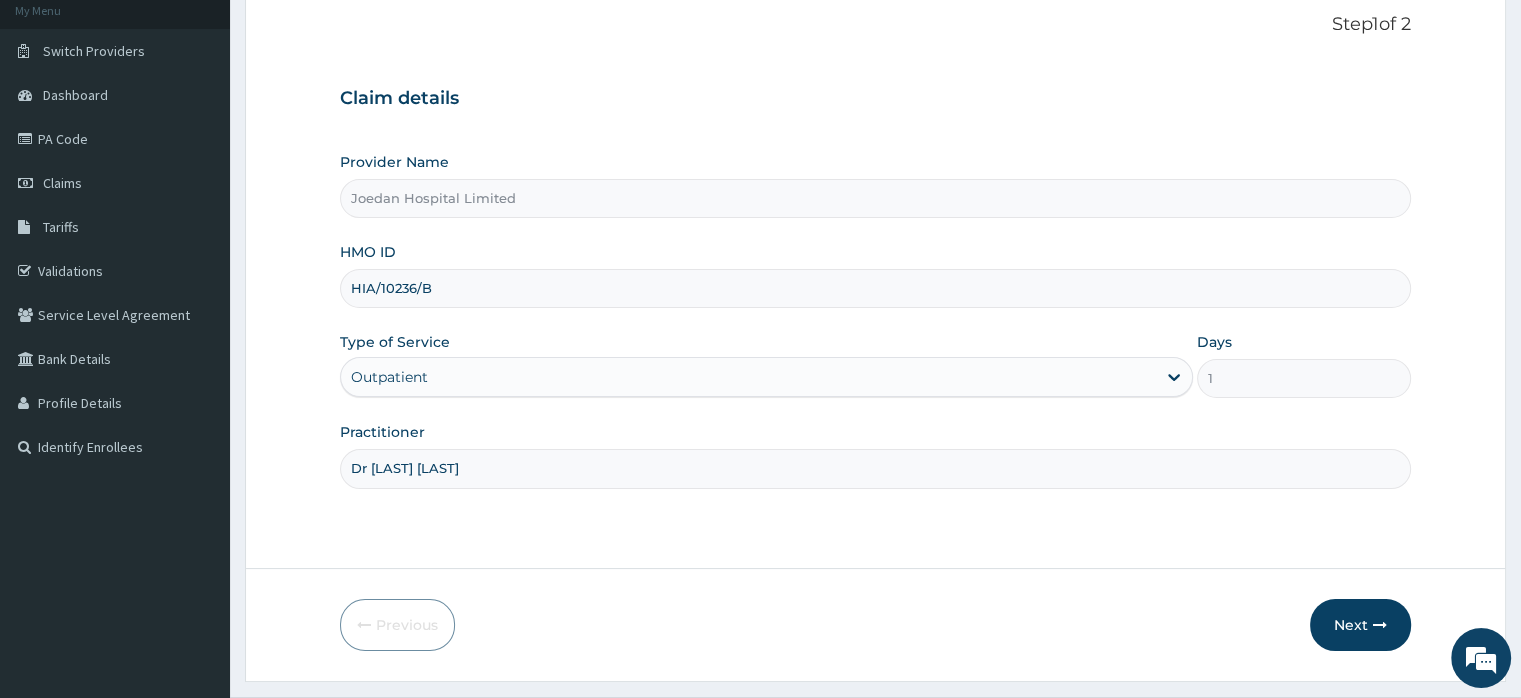 scroll, scrollTop: 172, scrollLeft: 0, axis: vertical 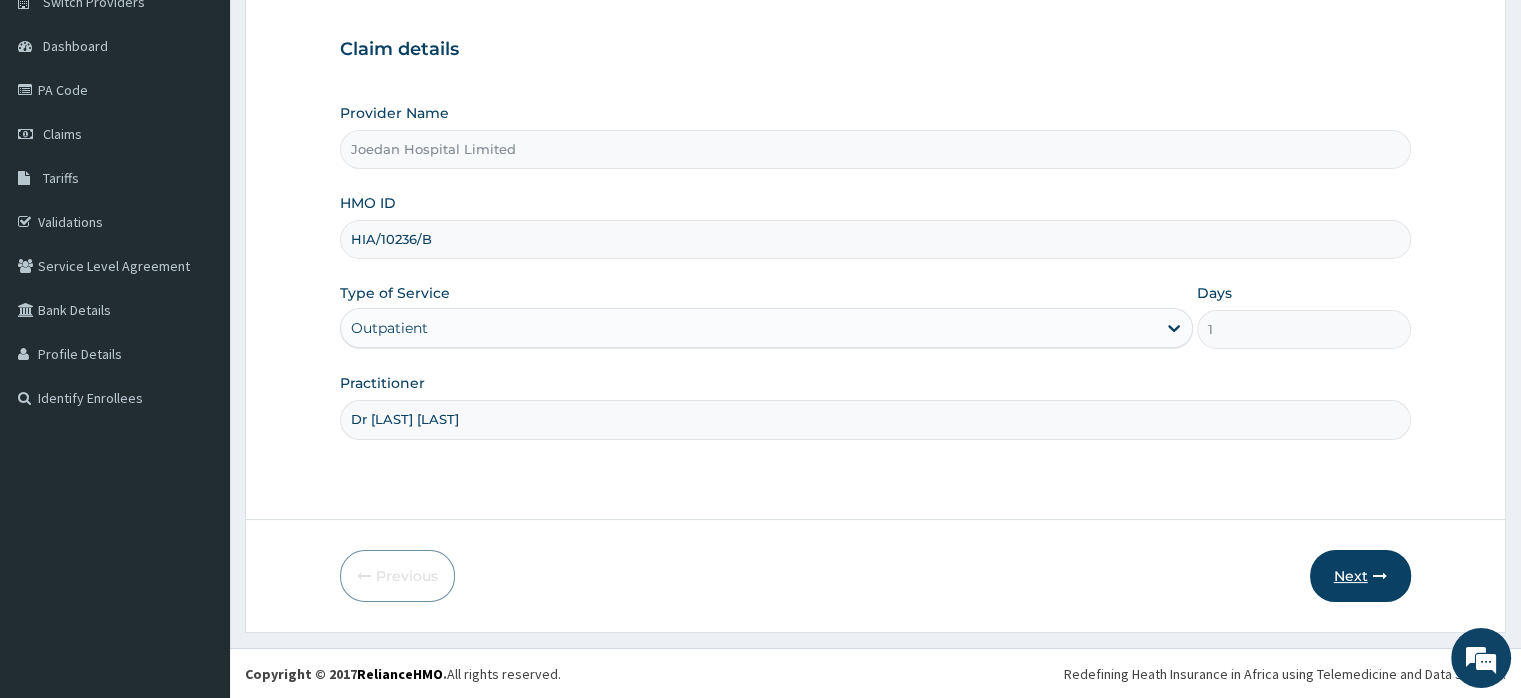 click on "Next" at bounding box center (1360, 576) 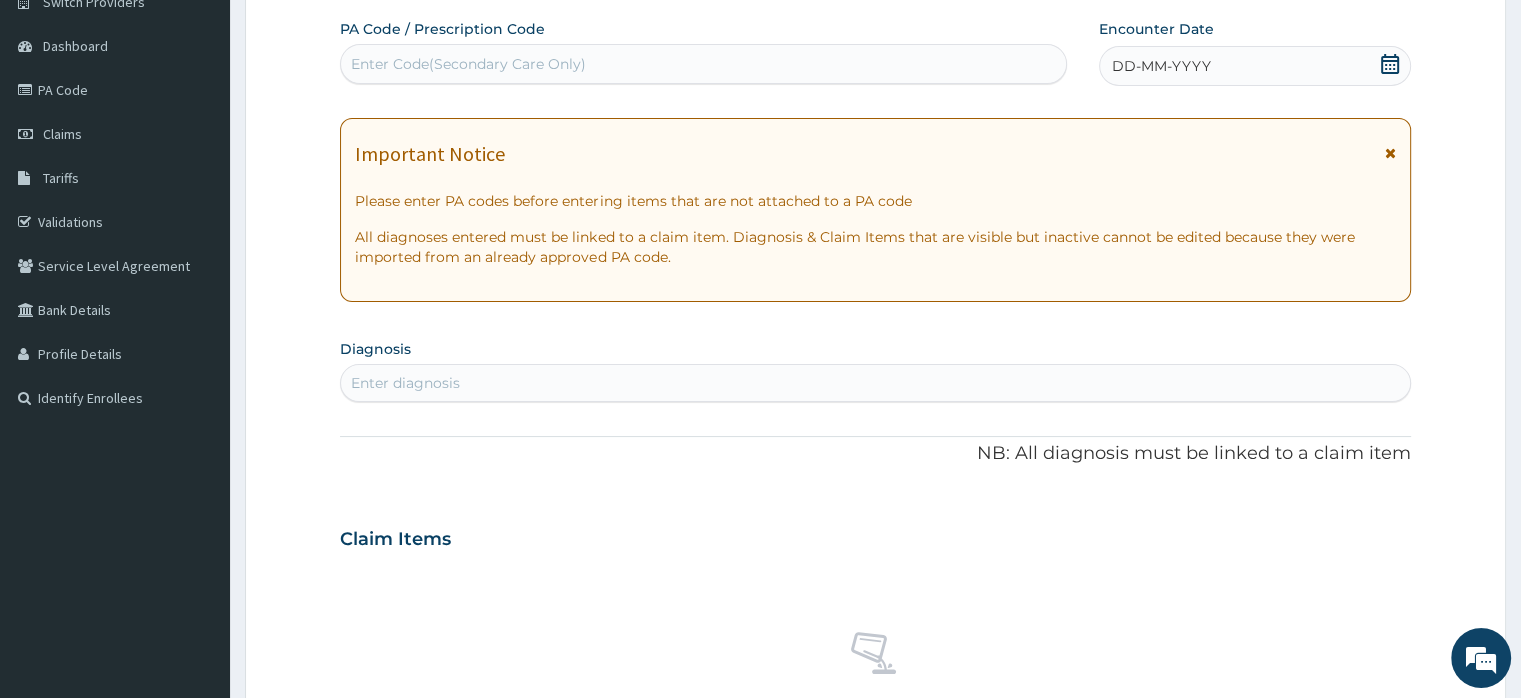click on "DD-MM-YYYY" at bounding box center [1161, 66] 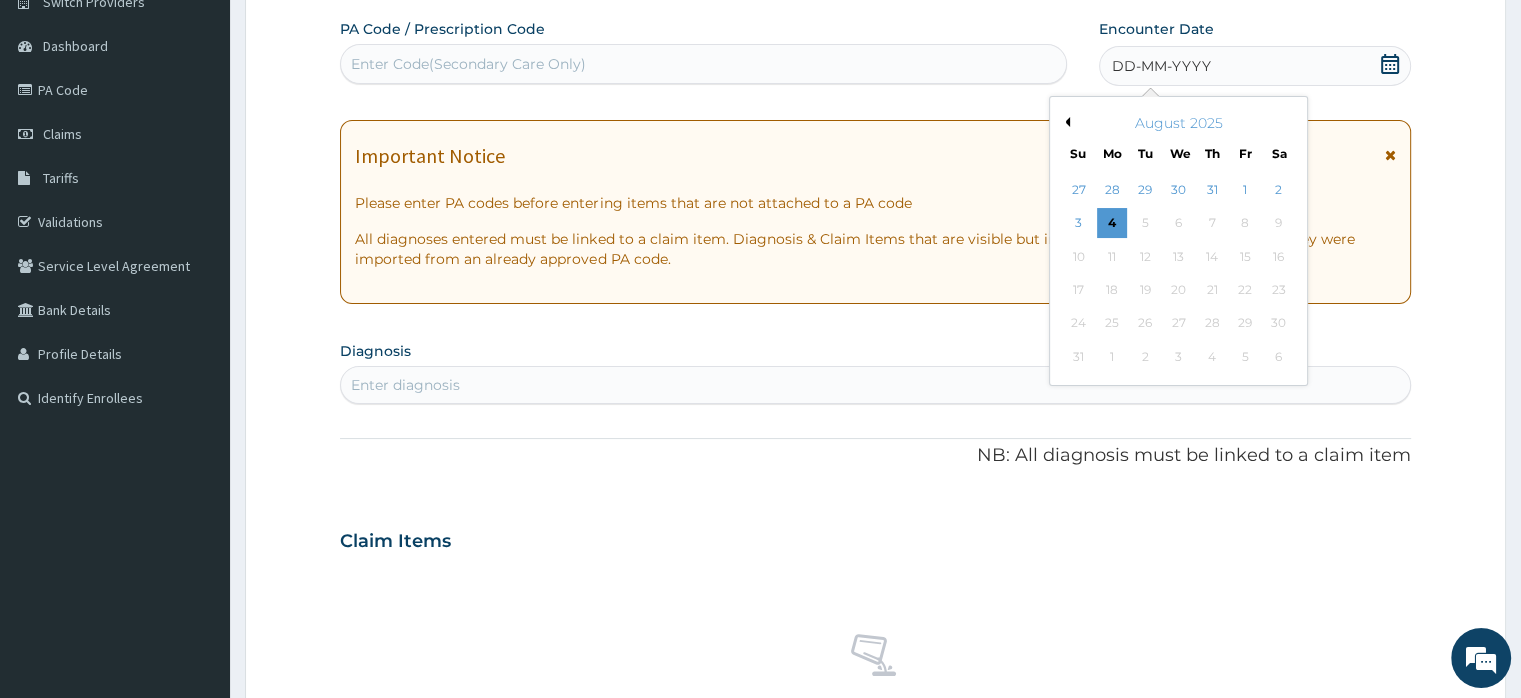 click on "Previous Month" at bounding box center [1065, 122] 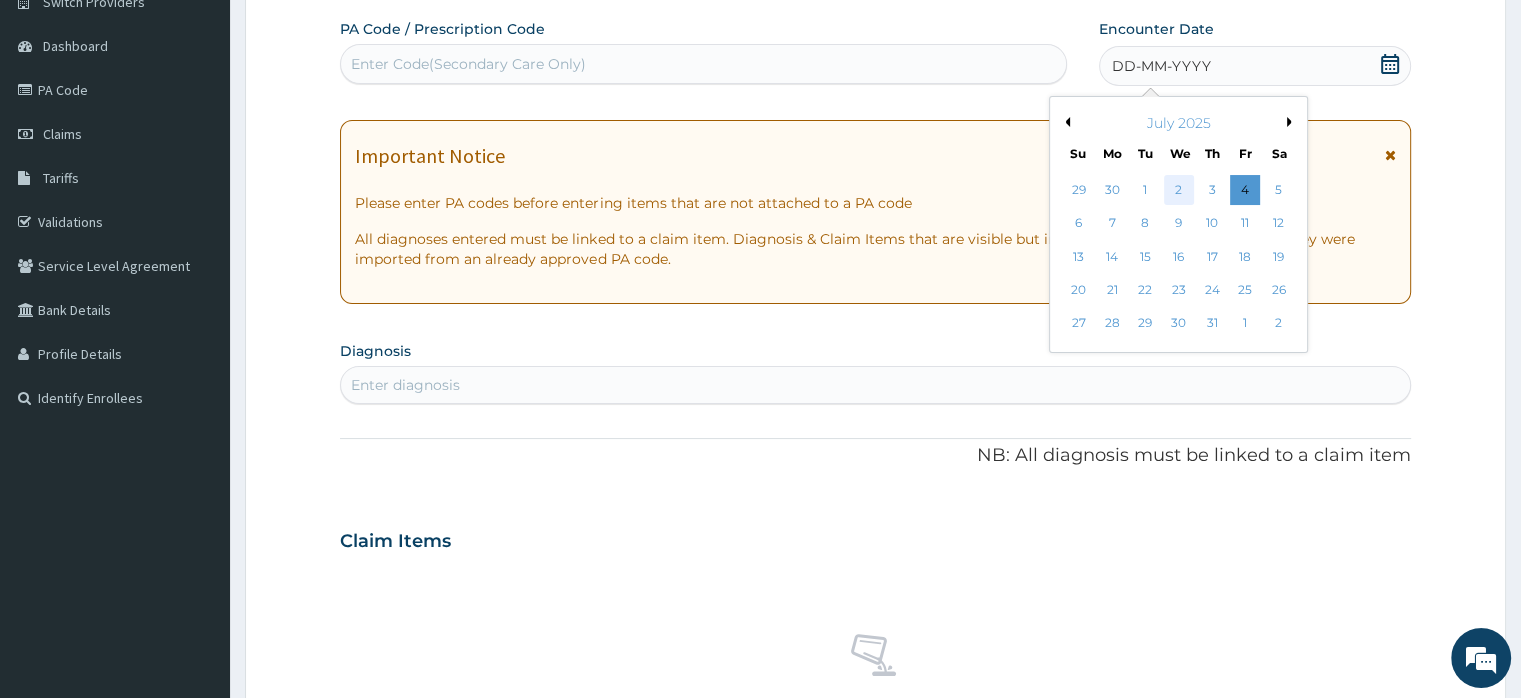 click on "2" at bounding box center [1179, 190] 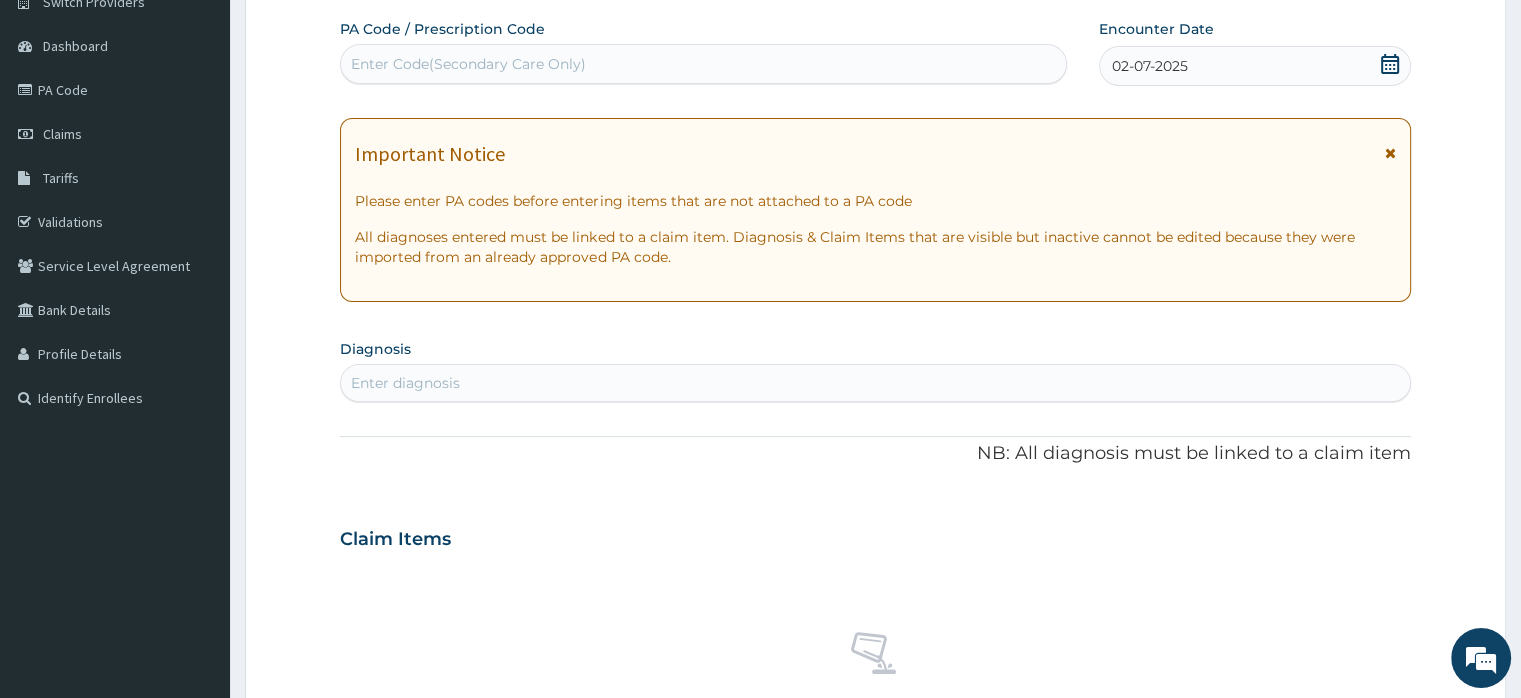 click on "Enter diagnosis" at bounding box center [875, 383] 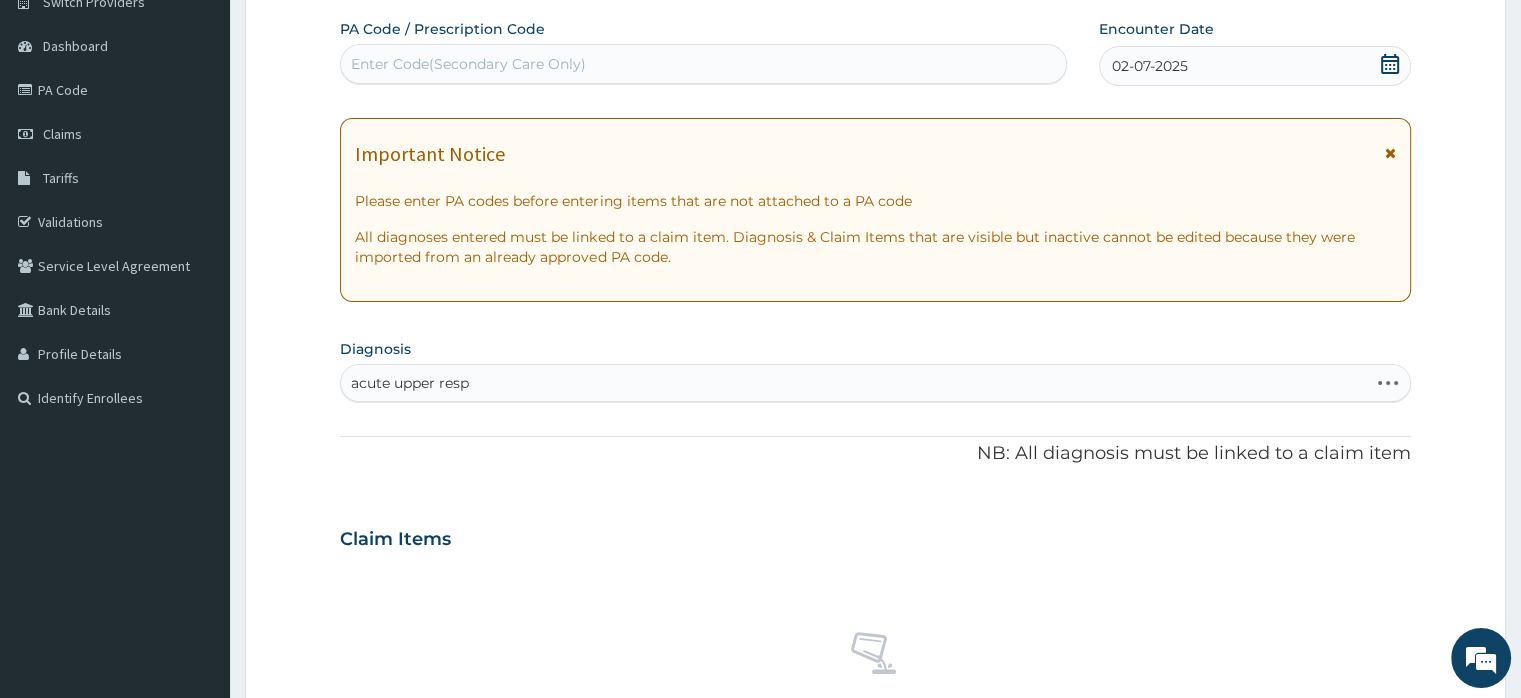 type on "acute upper resp" 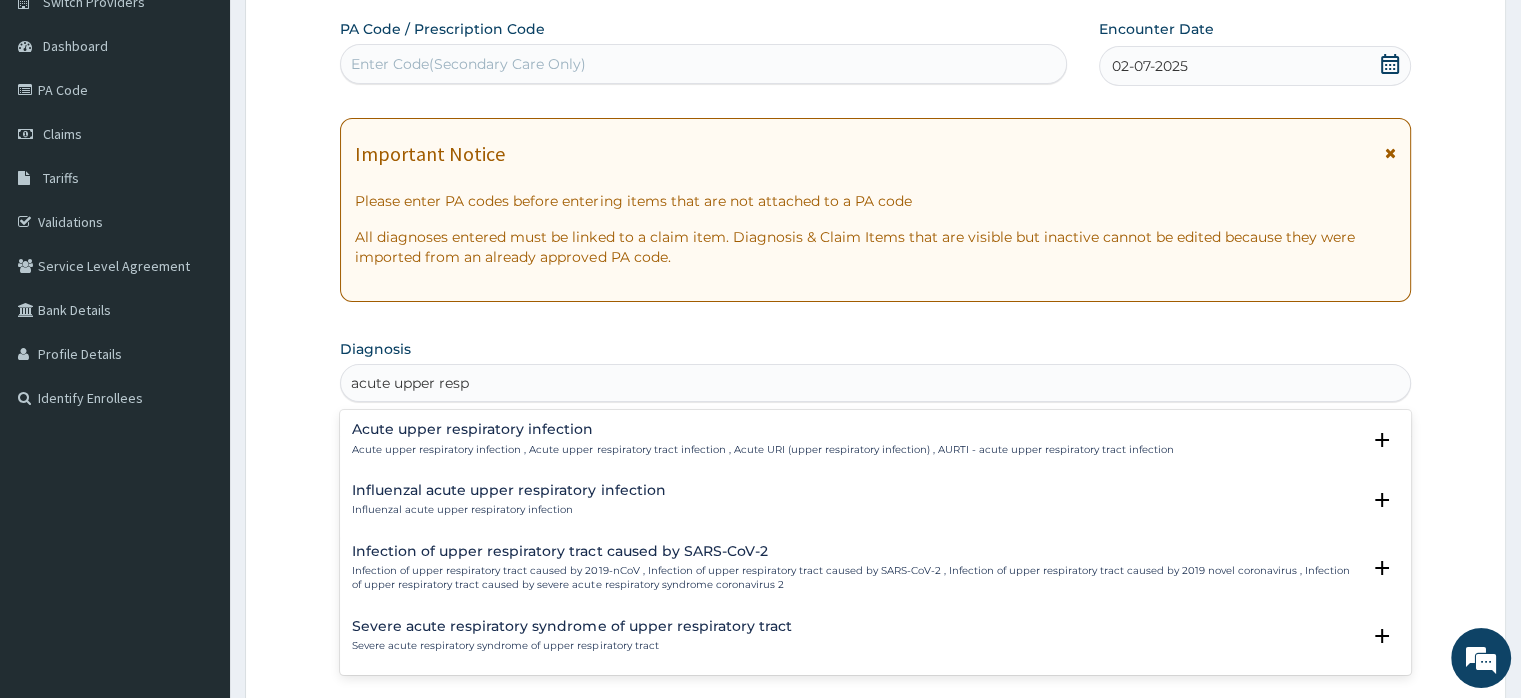 click on "Acute upper respiratory infection Acute upper respiratory infection , Acute upper respiratory tract infection , Acute URI (upper respiratory infection) , AURTI - acute upper respiratory tract infection" at bounding box center [762, 439] 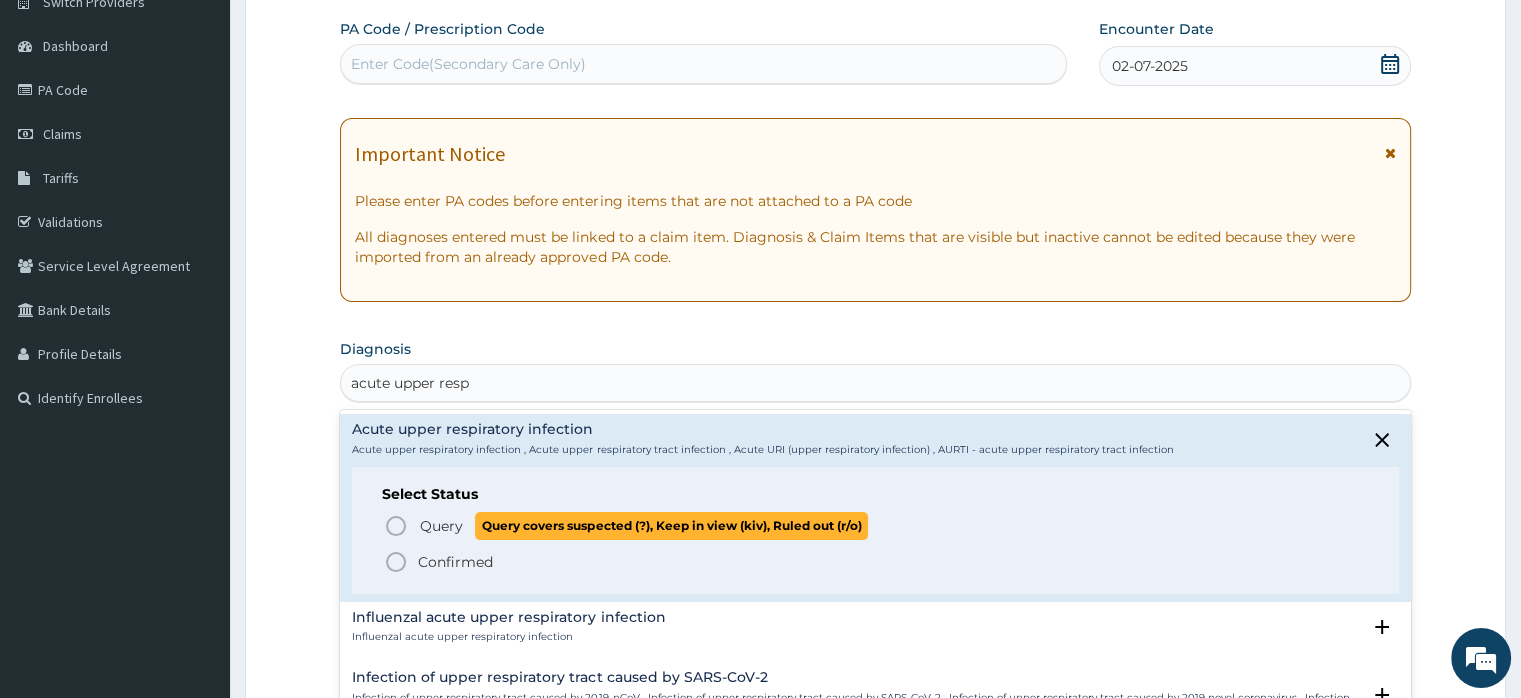 click 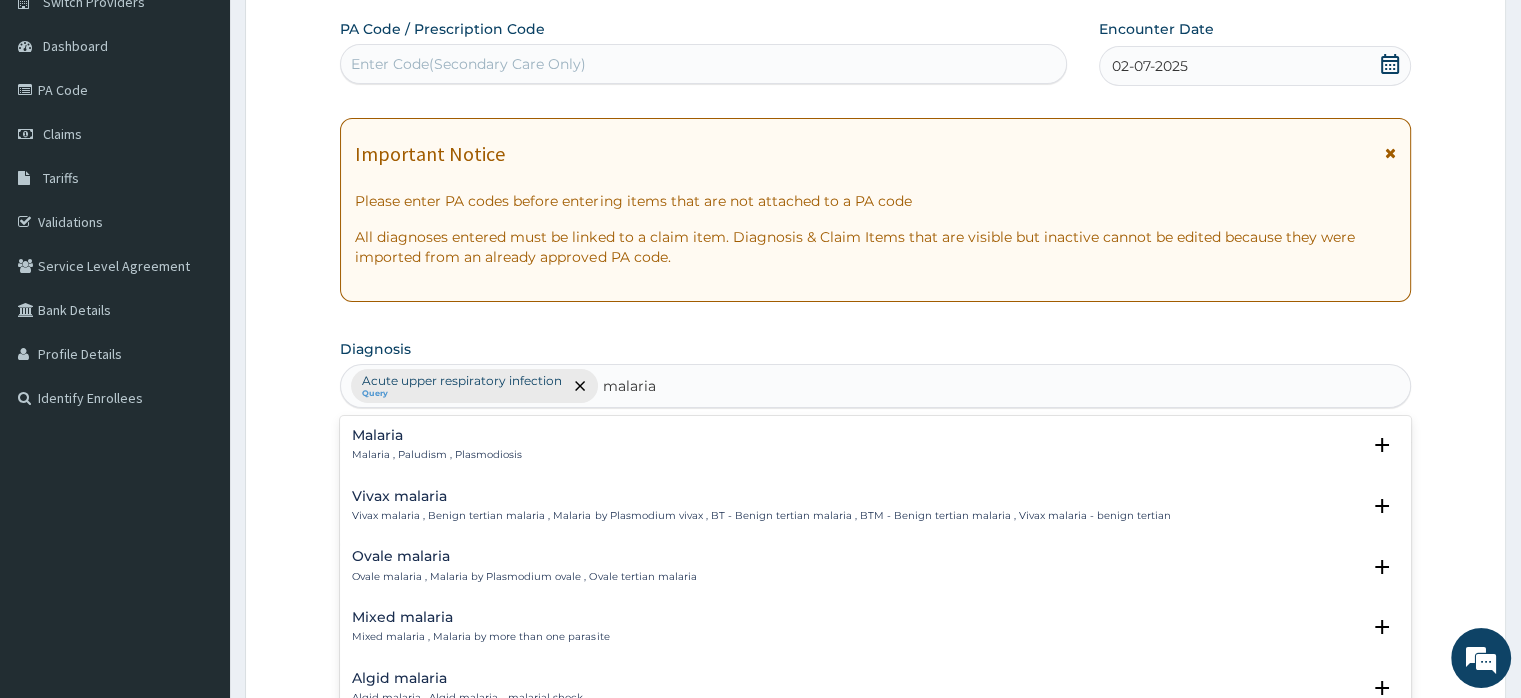 type on "malaria" 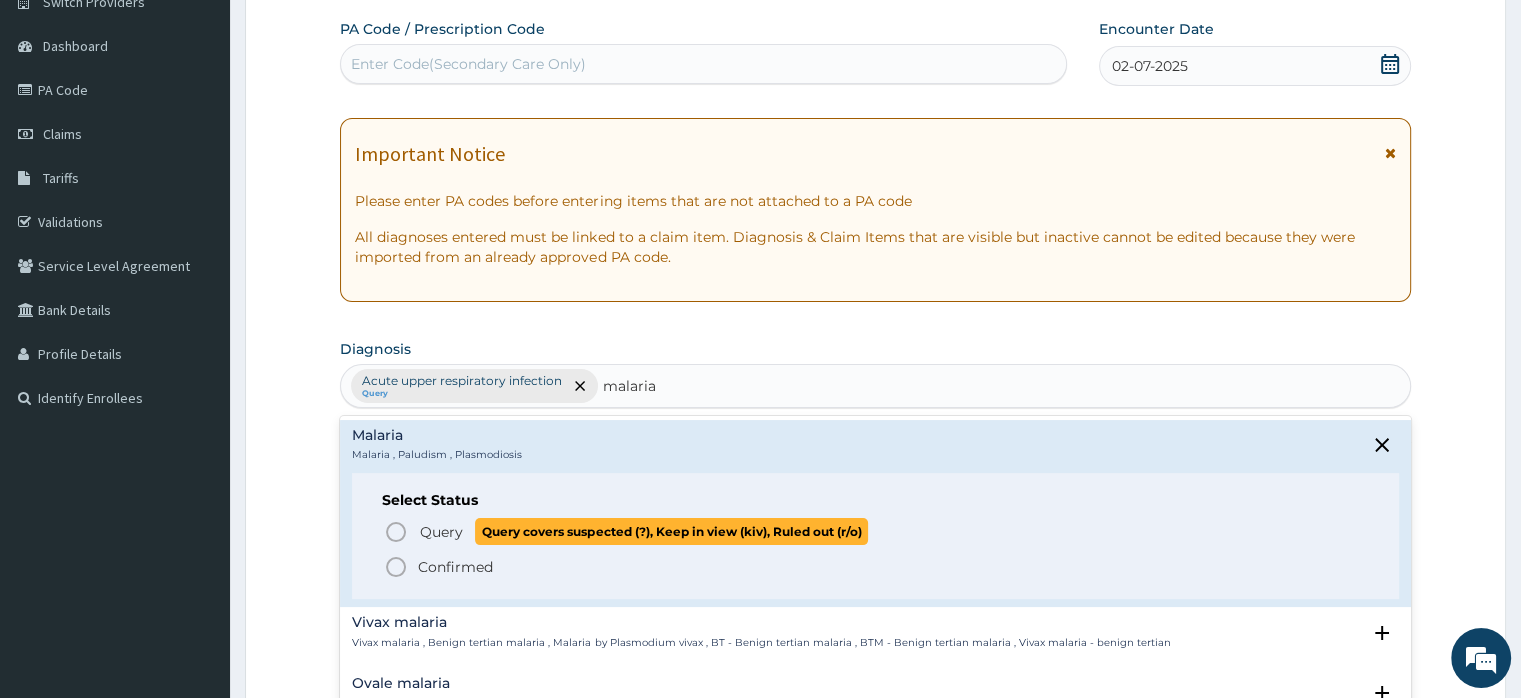 click 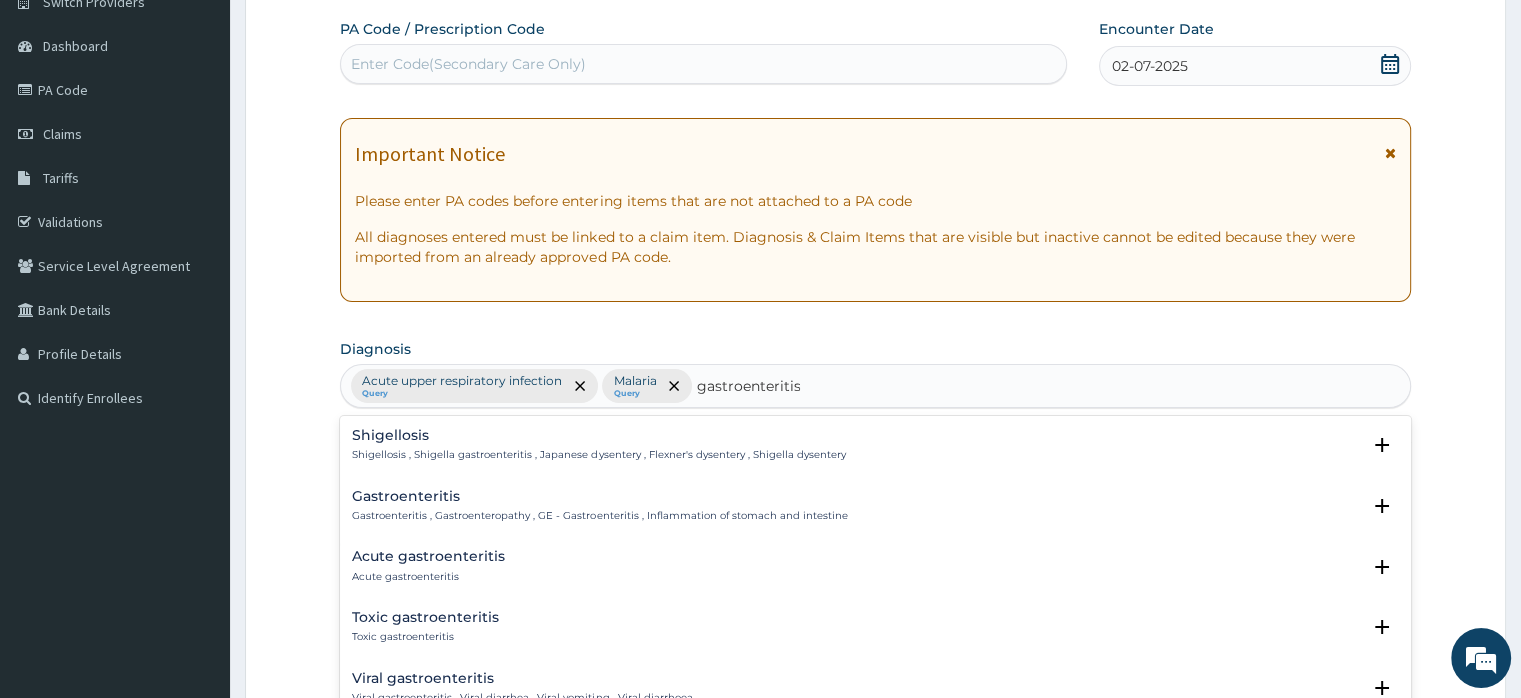 type on "gastroenteritis" 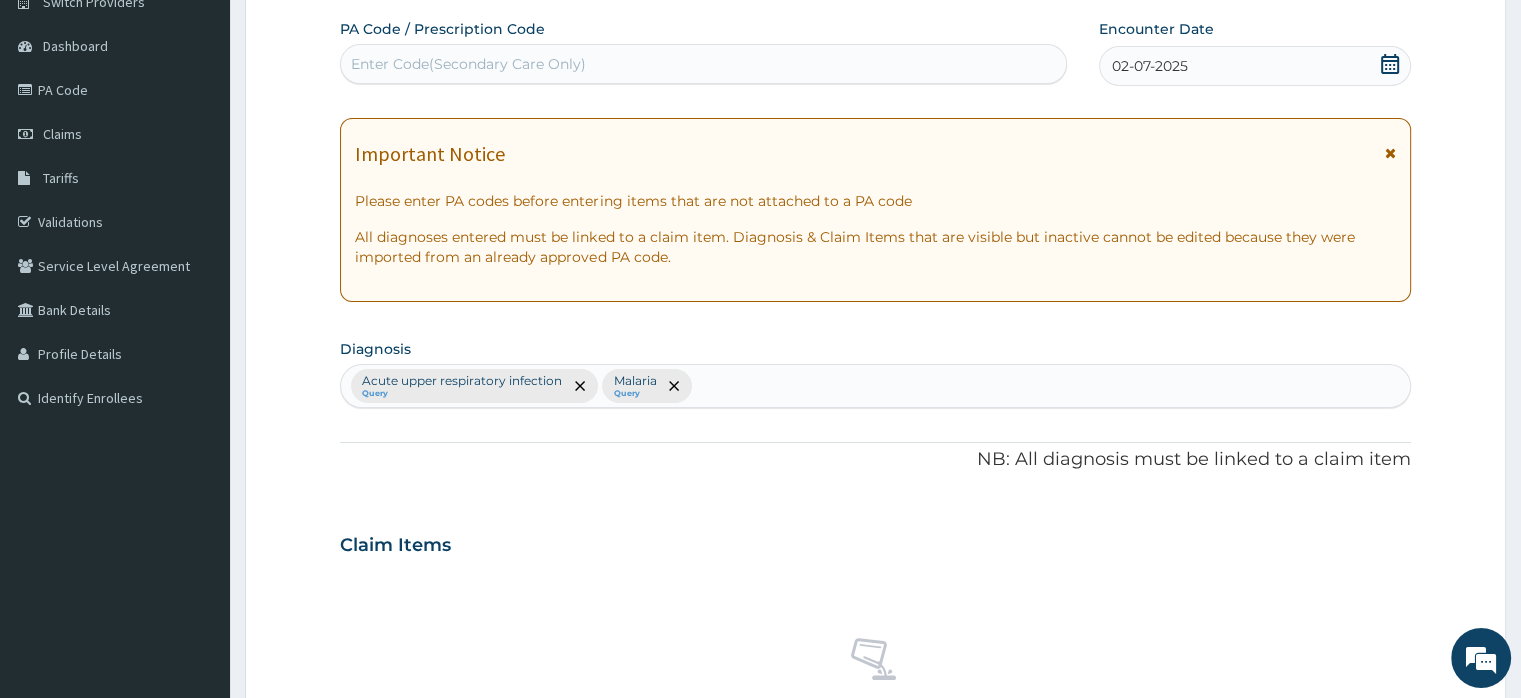 click on "PA Code / Prescription Code Enter Code(Secondary Care Only) Encounter Date 02-07-2025 Important Notice Please enter PA codes before entering items that are not attached to a PA code   All diagnoses entered must be linked to a claim item. Diagnosis & Claim Items that are visible but inactive cannot be edited because they were imported from an already approved PA code. Diagnosis Acute upper respiratory infection Query Malaria Query NB: All diagnosis must be linked to a claim item Claim Items No claim item Types Select Type Item Select Item Pair Diagnosis Select Diagnosis Unit Price 0 Add Comment" at bounding box center (875, 539) 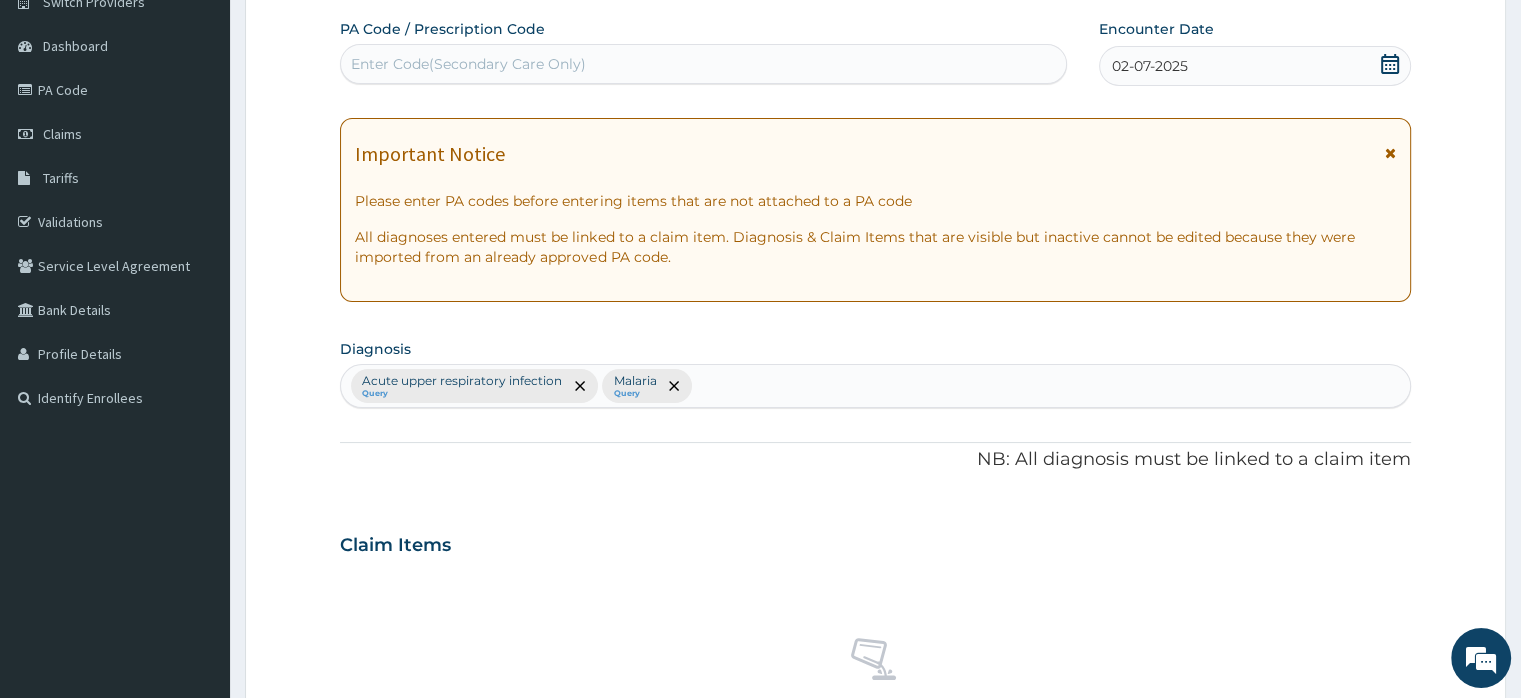 click on "Acute upper respiratory infection Query Malaria Query" at bounding box center (875, 386) 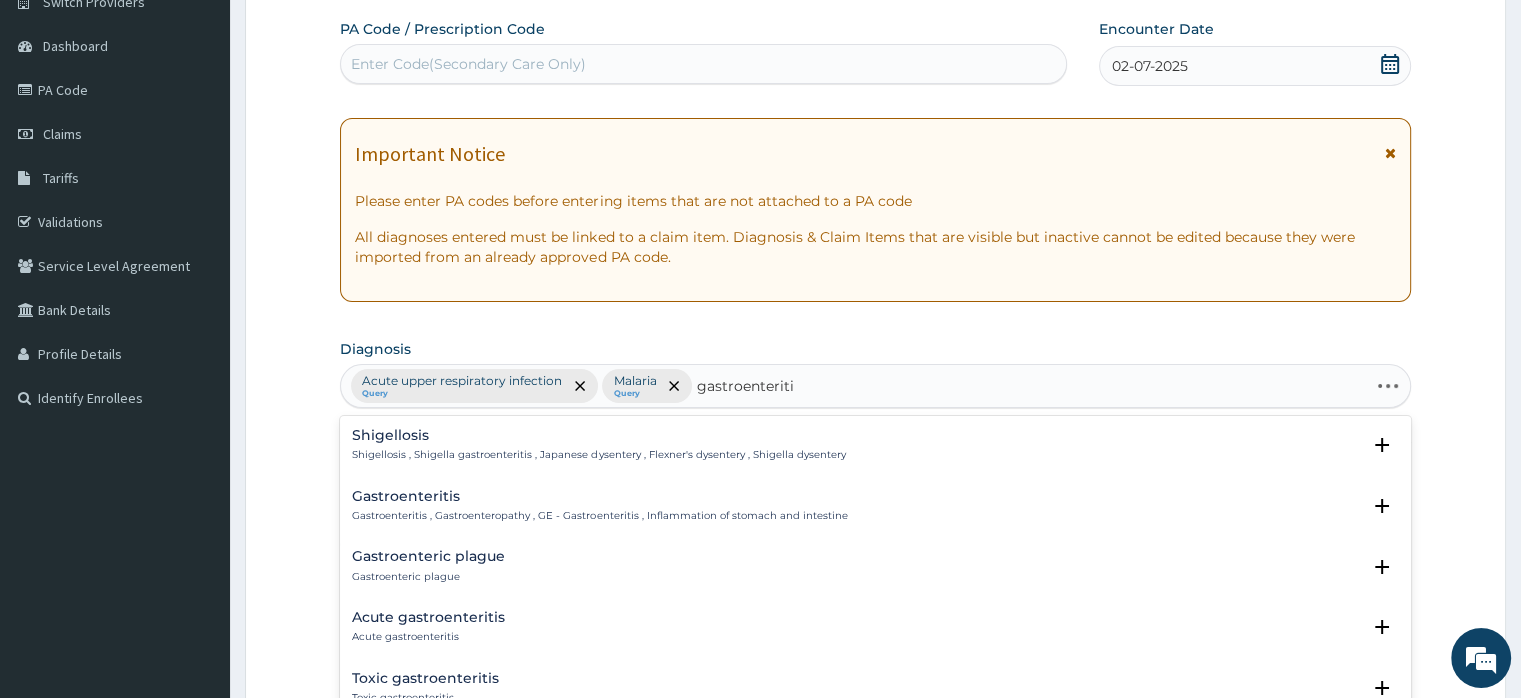 type on "gastroenteritis" 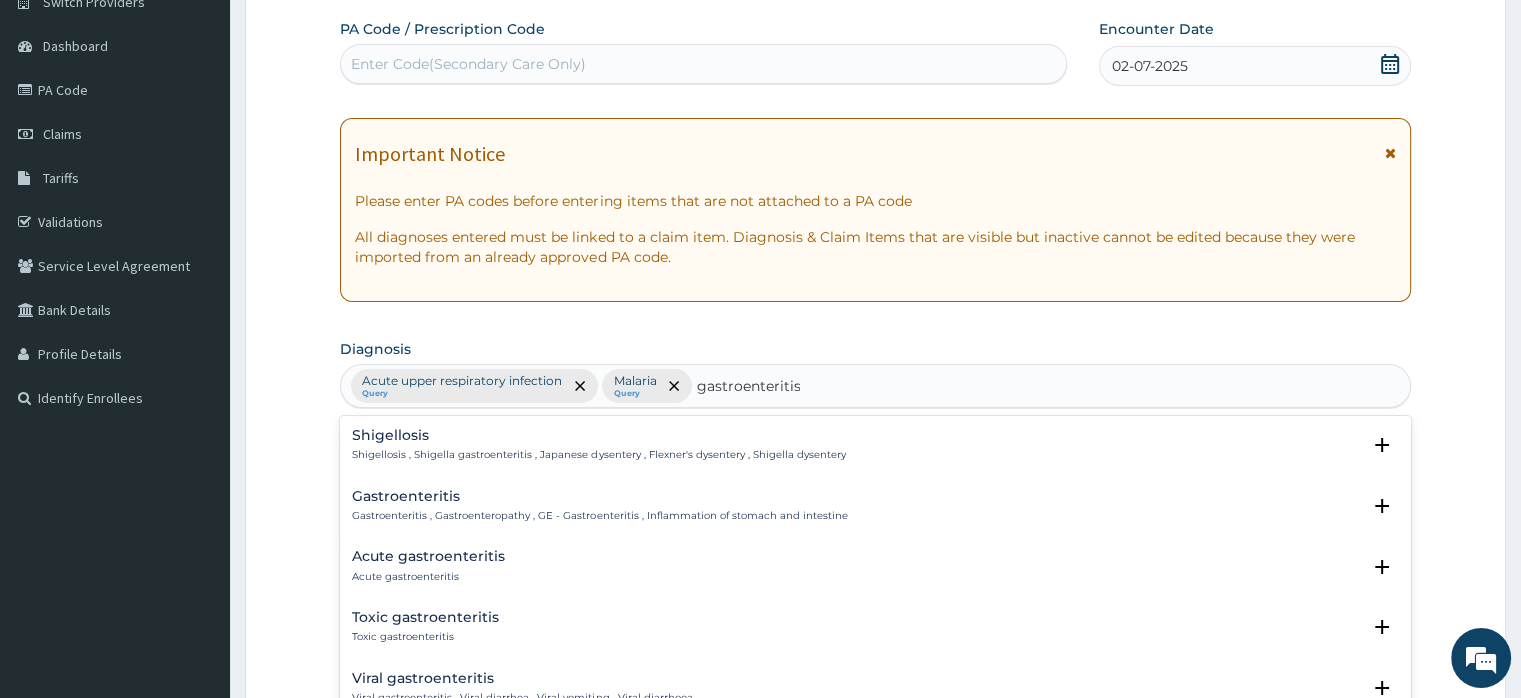 click on "Gastroenteritis" at bounding box center (599, 496) 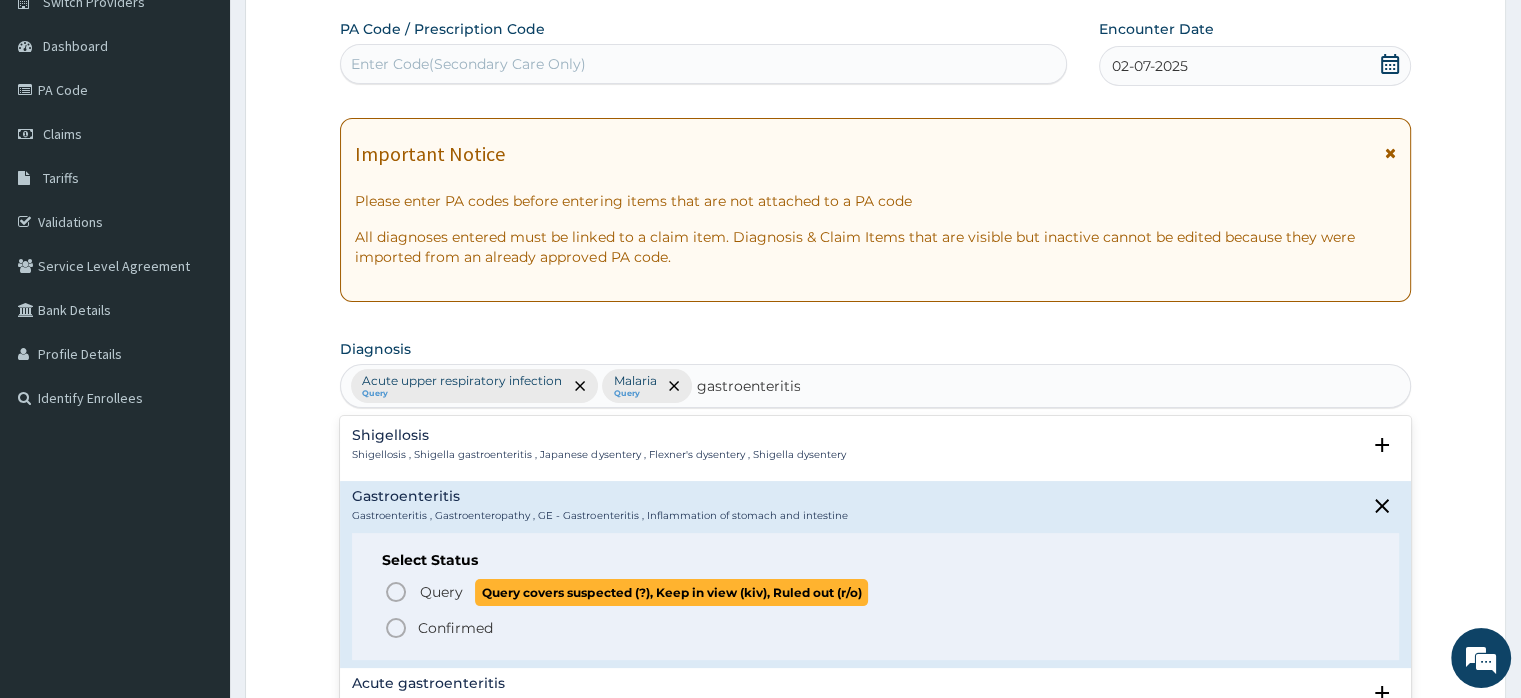 click 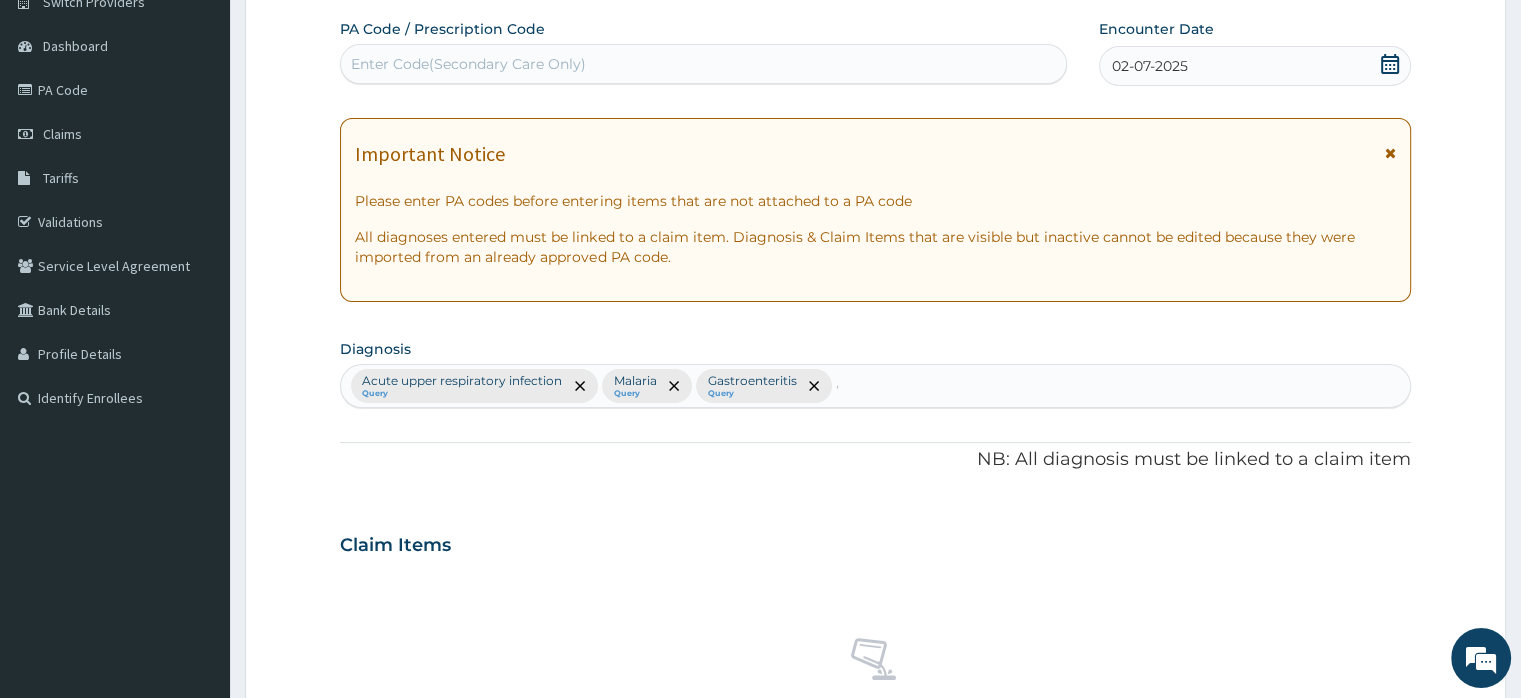 type 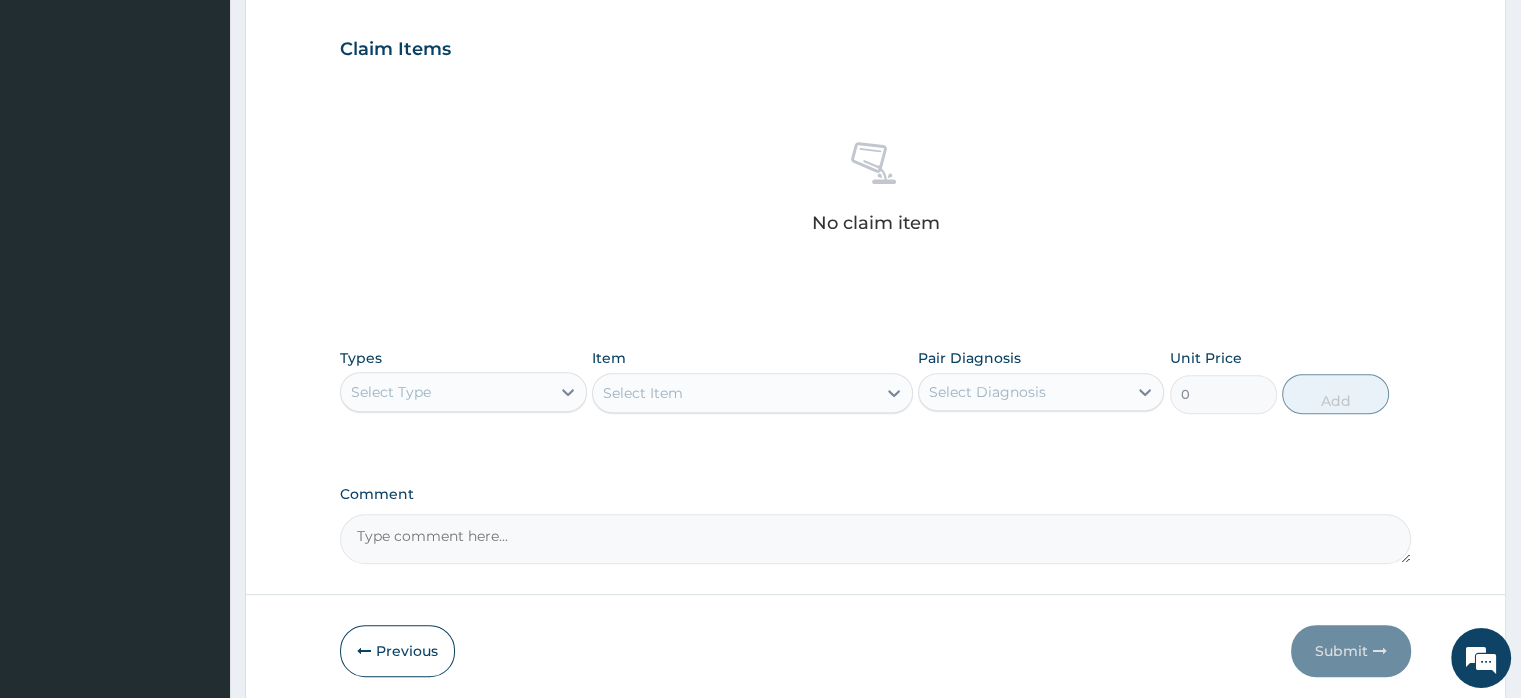 scroll, scrollTop: 738, scrollLeft: 0, axis: vertical 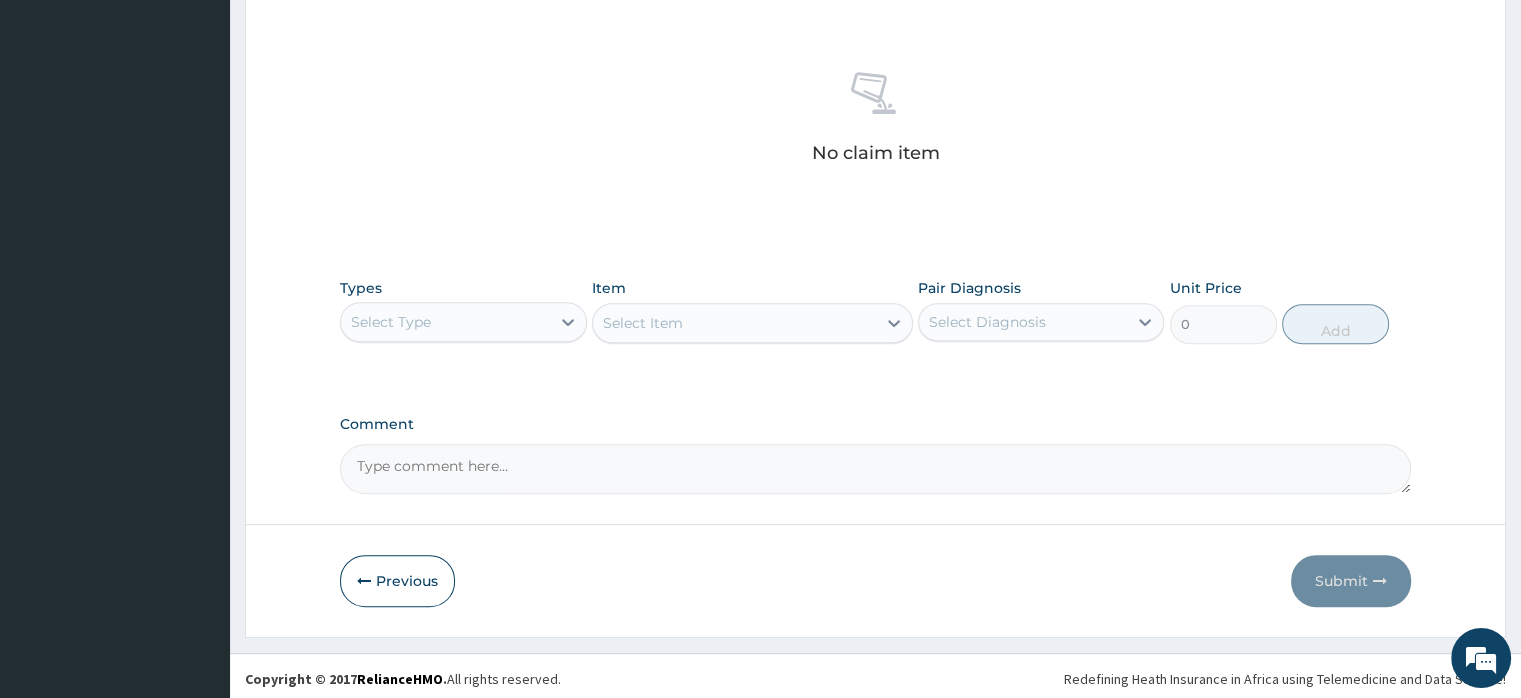 click on "Select Type" at bounding box center [445, 322] 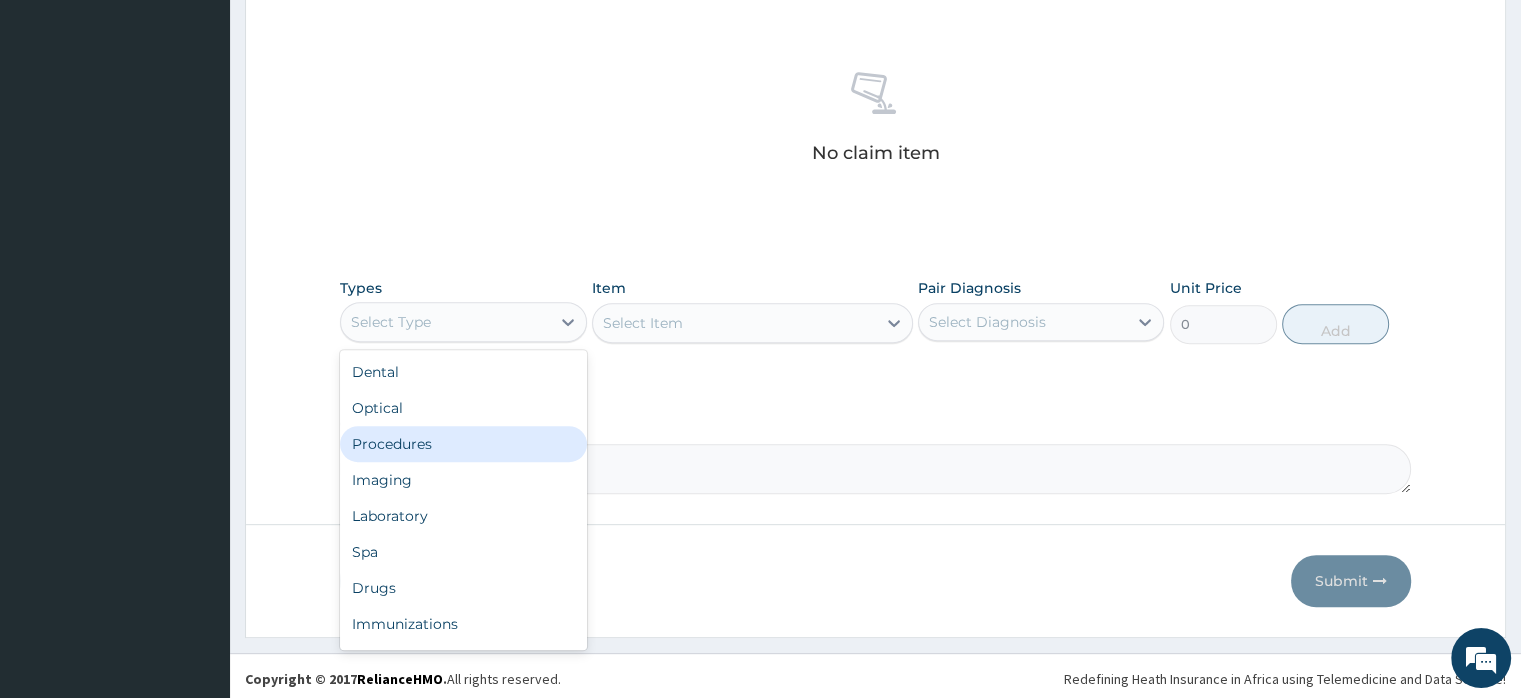 click on "Procedures" at bounding box center [463, 444] 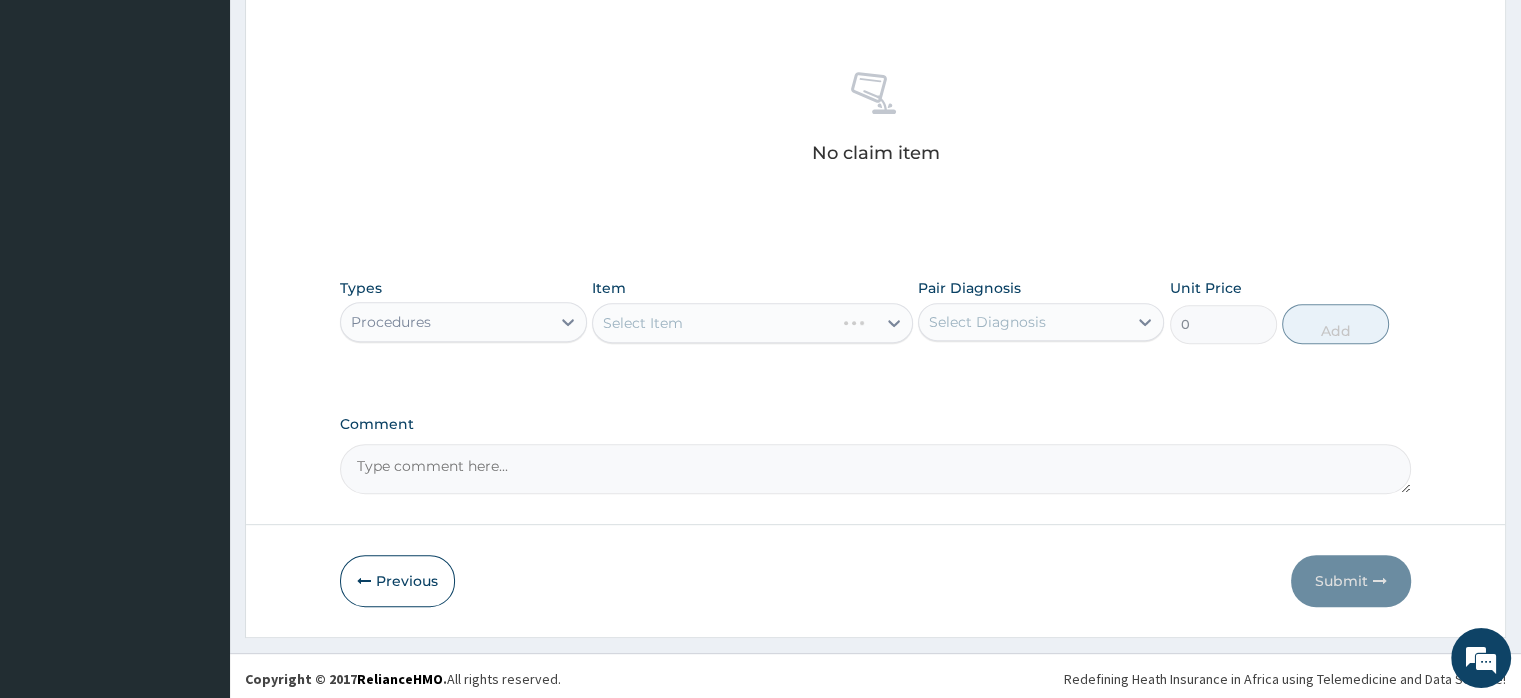 click on "Select Item" at bounding box center [752, 323] 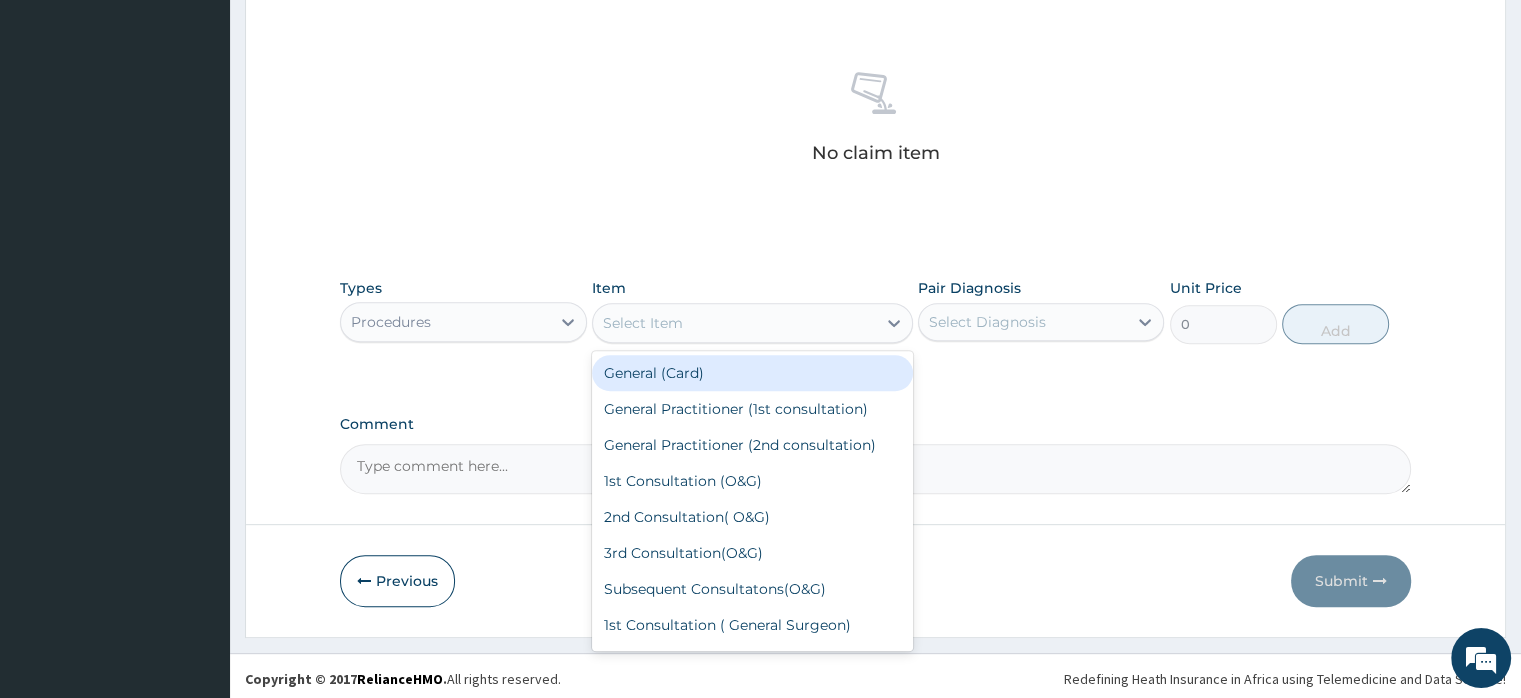 click on "Select Item" at bounding box center [643, 323] 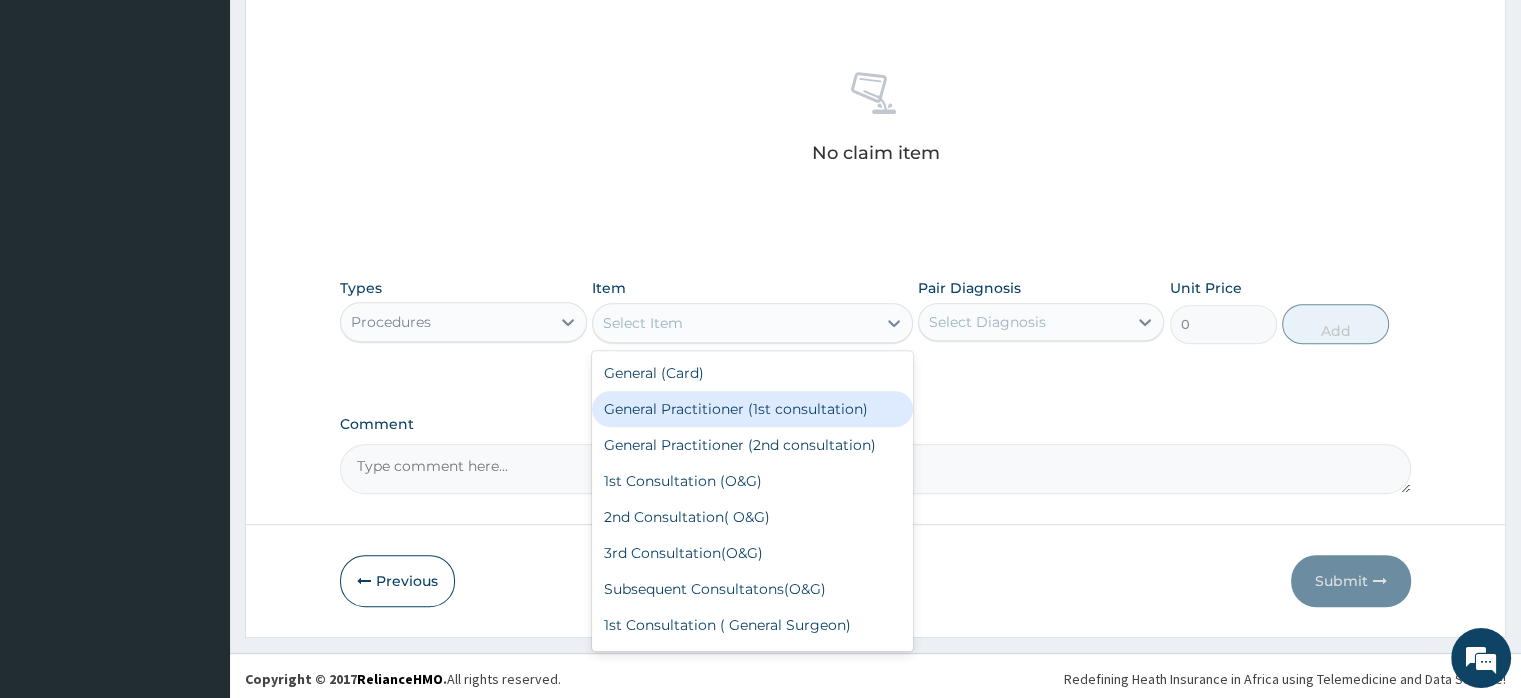 click on "General Practitioner (1st consultation)" at bounding box center [752, 409] 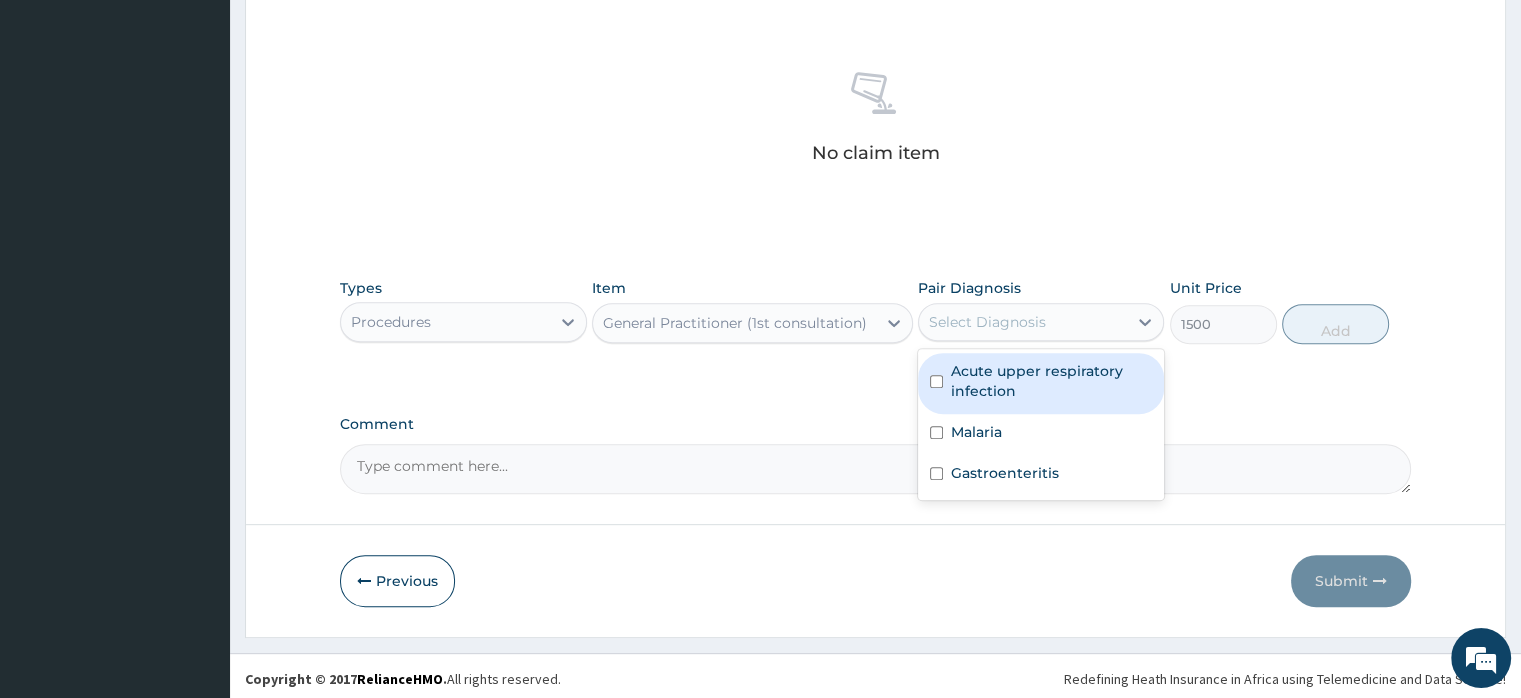 click on "Select Diagnosis" at bounding box center (987, 322) 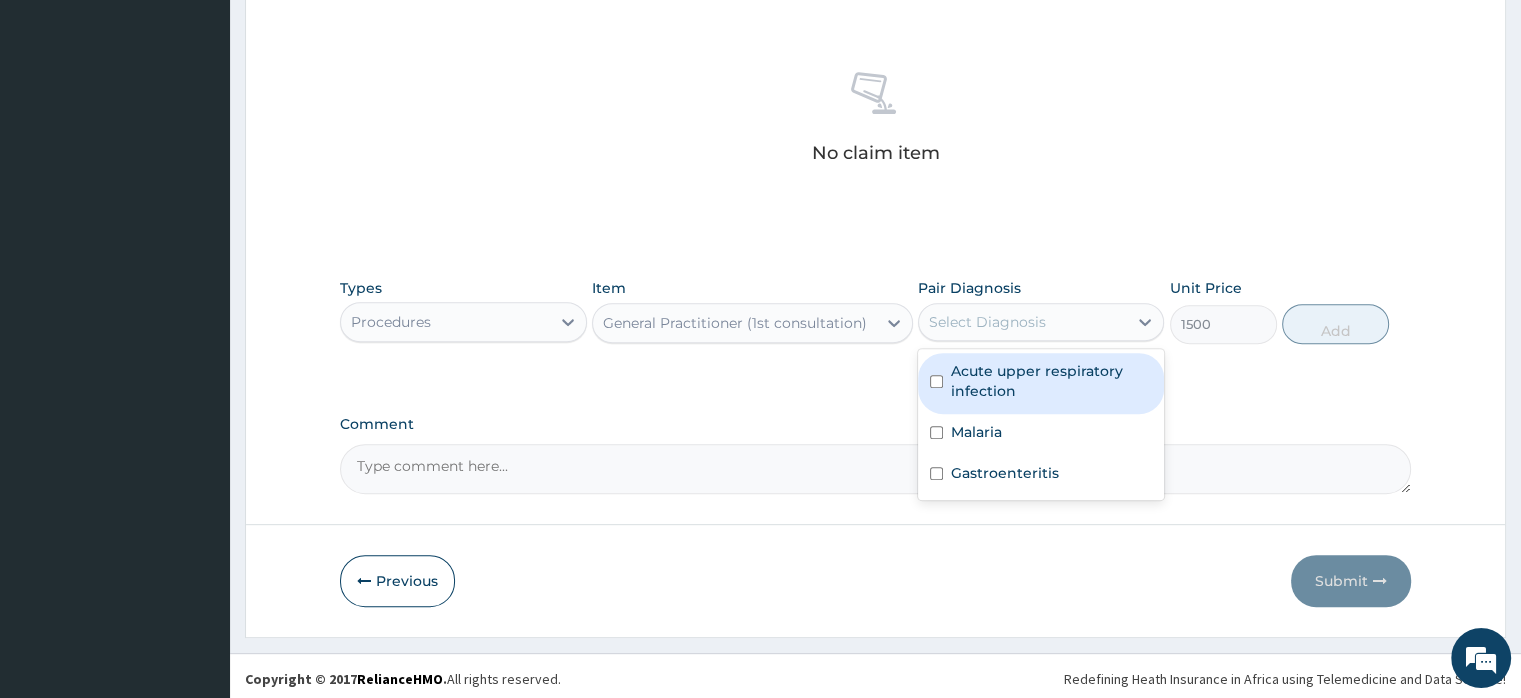 click on "Acute upper respiratory infection" at bounding box center [1051, 381] 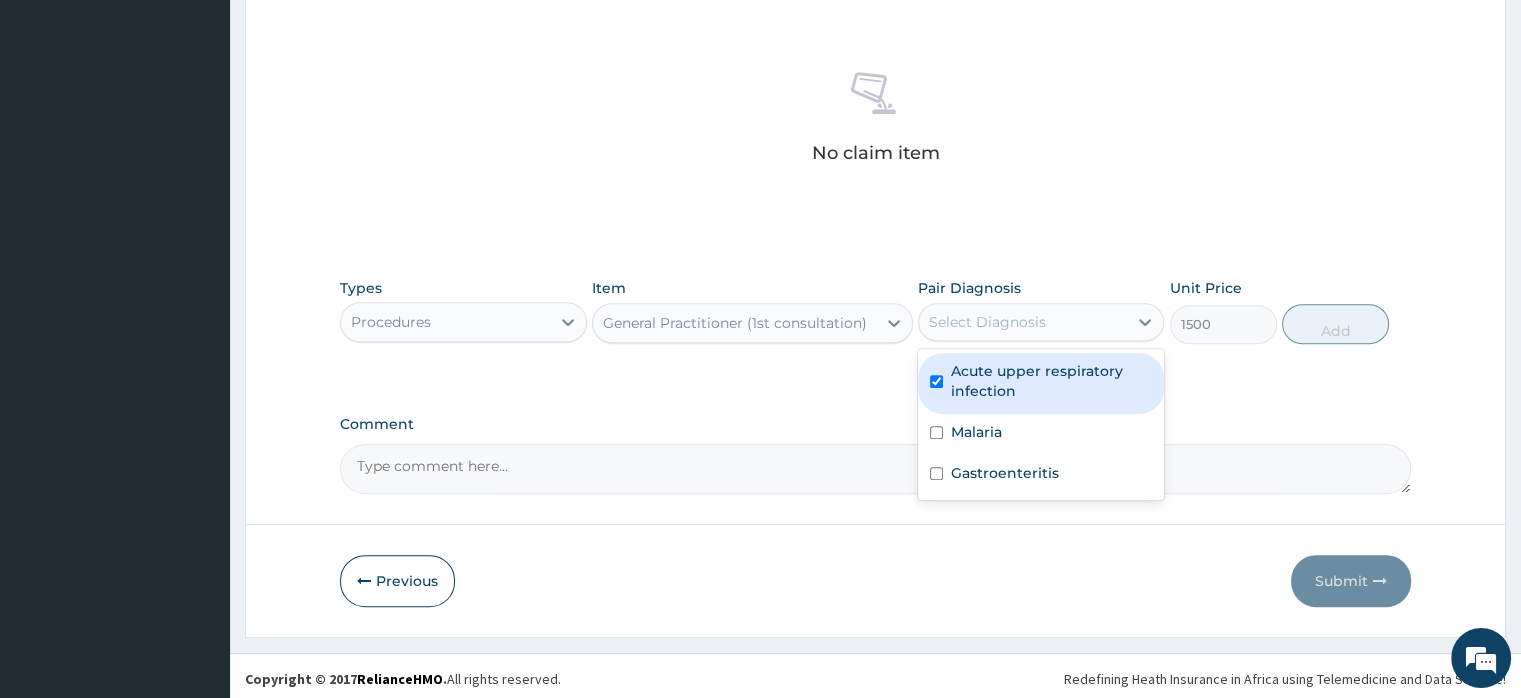 checkbox on "true" 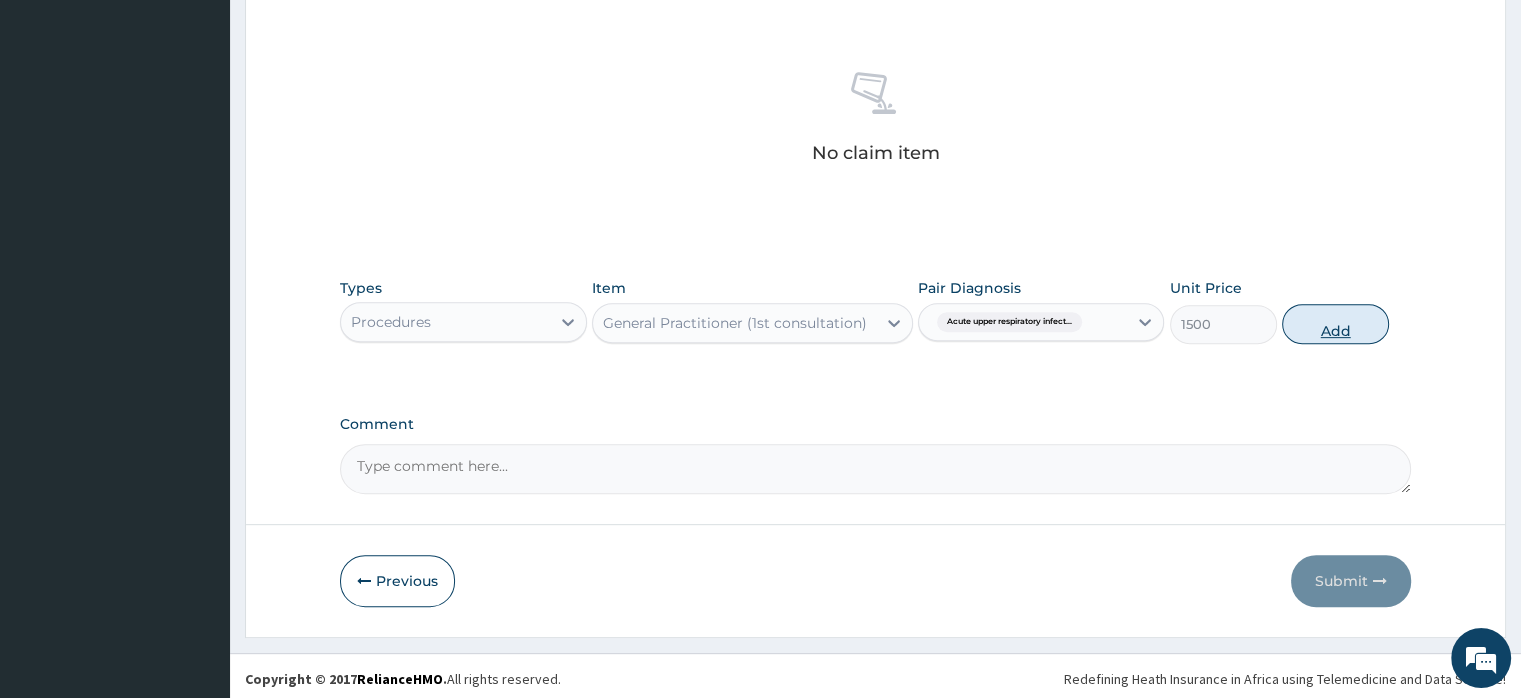 click on "Add" at bounding box center (1335, 324) 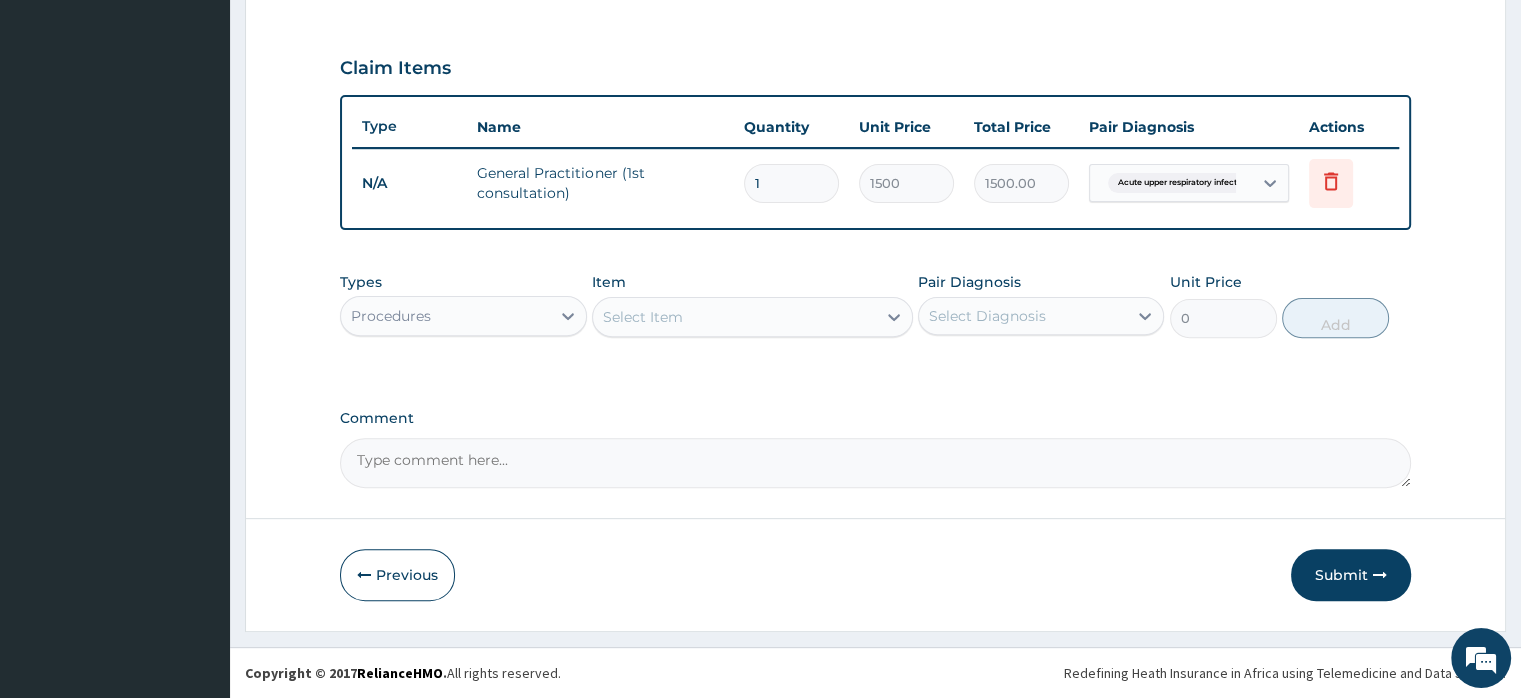 scroll, scrollTop: 646, scrollLeft: 0, axis: vertical 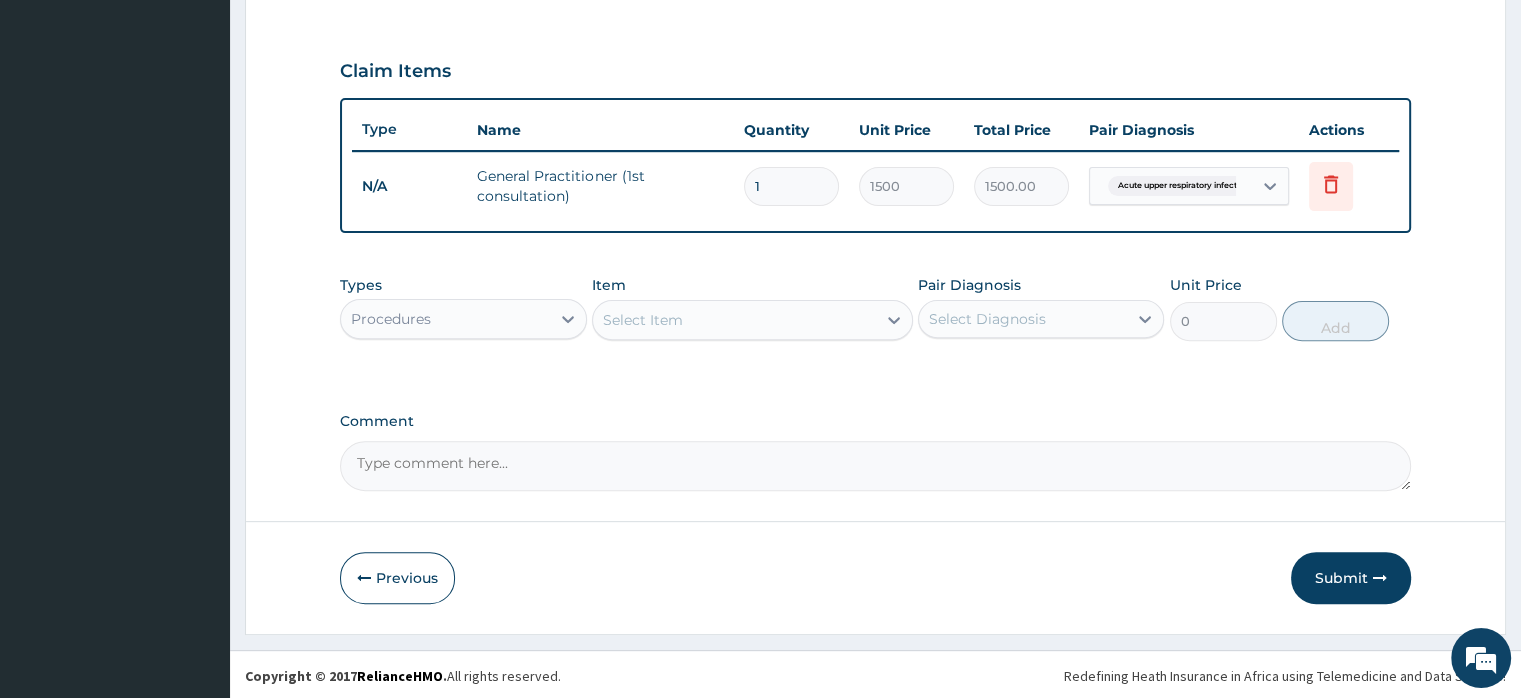 click on "Procedures" at bounding box center (445, 319) 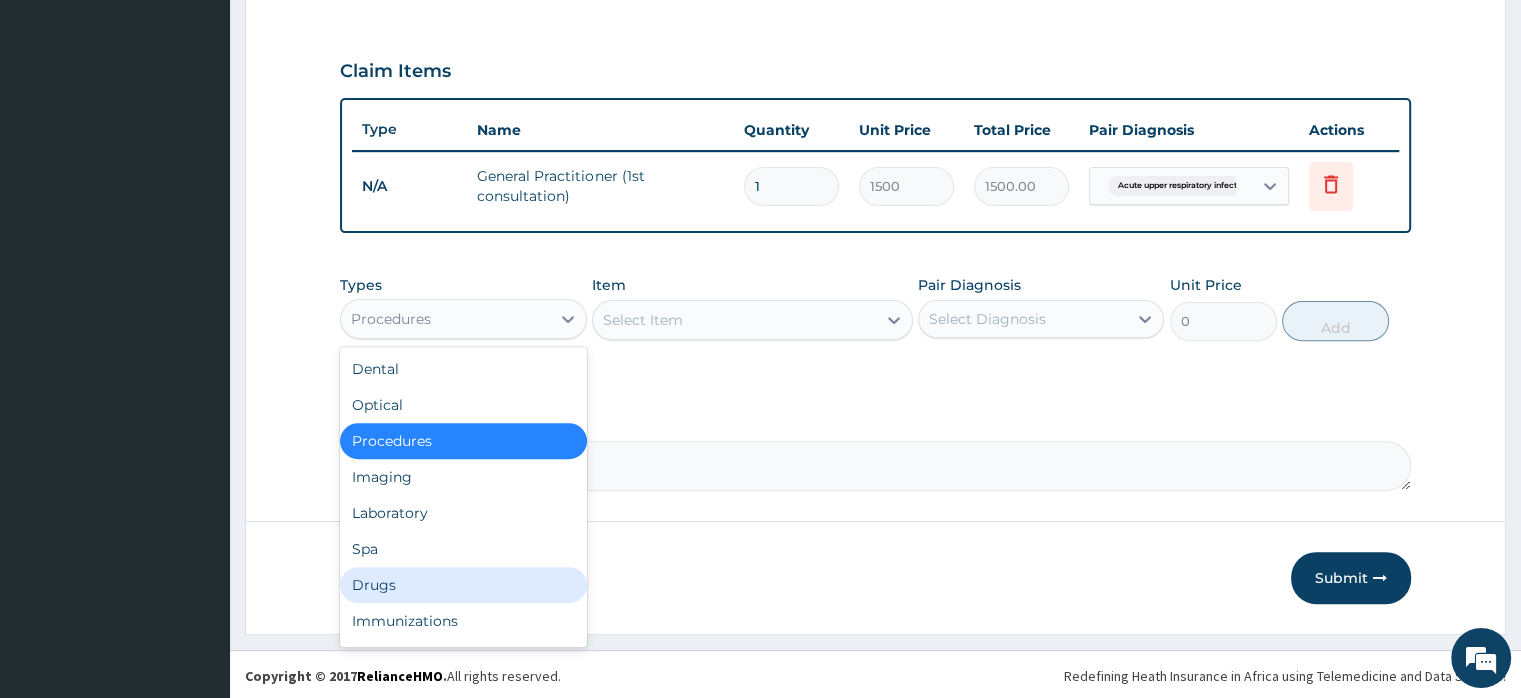 click on "Drugs" at bounding box center [463, 585] 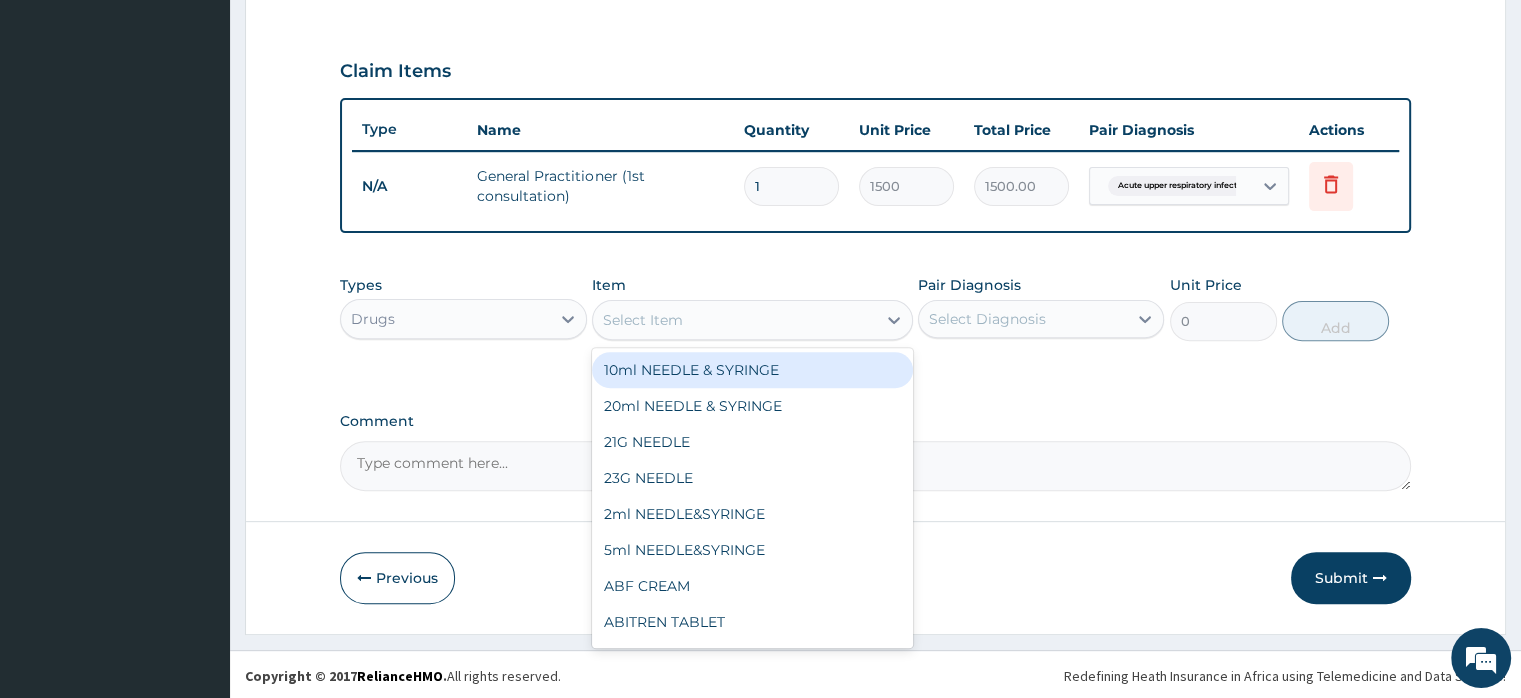 click on "Select Item" at bounding box center (643, 320) 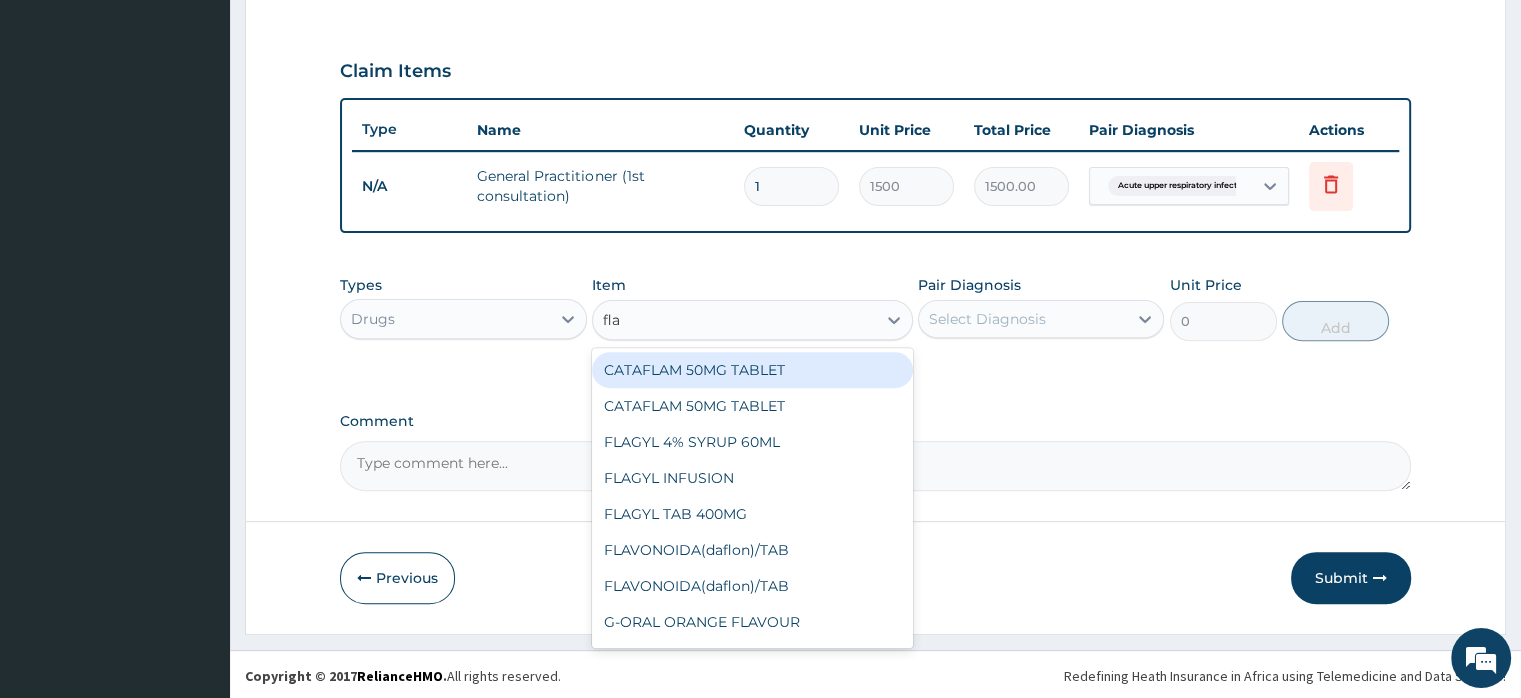 type on "flag" 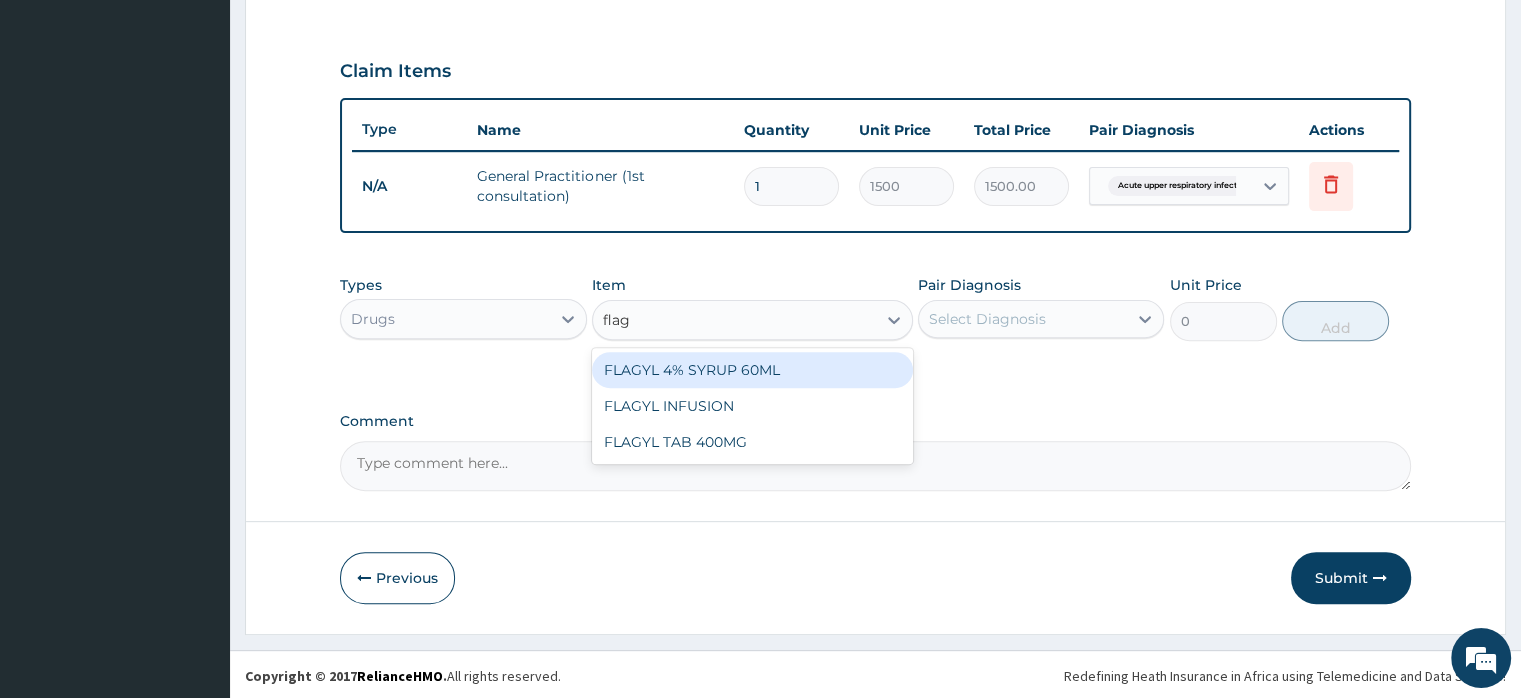 click on "FLAGYL 4% SYRUP 60ML" at bounding box center (752, 370) 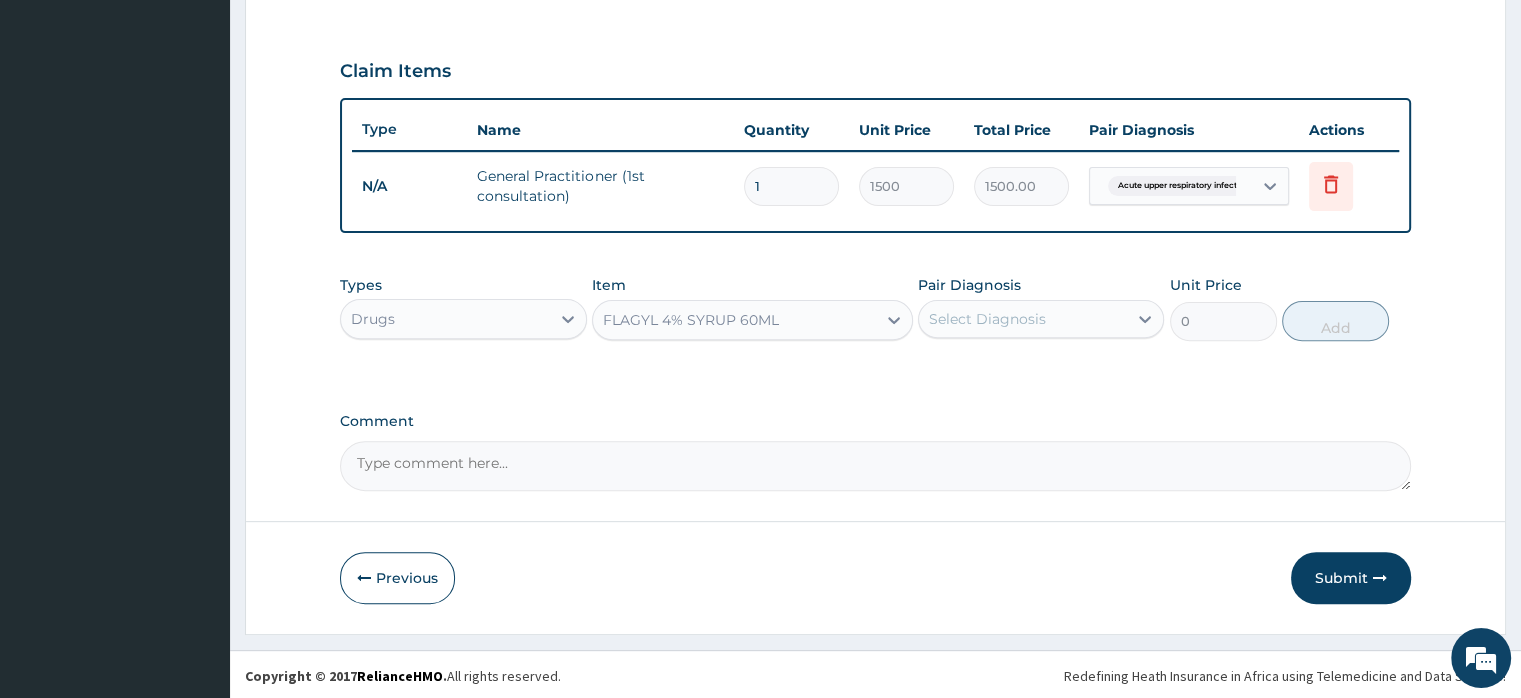 type 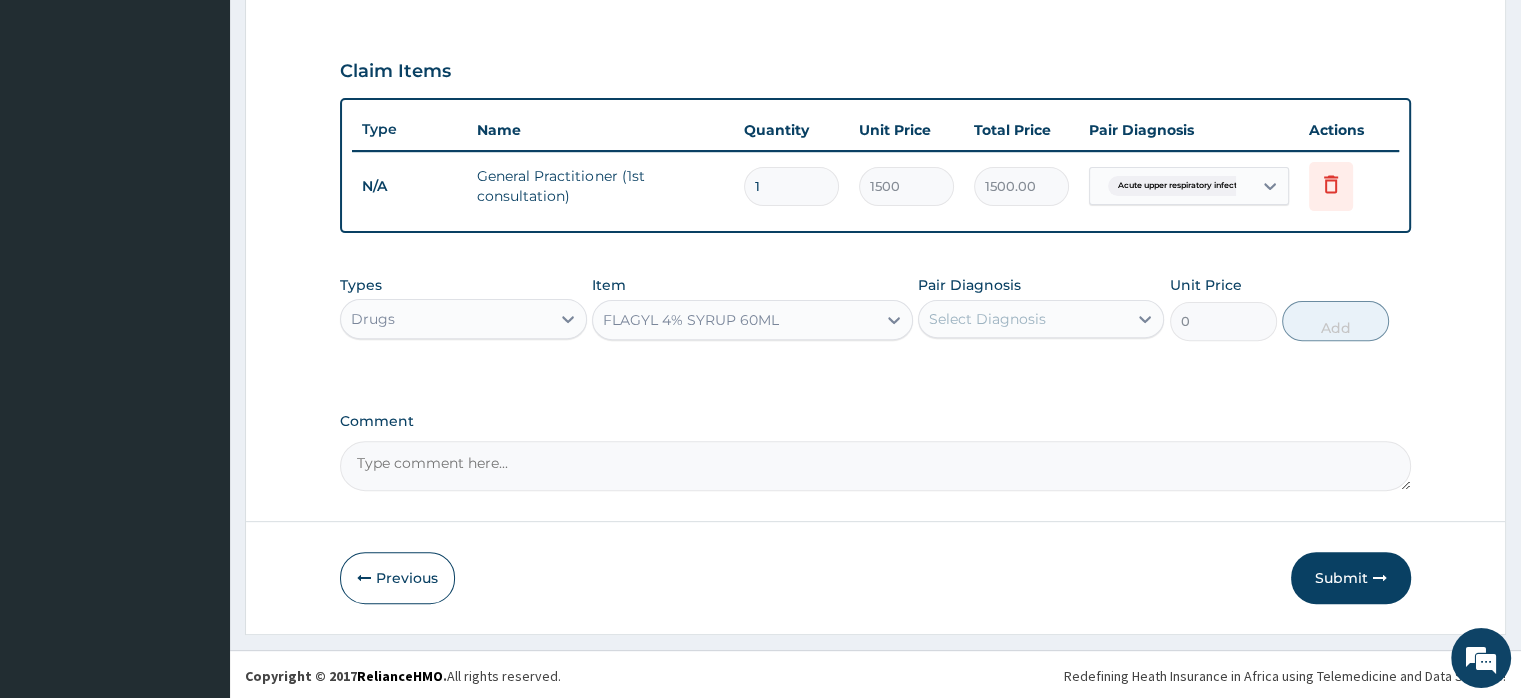 type on "278.25" 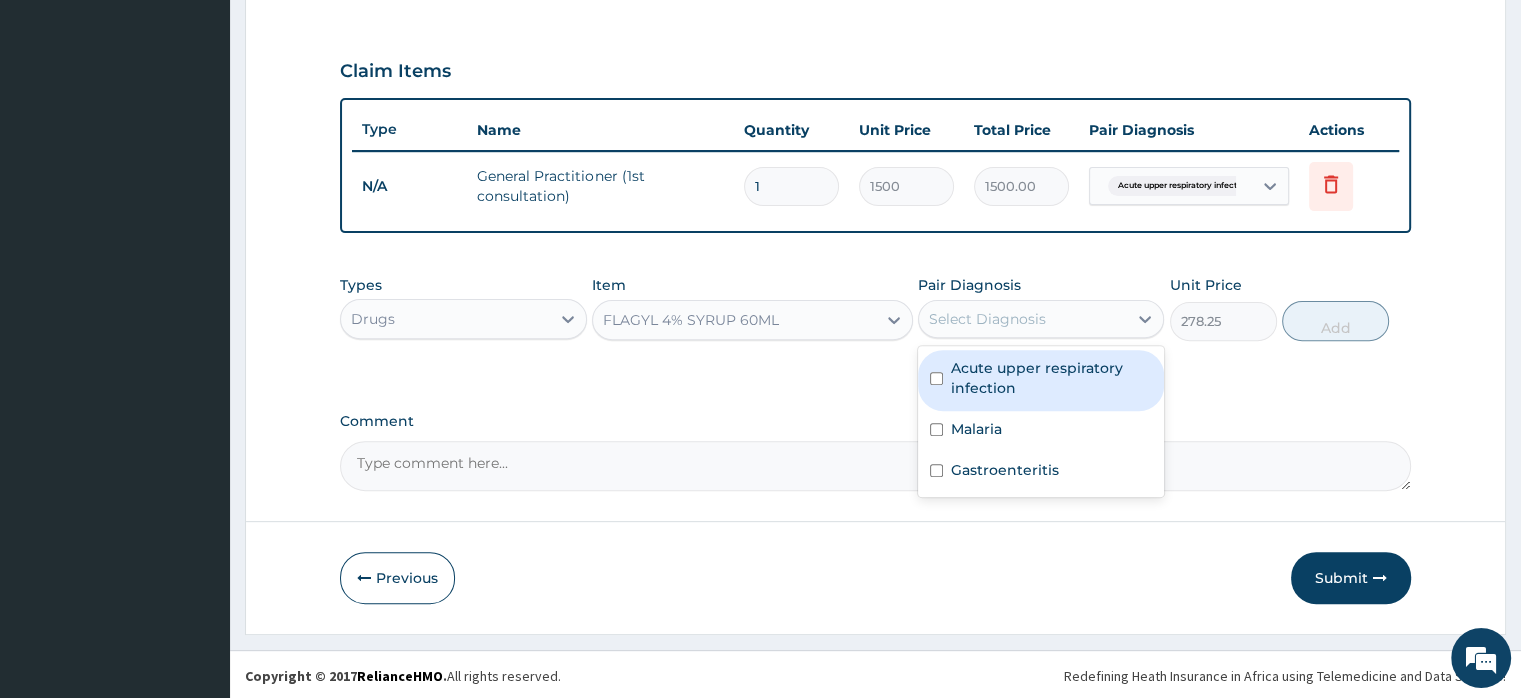 click on "Select Diagnosis" at bounding box center (1023, 319) 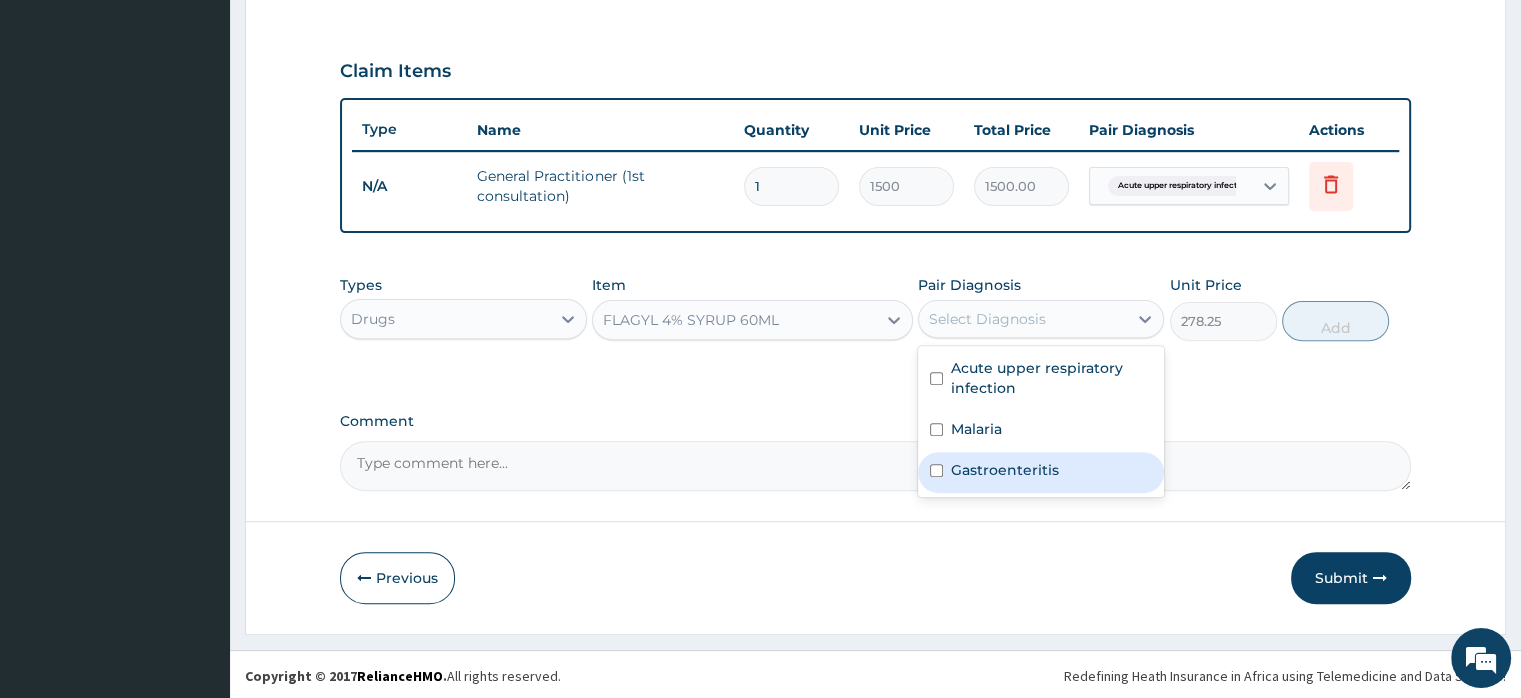 click on "Gastroenteritis" at bounding box center [1005, 470] 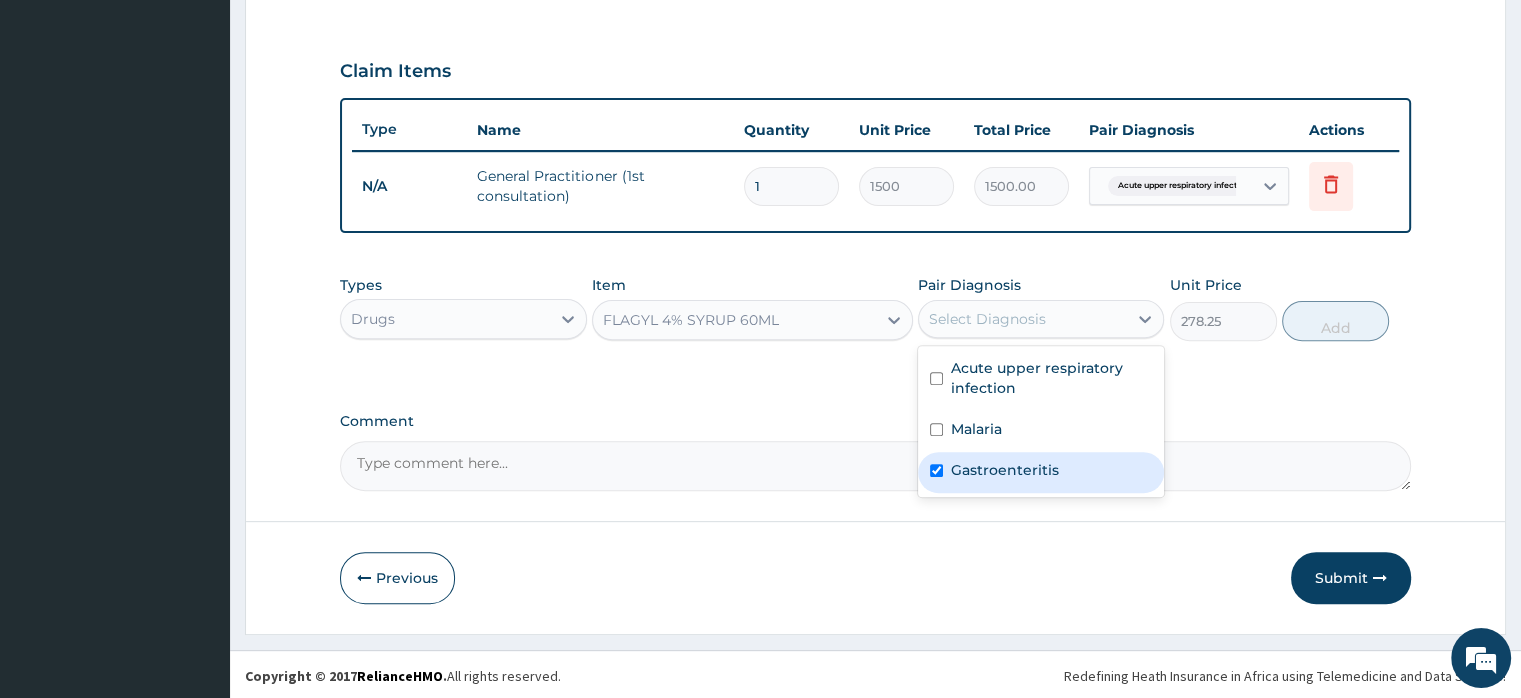 checkbox on "true" 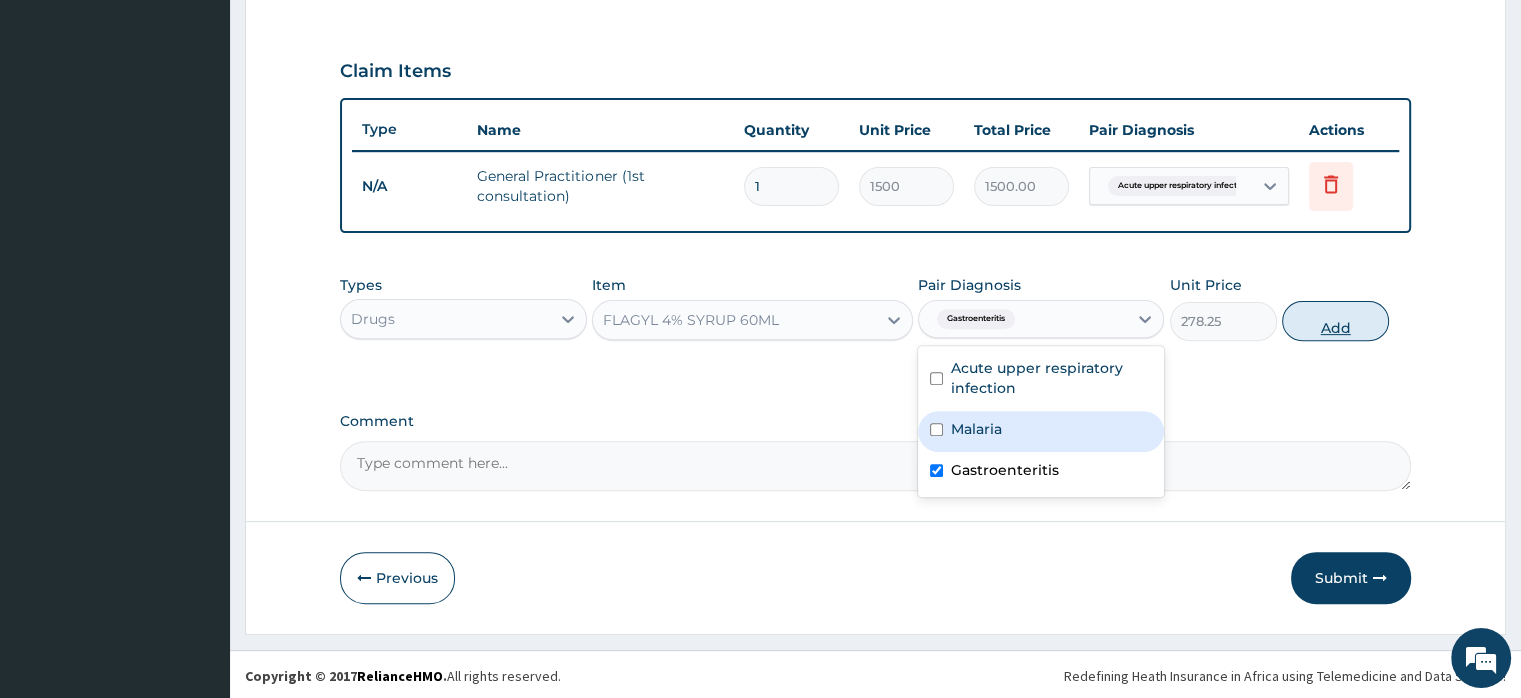 click on "Add" at bounding box center (1335, 321) 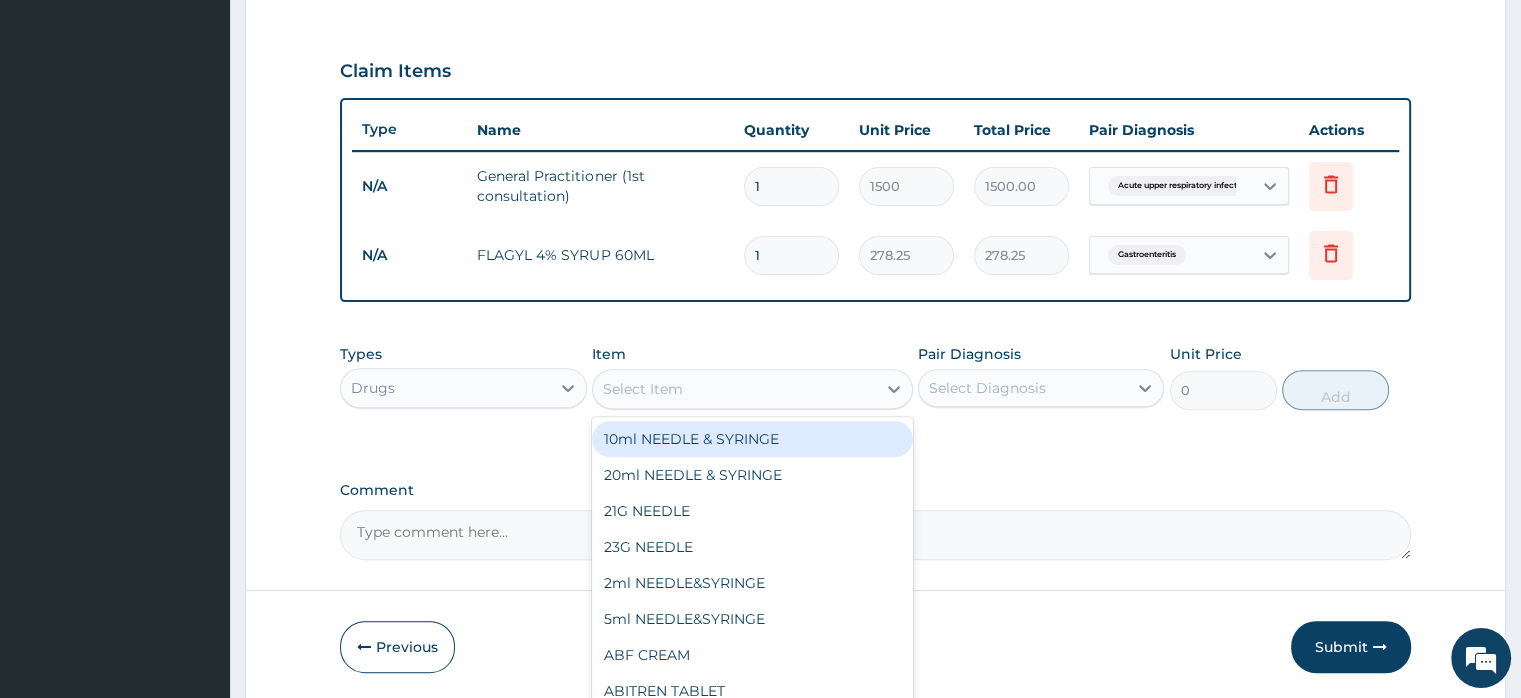 click on "Select Item" at bounding box center (643, 389) 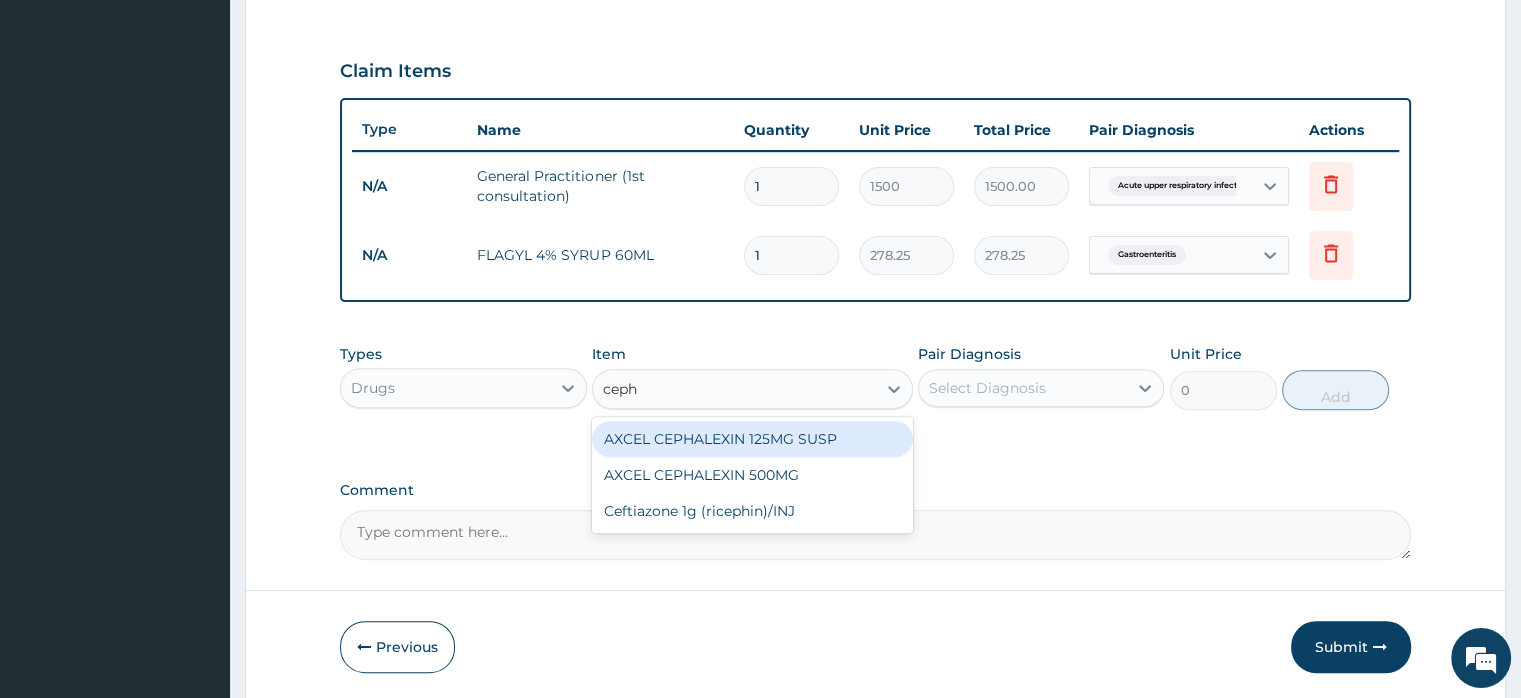 type on "cepha" 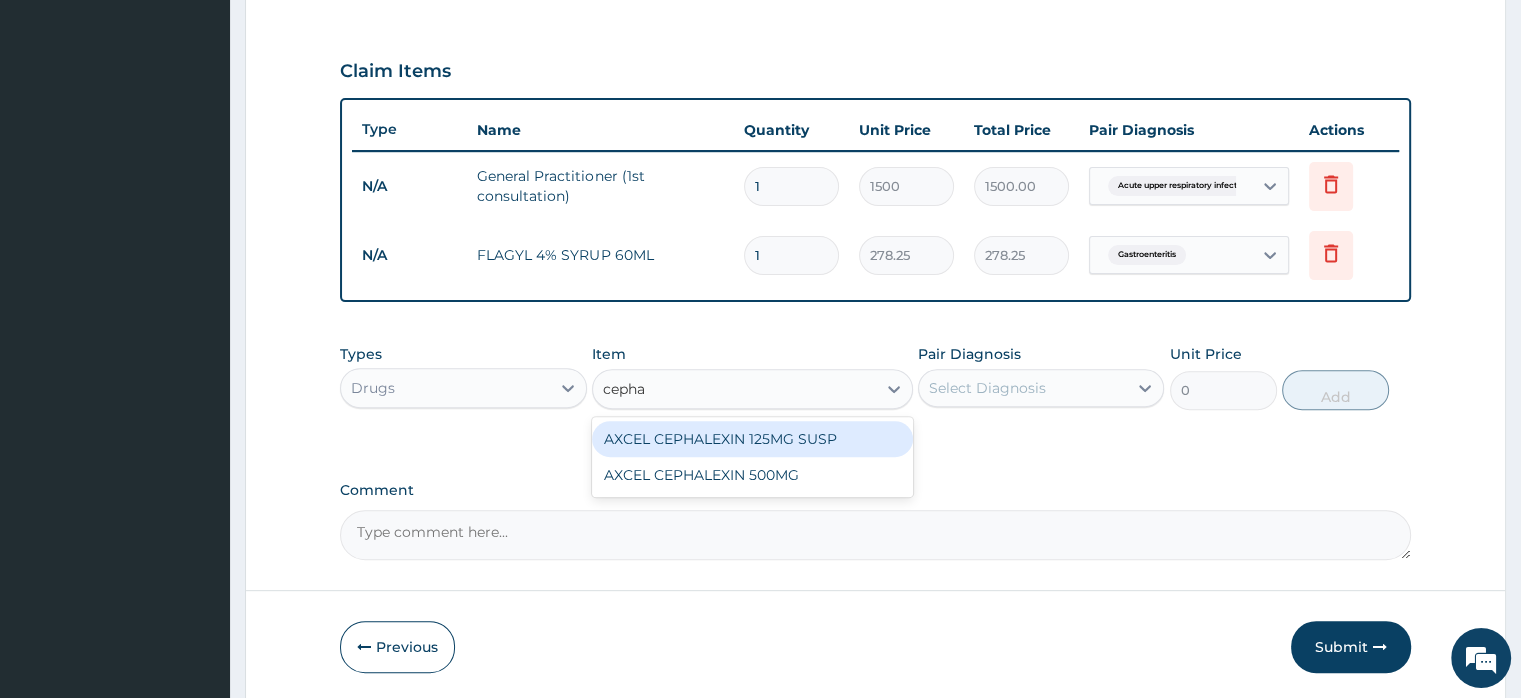 click on "AXCEL CEPHALEXIN 125MG SUSP" at bounding box center [752, 439] 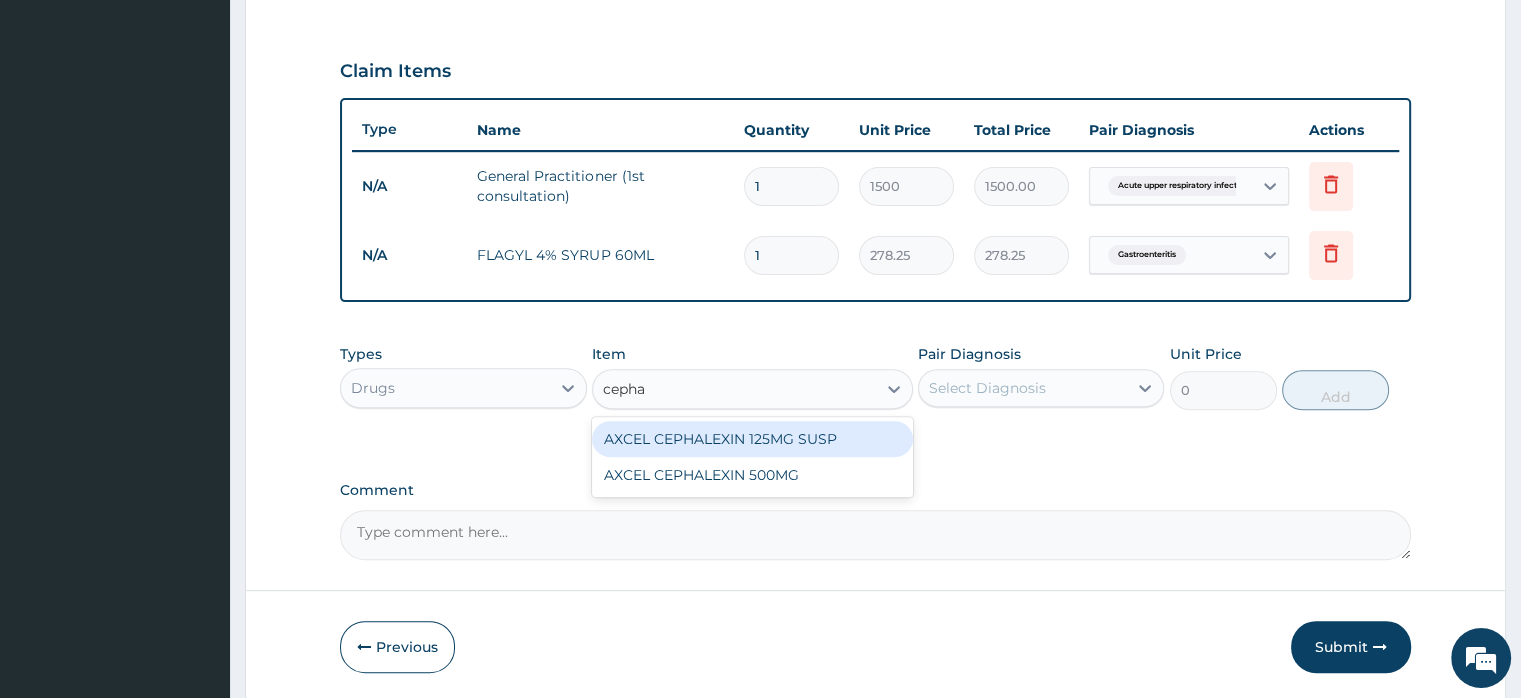 type 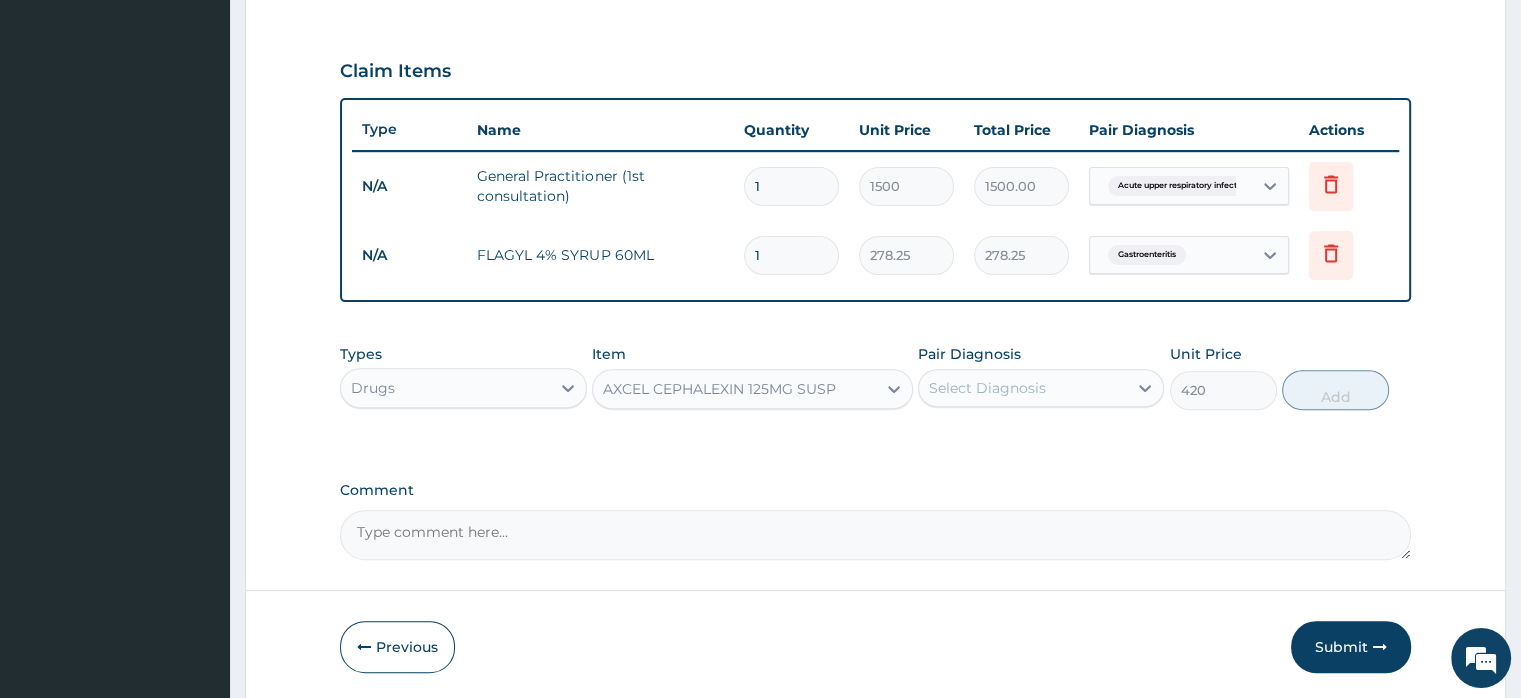 click on "Select Diagnosis" at bounding box center [987, 388] 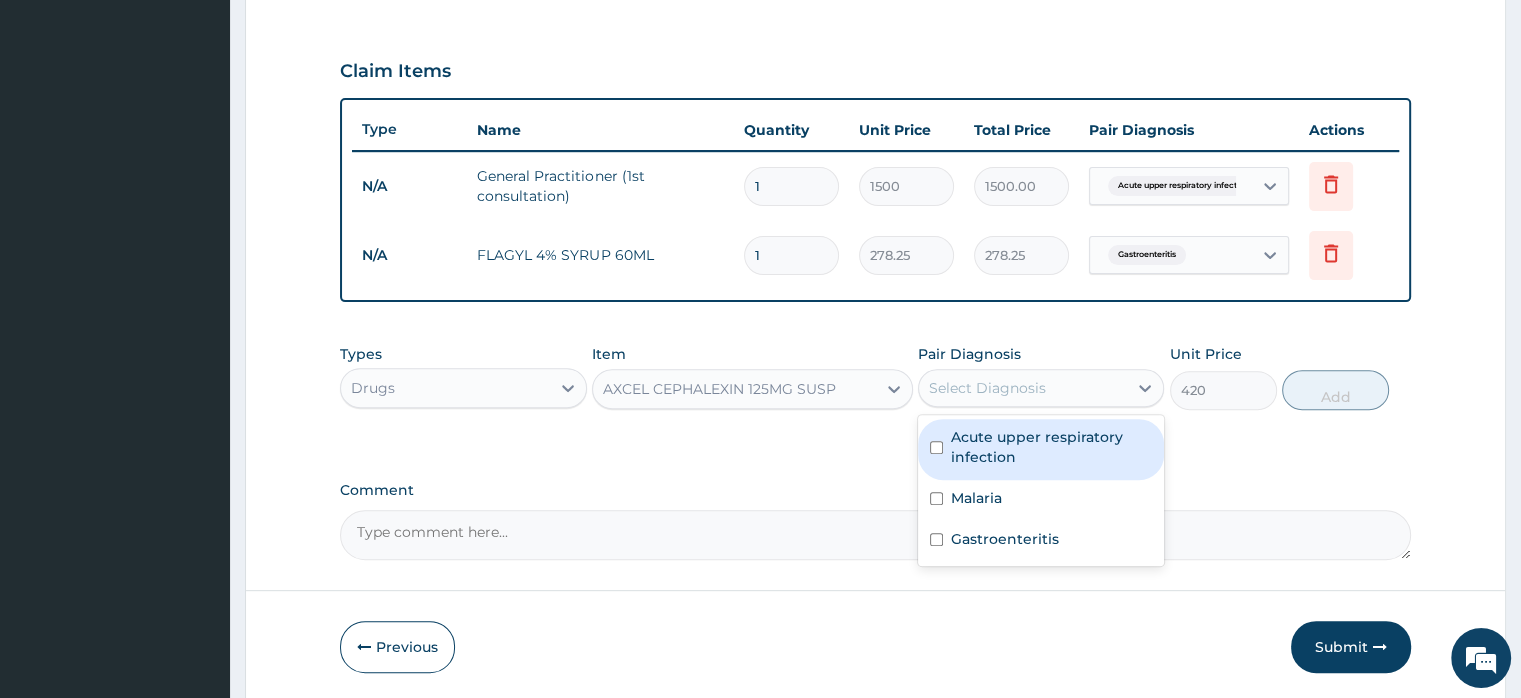 click on "Acute upper respiratory infection" at bounding box center (1051, 447) 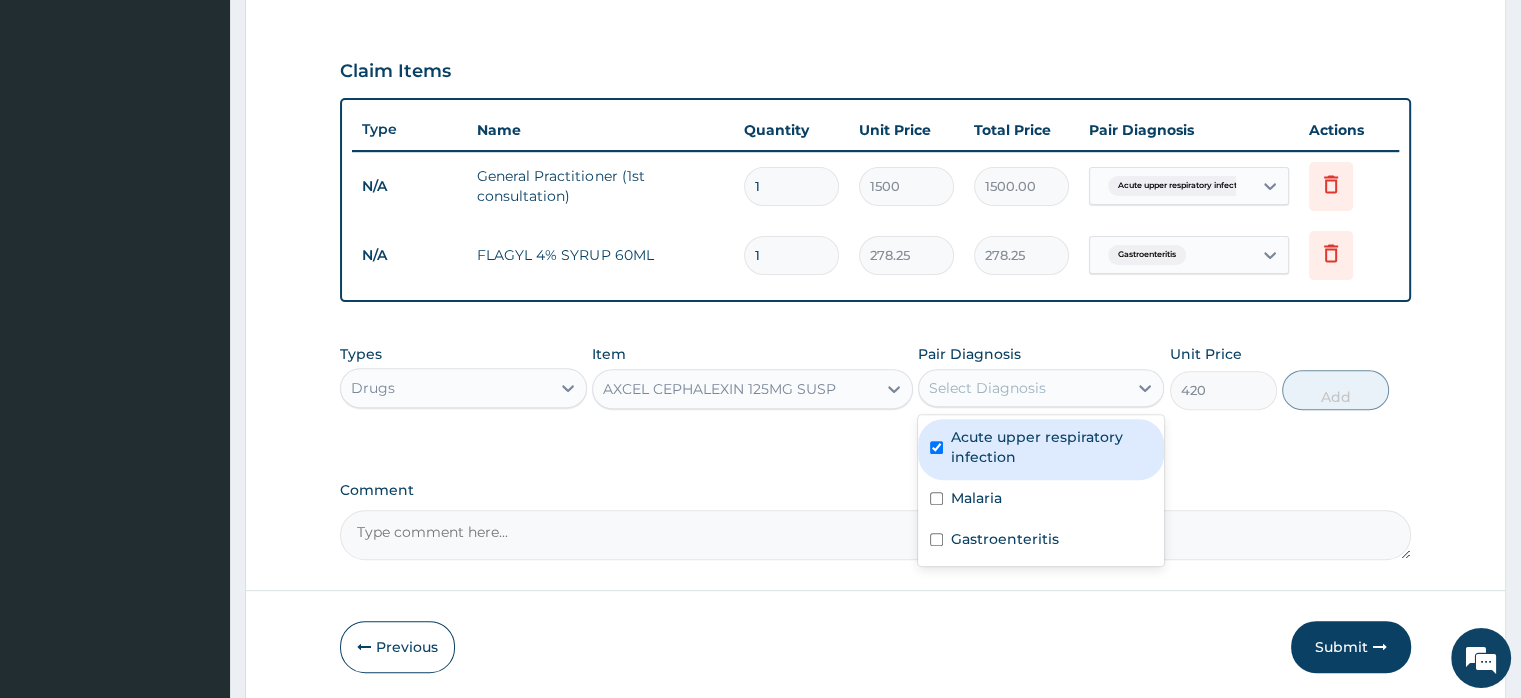 checkbox on "true" 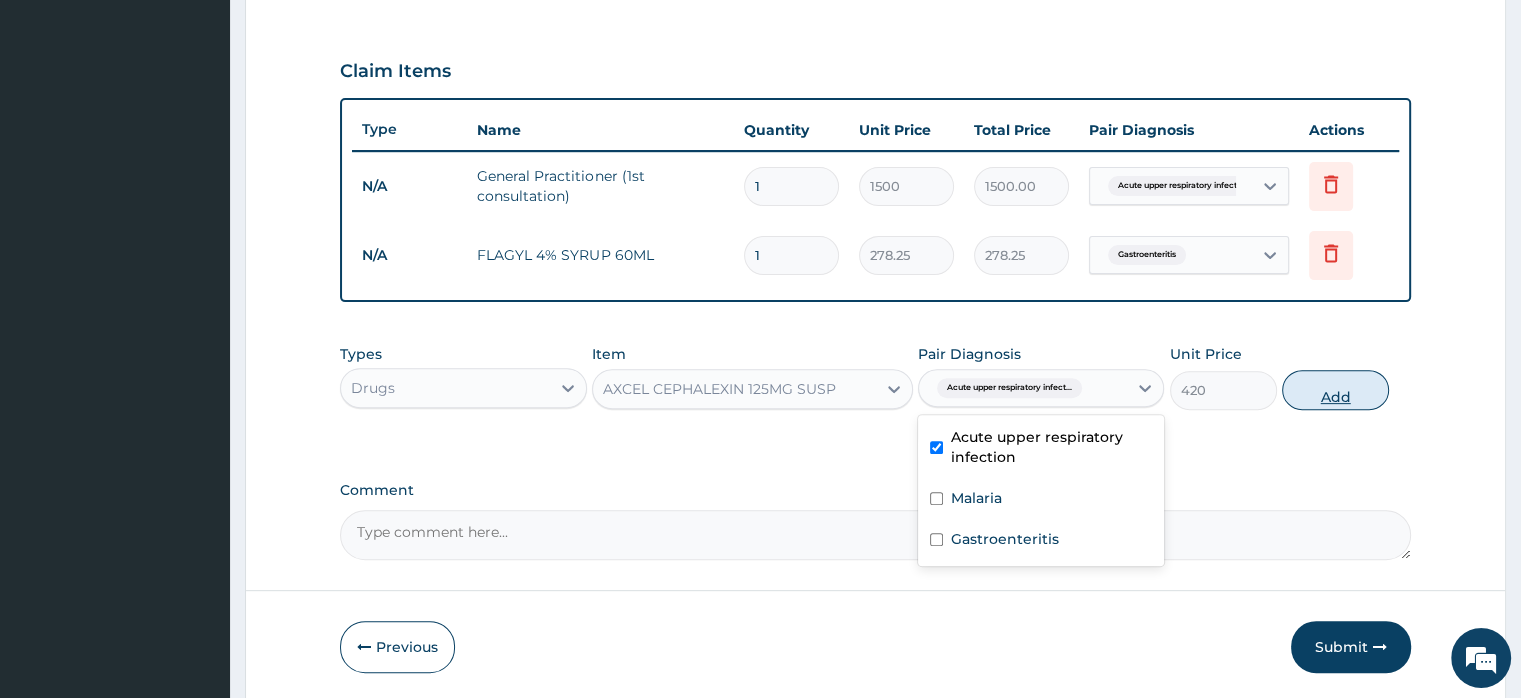 click on "Add" at bounding box center (1335, 390) 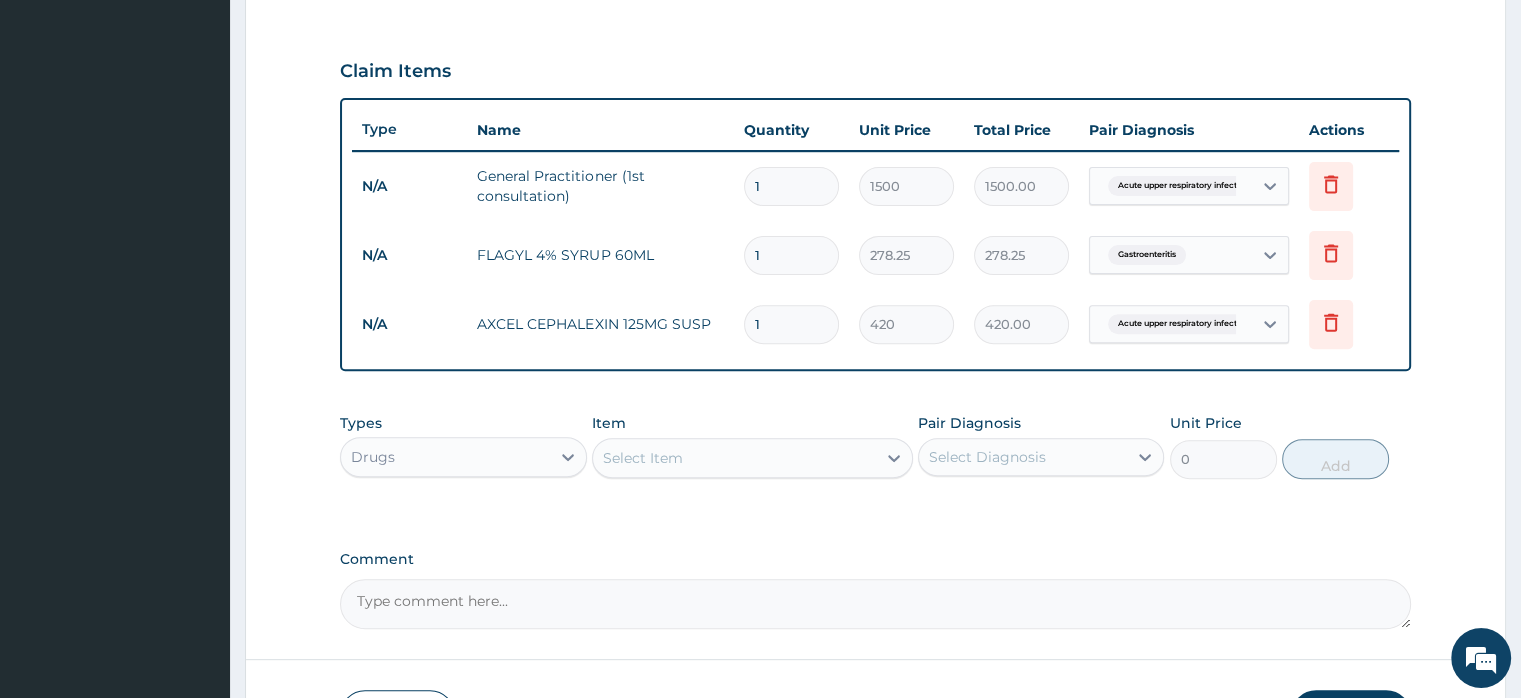 click on "Select Item" at bounding box center (643, 458) 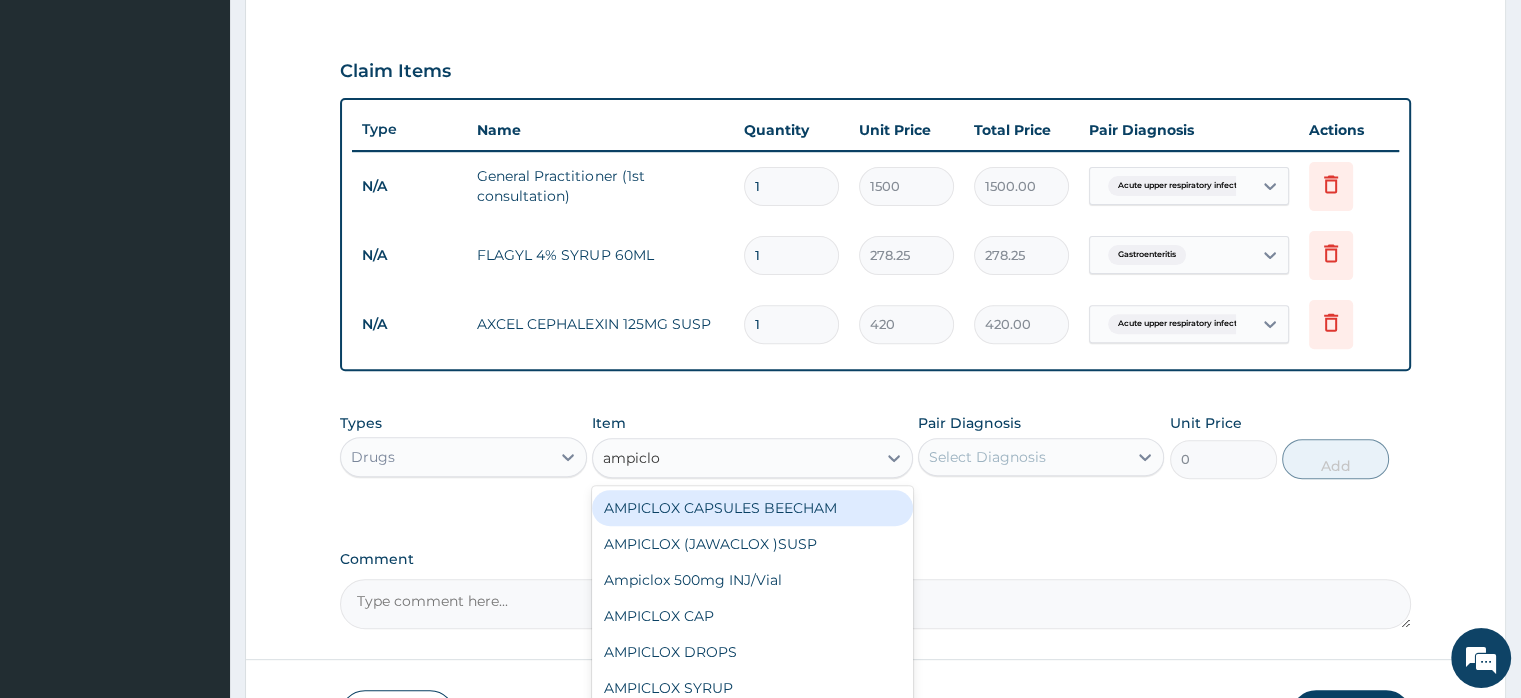 type on "ampiclox" 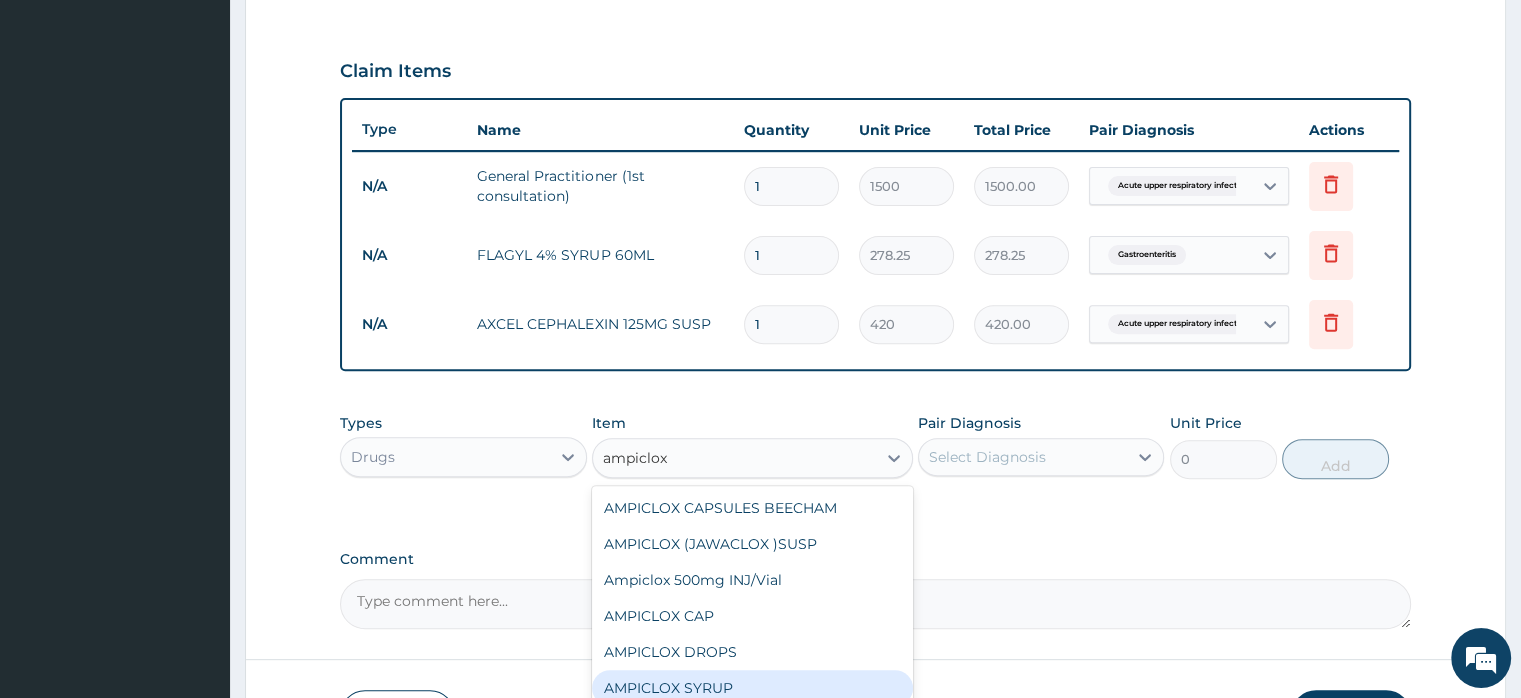 click on "AMPICLOX SYRUP" at bounding box center (752, 688) 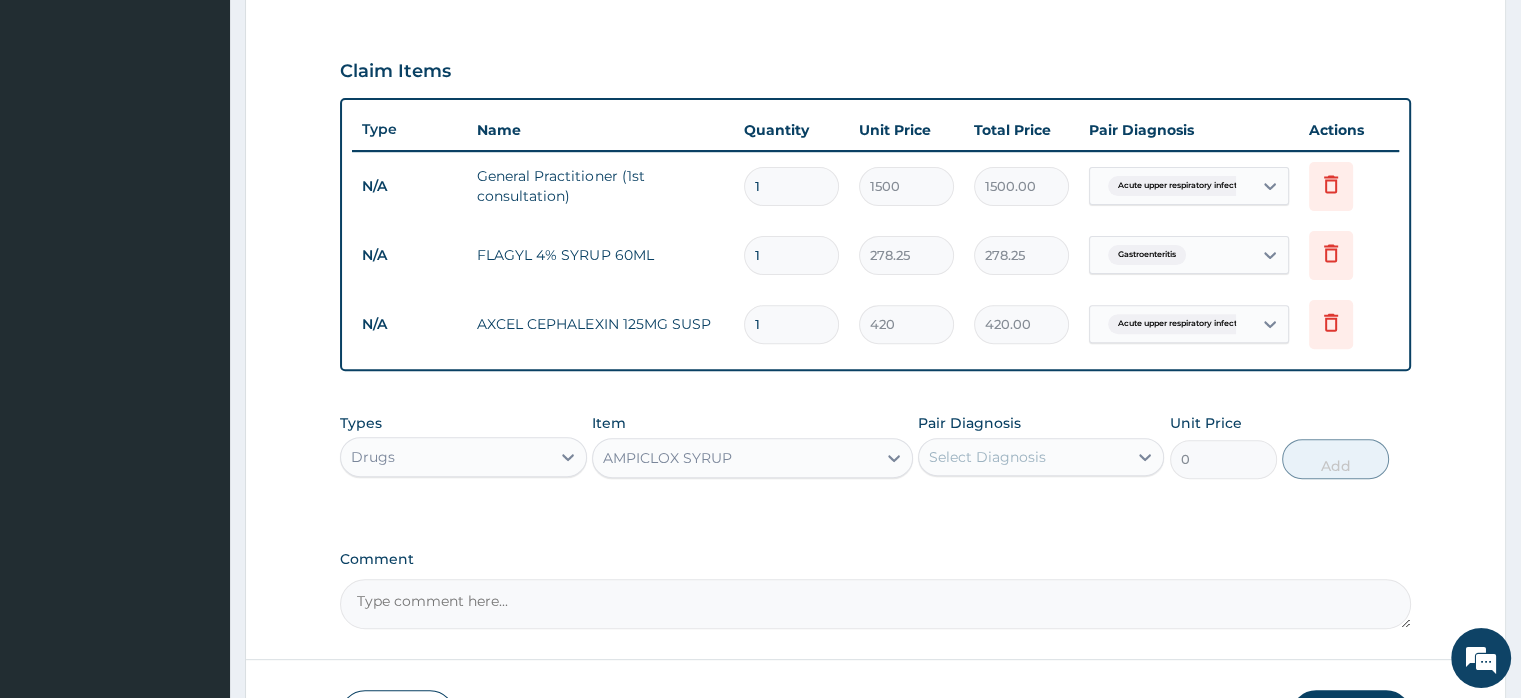 type 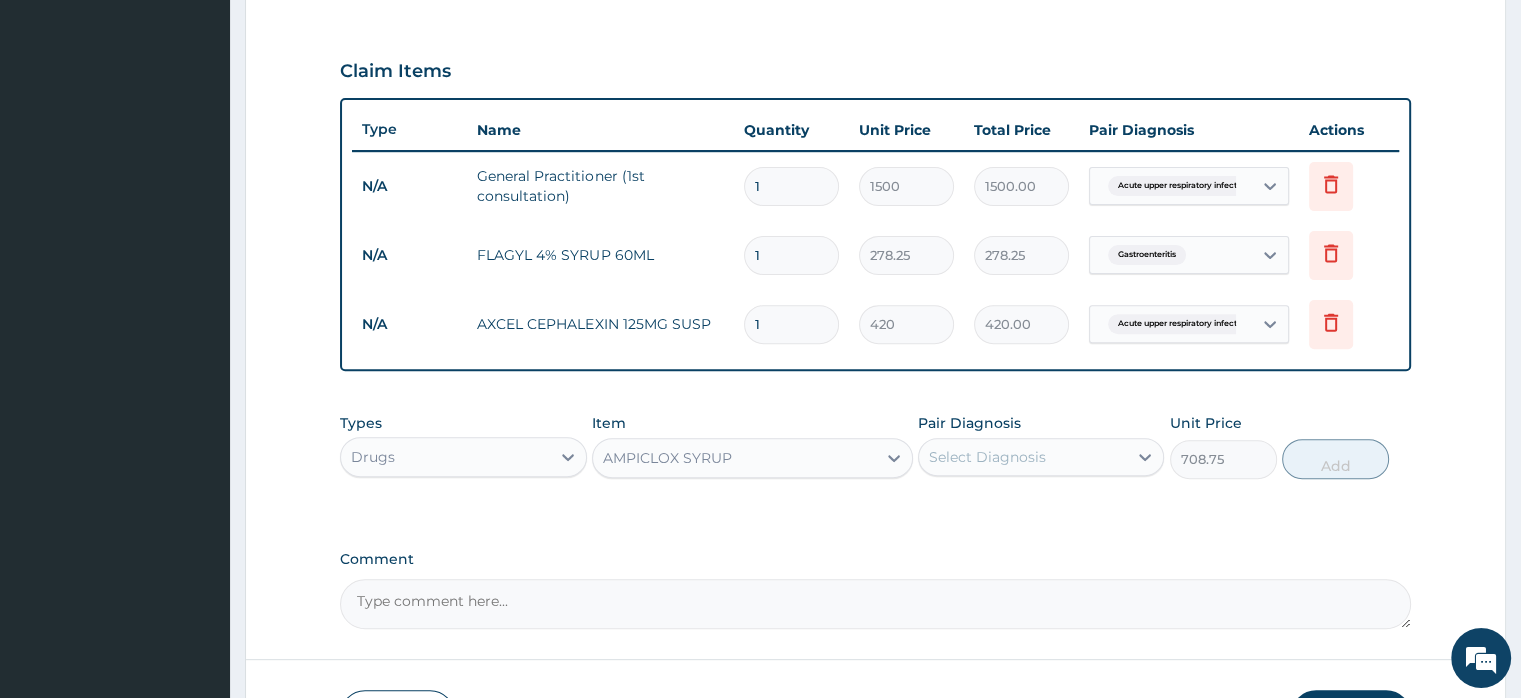 click on "Select Diagnosis" at bounding box center (987, 457) 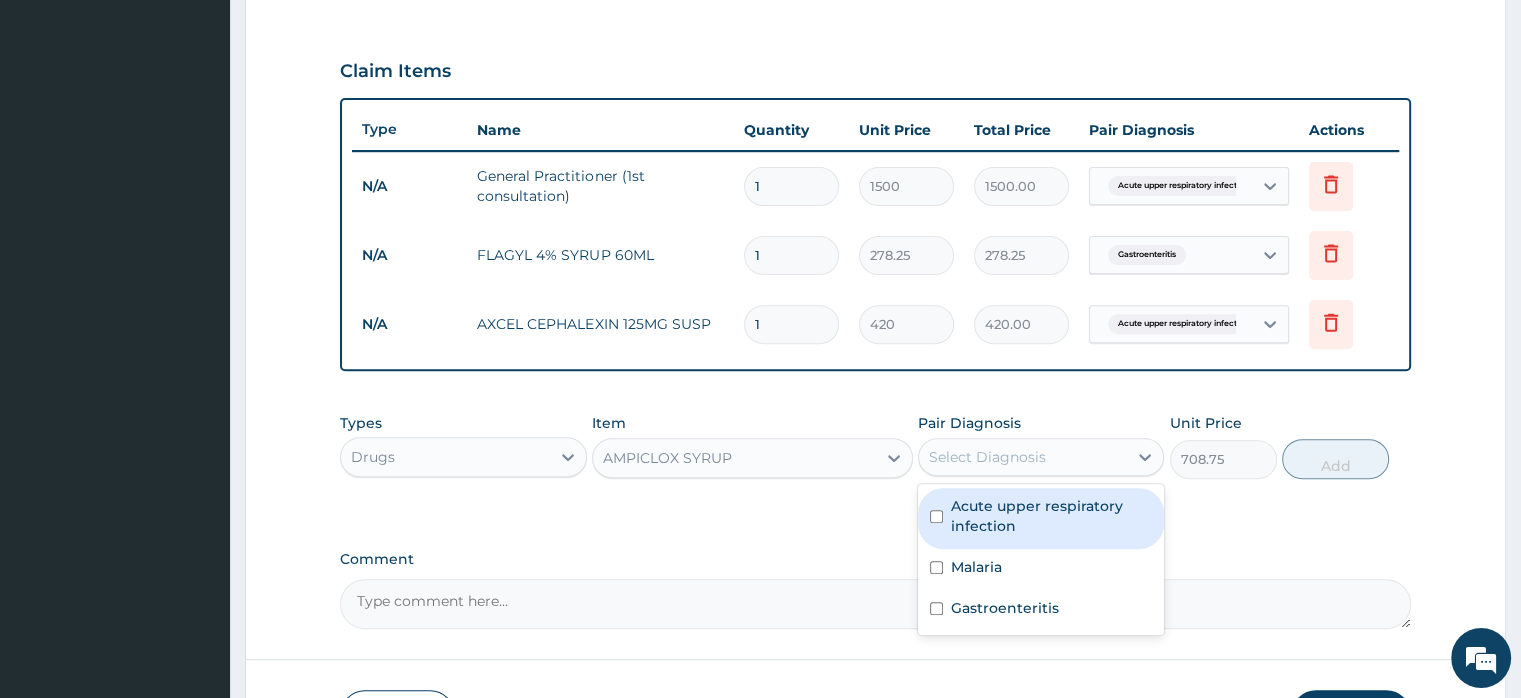 click on "Acute upper respiratory infection" at bounding box center [1051, 516] 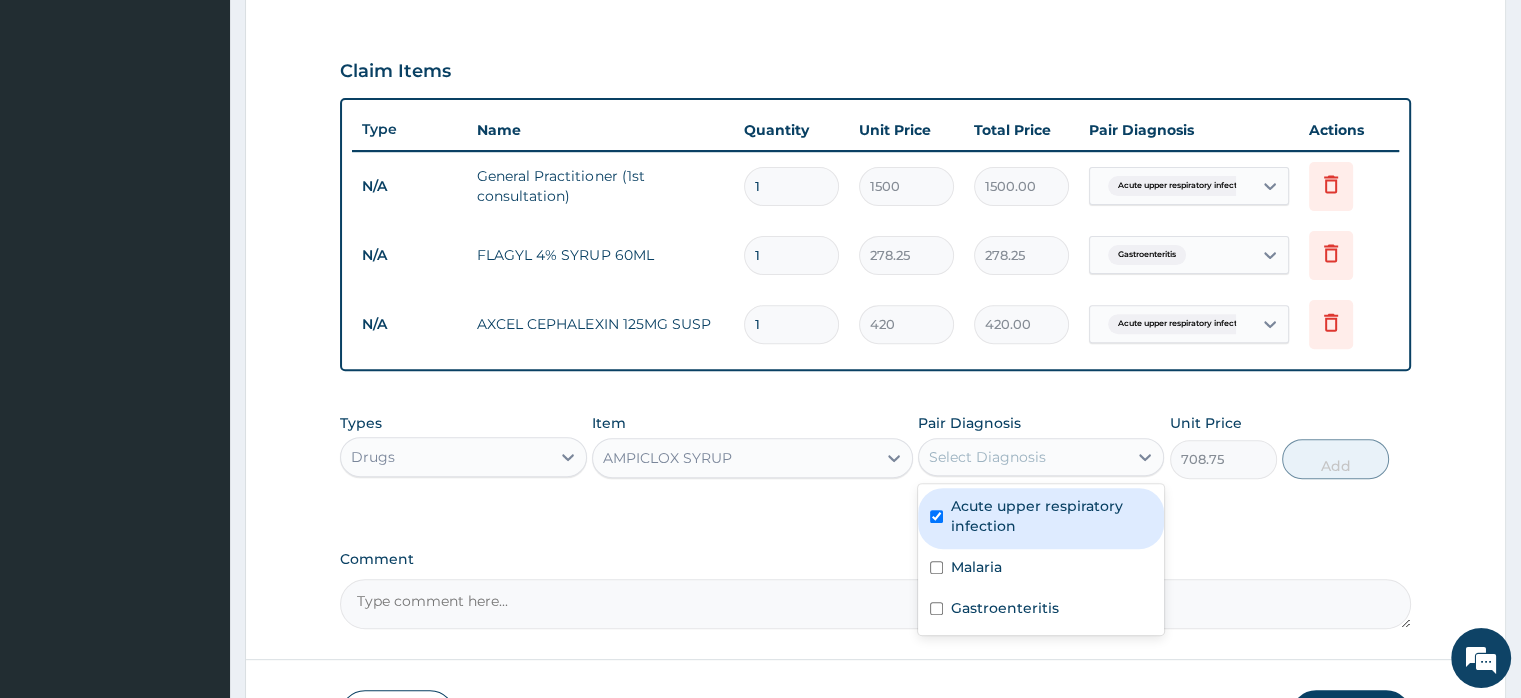 checkbox on "true" 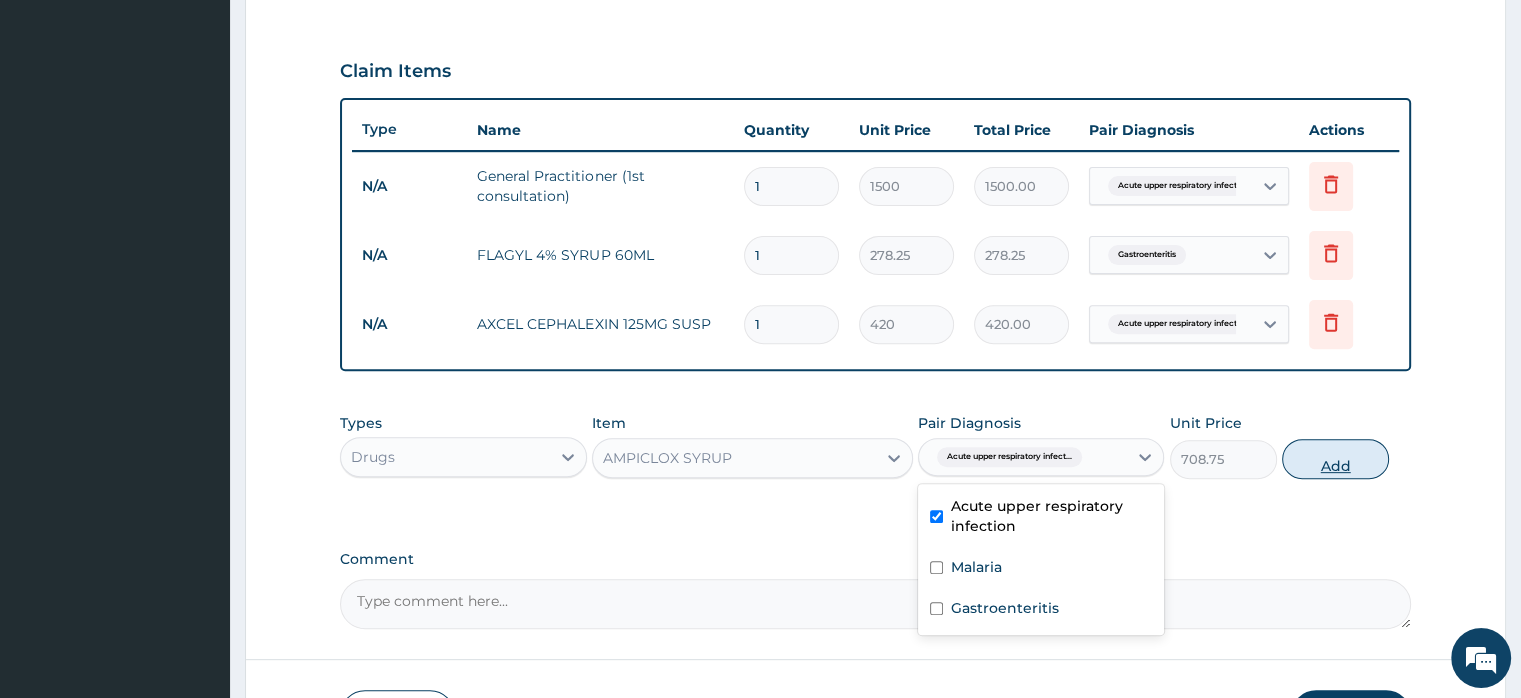 click on "Add" at bounding box center [1335, 459] 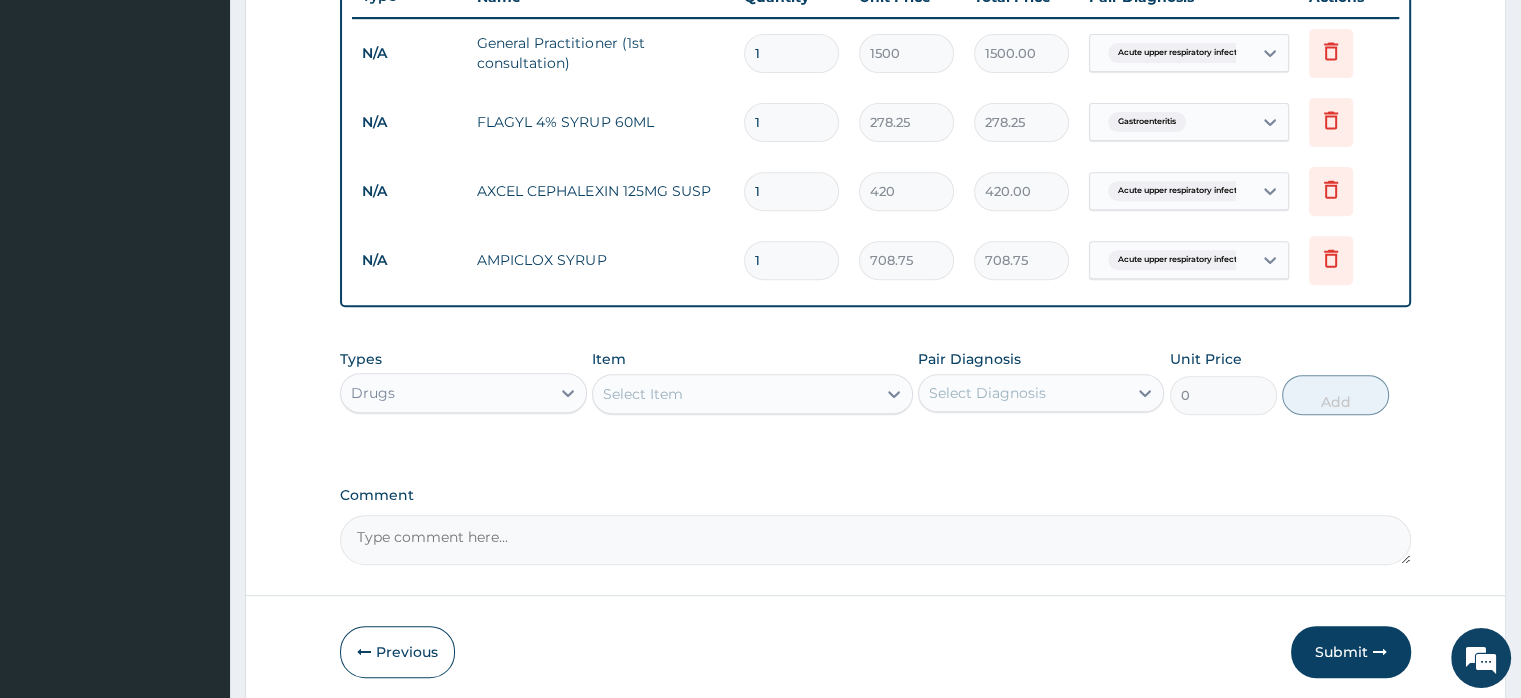 scroll, scrollTop: 852, scrollLeft: 0, axis: vertical 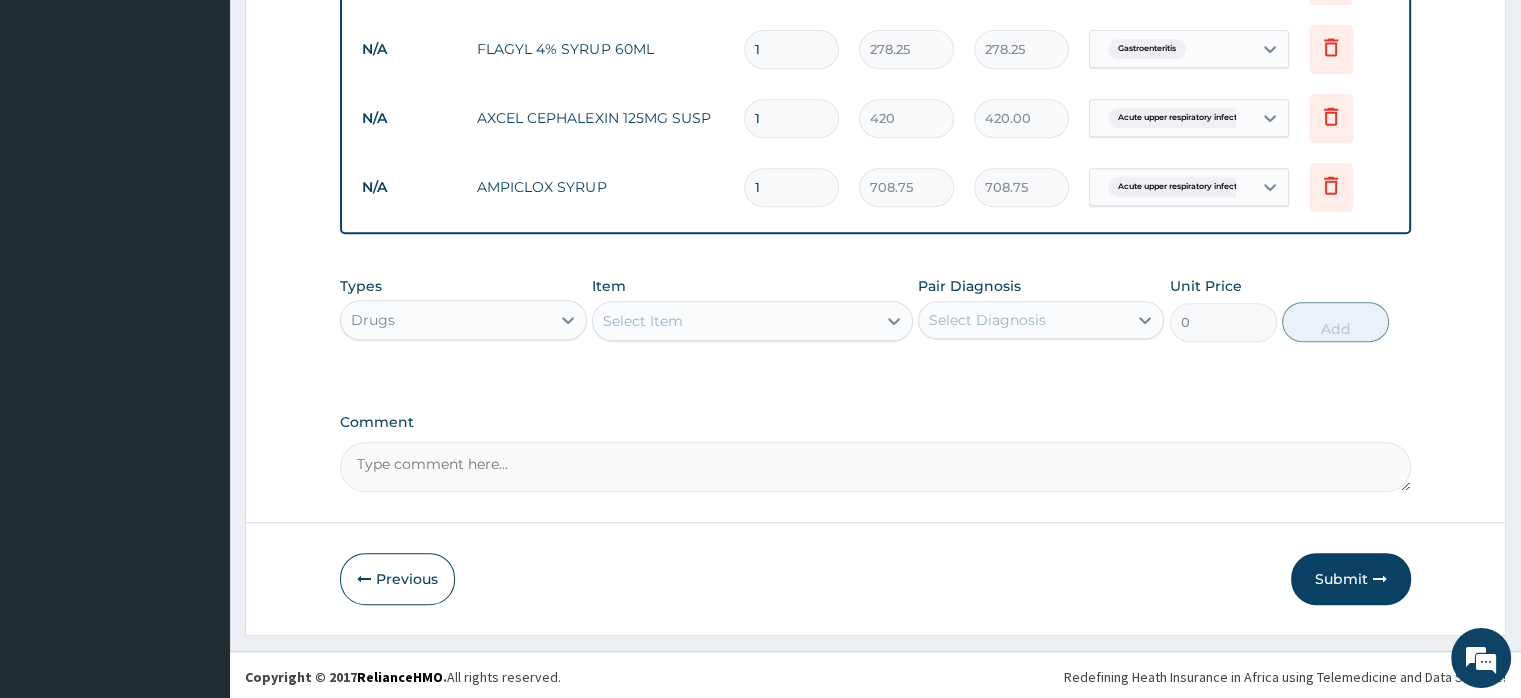 click on "Comment" at bounding box center [875, 467] 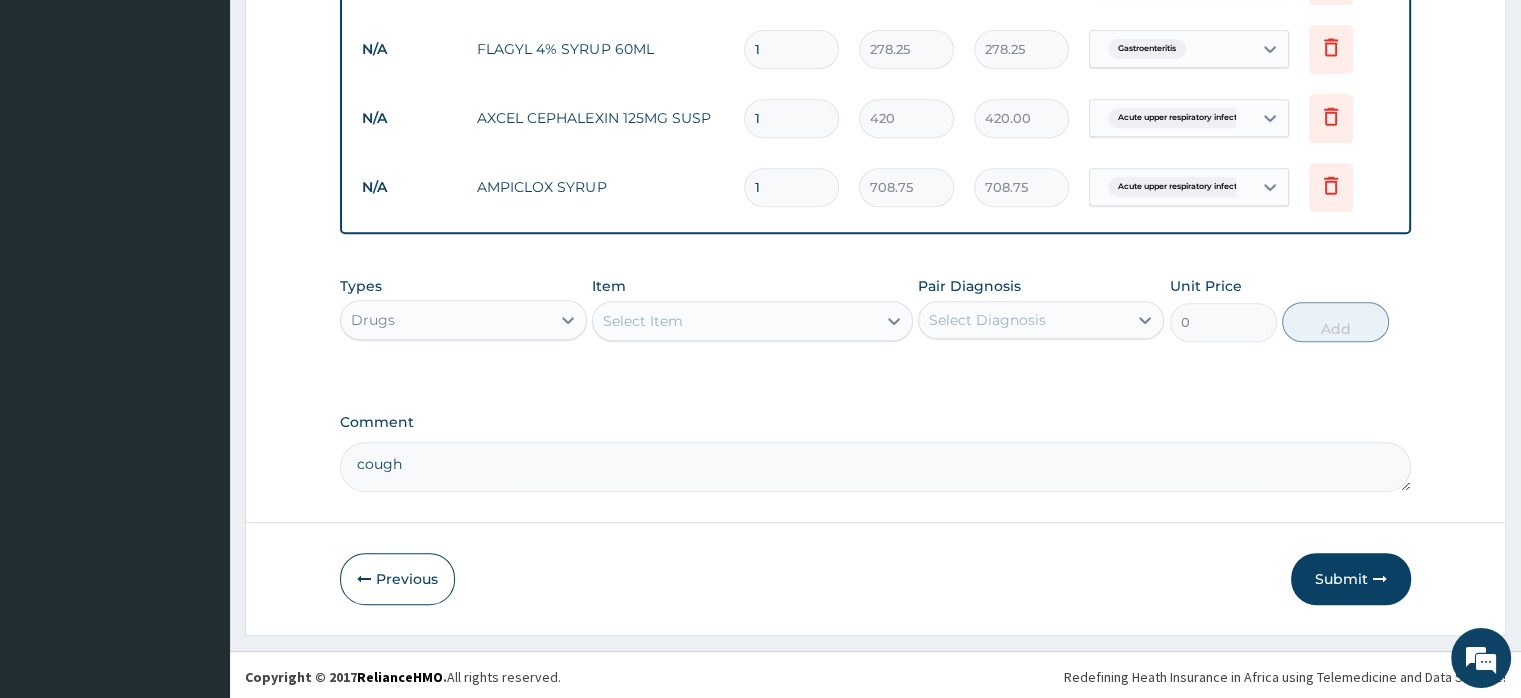 type on "cough" 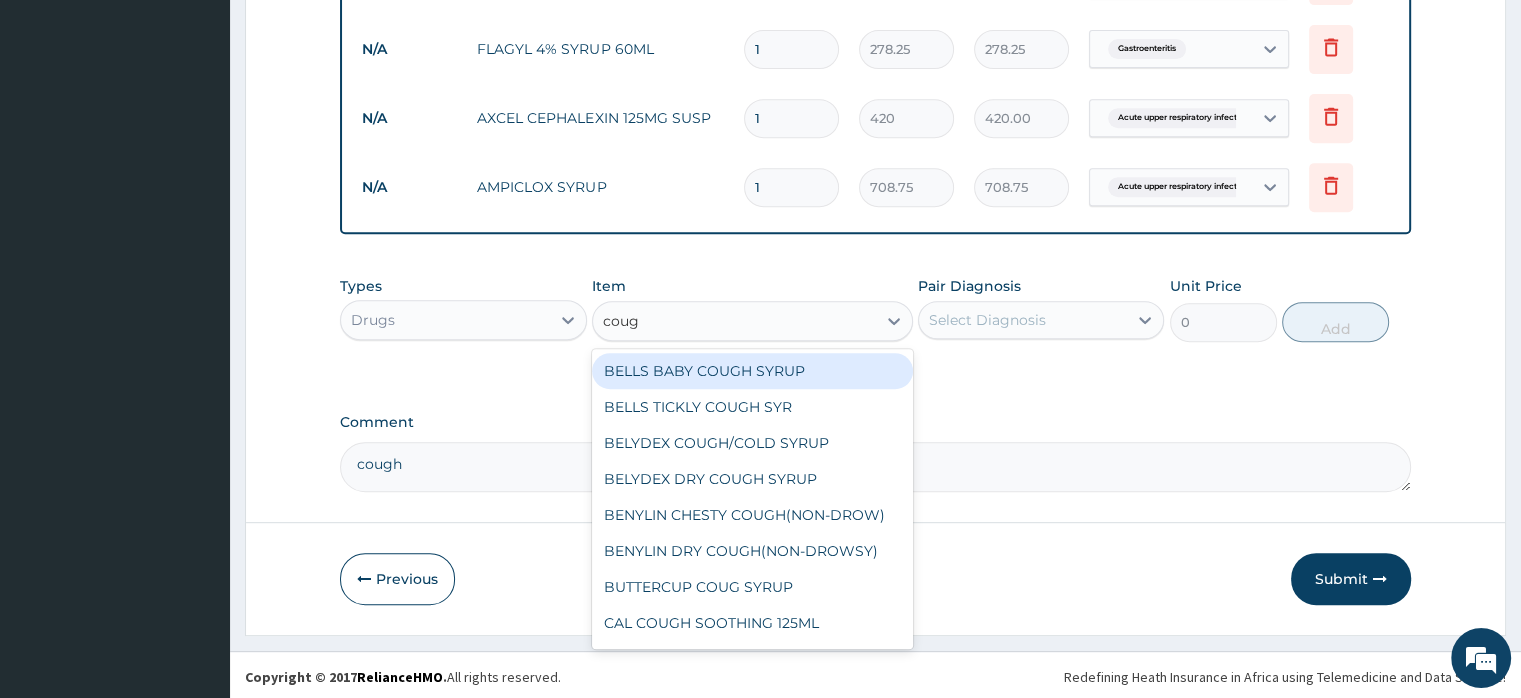 type on "cough" 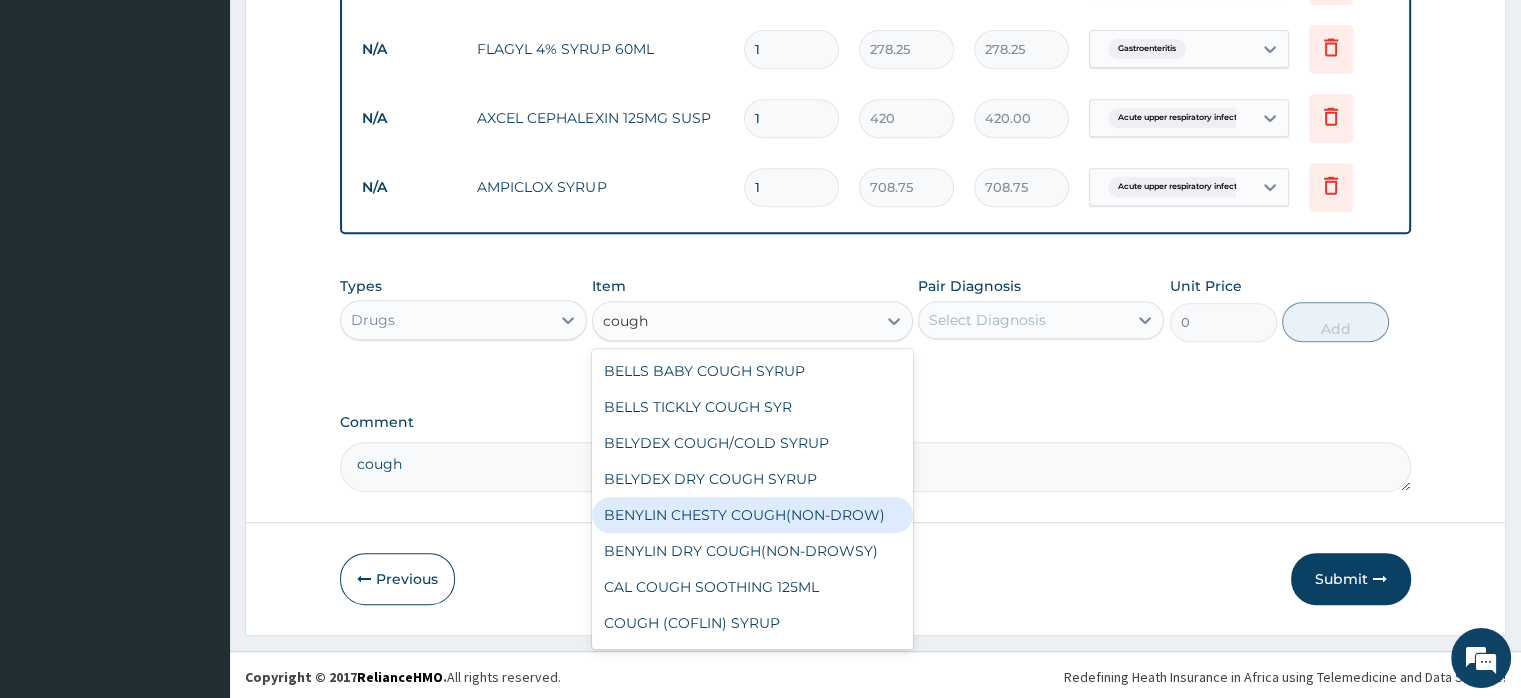 click on "BENYLIN CHESTY COUGH(NON-DROW)" at bounding box center [752, 515] 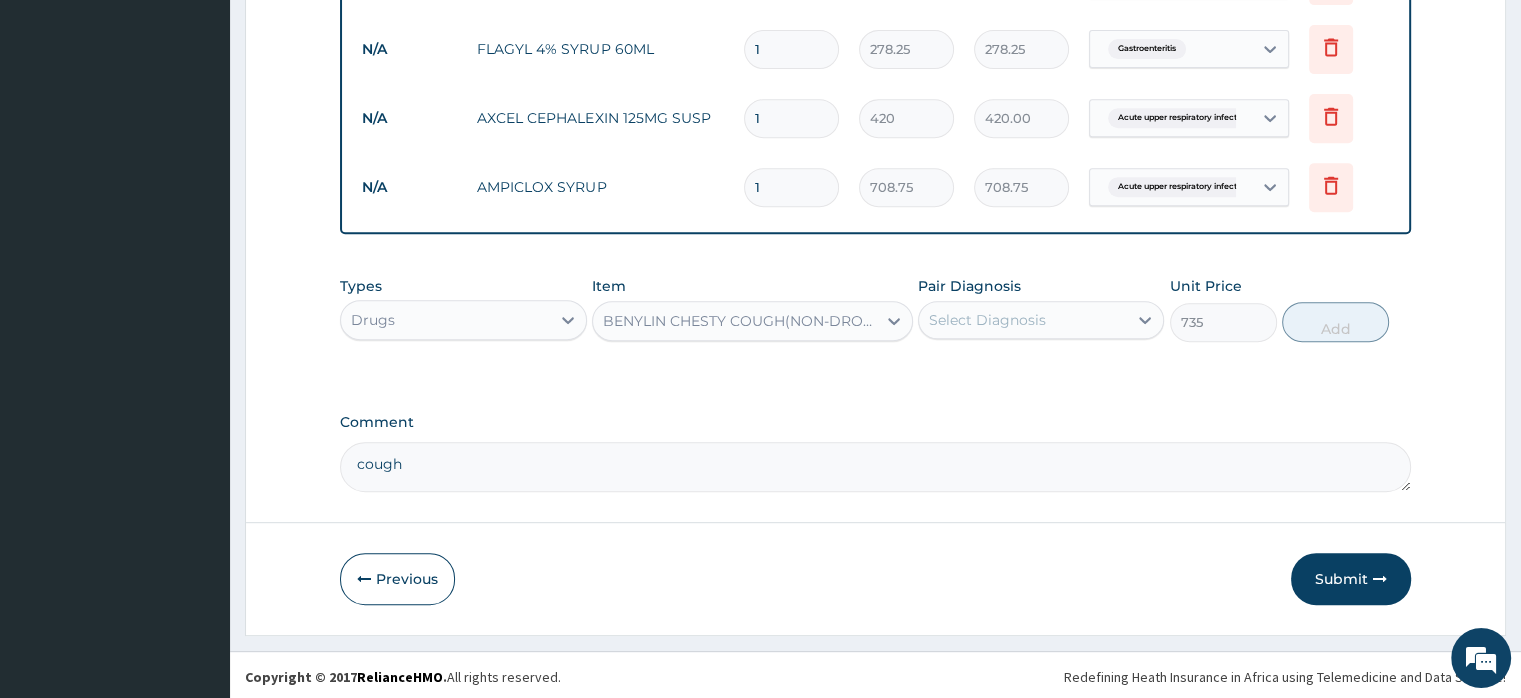 click on "BENYLIN CHESTY COUGH(NON-DROW)" at bounding box center (740, 321) 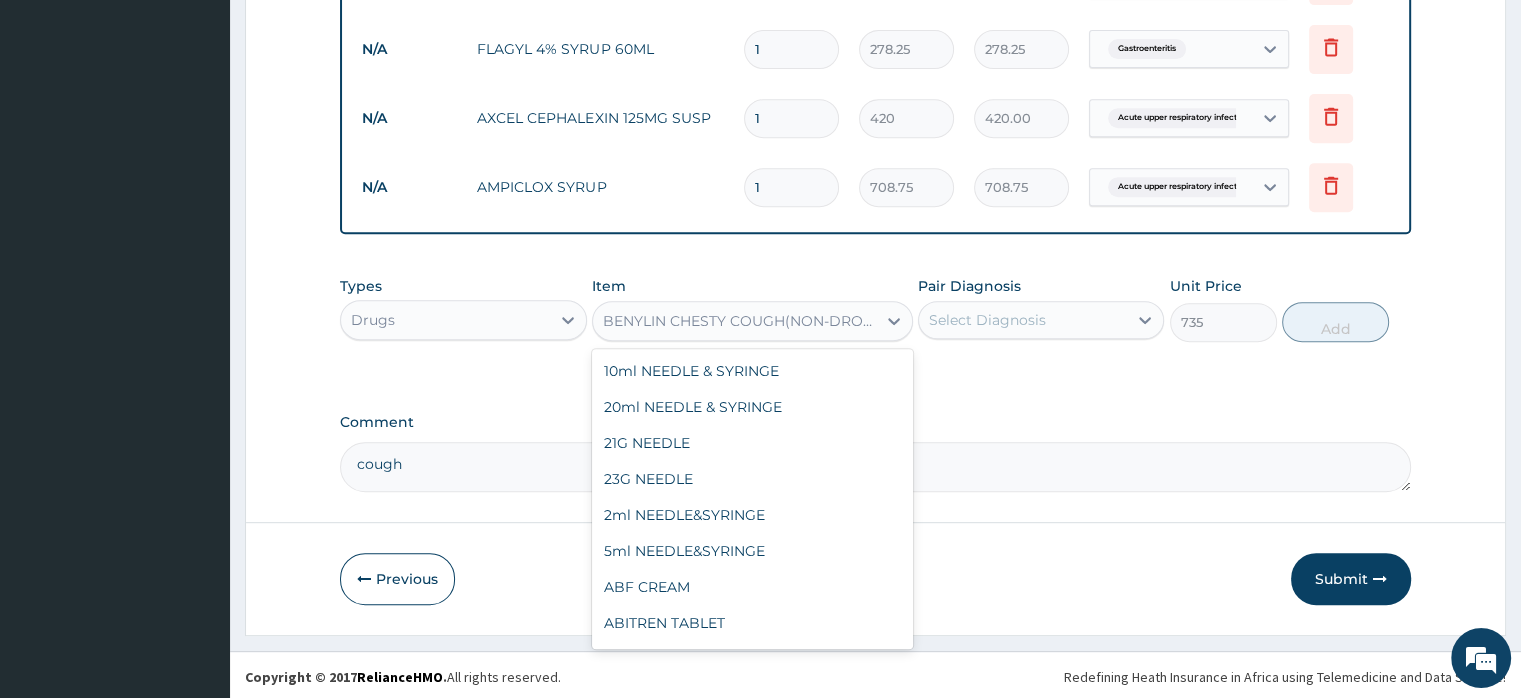 scroll, scrollTop: 8536, scrollLeft: 0, axis: vertical 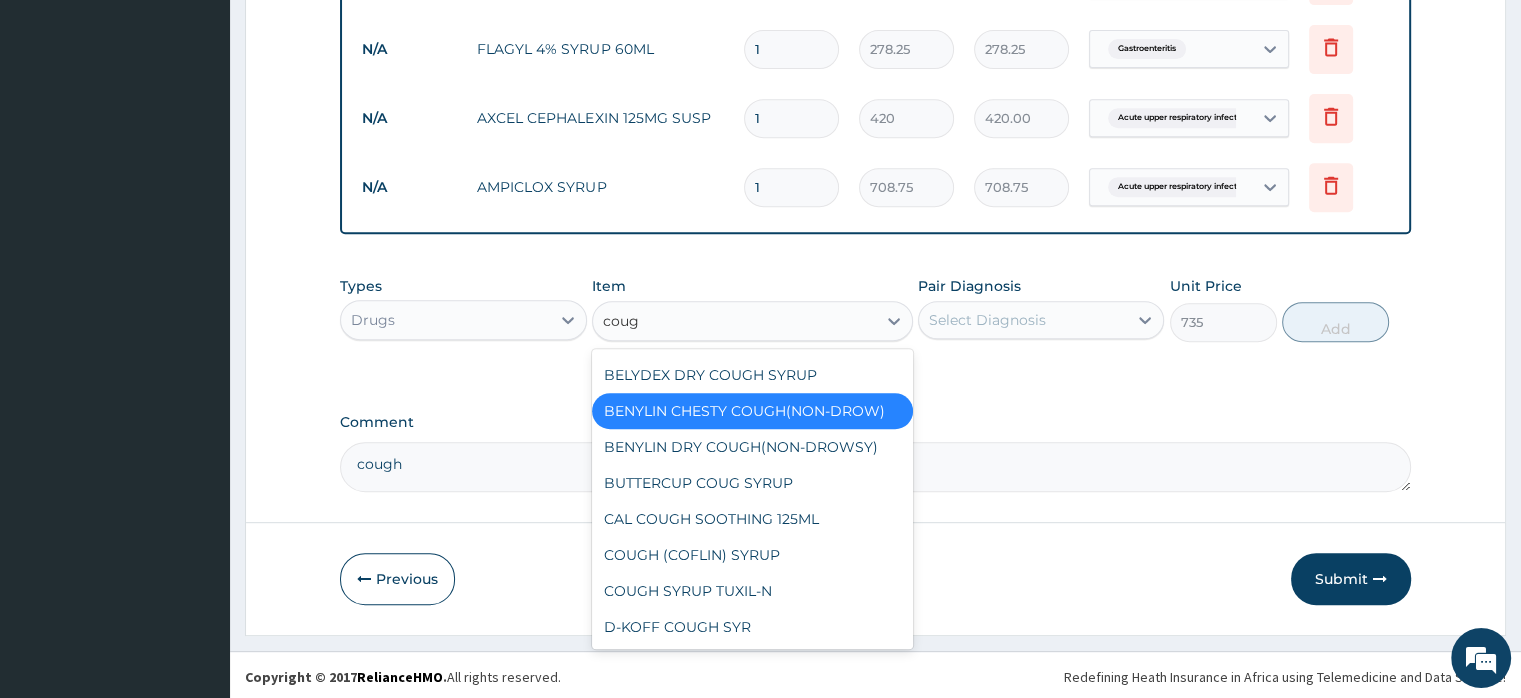 type on "cough" 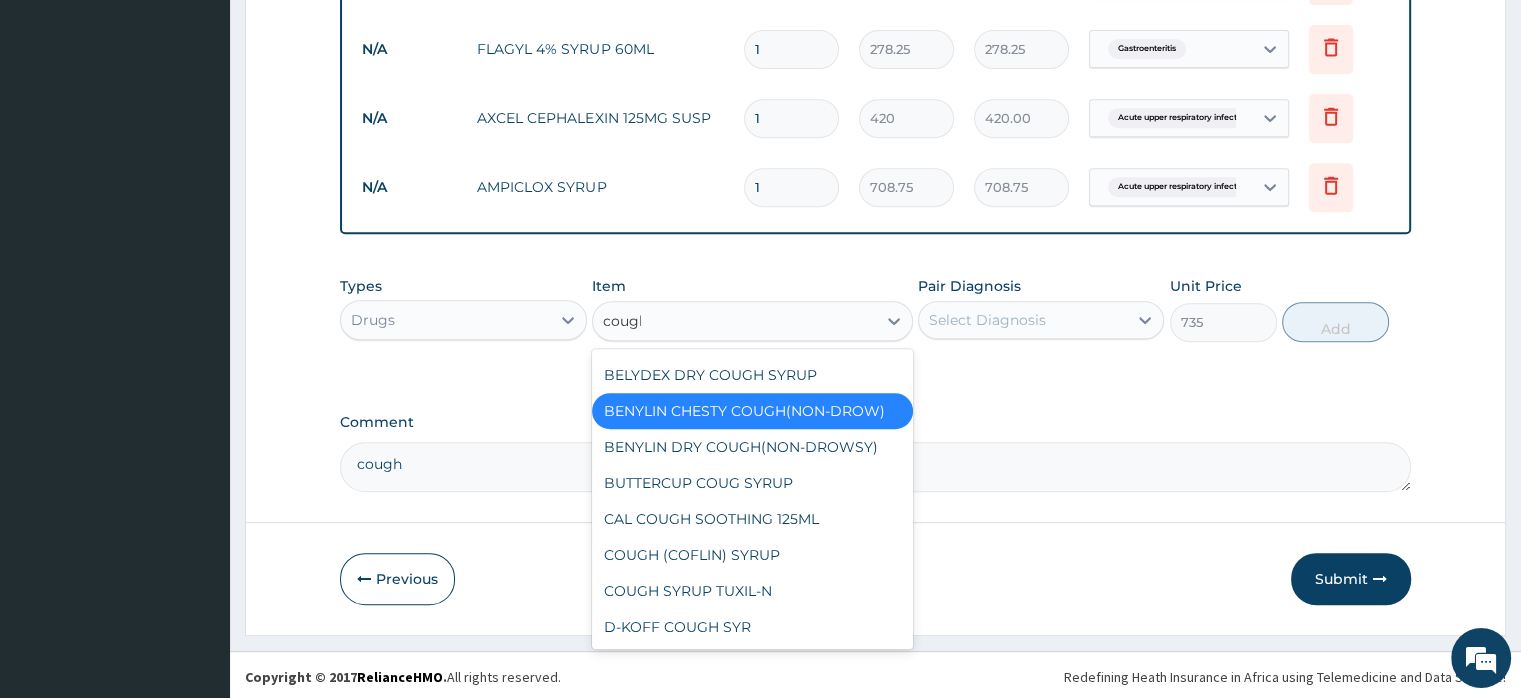 scroll, scrollTop: 68, scrollLeft: 0, axis: vertical 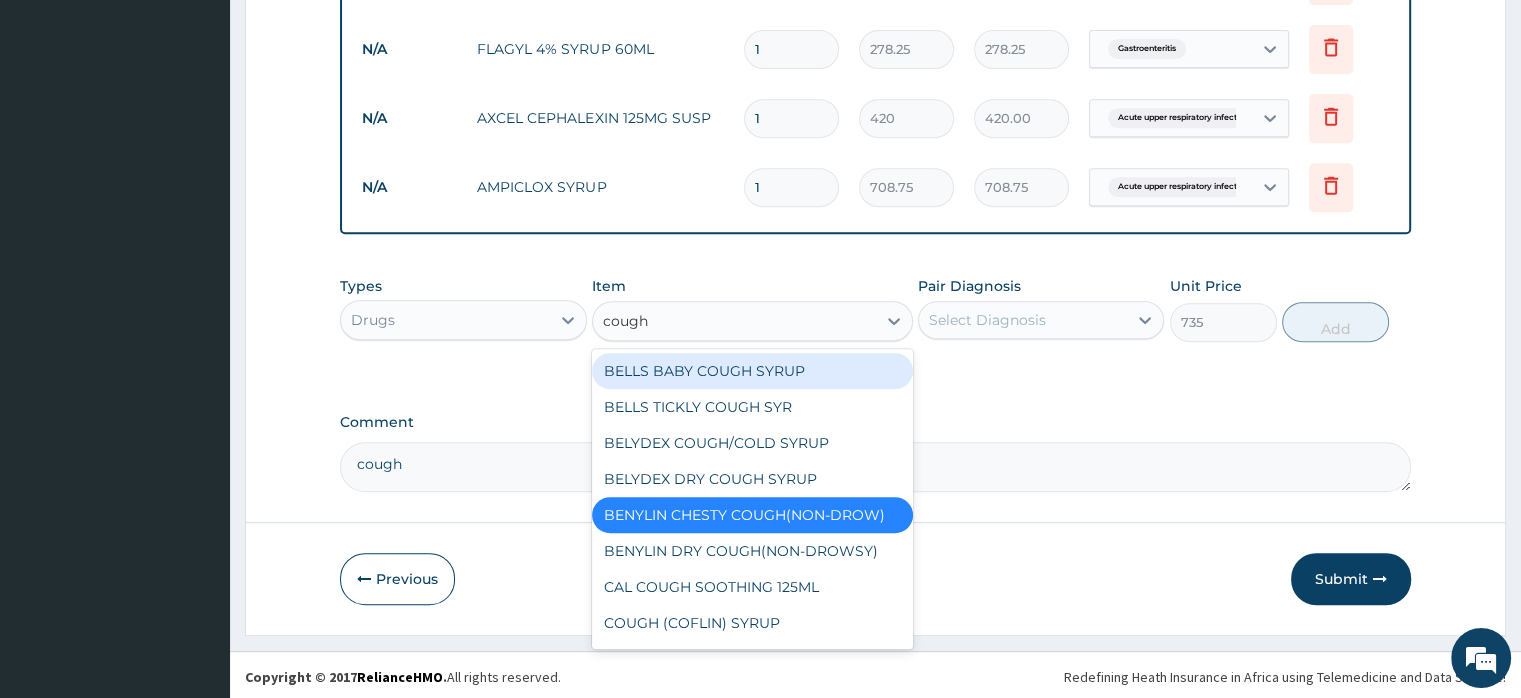 click on "BELLS BABY COUGH SYRUP" at bounding box center (752, 371) 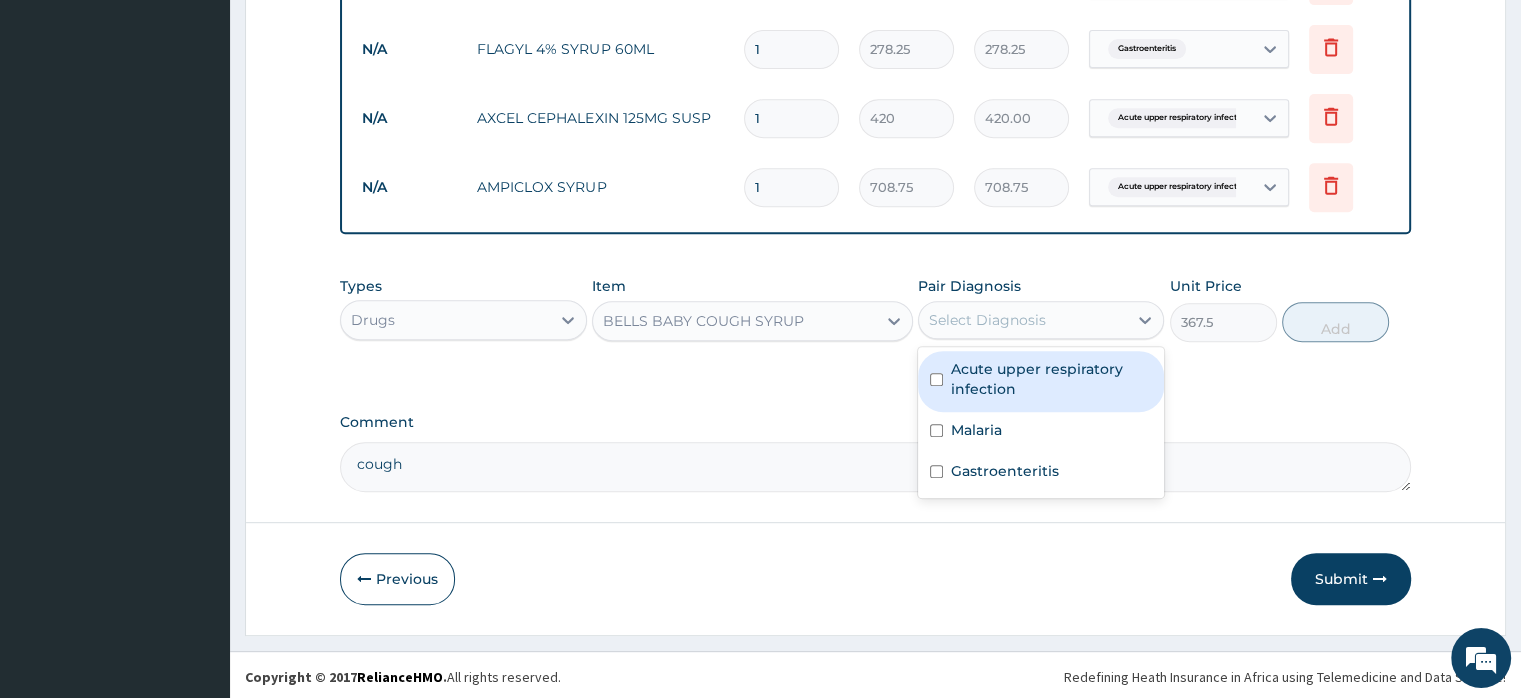 click on "Select Diagnosis" at bounding box center [1023, 320] 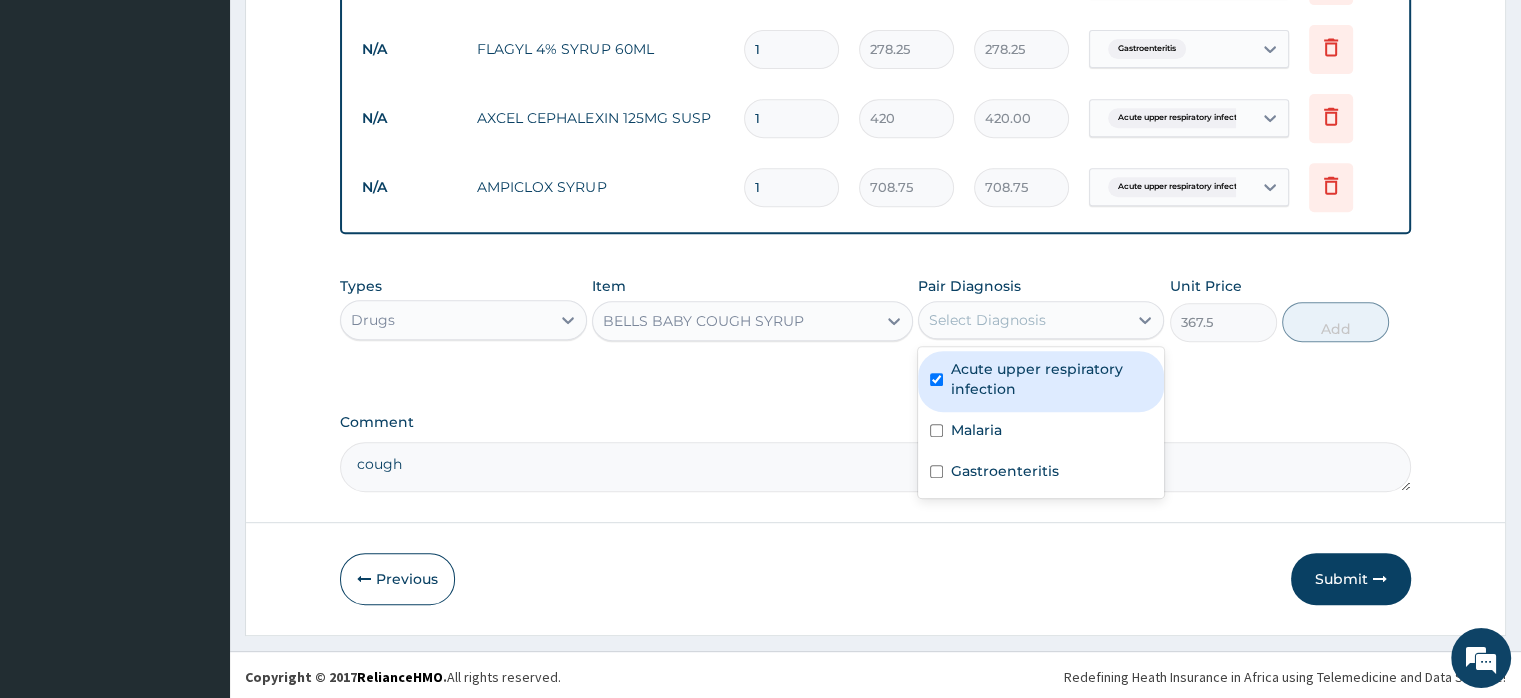 checkbox on "true" 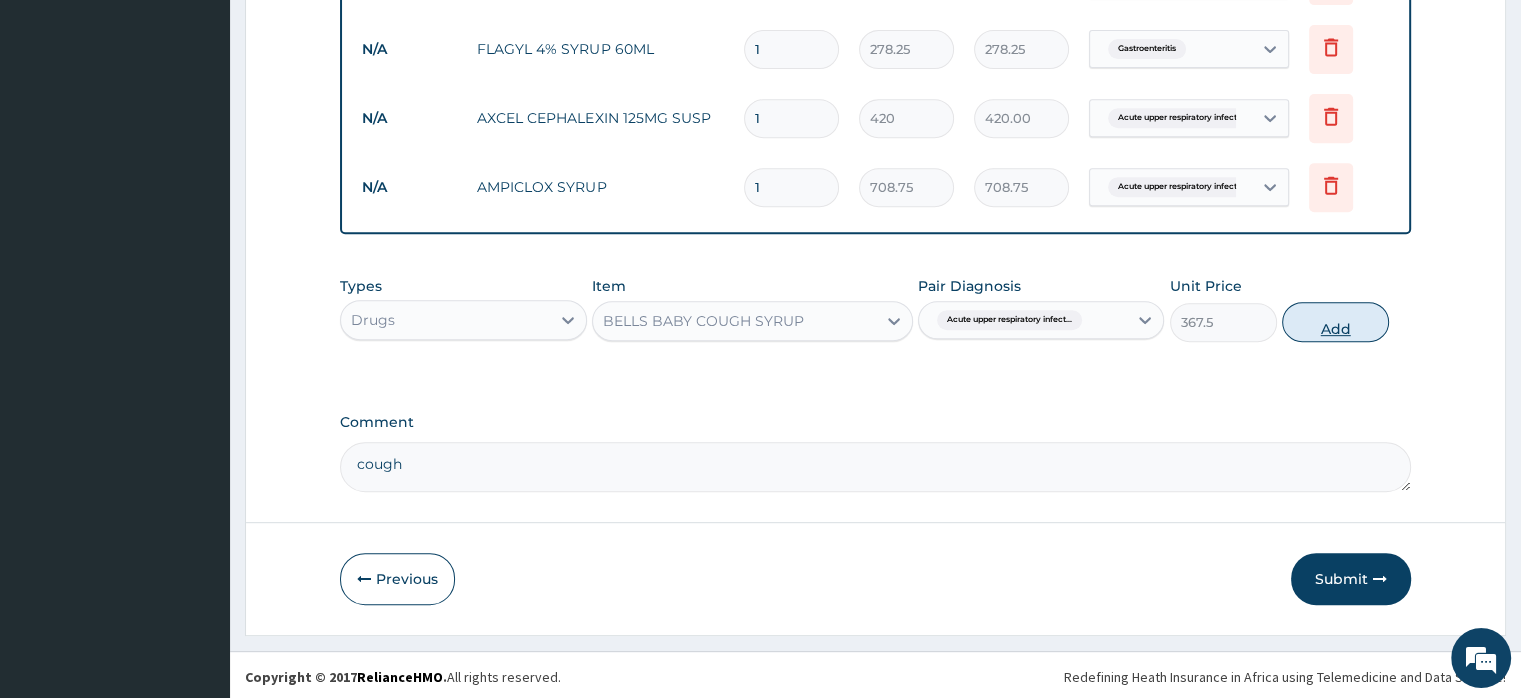 click on "Add" at bounding box center (1335, 322) 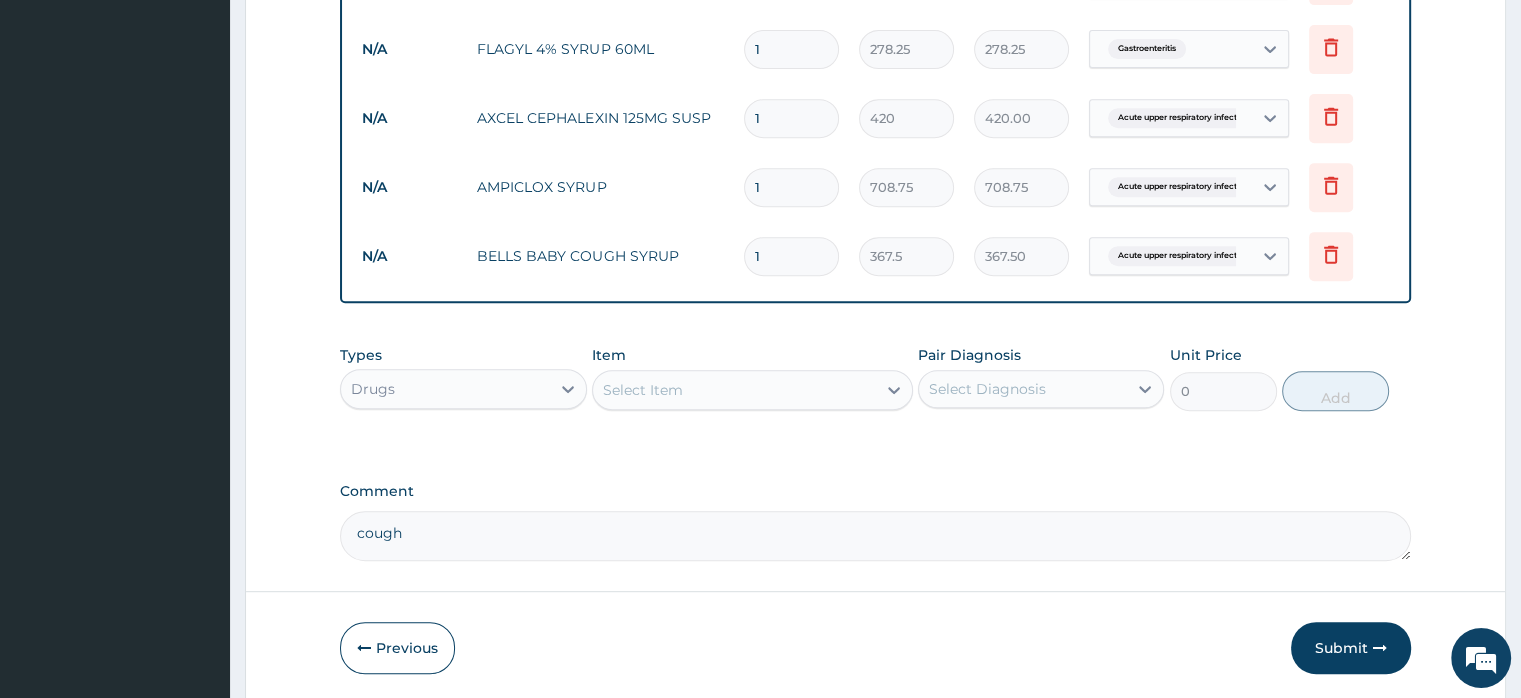 click on "Select Item" at bounding box center [734, 390] 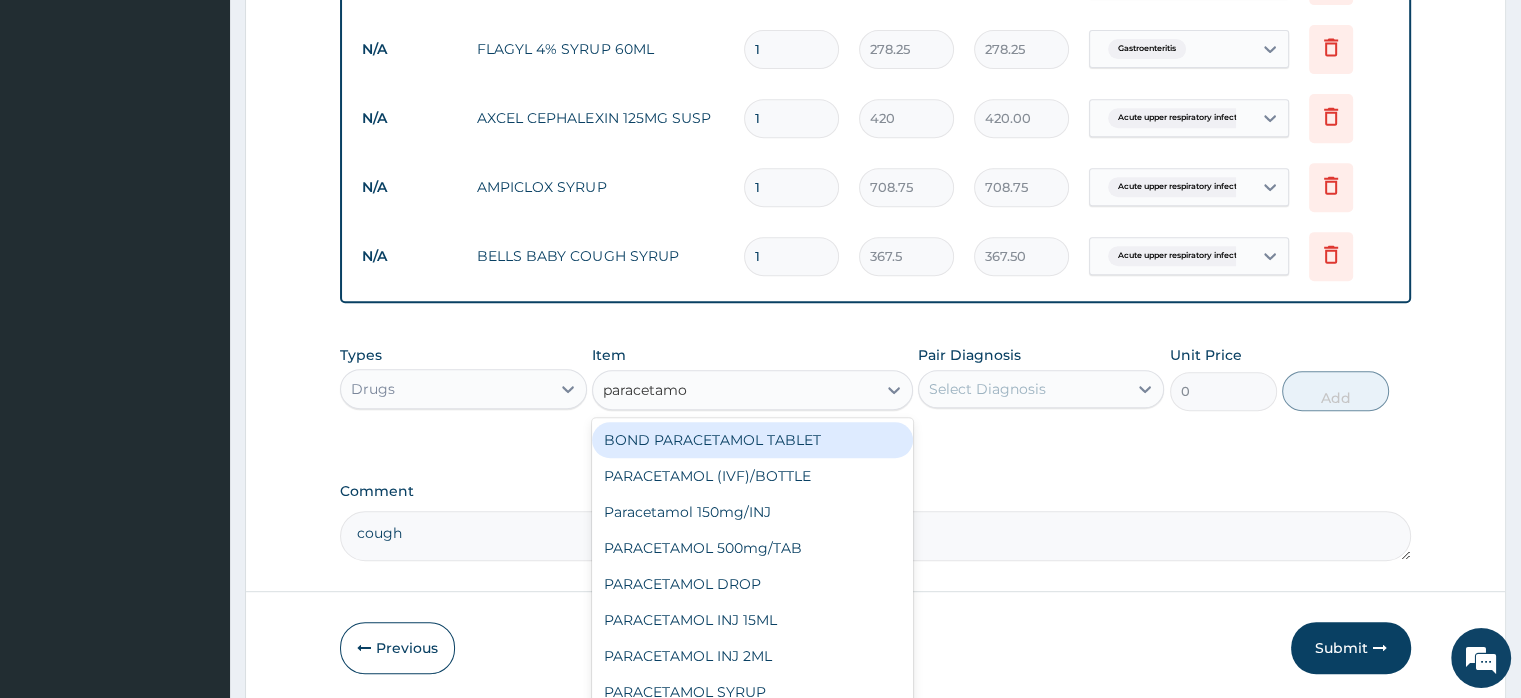 type on "paracetamol" 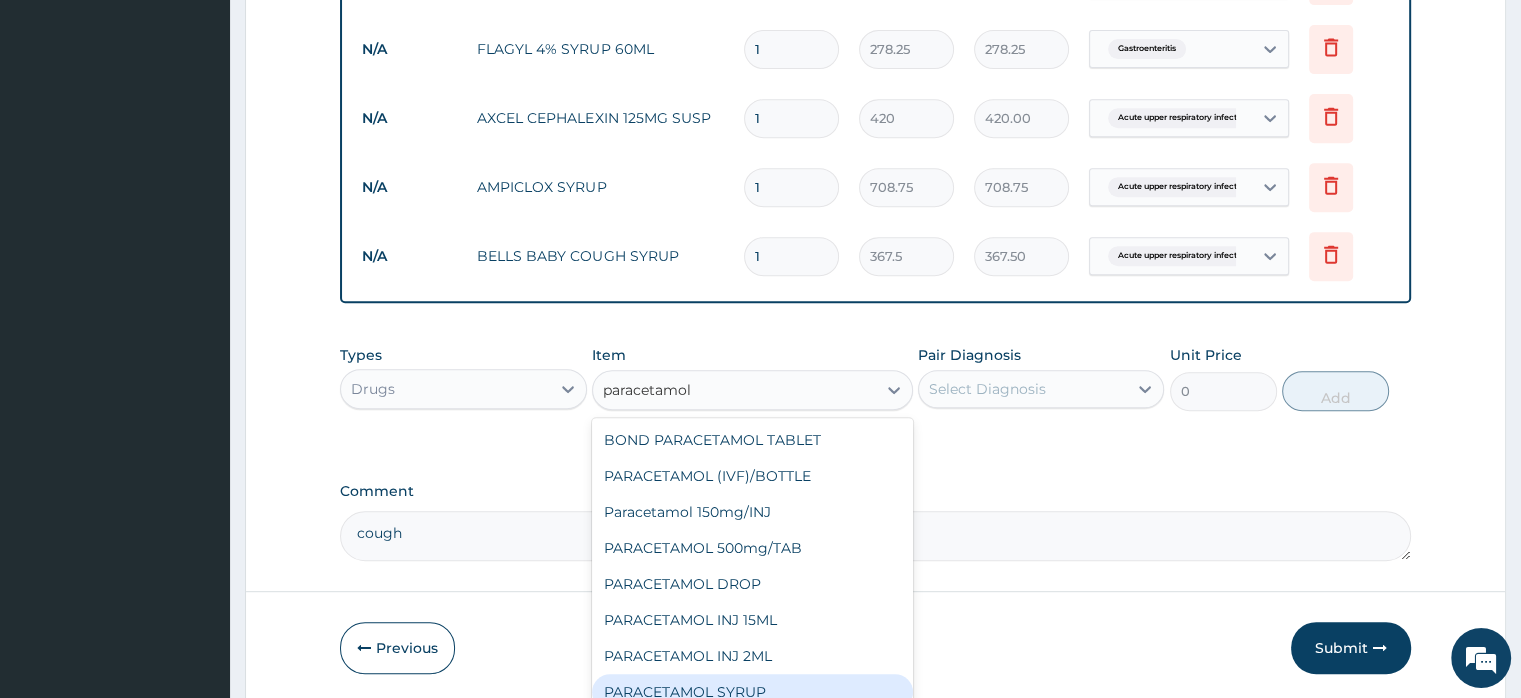 click on "PARACETAMOL SYRUP" at bounding box center [752, 692] 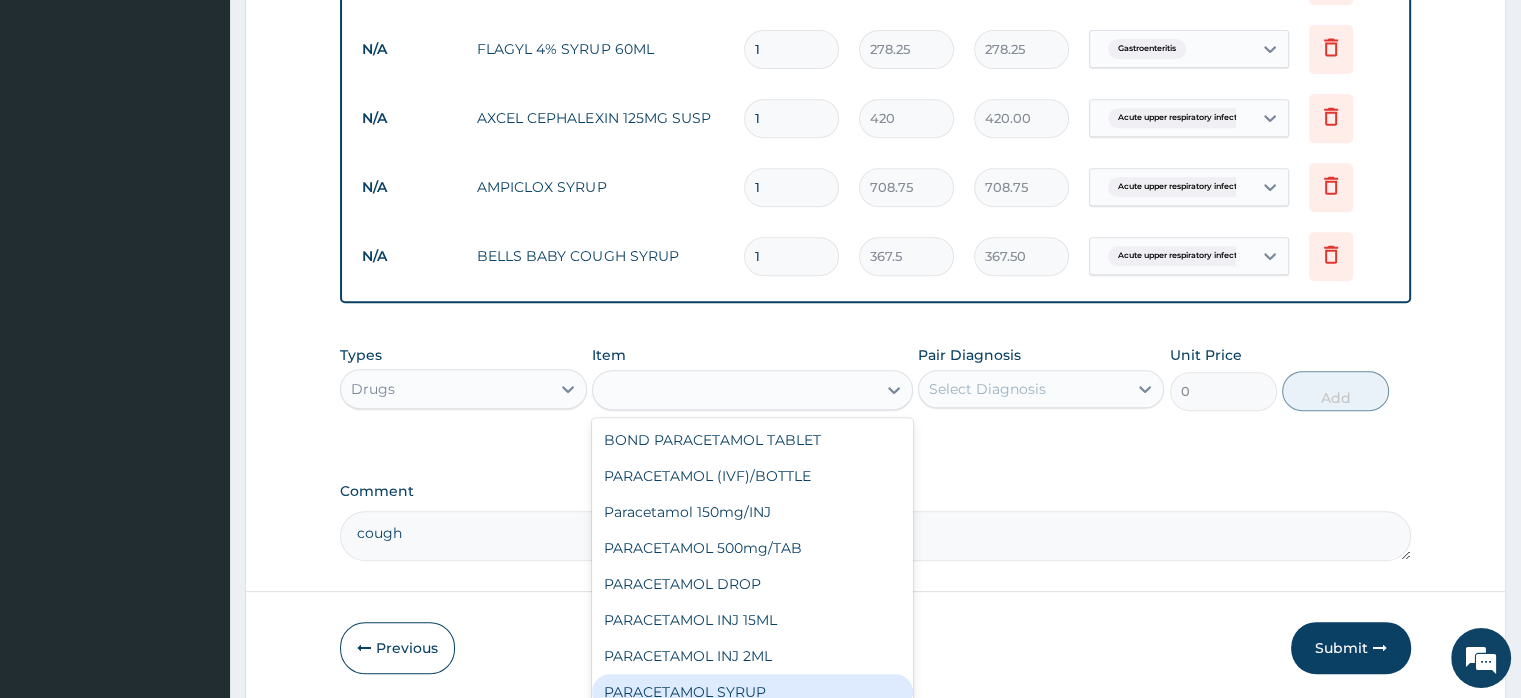 type on "131.25" 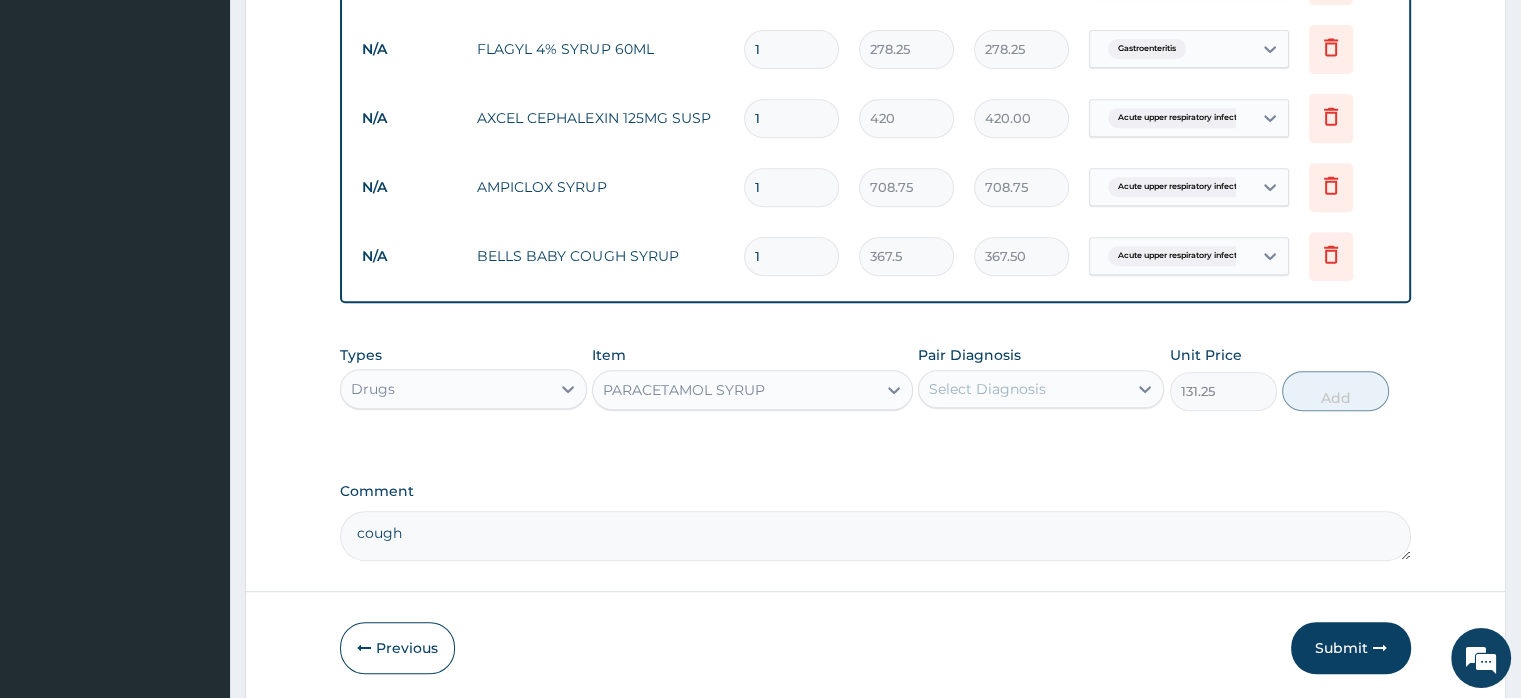 click on "Select Diagnosis" at bounding box center (987, 389) 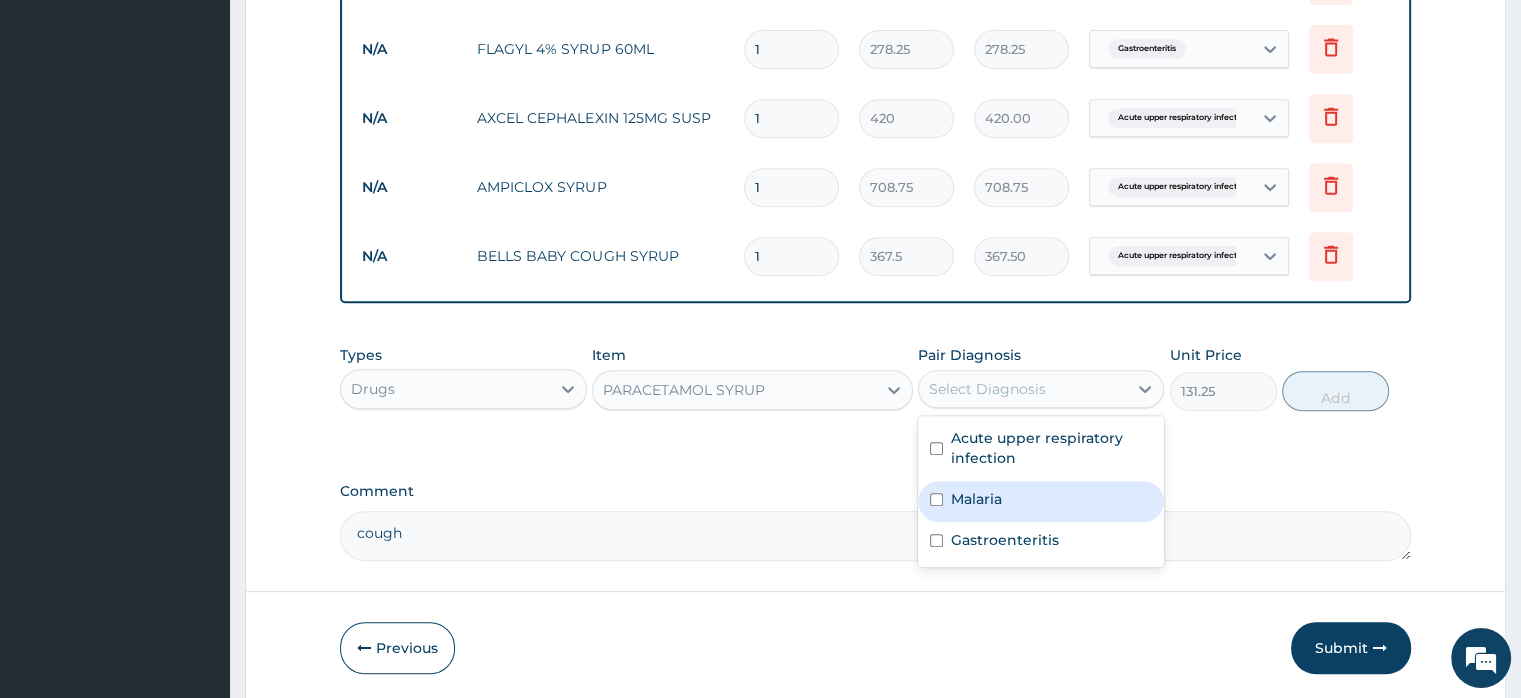 click on "Malaria" at bounding box center [1041, 501] 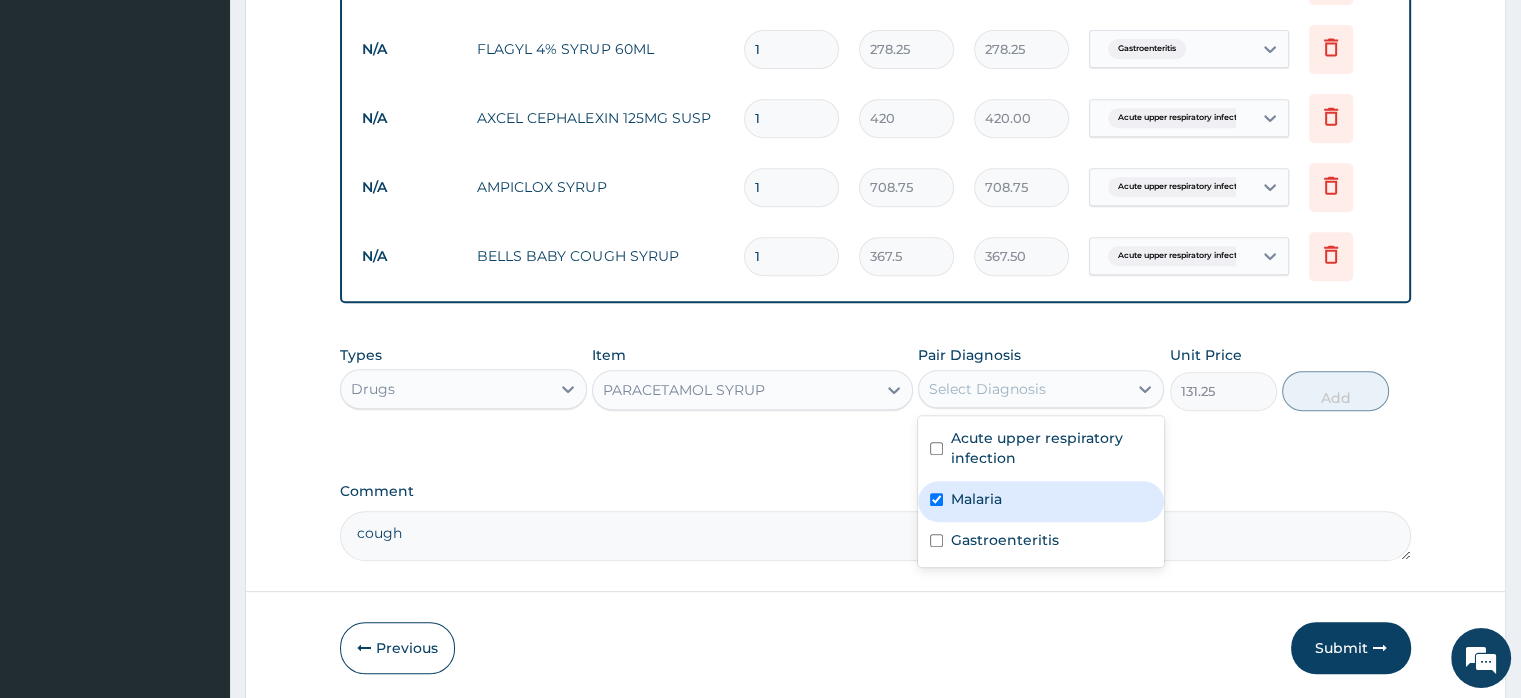 checkbox on "true" 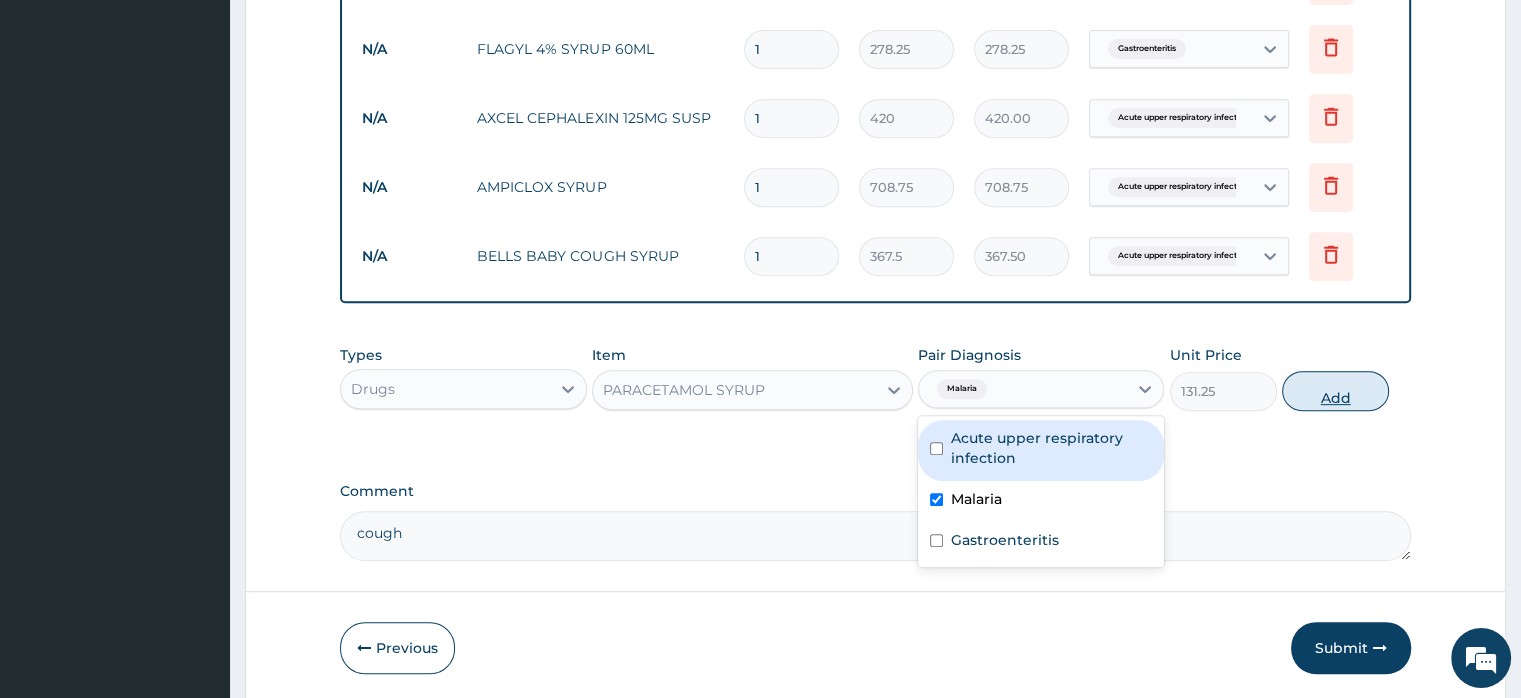 click on "Add" at bounding box center (1335, 391) 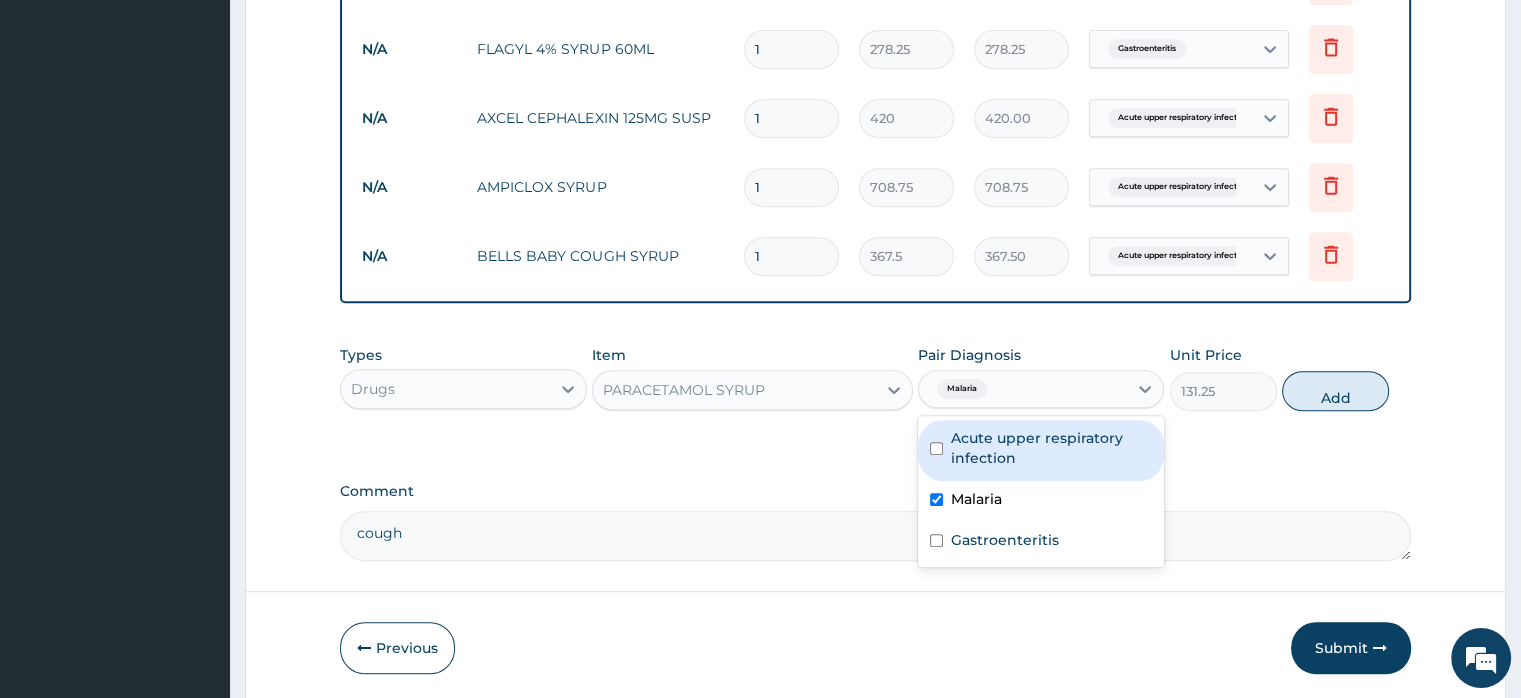 type on "0" 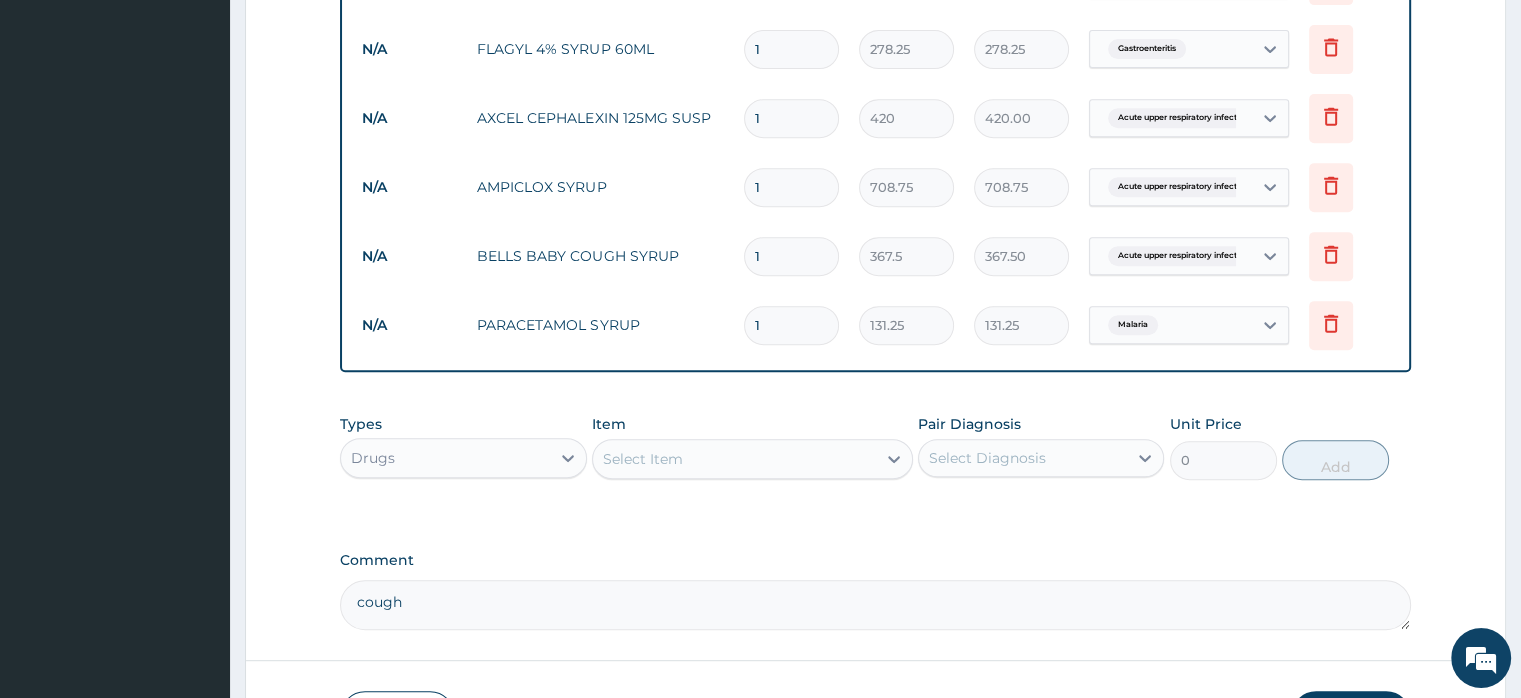 click on "Select Item" at bounding box center (734, 459) 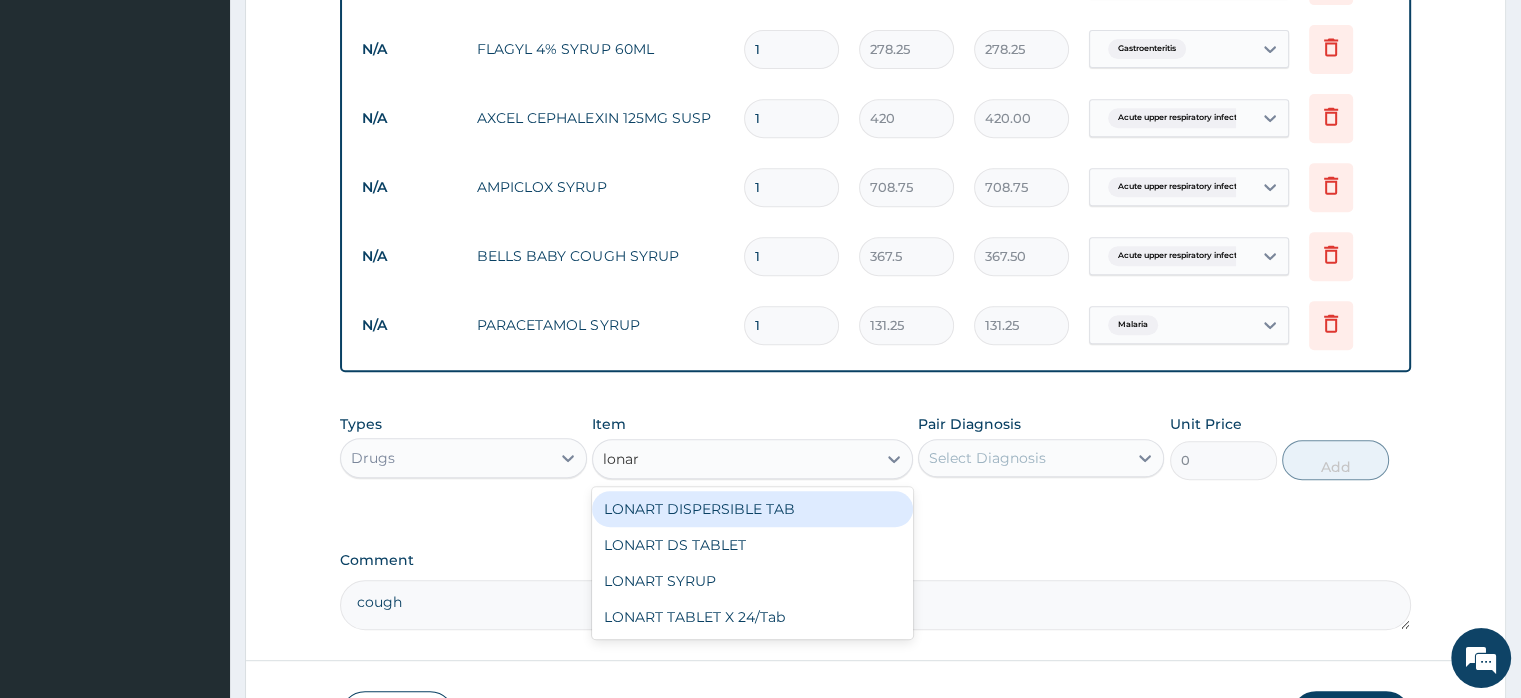 type on "lonart" 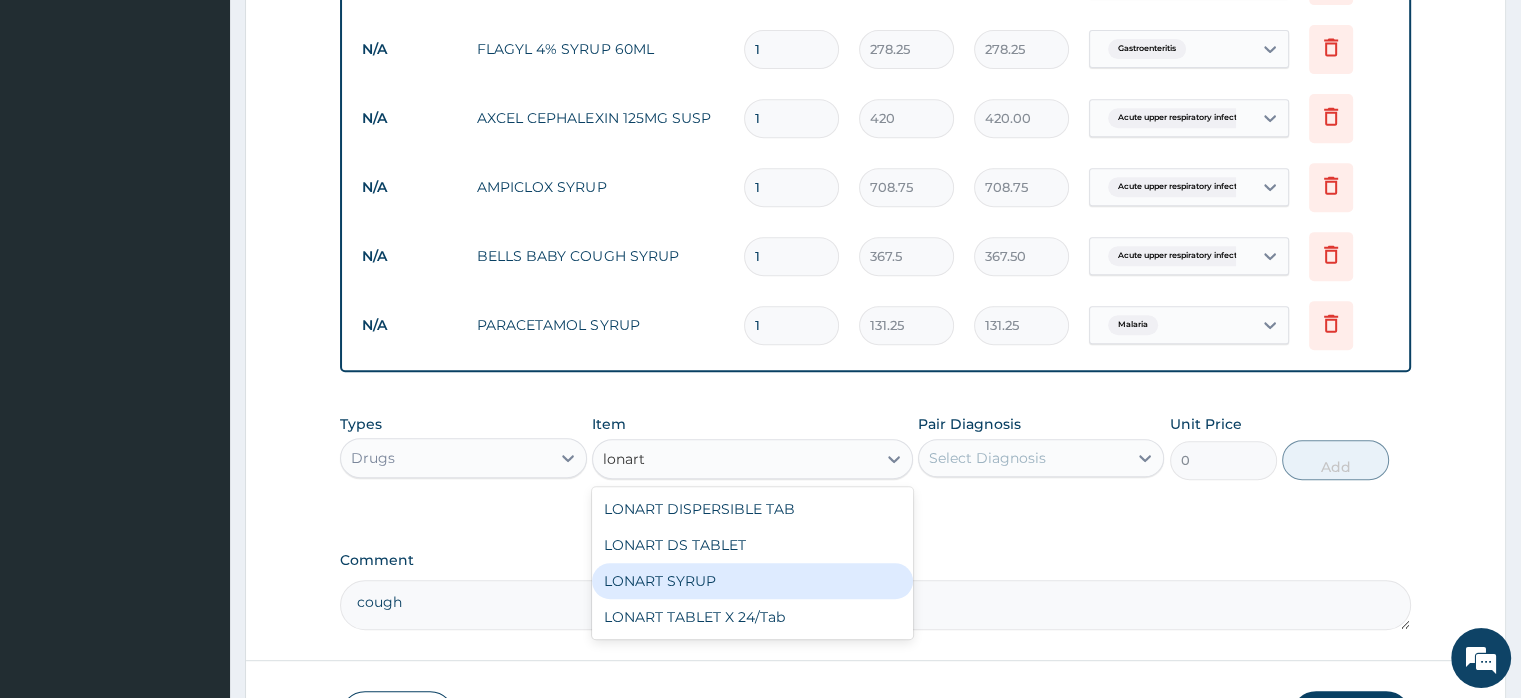 click on "LONART SYRUP" at bounding box center (752, 581) 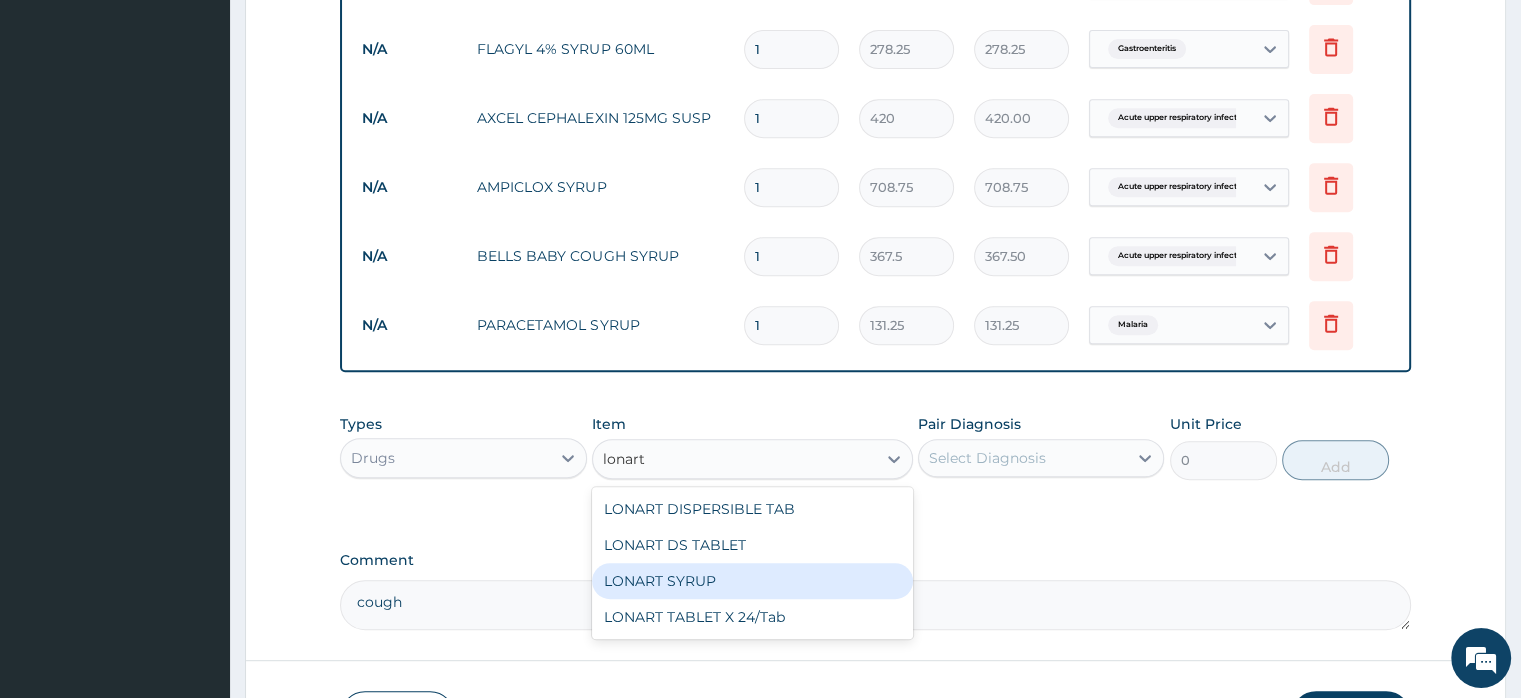 type 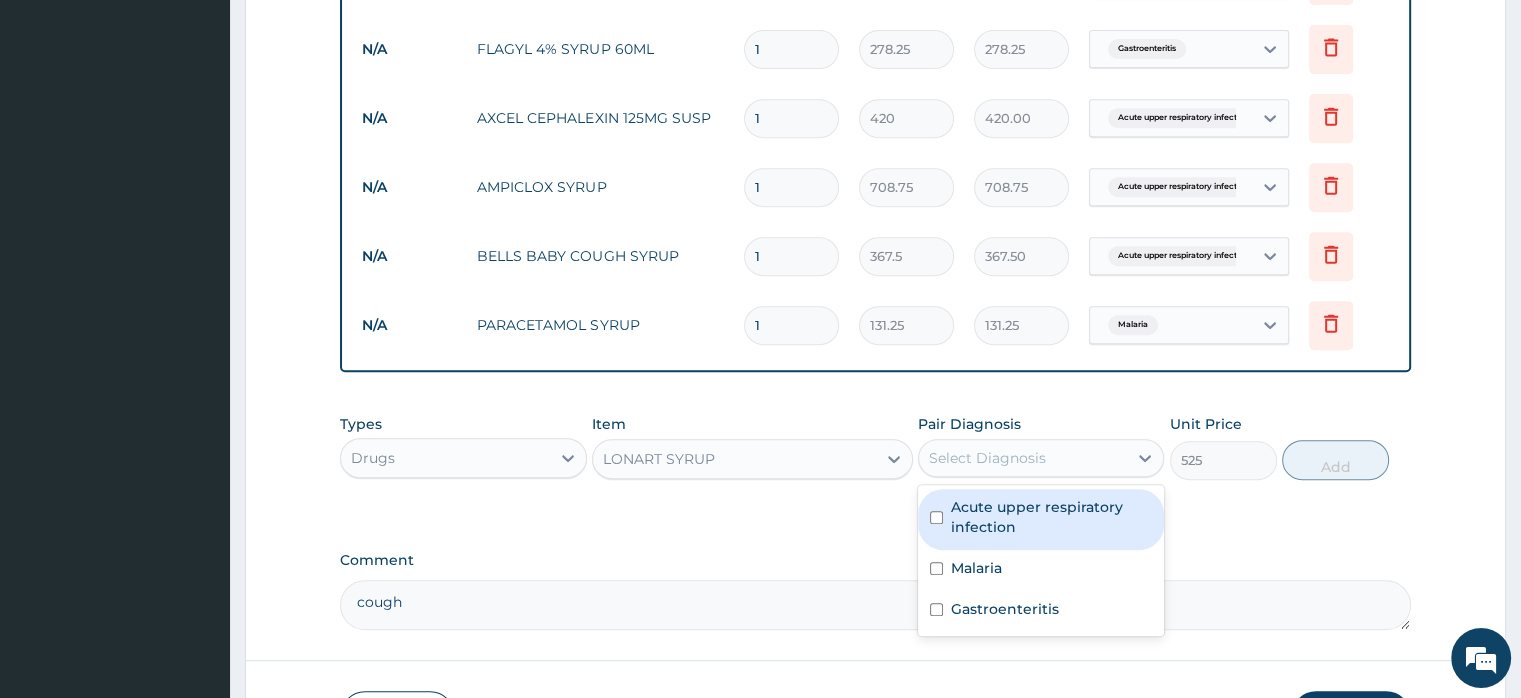 click on "Select Diagnosis" at bounding box center (987, 458) 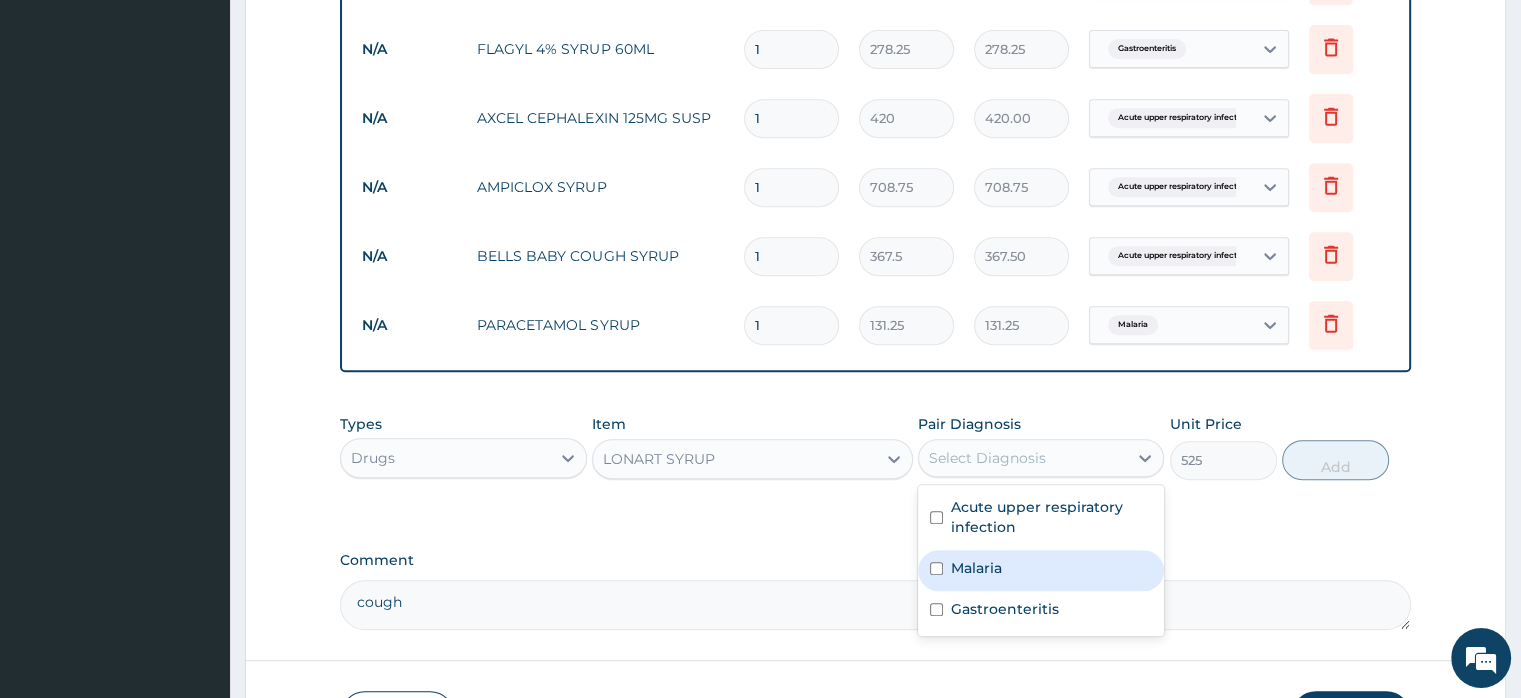 click on "Malaria" at bounding box center [976, 568] 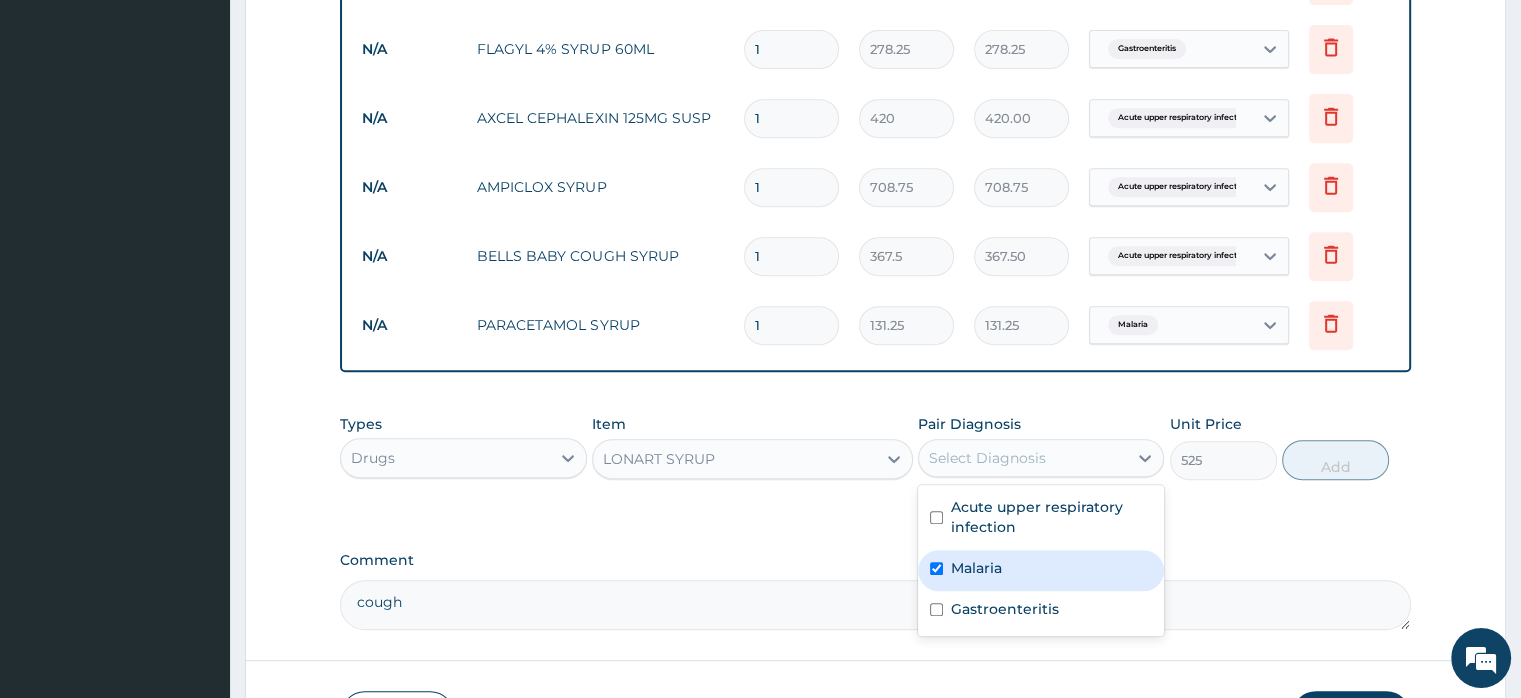 checkbox on "true" 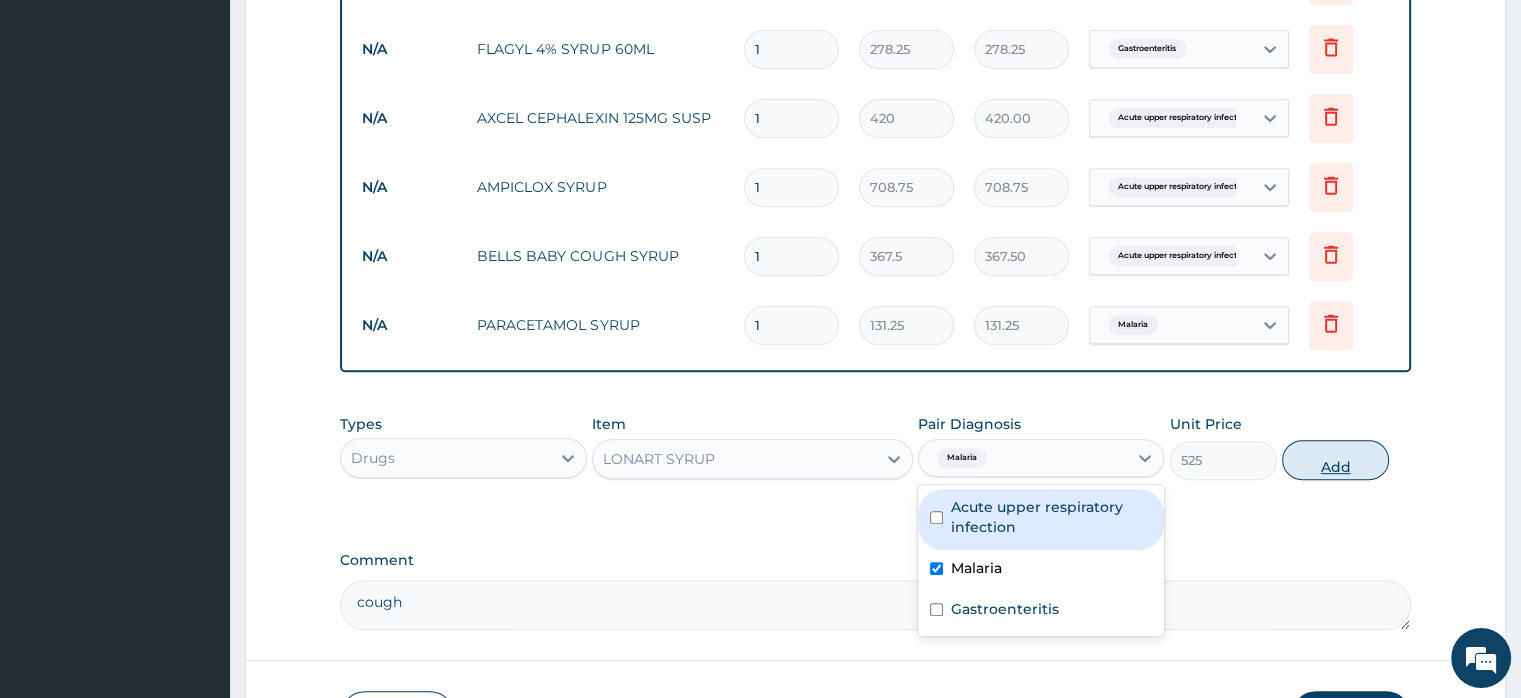 click on "Add" at bounding box center (1335, 460) 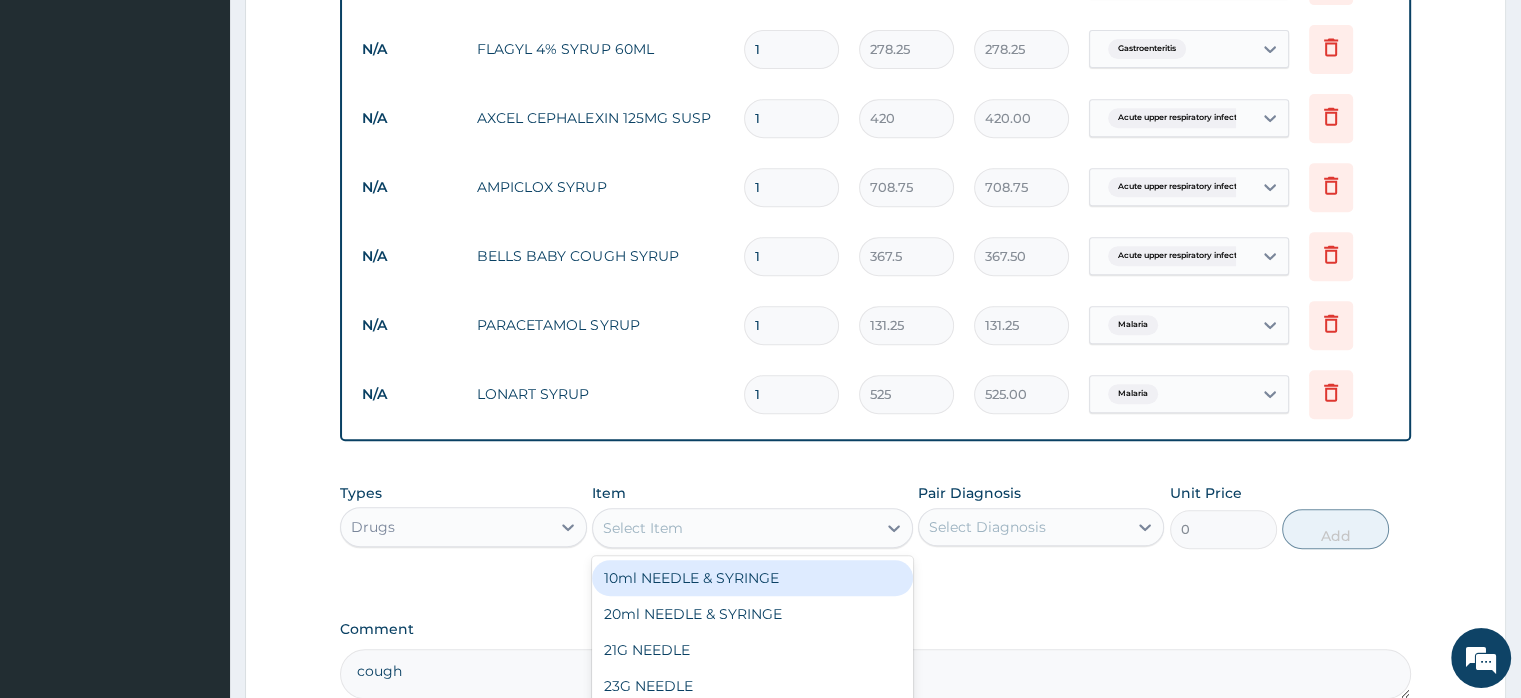 click on "Select Item" at bounding box center [643, 528] 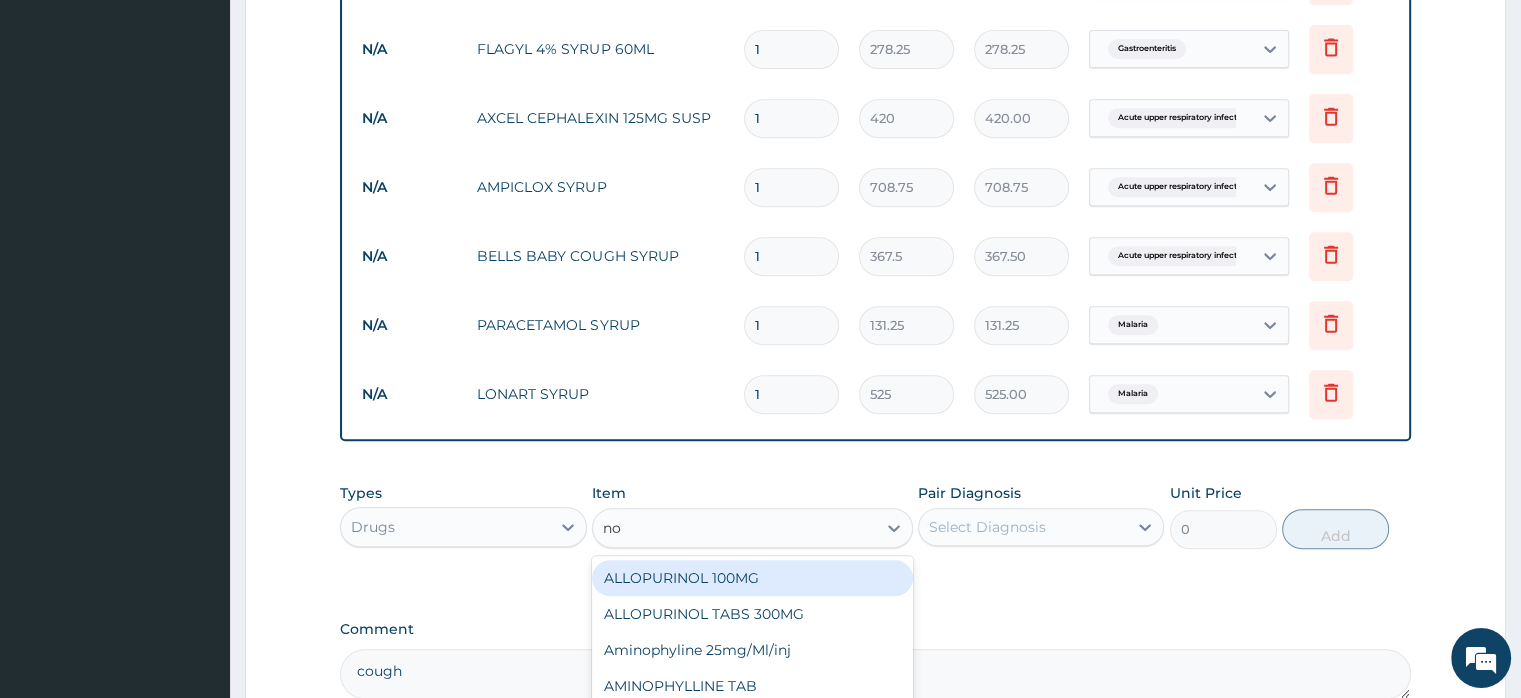 type on "nos" 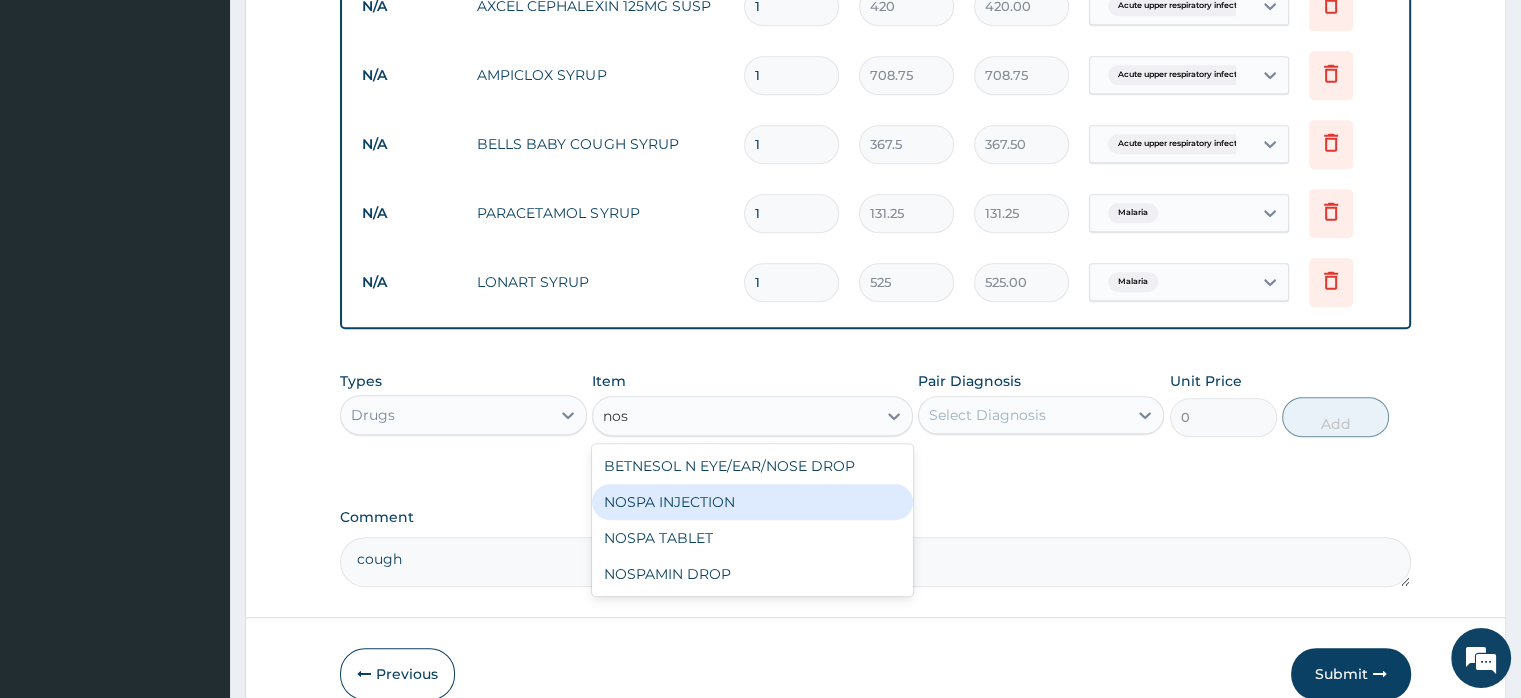 scroll, scrollTop: 982, scrollLeft: 0, axis: vertical 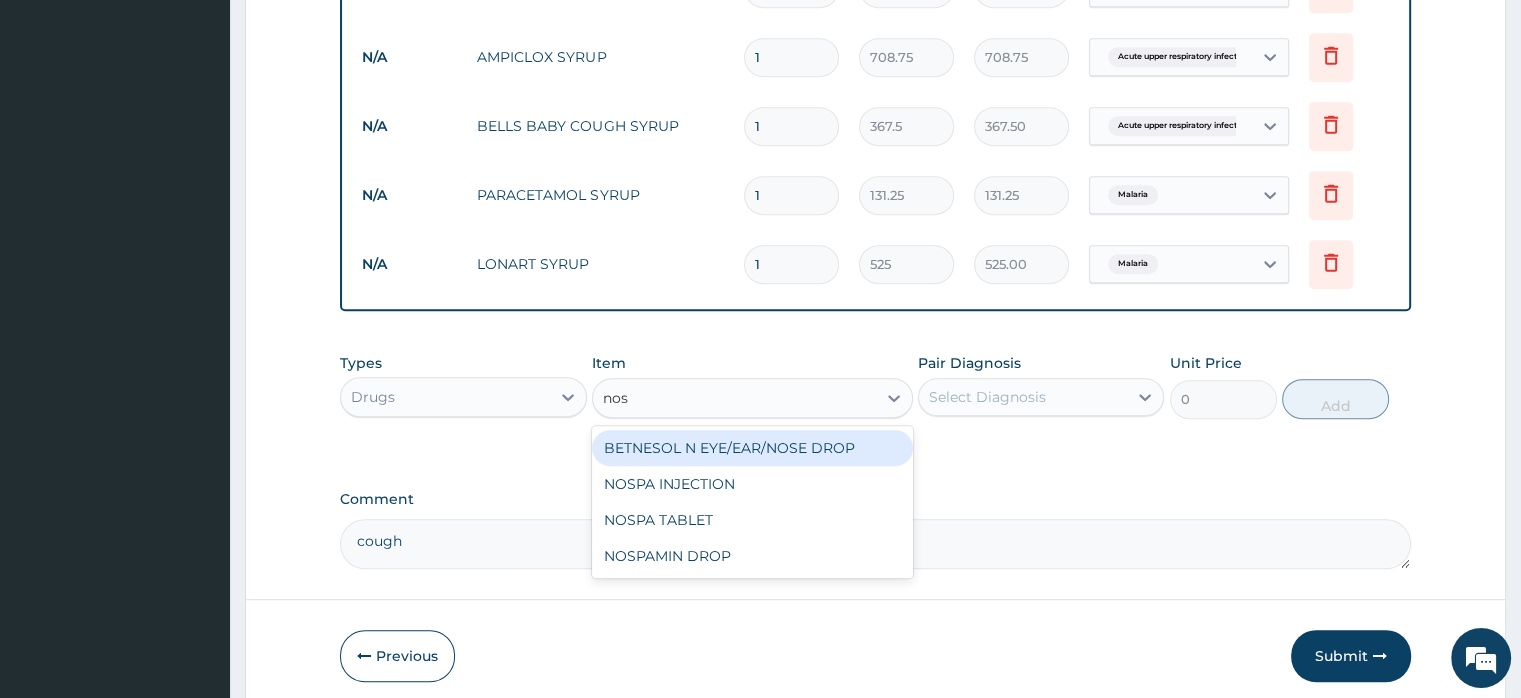 type 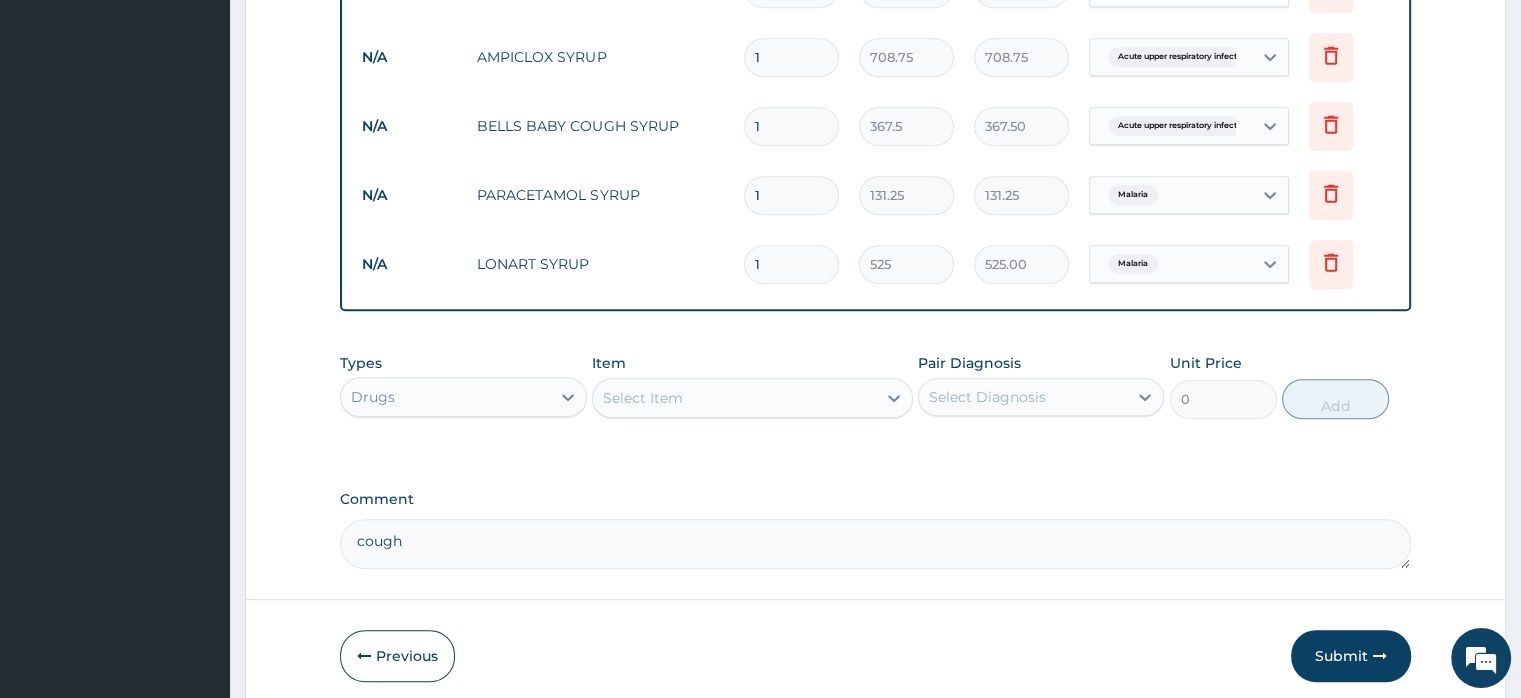 click on "Select Item" at bounding box center (734, 398) 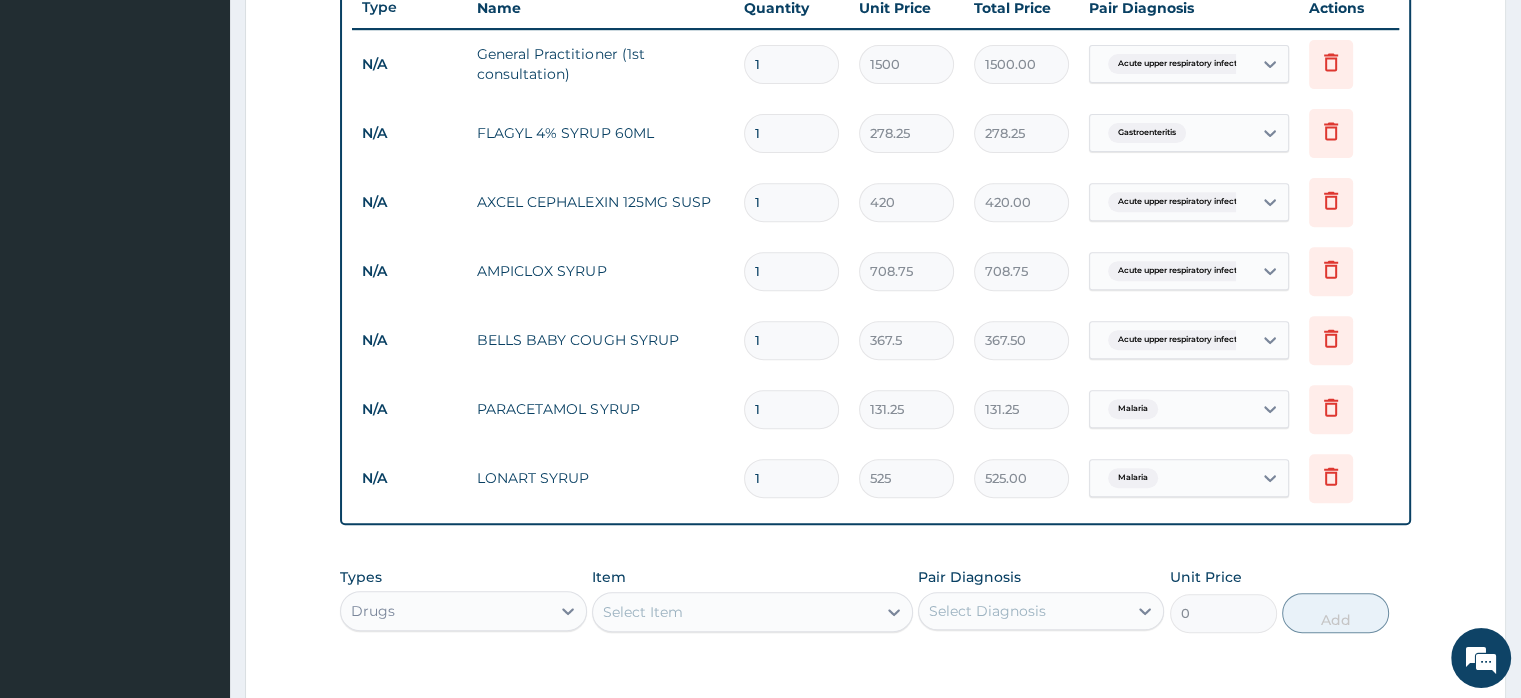 scroll, scrollTop: 752, scrollLeft: 0, axis: vertical 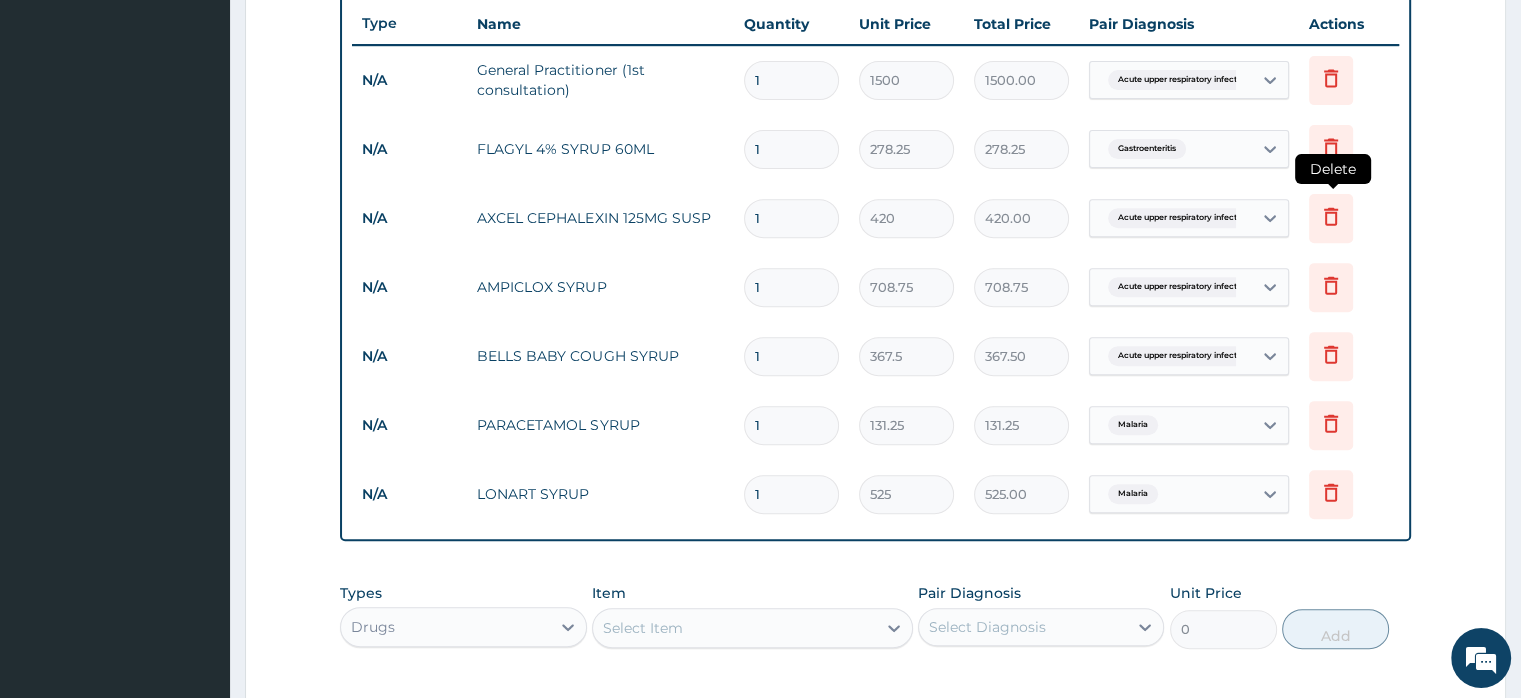 click 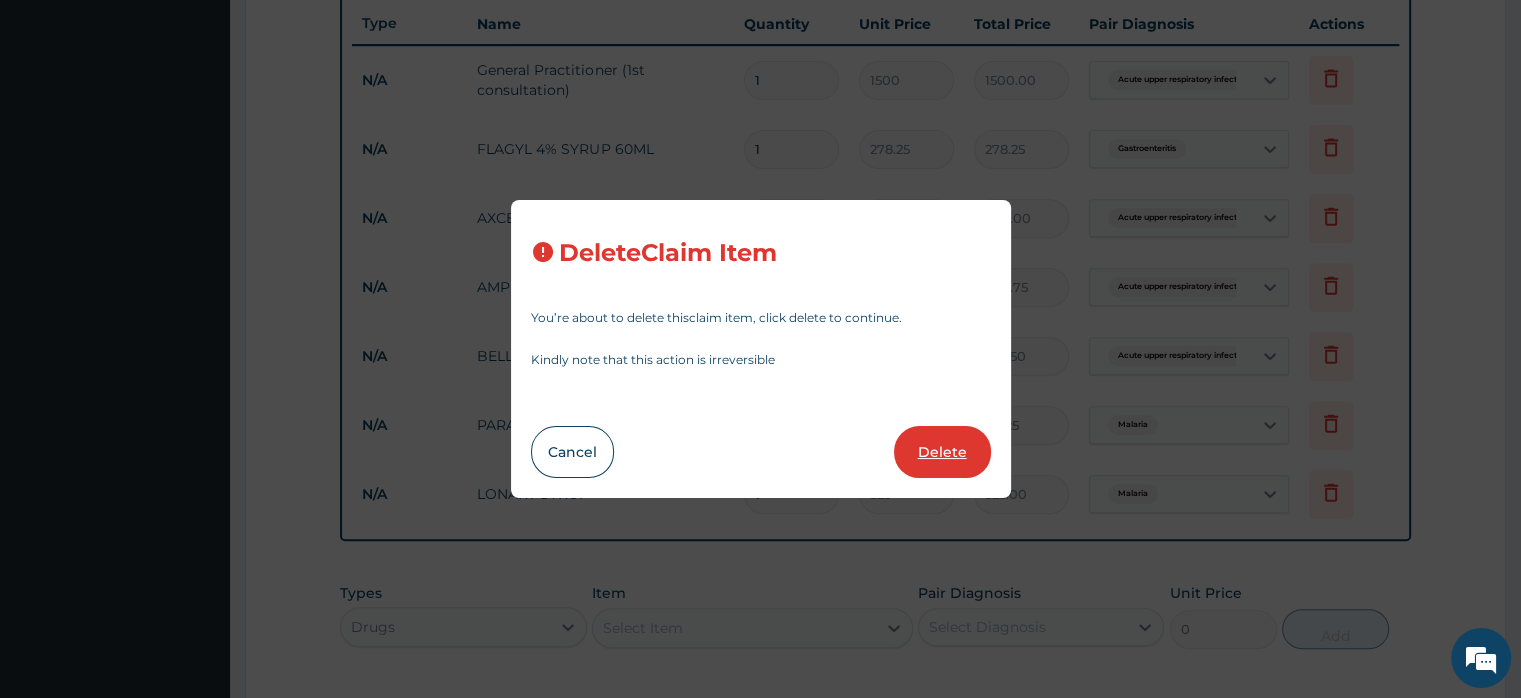 click on "Delete" at bounding box center (942, 452) 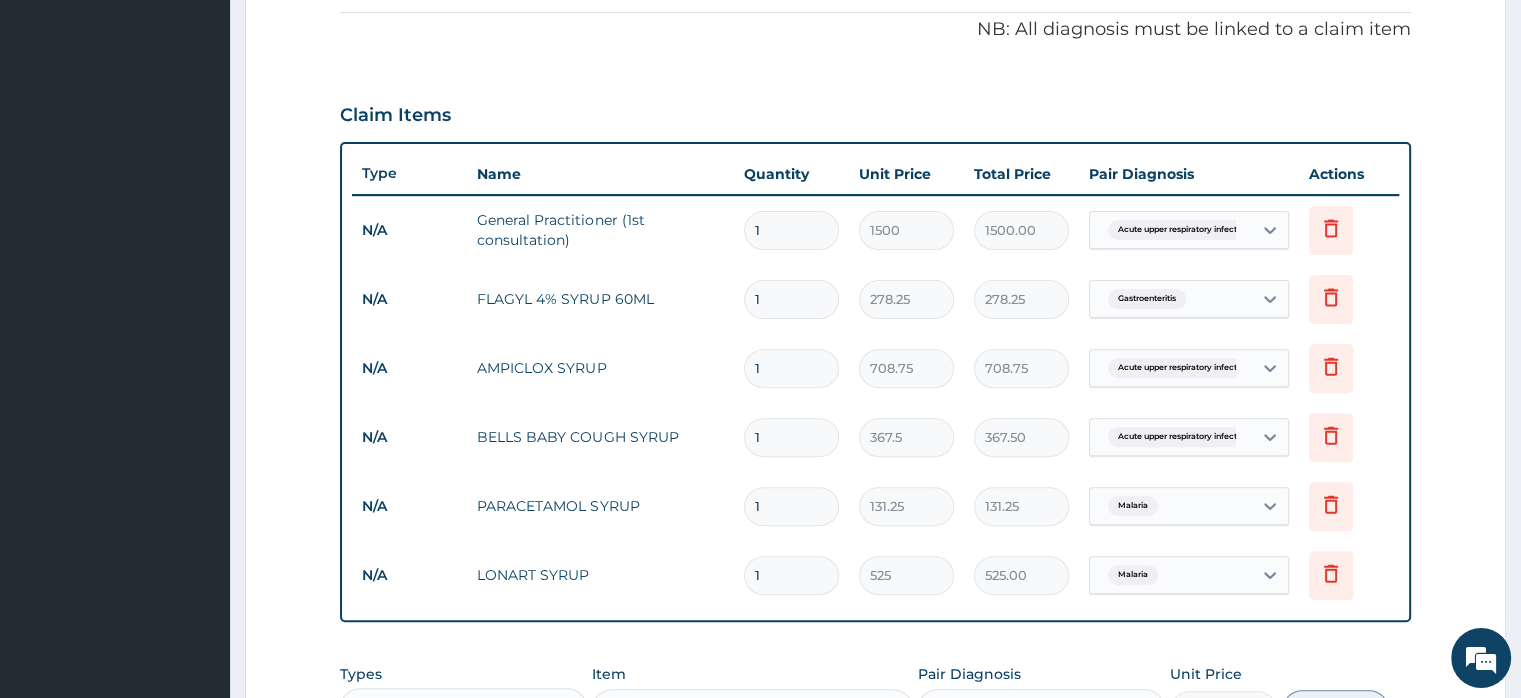 scroll, scrollTop: 596, scrollLeft: 0, axis: vertical 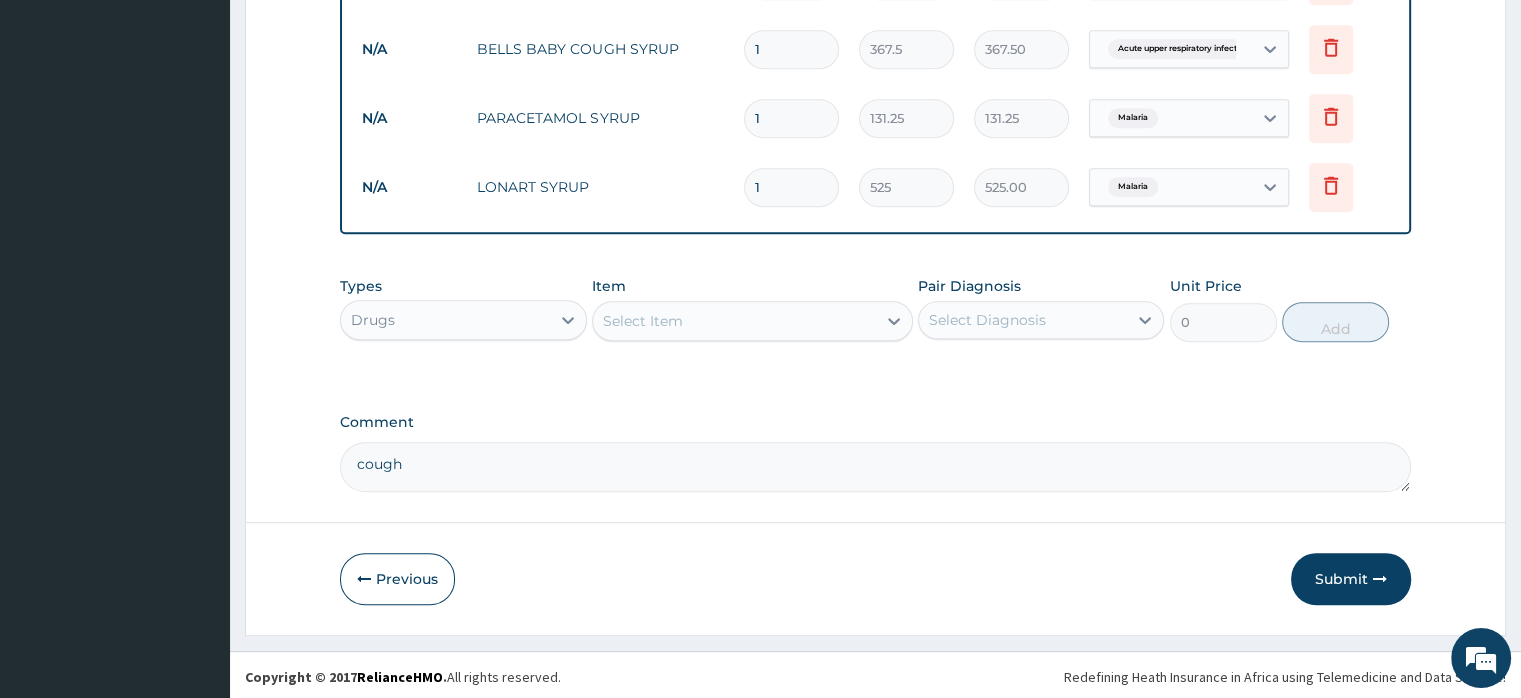 drag, startPoint x: 411, startPoint y: 458, endPoint x: 348, endPoint y: 461, distance: 63.07139 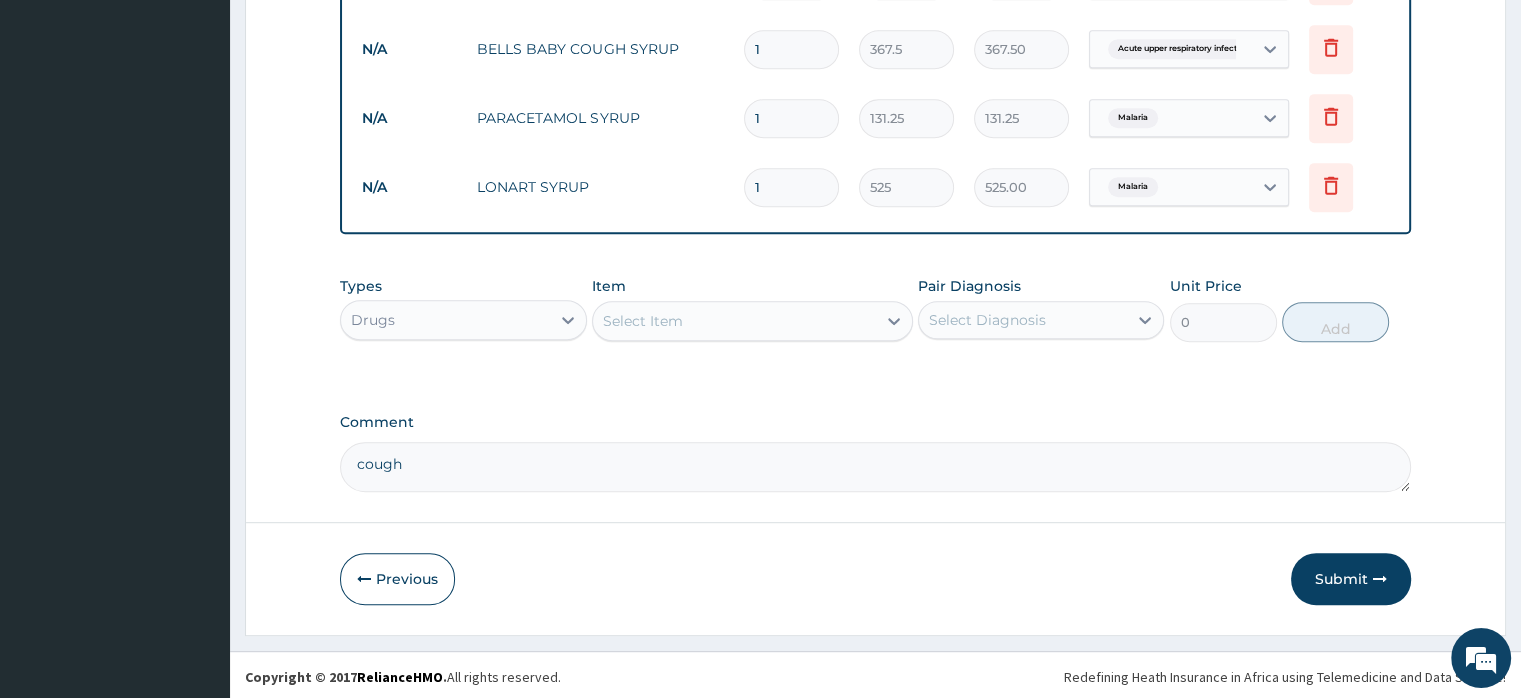 click on "cough" at bounding box center [875, 467] 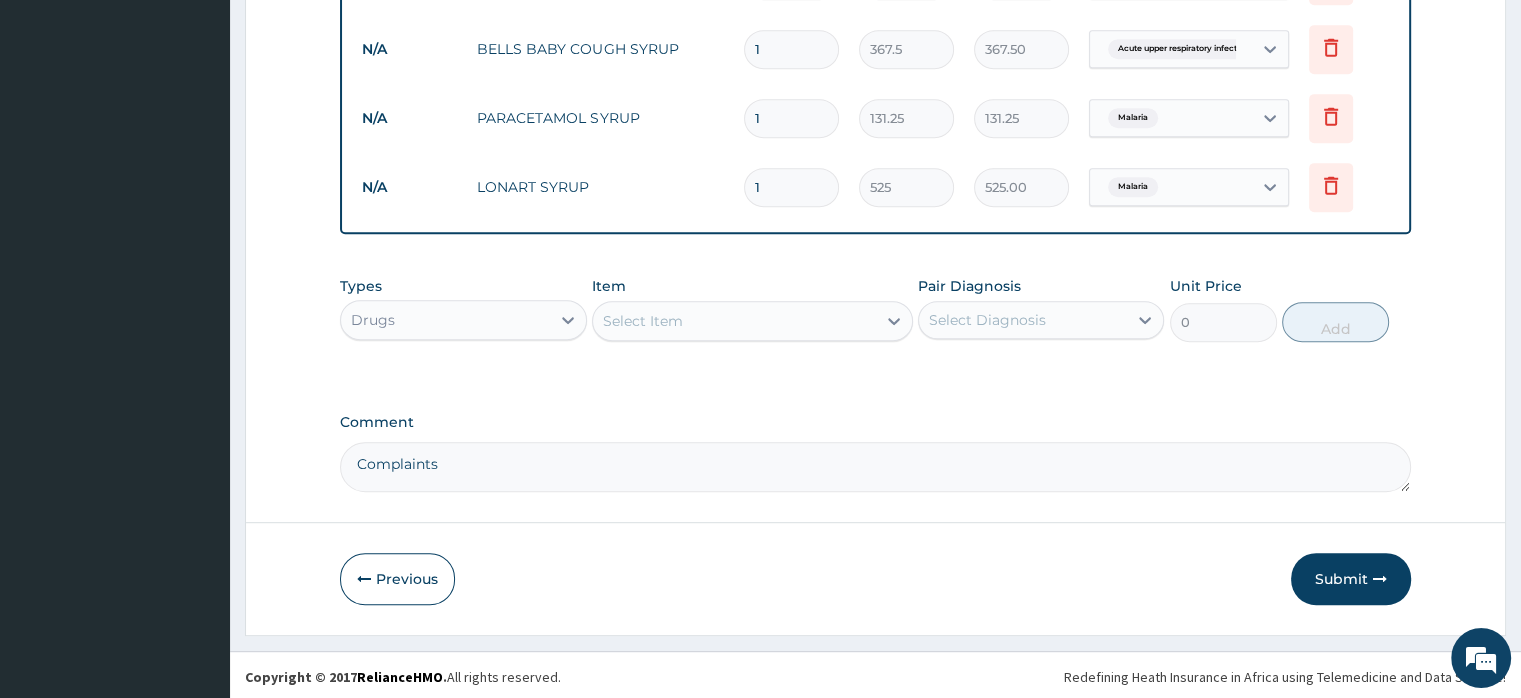 paste on "Abdominal pain x 2/7, Fever x 2/7, Unproductive cough x 3/7, Bilateral itching and discharge of the eye x 3/7, Loss of appetite x 1/52 and Vomiting x 3/7." 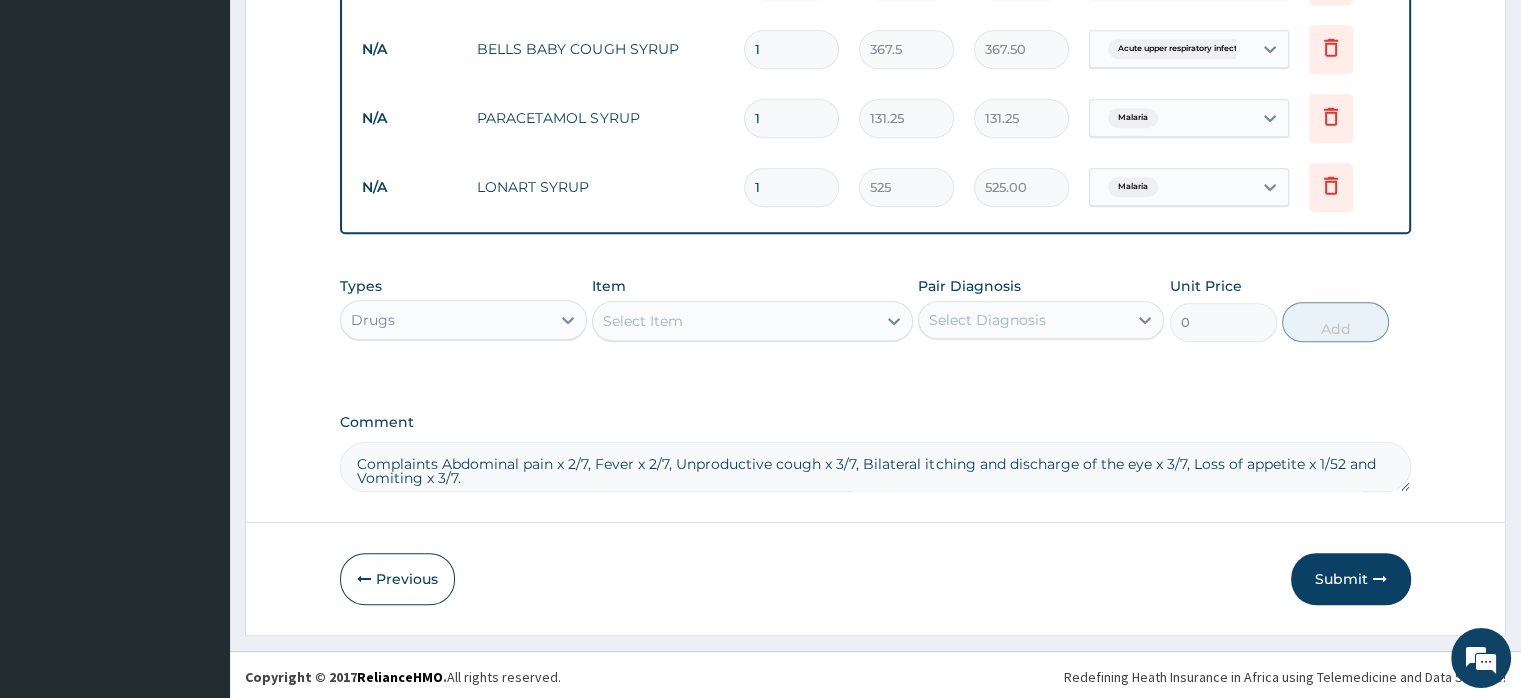 click on "Complaints Abdominal pain x 2/7, Fever x 2/7, Unproductive cough x 3/7, Bilateral itching and discharge of the eye x 3/7, Loss of appetite x 1/52 and Vomiting x 3/7." at bounding box center [875, 467] 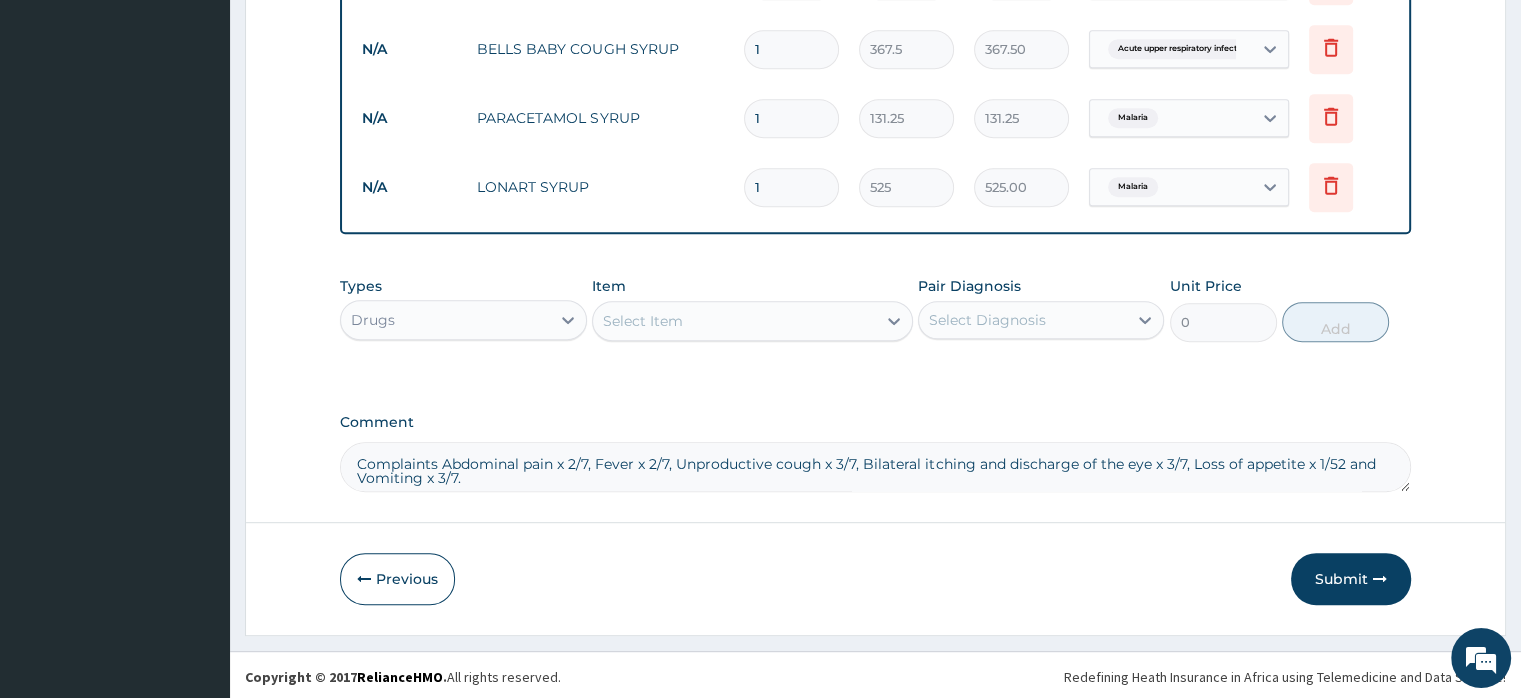 paste on "Px seen C/o - fever, abdominal pain,eye discharge with associated low grade fever ,lack of appetite,cough ,dry . O/e-gc stable Abd -nil tenderness Chest - clinically clear Ass-malaria/URTI Plan - do MP,spen 3.5mls tds x 3/7,sart 3.5mls BD x 3/7,skli 2.5mls tds x 3/7,SYR multivitamin 3mls BD x 1/52,samo 5mls BD x 5/7.Mother rejected admission." 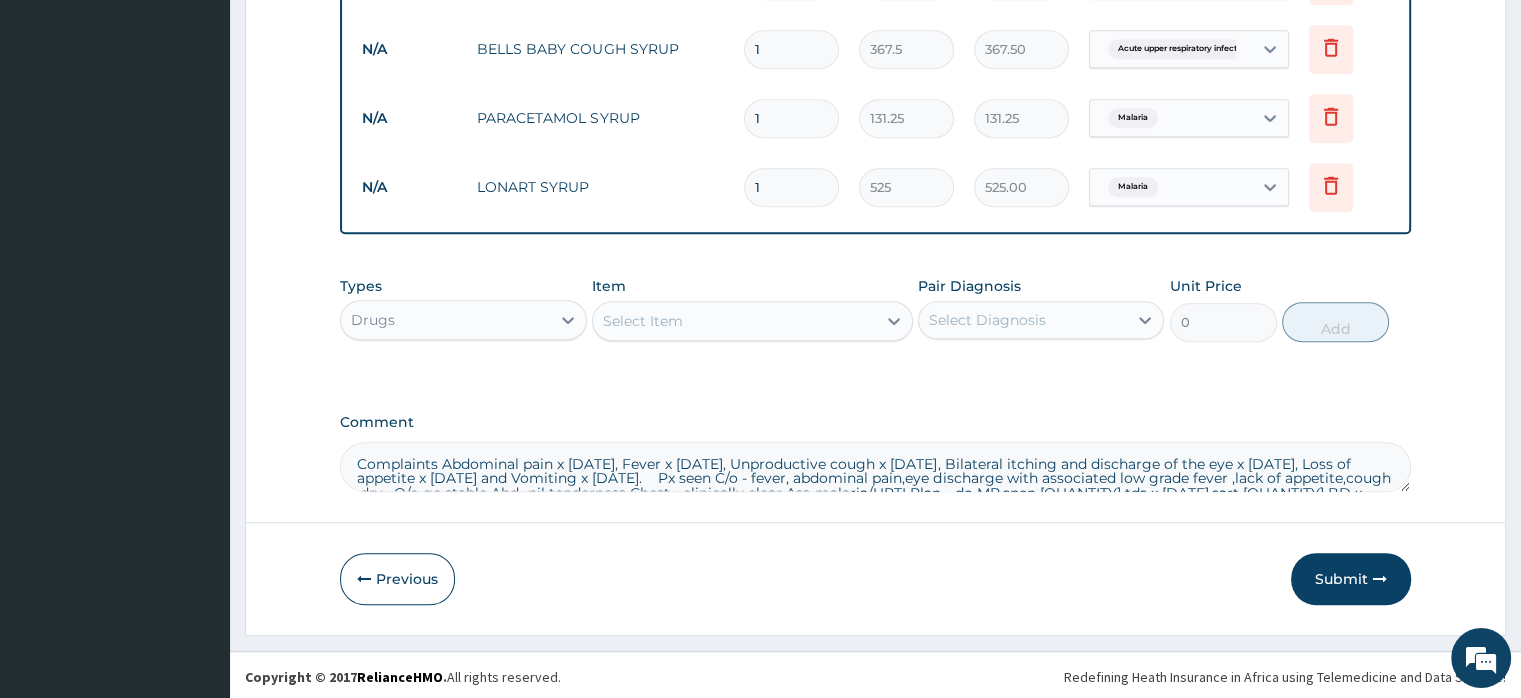 scroll, scrollTop: 24, scrollLeft: 0, axis: vertical 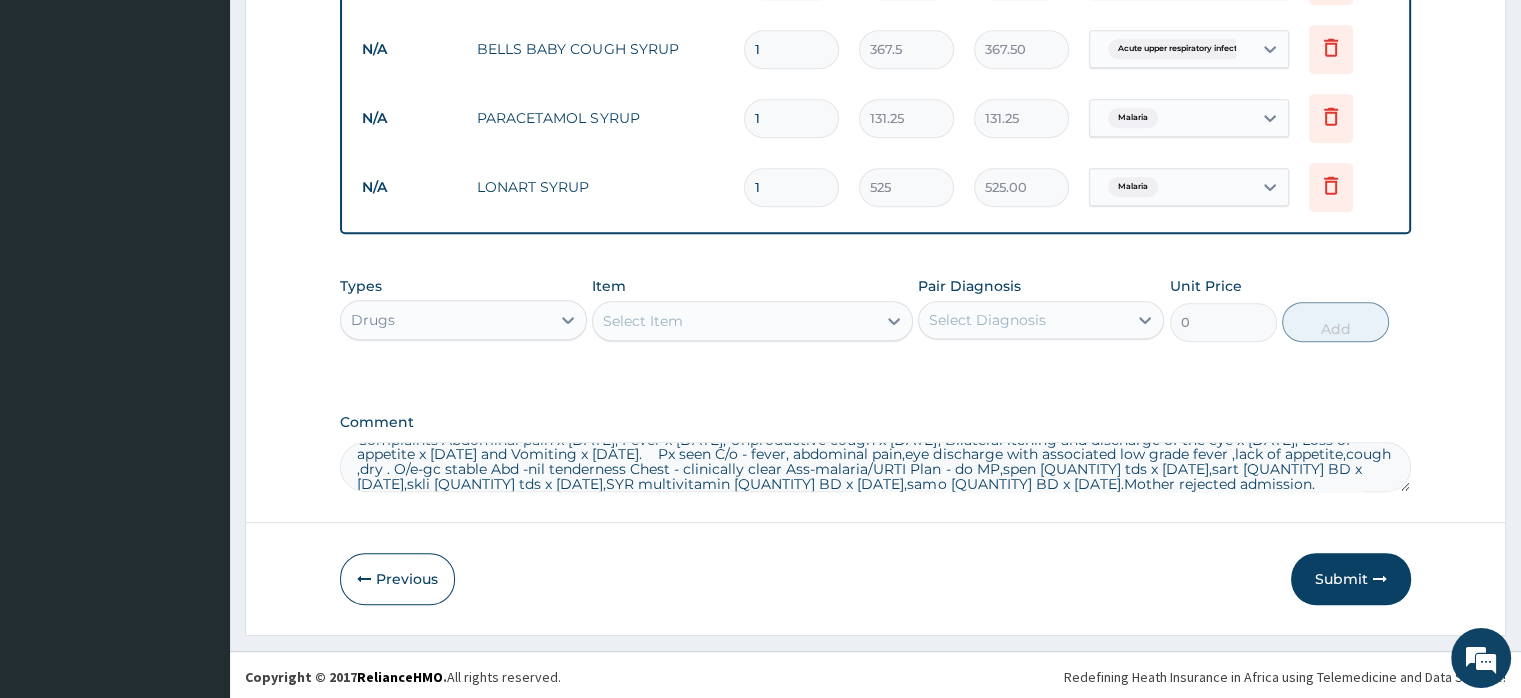 click on "Complaints Abdominal pain x 2/7, Fever x 2/7, Unproductive cough x 3/7, Bilateral itching and discharge of the eye x 3/7, Loss of appetite x 1/52 and Vomiting x 3/7.    Px seen C/o - fever, abdominal pain,eye discharge with associated low grade fever ,lack of appetite,cough ,dry . O/e-gc stable Abd -nil tenderness Chest - clinically clear Ass-malaria/URTI Plan - do MP,spen 3.5mls tds x 3/7,sart 3.5mls BD x 3/7,skli 2.5mls tds x 3/7,SYR multivitamin 3mls BD x 1/52,samo 5mls BD x 5/7.Mother rejected admission." at bounding box center [875, 467] 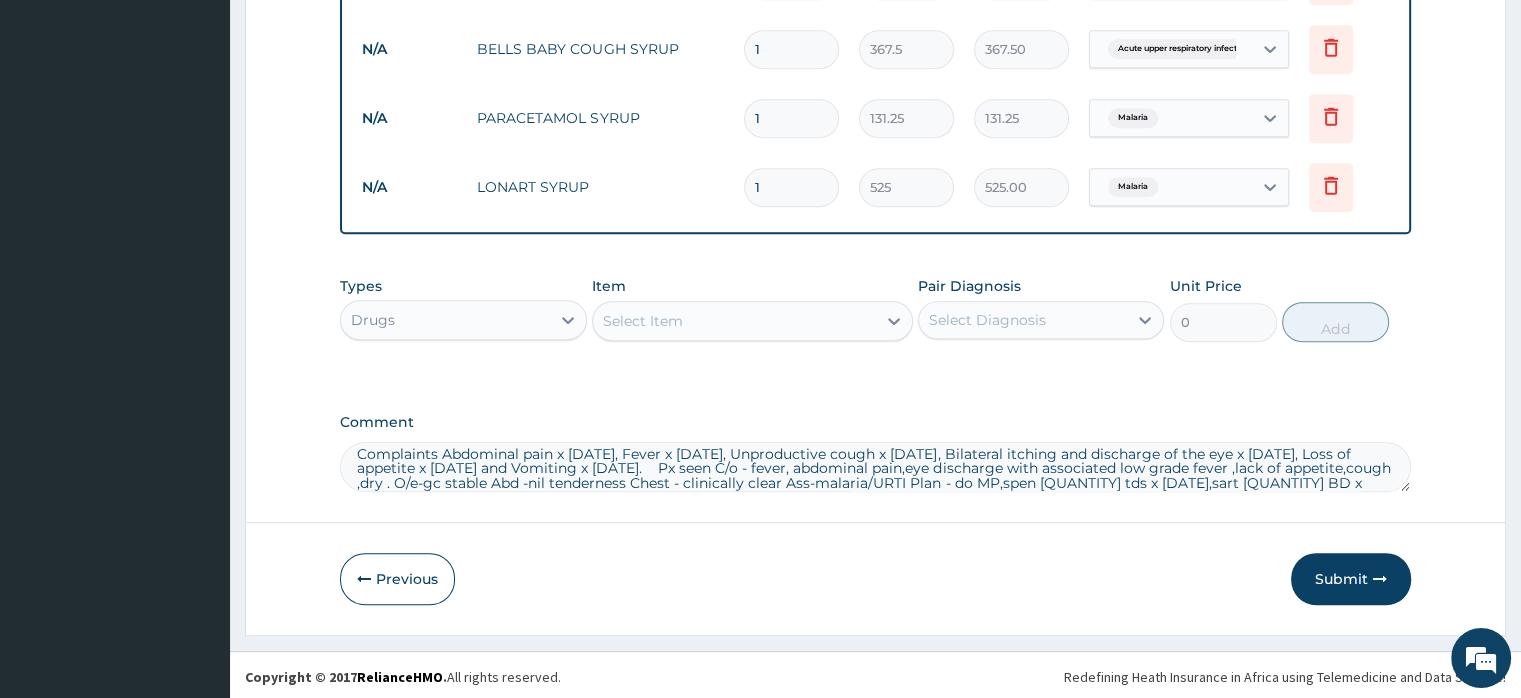click on "Complaints Abdominal pain x 2/7, Fever x 2/7, Unproductive cough x 3/7, Bilateral itching and discharge of the eye x 3/7, Loss of appetite x 1/52 and Vomiting x 3/7.    Px seen C/o - fever, abdominal pain,eye discharge with associated low grade fever ,lack of appetite,cough ,dry . O/e-gc stable Abd -nil tenderness Chest - clinically clear Ass-malaria/URTI Plan - do MP,spen 3.5mls tds x 3/7,sart 3.5mls BD x 3/7,skli 2.5mls tds x 3/7,SYR multivitamin 3mls BD x 1/52,samo 5mls BD x 5/7.Mother rejected admission." at bounding box center (875, 467) 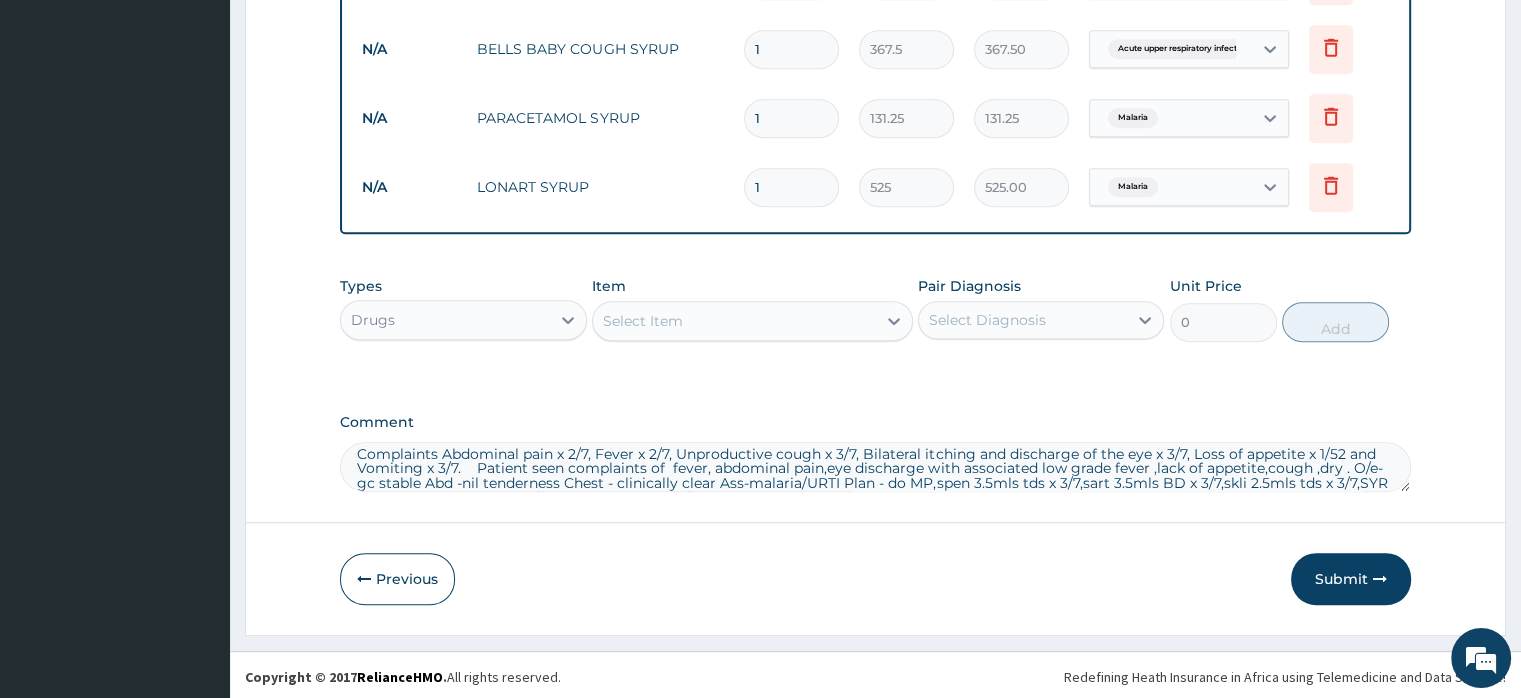 click on "Complaints Abdominal pain x 2/7, Fever x 2/7, Unproductive cough x 3/7, Bilateral itching and discharge of the eye x 3/7, Loss of appetite x 1/52 and Vomiting x 3/7.    Patient seen complaints of  fever, abdominal pain,eye discharge with associated low grade fever ,lack of appetite,cough ,dry . O/e-gc stable Abd -nil tenderness Chest - clinically clear Ass-malaria/URTI Plan - do MP,spen 3.5mls tds x 3/7,sart 3.5mls BD x 3/7,skli 2.5mls tds x 3/7,SYR multivitamin 3mls BD x 1/52,samo 5mls BD x 5/7.Mother rejected admission." at bounding box center (875, 467) 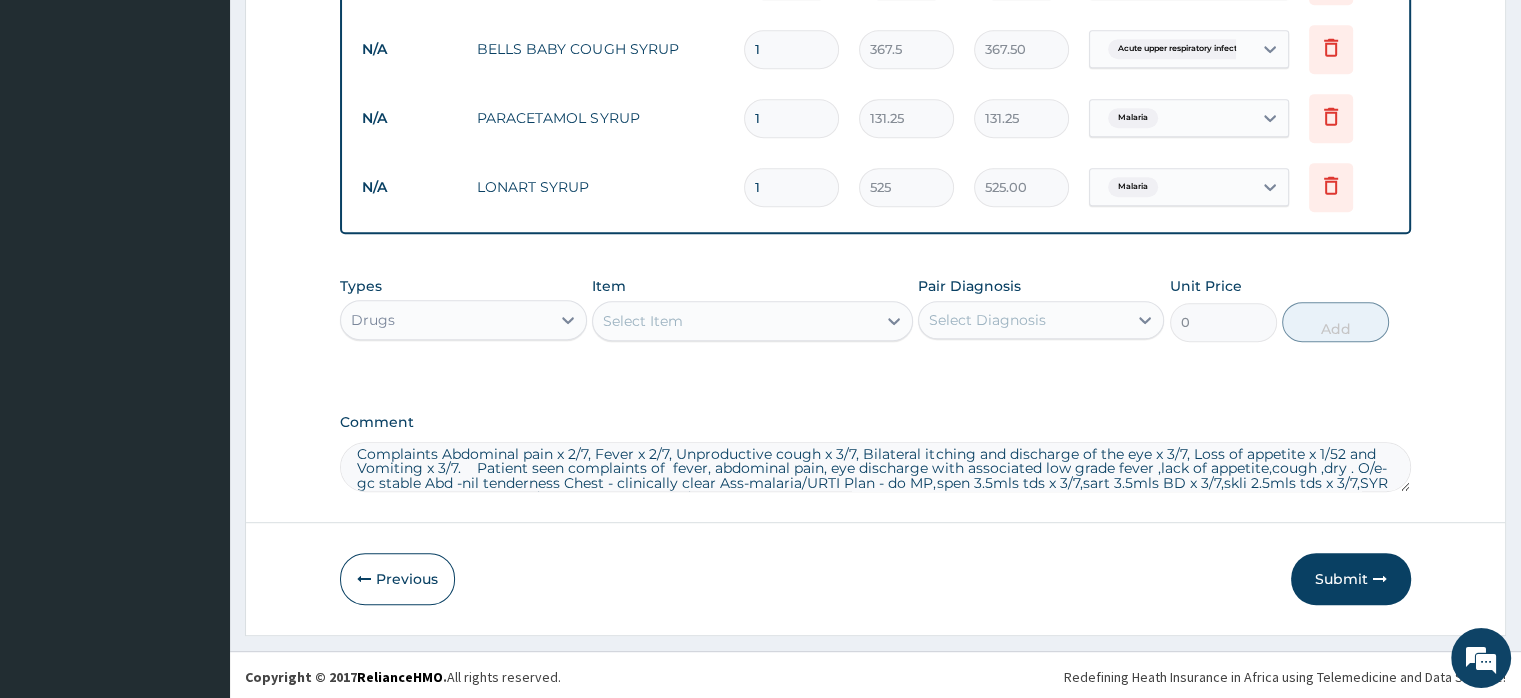 click on "Complaints Abdominal pain x 2/7, Fever x 2/7, Unproductive cough x 3/7, Bilateral itching and discharge of the eye x 3/7, Loss of appetite x 1/52 and Vomiting x 3/7.    Patient seen complaints of  fever, abdominal pain, eye discharge with associated low grade fever ,lack of appetite,cough ,dry . O/e-gc stable Abd -nil tenderness Chest - clinically clear Ass-malaria/URTI Plan - do MP,spen 3.5mls tds x 3/7,sart 3.5mls BD x 3/7,skli 2.5mls tds x 3/7,SYR multivitamin 3mls BD x 1/52,samo 5mls BD x 5/7.Mother rejected admission." at bounding box center [875, 467] 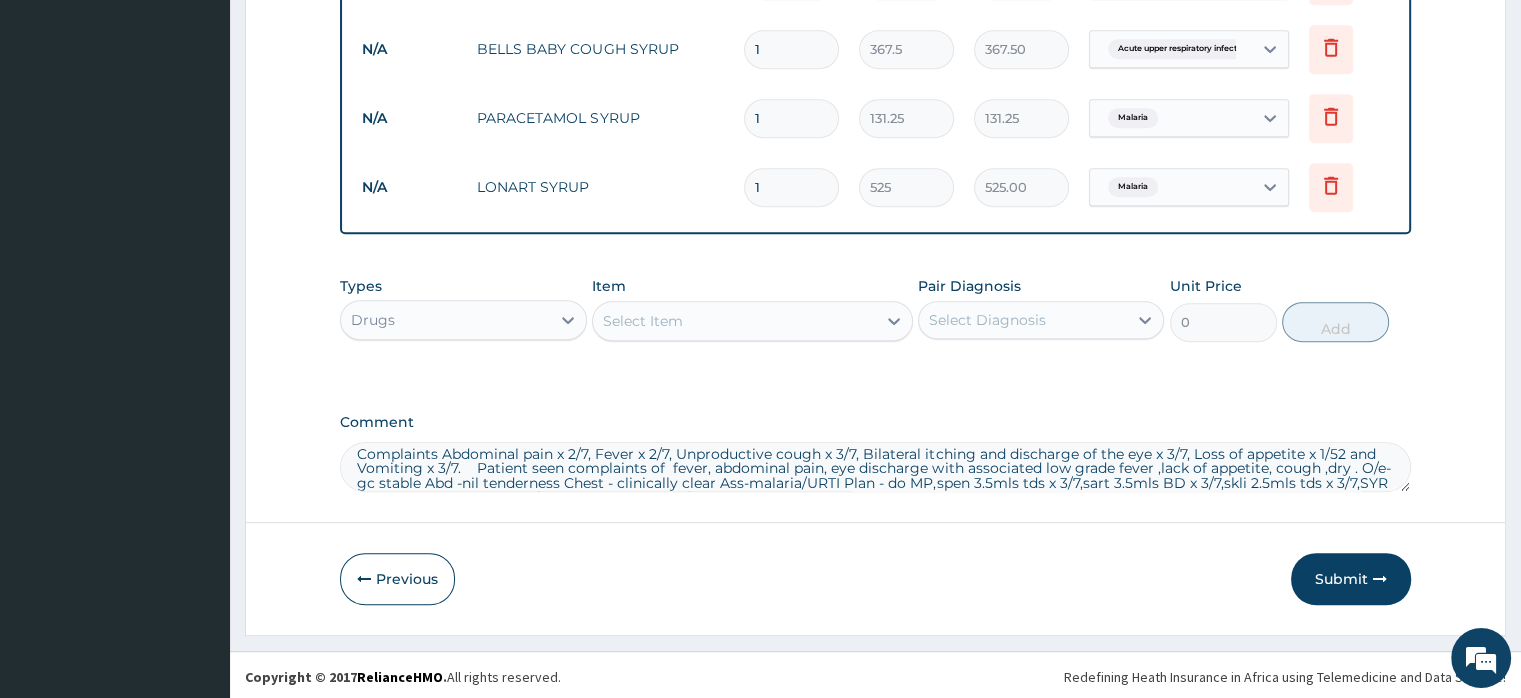 click on "Complaints Abdominal pain x 2/7, Fever x 2/7, Unproductive cough x 3/7, Bilateral itching and discharge of the eye x 3/7, Loss of appetite x 1/52 and Vomiting x 3/7.    Patient seen complaints of  fever, abdominal pain, eye discharge with associated low grade fever ,lack of appetite, cough ,dry . O/e-gc stable Abd -nil tenderness Chest - clinically clear Ass-malaria/URTI Plan - do MP,spen 3.5mls tds x 3/7,sart 3.5mls BD x 3/7,skli 2.5mls tds x 3/7,SYR multivitamin 3mls BD x 1/52,samo 5mls BD x 5/7.Mother rejected admission." at bounding box center (875, 467) 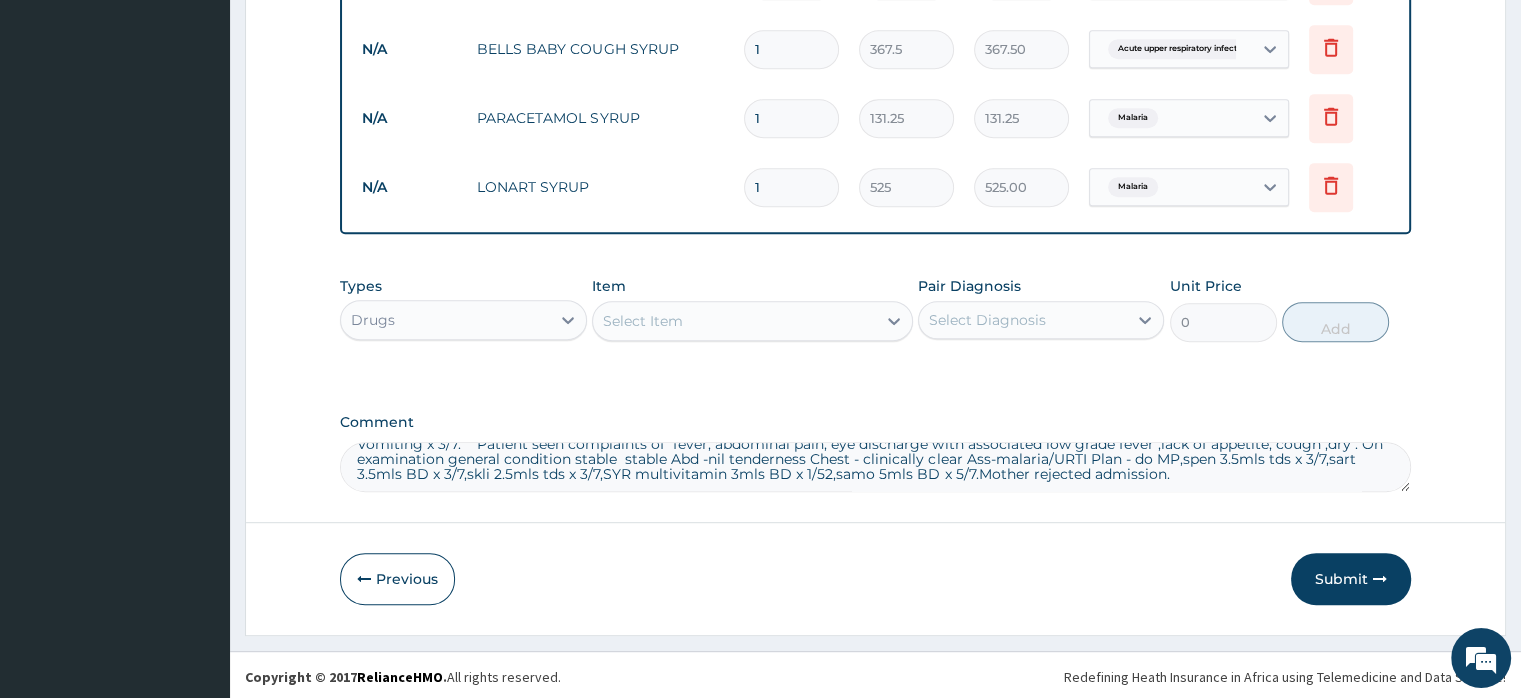 scroll, scrollTop: 37, scrollLeft: 0, axis: vertical 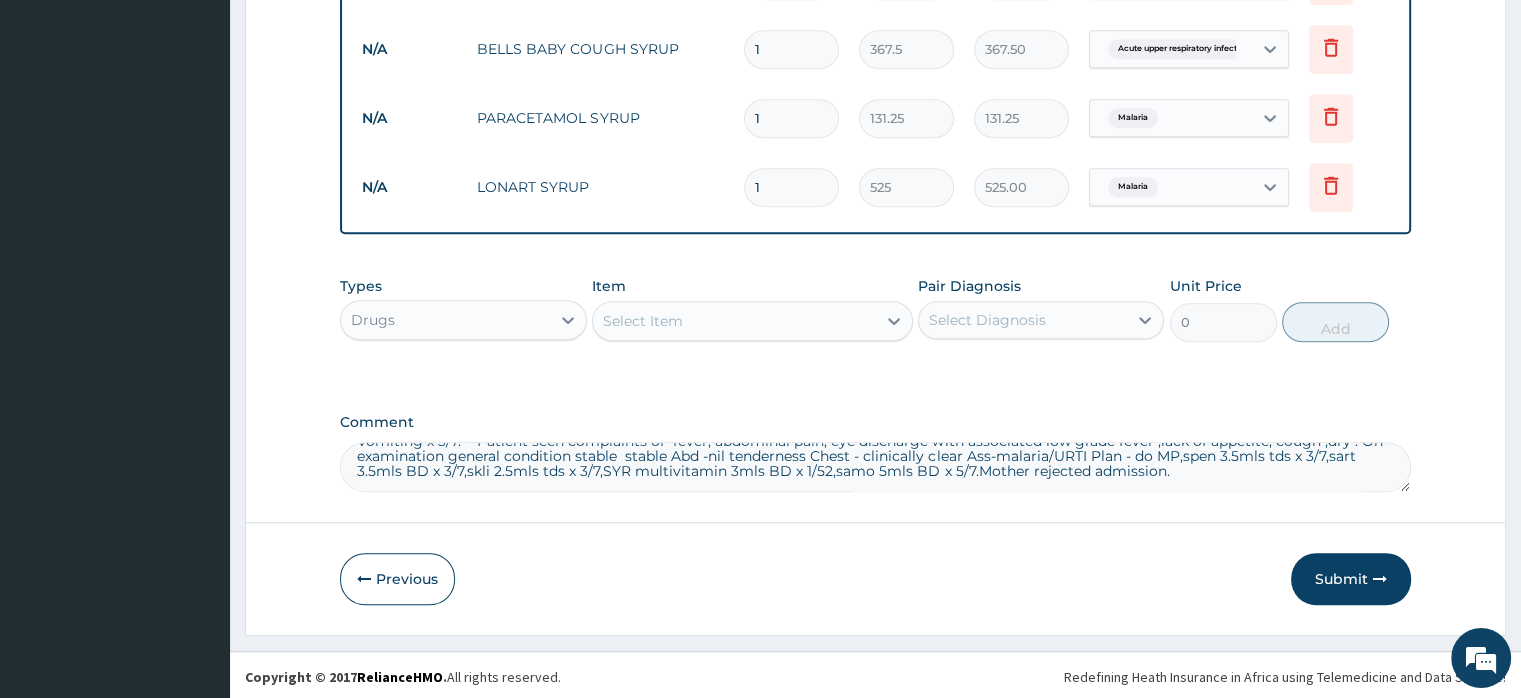 drag, startPoint x: 667, startPoint y: 477, endPoint x: 646, endPoint y: 469, distance: 22.472204 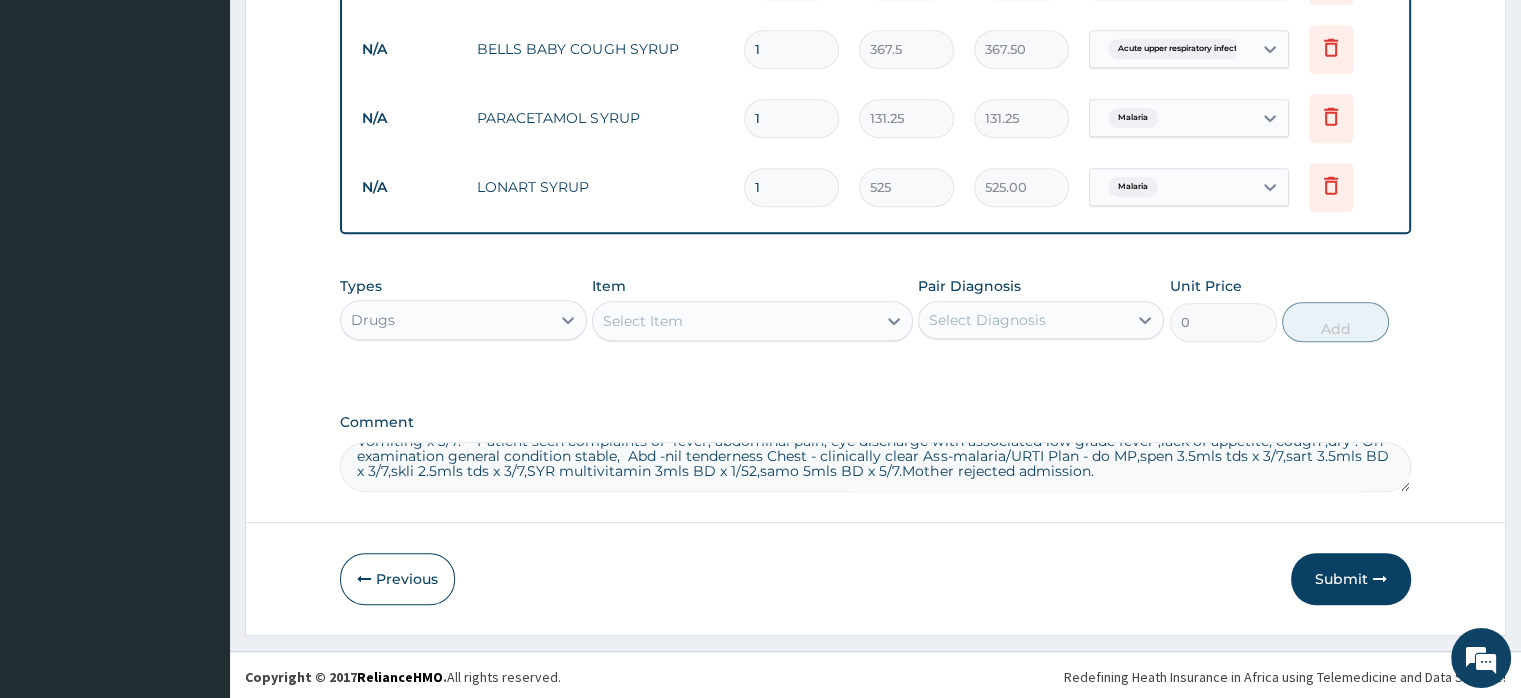 scroll, scrollTop: 0, scrollLeft: 0, axis: both 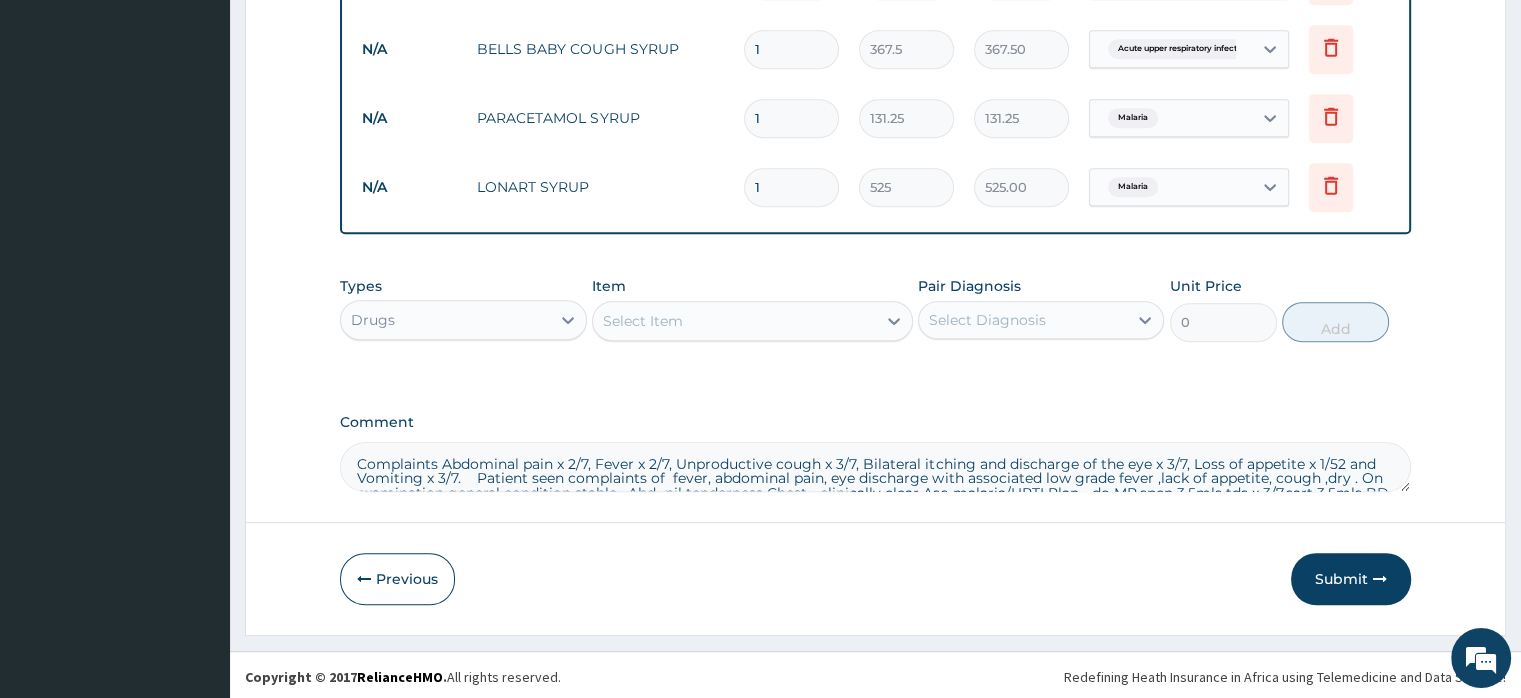 drag, startPoint x: 669, startPoint y: 448, endPoint x: 656, endPoint y: 444, distance: 13.601471 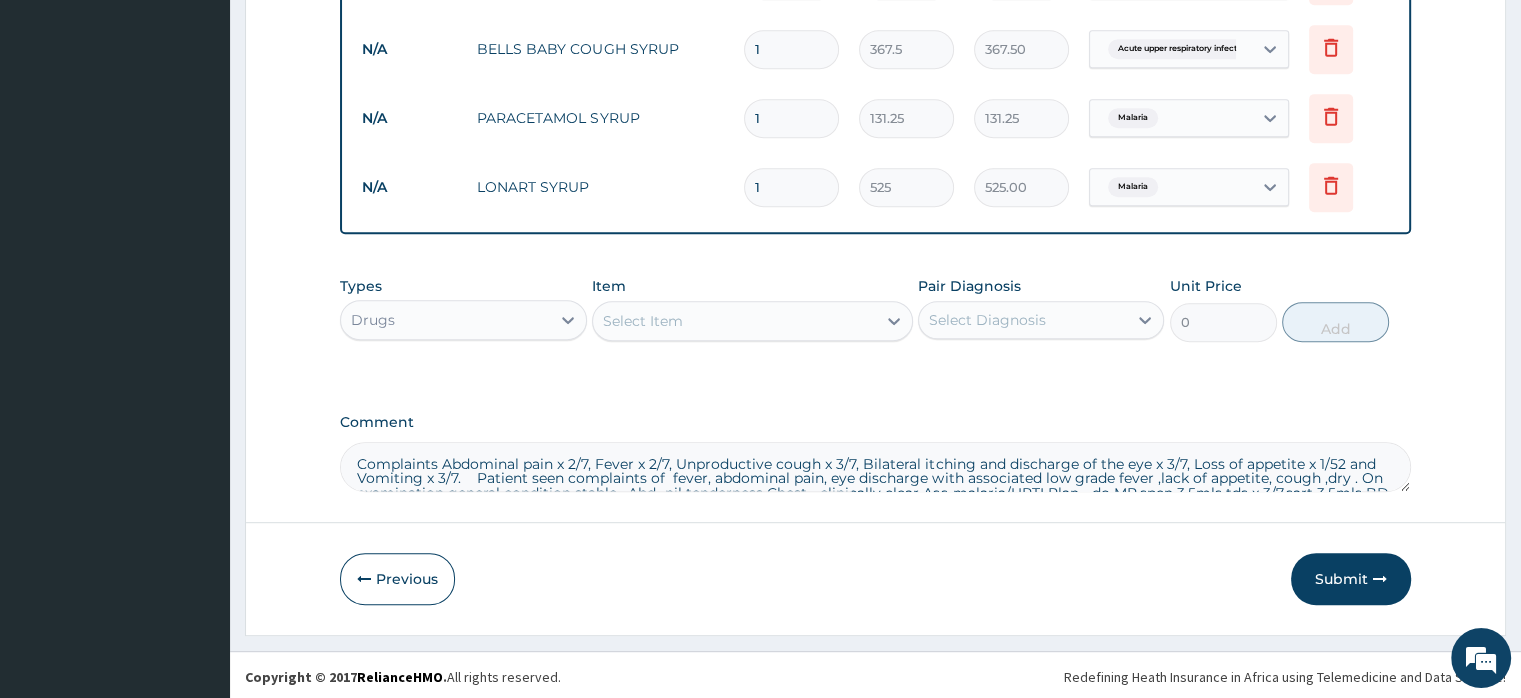 scroll, scrollTop: 37, scrollLeft: 0, axis: vertical 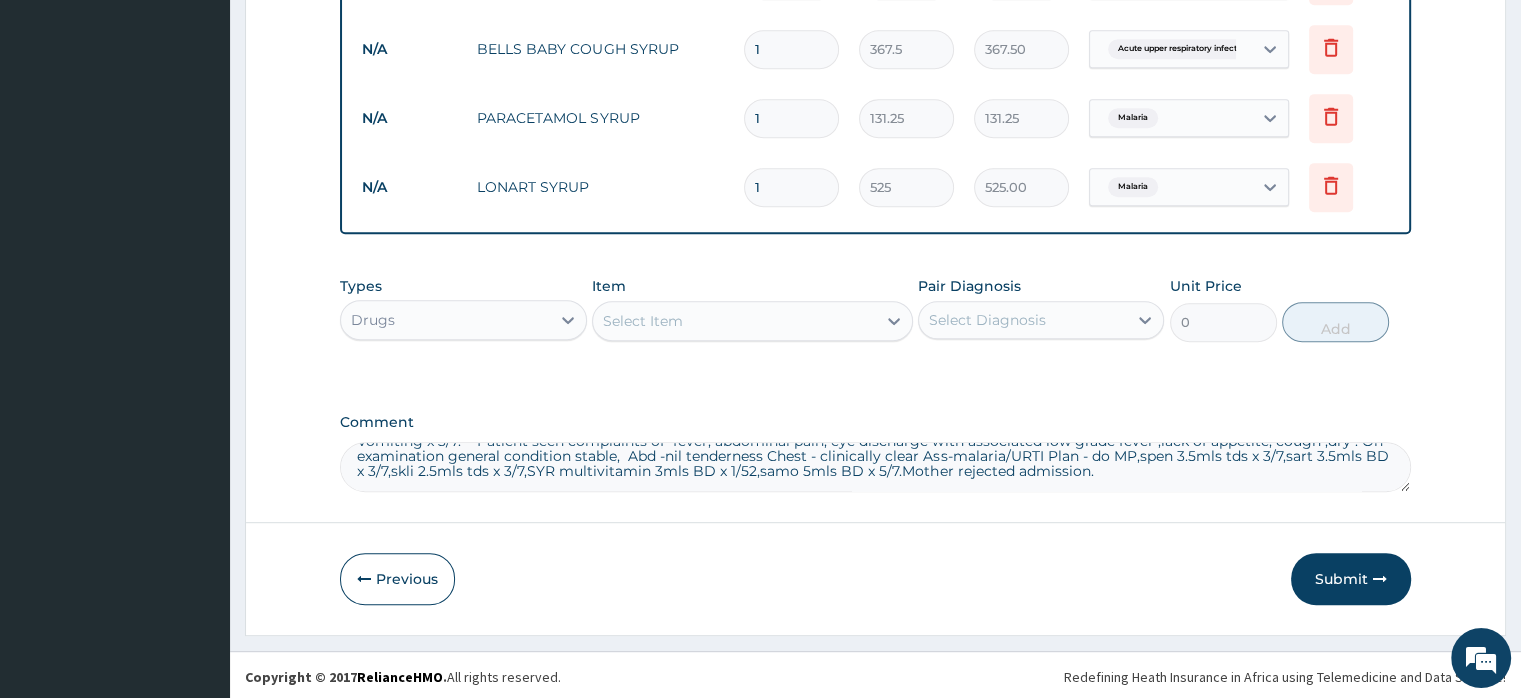click on "Complaints Abdominal pain x 2/7, Fever x 2/7, Unproductive cough x 3/7, Bilateral itching and discharge of the eye x 3/7, Loss of appetite x 1/52 and Vomiting x 3/7.    Patient seen complaints of  fever, abdominal pain, eye discharge with associated low grade fever ,lack of appetite, cough ,dry . On examination general condition stable,  Abd -nil tenderness Chest - clinically clear Ass-malaria/URTI Plan - do MP,spen 3.5mls tds x 3/7,sart 3.5mls BD x 3/7,skli 2.5mls tds x 3/7,SYR multivitamin 3mls BD x 1/52,samo 5mls BD x 5/7.Mother rejected admission." at bounding box center (875, 467) 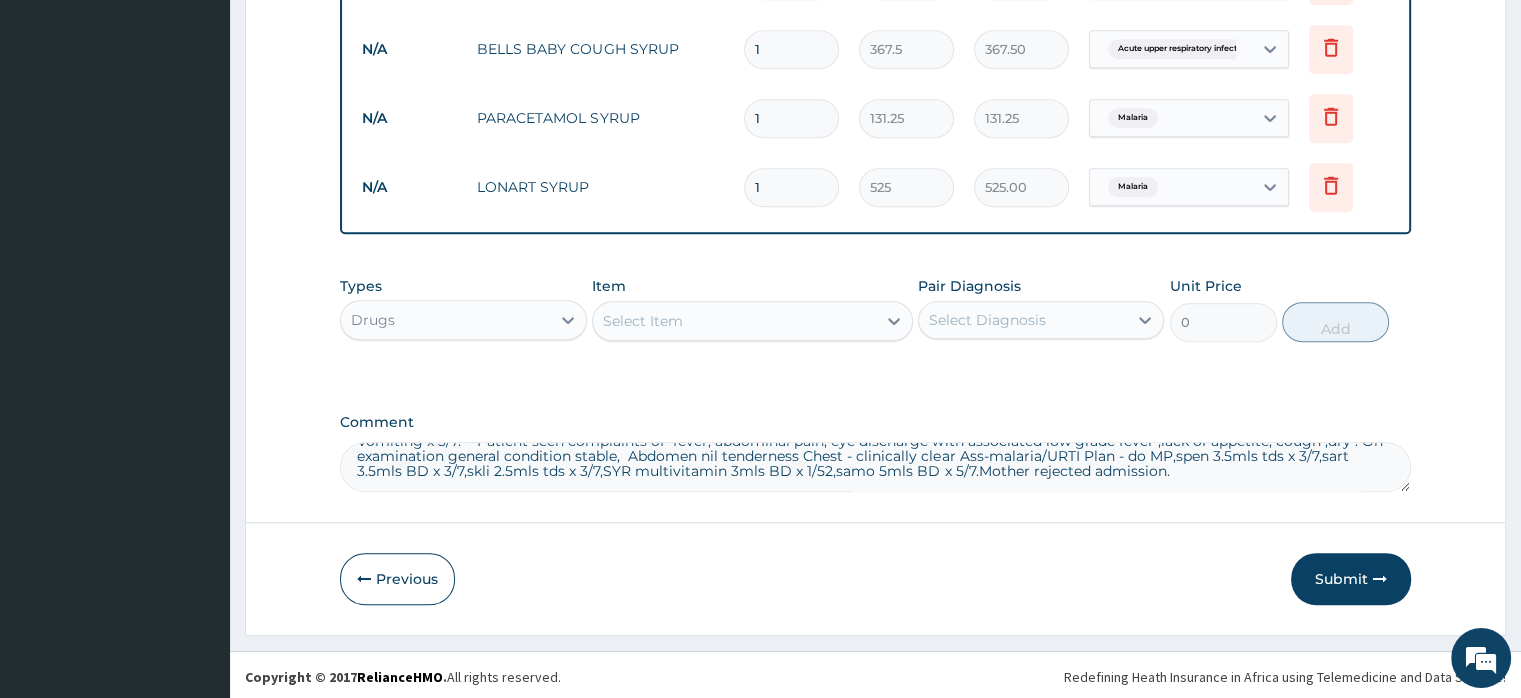 drag, startPoint x: 953, startPoint y: 453, endPoint x: 1175, endPoint y: 480, distance: 223.63586 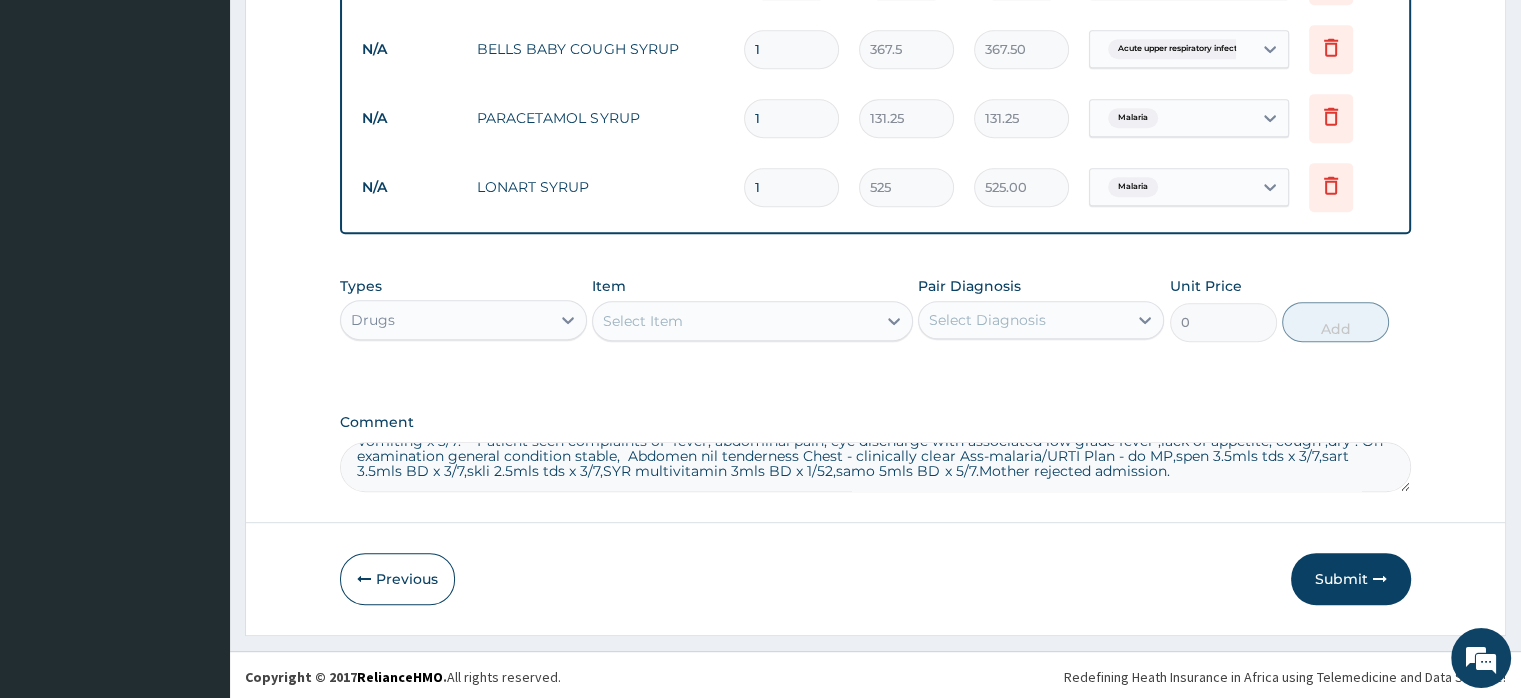 click on "Complaints Abdominal pain x 2/7, Fever x 2/7, Unproductive cough x 3/7, Bilateral itching and discharge of the eye x 3/7, Loss of appetite x 1/52 and Vomiting x 3/7.    Patient seen complaints of  fever, abdominal pain, eye discharge with associated low grade fever ,lack of appetite, cough ,dry . On examination general condition stable,  Abdomen nil tenderness Chest - clinically clear Ass-malaria/URTI Plan - do MP,spen 3.5mls tds x 3/7,sart 3.5mls BD x 3/7,skli 2.5mls tds x 3/7,SYR multivitamin 3mls BD x 1/52,samo 5mls BD x 5/7.Mother rejected admission." at bounding box center (875, 467) 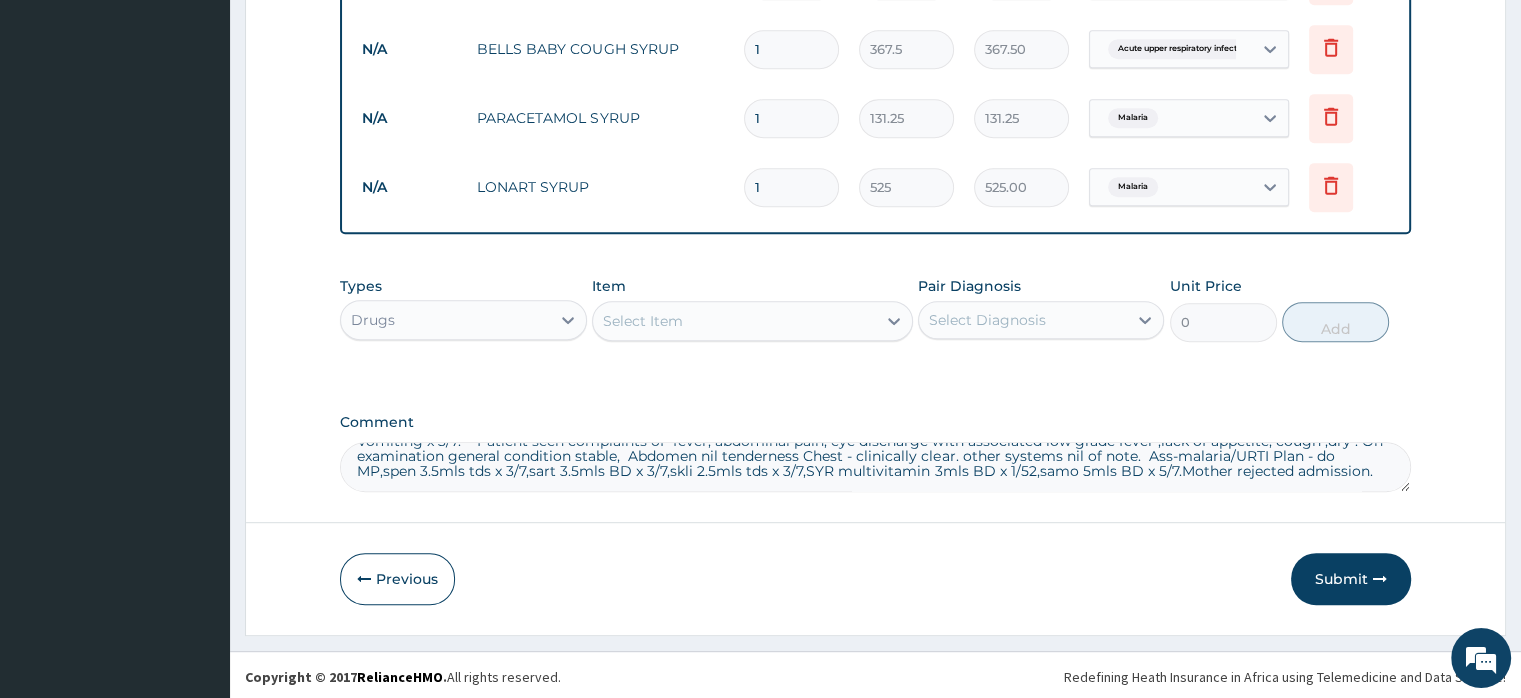click on "Complaints Abdominal pain x 2/7, Fever x 2/7, Unproductive cough x 3/7, Bilateral itching and discharge of the eye x 3/7, Loss of appetite x 1/52 and Vomiting x 3/7.    Patient seen complaints of  fever, abdominal pain, eye discharge with associated low grade fever ,lack of appetite, cough ,dry . On examination general condition stable,  Abdomen nil tenderness Chest - clinically clear. other systems nil of note.  Ass-malaria/URTI Plan - do MP,spen 3.5mls tds x 3/7,sart 3.5mls BD x 3/7,skli 2.5mls tds x 3/7,SYR multivitamin 3mls BD x 1/52,samo 5mls BD x 5/7.Mother rejected admission." at bounding box center [875, 467] 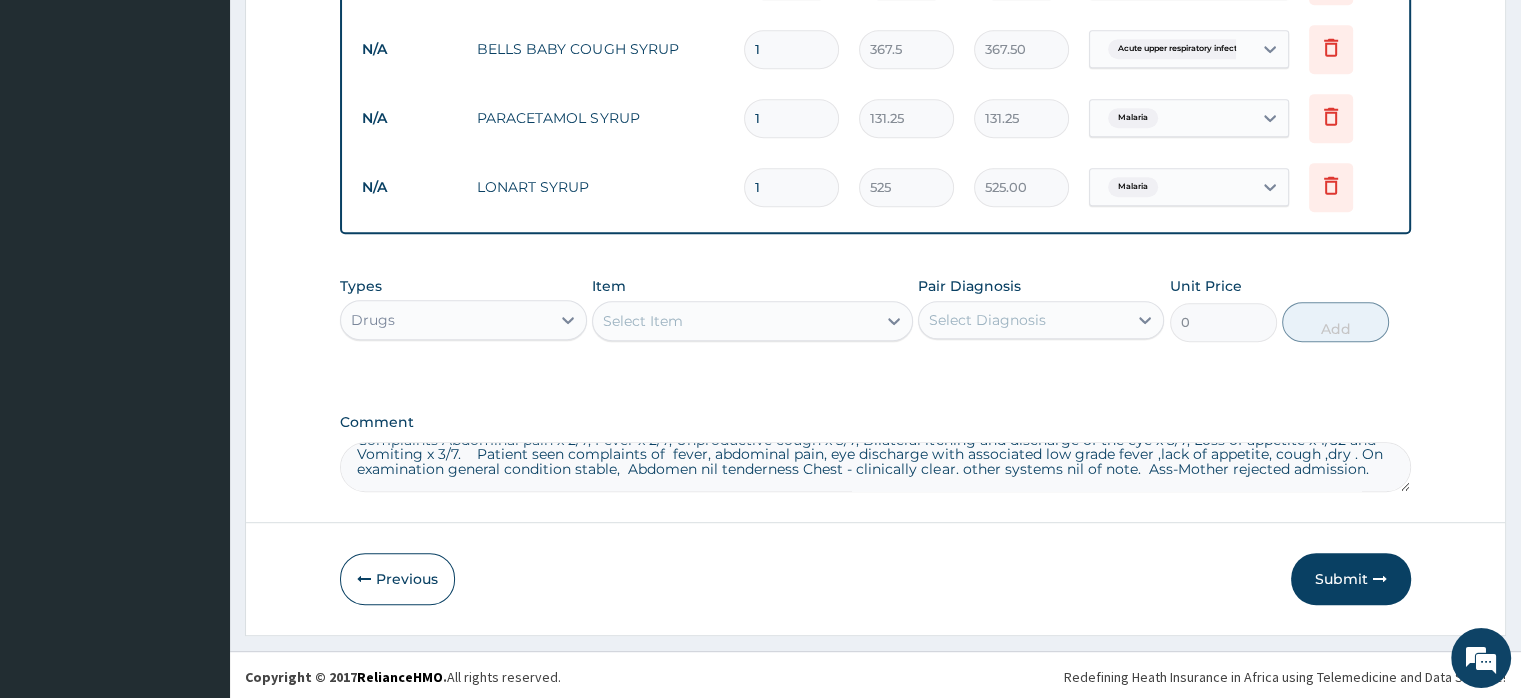 scroll, scrollTop: 23, scrollLeft: 0, axis: vertical 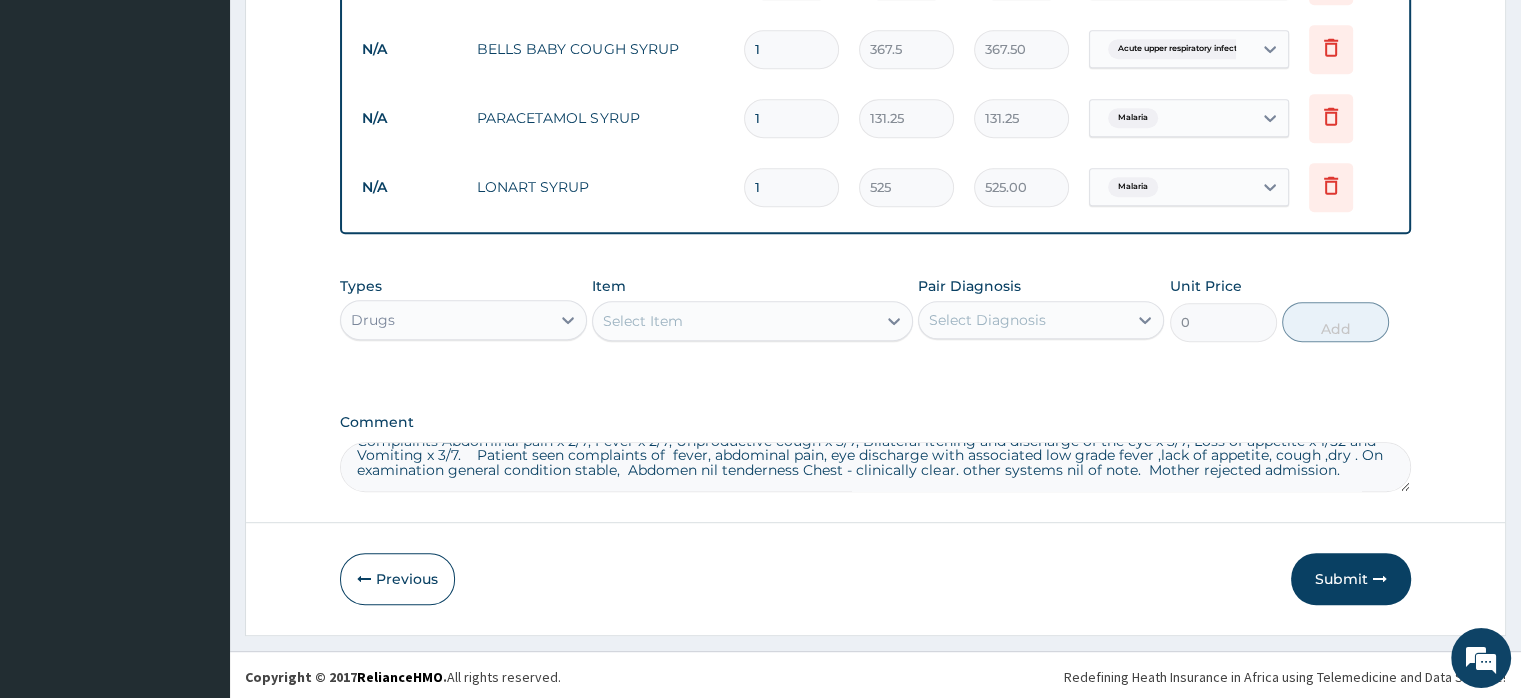 type on "Complaints Abdominal pain x 2/7, Fever x 2/7, Unproductive cough x 3/7, Bilateral itching and discharge of the eye x 3/7, Loss of appetite x 1/52 and Vomiting x 3/7.    Patient seen complaints of  fever, abdominal pain, eye discharge with associated low grade fever ,lack of appetite, cough ,dry . On examination general condition stable,  Abdomen nil tenderness Chest - clinically clear. other systems nil of note.  Mother rejected admission." 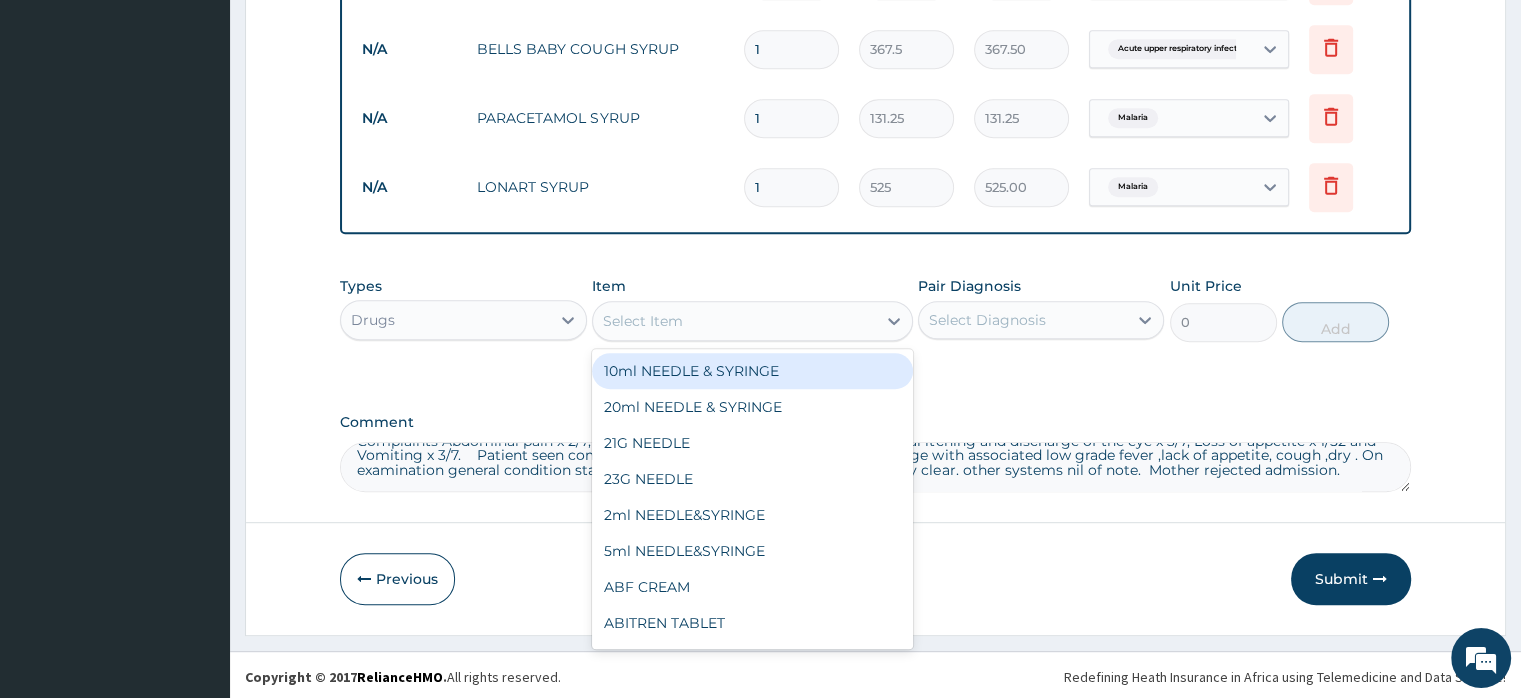 click on "Types Drugs Item option LONART SYRUP, selected. option 10ml NEEDLE & SYRINGE focused, 1 of 1045. 1045 results available. Use Up and Down to choose options, press Enter to select the currently focused option, press Escape to exit the menu, press Tab to select the option and exit the menu. Select Item 10ml NEEDLE & SYRINGE 20ml NEEDLE & SYRINGE 21G NEEDLE 23G NEEDLE 2ml NEEDLE&SYRINGE 5ml NEEDLE&SYRINGE ABF CREAM ABITREN TABLET Aceclofenae 200mg SR/TAB Acelofenae+pem/TAB ACEM 500MG ACEPOL 60ML SUSP Acetazolamide 250mg/TAB ACETAZOLAMIDE 500MG TAB Acetylsalicylic acid/TAB ACICLOVIR 200MG TABLETS ACICLOVIR 400MG TABLETS ACICLOVIR 800MG TAB ACICLOVIR CREAM ACNEAWAY CREAM 20G ACTIFED SYRUP ACTIFED TAB ACTIVATED CHARCOAL POWDER ADRENALINE INJ ALBENDAZOLE (ZENTEL) SYRUP ALBENDAZOLE (ZENTEL) TABLET ALBENDAZOLE (ZOLAT) SYRUP ALBENDAZOLE (ZOLAT) TABLET Albendazole 200mg/TAB Albendazole 400mg/TAB ALDACTONE TABLET ALDOMET TABLET ALLEREX EYE DROP ALLERGIN 60ML ALLOPURINOL 100MG ALLOPURINOL TABS 300MG ALOMIDE EYE DROP NG 14" at bounding box center [875, 309] 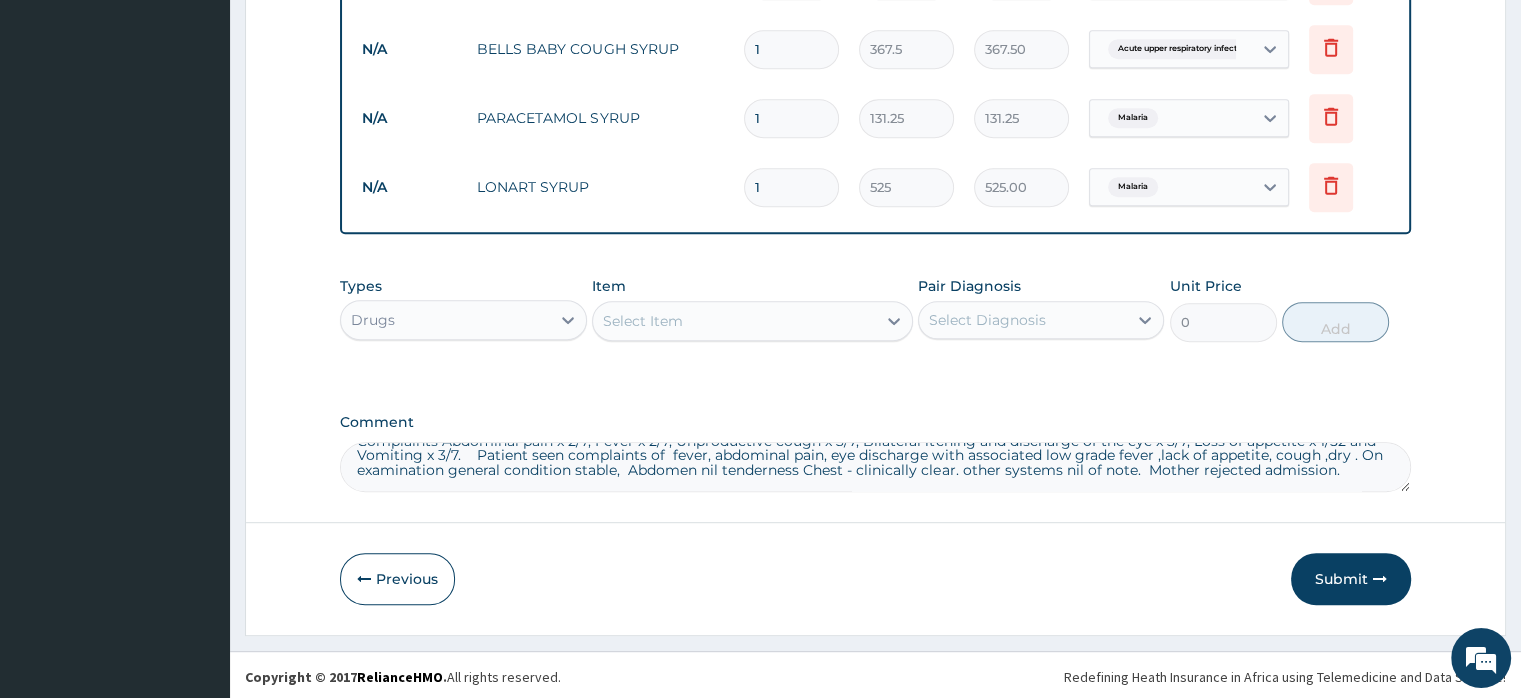 click on "Complaints Abdominal pain x 2/7, Fever x 2/7, Unproductive cough x 3/7, Bilateral itching and discharge of the eye x 3/7, Loss of appetite x 1/52 and Vomiting x 3/7.    Patient seen complaints of  fever, abdominal pain, eye discharge with associated low grade fever ,lack of appetite, cough ,dry . On examination general condition stable,  Abdomen nil tenderness Chest - clinically clear. other systems nil of note.  Mother rejected admission." at bounding box center [875, 467] 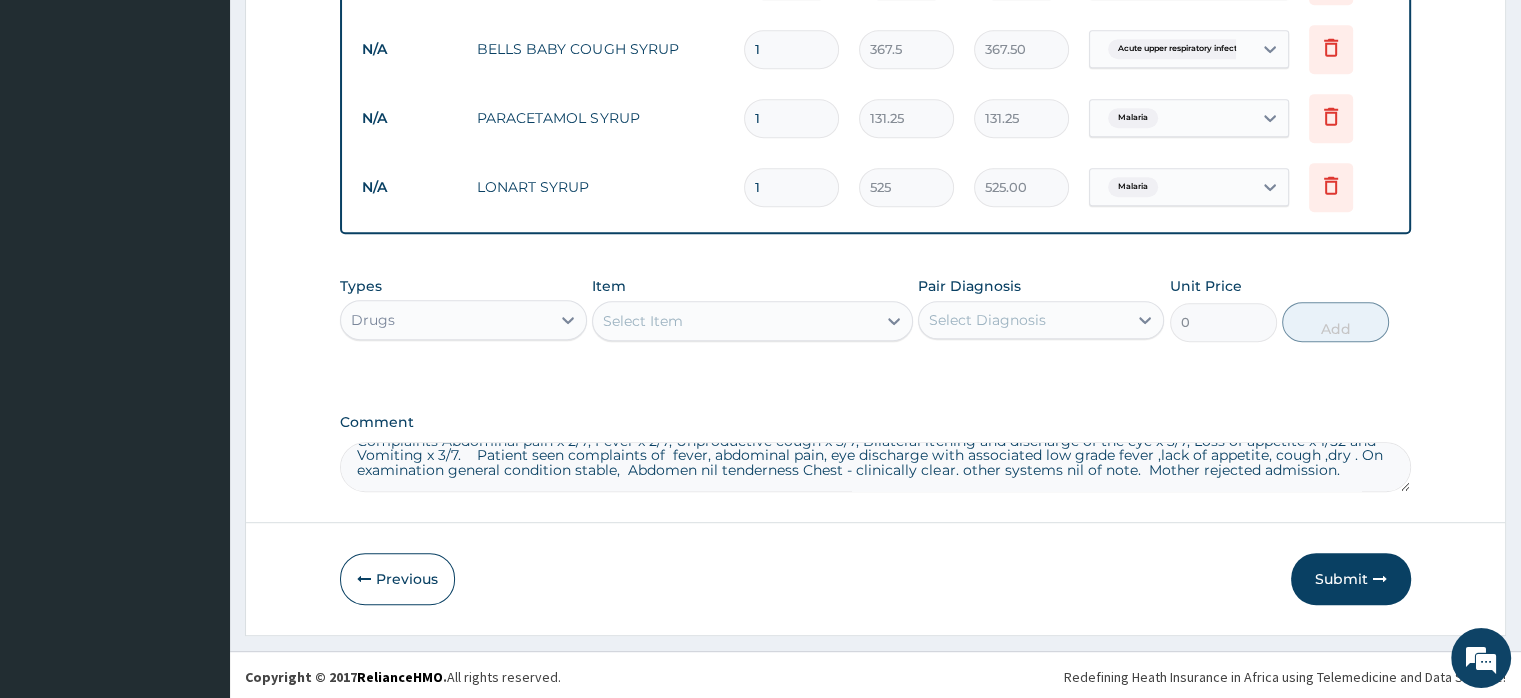 scroll, scrollTop: 12, scrollLeft: 0, axis: vertical 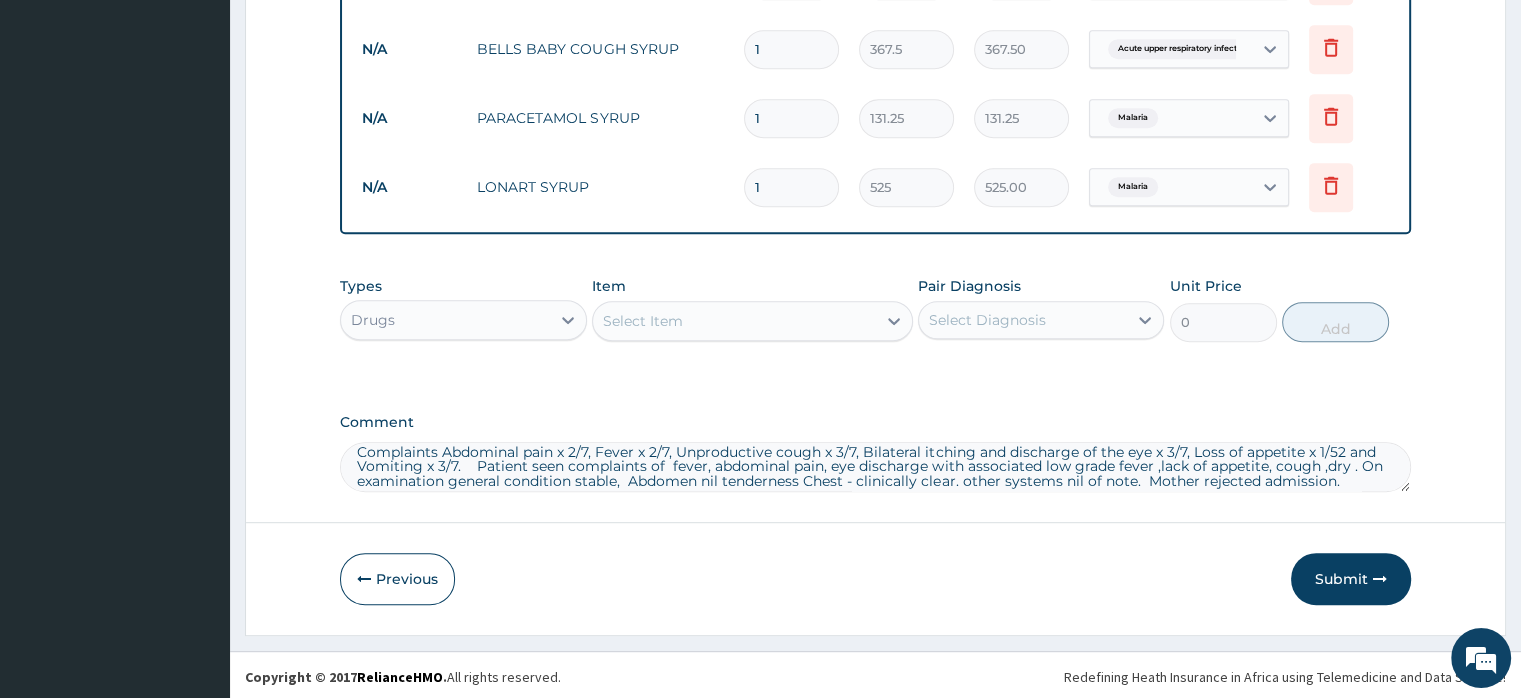 click on "Select Item" at bounding box center (643, 321) 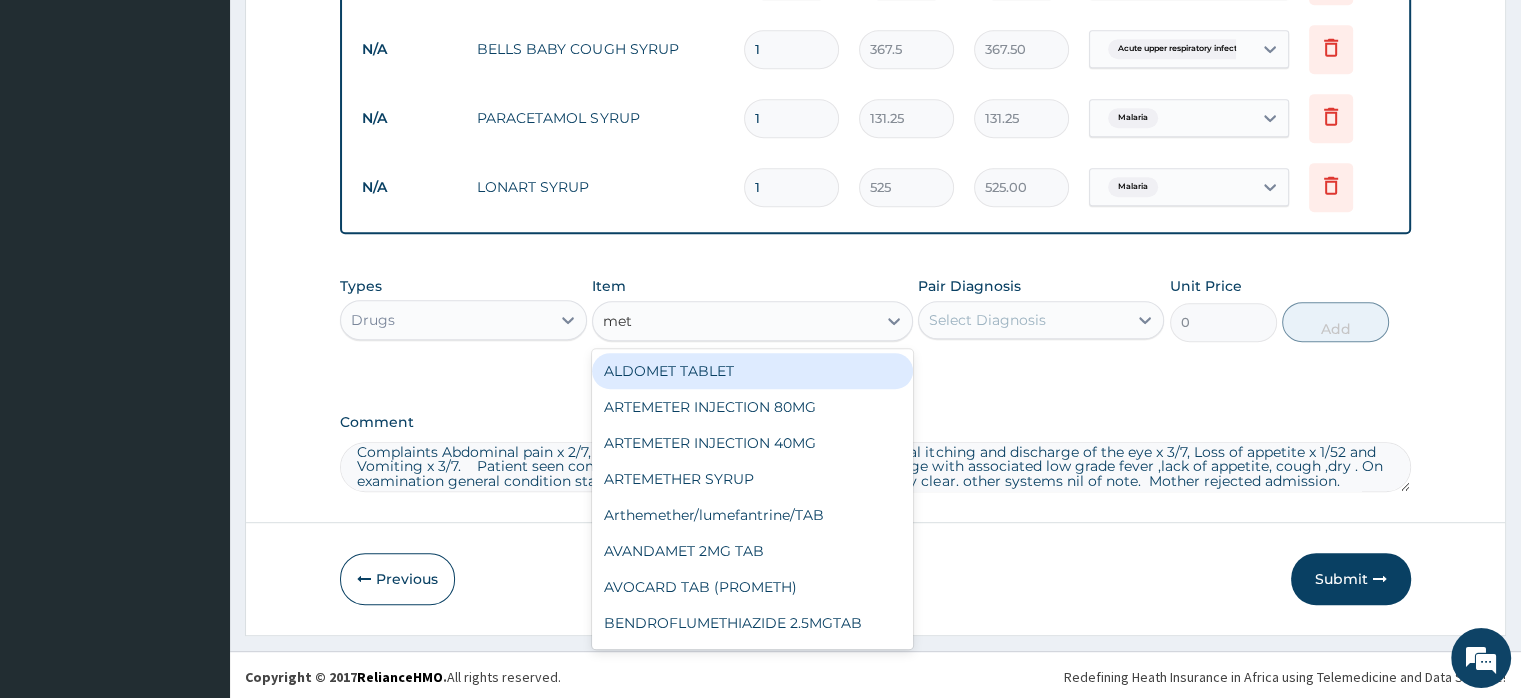 type on "meto" 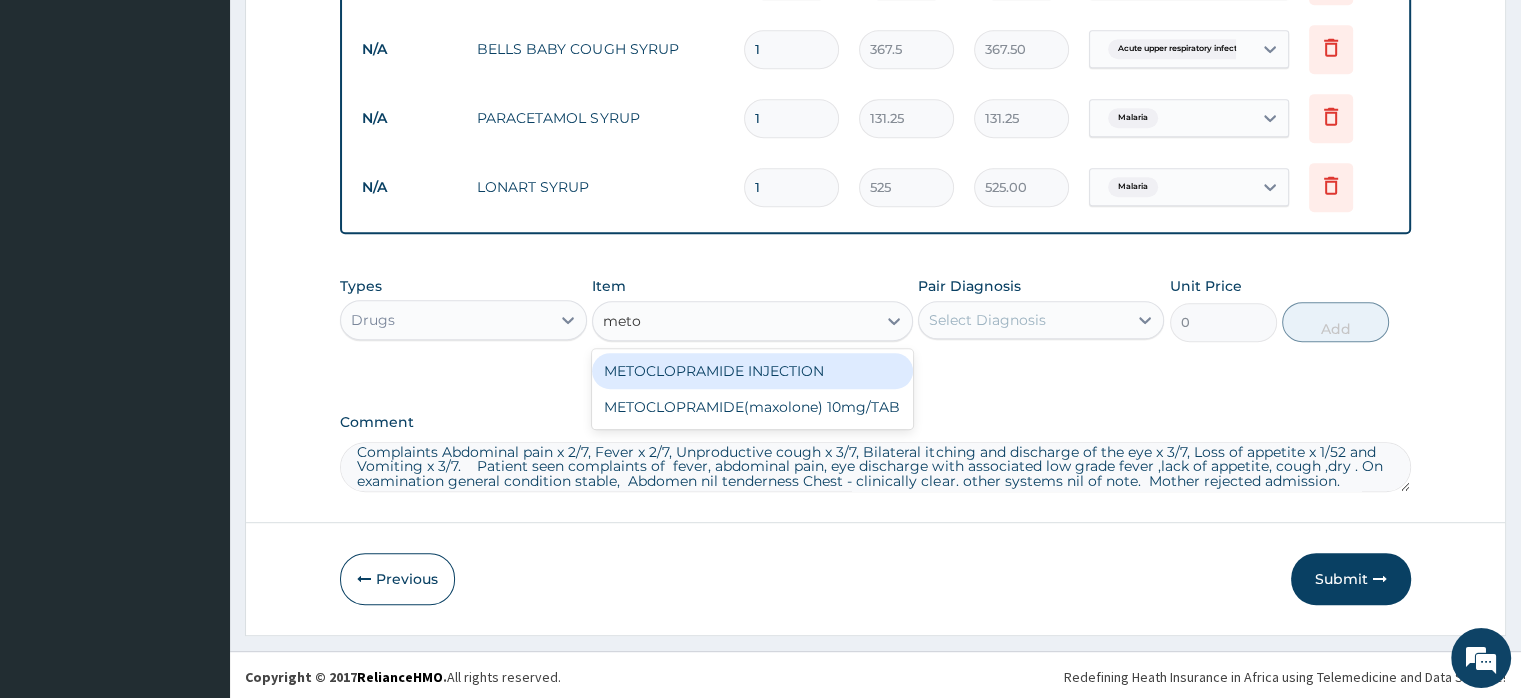 click on "METOCLOPRAMIDE INJECTION" at bounding box center [752, 371] 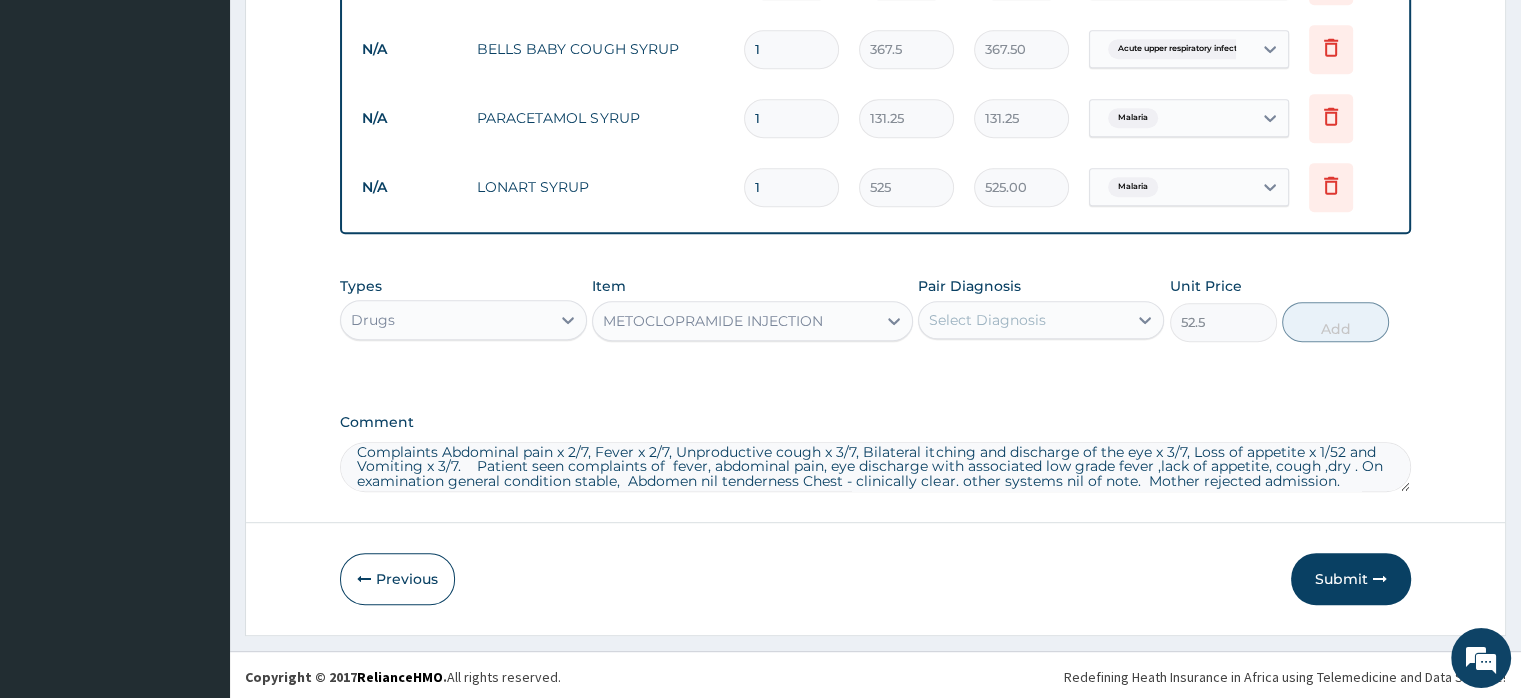 click on "Select Diagnosis" at bounding box center (987, 320) 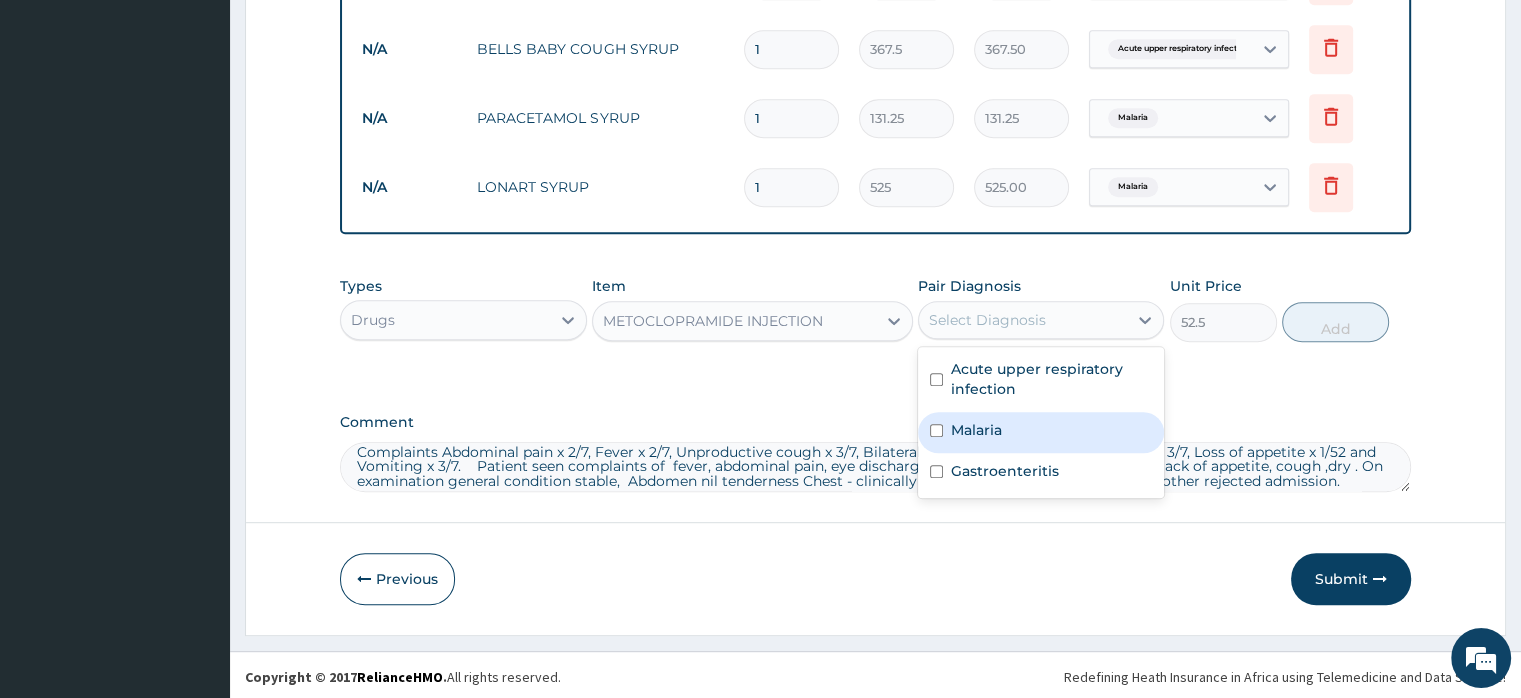 click on "Malaria" at bounding box center [976, 430] 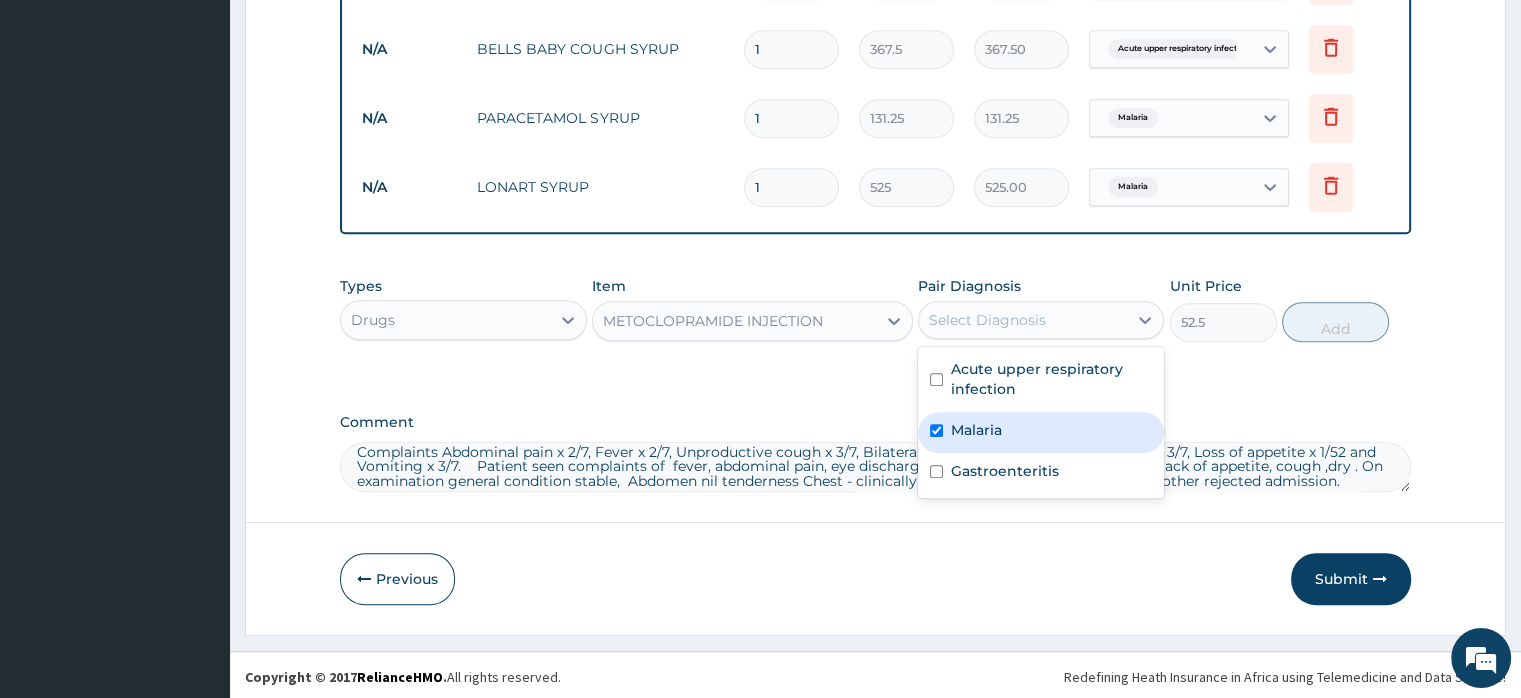 checkbox on "true" 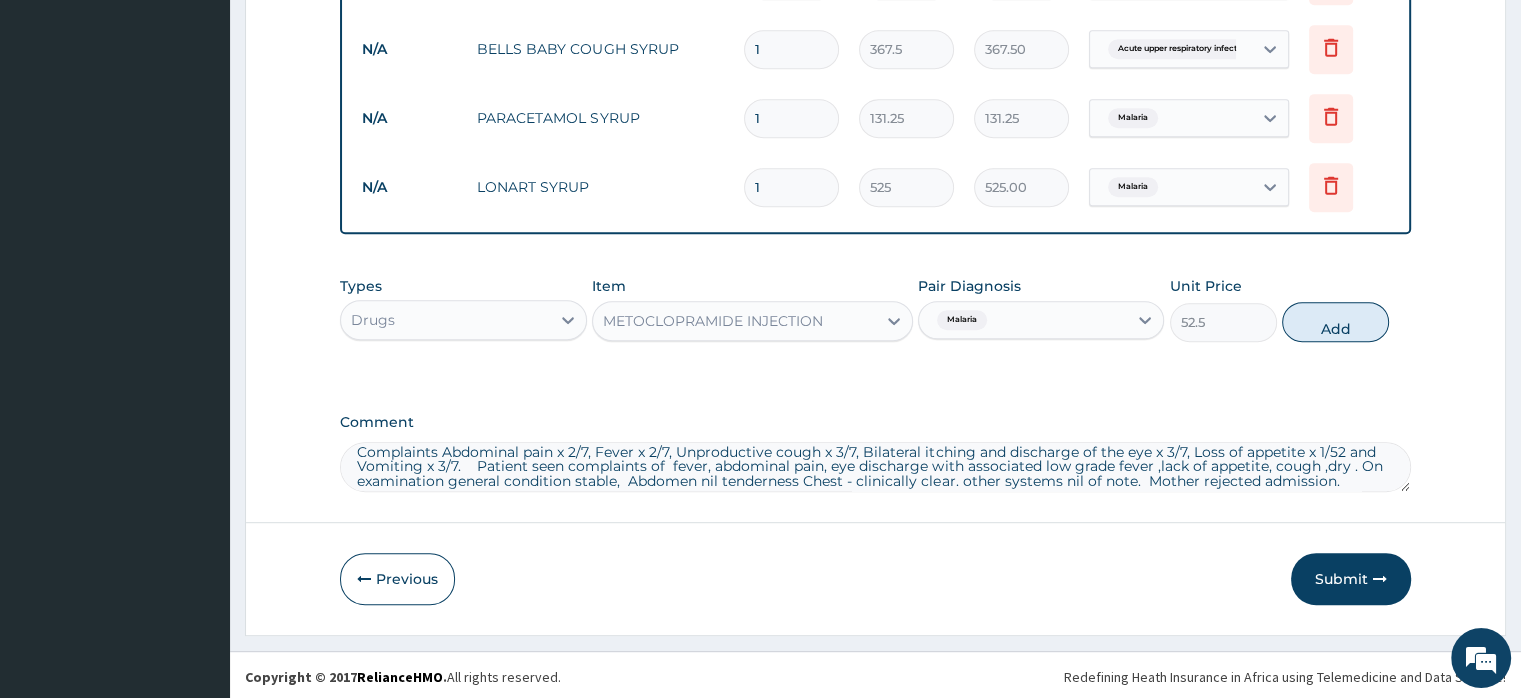 click on "Malaria" at bounding box center [962, 320] 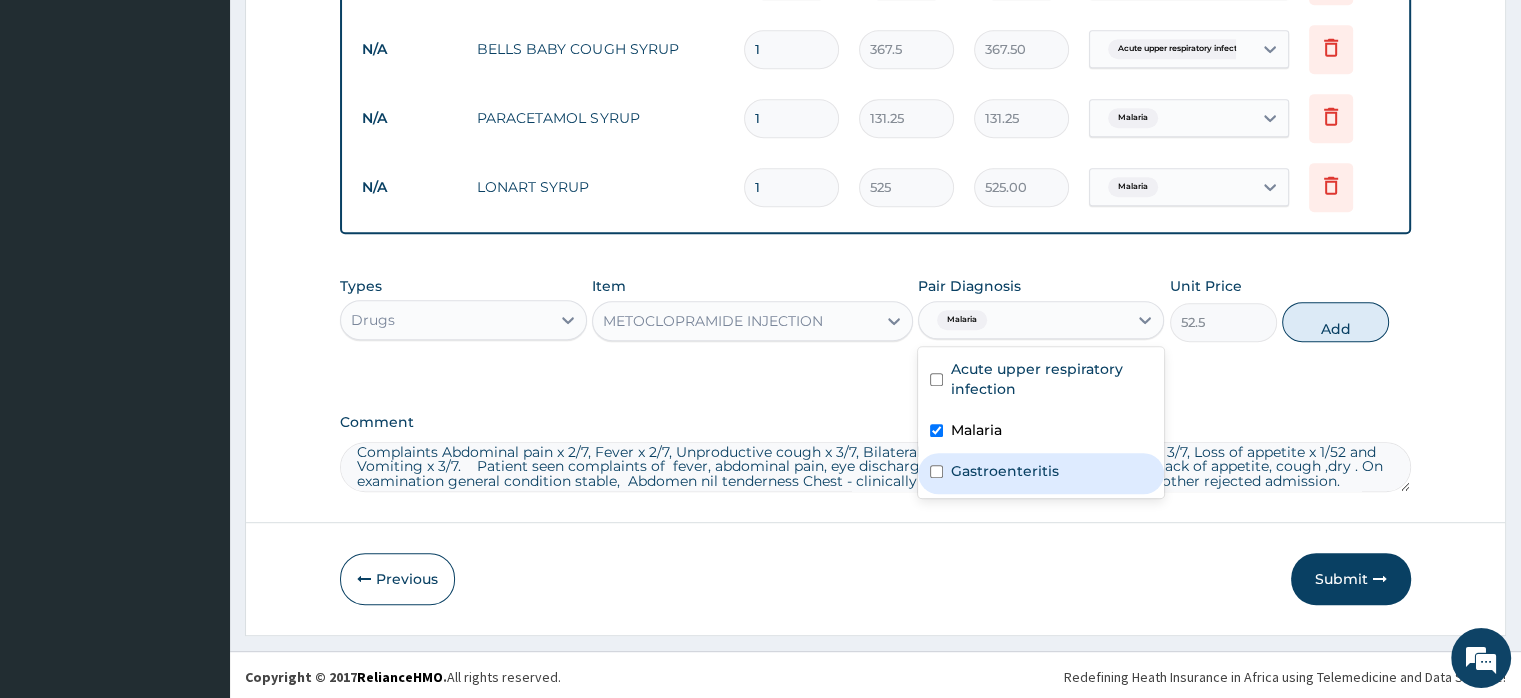 click on "Gastroenteritis" at bounding box center [1005, 471] 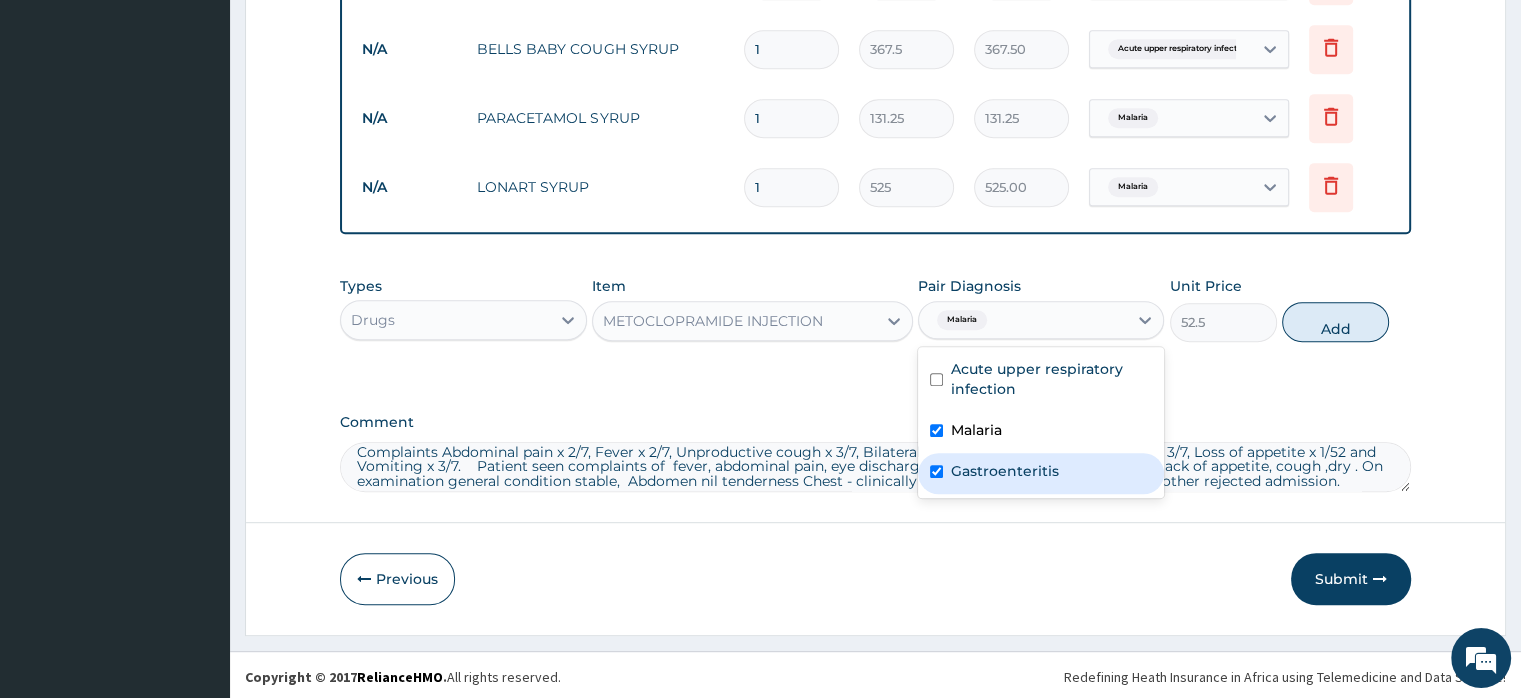 checkbox on "true" 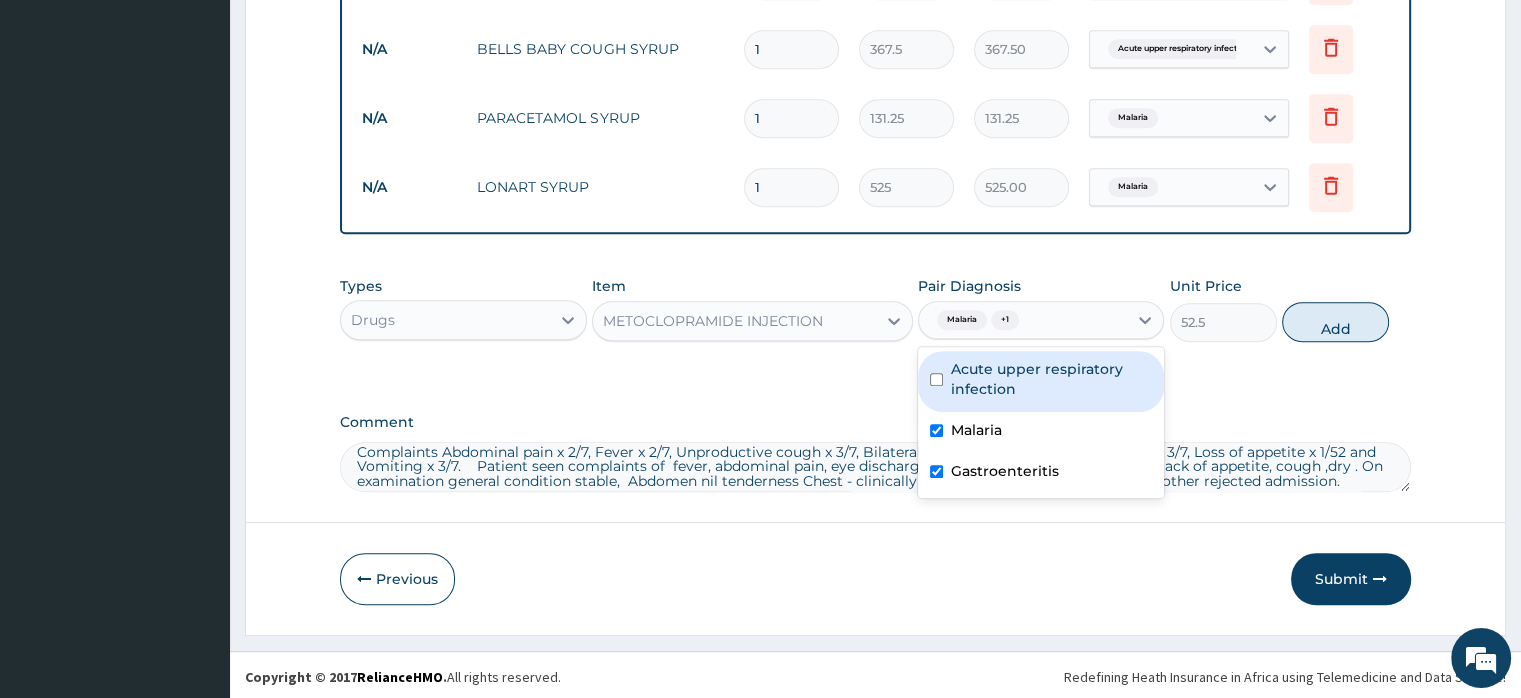 click on "Malaria" at bounding box center (962, 320) 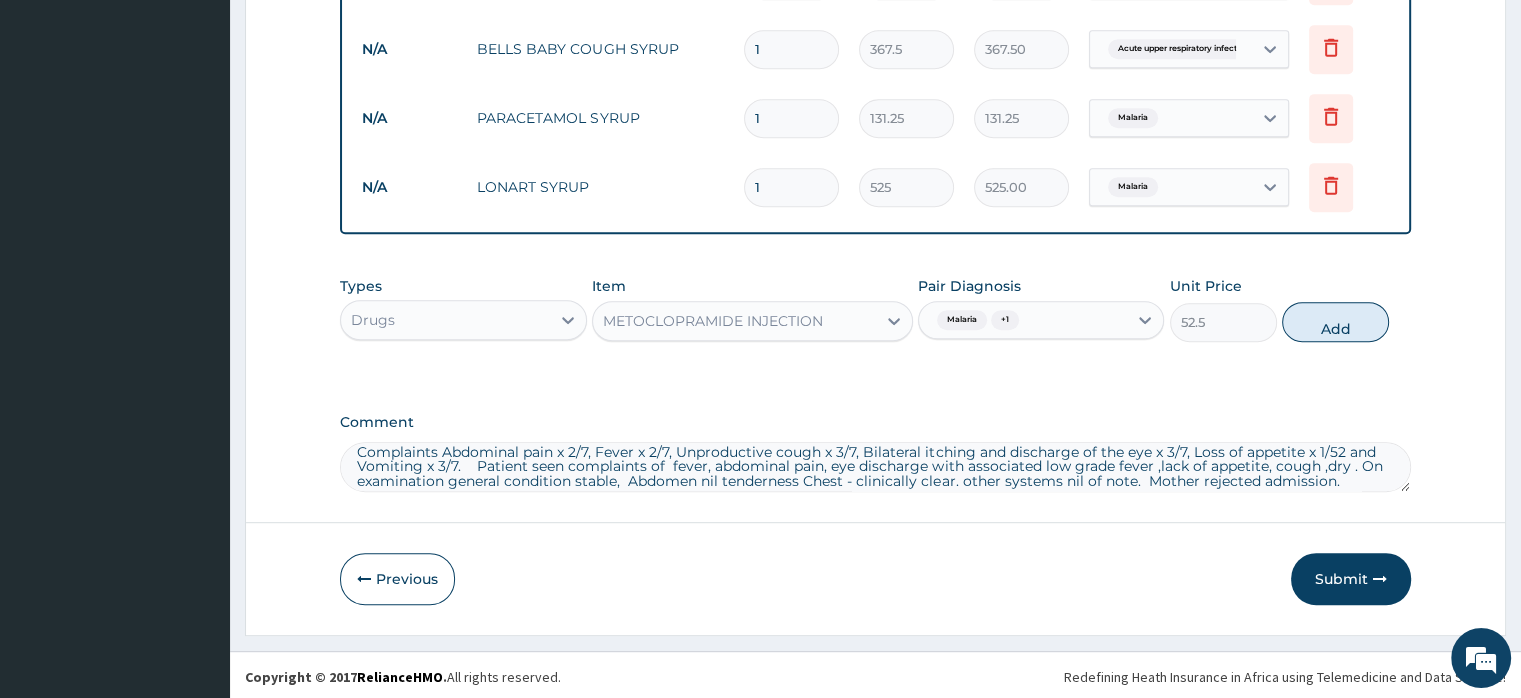 click on "Malaria" at bounding box center [962, 320] 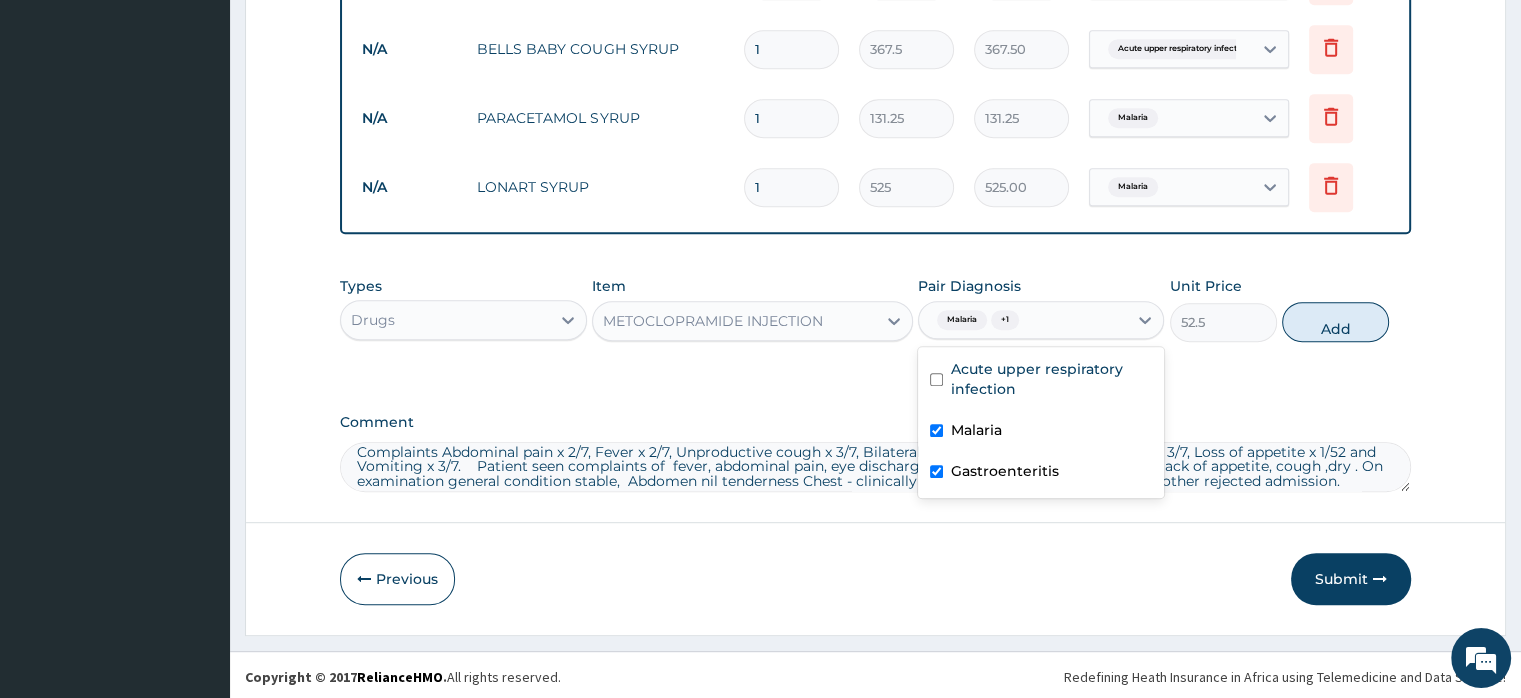click at bounding box center [936, 430] 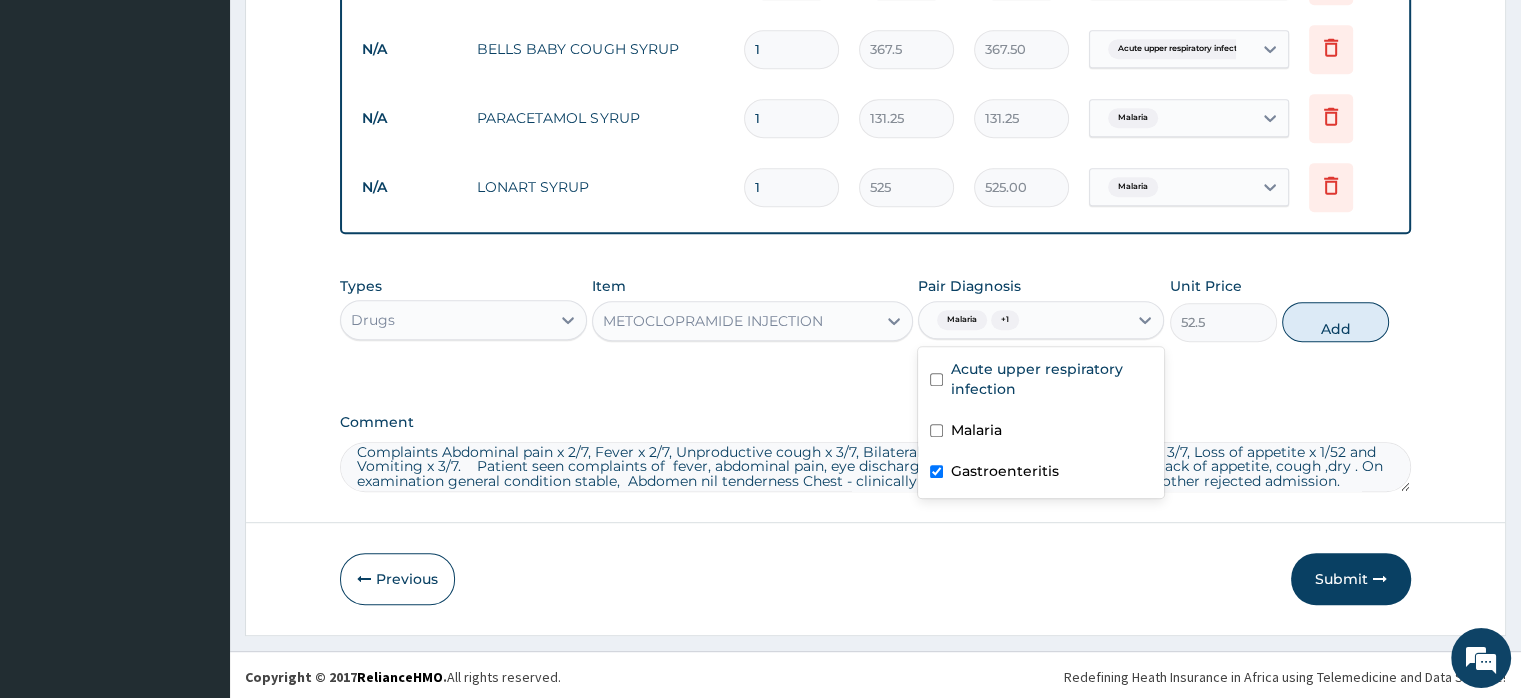 checkbox on "false" 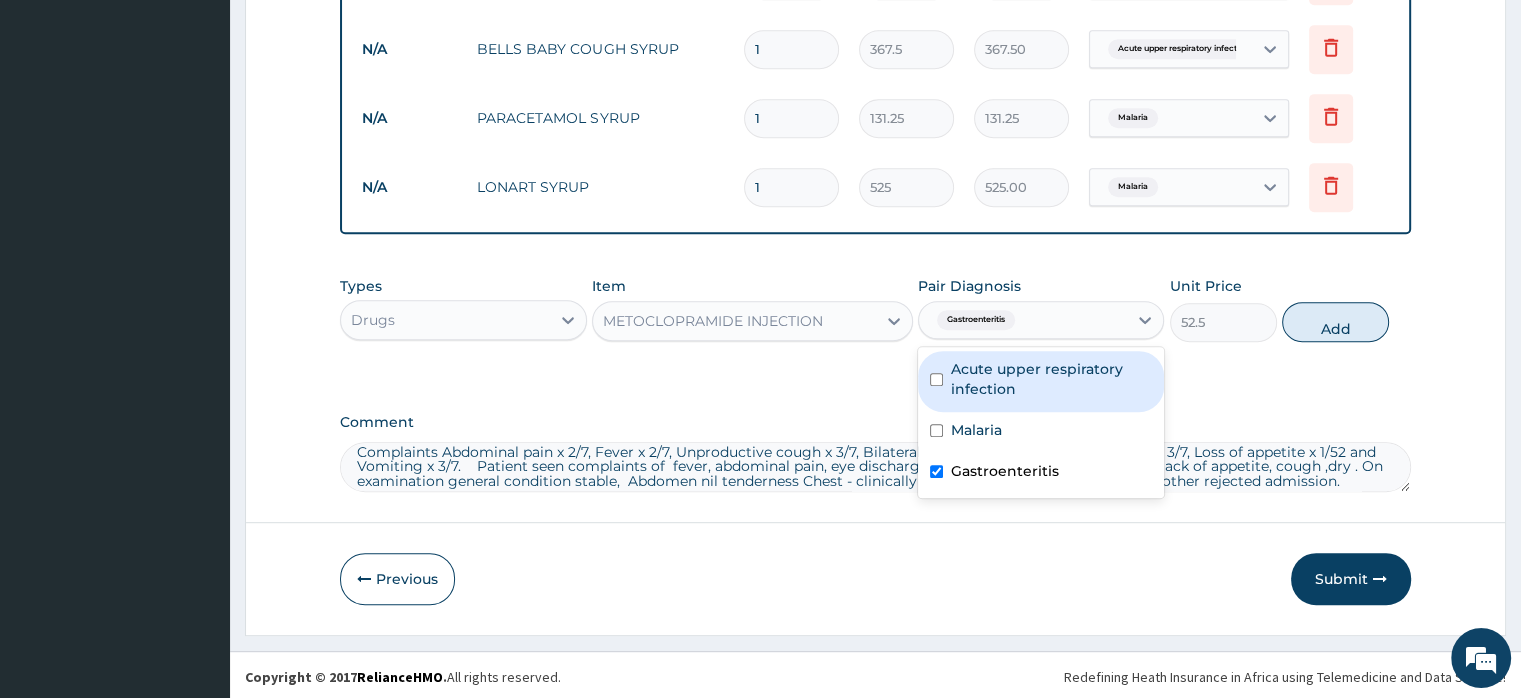 click on "Types Drugs Item METOCLOPRAMIDE INJECTION Pair Diagnosis option Malaria, deselected. option Acute upper respiratory infection focused, 1 of 3. 3 results available. Use Up and Down to choose options, press Enter to select the currently focused option, press Escape to exit the menu, press Tab to select the option and exit the menu. Gastroenteritis Acute upper respiratory infection Malaria Gastroenteritis Unit Price 52.5 Add" at bounding box center [875, 324] 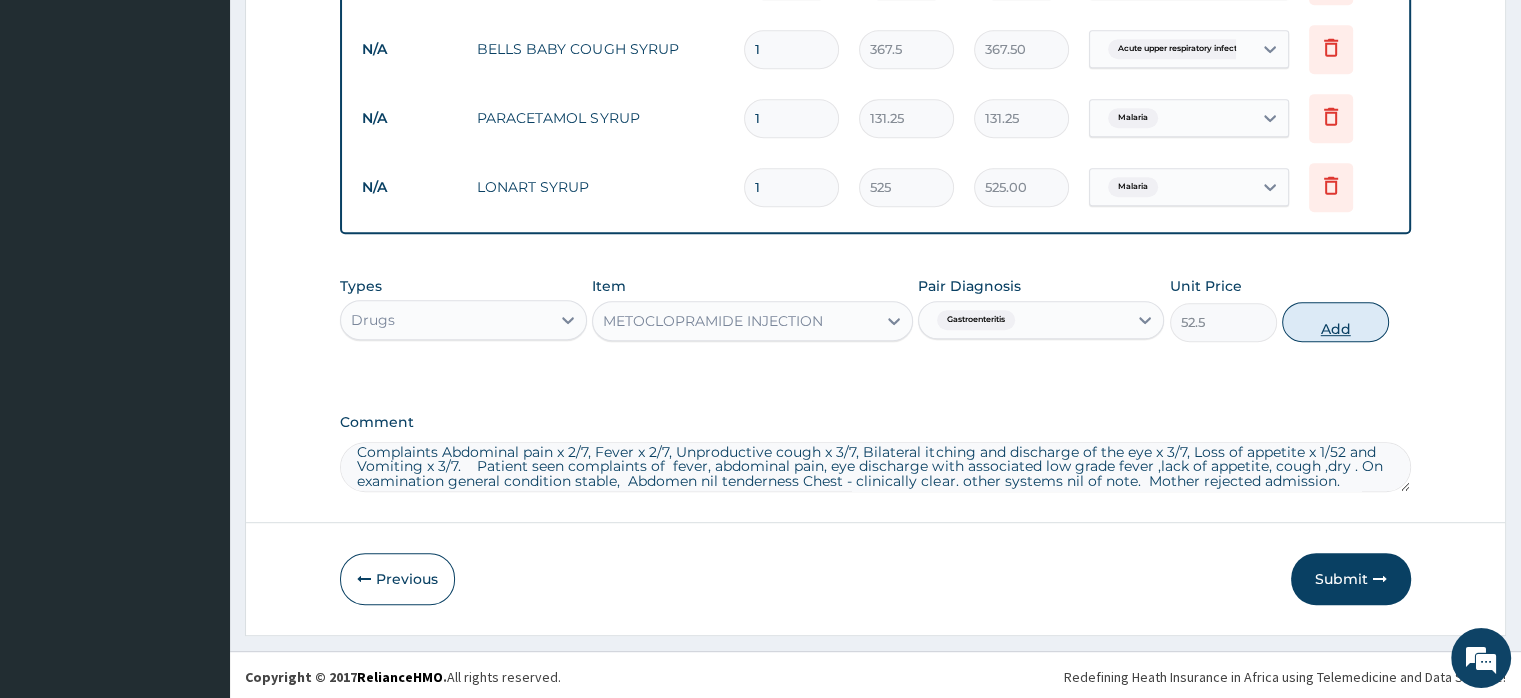 click on "Add" at bounding box center (1335, 322) 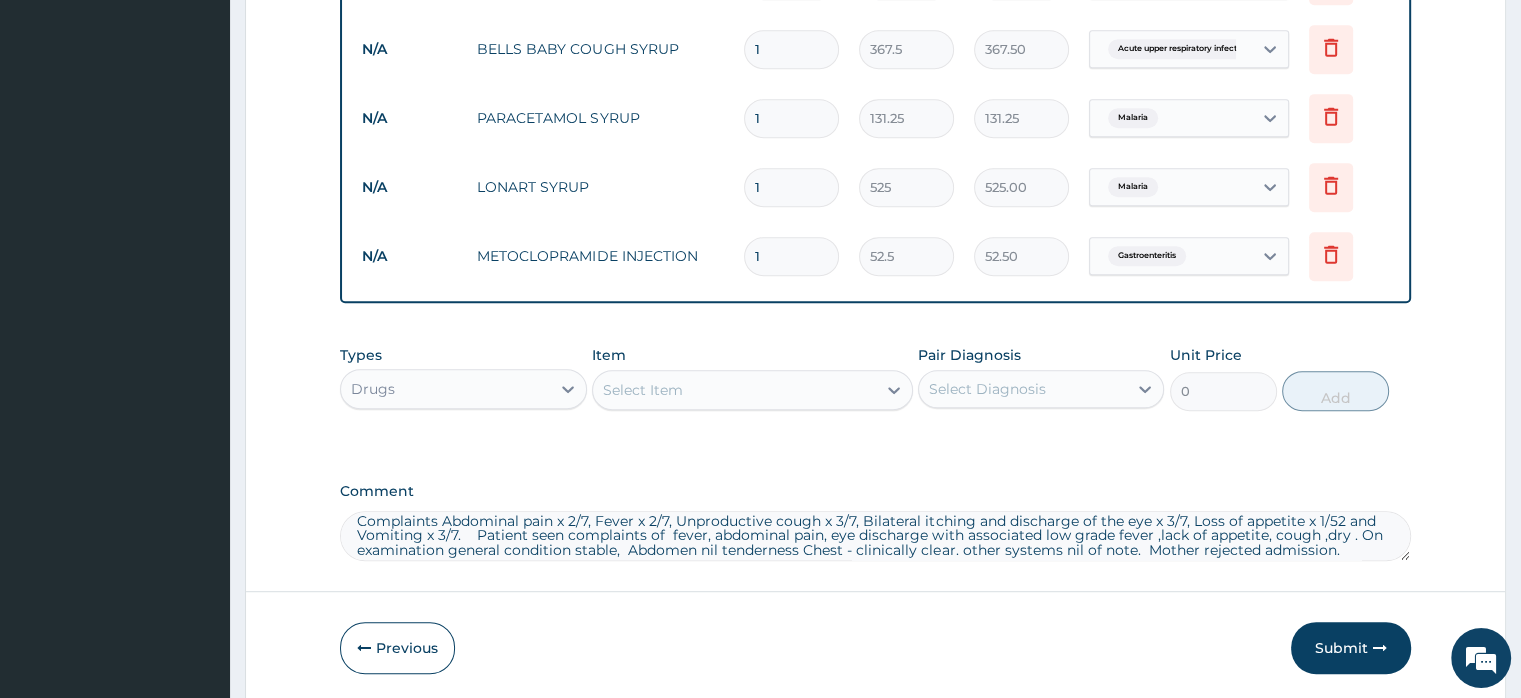 click on "Select Item" at bounding box center [643, 390] 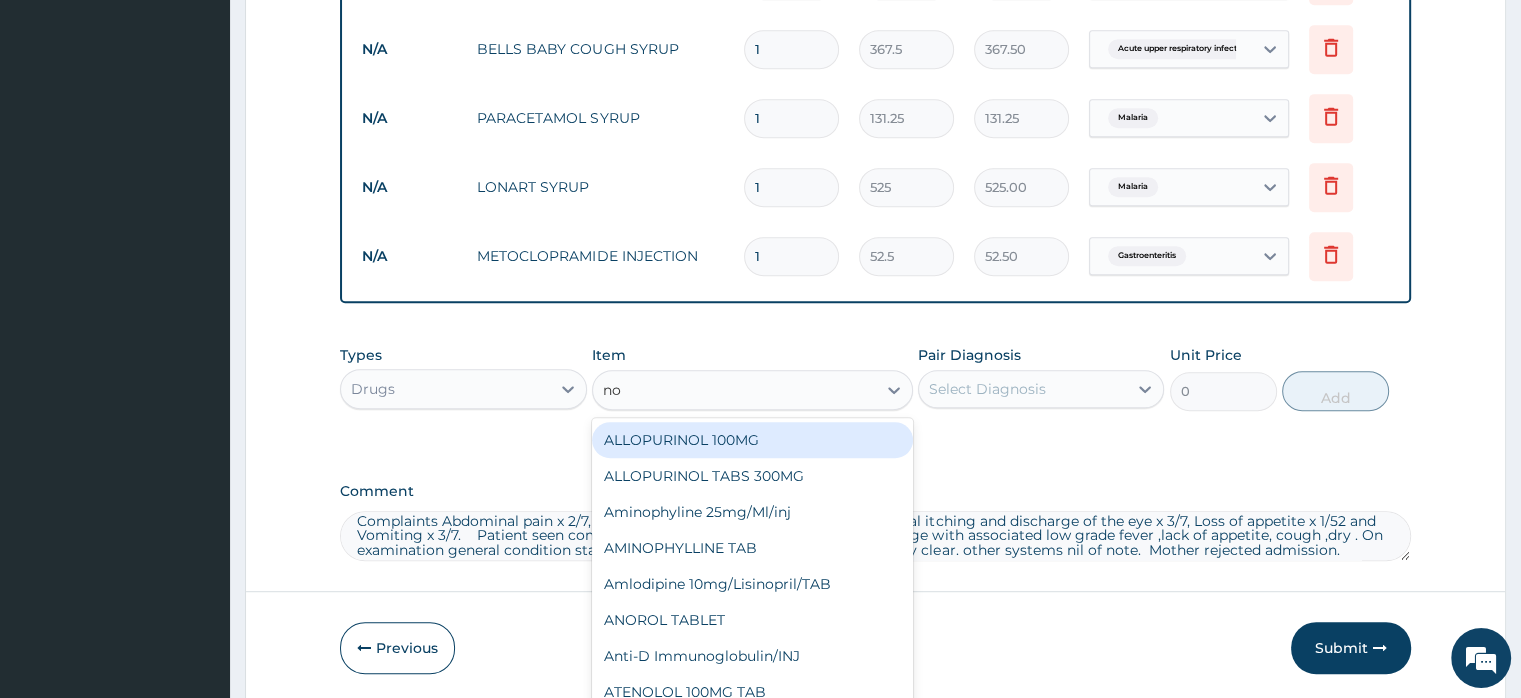 type on "nos" 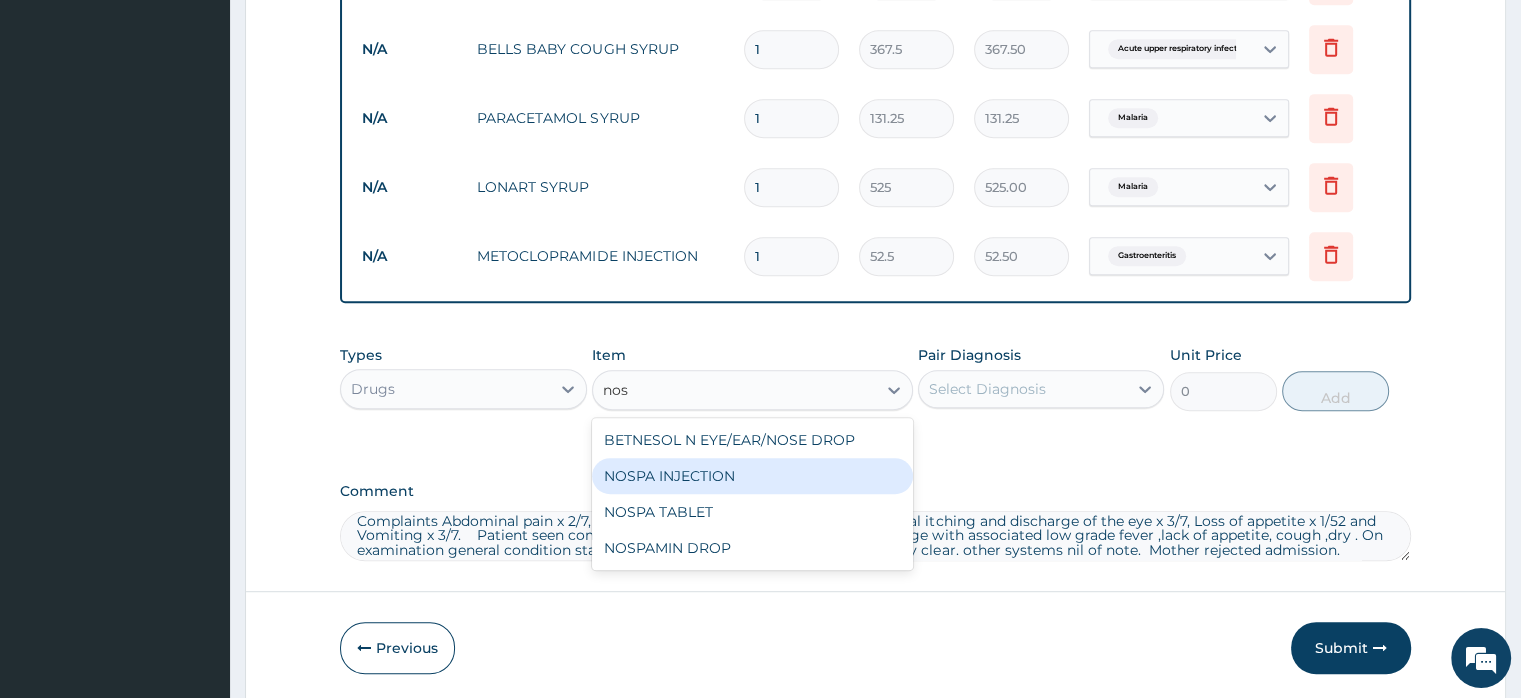 click on "NOSPA INJECTION" at bounding box center (752, 476) 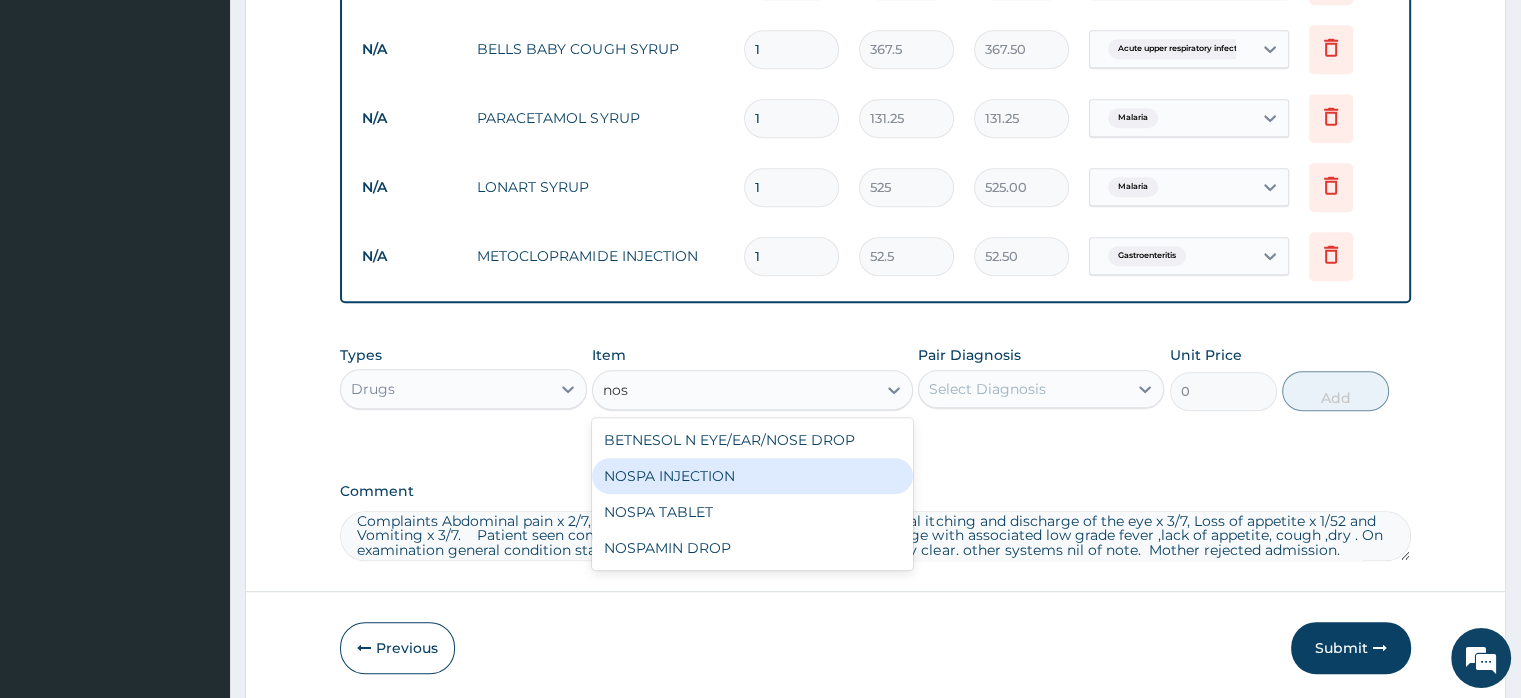 type 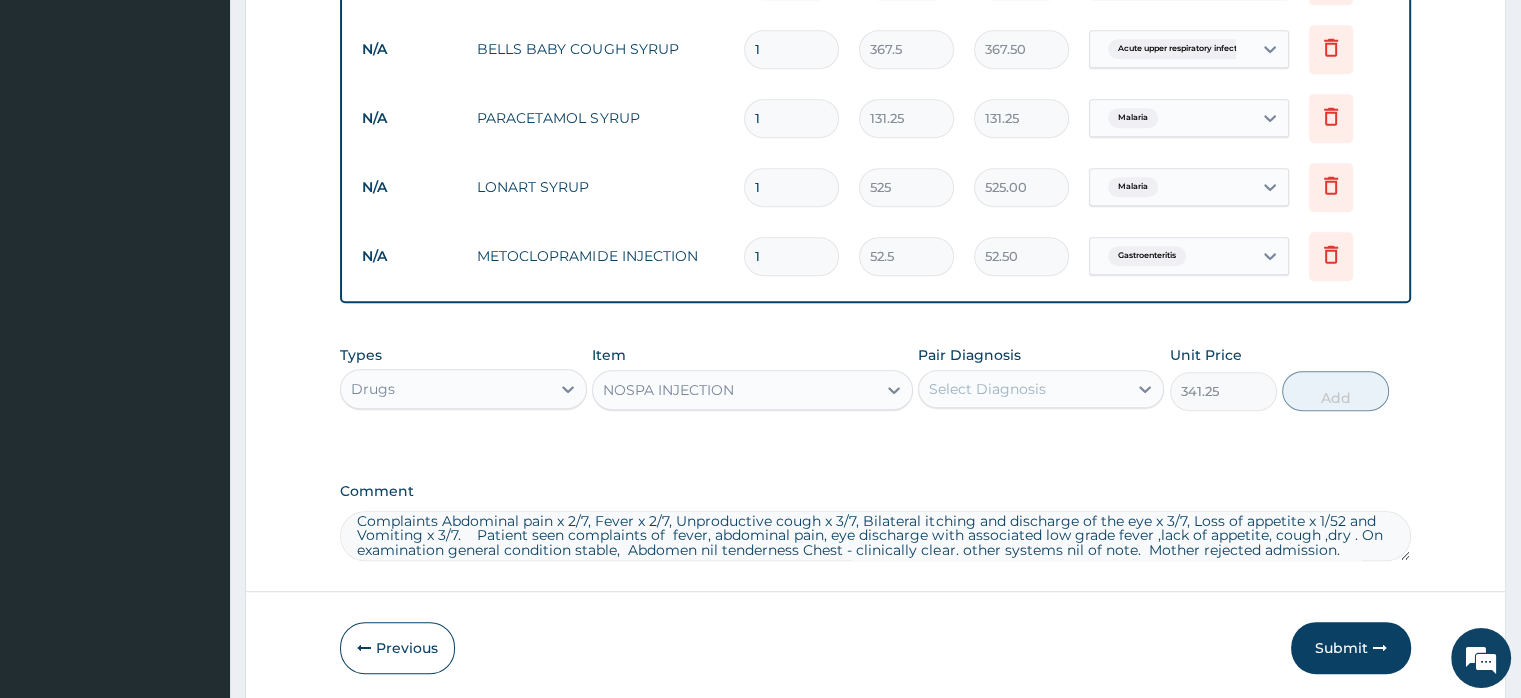 click on "Select Diagnosis" at bounding box center [987, 389] 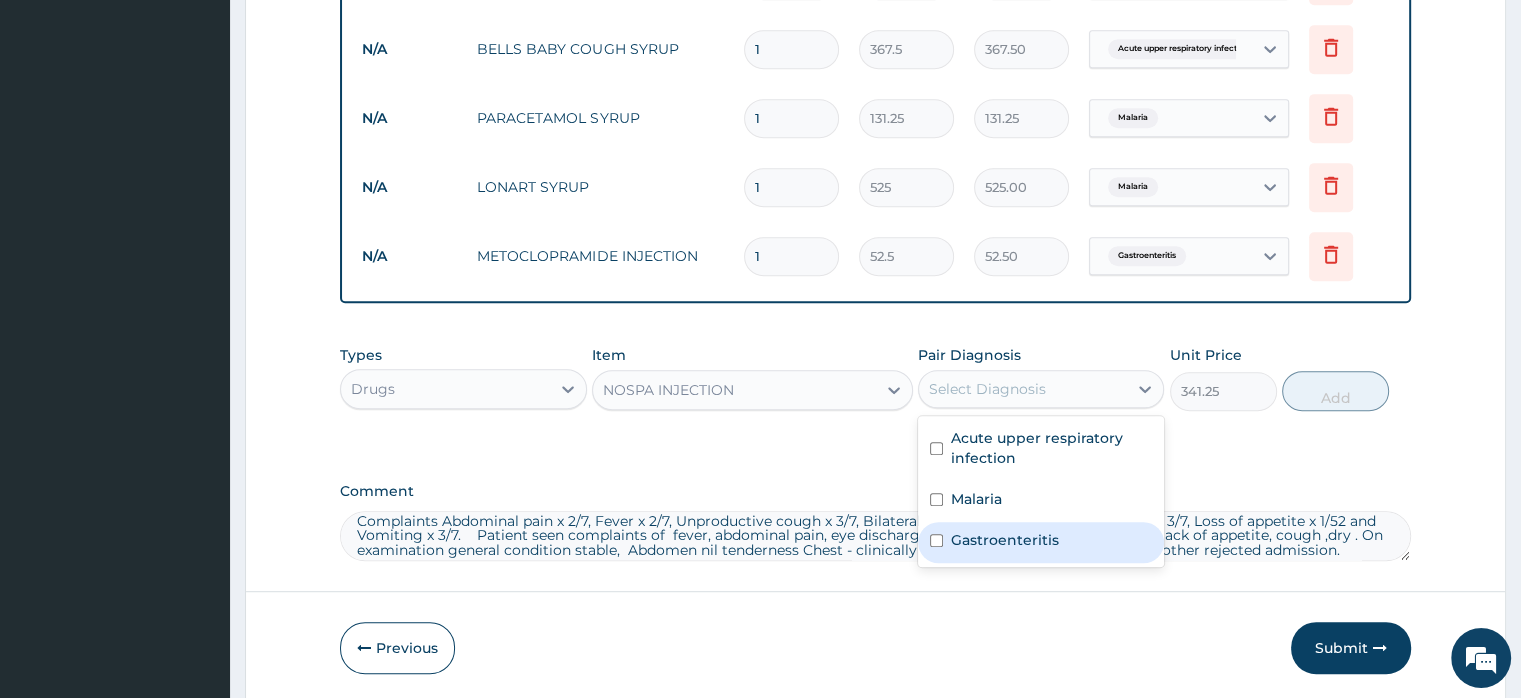 click on "Gastroenteritis" at bounding box center (1005, 540) 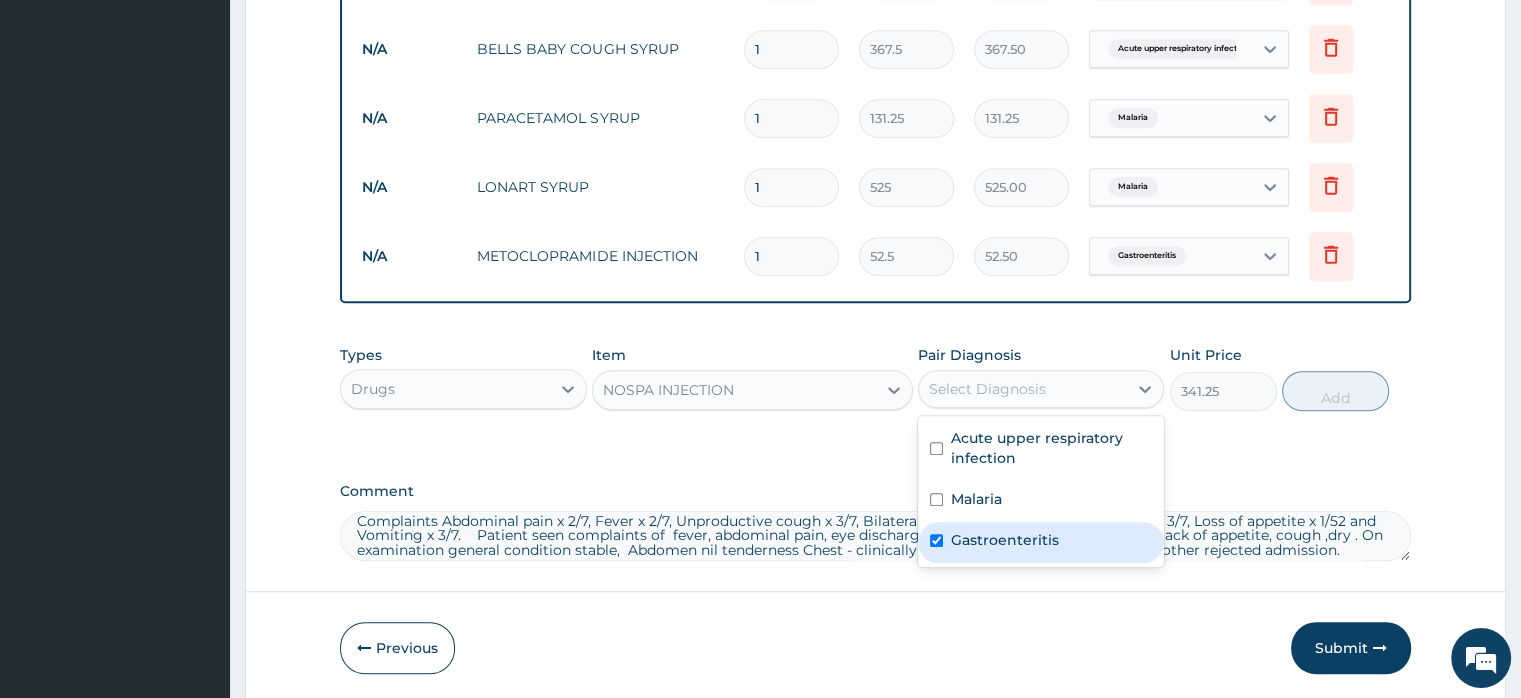 checkbox on "true" 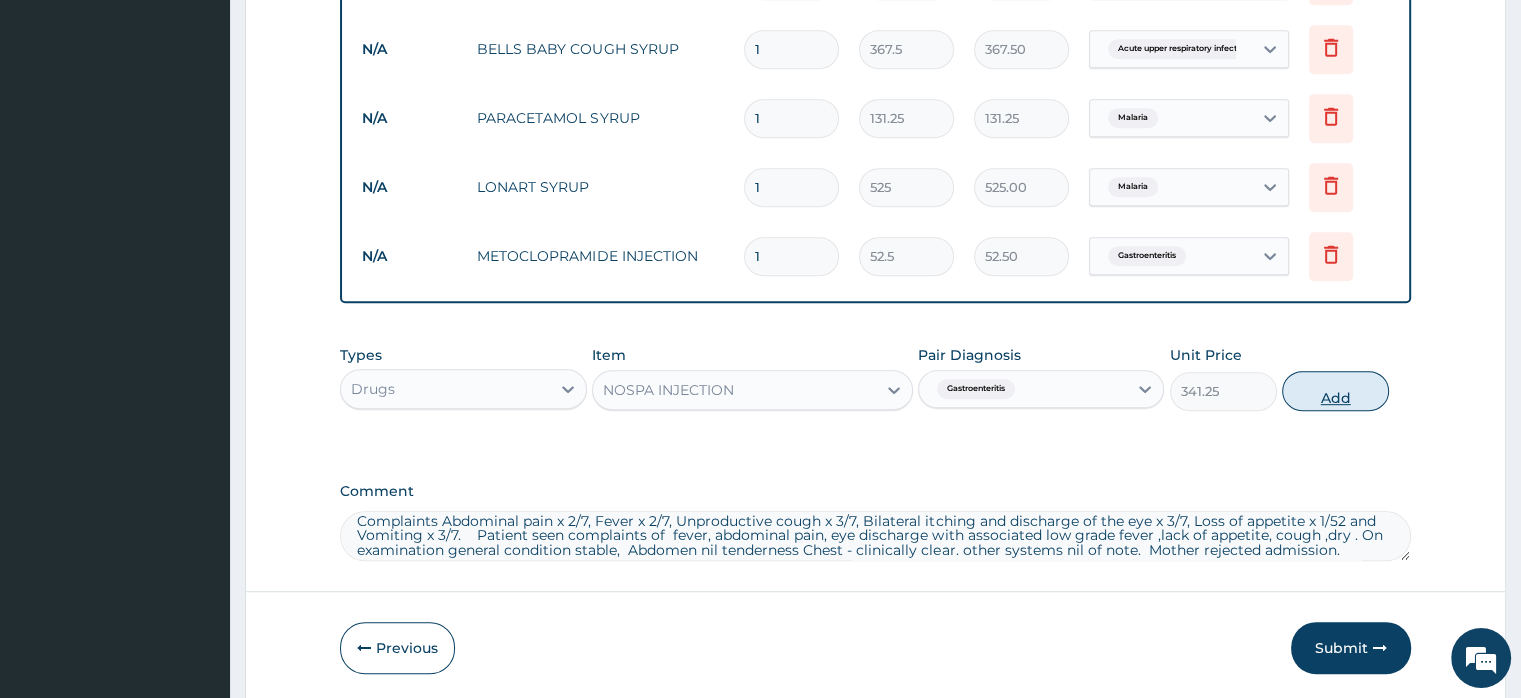 click on "Add" at bounding box center (1335, 391) 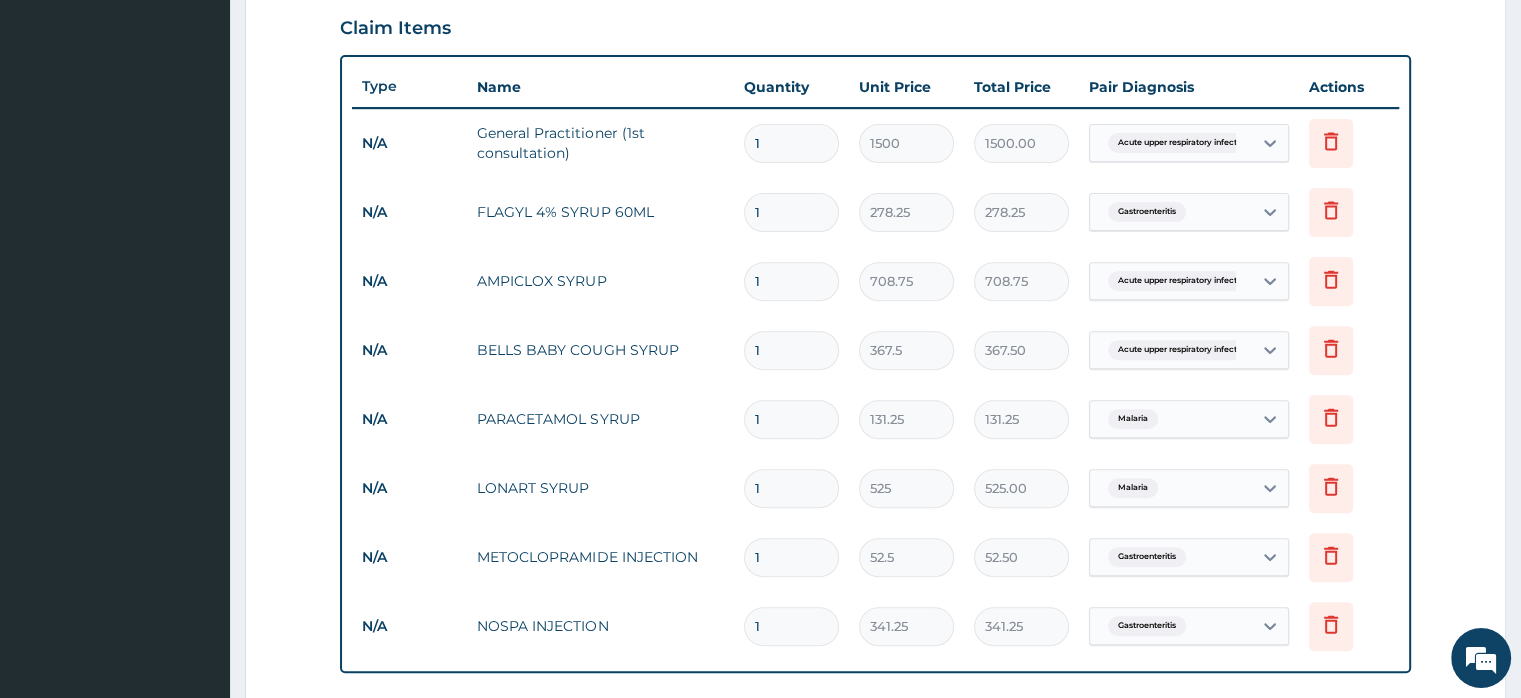 scroll, scrollTop: 690, scrollLeft: 0, axis: vertical 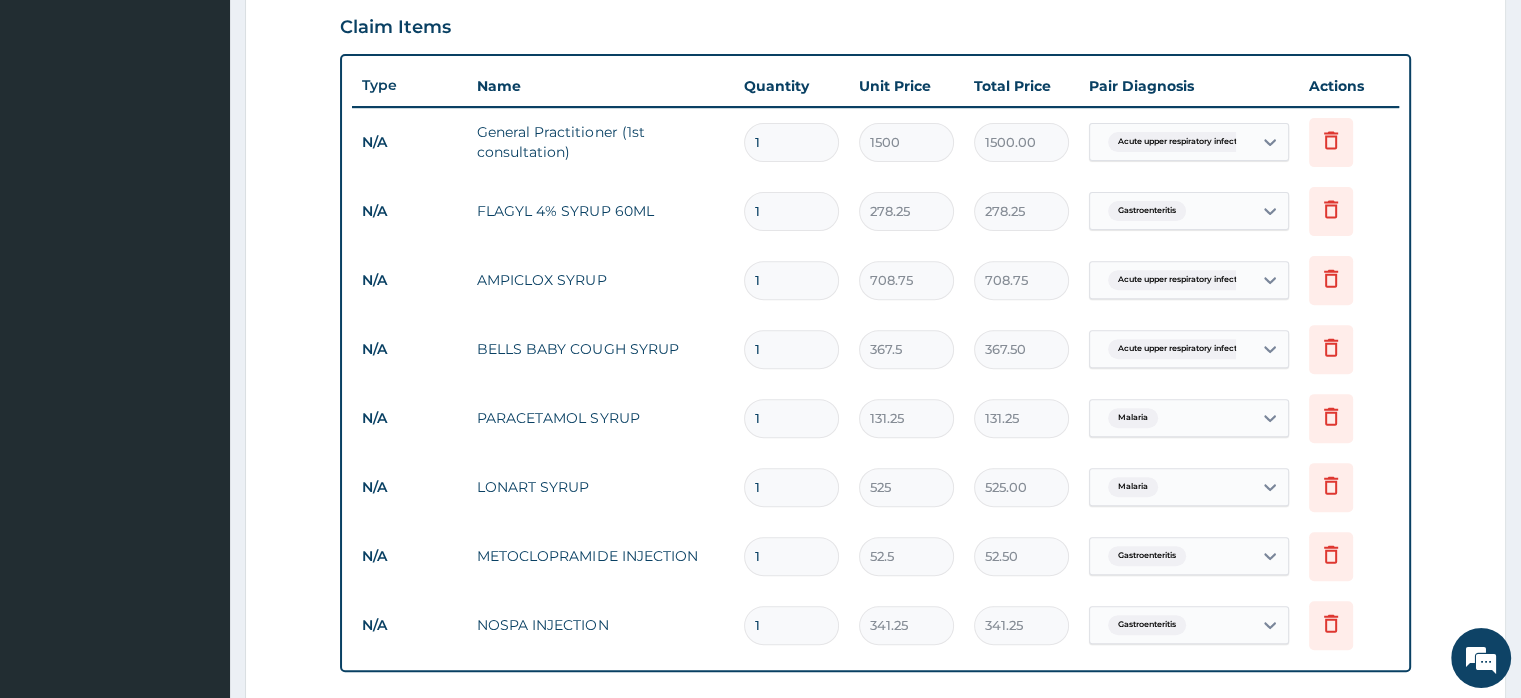 drag, startPoint x: 1521, startPoint y: 399, endPoint x: 1535, endPoint y: 478, distance: 80.23092 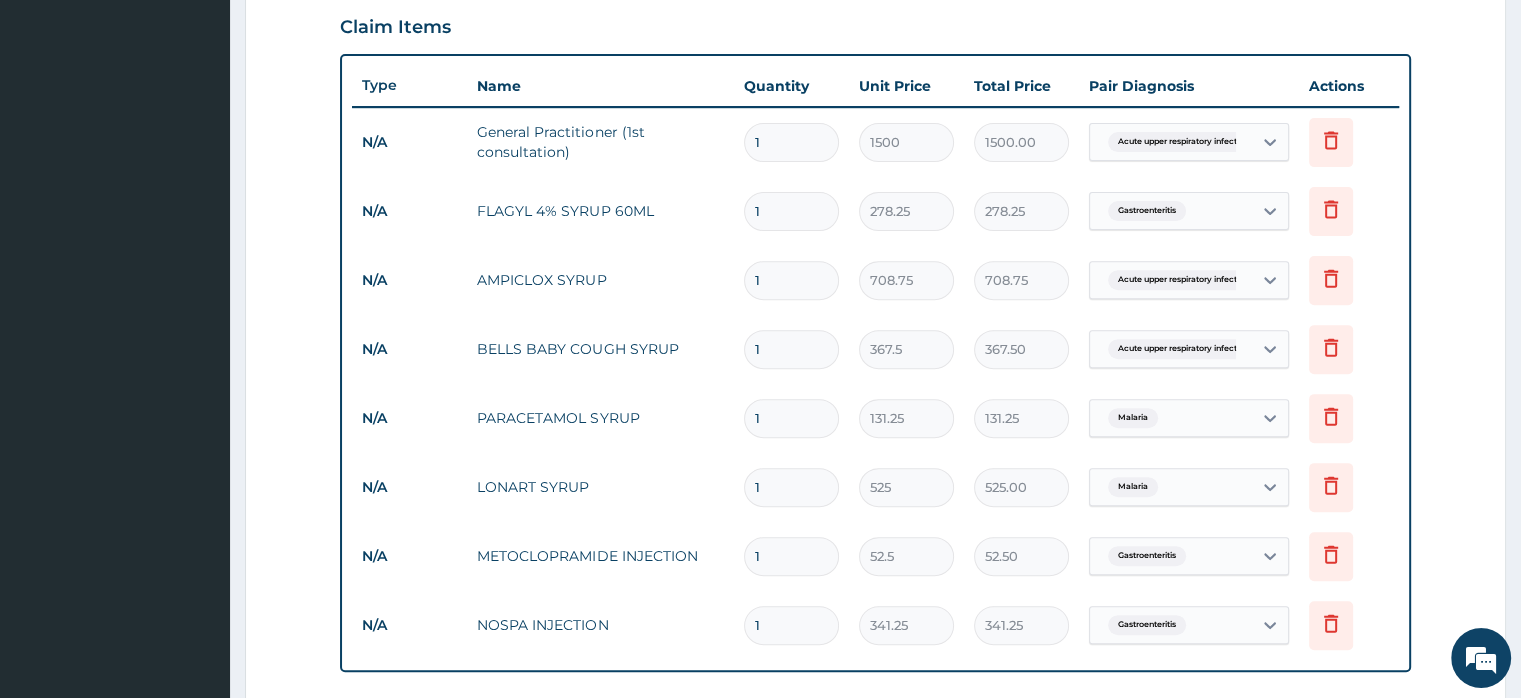 click on "R EL
Toggle navigation
Joedan Hospital Joedan Hospital - joedanhospitaltd@yahoo.com Member since  October 24, 2021 at 3:46:53 AM   Profile Sign out" at bounding box center [760, 225] 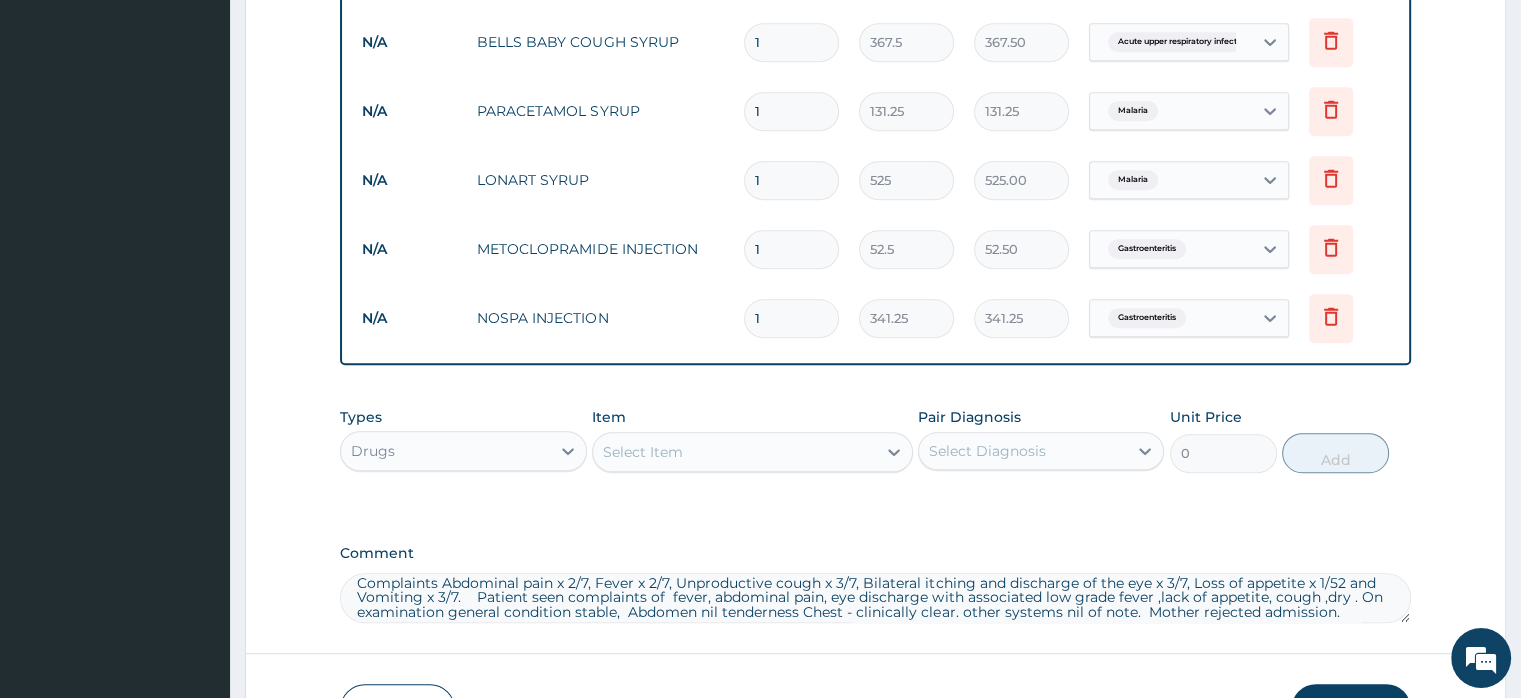 scroll, scrollTop: 1128, scrollLeft: 0, axis: vertical 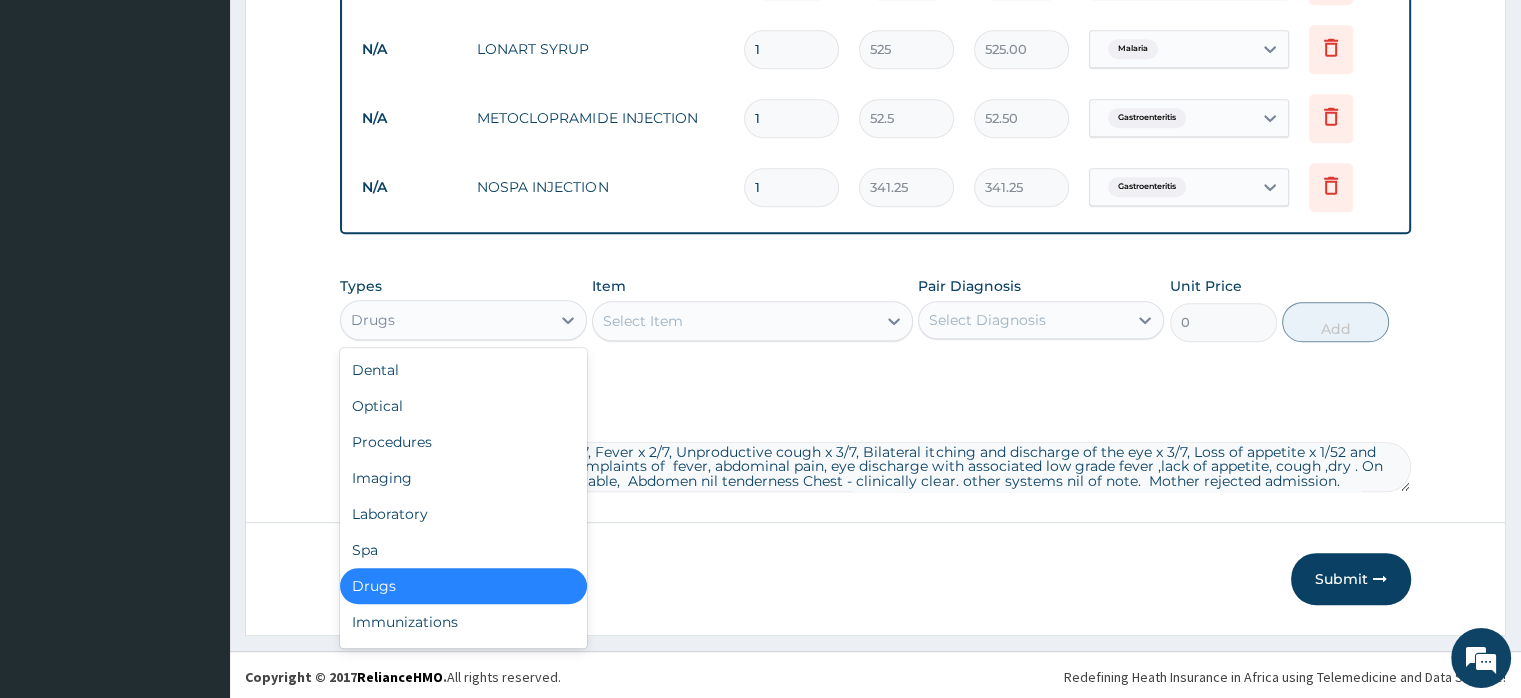click on "Drugs" at bounding box center (445, 320) 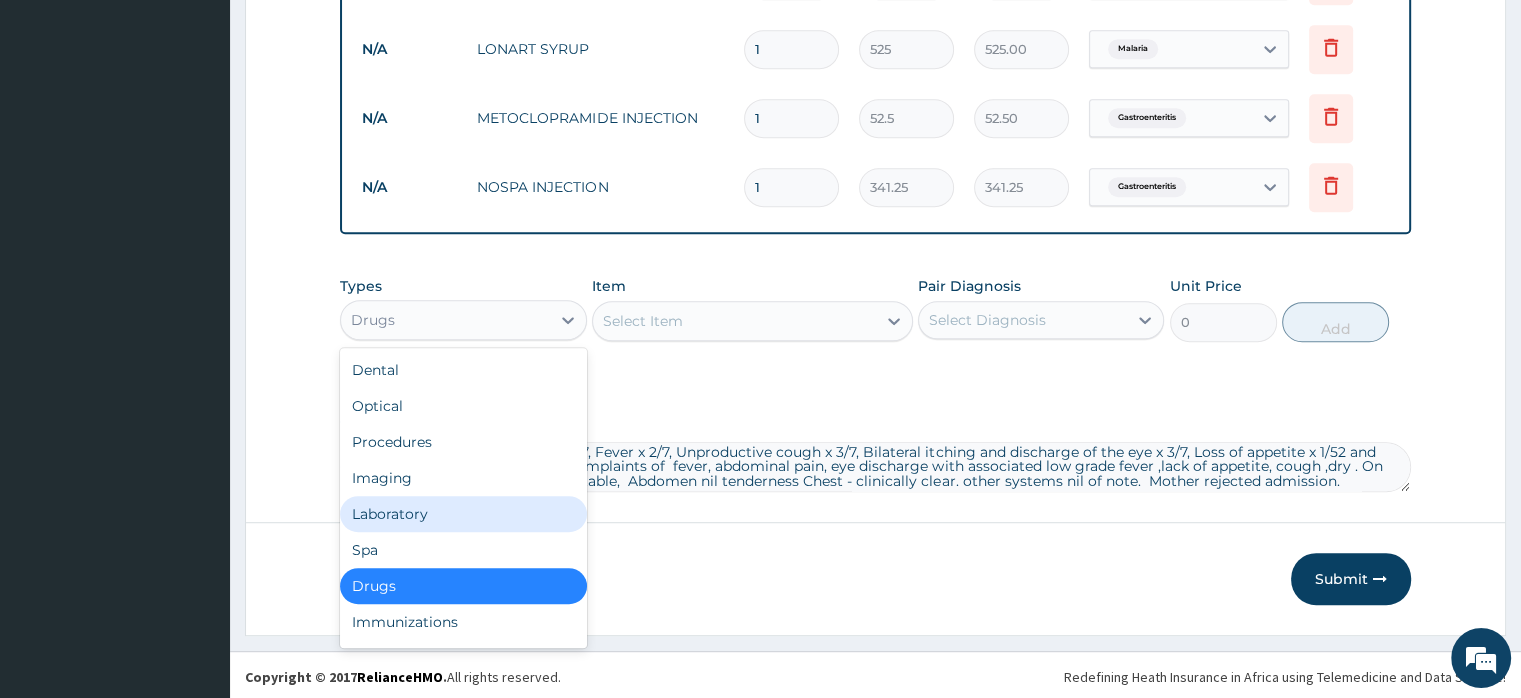 click on "Laboratory" at bounding box center (463, 514) 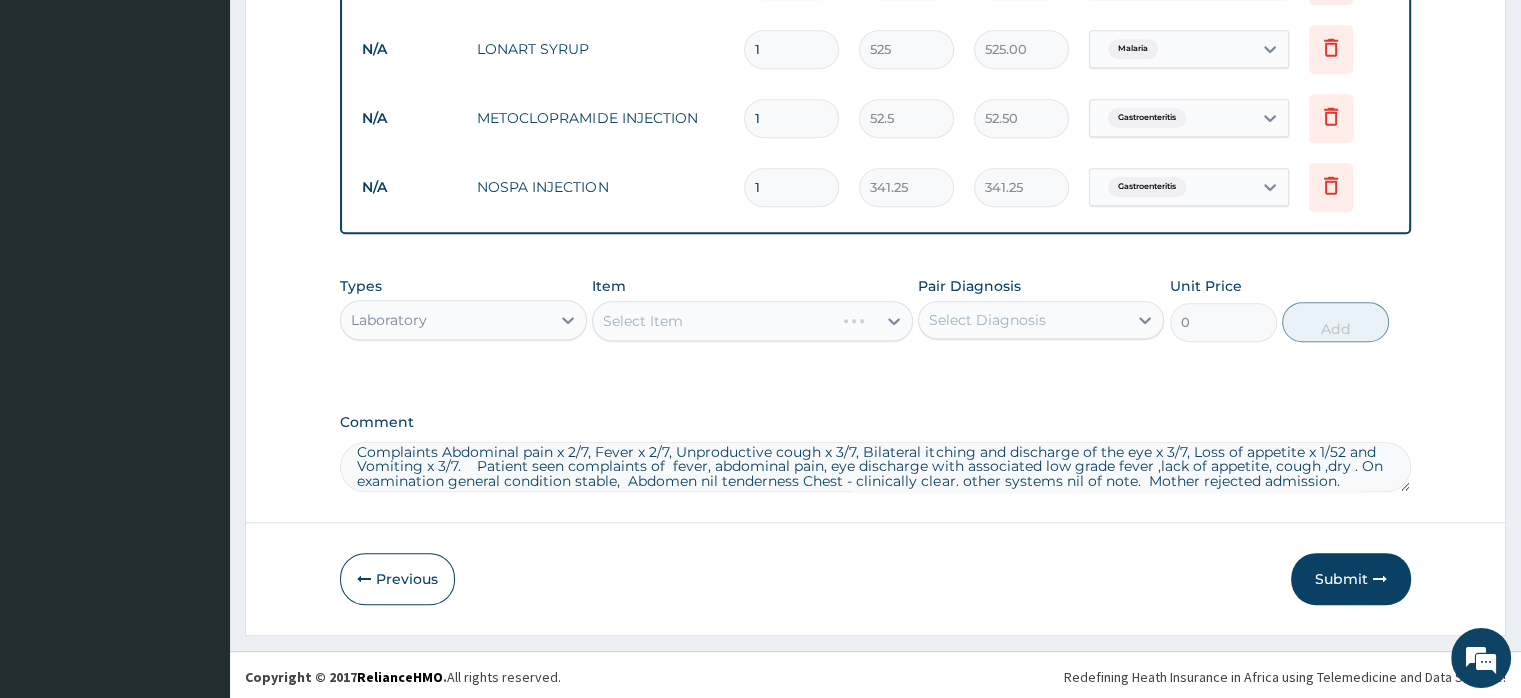 click on "Select Item" at bounding box center [752, 321] 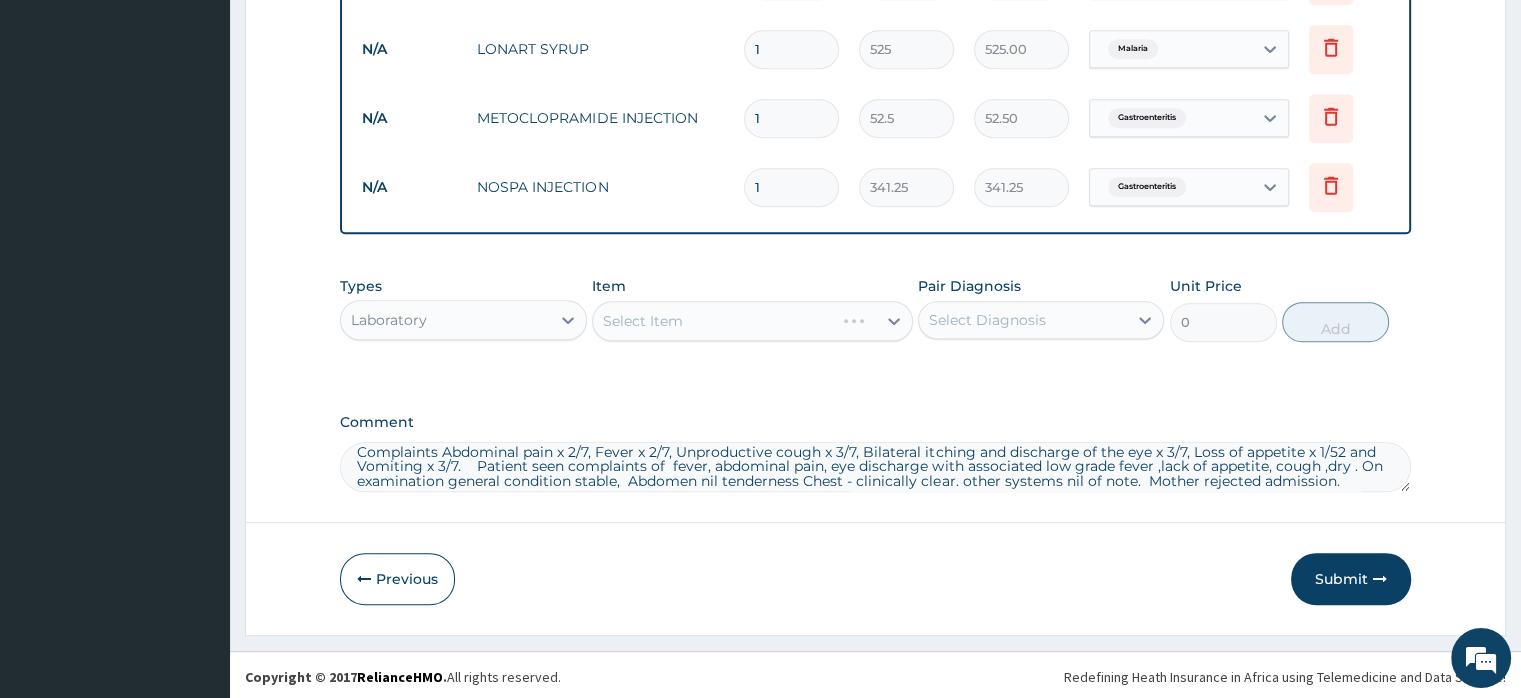 click on "Select Item" at bounding box center [752, 321] 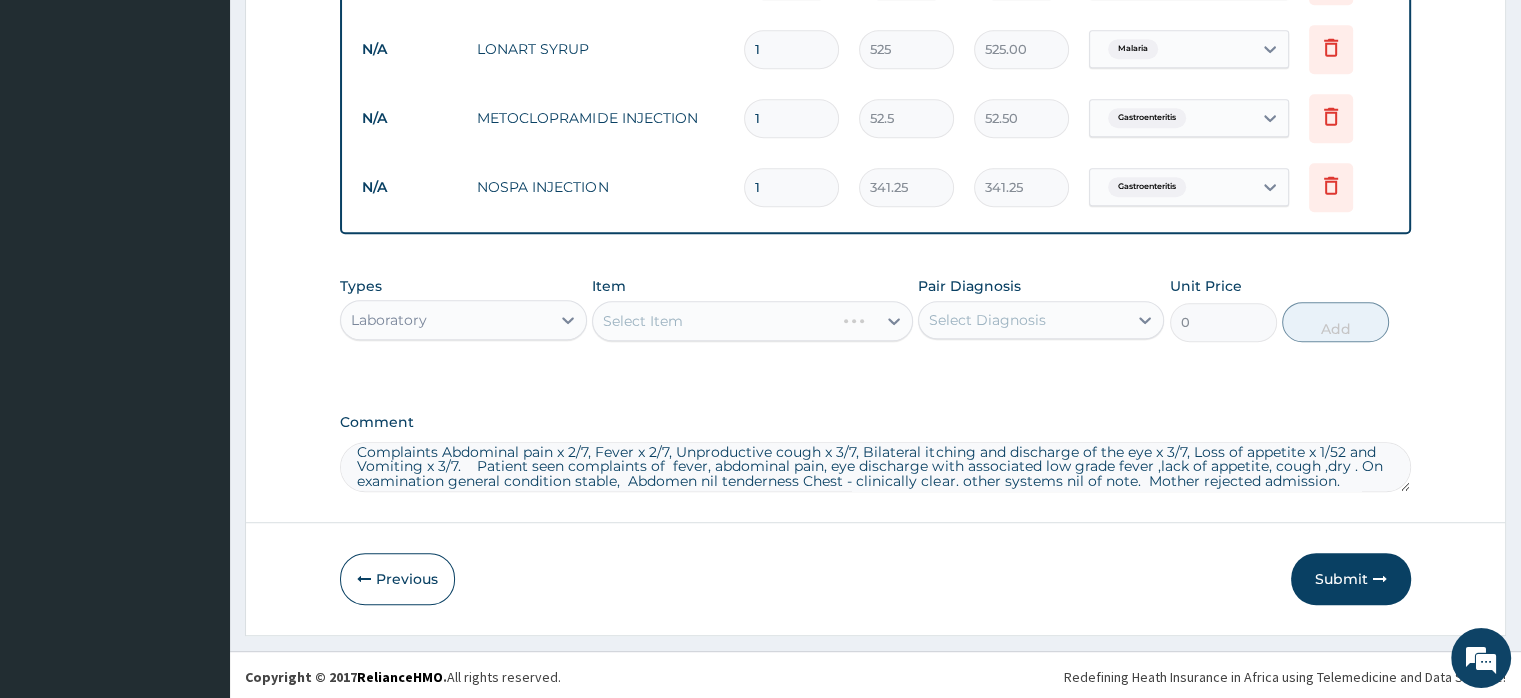 click on "Select Item" at bounding box center (752, 321) 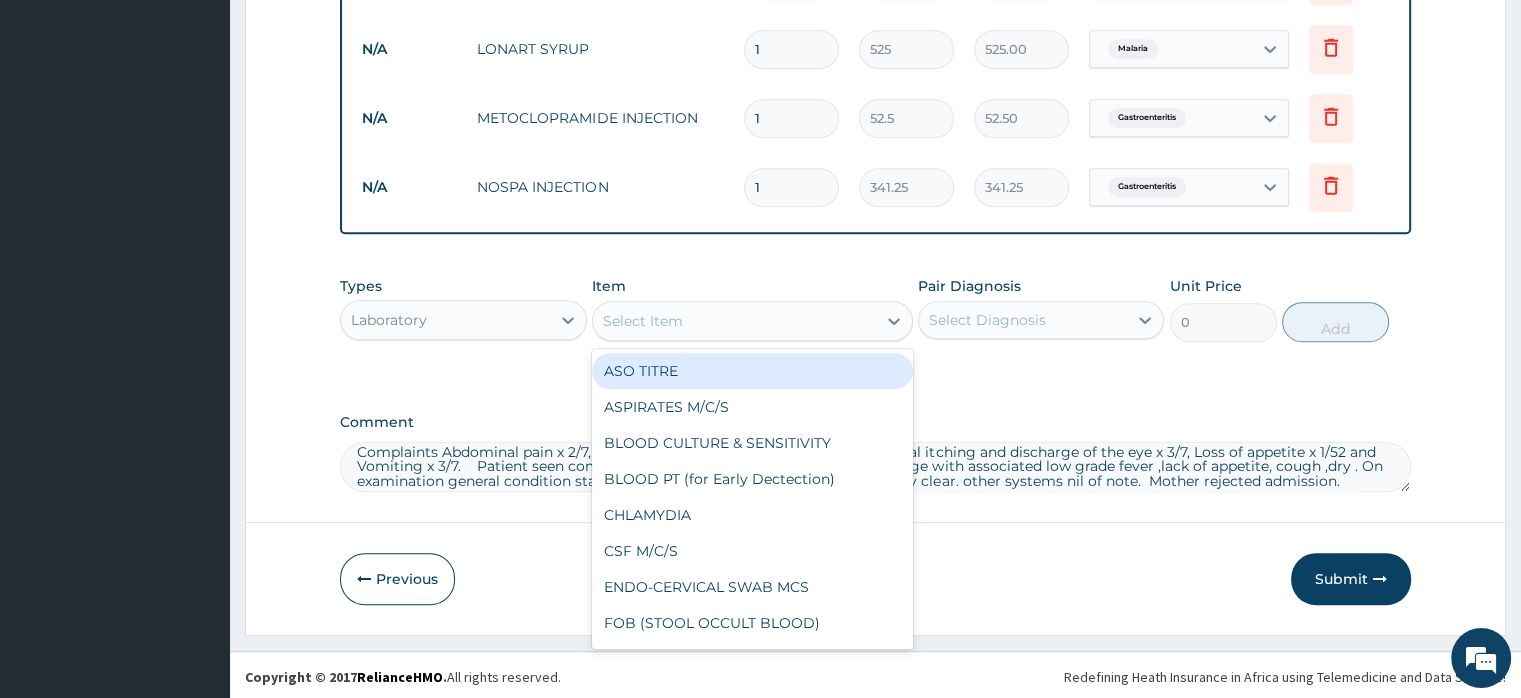 click on "Select Item" at bounding box center (734, 321) 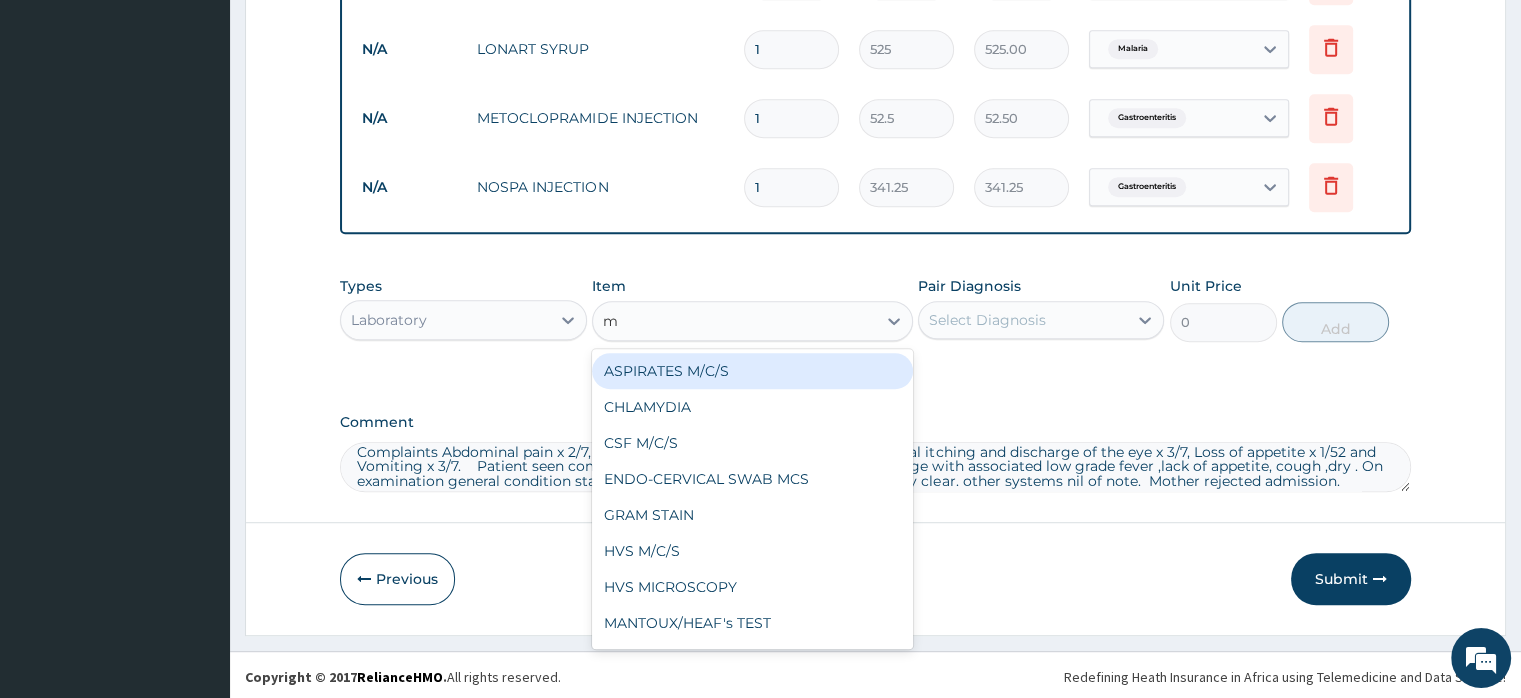 type on "mp" 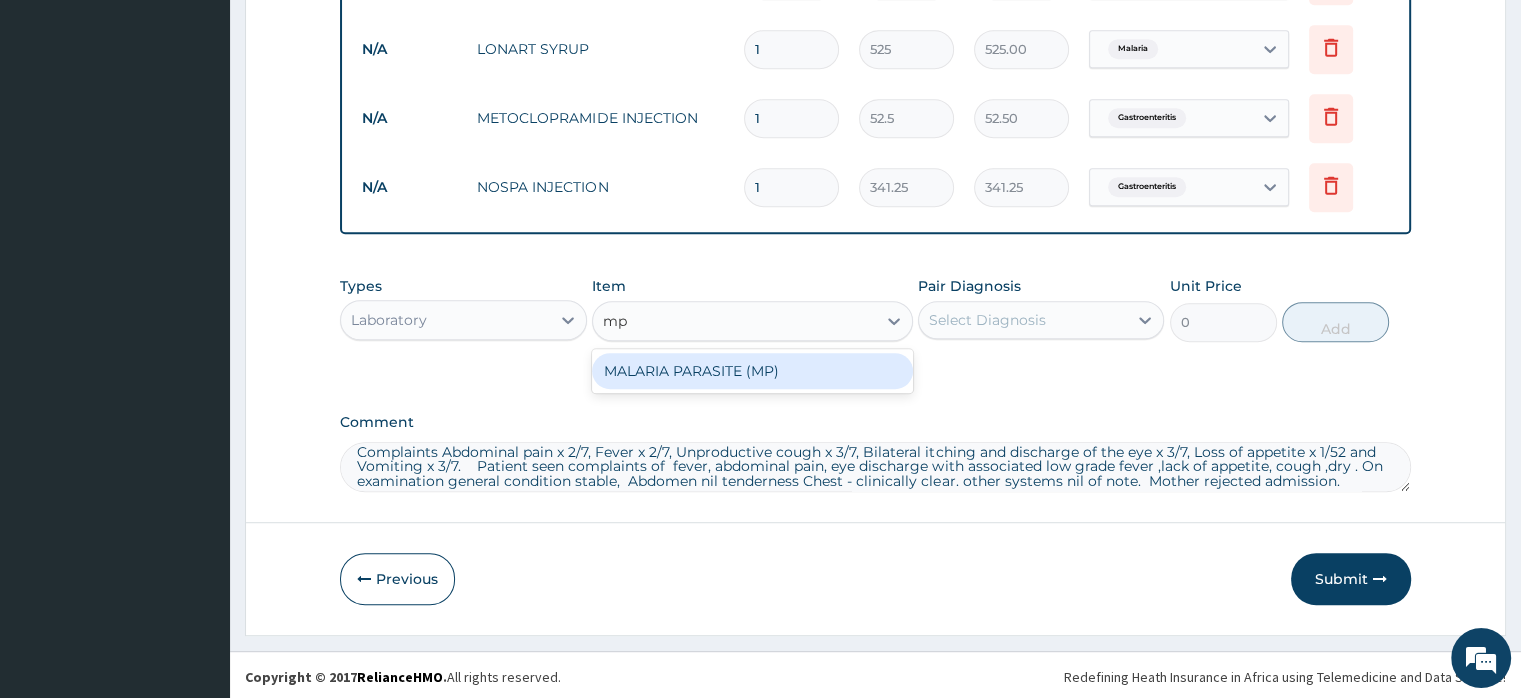 click on "MALARIA PARASITE (MP)" at bounding box center [752, 371] 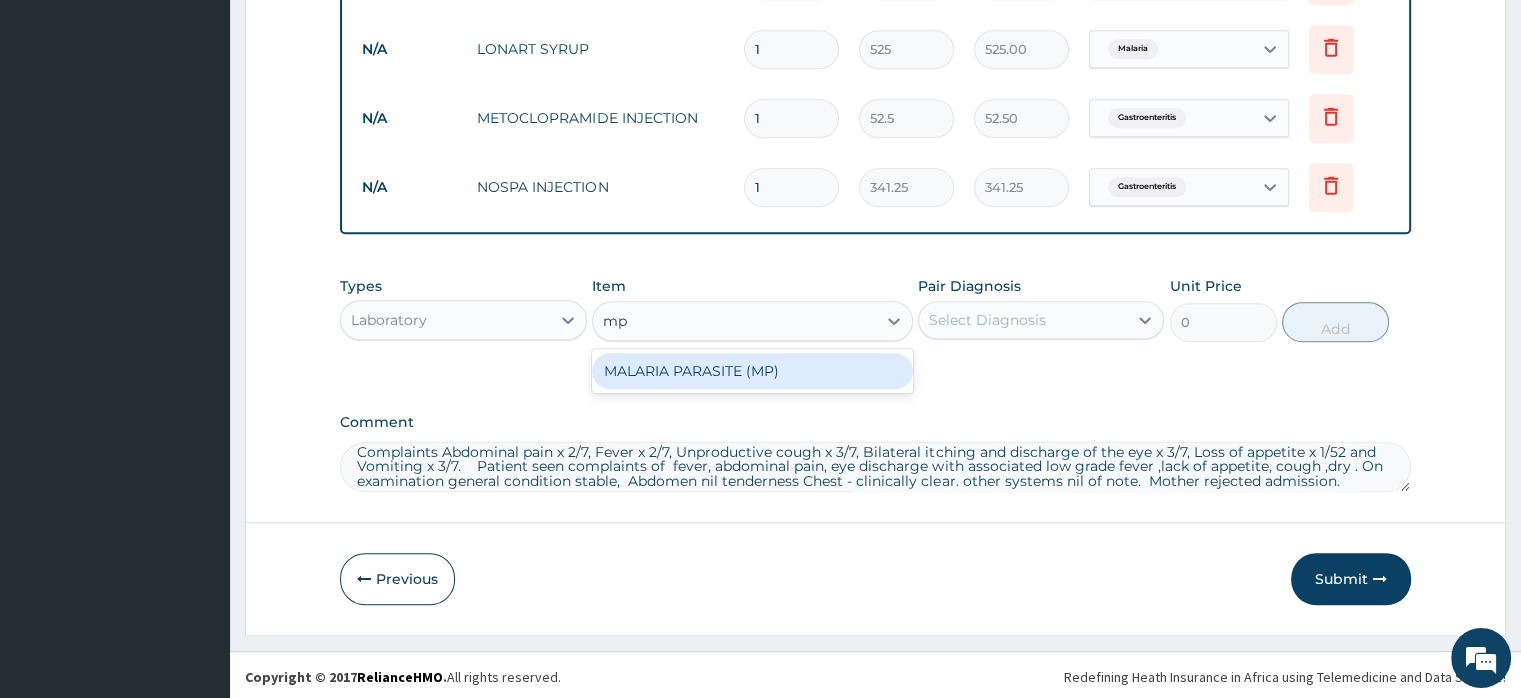 type 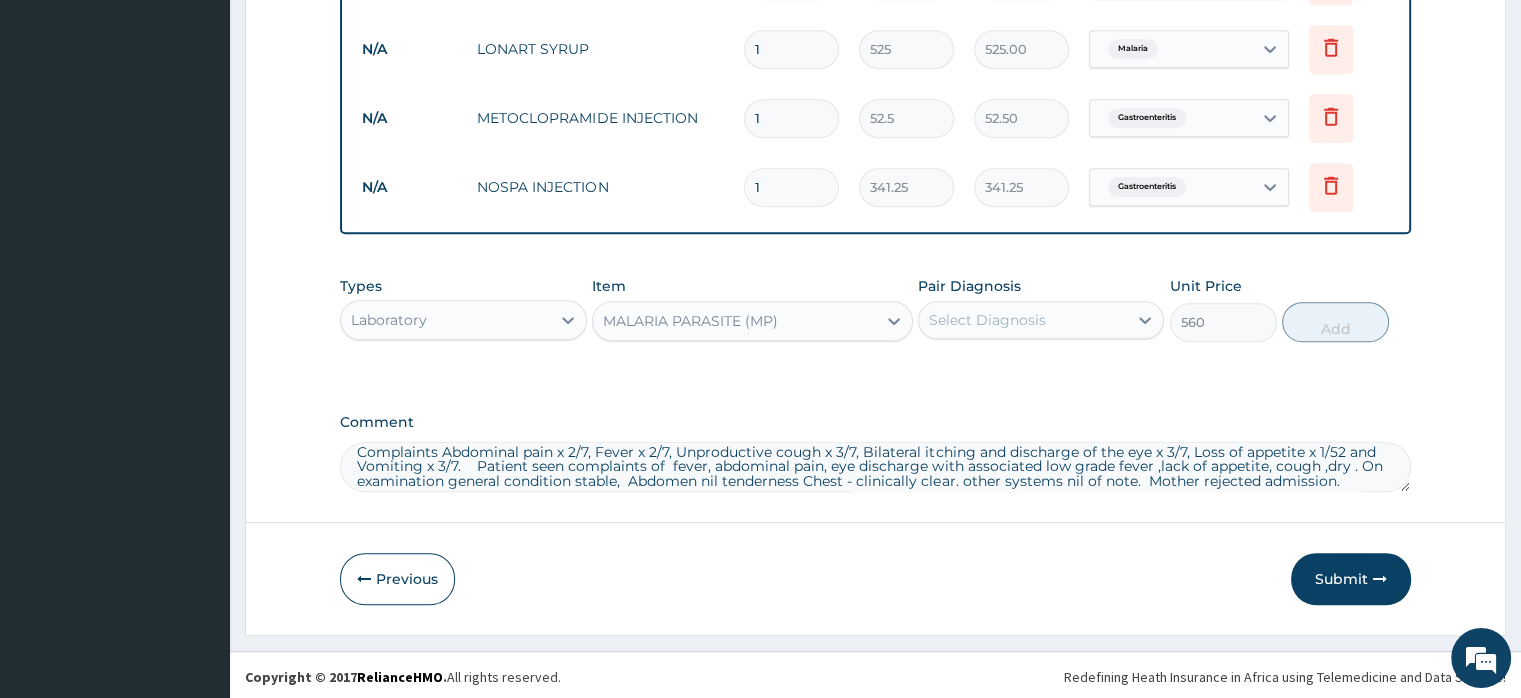 click on "Select Diagnosis" at bounding box center [987, 320] 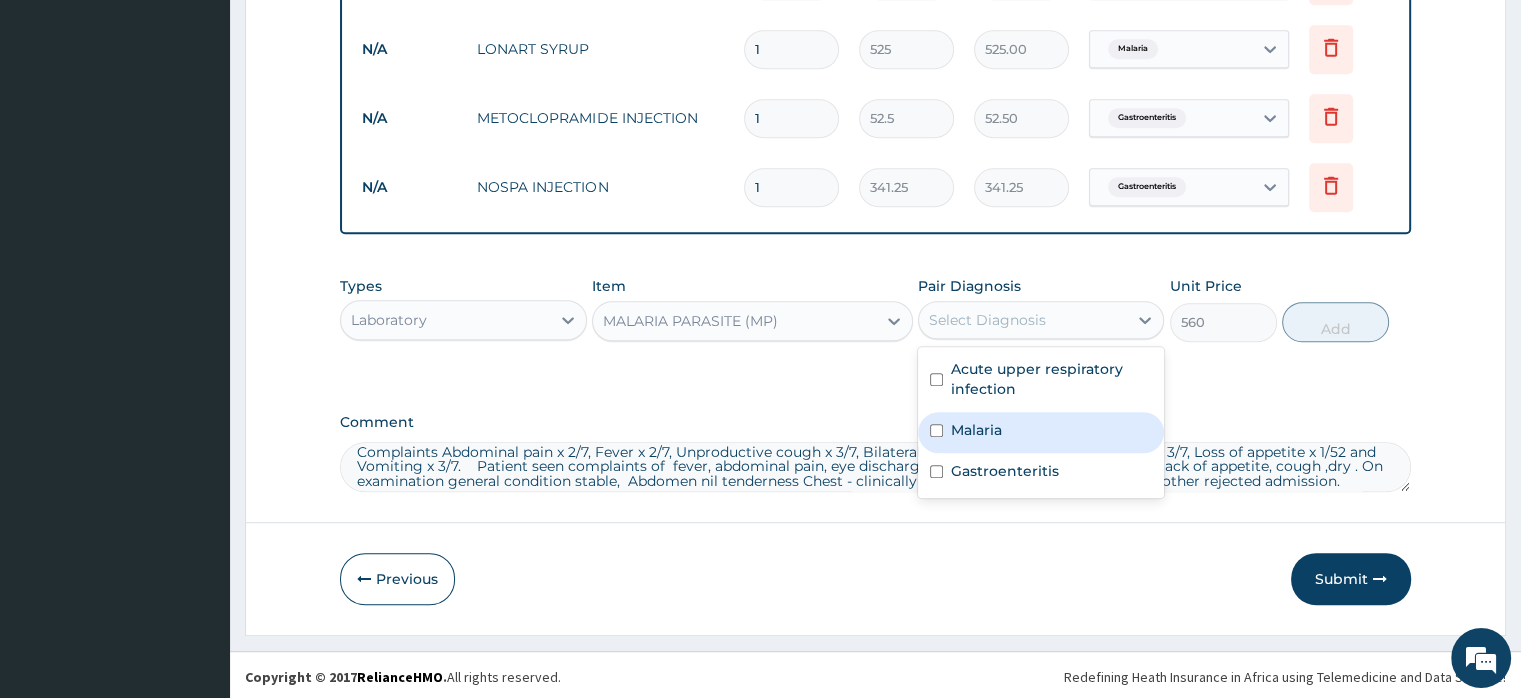click on "Malaria" at bounding box center [1041, 432] 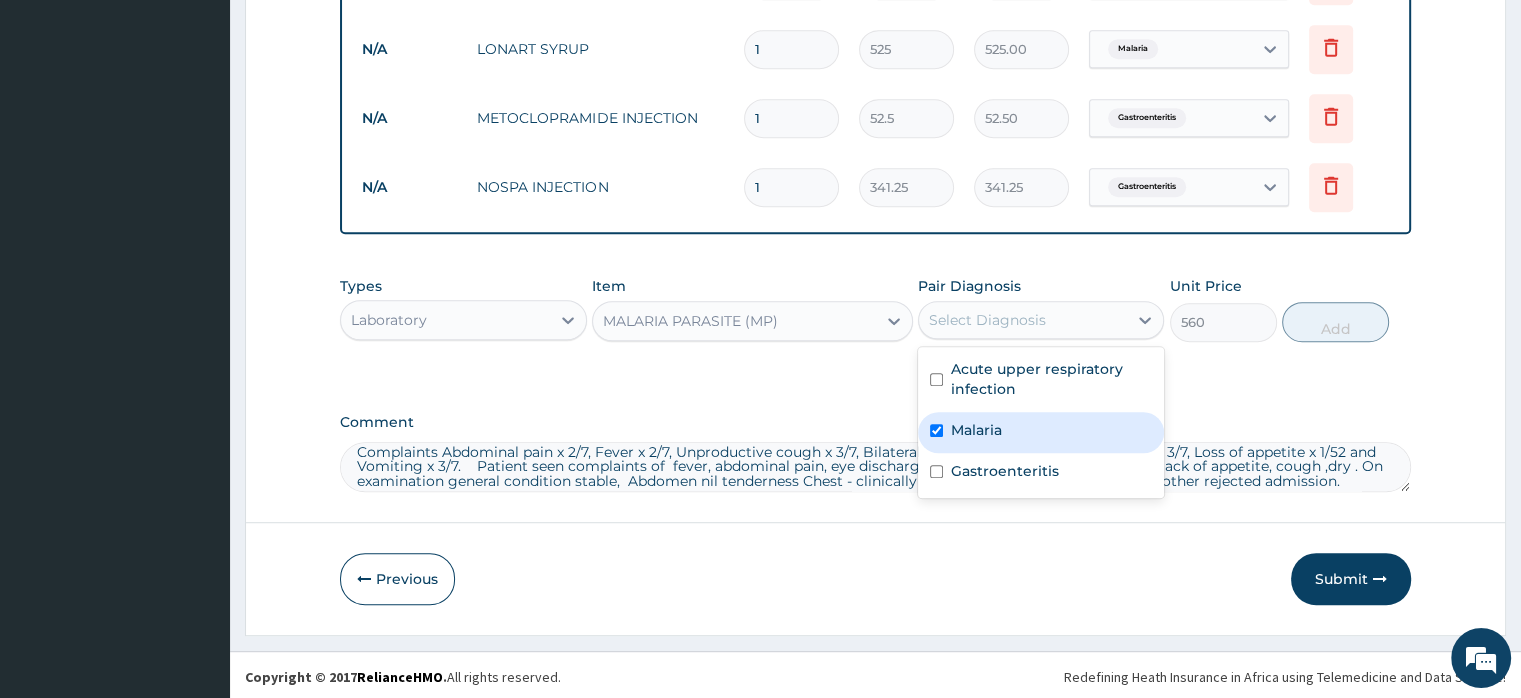 checkbox on "true" 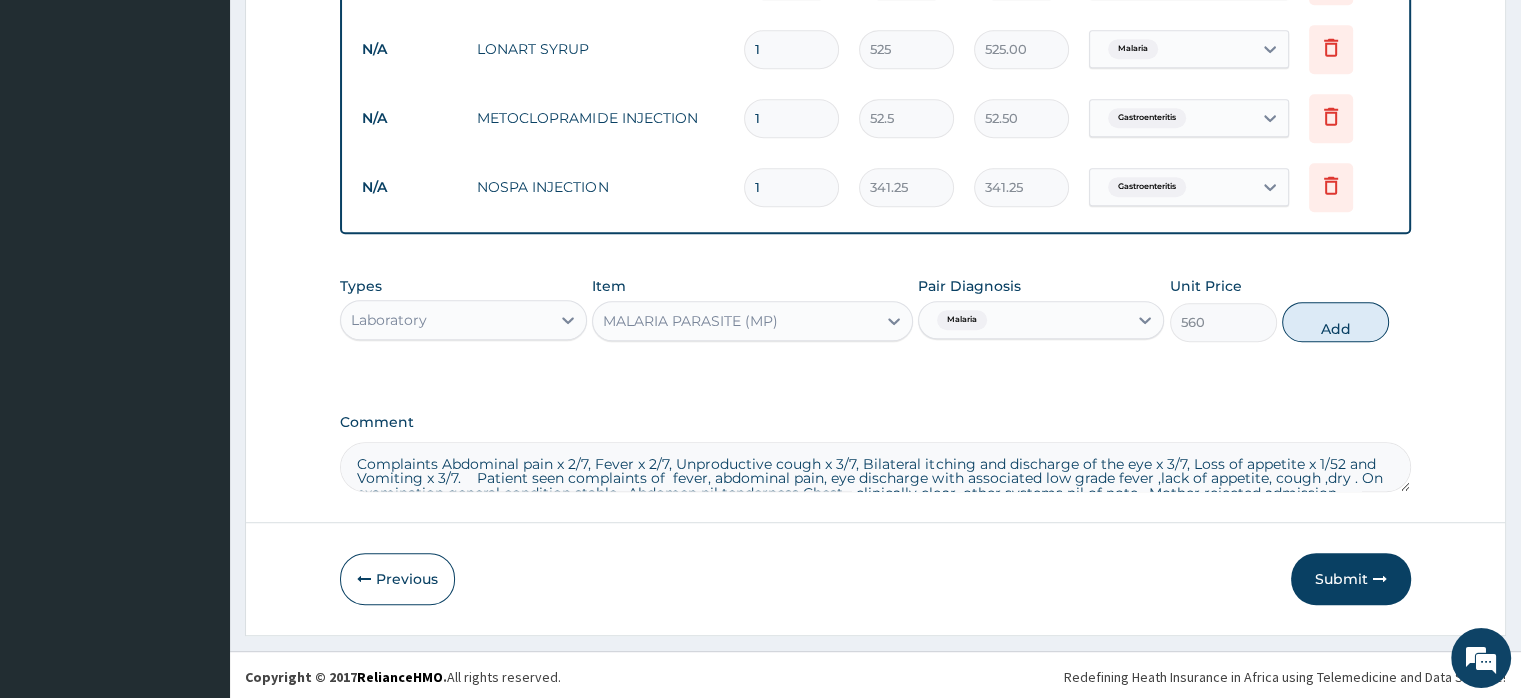 scroll, scrollTop: 23, scrollLeft: 0, axis: vertical 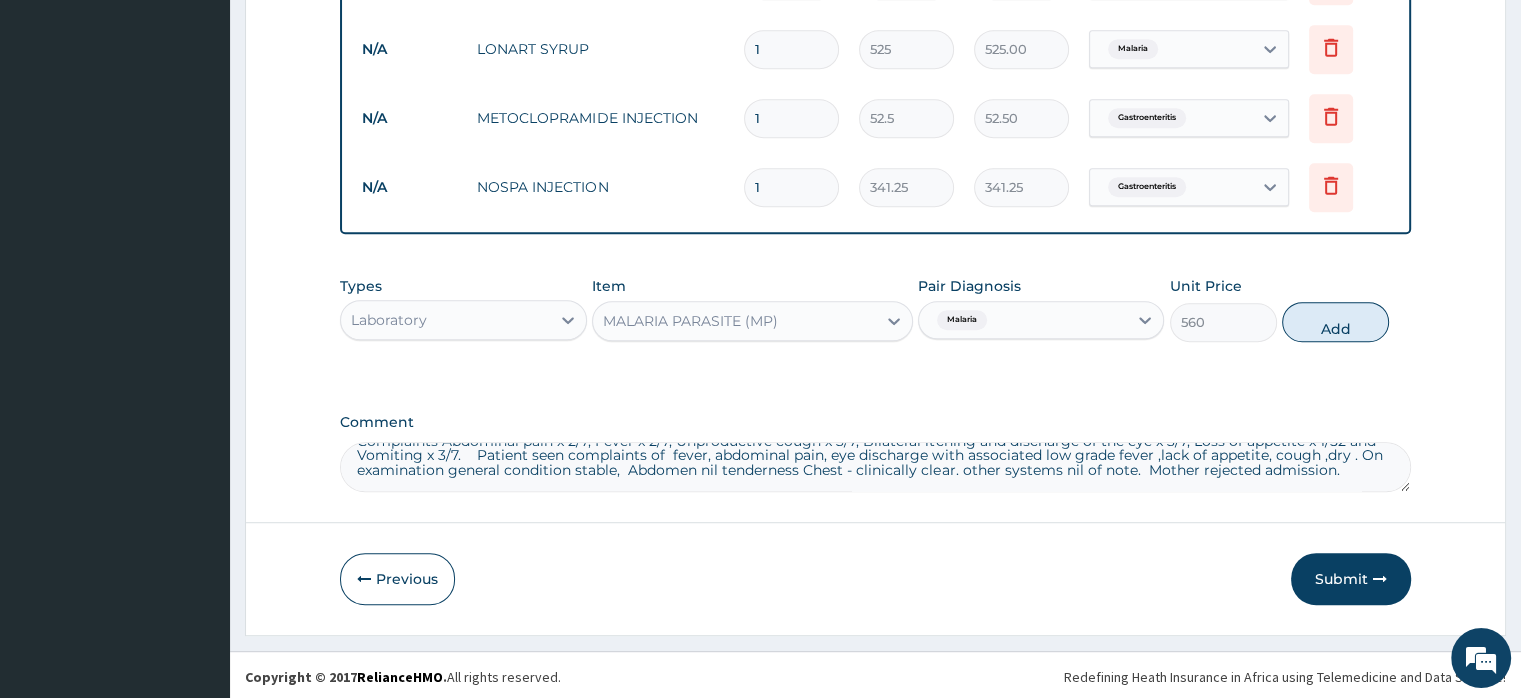 drag, startPoint x: 357, startPoint y: 449, endPoint x: 1372, endPoint y: 493, distance: 1015.95325 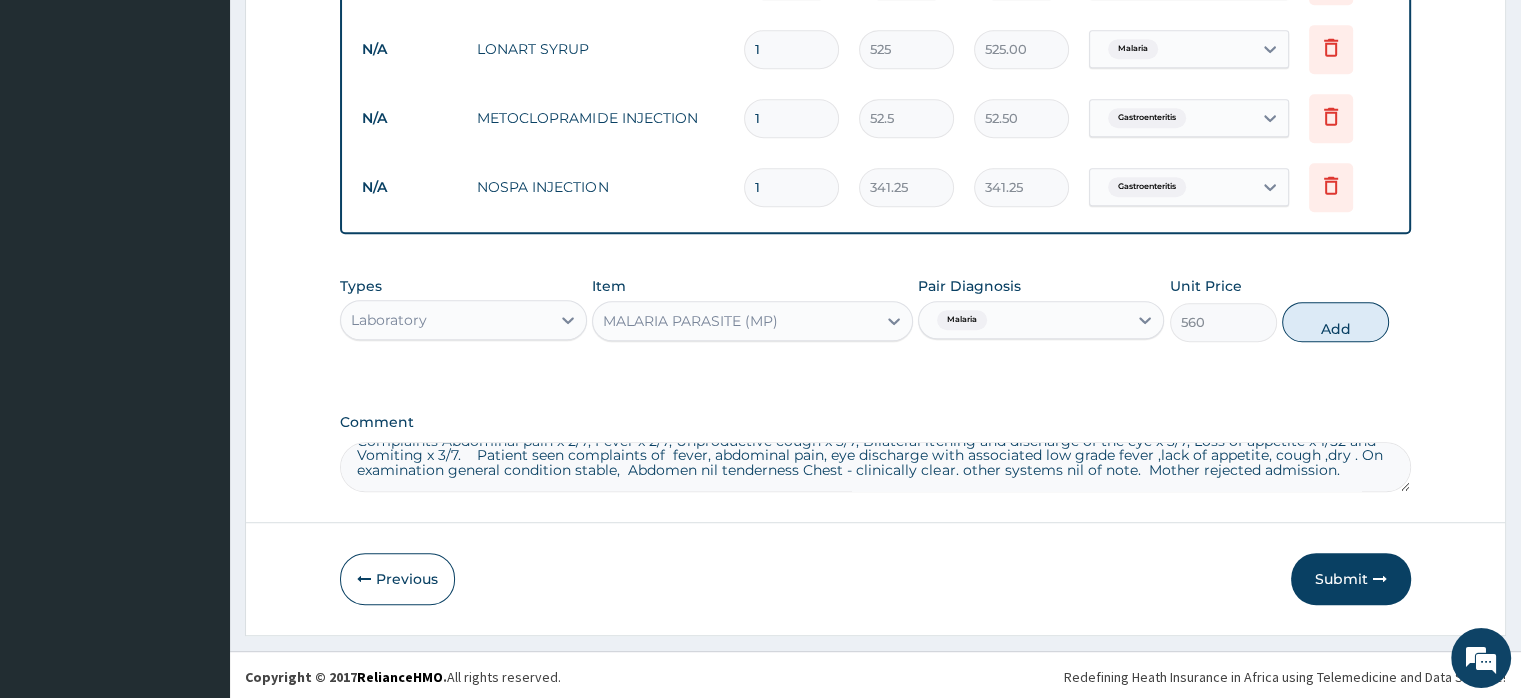 click on "Step  2  of 2 PA Code / Prescription Code Enter Code(Secondary Care Only) Encounter Date 02-07-2025 Important Notice Please enter PA codes before entering items that are not attached to a PA code   All diagnoses entered must be linked to a claim item. Diagnosis & Claim Items that are visible but inactive cannot be edited because they were imported from an already approved PA code. Diagnosis Acute upper respiratory infection Query Malaria Query Gastroenteritis Query NB: All diagnosis must be linked to a claim item Claim Items Type Name Quantity Unit Price Total Price Pair Diagnosis Actions N/A General Practitioner (1st consultation) 1 1500 1500.00 Acute upper respiratory infect... Delete N/A FLAGYL 4% SYRUP 60ML 1 278.25 278.25 Gastroenteritis Delete N/A AMPICLOX SYRUP 1 708.75 708.75 Acute upper respiratory infect... Delete N/A BELLS BABY COUGH SYRUP 1 367.5 367.50 Acute upper respiratory infect... Delete N/A PARACETAMOL SYRUP 1 131.25 131.25 Malaria Delete N/A LONART SYRUP 1 525 525.00 Malaria Delete N/A 1 1" at bounding box center [875, -194] 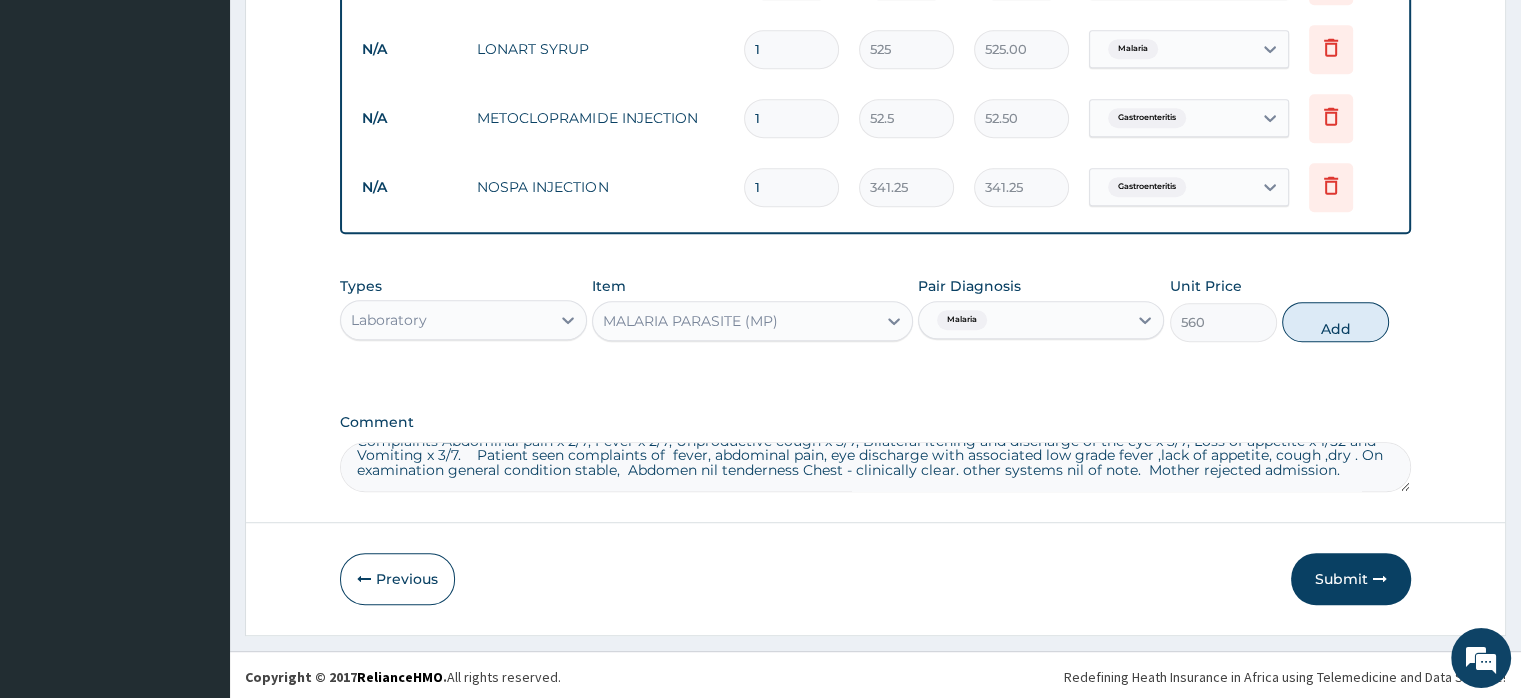 click on "PA Code / Prescription Code Enter Code(Secondary Care Only) Encounter Date 02-07-2025 Important Notice Please enter PA codes before entering items that are not attached to a PA code   All diagnoses entered must be linked to a claim item. Diagnosis & Claim Items that are visible but inactive cannot be edited because they were imported from an already approved PA code. Diagnosis Acute upper respiratory infection Query Malaria Query Gastroenteritis Query NB: All diagnosis must be linked to a claim item Claim Items Type Name Quantity Unit Price Total Price Pair Diagnosis Actions N/A General Practitioner (1st consultation) 1 1500 1500.00 Acute upper respiratory infect... Delete N/A FLAGYL 4% SYRUP 60ML 1 278.25 278.25 Gastroenteritis Delete N/A AMPICLOX SYRUP 1 708.75 708.75 Acute upper respiratory infect... Delete N/A BELLS BABY COUGH SYRUP 1 367.5 367.50 Acute upper respiratory infect... Delete N/A PARACETAMOL SYRUP 1 131.25 131.25 Malaria Delete N/A LONART SYRUP 1 525 525.00 Malaria Delete N/A 1 52.5 52.50 N/A" at bounding box center (875, -223) 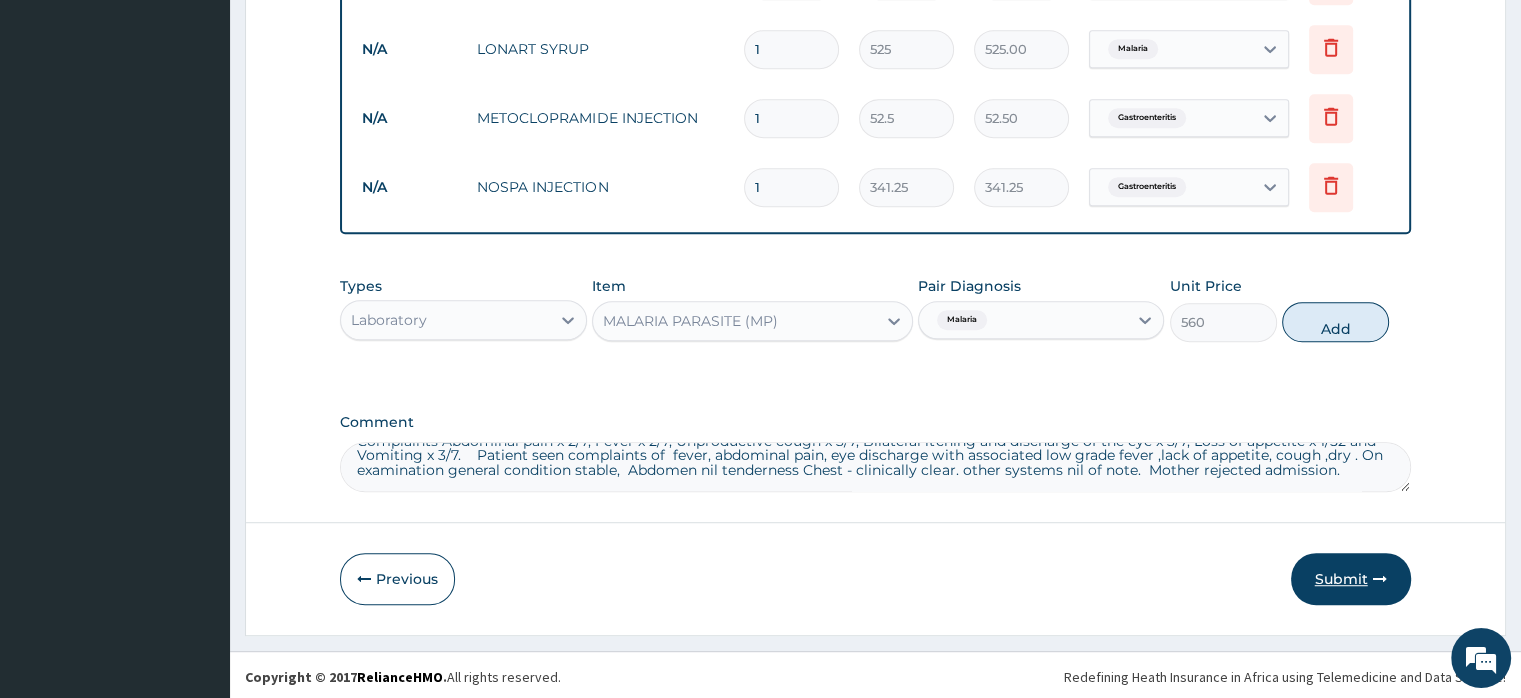 click on "Submit" at bounding box center (1351, 579) 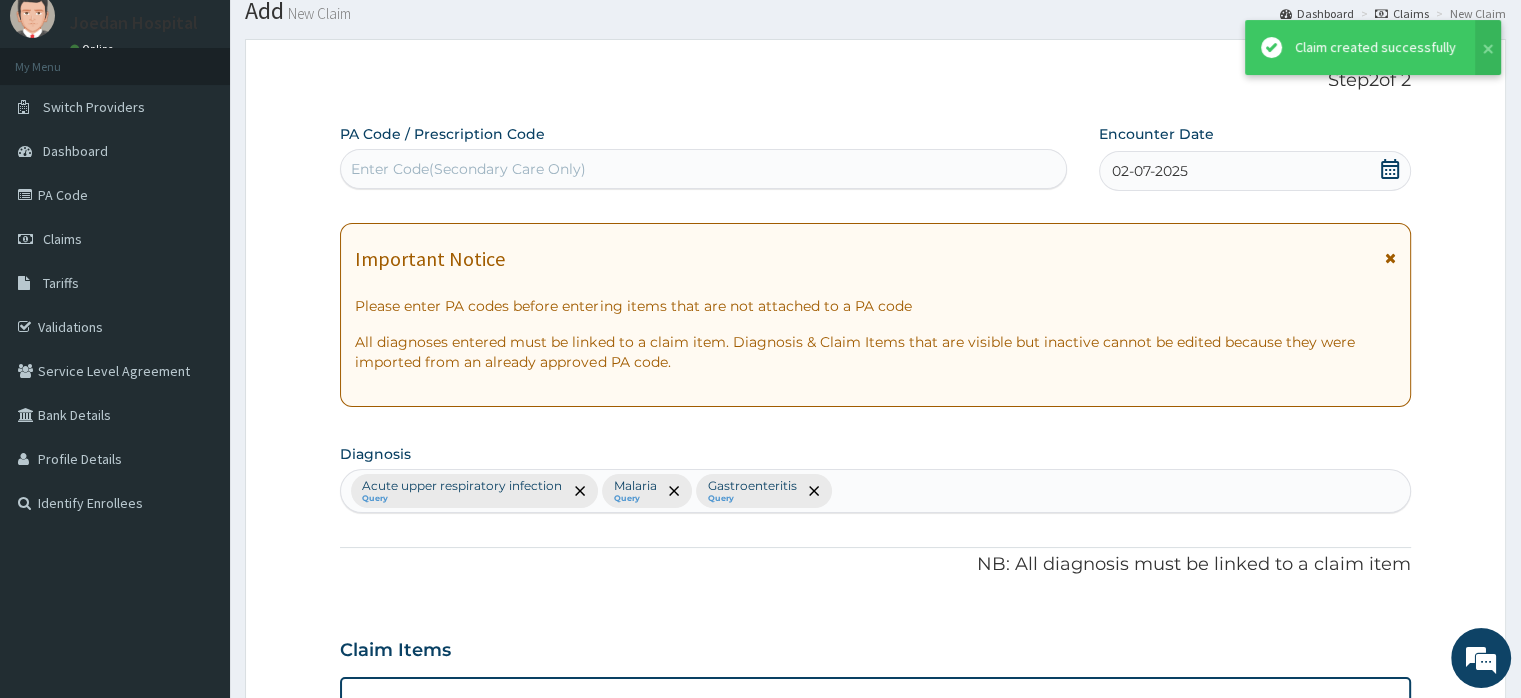 scroll, scrollTop: 1128, scrollLeft: 0, axis: vertical 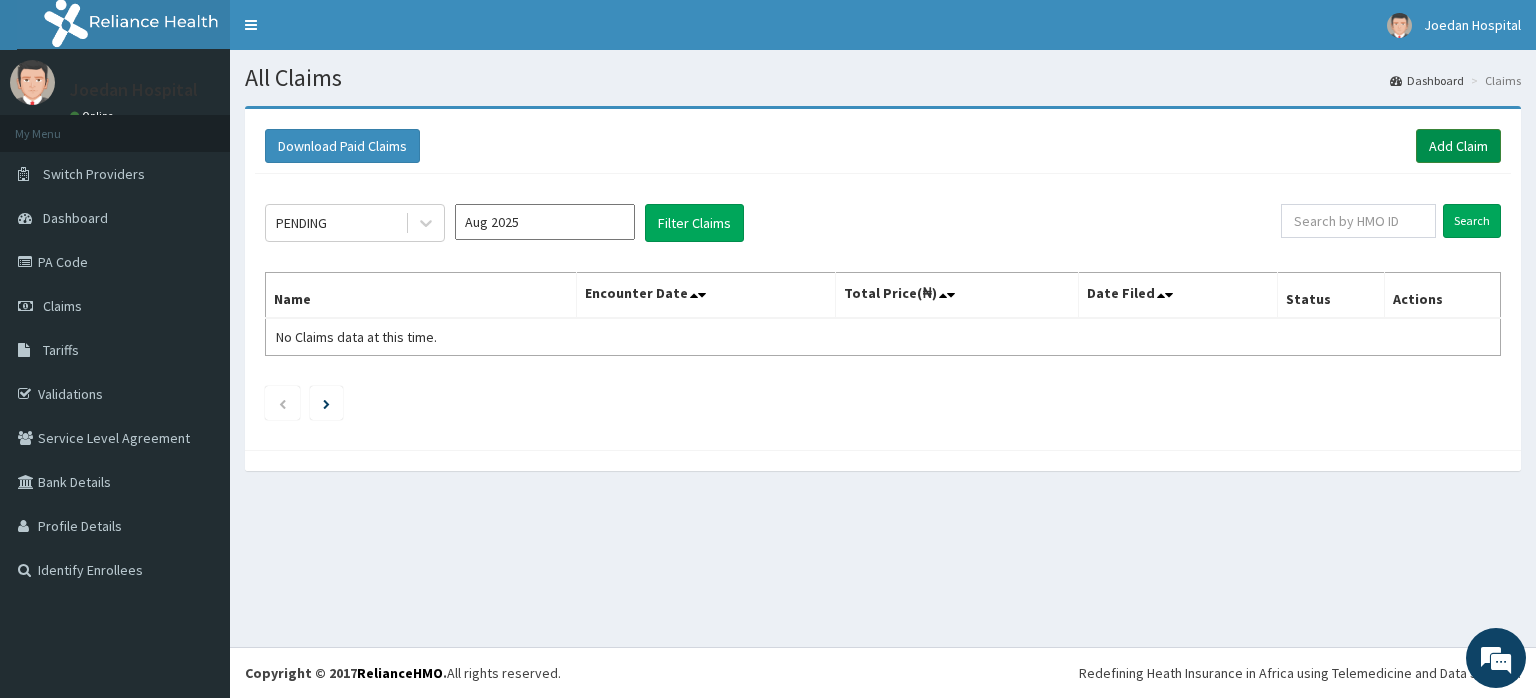 click on "Add Claim" at bounding box center [1458, 146] 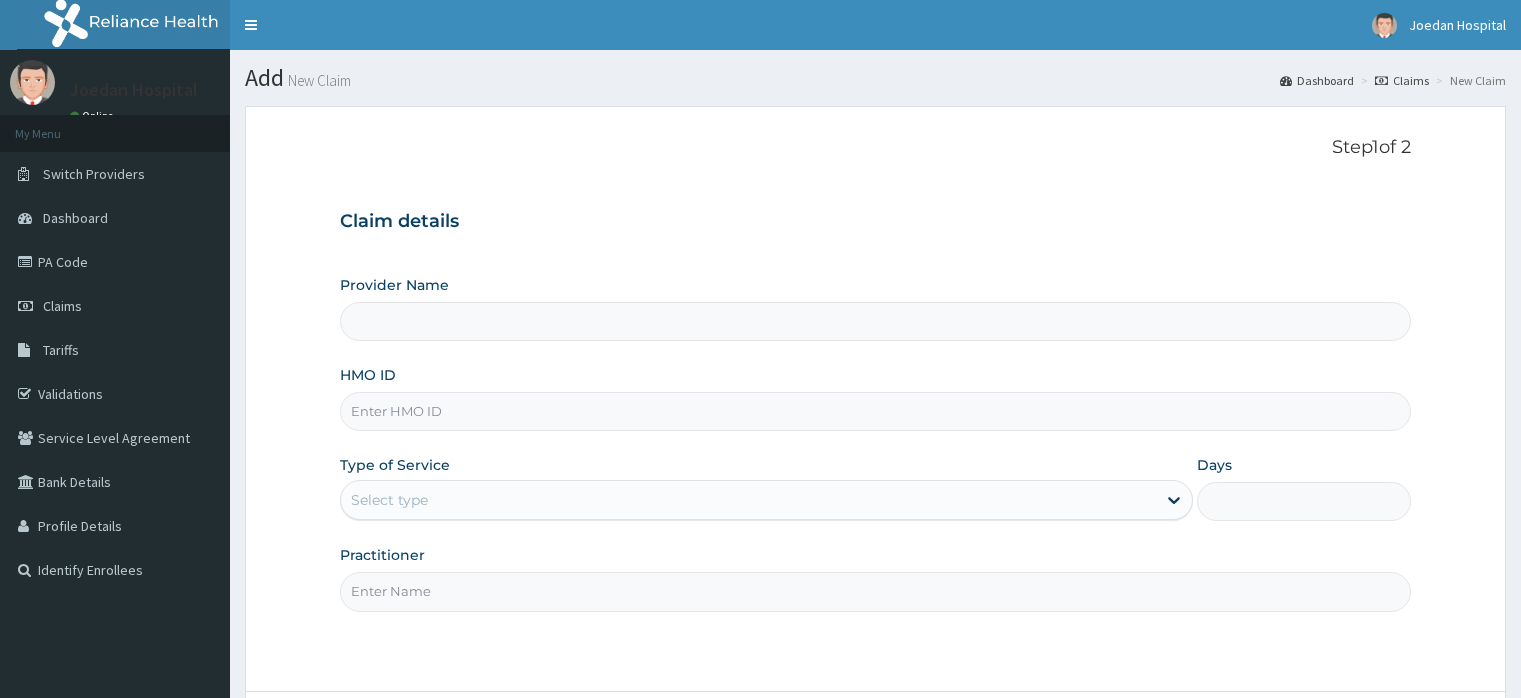 scroll, scrollTop: 0, scrollLeft: 0, axis: both 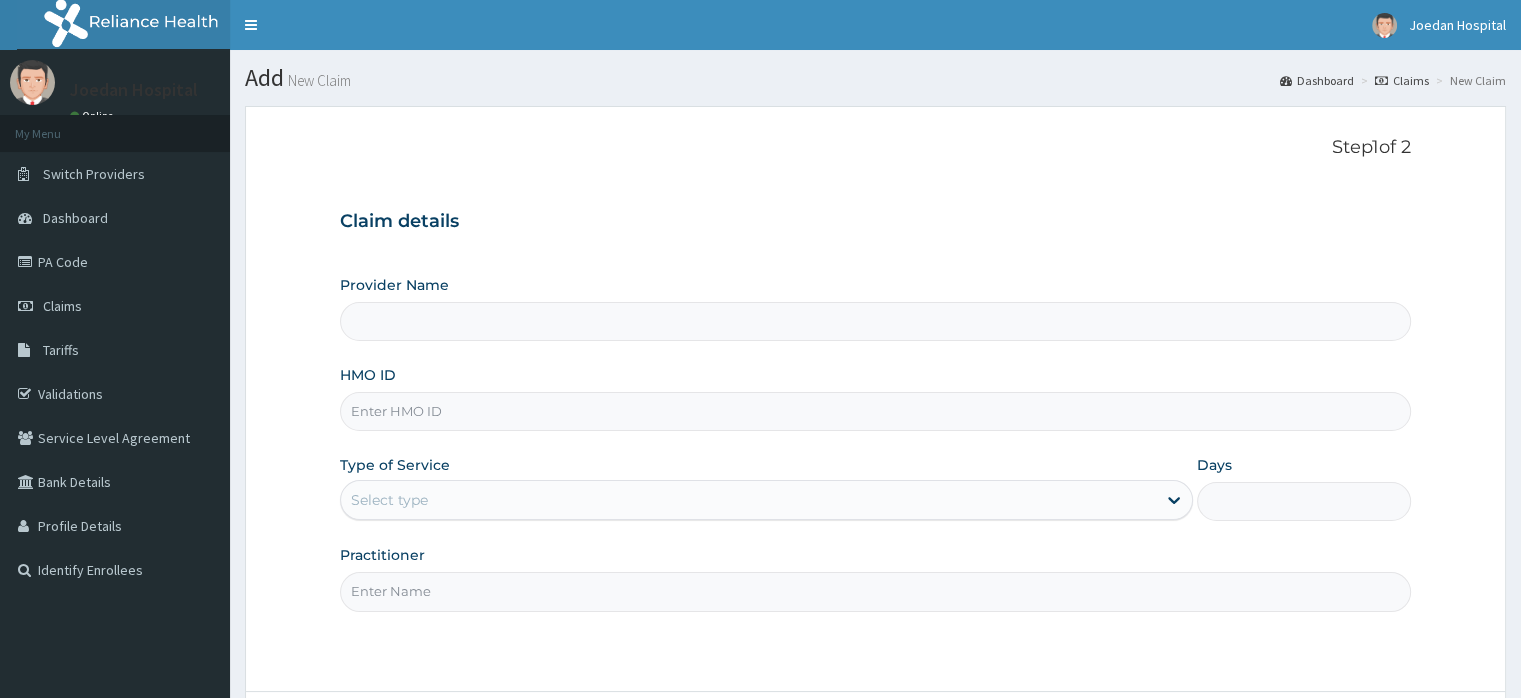click on "HMO ID" at bounding box center (875, 411) 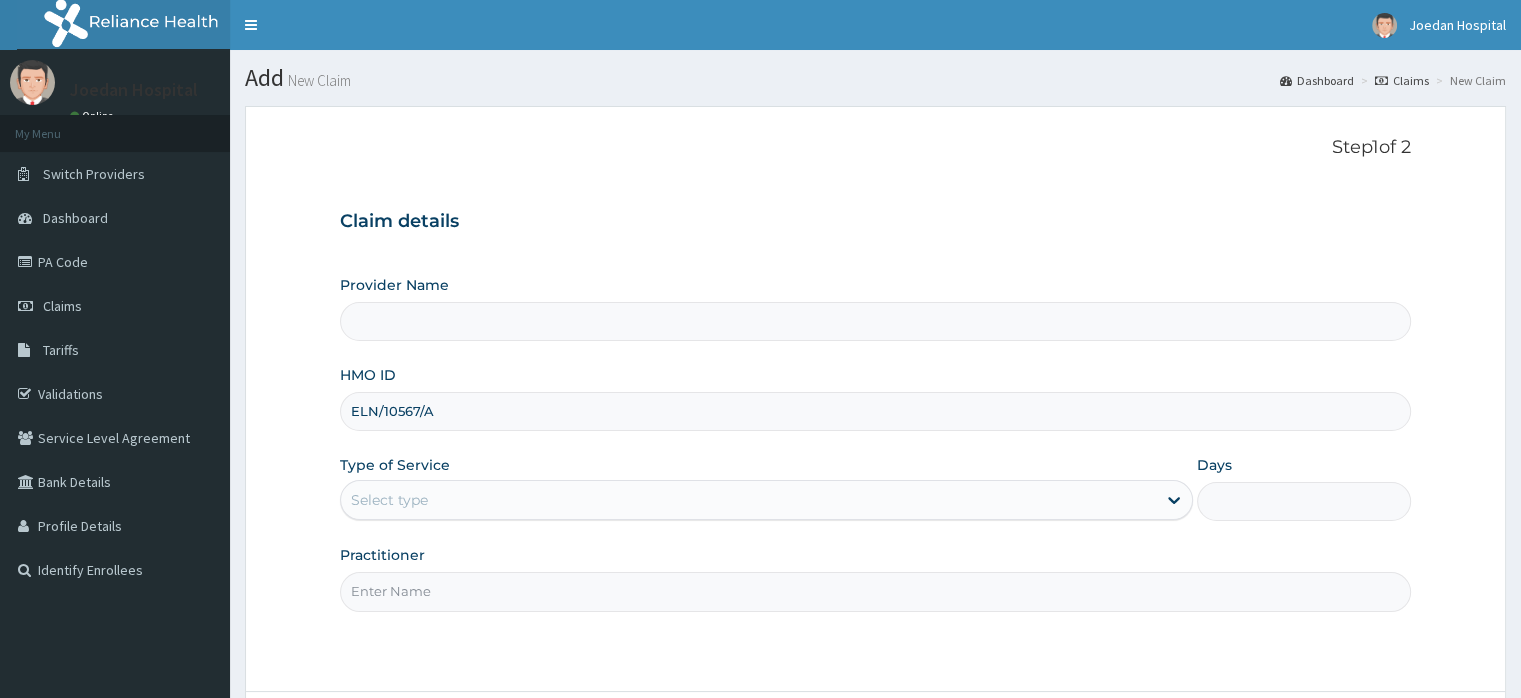 type on "ELN/10567/A" 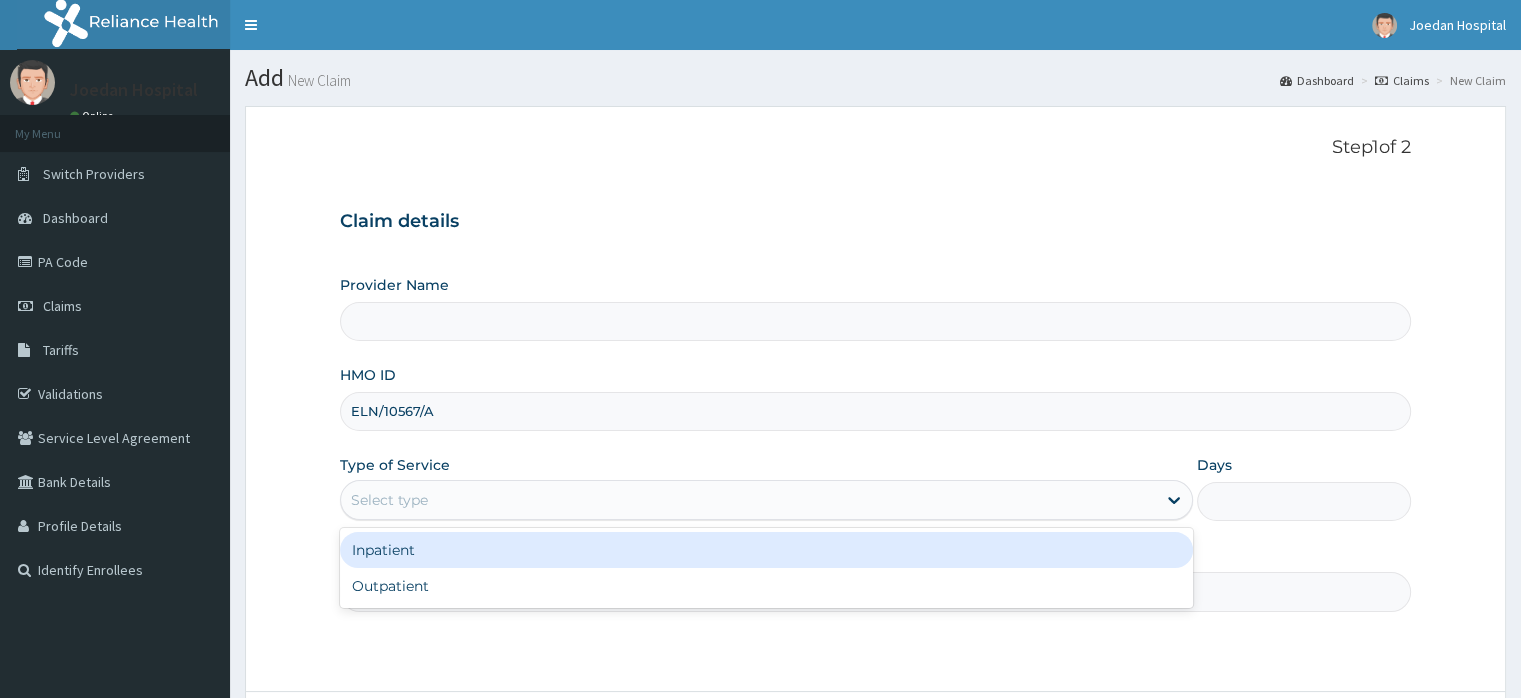 type on "Joedan Hospital Limited" 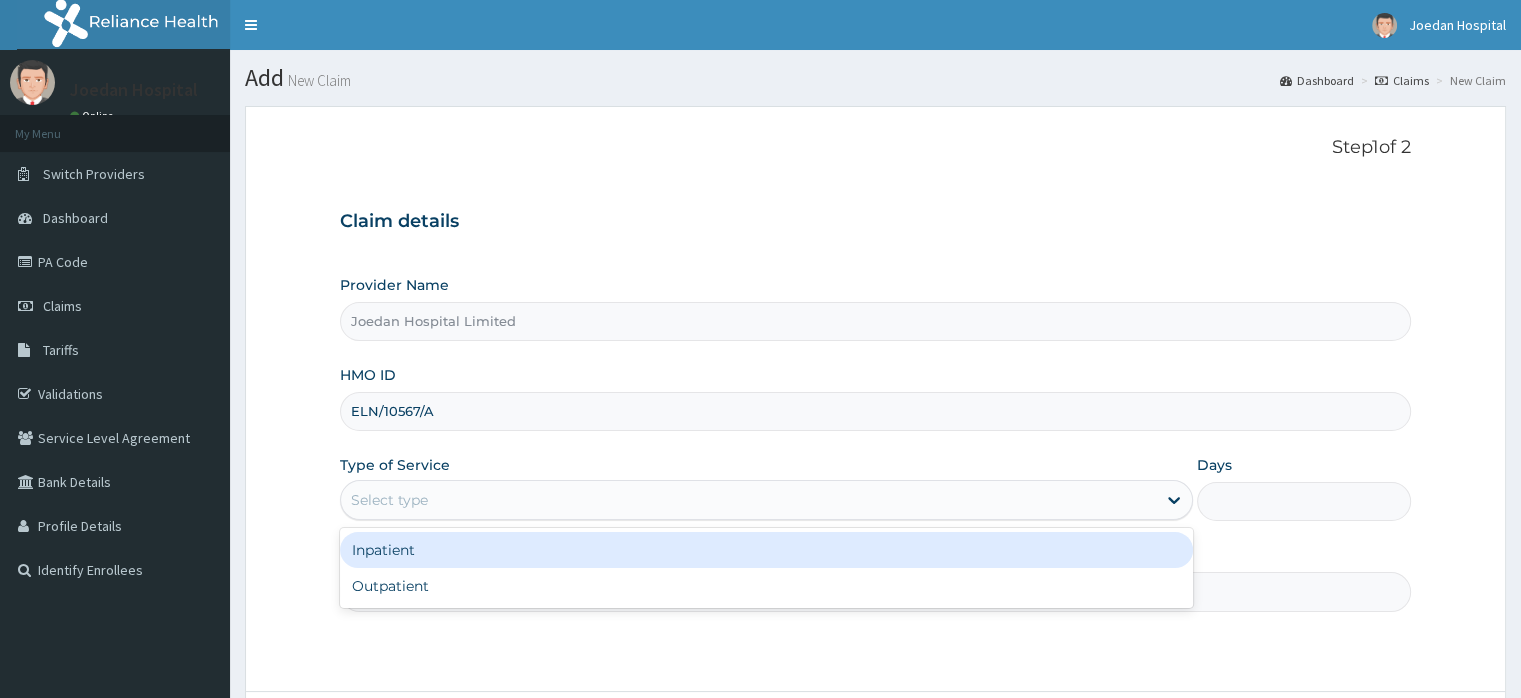 click on "Inpatient" at bounding box center [766, 550] 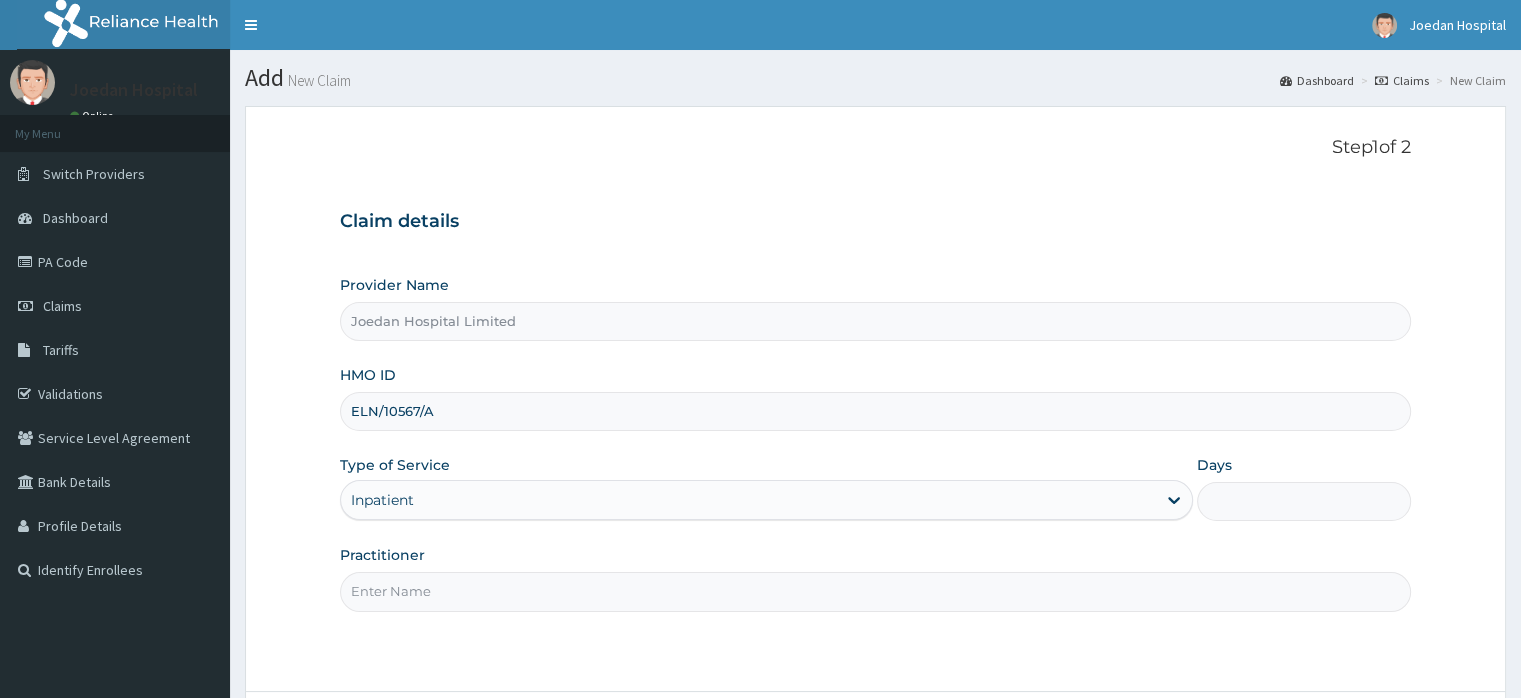 click on "Days" at bounding box center (1303, 501) 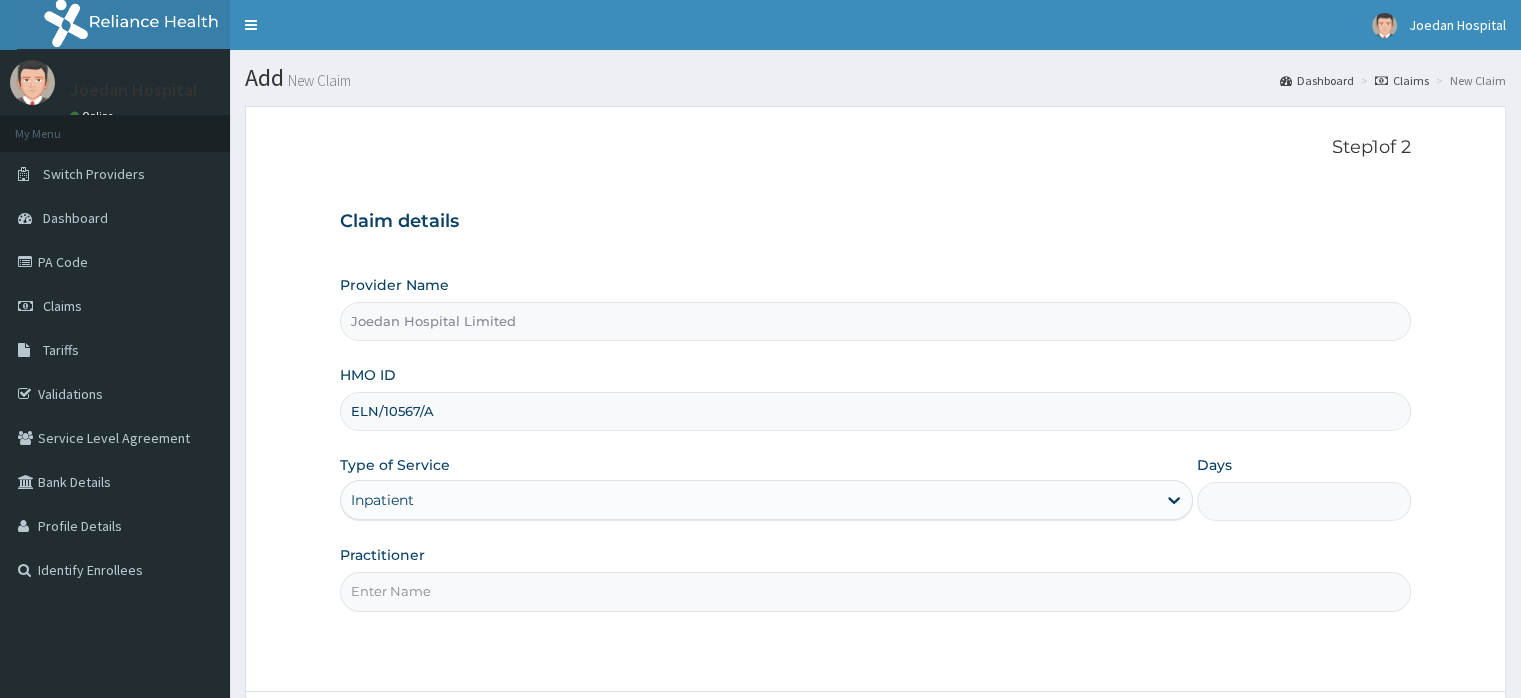 type on "2" 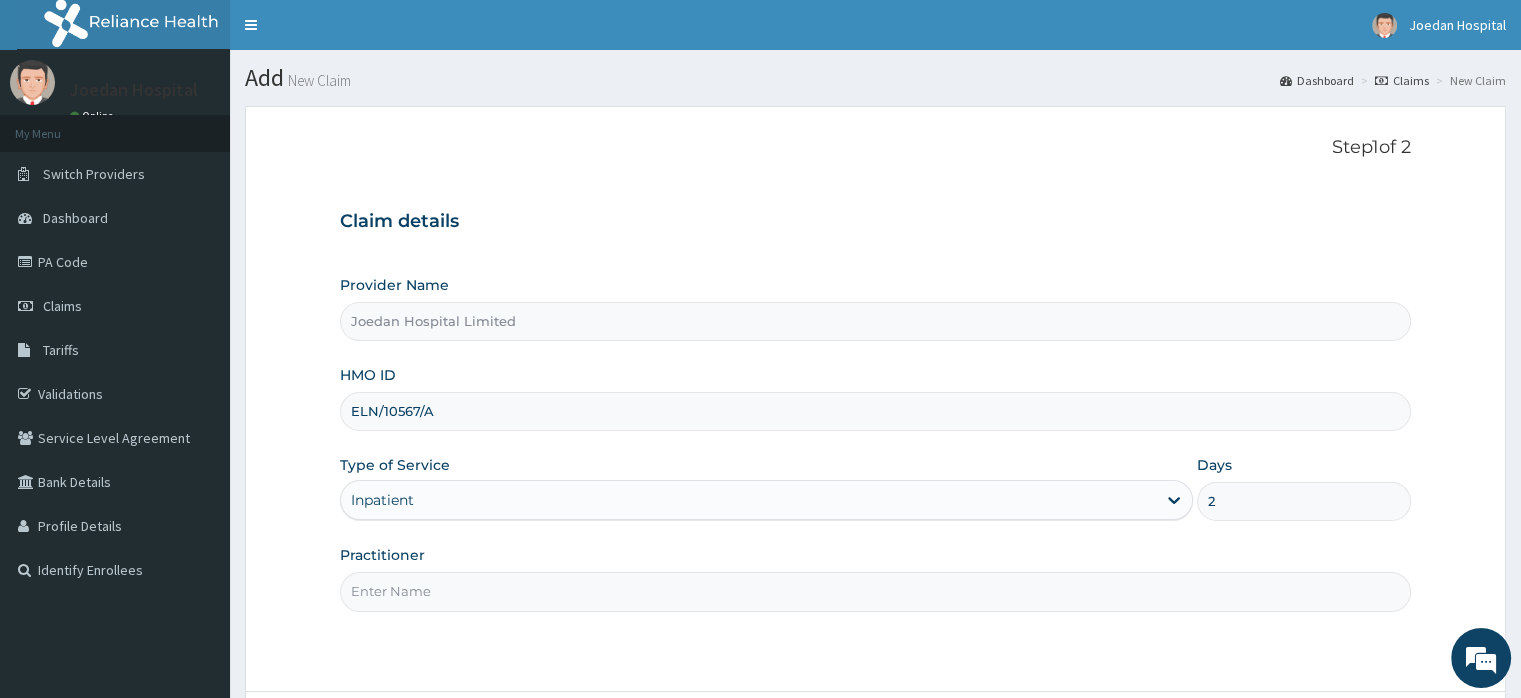 click on "Practitioner" at bounding box center (875, 591) 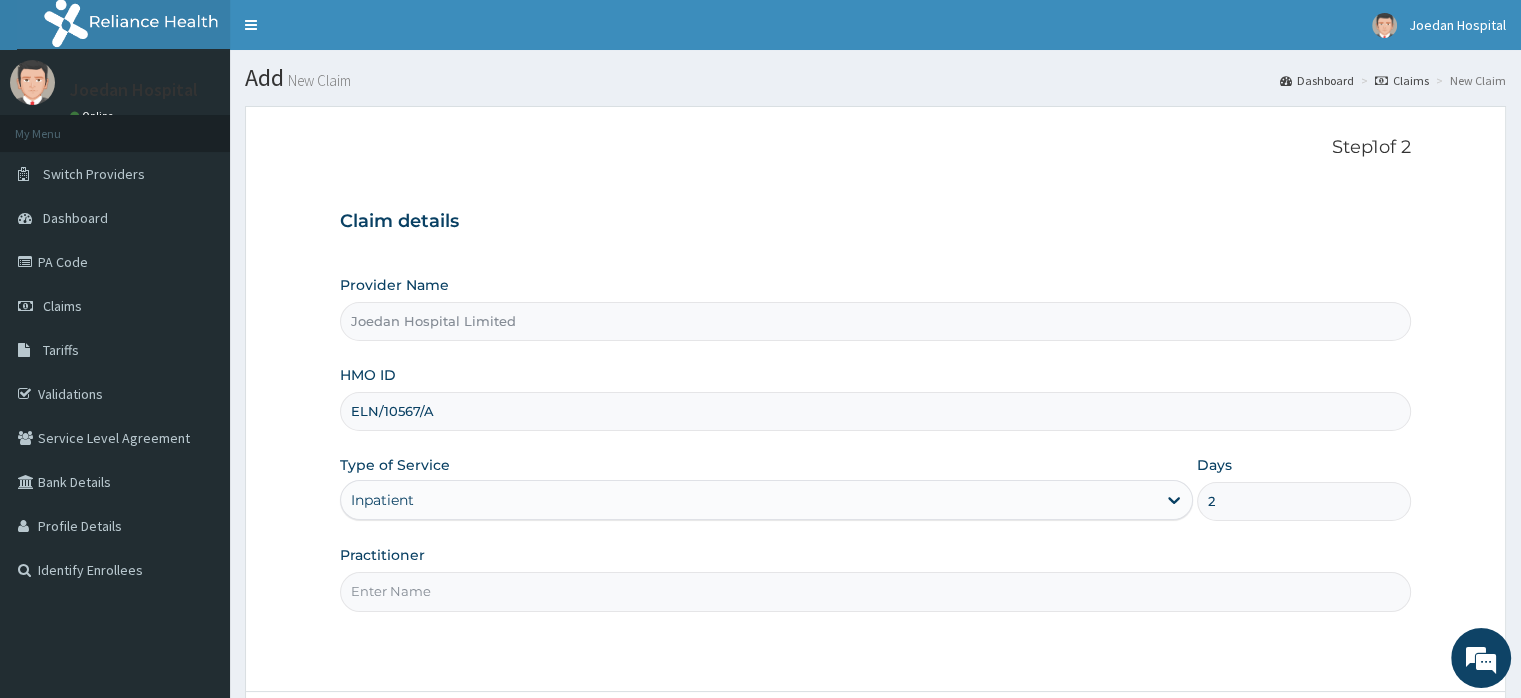 type on "Dr [LAST] [LAST]" 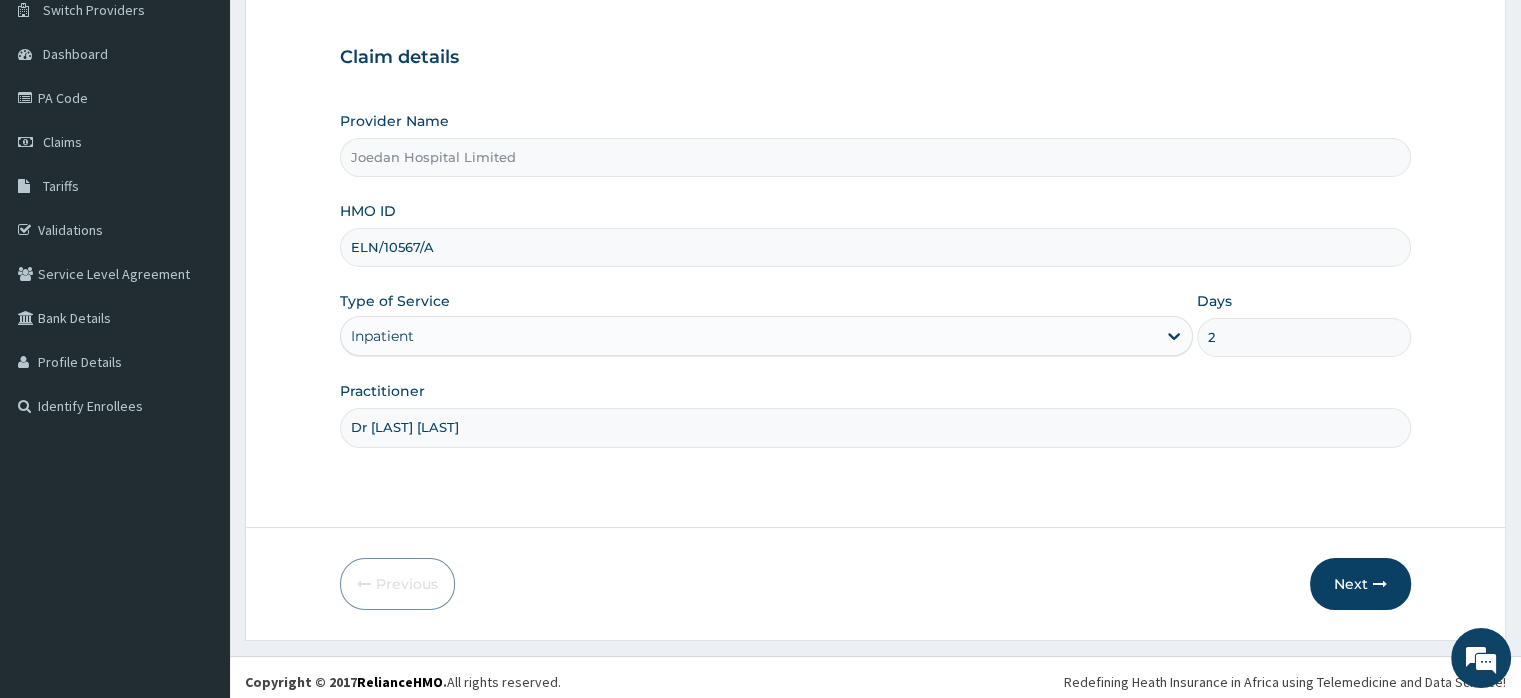 scroll, scrollTop: 172, scrollLeft: 0, axis: vertical 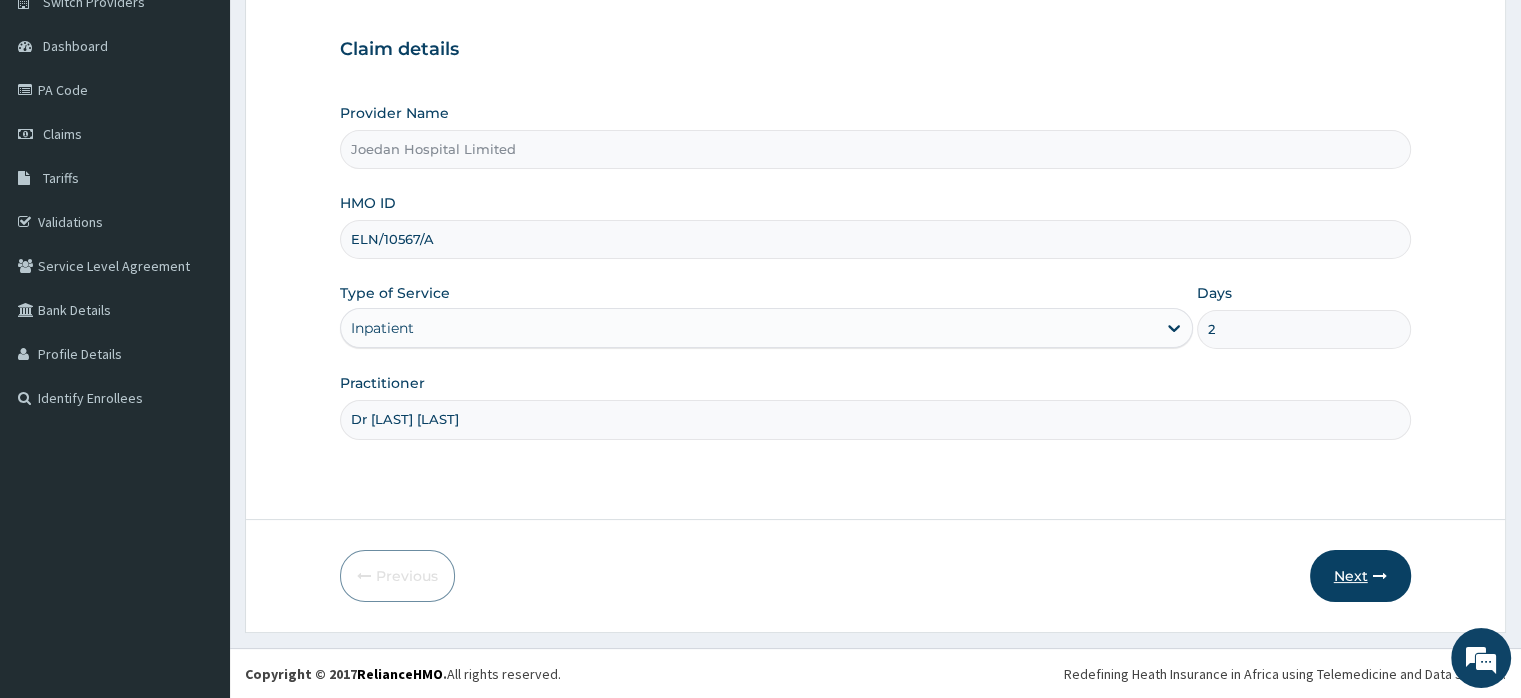 click on "Next" at bounding box center (1360, 576) 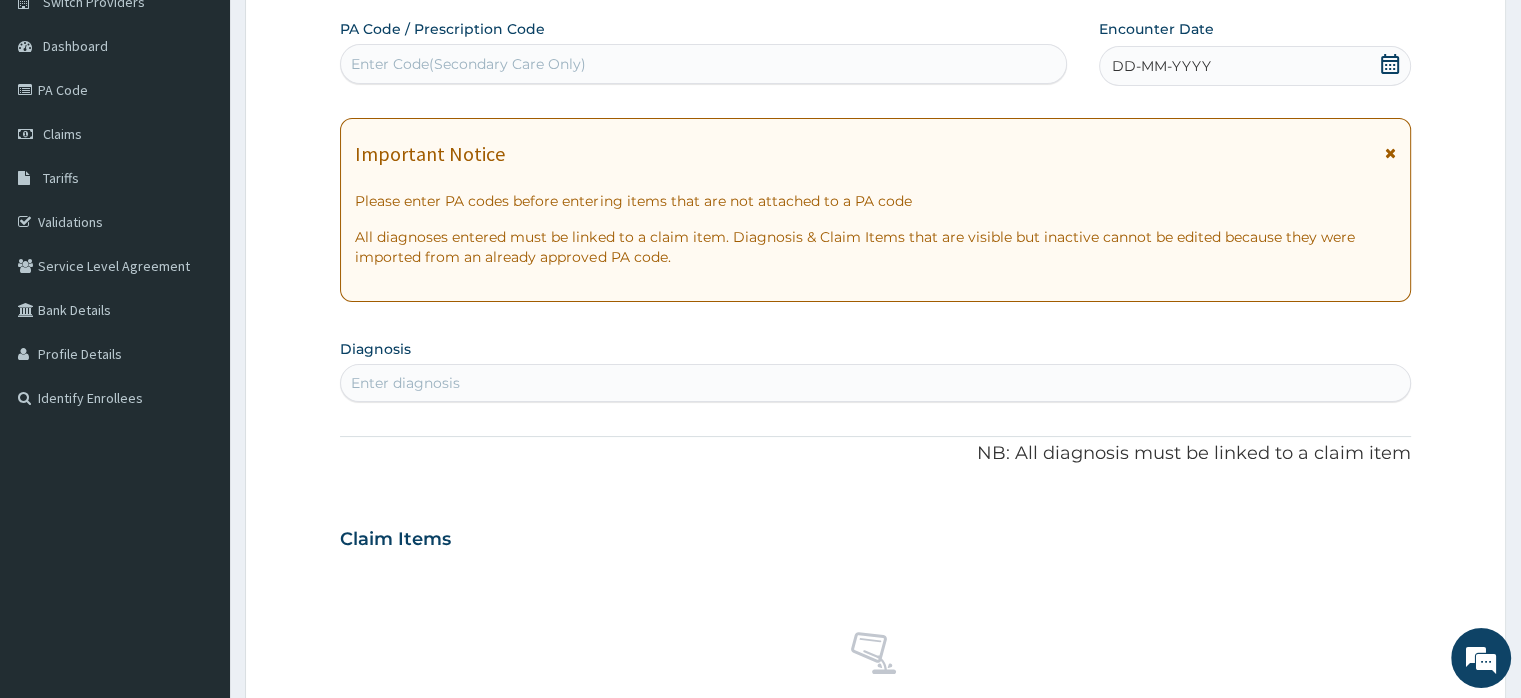 click on "Enter Code(Secondary Care Only)" at bounding box center (468, 64) 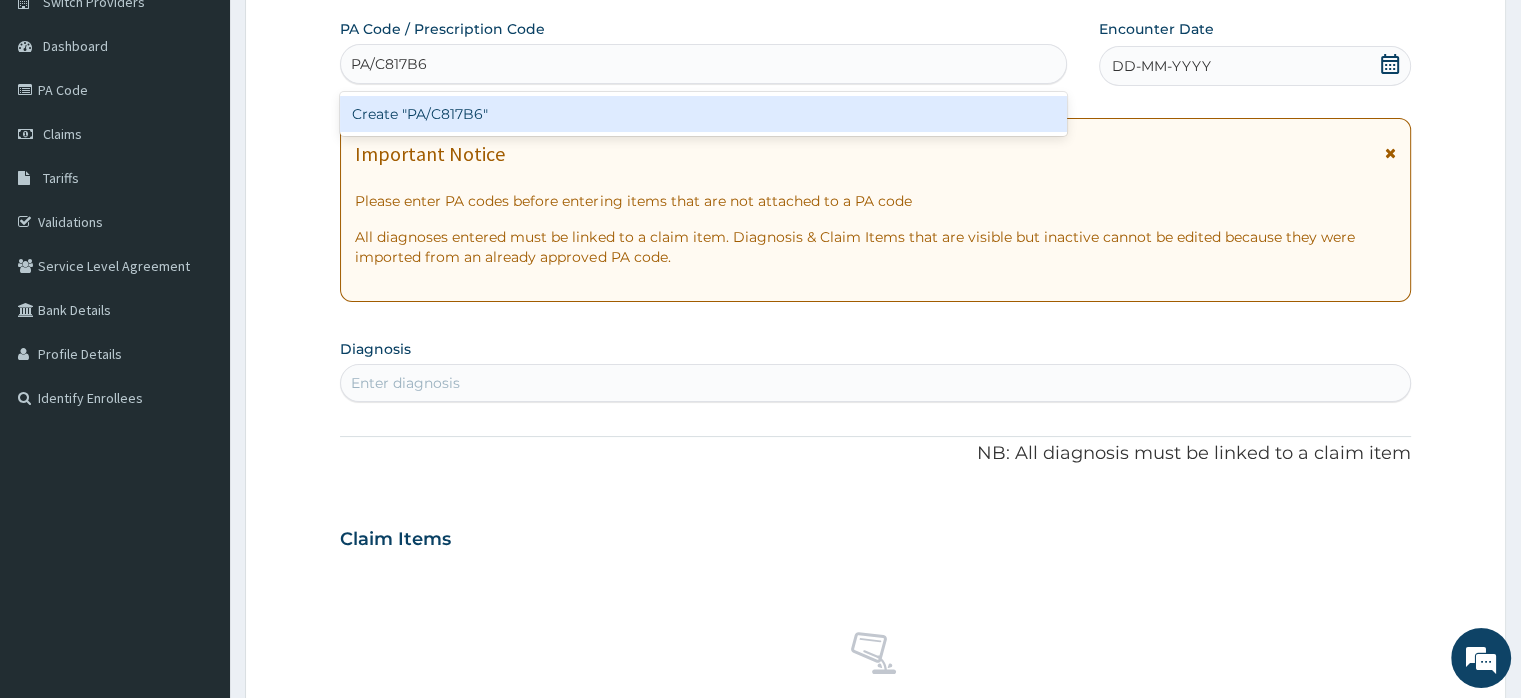 click on "Create "PA/C817B6"" at bounding box center (703, 114) 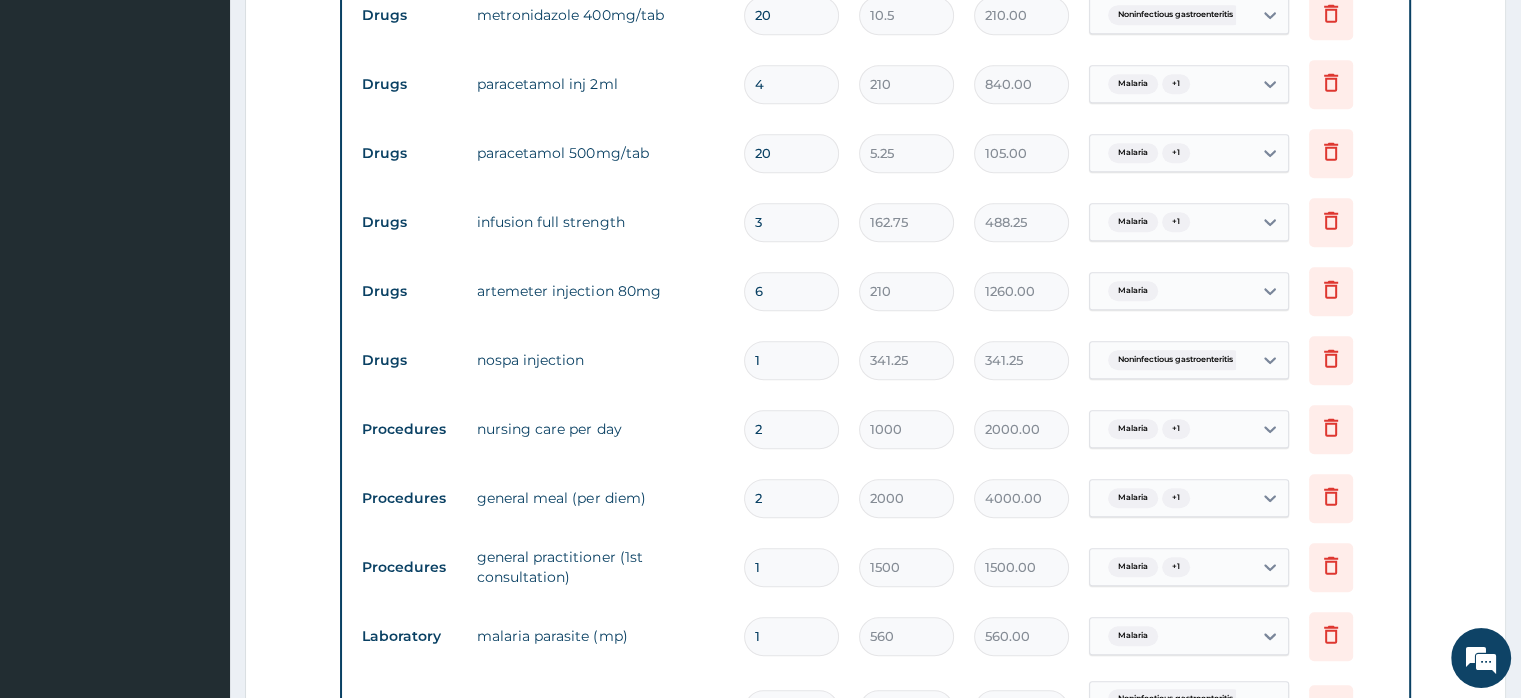 scroll, scrollTop: 980, scrollLeft: 0, axis: vertical 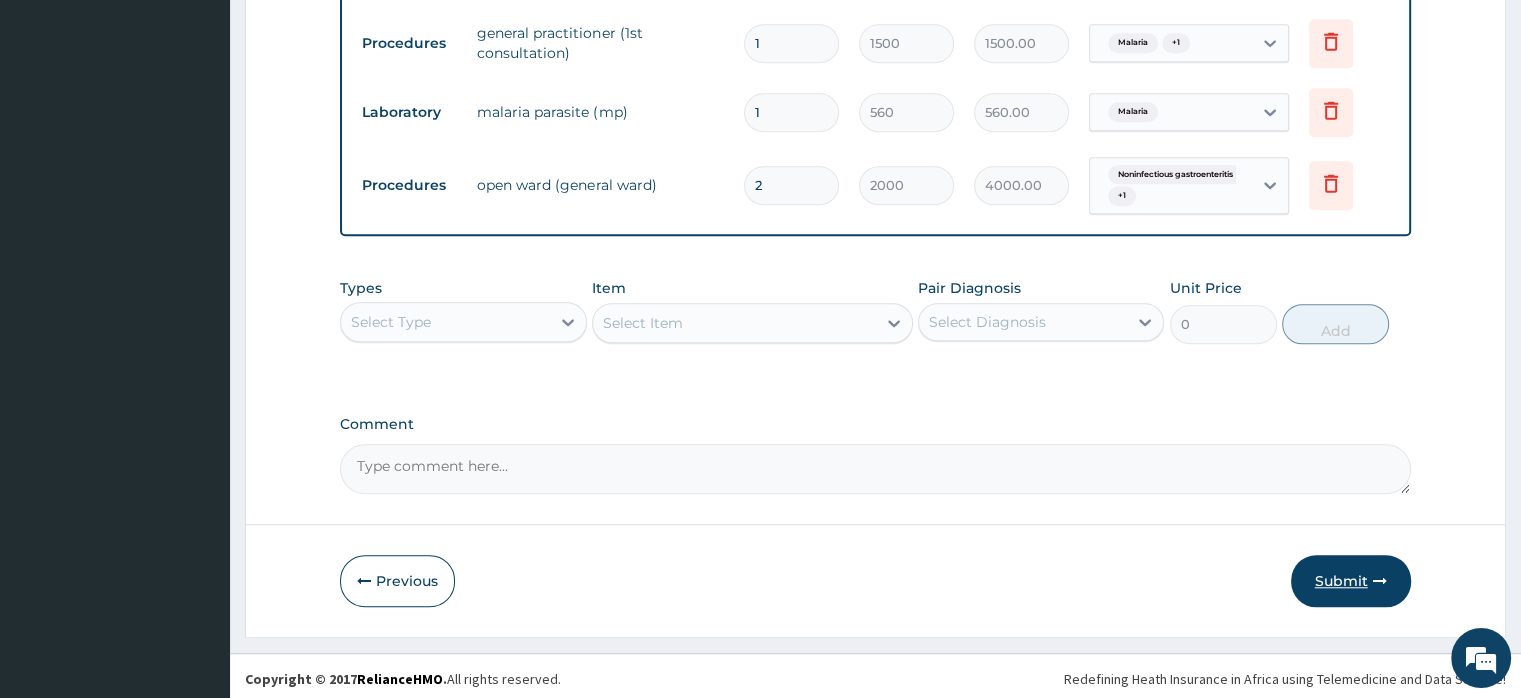 click on "Submit" at bounding box center (1351, 581) 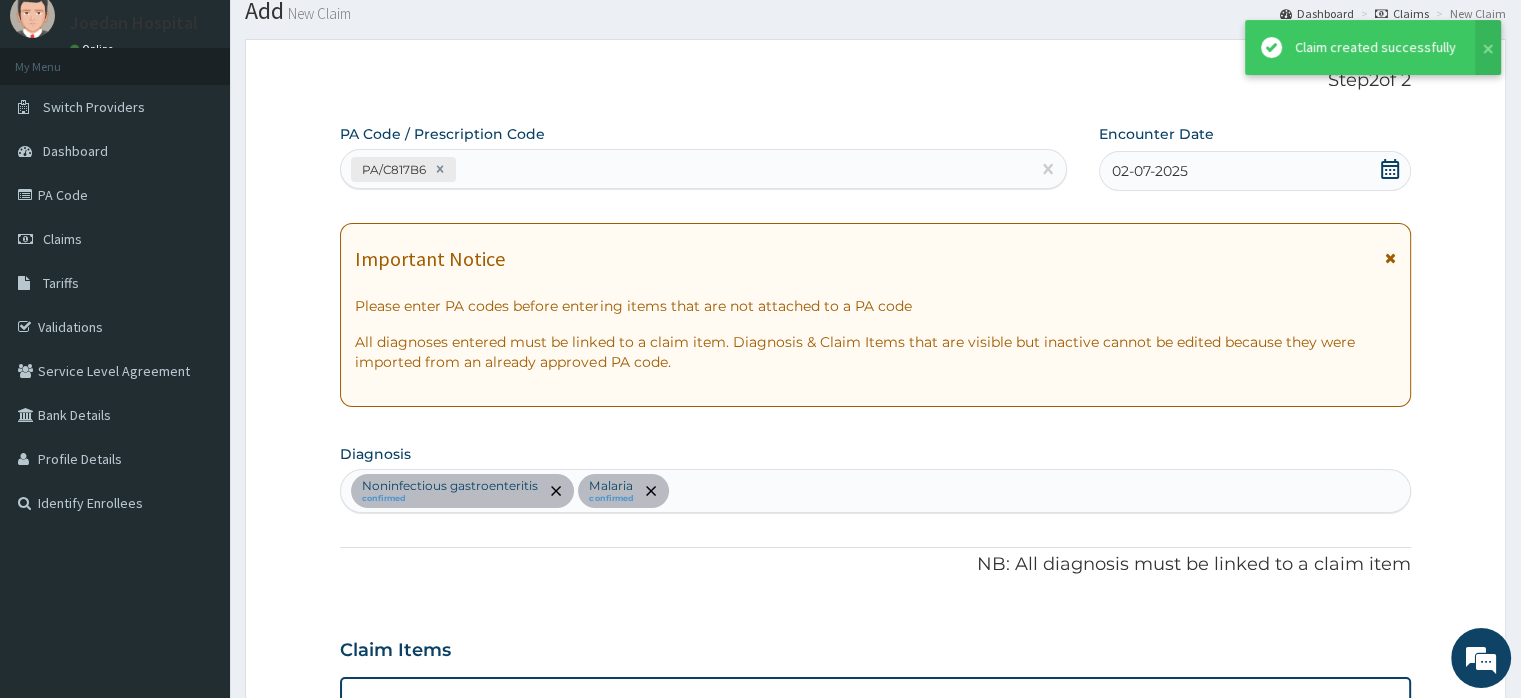 scroll, scrollTop: 1548, scrollLeft: 0, axis: vertical 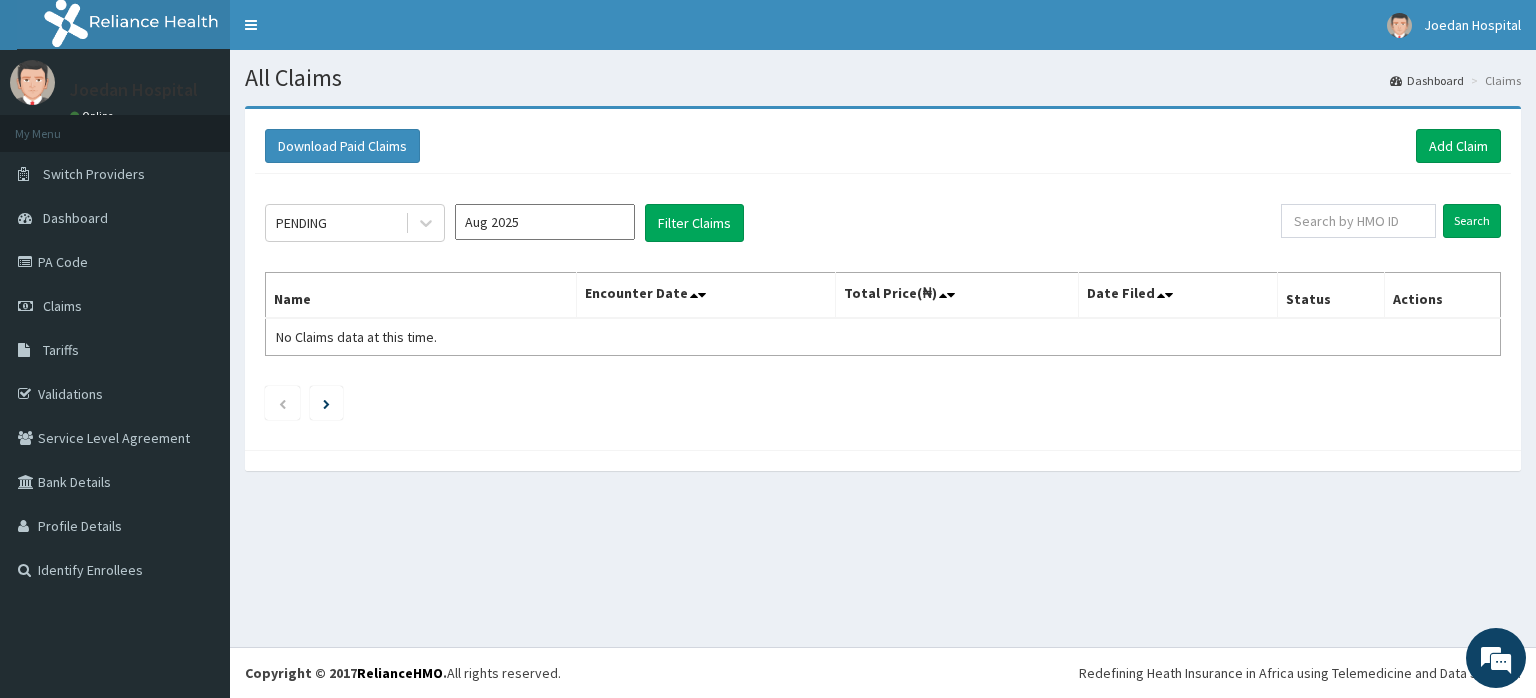 click on "PENDING Aug 2025 Filter Claims Search Name Encounter Date Total Price(₦) Date Filed Status Actions No Claims data at this time." 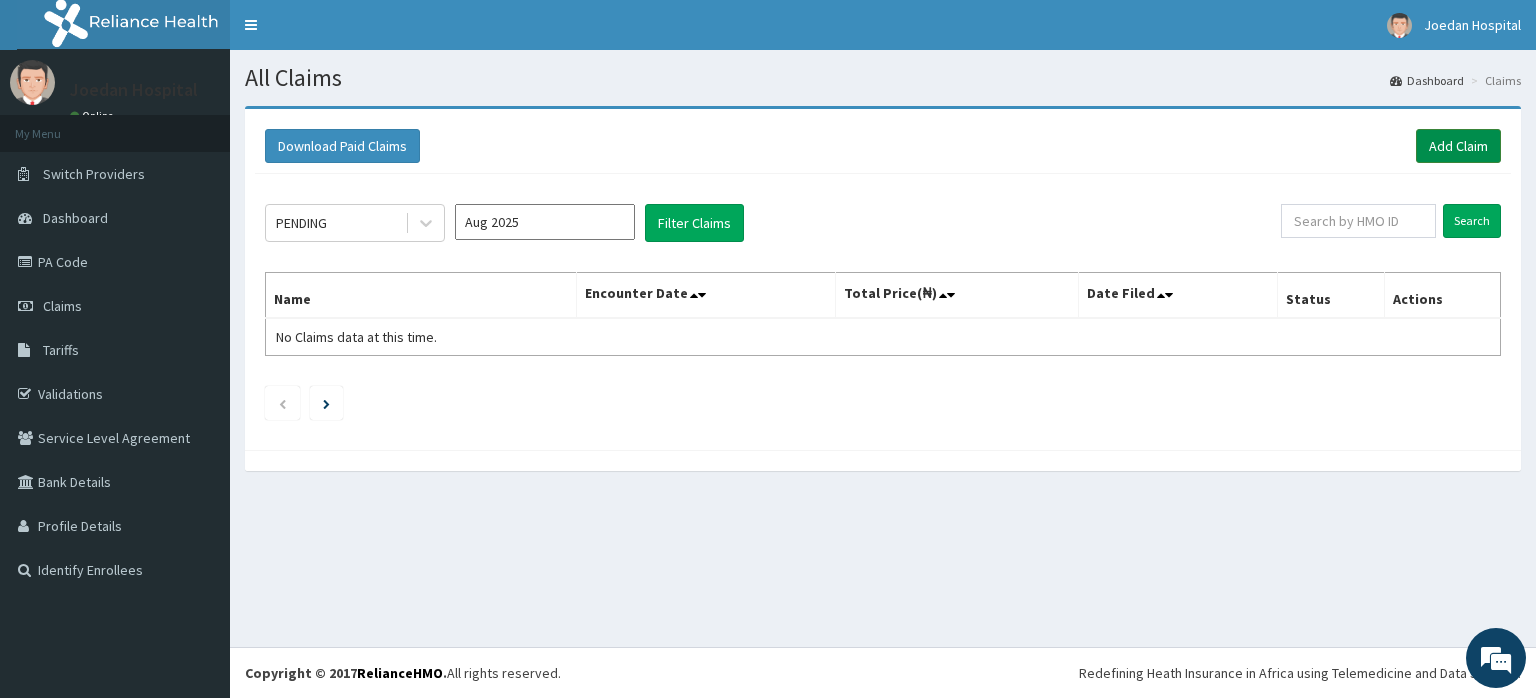 click on "Add Claim" at bounding box center [1458, 146] 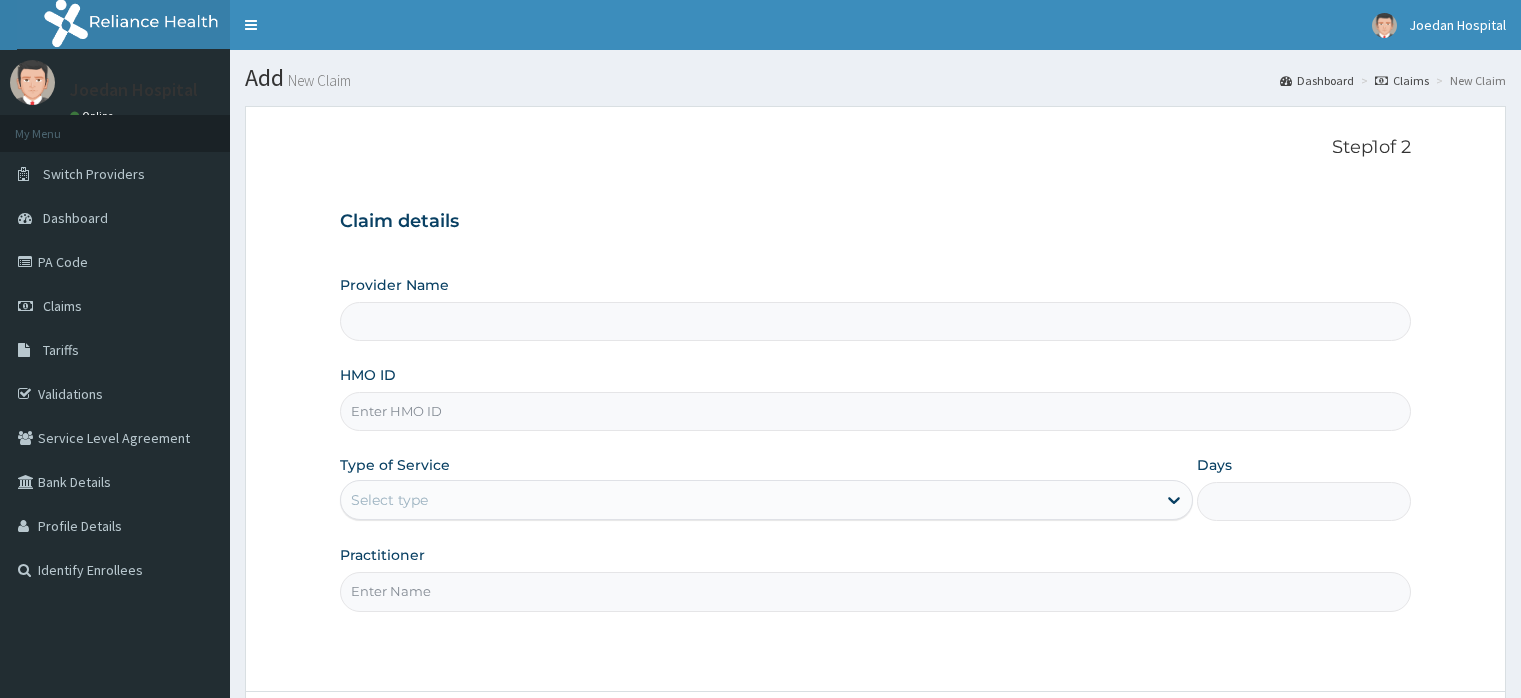 scroll, scrollTop: 0, scrollLeft: 0, axis: both 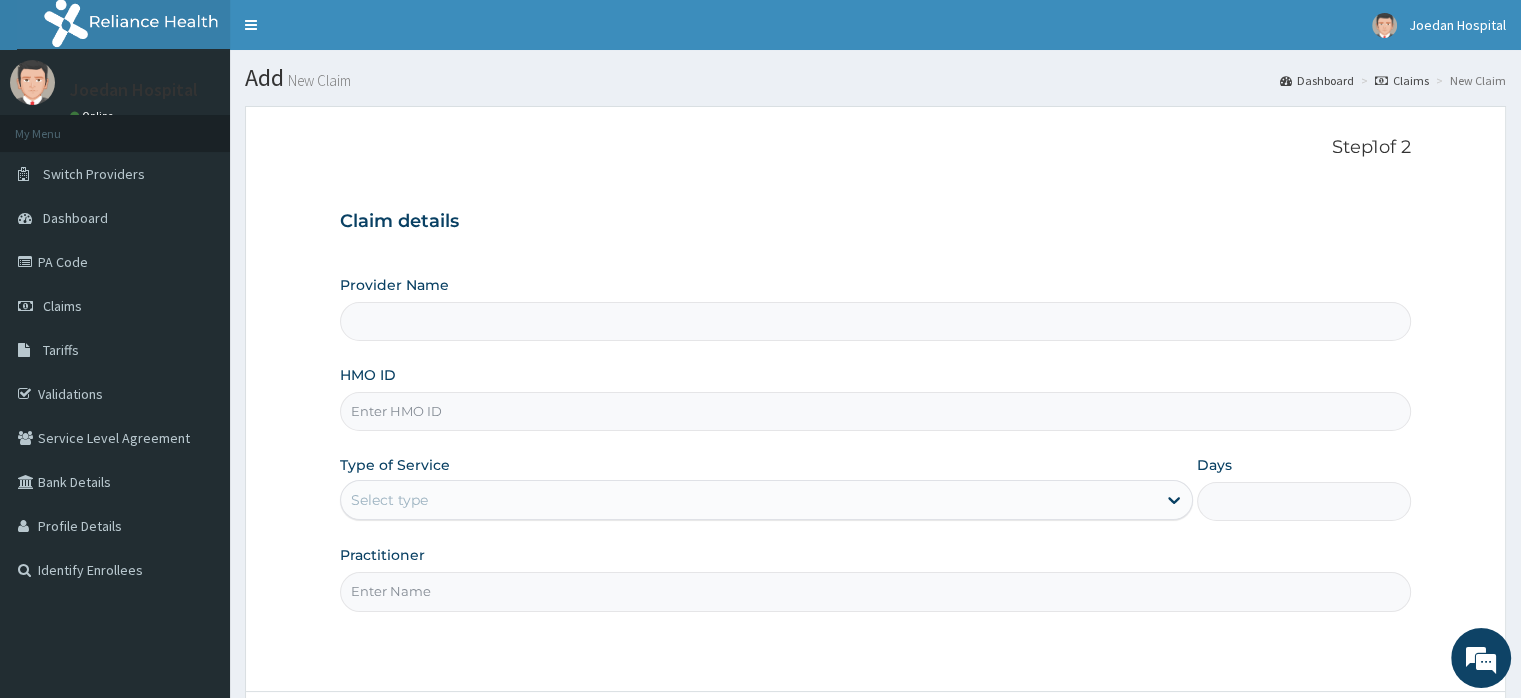click on "HMO ID" at bounding box center (875, 411) 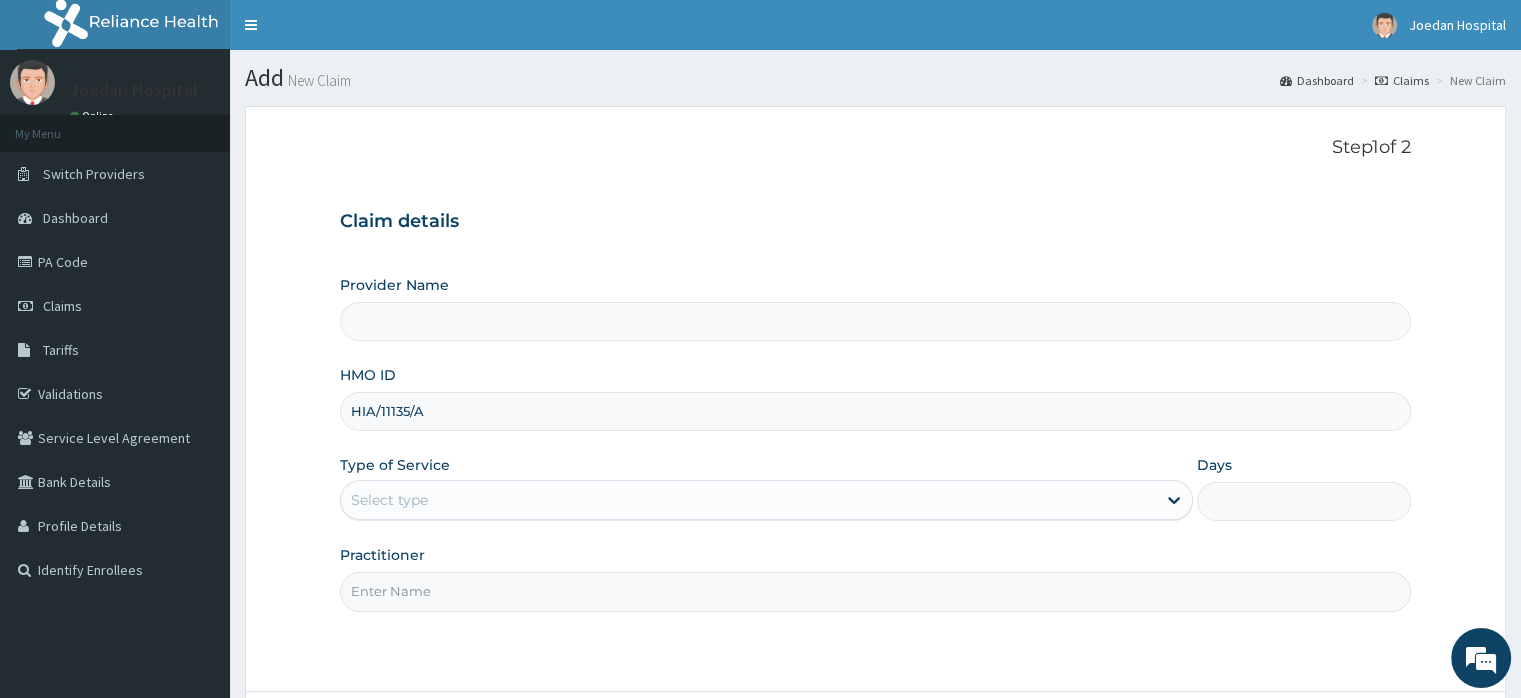 type on "Joedan Hospital Limited" 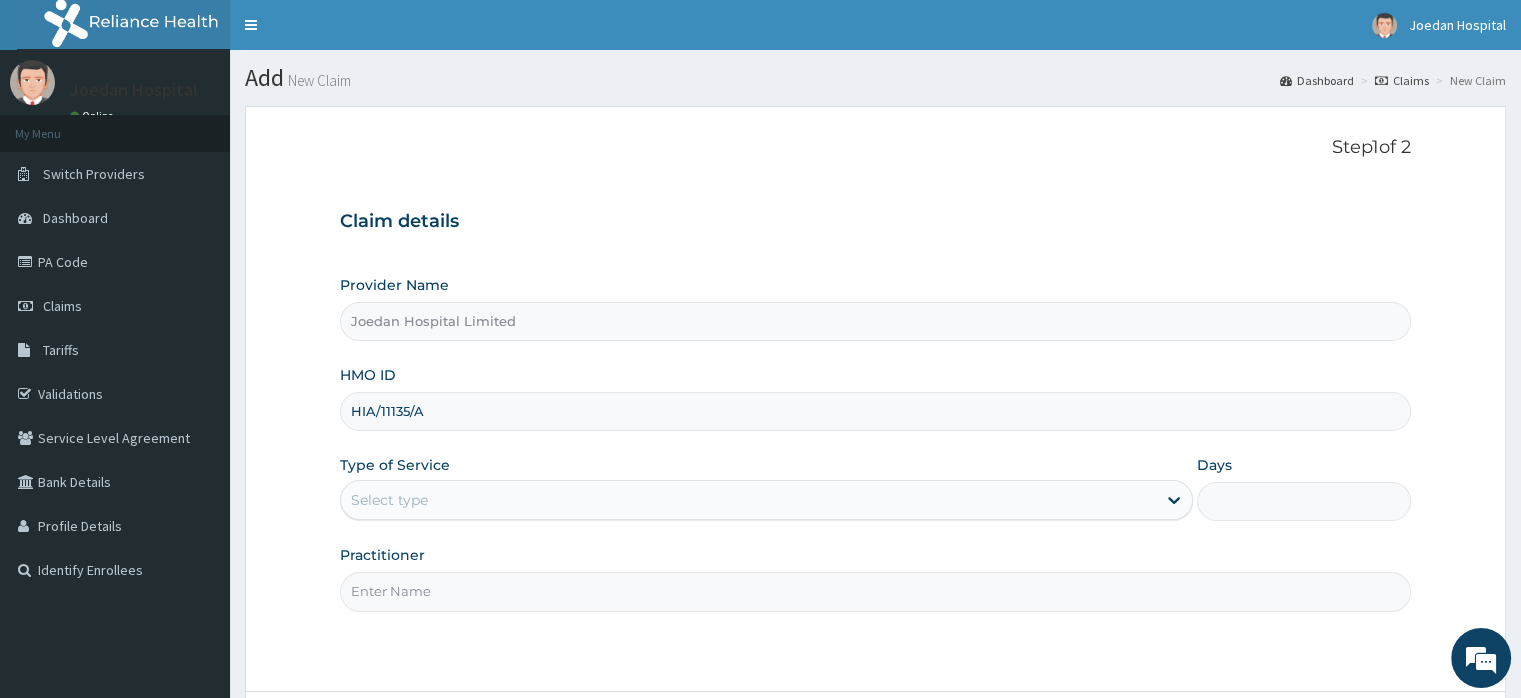 type on "HIA/11135/A" 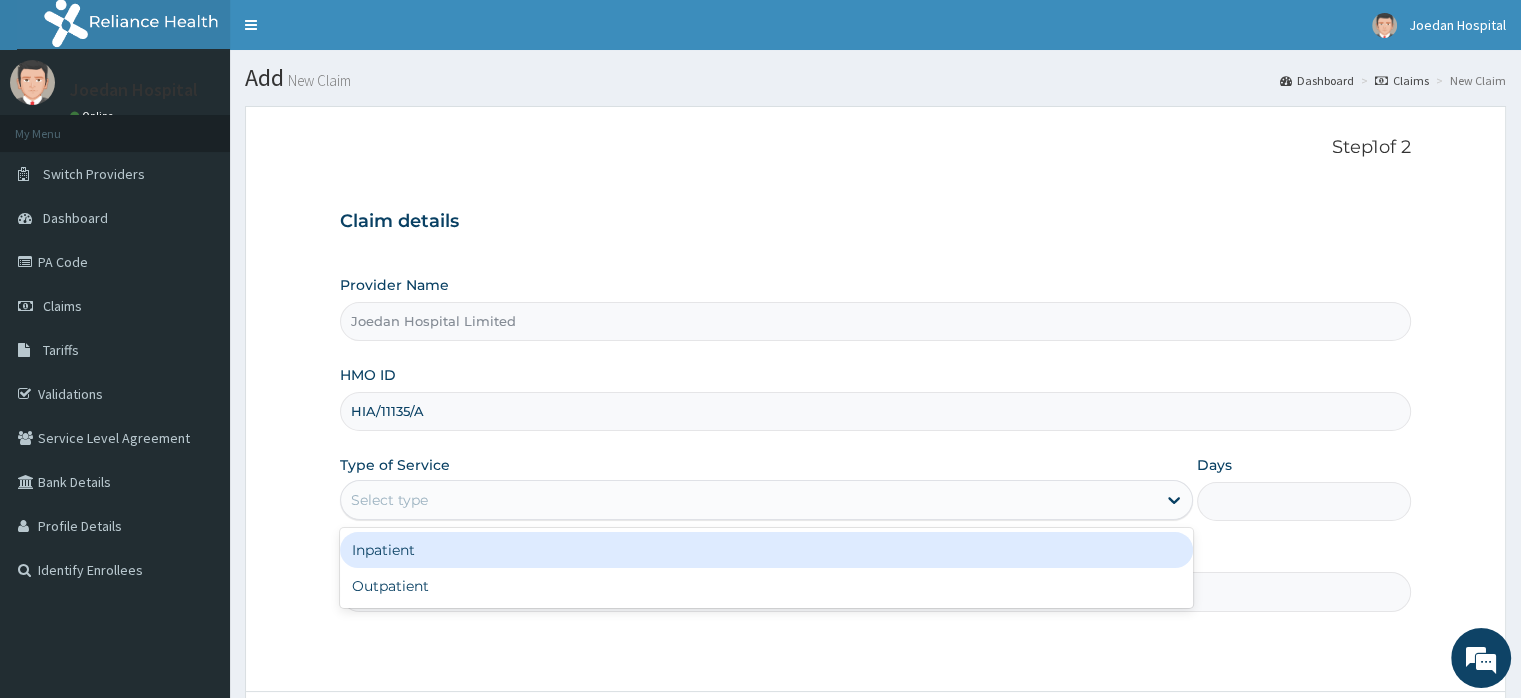 click on "Select type" at bounding box center [389, 500] 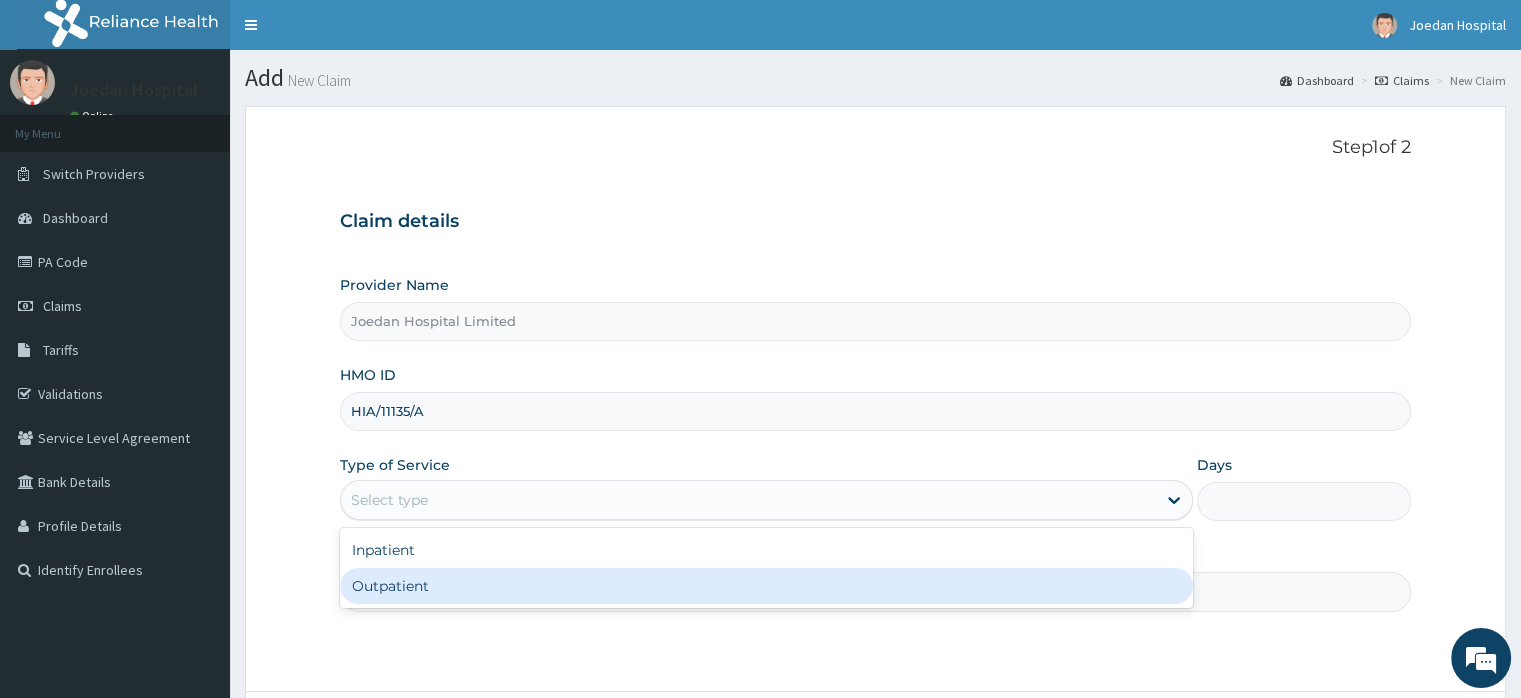 click on "Outpatient" at bounding box center (766, 586) 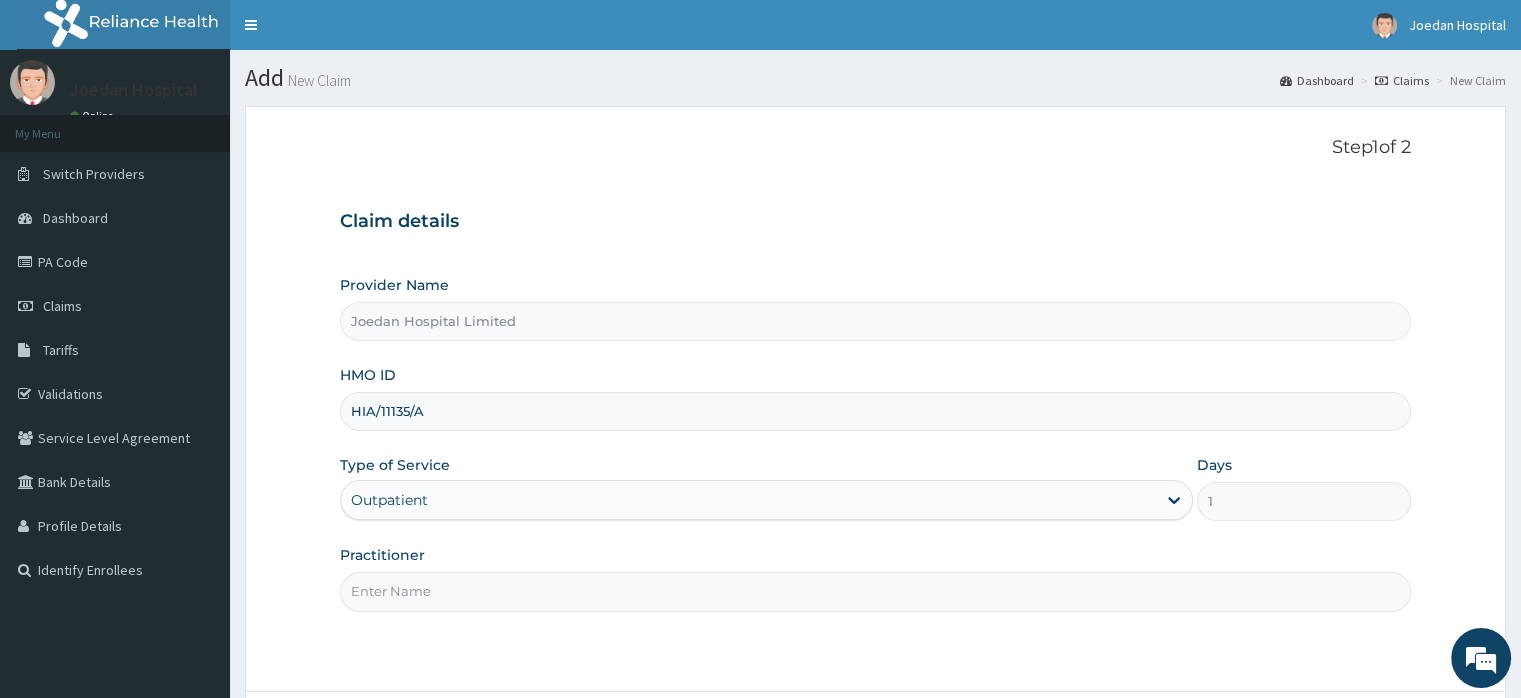 click on "Practitioner" at bounding box center (875, 591) 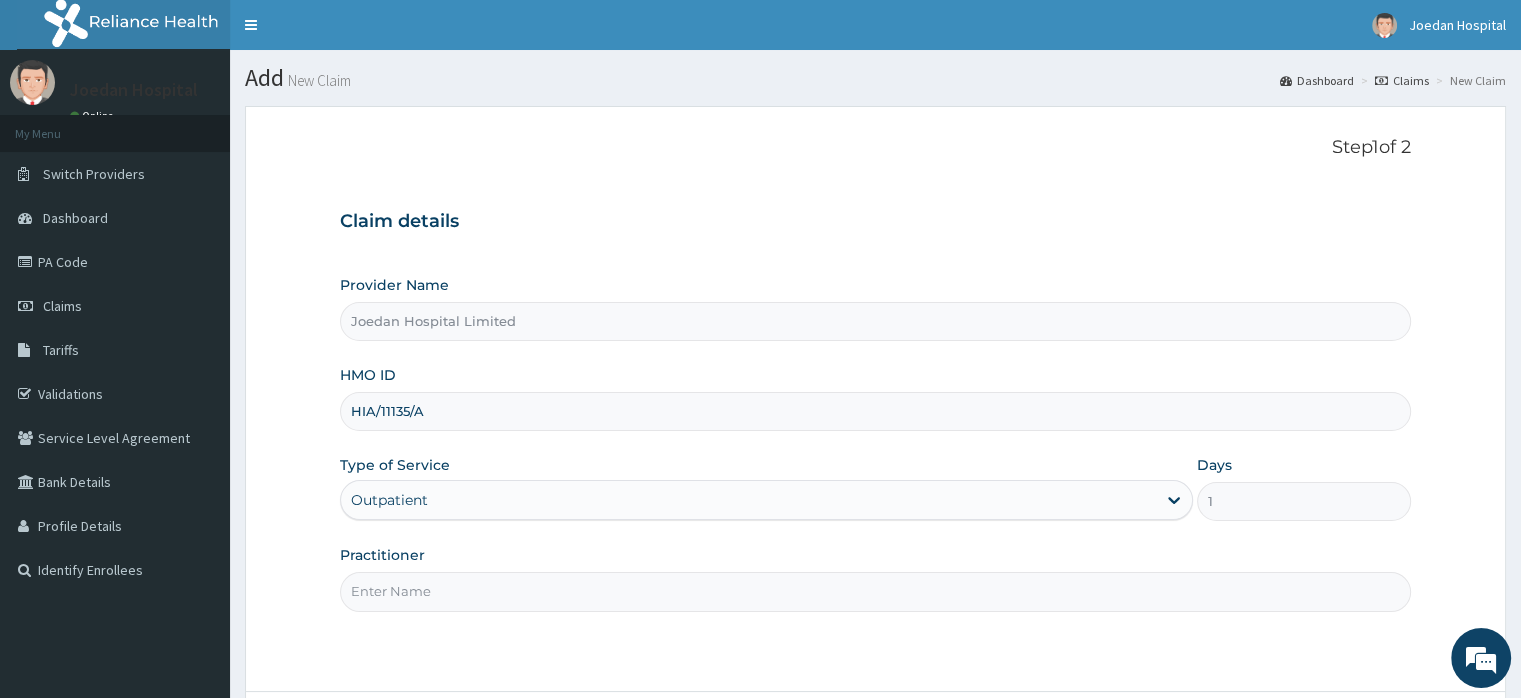 type on "[TITLE] [LAST] [LAST]" 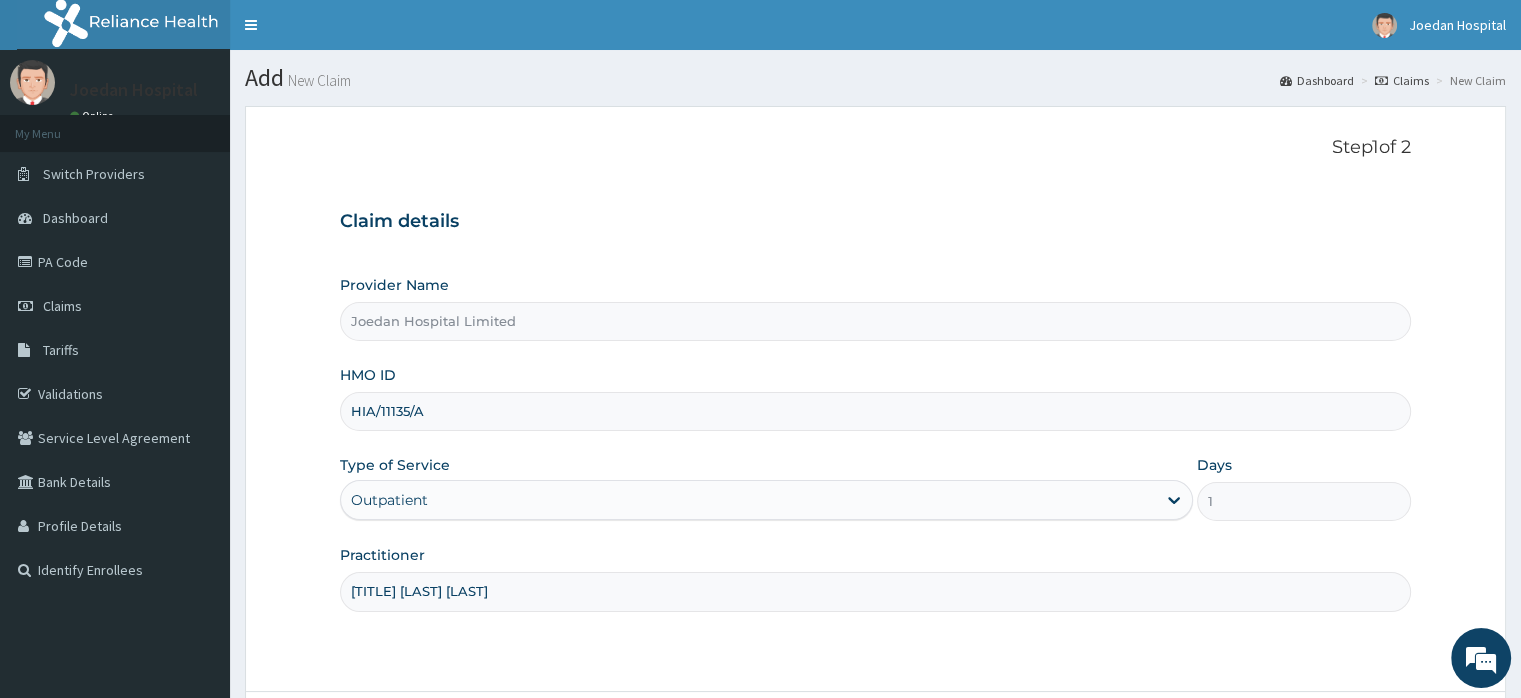 scroll, scrollTop: 0, scrollLeft: 0, axis: both 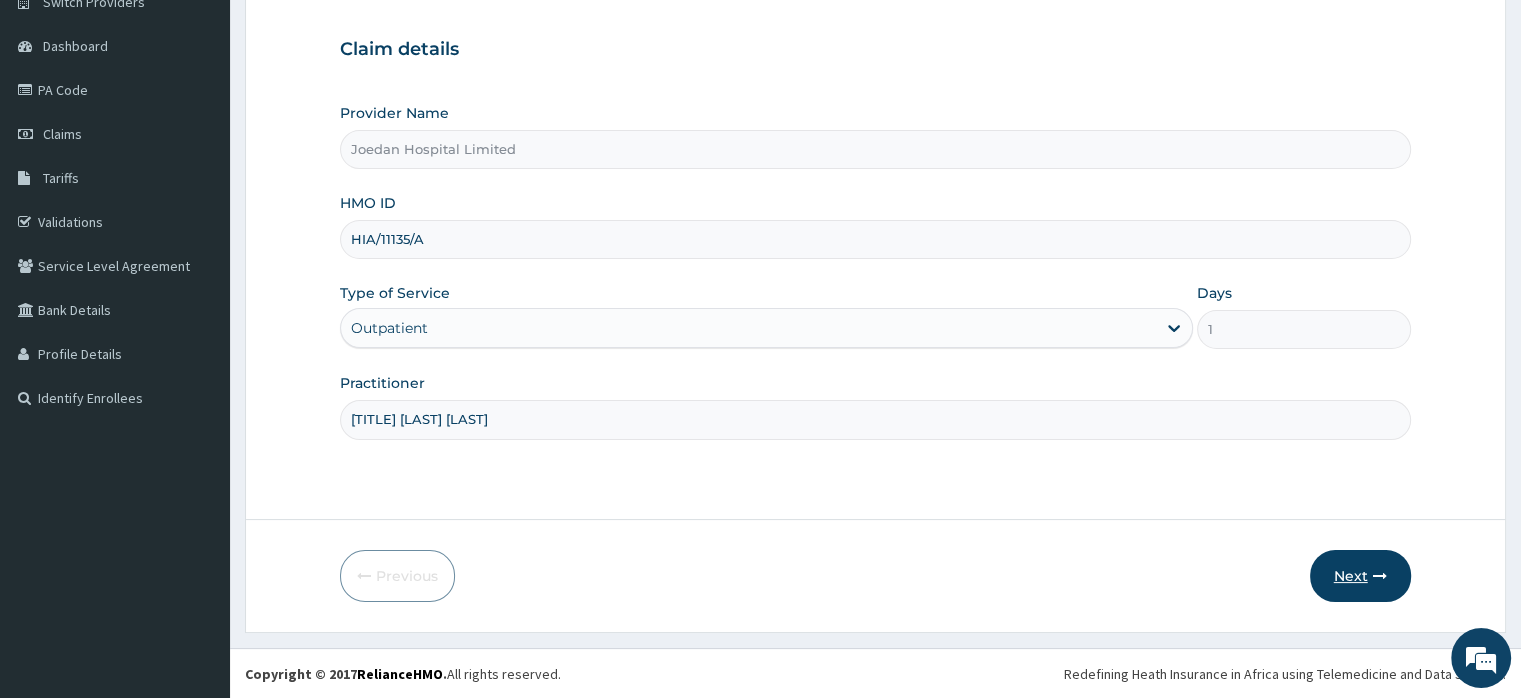 click on "Next" at bounding box center (1360, 576) 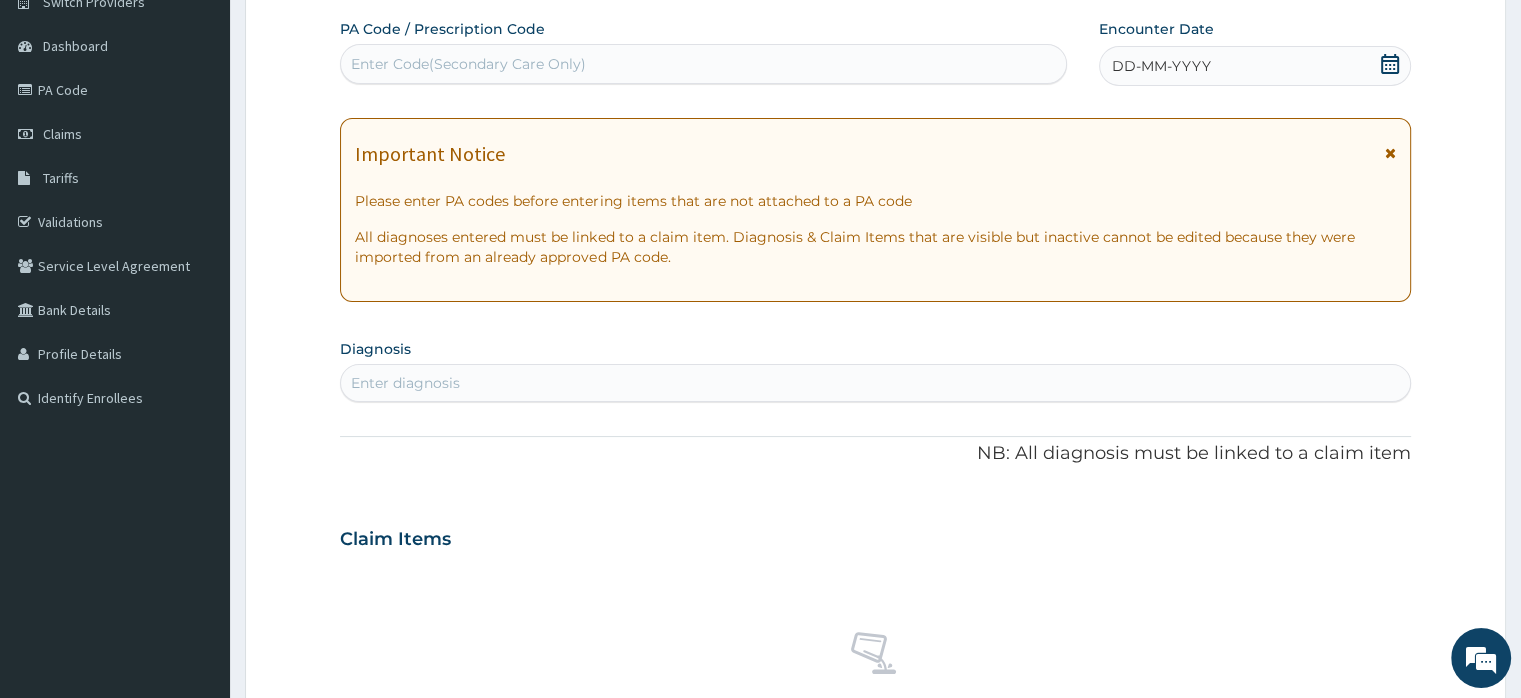 click on "DD-MM-YYYY" at bounding box center [1161, 66] 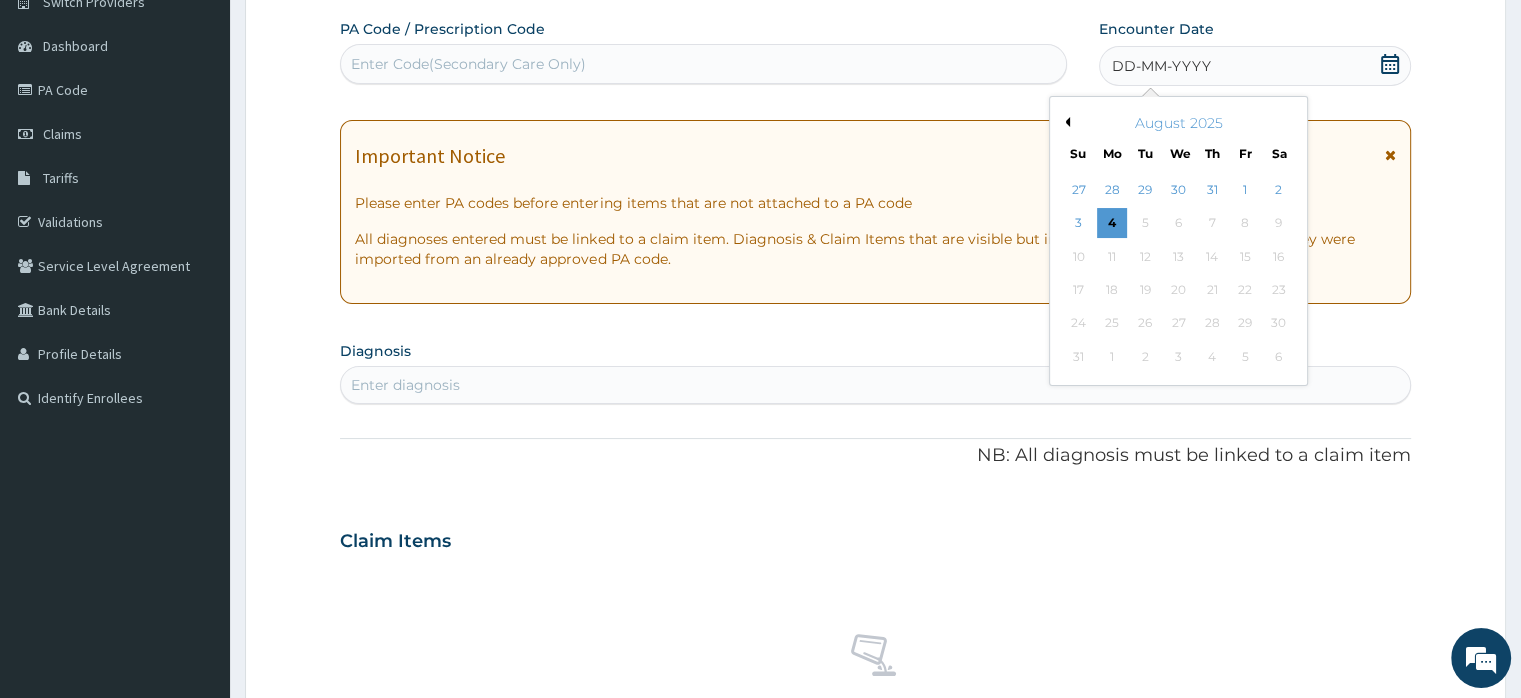 click on "Previous Month" at bounding box center [1065, 122] 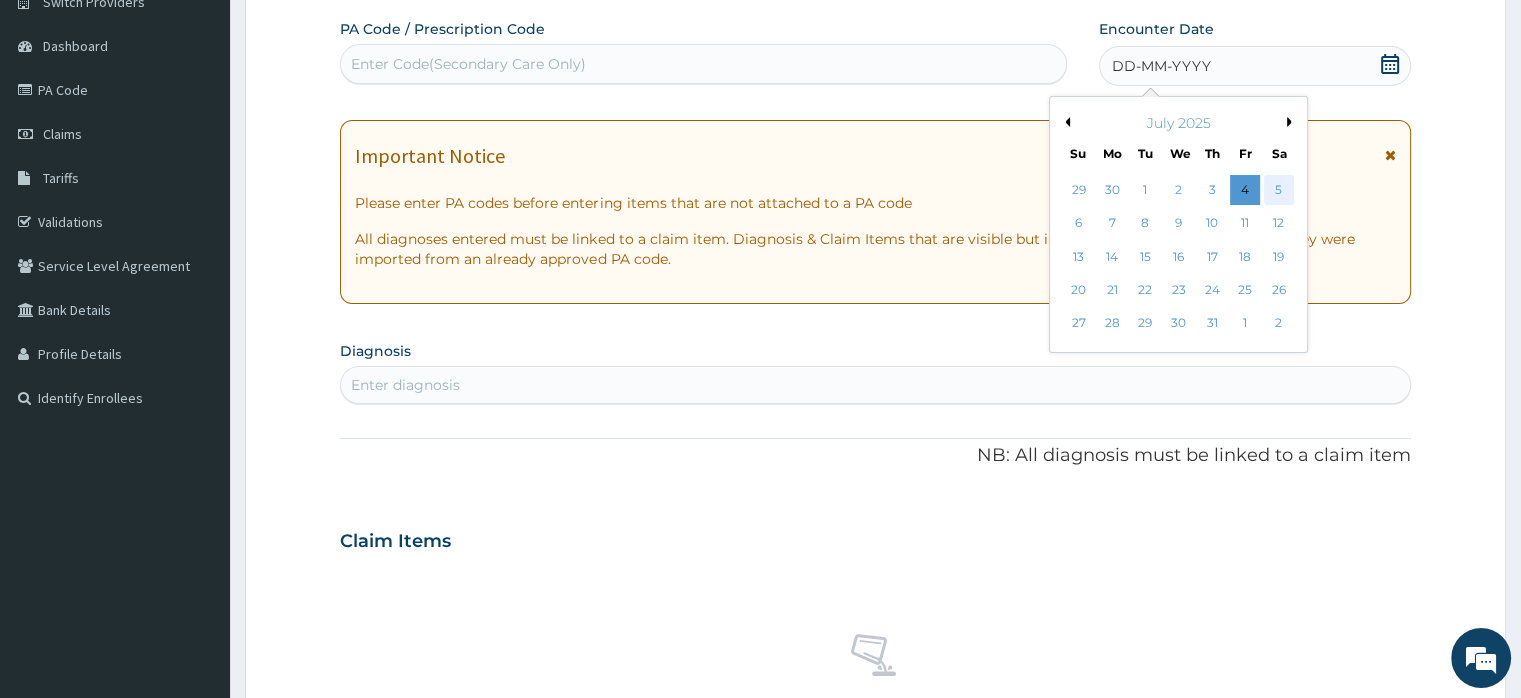 click on "5" at bounding box center [1279, 190] 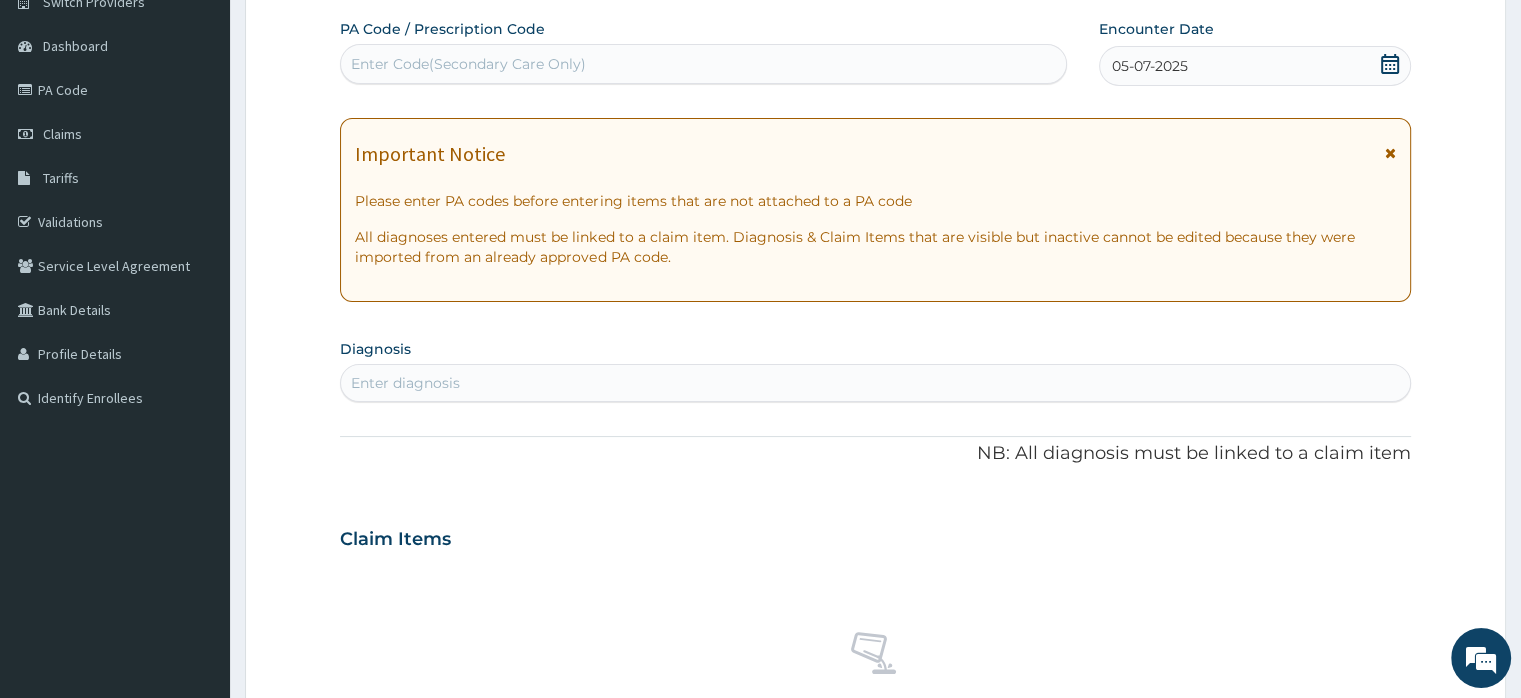 click on "Enter diagnosis" at bounding box center (875, 383) 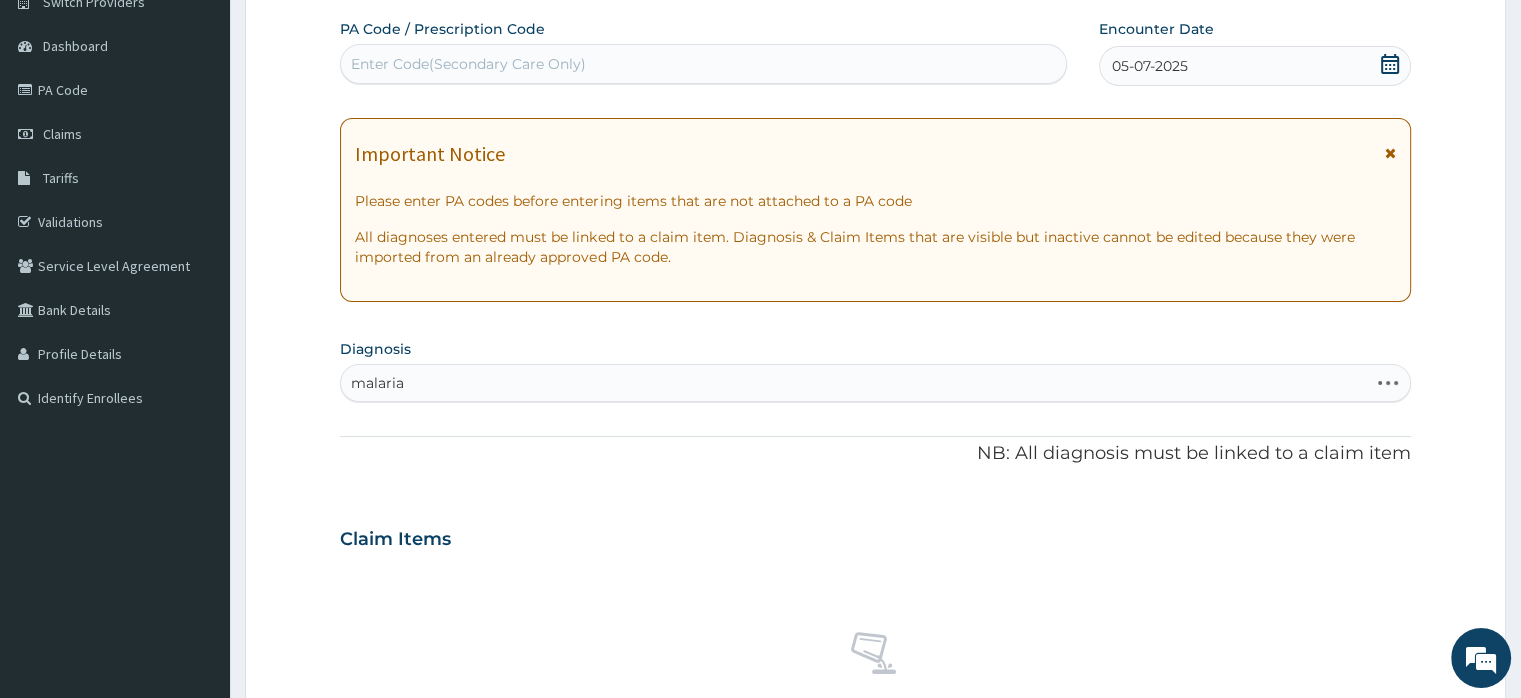 type on "malaria" 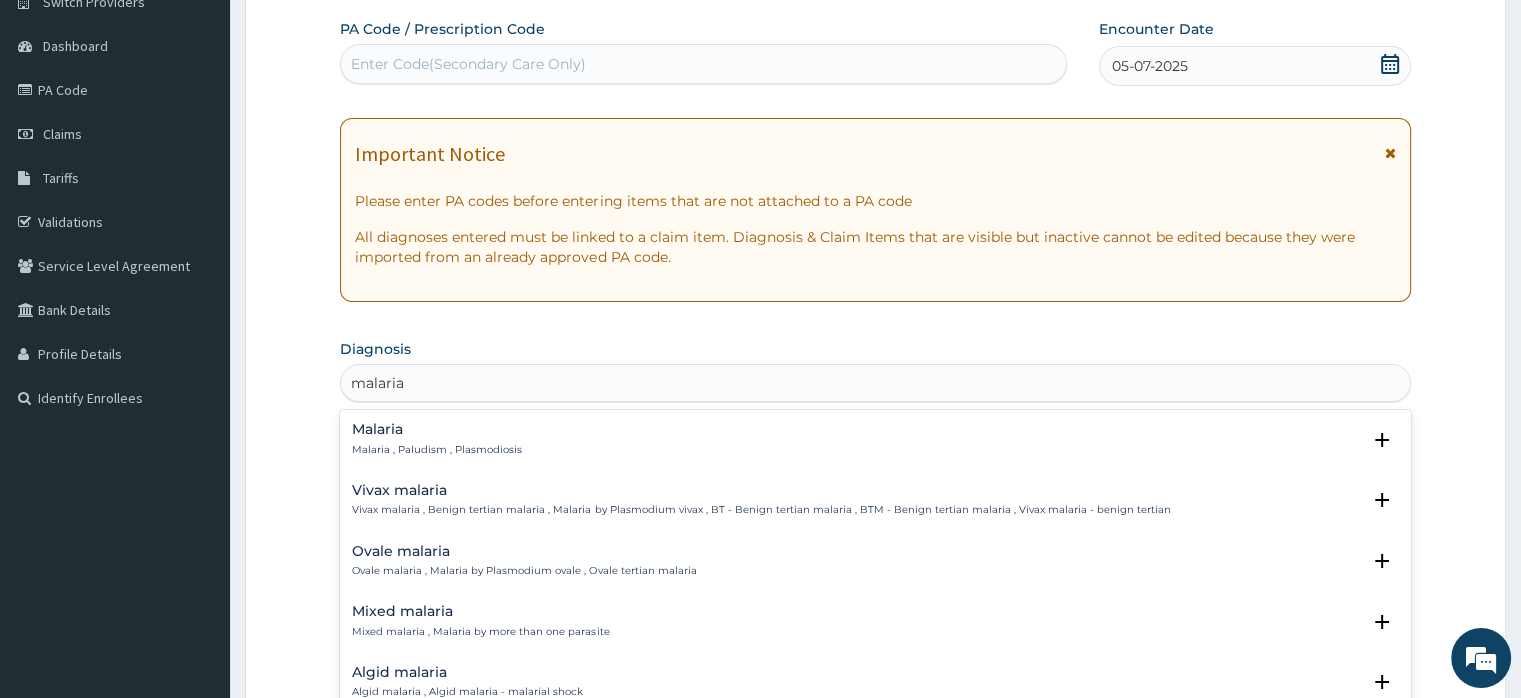 click on "Malaria" at bounding box center [437, 429] 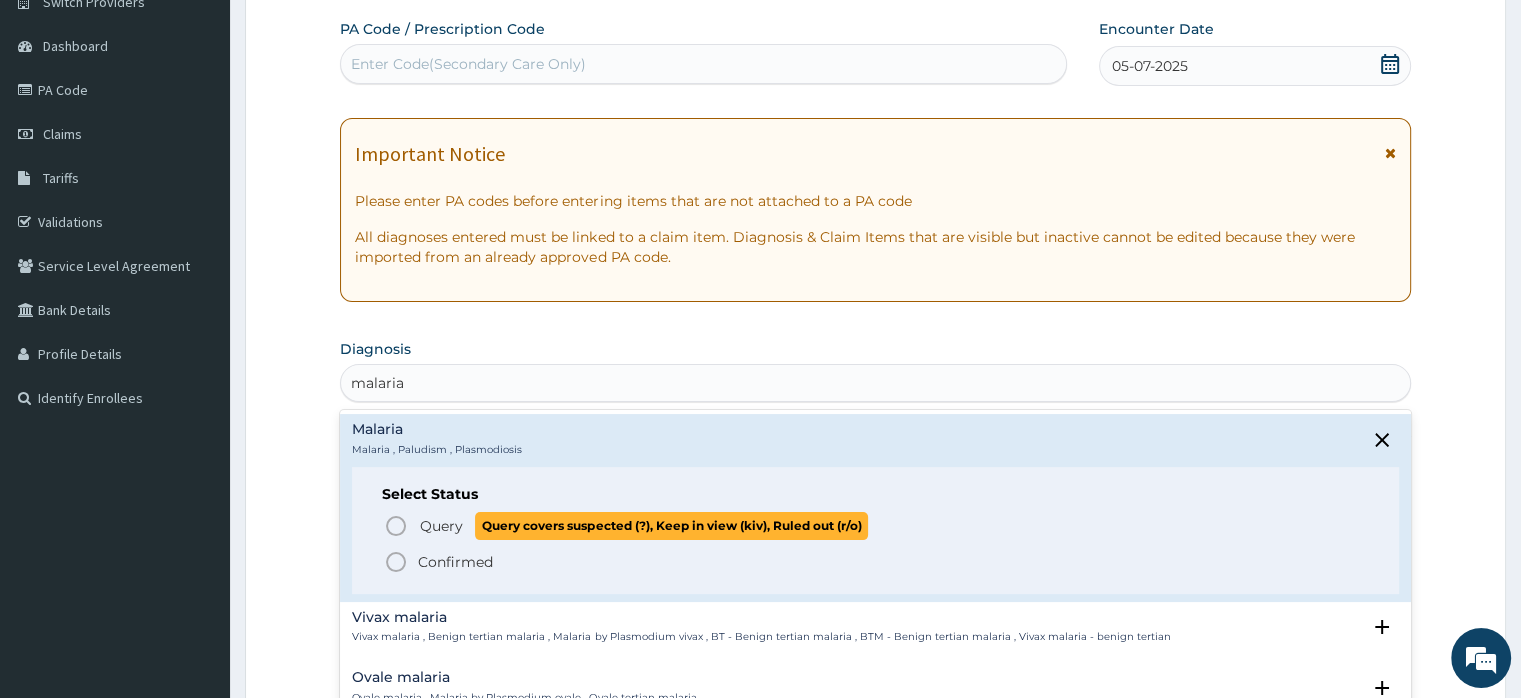 click 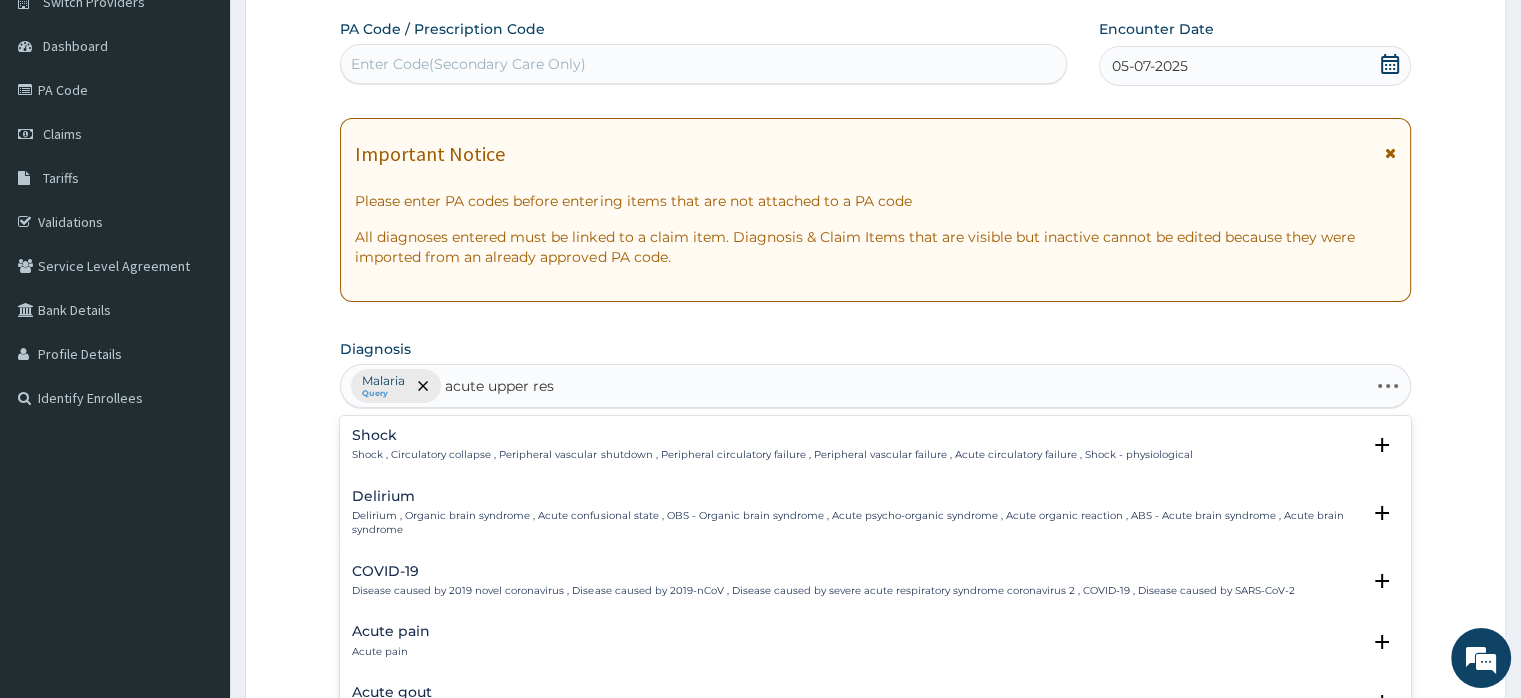 type on "acute upper resp" 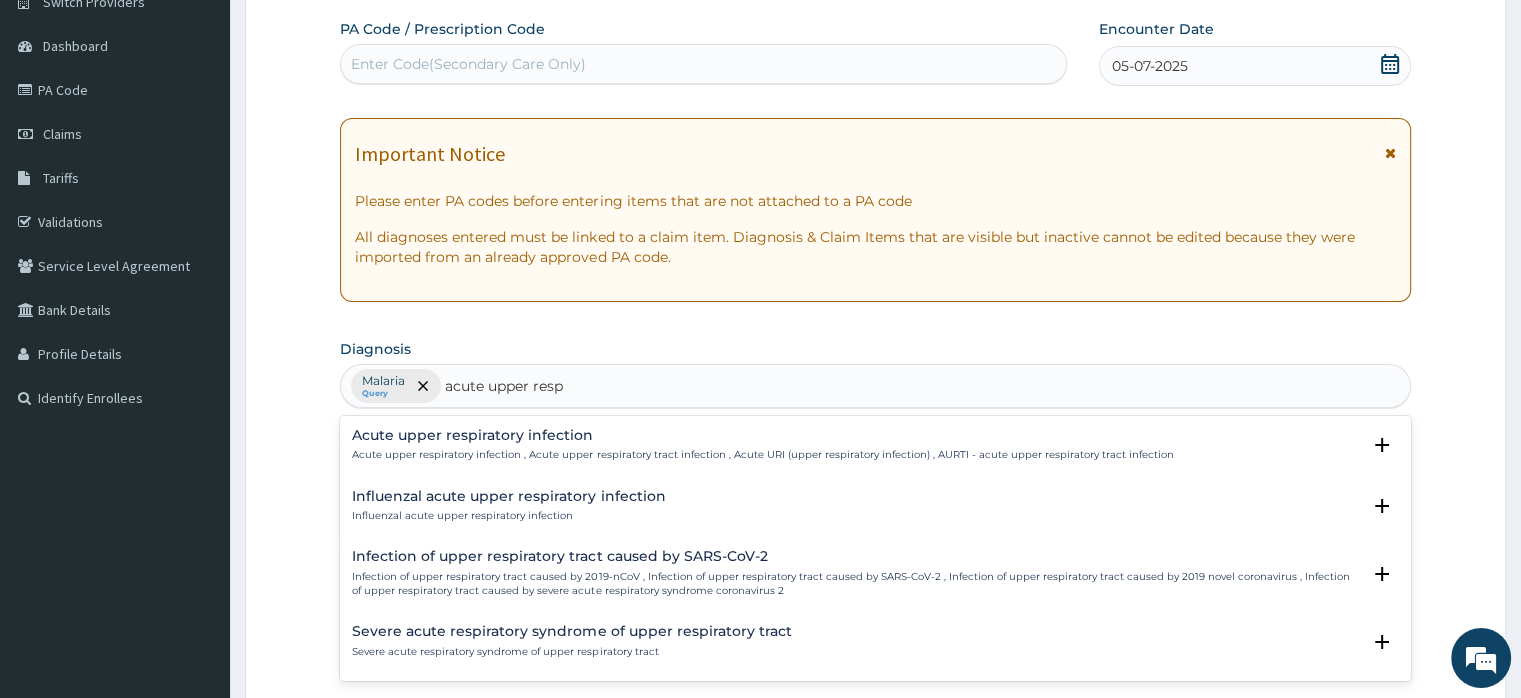 click on "Acute upper respiratory infection Acute upper respiratory infection , Acute upper respiratory tract infection , Acute URI (upper respiratory infection) , AURTI - acute upper respiratory tract infection" at bounding box center [762, 445] 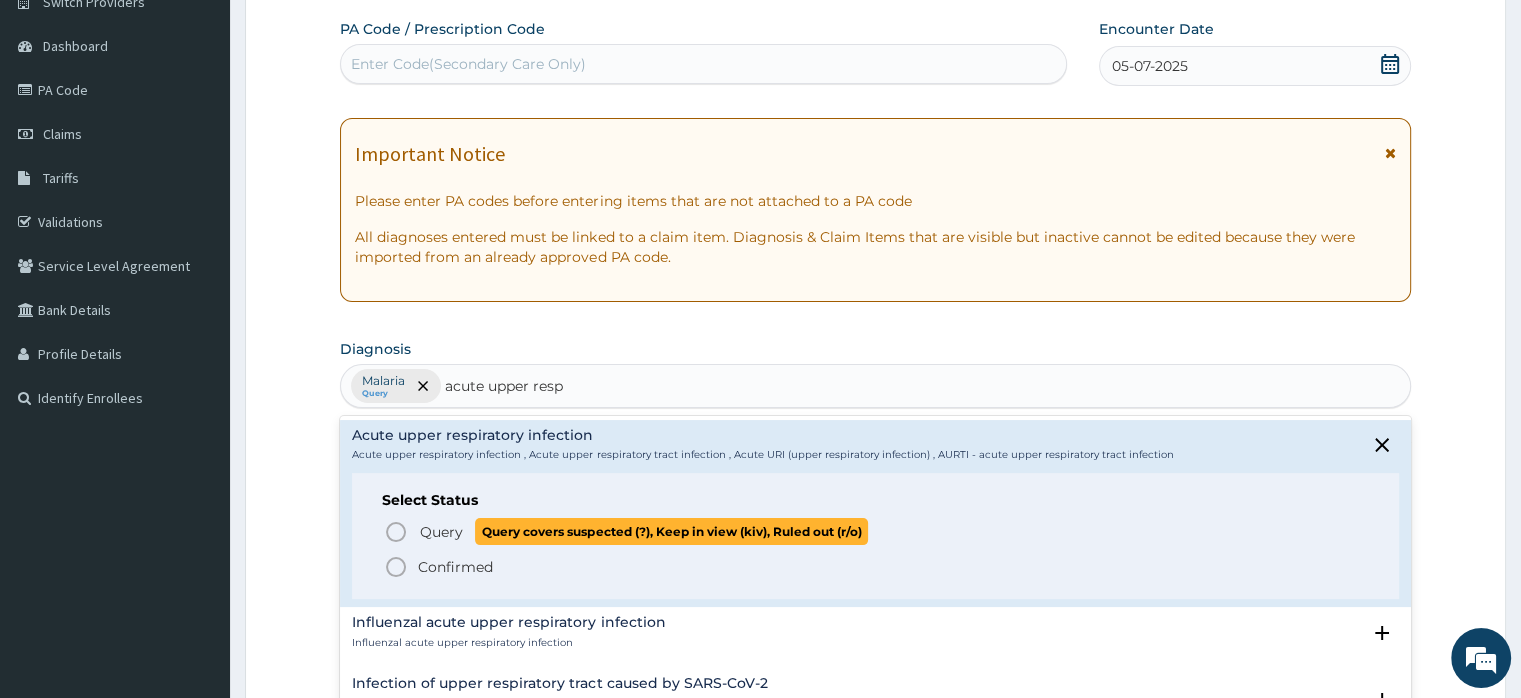 click 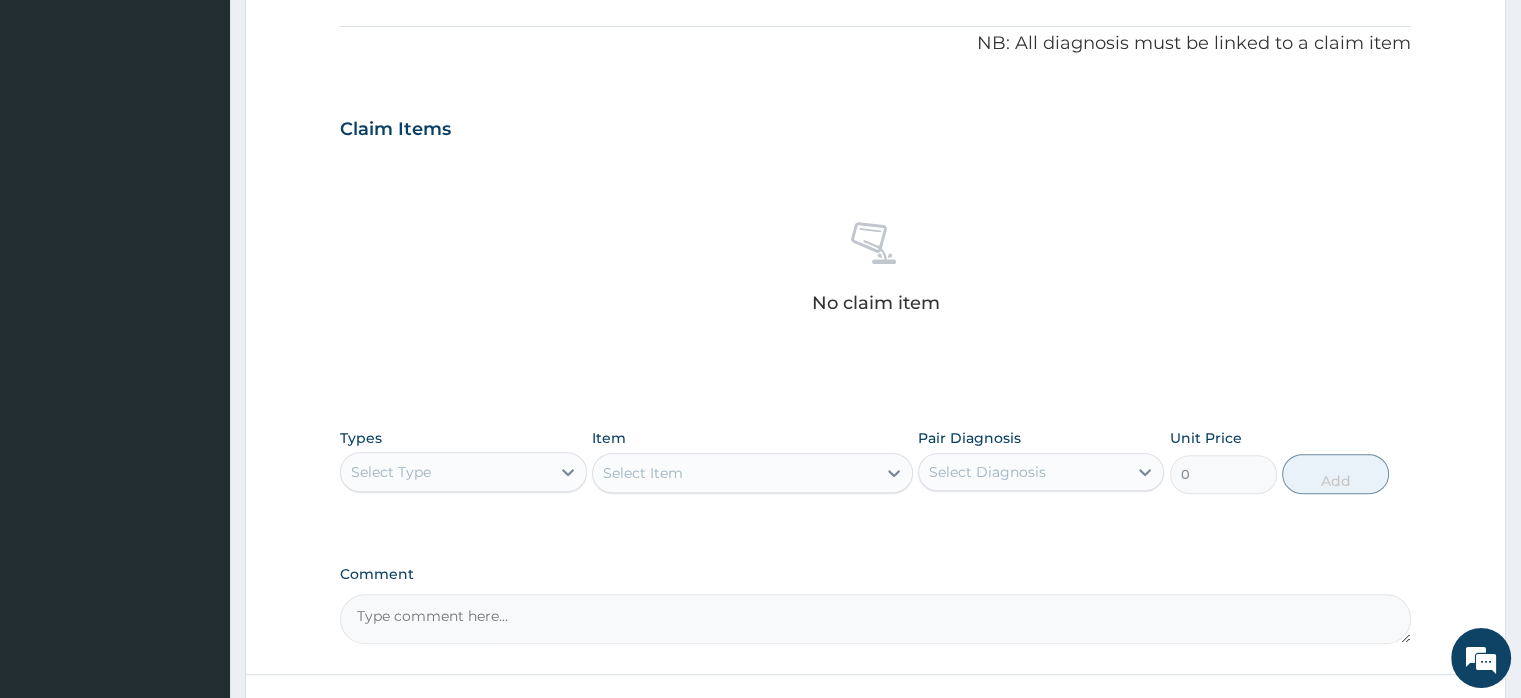 scroll, scrollTop: 590, scrollLeft: 0, axis: vertical 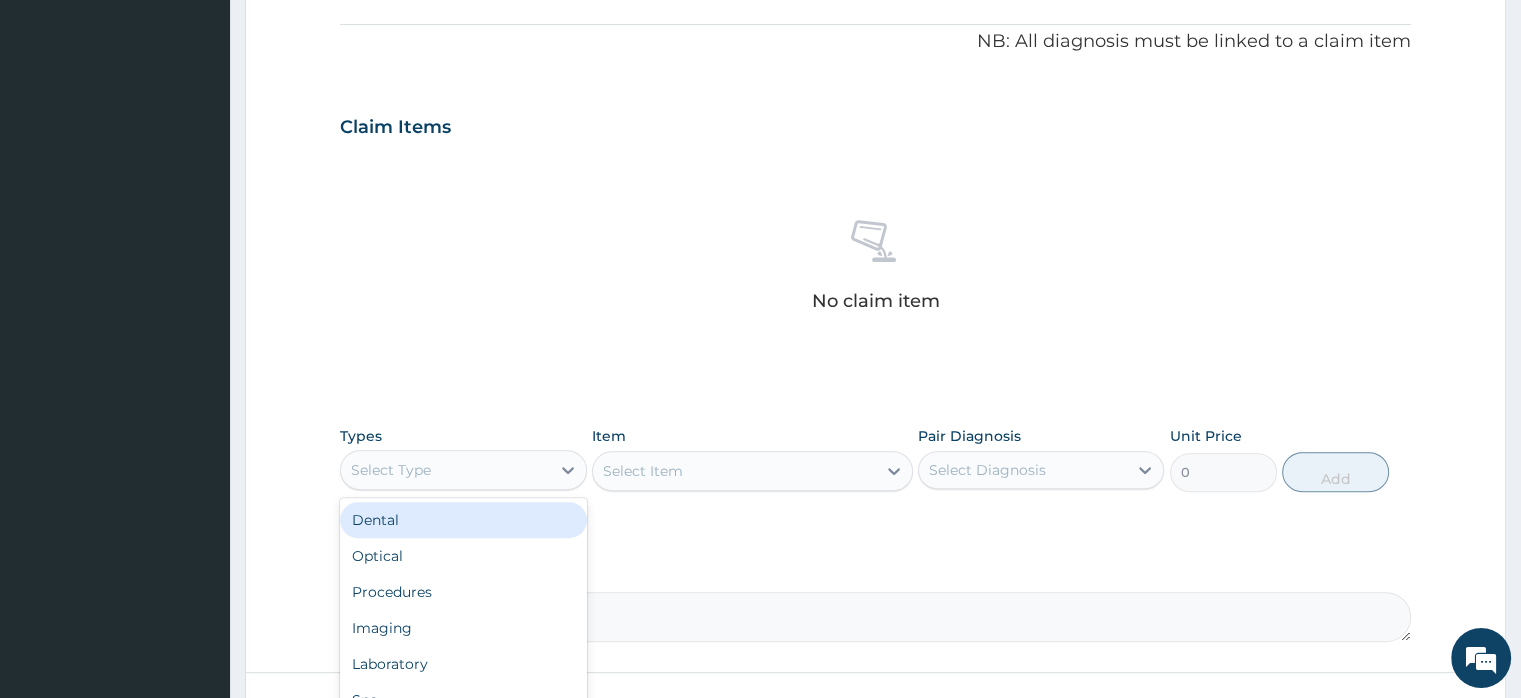 click on "Select Type" at bounding box center [445, 470] 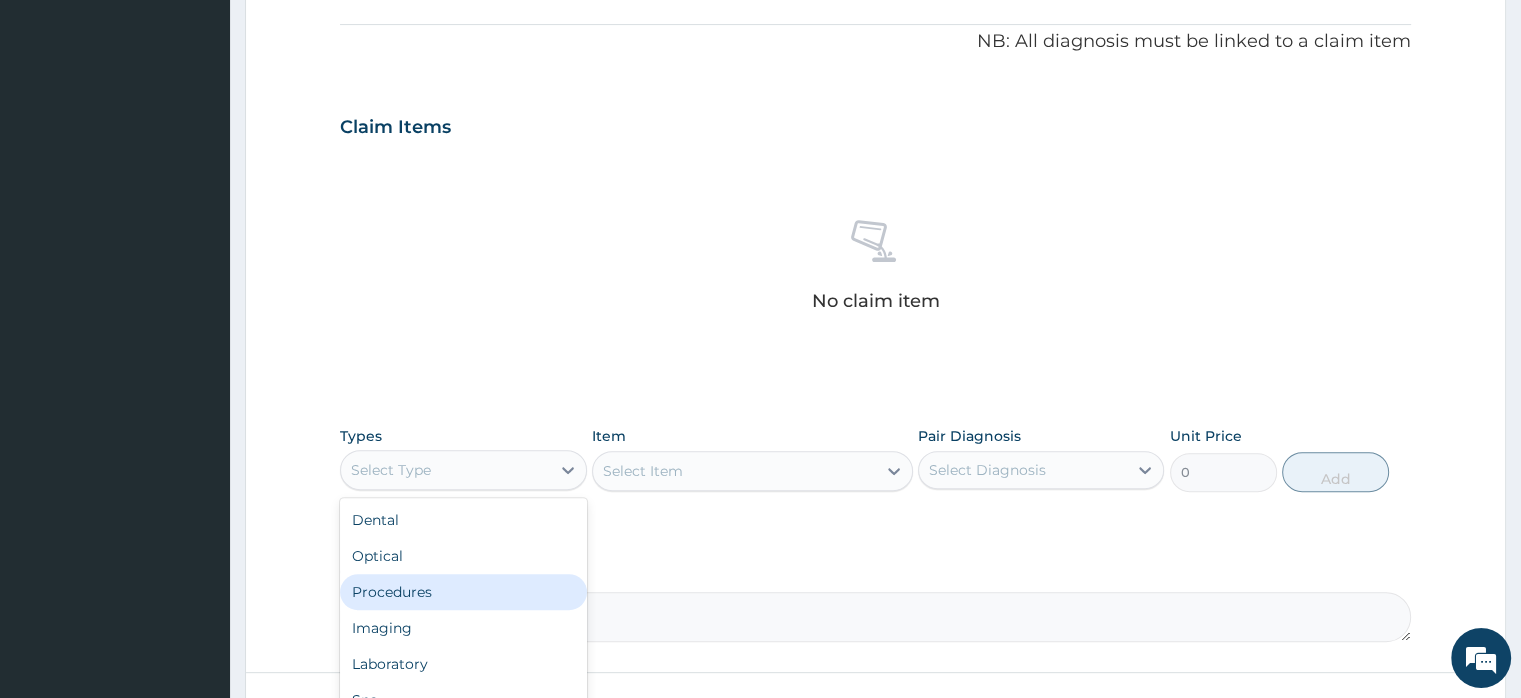 click on "Procedures" at bounding box center (463, 592) 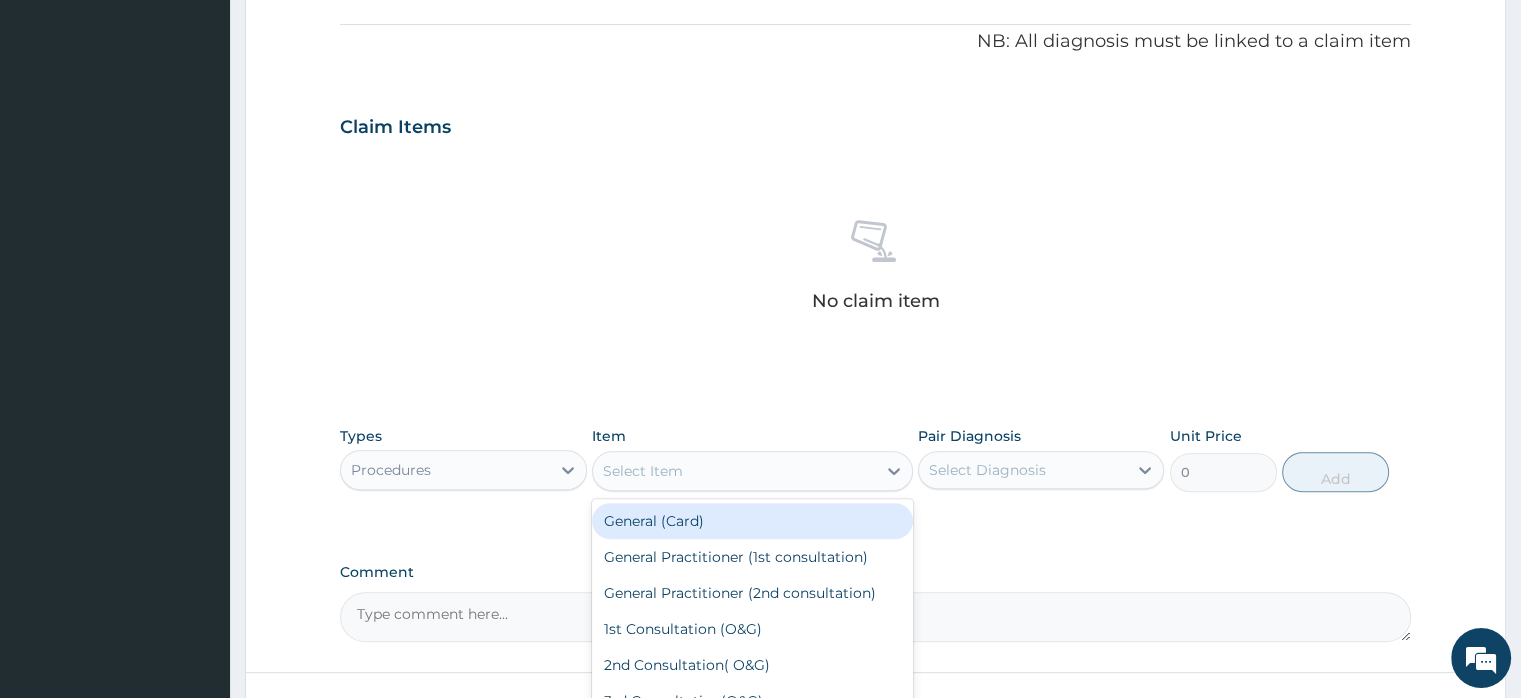 click on "Select Item" at bounding box center [734, 471] 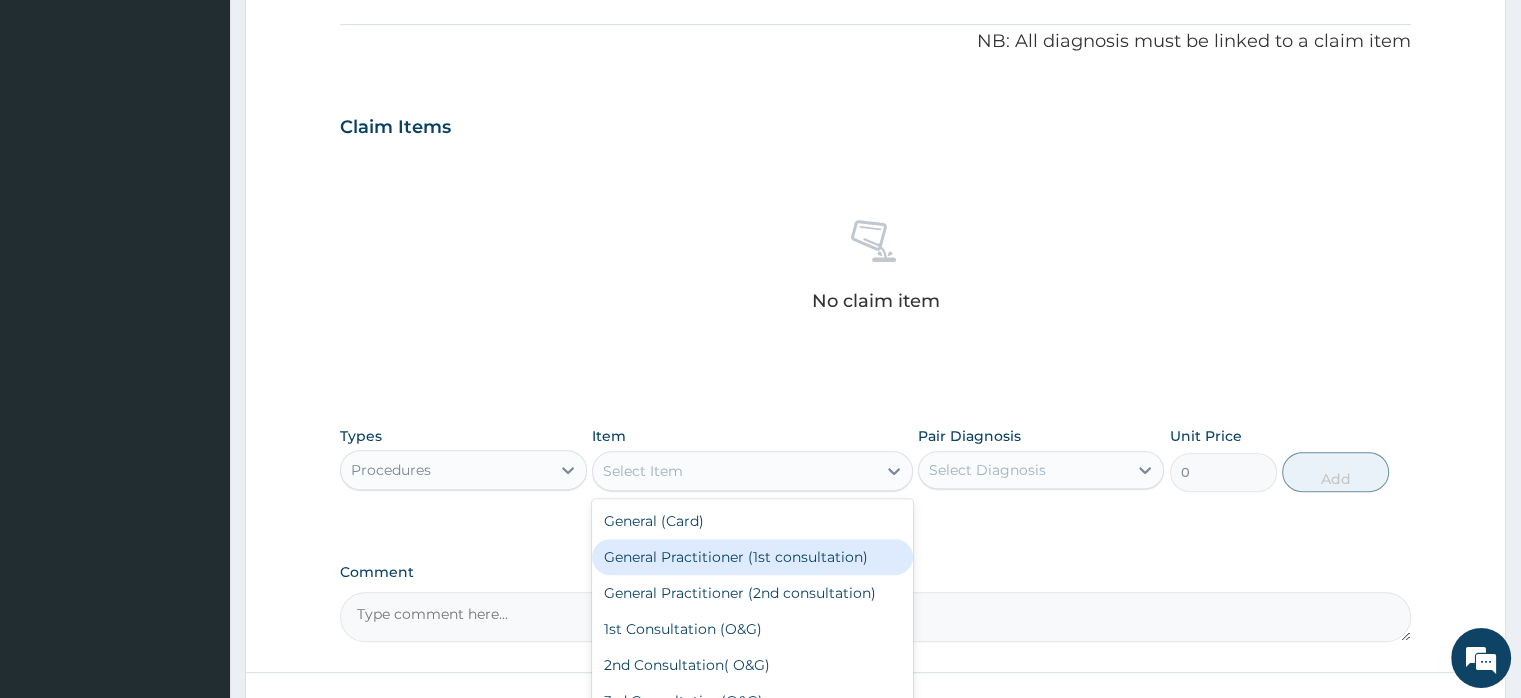 click on "General Practitioner (1st consultation)" at bounding box center [752, 557] 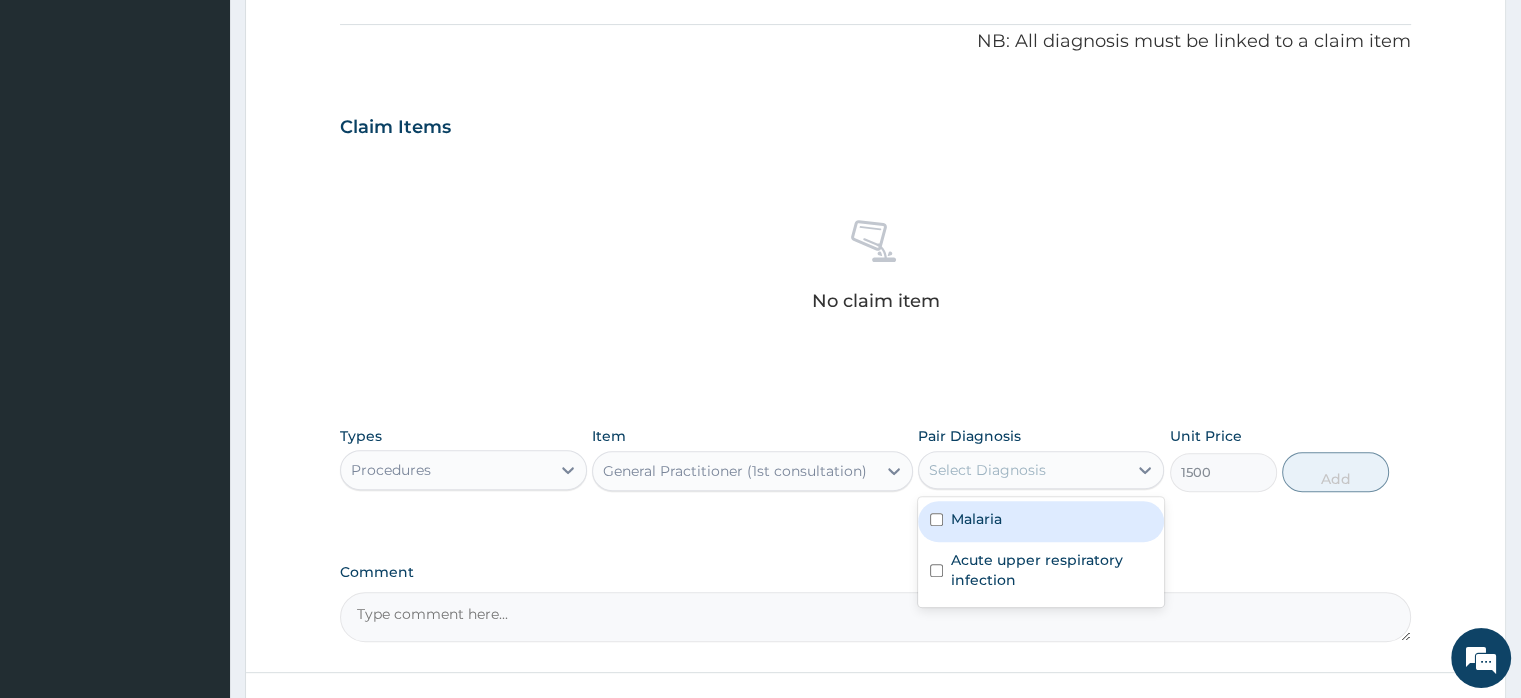 click on "Select Diagnosis" at bounding box center [987, 470] 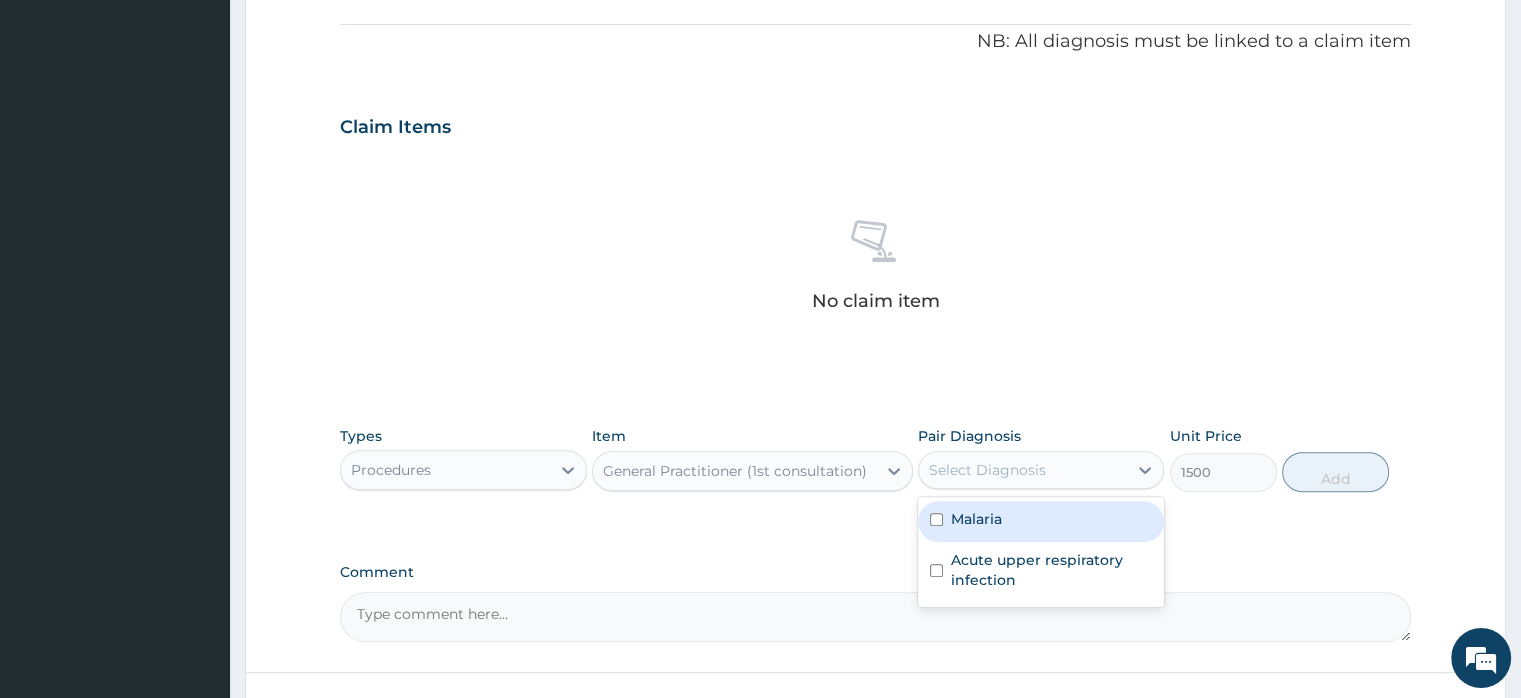 click on "Malaria" at bounding box center (1041, 521) 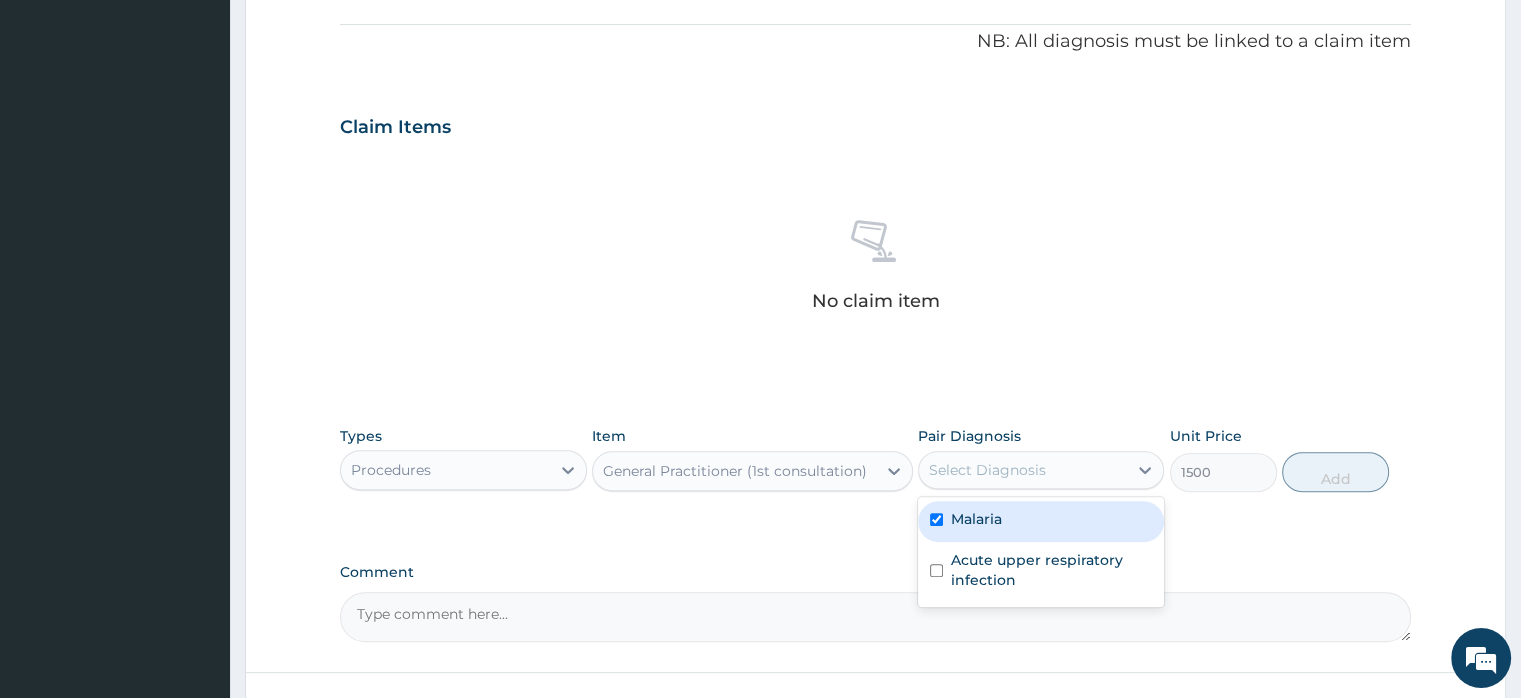 checkbox on "true" 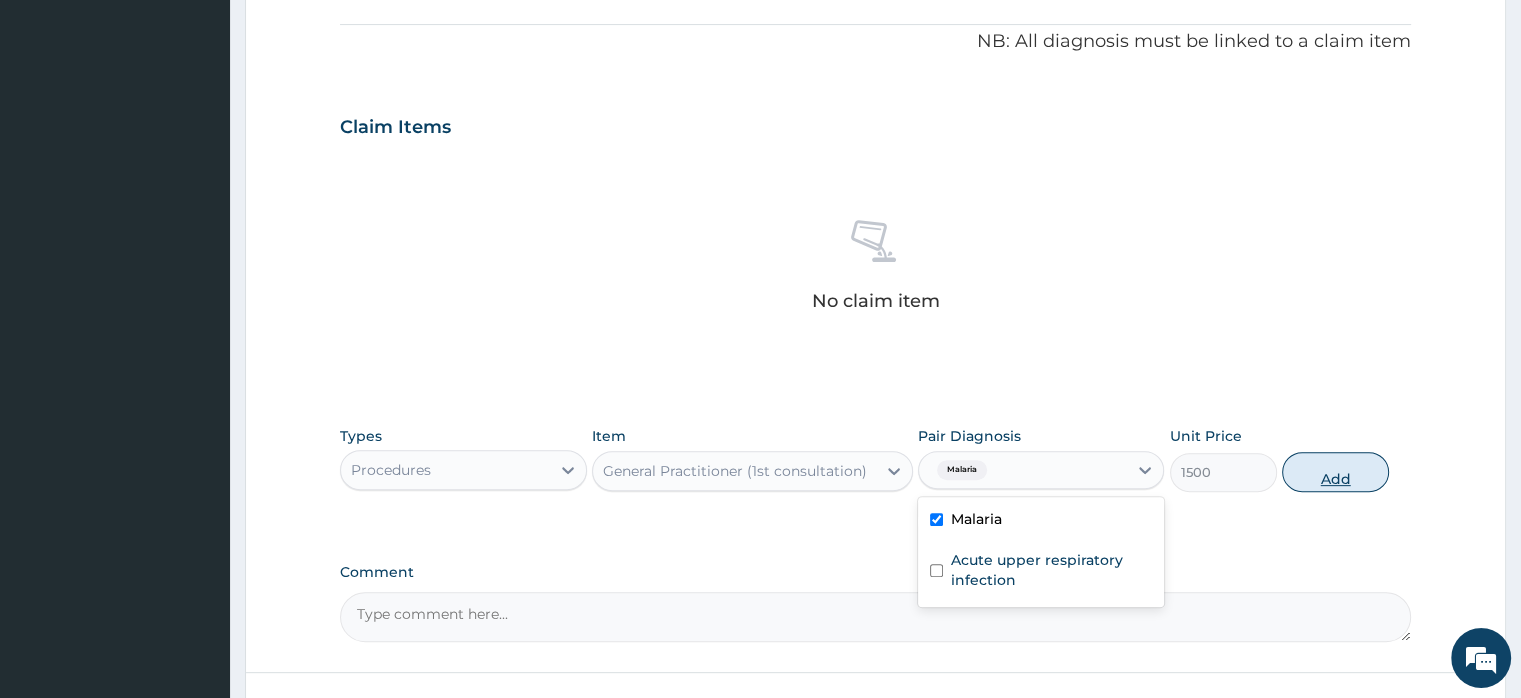 click on "Add" at bounding box center (1335, 472) 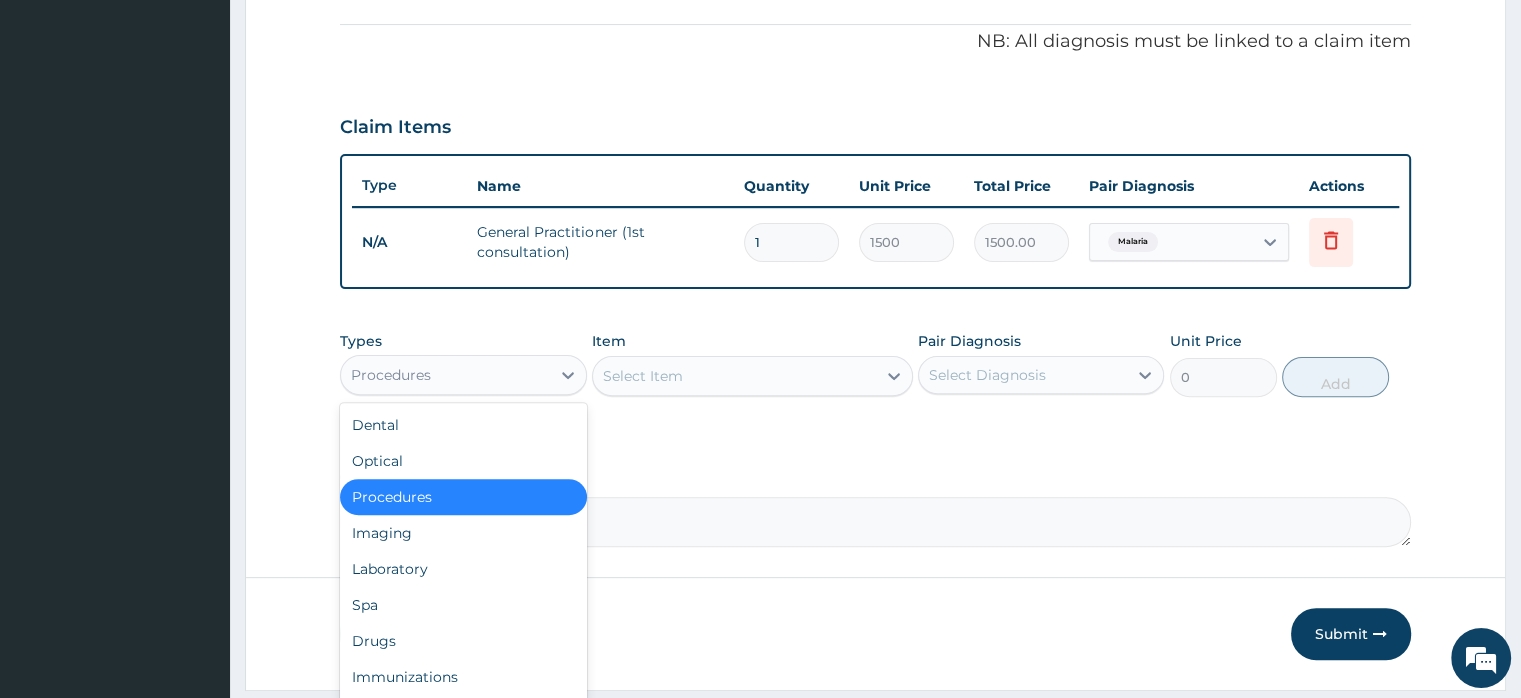 click on "Procedures" at bounding box center [445, 375] 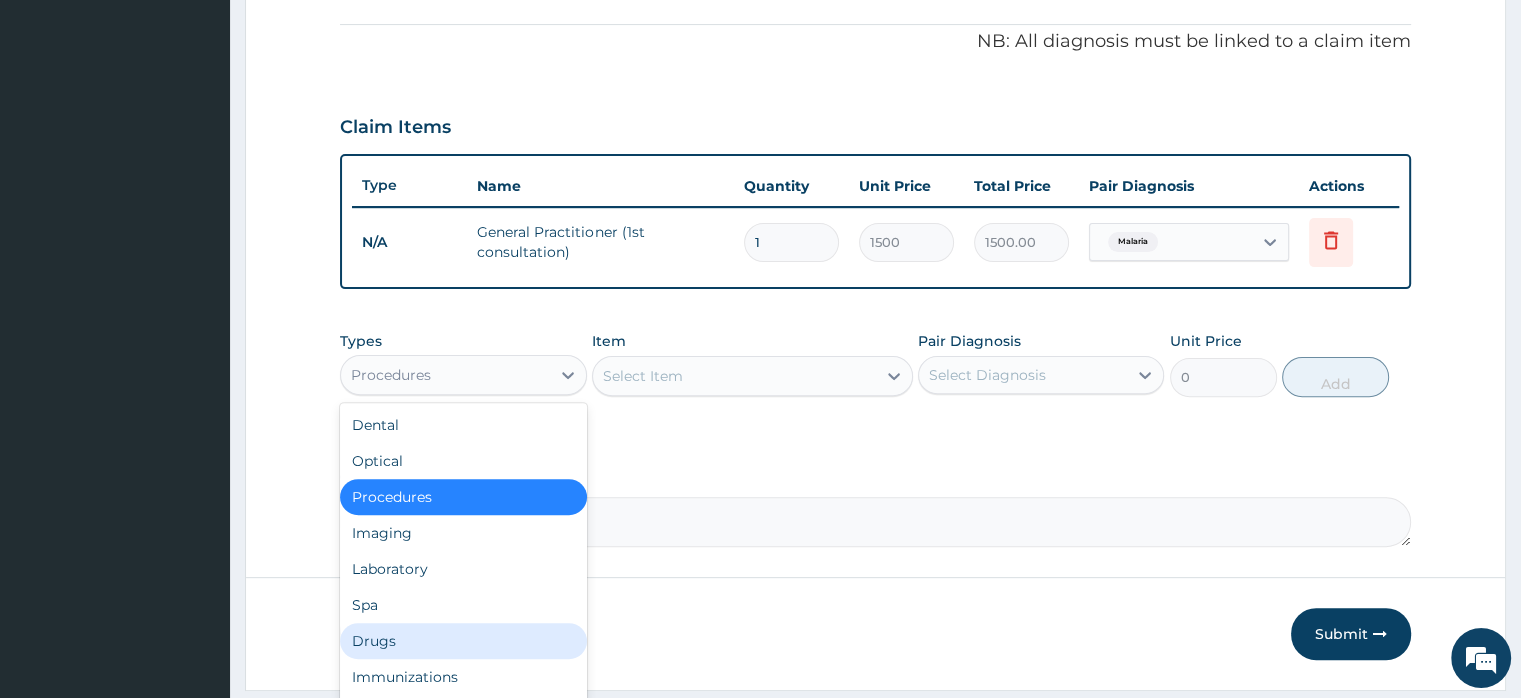 click on "Drugs" at bounding box center (463, 641) 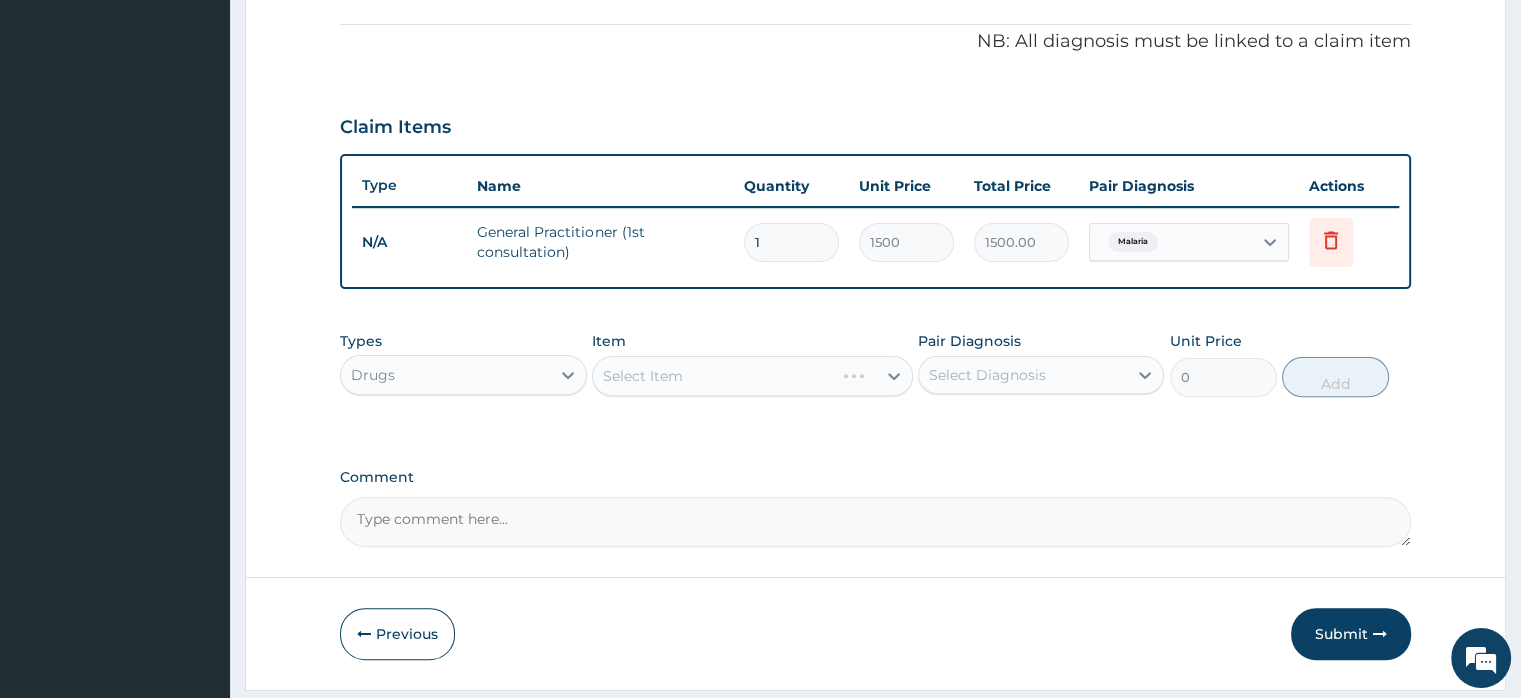 click on "Select Item" at bounding box center [752, 376] 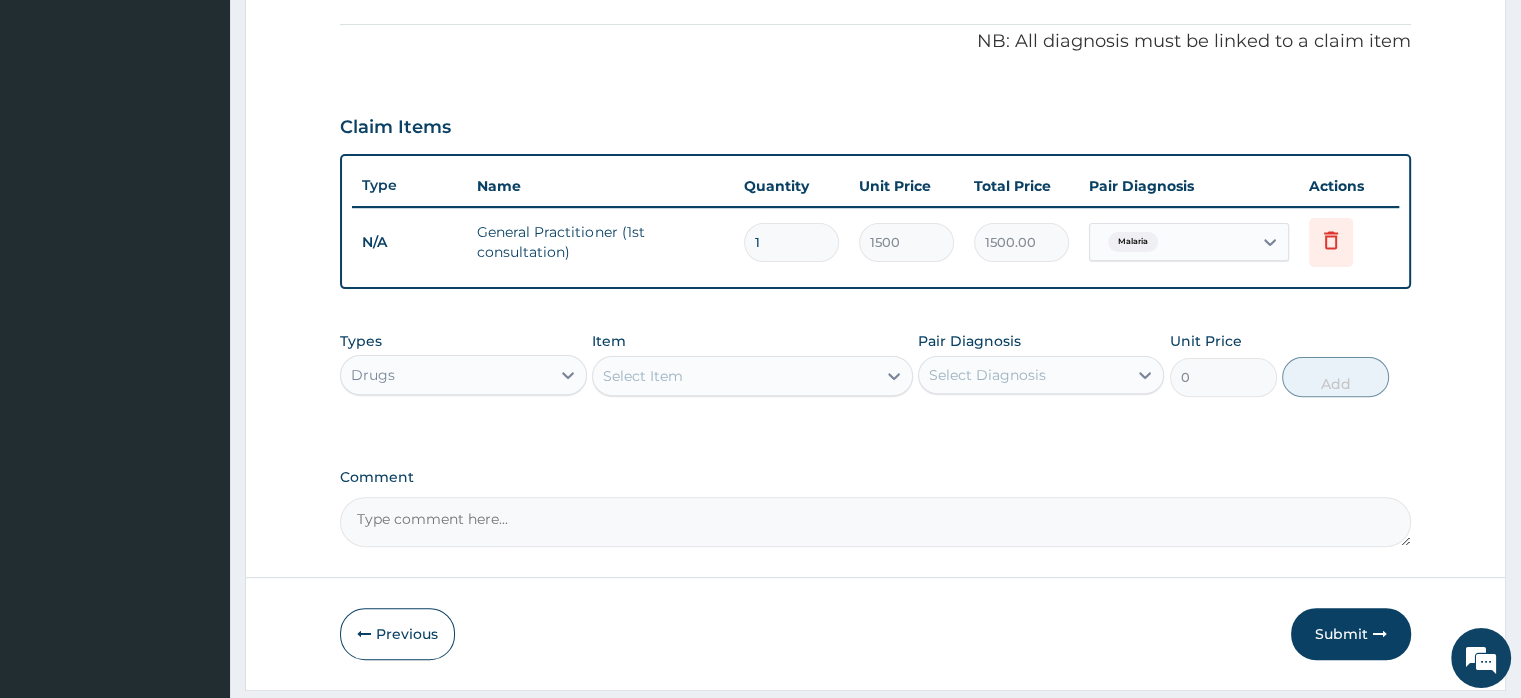 click on "Select Item" at bounding box center (643, 376) 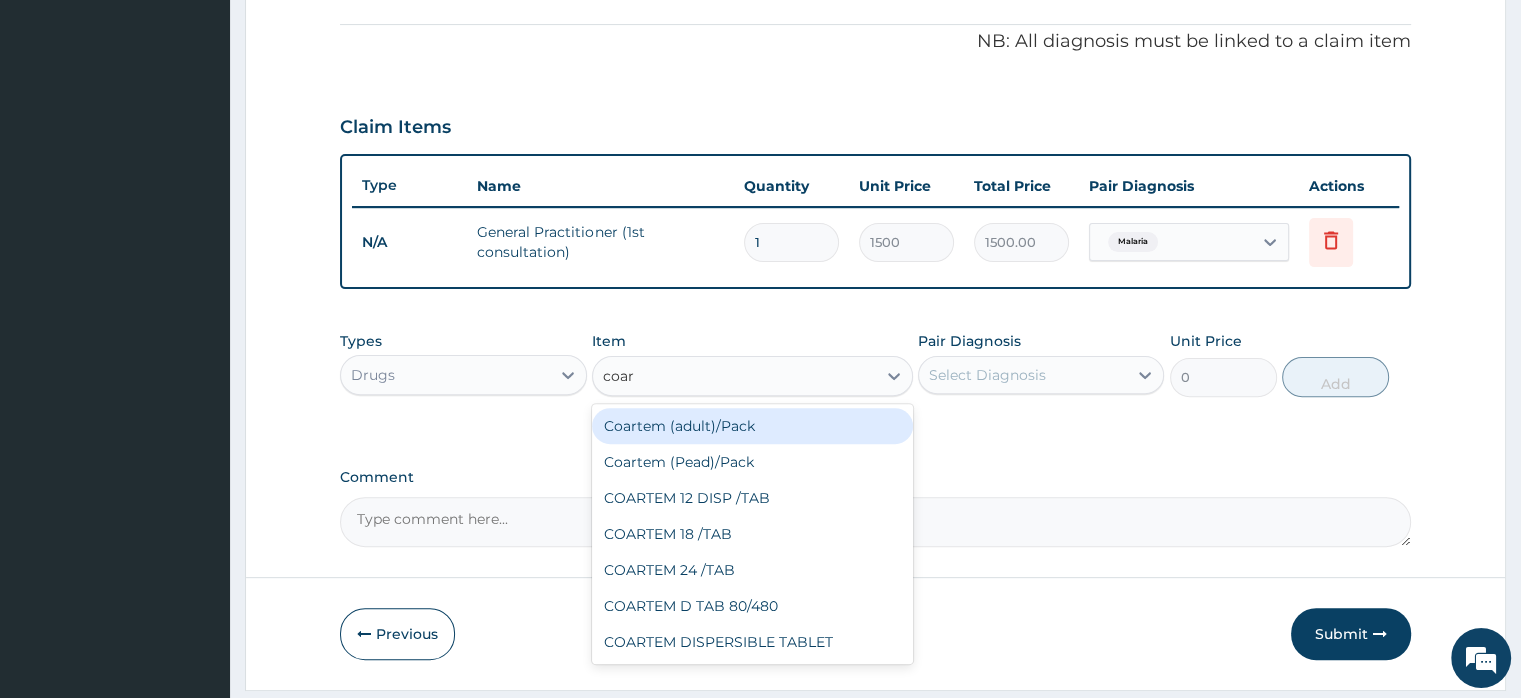 type on "coart" 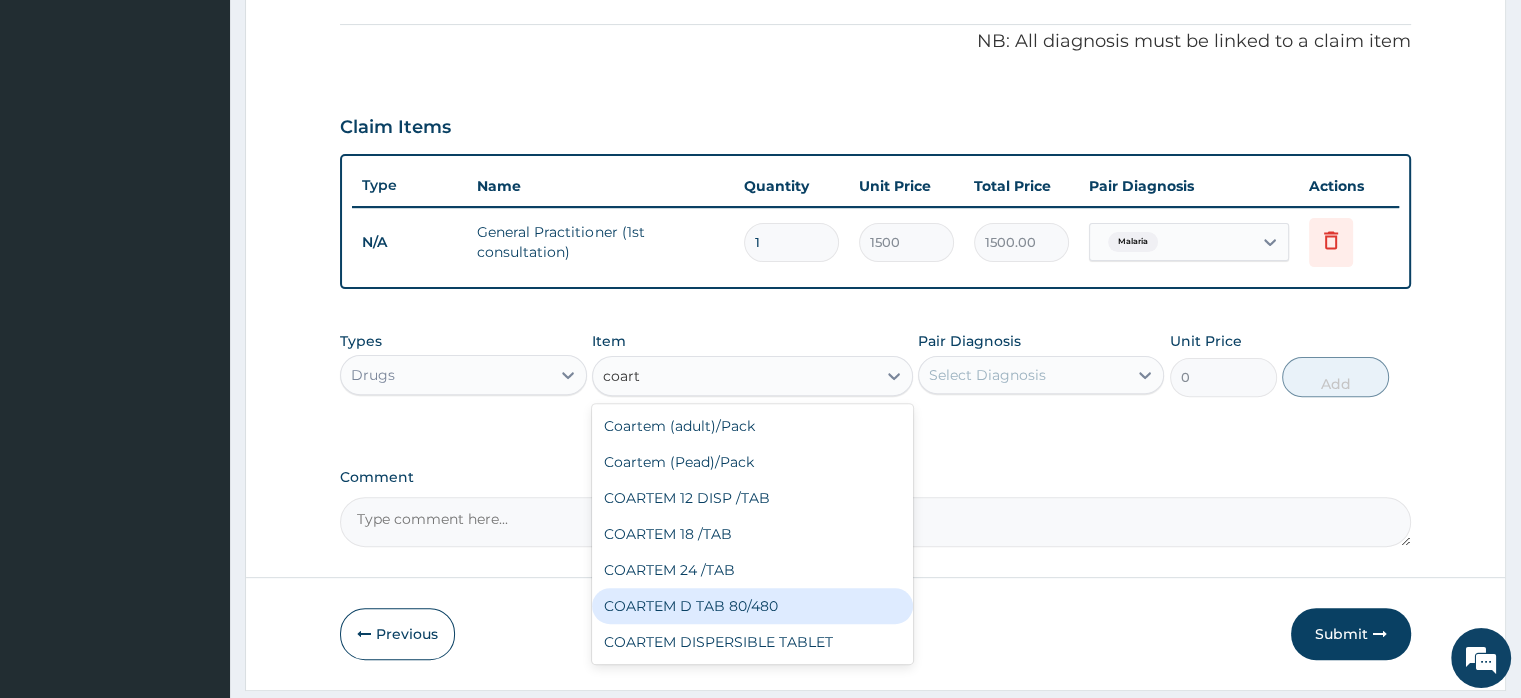 click on "COARTEM D TAB 80/480" at bounding box center (752, 606) 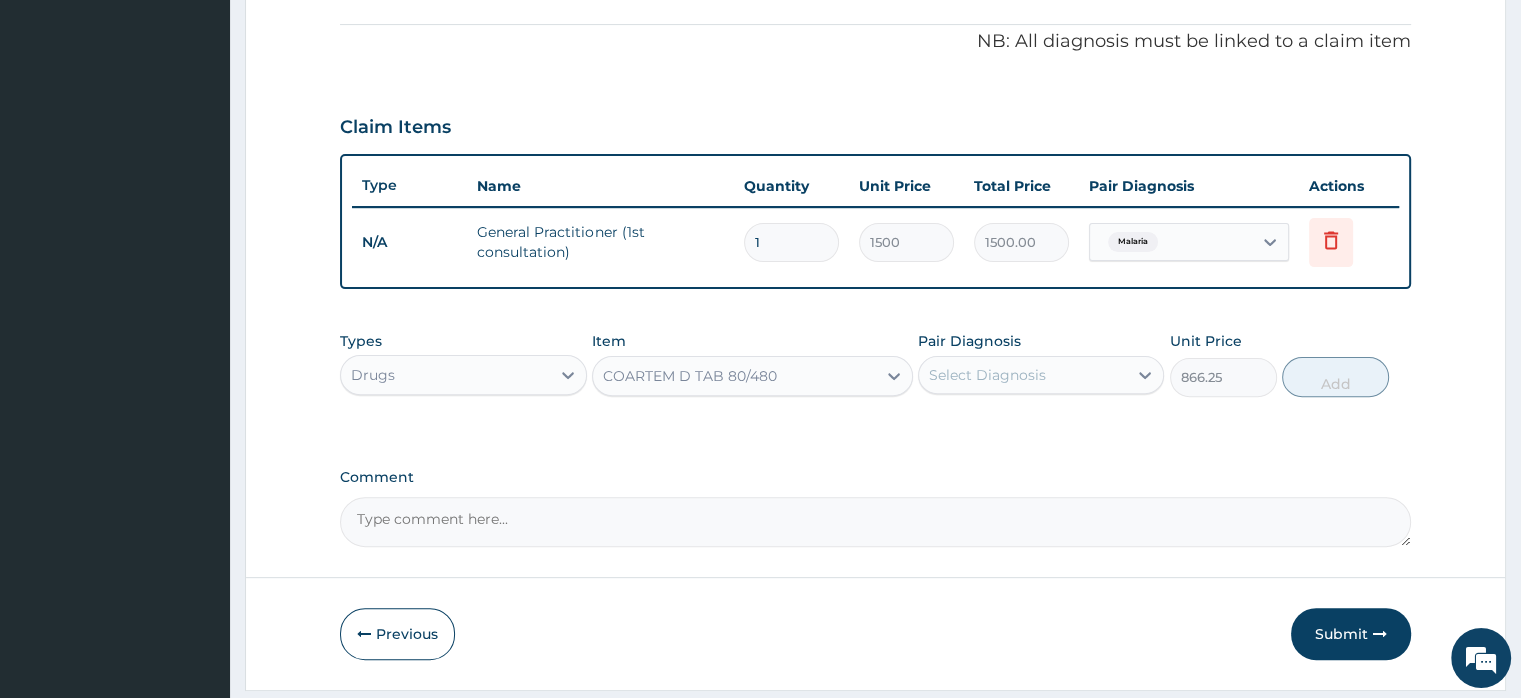 click on "Select Diagnosis" at bounding box center [987, 375] 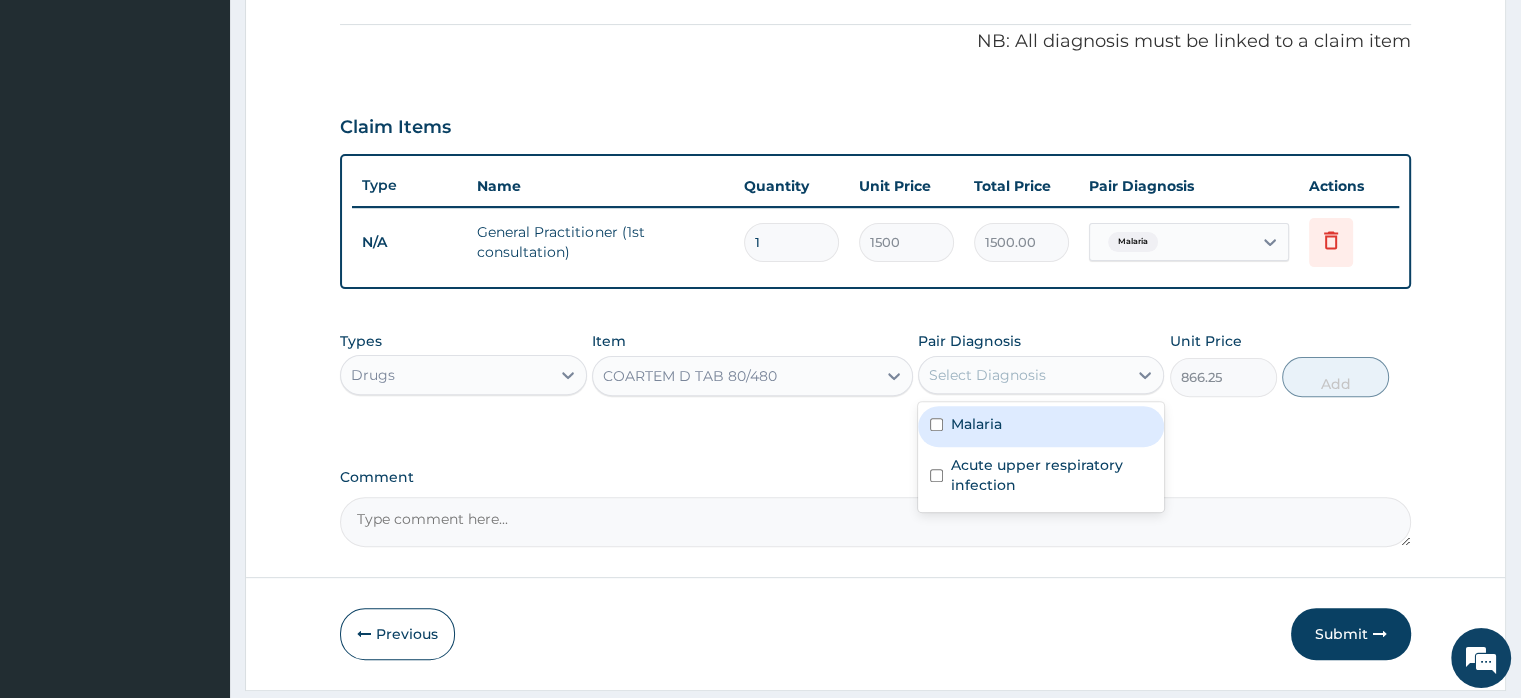 click on "Malaria" at bounding box center [976, 424] 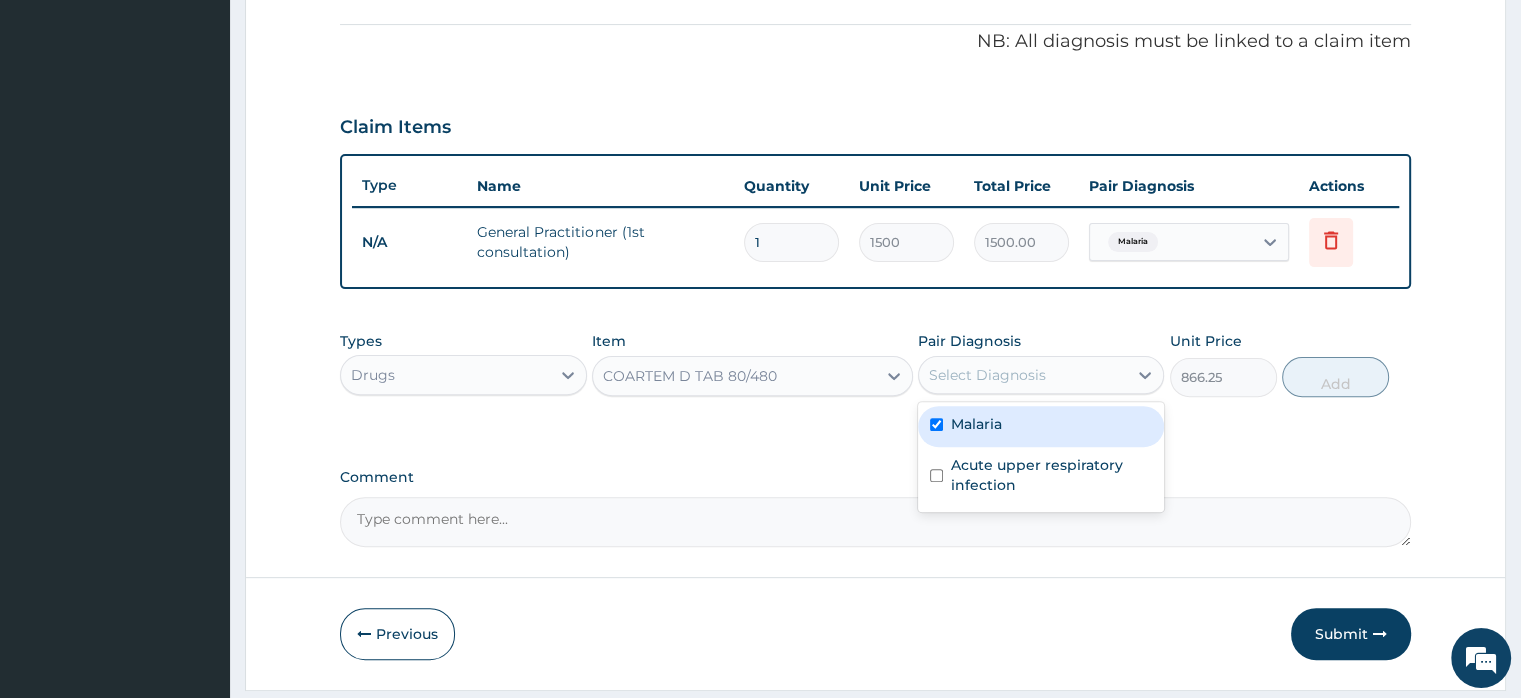 checkbox on "true" 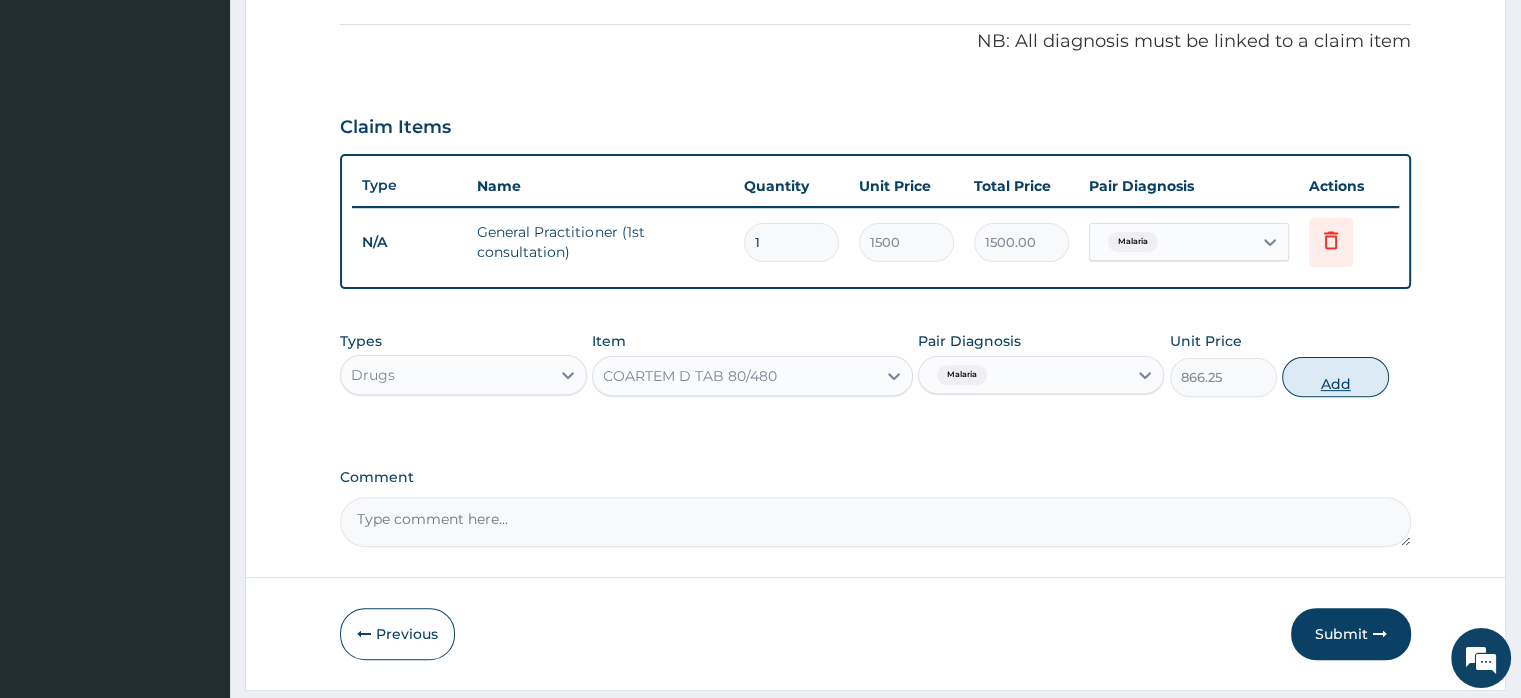 click on "Add" at bounding box center [1335, 377] 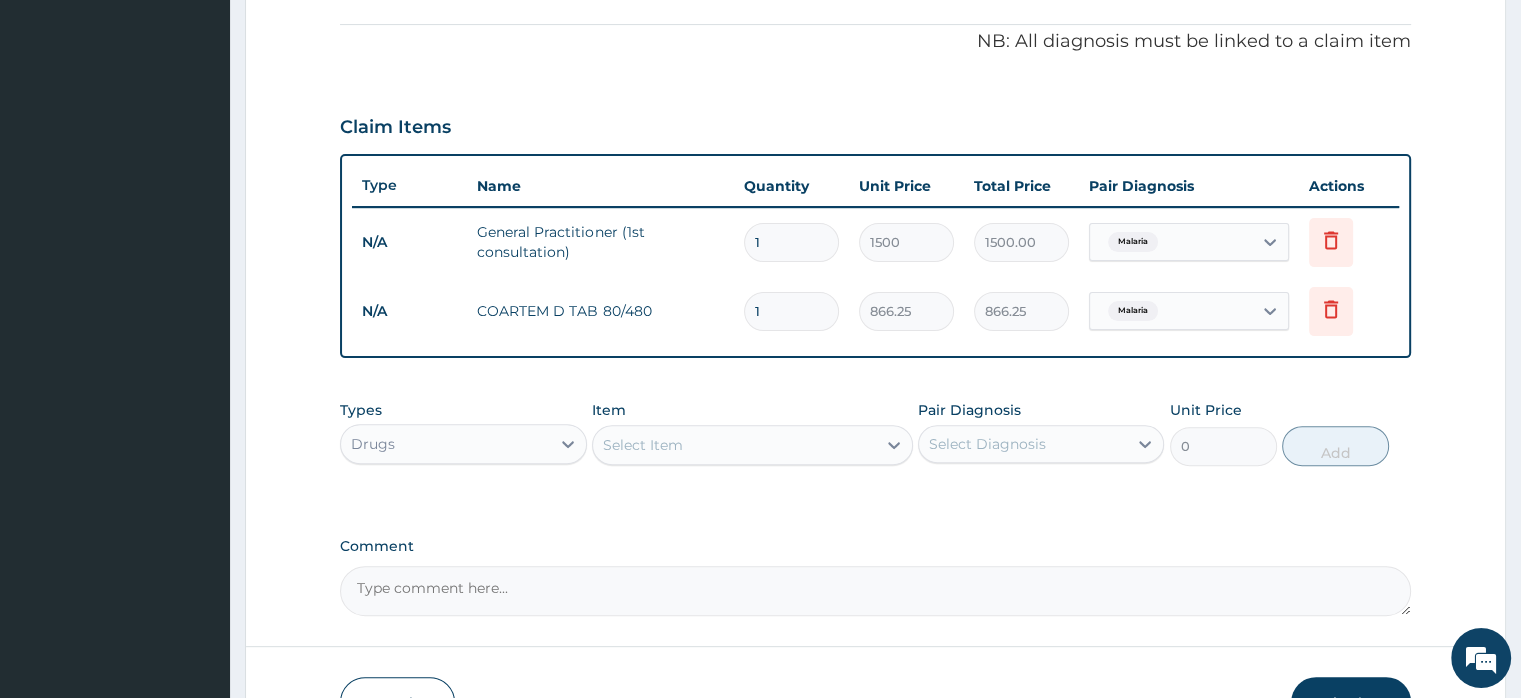 click on "Select Item" at bounding box center (643, 445) 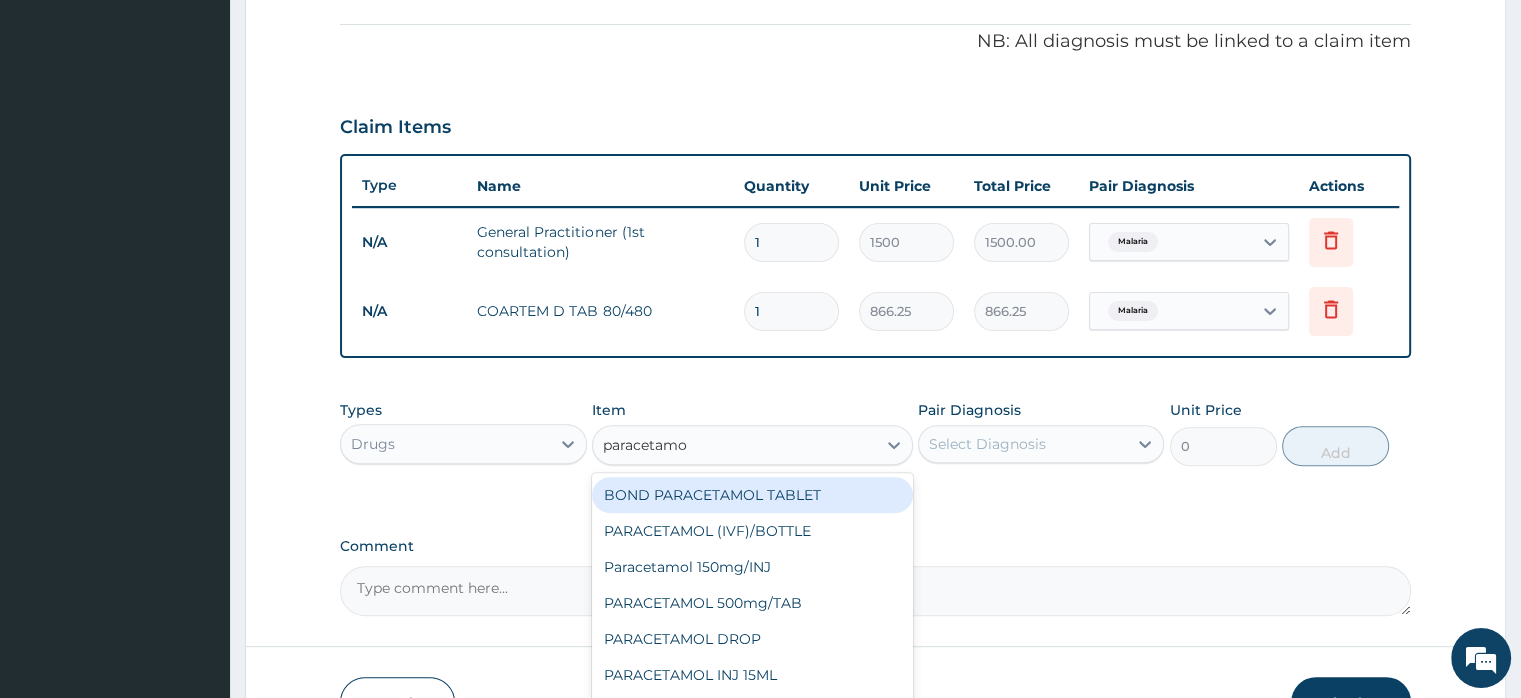 type on "paracetamol" 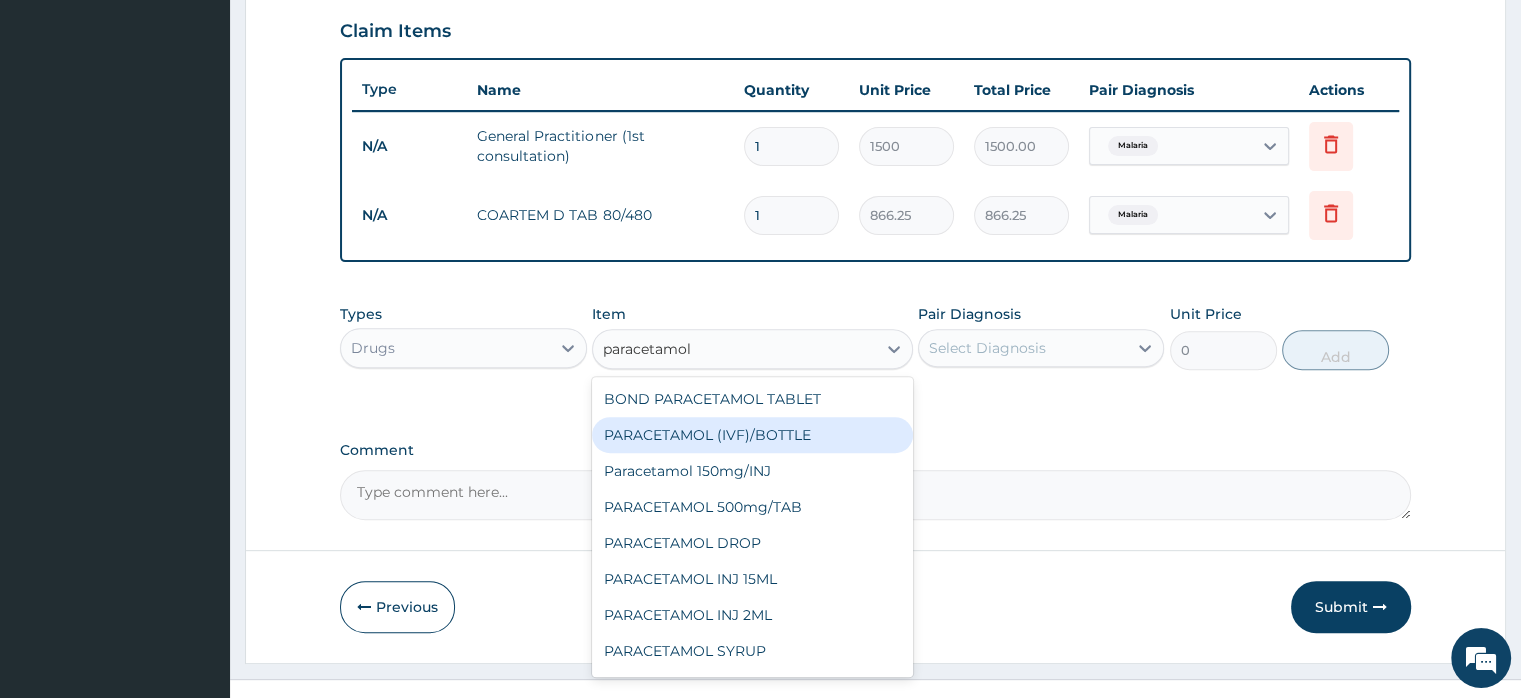 scroll, scrollTop: 715, scrollLeft: 0, axis: vertical 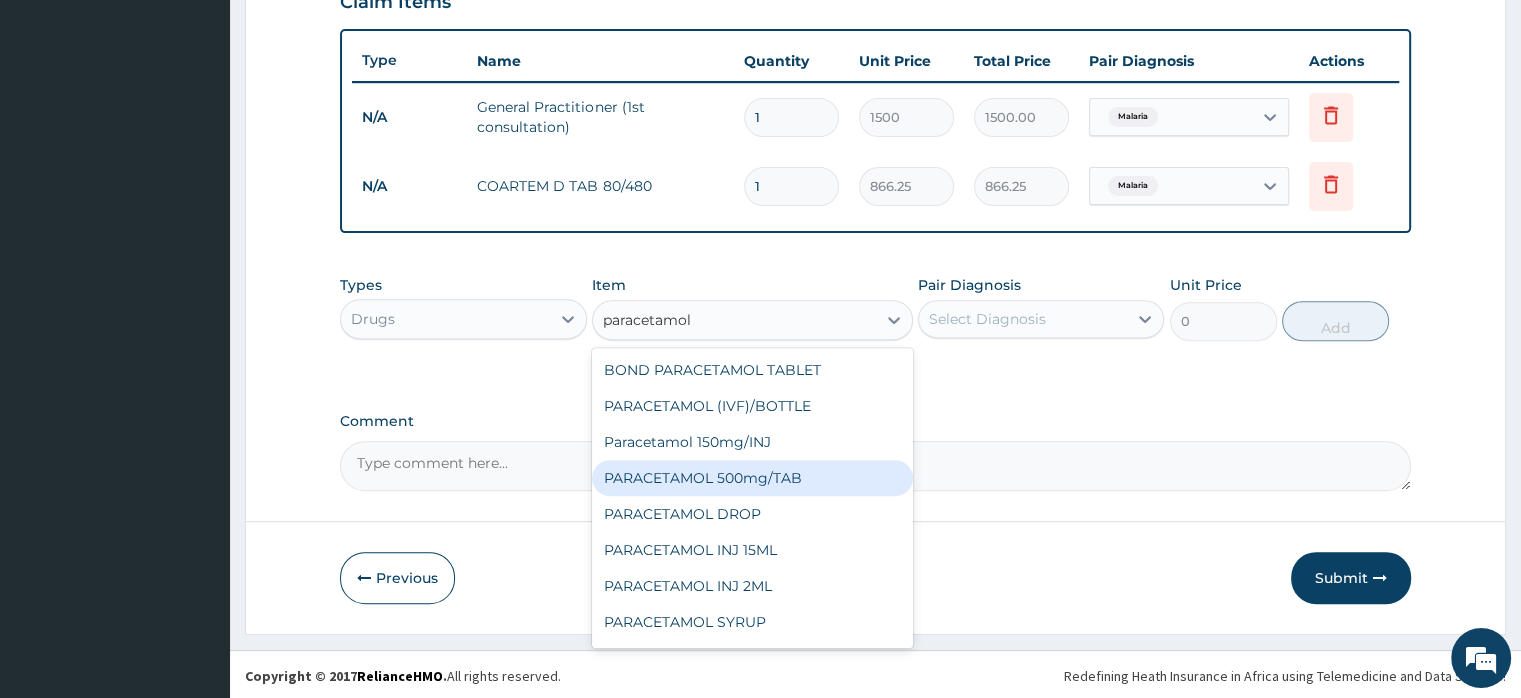 click on "PARACETAMOL 500mg/TAB" at bounding box center [752, 478] 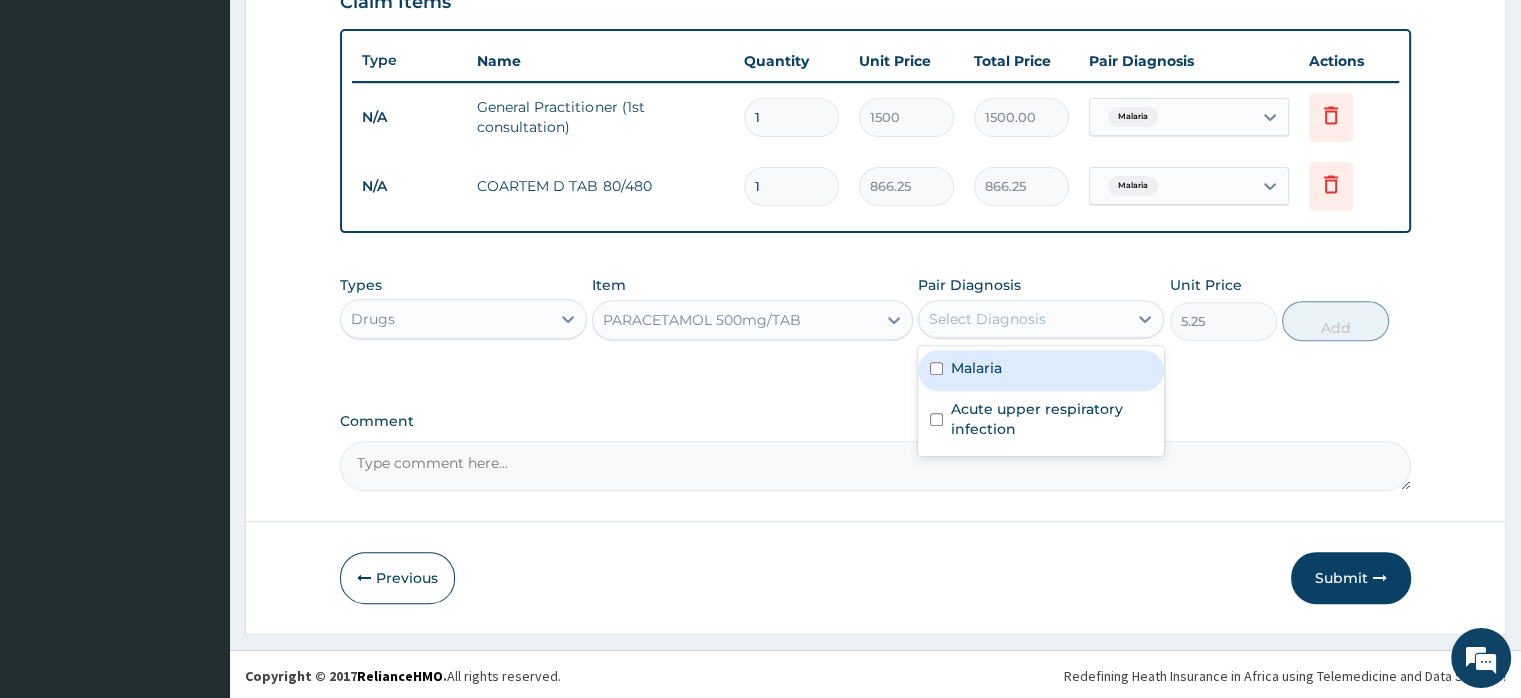 click on "Select Diagnosis" at bounding box center [987, 319] 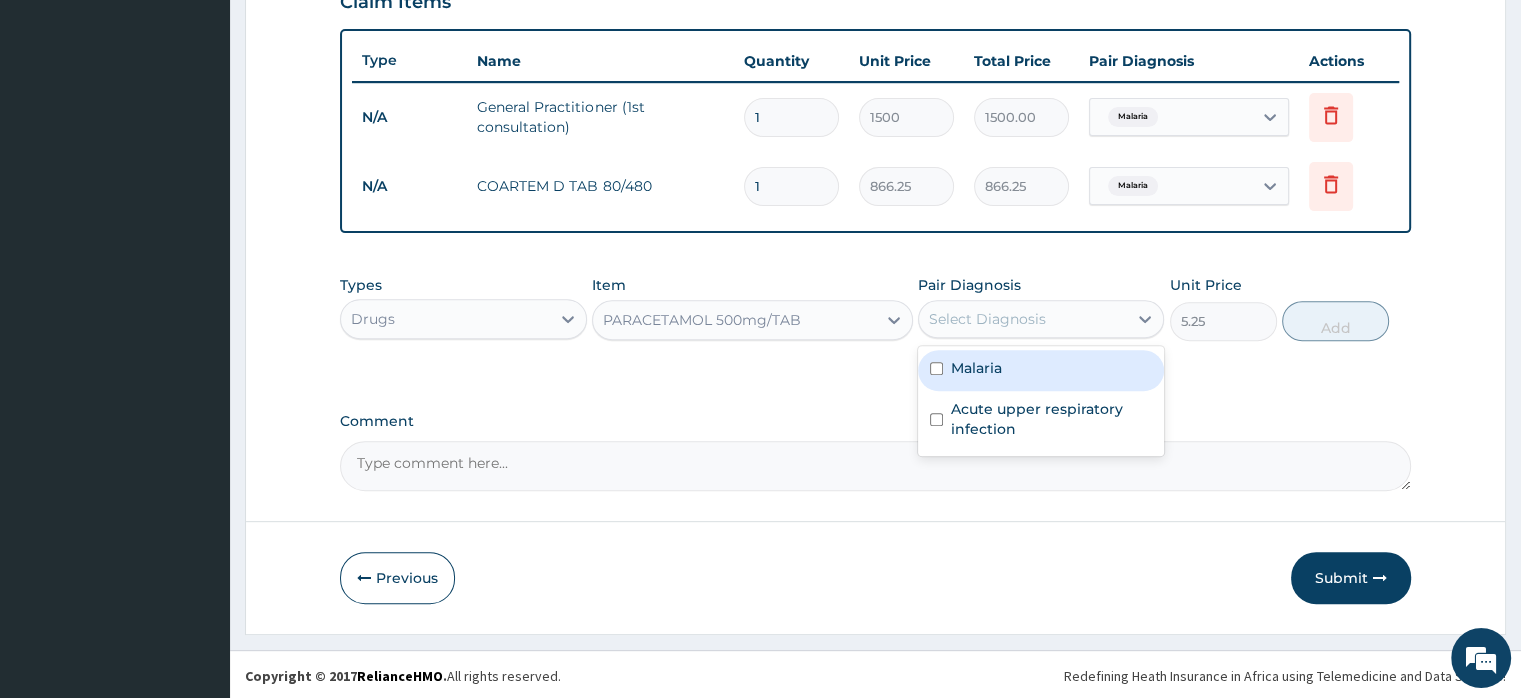 click on "Malaria" at bounding box center (976, 368) 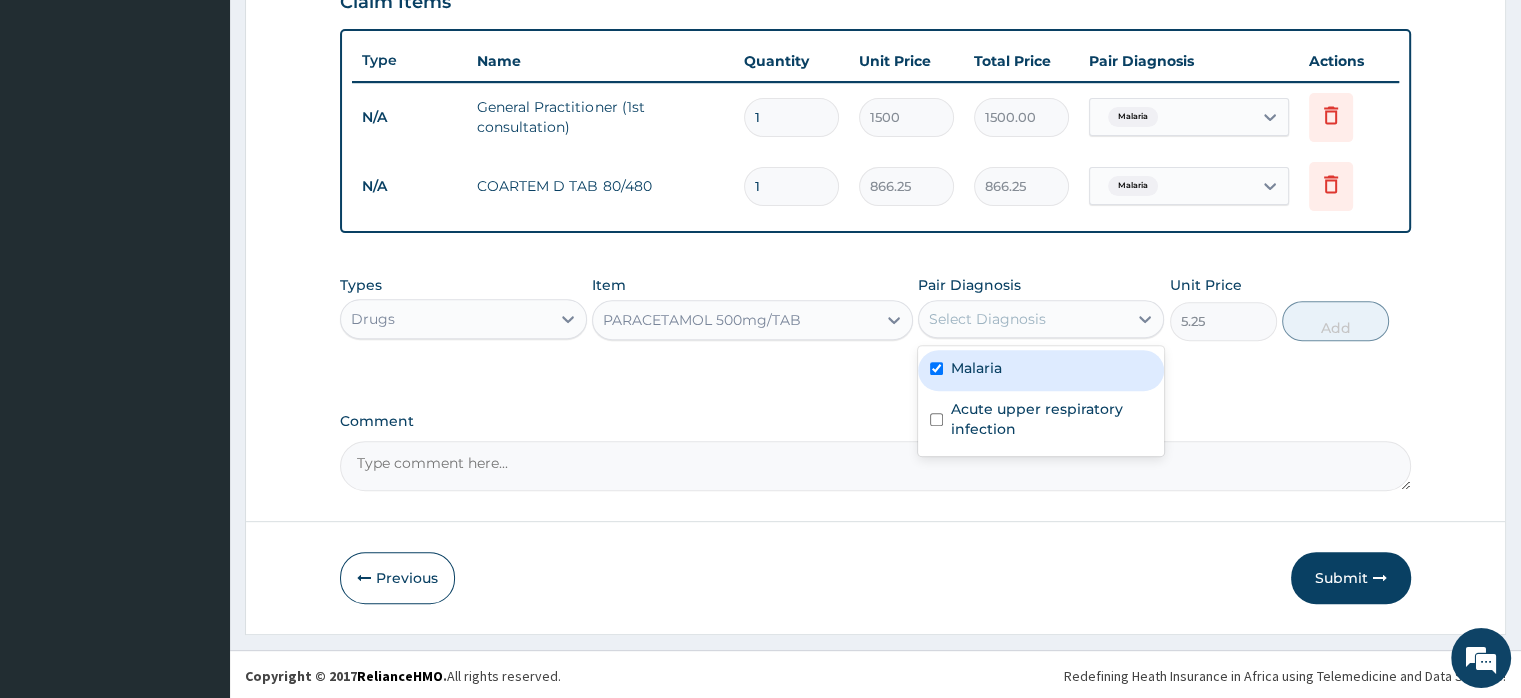 checkbox on "true" 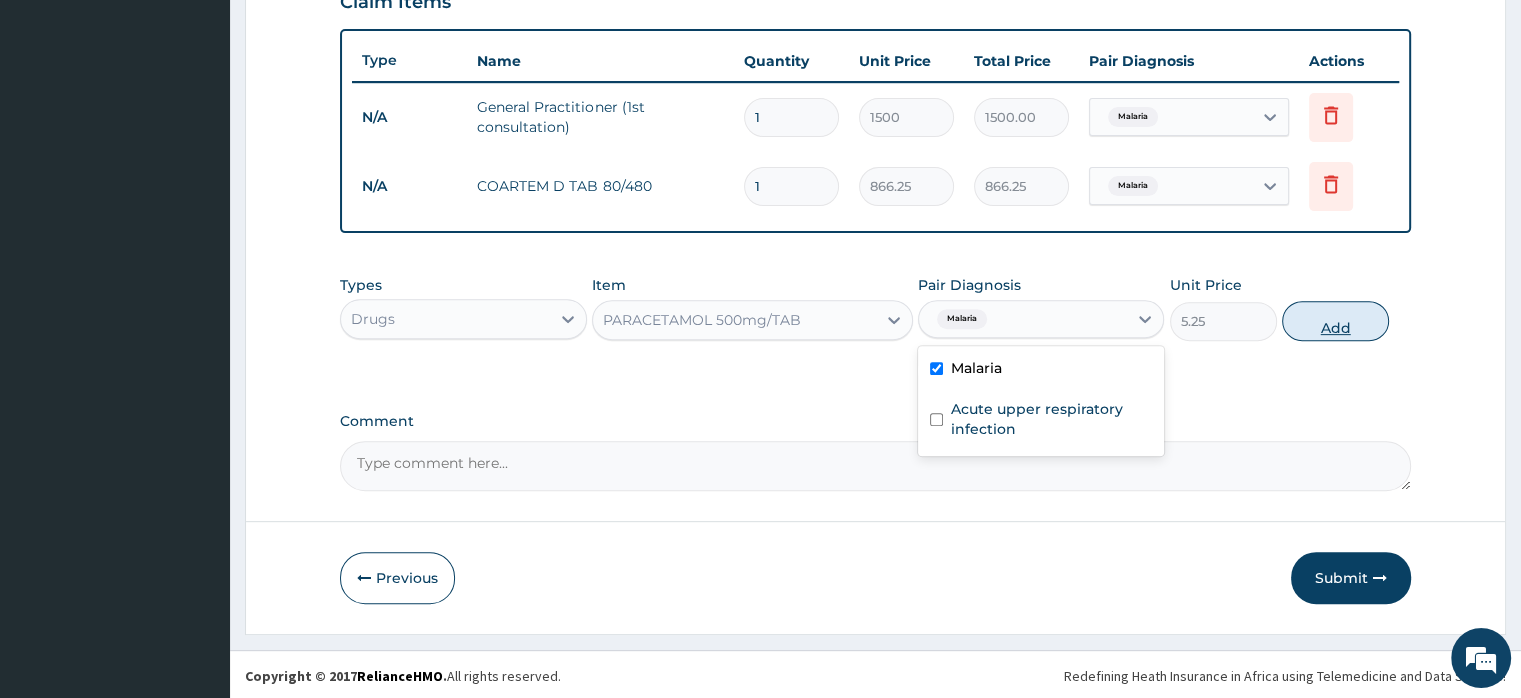click on "Add" at bounding box center (1335, 321) 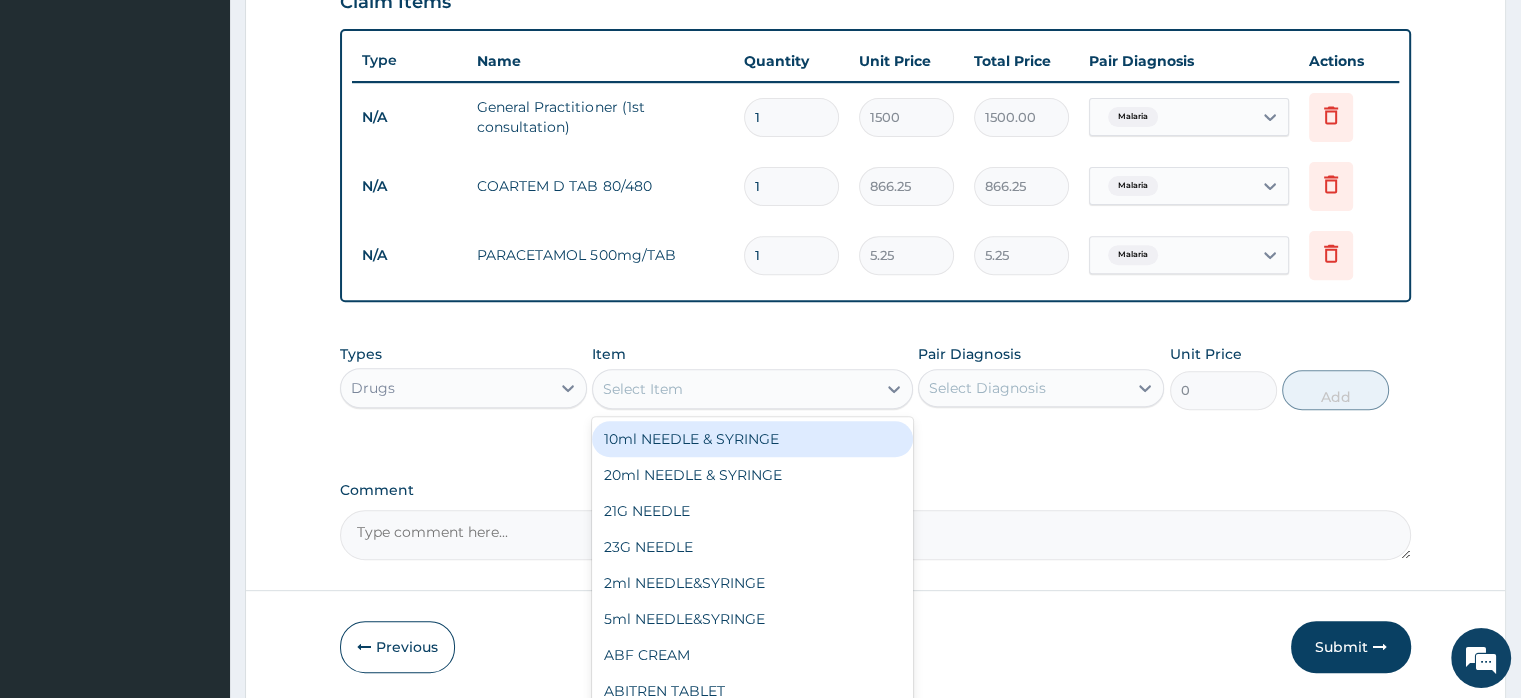 click on "Select Item" at bounding box center (643, 389) 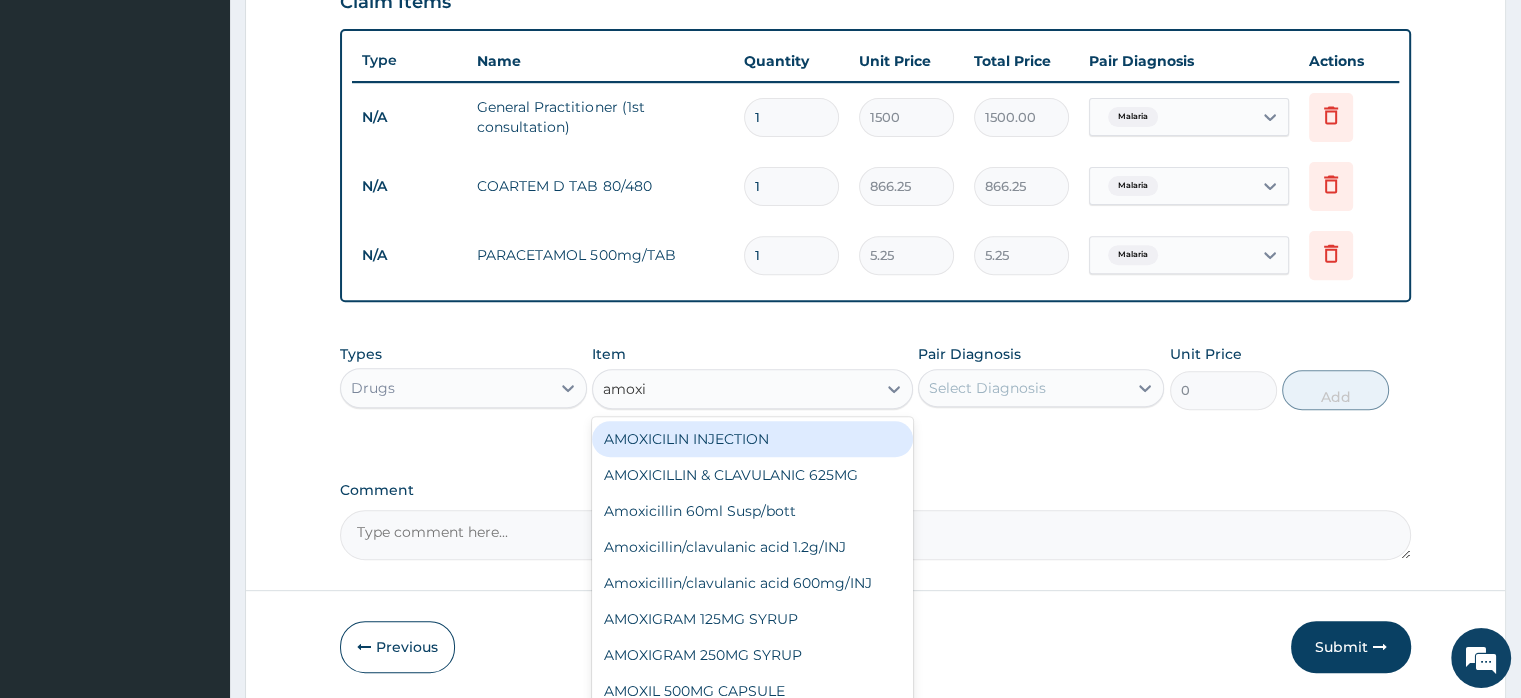 type on "amoxil" 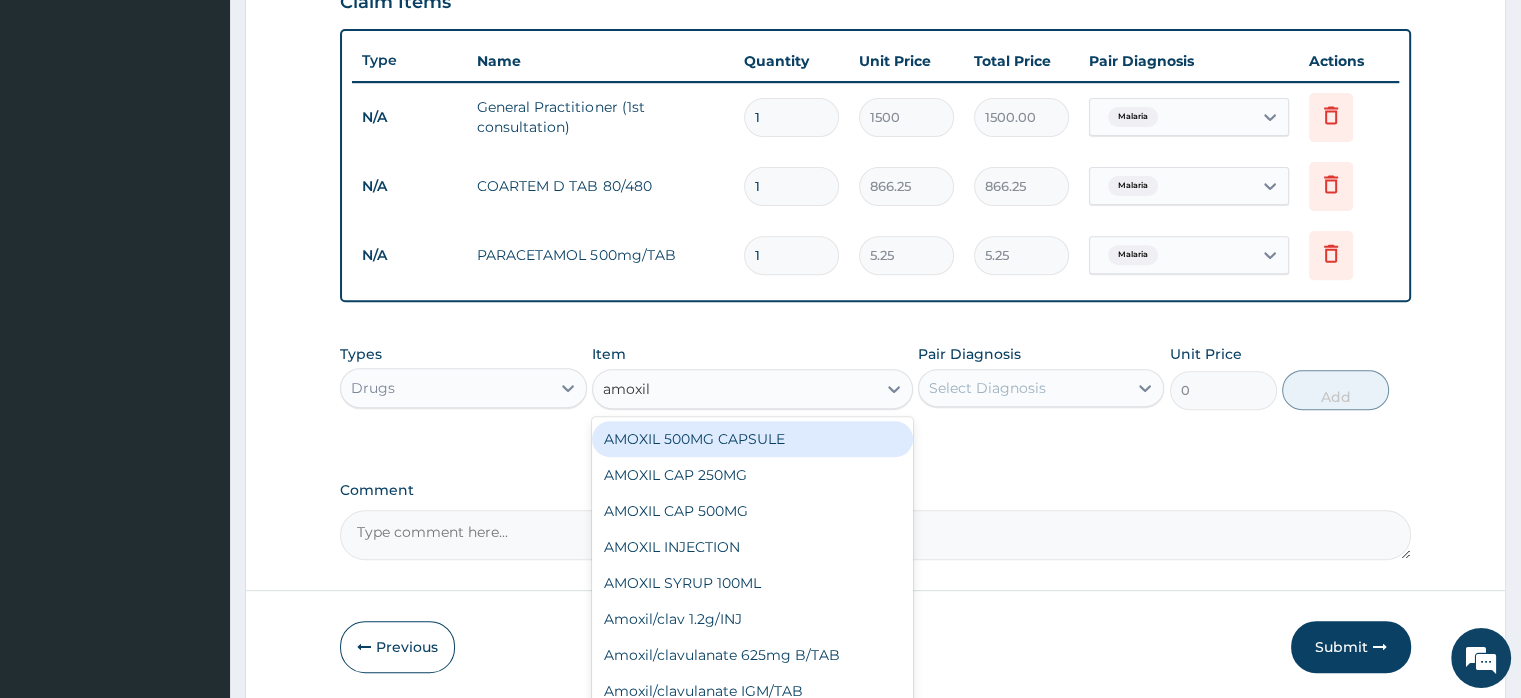 click on "AMOXIL 500MG CAPSULE" at bounding box center [752, 439] 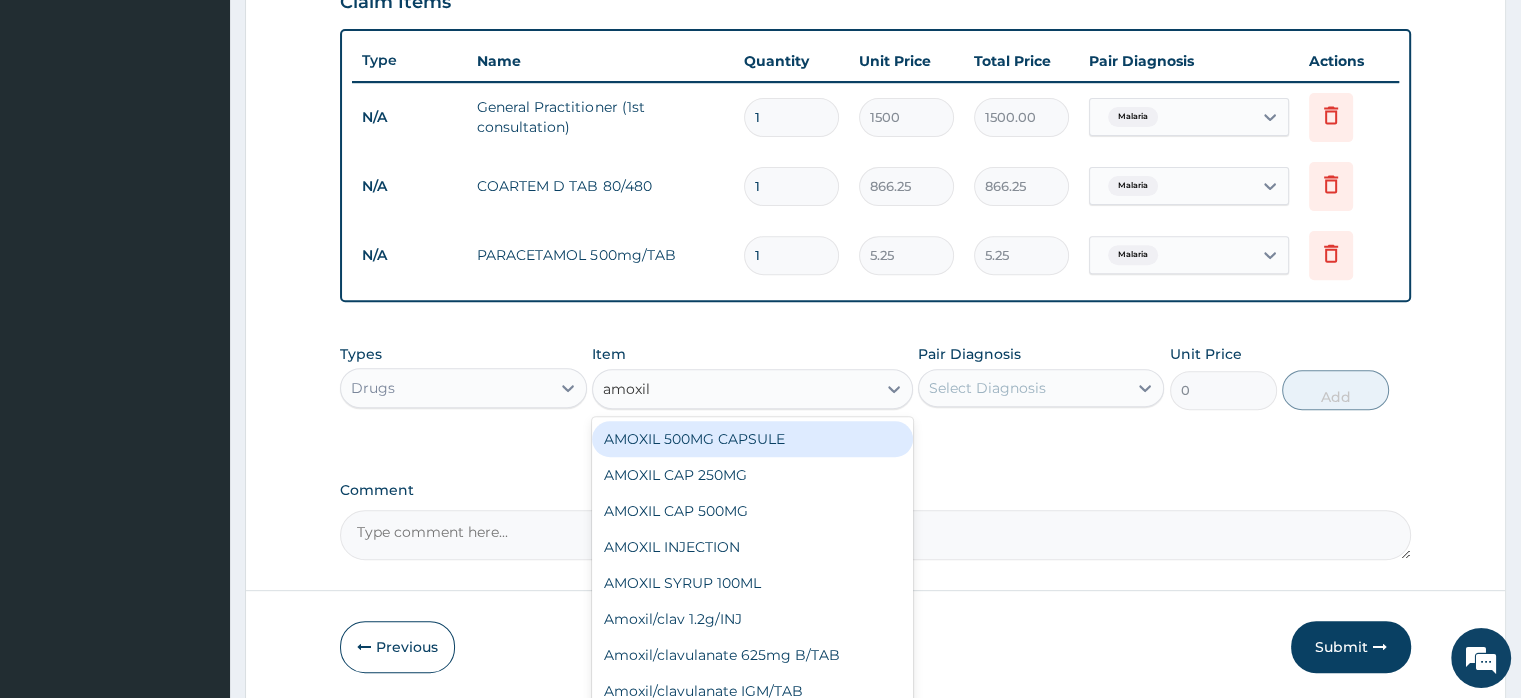 type 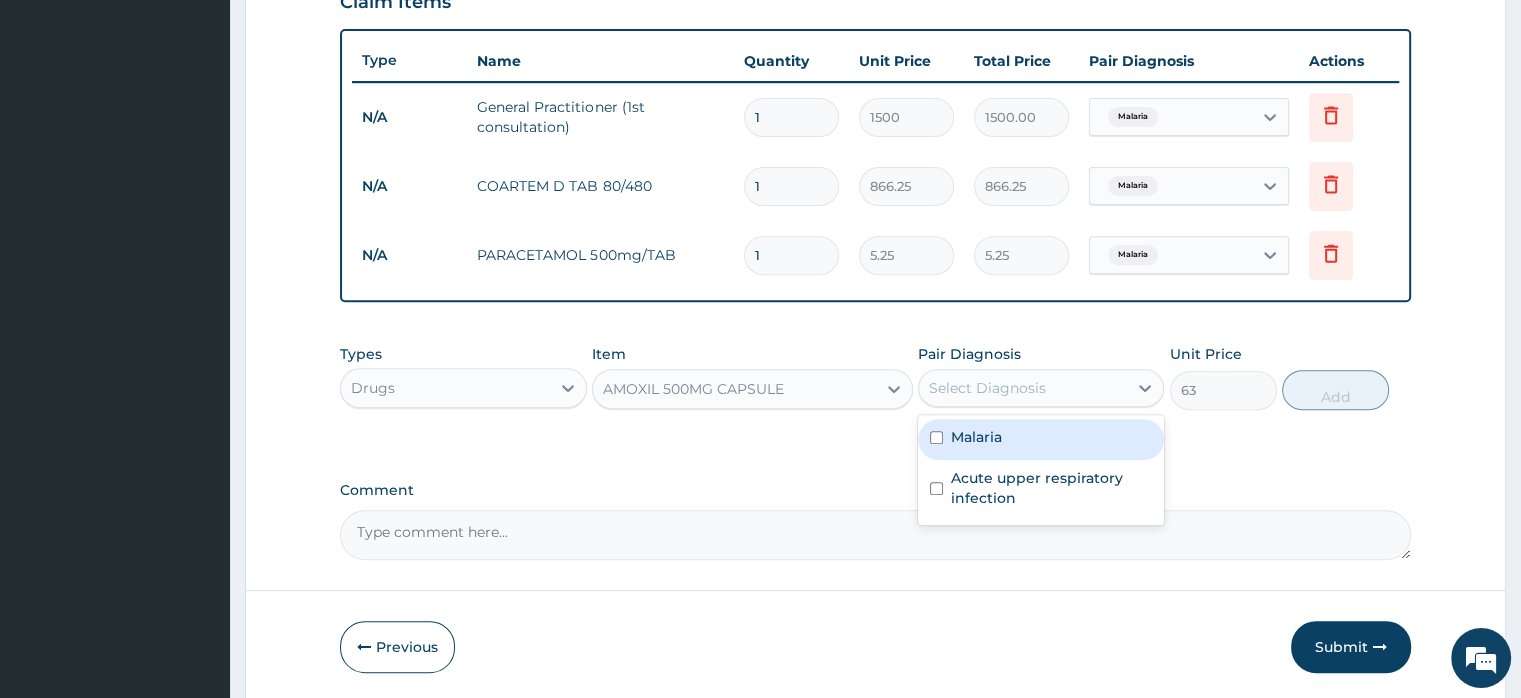 click on "Select Diagnosis" at bounding box center (987, 388) 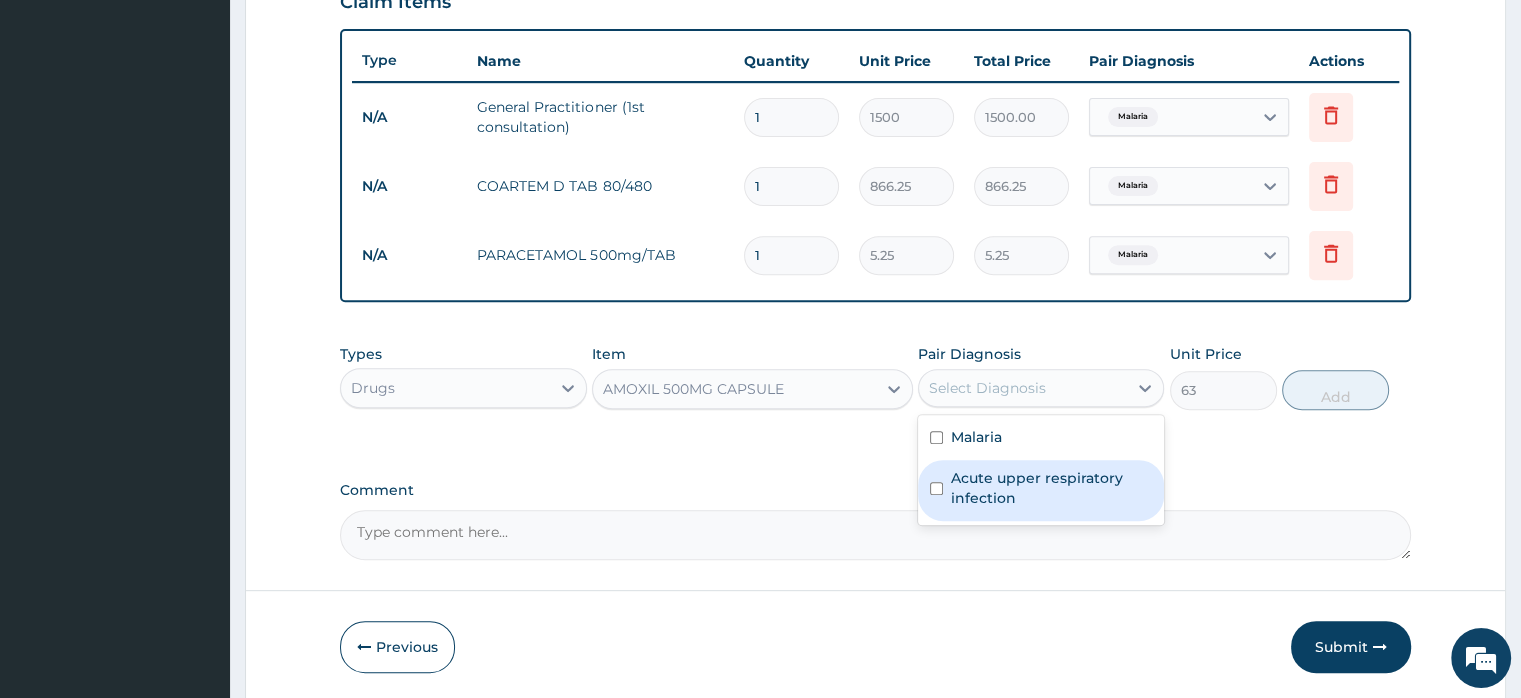 click on "Acute upper respiratory infection" at bounding box center (1051, 488) 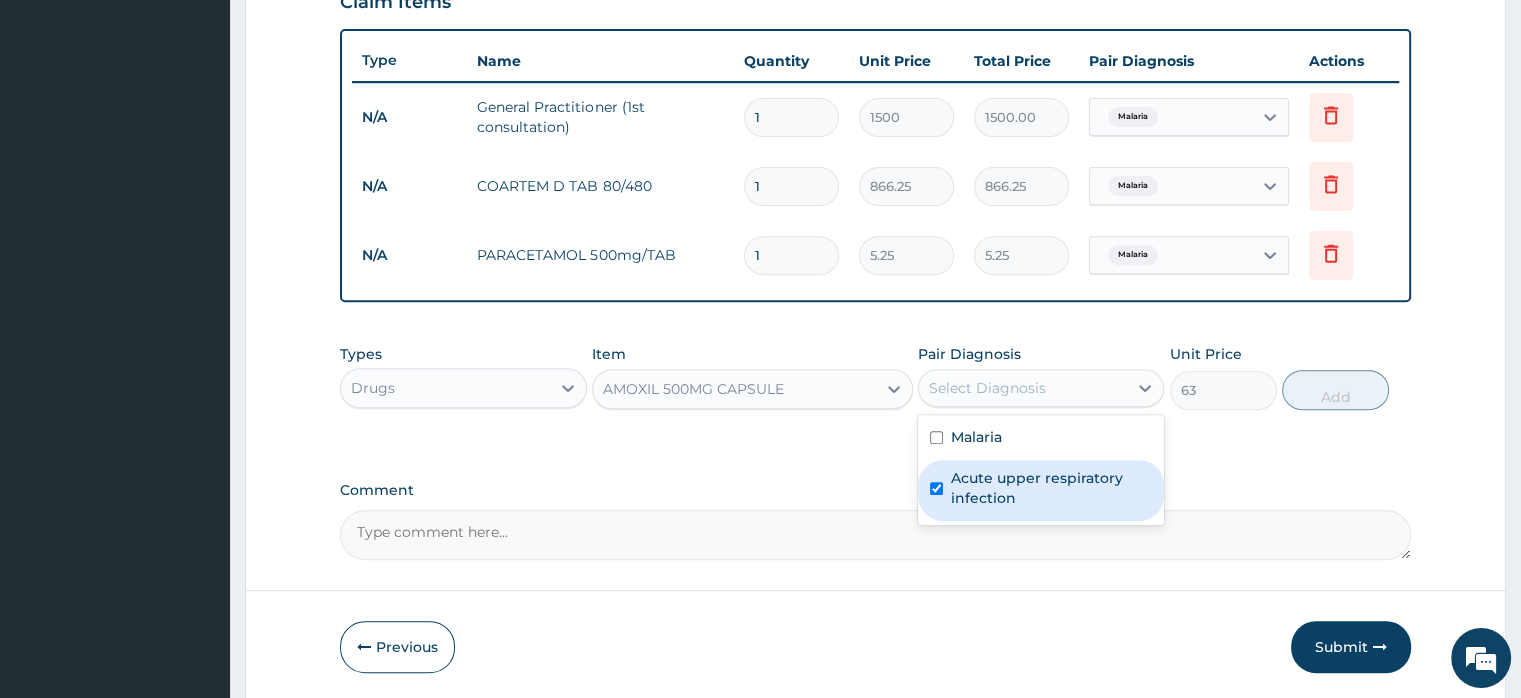 checkbox on "true" 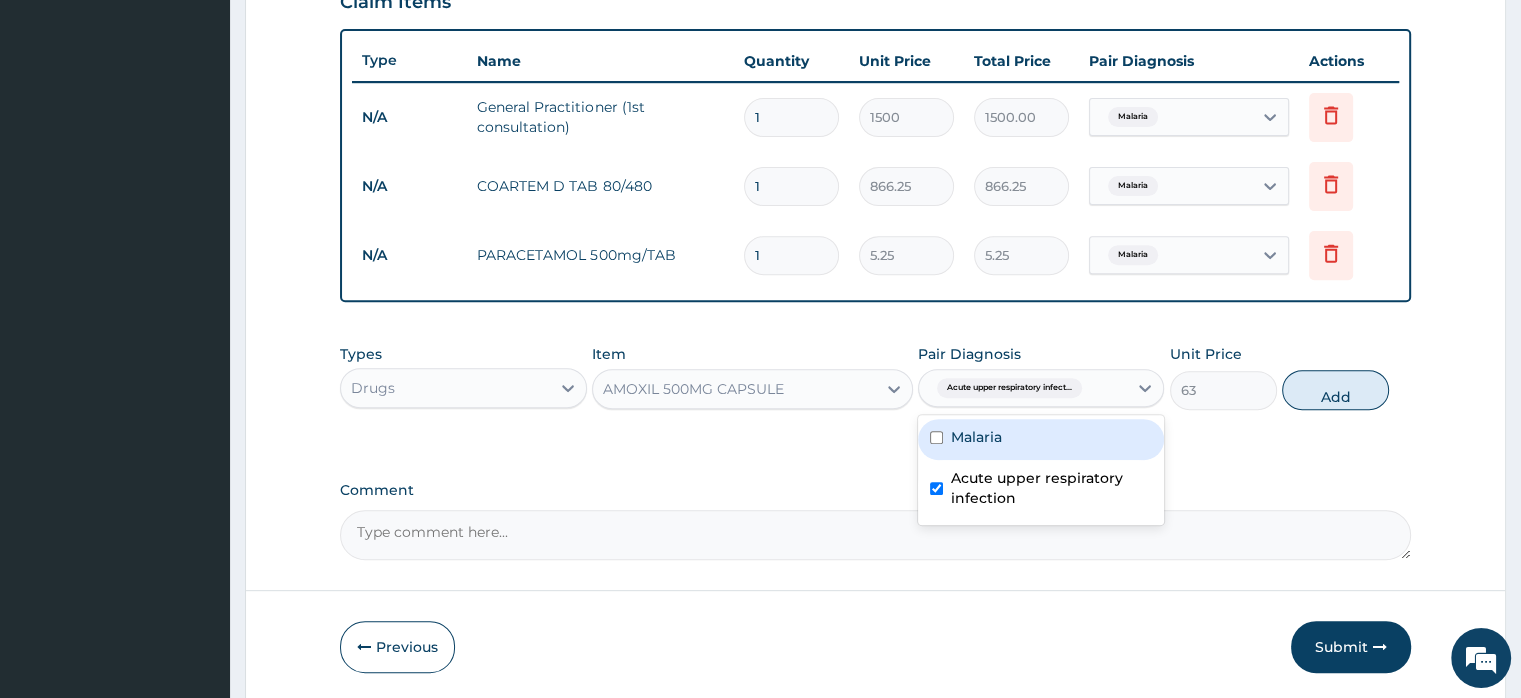 click on "AMOXIL 500MG CAPSULE" at bounding box center (693, 389) 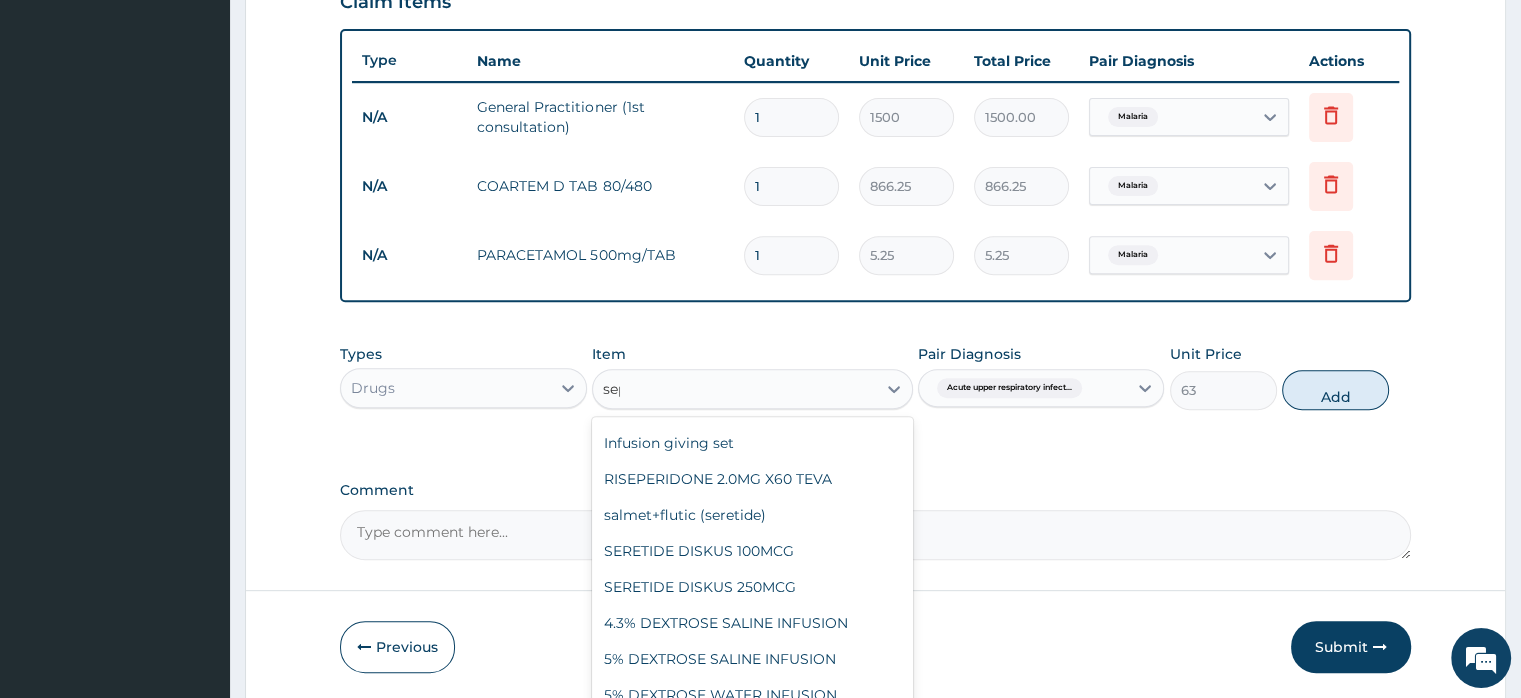 scroll, scrollTop: 0, scrollLeft: 0, axis: both 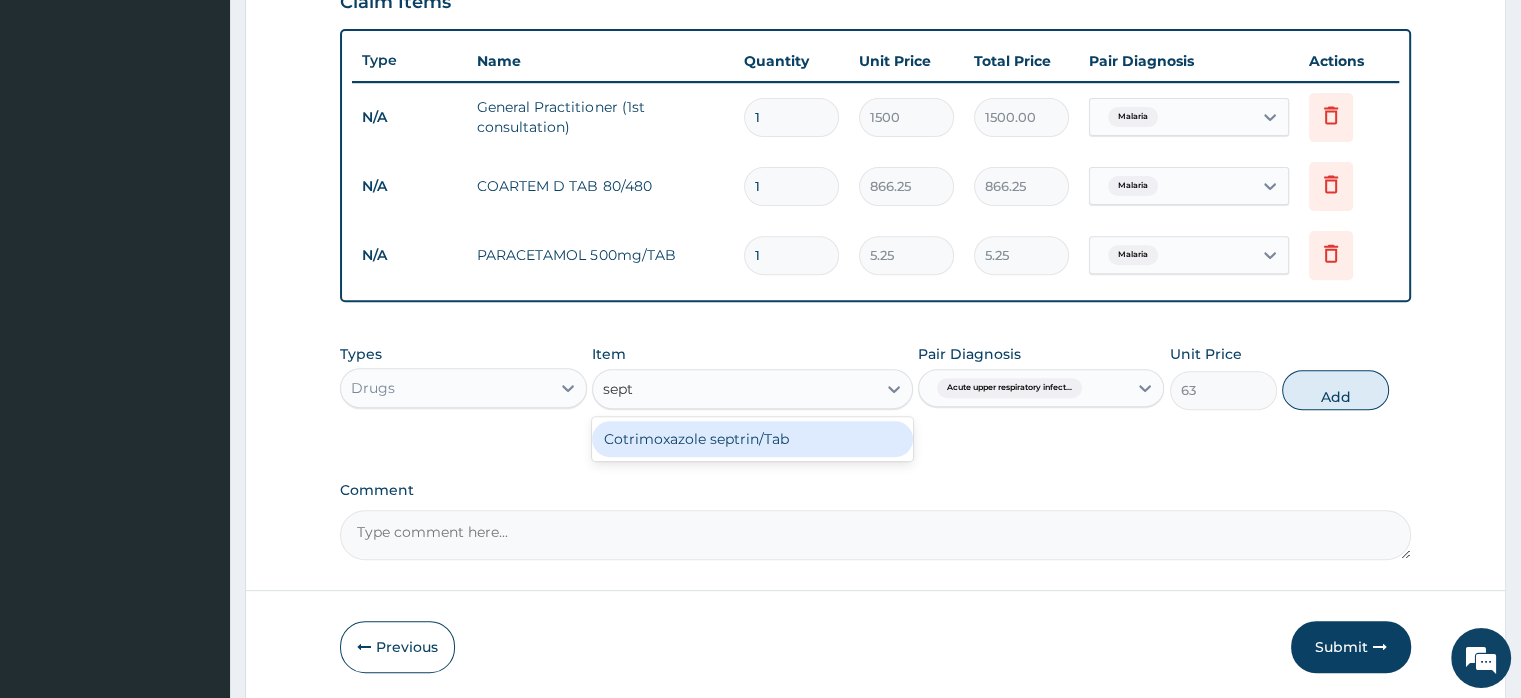 type on "septr" 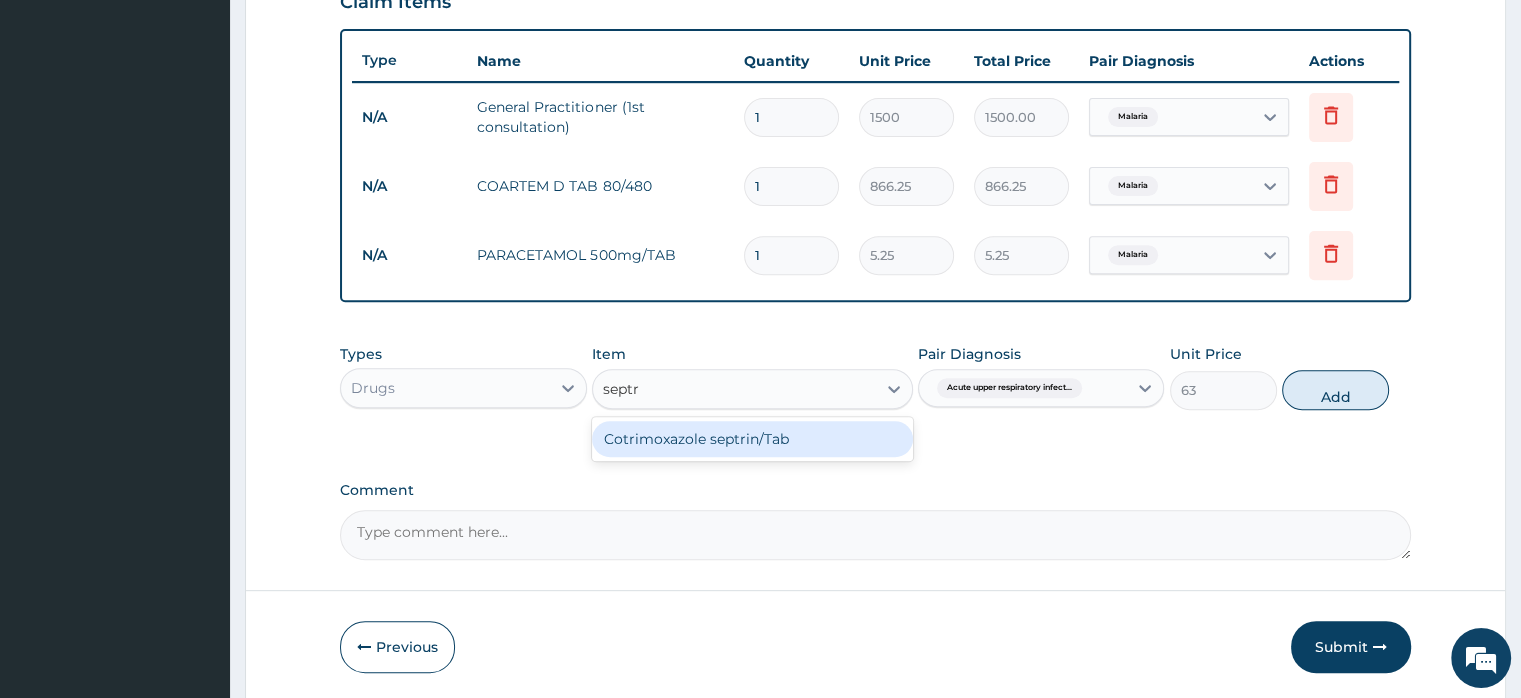 click on "Cotrimoxazole septrin/Tab" at bounding box center (752, 439) 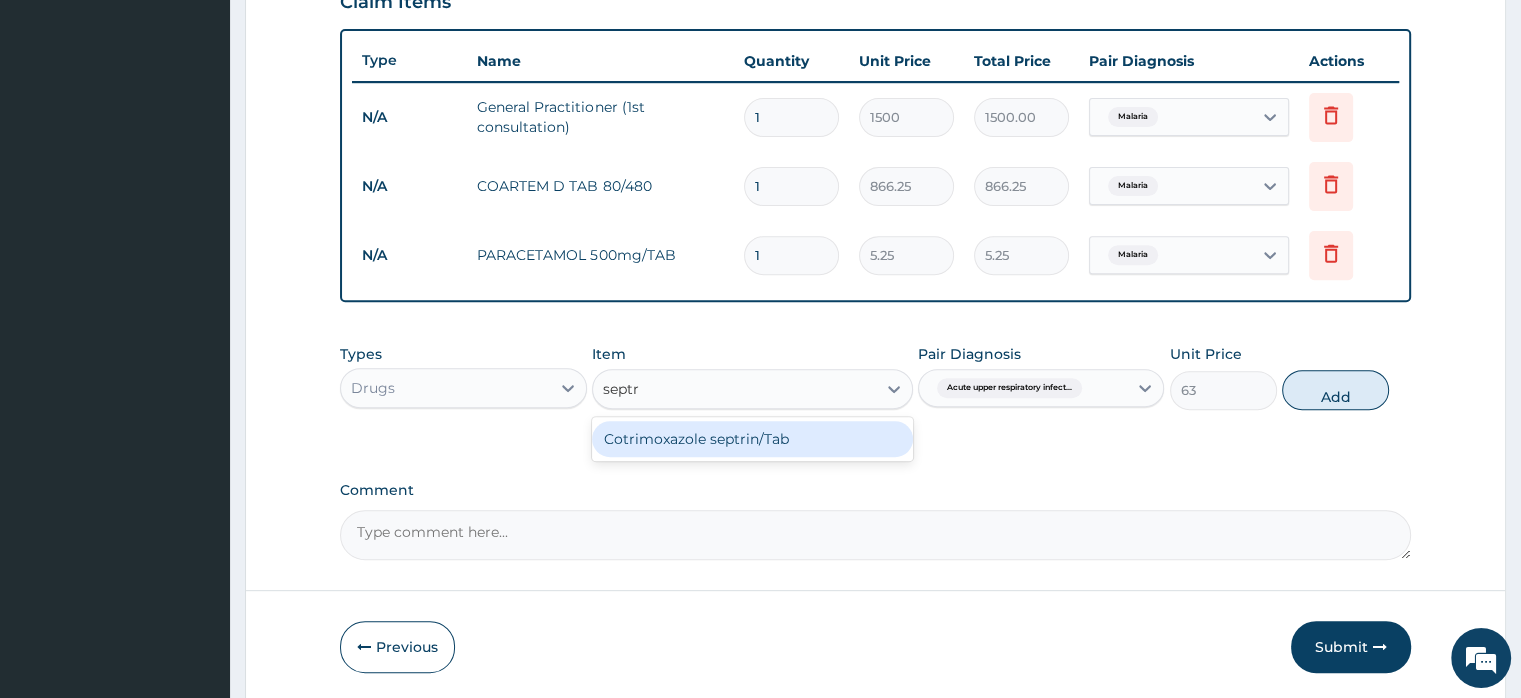 type 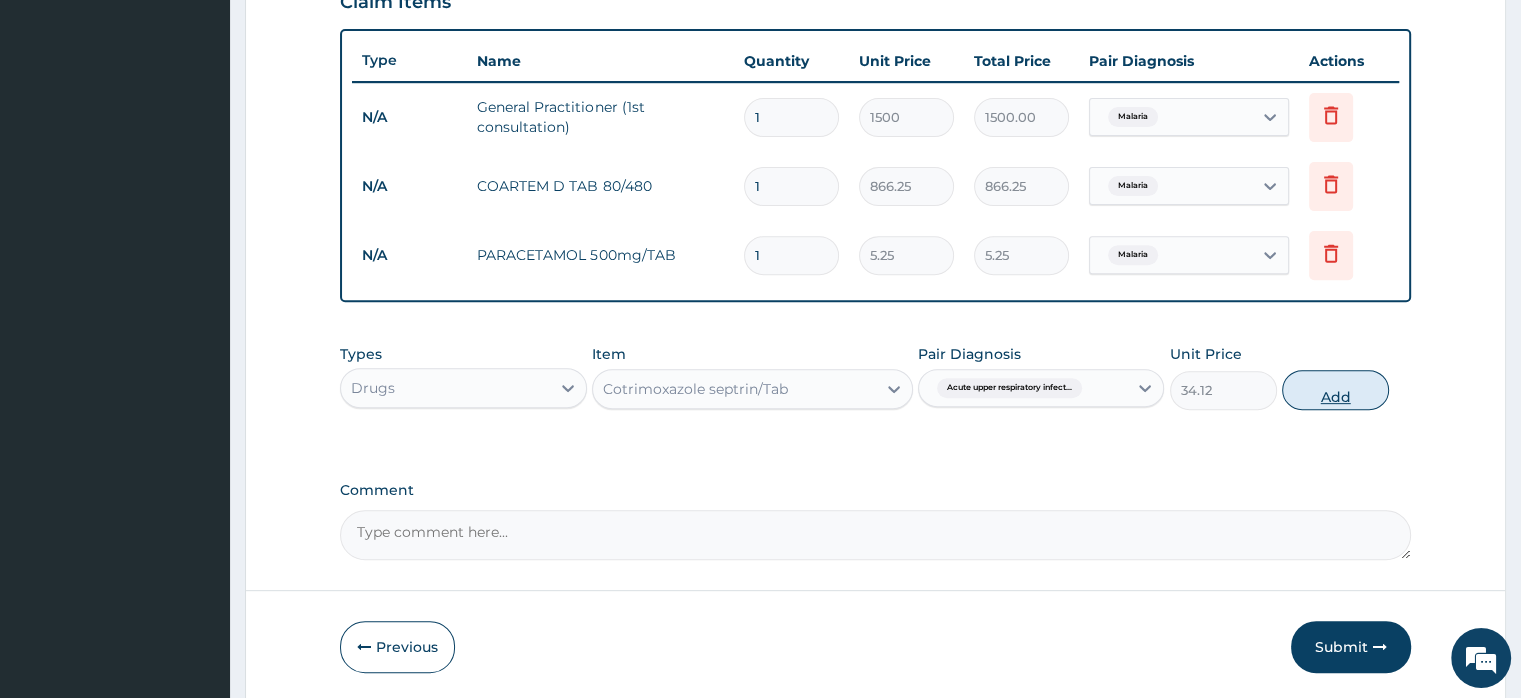 click on "Add" at bounding box center [1335, 390] 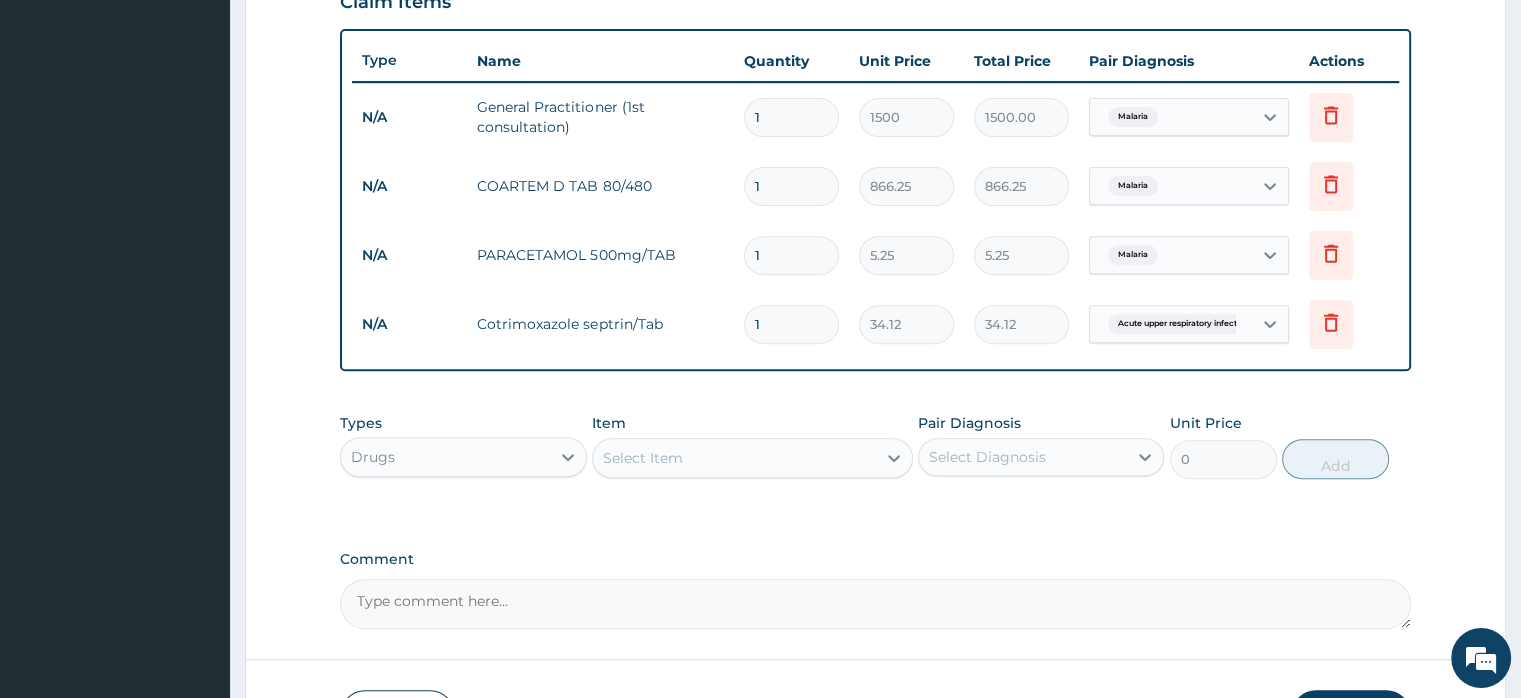 click on "Select Item" at bounding box center [643, 458] 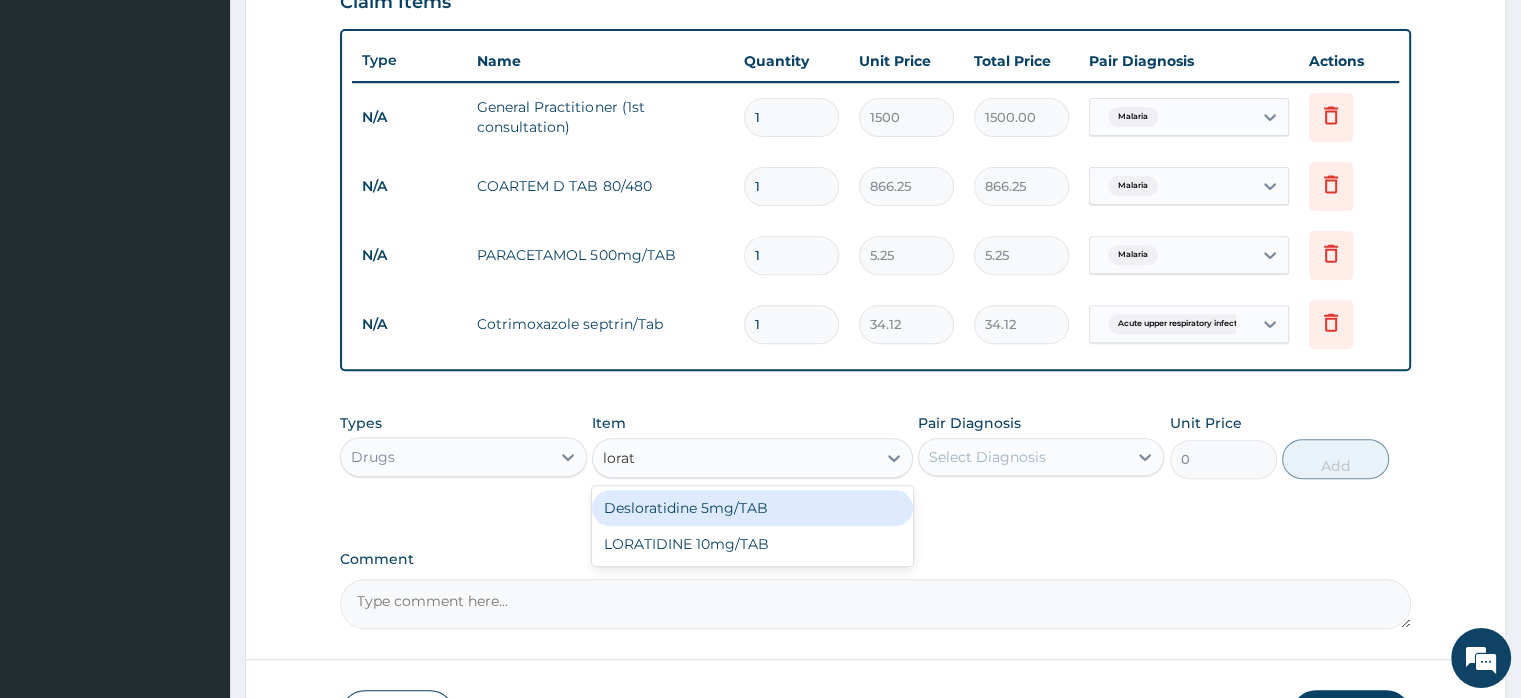 type on "lorati" 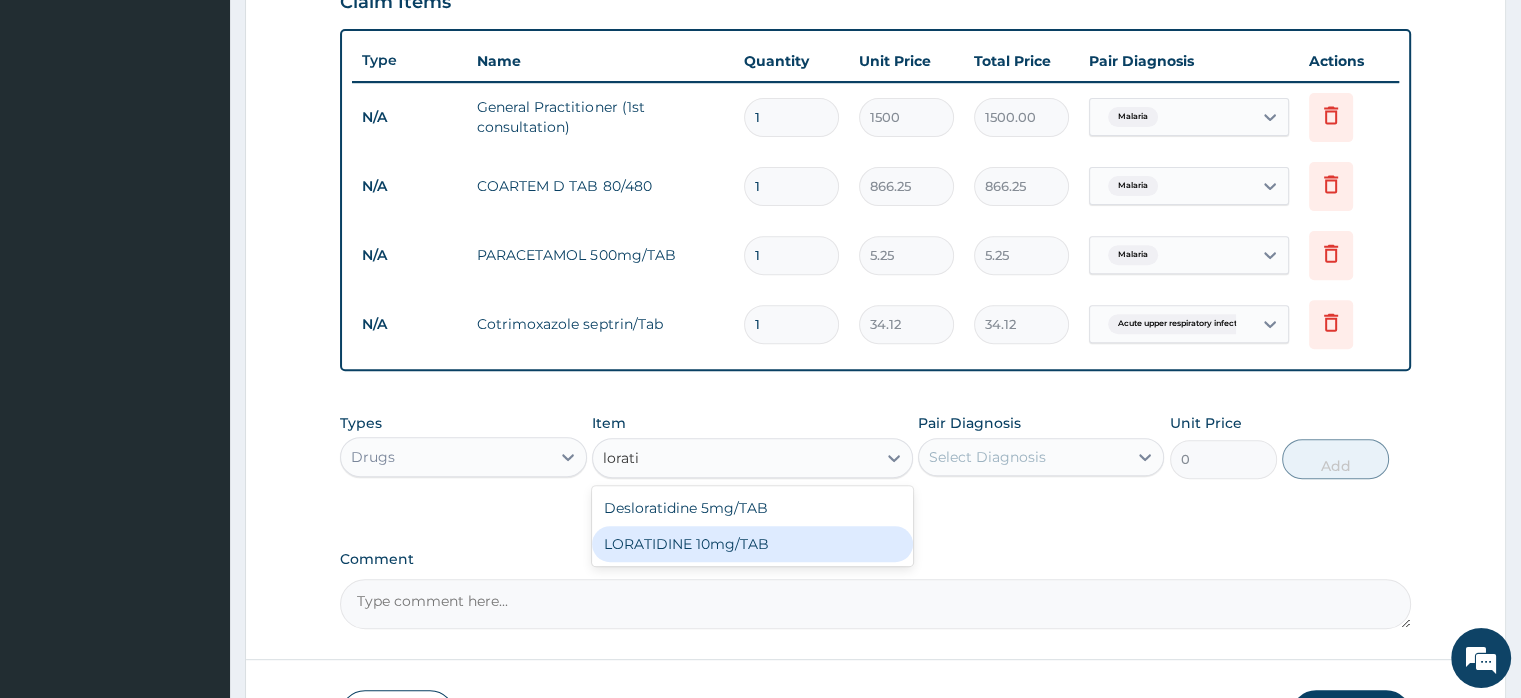 click on "LORATIDINE 10mg/TAB" at bounding box center [752, 544] 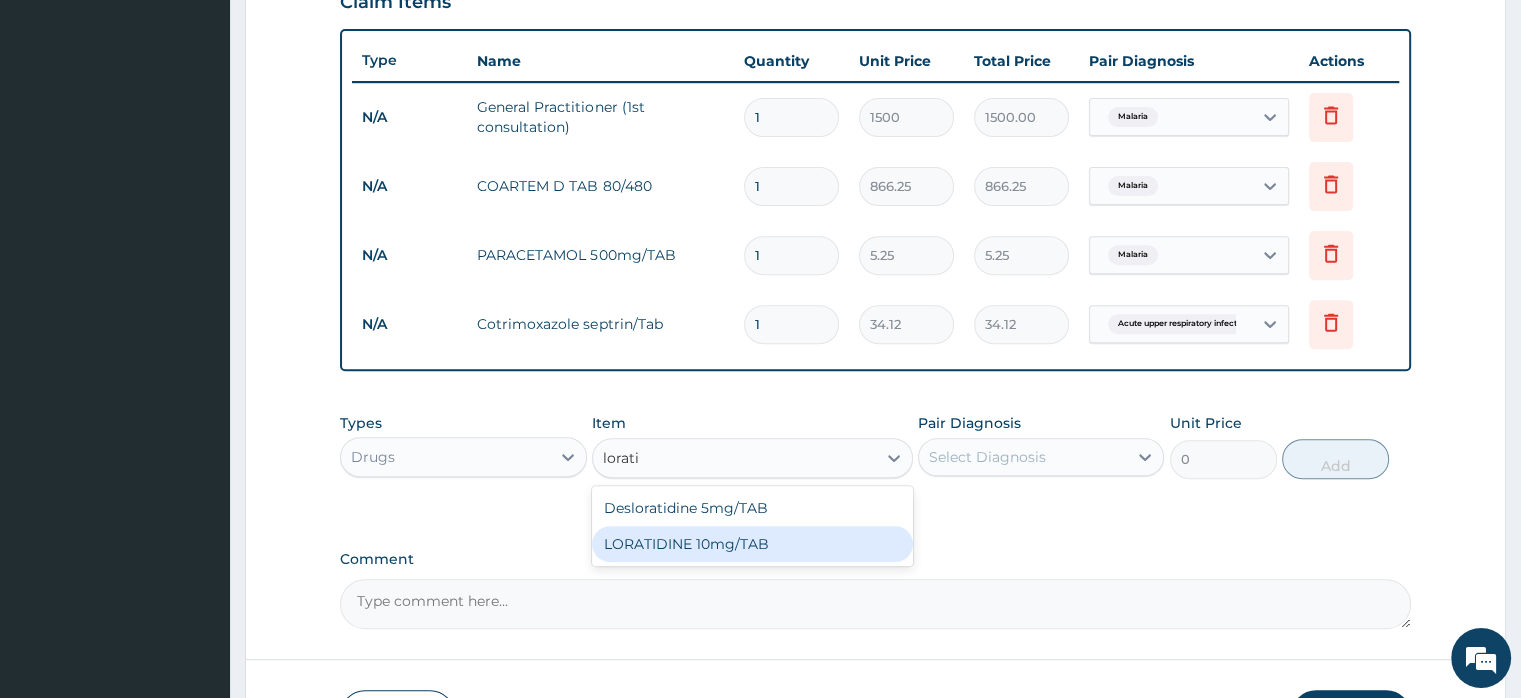 type 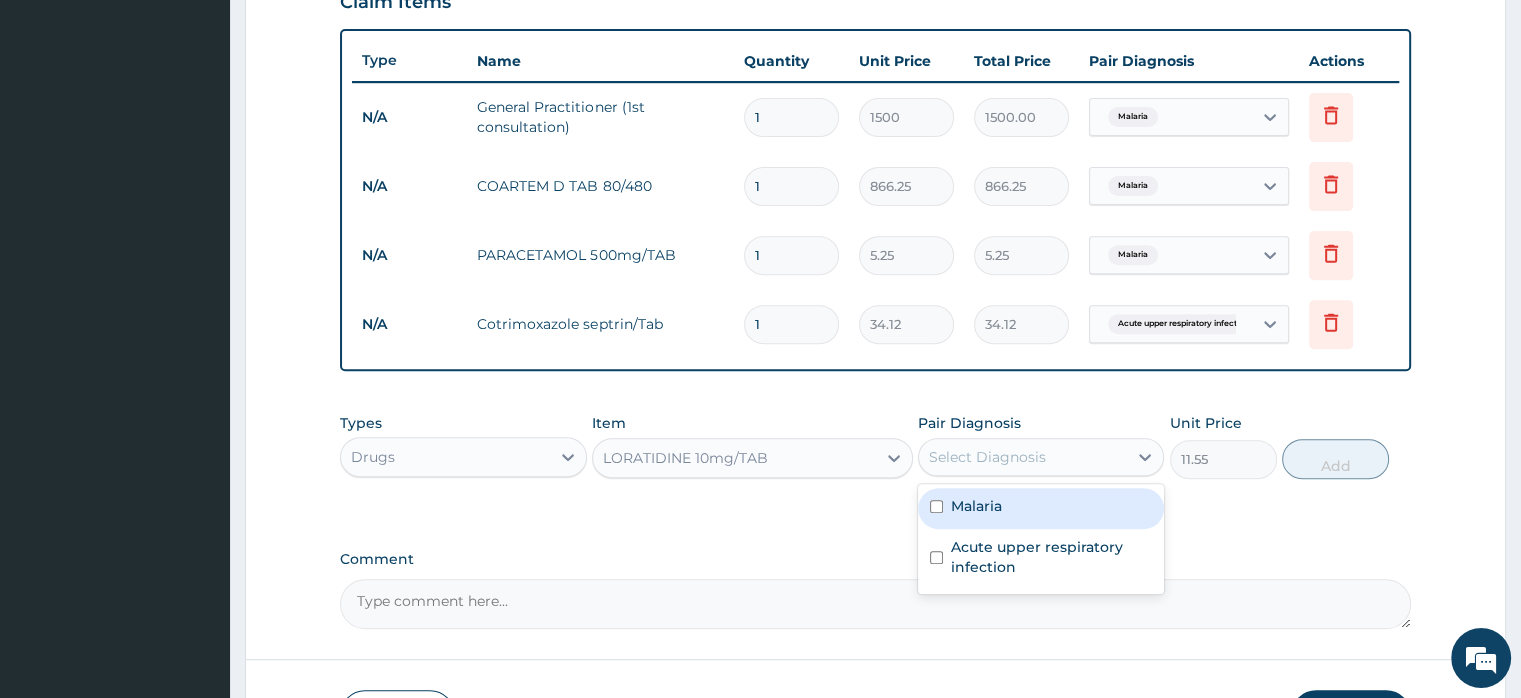 click on "Select Diagnosis" at bounding box center (987, 457) 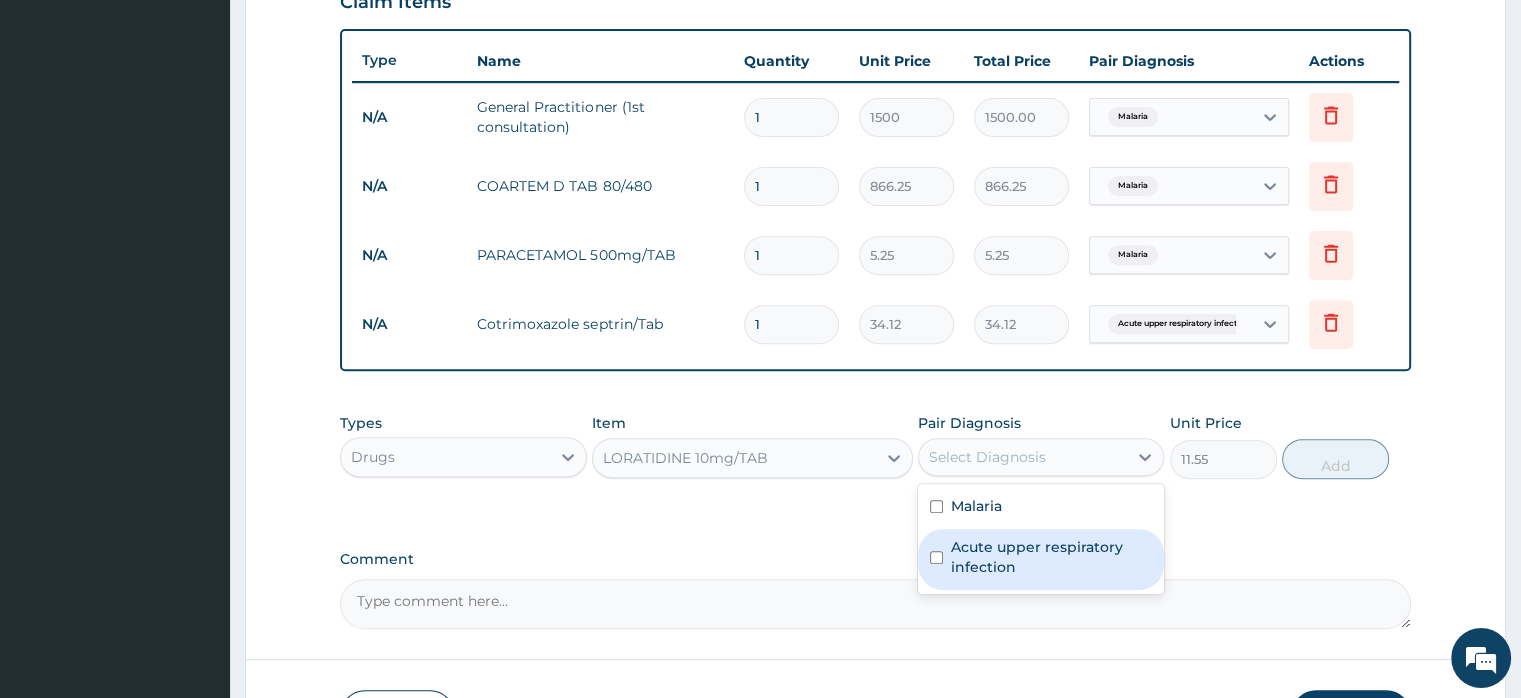 click on "Acute upper respiratory infection" at bounding box center (1051, 557) 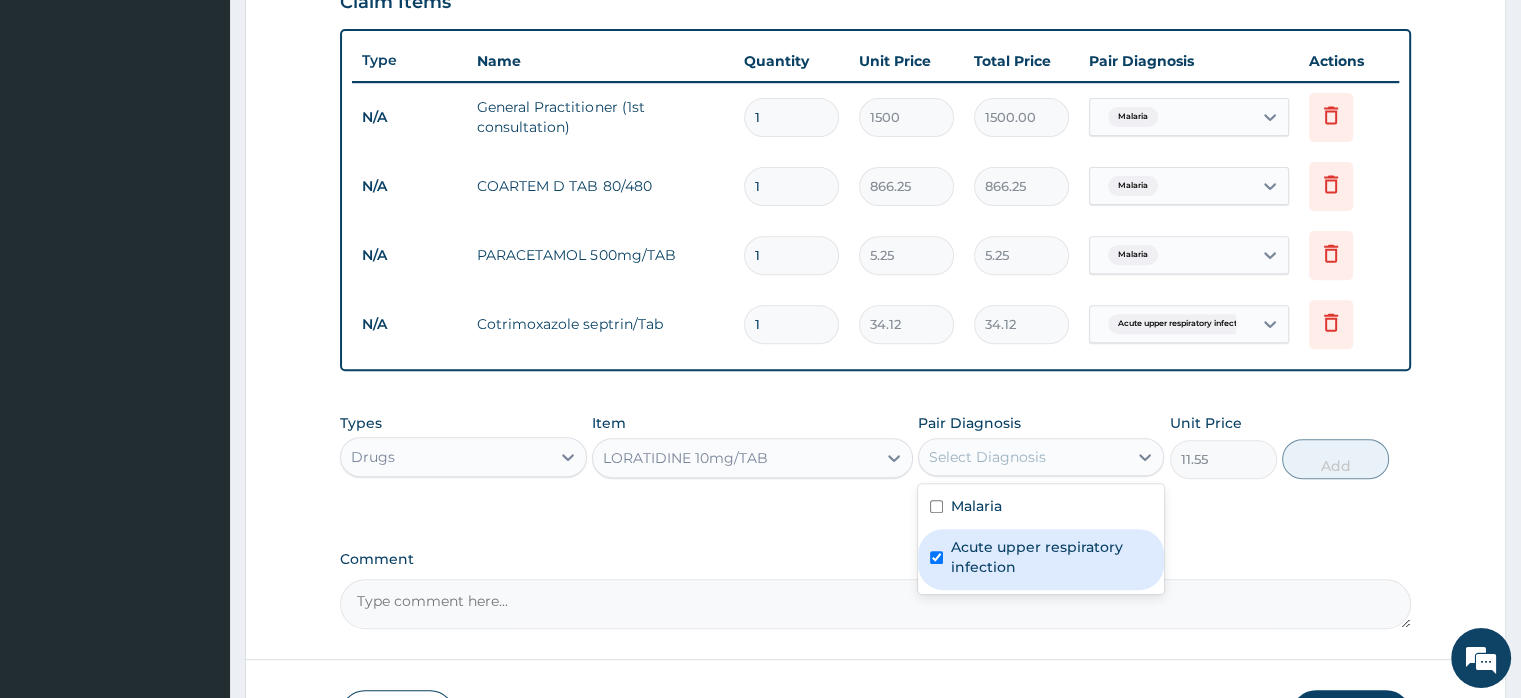 checkbox on "true" 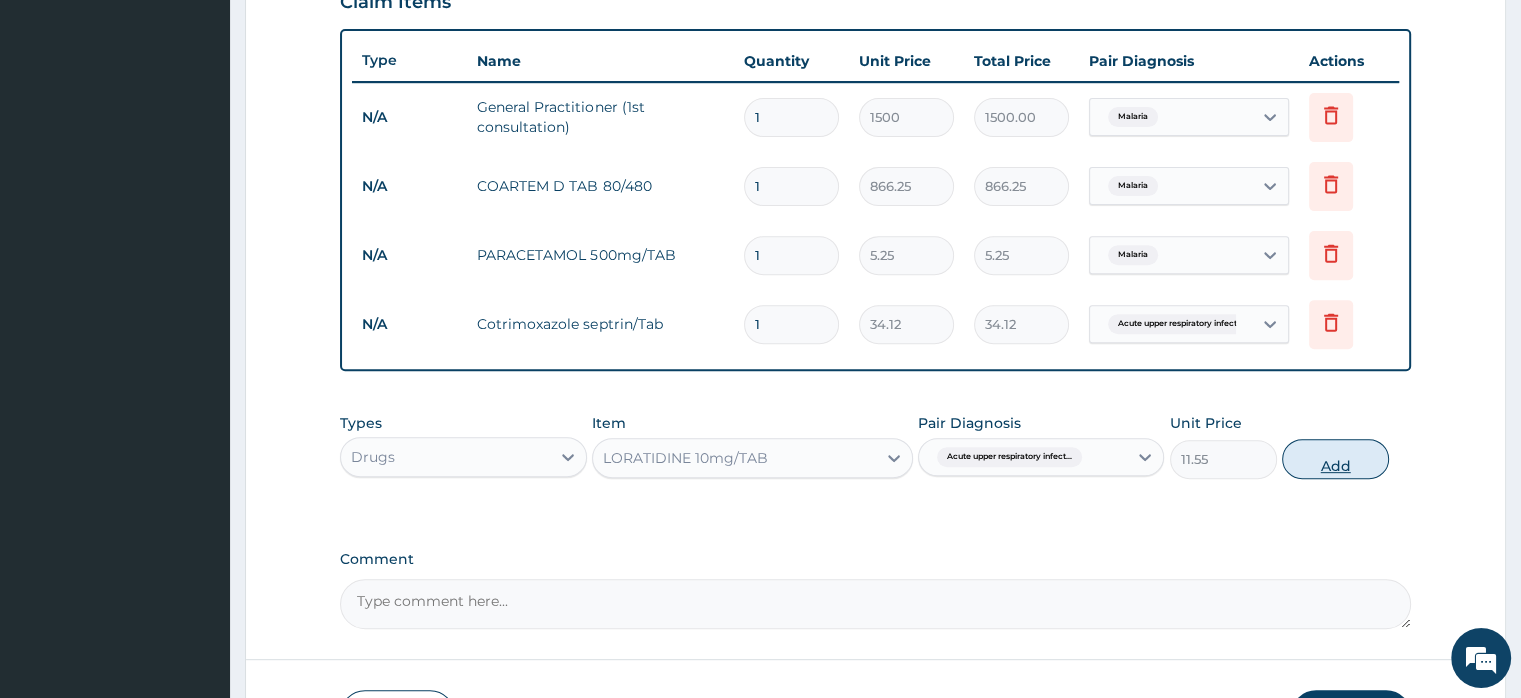 click on "Add" at bounding box center [1335, 459] 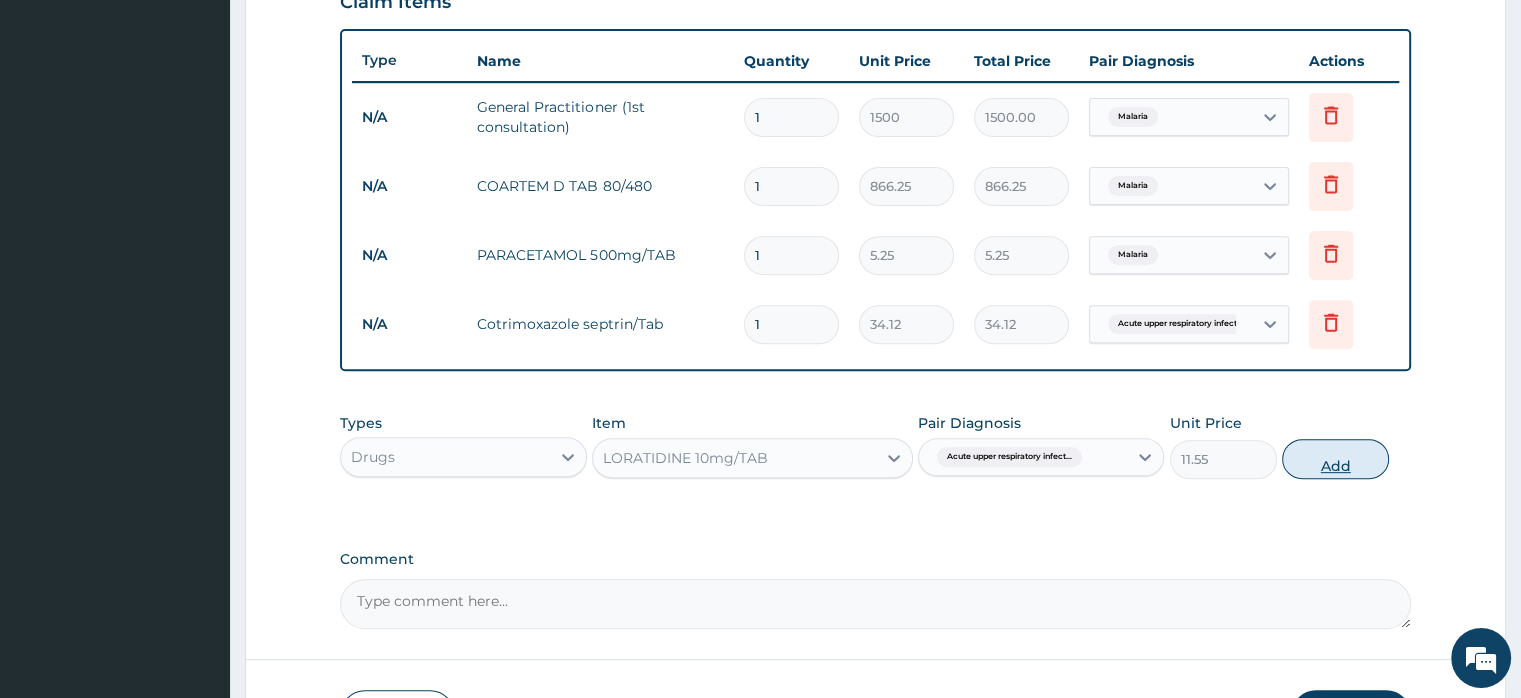 type on "0" 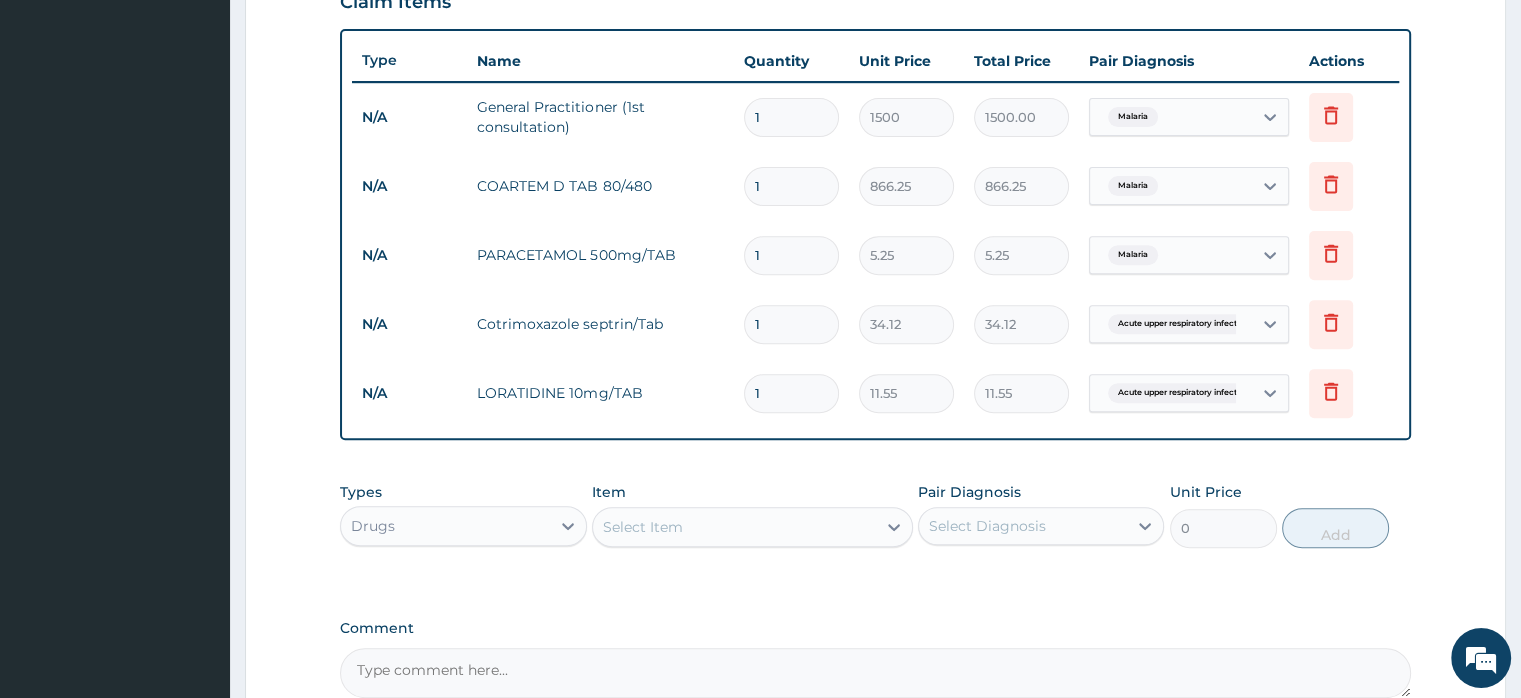 click on "Comment" at bounding box center (875, 673) 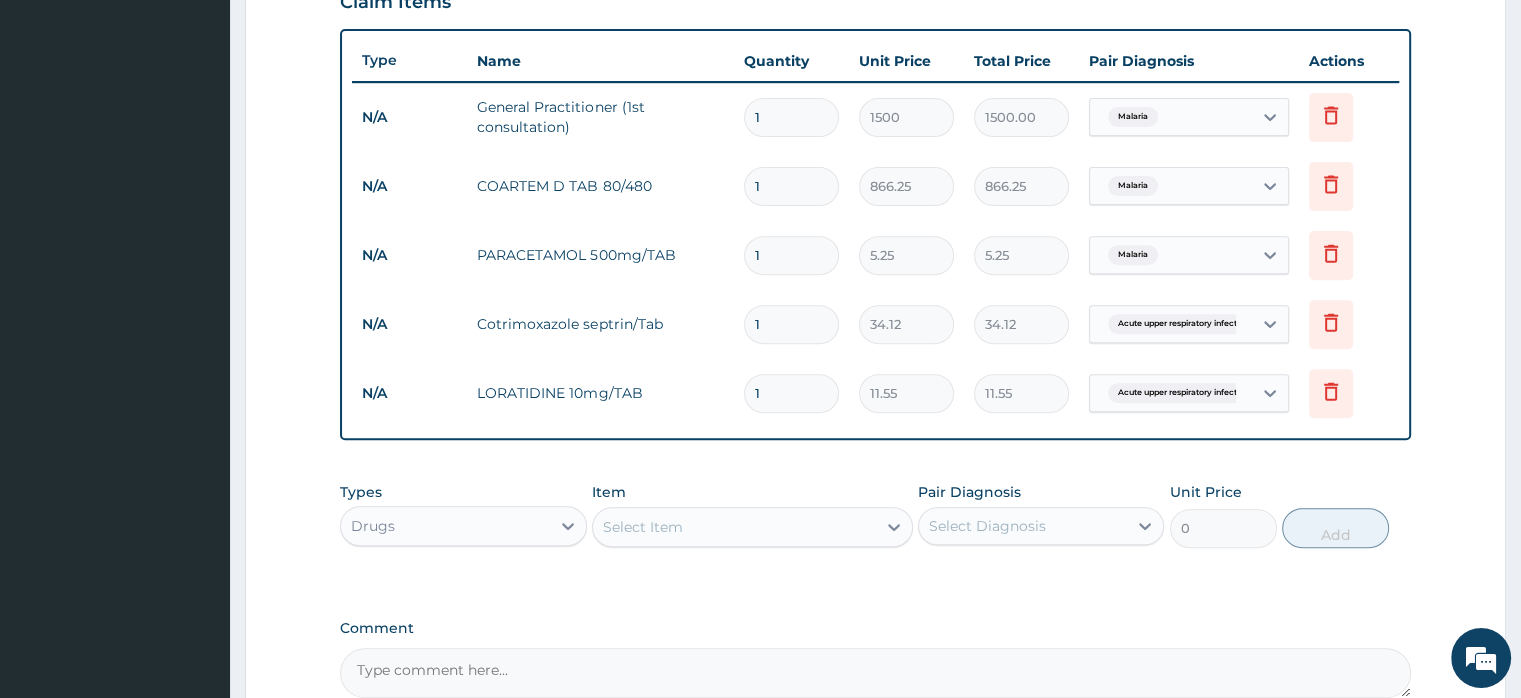 scroll, scrollTop: 921, scrollLeft: 0, axis: vertical 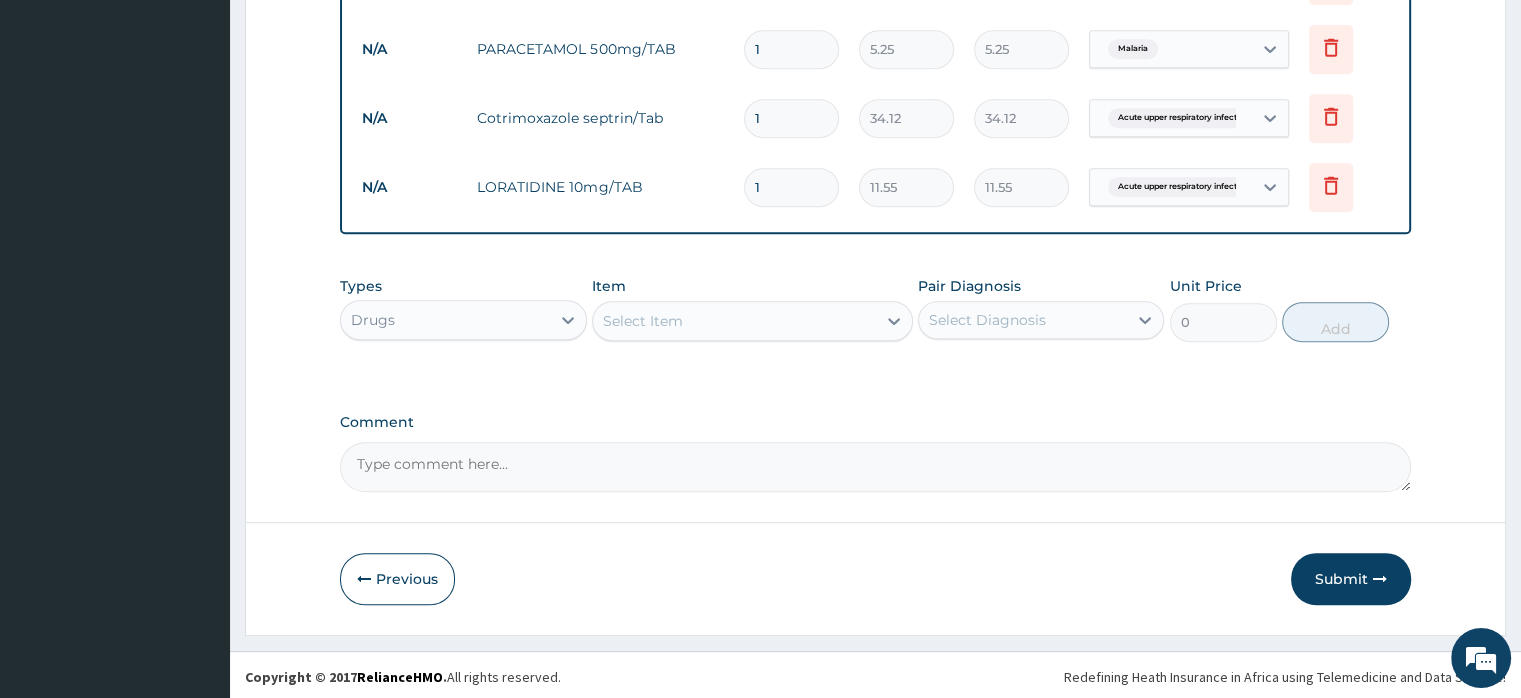 click on "Comment" at bounding box center (875, 467) 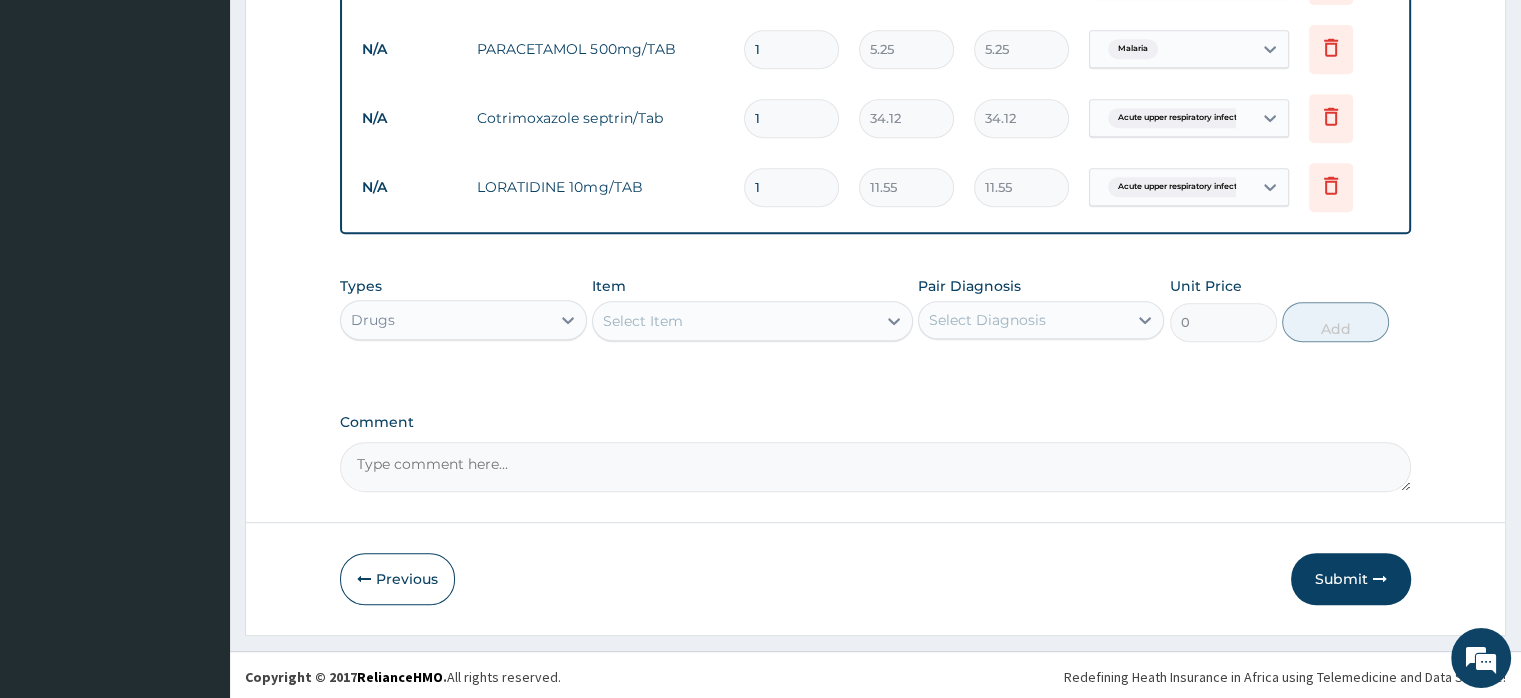 paste on "patient c/o fever heaache catarrh o/e gc stable anicteric acyaanosed not pale ass malaria plan mp wbc" 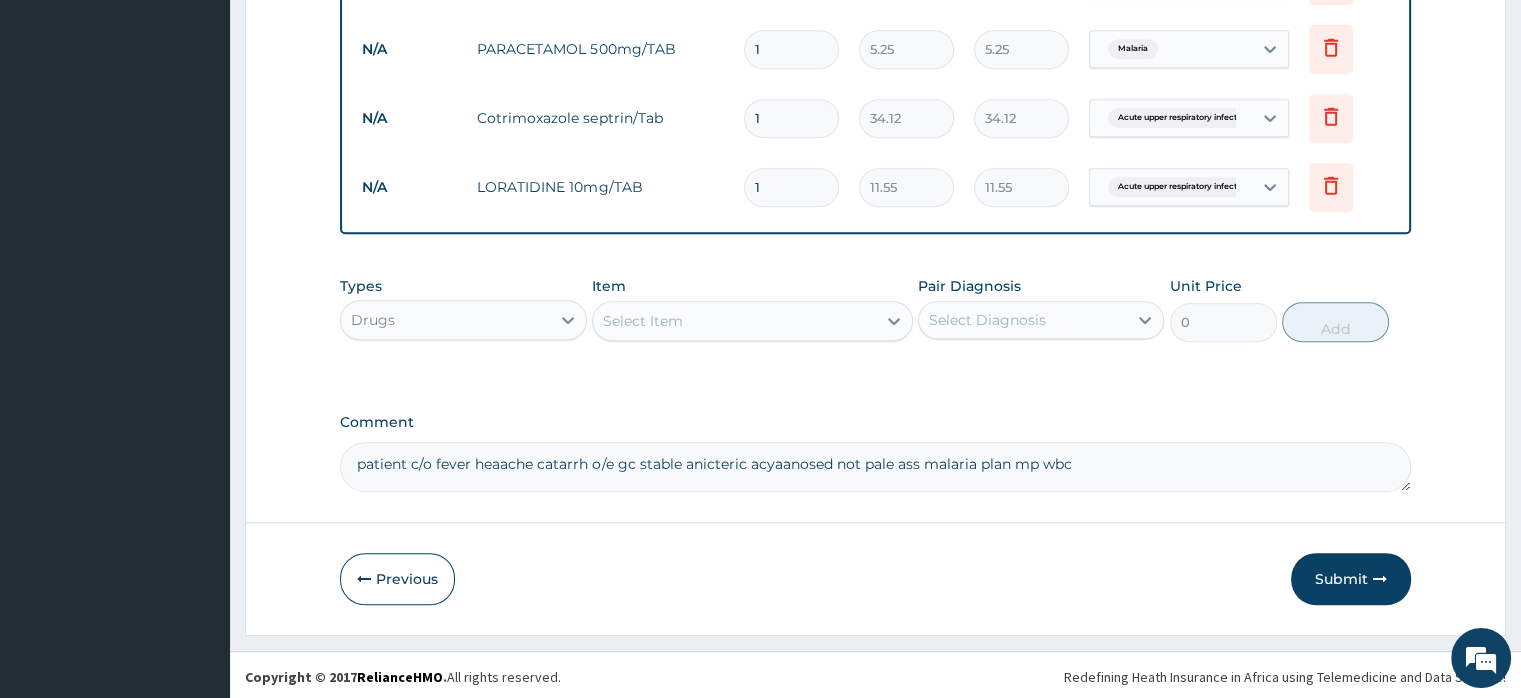 drag, startPoint x: 436, startPoint y: 465, endPoint x: 415, endPoint y: 465, distance: 21 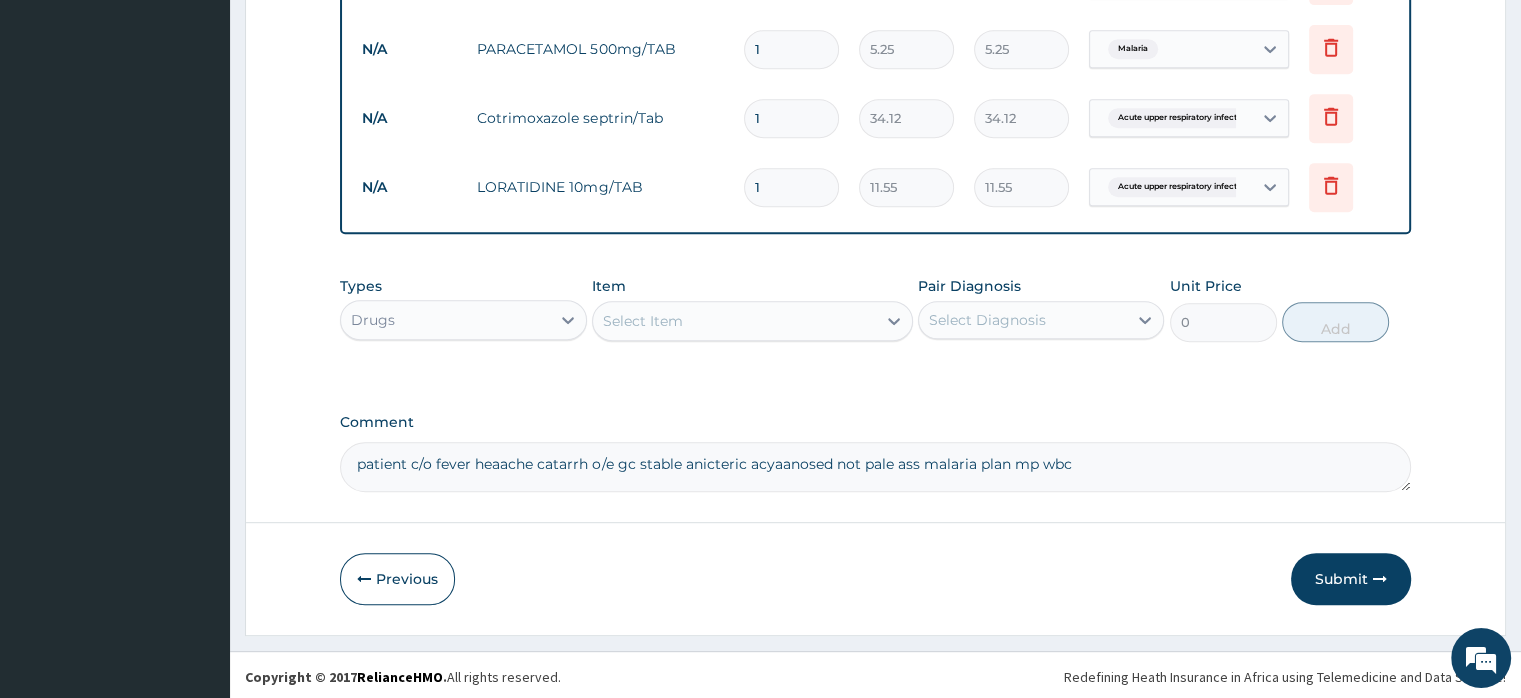 click on "patient c/o fever heaache catarrh o/e gc stable anicteric acyaanosed not pale ass malaria plan mp wbc" at bounding box center [875, 467] 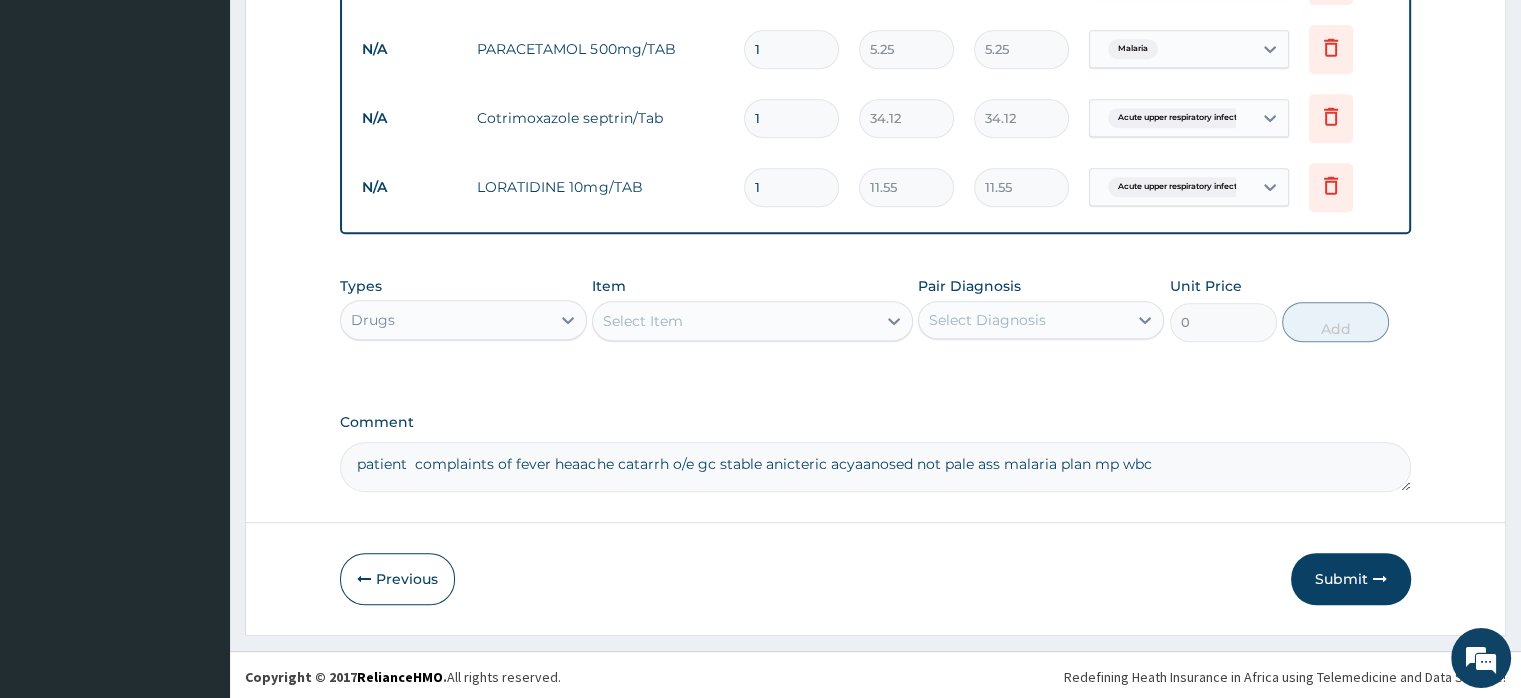 click on "patient  complaints of fever heaache catarrh o/e gc stable anicteric acyaanosed not pale ass malaria plan mp wbc" at bounding box center (875, 467) 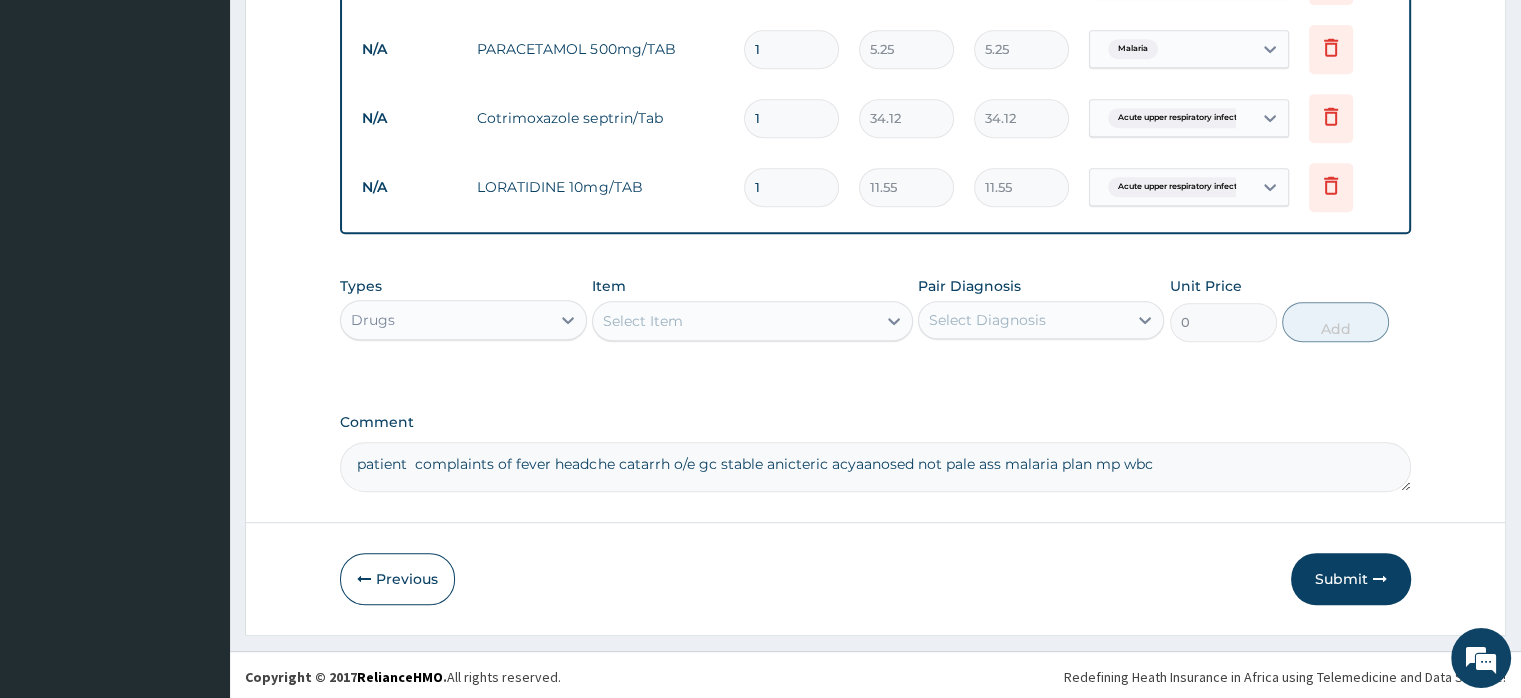 click on "Step  2  of 2 PA Code / Prescription Code Enter Code(Secondary Care Only) Encounter Date 05-07-2025 Important Notice Please enter PA codes before entering items that are not attached to a PA code   All diagnoses entered must be linked to a claim item. Diagnosis & Claim Items that are visible but inactive cannot be edited because they were imported from an already approved PA code. Diagnosis Malaria Query Acute upper respiratory infection Query NB: All diagnosis must be linked to a claim item Claim Items Type Name Quantity Unit Price Total Price Pair Diagnosis Actions N/A General Practitioner (1st consultation) 1 1500 1500.00 Malaria Delete N/A COARTEM D TAB 80/480 1 866.25 866.25 Malaria Delete N/A PARACETAMOL 500mg/TAB 1 5.25 5.25 Malaria Delete N/A Cotrimoxazole septrin/Tab 1 34.12 34.12 Acute upper respiratory infect... Delete N/A LORATIDINE 10mg/TAB 1 11.55 11.55 Acute upper respiratory infect... Delete Types Drugs Item Select Item Pair Diagnosis Select Diagnosis Unit Price 0 Add Comment     Previous" at bounding box center [875, -90] 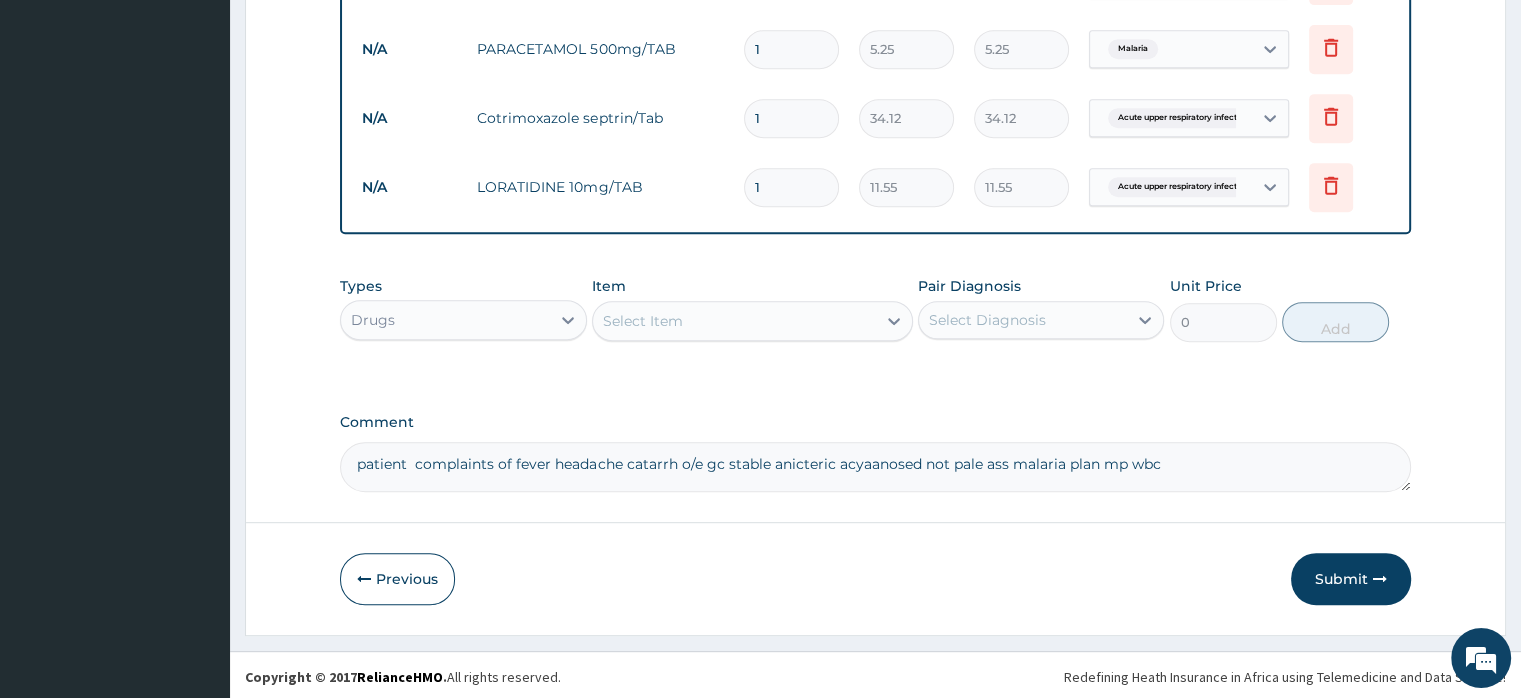 click on "patient  complaints of fever headache catarrh o/e gc stable anicteric acyaanosed not pale ass malaria plan mp wbc" at bounding box center (875, 467) 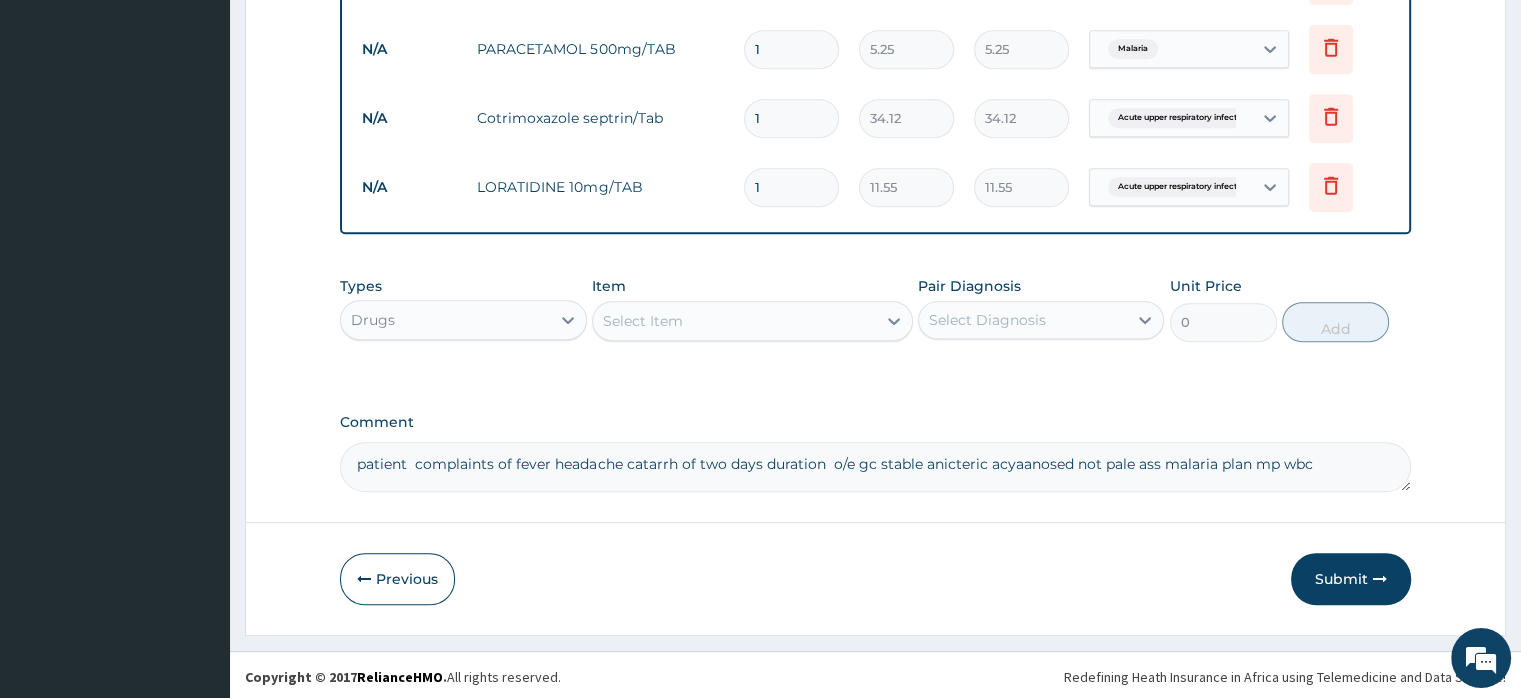 drag, startPoint x: 875, startPoint y: 465, endPoint x: 822, endPoint y: 457, distance: 53.600372 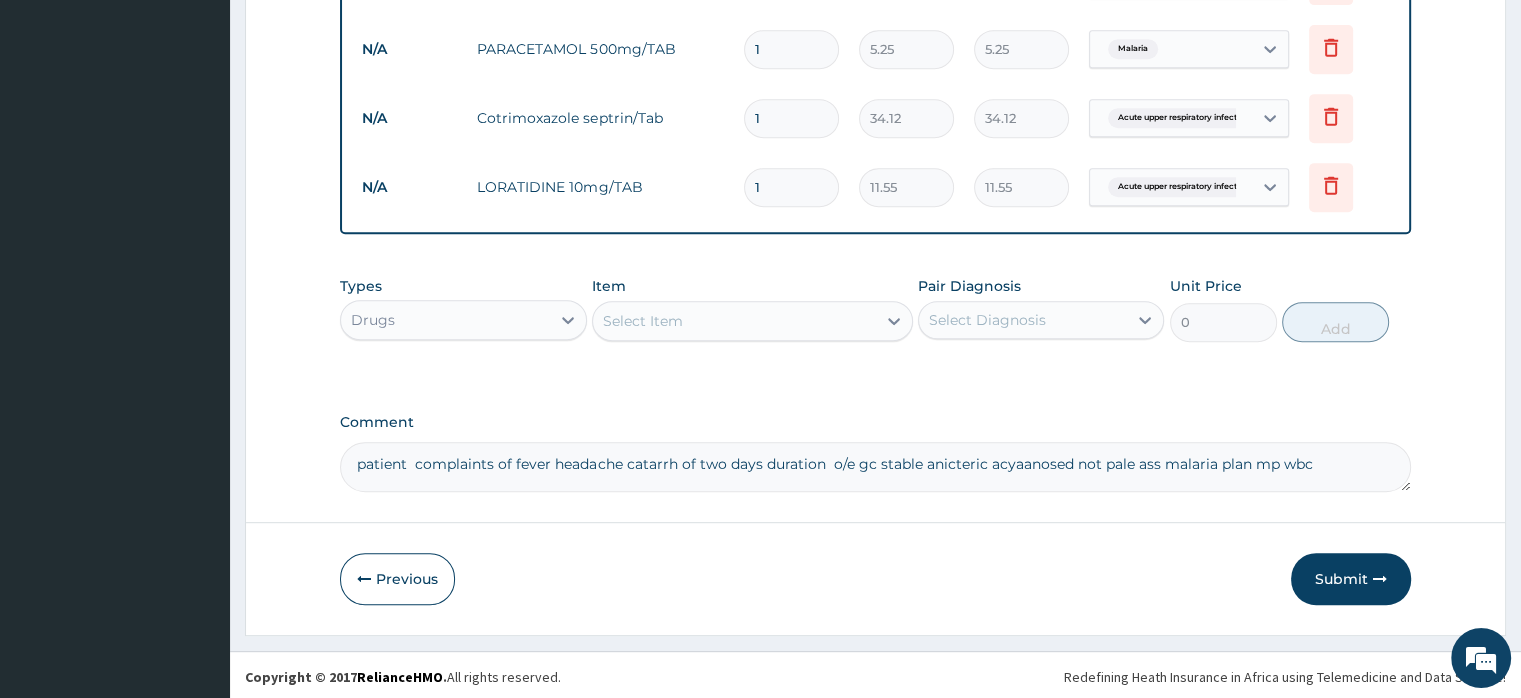 click on "patient  complaints of fever headache catarrh of two days duration  o/e gc stable anicteric acyaanosed not pale ass malaria plan mp wbc" at bounding box center [875, 467] 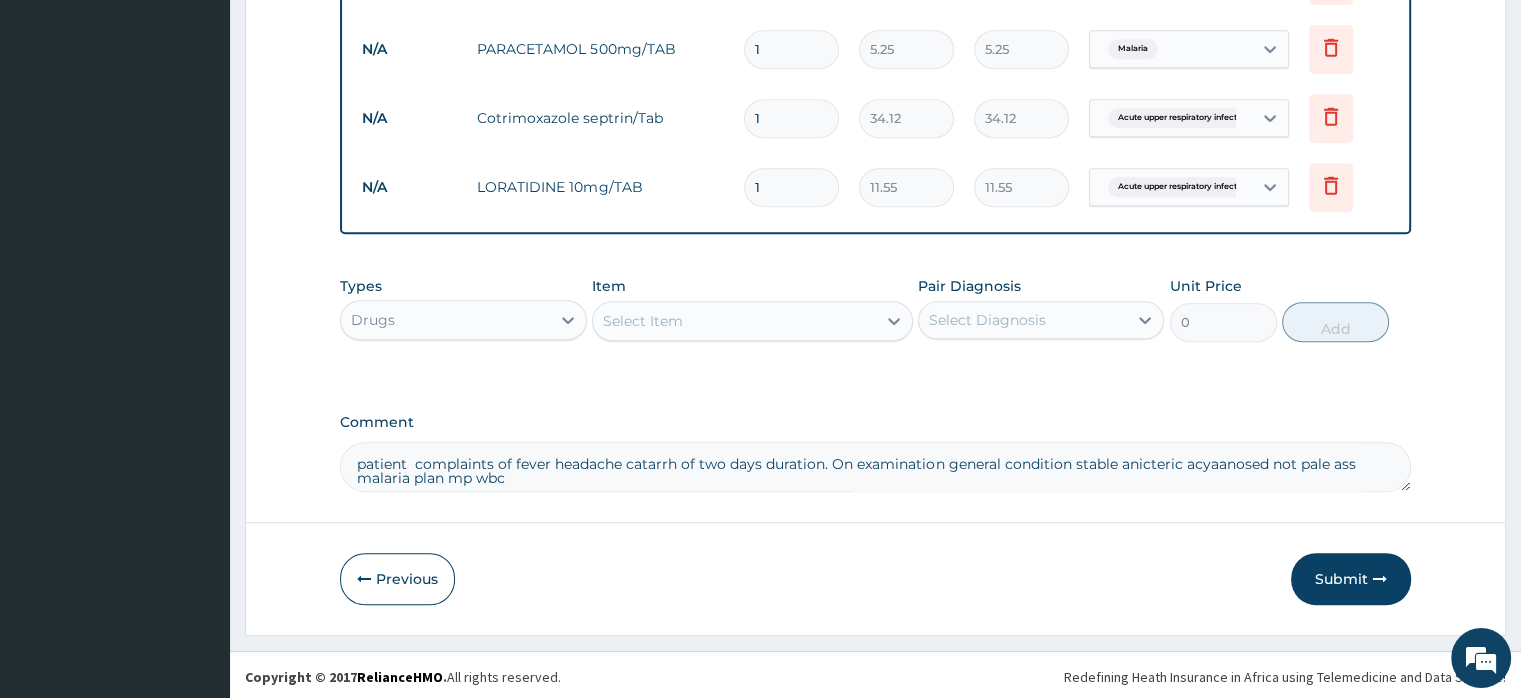 click on "patient  complaints of fever headache catarrh of two days duration. On examination general condition stable anicteric acyaanosed not pale ass malaria plan mp wbc" at bounding box center (875, 467) 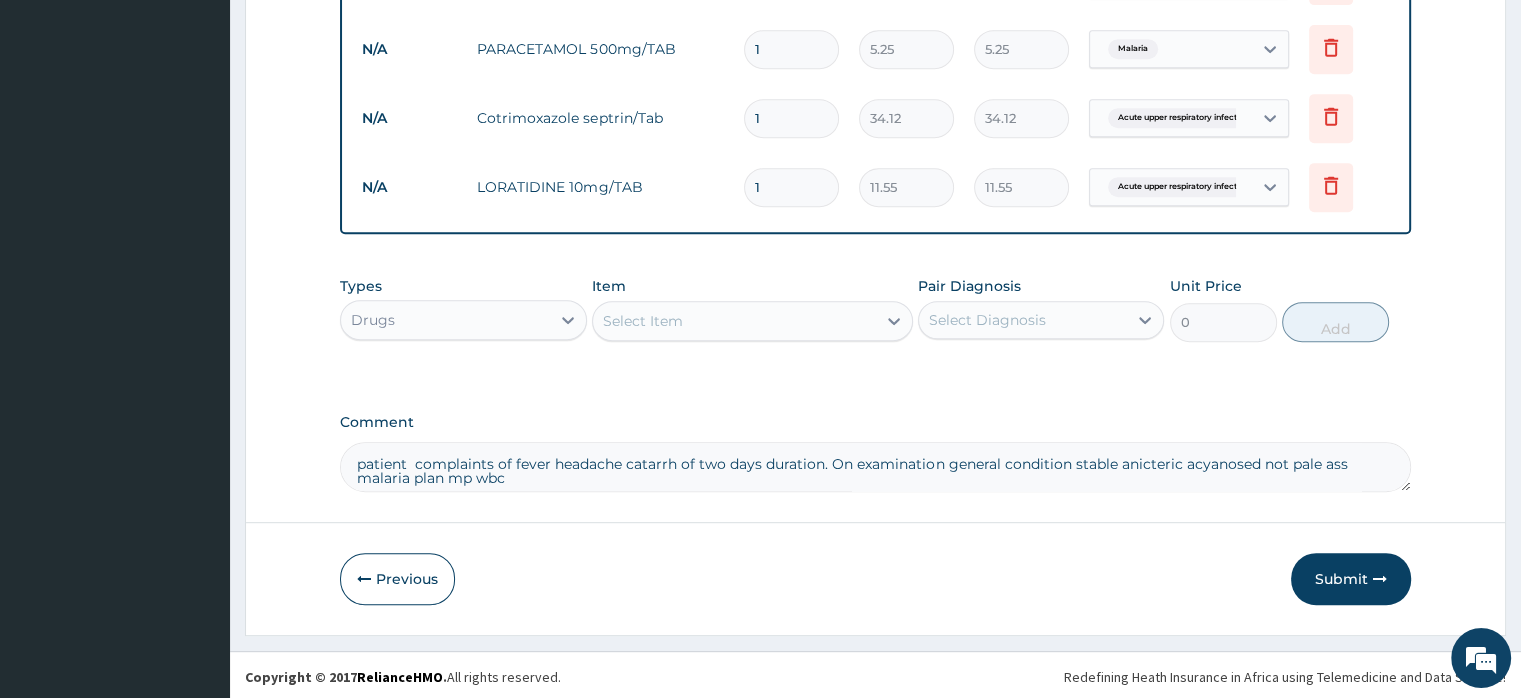 scroll, scrollTop: 8, scrollLeft: 0, axis: vertical 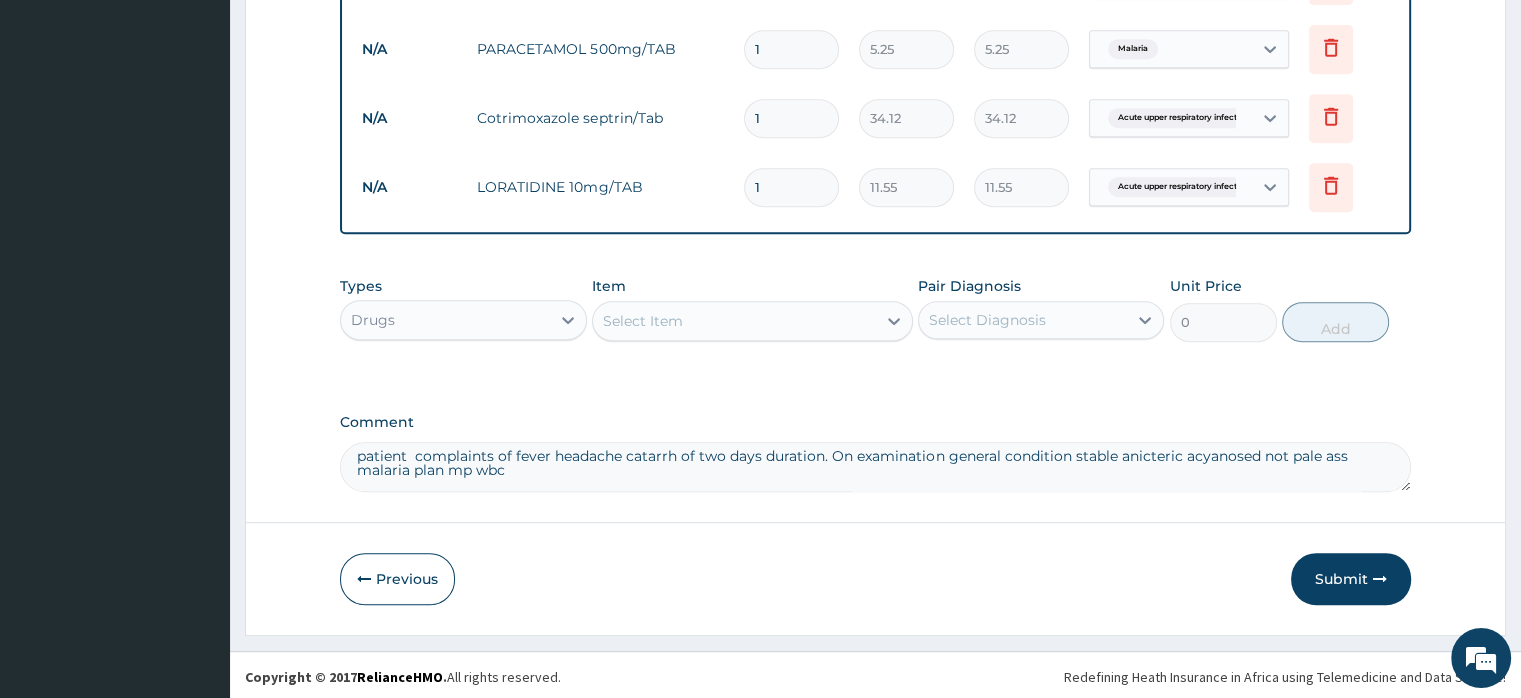 drag, startPoint x: 528, startPoint y: 482, endPoint x: 351, endPoint y: 476, distance: 177.10167 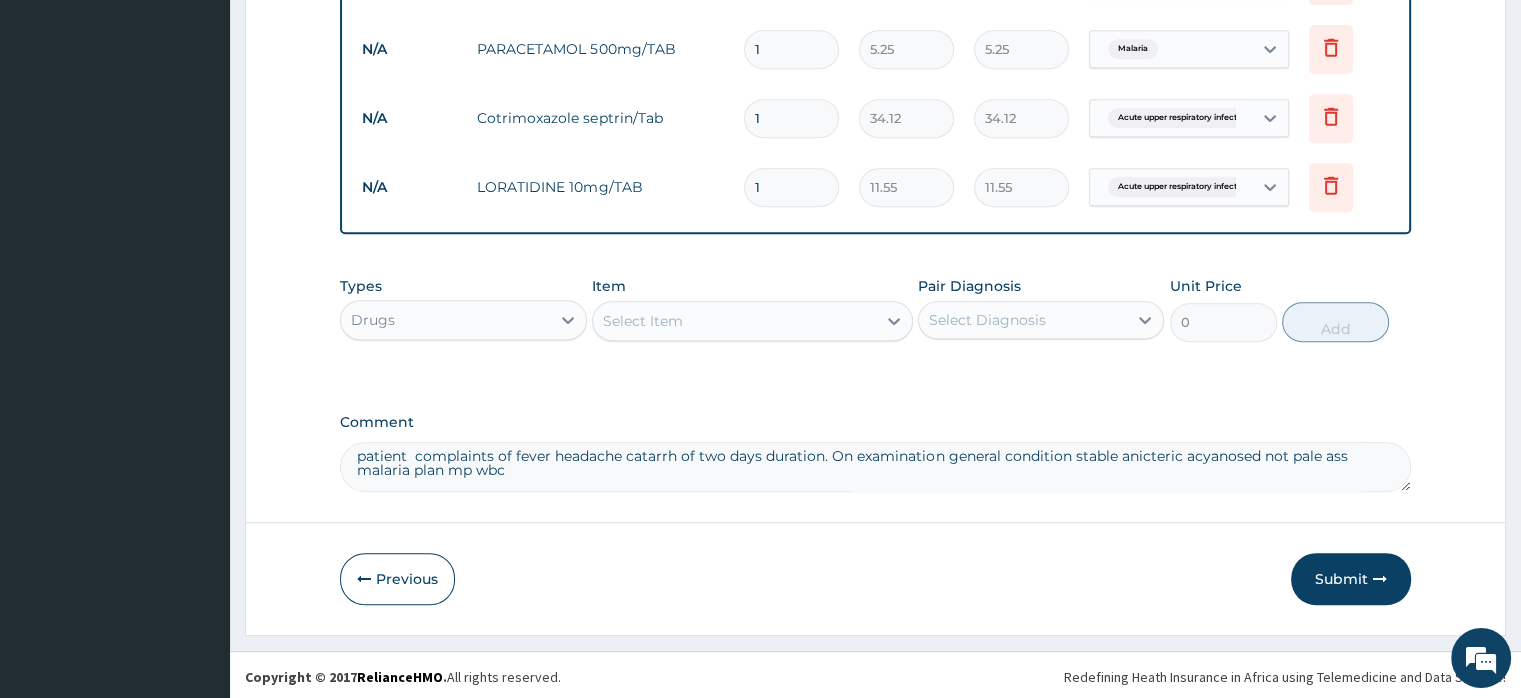 click on "patient  complaints of fever headache catarrh of two days duration. On examination general condition stable anicteric acyanosed not pale ass malaria plan mp wbc" at bounding box center (875, 467) 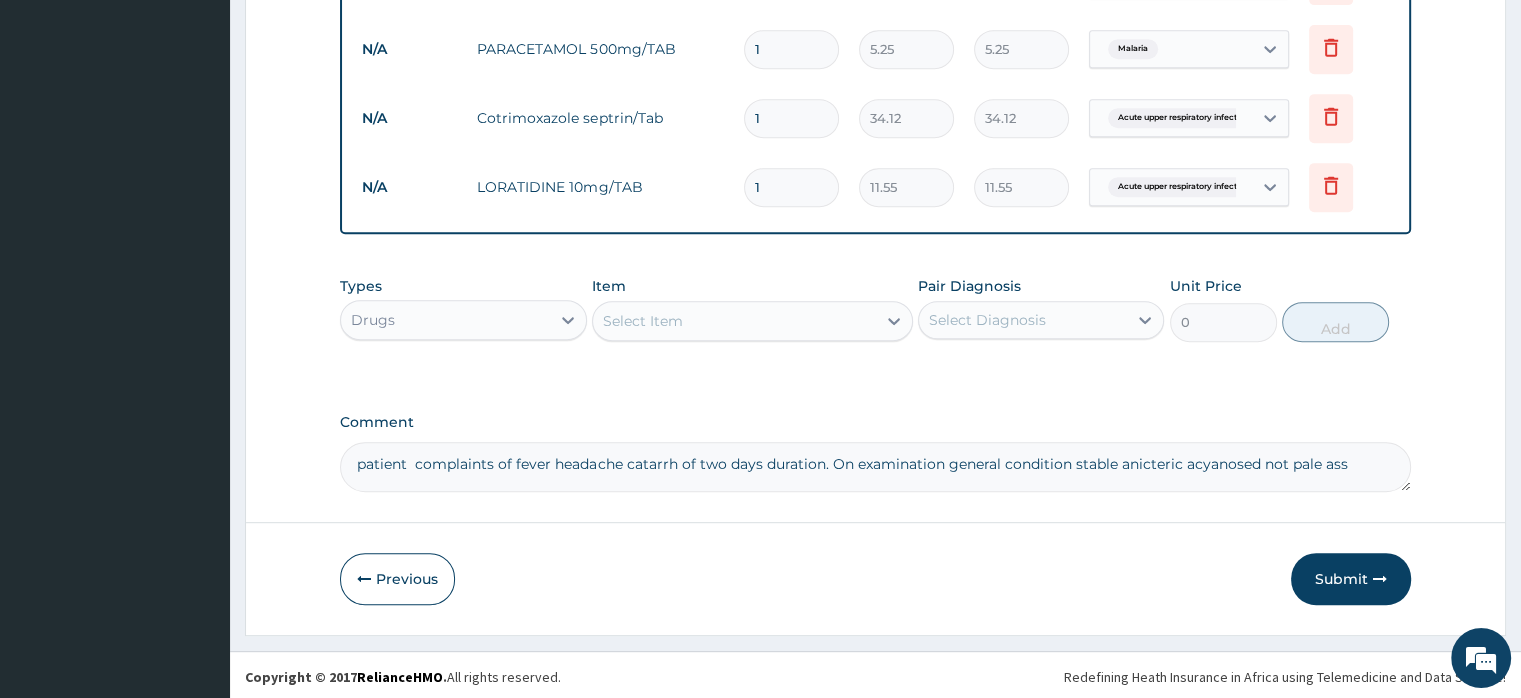 scroll, scrollTop: 0, scrollLeft: 0, axis: both 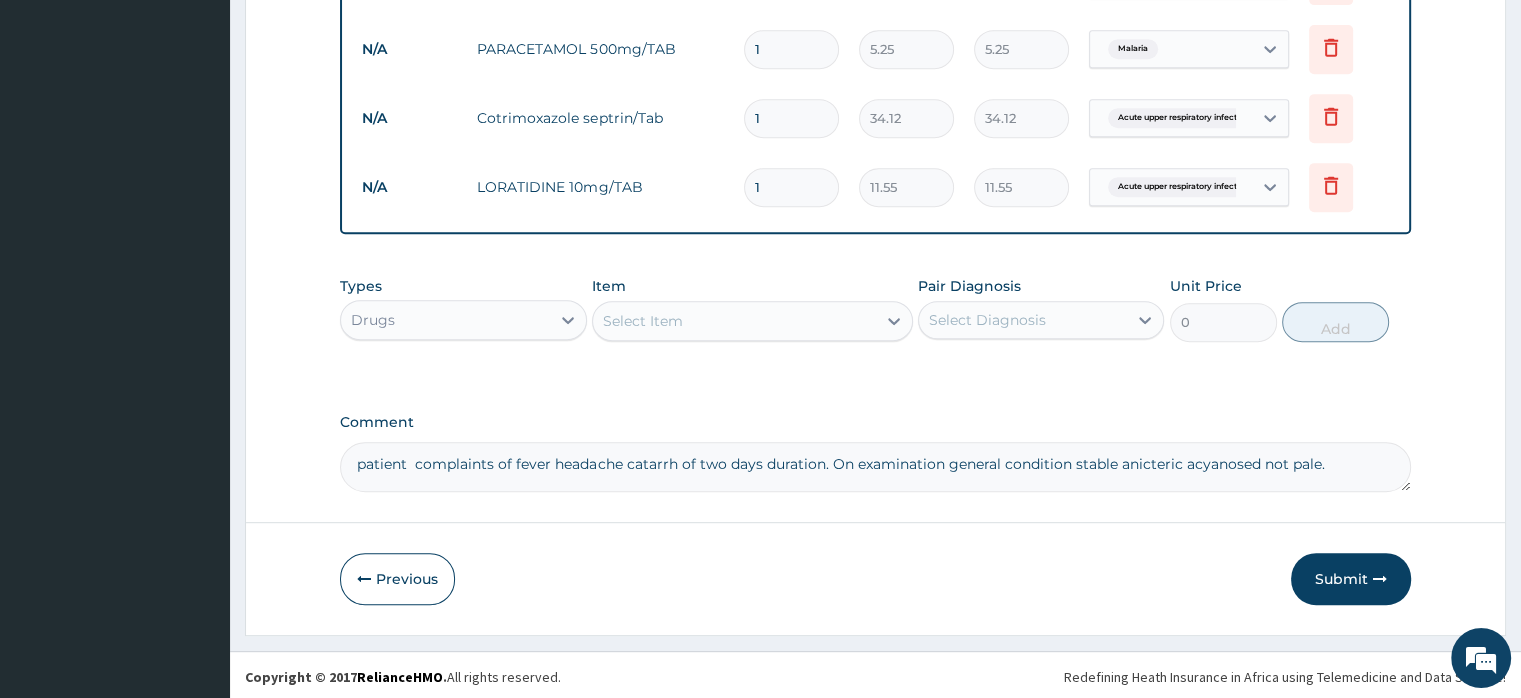 type on "patient  complaints of fever headache catarrh of two days duration. On examination general condition stable anicteric acyanosed not pale." 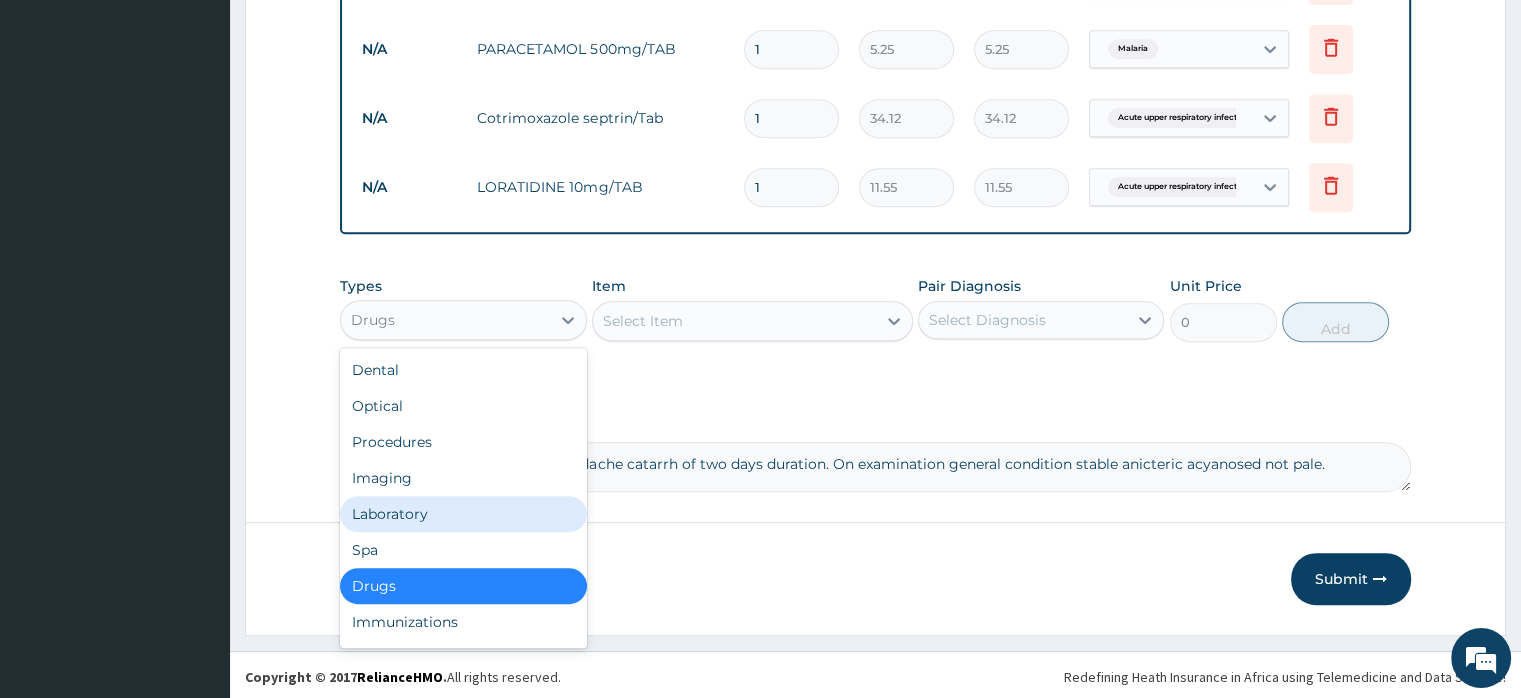 click on "Laboratory" at bounding box center (463, 514) 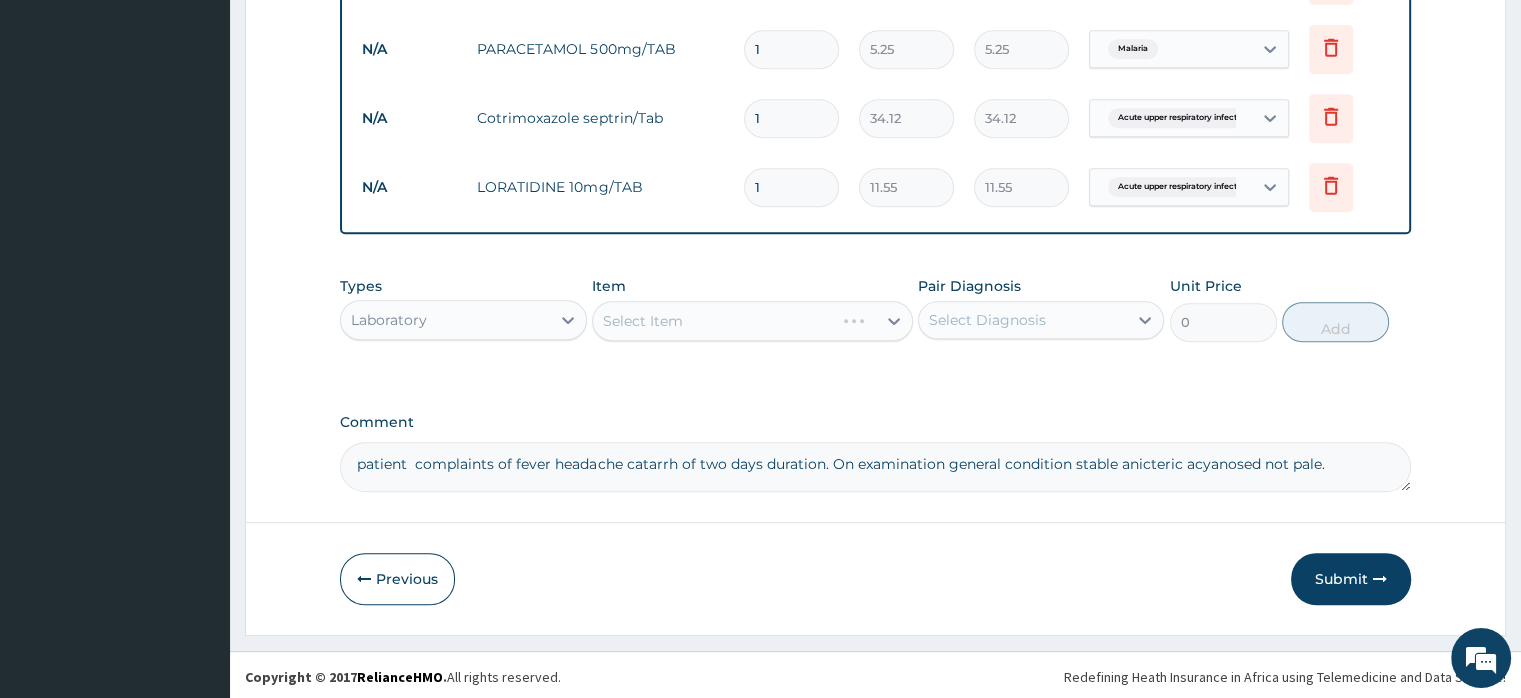 click on "Select Item" at bounding box center (752, 321) 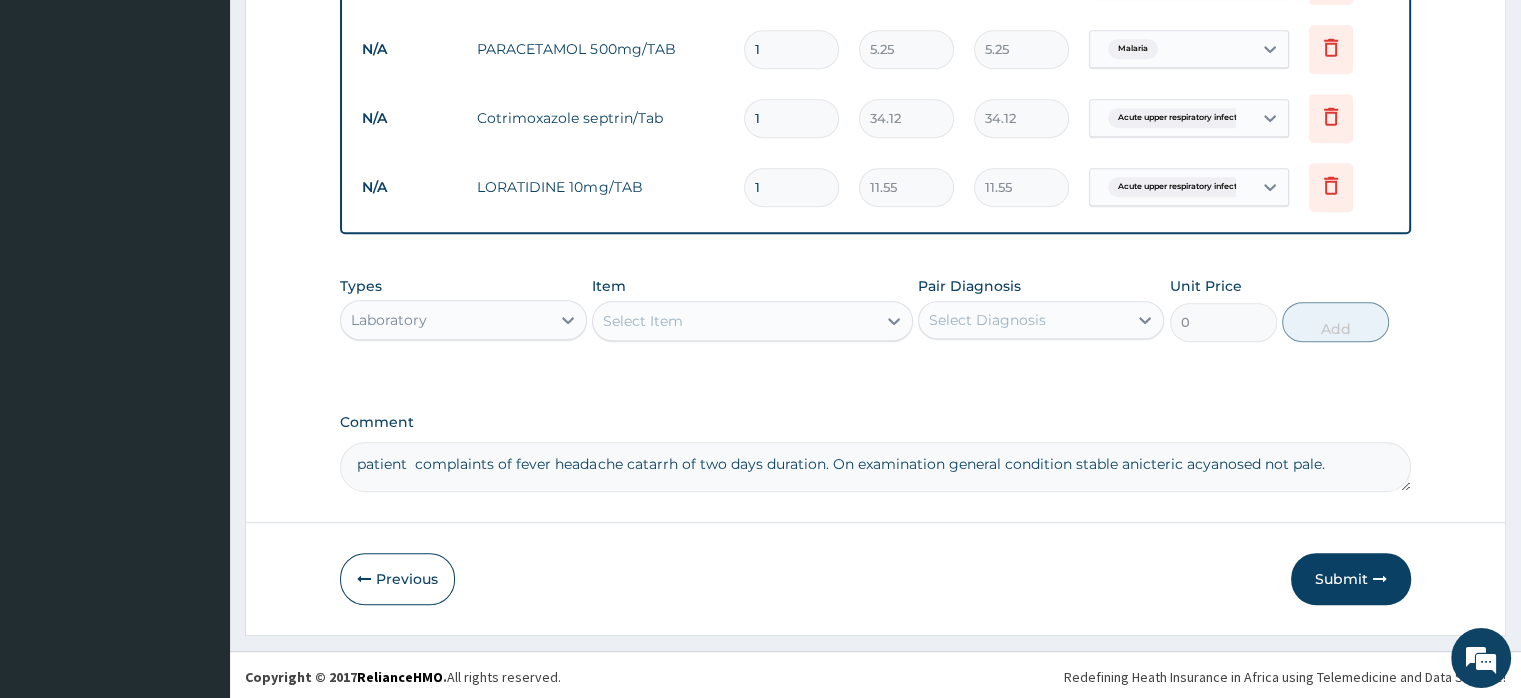click on "Select Item" at bounding box center [643, 321] 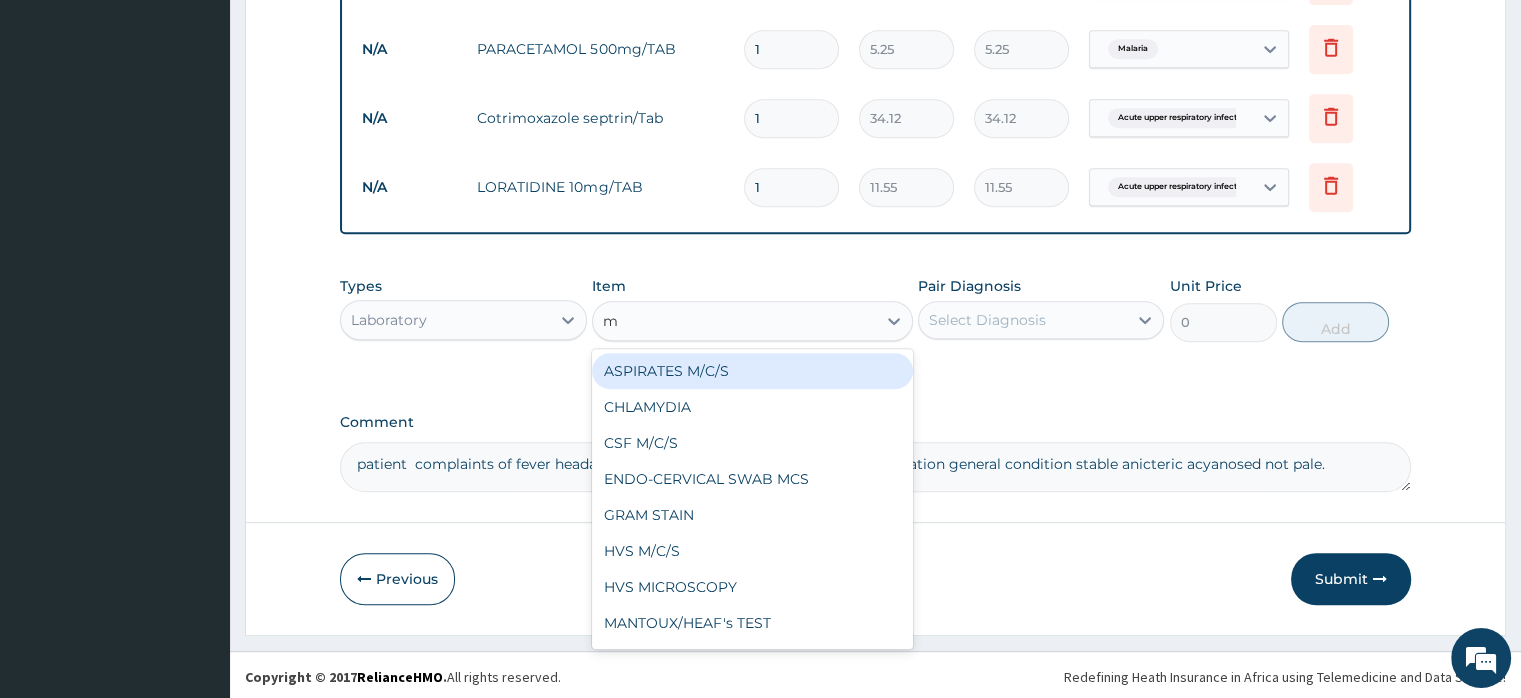 type on "mp" 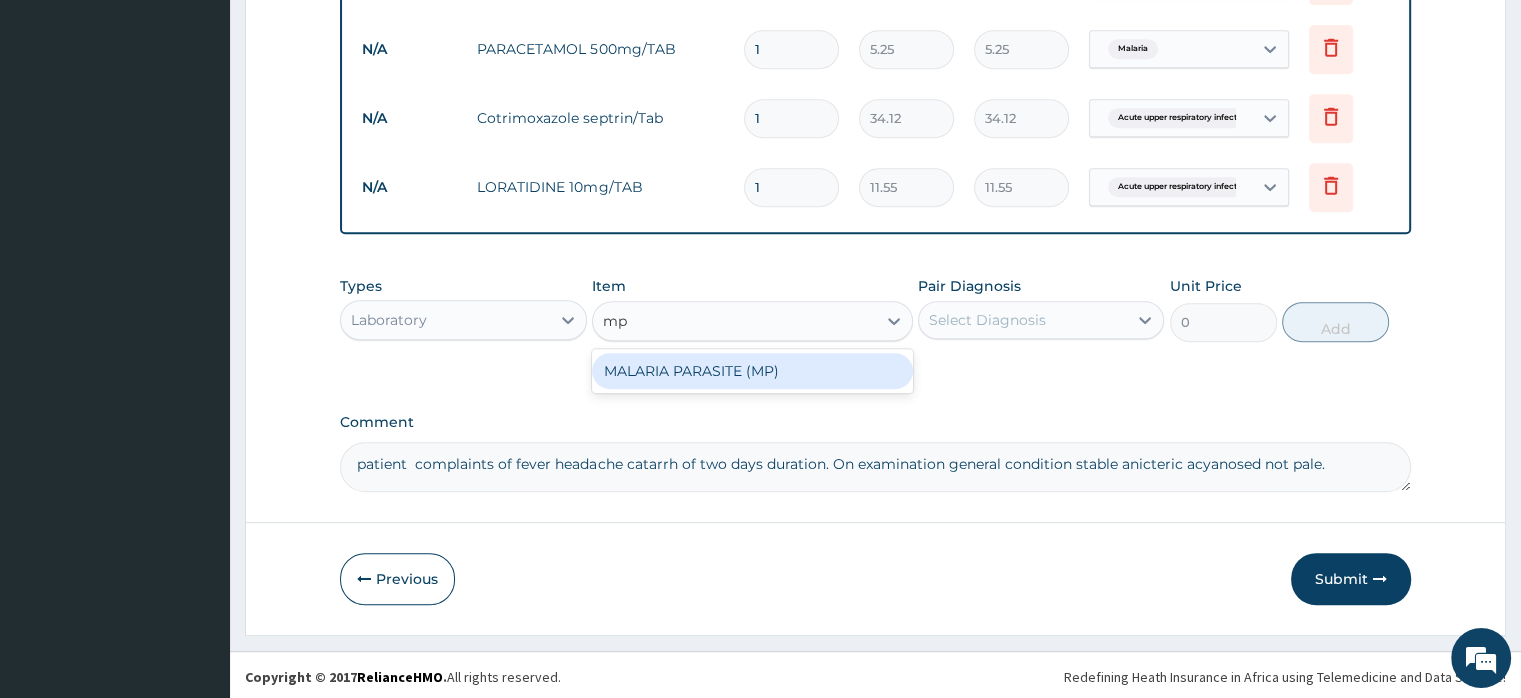 click on "MALARIA PARASITE (MP)" at bounding box center (752, 371) 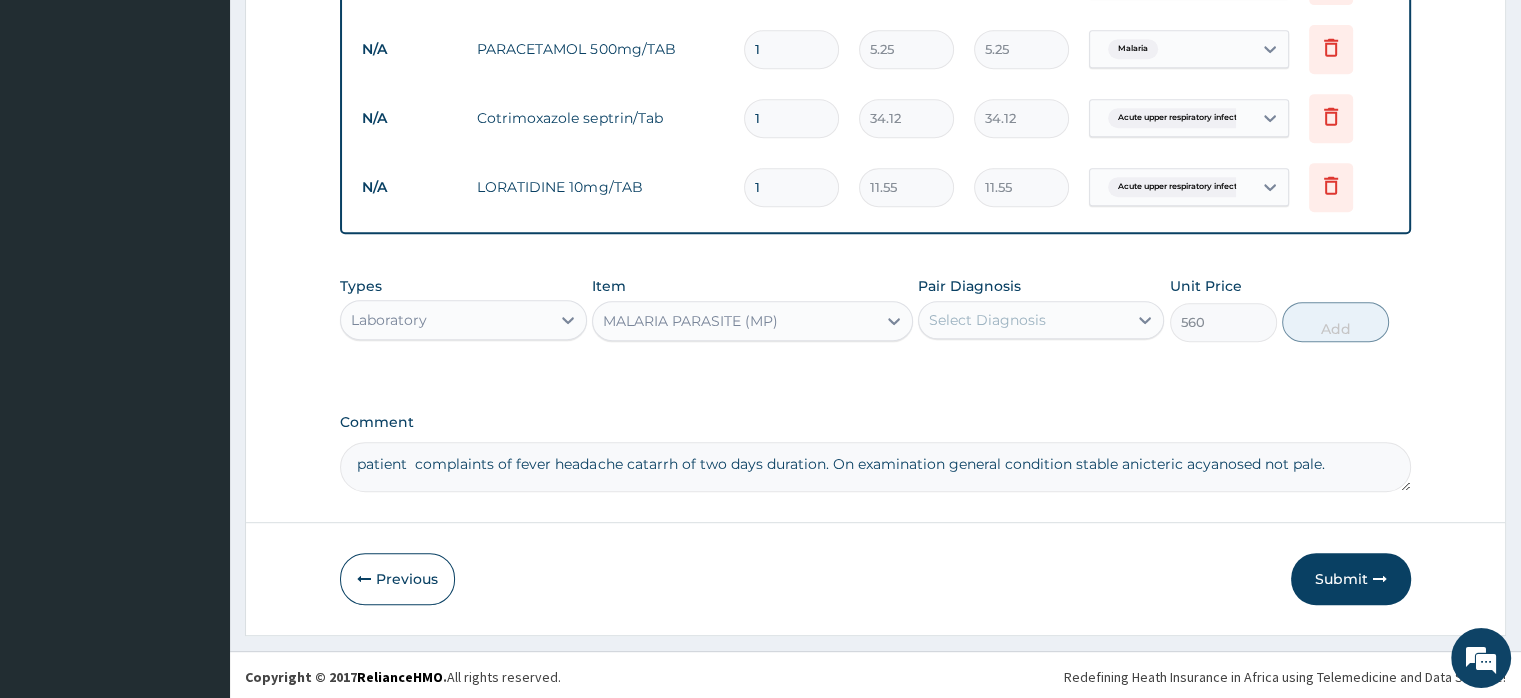 click on "Select Diagnosis" at bounding box center [987, 320] 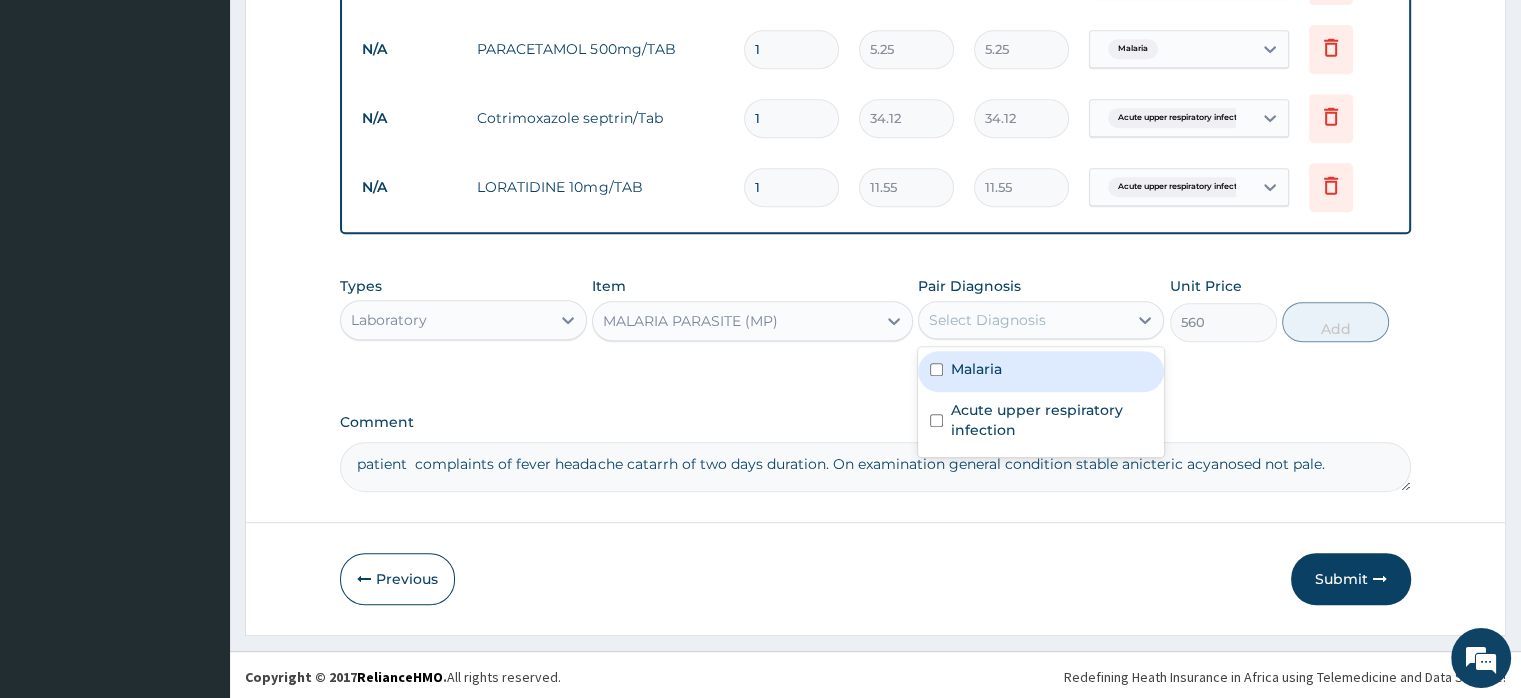click on "Malaria" at bounding box center [976, 369] 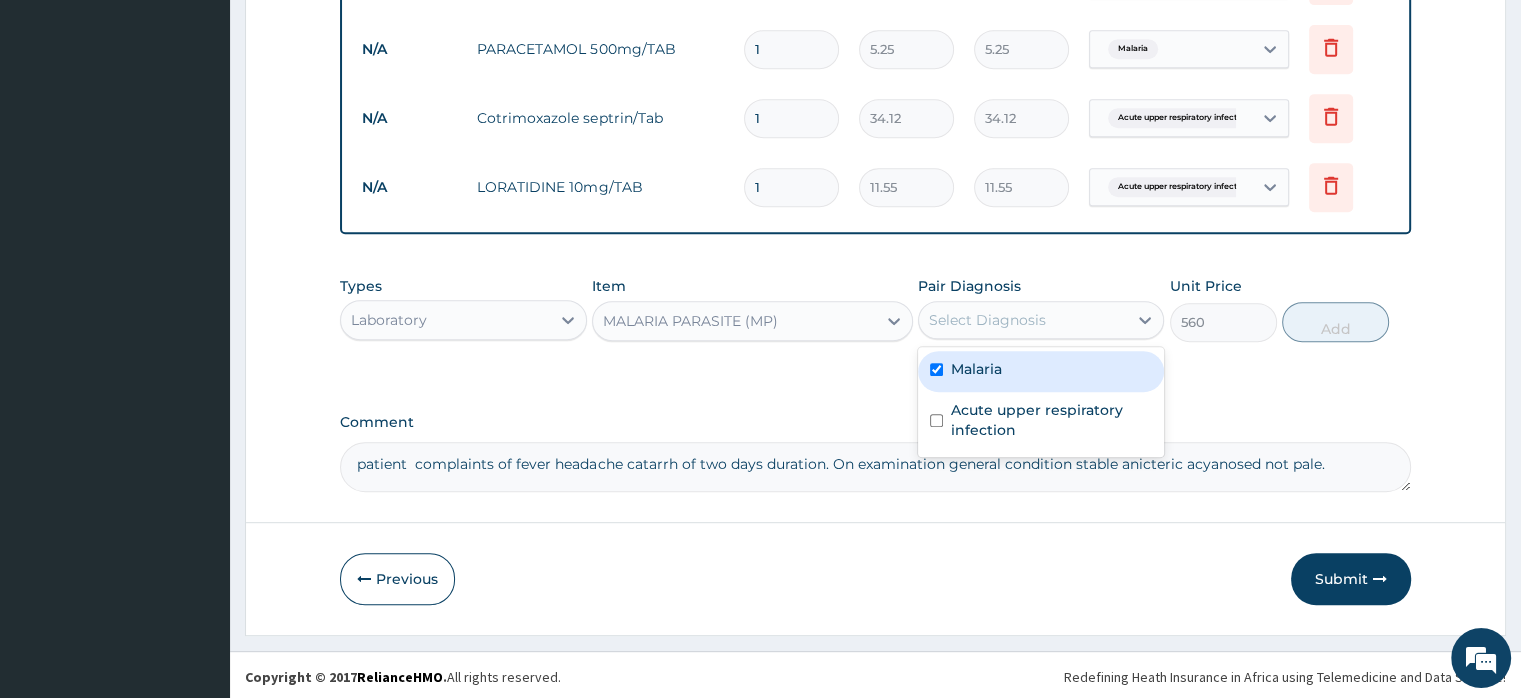 checkbox on "true" 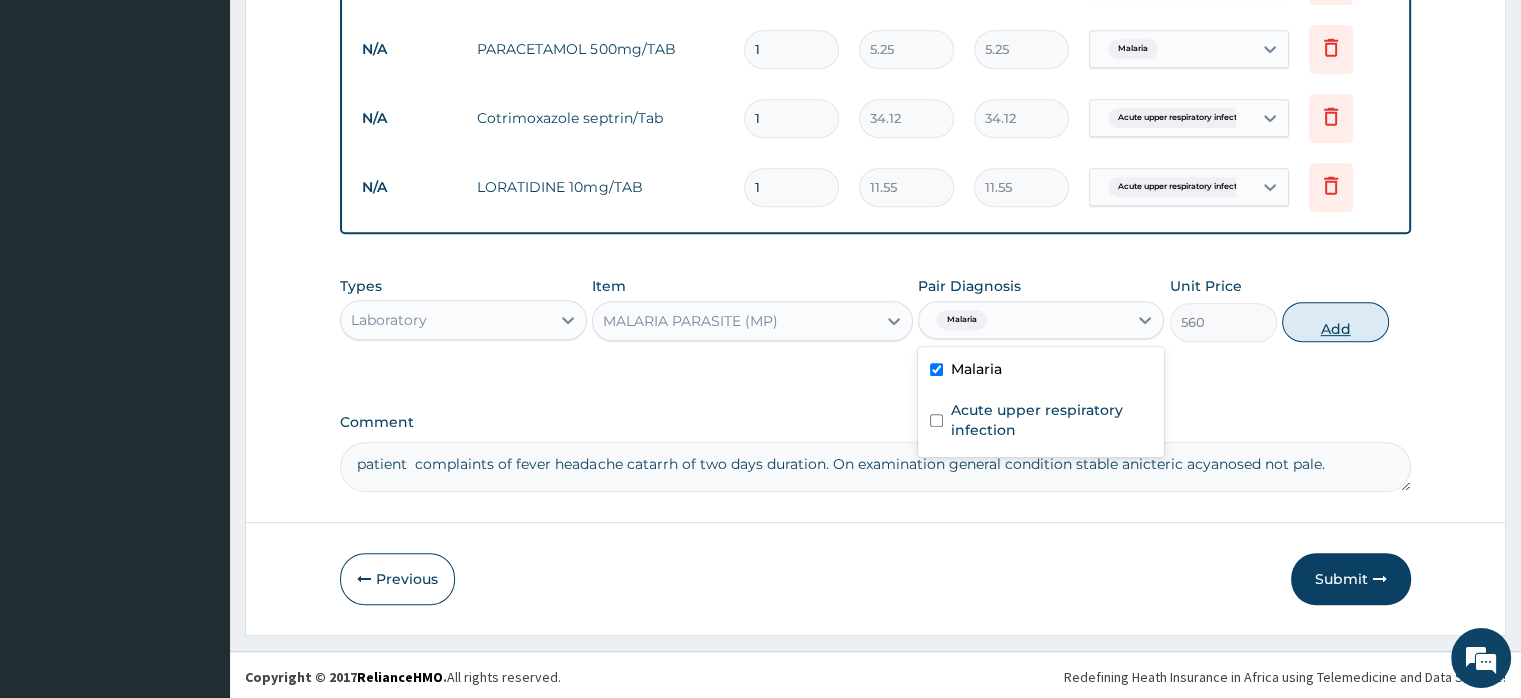 click on "Add" at bounding box center [1335, 322] 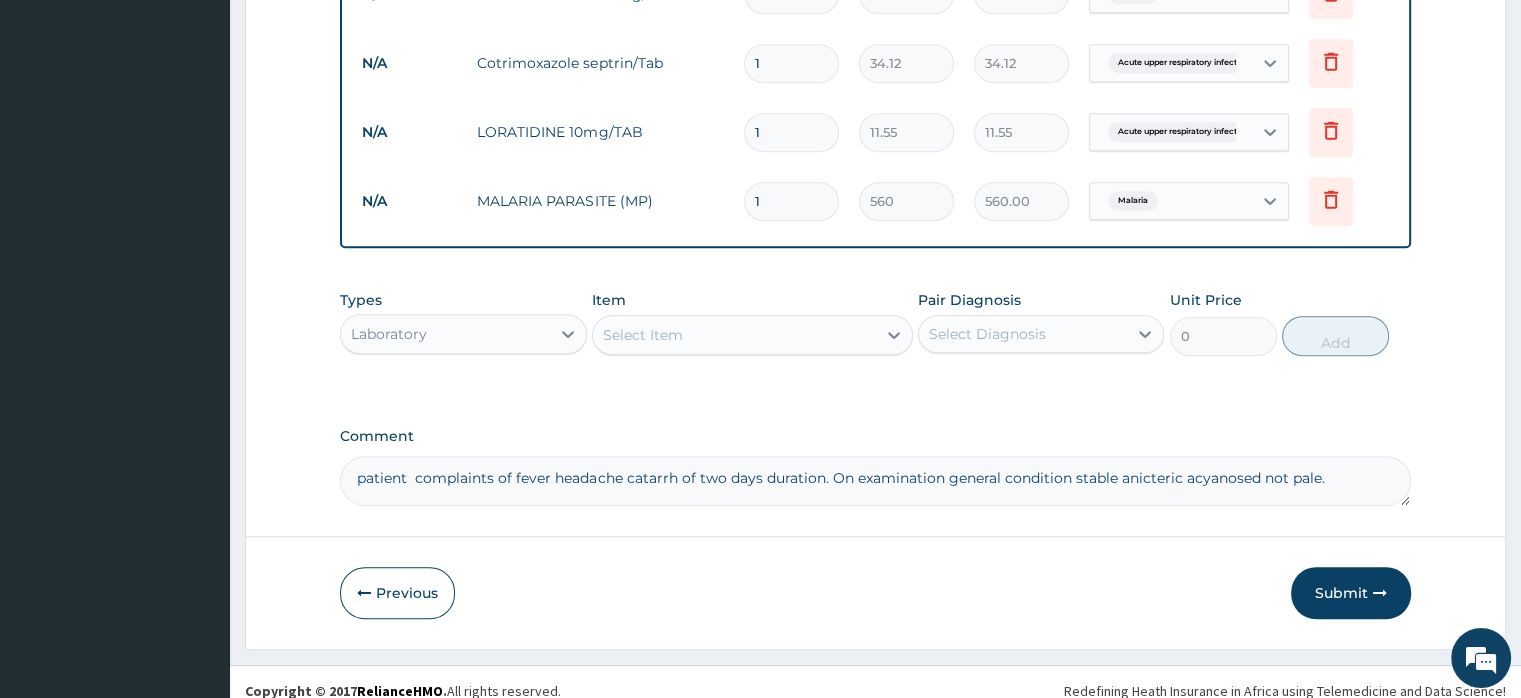 scroll, scrollTop: 990, scrollLeft: 0, axis: vertical 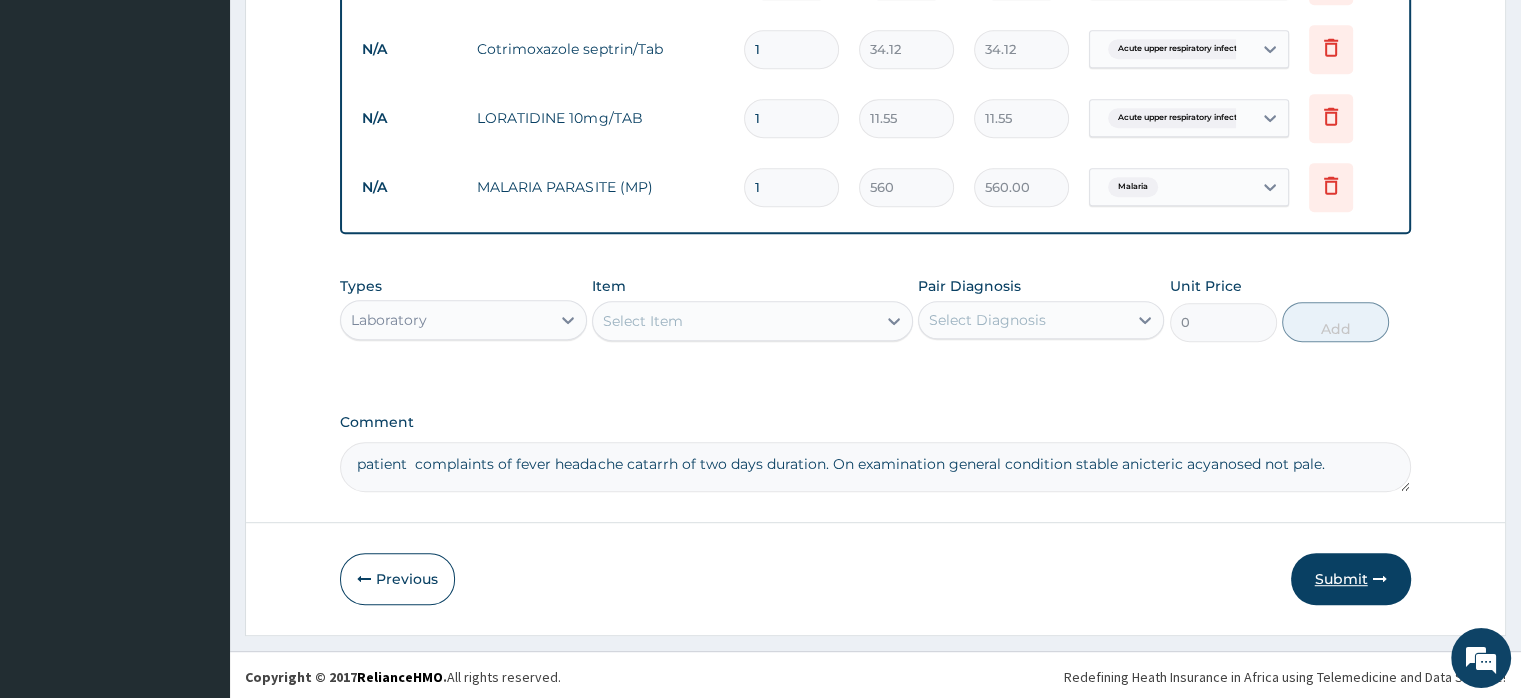 click on "Submit" at bounding box center (1351, 579) 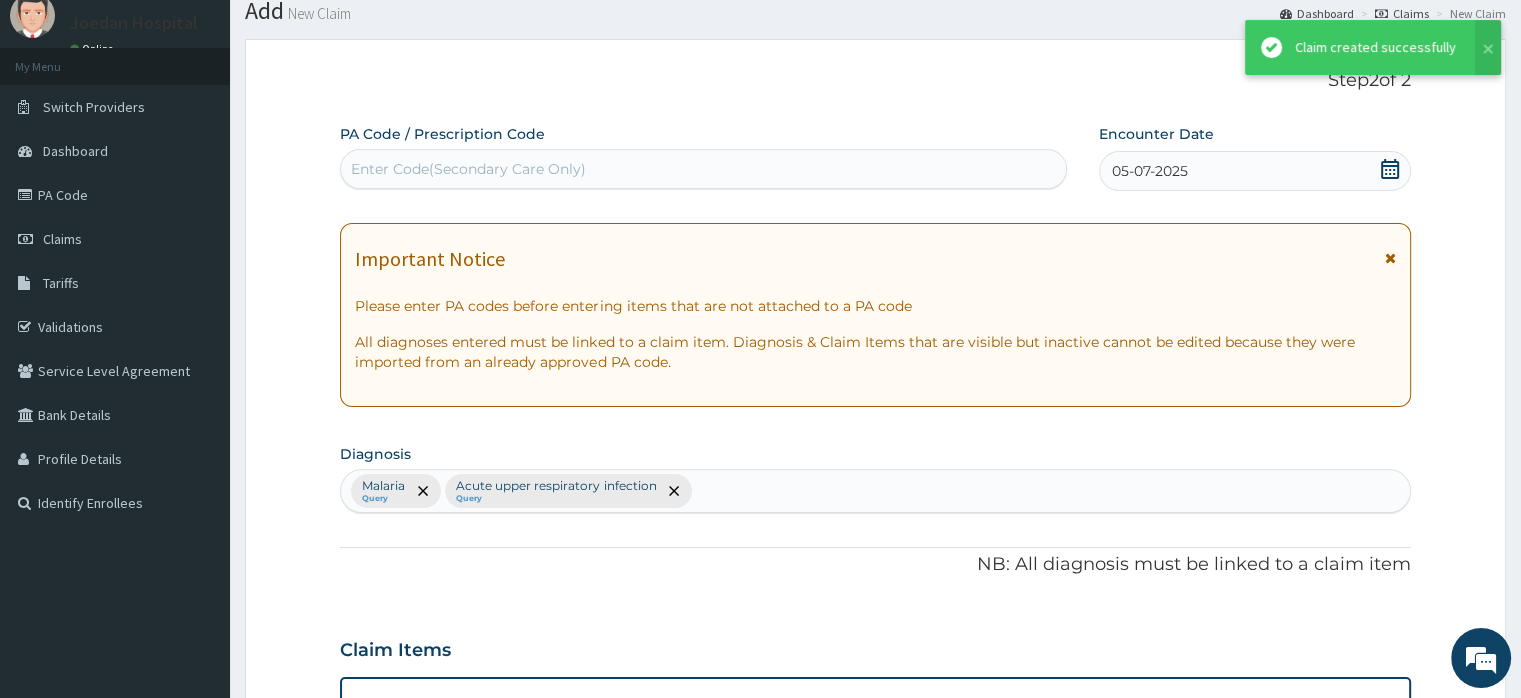 scroll, scrollTop: 990, scrollLeft: 0, axis: vertical 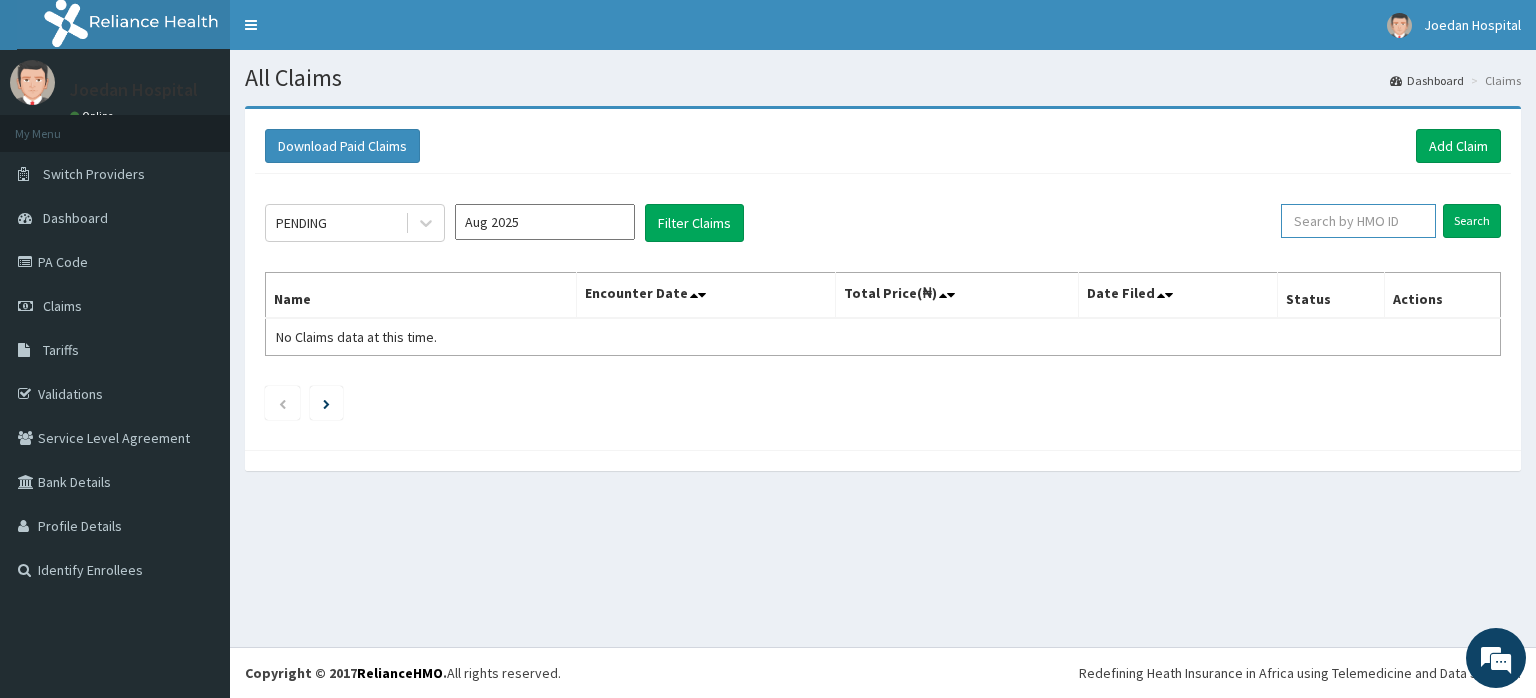 click at bounding box center (1358, 221) 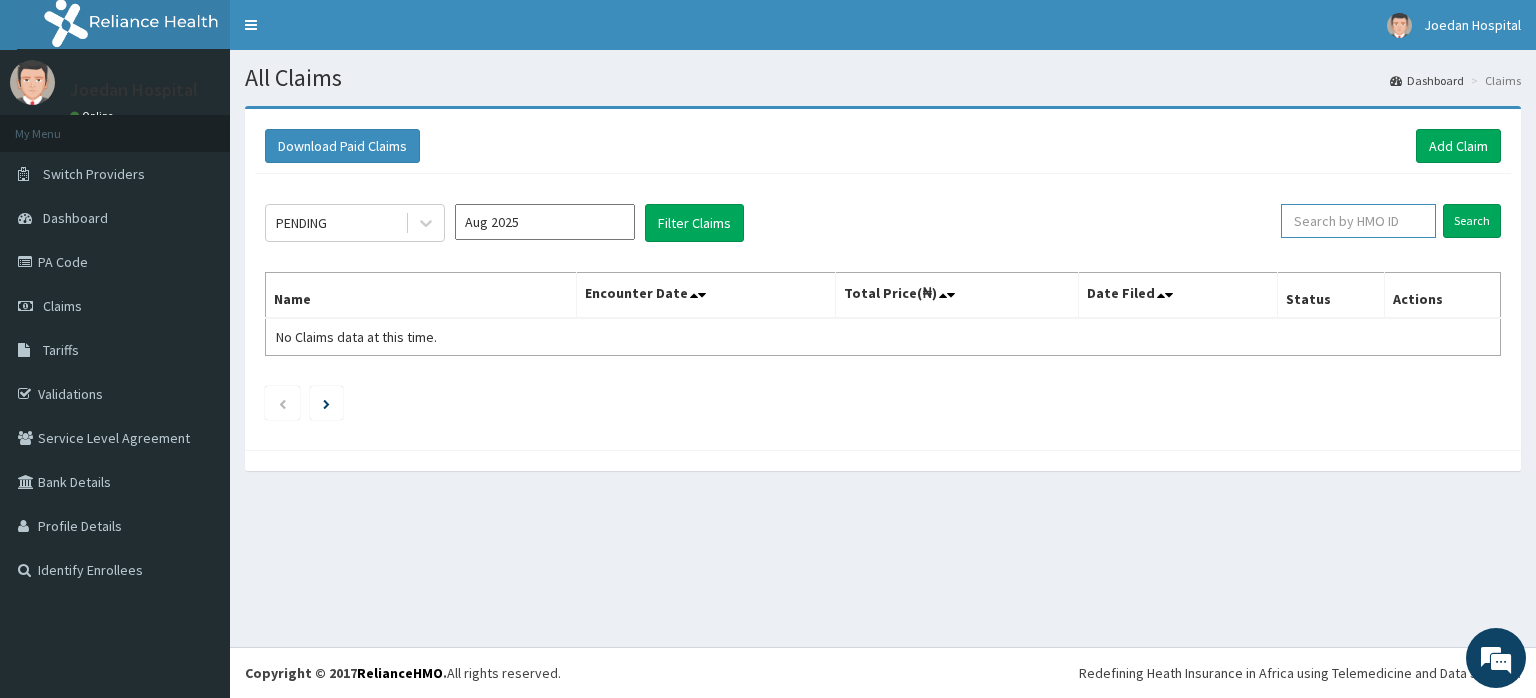 paste on "HIA/11135/A" 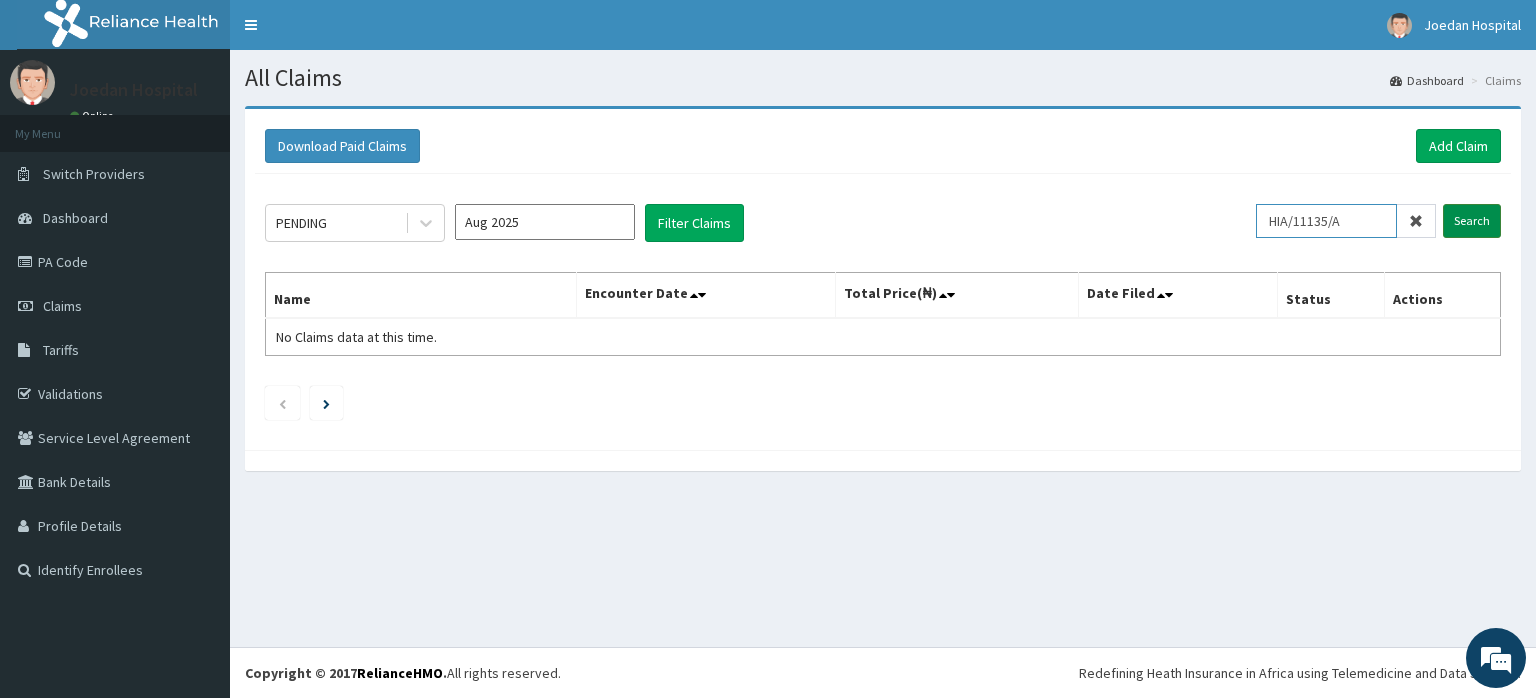 type on "HIA/11135/A" 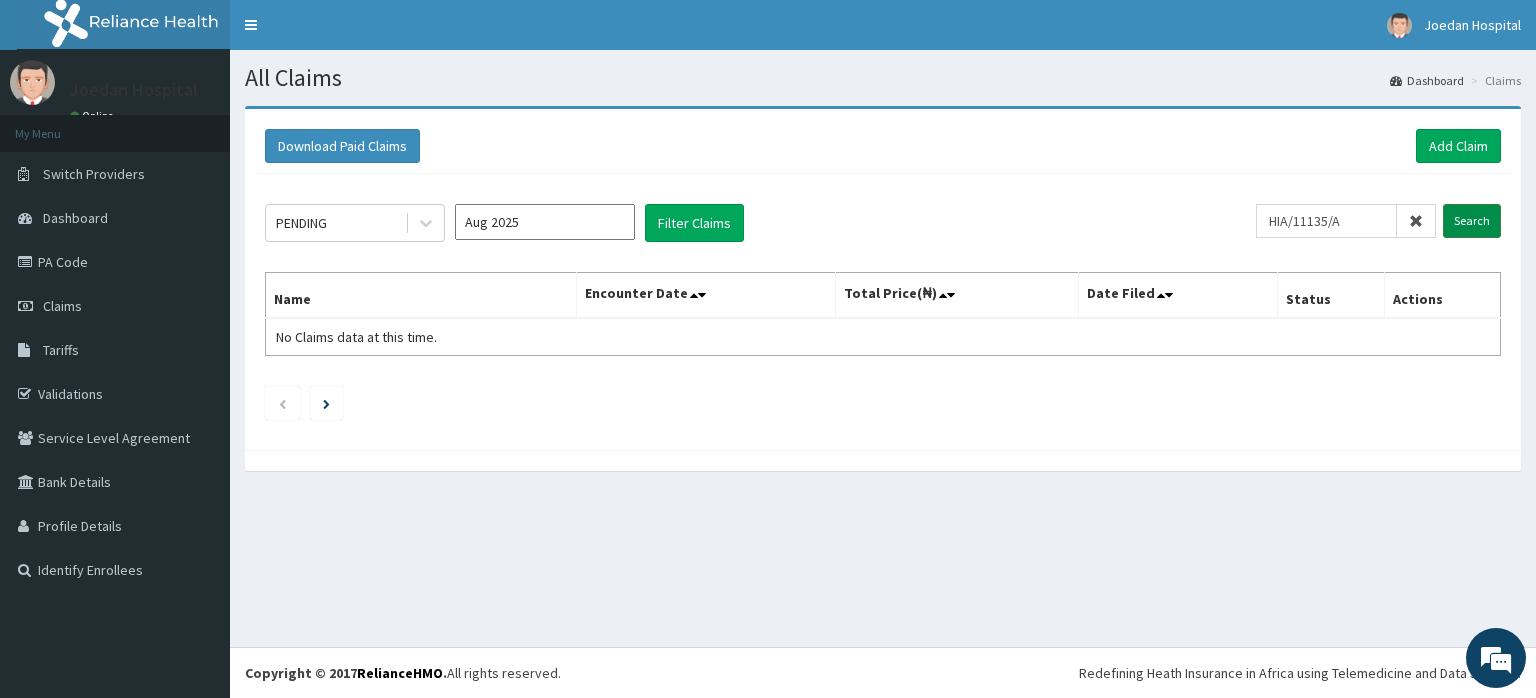 click on "Search" at bounding box center (1472, 221) 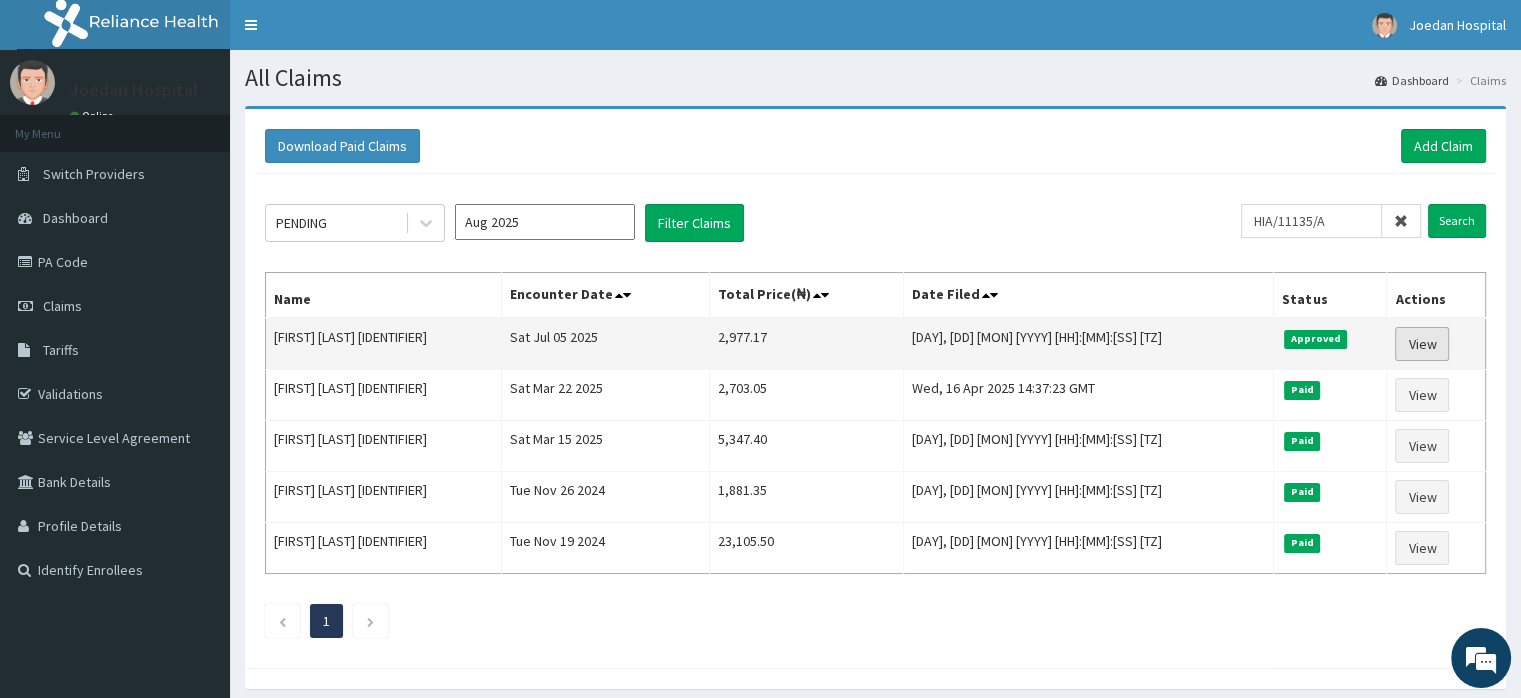 click on "View" at bounding box center (1422, 344) 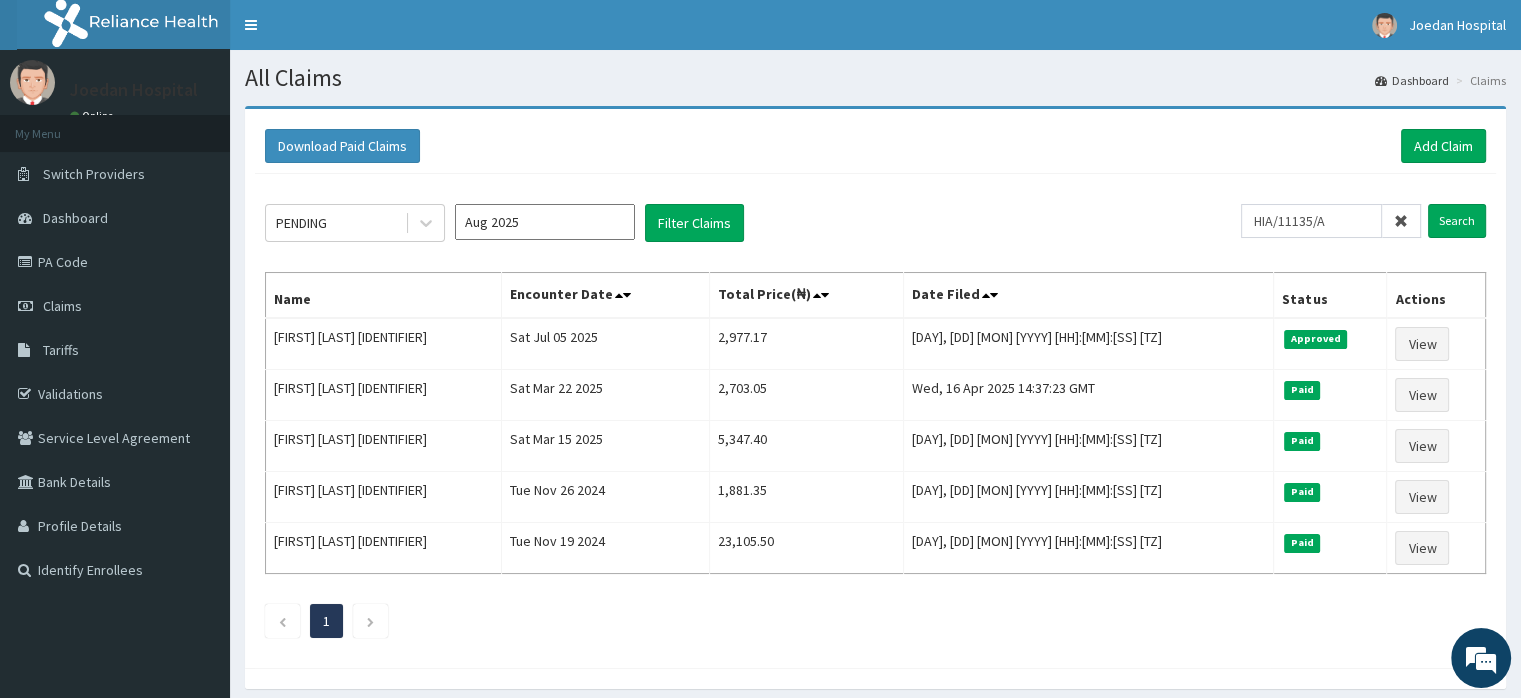 scroll, scrollTop: 0, scrollLeft: 0, axis: both 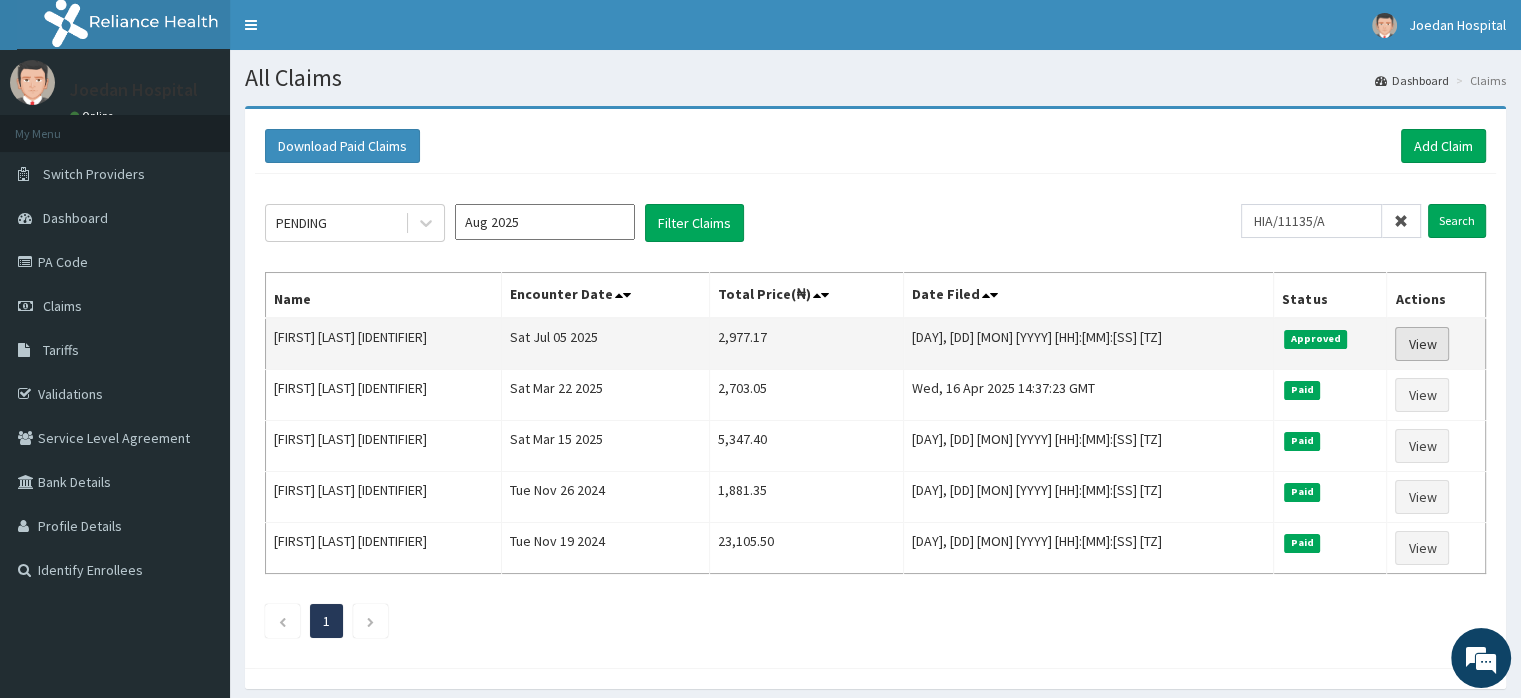 click on "View" at bounding box center (1422, 344) 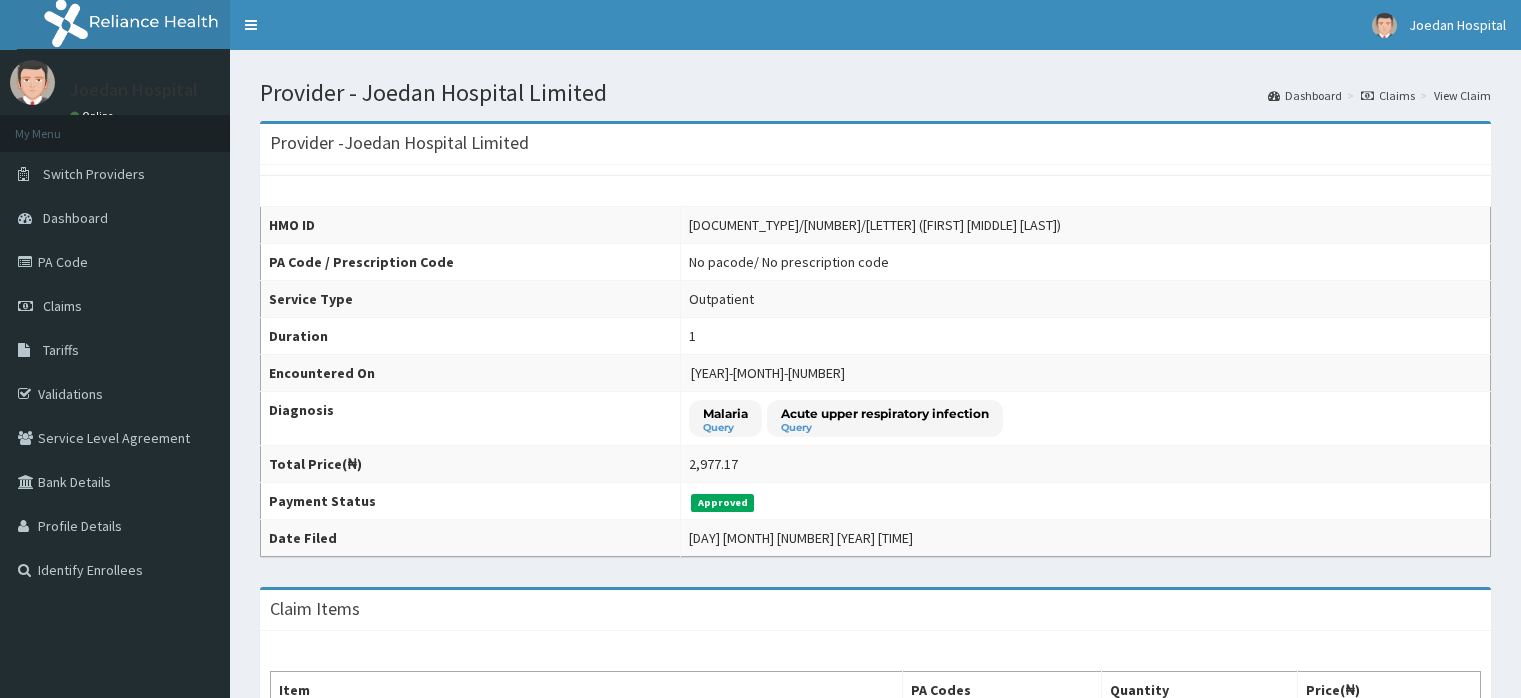scroll, scrollTop: 0, scrollLeft: 0, axis: both 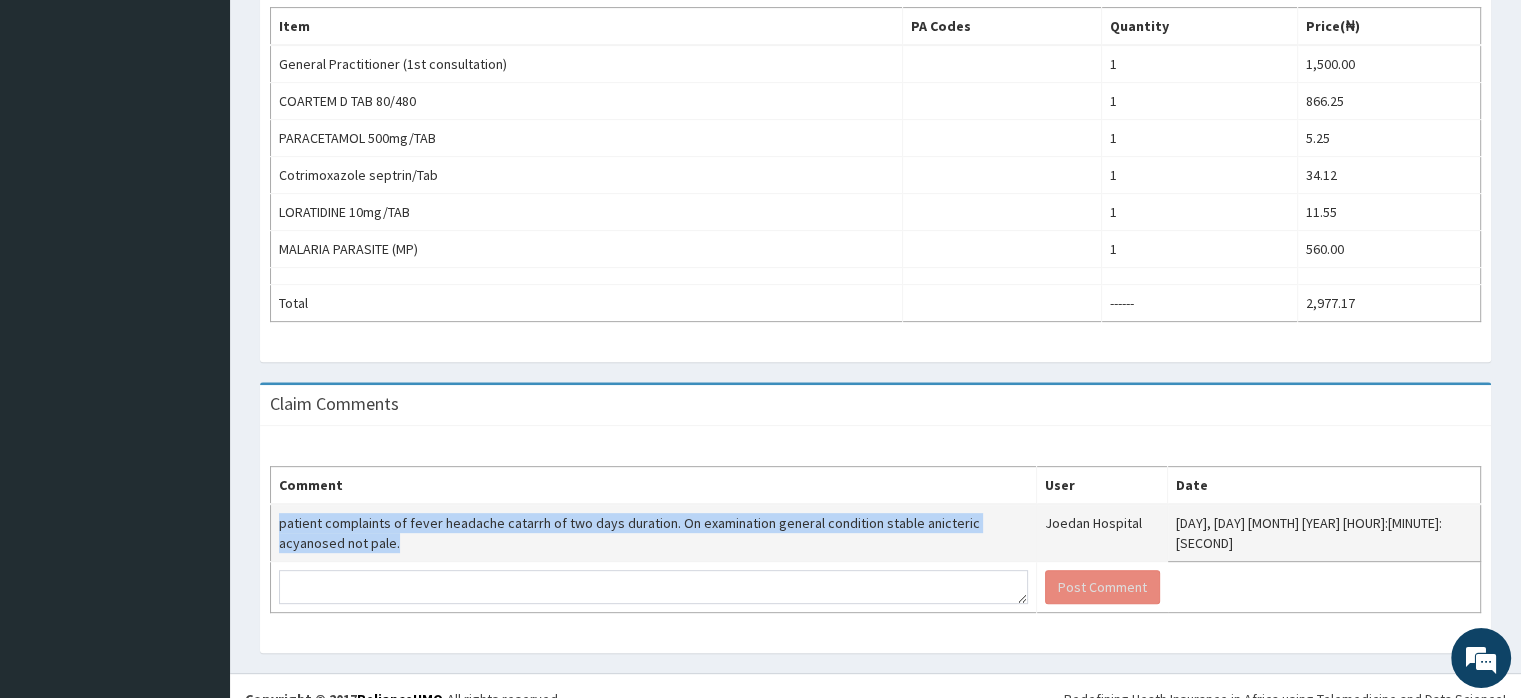drag, startPoint x: 276, startPoint y: 516, endPoint x: 1093, endPoint y: 528, distance: 817.08813 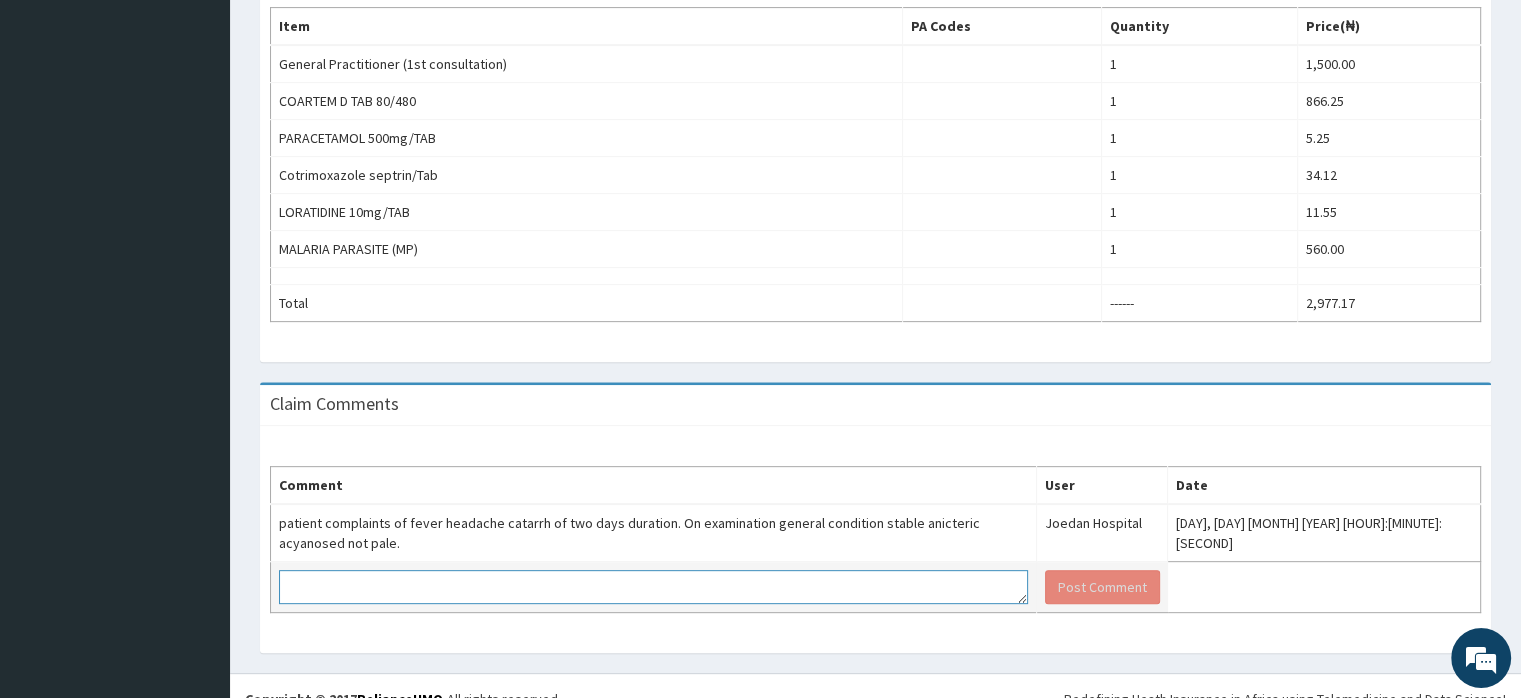 click at bounding box center (653, 587) 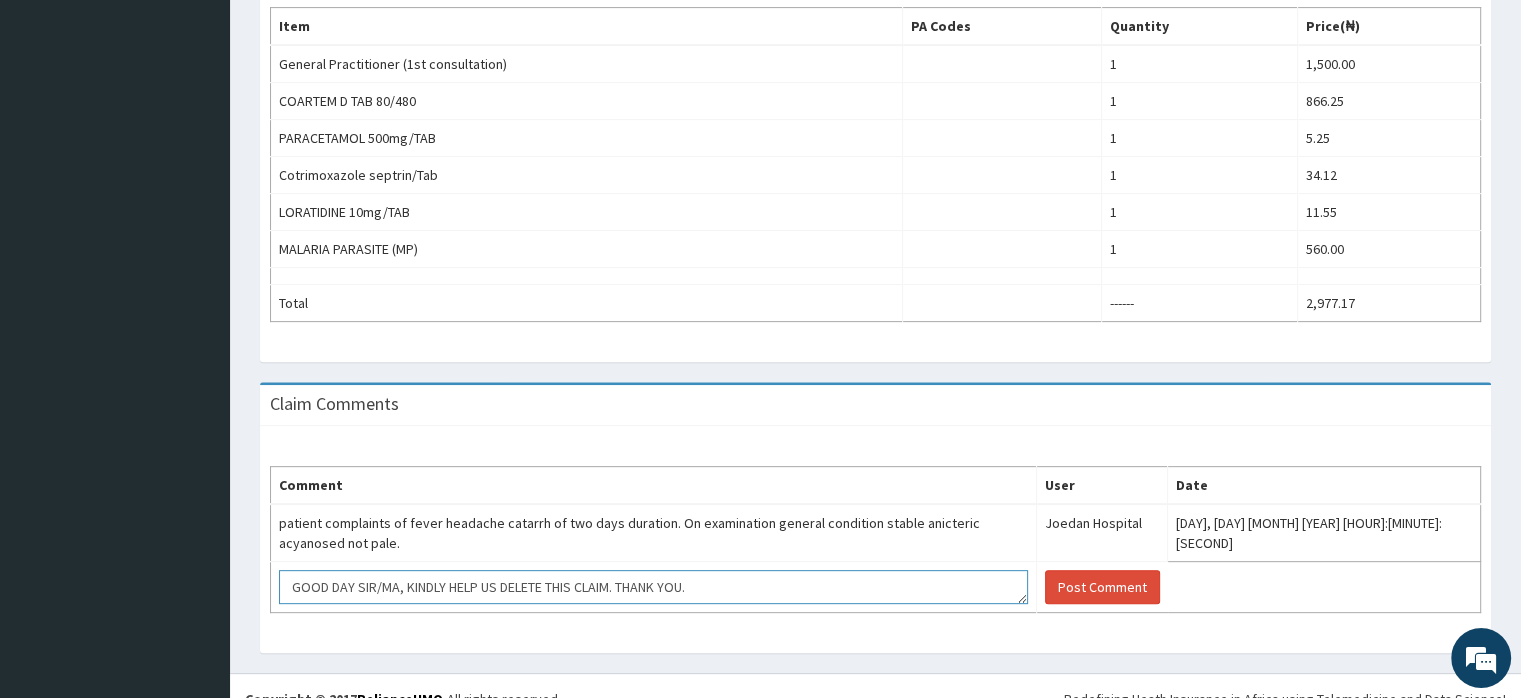 type on "GOOD DAY SIR/MA, KINDLY HELP US DELETE THIS CLAIM. THANK YOU." 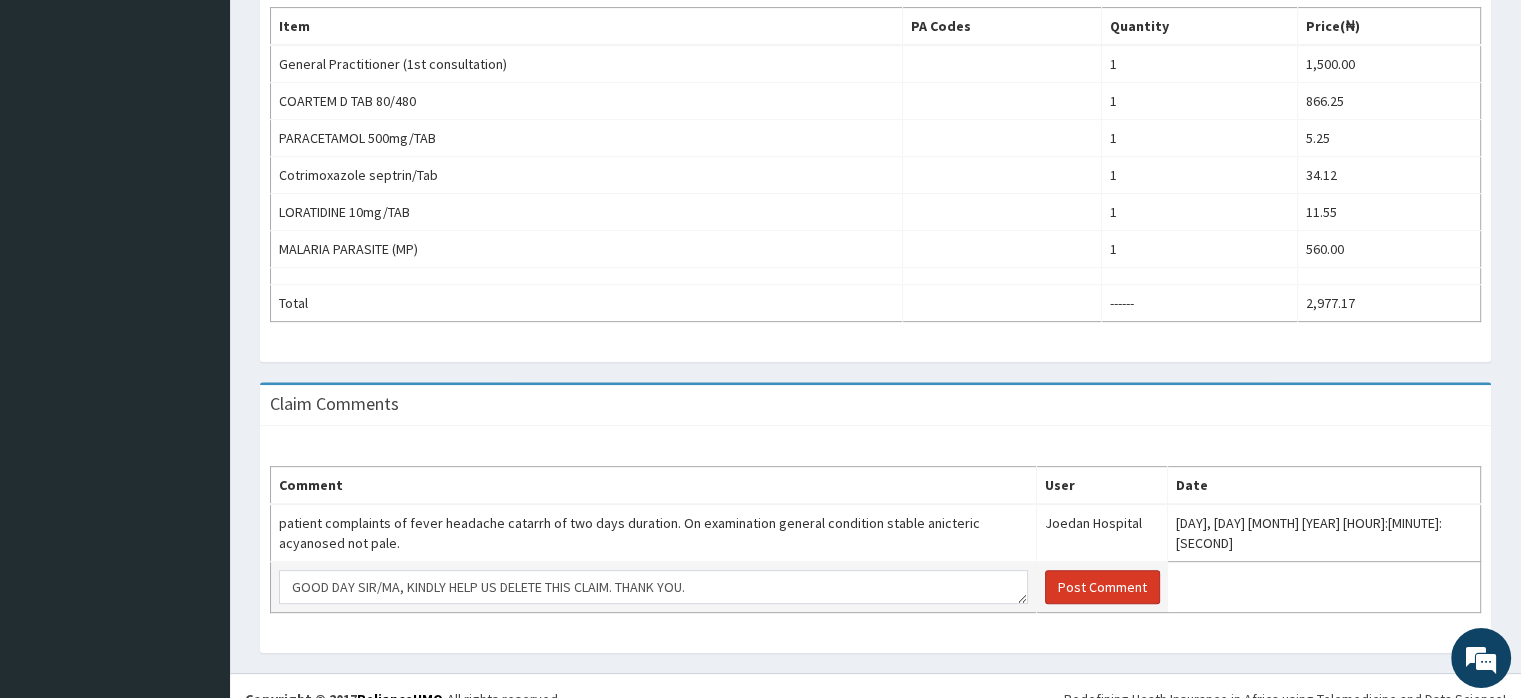 click on "Post Comment" at bounding box center [1102, 587] 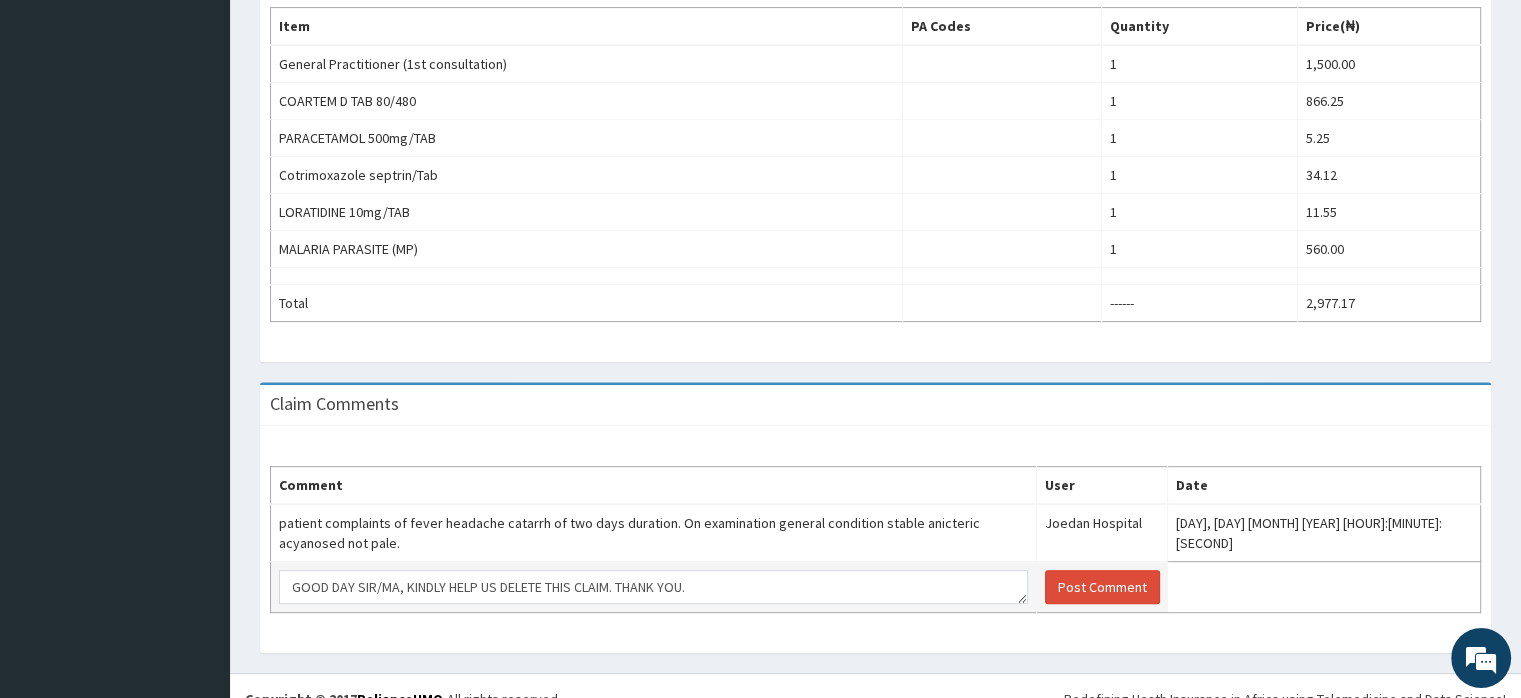 type 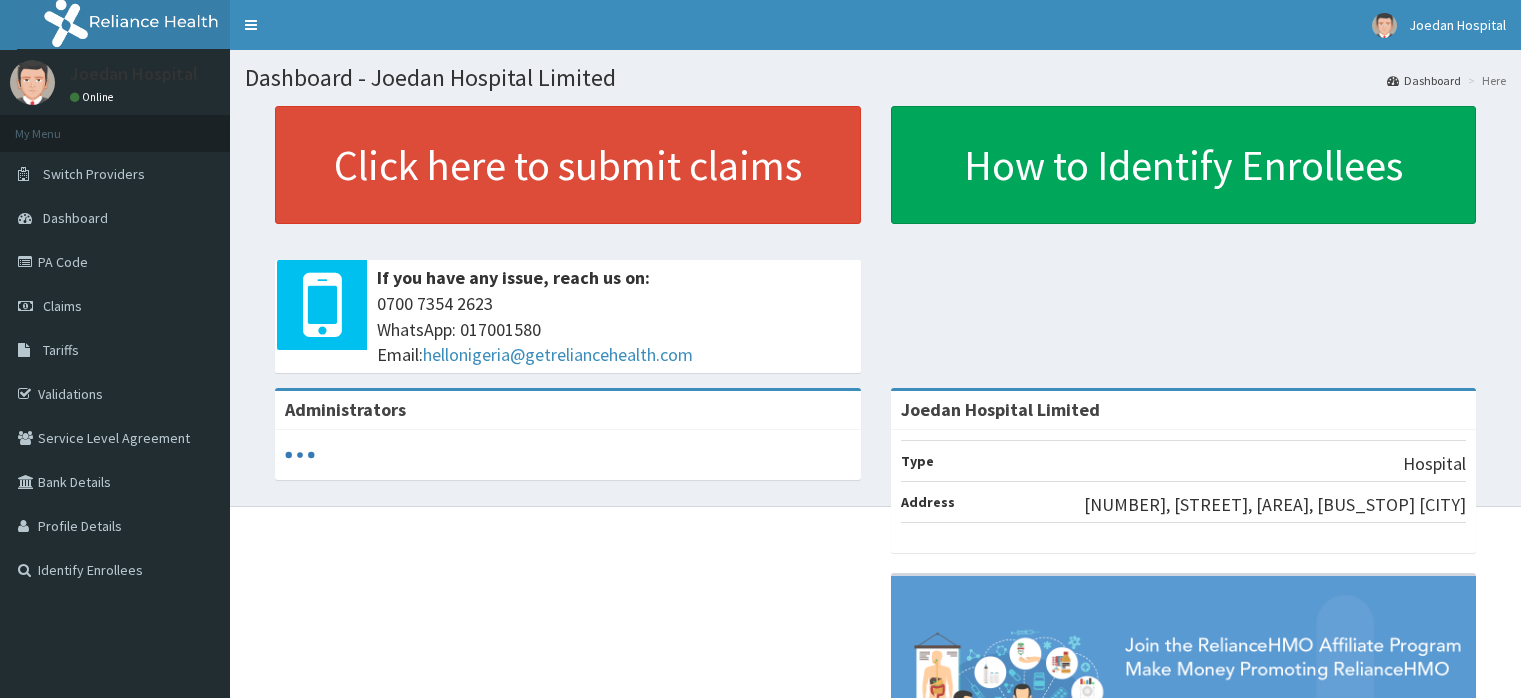 scroll, scrollTop: 0, scrollLeft: 0, axis: both 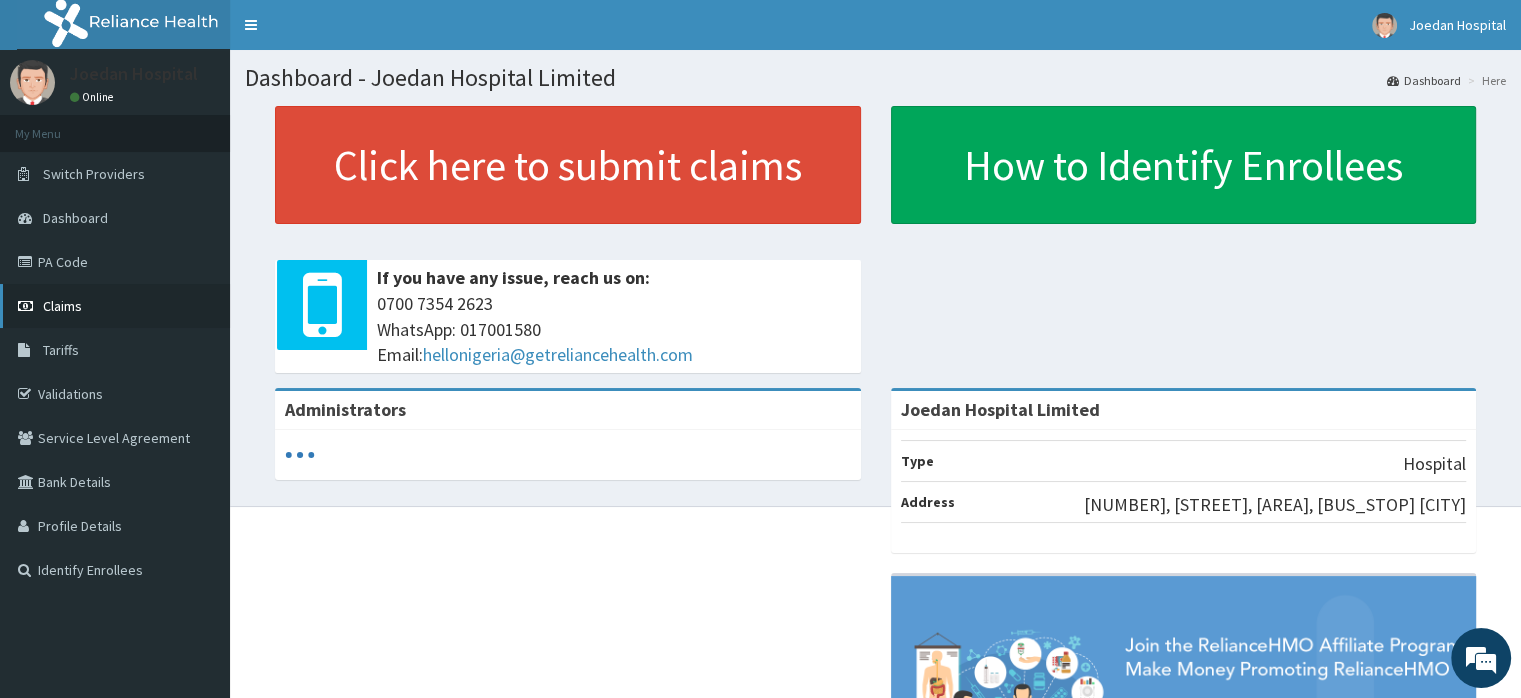 click on "Claims" at bounding box center (62, 306) 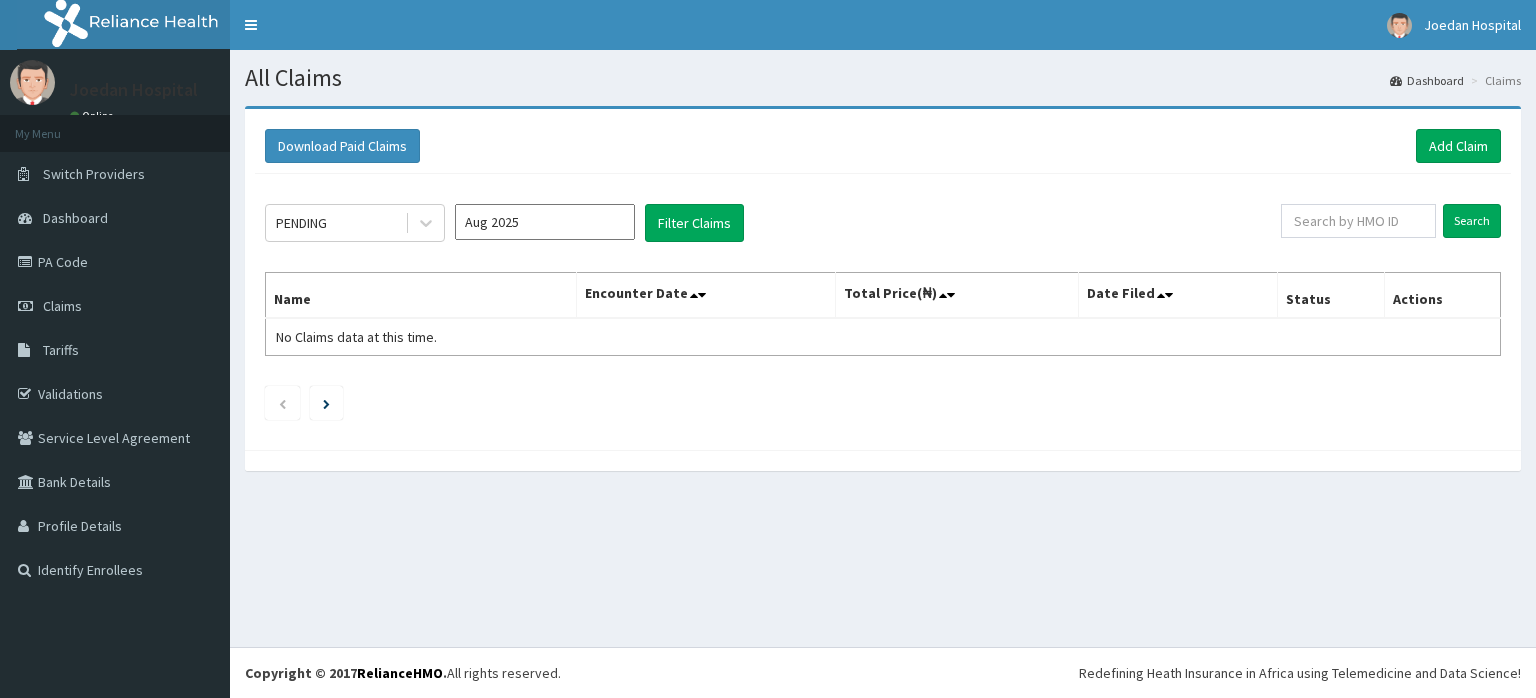 scroll, scrollTop: 0, scrollLeft: 0, axis: both 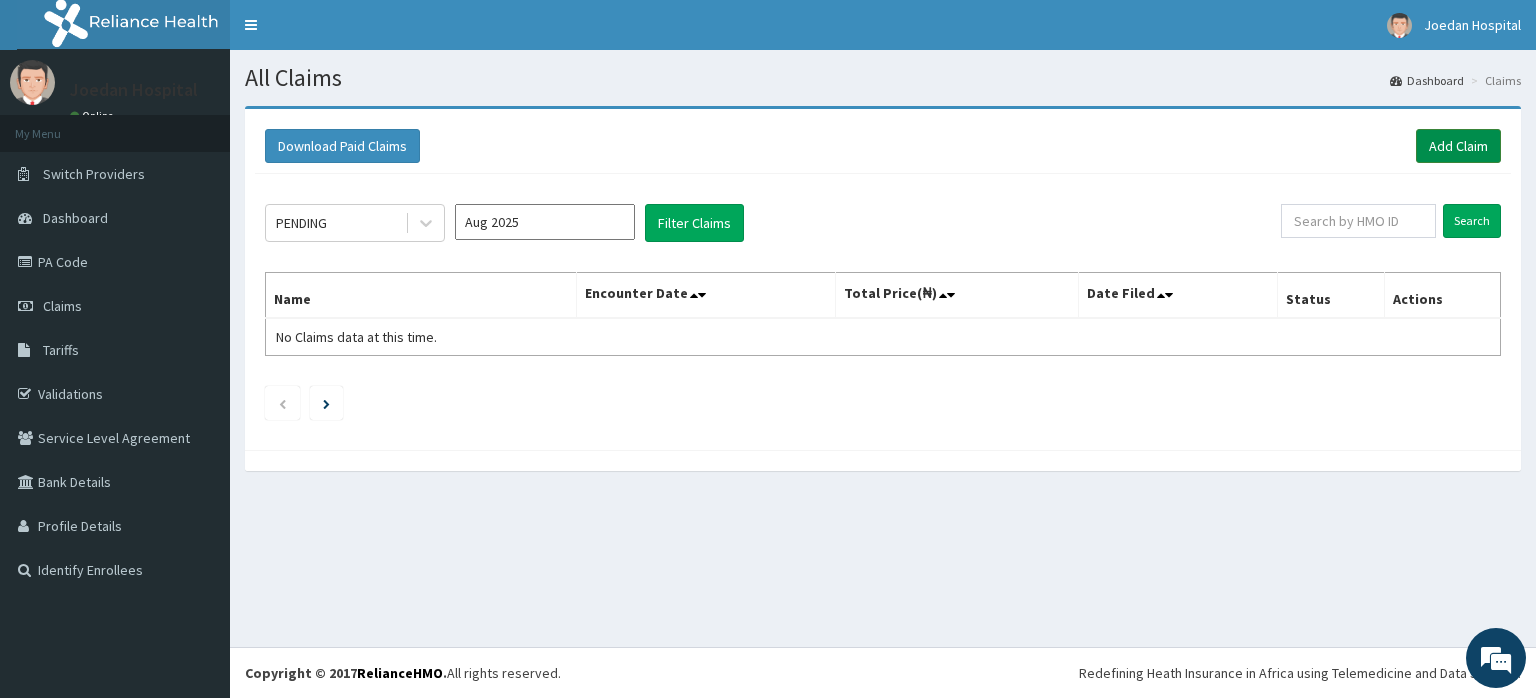 click on "Add Claim" at bounding box center (1458, 146) 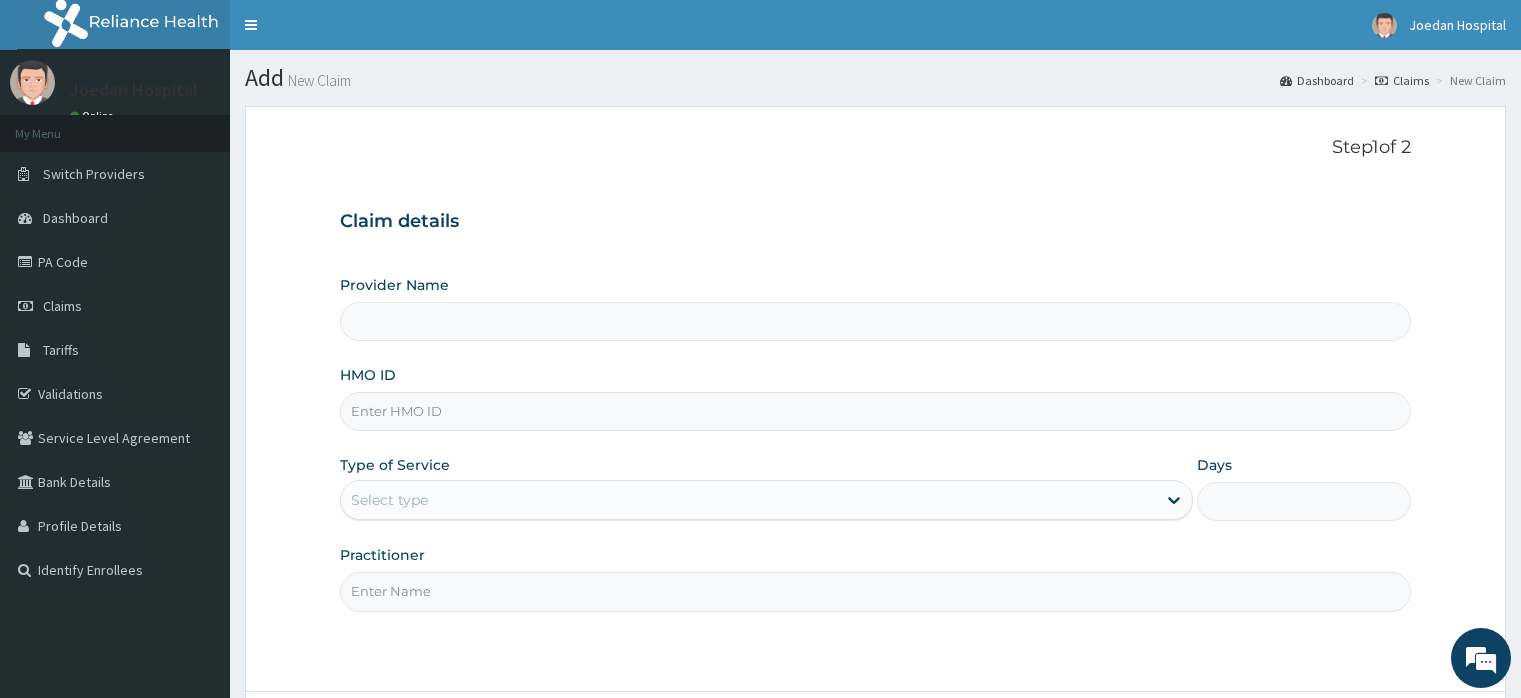 scroll, scrollTop: 0, scrollLeft: 0, axis: both 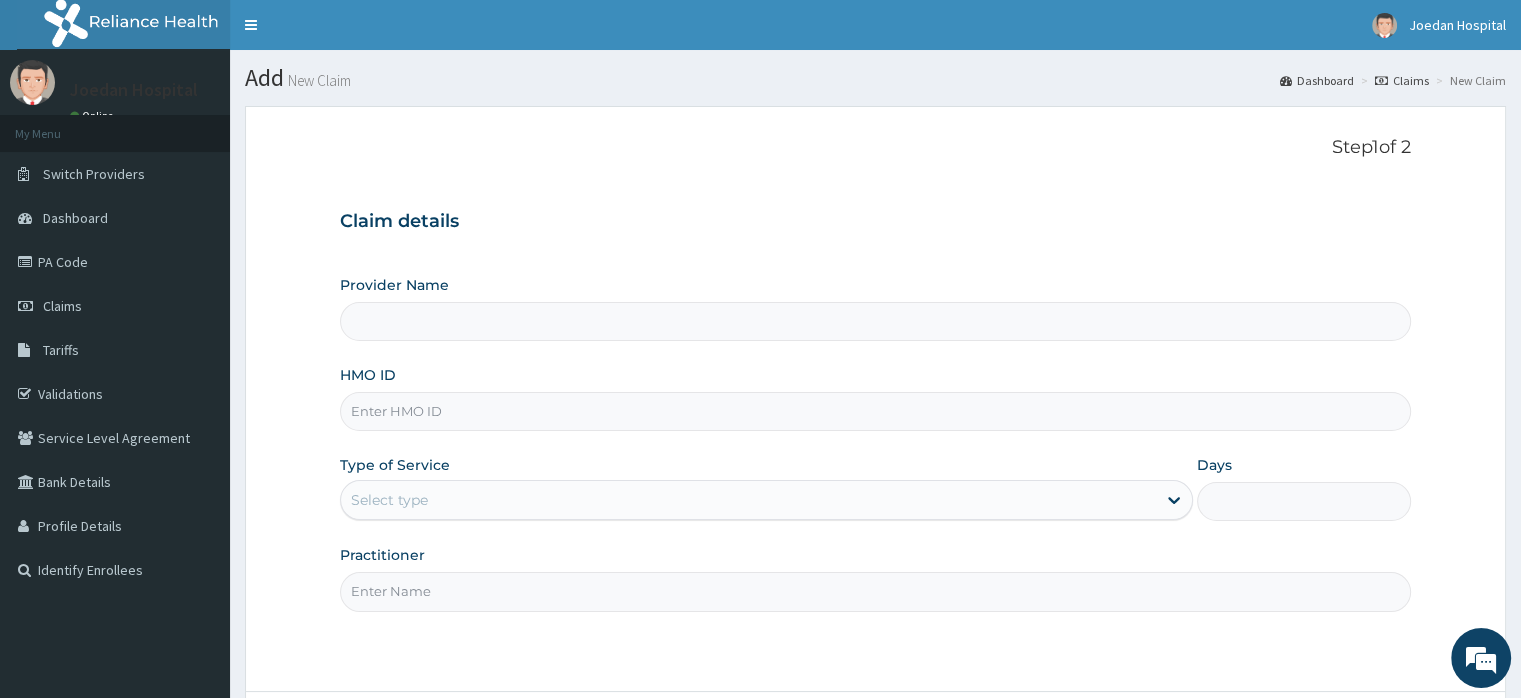 type on "Joedan Hospital Limited" 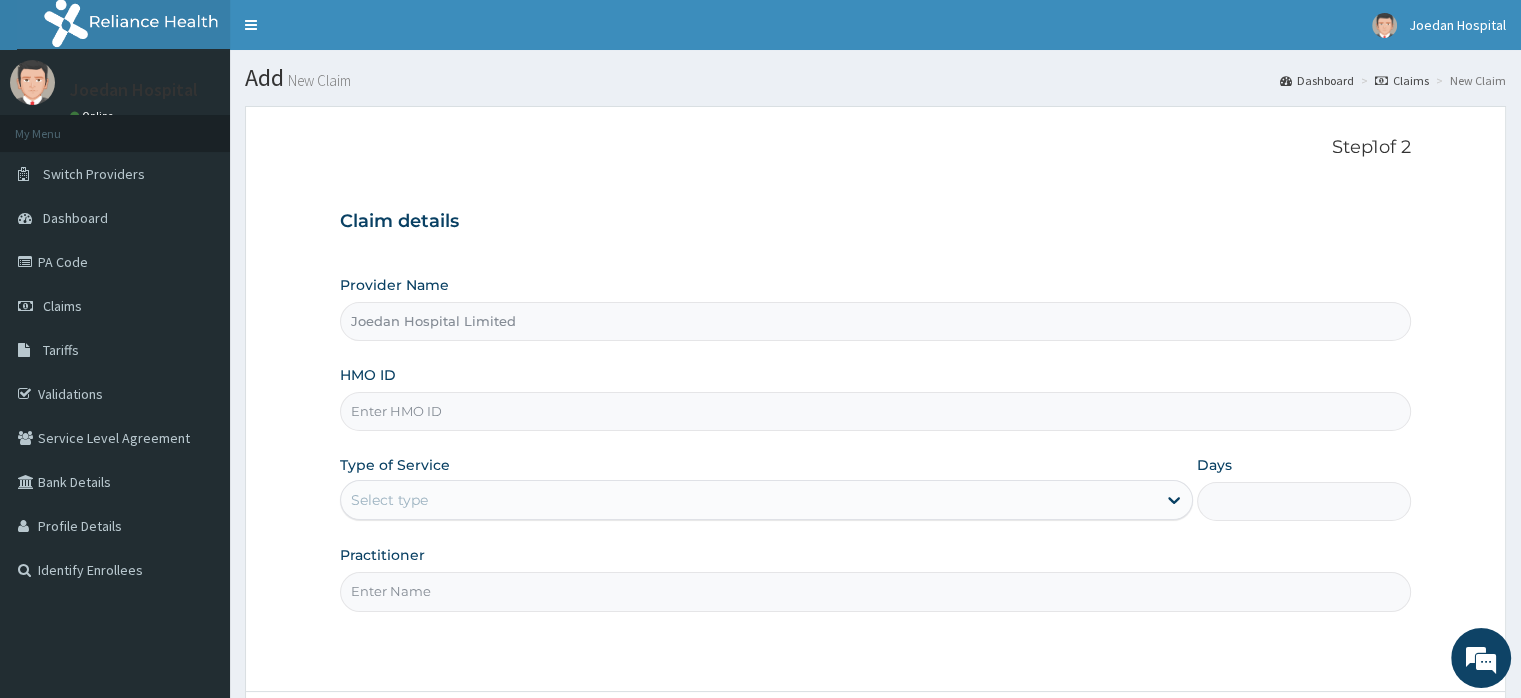 click on "HMO ID" at bounding box center [875, 411] 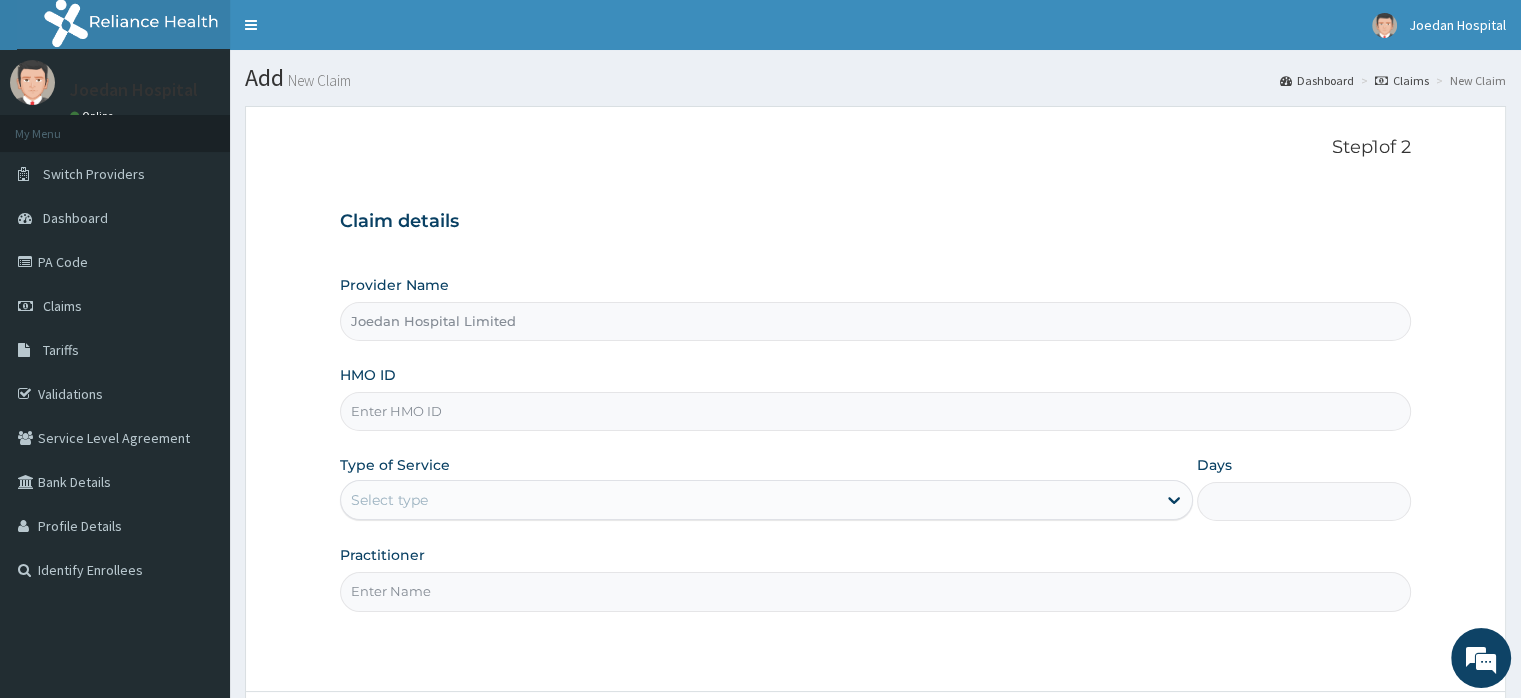 paste on "HIA/11135/A" 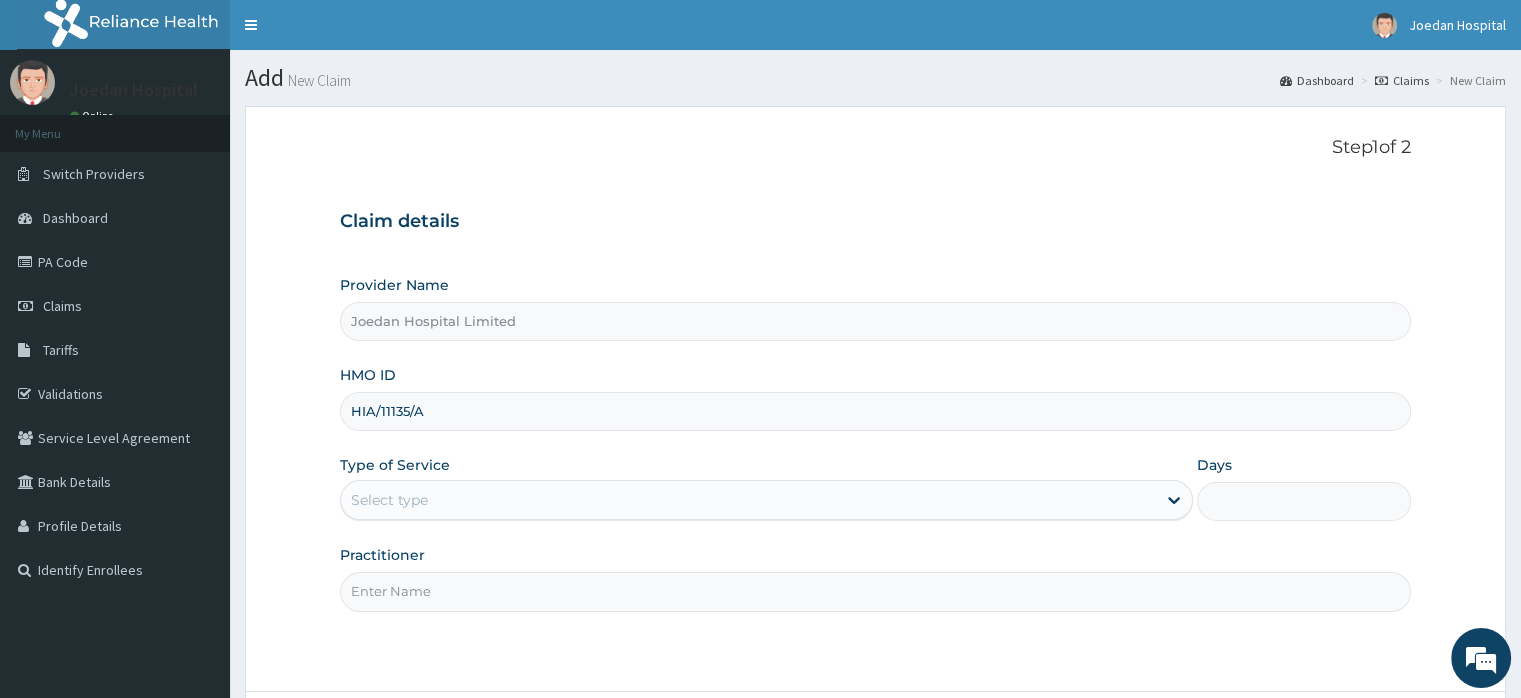 click on "HIA/11135/A" at bounding box center (875, 411) 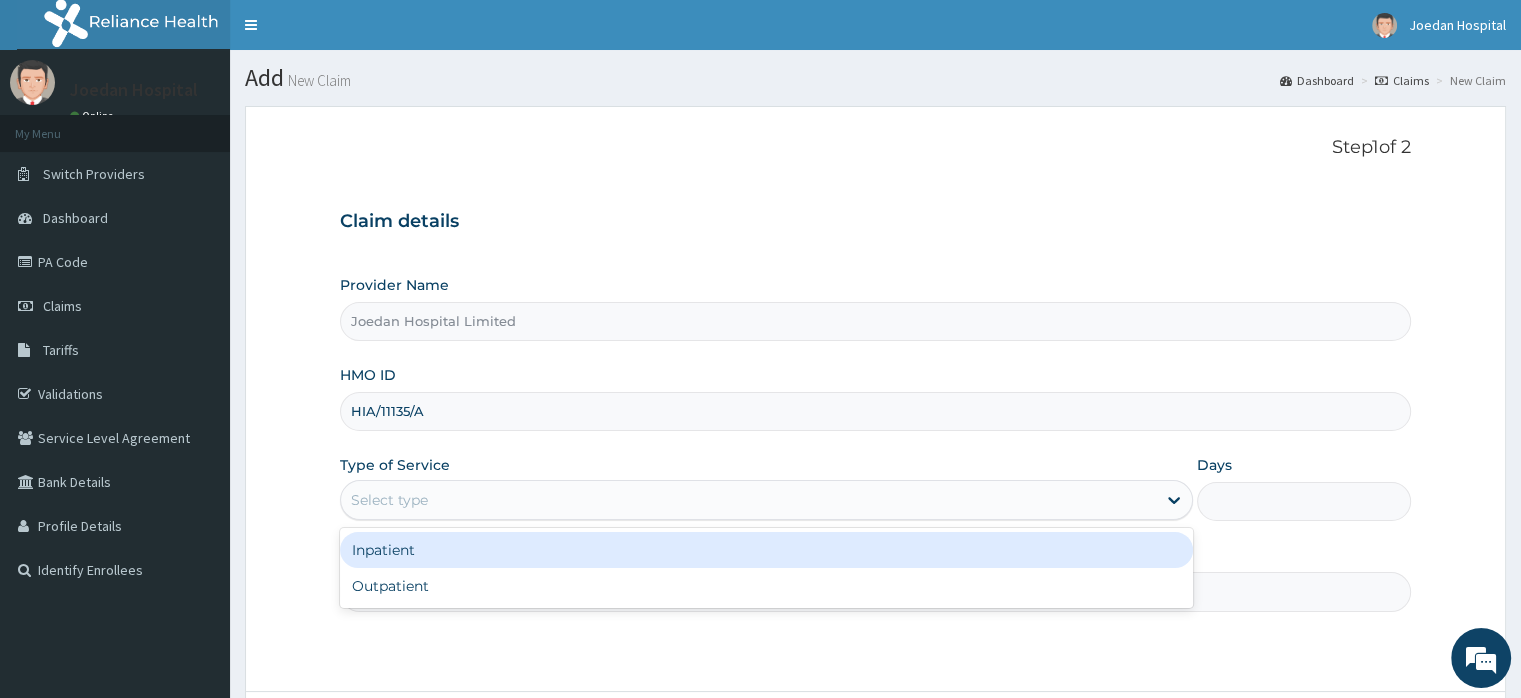 click on "Select type" at bounding box center [389, 500] 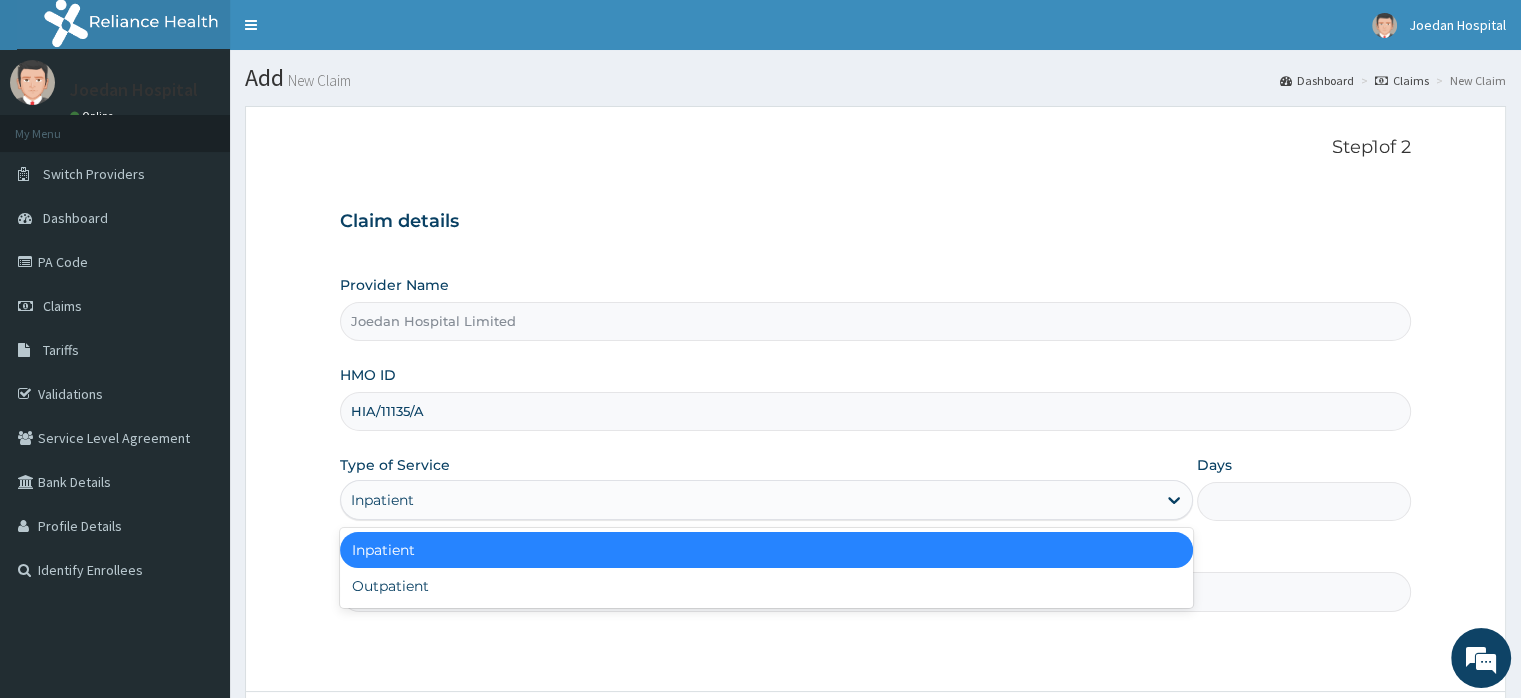 click on "Inpatient" at bounding box center (748, 500) 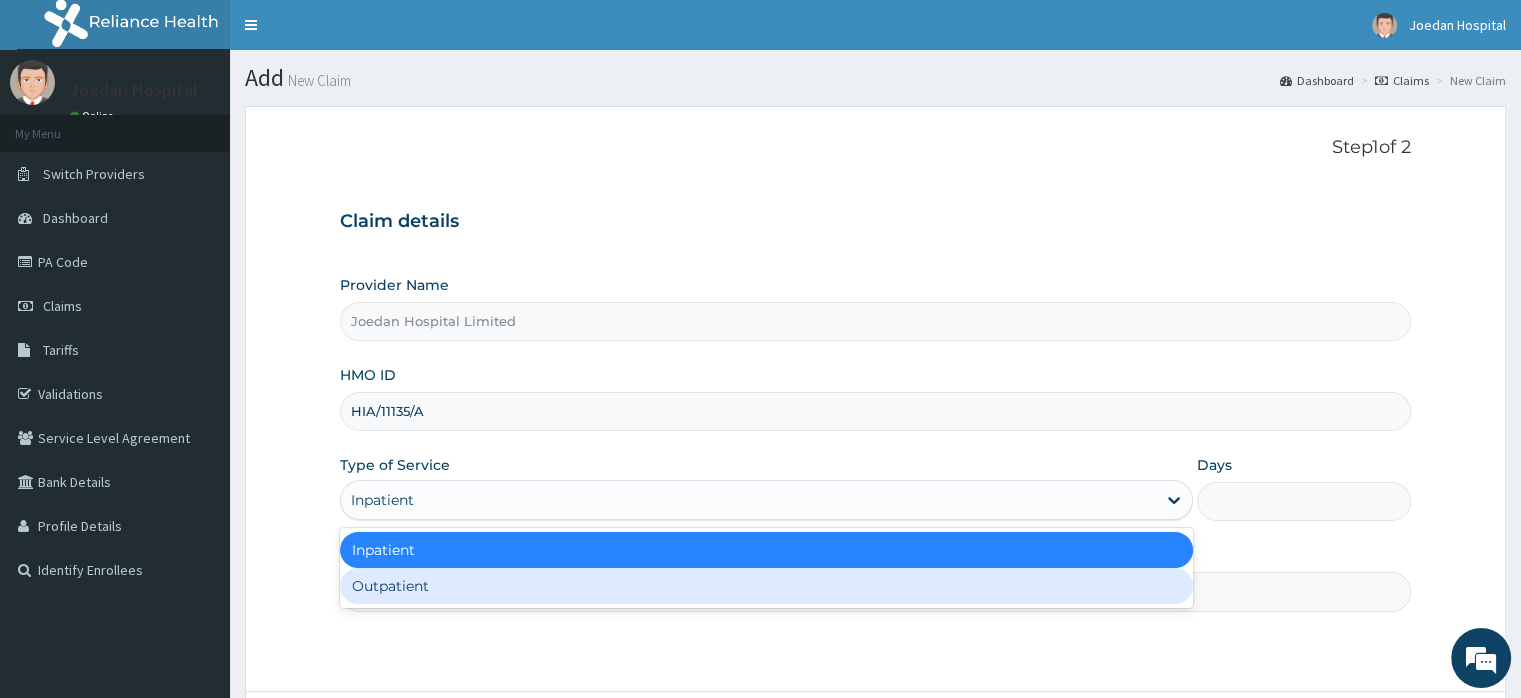 click on "Outpatient" at bounding box center (766, 586) 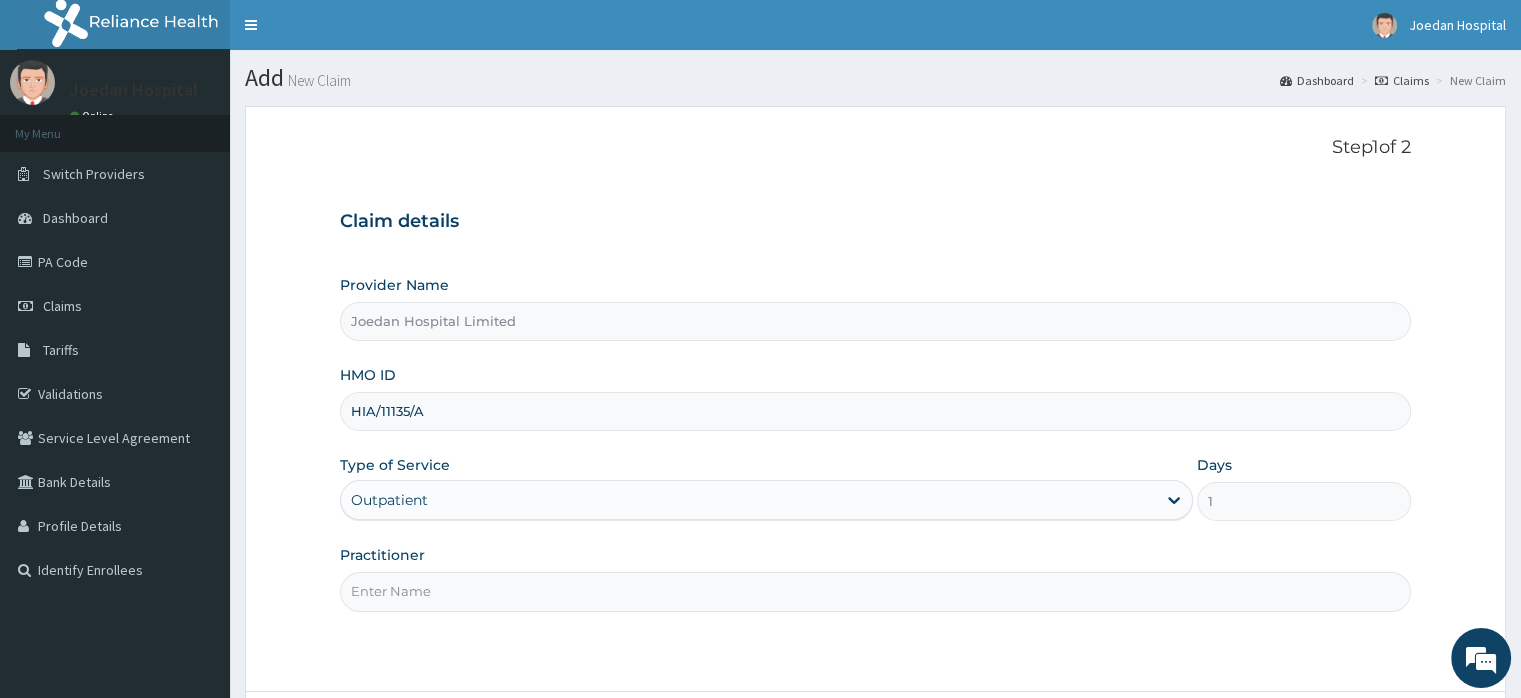click on "Practitioner" at bounding box center [875, 591] 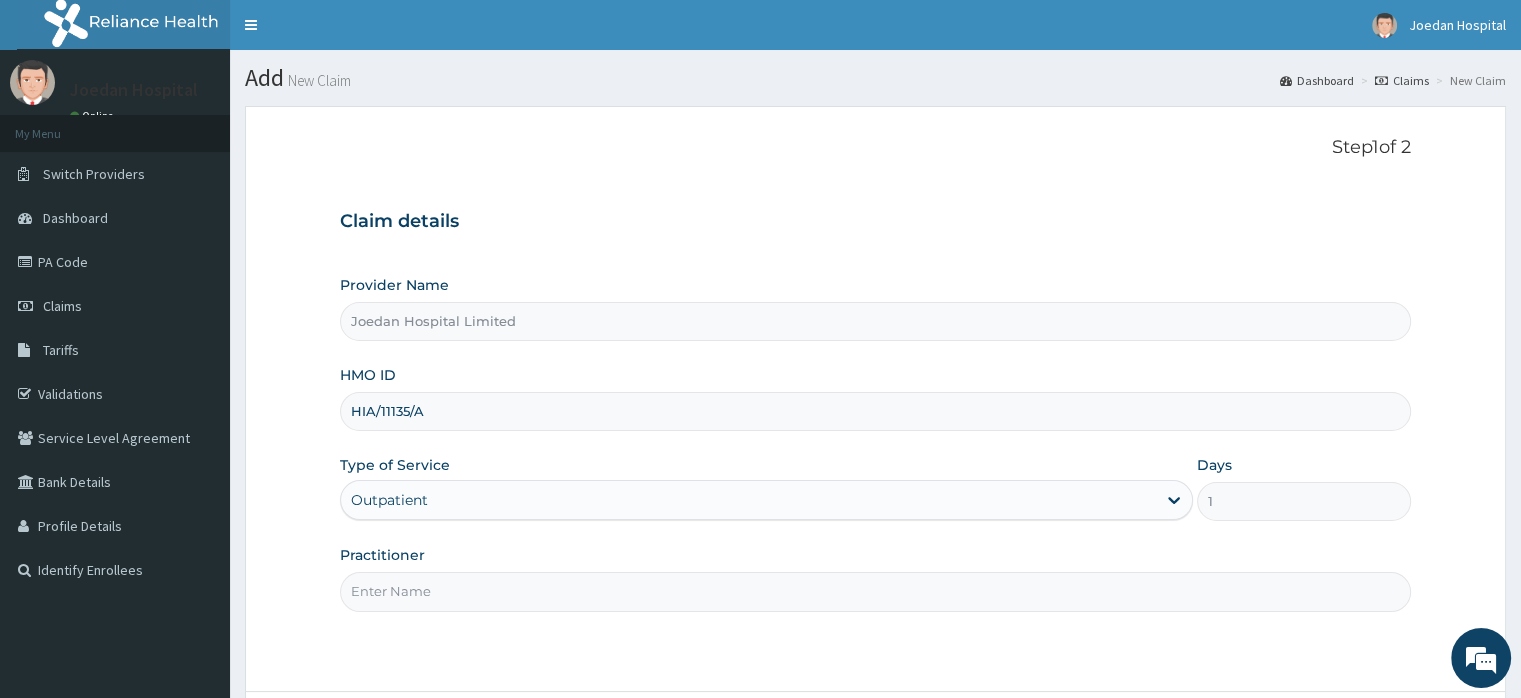 type on "Dr Ibegbu  Chukwuemeka" 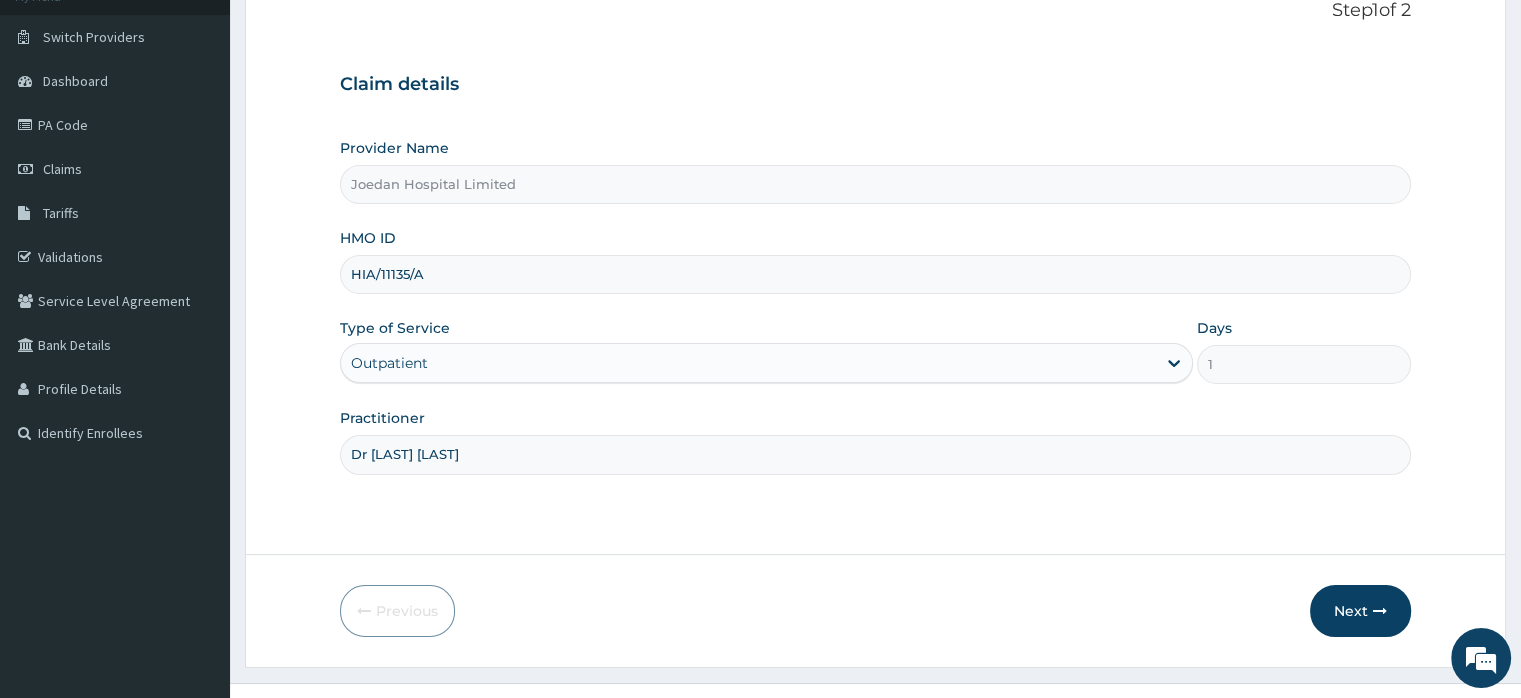 scroll, scrollTop: 172, scrollLeft: 0, axis: vertical 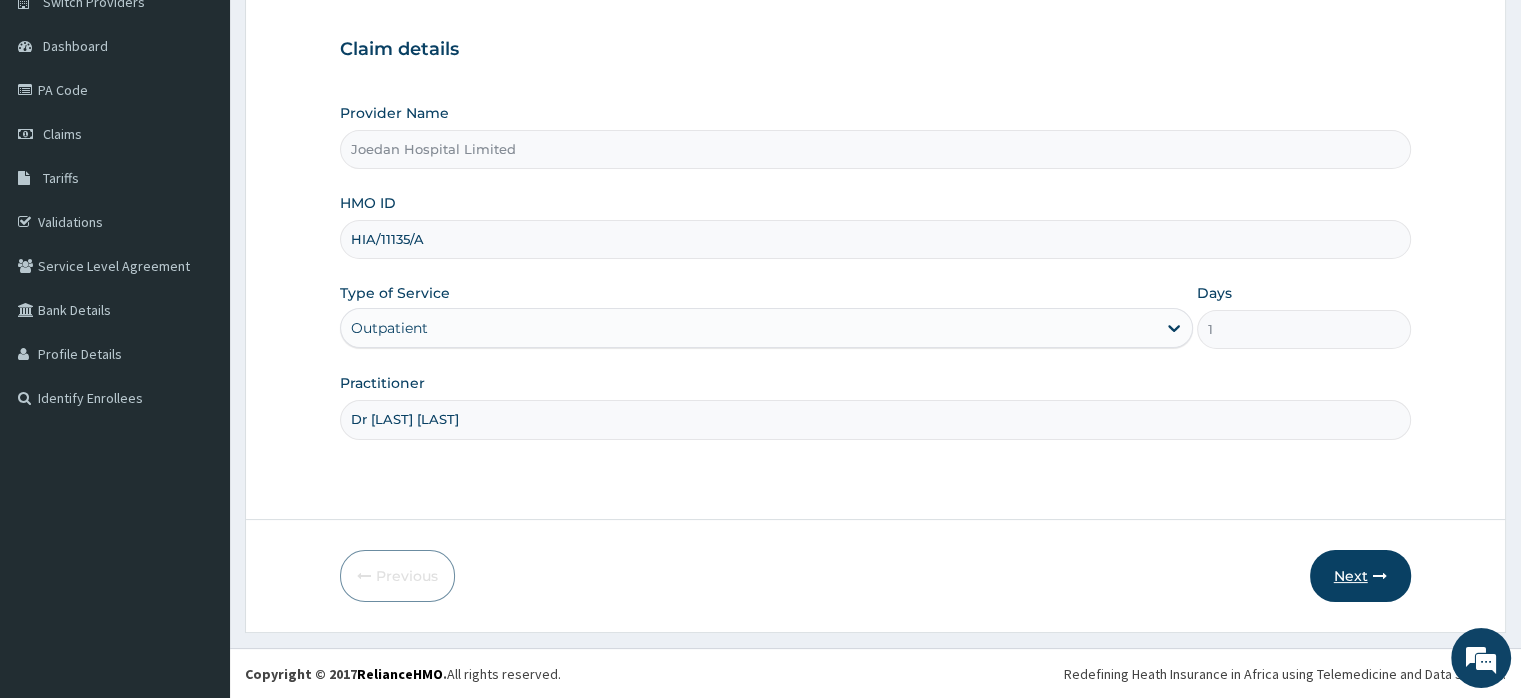 click on "Next" at bounding box center [1360, 576] 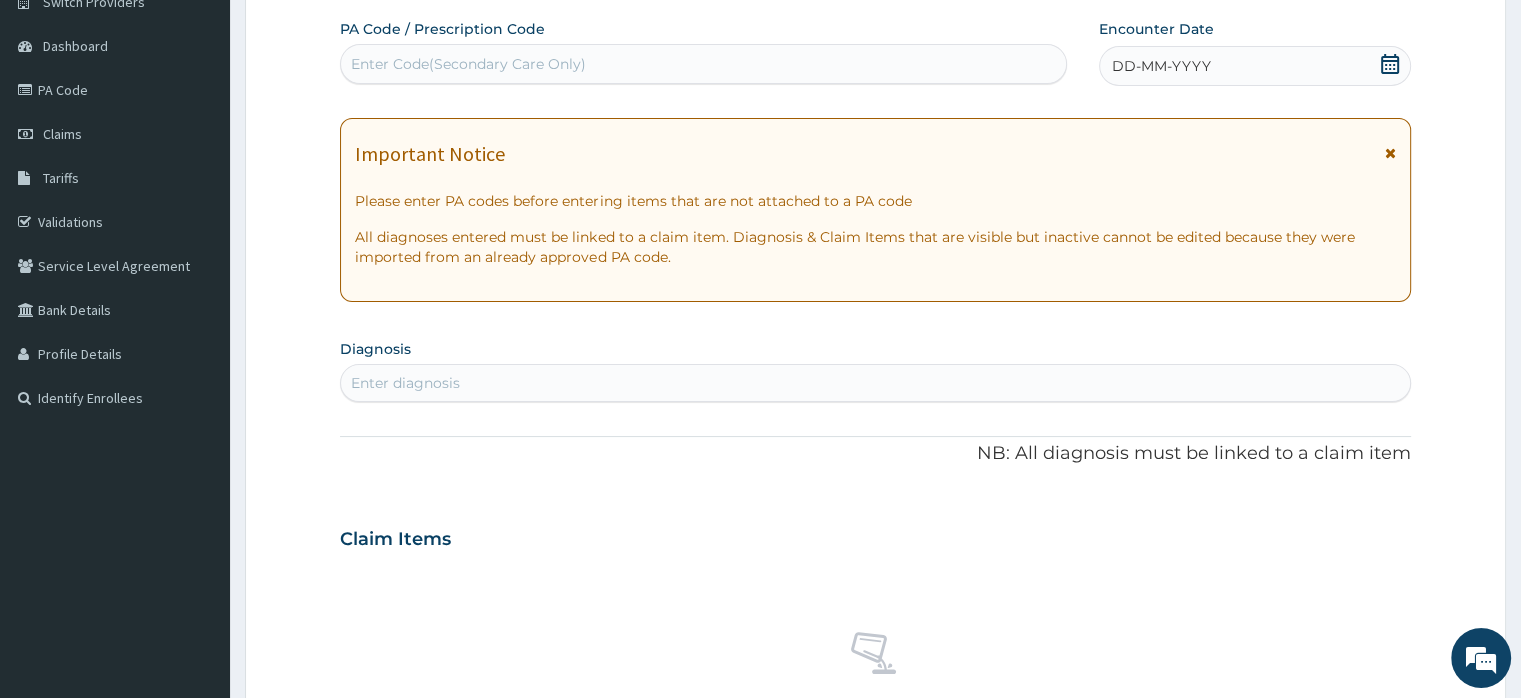 click on "DD-MM-YYYY" at bounding box center [1161, 66] 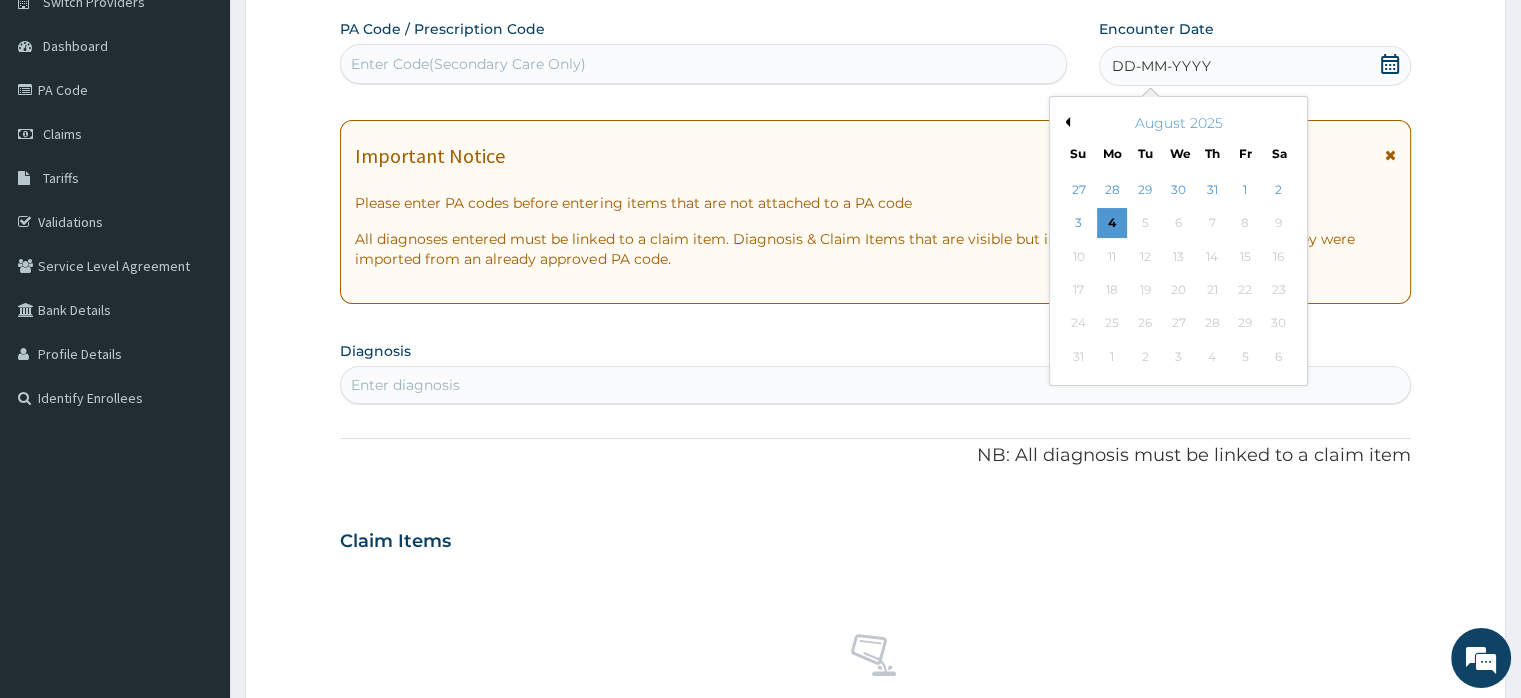 click on "Previous Month" at bounding box center [1065, 122] 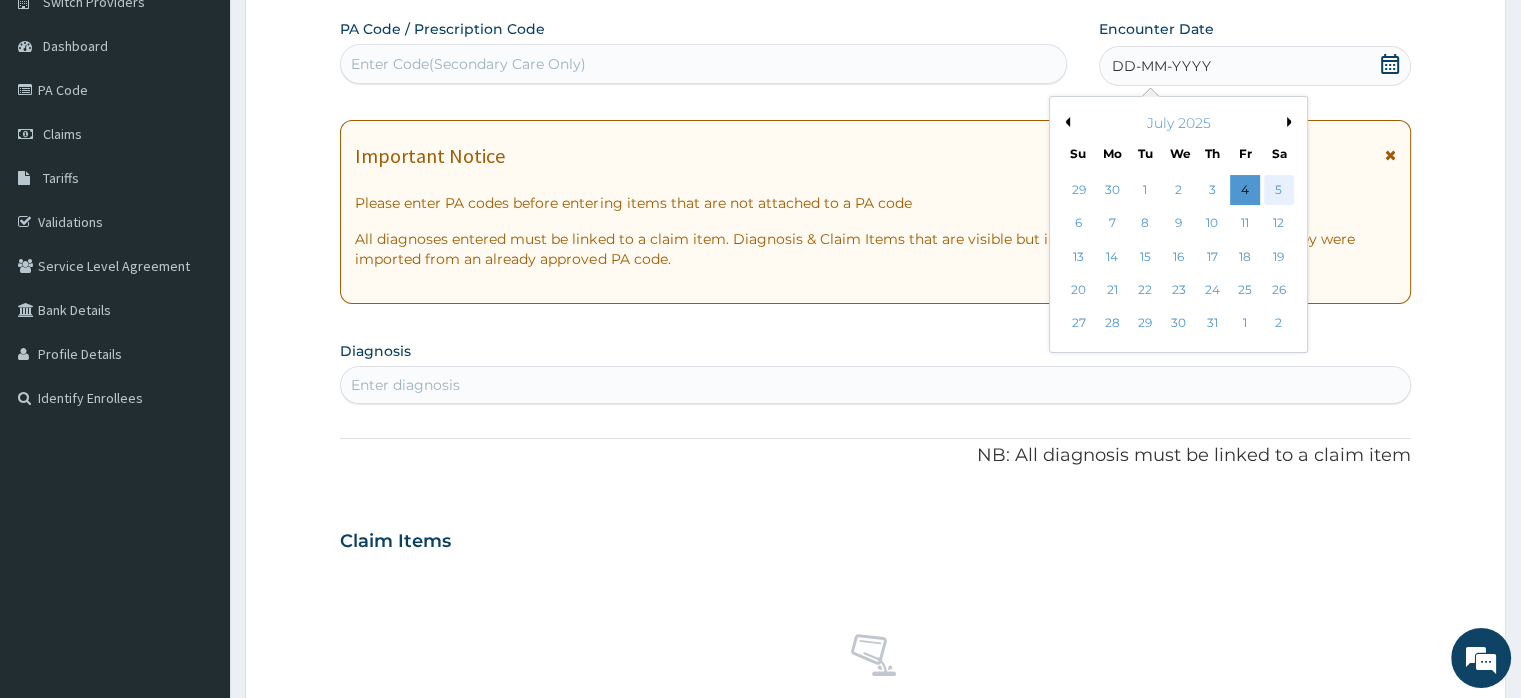 click on "5" at bounding box center (1279, 190) 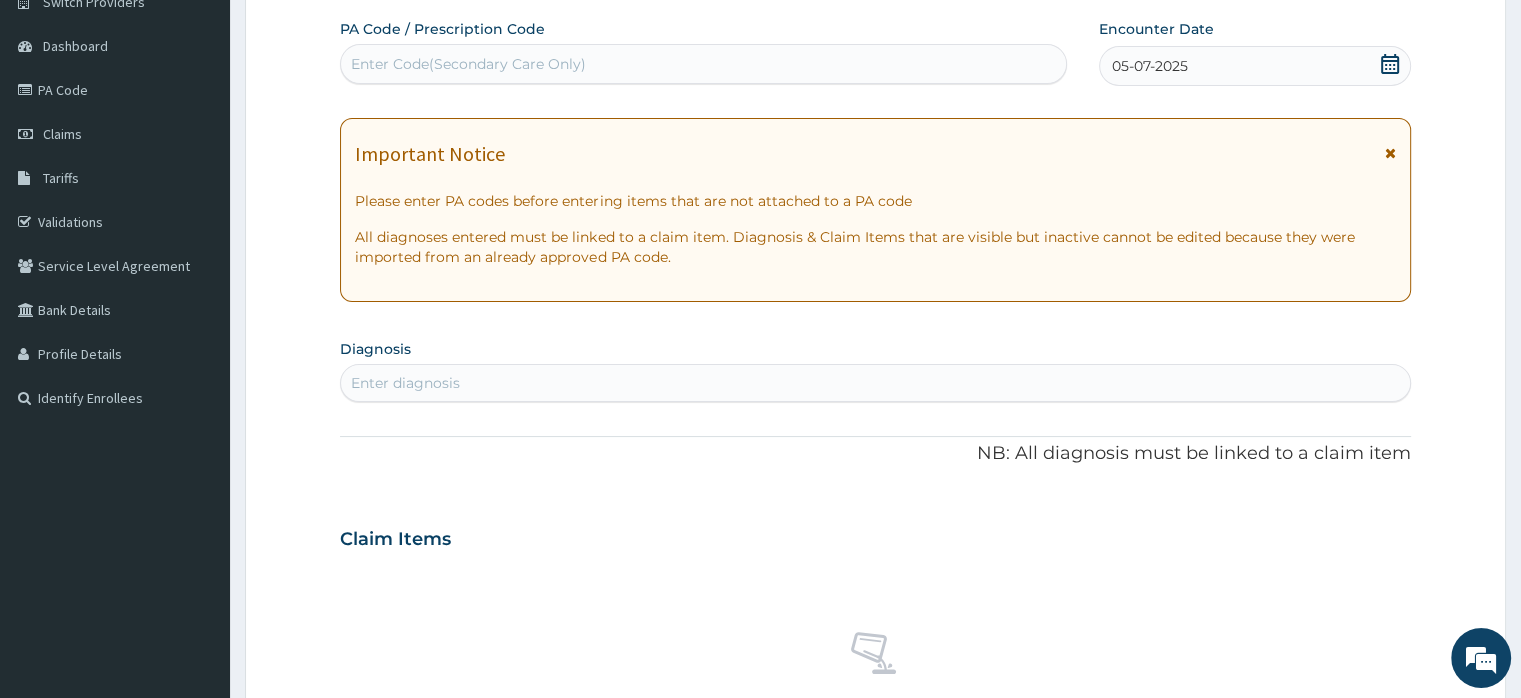 click on "Enter diagnosis" at bounding box center [875, 383] 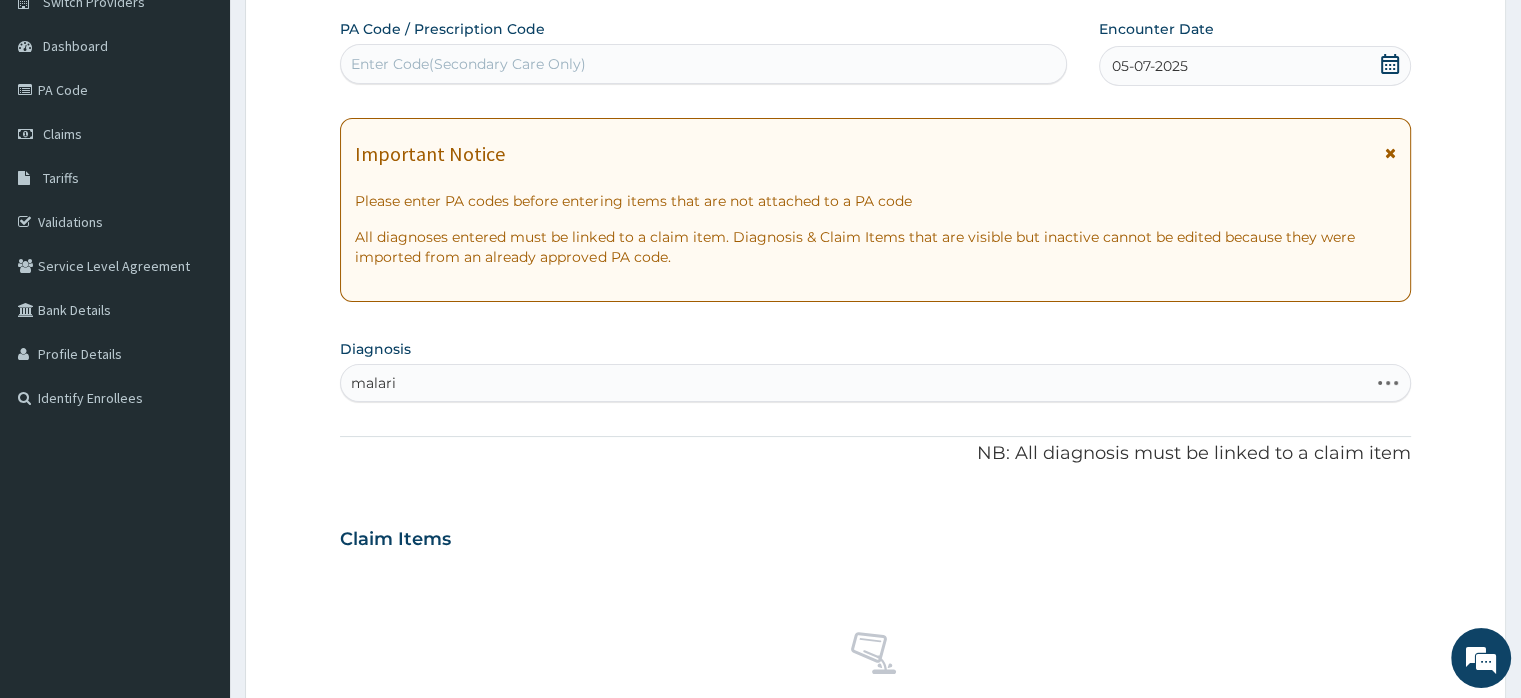 type on "malaria" 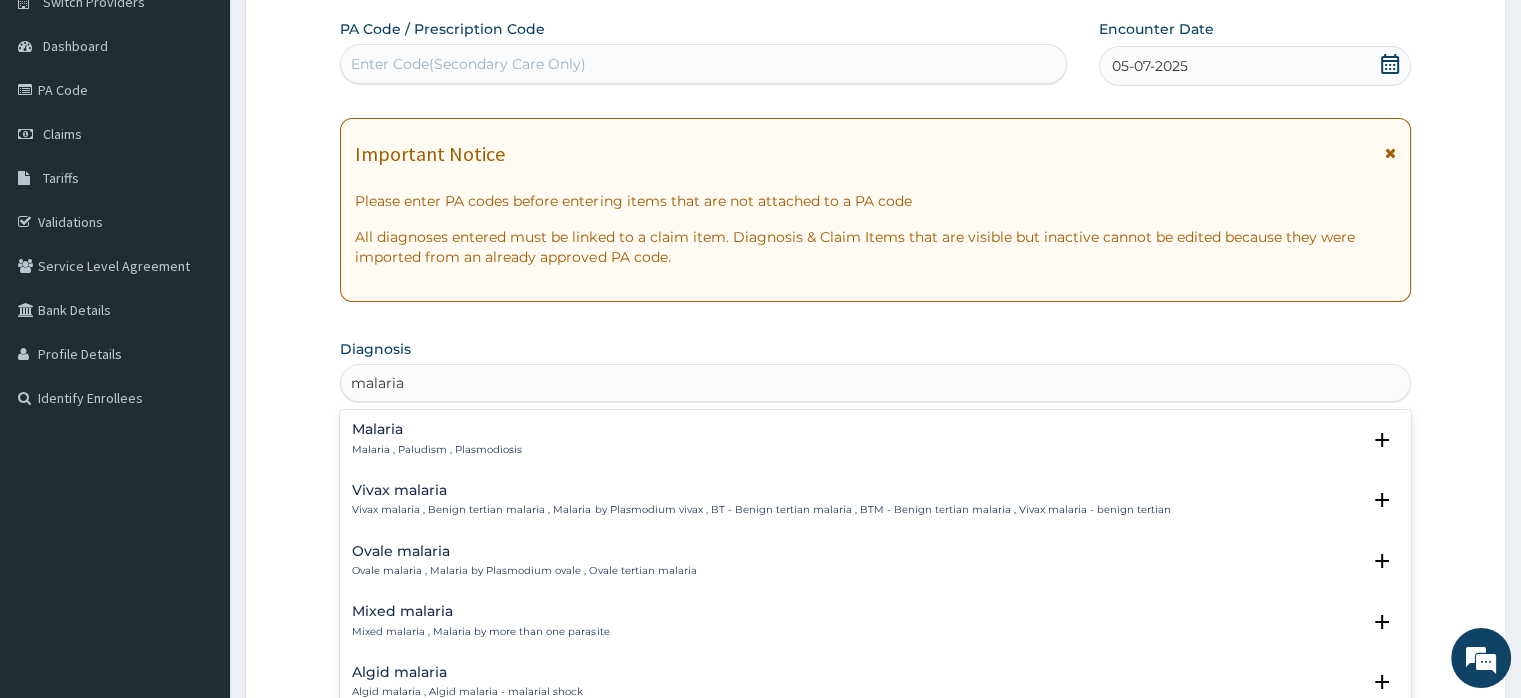 click on "Malaria" at bounding box center [437, 429] 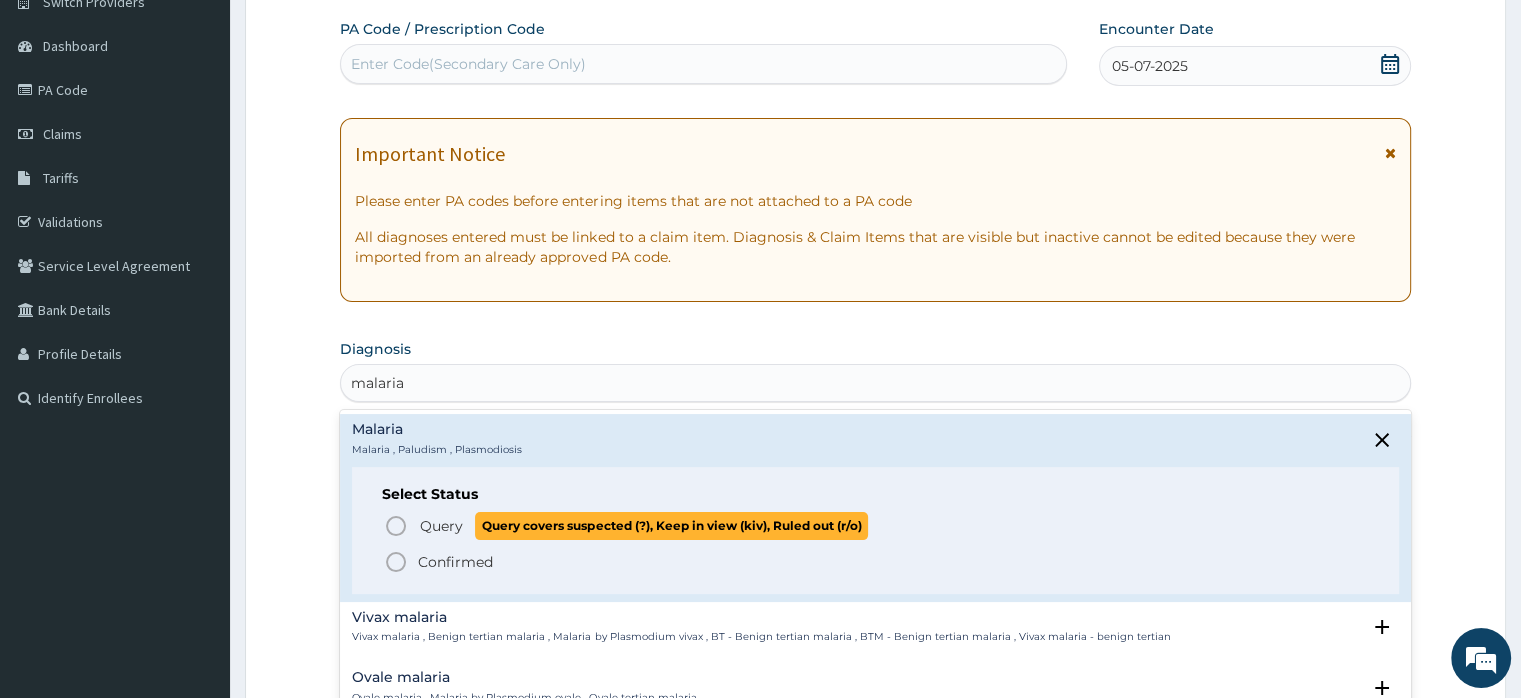 click 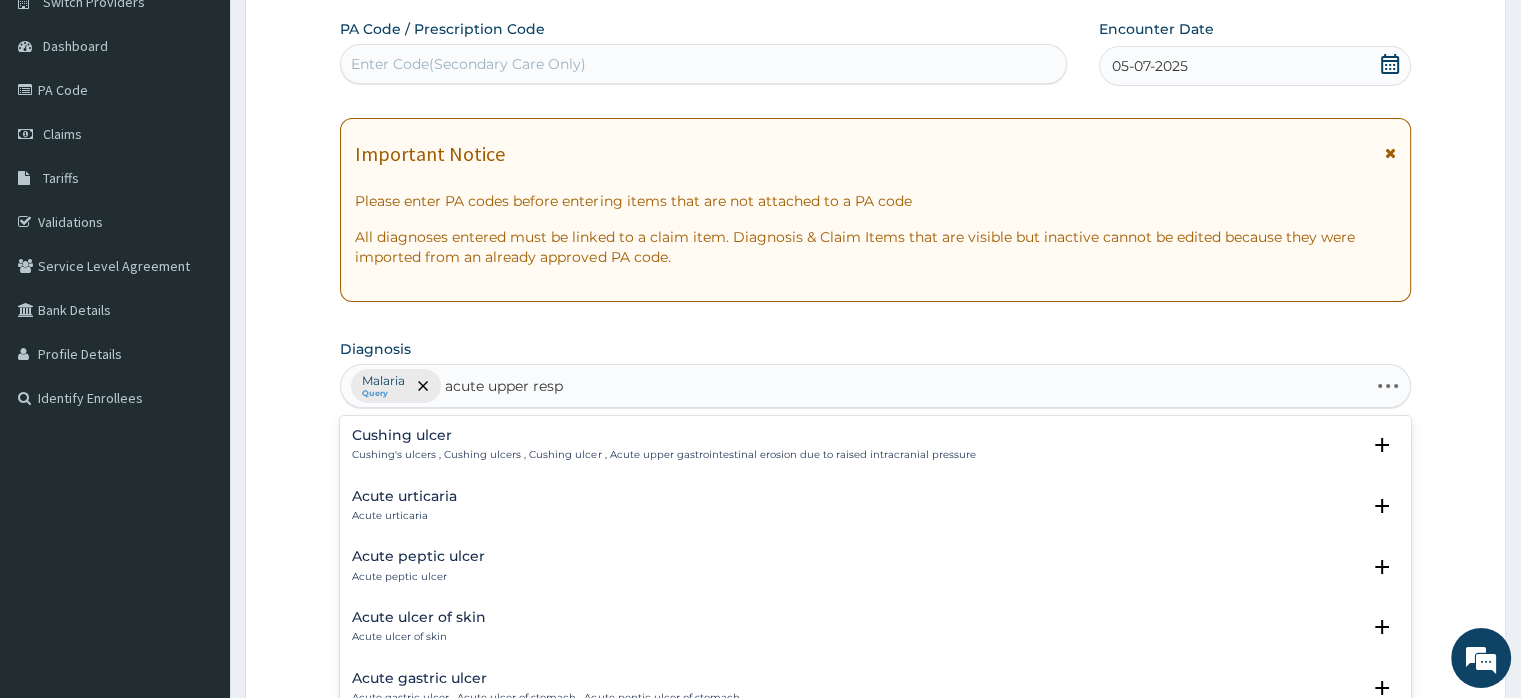 type on "acute upper resp" 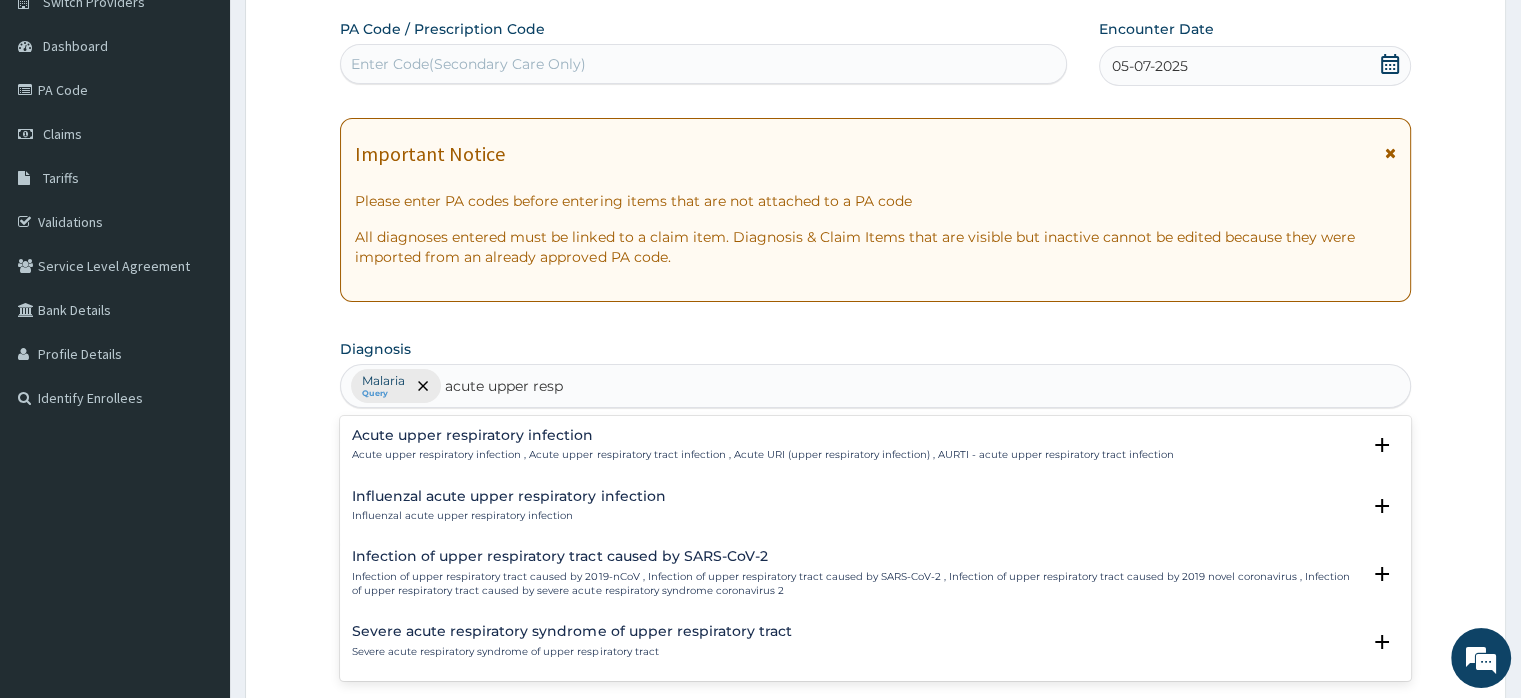 click on "Acute upper respiratory infection" at bounding box center (762, 435) 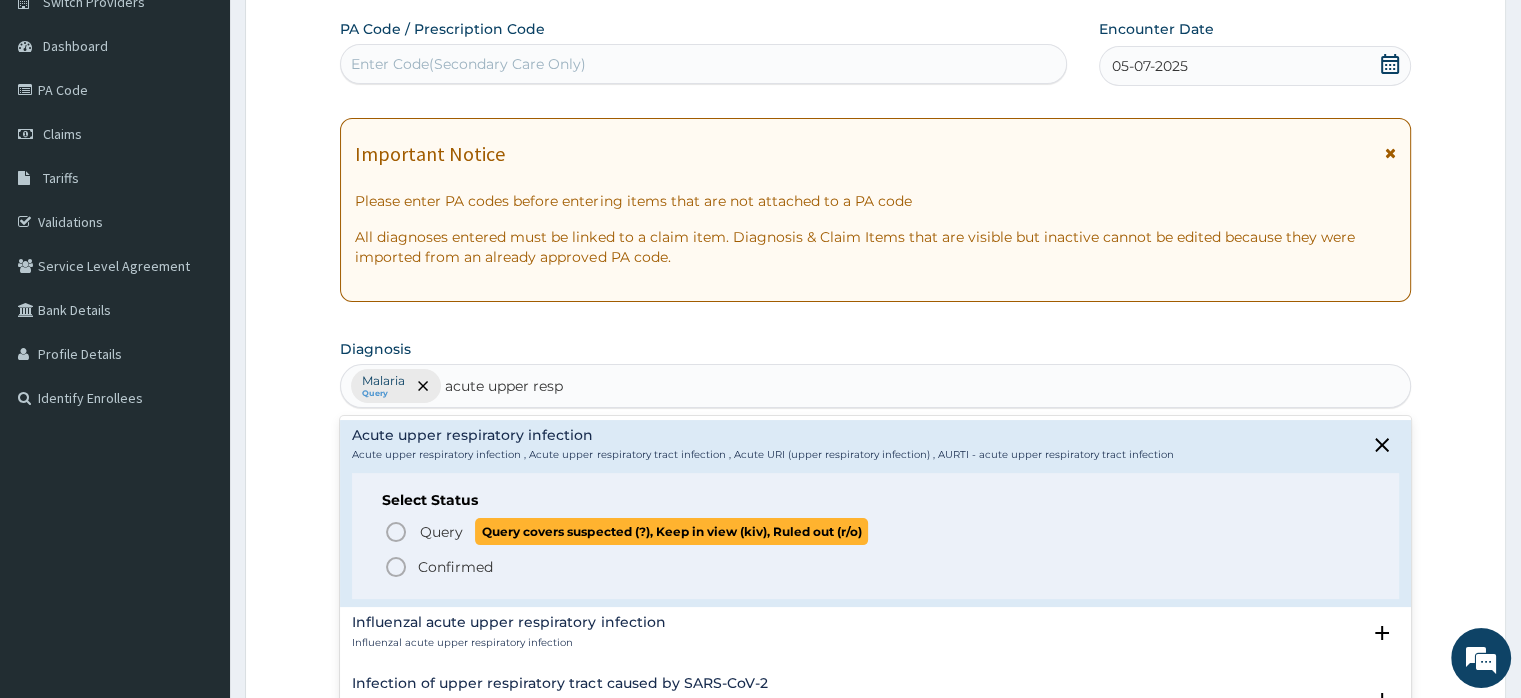 click 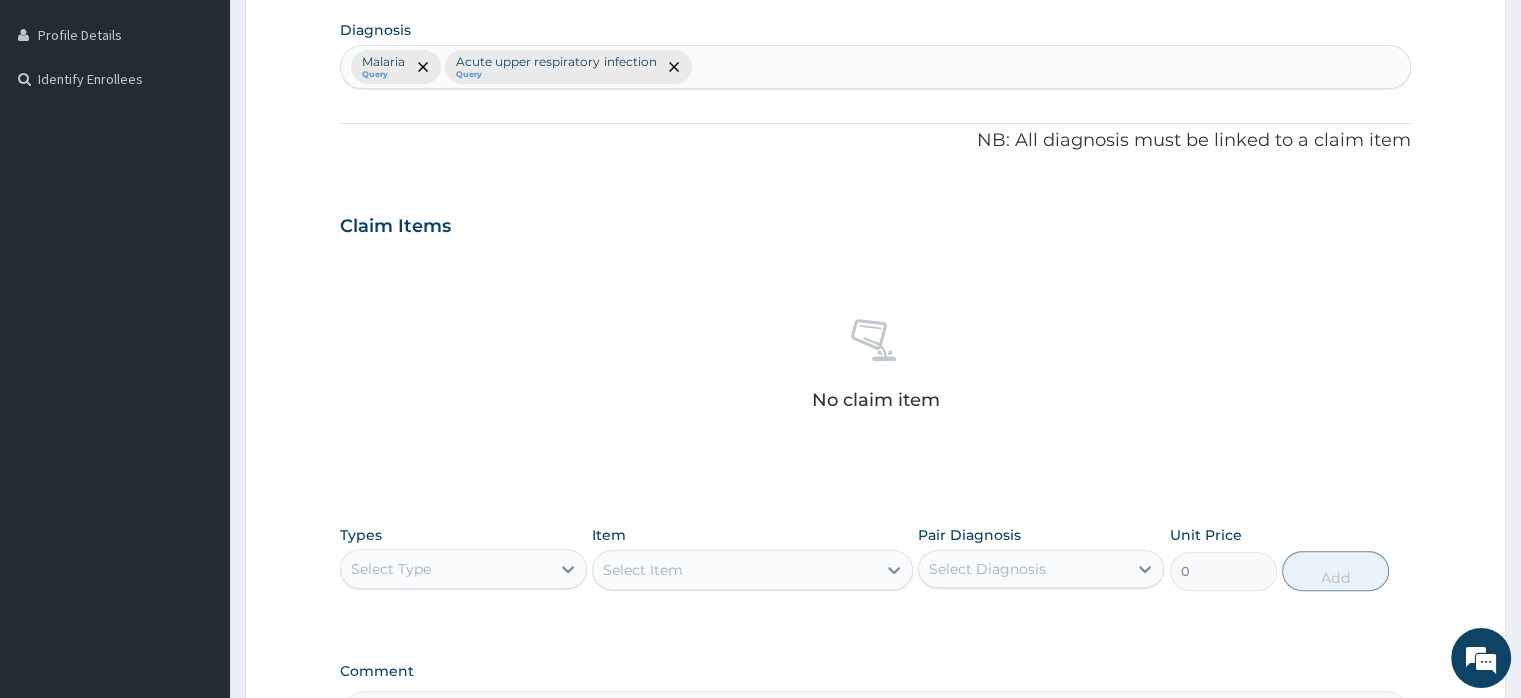 scroll, scrollTop: 510, scrollLeft: 0, axis: vertical 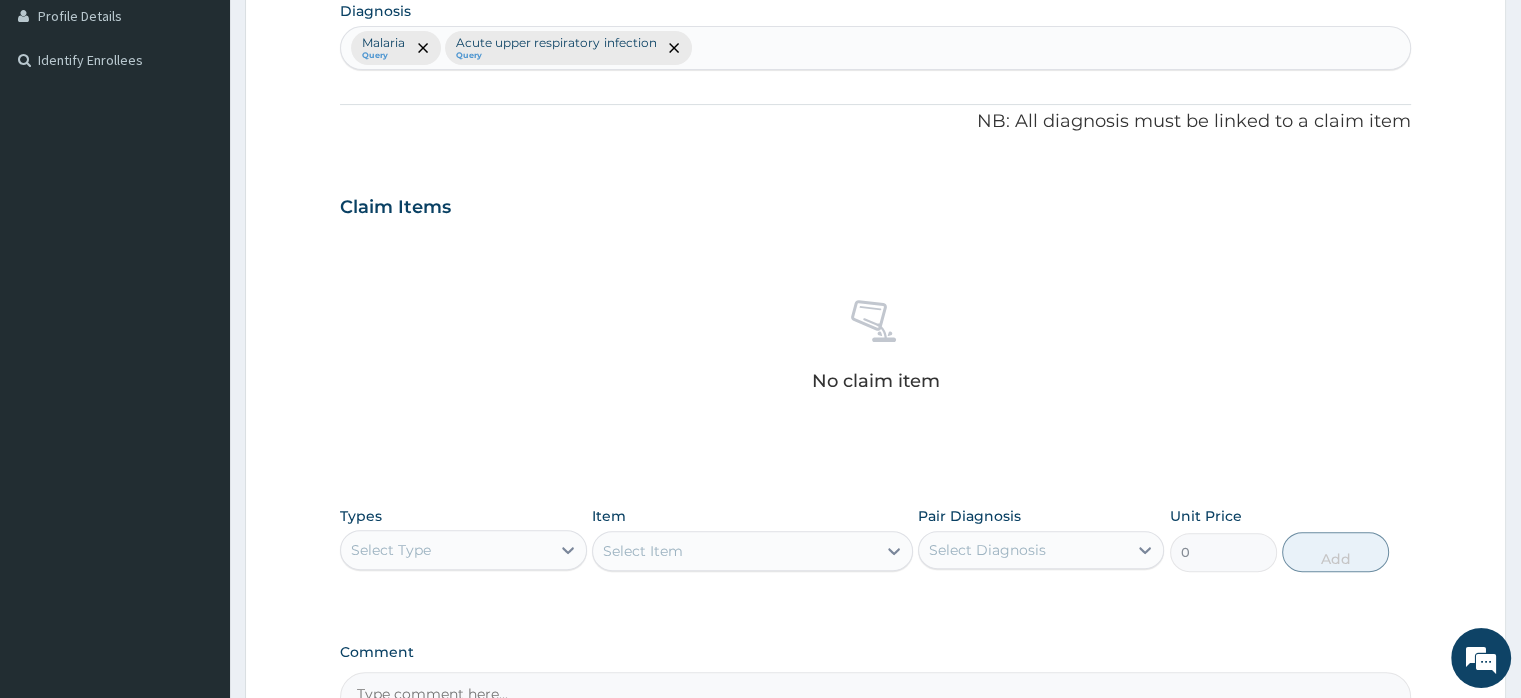 click on "Select Type" at bounding box center (445, 550) 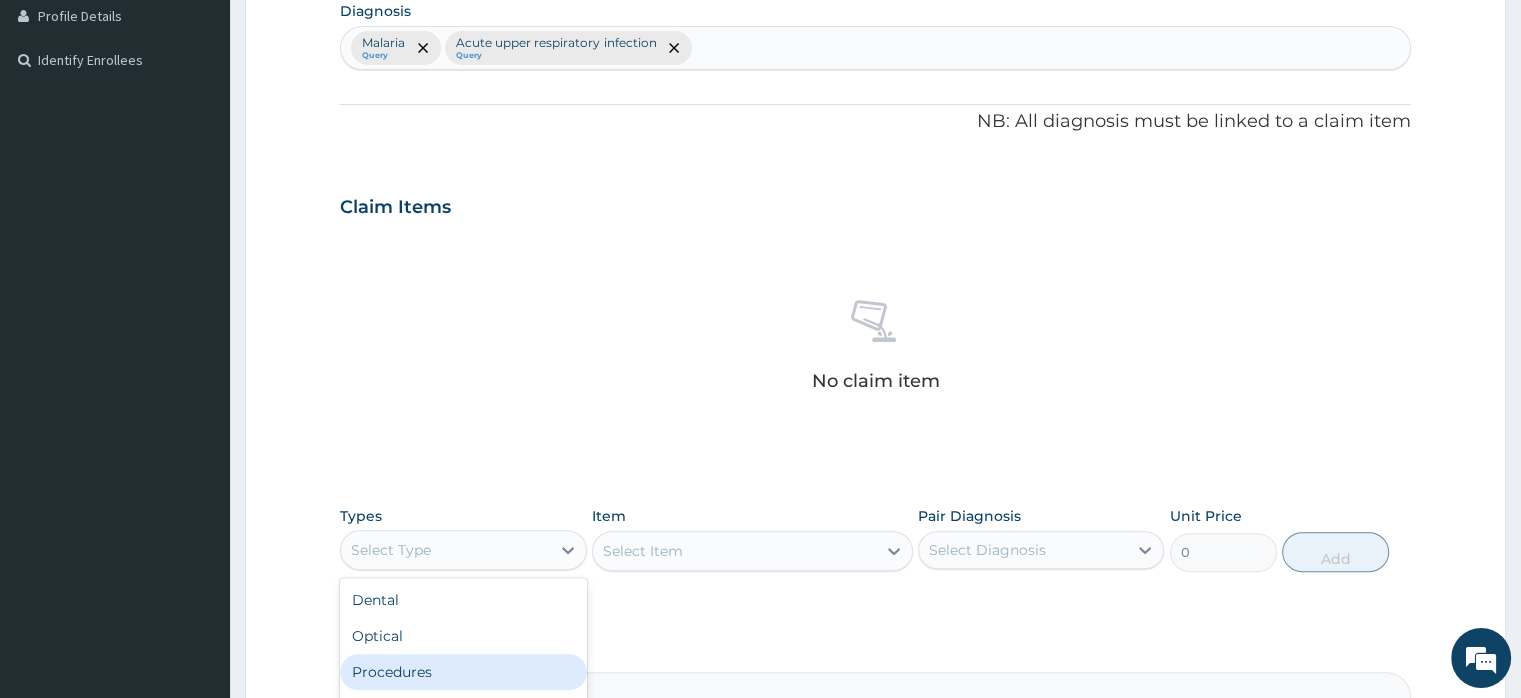 click on "Procedures" at bounding box center [463, 672] 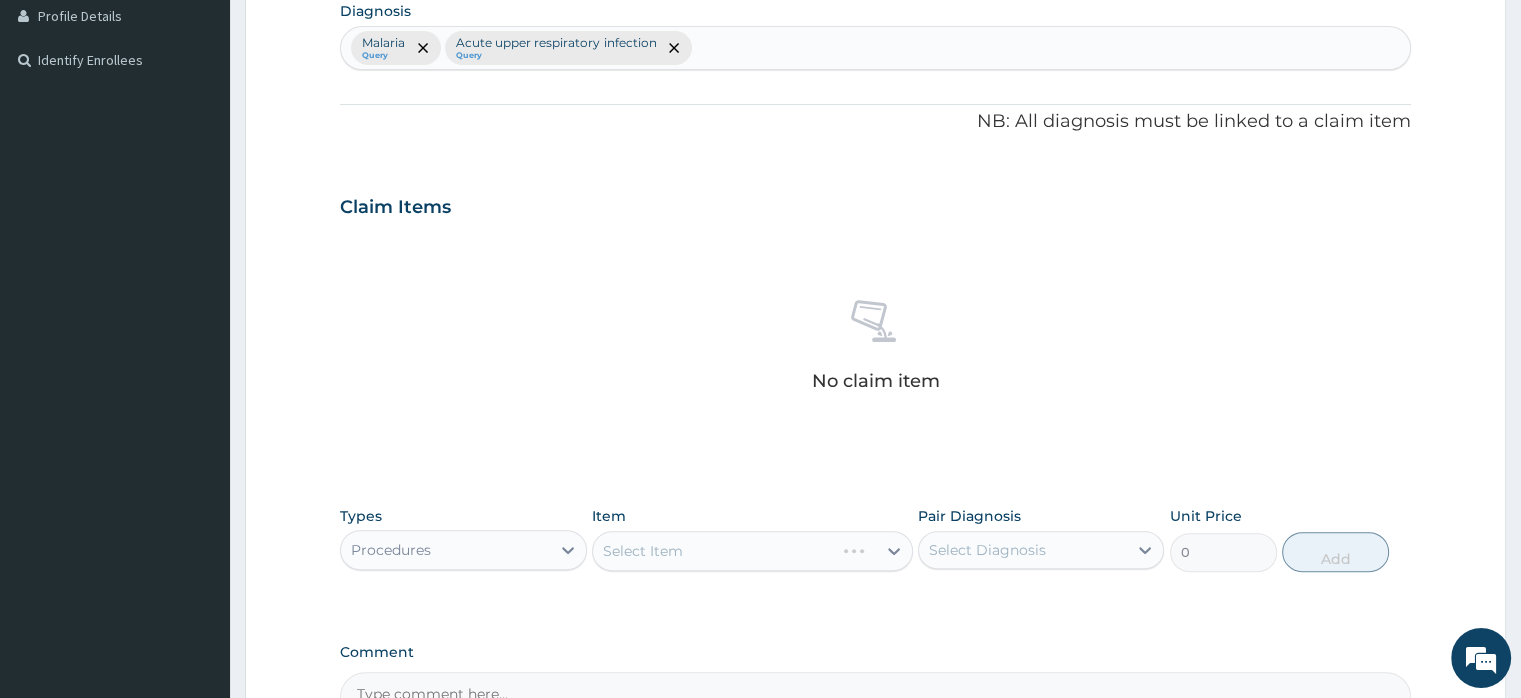 click on "Select Item" at bounding box center [752, 551] 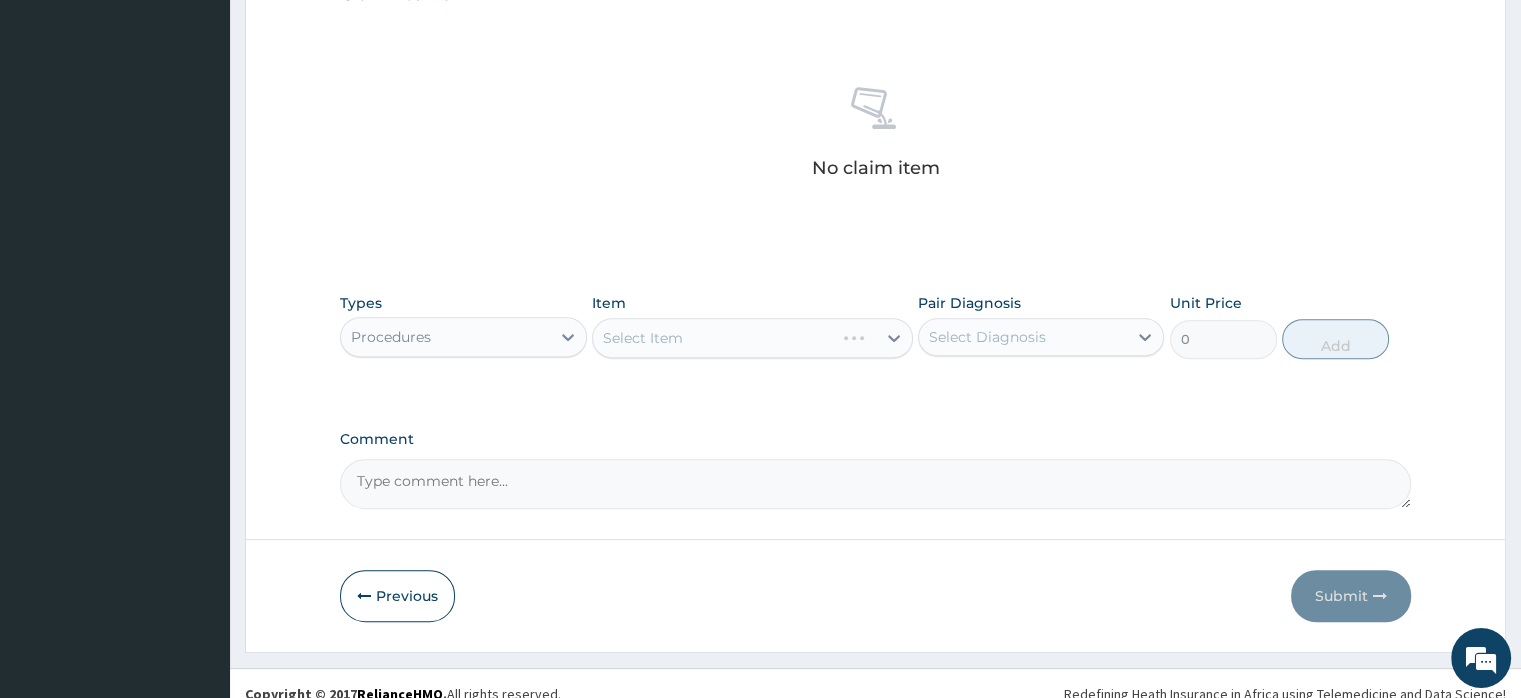 scroll, scrollTop: 742, scrollLeft: 0, axis: vertical 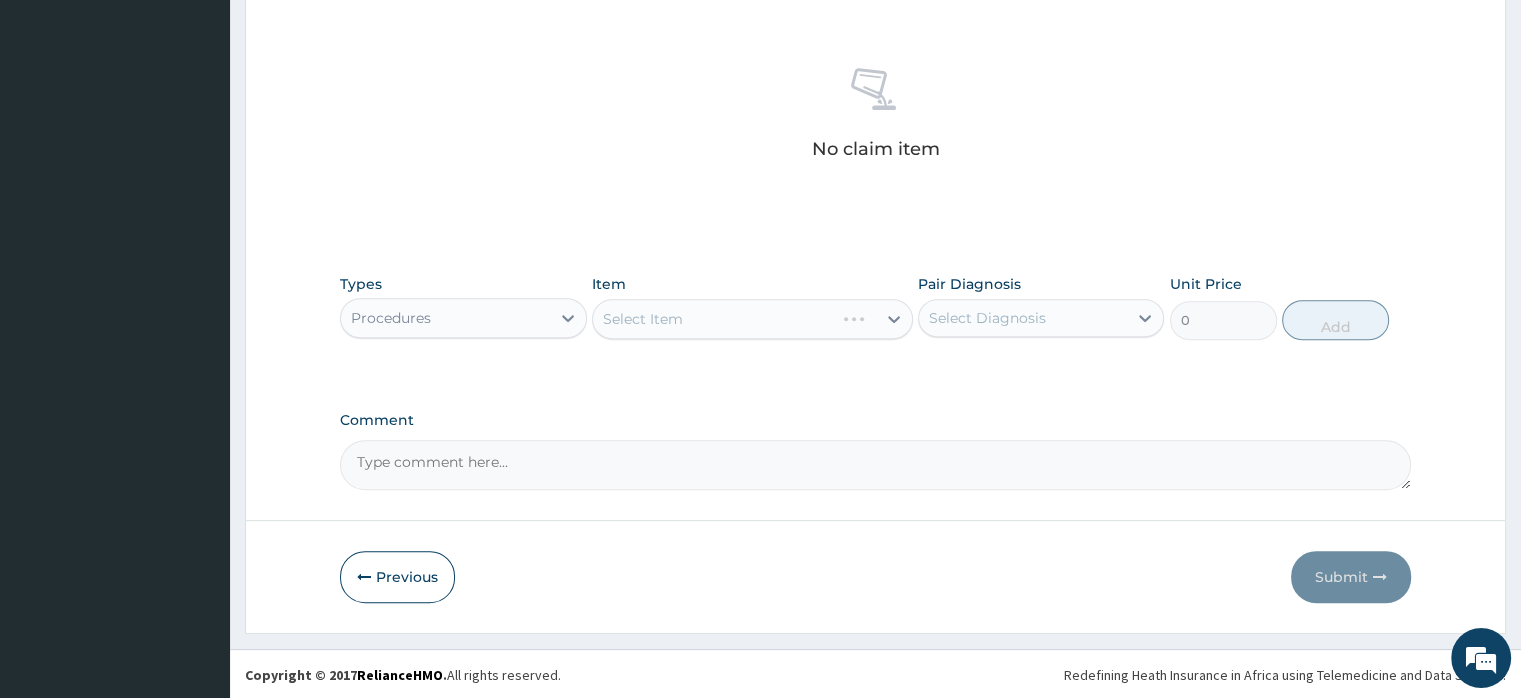 click on "Select Item" at bounding box center (752, 319) 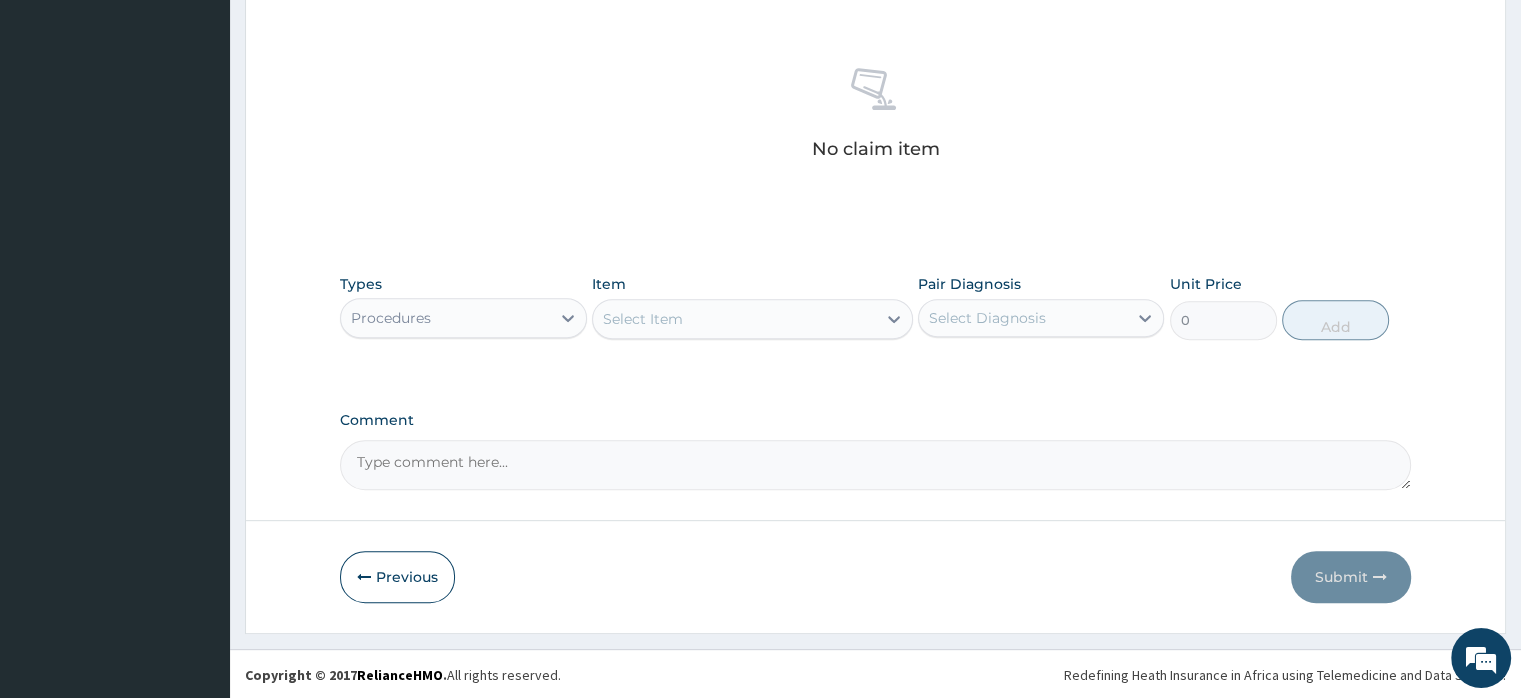 click on "Select Item" at bounding box center (643, 319) 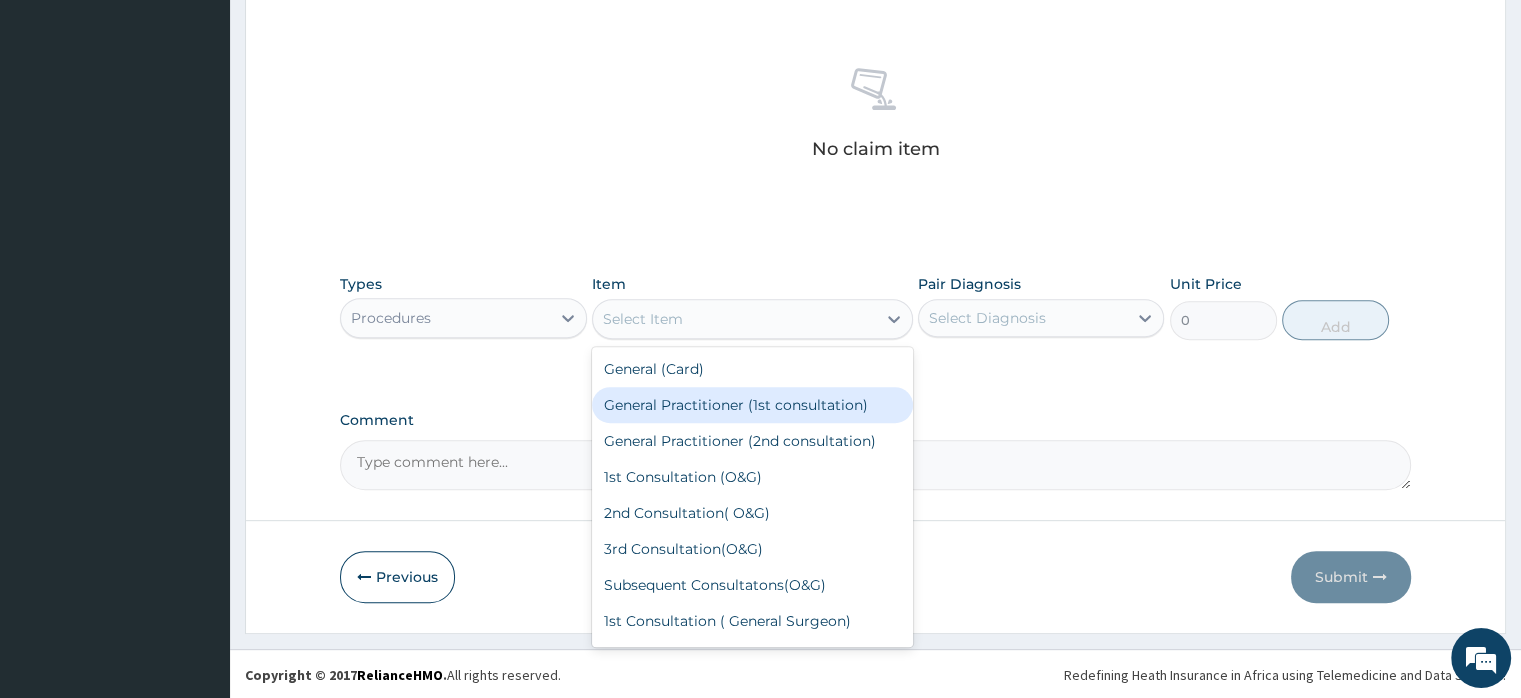 click on "General Practitioner (1st consultation)" at bounding box center (752, 405) 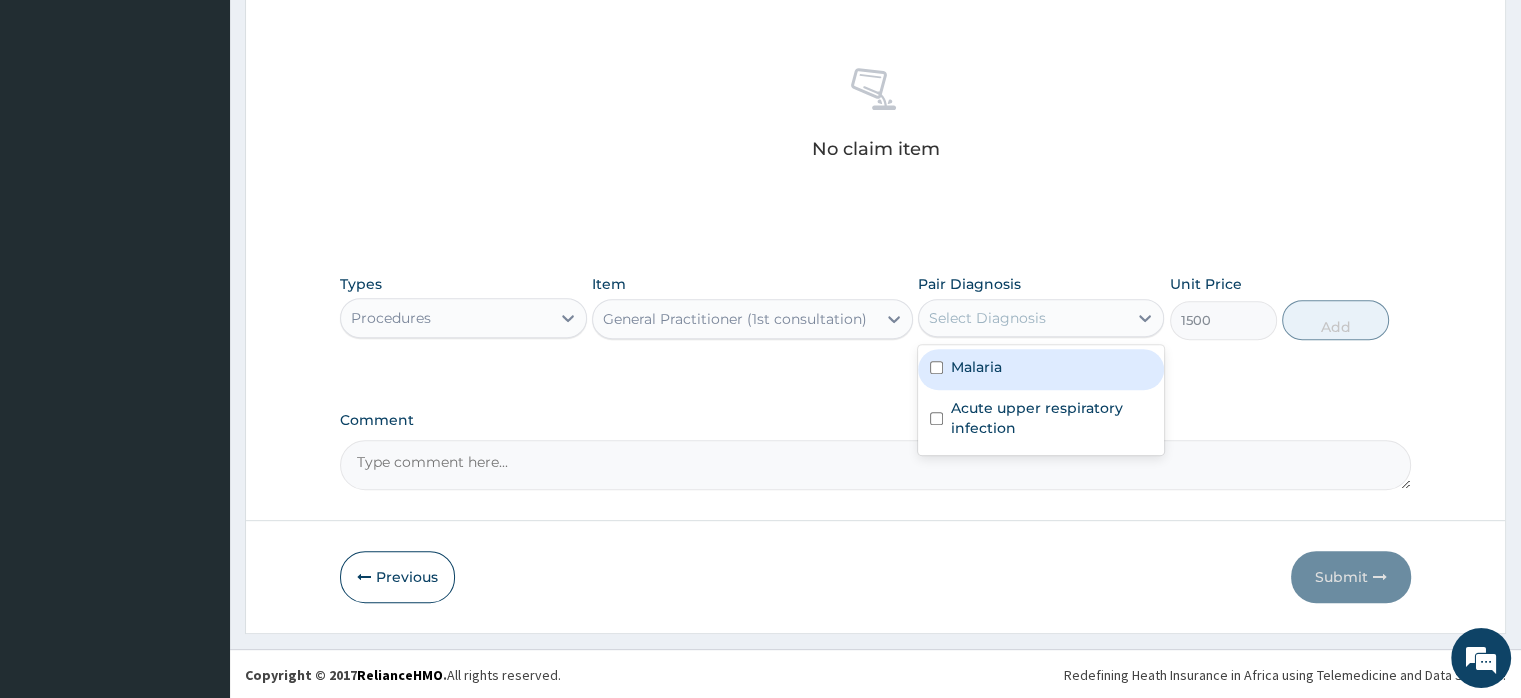 click on "Select Diagnosis" at bounding box center [987, 318] 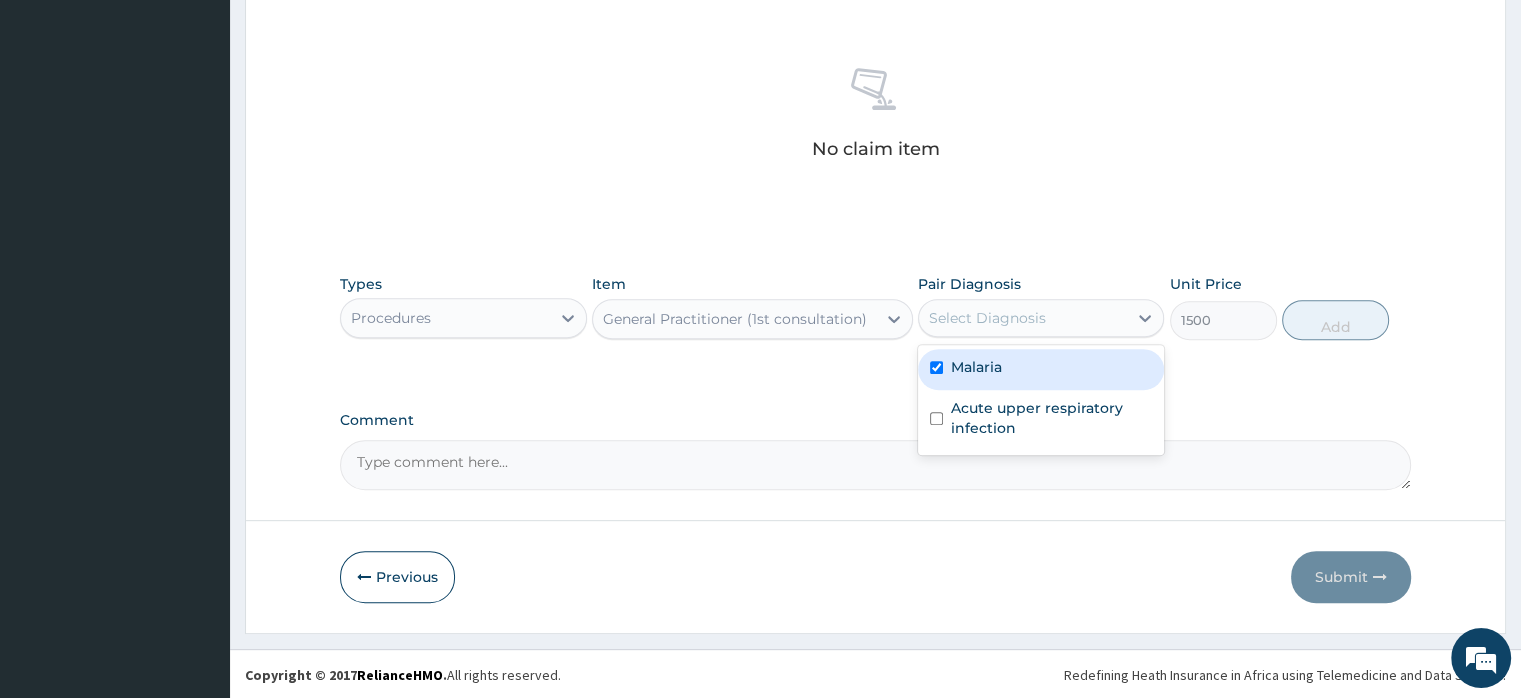 checkbox on "true" 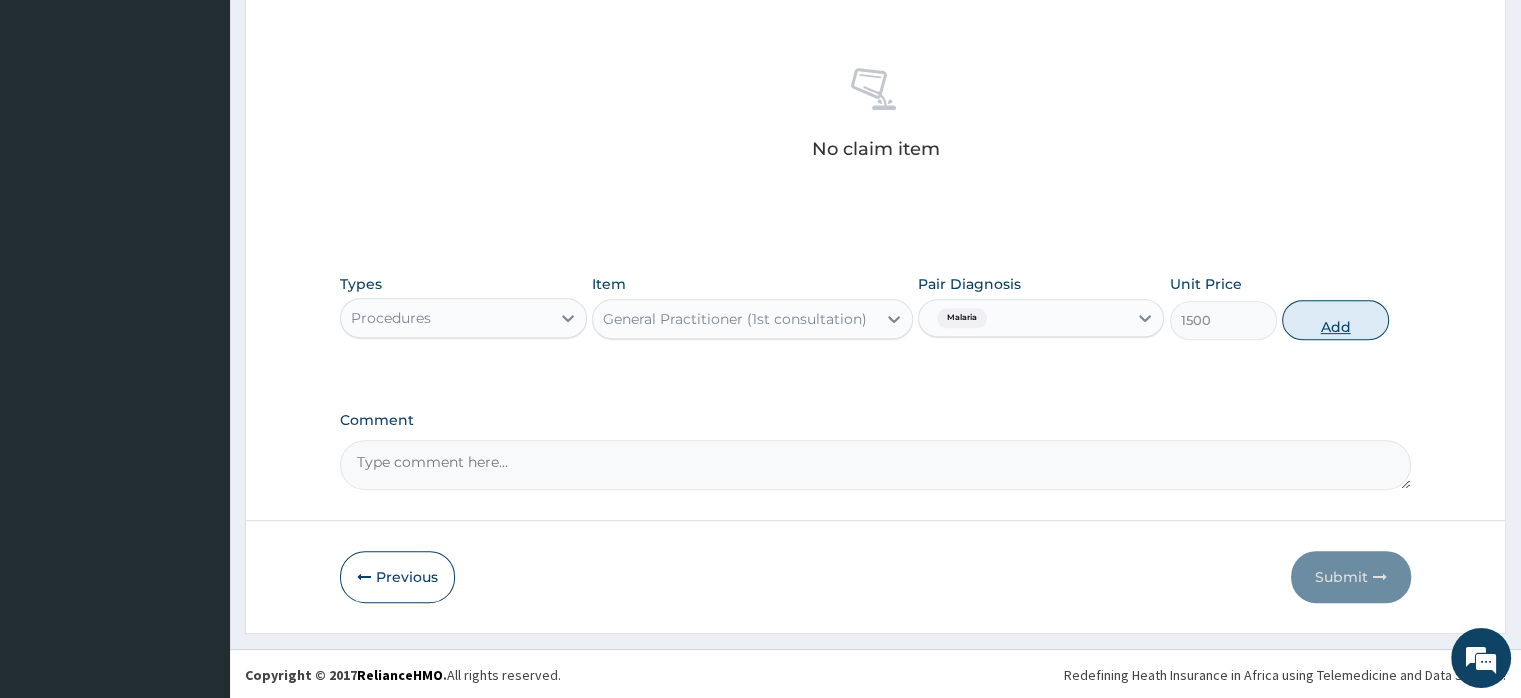 click on "Add" at bounding box center [1335, 320] 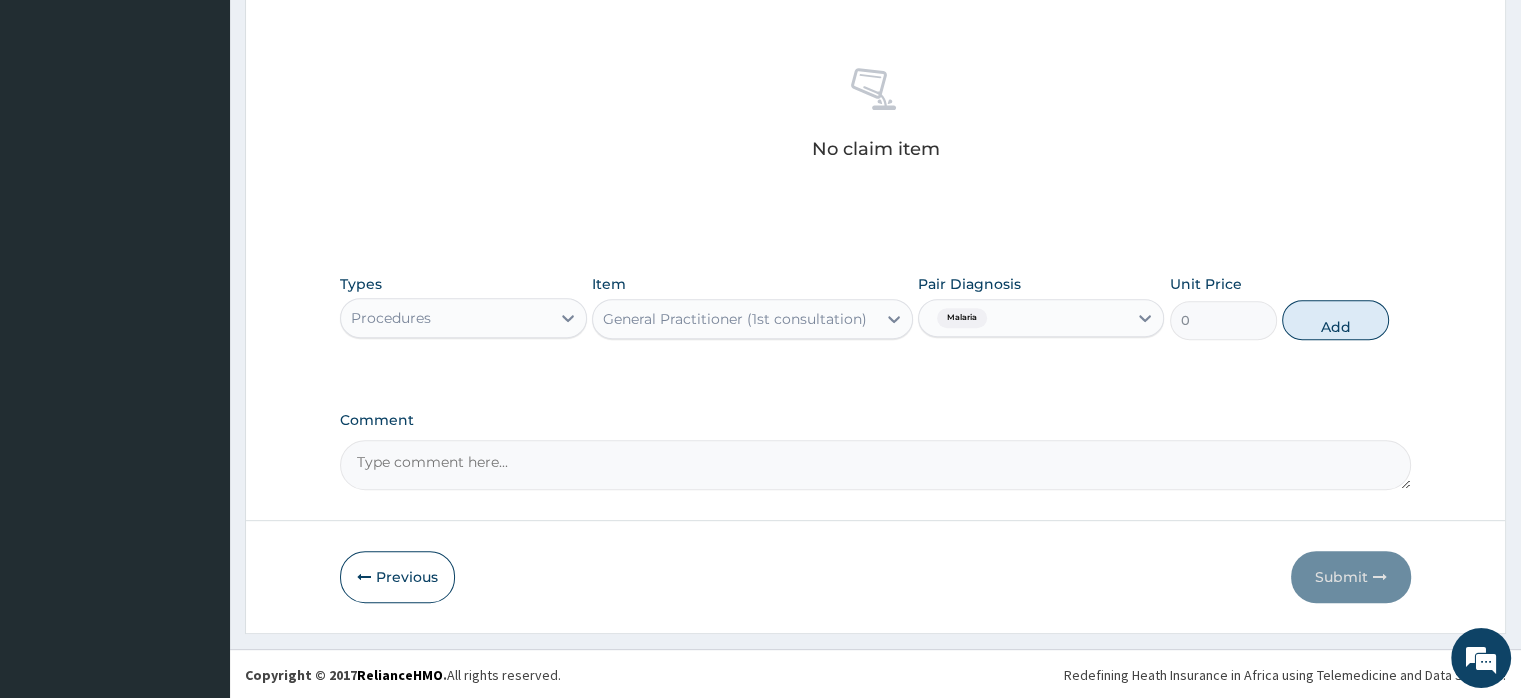 scroll, scrollTop: 646, scrollLeft: 0, axis: vertical 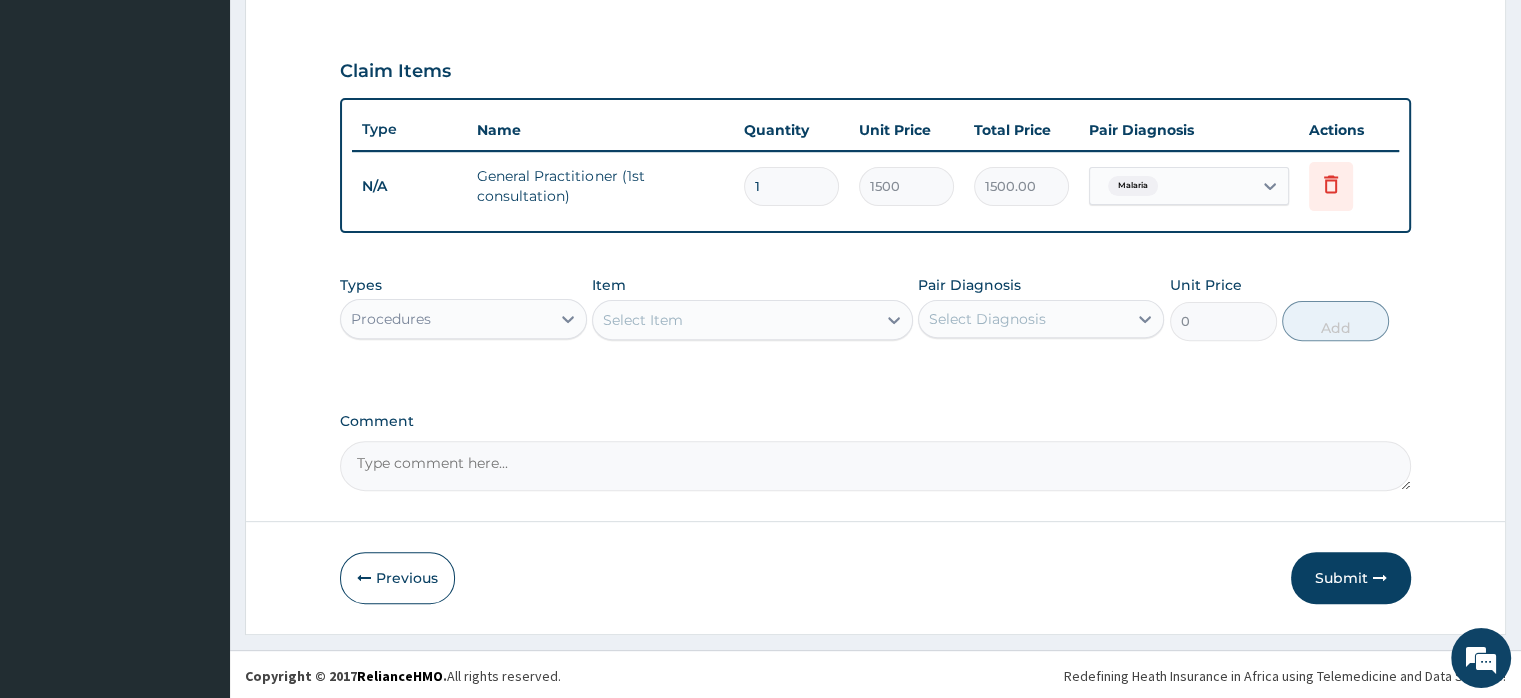 click on "Procedures" at bounding box center [445, 319] 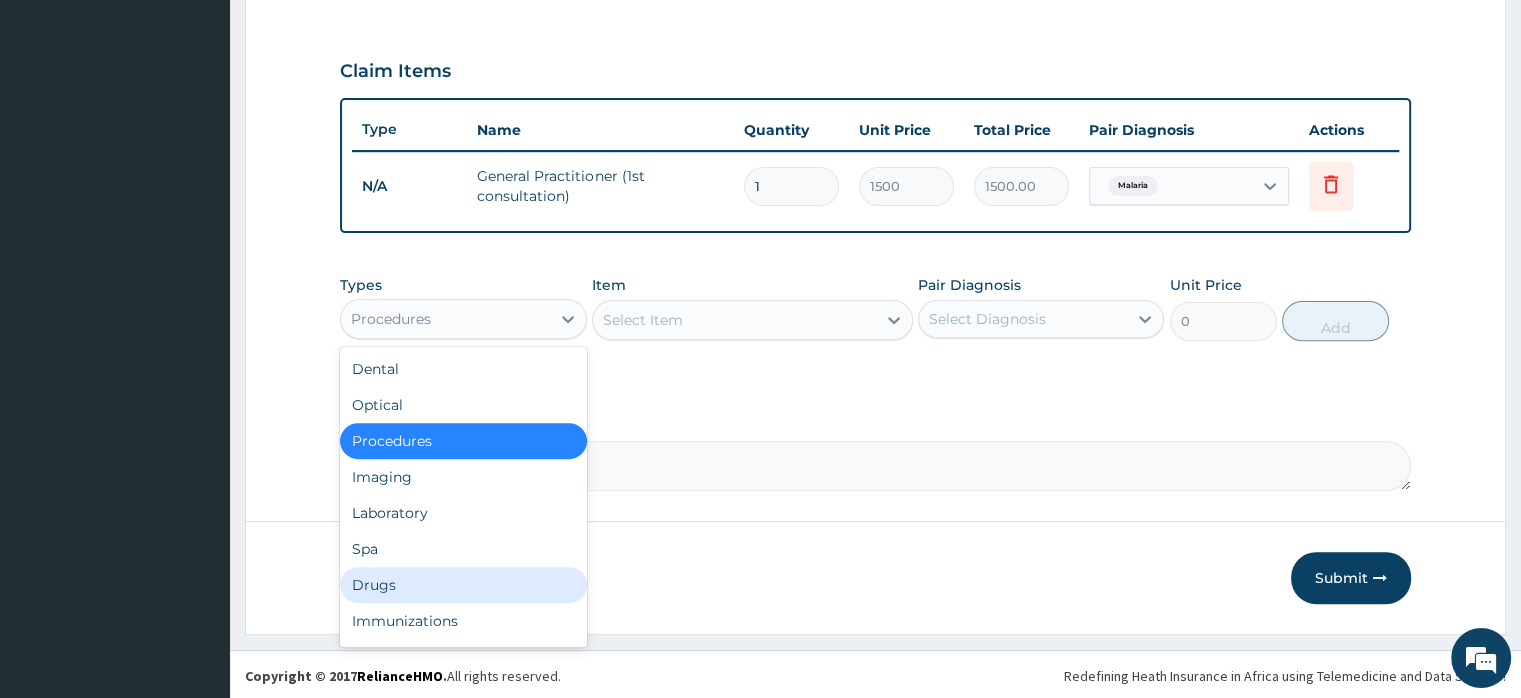 click on "Drugs" at bounding box center (463, 585) 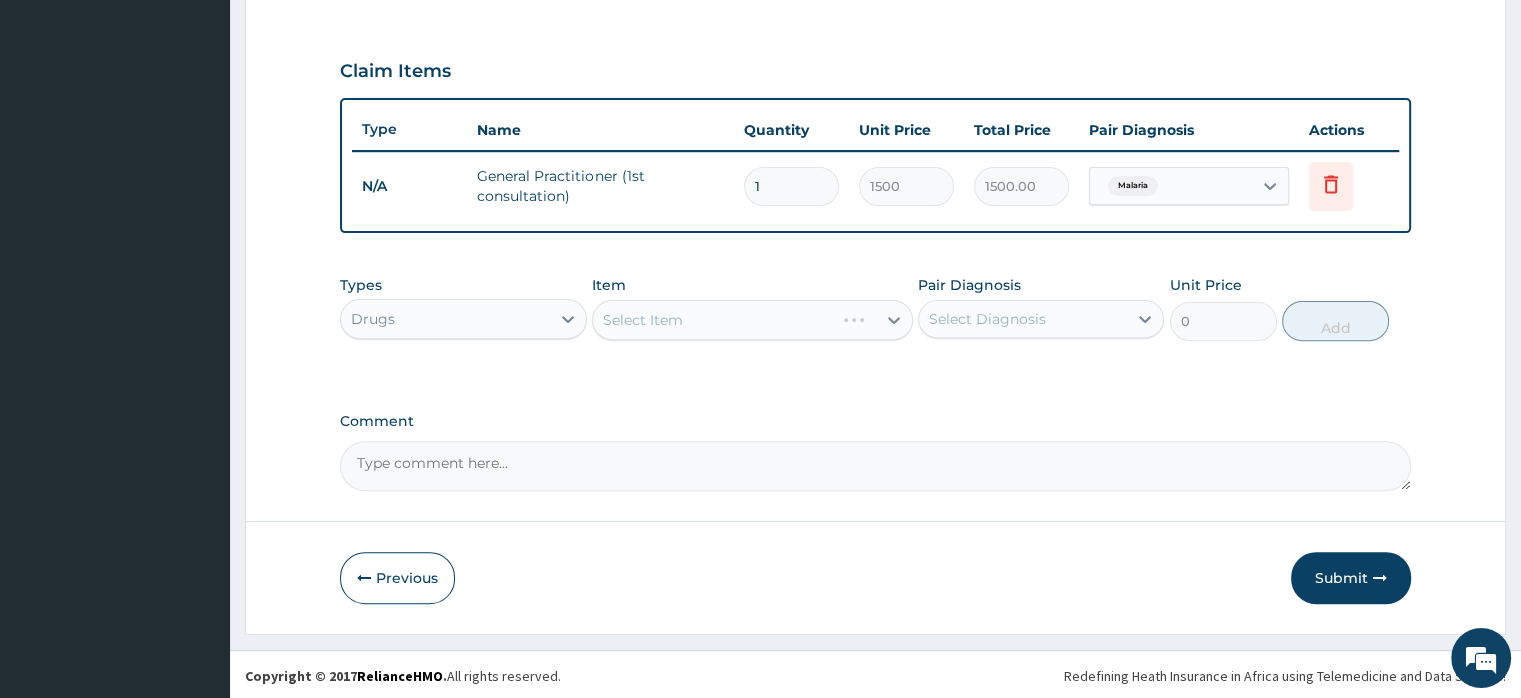 click on "Select Item" at bounding box center [752, 320] 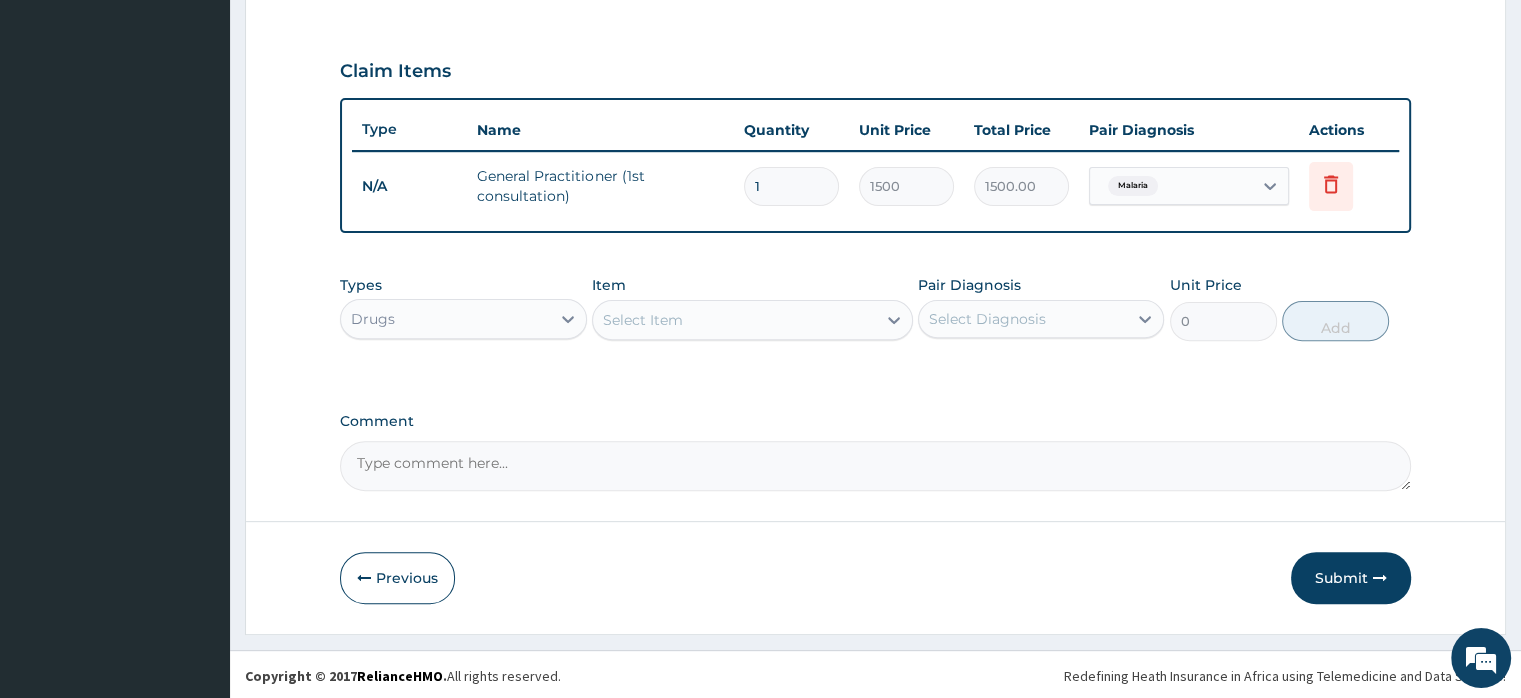 click on "Select Item" at bounding box center [643, 320] 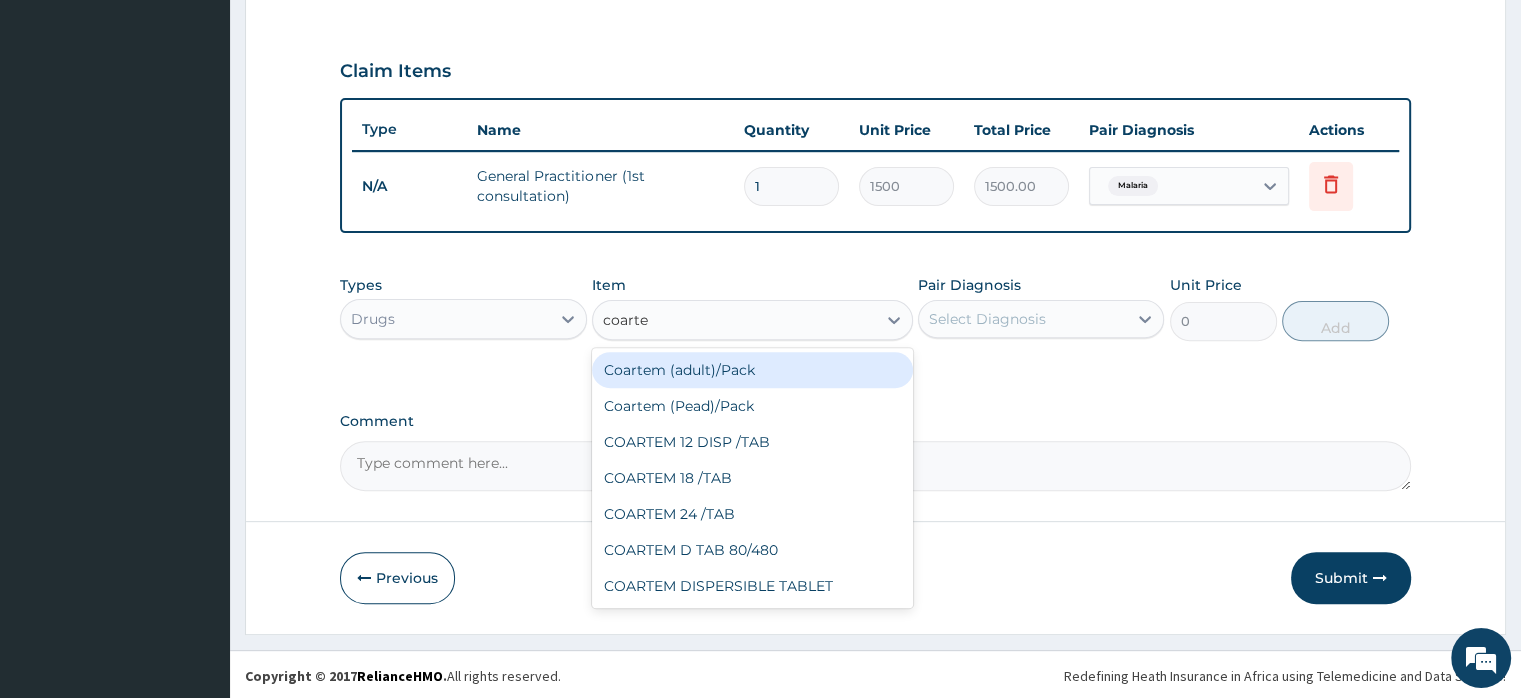type on "coartem" 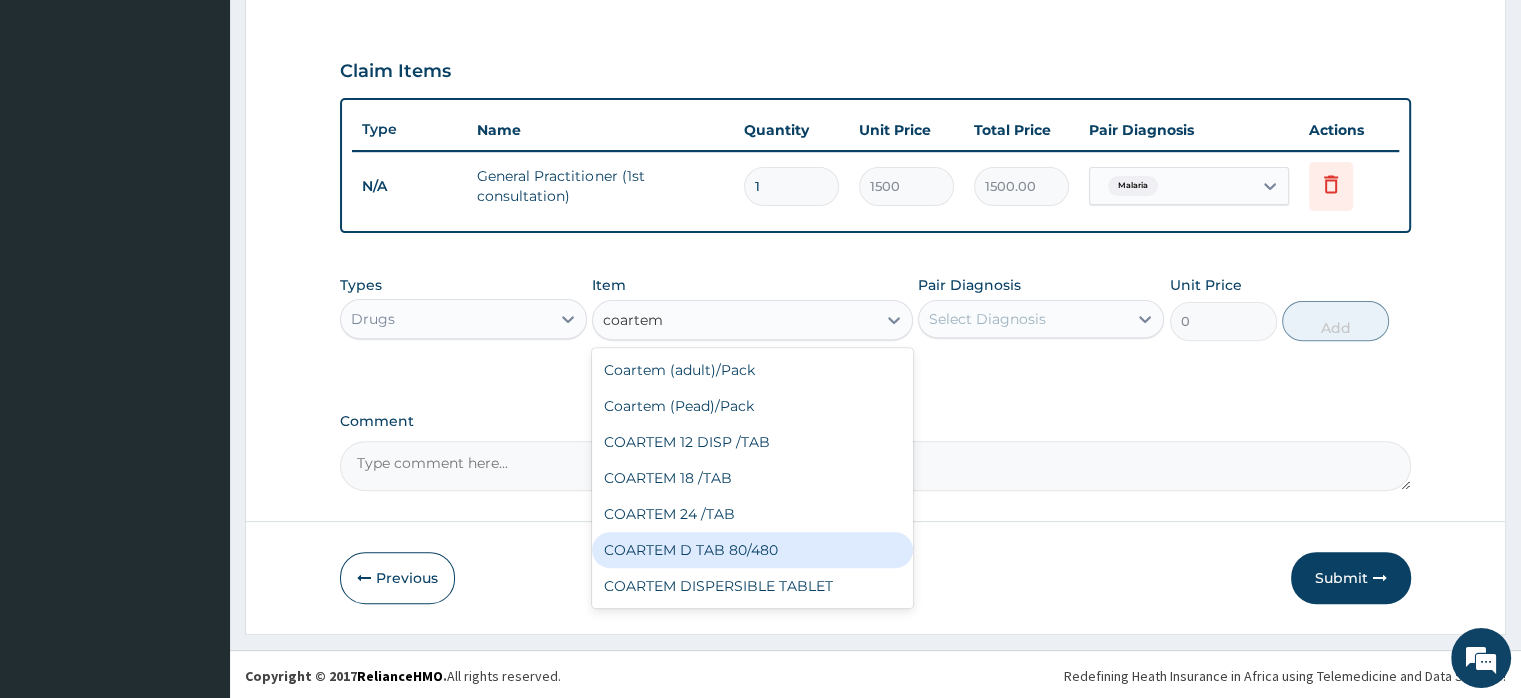 click on "COARTEM D TAB 80/480" at bounding box center [752, 550] 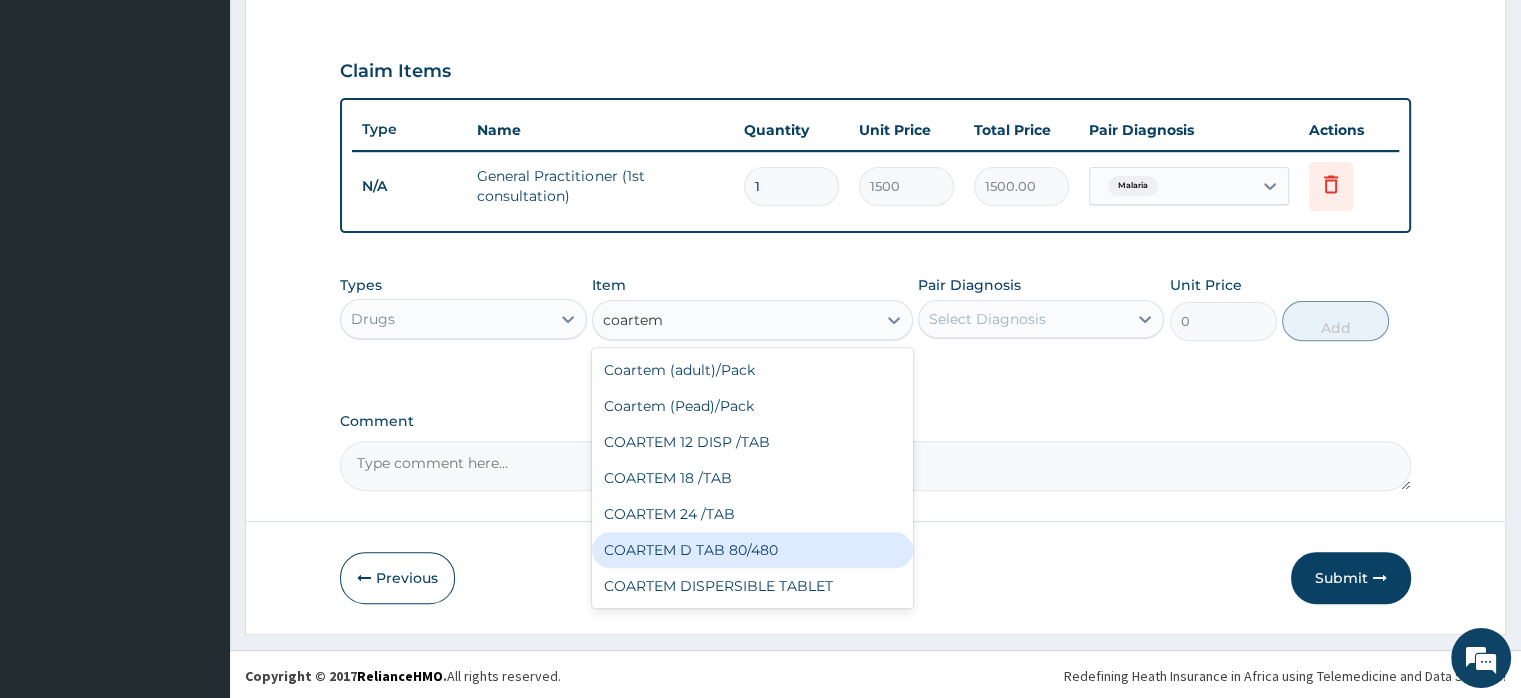 type 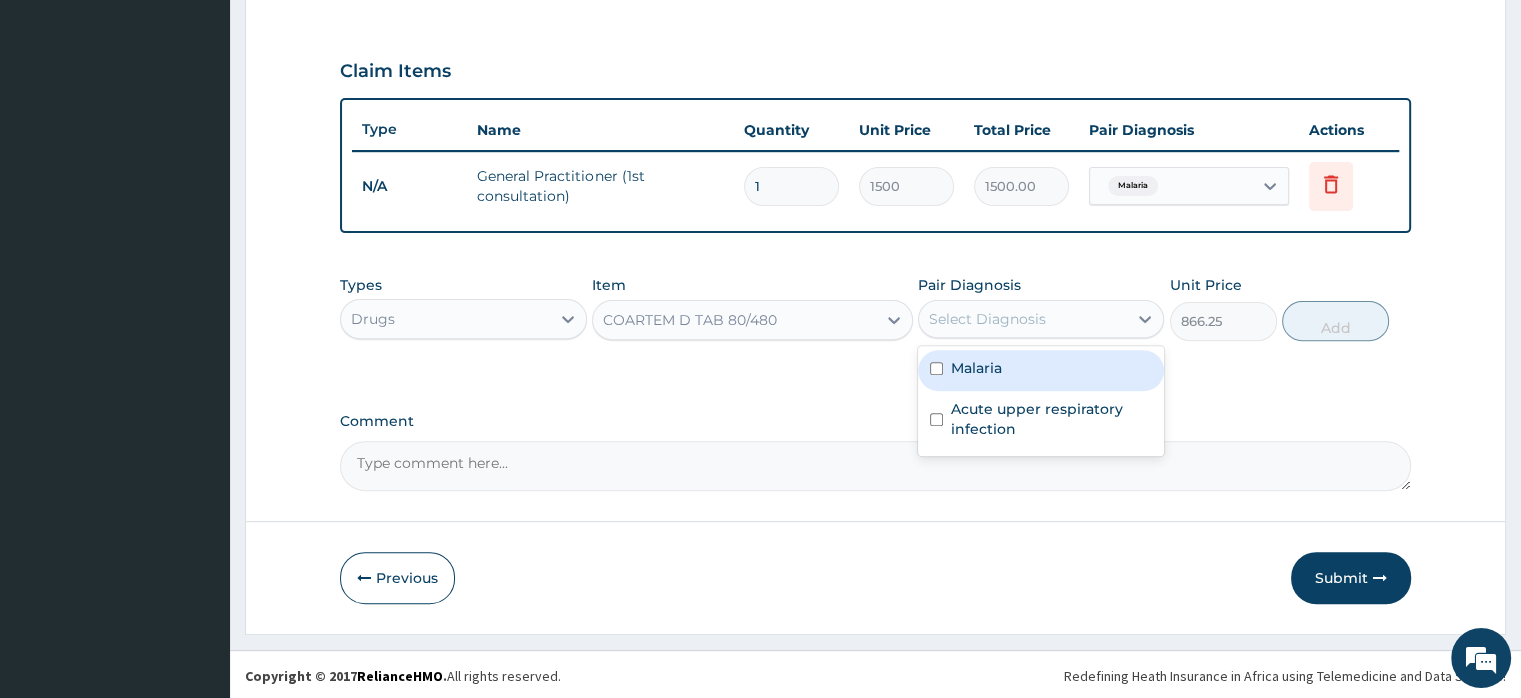 click on "Select Diagnosis" at bounding box center (987, 319) 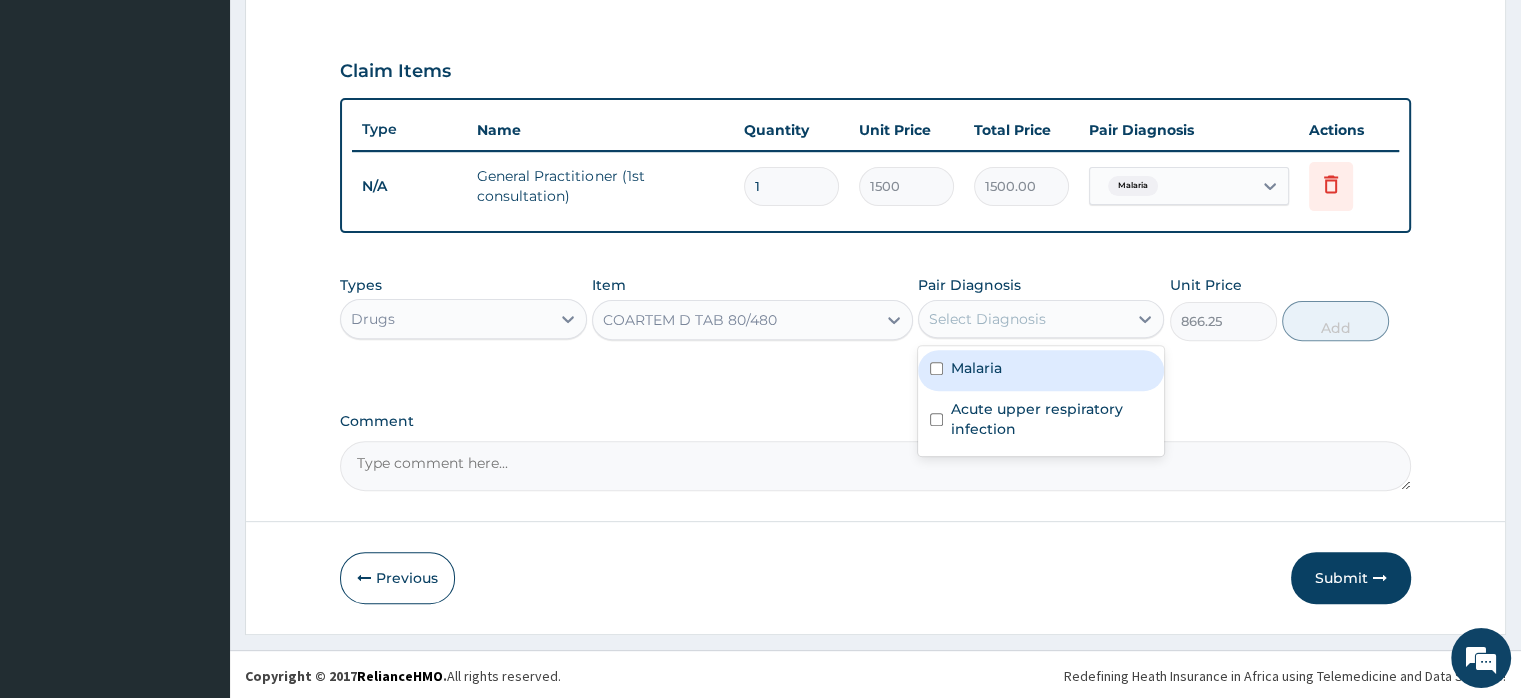 click on "Malaria" at bounding box center [976, 368] 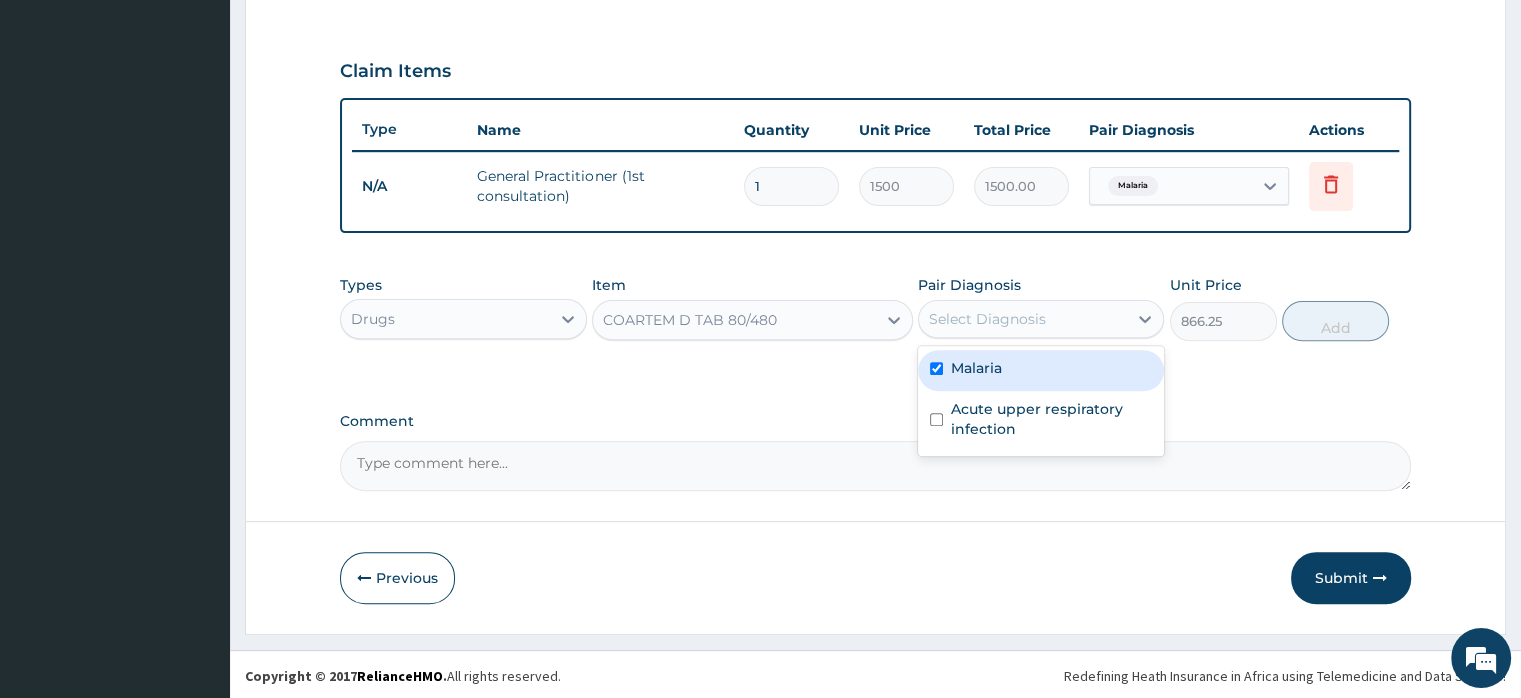 checkbox on "true" 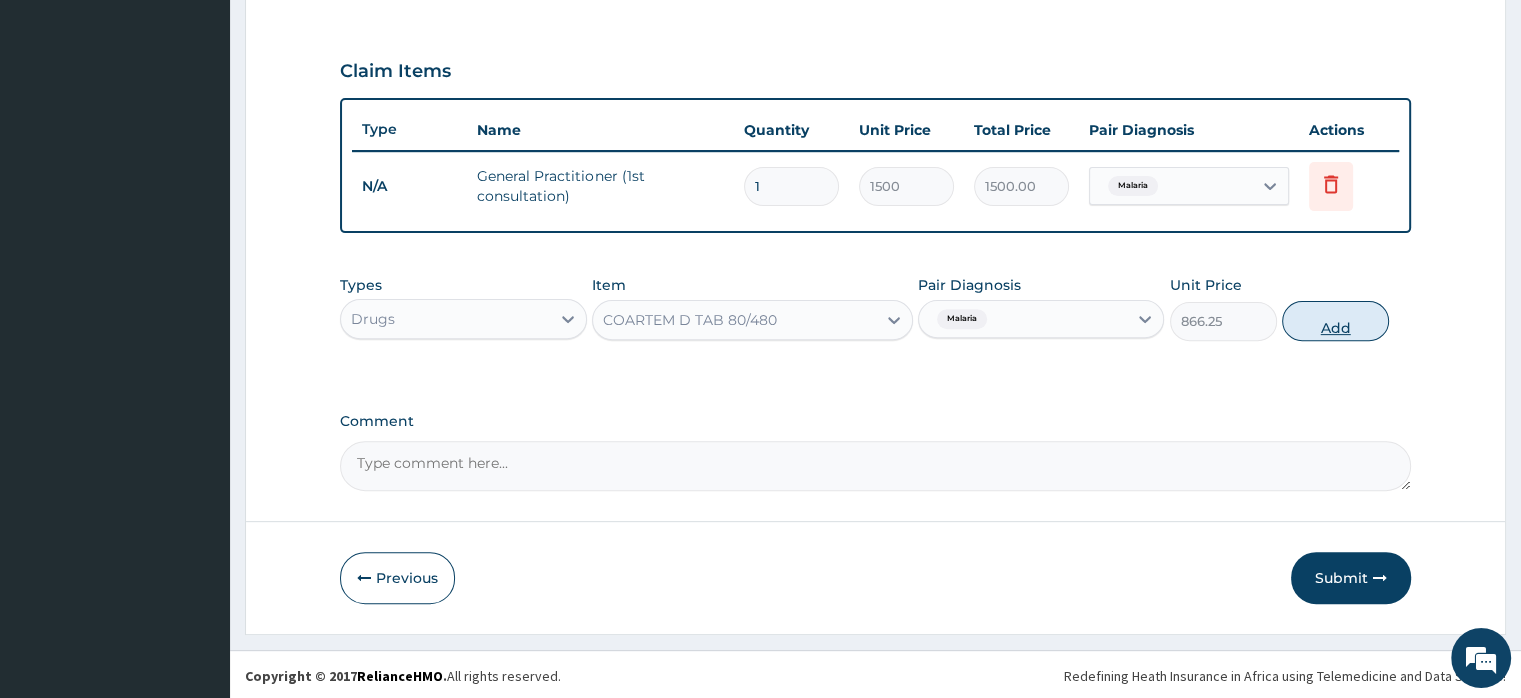 click on "Add" at bounding box center [1335, 321] 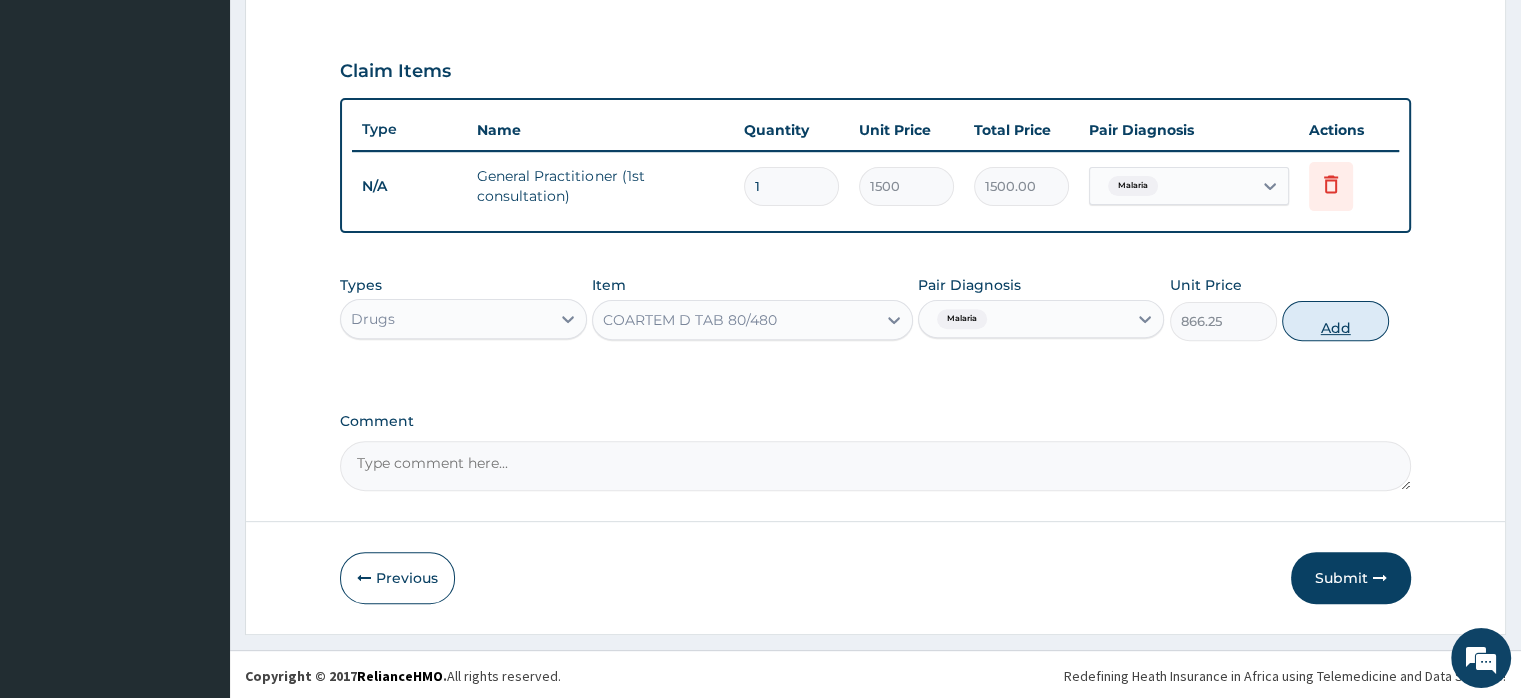 type on "0" 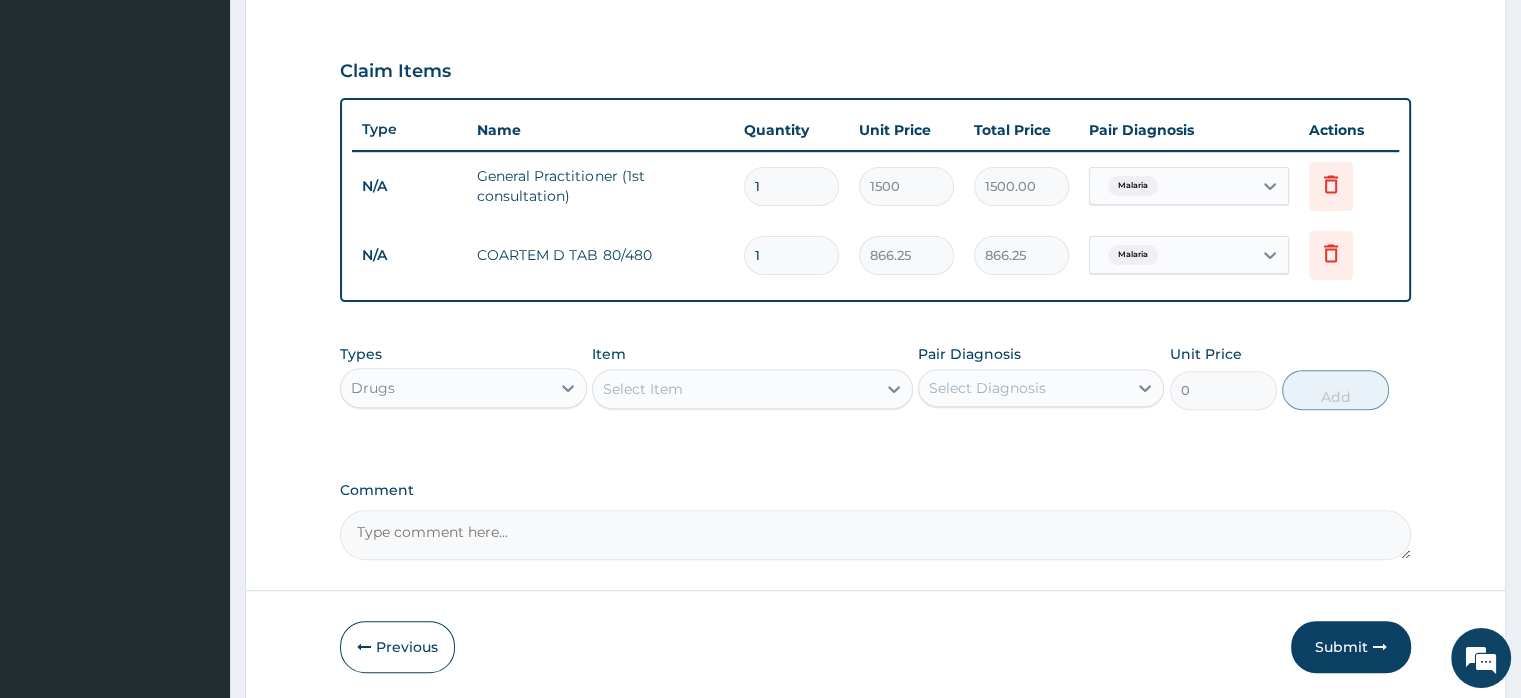 click on "Select Item" at bounding box center [643, 389] 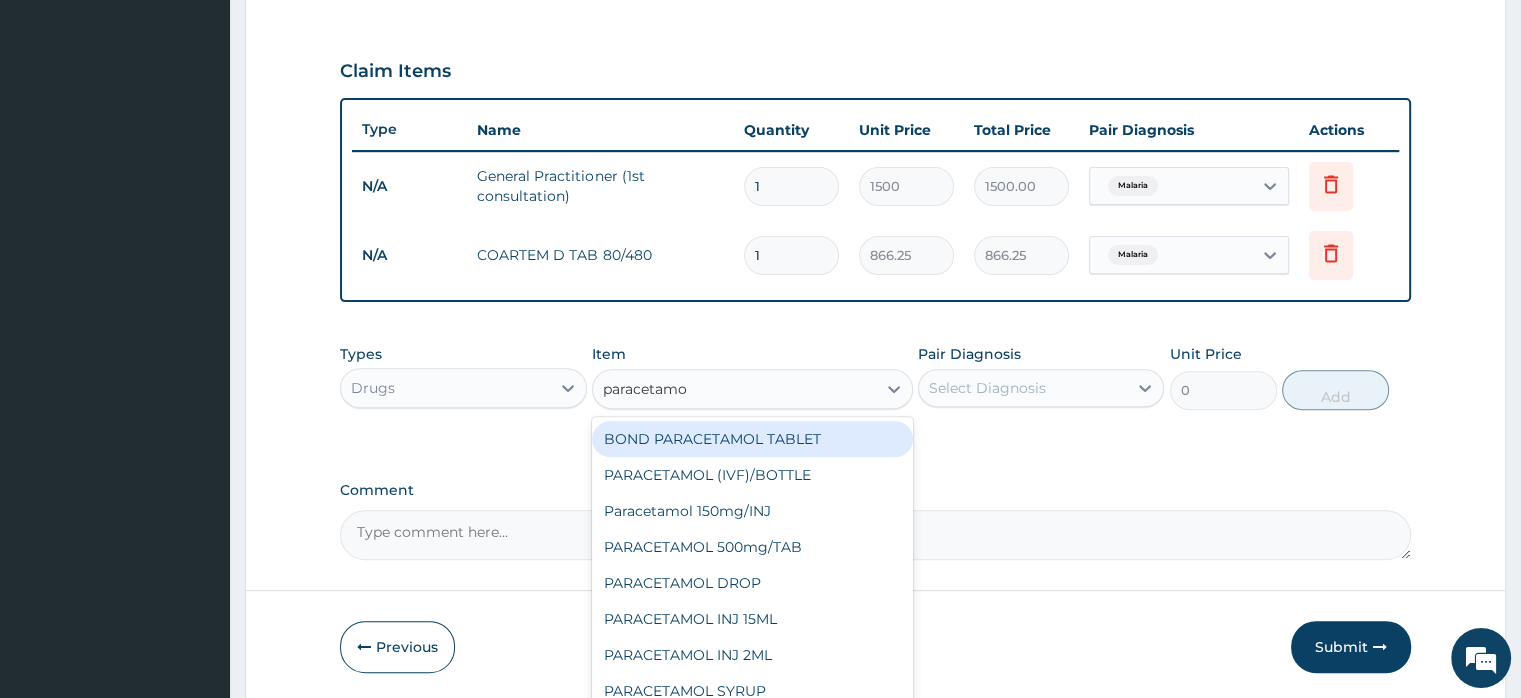 type on "paracetamol" 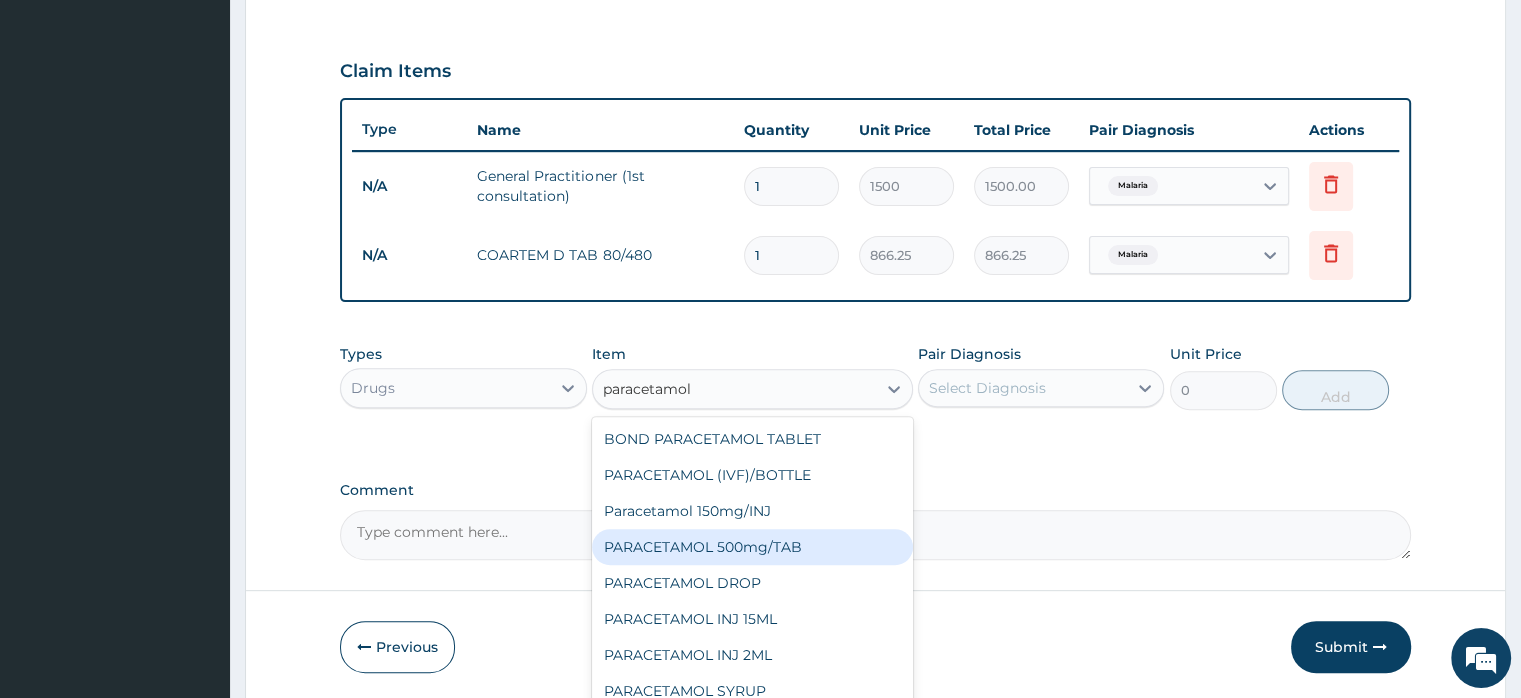 click on "PARACETAMOL 500mg/TAB" at bounding box center [752, 547] 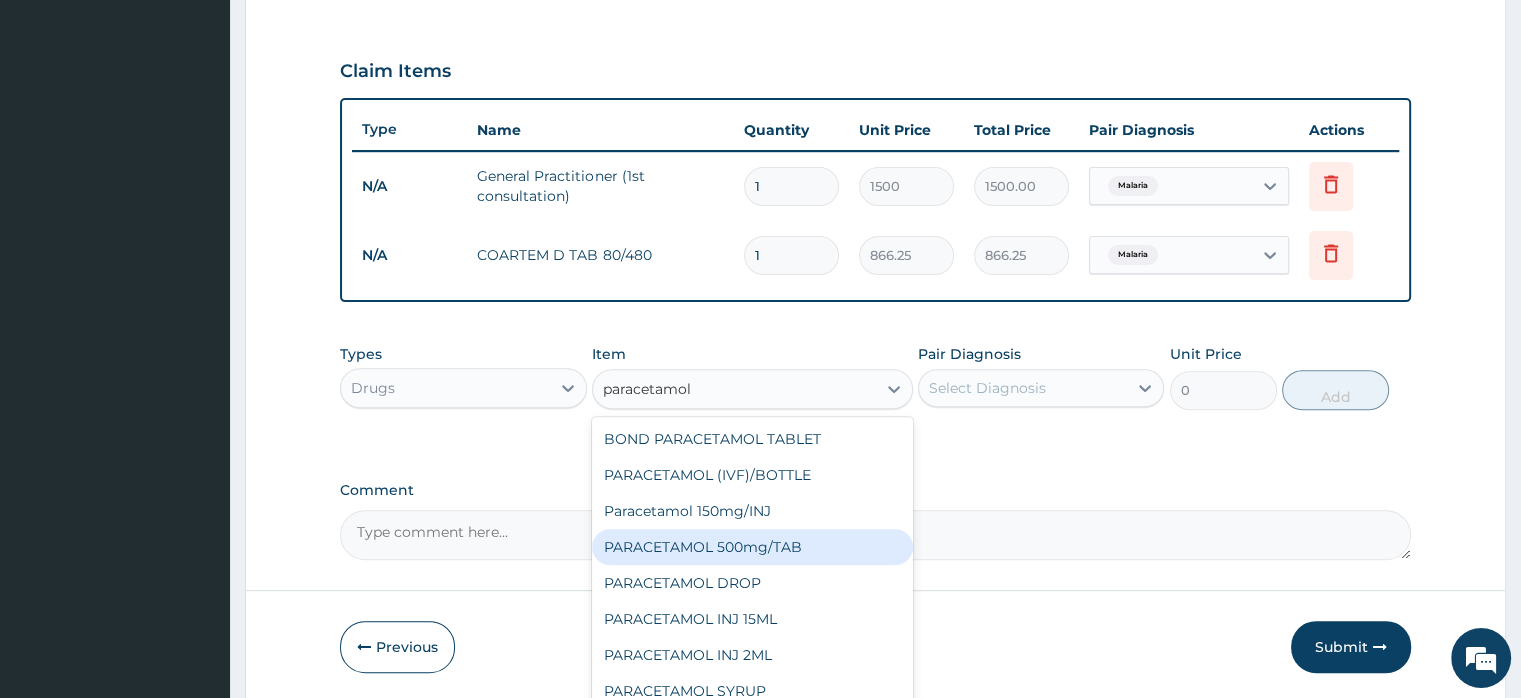 type 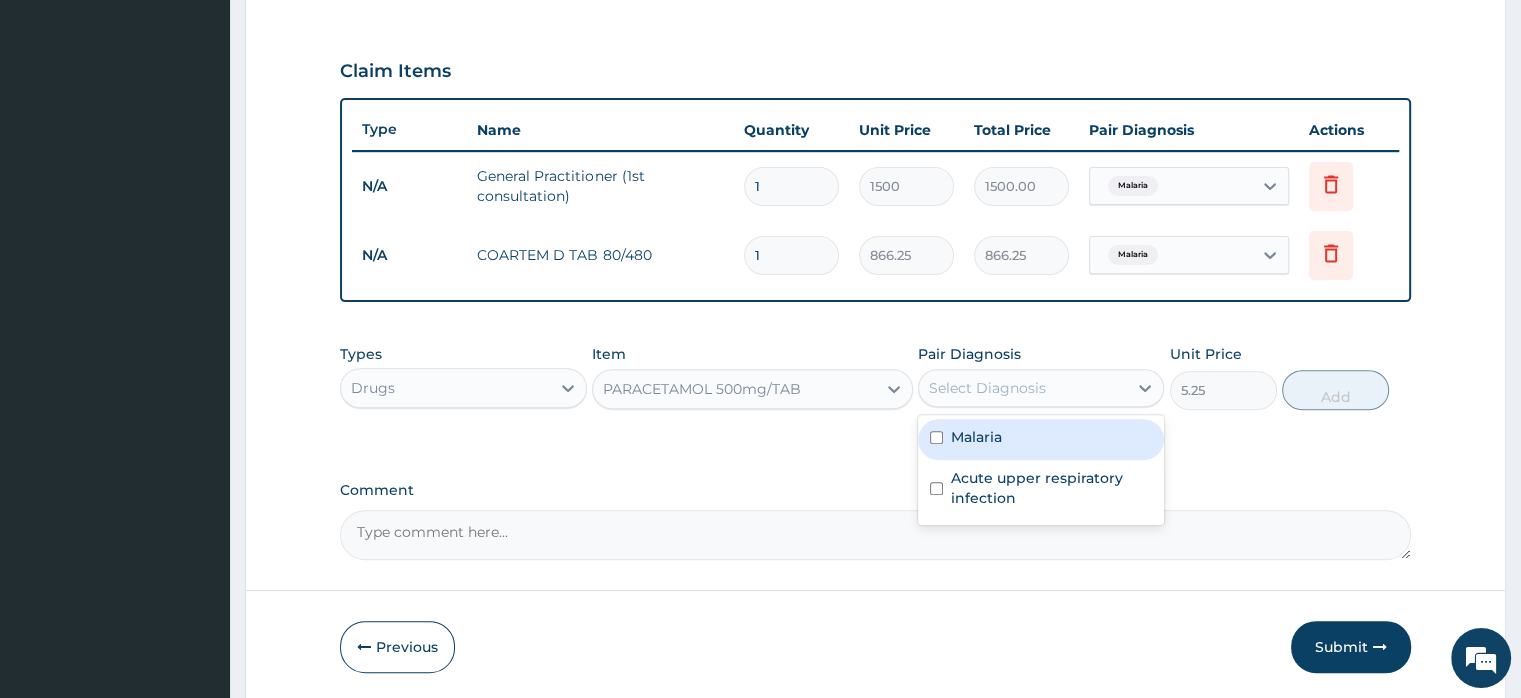 click on "Select Diagnosis" at bounding box center [987, 388] 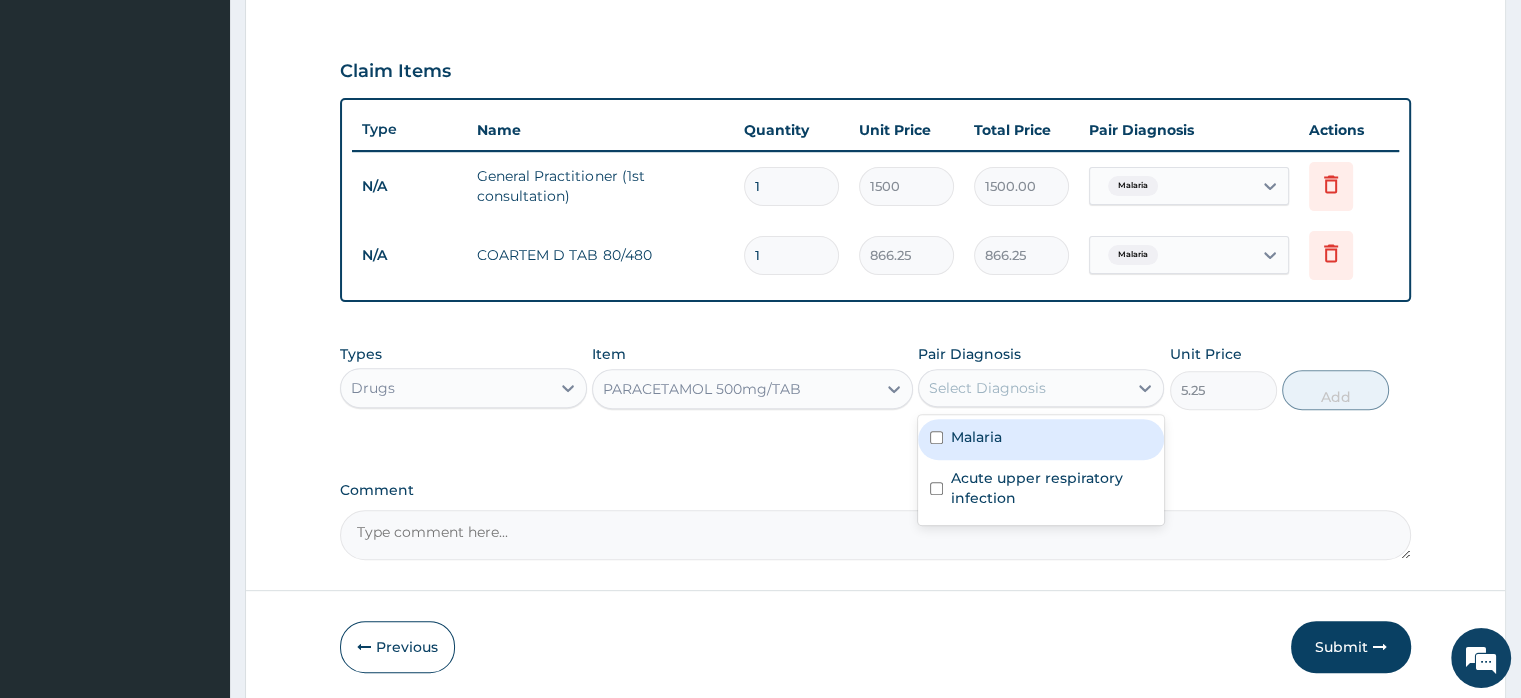 click on "Malaria" at bounding box center (976, 437) 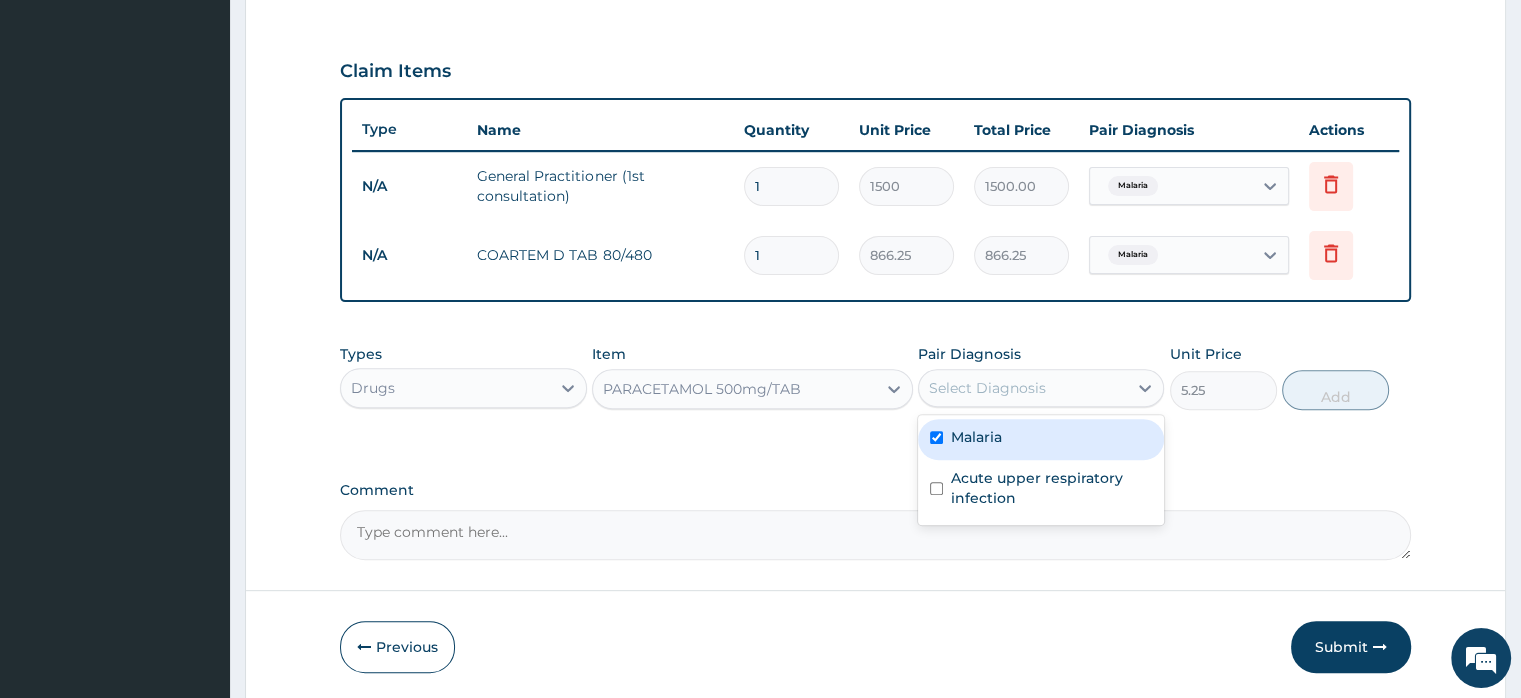 checkbox on "true" 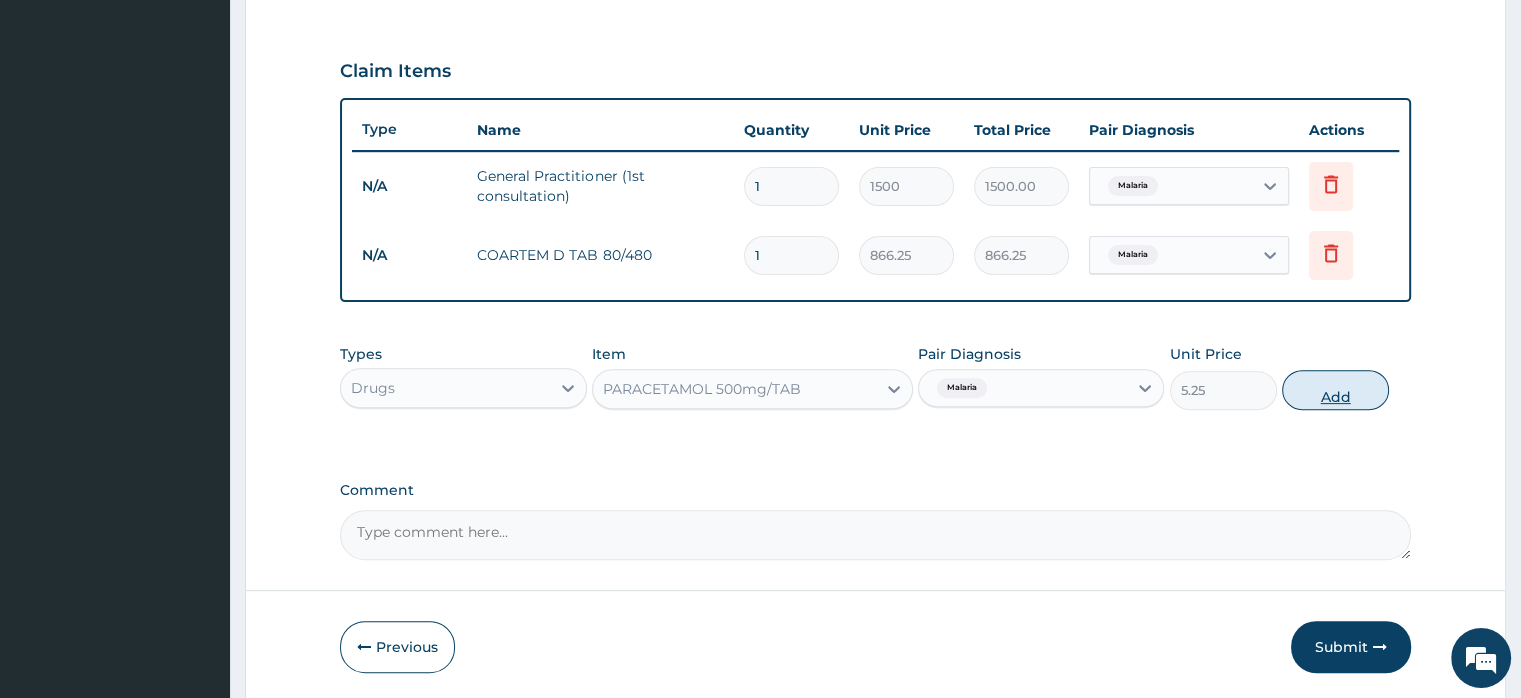 click on "Add" at bounding box center [1335, 390] 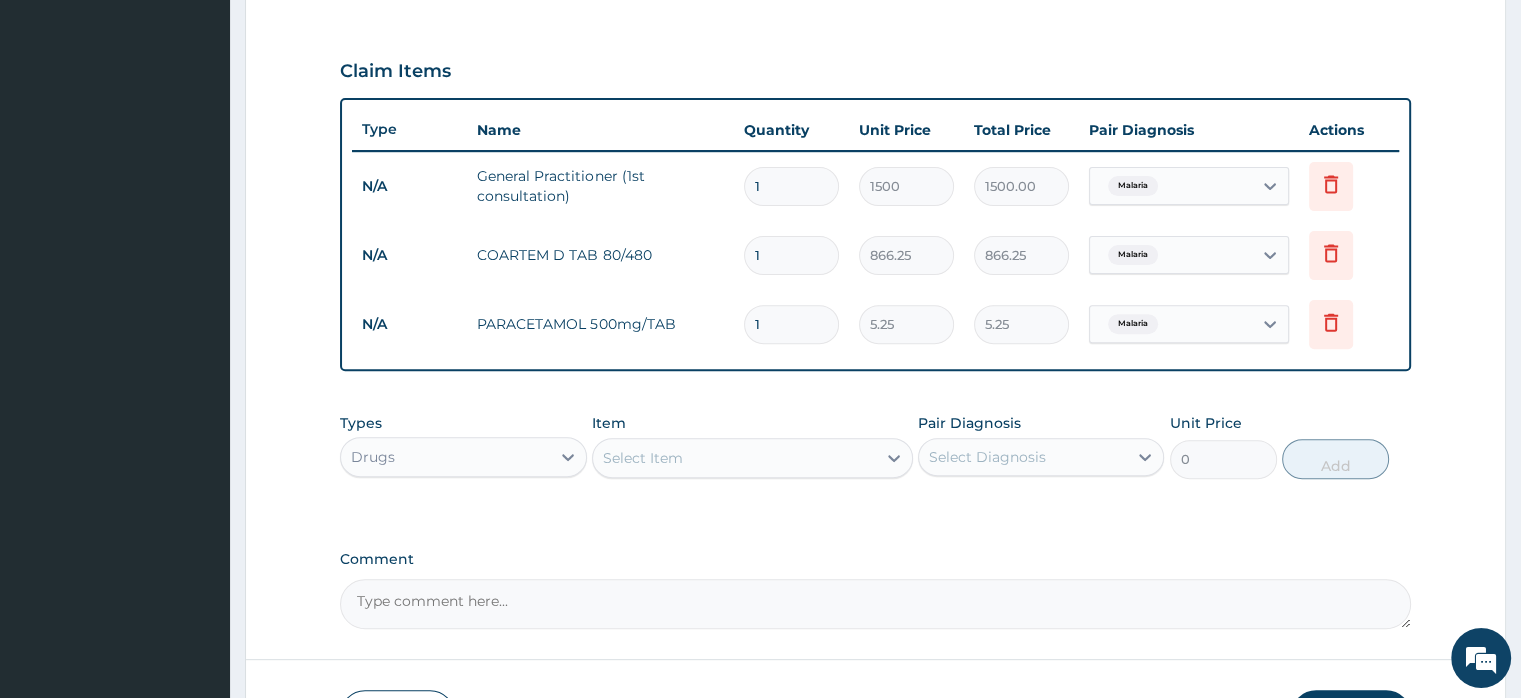 type on "18" 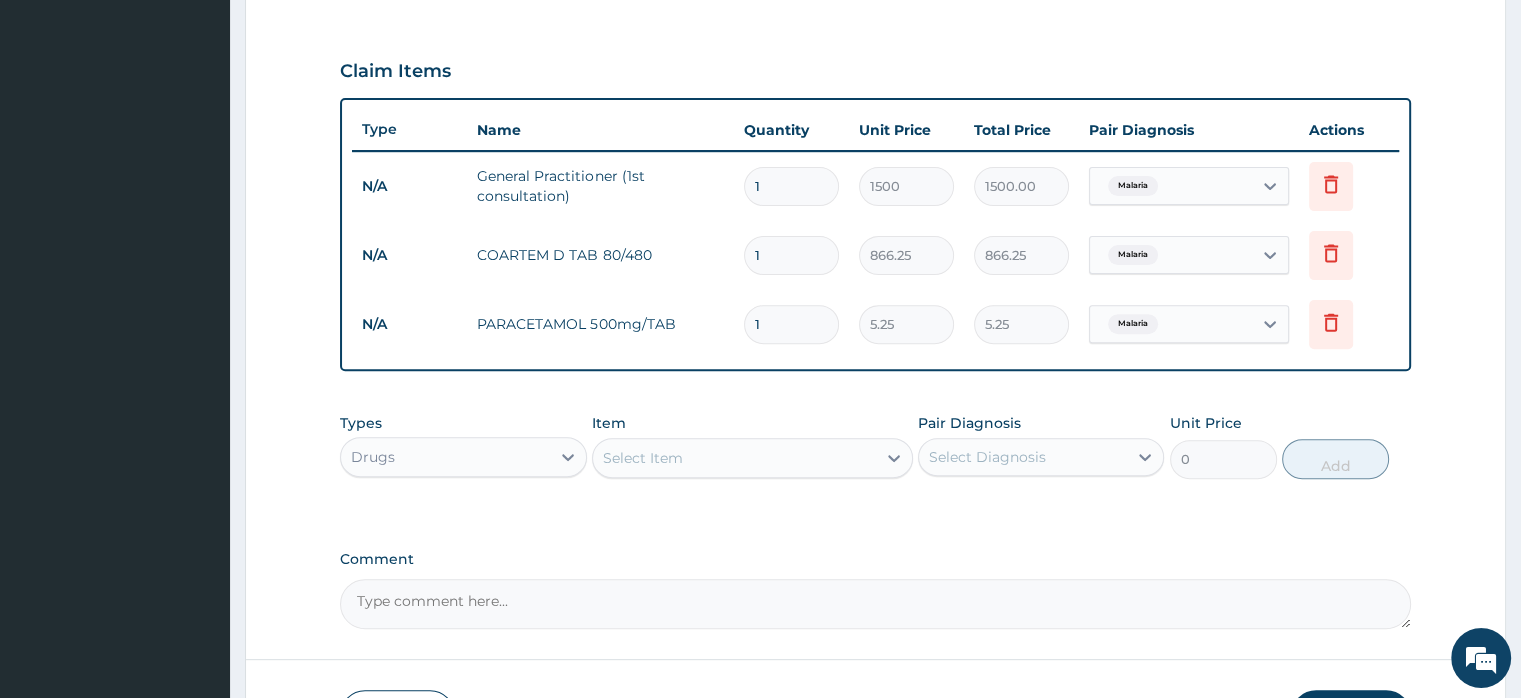 type on "94.50" 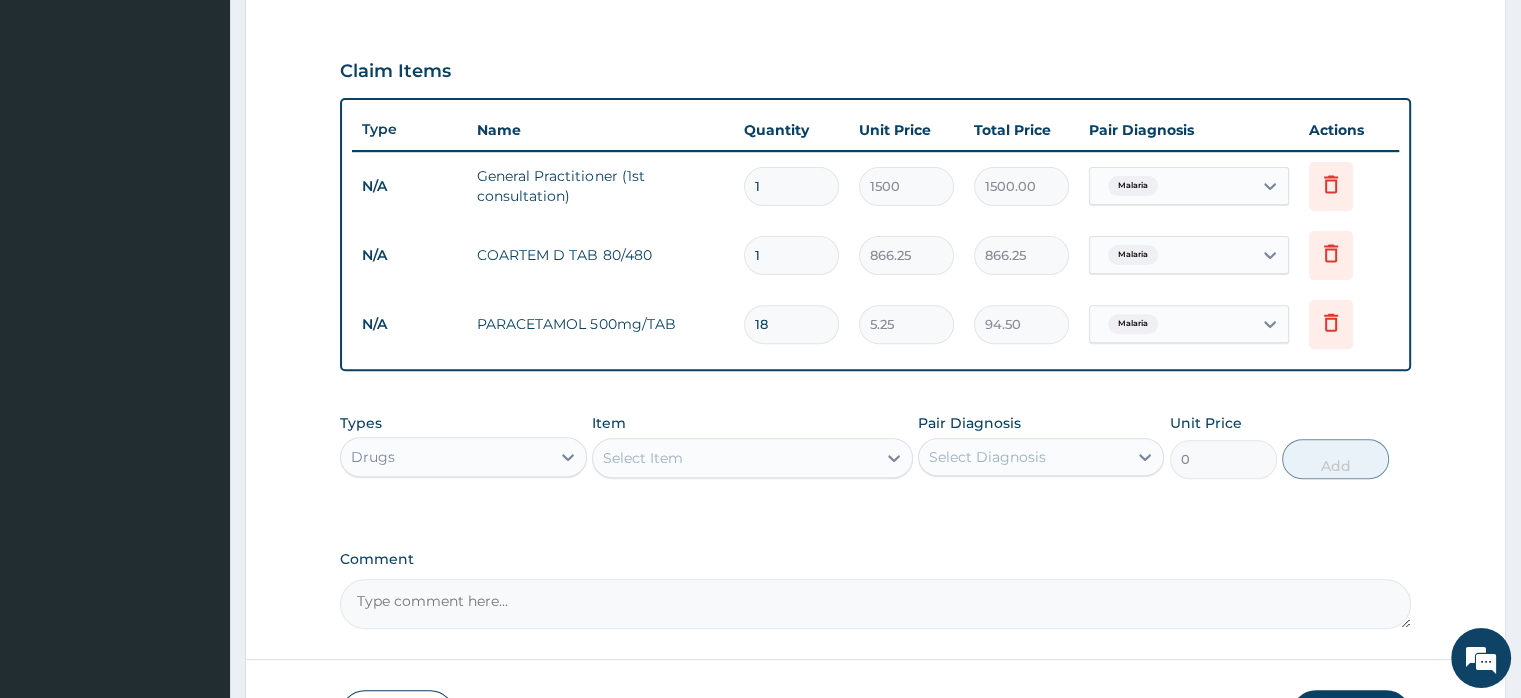 type on "18" 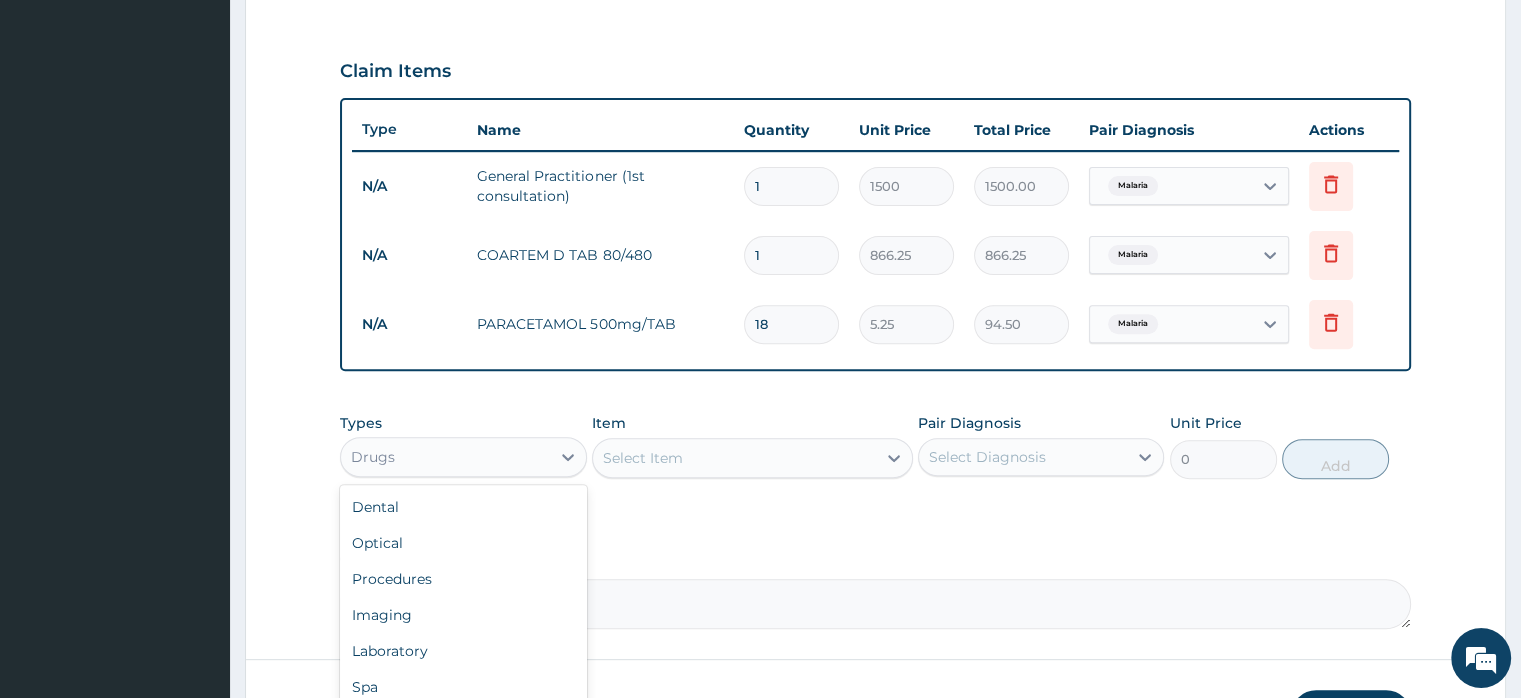 click on "Drugs" at bounding box center (445, 457) 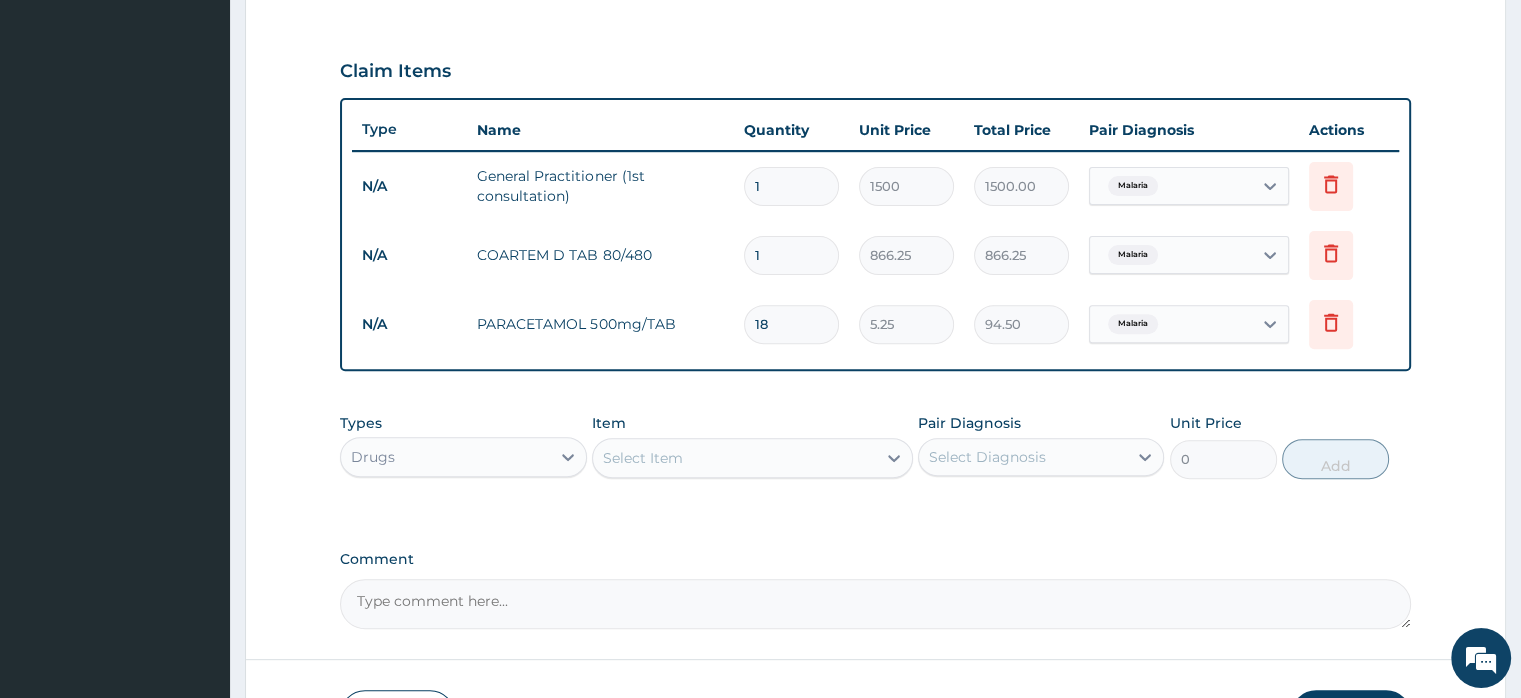 click on "PA Code / Prescription Code Enter Code(Secondary Care Only) Encounter Date 05-07-2025 Important Notice Please enter PA codes before entering items that are not attached to a PA code   All diagnoses entered must be linked to a claim item. Diagnosis & Claim Items that are visible but inactive cannot be edited because they were imported from an already approved PA code. Diagnosis Malaria Query Acute upper respiratory infection Query NB: All diagnosis must be linked to a claim item Claim Items Type Name Quantity Unit Price Total Price Pair Diagnosis Actions N/A General Practitioner (1st consultation) 1 1500 1500.00 Malaria Delete N/A COARTEM D TAB 80/480 1 866.25 866.25 Malaria Delete N/A PARACETAMOL 500mg/TAB 18 5.25 94.50 Malaria Delete Types Drugs Item Select Item Pair Diagnosis Select Diagnosis Unit Price 0 Add Comment" at bounding box center (875, 87) 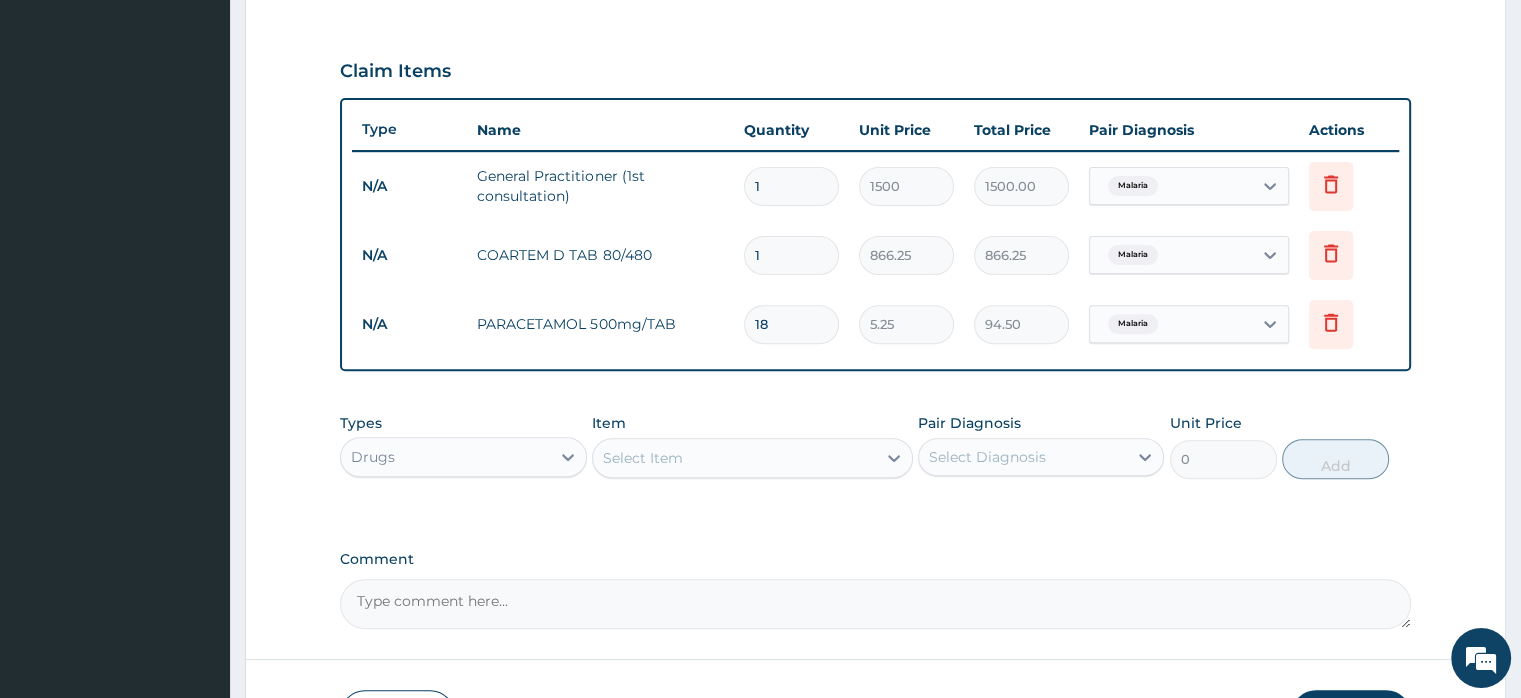 click on "Select Item" at bounding box center [643, 458] 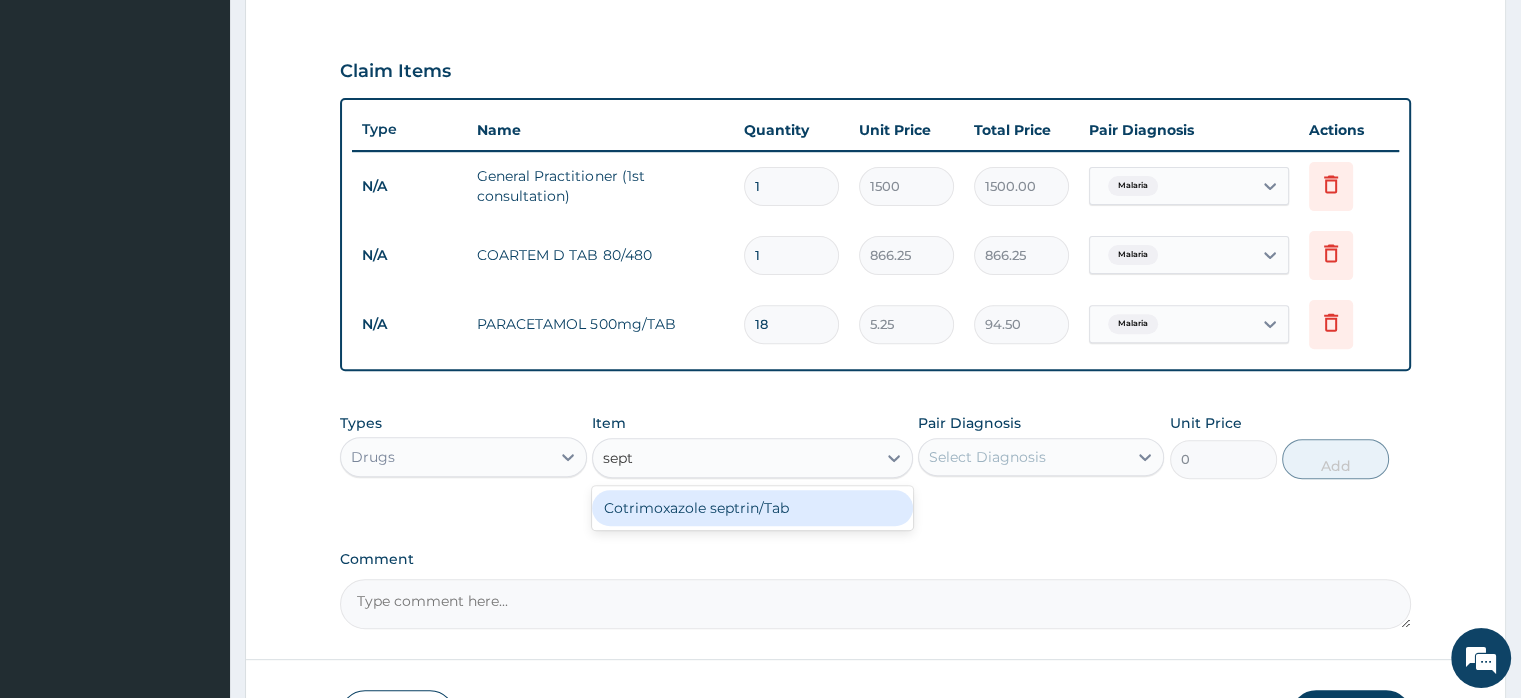 type on "septr" 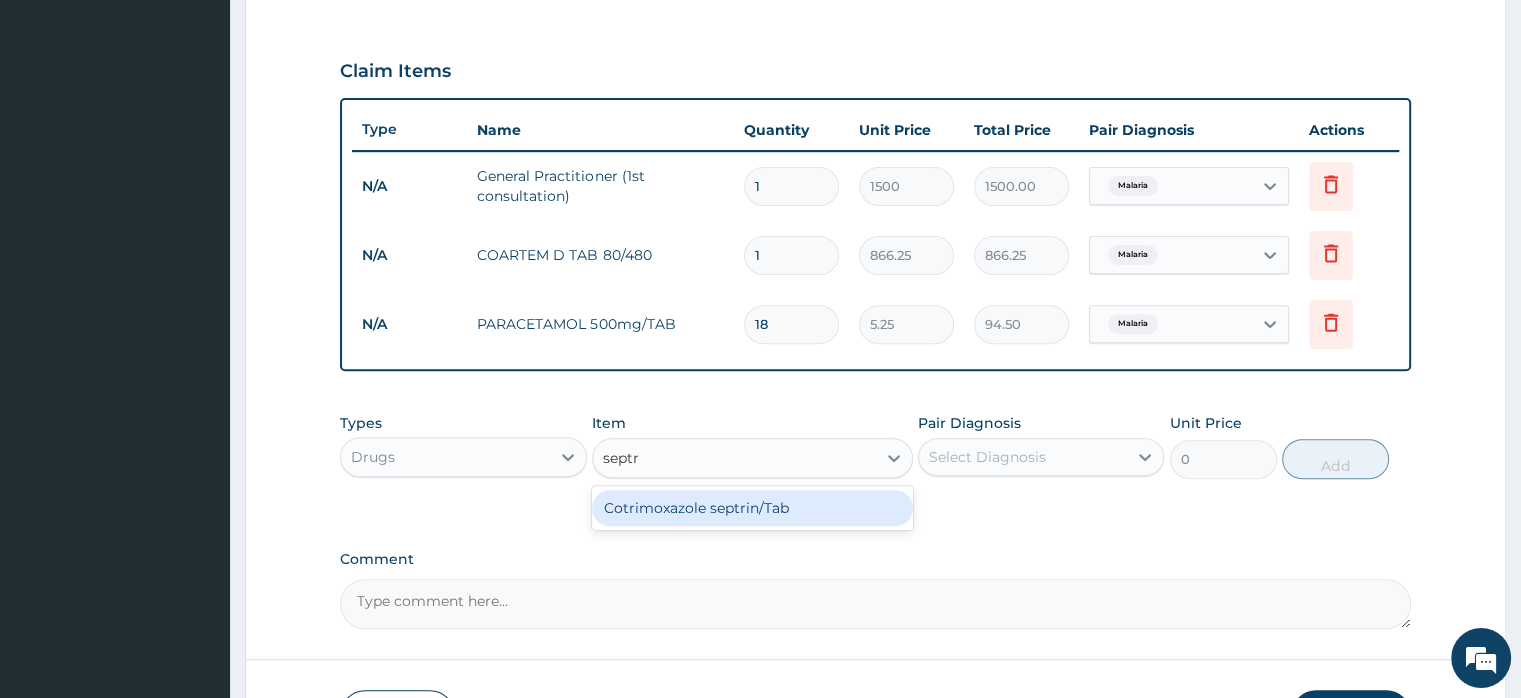 click on "Cotrimoxazole septrin/Tab" at bounding box center (752, 508) 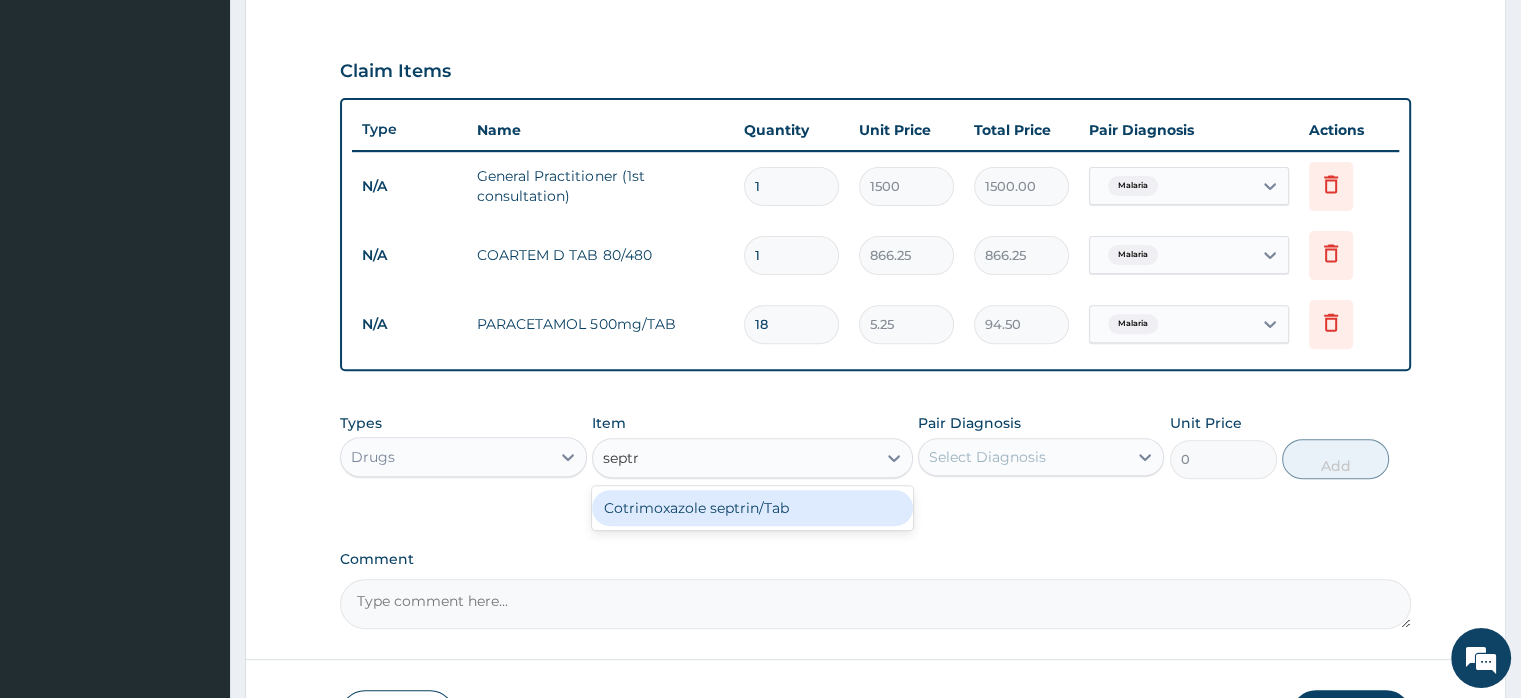 type 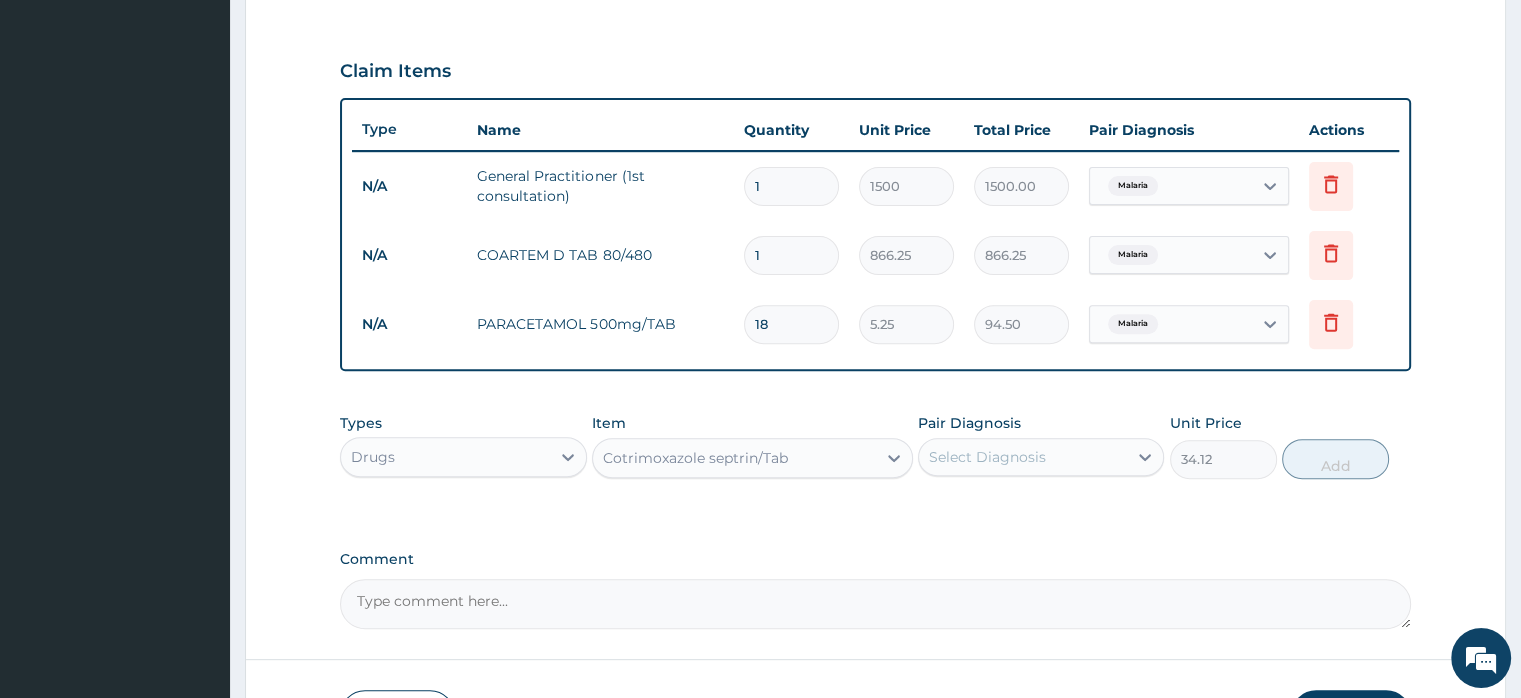 click on "Select Diagnosis" at bounding box center (987, 457) 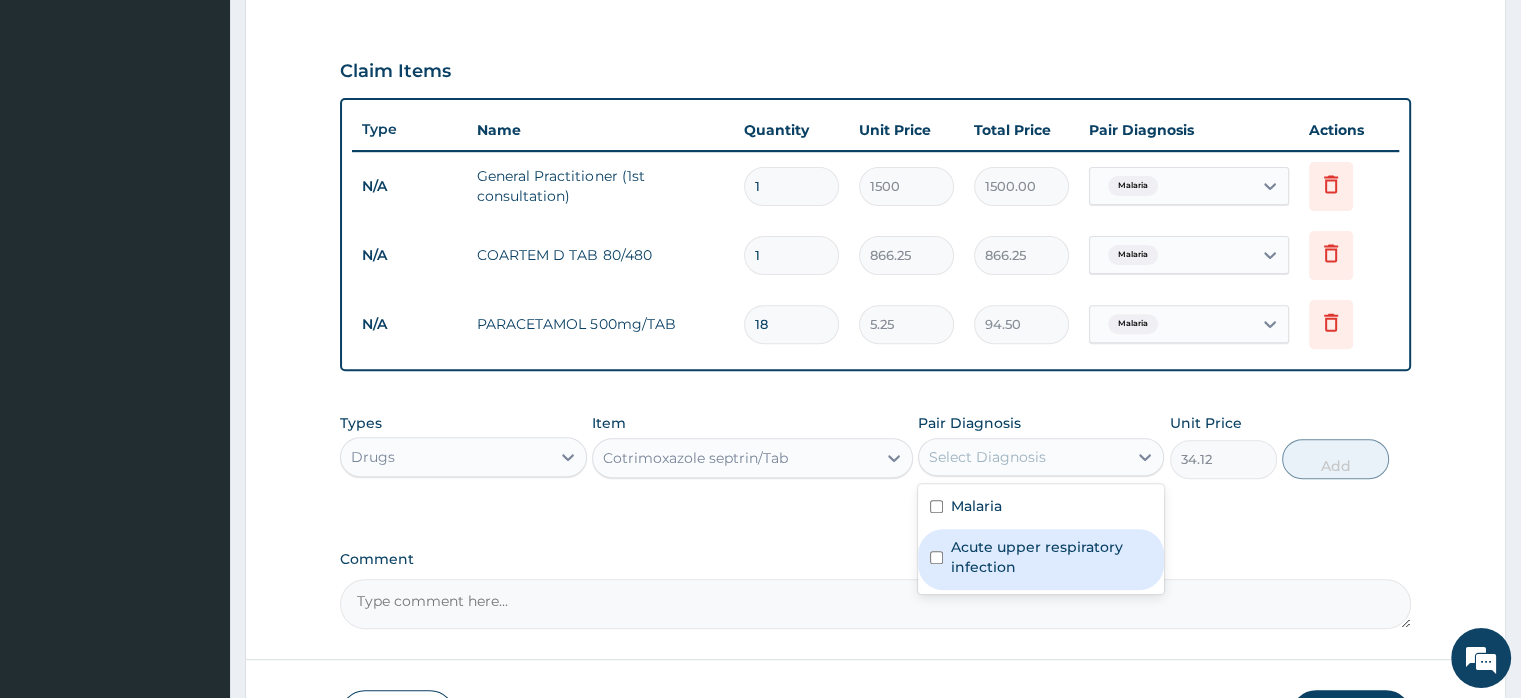 click on "Acute upper respiratory infection" at bounding box center (1051, 557) 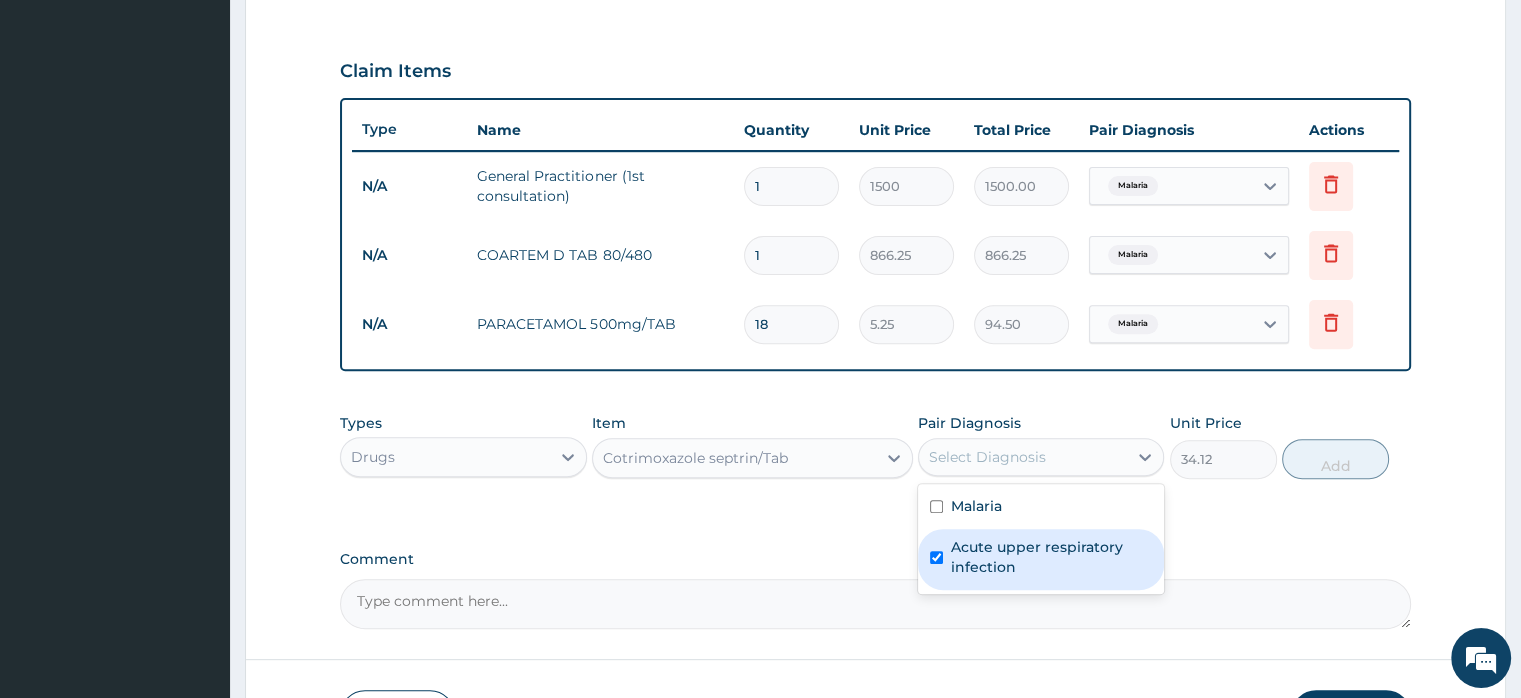 checkbox on "true" 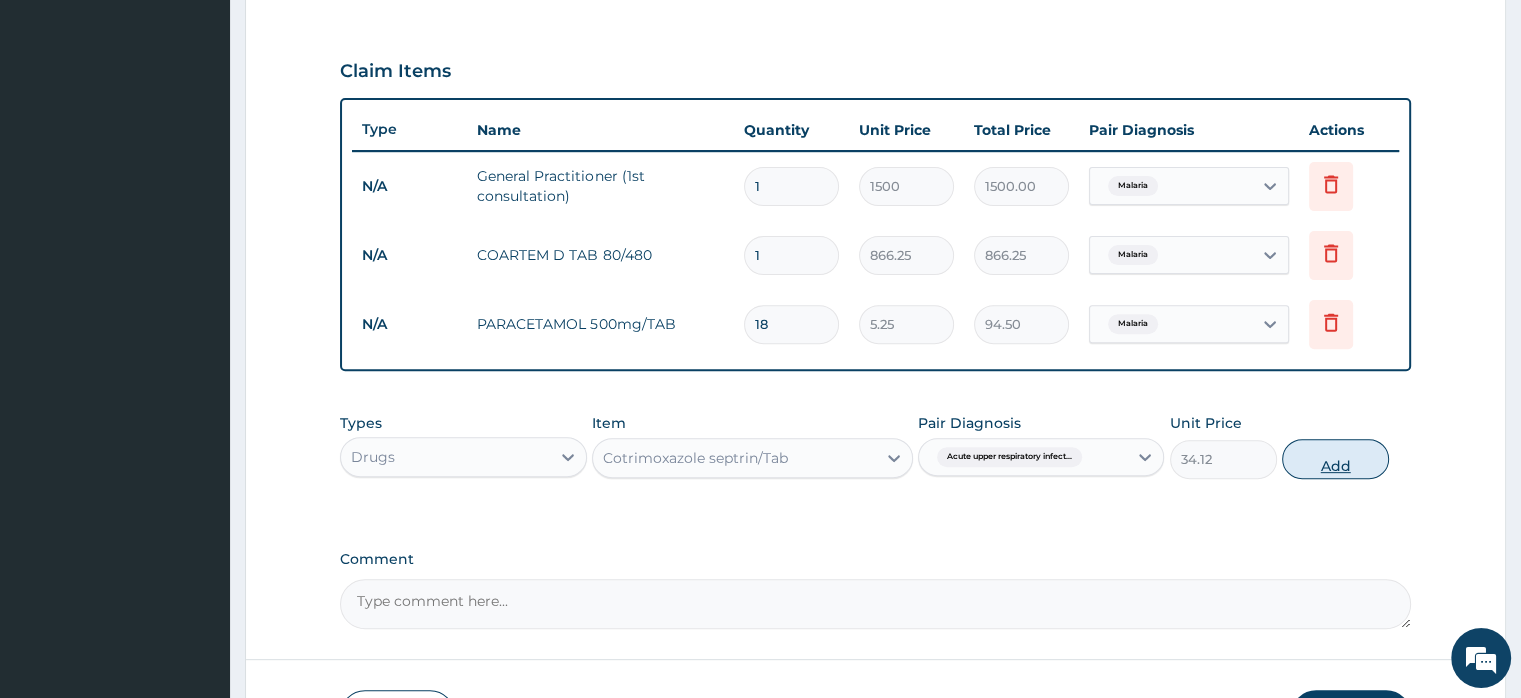 click on "Add" at bounding box center (1335, 459) 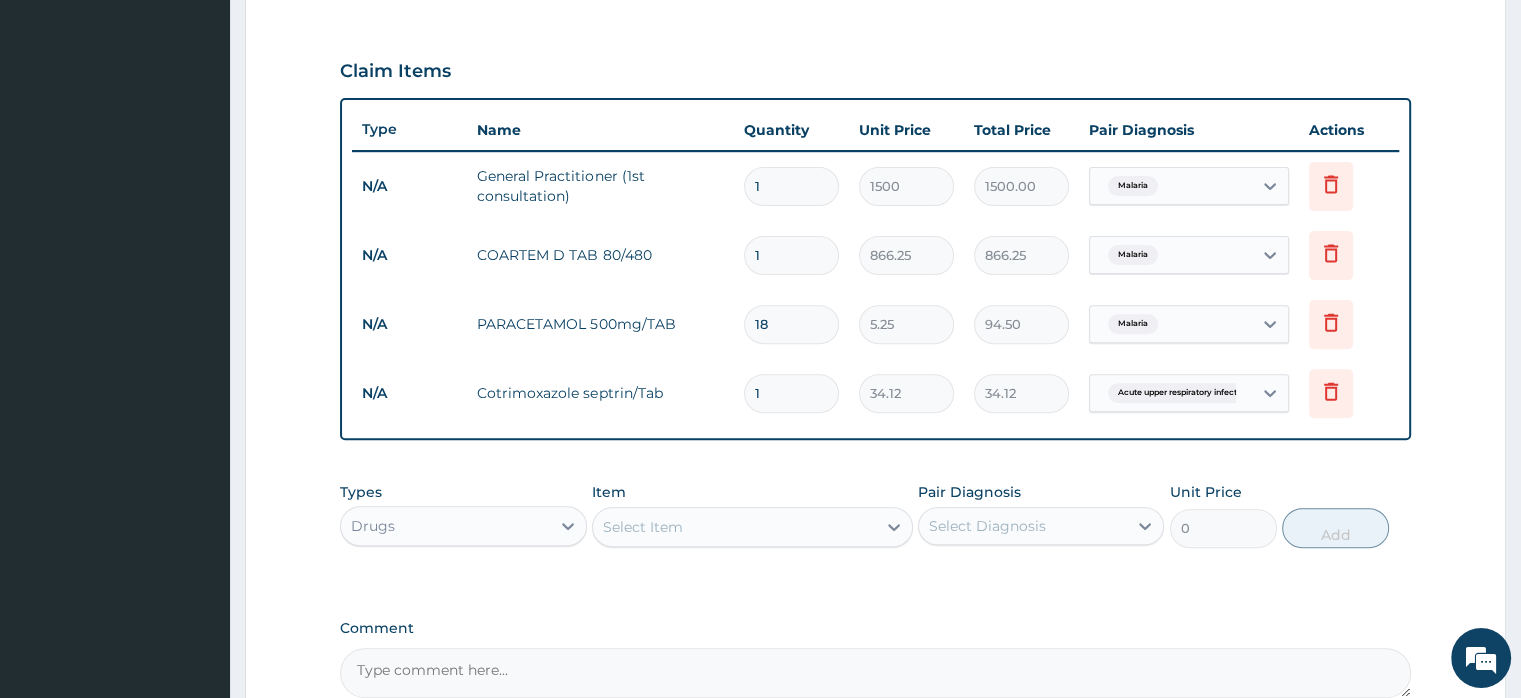 drag, startPoint x: 794, startPoint y: 397, endPoint x: 728, endPoint y: 385, distance: 67.08204 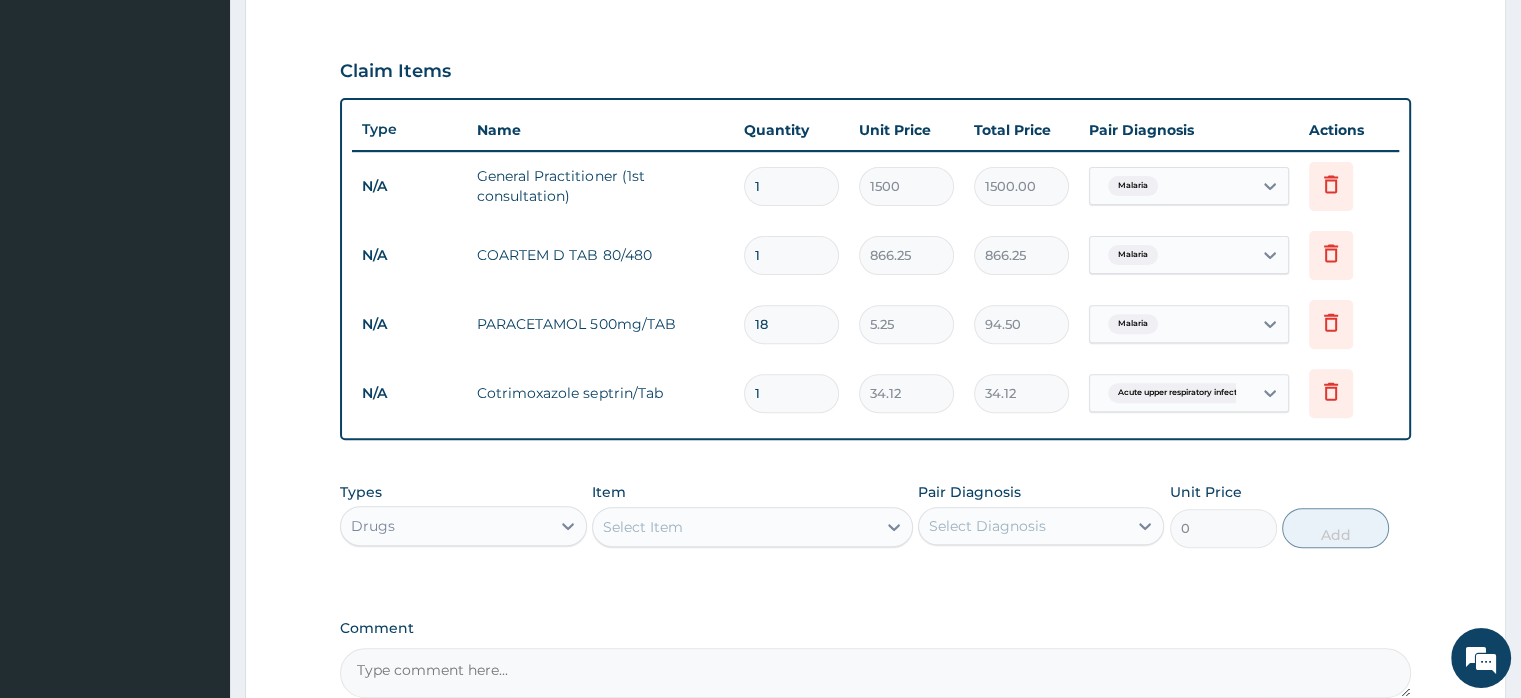 click on "N/A Cotrimoxazole septrin/Tab 1 34.12 34.12 Acute upper respiratory infect... Delete" at bounding box center [875, 393] 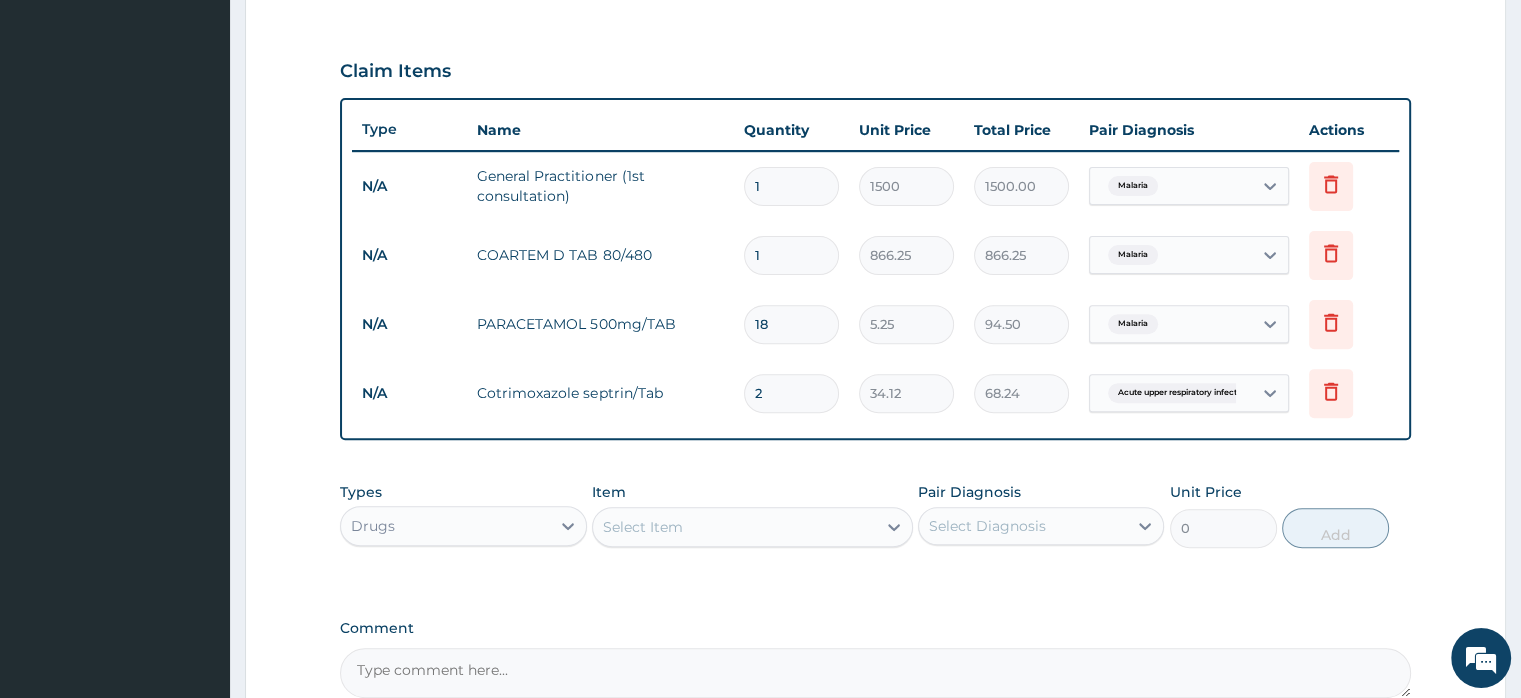 type on "20" 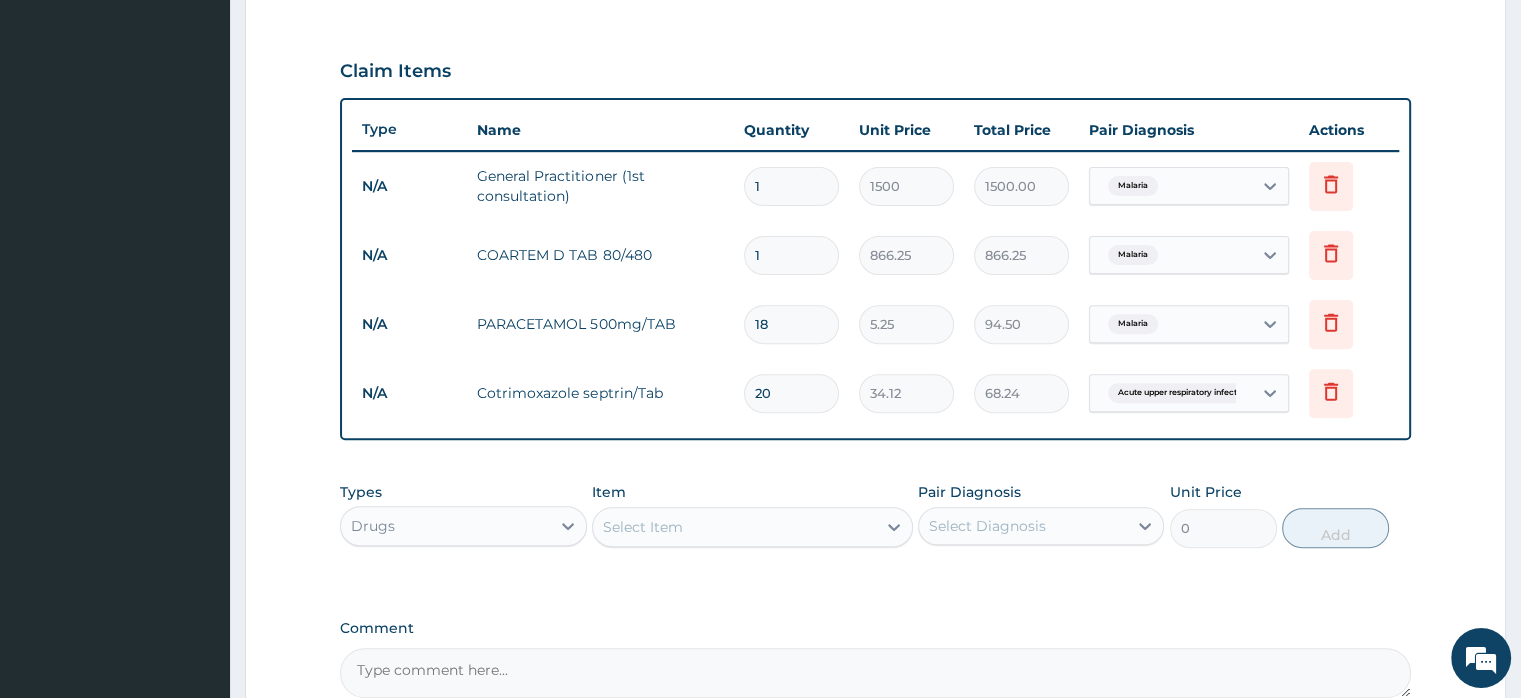 type on "682.40" 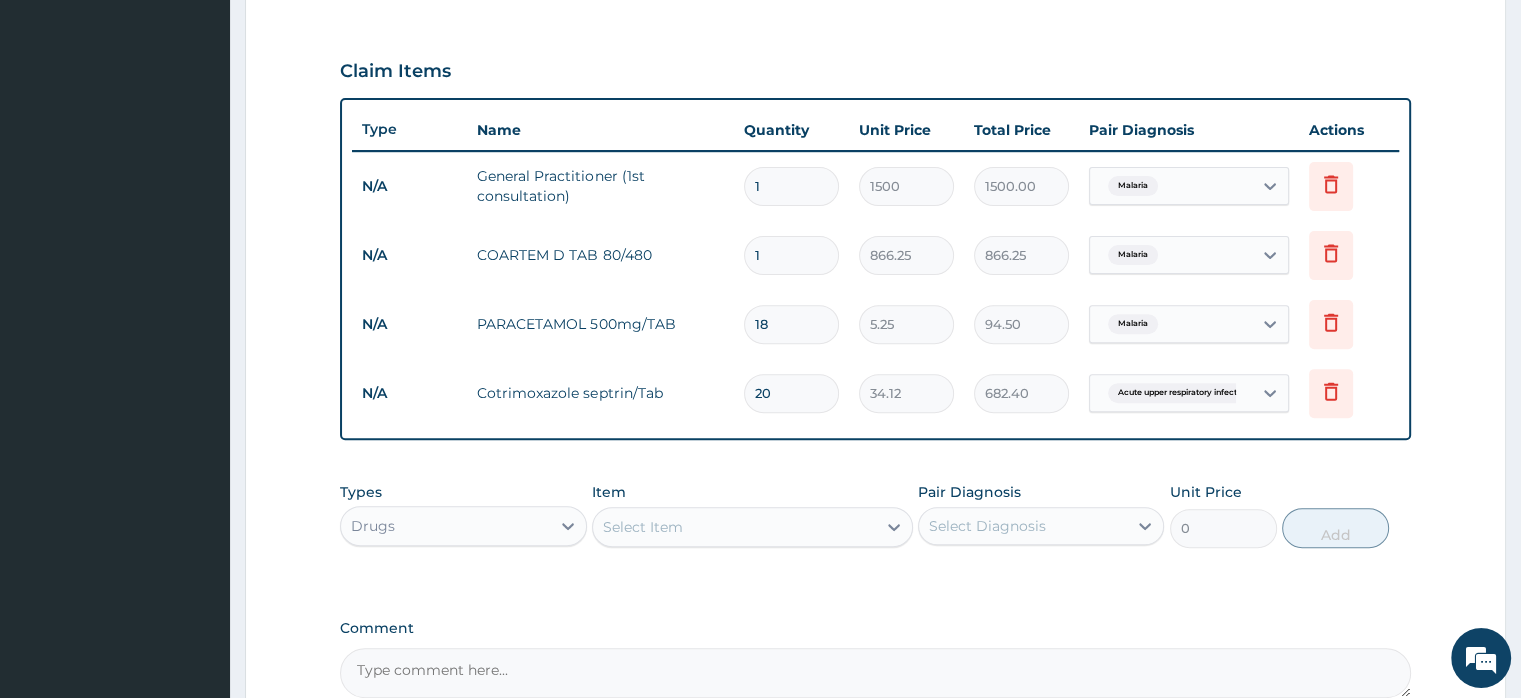 type on "20" 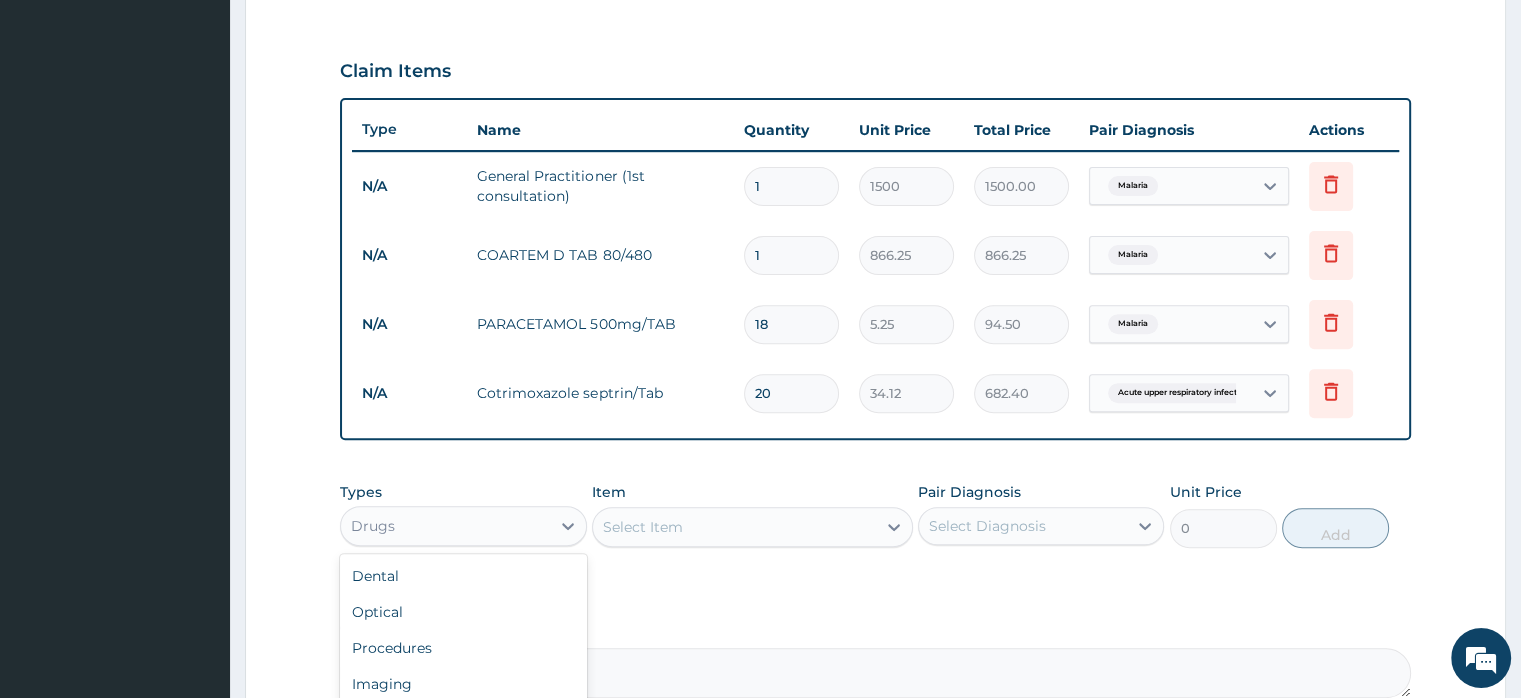 click on "Drugs" at bounding box center (445, 526) 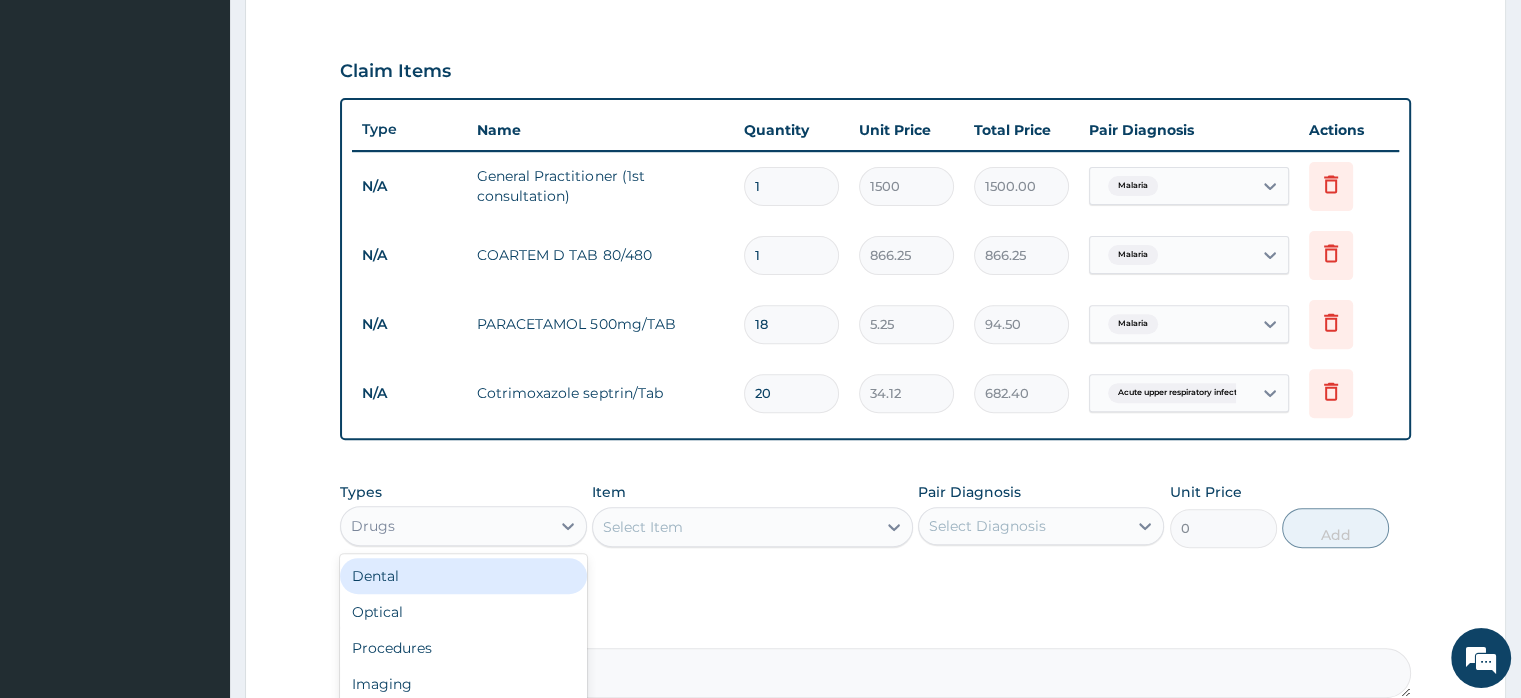 click on "Select Item" at bounding box center [734, 527] 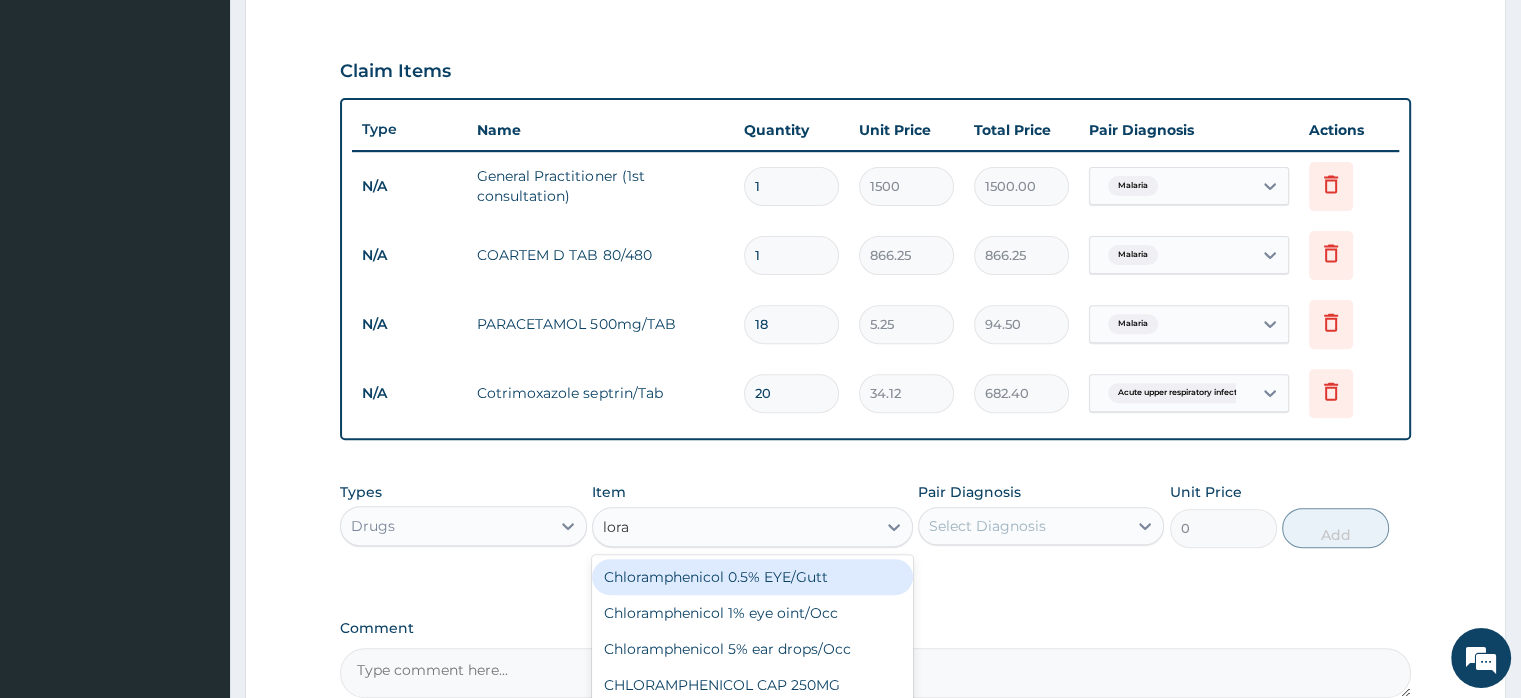 type on "lorat" 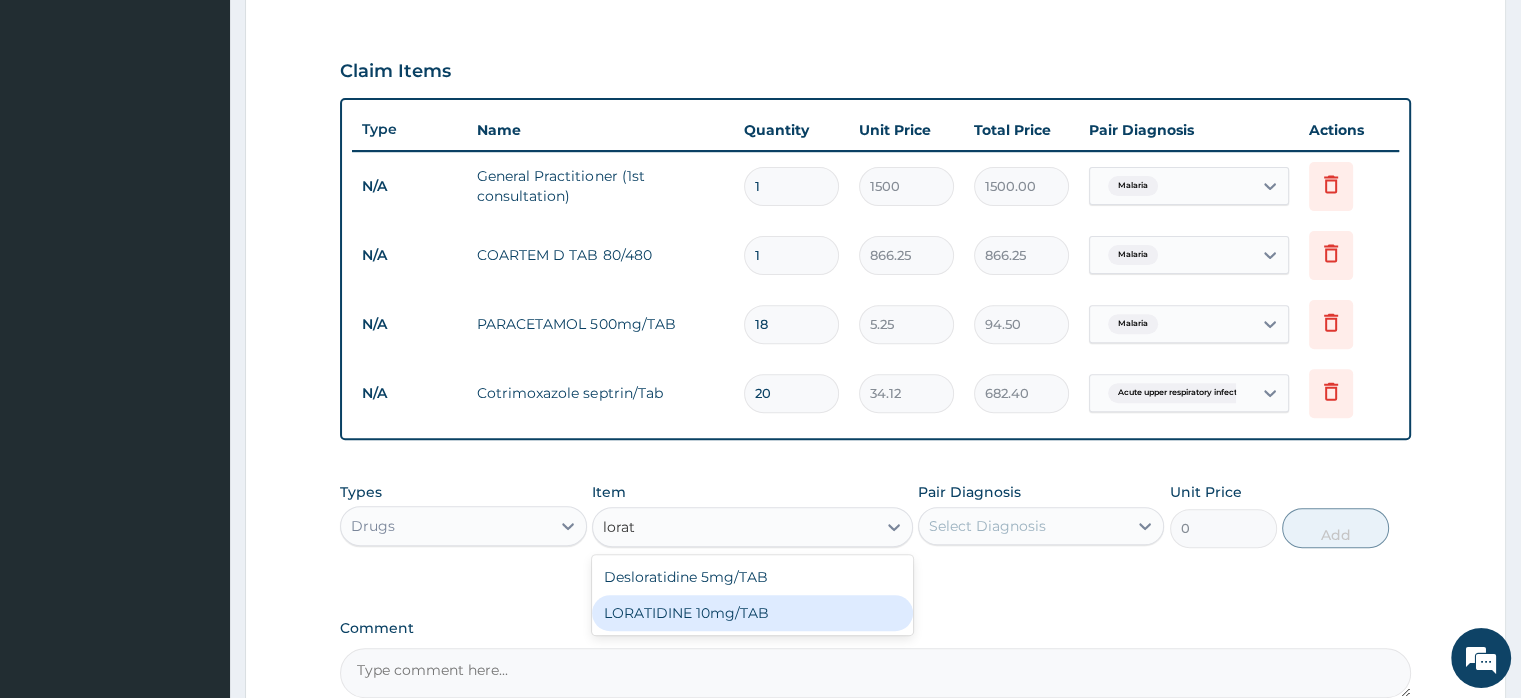 click on "LORATIDINE 10mg/TAB" at bounding box center (752, 613) 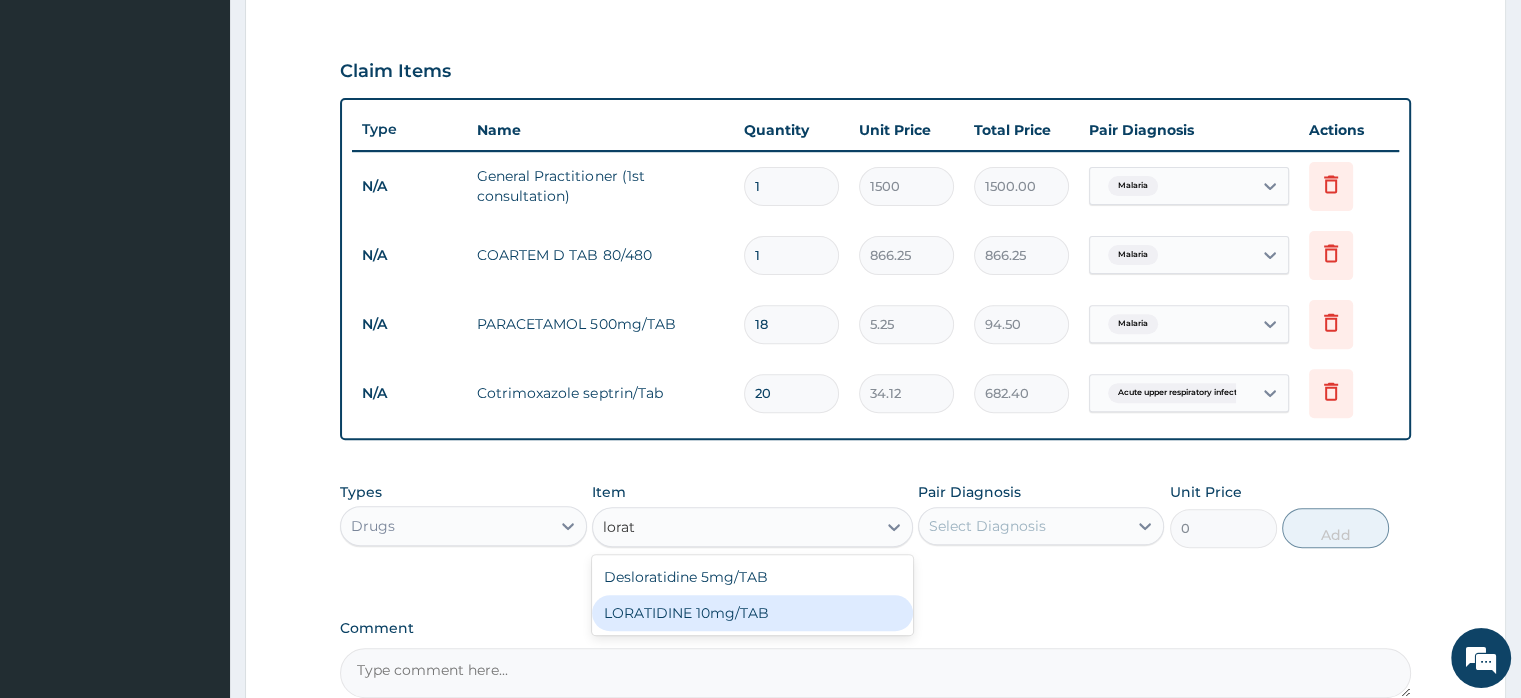 type 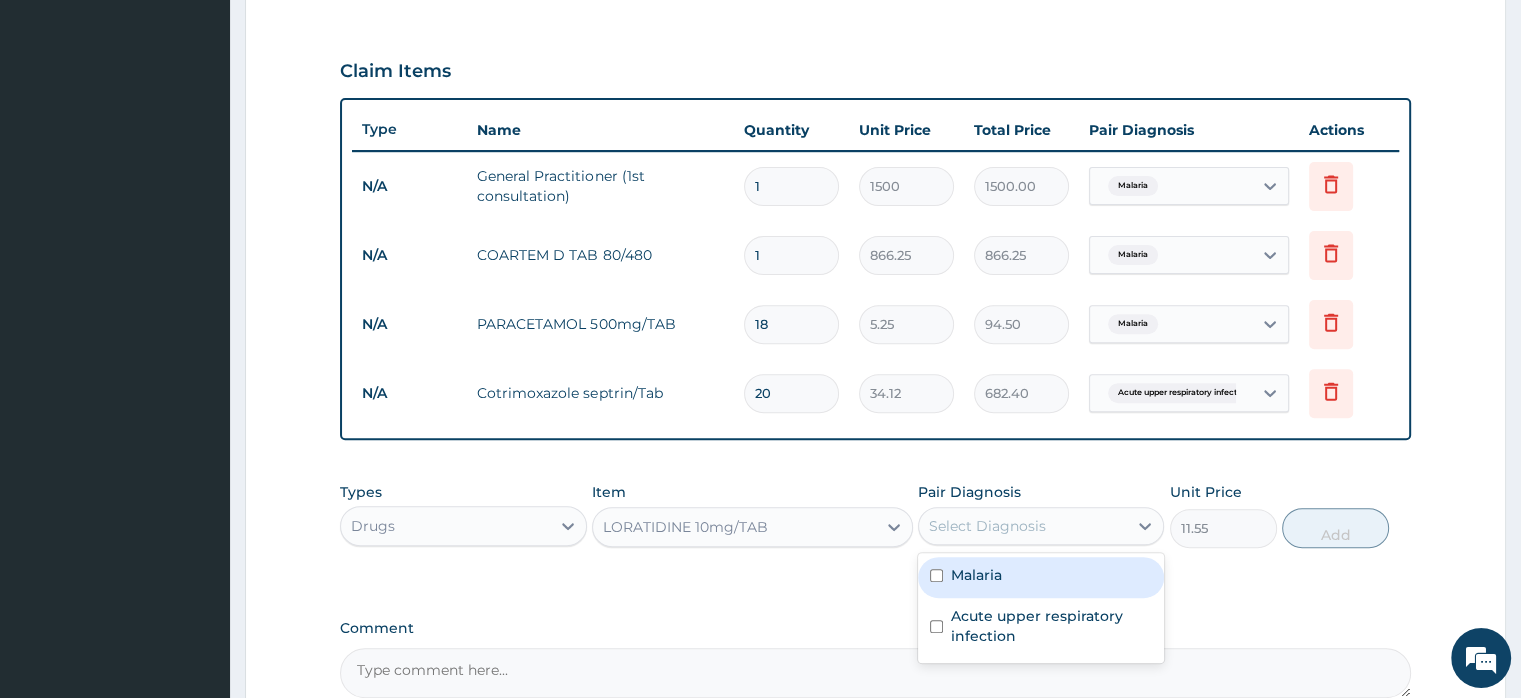 click on "Select Diagnosis" at bounding box center (987, 526) 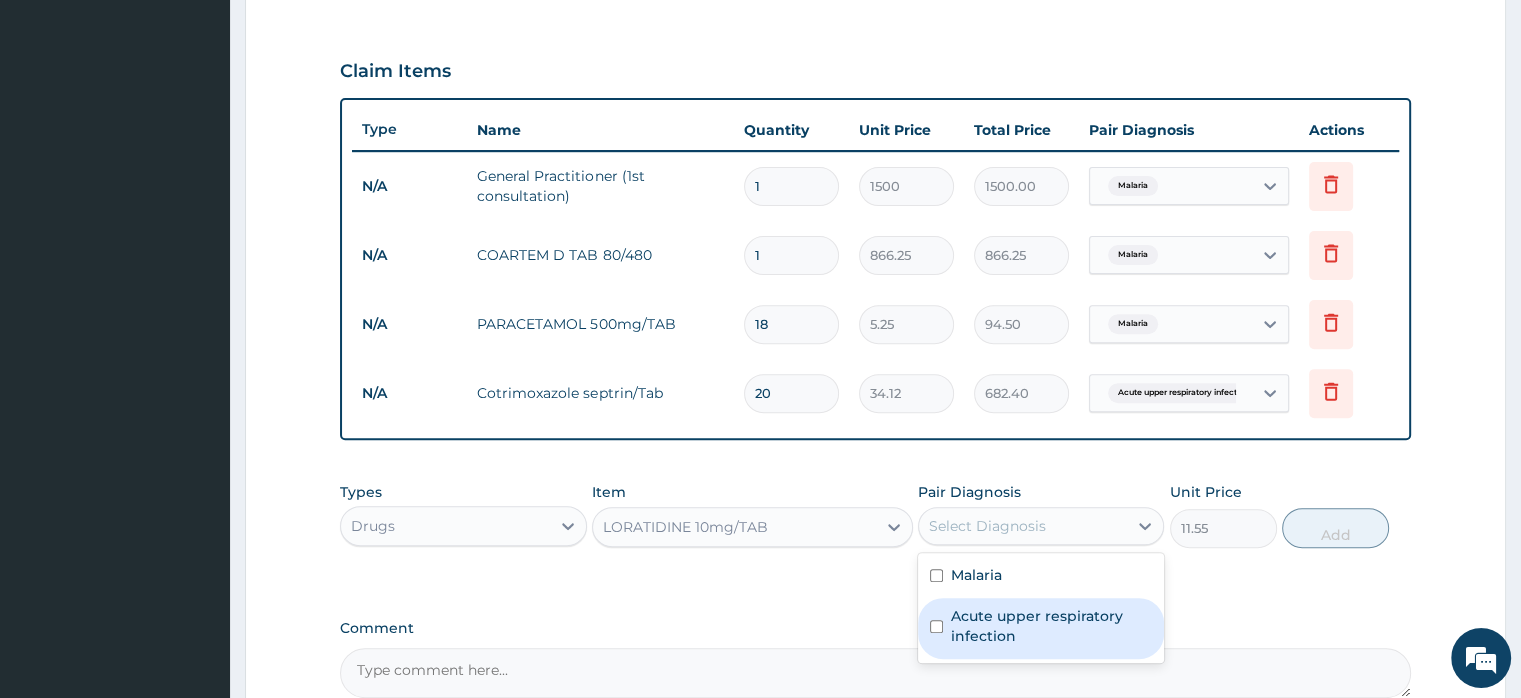 click on "Acute upper respiratory infection" at bounding box center [1051, 626] 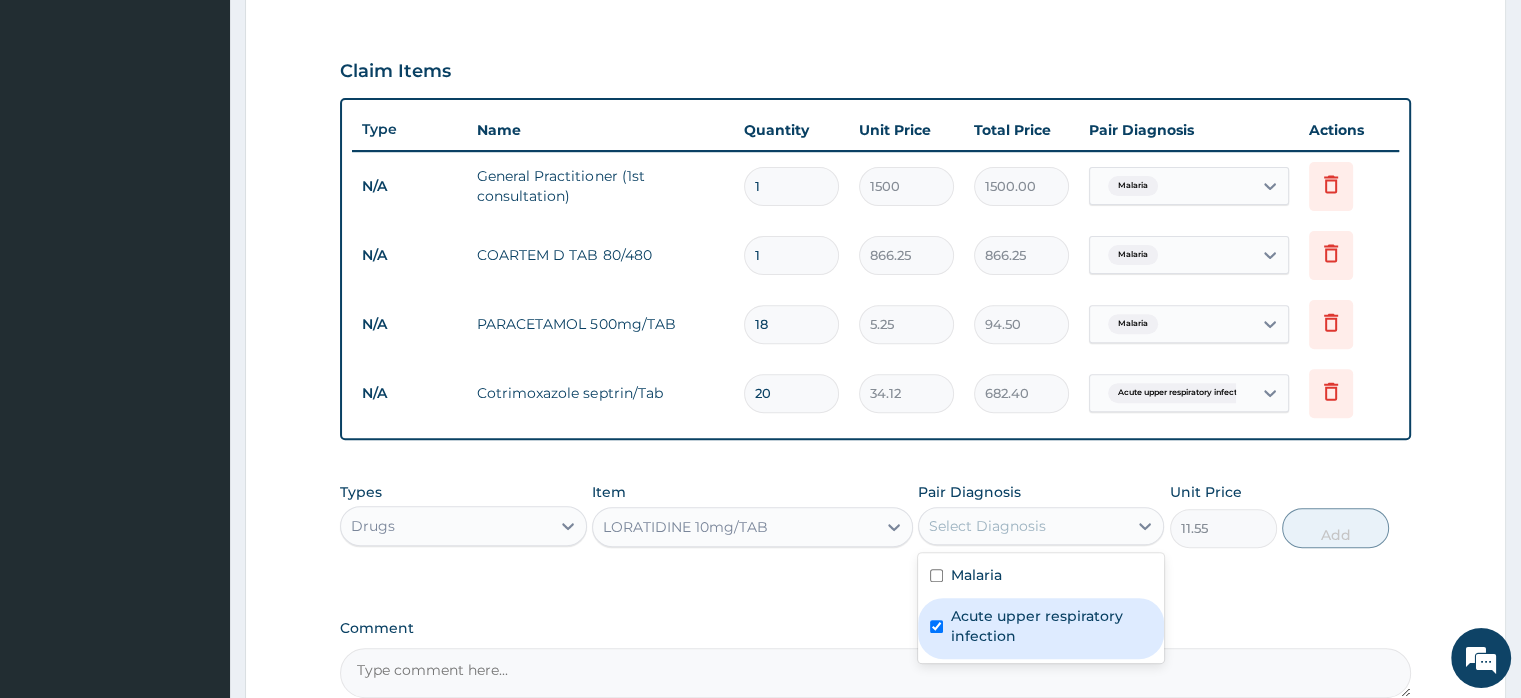 checkbox on "true" 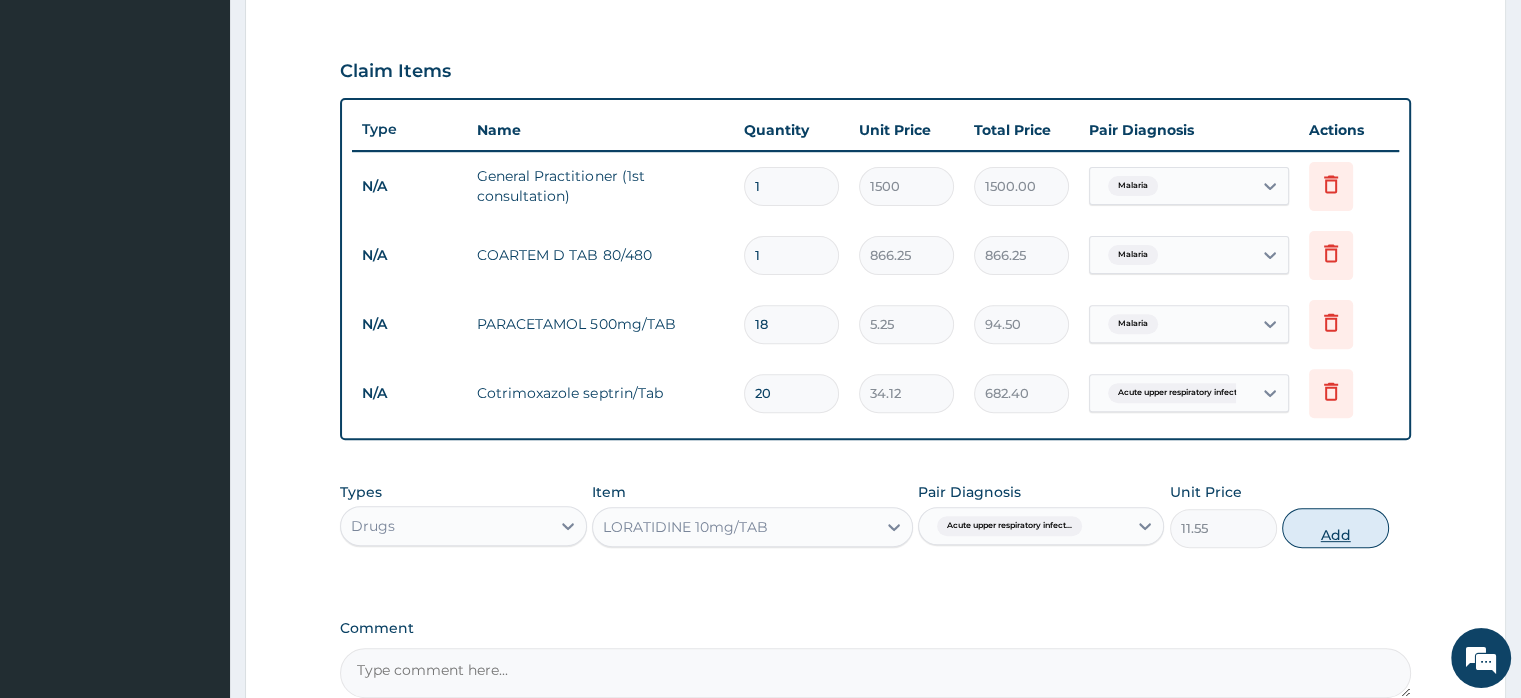 click on "Add" at bounding box center (1335, 528) 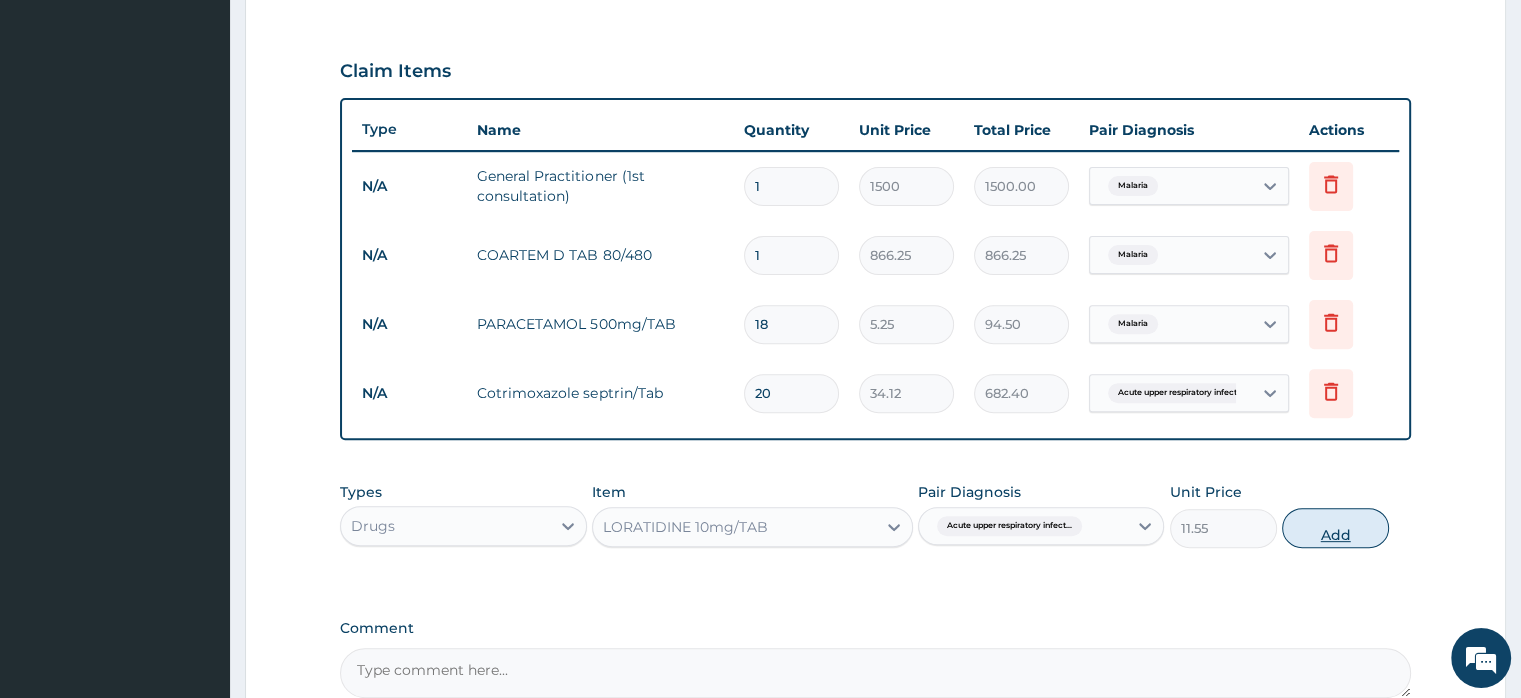 type on "0" 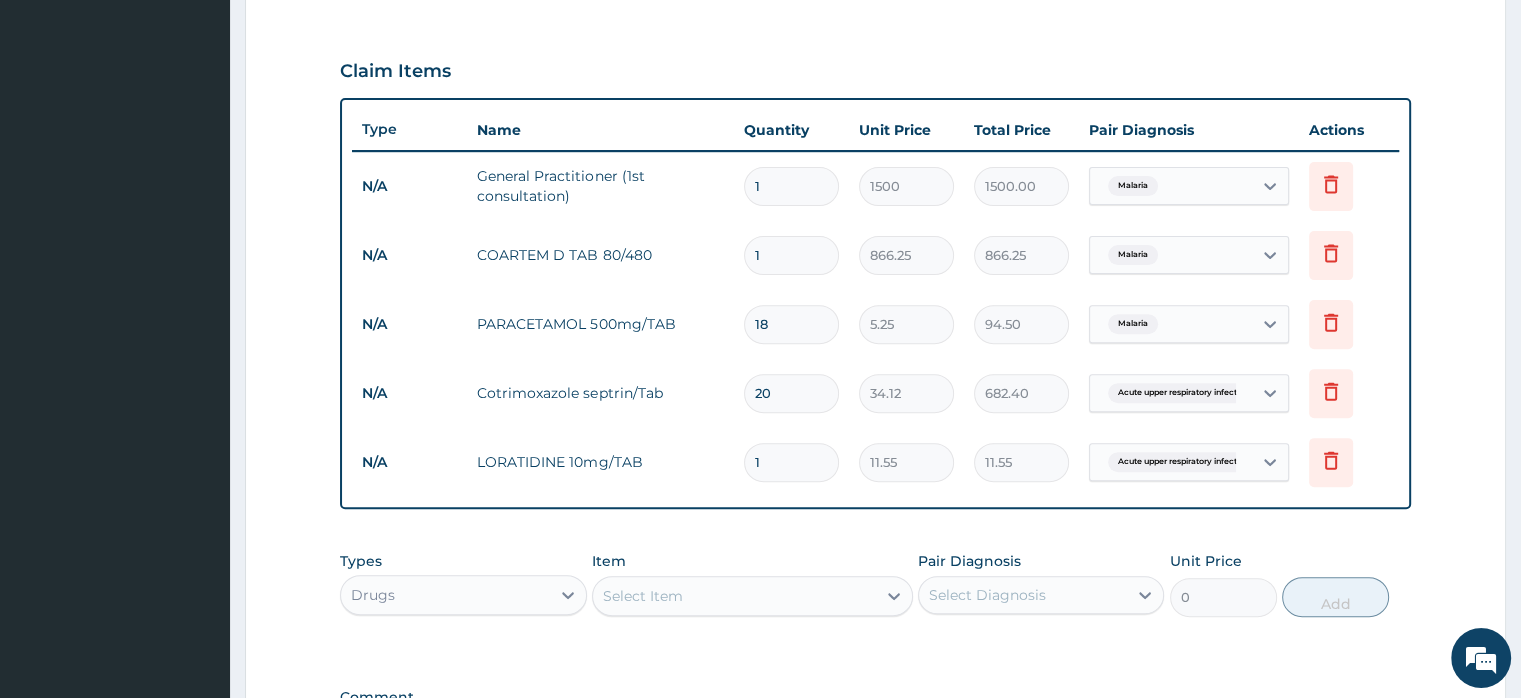 type on "10" 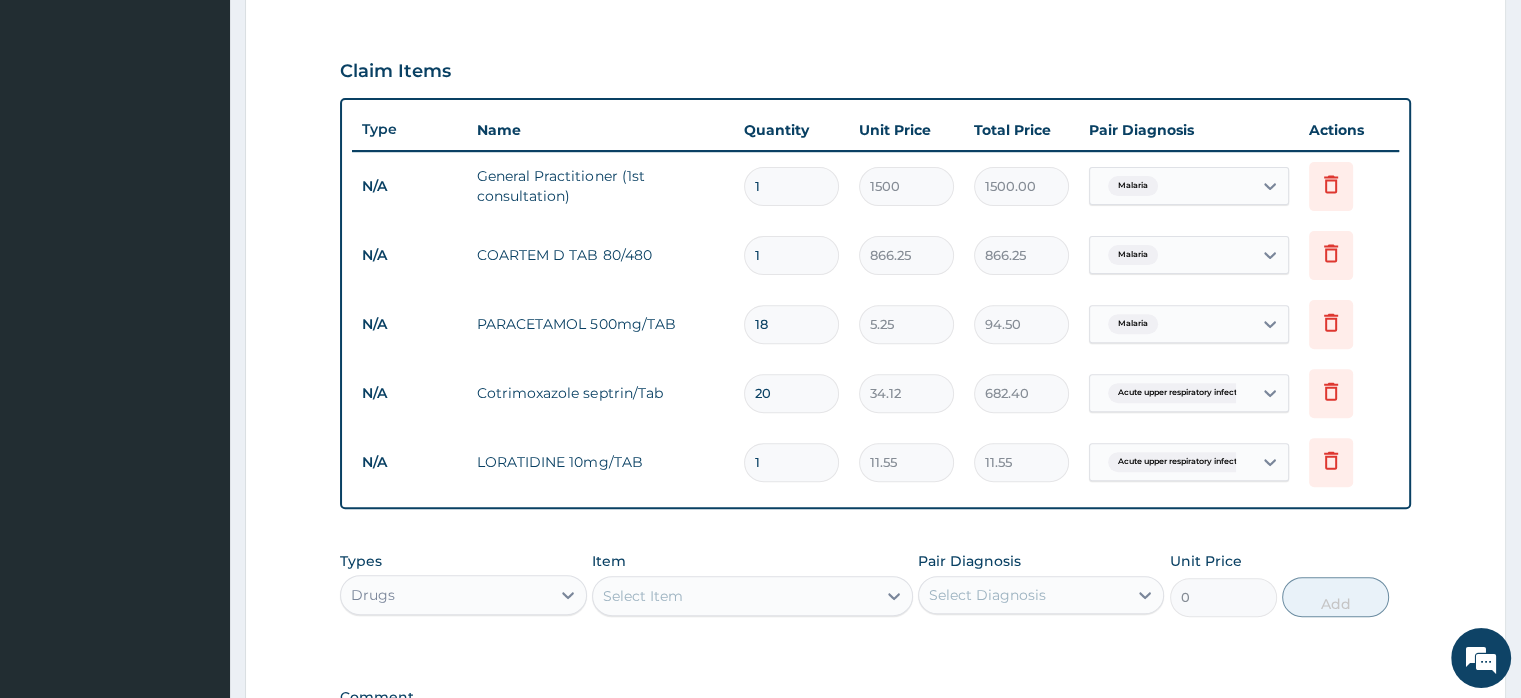 type on "115.50" 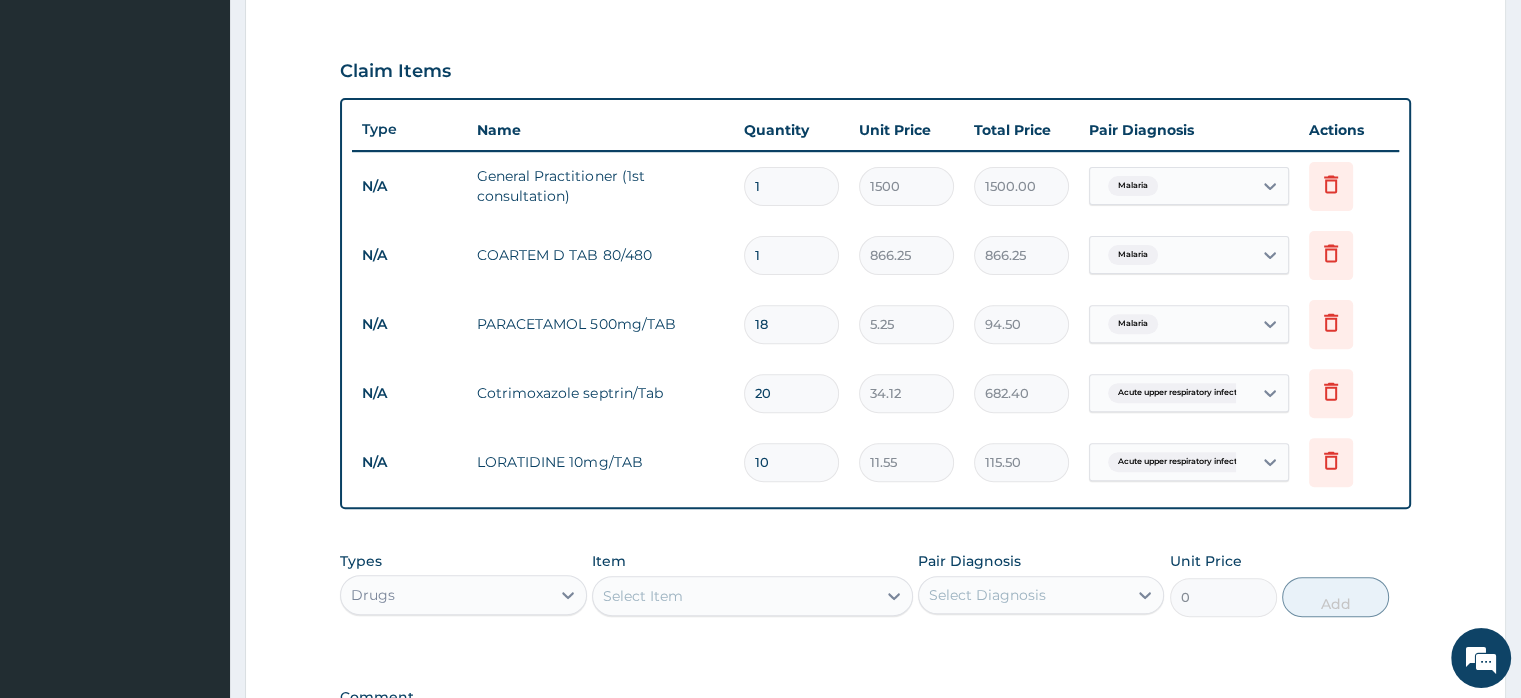 type on "10" 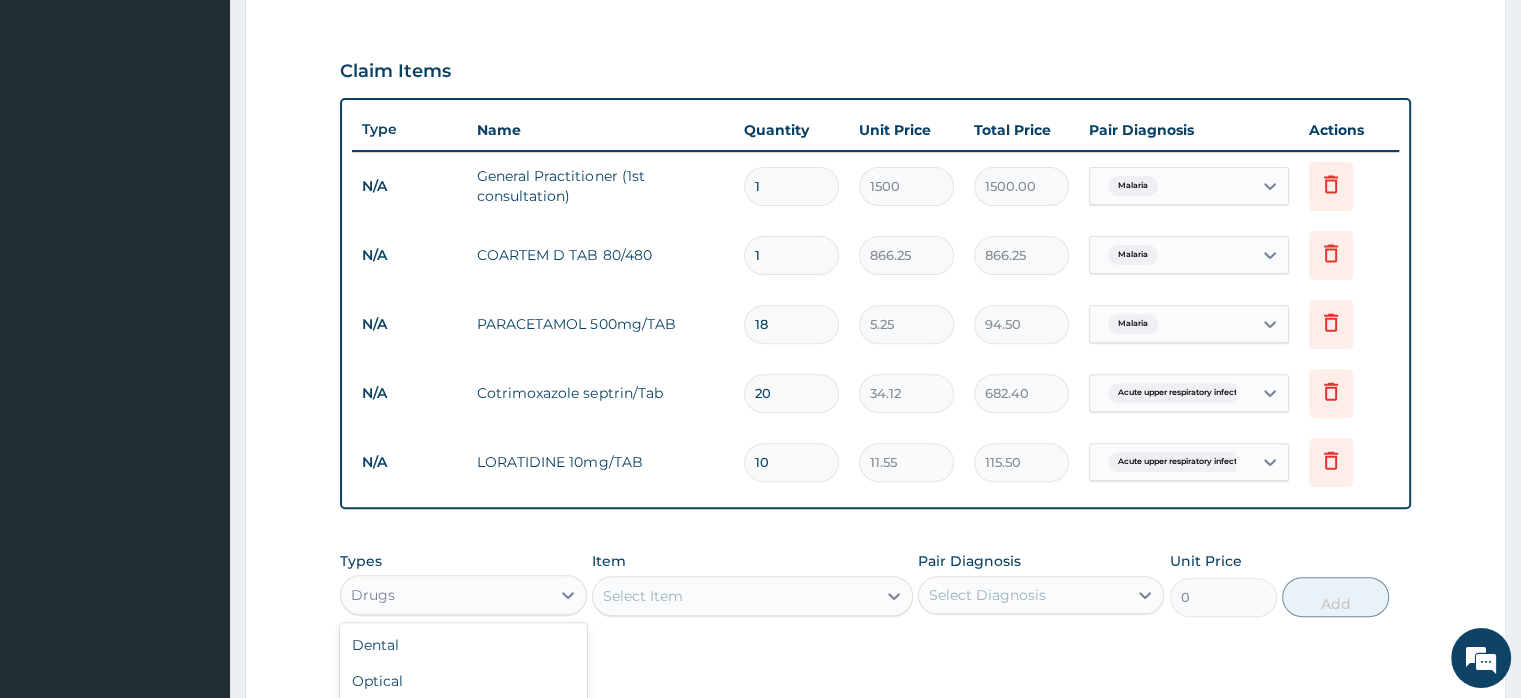 click on "Drugs" at bounding box center [445, 595] 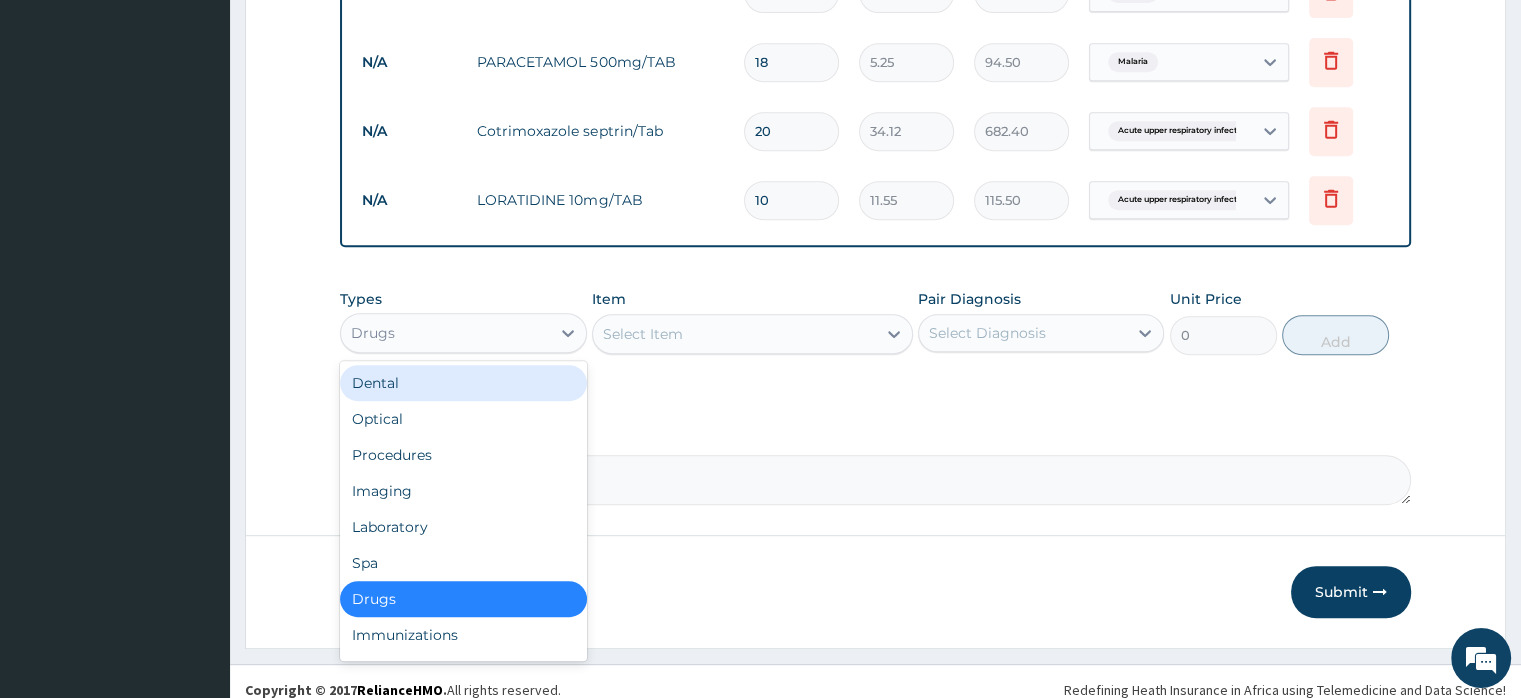 scroll, scrollTop: 912, scrollLeft: 0, axis: vertical 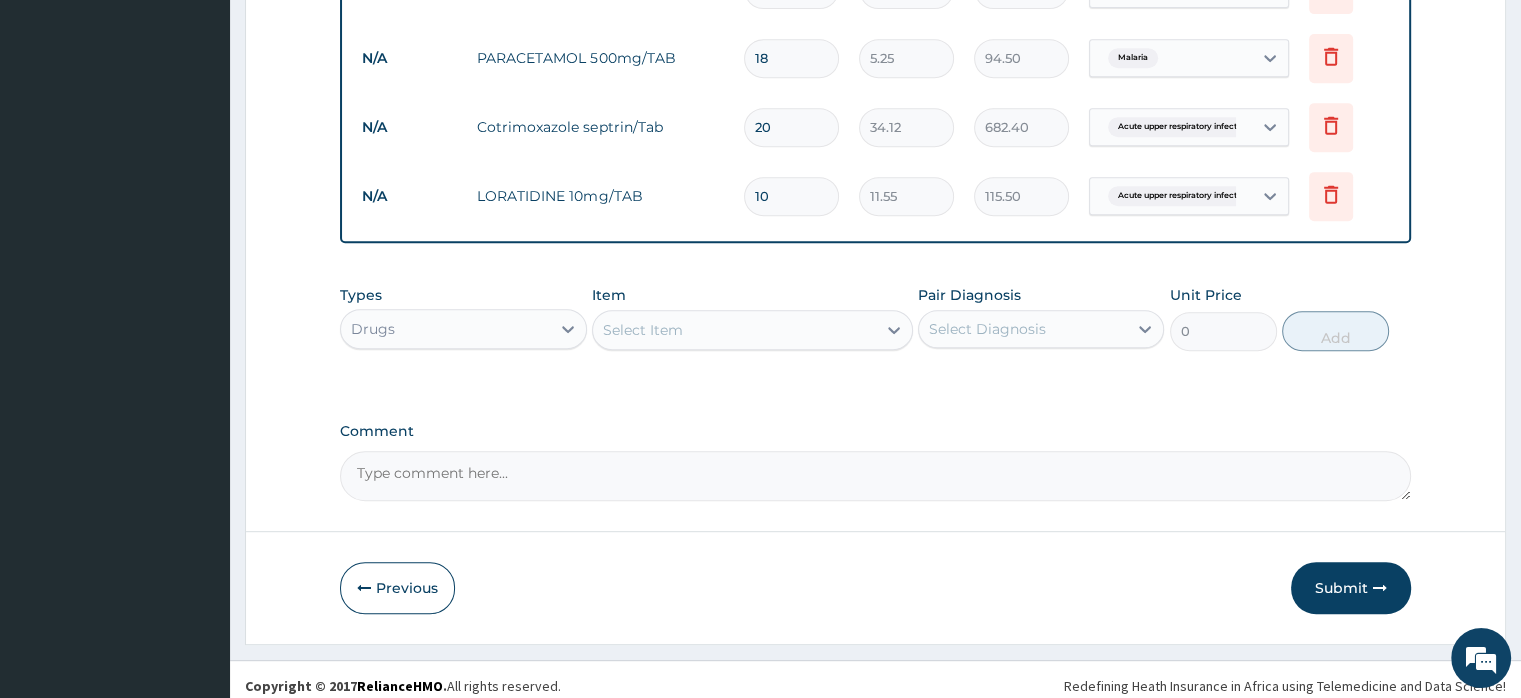 click on "Comment" at bounding box center (875, 476) 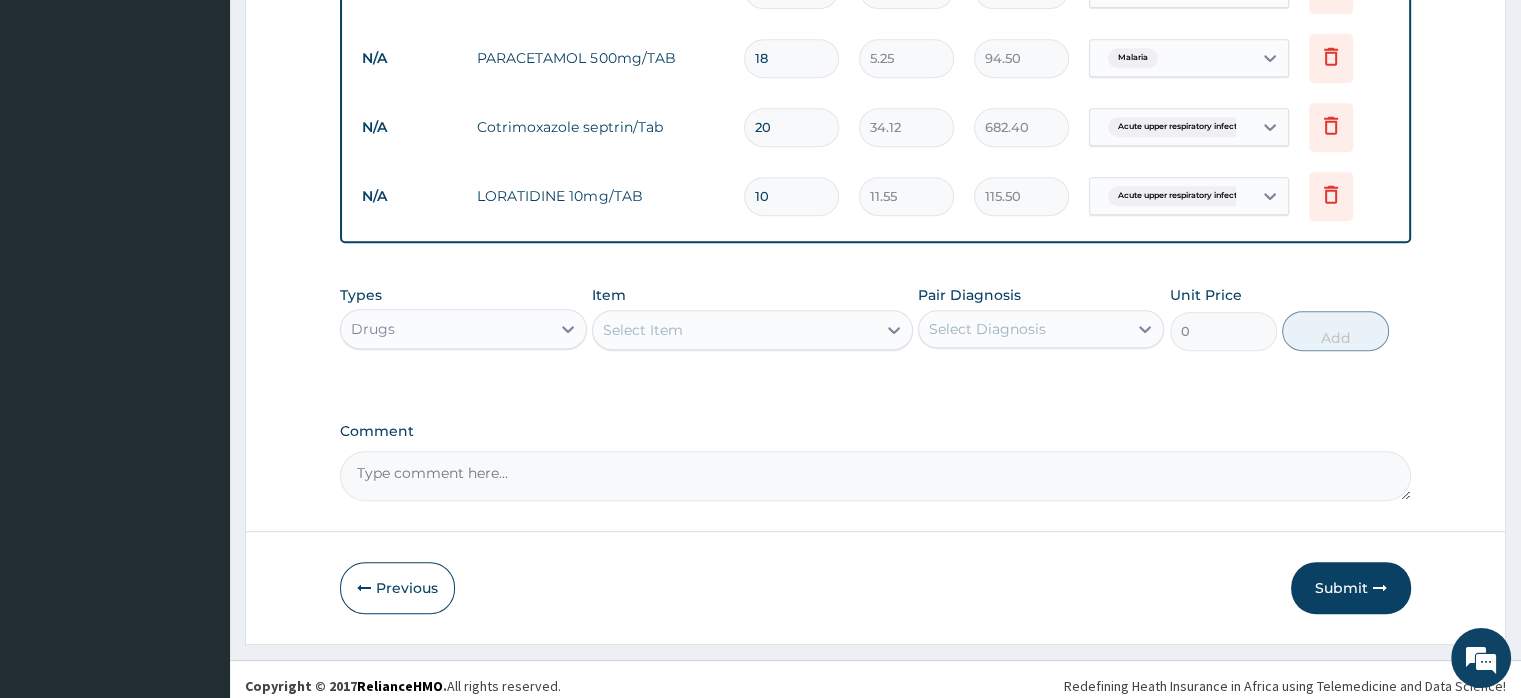 click on "Select Item" at bounding box center [643, 330] 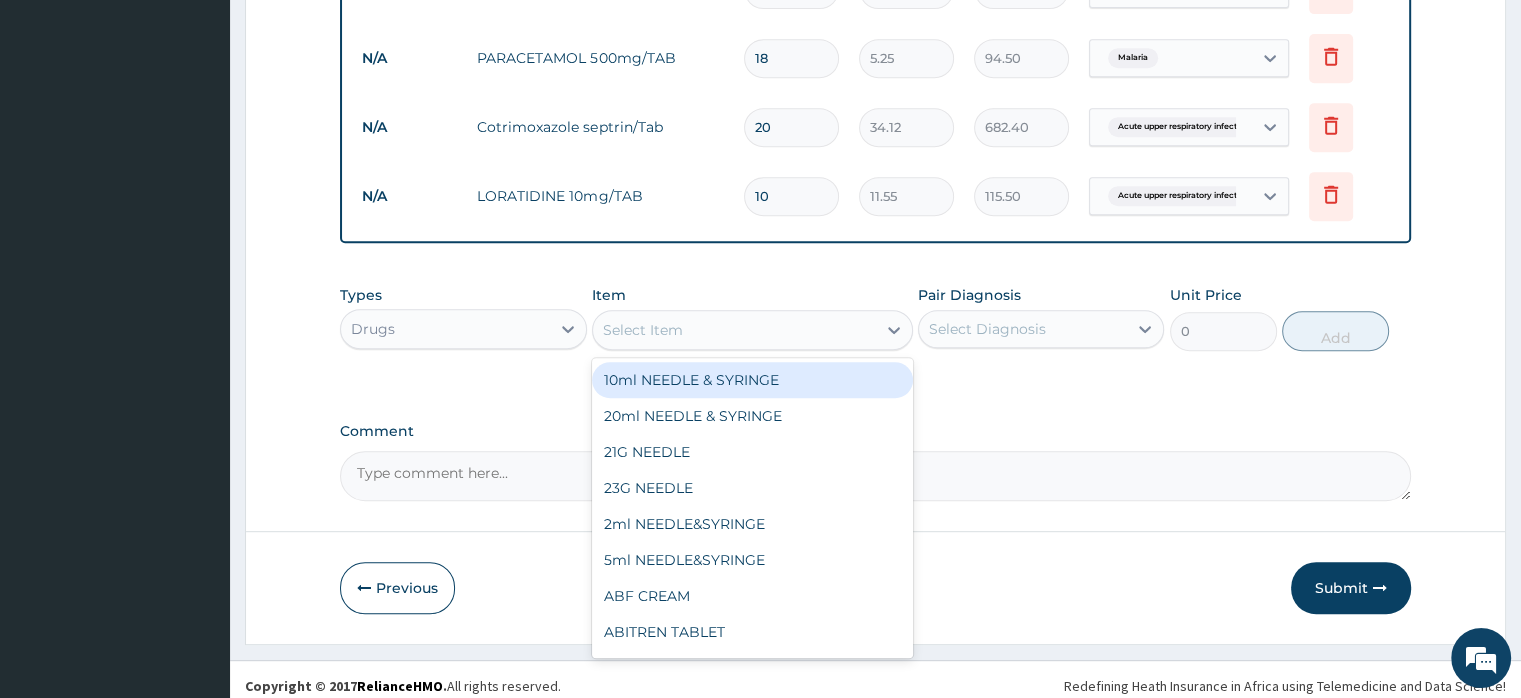 click on "Drugs" at bounding box center (445, 329) 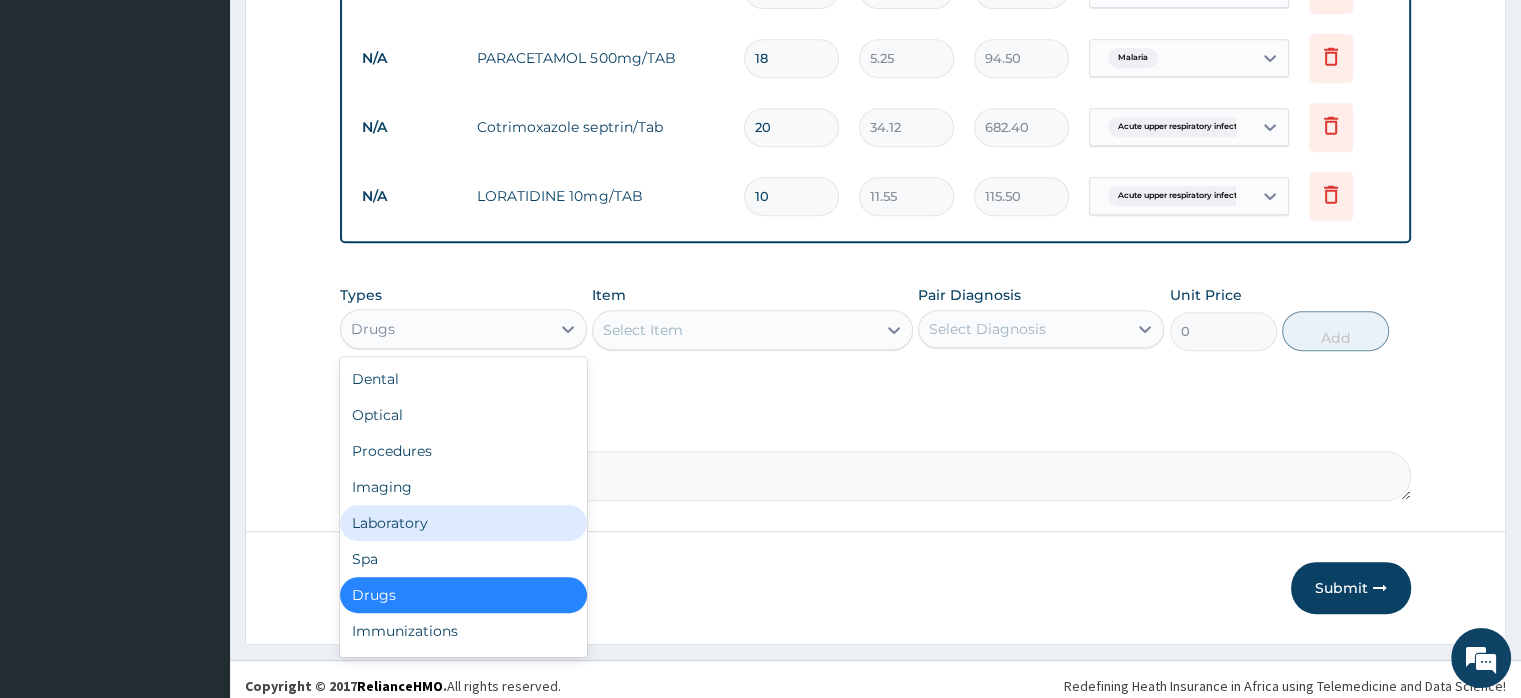click on "Laboratory" at bounding box center [463, 523] 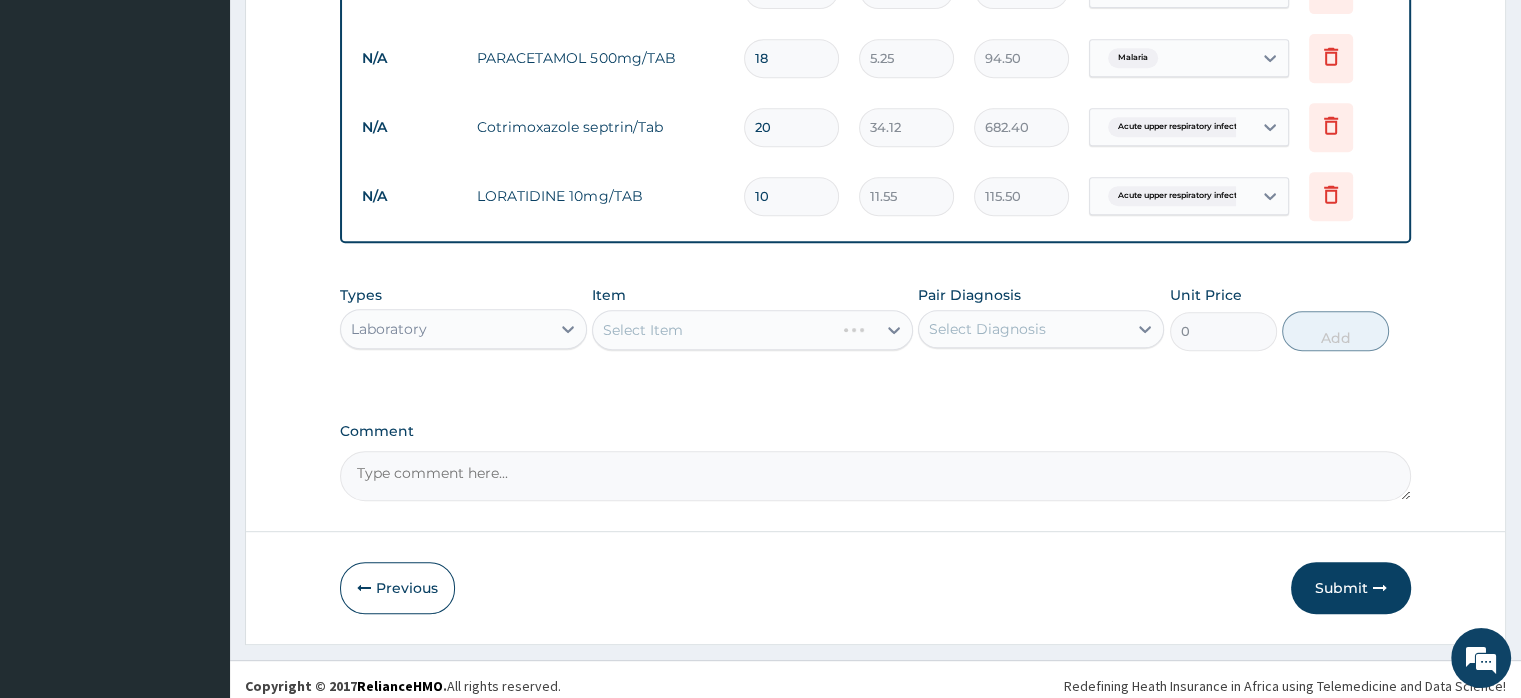 click on "Select Item" at bounding box center [752, 330] 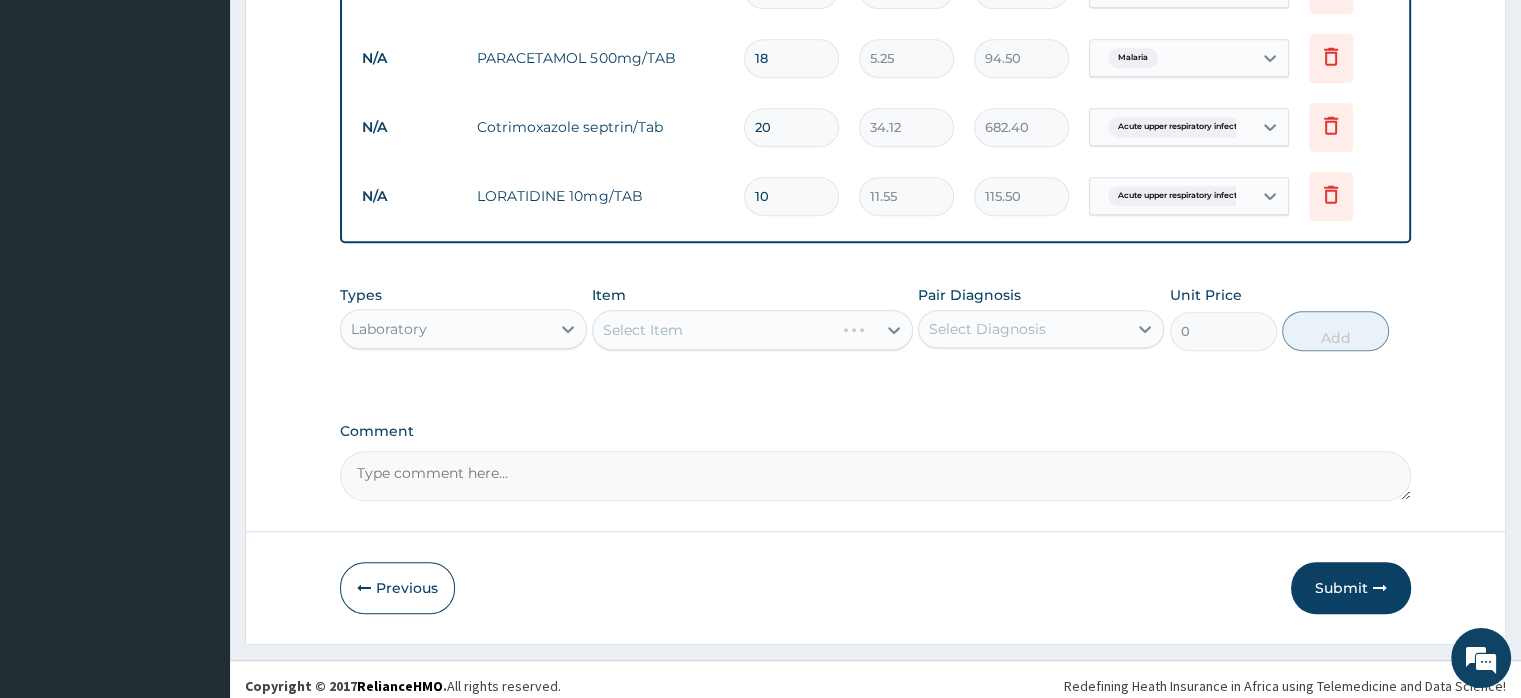click on "Comment" at bounding box center (875, 476) 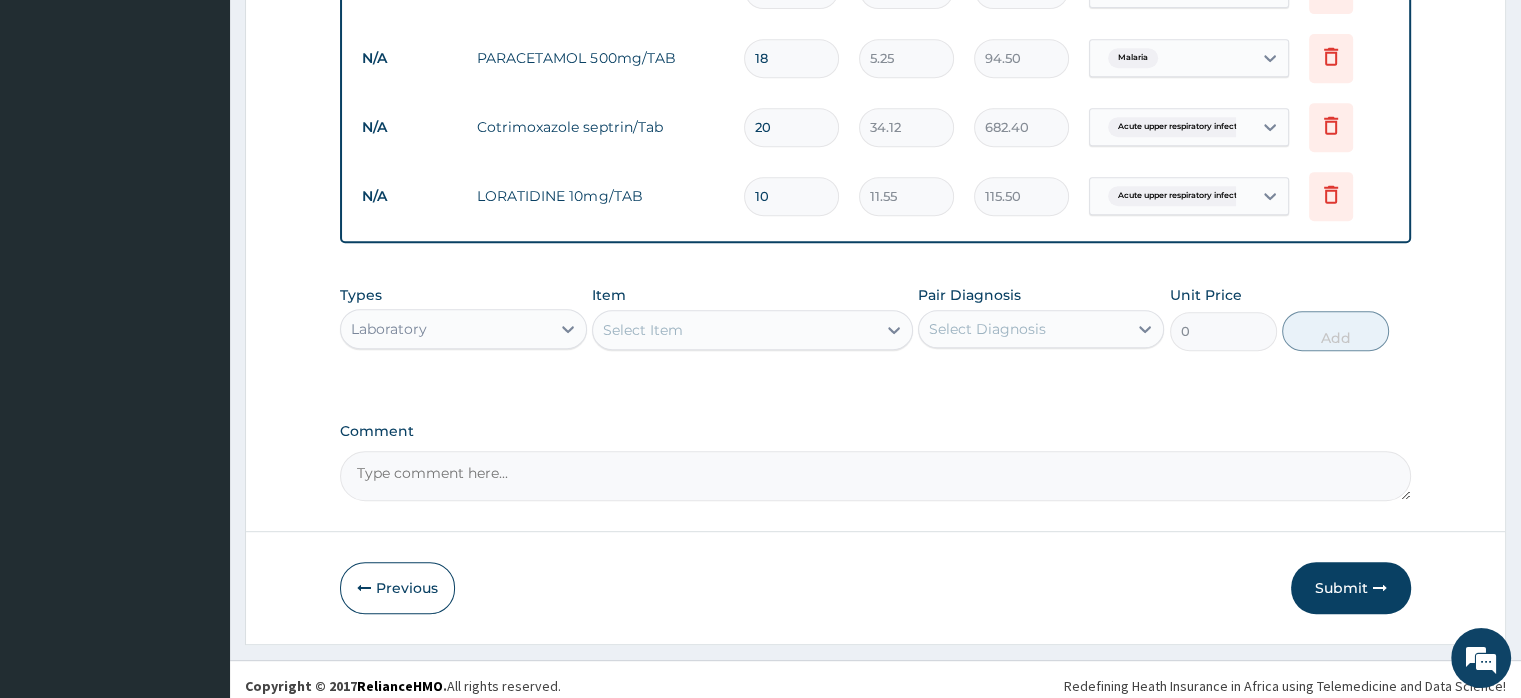 paste on "patient complaints of fever headache catarrh of two days duration. On examination general condition stable anicteric acyanosed not pale." 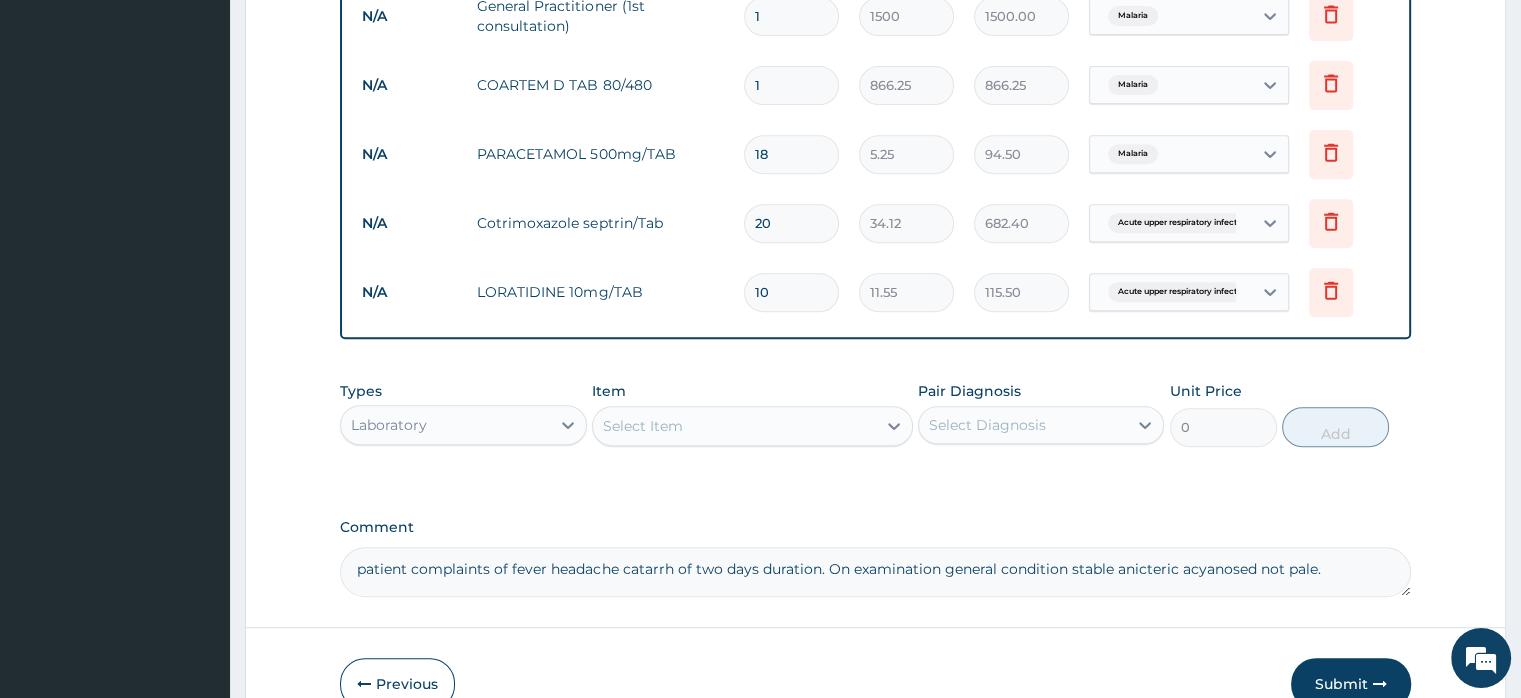 scroll, scrollTop: 812, scrollLeft: 0, axis: vertical 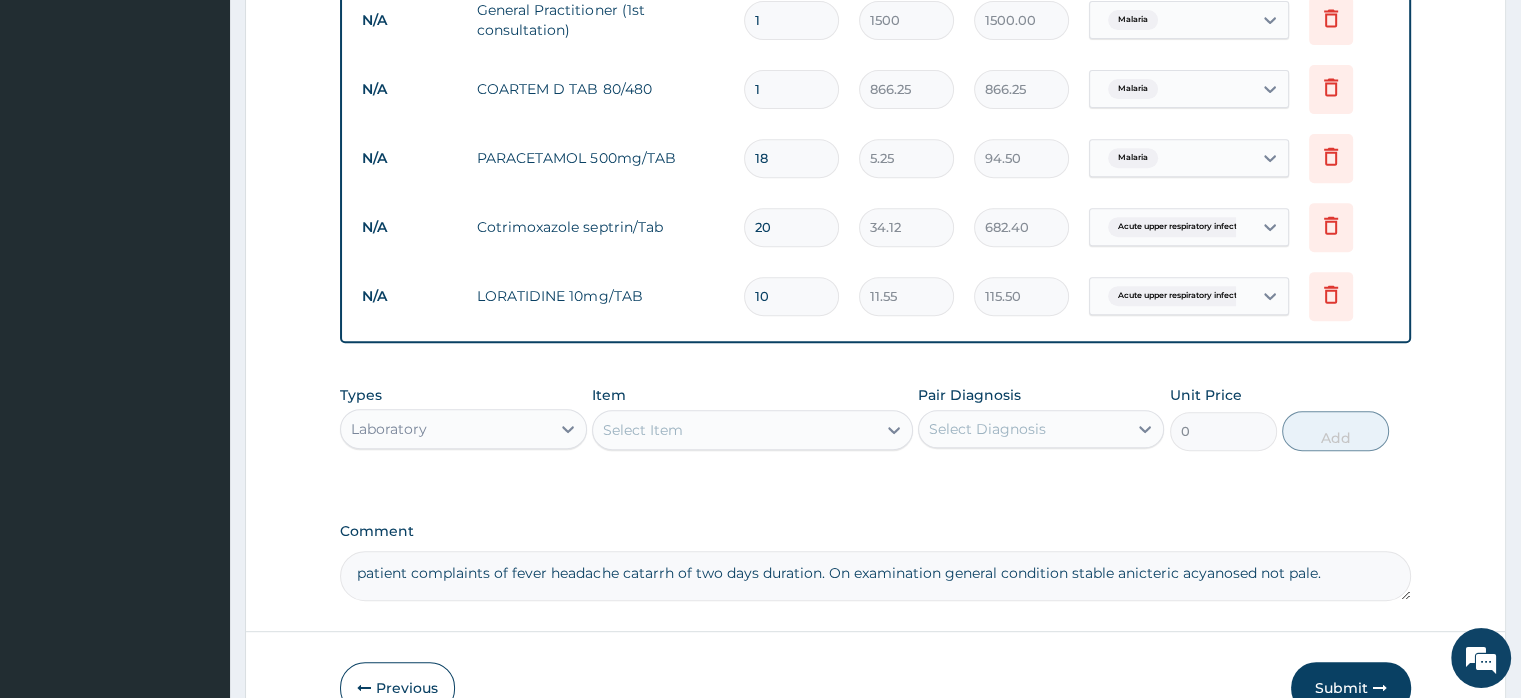 type on "patient complaints of fever headache catarrh of two days duration. On examination general condition stable anicteric acyanosed not pale." 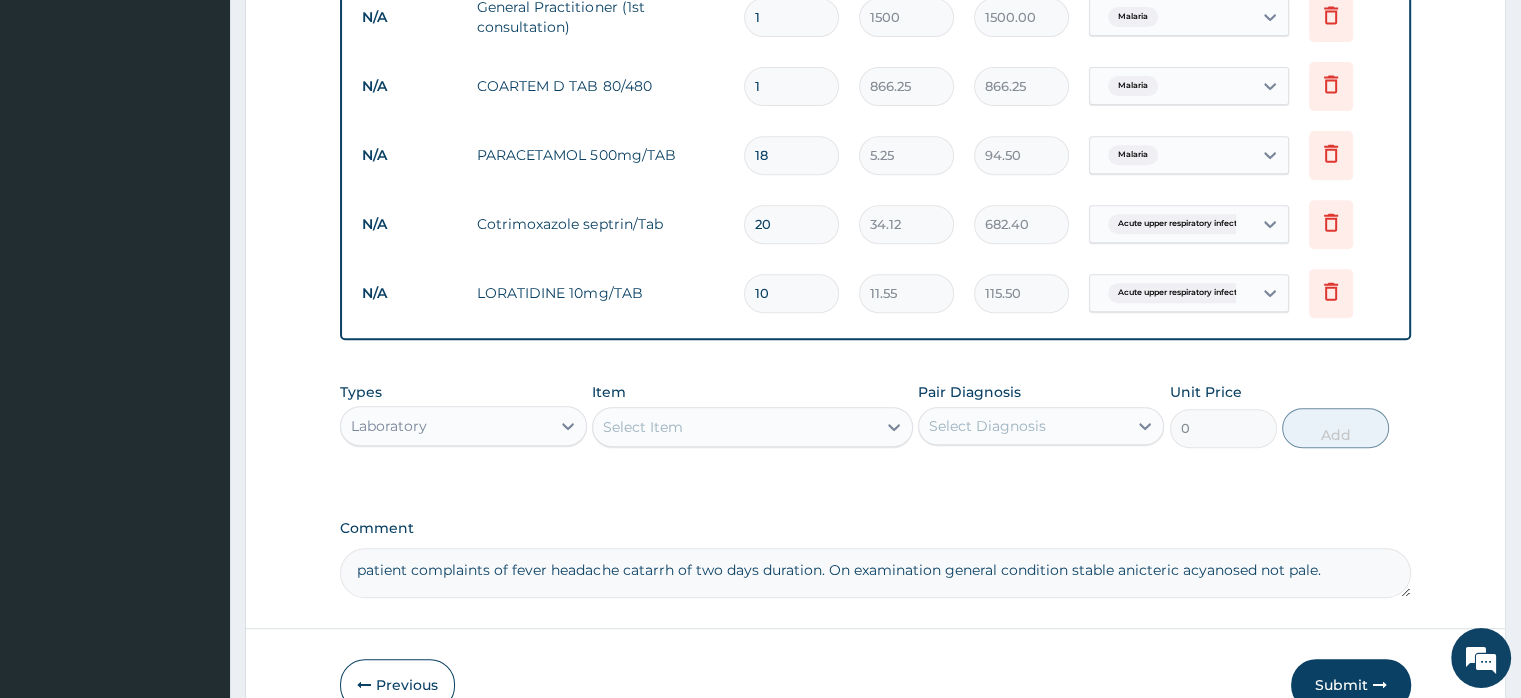 scroll, scrollTop: 821, scrollLeft: 0, axis: vertical 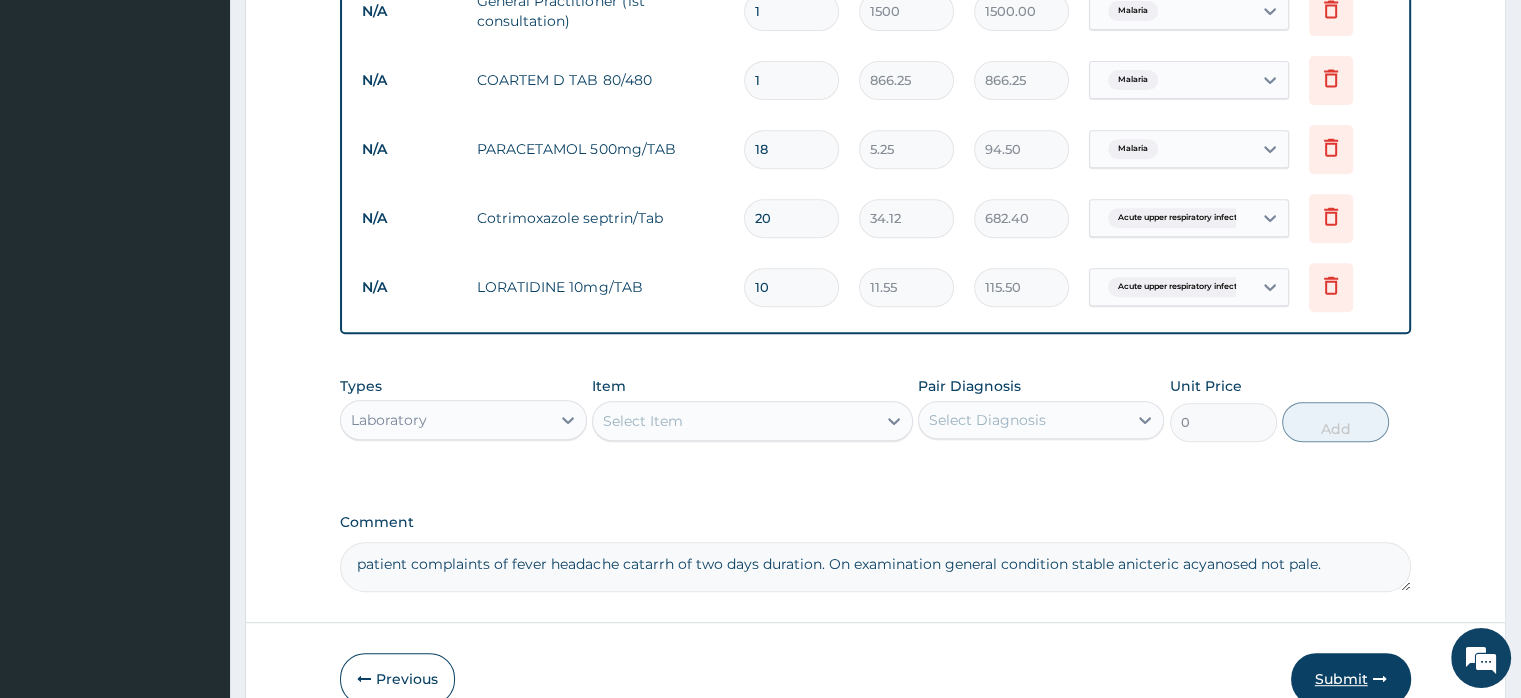 click on "Submit" at bounding box center [1351, 679] 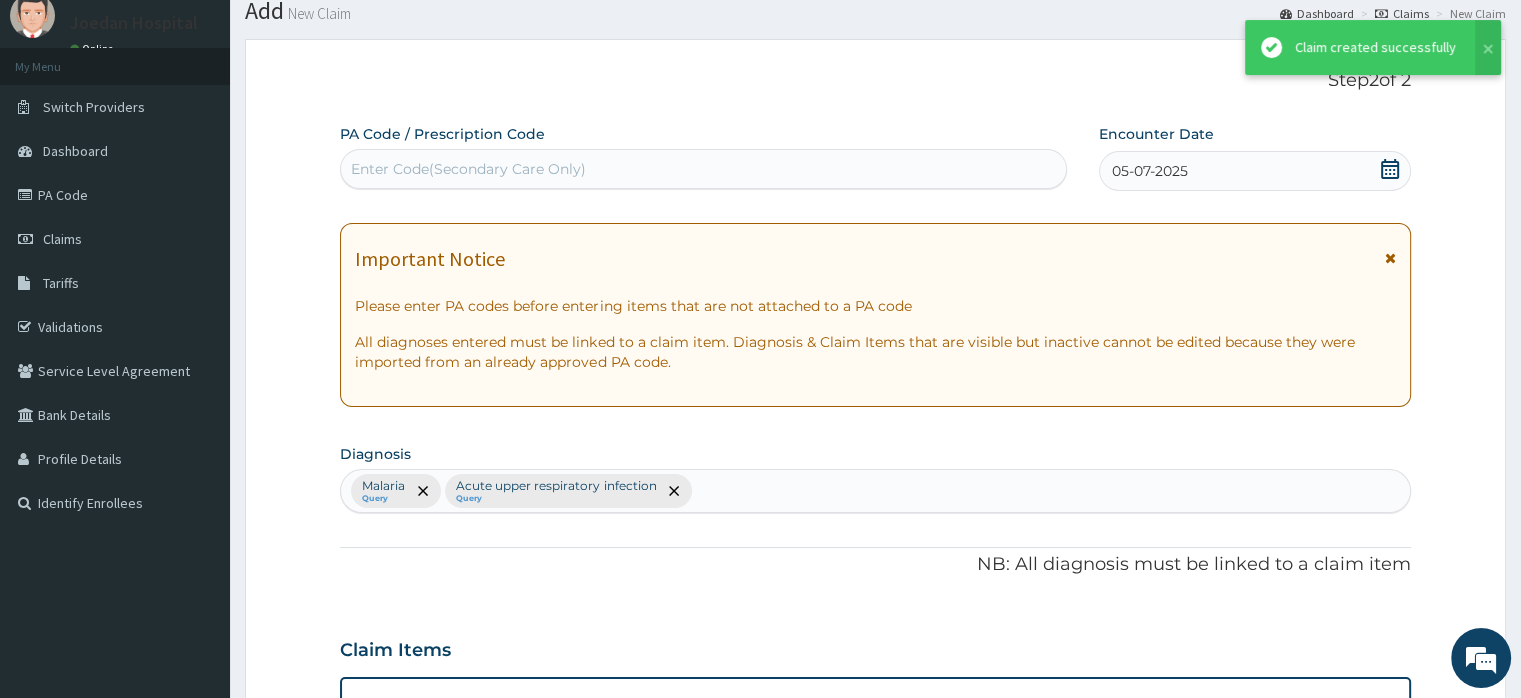 scroll, scrollTop: 821, scrollLeft: 0, axis: vertical 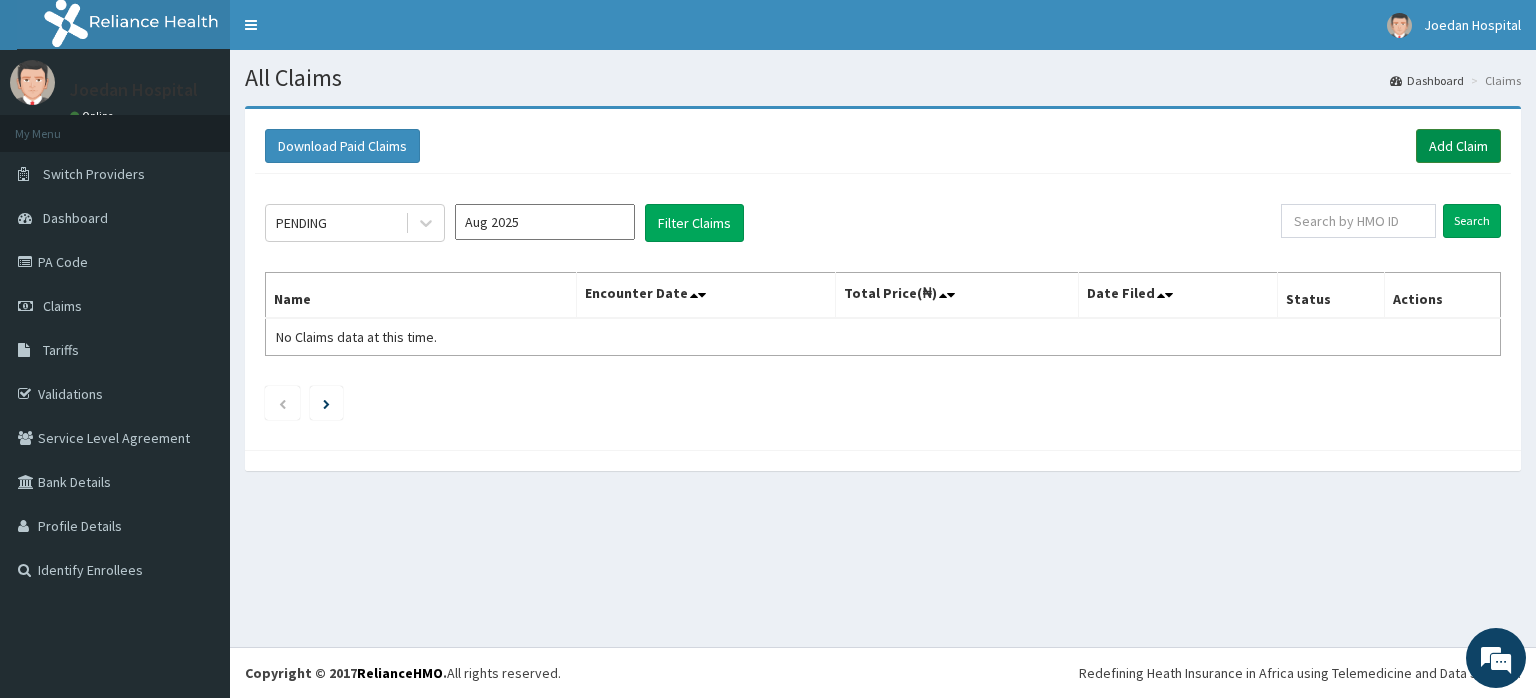 click on "Add Claim" at bounding box center [1458, 146] 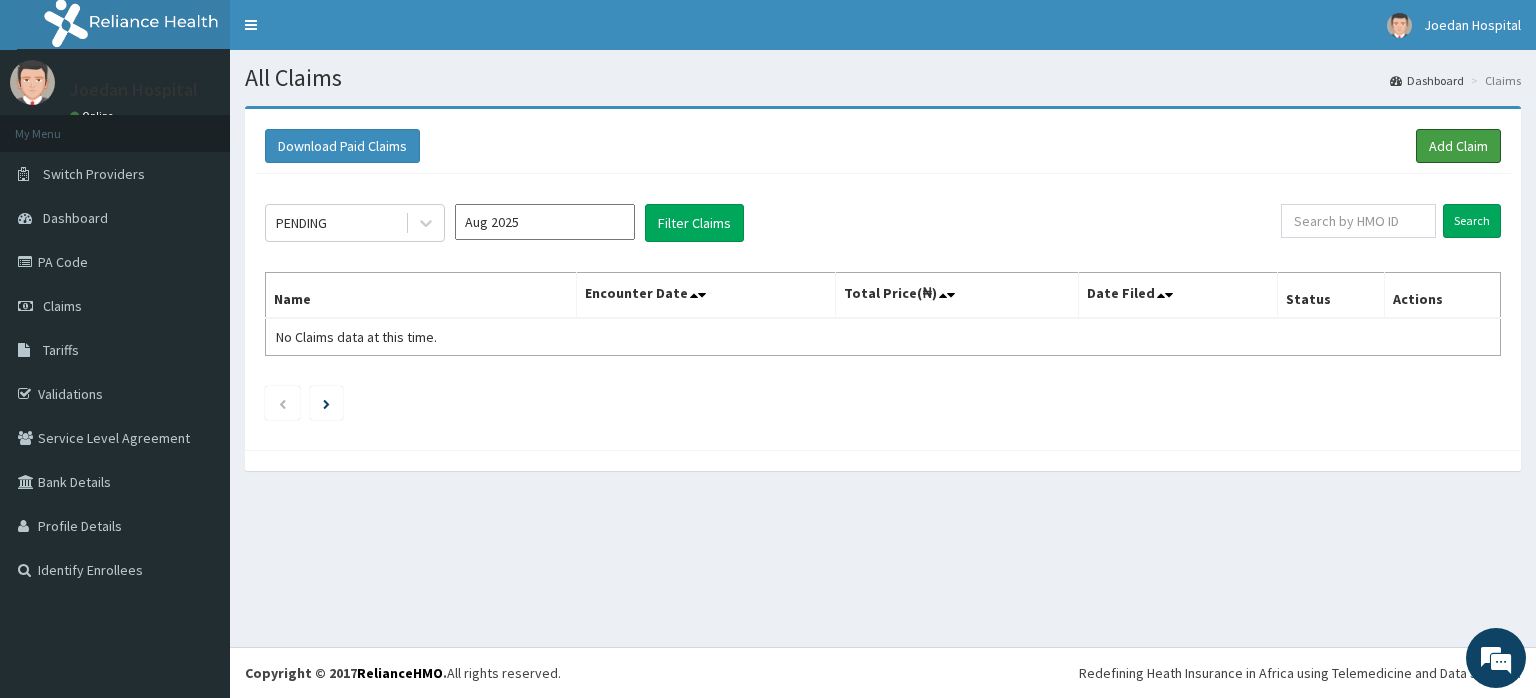 scroll, scrollTop: 0, scrollLeft: 0, axis: both 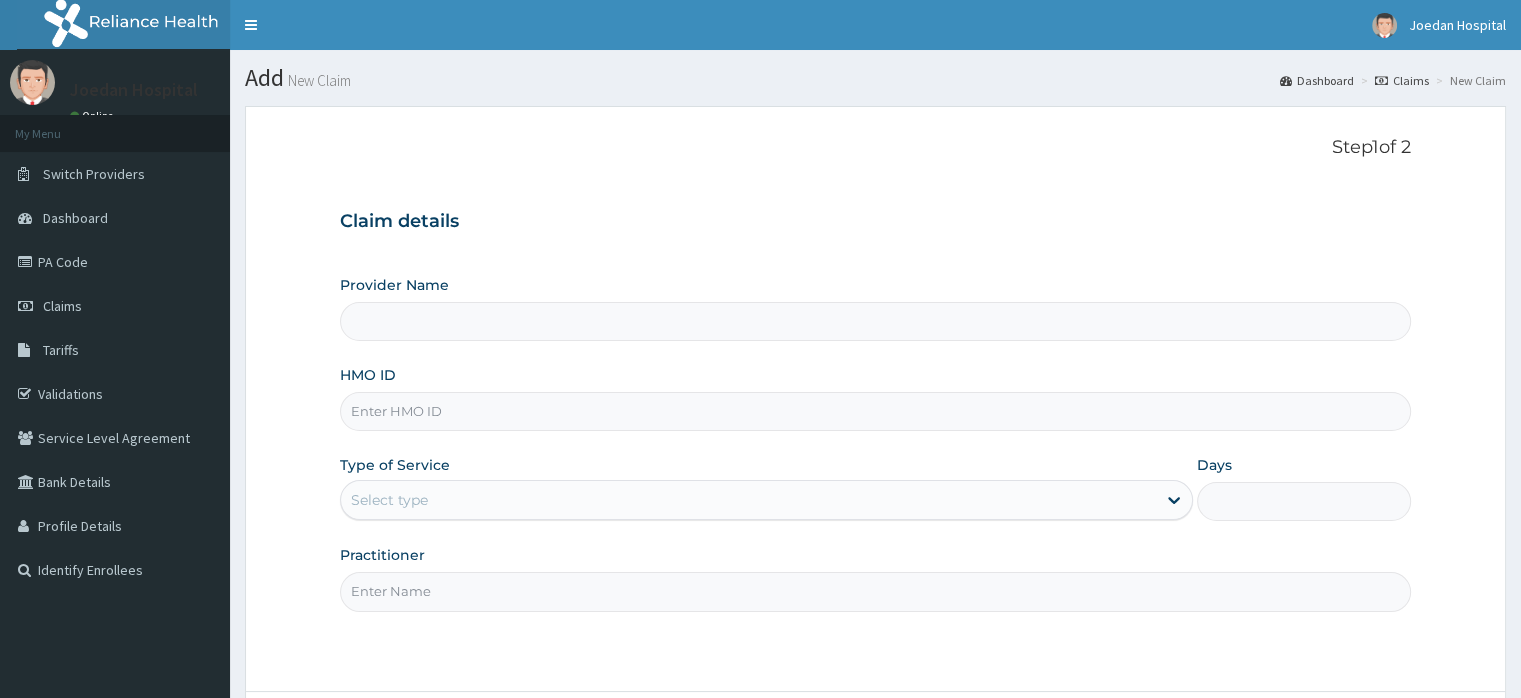 type on "Joedan Hospital Limited" 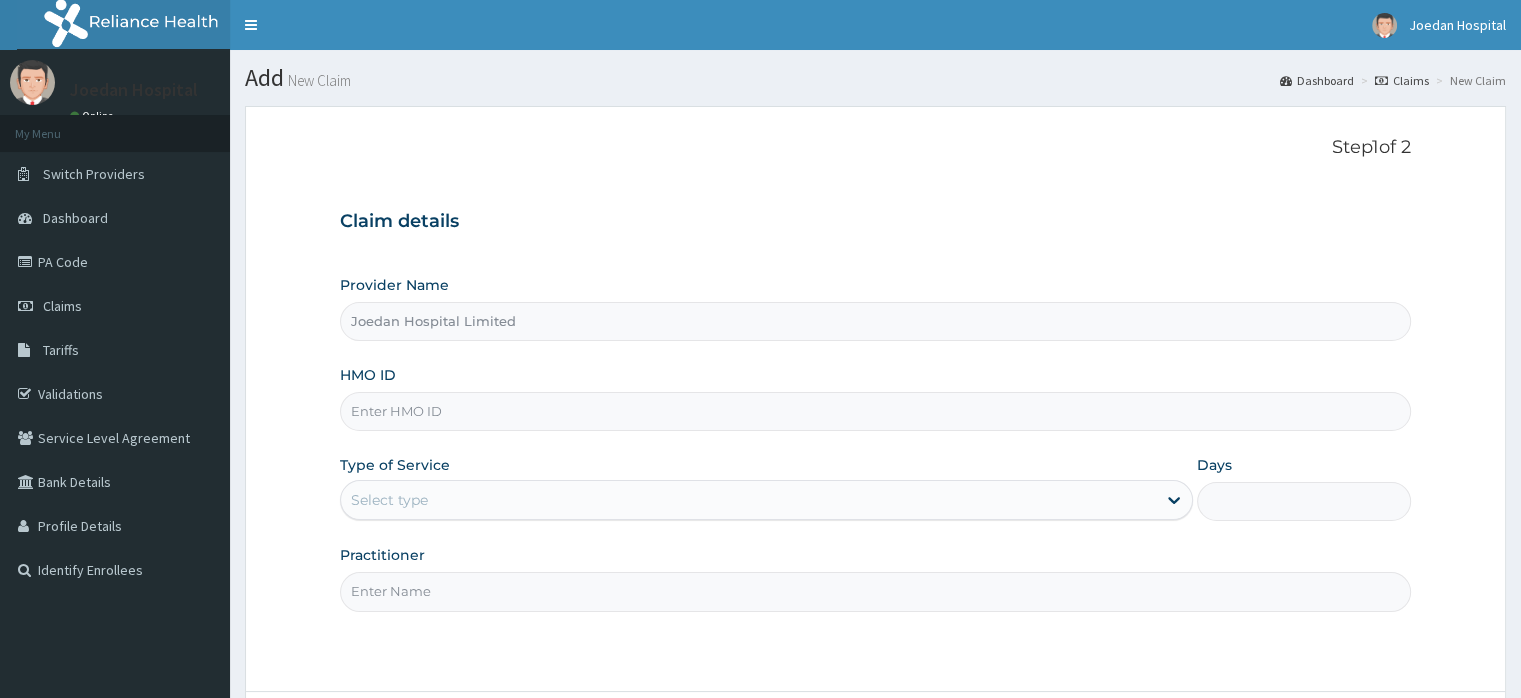 click on "HMO ID" at bounding box center [875, 411] 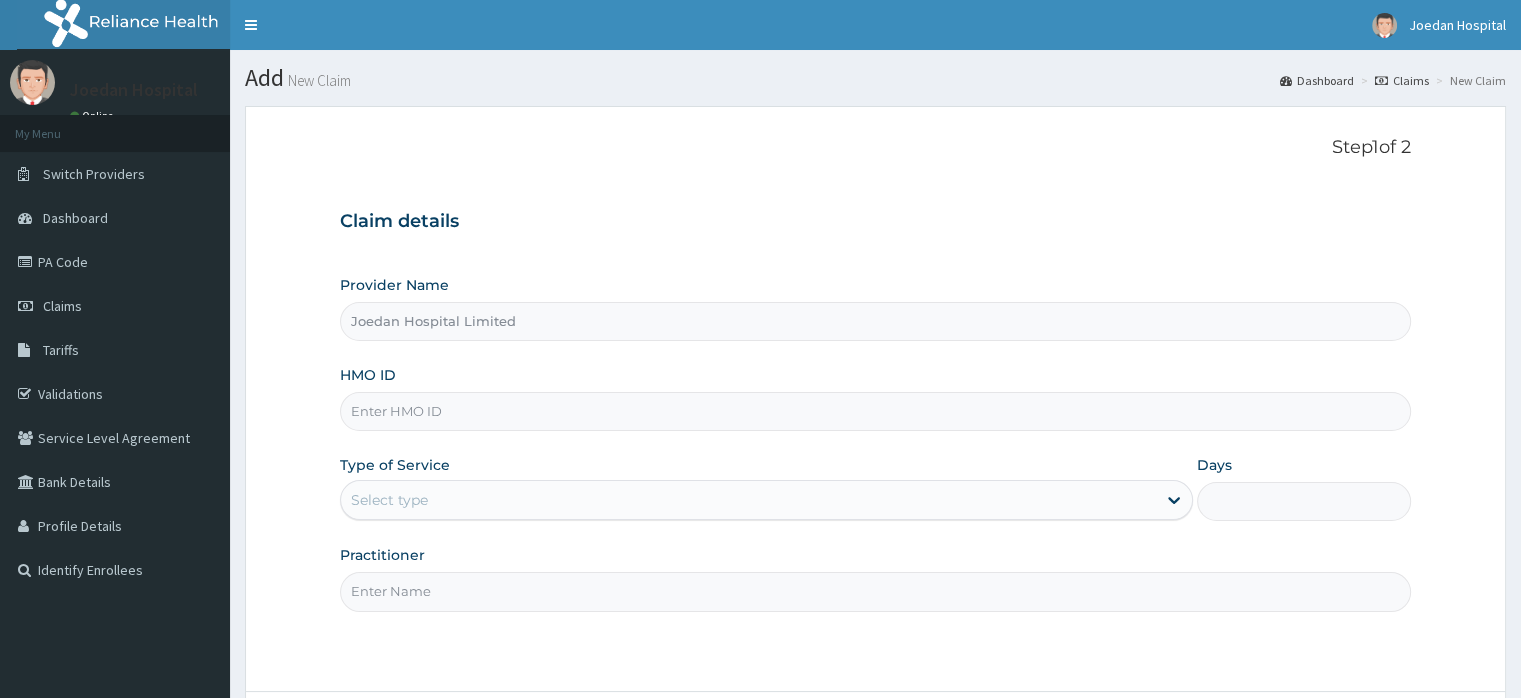 paste on "AML/10655/A" 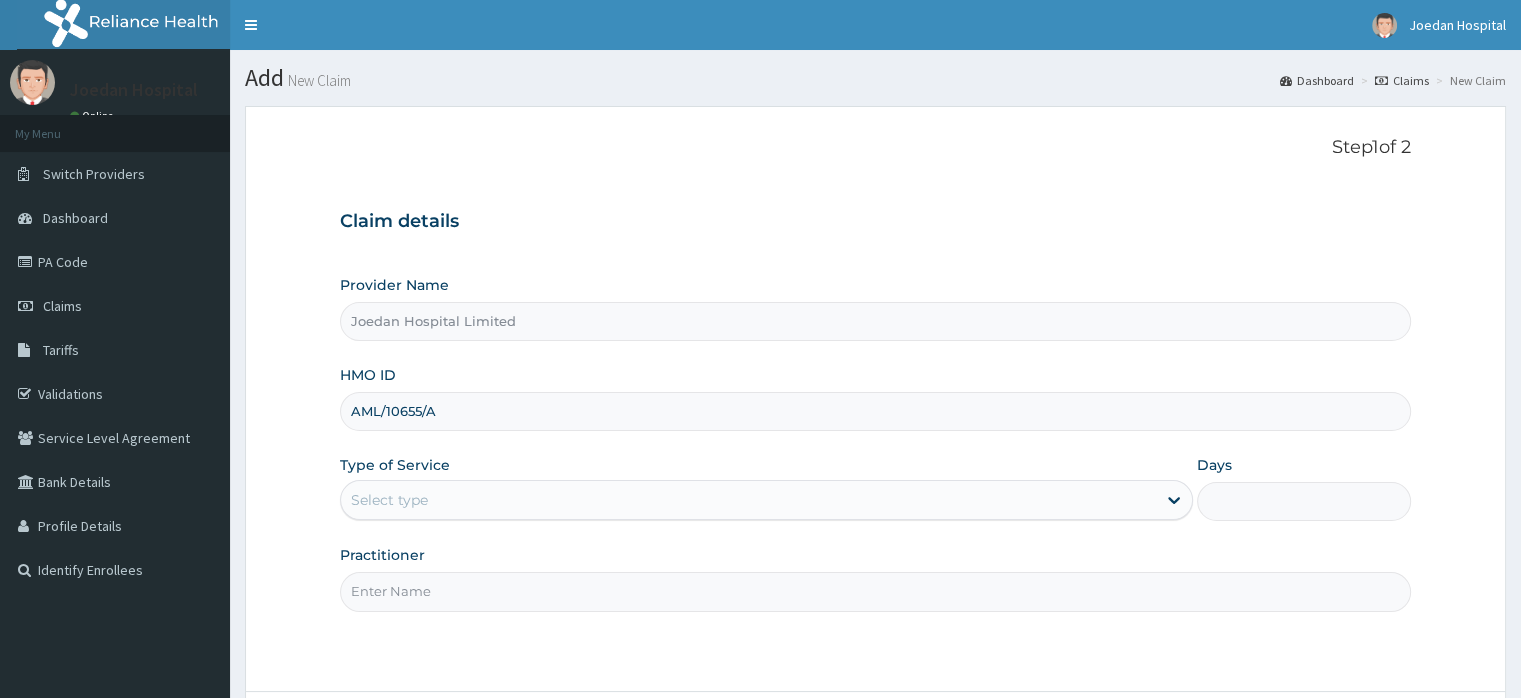 type on "AML/10655/A" 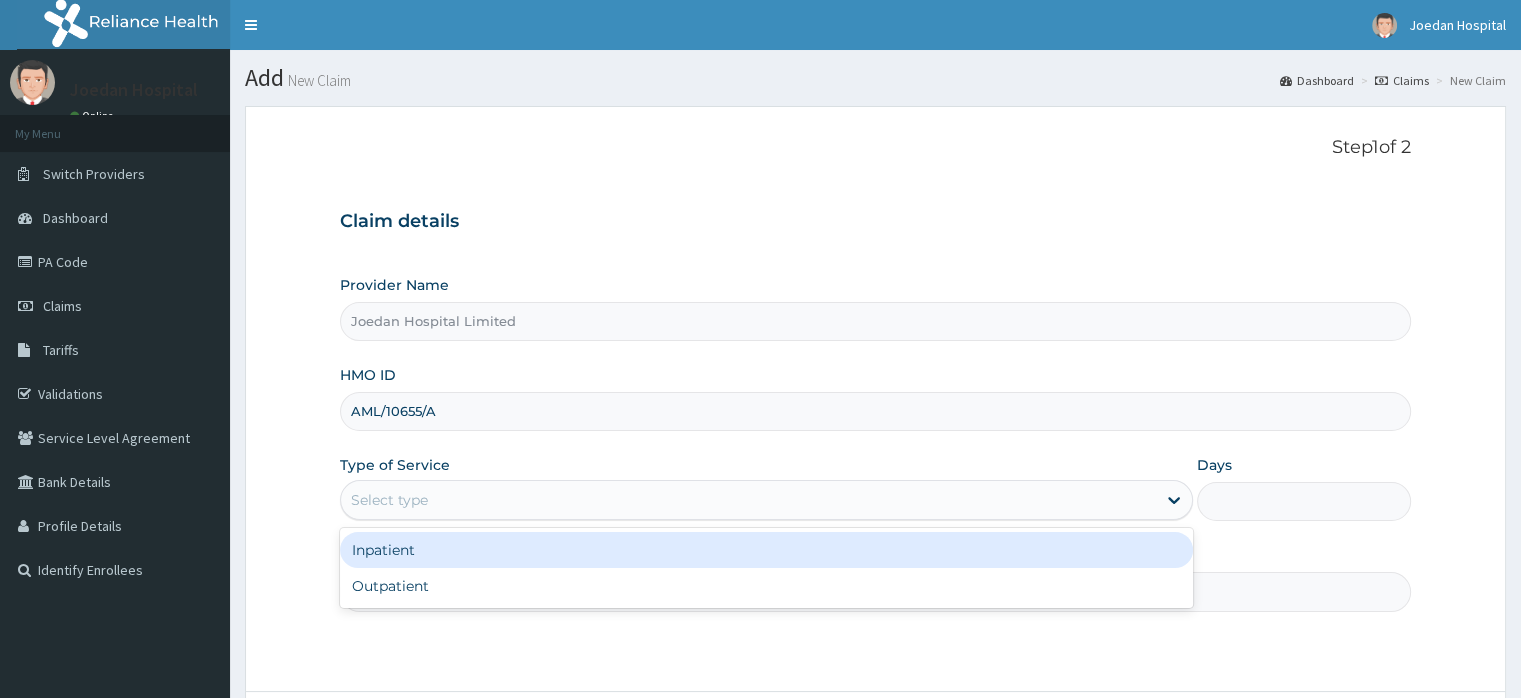click on "Select type" at bounding box center [389, 500] 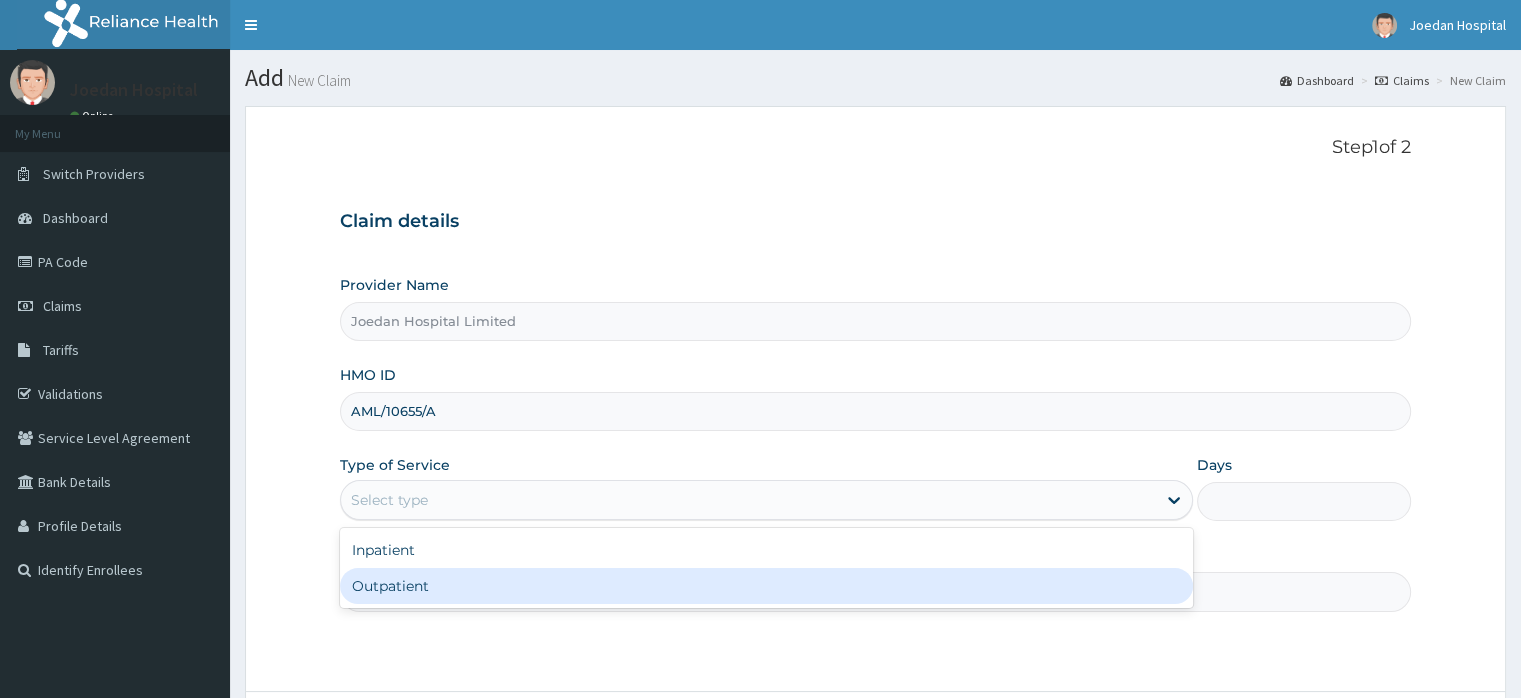 click on "Outpatient" at bounding box center (766, 586) 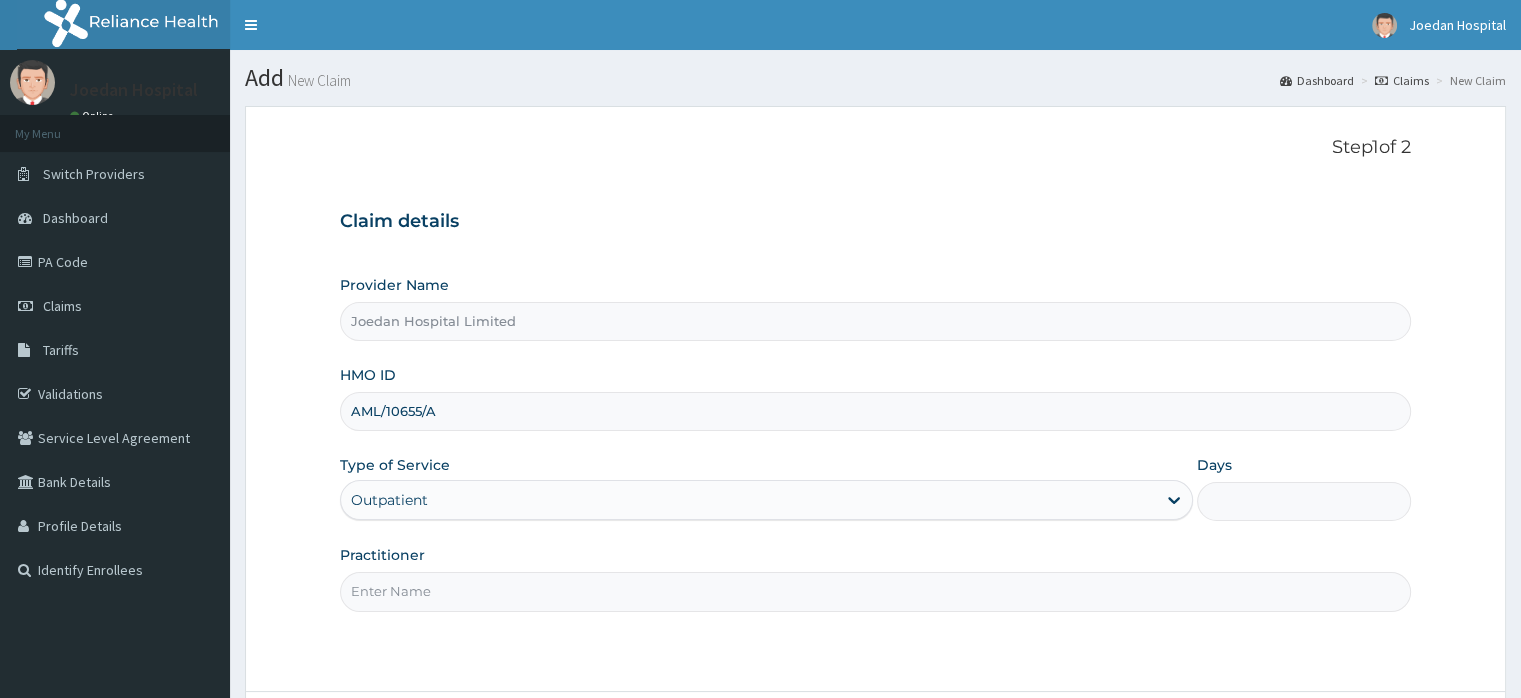 type on "1" 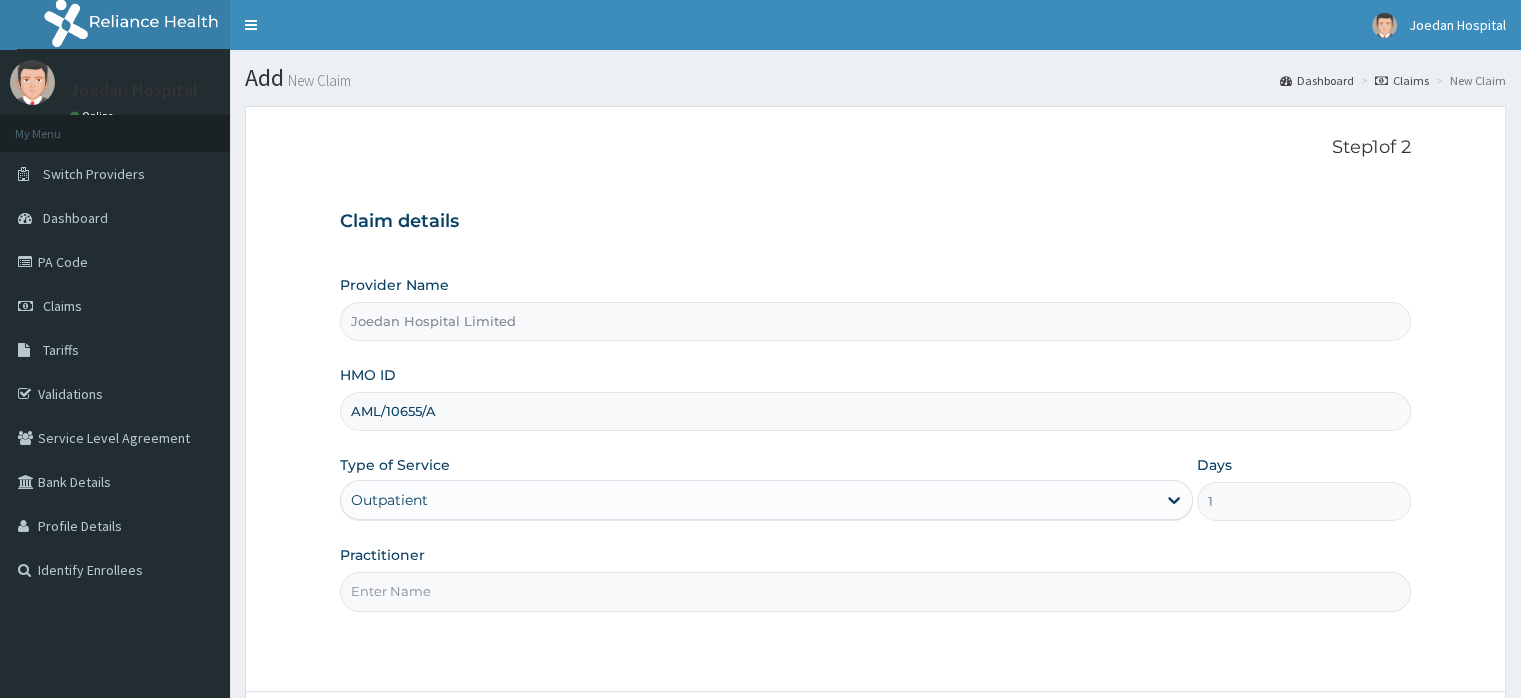 click on "Practitioner" at bounding box center (875, 591) 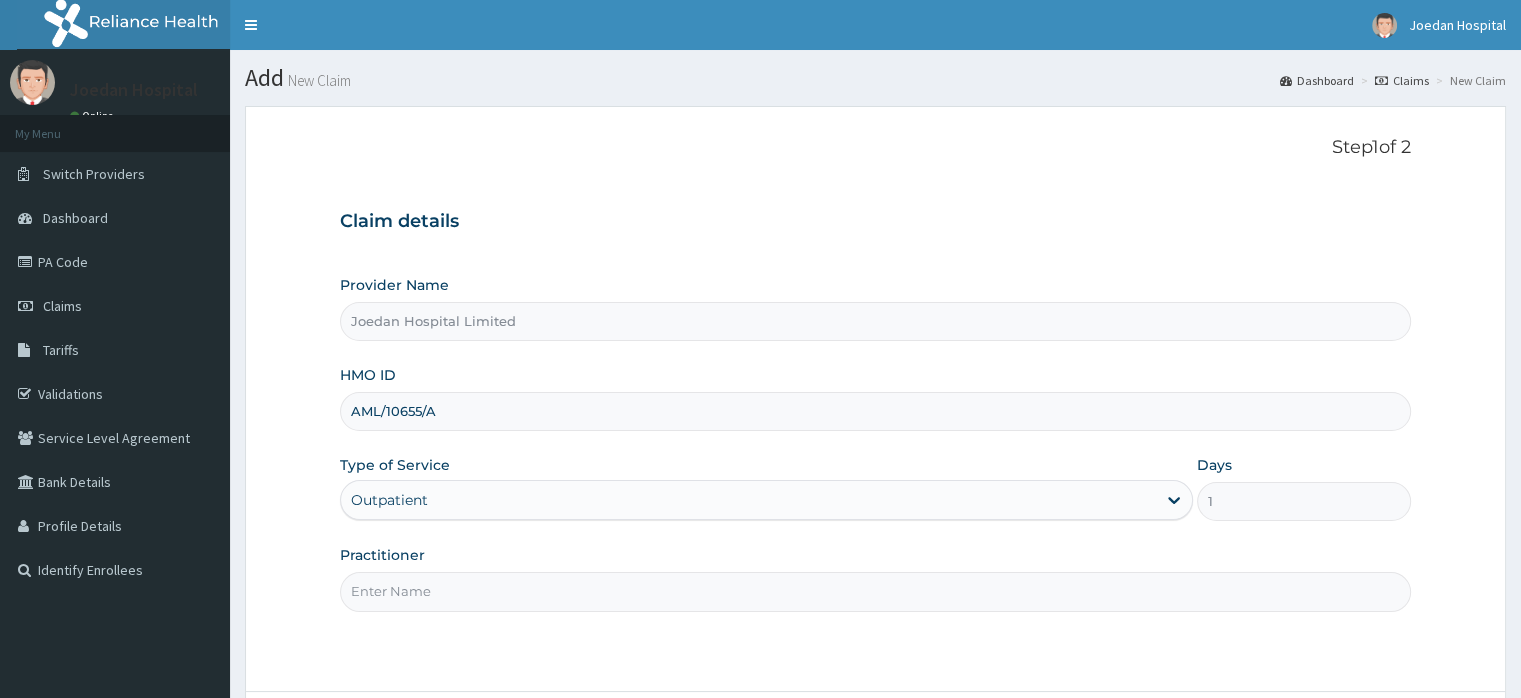 type on "Dr Ibegbu  Chukwuemeka" 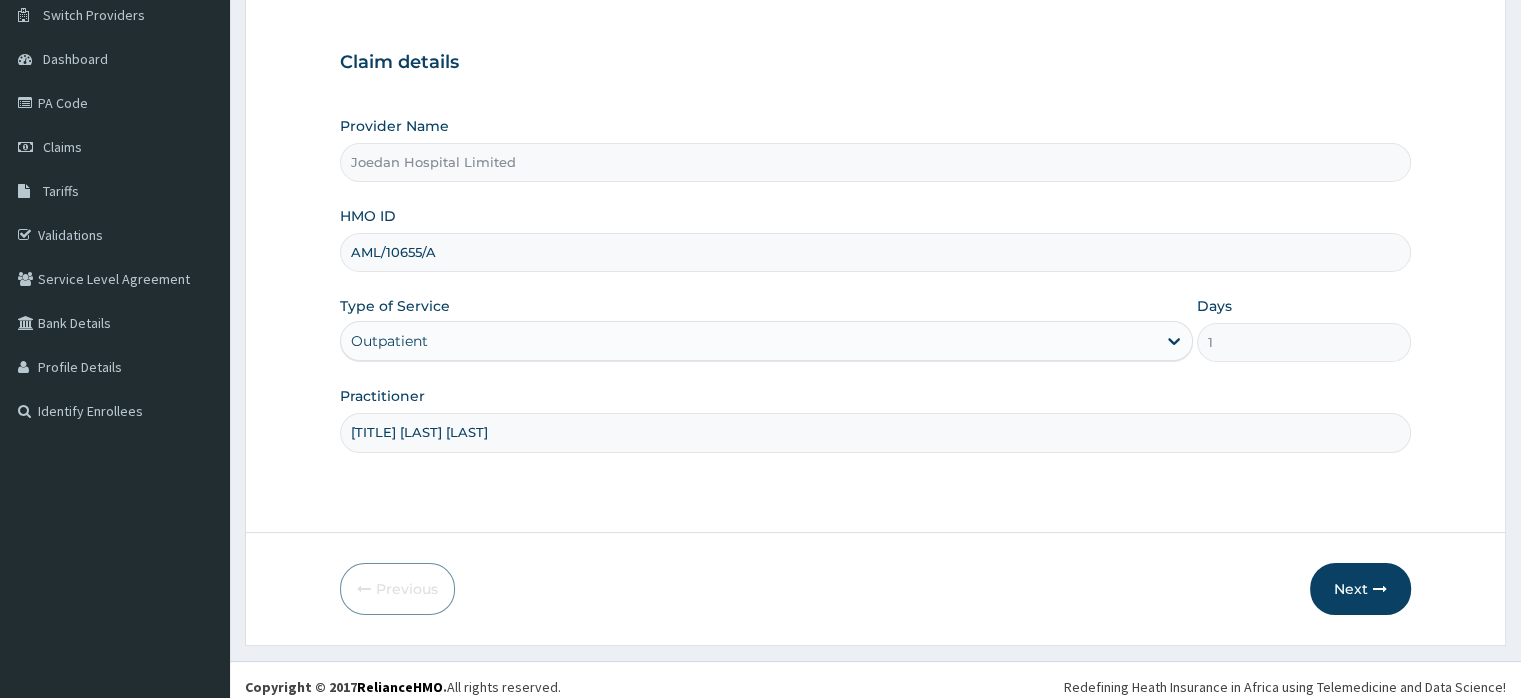 scroll, scrollTop: 172, scrollLeft: 0, axis: vertical 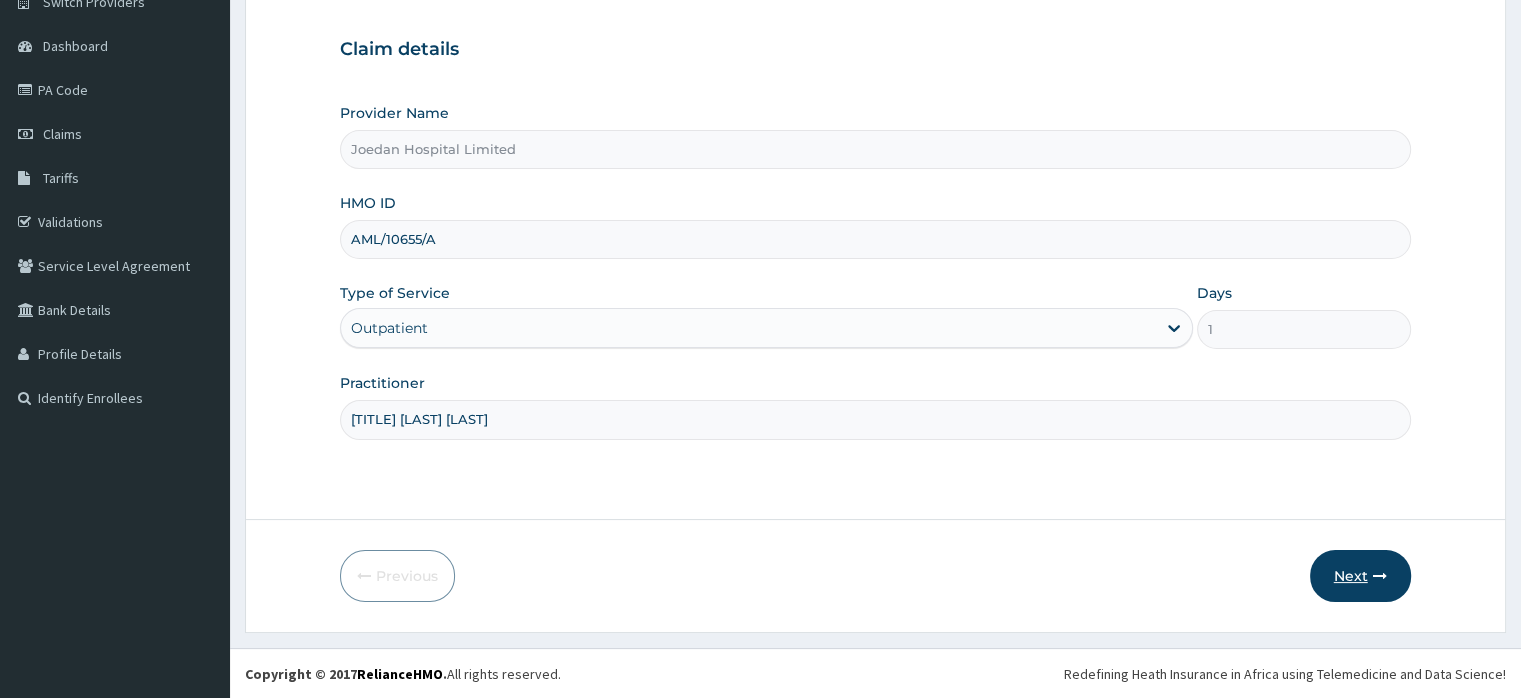 click on "Next" at bounding box center (1360, 576) 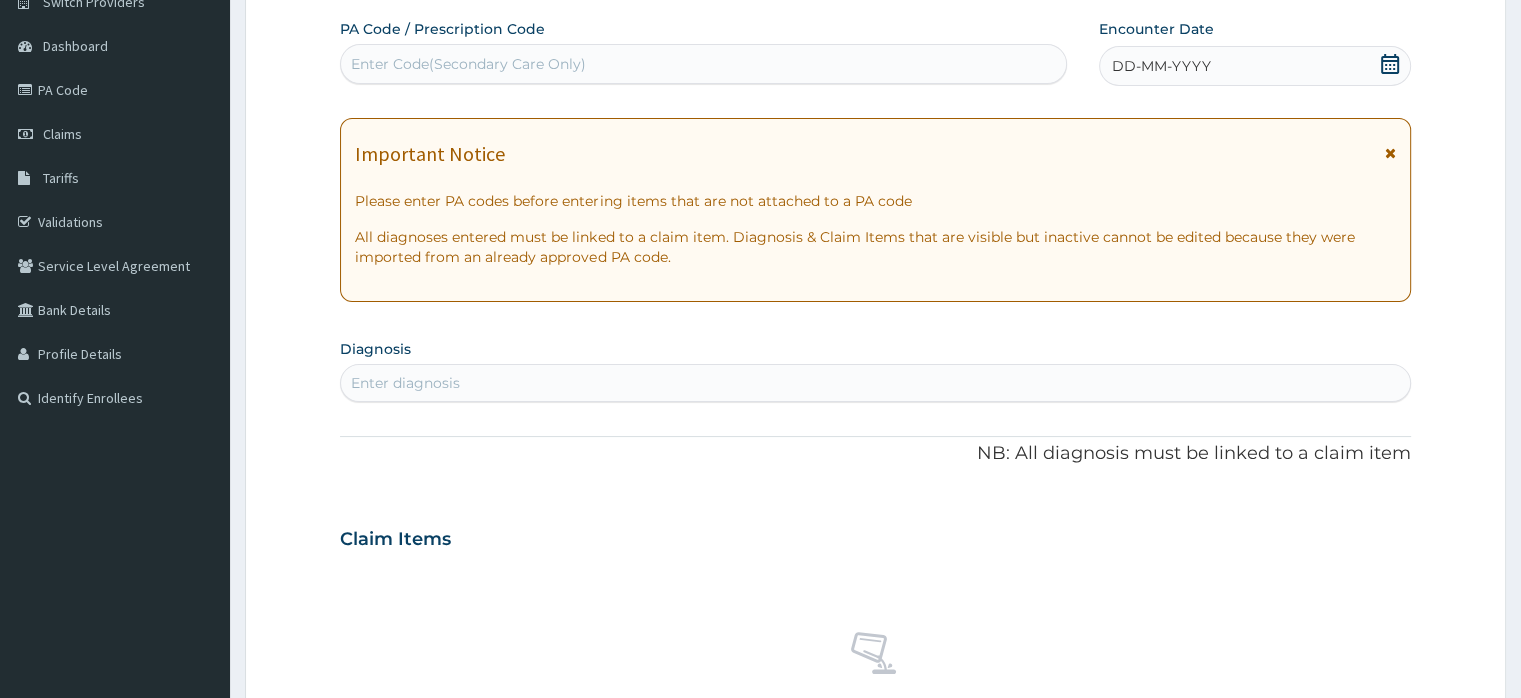 click on "DD-MM-YYYY" at bounding box center (1254, 66) 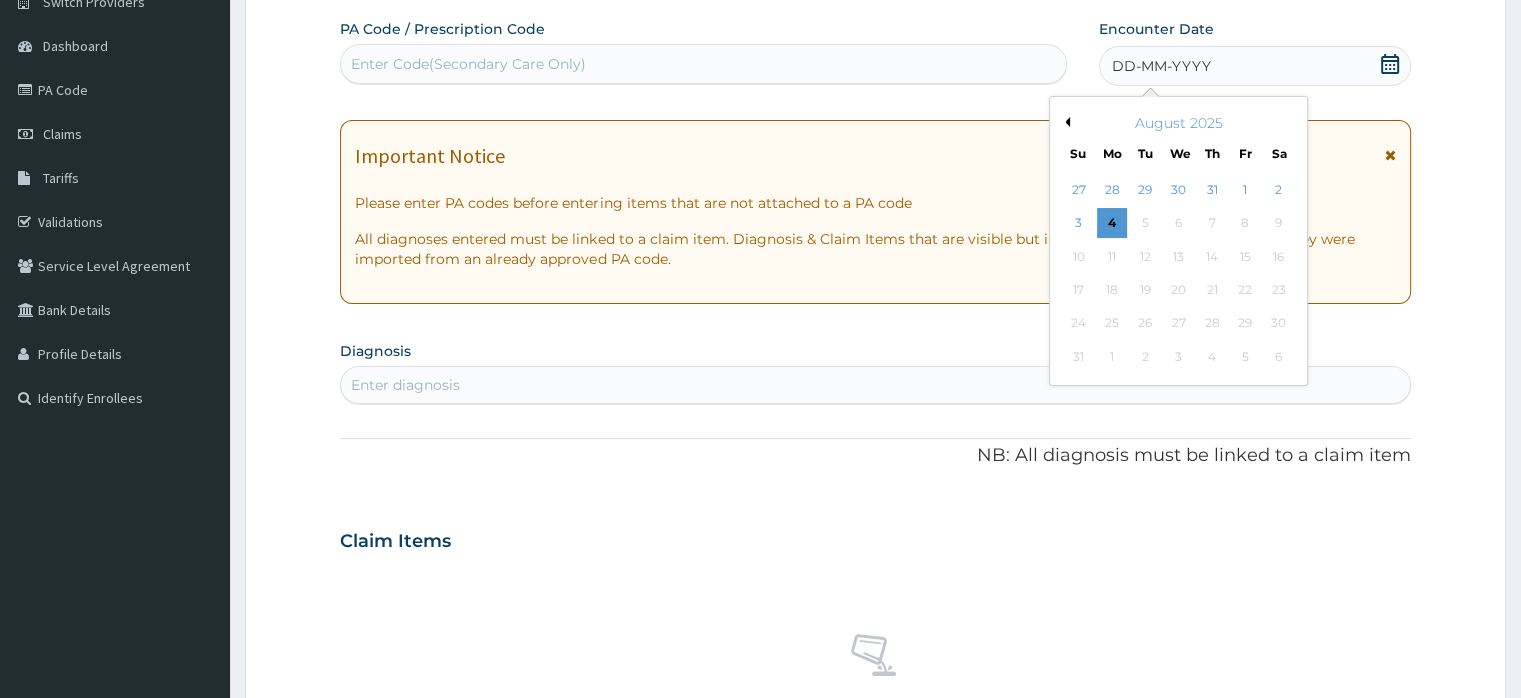 click on "Previous Month" at bounding box center [1065, 122] 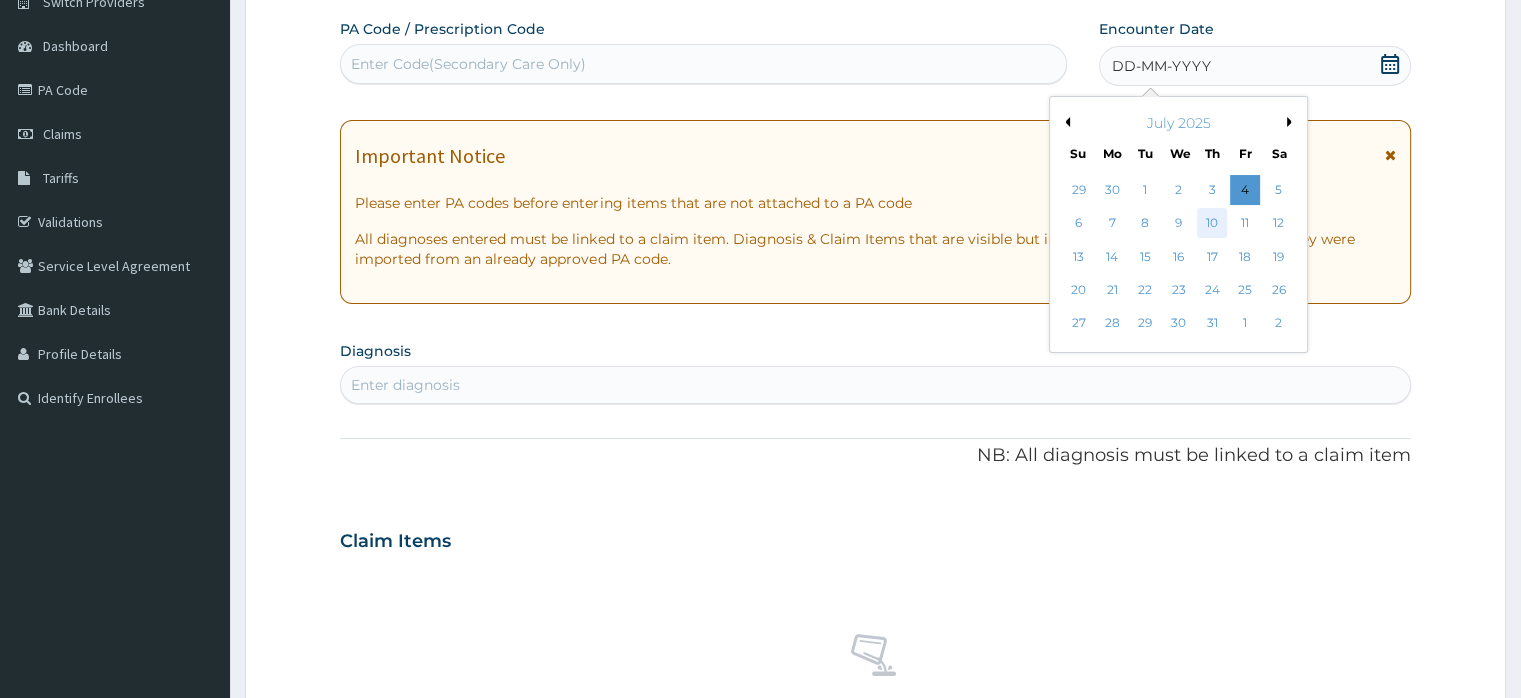 click on "10" at bounding box center (1212, 224) 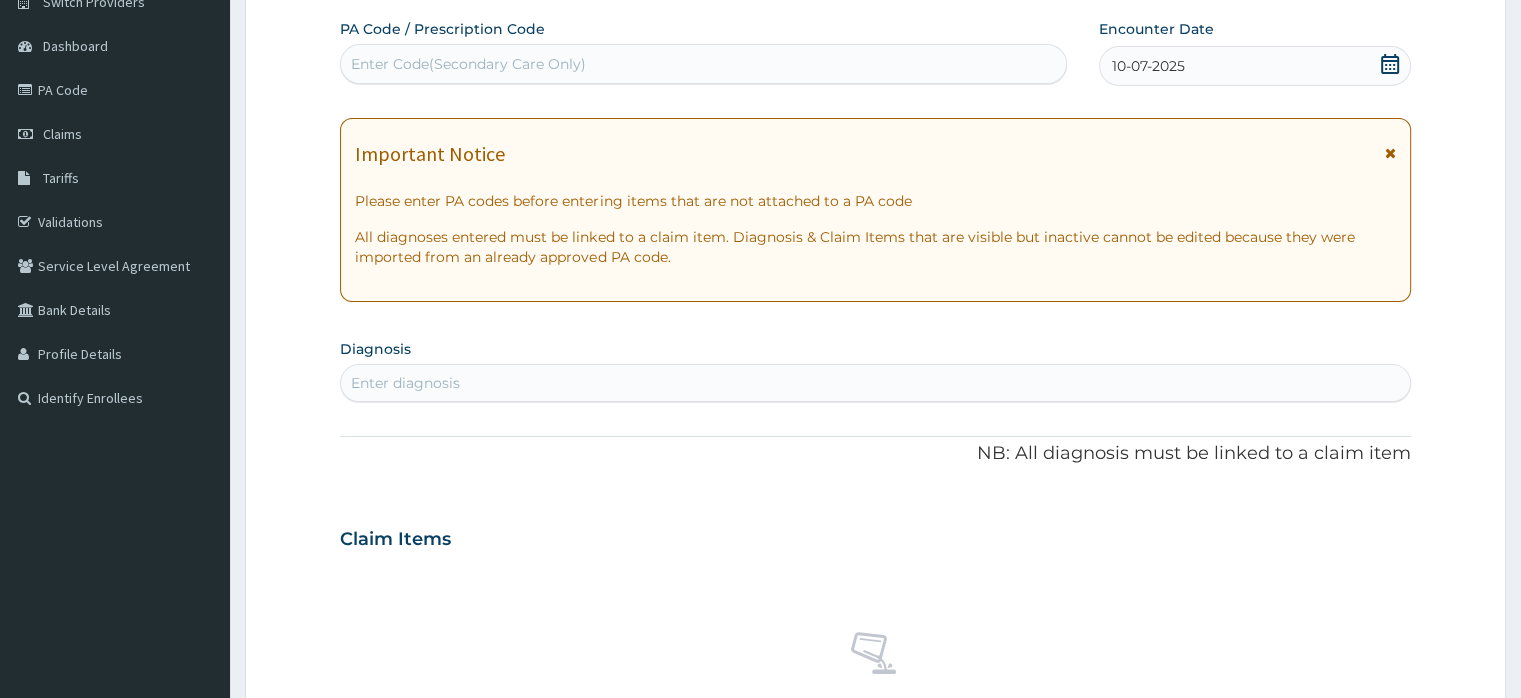 click on "Enter diagnosis" at bounding box center [875, 383] 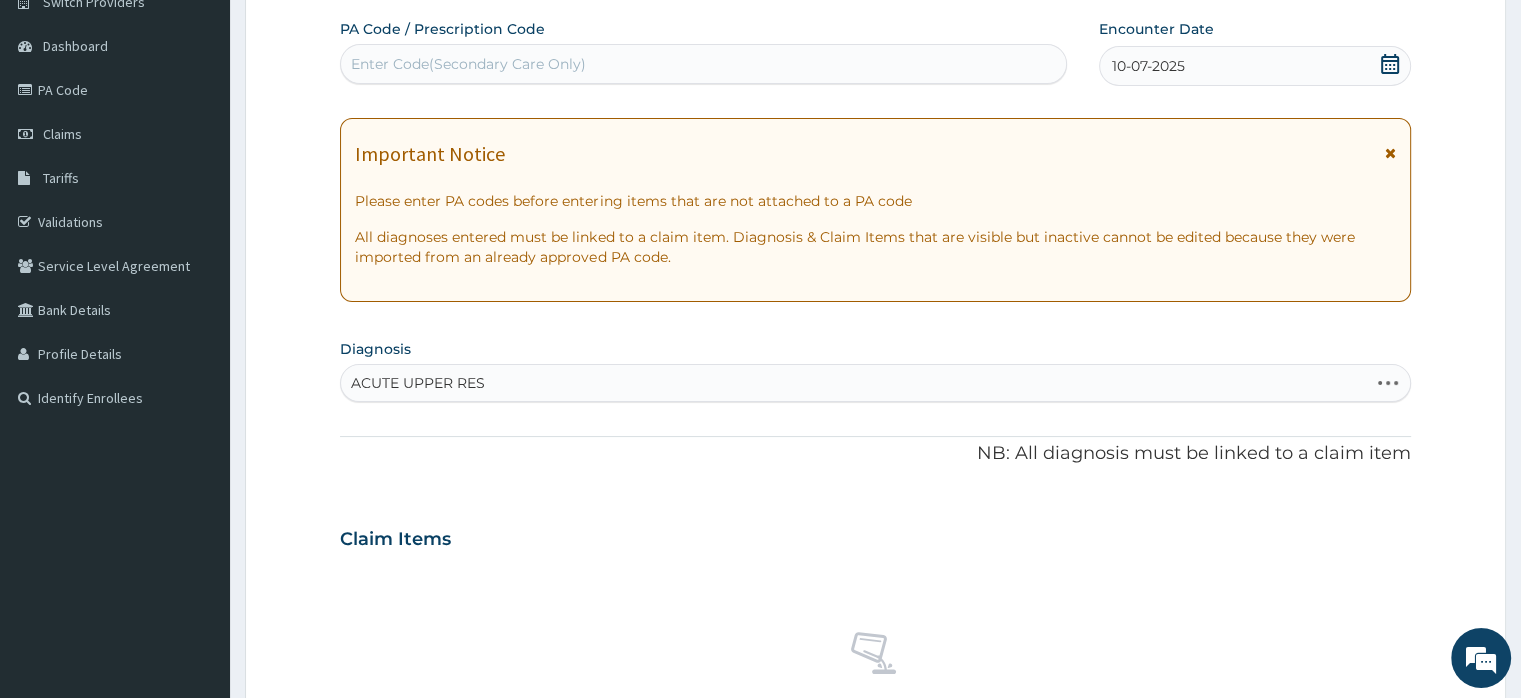 type on "ACUTE UPPER RESP" 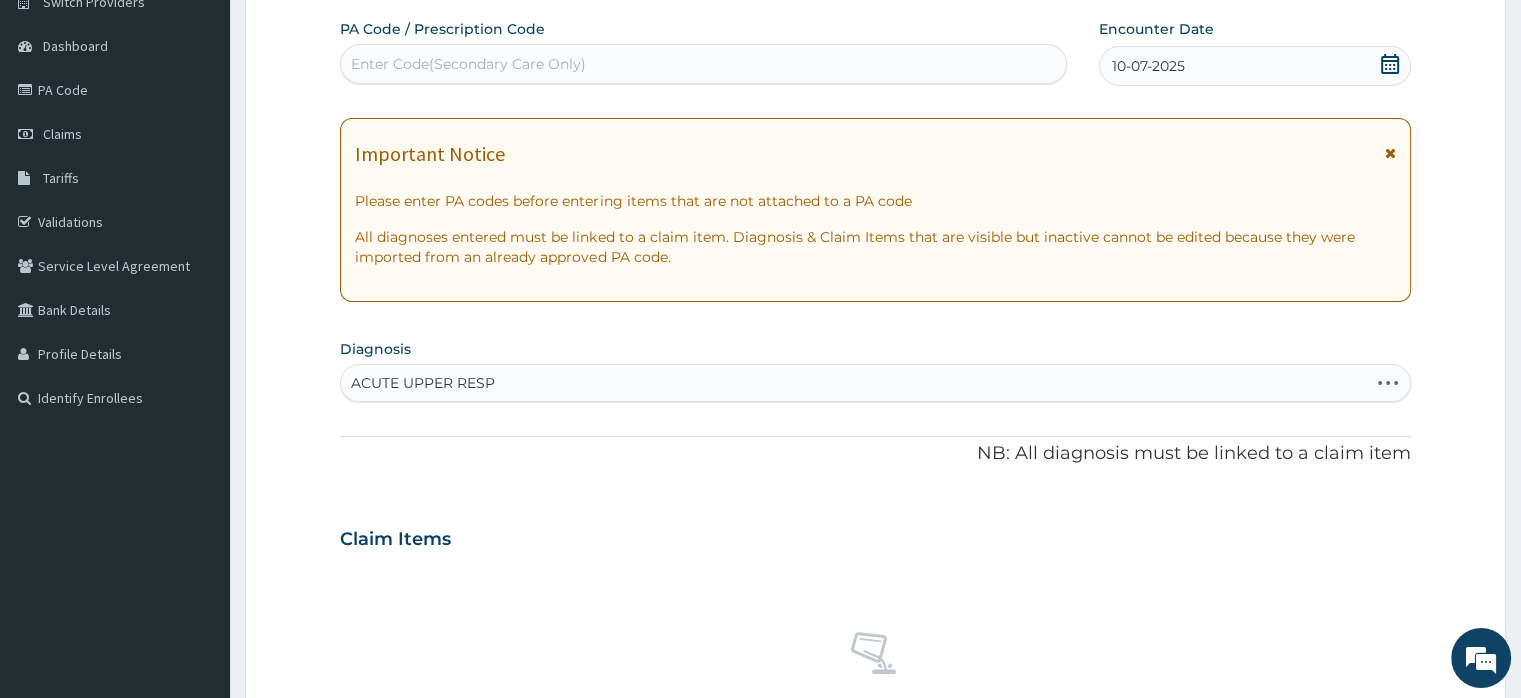 scroll, scrollTop: 0, scrollLeft: 0, axis: both 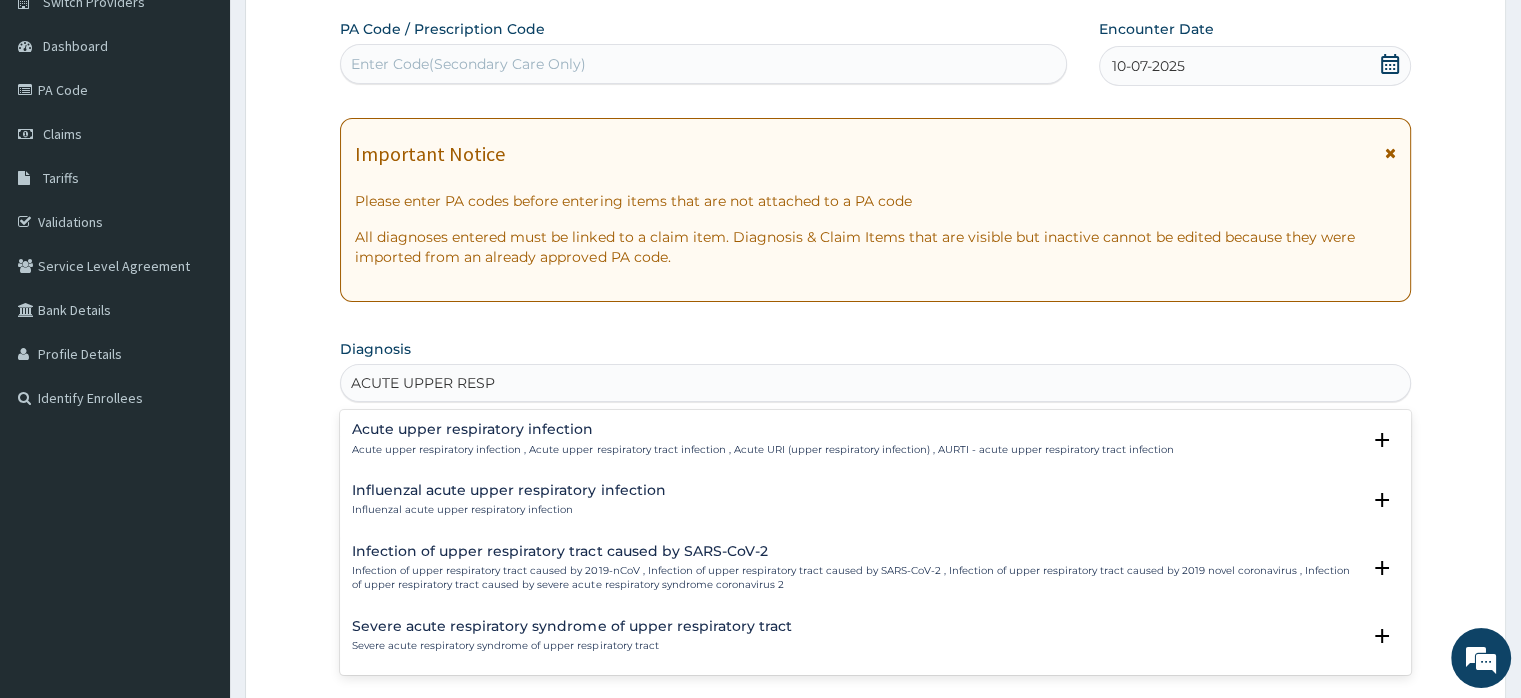click on "Acute upper respiratory infection" at bounding box center [762, 429] 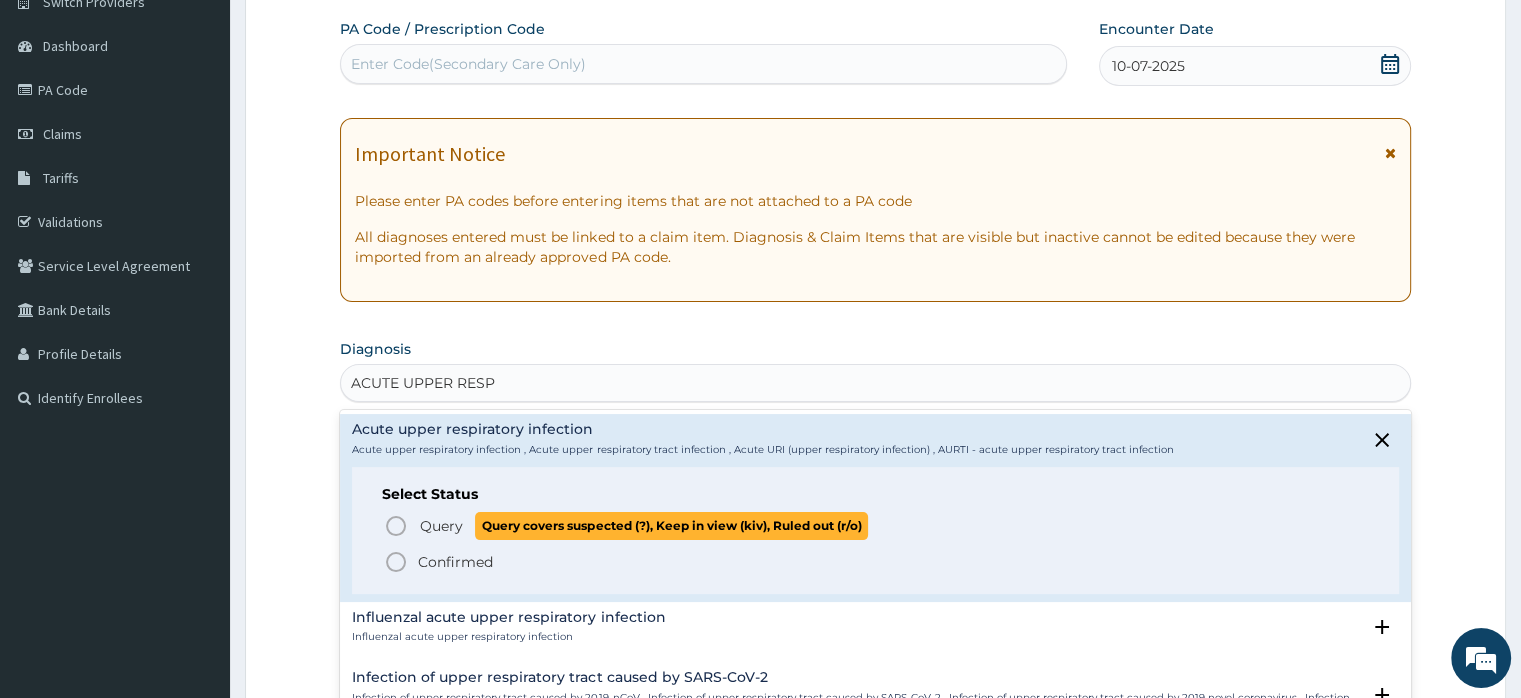 click 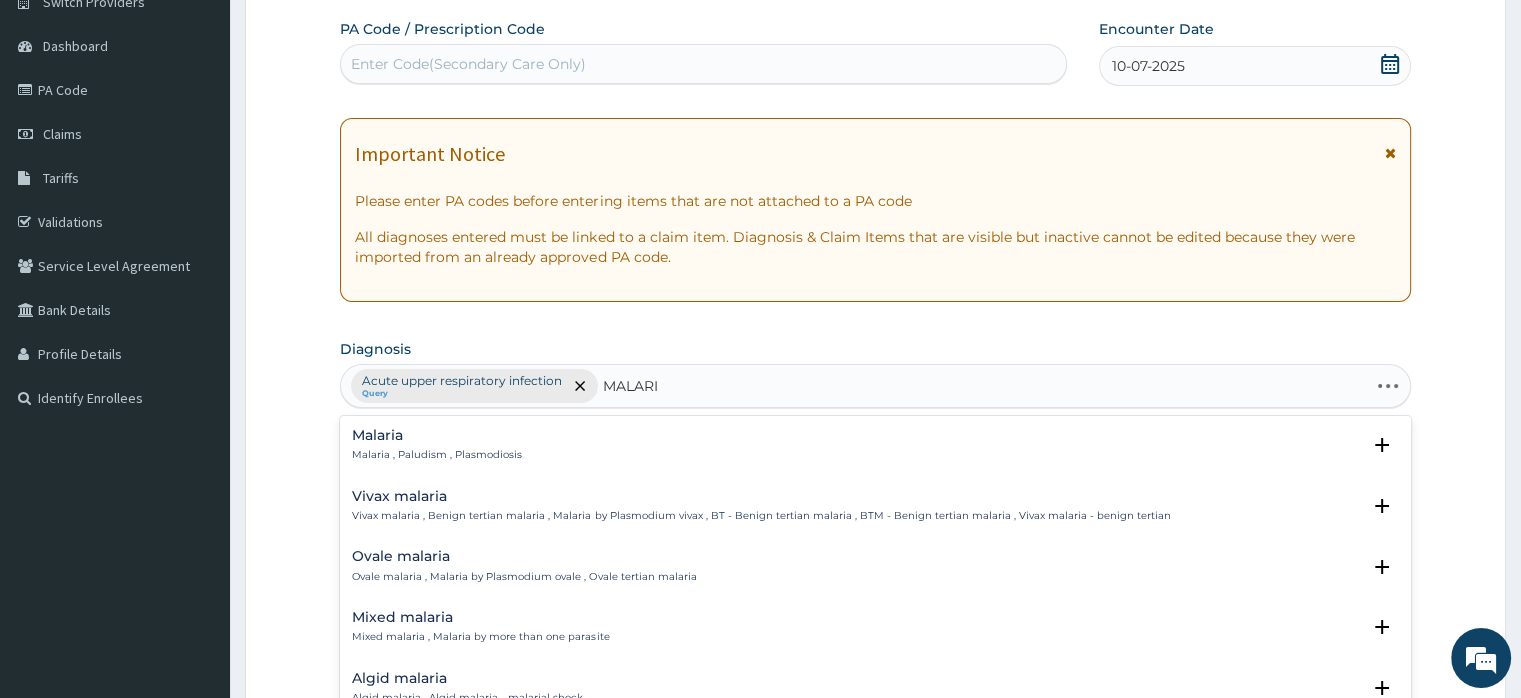 type on "MALARIA" 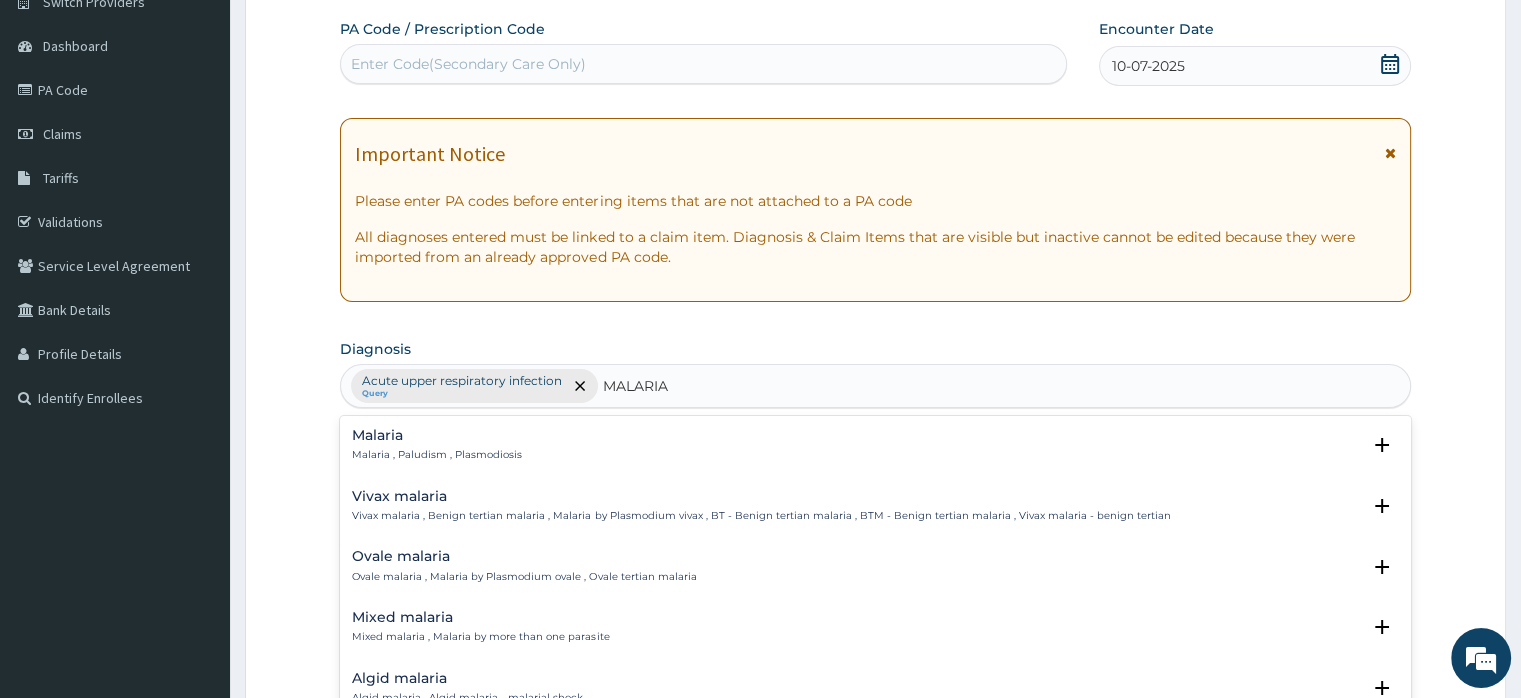 click on "Malaria" at bounding box center [437, 435] 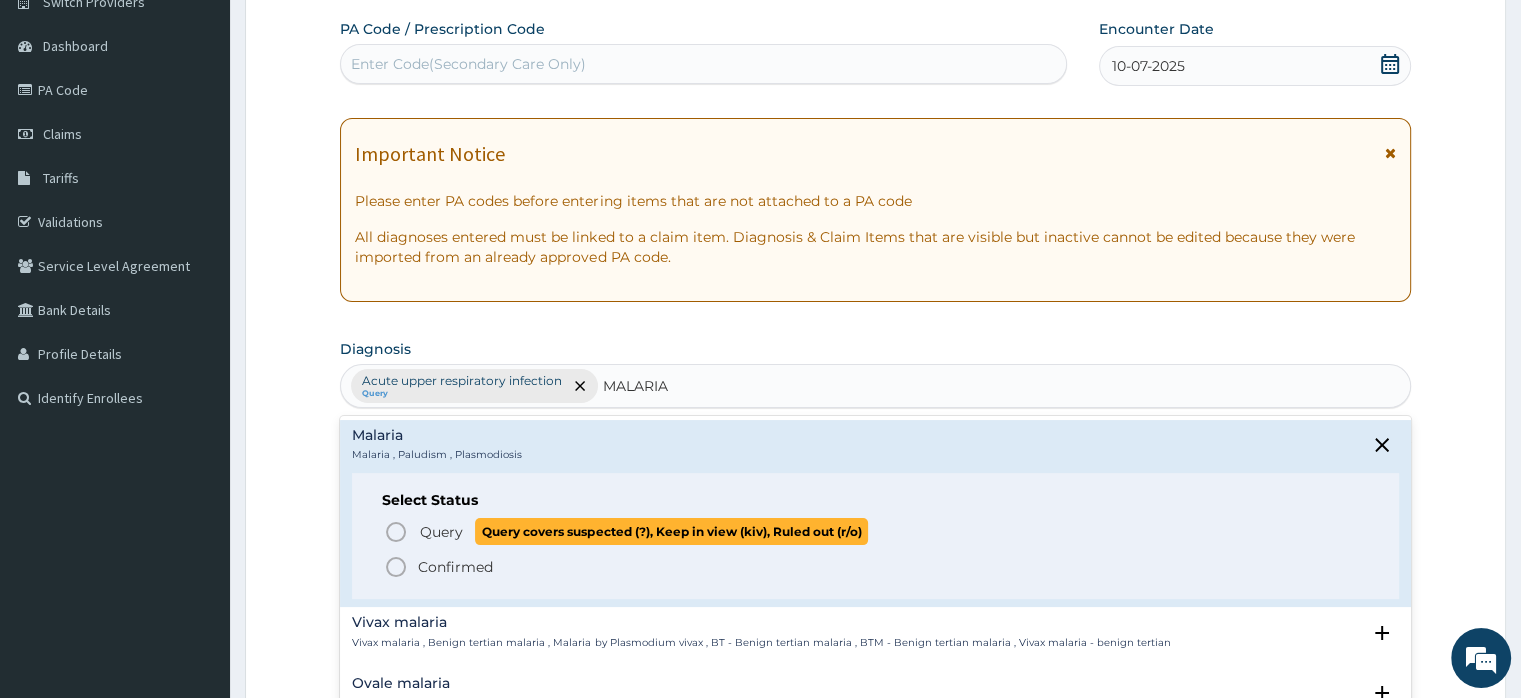 click 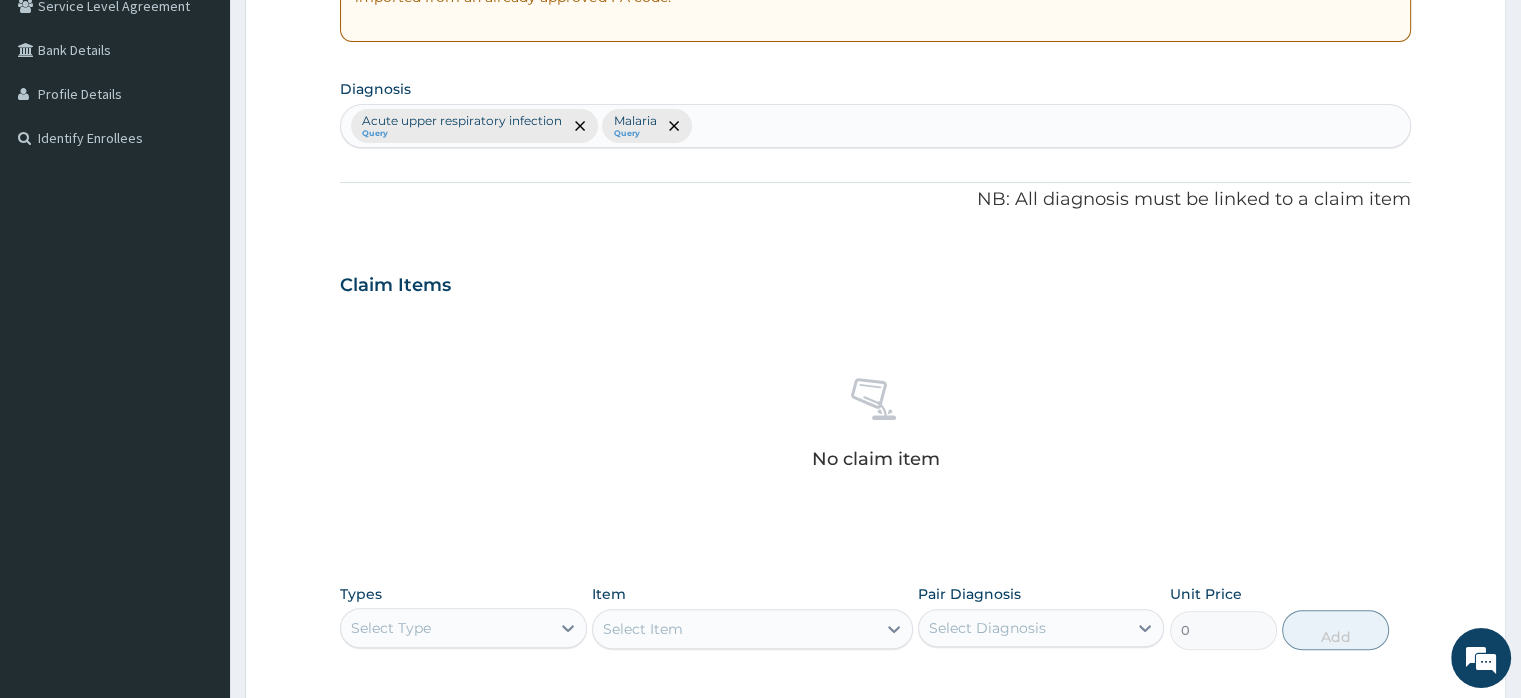 scroll, scrollTop: 444, scrollLeft: 0, axis: vertical 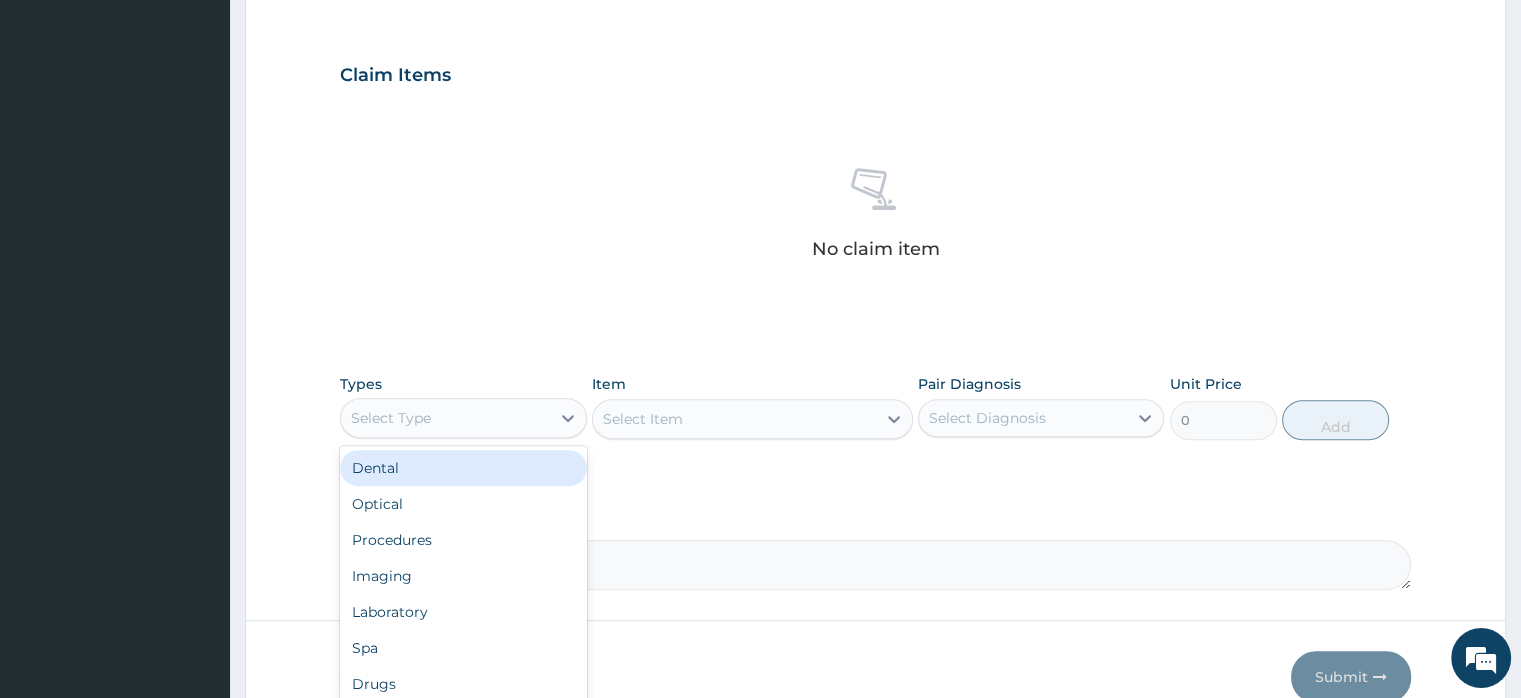 click on "Select Type" at bounding box center (445, 418) 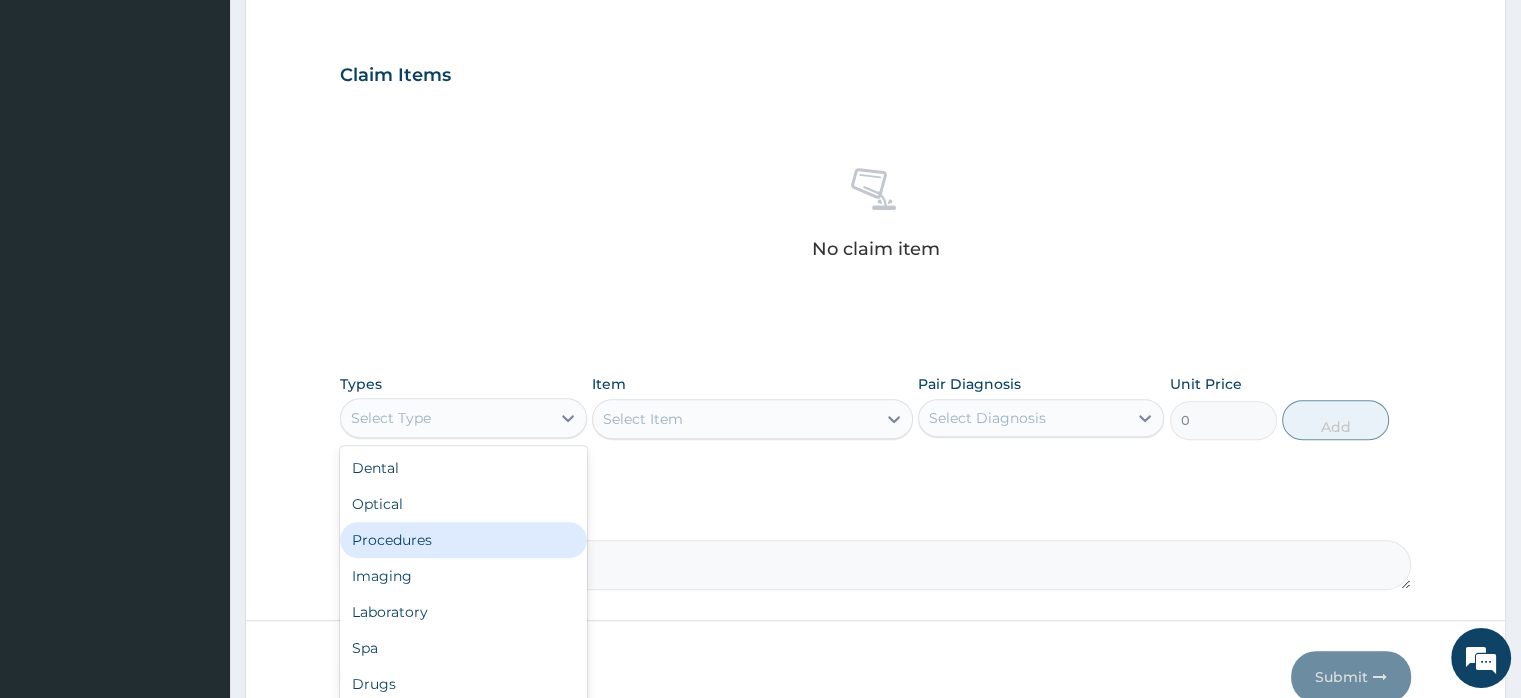 click on "Procedures" at bounding box center (463, 540) 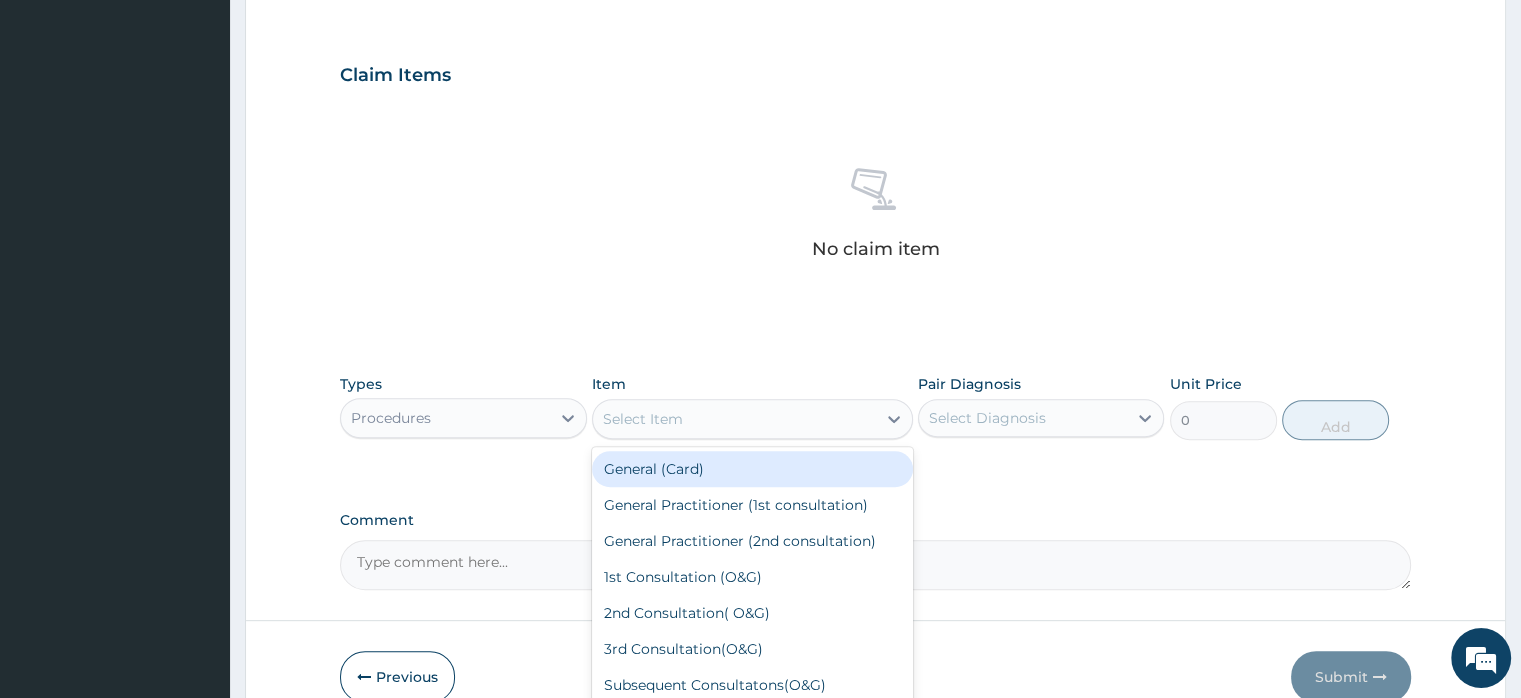 click on "Select Item" at bounding box center (643, 419) 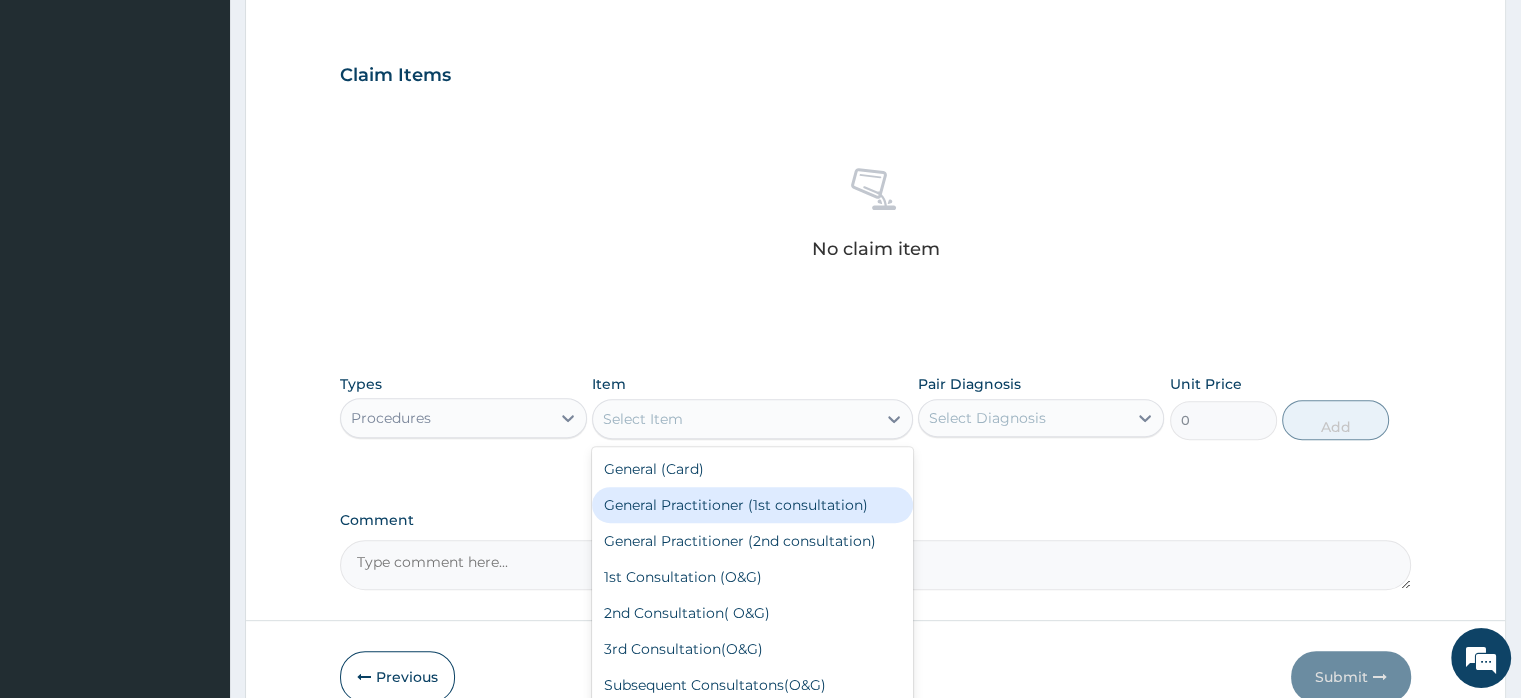 click on "General Practitioner (1st consultation)" at bounding box center [752, 505] 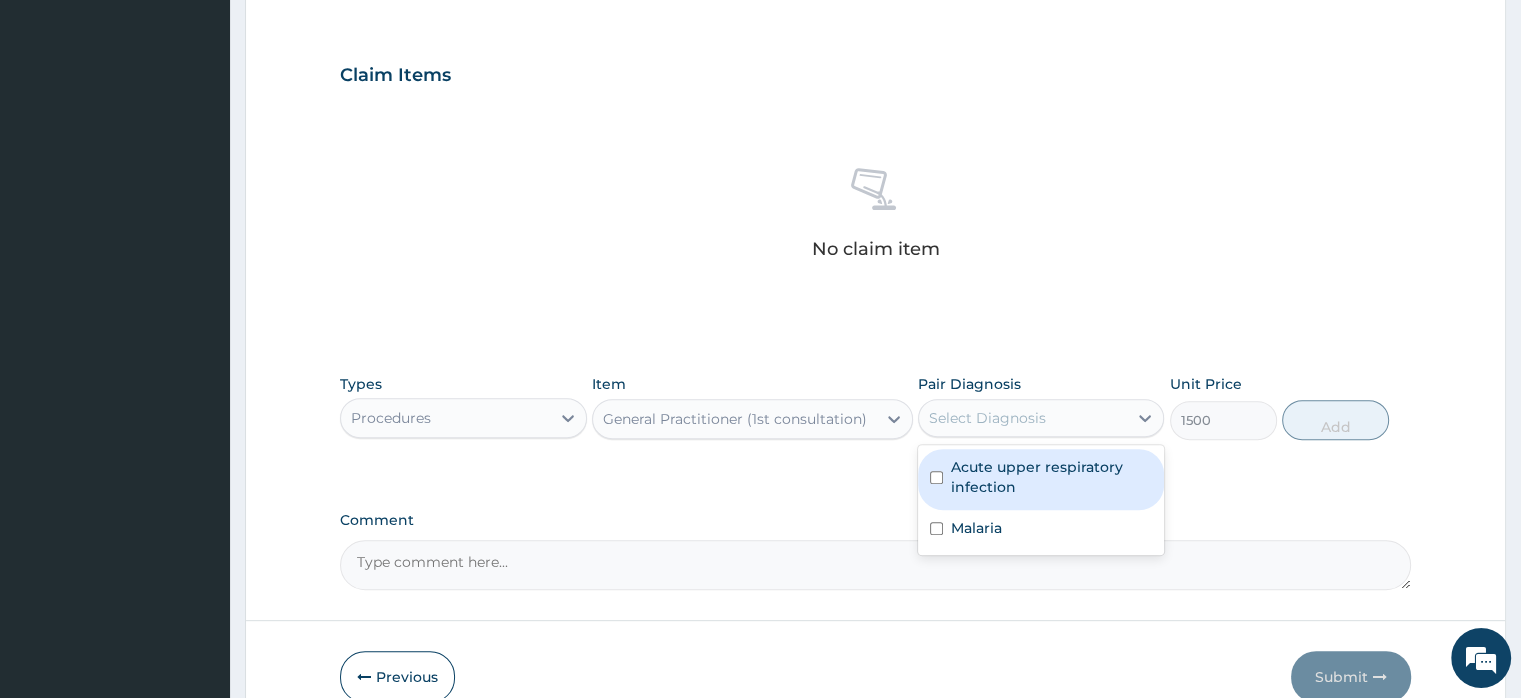 click on "Select Diagnosis" at bounding box center (987, 418) 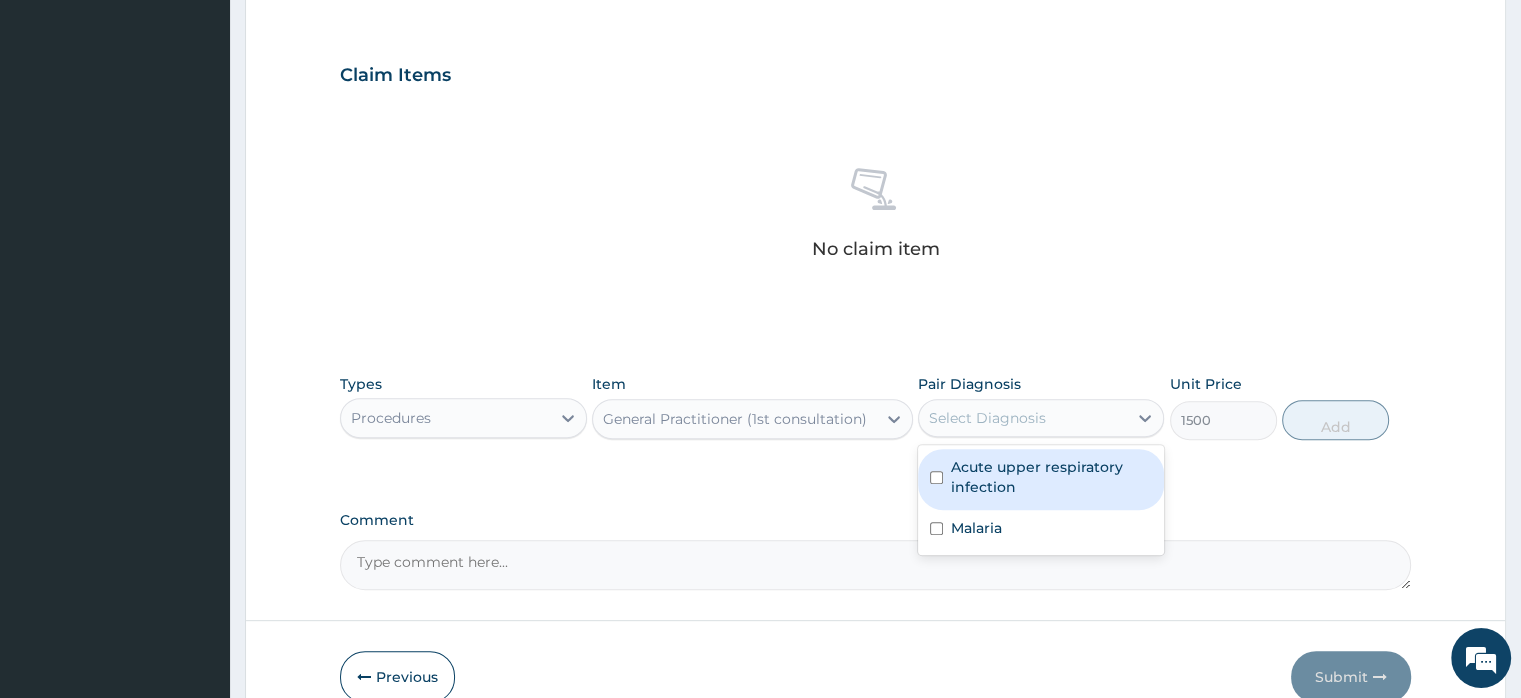 click on "Acute upper respiratory infection" at bounding box center [1051, 477] 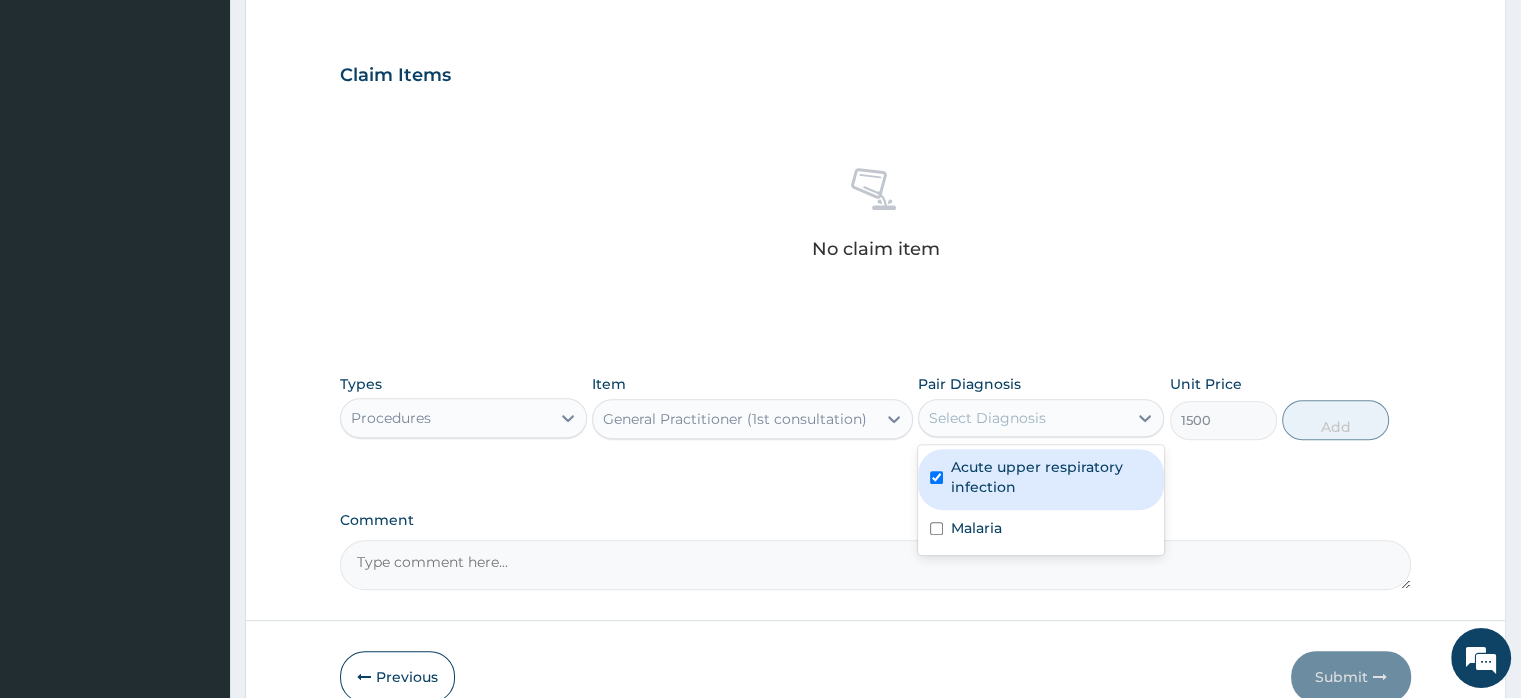 checkbox on "true" 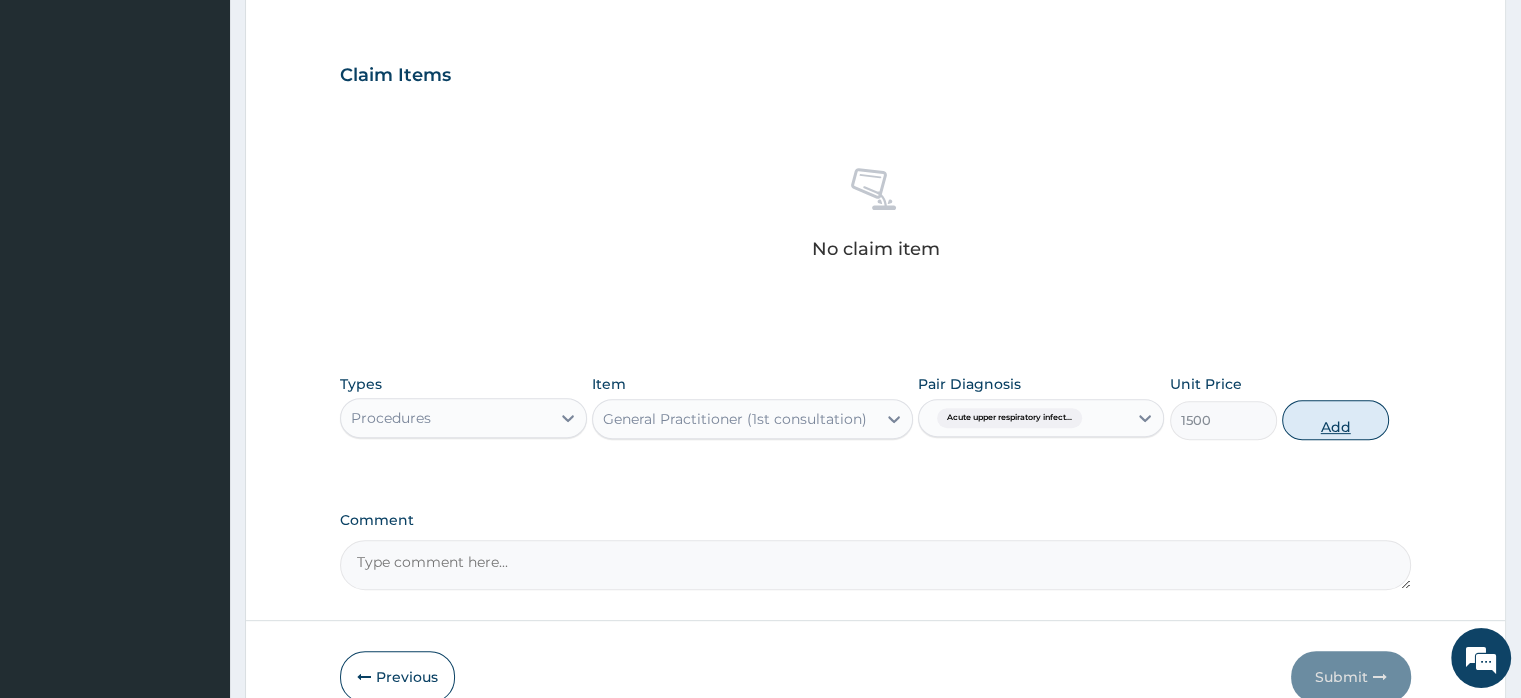 click on "Add" at bounding box center [1335, 420] 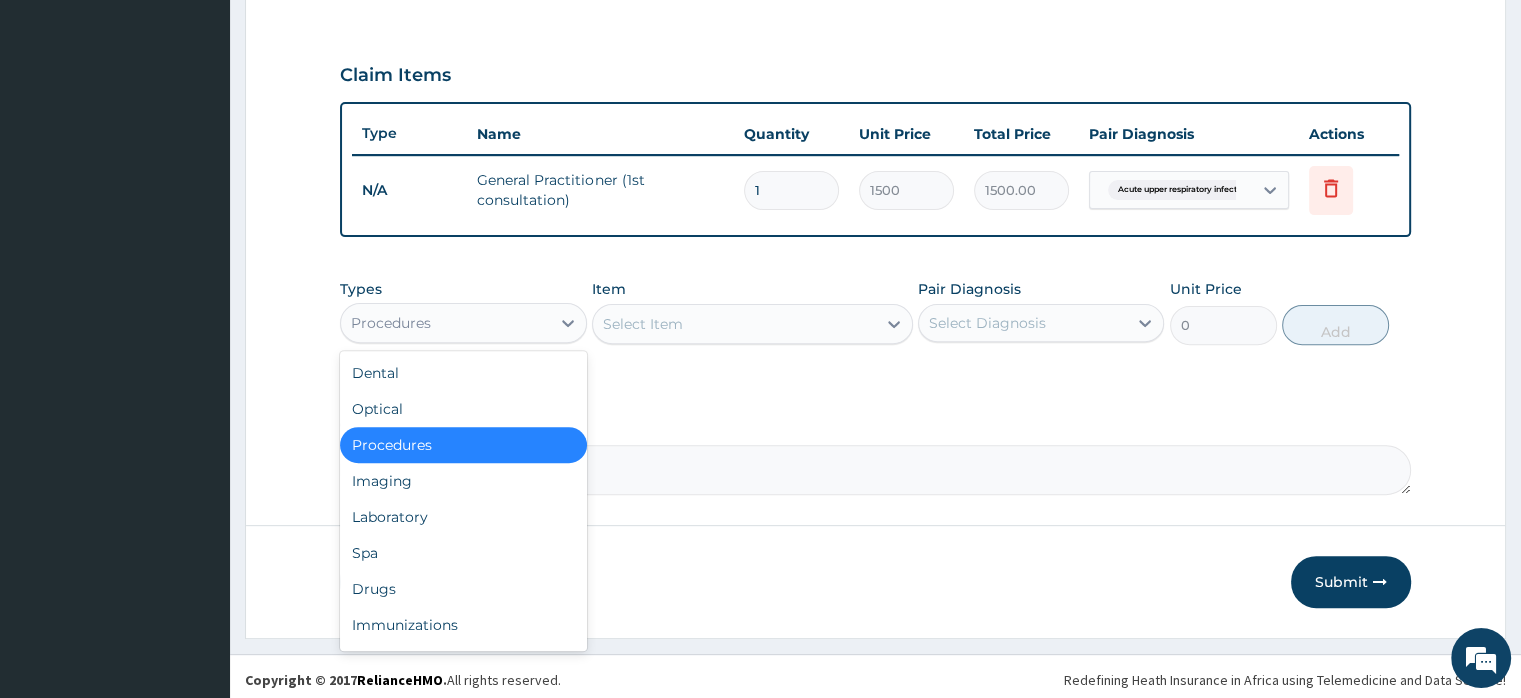click on "Procedures" at bounding box center [445, 323] 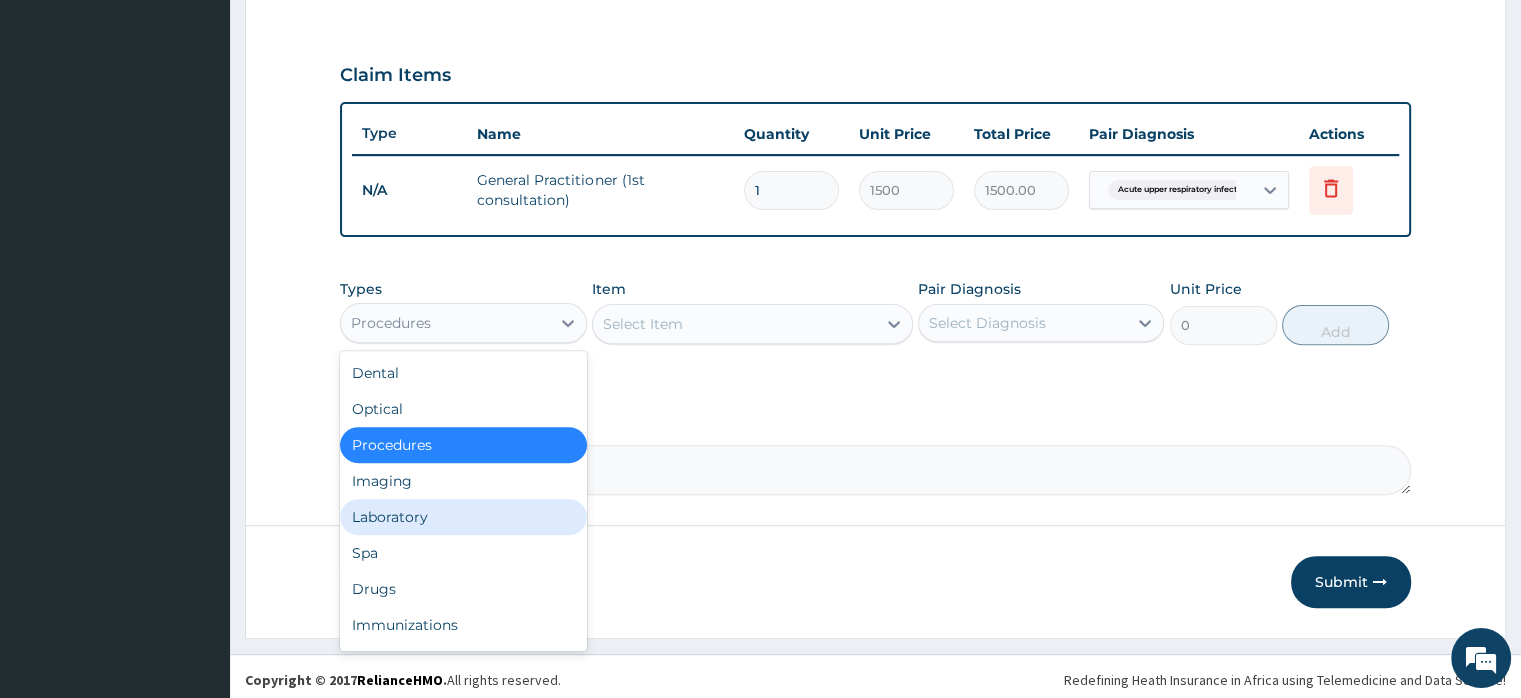 click on "Laboratory" at bounding box center [463, 517] 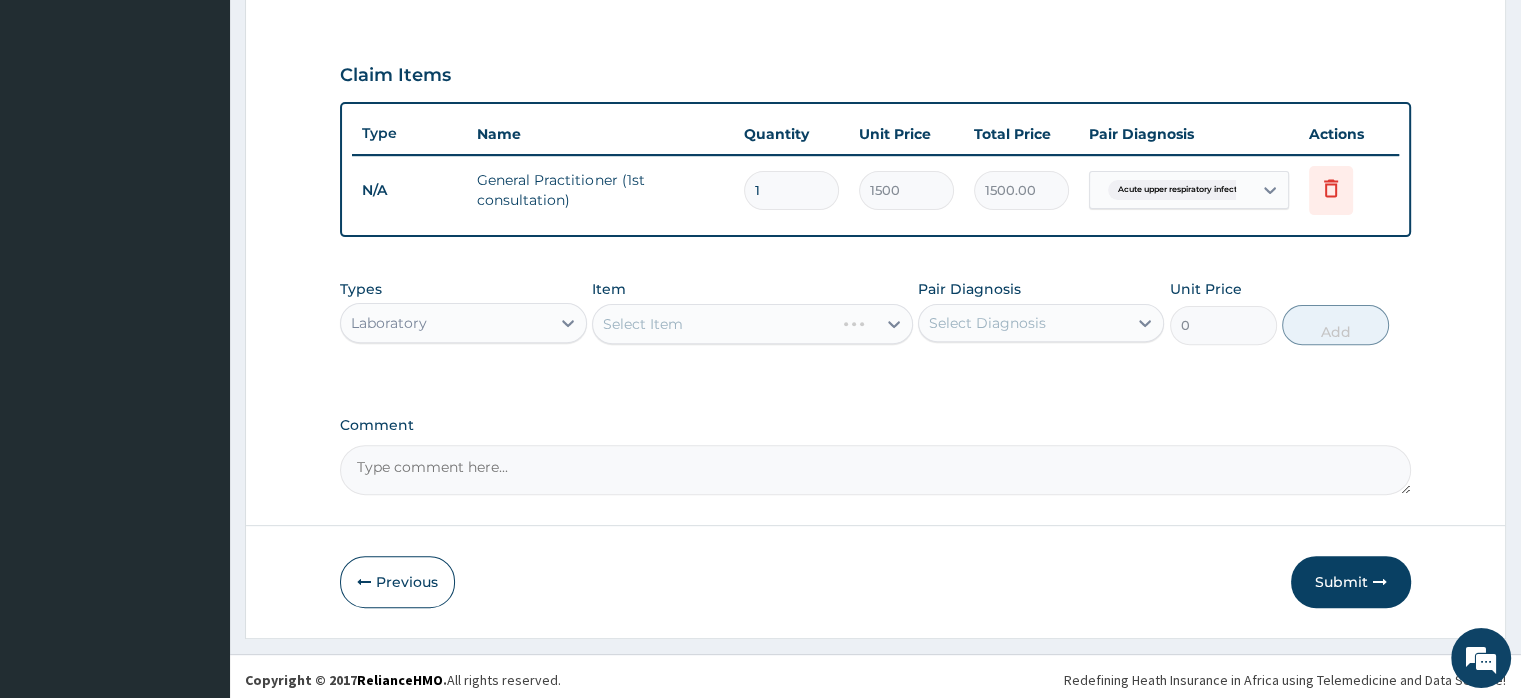 click on "Select Item" at bounding box center (752, 324) 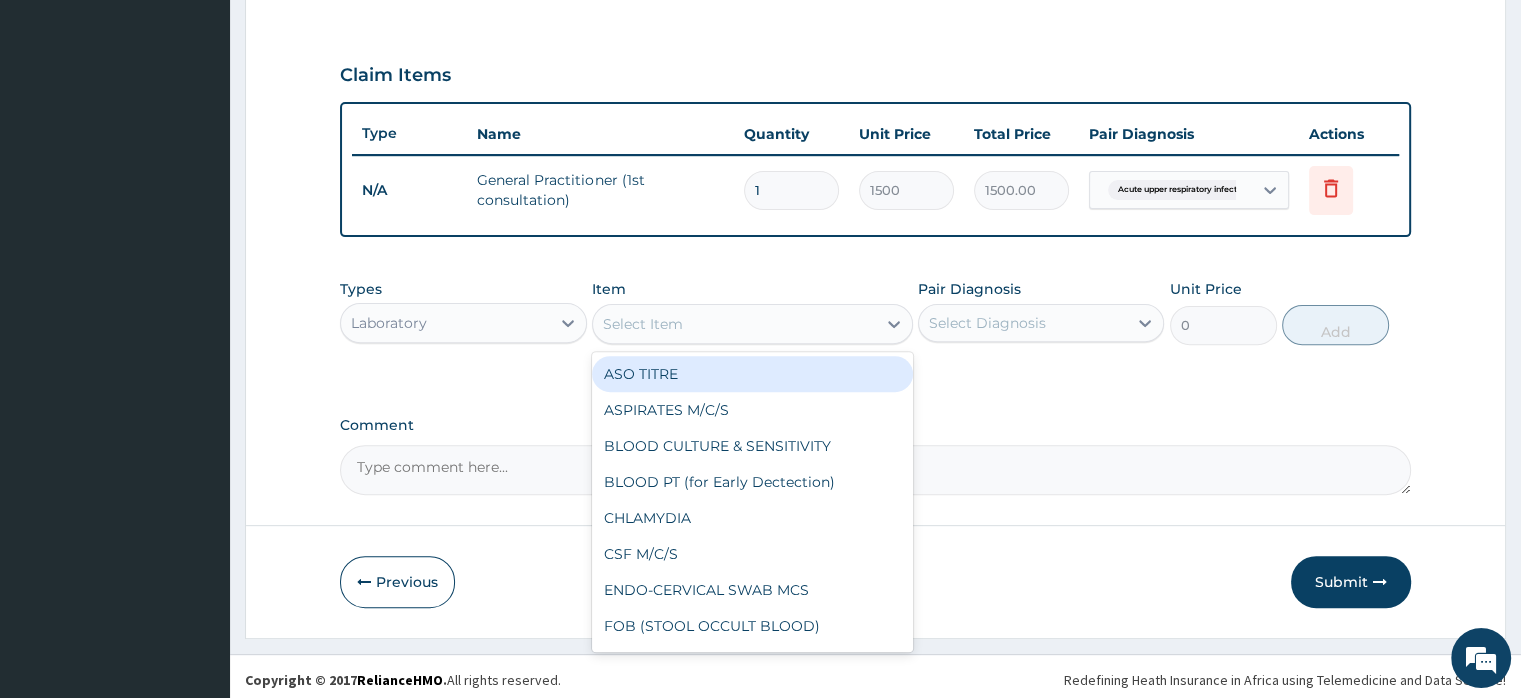click on "Select Item" at bounding box center [643, 324] 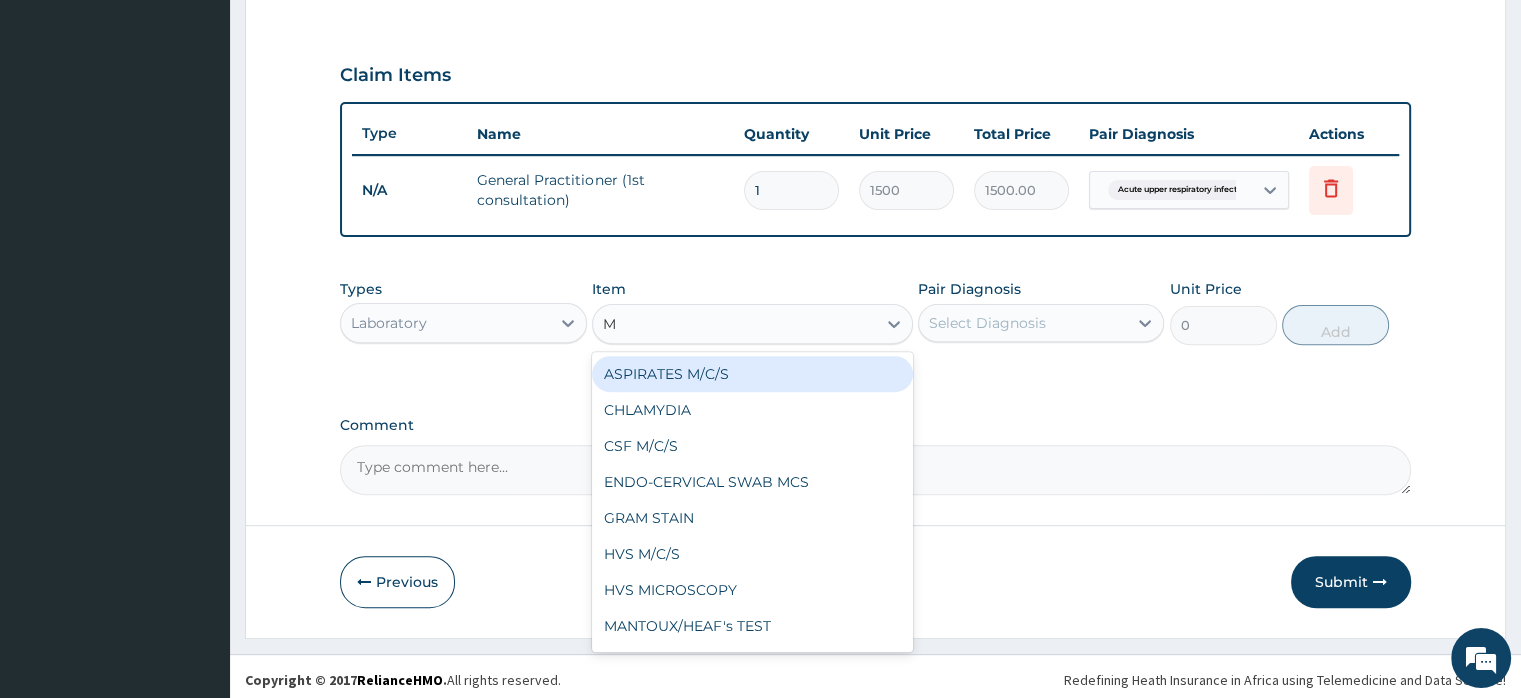 type on "MP" 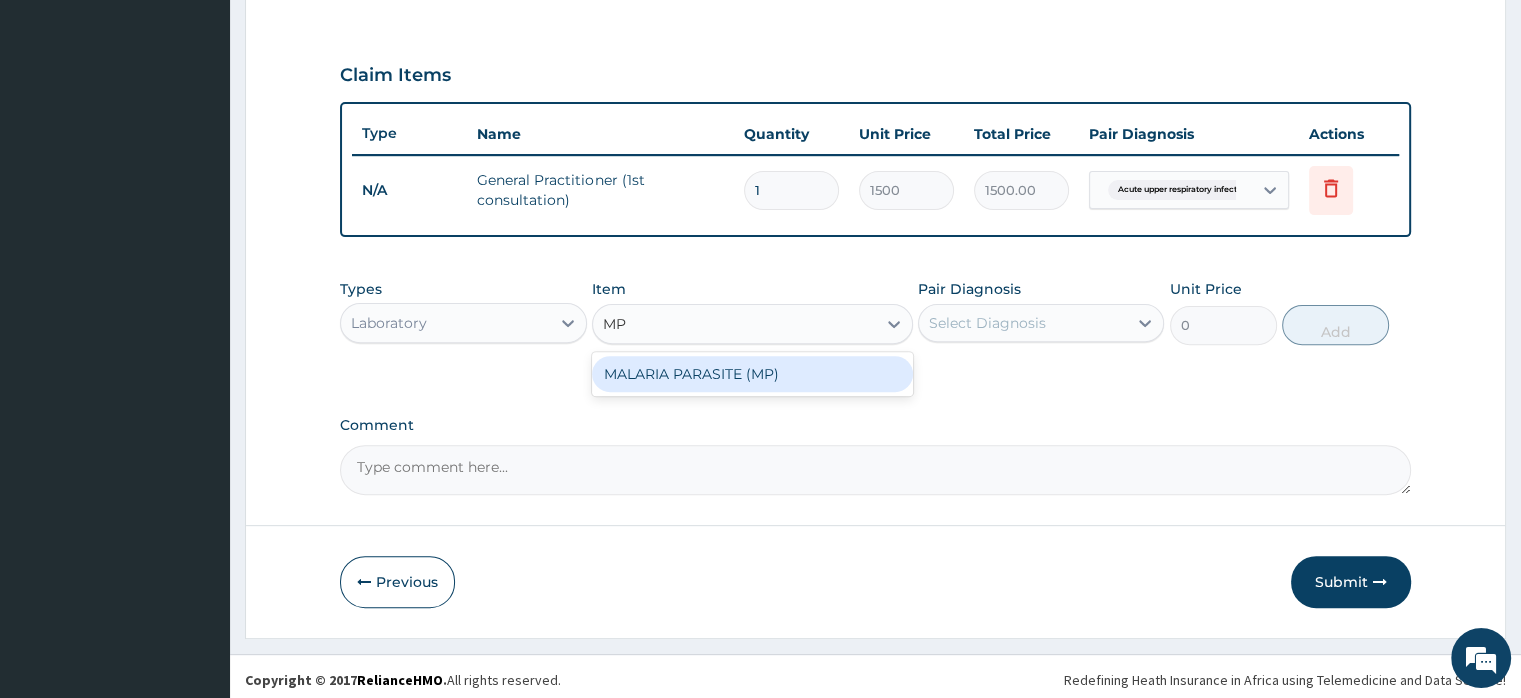click on "MALARIA PARASITE (MP)" at bounding box center [752, 374] 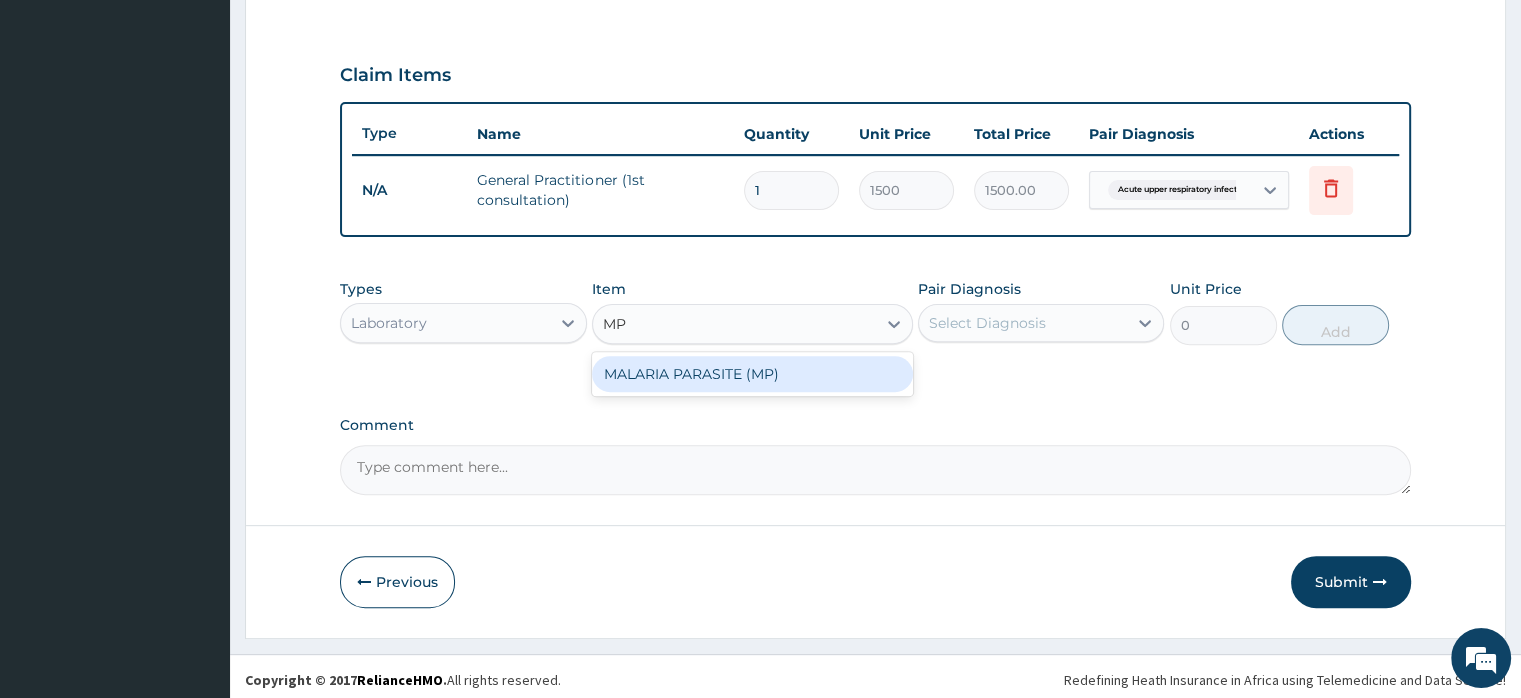 type 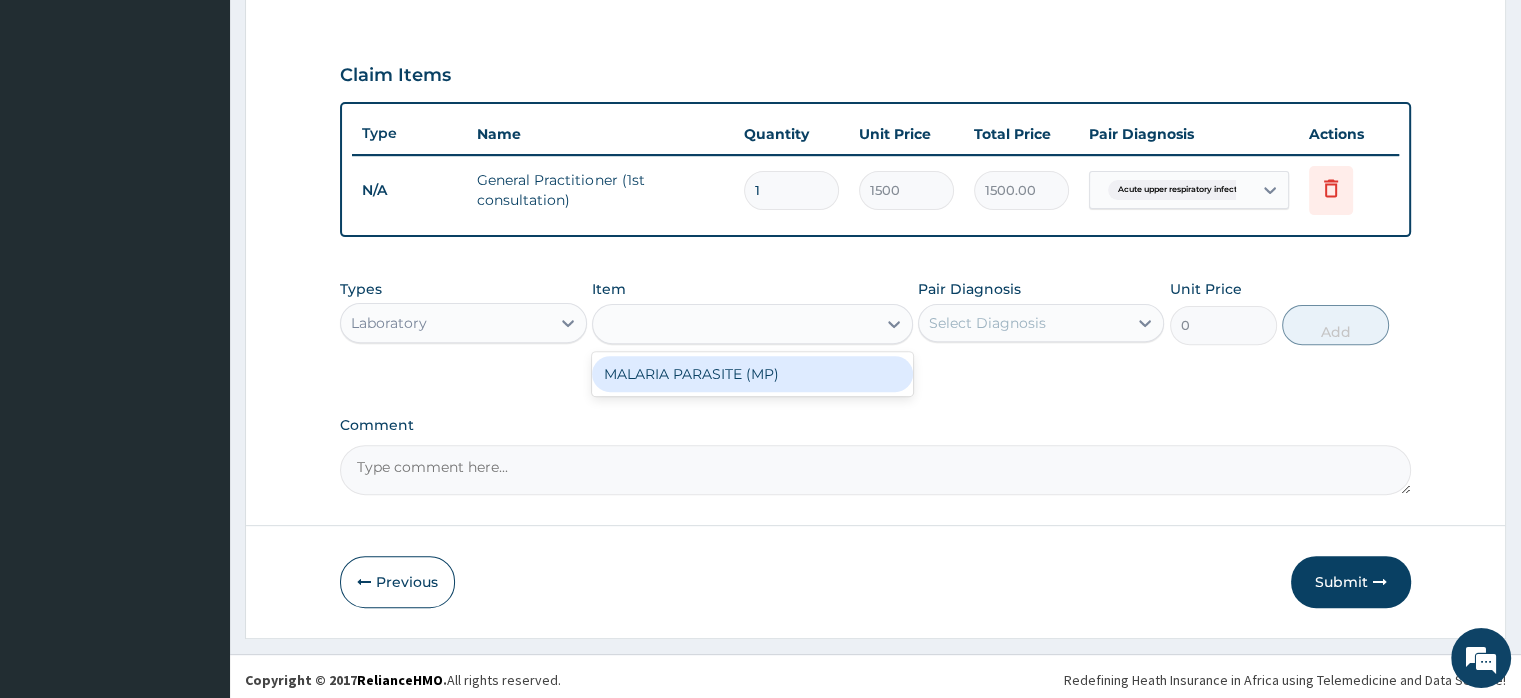 type on "560" 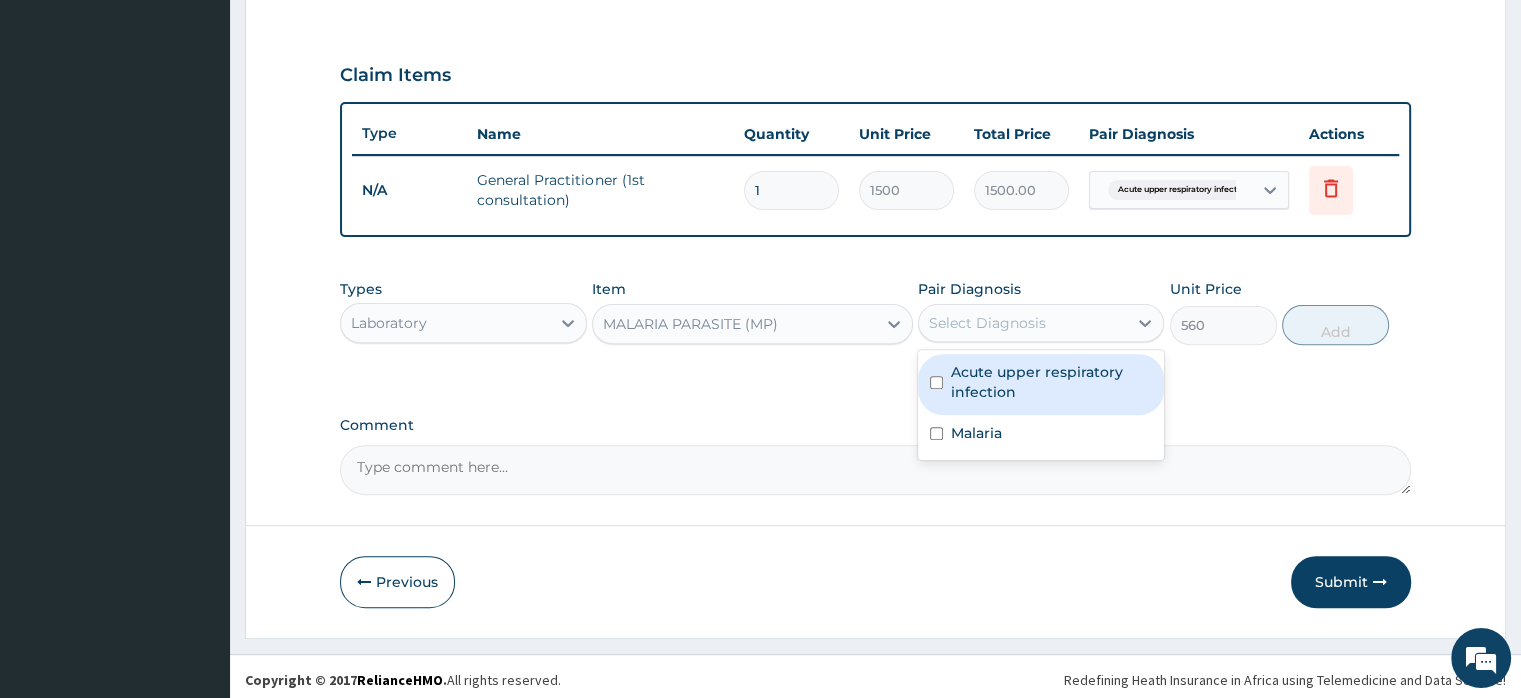 click on "Select Diagnosis" at bounding box center [987, 323] 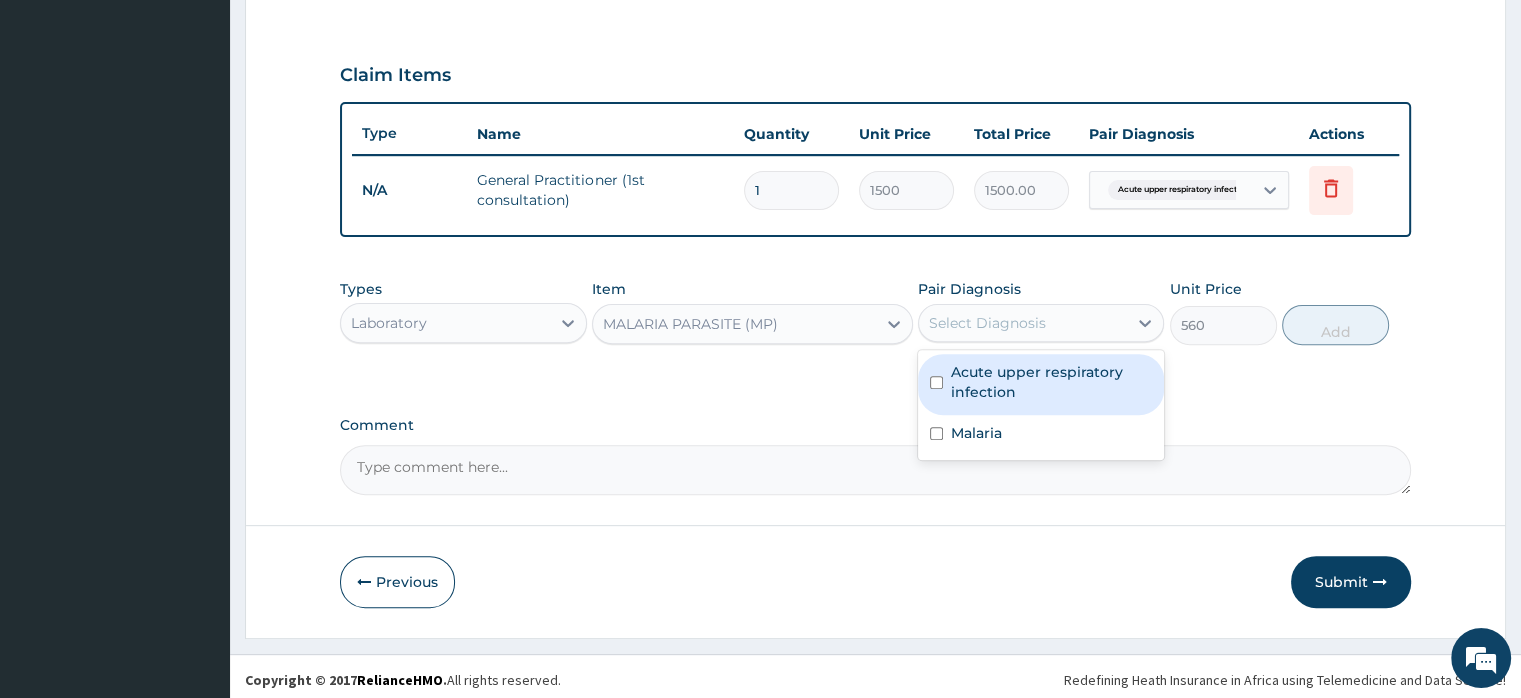 click on "Acute upper respiratory infection" at bounding box center (1051, 382) 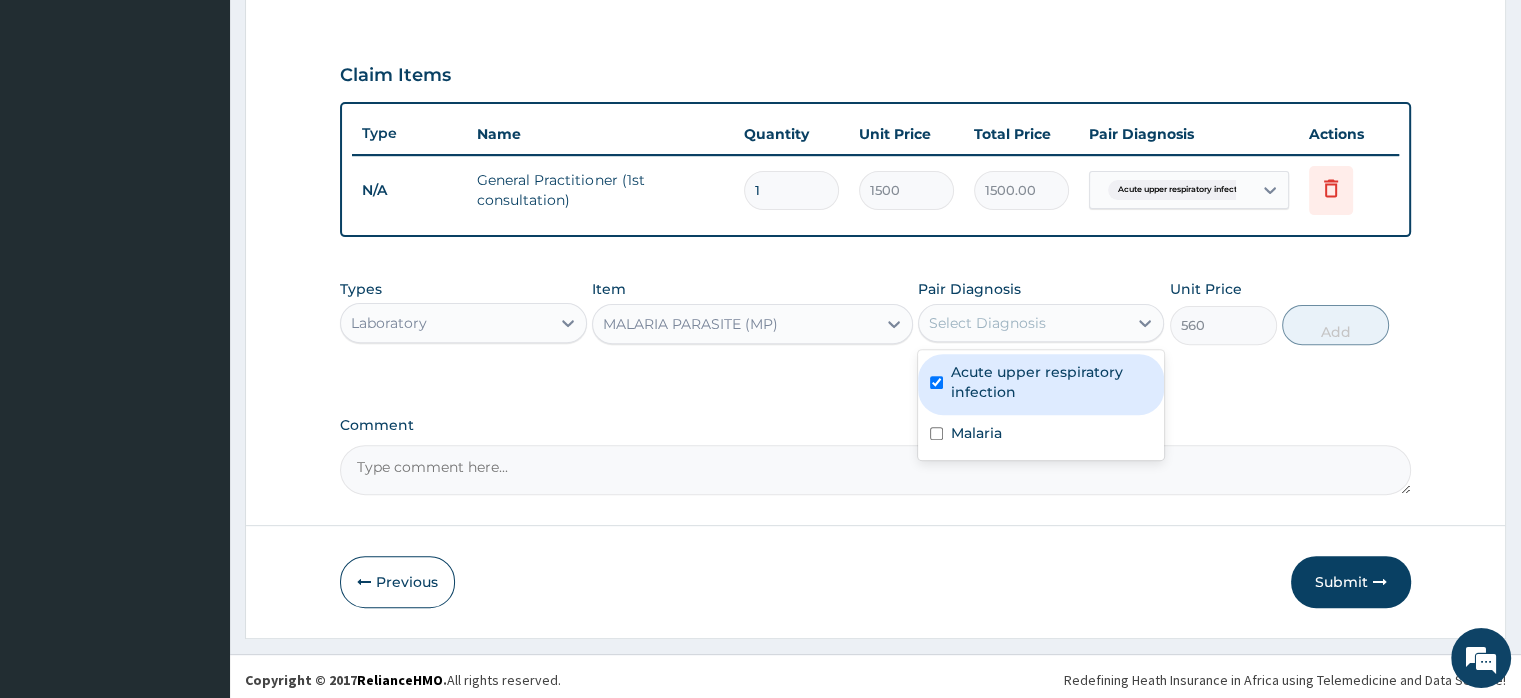 checkbox on "true" 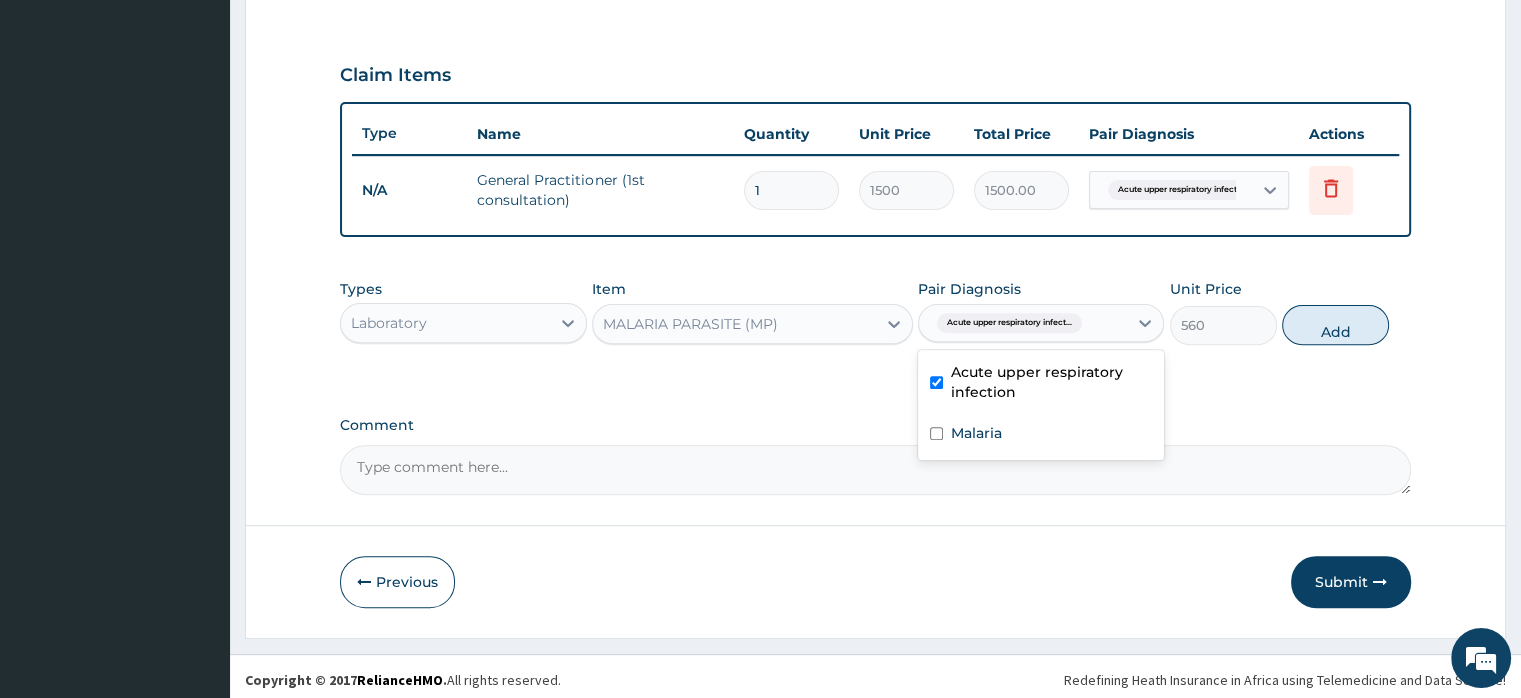 click on "Acute upper respiratory infect..." at bounding box center (1009, 323) 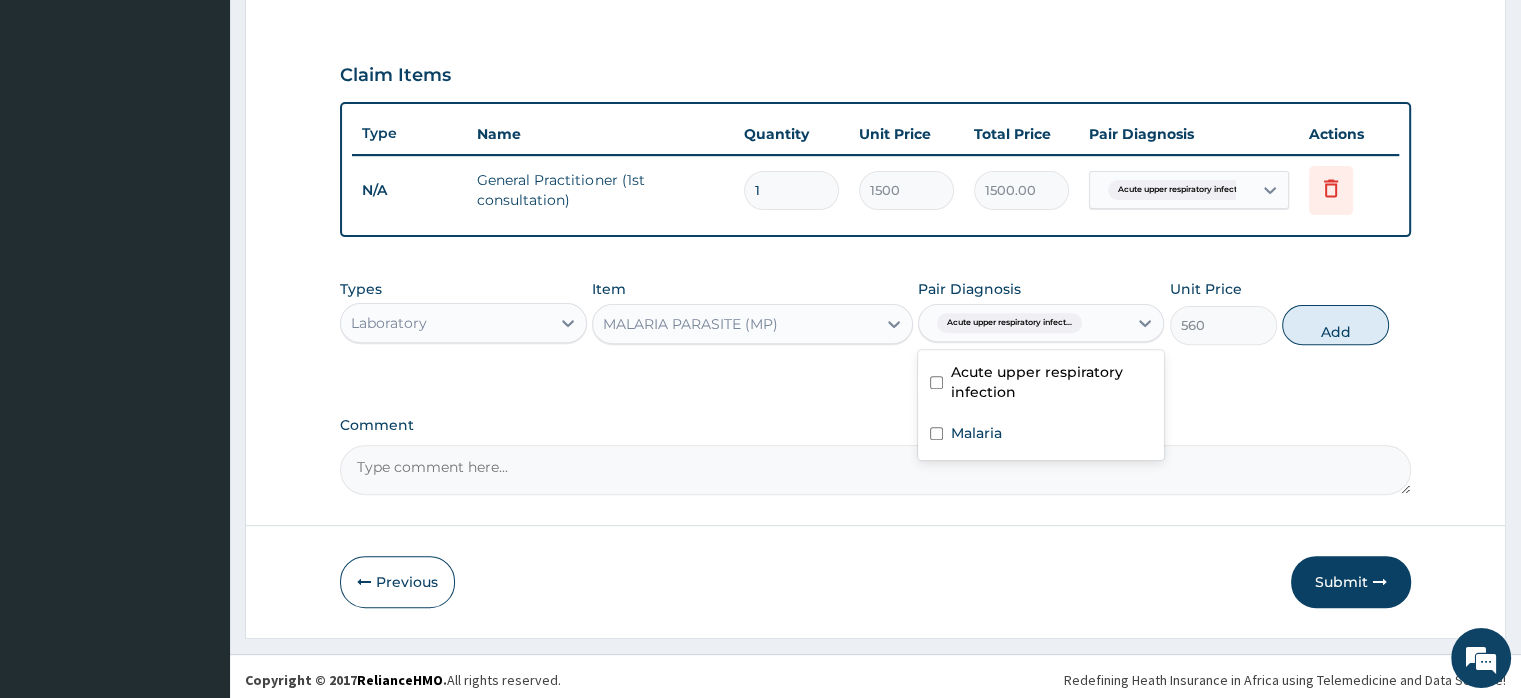 checkbox on "false" 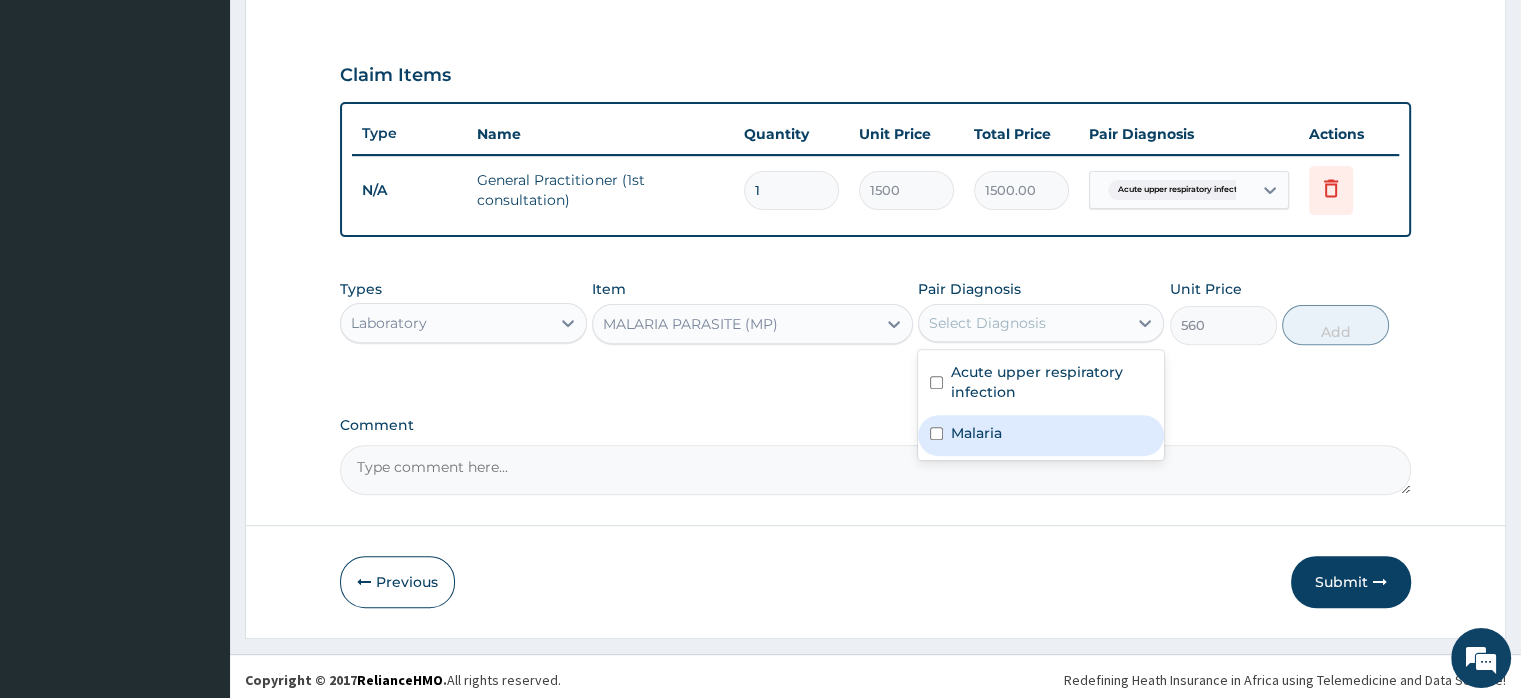 click at bounding box center (936, 433) 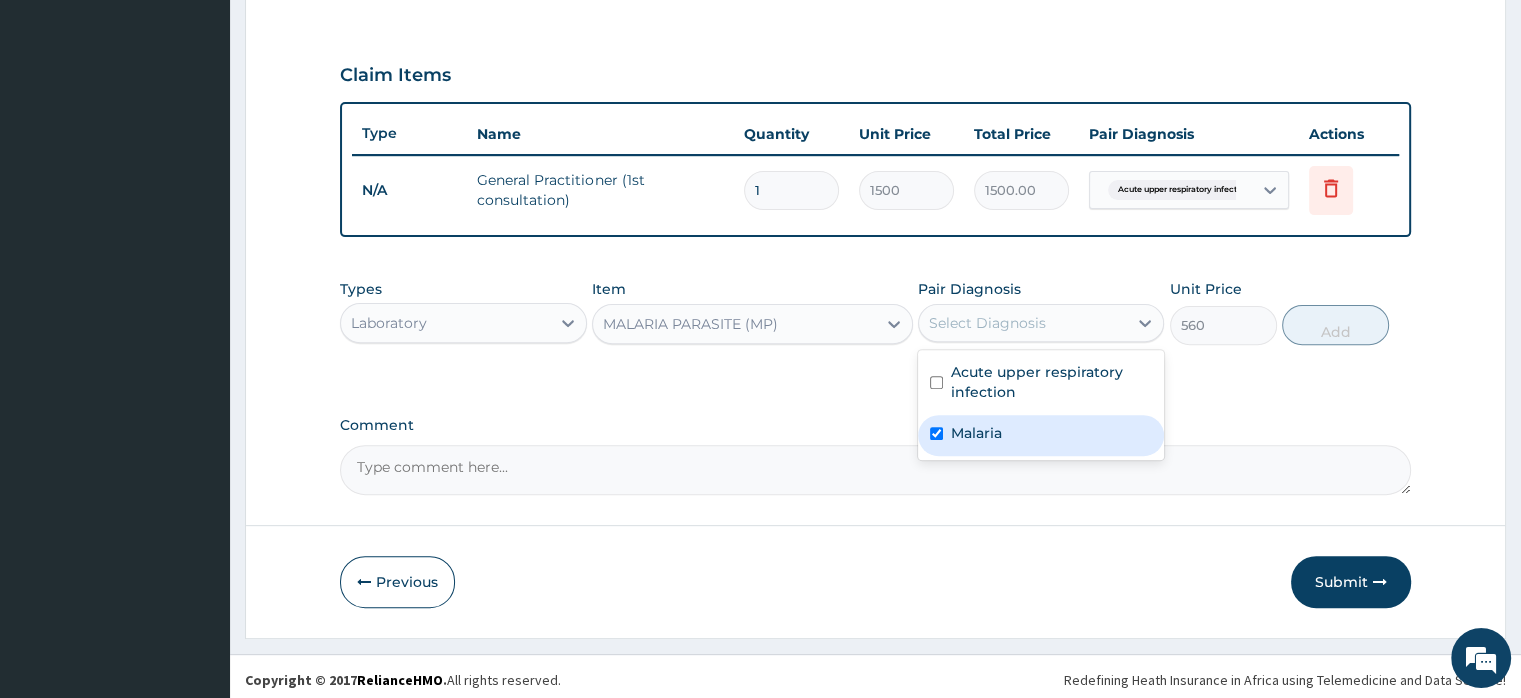 checkbox on "true" 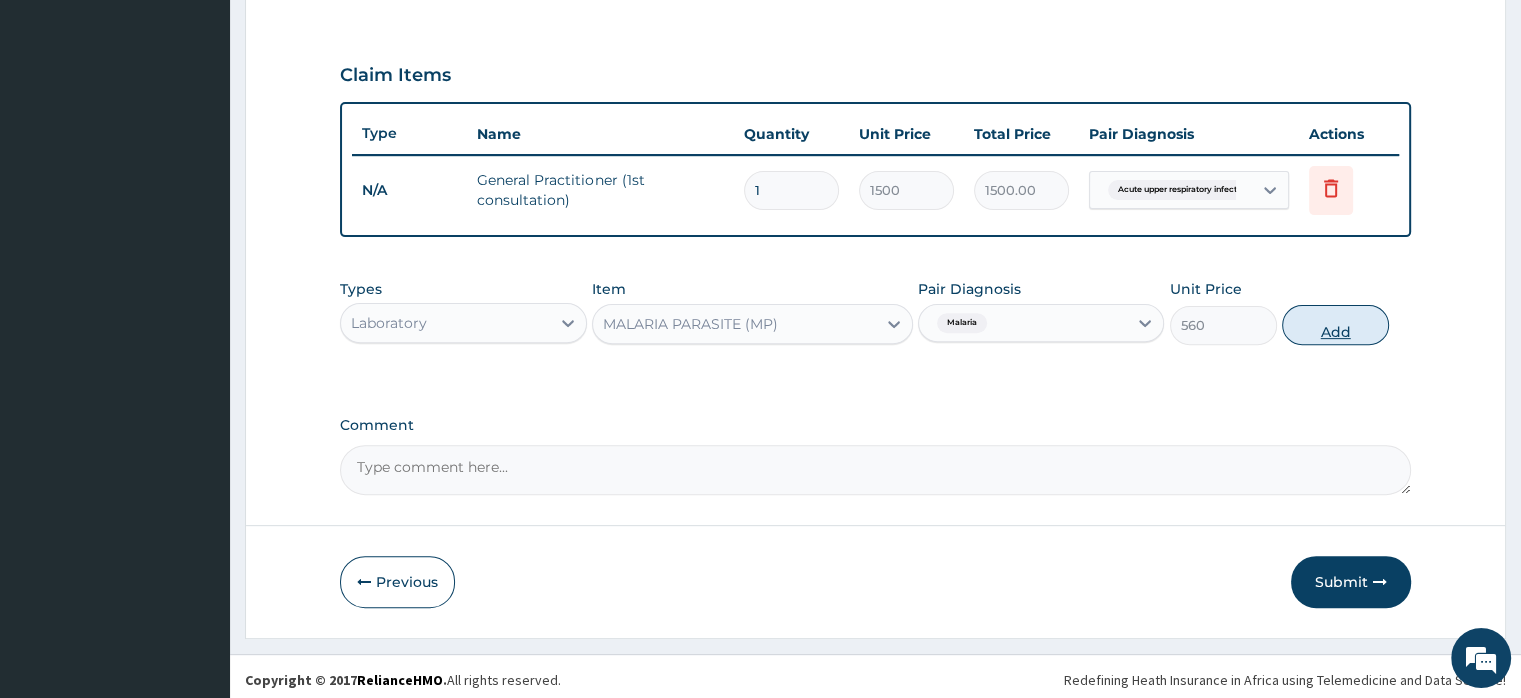 click on "Add" at bounding box center (1335, 325) 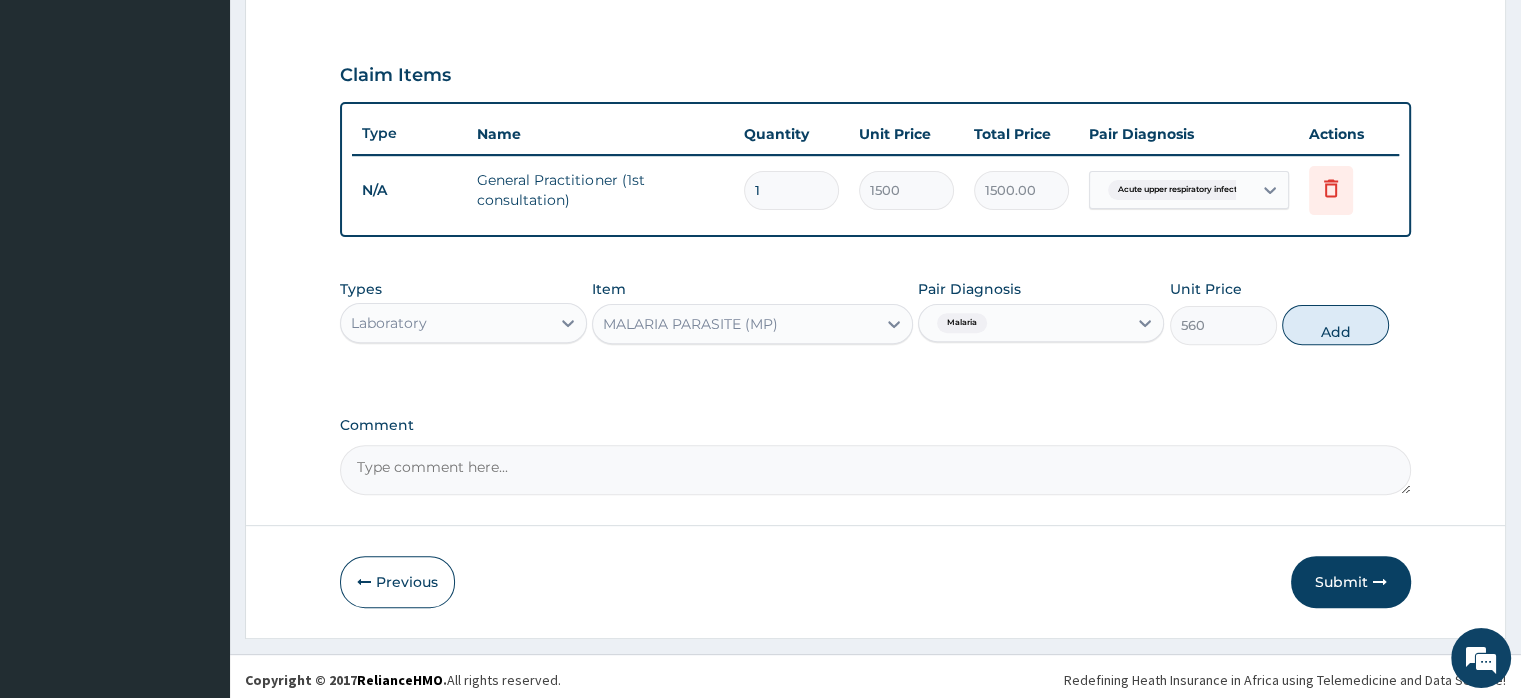 type on "0" 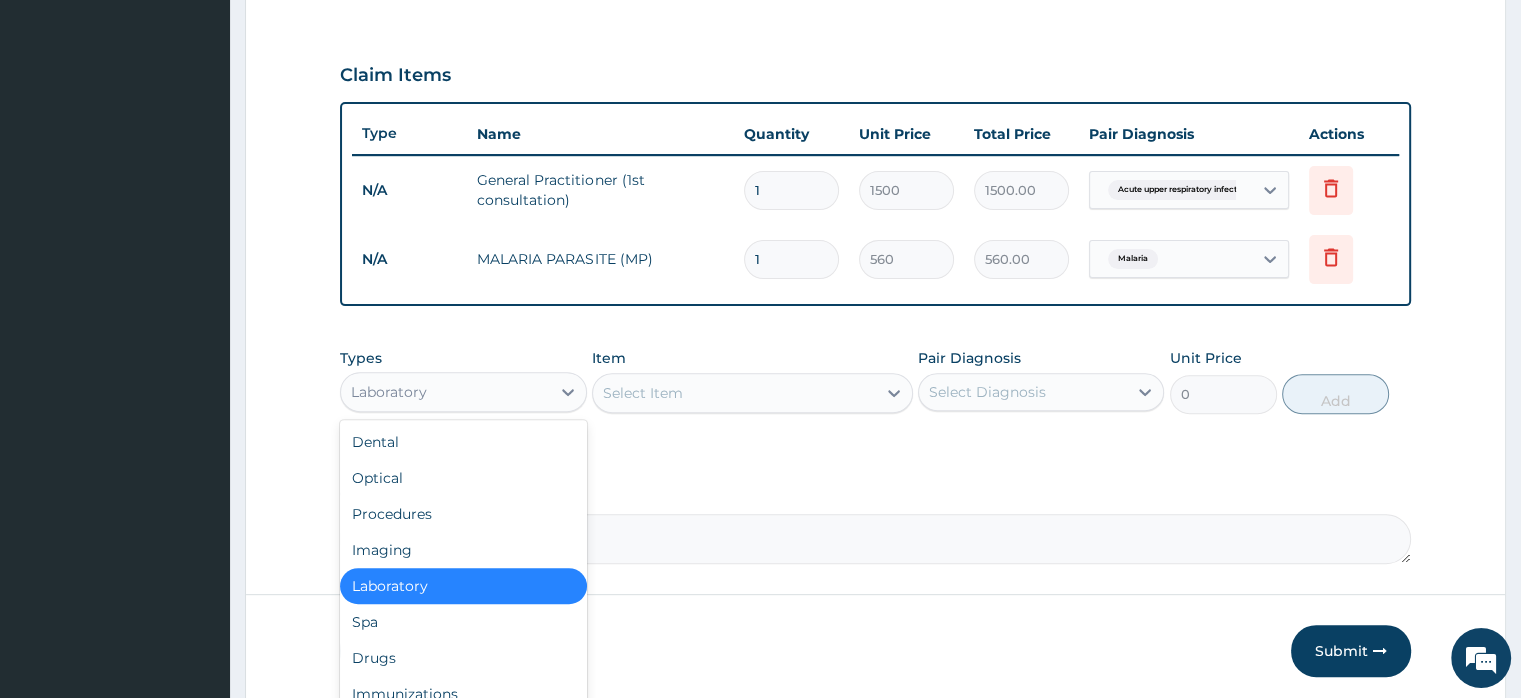 click on "Laboratory" at bounding box center (445, 392) 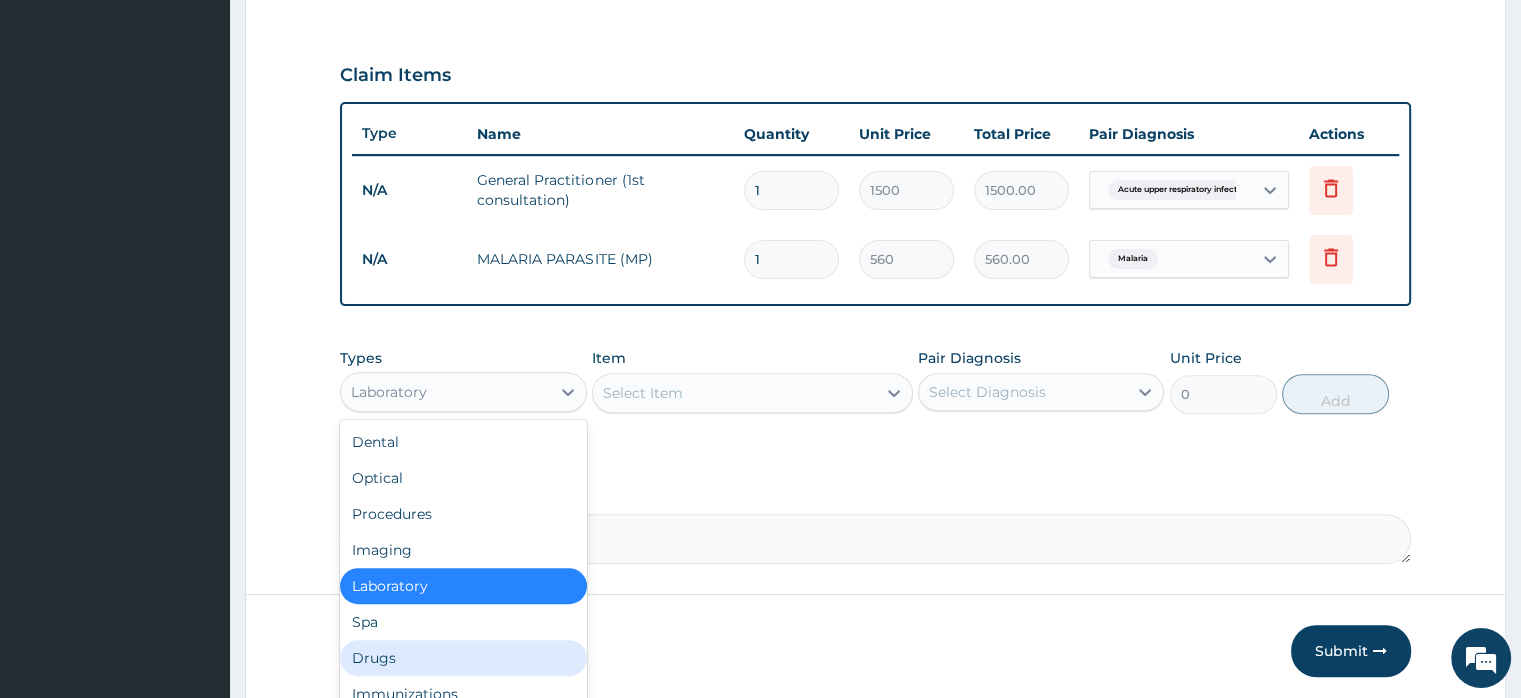 click on "Drugs" at bounding box center (463, 658) 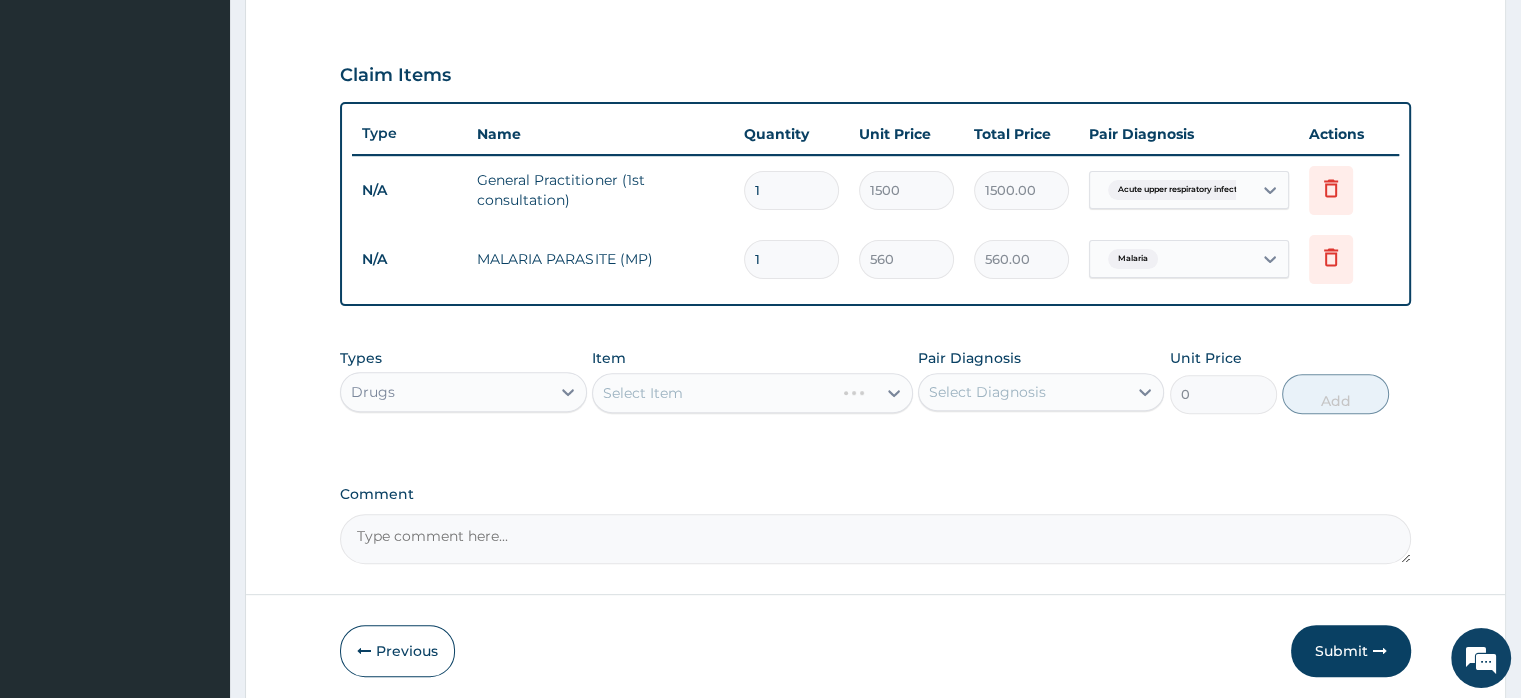 click on "Select Item" at bounding box center [752, 393] 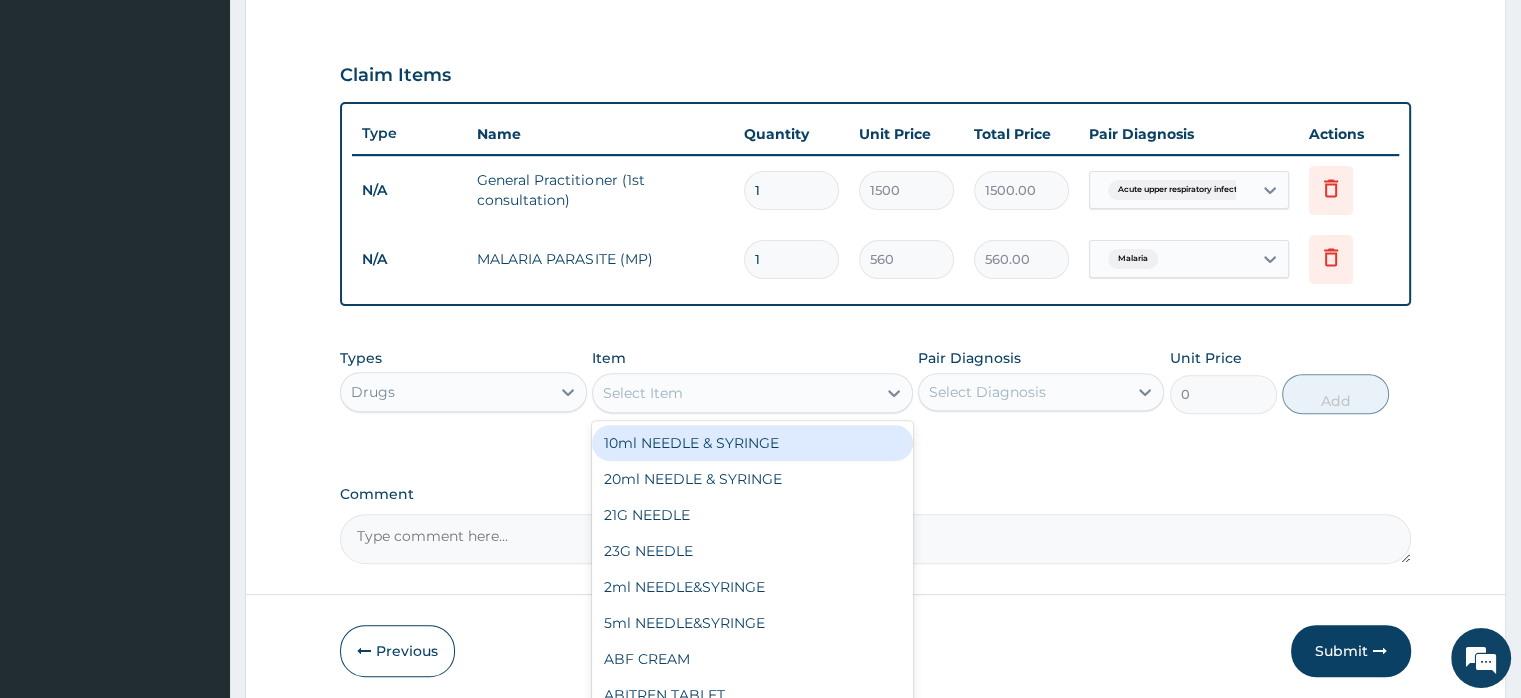 click on "Select Item" at bounding box center [643, 393] 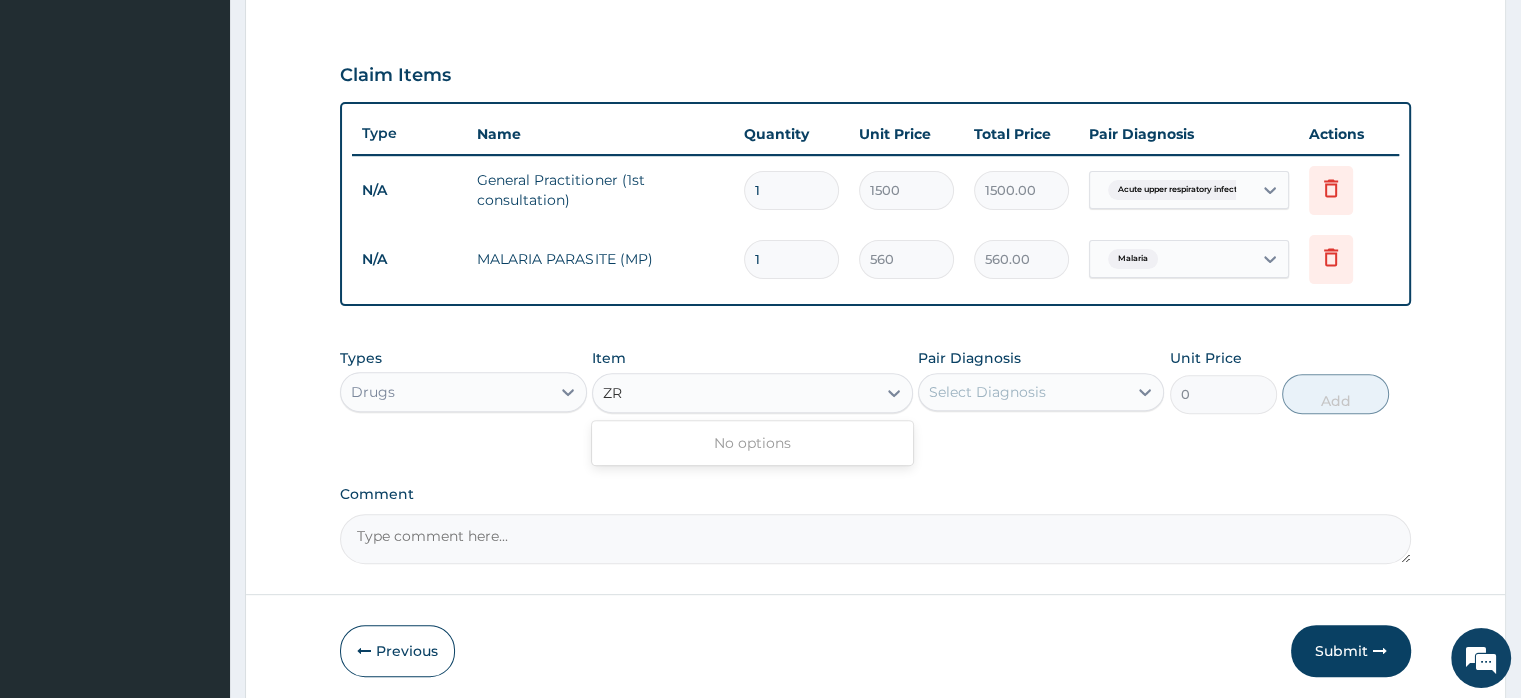 type on "Z" 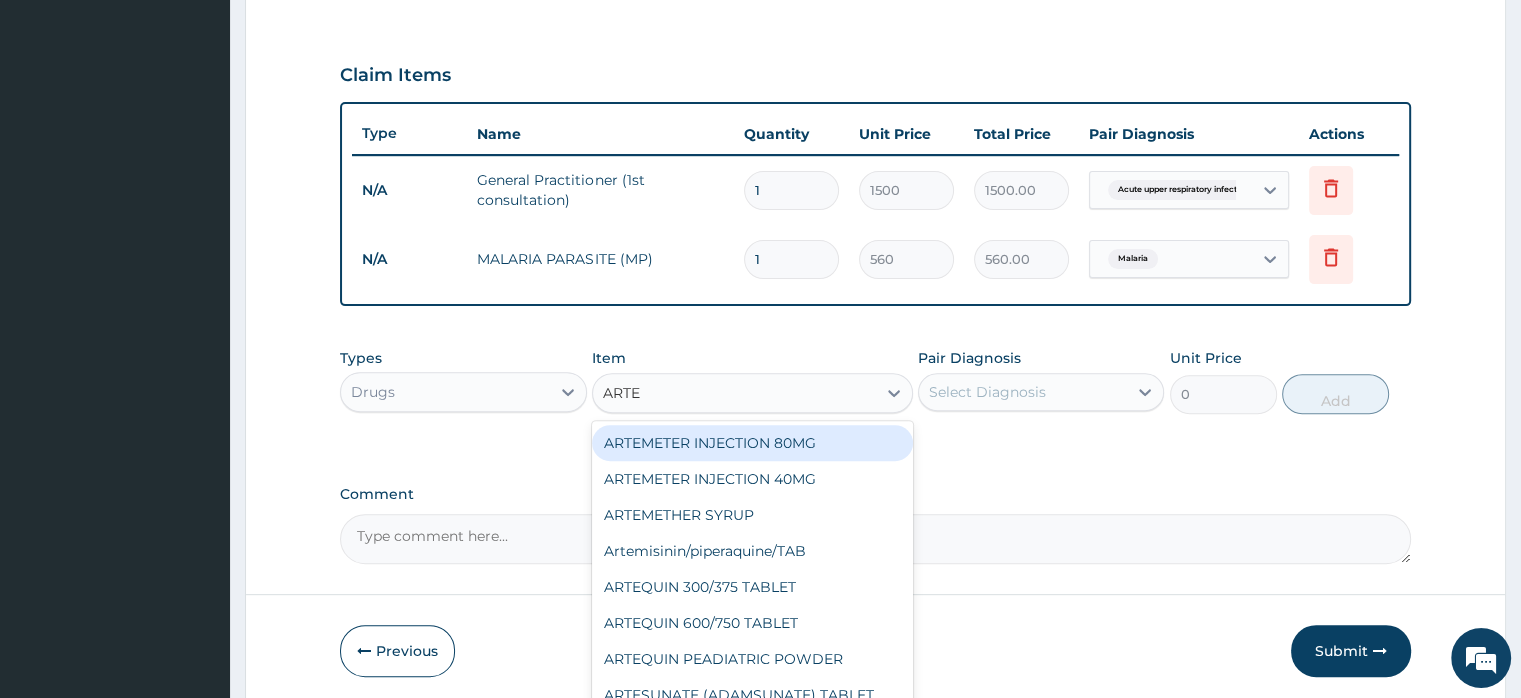 type on "ARTEM" 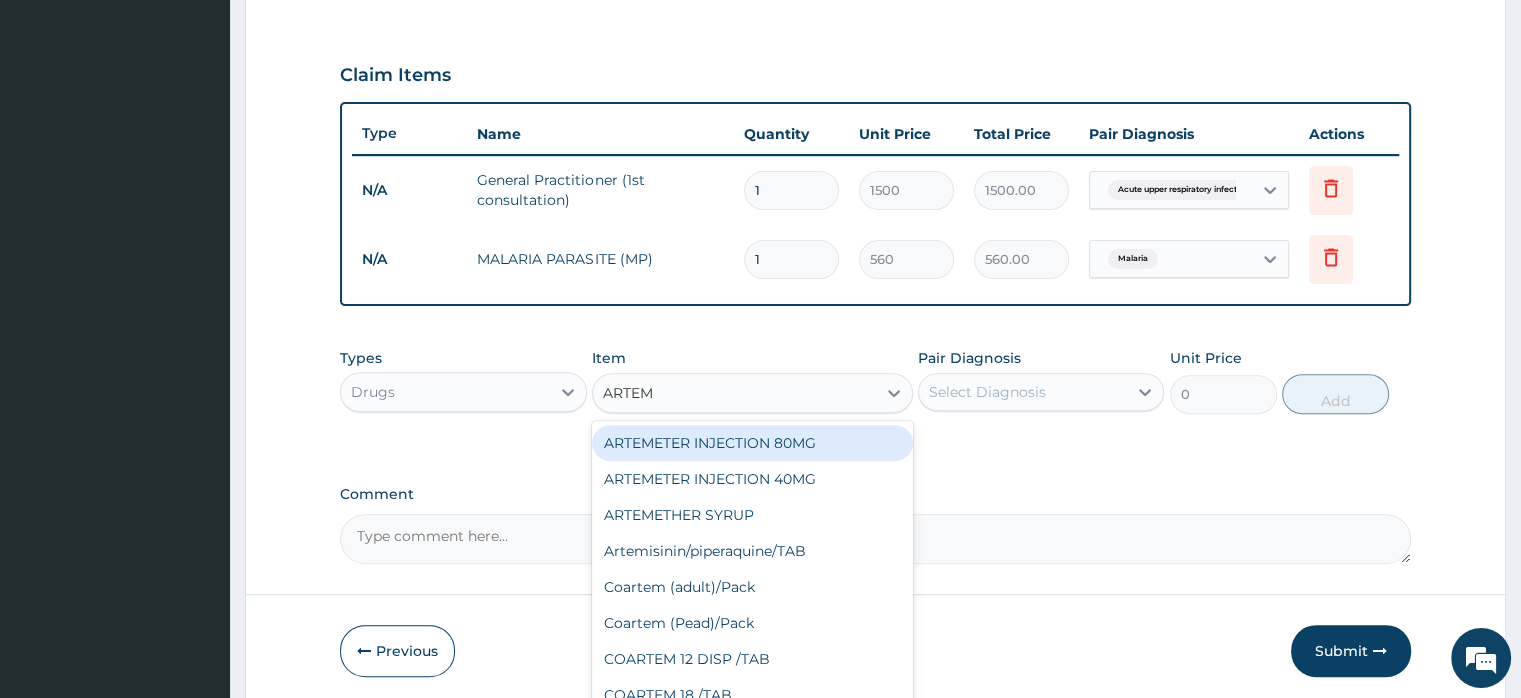 click on "ARTEMETER INJECTION  80MG" at bounding box center (752, 443) 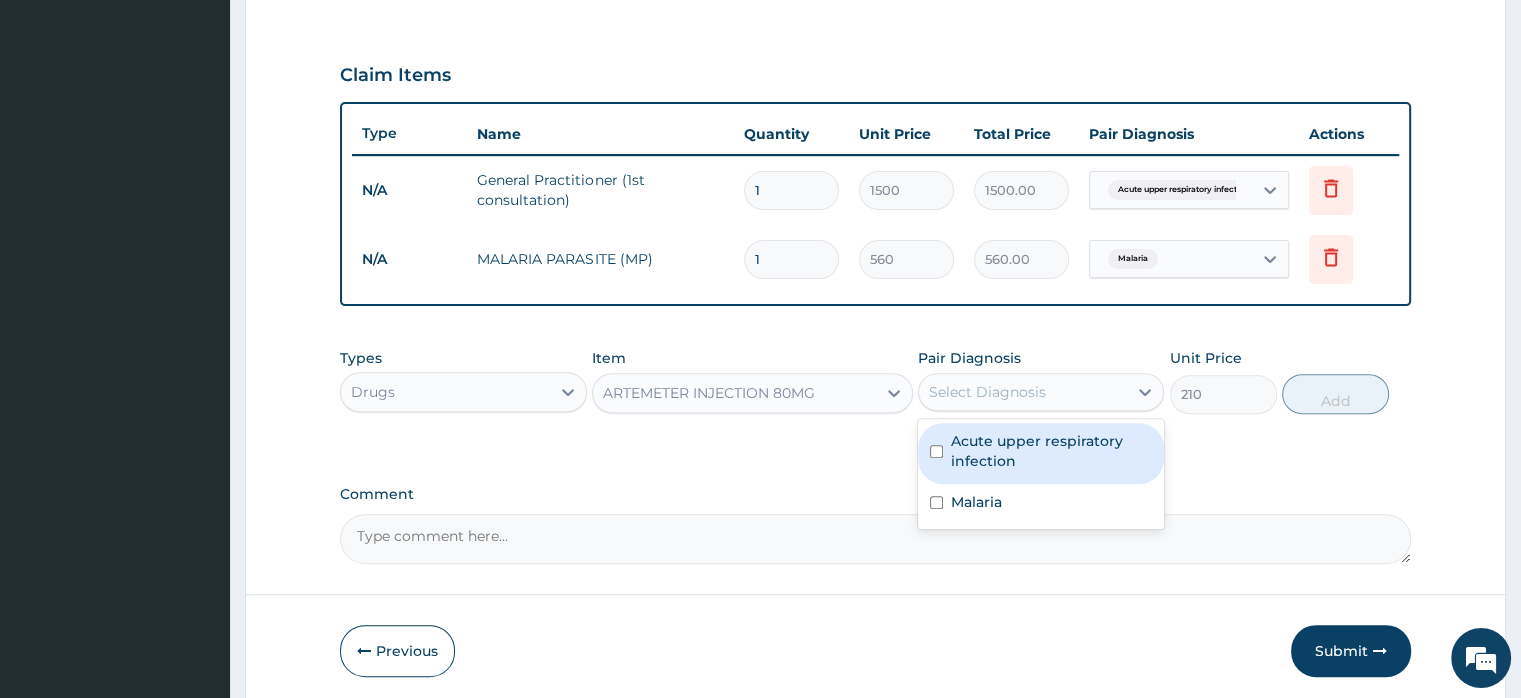 click on "Select Diagnosis" at bounding box center [987, 392] 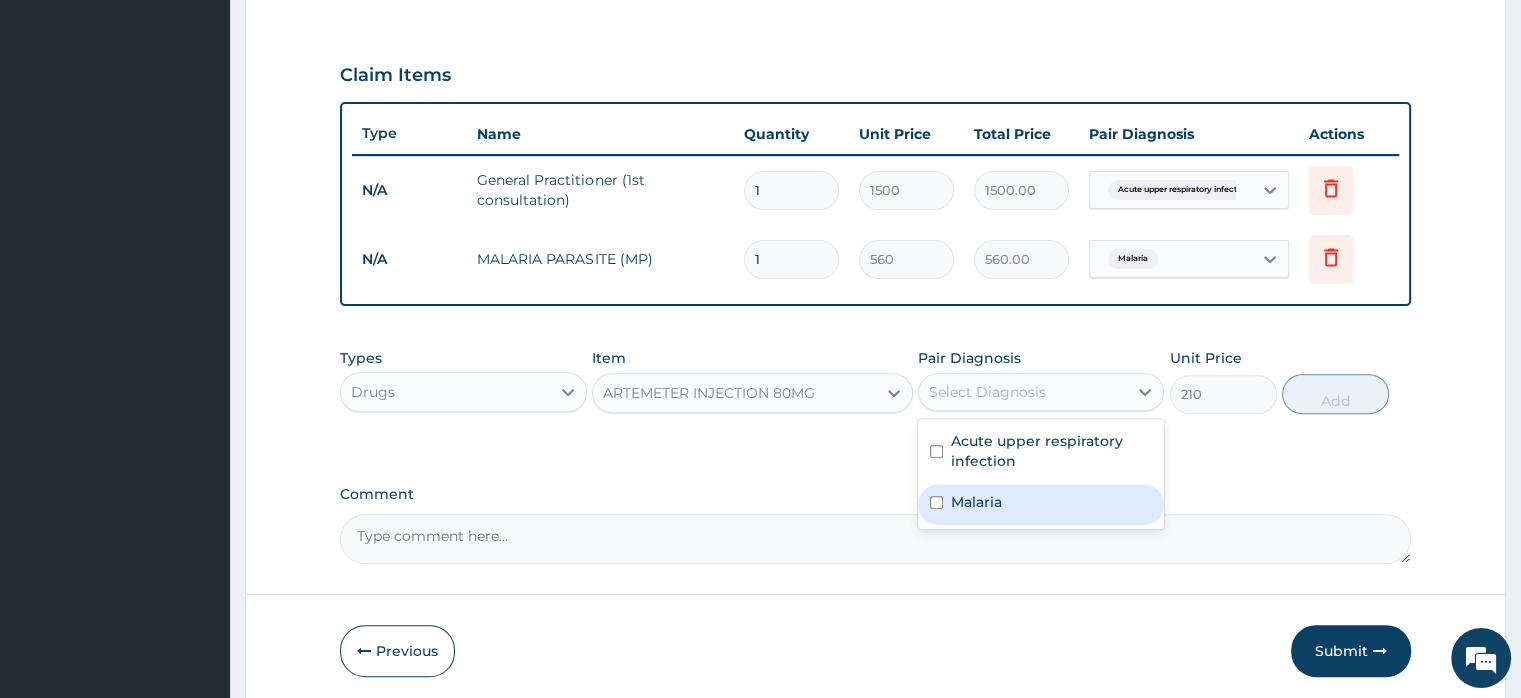 click on "Malaria" at bounding box center [976, 502] 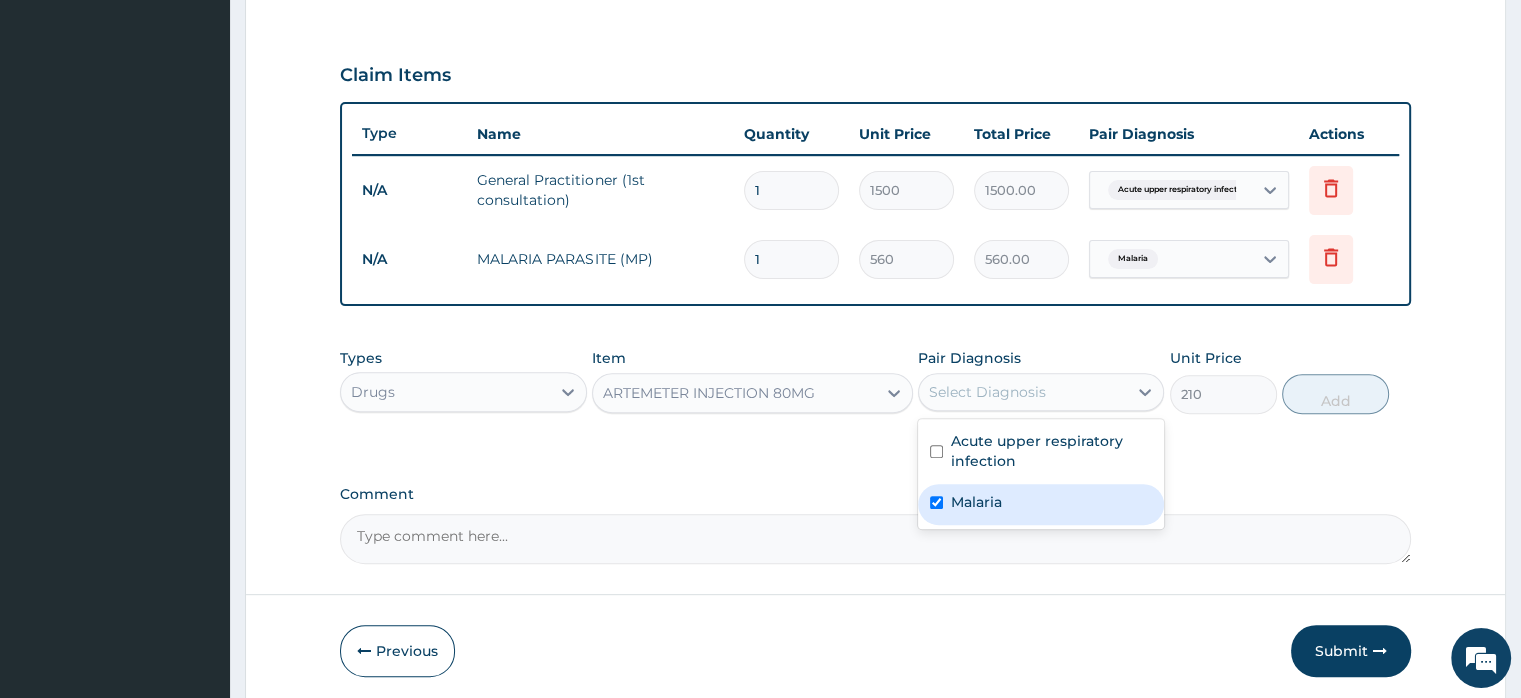 checkbox on "true" 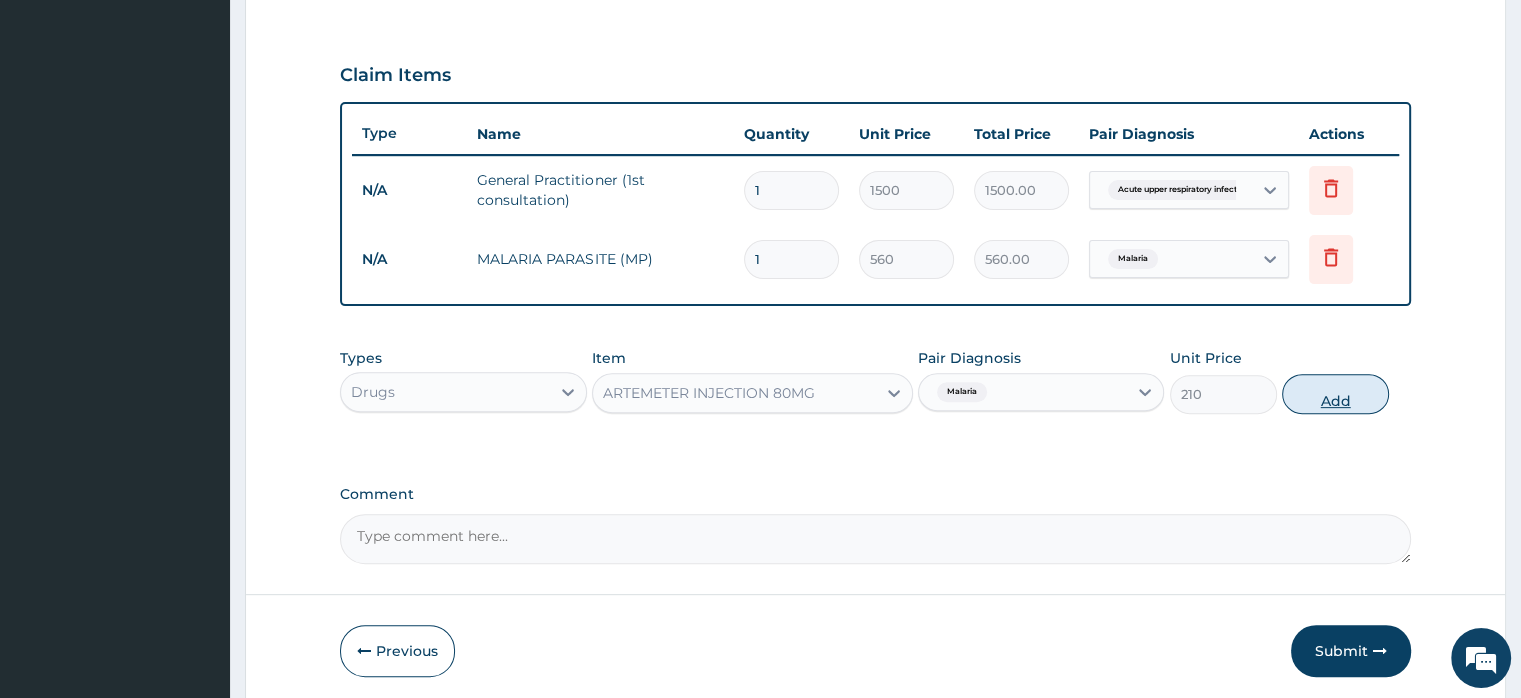click on "Add" at bounding box center [1335, 394] 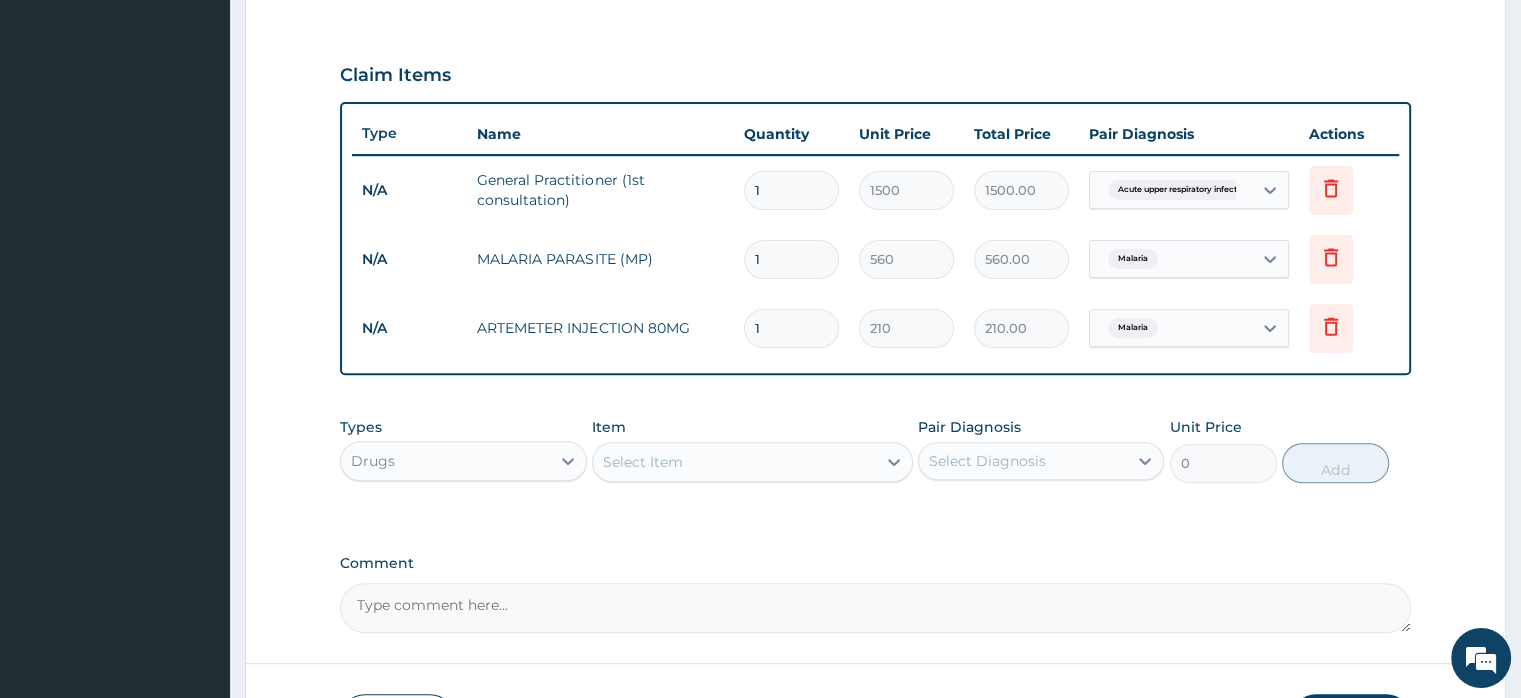 click on "Select Item" at bounding box center [734, 462] 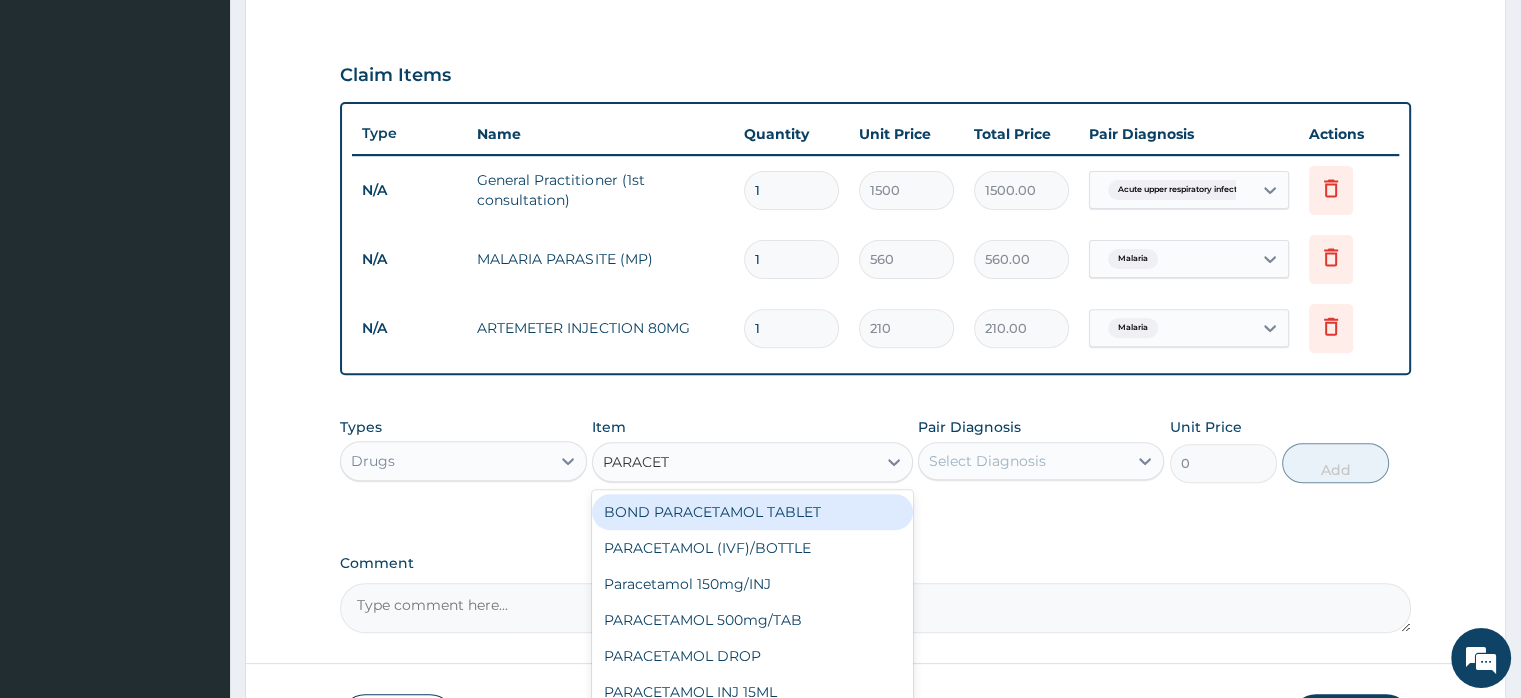 type on "PARACETA" 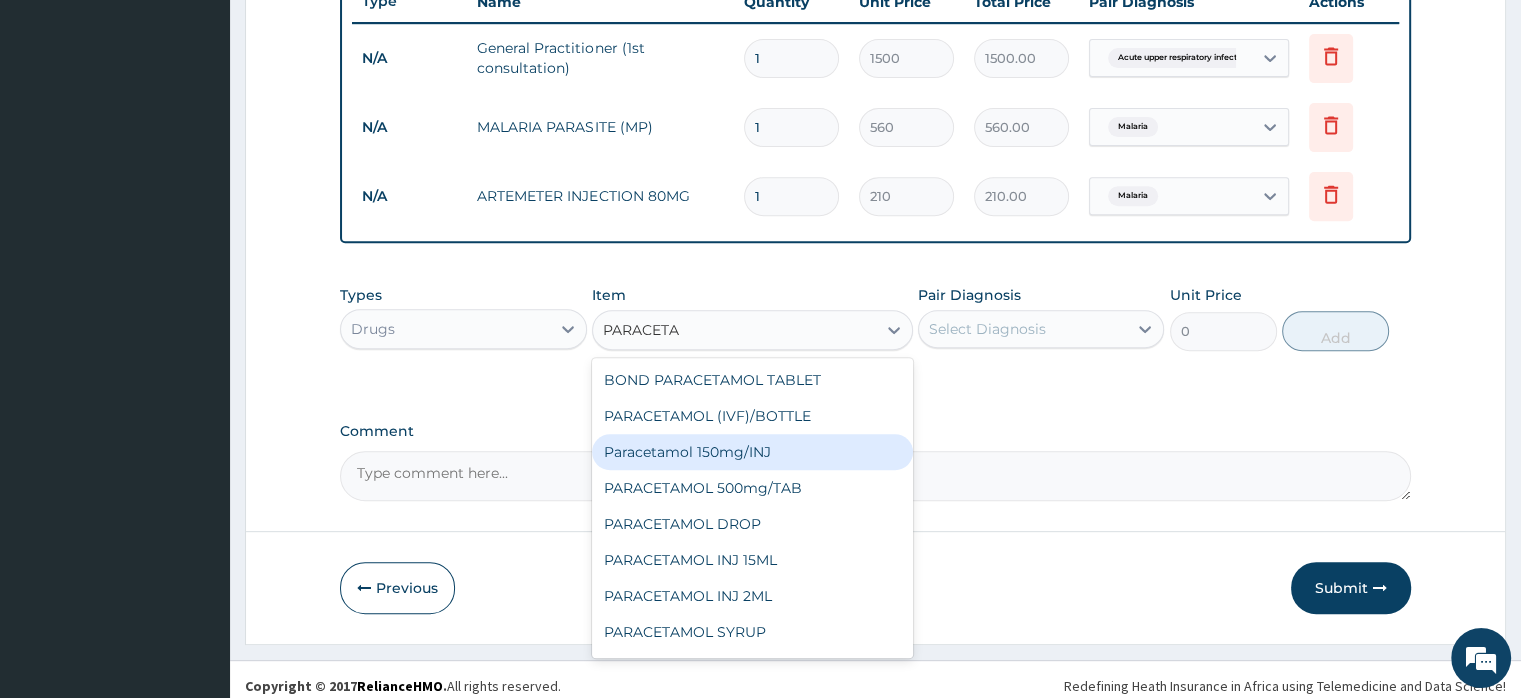 scroll, scrollTop: 784, scrollLeft: 0, axis: vertical 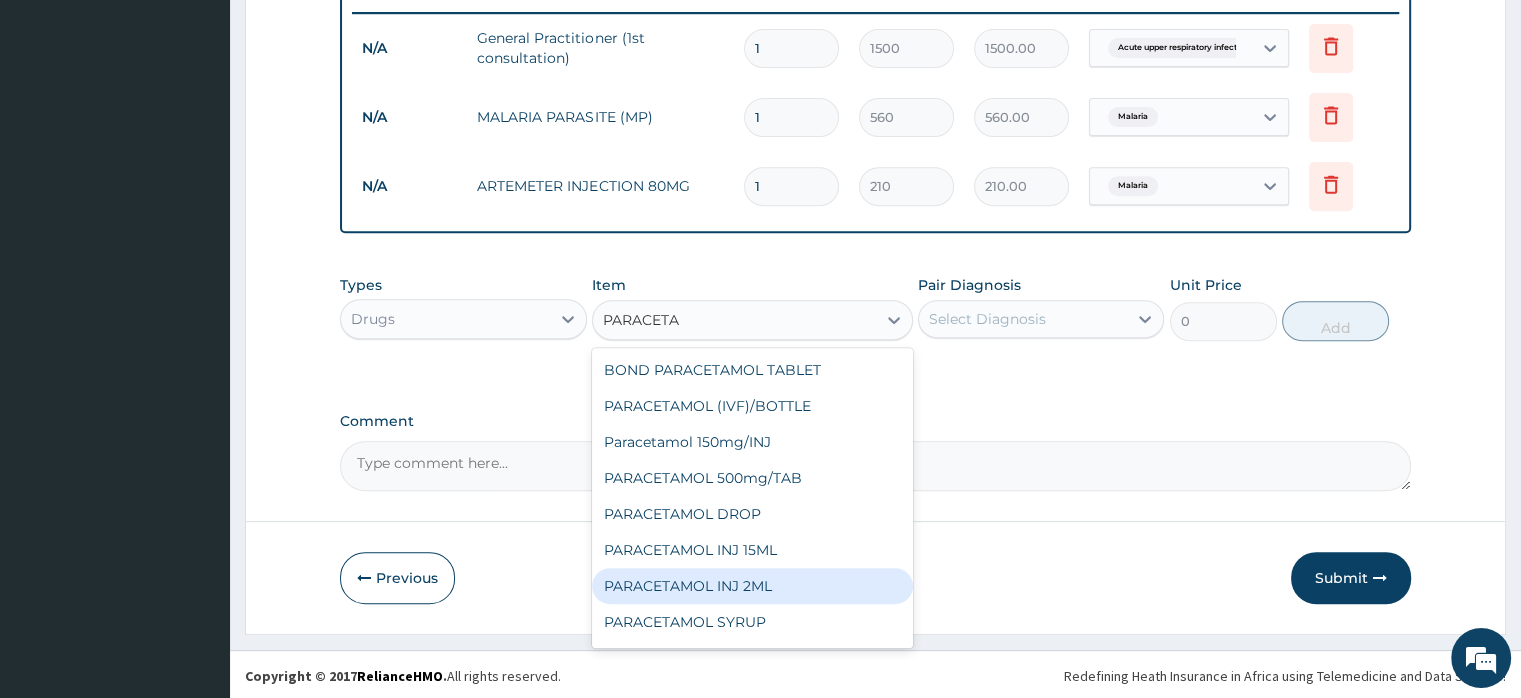 click on "PARACETAMOL INJ 2ML" at bounding box center (752, 586) 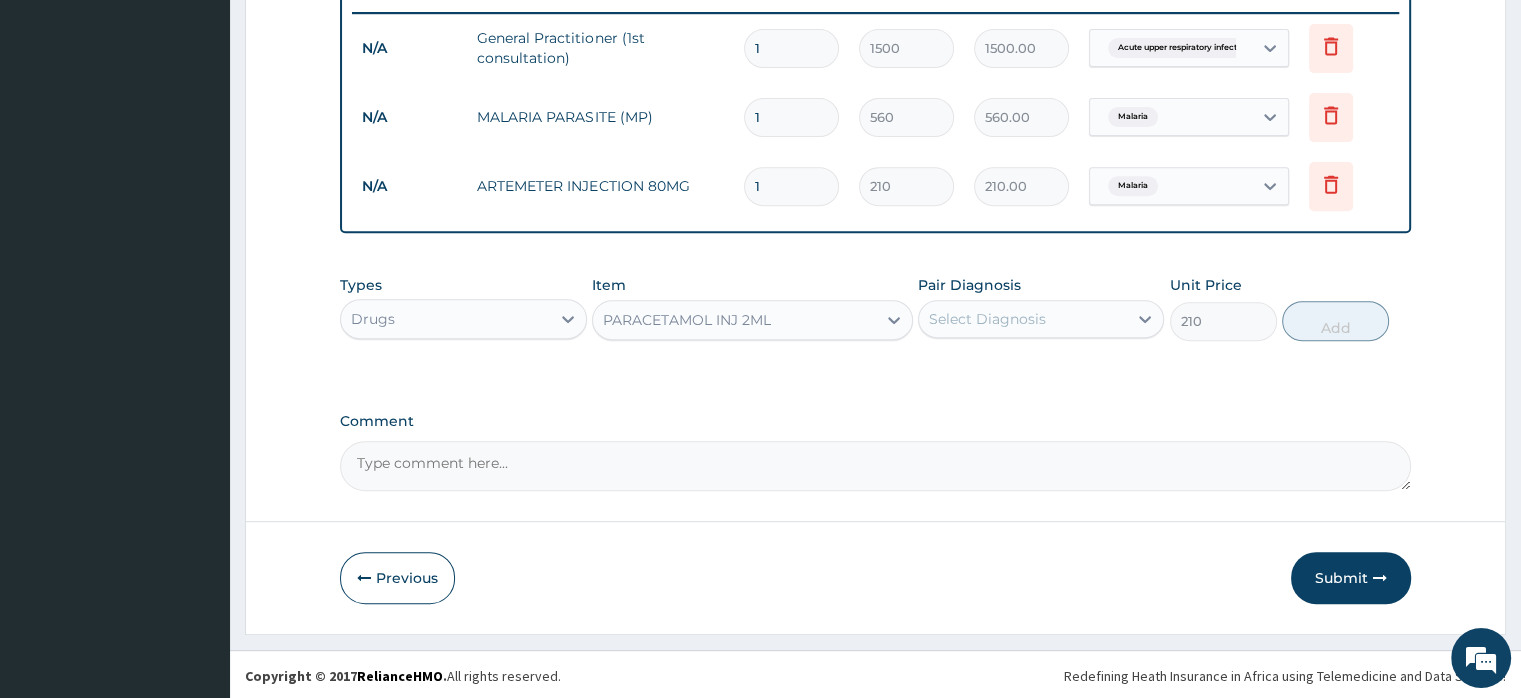 click on "Select Diagnosis" at bounding box center [987, 319] 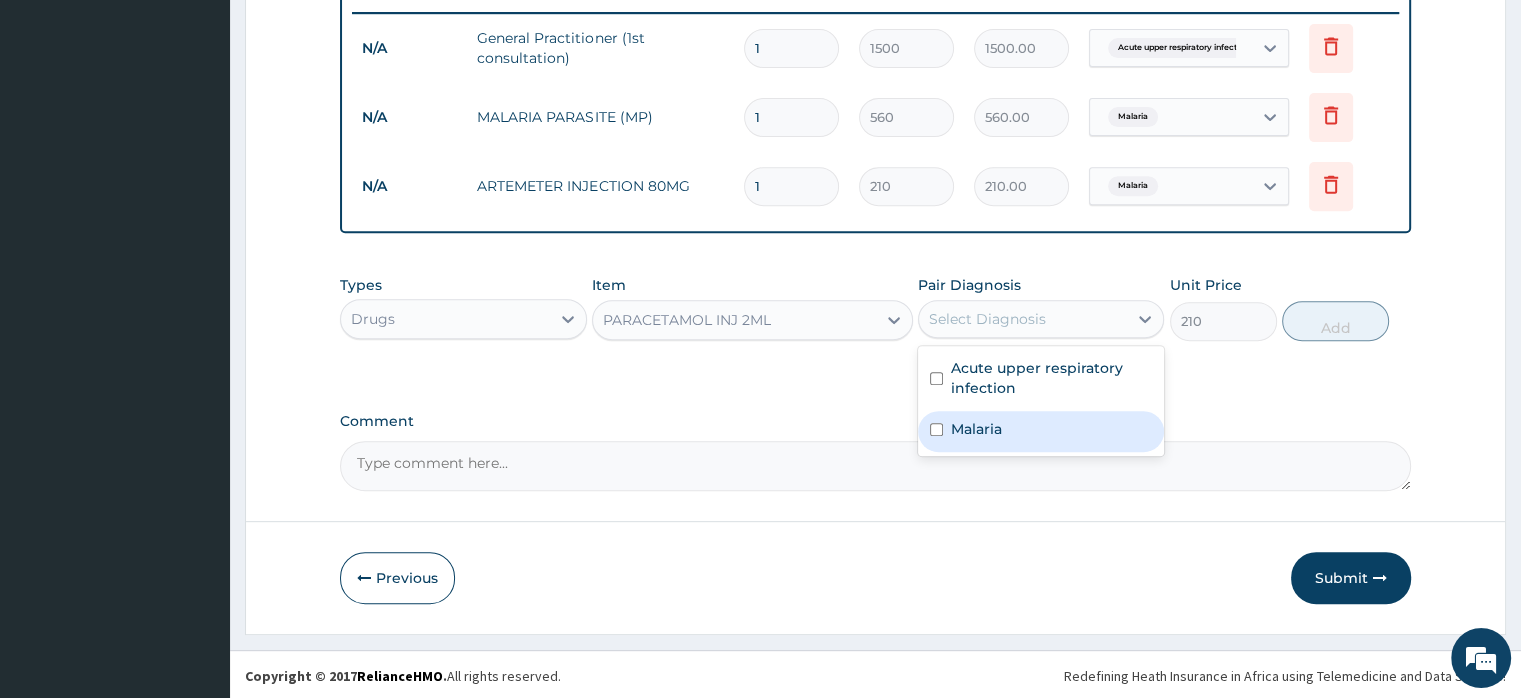 click on "Malaria" at bounding box center (976, 429) 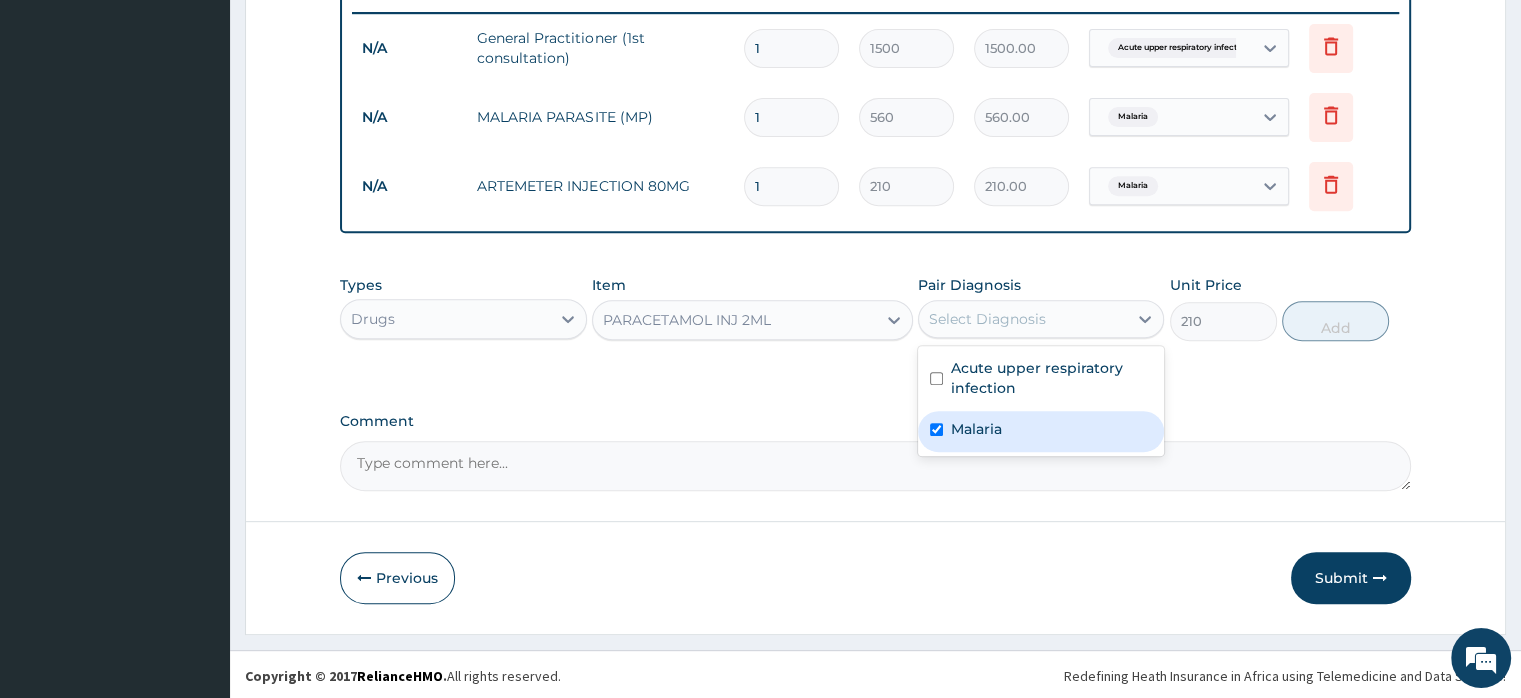 checkbox on "true" 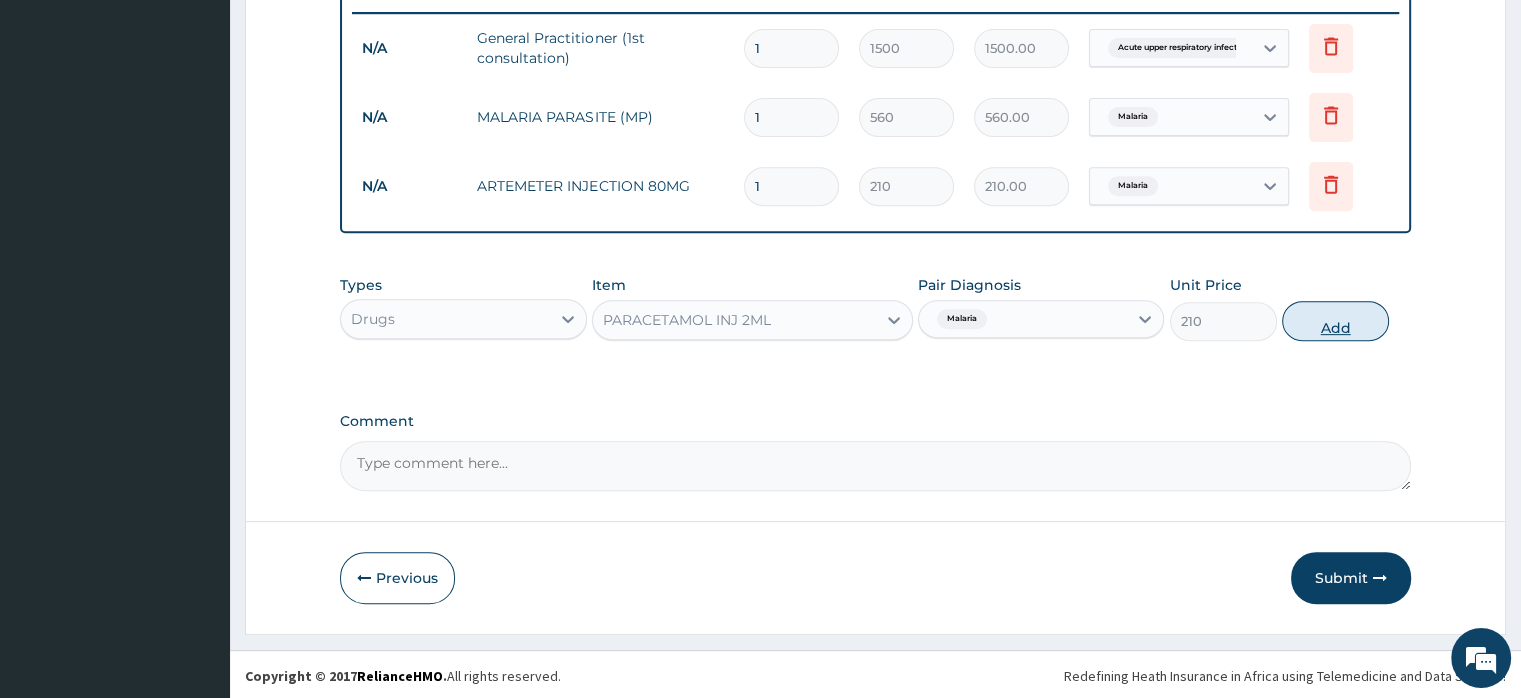 click on "Add" at bounding box center [1335, 321] 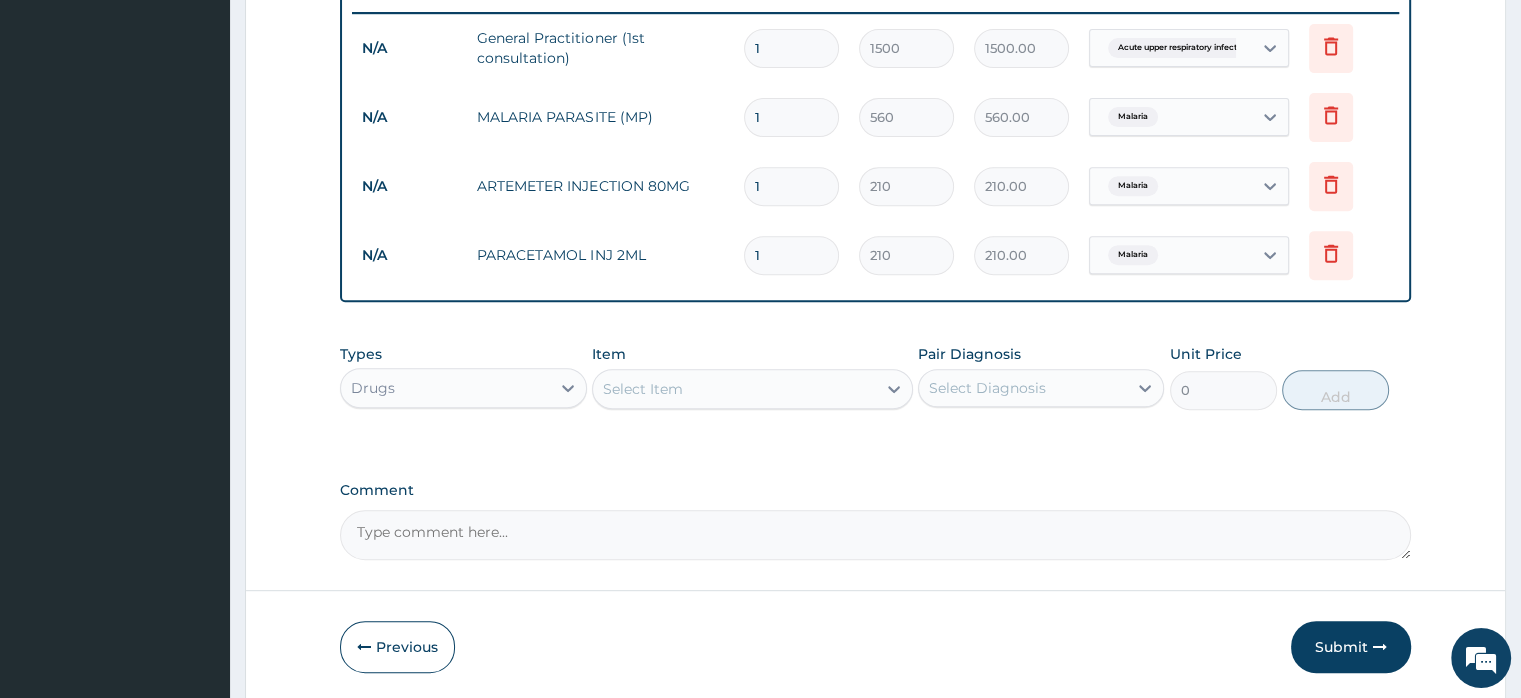 click on "Select Item" at bounding box center [643, 389] 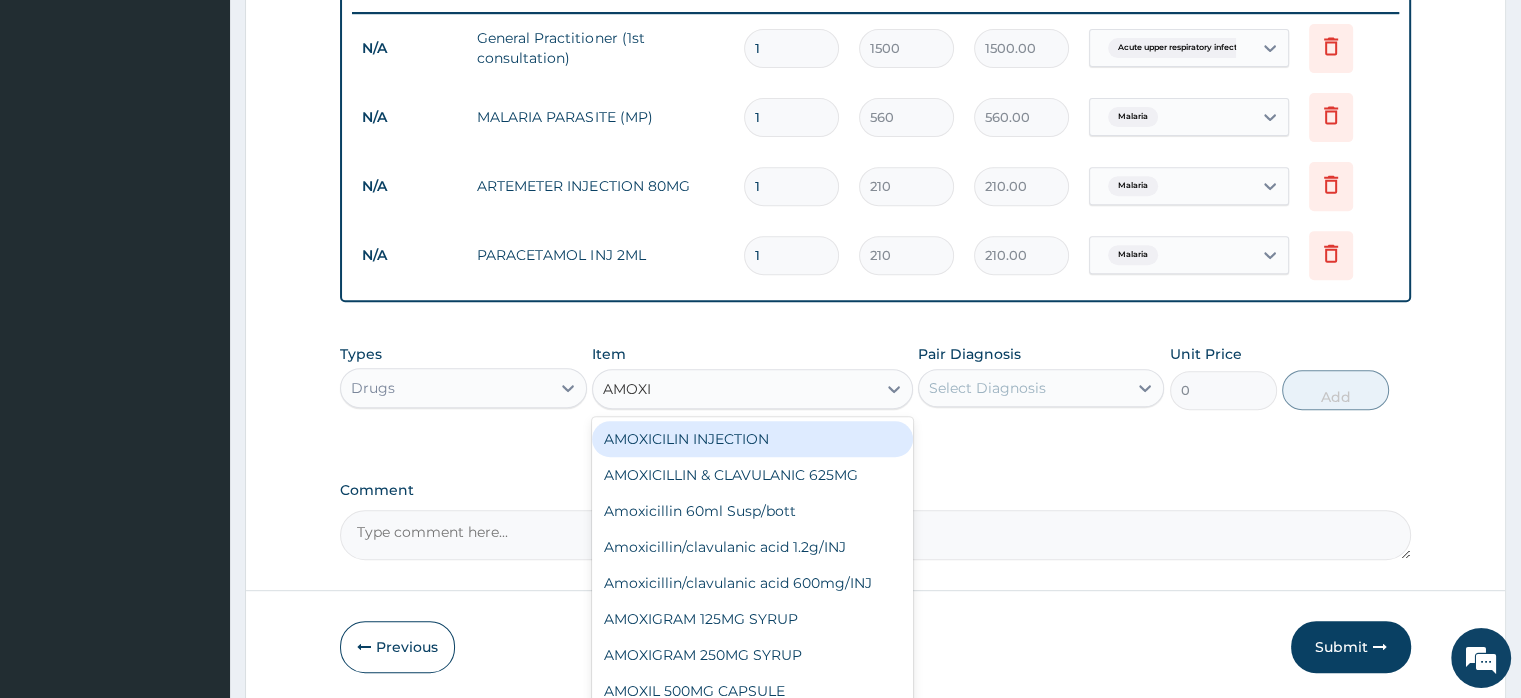 type on "AMOXIL" 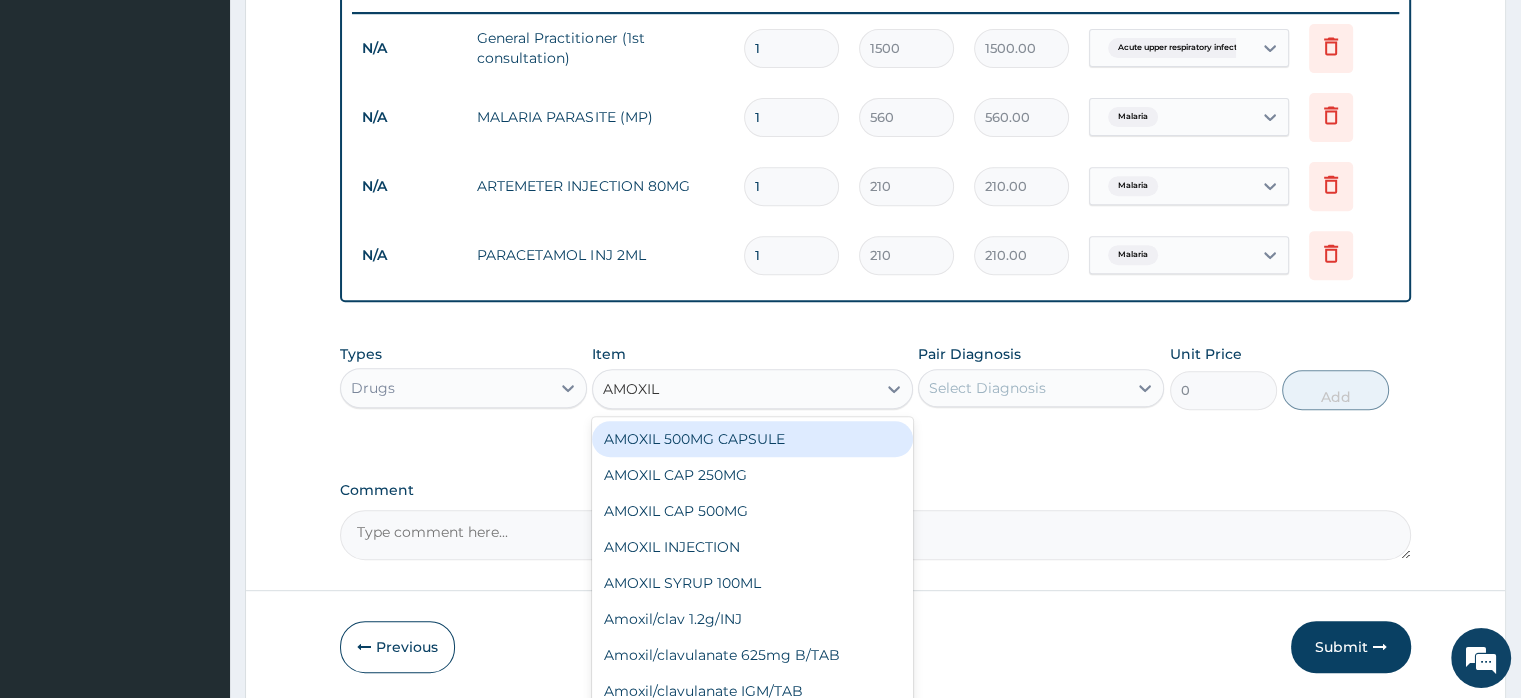 click on "AMOXIL 500MG CAPSULE" at bounding box center [752, 439] 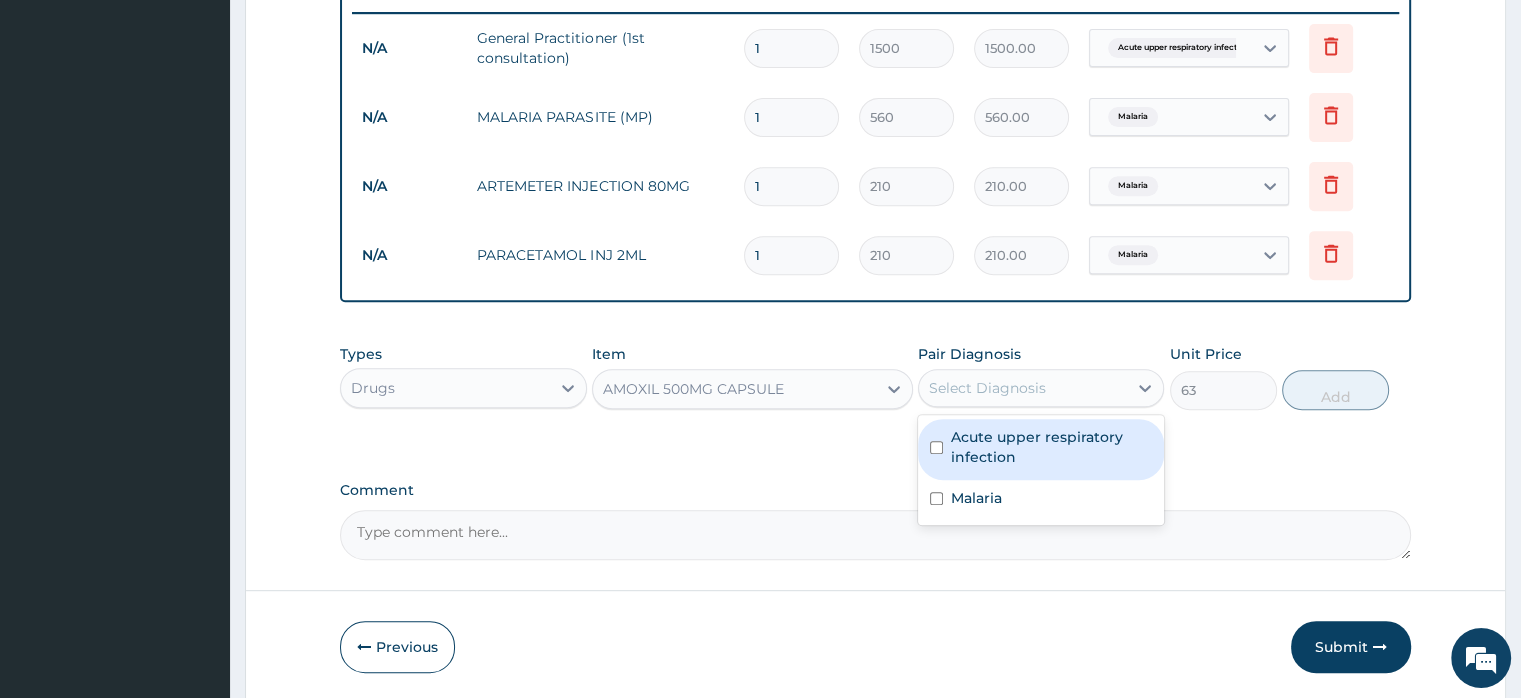 click on "Select Diagnosis" at bounding box center [987, 388] 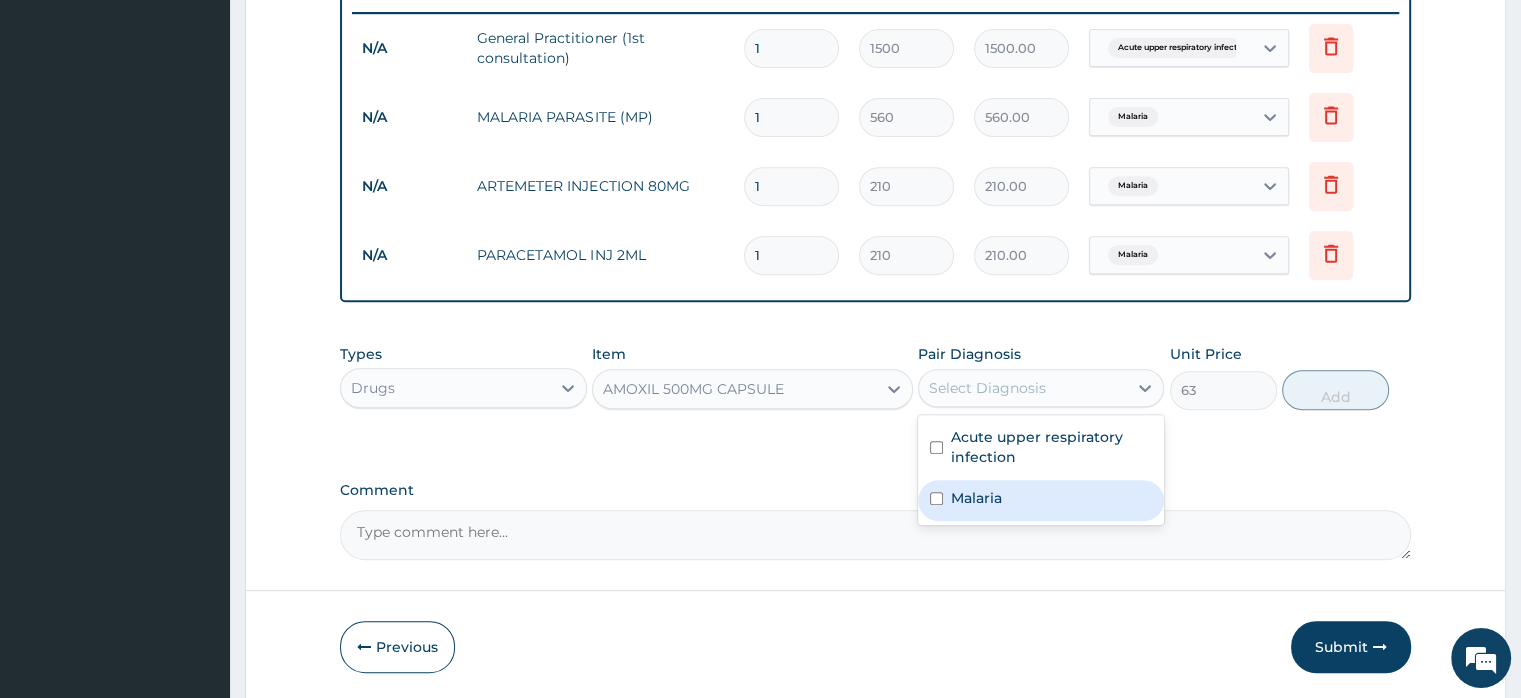 click at bounding box center [936, 498] 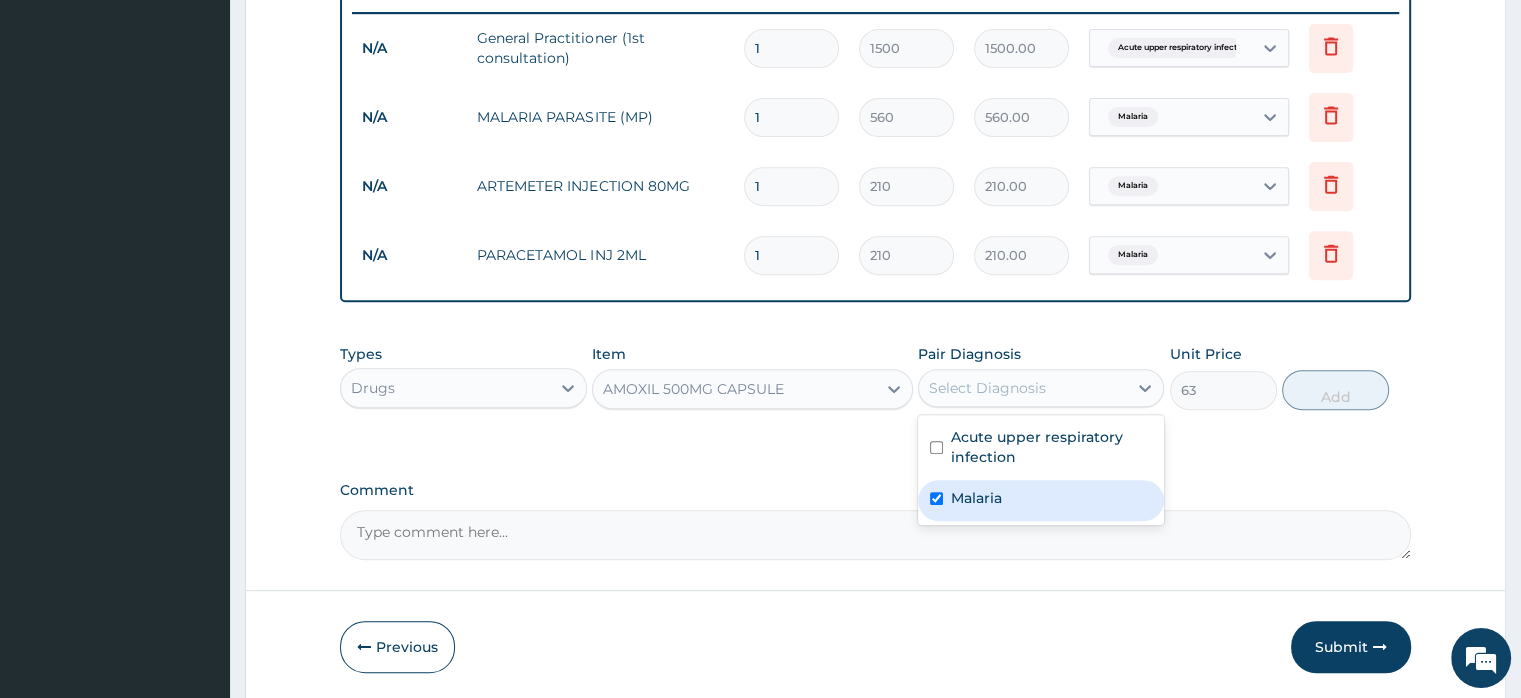 checkbox on "true" 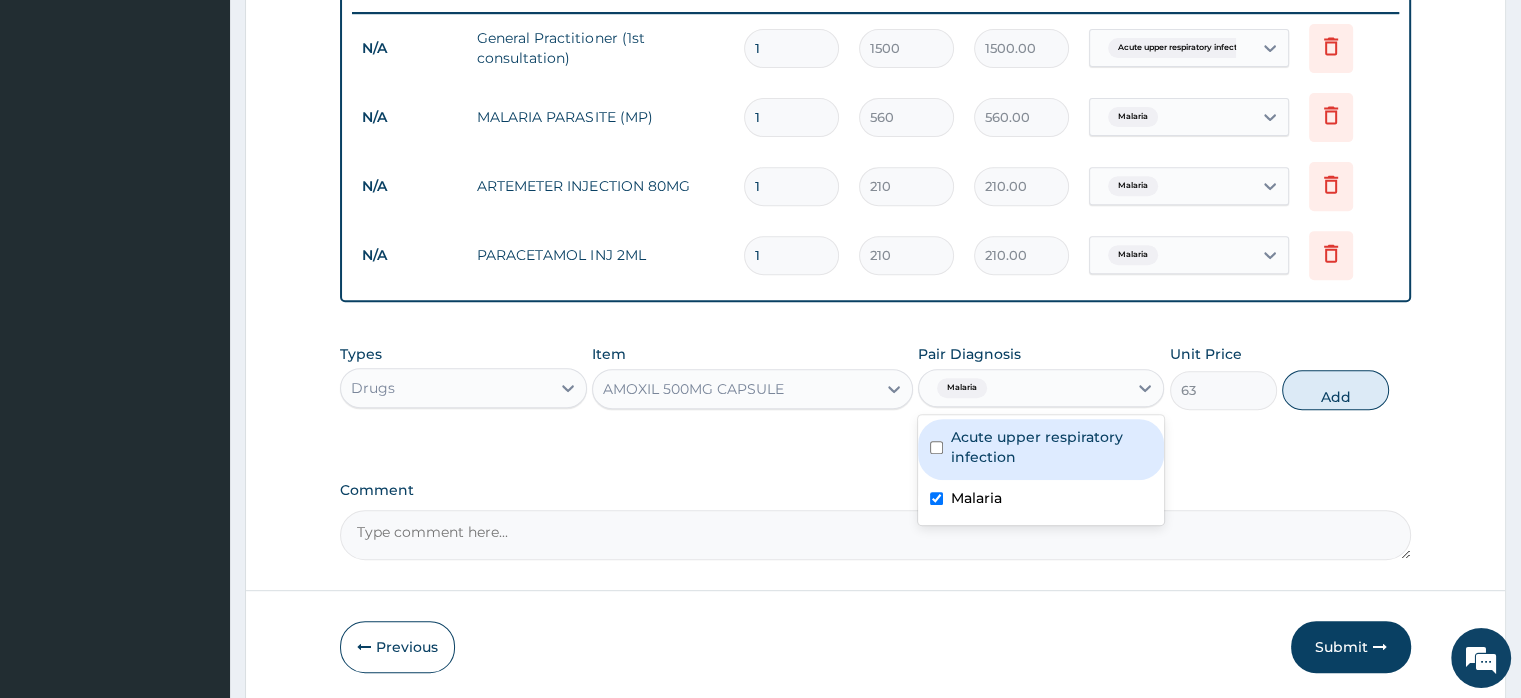click at bounding box center [936, 447] 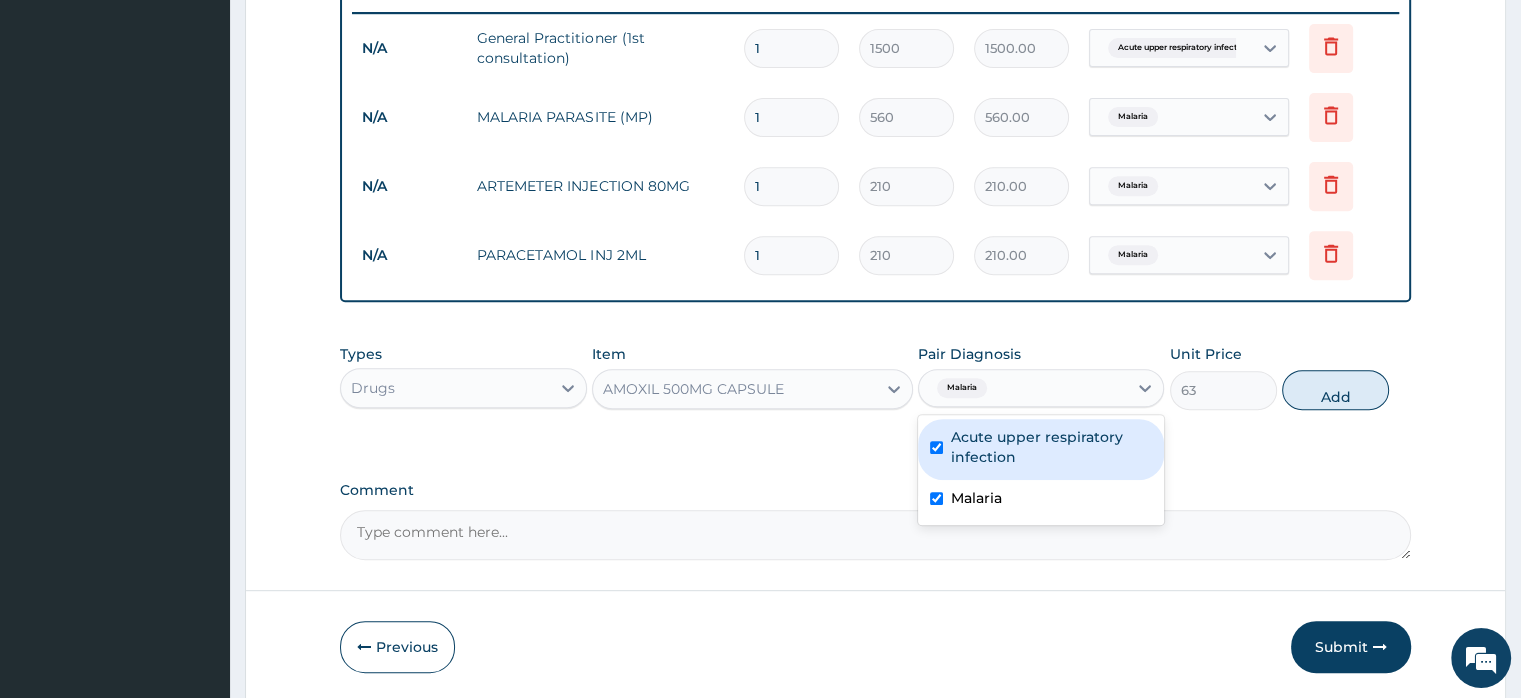 checkbox on "true" 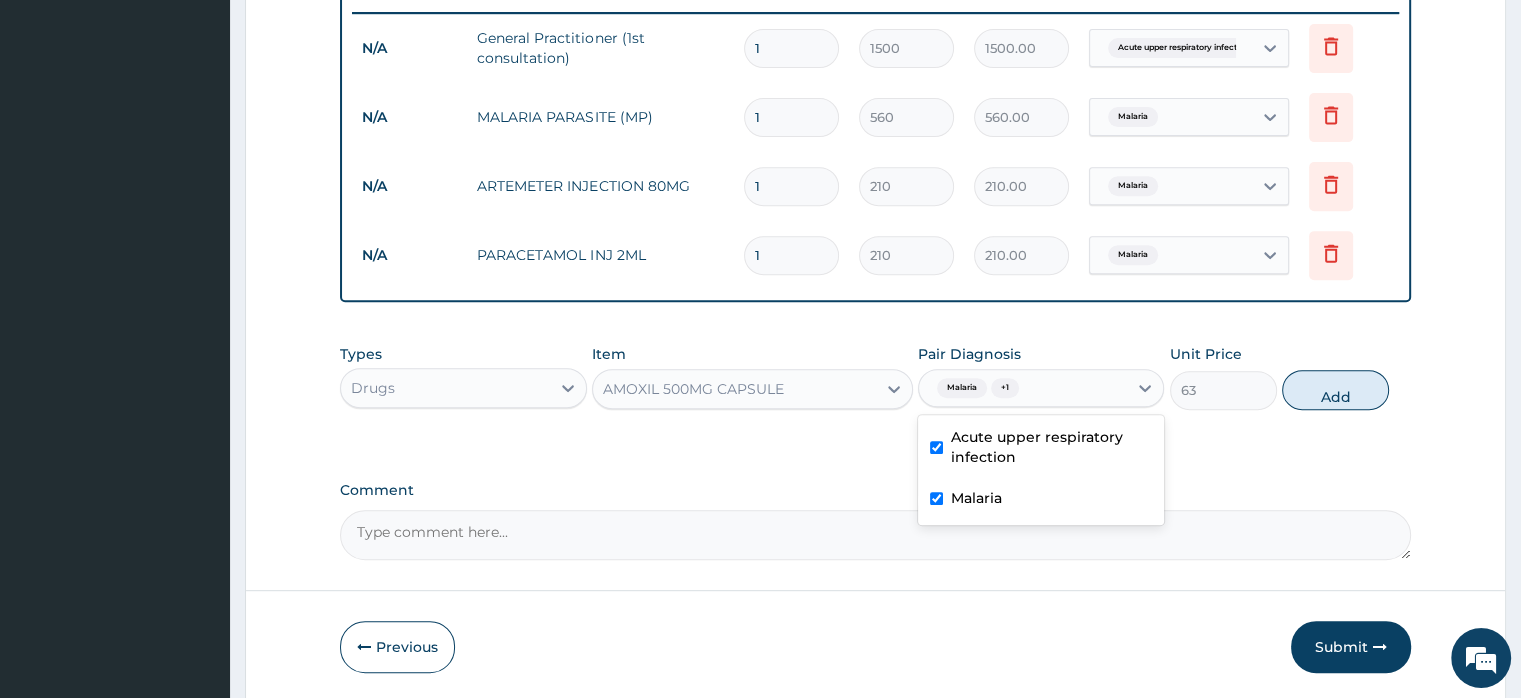 click at bounding box center [936, 498] 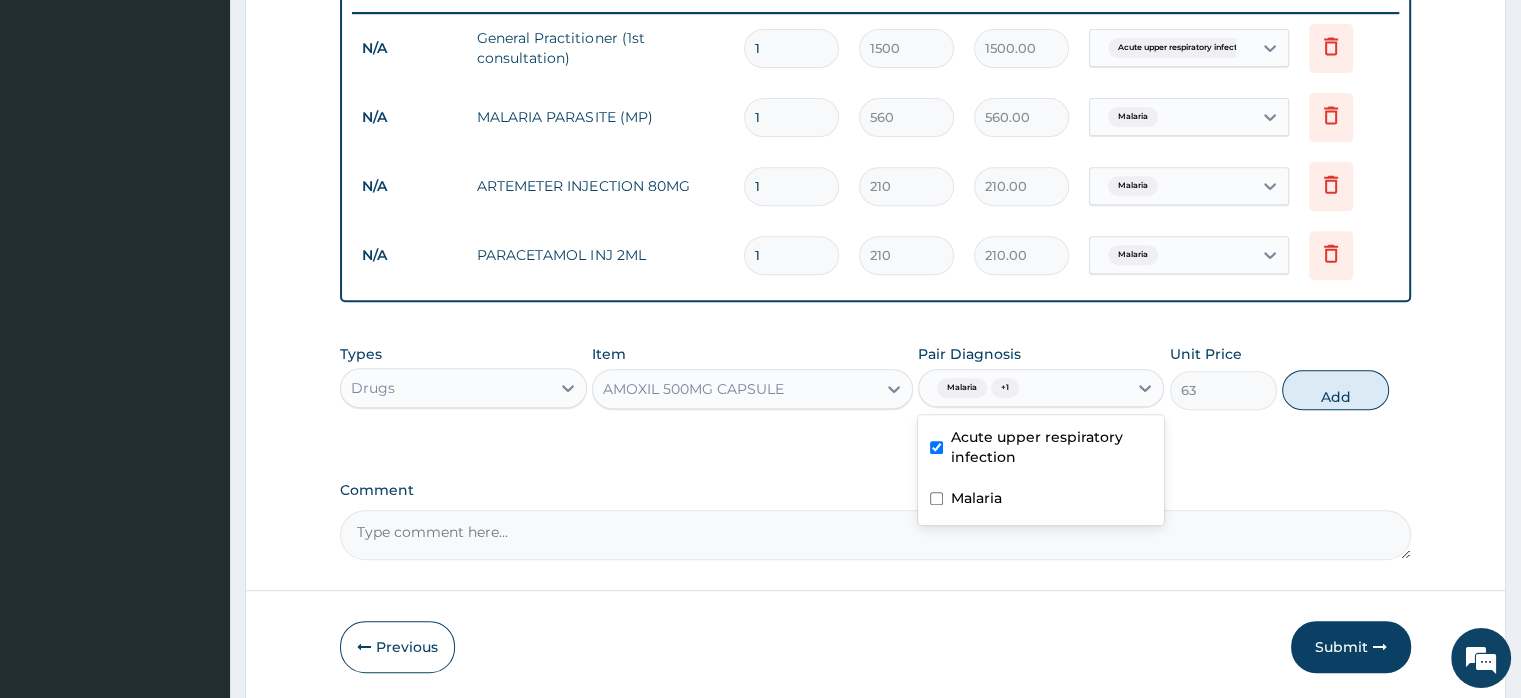 checkbox on "false" 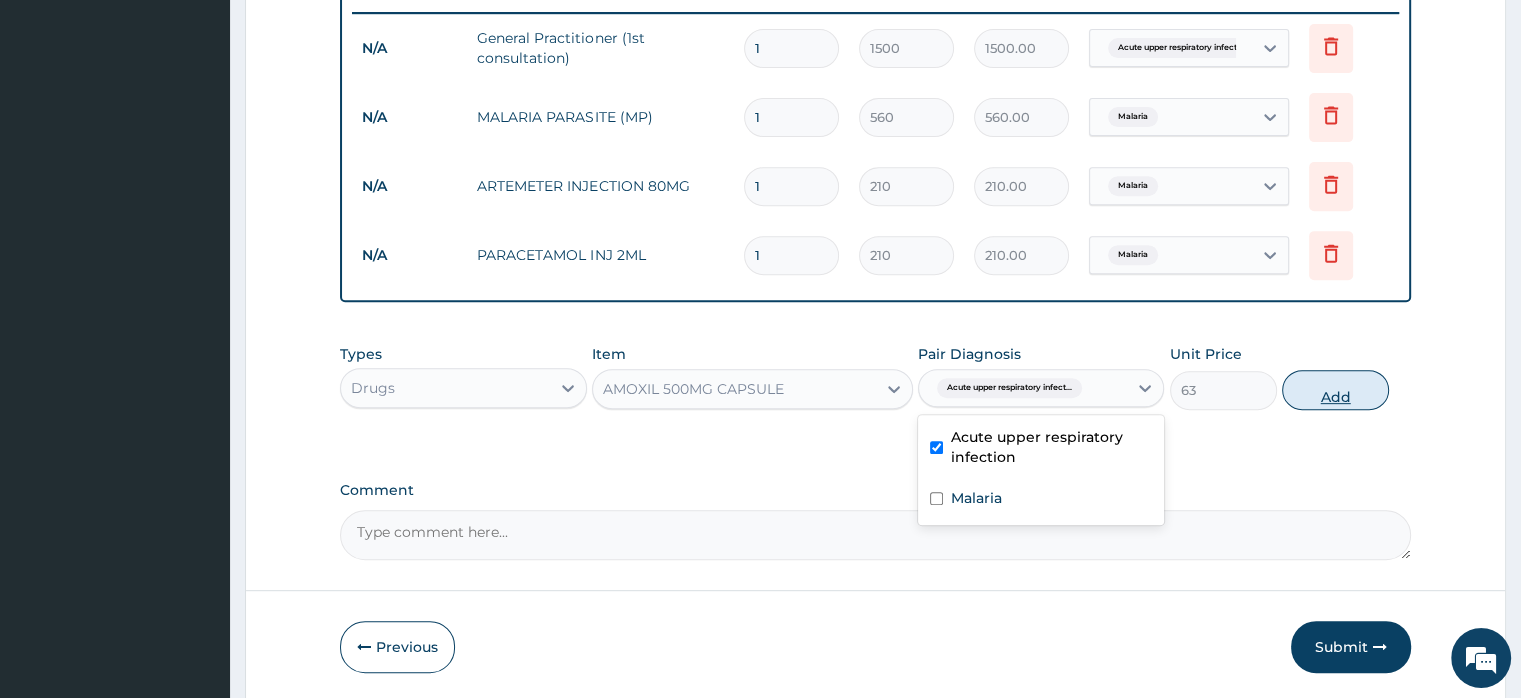 click on "Add" at bounding box center (1335, 390) 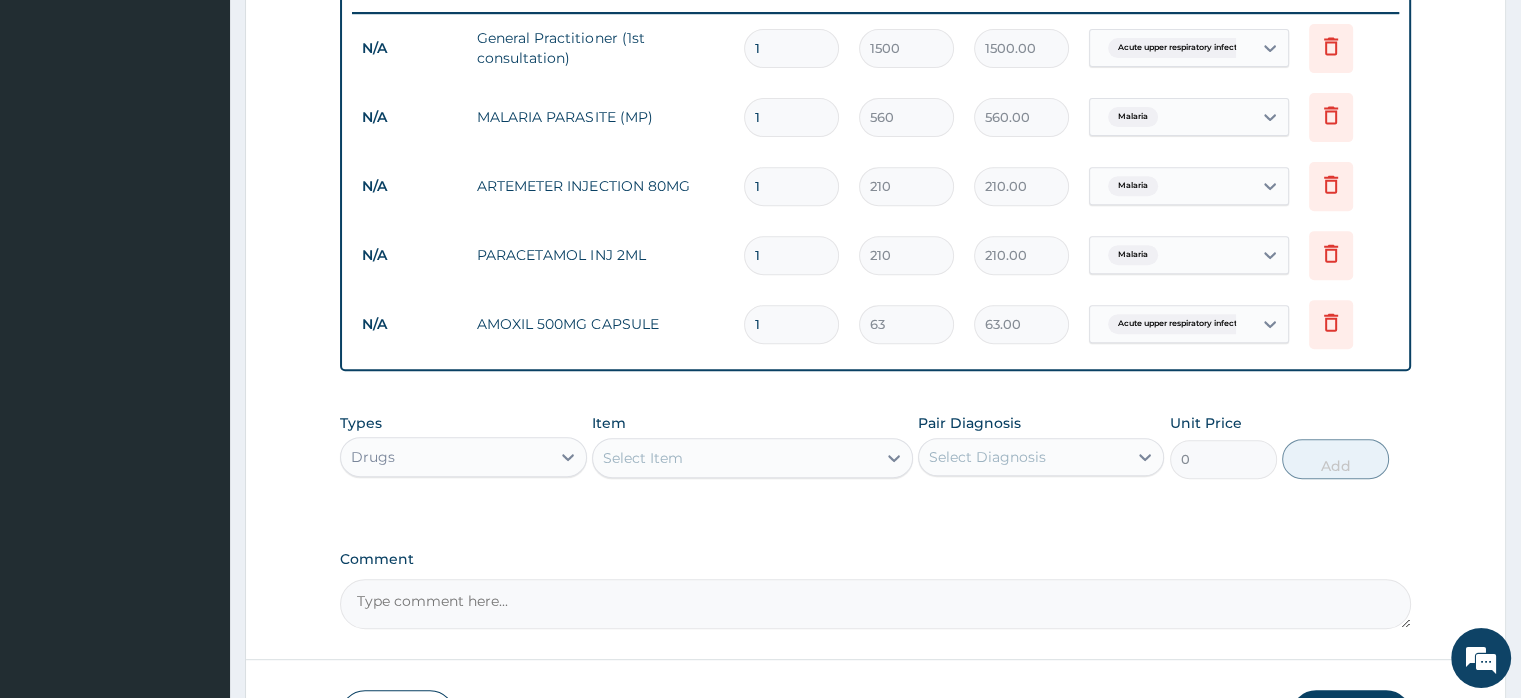 click on "Select Item" at bounding box center (643, 458) 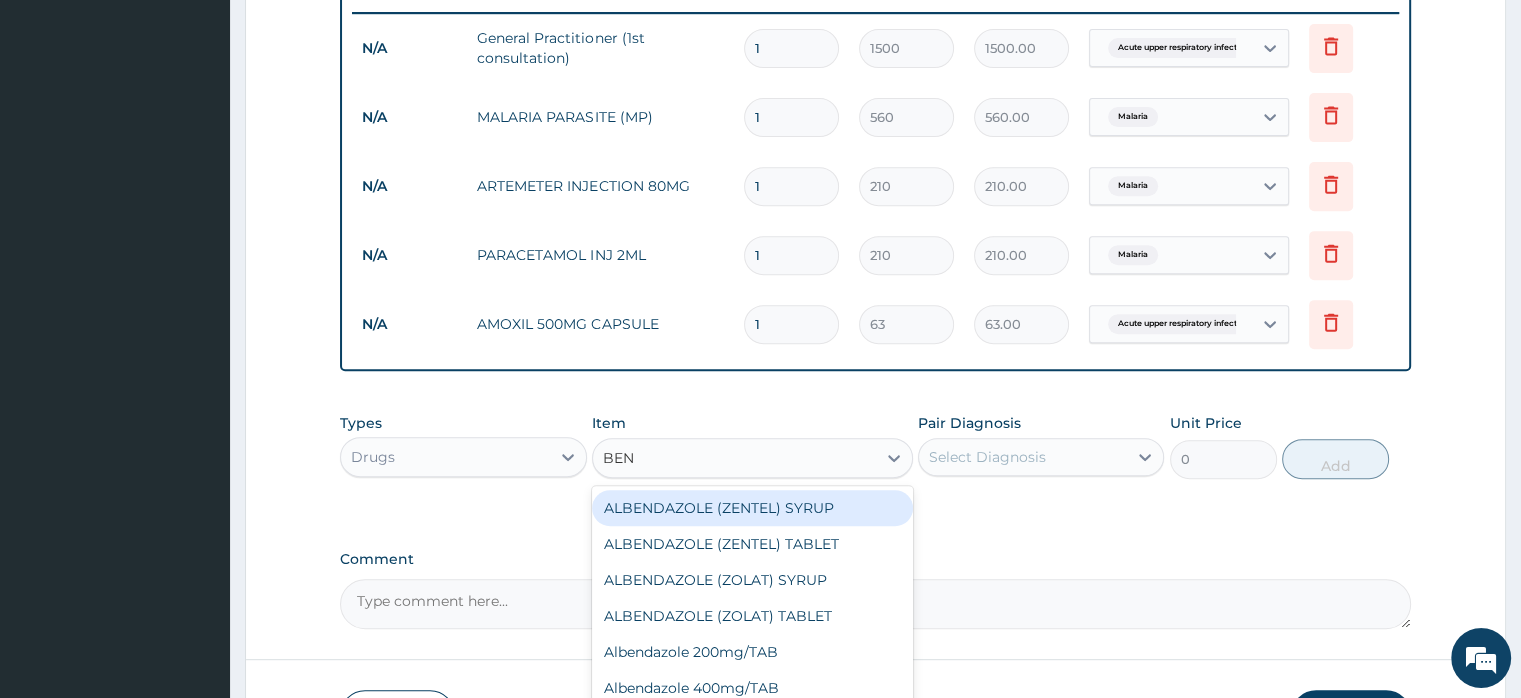 type on "BENY" 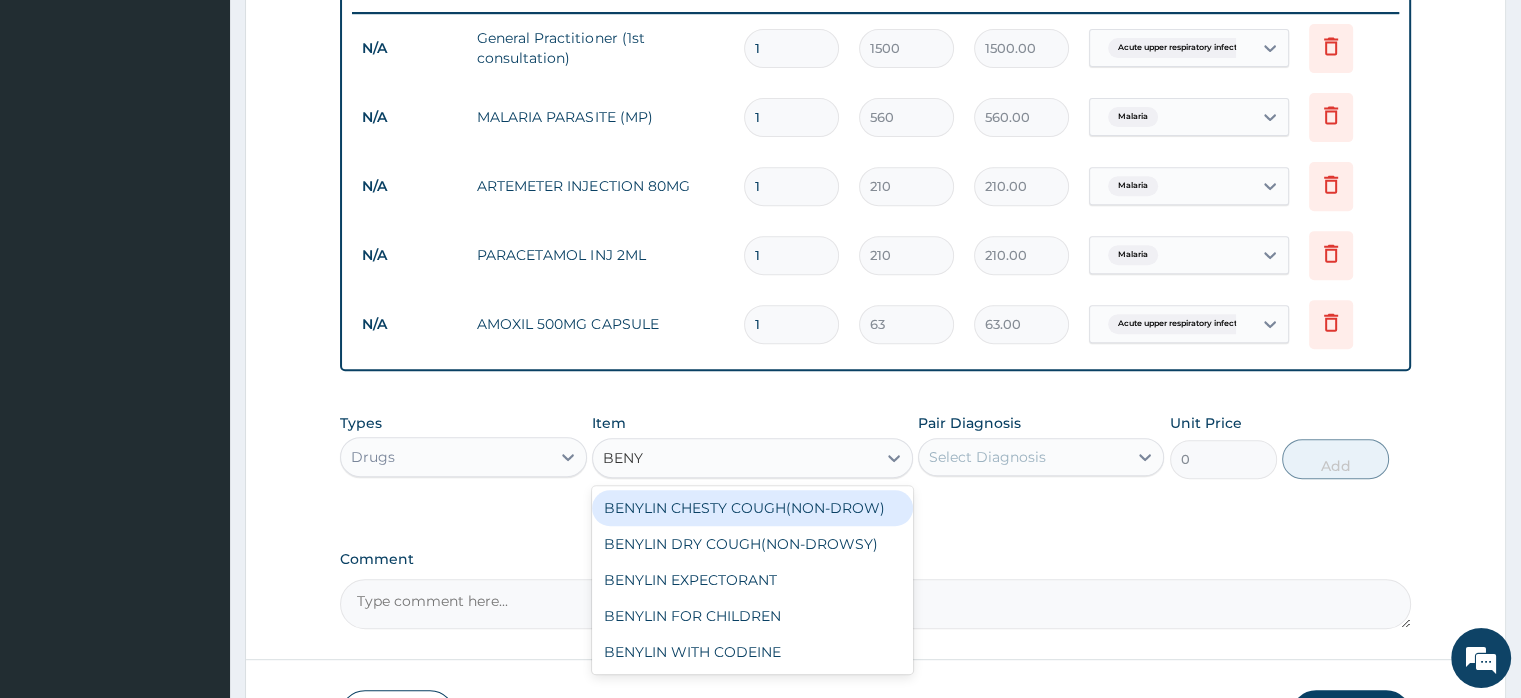 click on "BENYLIN CHESTY COUGH(NON-DROW)" at bounding box center [752, 508] 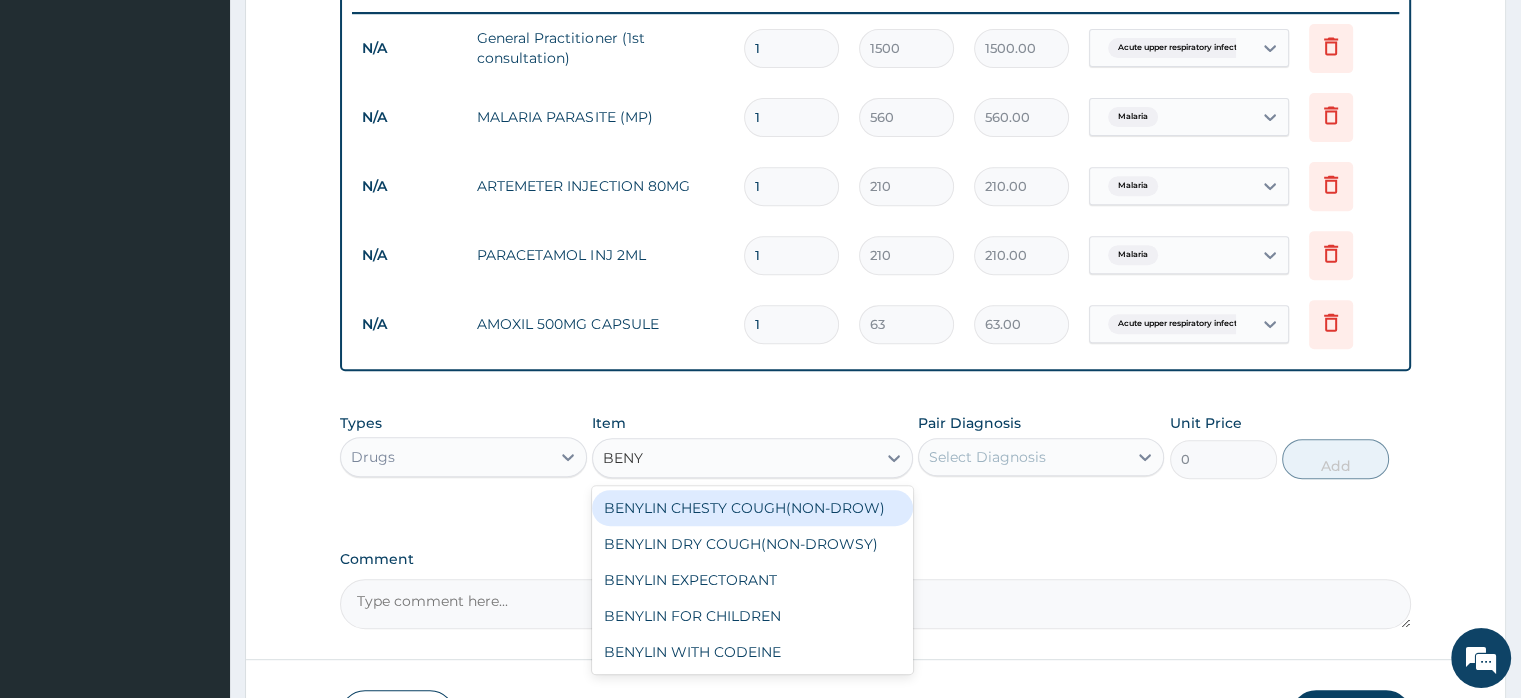 type 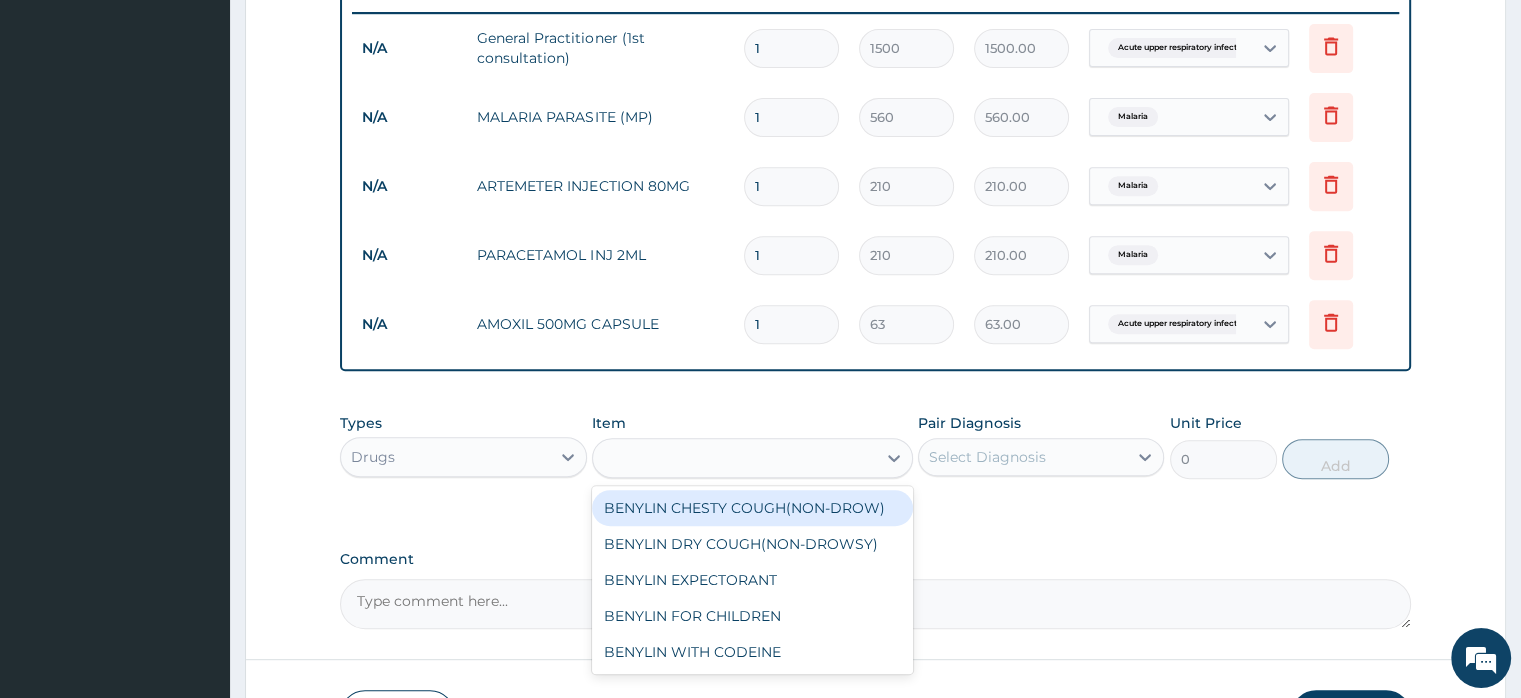 type on "735" 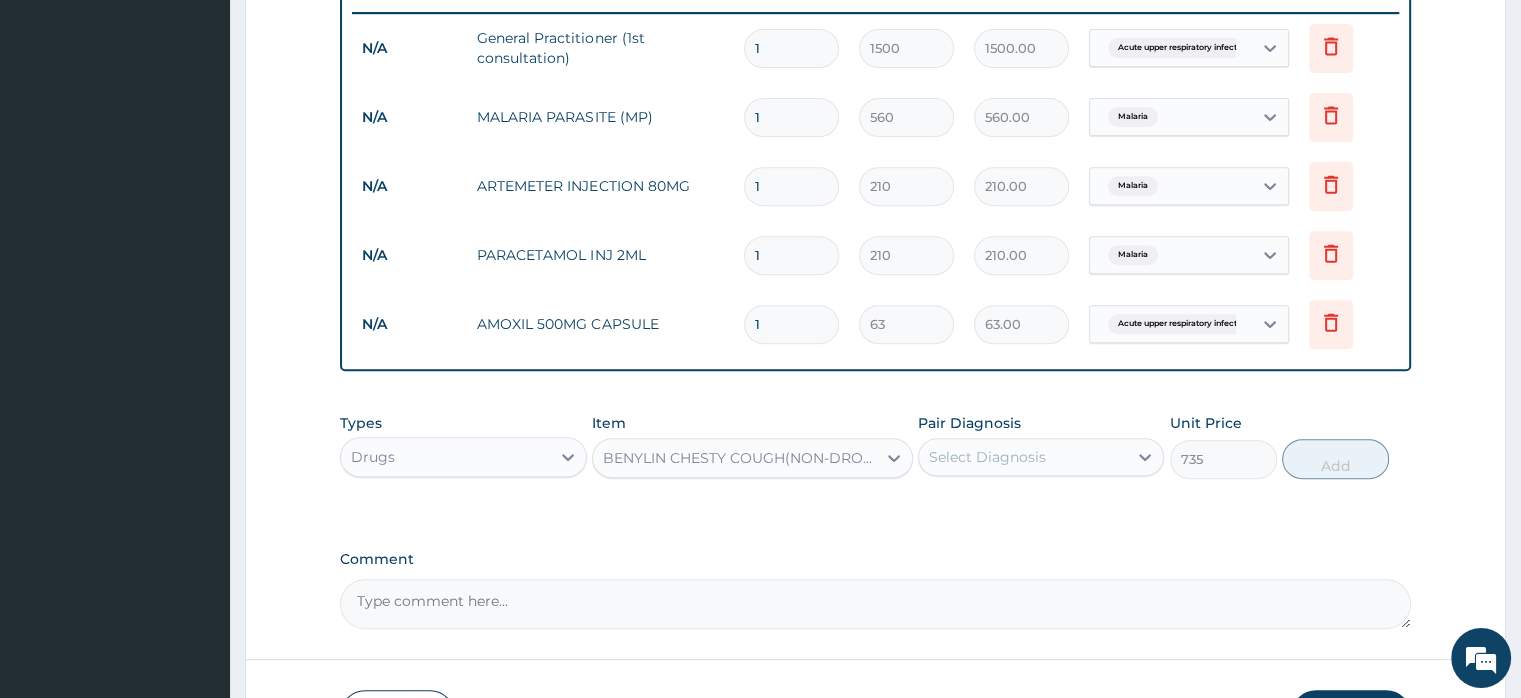 click on "Select Diagnosis" at bounding box center [987, 457] 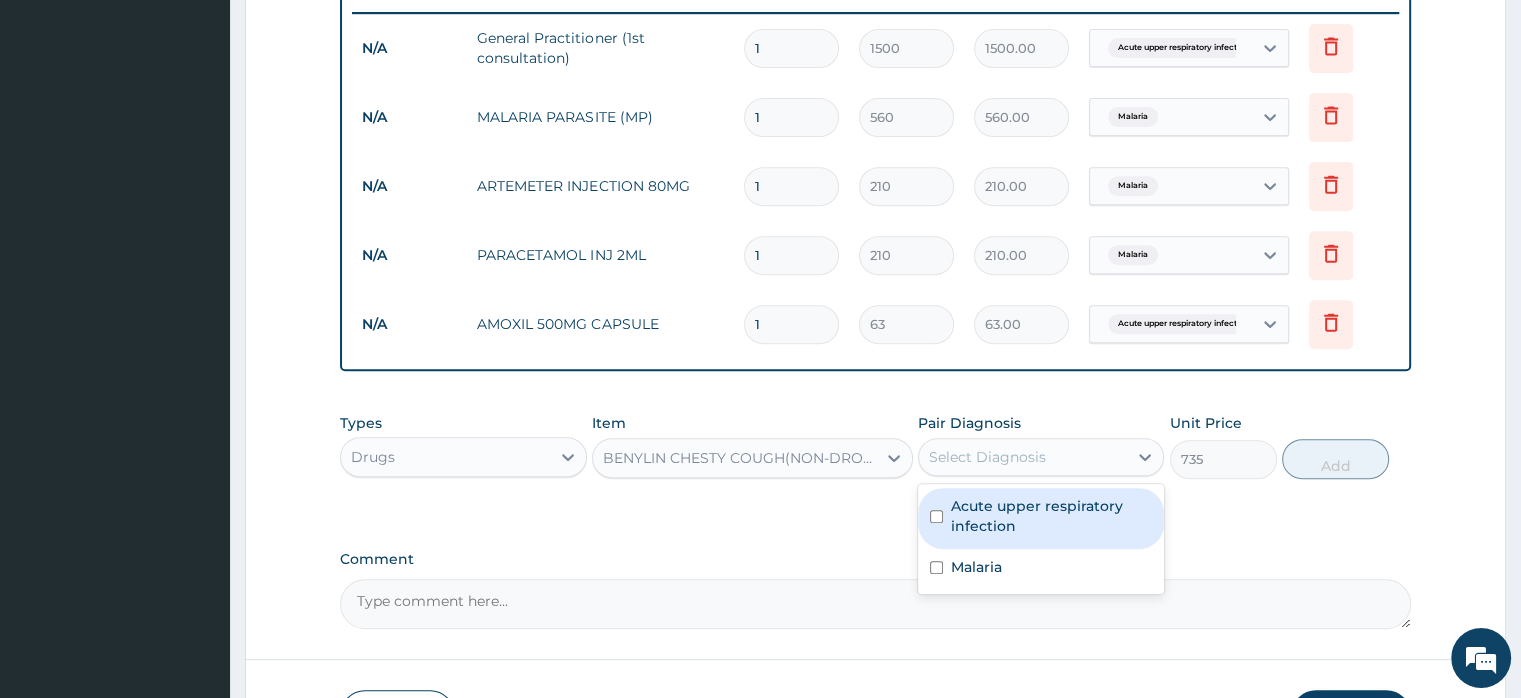 click on "Acute upper respiratory infection" at bounding box center (1051, 516) 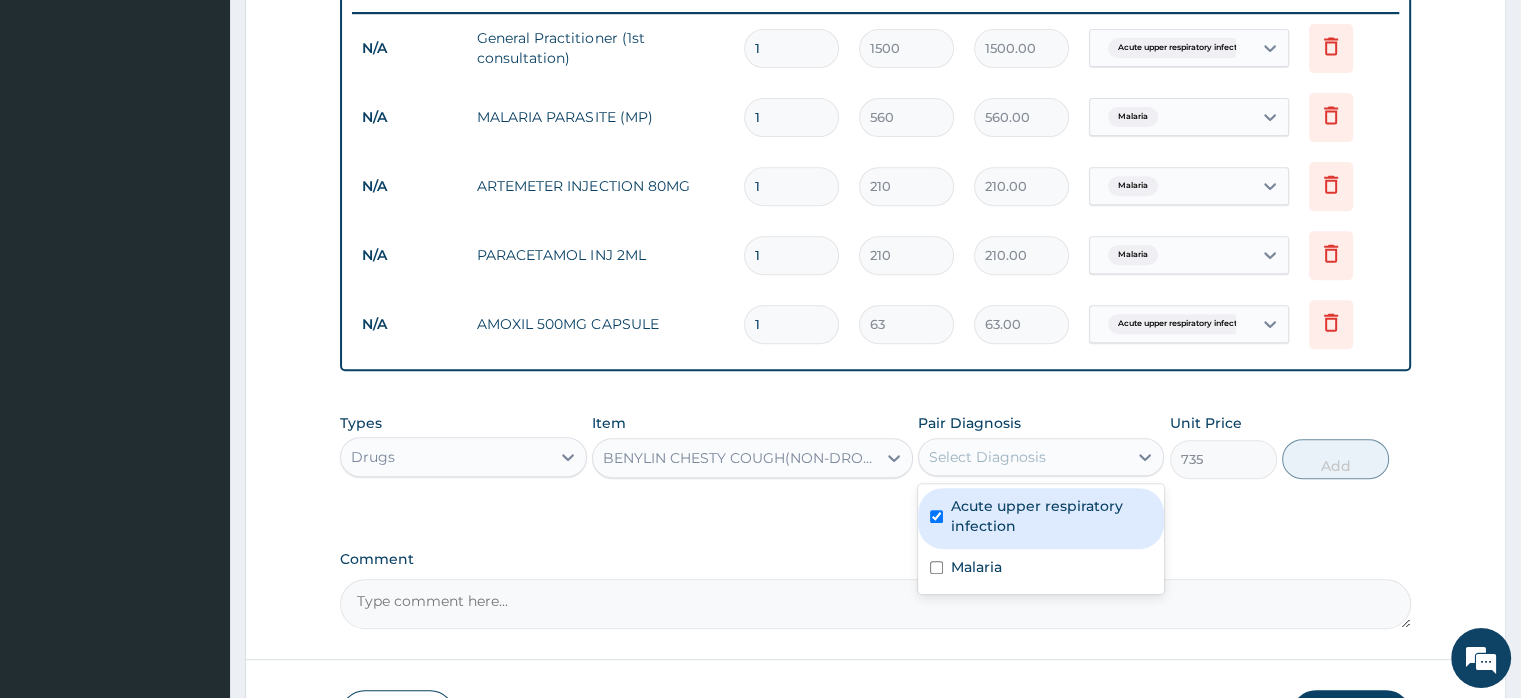 checkbox on "true" 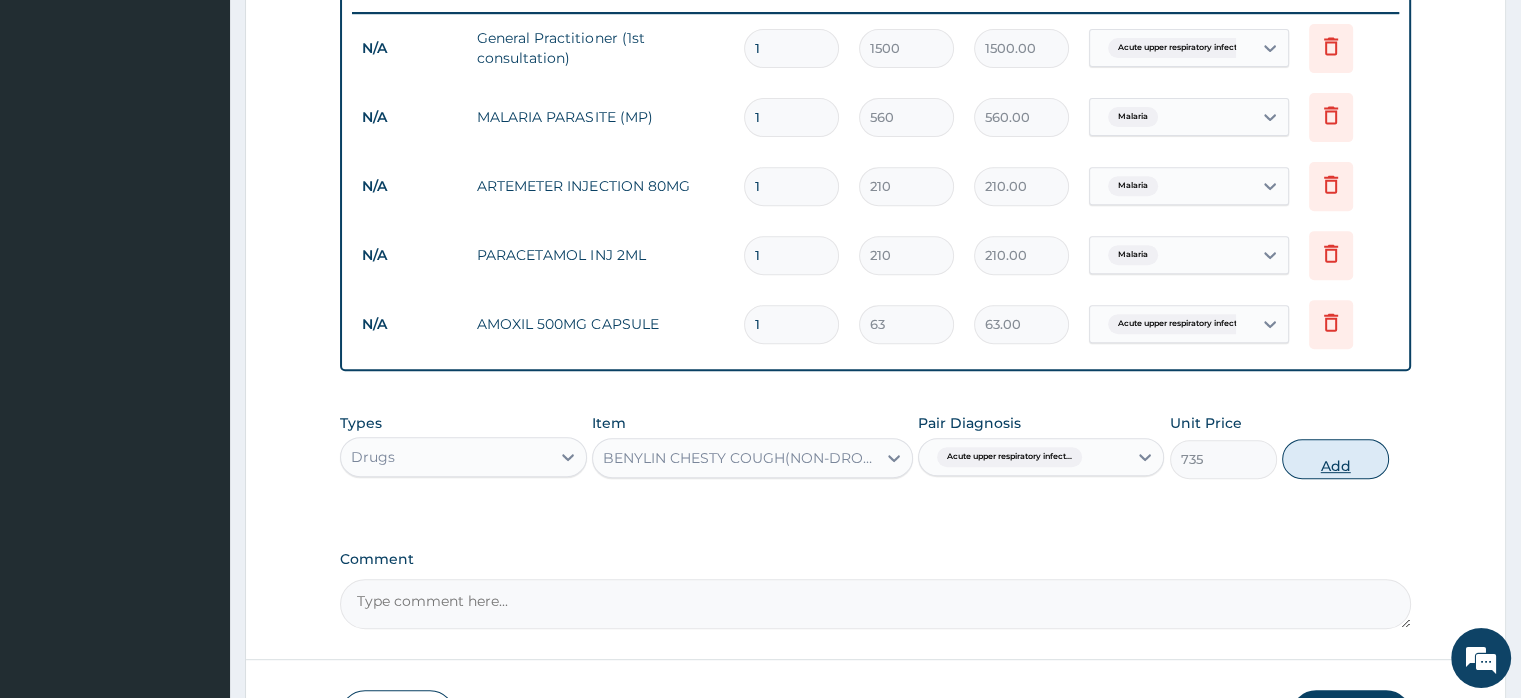 click on "Add" at bounding box center (1335, 459) 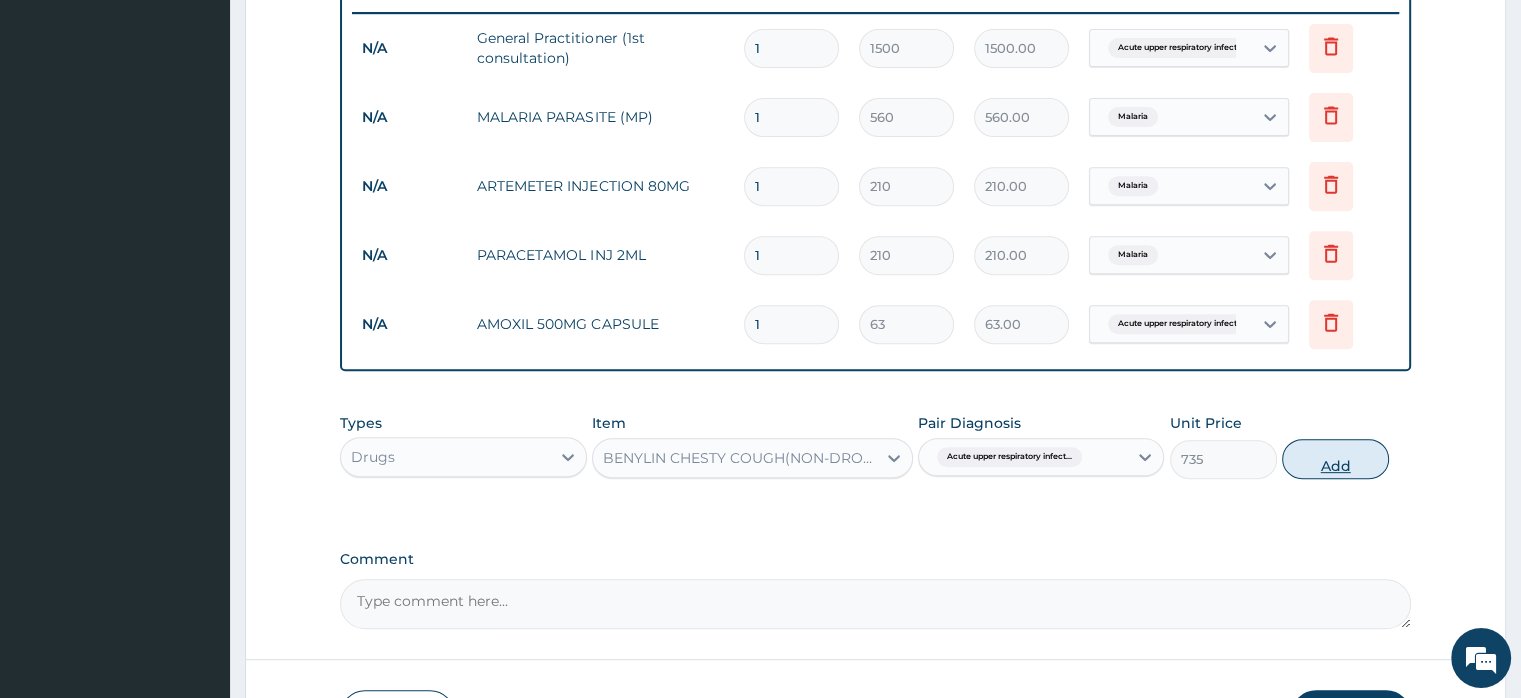 type on "0" 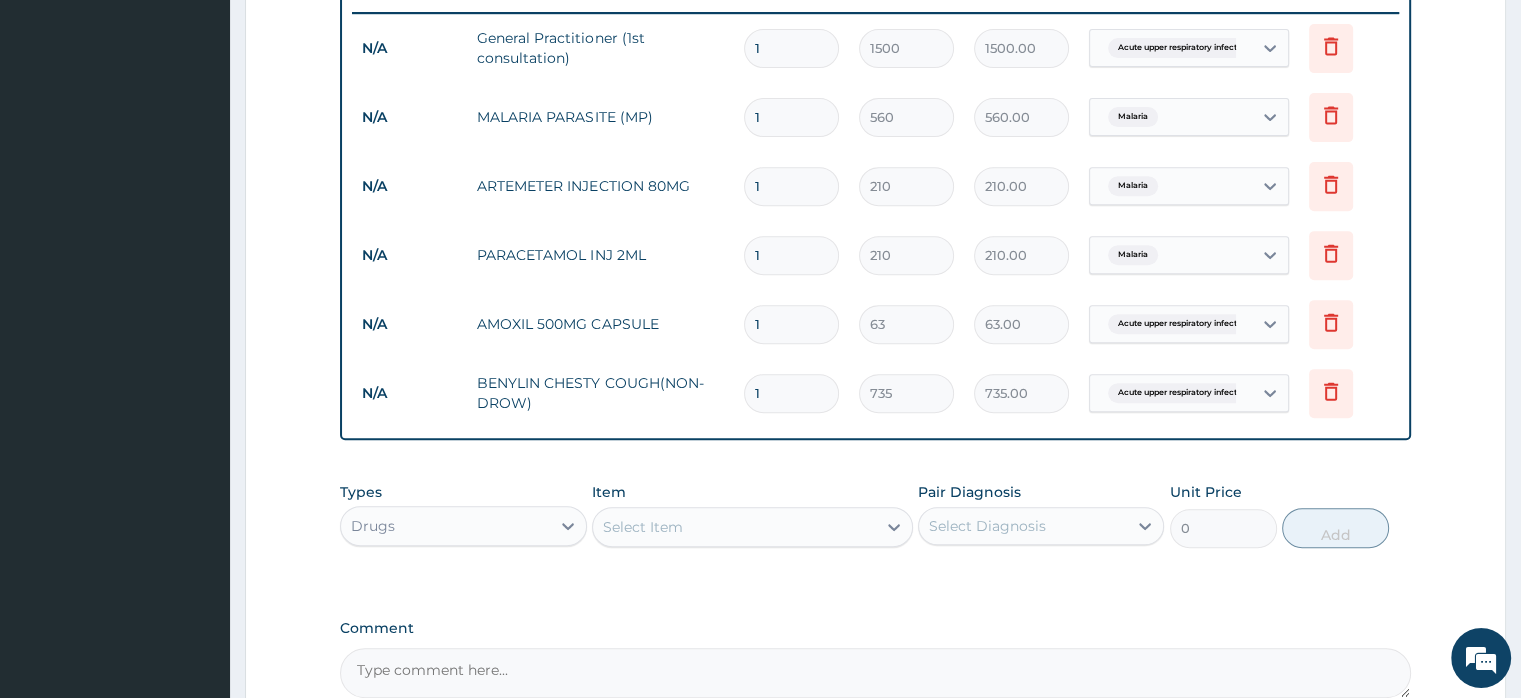 click on "Select Item" at bounding box center (734, 527) 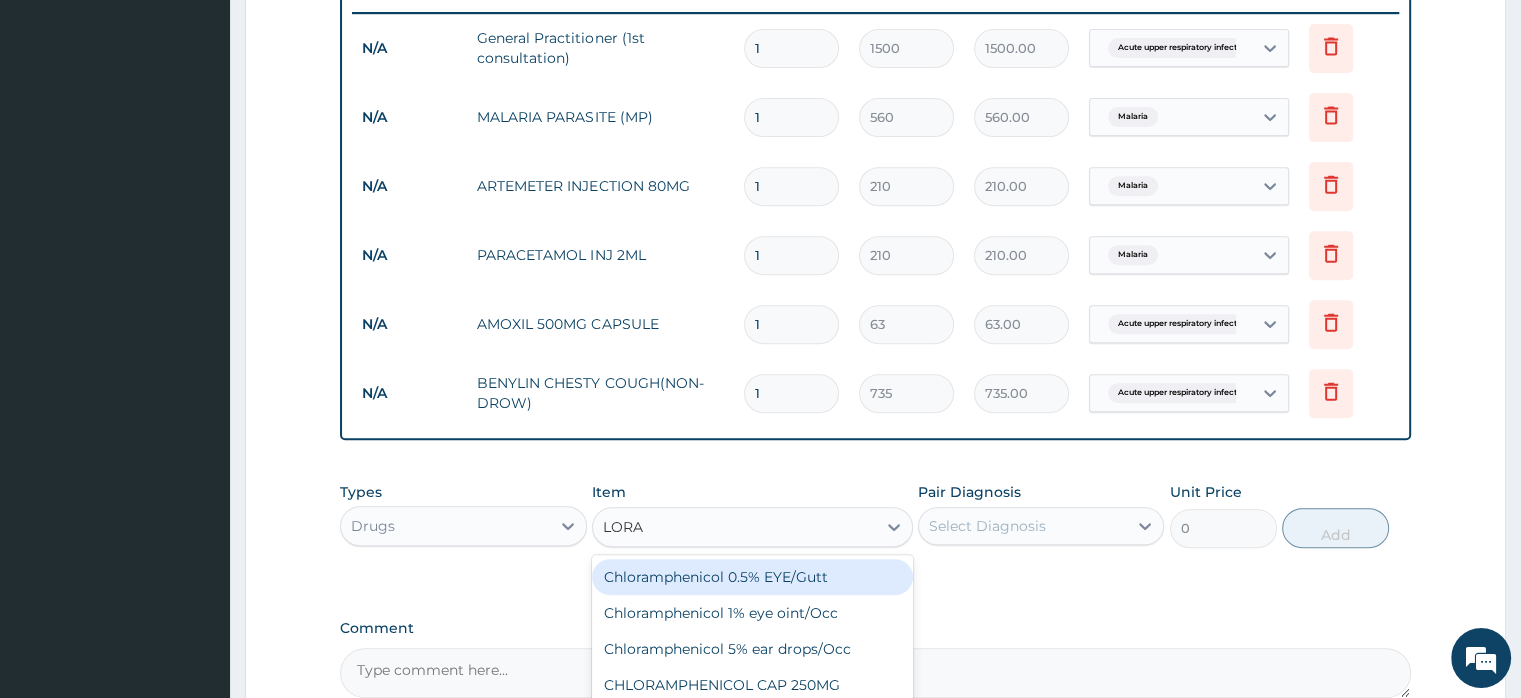 type on "LORAT" 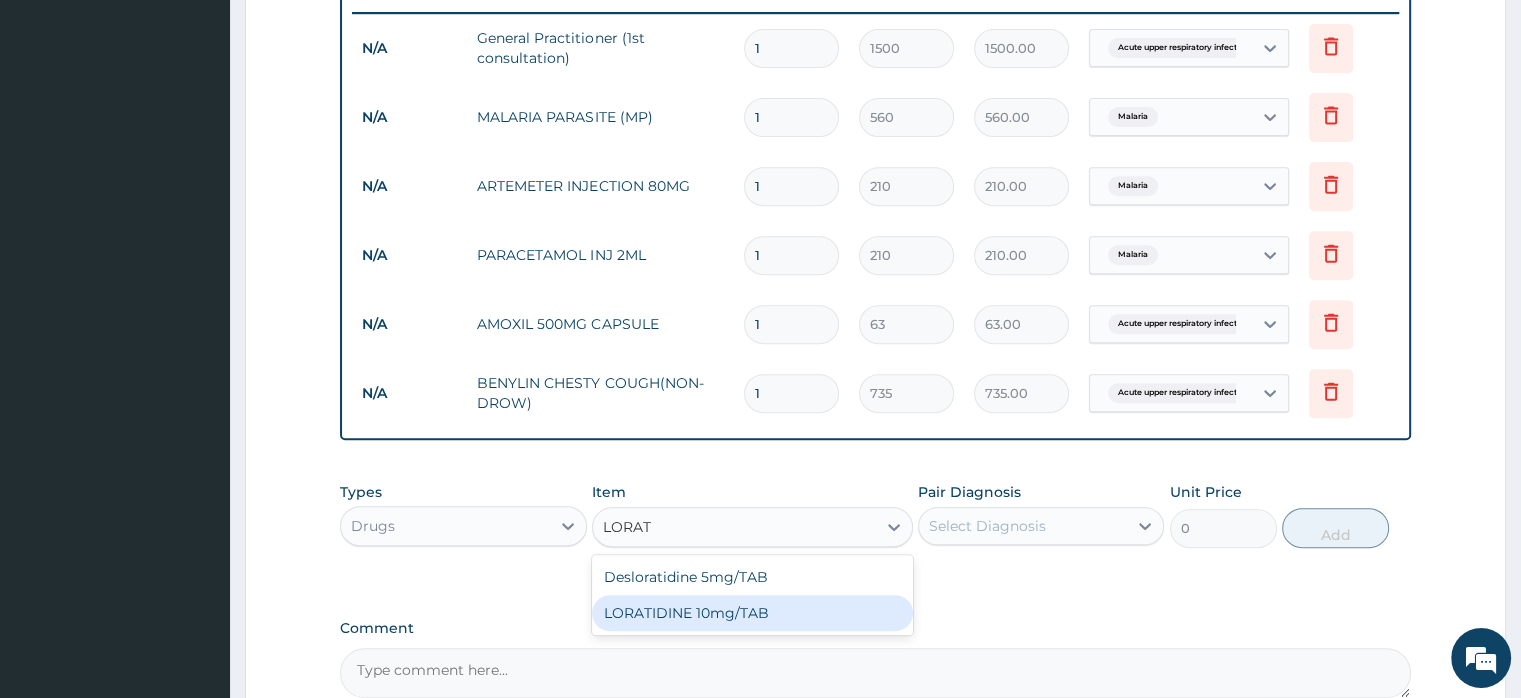 click on "LORATIDINE 10mg/TAB" at bounding box center (752, 613) 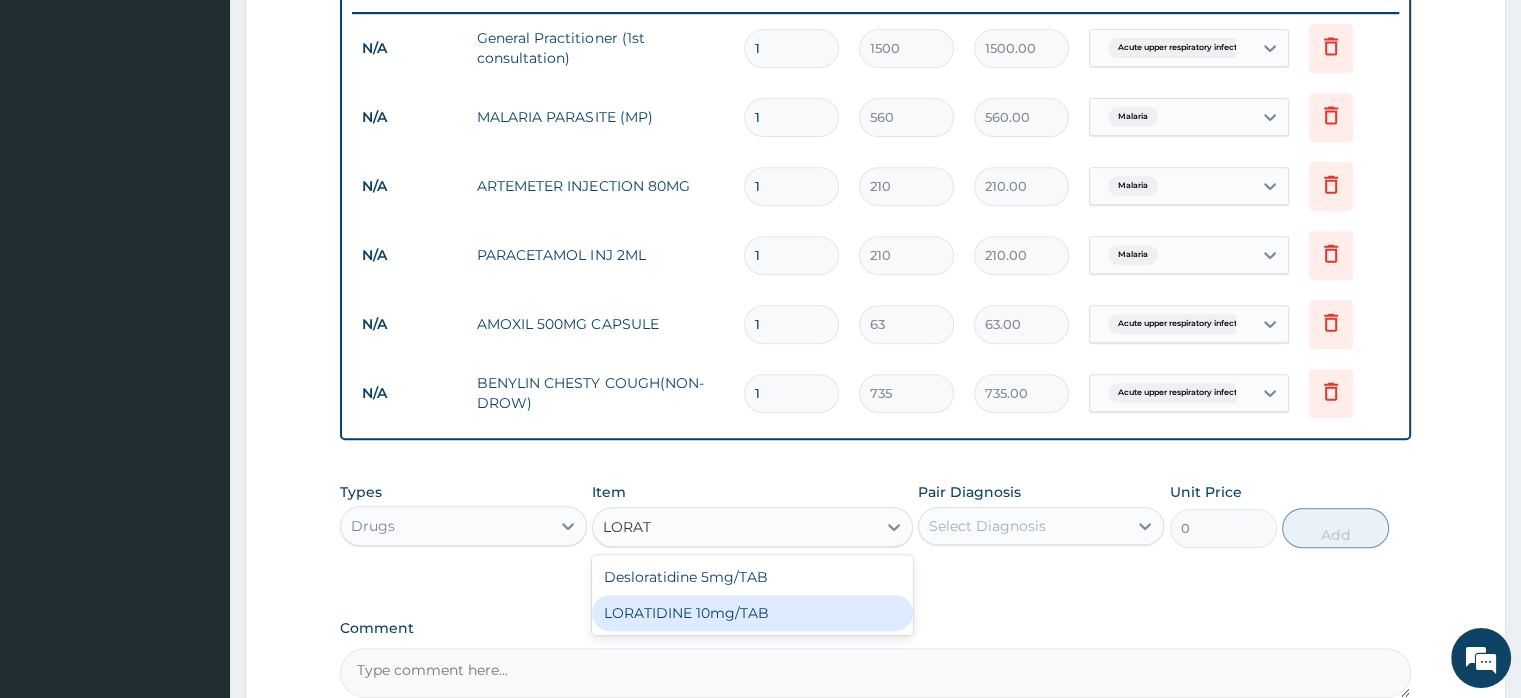type 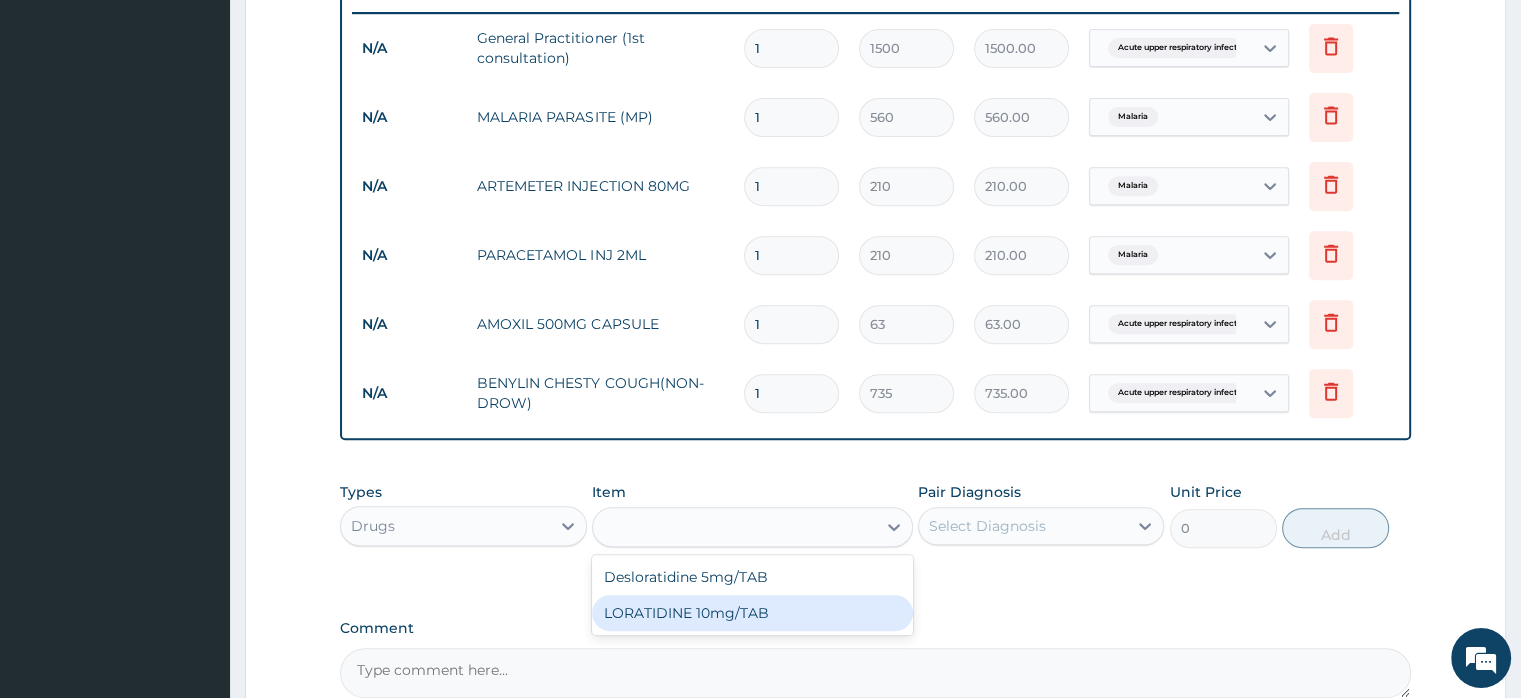 type on "11.55" 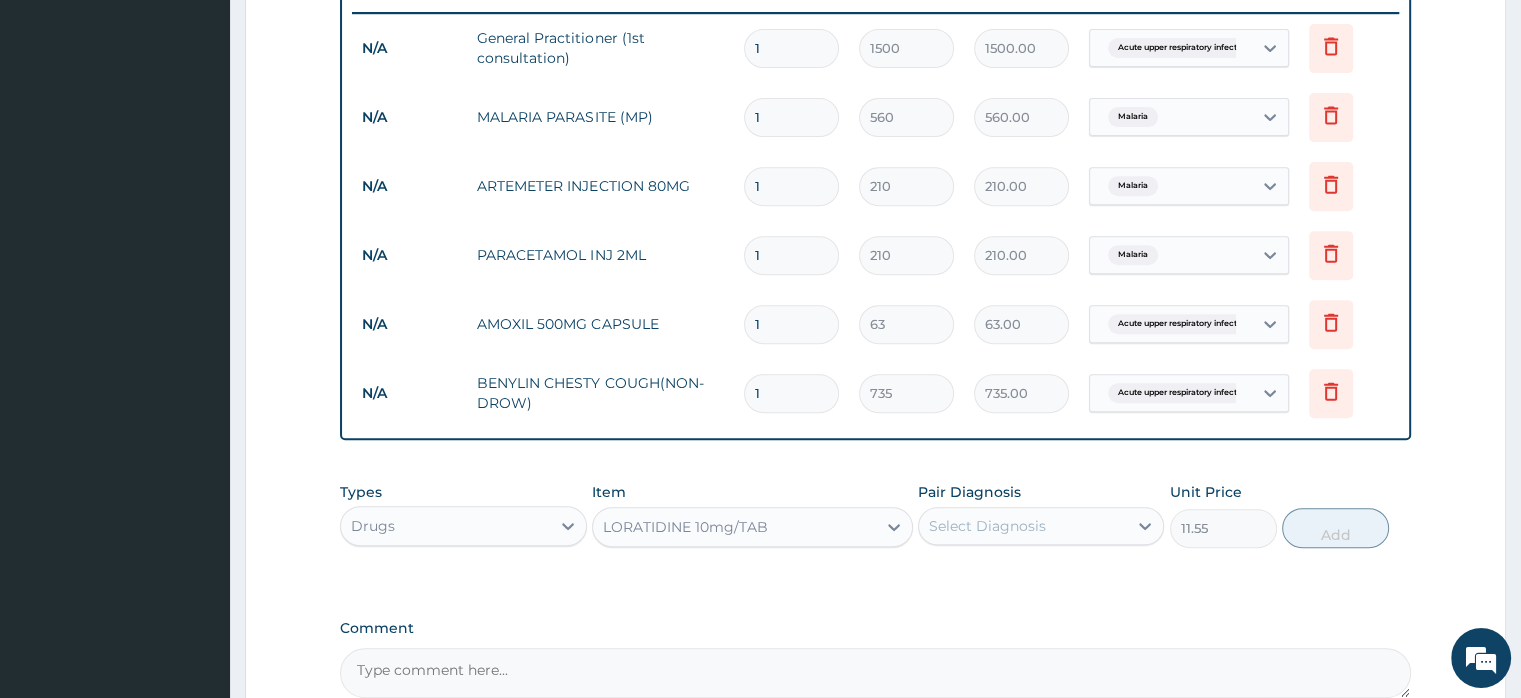click on "Select Diagnosis" at bounding box center [987, 526] 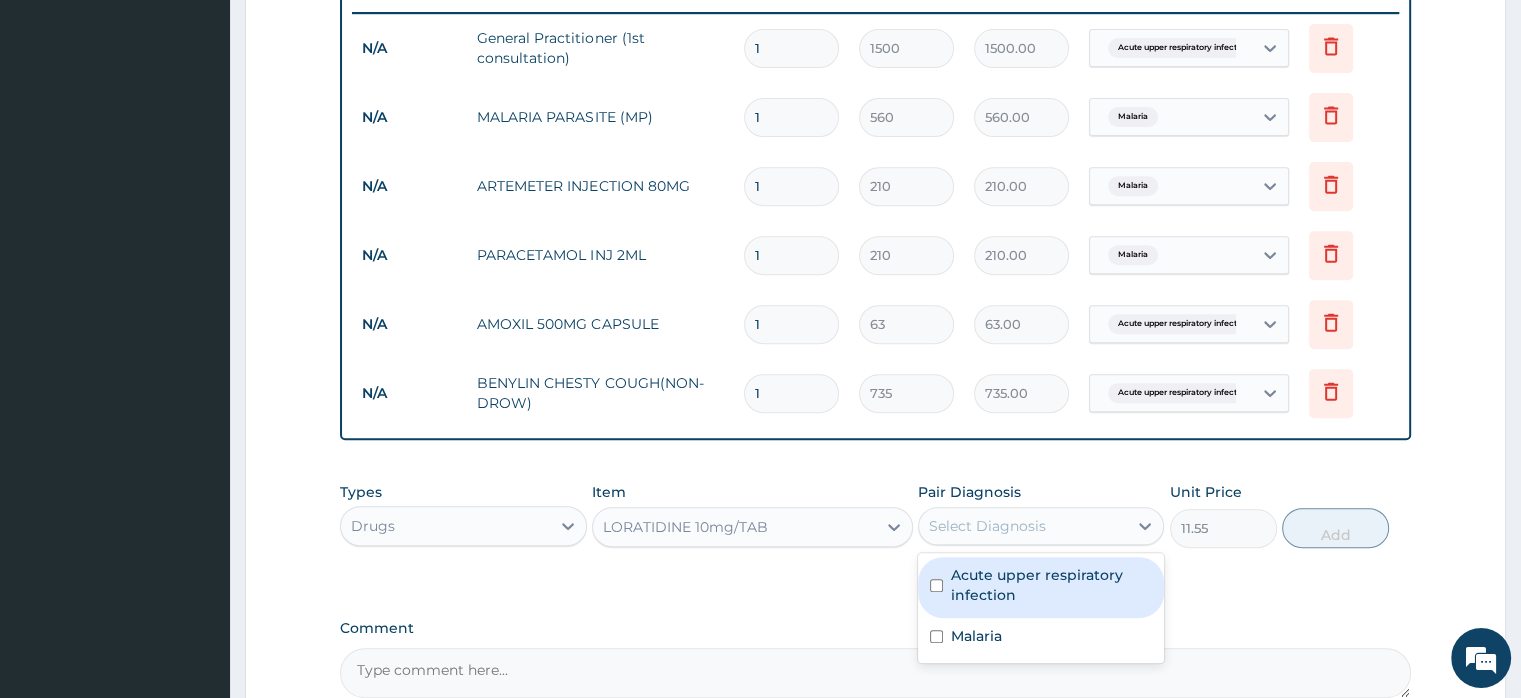 click at bounding box center [936, 585] 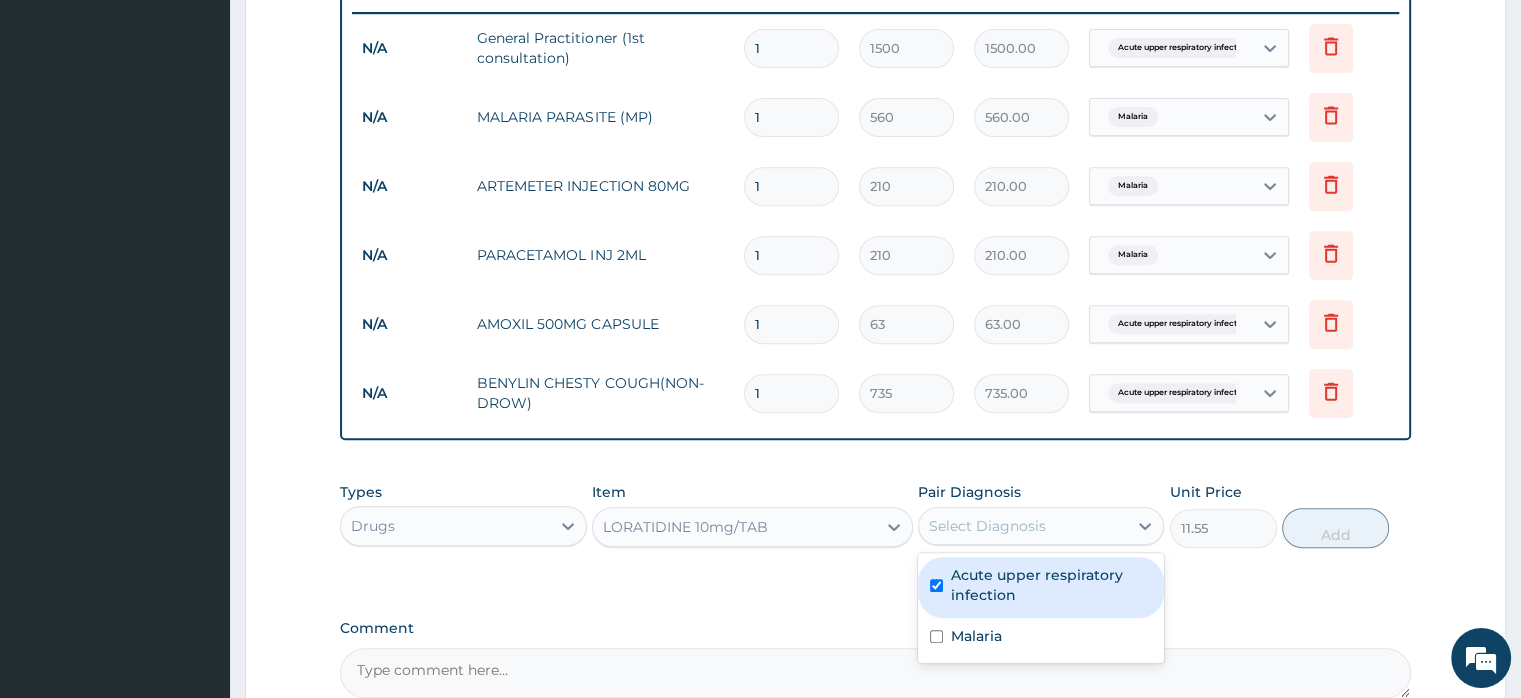 checkbox on "true" 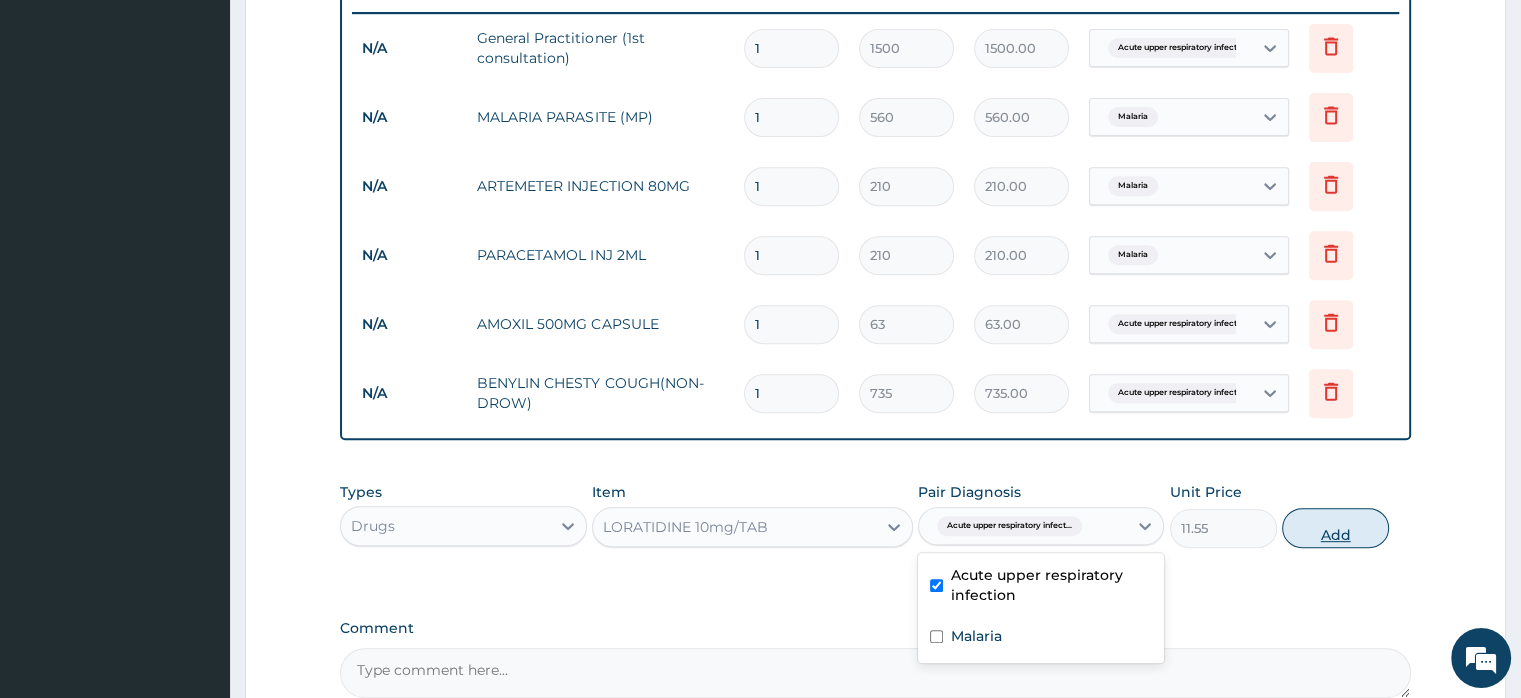click on "Add" at bounding box center [1335, 528] 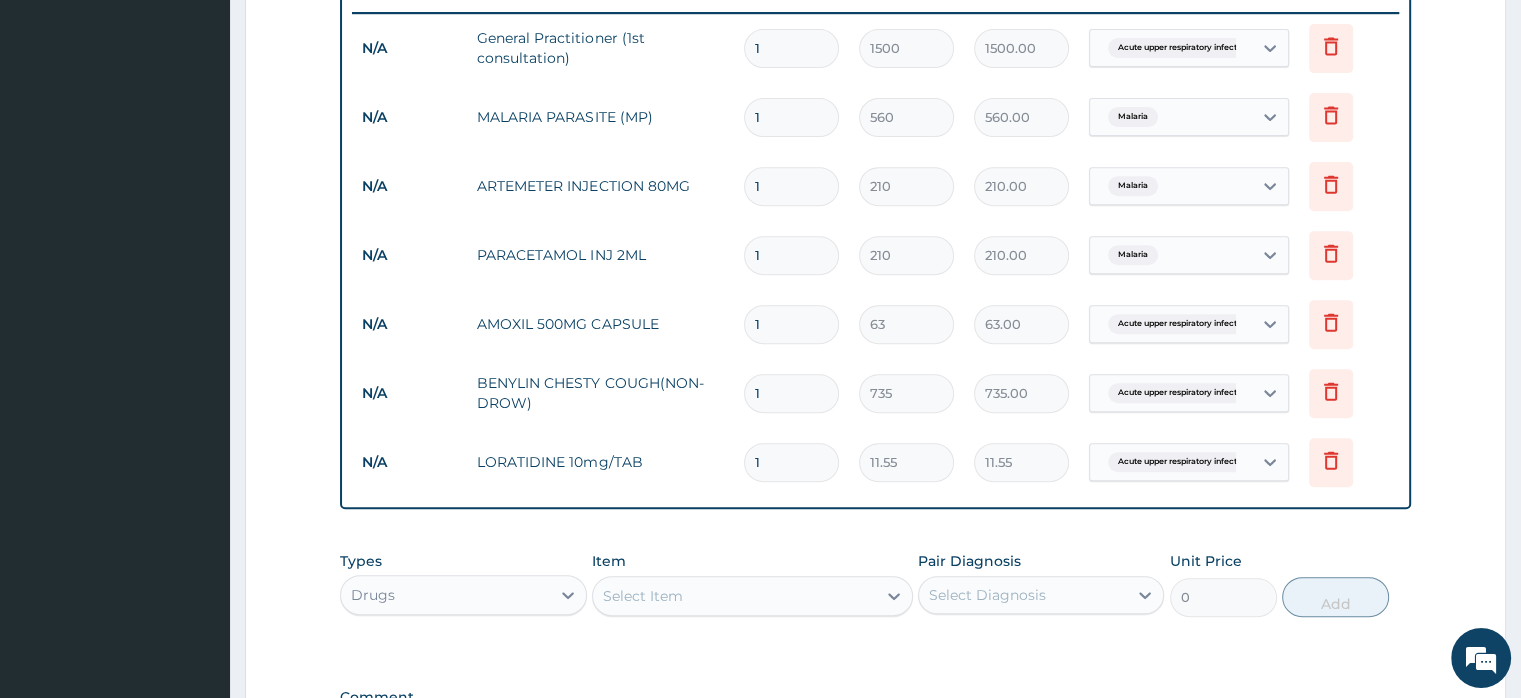 click on "Select Item" at bounding box center [643, 596] 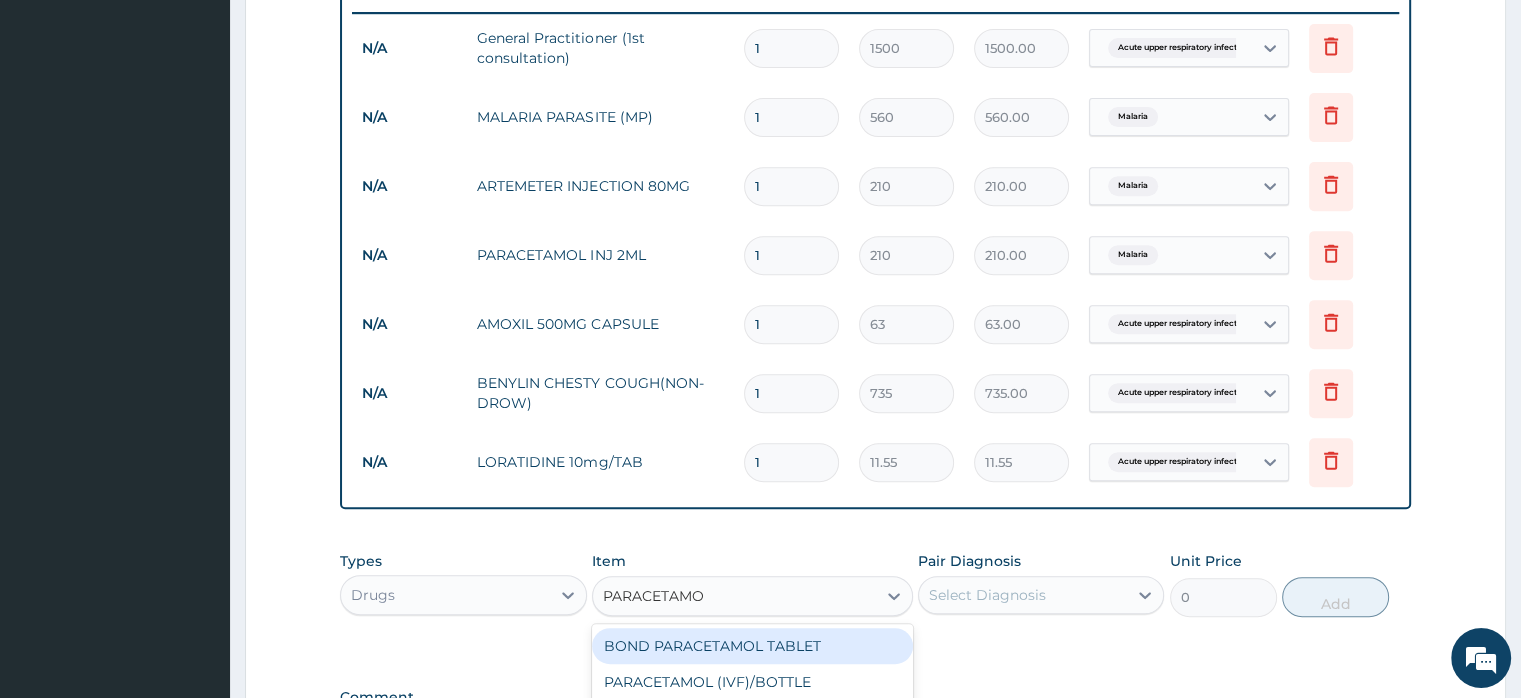 type on "PARACETAMOL" 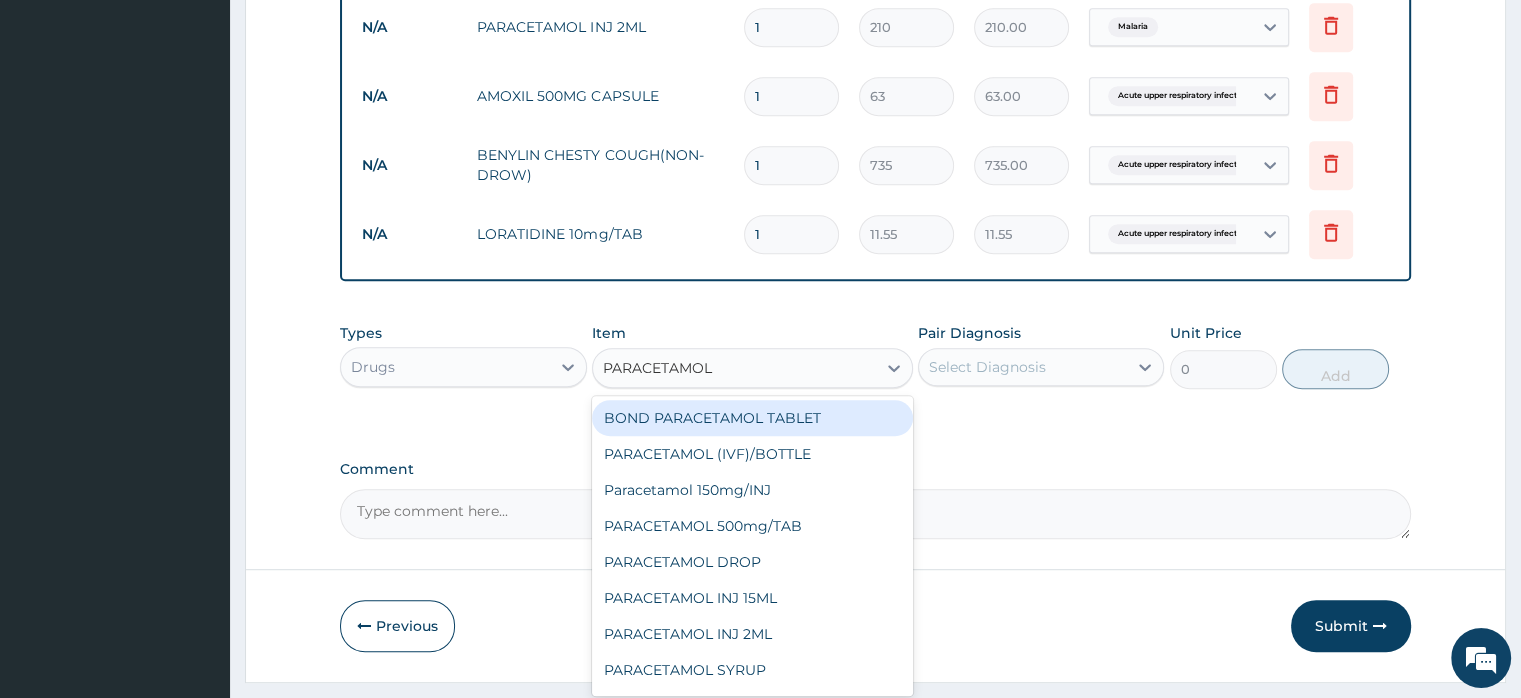 scroll, scrollTop: 1059, scrollLeft: 0, axis: vertical 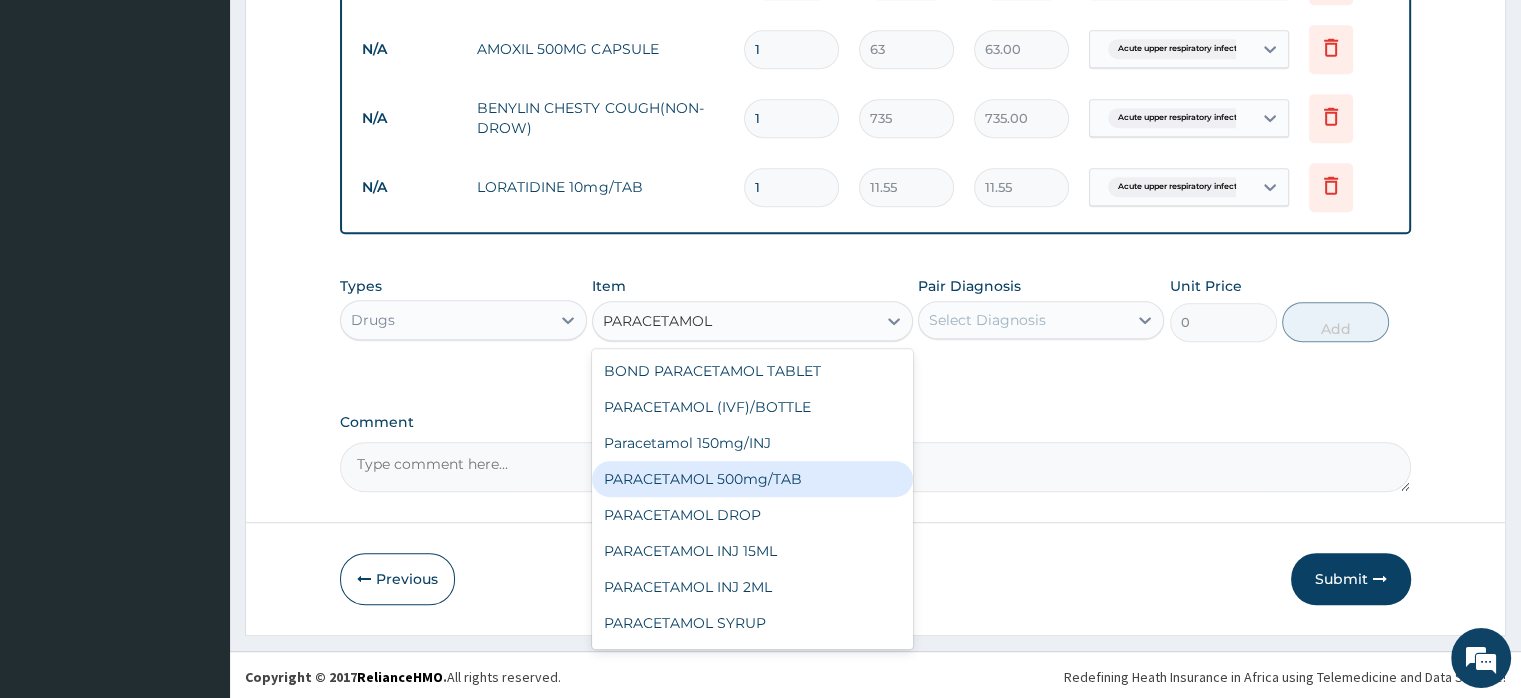 click on "PARACETAMOL 500mg/TAB" at bounding box center (752, 479) 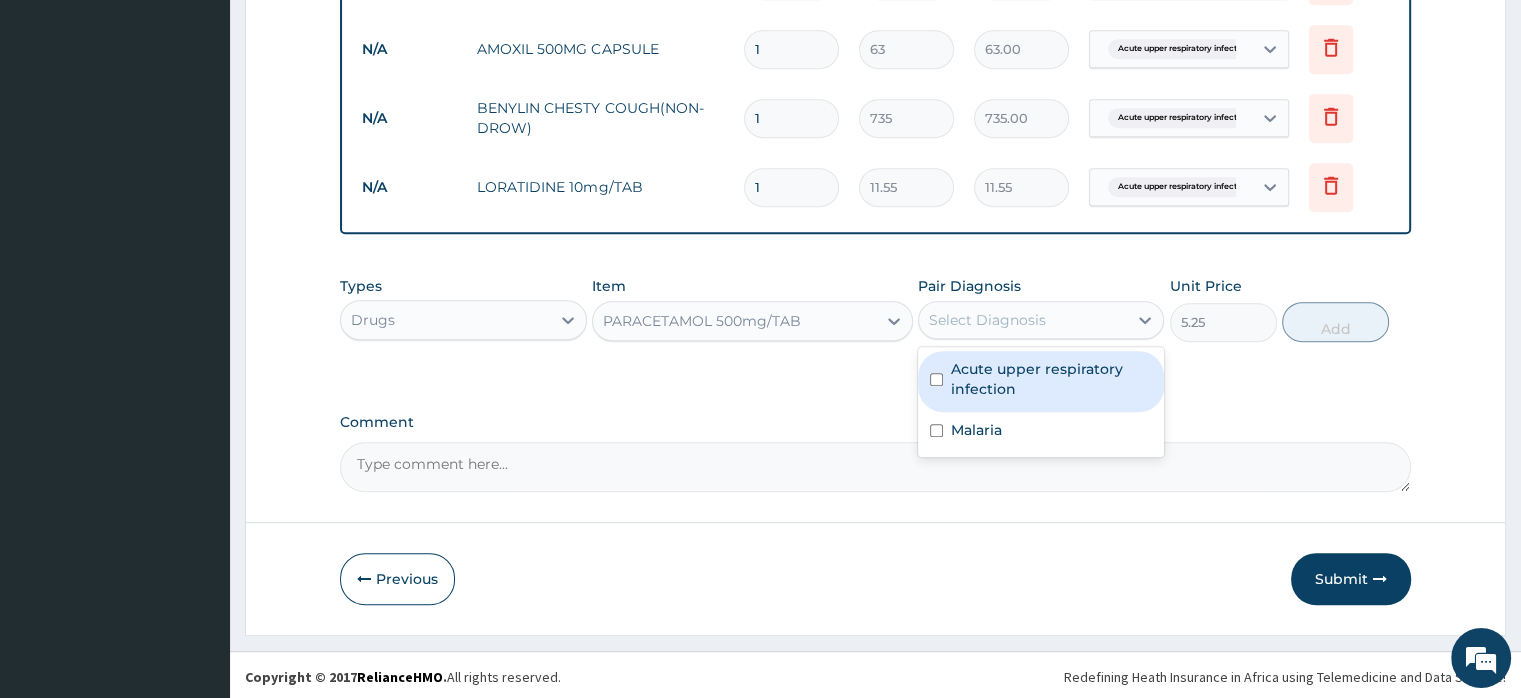 click on "Select Diagnosis" at bounding box center [987, 320] 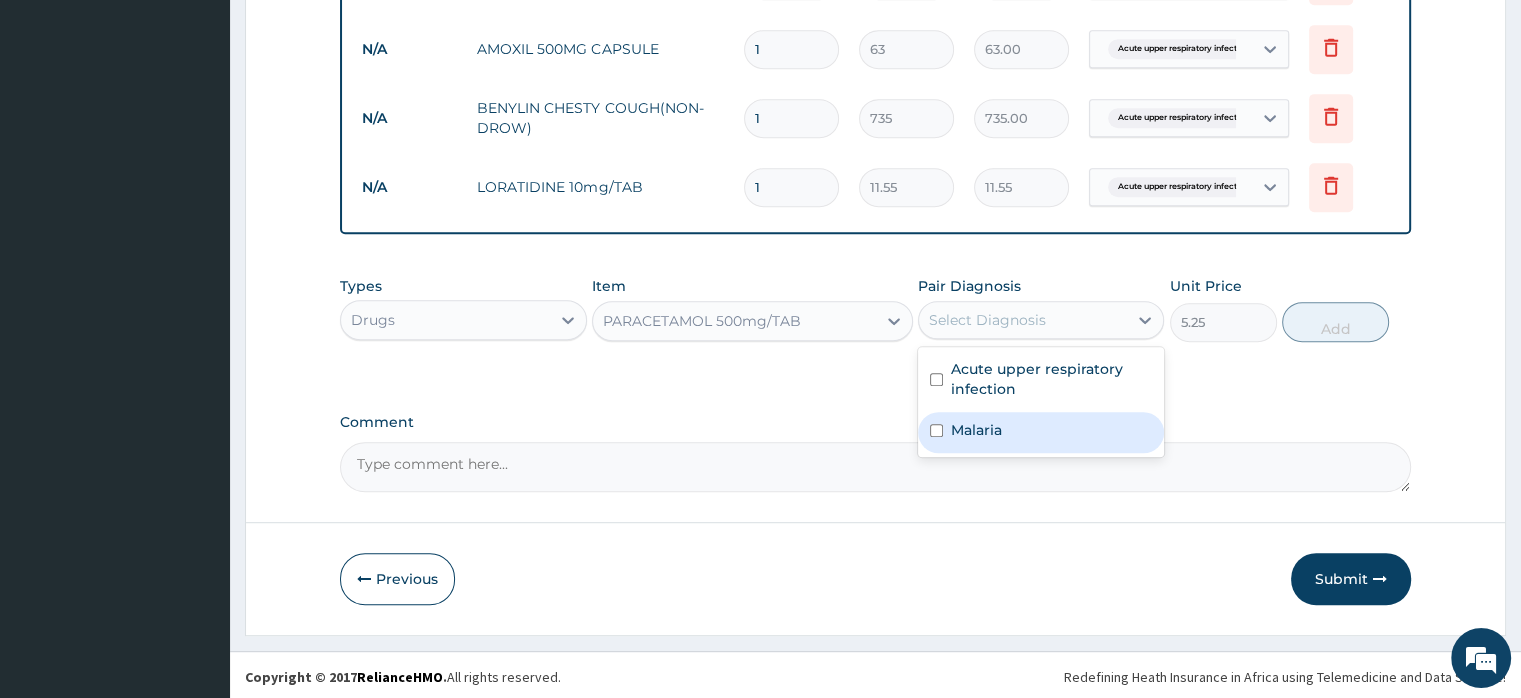 click on "Malaria" at bounding box center (976, 430) 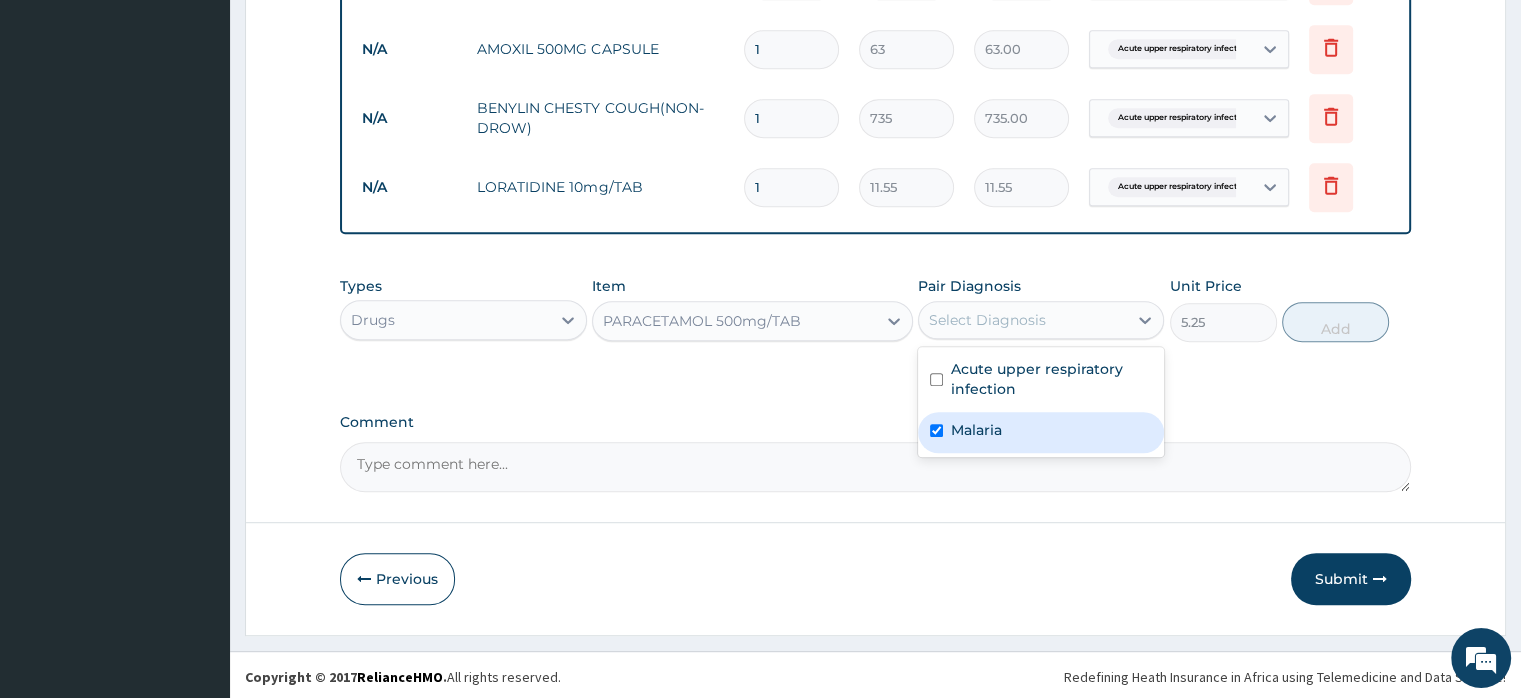 checkbox on "true" 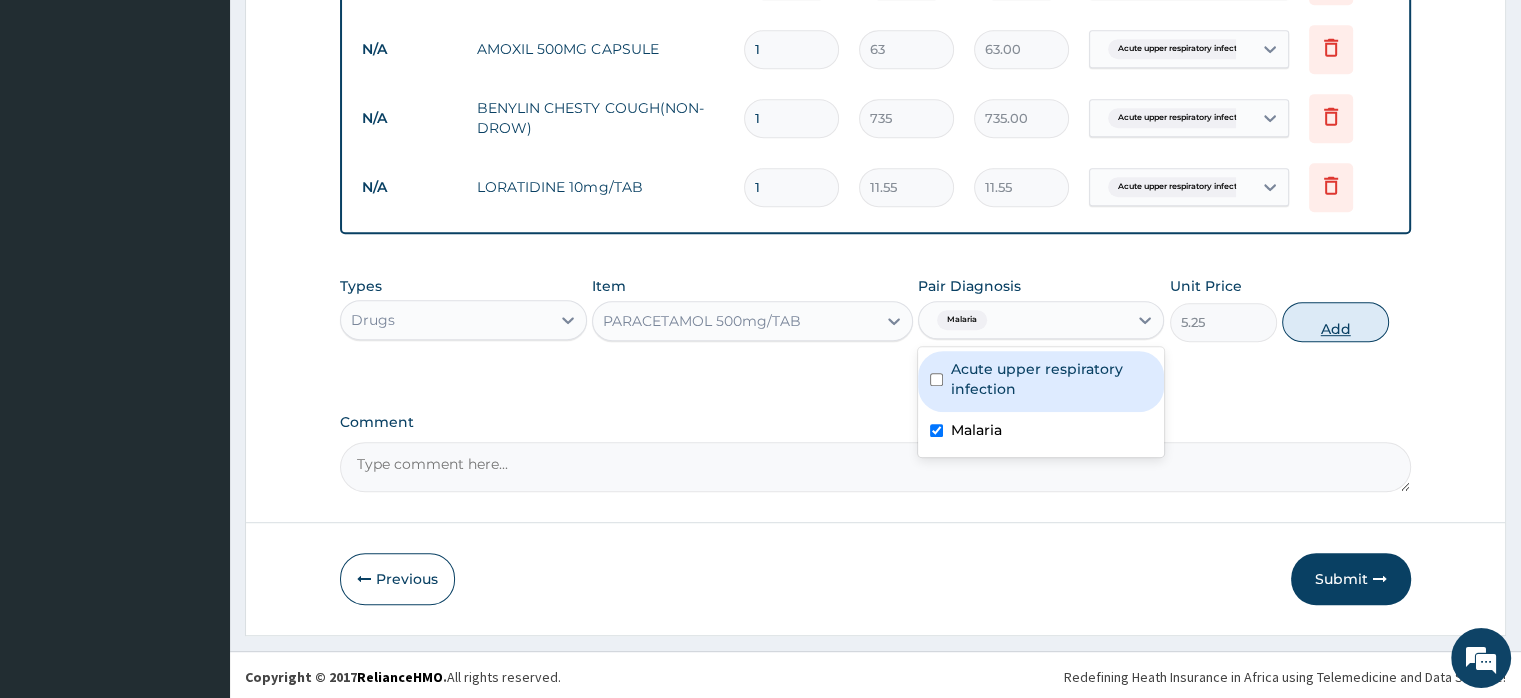 click on "Add" at bounding box center [1335, 322] 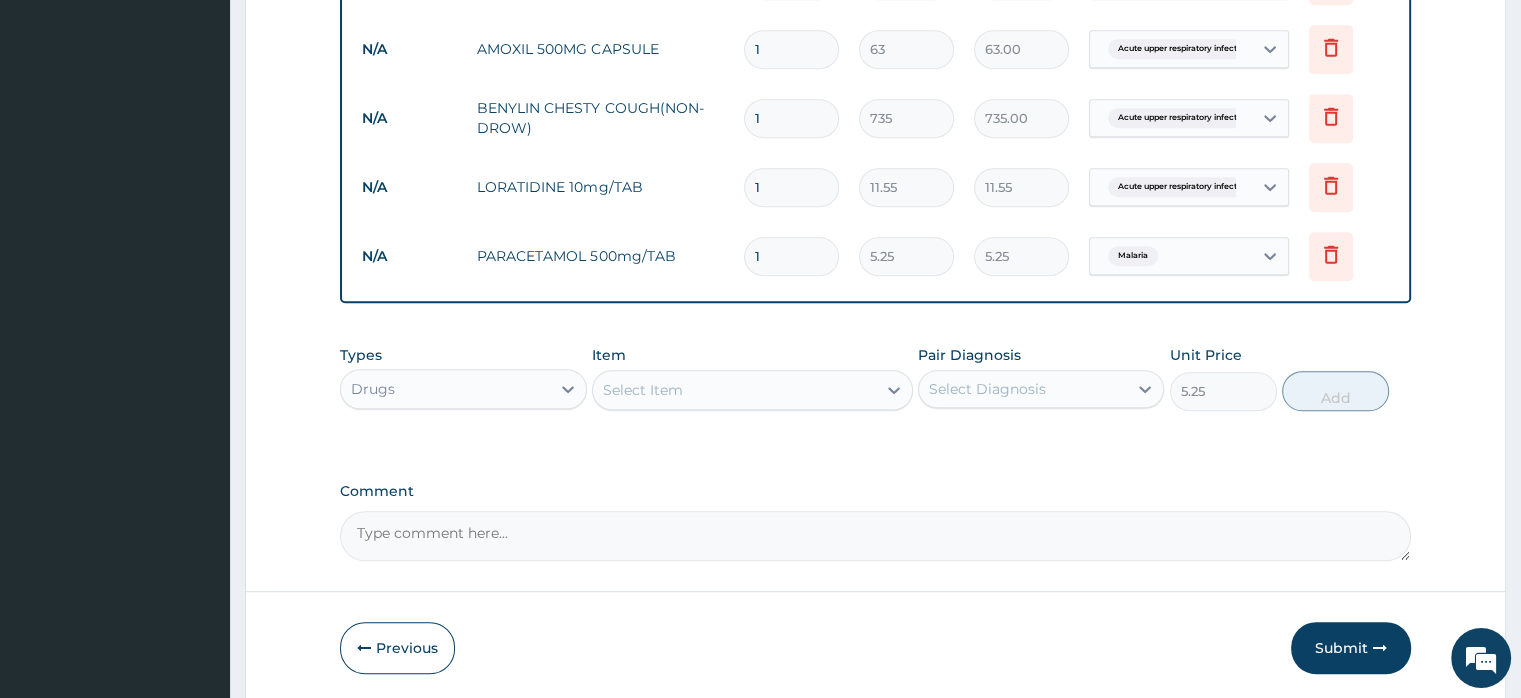 type on "0" 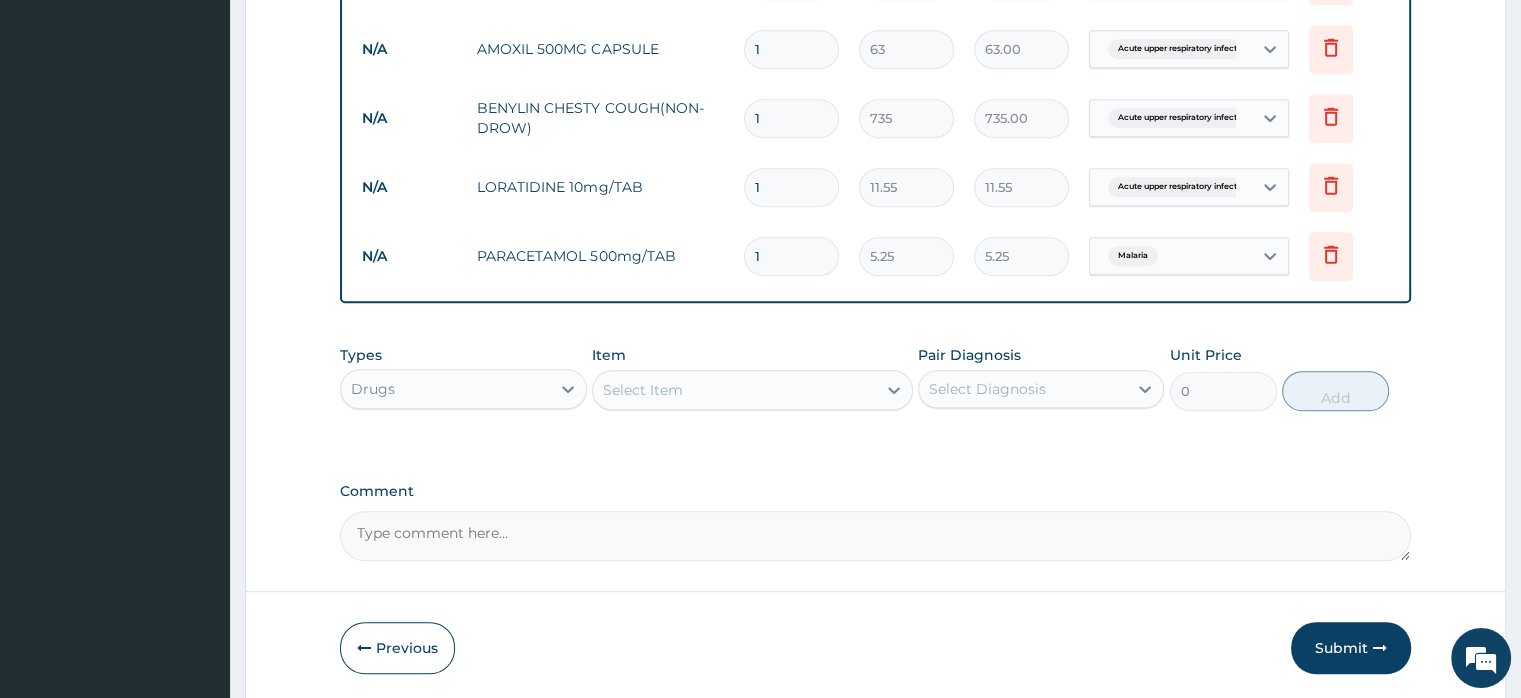 type on "18" 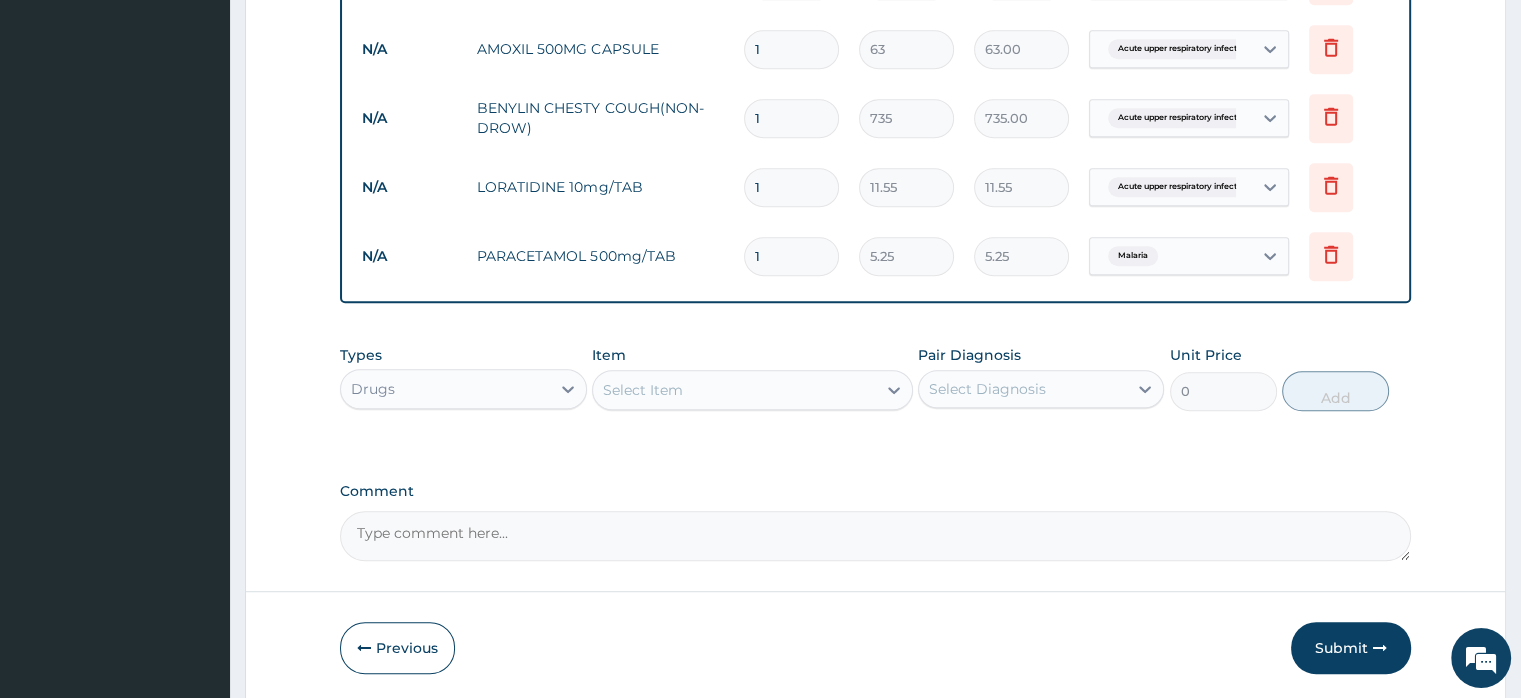 type on "94.50" 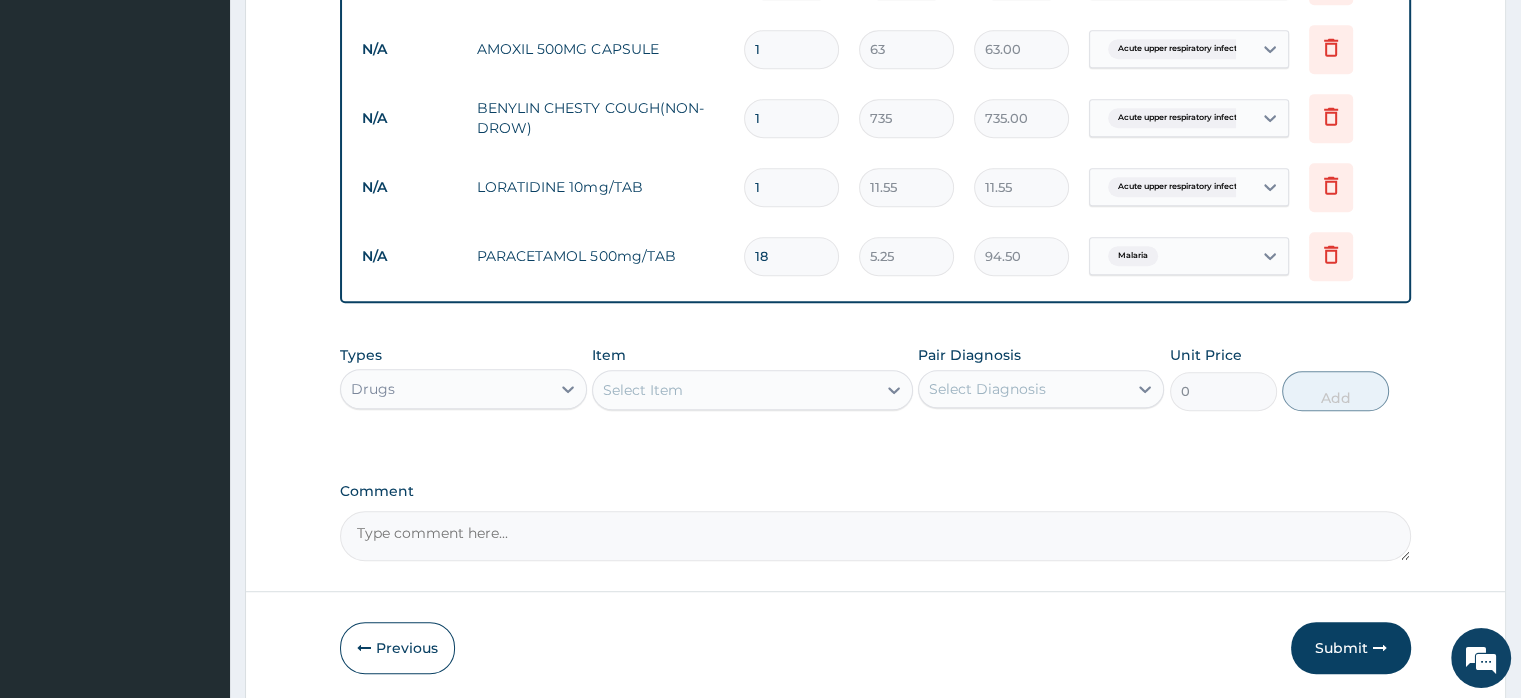 type on "18" 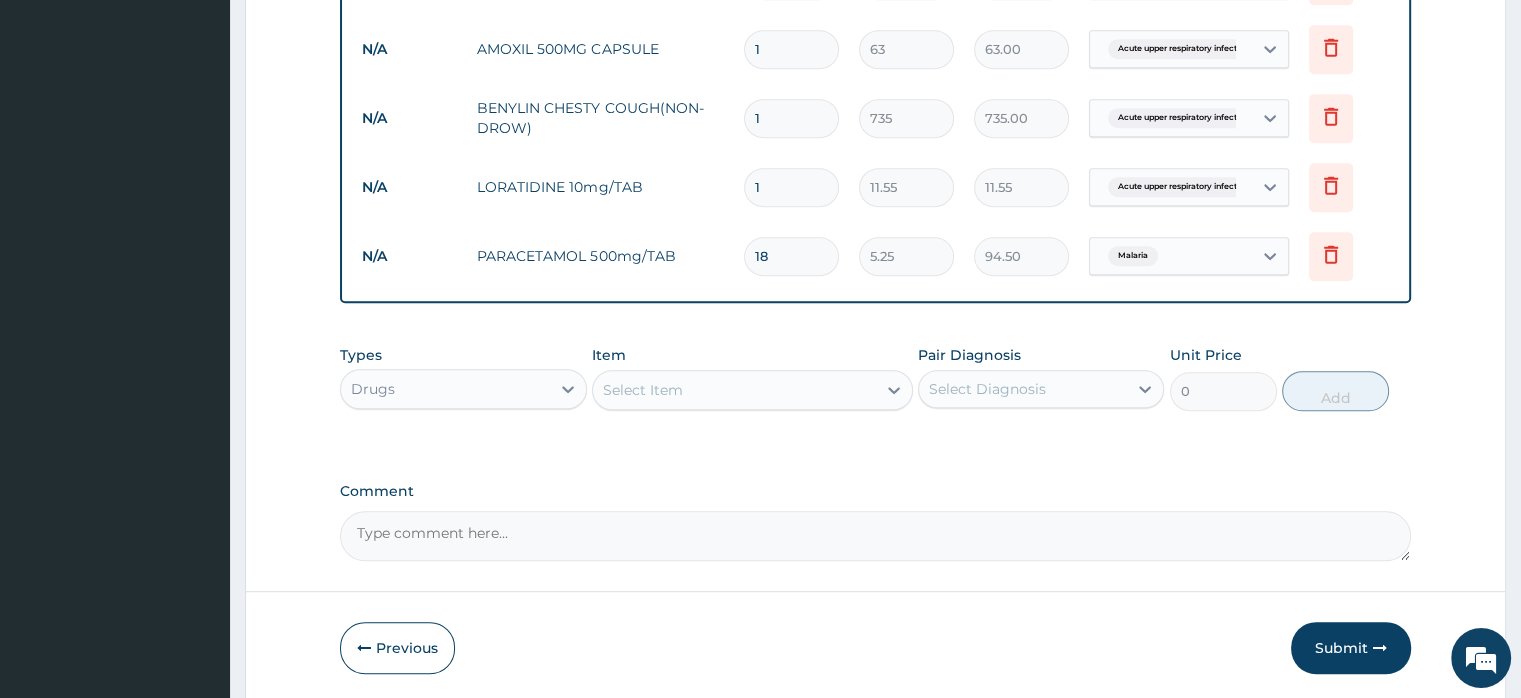type on "10" 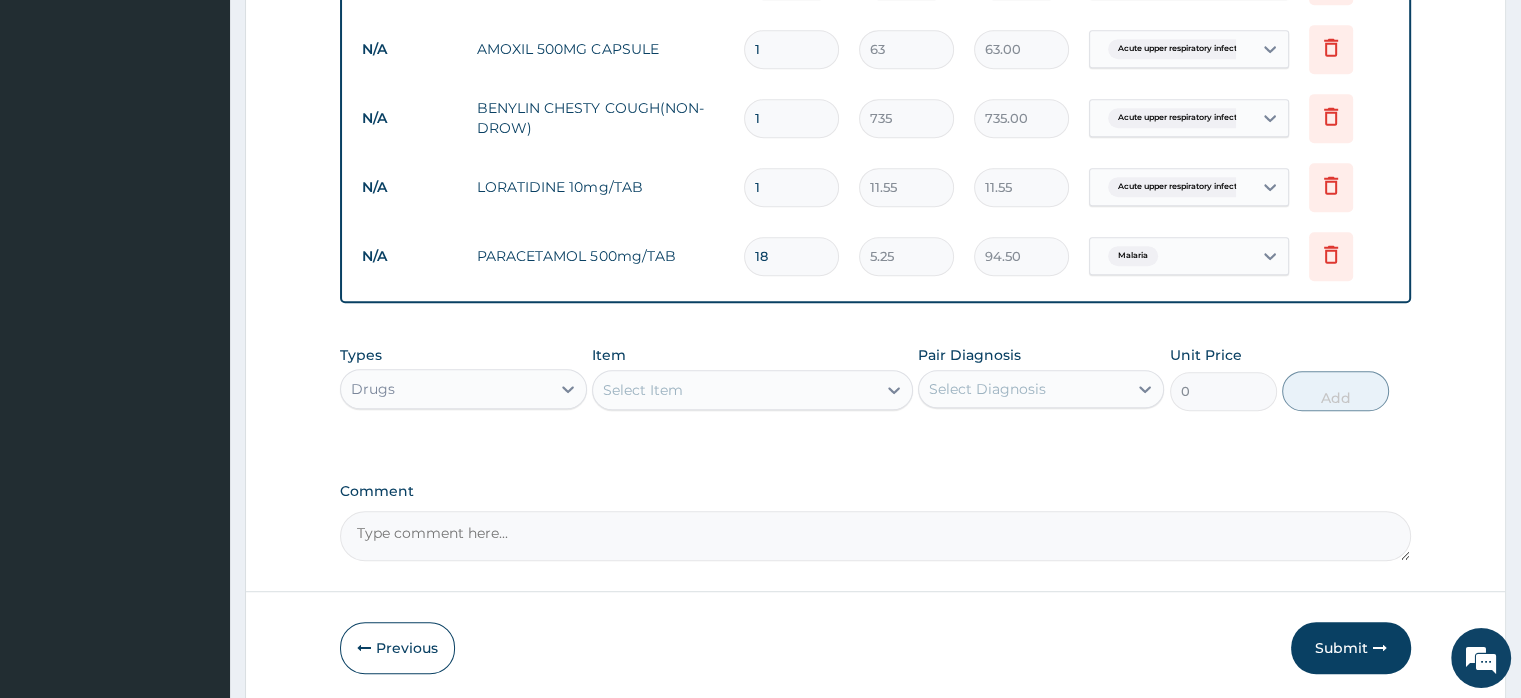 type on "115.50" 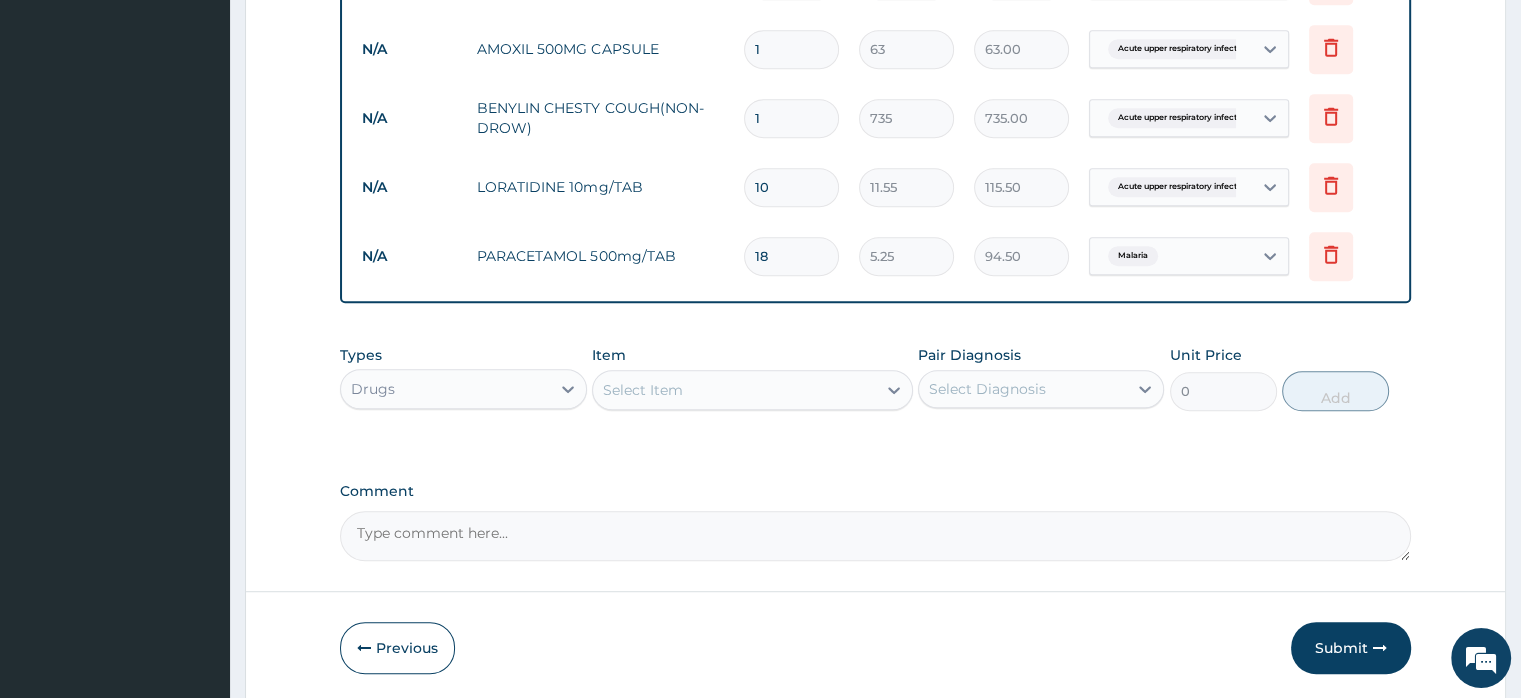 type on "10" 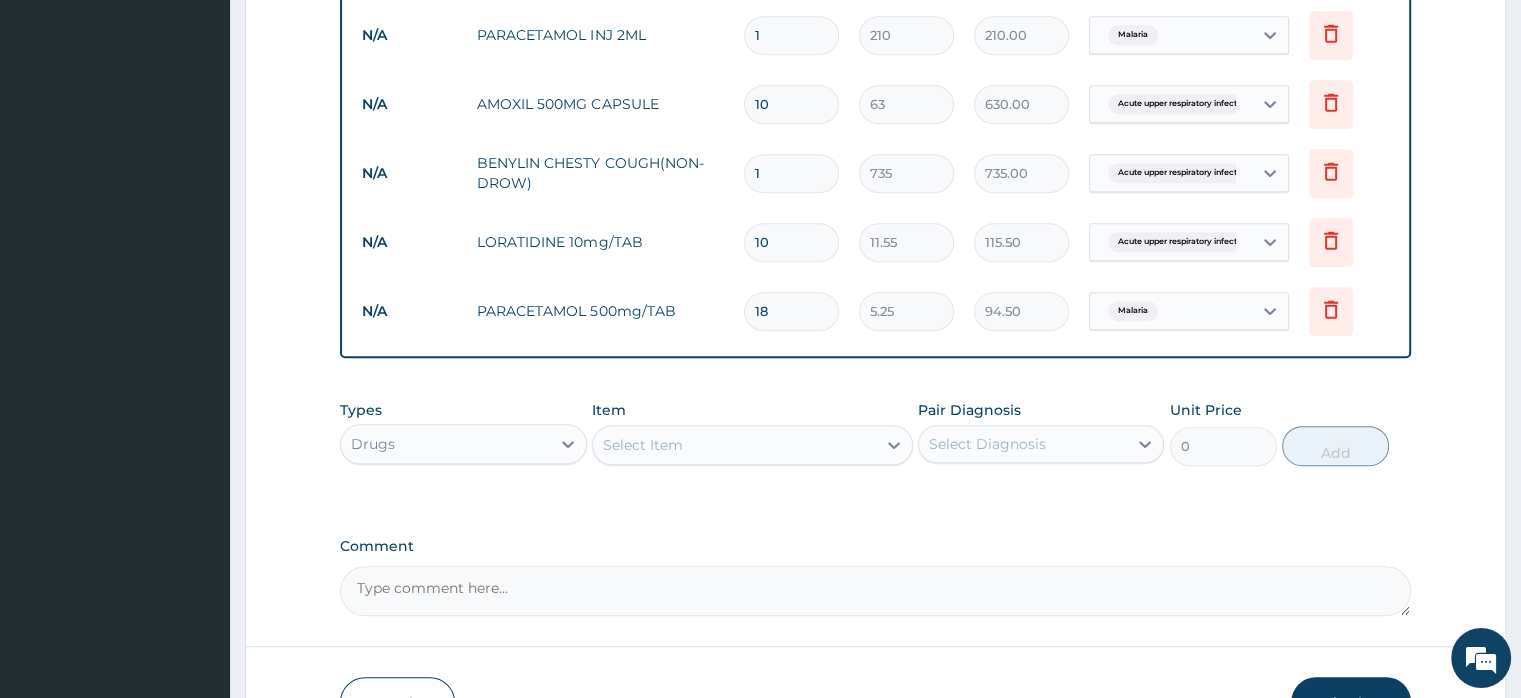 scroll, scrollTop: 959, scrollLeft: 0, axis: vertical 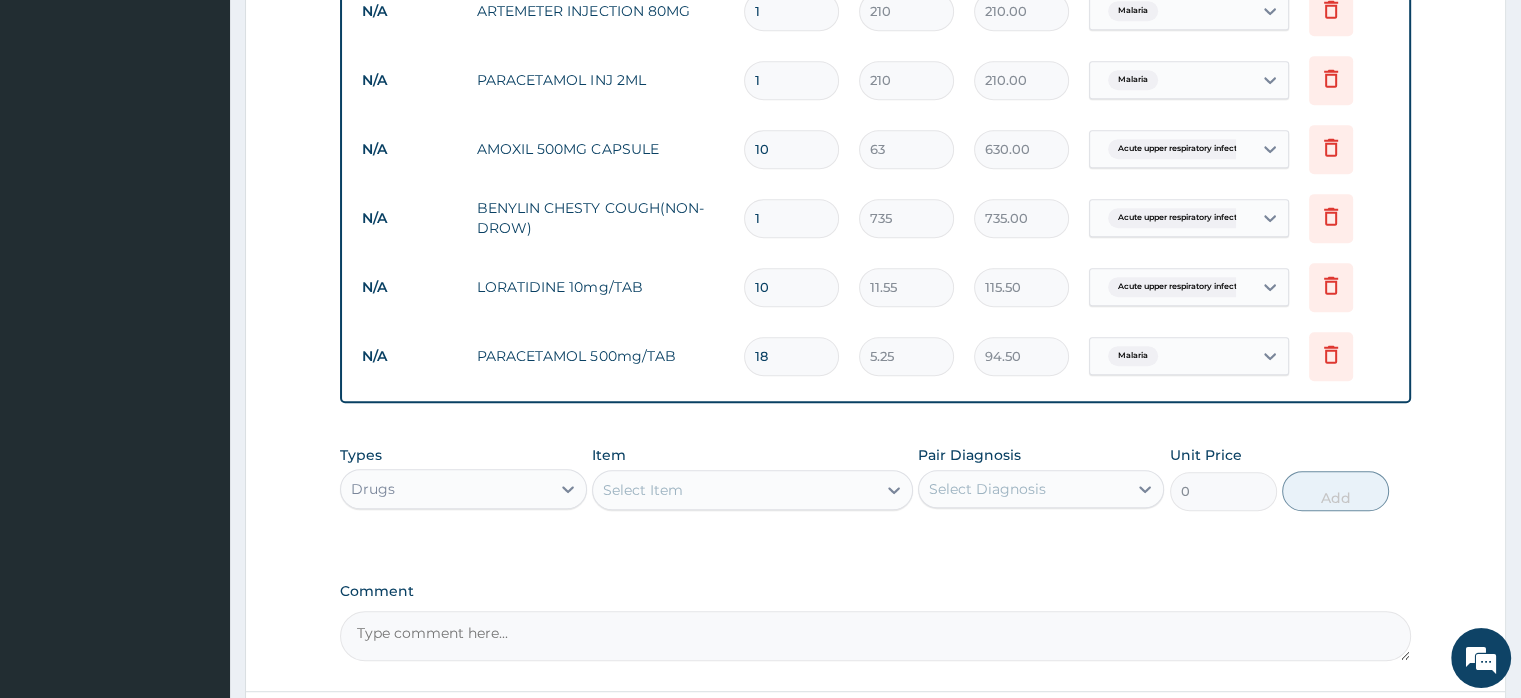 type on "10" 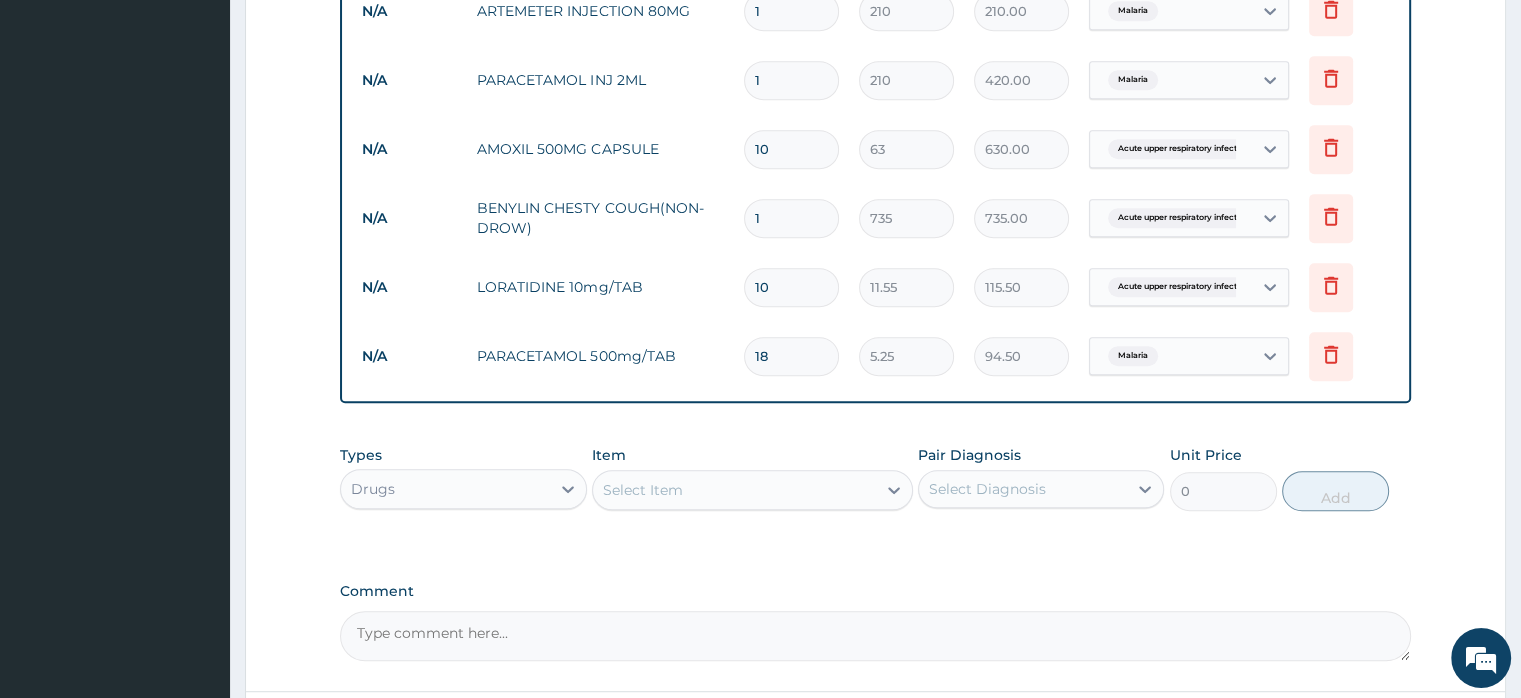 type on "2" 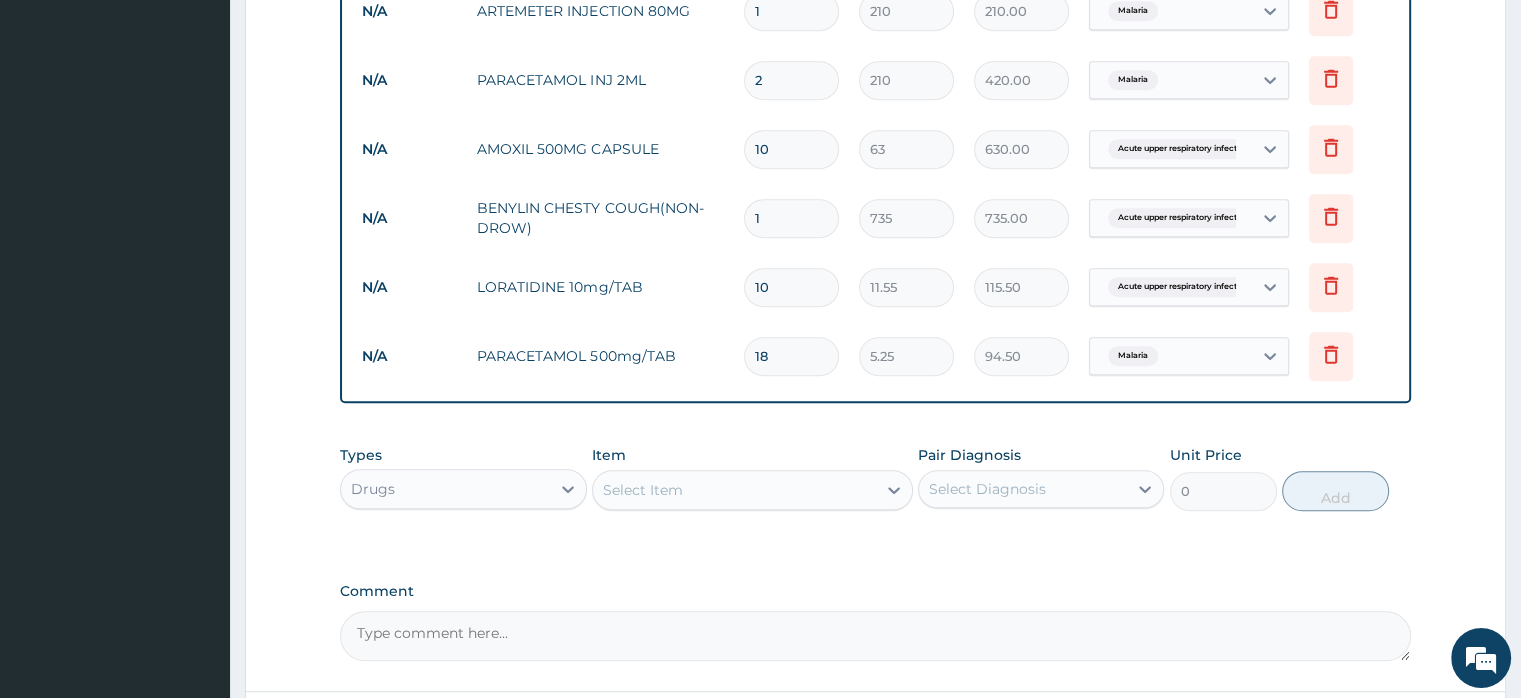 type on "420.00" 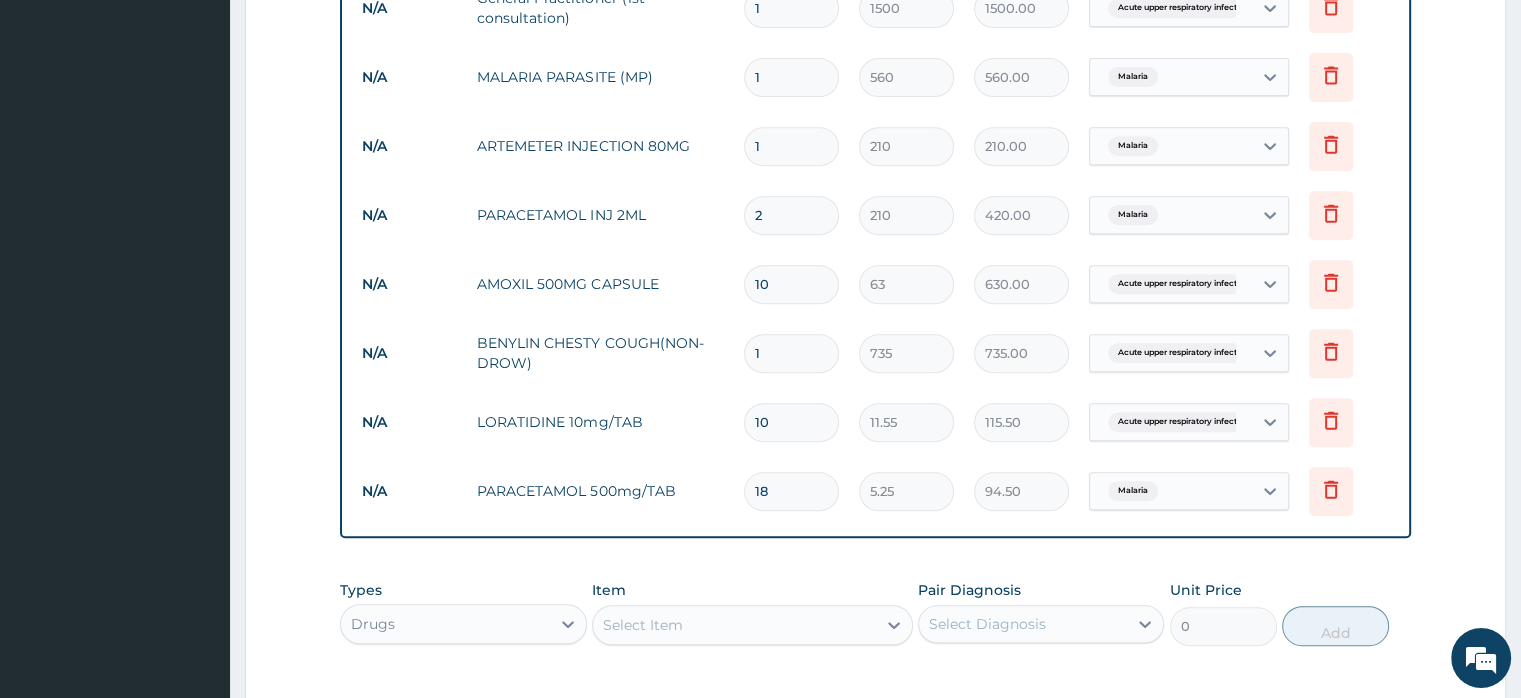 scroll, scrollTop: 776, scrollLeft: 0, axis: vertical 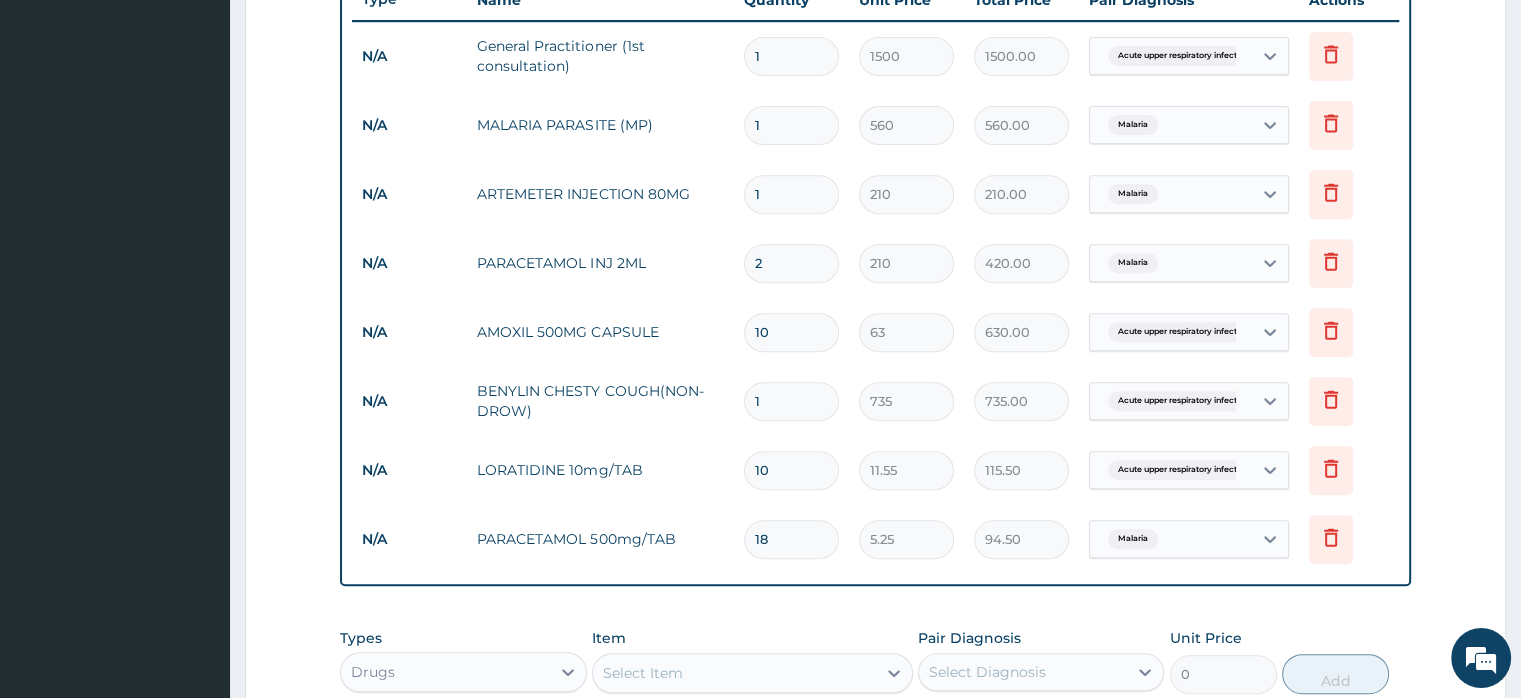 drag, startPoint x: 777, startPoint y: 6, endPoint x: 740, endPoint y: 6, distance: 37 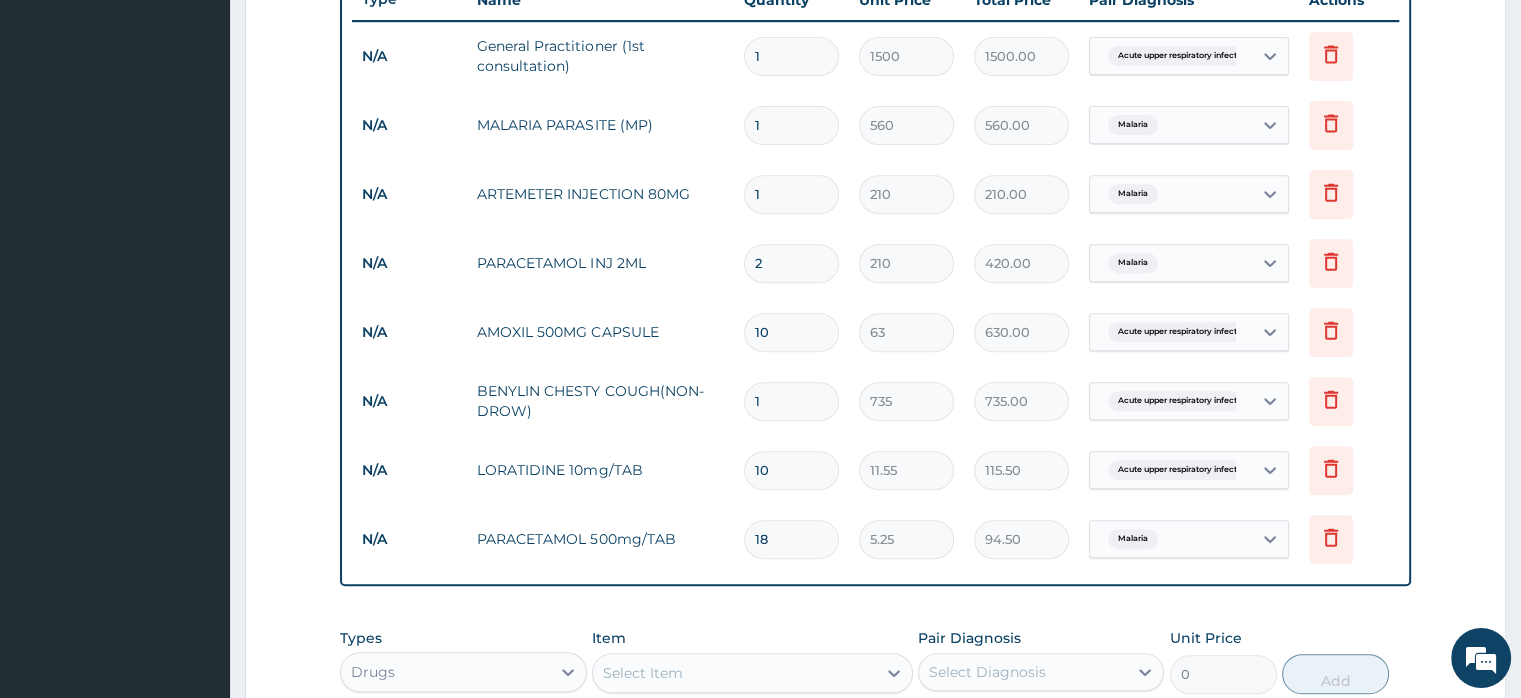 type on "6" 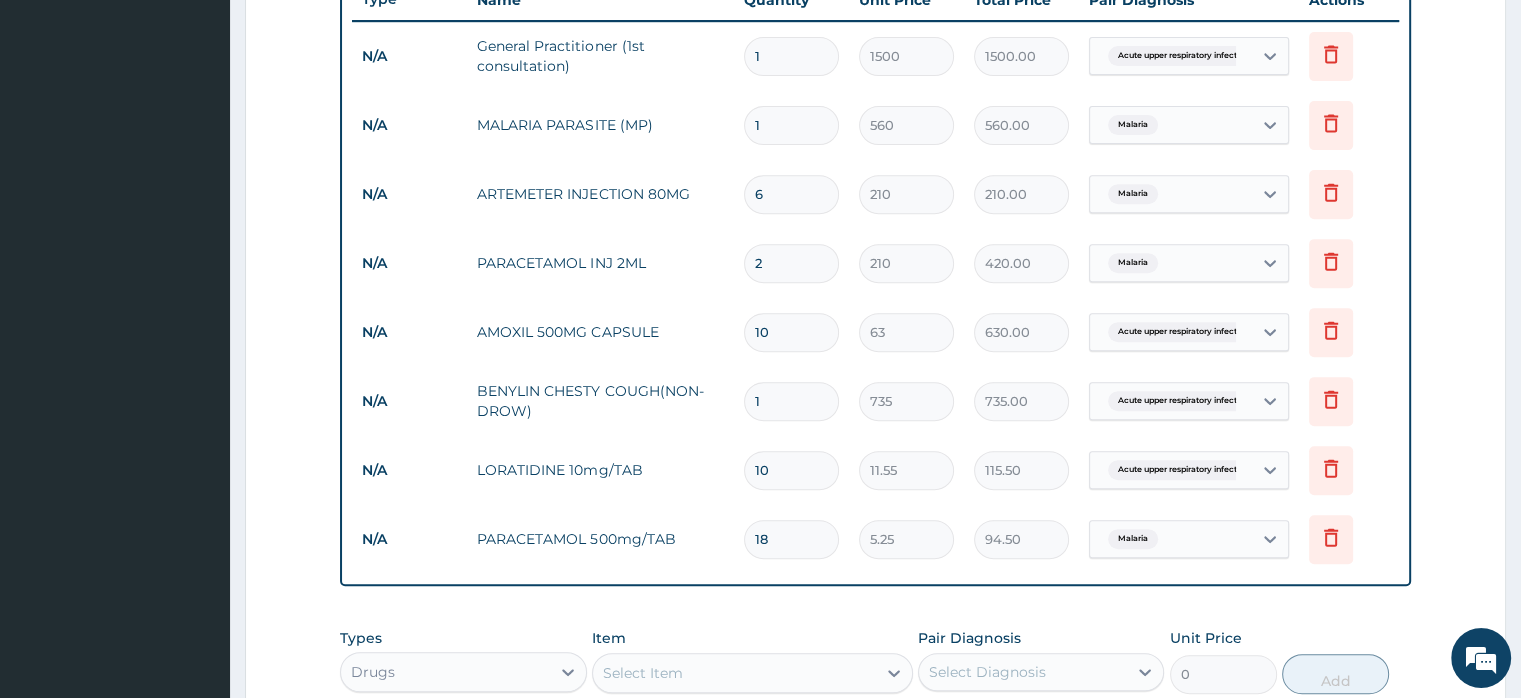type on "1260.00" 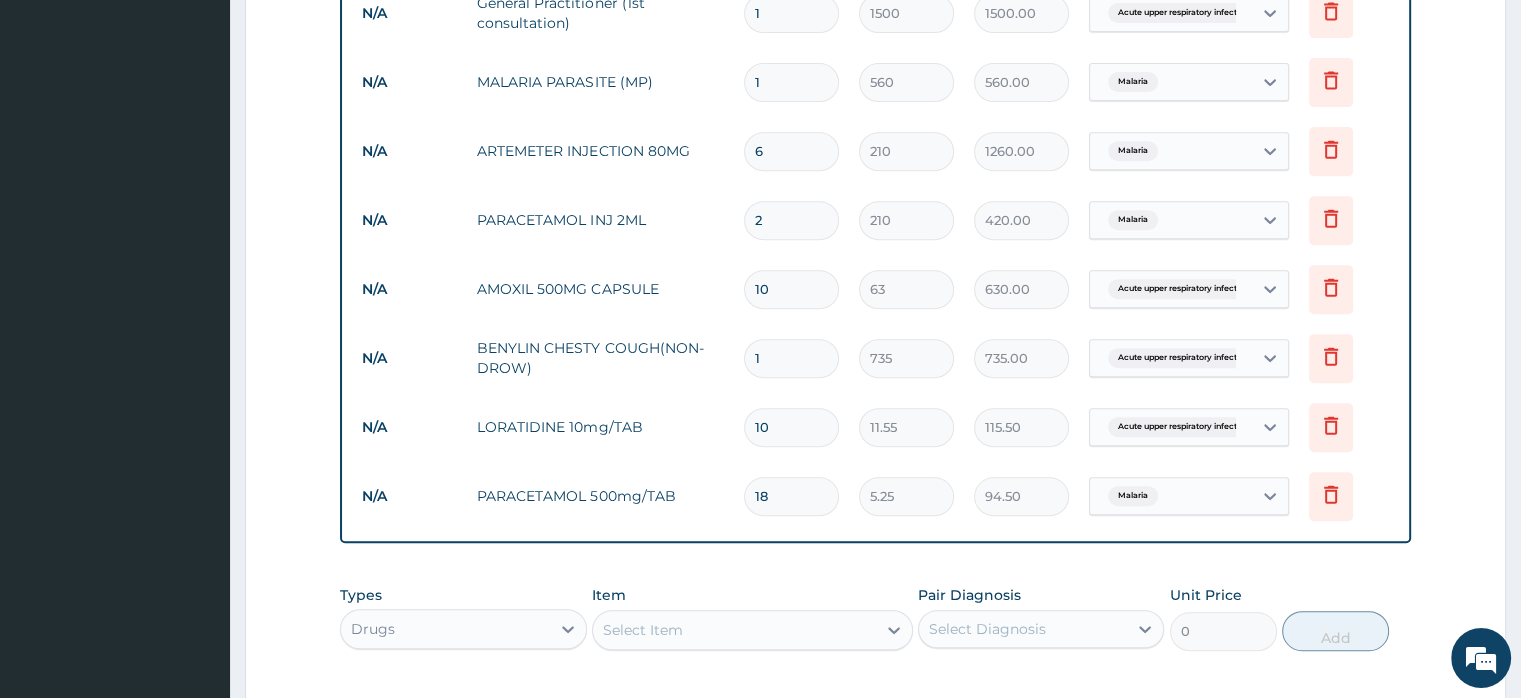 scroll, scrollTop: 876, scrollLeft: 0, axis: vertical 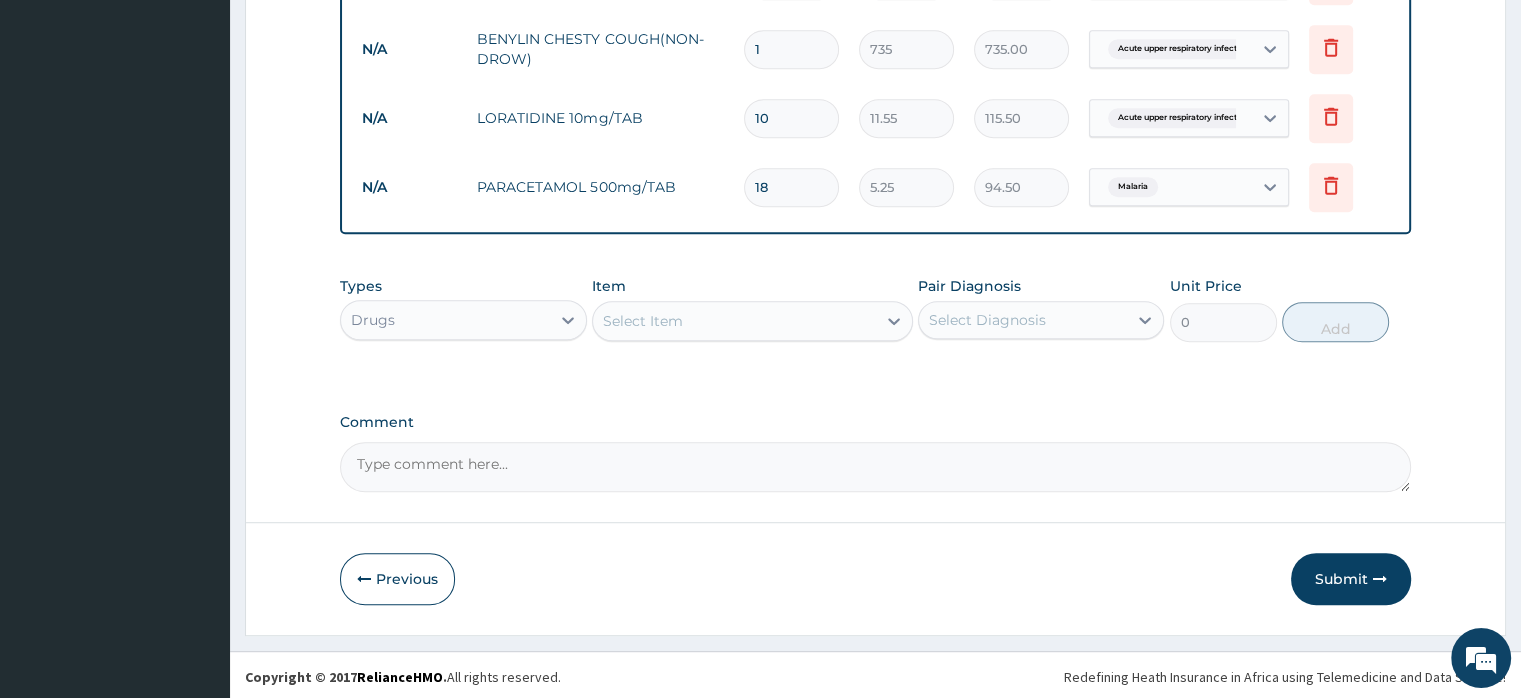 type on "6" 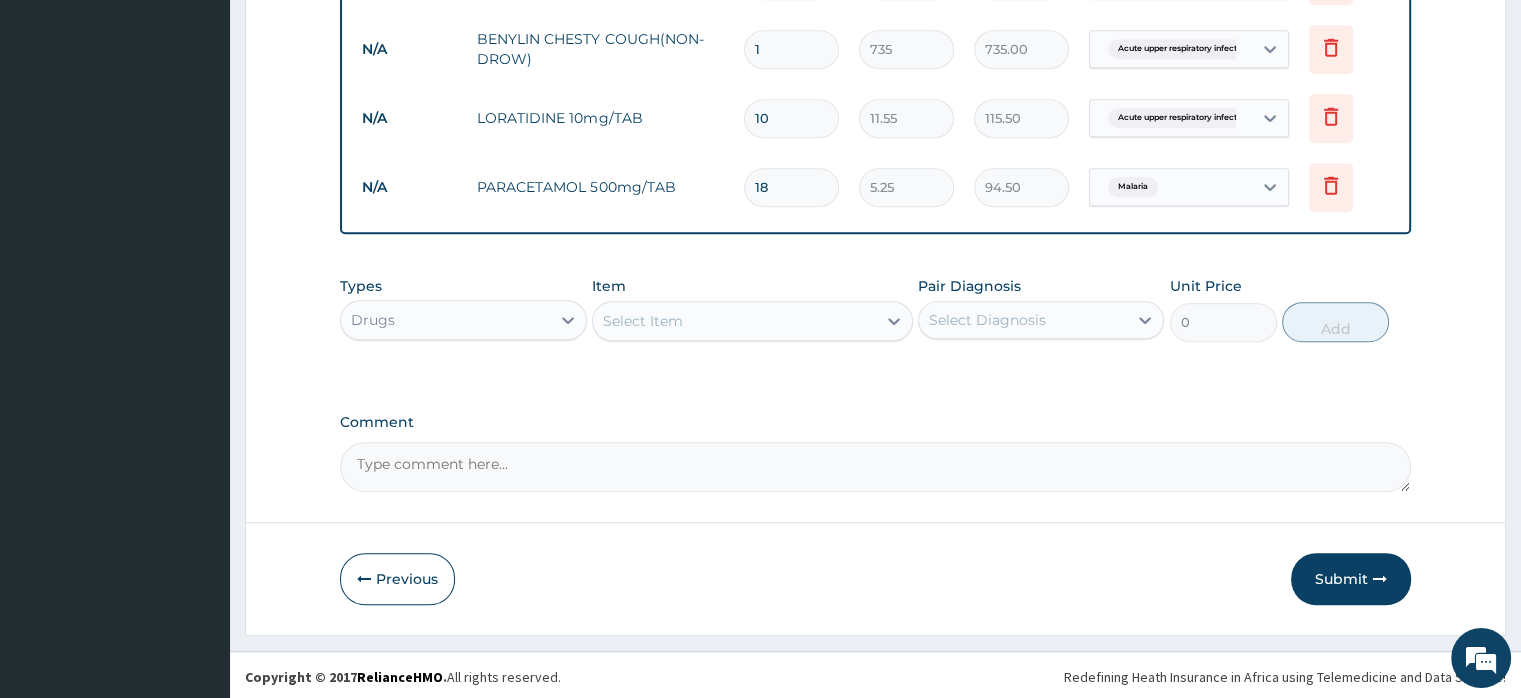 paste on "Complaints  Cough, feverish, hotness of the body, catarrh x 4/7.  Patient  seen complaints as   documented fever of low grade ,not present at all time with associated ,cough unproductive, nasal discharge, previously vomitted once yesterday. On examination general condition stable chest clinically clear." 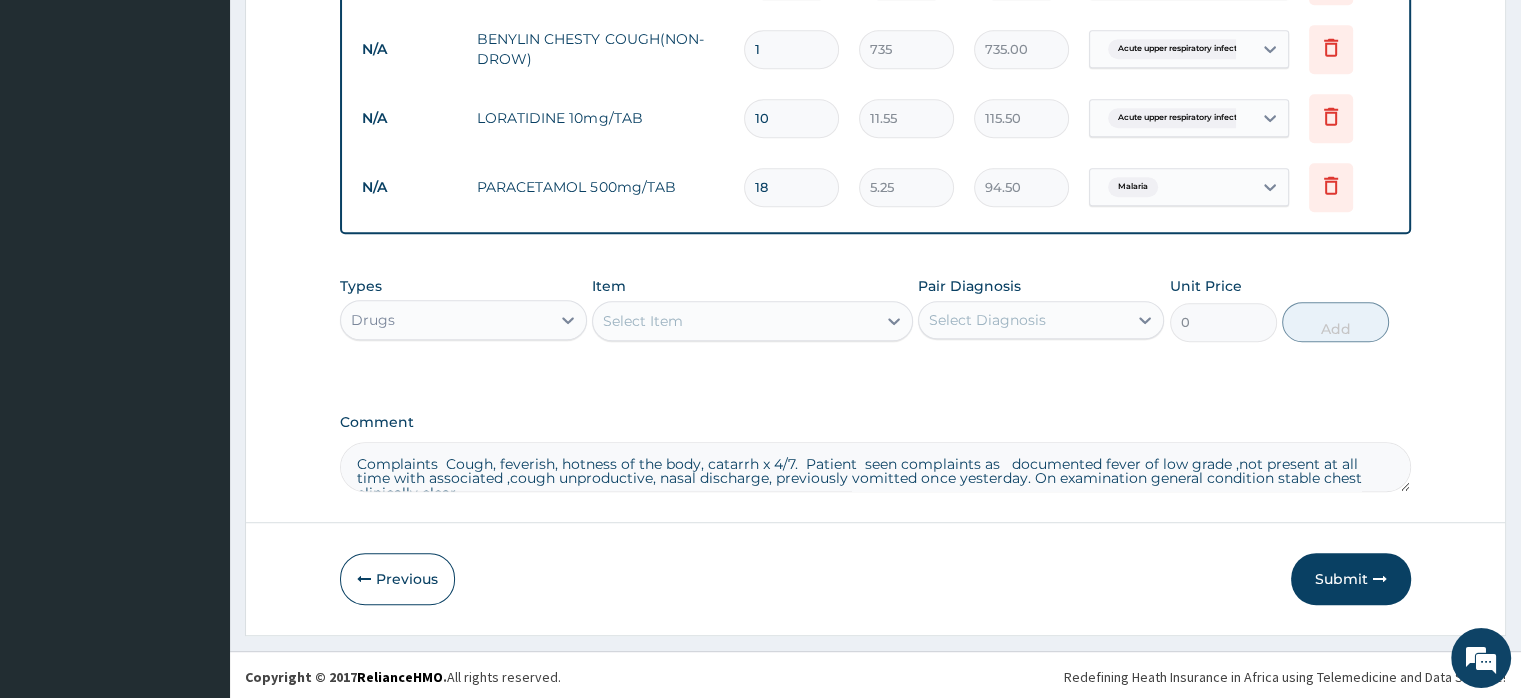 scroll, scrollTop: 10, scrollLeft: 0, axis: vertical 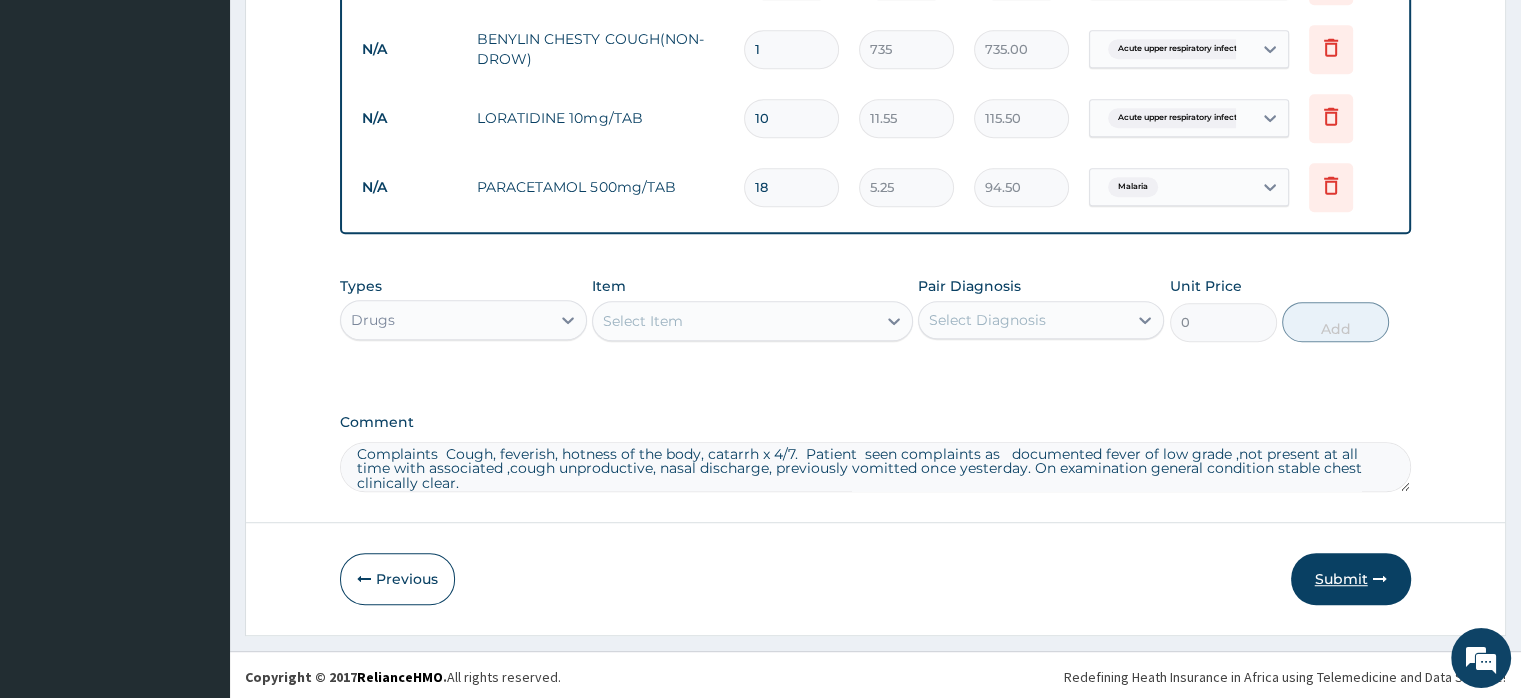 type on "Complaints  Cough, feverish, hotness of the body, catarrh x 4/7.  Patient  seen complaints as   documented fever of low grade ,not present at all time with associated ,cough unproductive, nasal discharge, previously vomitted once yesterday. On examination general condition stable chest clinically clear." 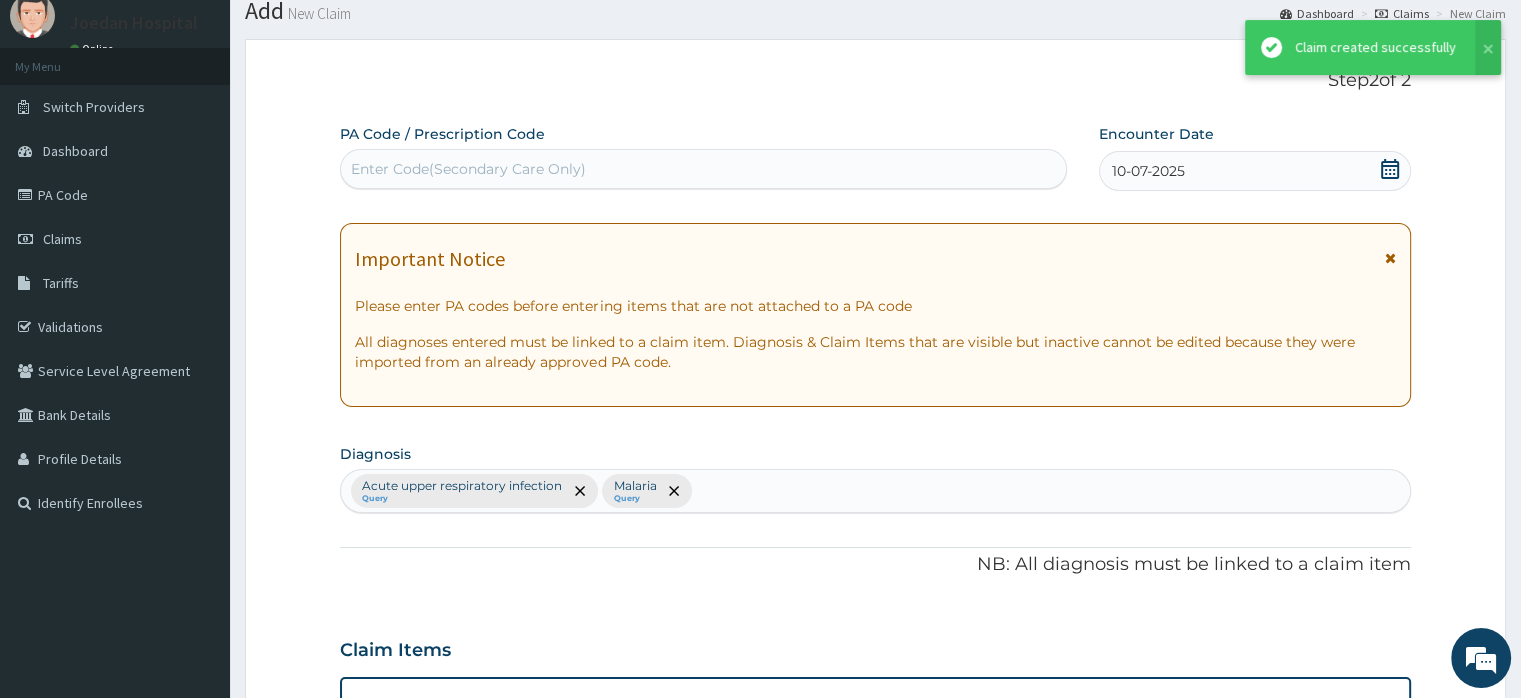 scroll, scrollTop: 1128, scrollLeft: 0, axis: vertical 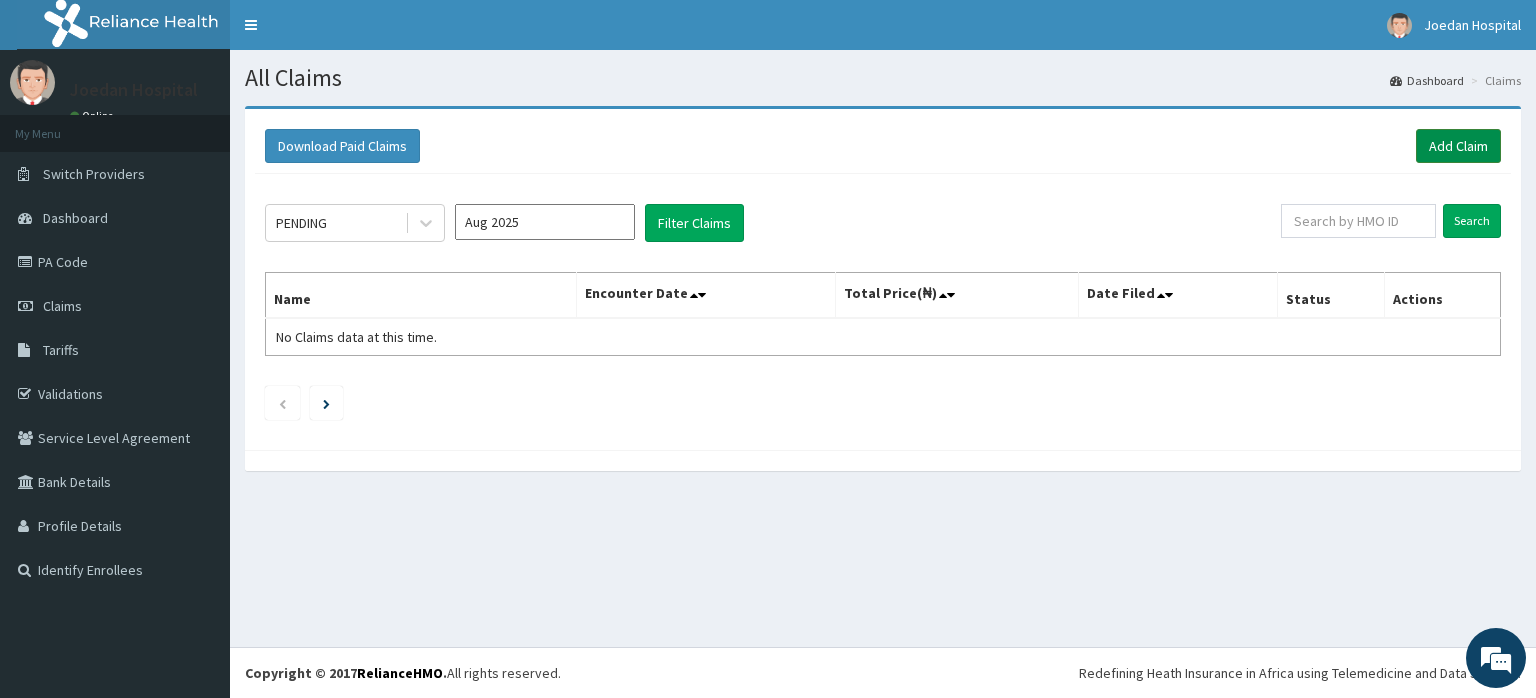 click on "Add Claim" at bounding box center (1458, 146) 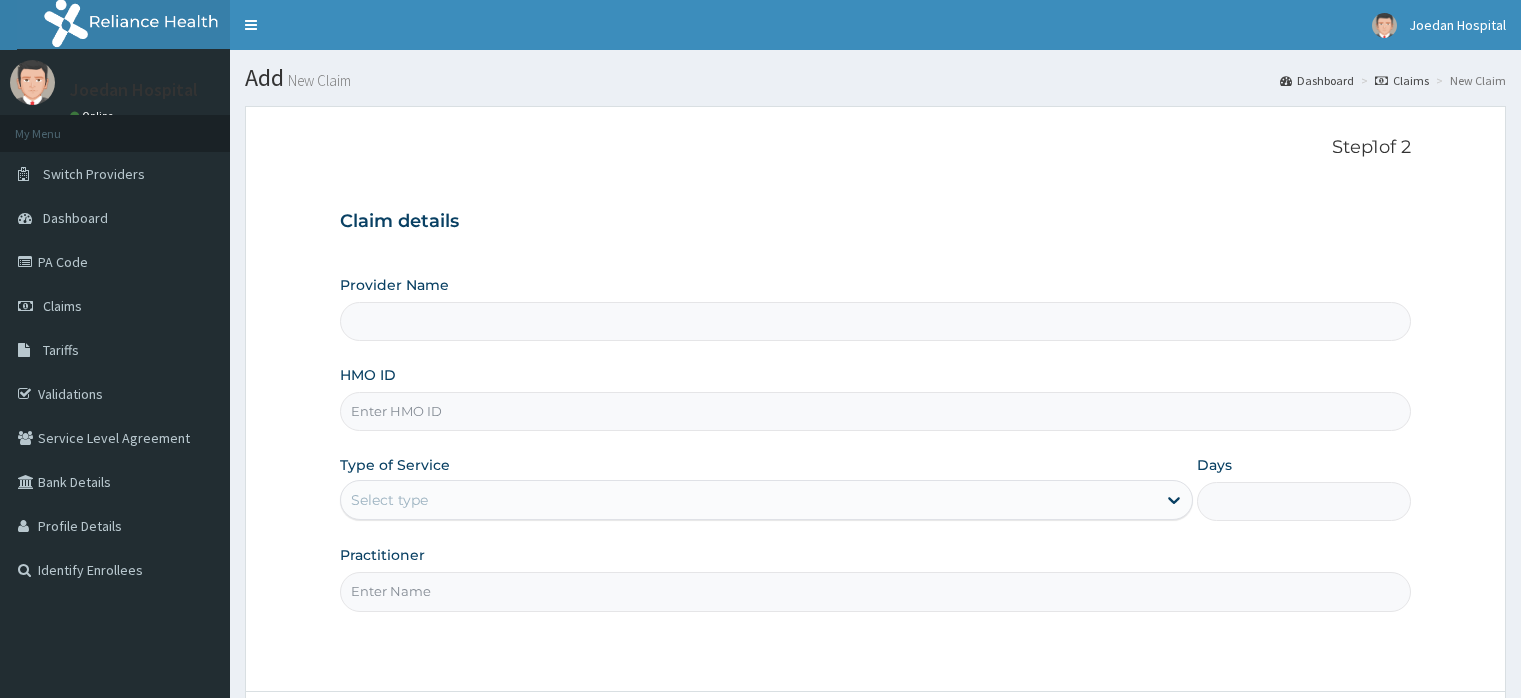 scroll, scrollTop: 0, scrollLeft: 0, axis: both 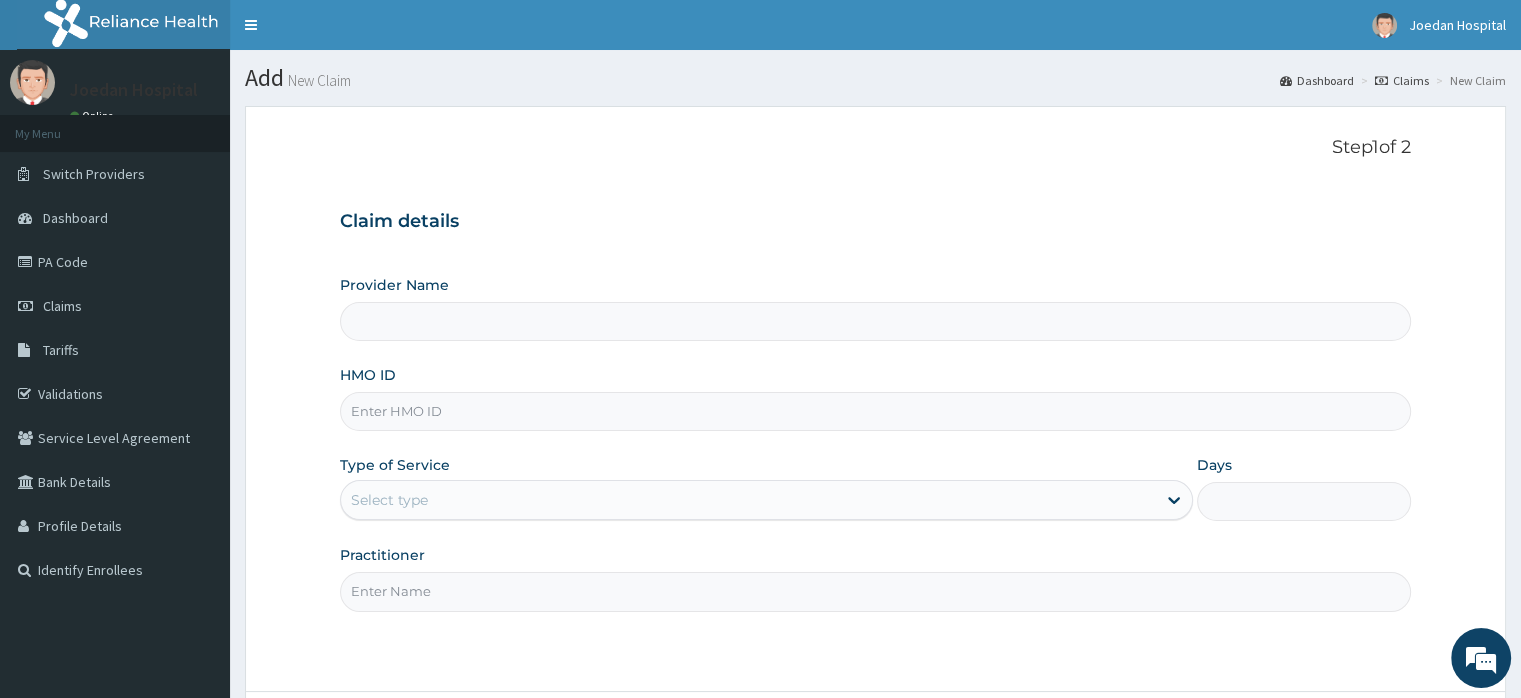 click on "HMO ID" at bounding box center [875, 411] 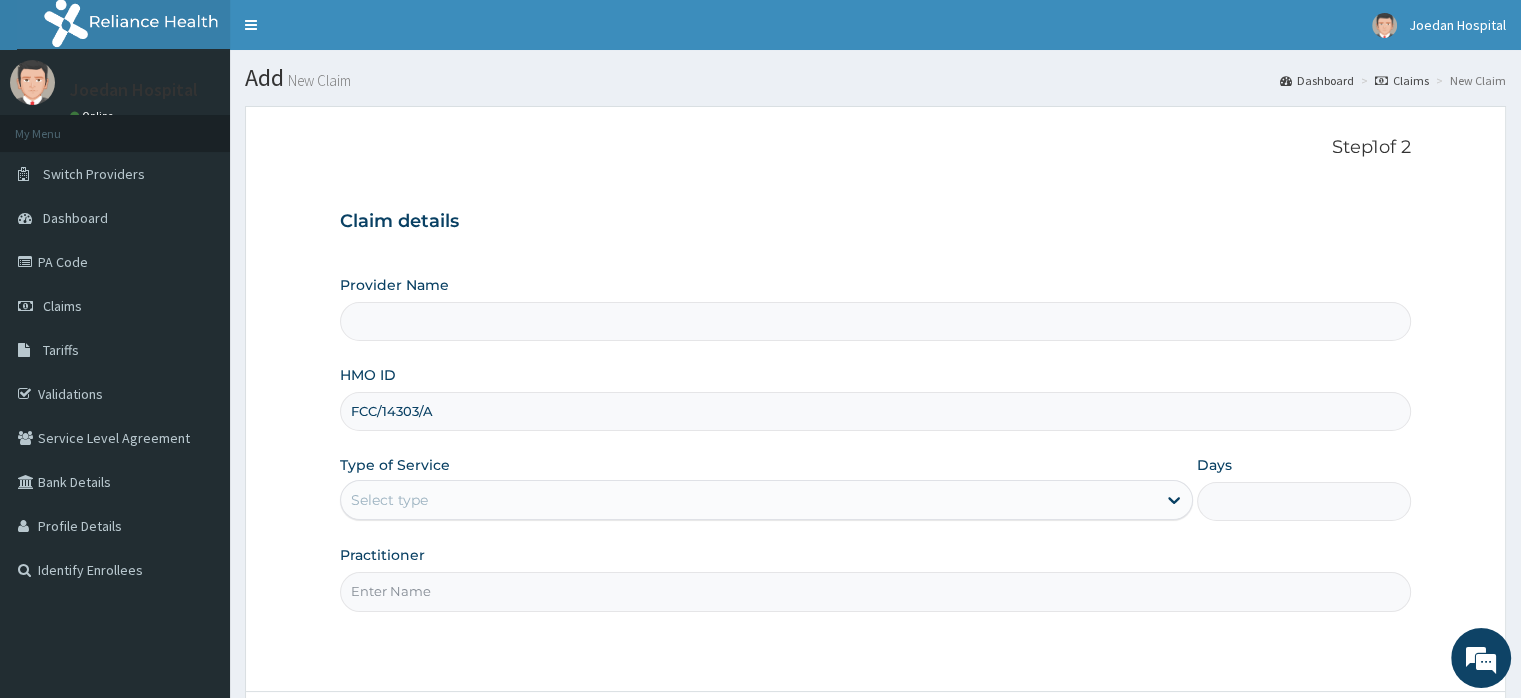 click on "FCC/14303/A" at bounding box center [875, 411] 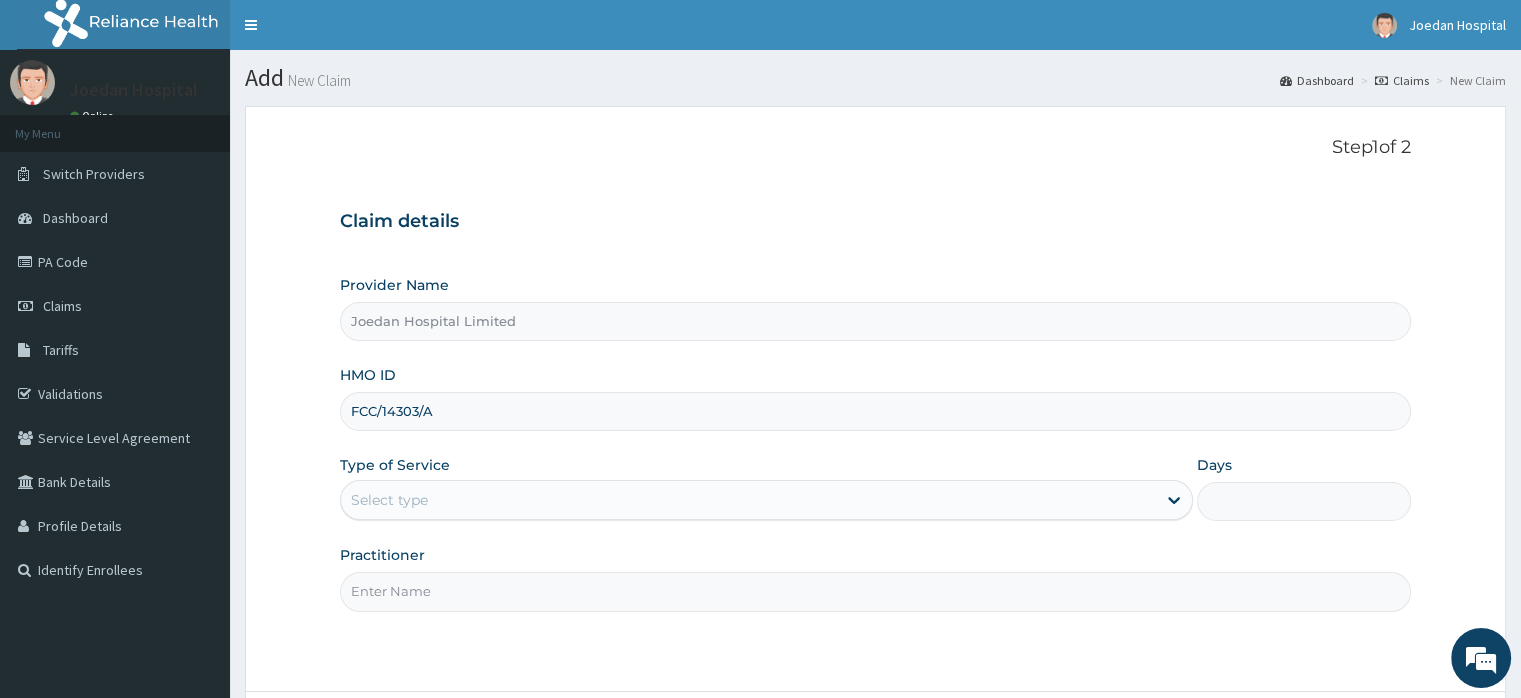 type on "FCC/14303/A" 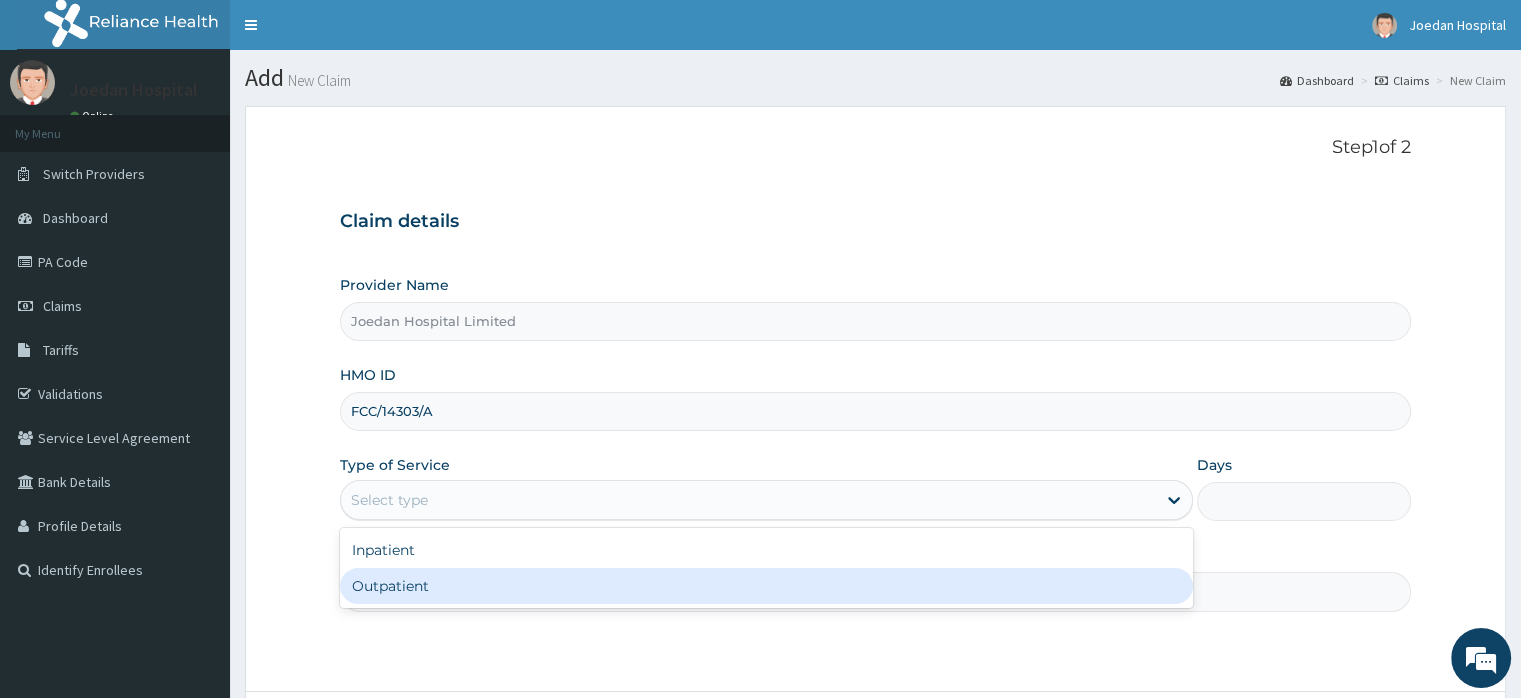 click on "Outpatient" at bounding box center (766, 586) 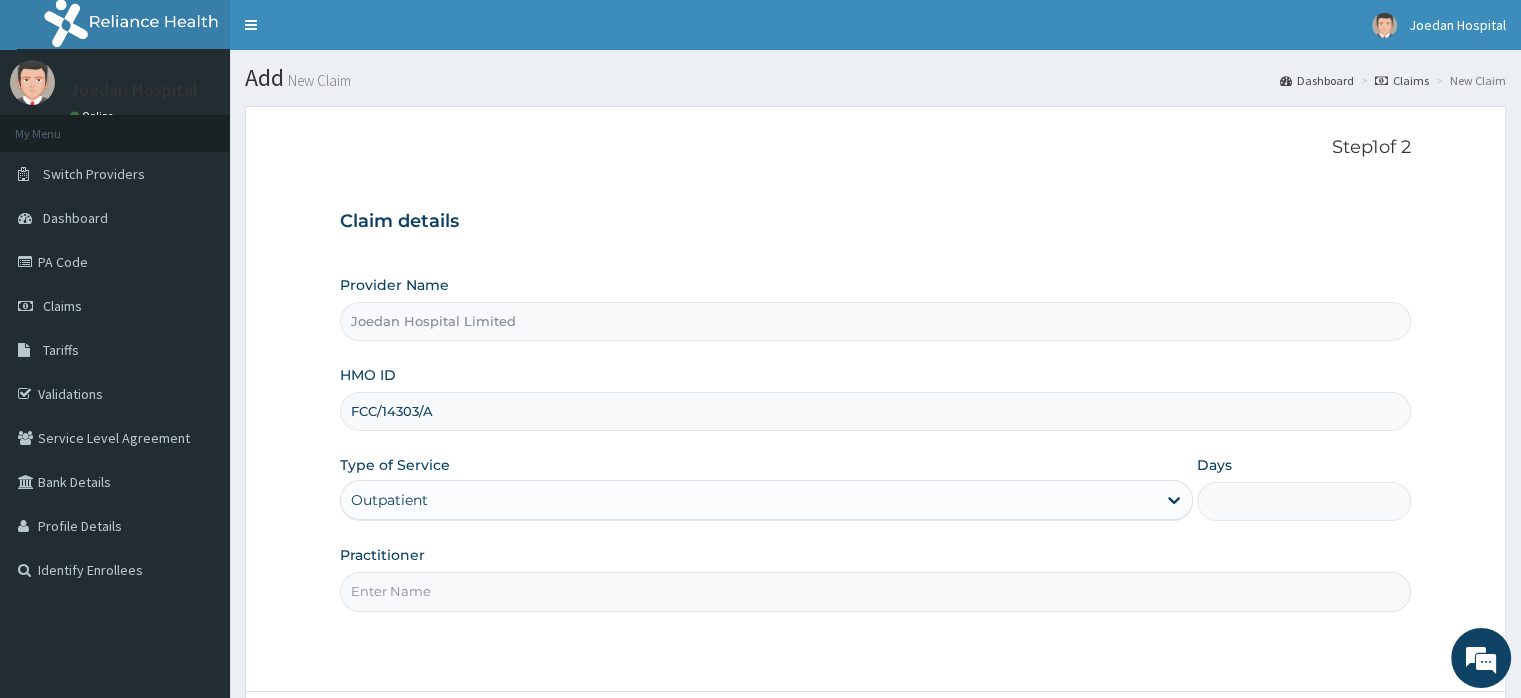type on "1" 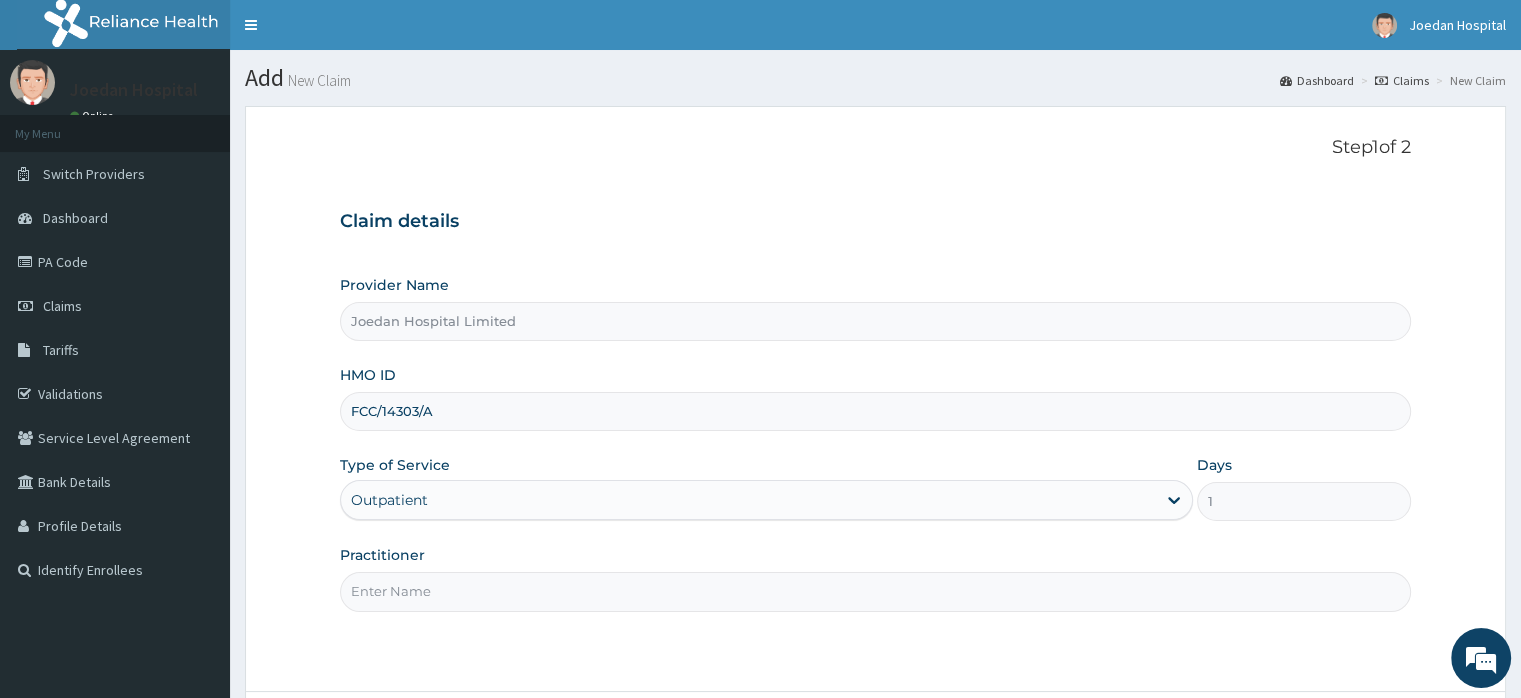 scroll, scrollTop: 0, scrollLeft: 0, axis: both 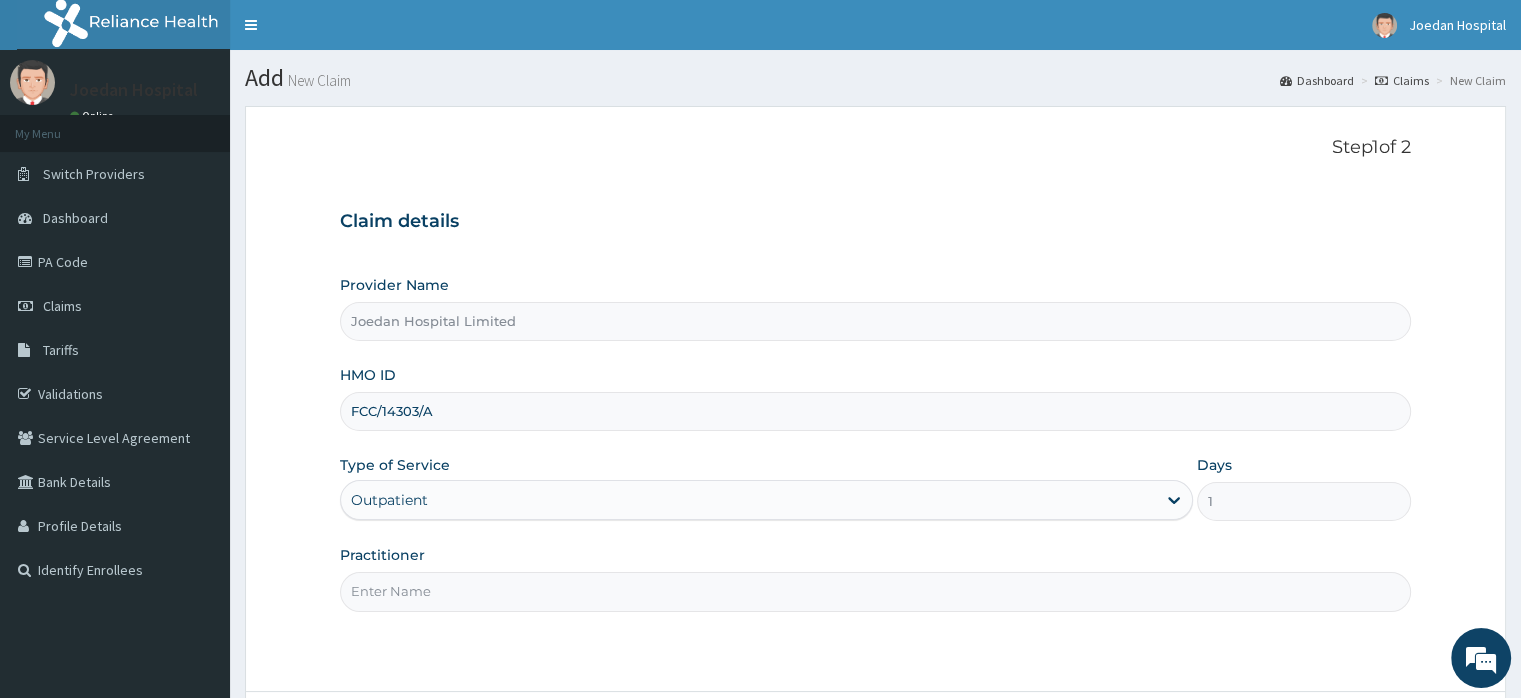 type on "Dr Ibegbu  Chukwuemeka" 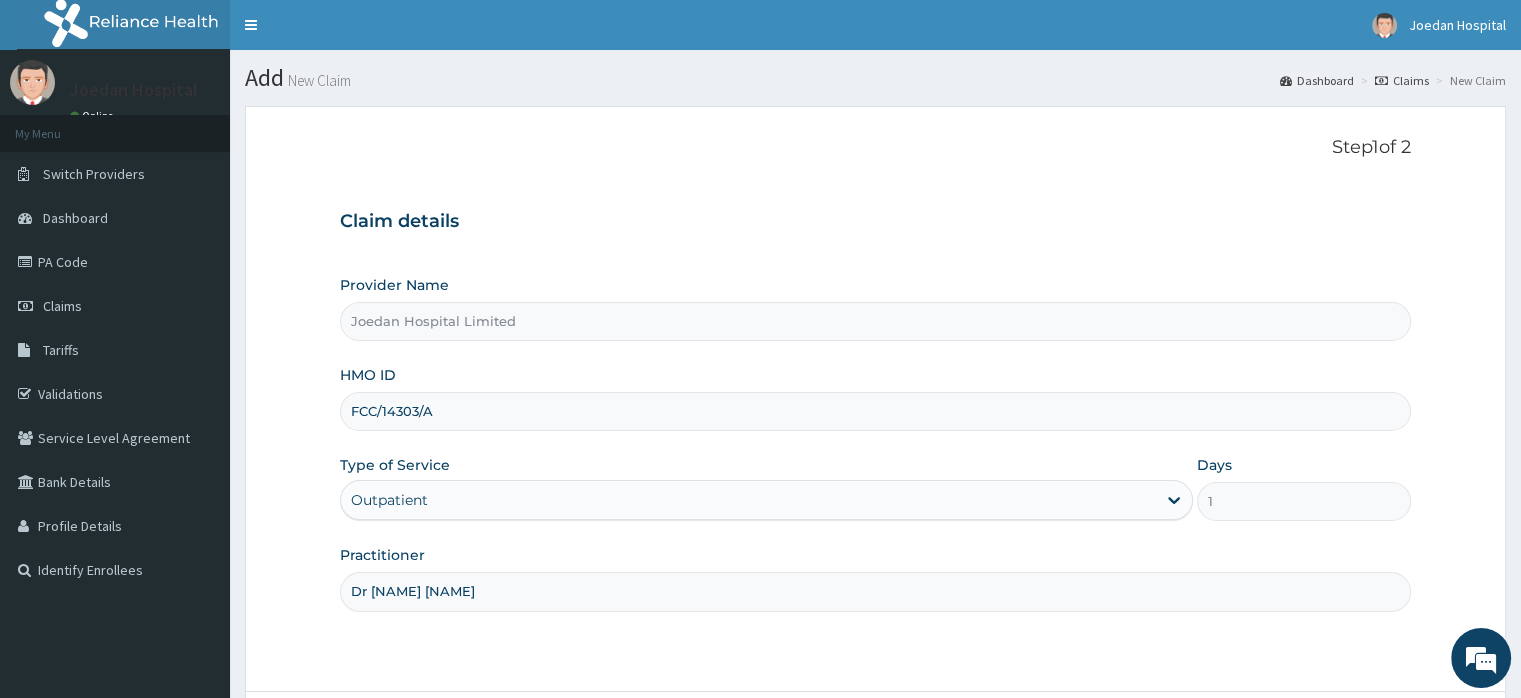 scroll, scrollTop: 172, scrollLeft: 0, axis: vertical 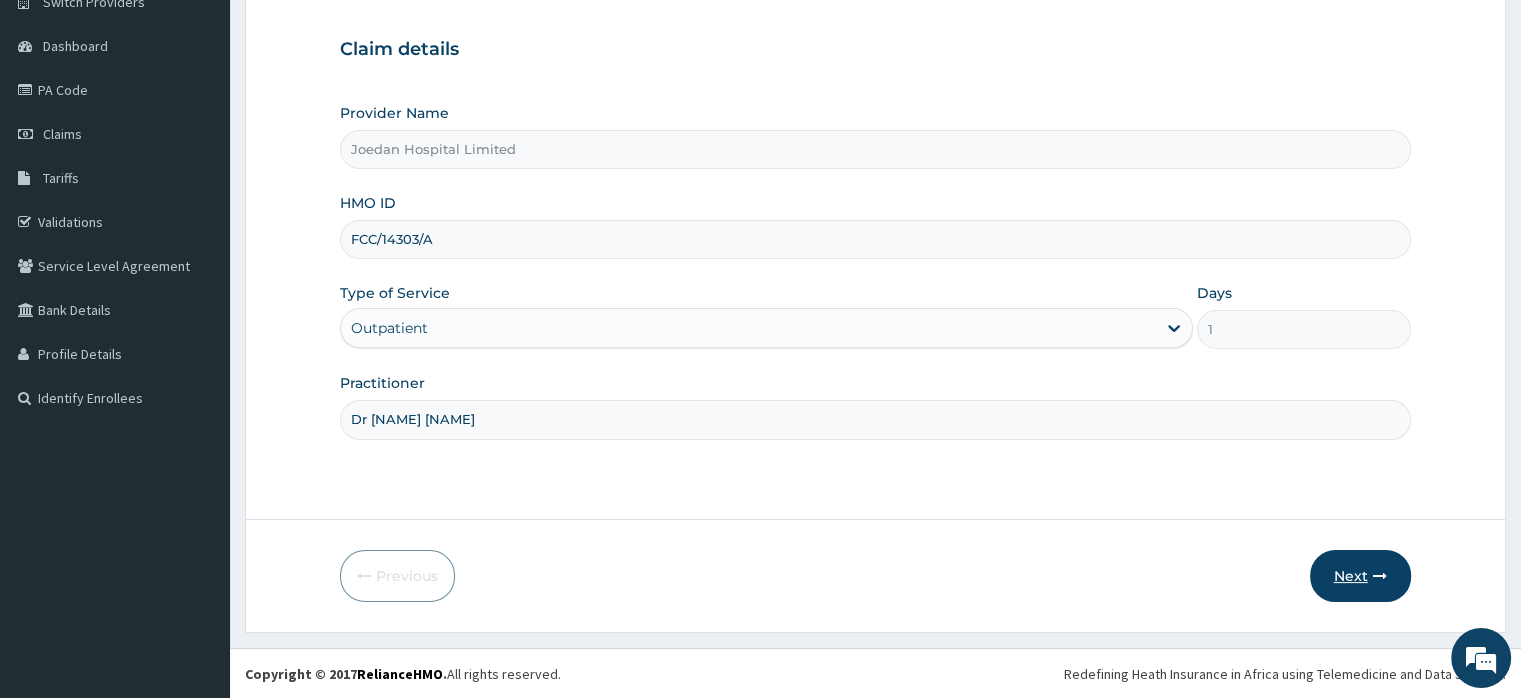 click on "Next" at bounding box center (1360, 576) 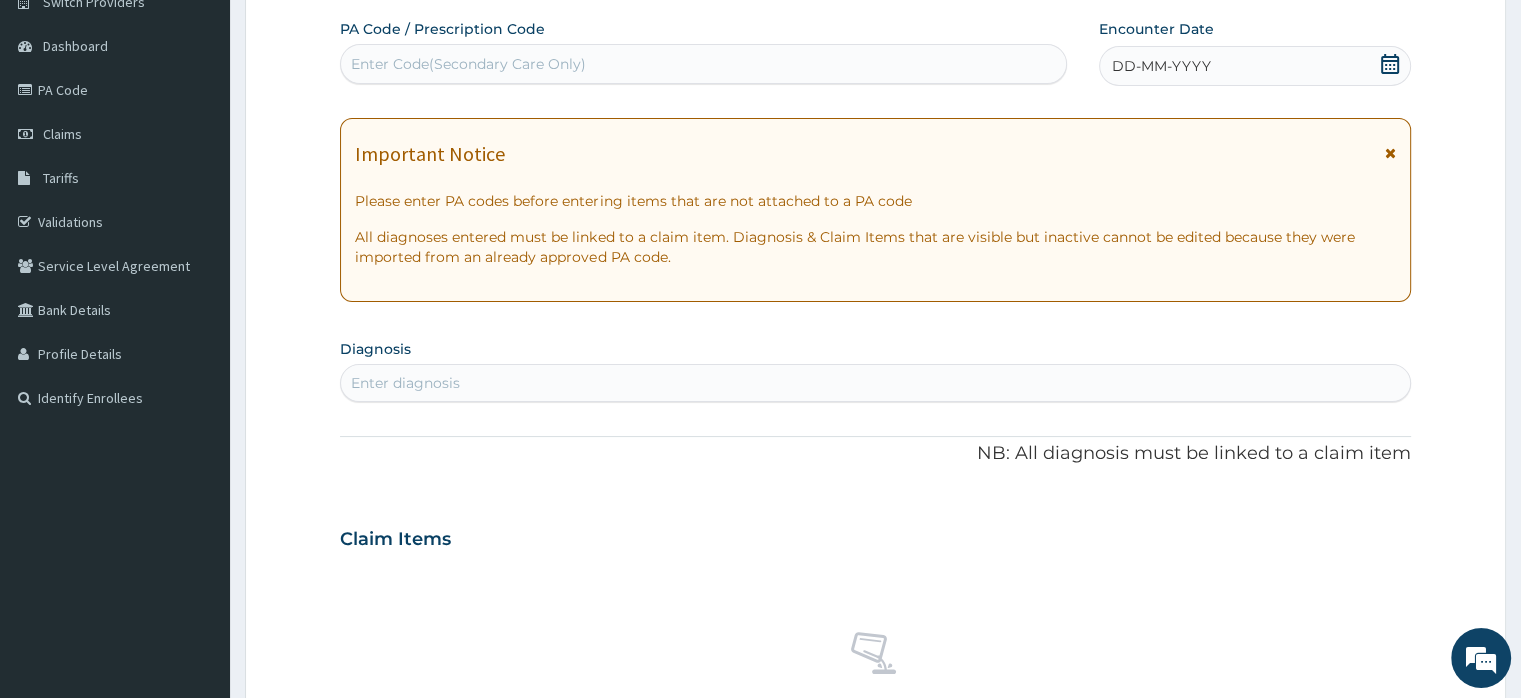 click on "DD-MM-YYYY" at bounding box center (1161, 66) 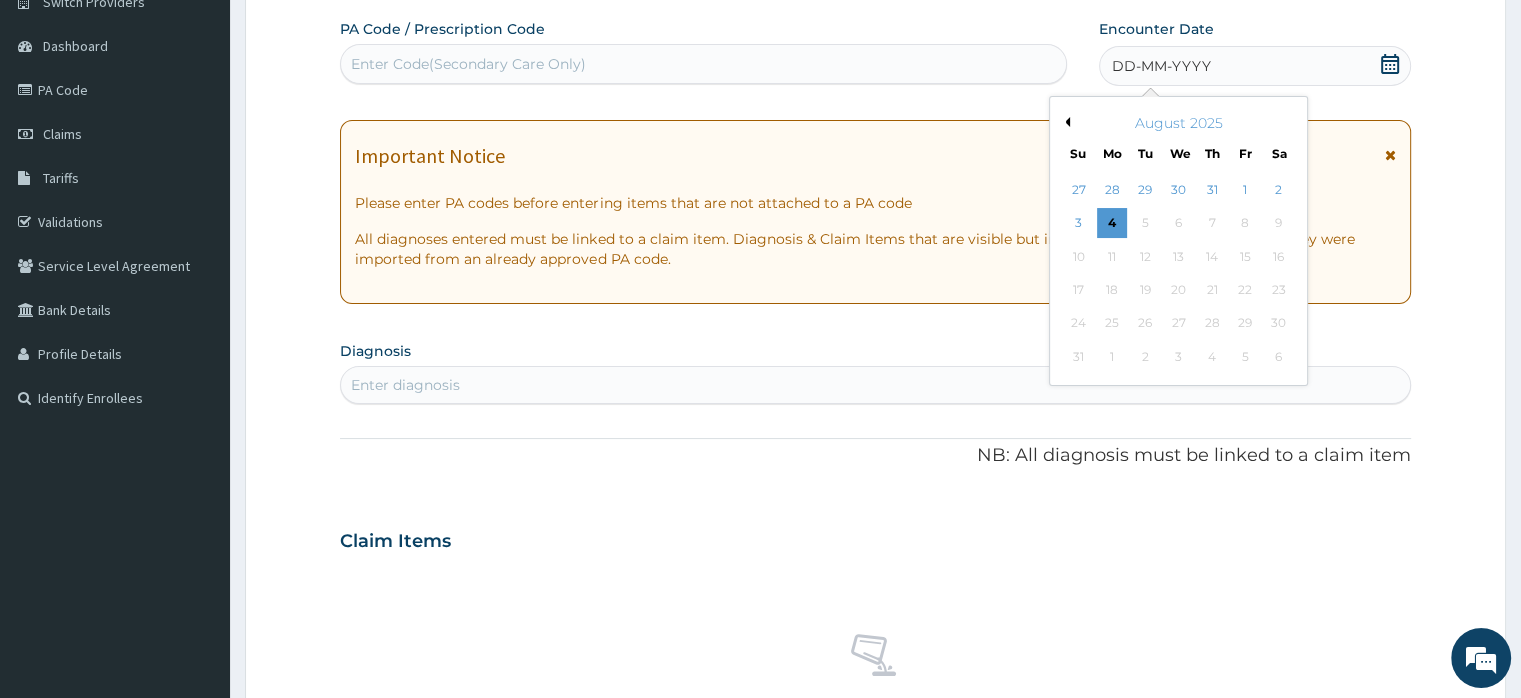 click on "Previous Month" at bounding box center (1065, 122) 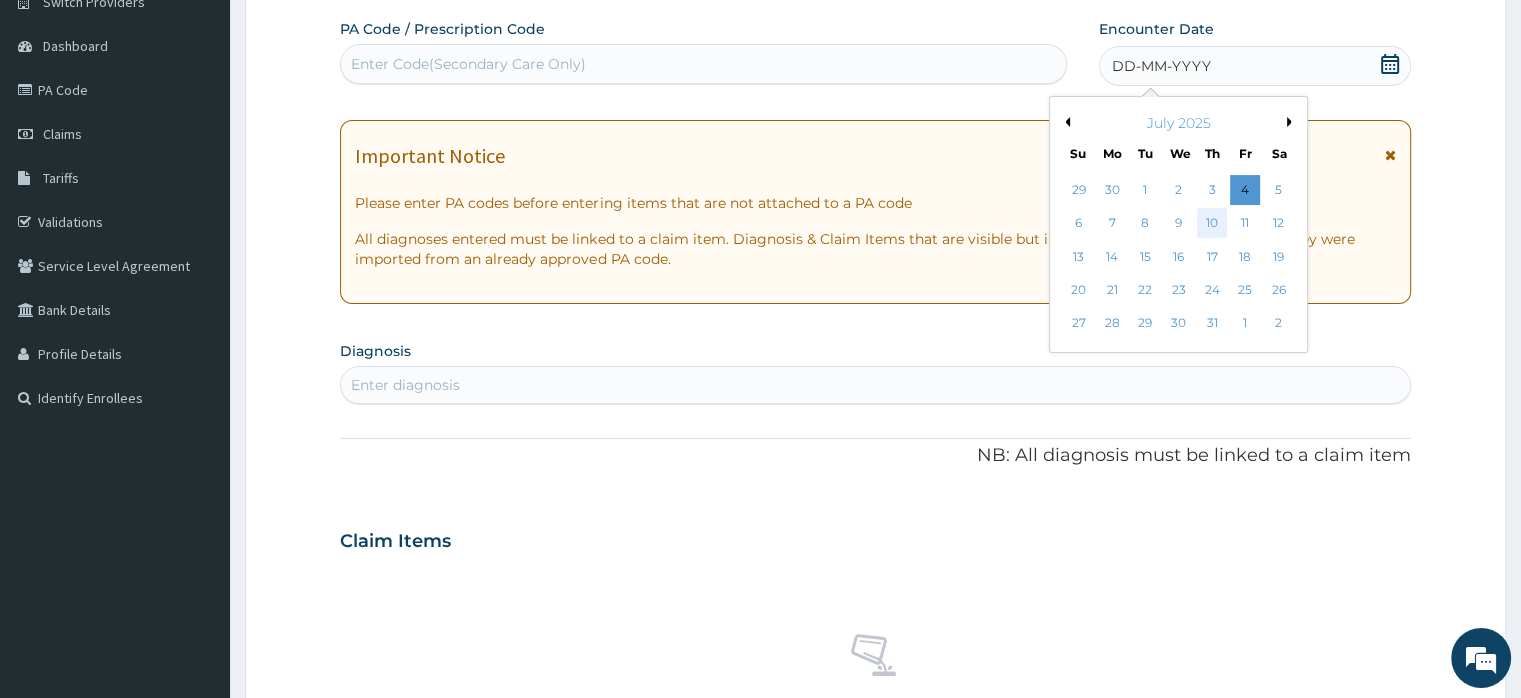 click on "10" at bounding box center [1212, 224] 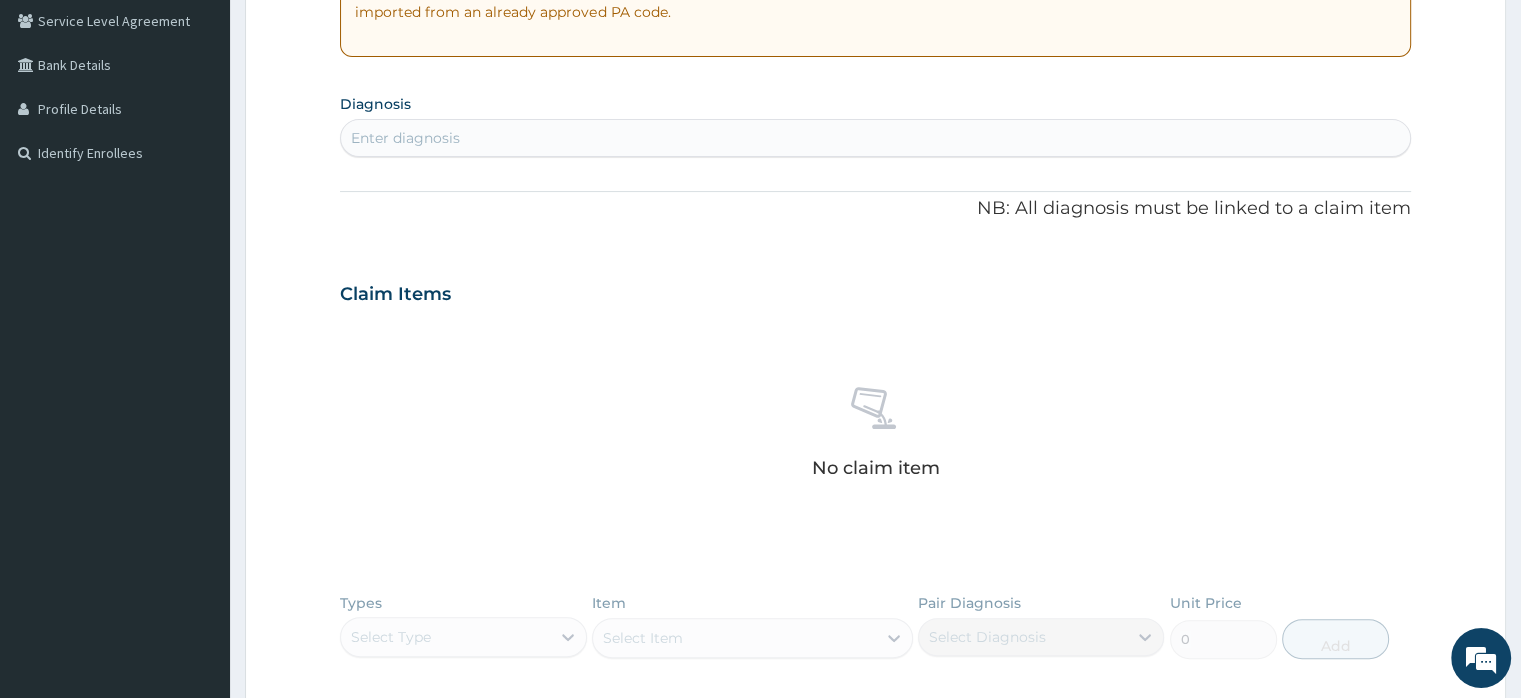 scroll, scrollTop: 448, scrollLeft: 0, axis: vertical 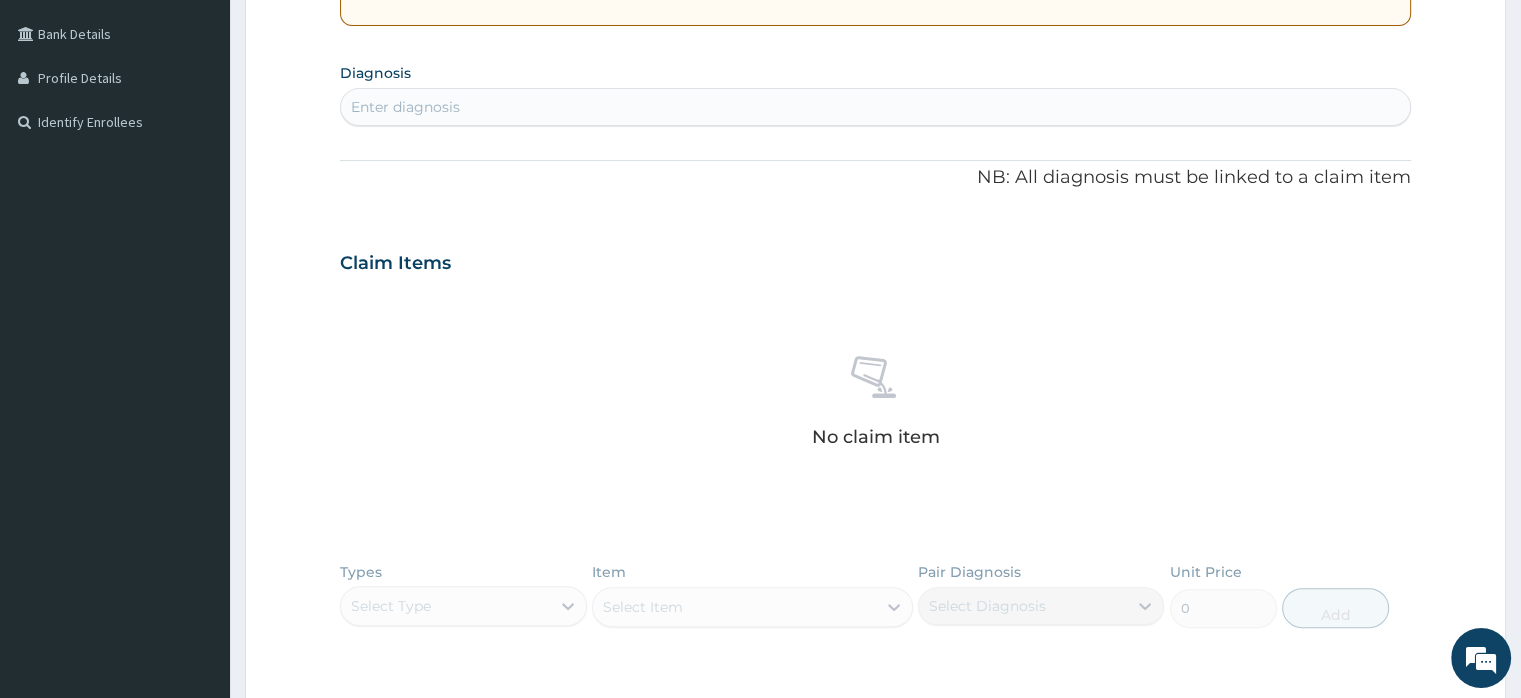 click on "Enter diagnosis" at bounding box center (405, 107) 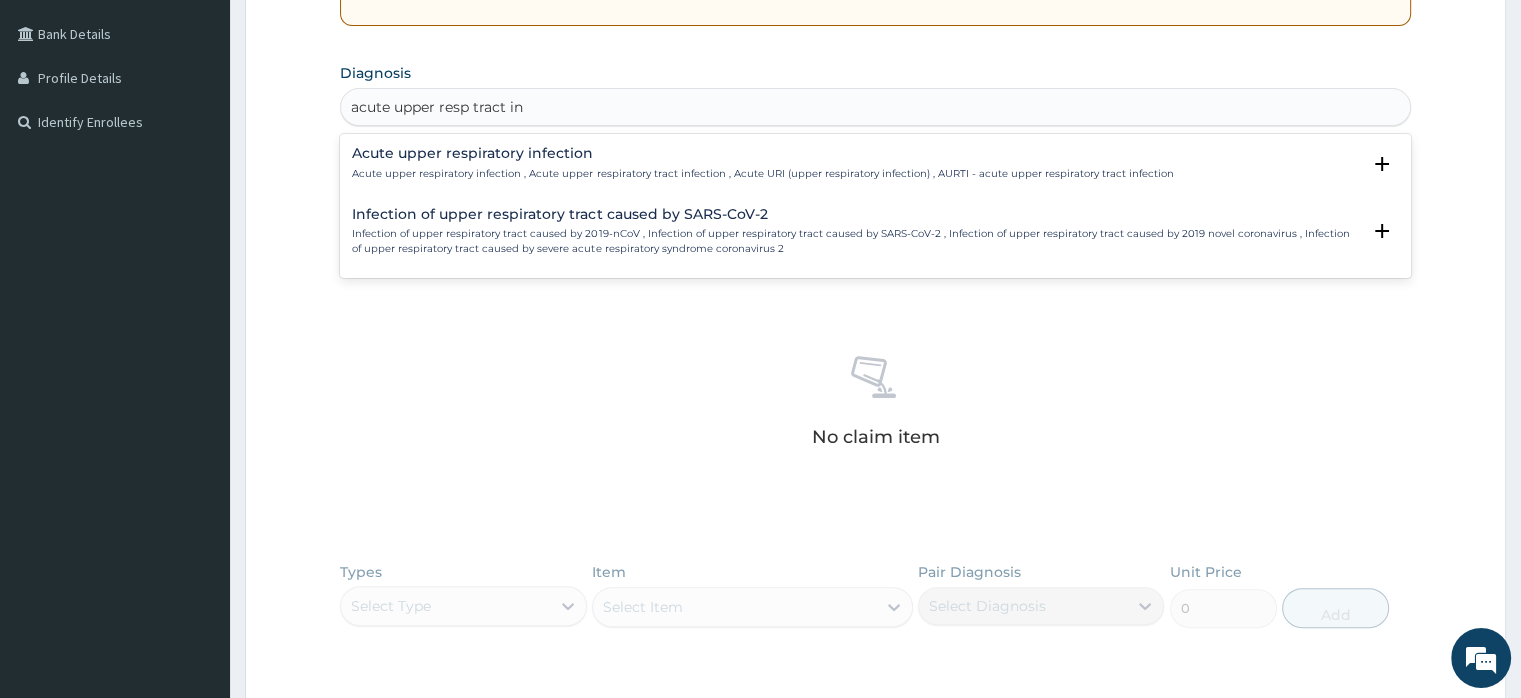 type on "acute upper resp tract inf" 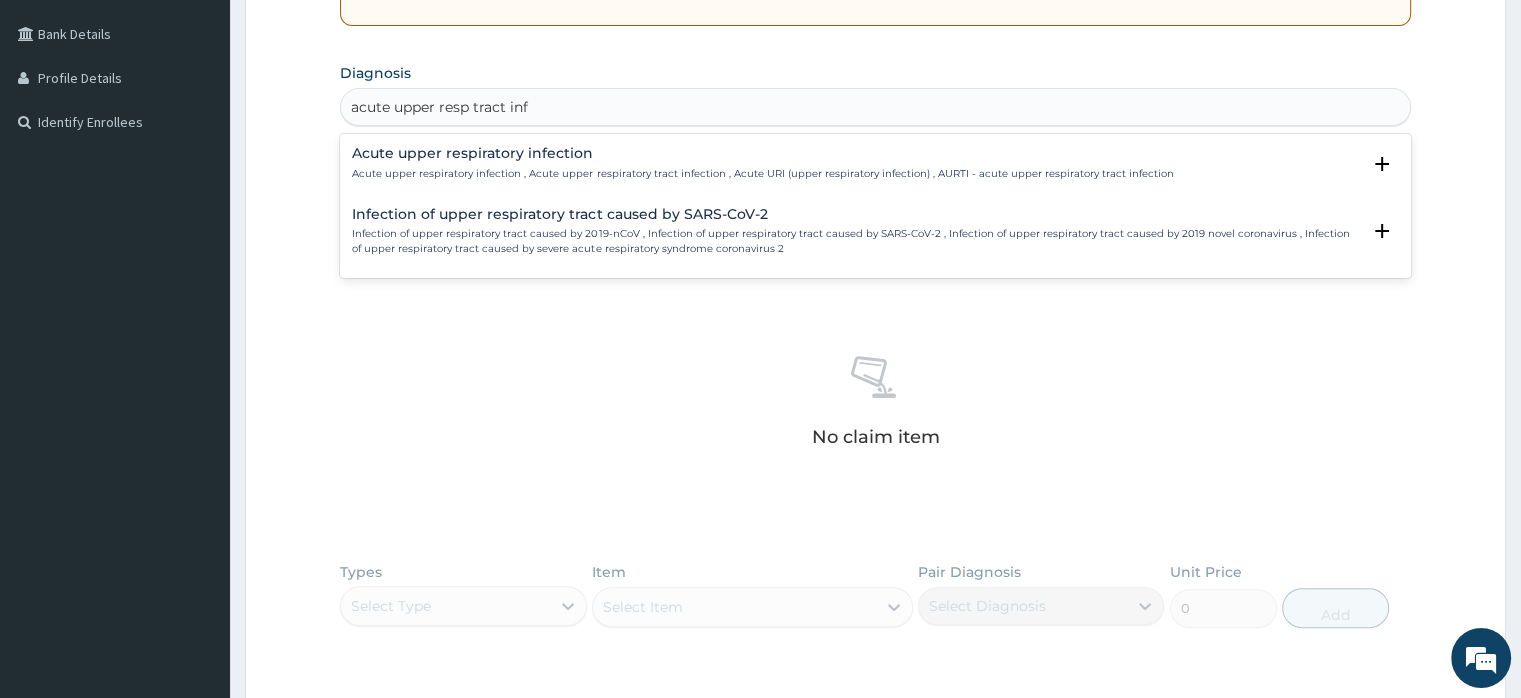 click on "Acute upper respiratory infection" at bounding box center (762, 153) 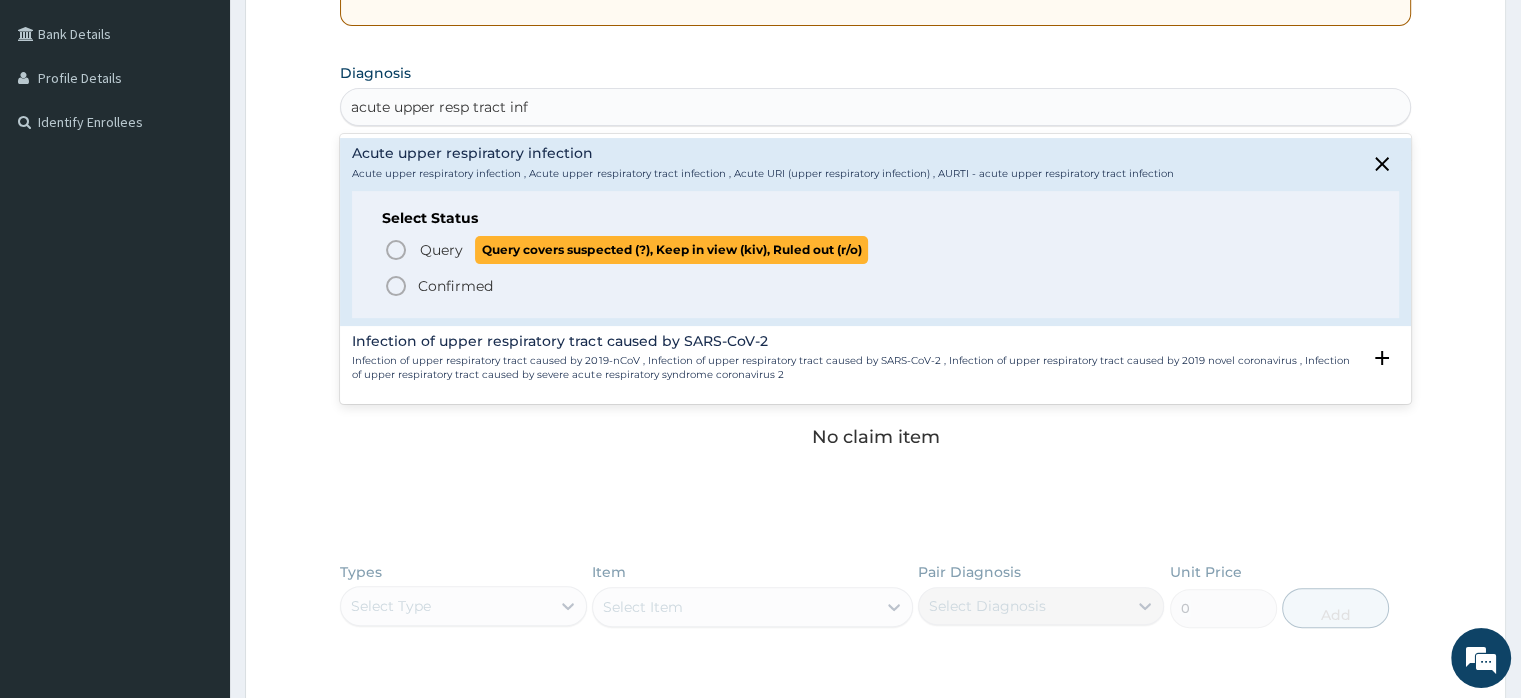 click 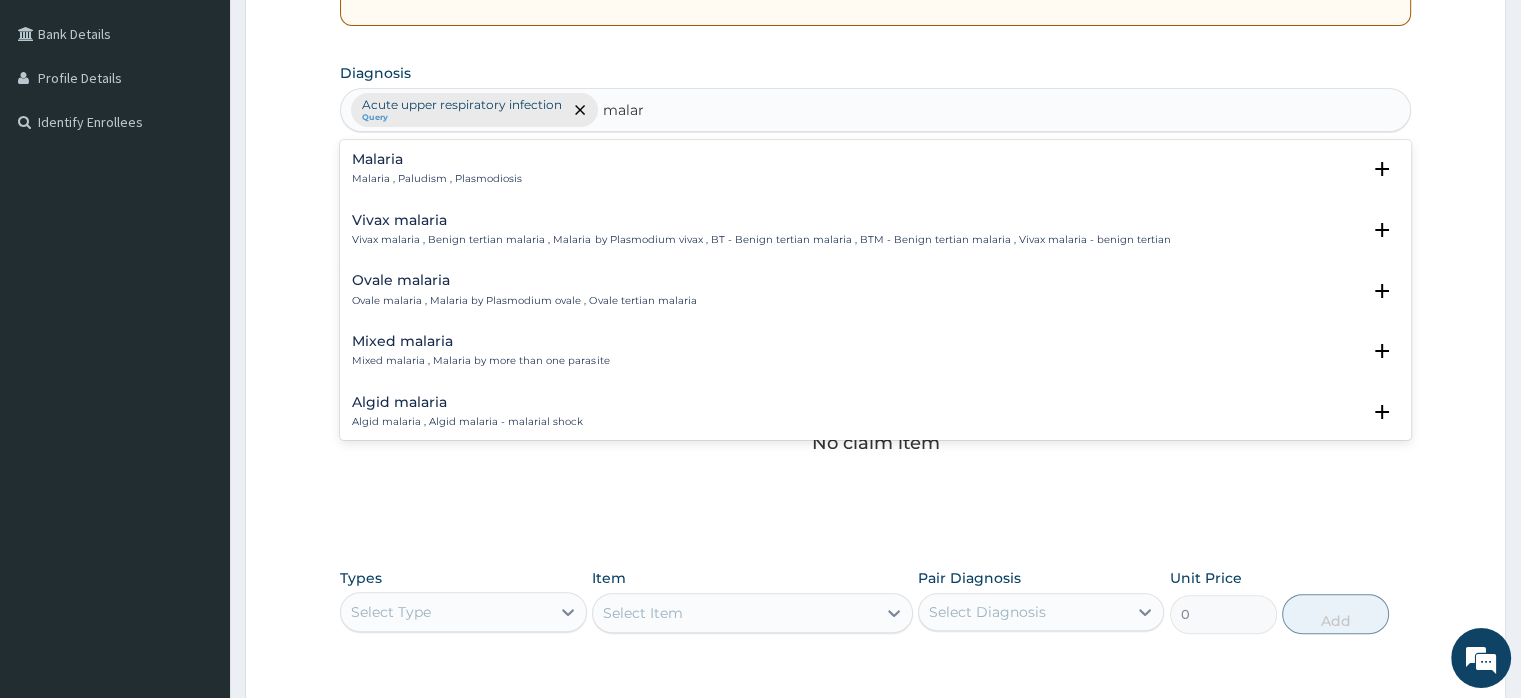 type on "malaria" 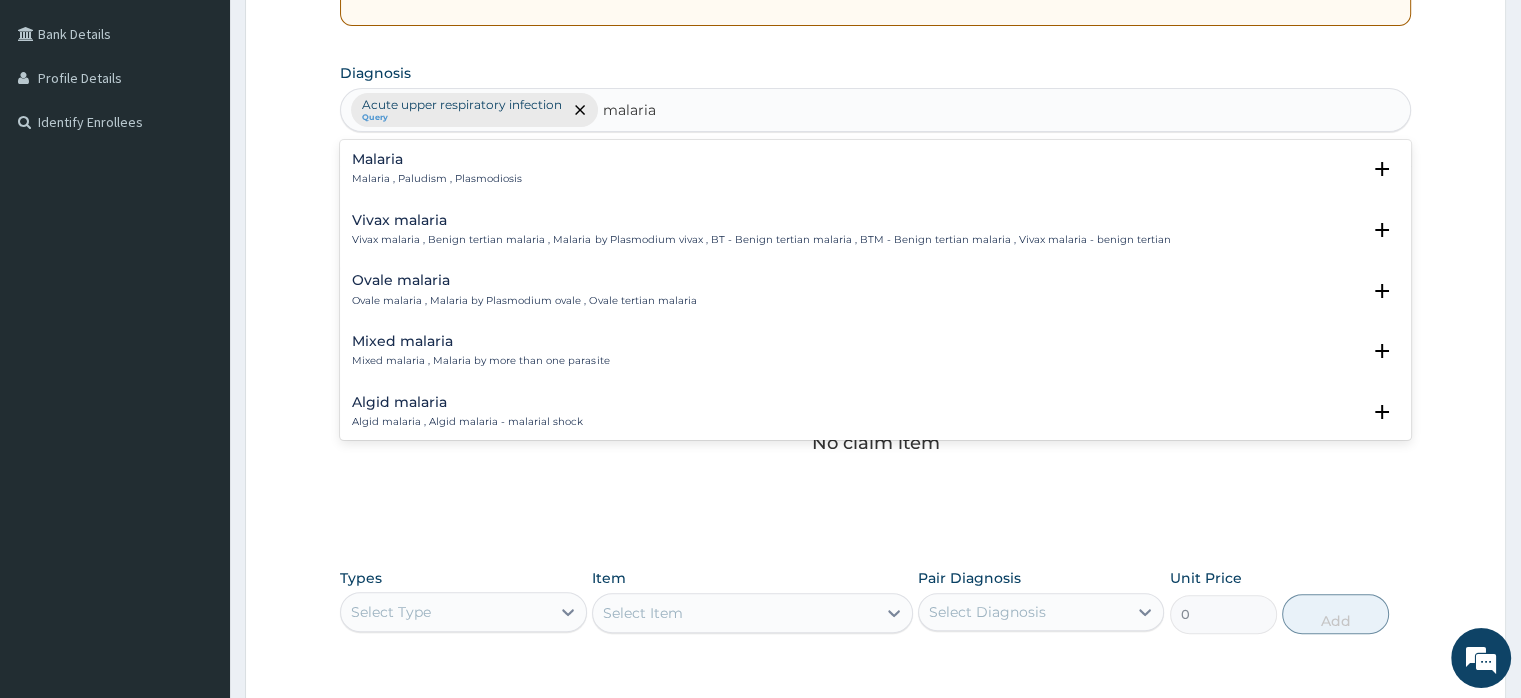 click on "Malaria Malaria , Paludism , Plasmodiosis" at bounding box center (437, 169) 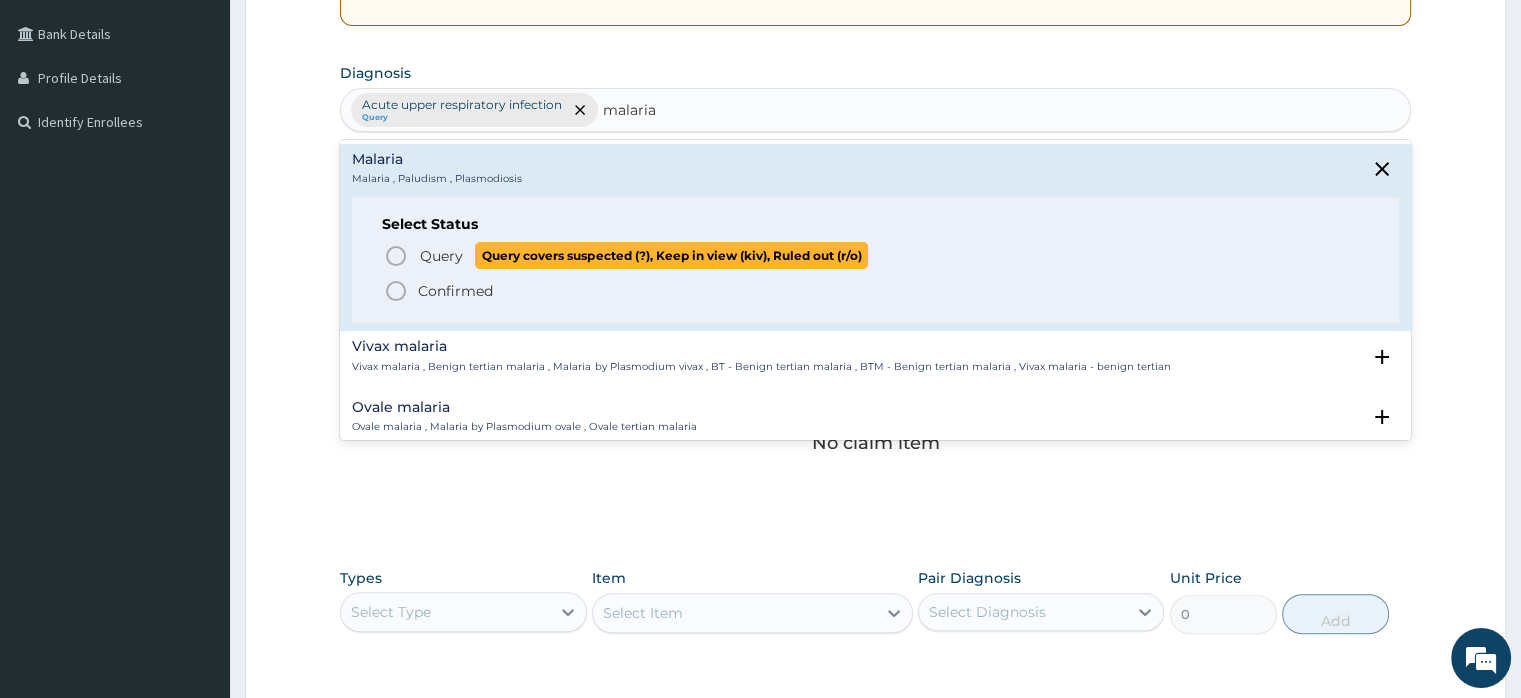 click 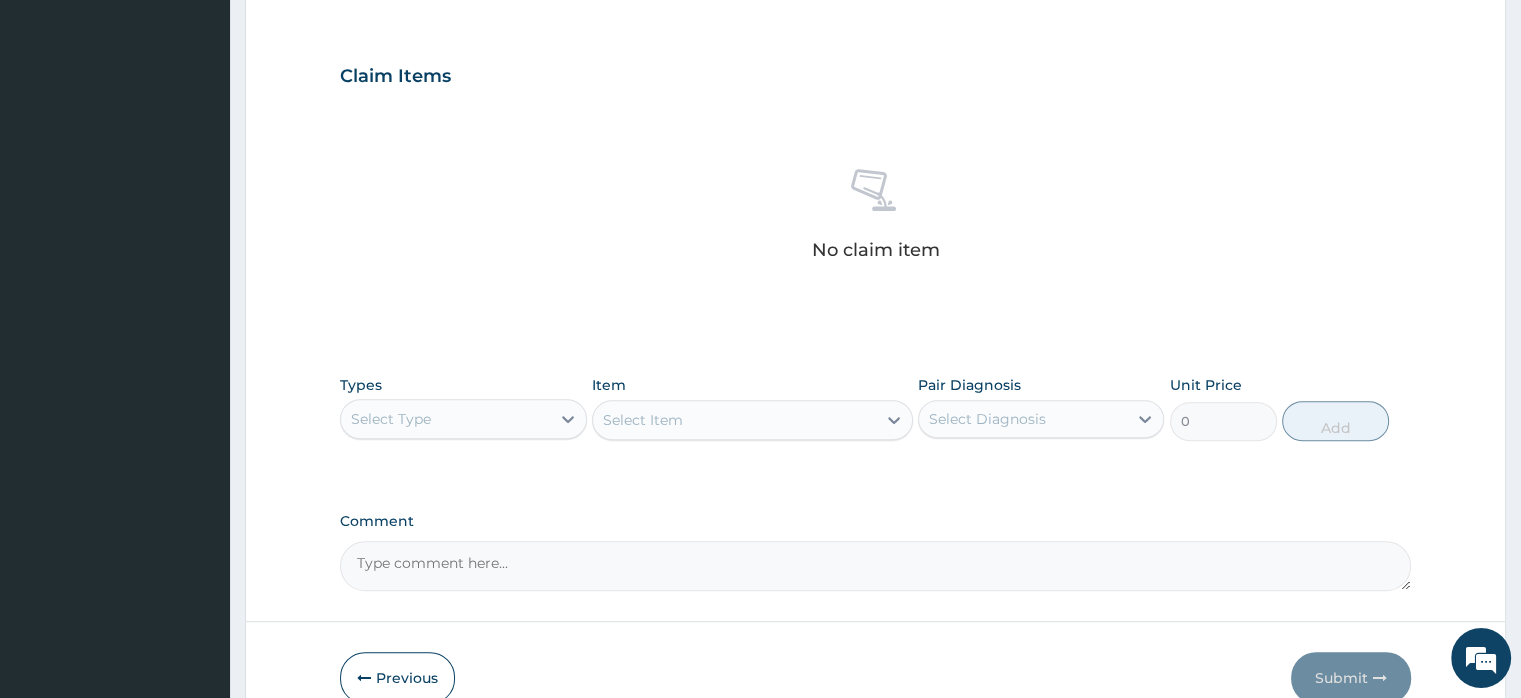 scroll, scrollTop: 742, scrollLeft: 0, axis: vertical 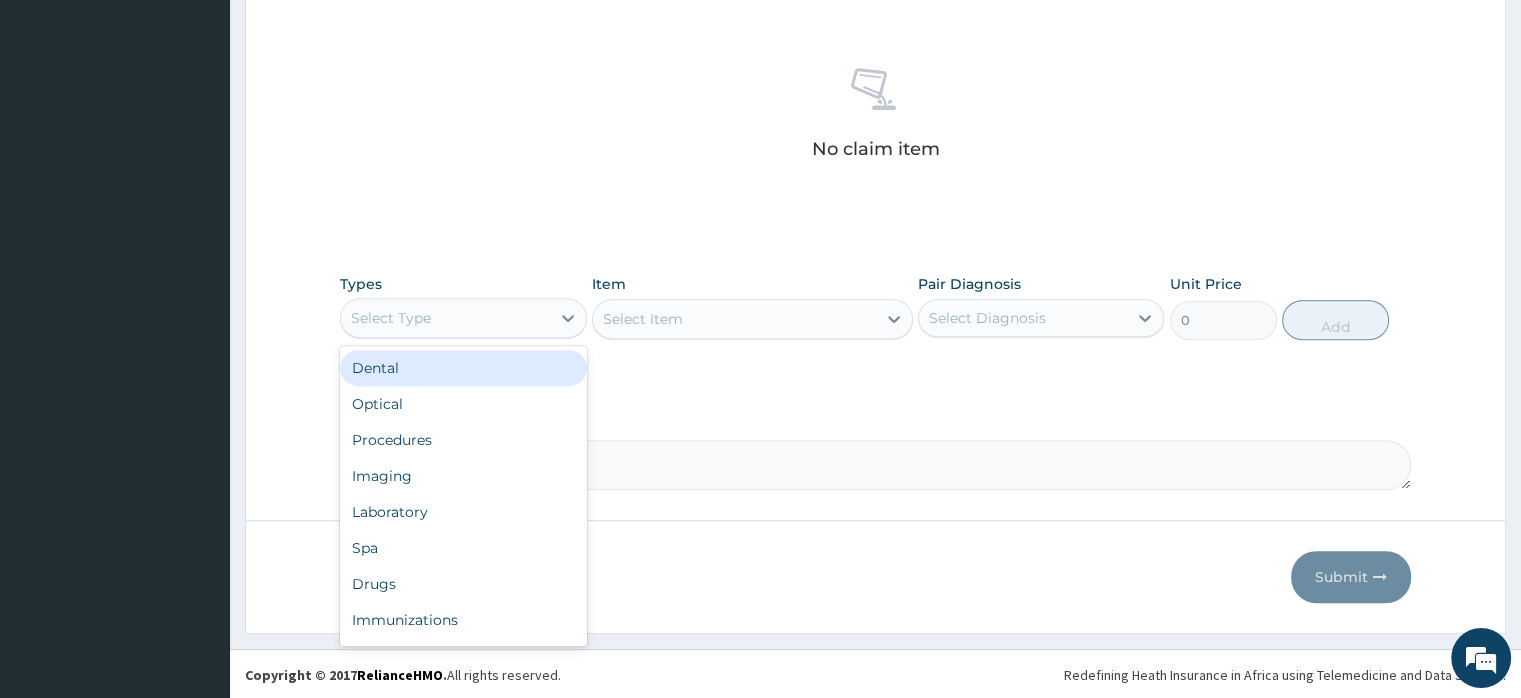 click on "Select Type" at bounding box center [445, 318] 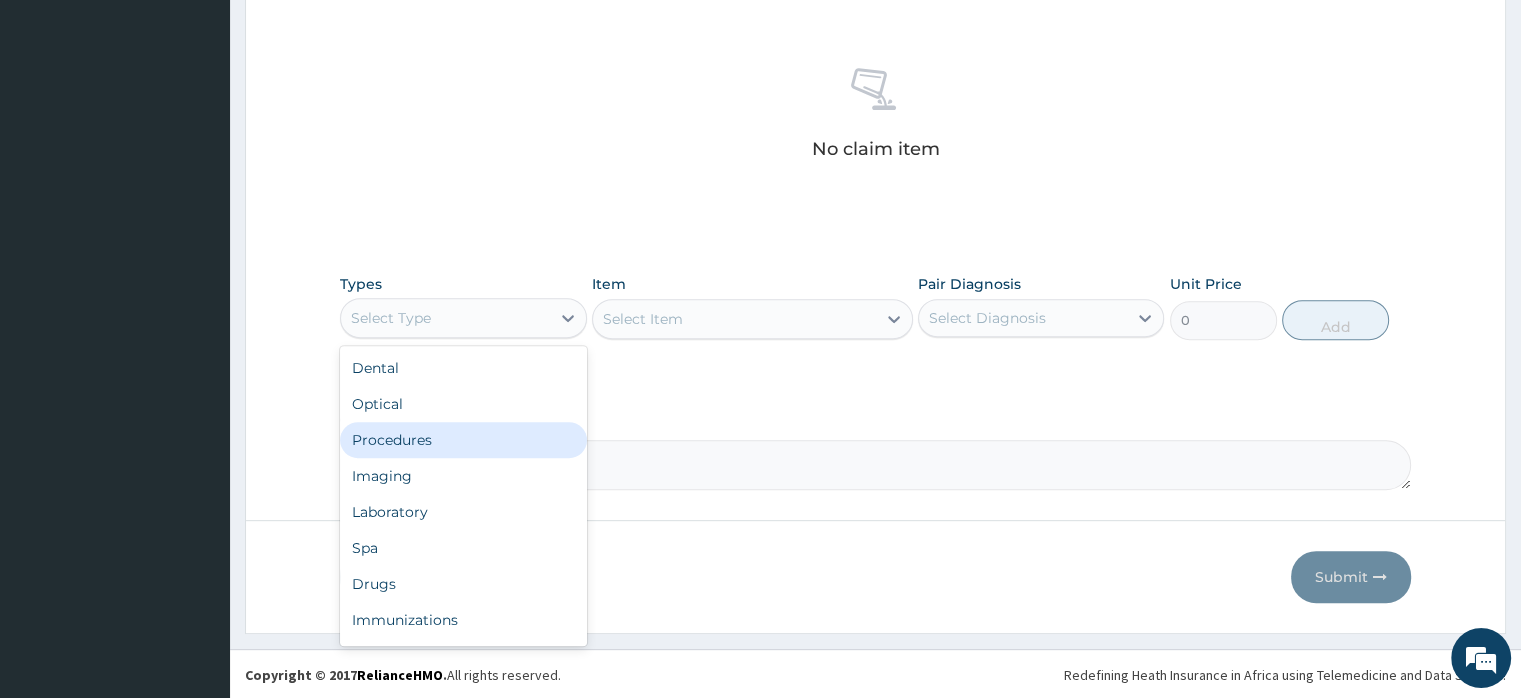 click on "Procedures" at bounding box center (463, 440) 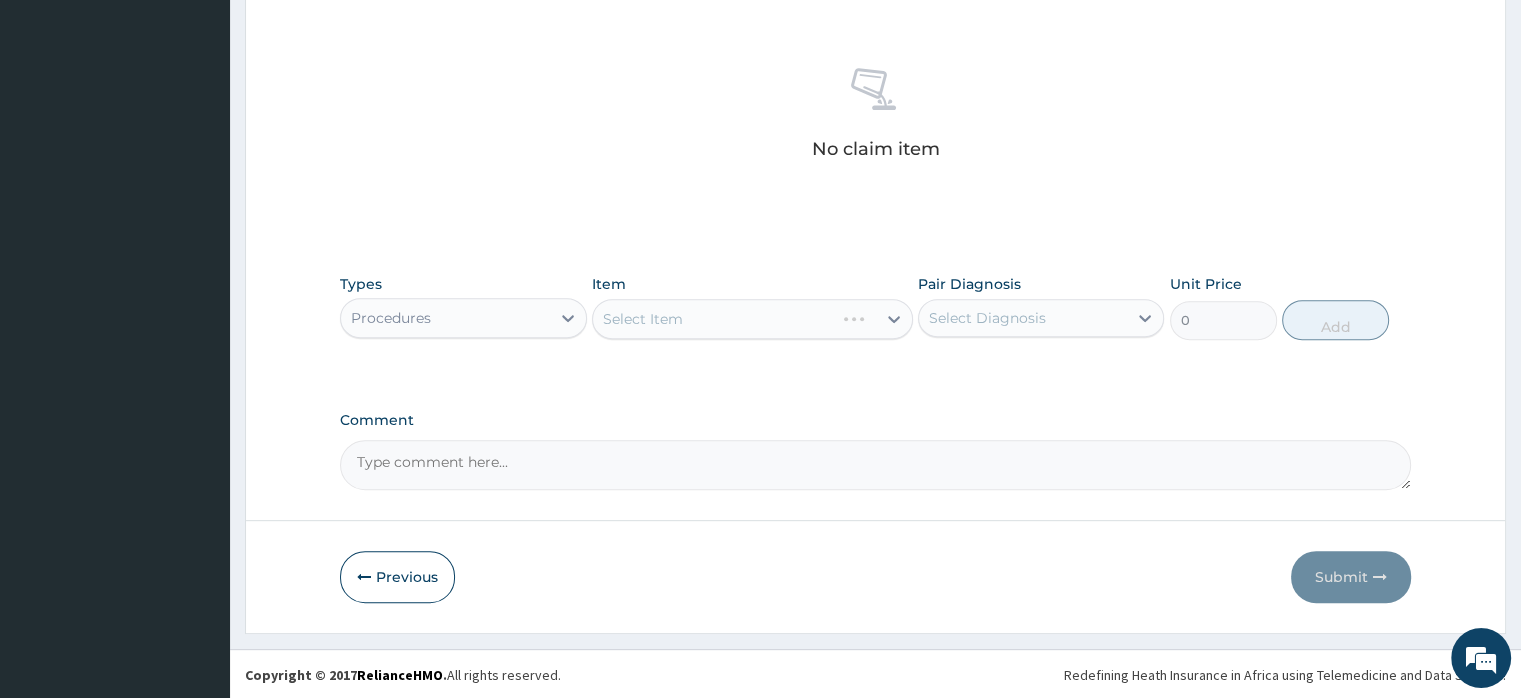 click on "Select Item" at bounding box center (752, 319) 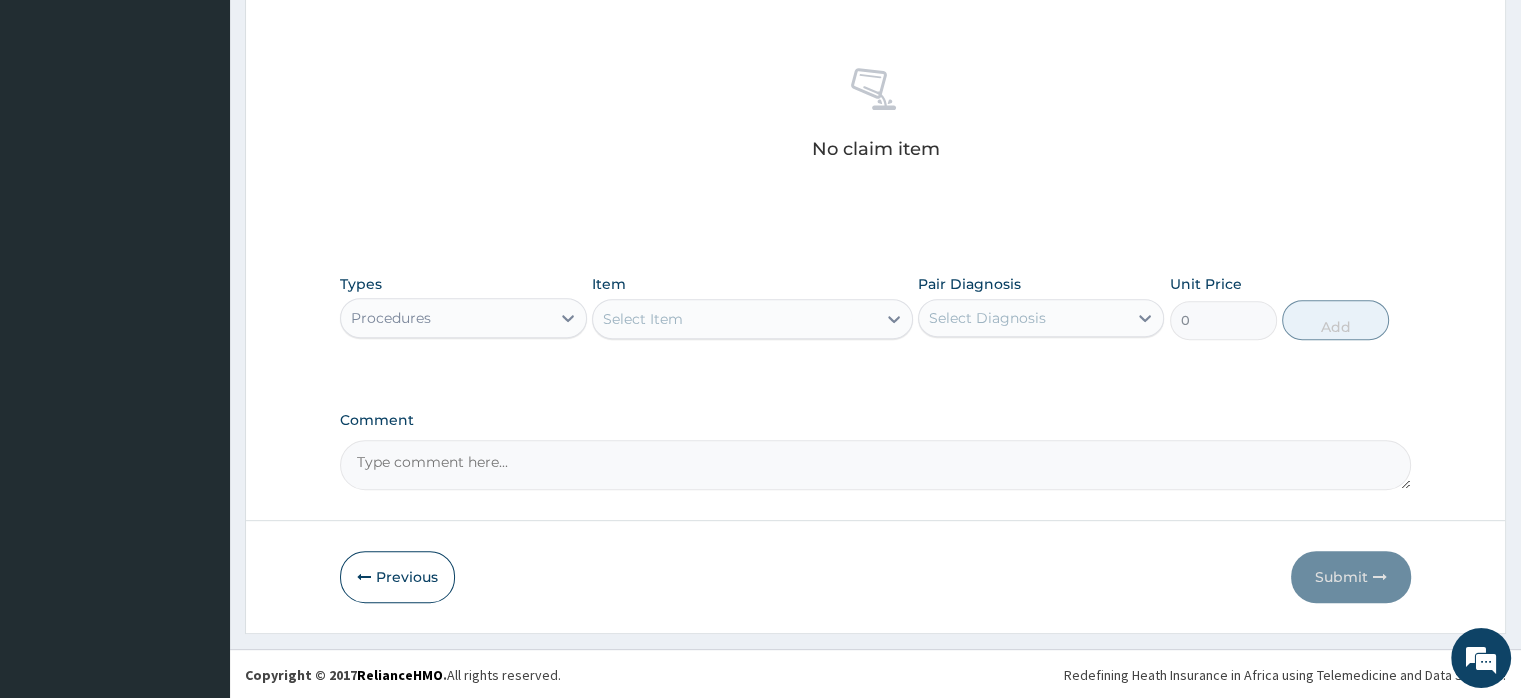 click on "Select Item" at bounding box center [643, 319] 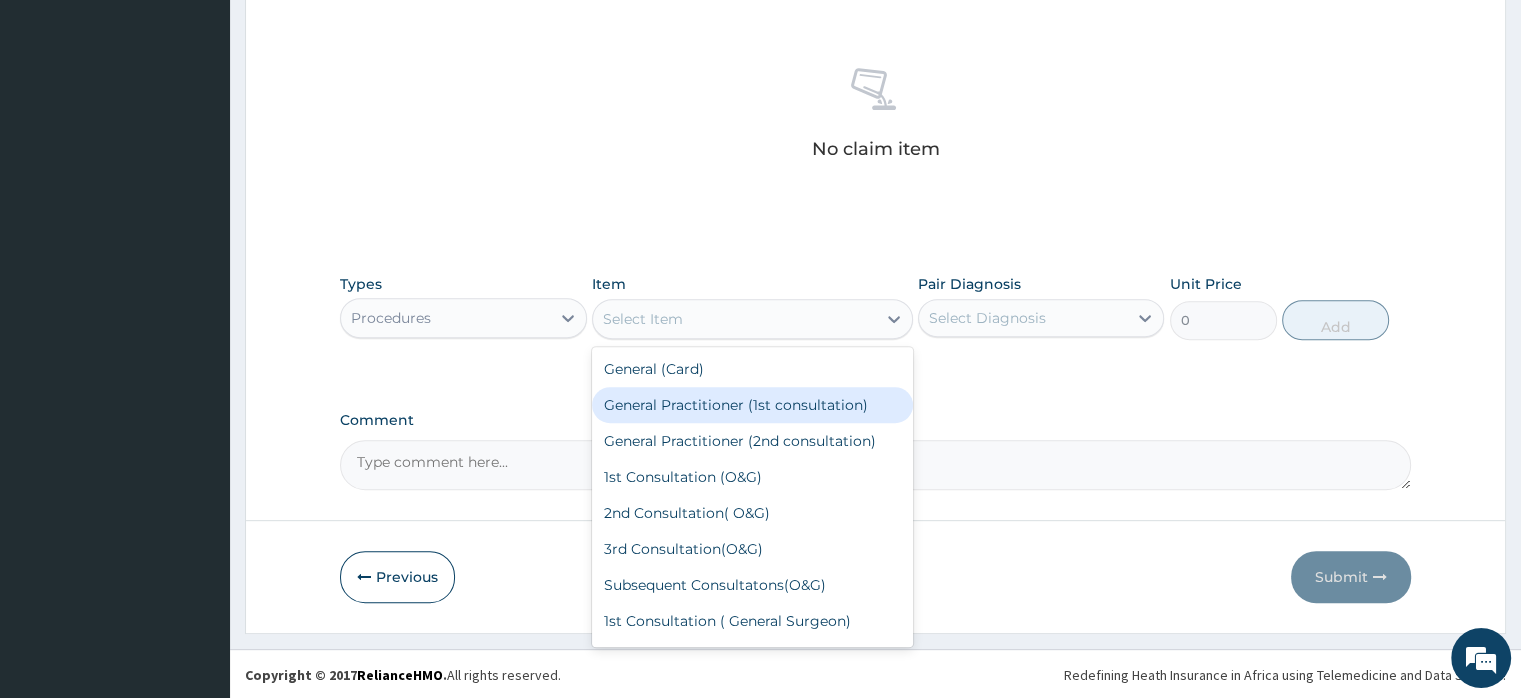 click on "General Practitioner (1st consultation)" at bounding box center (752, 405) 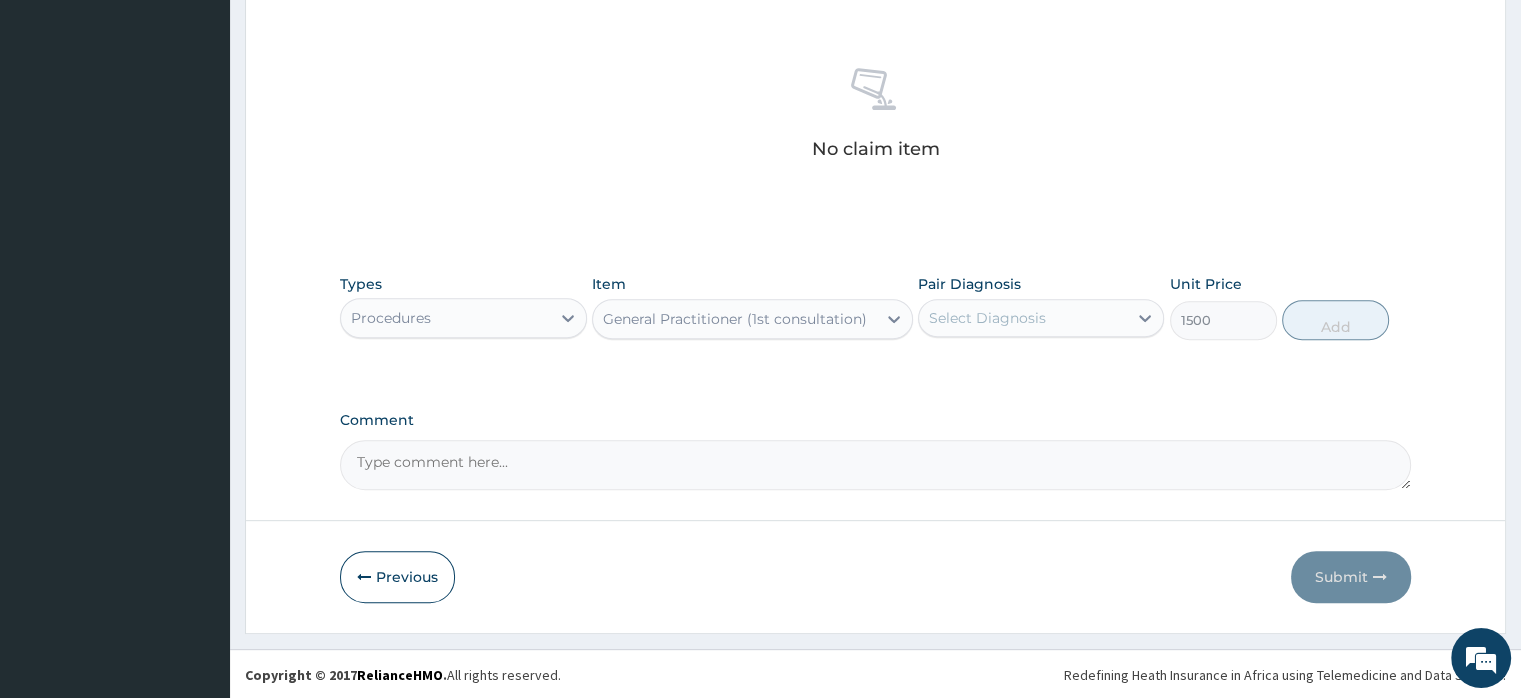 click on "Select Diagnosis" at bounding box center (987, 318) 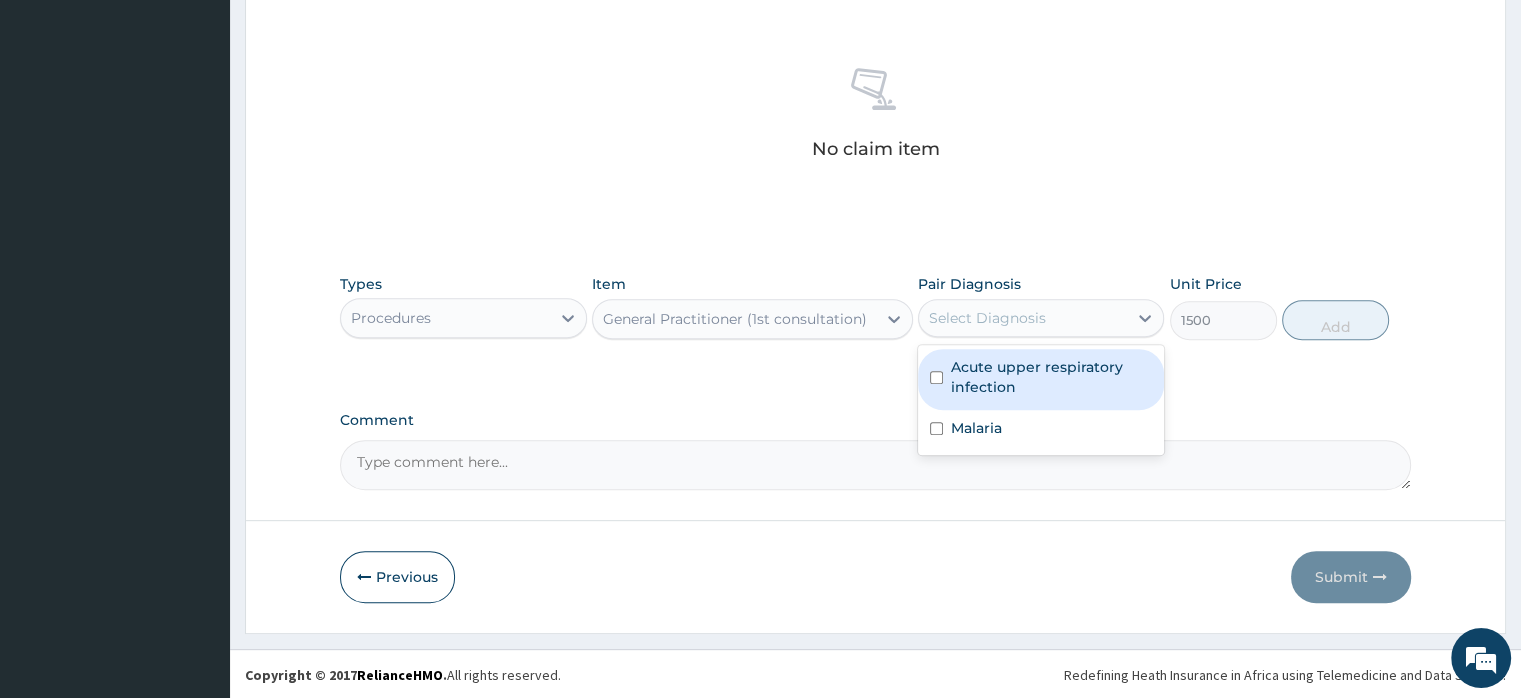 click on "Acute upper respiratory infection" at bounding box center (1051, 377) 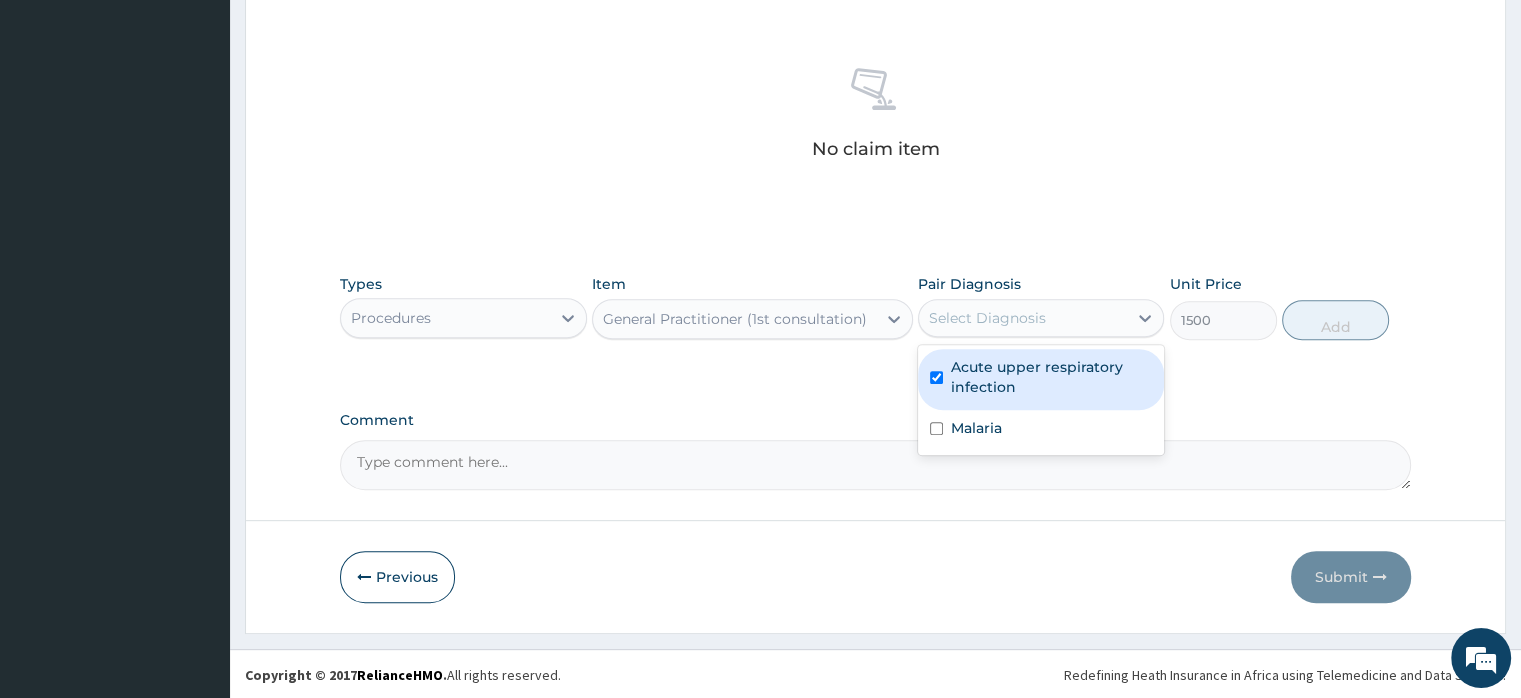 checkbox on "true" 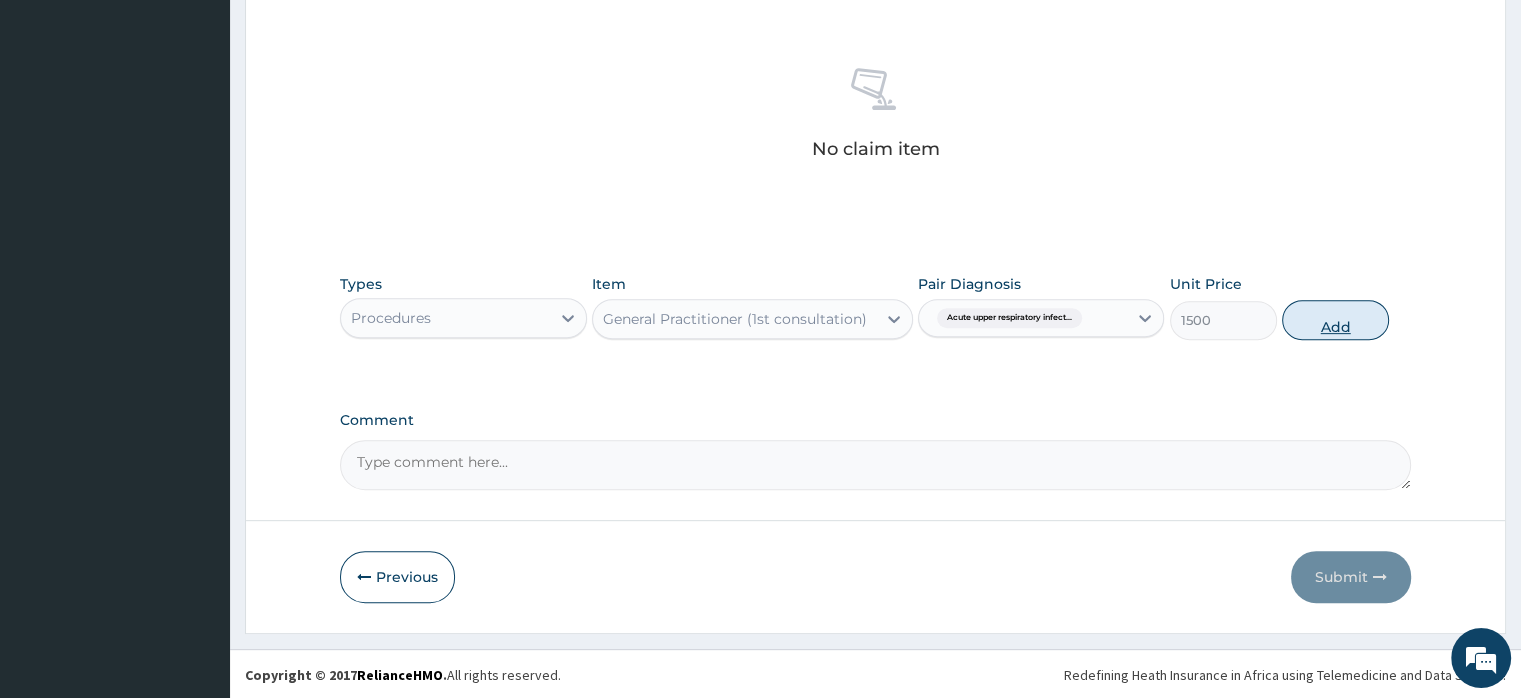 click on "Add" at bounding box center [1335, 320] 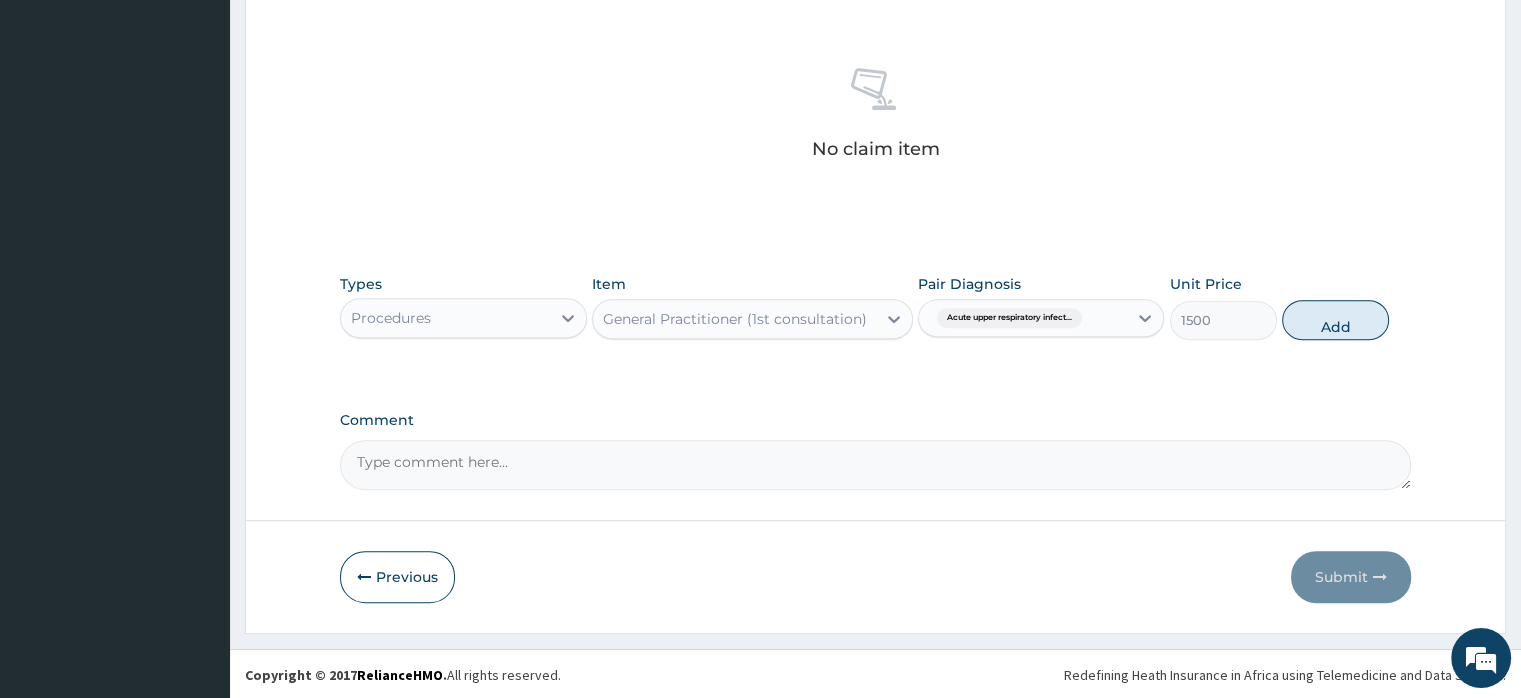 type on "0" 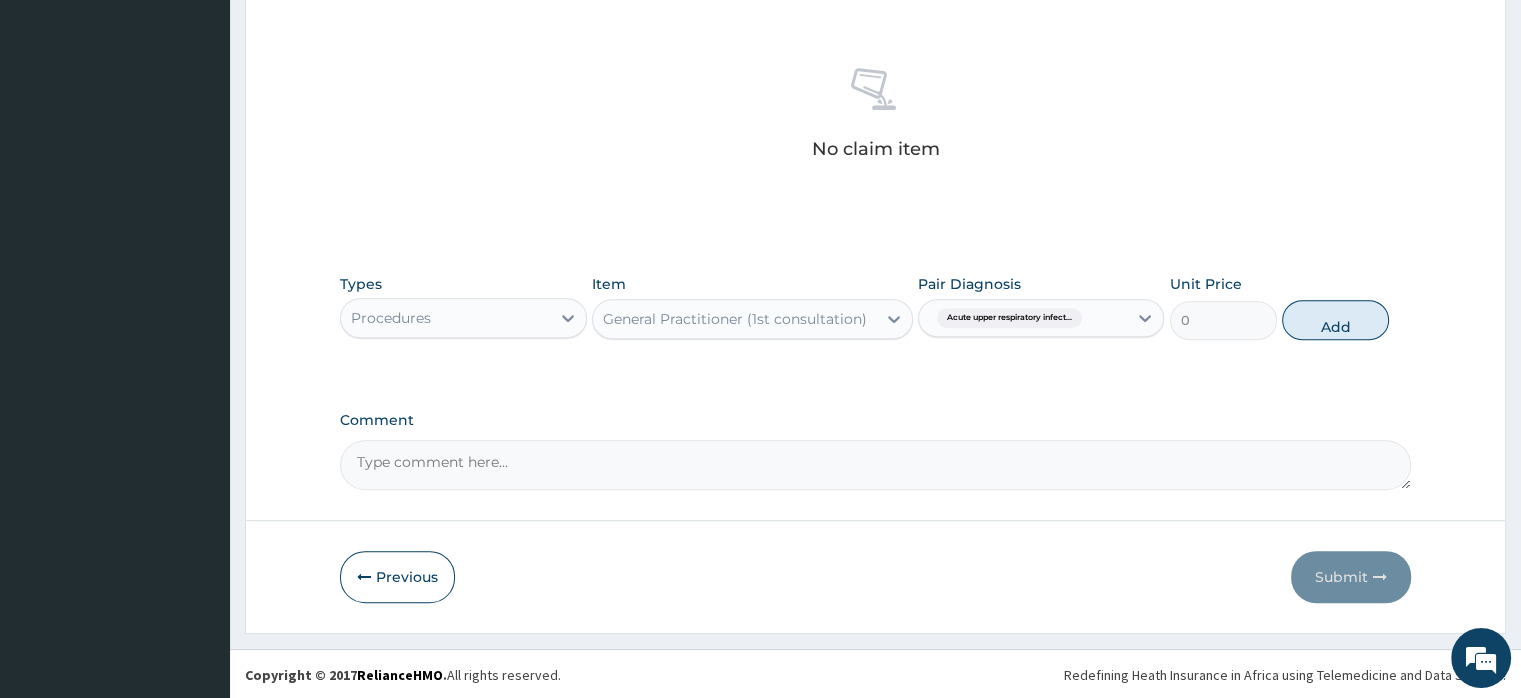 scroll, scrollTop: 646, scrollLeft: 0, axis: vertical 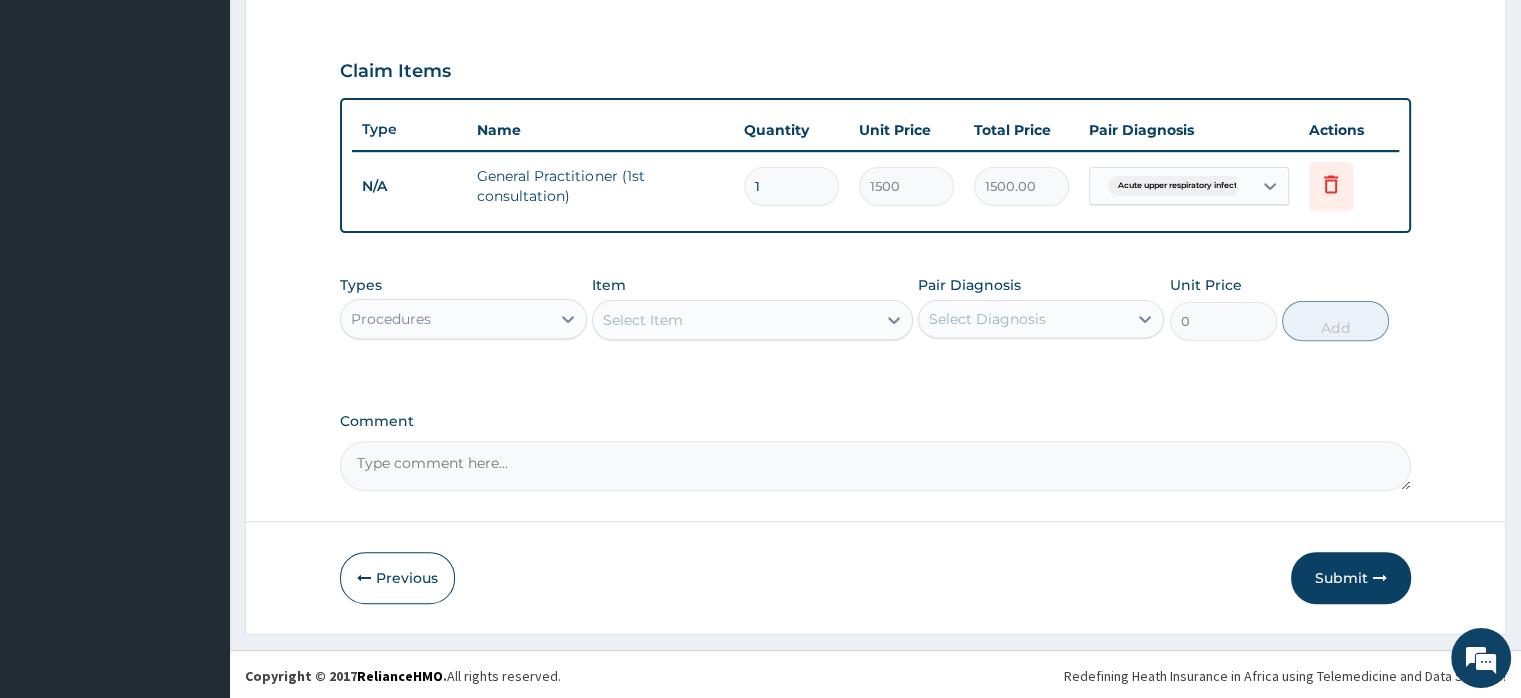 click on "Procedures" at bounding box center [445, 319] 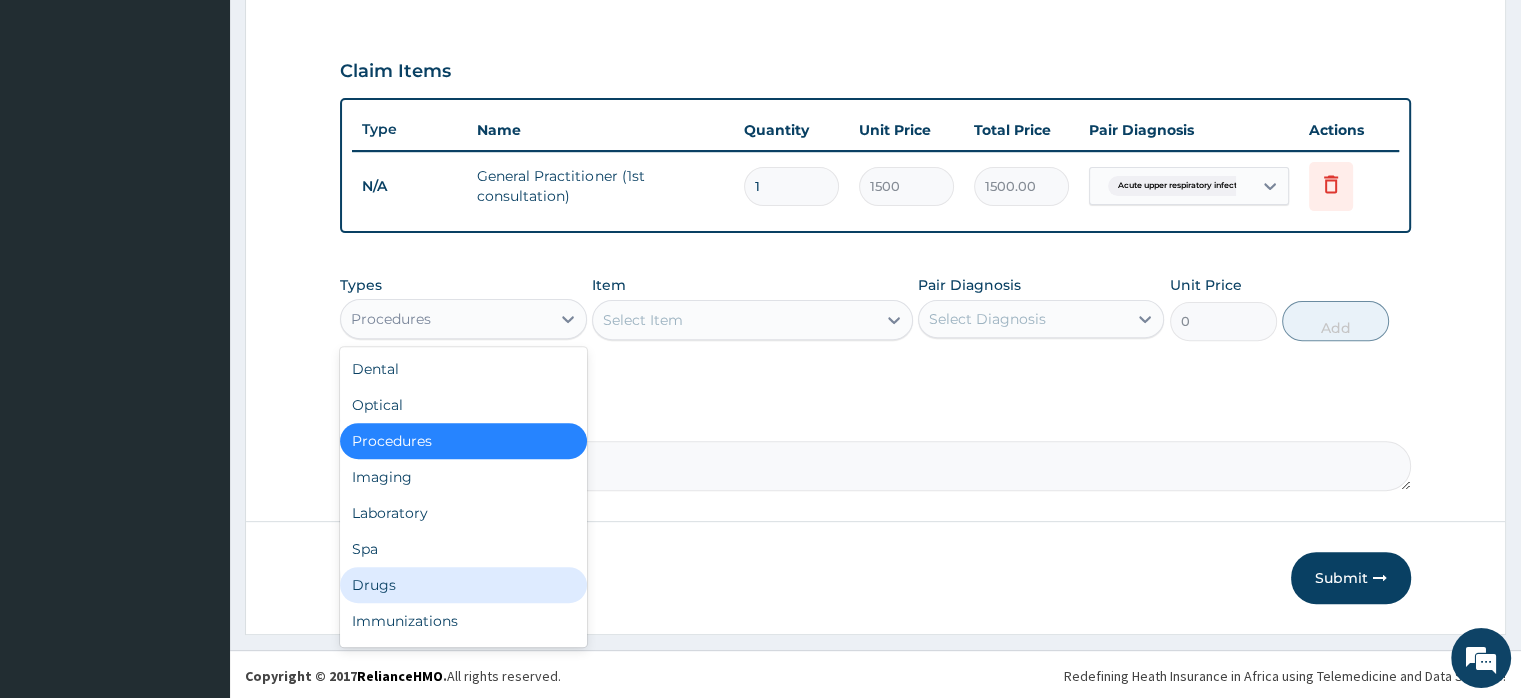 click on "Drugs" at bounding box center [463, 585] 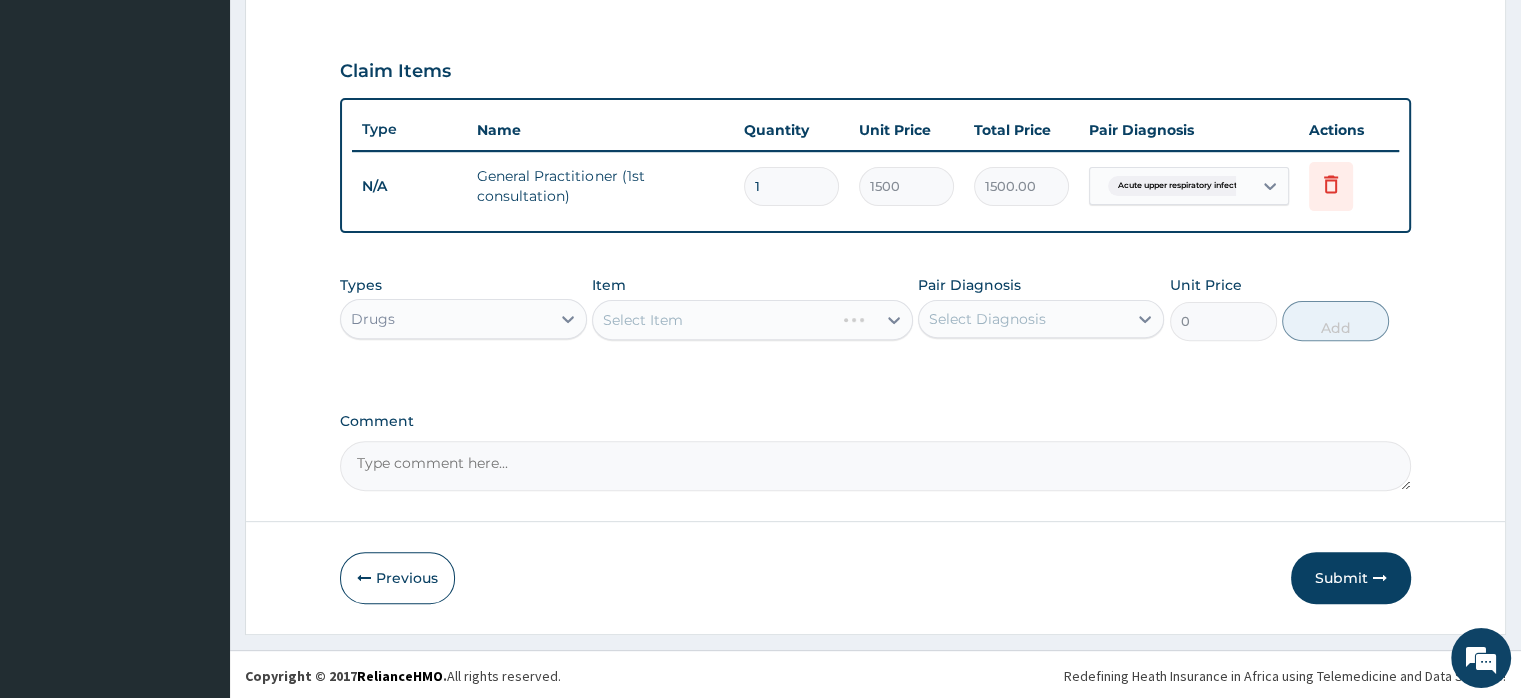 click on "Select Item" at bounding box center (752, 320) 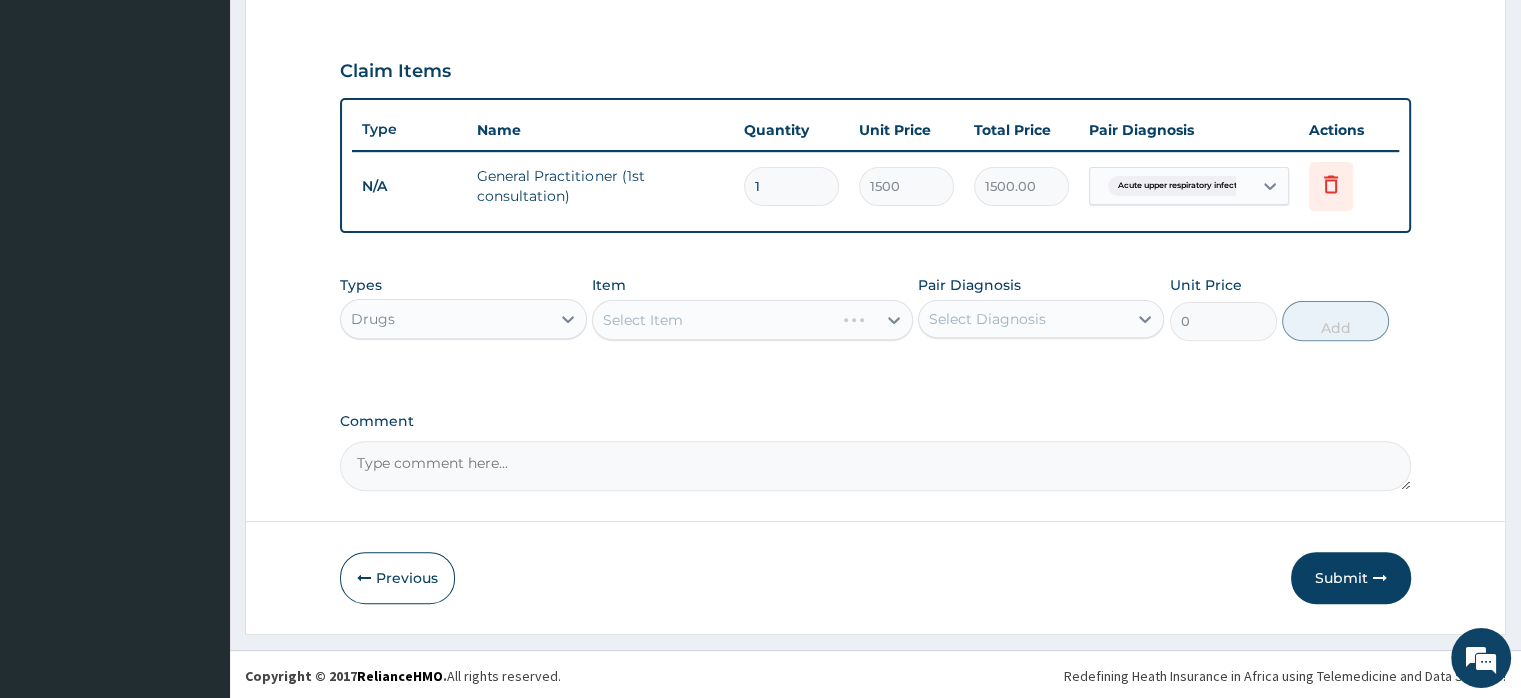 click on "Select Item" at bounding box center (752, 320) 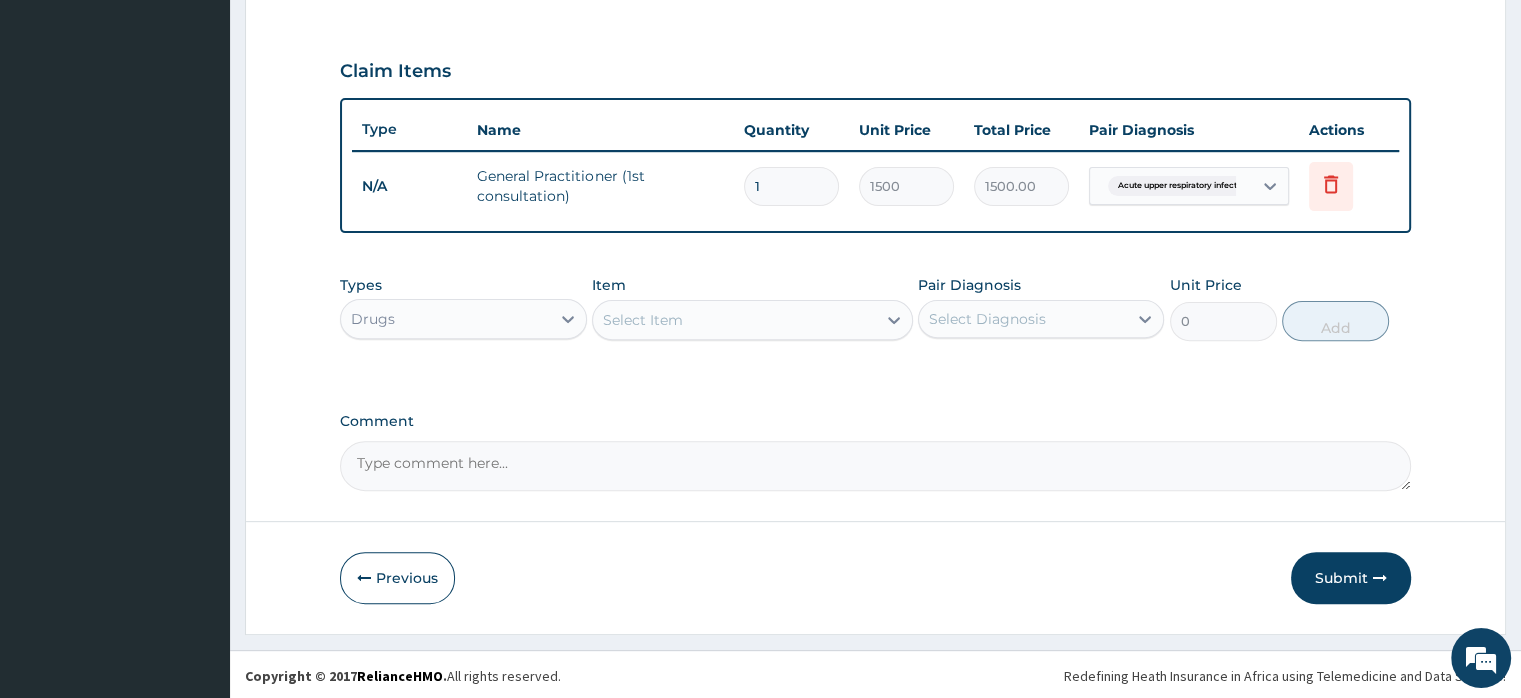click on "Select Item" at bounding box center [643, 320] 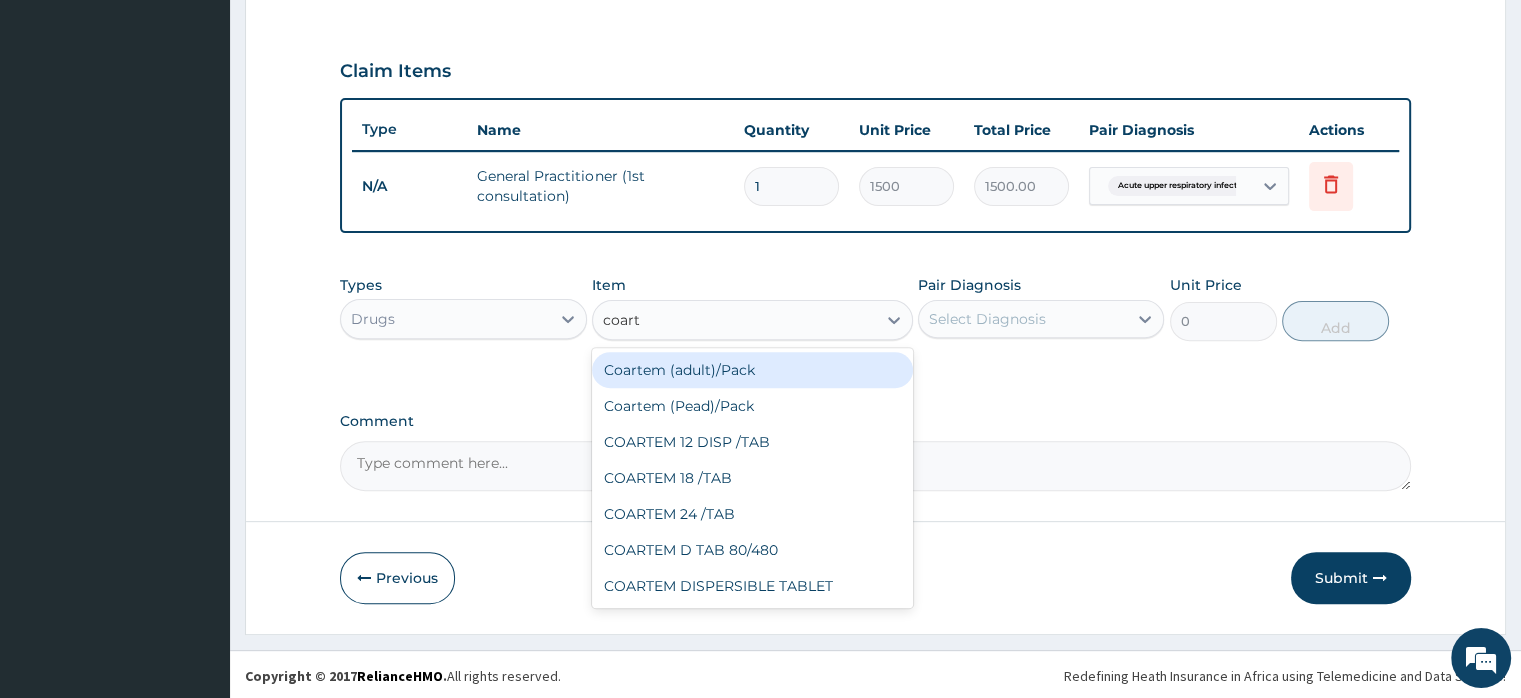 type on "coarte" 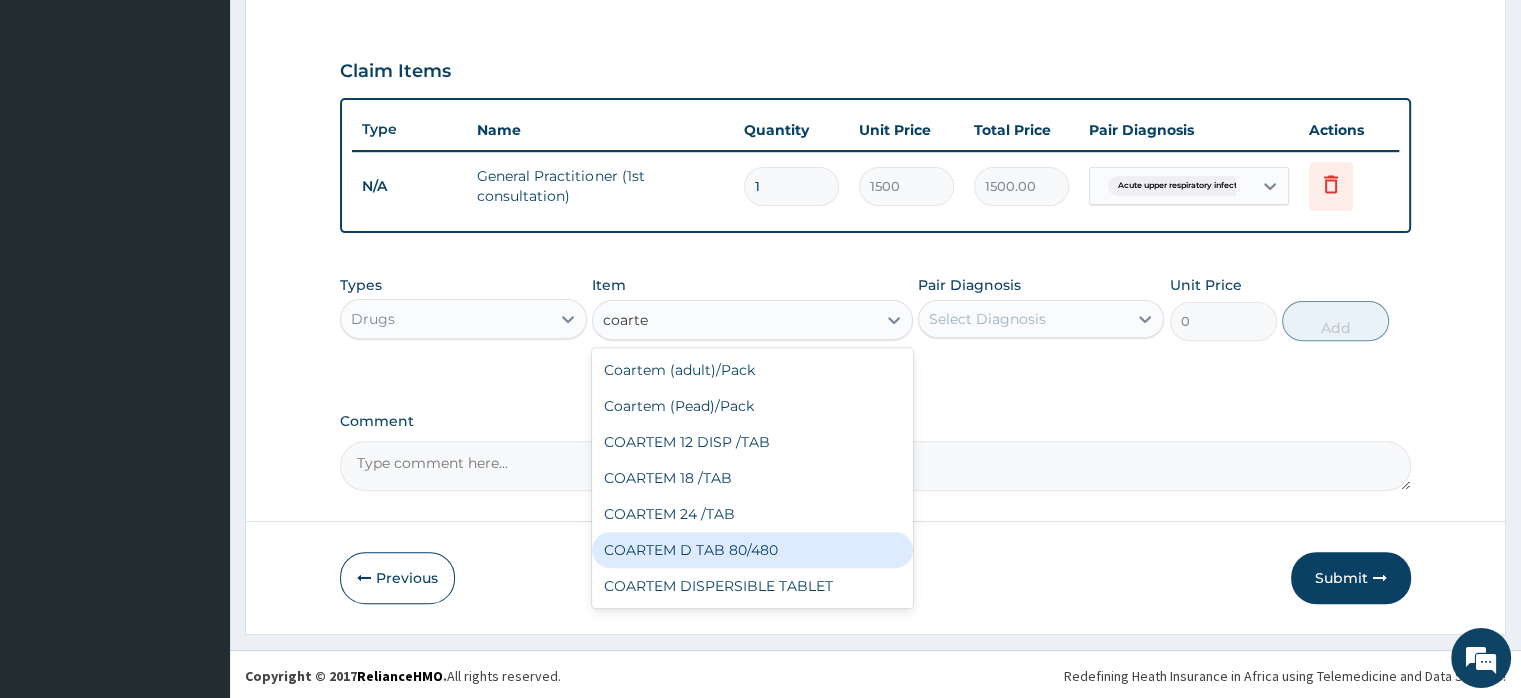 click on "COARTEM D TAB 80/480" at bounding box center (752, 550) 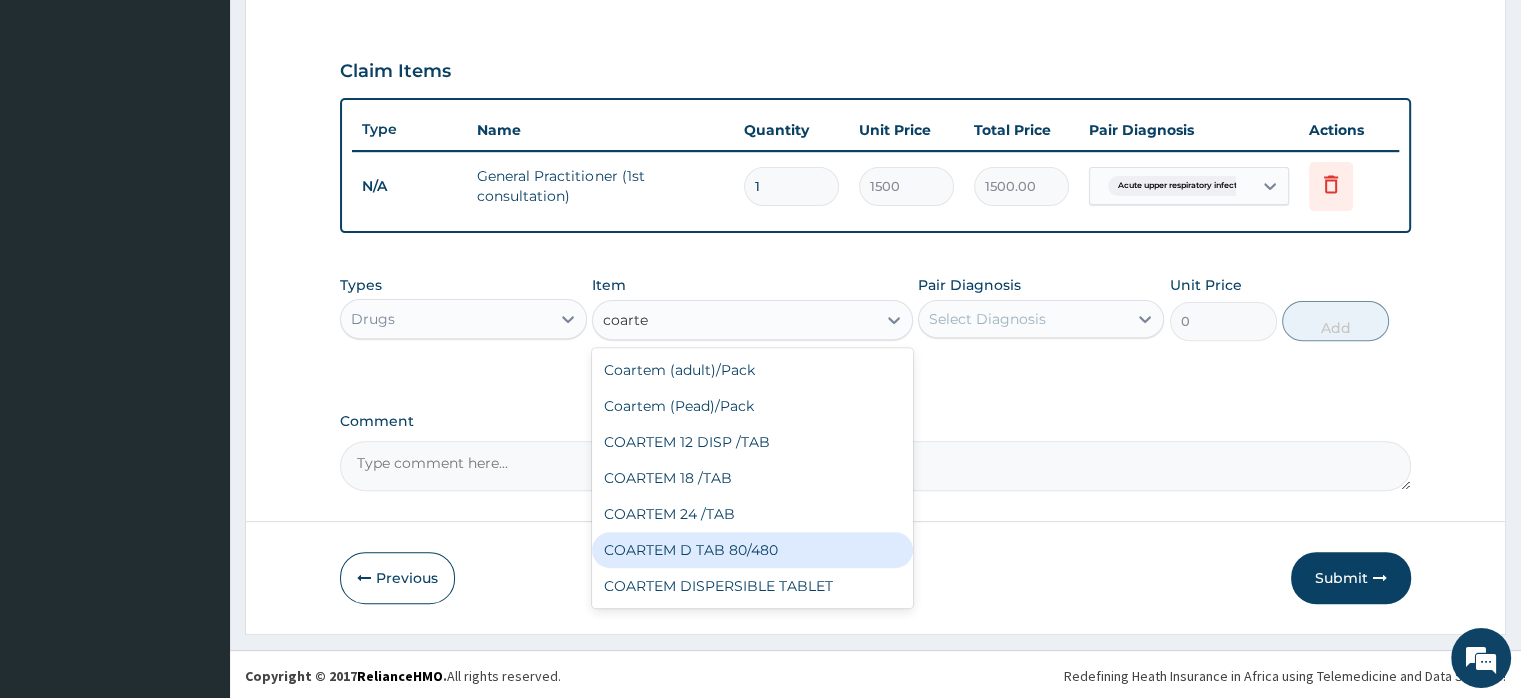 type 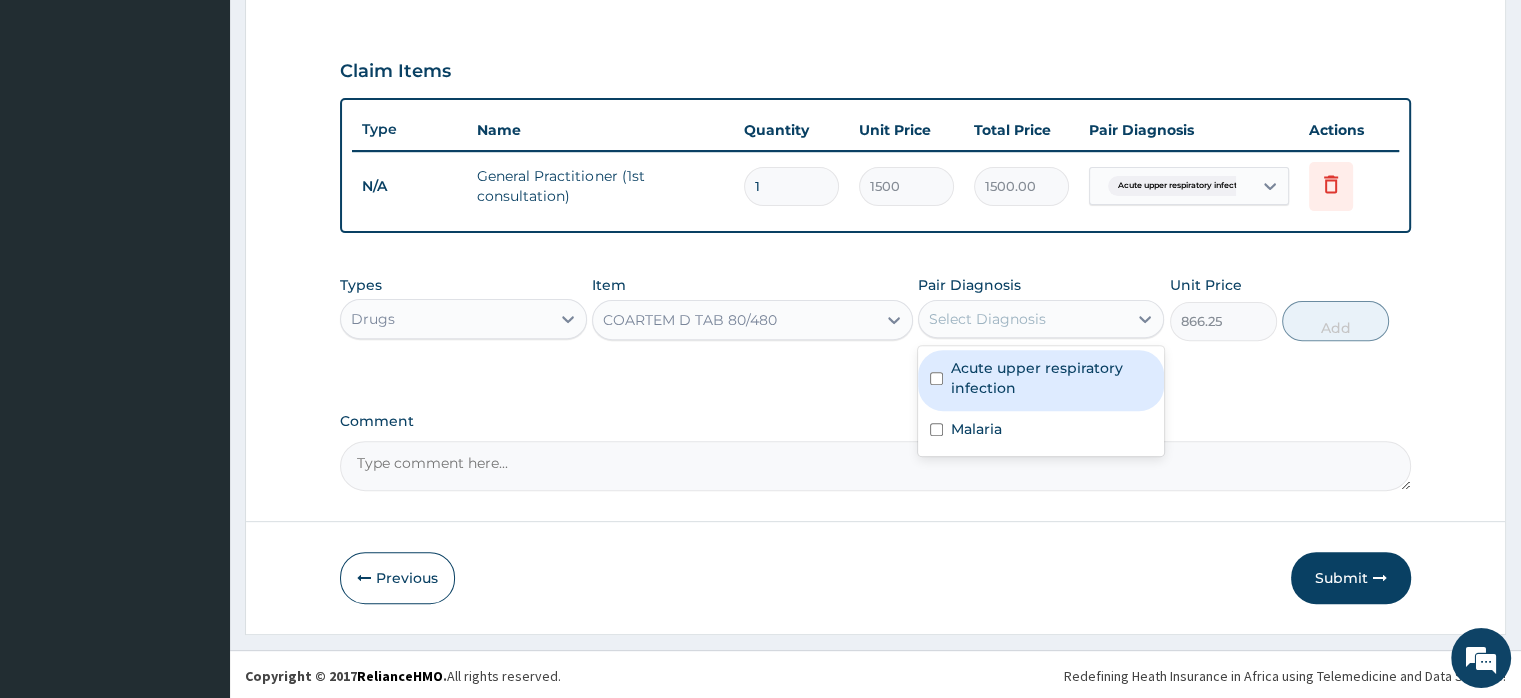 click on "Select Diagnosis" at bounding box center (987, 319) 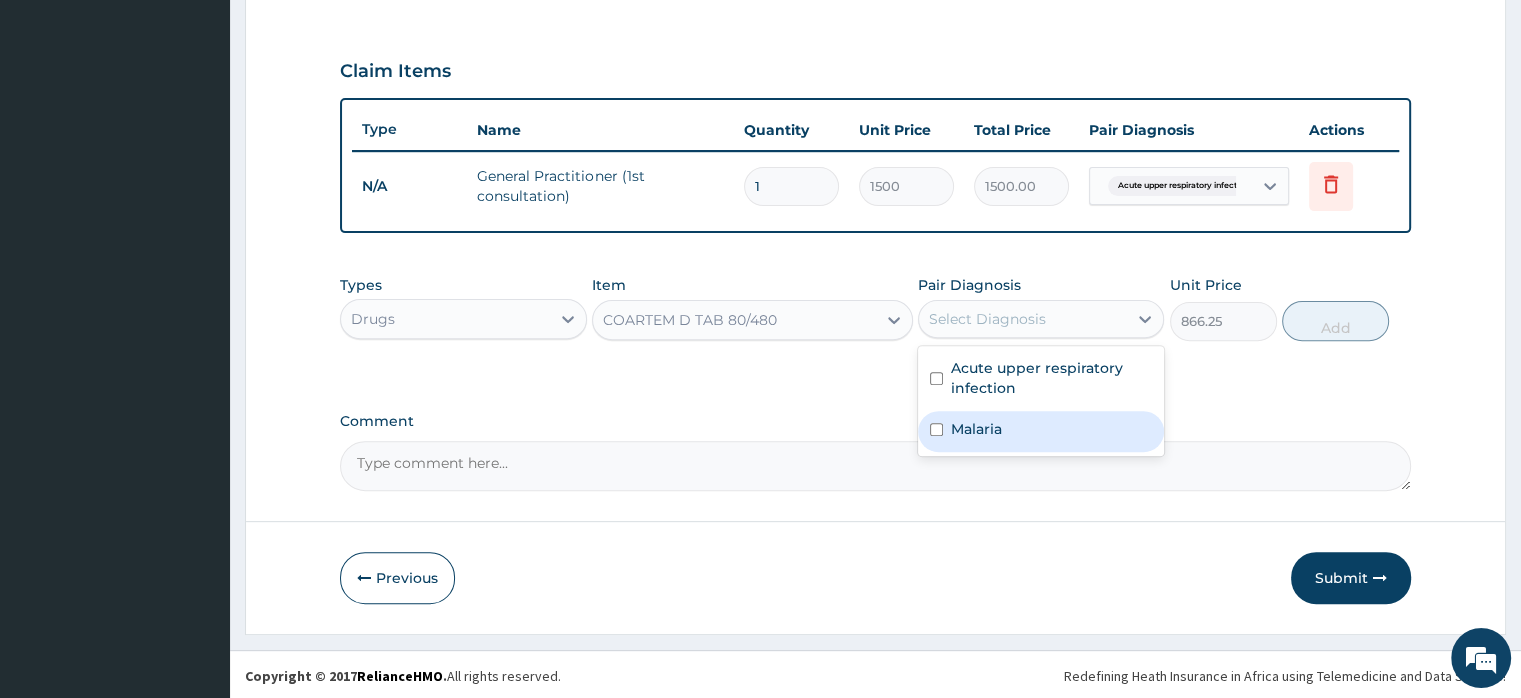 click on "Malaria" at bounding box center [976, 429] 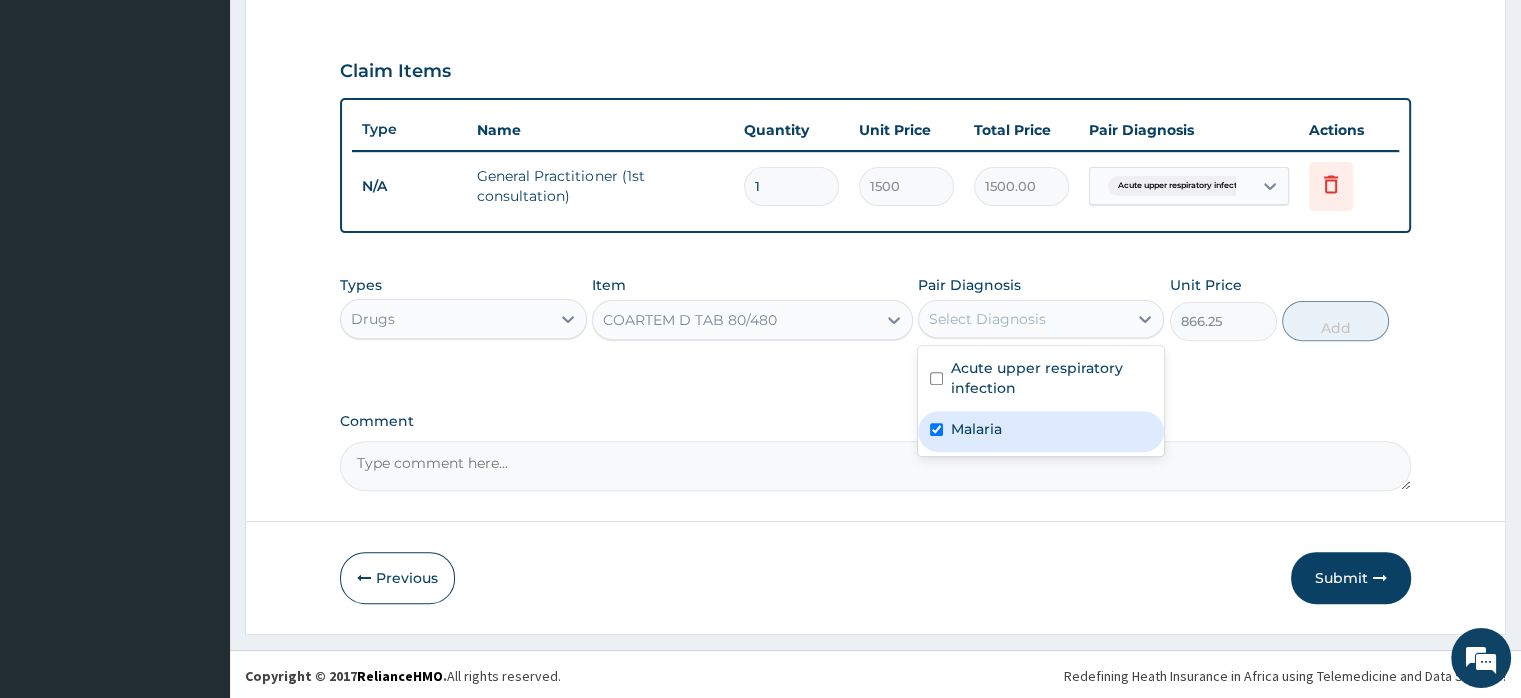 checkbox on "true" 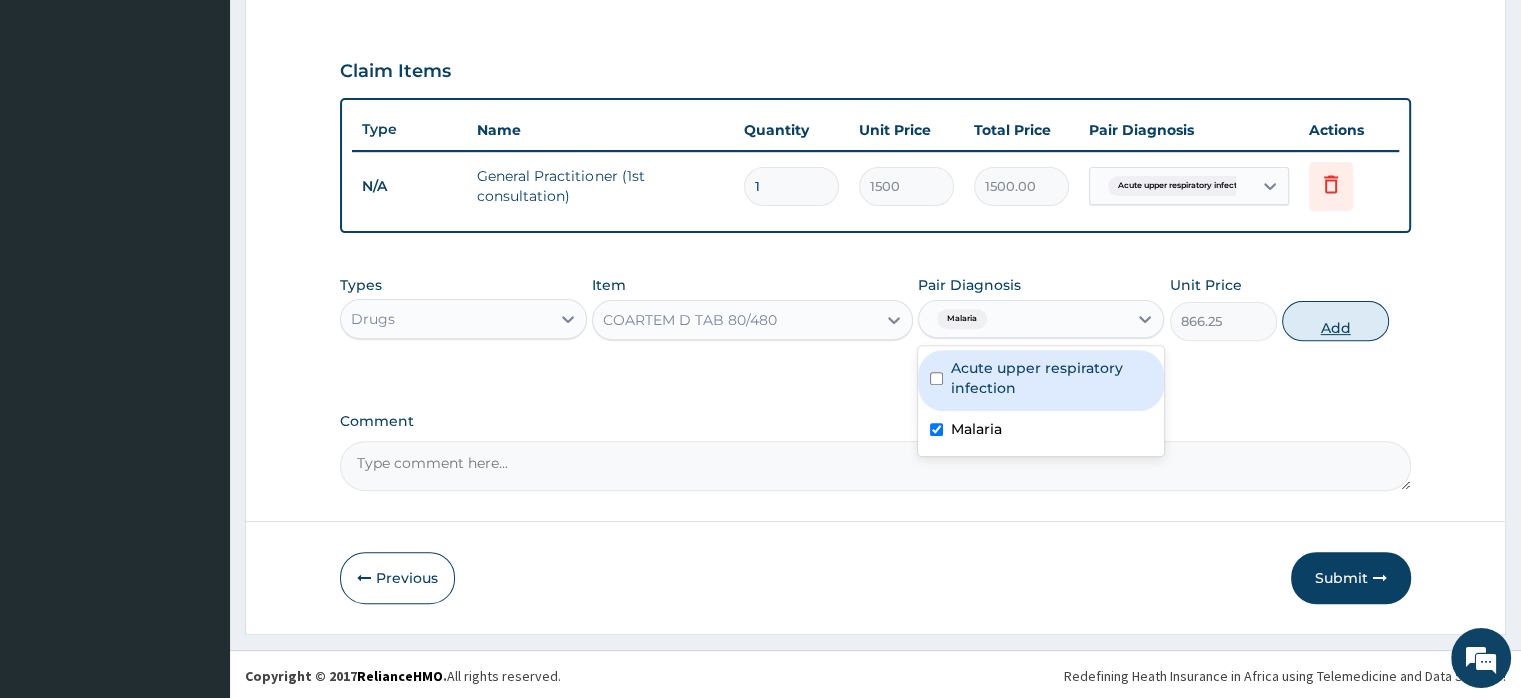 click on "Add" at bounding box center [1335, 321] 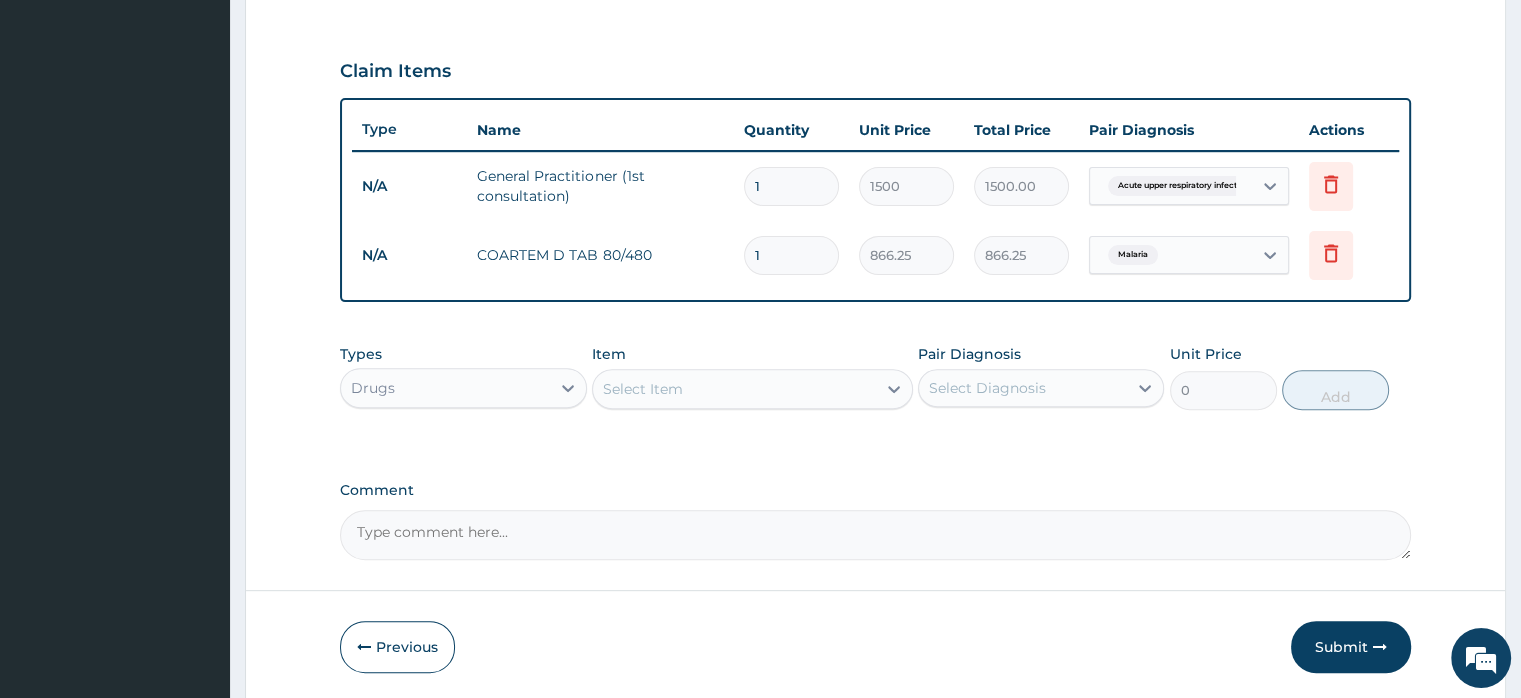 click on "Select Item" at bounding box center (643, 389) 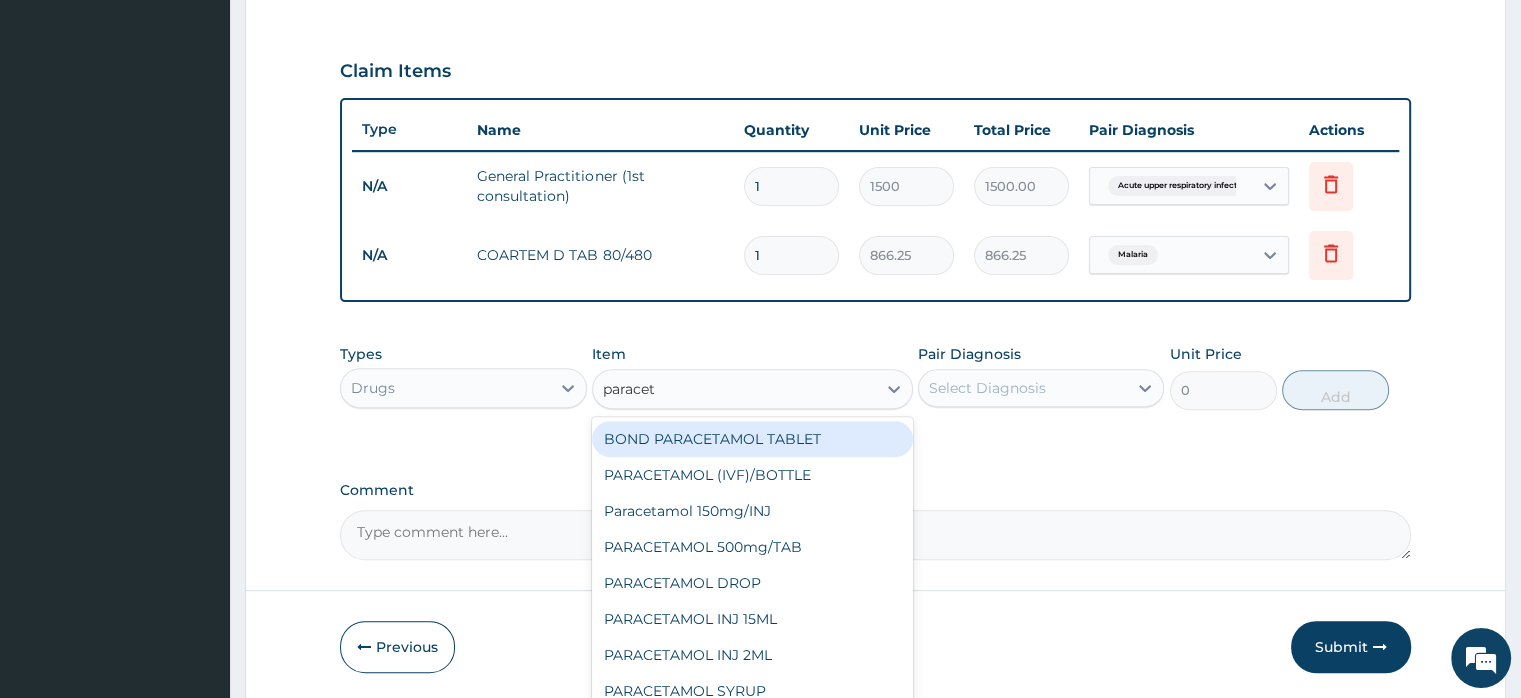 type on "paraceta" 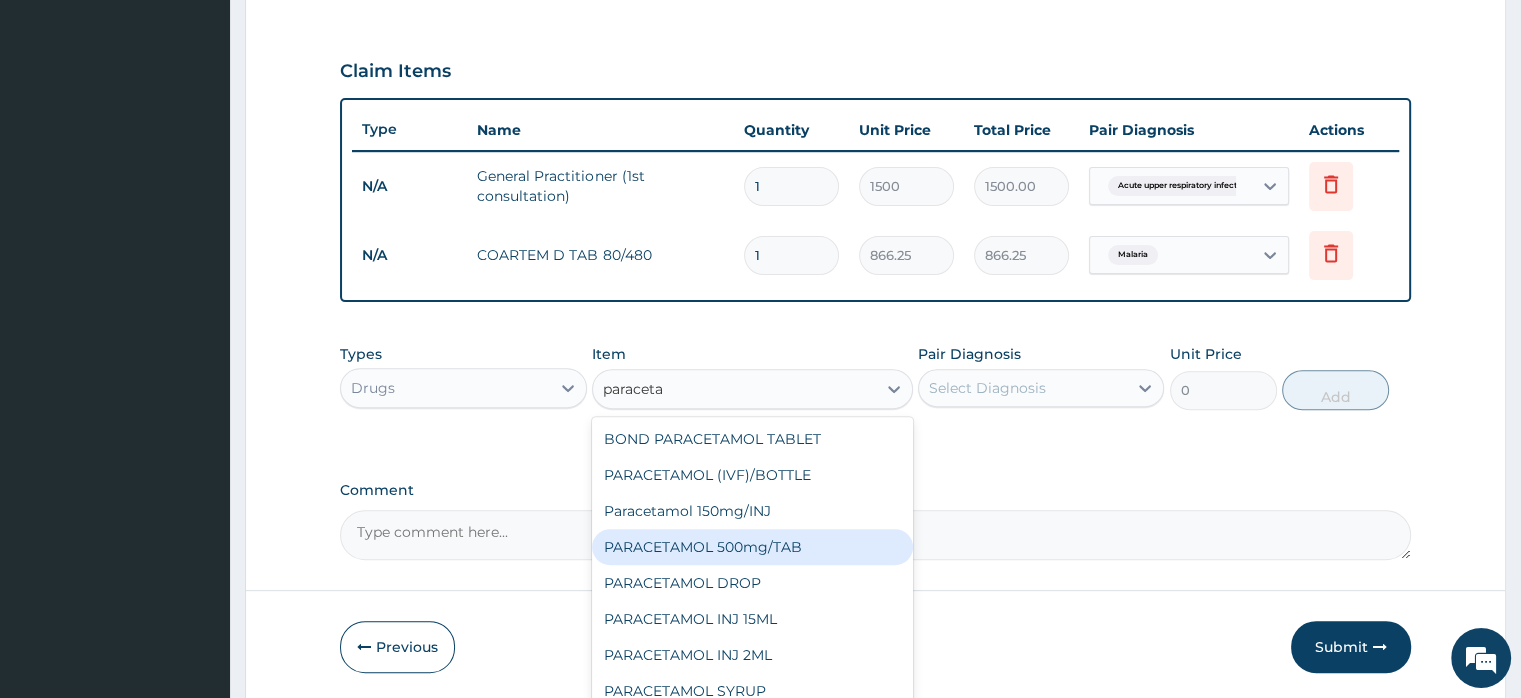 click on "PARACETAMOL 500mg/TAB" at bounding box center [752, 547] 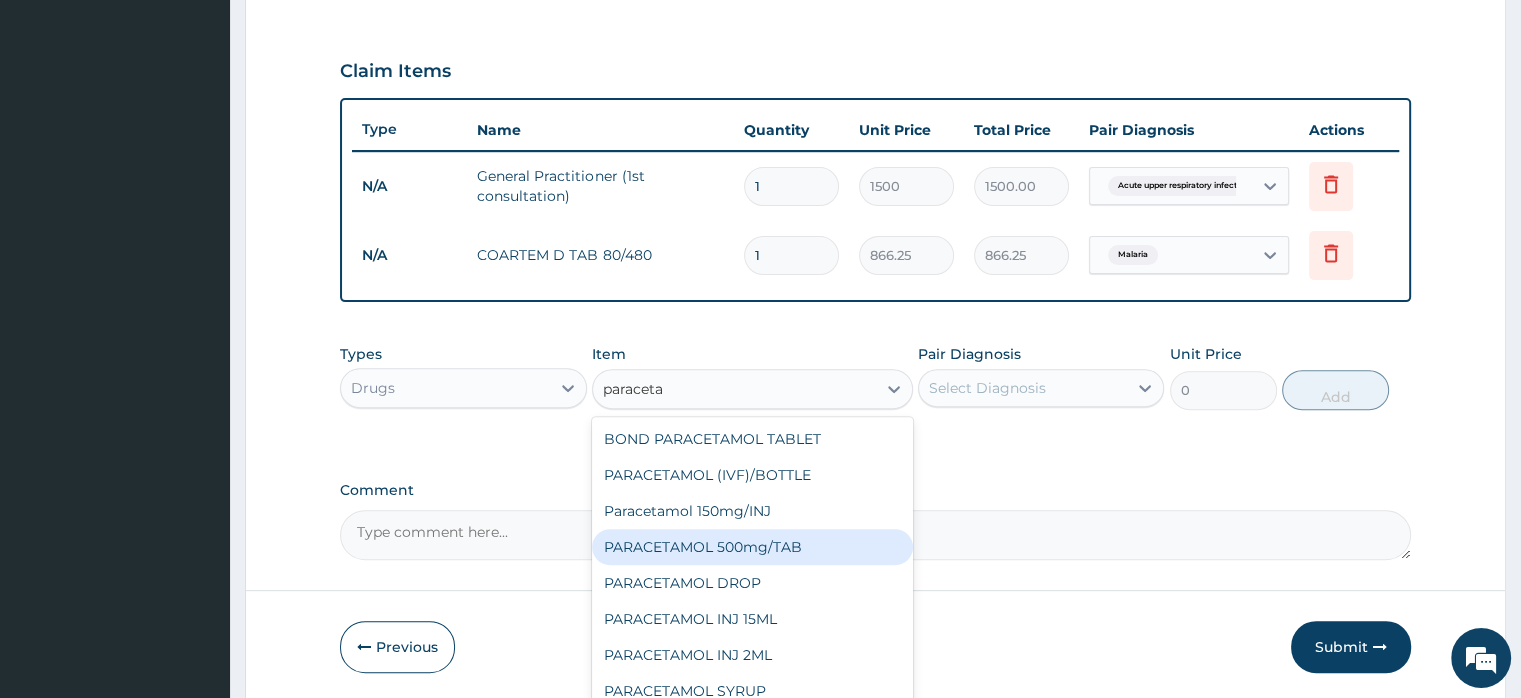 type 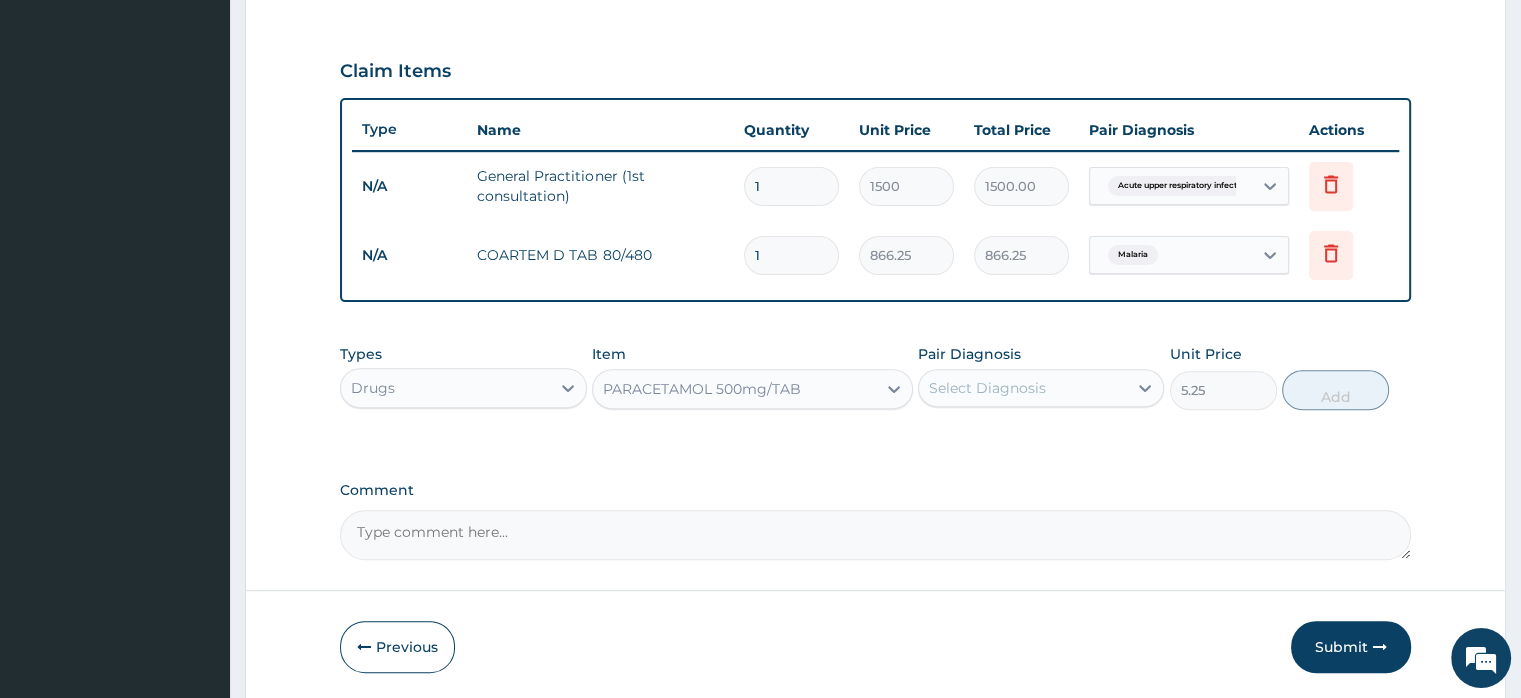 click on "Select Diagnosis" at bounding box center (987, 388) 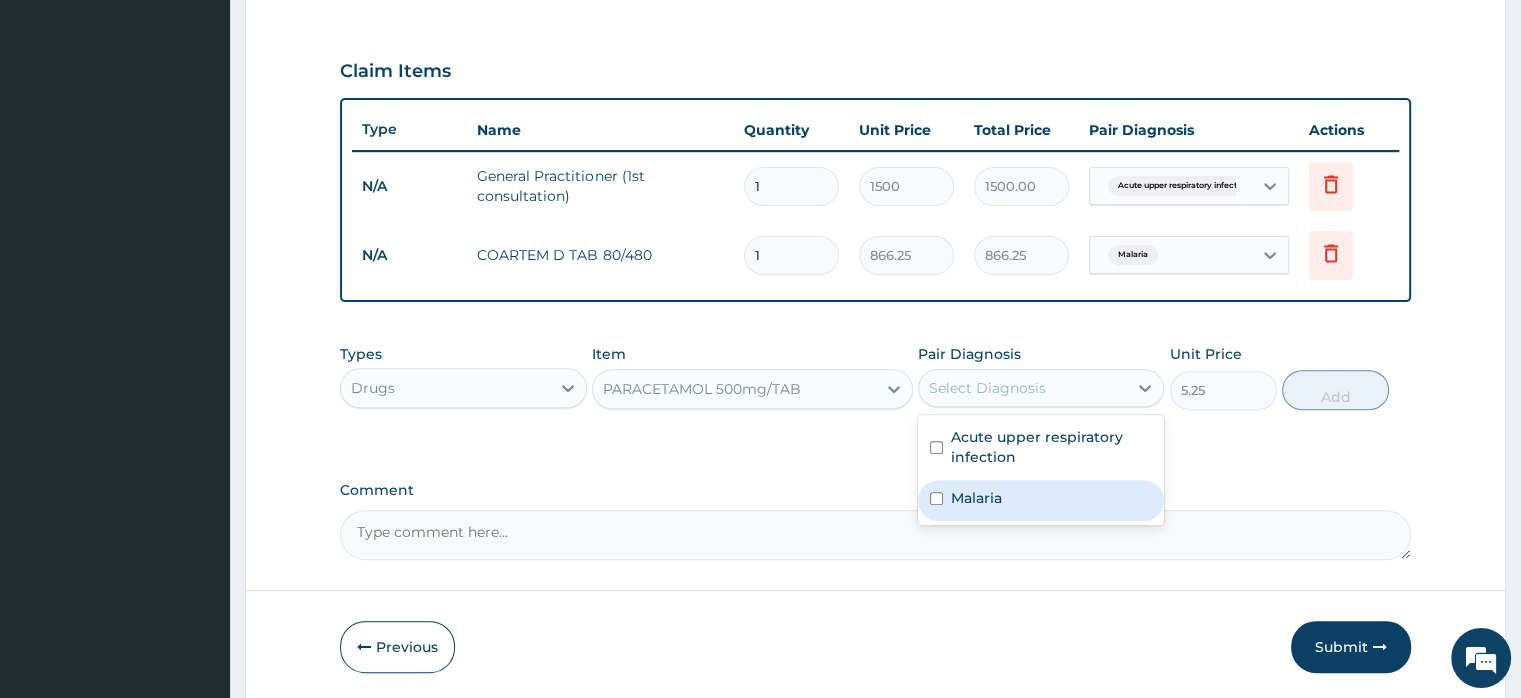 click on "Malaria" at bounding box center [976, 498] 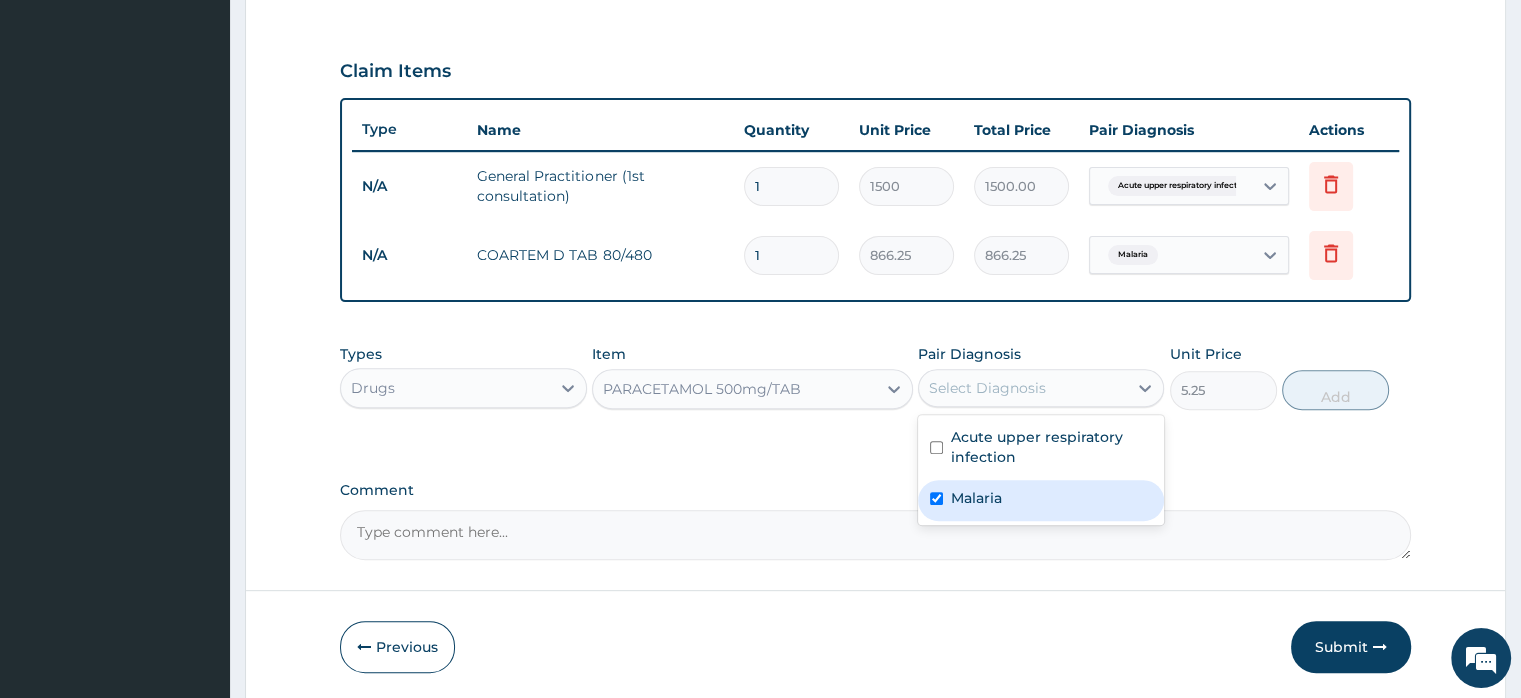 checkbox on "true" 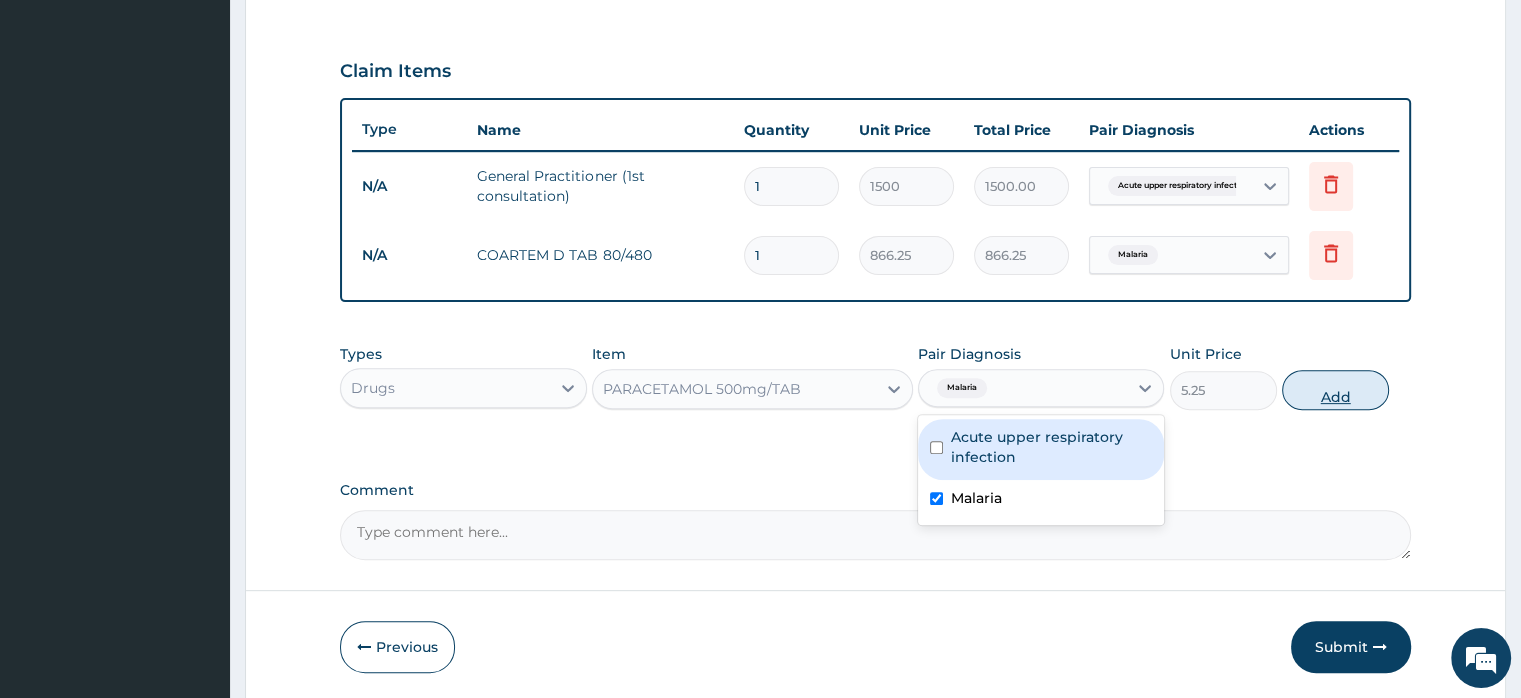 click on "Add" at bounding box center [1335, 390] 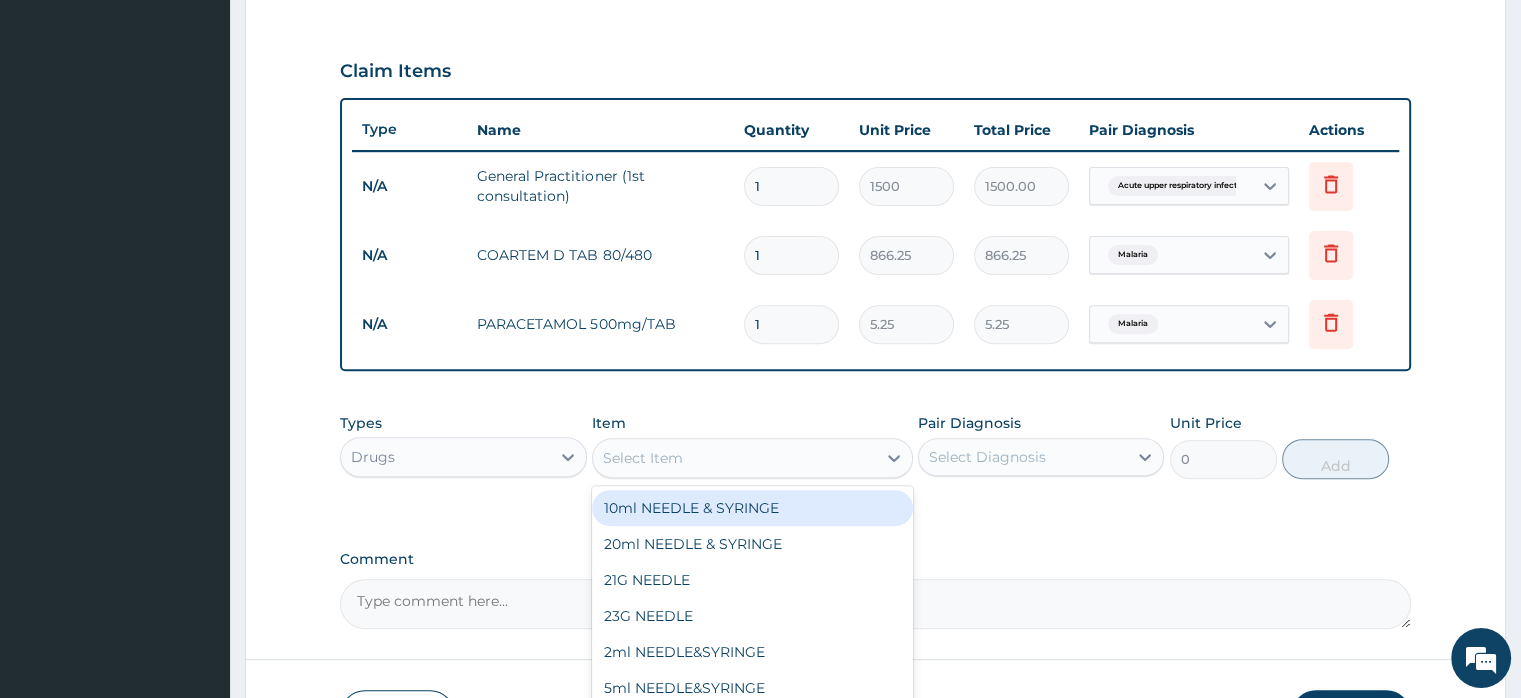 click on "Select Item" at bounding box center (643, 458) 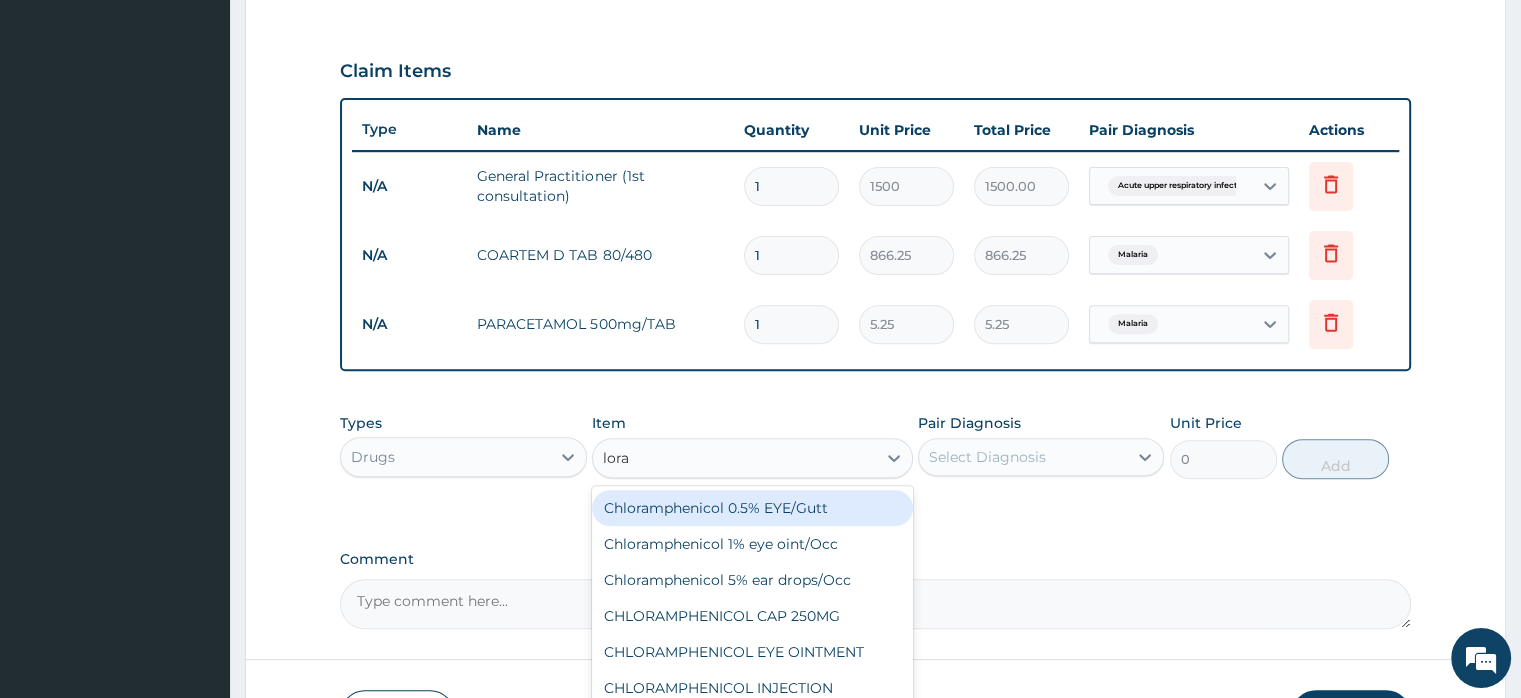 type on "lorat" 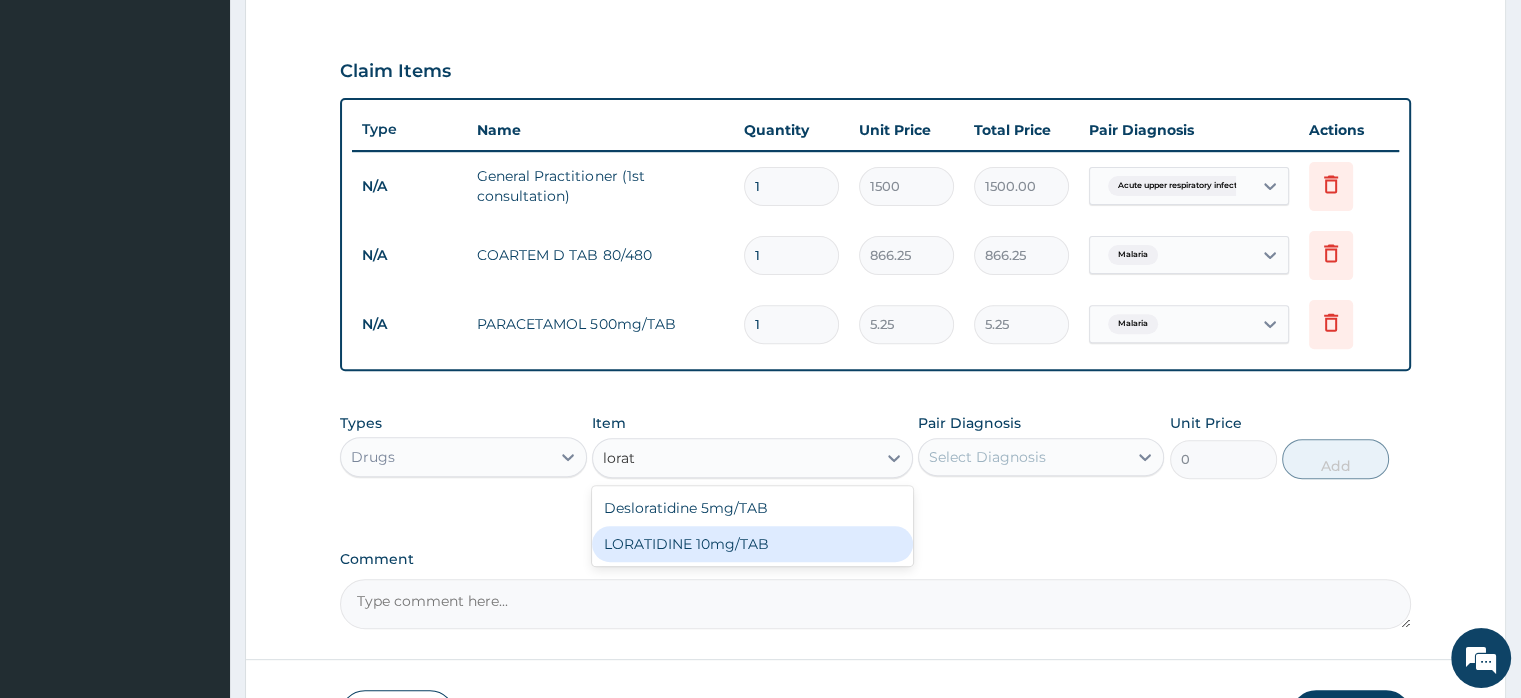 click on "LORATIDINE 10mg/TAB" at bounding box center (752, 544) 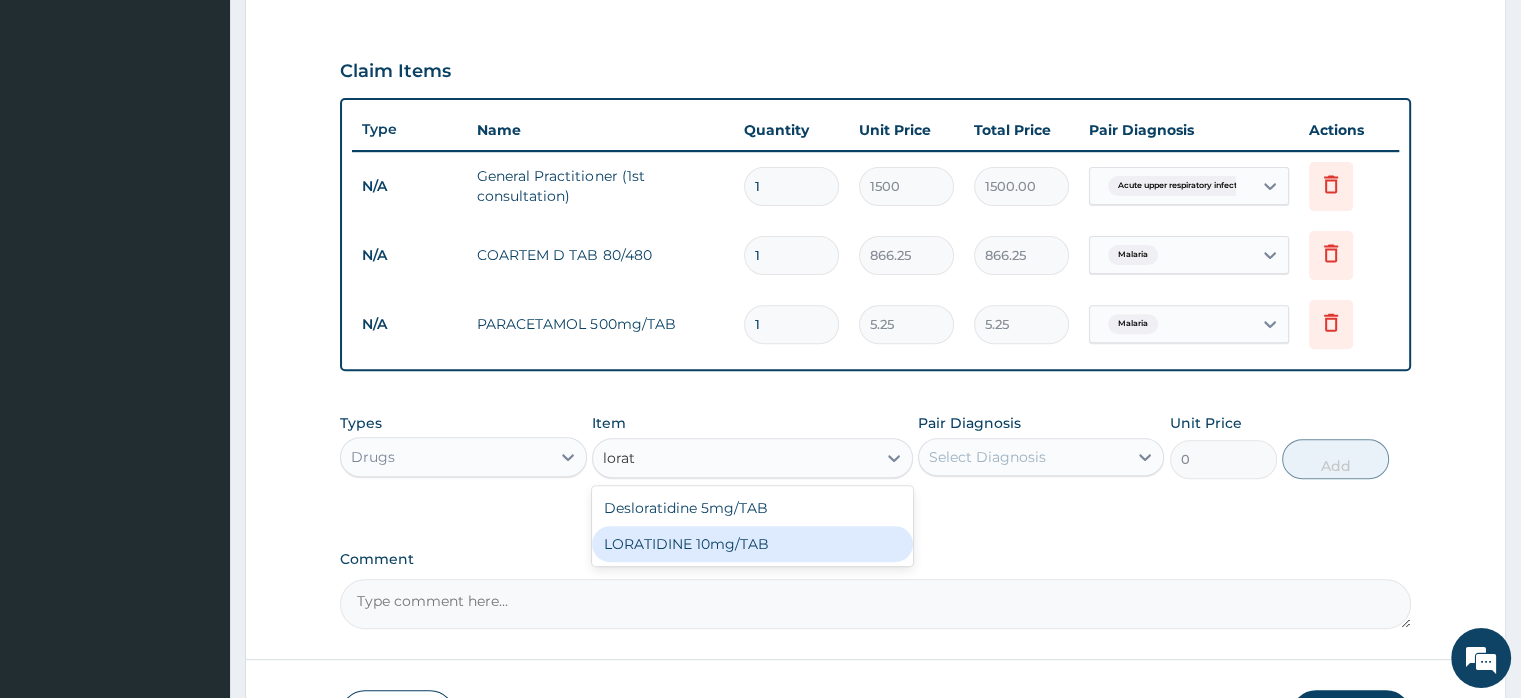 type 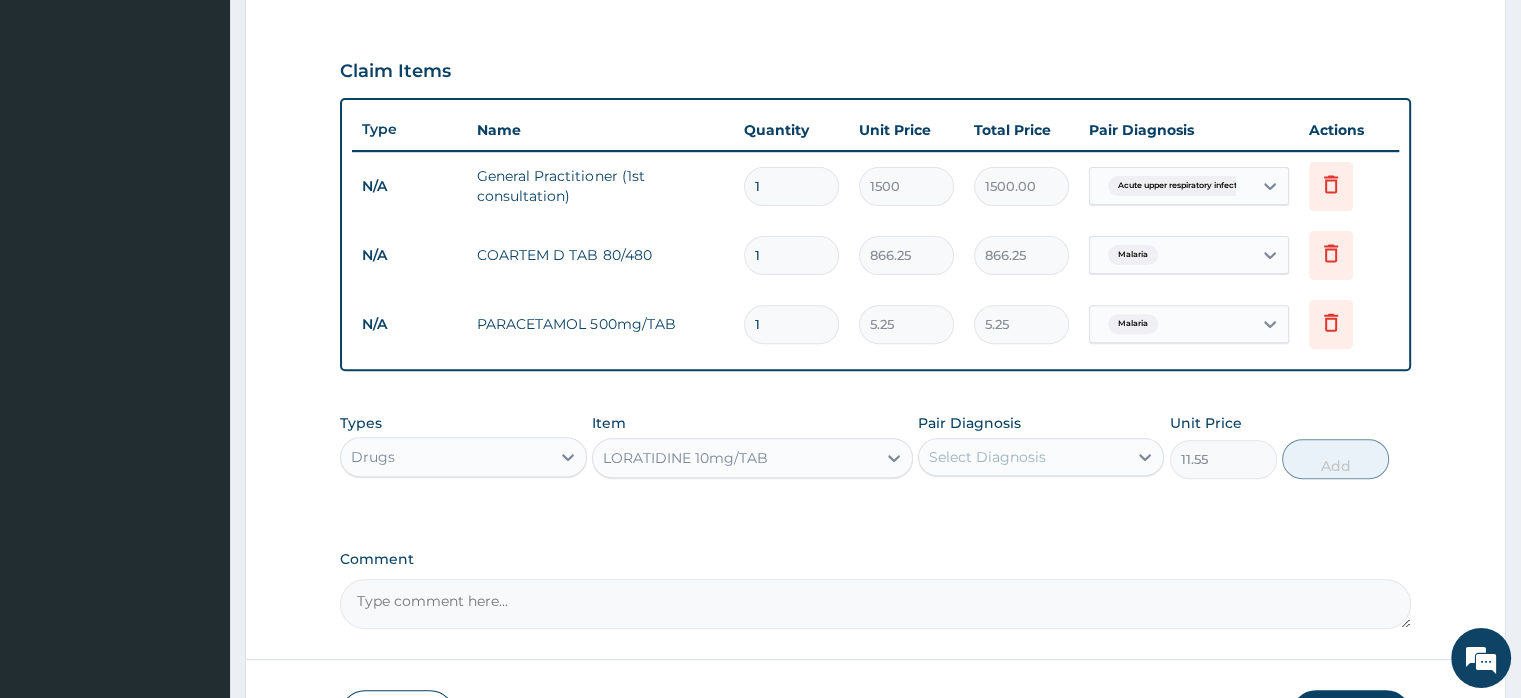 click on "Select Diagnosis" at bounding box center [987, 457] 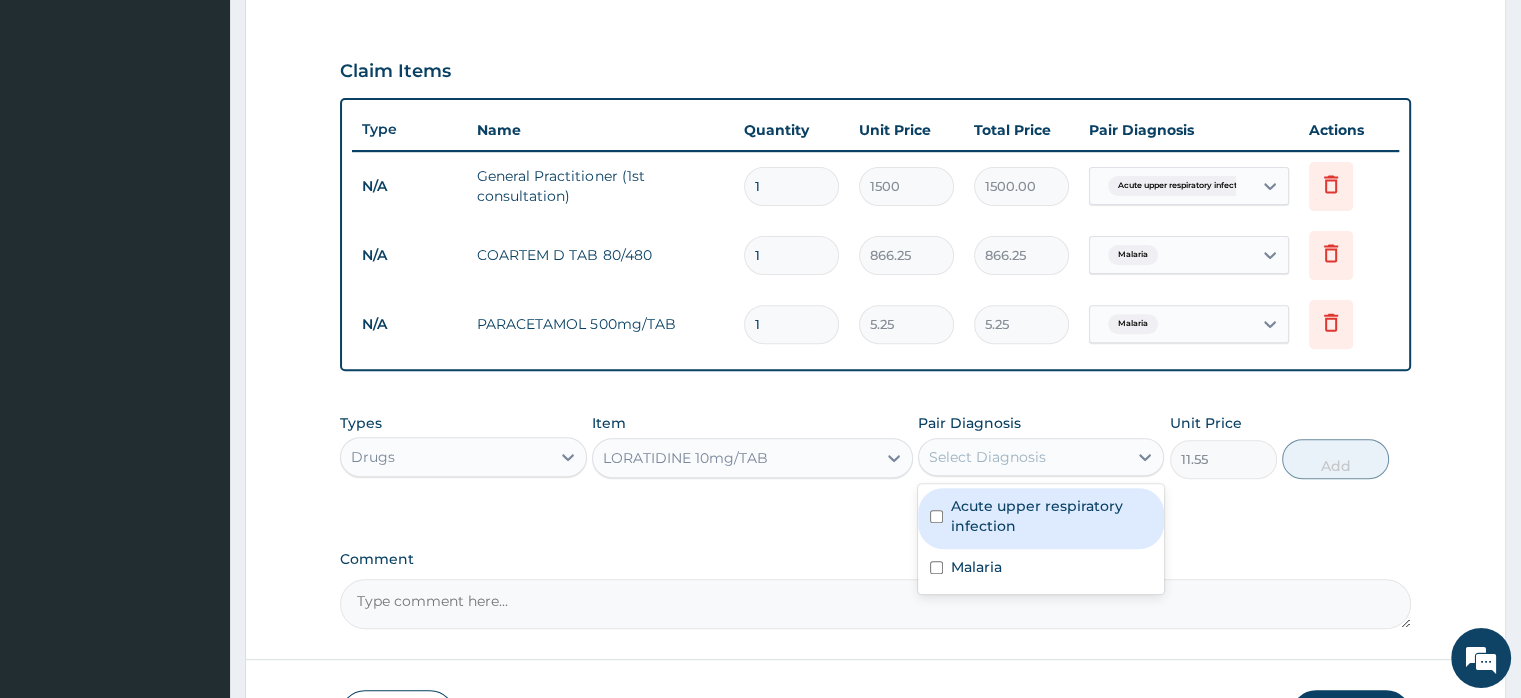 click on "Acute upper respiratory infection" at bounding box center [1051, 516] 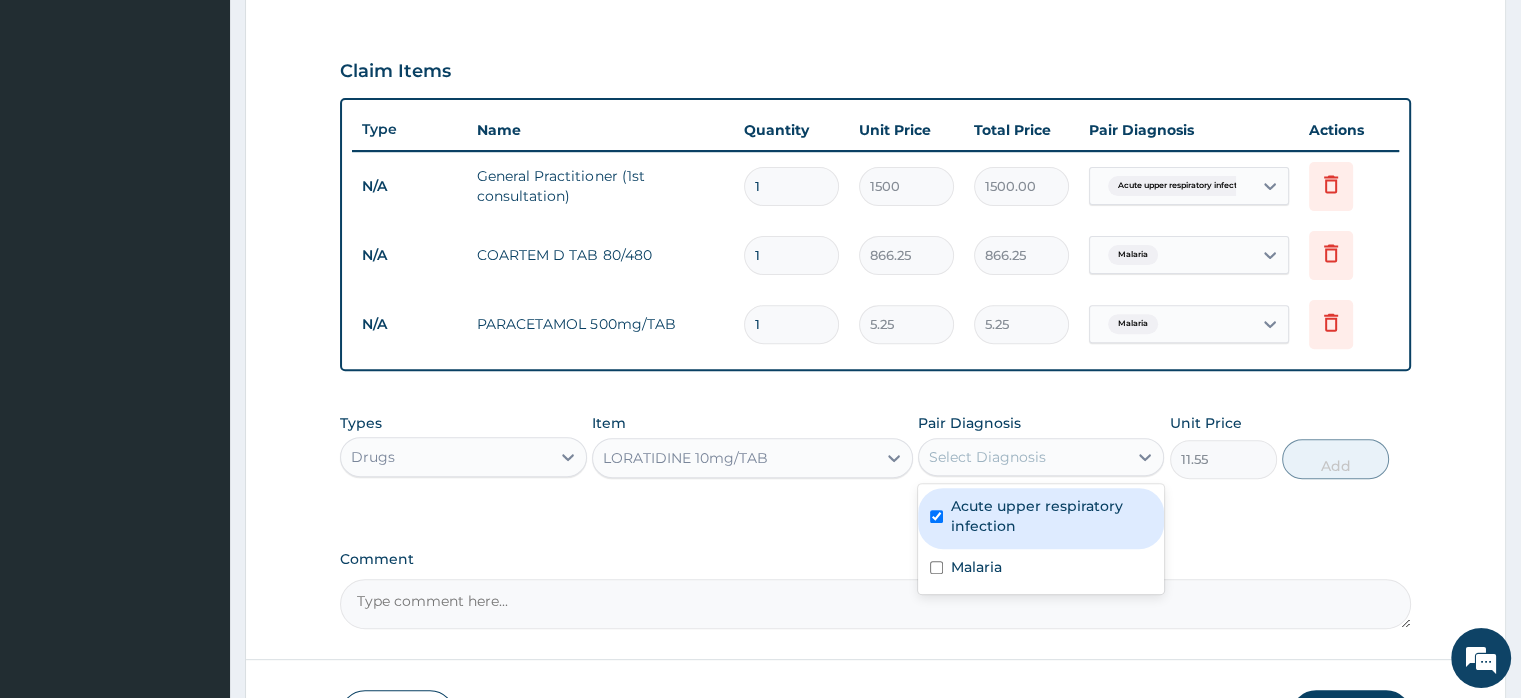 checkbox on "true" 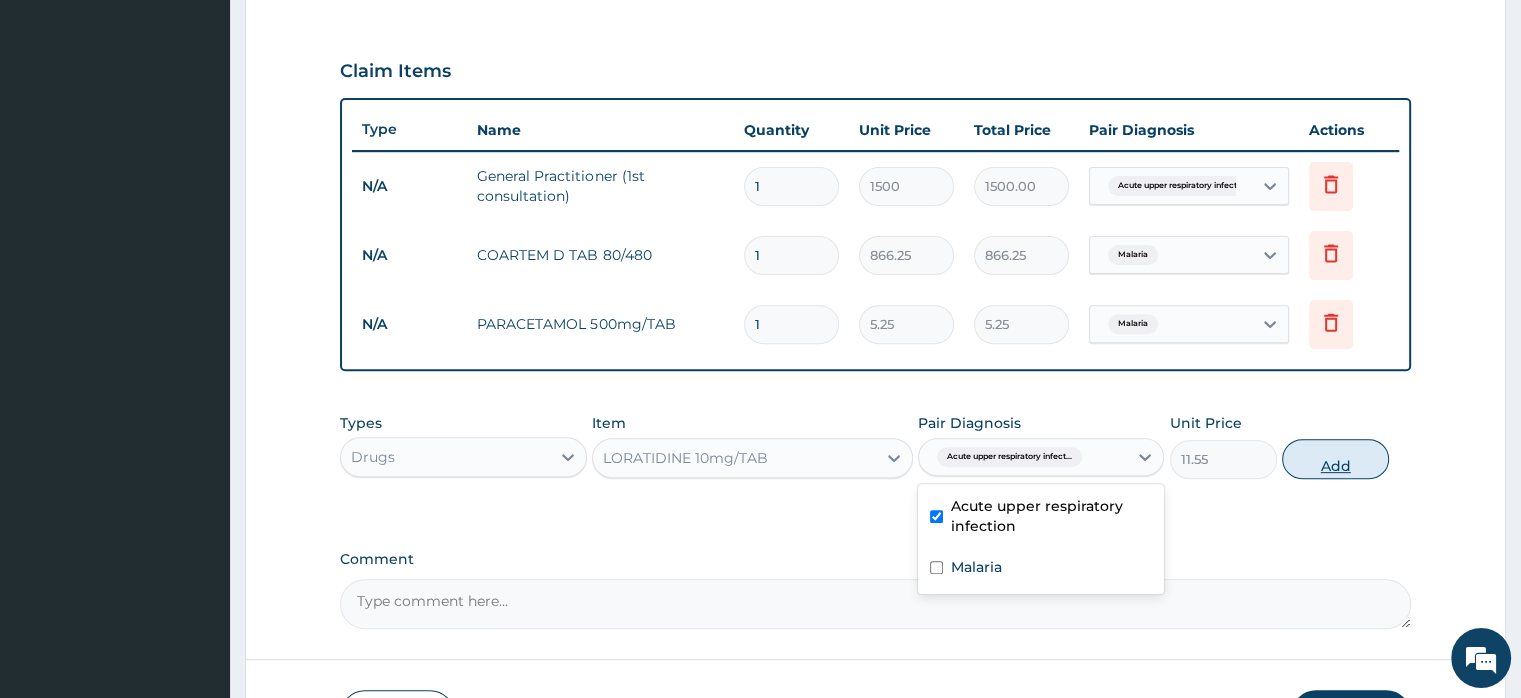 click on "Add" at bounding box center [1335, 459] 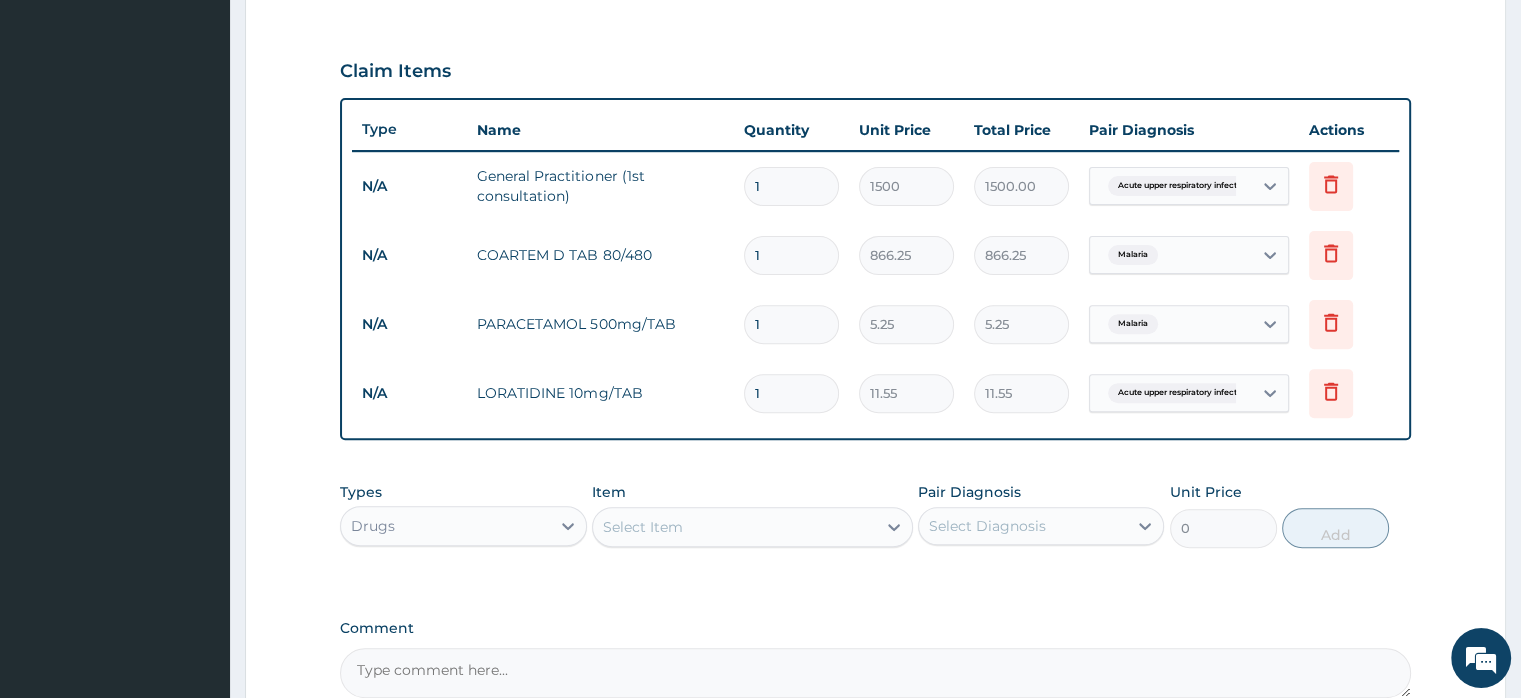 click on "Select Item" at bounding box center [643, 527] 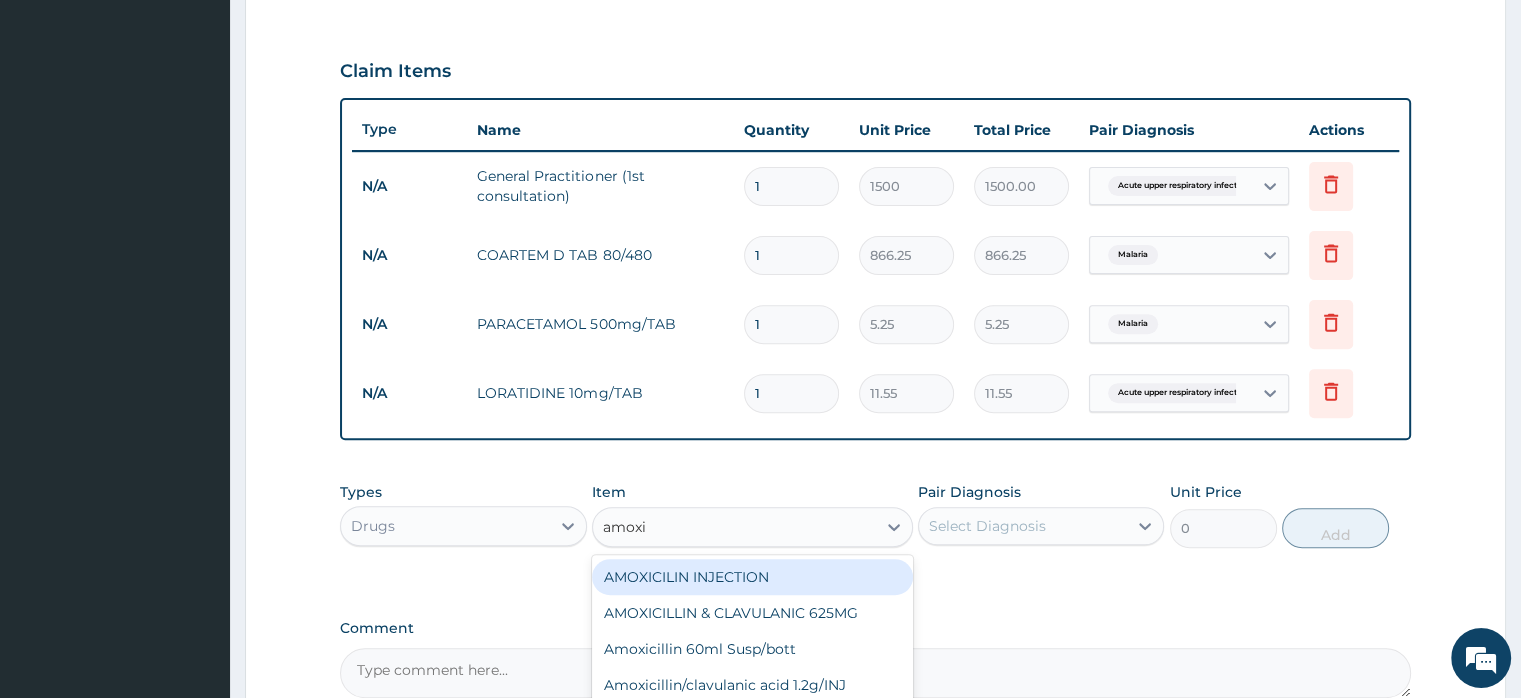 type on "amoxil" 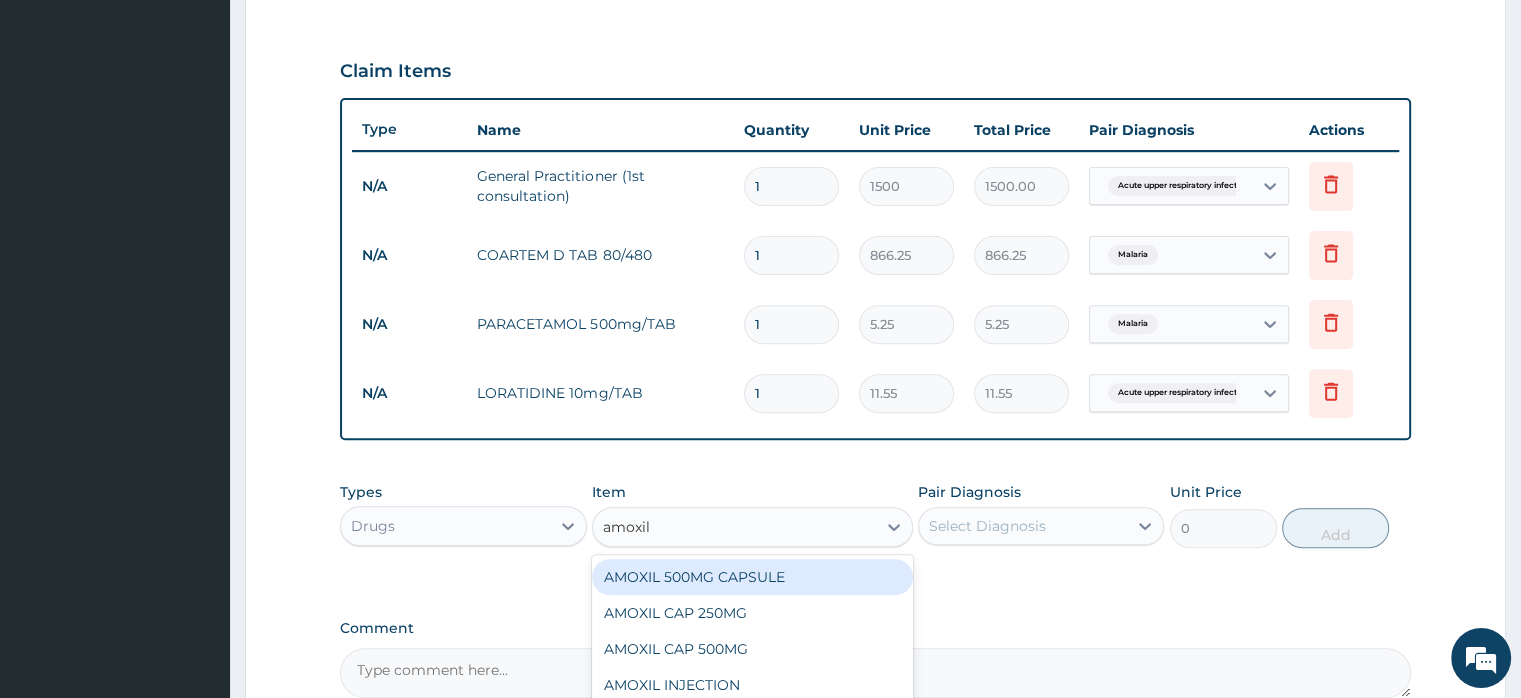 click on "AMOXIL 500MG CAPSULE" at bounding box center [752, 577] 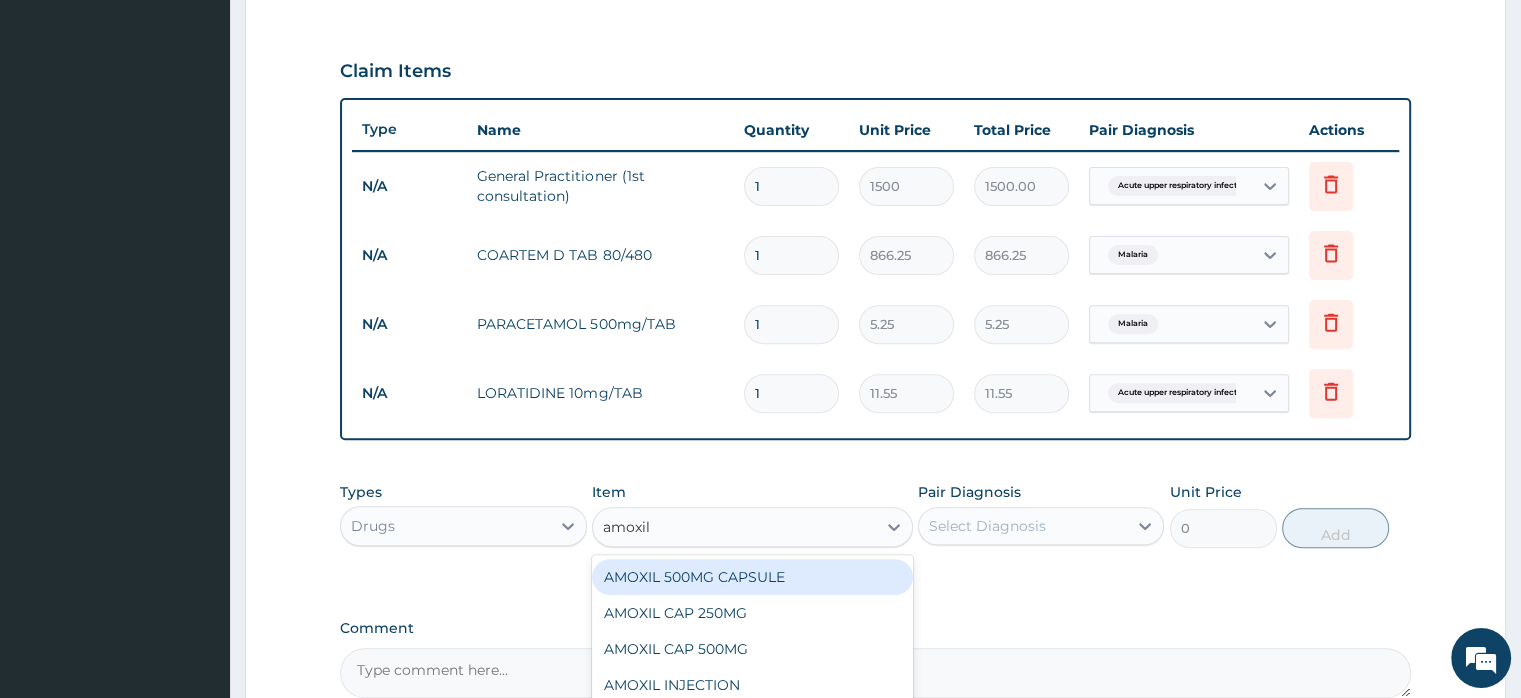 type 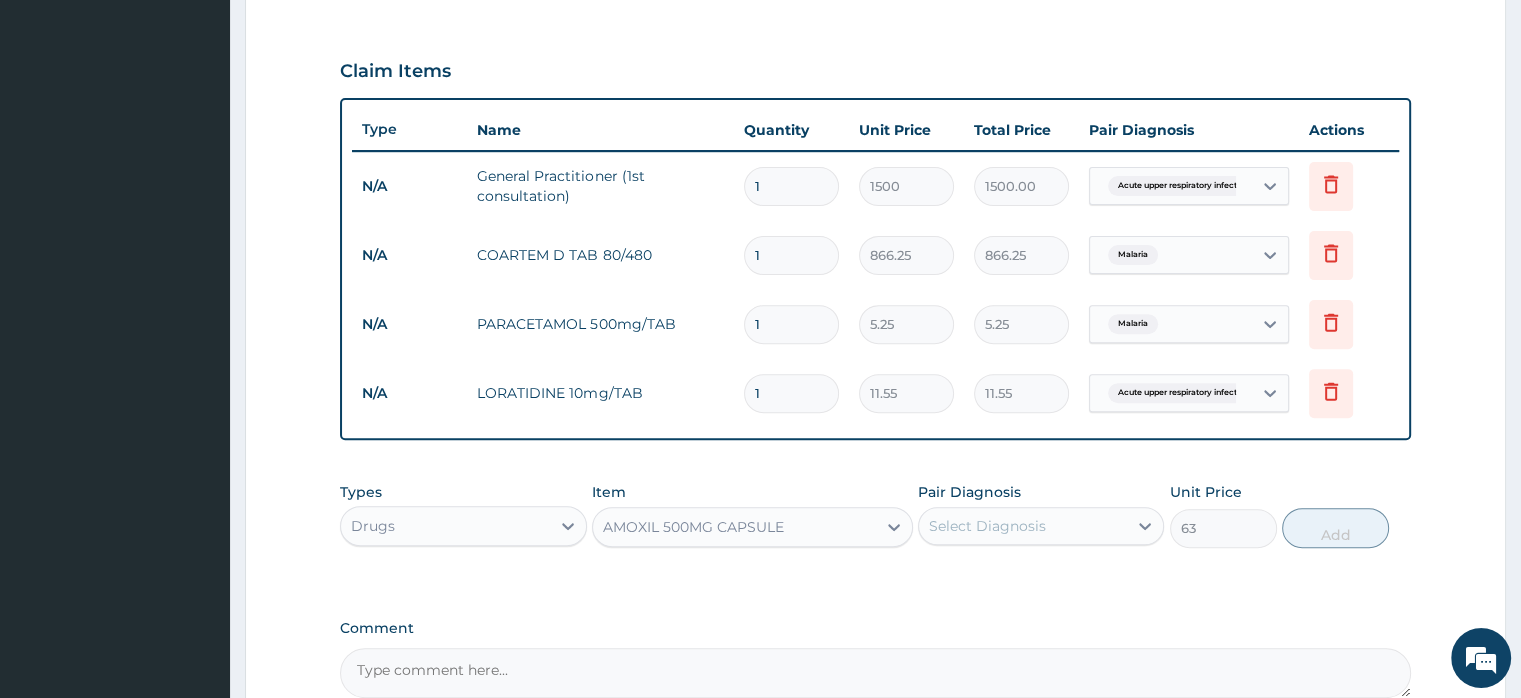 click on "Select Diagnosis" at bounding box center (987, 526) 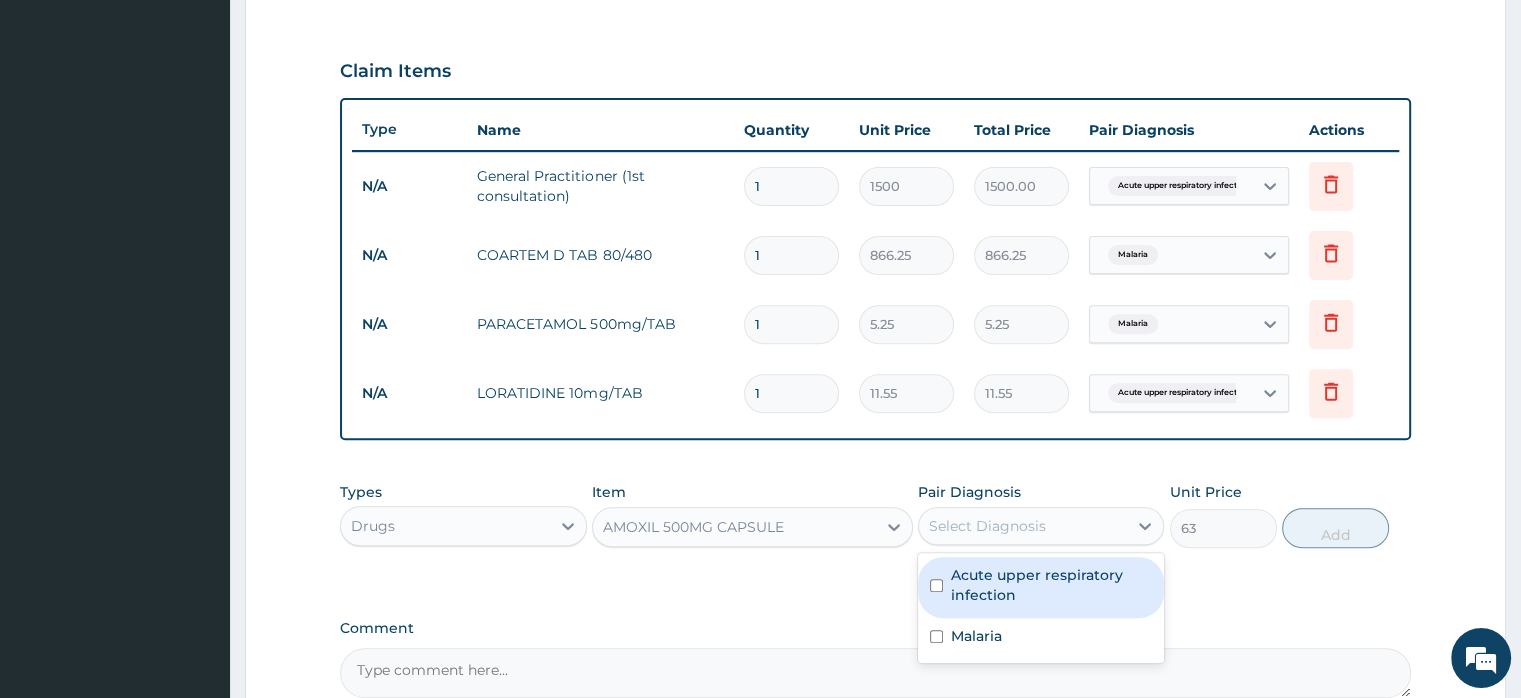 click on "Acute upper respiratory infection" at bounding box center (1051, 585) 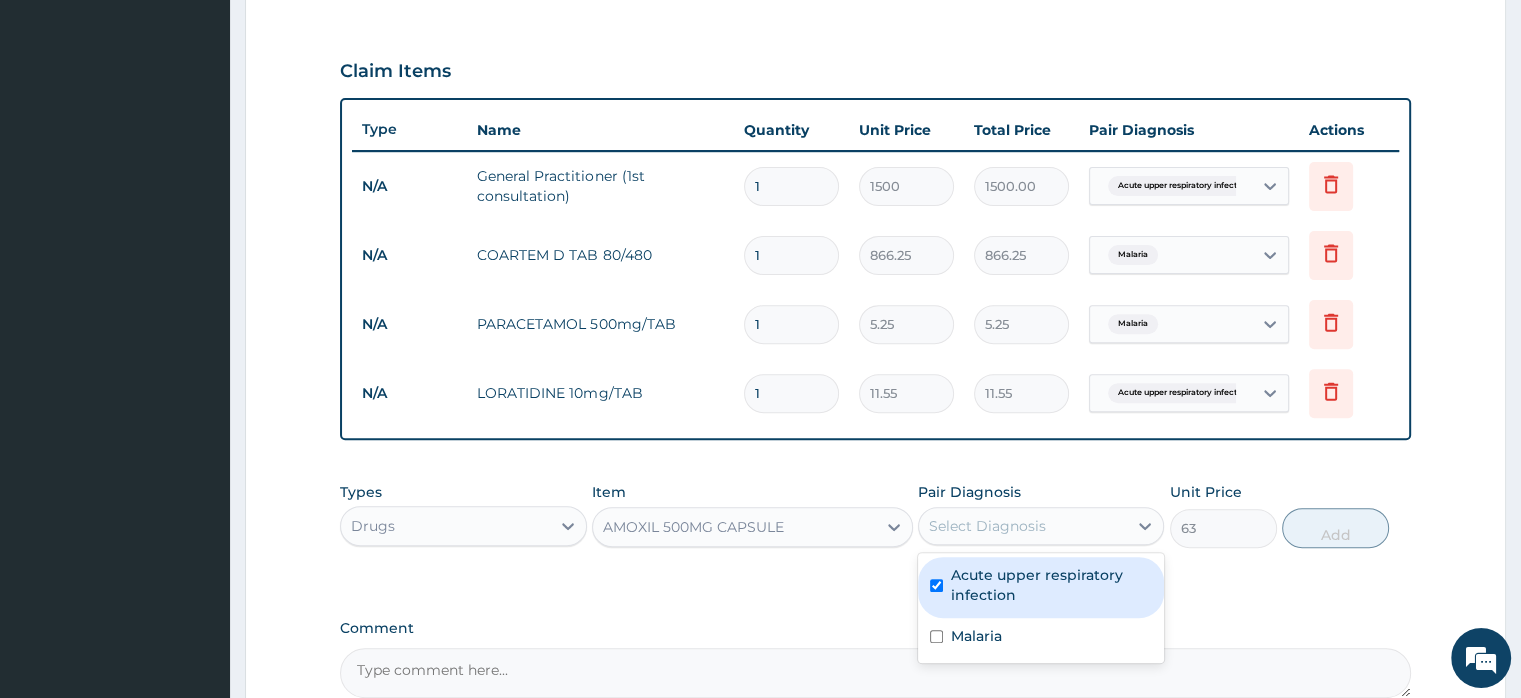 checkbox on "true" 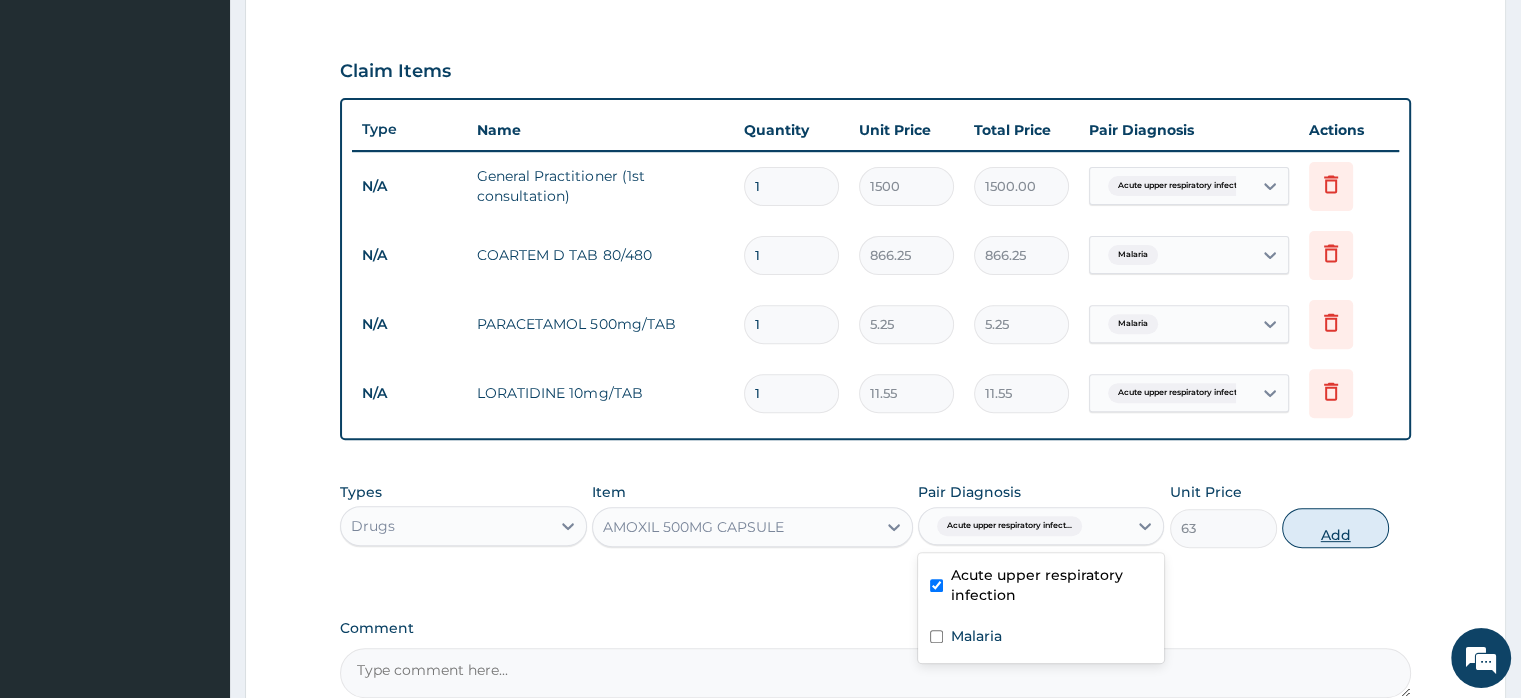 click on "Add" at bounding box center [1335, 528] 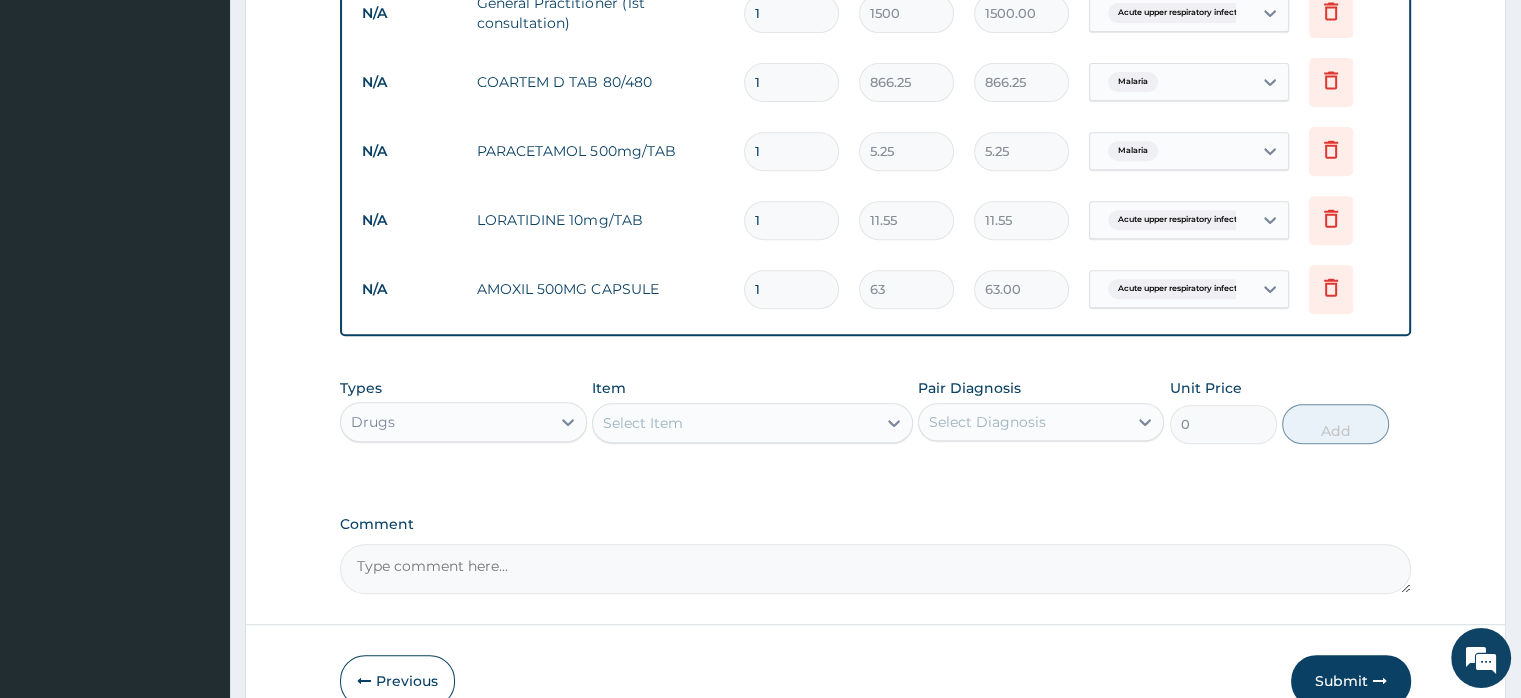 scroll, scrollTop: 820, scrollLeft: 0, axis: vertical 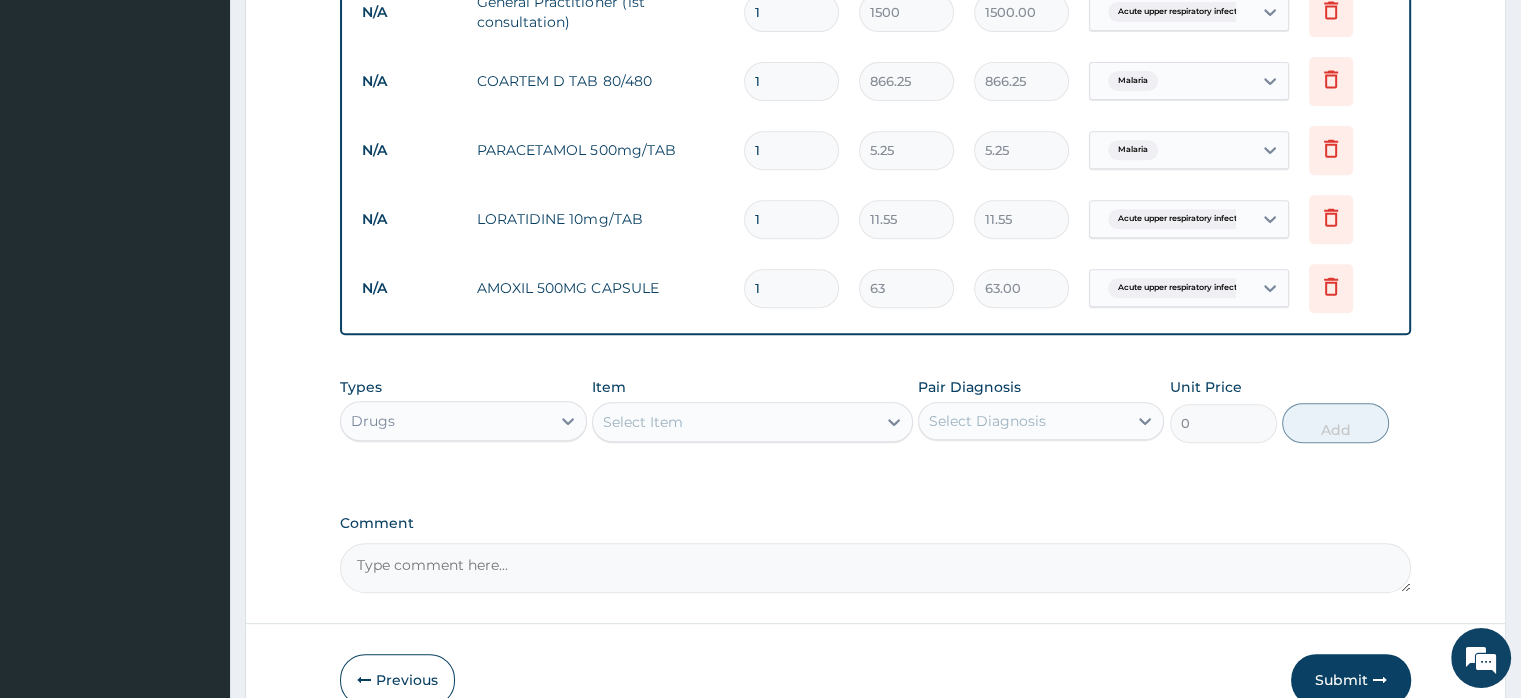 click on "Select Item" at bounding box center (643, 422) 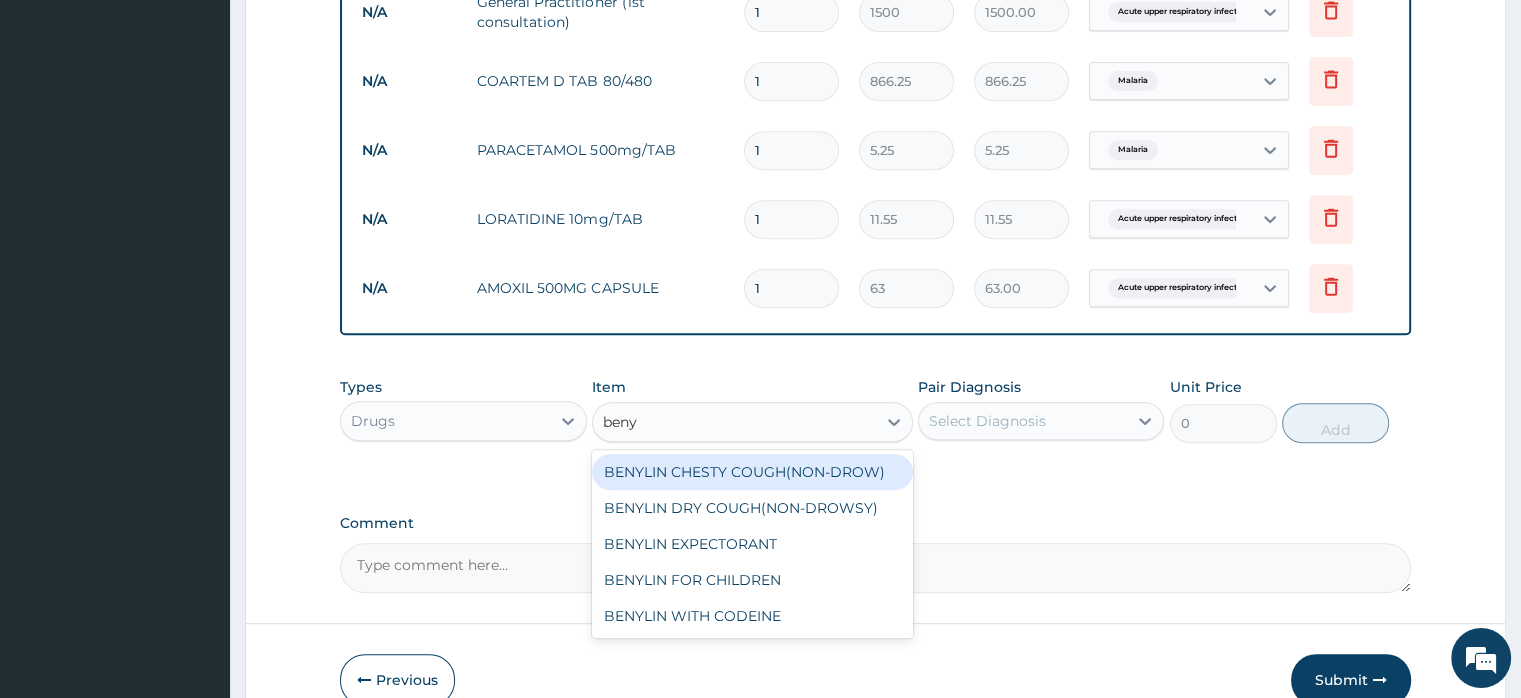 type on "benyl" 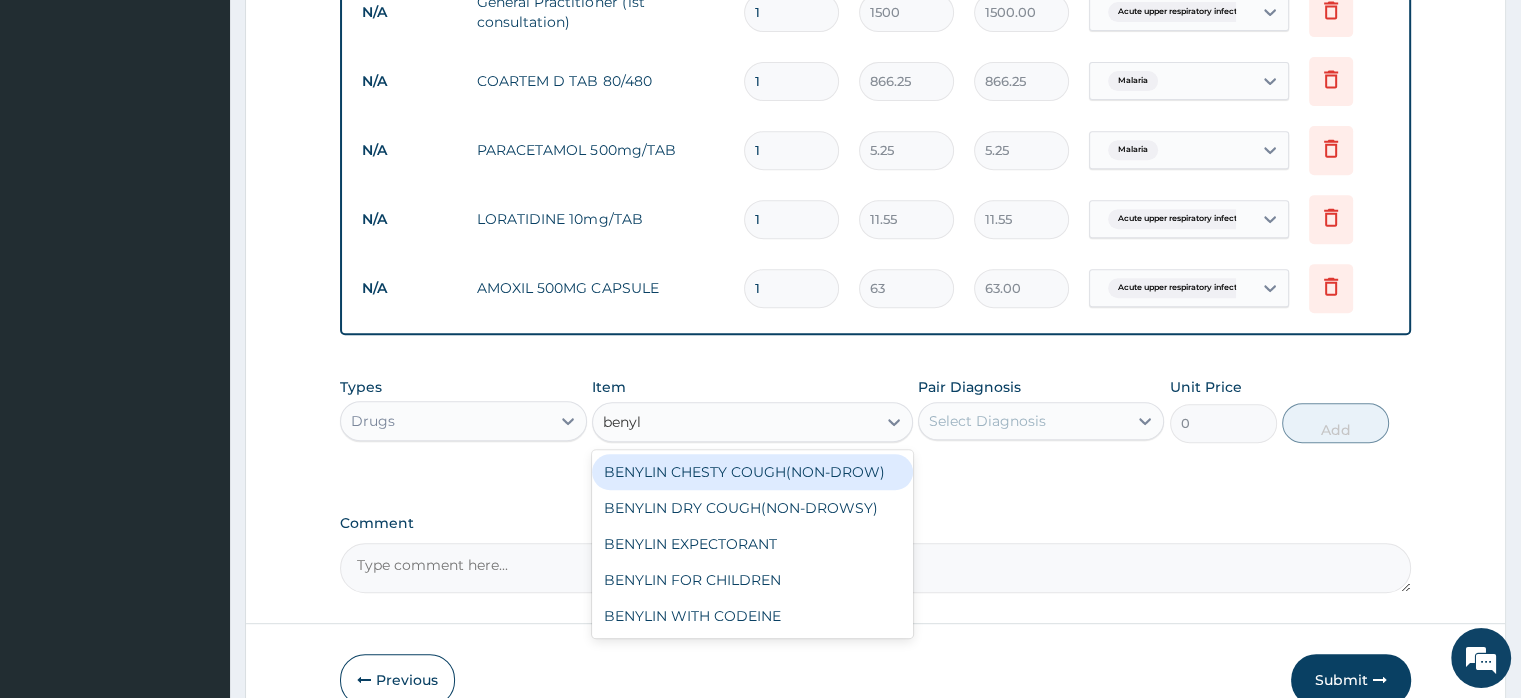 click on "BENYLIN CHESTY COUGH(NON-DROW)" at bounding box center (752, 472) 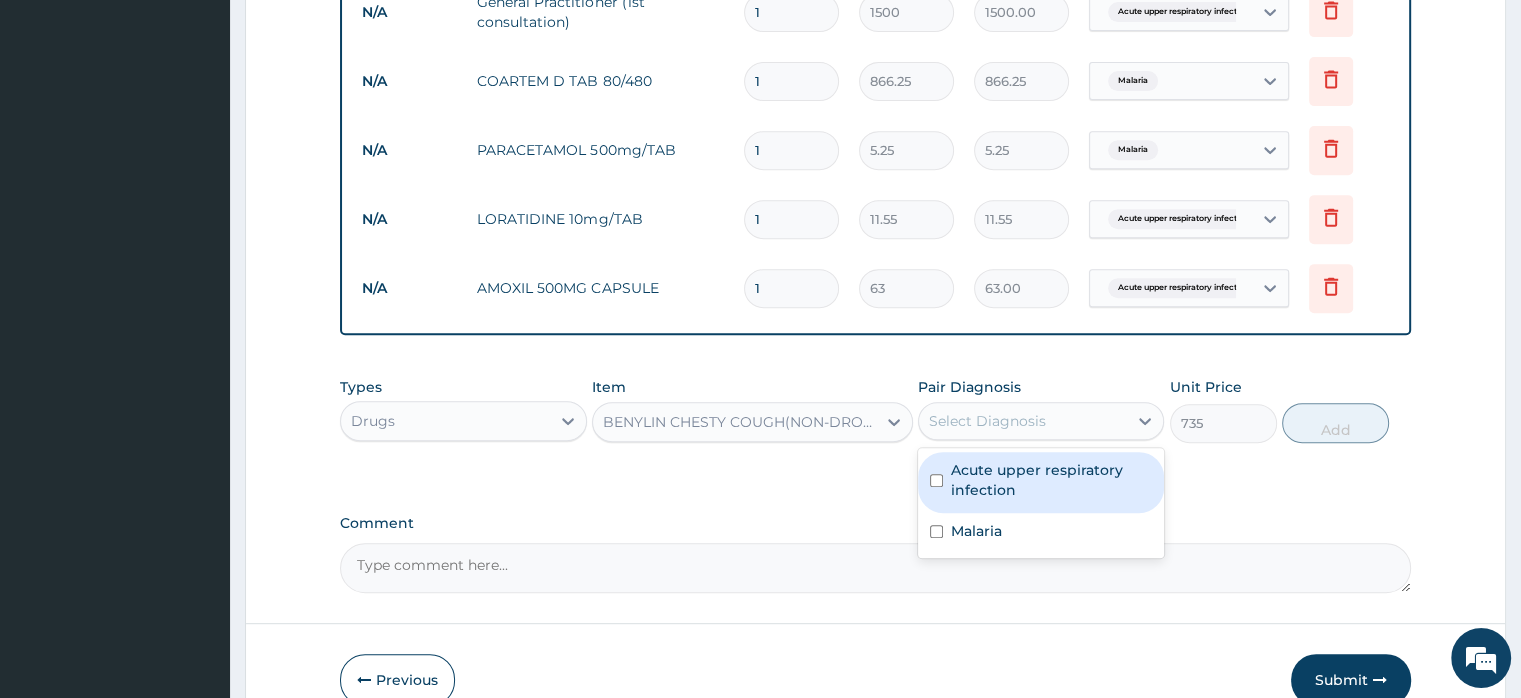 click on "Select Diagnosis" at bounding box center [987, 421] 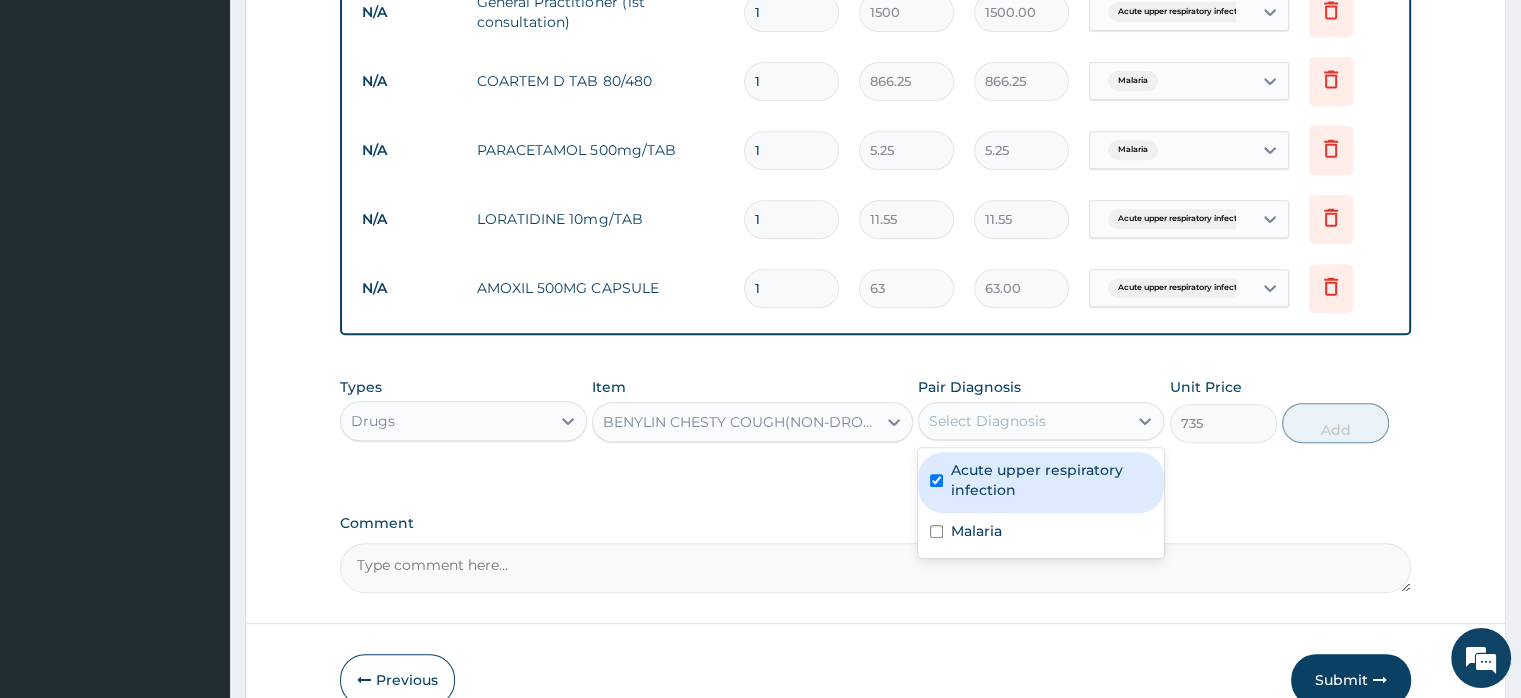 checkbox on "true" 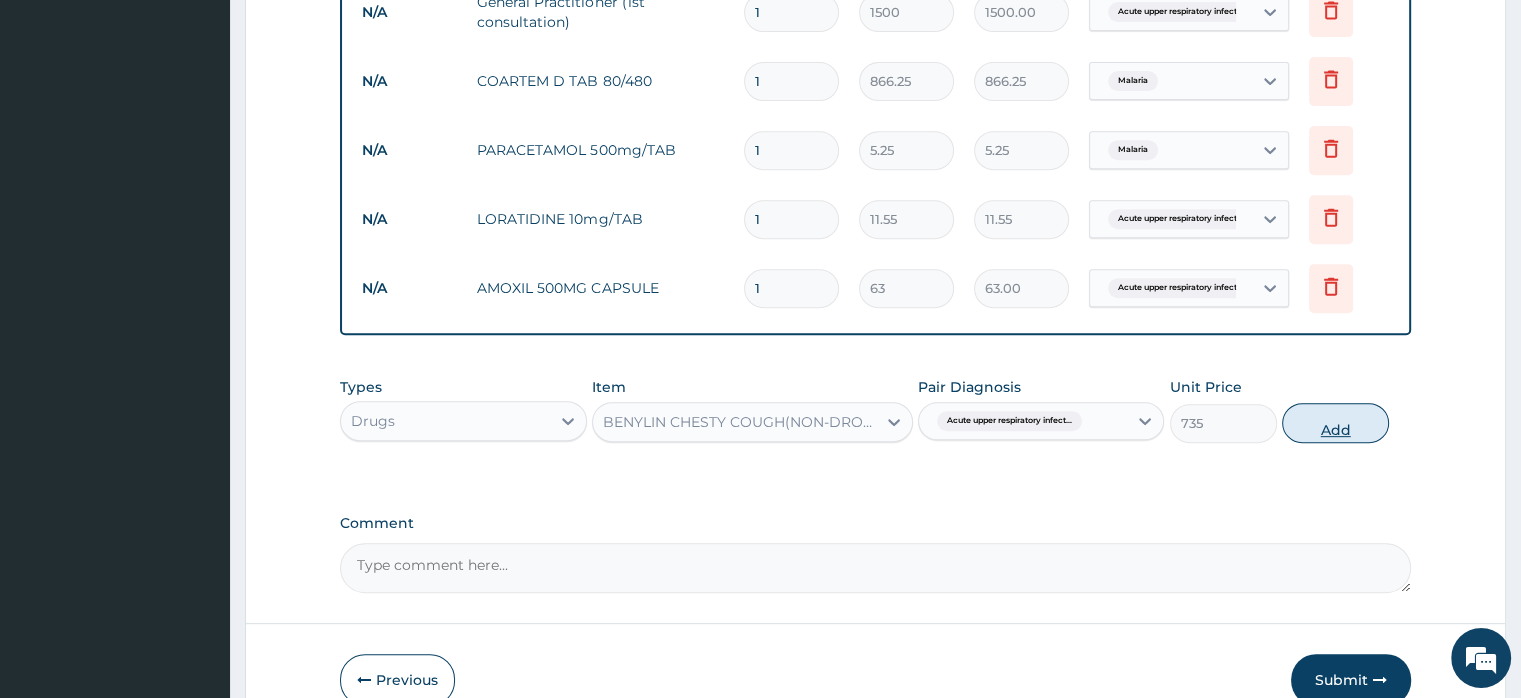 click on "Add" at bounding box center (1335, 423) 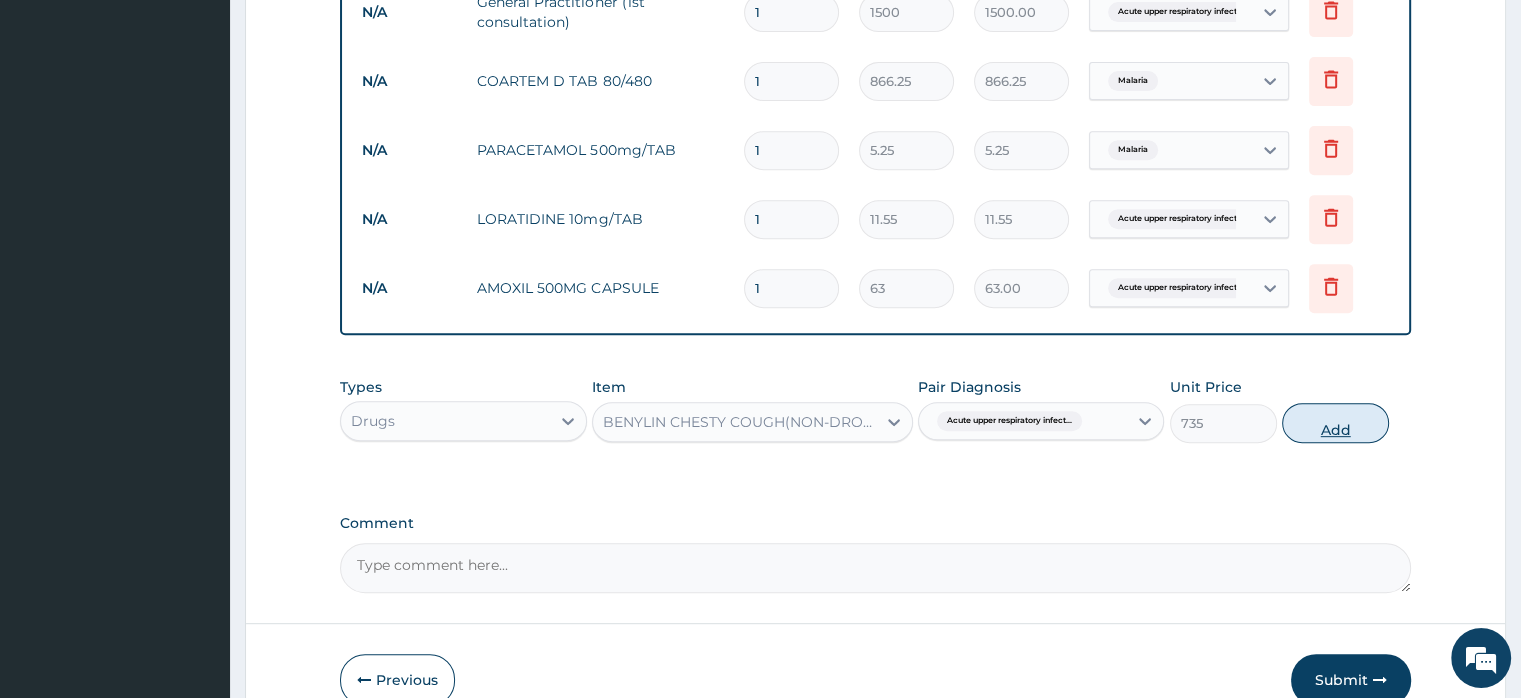 type on "0" 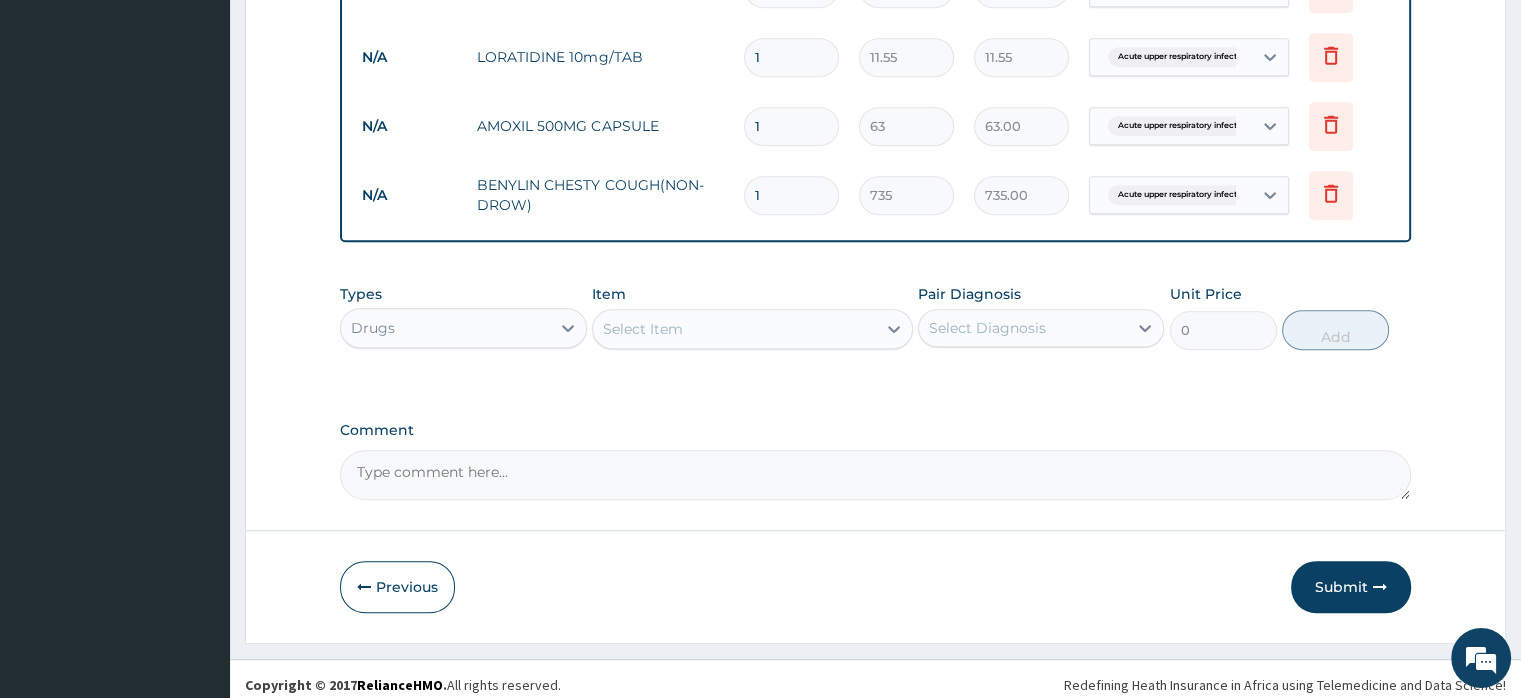 scroll, scrollTop: 990, scrollLeft: 0, axis: vertical 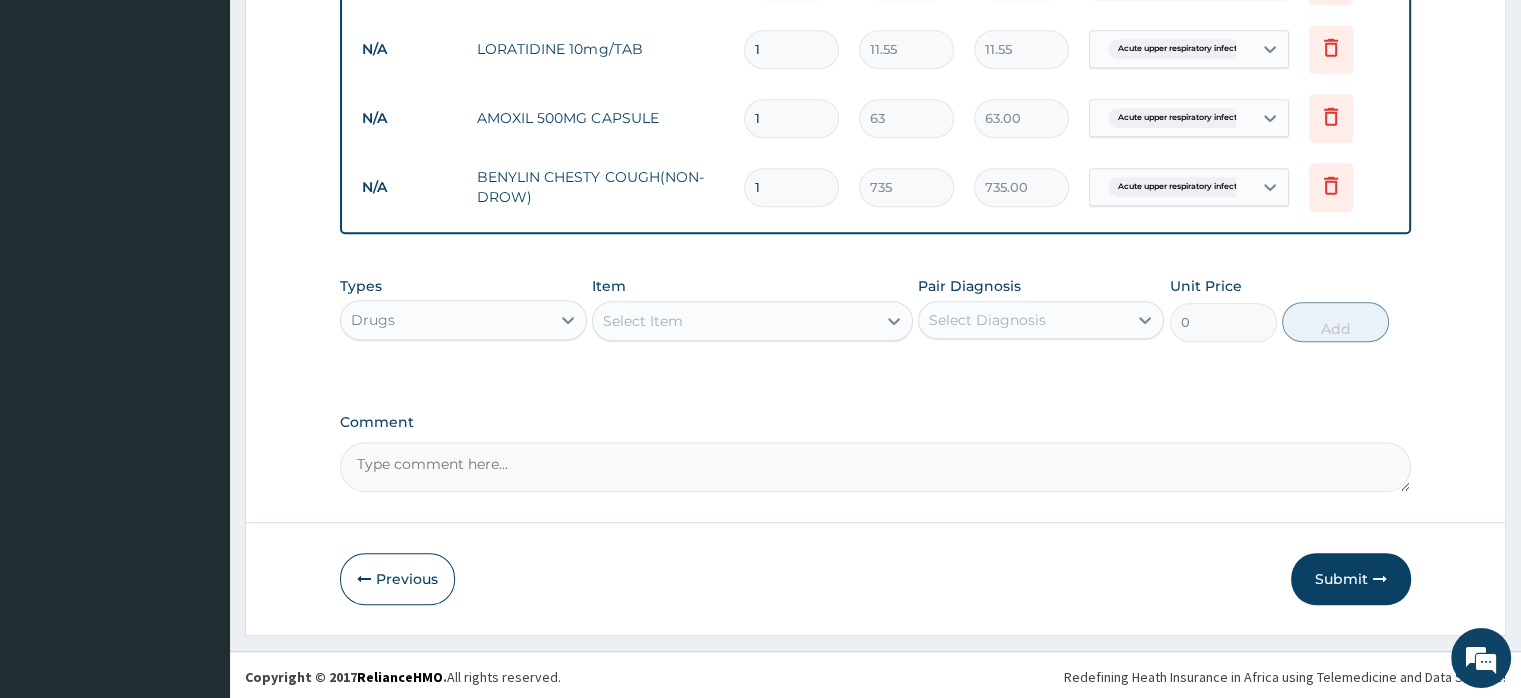 click on "Comment" at bounding box center [875, 467] 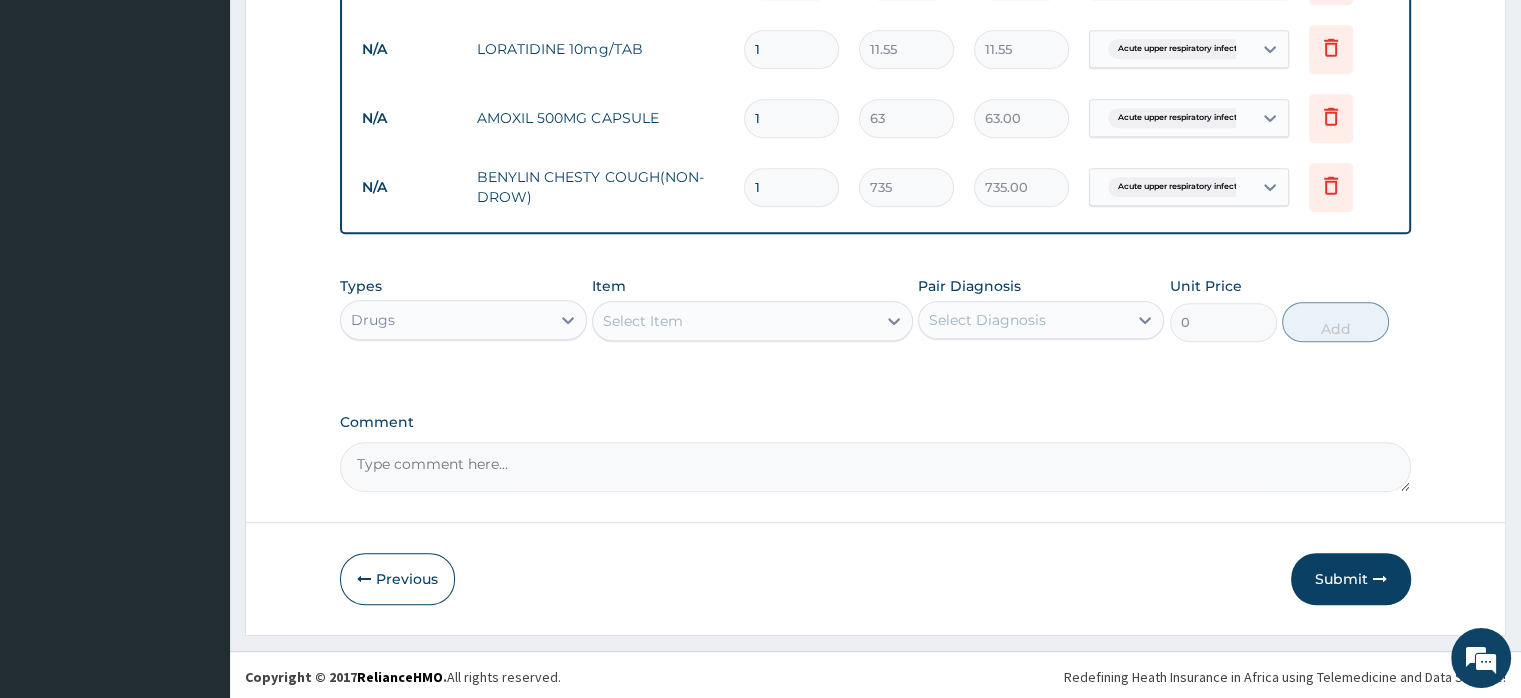 paste on "Cild, cough, catarrh x 4 days...." 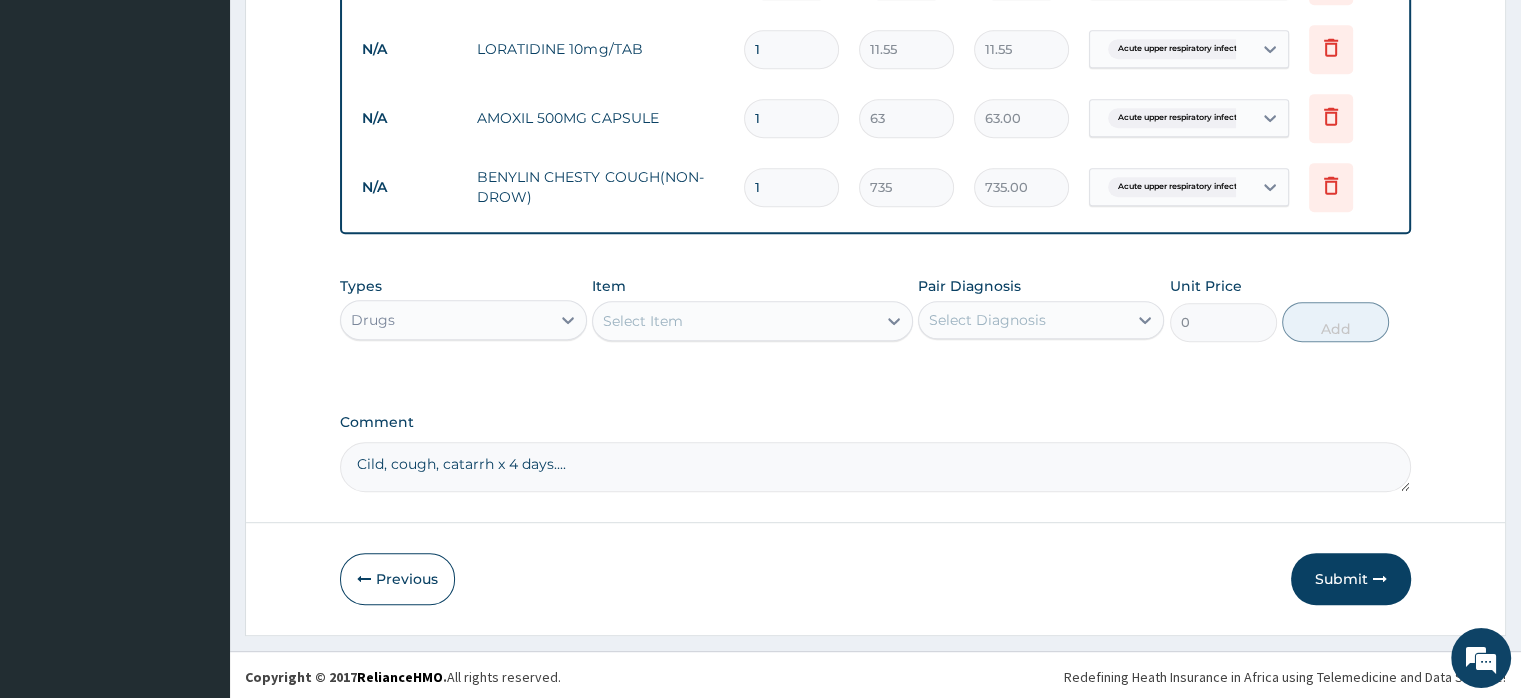drag, startPoint x: 381, startPoint y: 457, endPoint x: 366, endPoint y: 465, distance: 17 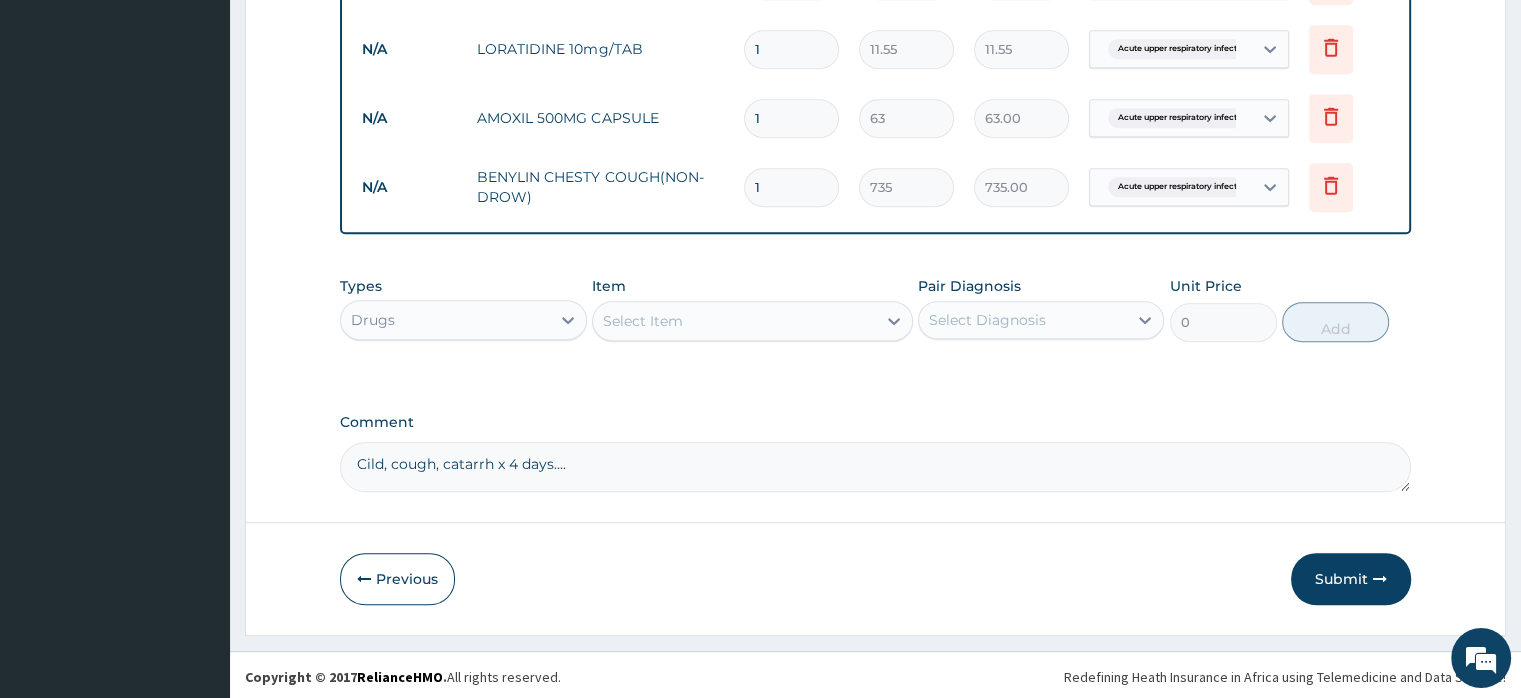 click on "Cild, cough, catarrh x 4 days...." at bounding box center [875, 467] 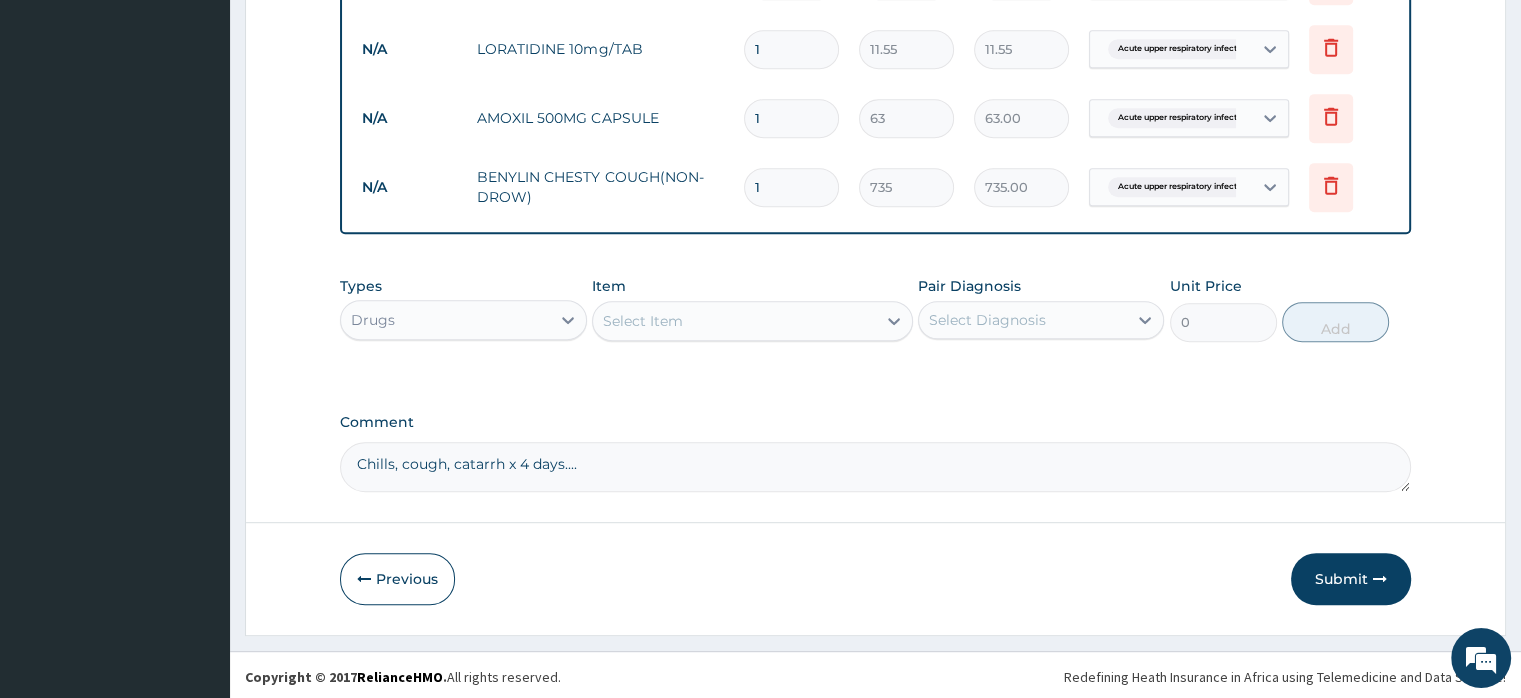 click on "Chills, cough, catarrh x 4 days...." at bounding box center (875, 467) 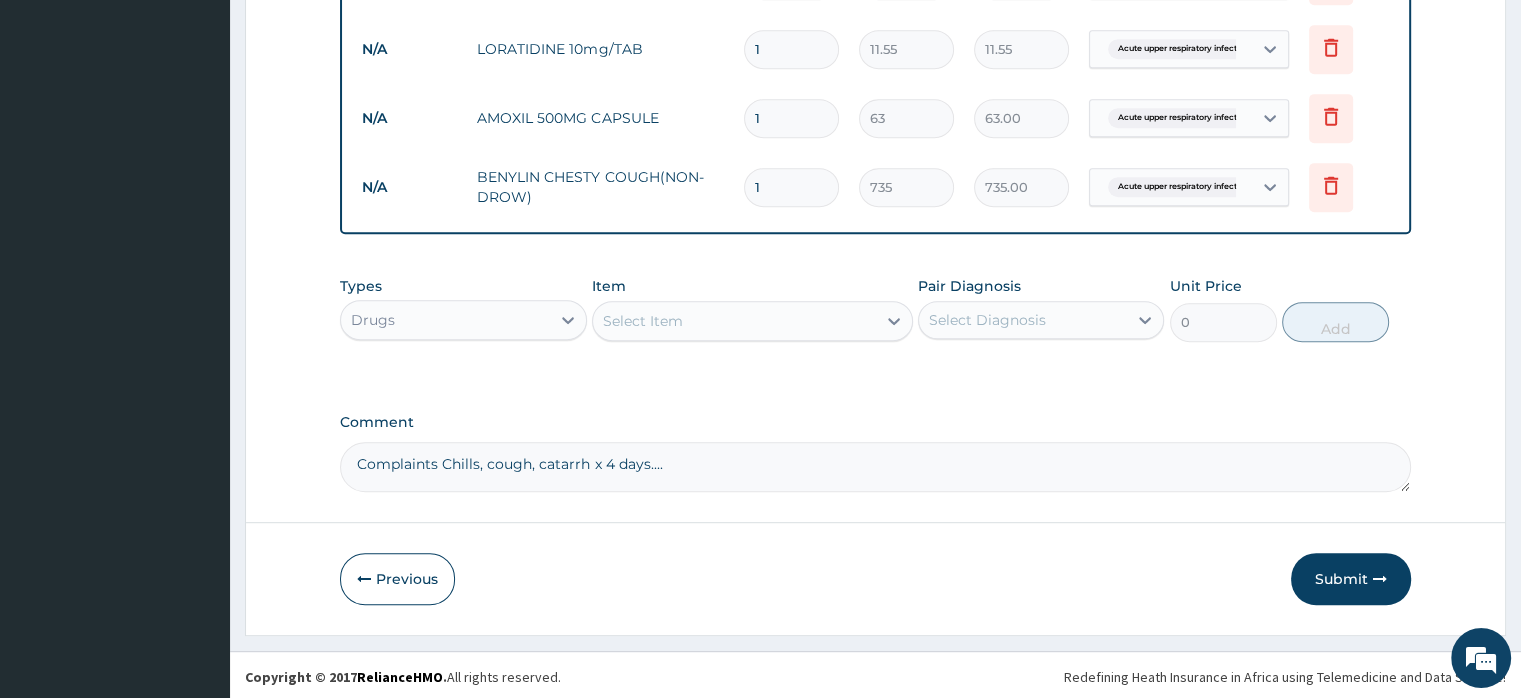 click on "Complaints Chills, cough, catarrh x 4 days...." at bounding box center (875, 467) 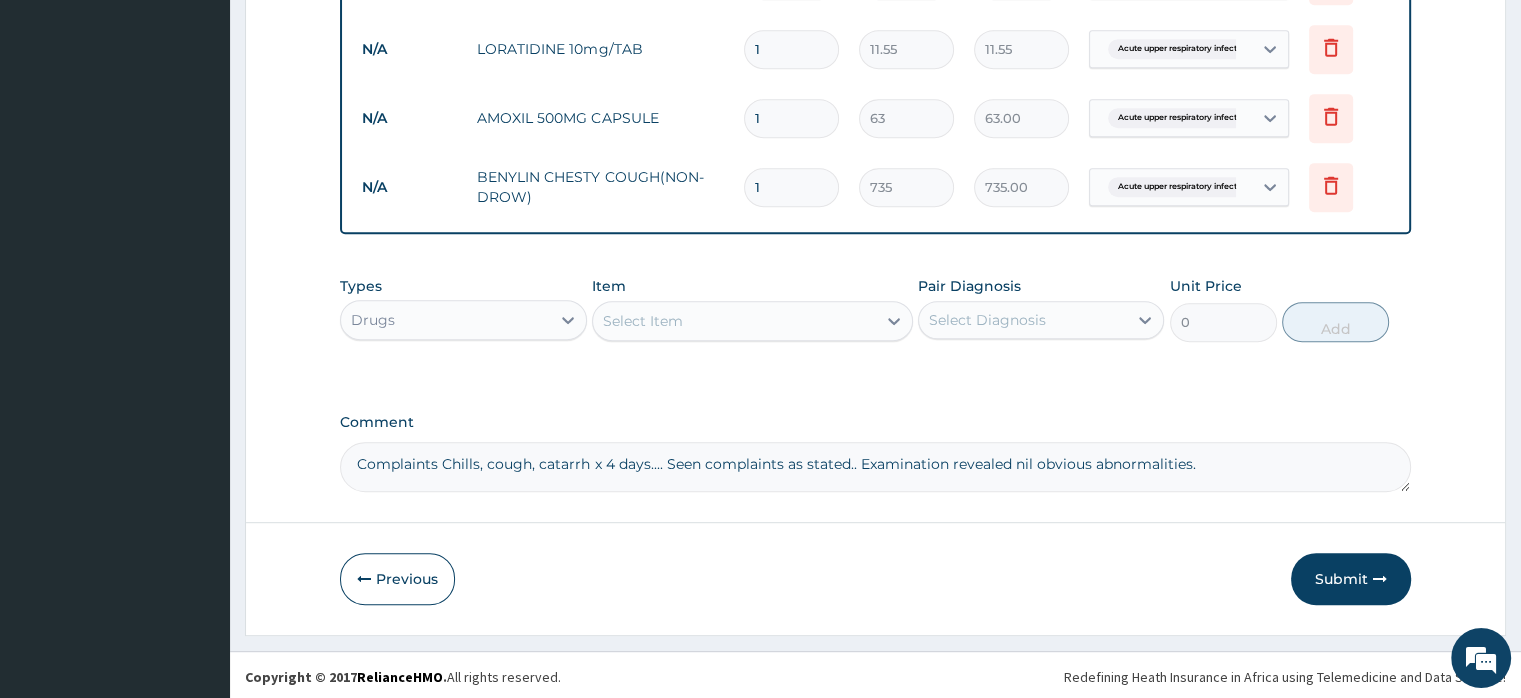 type on "Complaints Chills, cough, catarrh x 4 days.... Seen complaints as stated.. Examination revealed nil obvious abnormalities." 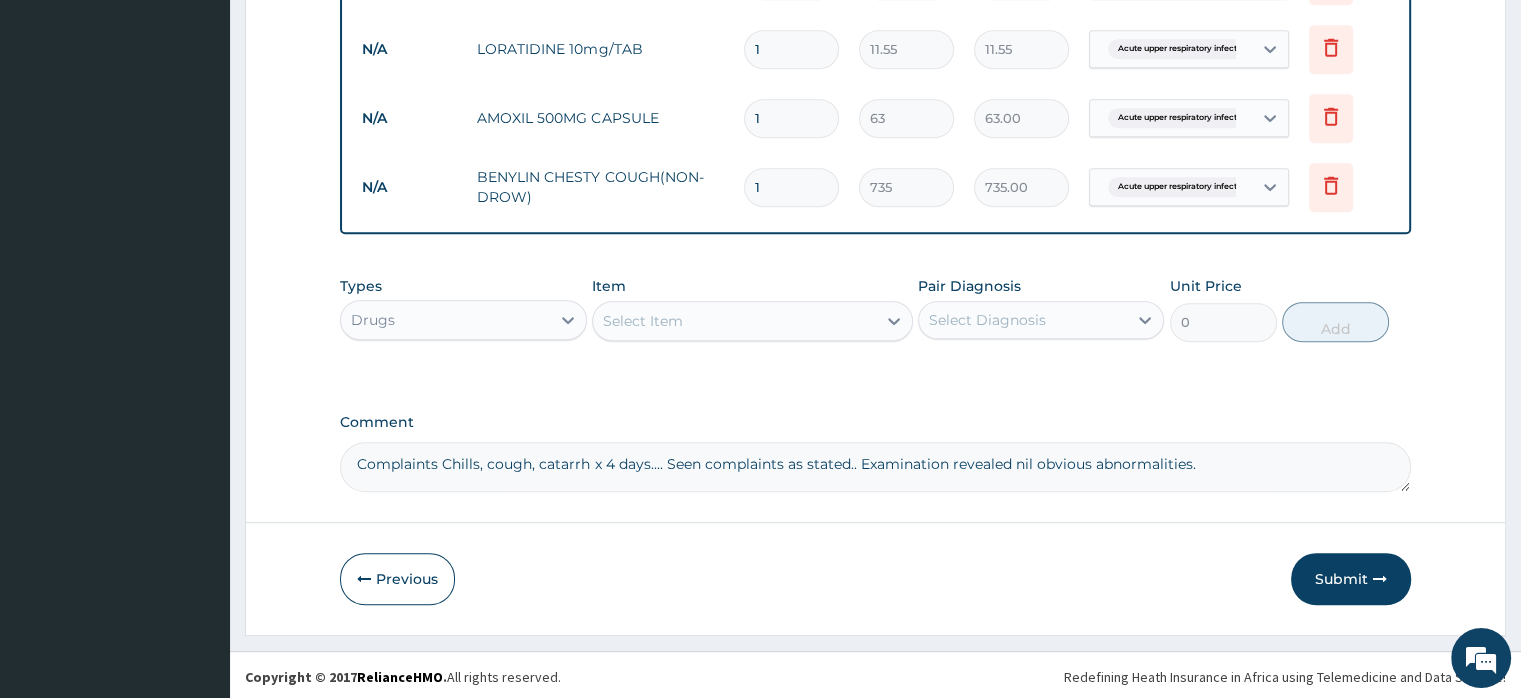 type on "10" 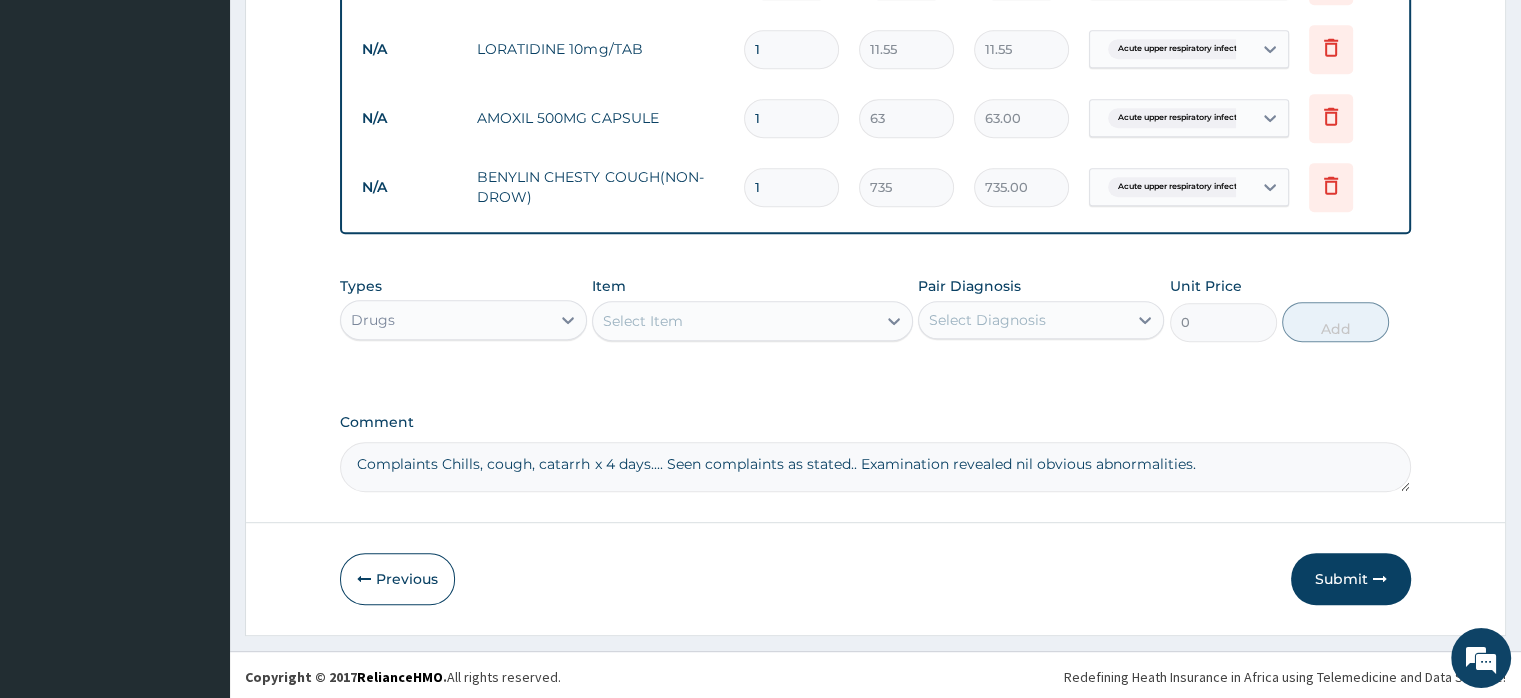 type on "630.00" 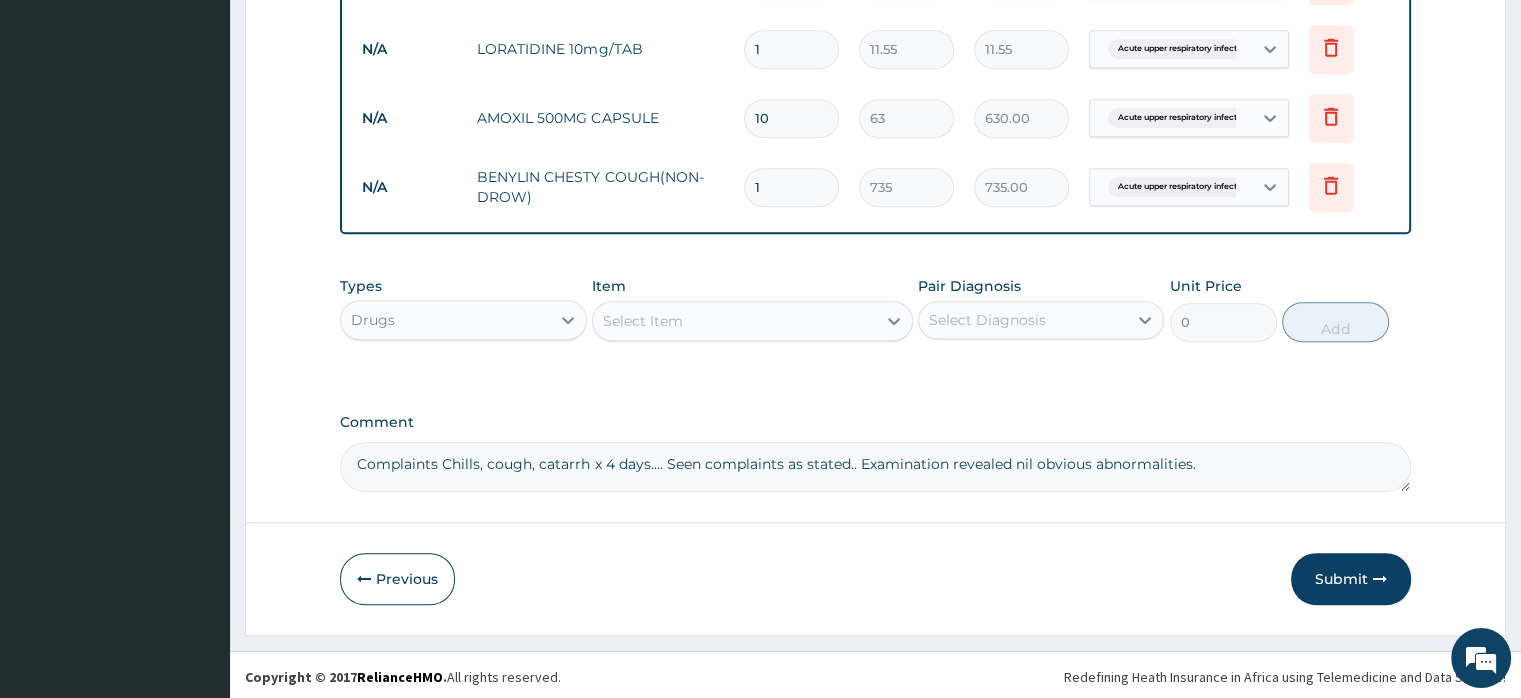 type on "10" 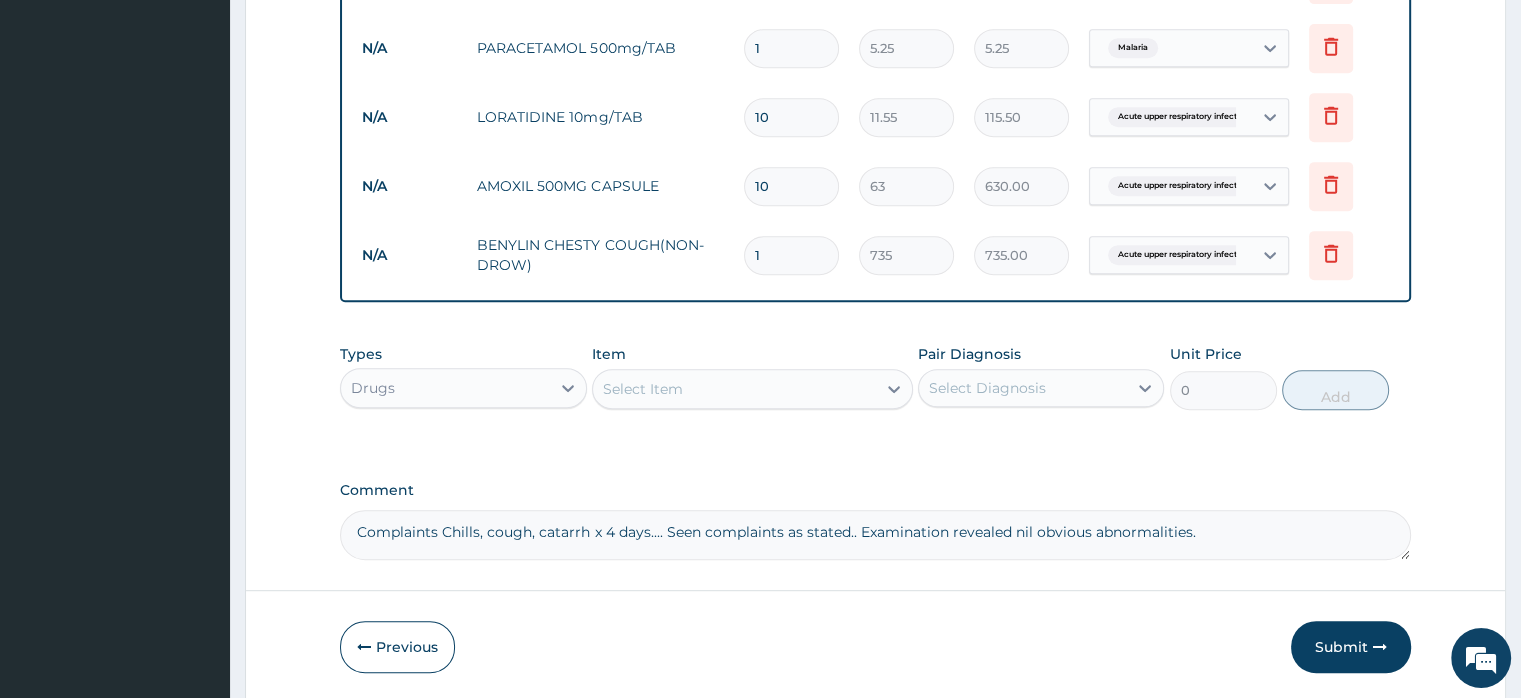 scroll, scrollTop: 836, scrollLeft: 0, axis: vertical 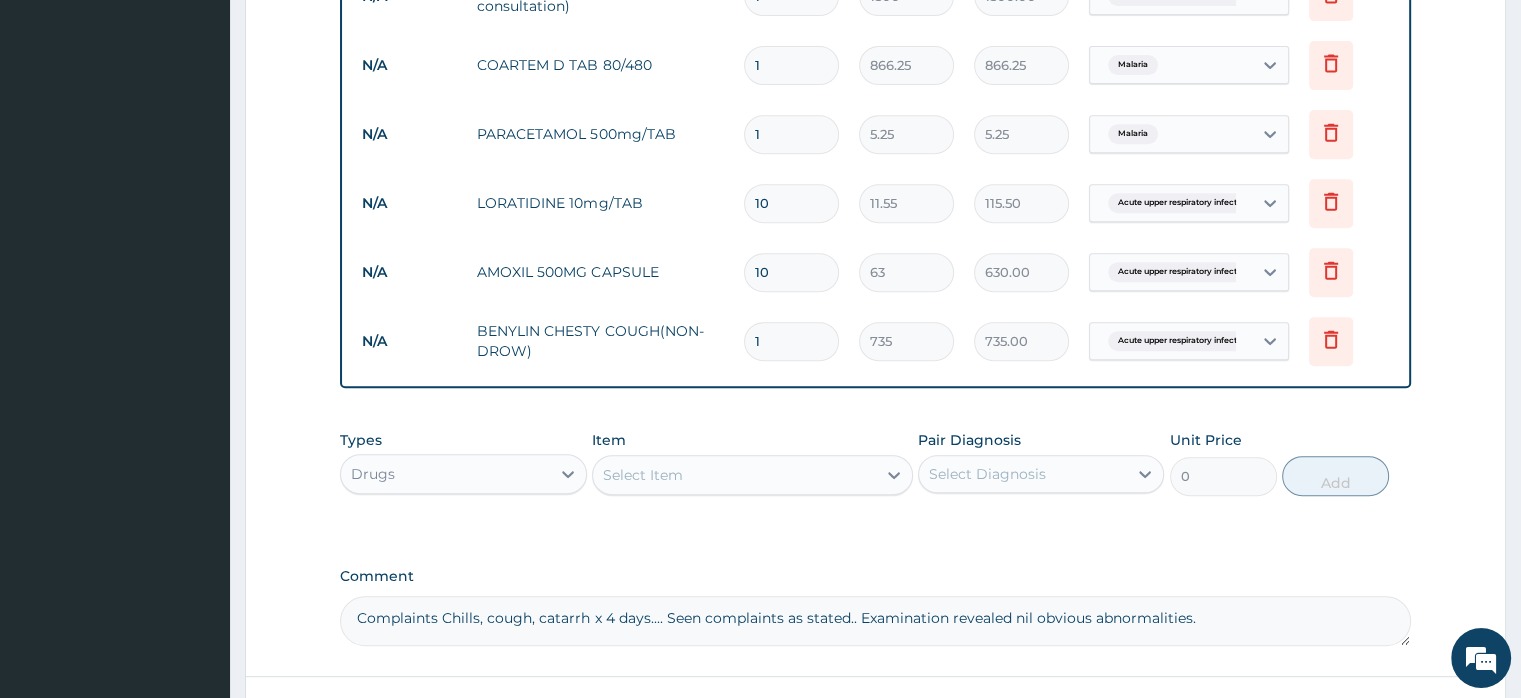 type on "10" 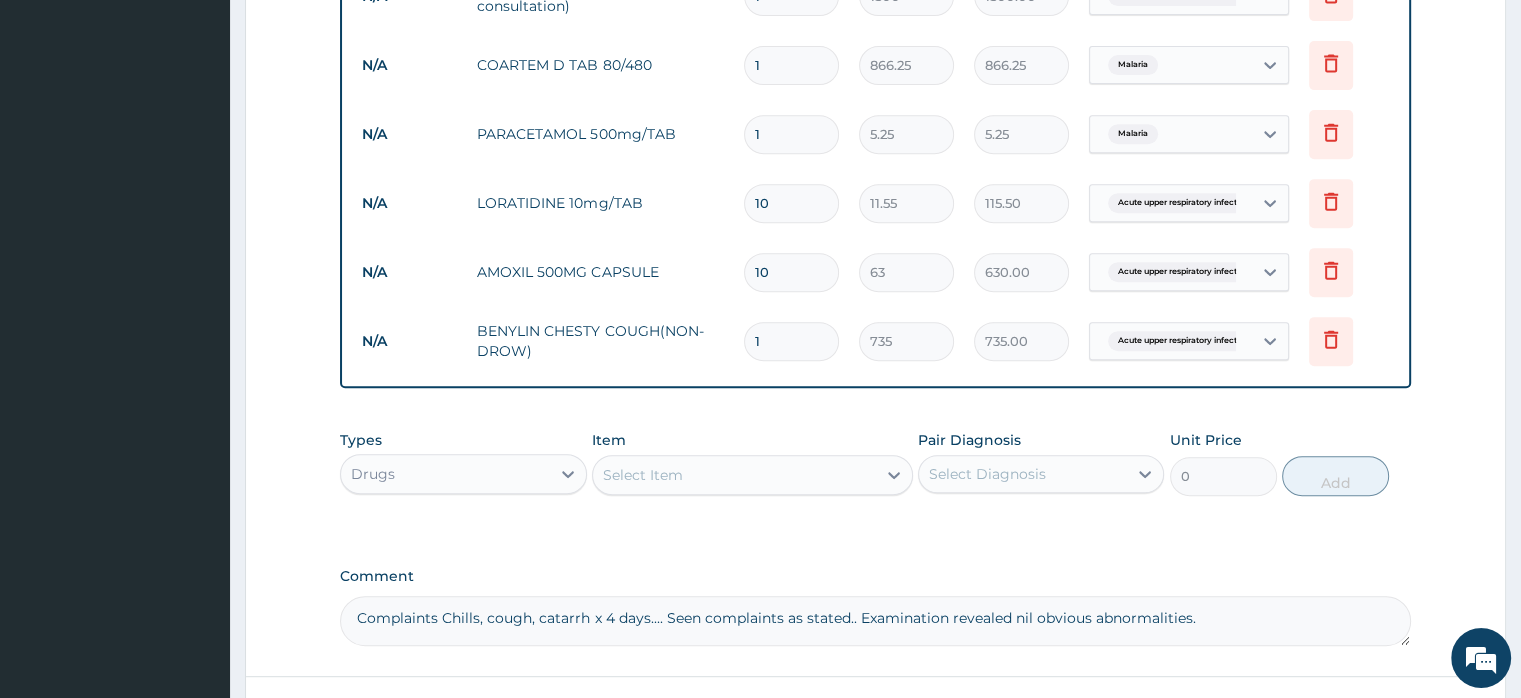 type on "18" 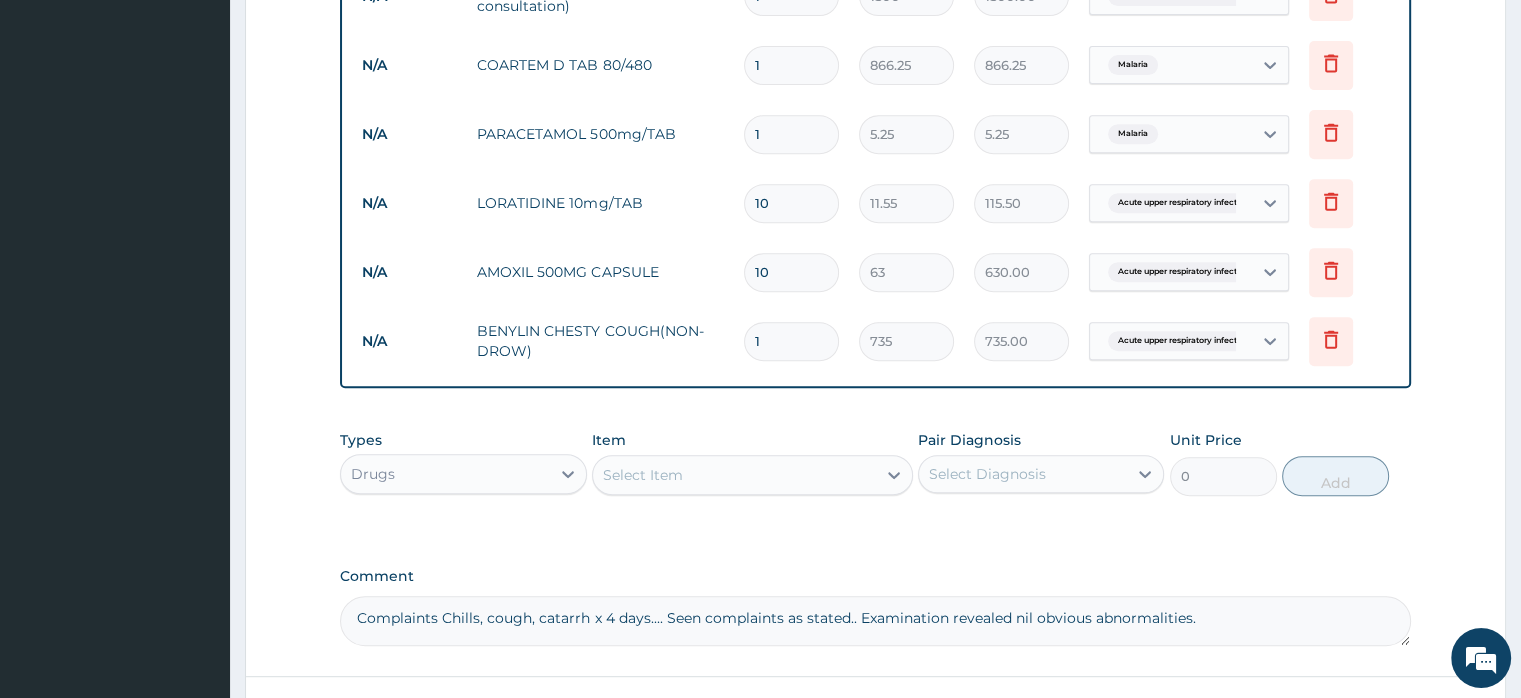 type on "94.50" 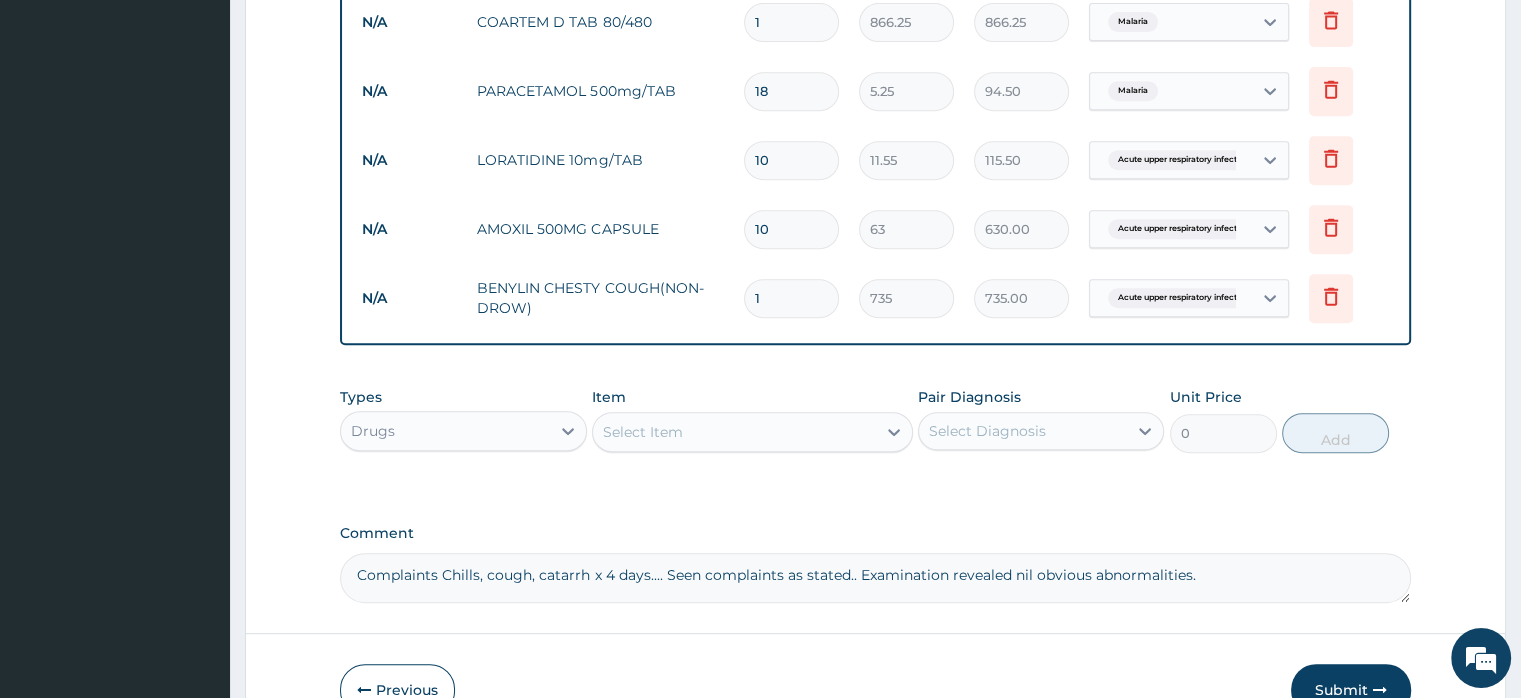 scroll, scrollTop: 990, scrollLeft: 0, axis: vertical 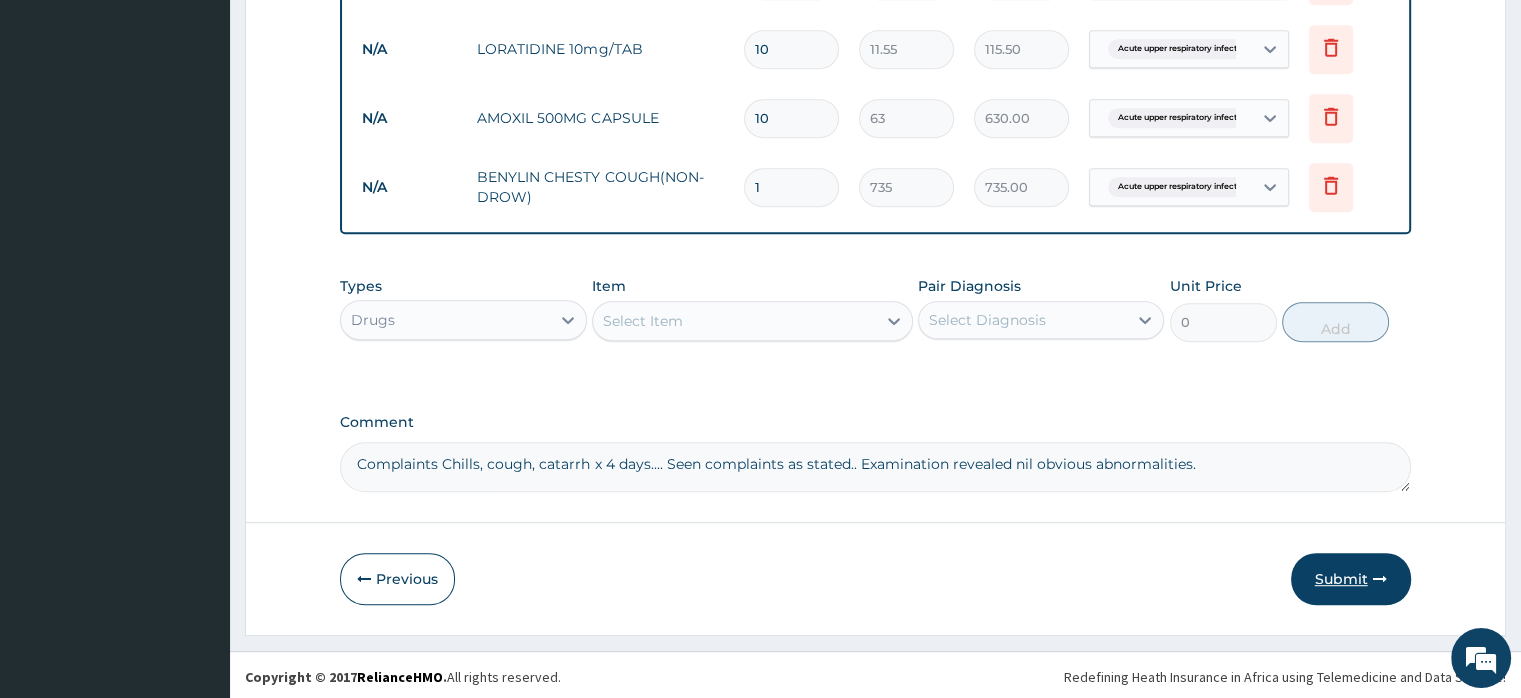 type on "18" 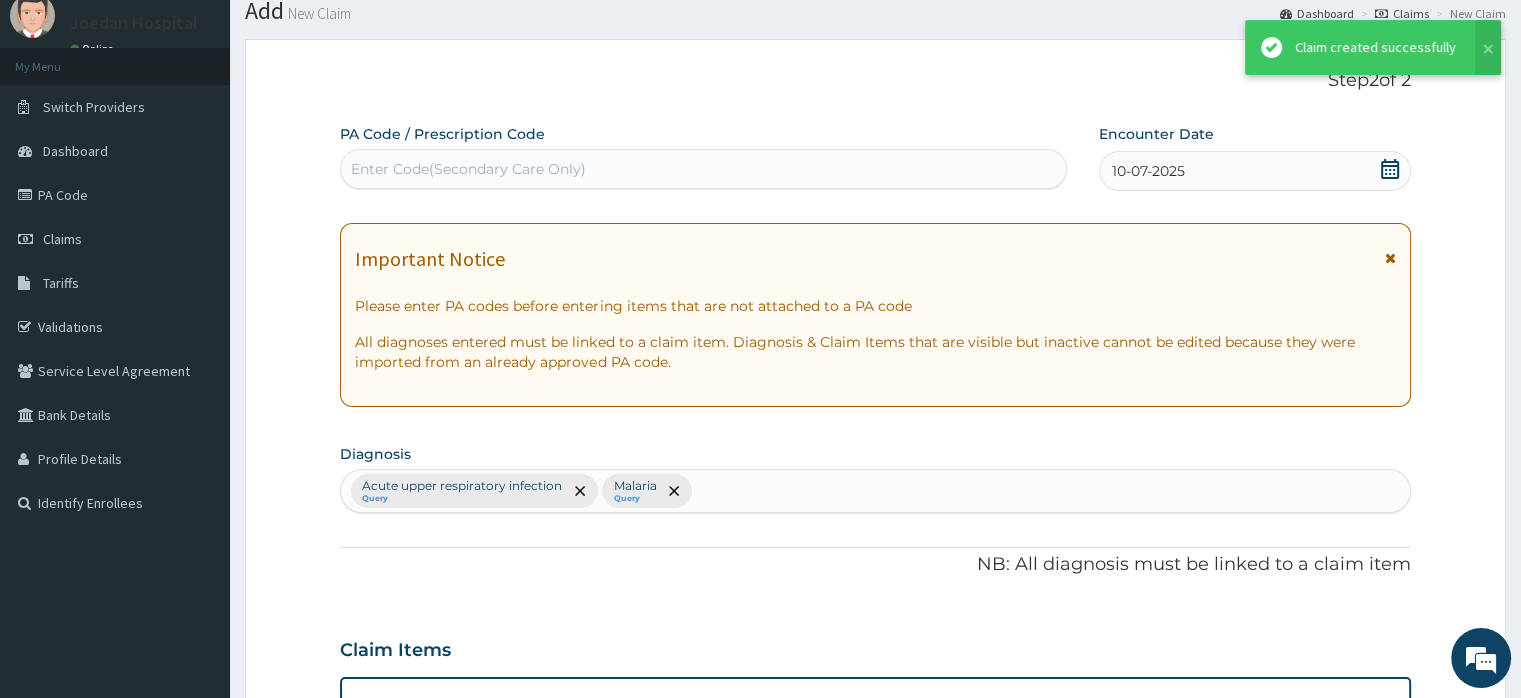 scroll, scrollTop: 990, scrollLeft: 0, axis: vertical 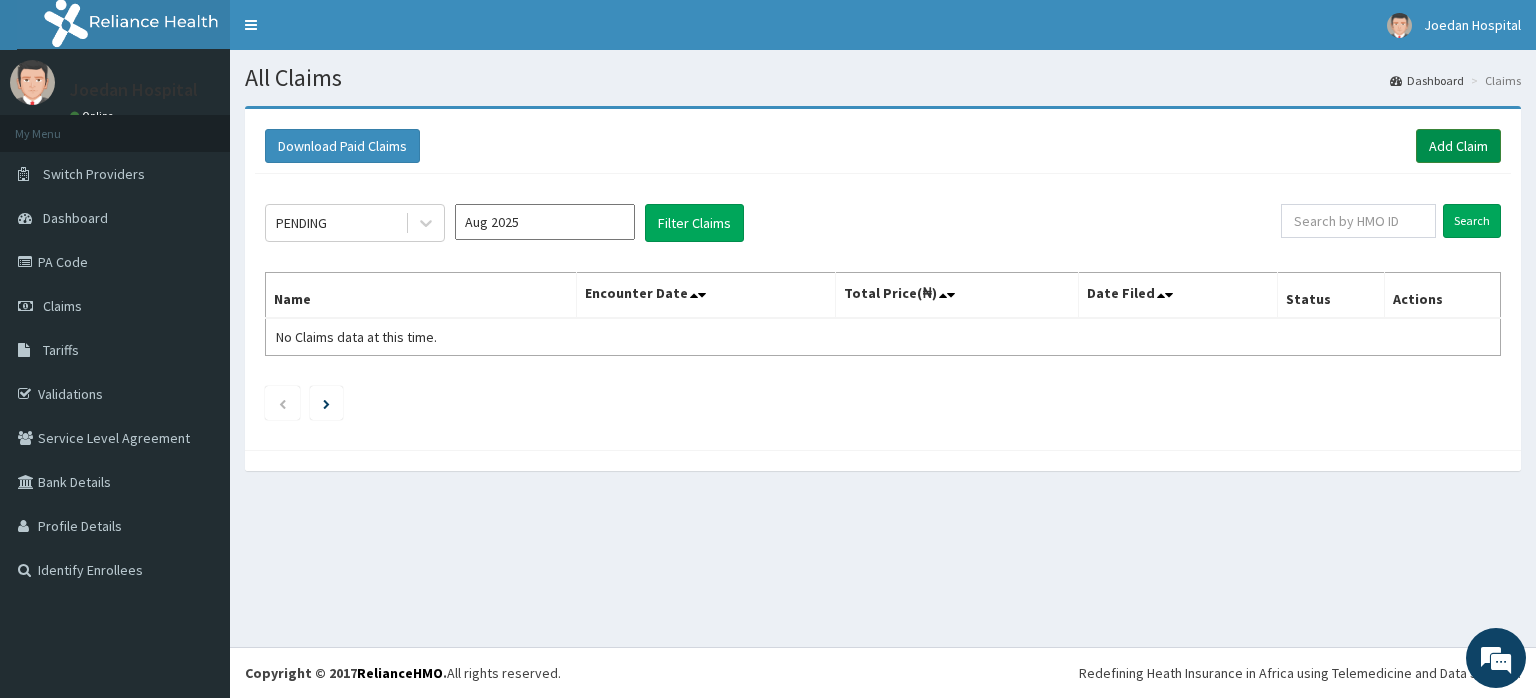 click on "Add Claim" at bounding box center [1458, 146] 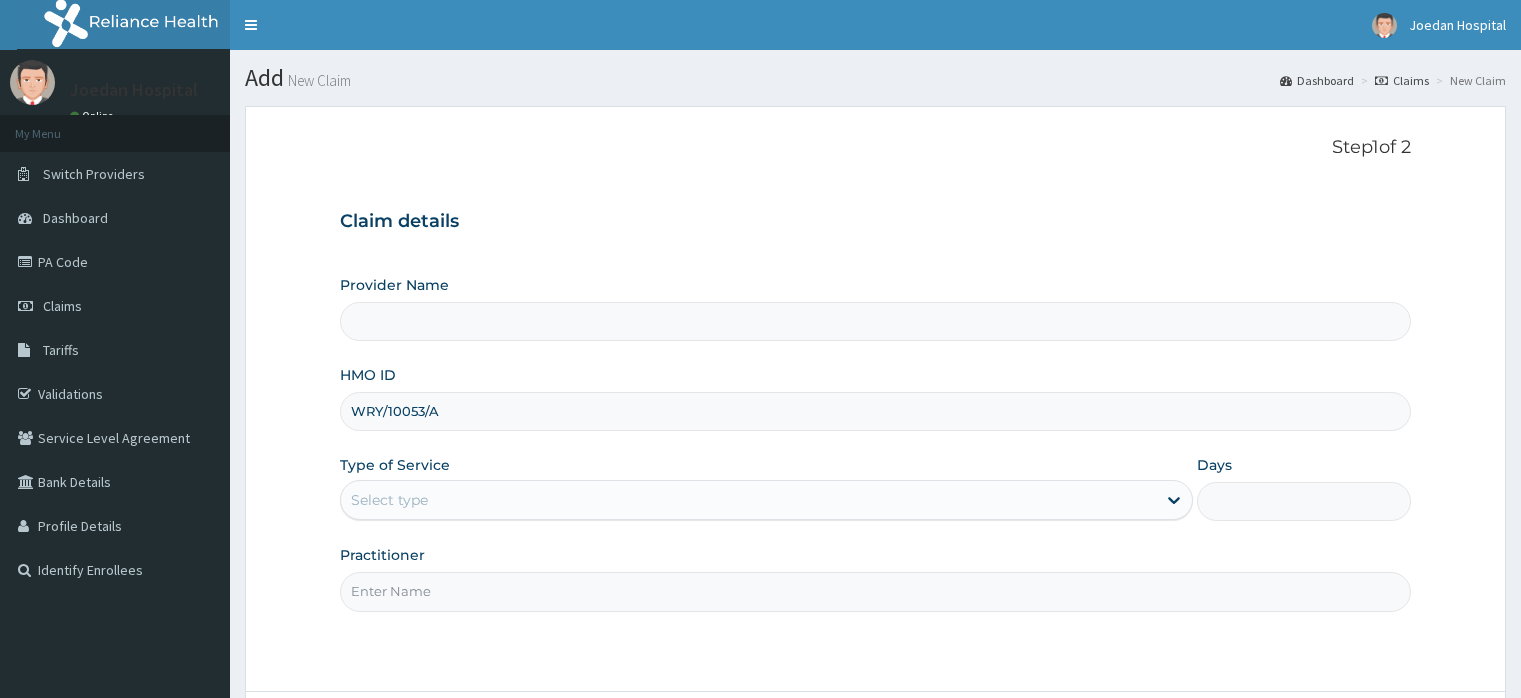 scroll, scrollTop: 0, scrollLeft: 0, axis: both 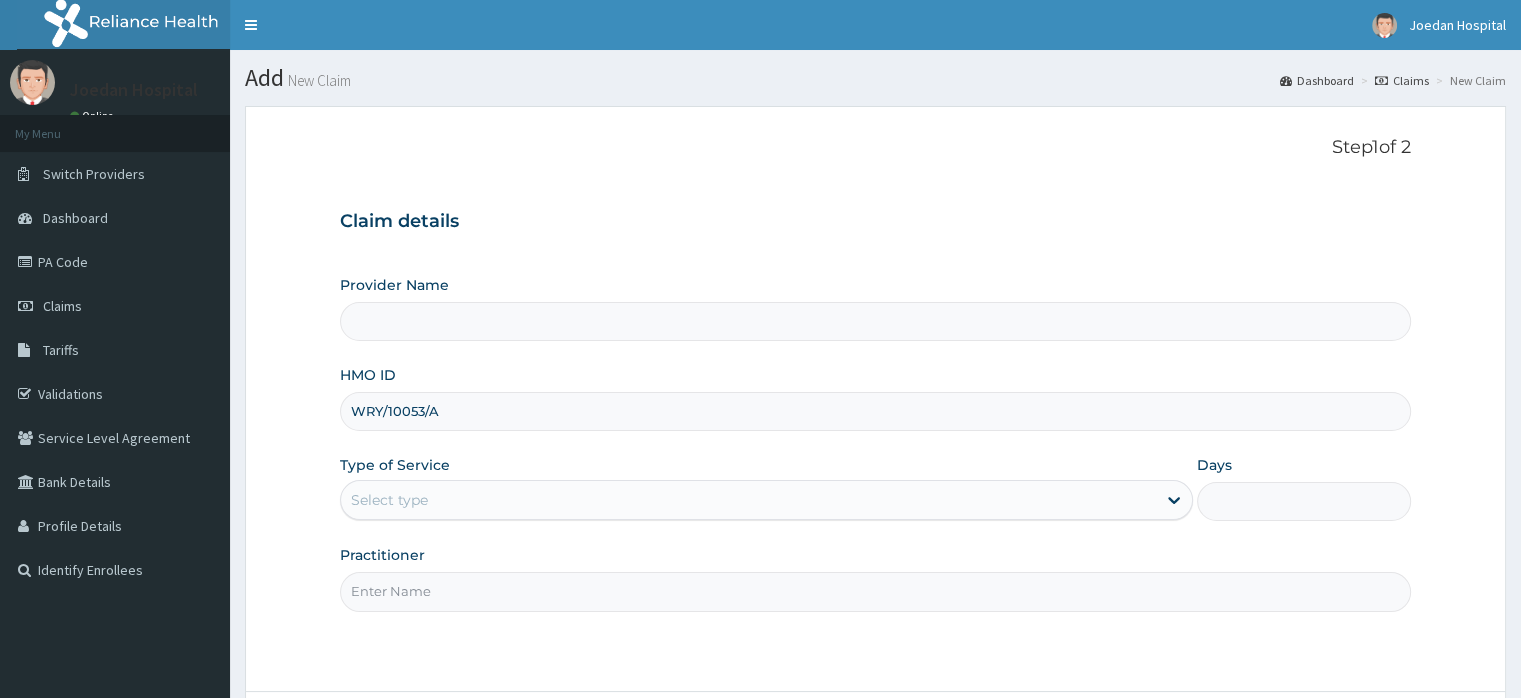 type on "WRY/10053/A" 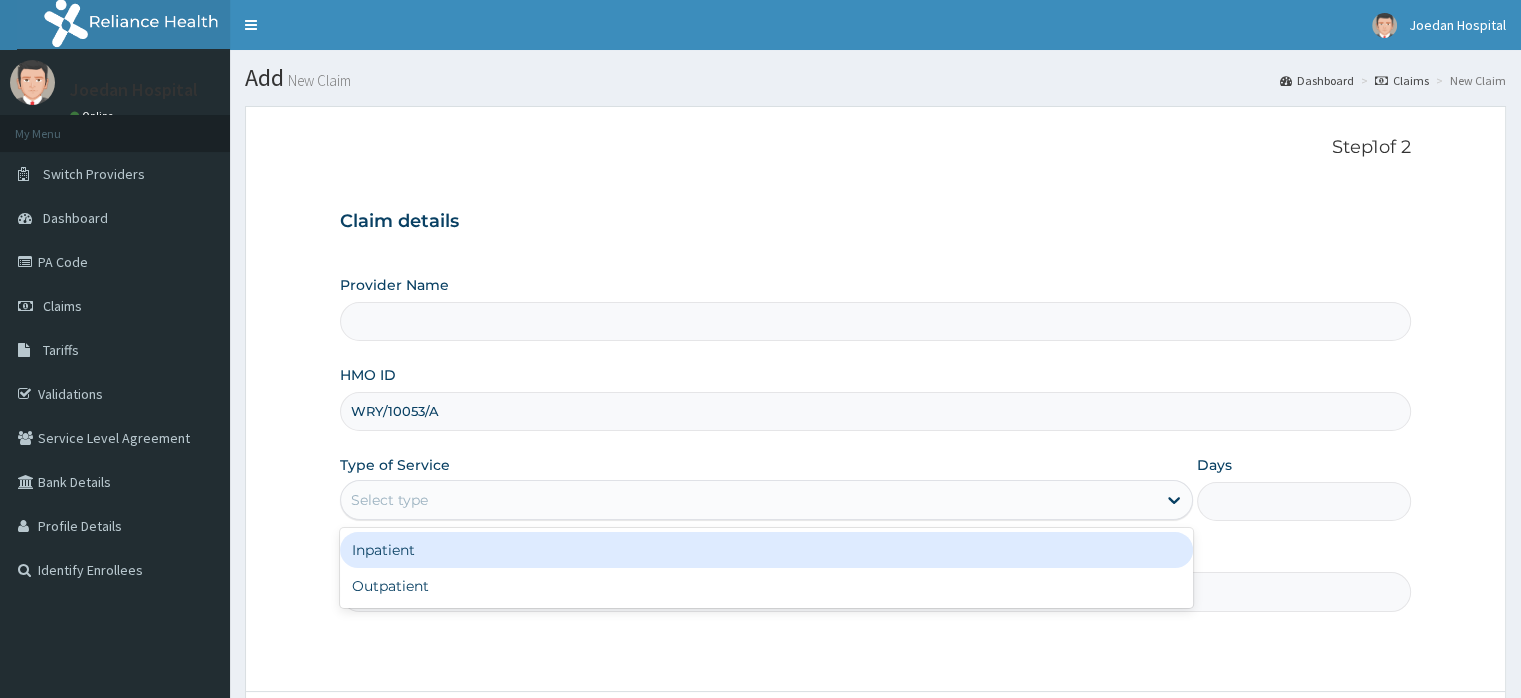 click on "Select type" at bounding box center (389, 500) 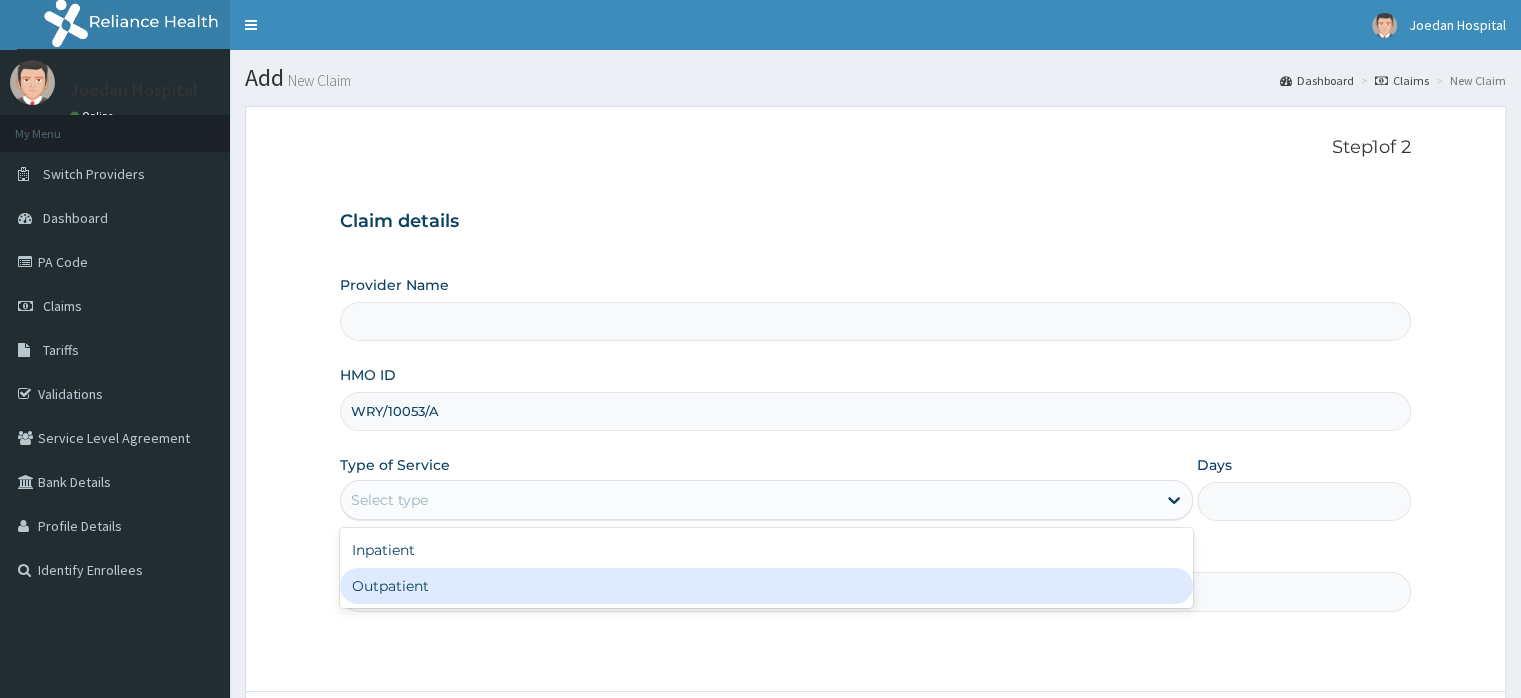 click on "Outpatient" at bounding box center [766, 586] 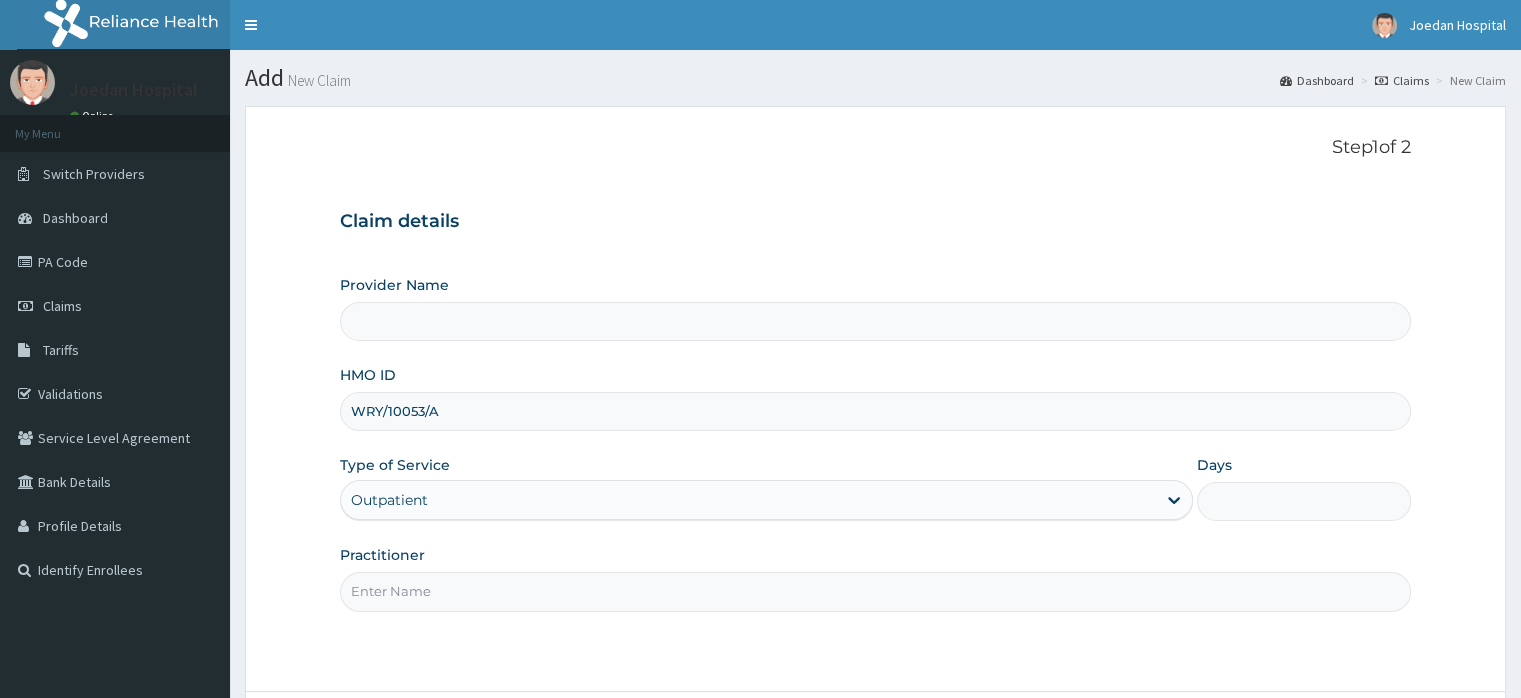 type on "1" 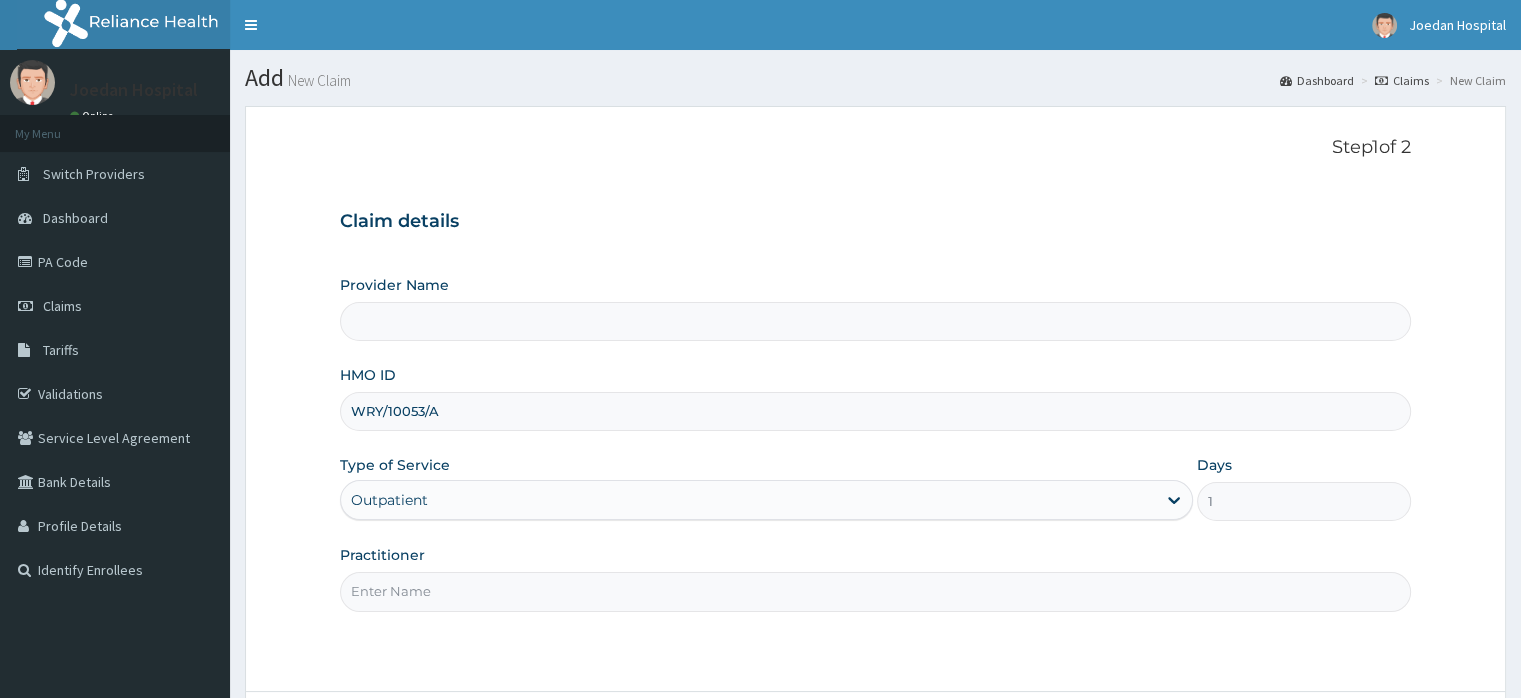 click on "Practitioner" at bounding box center (875, 591) 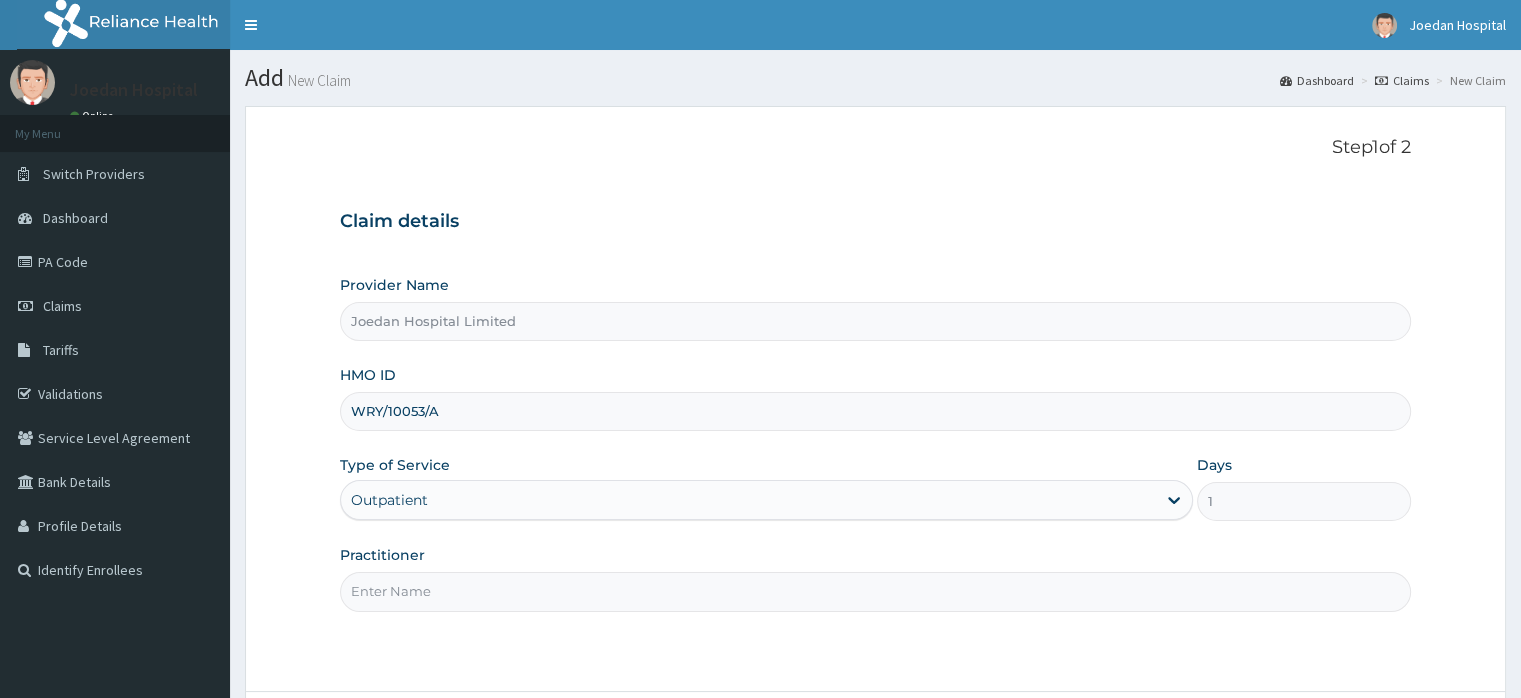 type on "Dr [NAME] [NAME]" 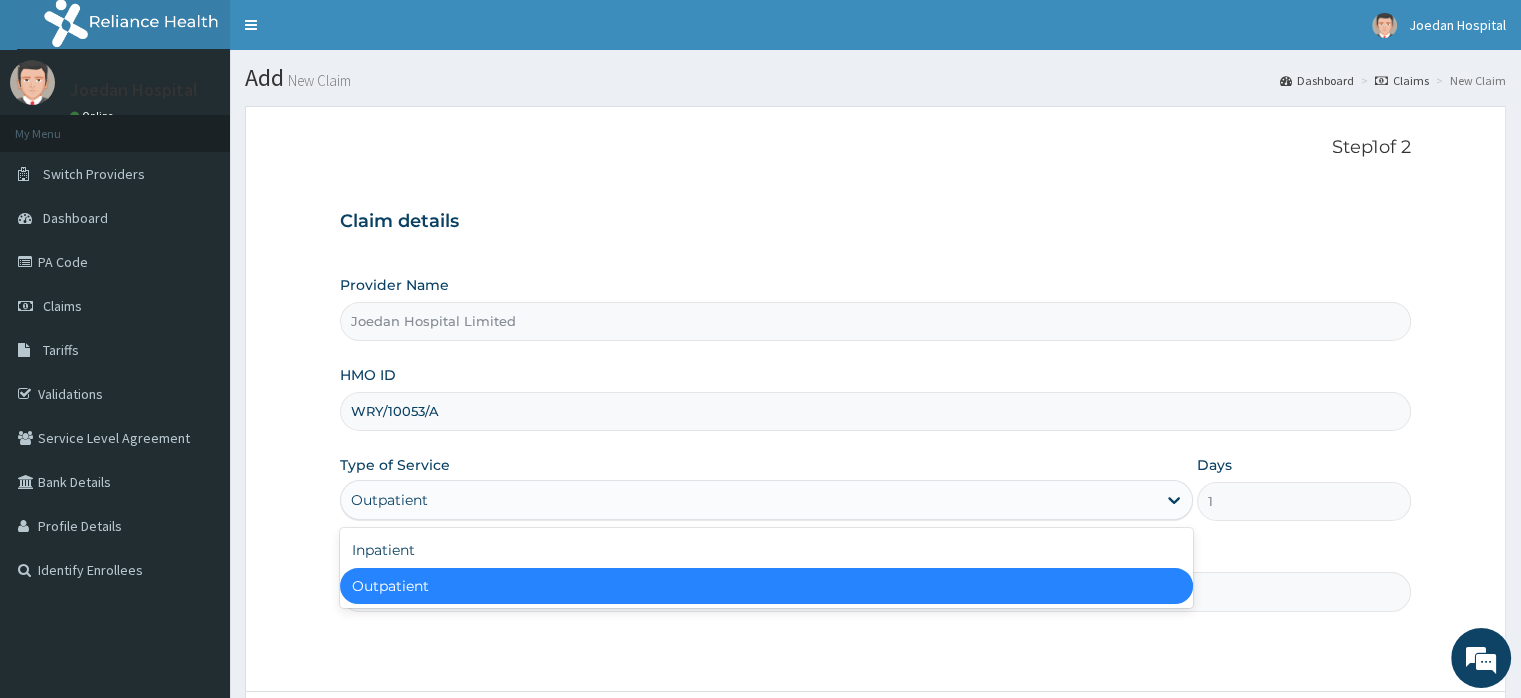 click on "Outpatient" at bounding box center [748, 500] 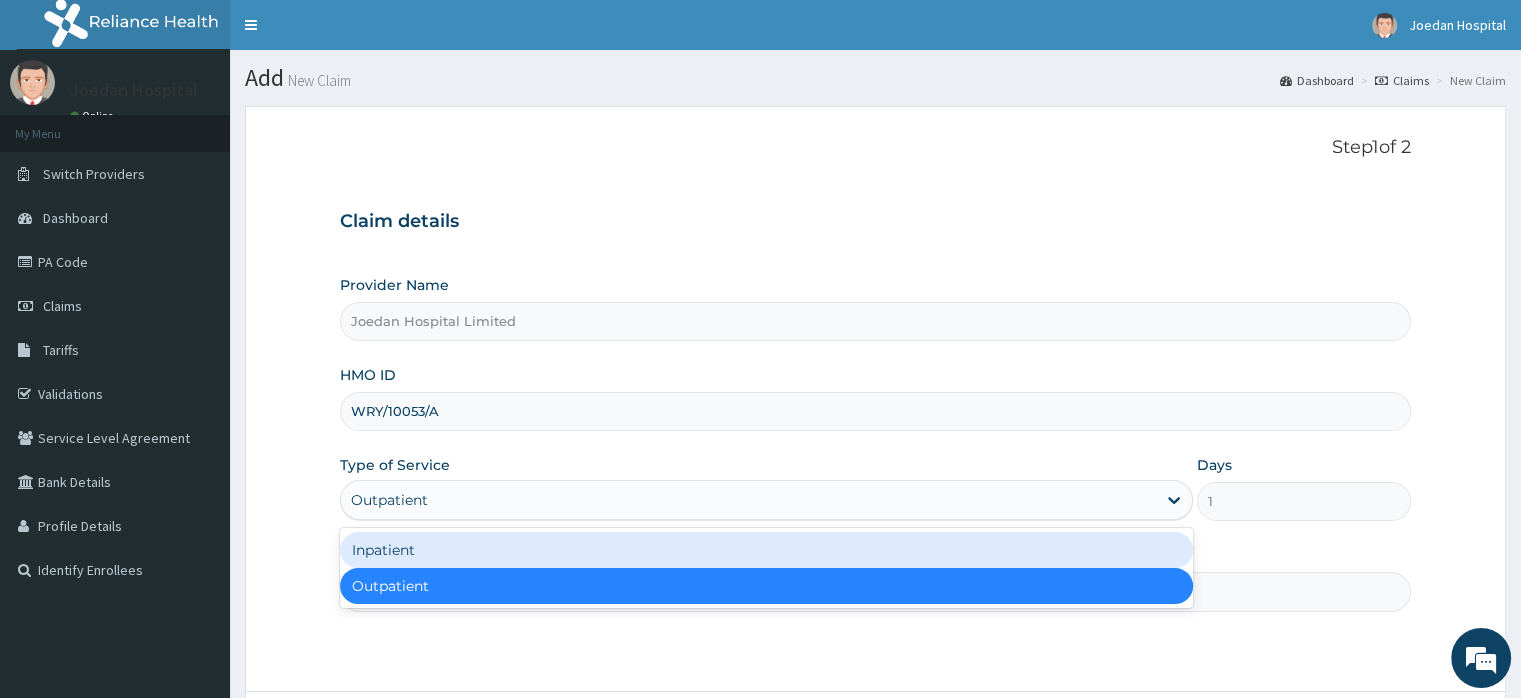 click on "Inpatient" at bounding box center [766, 550] 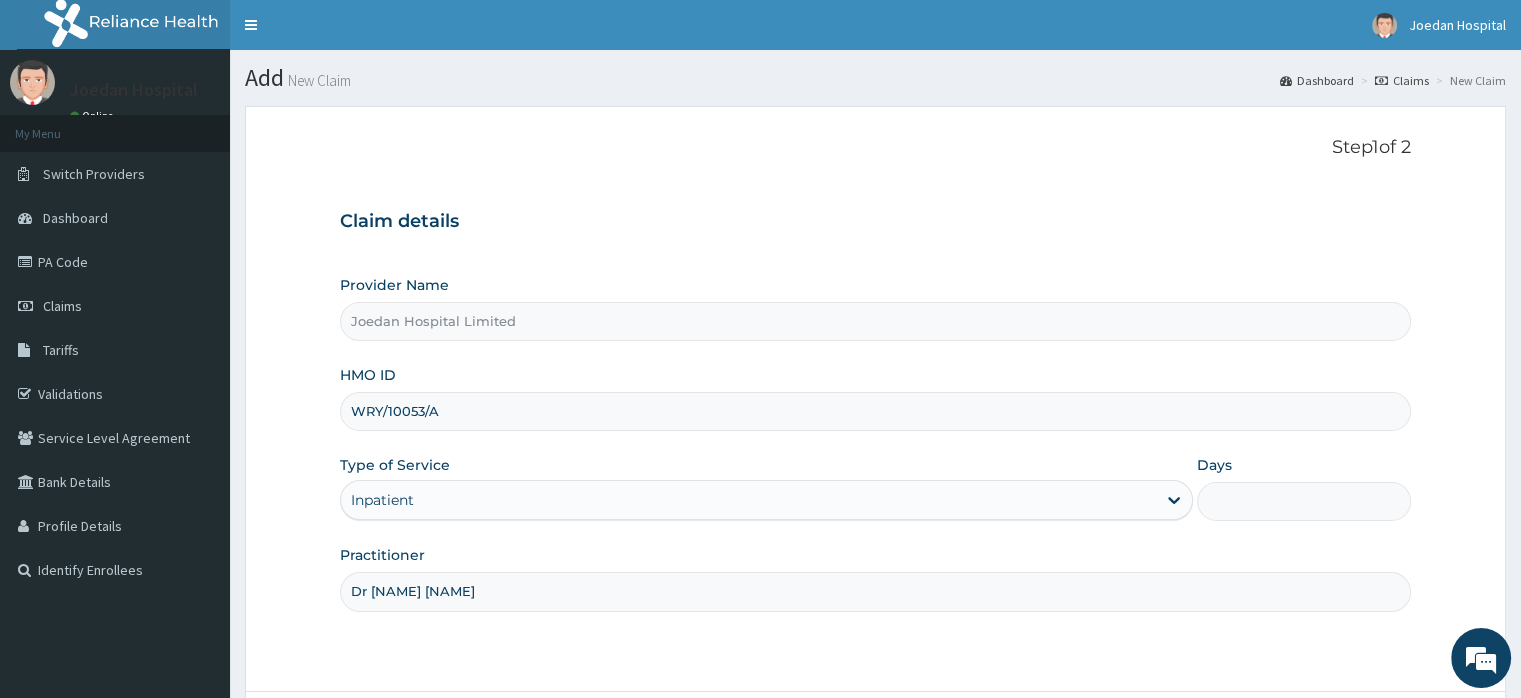 click on "Days" at bounding box center (1303, 501) 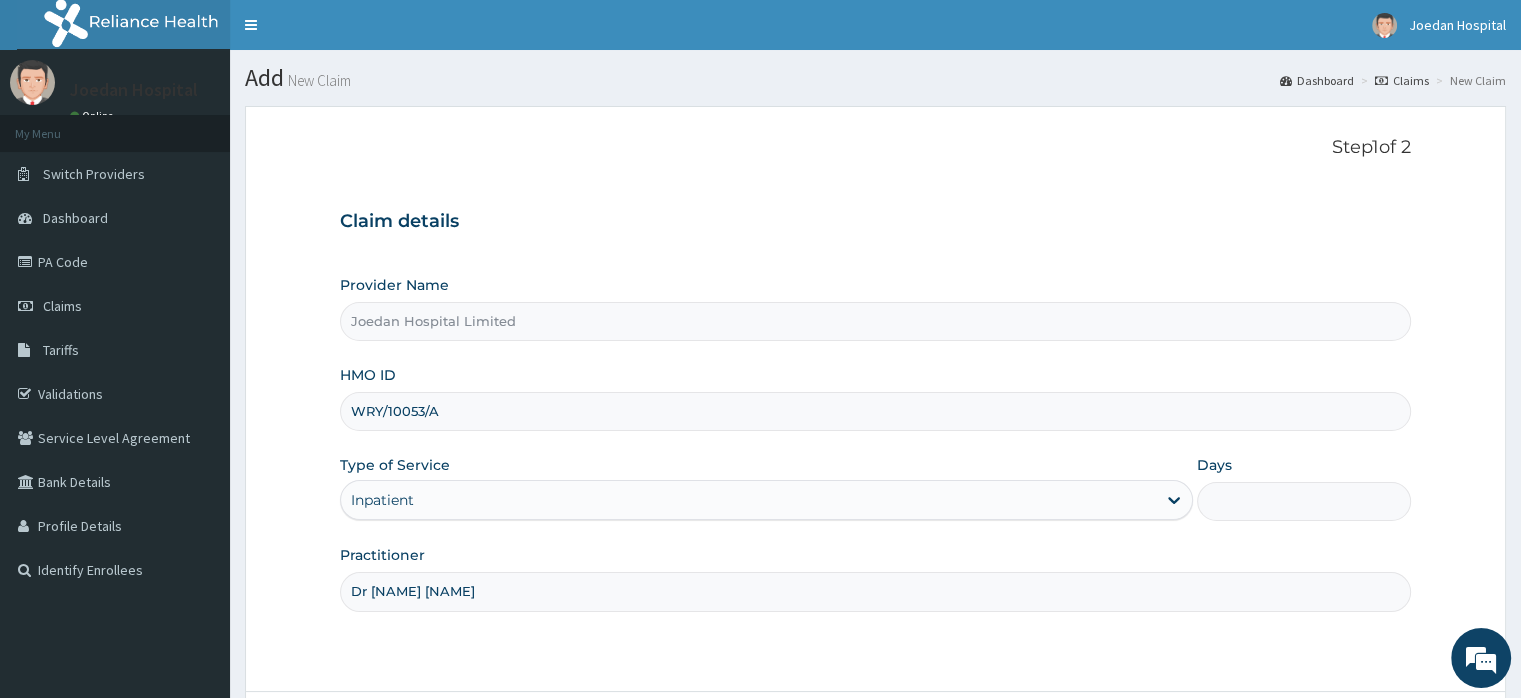 type on "2" 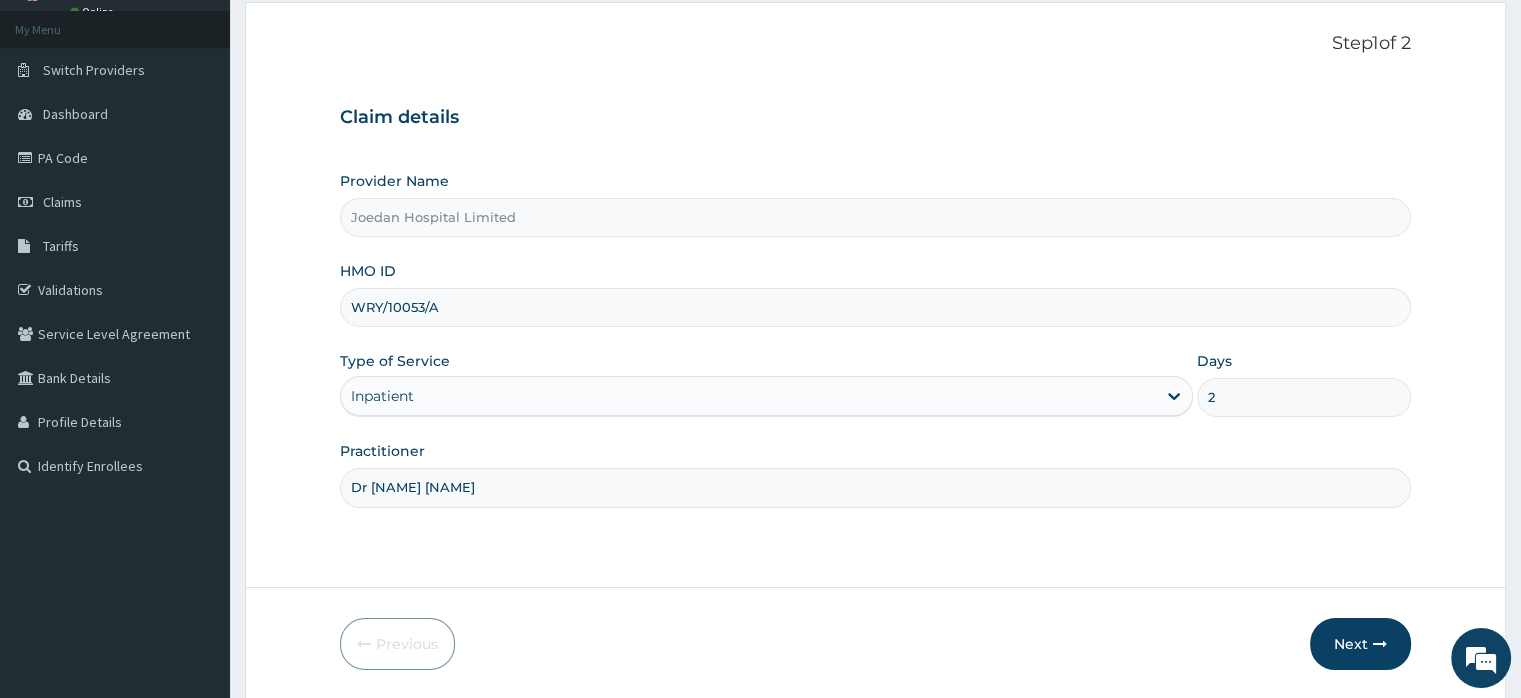 scroll, scrollTop: 172, scrollLeft: 0, axis: vertical 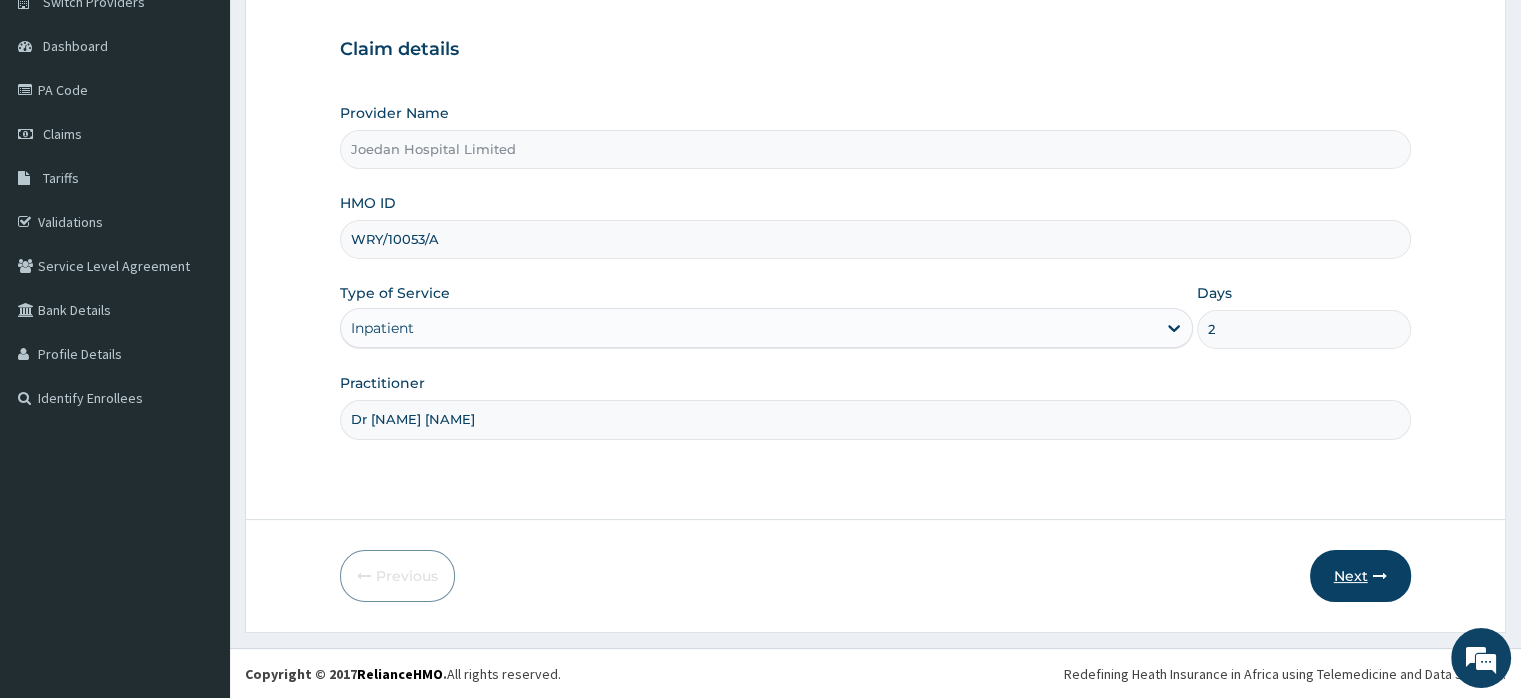click at bounding box center (1380, 576) 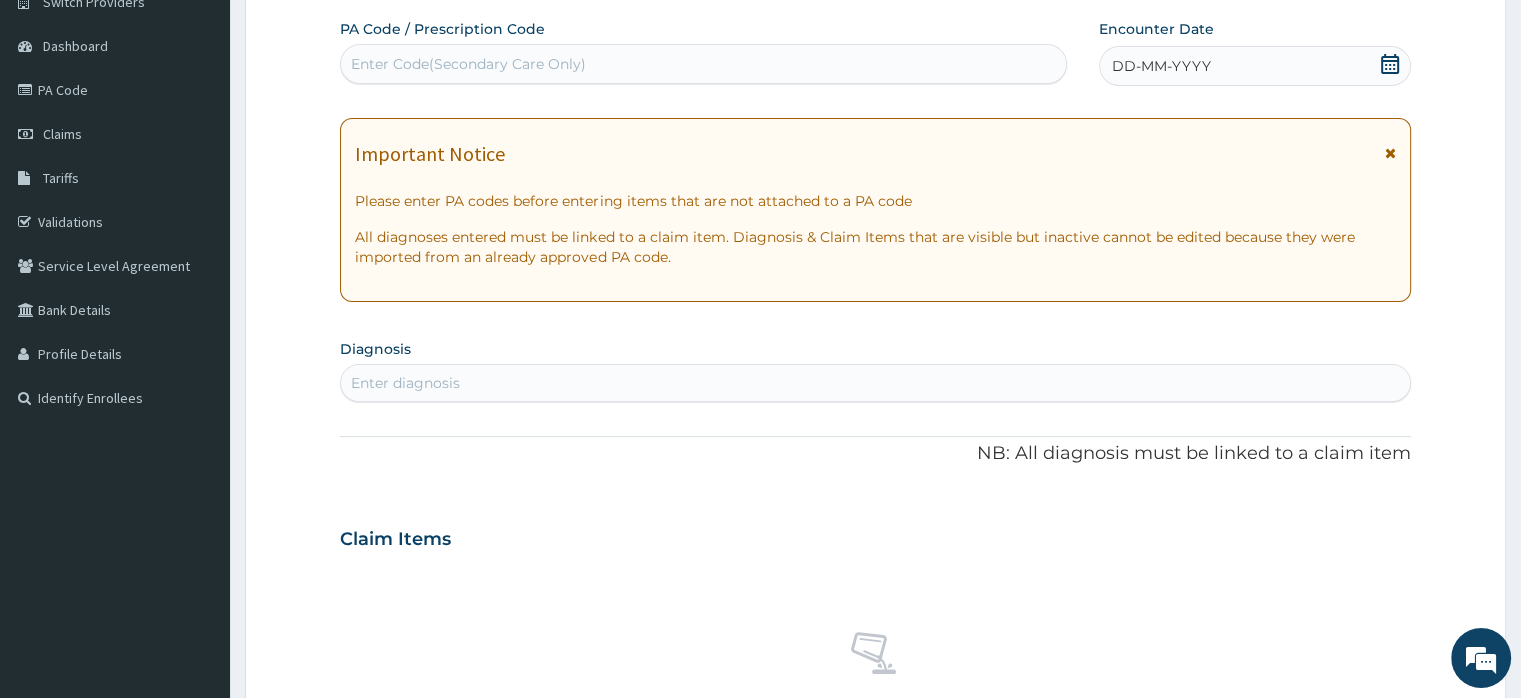scroll, scrollTop: 0, scrollLeft: 0, axis: both 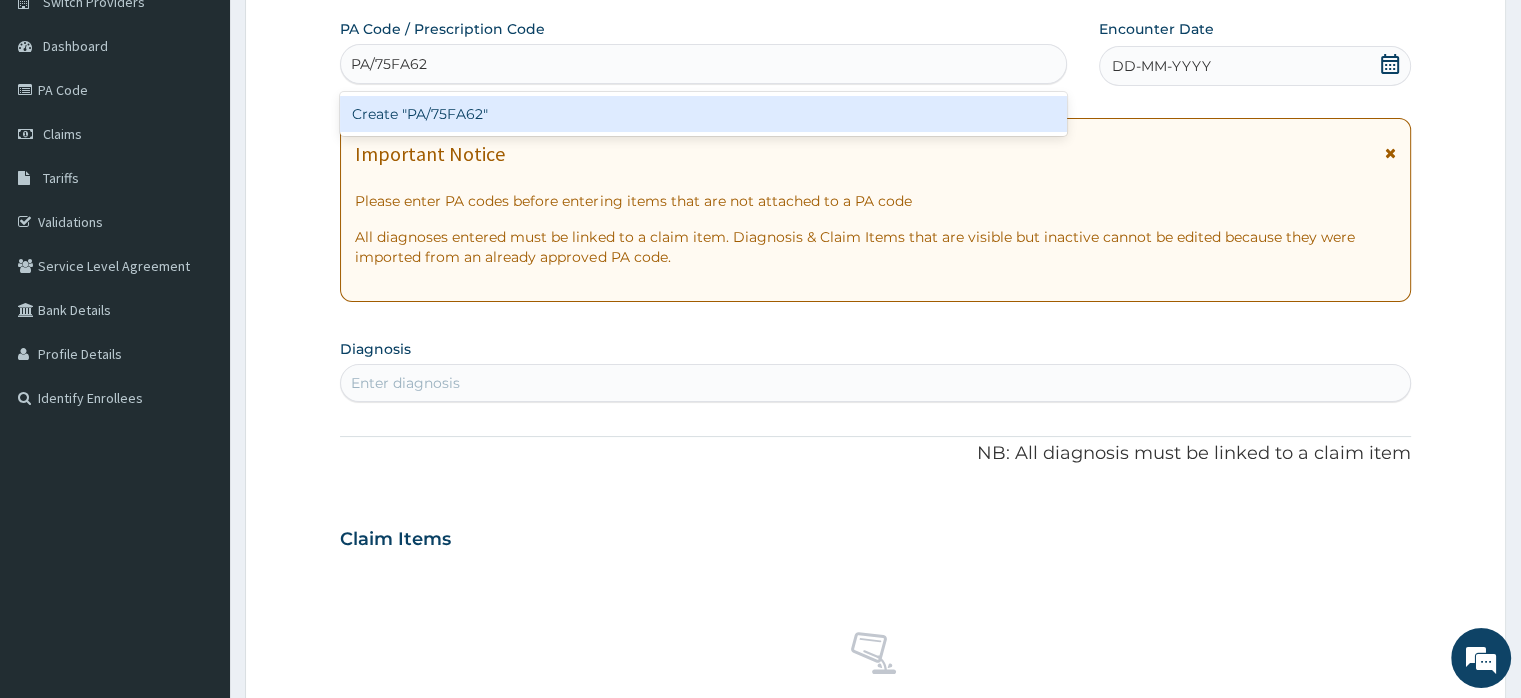 click on "Create "PA/75FA62"" at bounding box center [703, 114] 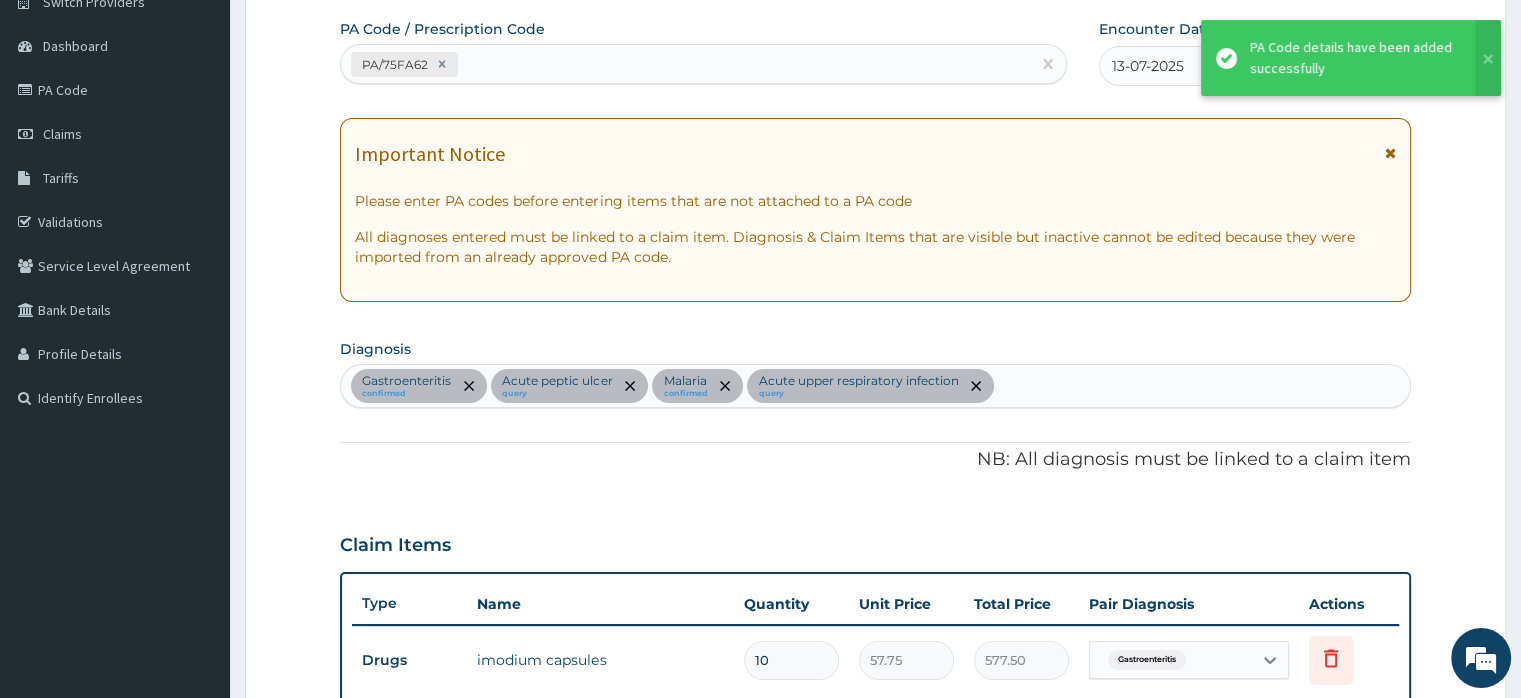 scroll, scrollTop: 1720, scrollLeft: 0, axis: vertical 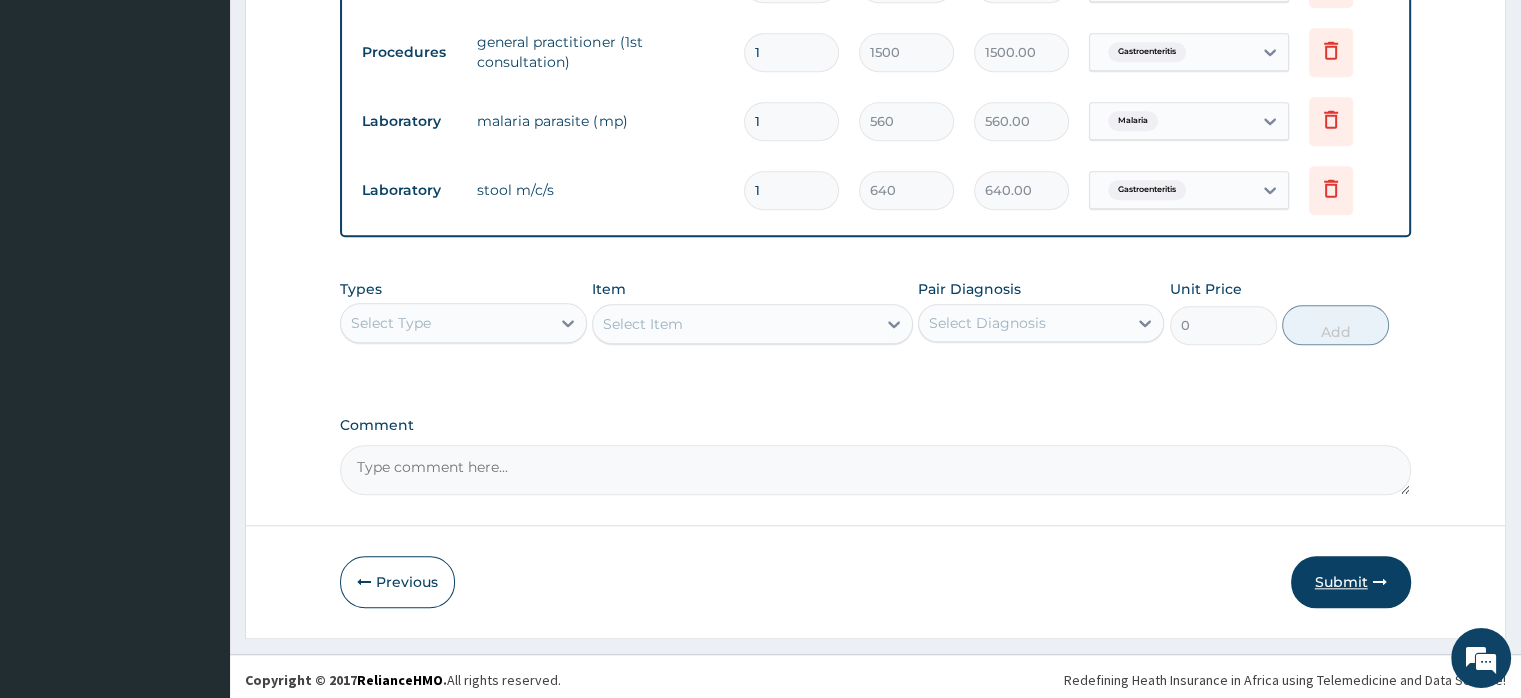 click on "Submit" at bounding box center (1351, 582) 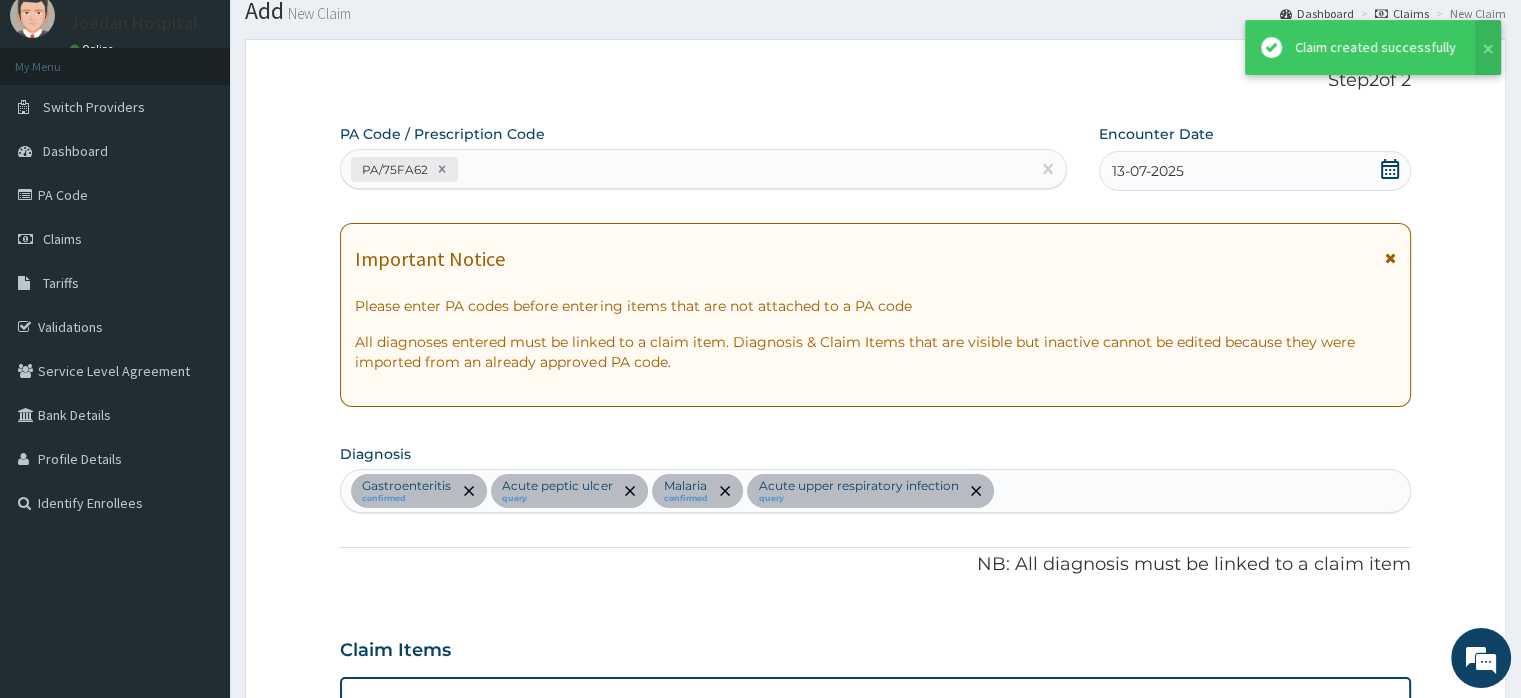 scroll, scrollTop: 1884, scrollLeft: 0, axis: vertical 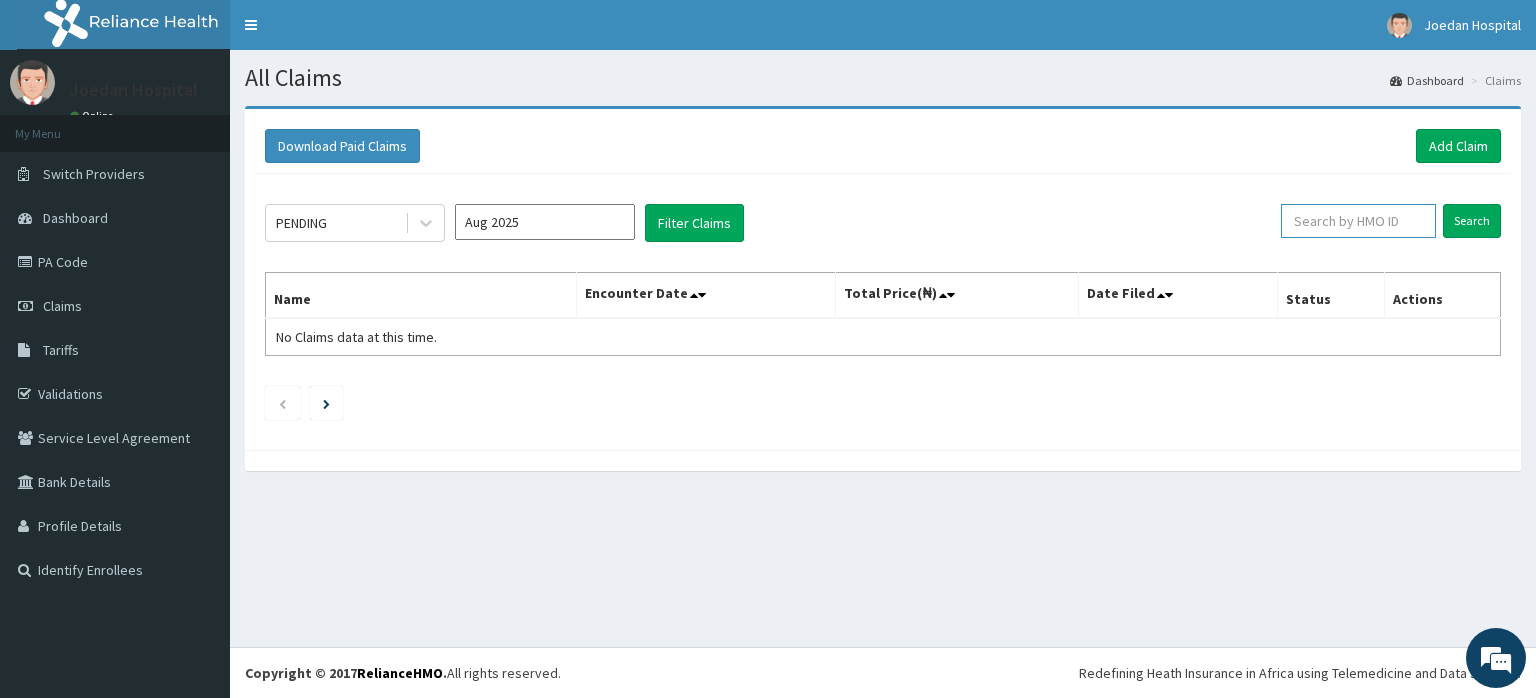 click at bounding box center [1358, 221] 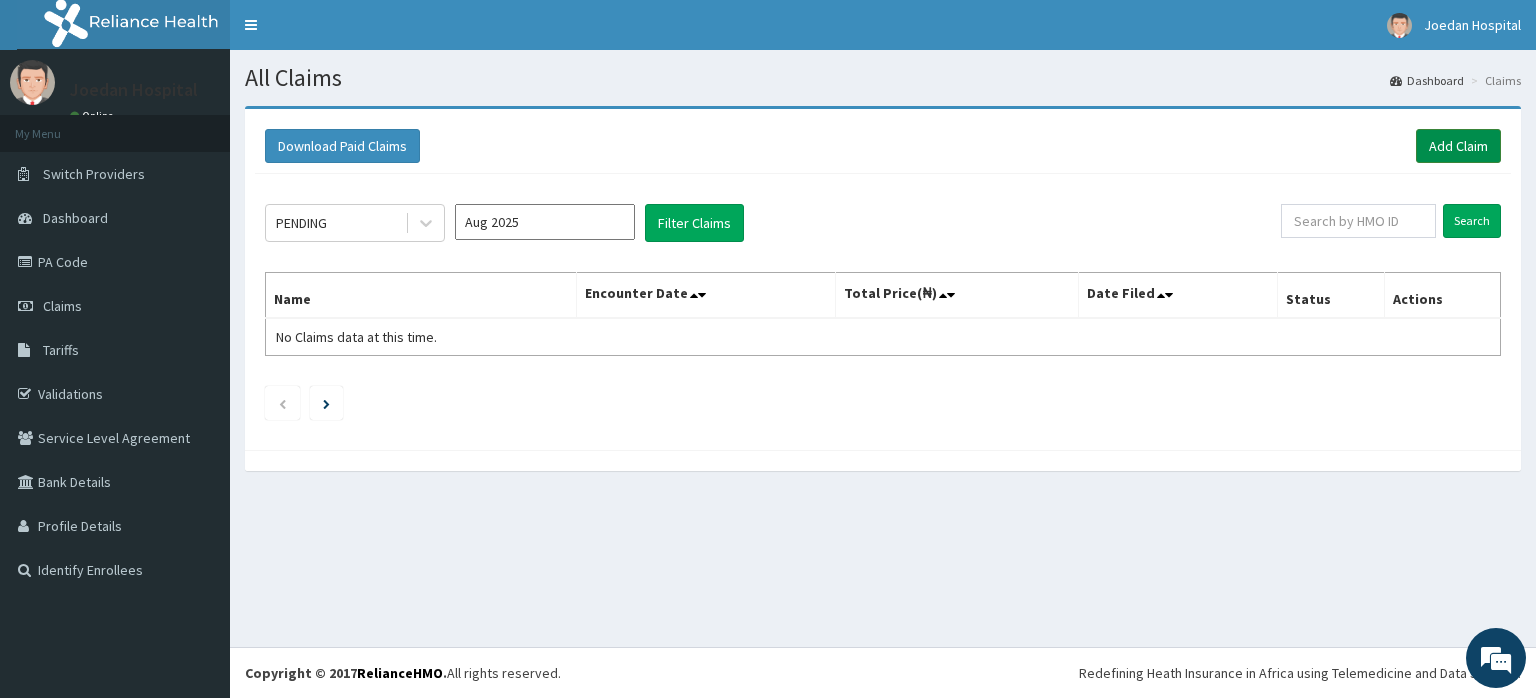 click on "Add Claim" at bounding box center [1458, 146] 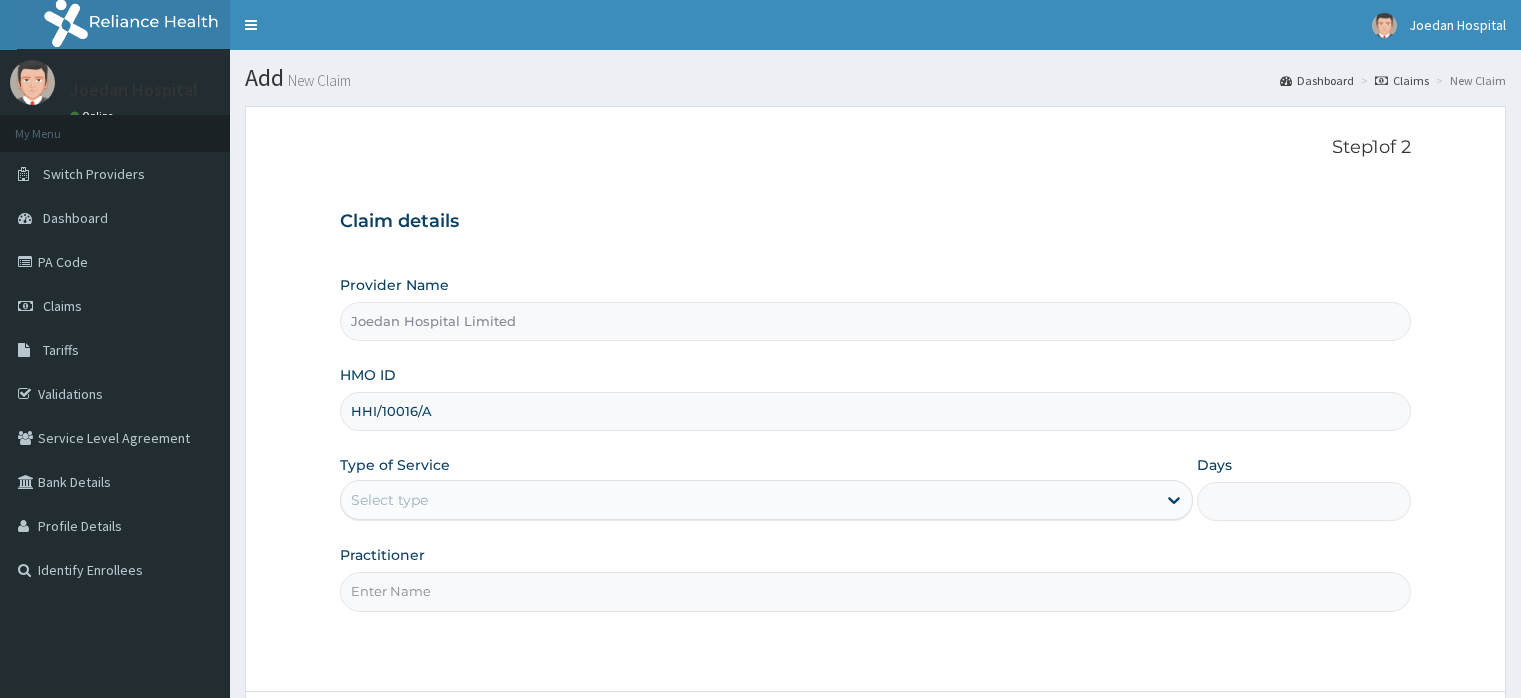 scroll, scrollTop: 0, scrollLeft: 0, axis: both 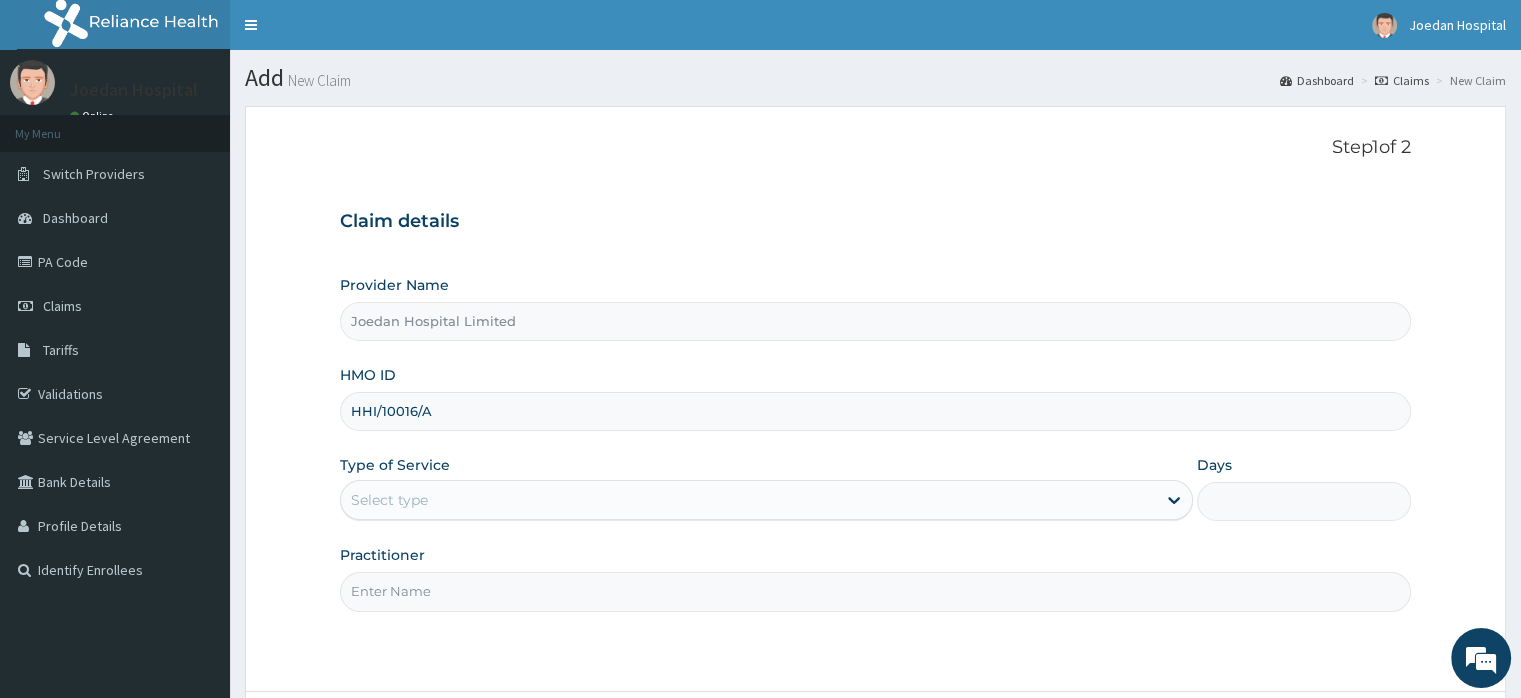 type on "HHI/10016/A" 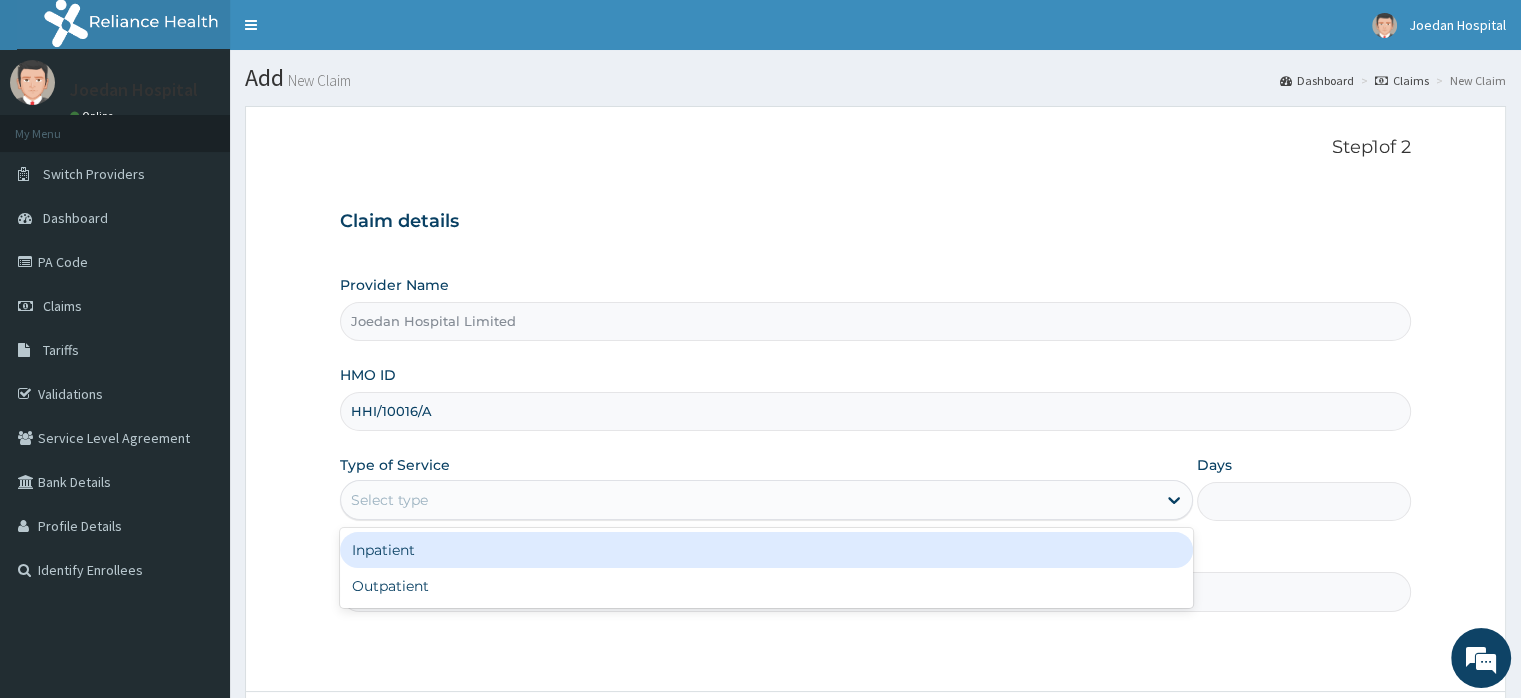 click on "Select type" at bounding box center (748, 500) 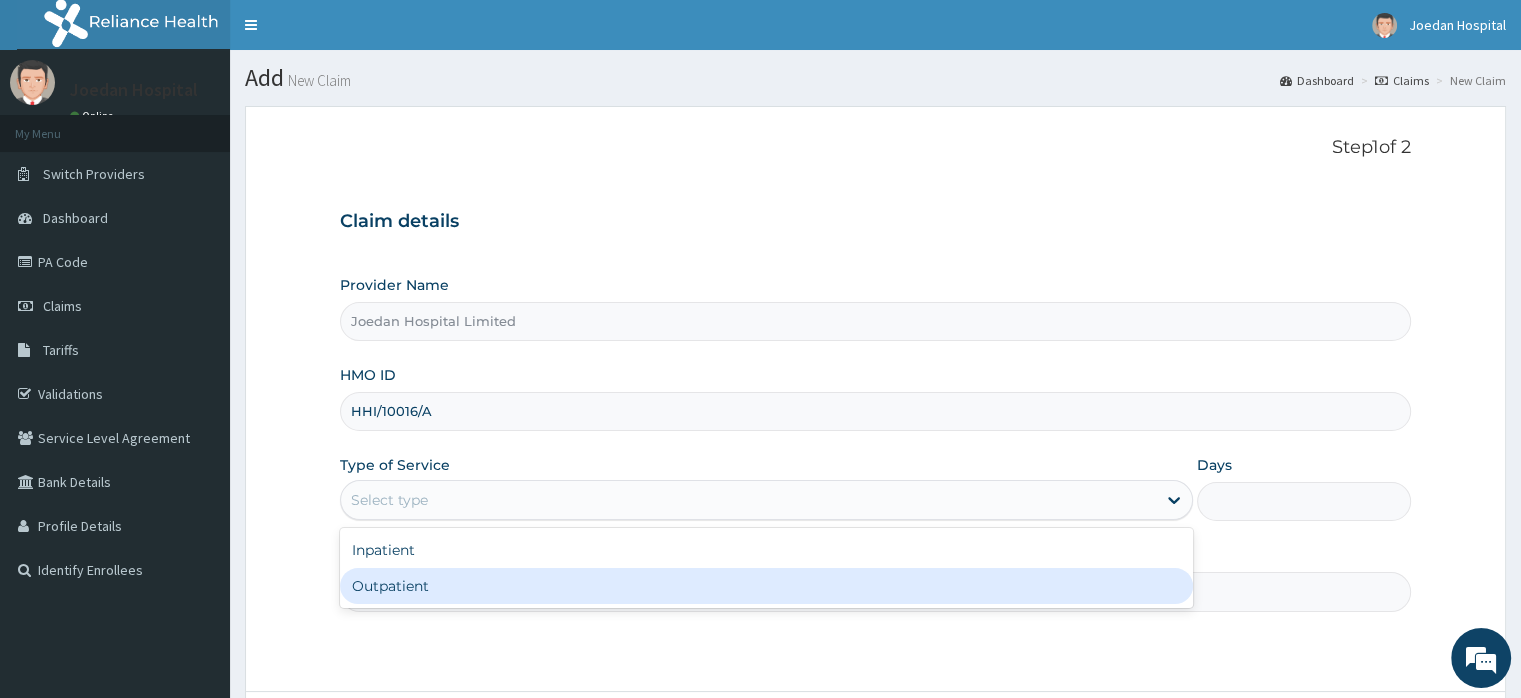 click on "Outpatient" at bounding box center [766, 586] 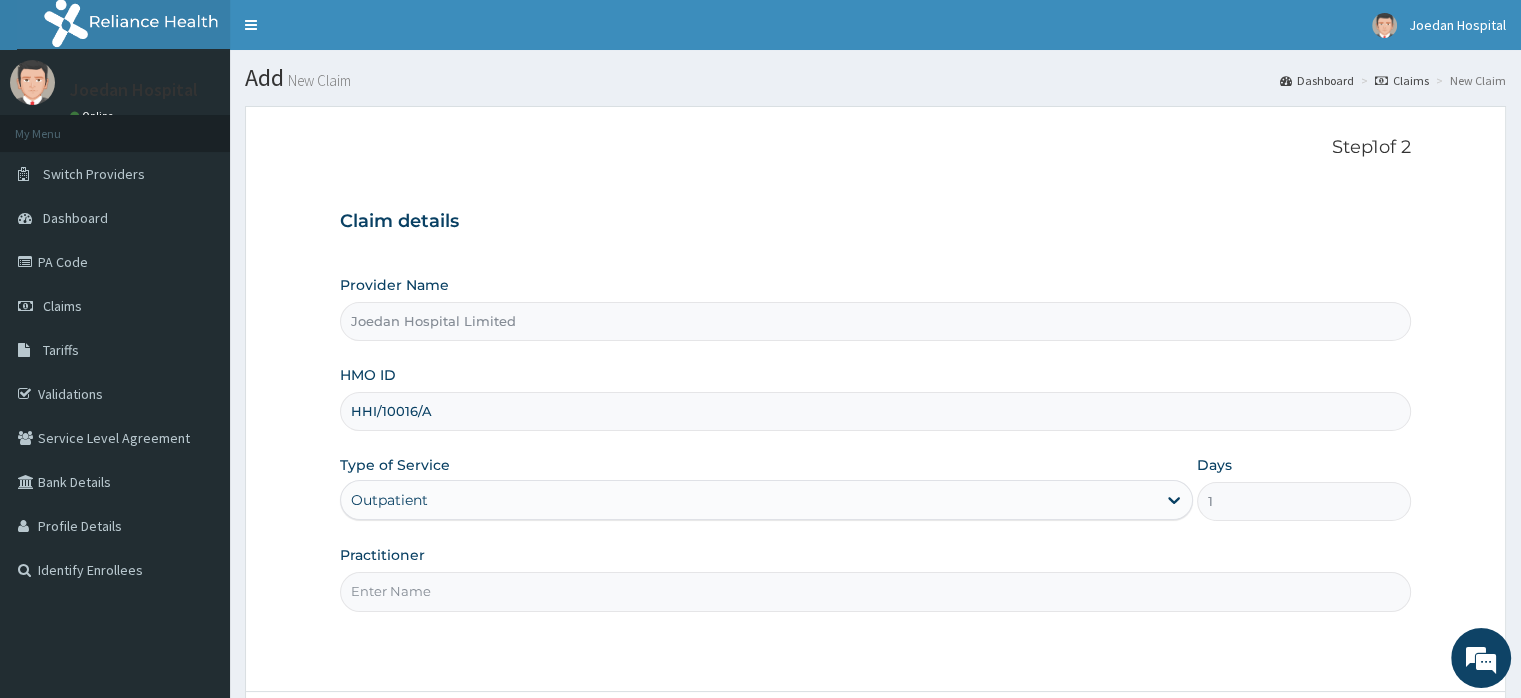 click on "Practitioner" at bounding box center (875, 591) 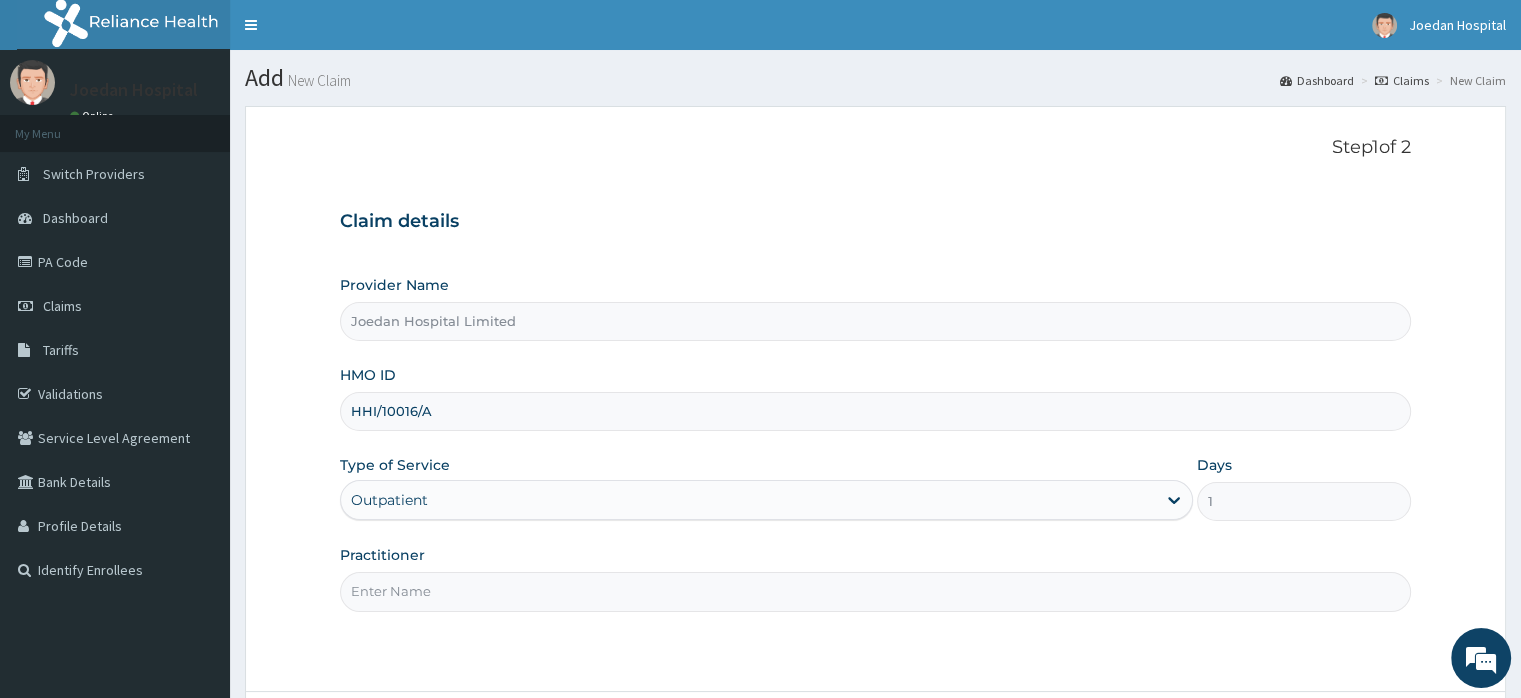 type on "Dr Ibegbu  Chukwuemeka" 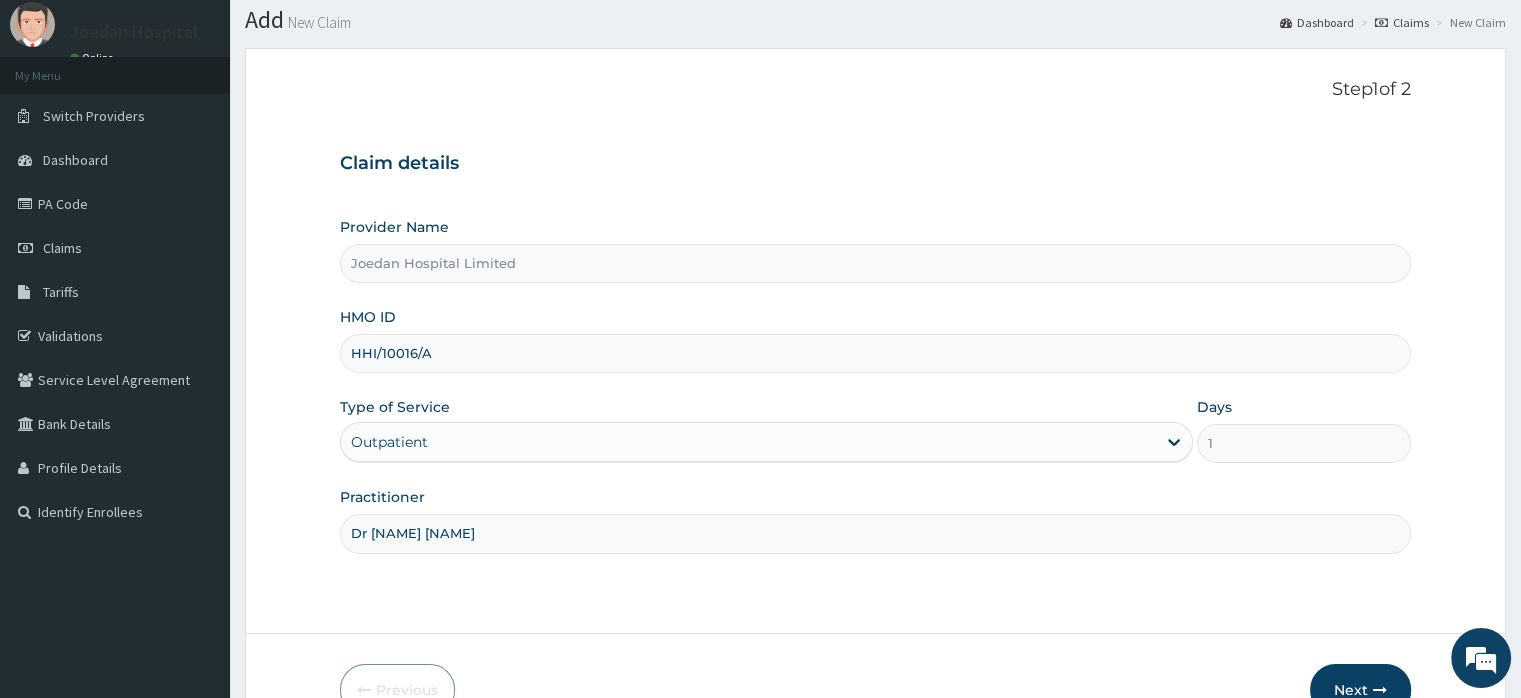 scroll, scrollTop: 172, scrollLeft: 0, axis: vertical 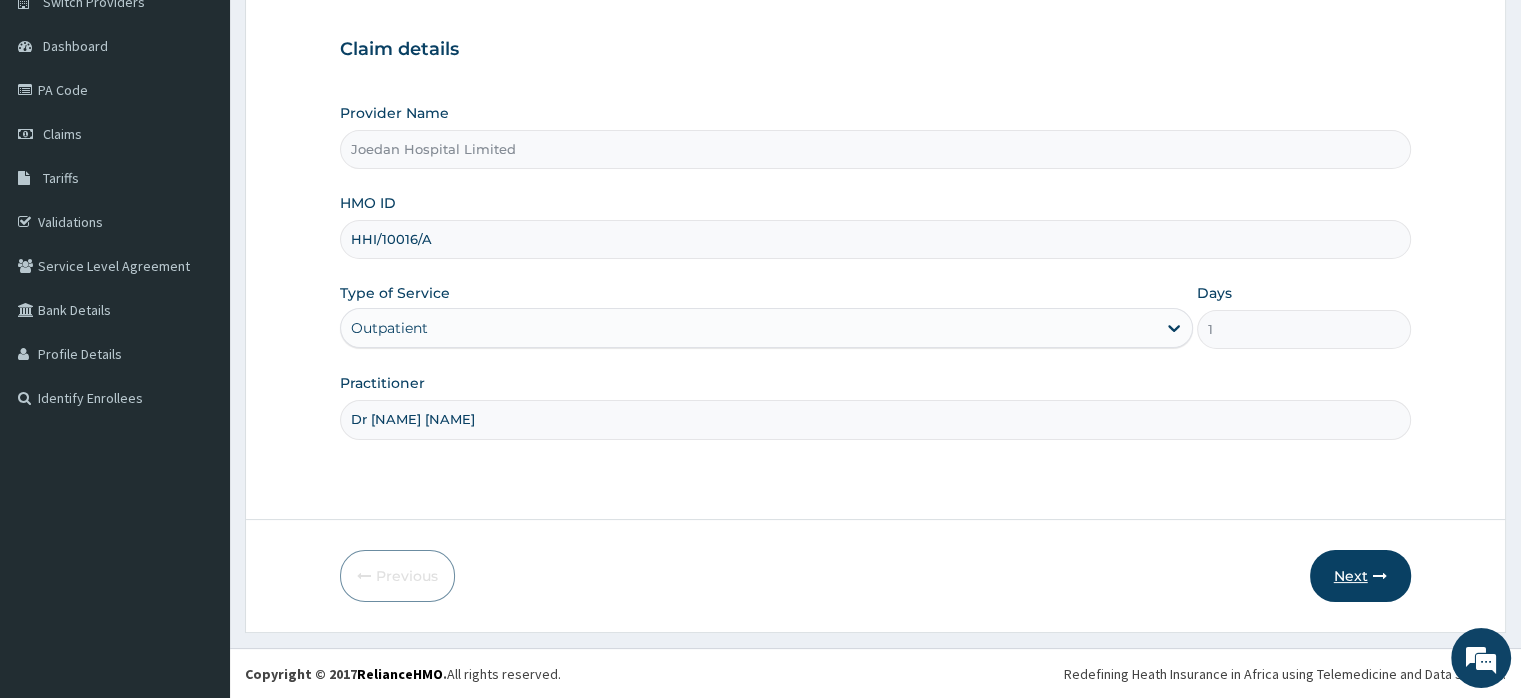 click on "Next" at bounding box center [1360, 576] 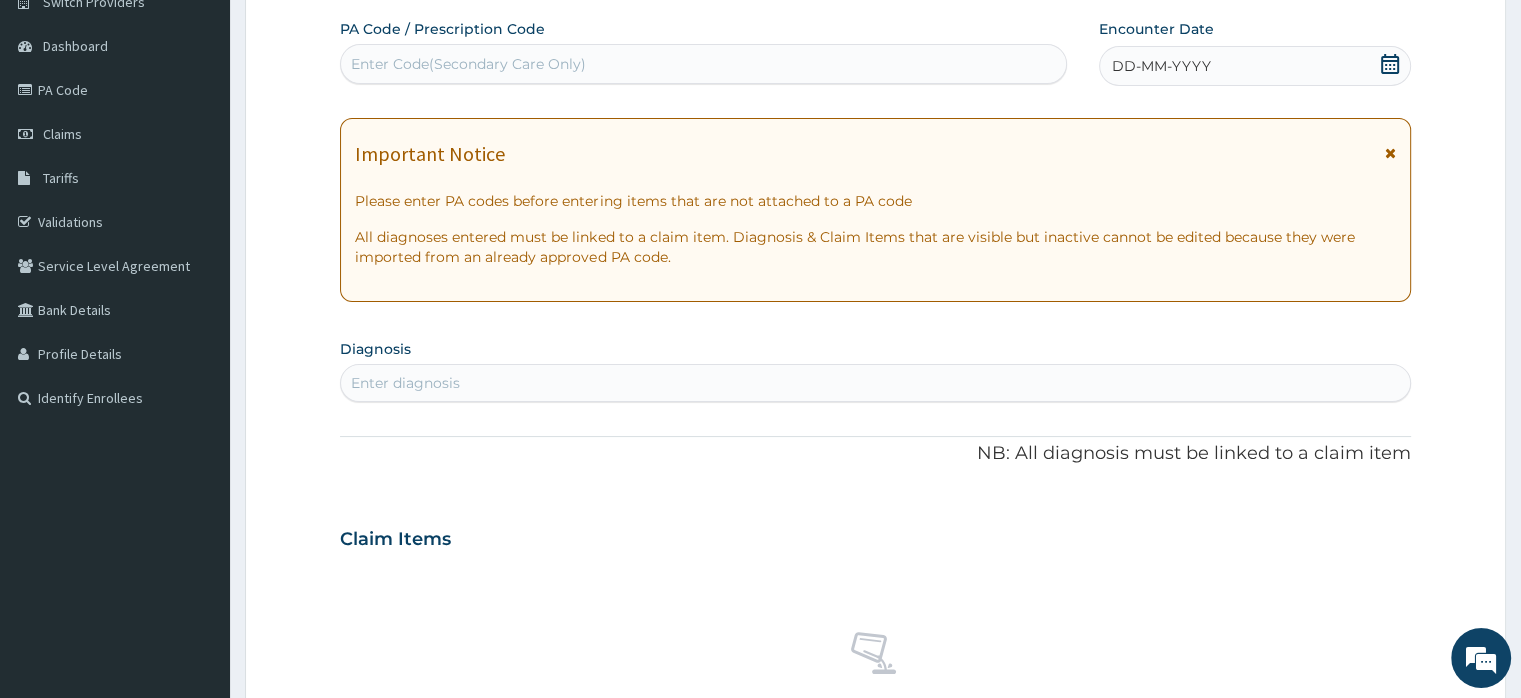 click on "DD-MM-YYYY" at bounding box center (1254, 66) 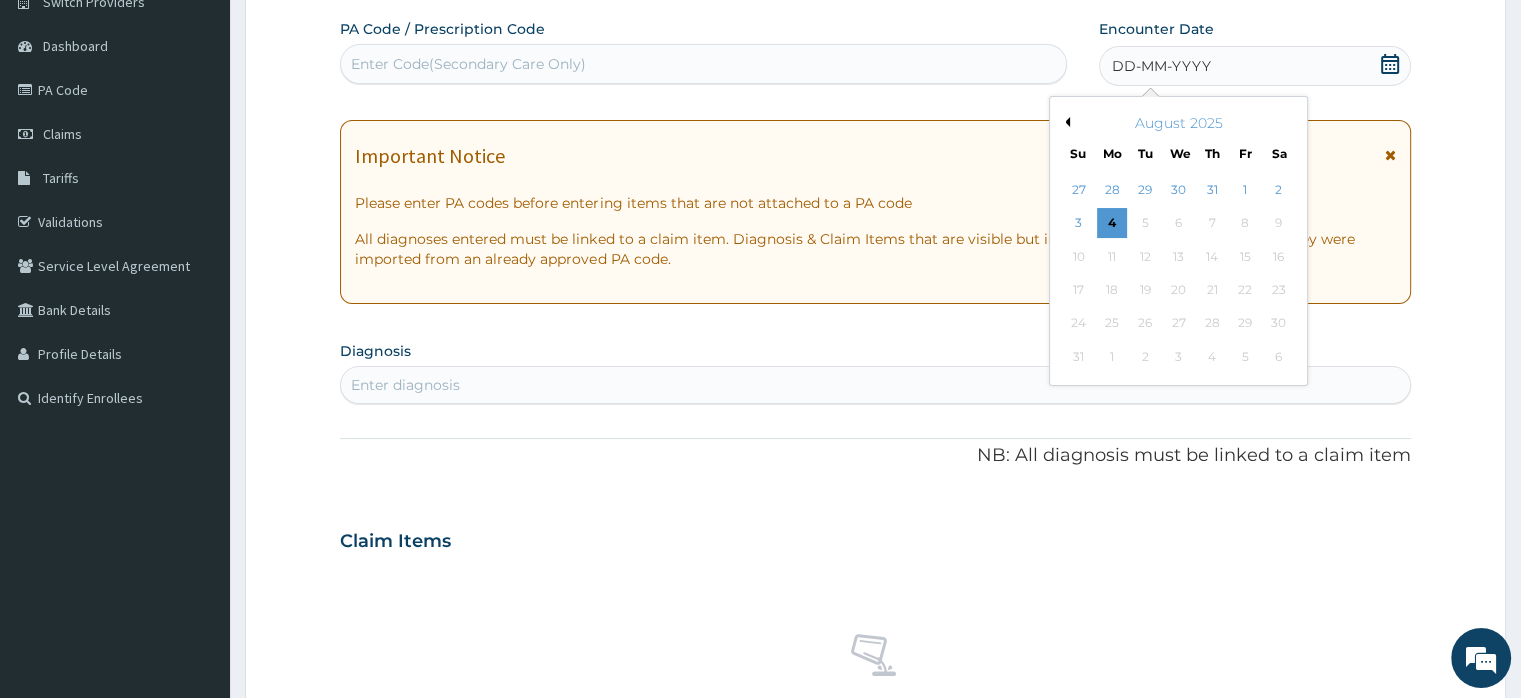 click on "Previous Month" at bounding box center (1065, 122) 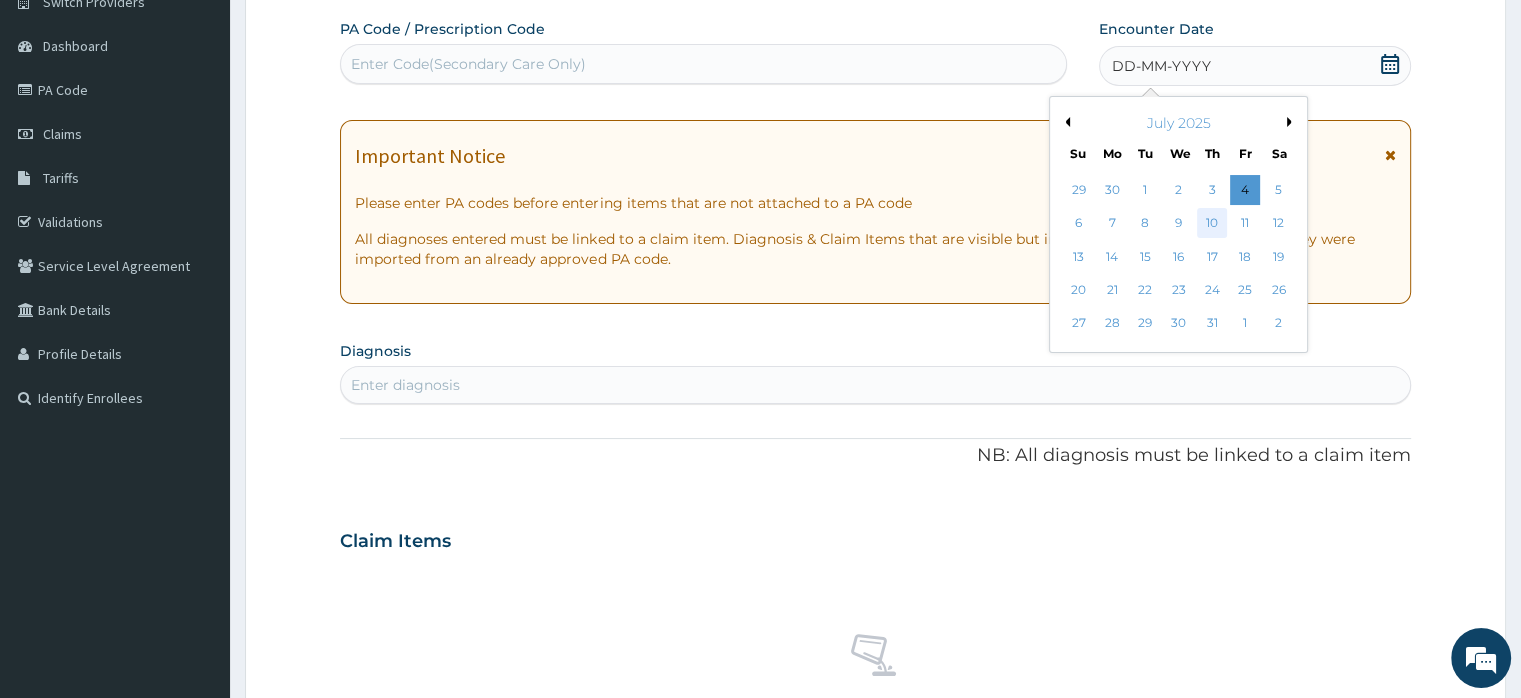 click on "10" at bounding box center [1212, 224] 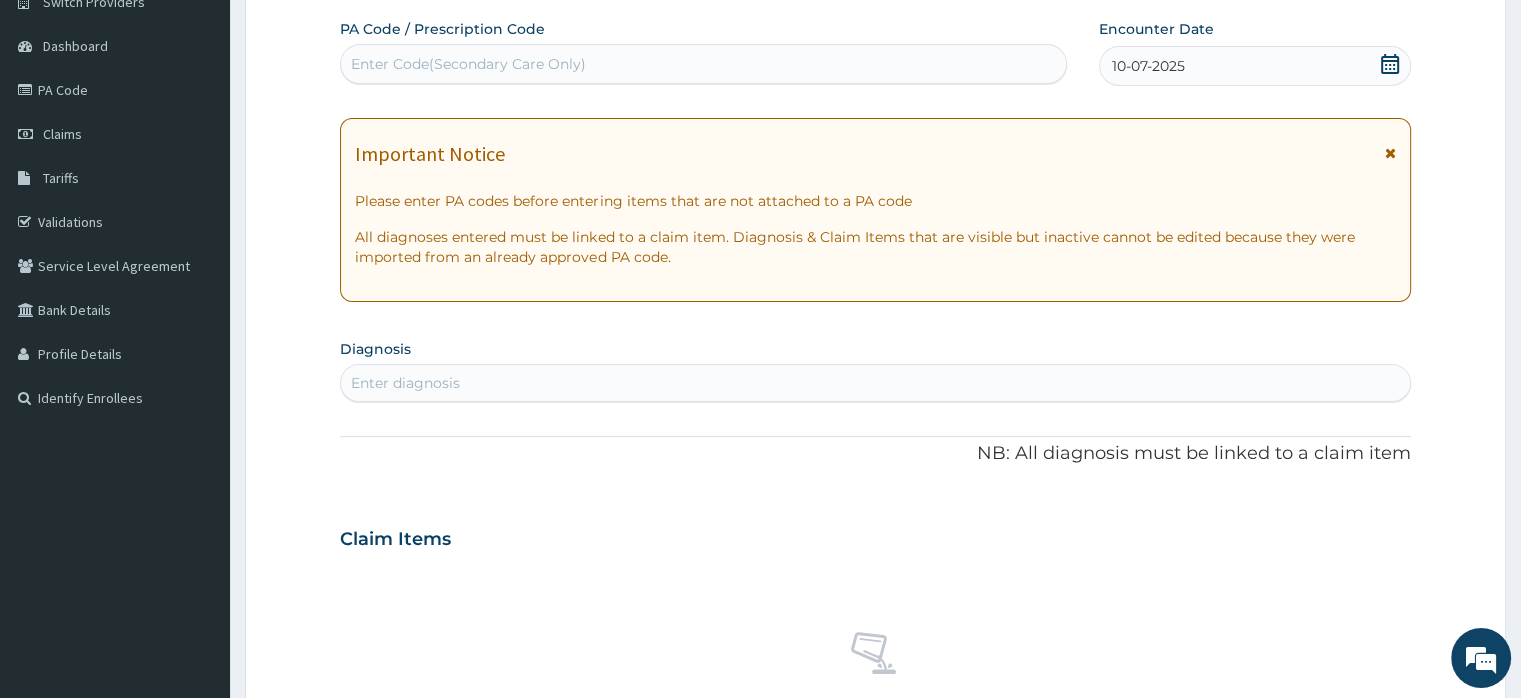 click on "Enter diagnosis" at bounding box center (405, 383) 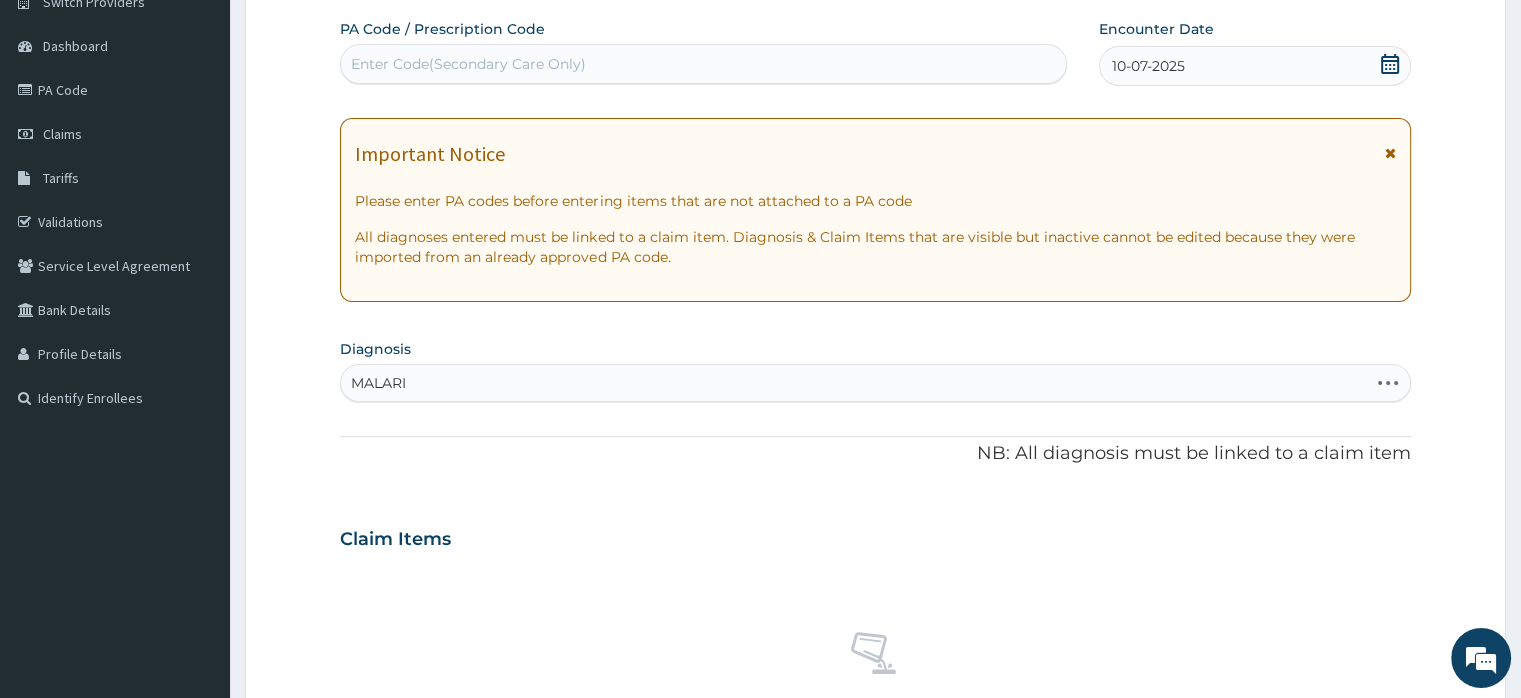 type on "MALARIA" 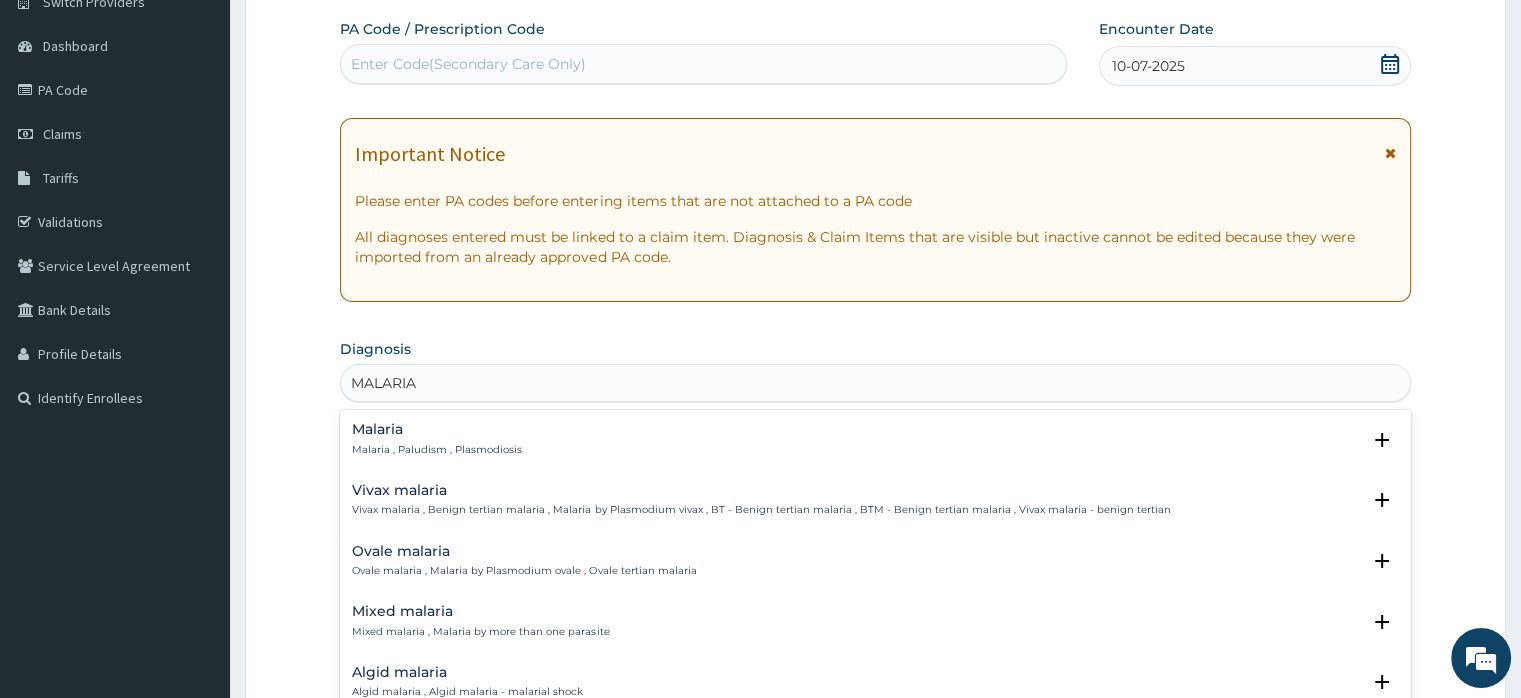 click on "Malaria" at bounding box center [437, 429] 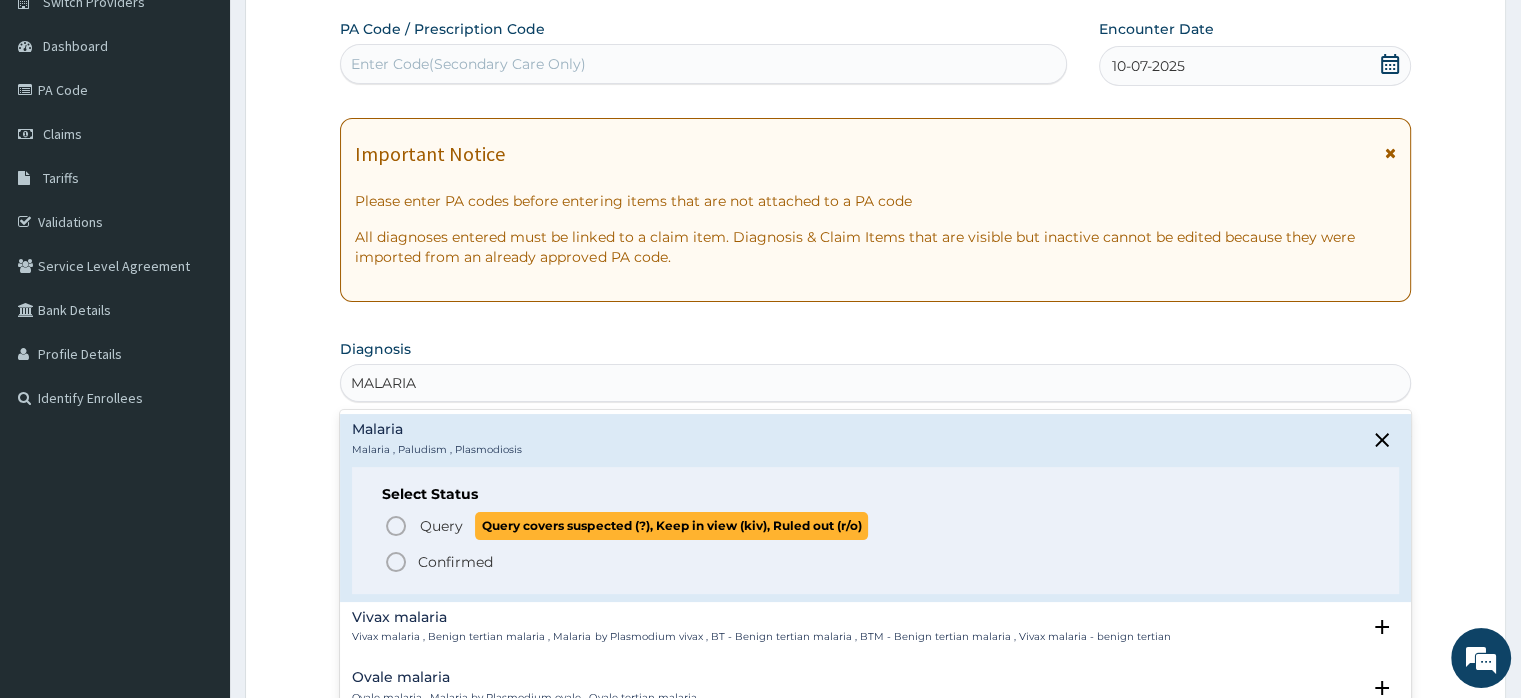 click 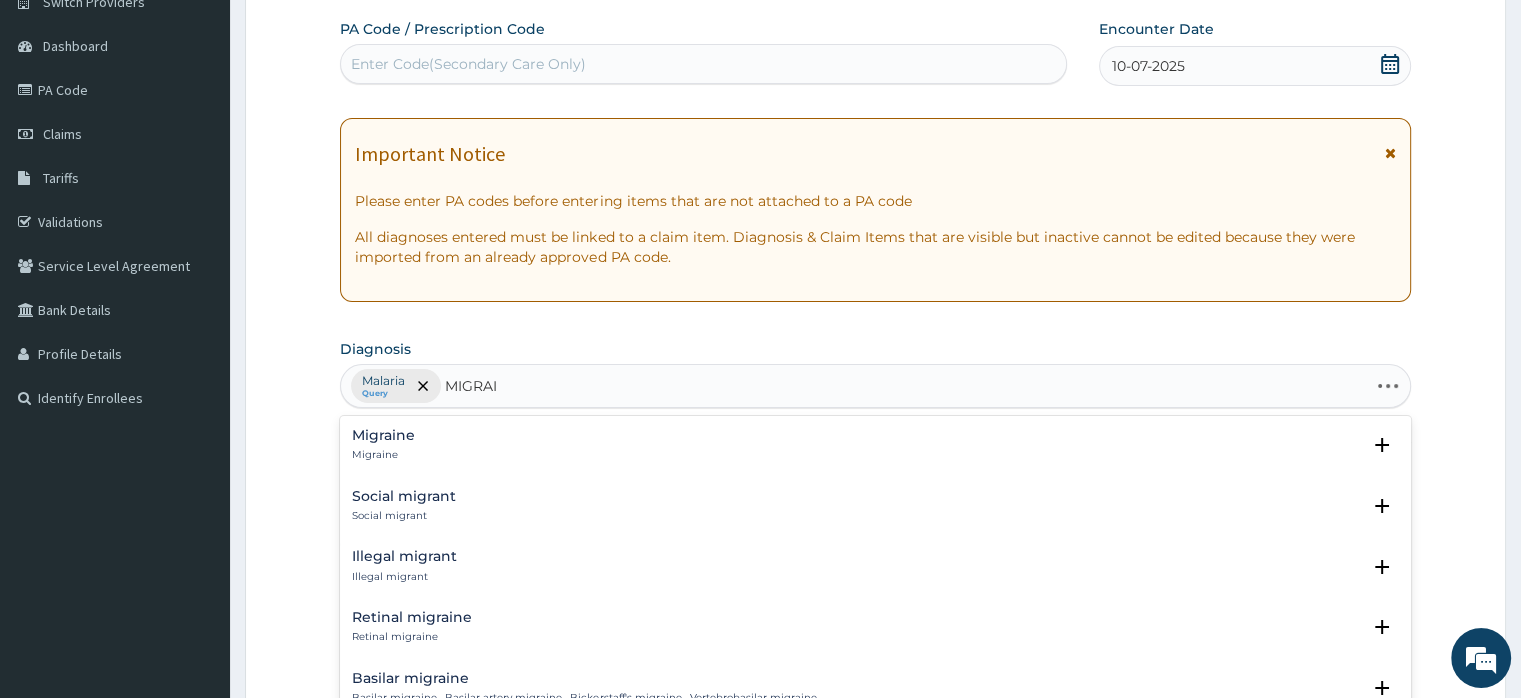type on "MIGRAIN" 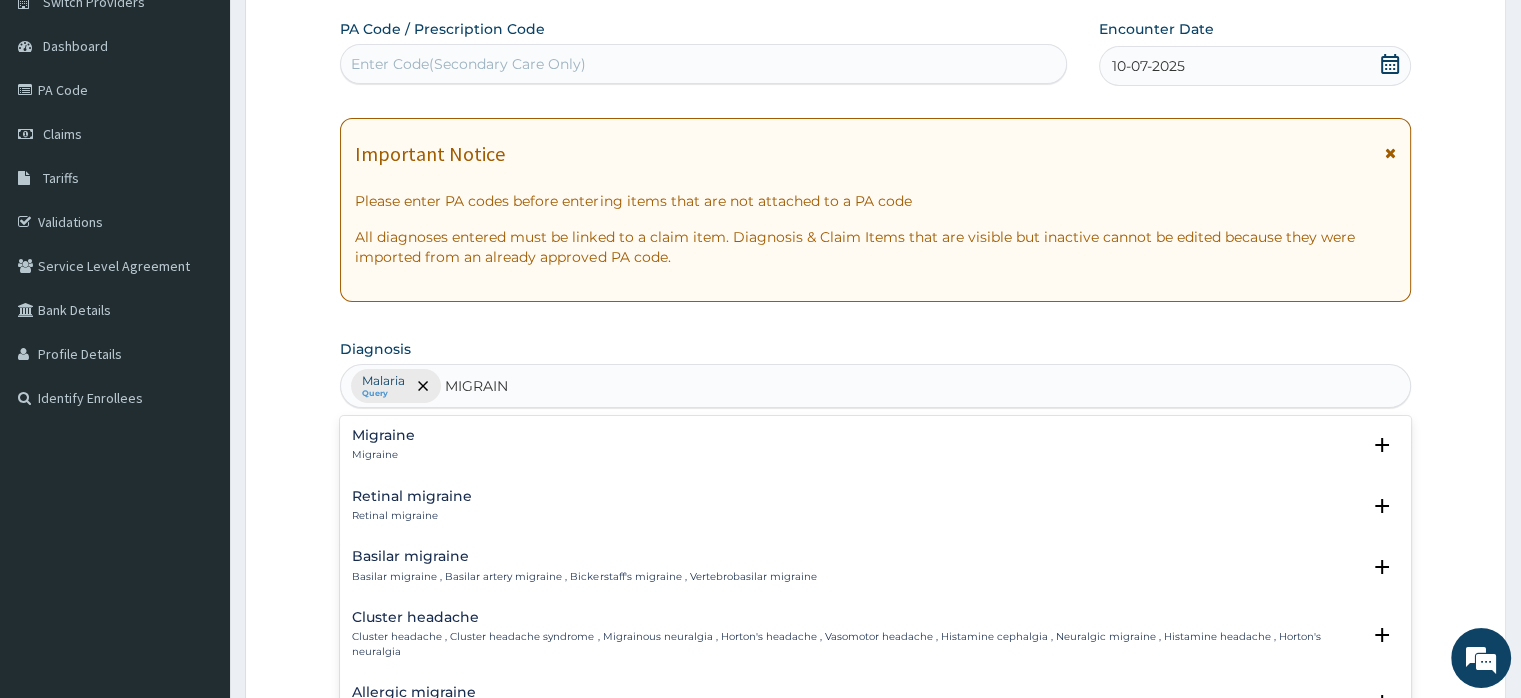 click on "Migraine" at bounding box center (383, 435) 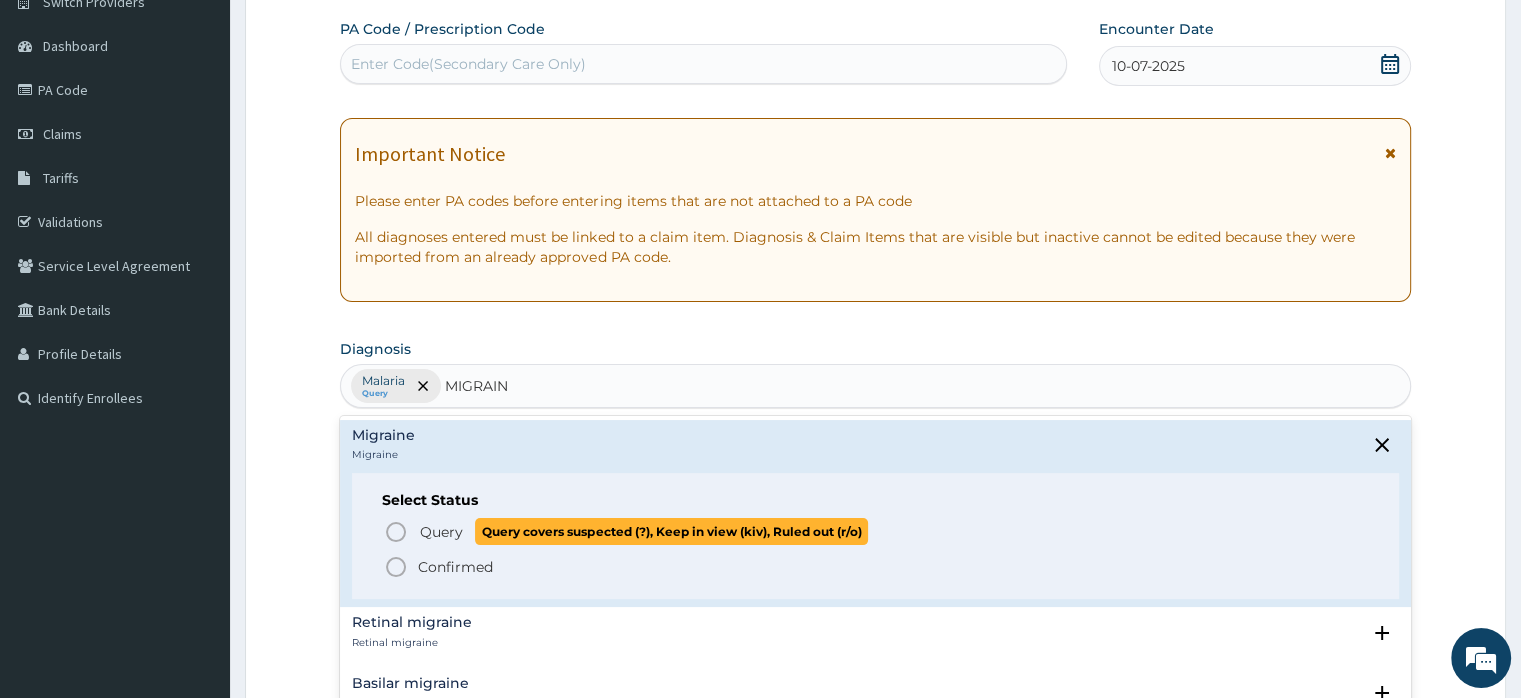 click 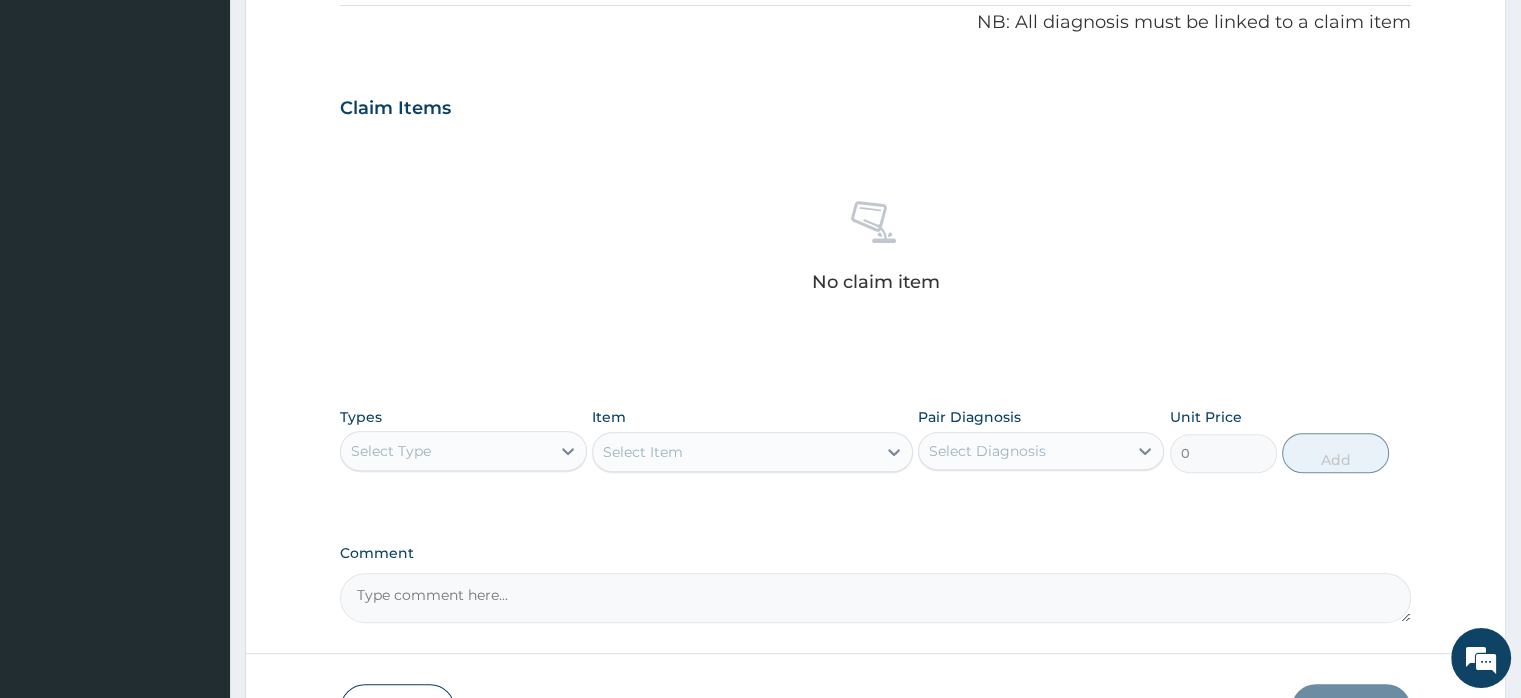 scroll, scrollTop: 664, scrollLeft: 0, axis: vertical 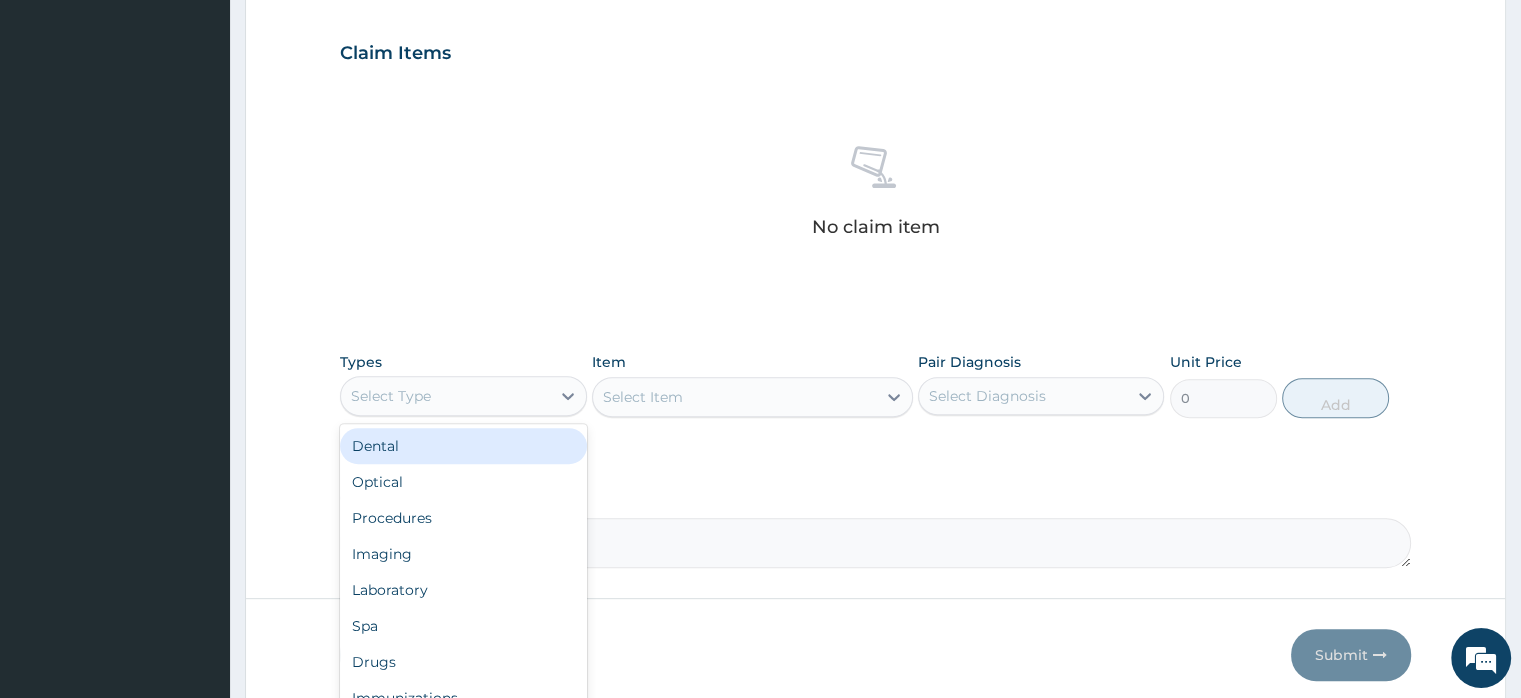 click on "Select Type" at bounding box center [445, 396] 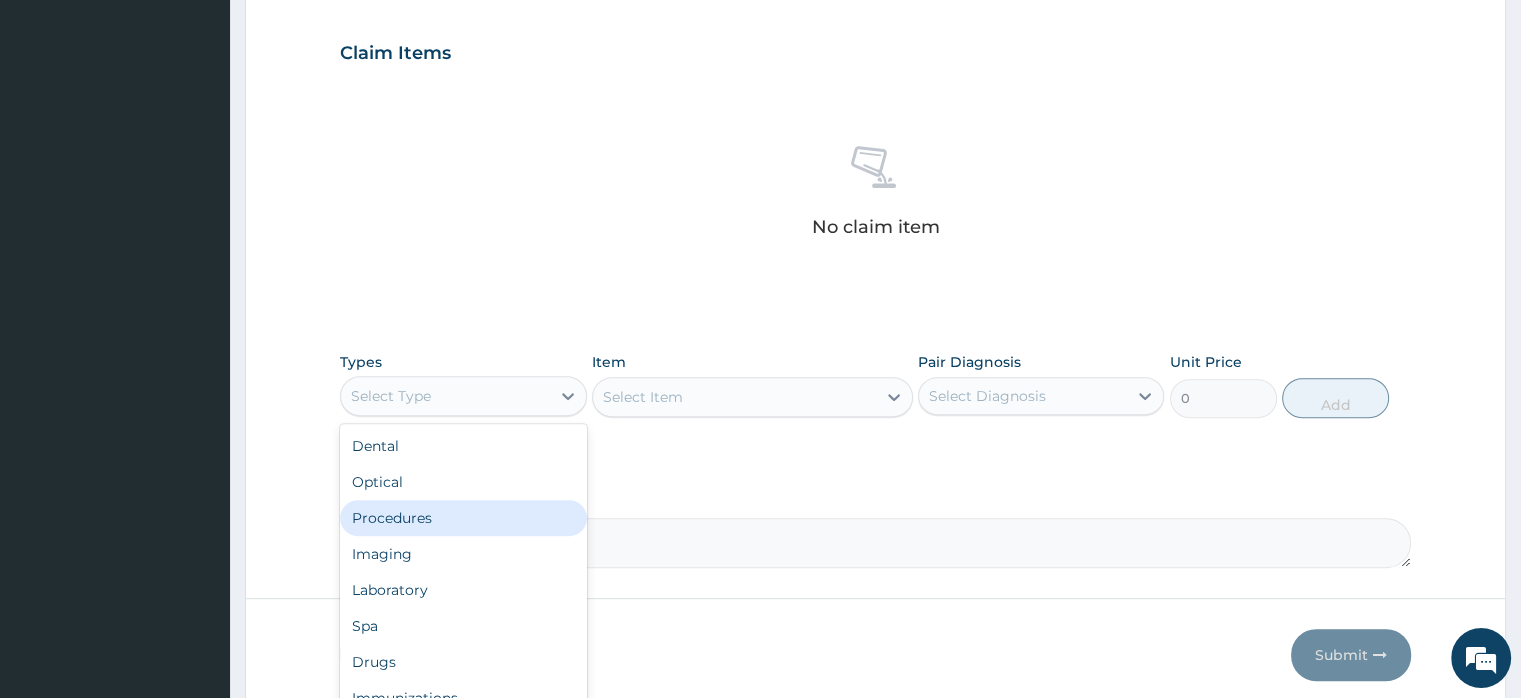 click on "Procedures" at bounding box center [463, 518] 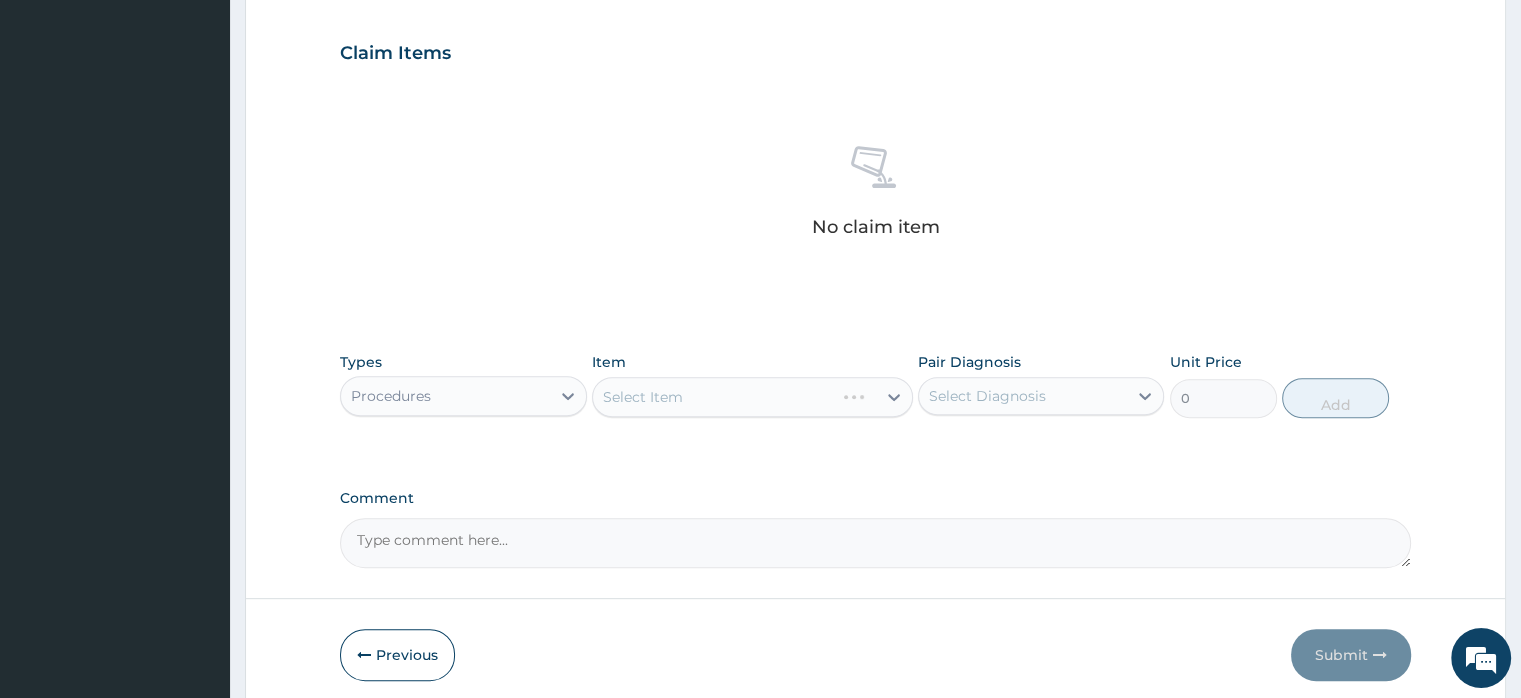 click on "Select Item" at bounding box center (752, 397) 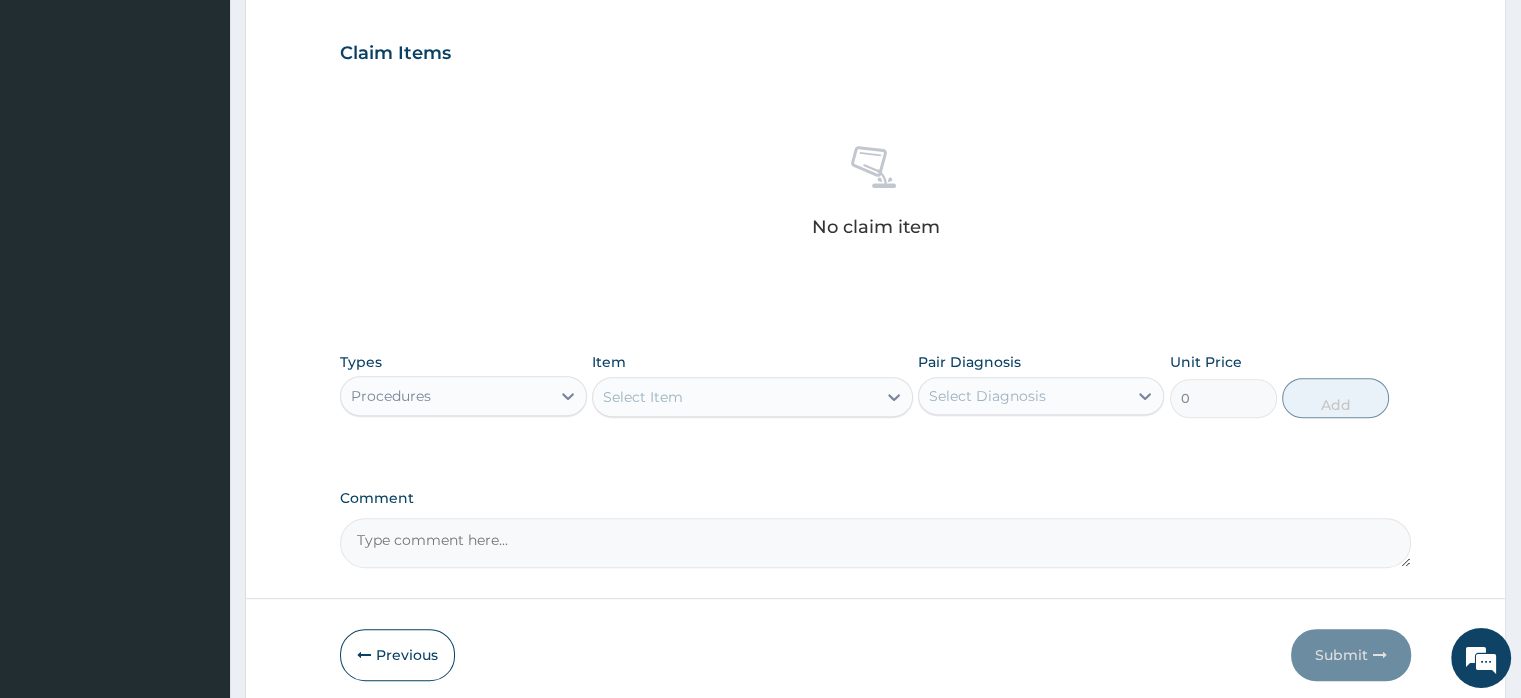 click on "Select Item" at bounding box center [643, 397] 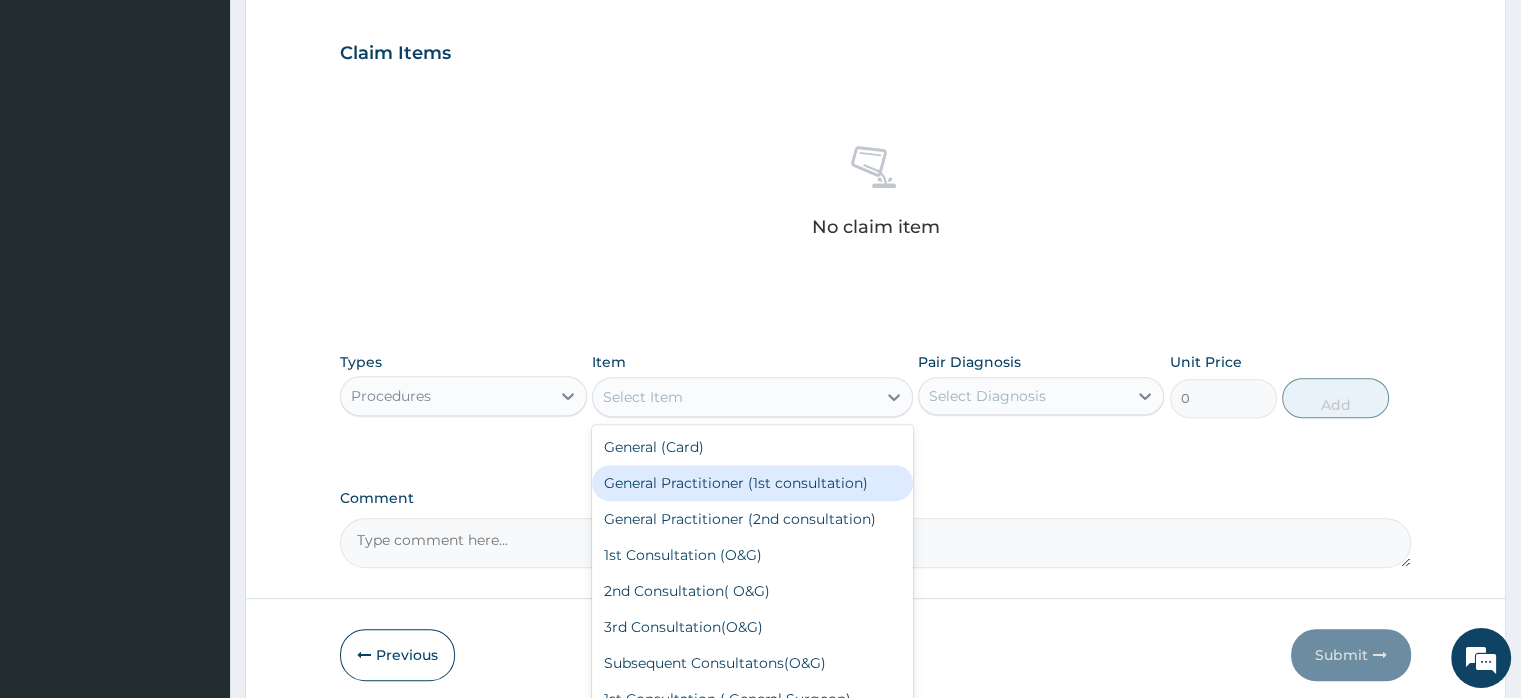 click on "General Practitioner (1st consultation)" at bounding box center [752, 483] 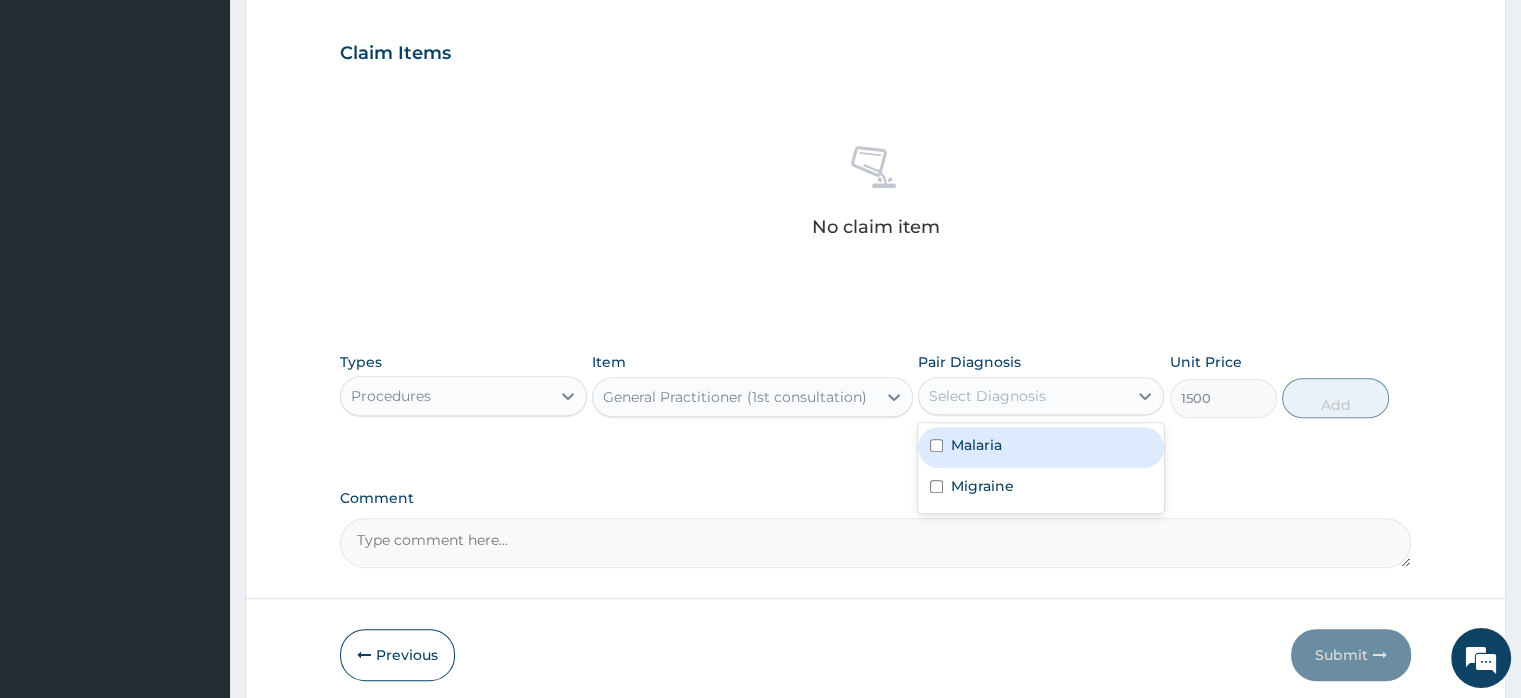 click on "Select Diagnosis" at bounding box center (987, 396) 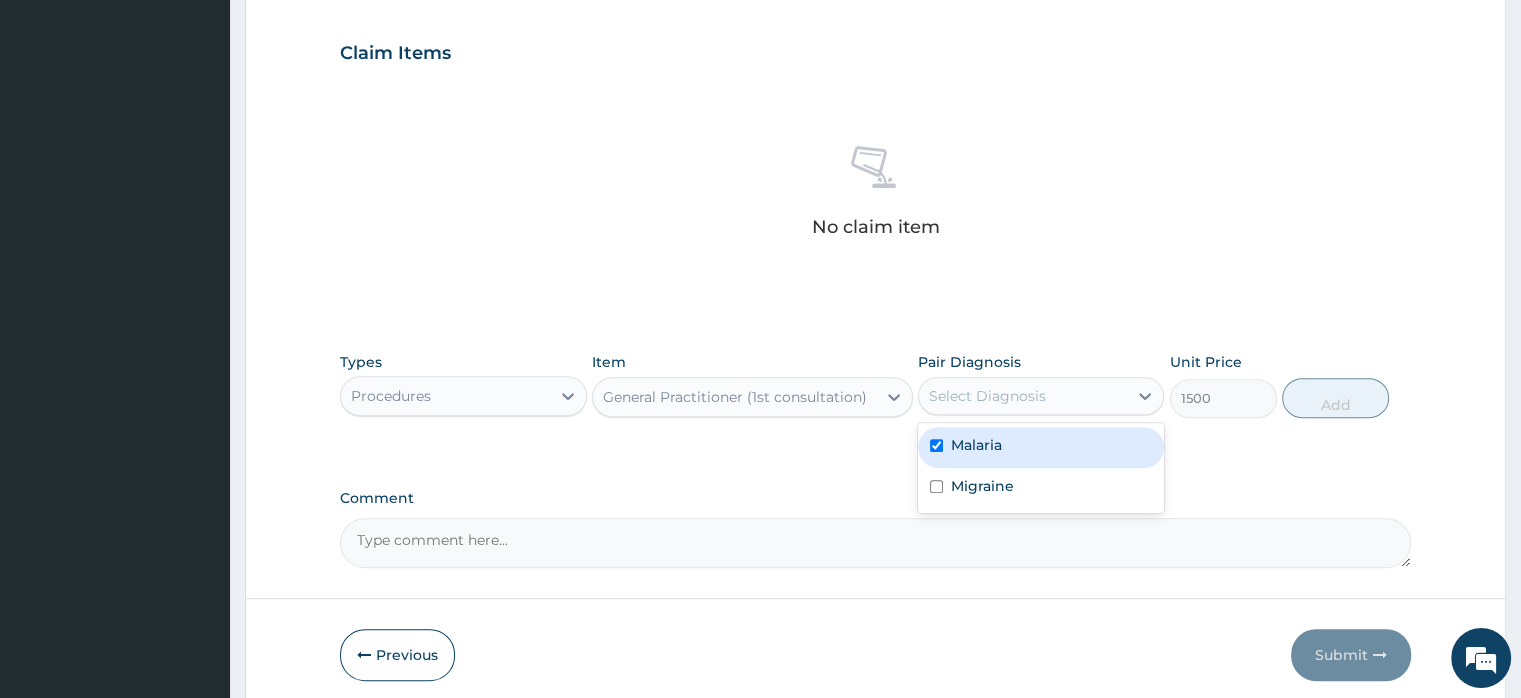 checkbox on "true" 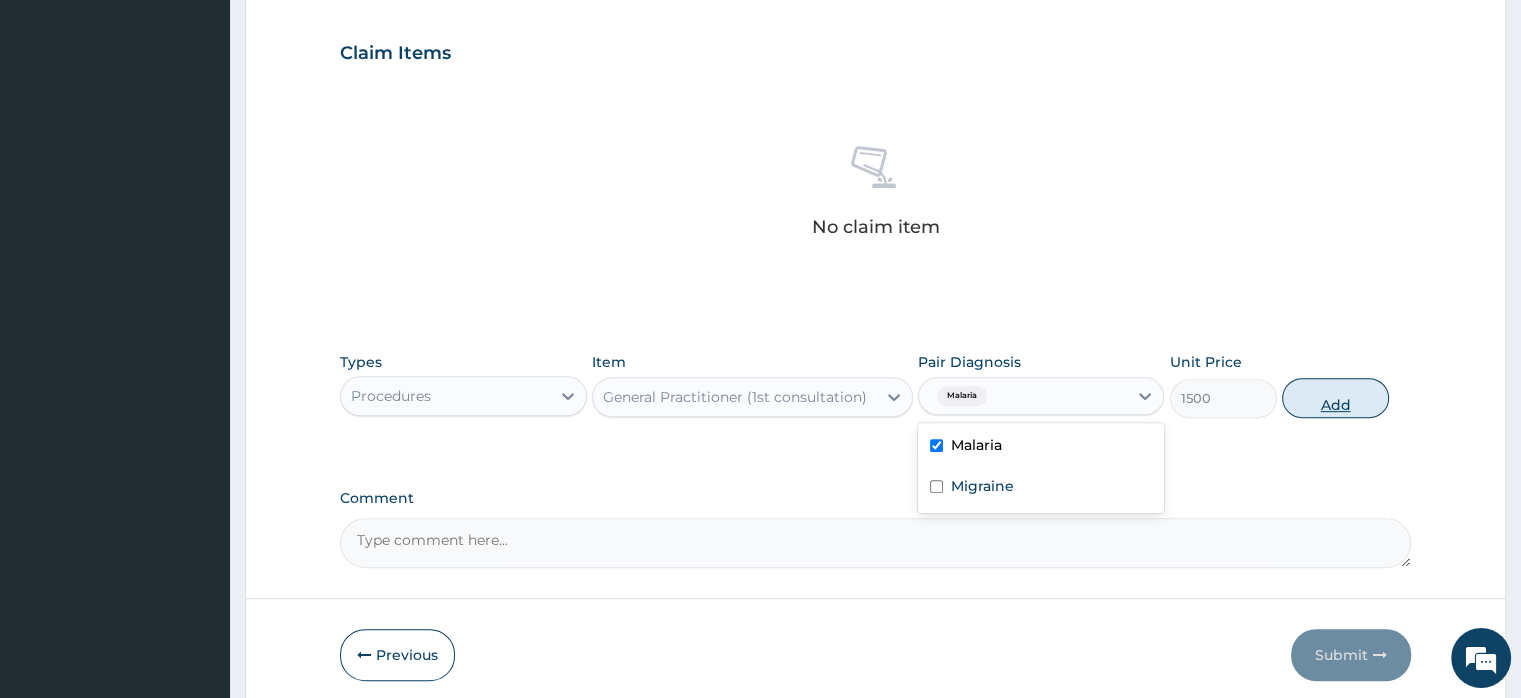 click on "Add" at bounding box center [1335, 398] 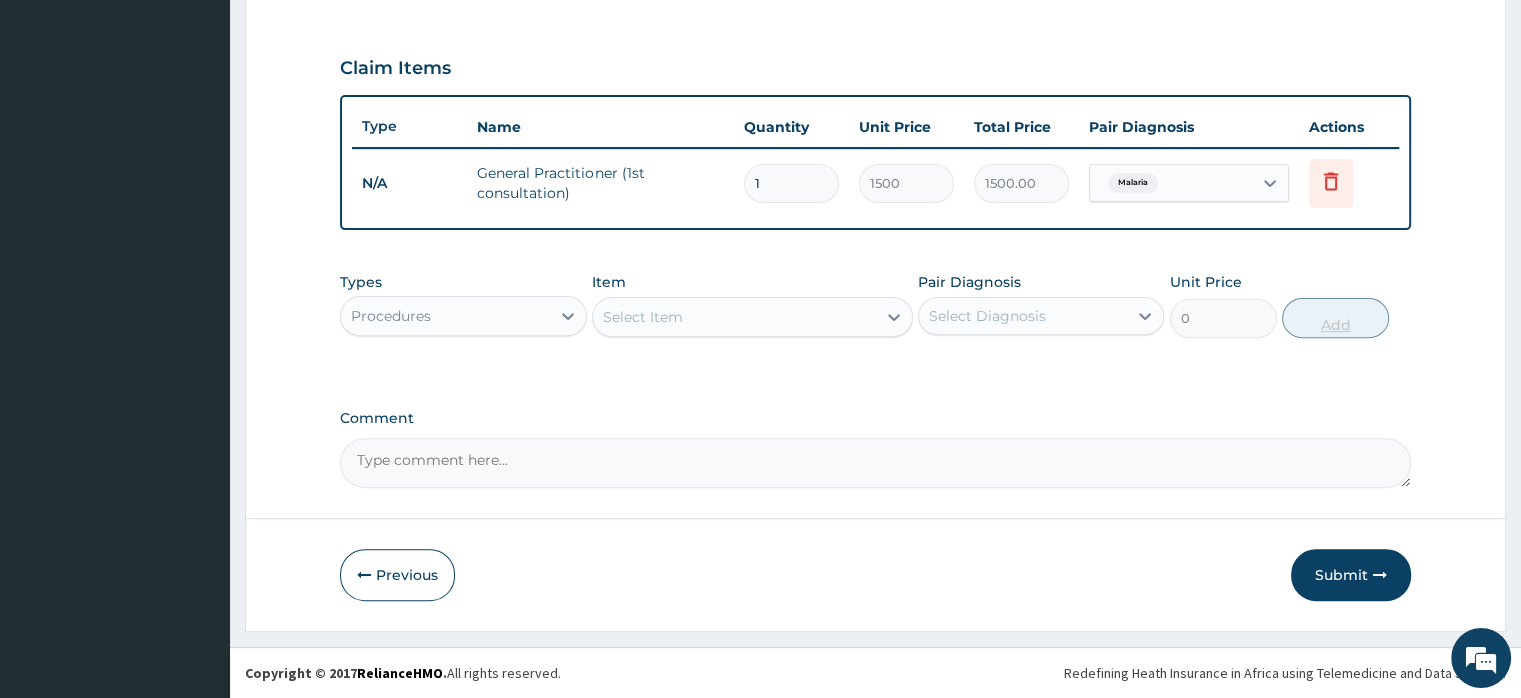 scroll, scrollTop: 646, scrollLeft: 0, axis: vertical 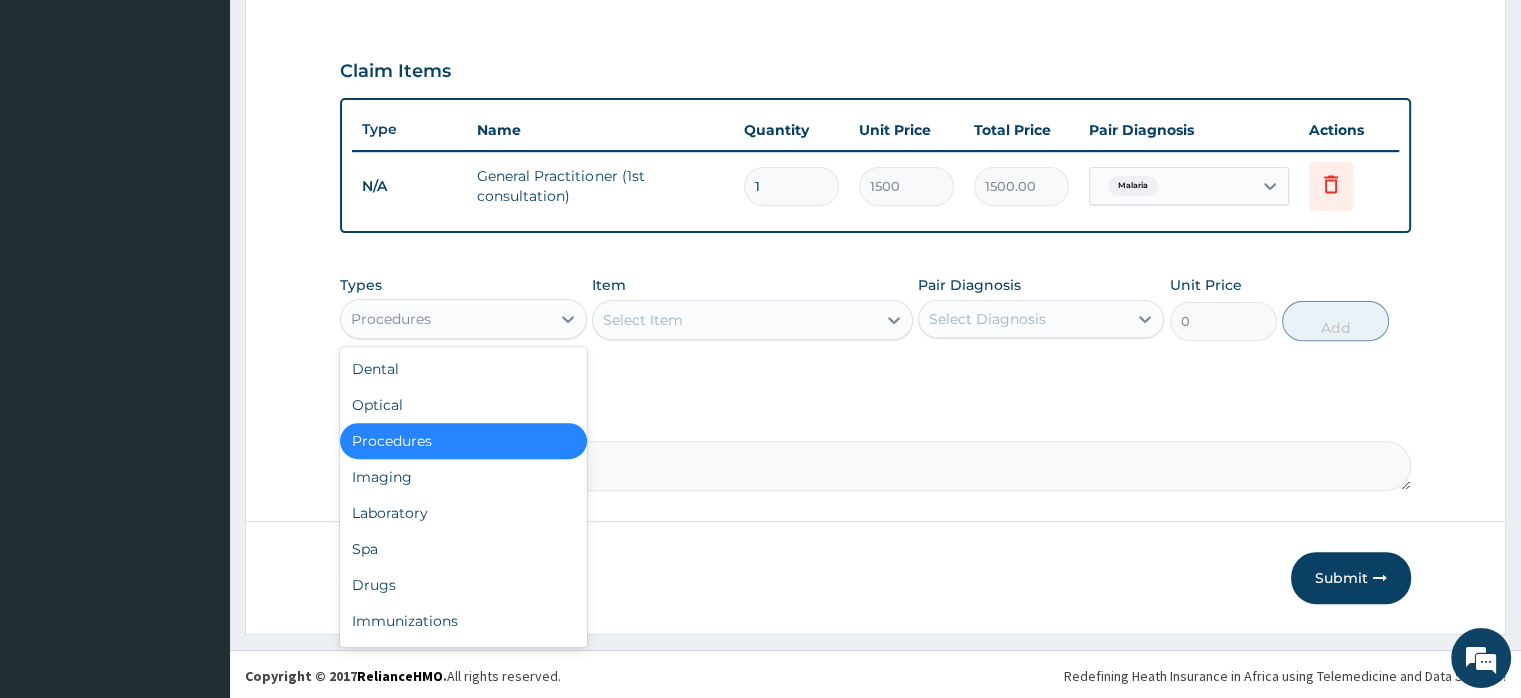 click on "Procedures" at bounding box center (445, 319) 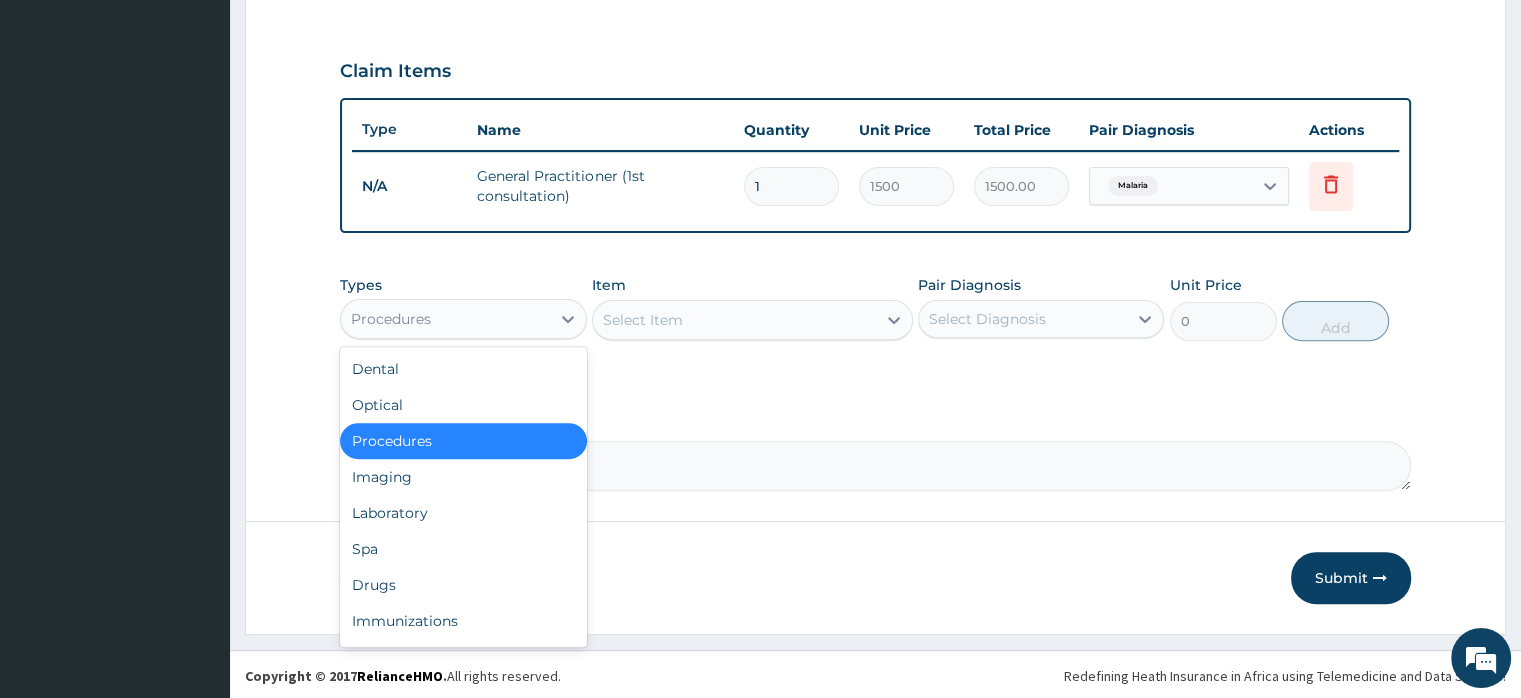 click on "Procedures" at bounding box center (463, 441) 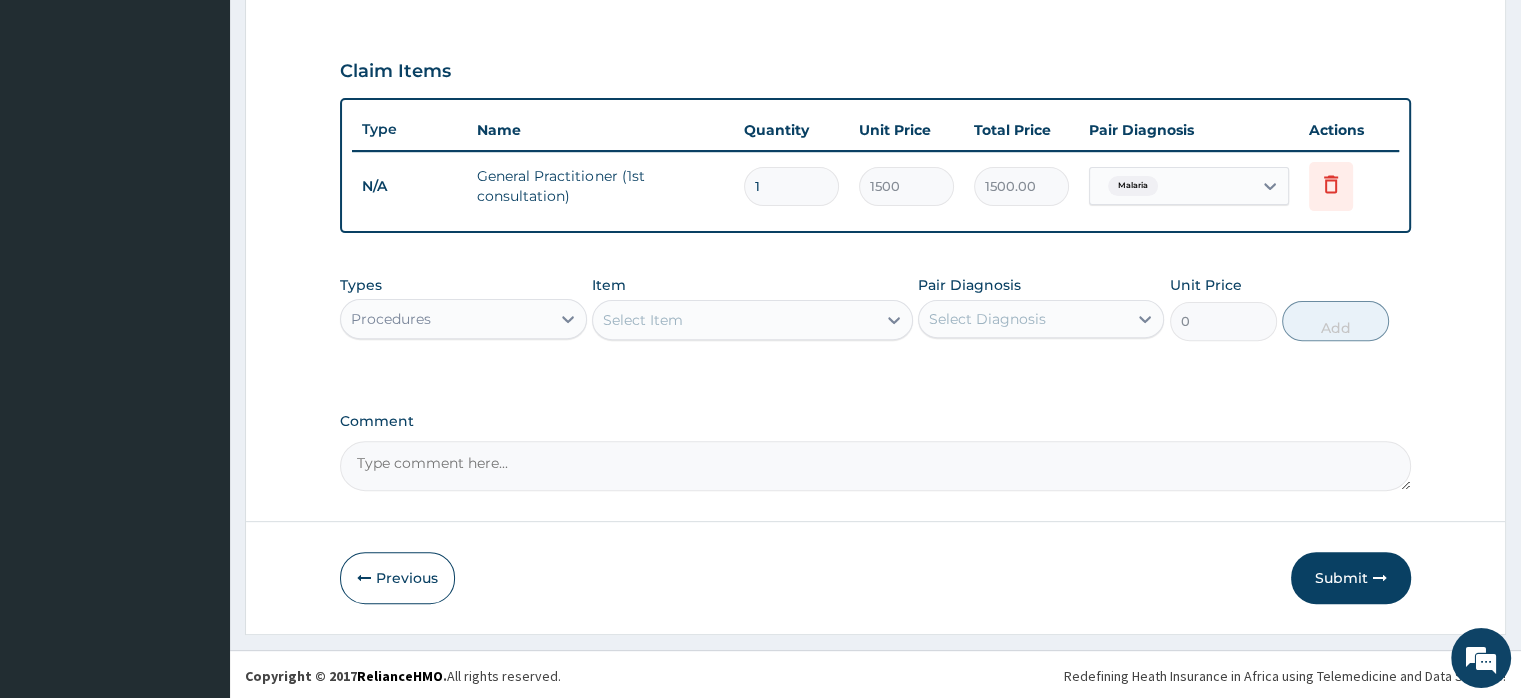 click on "Types option Procedures, selected.   Select is focused ,type to refine list, press Down to open the menu,  Procedures" at bounding box center [463, 308] 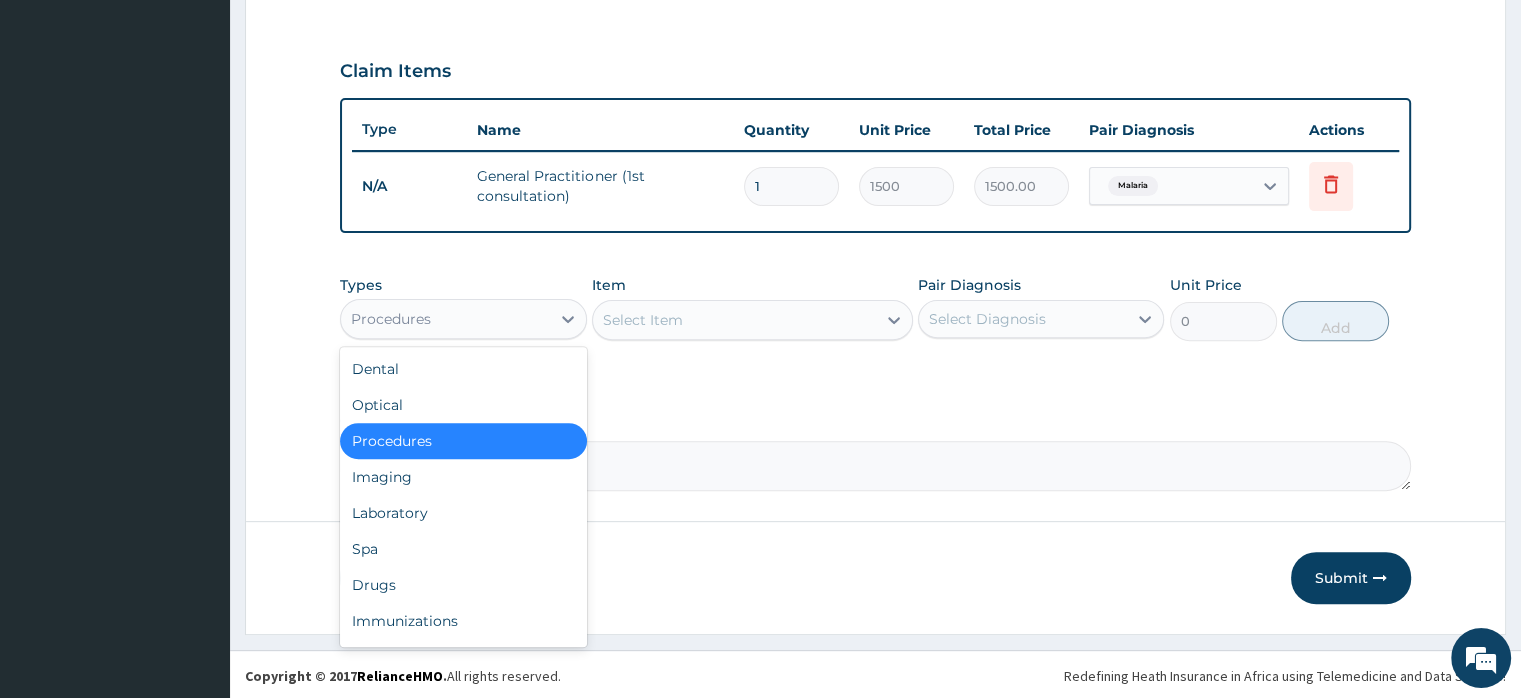 click on "Procedures" at bounding box center (445, 319) 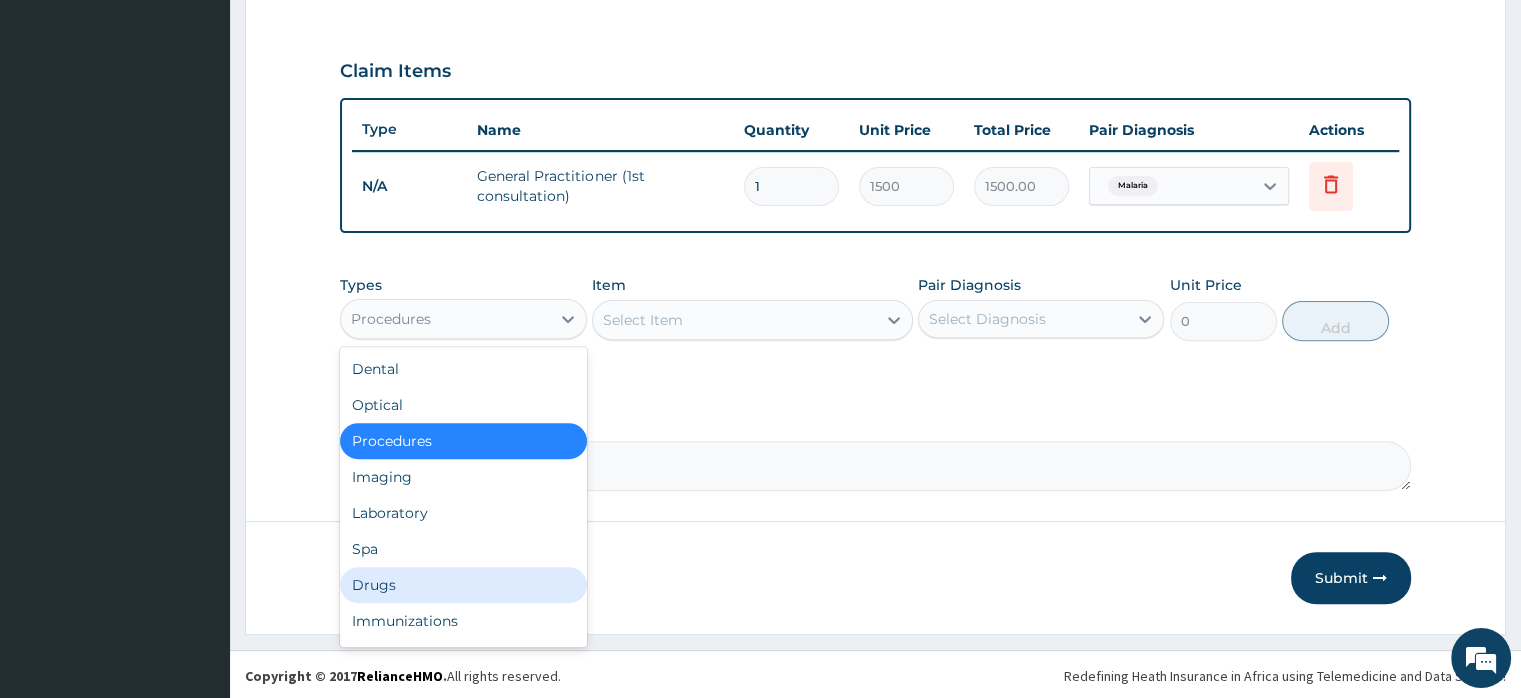 click on "Drugs" at bounding box center [463, 585] 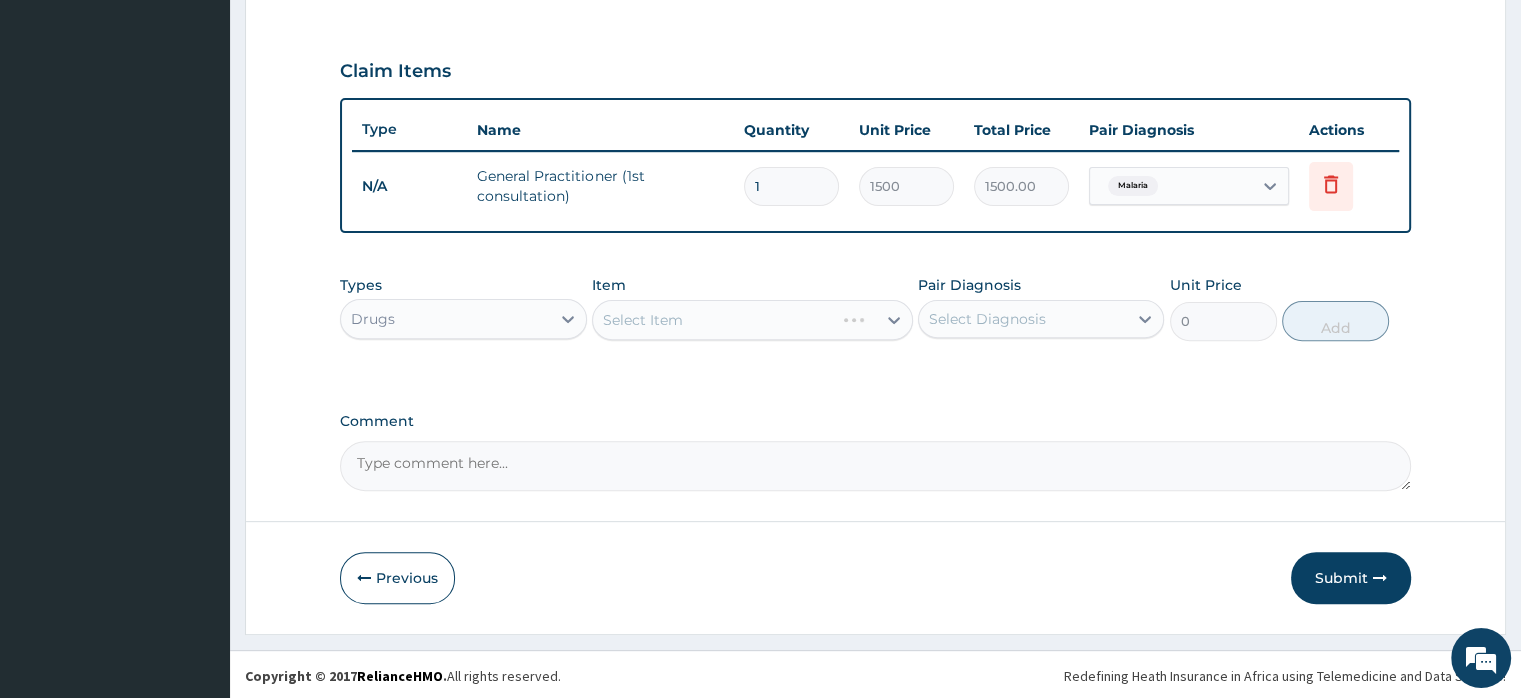click on "Select Item" at bounding box center [752, 320] 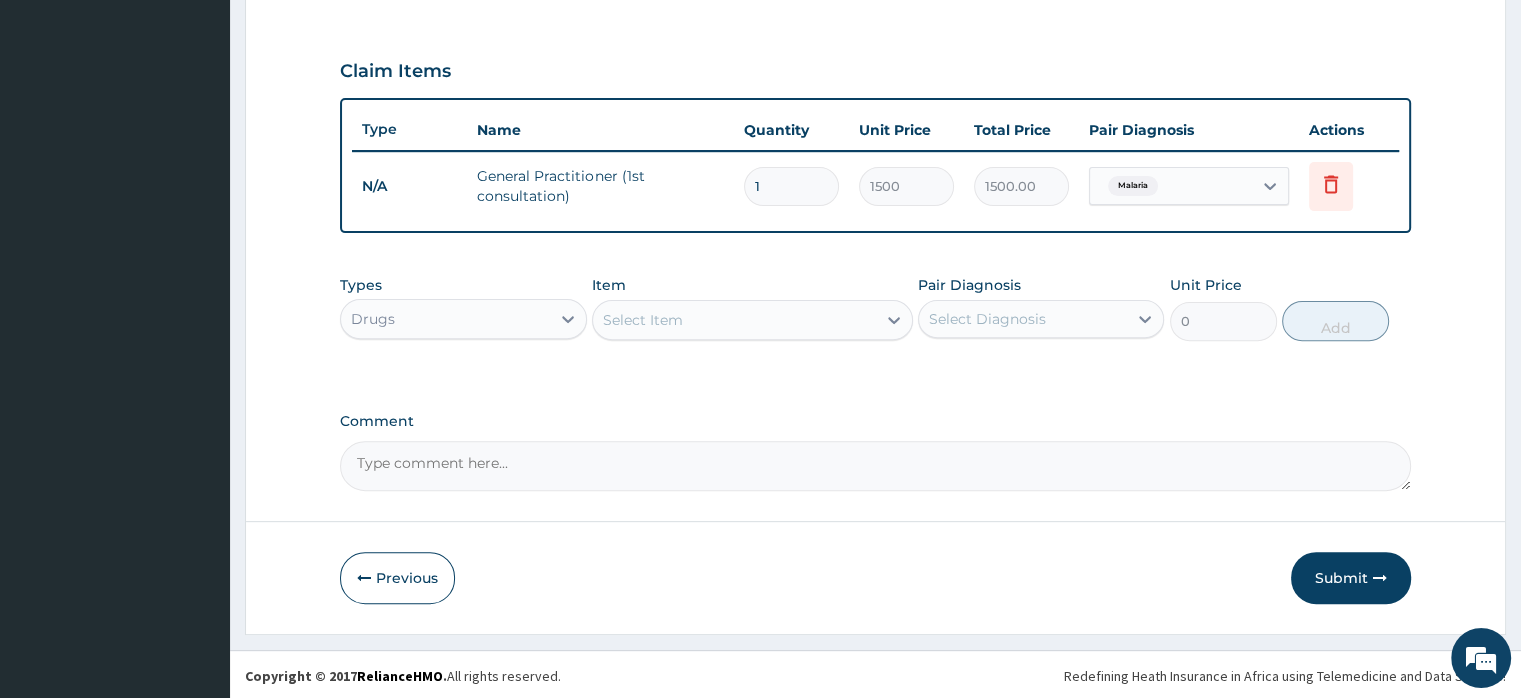 click on "Select Item" at bounding box center [643, 320] 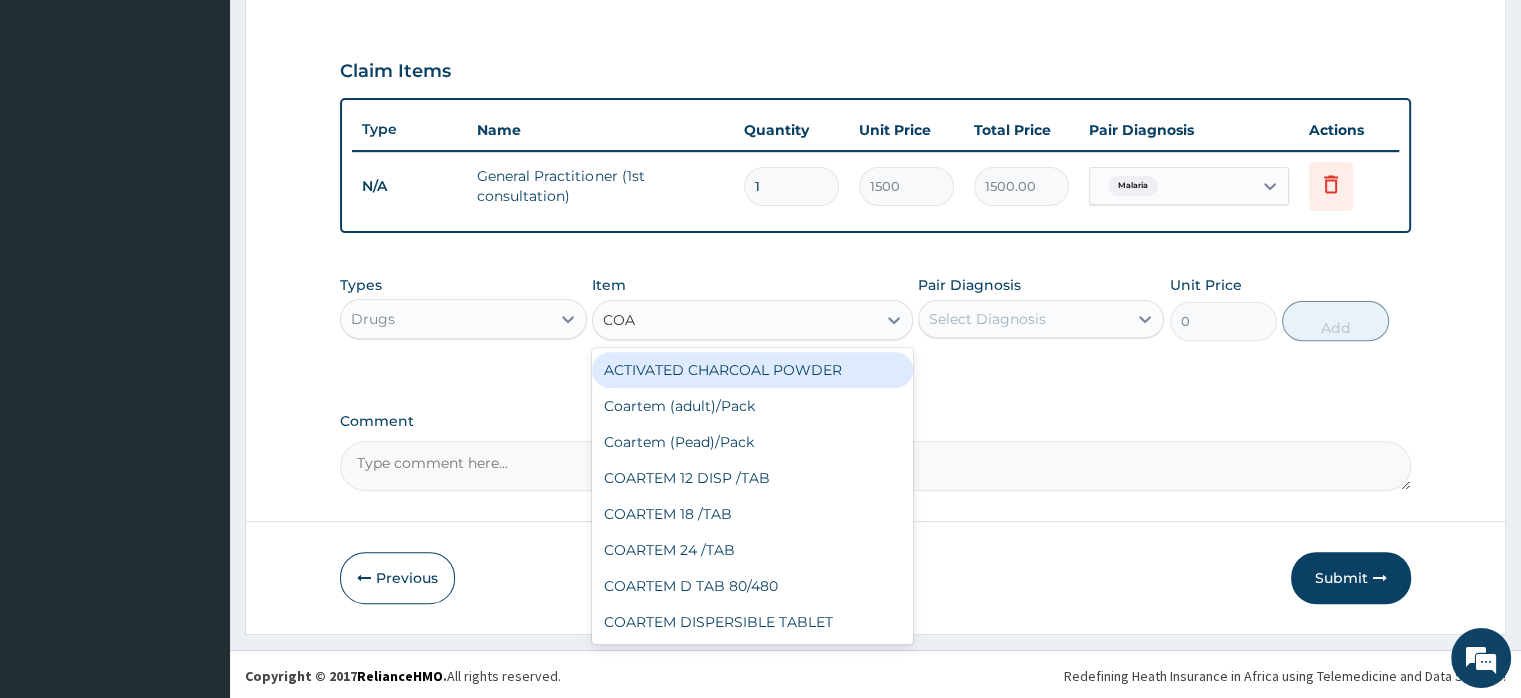 type on "COAR" 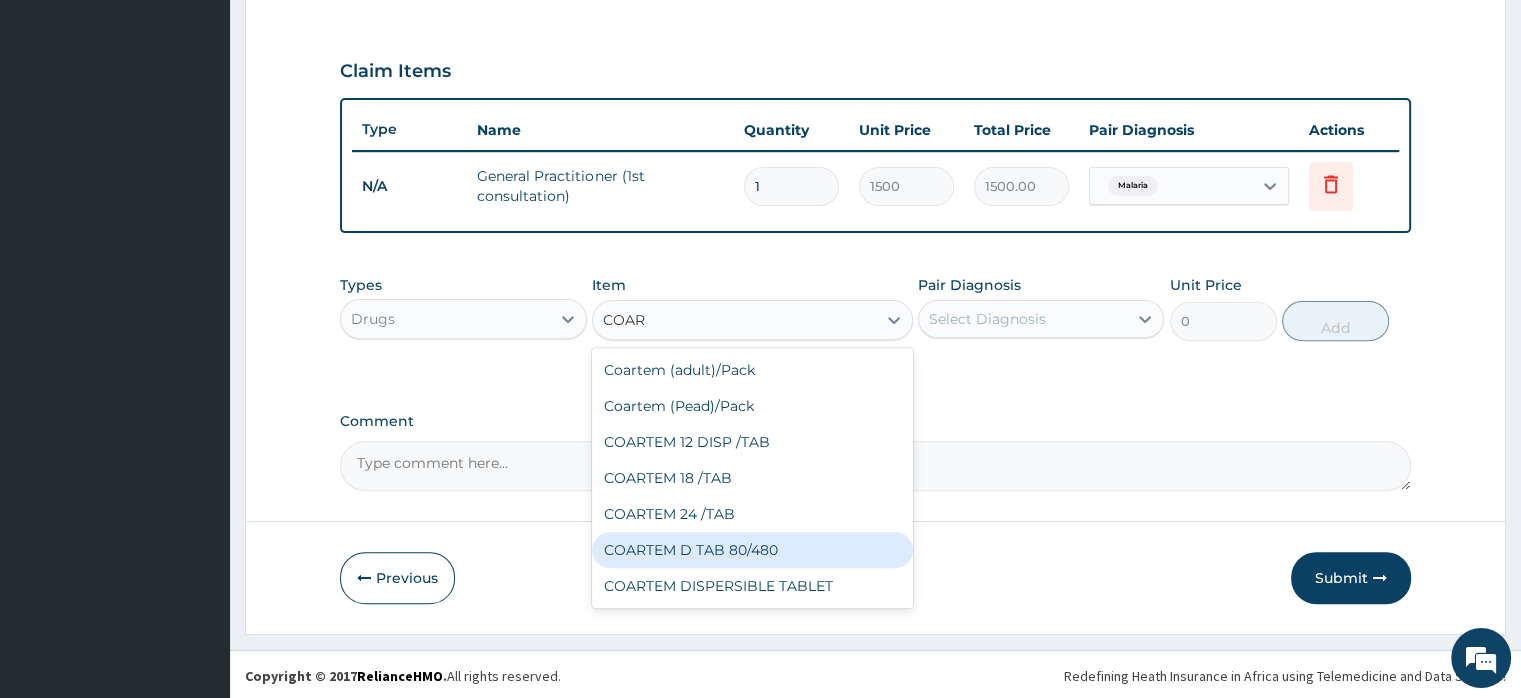 click on "COARTEM D TAB 80/480" at bounding box center [752, 550] 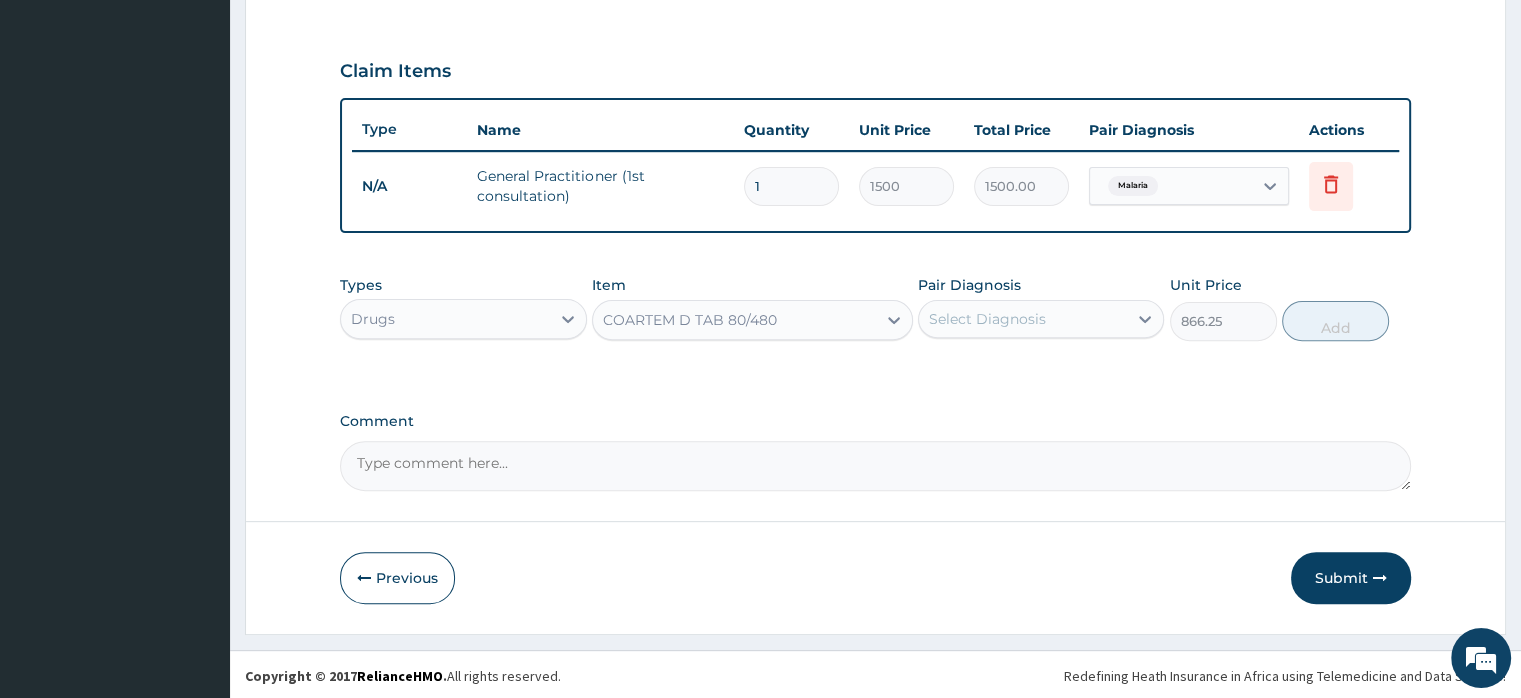 click on "Select Diagnosis" at bounding box center (987, 319) 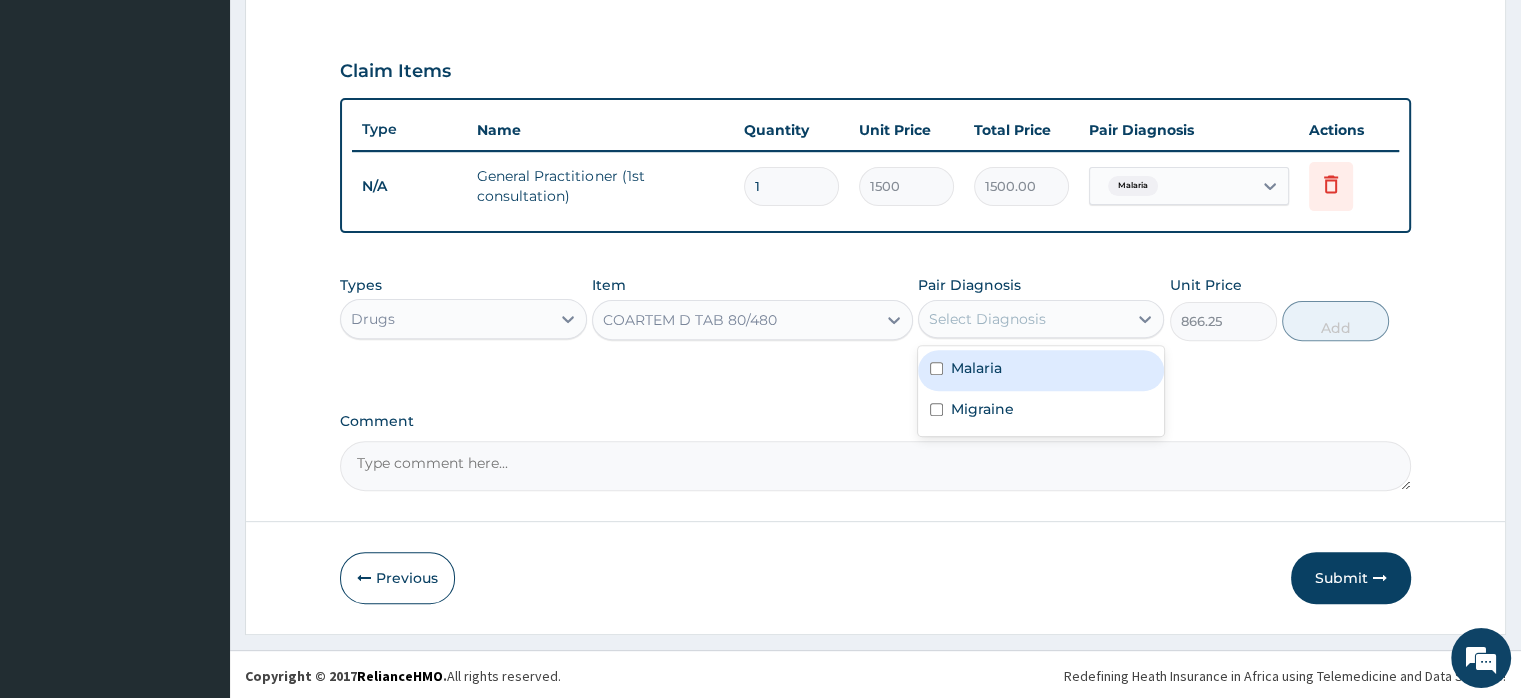 click on "Malaria" at bounding box center (1041, 370) 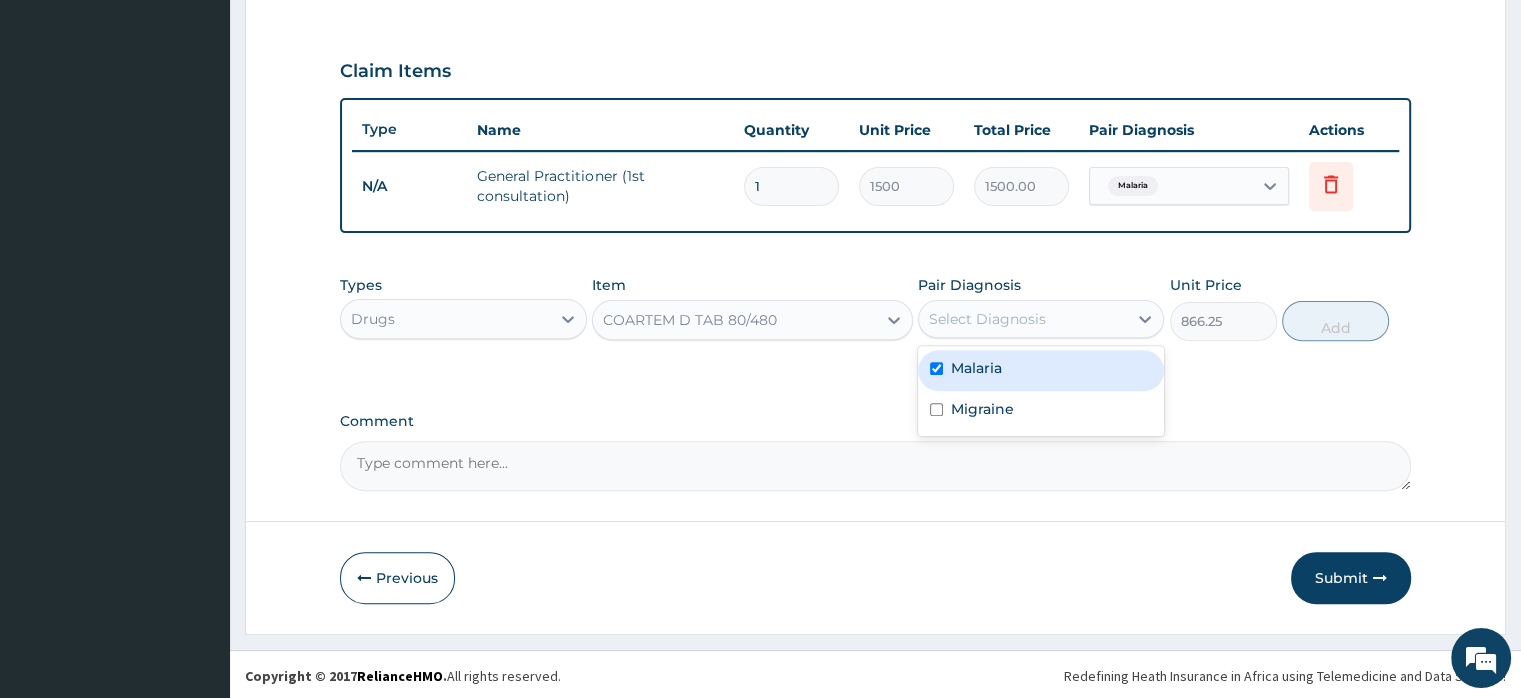 checkbox on "true" 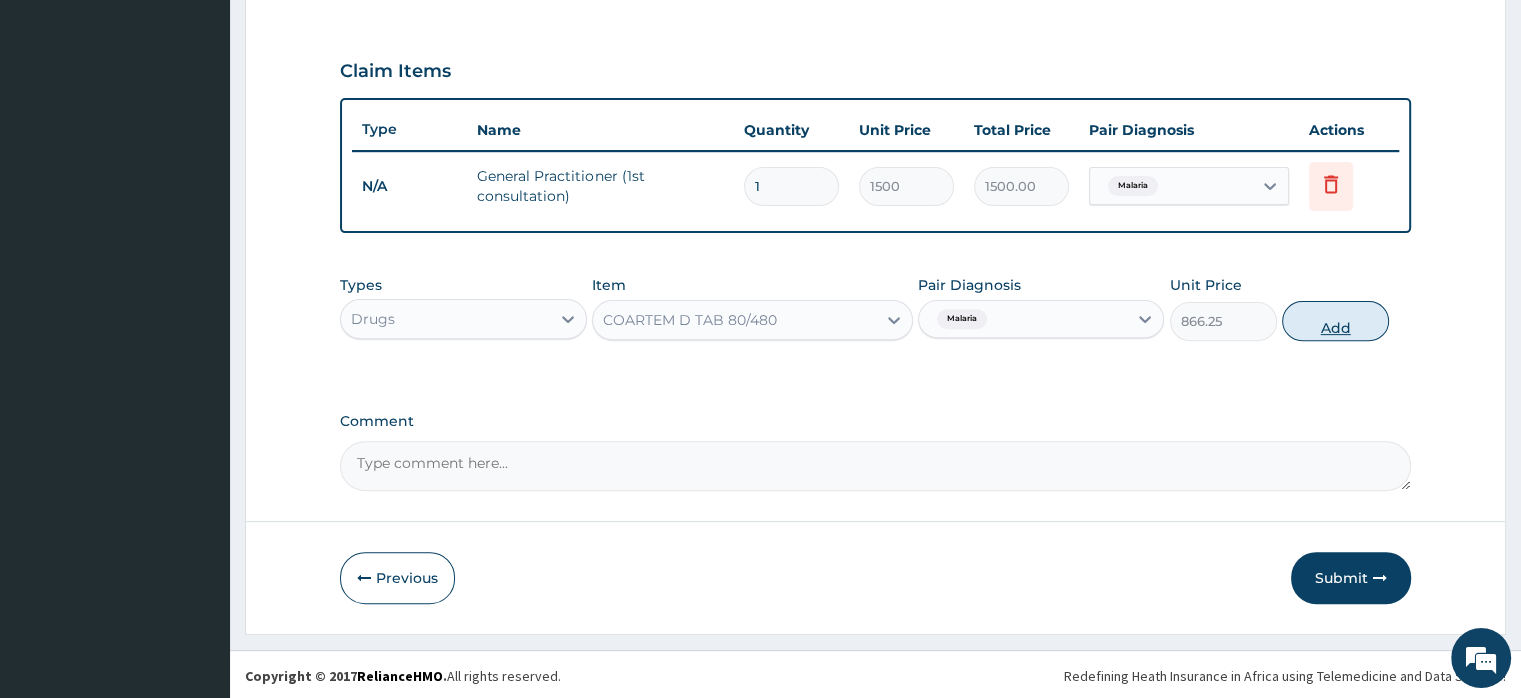 click on "Add" at bounding box center [1335, 321] 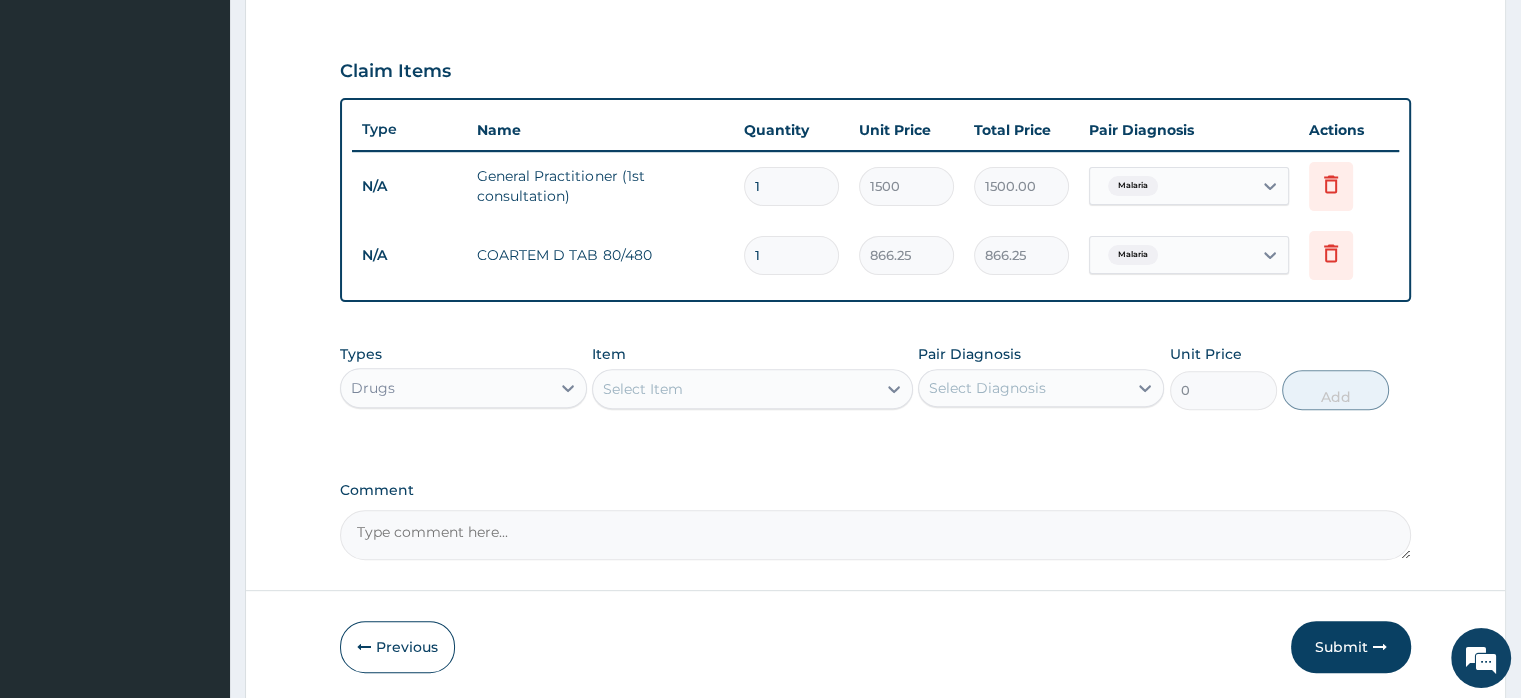 click on "Select Item" at bounding box center [643, 389] 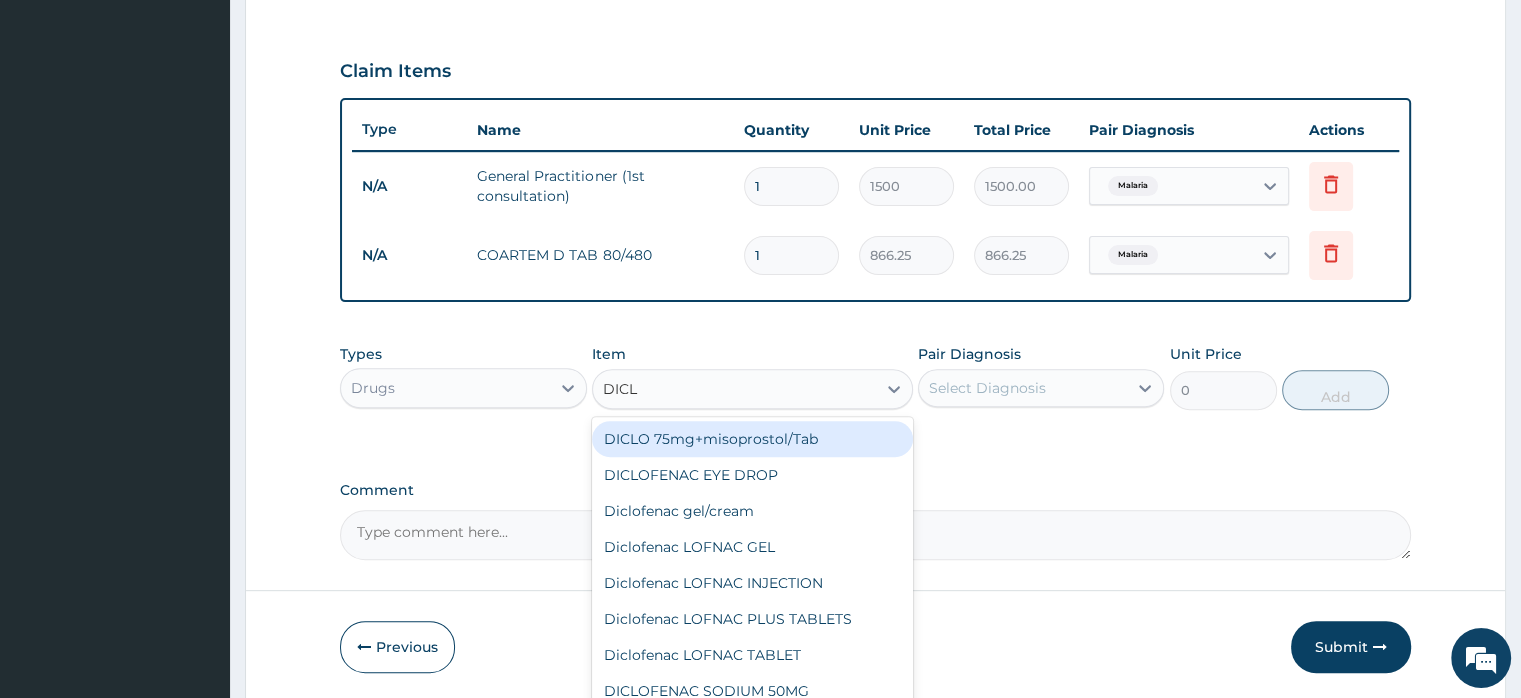 type on "DICLO" 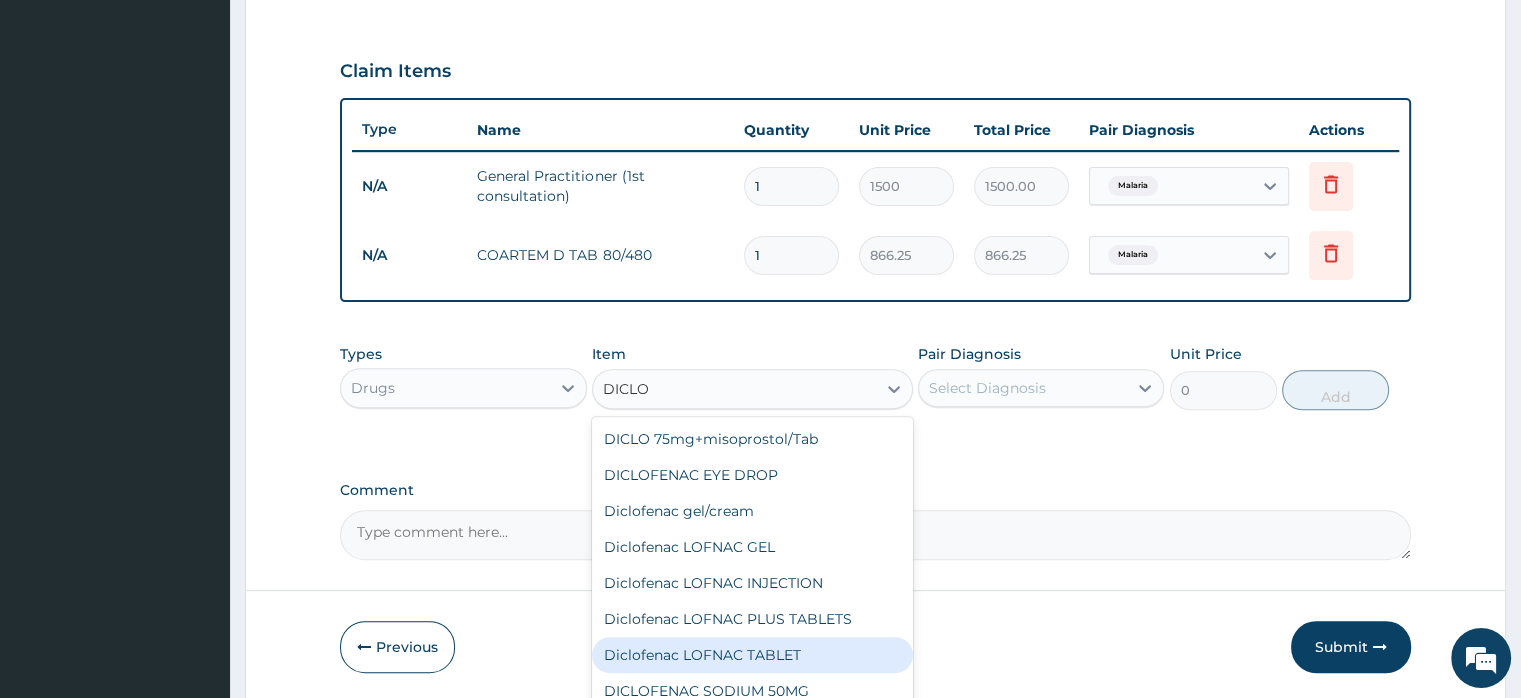 click on "Diclofenac LOFNAC TABLET" at bounding box center (752, 655) 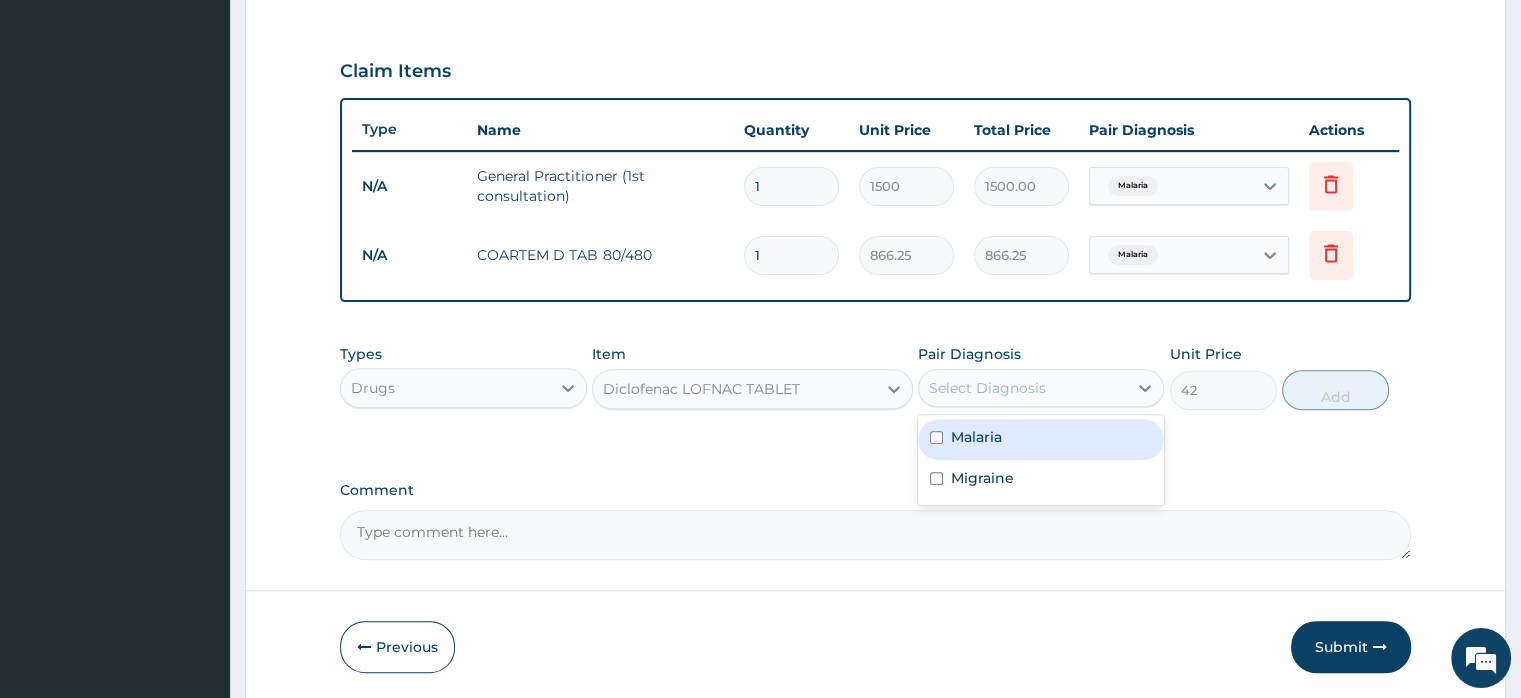click on "Select Diagnosis" at bounding box center [987, 388] 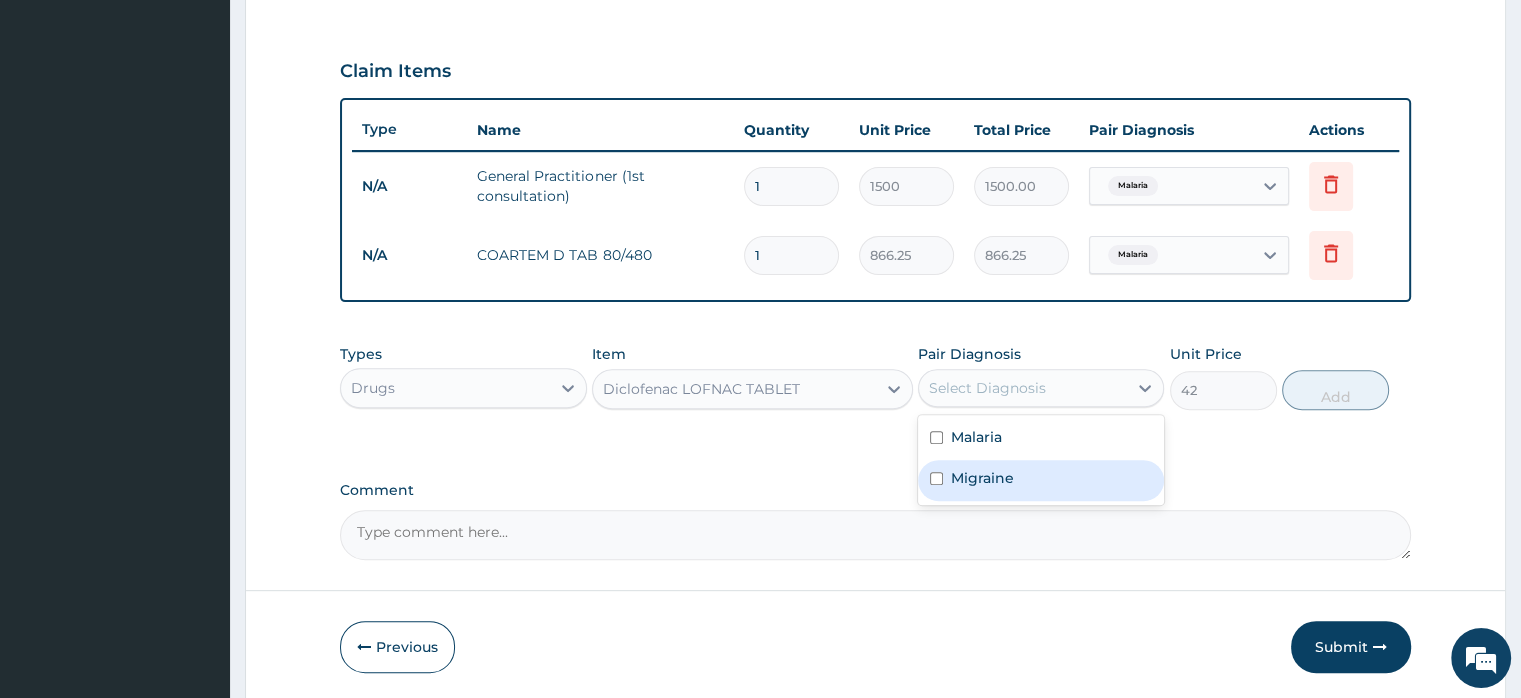 click on "Migraine" at bounding box center [982, 478] 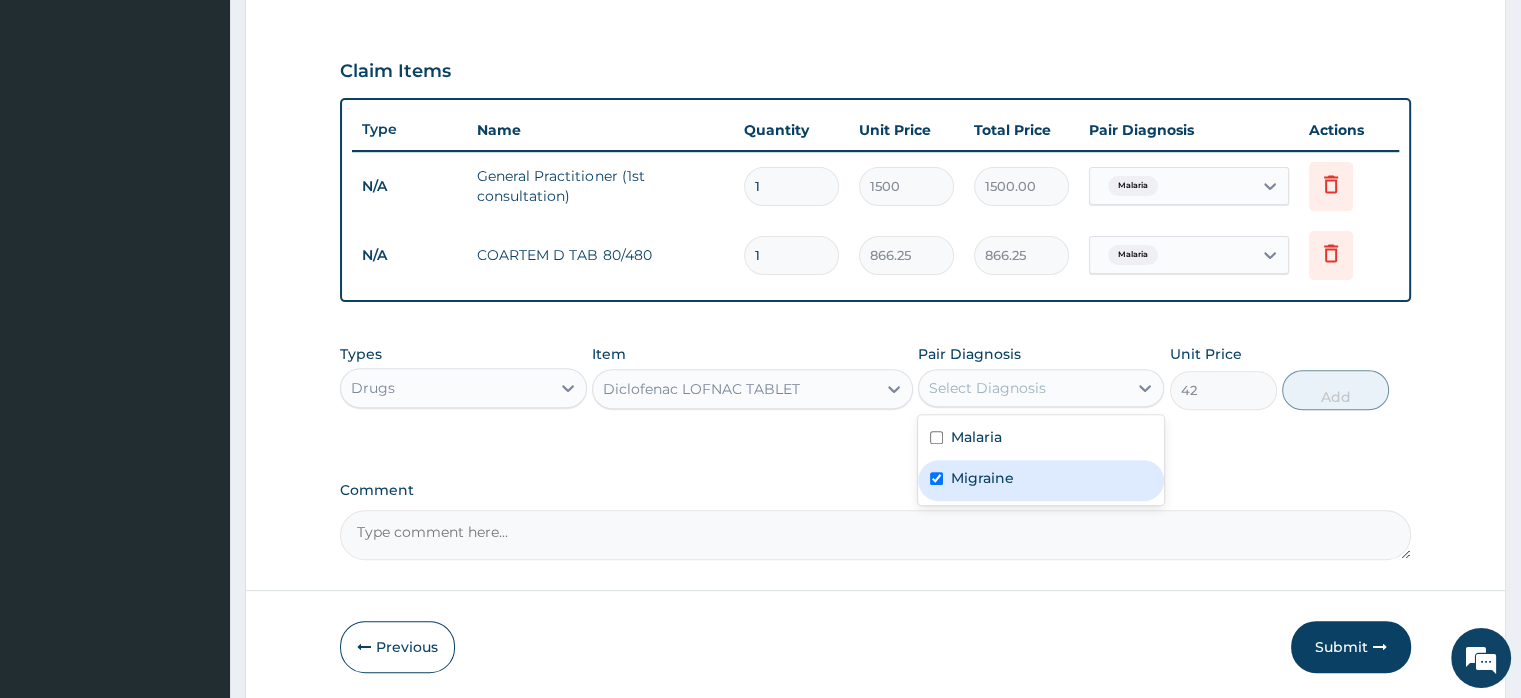 checkbox on "true" 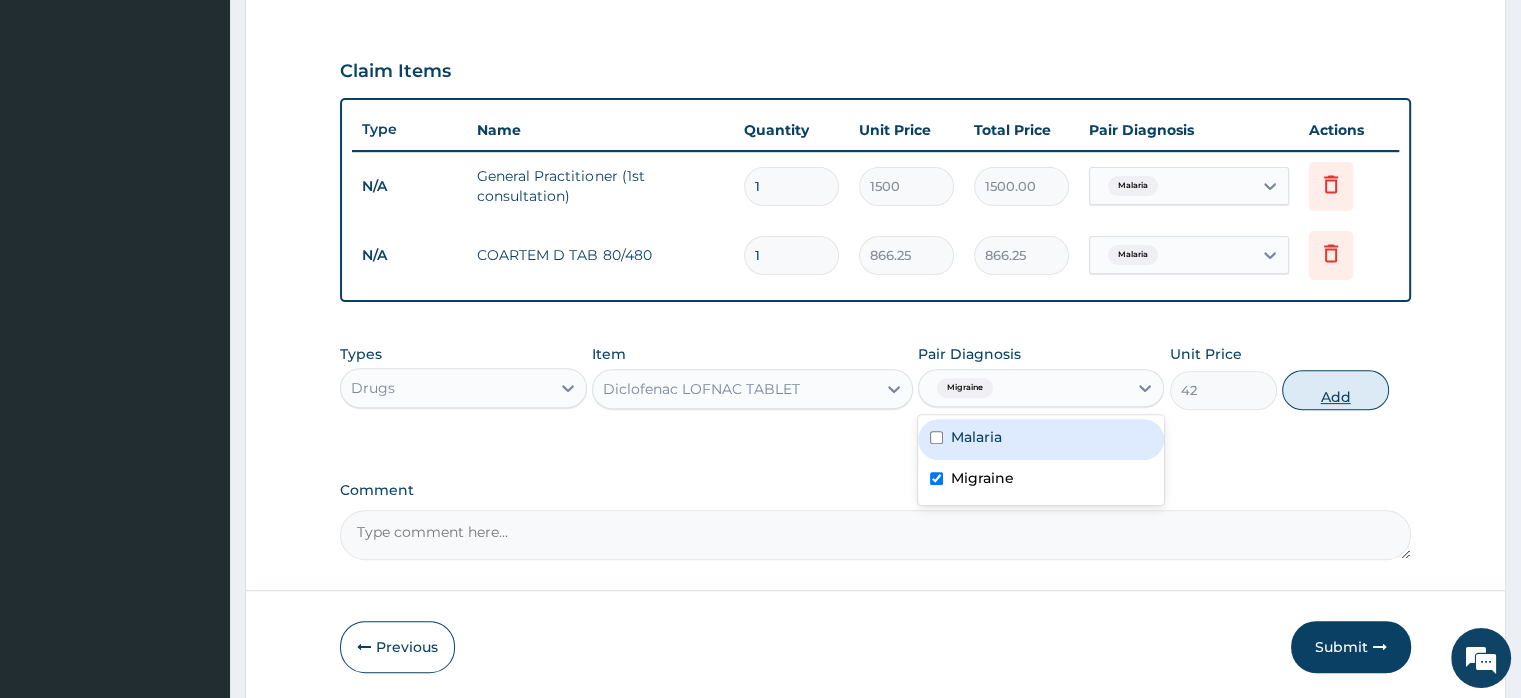 click on "Add" at bounding box center (1335, 390) 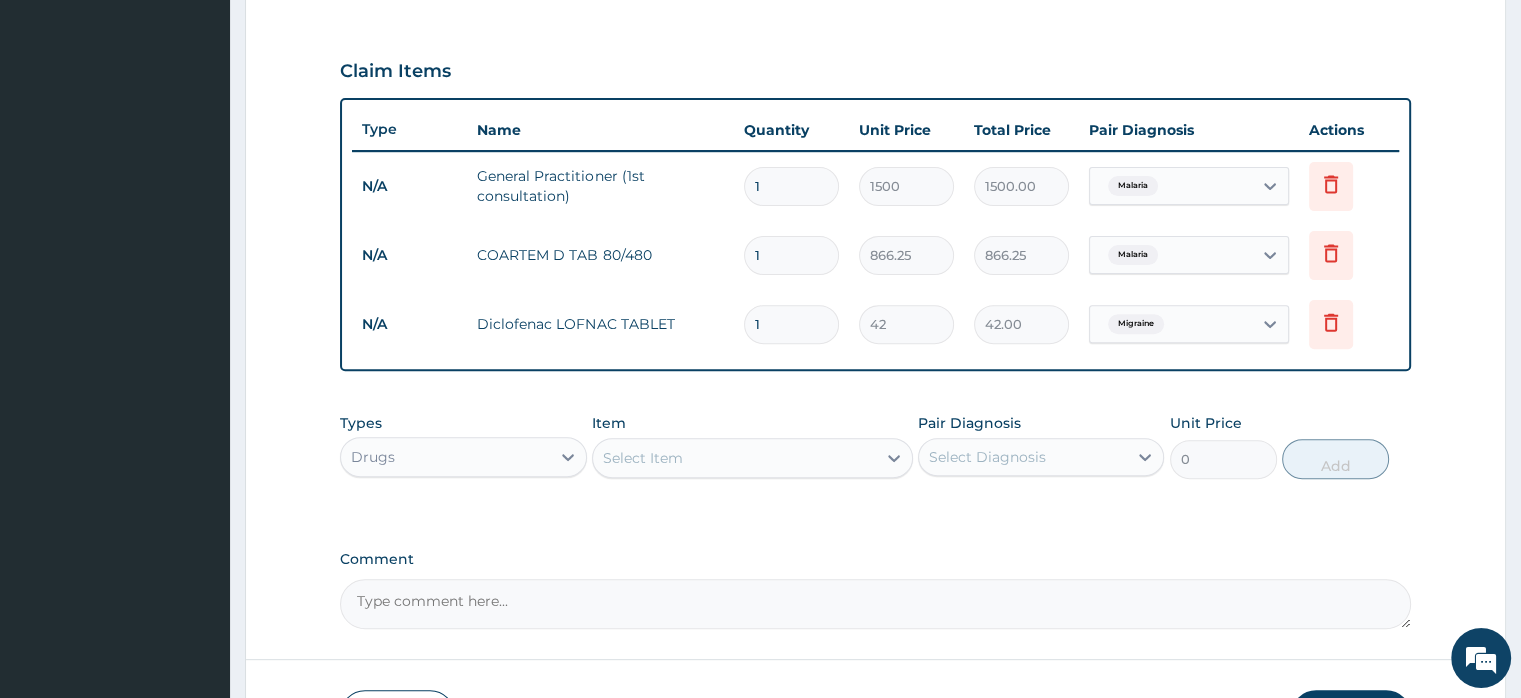 click on "Select Item" at bounding box center [643, 458] 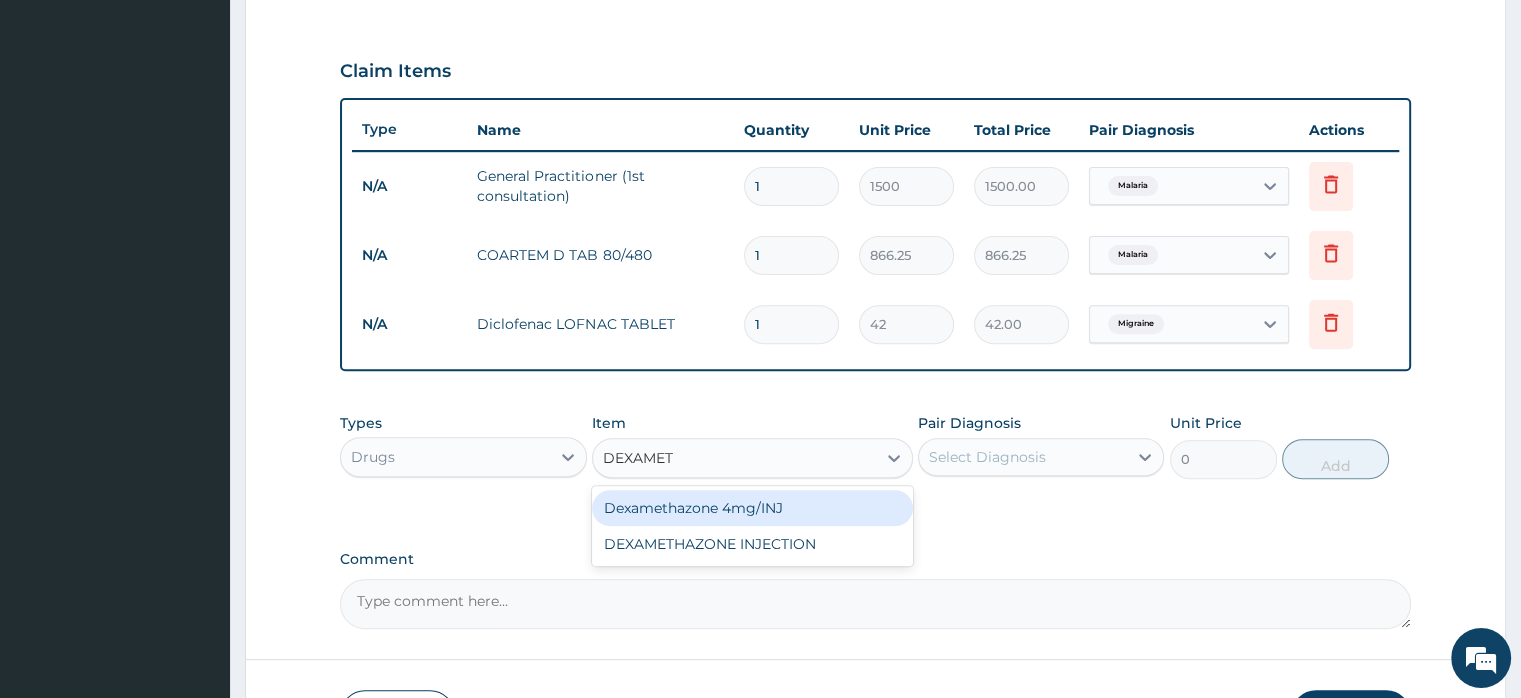 type on "DEXAMETH" 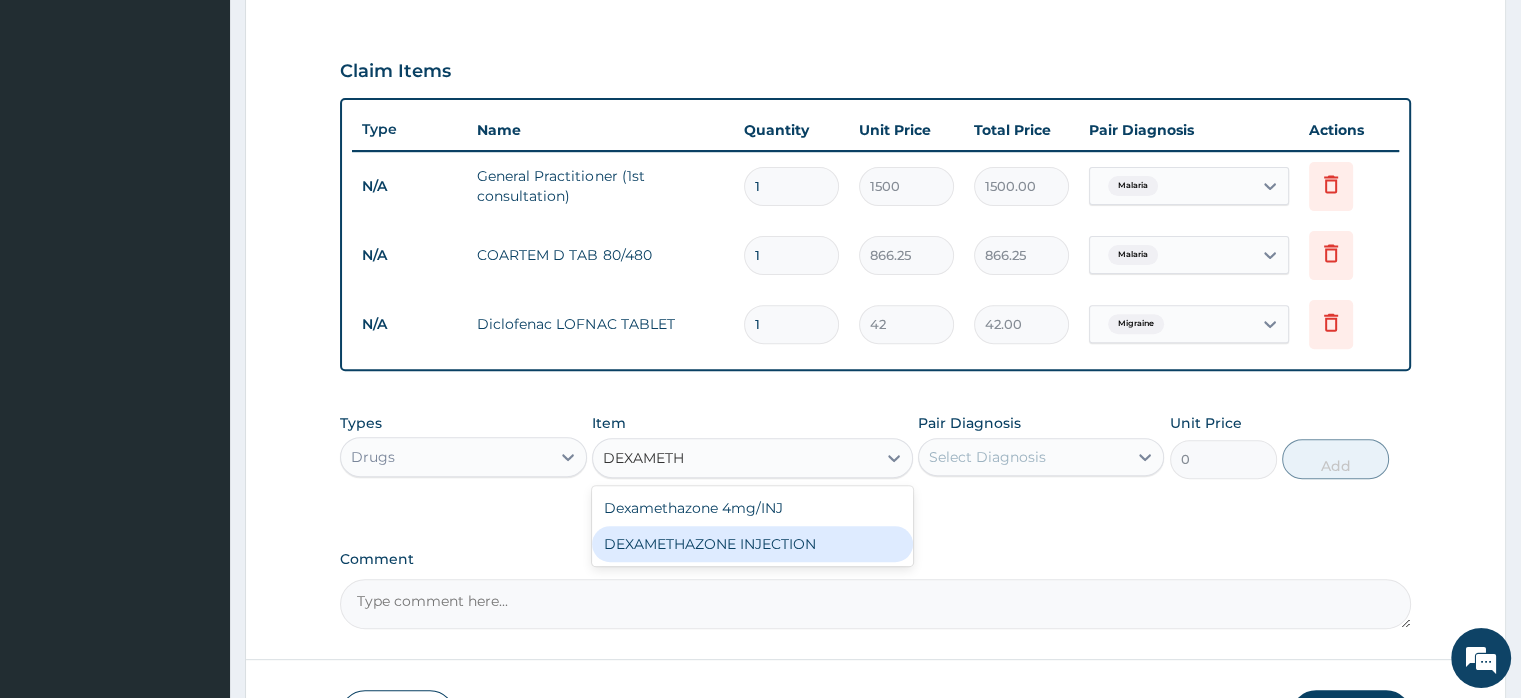 click on "DEXAMETHAZONE INJECTION" at bounding box center (752, 544) 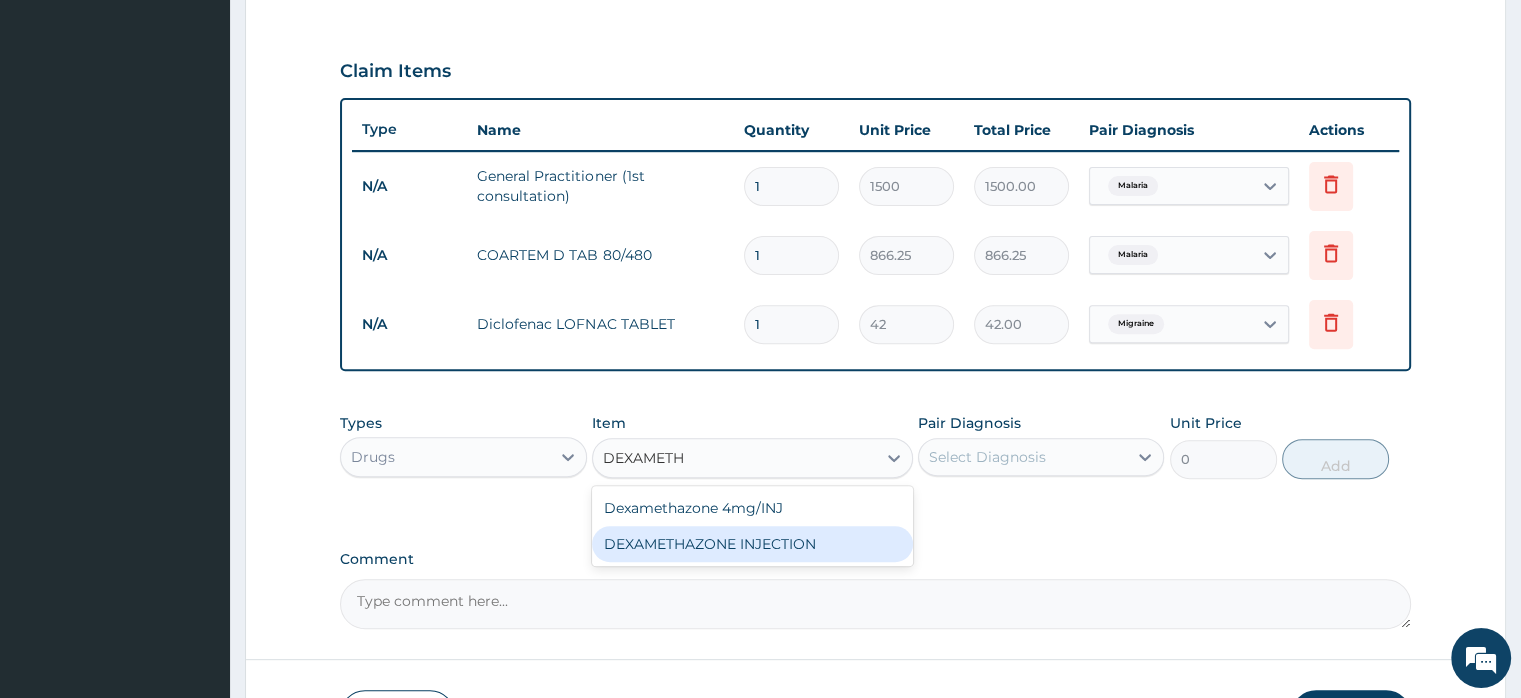 type 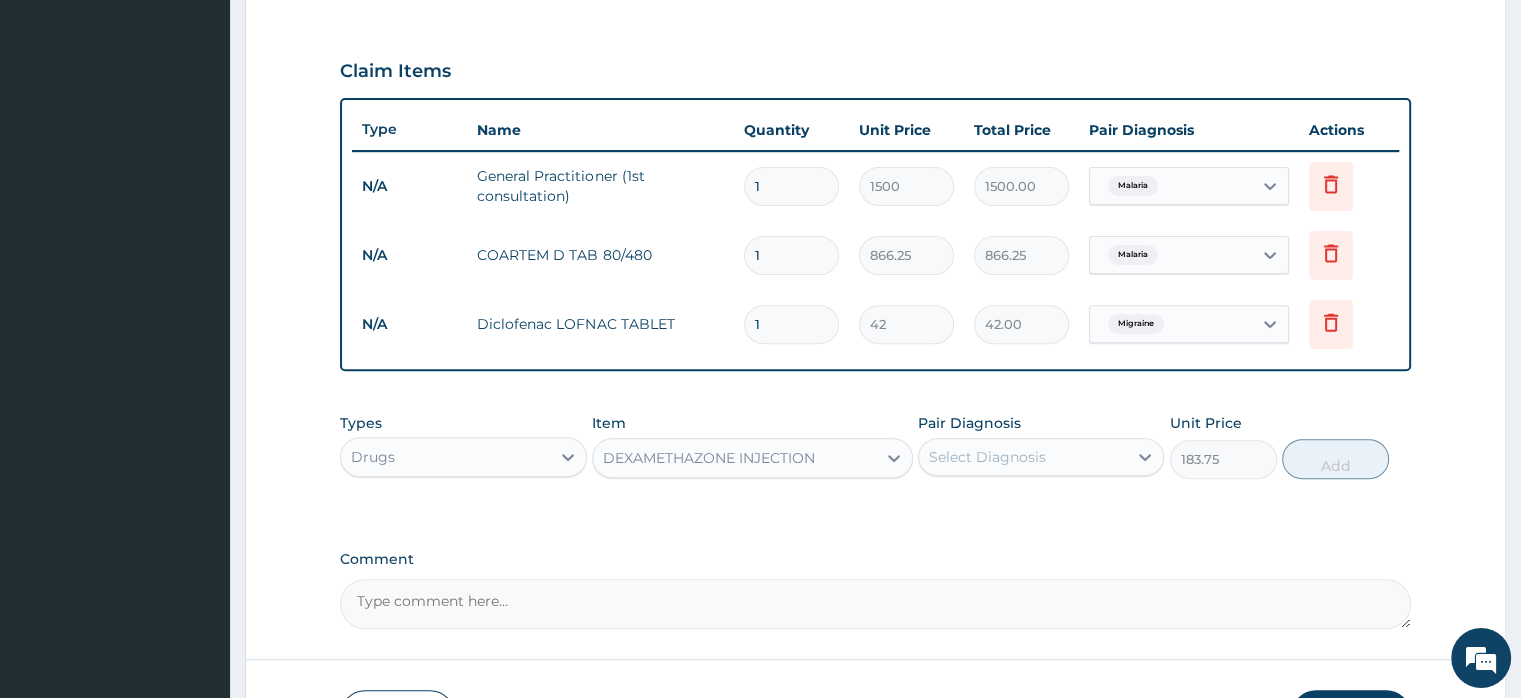 click on "Select Diagnosis" at bounding box center [987, 457] 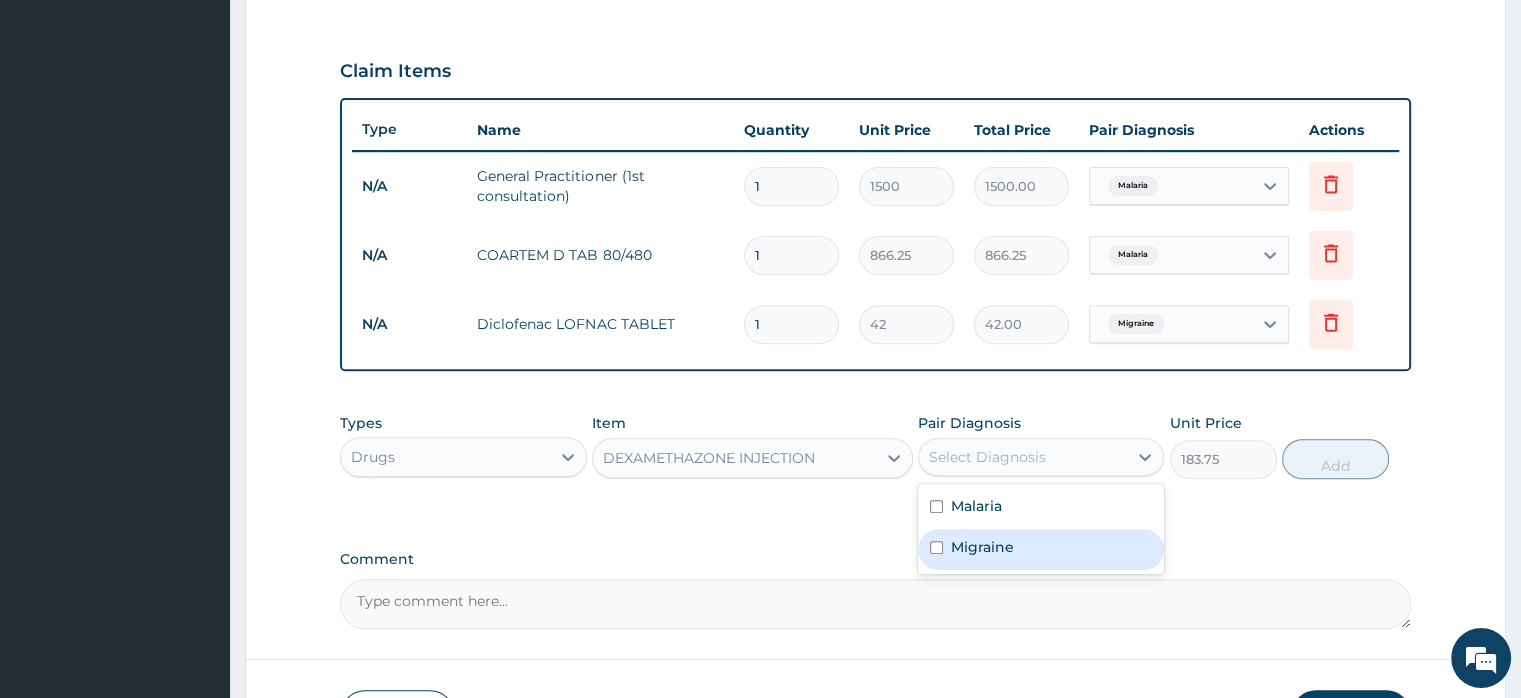 click on "Migraine" at bounding box center [1041, 549] 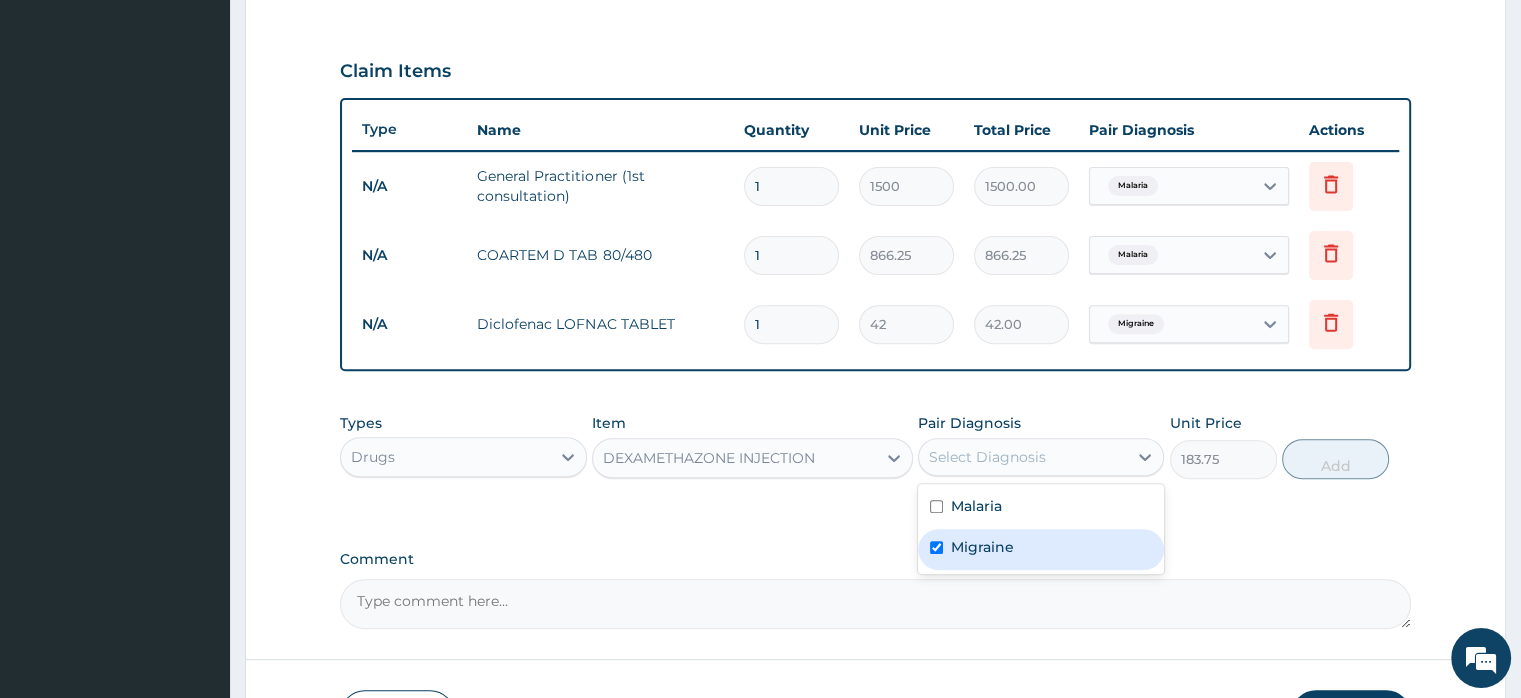 checkbox on "true" 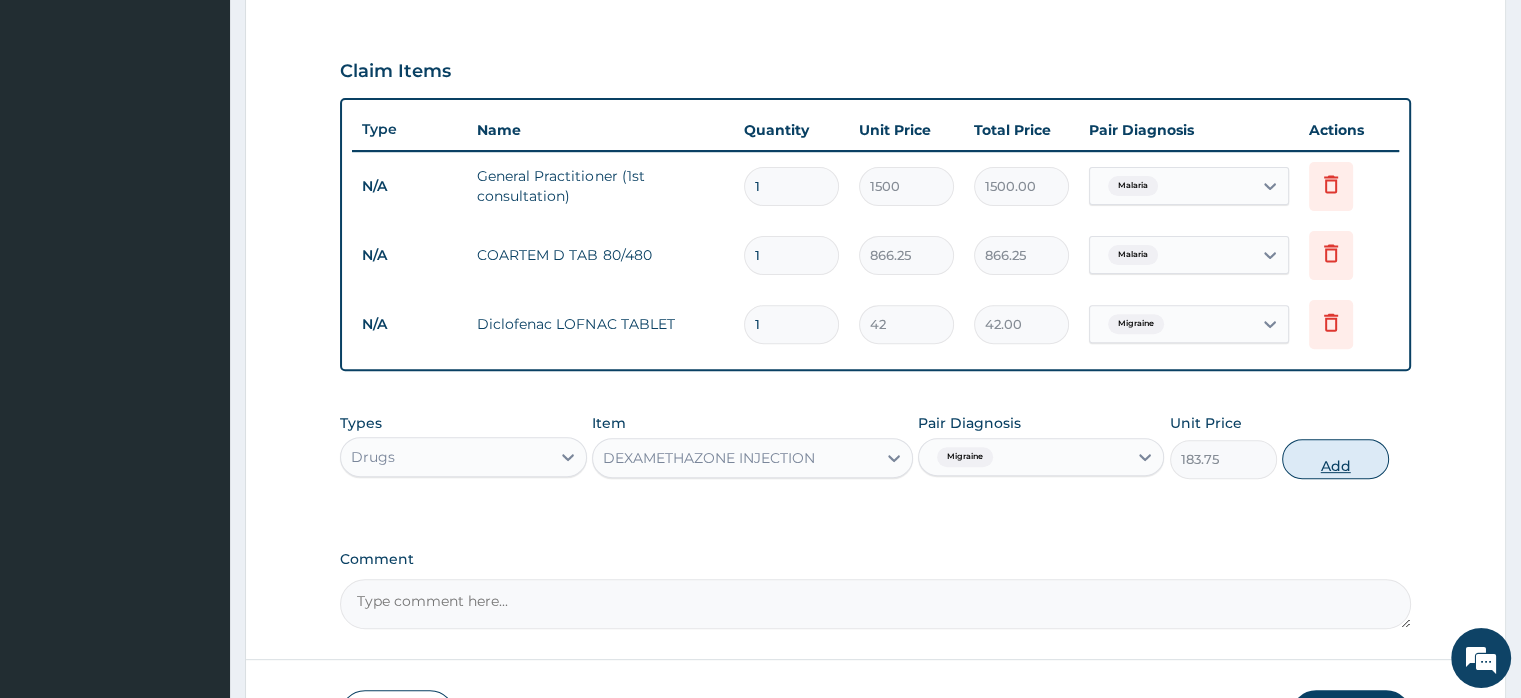 click on "Add" at bounding box center (1335, 459) 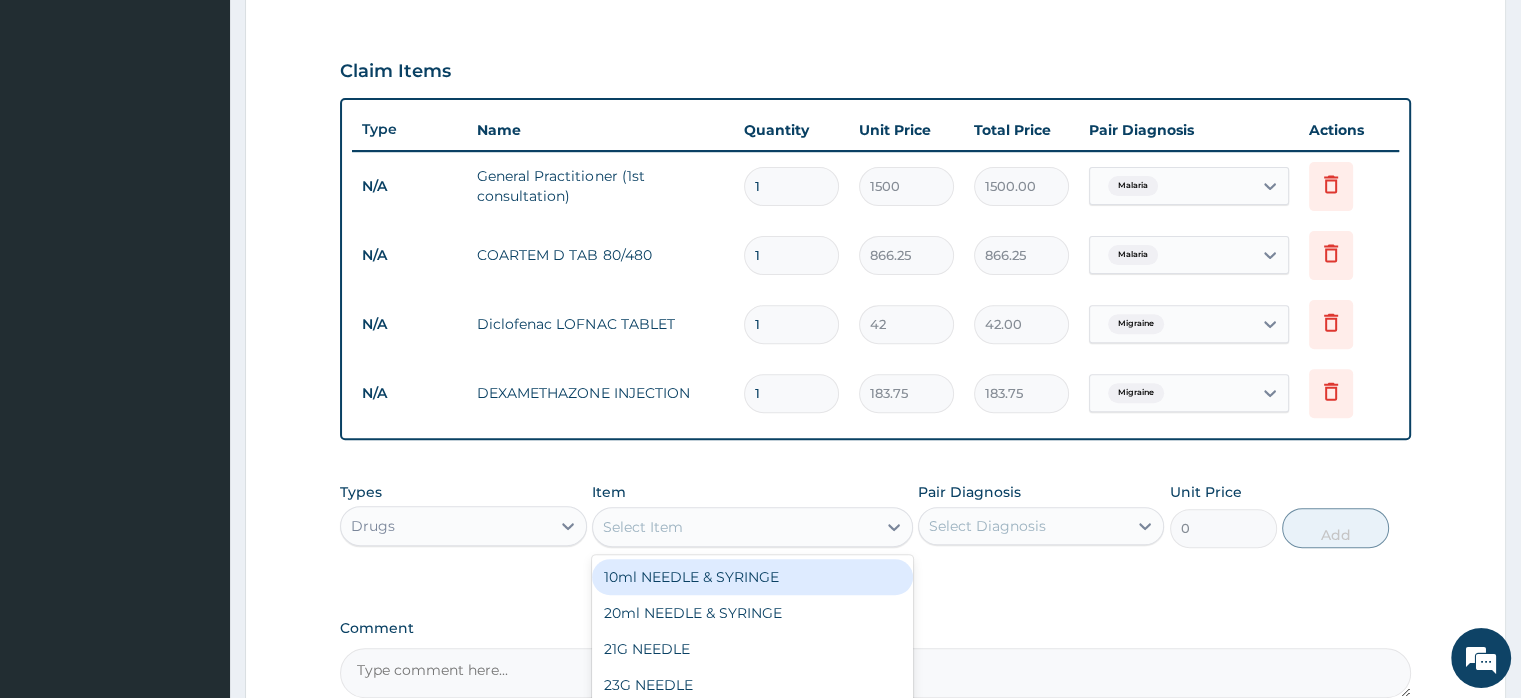 click on "Select Item" at bounding box center [643, 527] 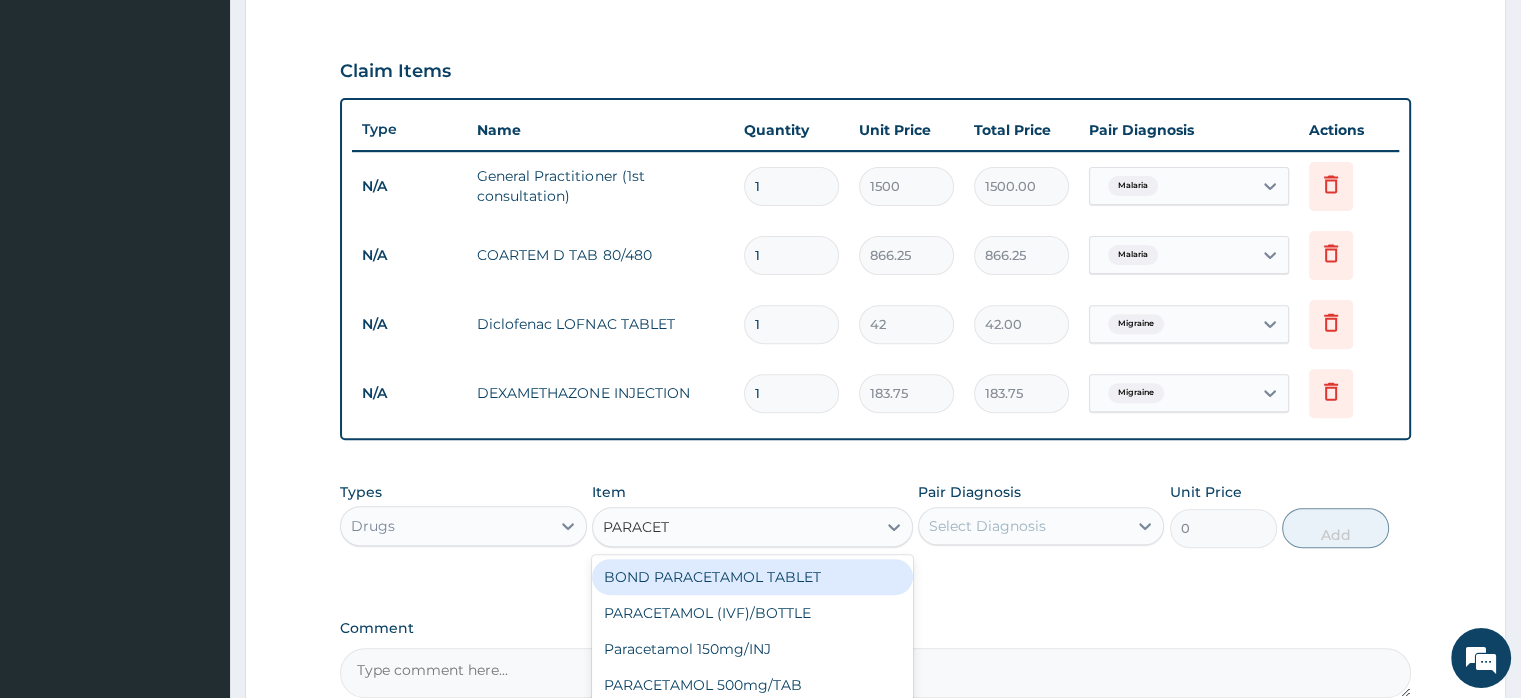 type on "PARACETA" 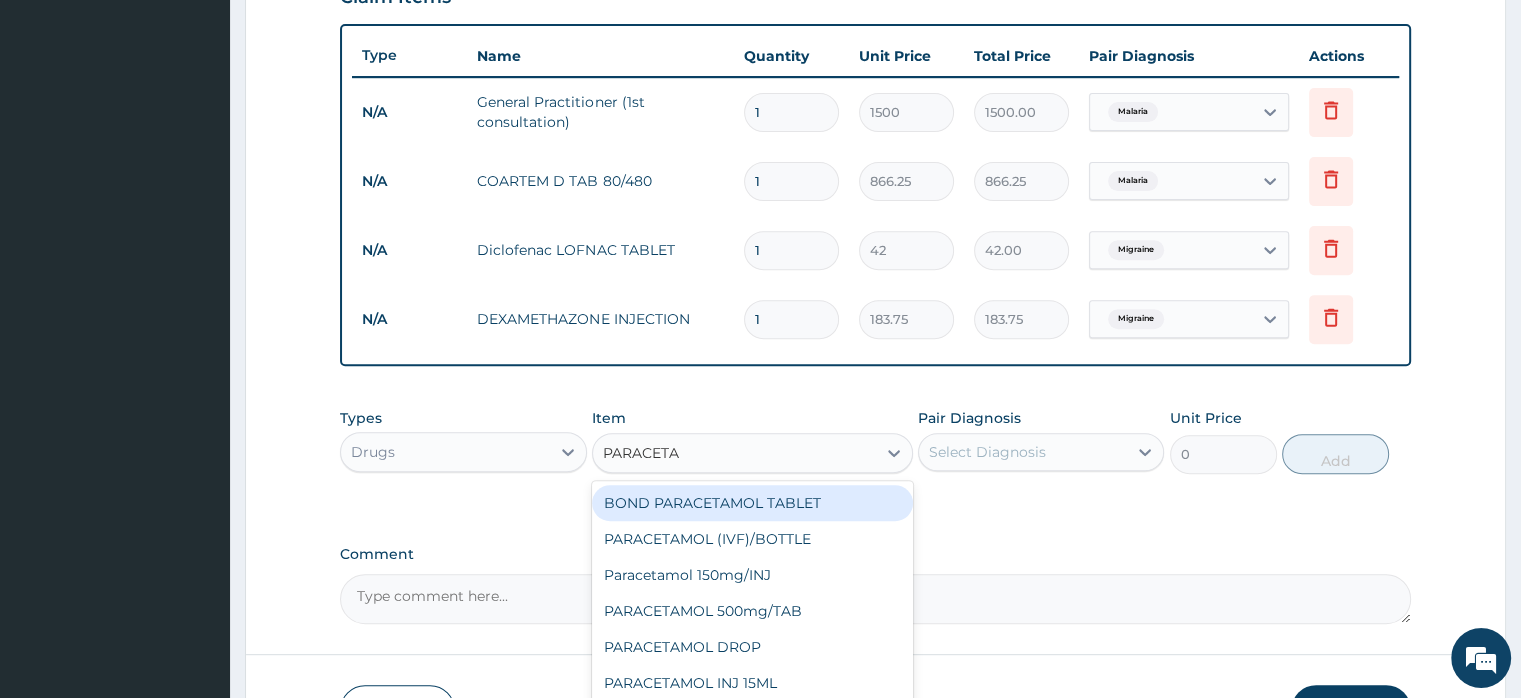 scroll, scrollTop: 852, scrollLeft: 0, axis: vertical 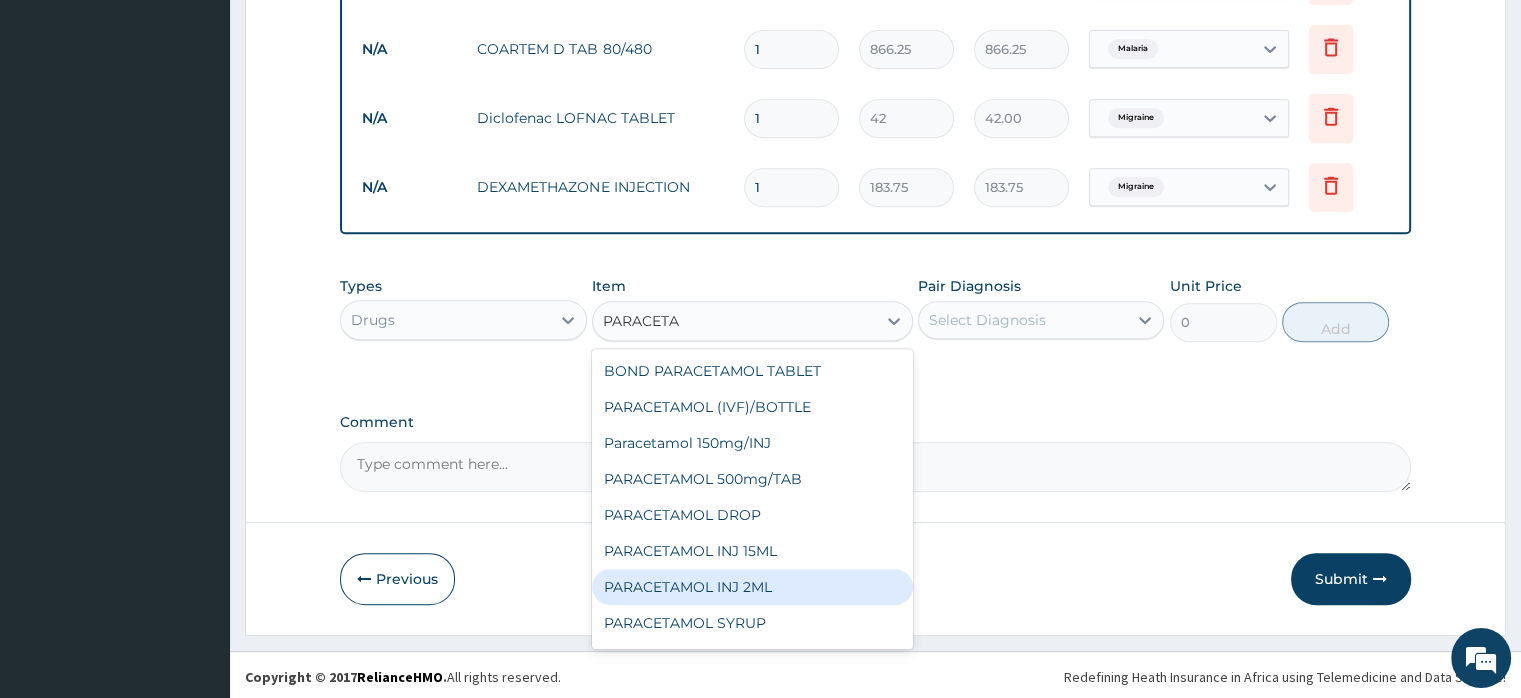 click on "PARACETAMOL INJ 2ML" at bounding box center (752, 587) 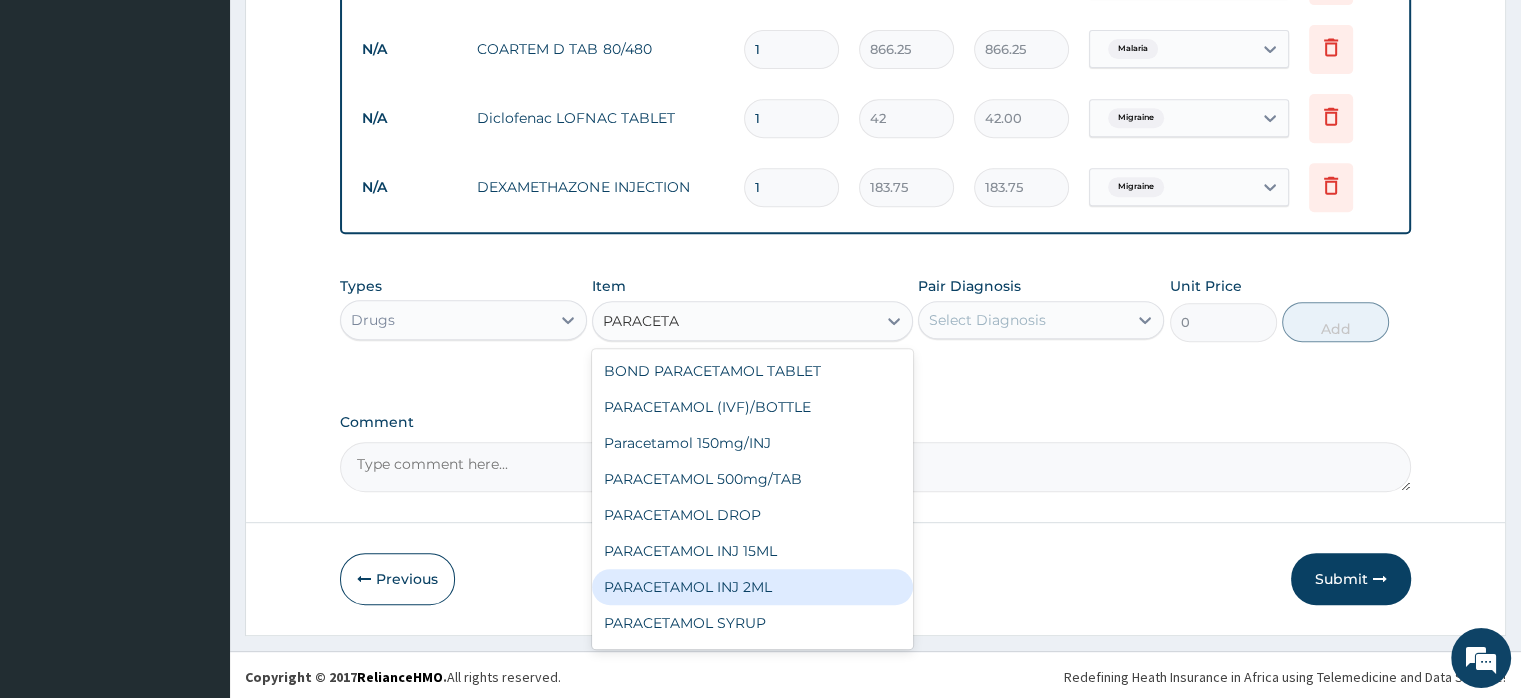 type 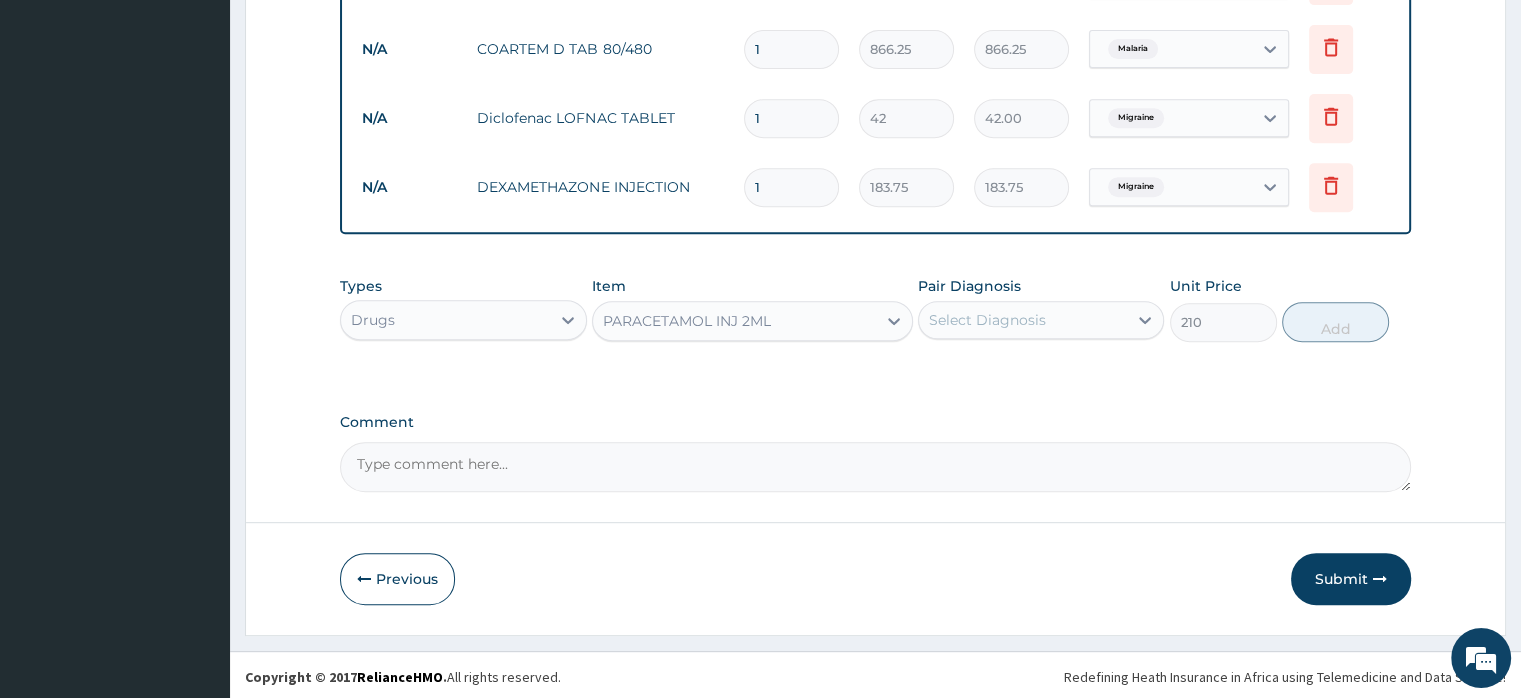click on "Select Diagnosis" at bounding box center (1023, 320) 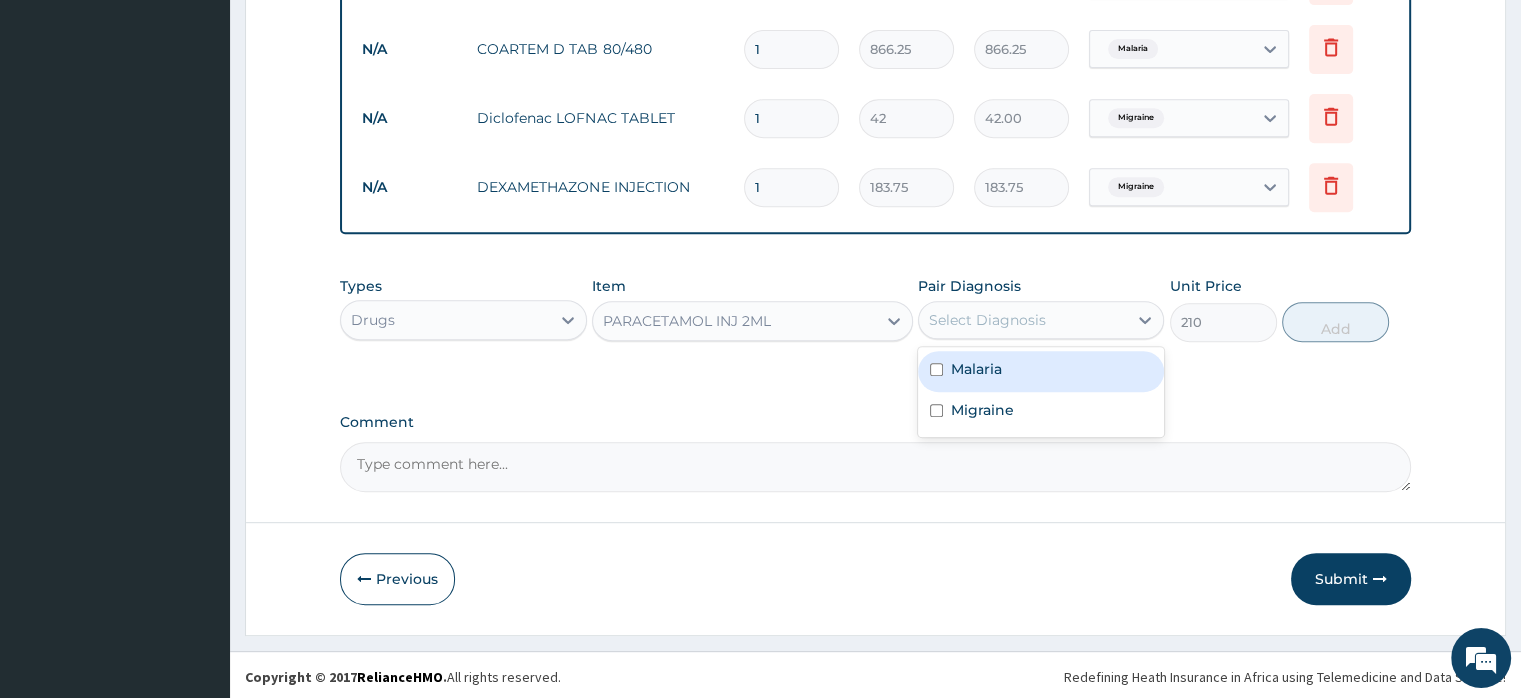 click on "Malaria" at bounding box center [1041, 371] 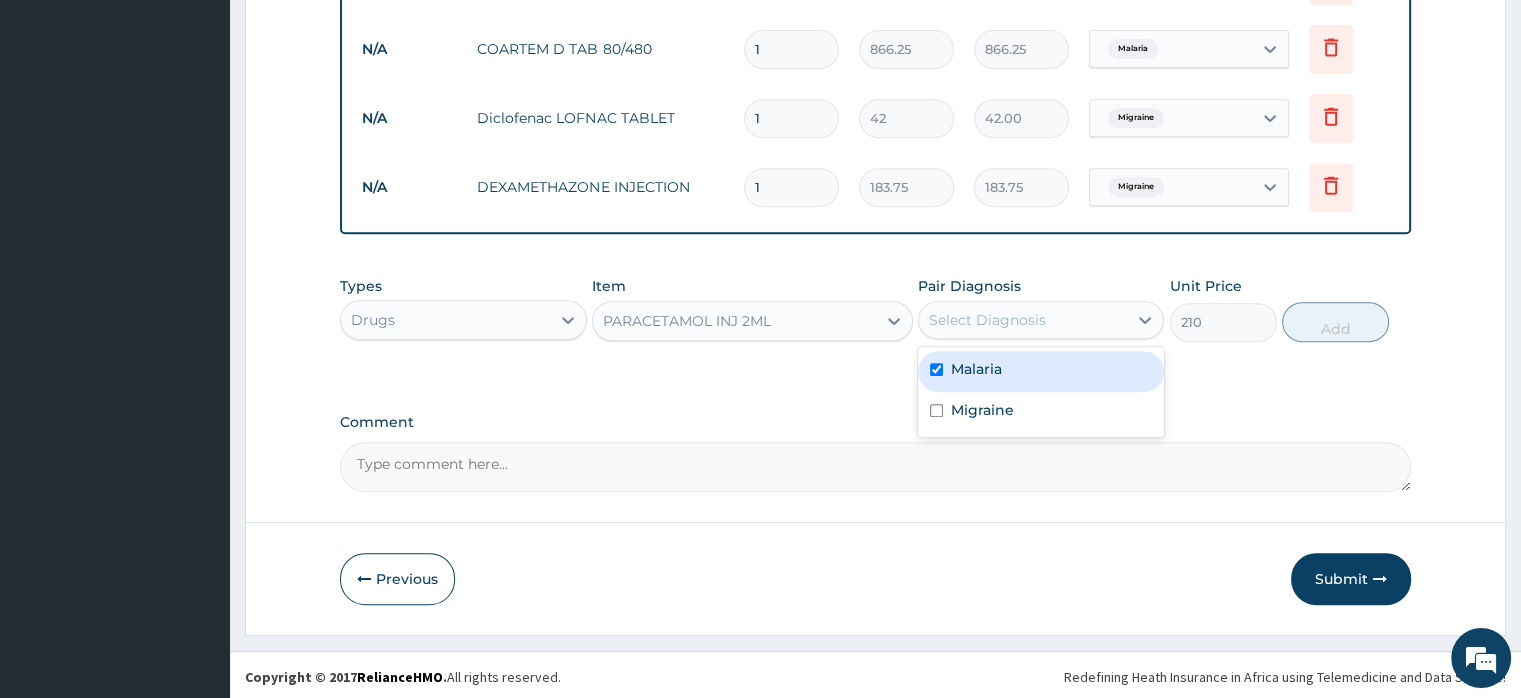 checkbox on "true" 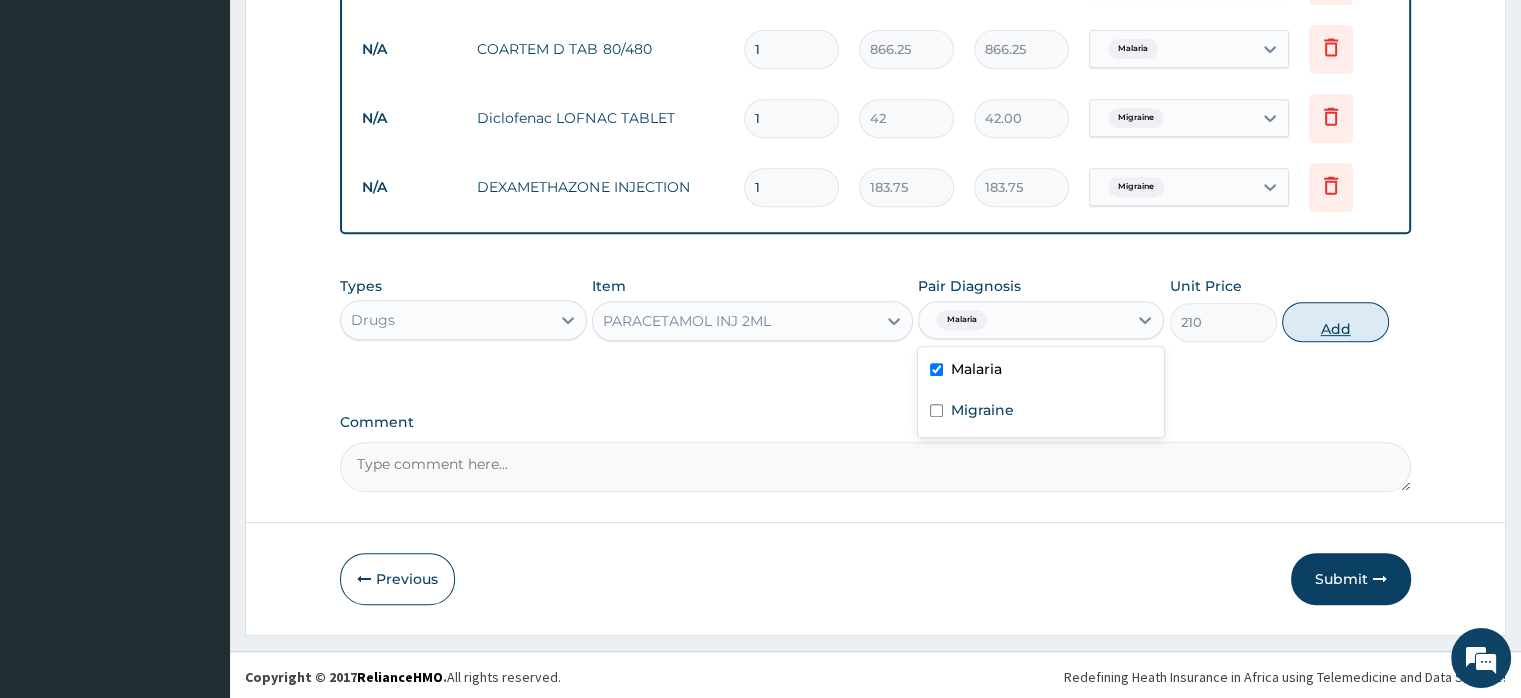 click on "Add" at bounding box center [1335, 322] 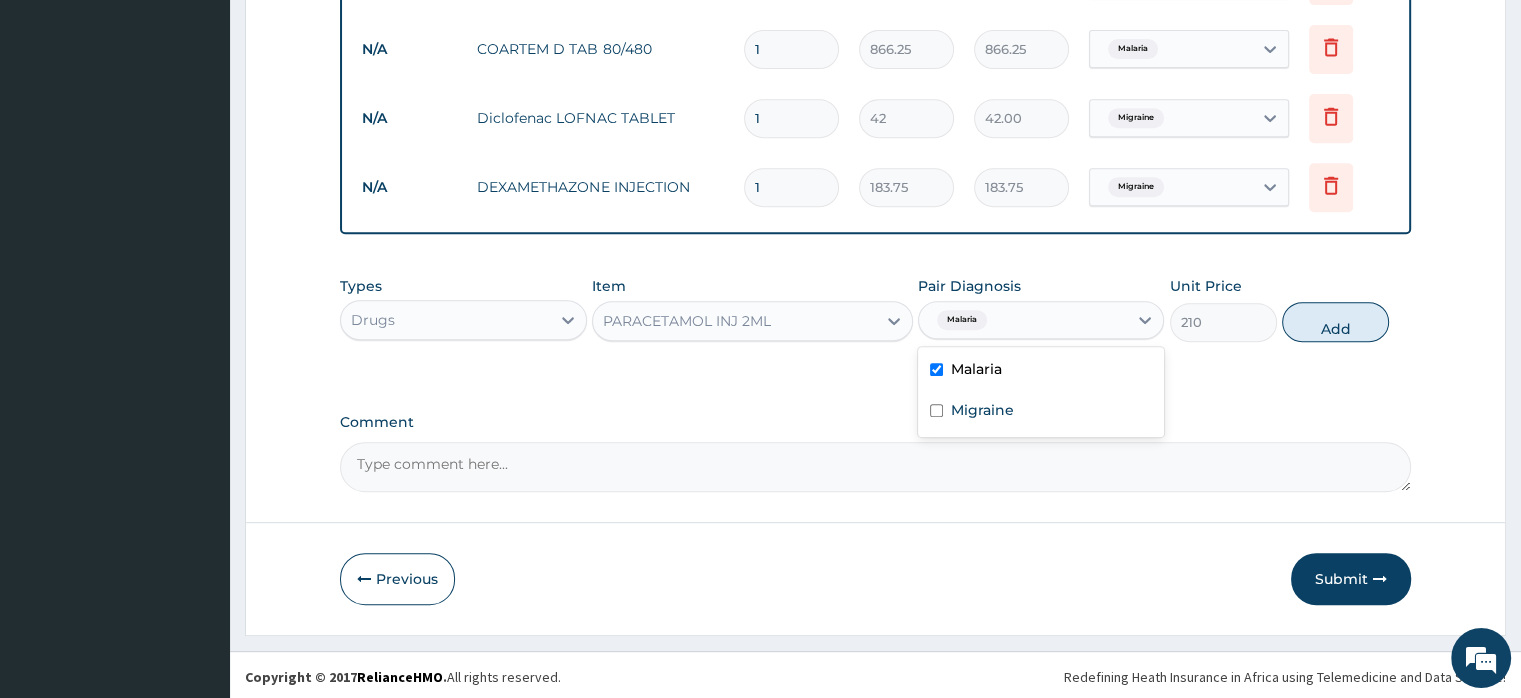 type on "0" 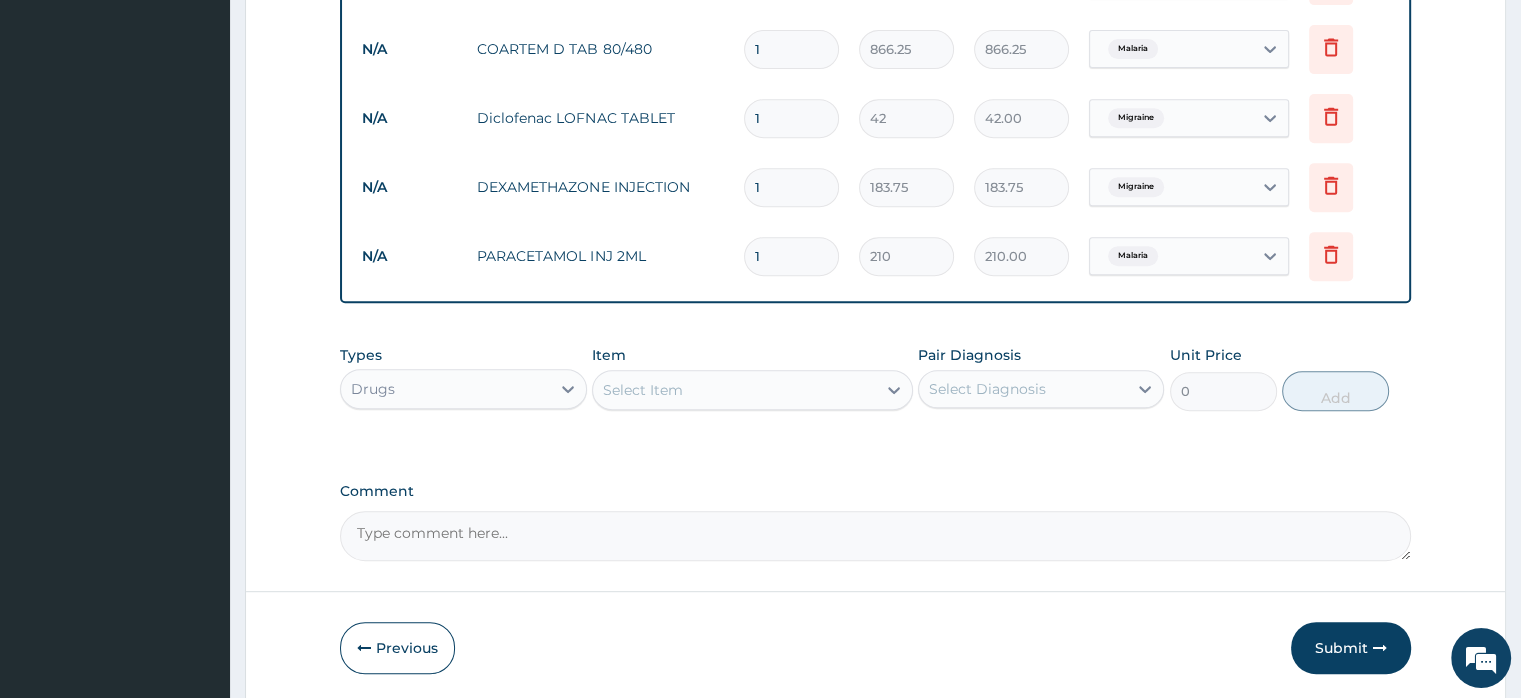 click on "Comment" at bounding box center [875, 536] 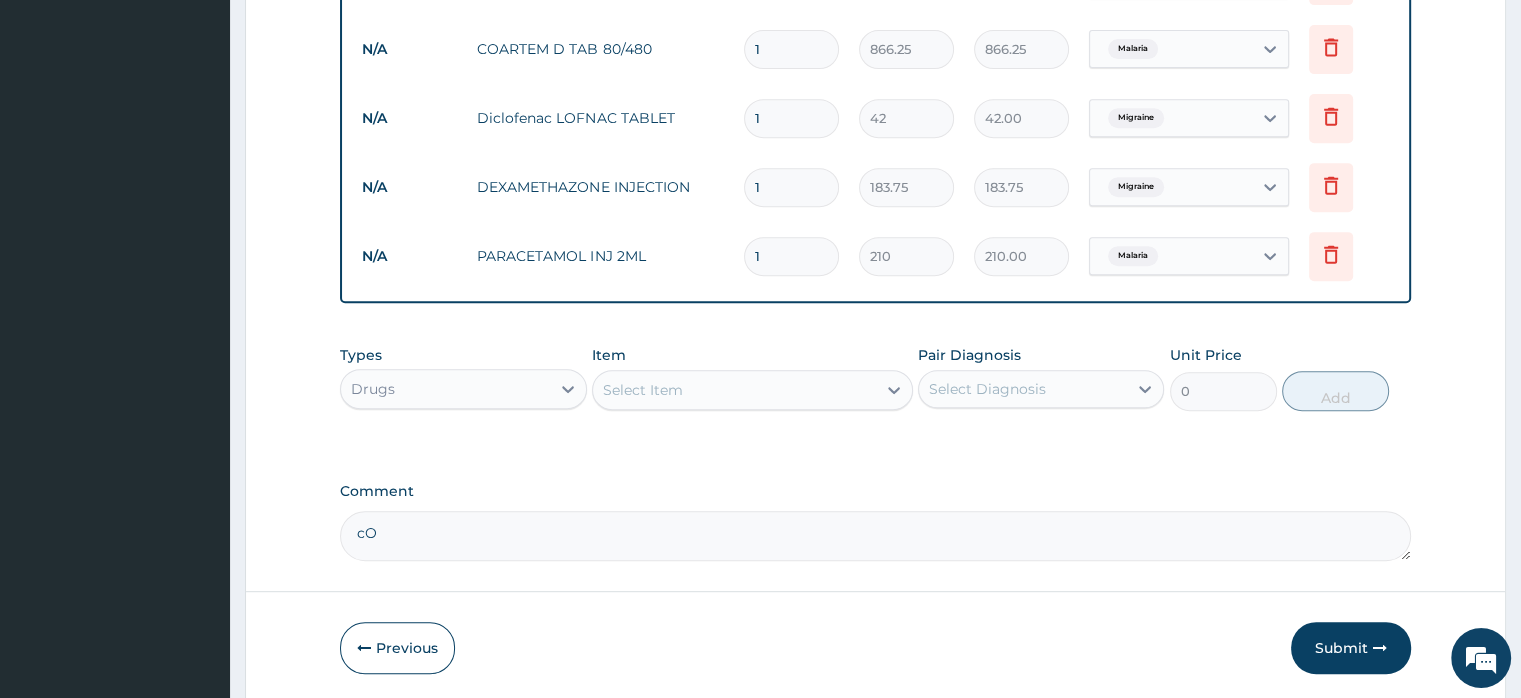 type on "c" 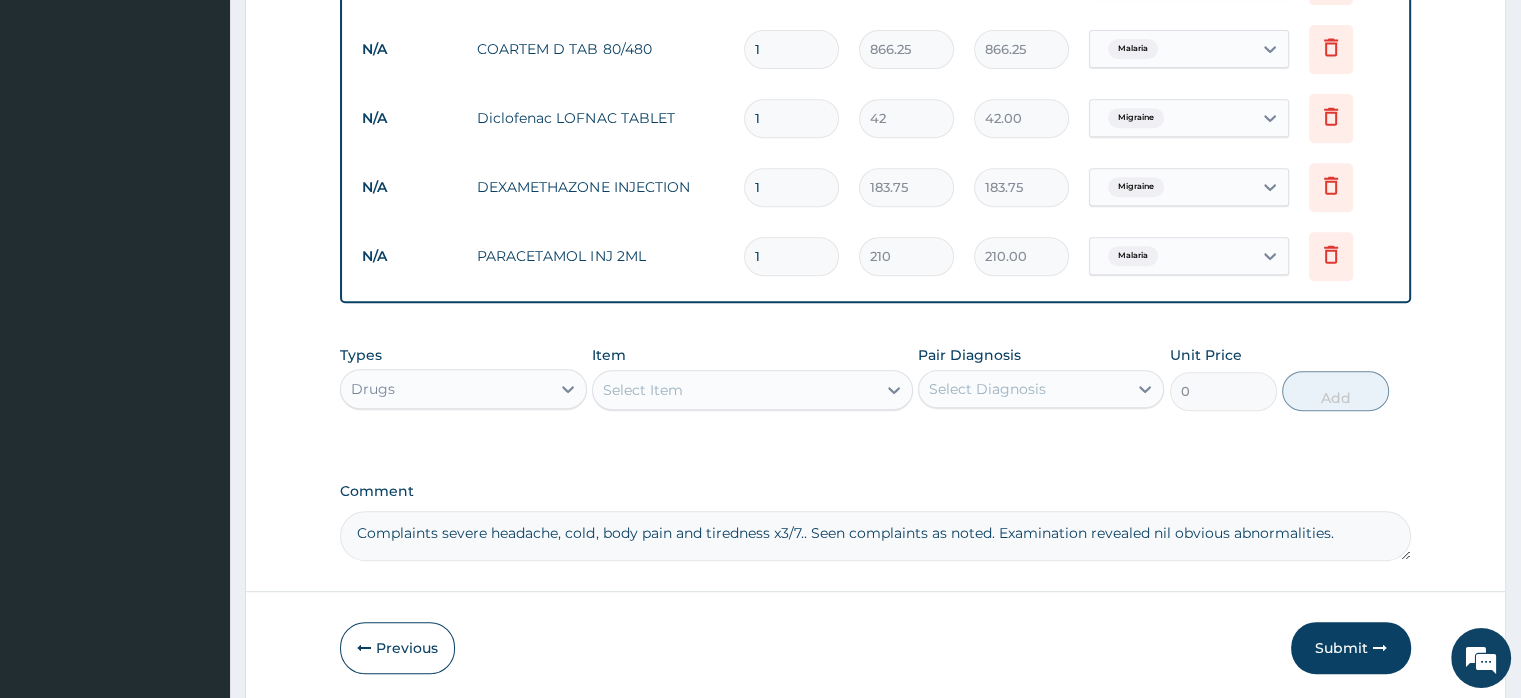 type on "Complaints severe headache, cold, body pain and tiredness x3/7.. Seen complaints as noted. Examination revealed nil obvious abnormalities." 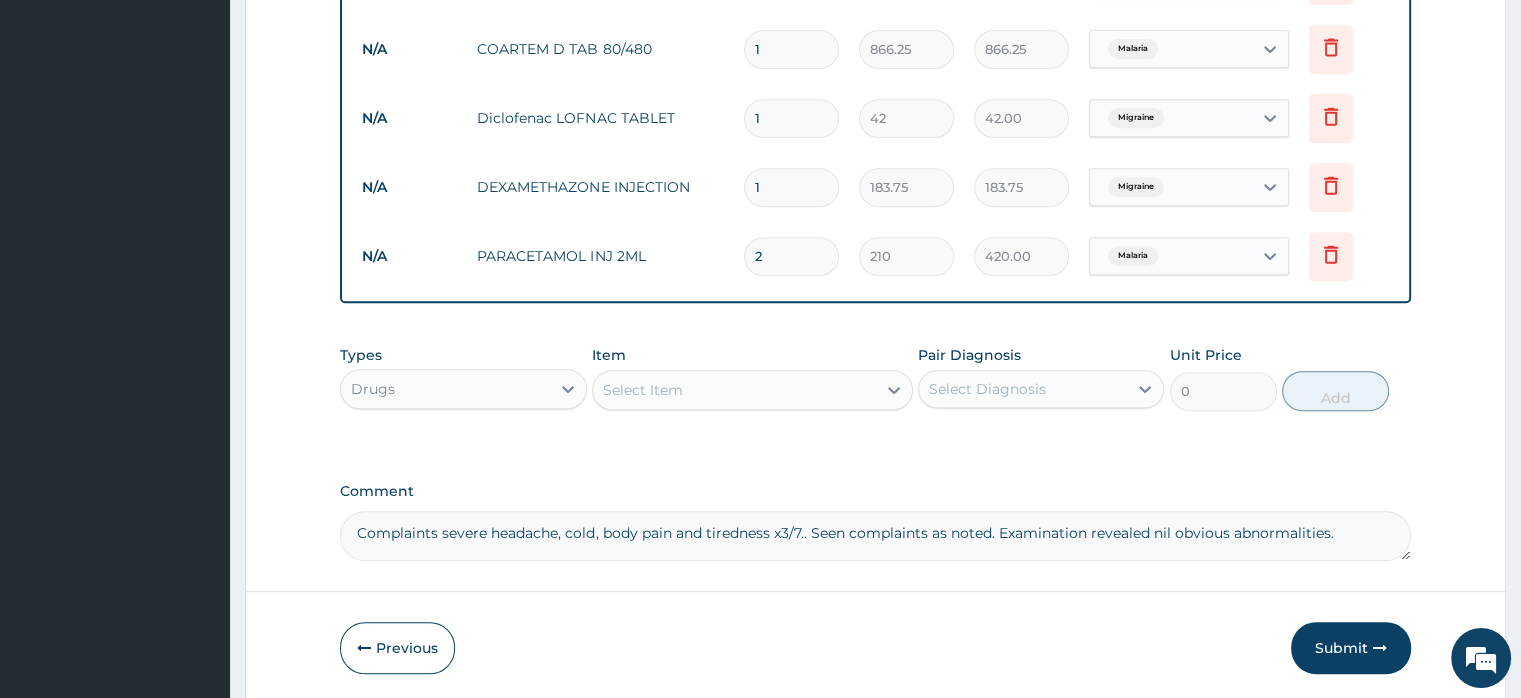 type on "2" 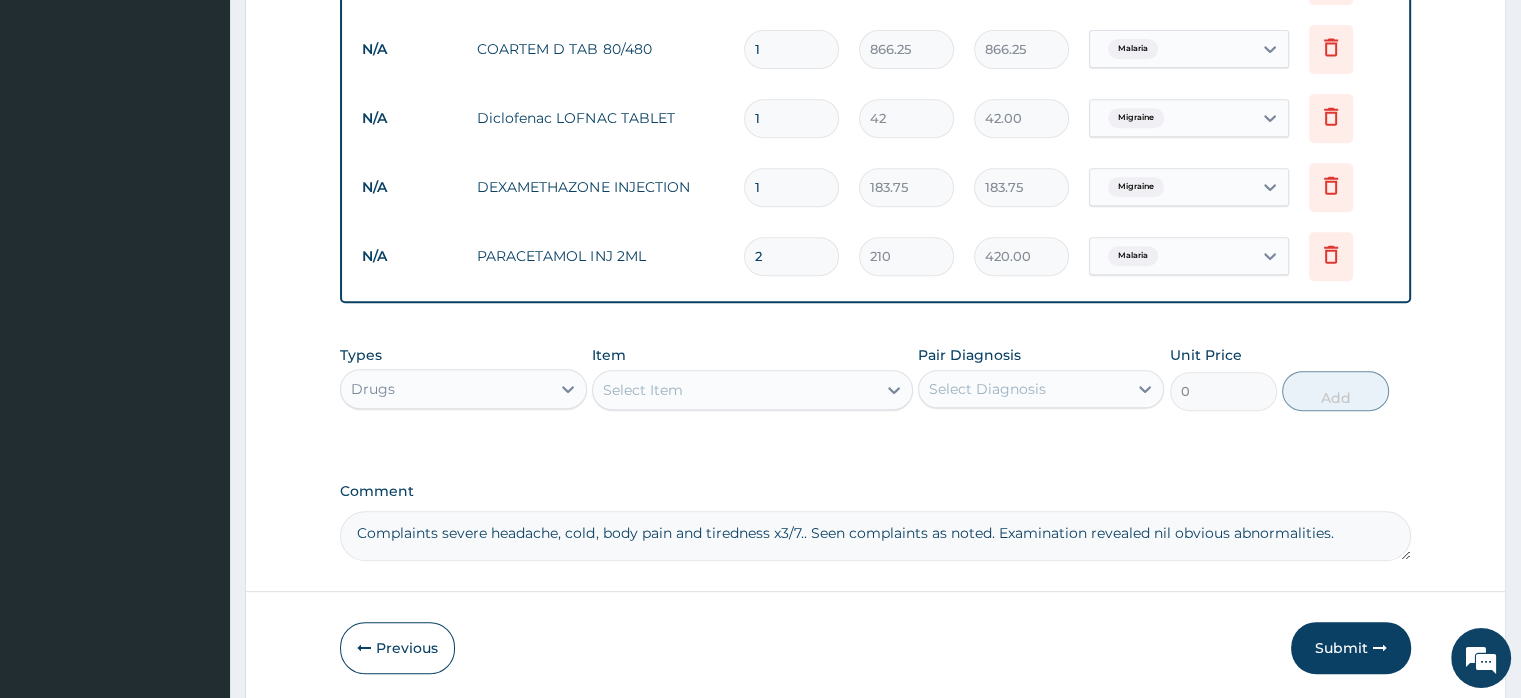 type on "2" 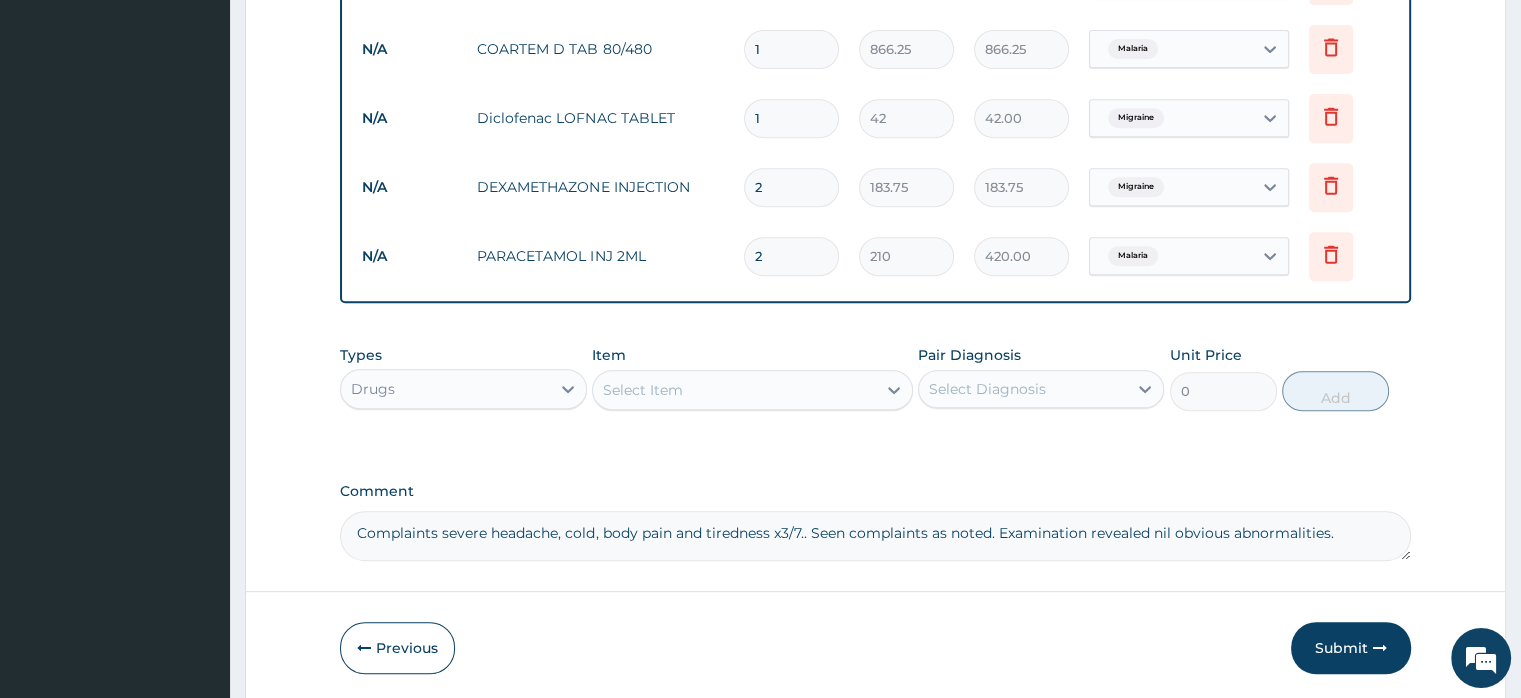 type on "367.50" 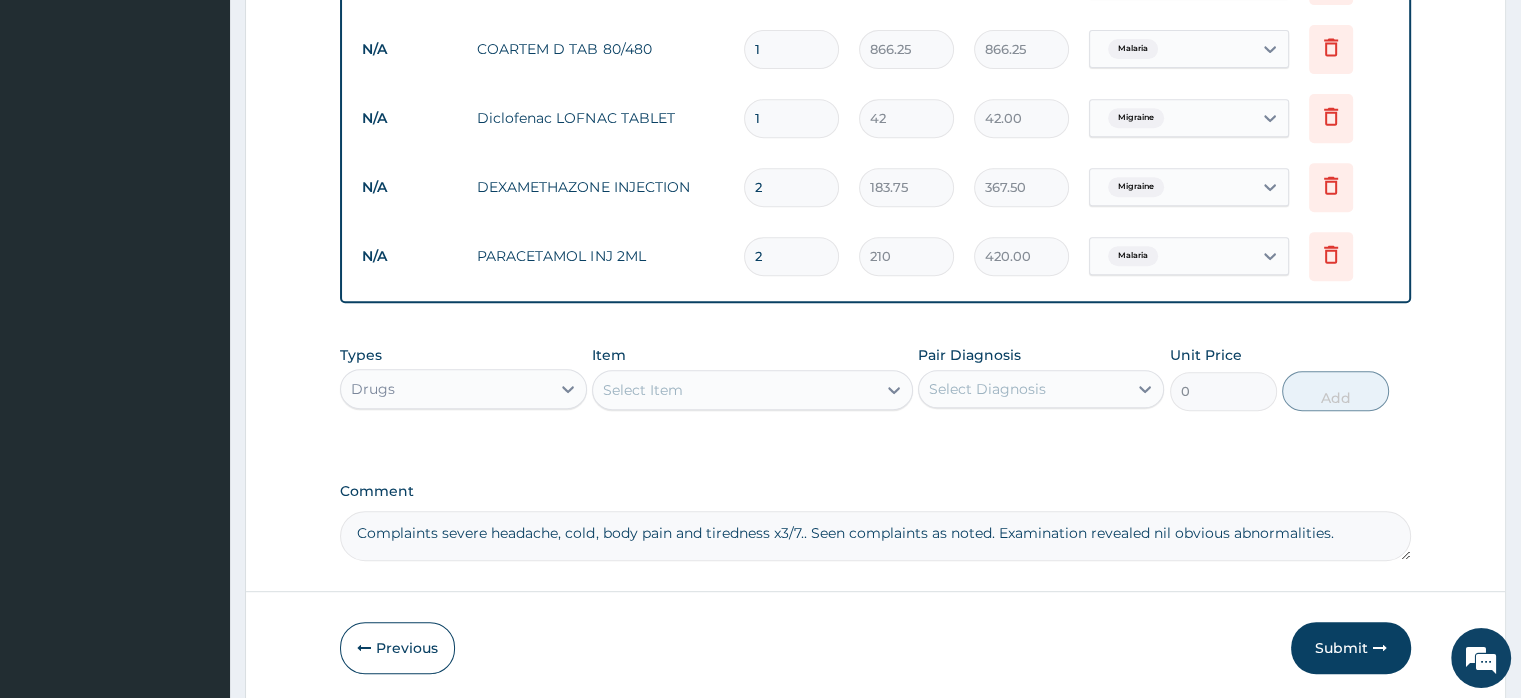 type on "2" 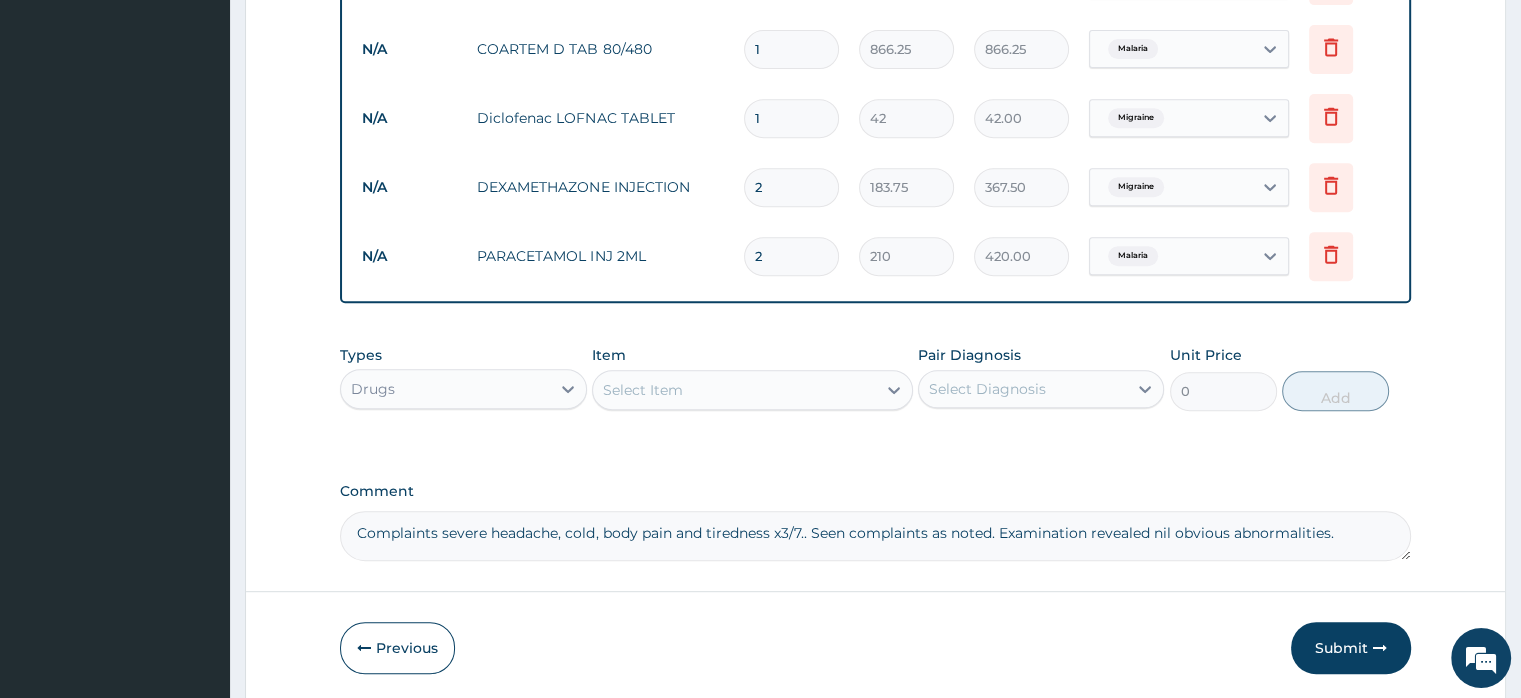 type on "10" 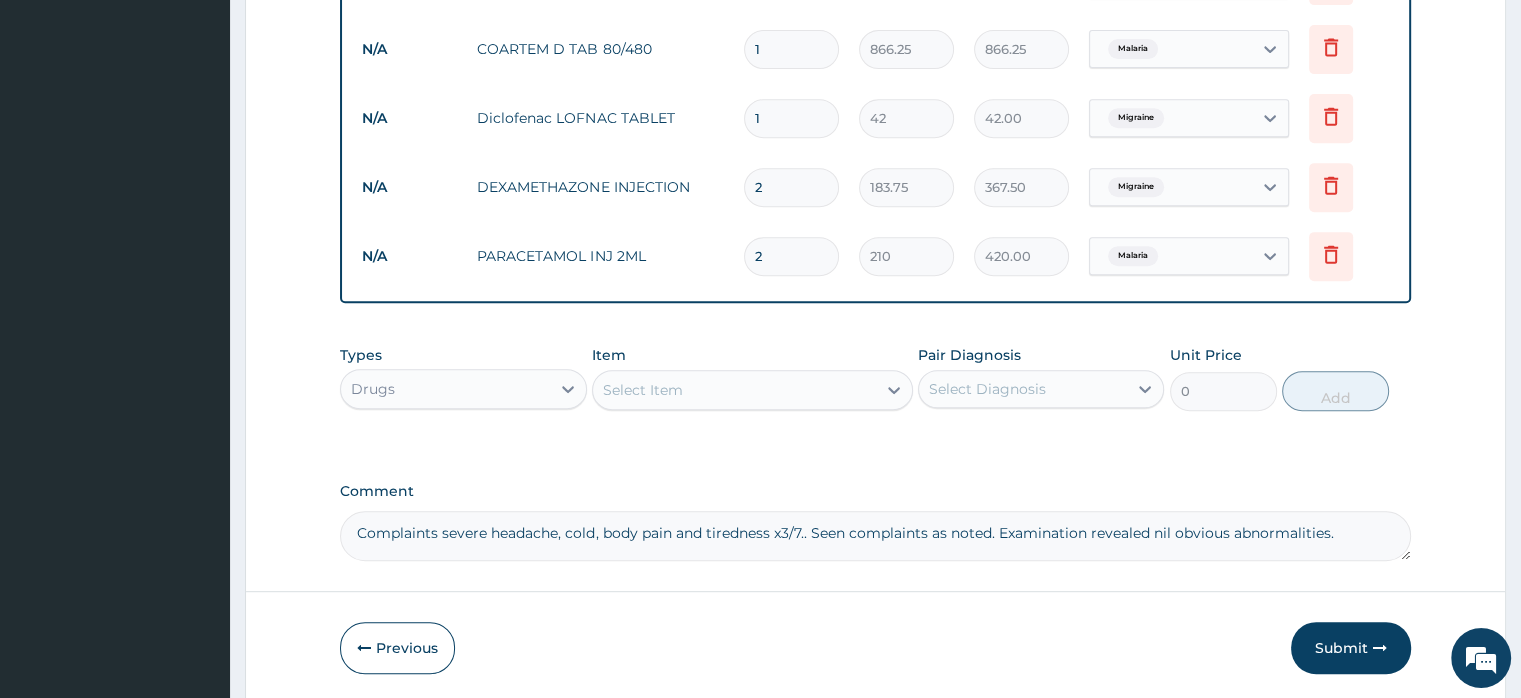 type on "420.00" 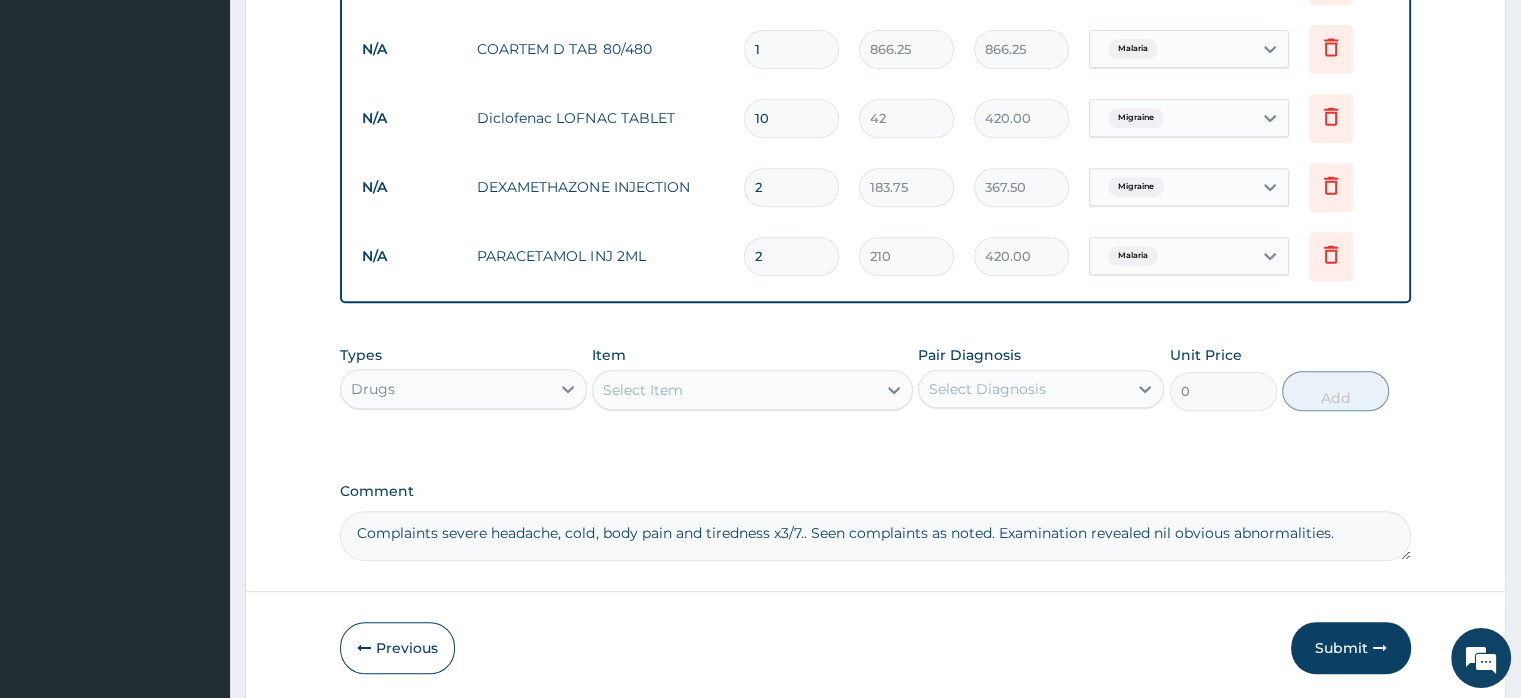 type on "10" 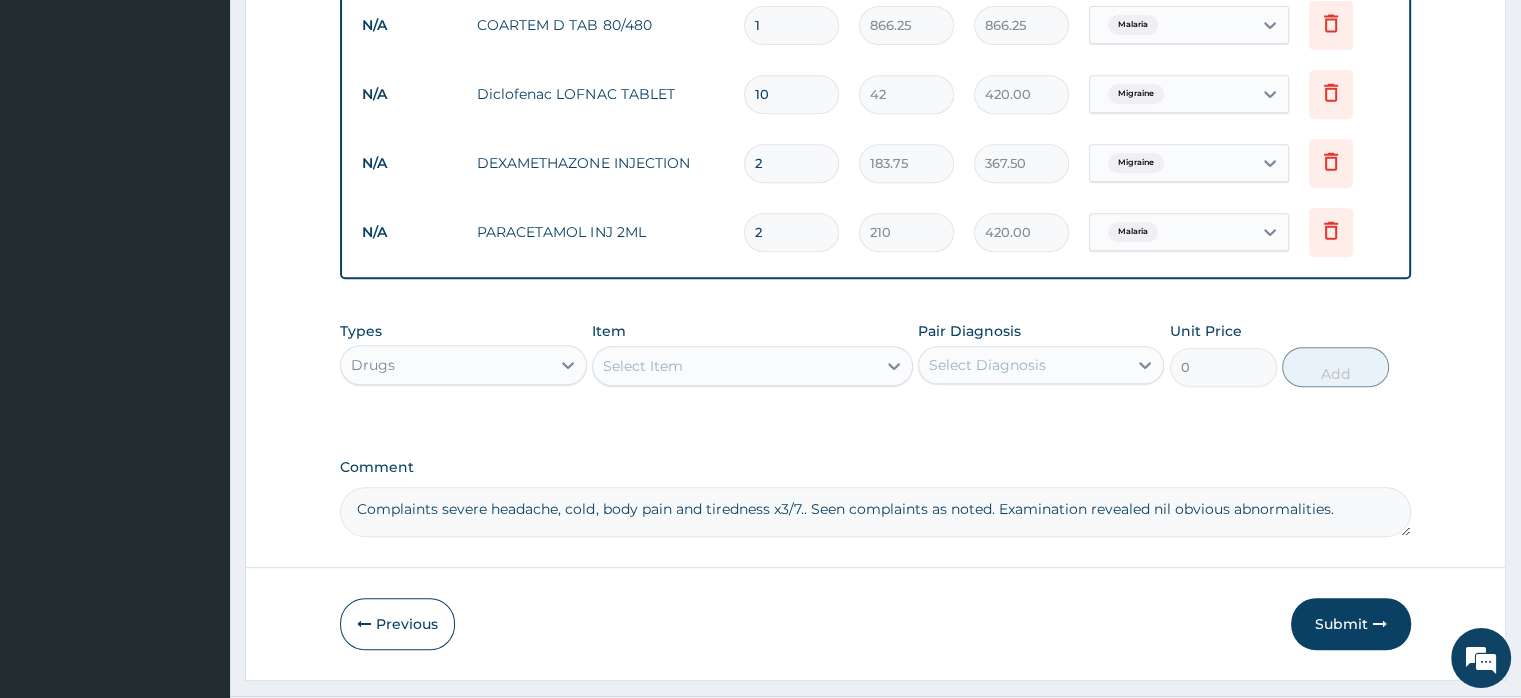 scroll, scrollTop: 921, scrollLeft: 0, axis: vertical 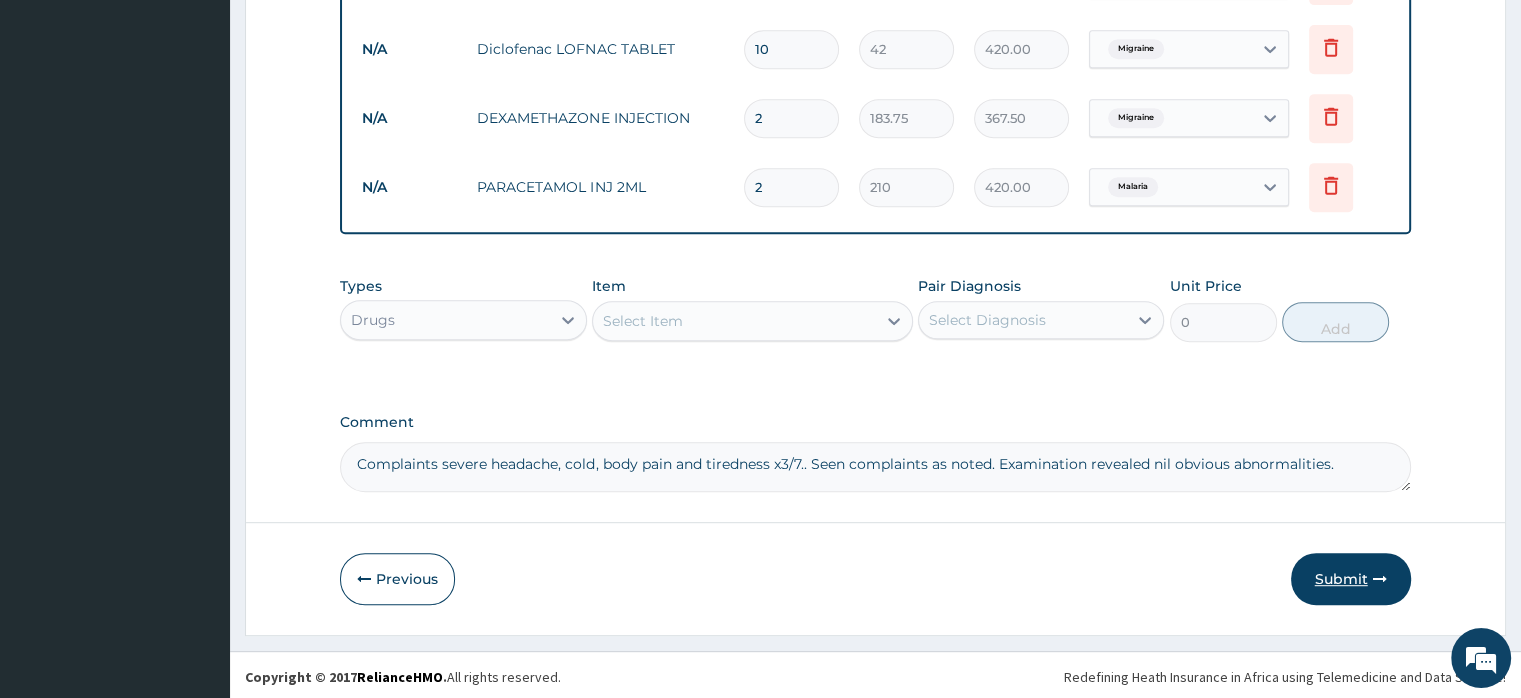 click on "Submit" at bounding box center (1351, 579) 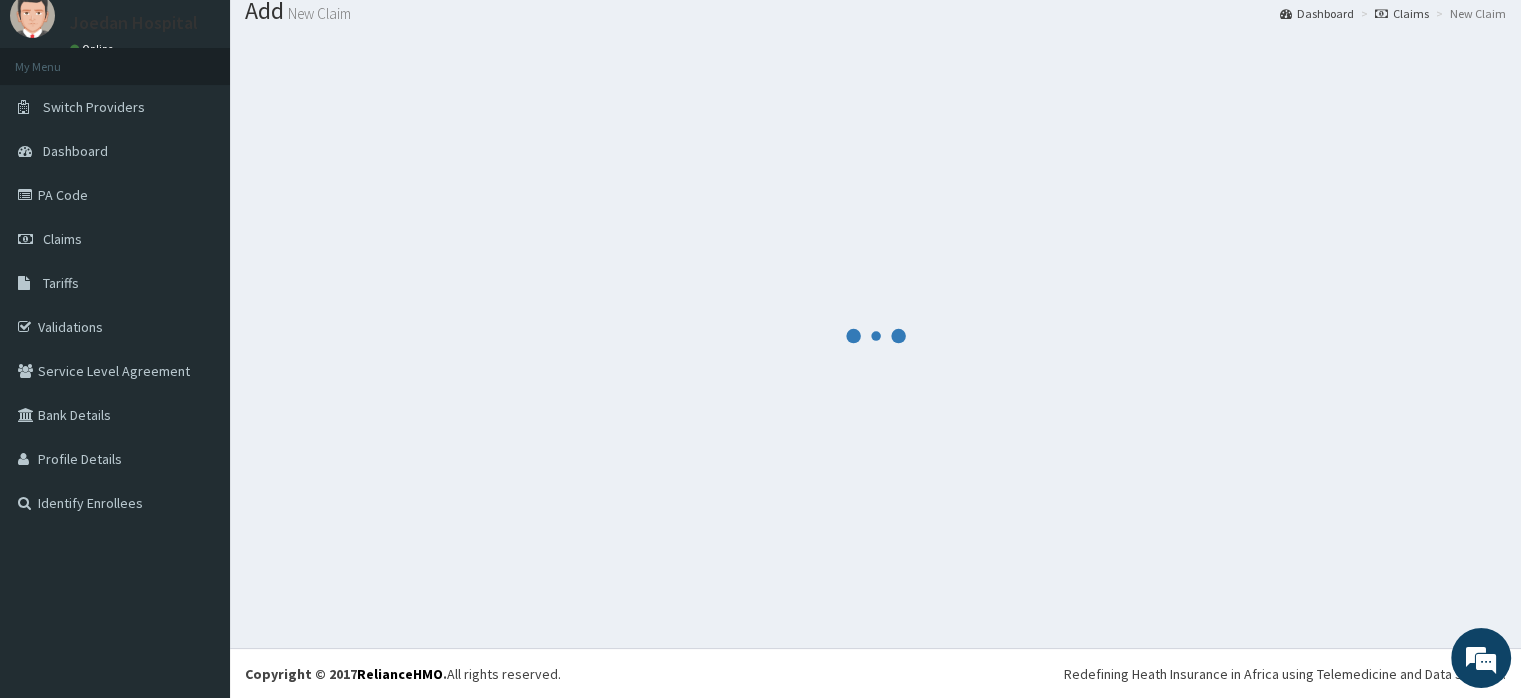 scroll, scrollTop: 921, scrollLeft: 0, axis: vertical 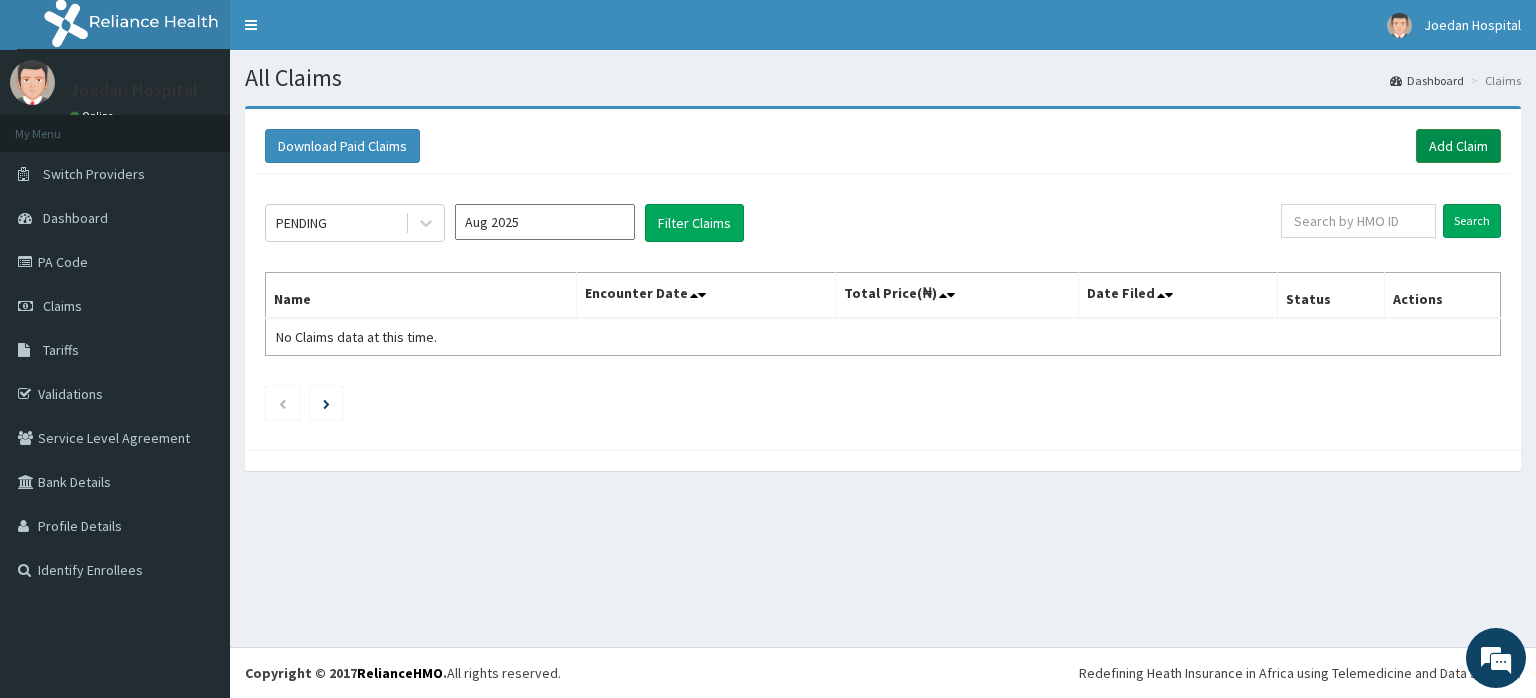 click on "Add Claim" at bounding box center [1458, 146] 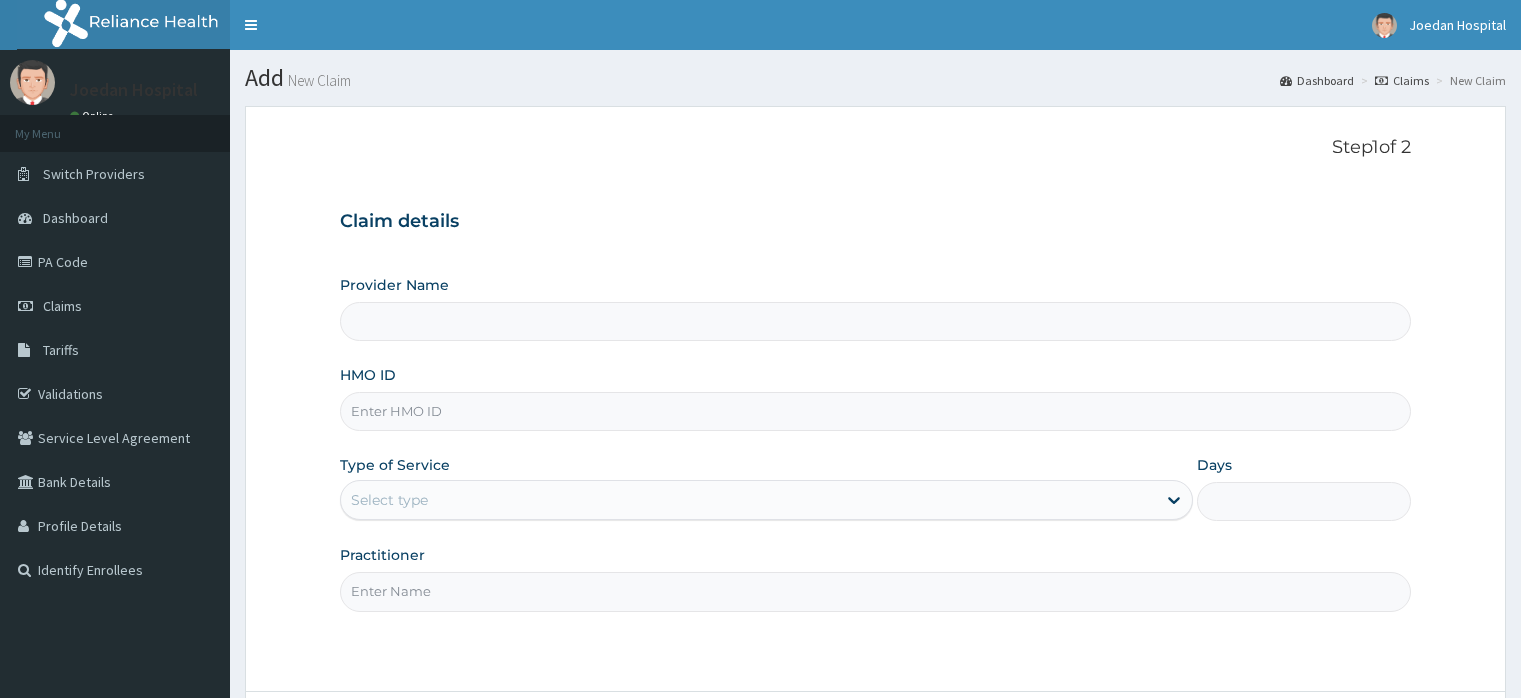 scroll, scrollTop: 0, scrollLeft: 0, axis: both 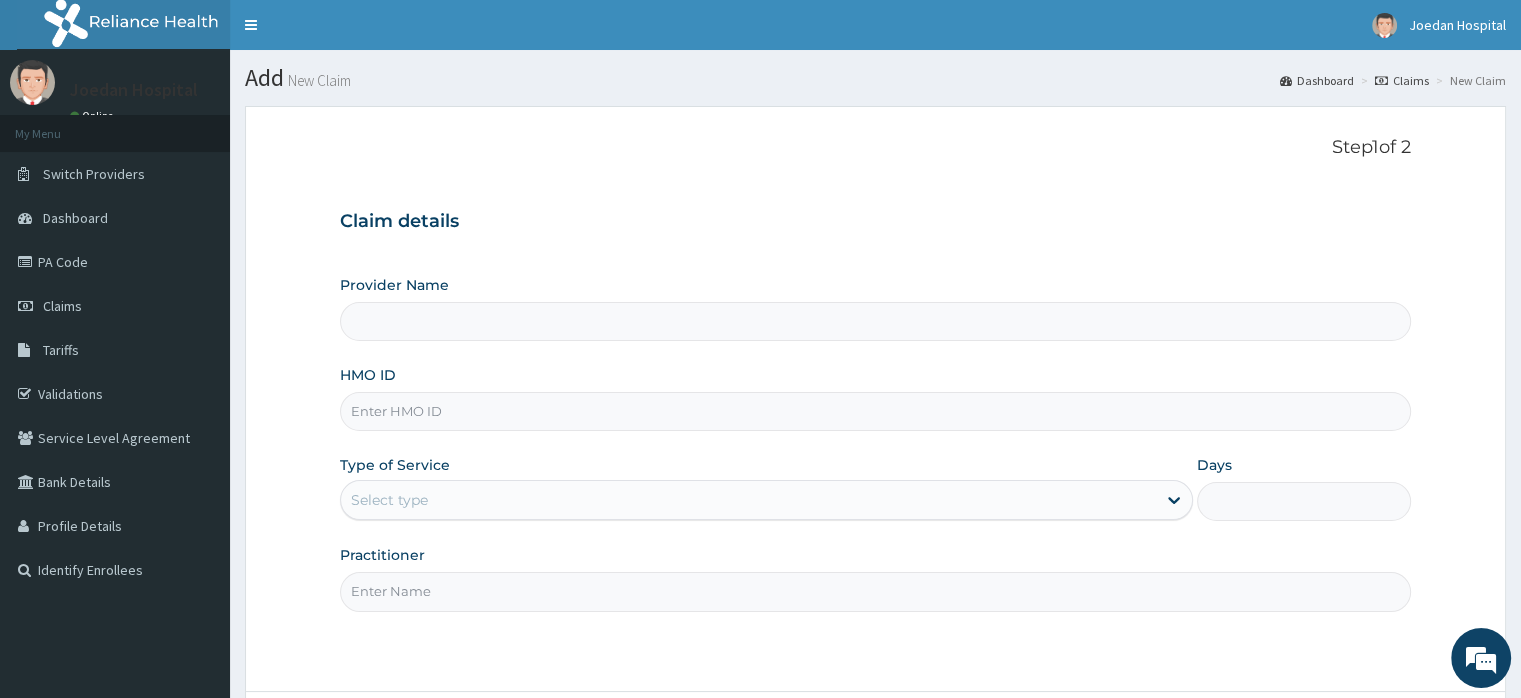 click on "HMO ID" at bounding box center (875, 411) 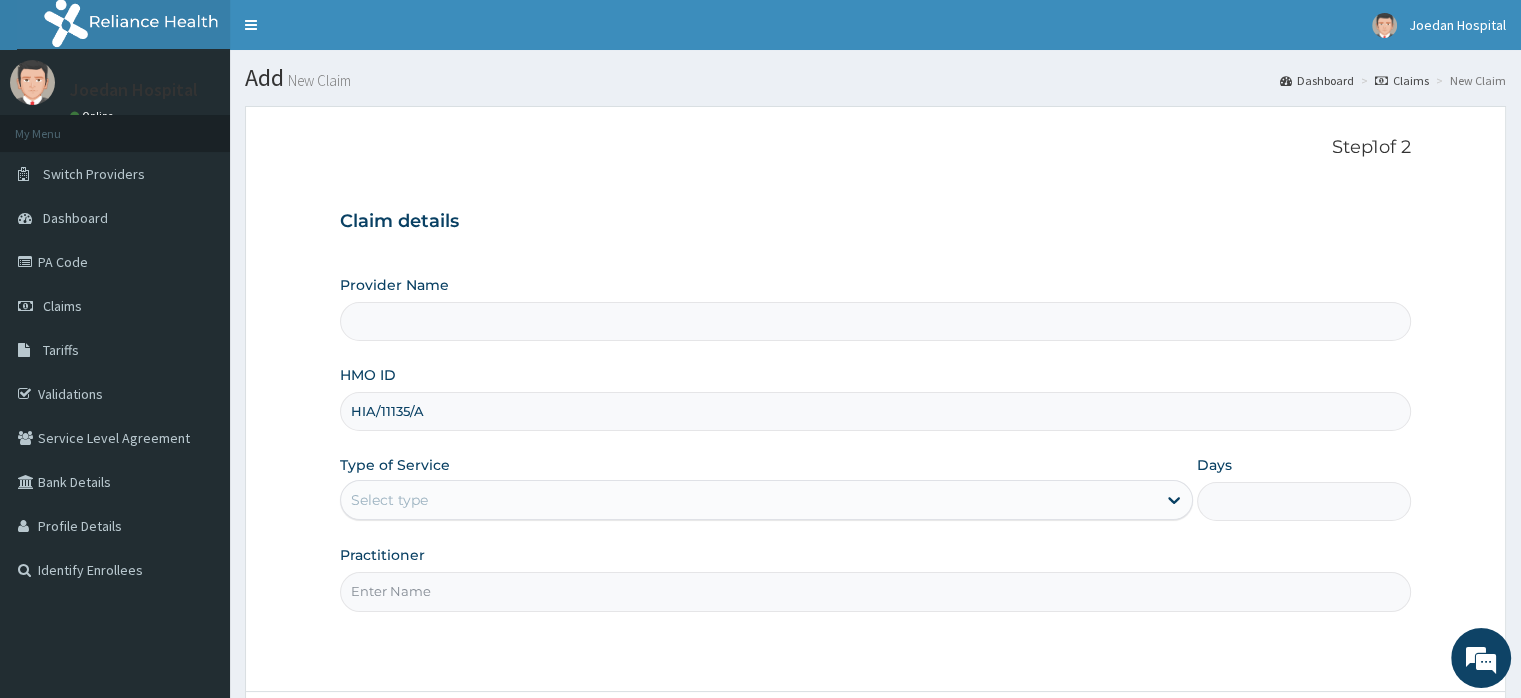 type on "HIA/11135/A" 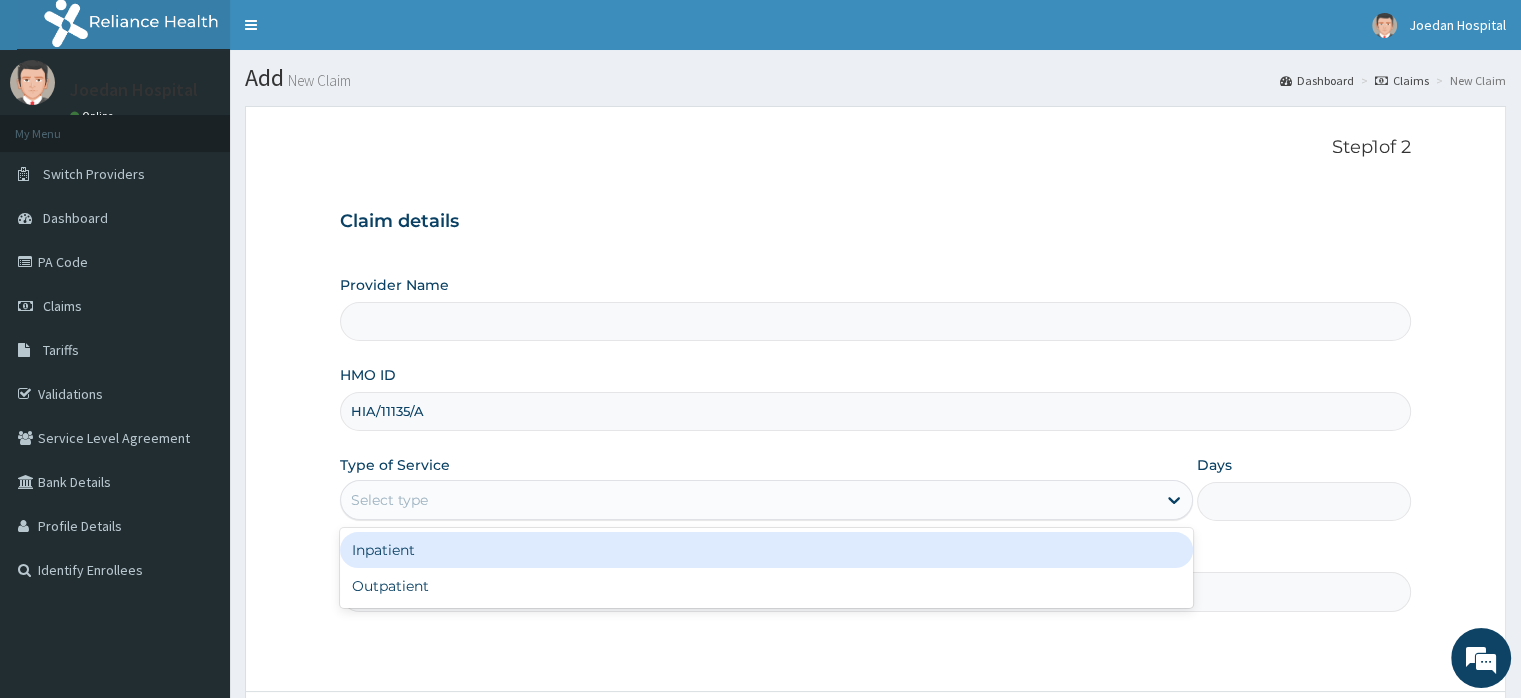click on "Select type" at bounding box center [748, 500] 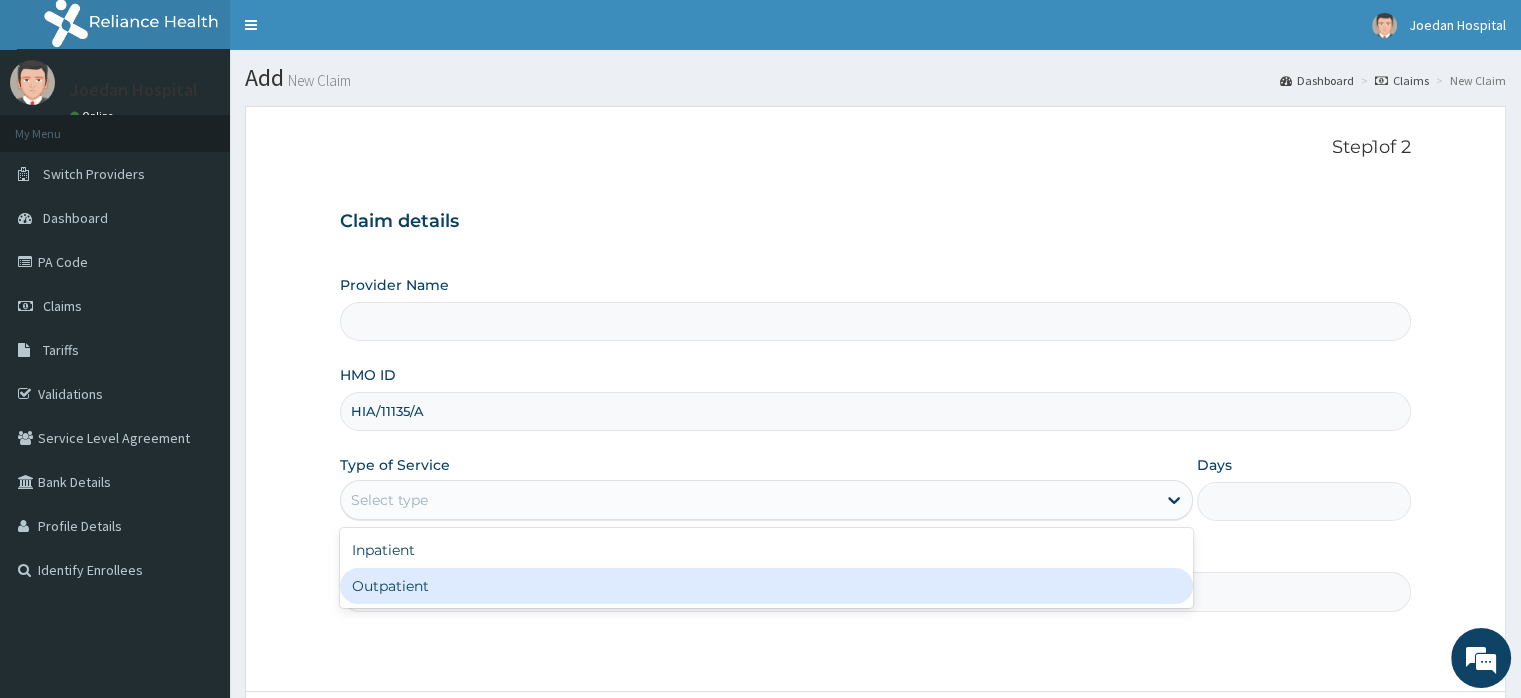 type on "Joedan Hospital Limited" 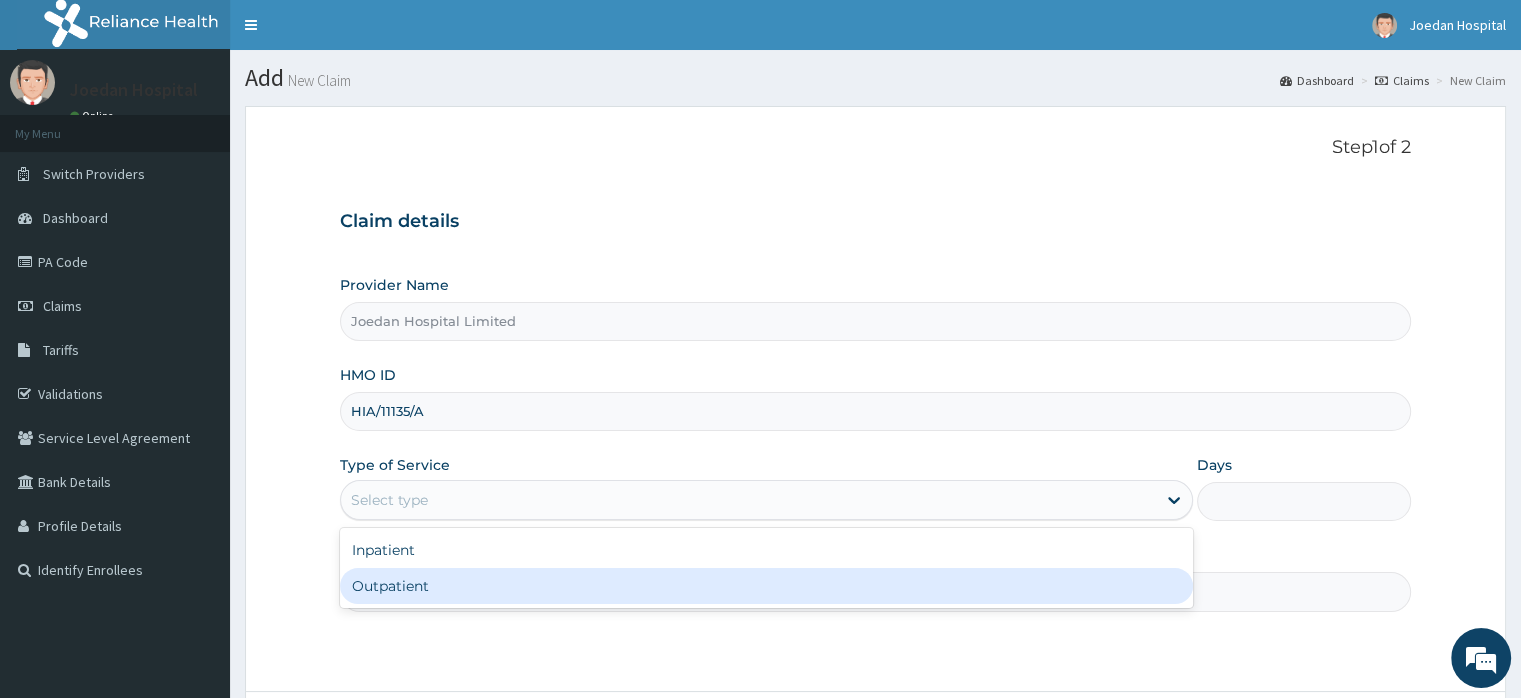 click on "Outpatient" at bounding box center (766, 586) 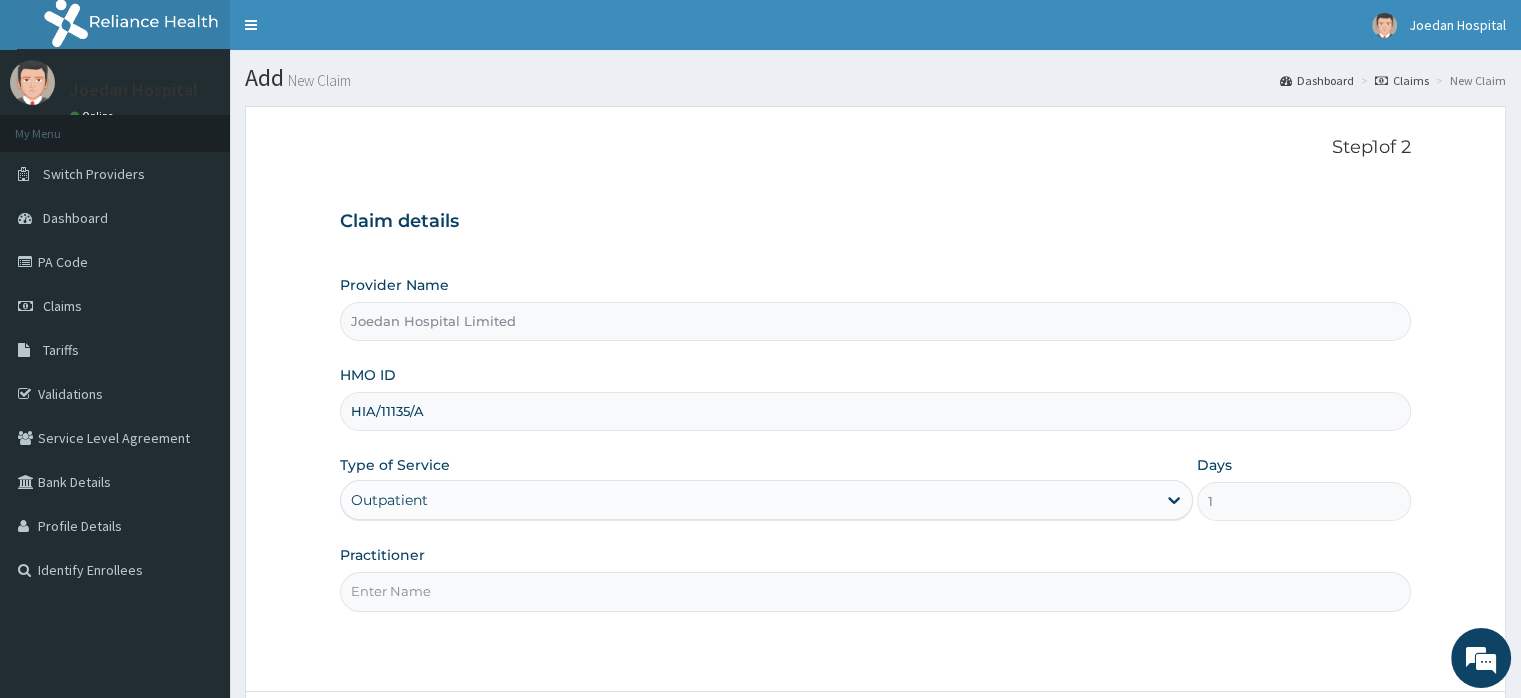 click on "Practitioner" at bounding box center (875, 591) 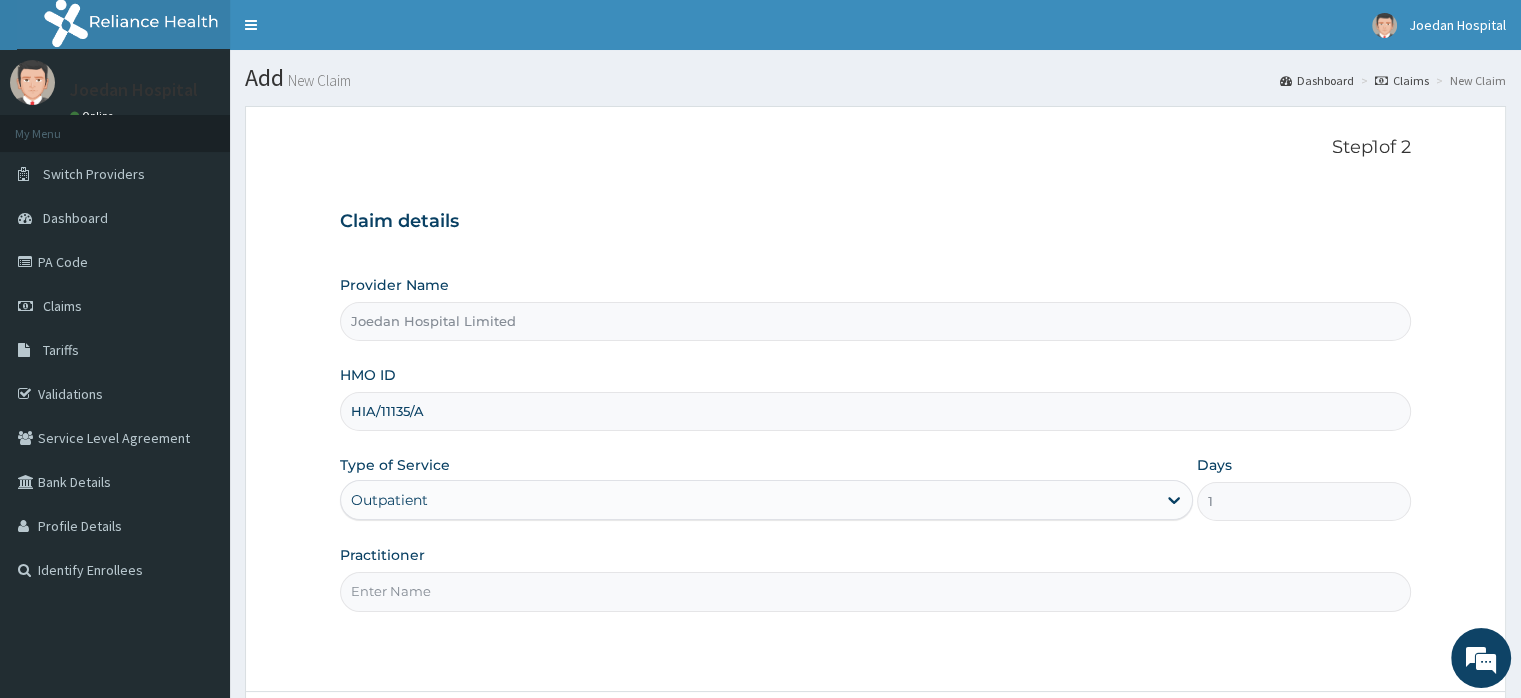 type on "Dr [LAST] [LAST]" 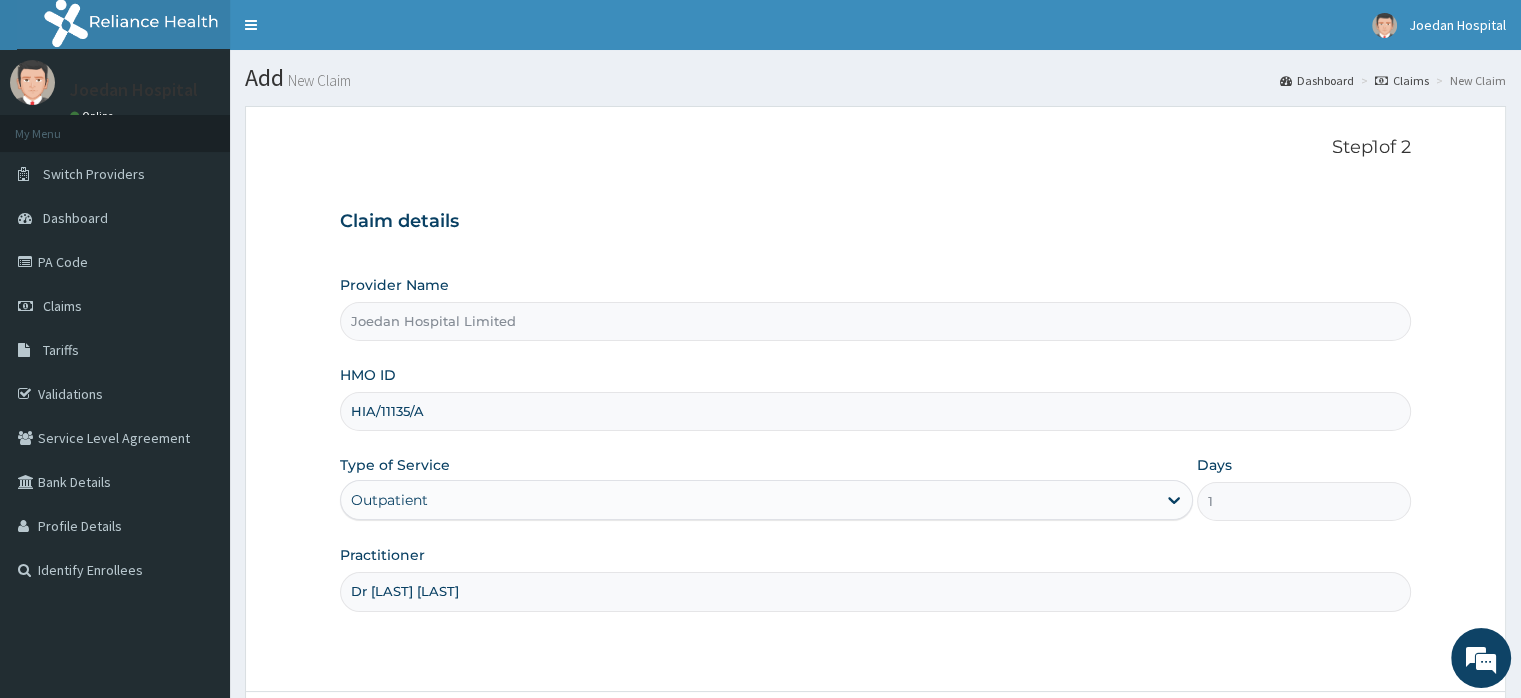 scroll, scrollTop: 0, scrollLeft: 0, axis: both 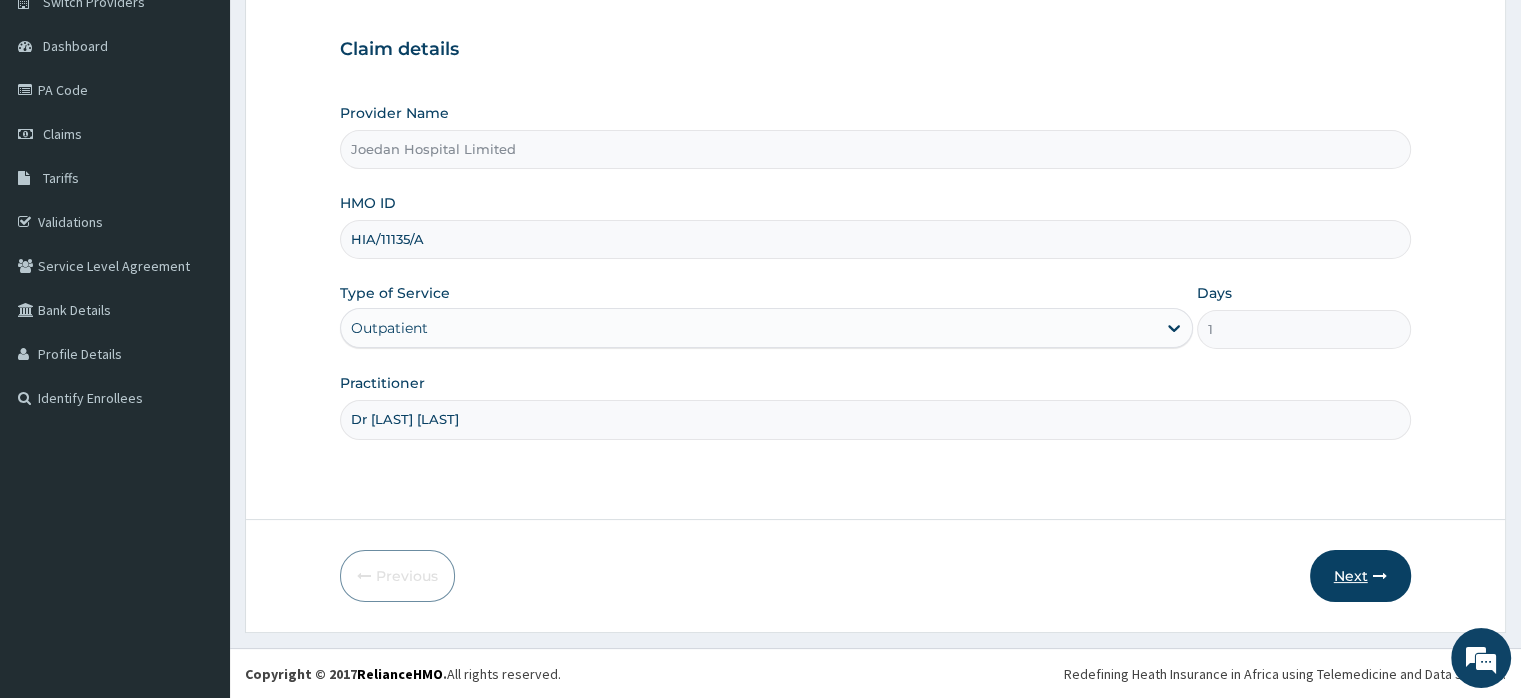 click on "Next" at bounding box center [1360, 576] 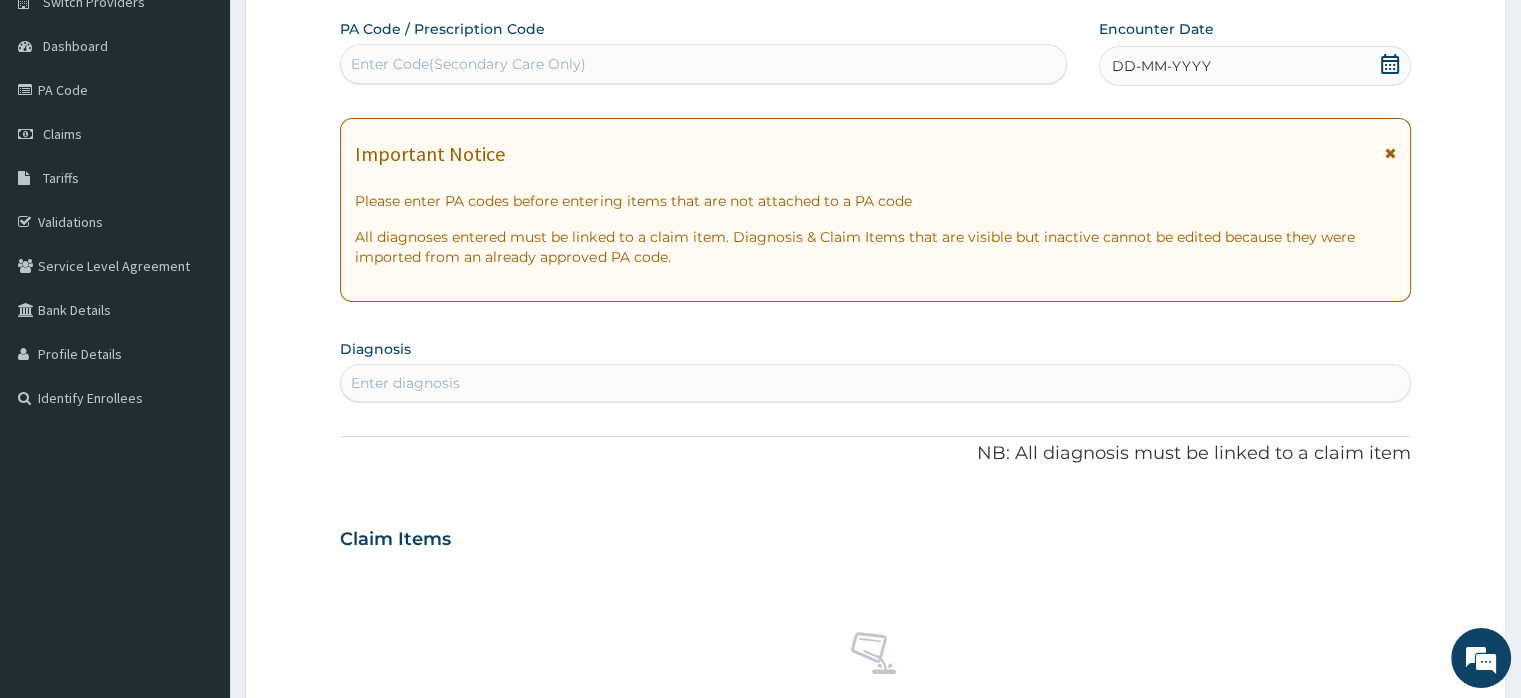click on "DD-MM-YYYY" at bounding box center (1161, 66) 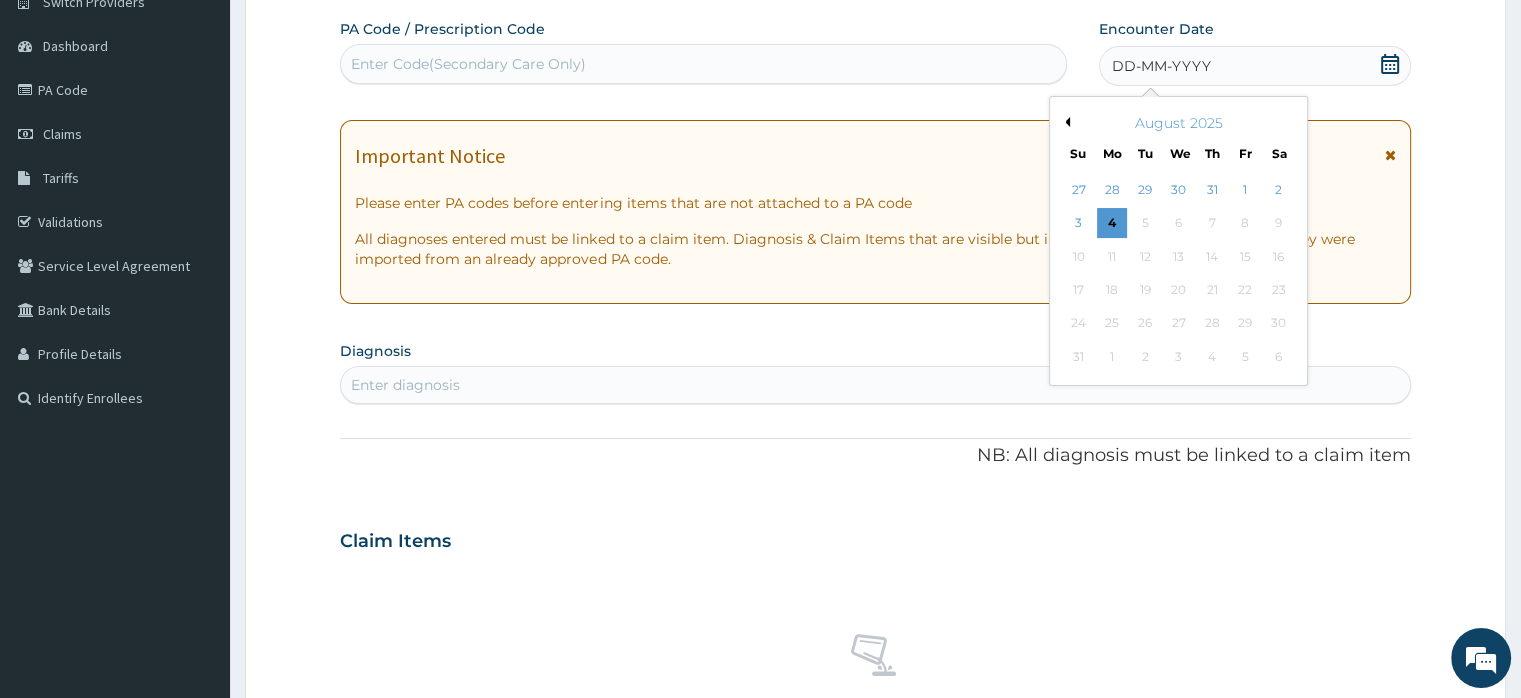 click on "Previous Month" at bounding box center (1065, 122) 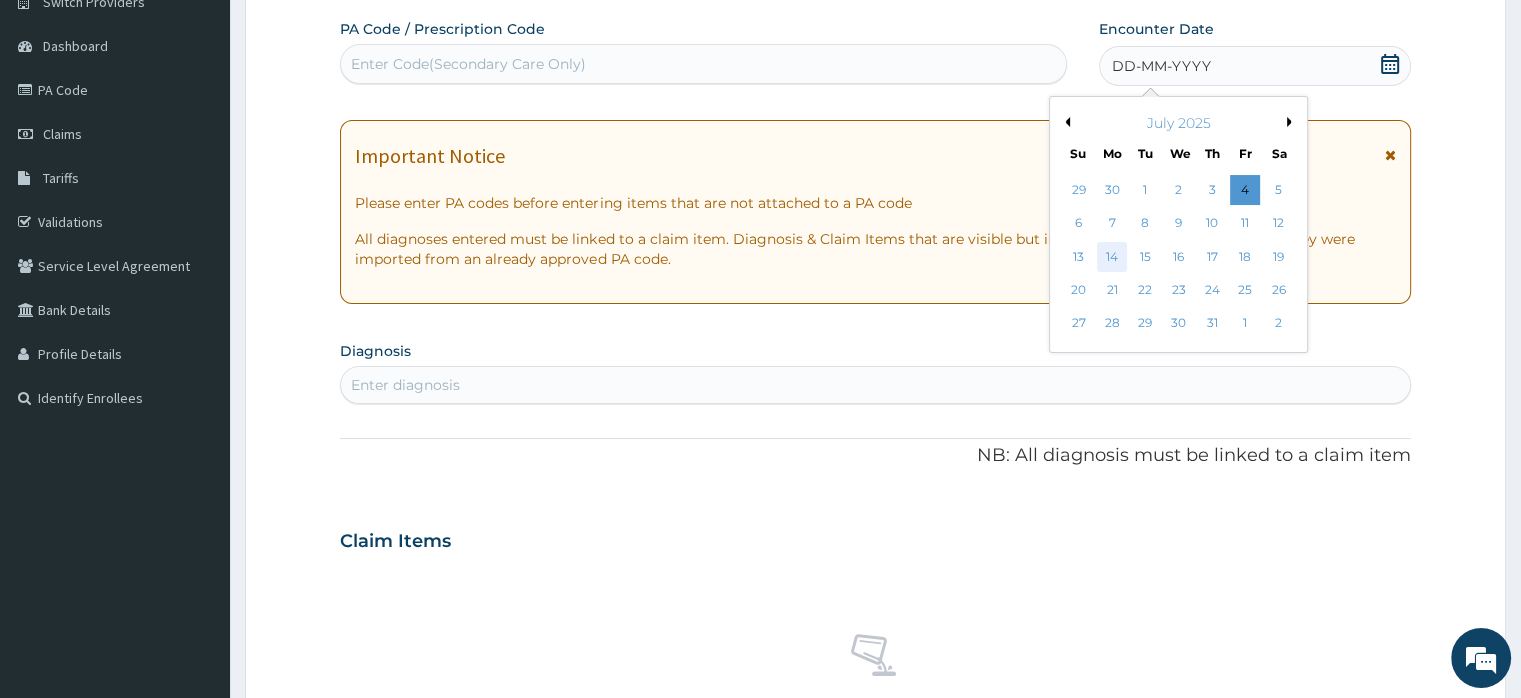 click on "14" at bounding box center (1112, 257) 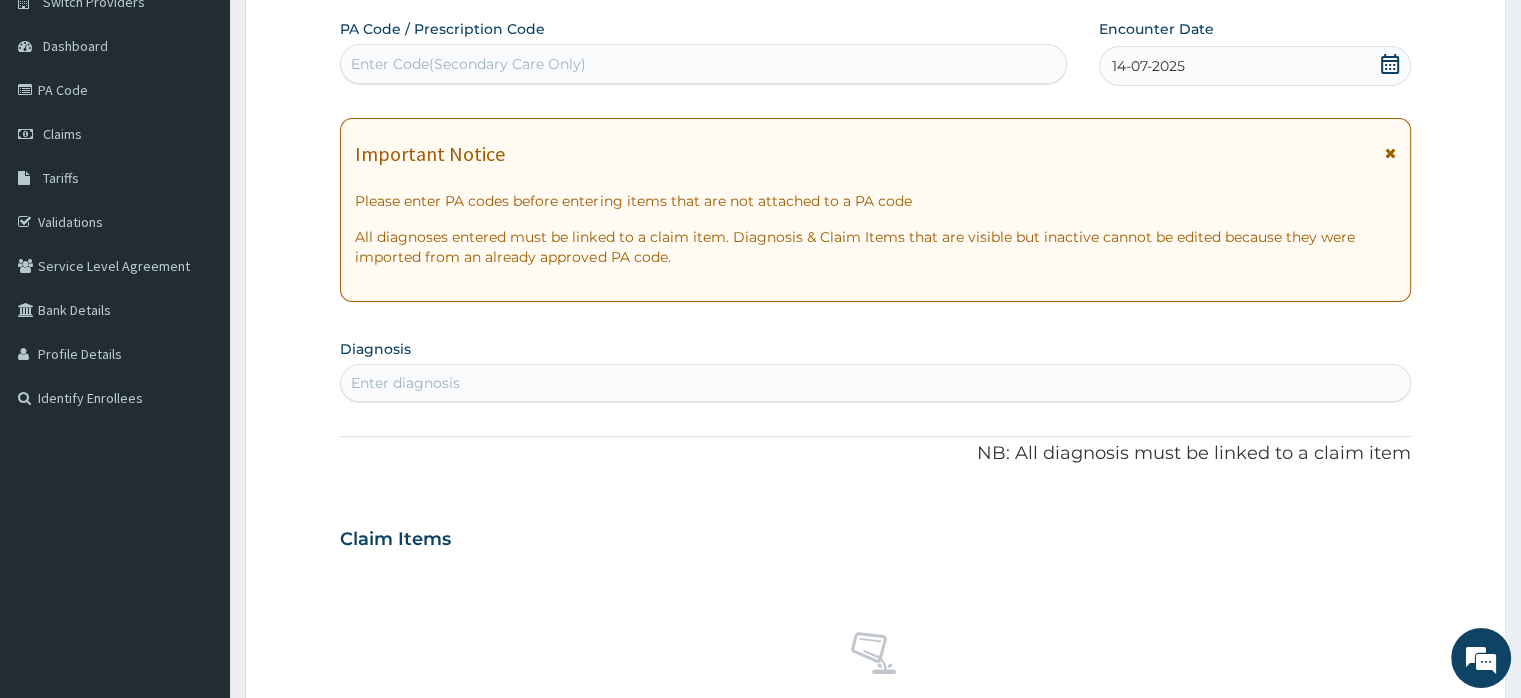 click on "Enter diagnosis" at bounding box center [405, 383] 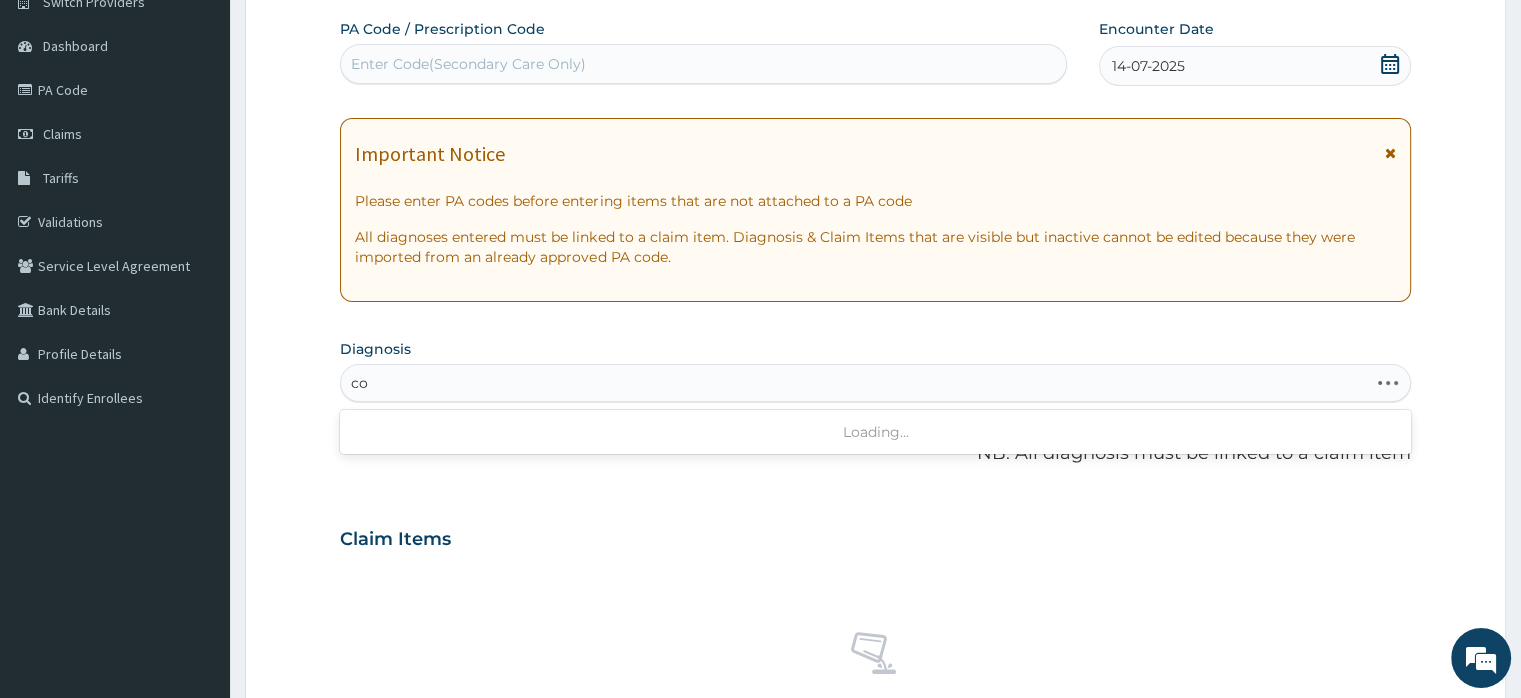 type on "c" 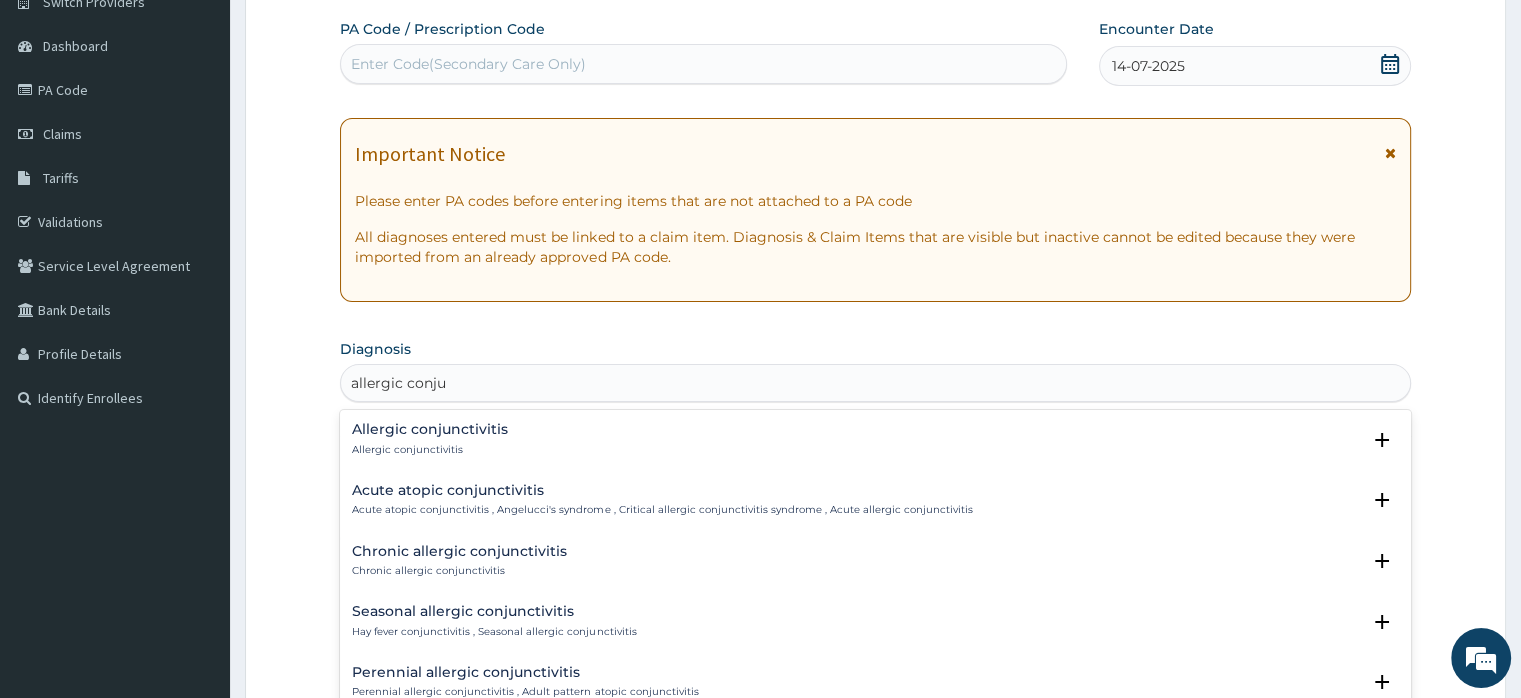 type on "allergic conj" 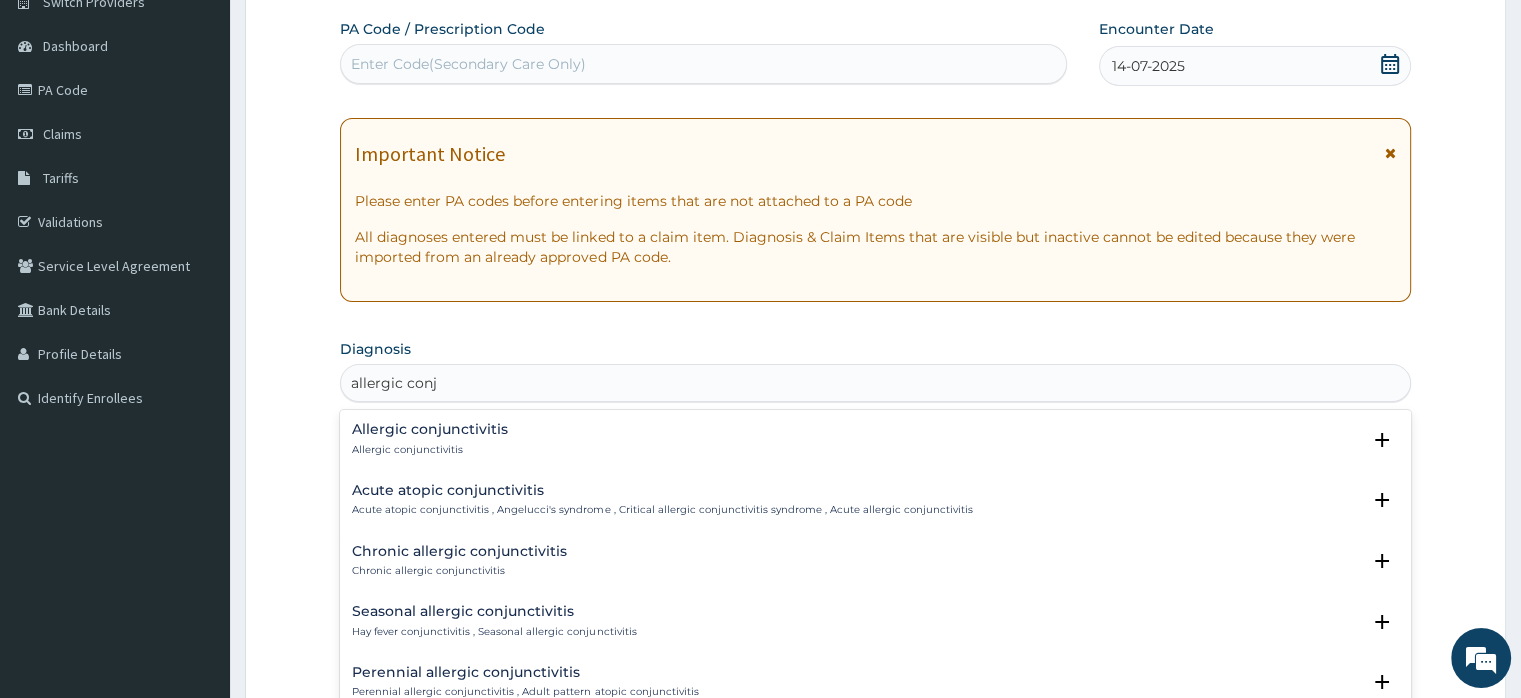 click on "Allergic conjunctivitis" at bounding box center (430, 429) 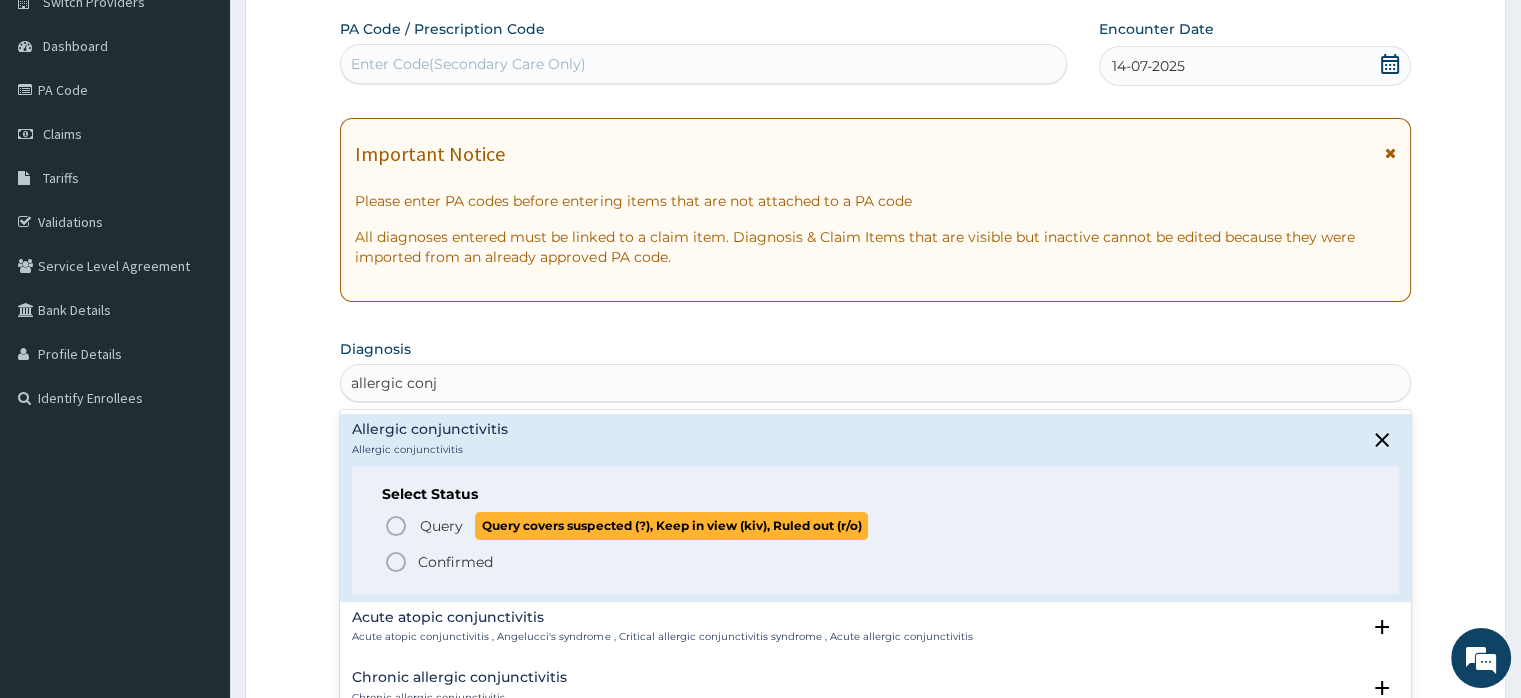 click 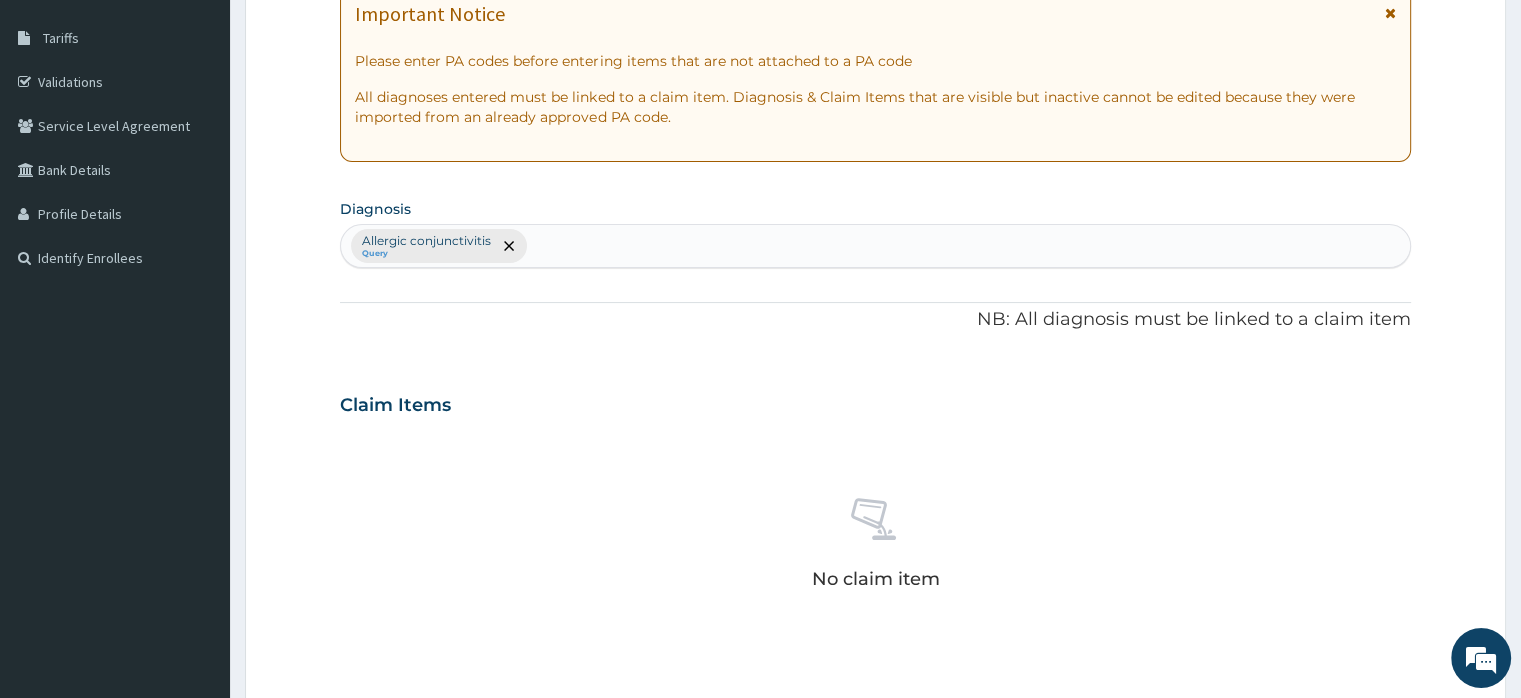 scroll, scrollTop: 272, scrollLeft: 0, axis: vertical 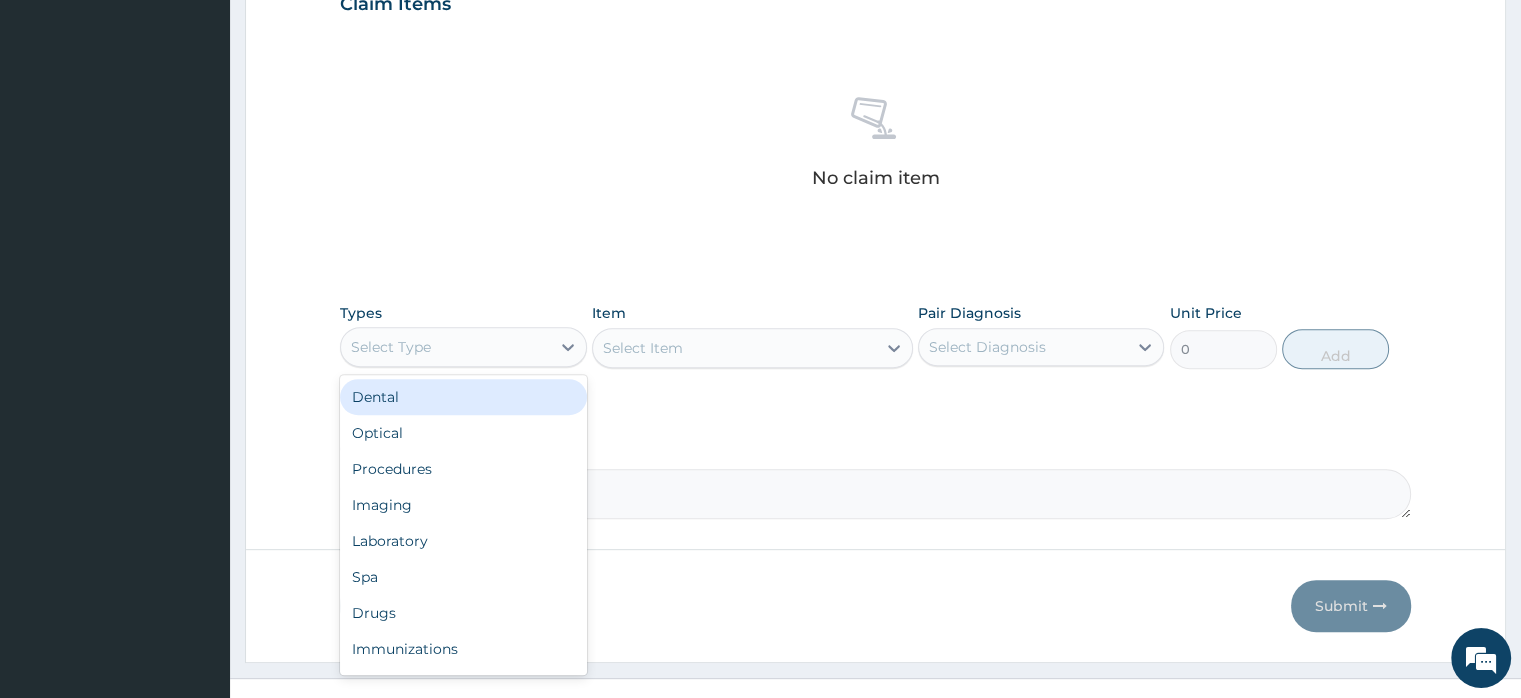 click on "Select Type" at bounding box center (445, 347) 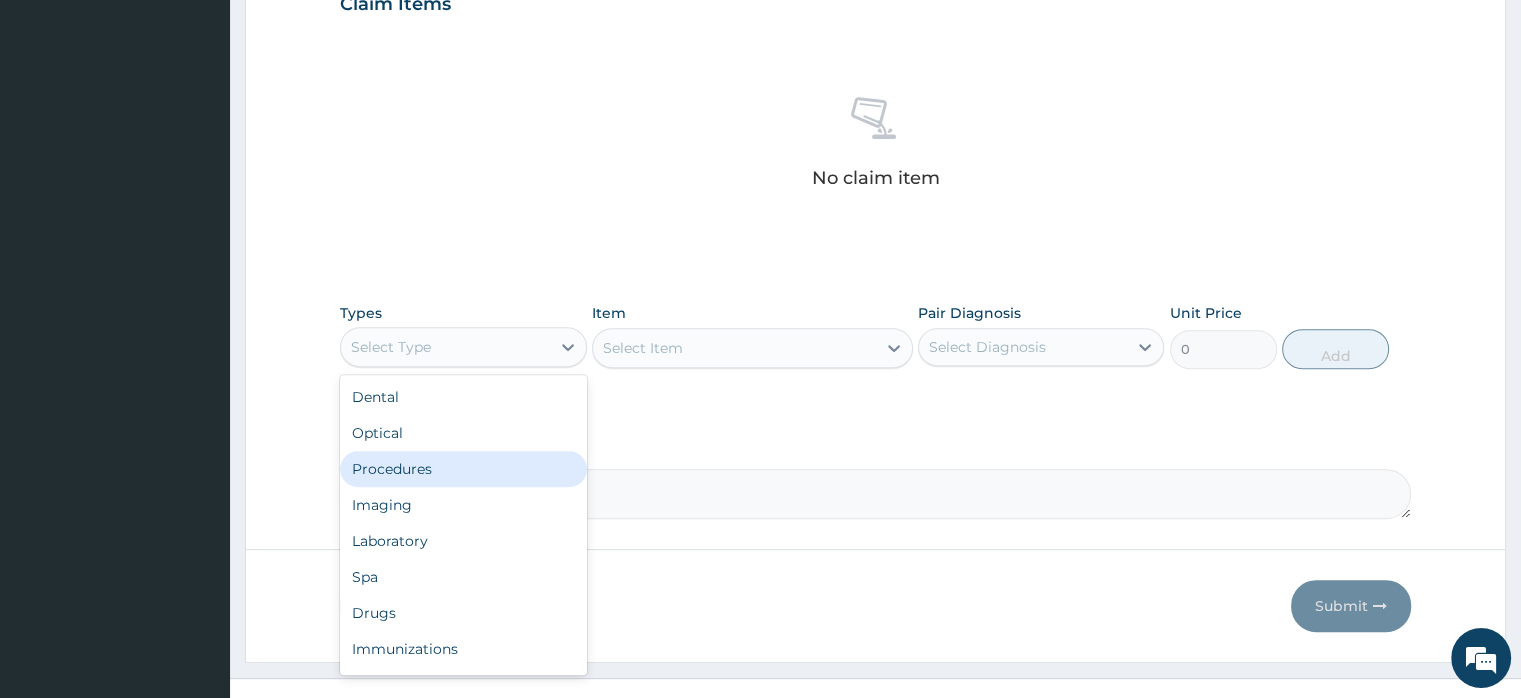 drag, startPoint x: 415, startPoint y: 469, endPoint x: 473, endPoint y: 425, distance: 72.8011 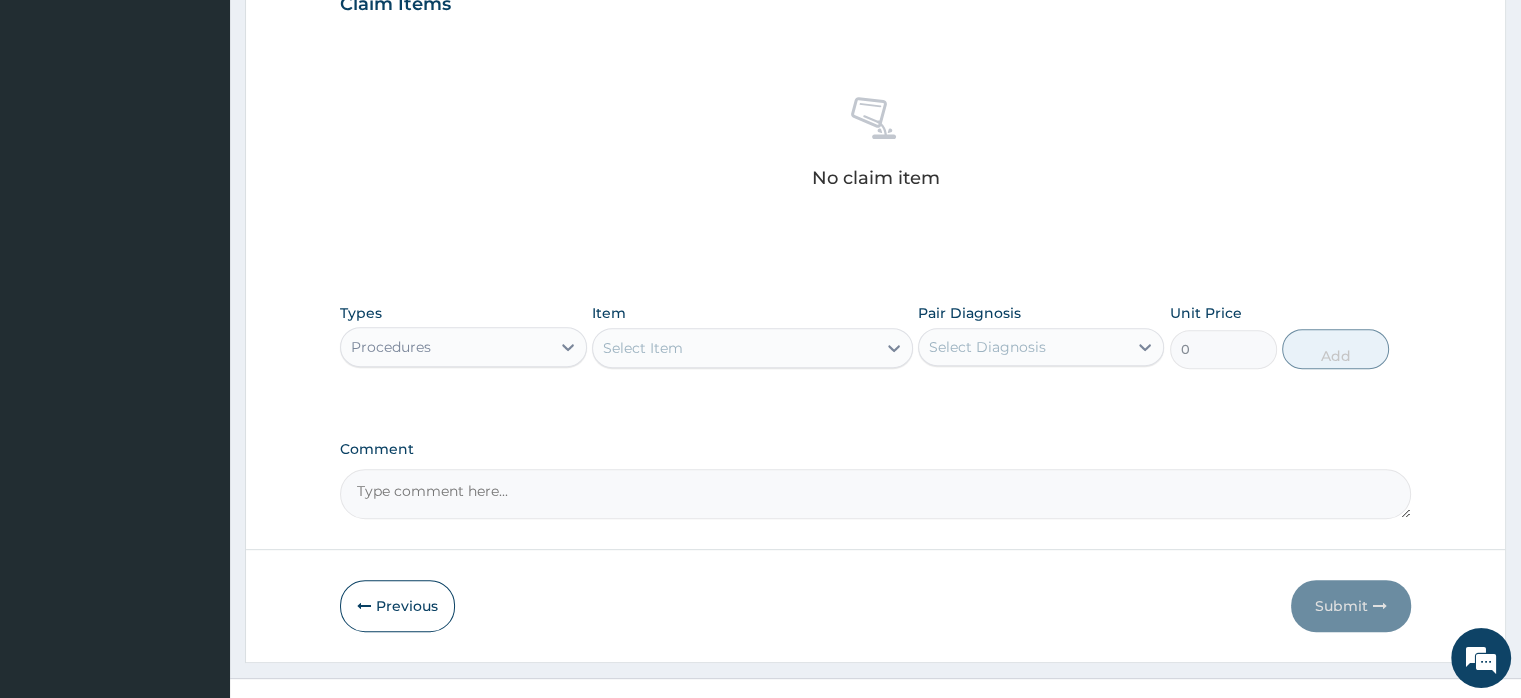 click on "Select Item" at bounding box center (752, 348) 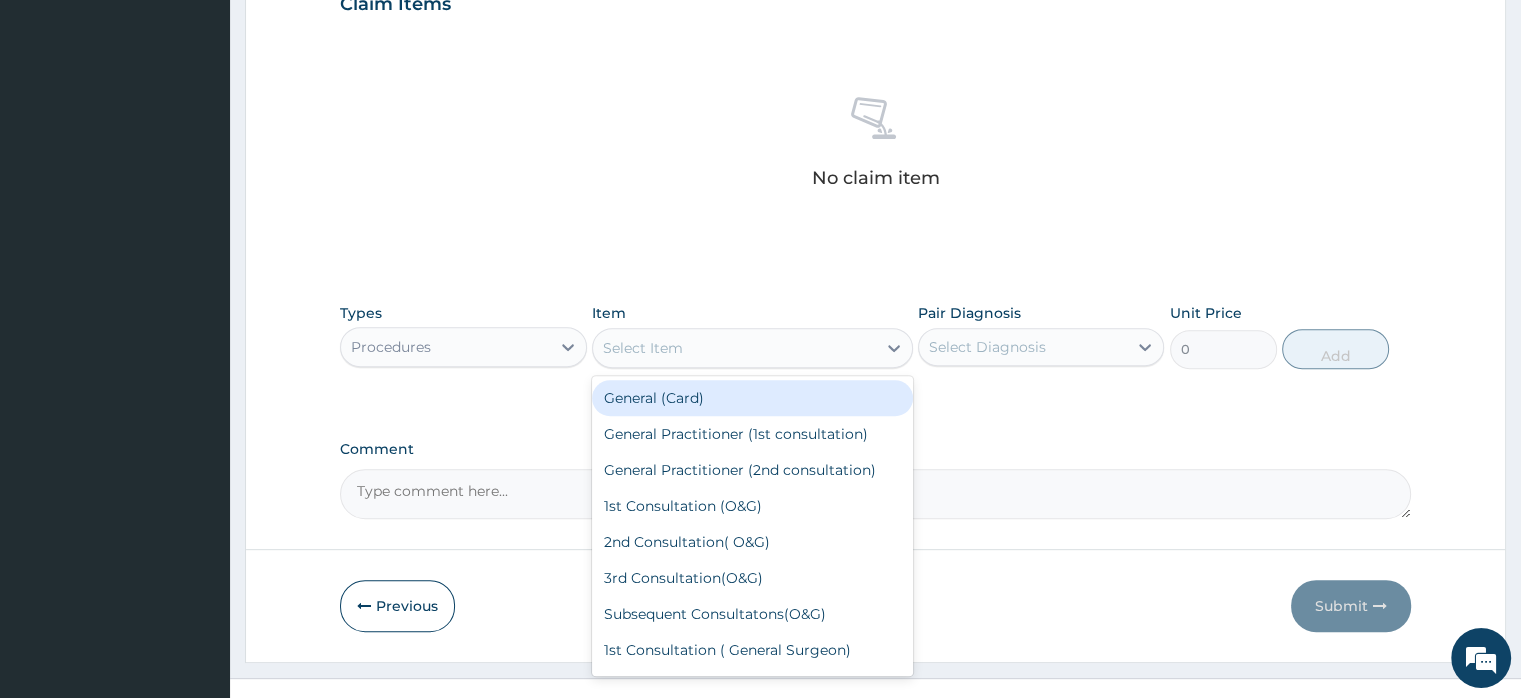 click on "Select Item" at bounding box center [643, 348] 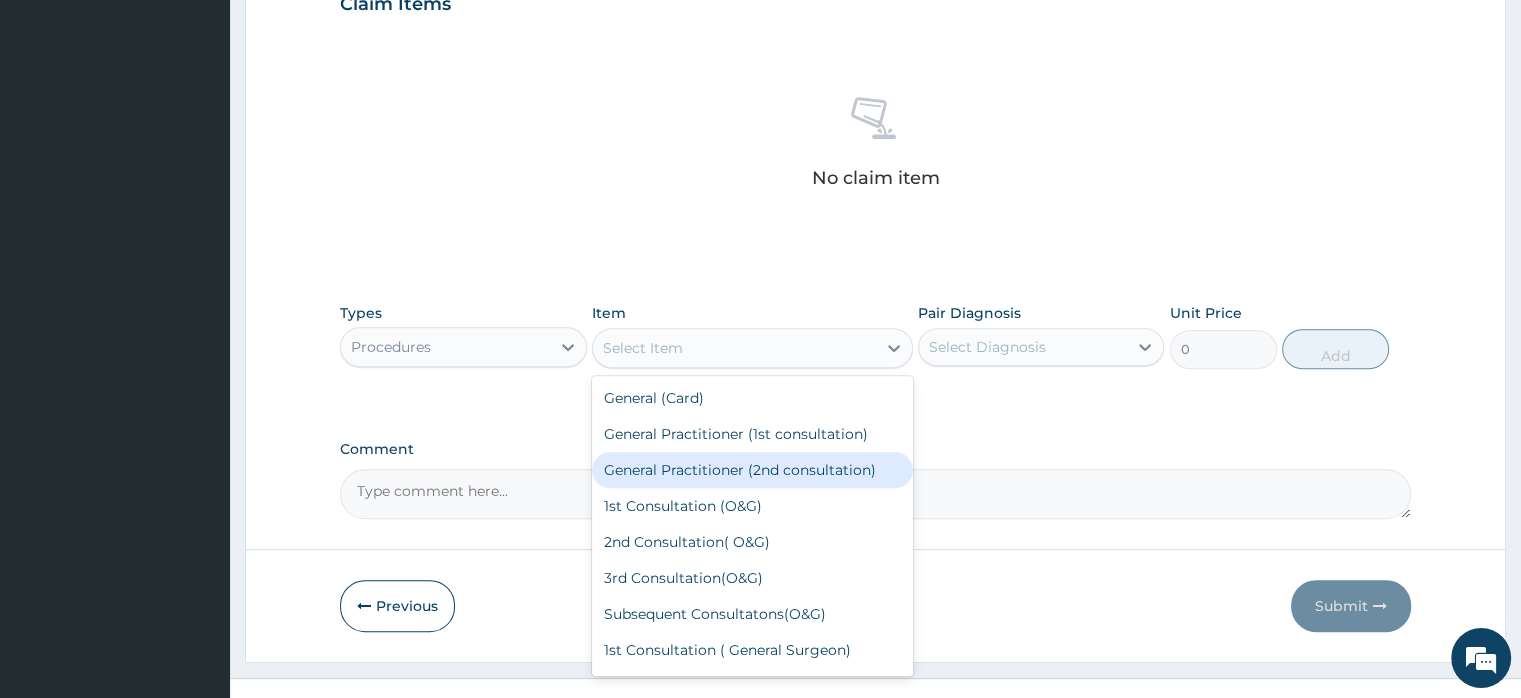 click on "General Practitioner (2nd consultation)" at bounding box center [752, 470] 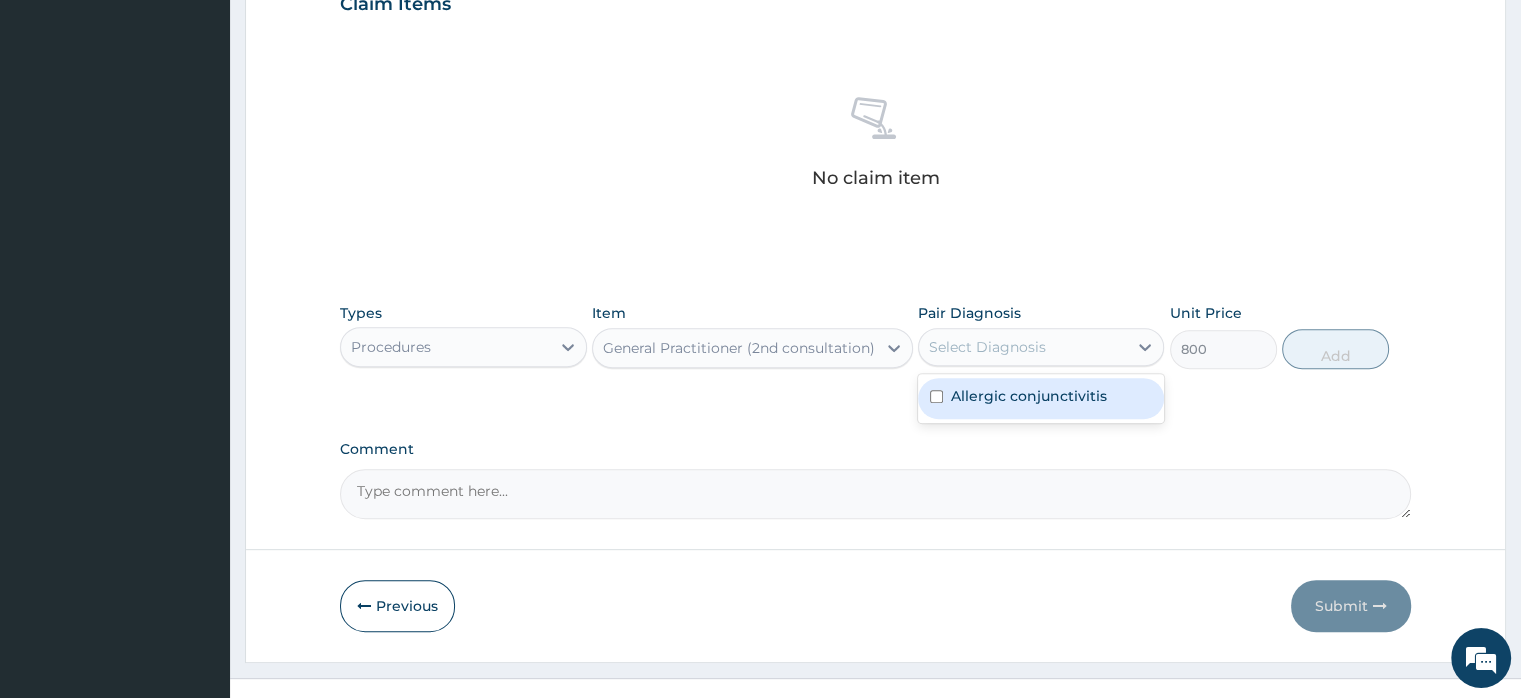 click on "Select Diagnosis" at bounding box center (987, 347) 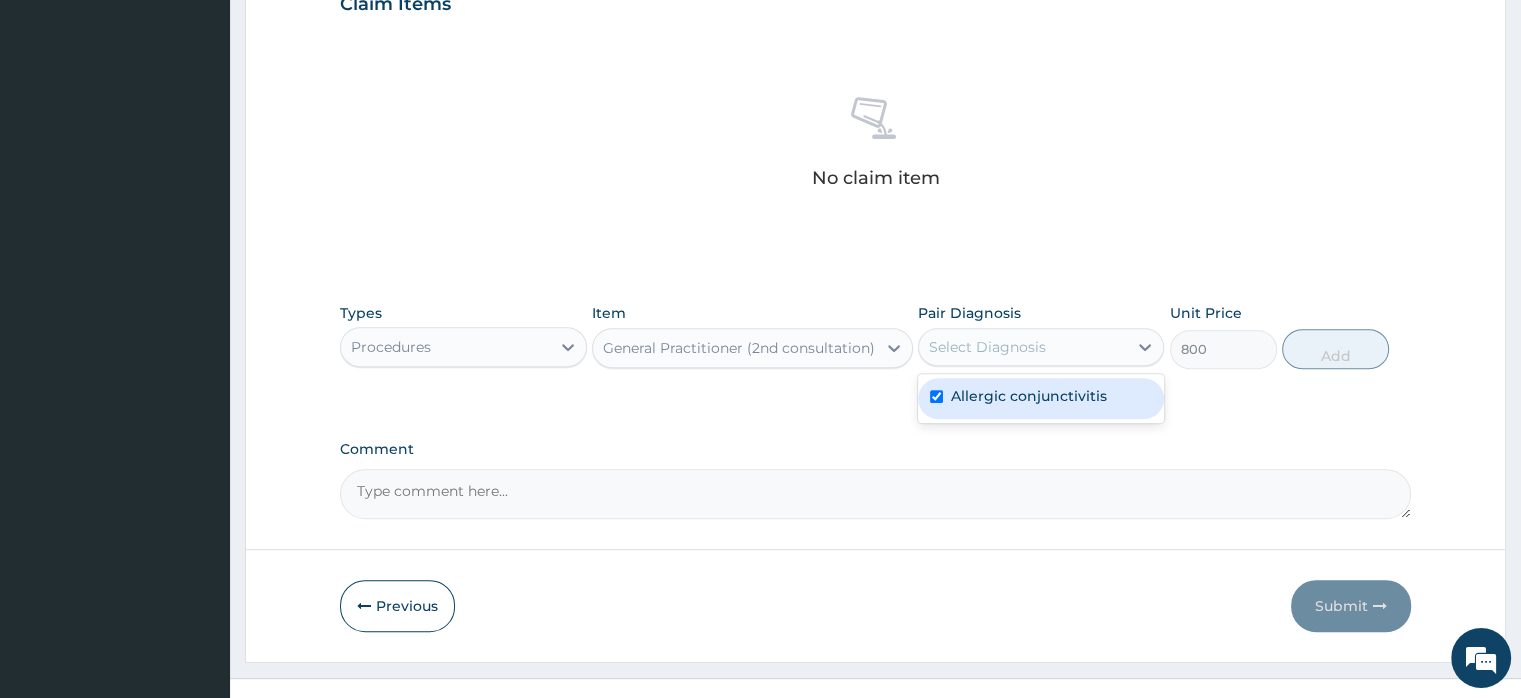 checkbox on "true" 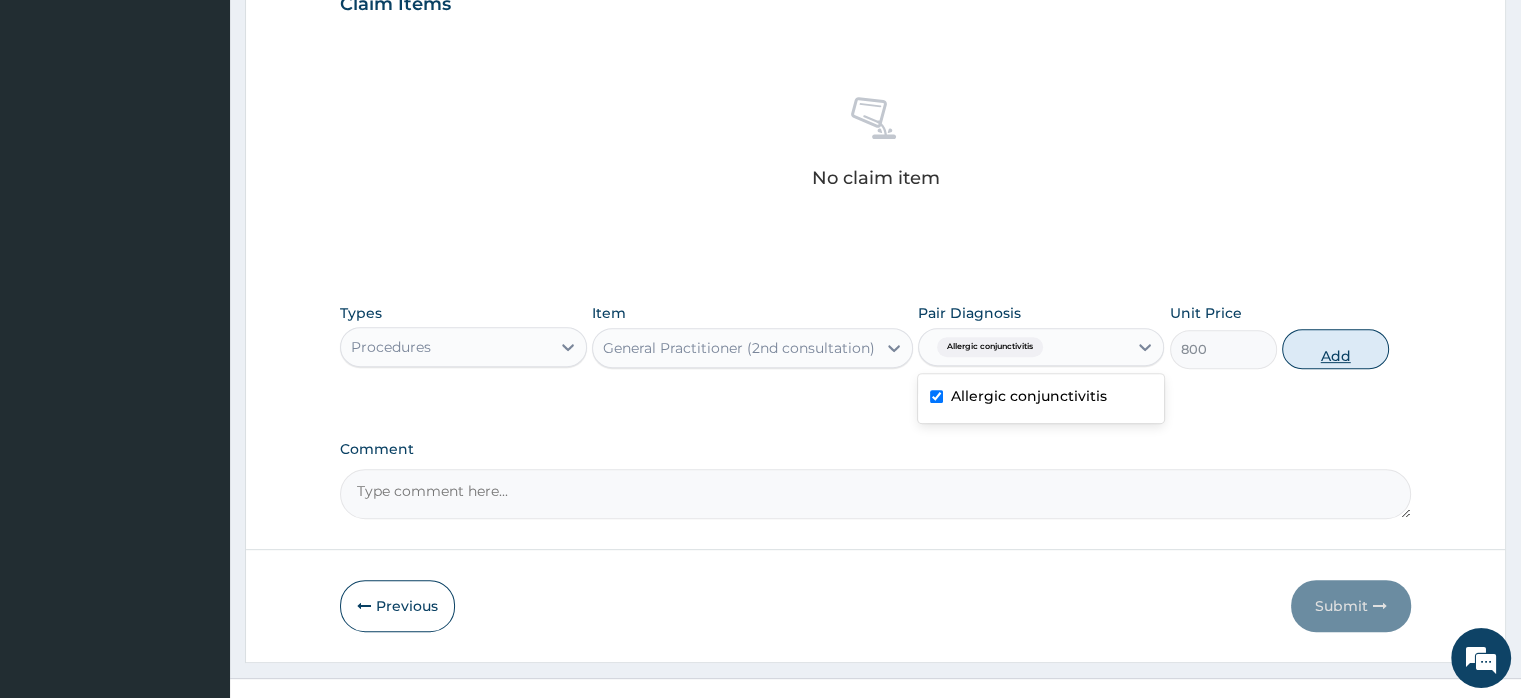 click on "Add" at bounding box center (1335, 349) 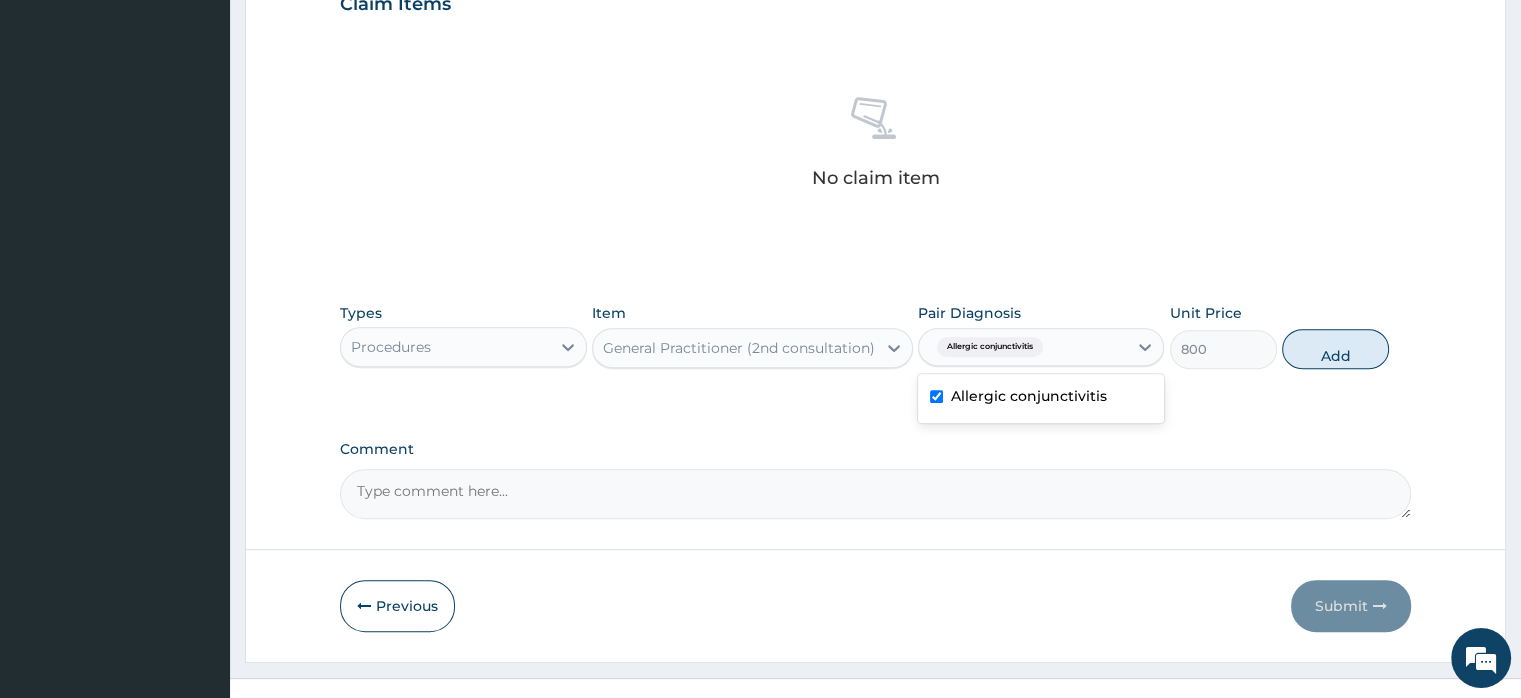 type on "0" 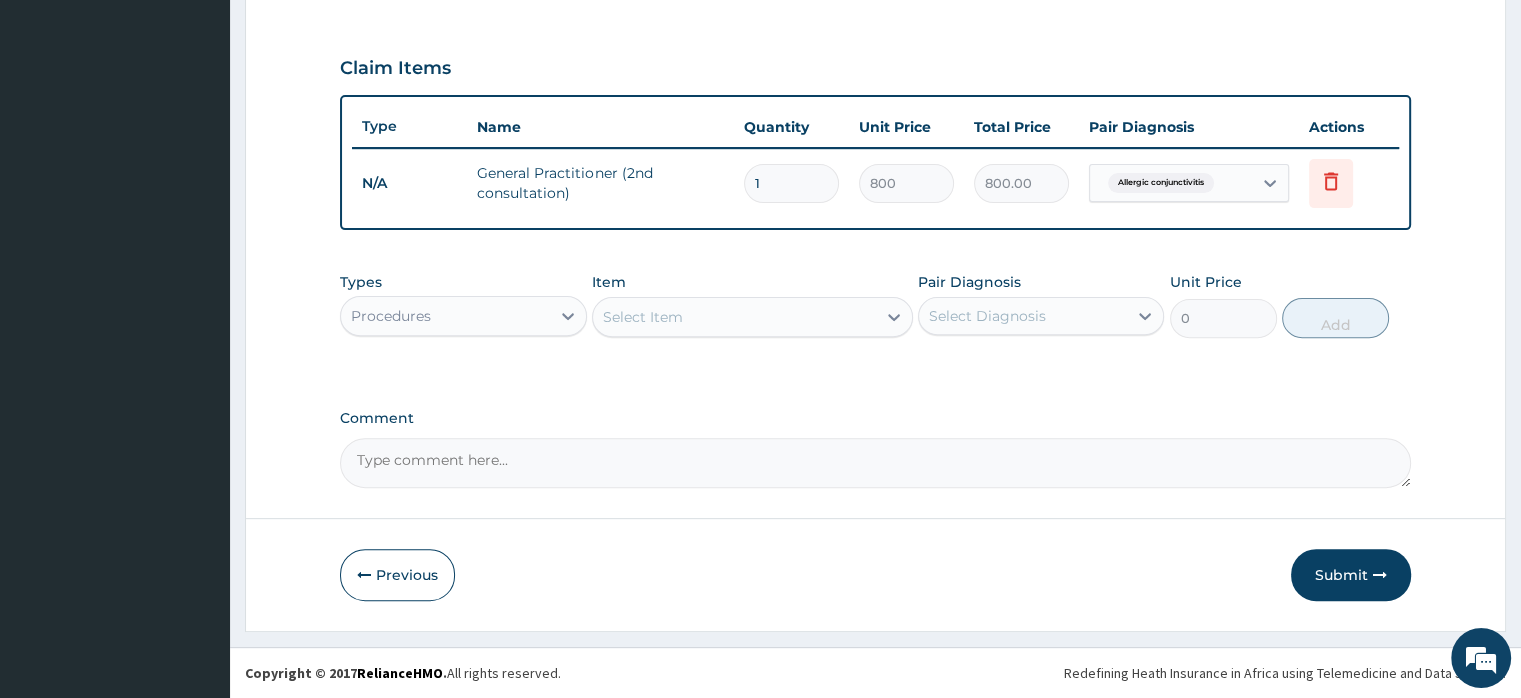 scroll, scrollTop: 646, scrollLeft: 0, axis: vertical 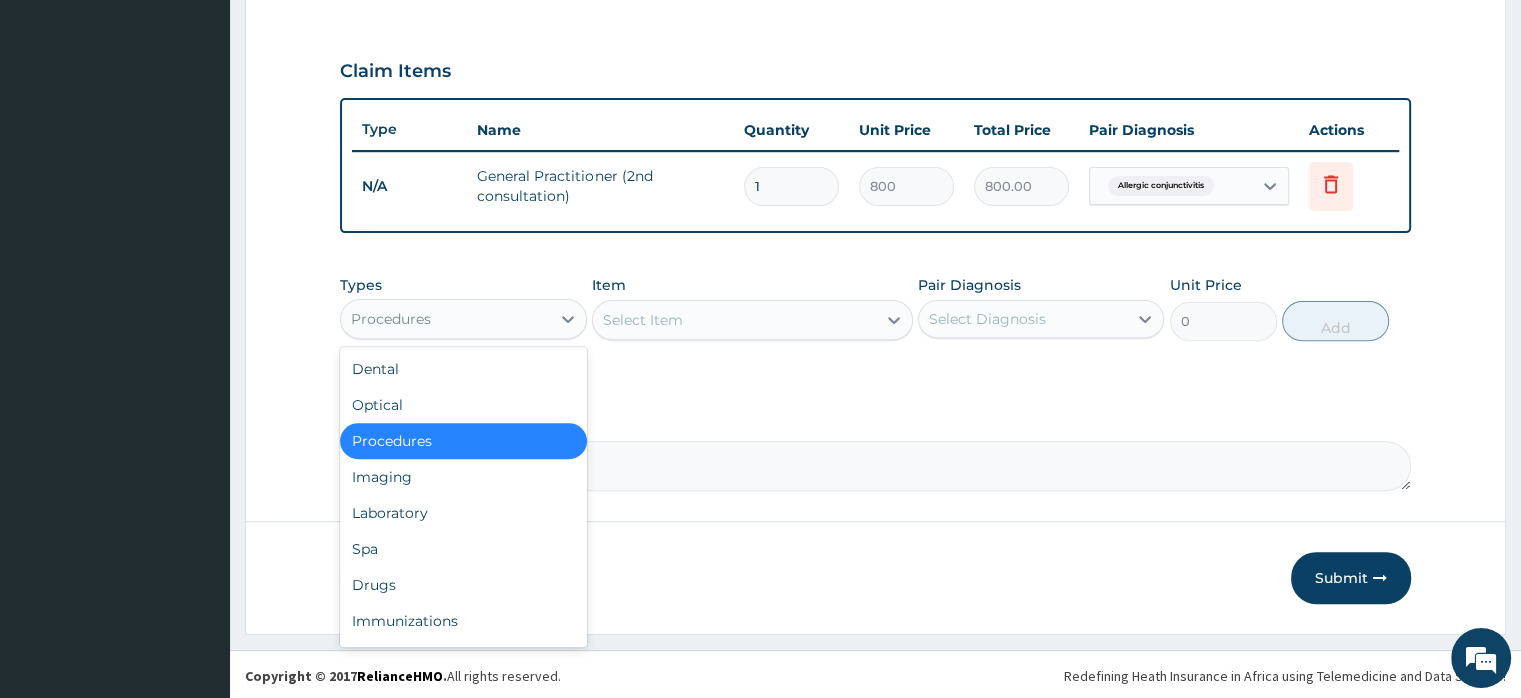 click on "Procedures" at bounding box center (445, 319) 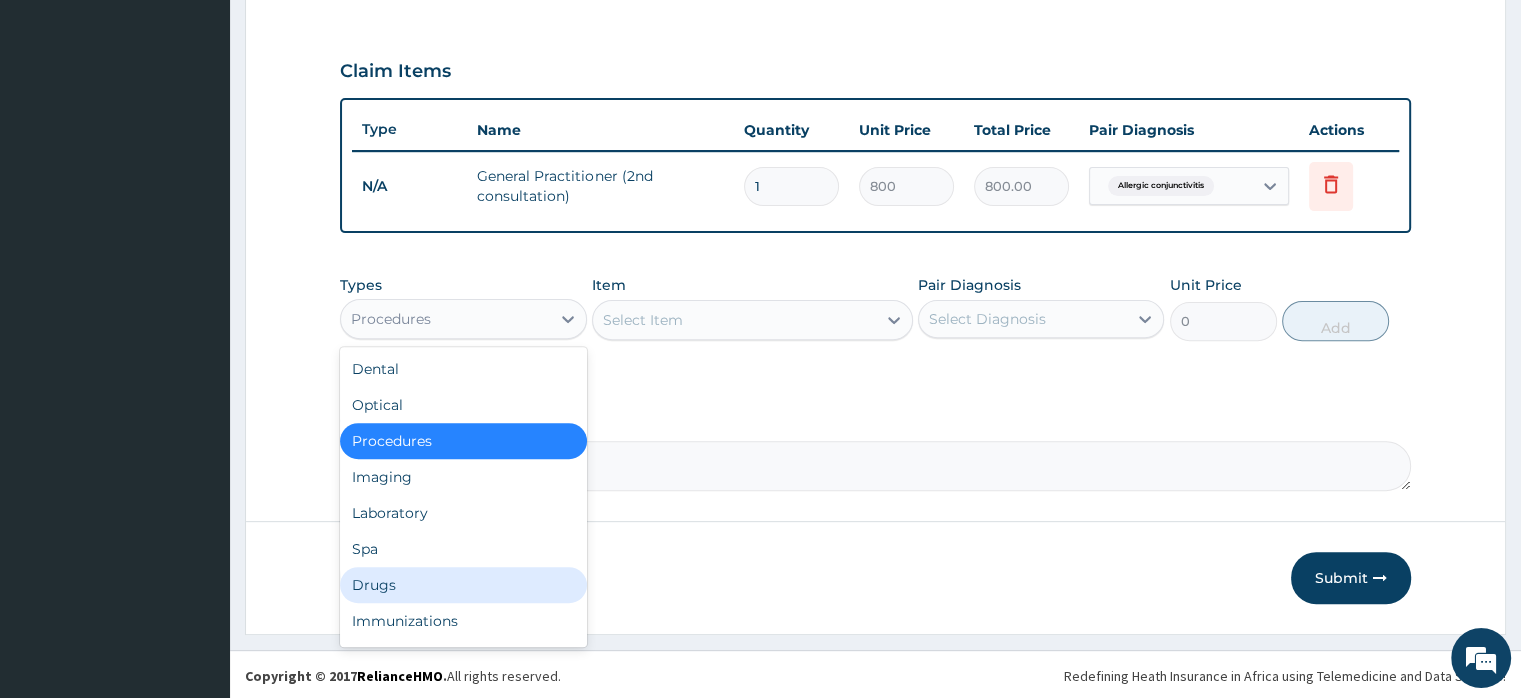 click on "Drugs" at bounding box center (463, 585) 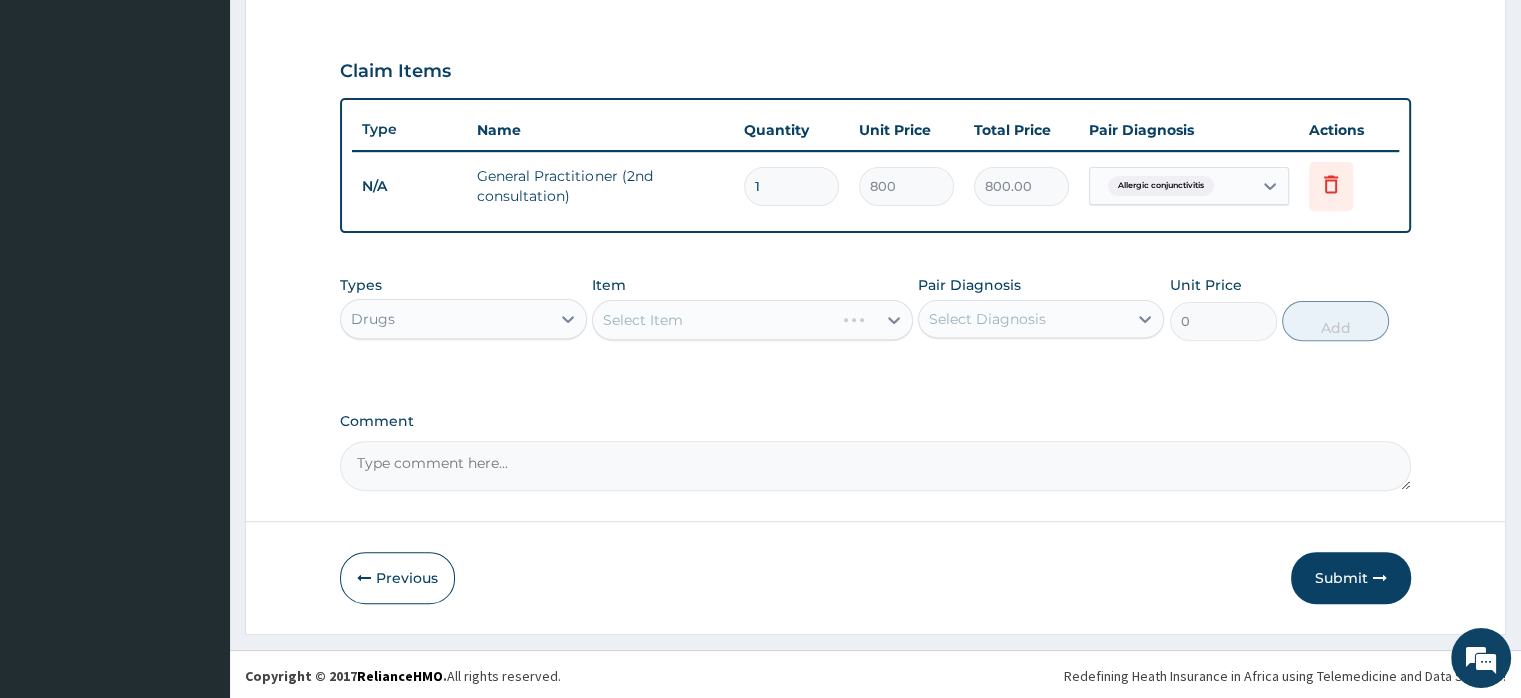 click on "Select Item" at bounding box center [752, 320] 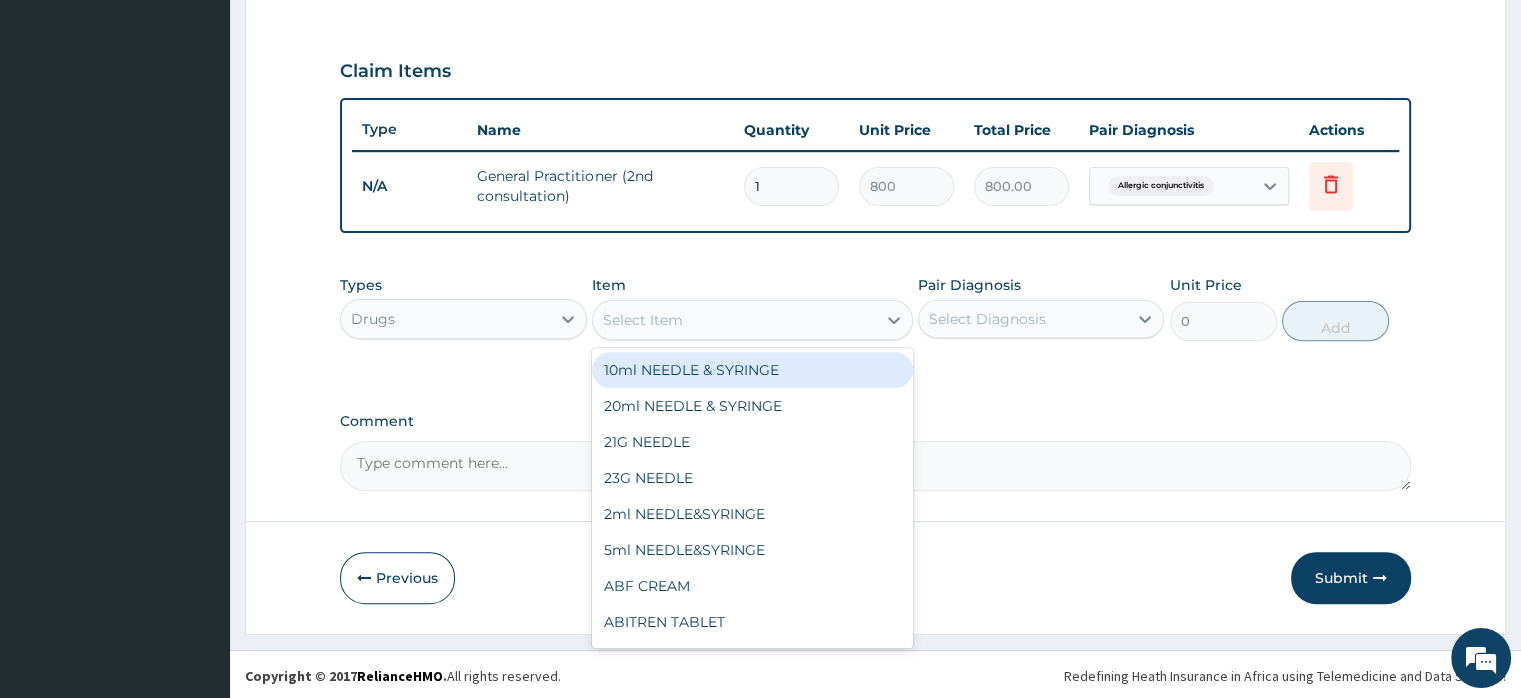 click on "Select Item" at bounding box center [643, 320] 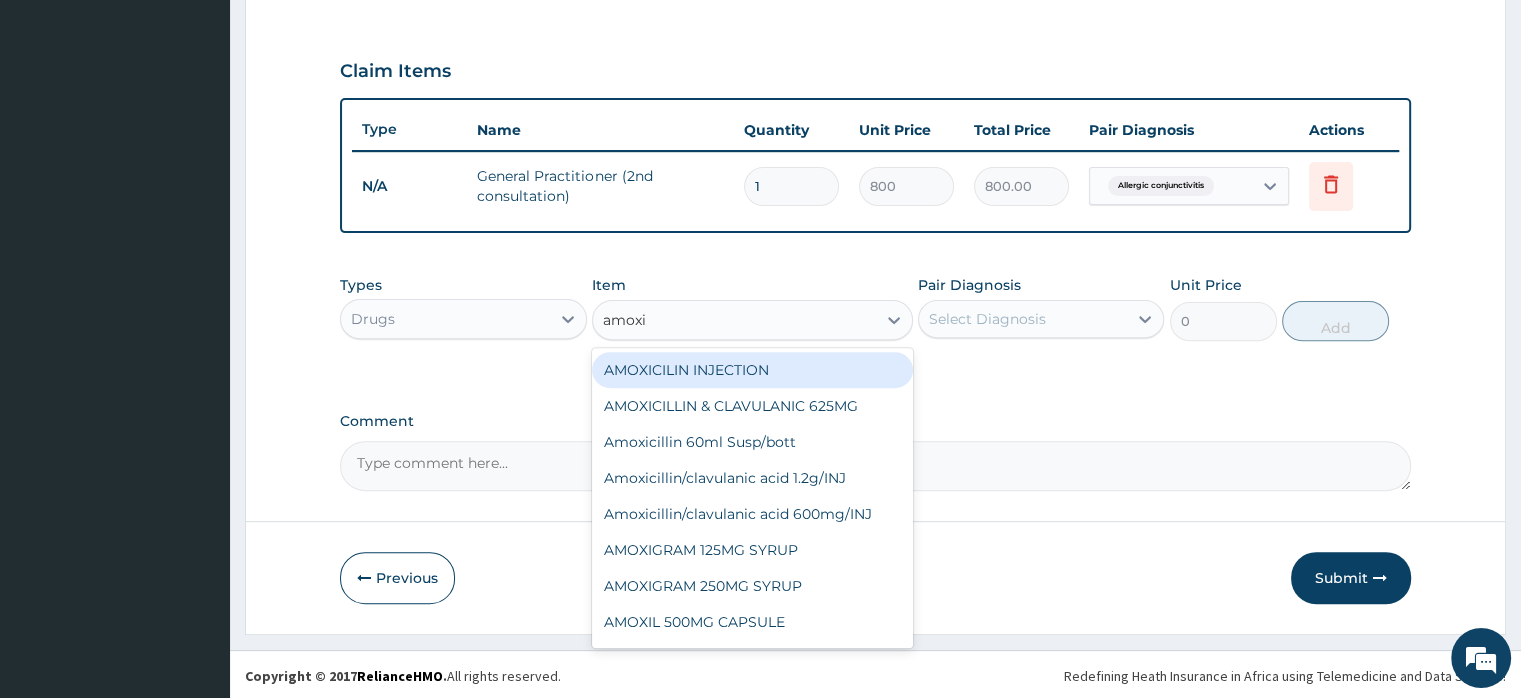 type on "amoxil" 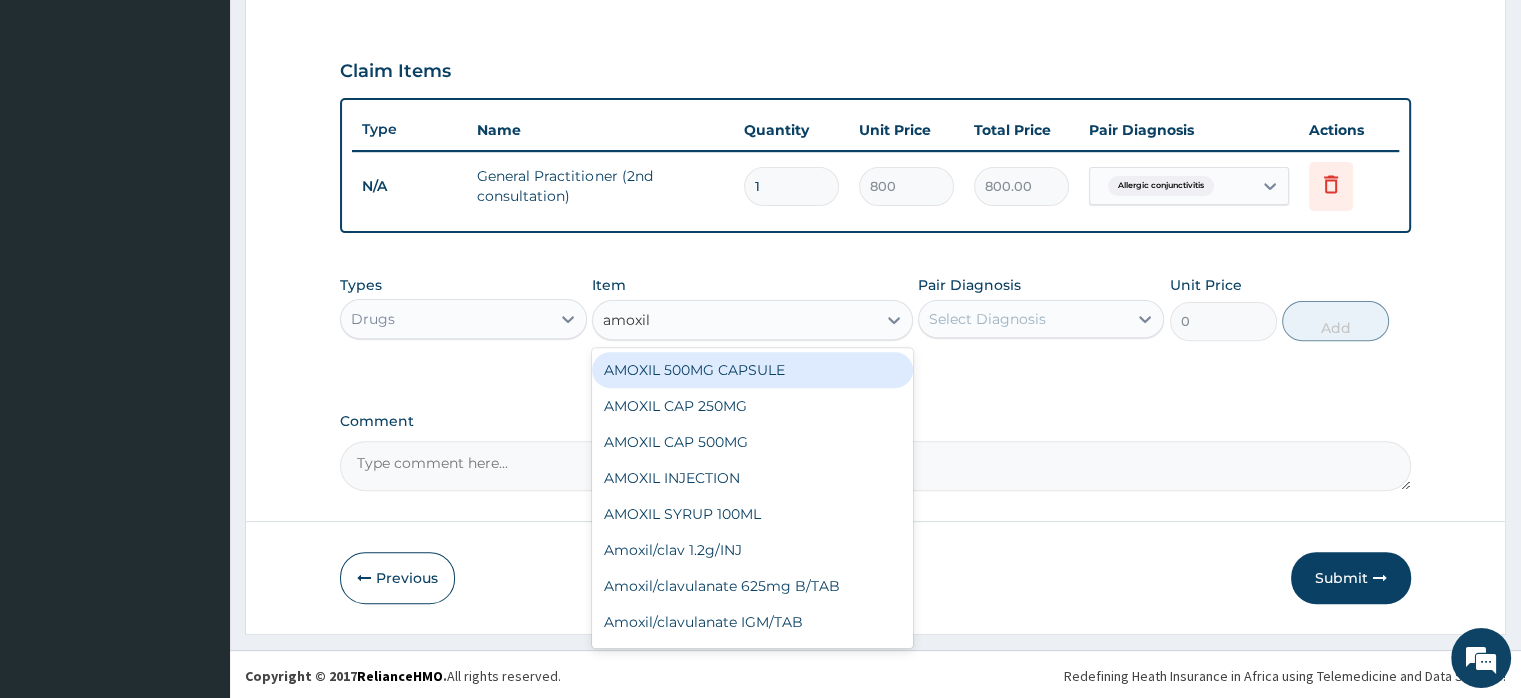 click on "AMOXIL 500MG CAPSULE" at bounding box center (752, 370) 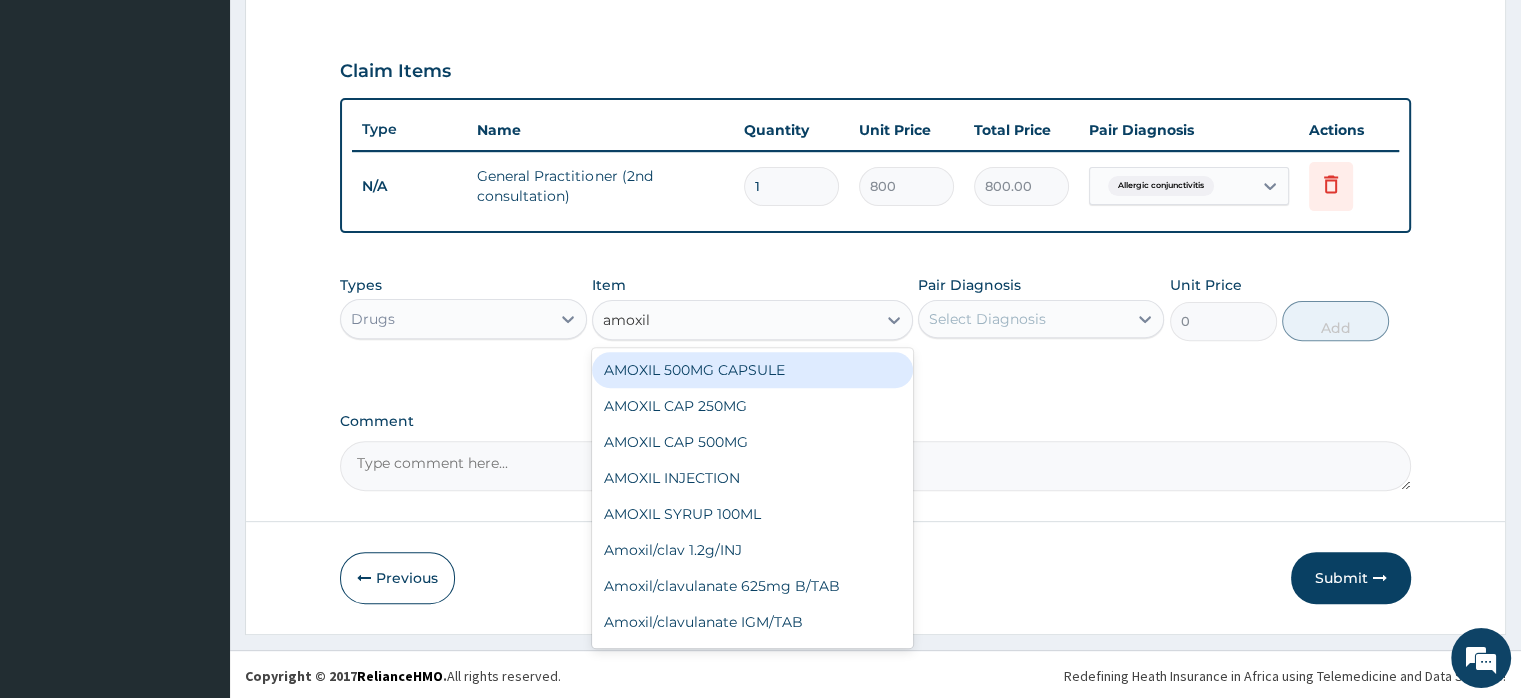 type 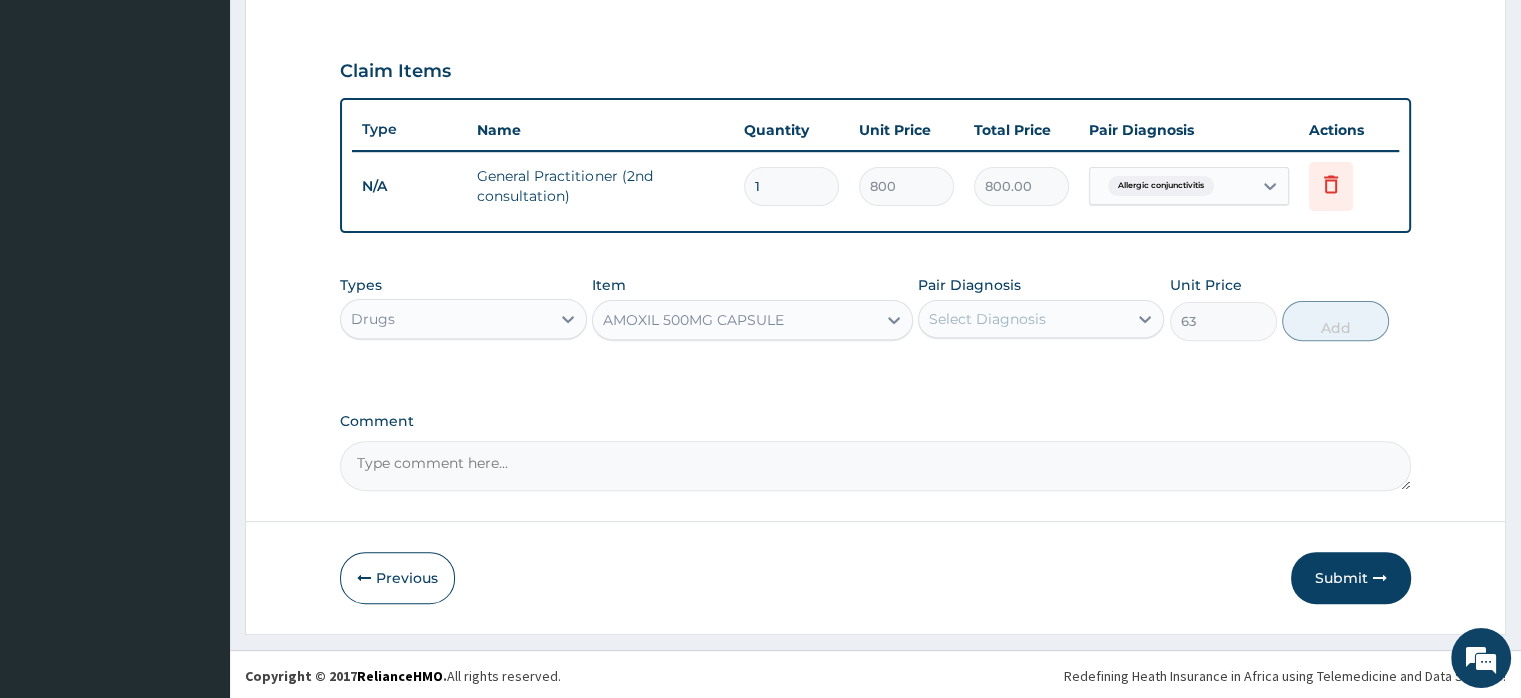 click on "Select Diagnosis" at bounding box center (987, 319) 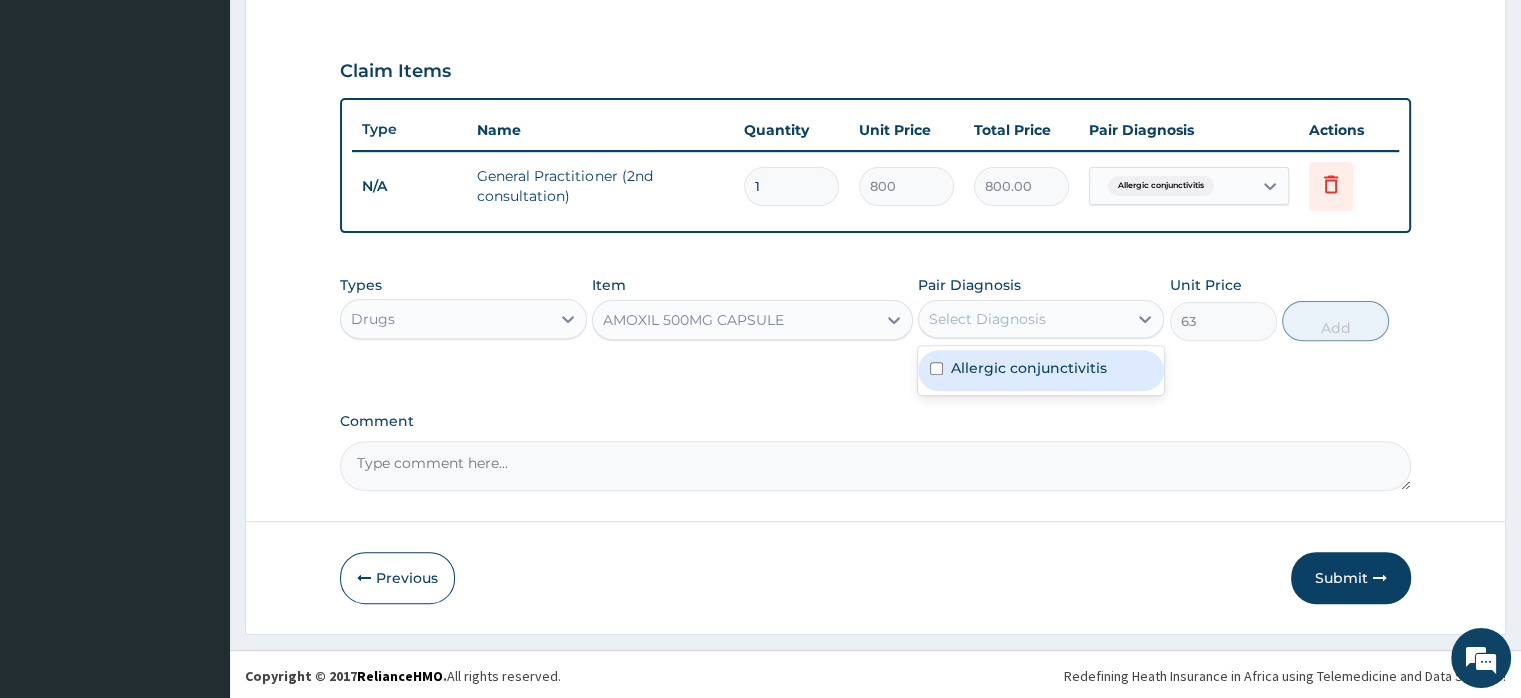 click on "Allergic conjunctivitis" at bounding box center [1029, 368] 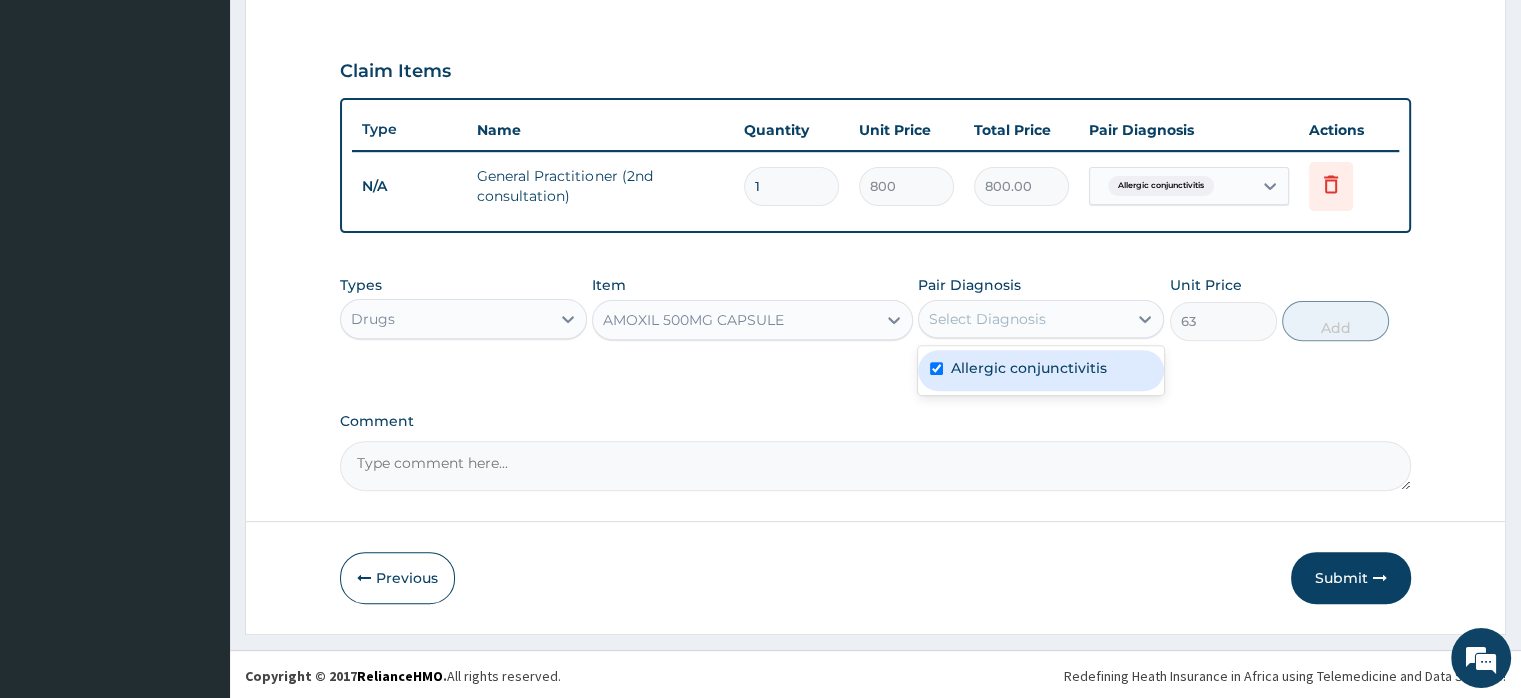 checkbox on "true" 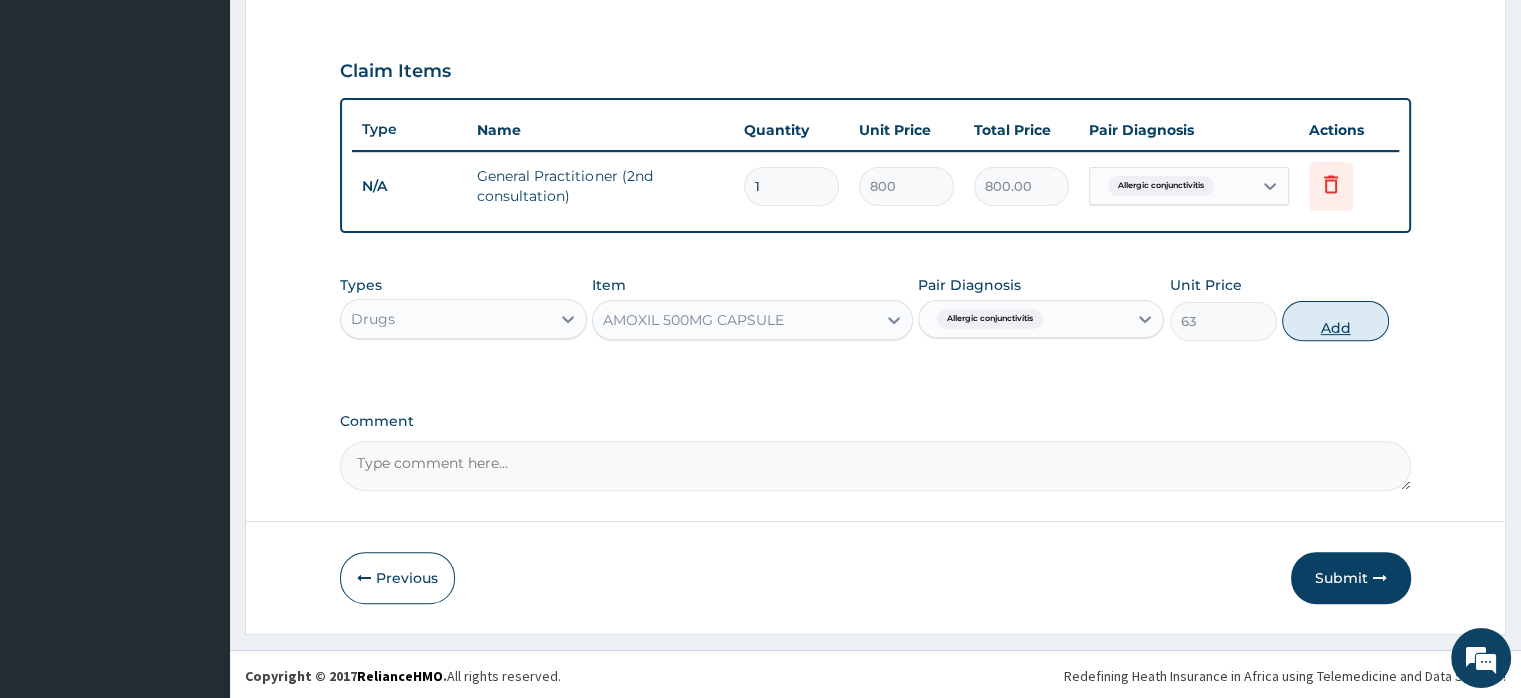 click on "Add" at bounding box center (1335, 321) 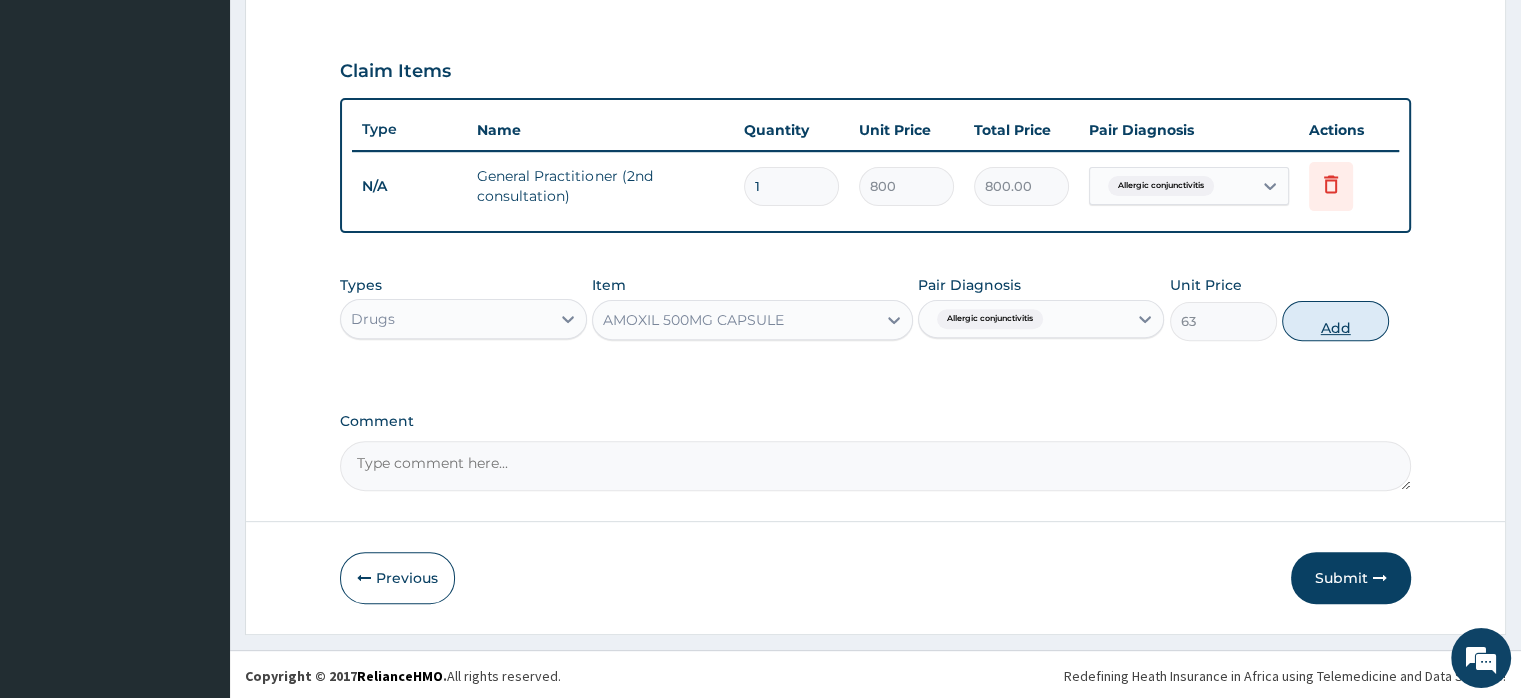 type on "0" 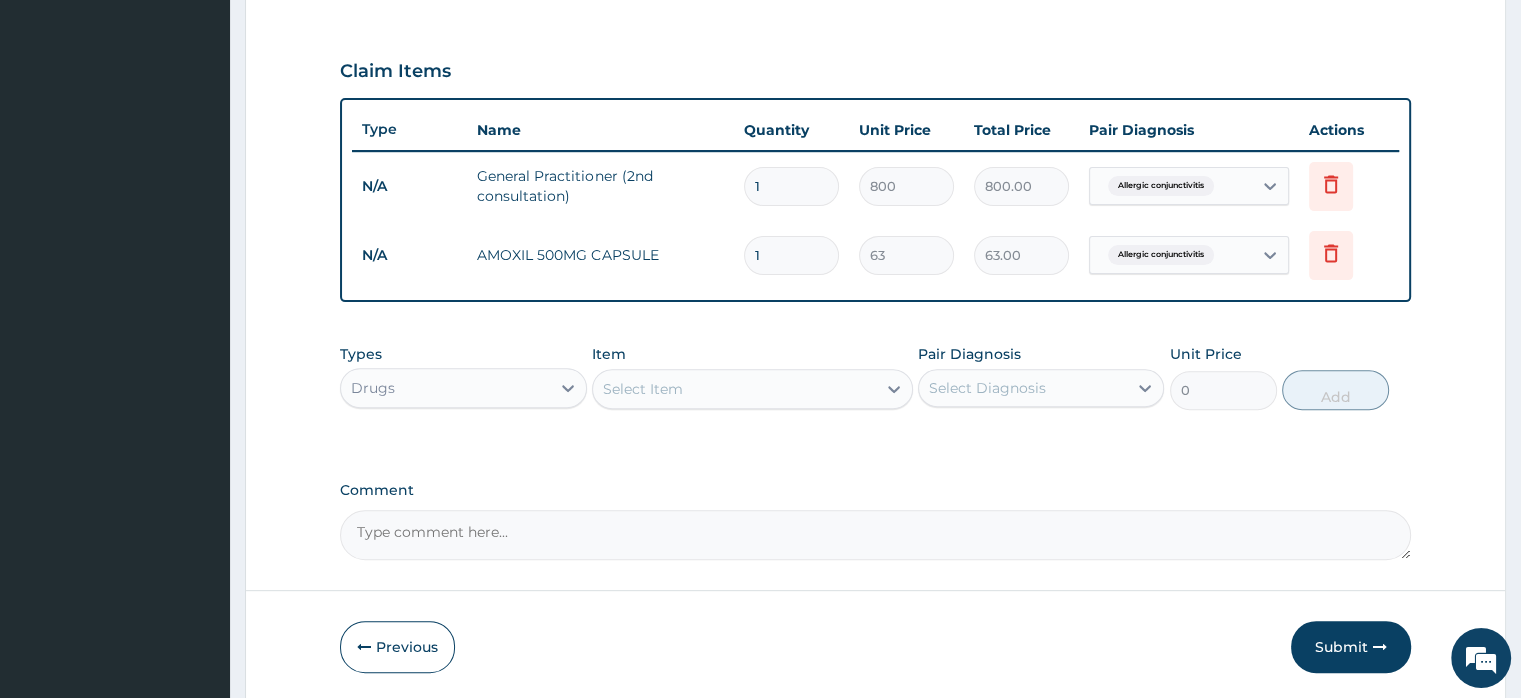 click on "Select Item" at bounding box center (643, 389) 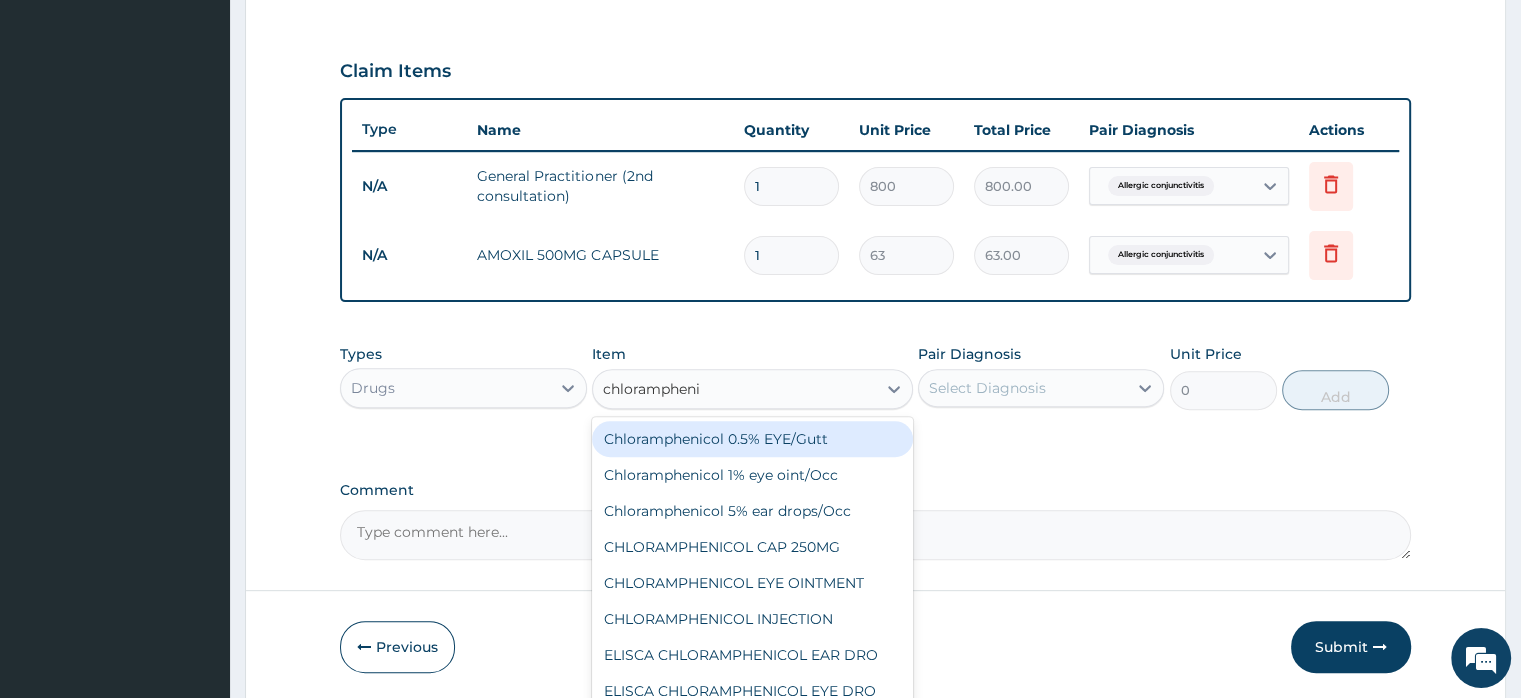 type on "chloramphenic" 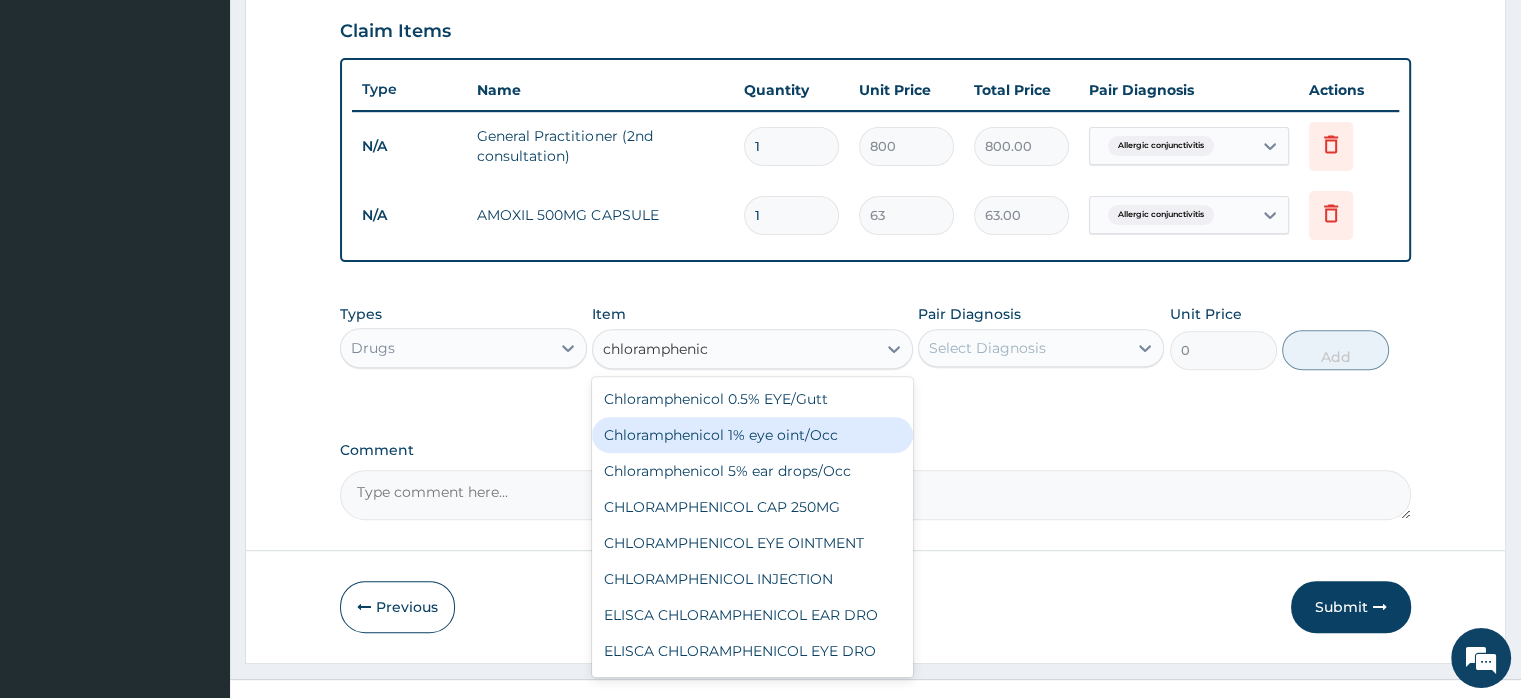scroll, scrollTop: 715, scrollLeft: 0, axis: vertical 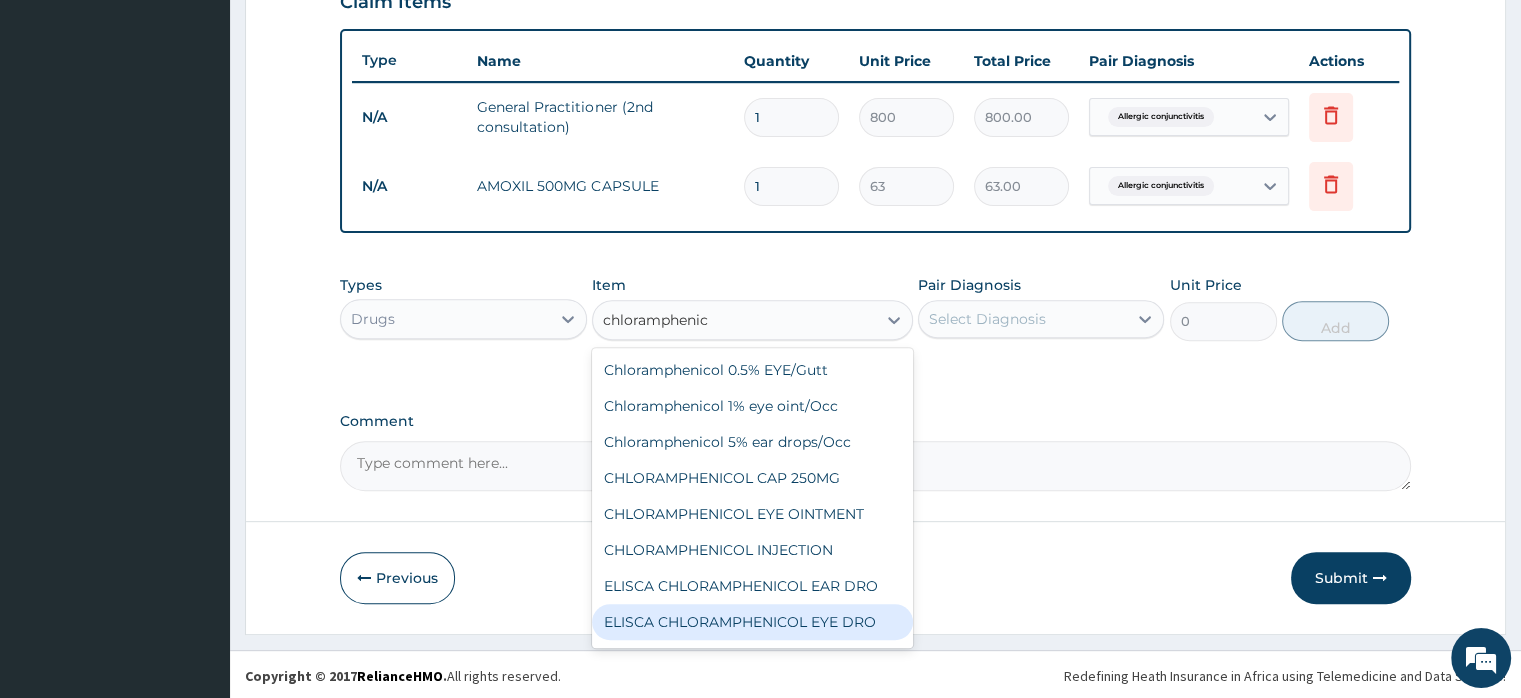 click on "ELISCA CHLORAMPHENICOL EYE DRO" at bounding box center (752, 622) 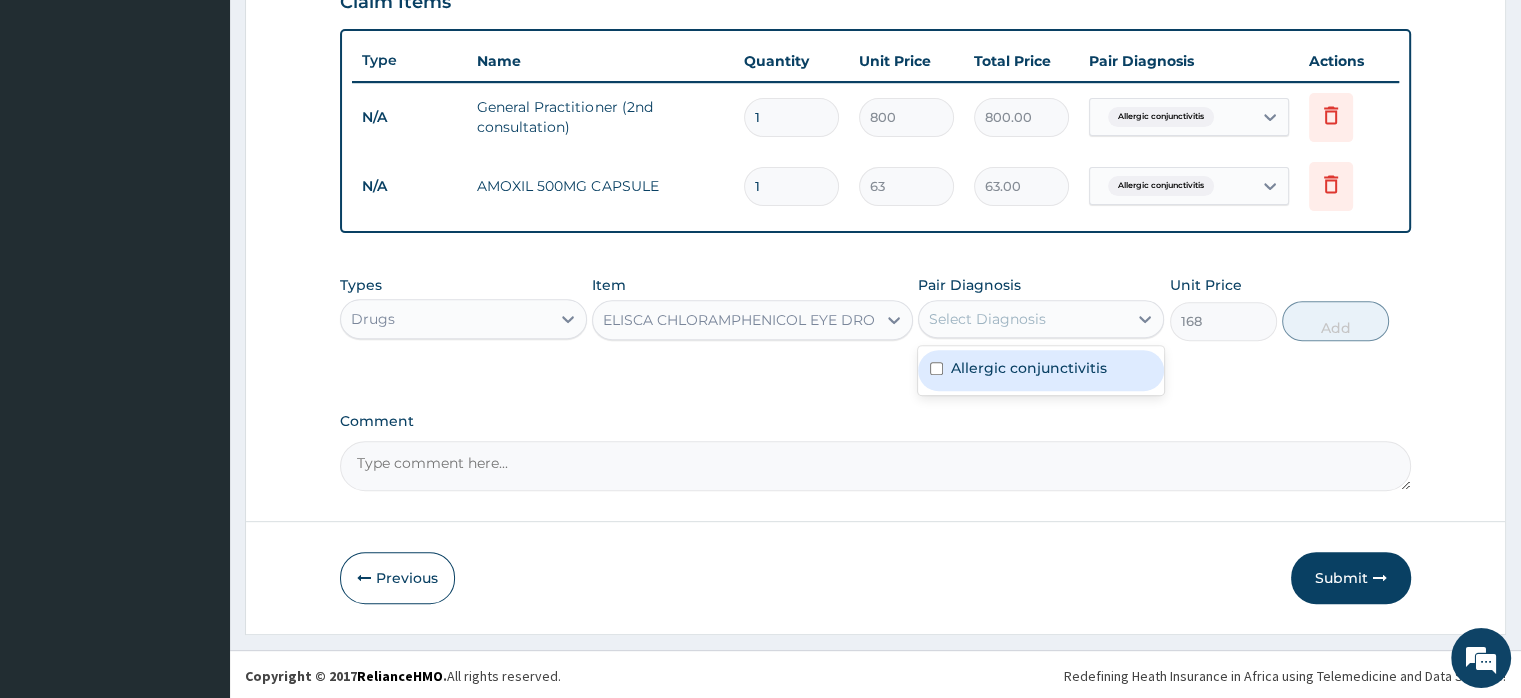 click on "Select Diagnosis" at bounding box center (1023, 319) 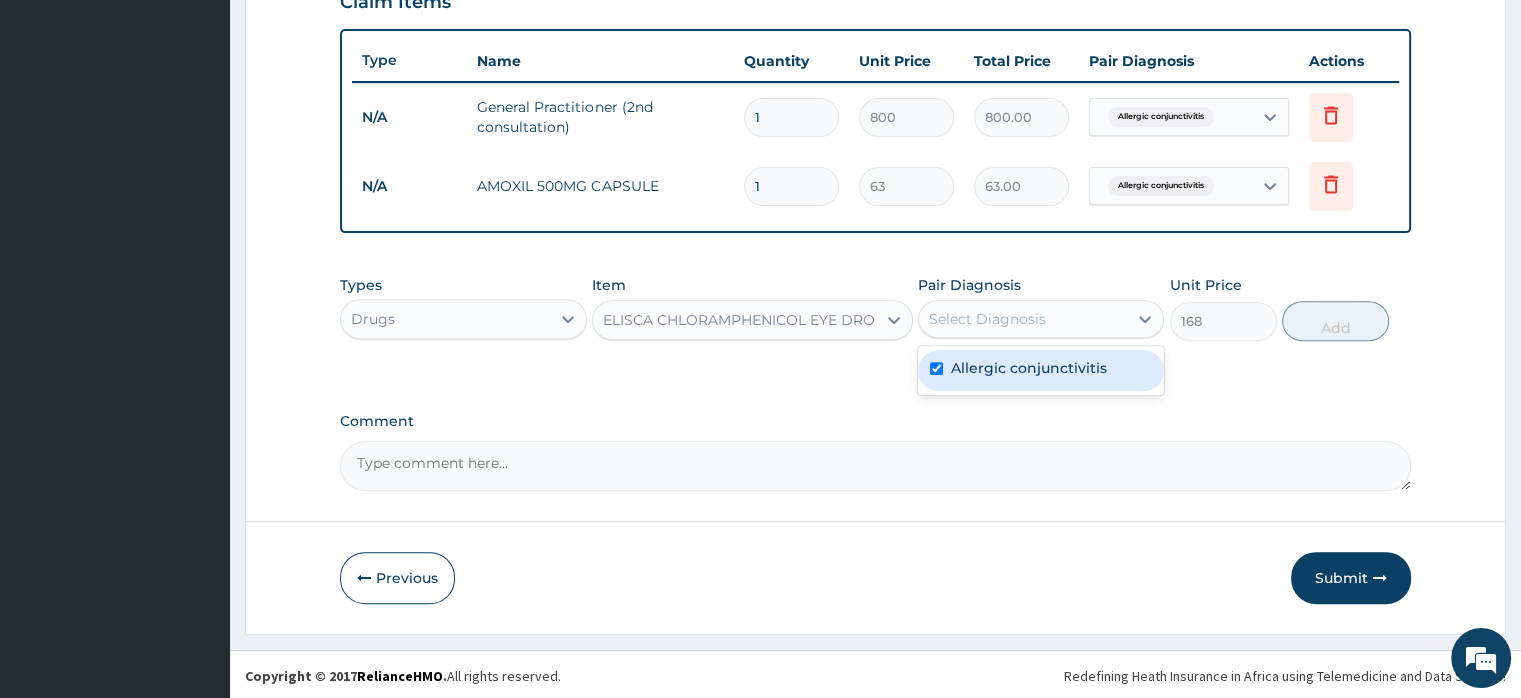 checkbox on "true" 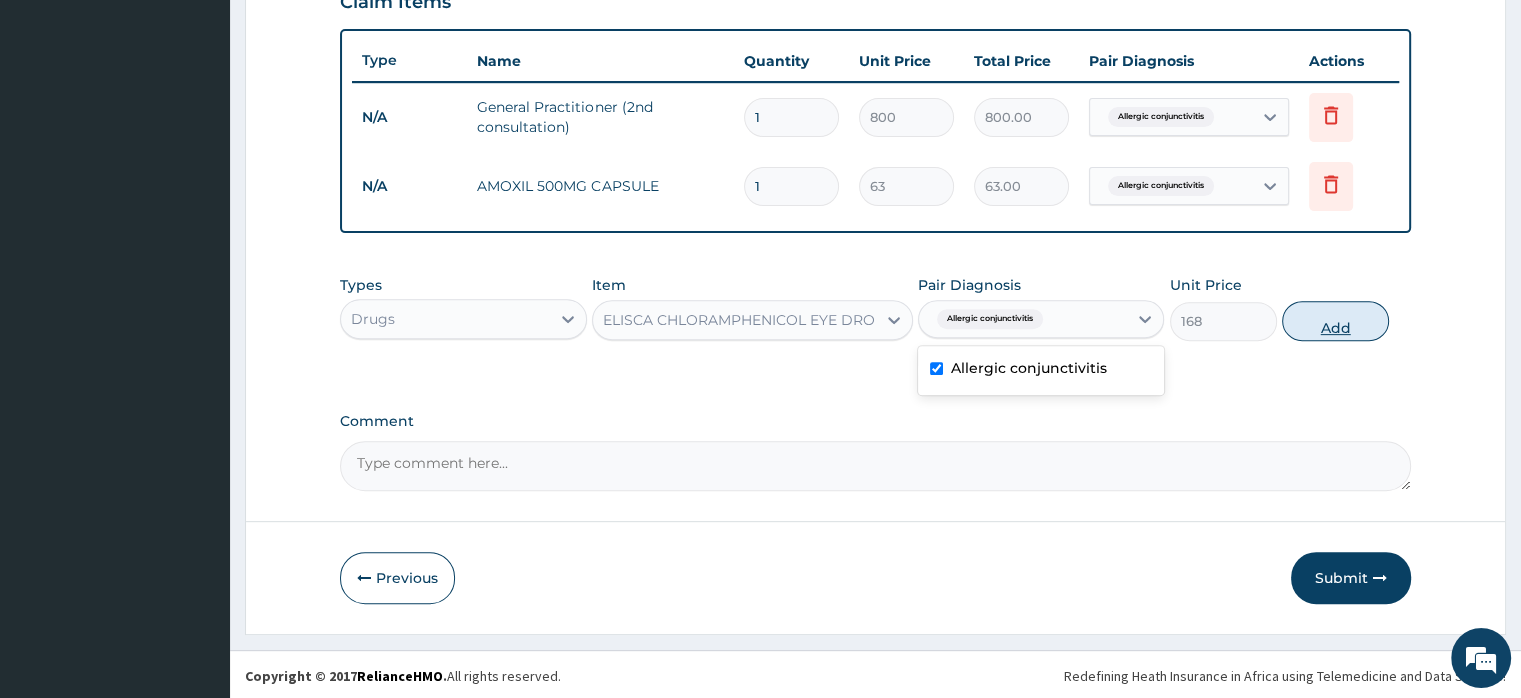 click on "Add" at bounding box center (1335, 321) 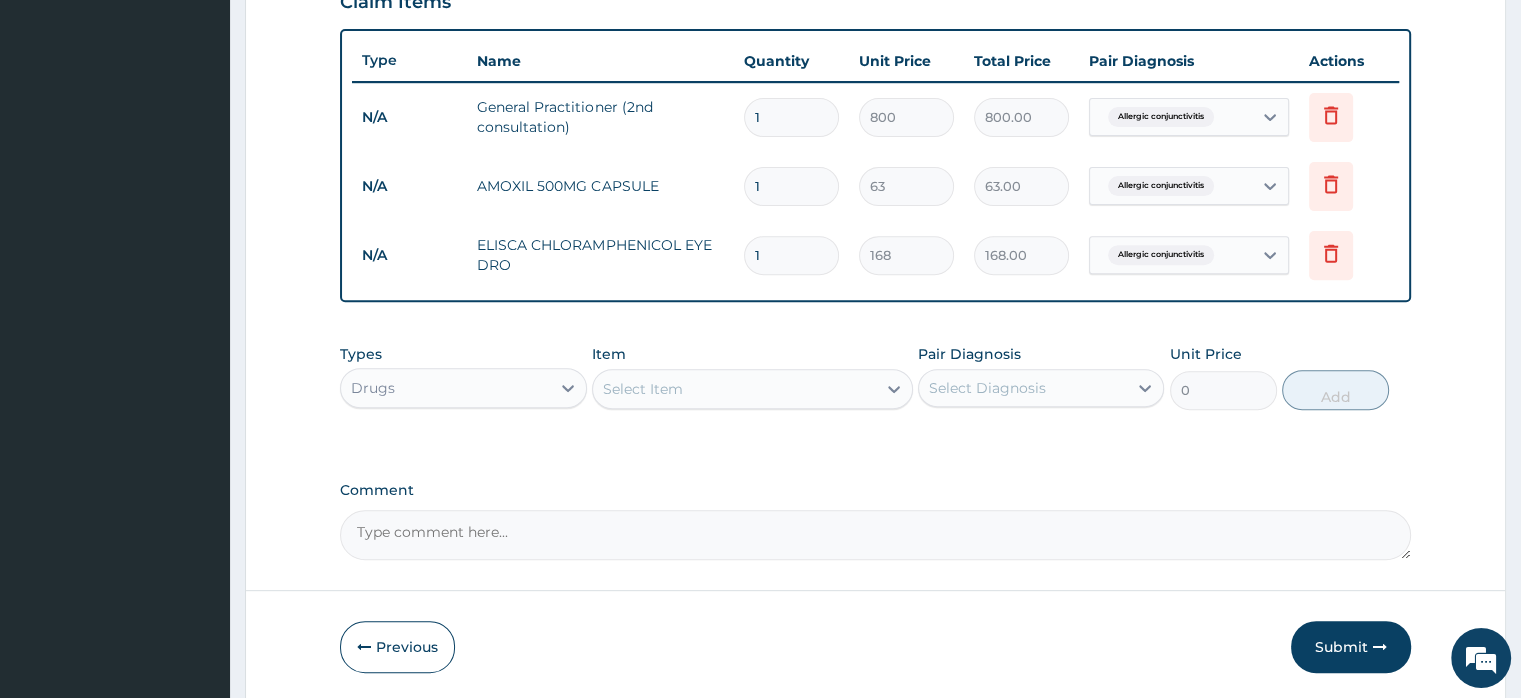 click on "Select Item" at bounding box center [734, 389] 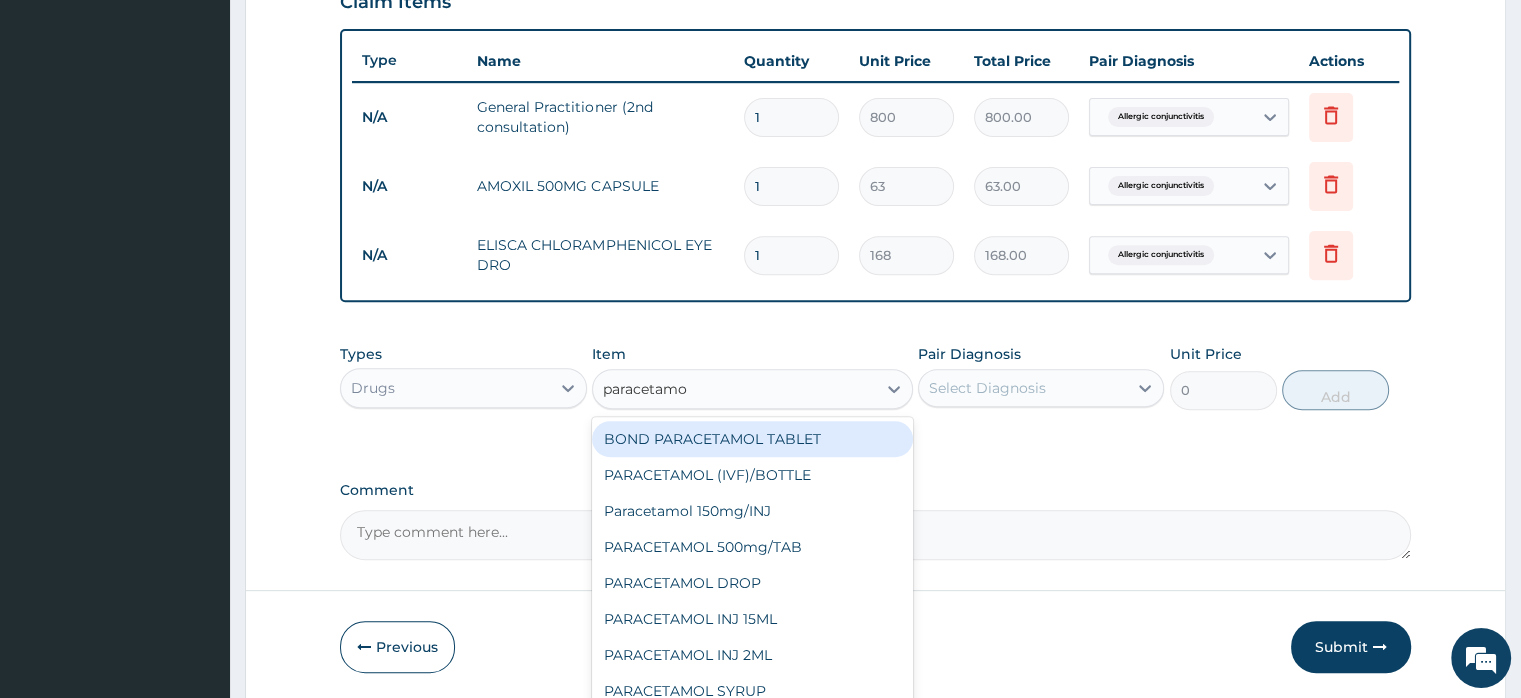 type on "paracetamol" 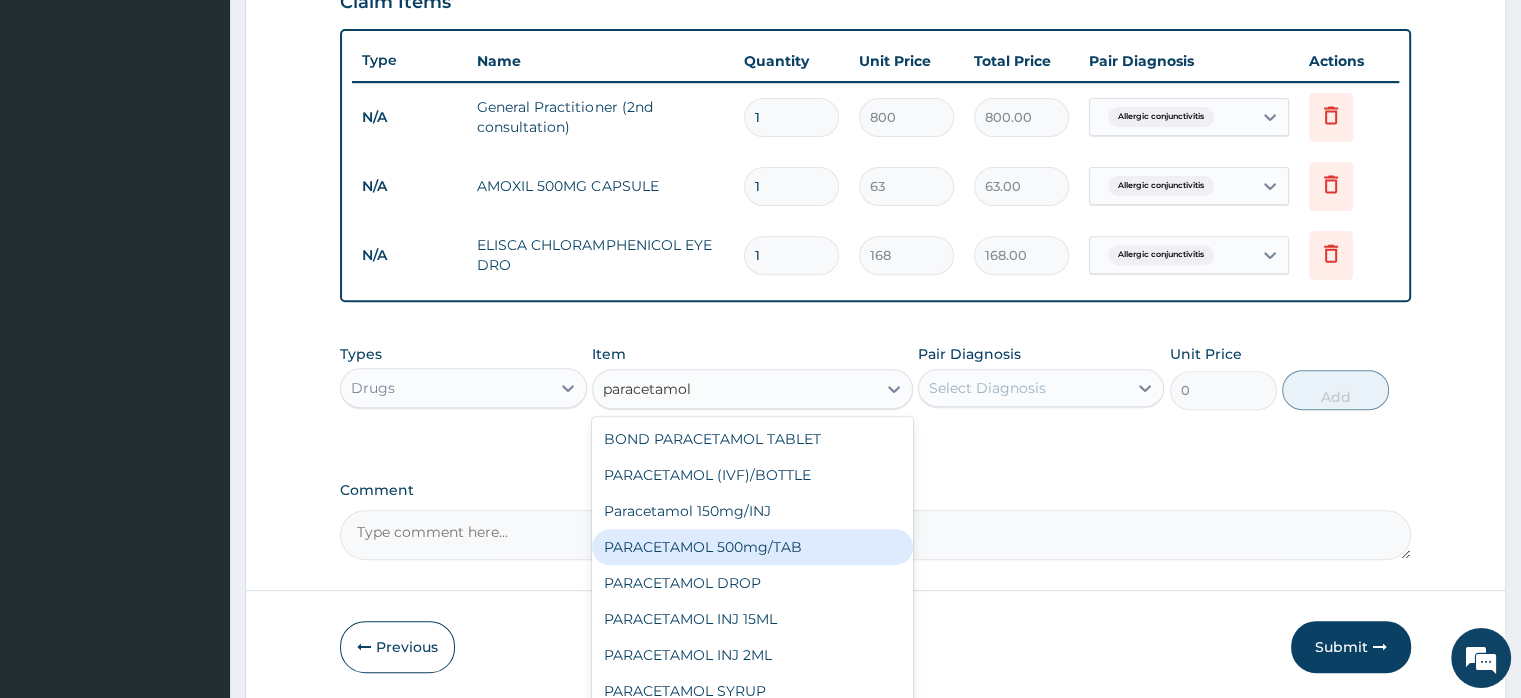 click on "PARACETAMOL 500mg/TAB" at bounding box center [752, 547] 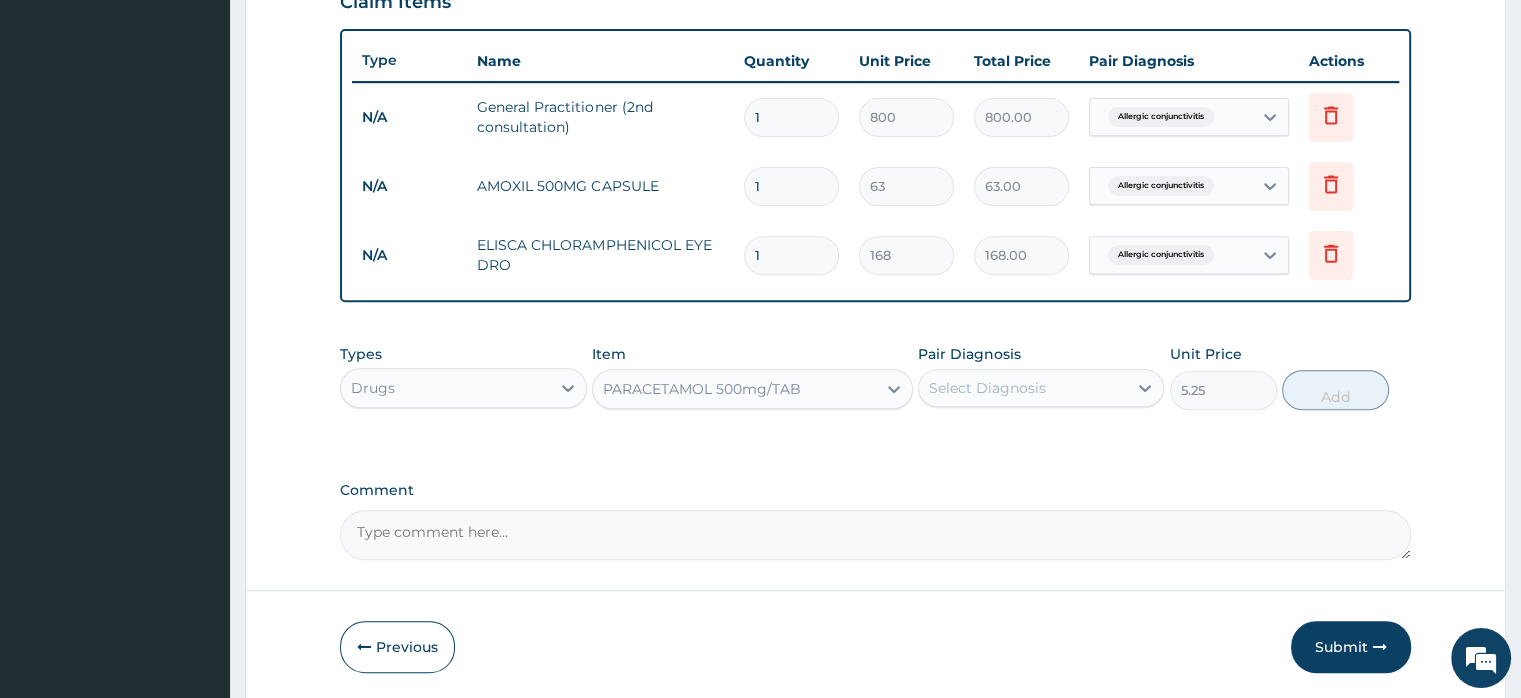 click on "Select Diagnosis" at bounding box center (987, 388) 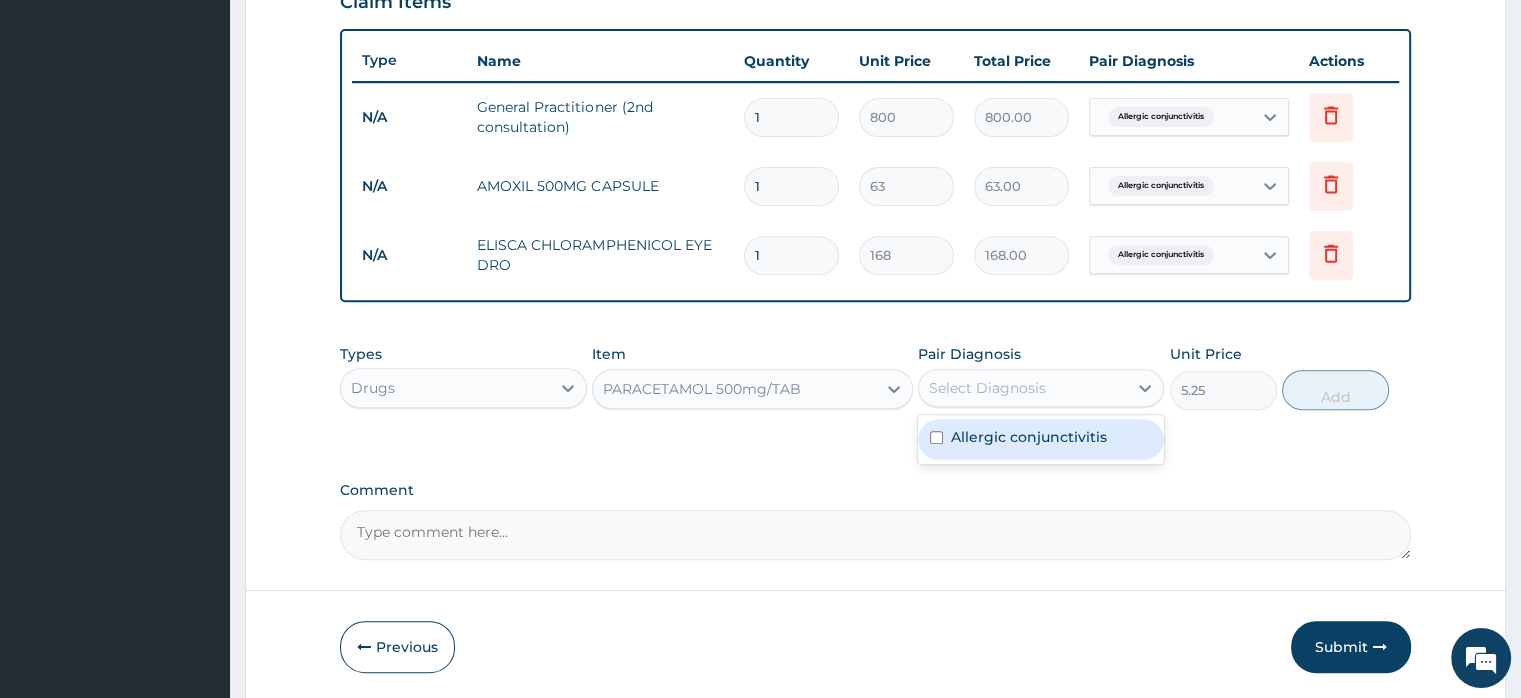 click on "Allergic conjunctivitis" at bounding box center (1029, 437) 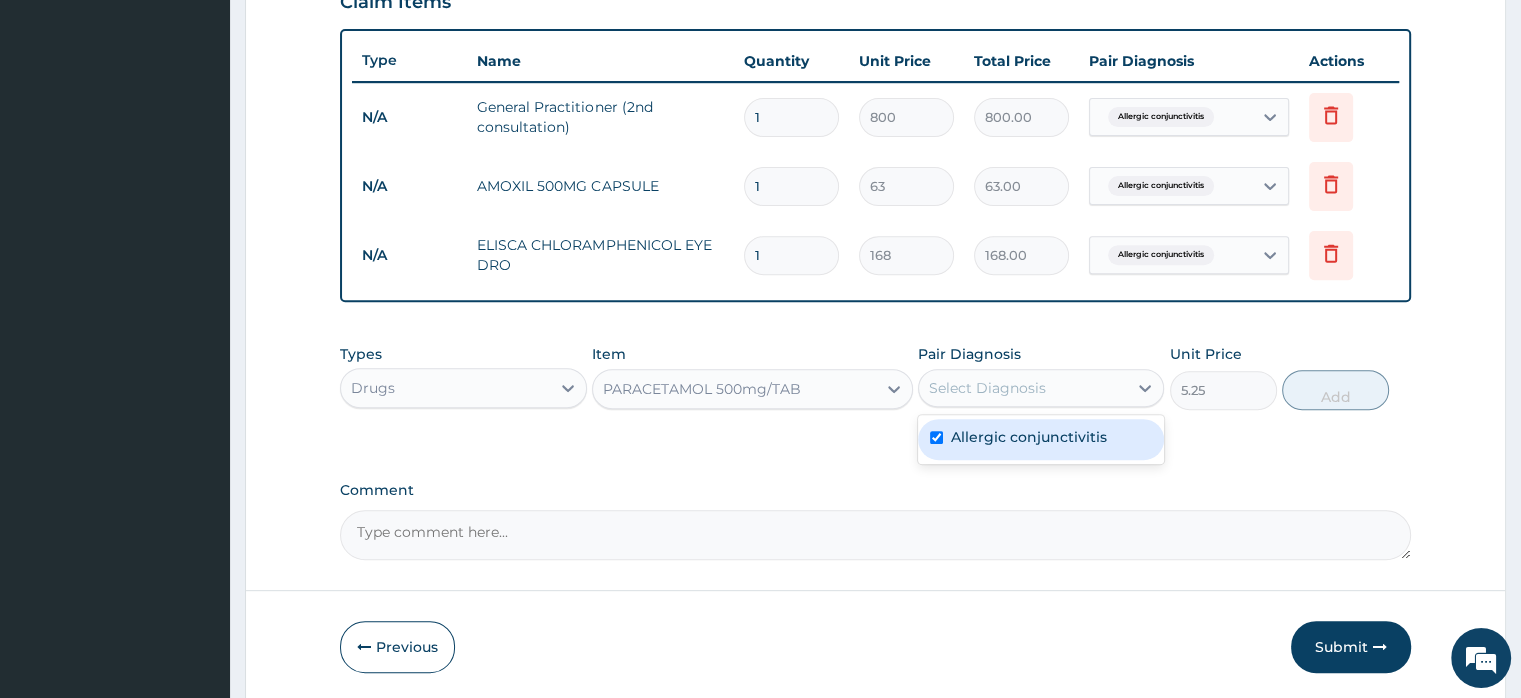 checkbox on "true" 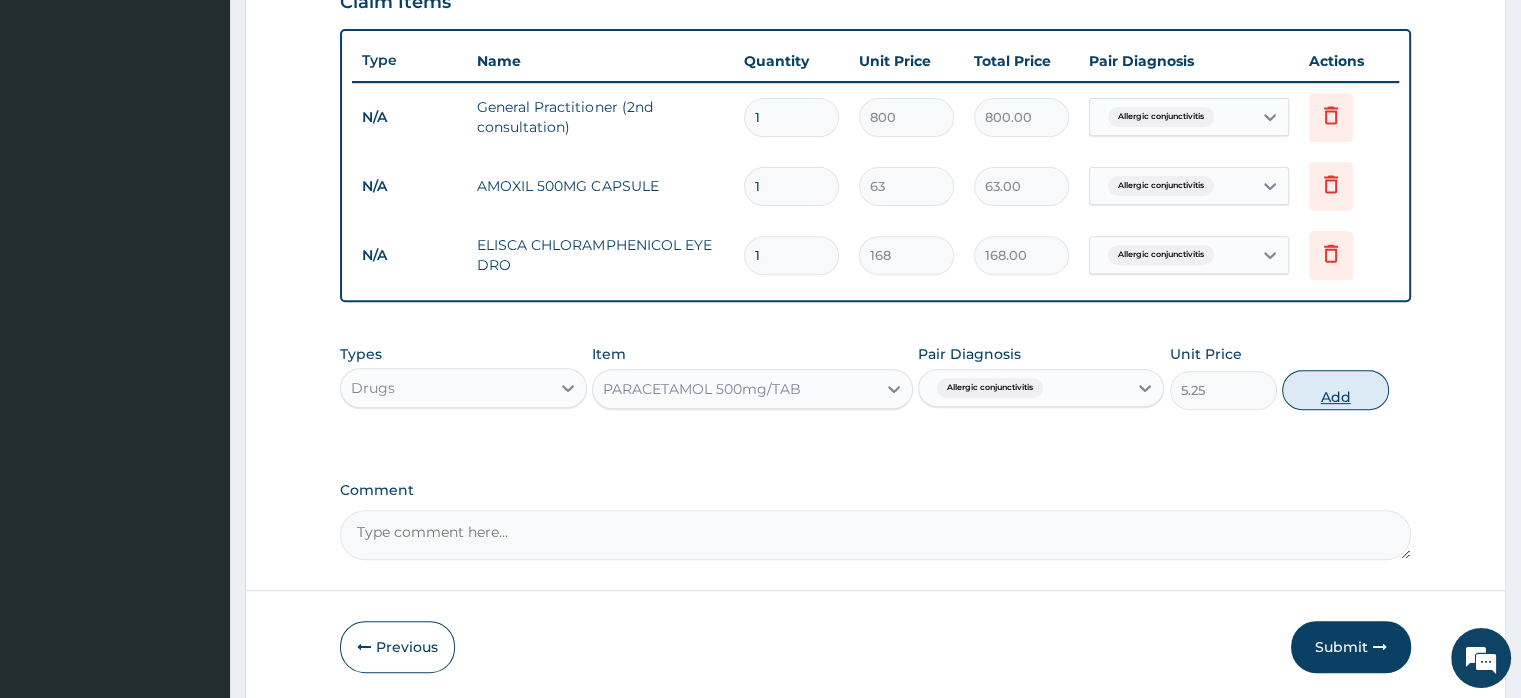 click on "Add" at bounding box center [1335, 390] 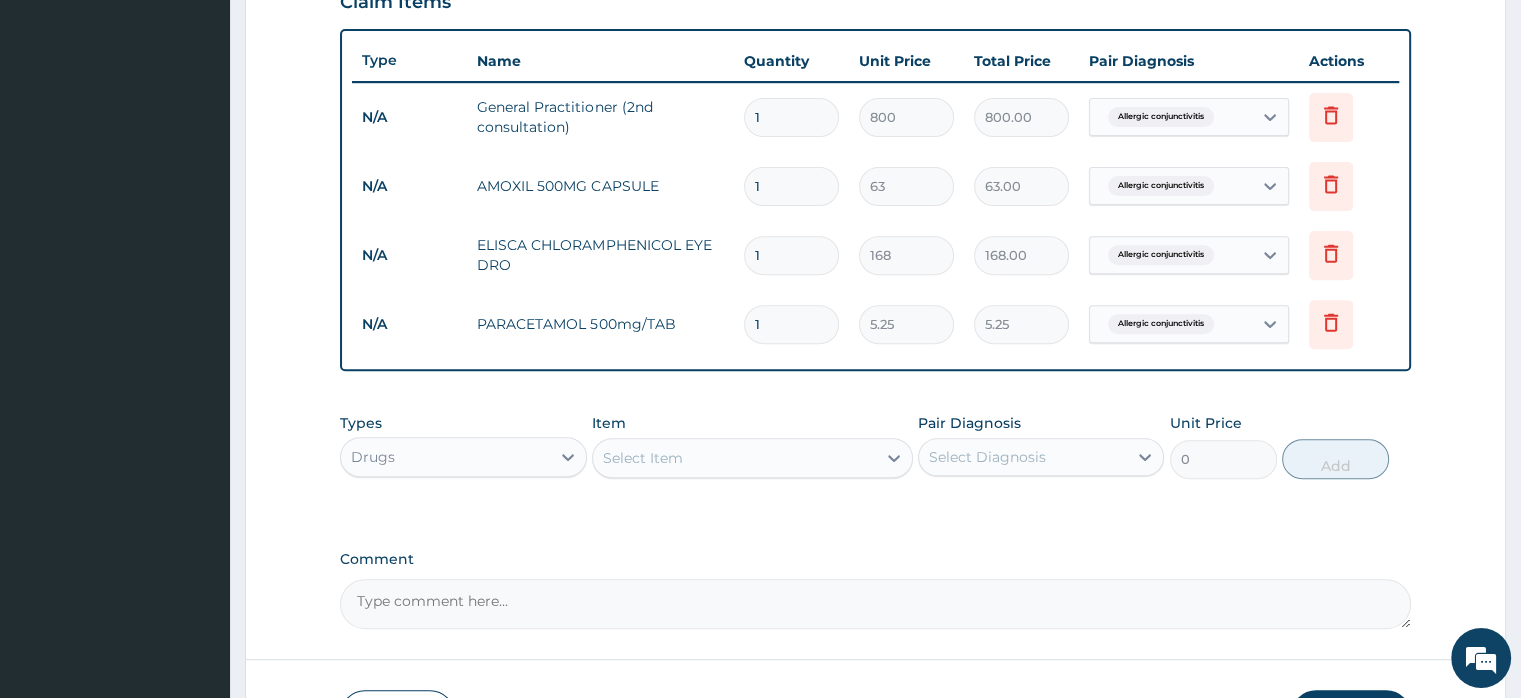 type on "18" 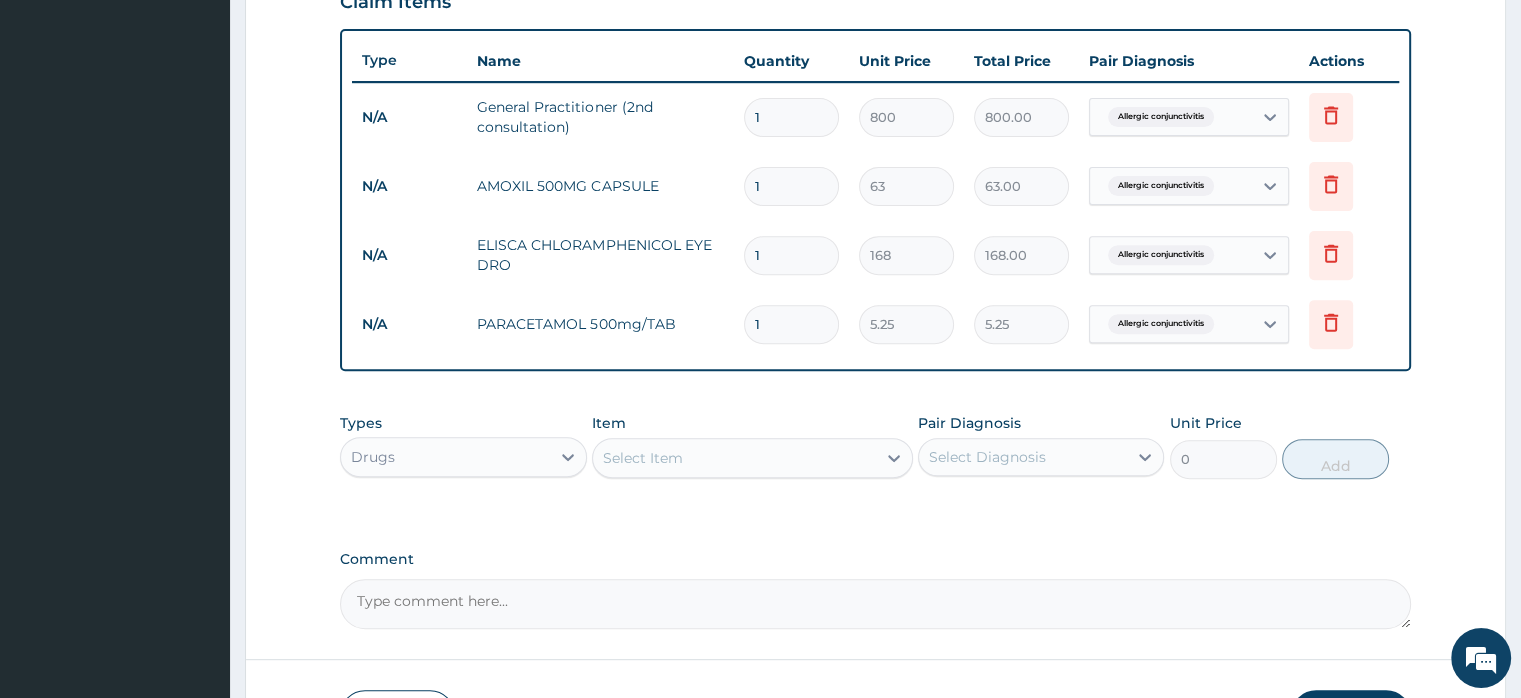 type on "94.50" 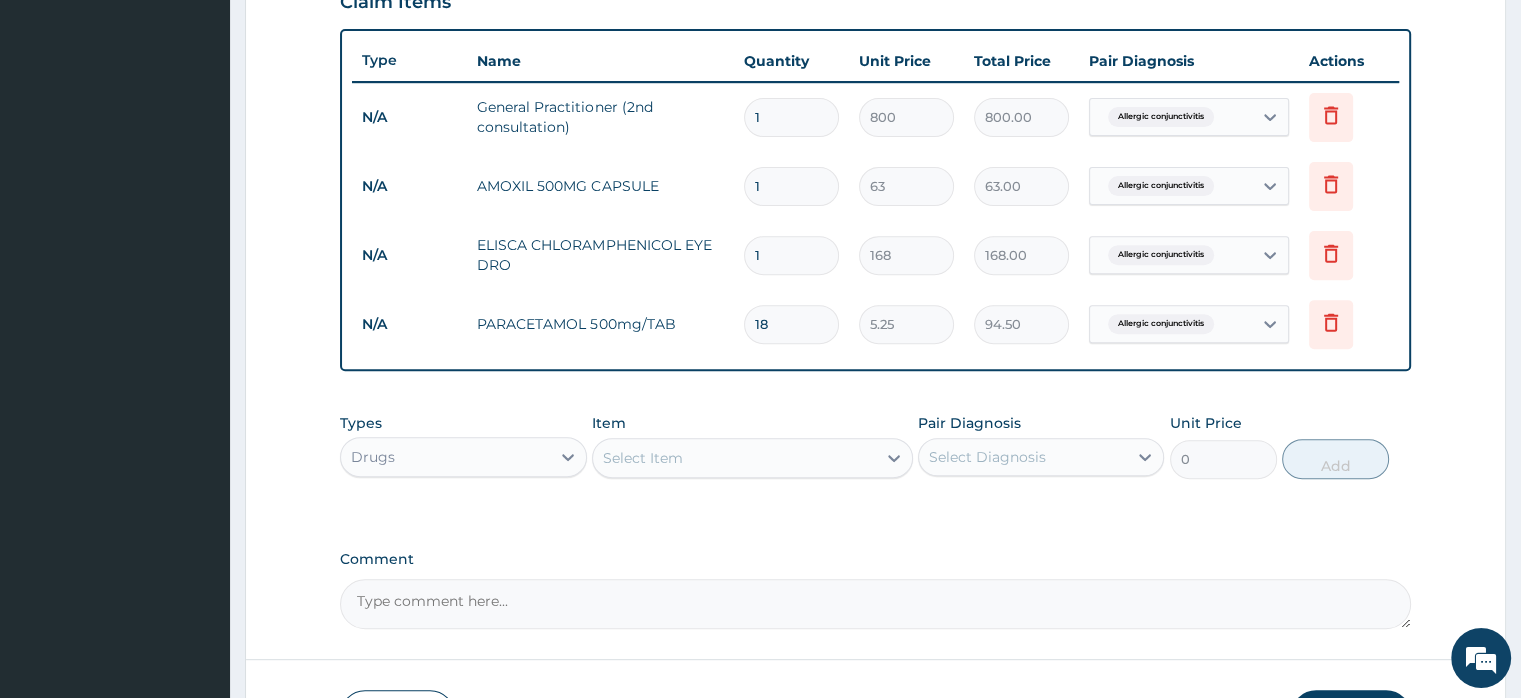 type on "18" 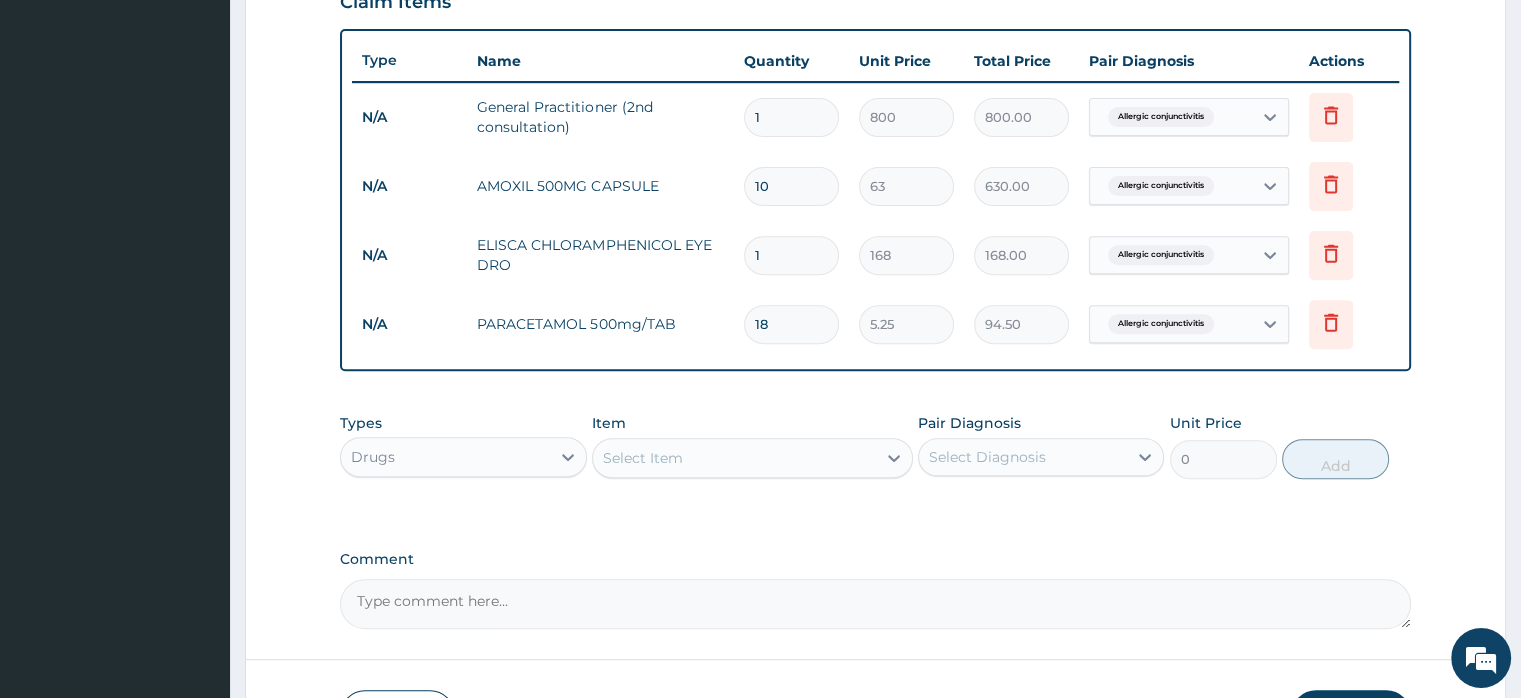 type on "10" 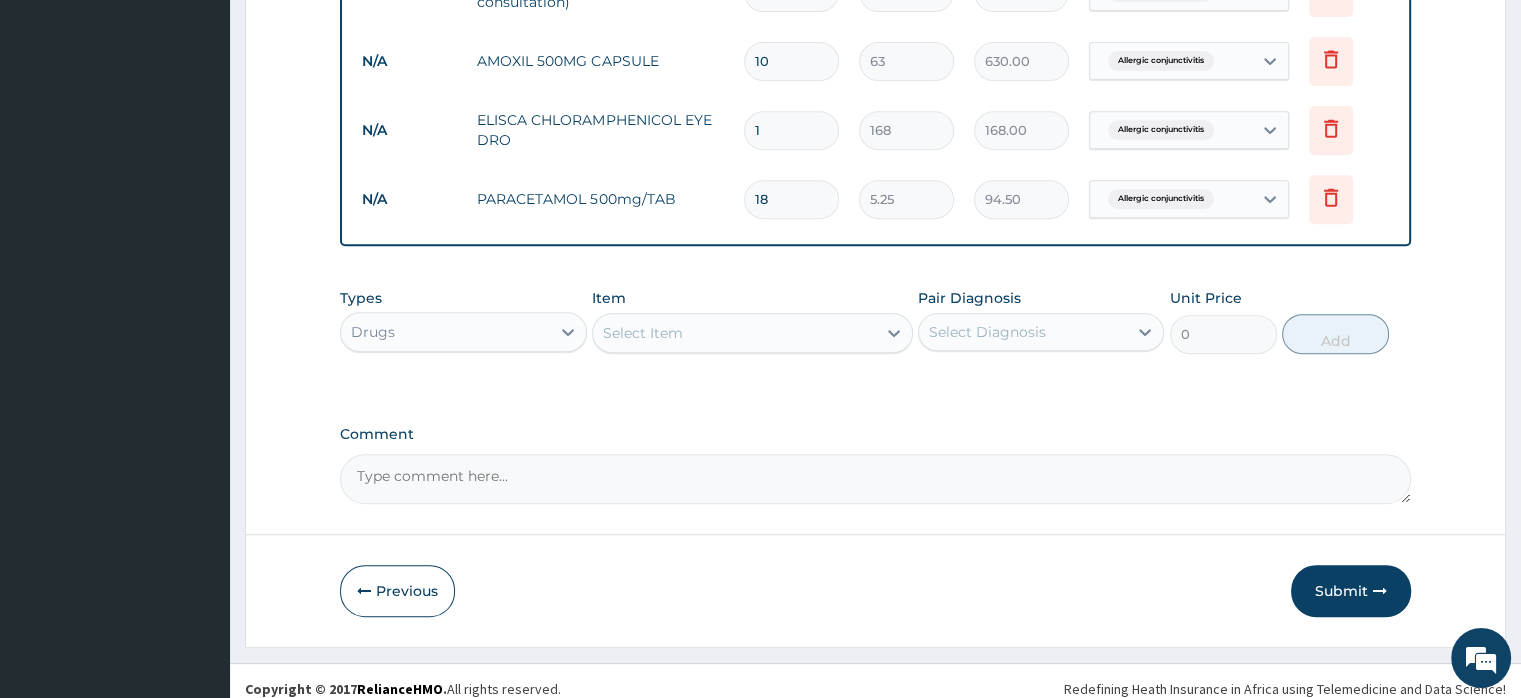 scroll, scrollTop: 852, scrollLeft: 0, axis: vertical 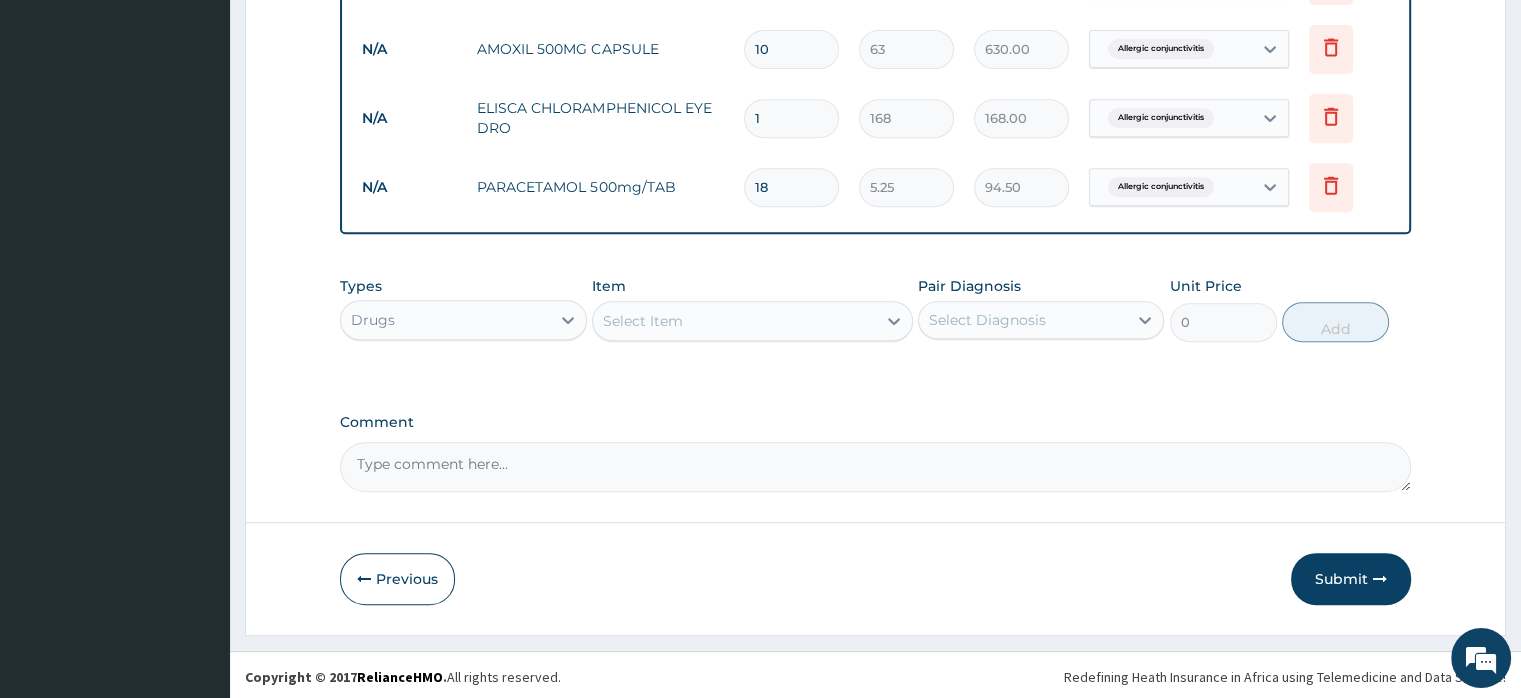 click on "Comment" at bounding box center (875, 467) 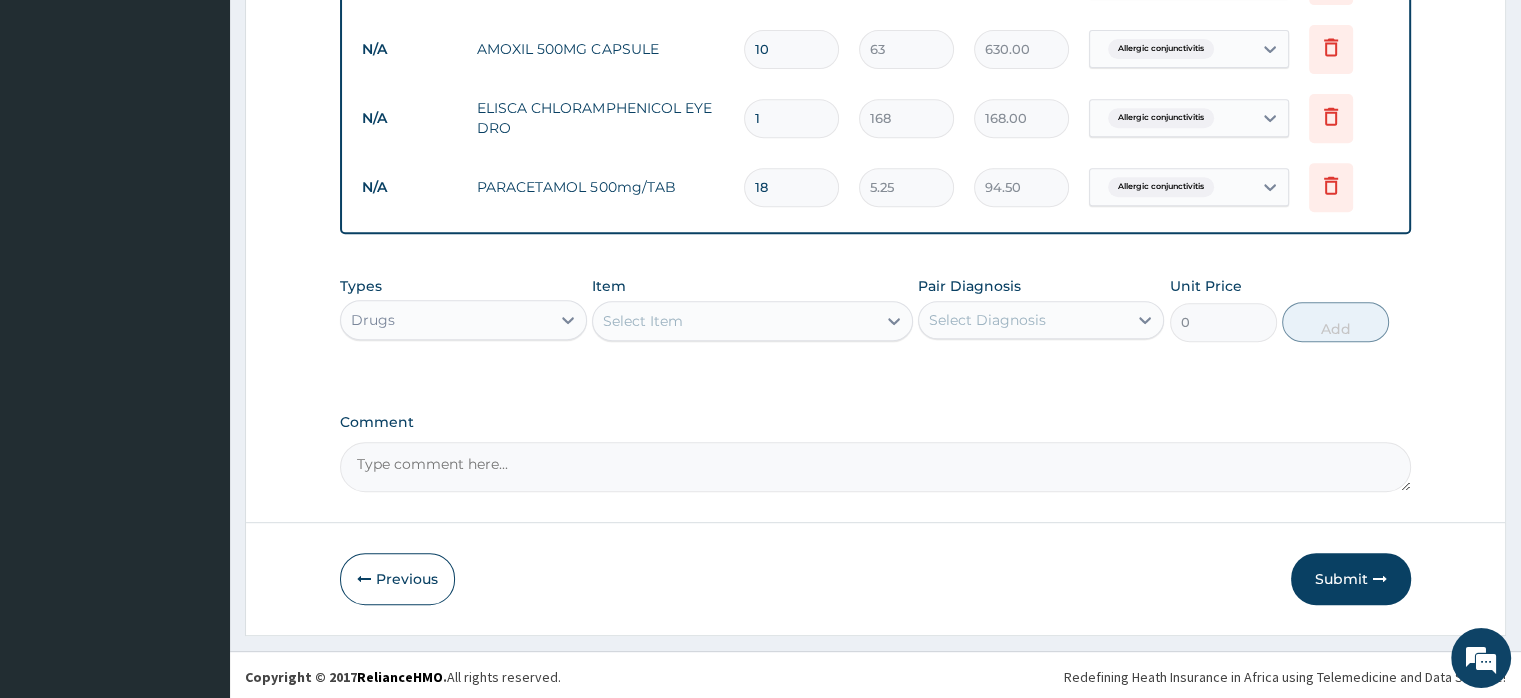 paste on "Redness of the eye ,and itchy eye" 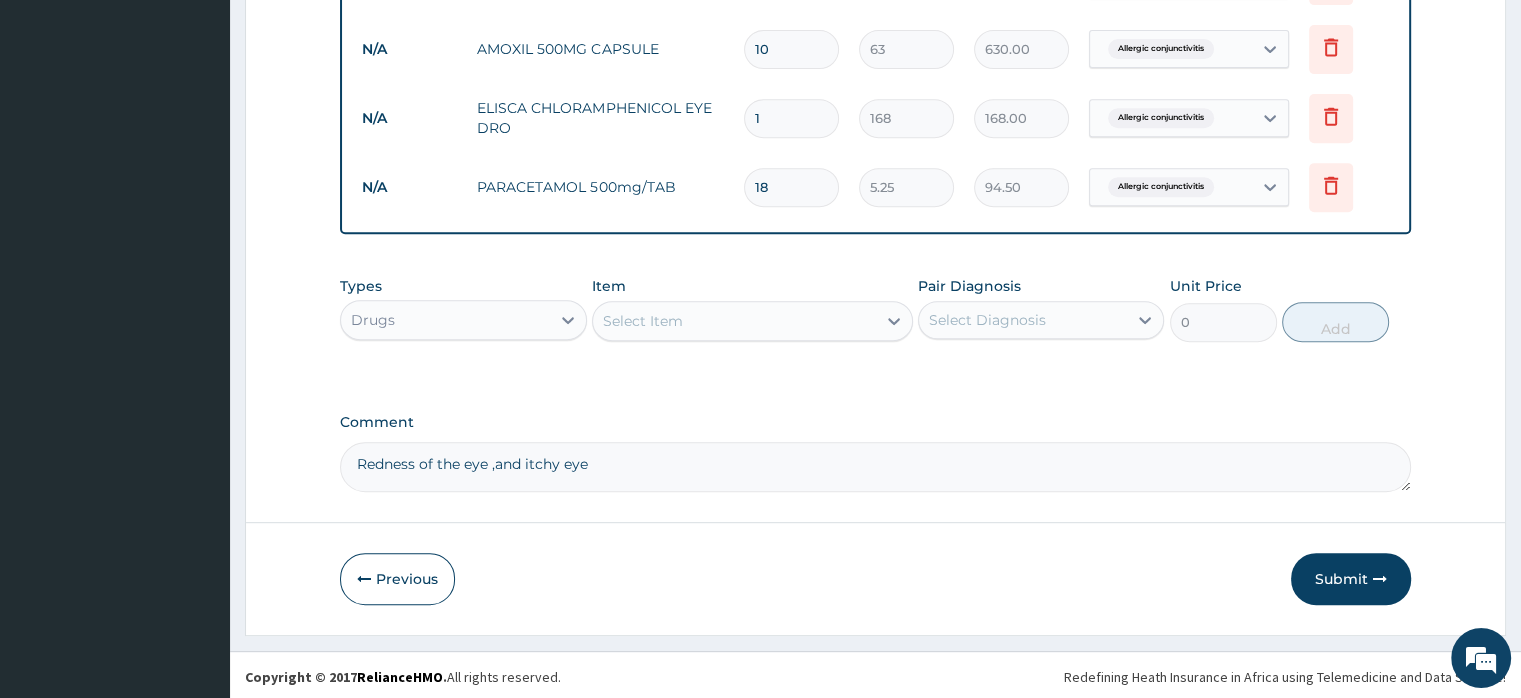 click on "Redness of the eye ,and itchy eye" at bounding box center (875, 467) 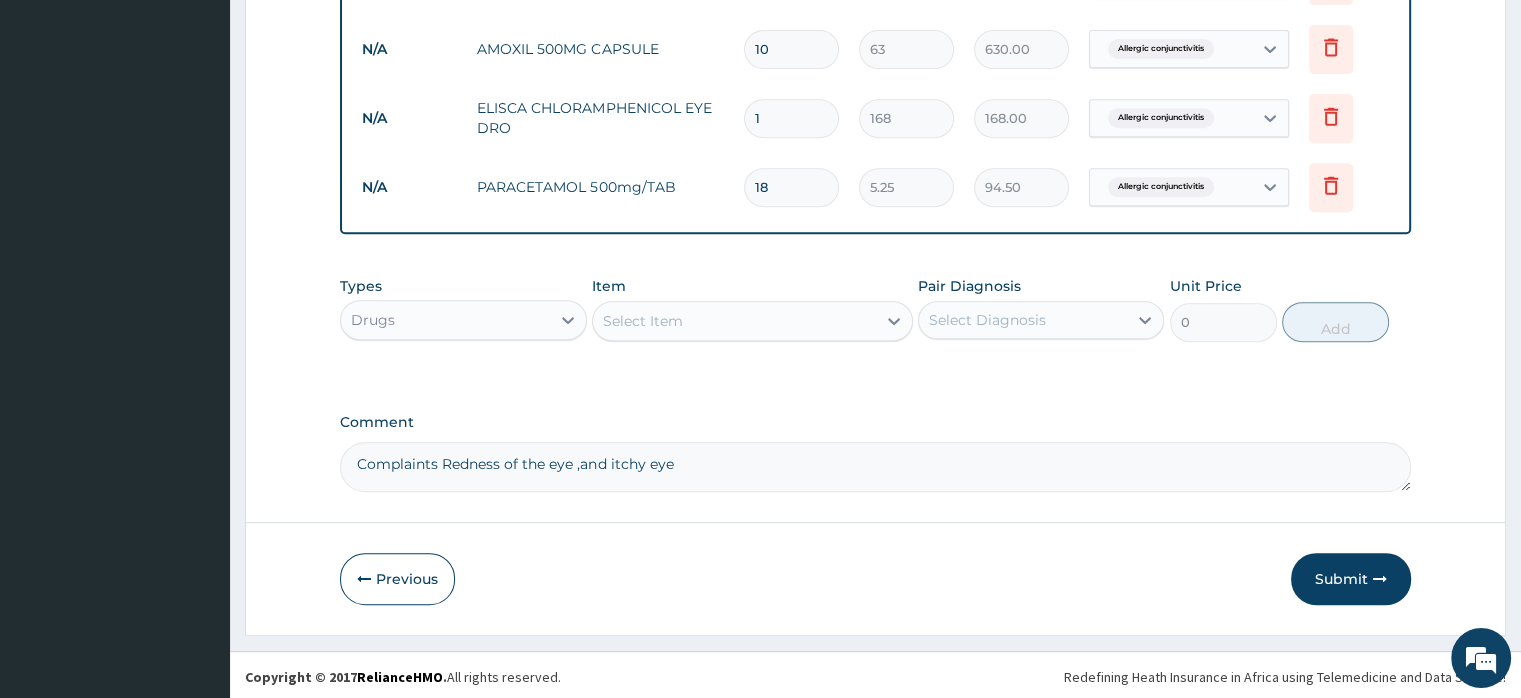 click on "Complaints Redness of the eye ,and itchy eye" at bounding box center [875, 467] 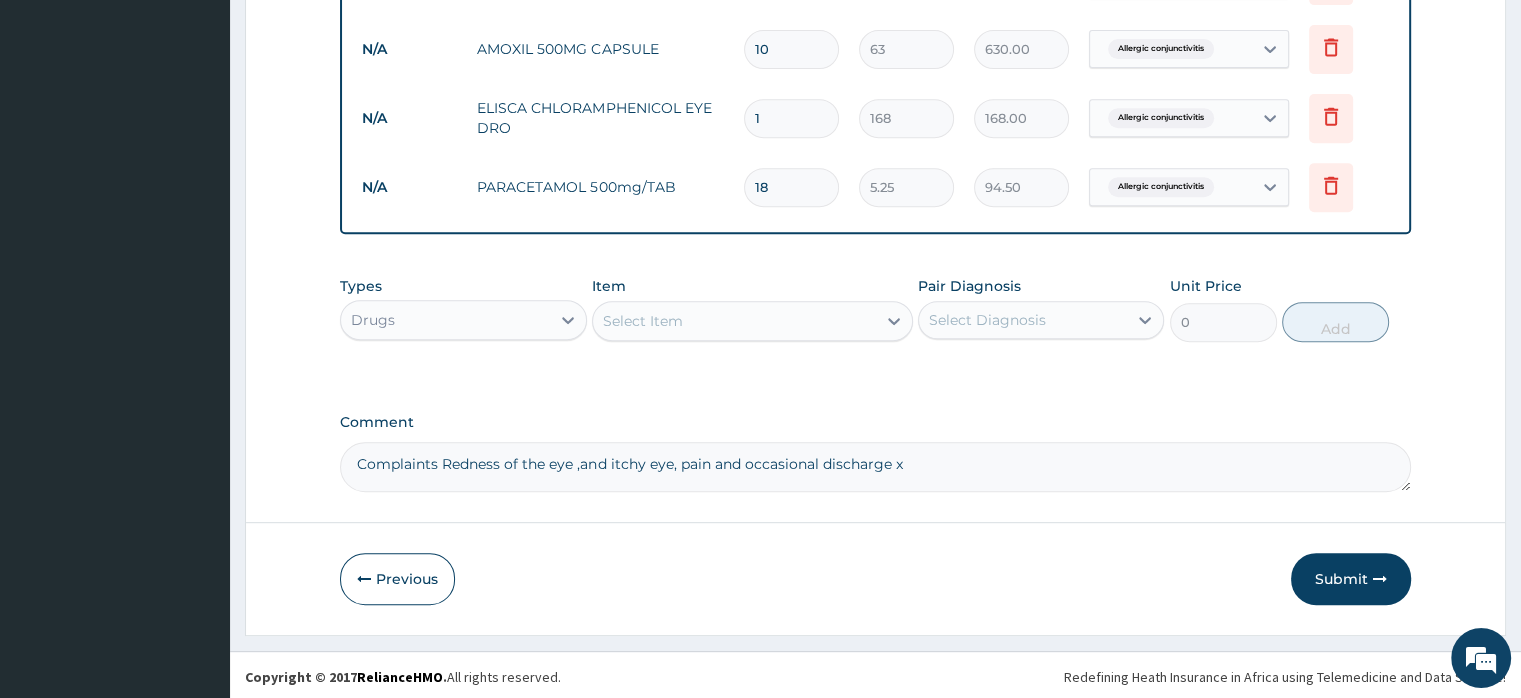 drag, startPoint x: 924, startPoint y: 464, endPoint x: 895, endPoint y: 458, distance: 29.614185 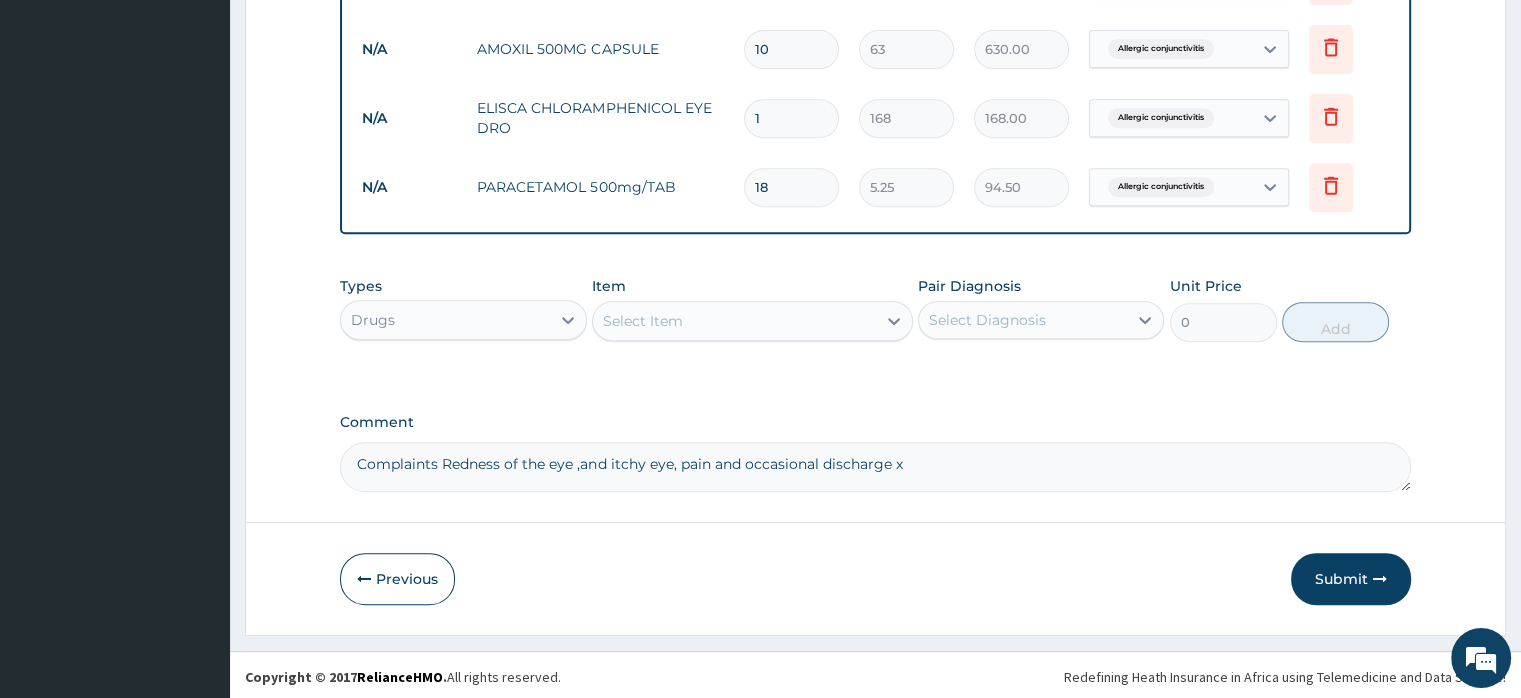 click on "Complaints Redness of the eye ,and itchy eye, pain and occasional discharge x" at bounding box center [875, 467] 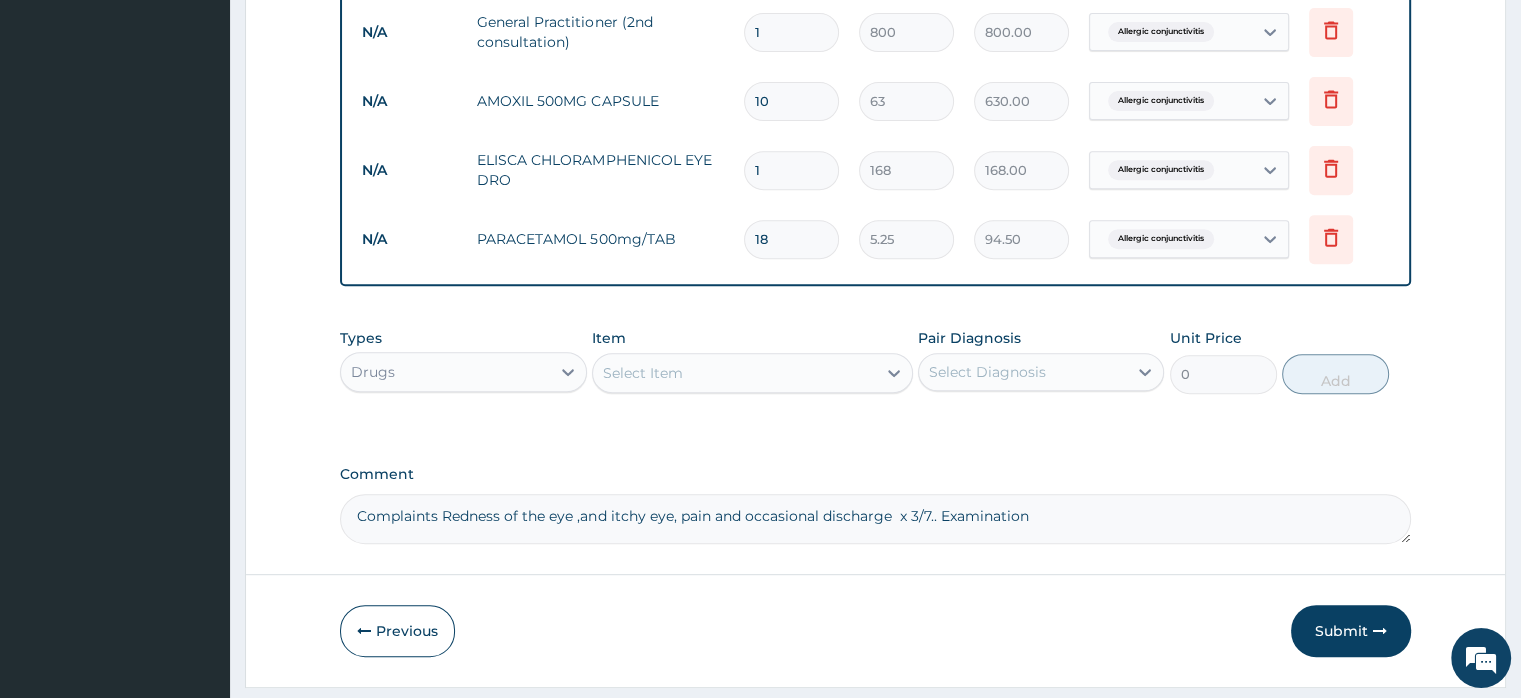 scroll, scrollTop: 852, scrollLeft: 0, axis: vertical 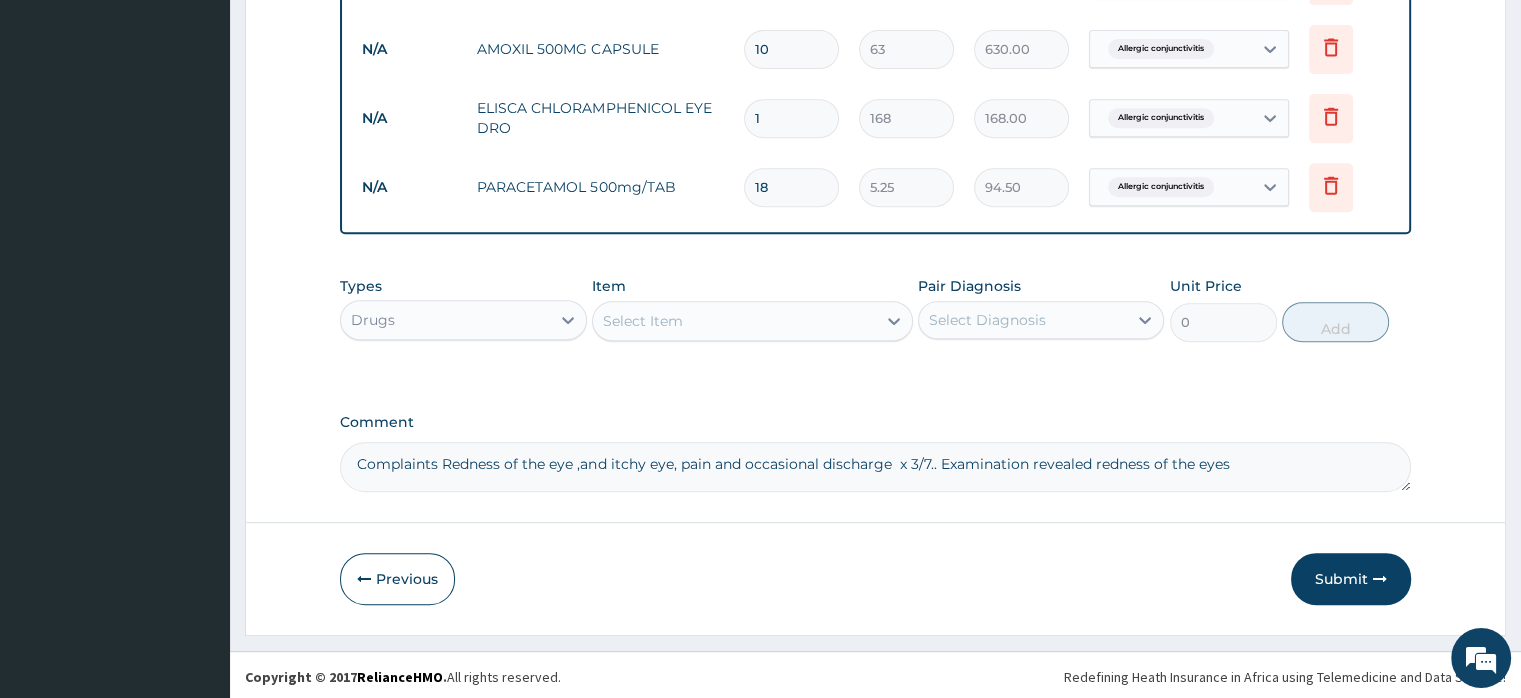 click on "Complaints Redness of the eye ,and itchy eye, pain and occasional discharge  x 3/7.. Examination revealed redness of the eyes" at bounding box center (875, 467) 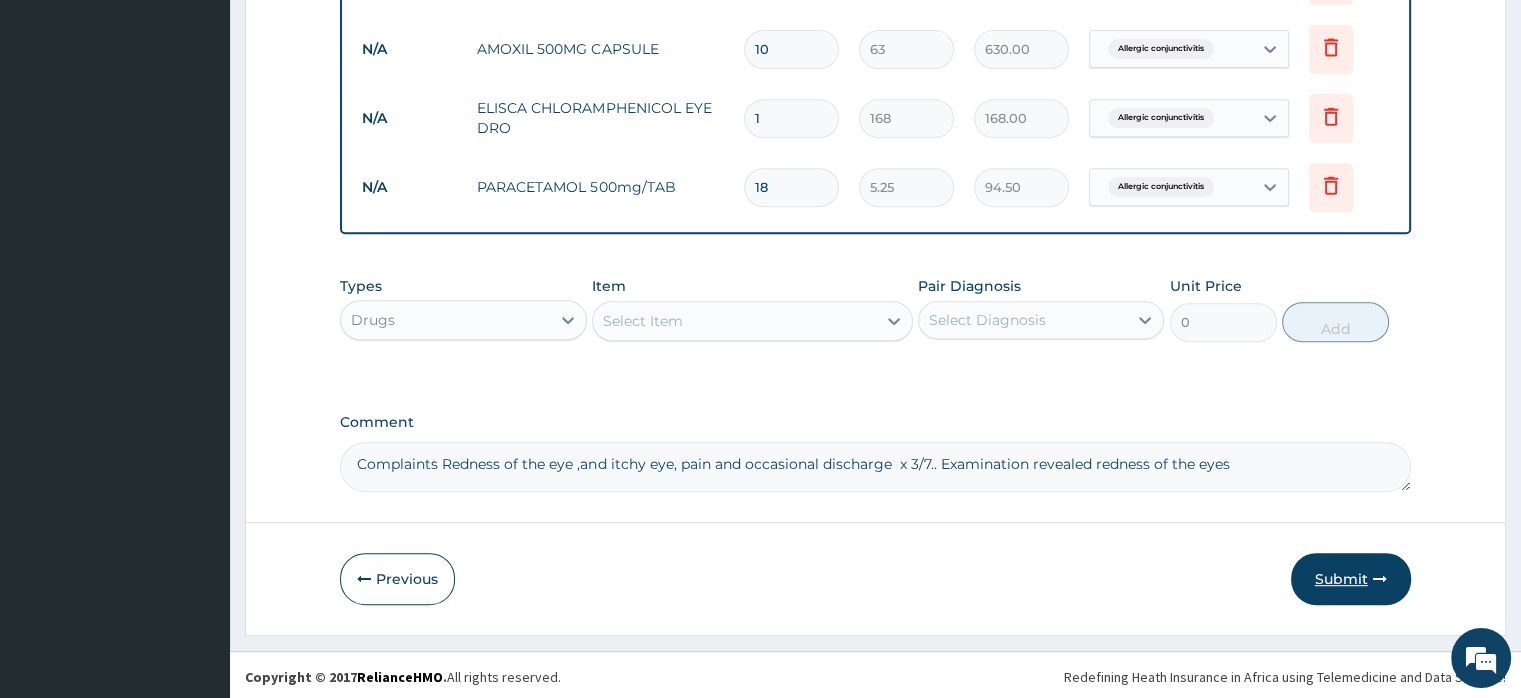 type on "Complaints Redness of the eye ,and itchy eye, pain and occasional discharge  x 3/7.. Examination revealed redness of the eyes" 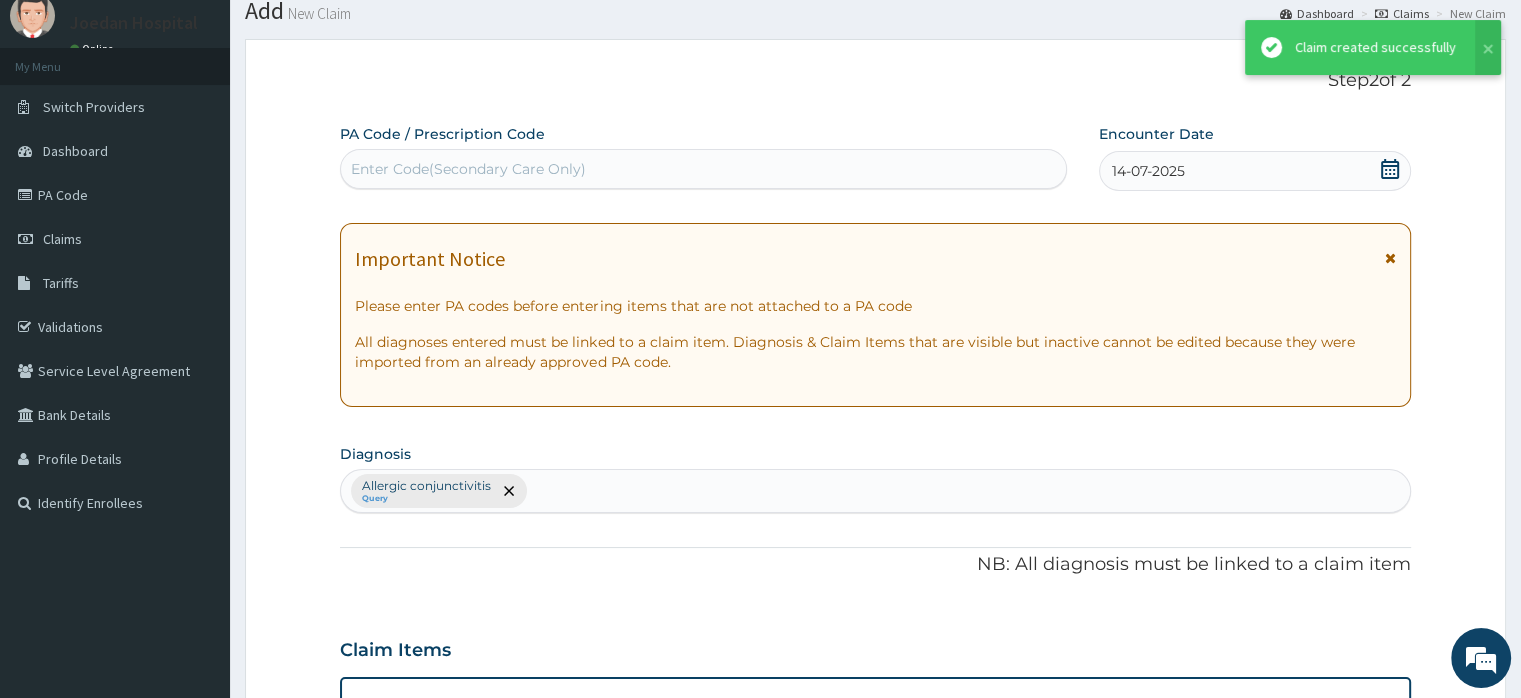 scroll, scrollTop: 852, scrollLeft: 0, axis: vertical 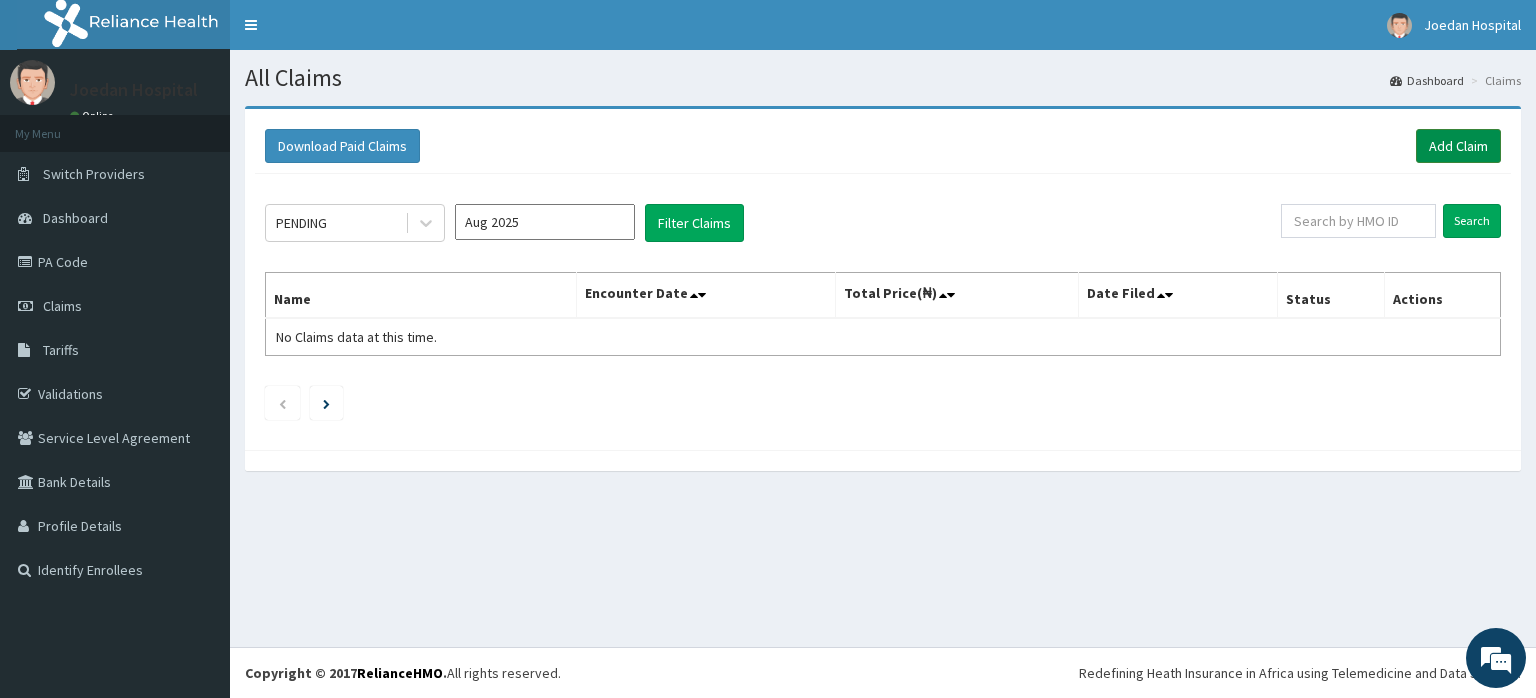 click on "Add Claim" at bounding box center [1458, 146] 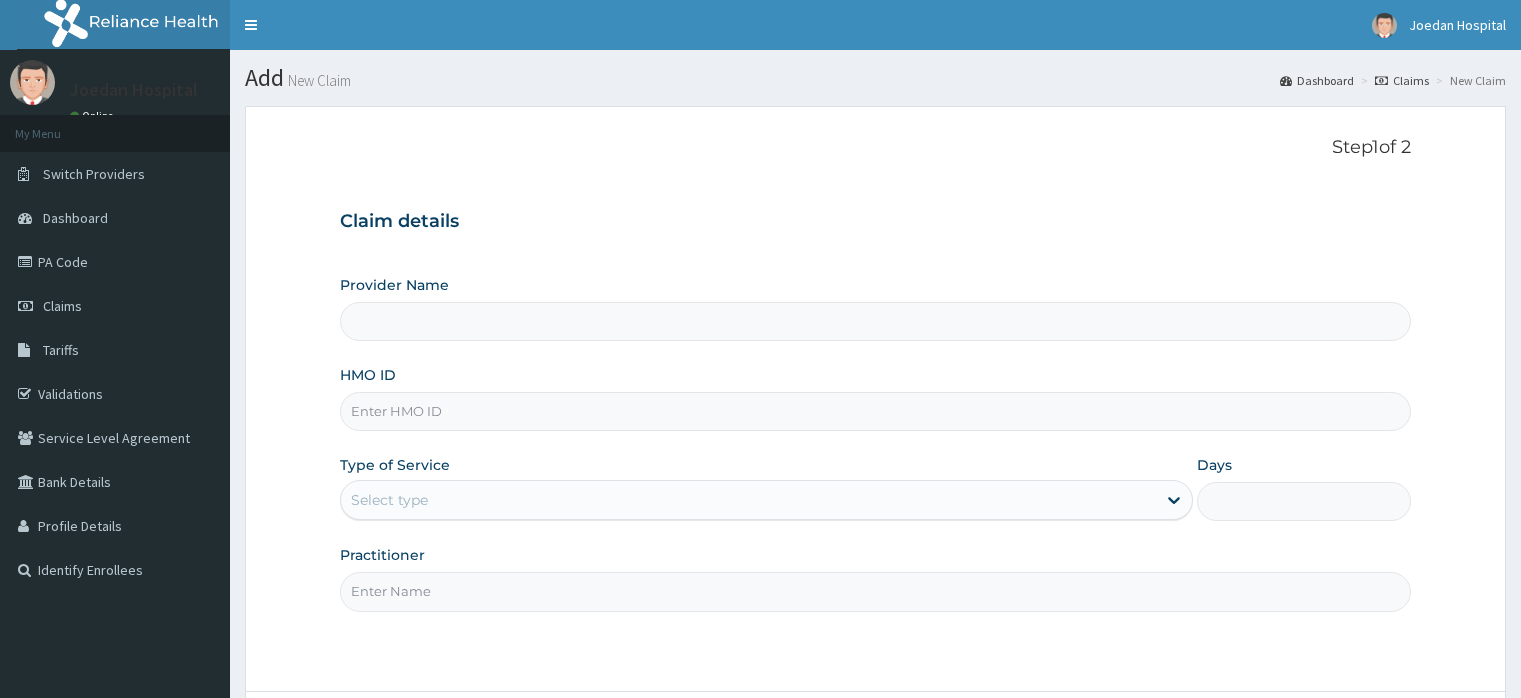 scroll, scrollTop: 0, scrollLeft: 0, axis: both 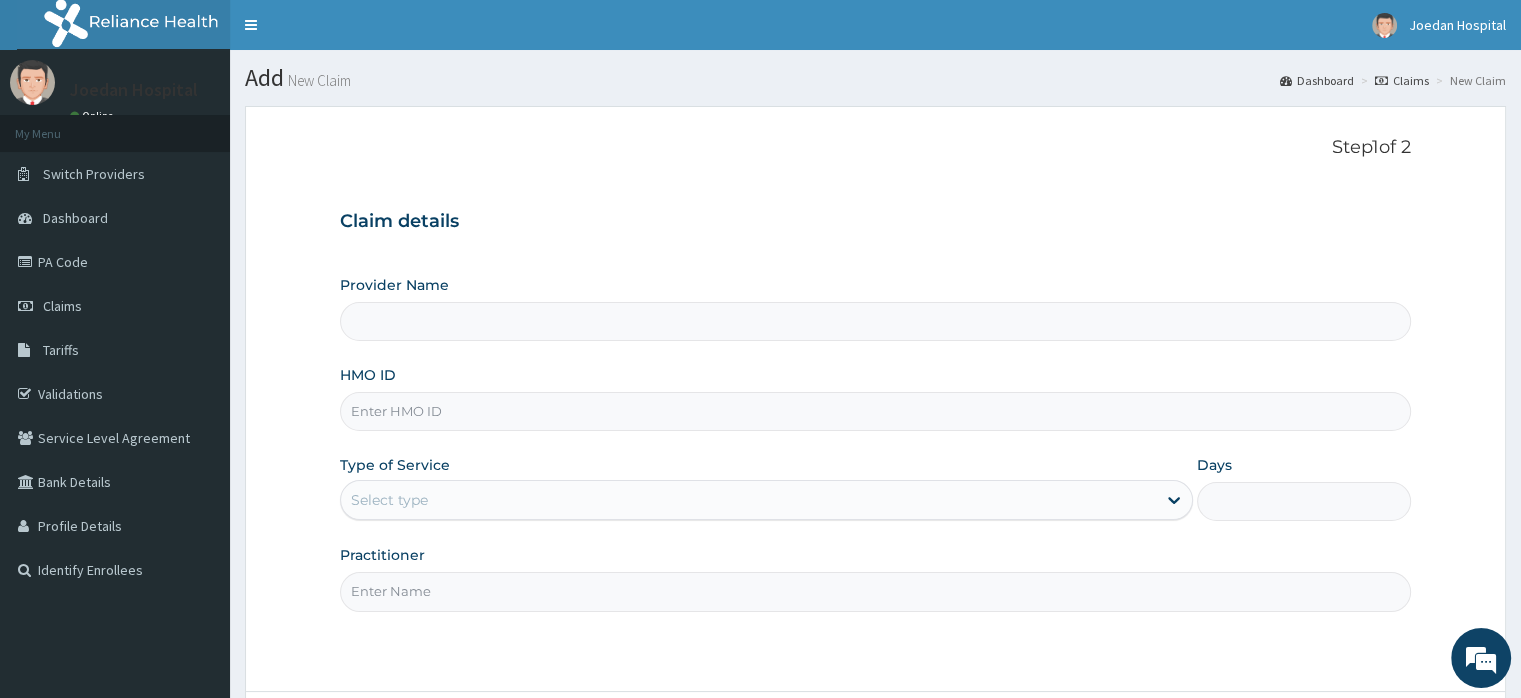 type on "Joedan Hospital Limited" 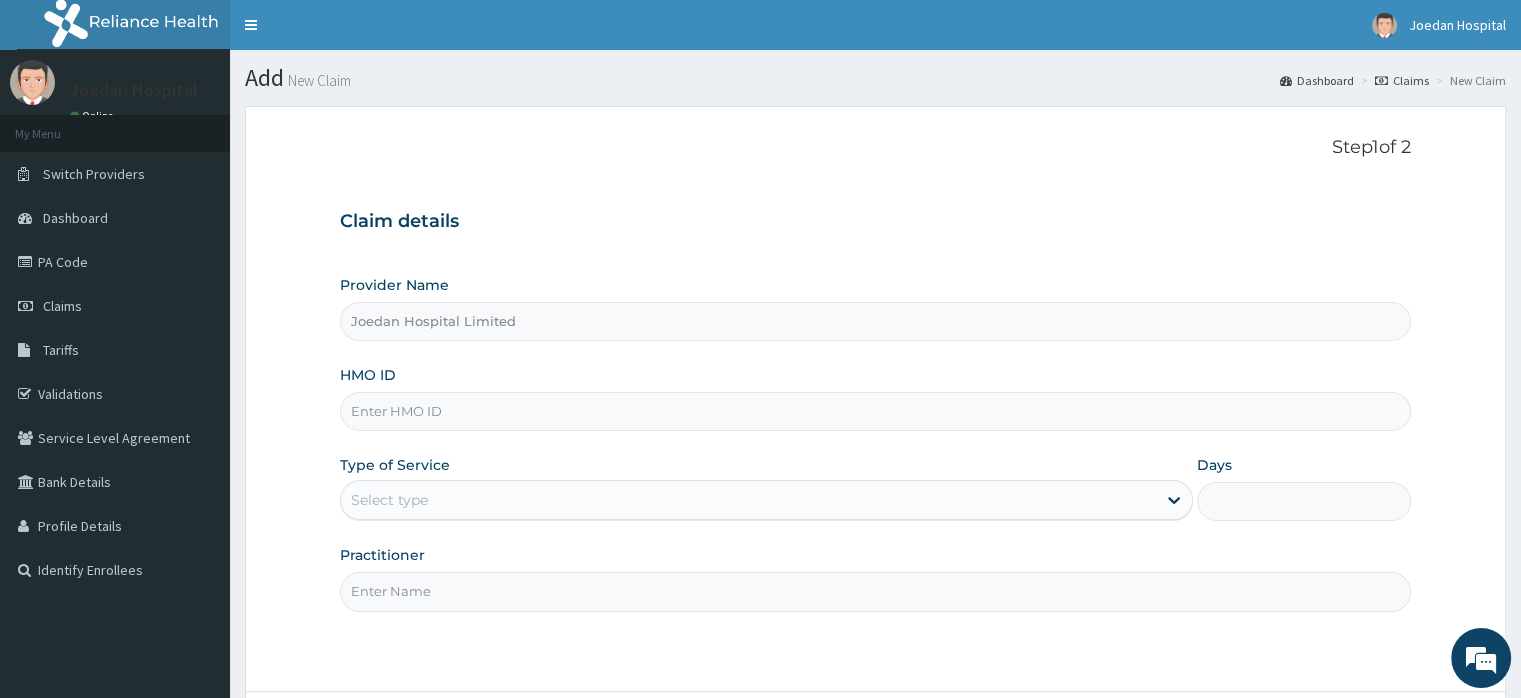 click on "HMO ID" at bounding box center (875, 411) 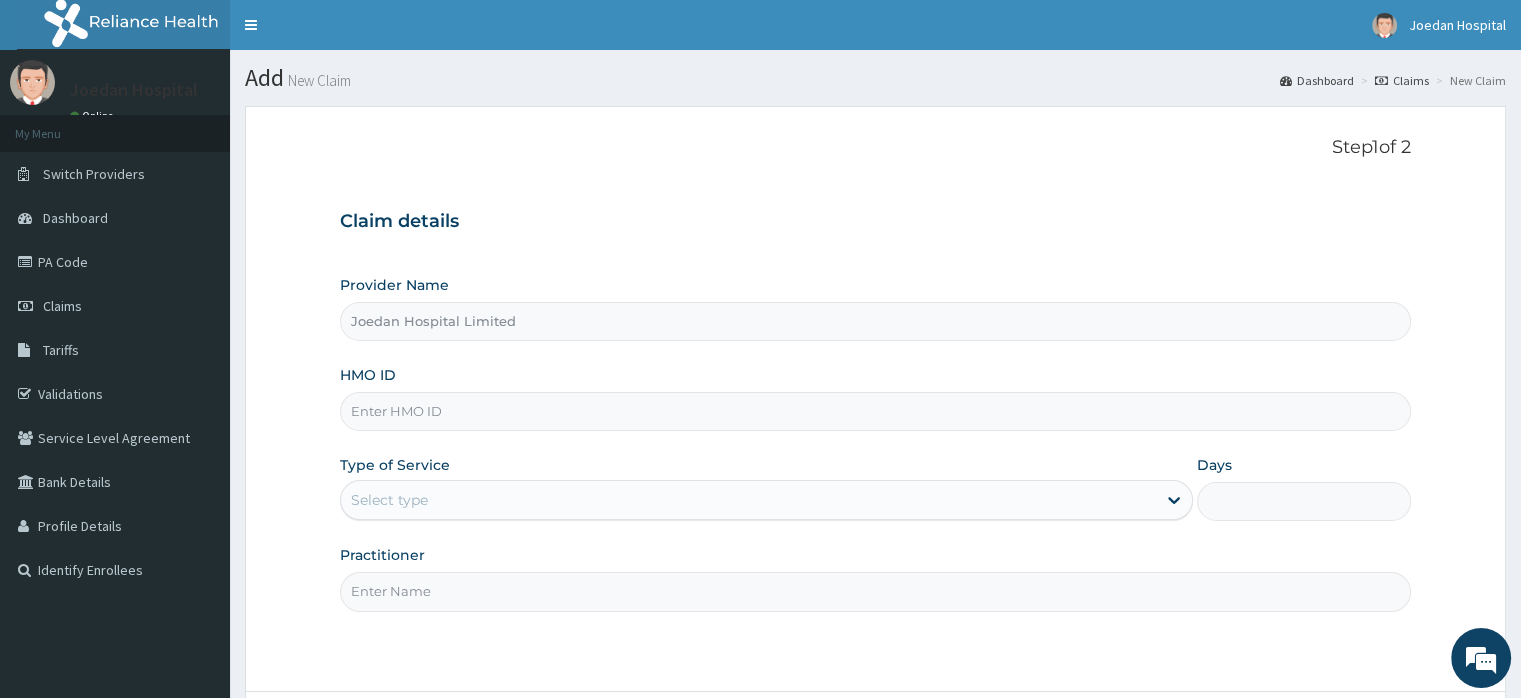paste on "BTR/10295/B" 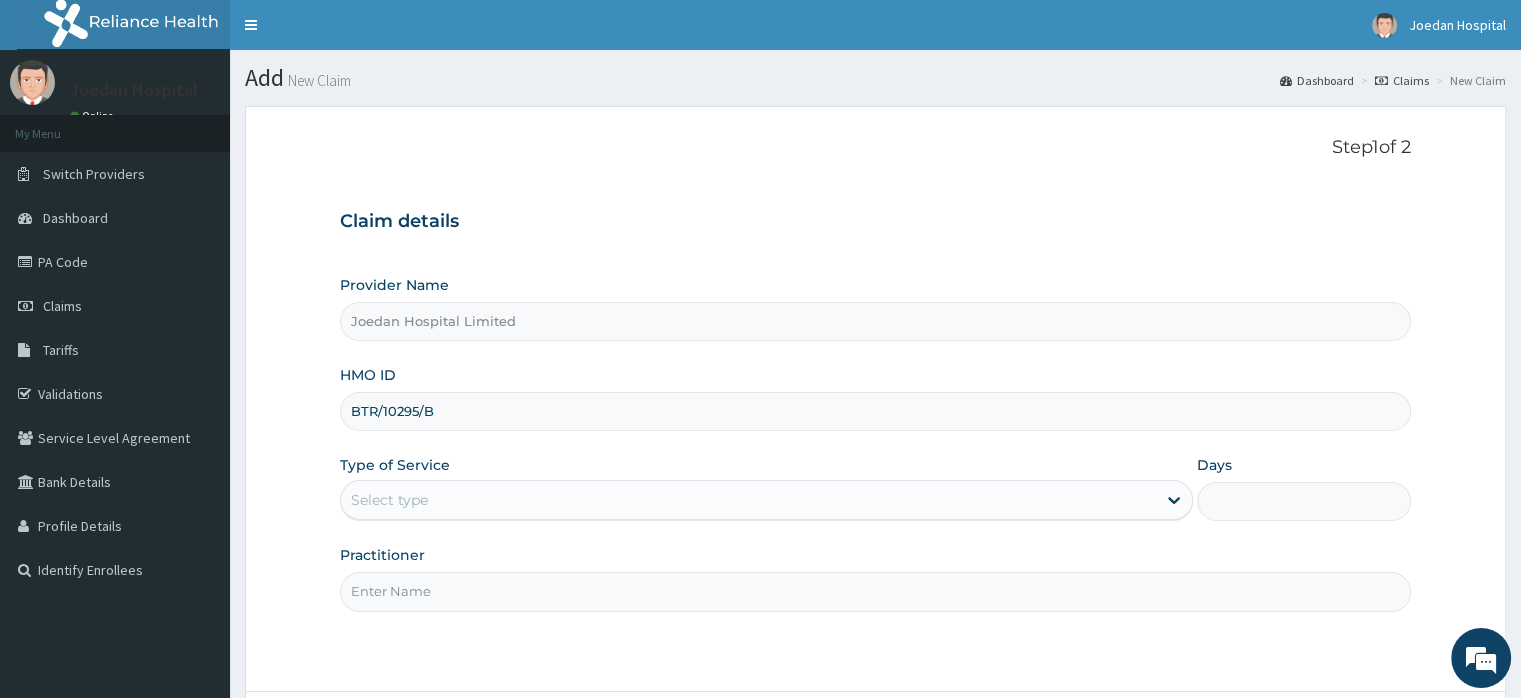 scroll, scrollTop: 0, scrollLeft: 0, axis: both 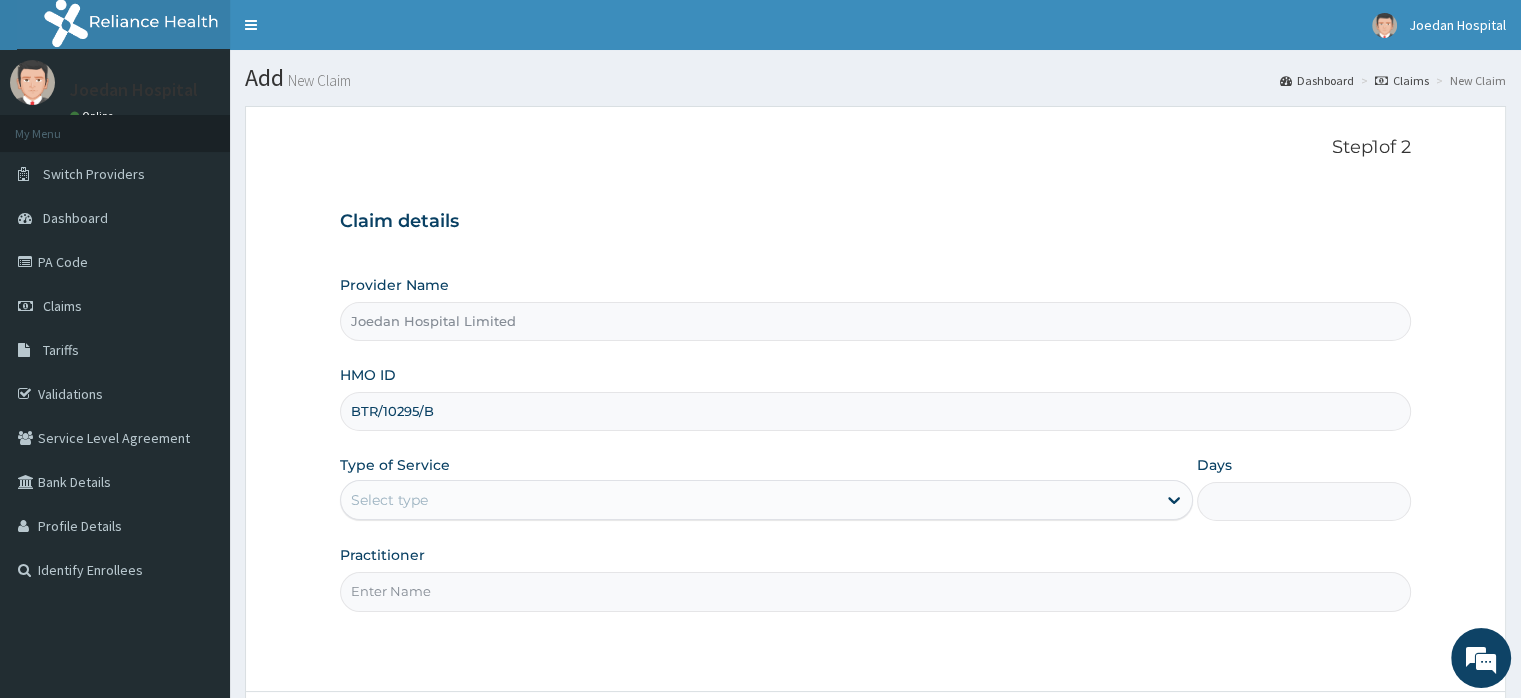 click on "BTR/10295/B" at bounding box center (875, 411) 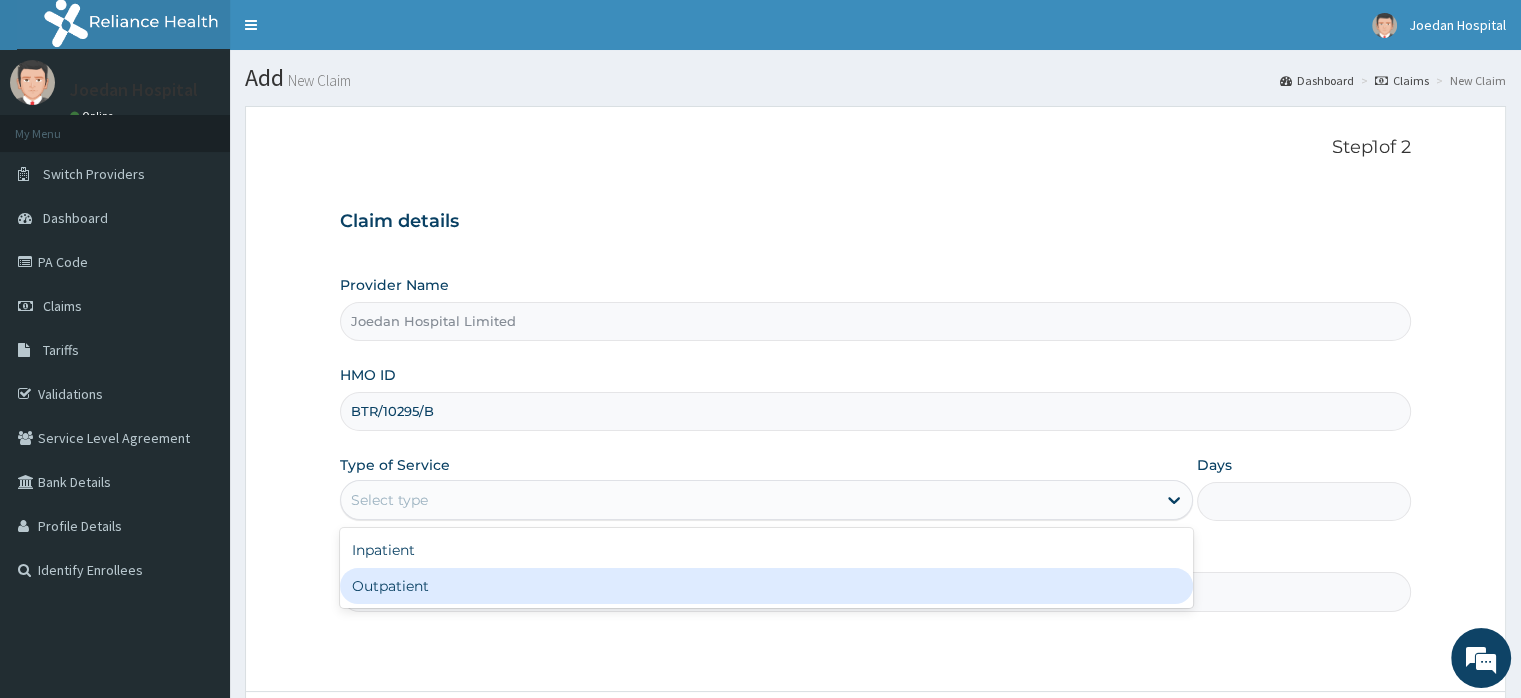 click on "Outpatient" at bounding box center [766, 586] 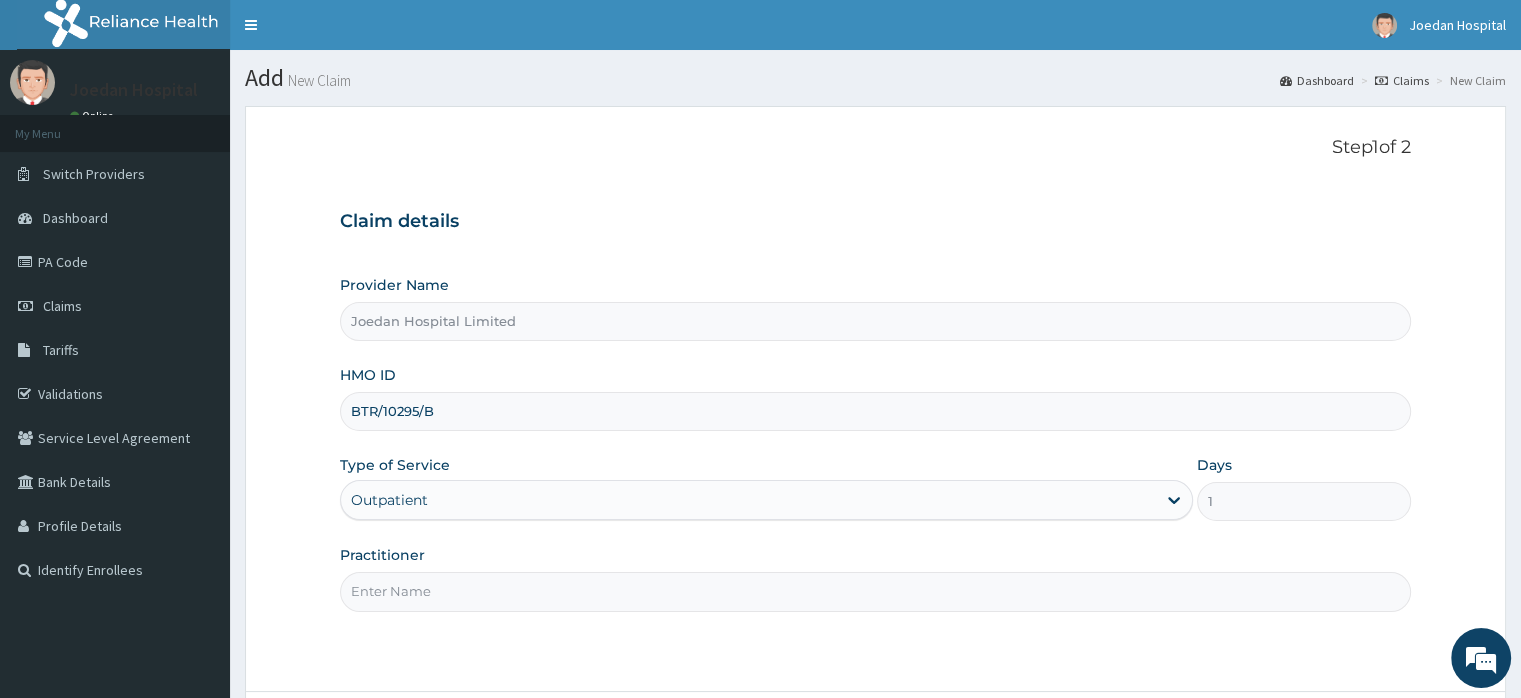 click on "Practitioner" at bounding box center (875, 591) 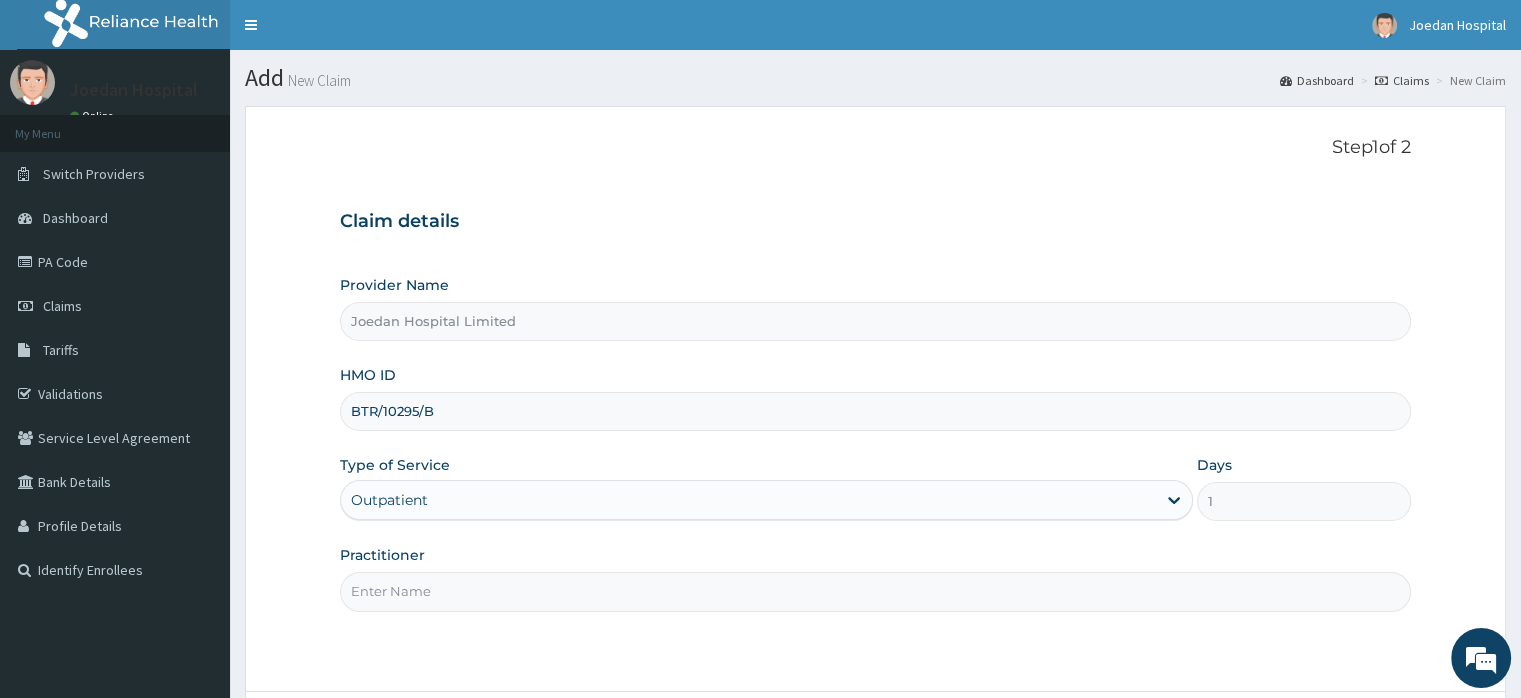 type on "Dr [LAST] [LAST]" 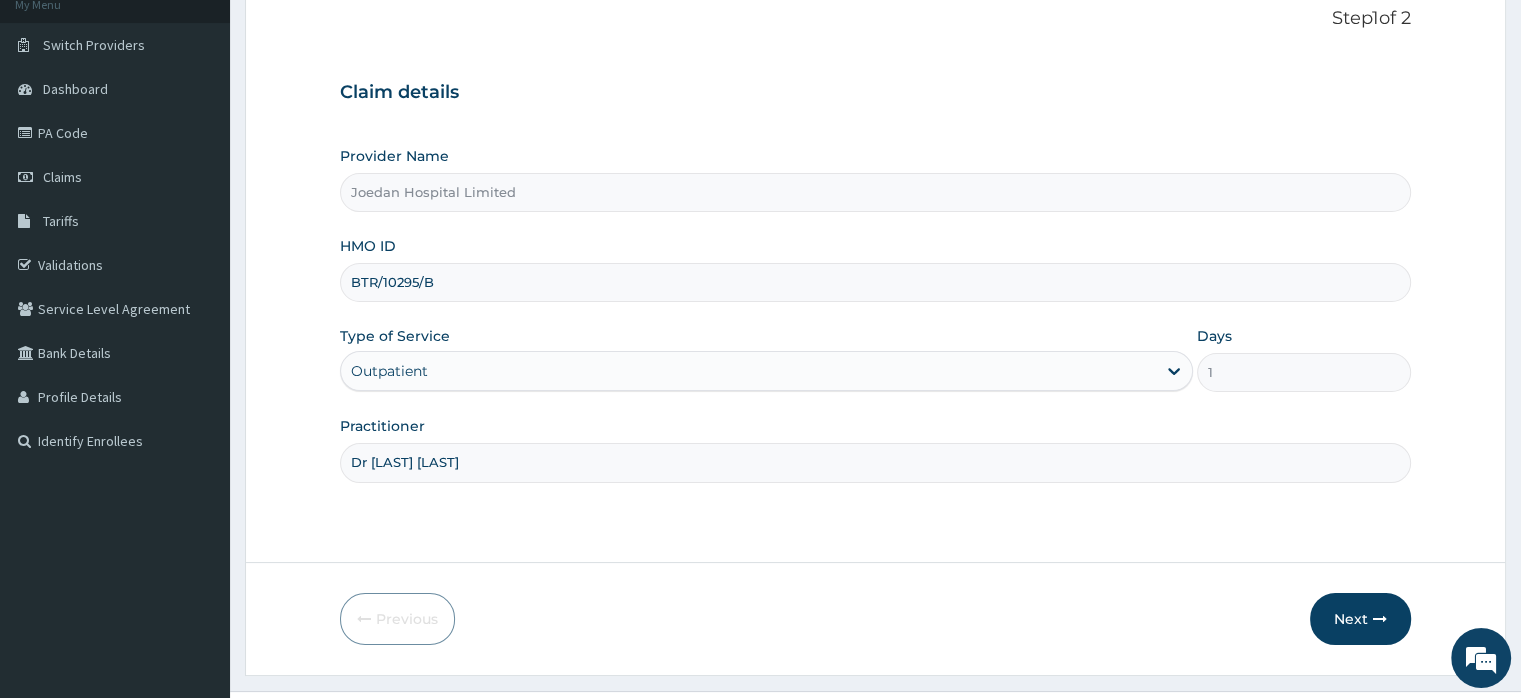 scroll, scrollTop: 172, scrollLeft: 0, axis: vertical 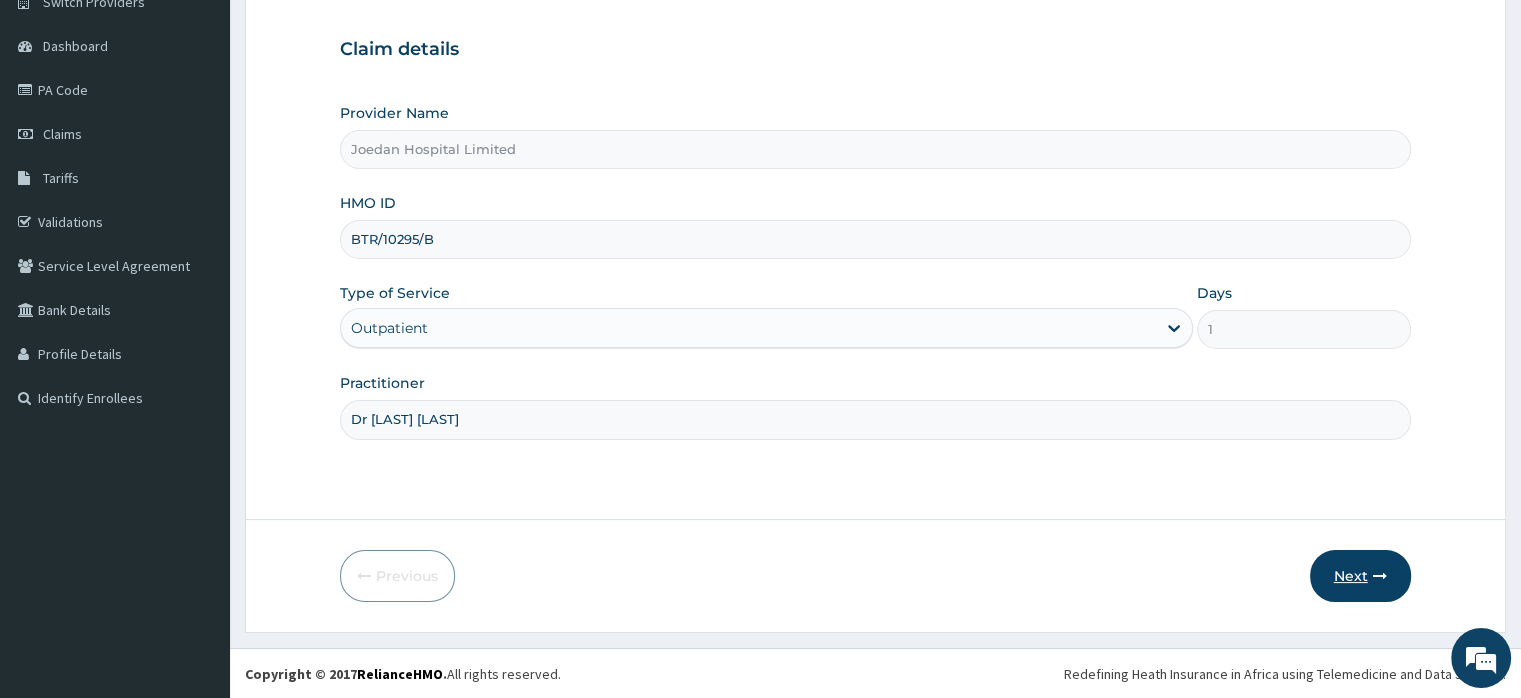 click on "Next" at bounding box center (1360, 576) 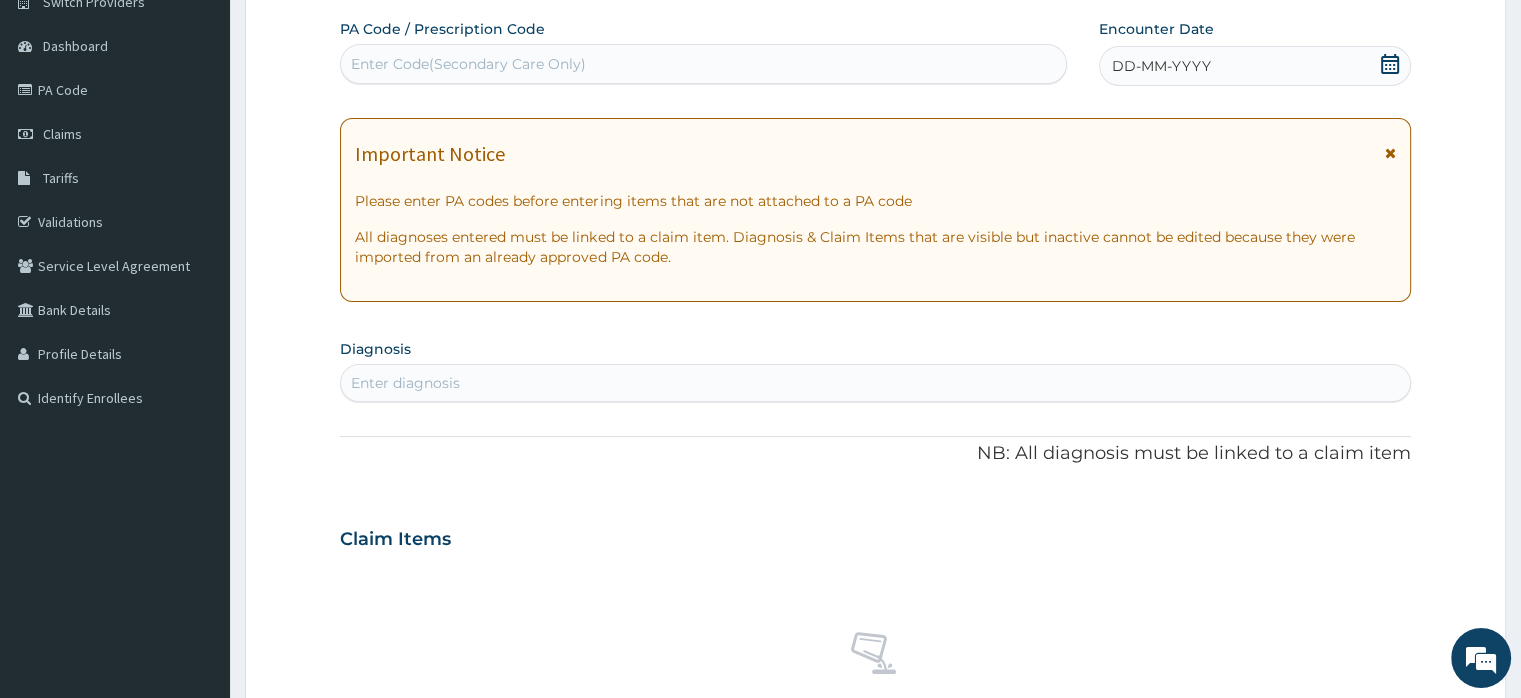 click on "DD-MM-YYYY" at bounding box center [1161, 66] 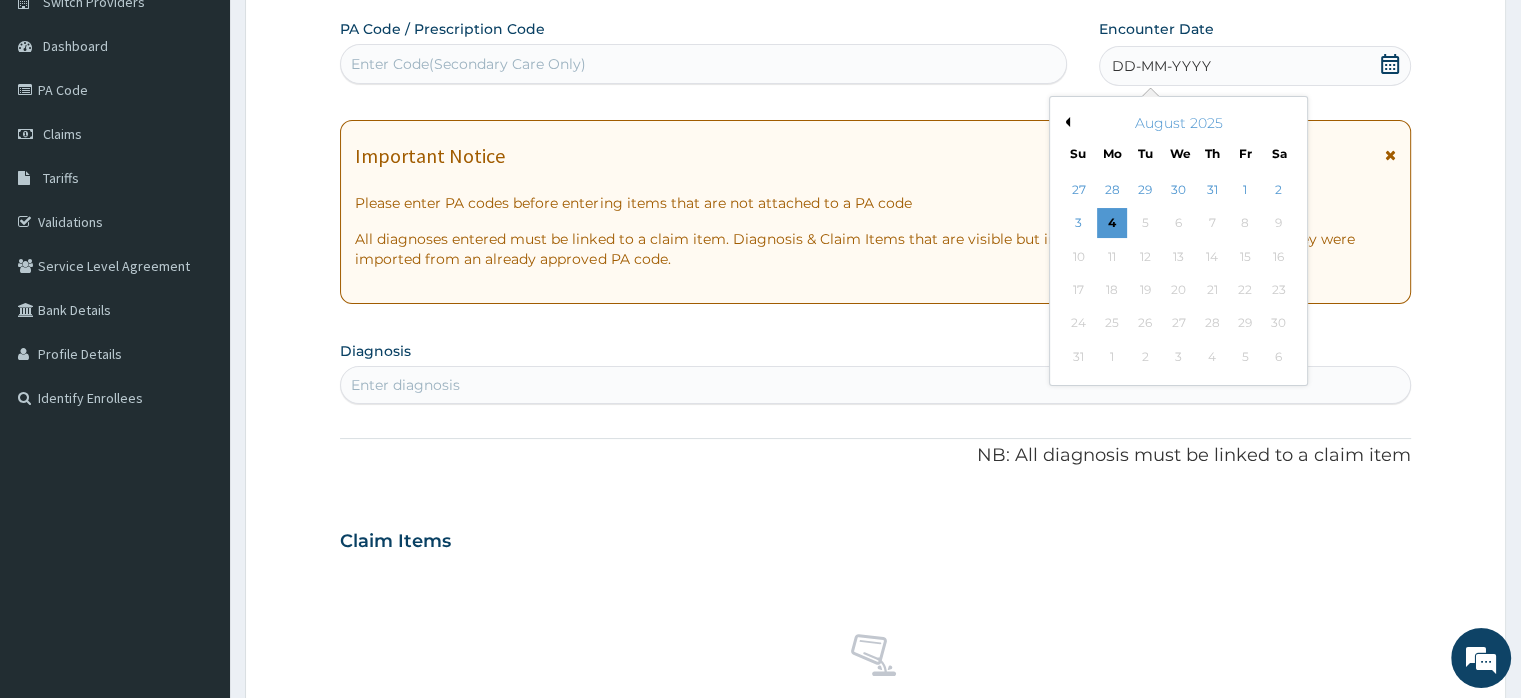 click on "Previous Month" at bounding box center [1065, 122] 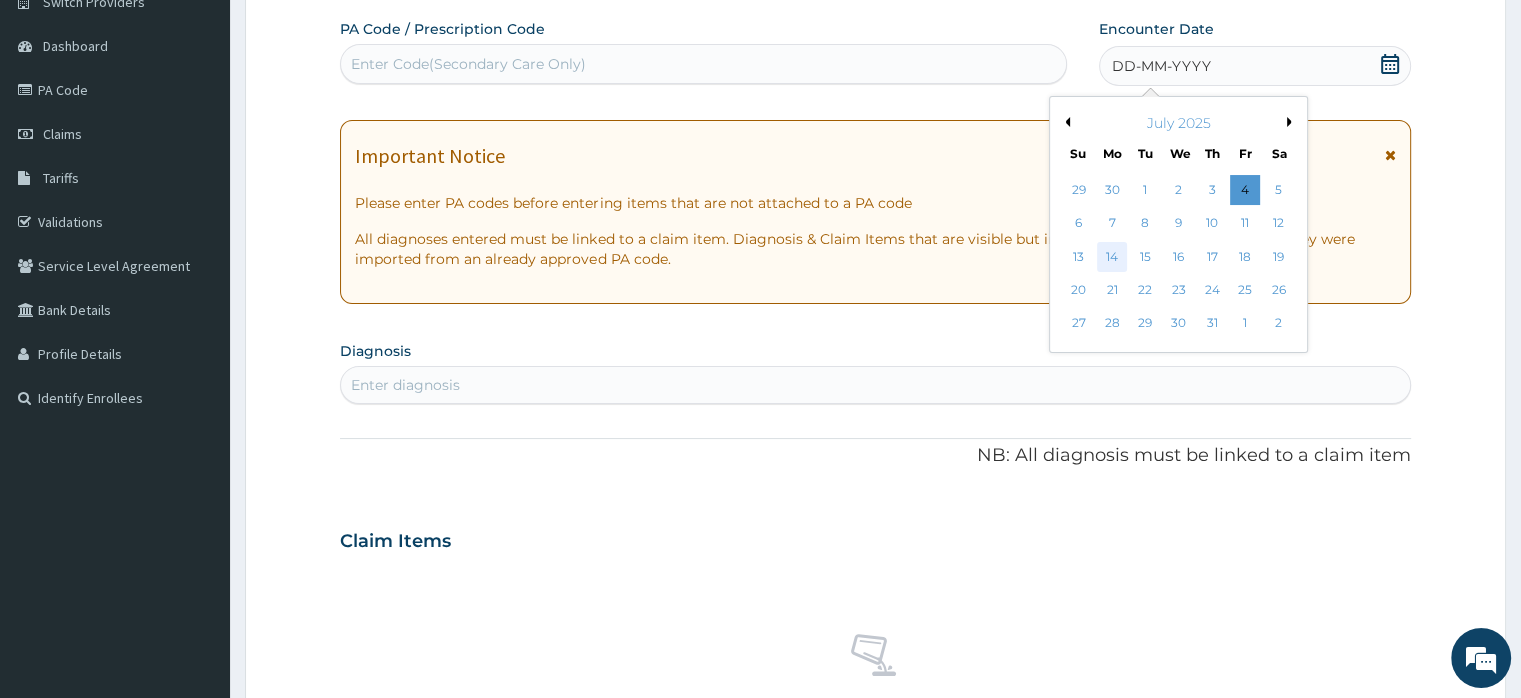 click on "14" at bounding box center (1112, 257) 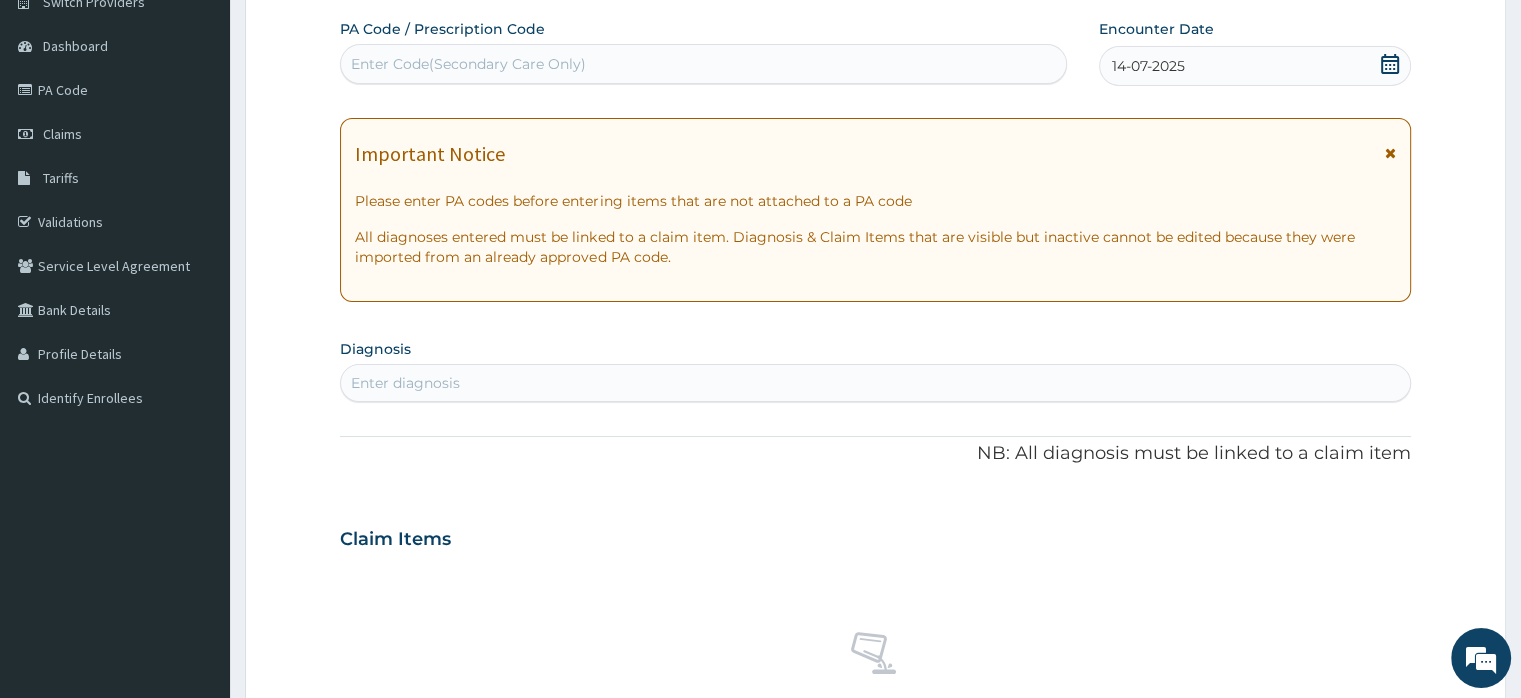click on "Enter diagnosis" at bounding box center (875, 383) 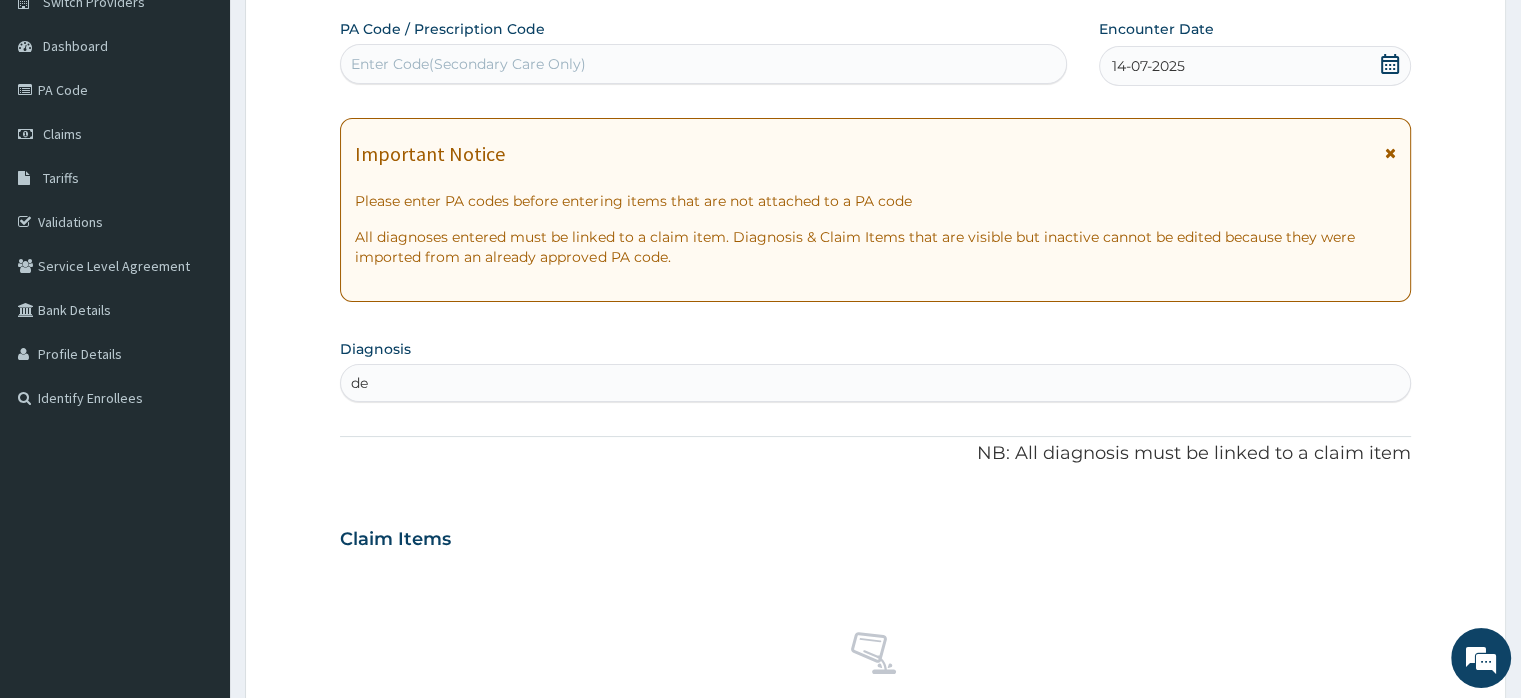 type on "d" 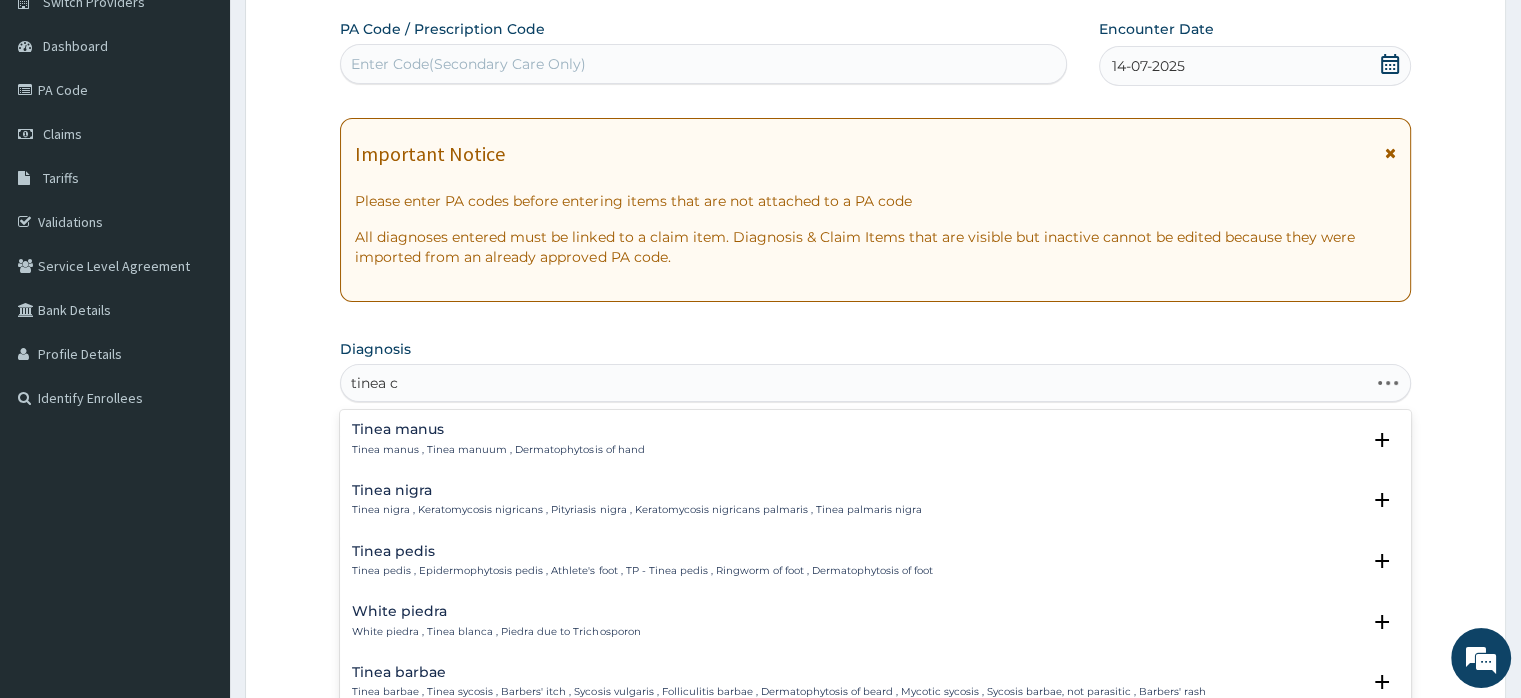 type on "tinea co" 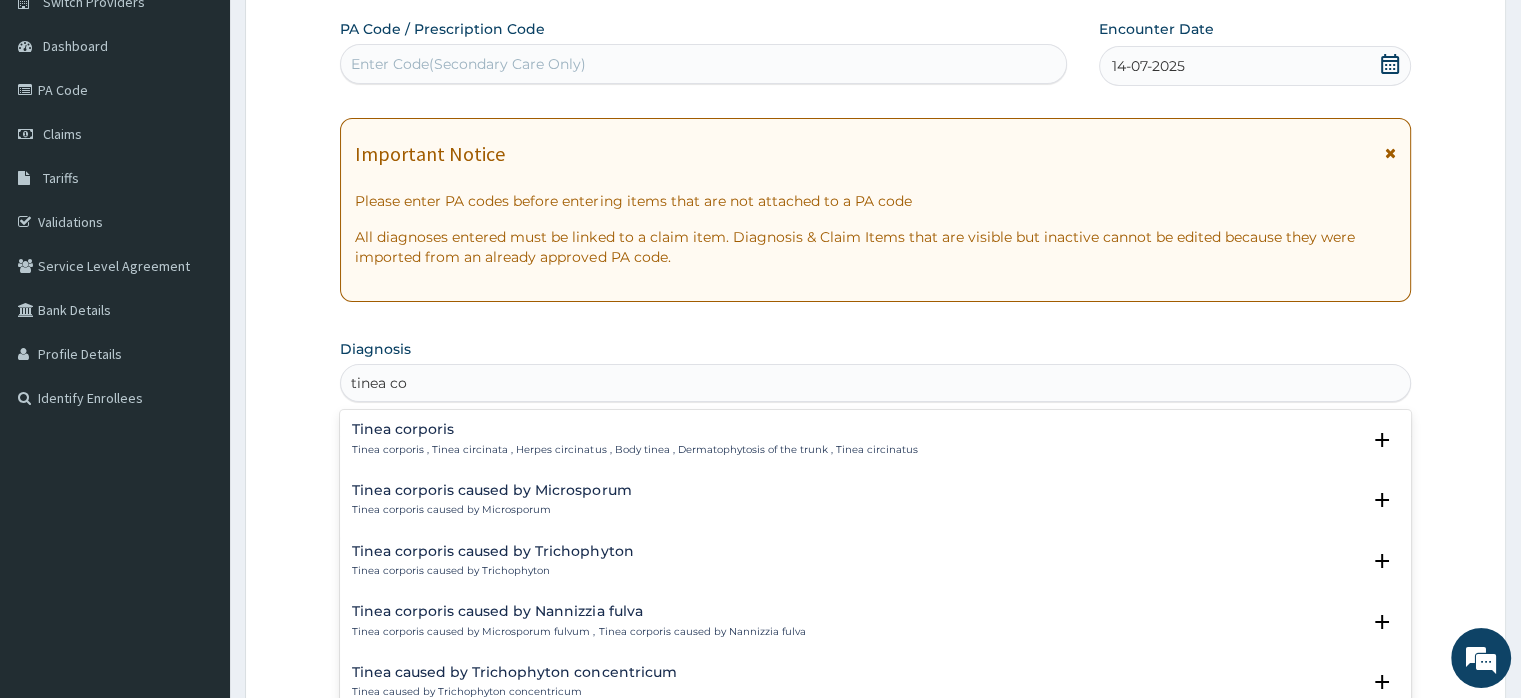 click on "Tinea corporis" at bounding box center (634, 429) 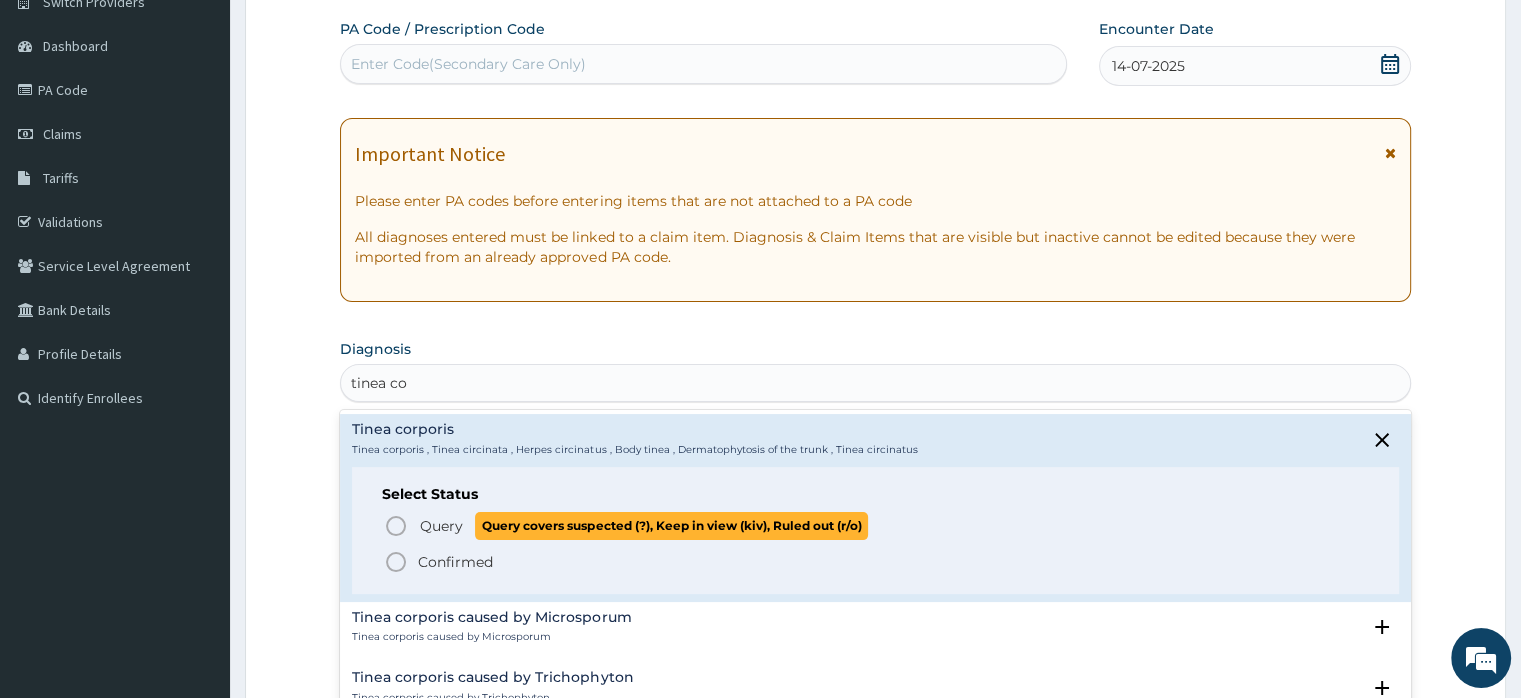 click 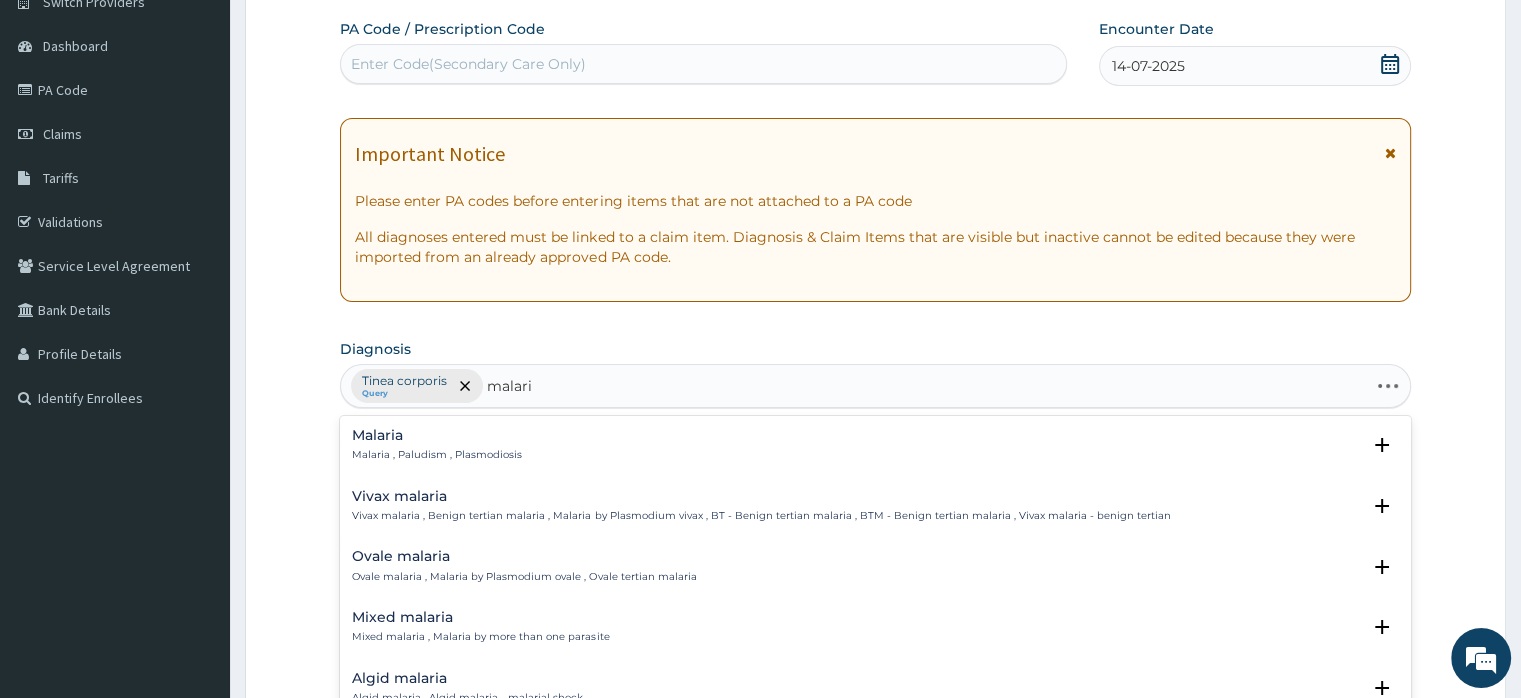type on "malaria" 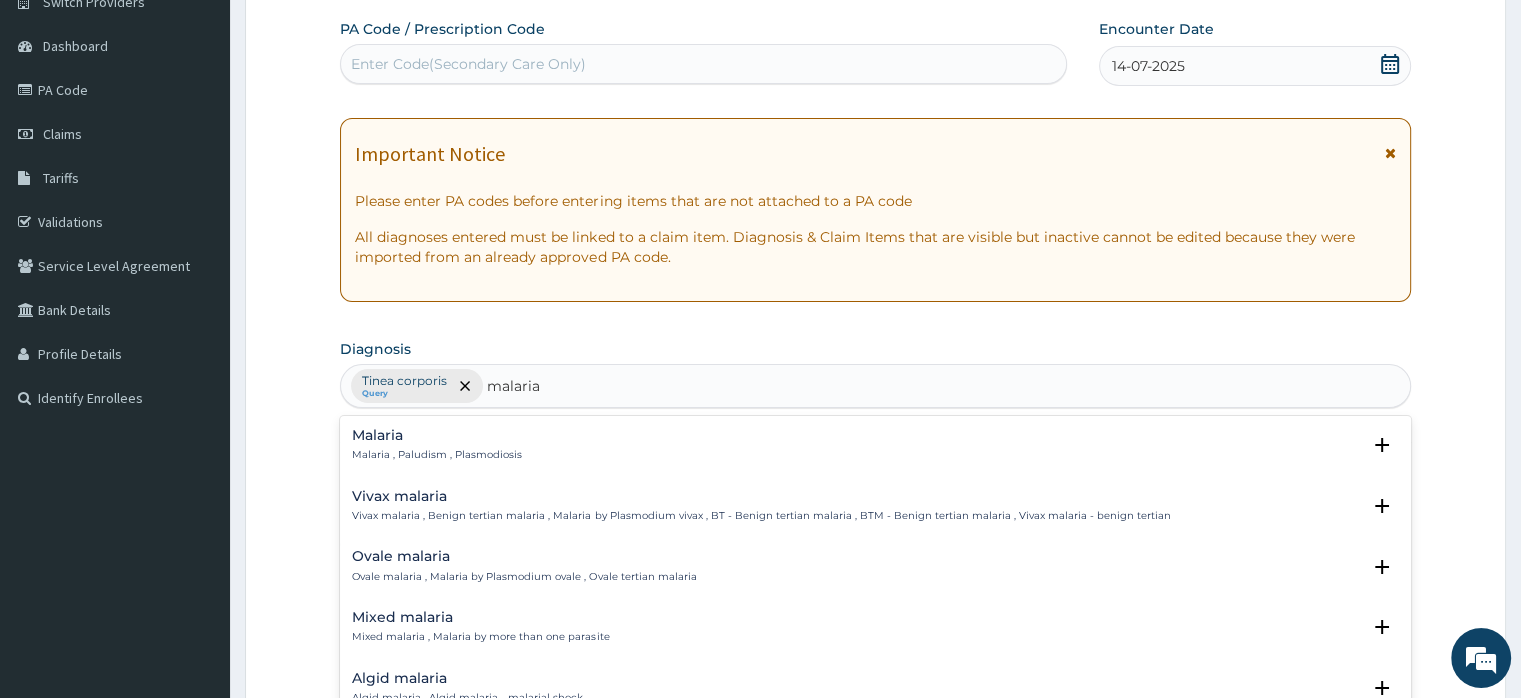 click on "Malaria" at bounding box center [437, 435] 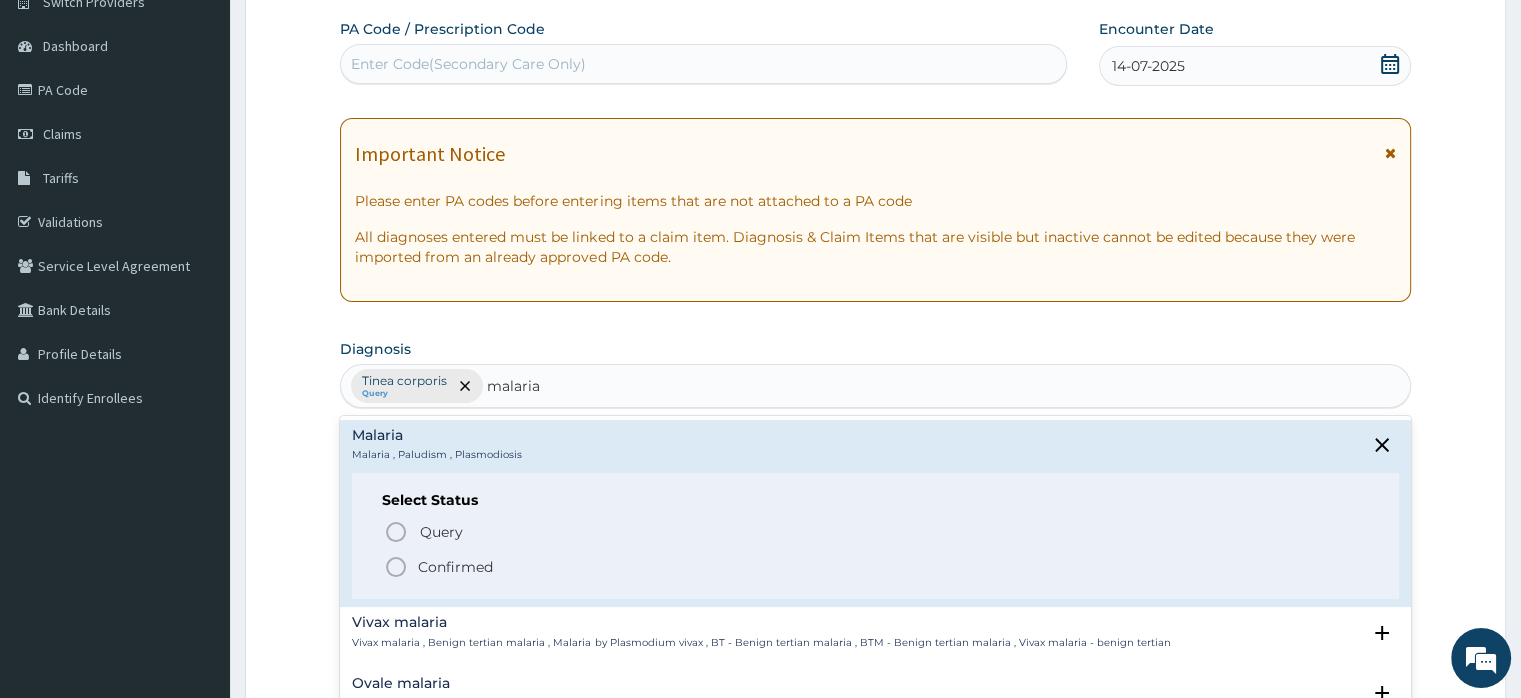 click 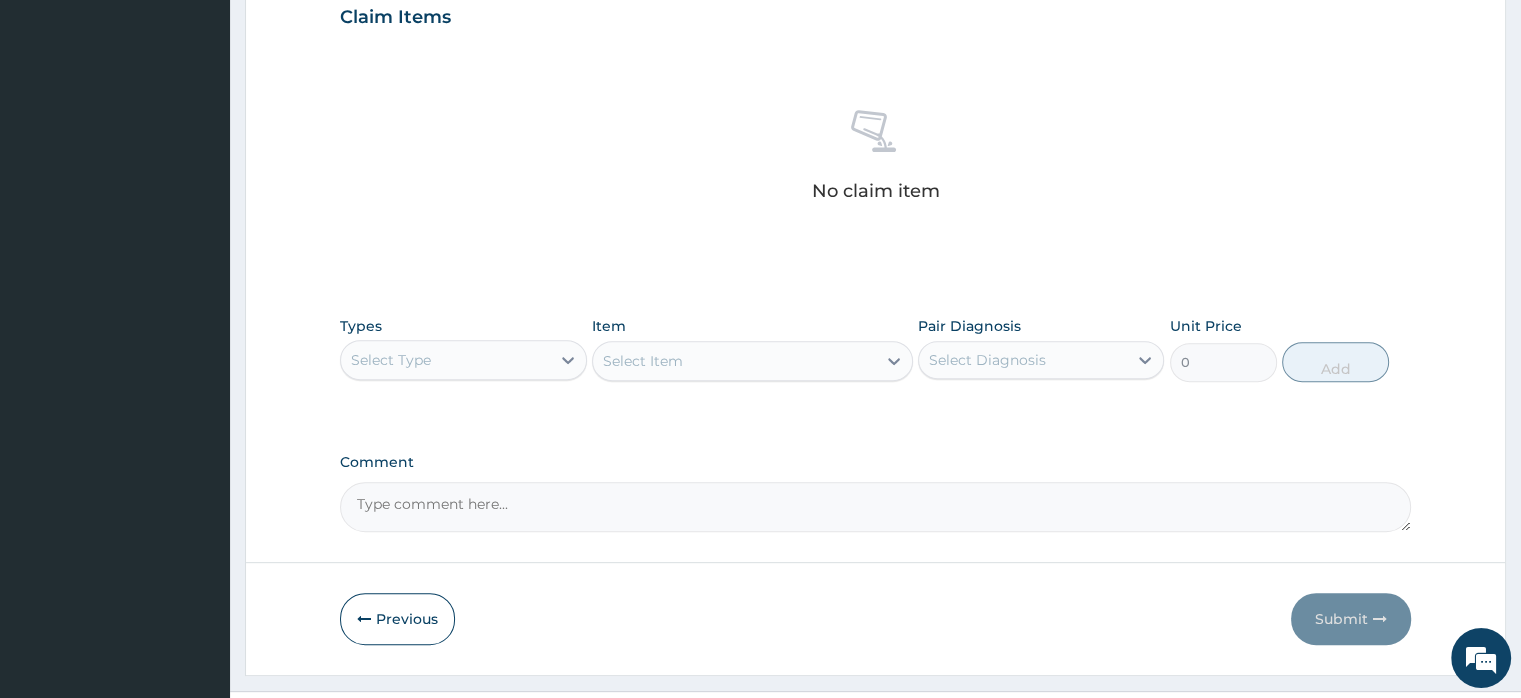 scroll, scrollTop: 742, scrollLeft: 0, axis: vertical 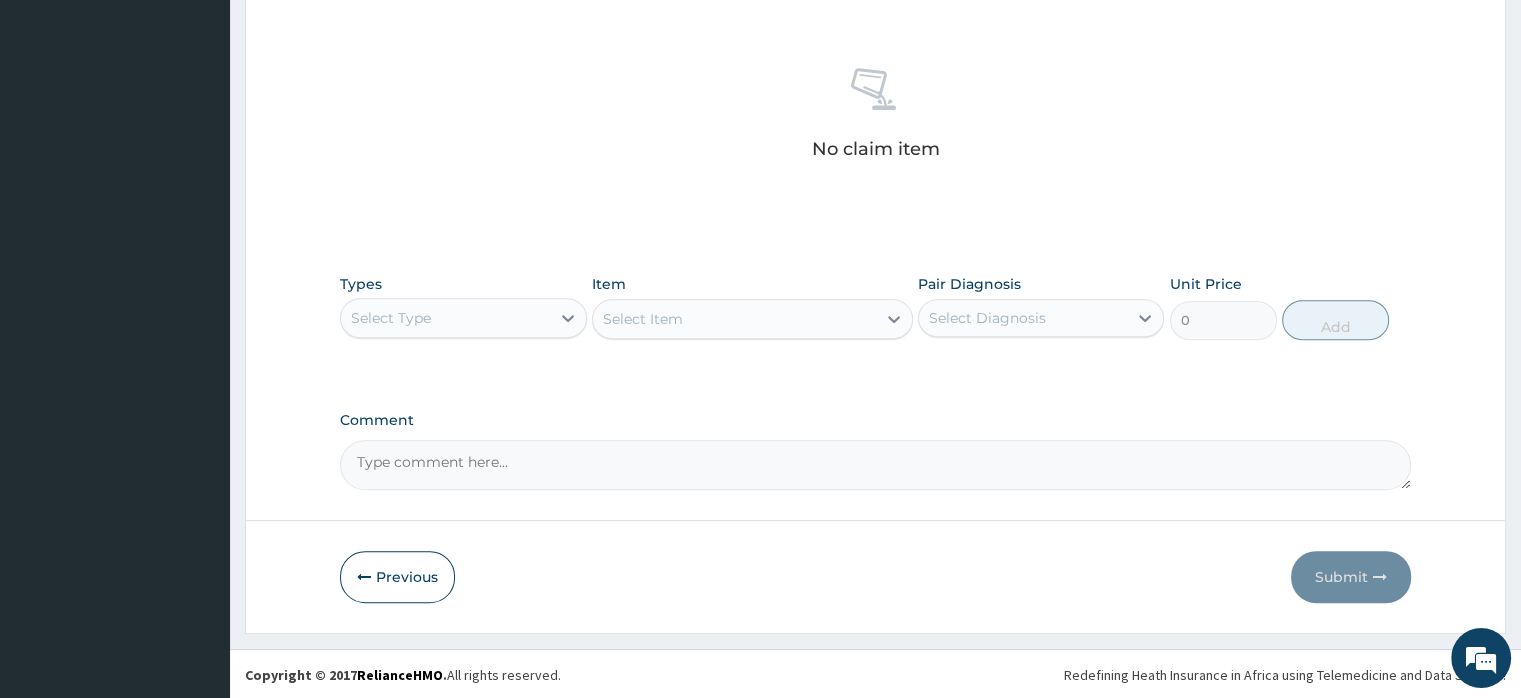 click on "Select Type" at bounding box center (445, 318) 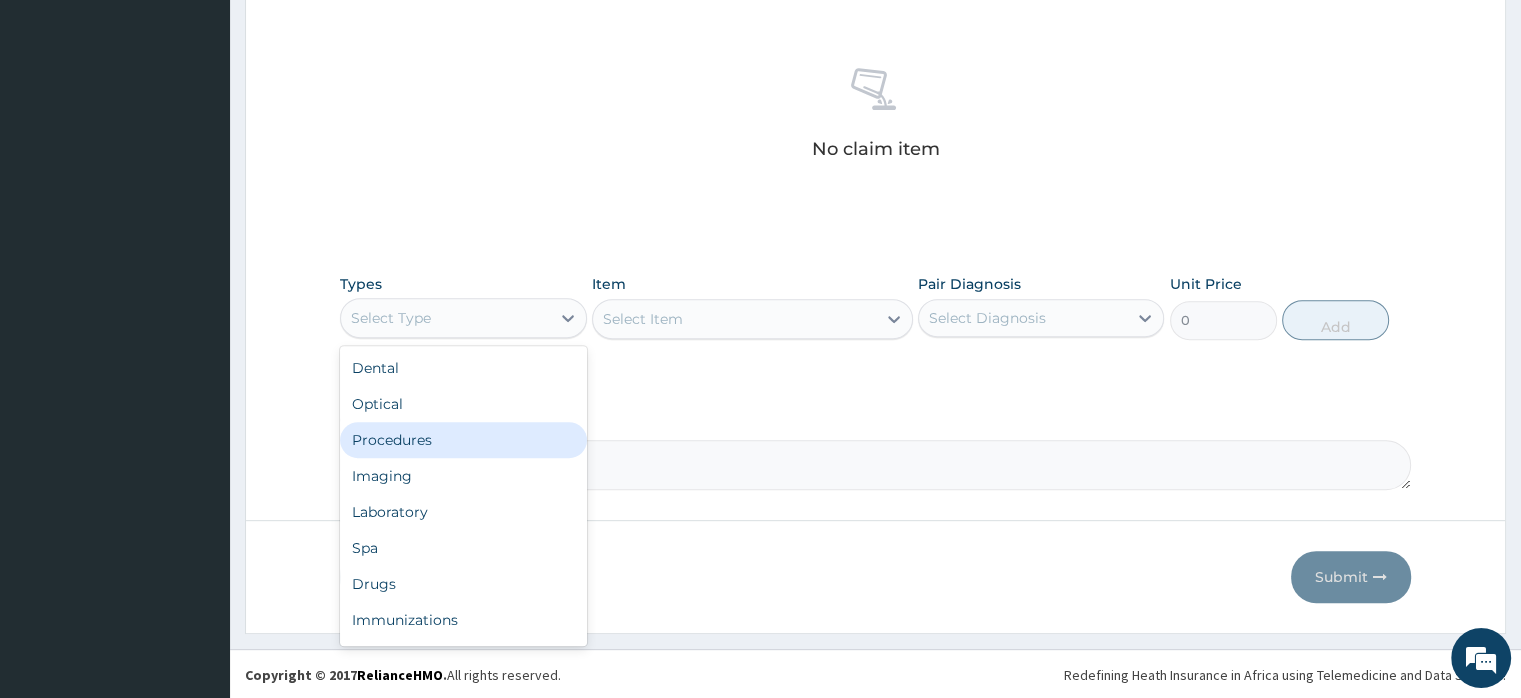 click on "Procedures" at bounding box center (463, 440) 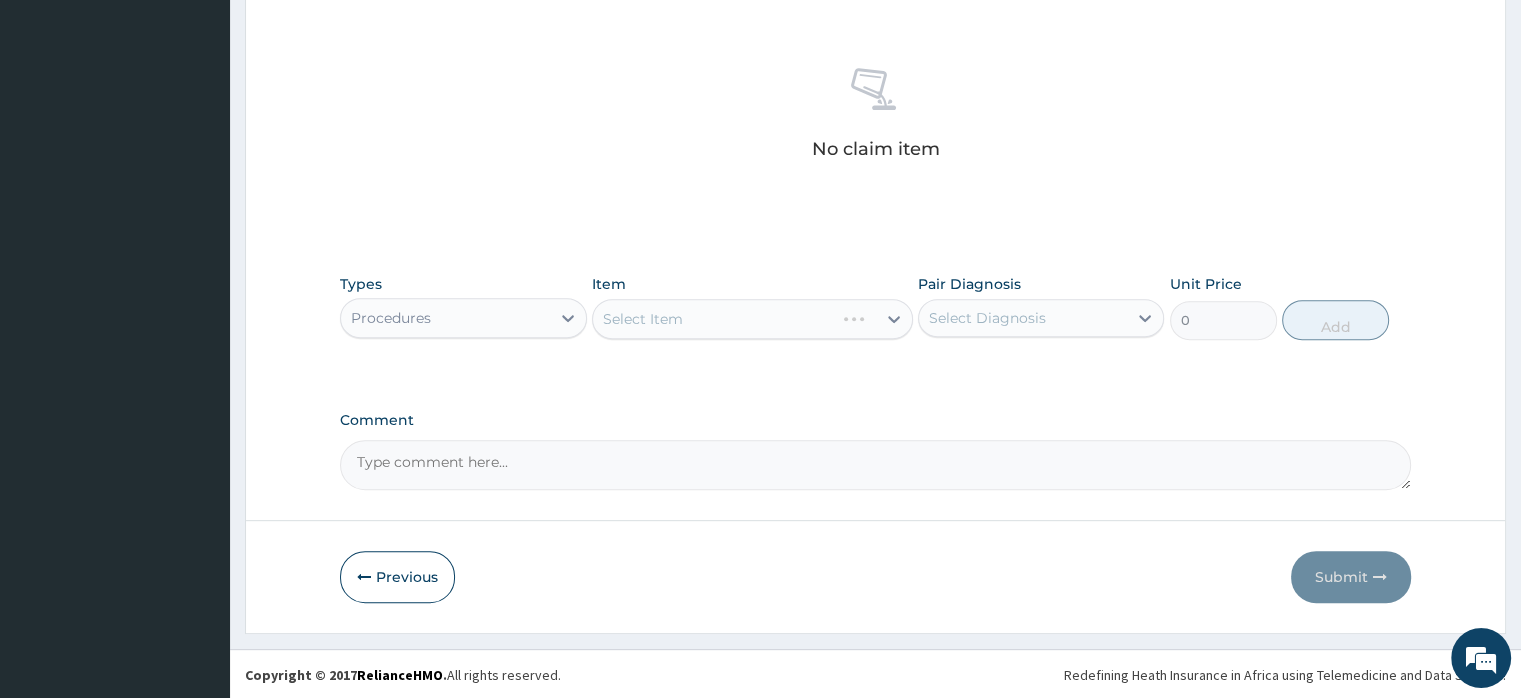 click on "Select Item" at bounding box center (752, 319) 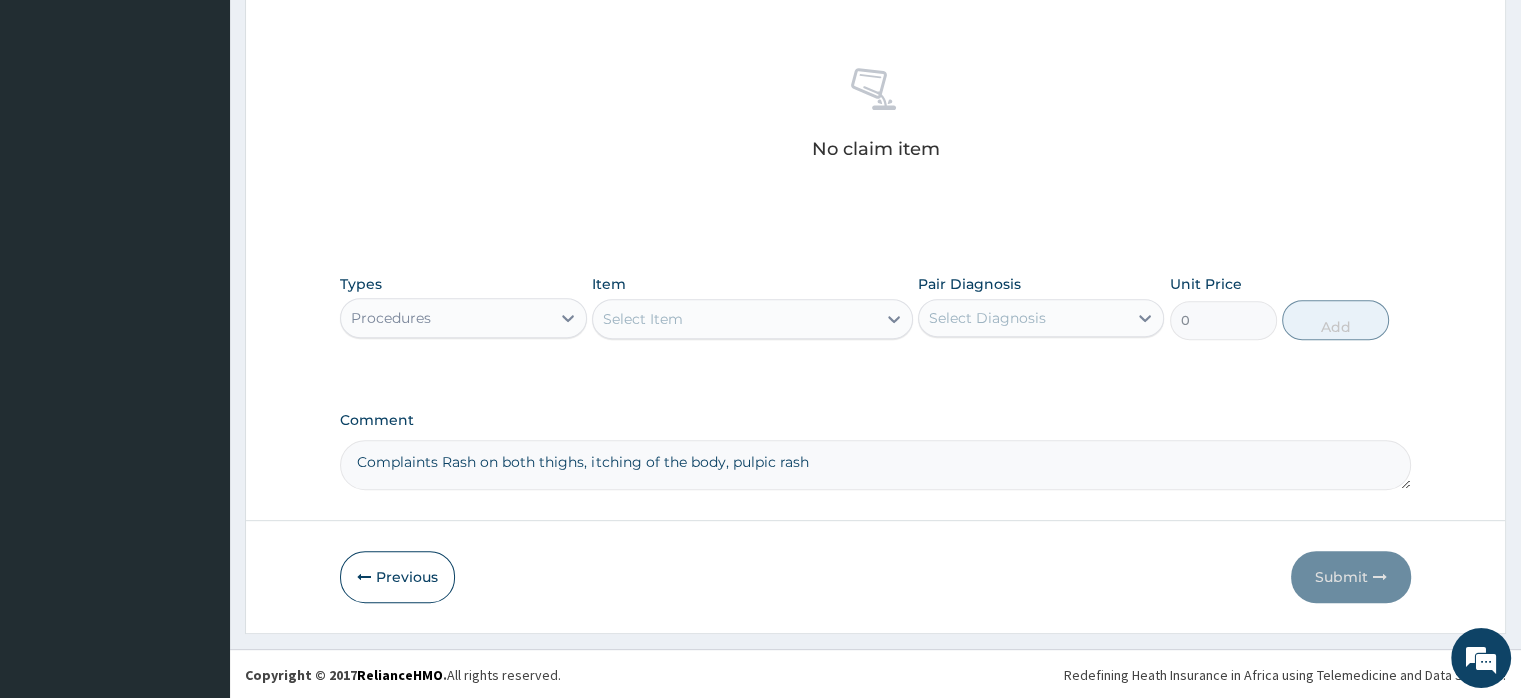 drag, startPoint x: 744, startPoint y: 460, endPoint x: 673, endPoint y: 129, distance: 338.52917 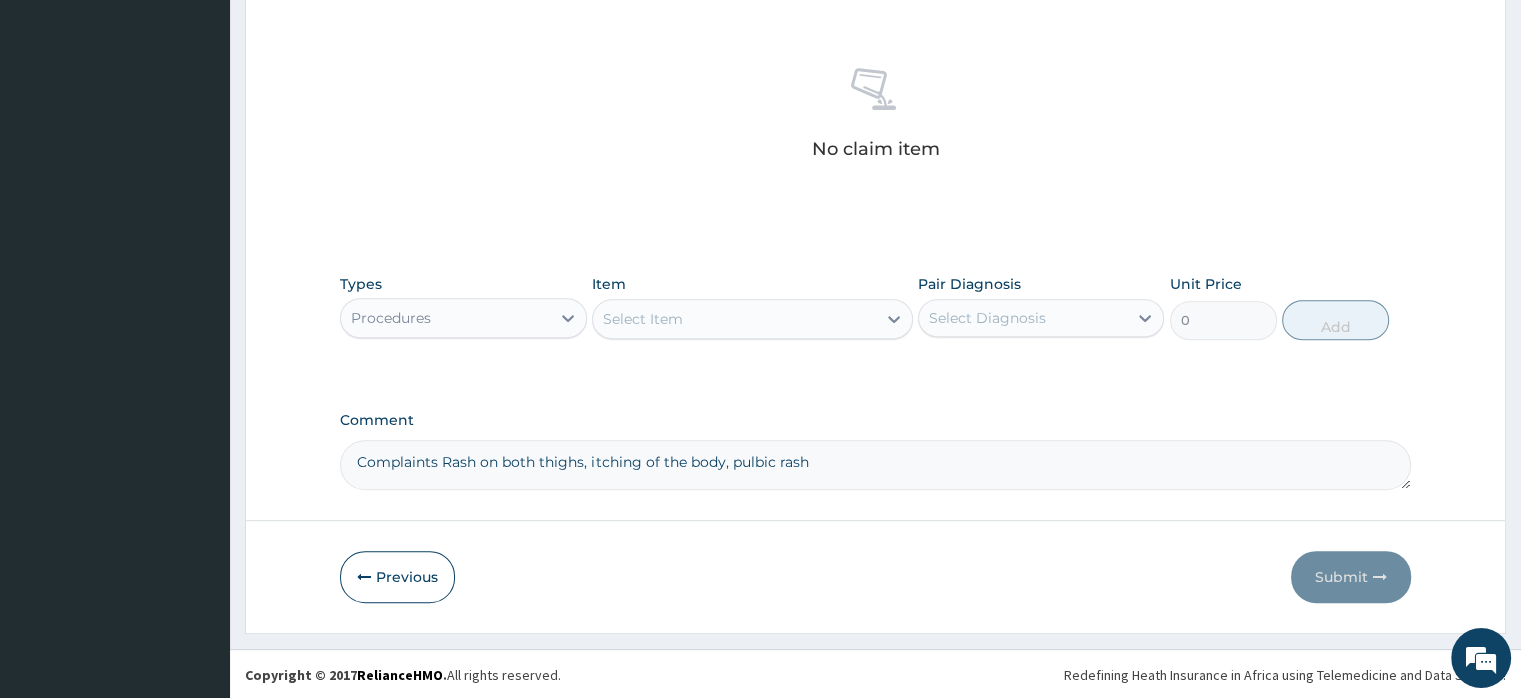 click on "Step  2  of 2 PA Code / Prescription Code Enter Code(Secondary Care Only) Encounter Date 14-07-2025 Important Notice Please enter PA codes before entering items that are not attached to a PA code   All diagnoses entered must be linked to a claim item. Diagnosis & Claim Items that are visible but inactive cannot be edited because they were imported from an already approved PA code. Diagnosis Tinea corporis Query Malaria Confirmed NB: All diagnosis must be linked to a claim item Claim Items No claim item Types Procedures Item Select Item Pair Diagnosis Select Diagnosis Unit Price 0 Add Comment Complaints Rash on both thighs, itching of the body, pulbic rash     Previous   Submit" at bounding box center (875, -2) 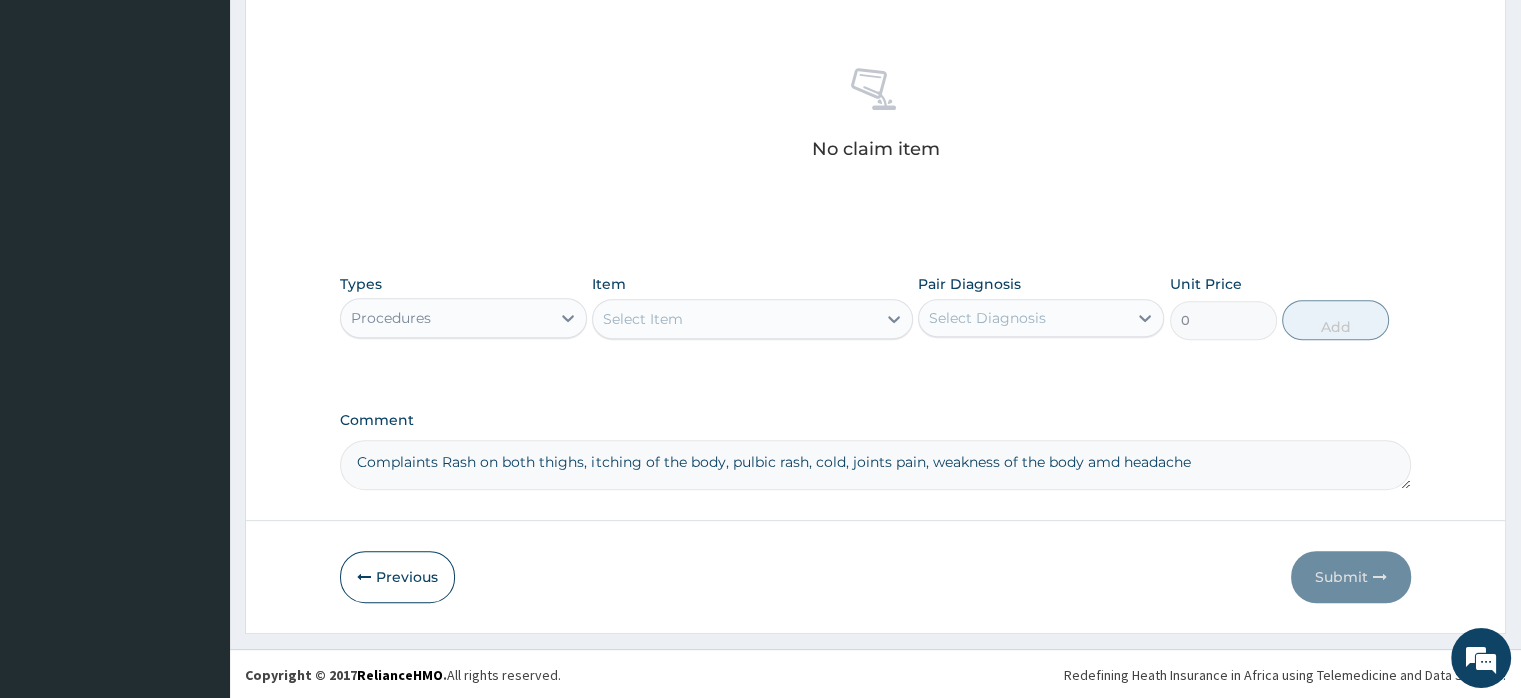 drag, startPoint x: 1110, startPoint y: 457, endPoint x: 1095, endPoint y: 458, distance: 15.033297 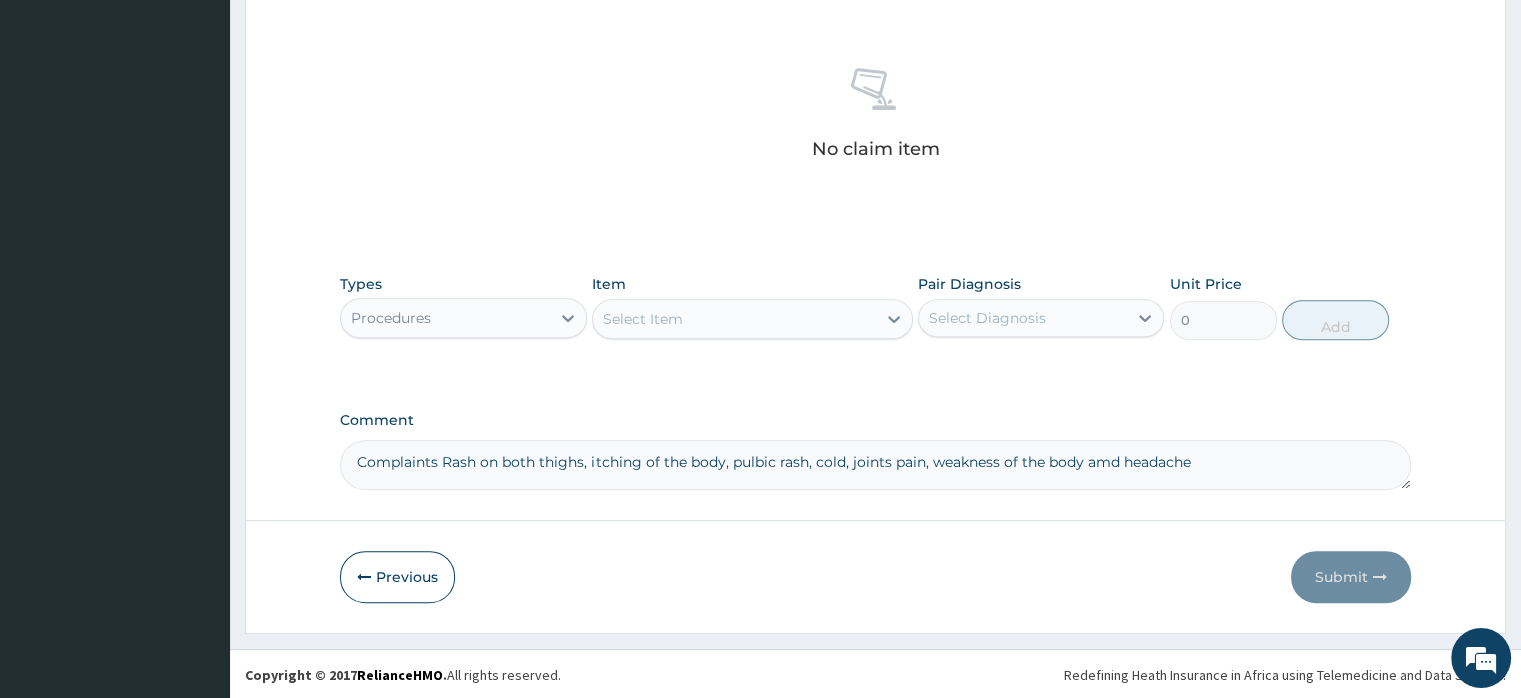 click on "Complaints Rash on both thighs, itching of the body, pulbic rash, cold, joints pain, weakness of the body amd headache" at bounding box center [875, 465] 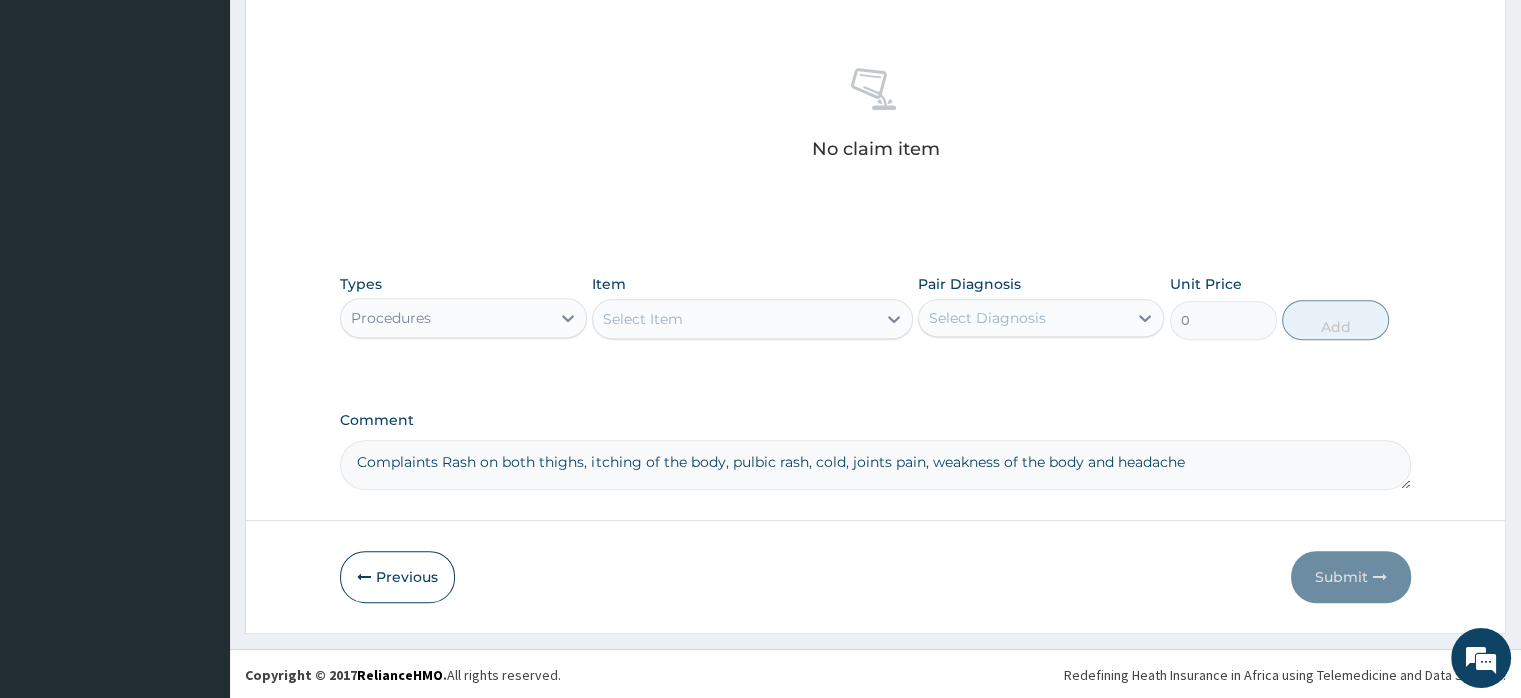 click on "Complaints Rash on both thighs, itching of the body, pulbic rash, cold, joints pain, weakness of the body and headache" at bounding box center [875, 465] 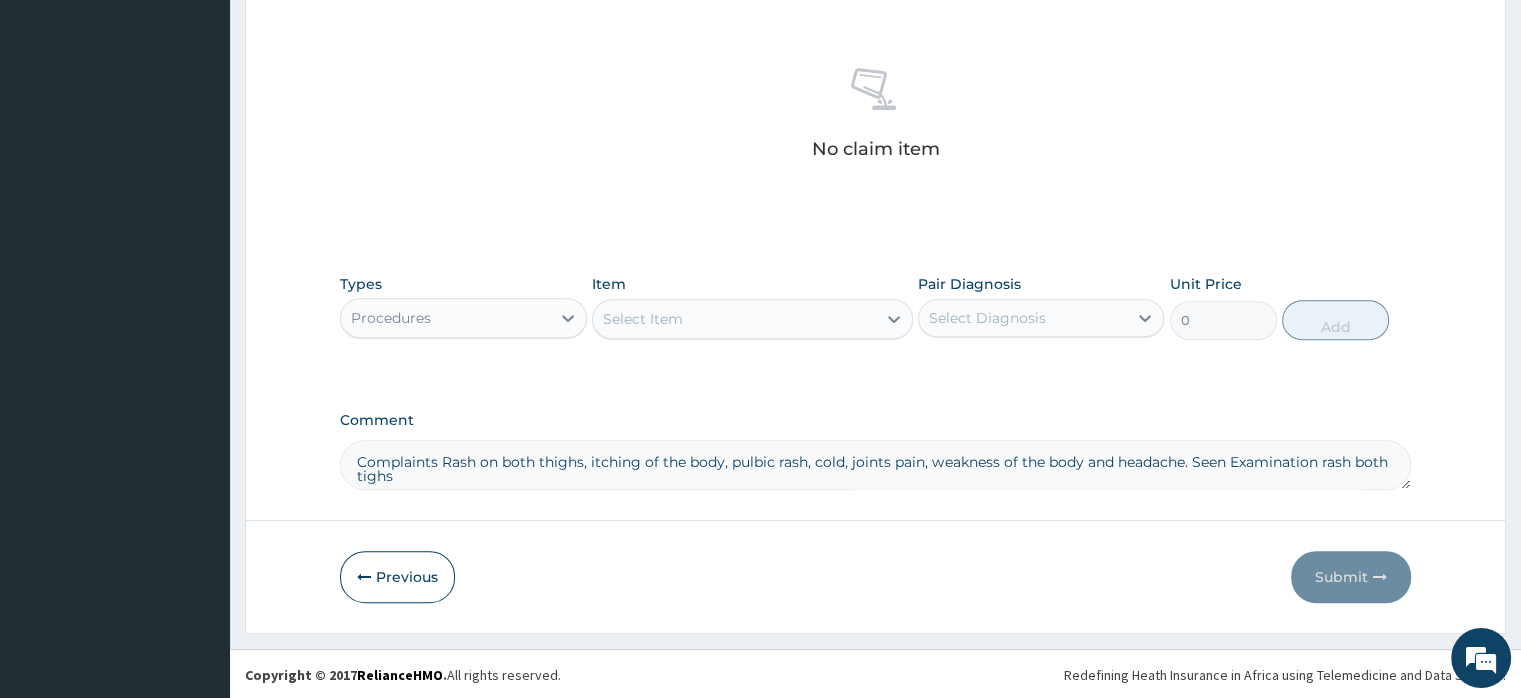 click on "Complaints Rash on both thighs, itching of the body, pulbic rash, cold, joints pain, weakness of the body and headache. Seen Examination rash both tighs" at bounding box center (875, 465) 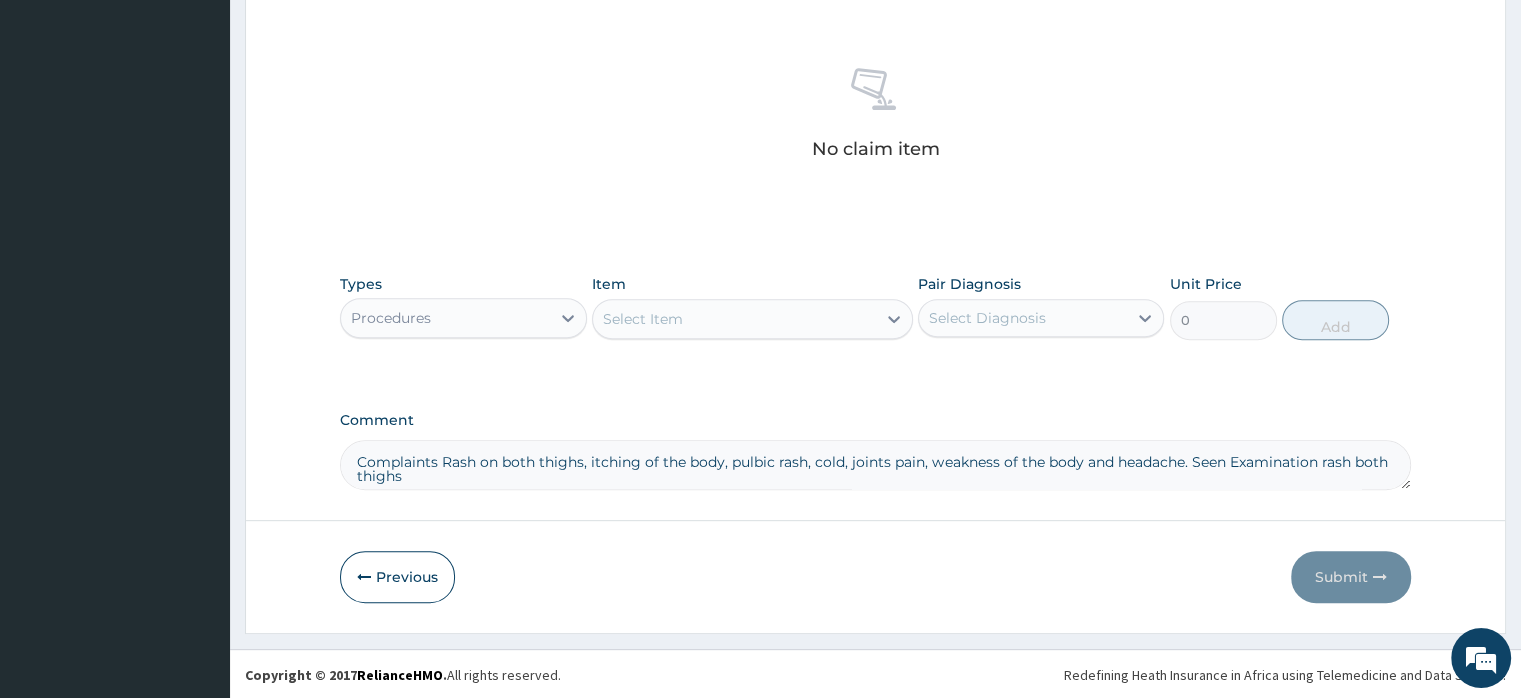 click on "Step  2  of 2 PA Code / Prescription Code Enter Code(Secondary Care Only) Encounter Date 14-07-2025 Important Notice Please enter PA codes before entering items that are not attached to a PA code   All diagnoses entered must be linked to a claim item. Diagnosis & Claim Items that are visible but inactive cannot be edited because they were imported from an already approved PA code. Diagnosis Tinea corporis Query Malaria Confirmed NB: All diagnosis must be linked to a claim item Claim Items No claim item Types Procedures Item Select Item Pair Diagnosis Select Diagnosis Unit Price 0 Add Comment Complaints Rash on both thighs, itching of the body, pulbic rash, cold, joints pain, weakness of the body and headache. Seen Examination rash both thighs     Previous   Submit" at bounding box center (875, -2) 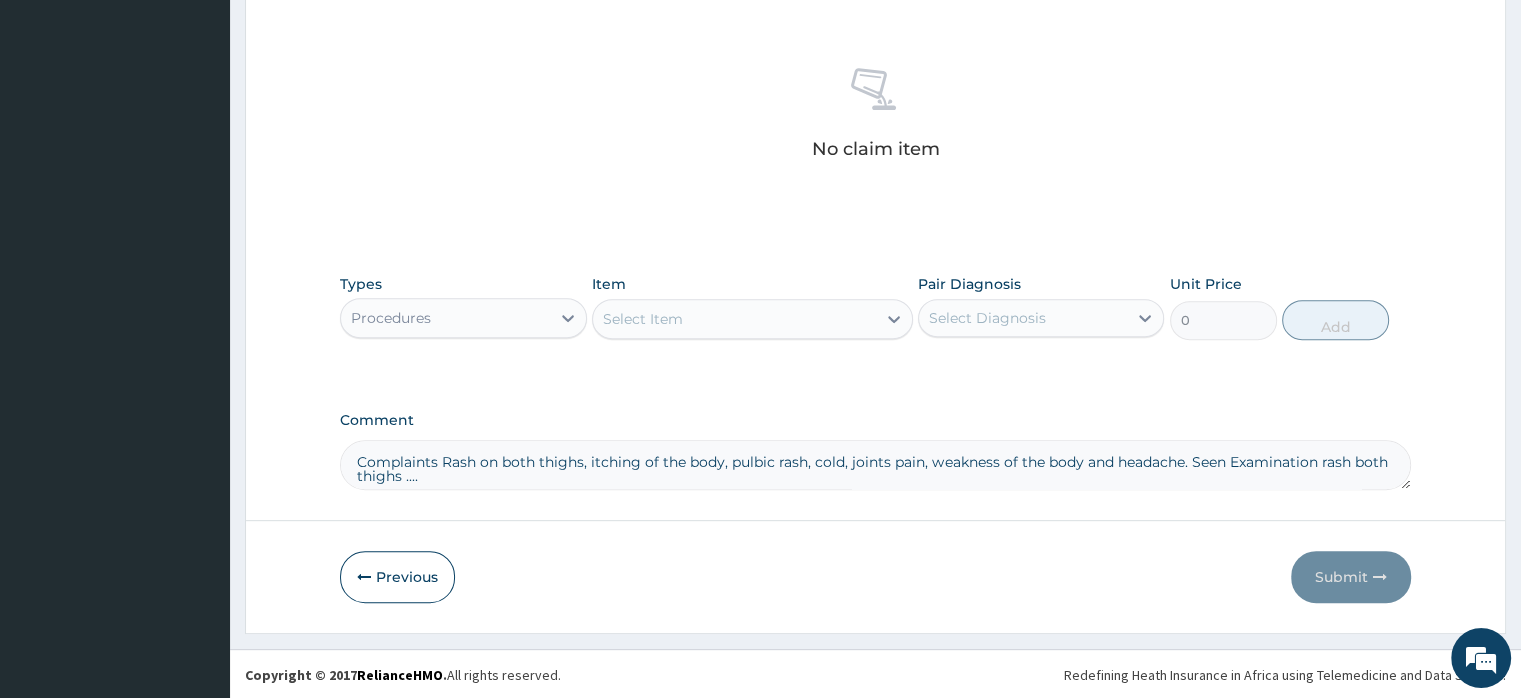 type on "Complaints Rash on both thighs, itching of the body, pulbic rash, cold, joints pain, weakness of the body and headache. Seen Examination rash both thighs ...." 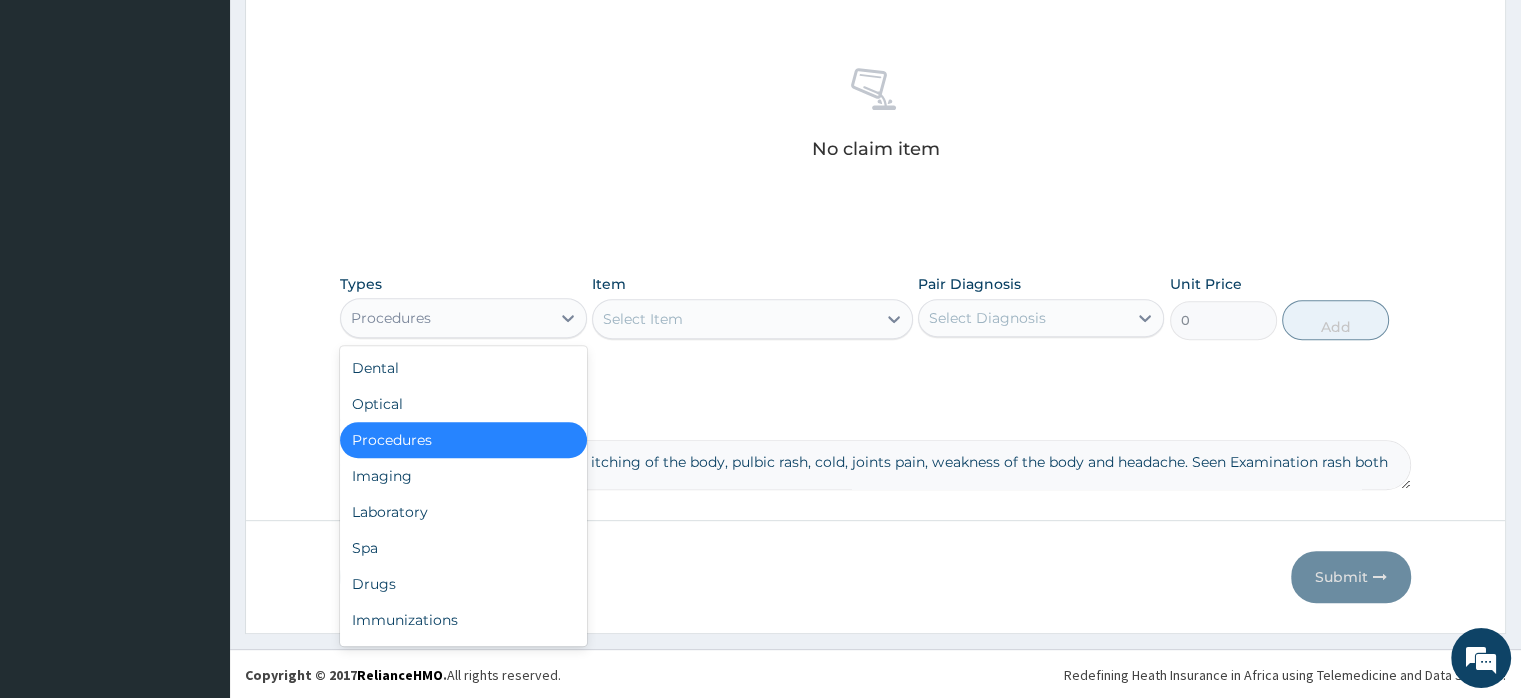 click on "Procedures" at bounding box center [445, 318] 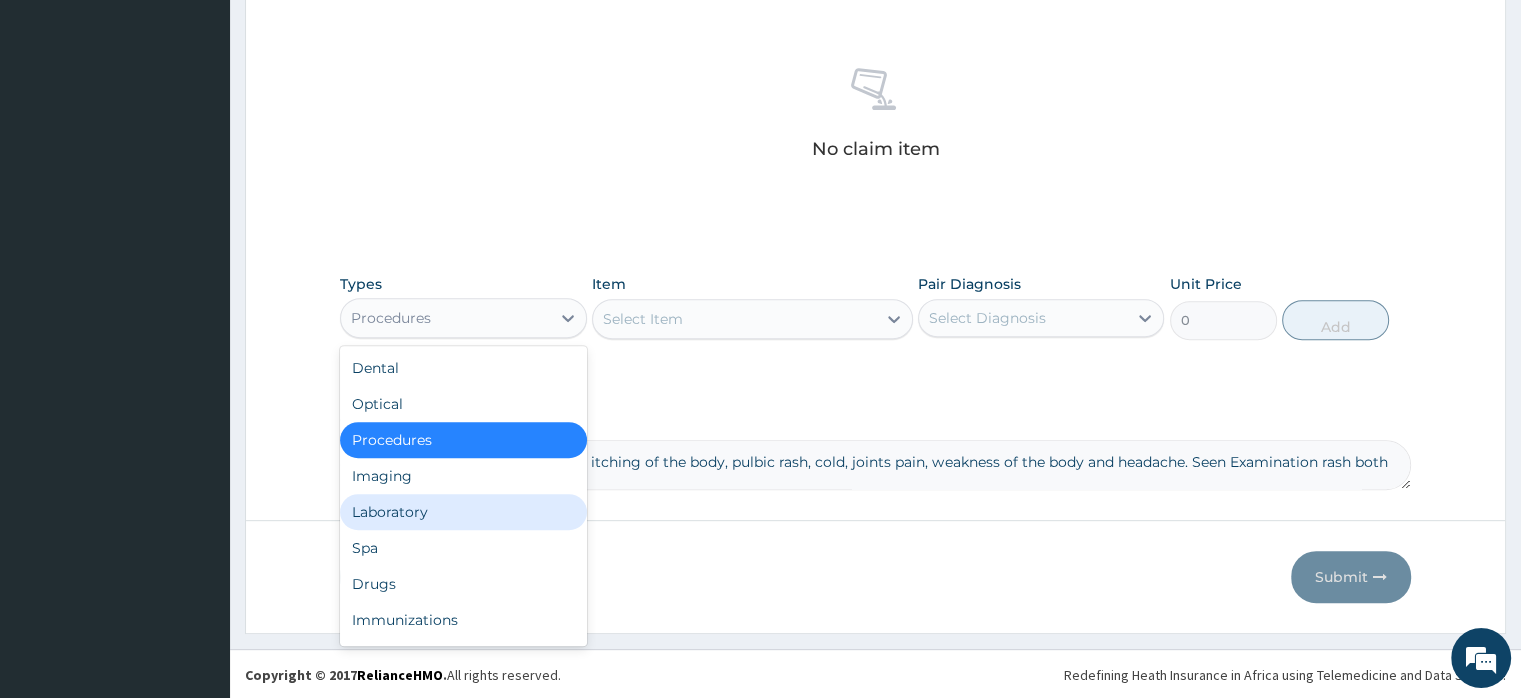 click on "Laboratory" at bounding box center (463, 512) 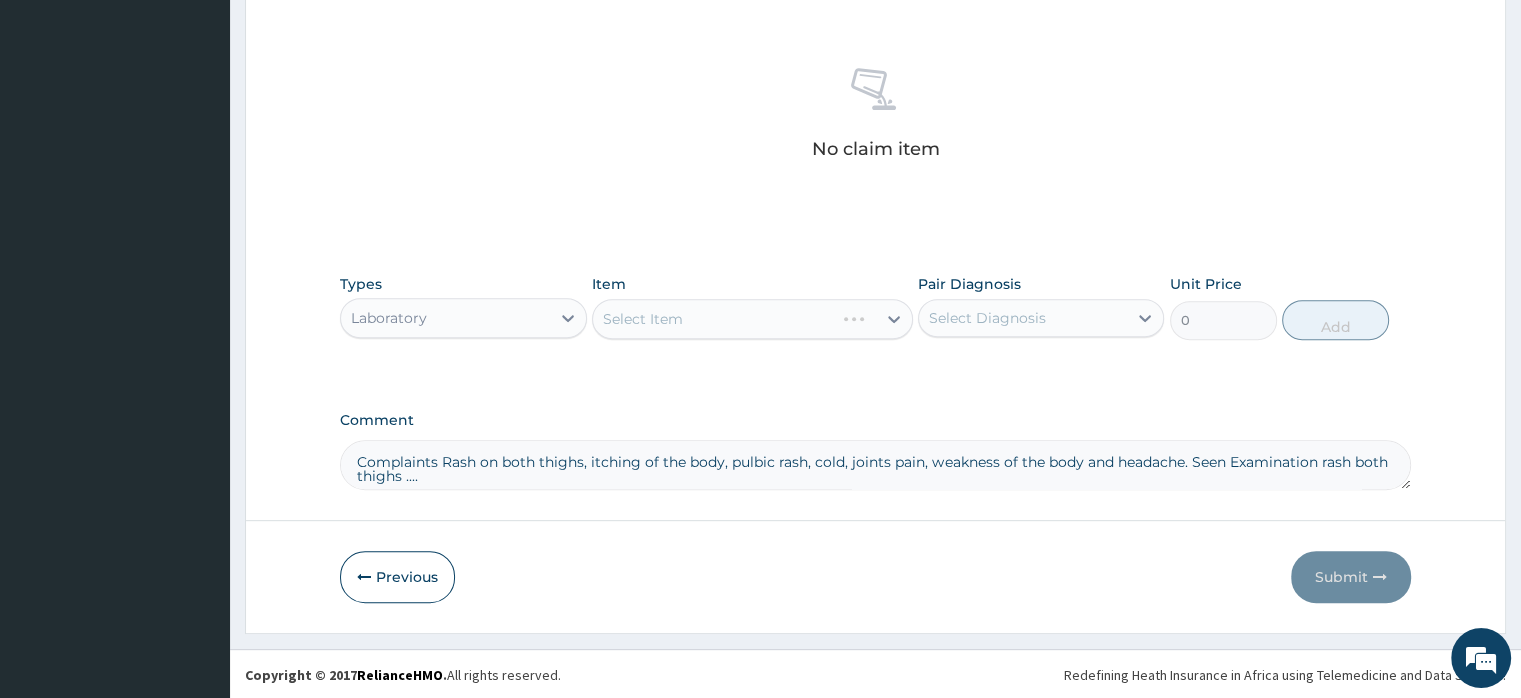 click on "Select Item" at bounding box center (752, 319) 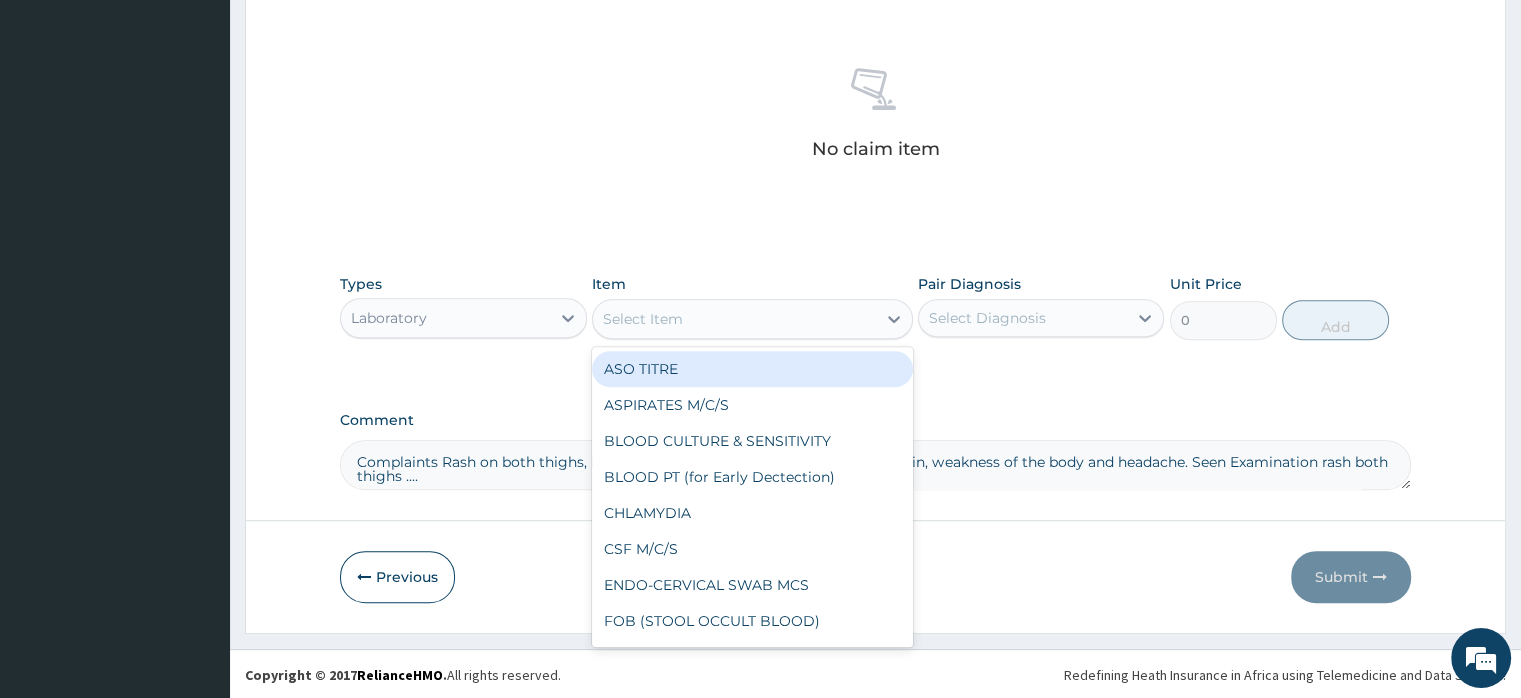 click on "Select Item" at bounding box center (643, 319) 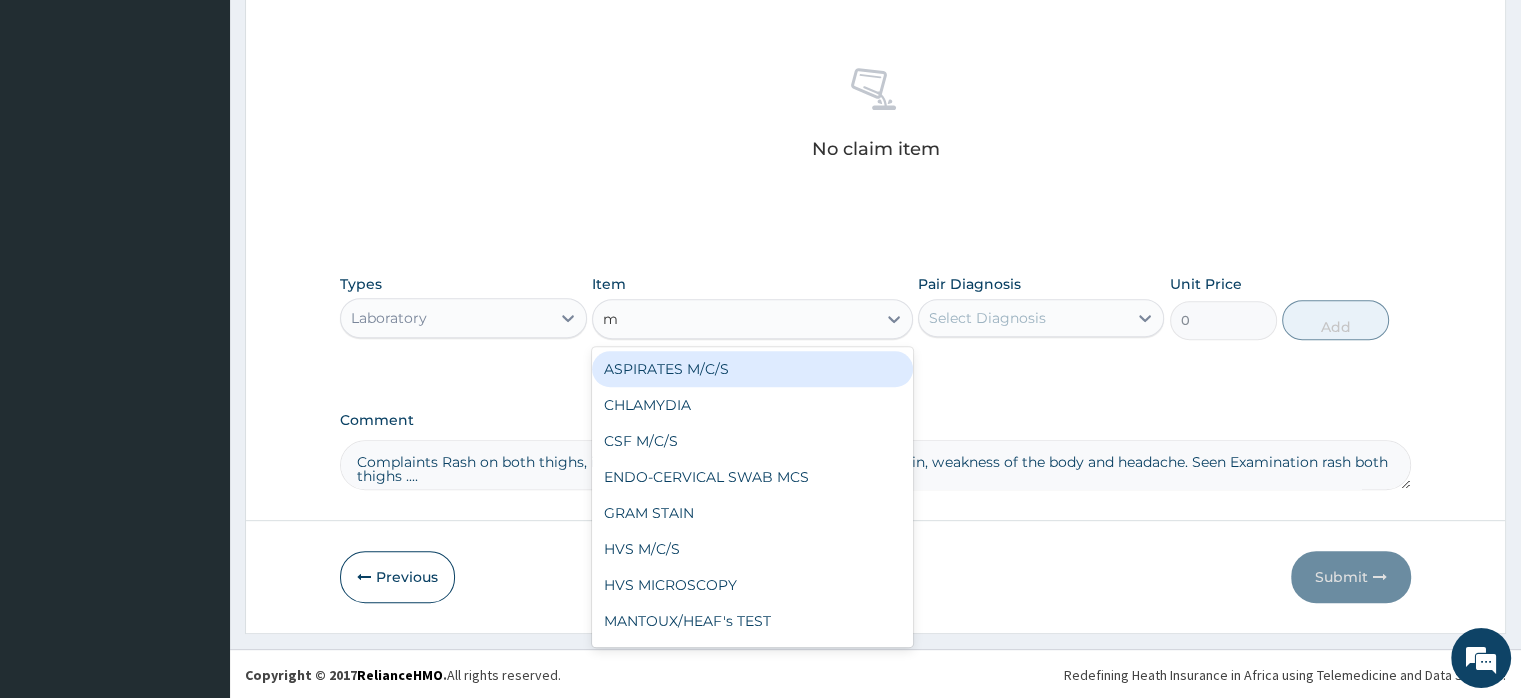 type on "mp" 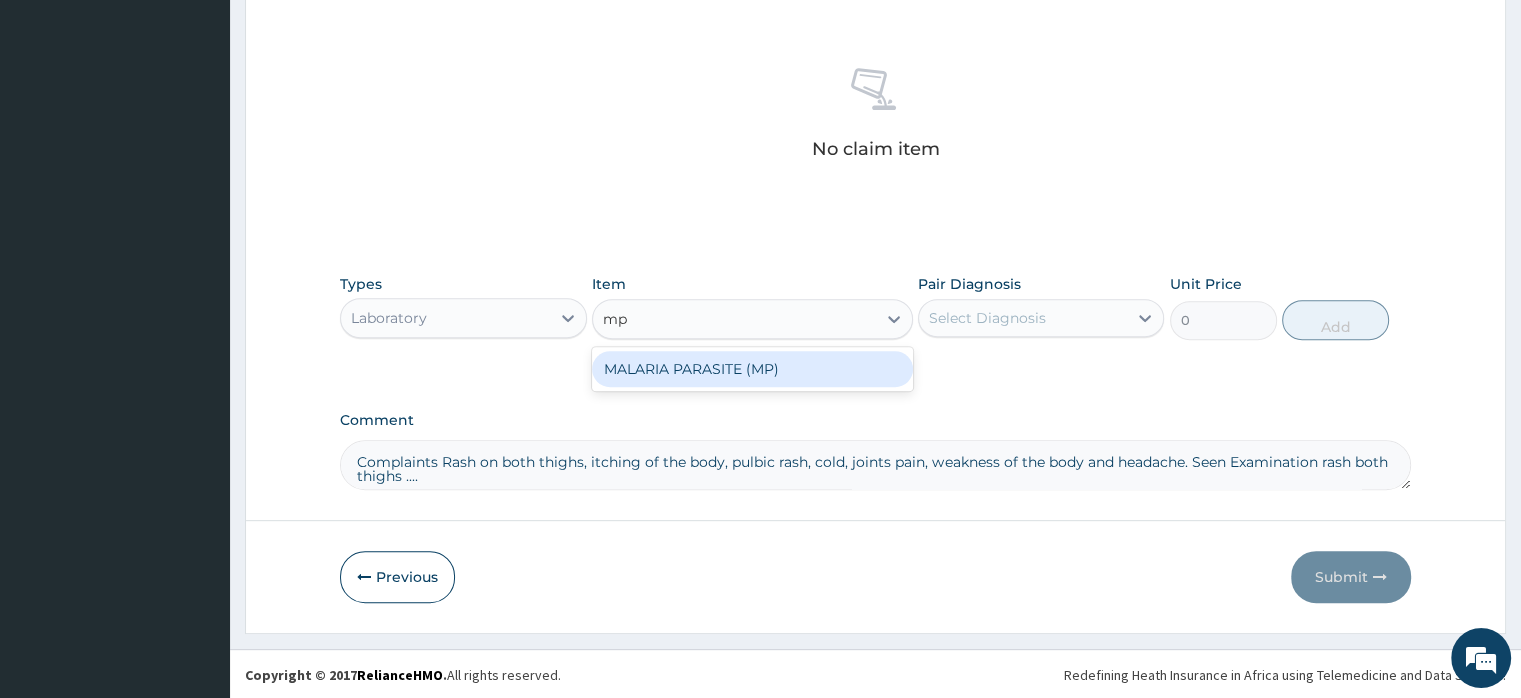 click on "MALARIA PARASITE (MP)" at bounding box center [752, 369] 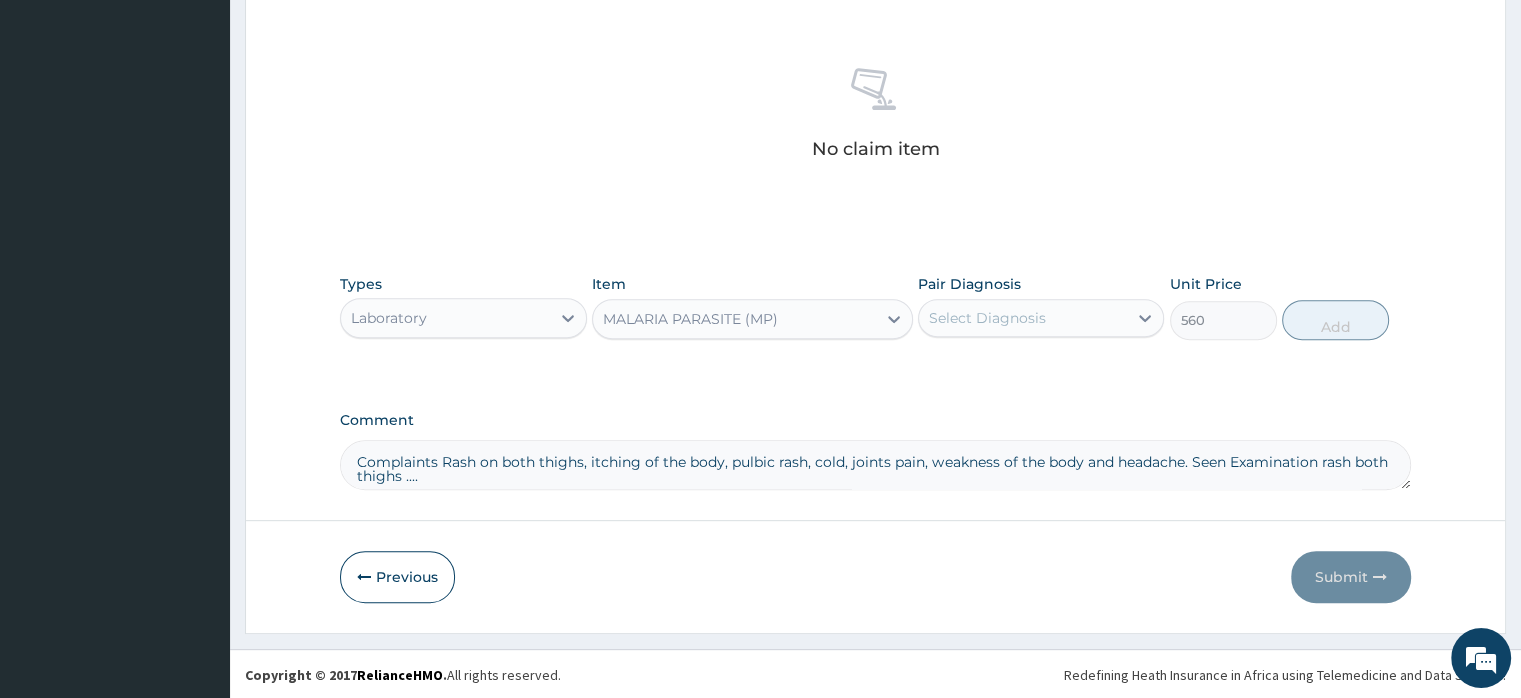 click on "Select Diagnosis" at bounding box center [987, 318] 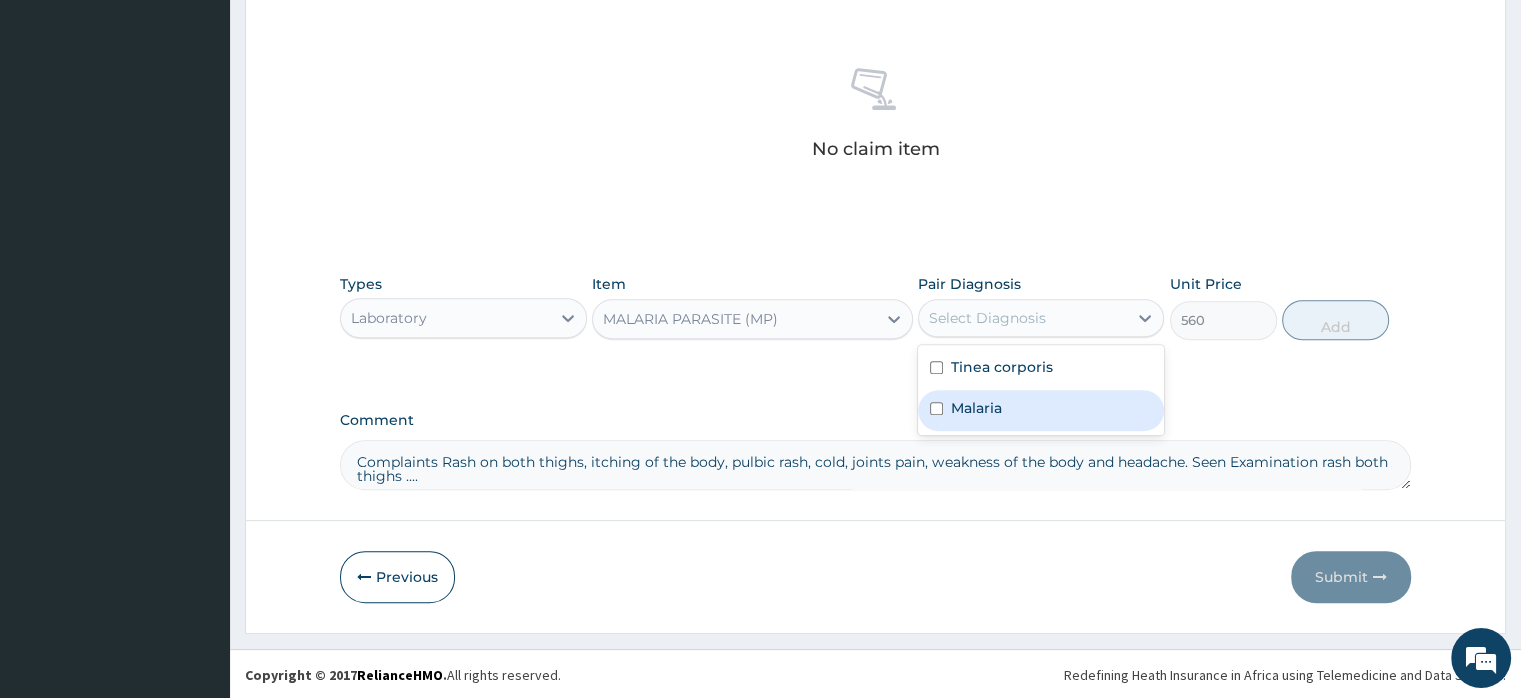 click on "Malaria" at bounding box center (976, 408) 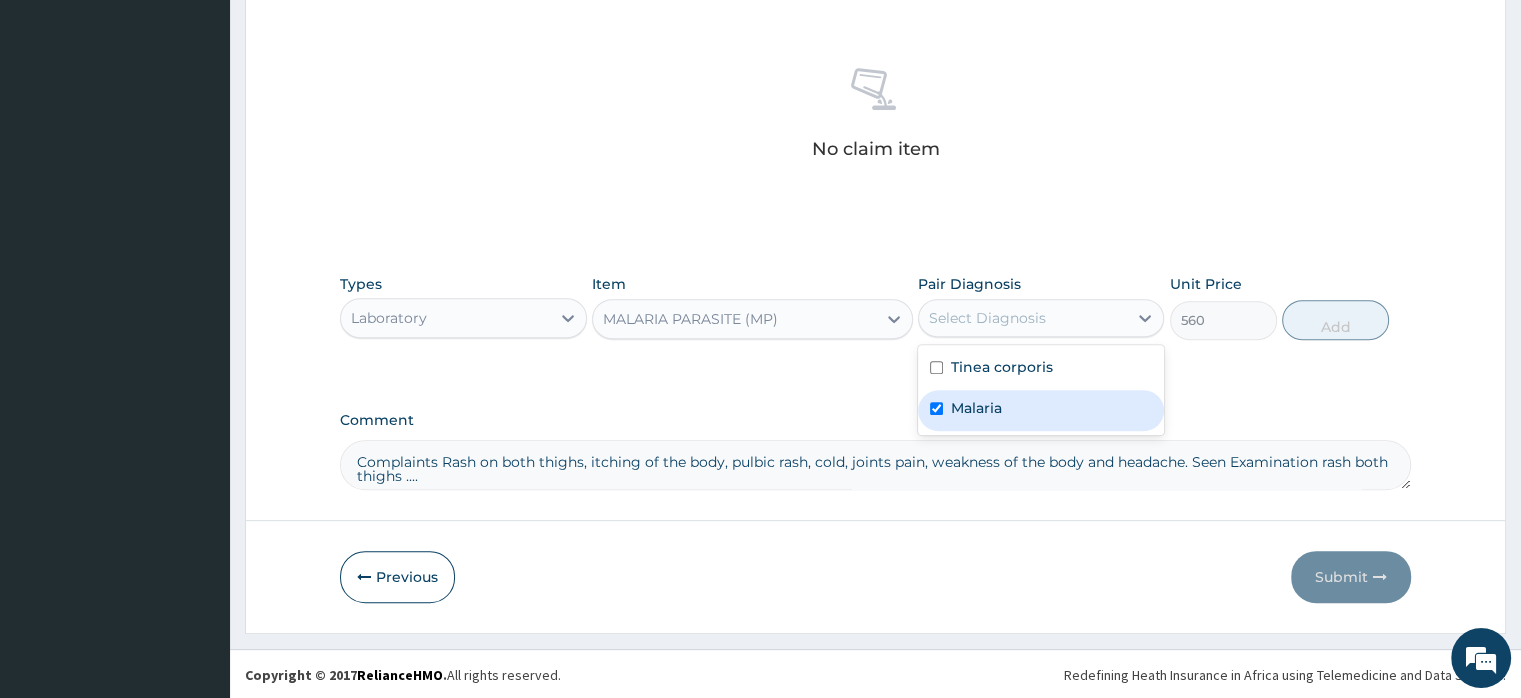 checkbox on "true" 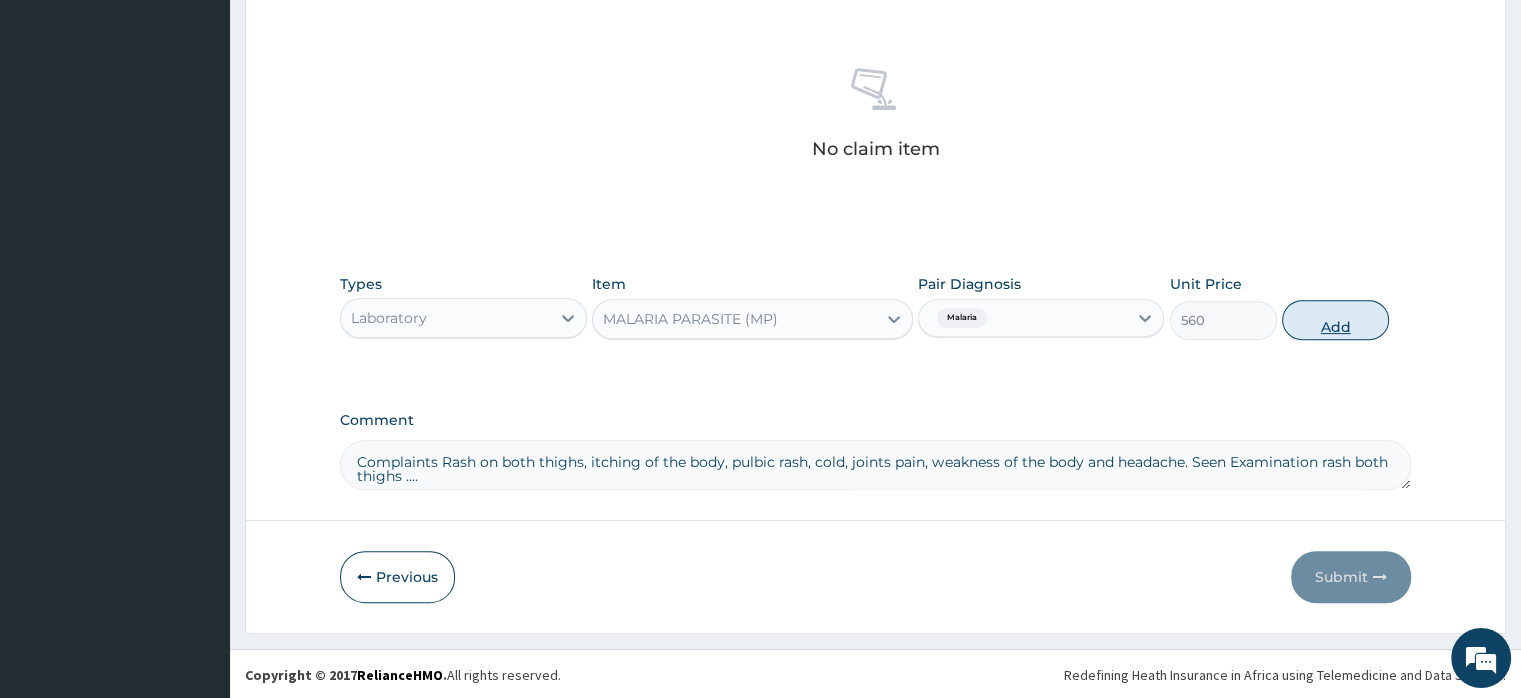 click on "Add" at bounding box center [1335, 320] 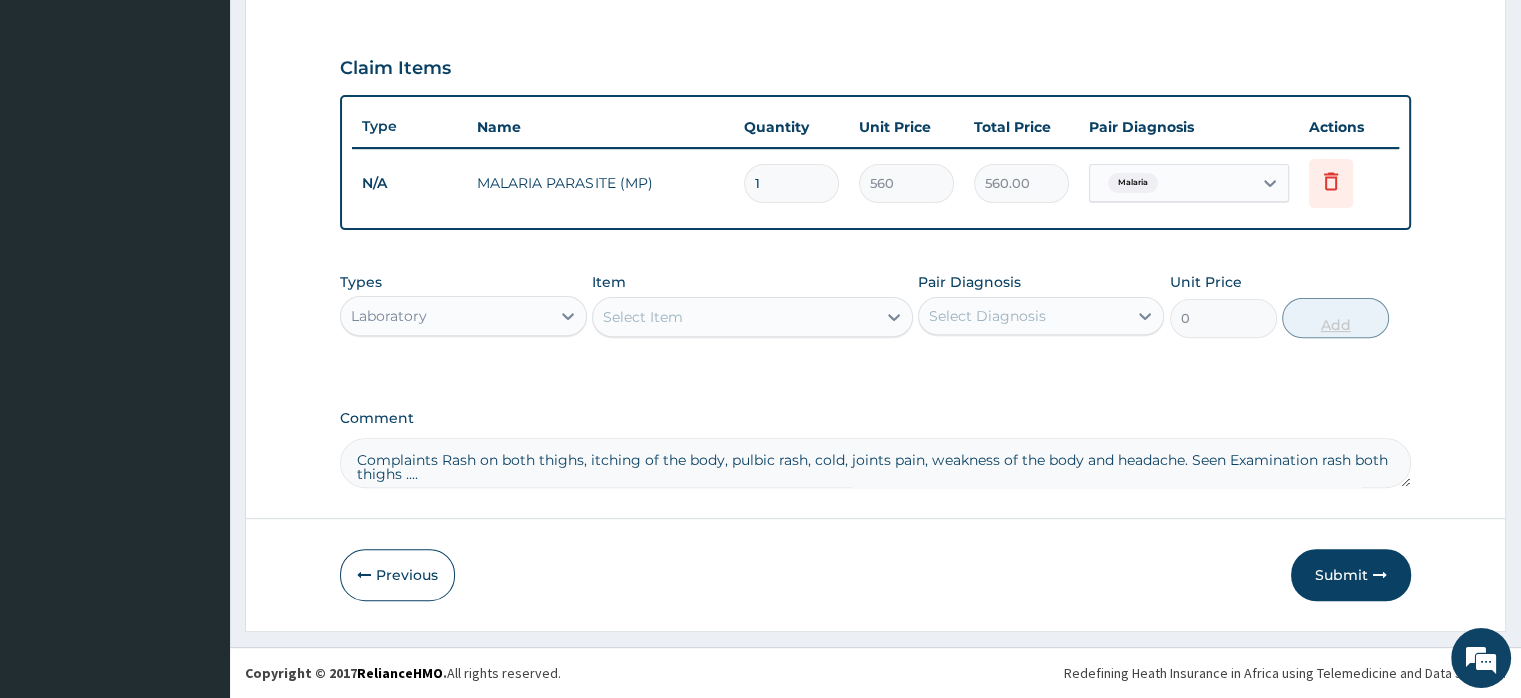 scroll, scrollTop: 646, scrollLeft: 0, axis: vertical 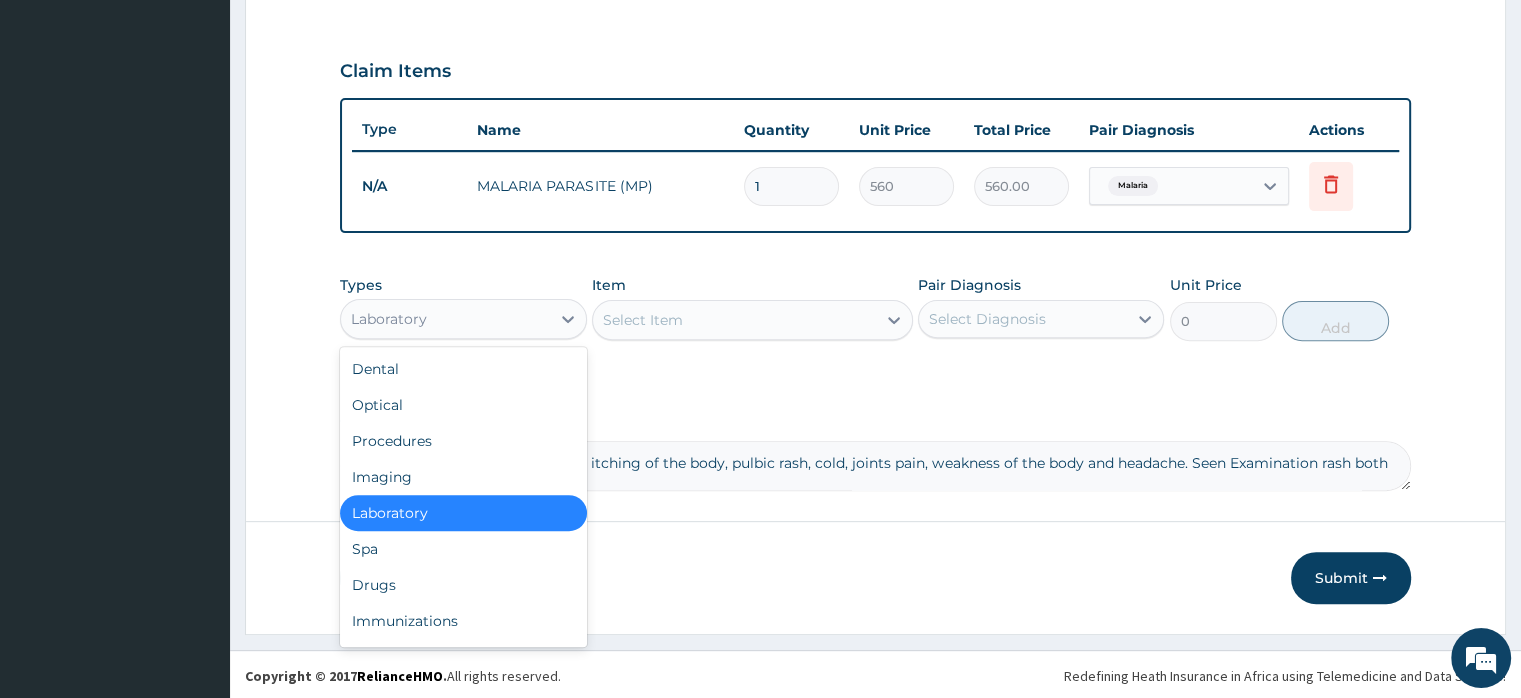 click on "Laboratory" at bounding box center [463, 319] 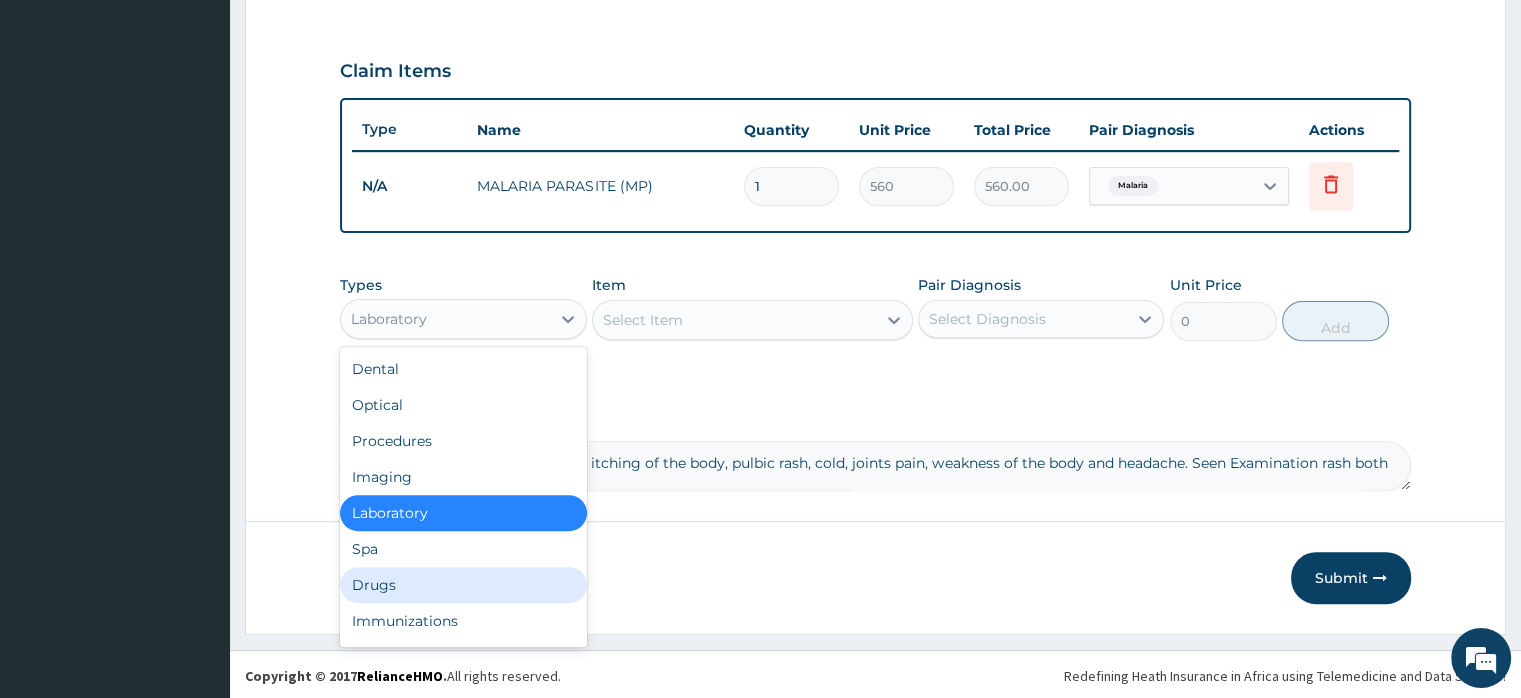 click on "Drugs" at bounding box center [463, 585] 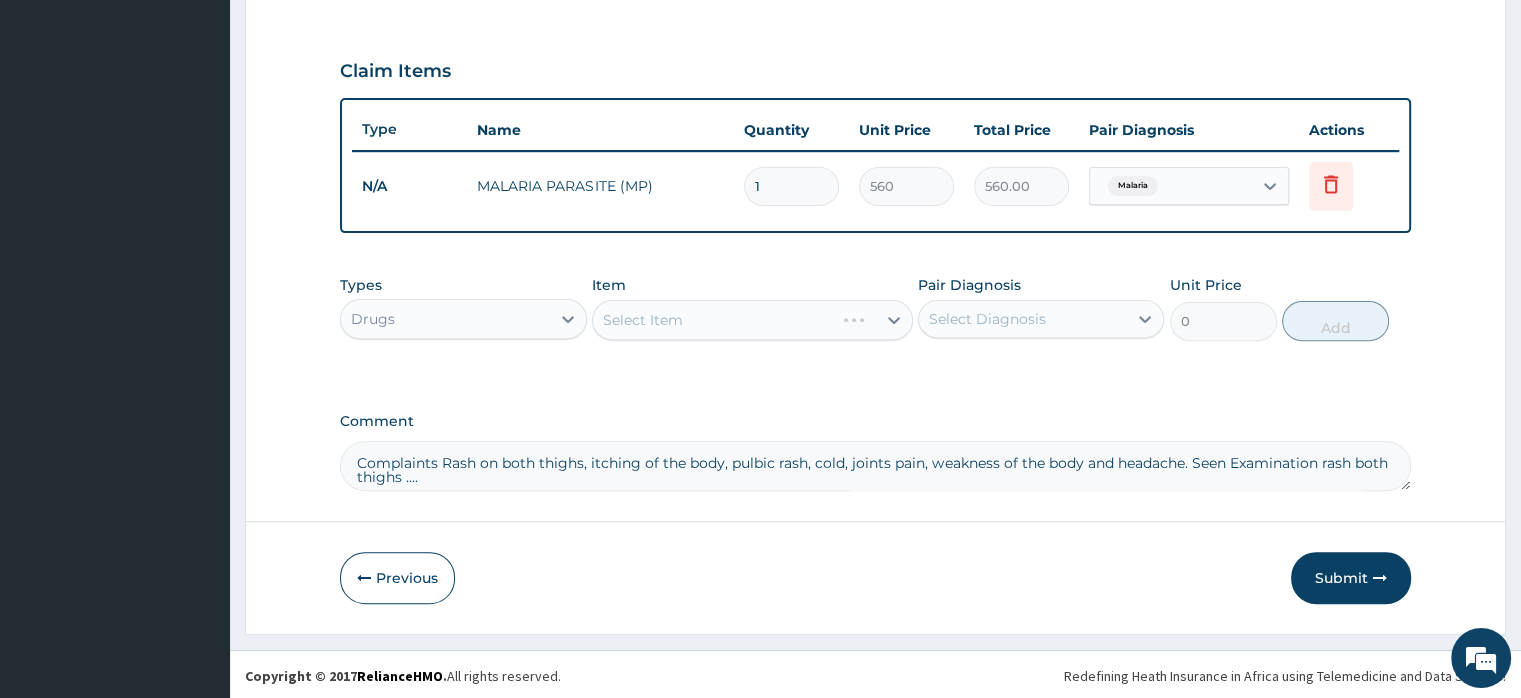 click on "Select Item" at bounding box center [752, 320] 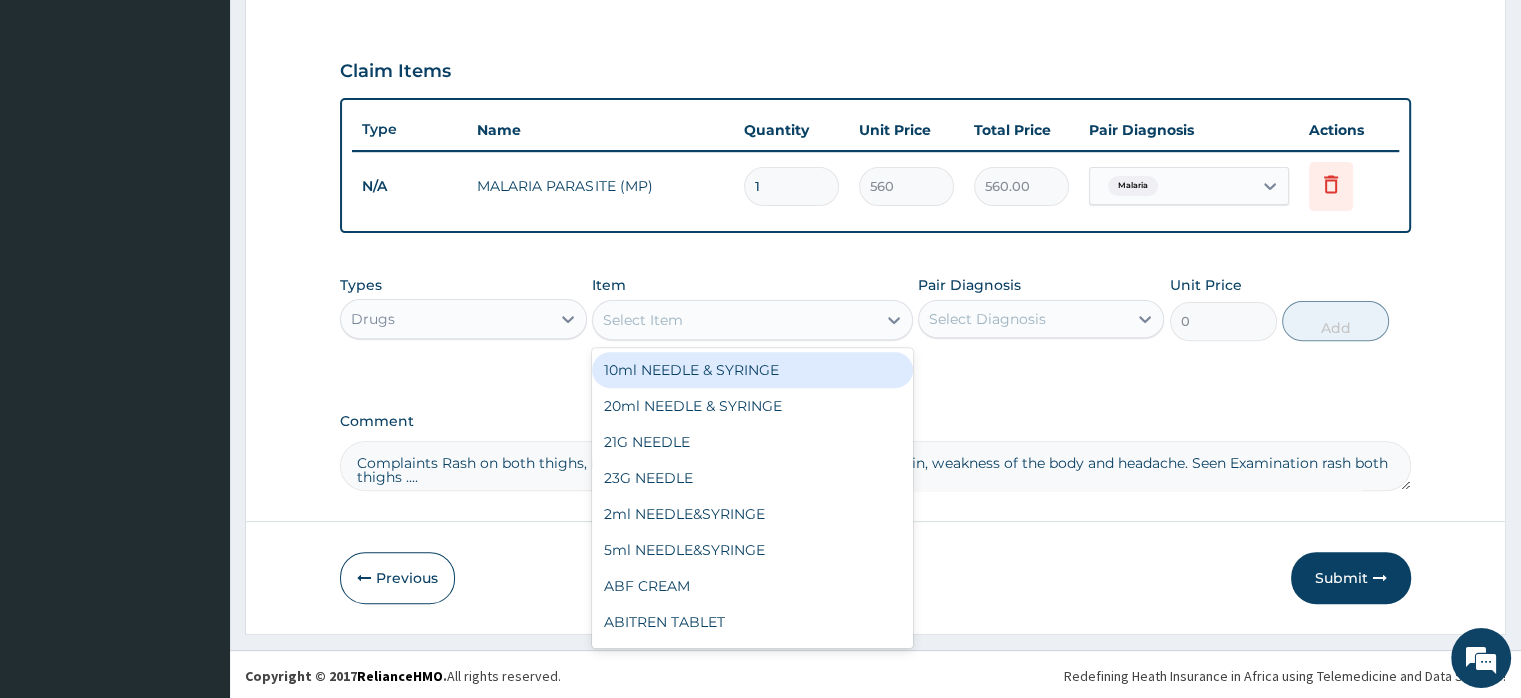 click on "Select Item" at bounding box center (643, 320) 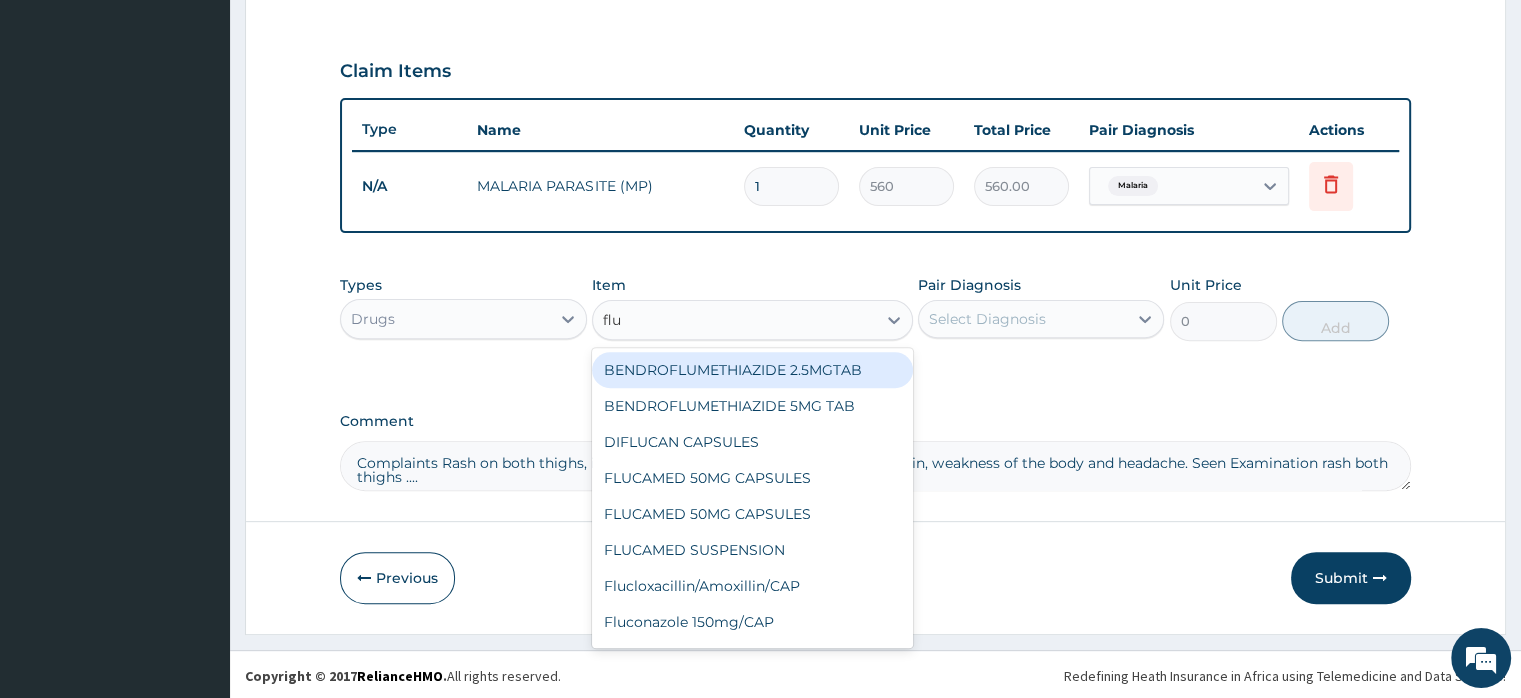 type on "fluc" 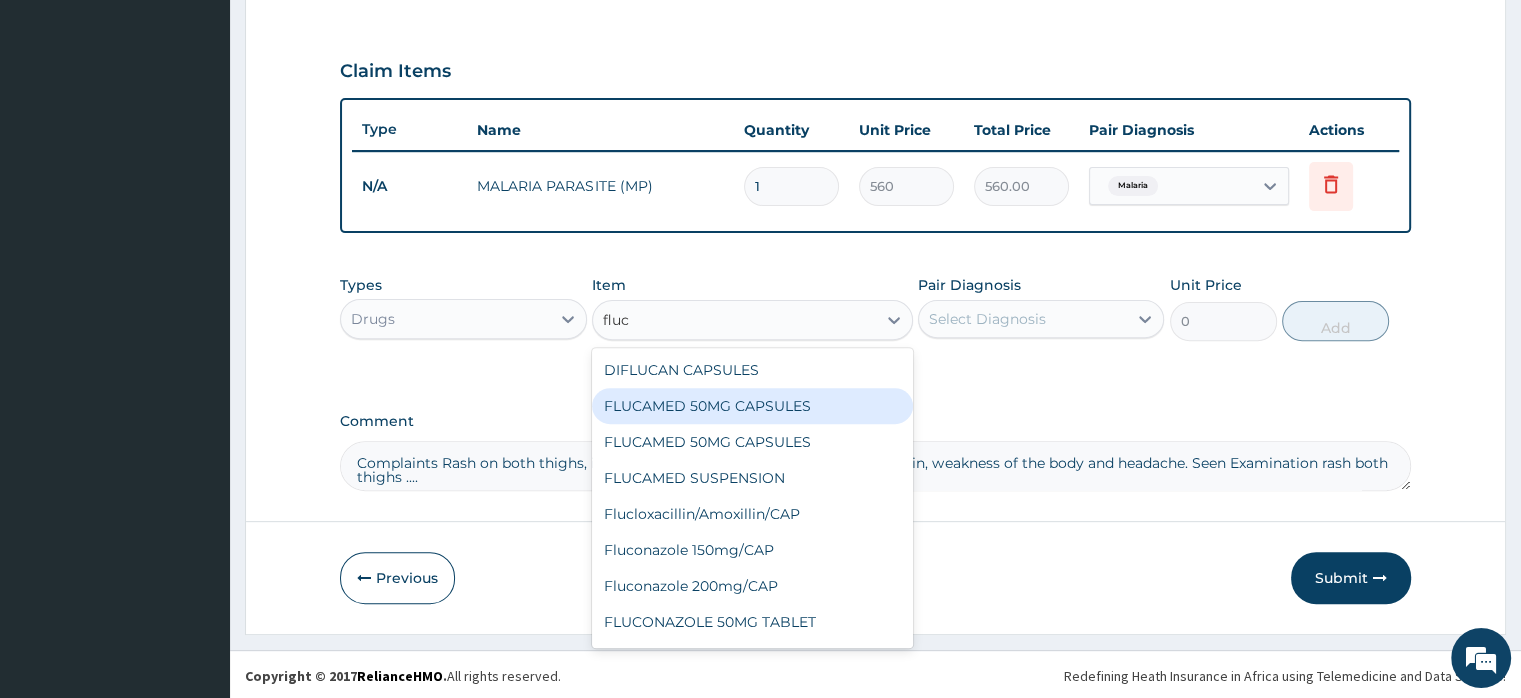 click on "FLUCAMED 50MG CAPSULES" at bounding box center [752, 406] 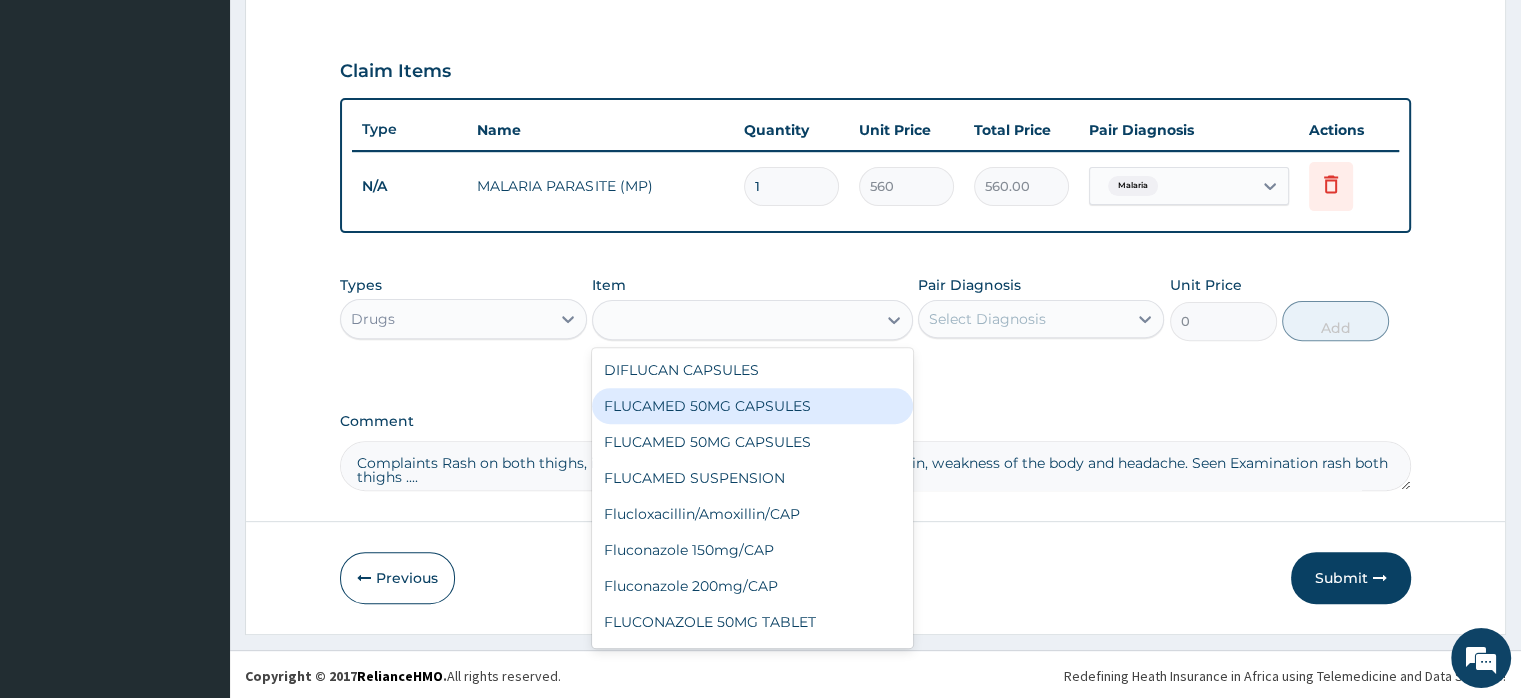 type on "63" 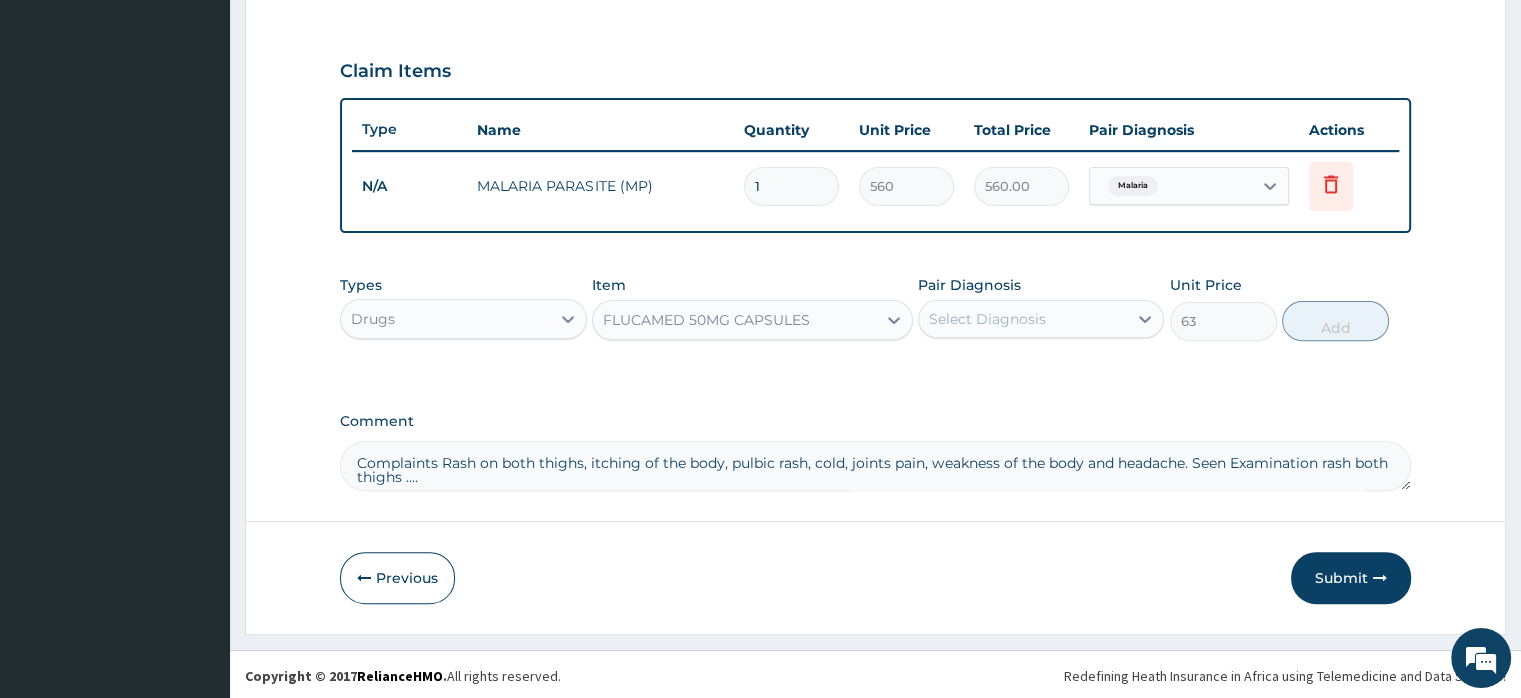 click on "Select Diagnosis" at bounding box center [987, 319] 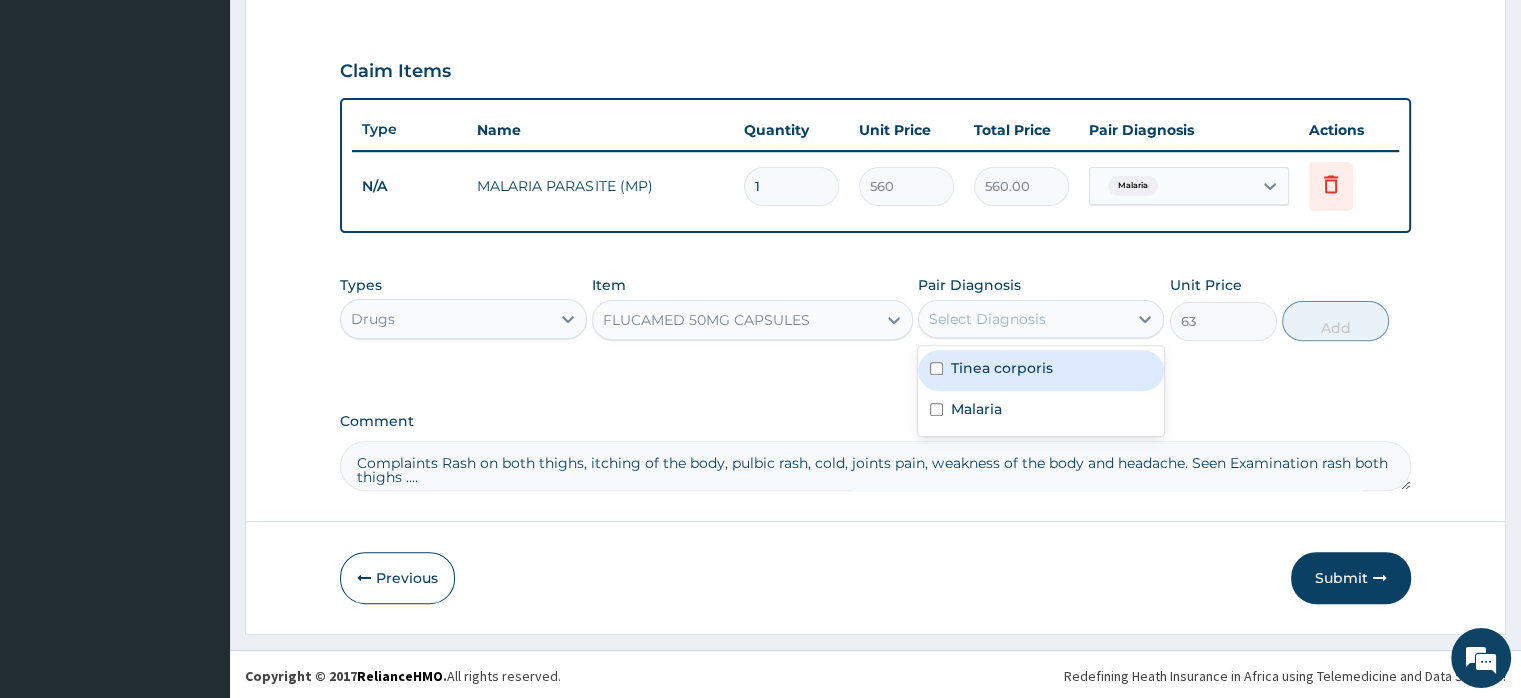 click on "Tinea corporis" at bounding box center (1002, 368) 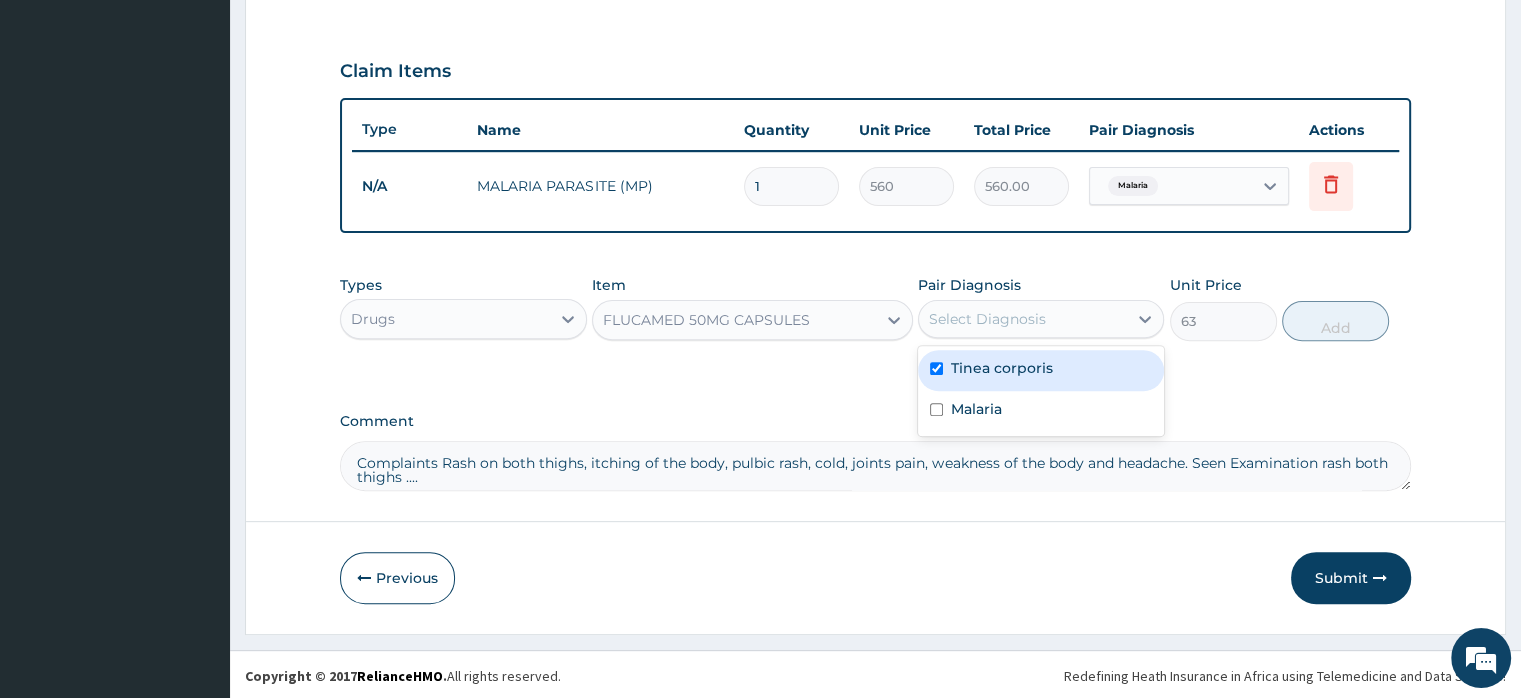 checkbox on "true" 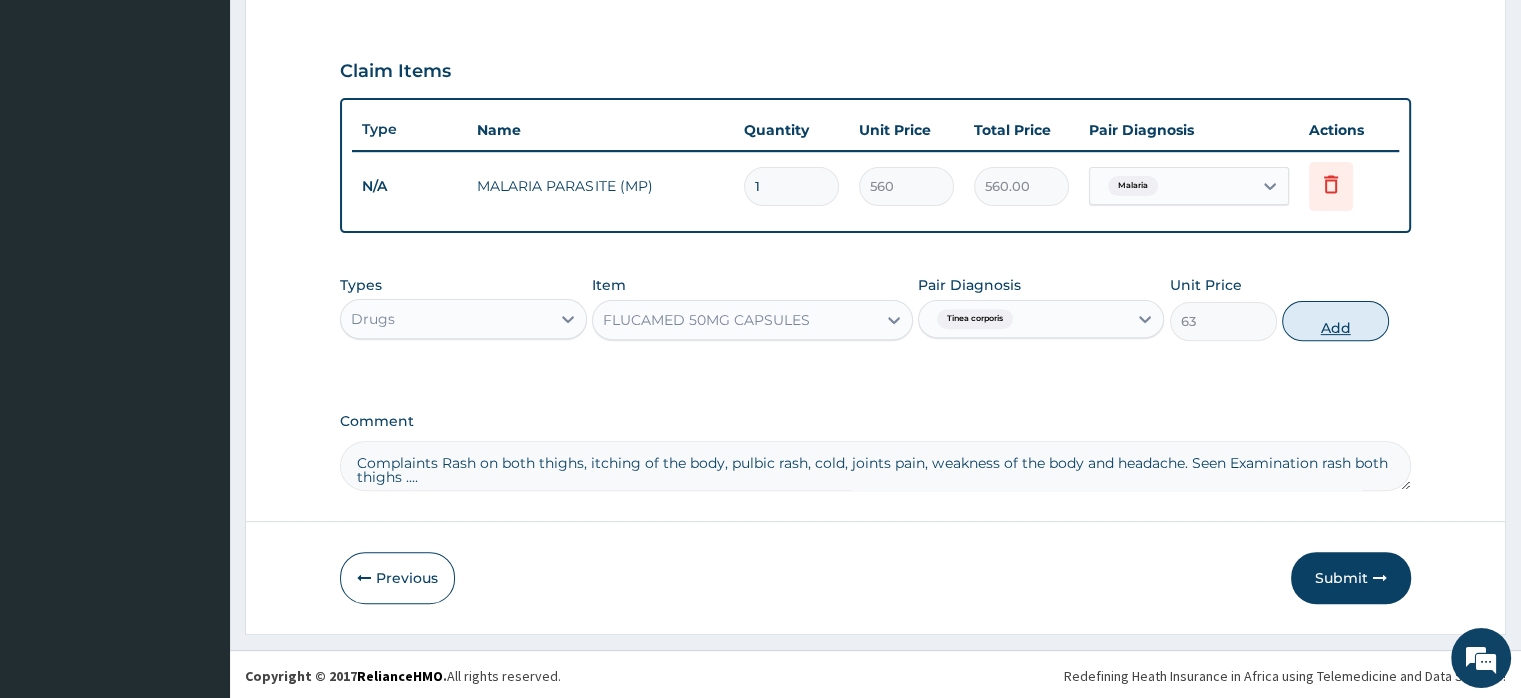click on "Add" at bounding box center (1335, 321) 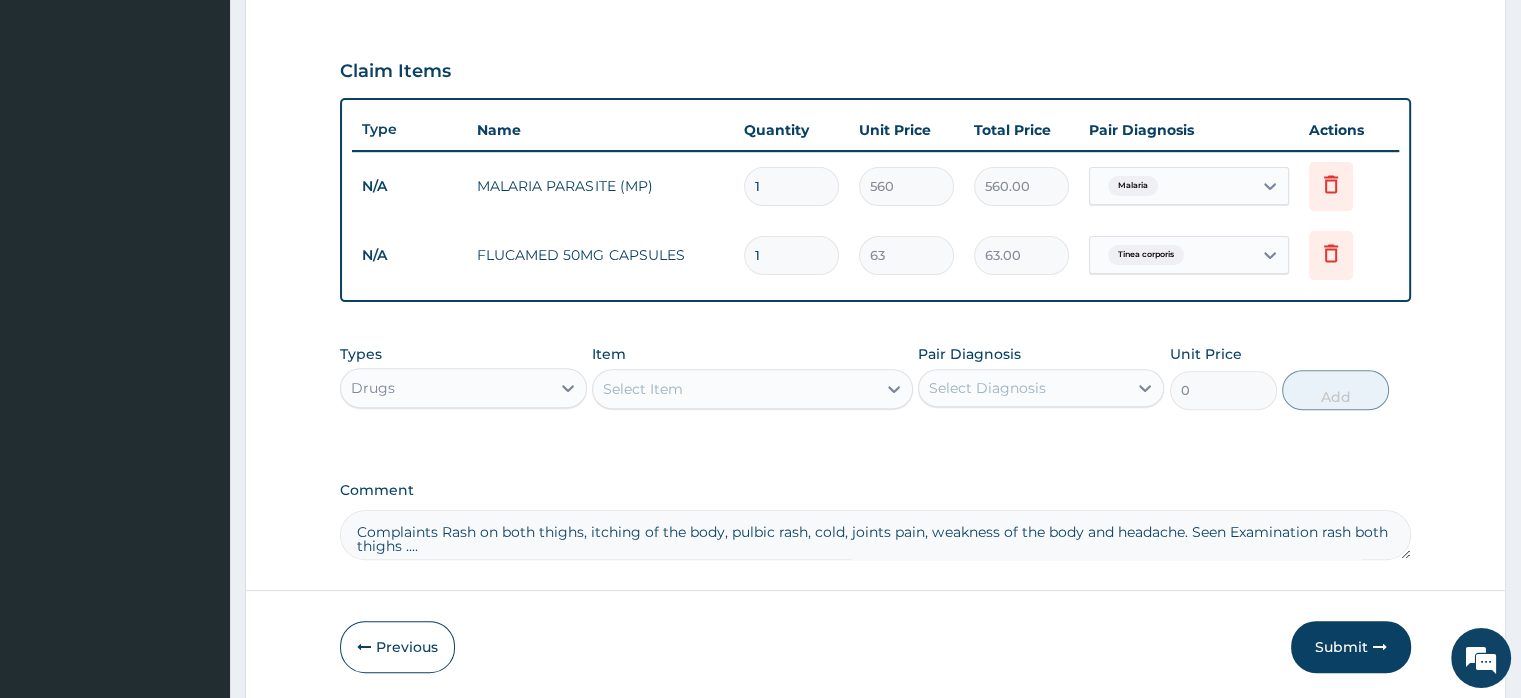 click on "Select Item" at bounding box center [643, 389] 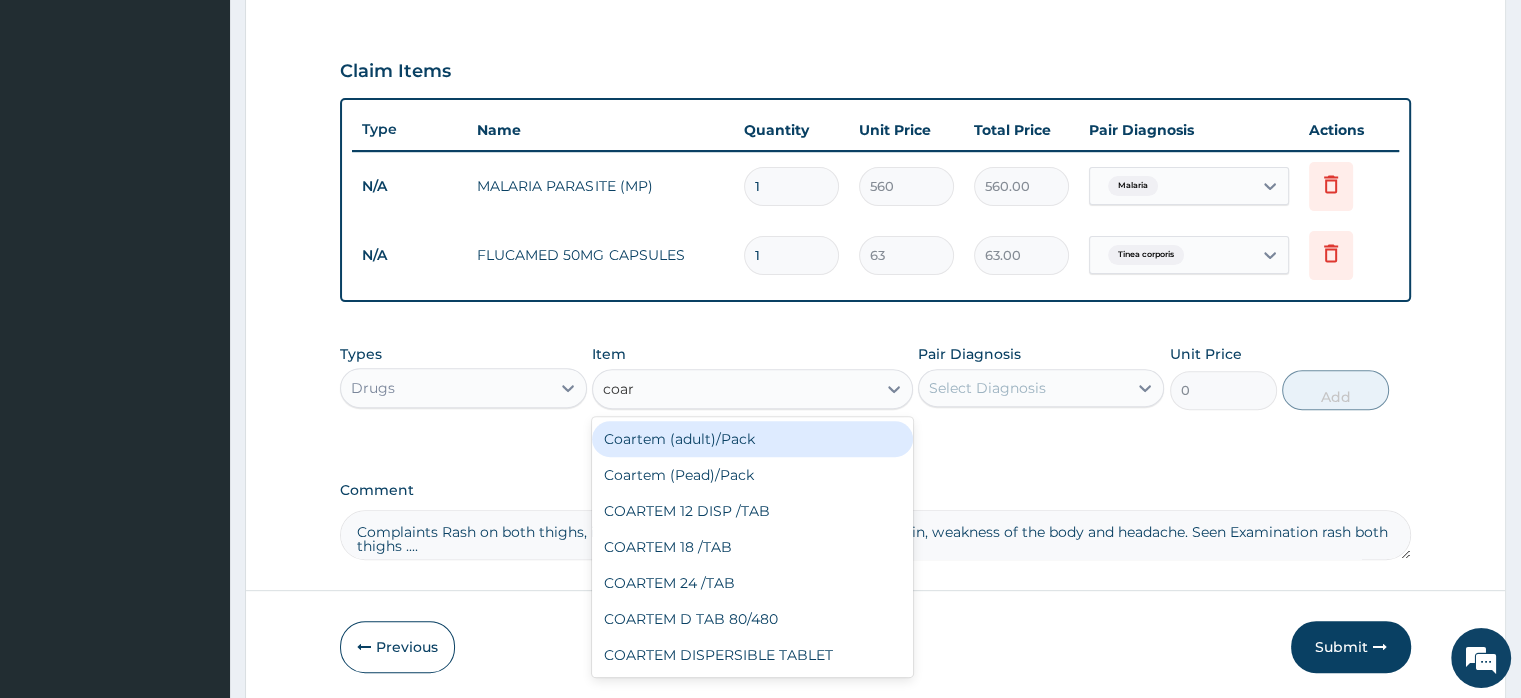 type on "coart" 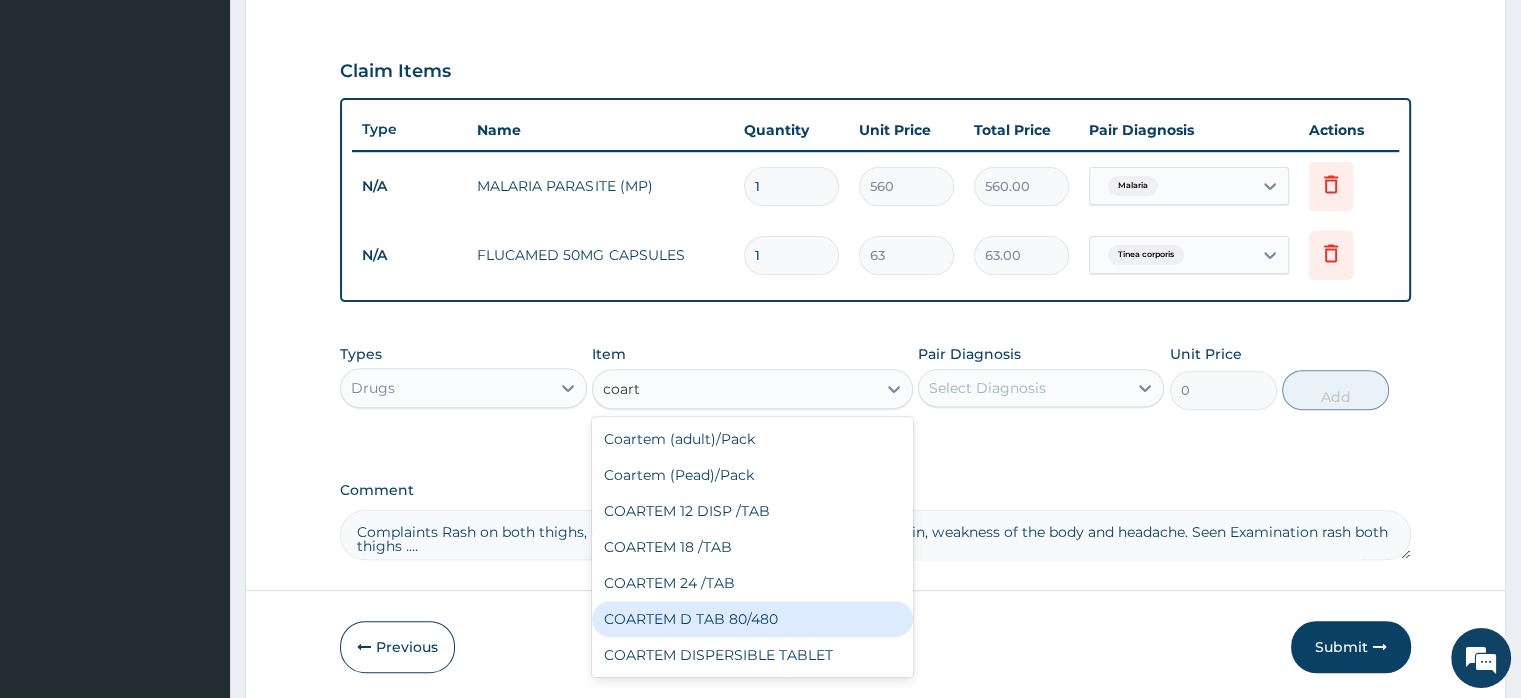 click on "COARTEM D TAB 80/480" at bounding box center (752, 619) 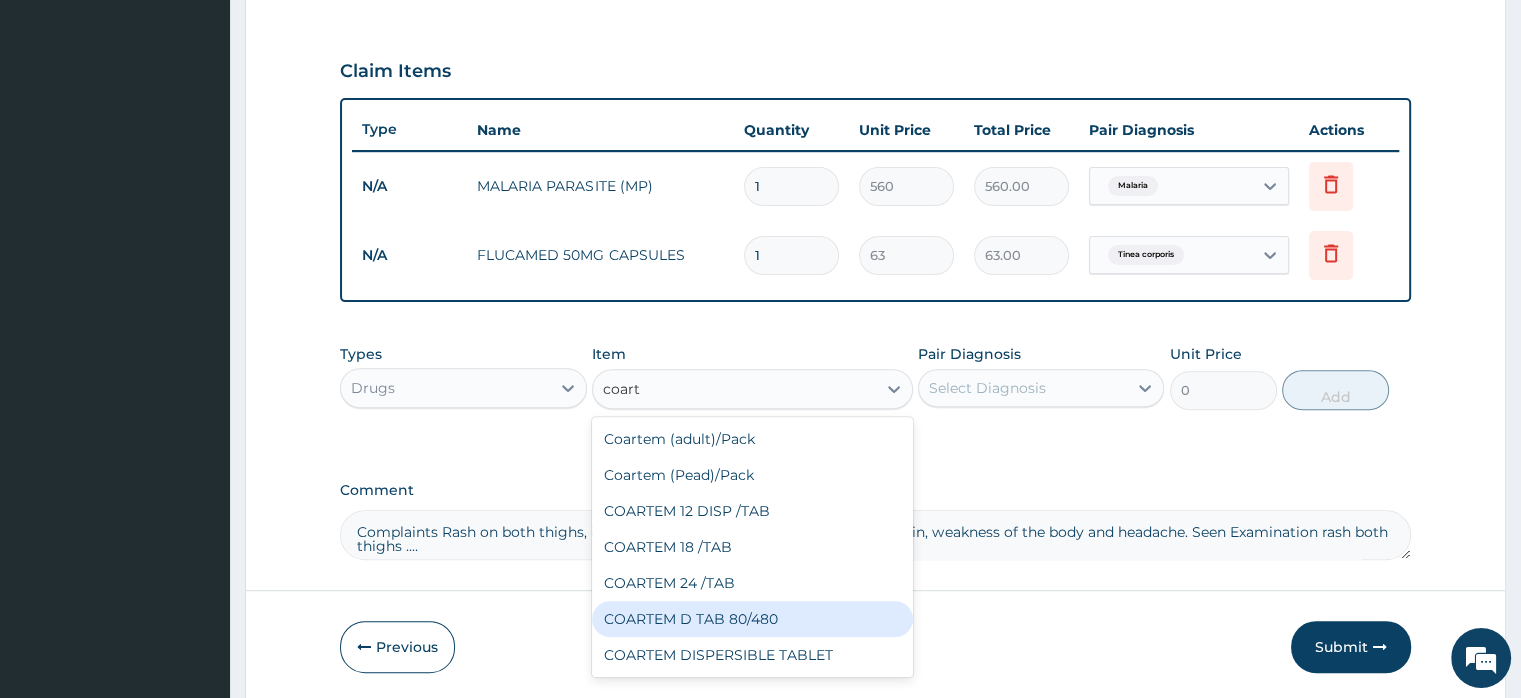 type 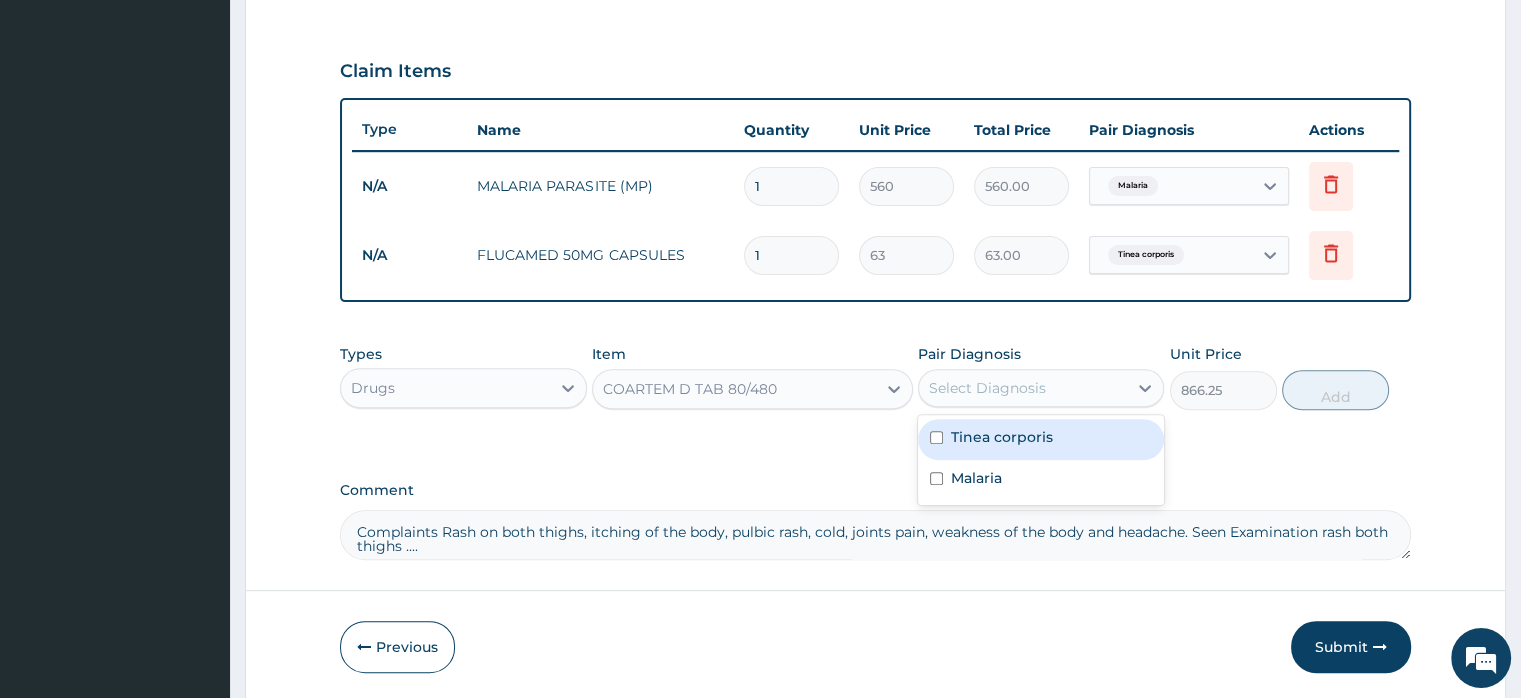 click on "Select Diagnosis" at bounding box center [987, 388] 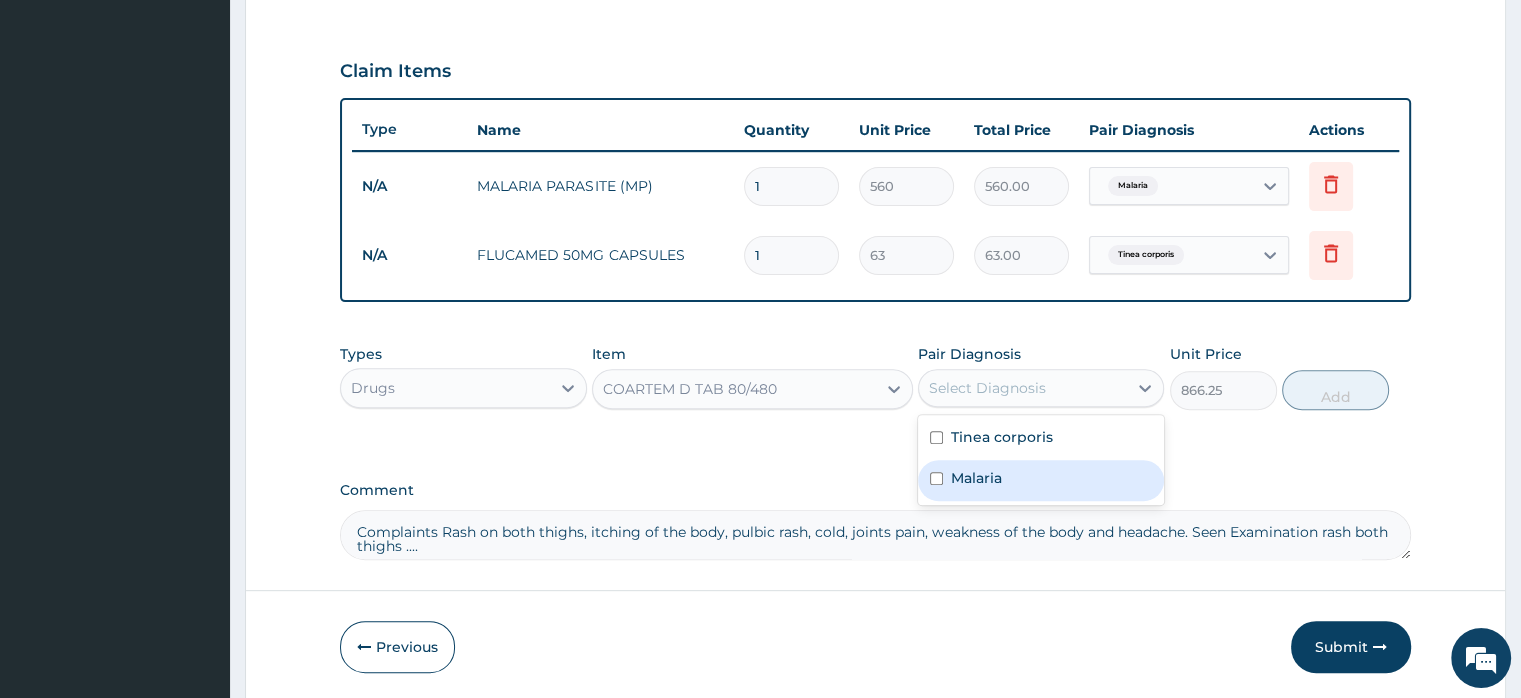 click on "Malaria" at bounding box center [1041, 480] 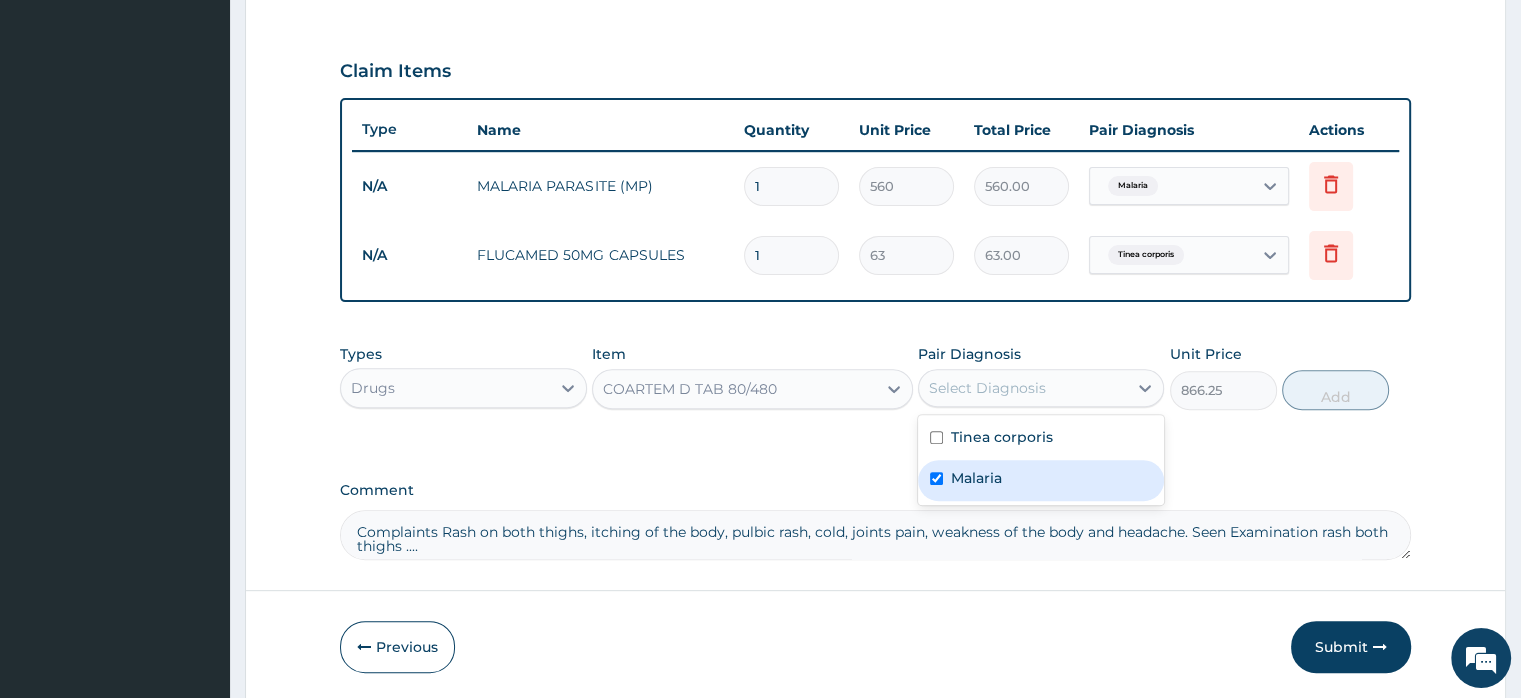 checkbox on "true" 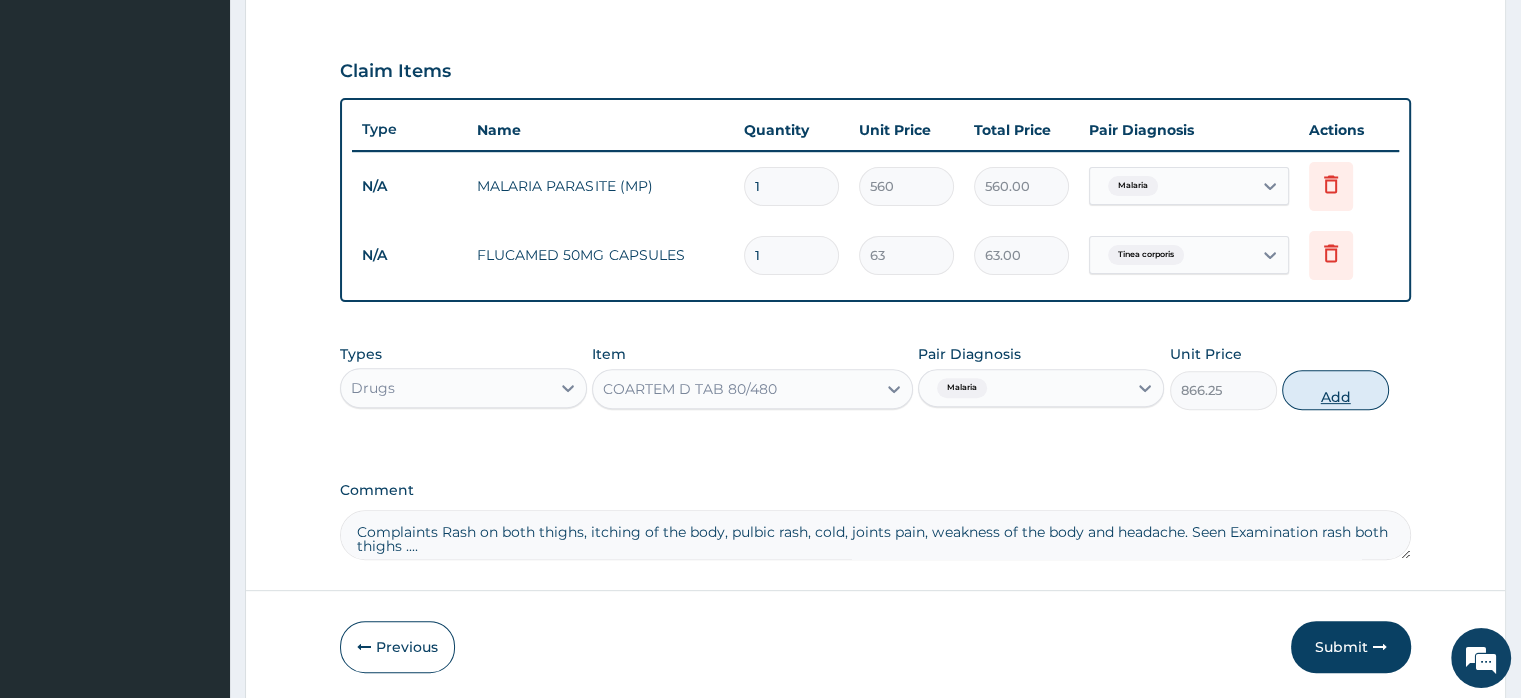 click on "Add" at bounding box center (1335, 390) 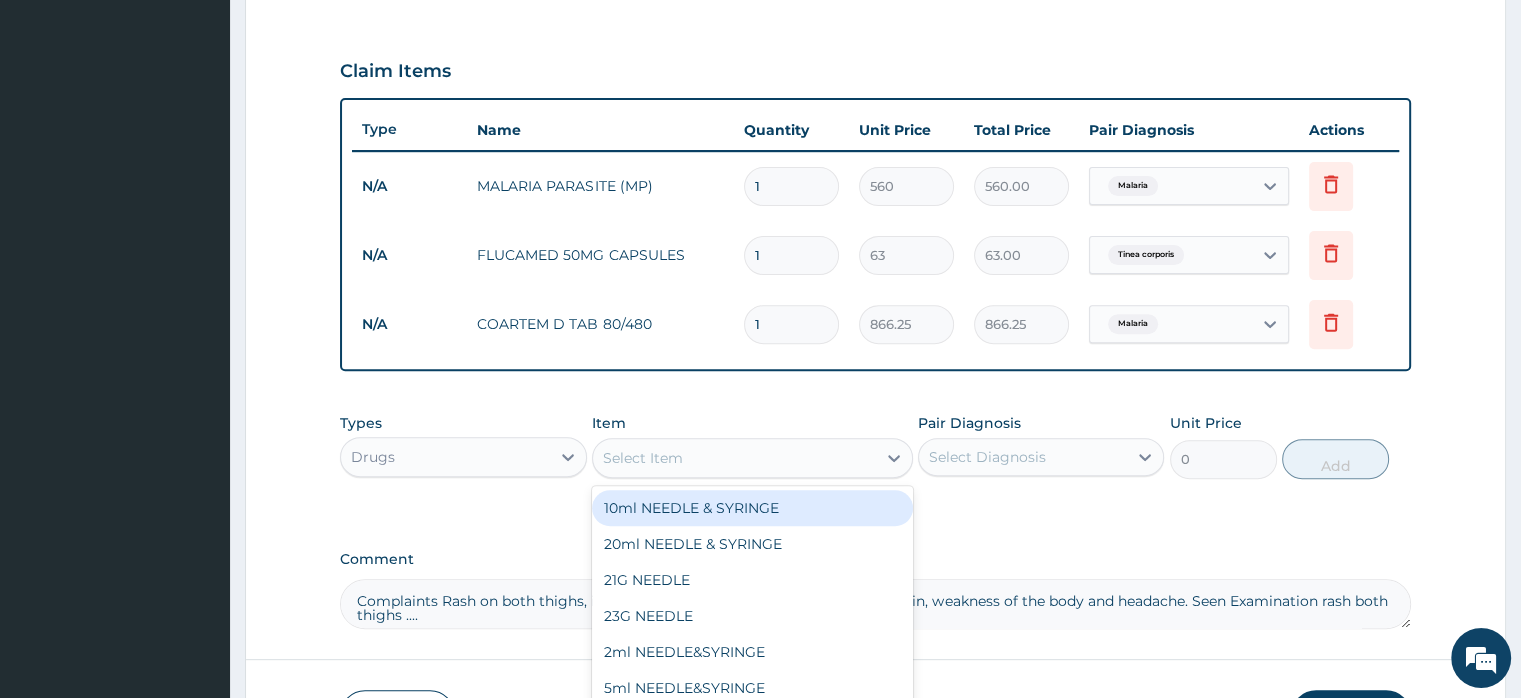 click on "Select Item" at bounding box center [643, 458] 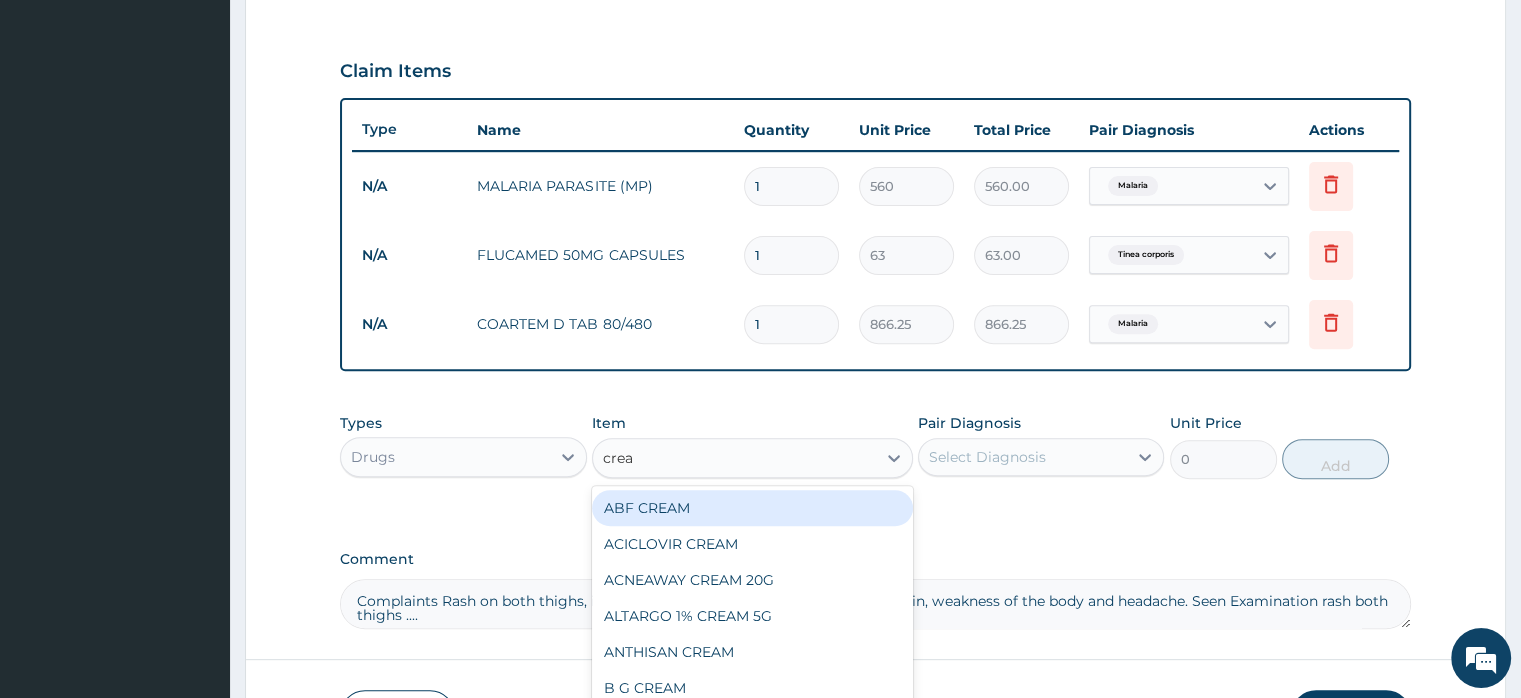 type on "cream" 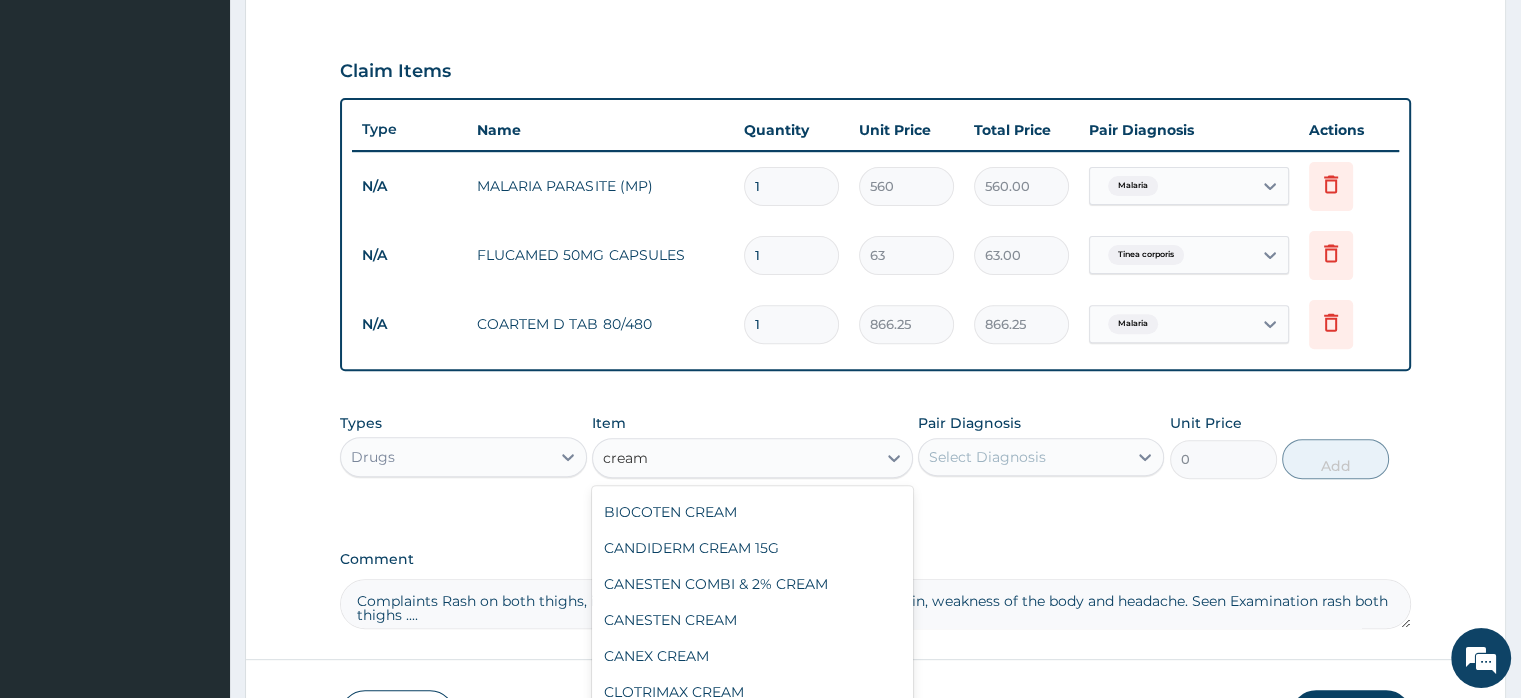 scroll, scrollTop: 457, scrollLeft: 0, axis: vertical 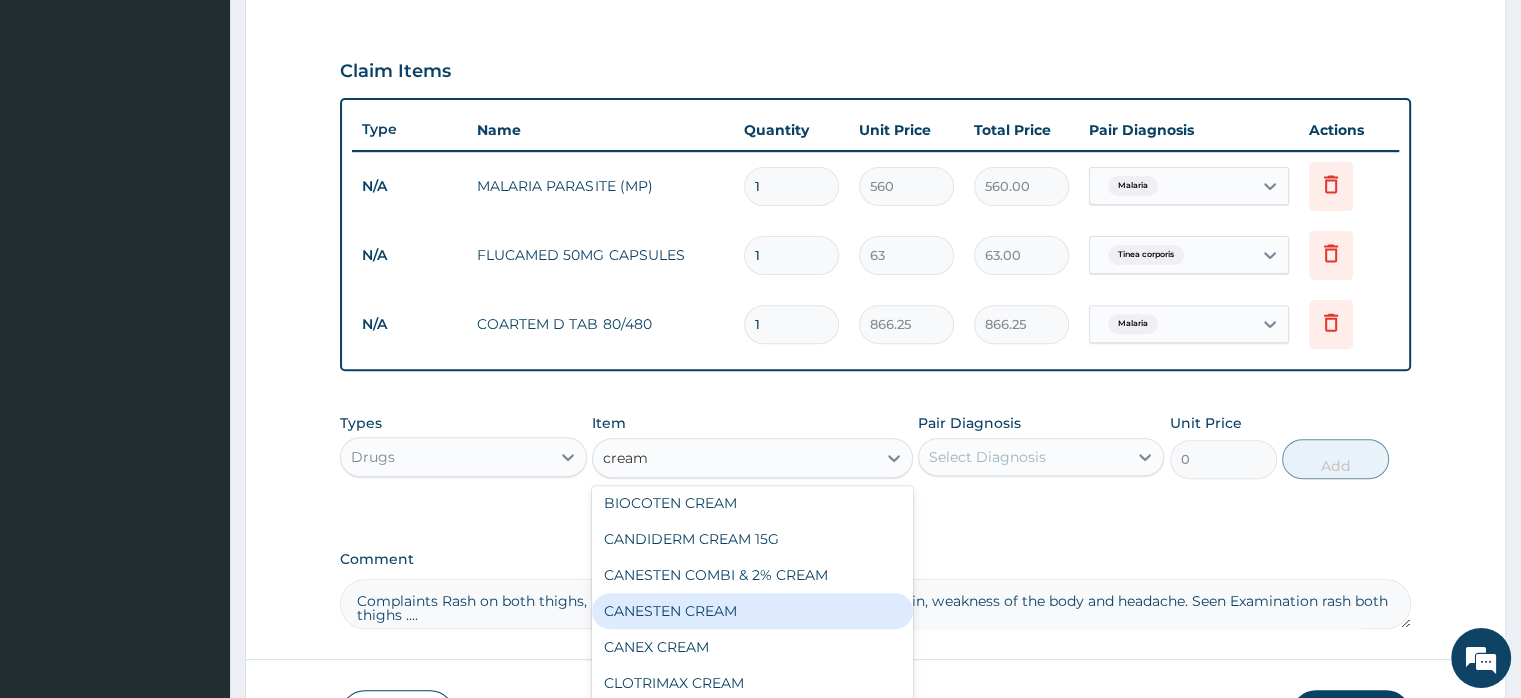 click on "CANESTEN CREAM" at bounding box center (752, 611) 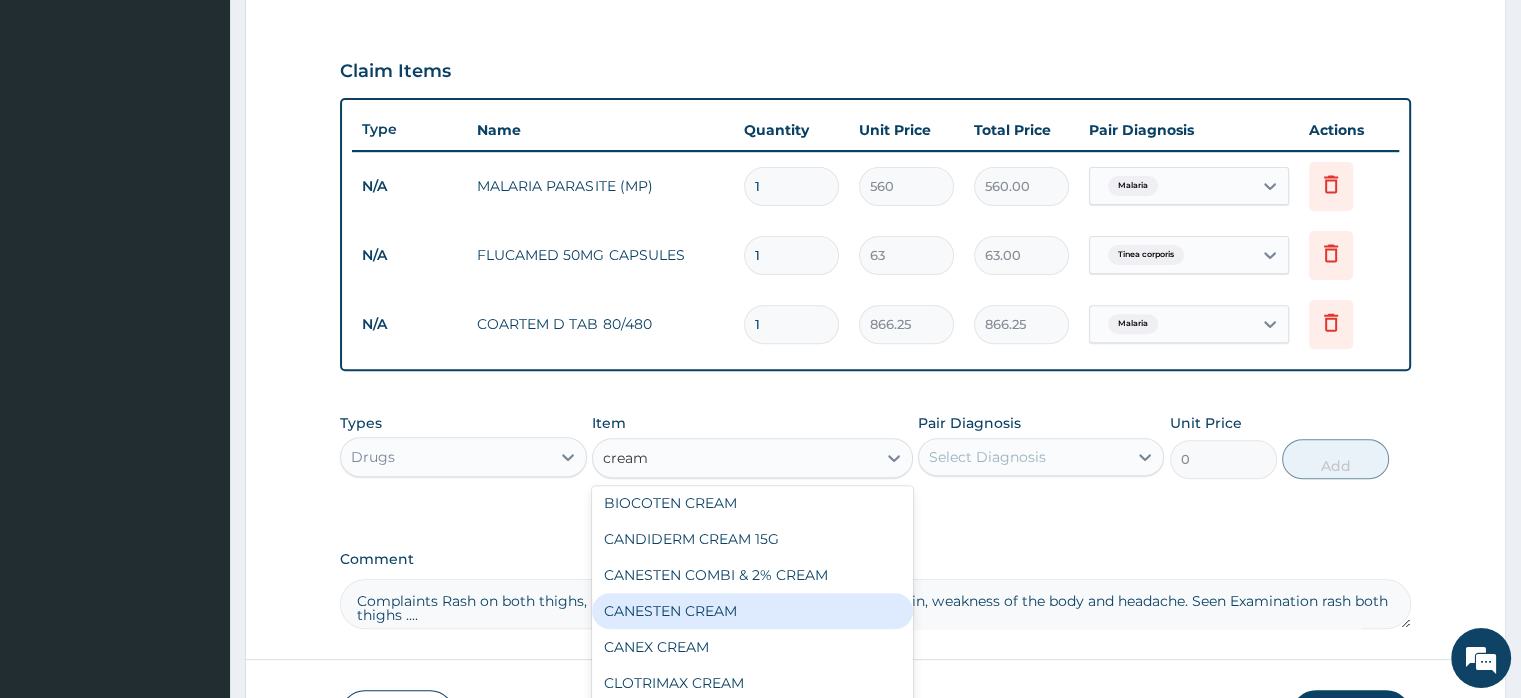 type 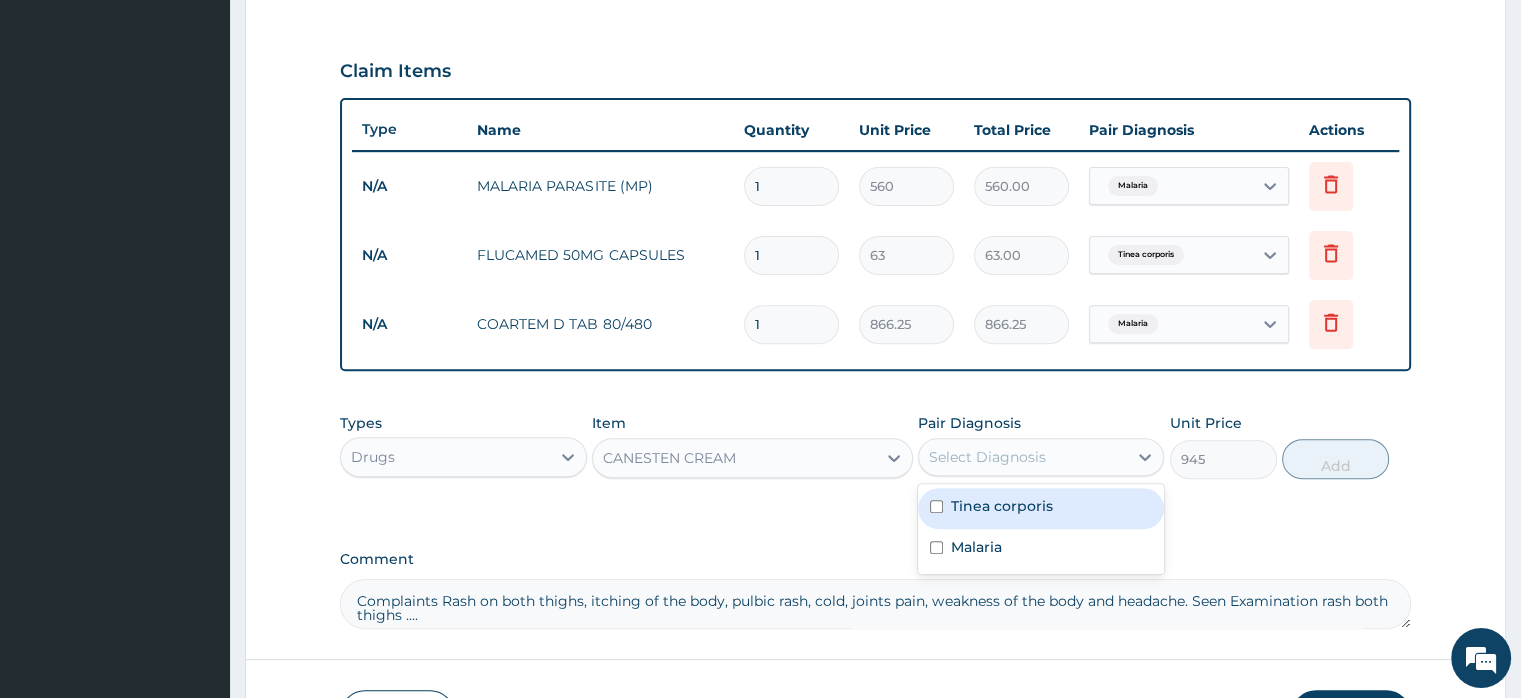 click on "Select Diagnosis" at bounding box center [987, 457] 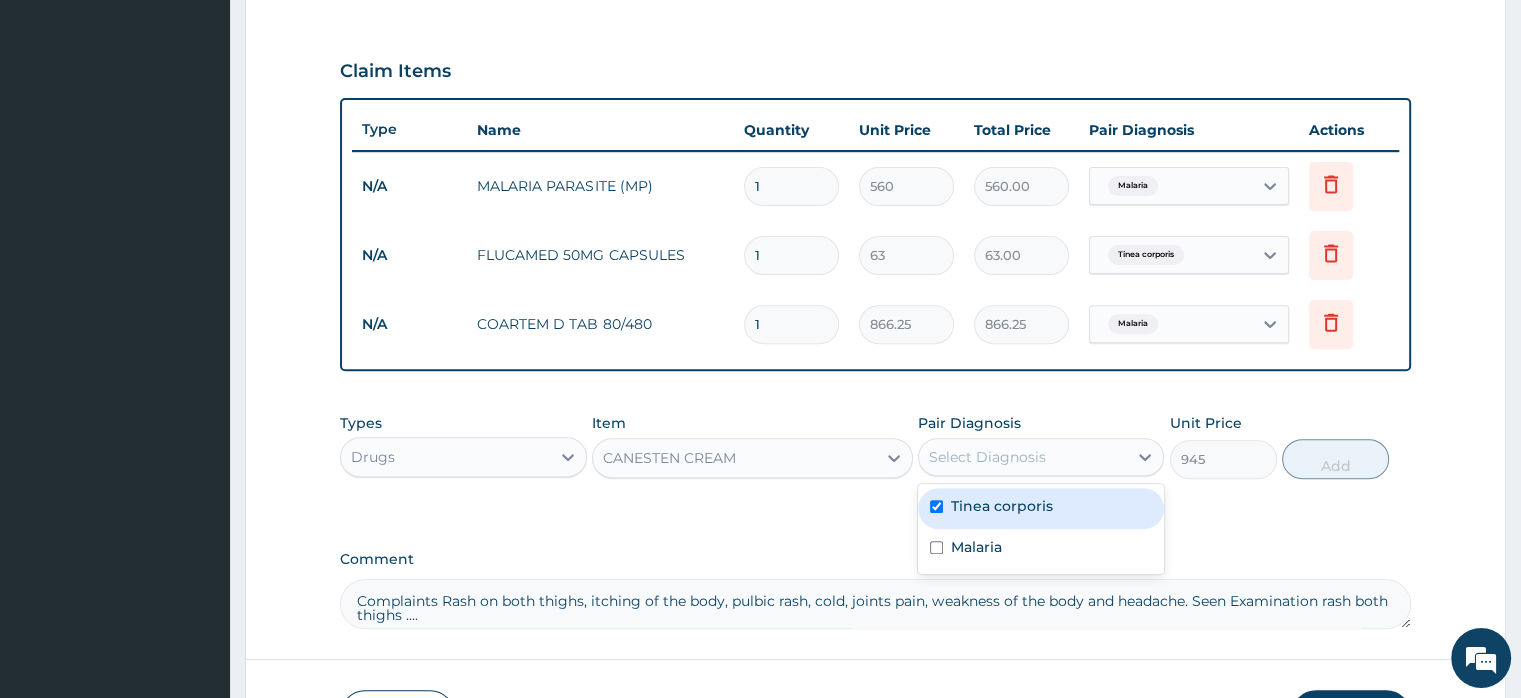 checkbox on "true" 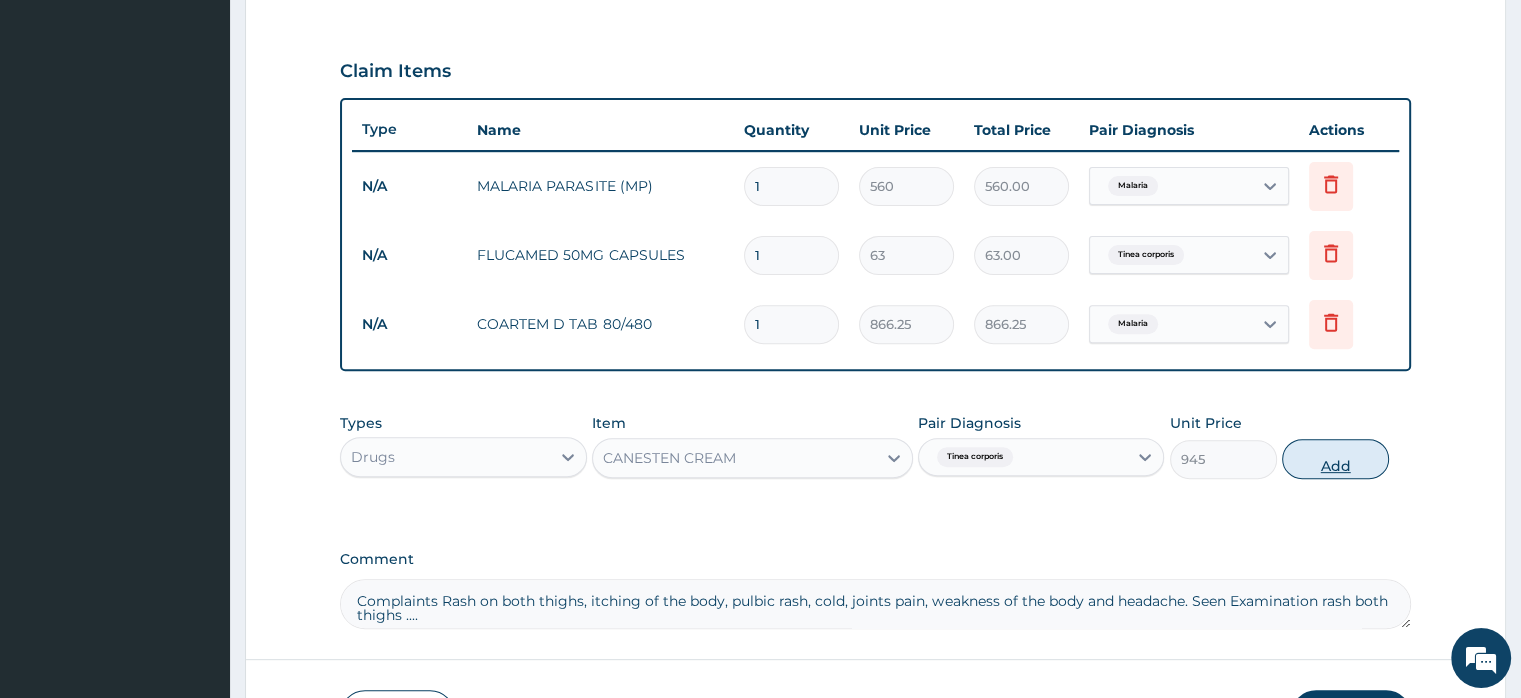click on "Add" at bounding box center [1335, 459] 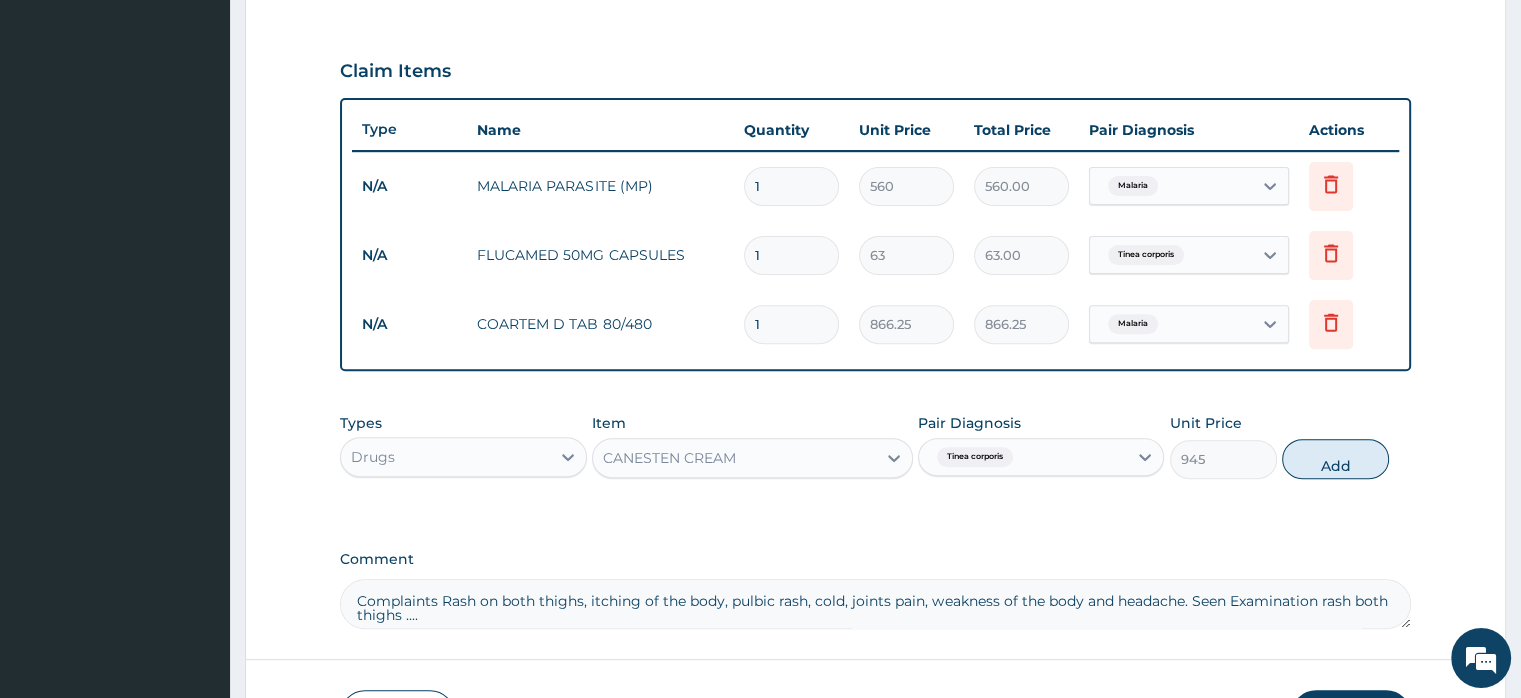 type on "0" 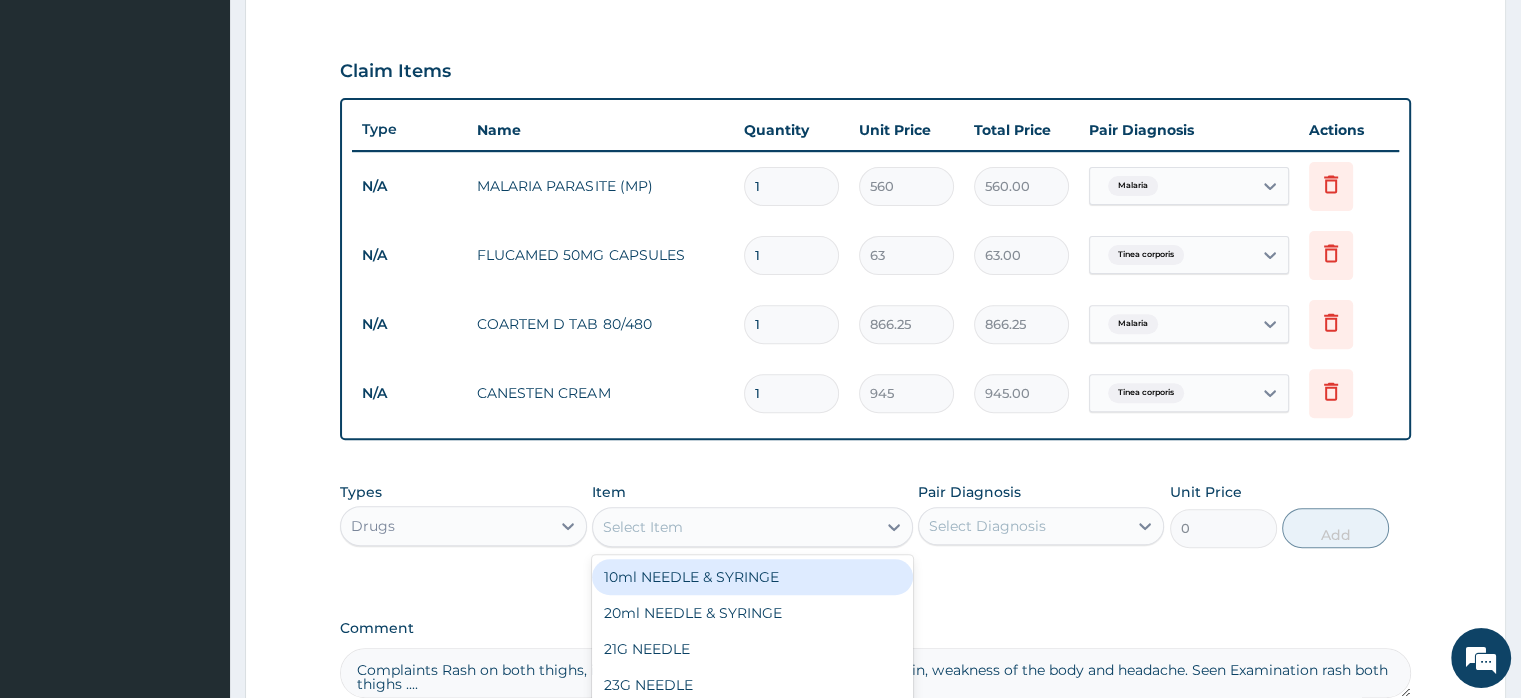 click on "Select Item" at bounding box center (643, 527) 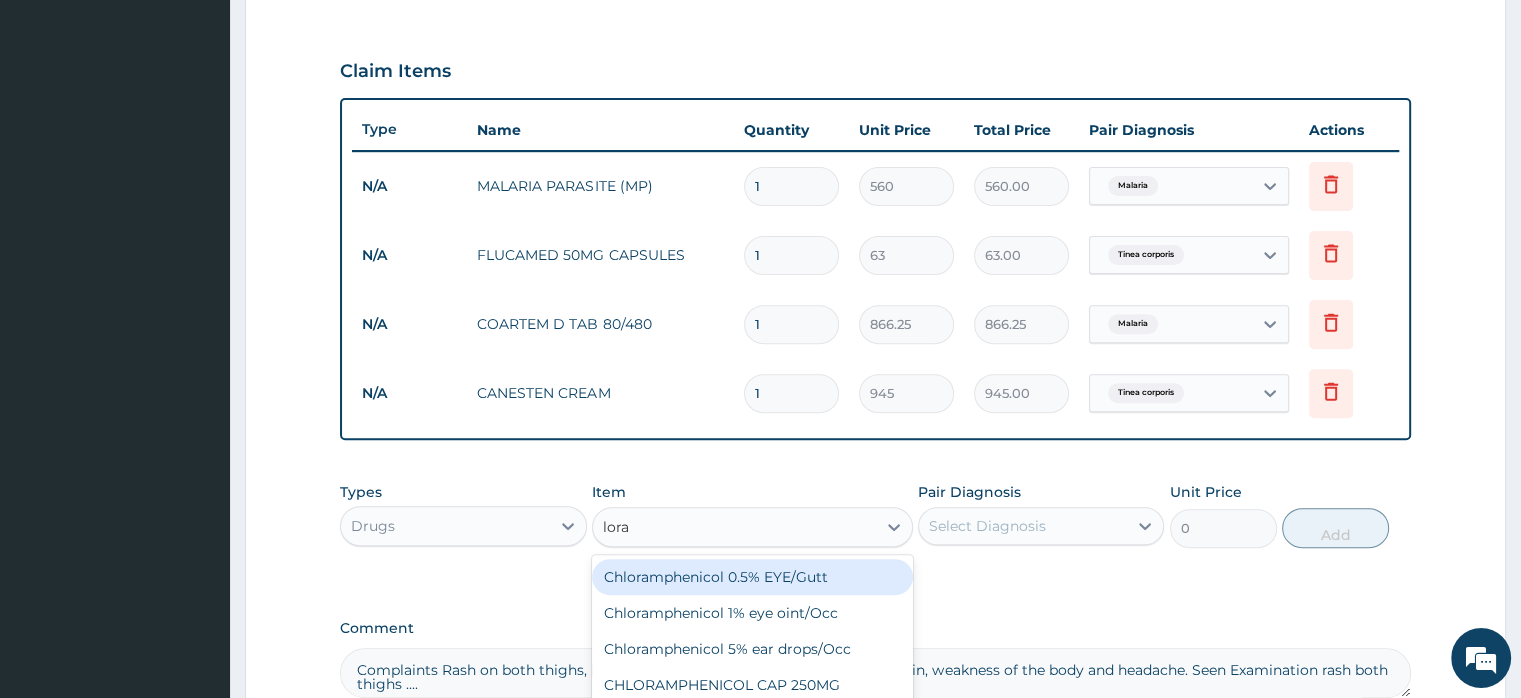 type on "lorat" 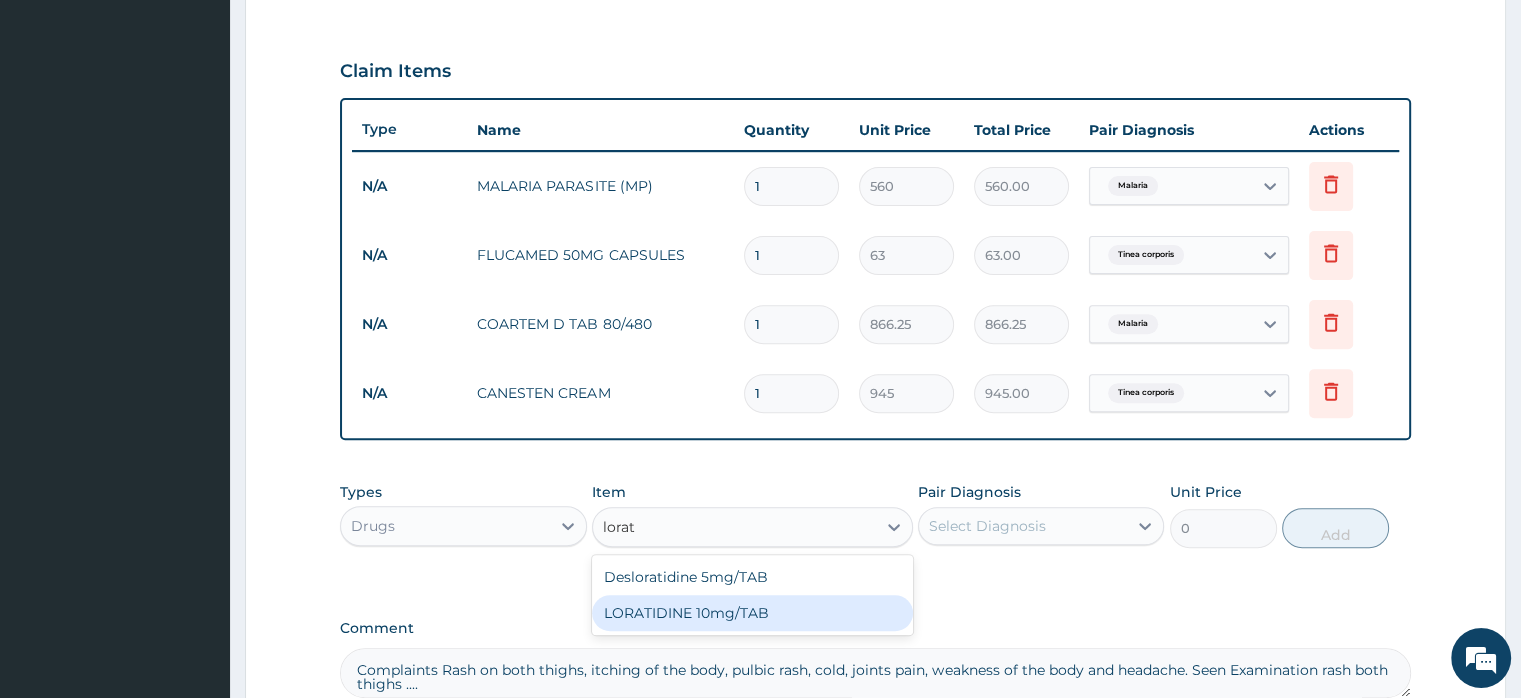 click on "LORATIDINE 10mg/TAB" at bounding box center [752, 613] 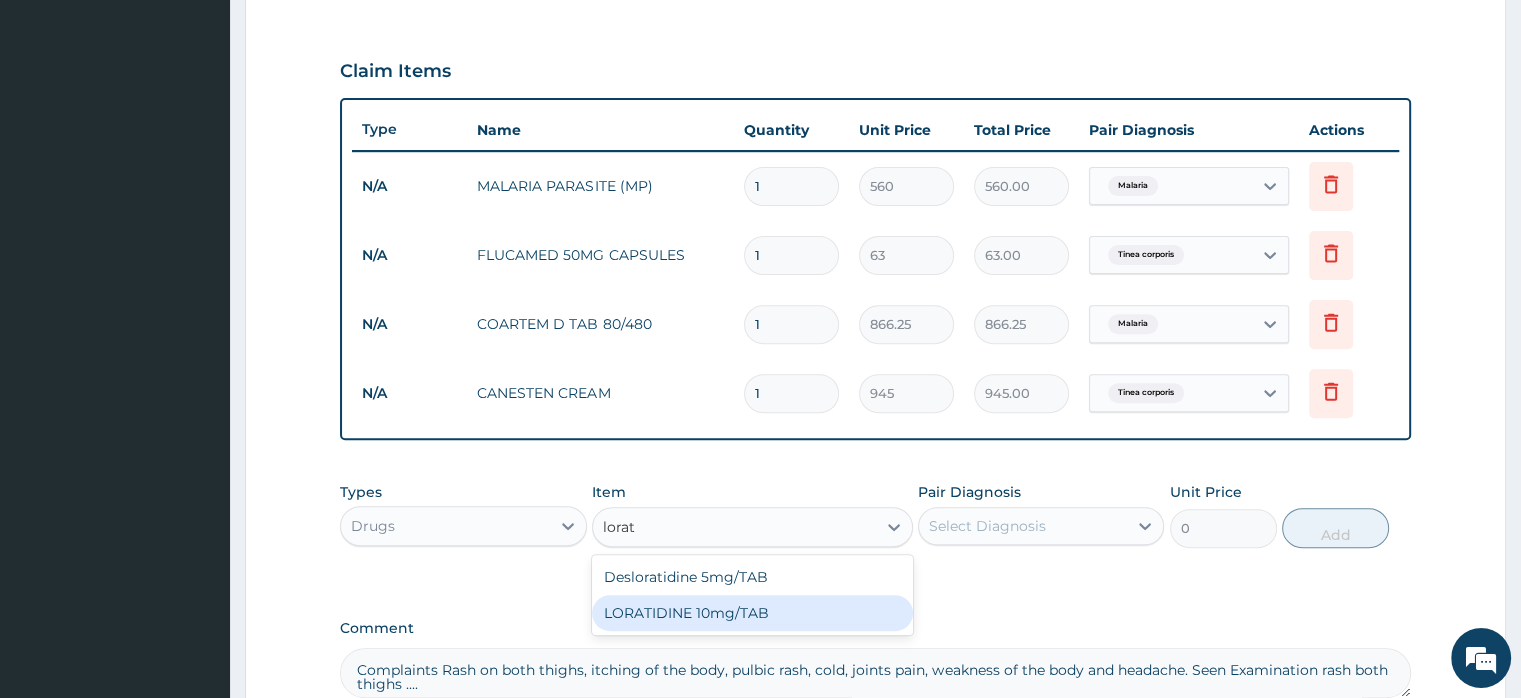 type 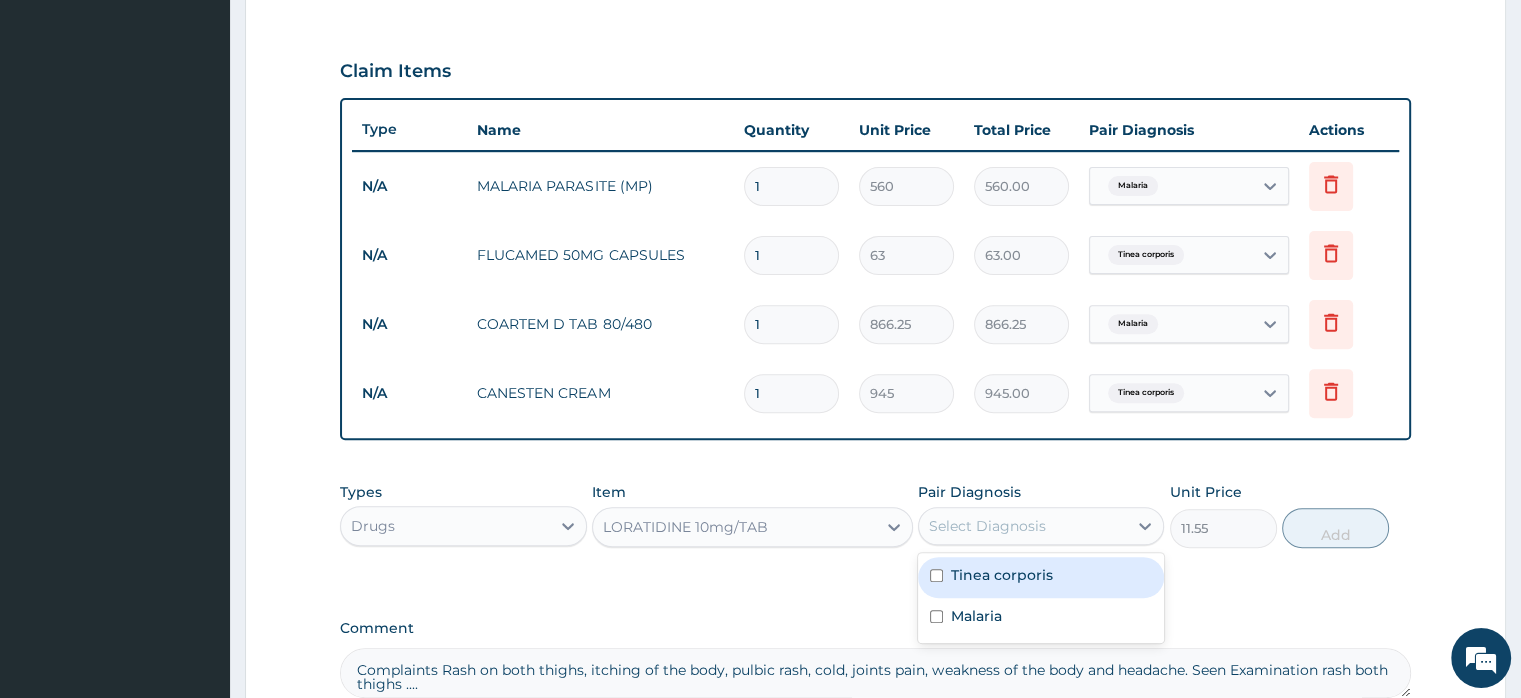 click on "Select Diagnosis" at bounding box center (987, 526) 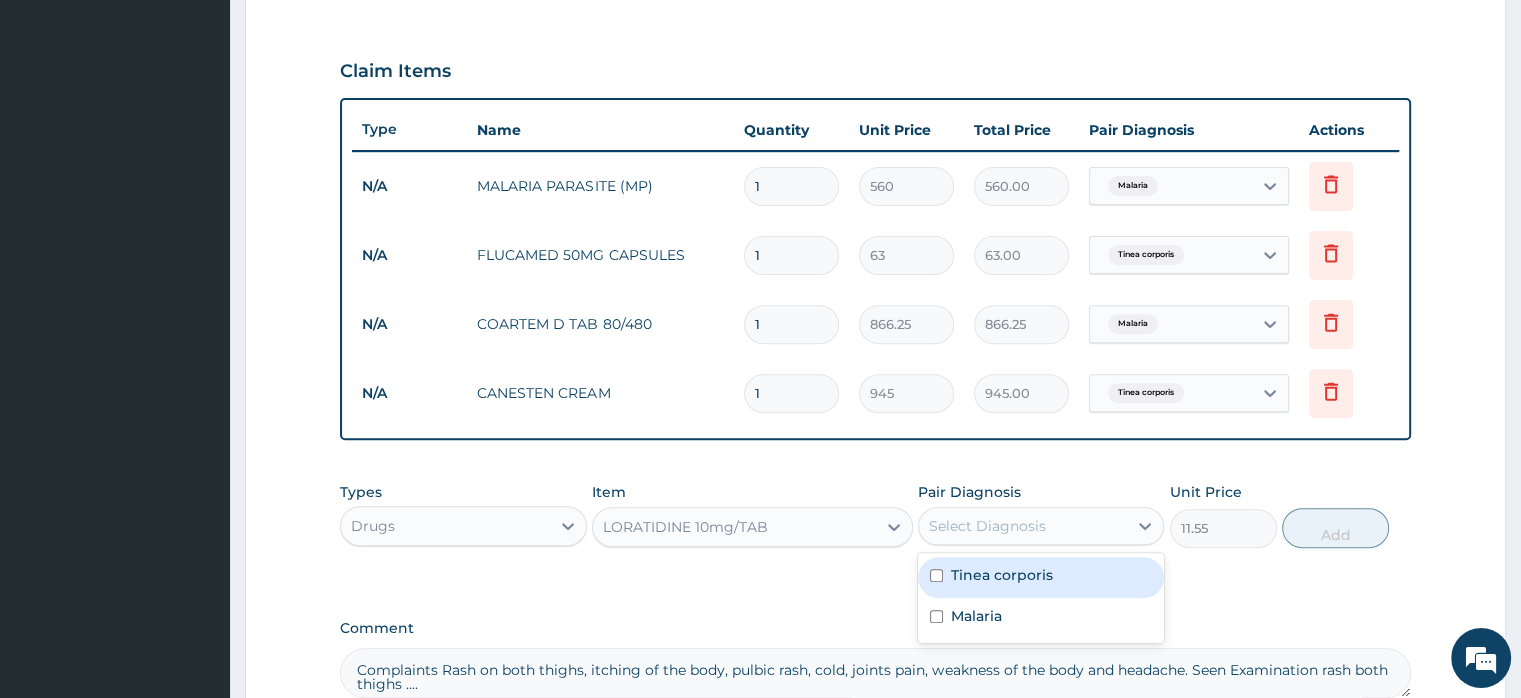 click on "Tinea corporis" at bounding box center (1041, 577) 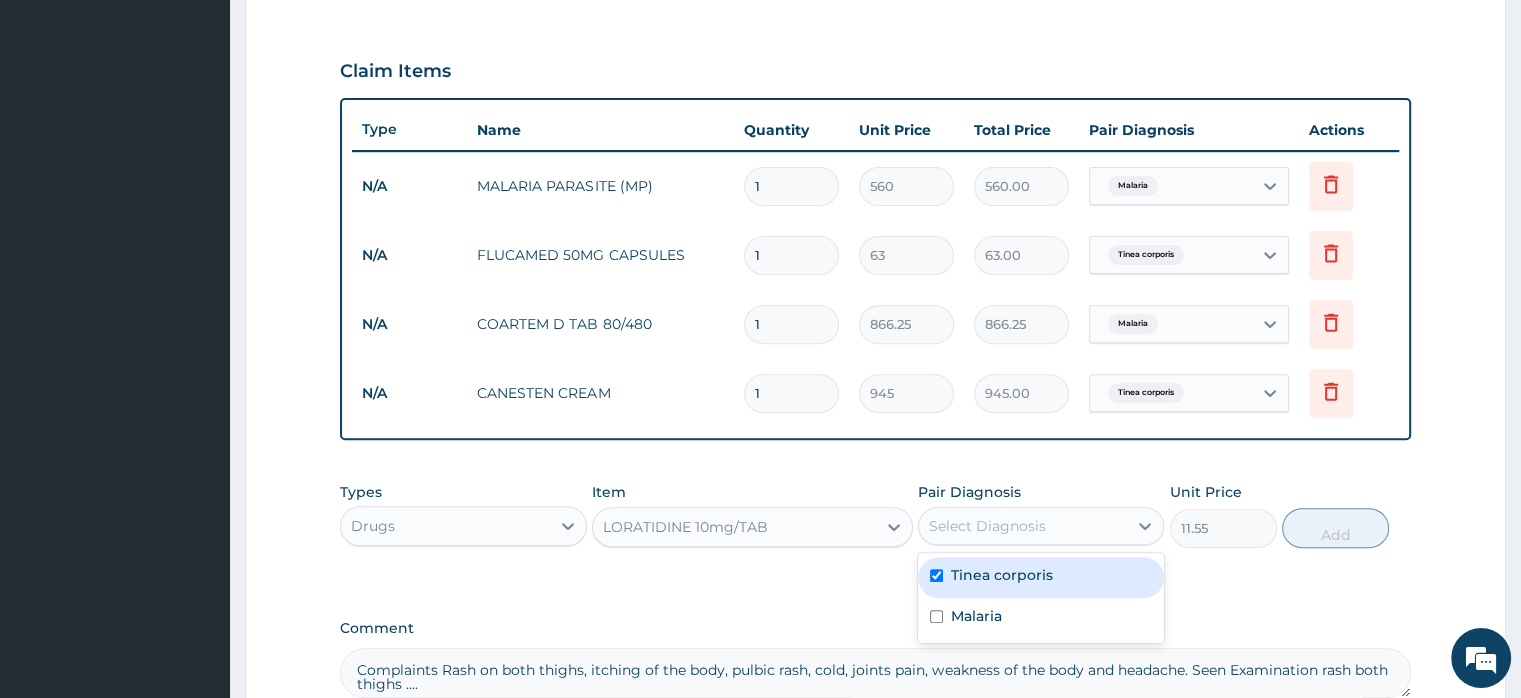 checkbox on "true" 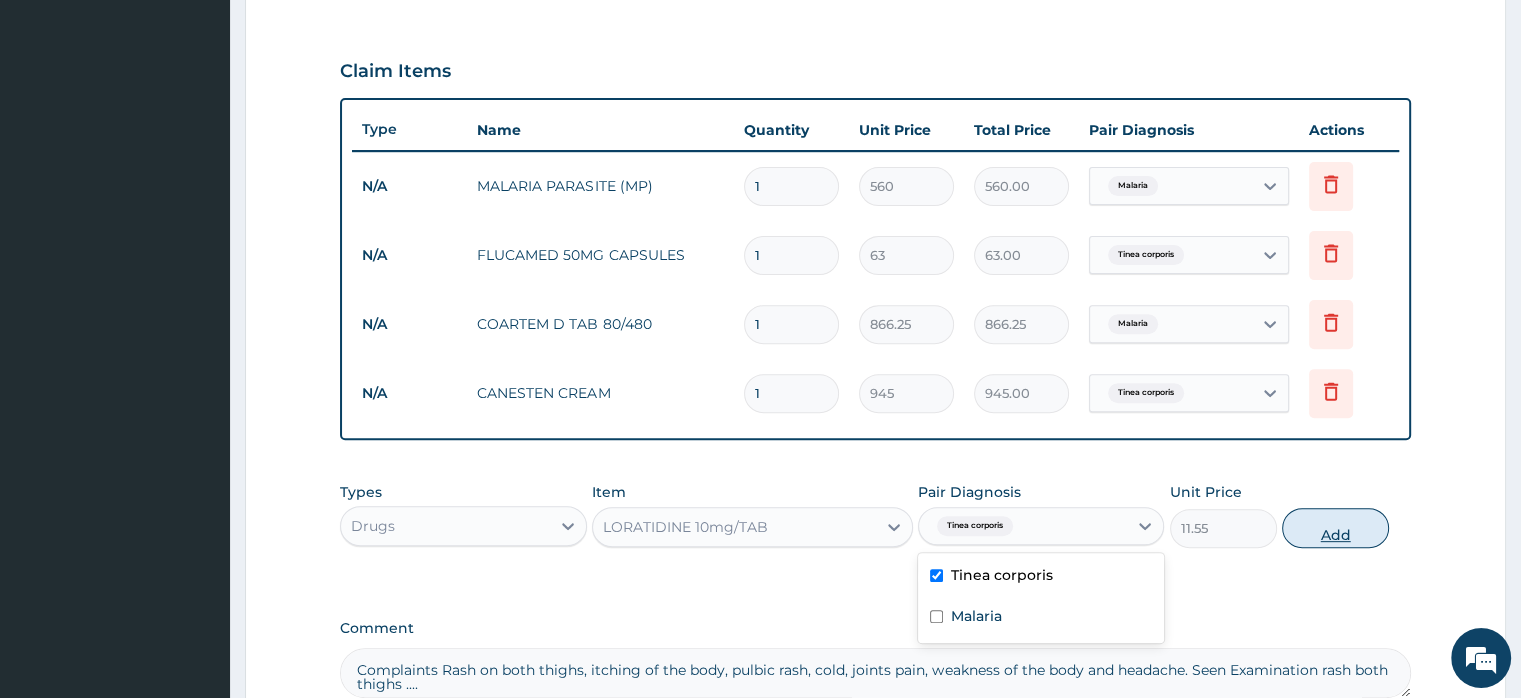 click on "Add" at bounding box center (1335, 528) 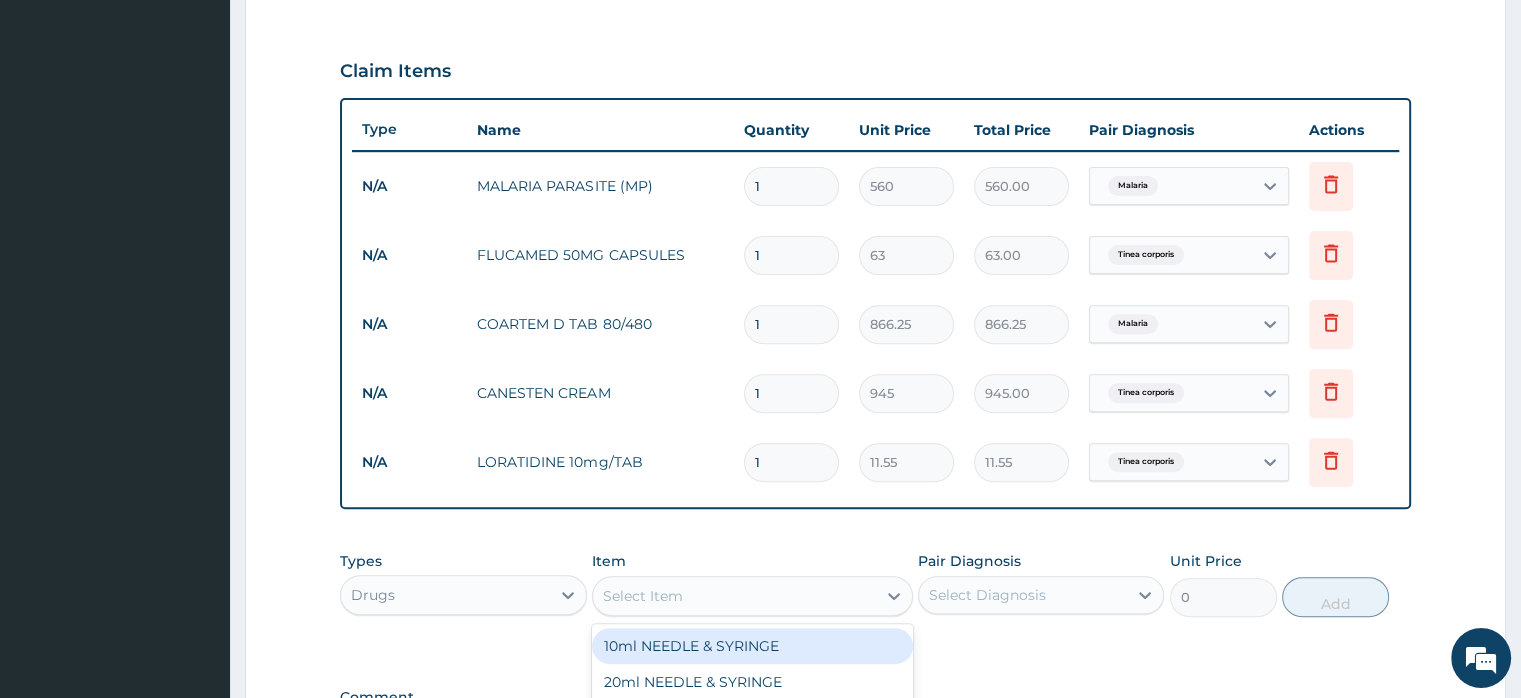 click on "Select Item" at bounding box center (734, 596) 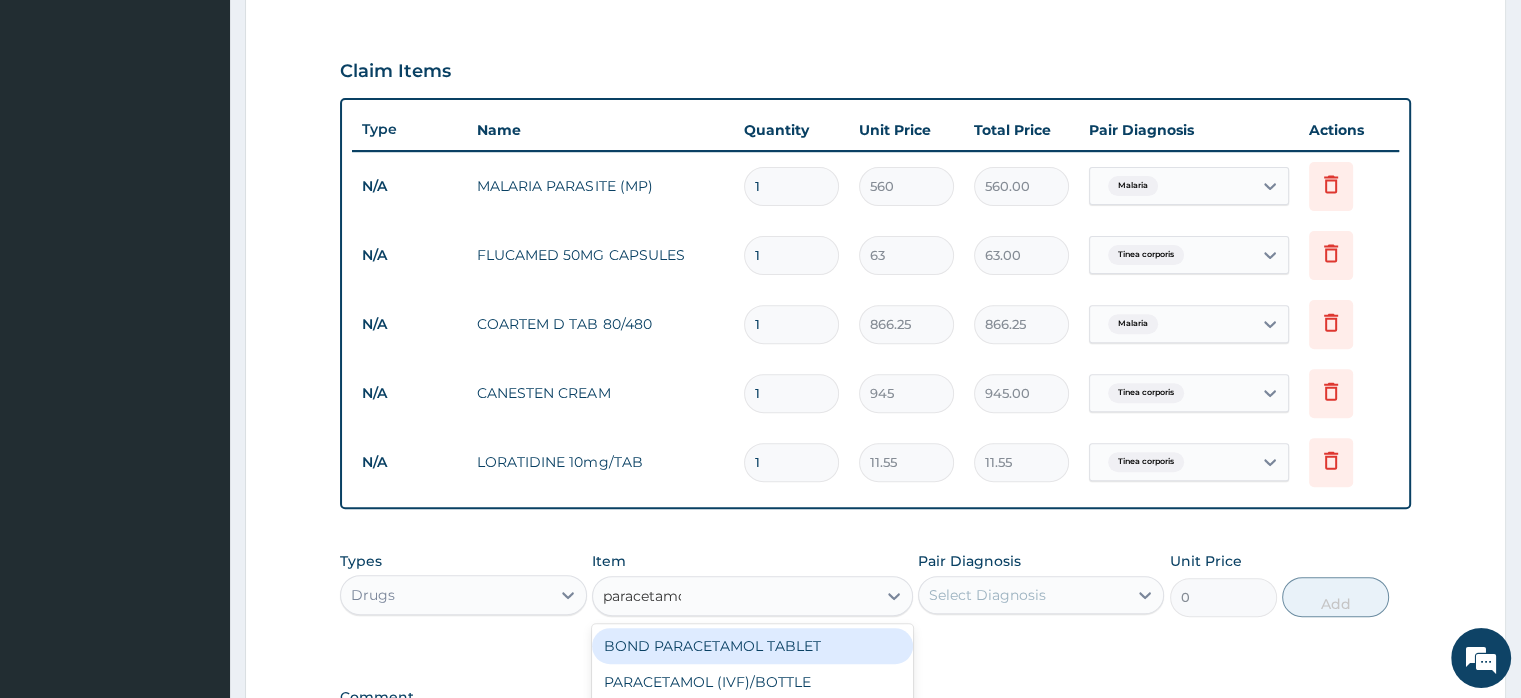 type on "paracetamol" 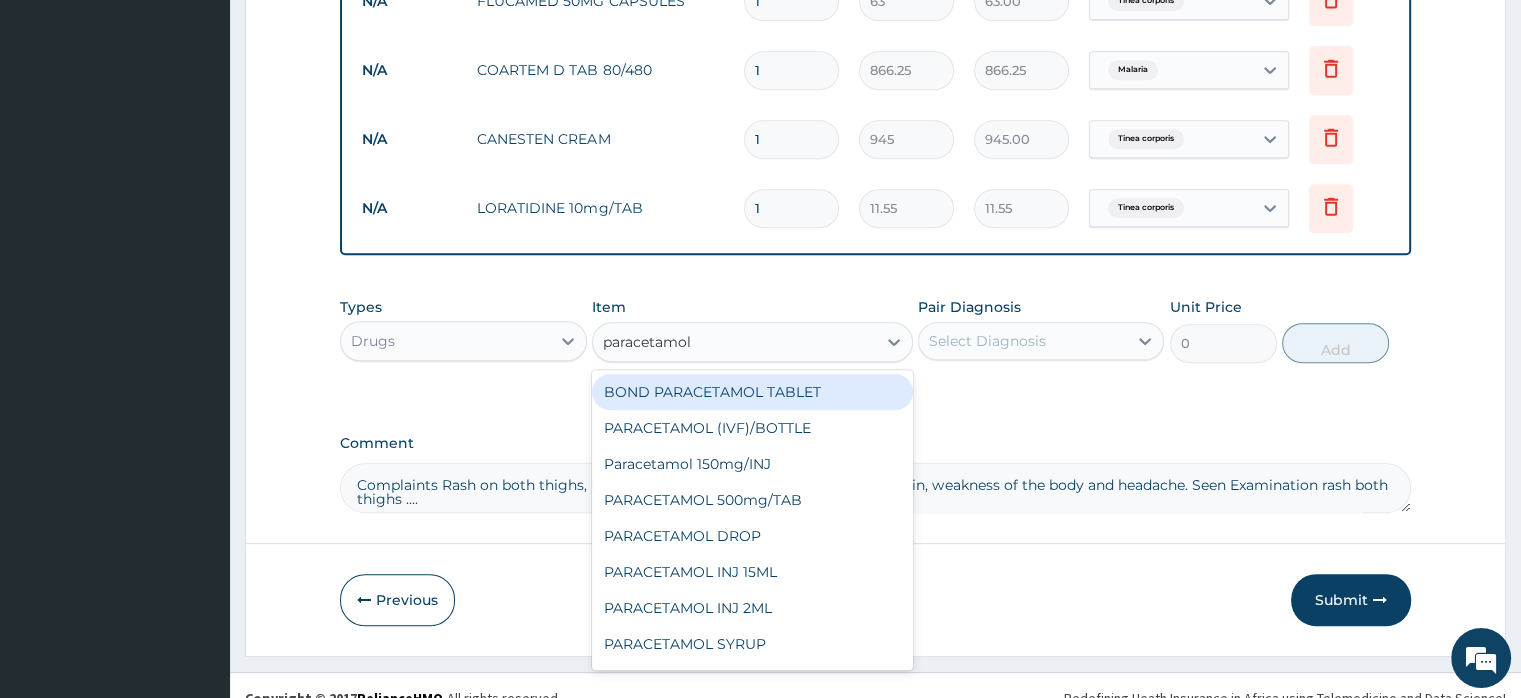 scroll, scrollTop: 906, scrollLeft: 0, axis: vertical 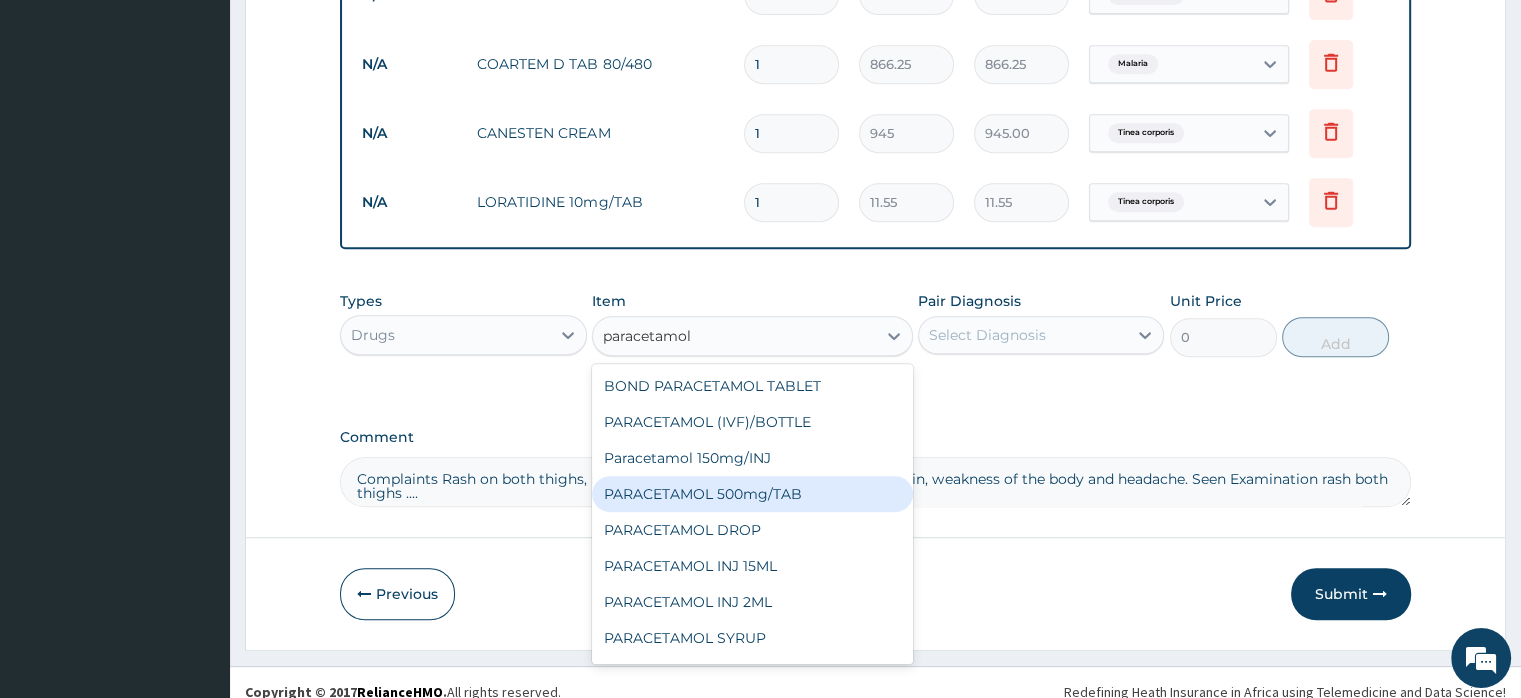 click on "PARACETAMOL 500mg/TAB" at bounding box center (752, 494) 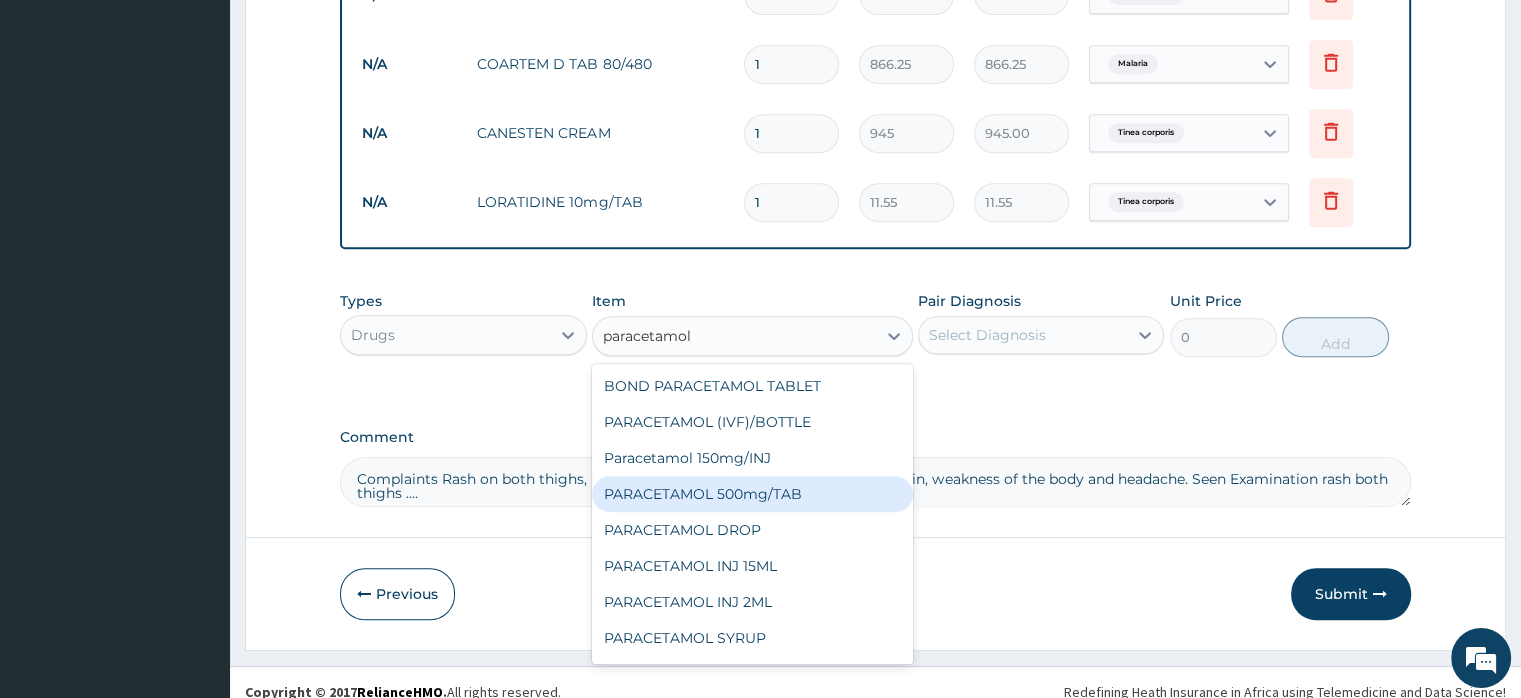 type 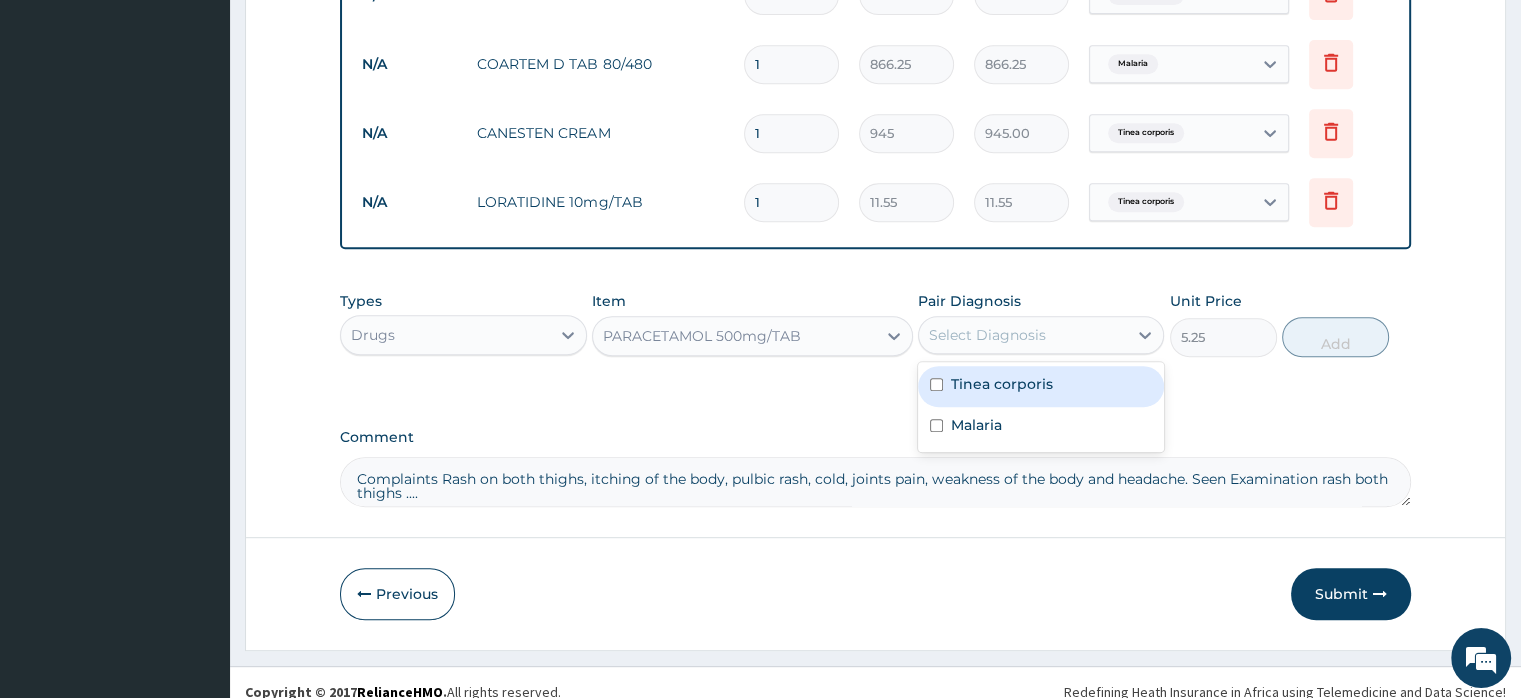 click on "Select Diagnosis" at bounding box center [987, 335] 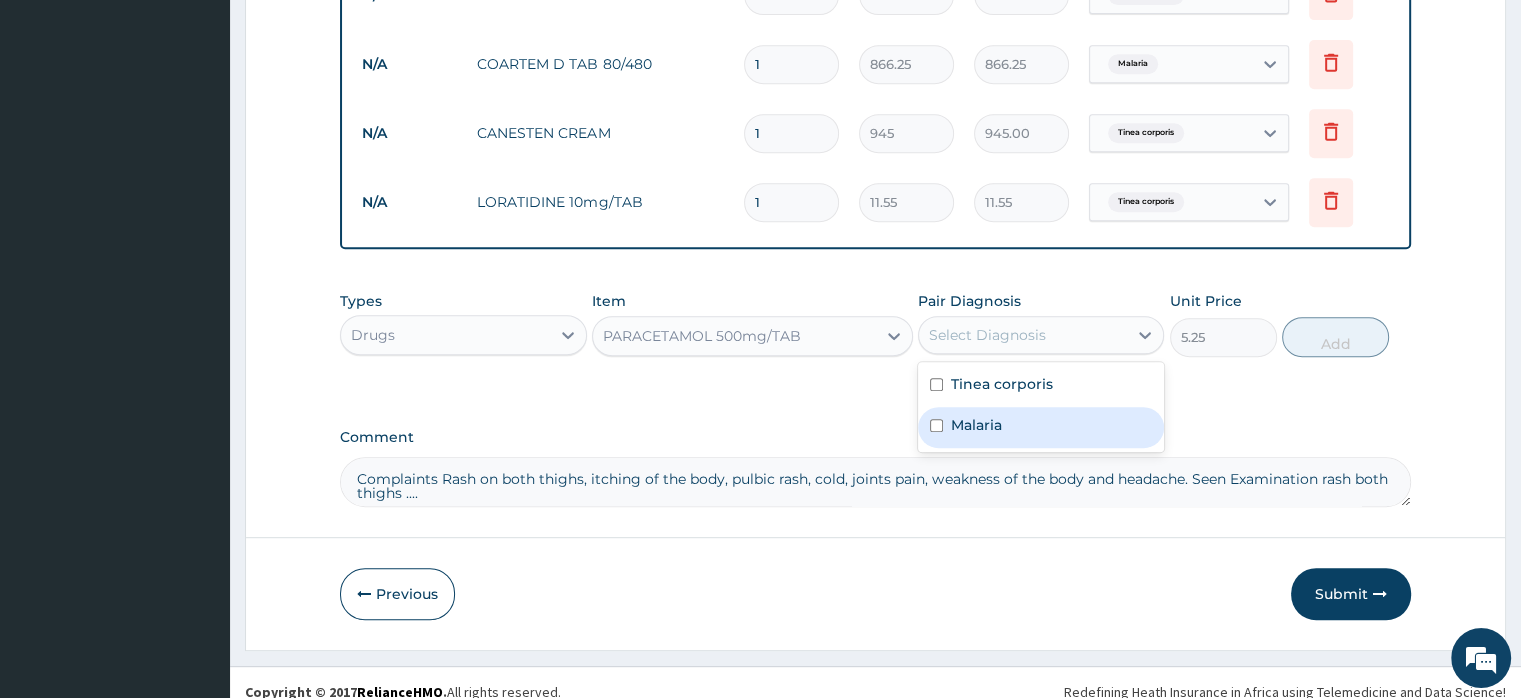 click on "Malaria" at bounding box center (976, 425) 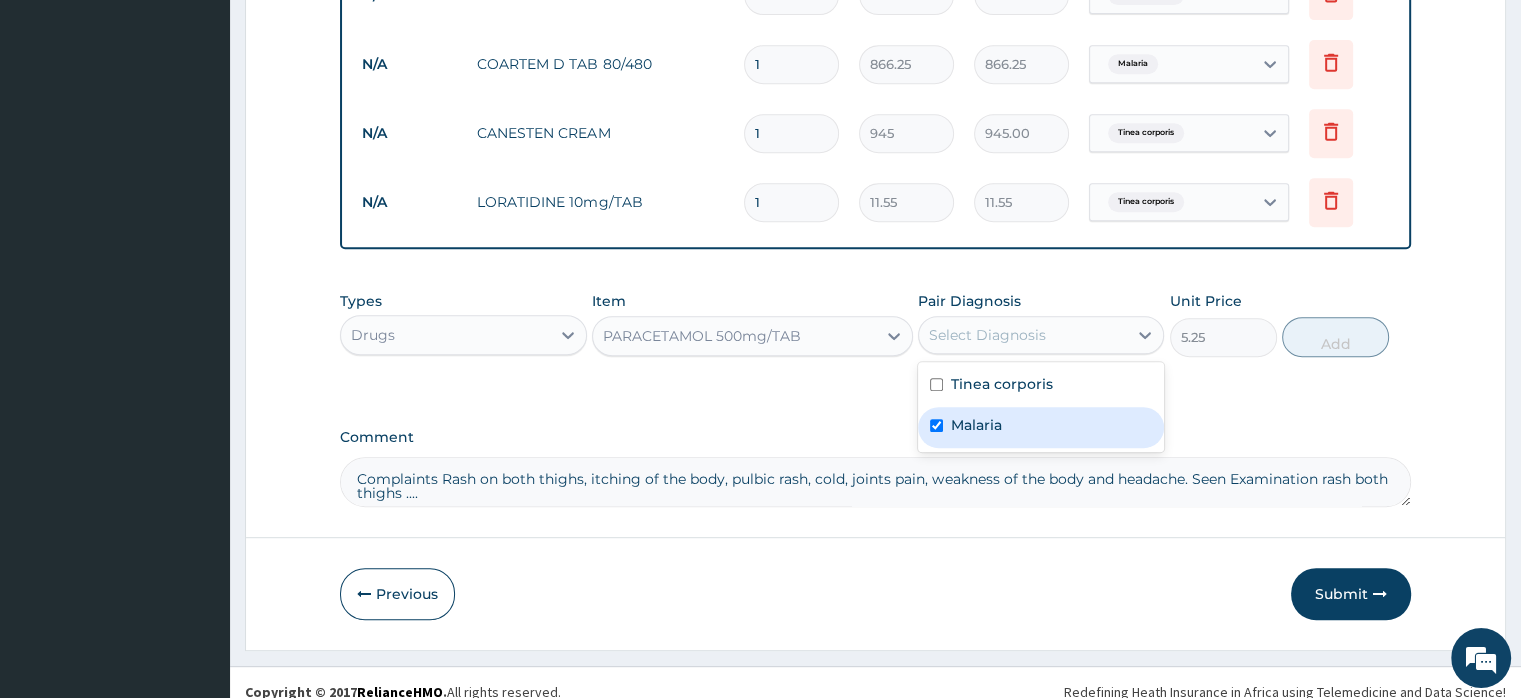 checkbox on "true" 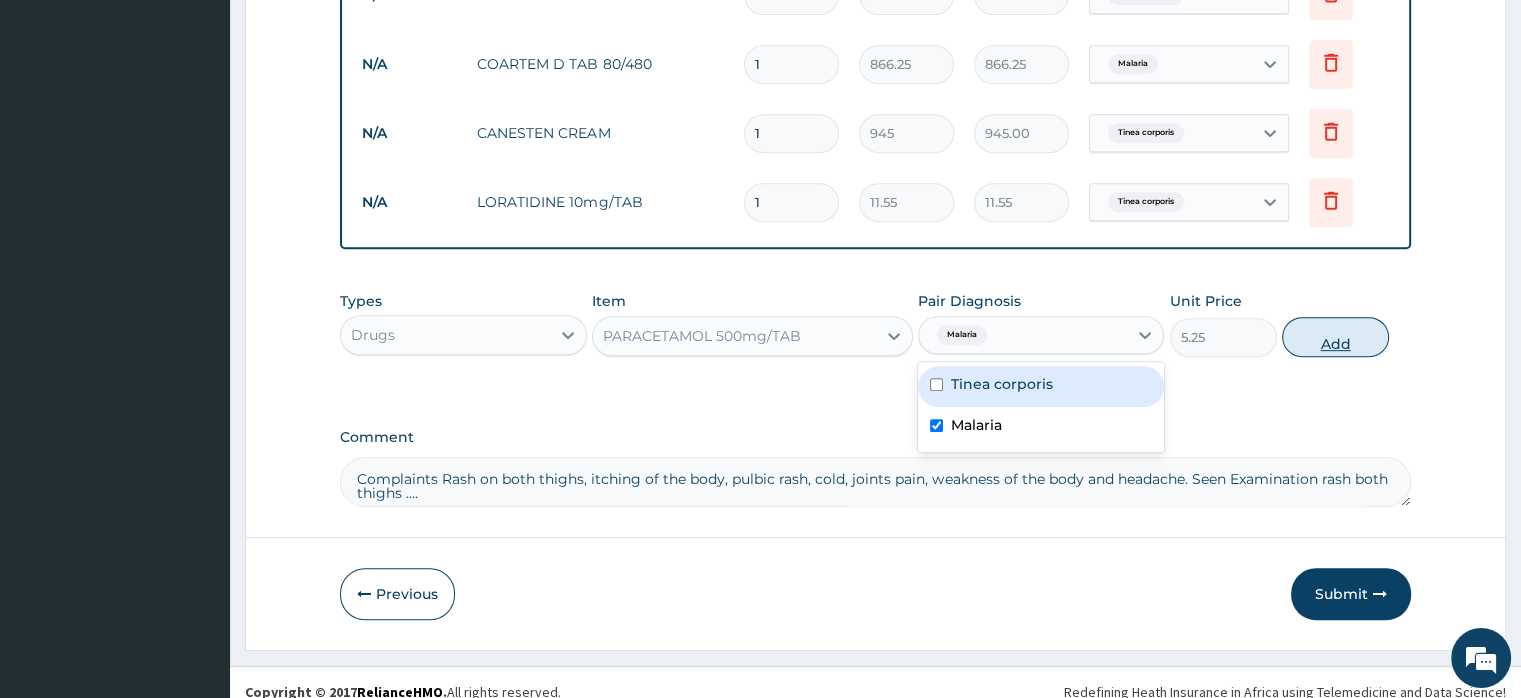 click on "Add" at bounding box center (1335, 337) 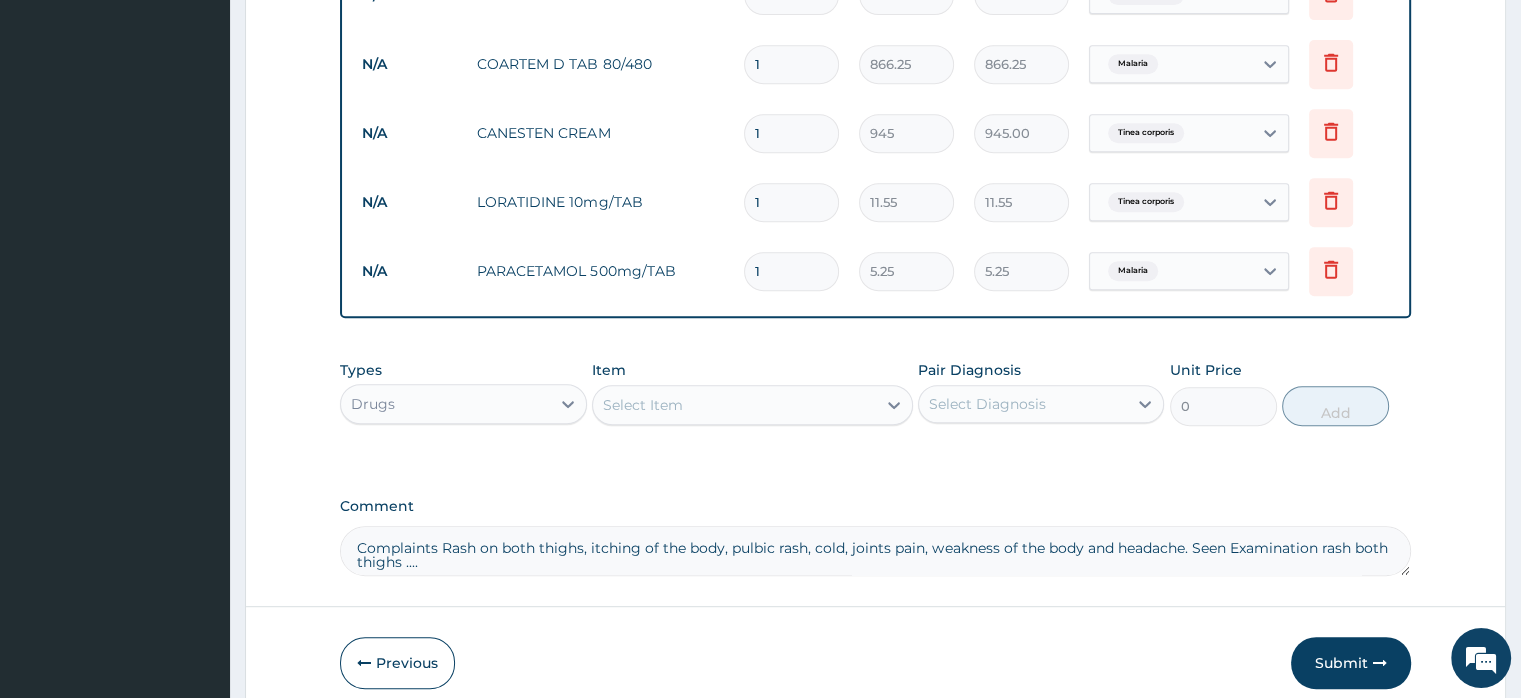 type on "18" 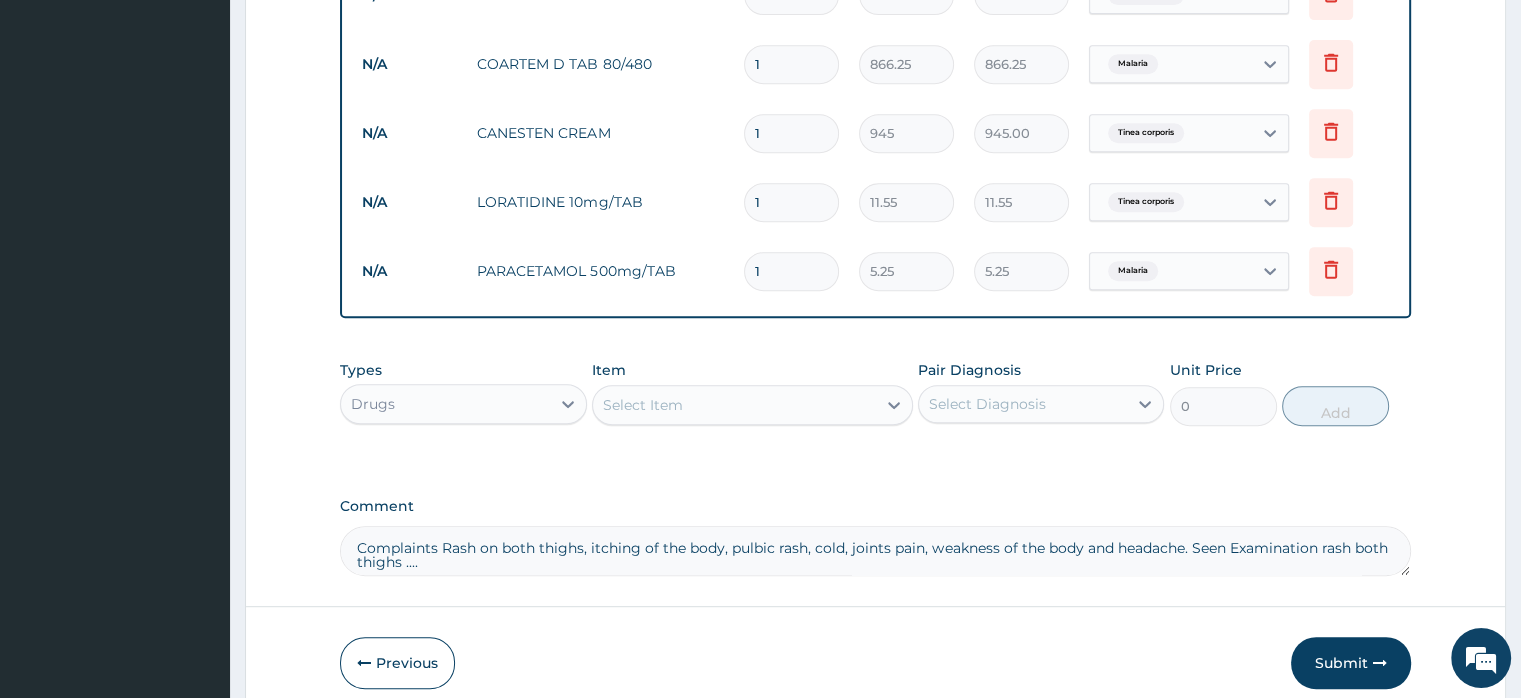 type on "94.50" 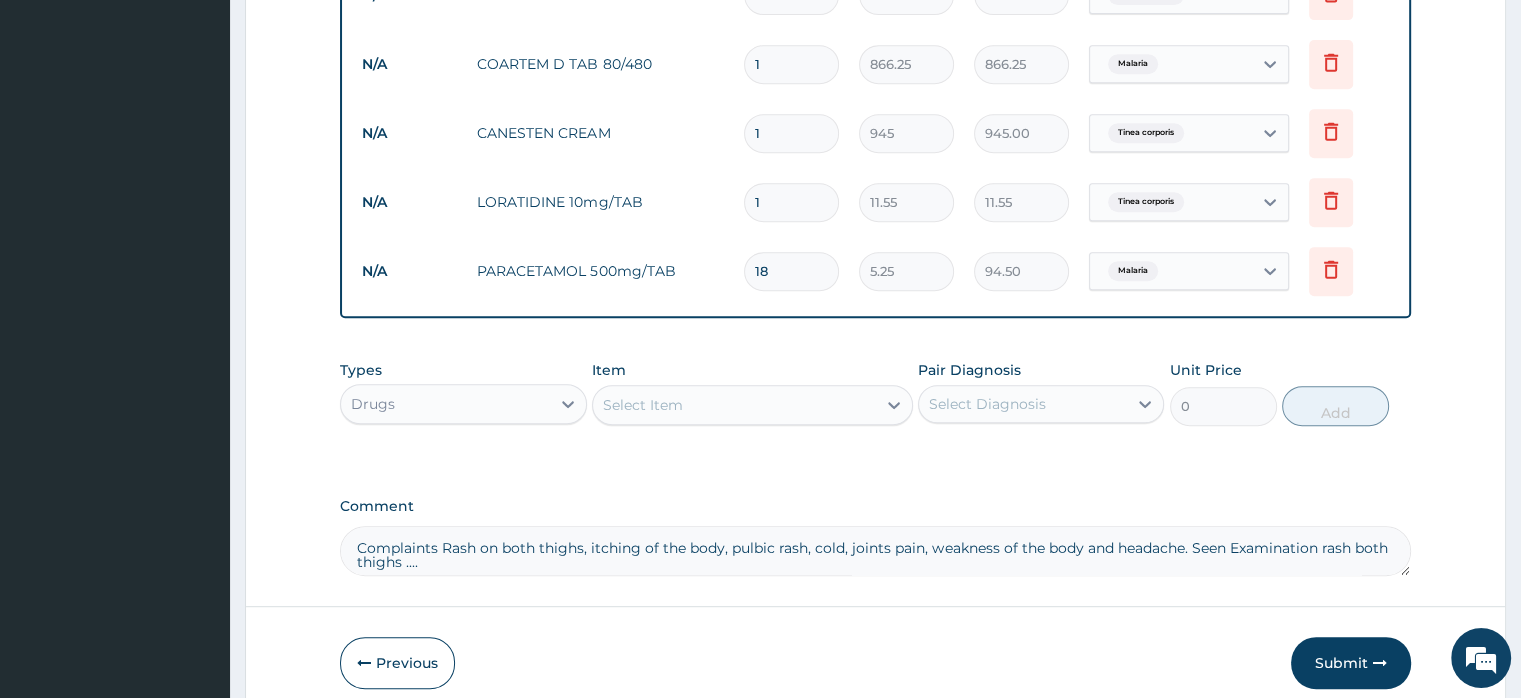 type on "18" 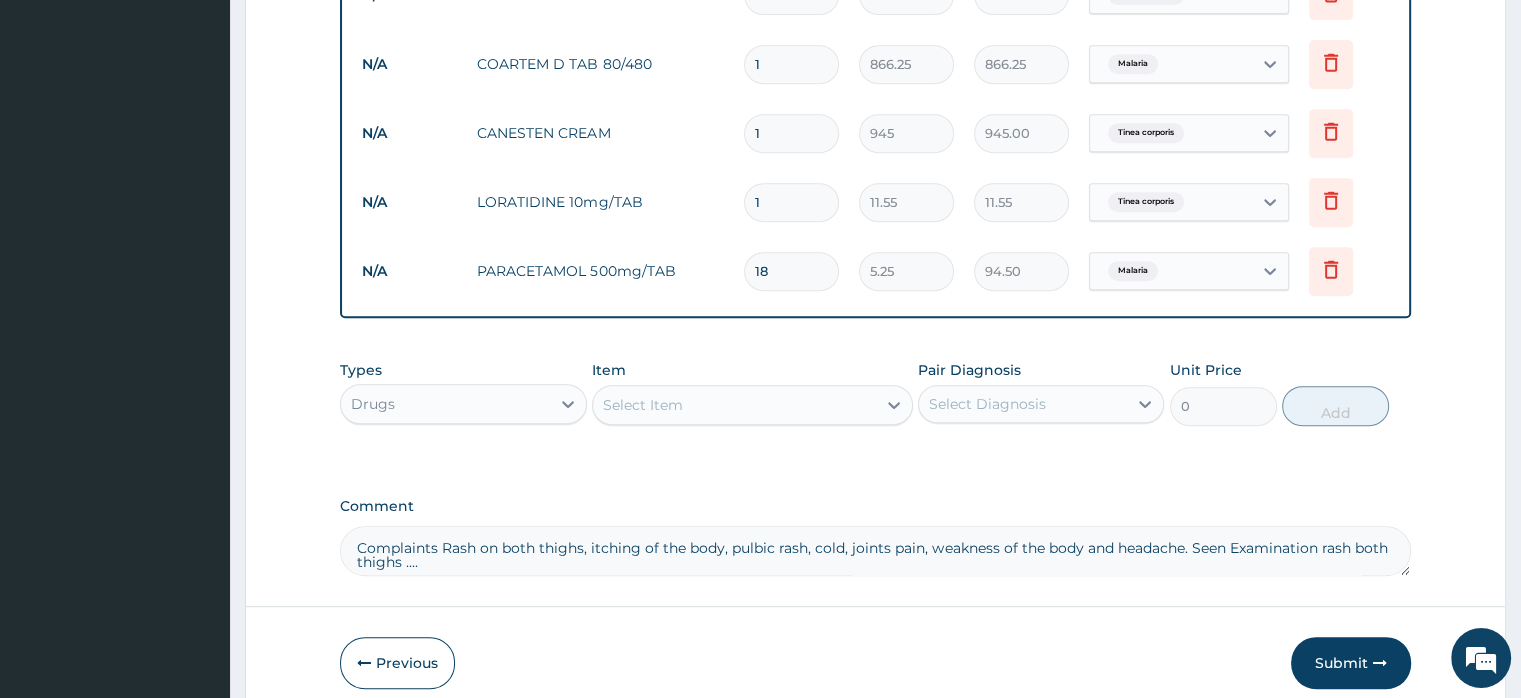 click on "1" at bounding box center (791, 202) 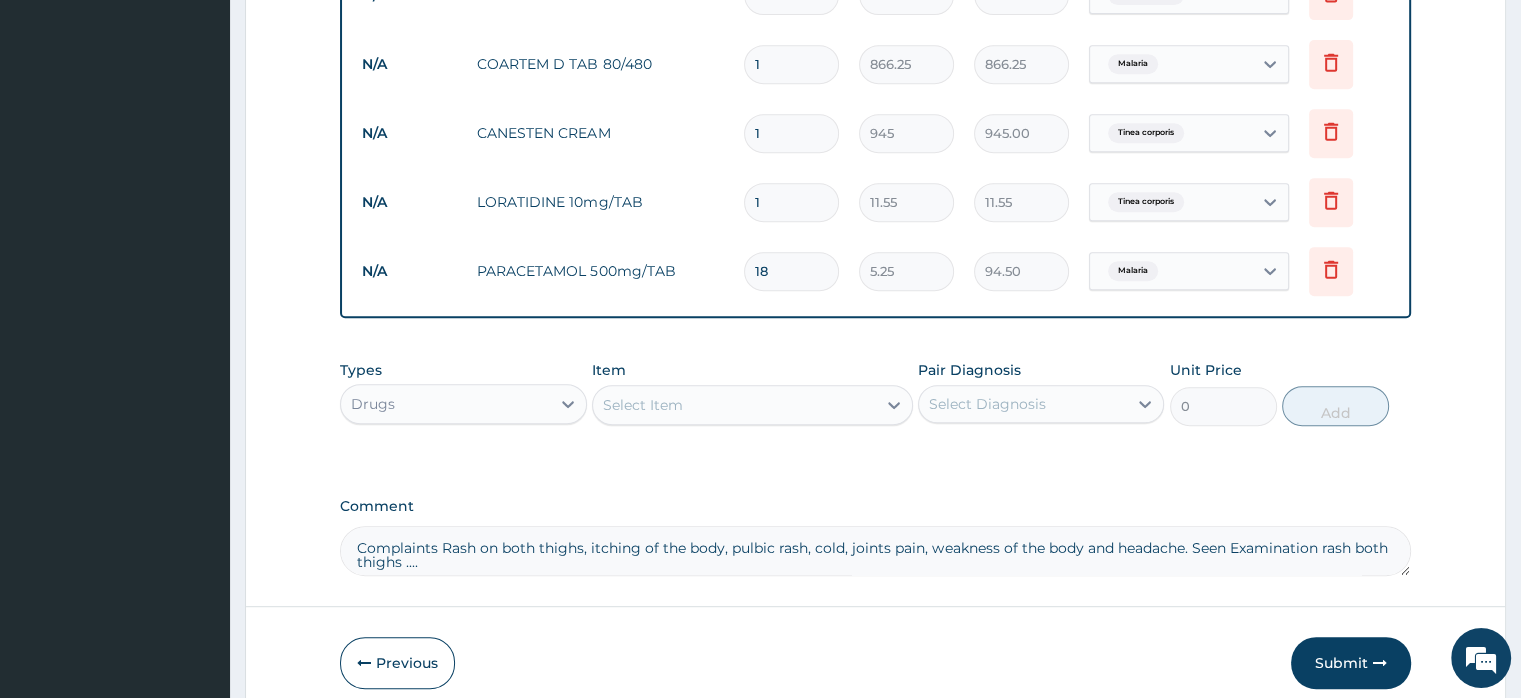 type on "10" 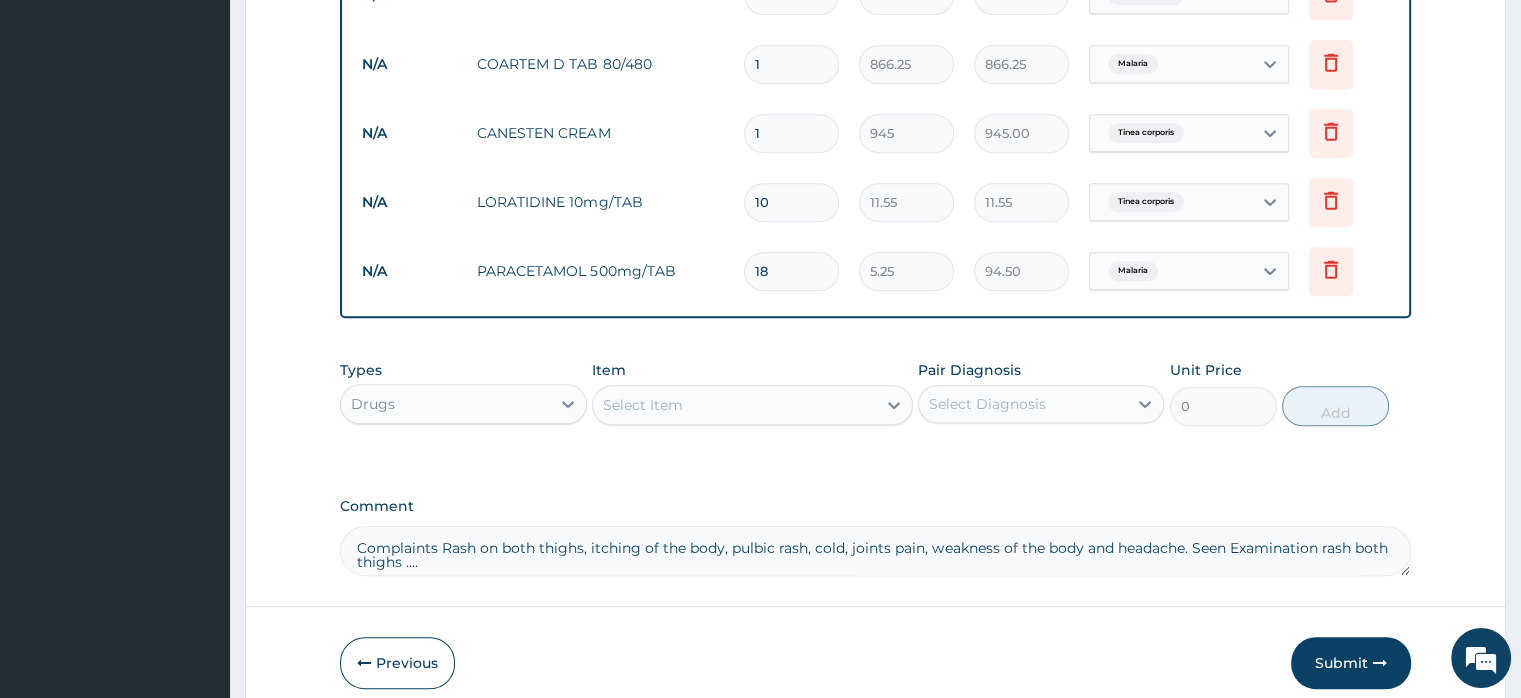type on "115.50" 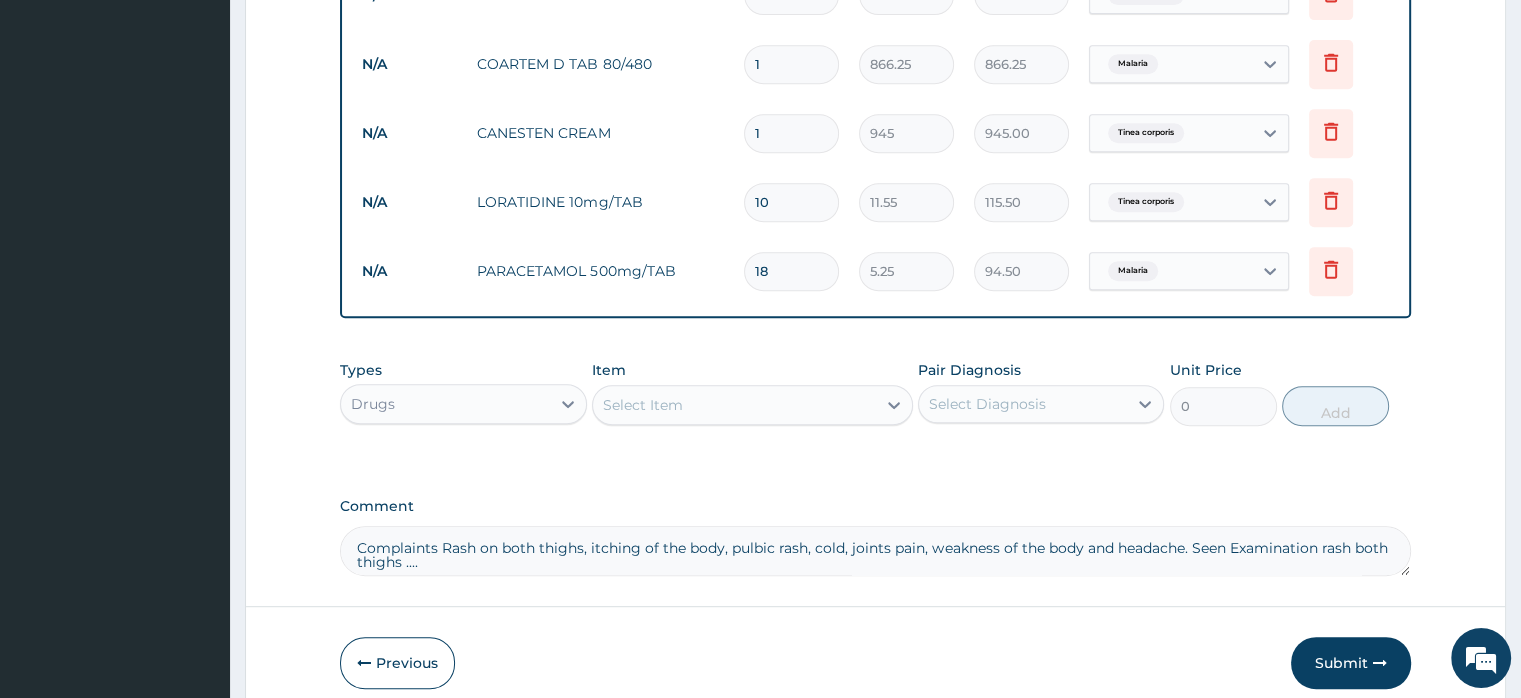 scroll, scrollTop: 890, scrollLeft: 0, axis: vertical 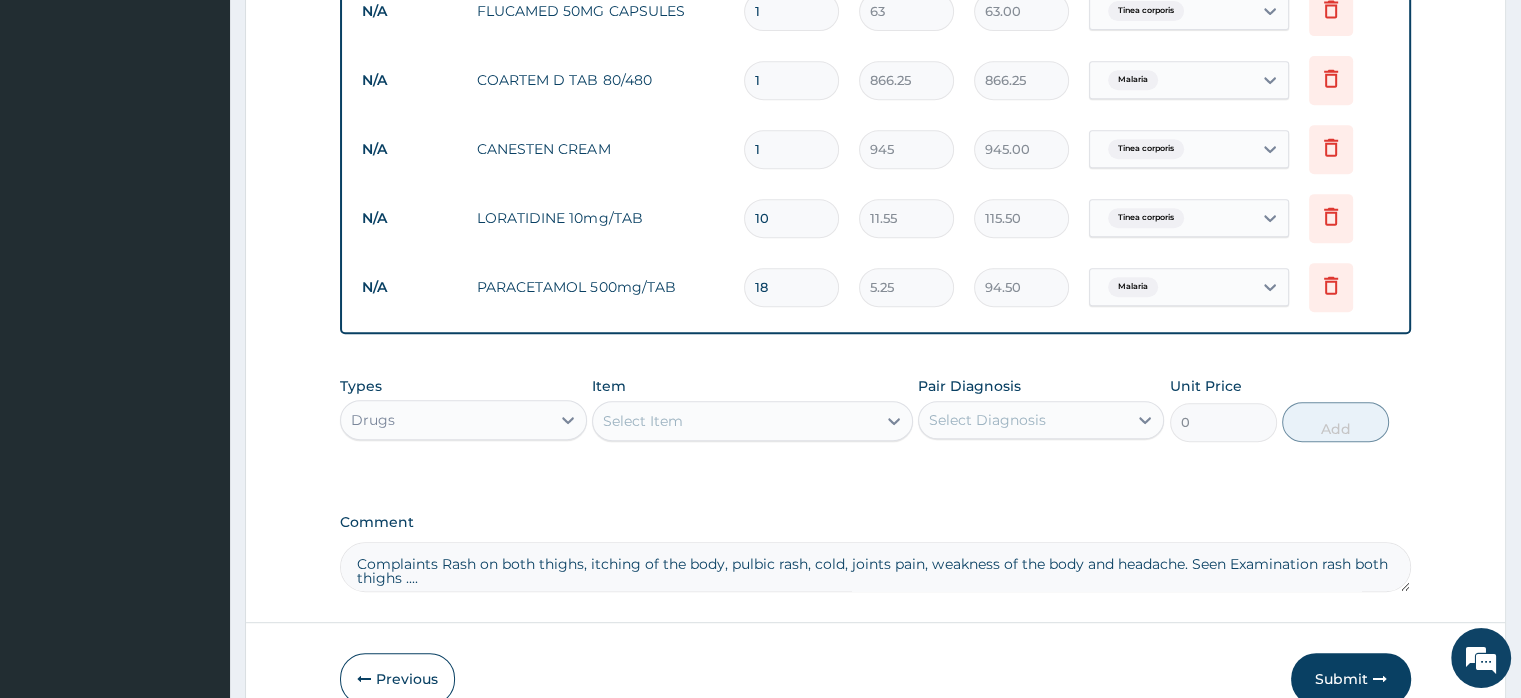 type on "10" 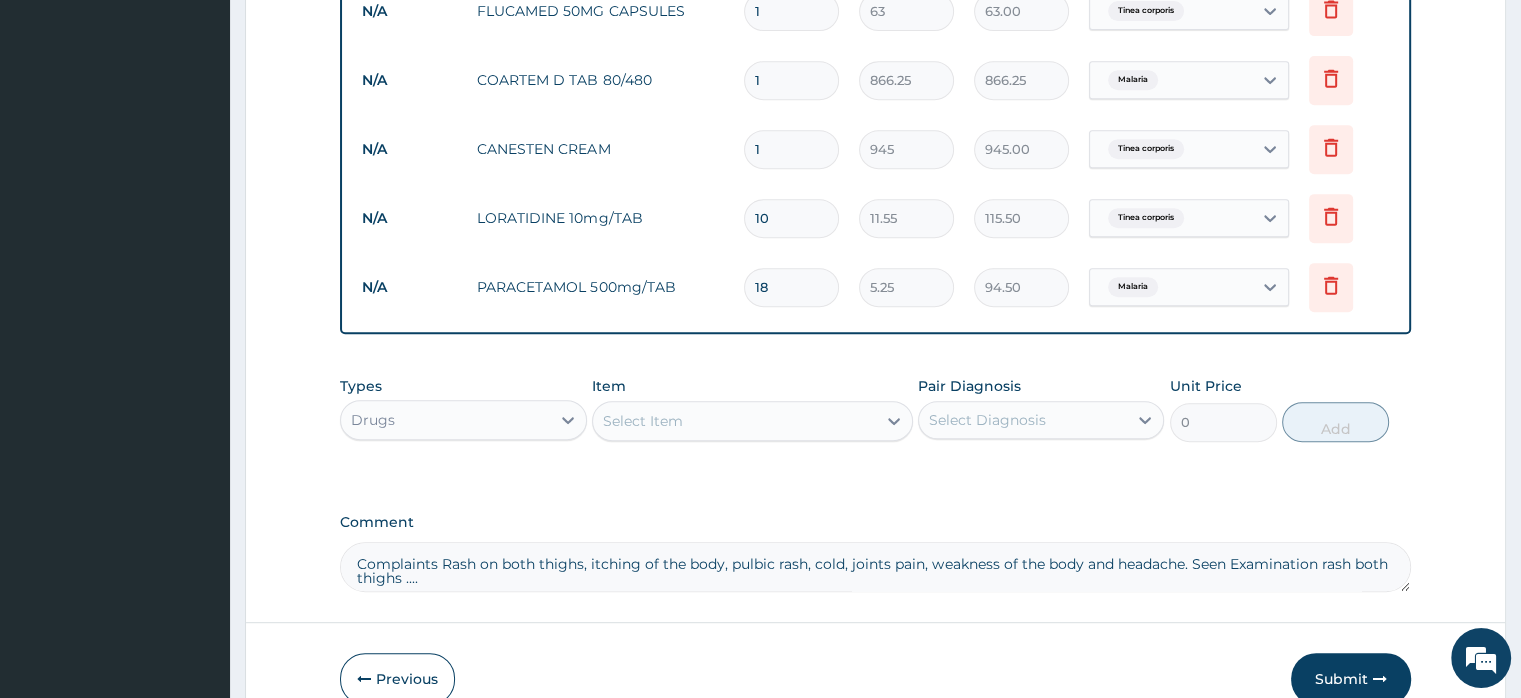 click on "1" at bounding box center [791, 11] 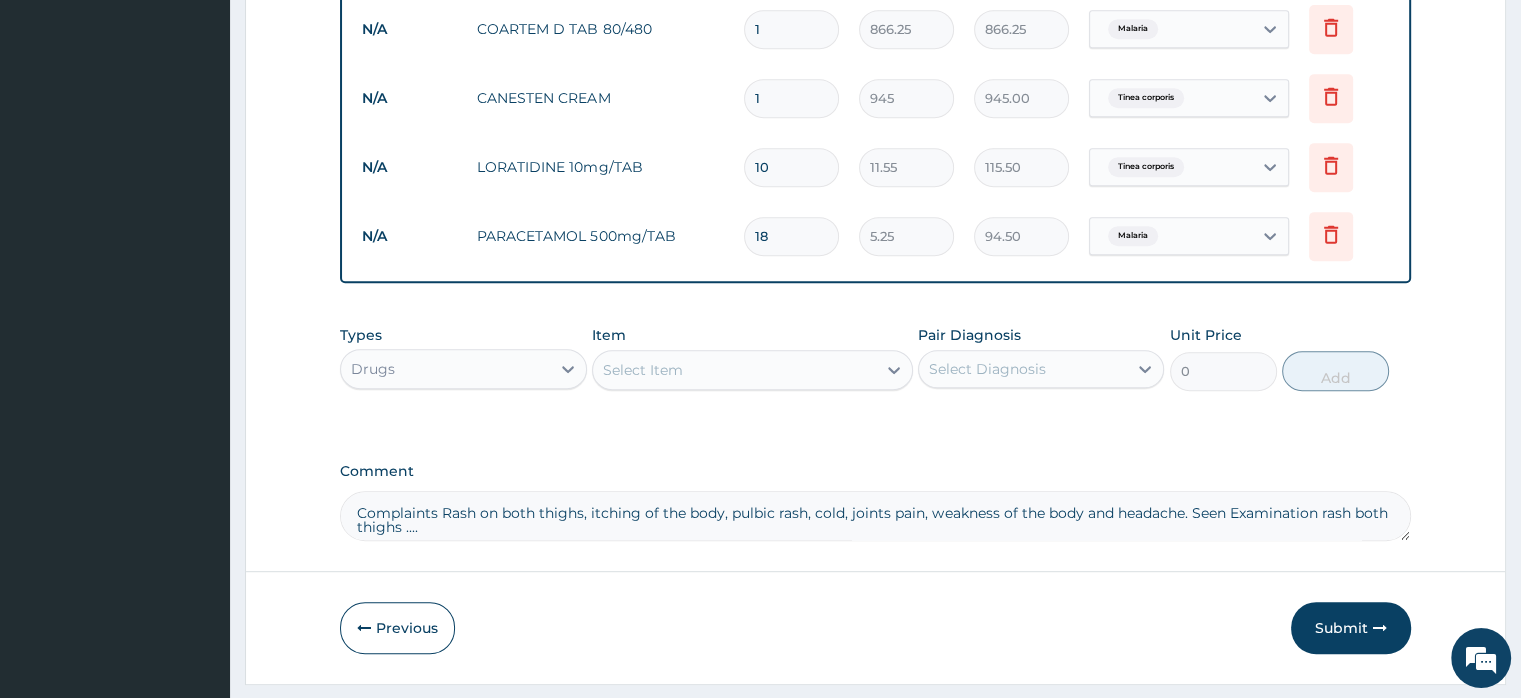scroll, scrollTop: 990, scrollLeft: 0, axis: vertical 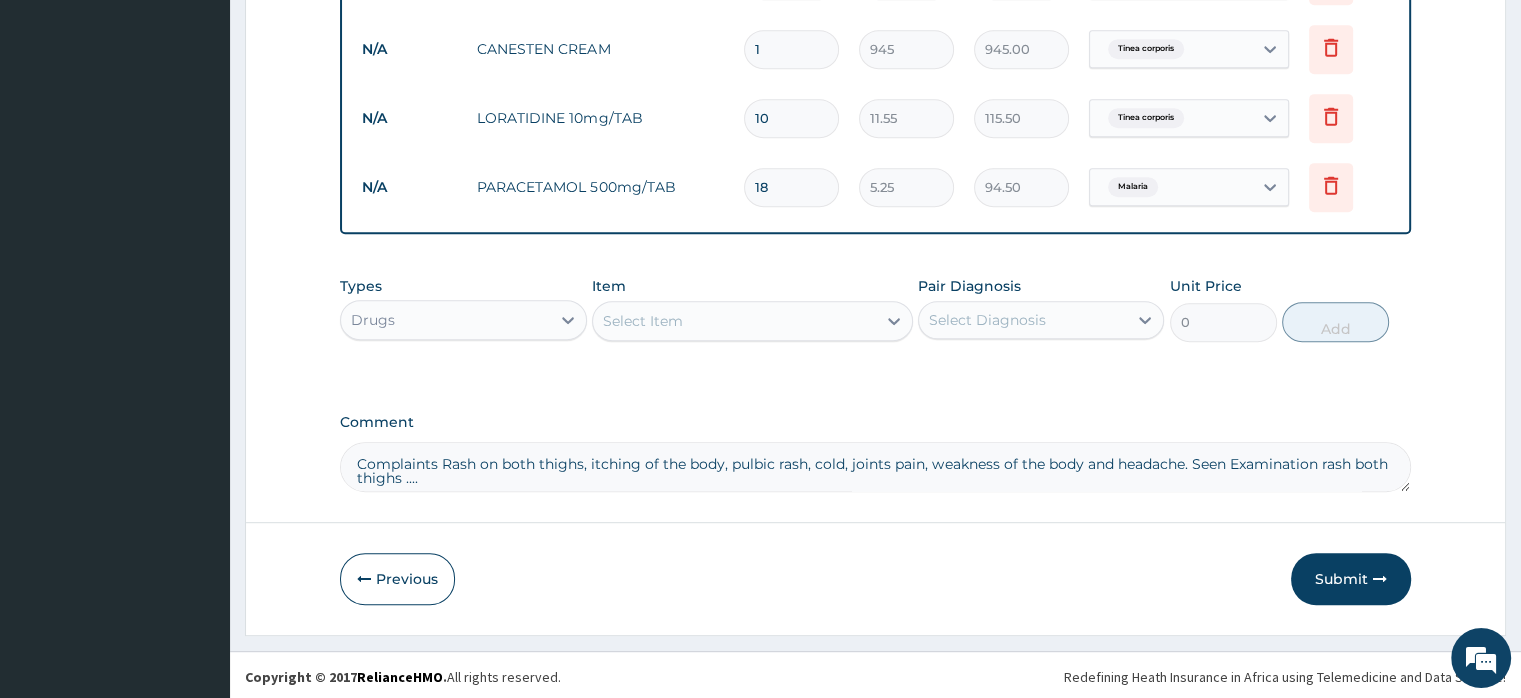 type on "10" 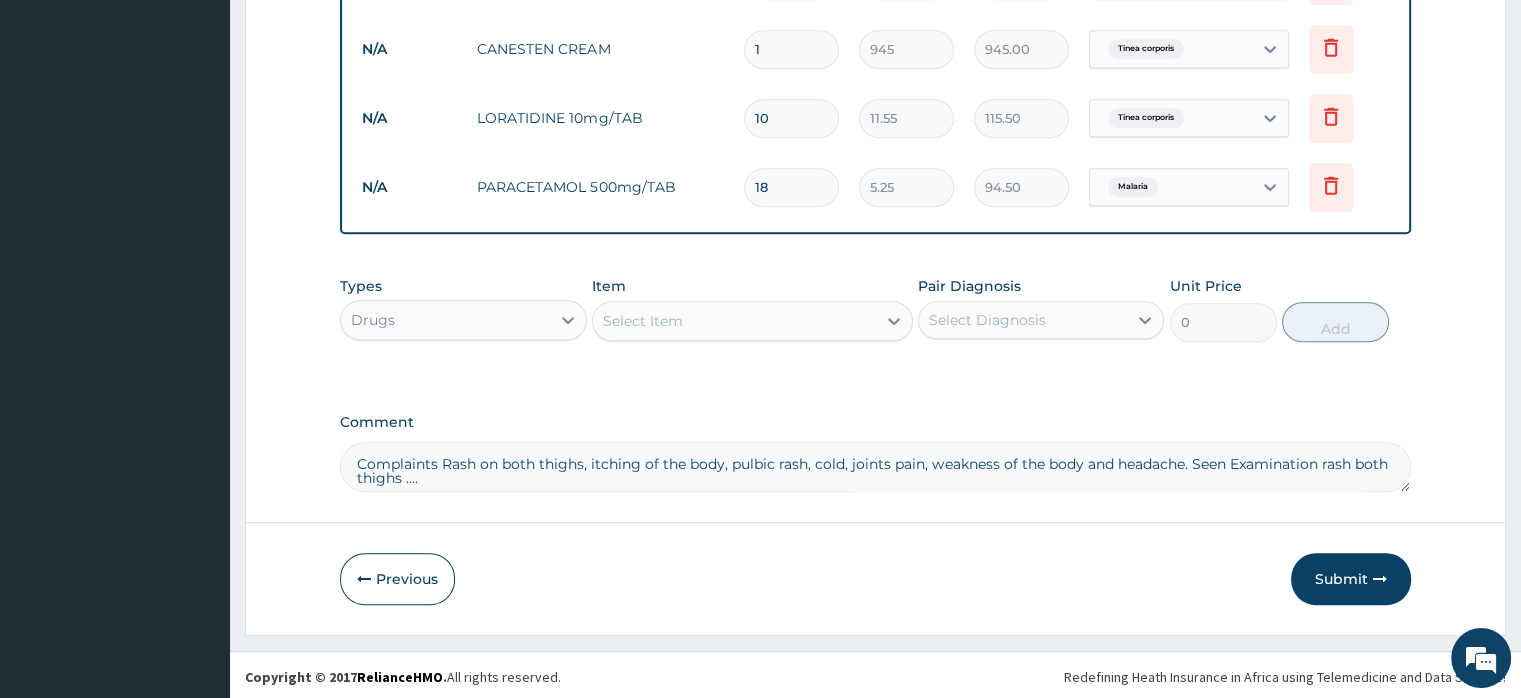 click on "Drugs" at bounding box center (463, 320) 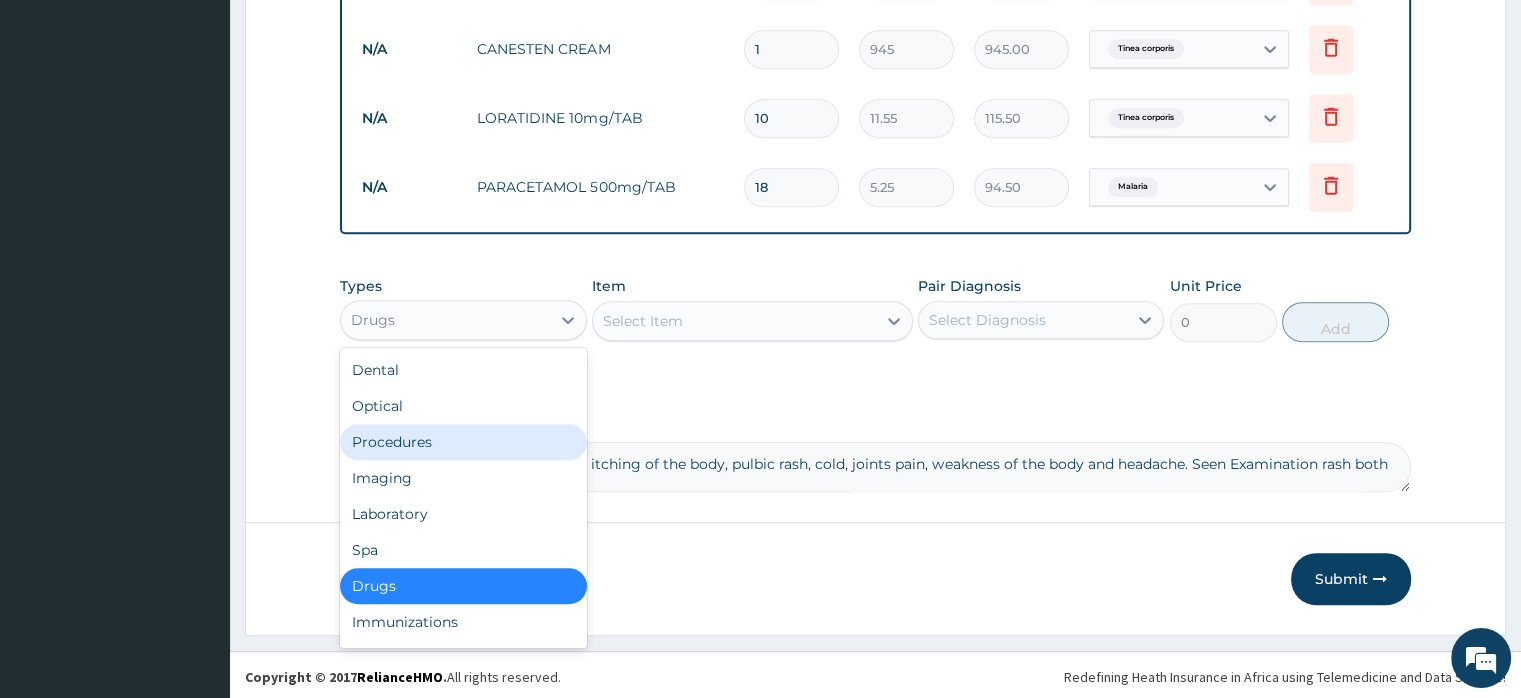 click on "Procedures" at bounding box center (463, 442) 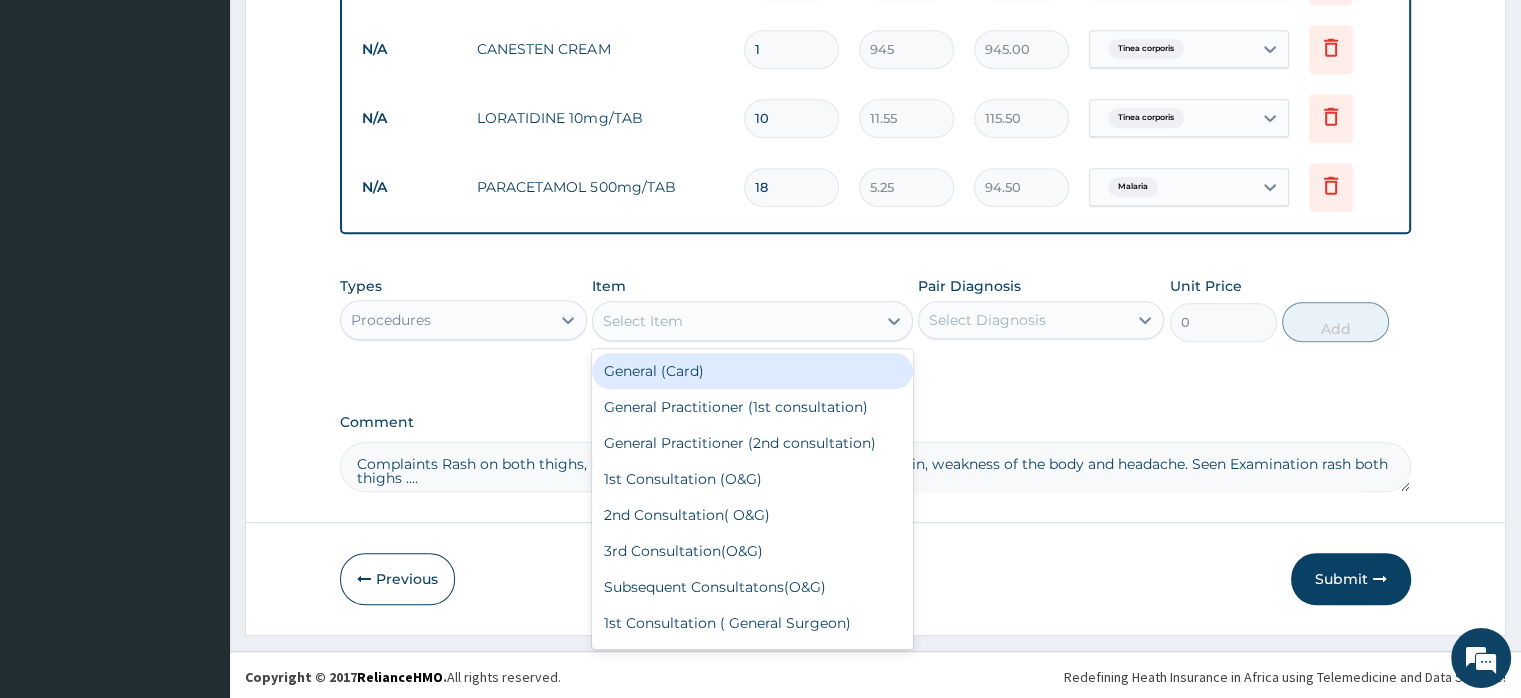 click on "Select Item" at bounding box center [643, 321] 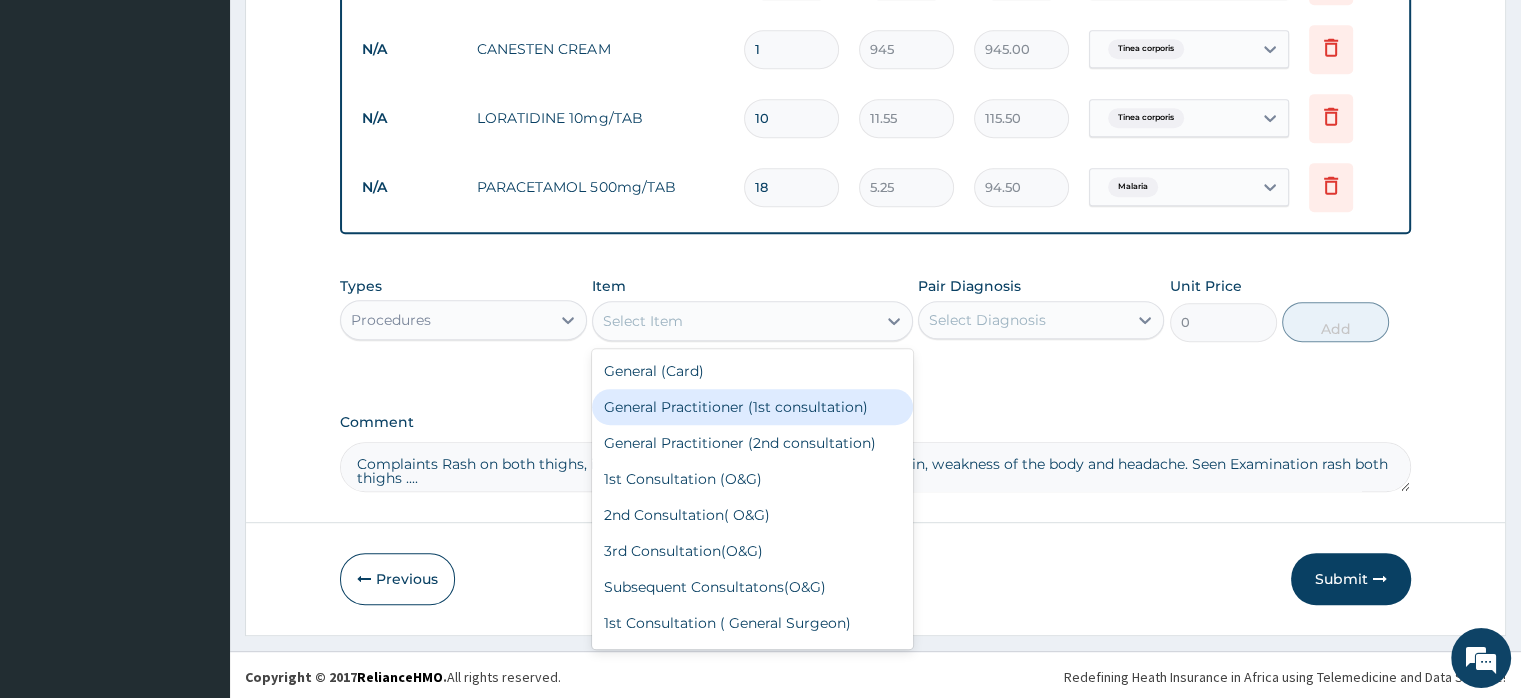 click on "General Practitioner (1st consultation)" at bounding box center [752, 407] 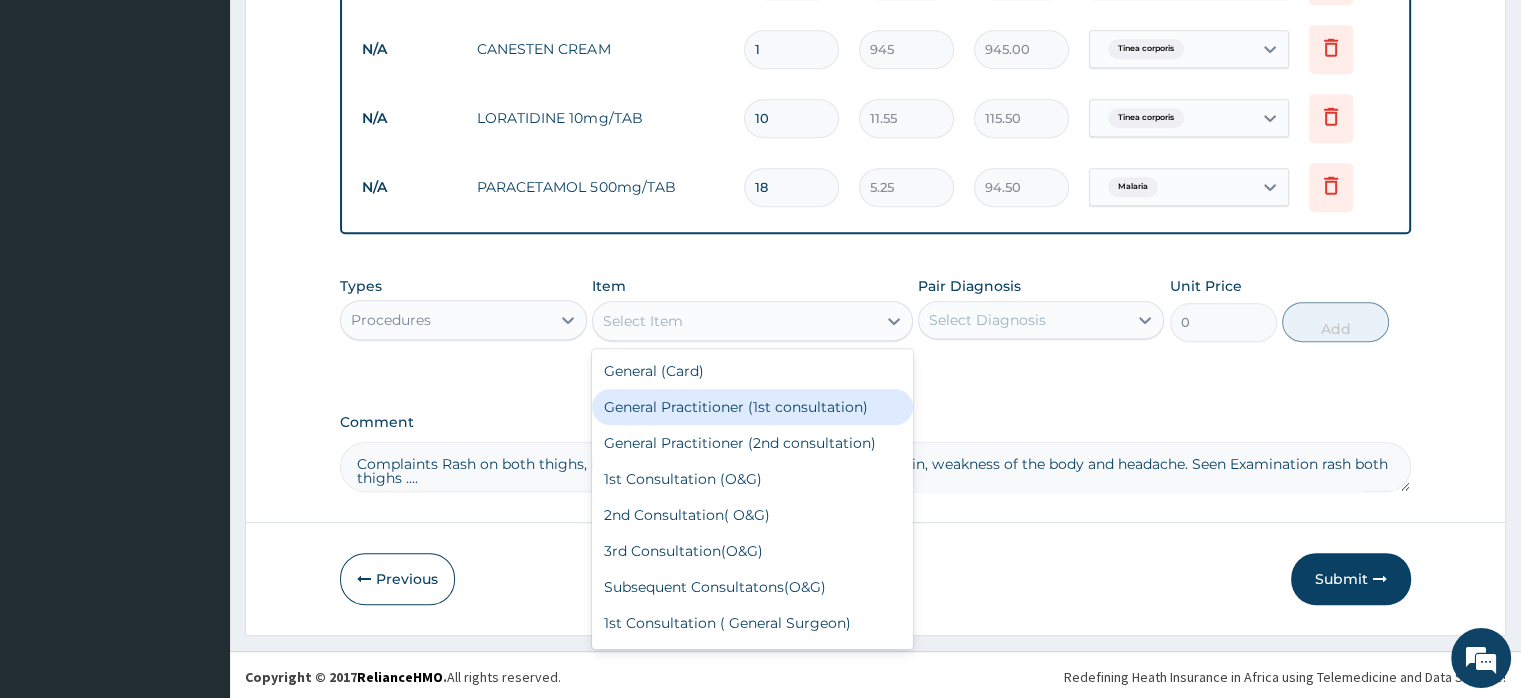 type on "1500" 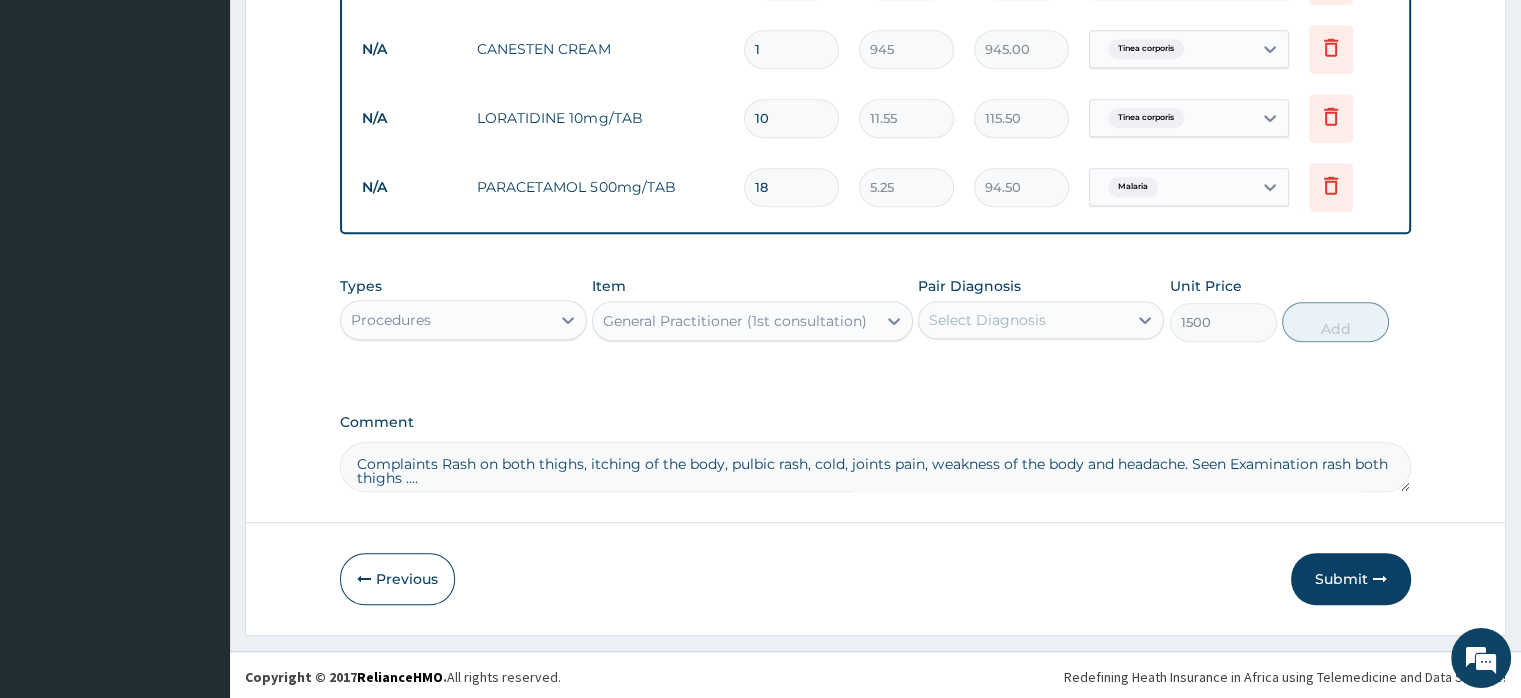 click on "Select Diagnosis" at bounding box center [987, 320] 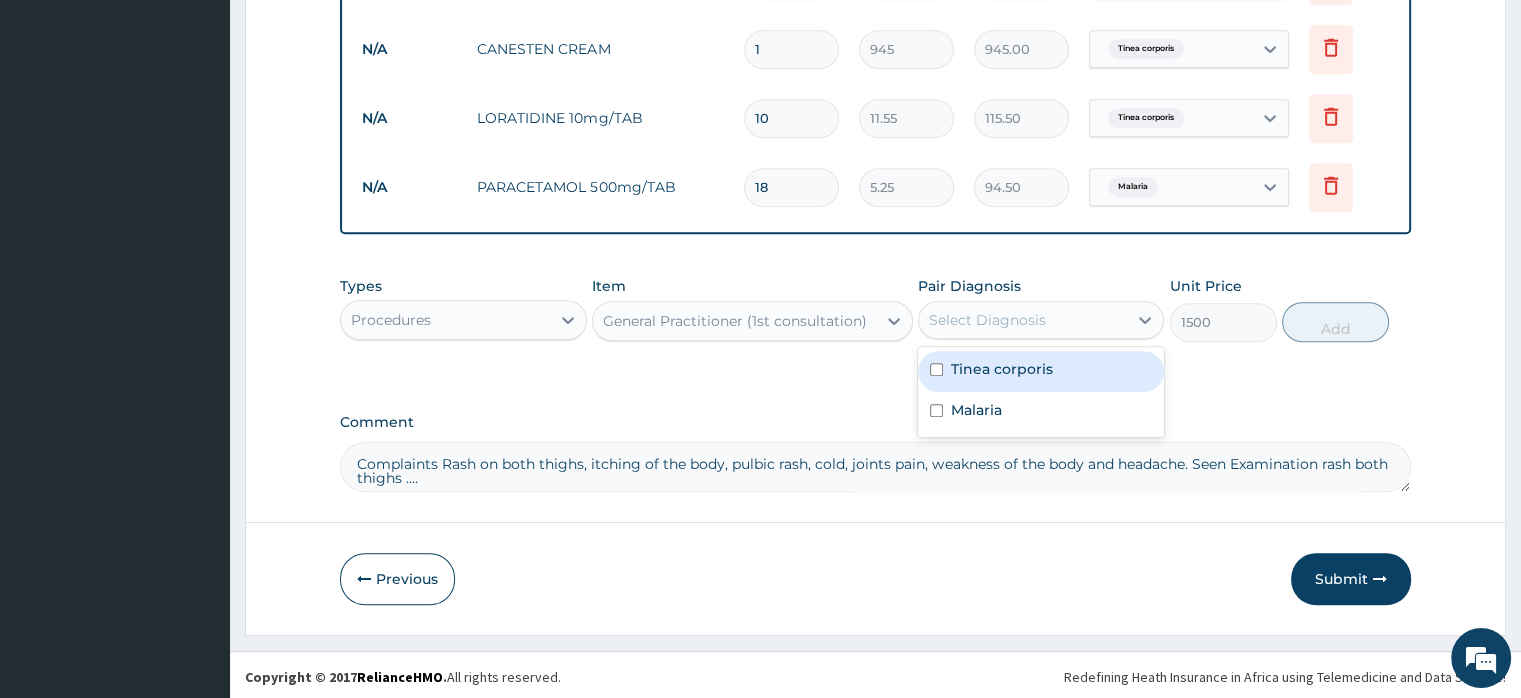 click on "Tinea corporis" at bounding box center [1002, 369] 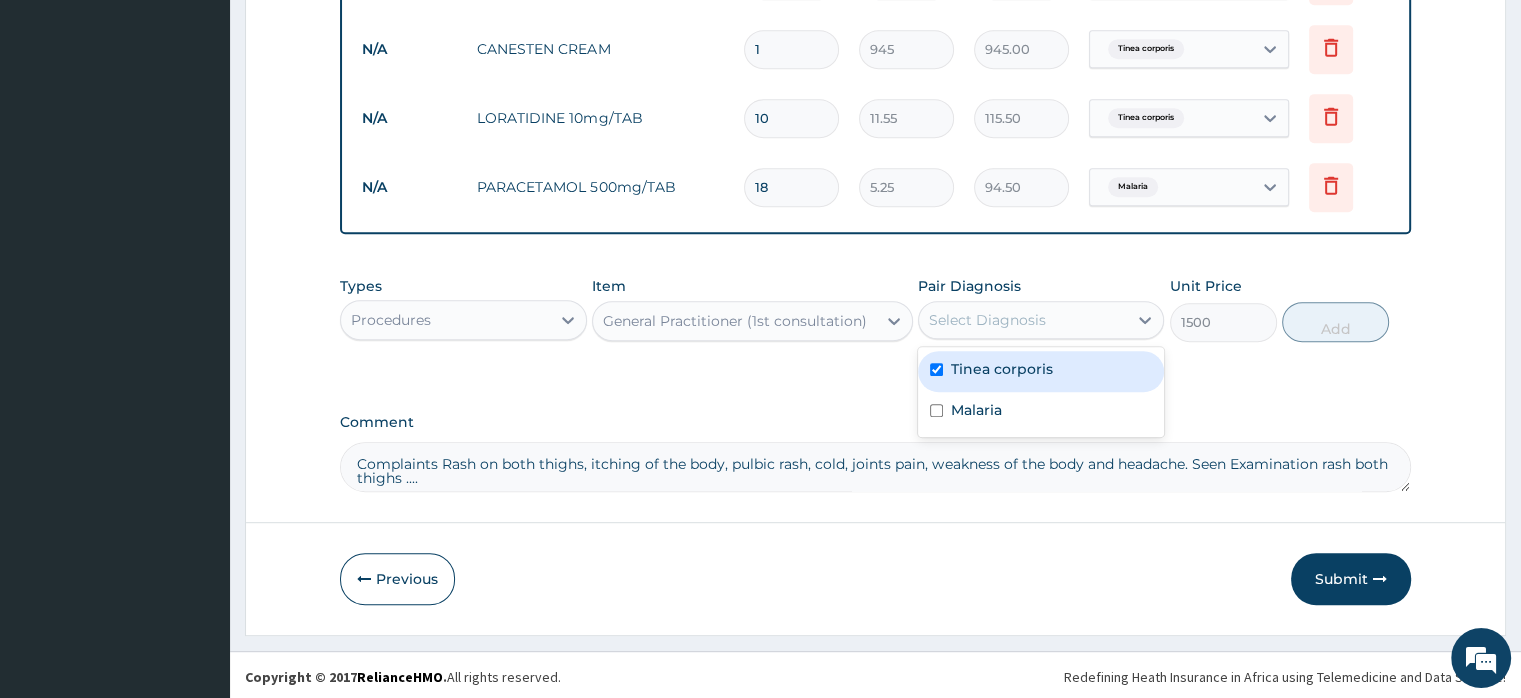 checkbox on "true" 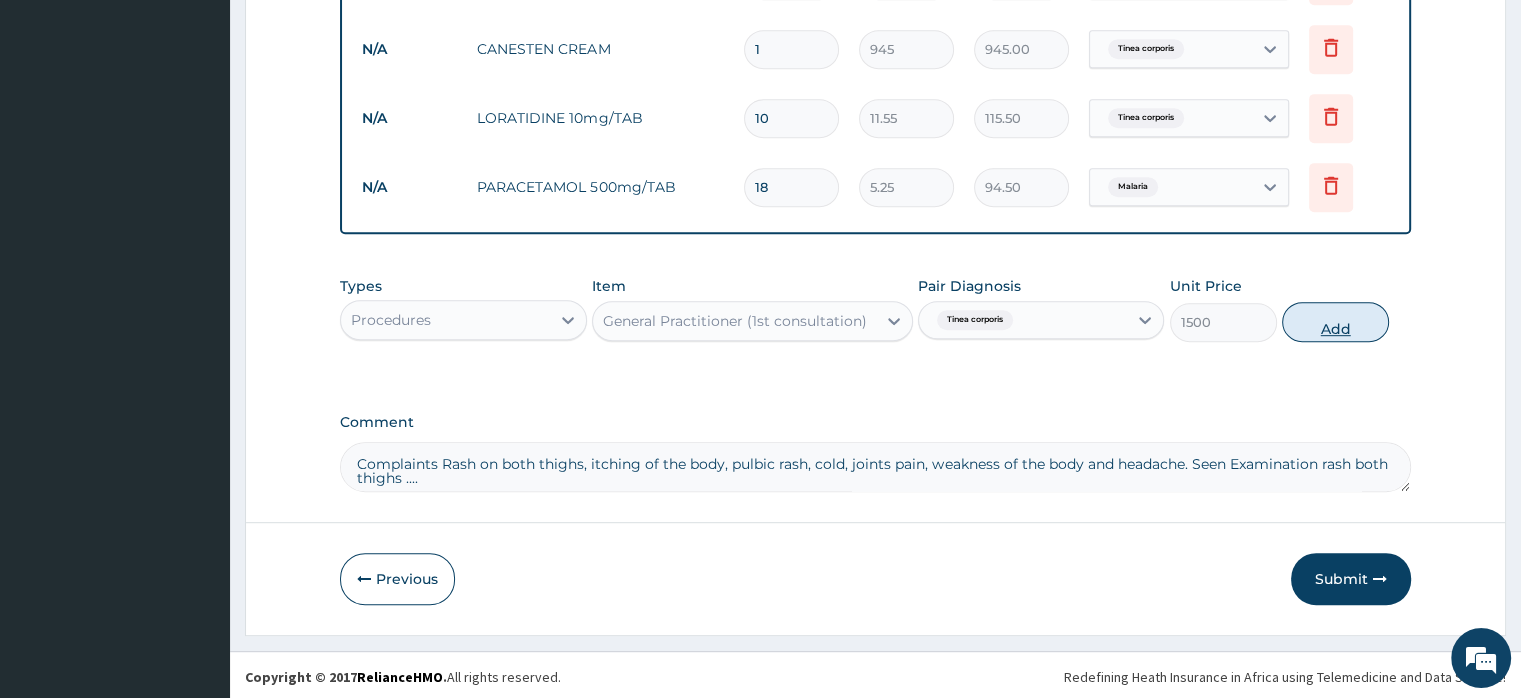 click on "Add" at bounding box center [1335, 322] 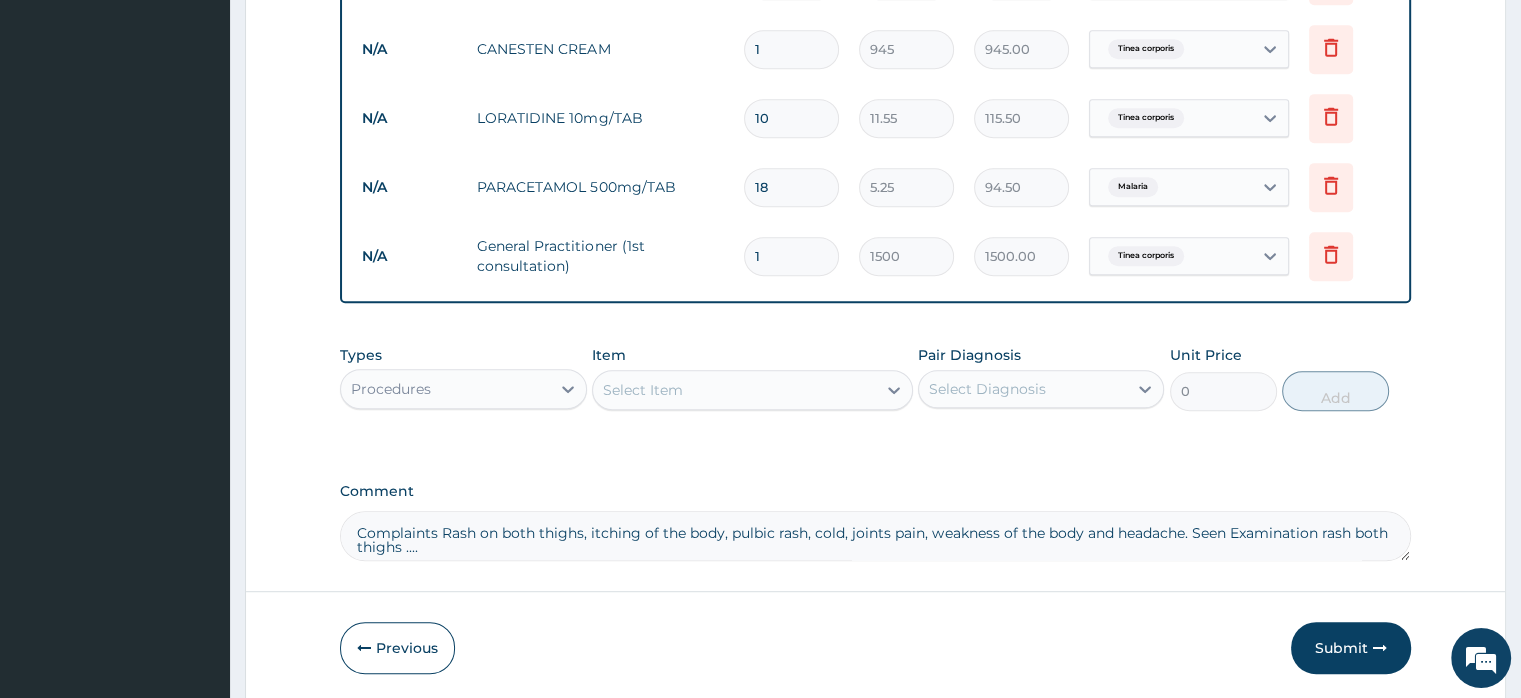 type on "2" 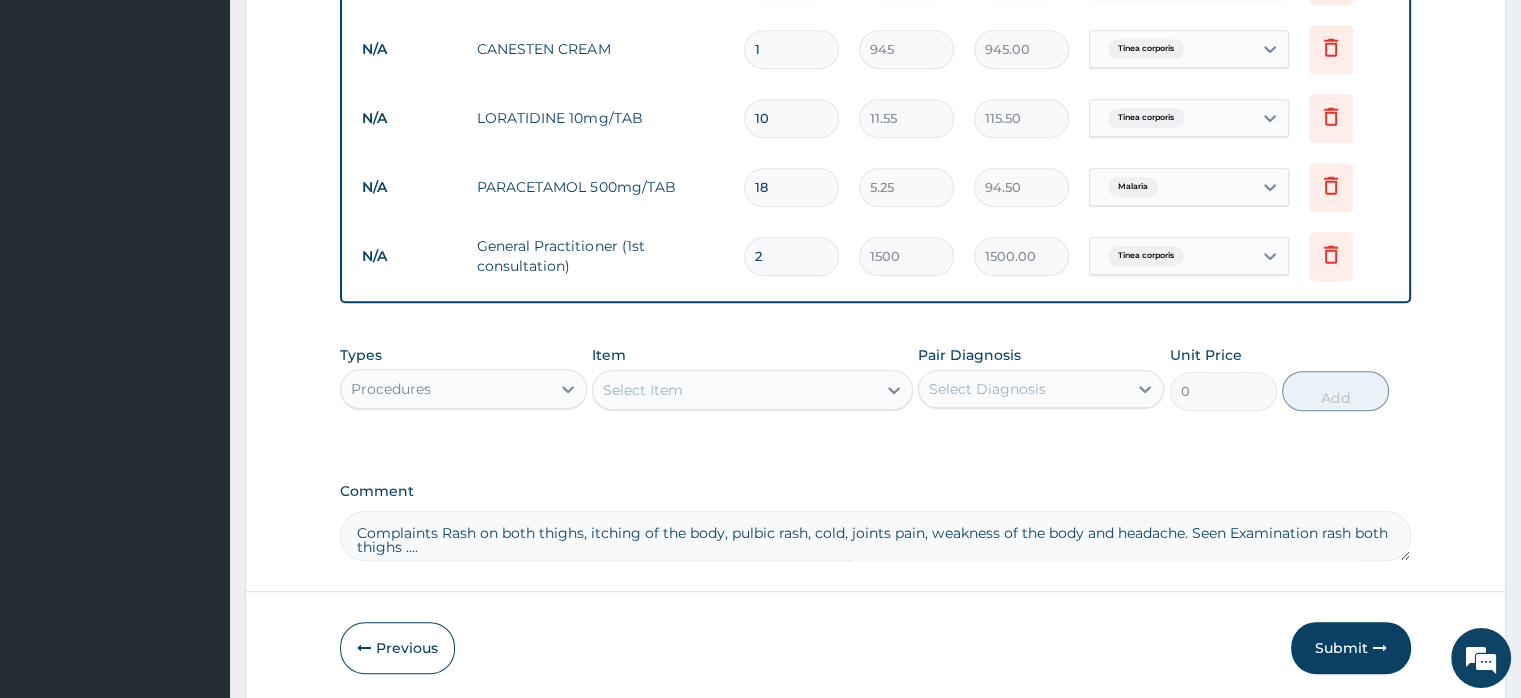 type on "3000.00" 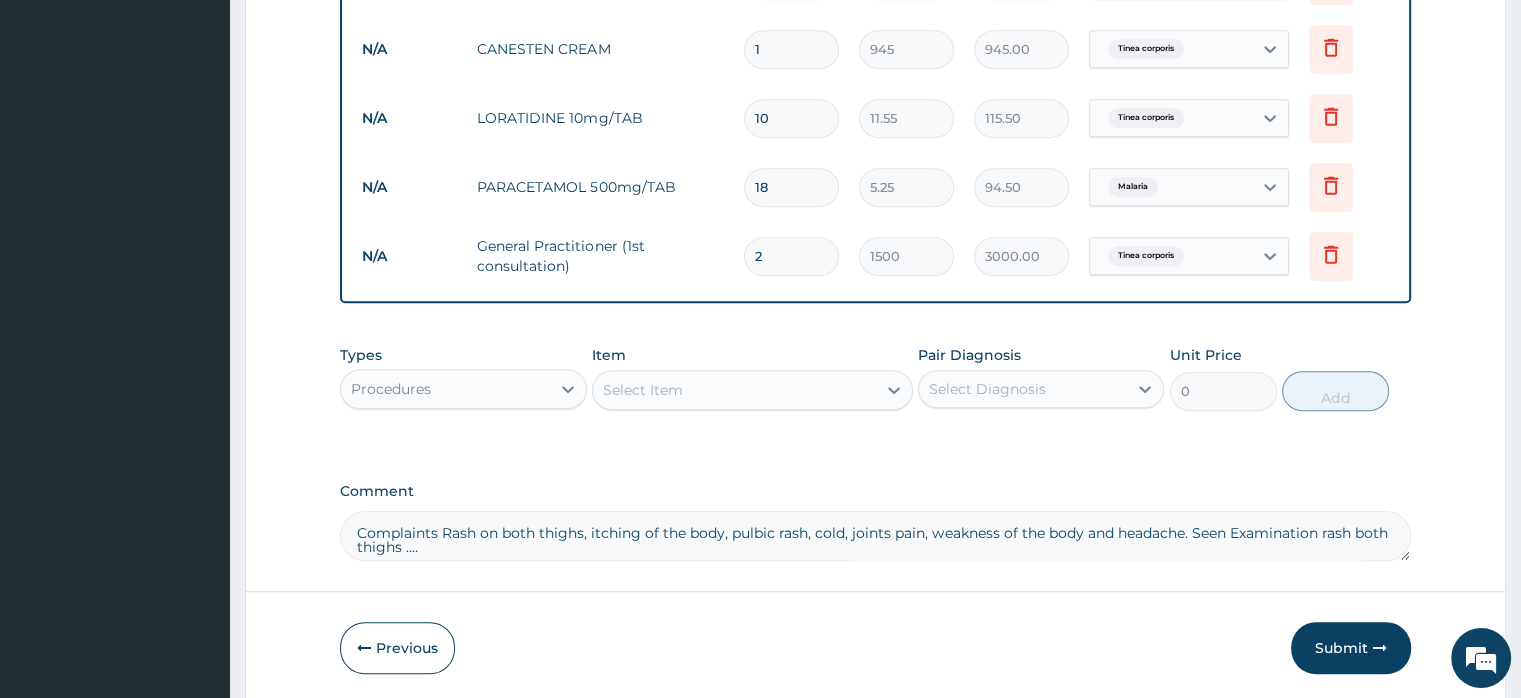 type 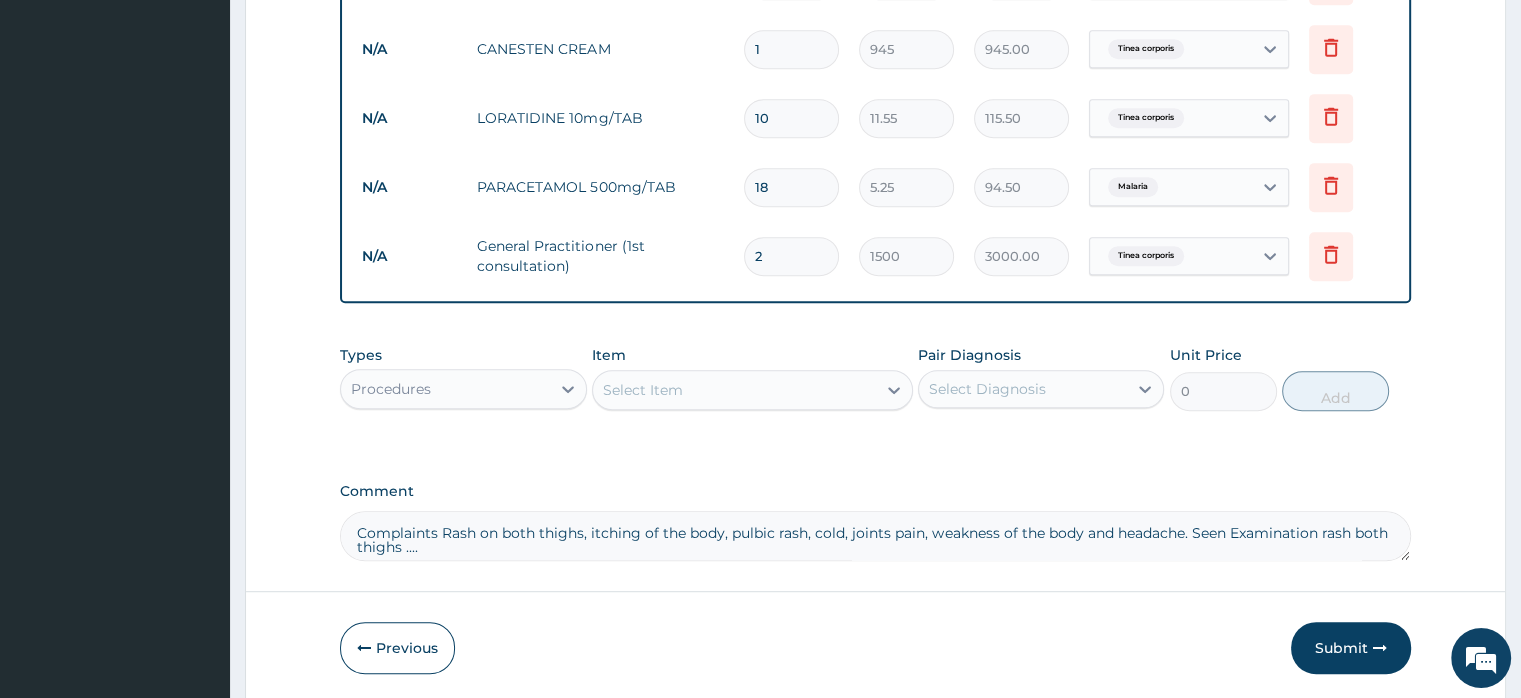 type on "0.00" 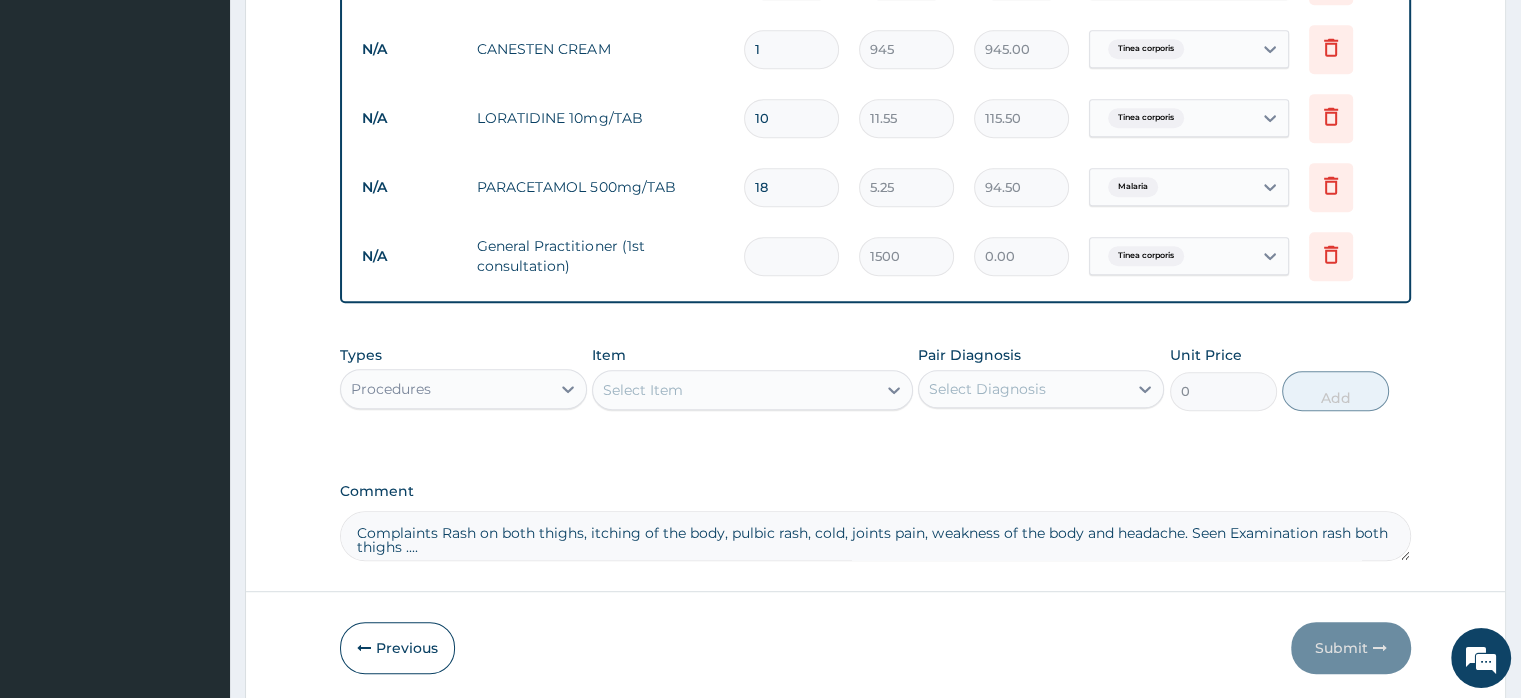 type on "1" 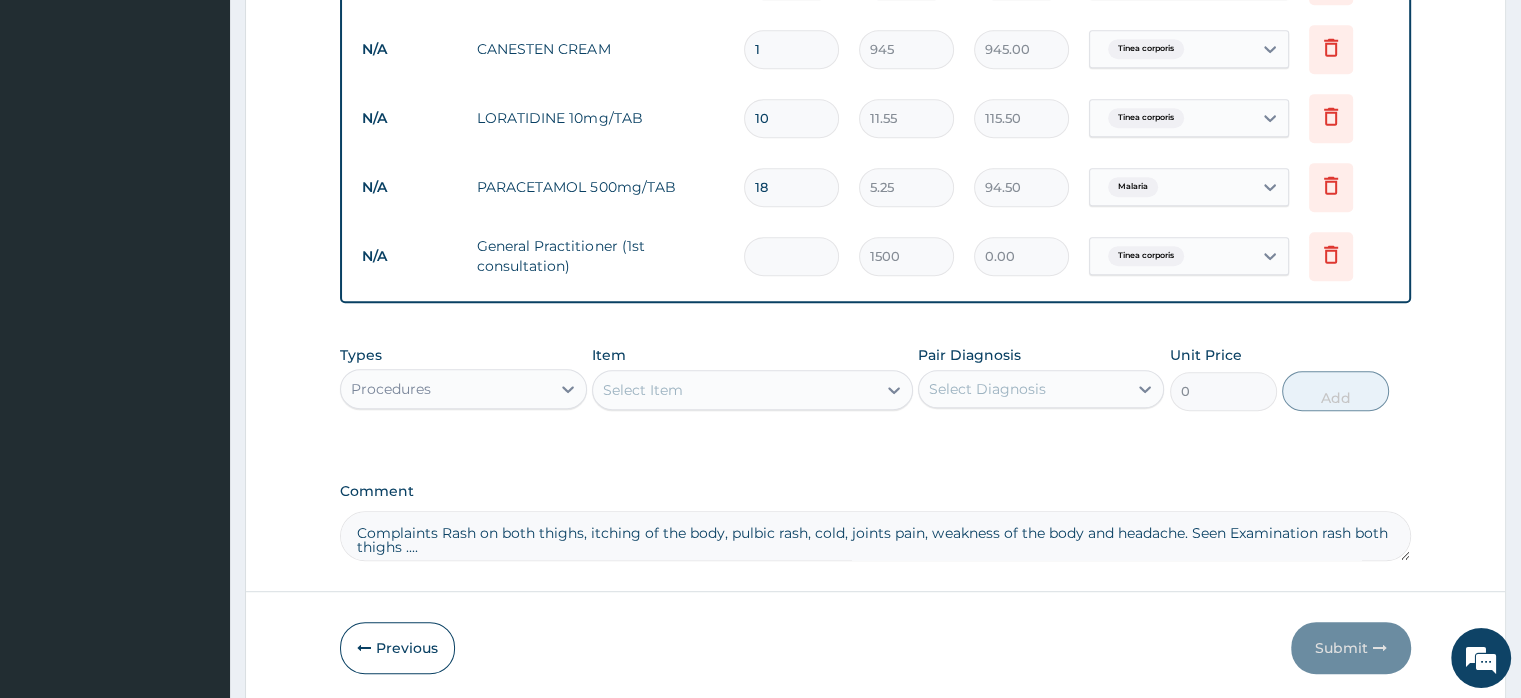 type on "1500.00" 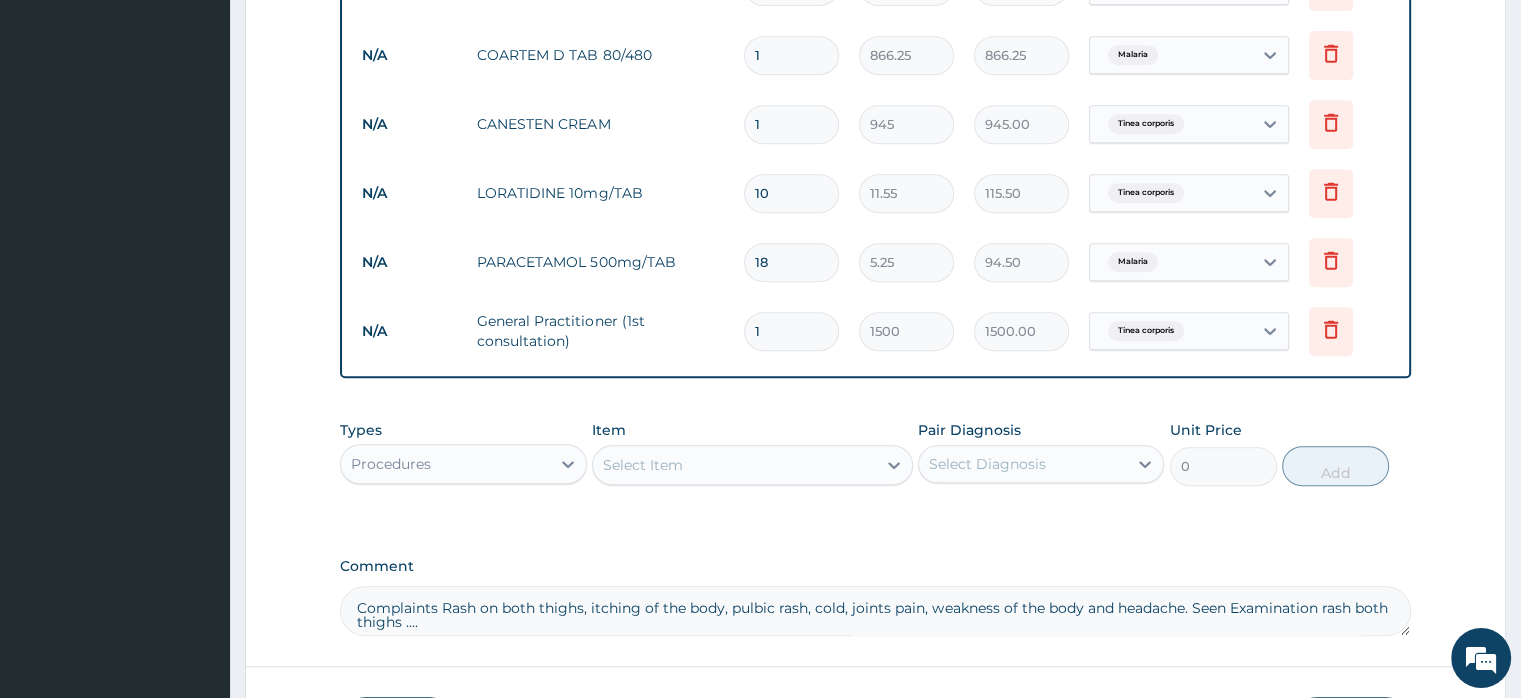 scroll, scrollTop: 1059, scrollLeft: 0, axis: vertical 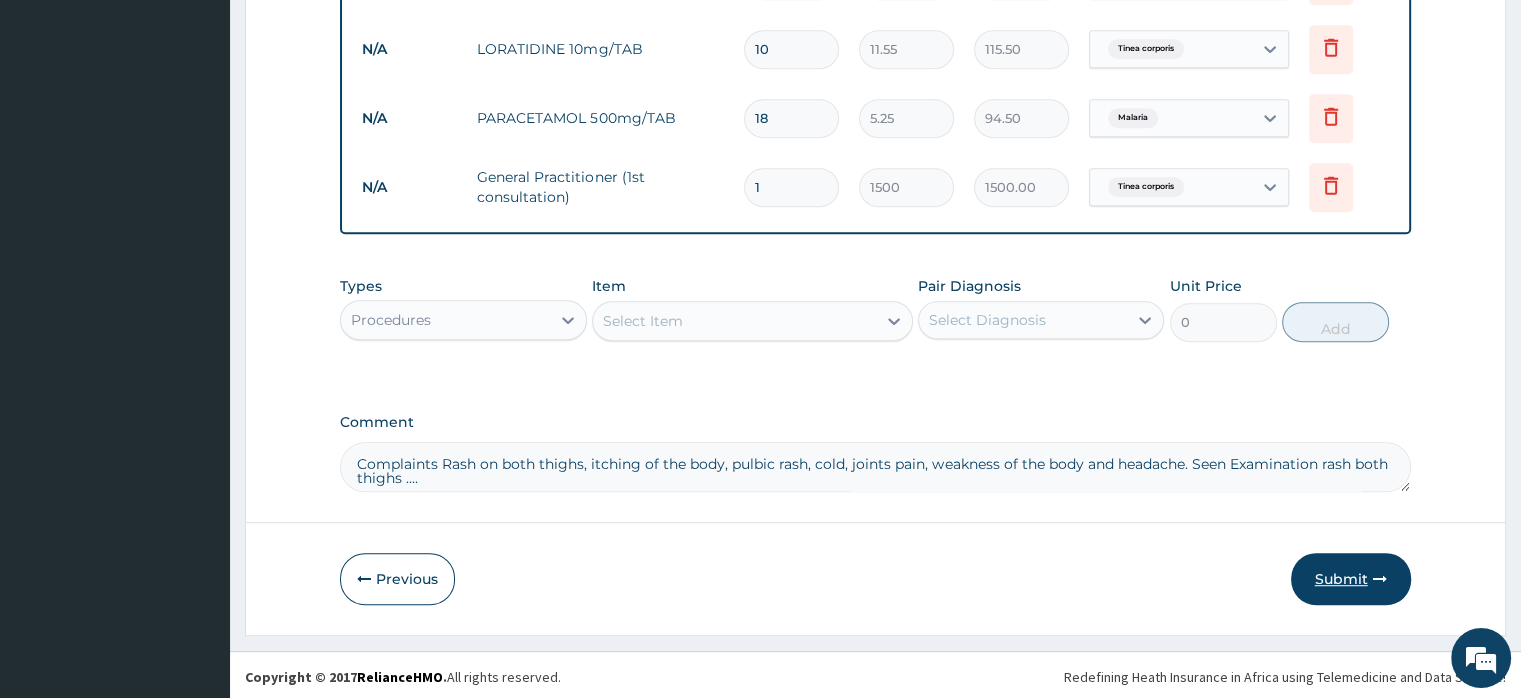 type on "1" 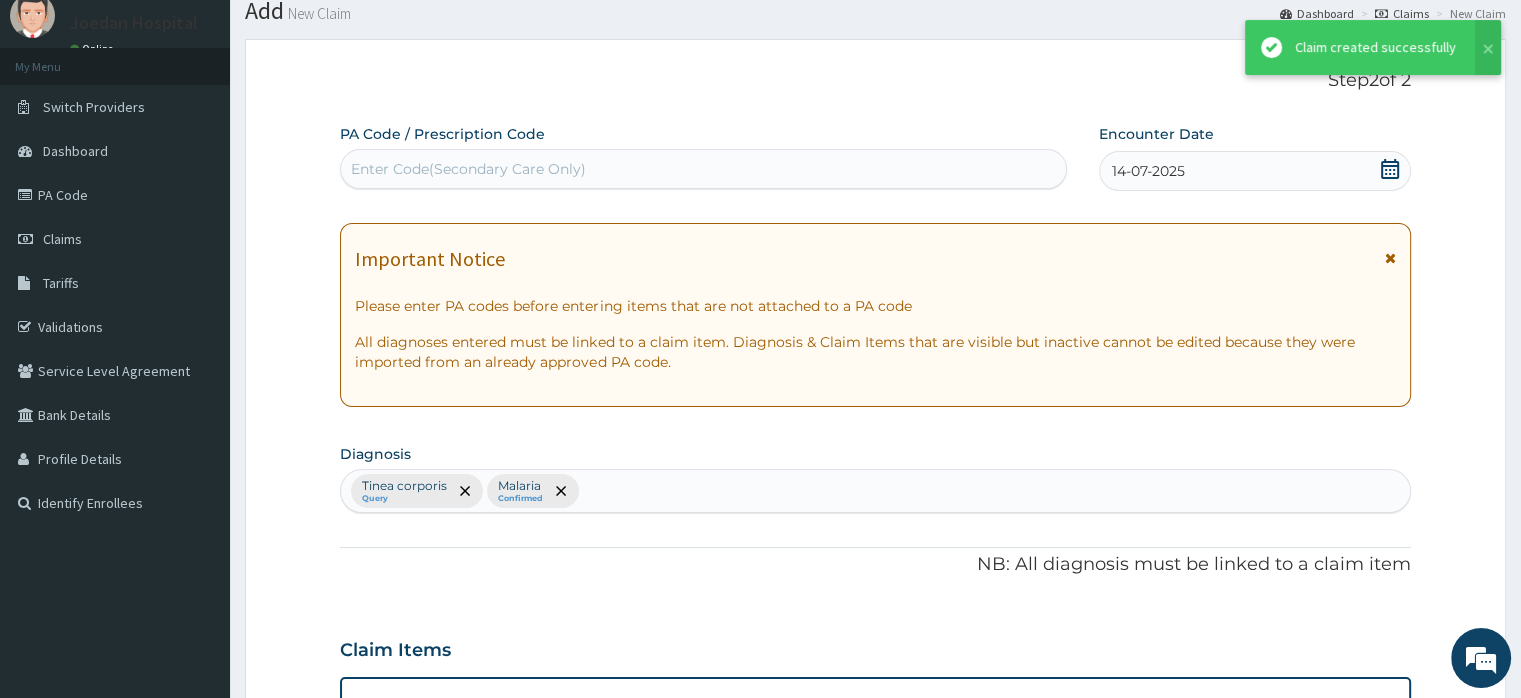 scroll, scrollTop: 1059, scrollLeft: 0, axis: vertical 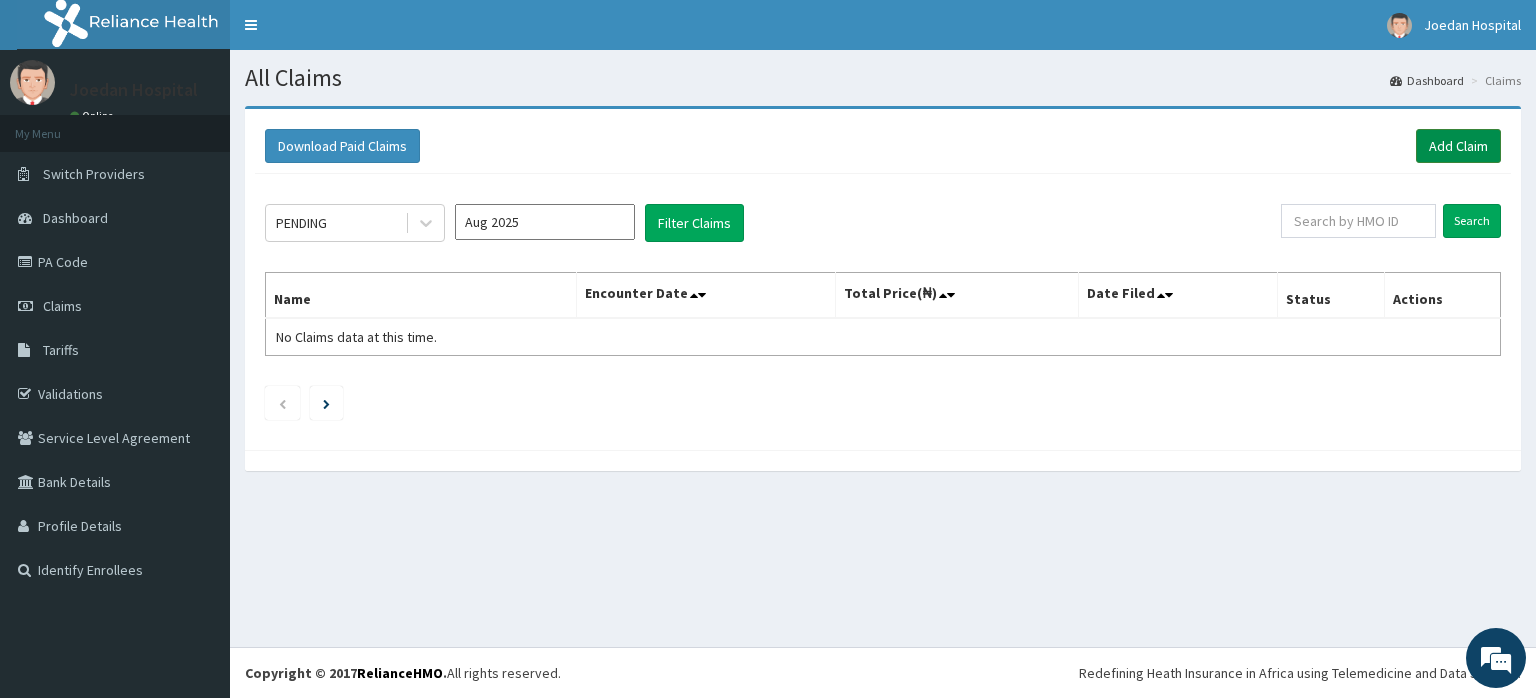 click on "Add Claim" at bounding box center (1458, 146) 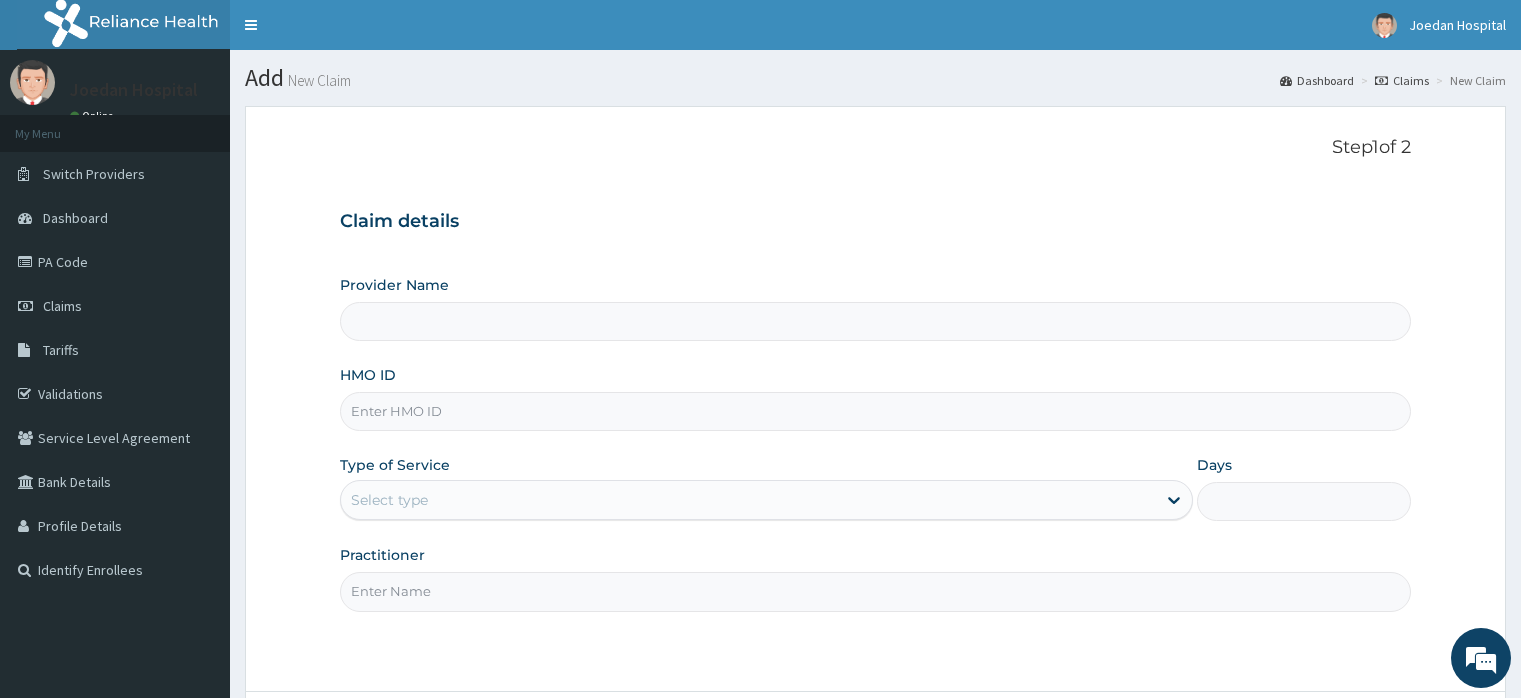 type on "Joedan Hospital Limited" 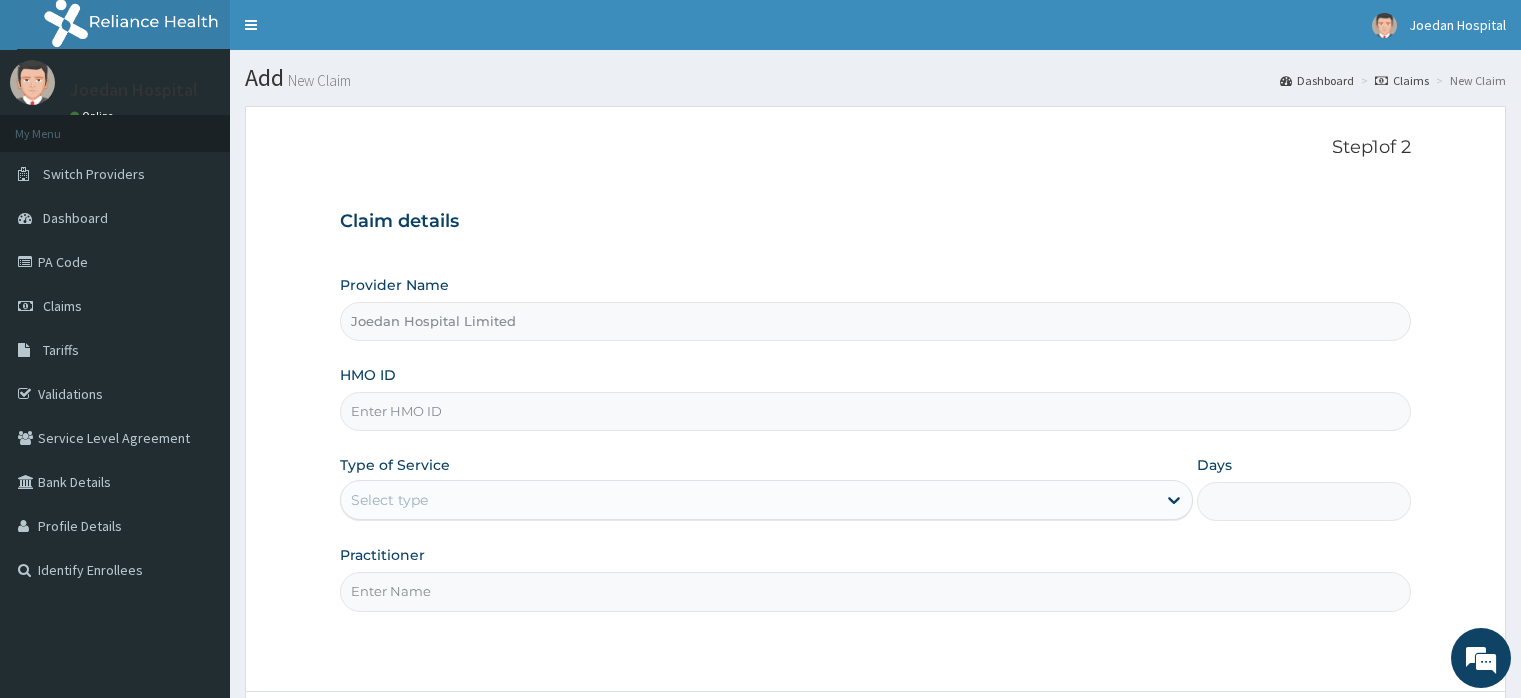 scroll, scrollTop: 0, scrollLeft: 0, axis: both 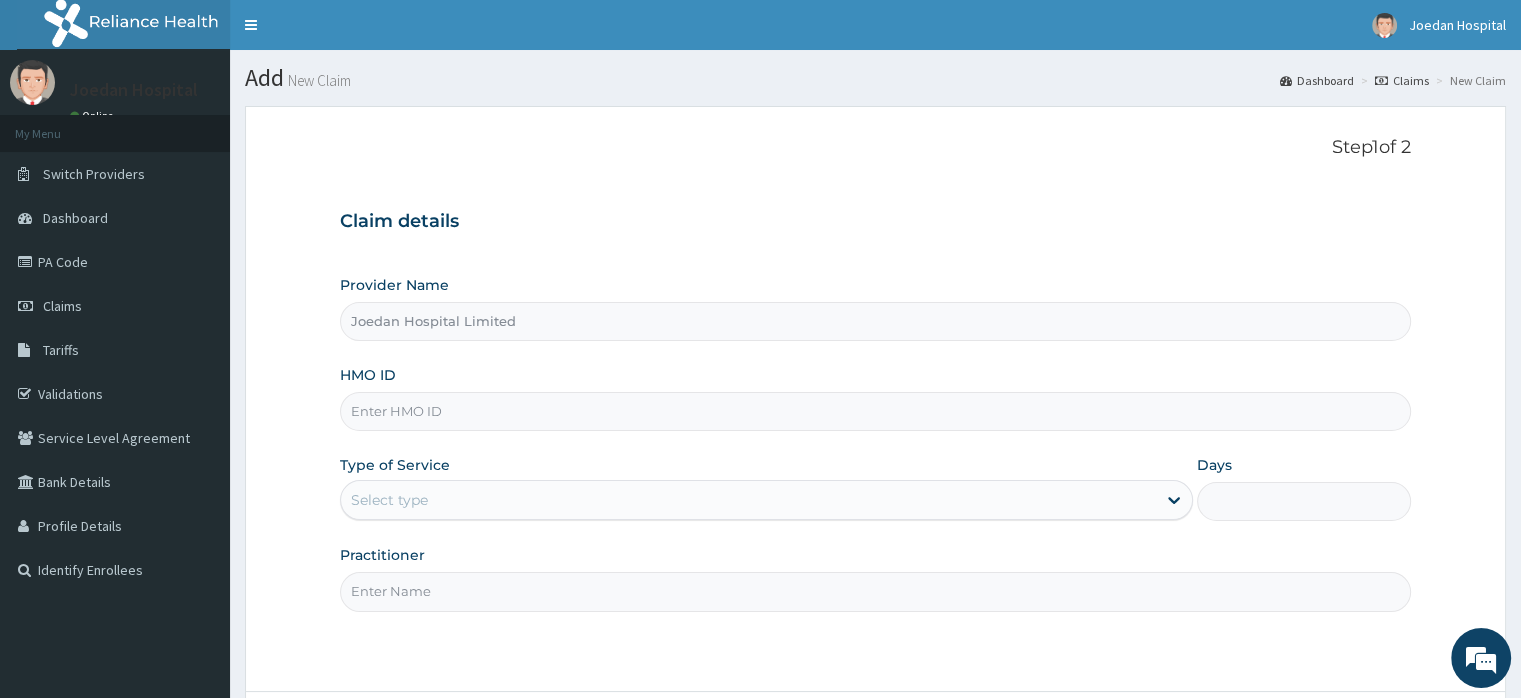 click on "HMO ID" at bounding box center (875, 411) 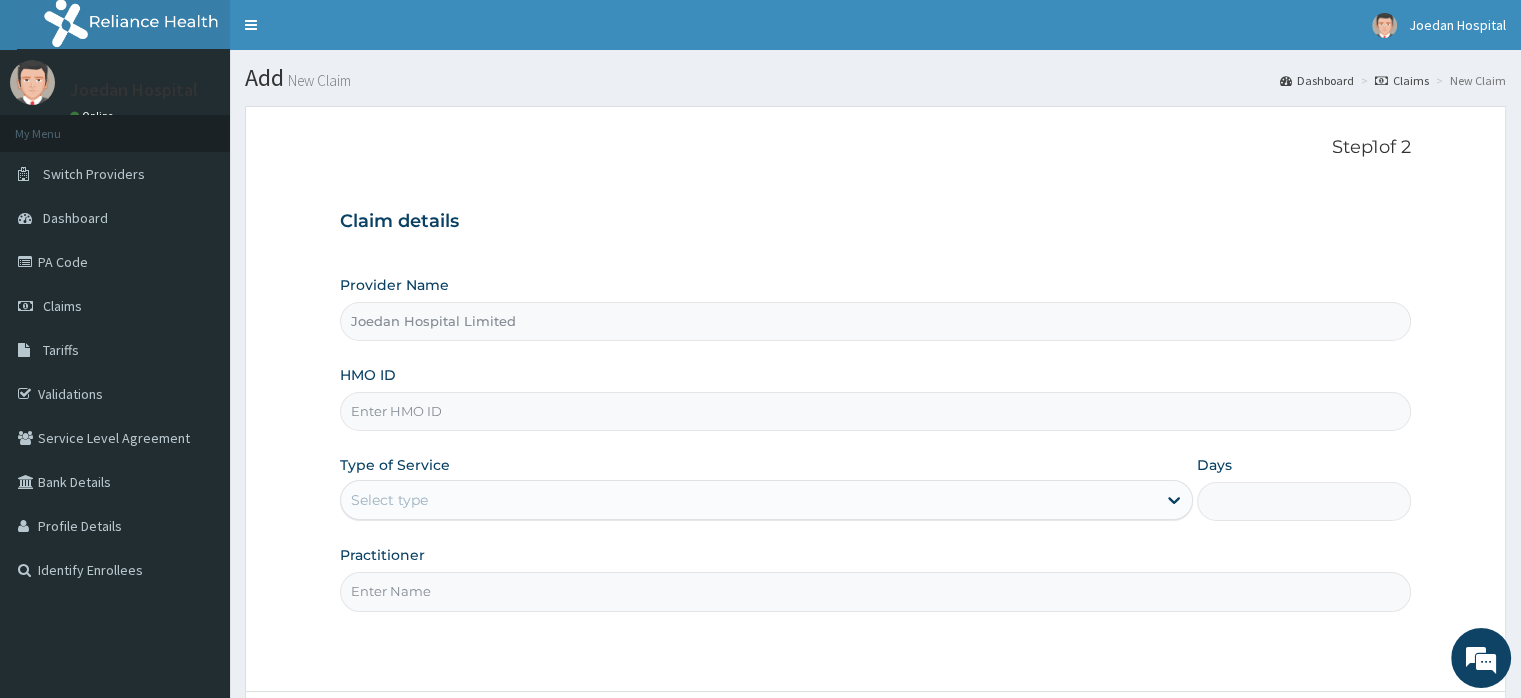 paste on "RBN/10085/A" 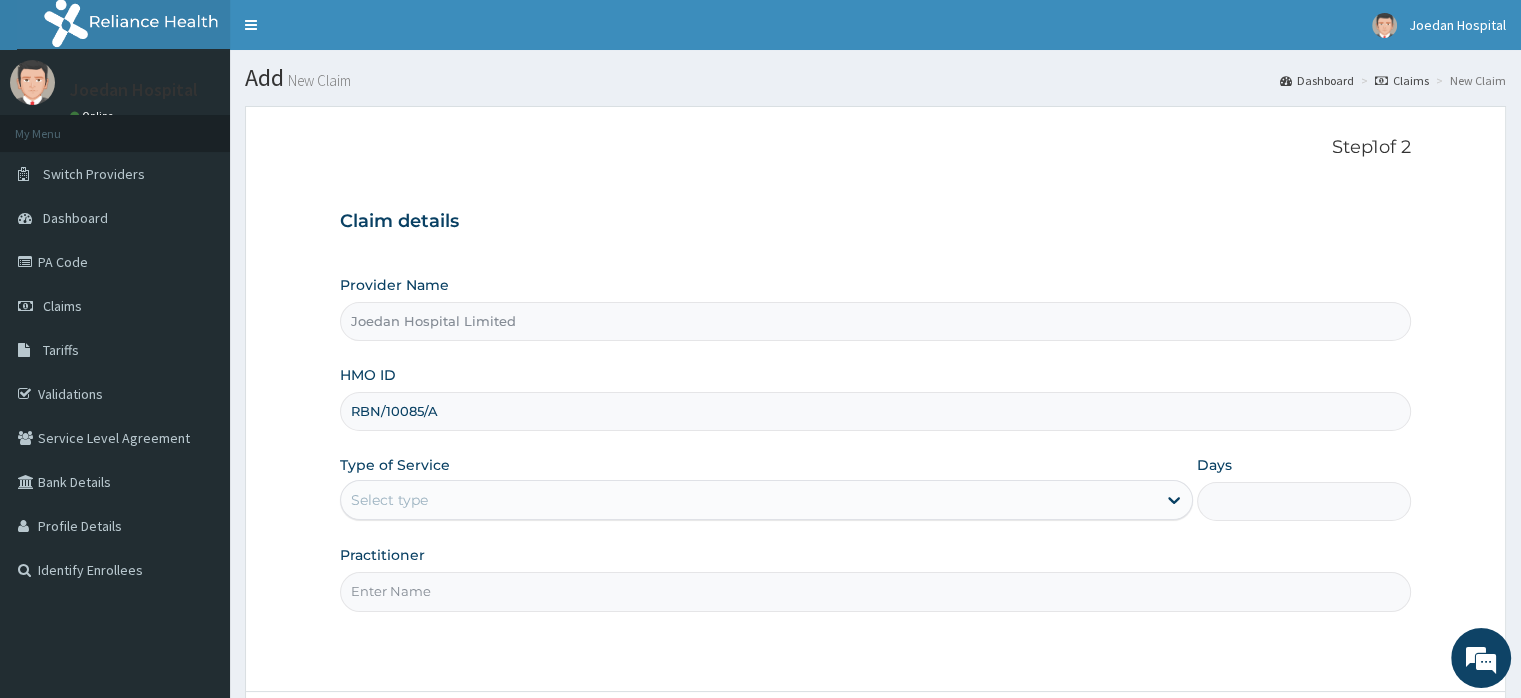 type on "RBN/10085/A" 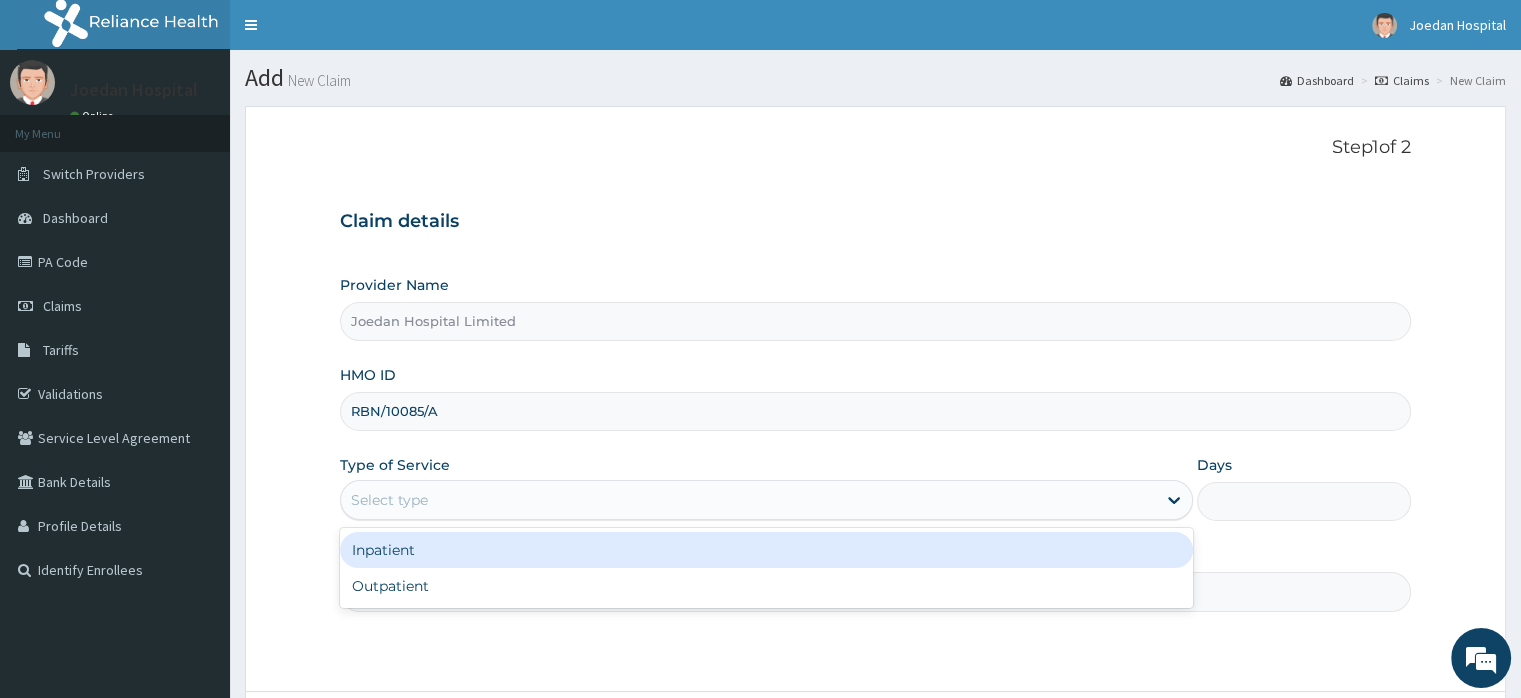 click on "Select type" at bounding box center [389, 500] 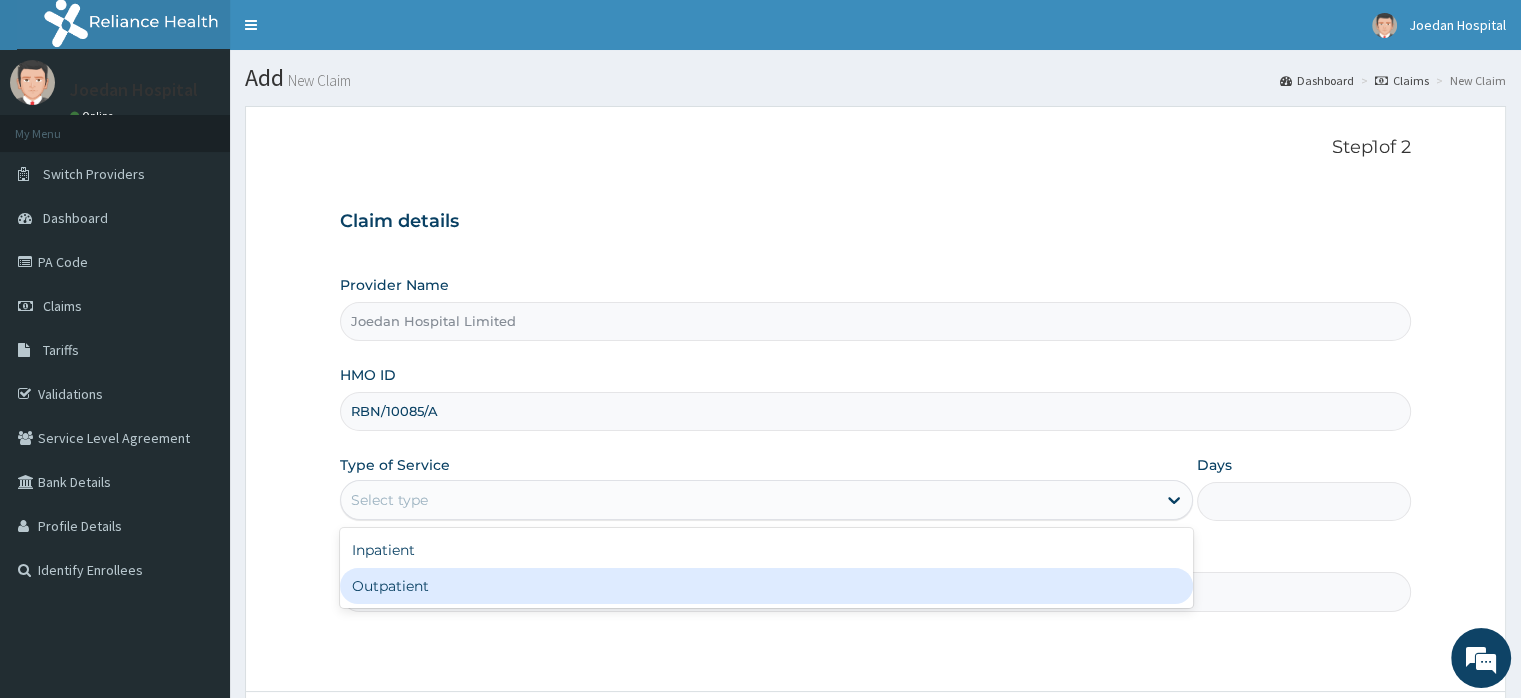 click on "Outpatient" at bounding box center (766, 586) 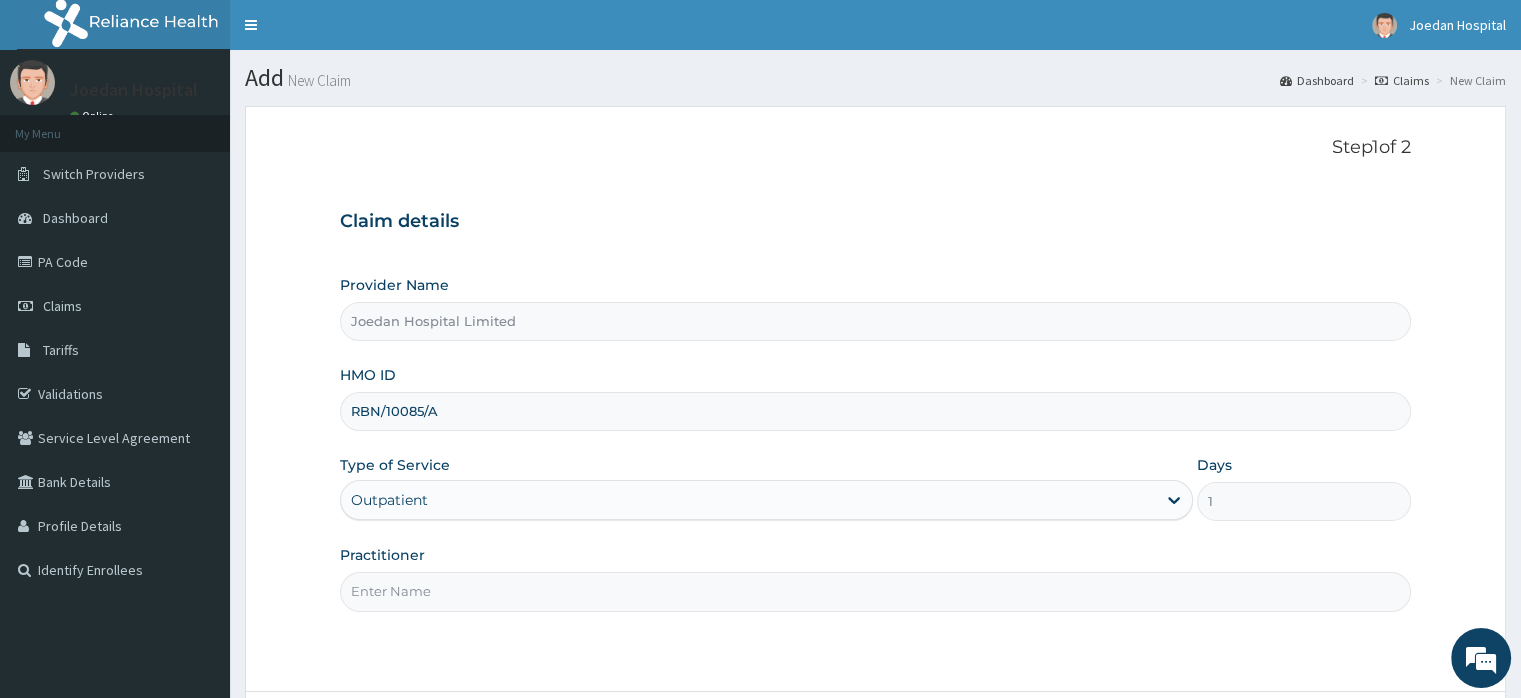 click on "Practitioner" at bounding box center [875, 591] 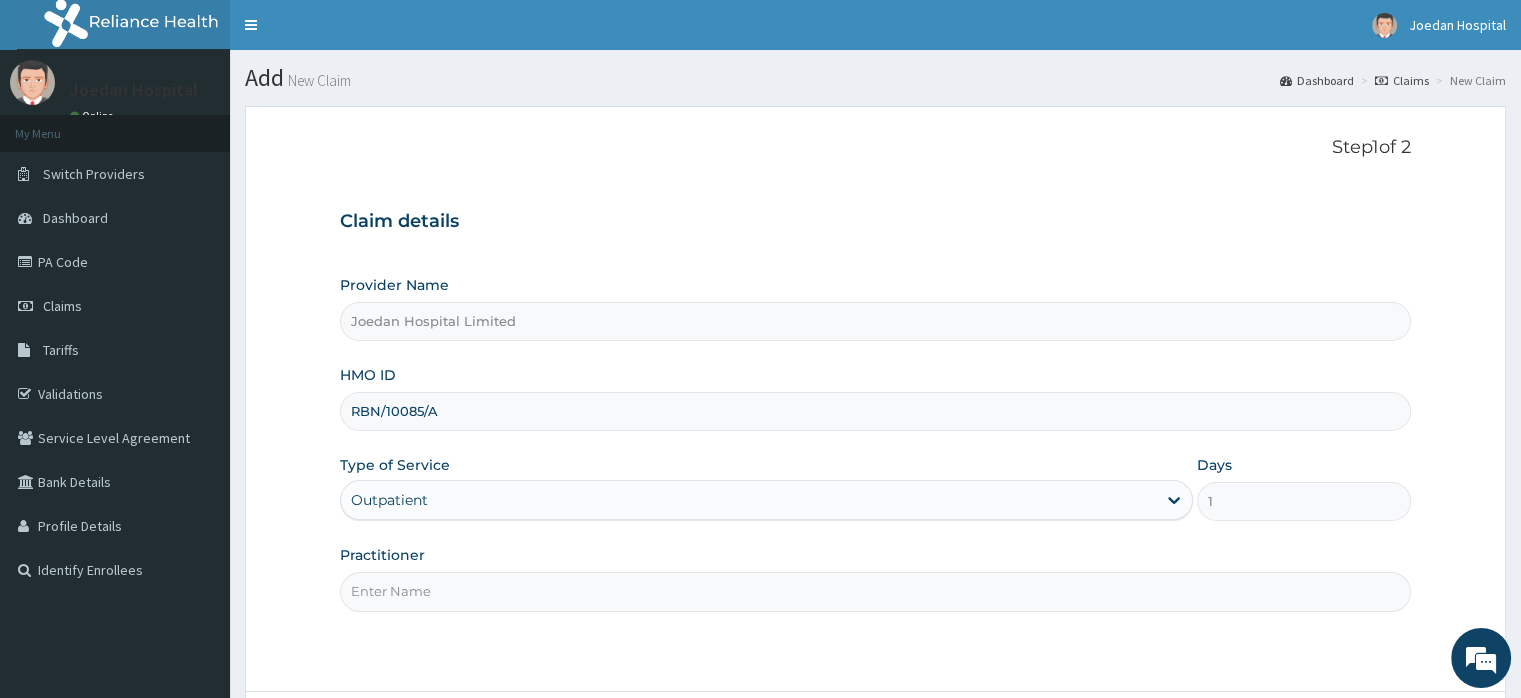 type on "Dr [NAME] [NAME]" 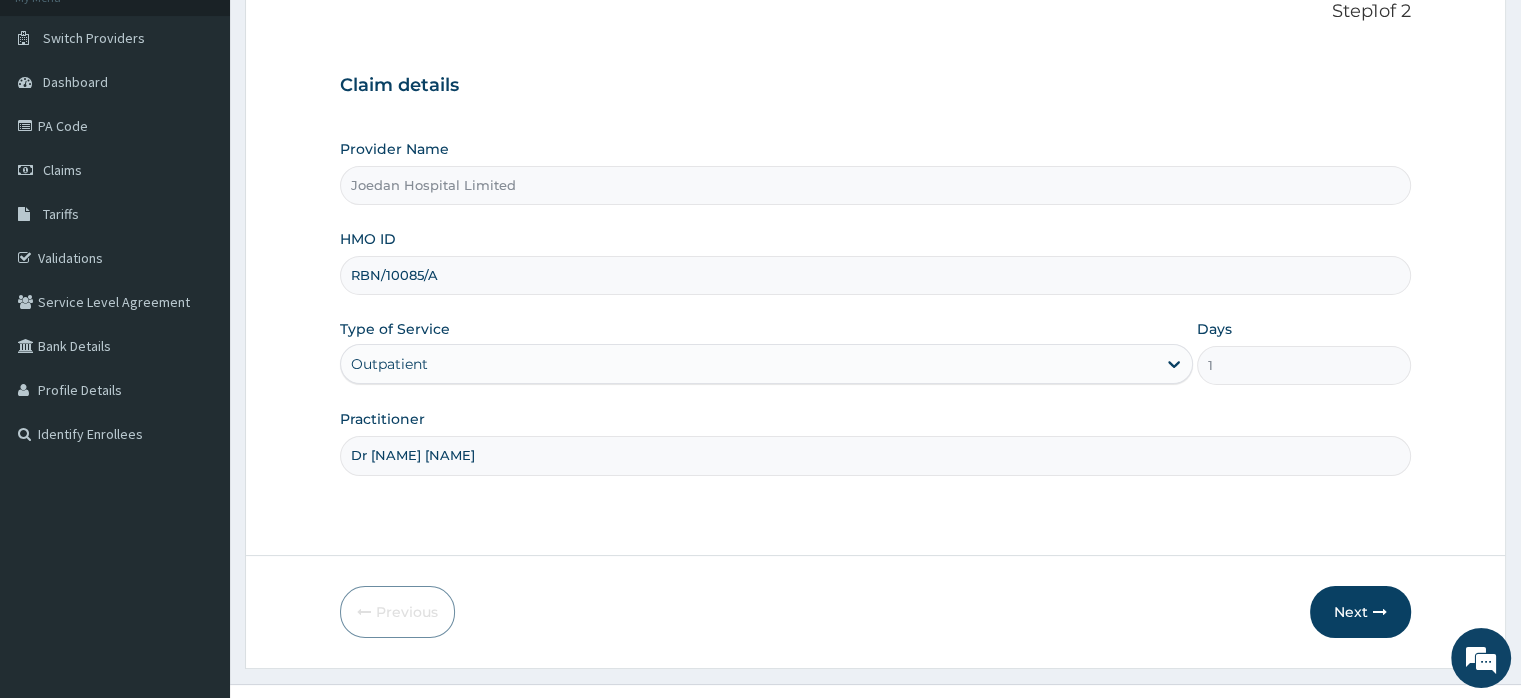 scroll, scrollTop: 172, scrollLeft: 0, axis: vertical 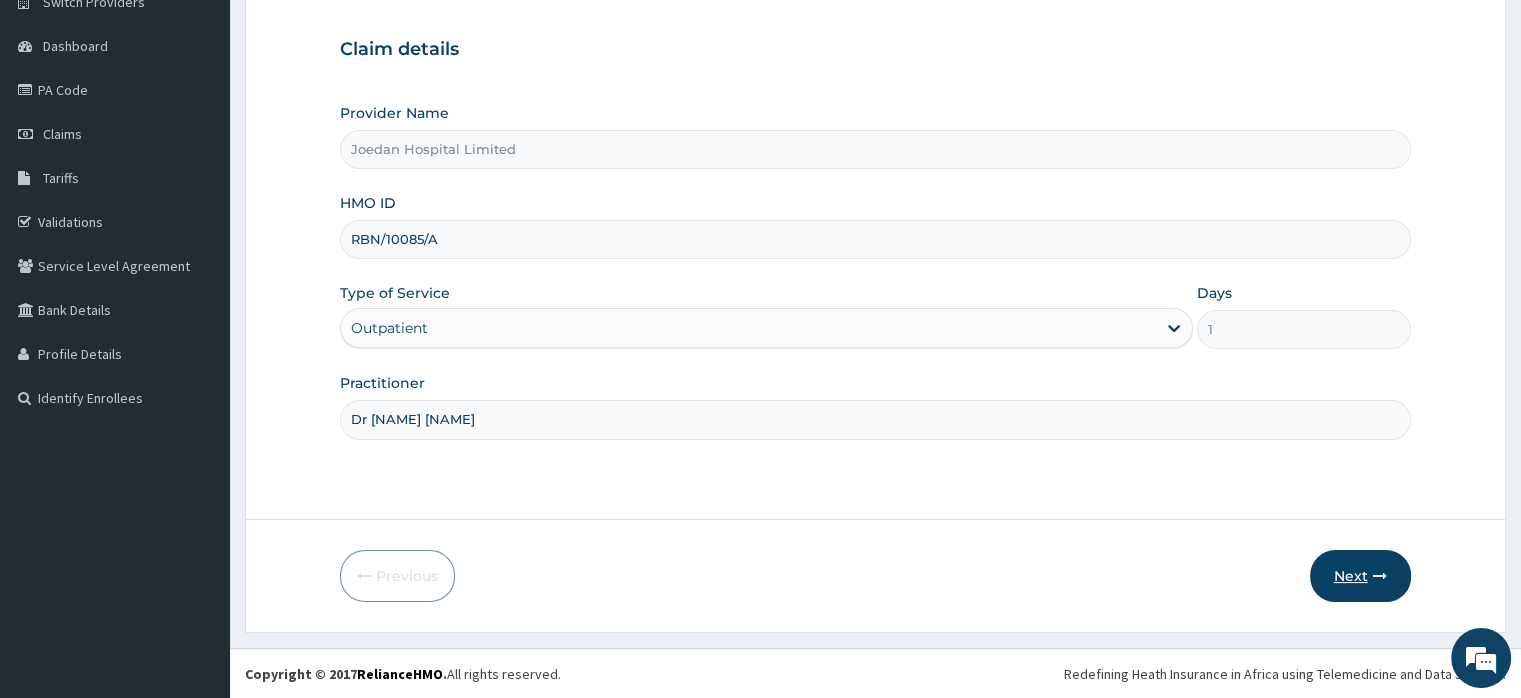 click on "Next" at bounding box center (1360, 576) 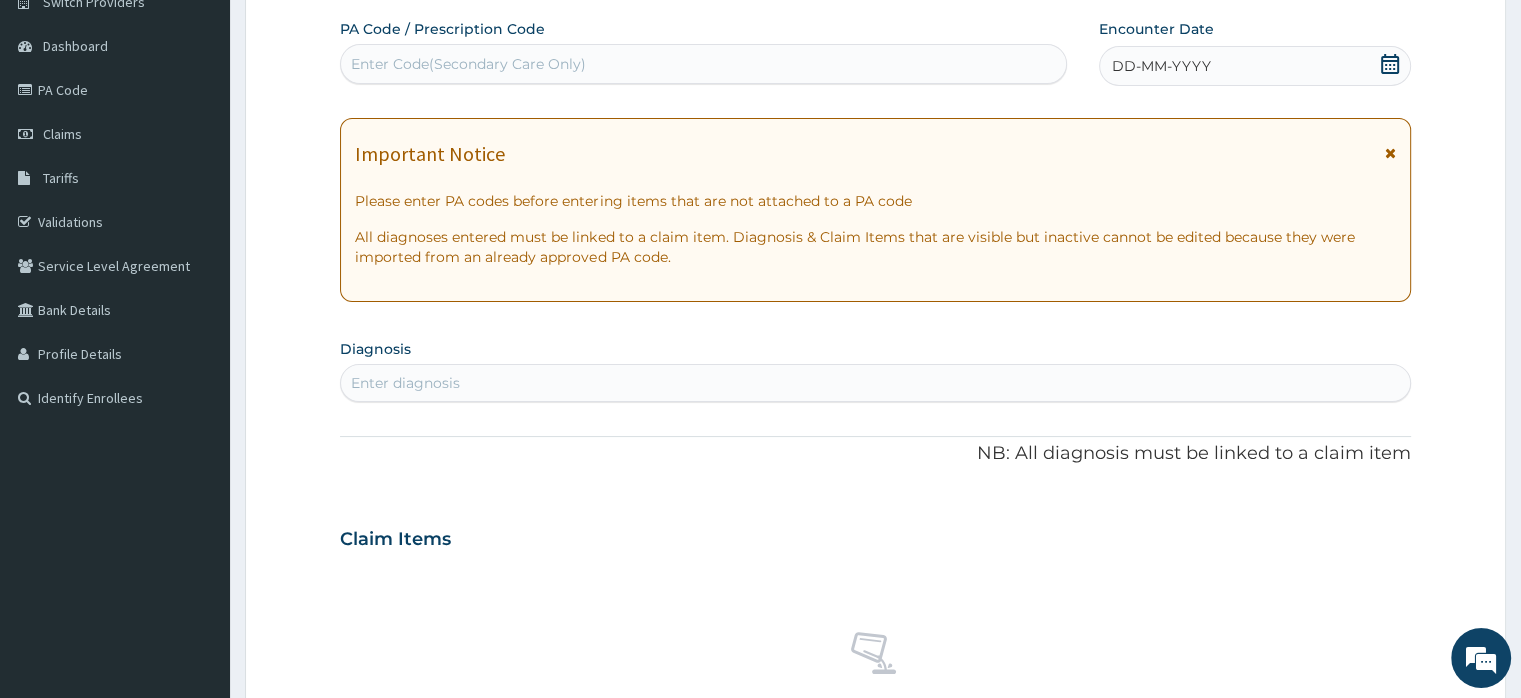 click on "Enter Code(Secondary Care Only)" at bounding box center (468, 64) 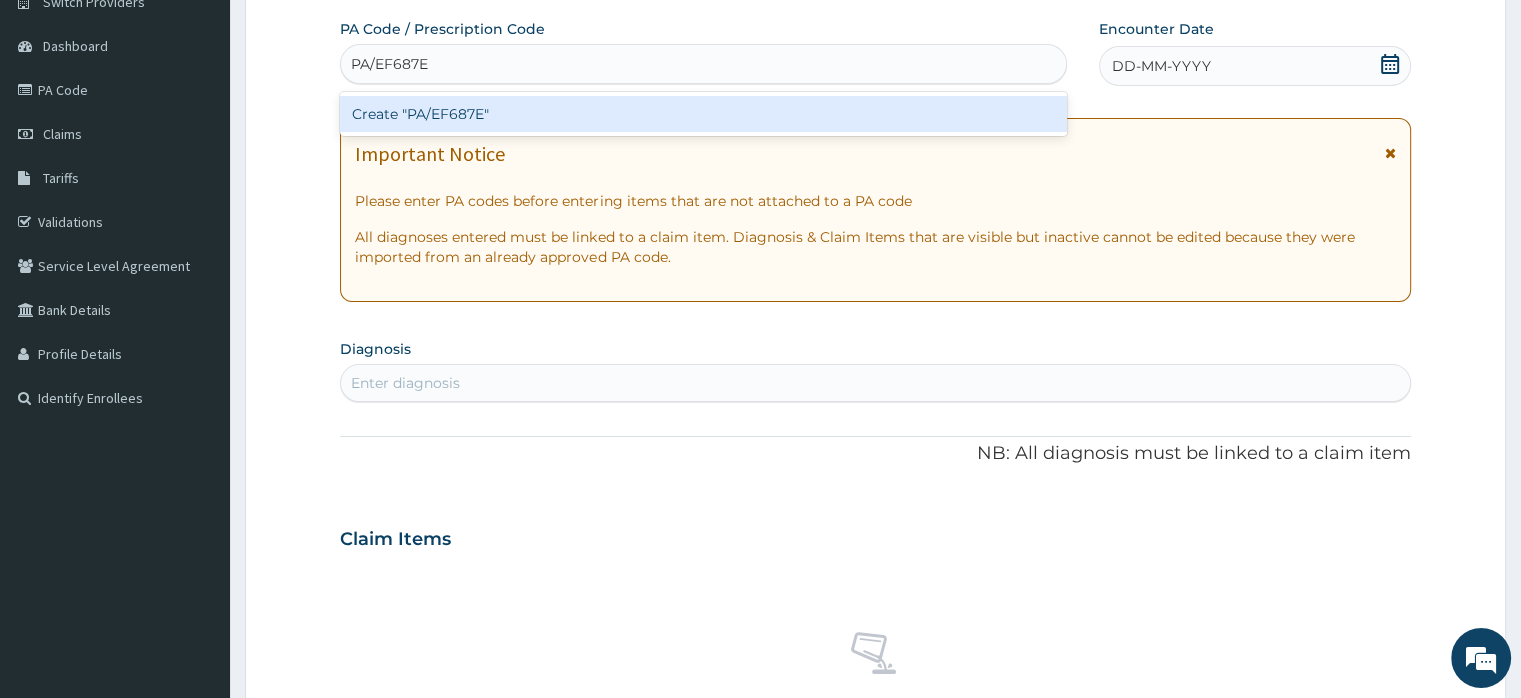 click on "Create "PA/EF687E"" at bounding box center [703, 114] 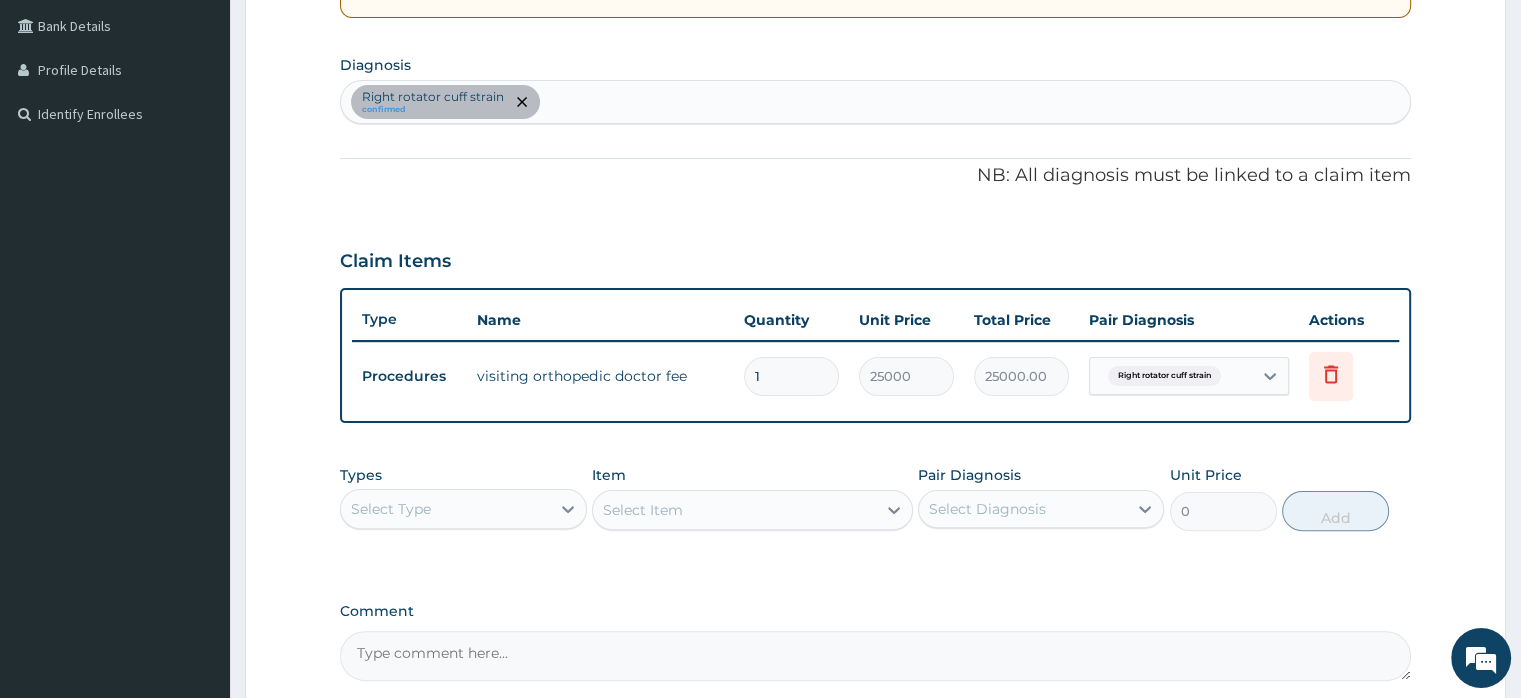 scroll, scrollTop: 646, scrollLeft: 0, axis: vertical 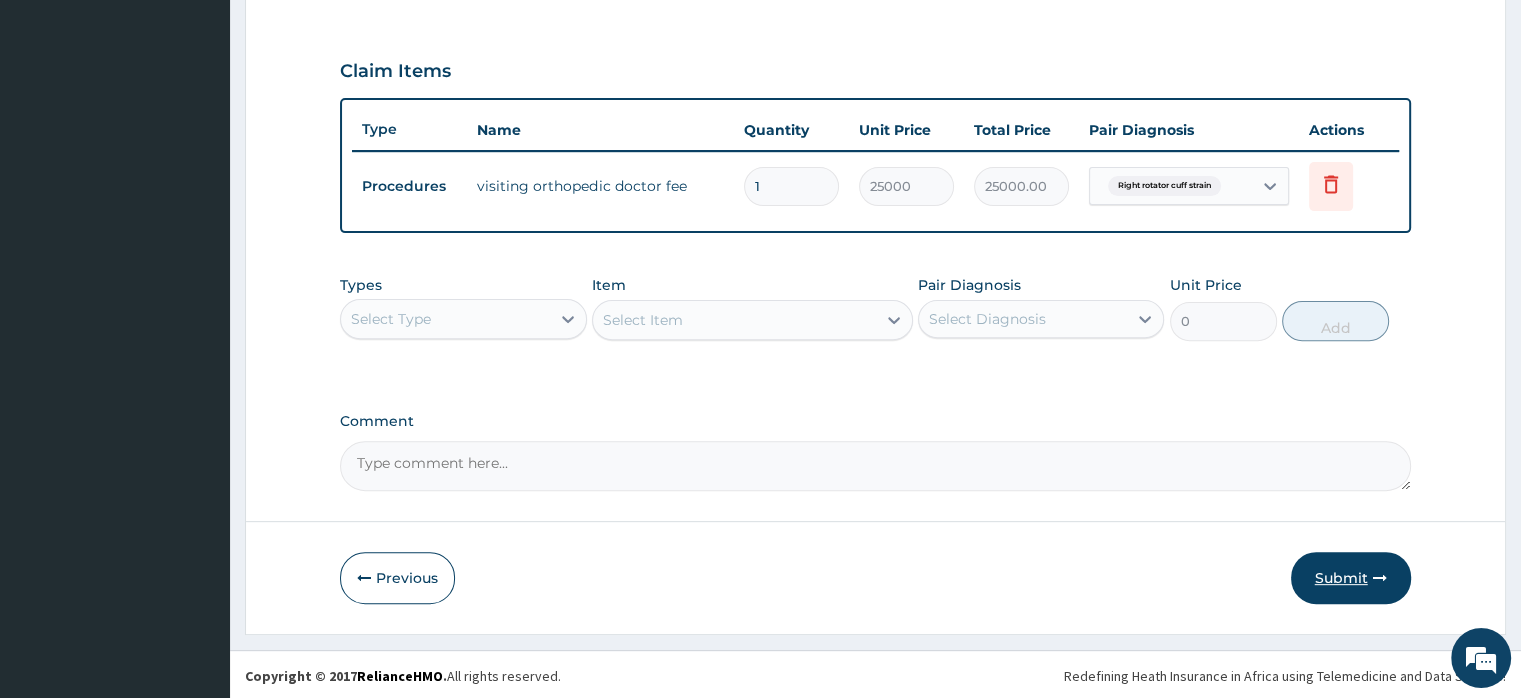 click on "Submit" at bounding box center (1351, 578) 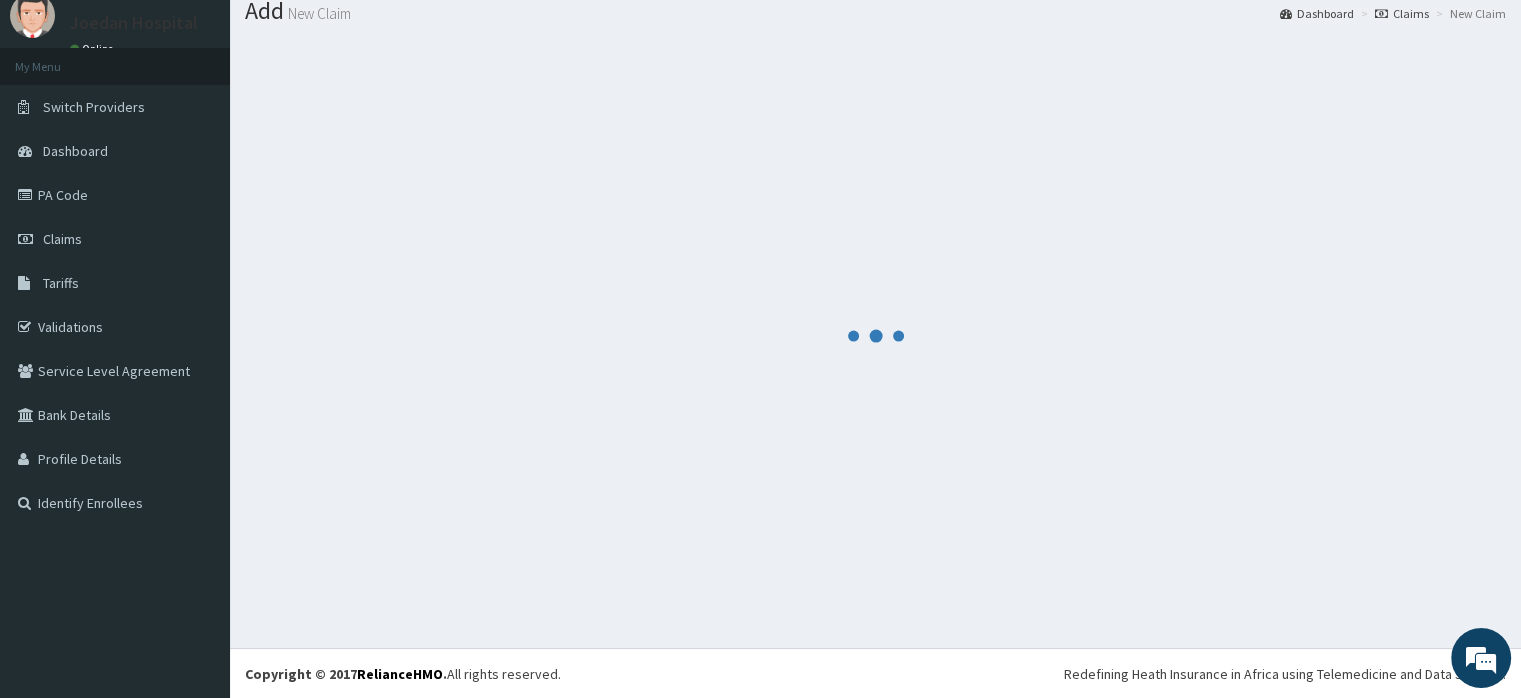 scroll, scrollTop: 646, scrollLeft: 0, axis: vertical 